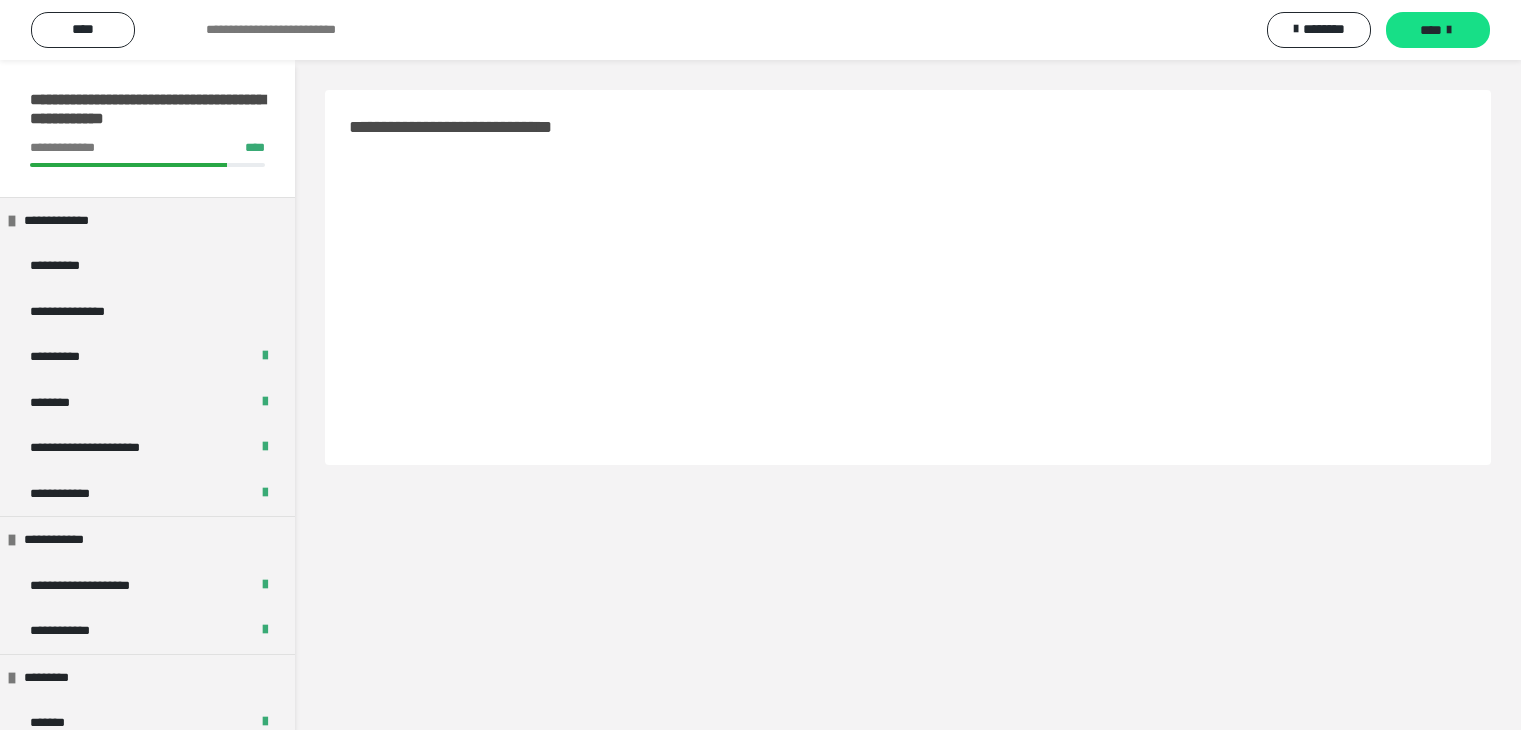 scroll, scrollTop: 0, scrollLeft: 0, axis: both 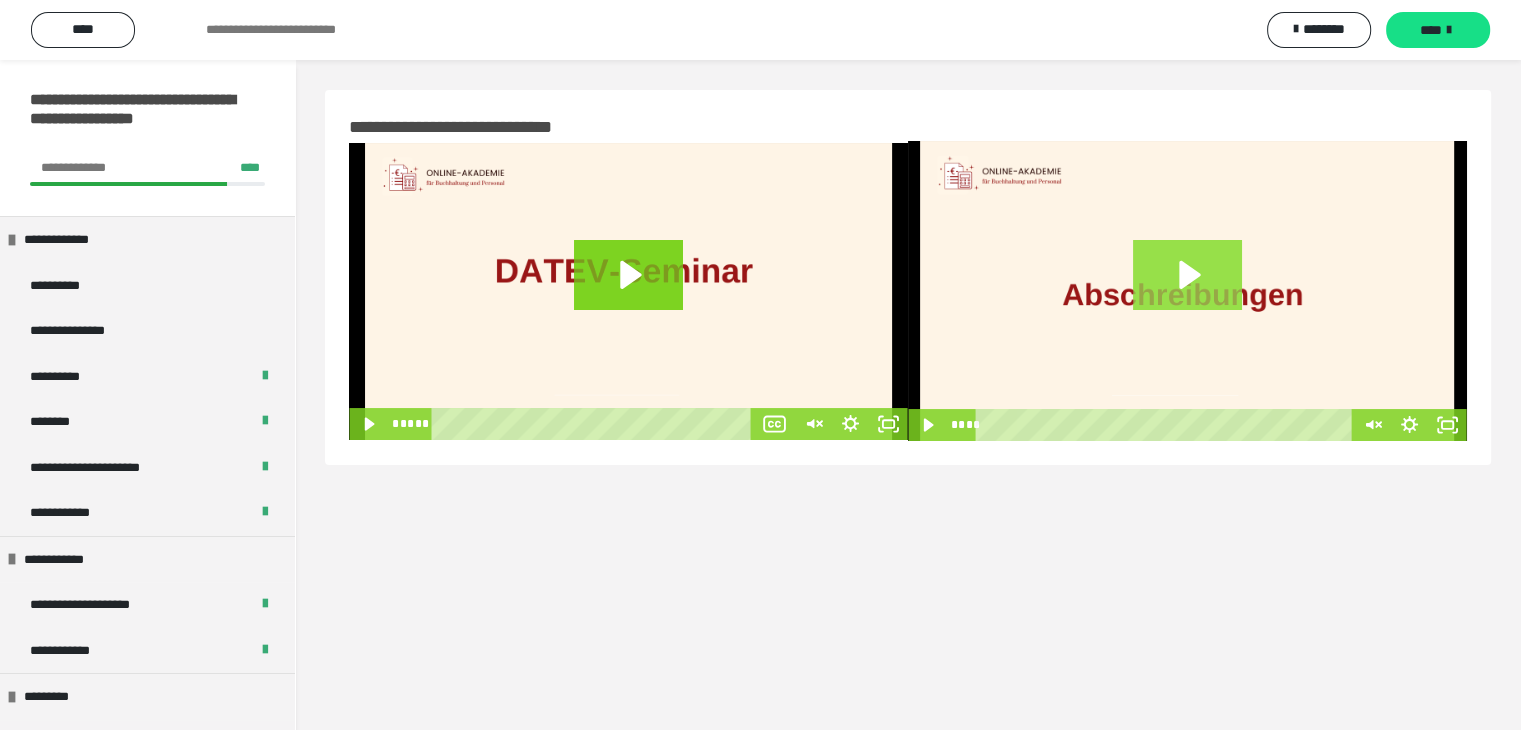 click 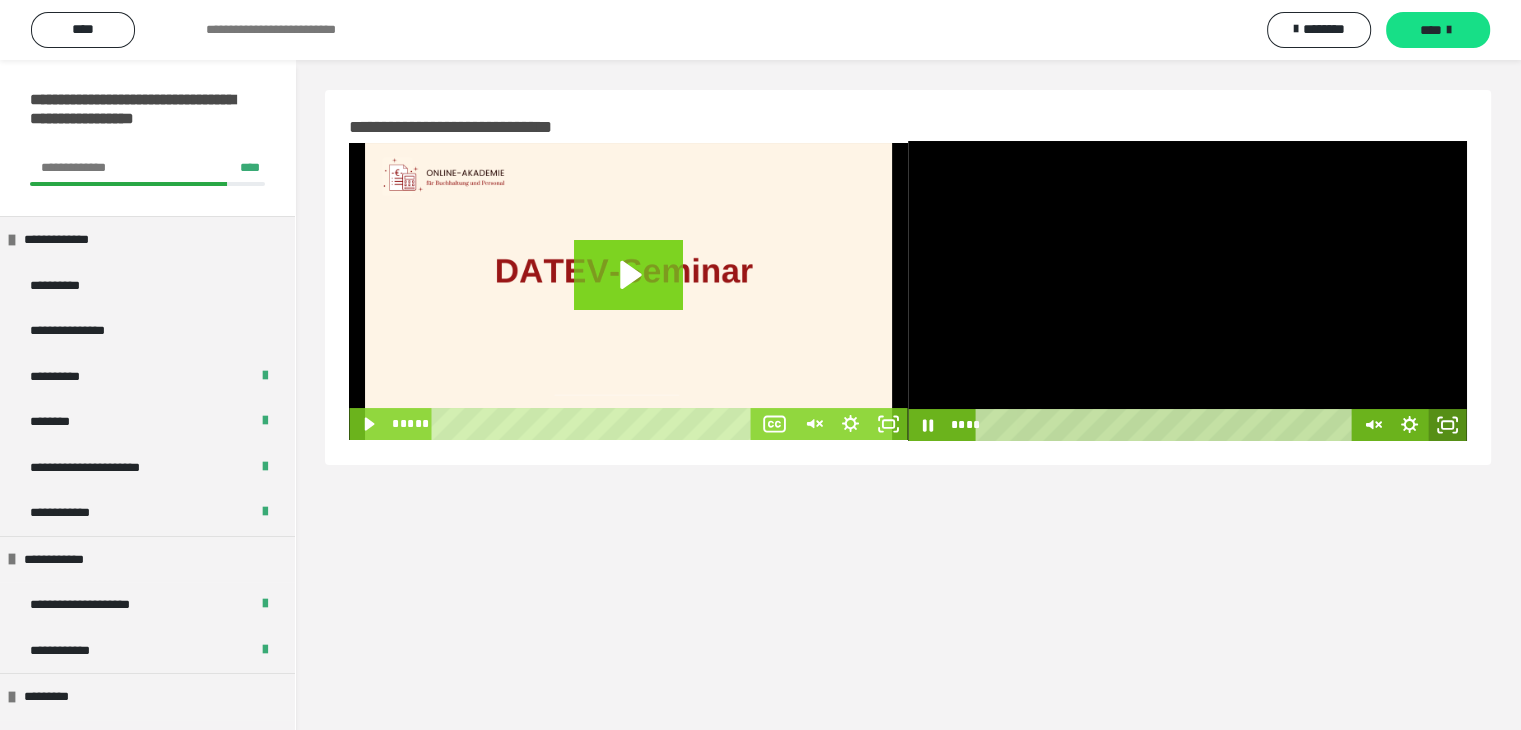 click 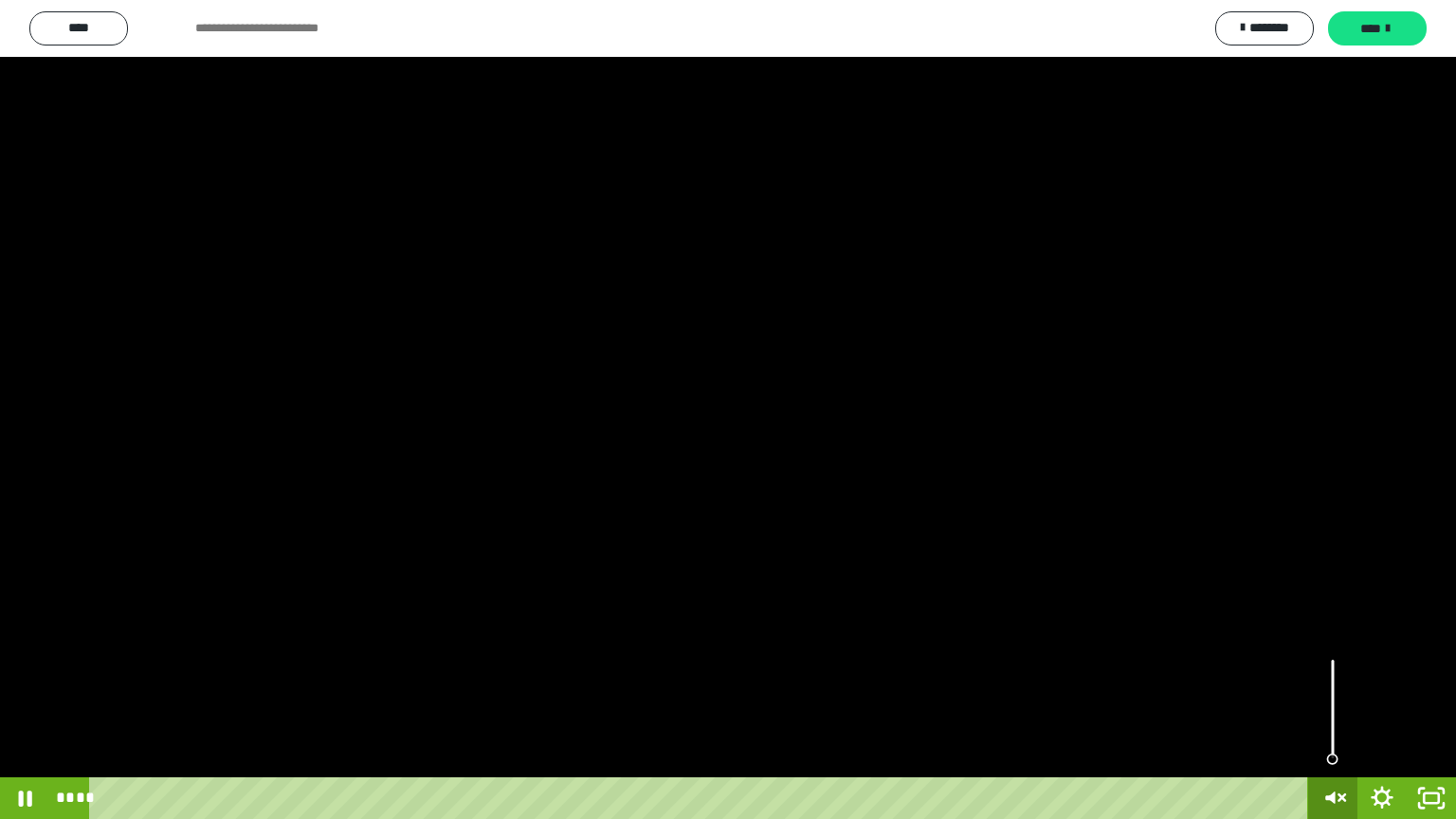 click 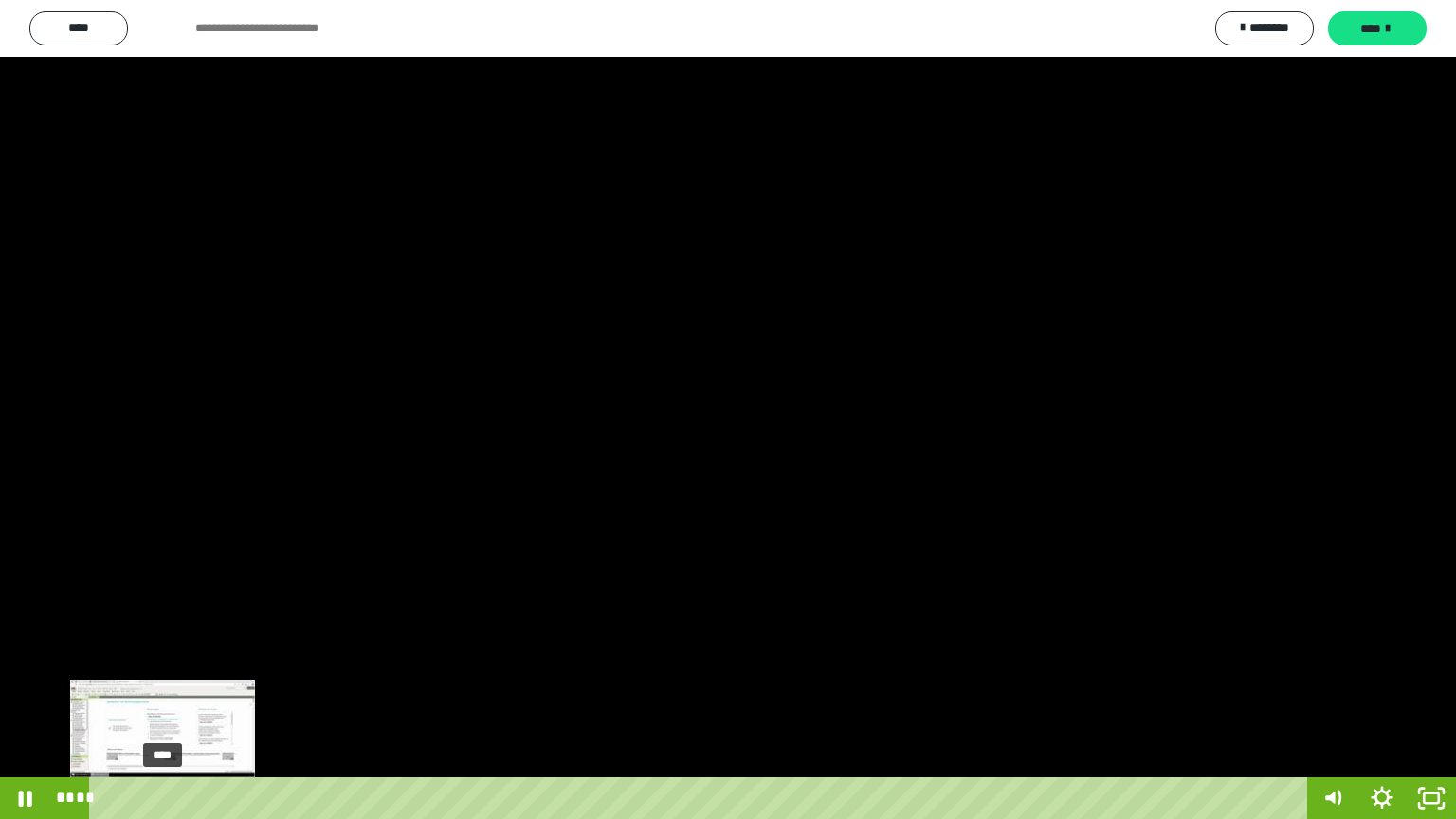 click on "****" at bounding box center [701, 798] 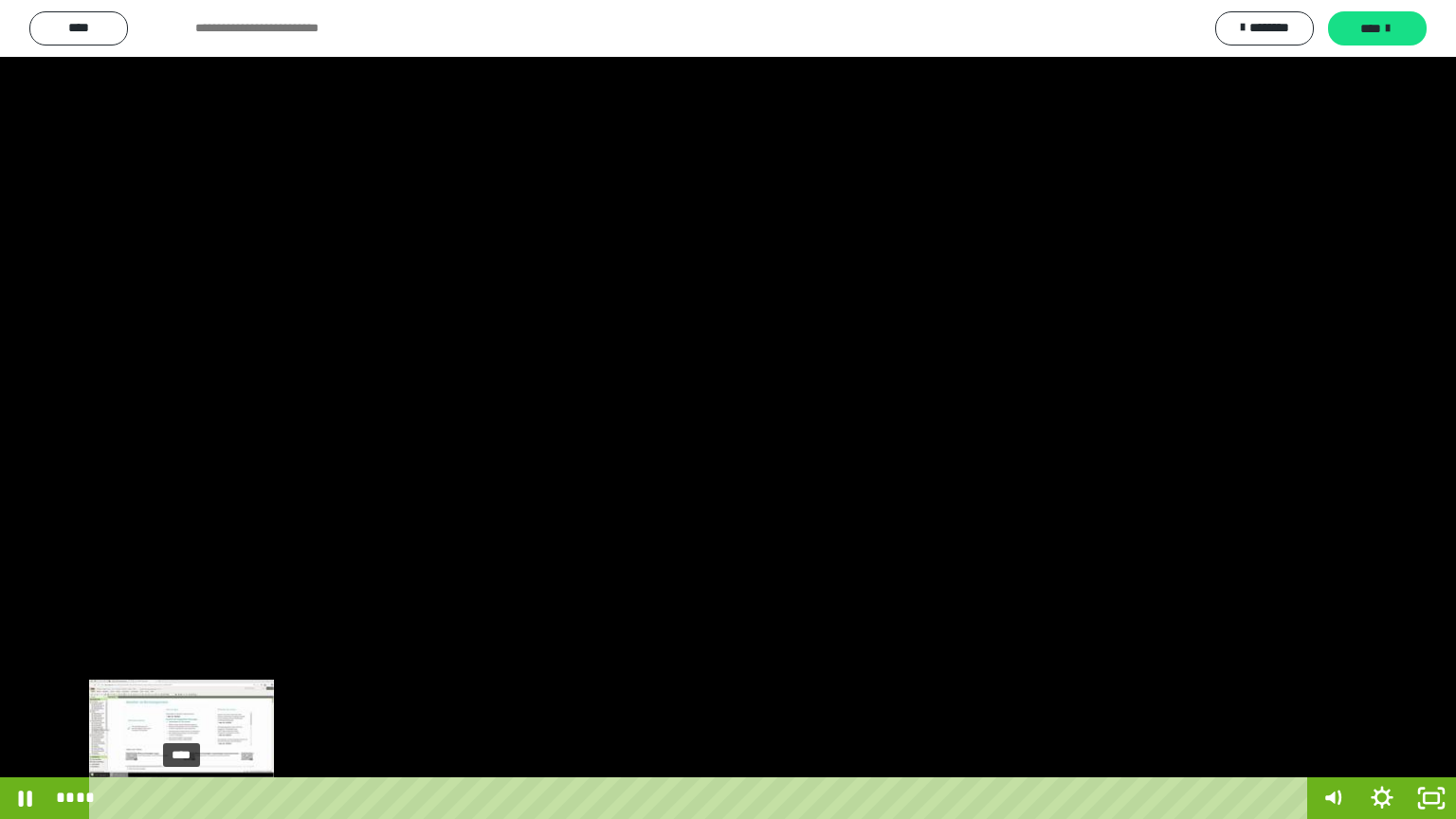 click on "****" at bounding box center (701, 798) 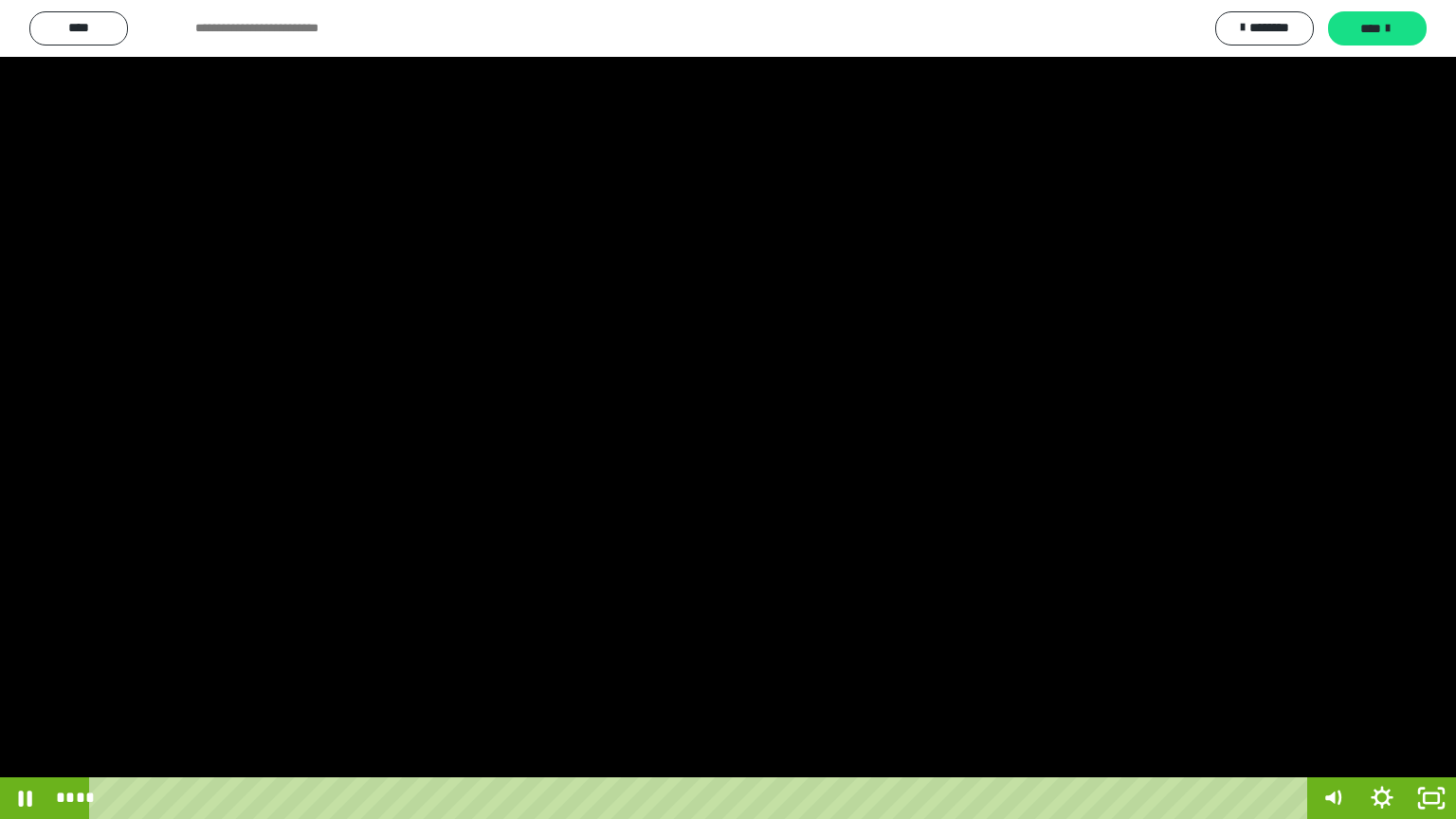 click at bounding box center [728, 410] 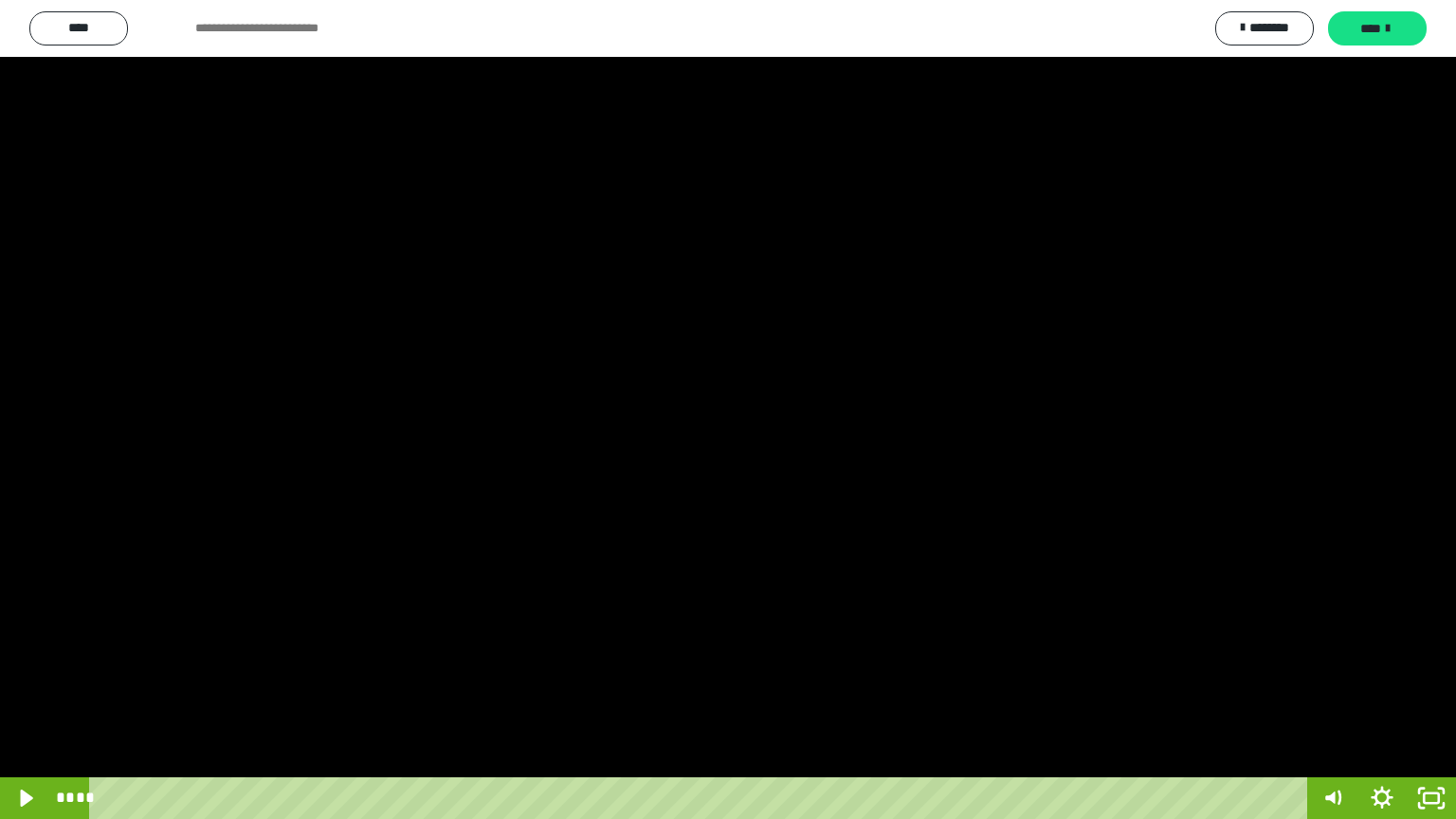 click at bounding box center (728, 410) 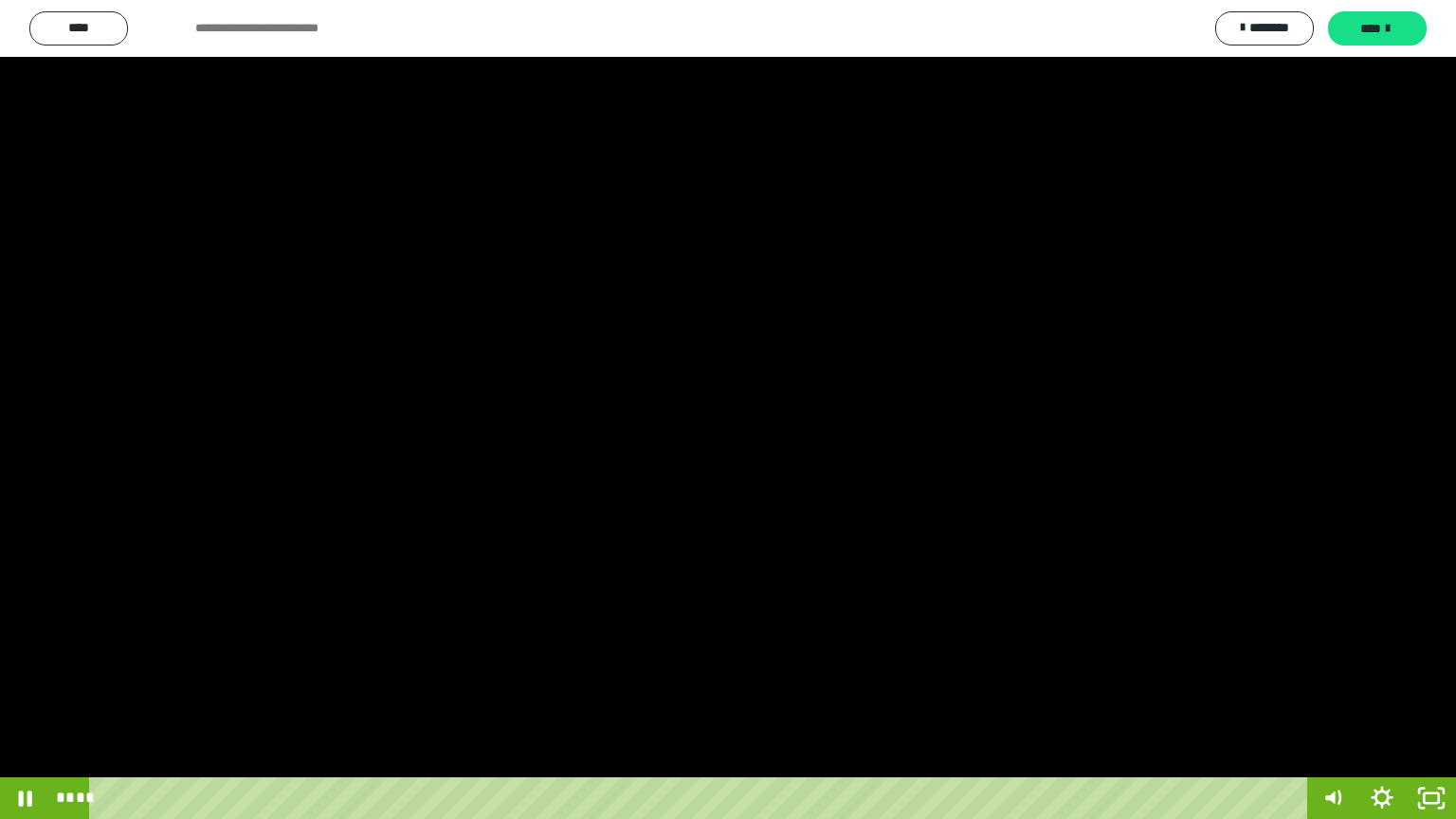 click at bounding box center [728, 410] 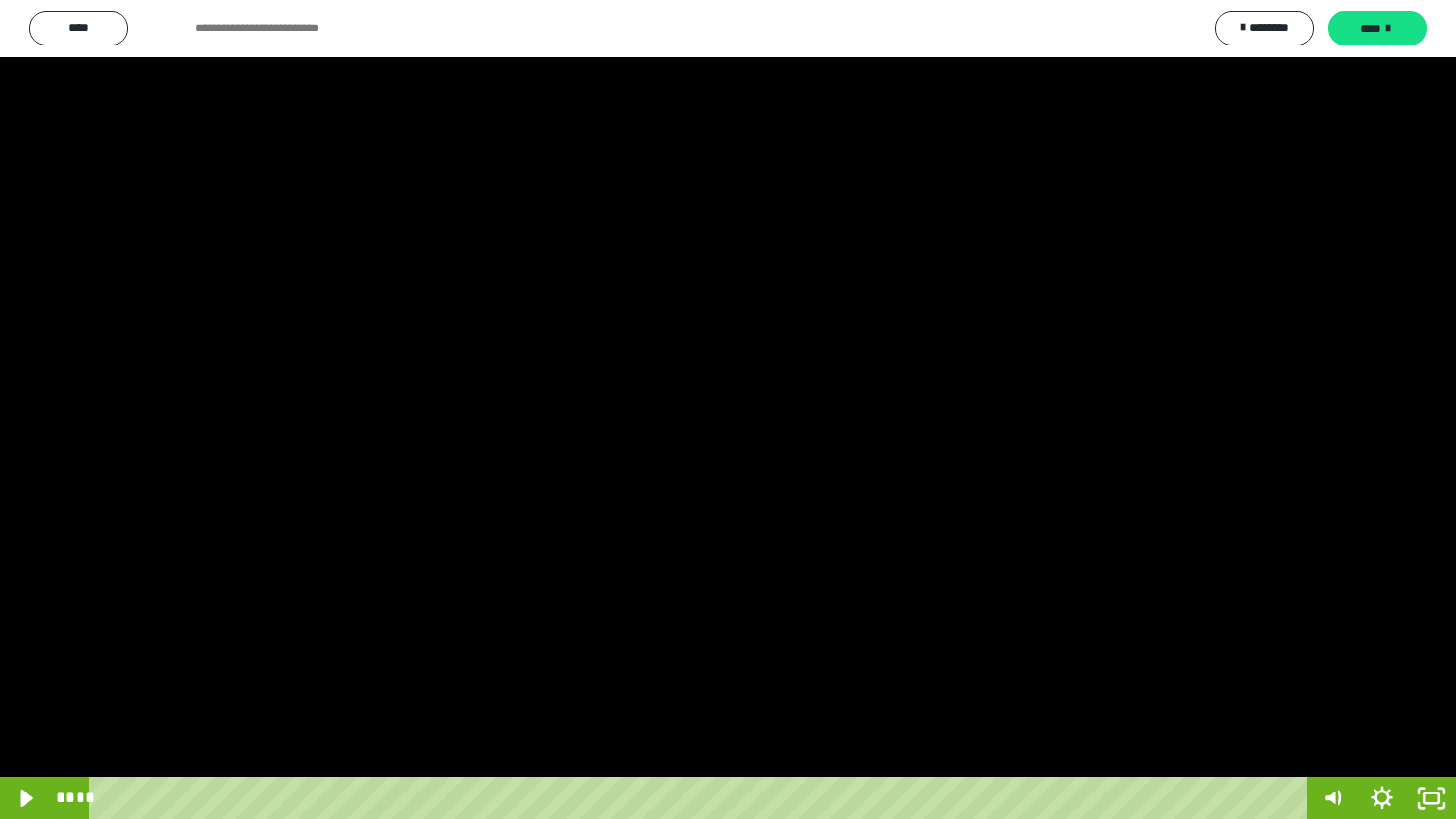 click at bounding box center [728, 410] 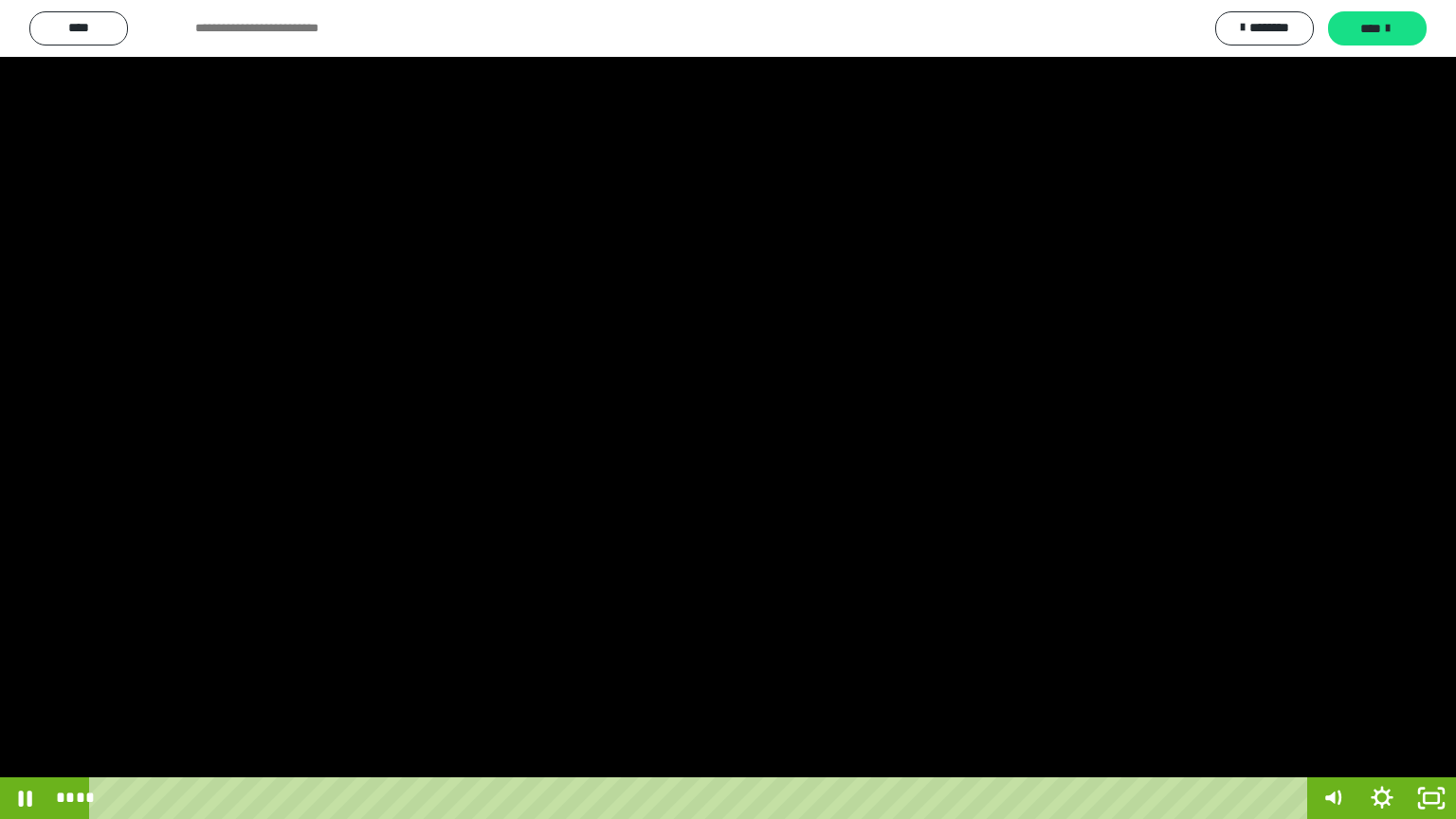 click at bounding box center [728, 410] 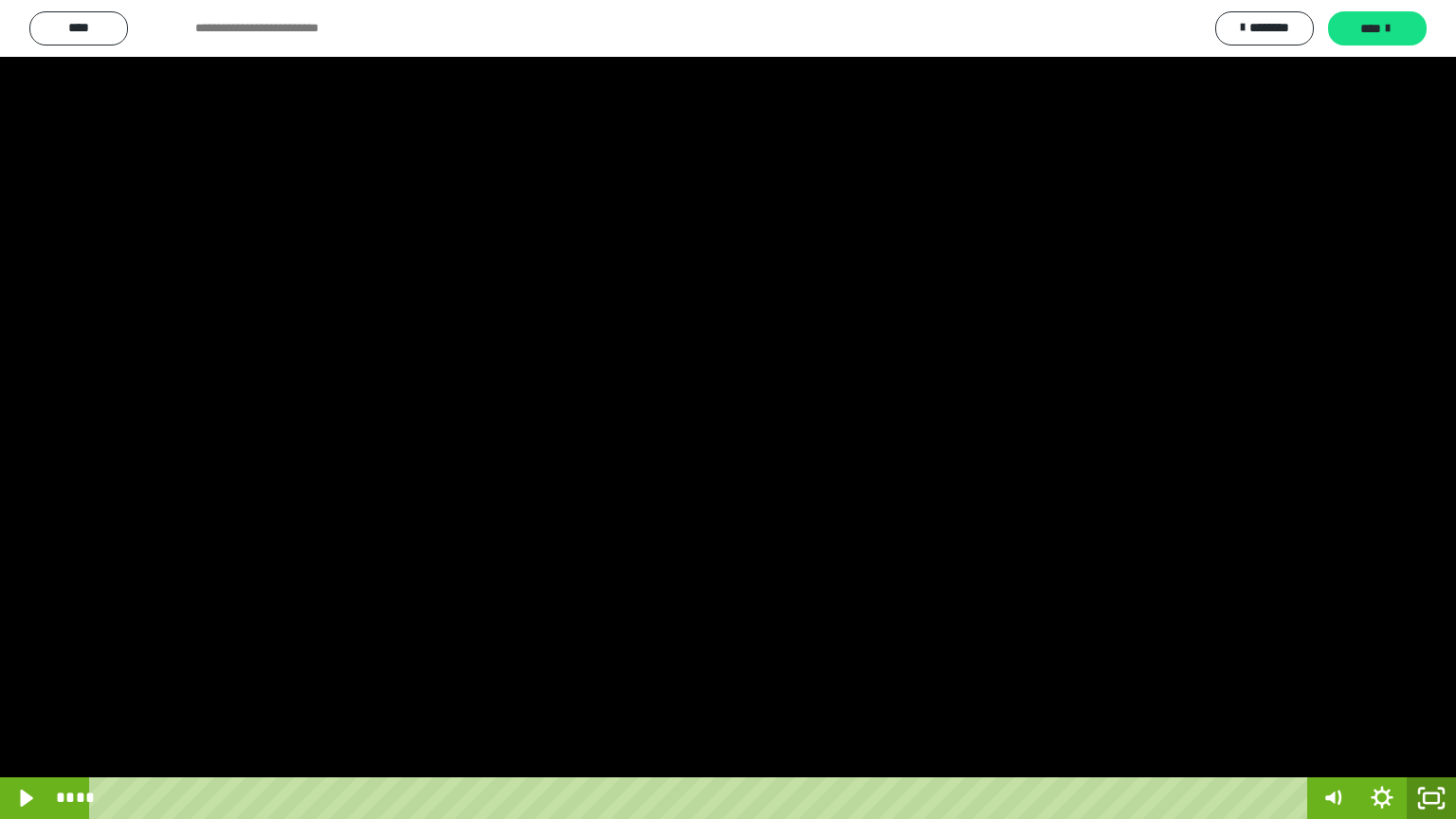 click 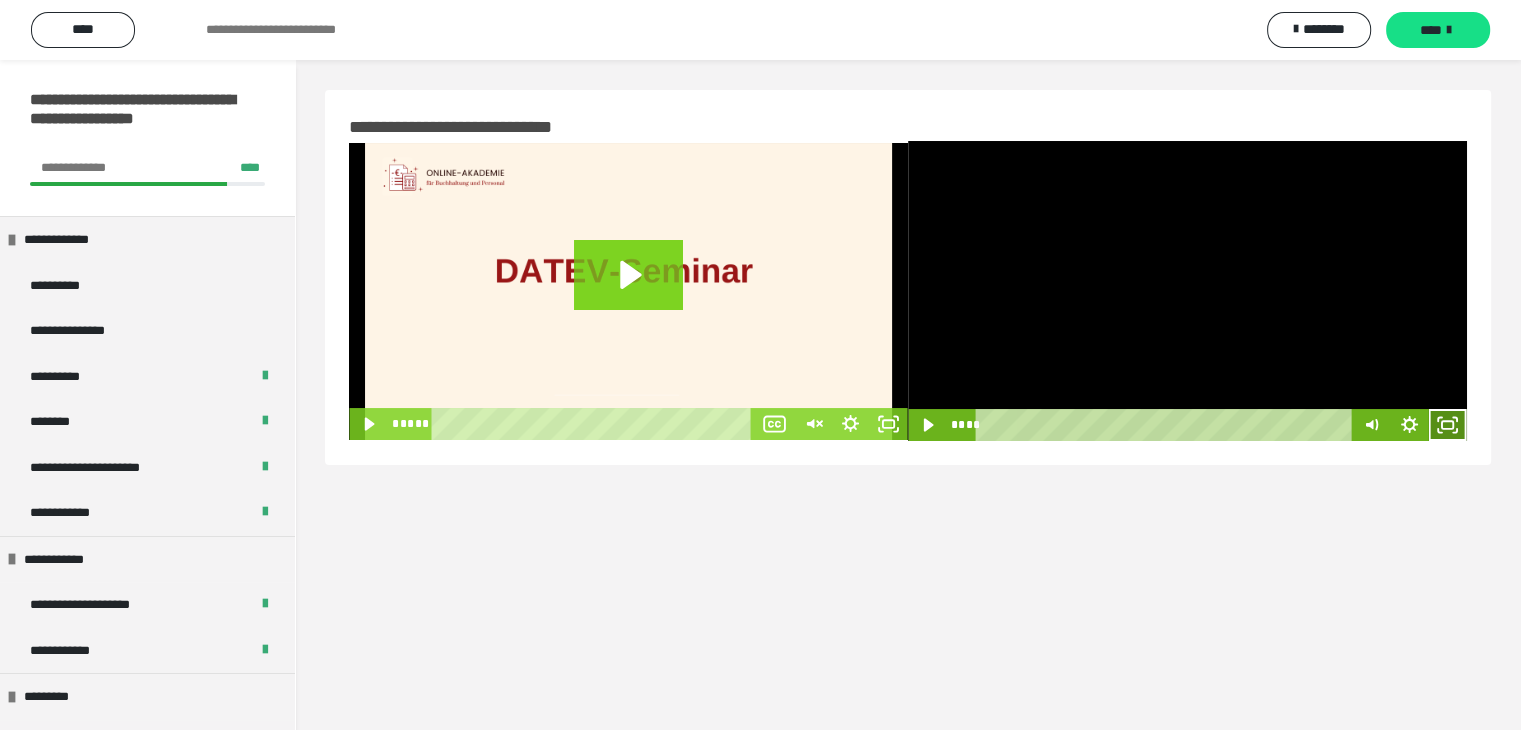 click 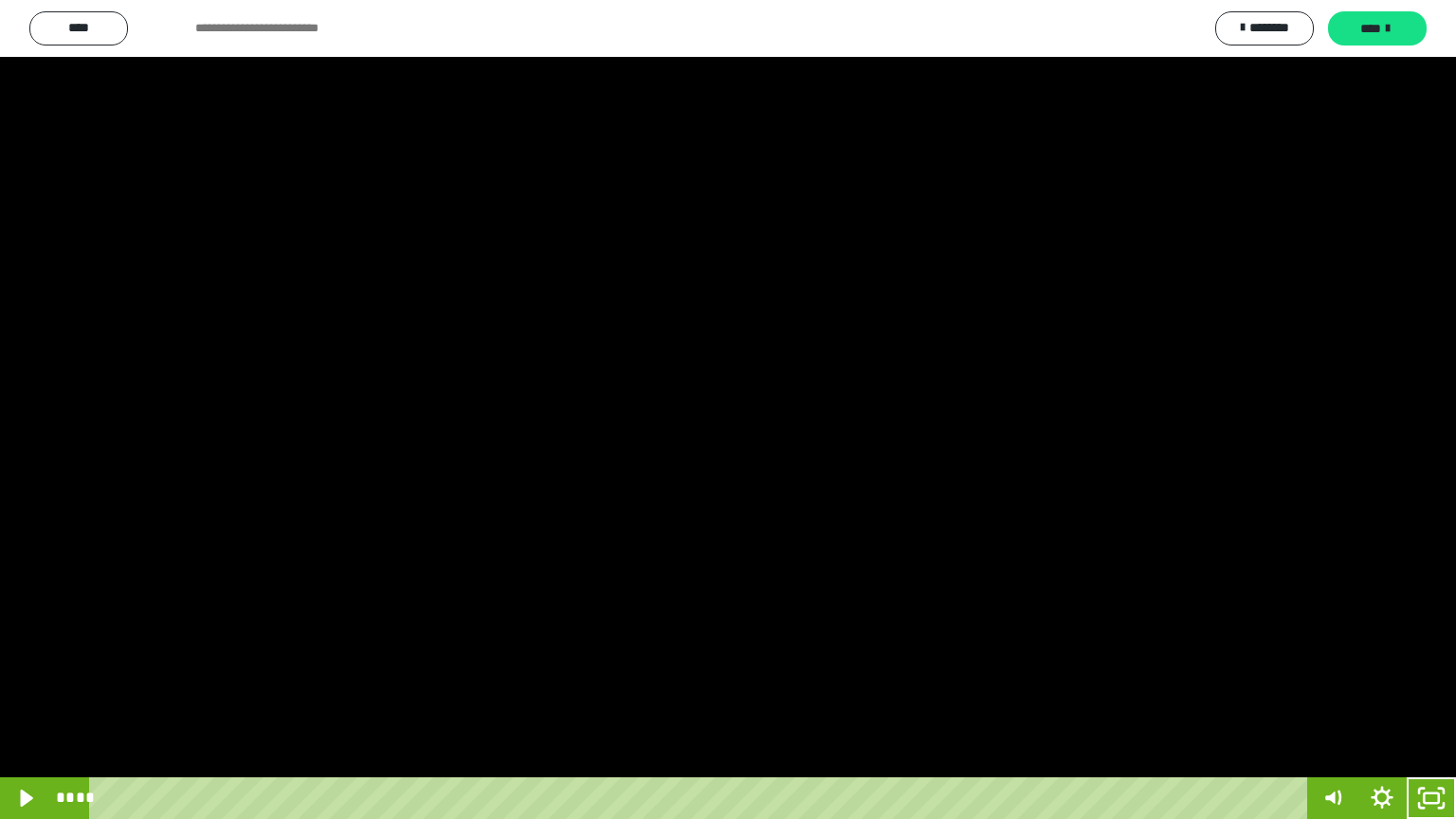 click at bounding box center (728, 410) 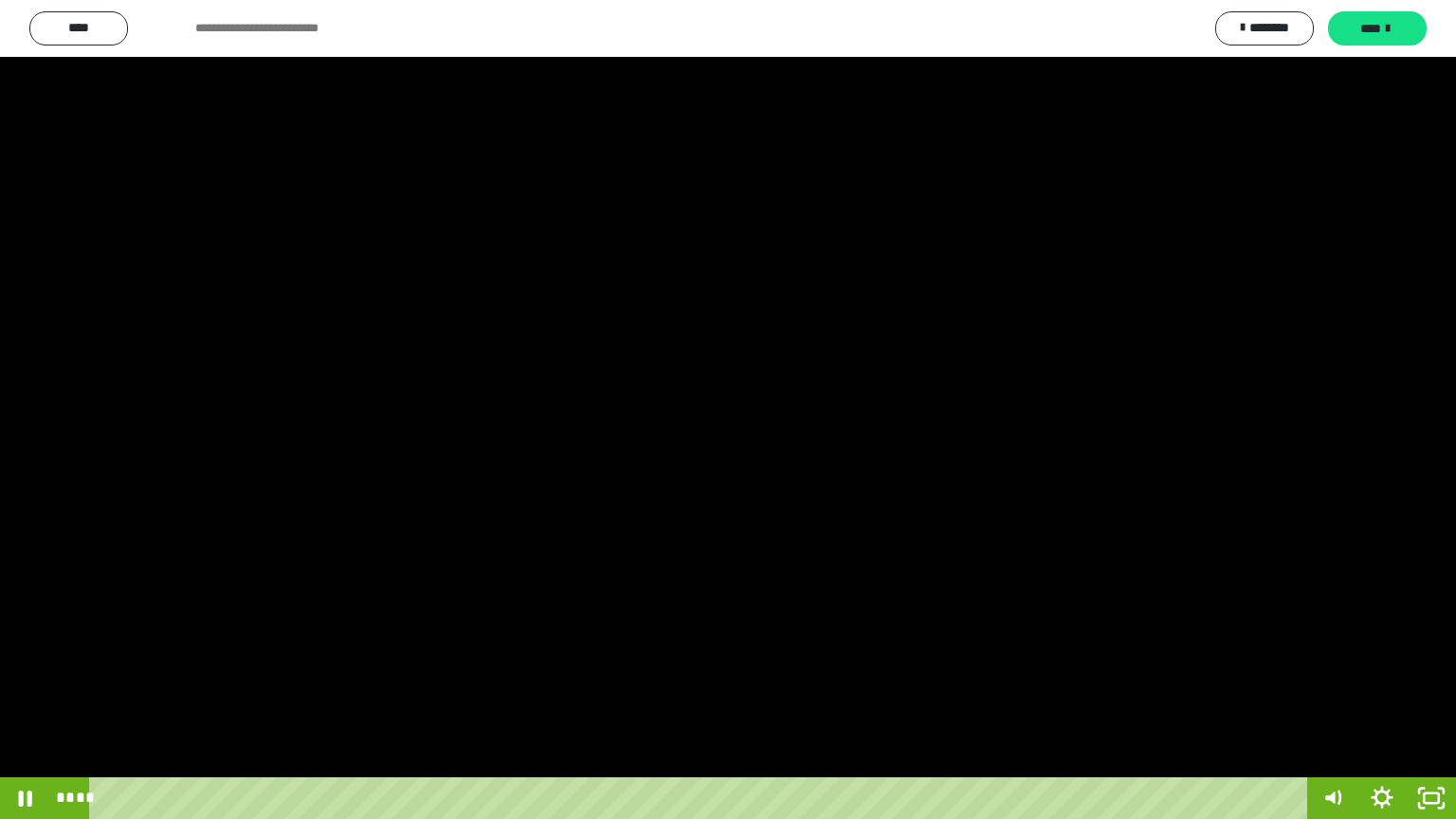 click at bounding box center (728, 410) 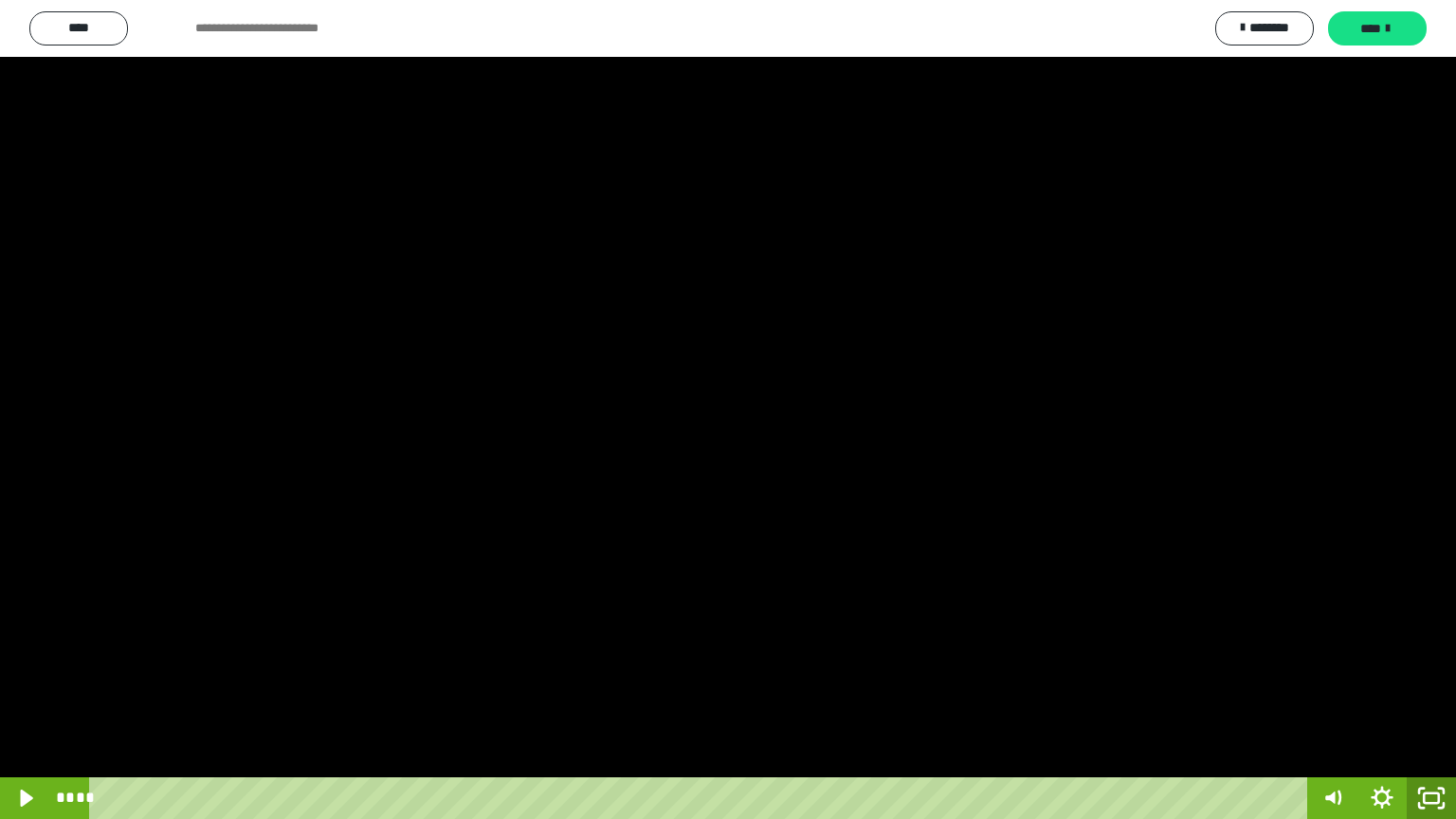 click 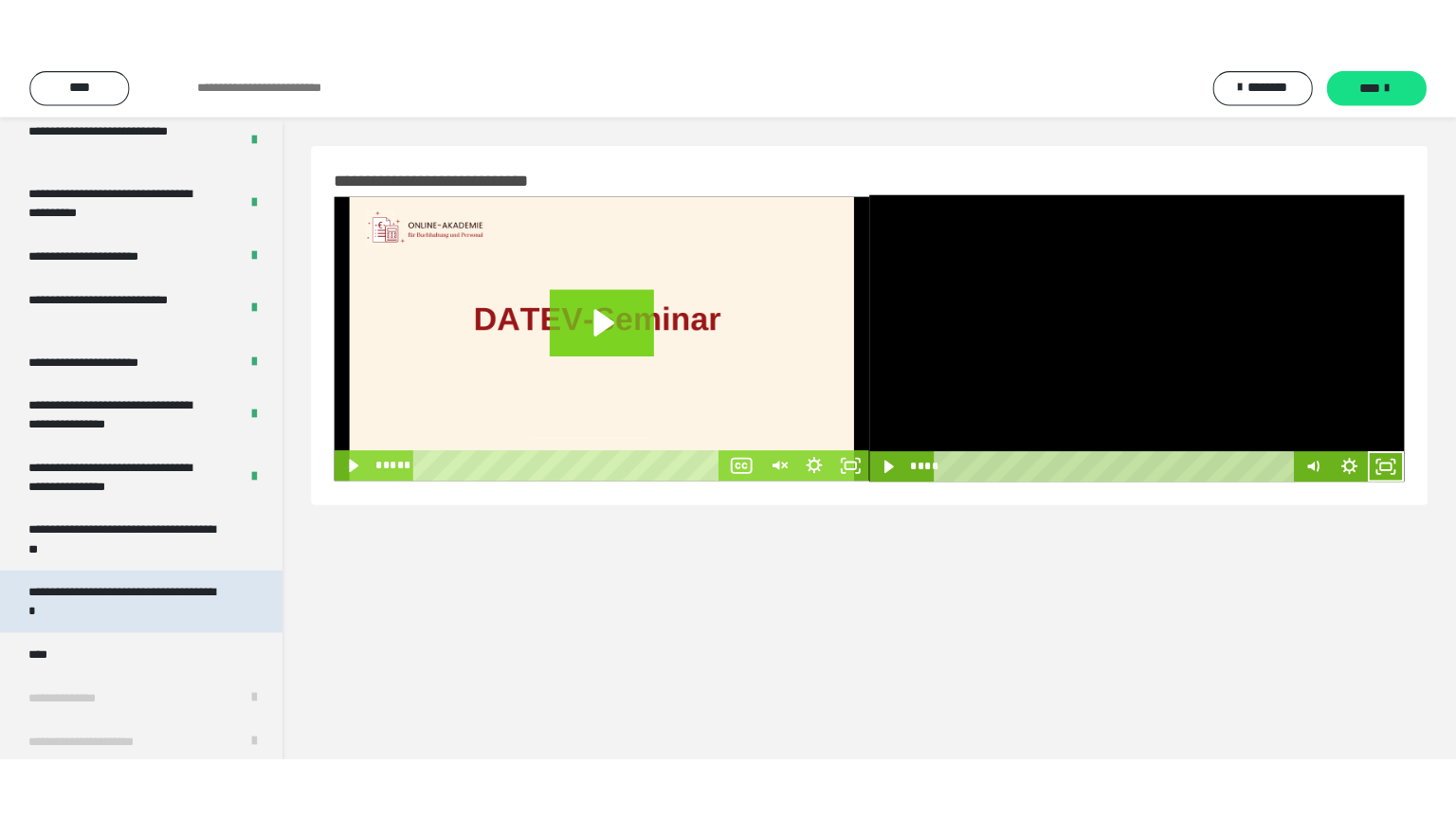 scroll, scrollTop: 4090, scrollLeft: 0, axis: vertical 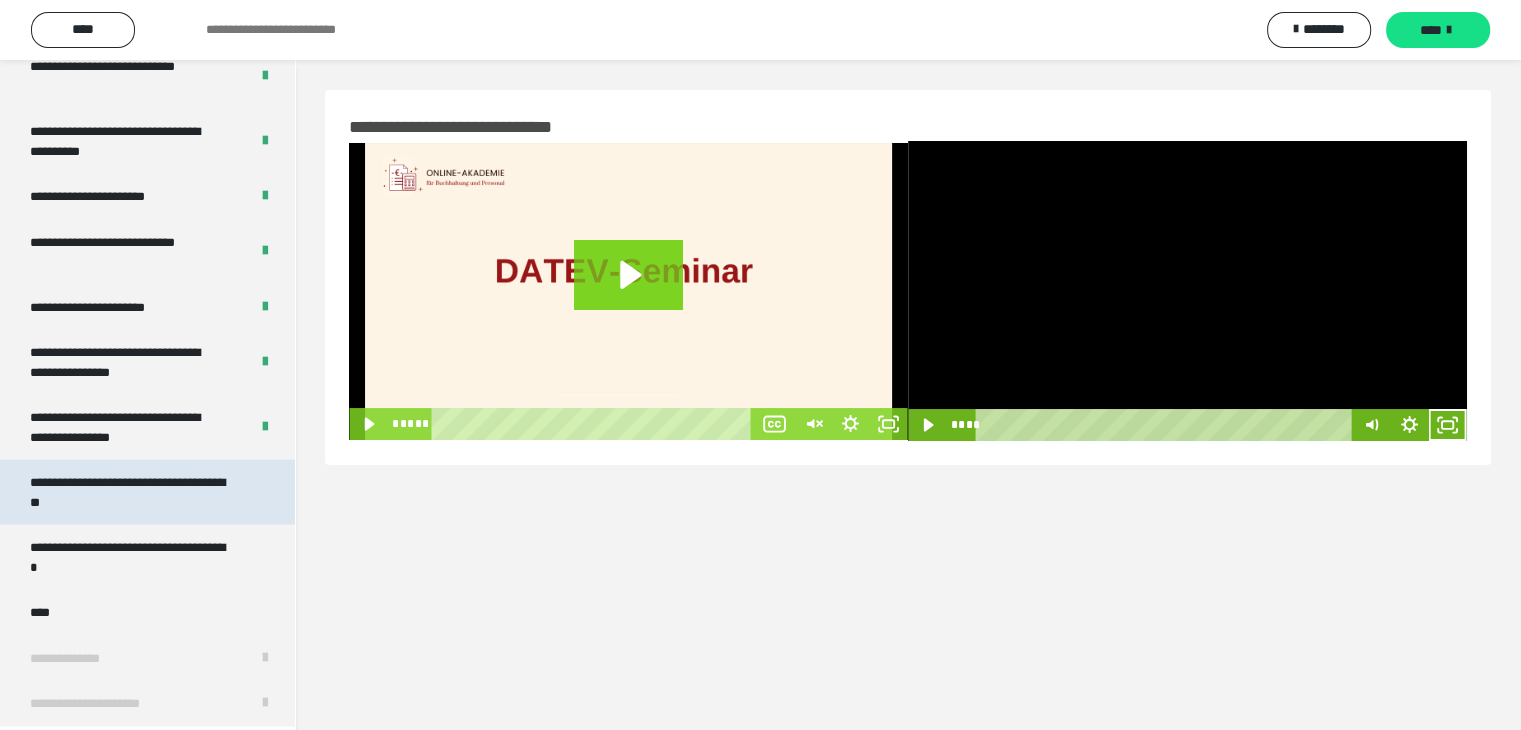 click on "**********" at bounding box center (132, 492) 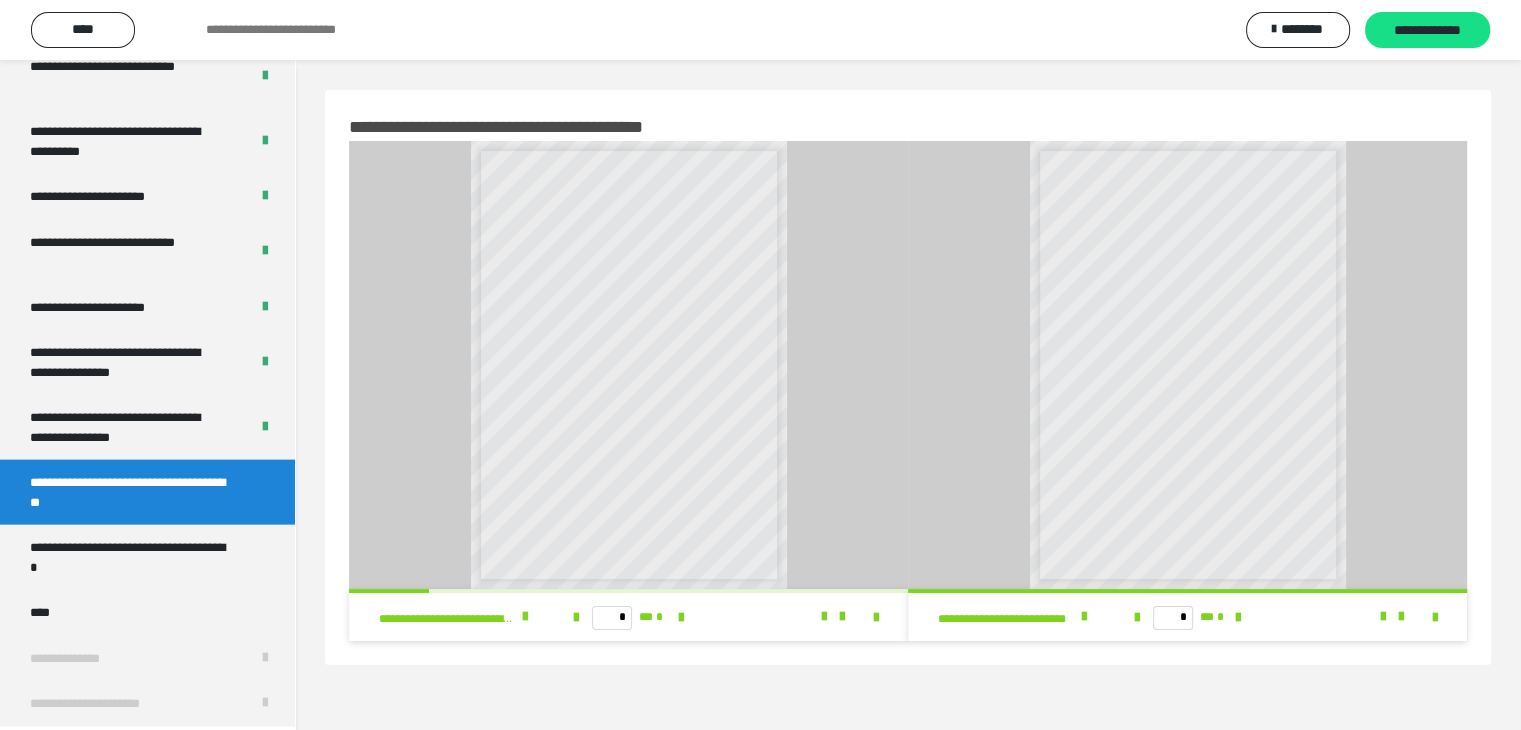click at bounding box center (864, 617) 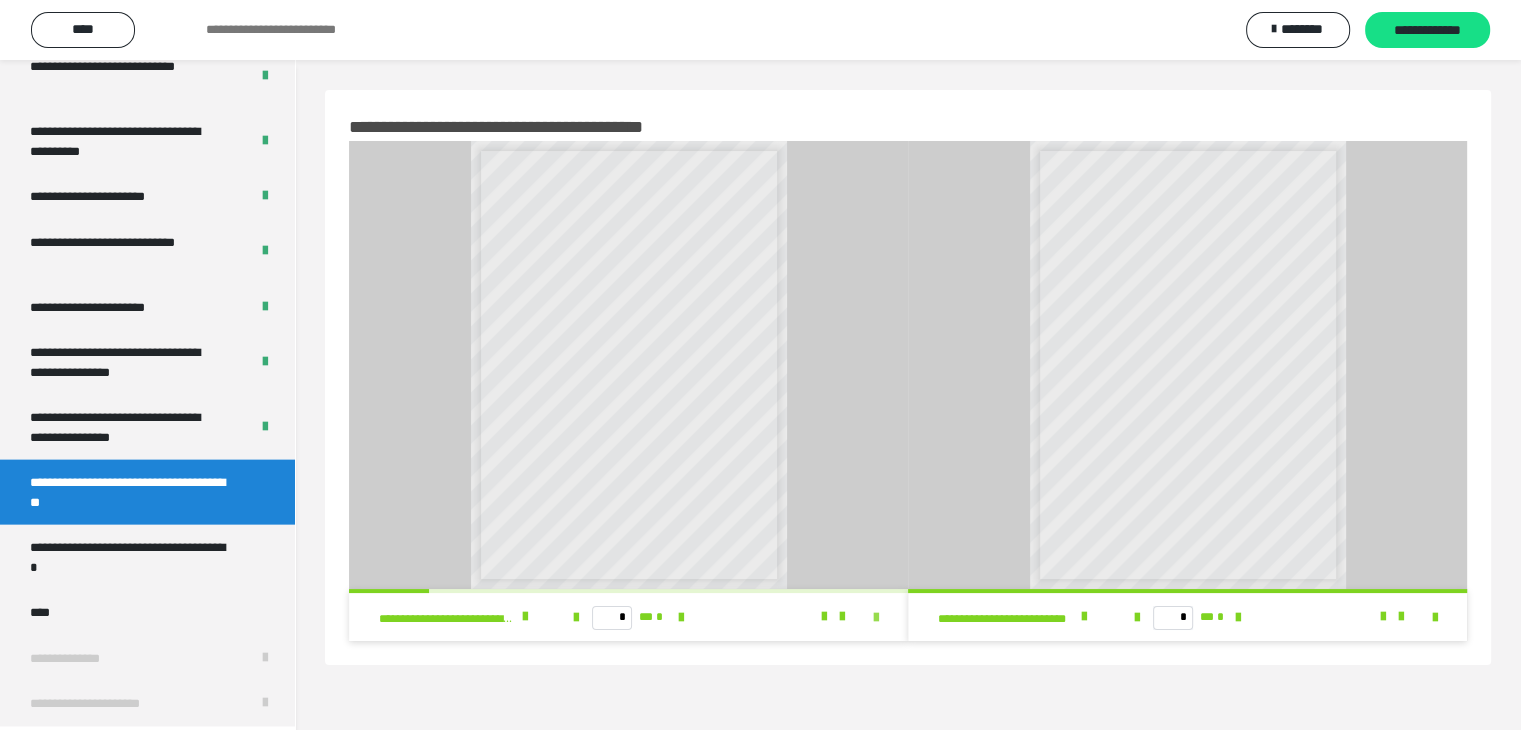 click at bounding box center (876, 618) 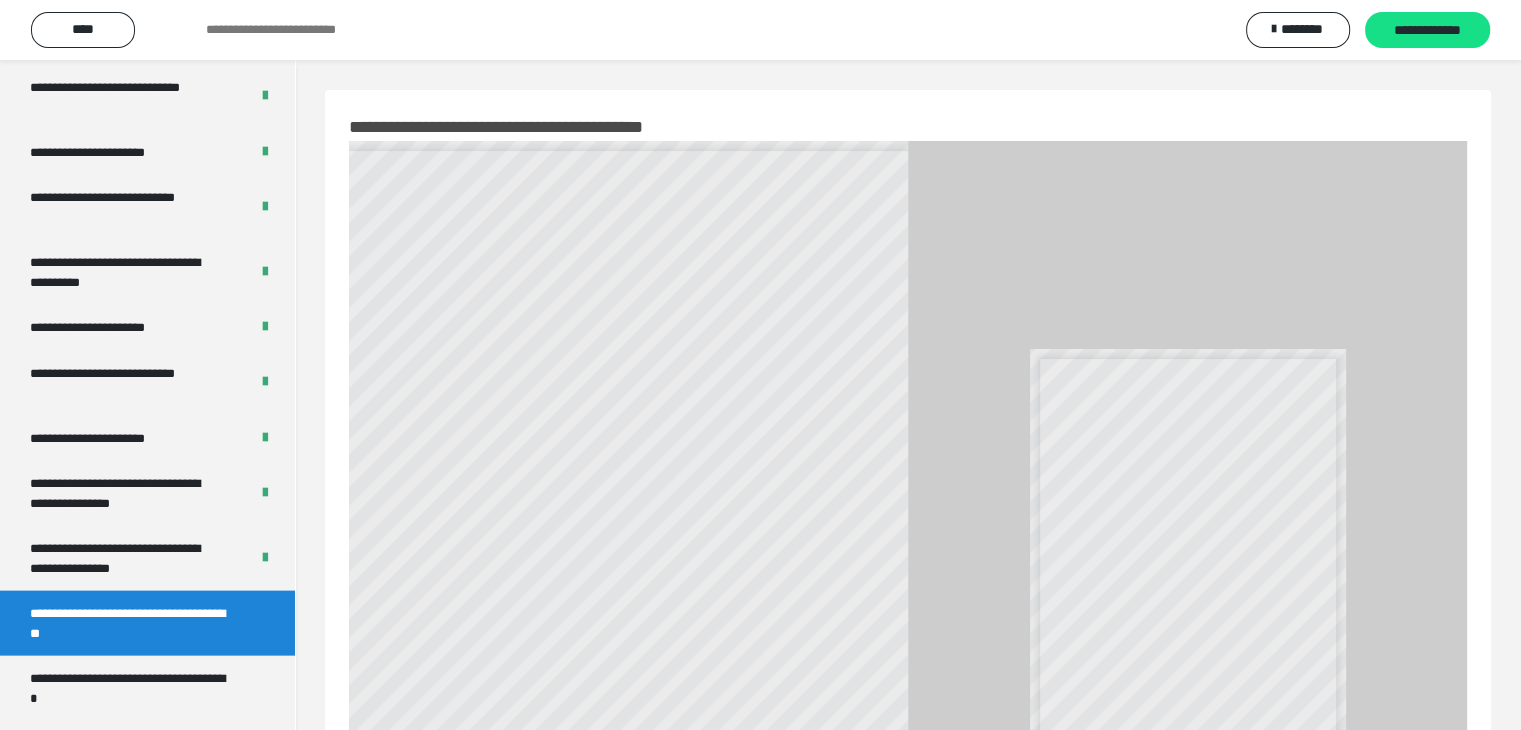 scroll, scrollTop: 4180, scrollLeft: 0, axis: vertical 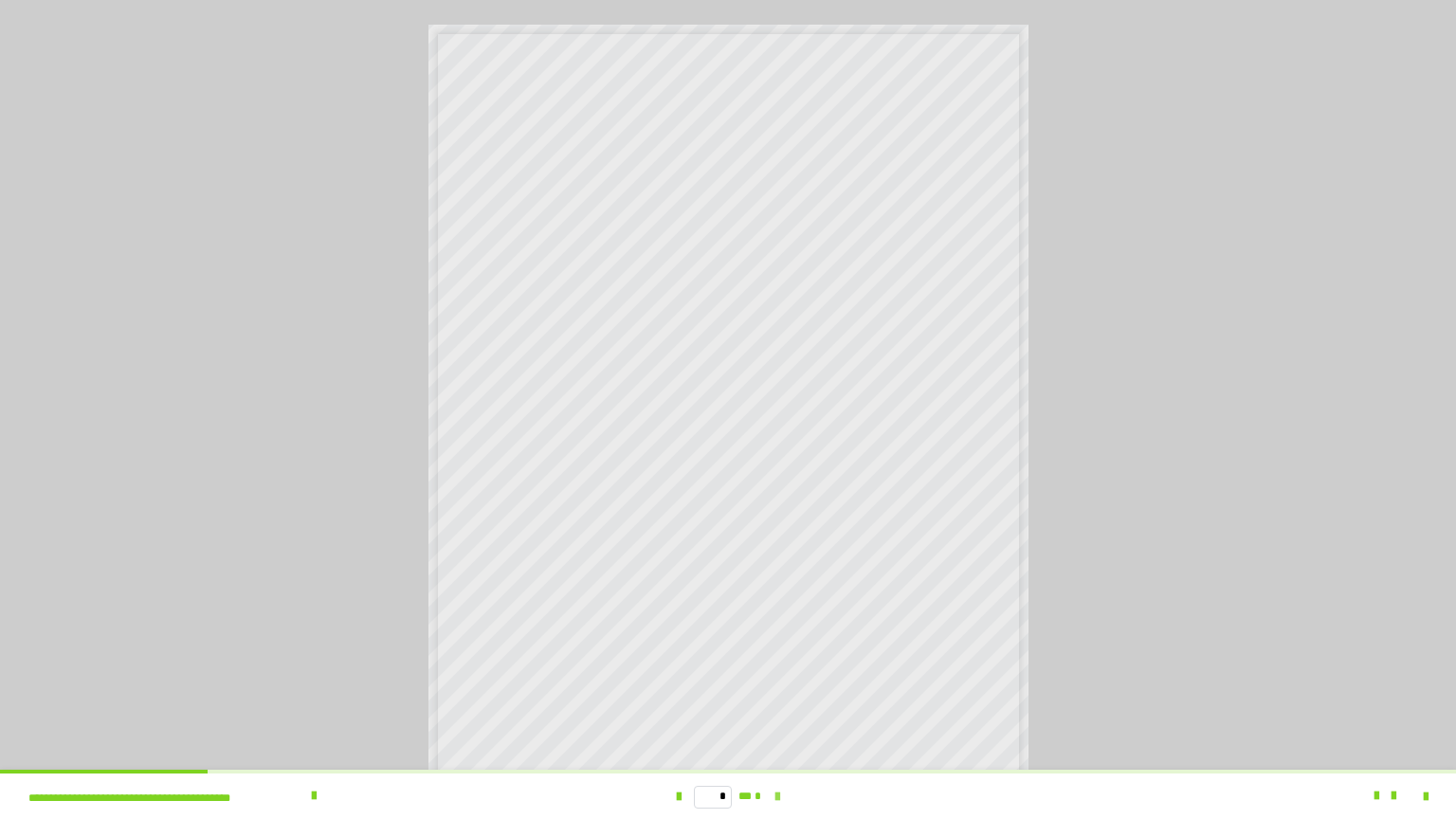 click at bounding box center (777, 797) 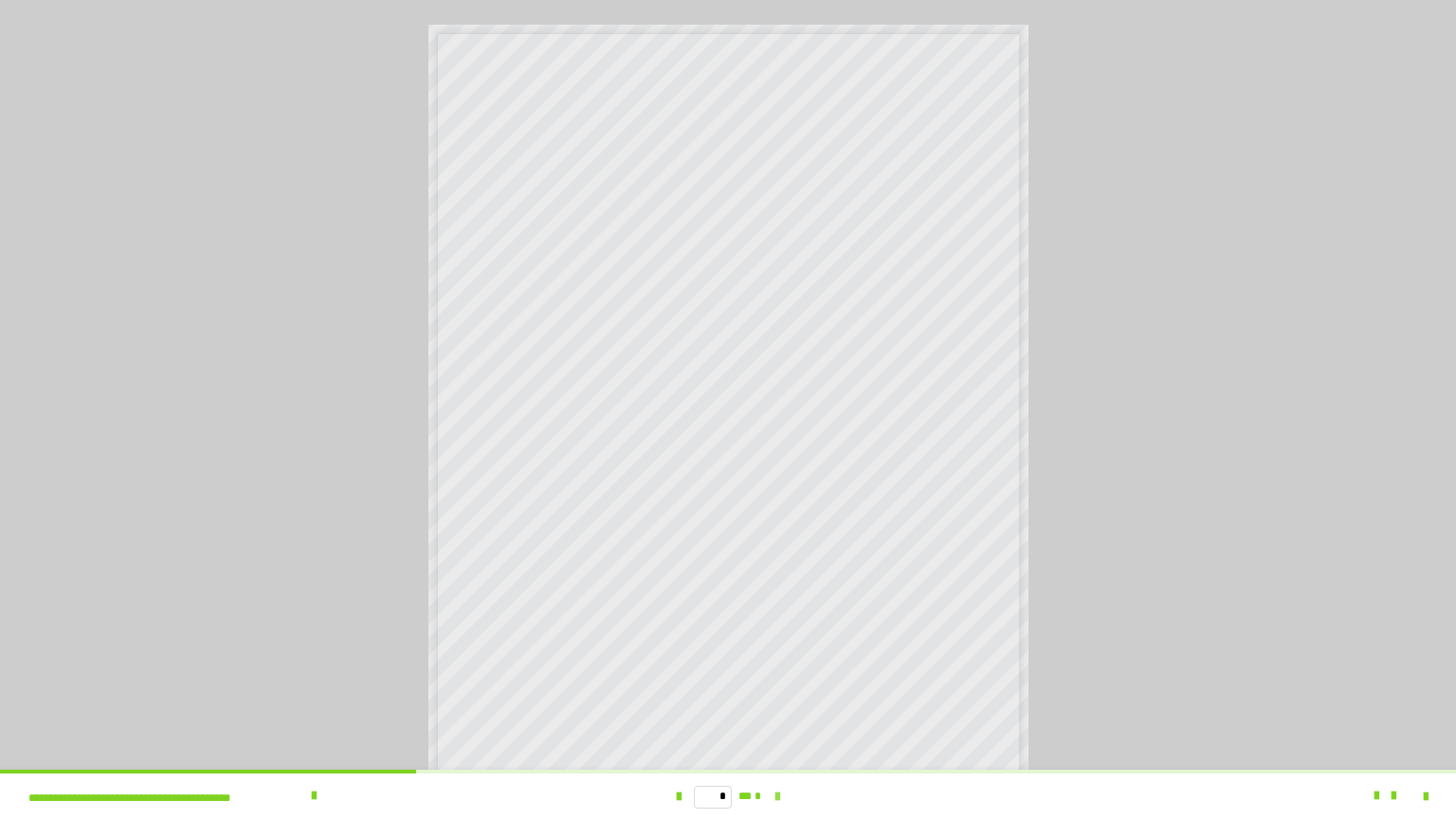 click at bounding box center (777, 797) 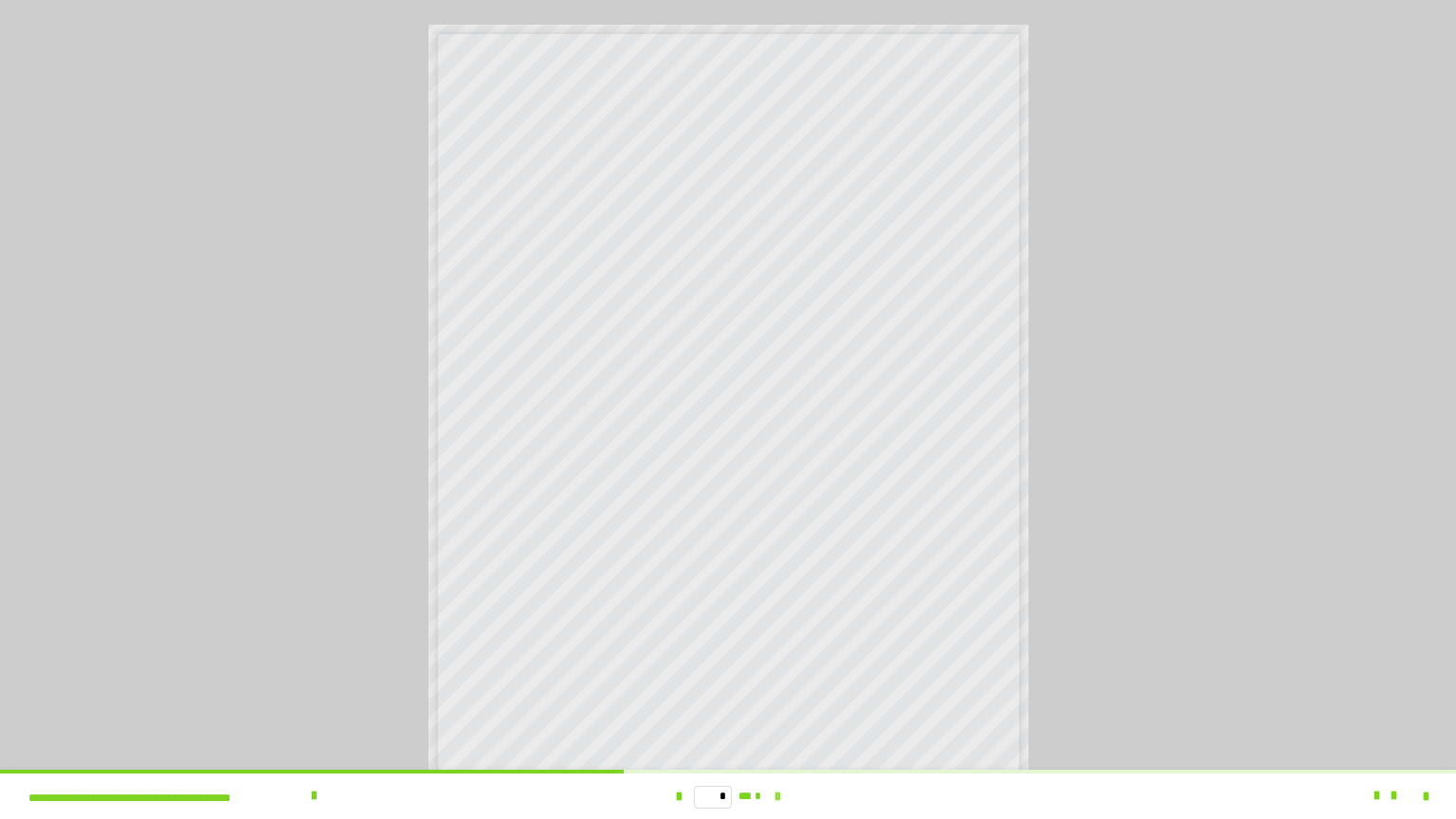 click at bounding box center [777, 797] 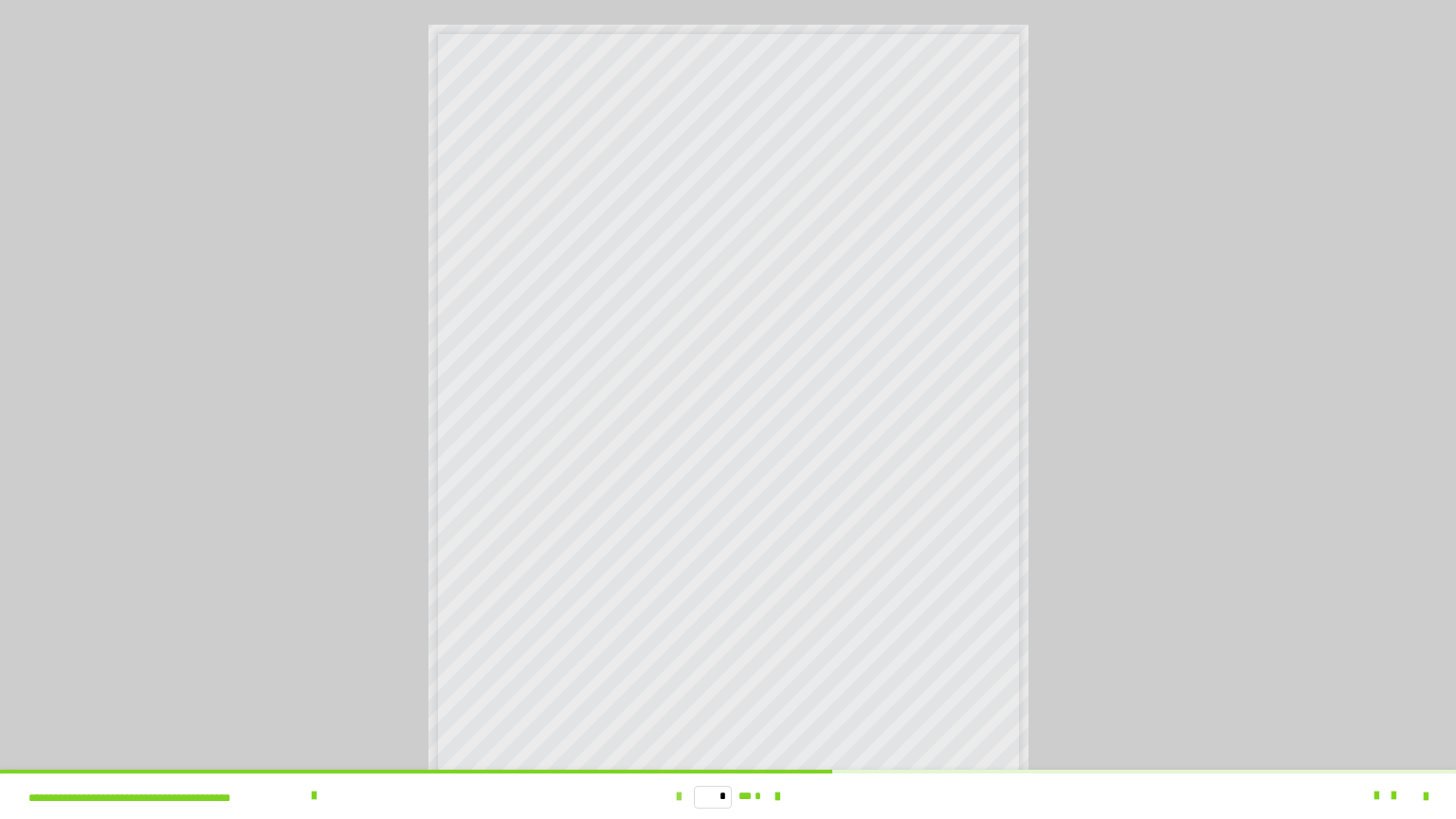 click at bounding box center (679, 796) 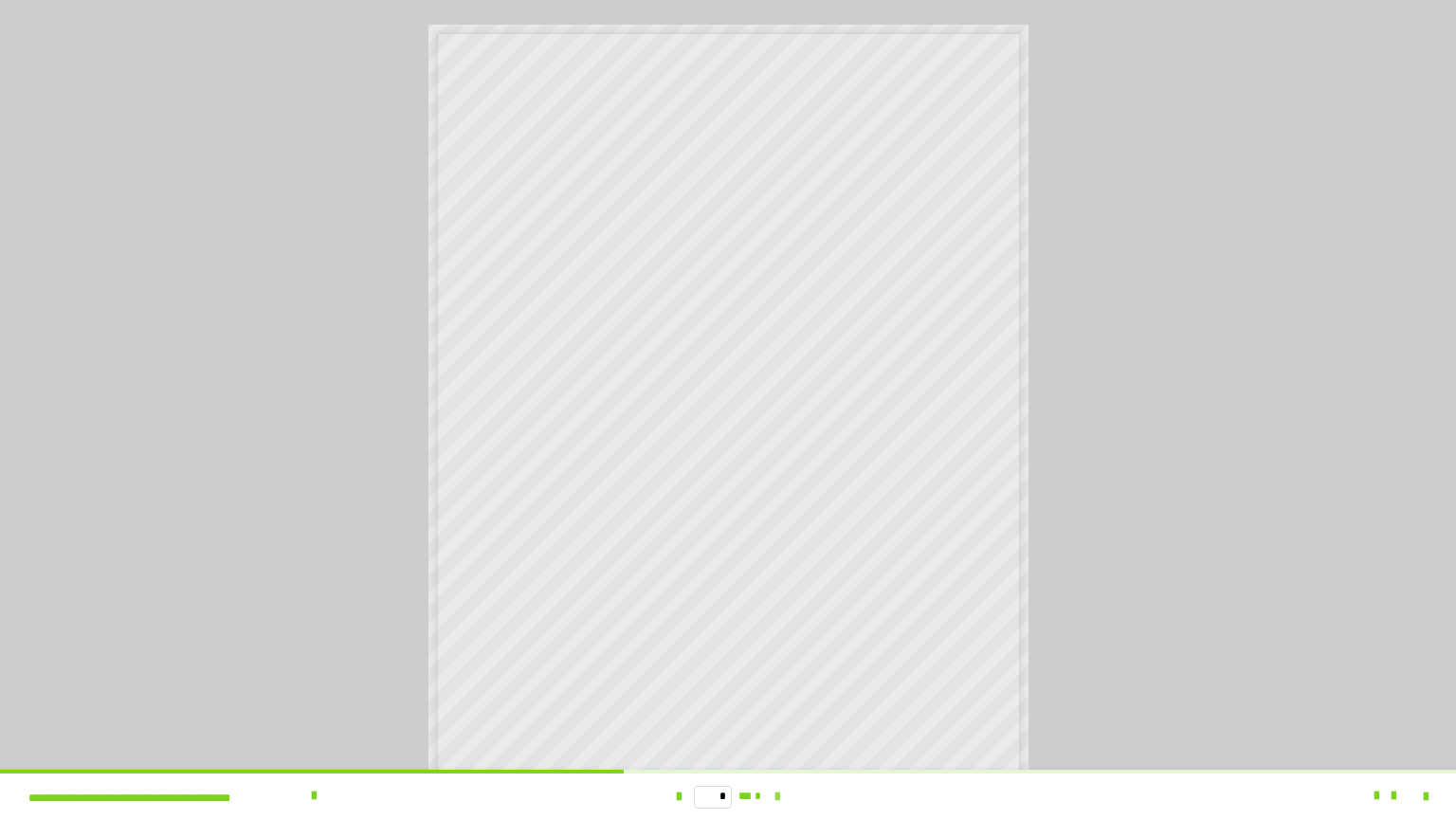 click at bounding box center (777, 797) 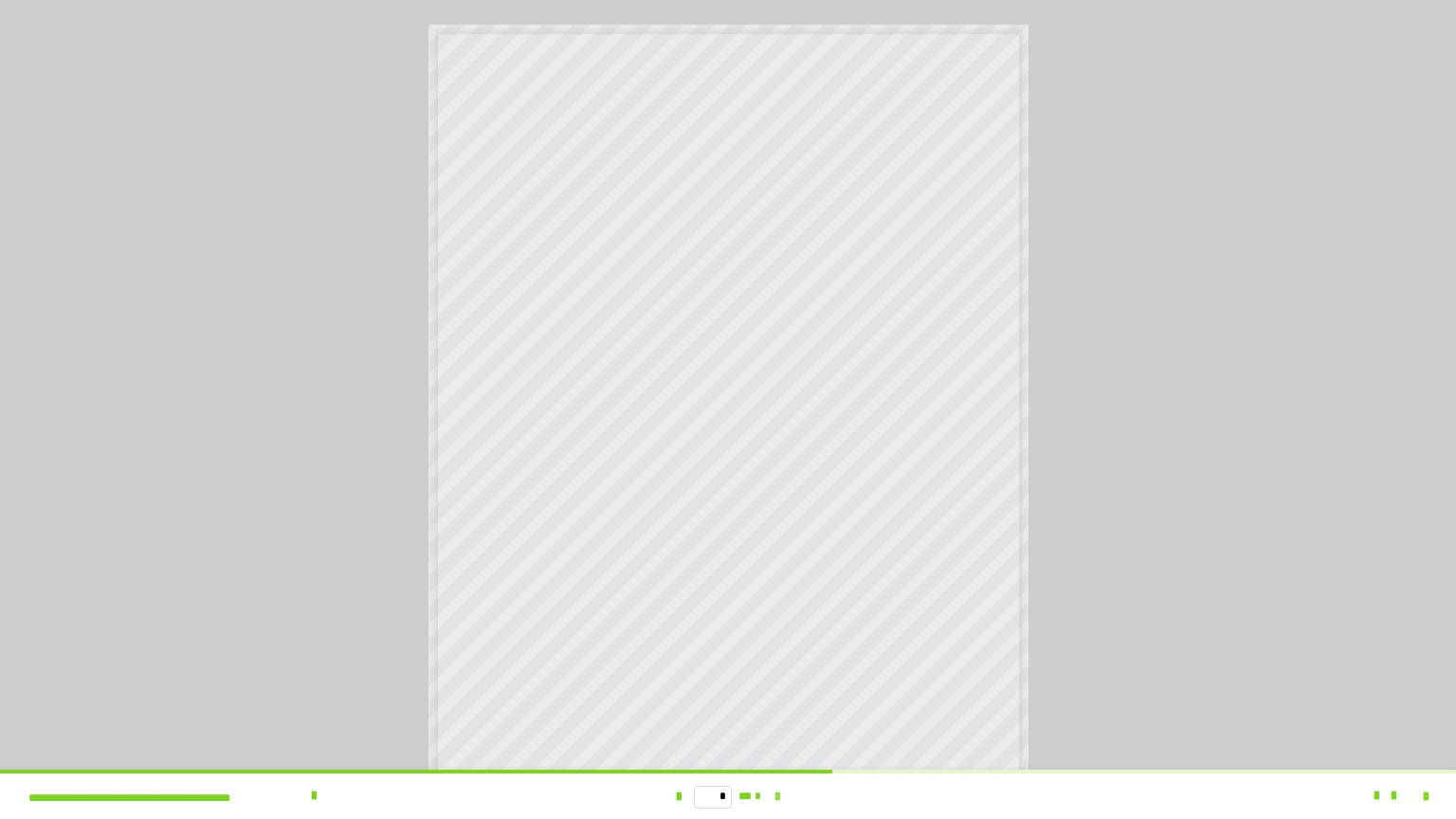 click at bounding box center (777, 797) 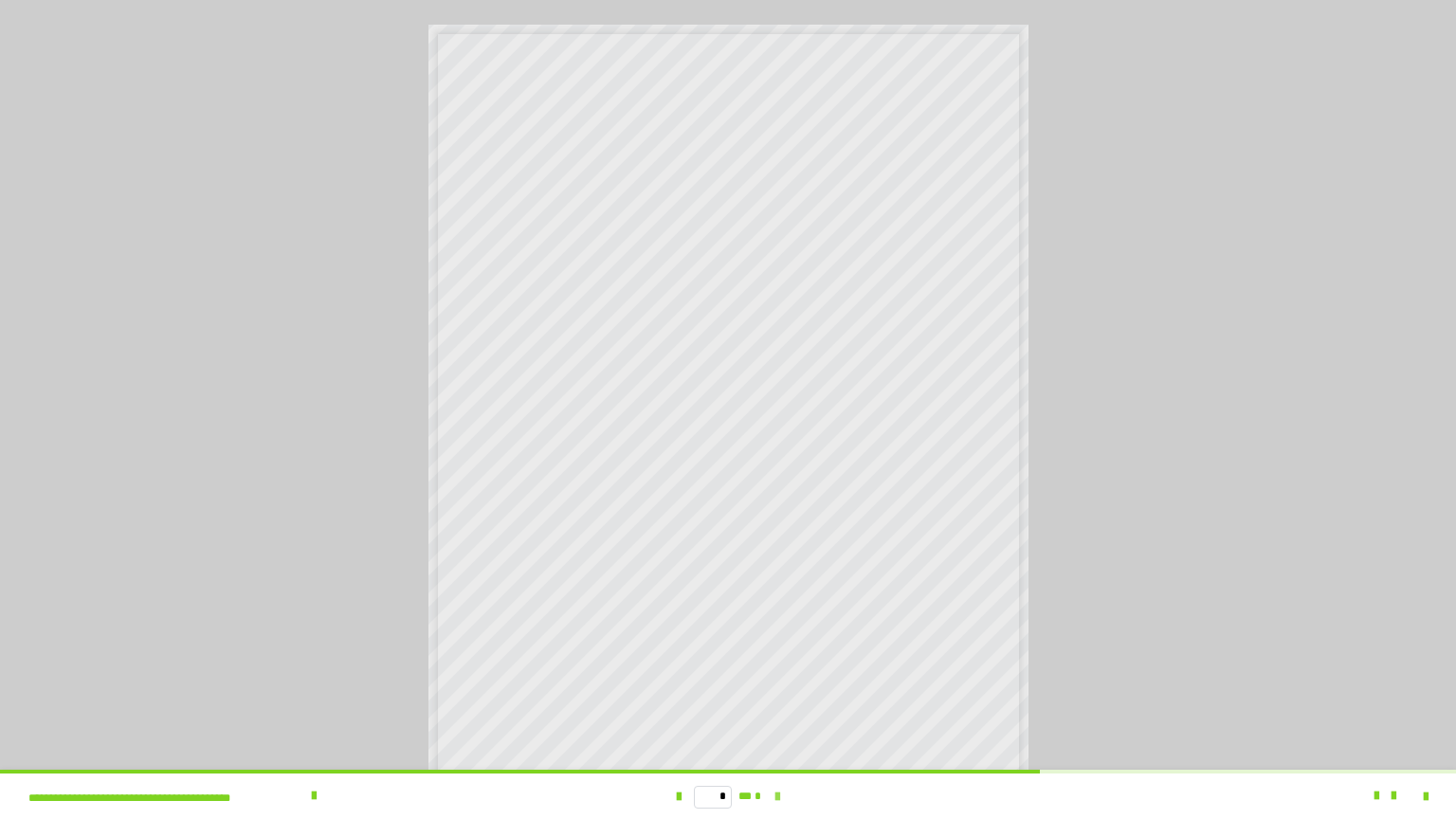 click at bounding box center [777, 797] 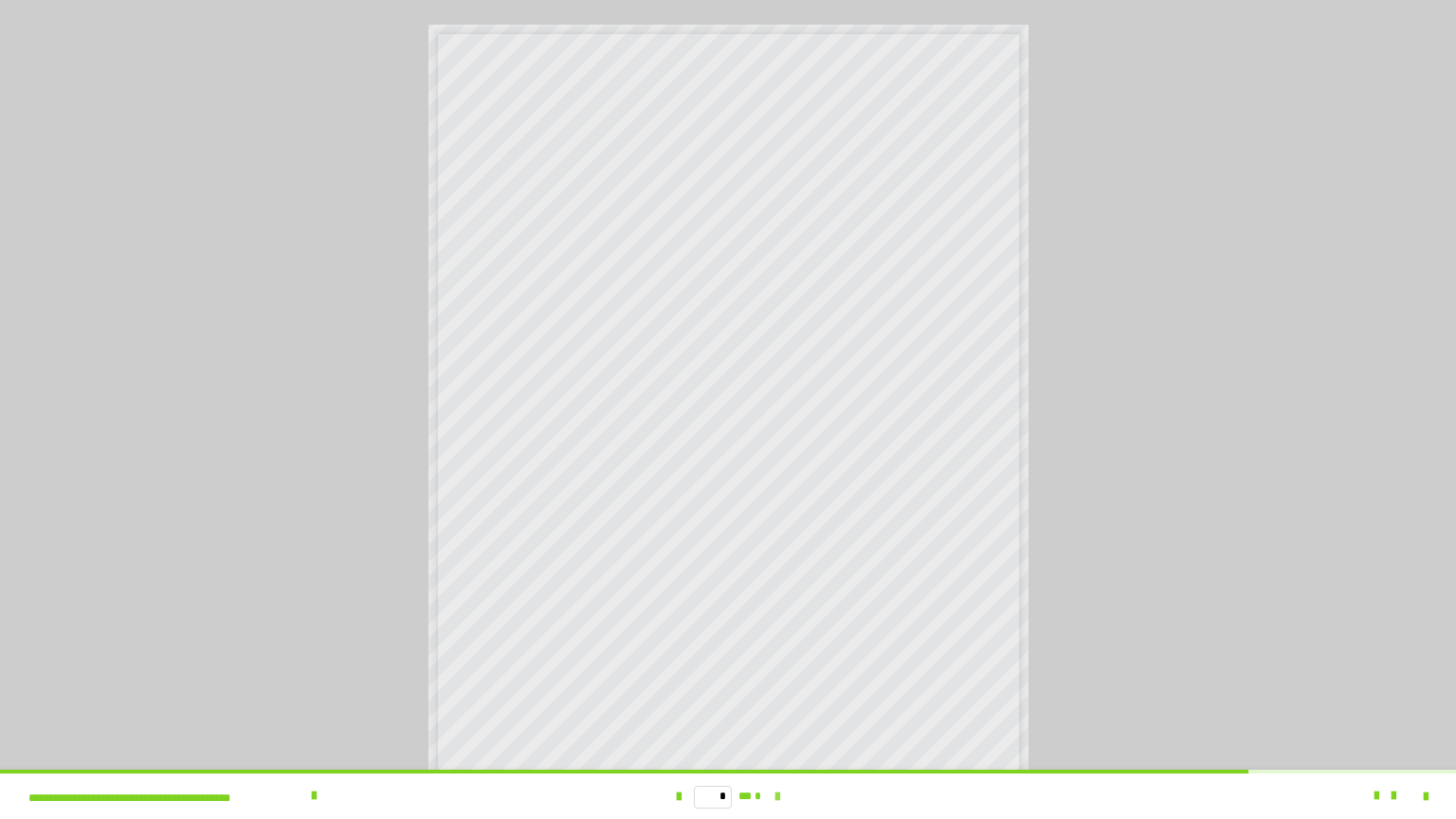 click at bounding box center [777, 797] 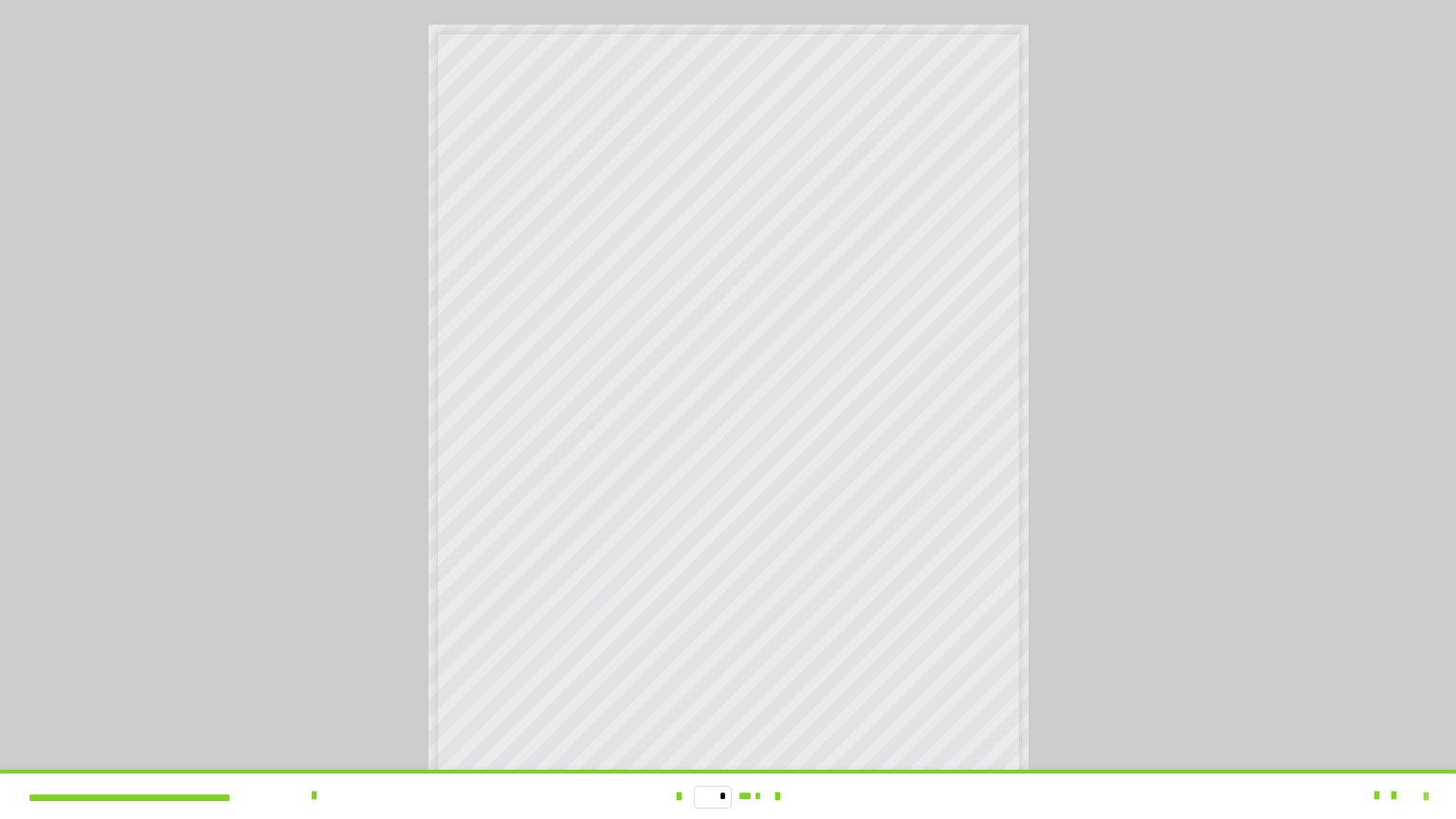 click at bounding box center (1426, 797) 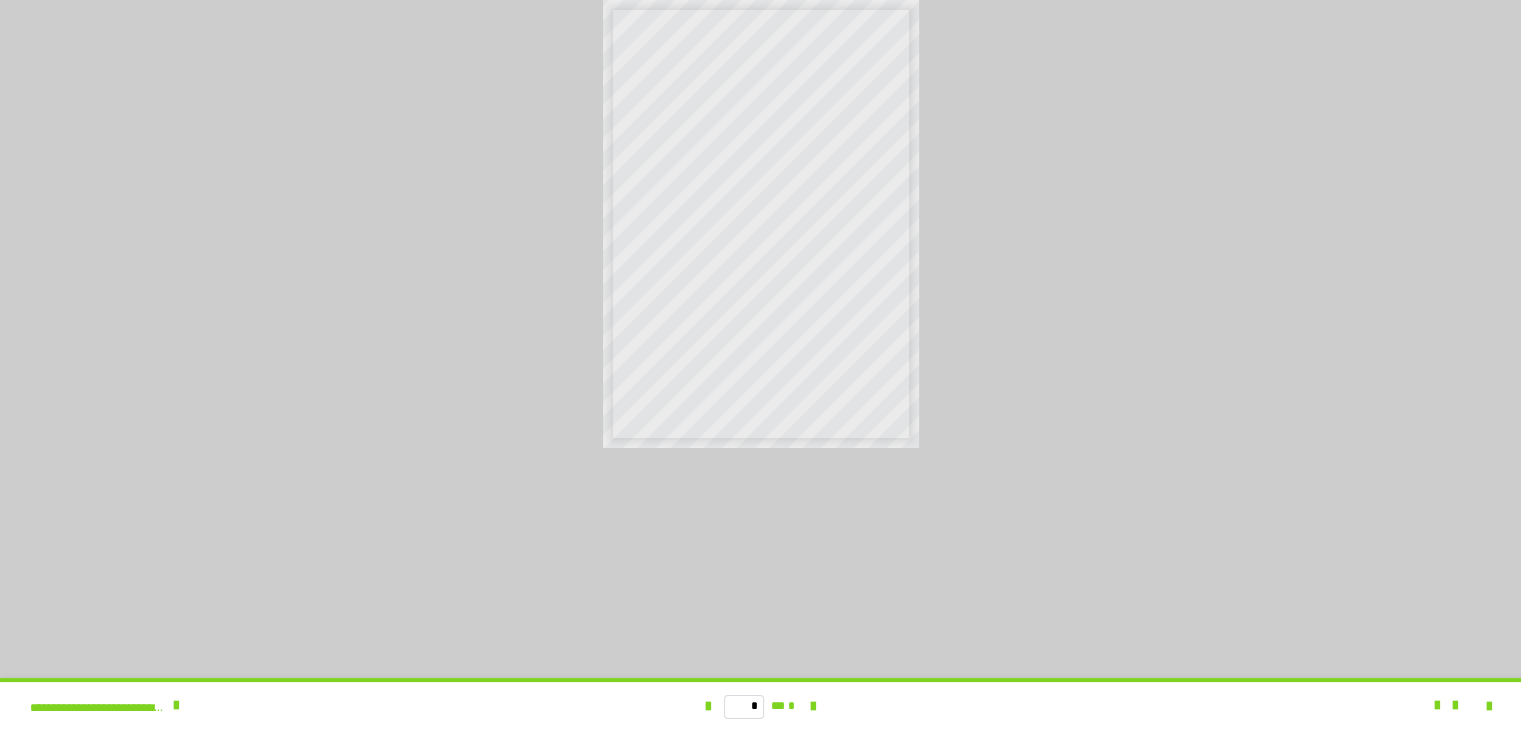 scroll, scrollTop: 3815, scrollLeft: 0, axis: vertical 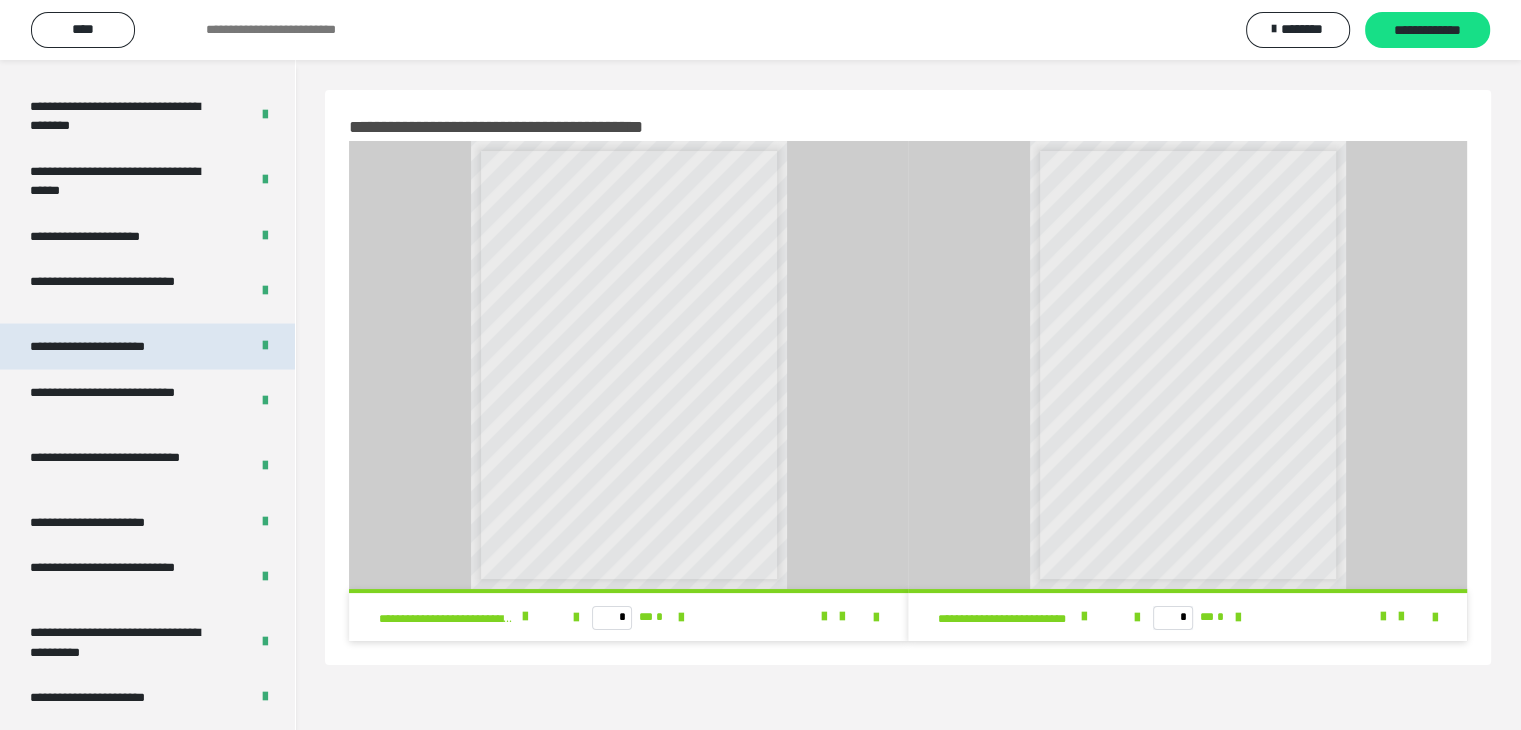 click on "**********" at bounding box center [111, 346] 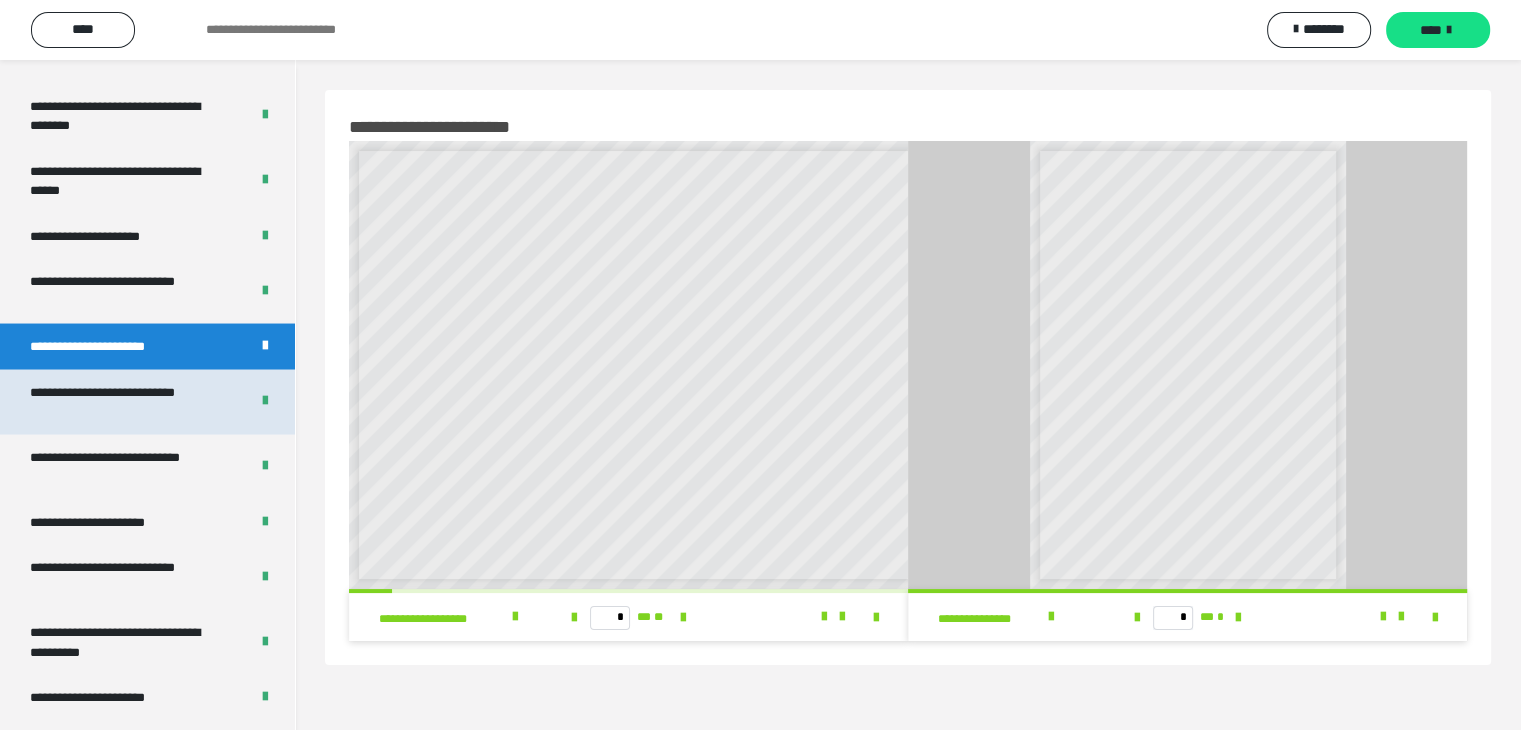 click on "**********" at bounding box center [124, 401] 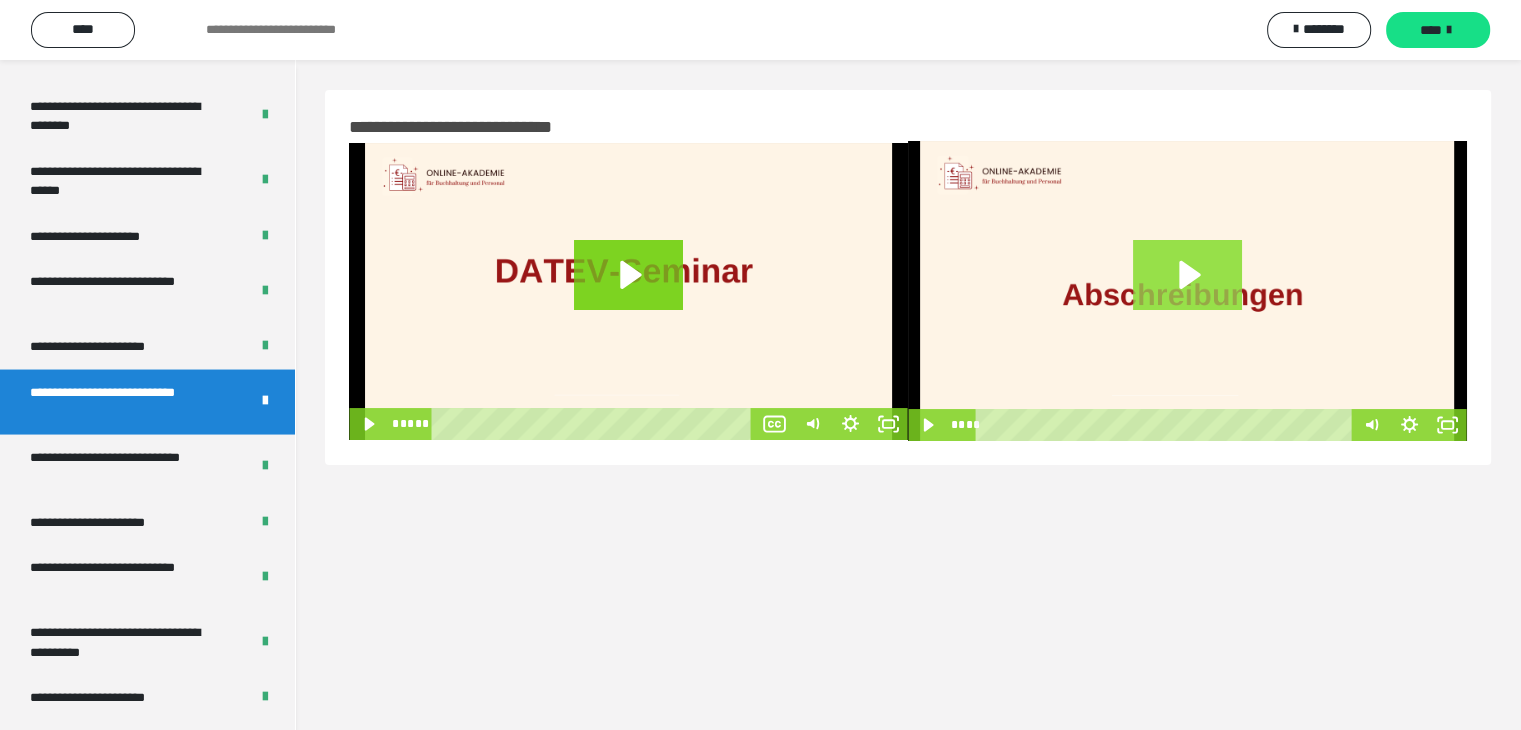 click 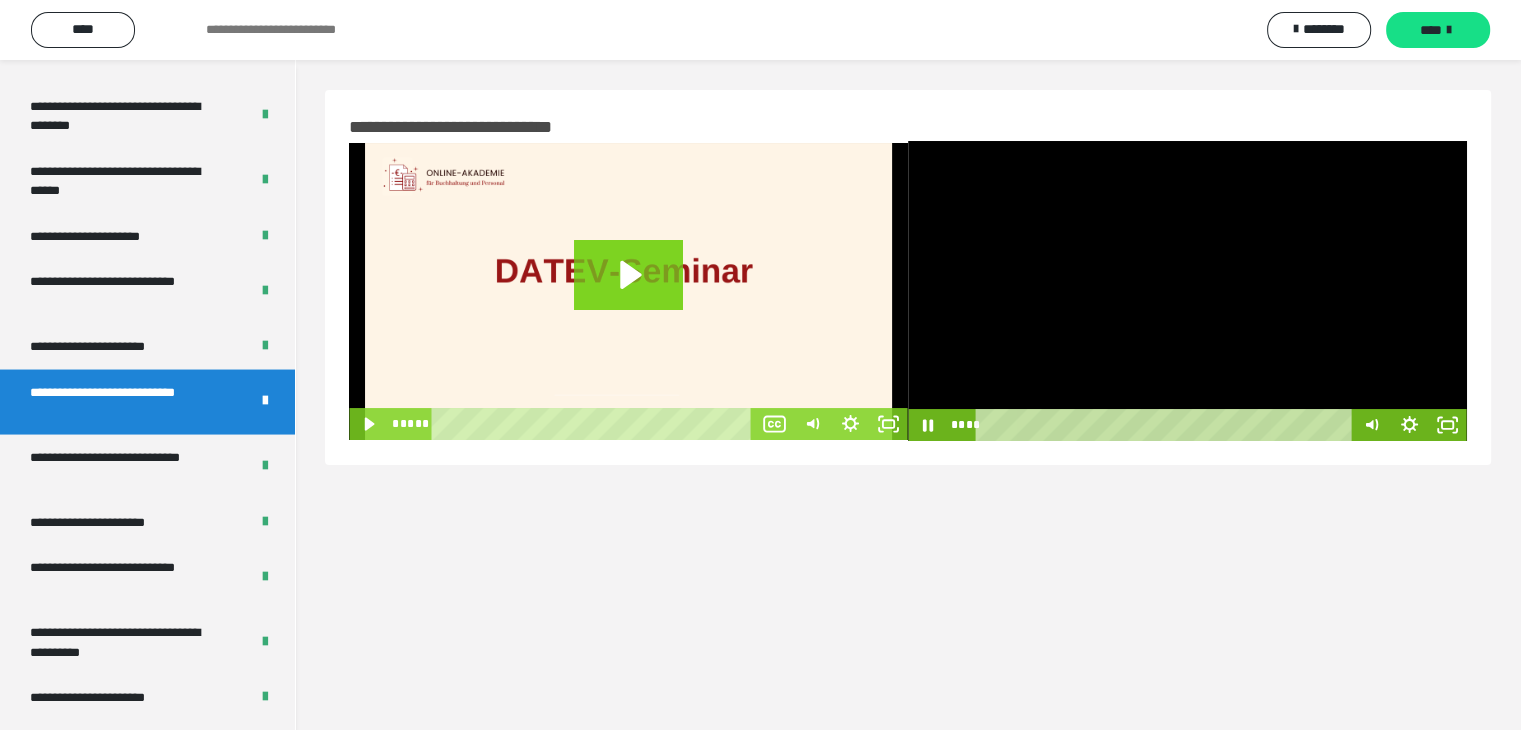 click 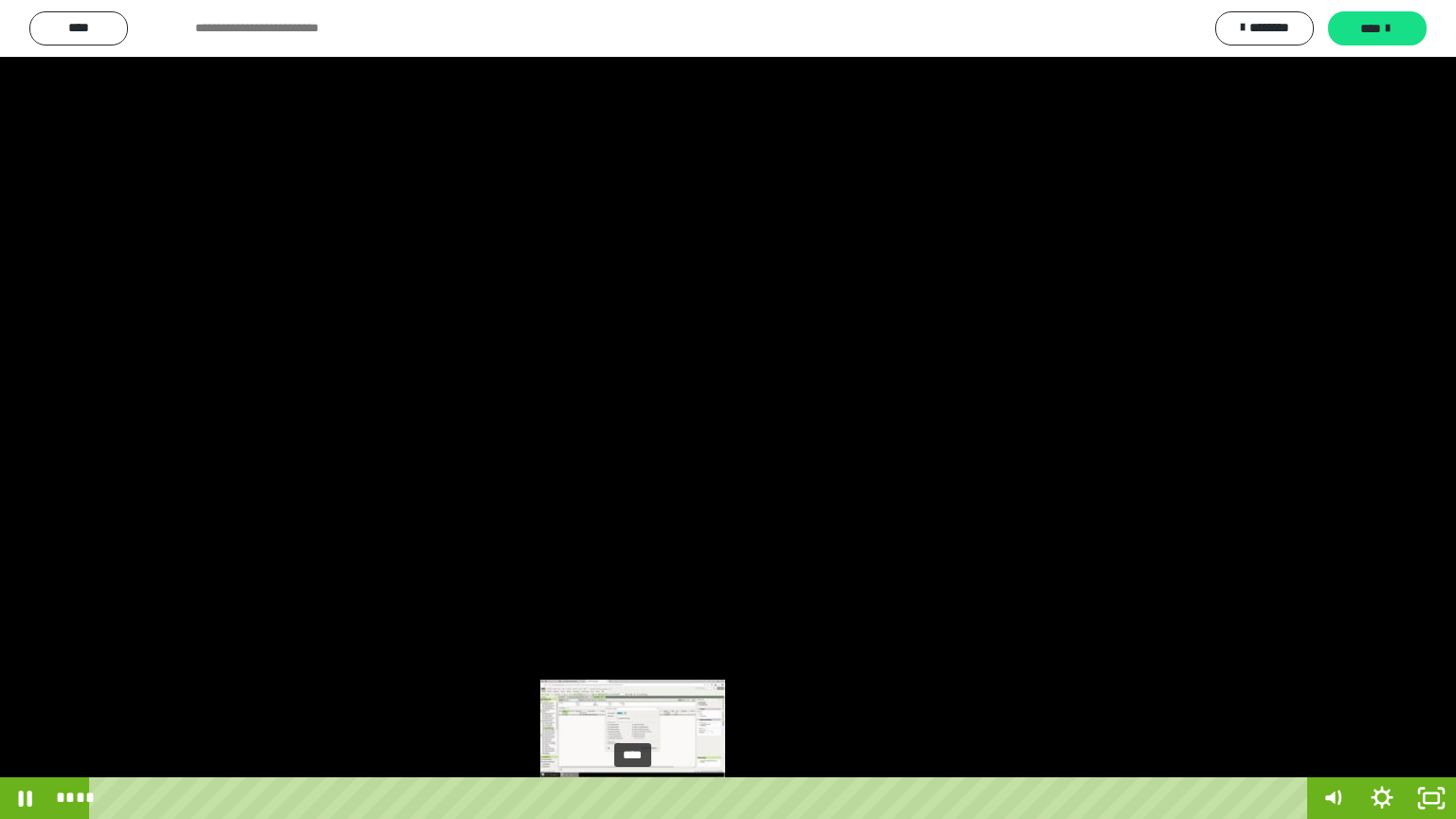 click on "****" at bounding box center (701, 798) 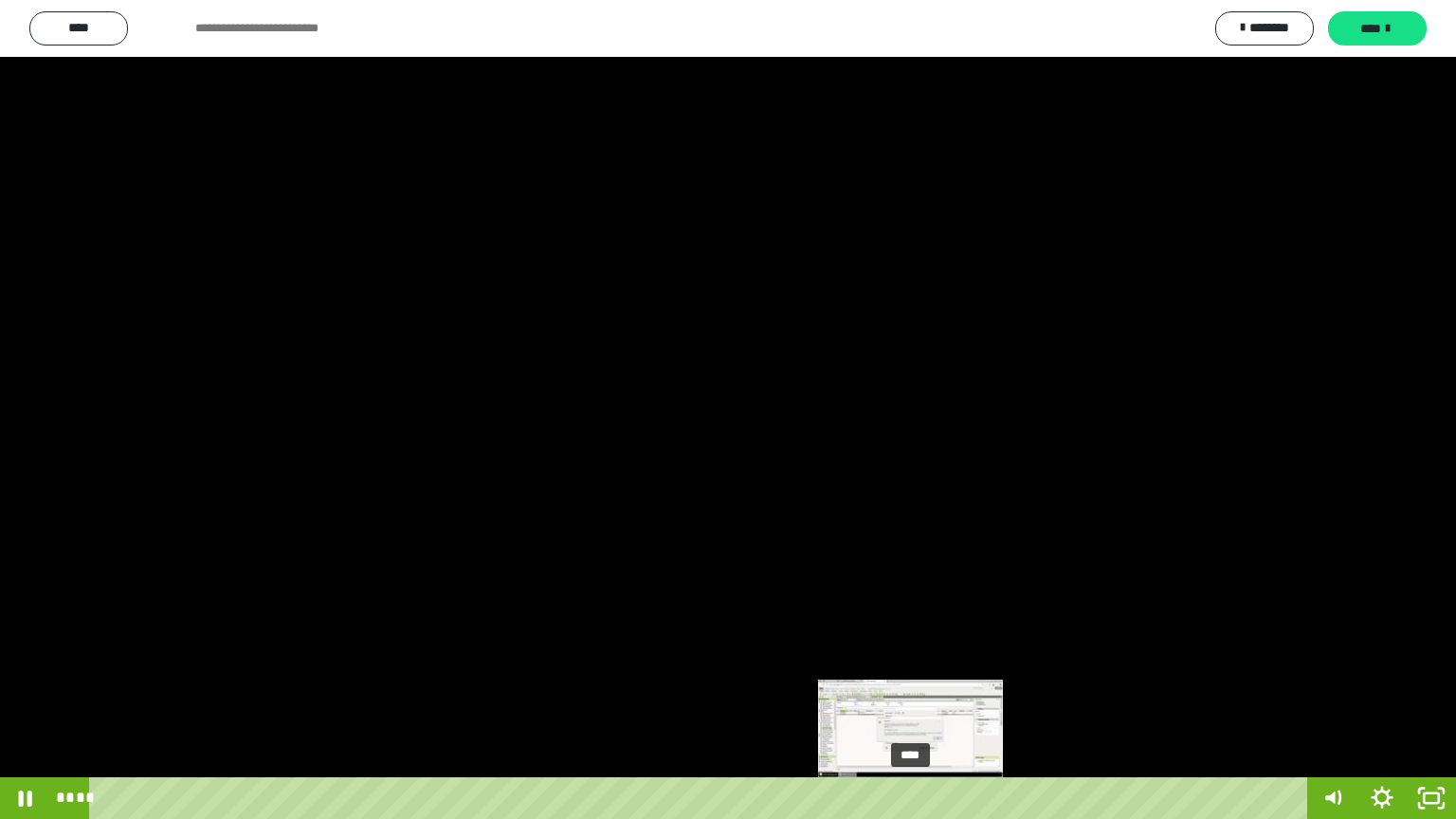 click on "****" at bounding box center [701, 798] 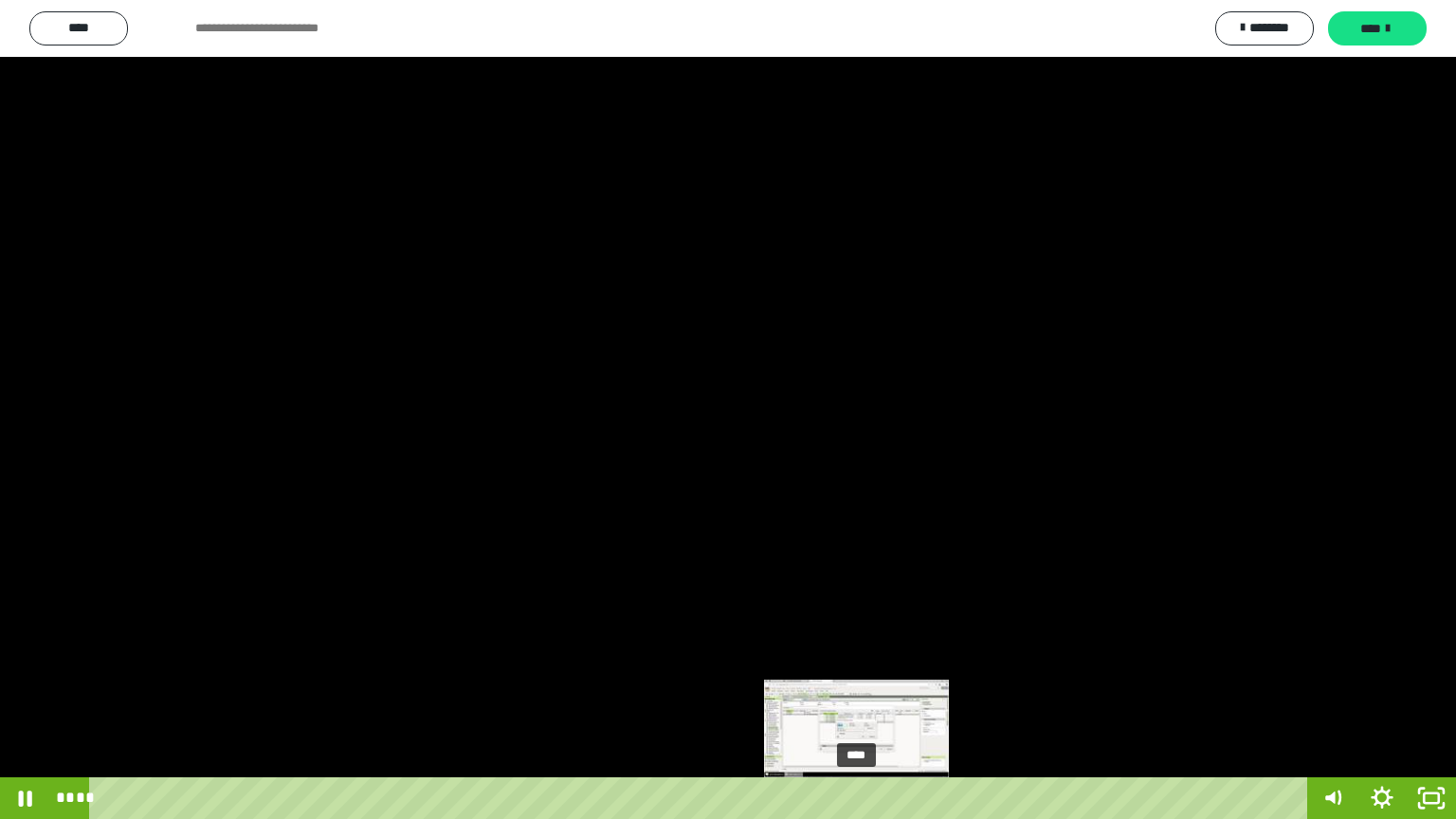 click on "****" at bounding box center (701, 798) 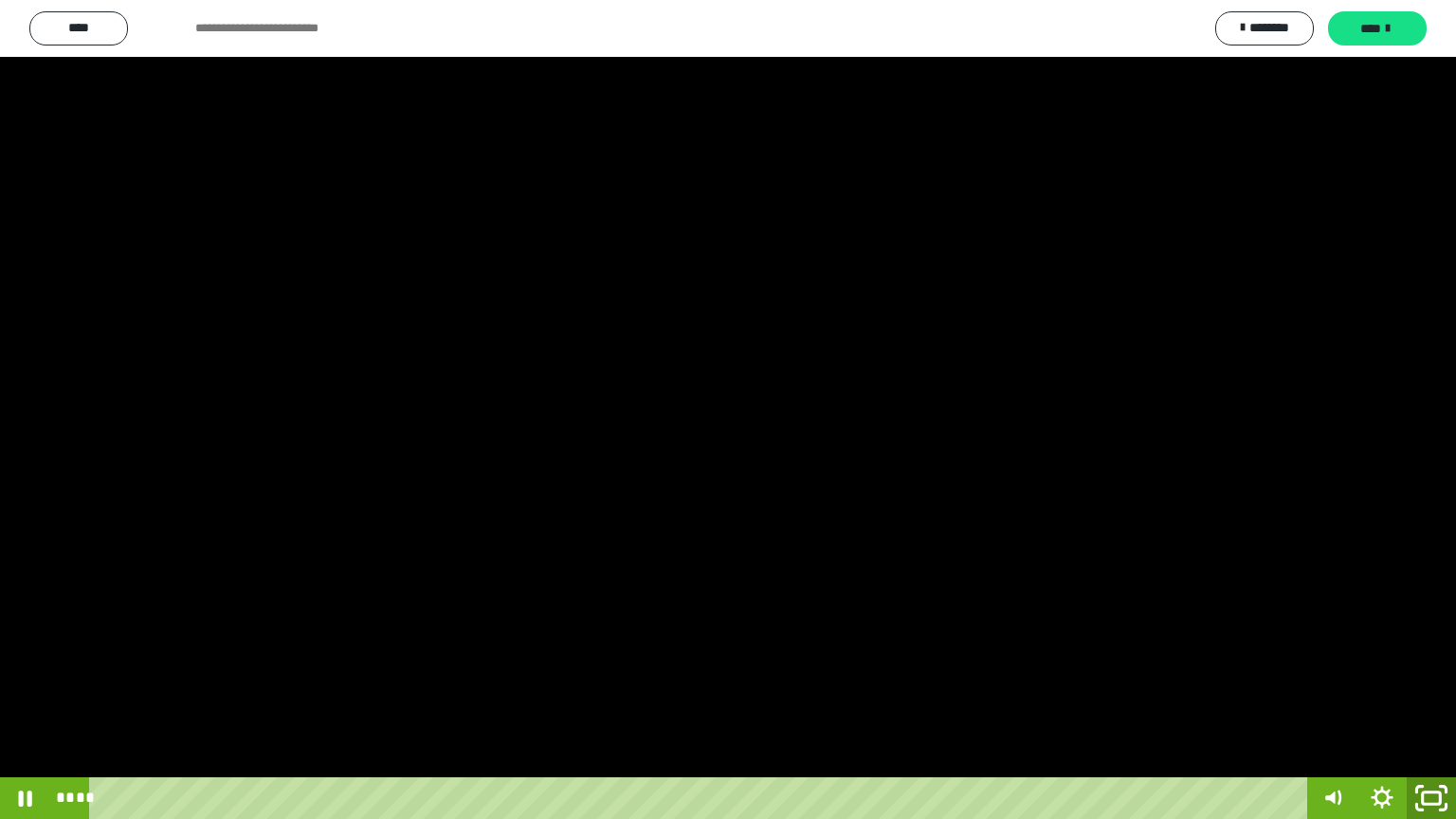 click 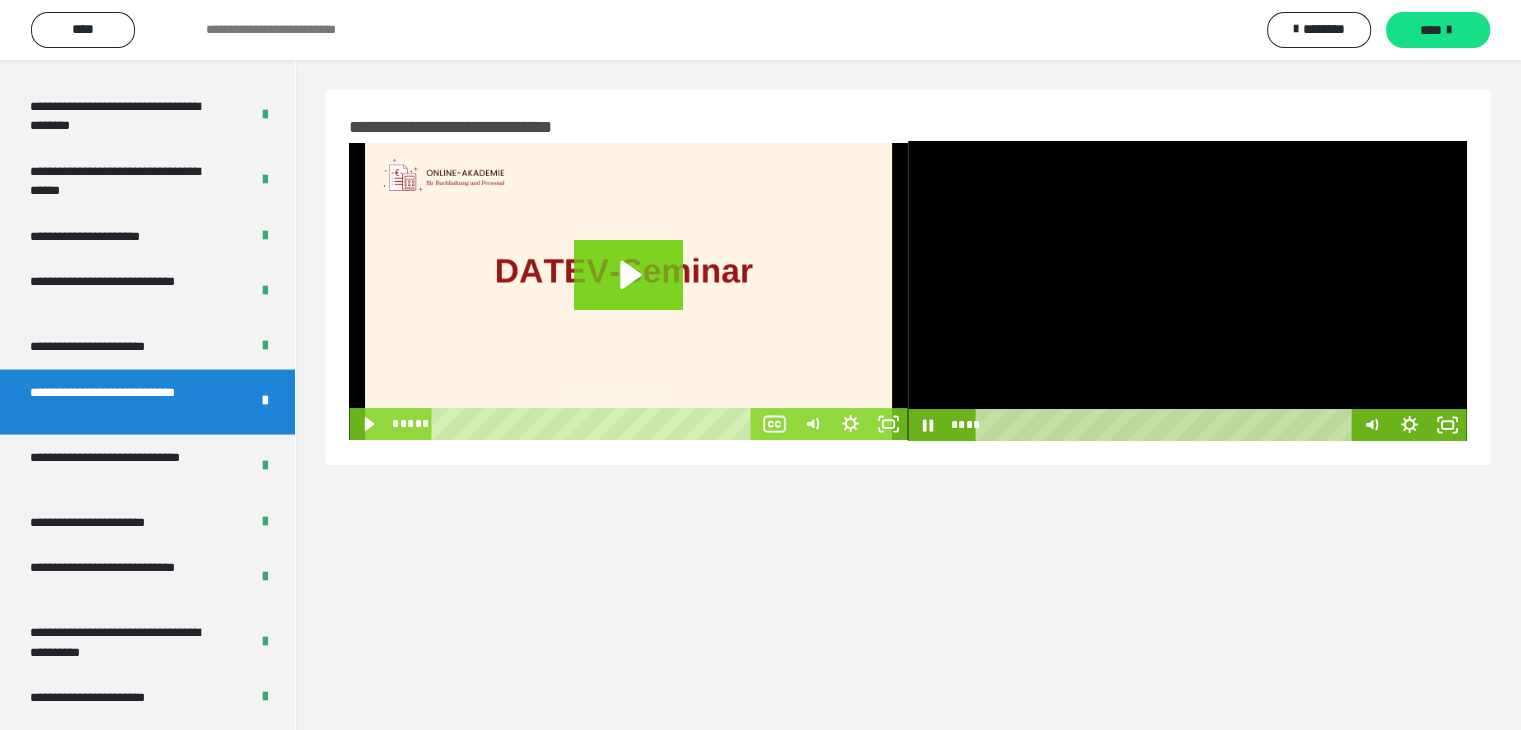 drag, startPoint x: 1138, startPoint y: 321, endPoint x: 1173, endPoint y: 195, distance: 130.7708 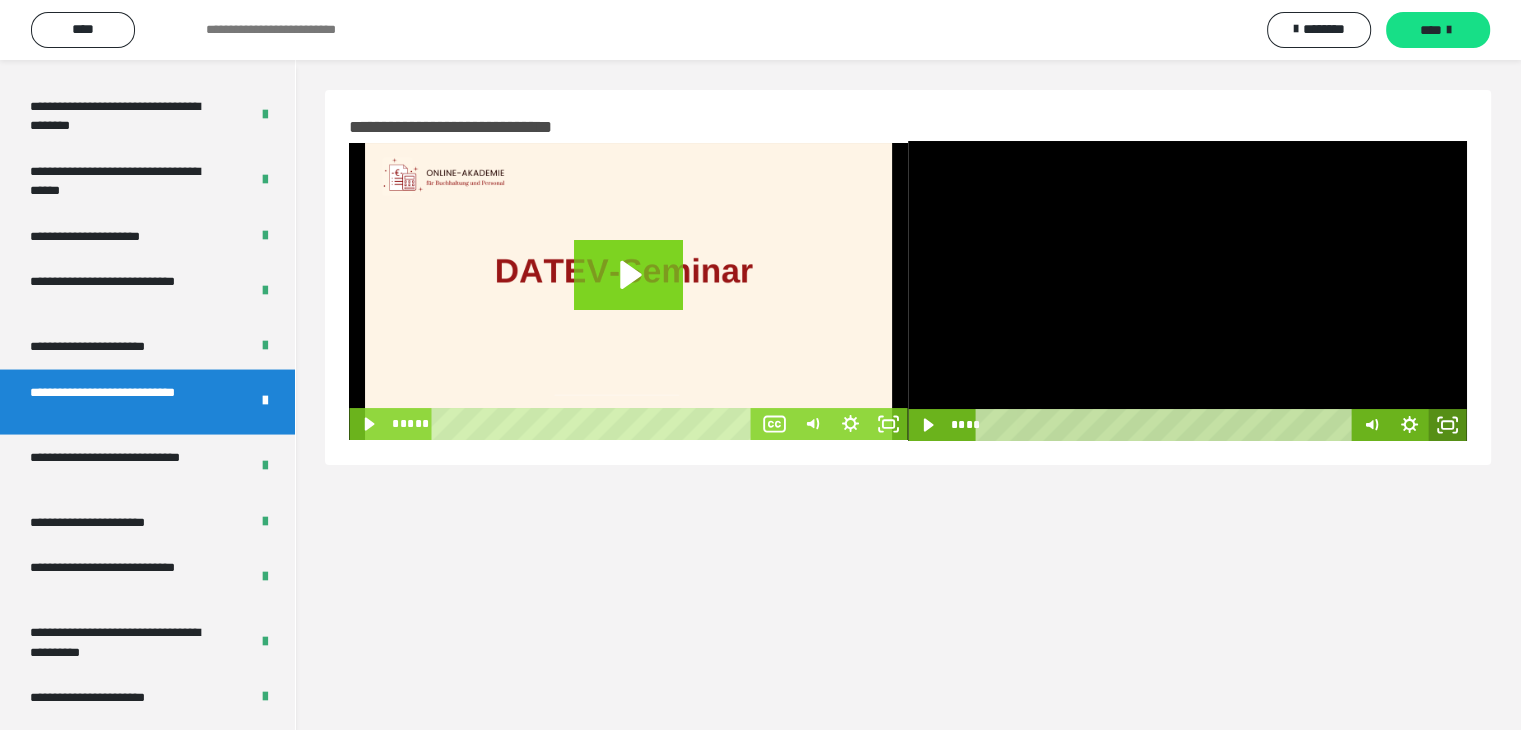 click 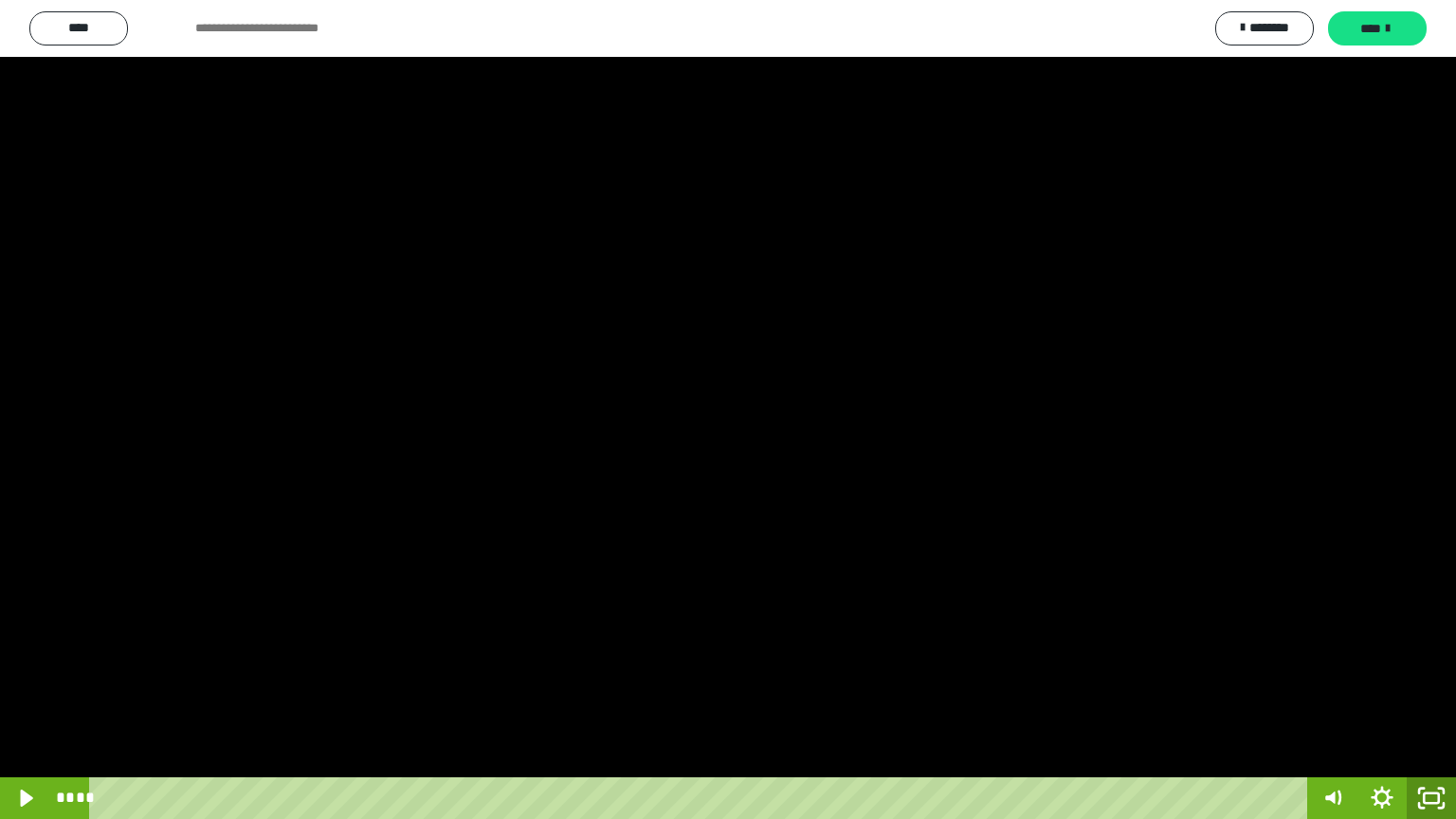 click 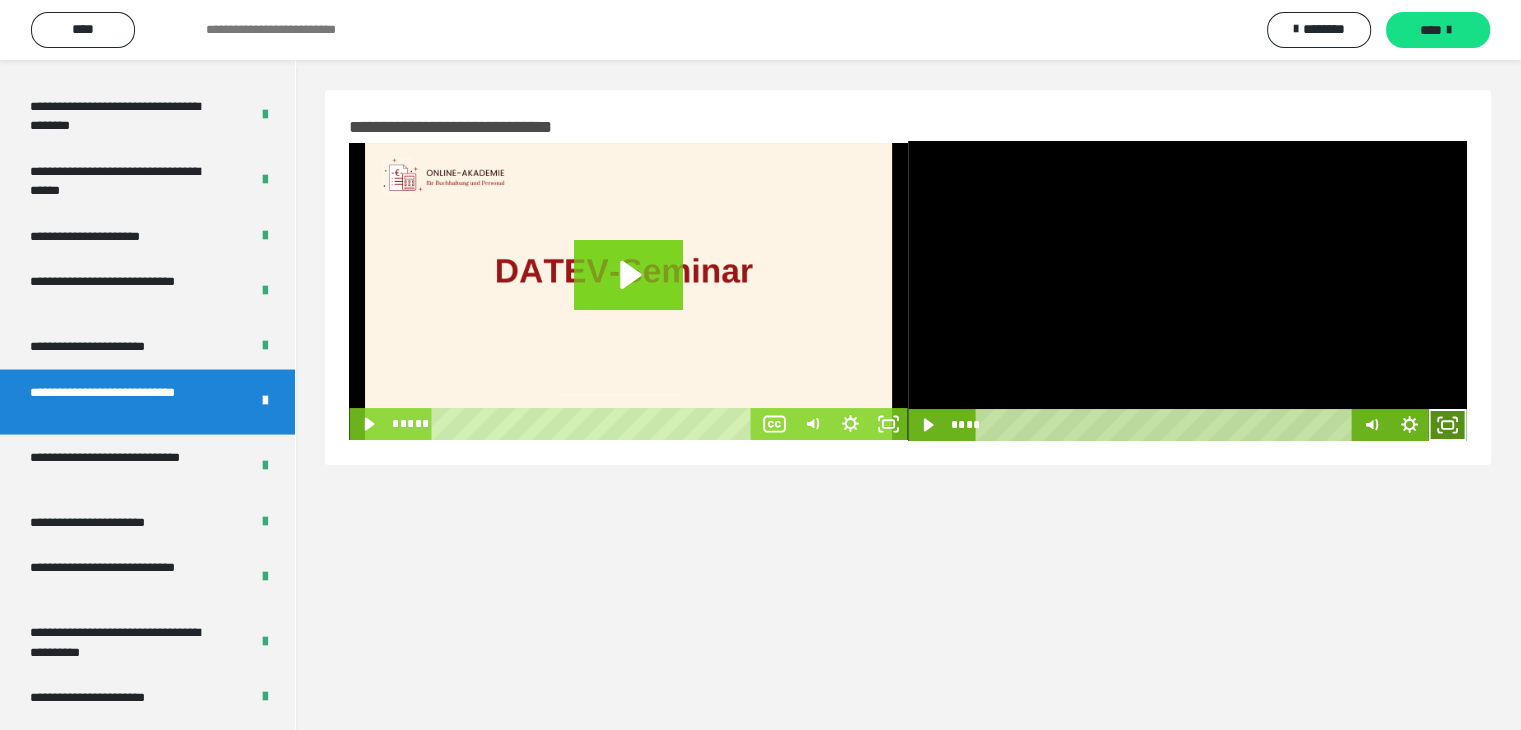 click 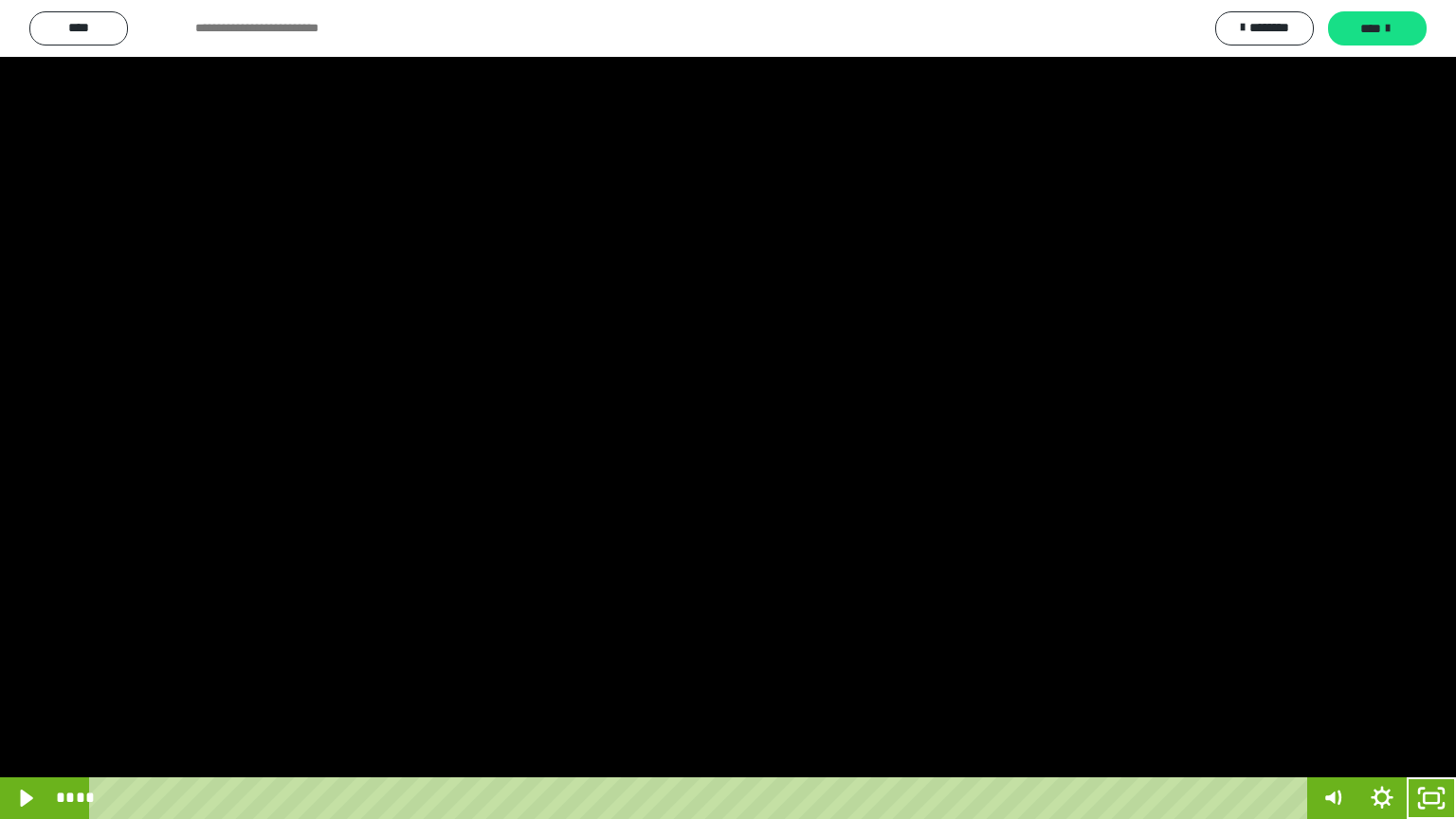 click at bounding box center [728, 410] 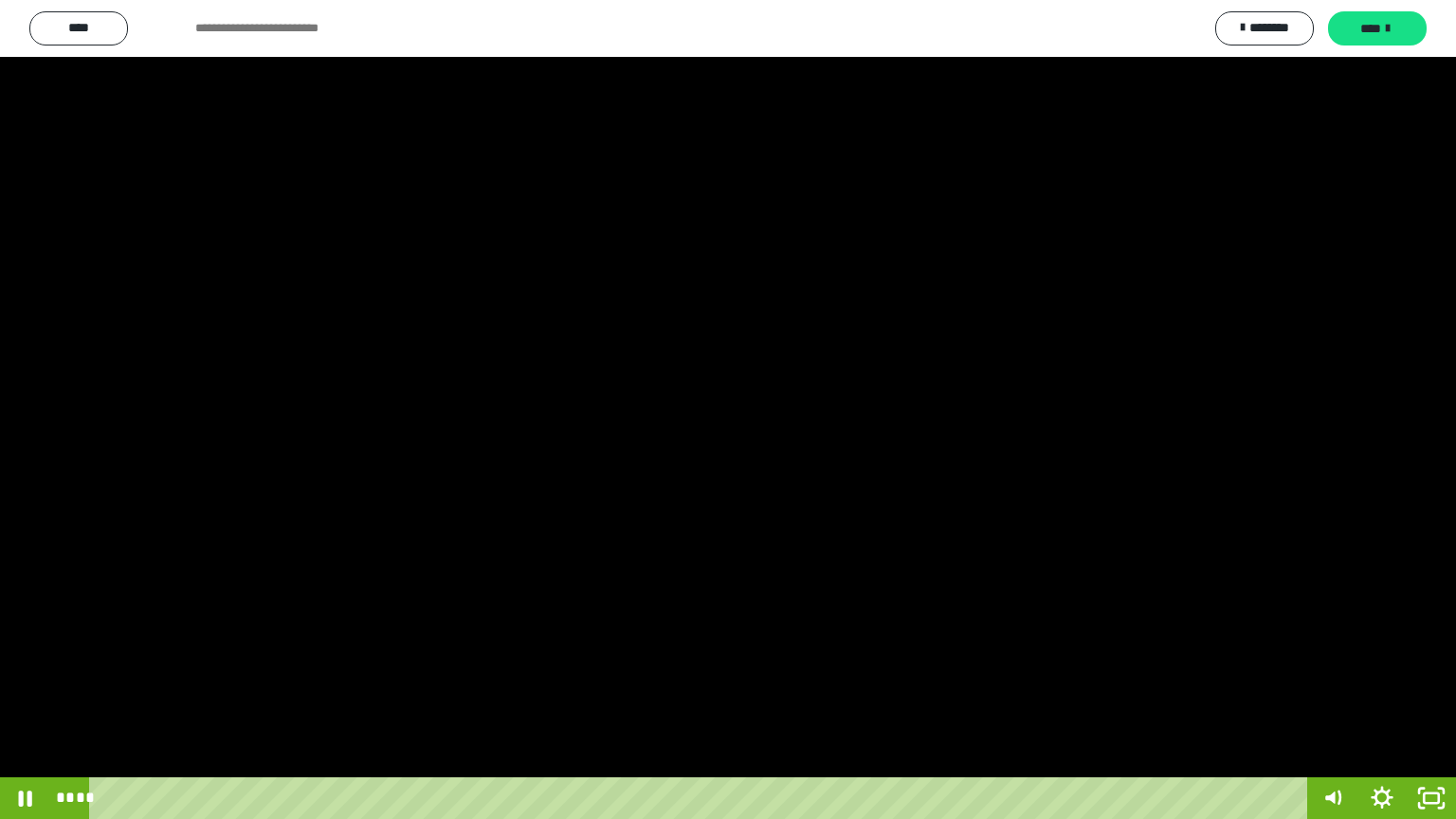 type 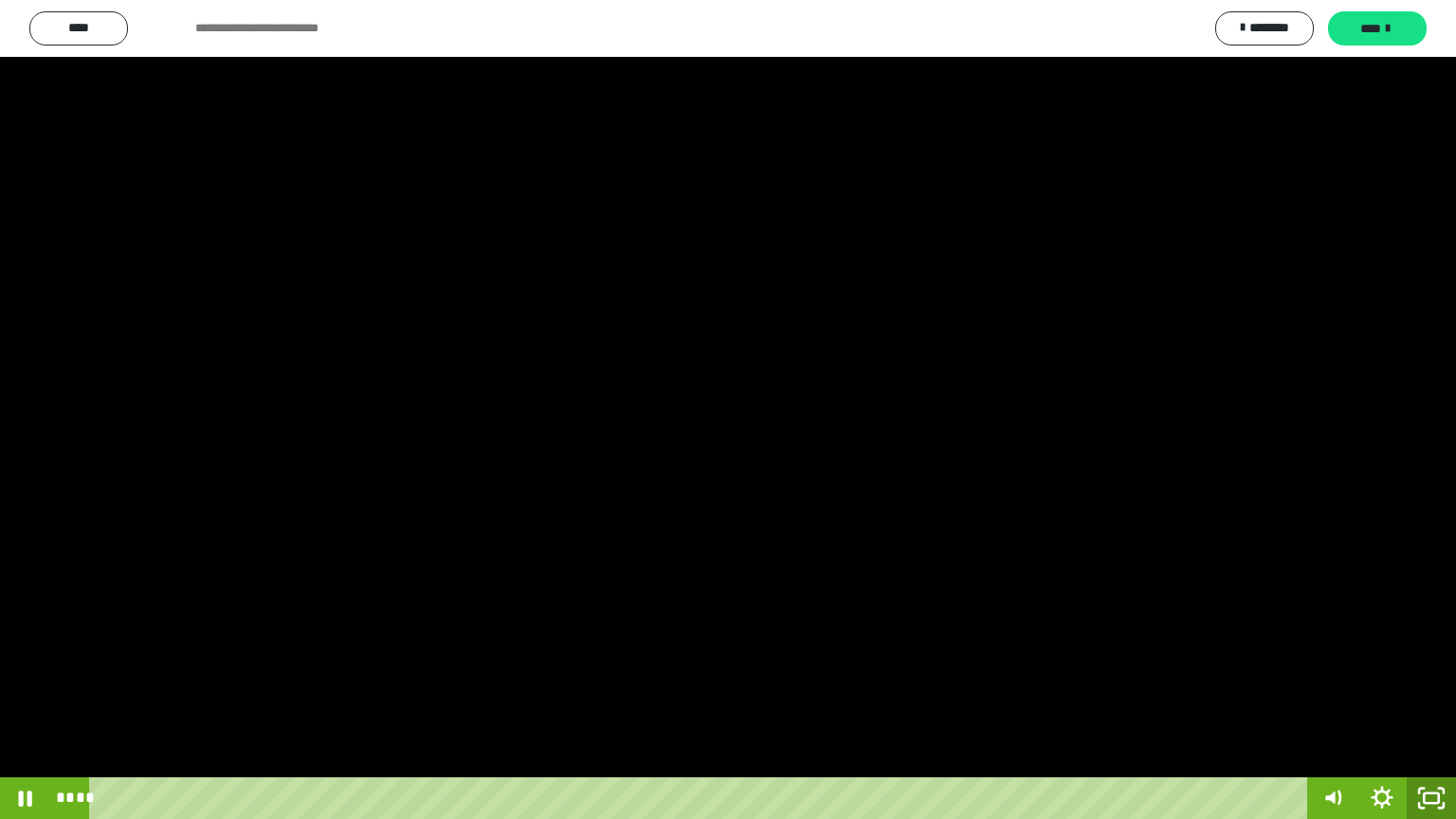 click 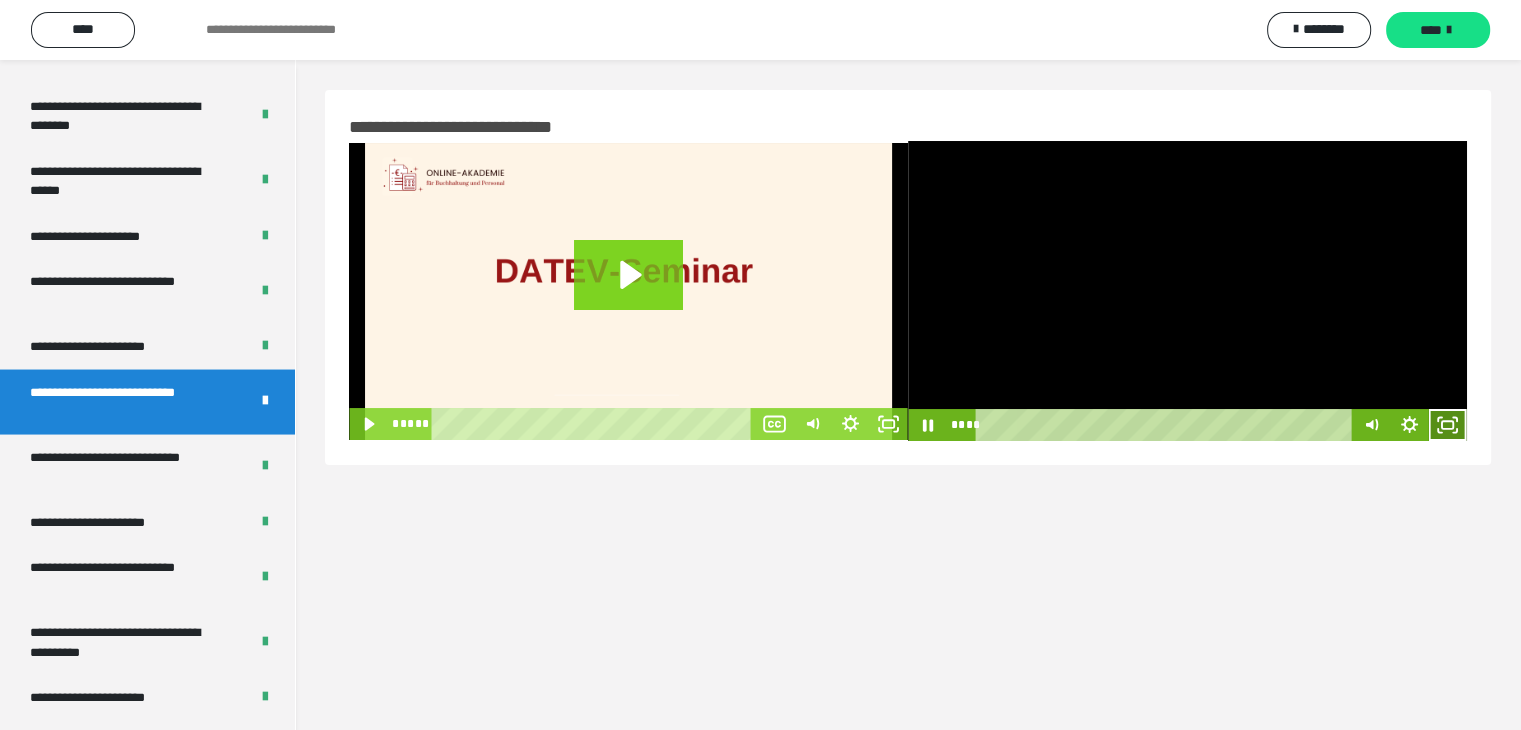 click 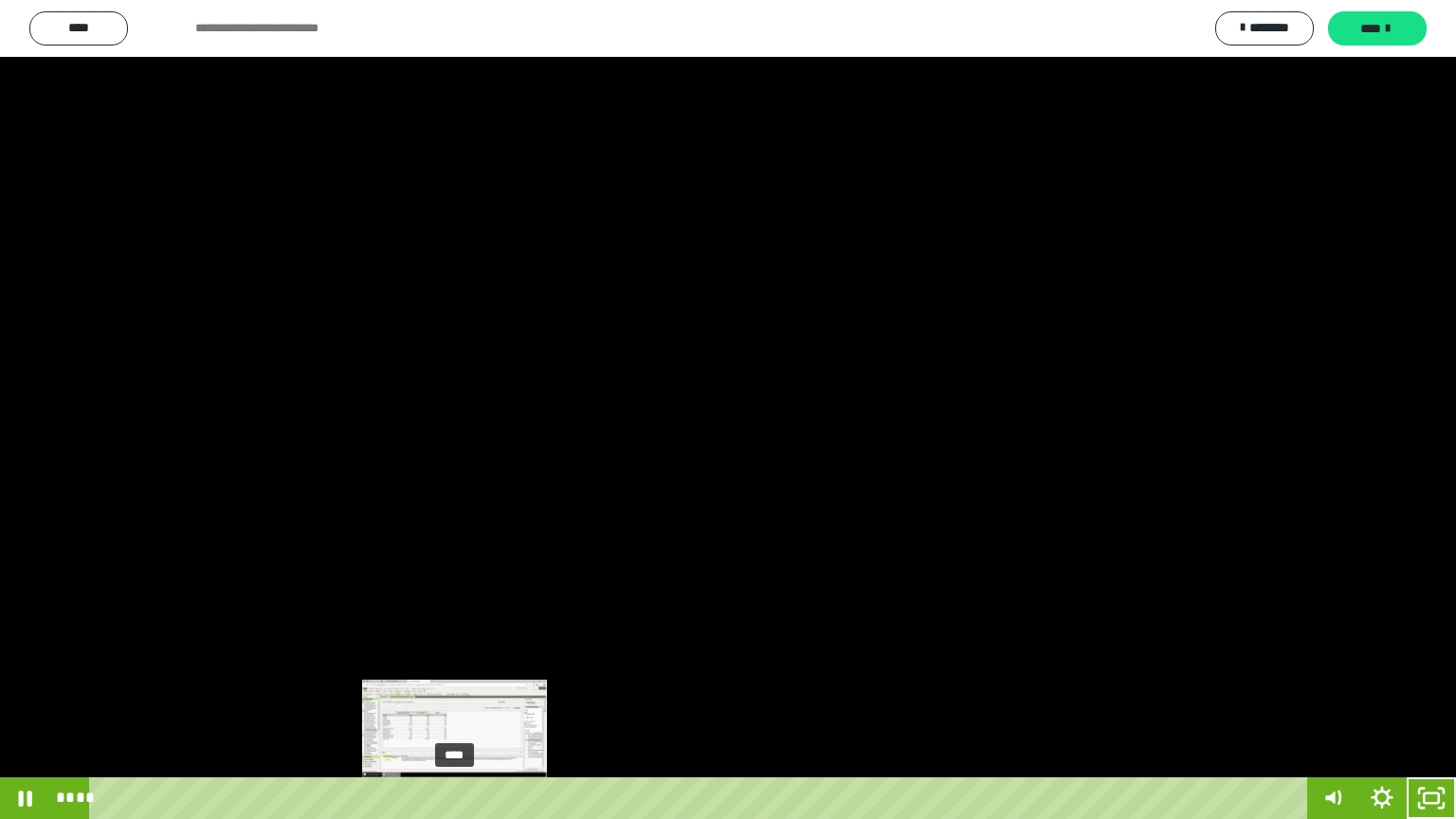 click on "****" at bounding box center (701, 798) 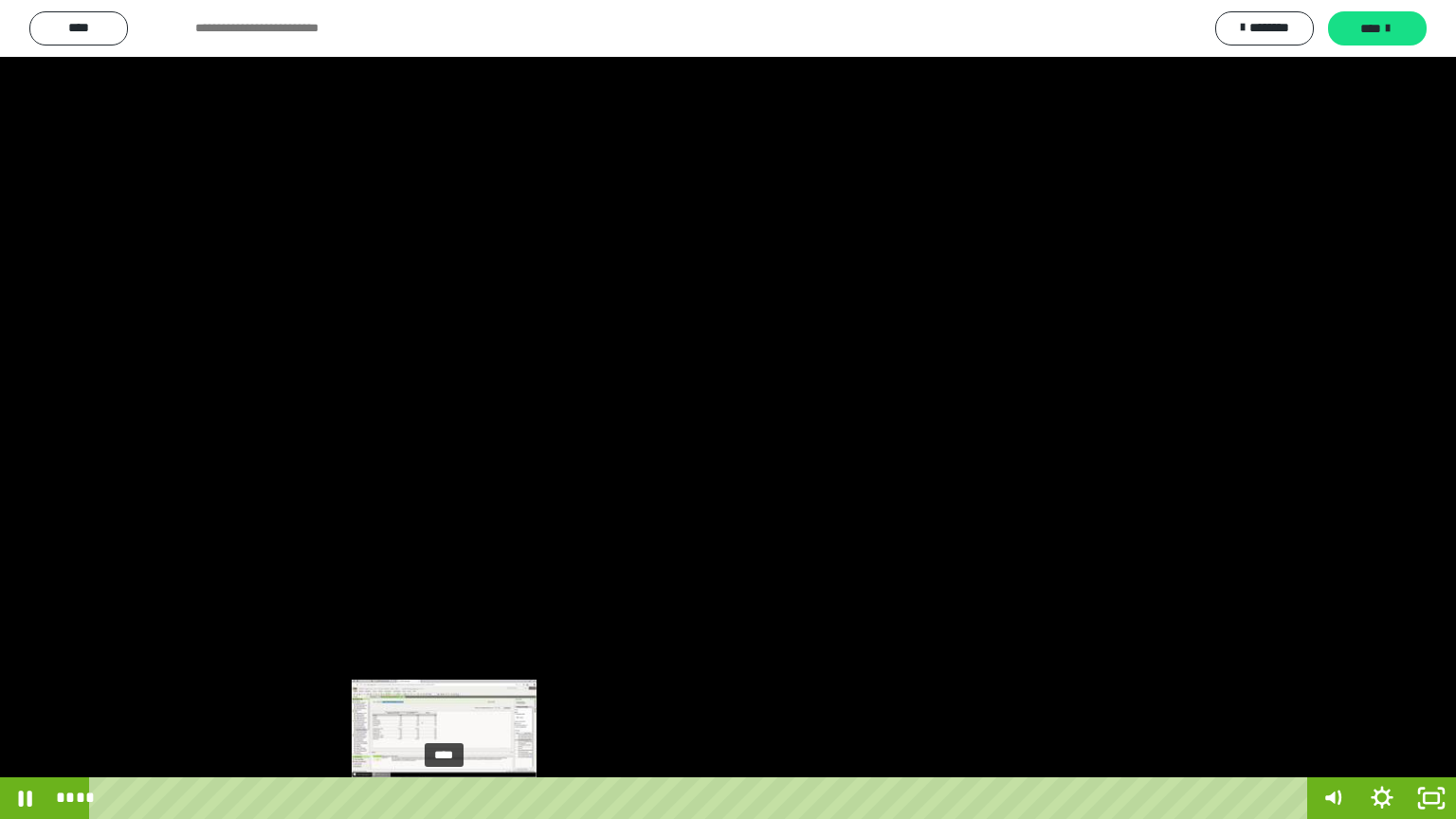 click on "****" at bounding box center [701, 798] 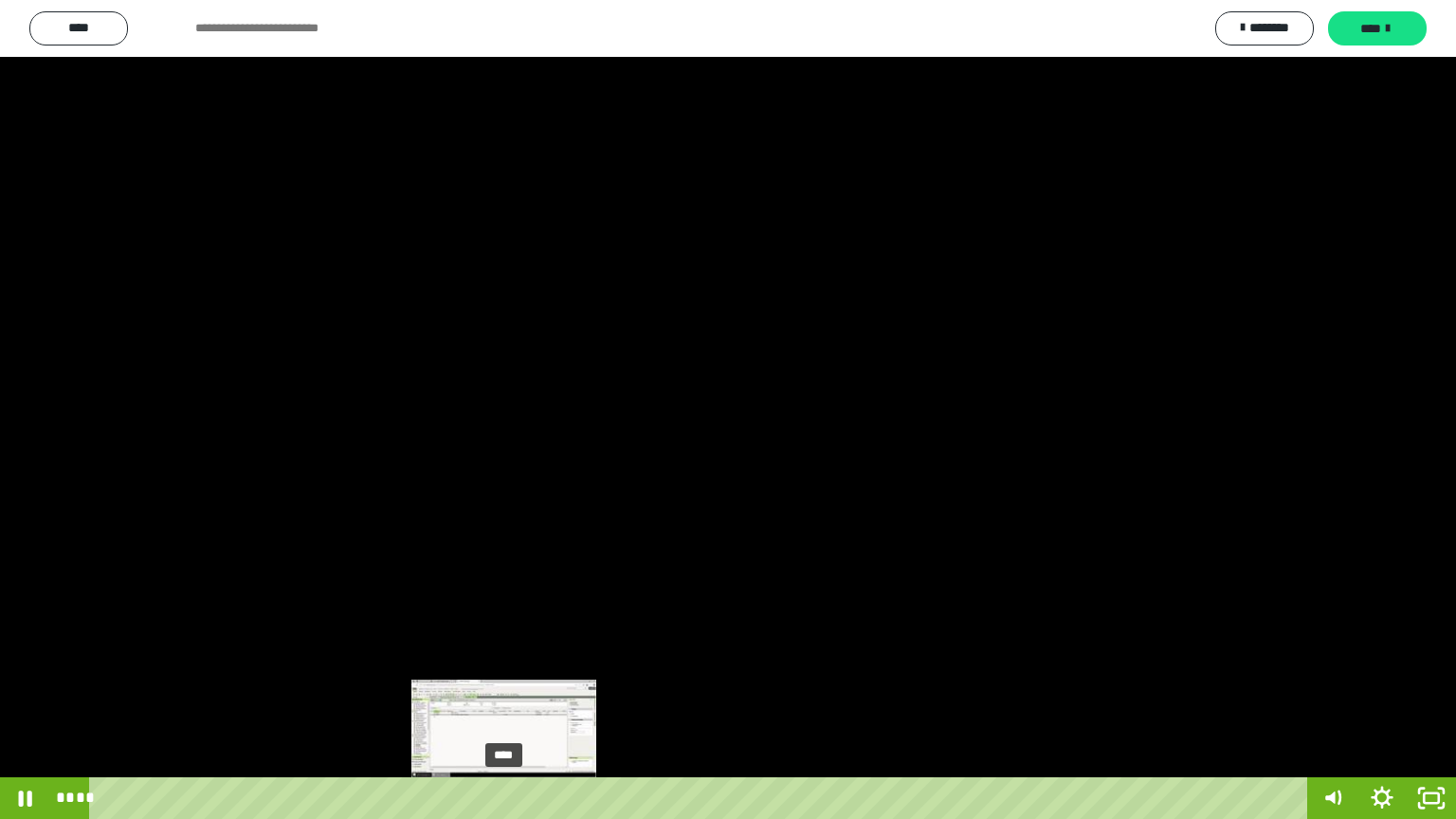 click on "****" at bounding box center (701, 798) 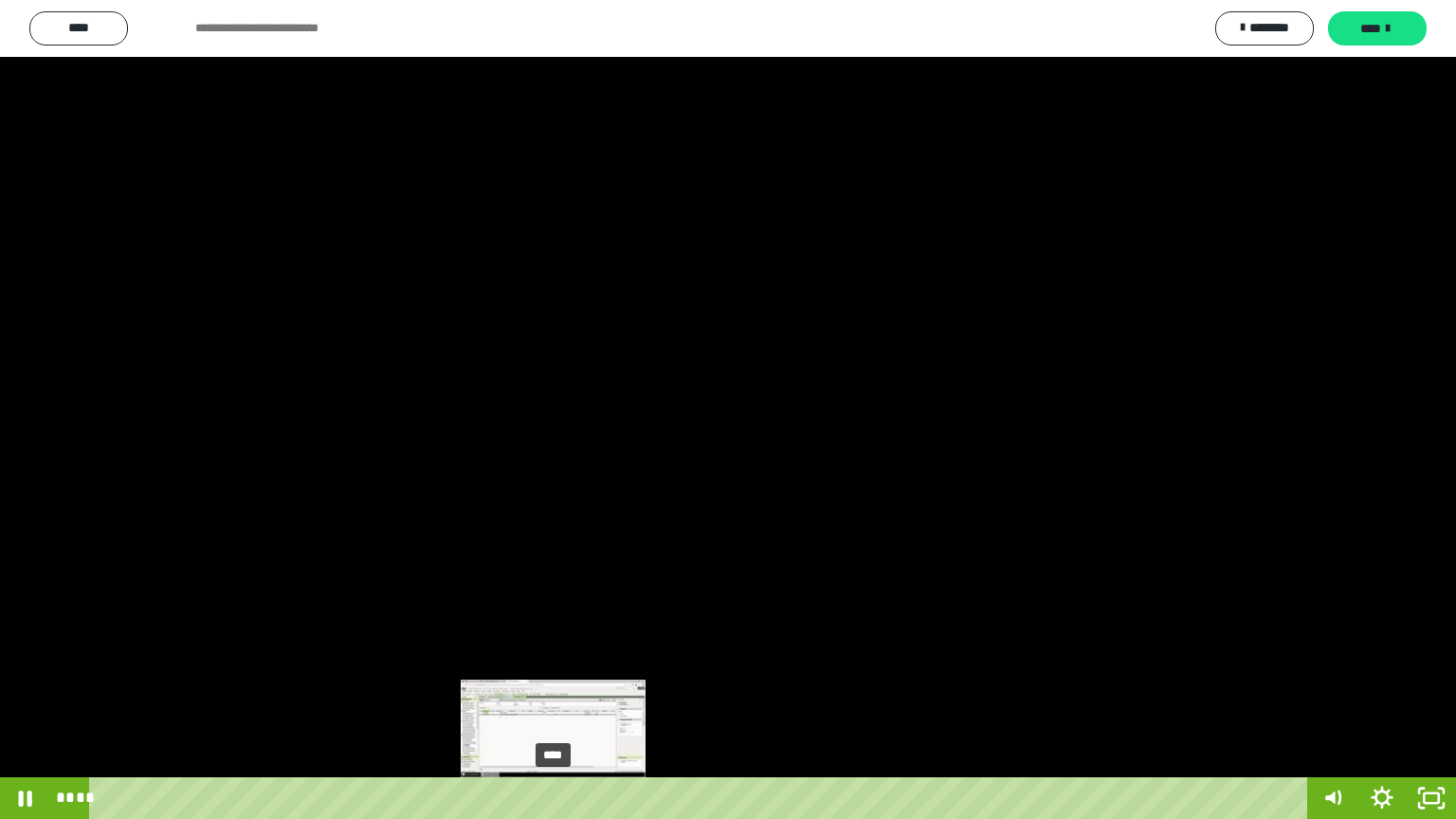 click on "****" at bounding box center [701, 798] 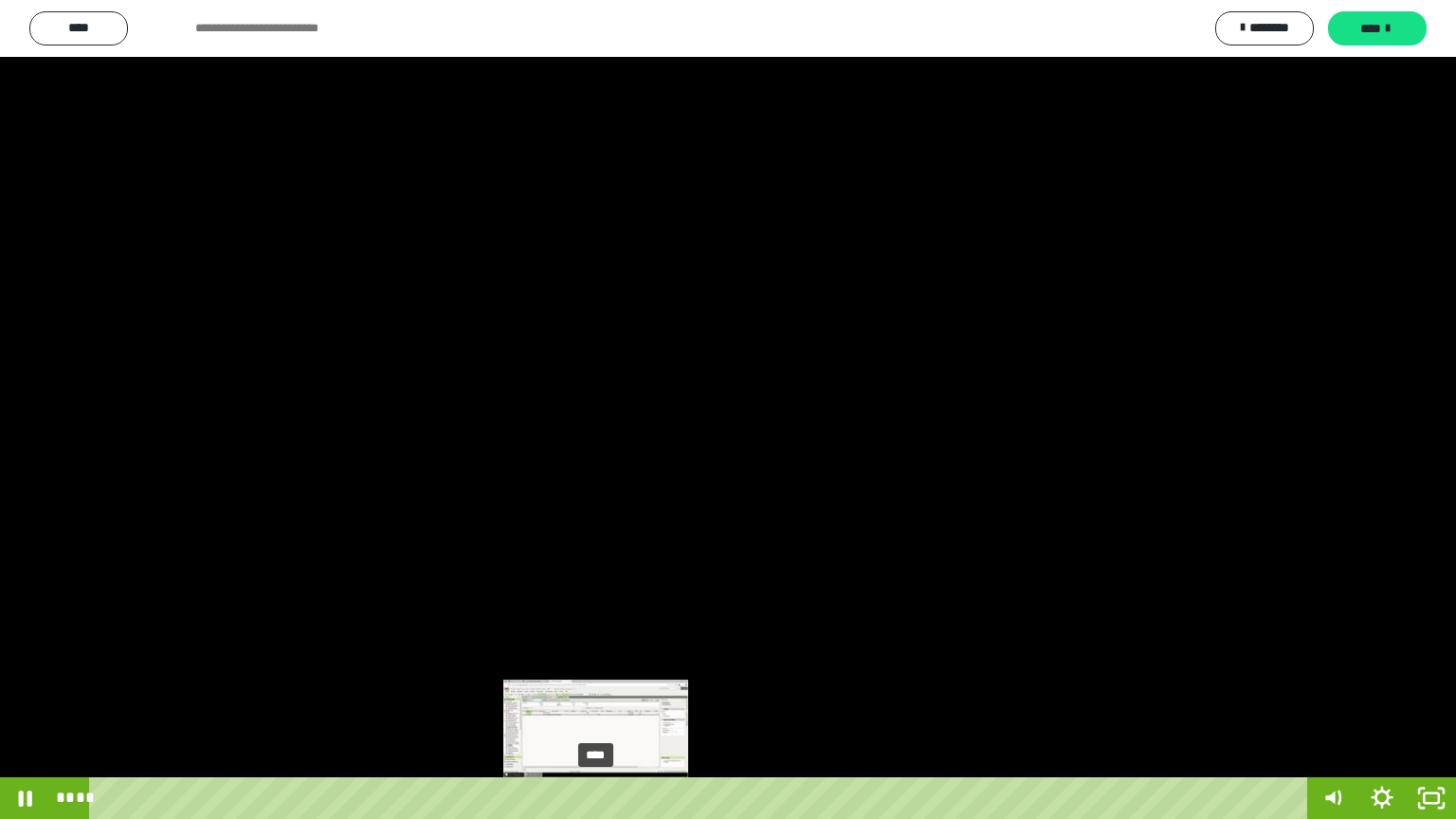 click on "****" at bounding box center [701, 798] 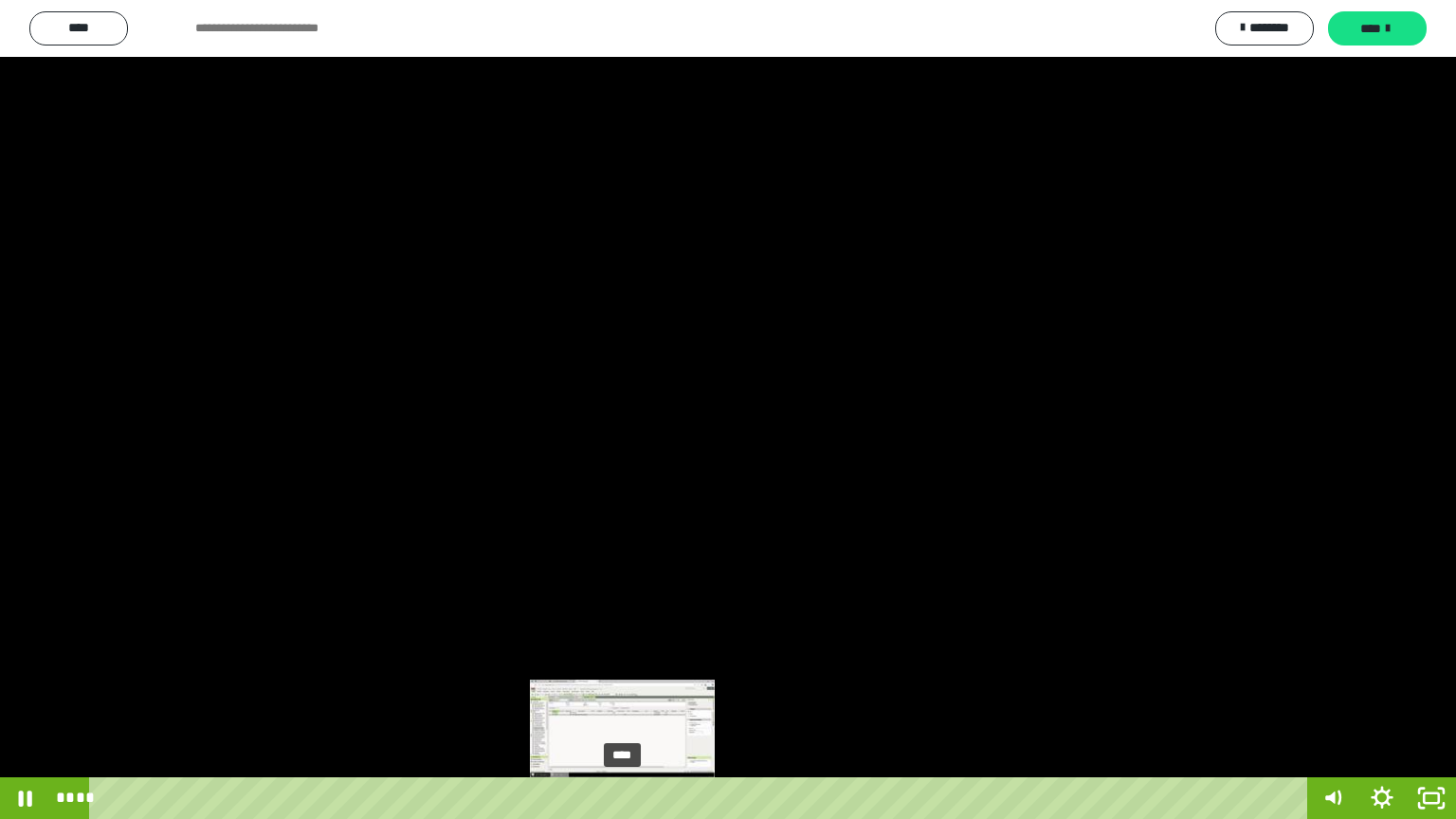 click on "****" at bounding box center [701, 798] 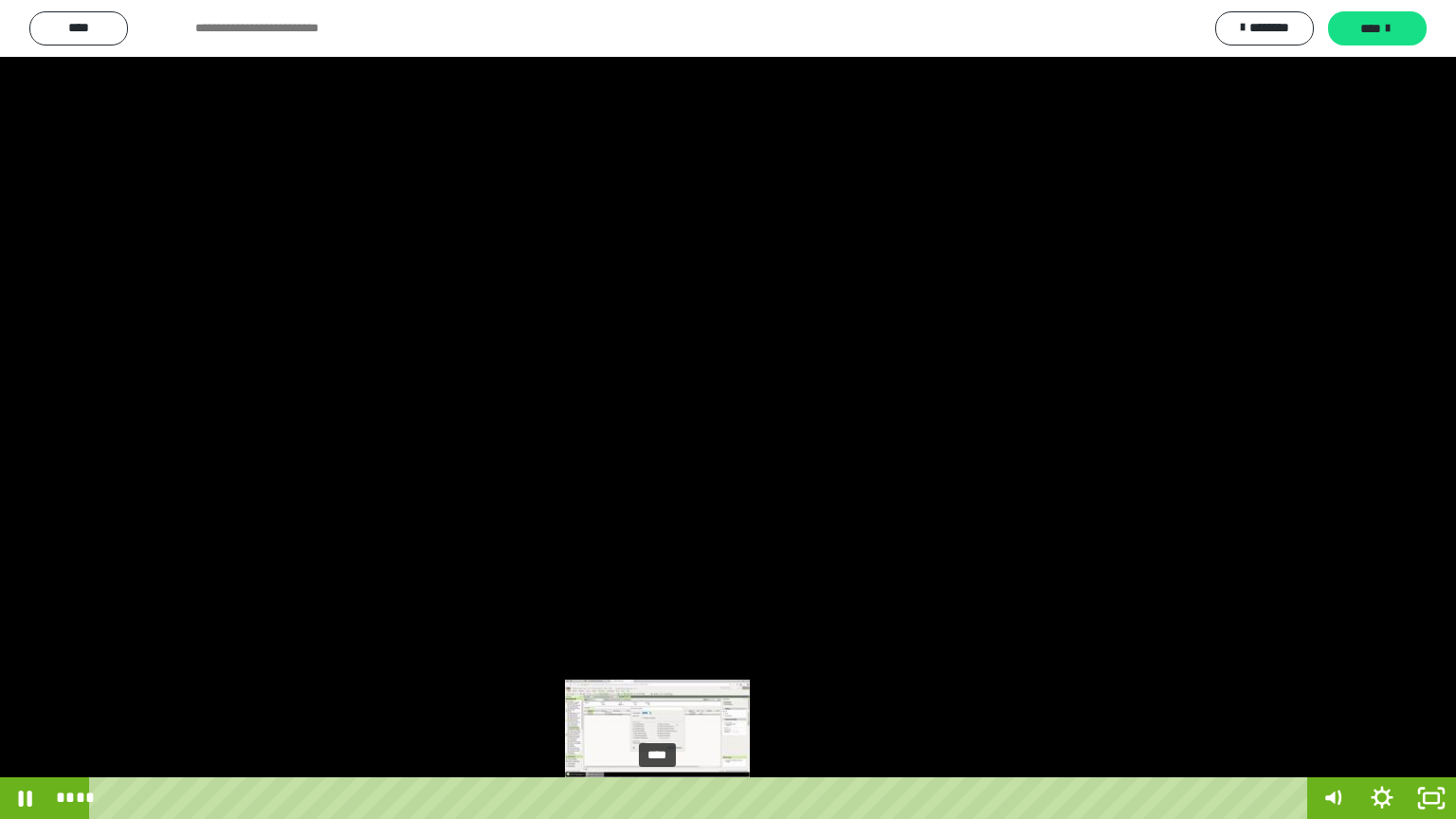 click on "****" at bounding box center [701, 798] 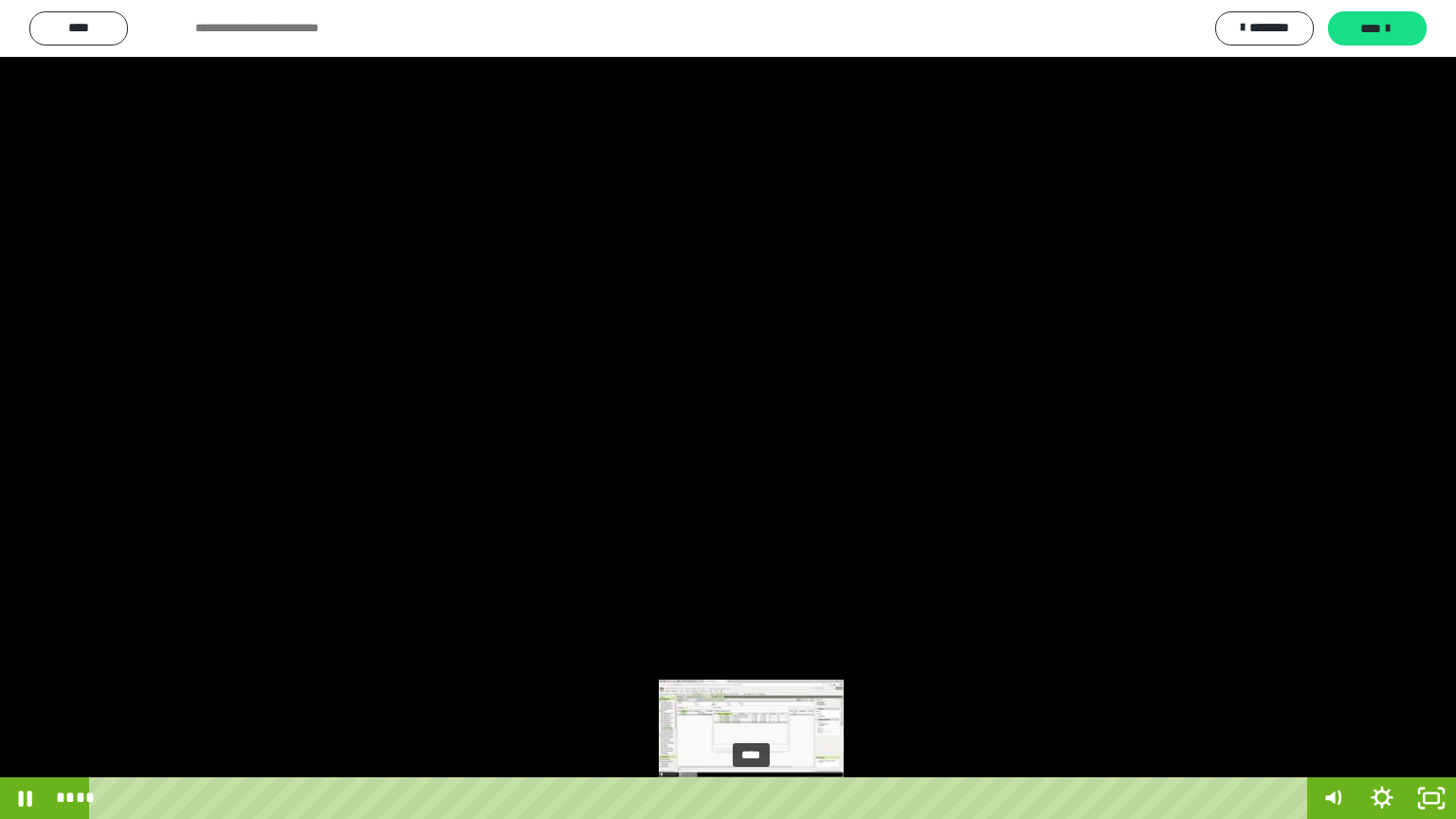 click at bounding box center [751, 798] 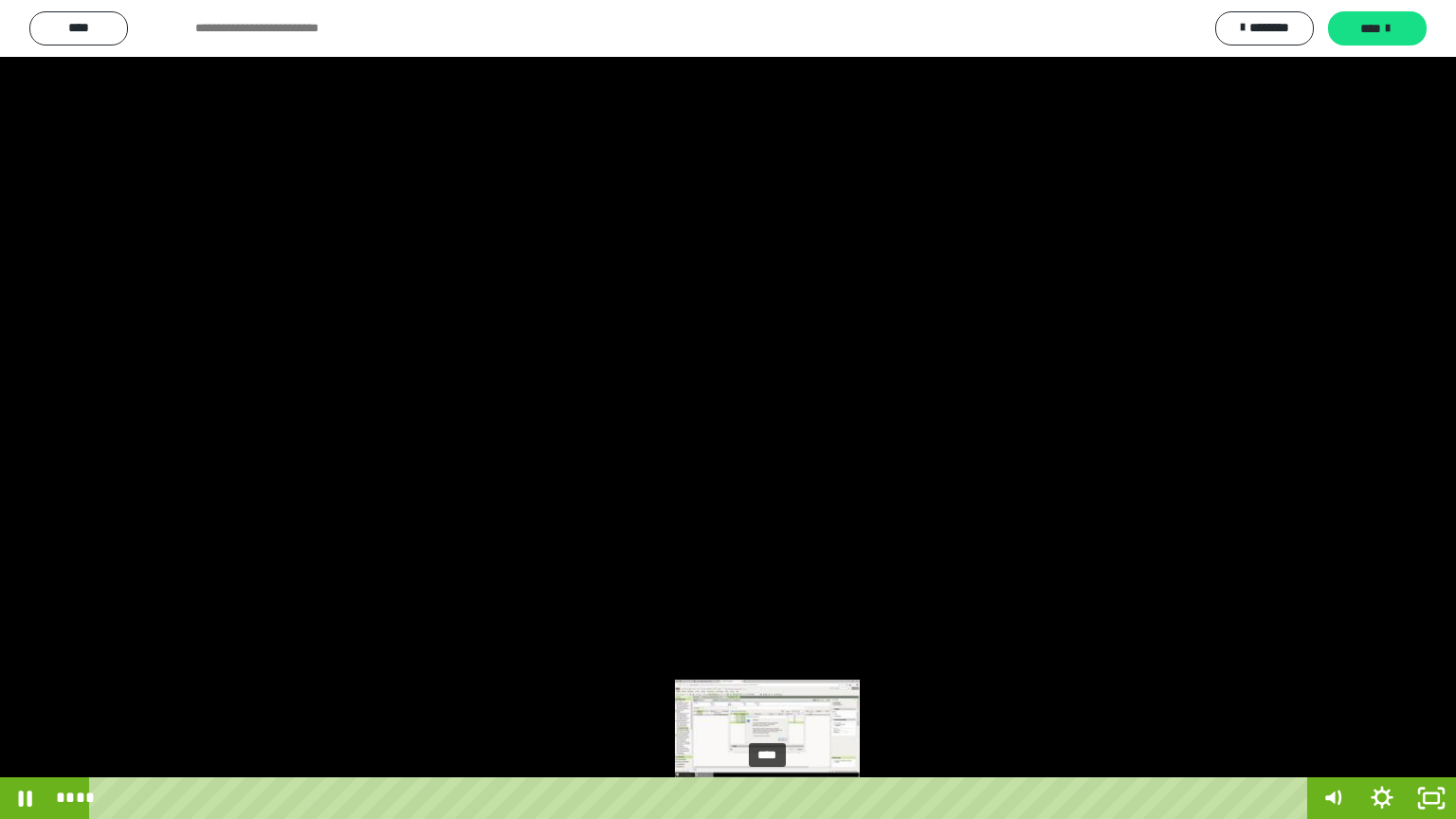 click on "****" at bounding box center [701, 798] 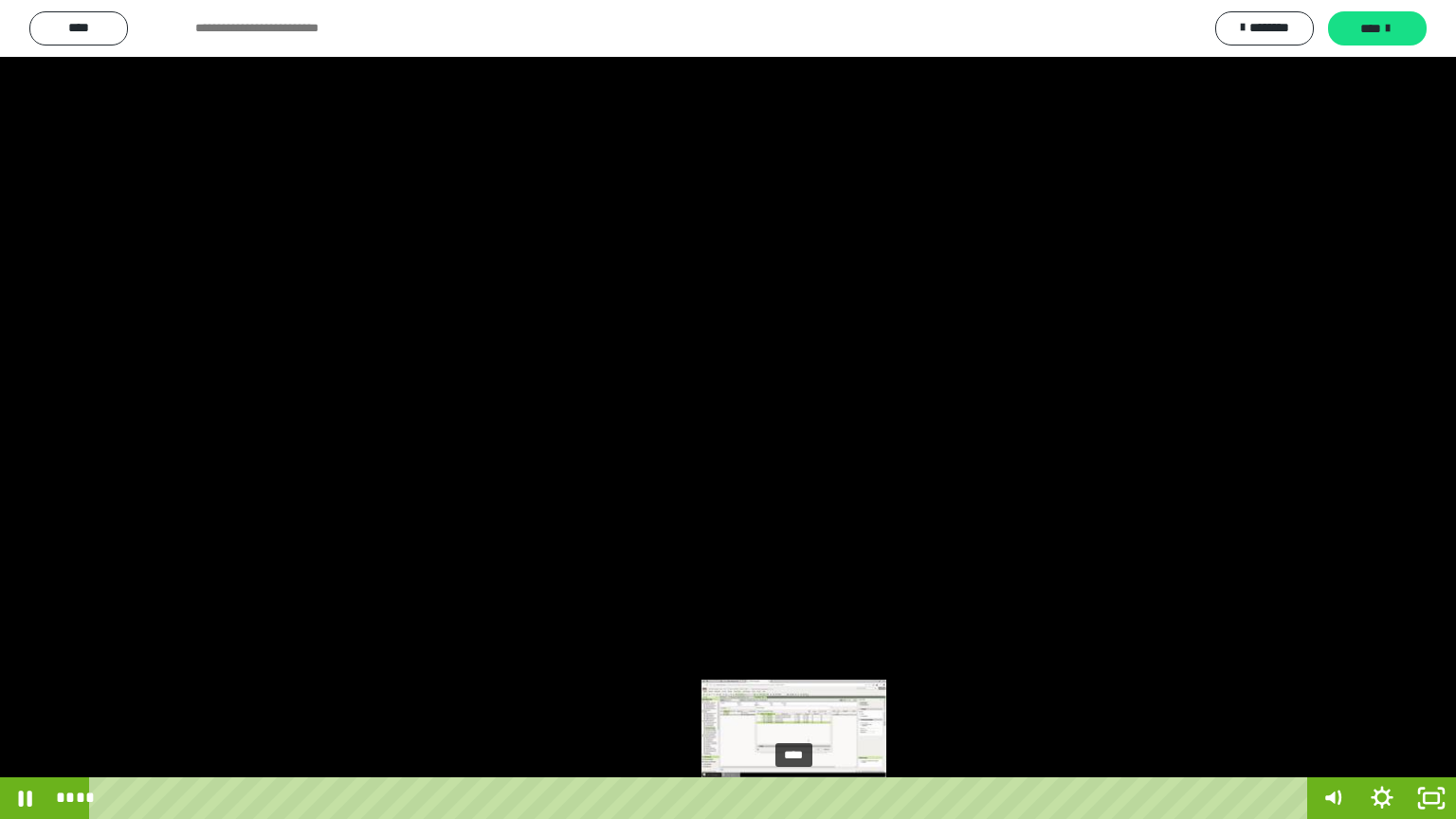 click on "****" at bounding box center (701, 798) 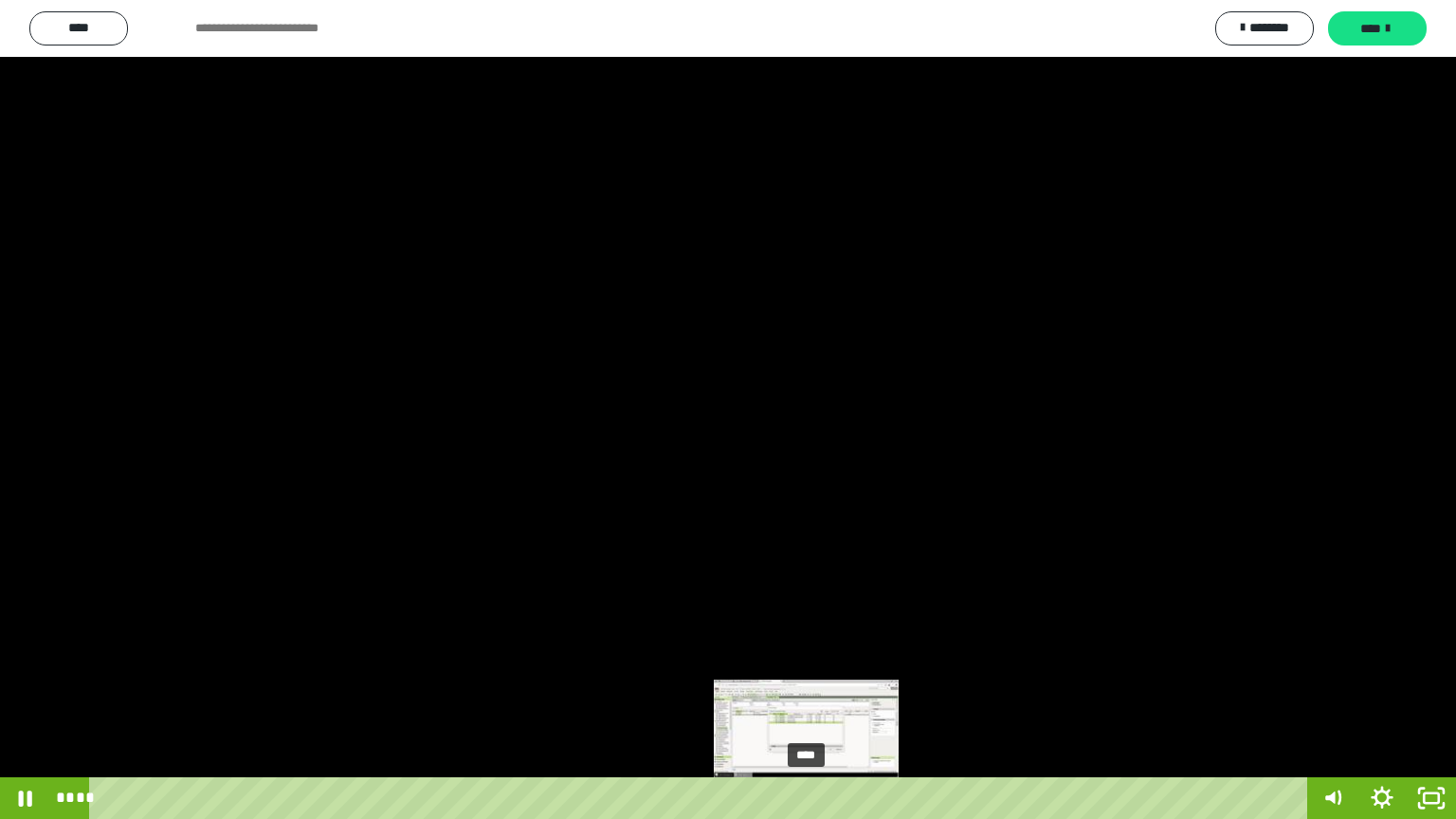 click on "****" at bounding box center (701, 798) 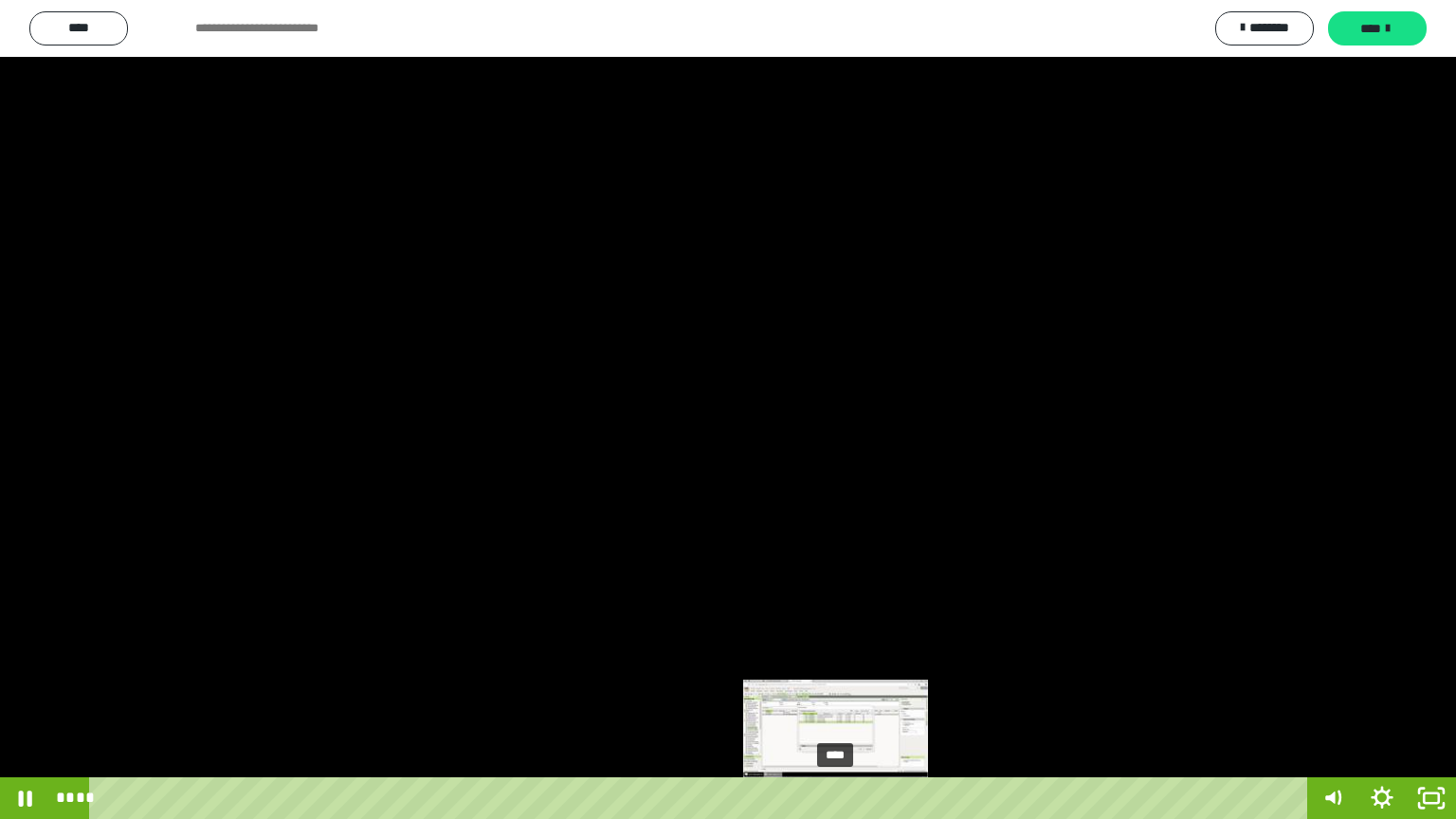 click on "****" at bounding box center [701, 798] 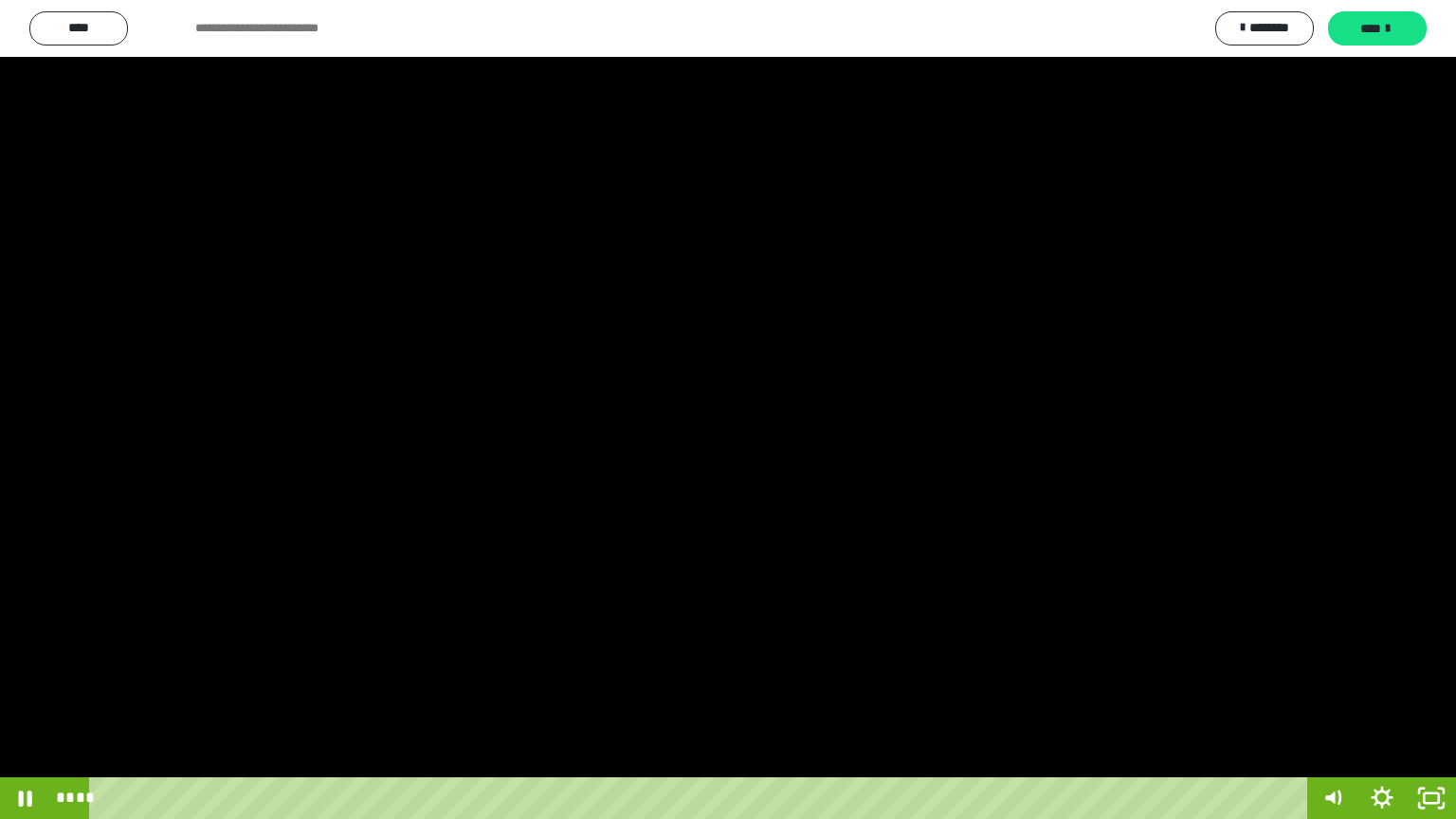 click at bounding box center [728, 410] 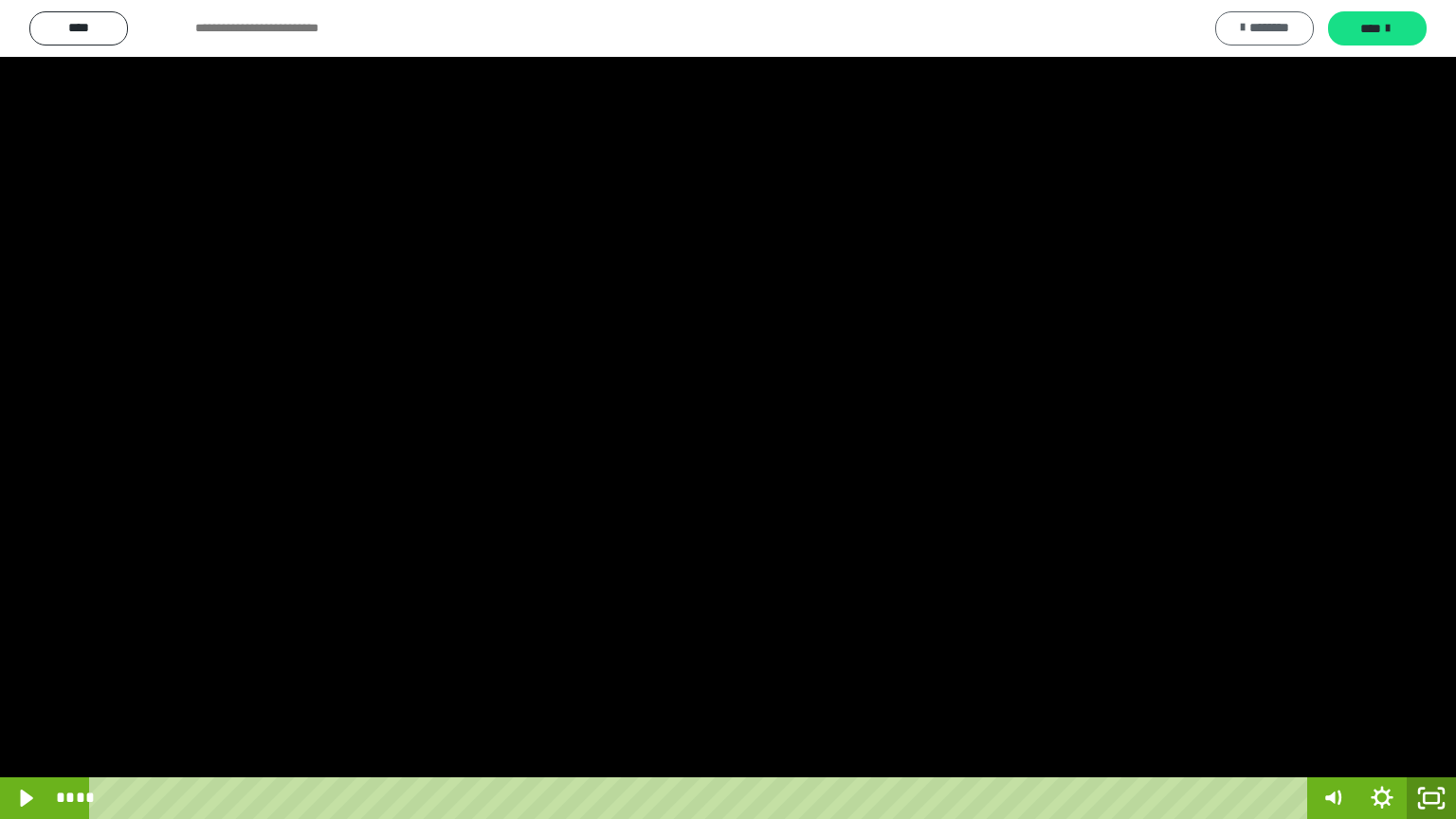 click 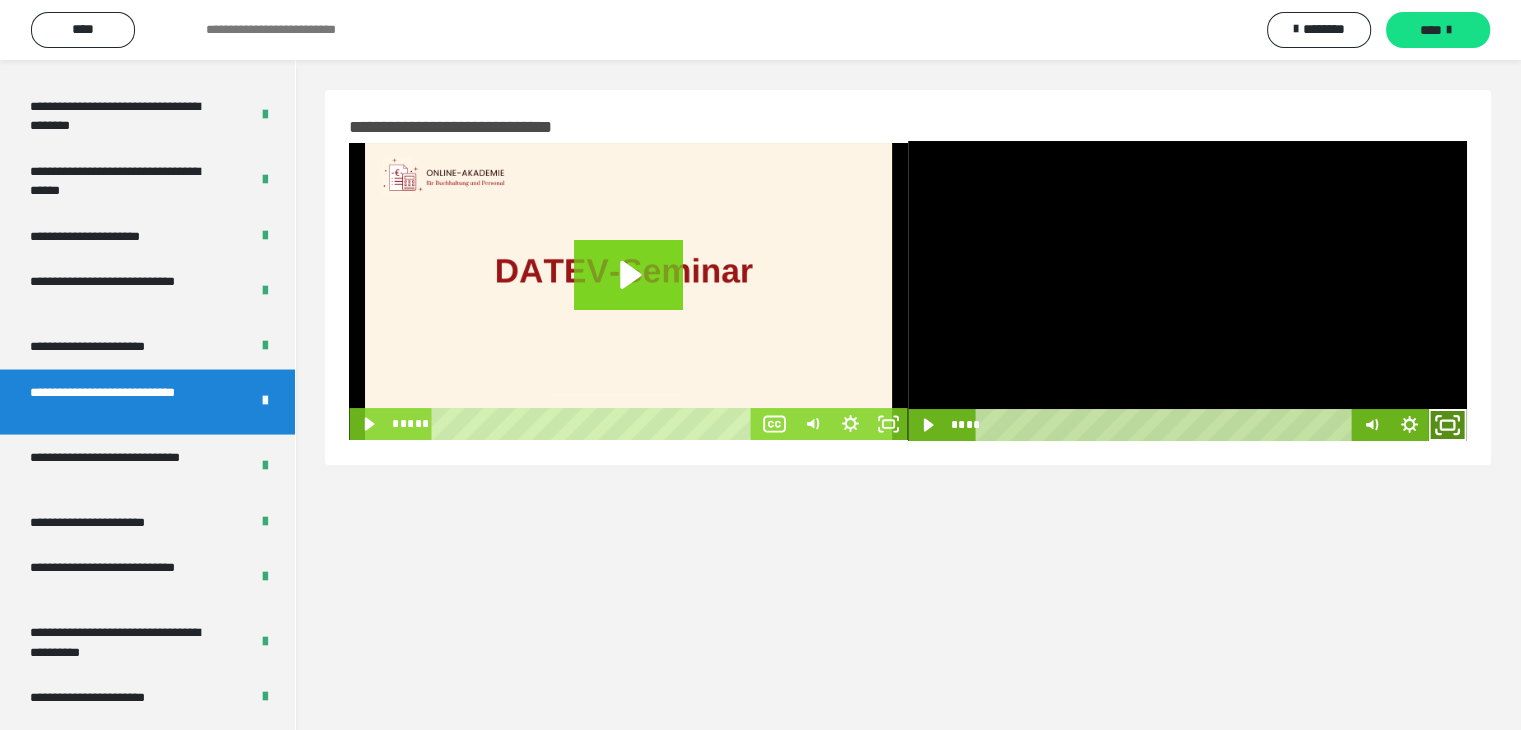 click 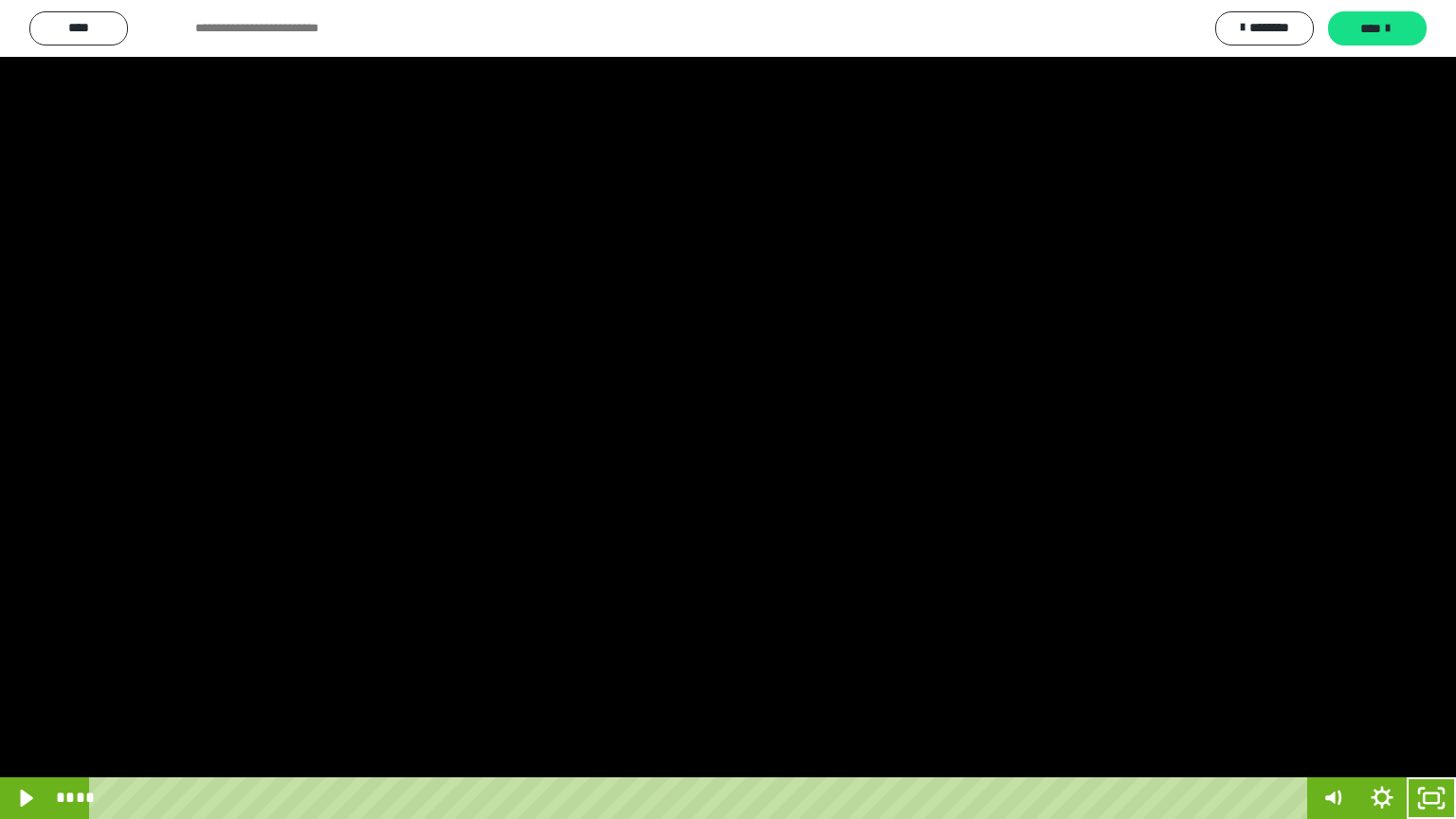 drag, startPoint x: 1122, startPoint y: 504, endPoint x: 956, endPoint y: 543, distance: 170.51979 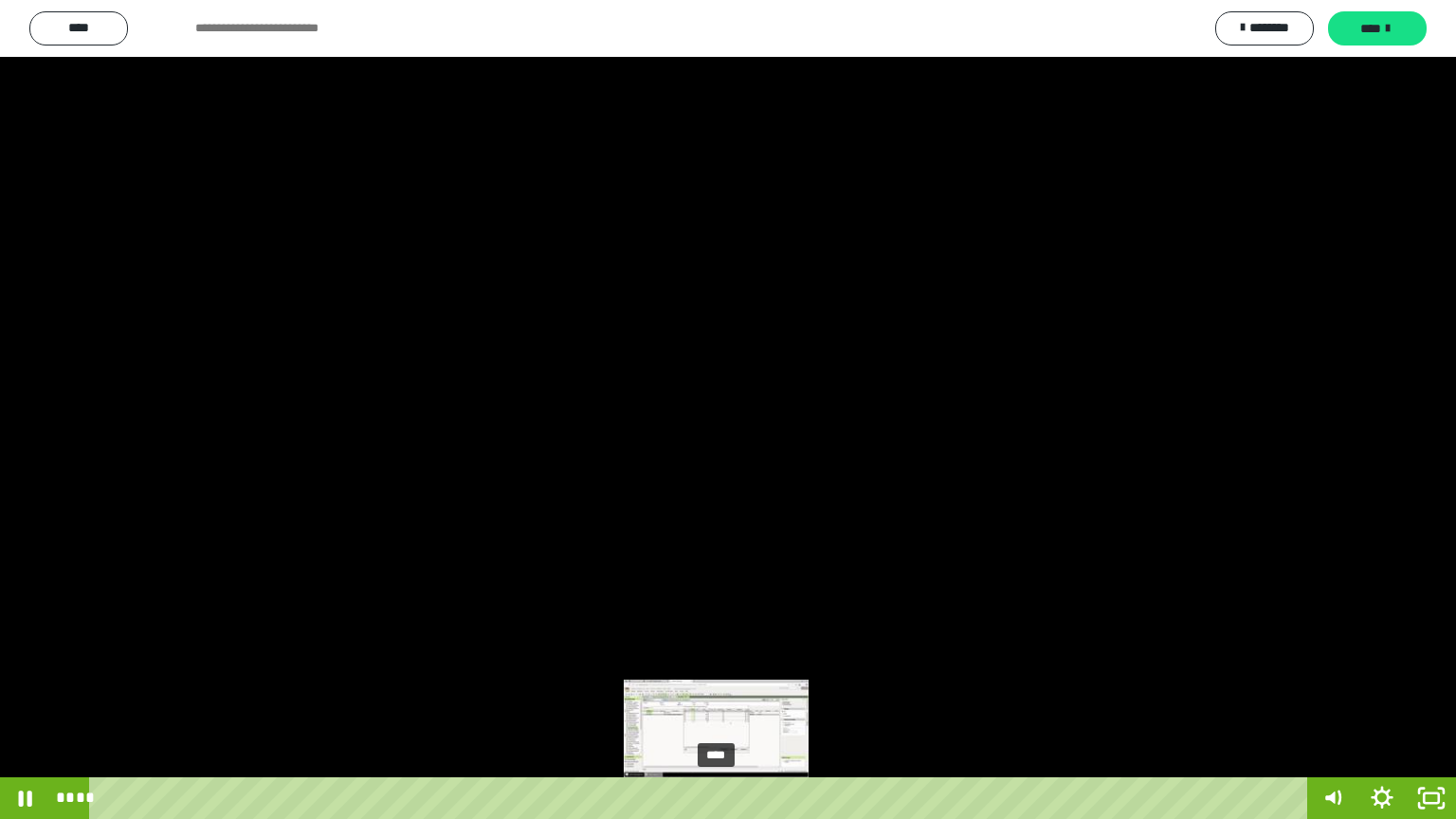 click on "****" at bounding box center (701, 798) 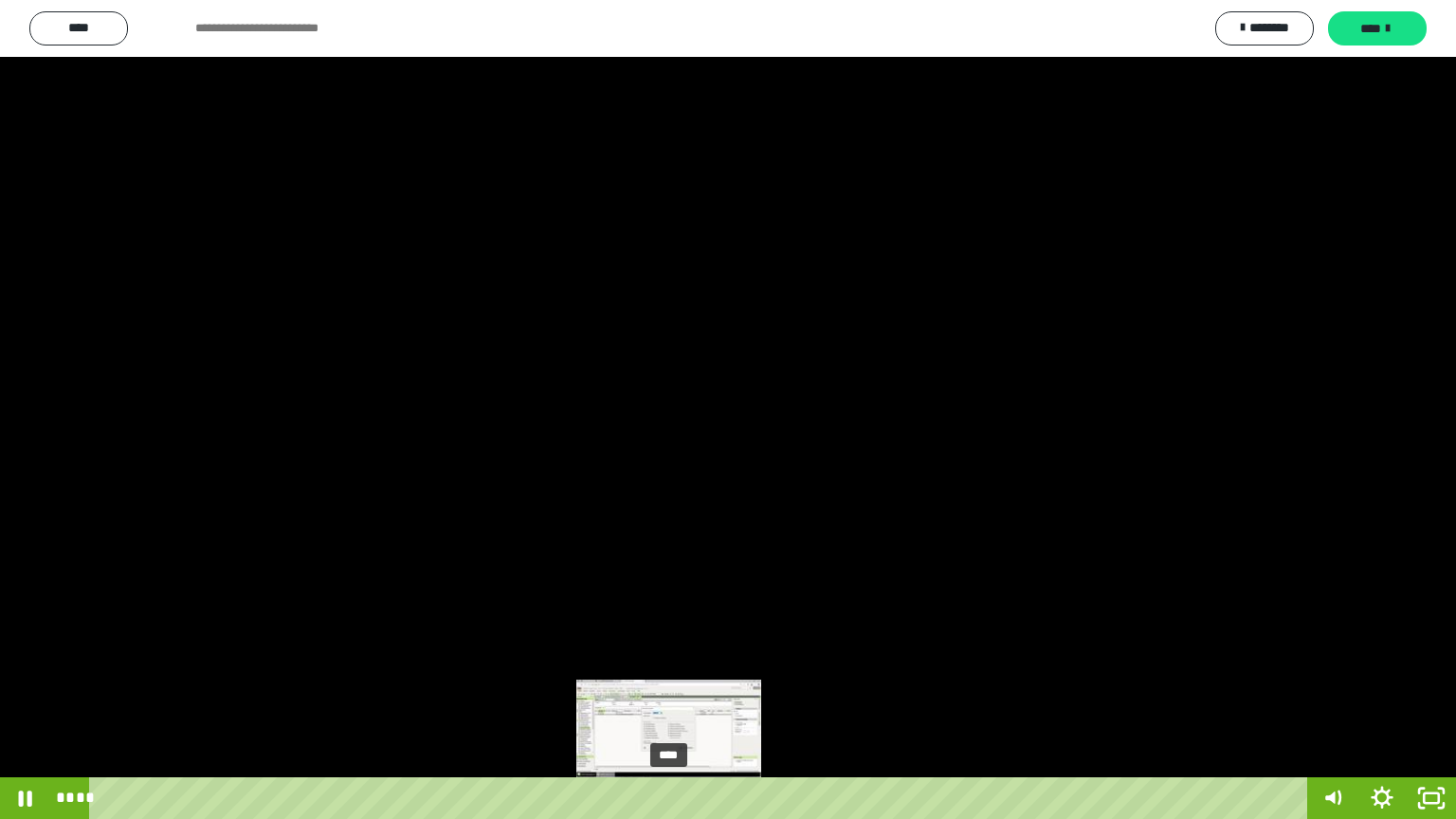 click on "****" at bounding box center (701, 798) 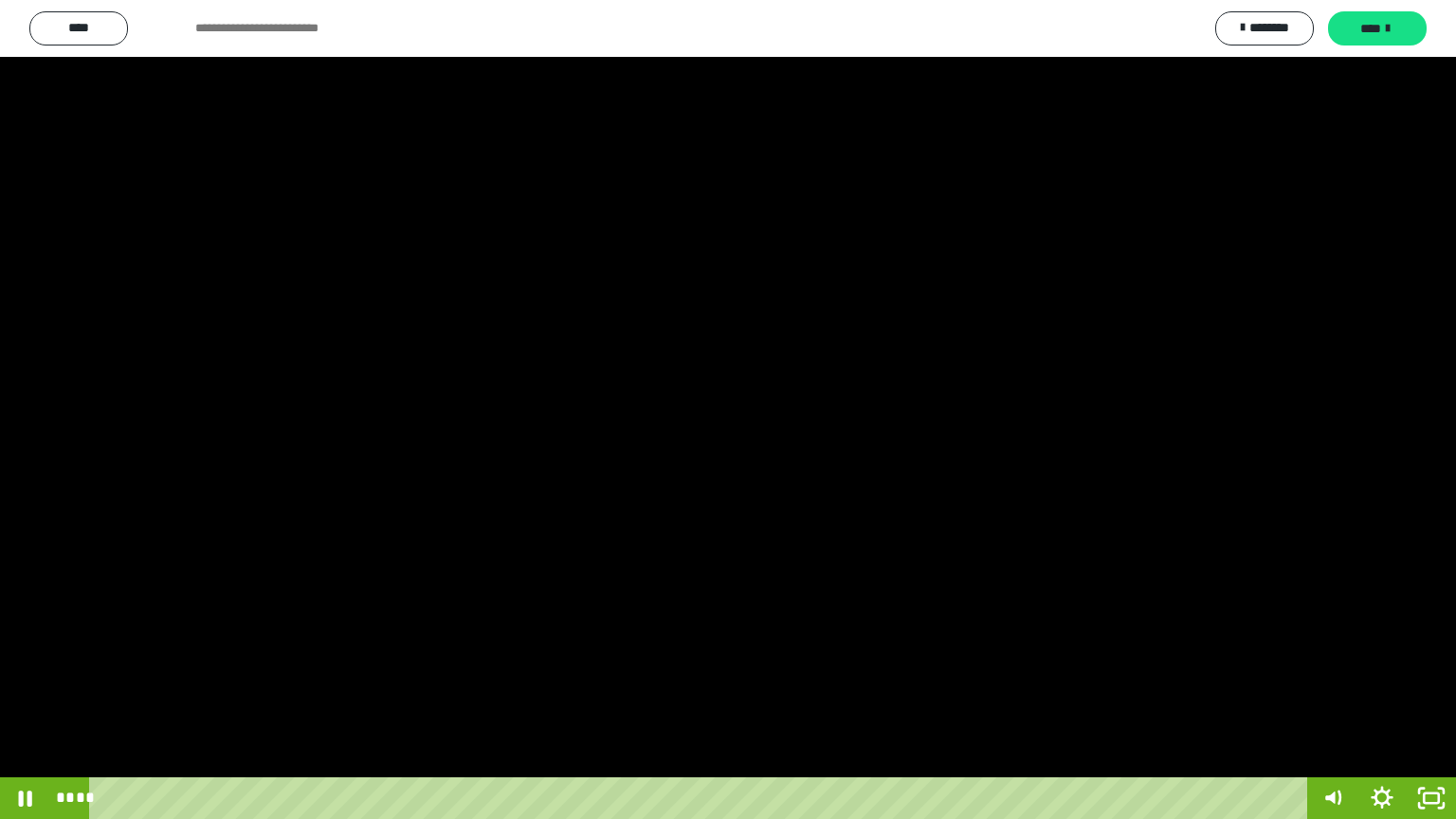 click at bounding box center (728, 410) 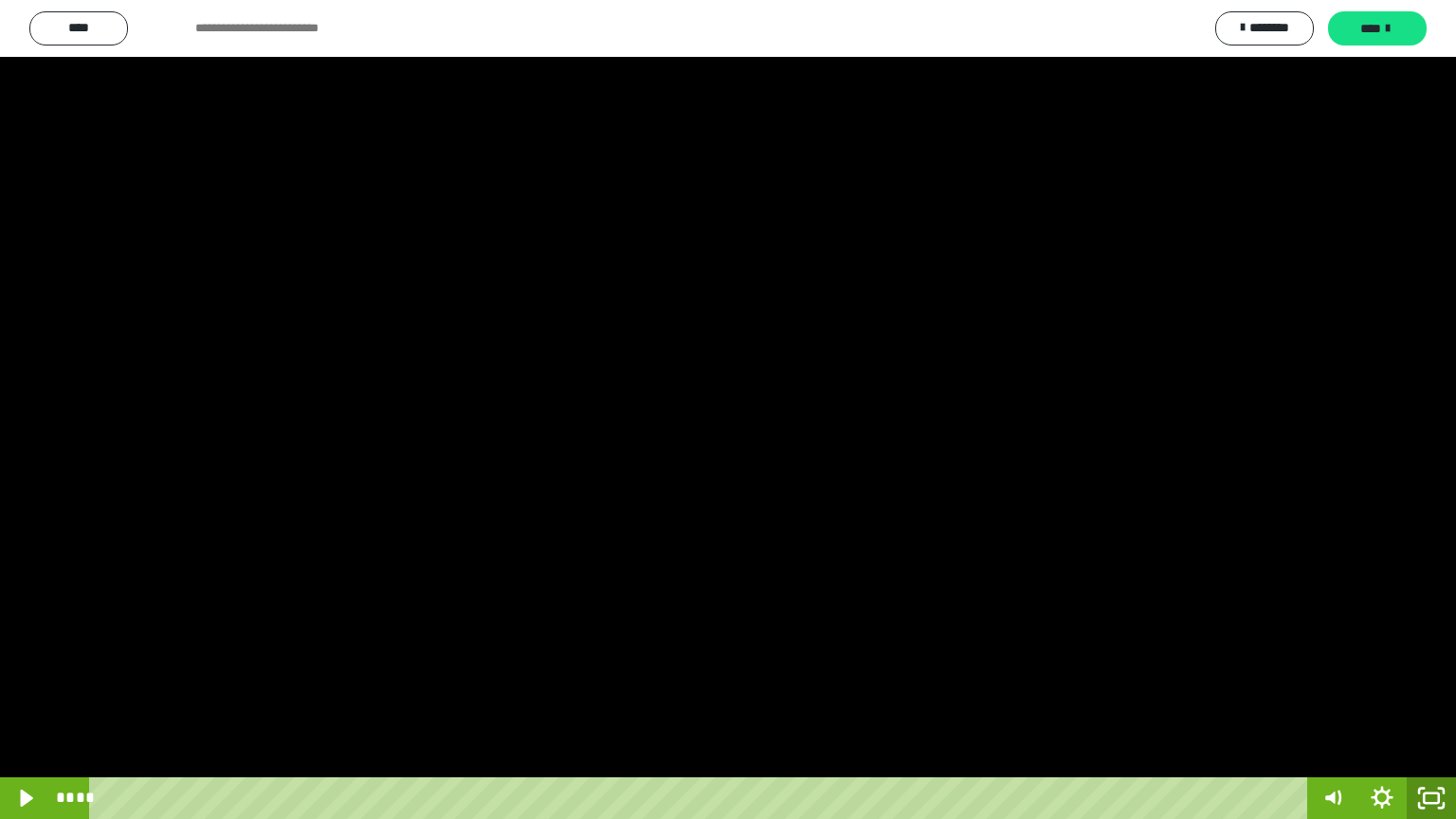 click 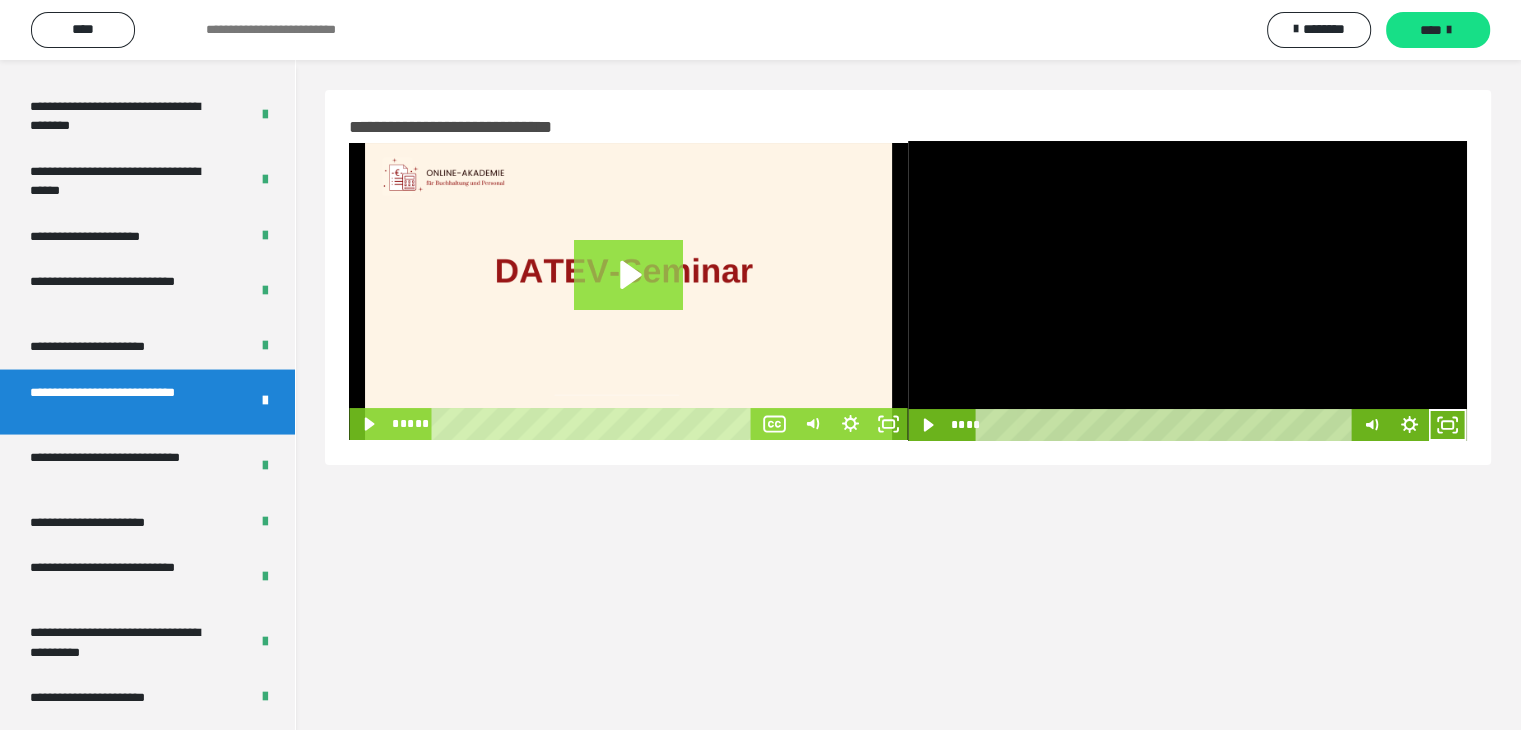 click 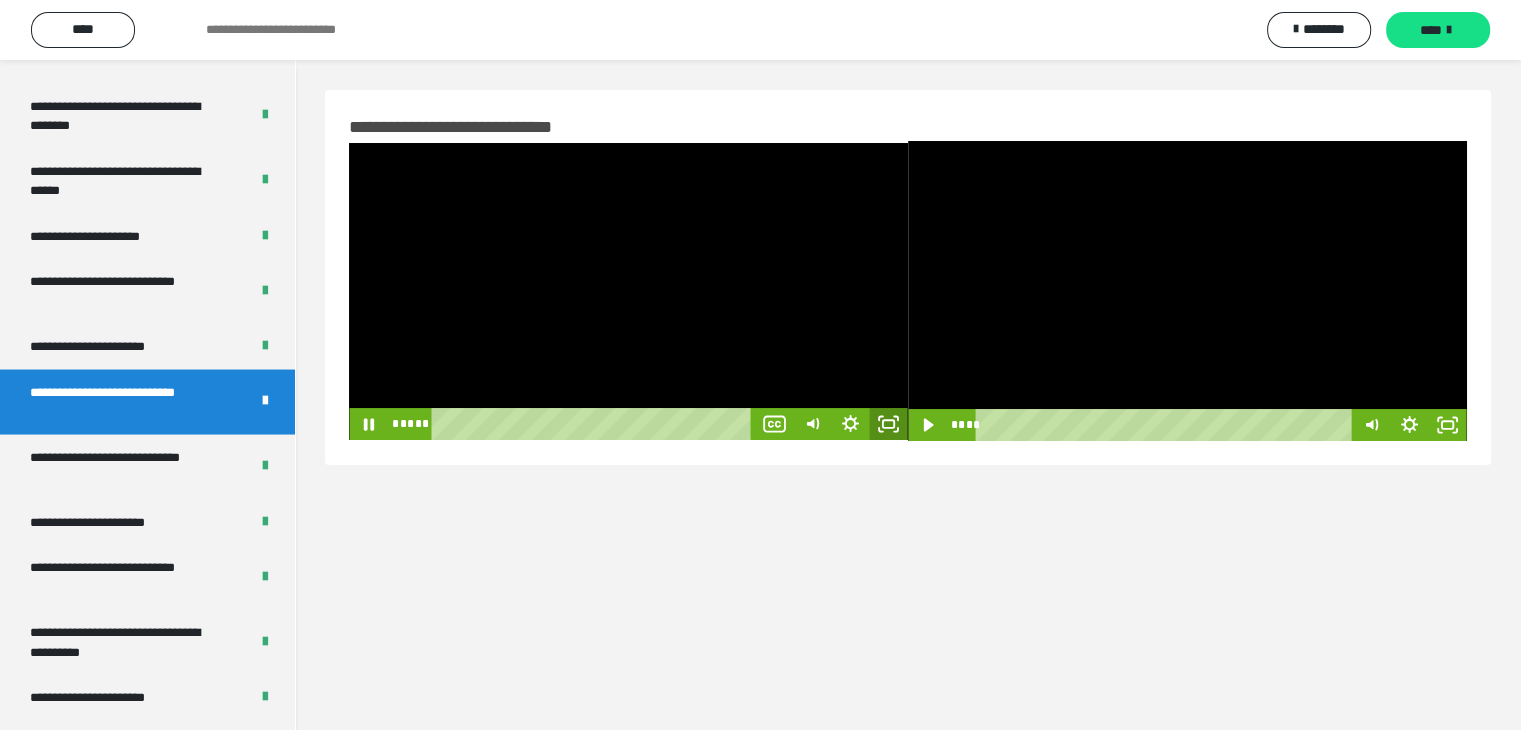 click 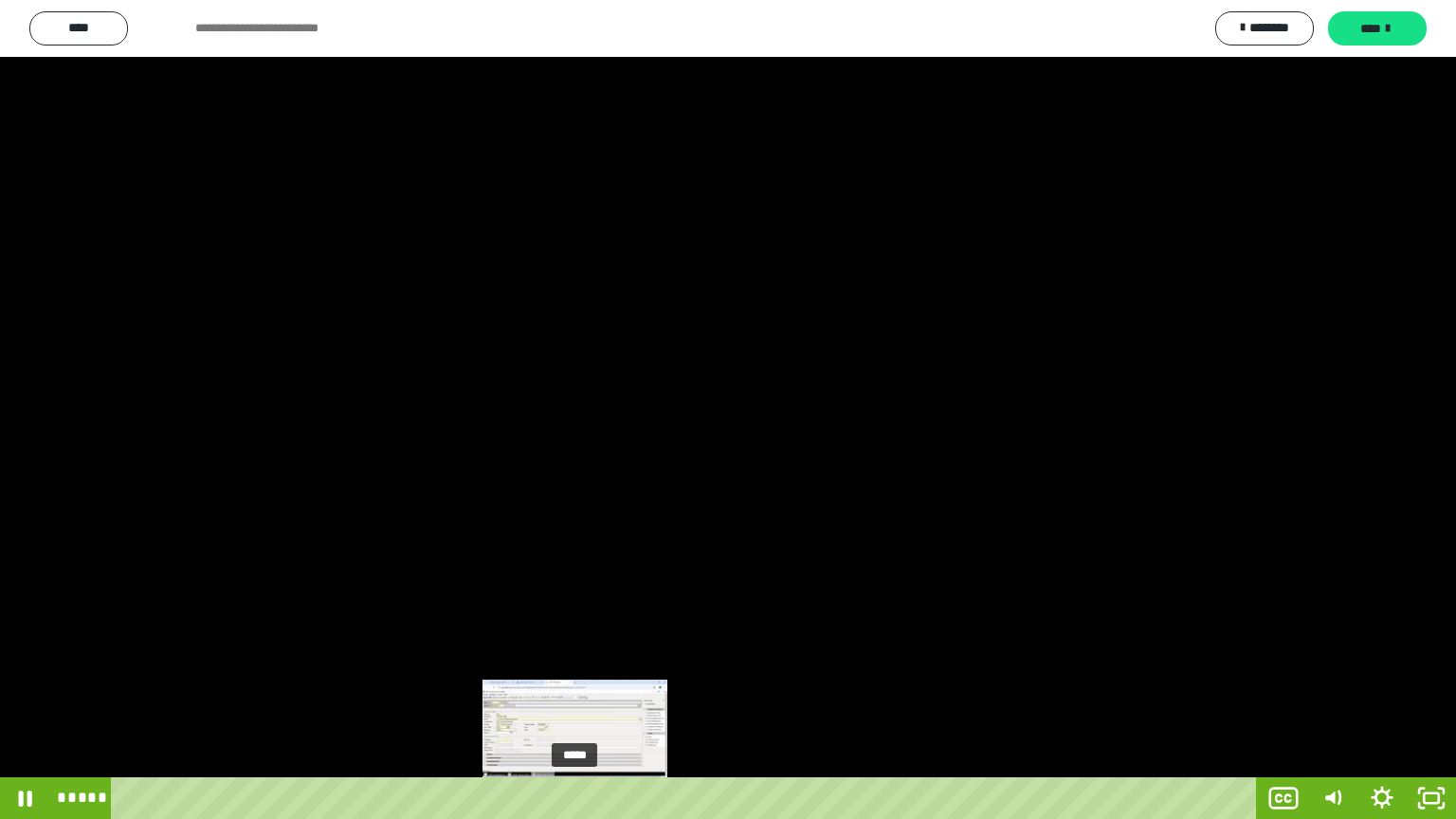 click on "*****" at bounding box center (687, 798) 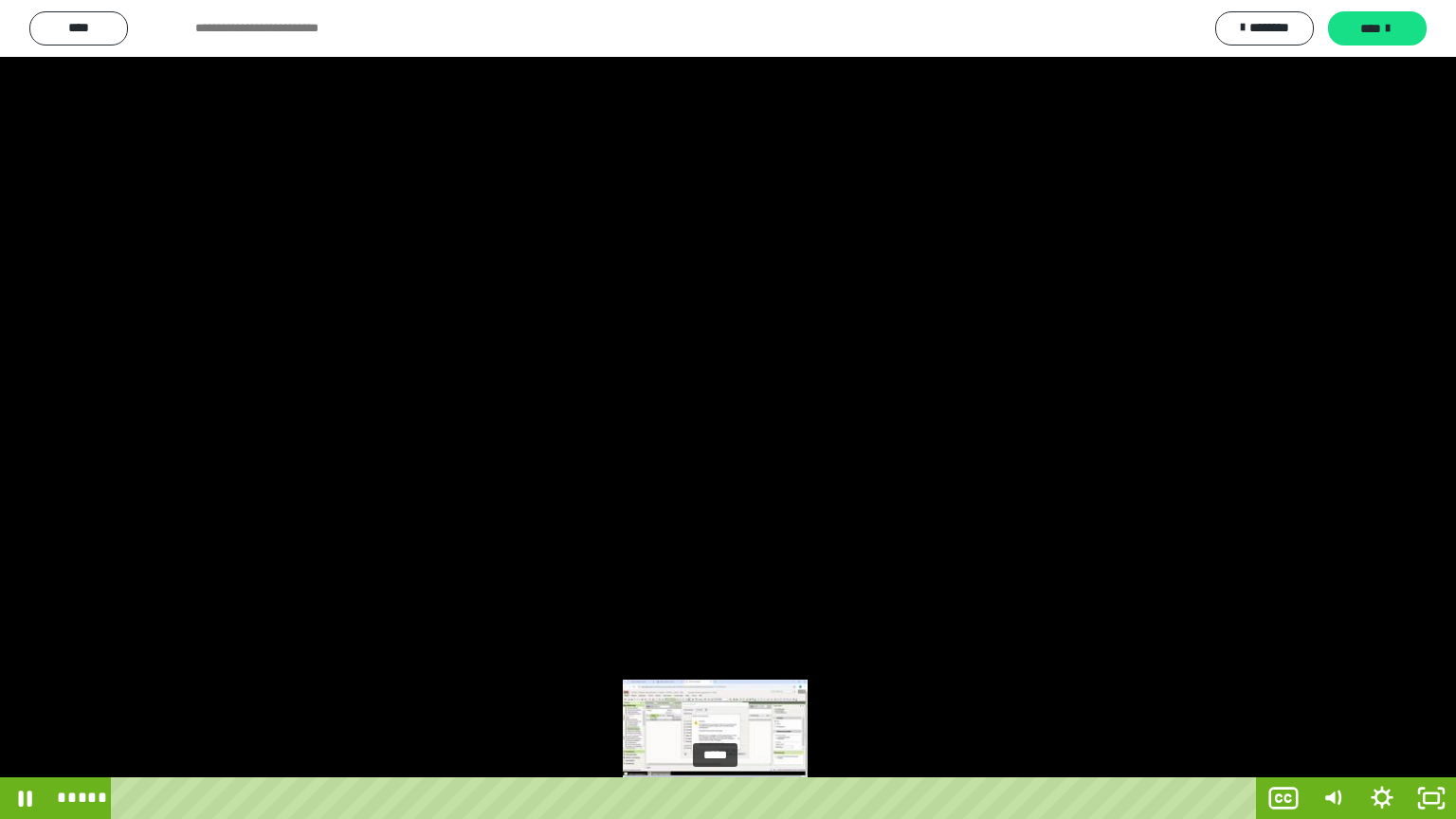 click on "*****" at bounding box center (687, 798) 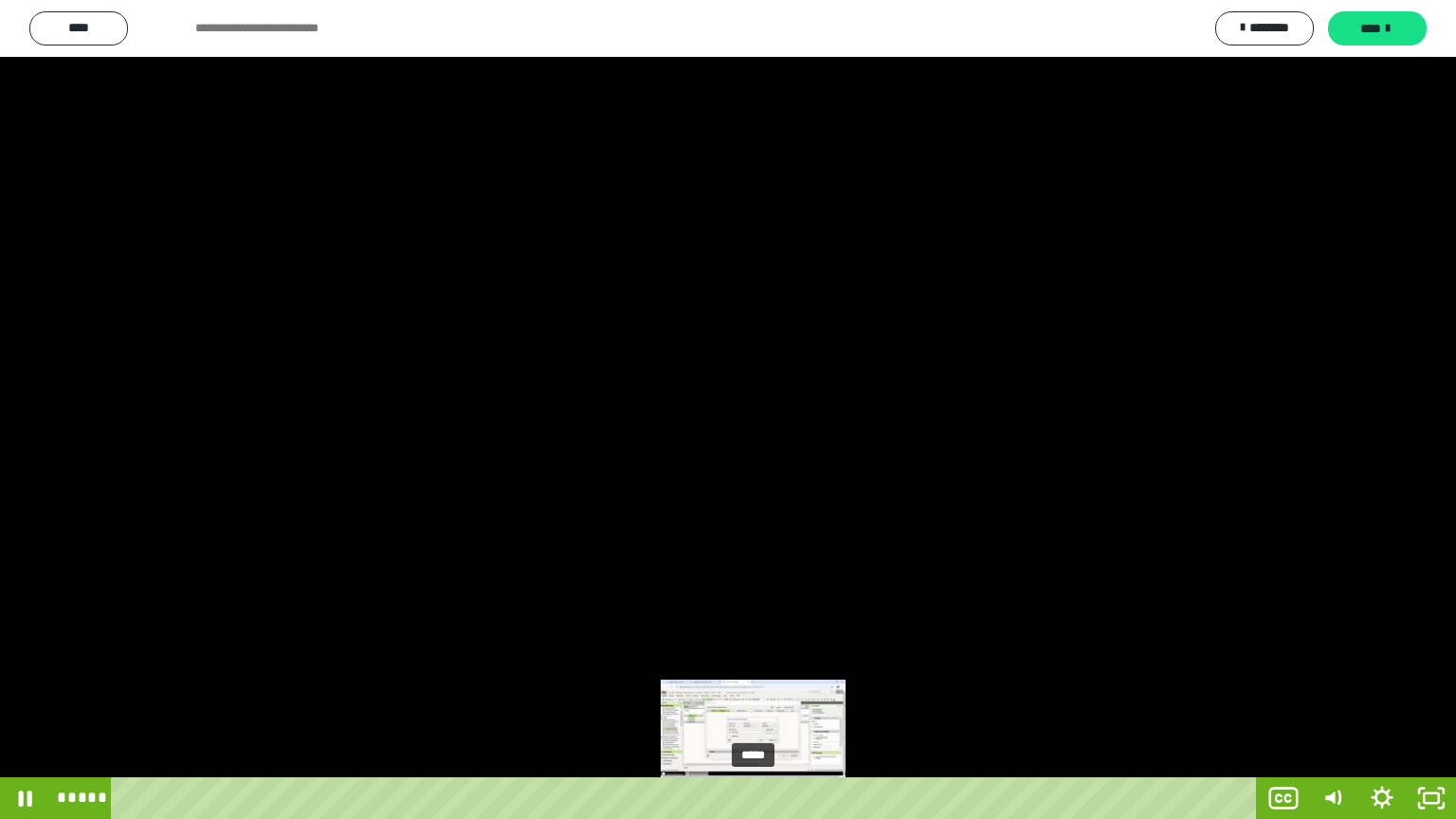 click on "*****" at bounding box center (687, 798) 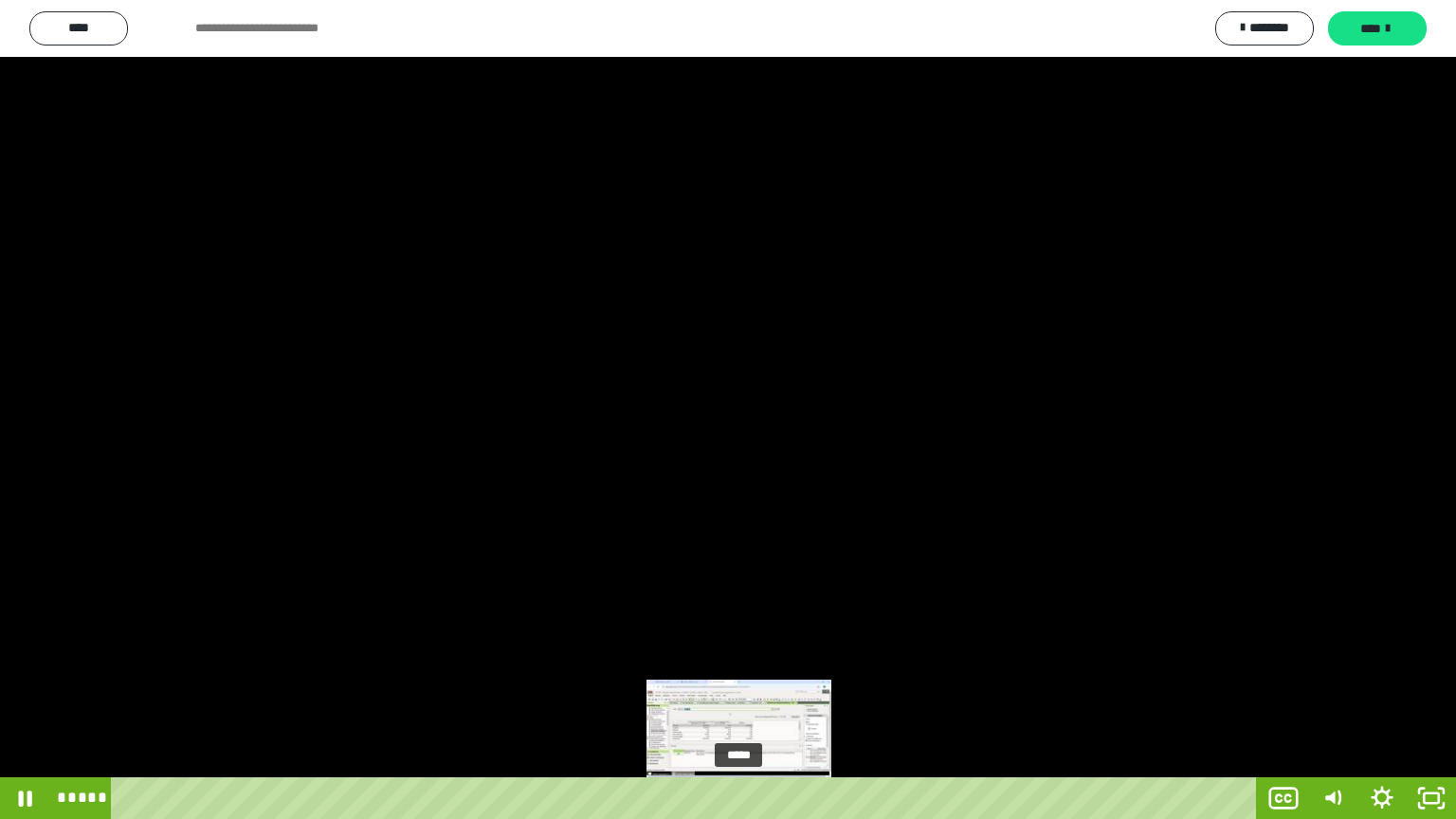 click on "*****" at bounding box center [687, 798] 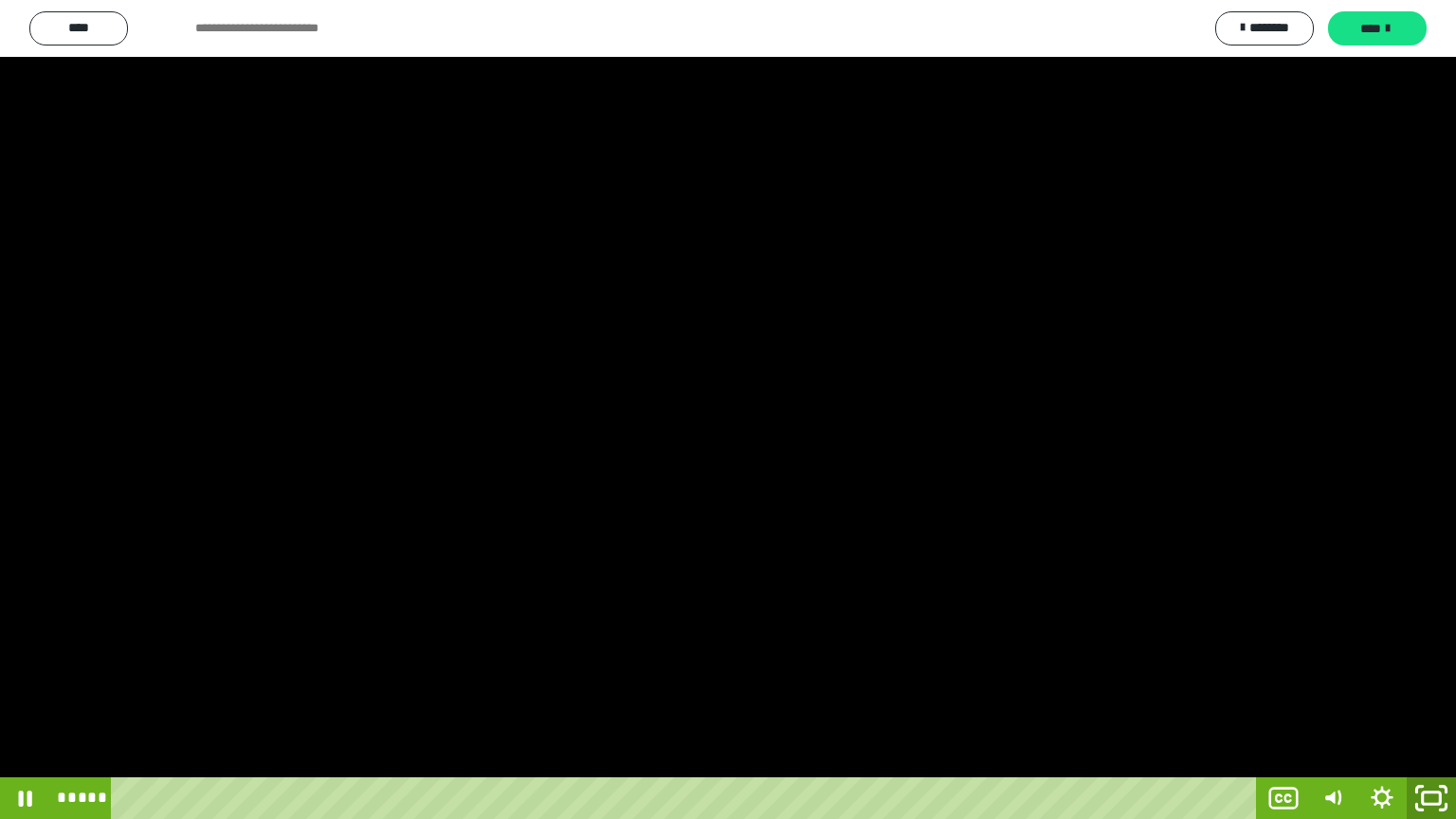 click 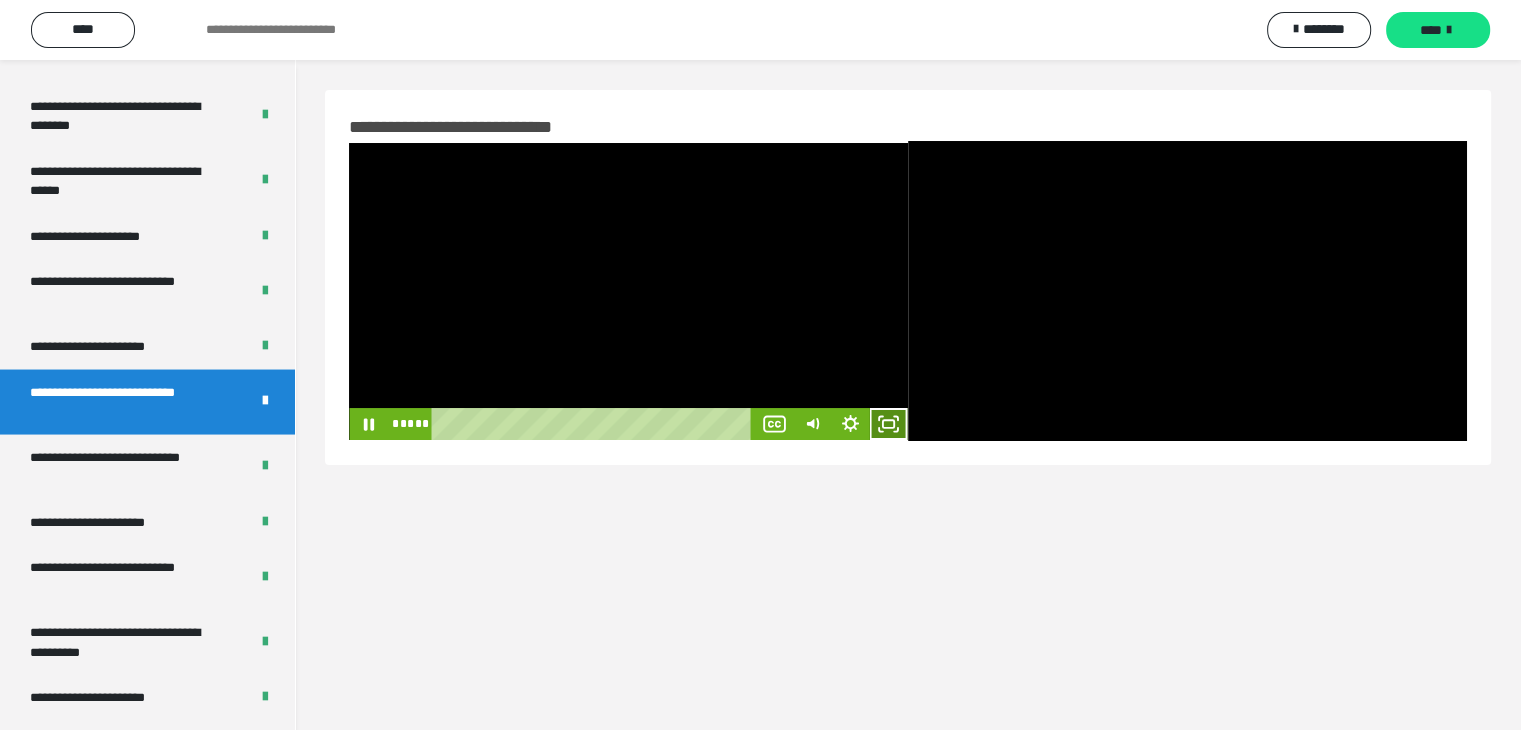 click 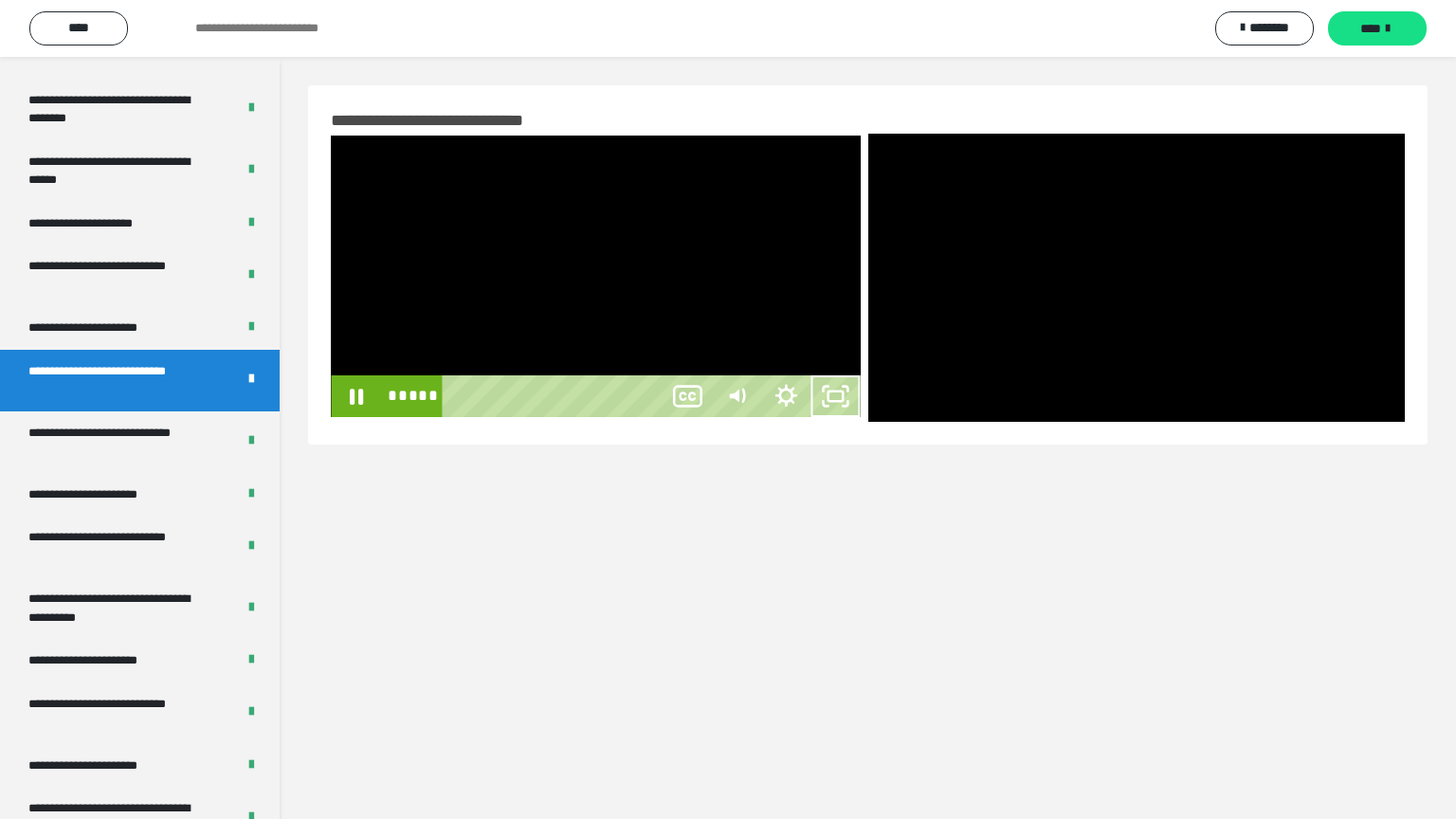 type 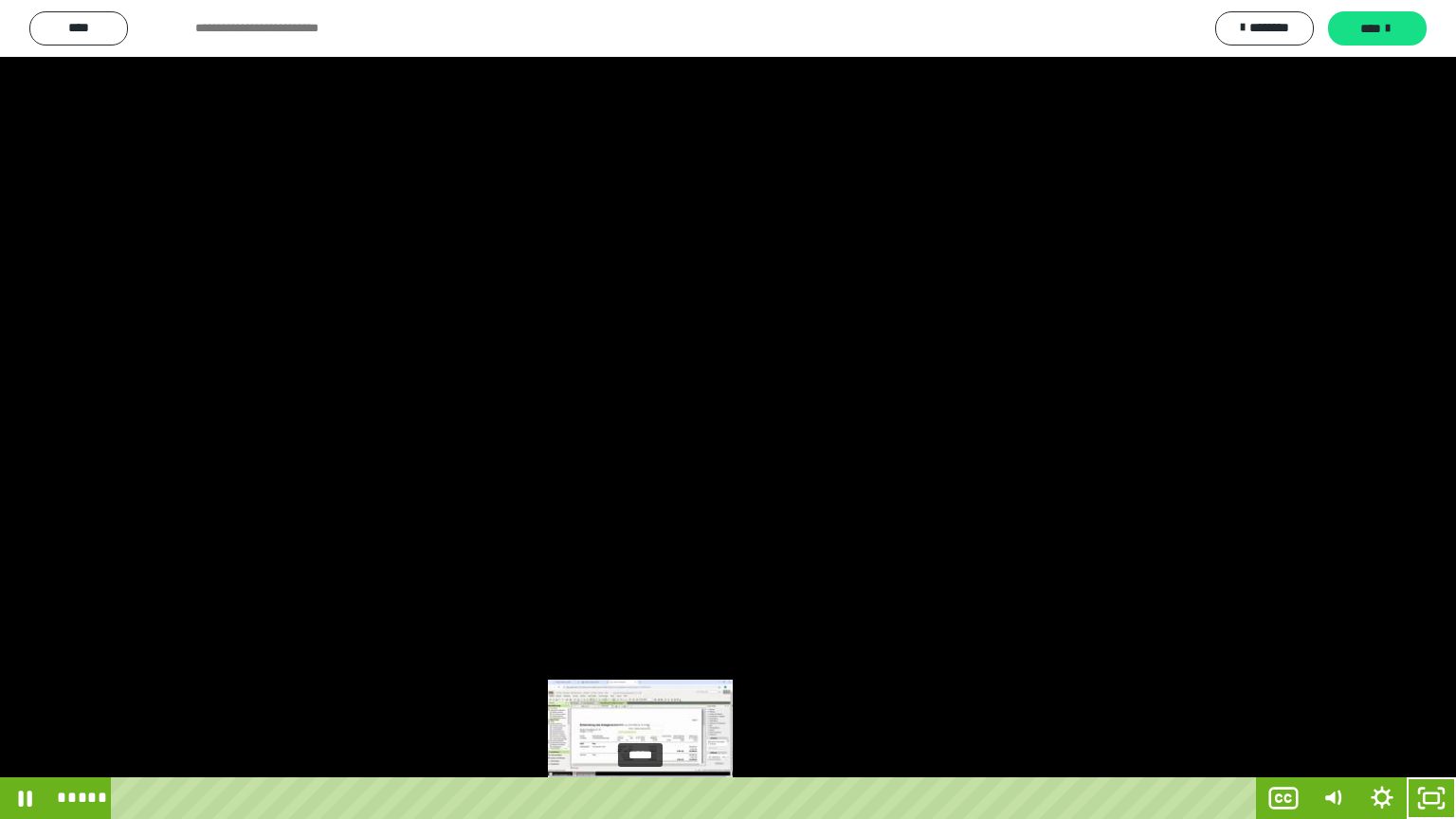 click on "*****" at bounding box center (687, 798) 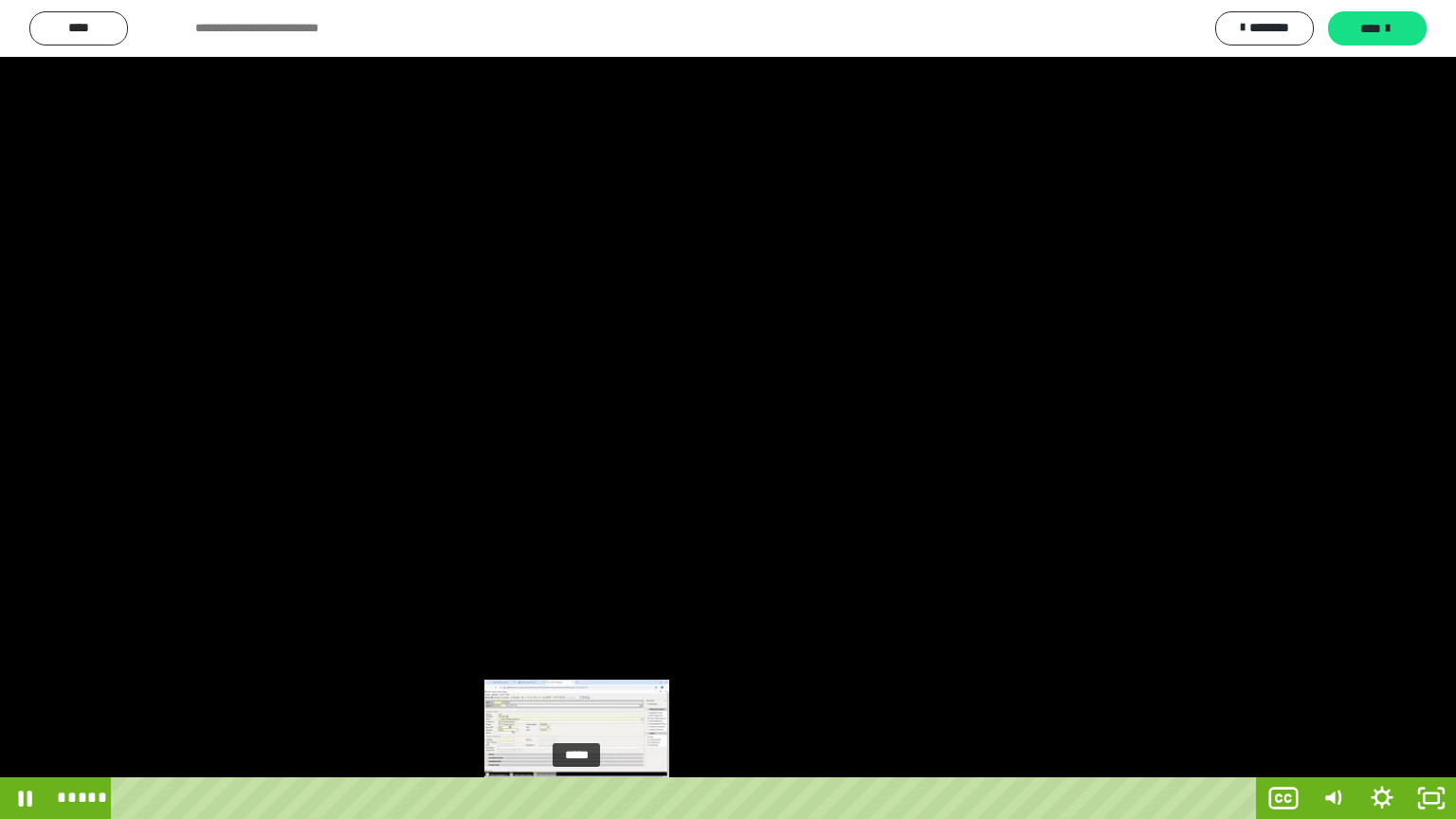 click on "*****" at bounding box center [687, 798] 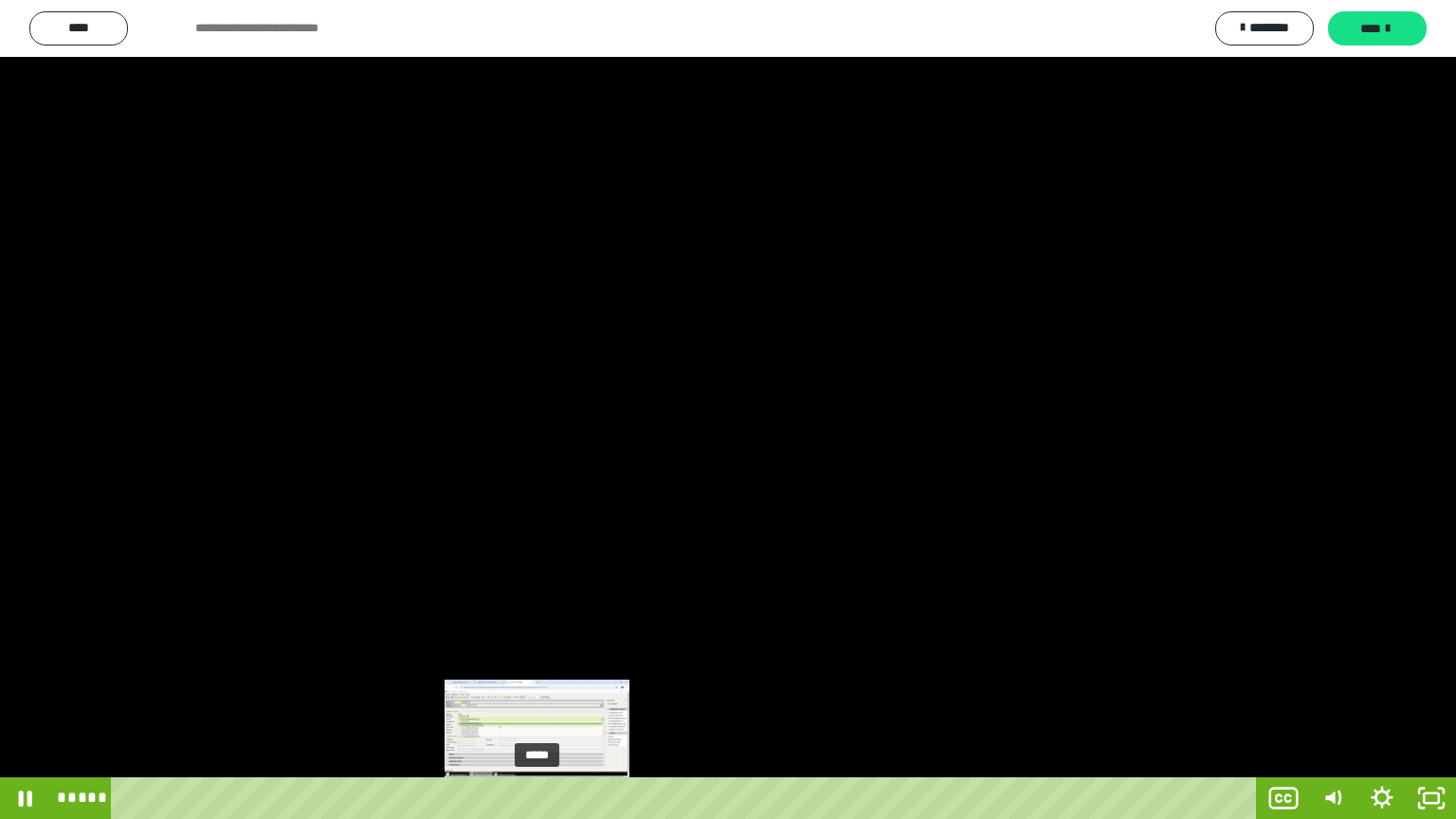 click on "*****" at bounding box center [687, 798] 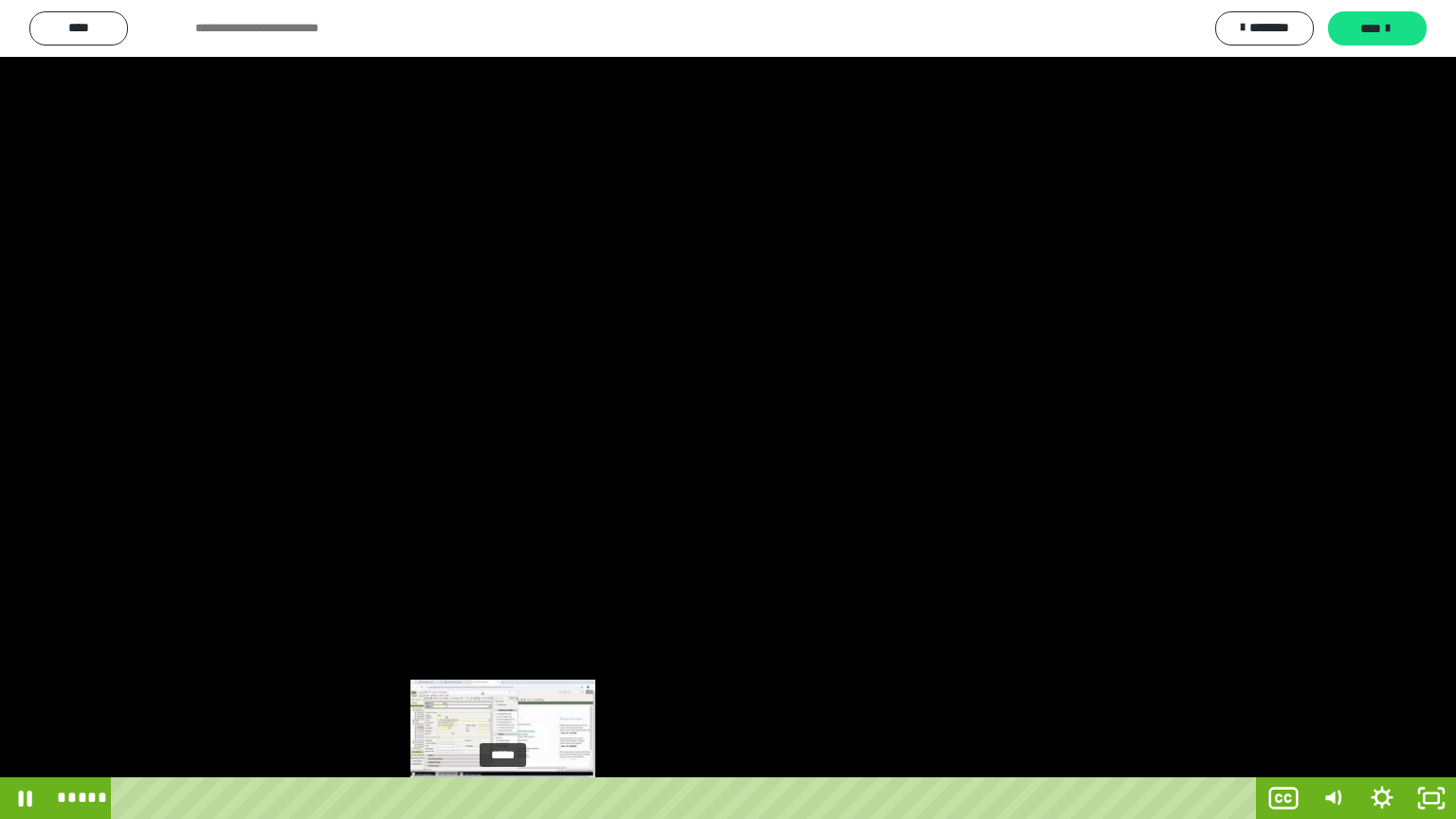 click on "*****" at bounding box center (687, 798) 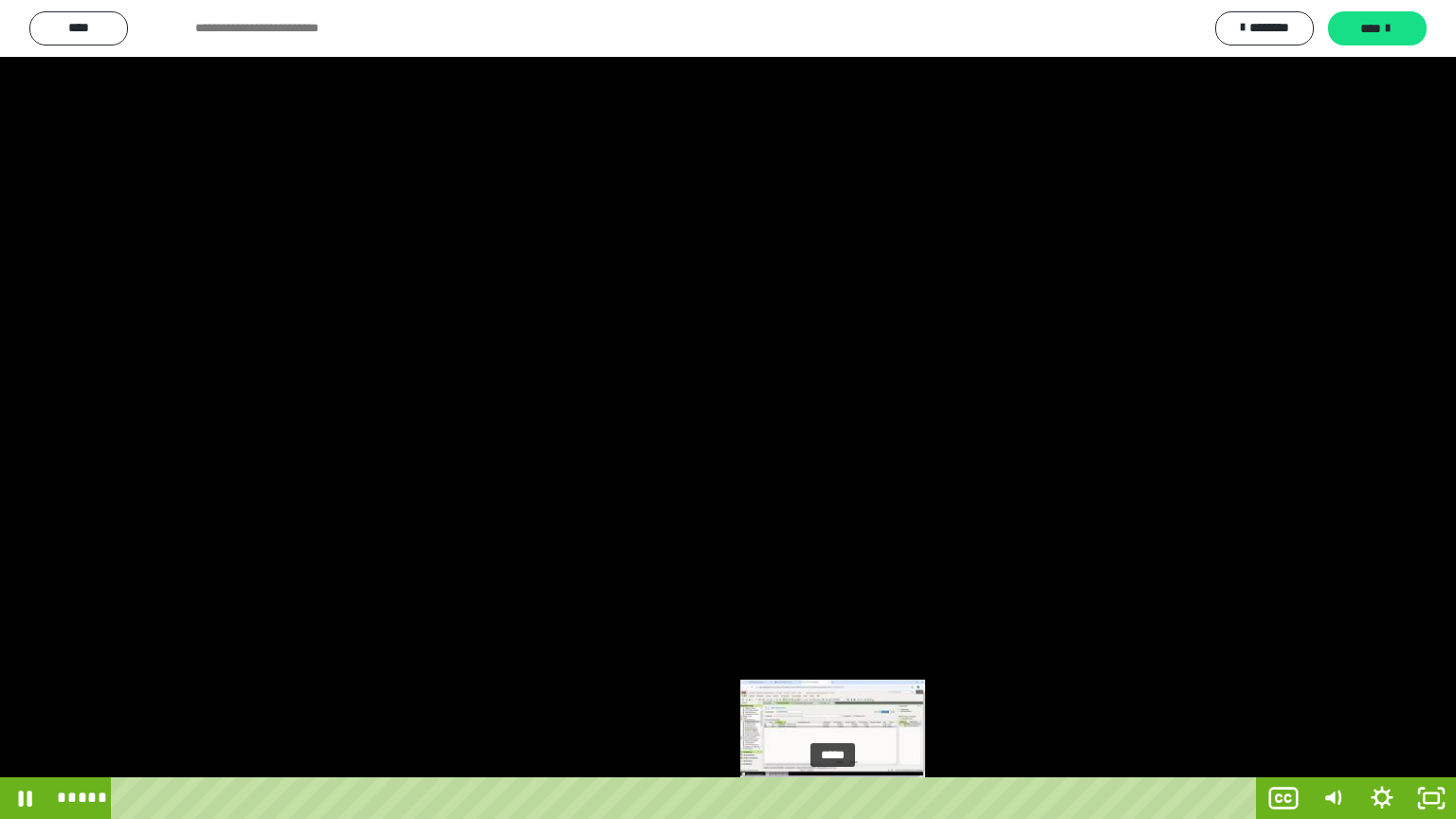 click on "*****" at bounding box center (687, 798) 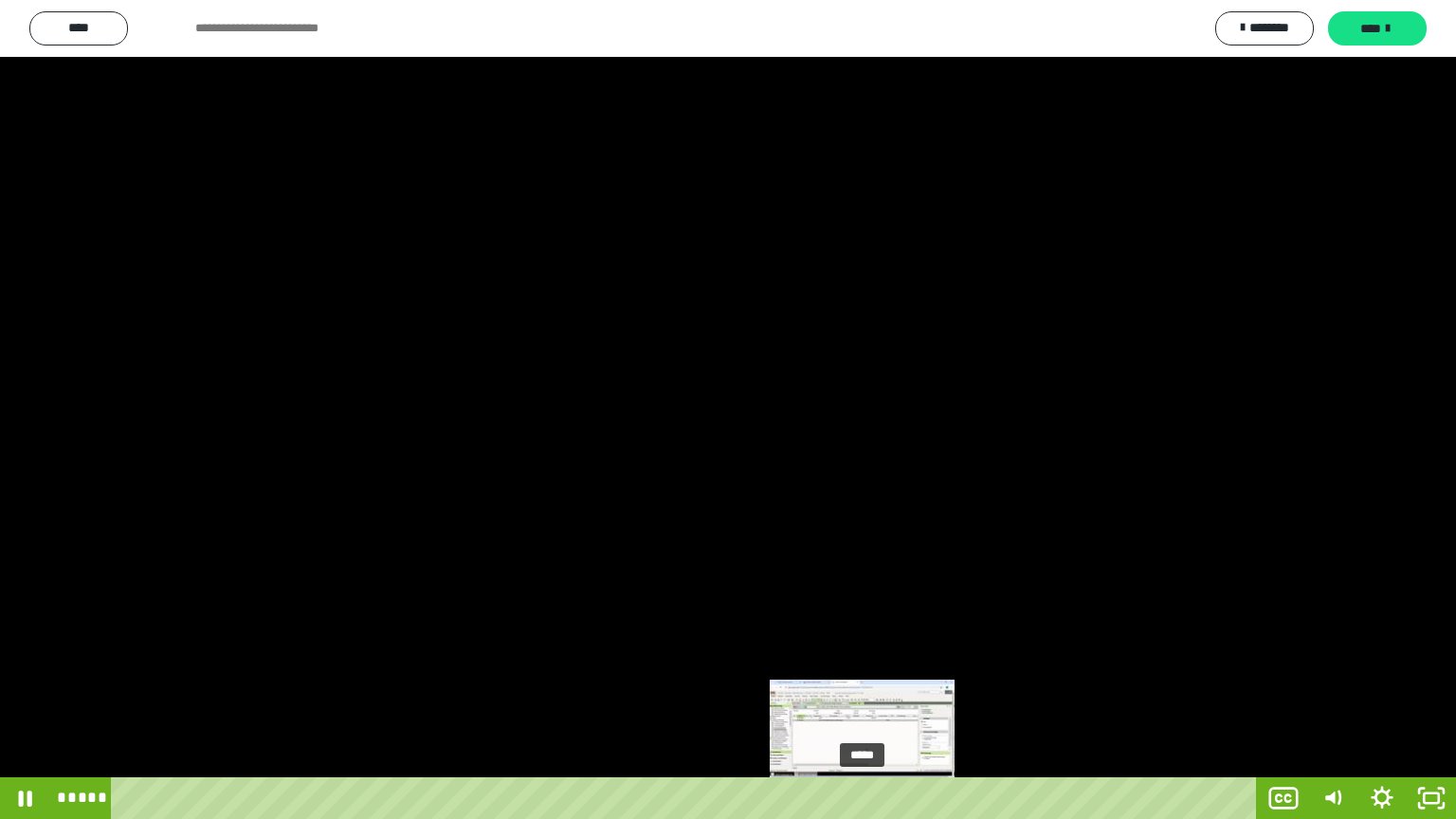 click on "*****" at bounding box center [687, 798] 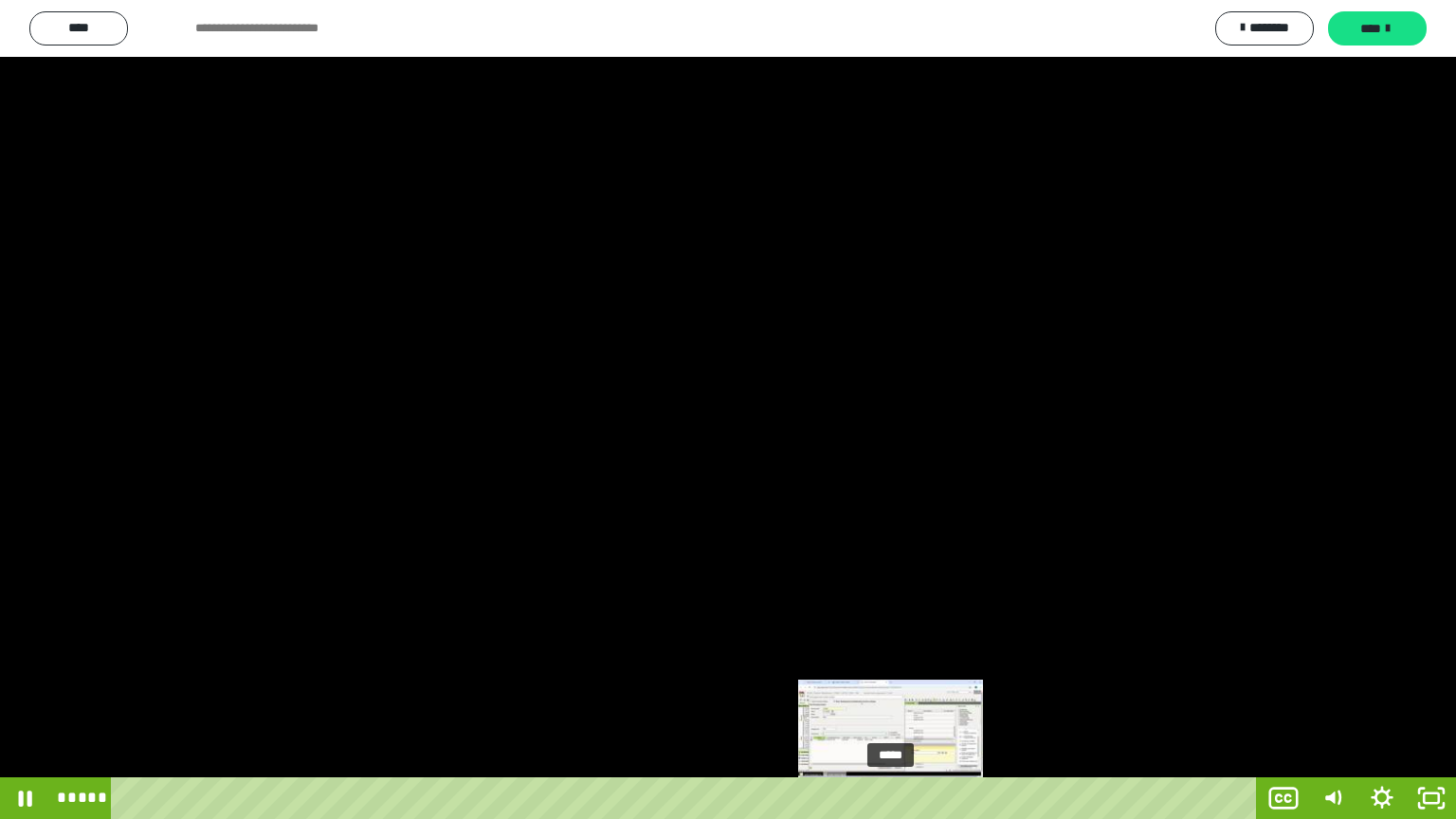 click on "*****" at bounding box center [687, 798] 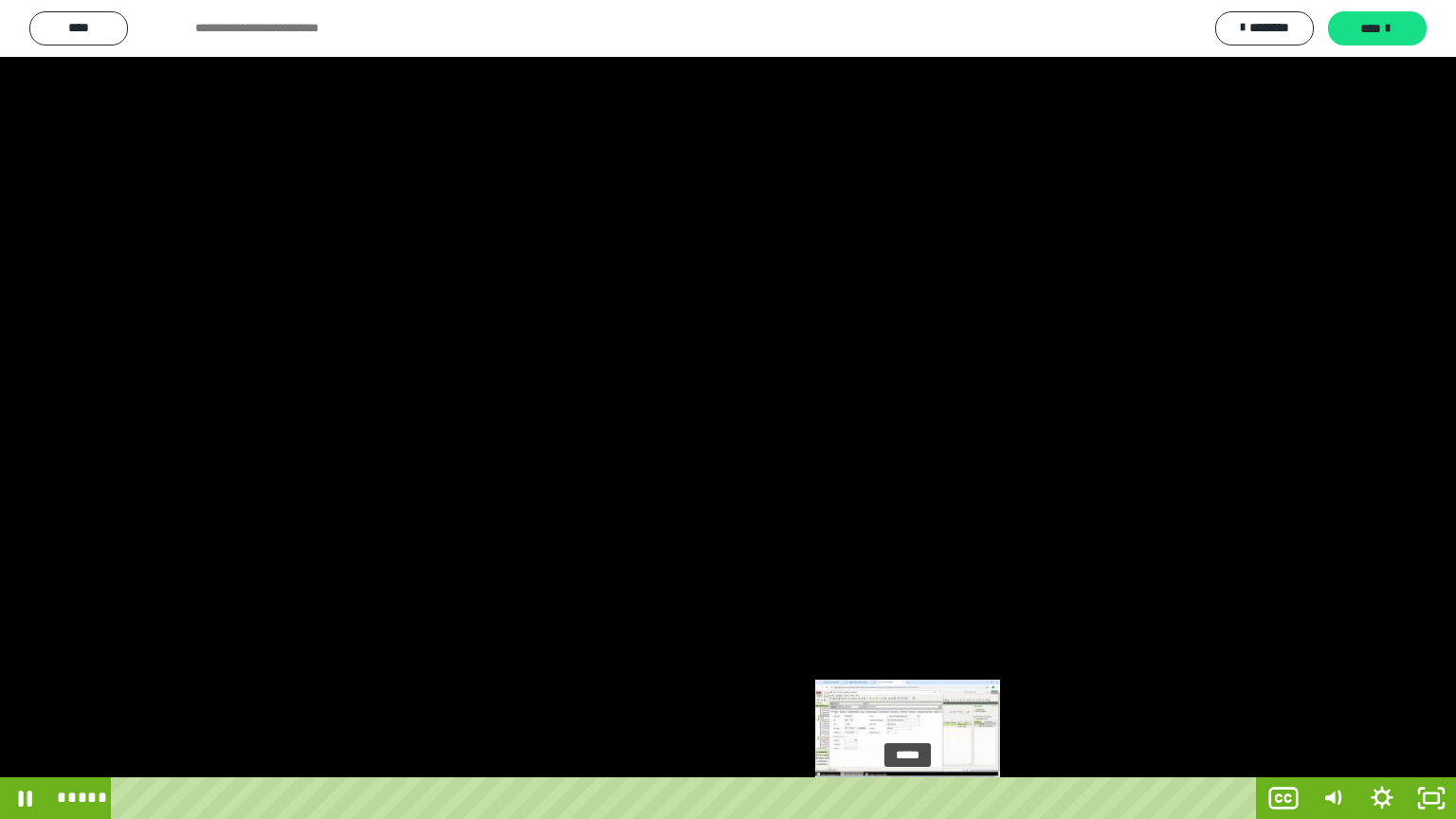 click on "*****" at bounding box center [687, 798] 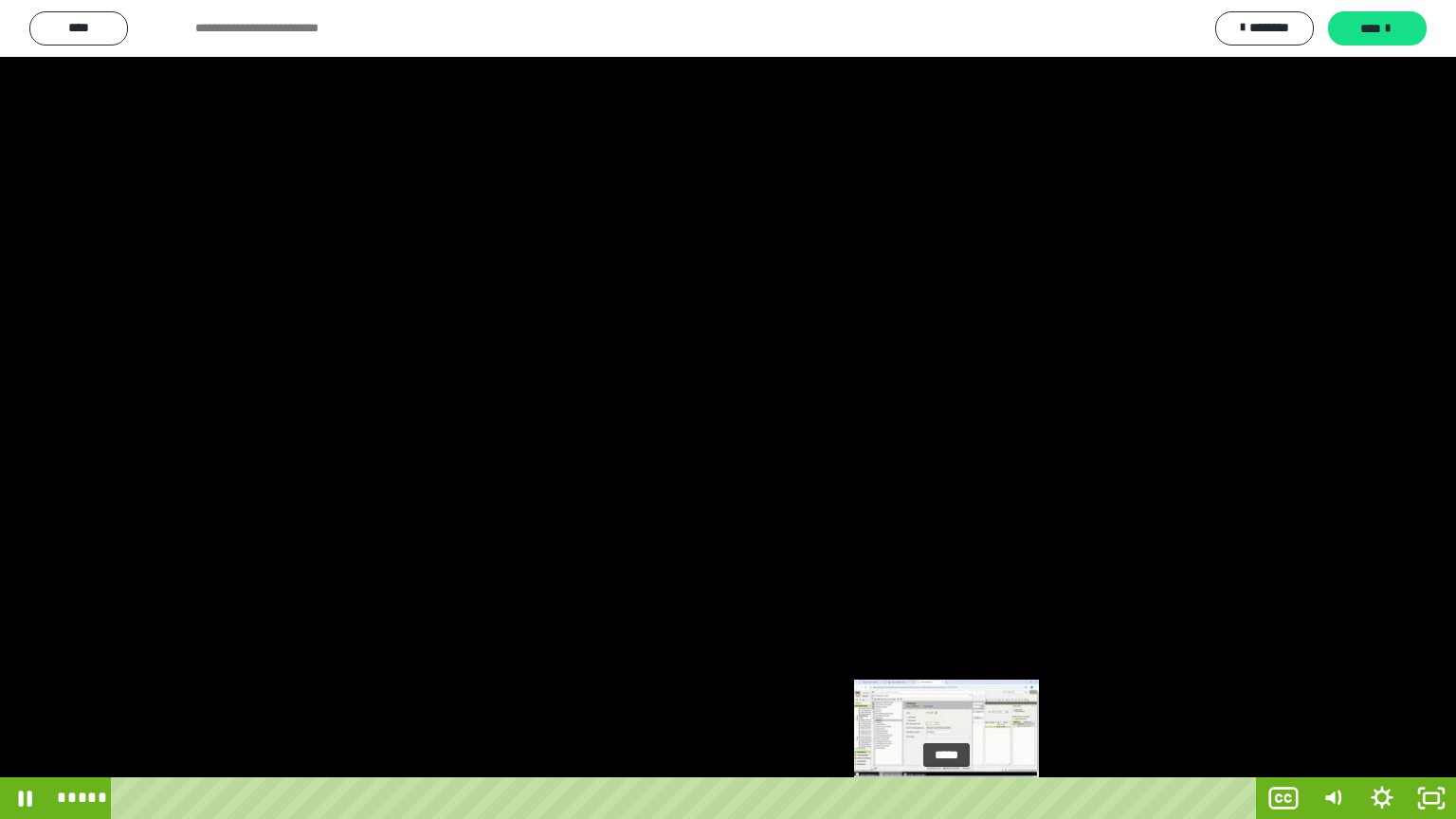 click on "*****" at bounding box center (687, 798) 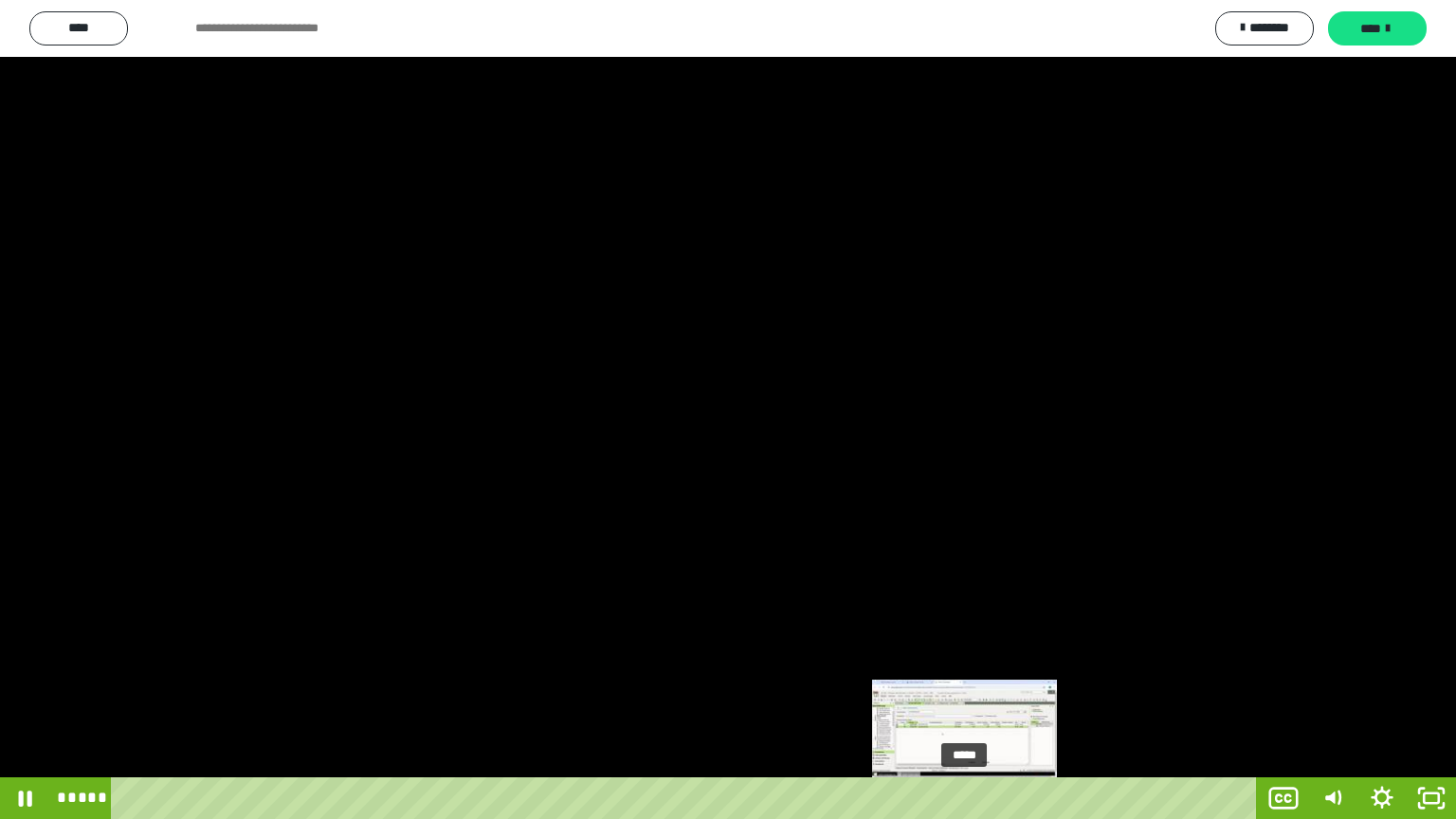 click on "*****" at bounding box center [687, 798] 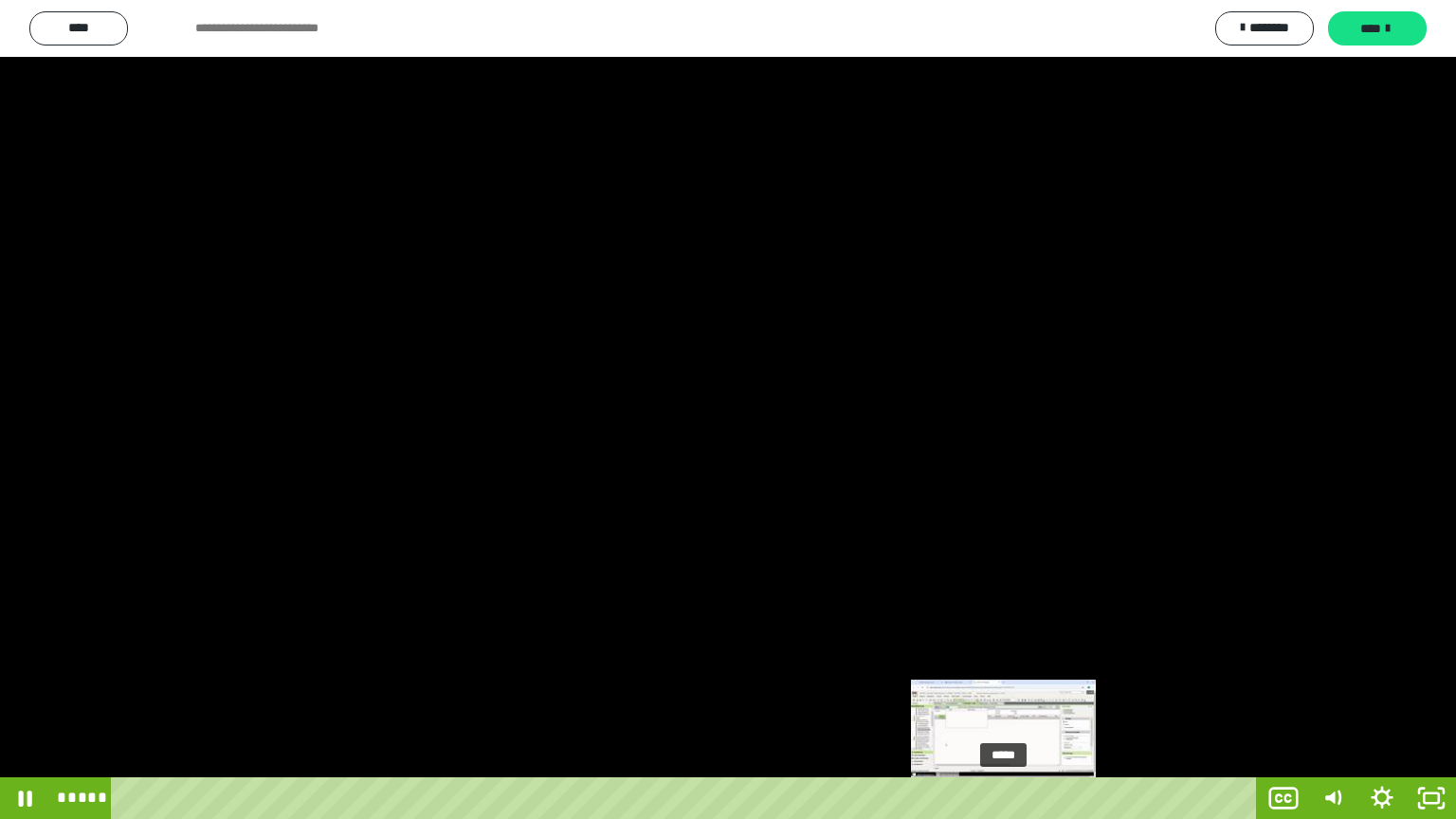 click on "*****" at bounding box center (687, 798) 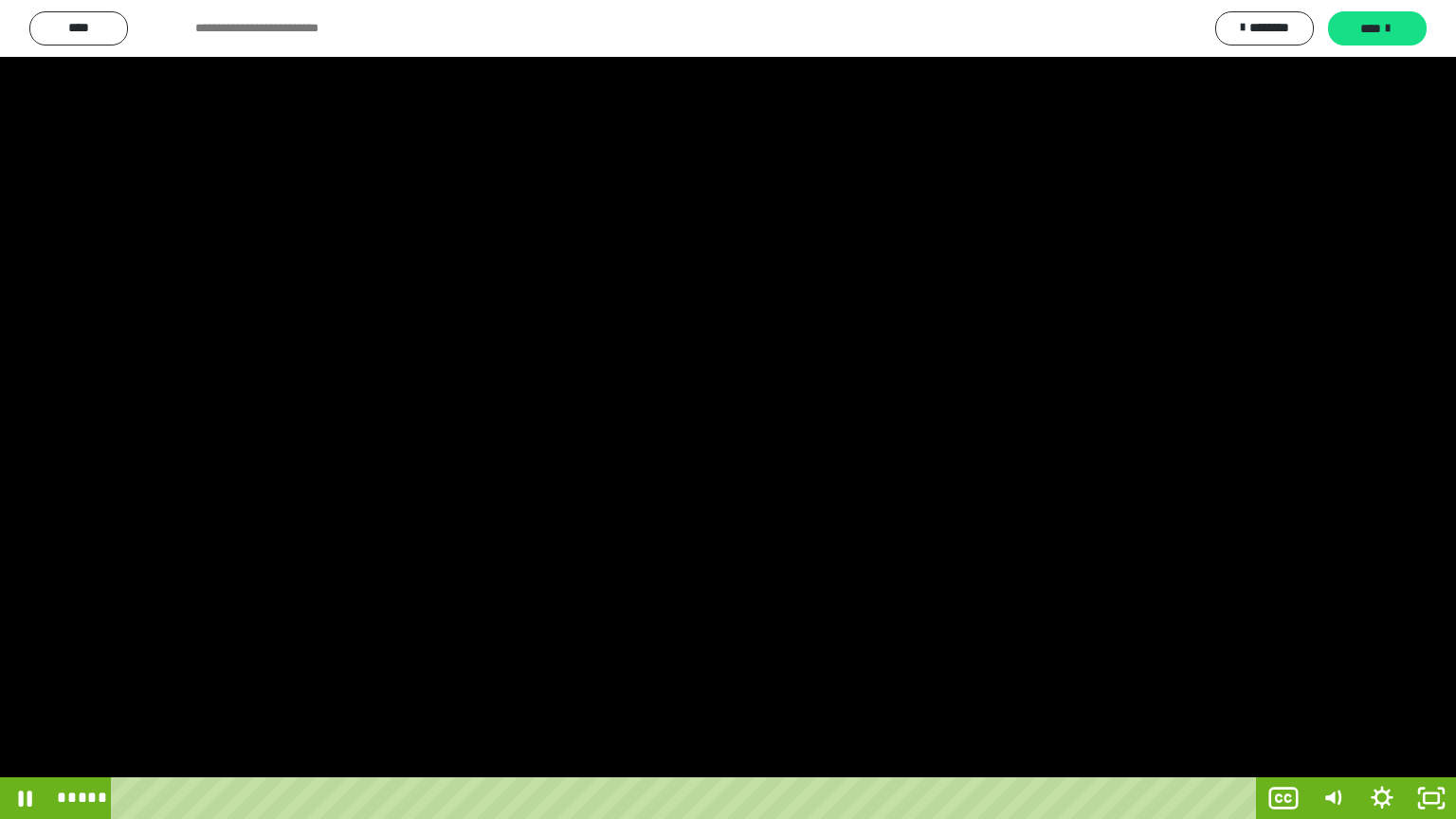 drag, startPoint x: 721, startPoint y: 532, endPoint x: 848, endPoint y: 627, distance: 158.60013 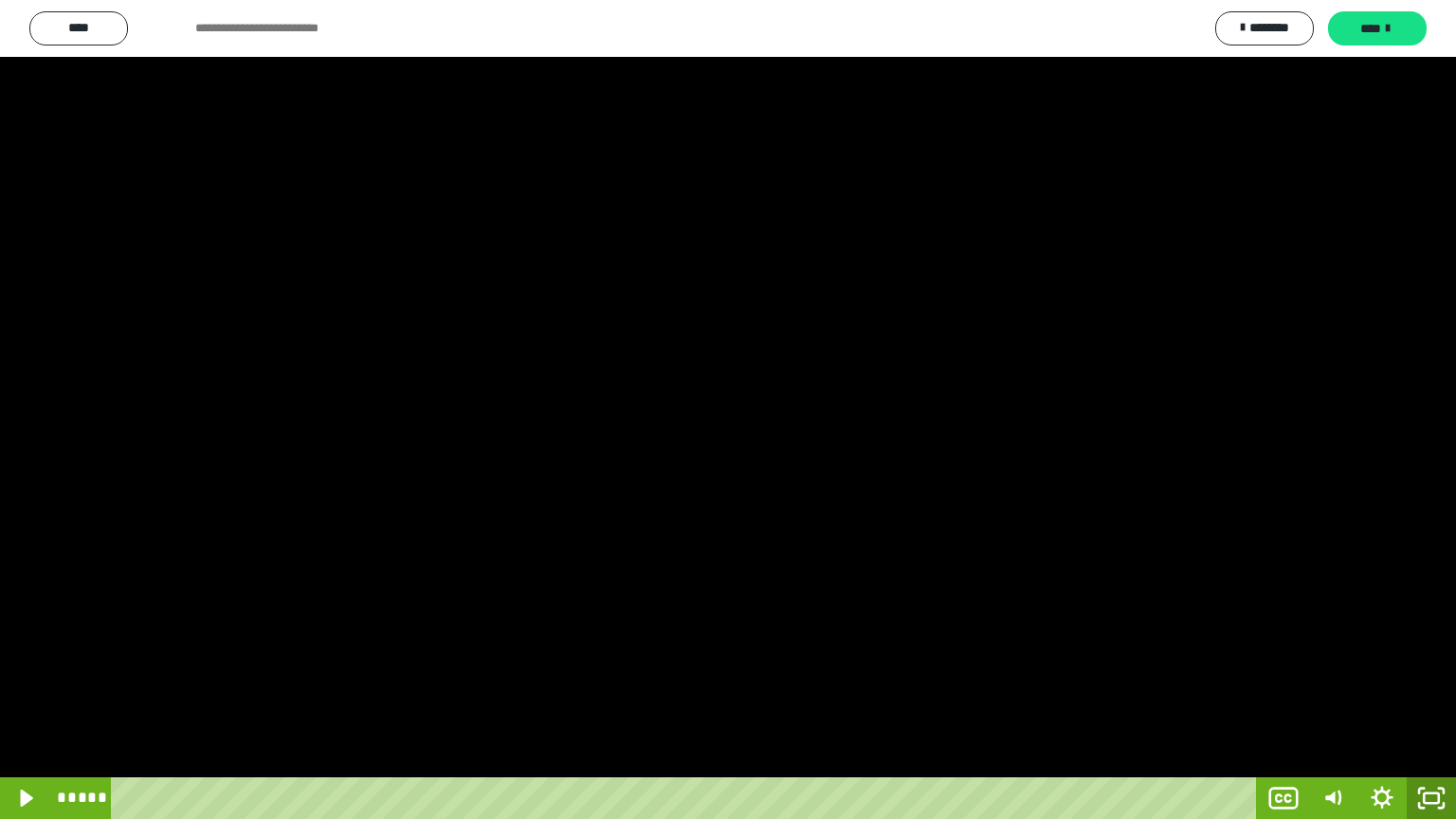 click 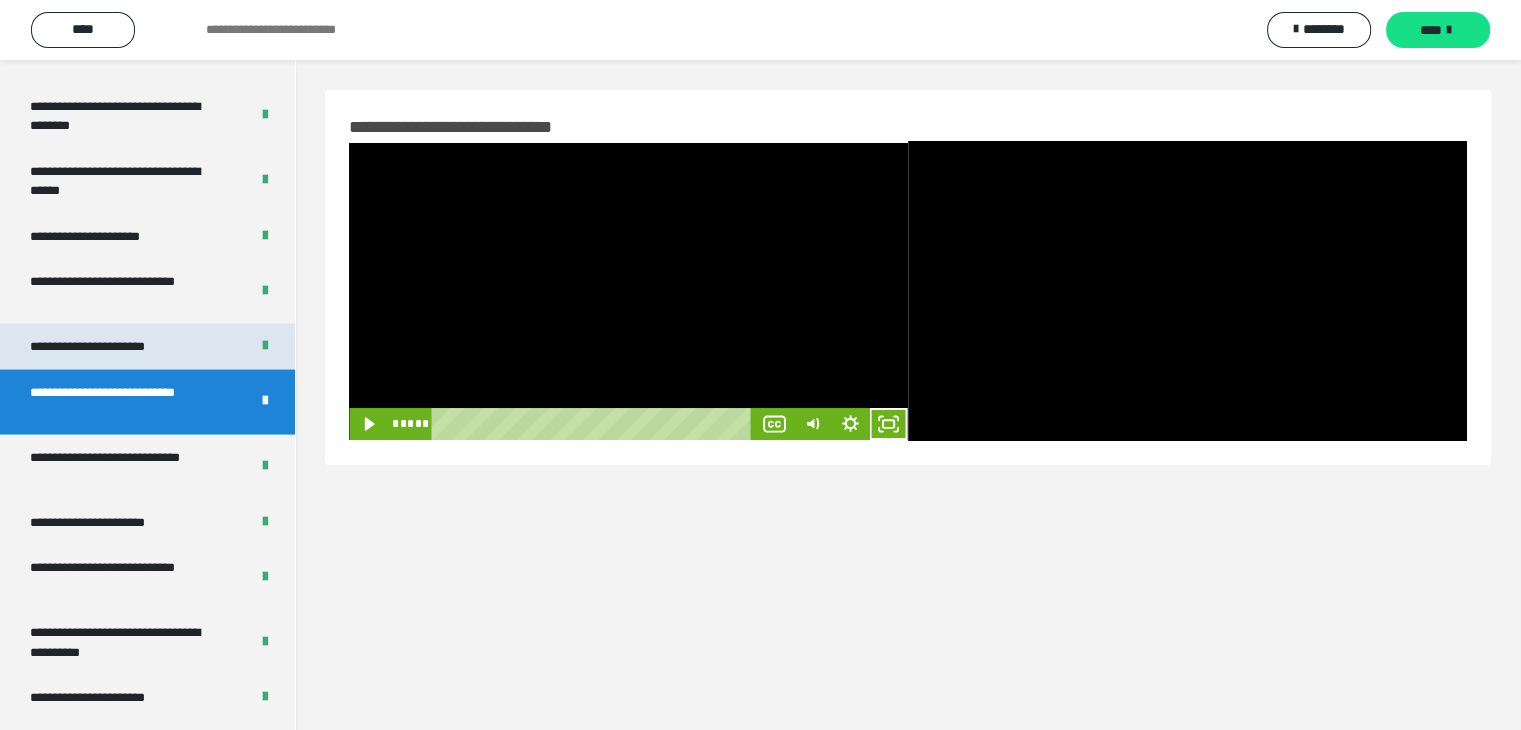 click on "**********" at bounding box center [111, 346] 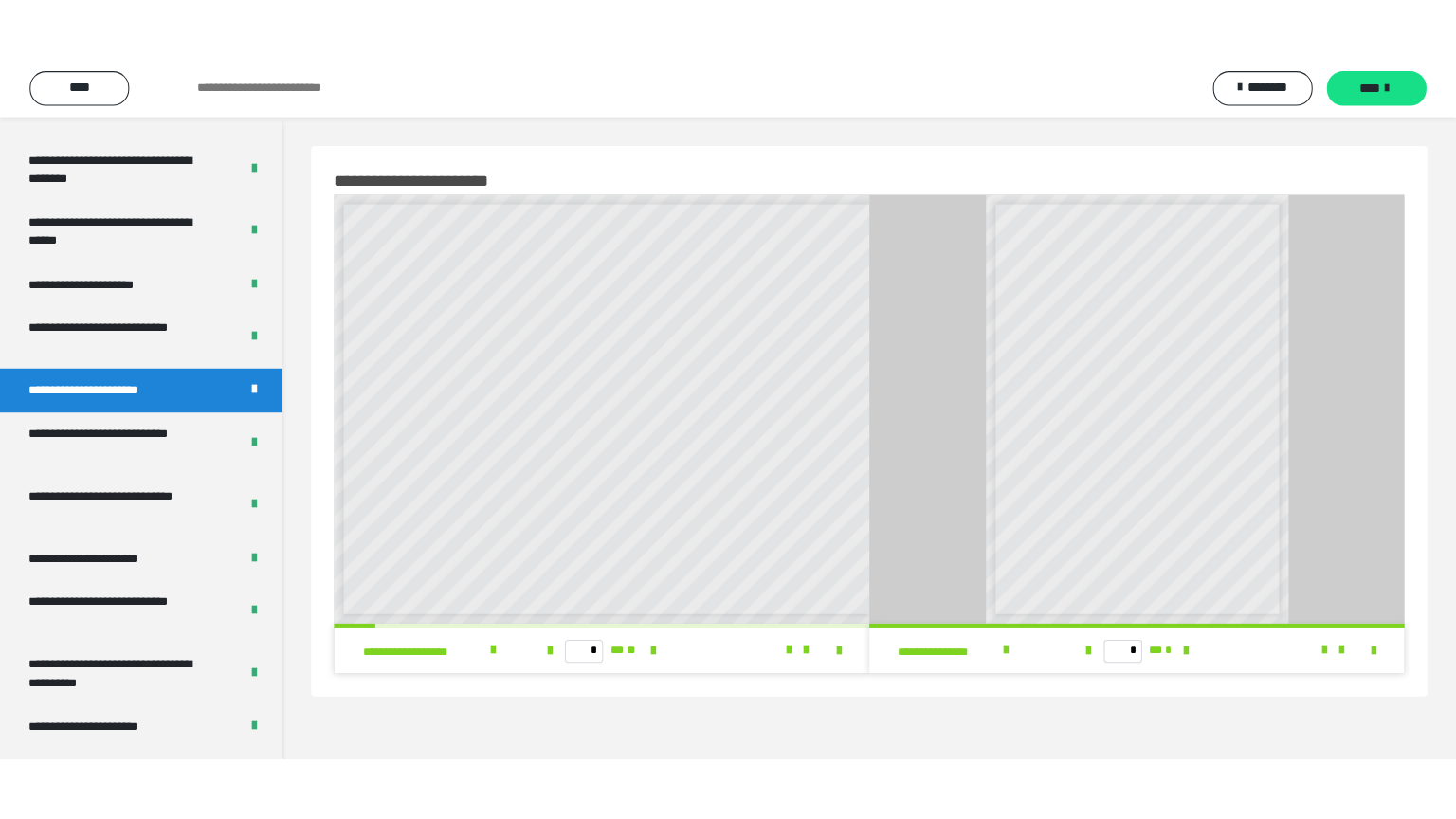 scroll, scrollTop: 0, scrollLeft: 38, axis: horizontal 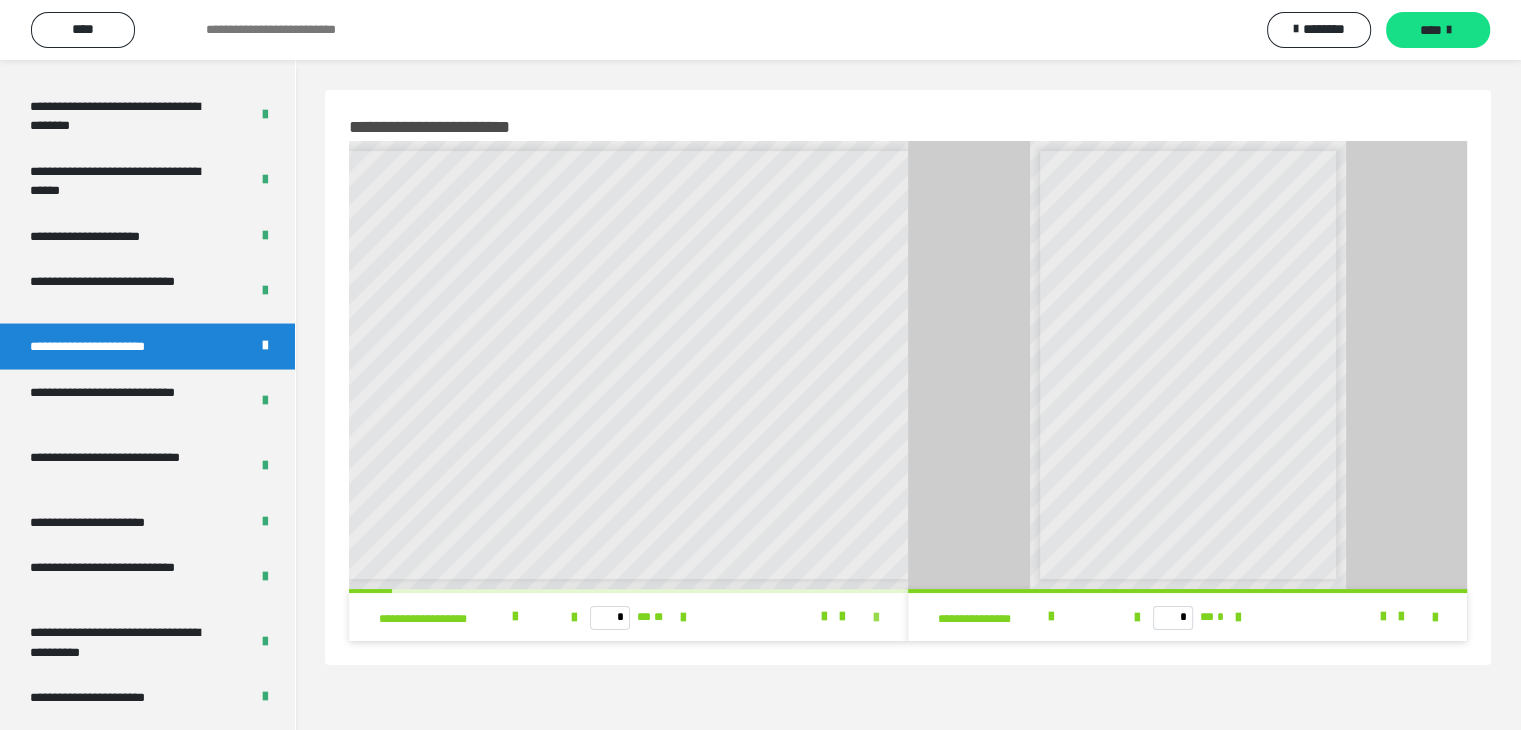 click at bounding box center [876, 618] 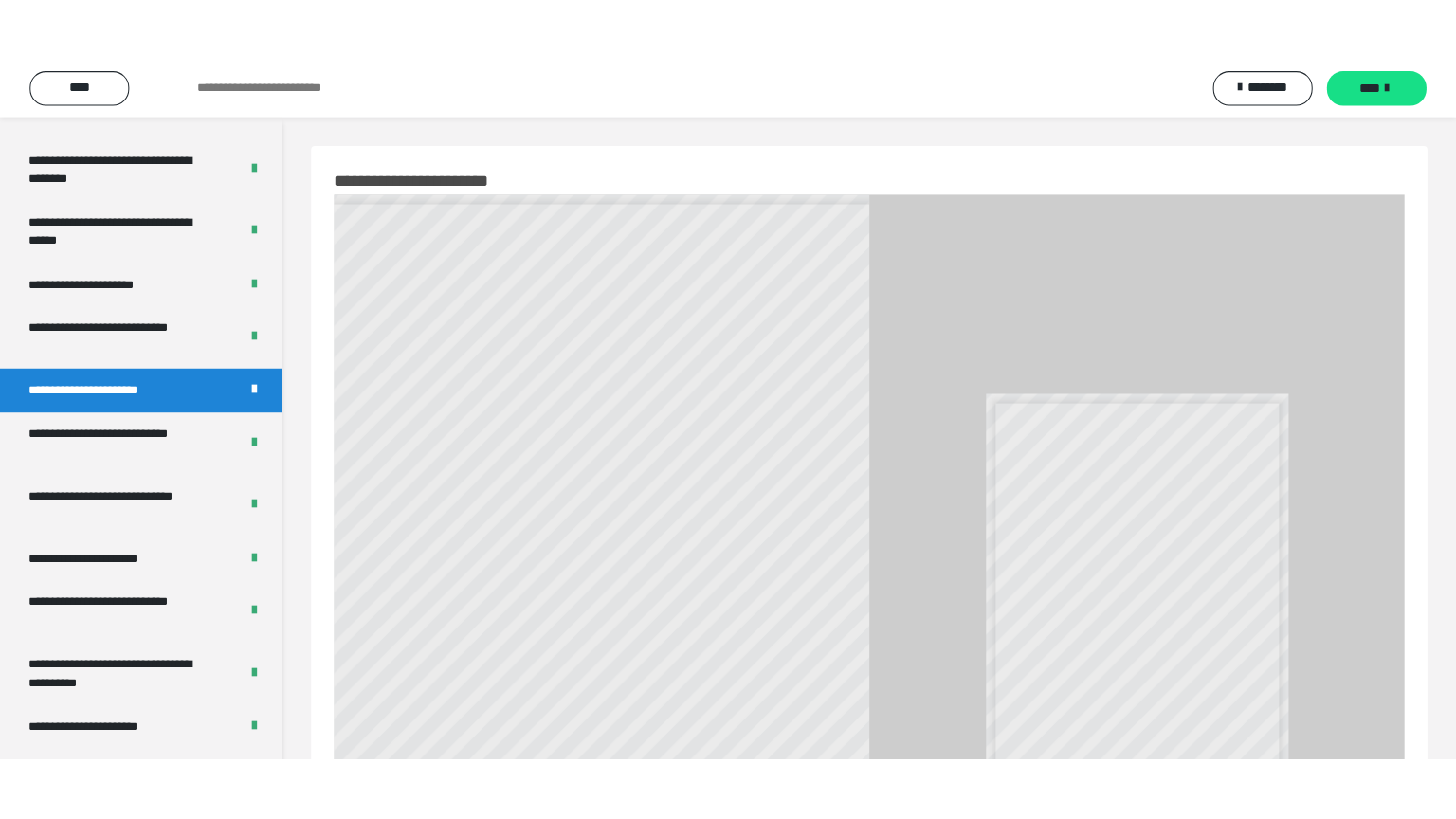 scroll, scrollTop: 0, scrollLeft: 0, axis: both 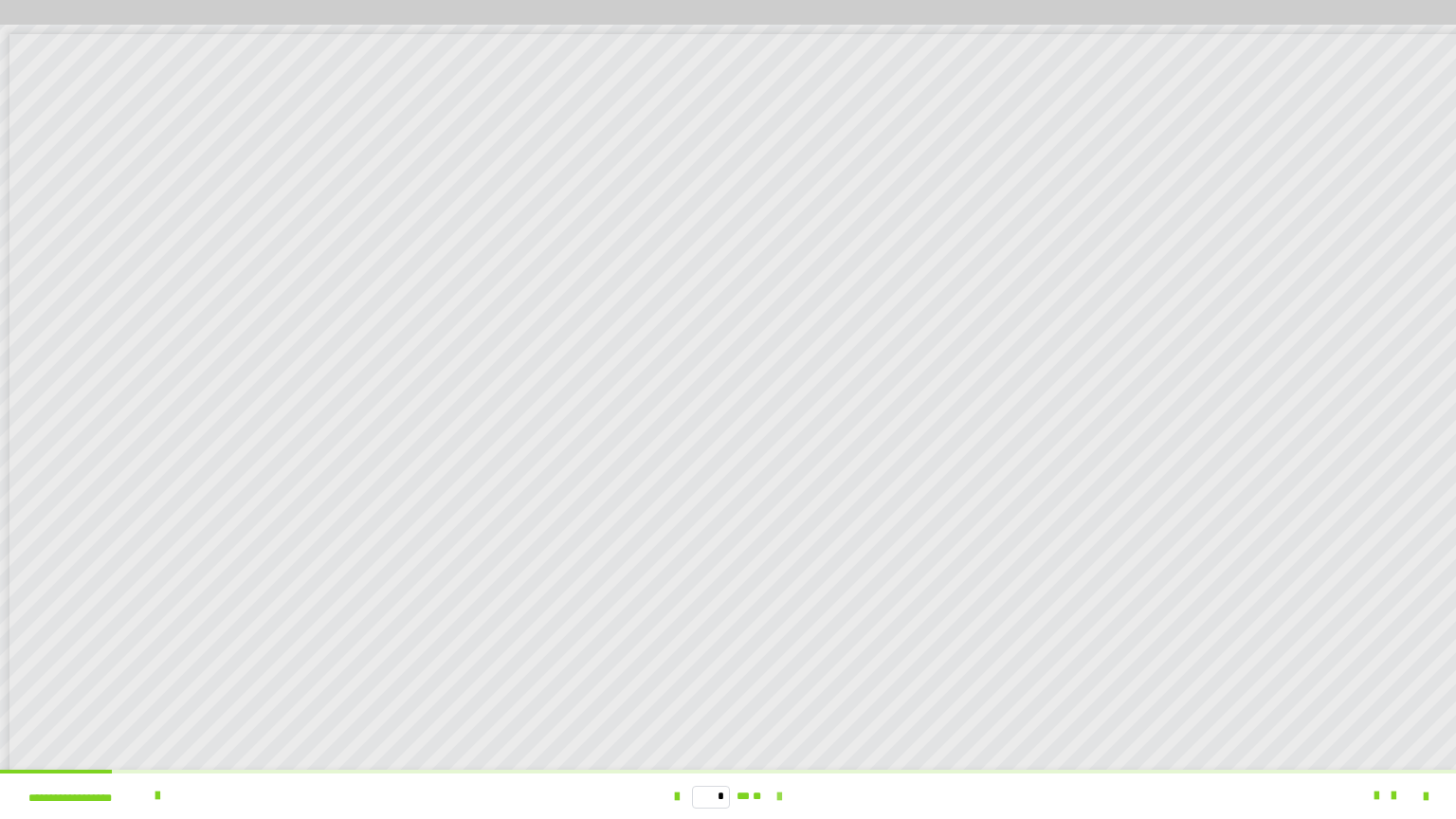 click at bounding box center [779, 797] 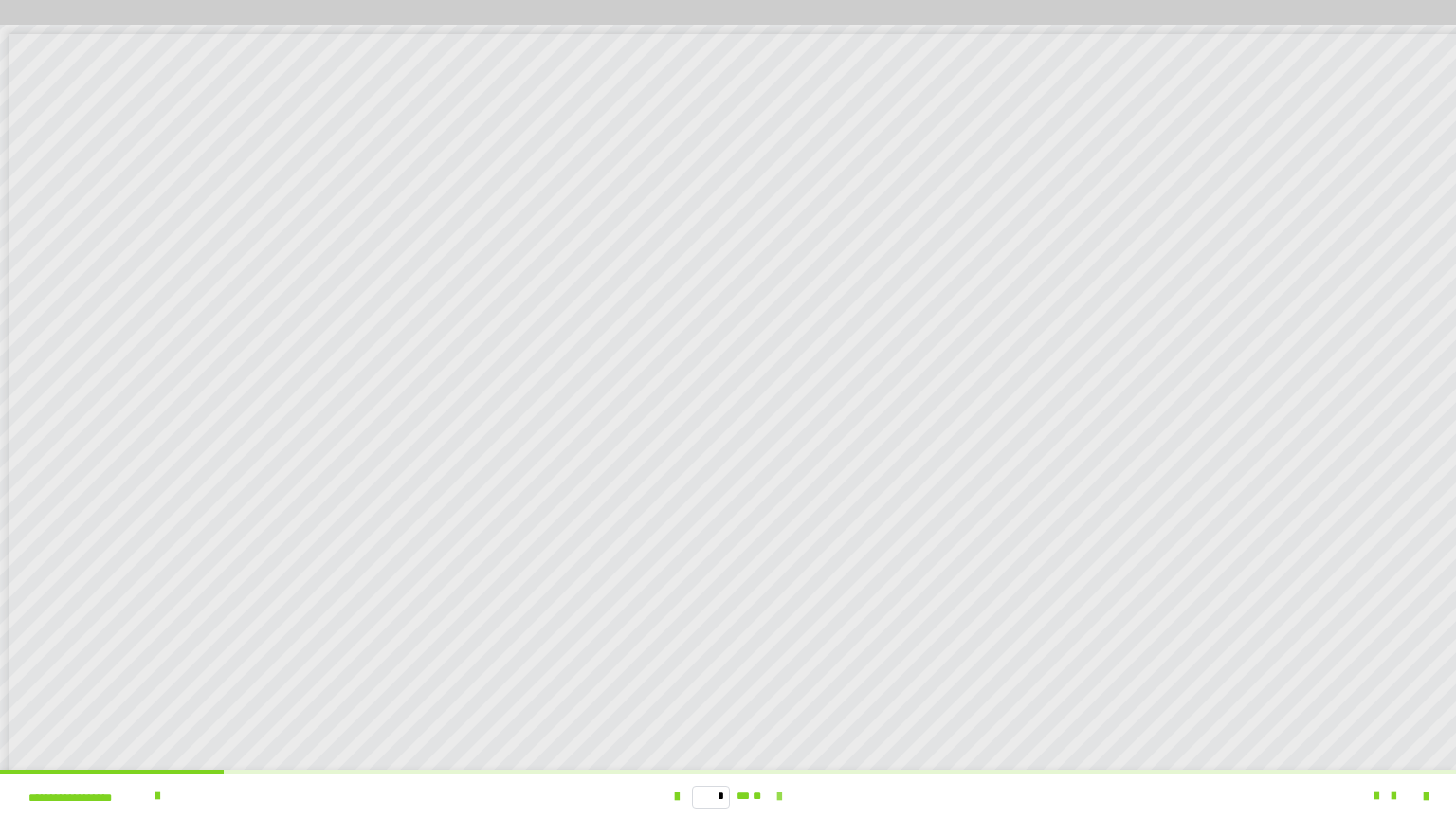 click at bounding box center (779, 797) 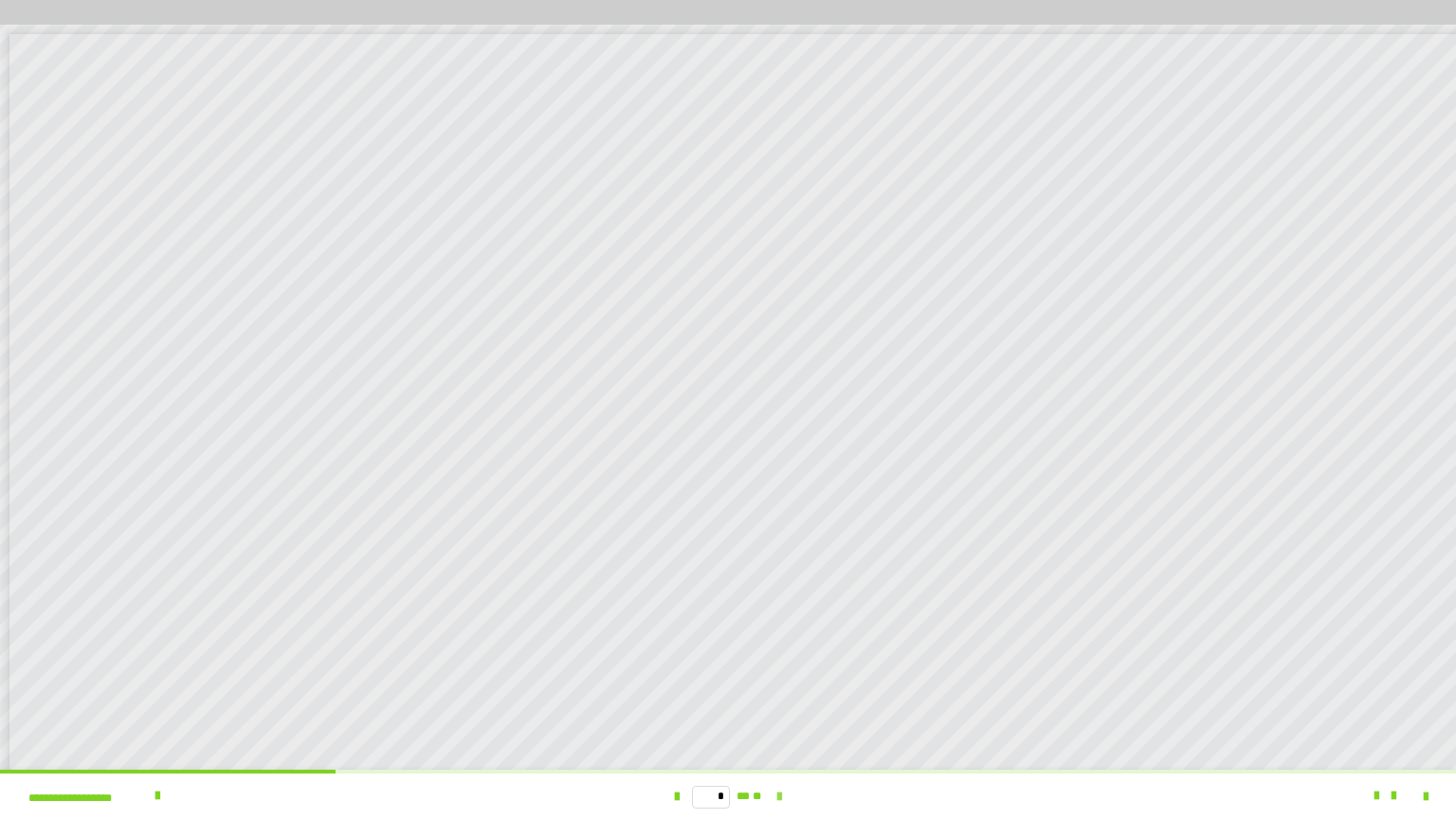 click at bounding box center (779, 797) 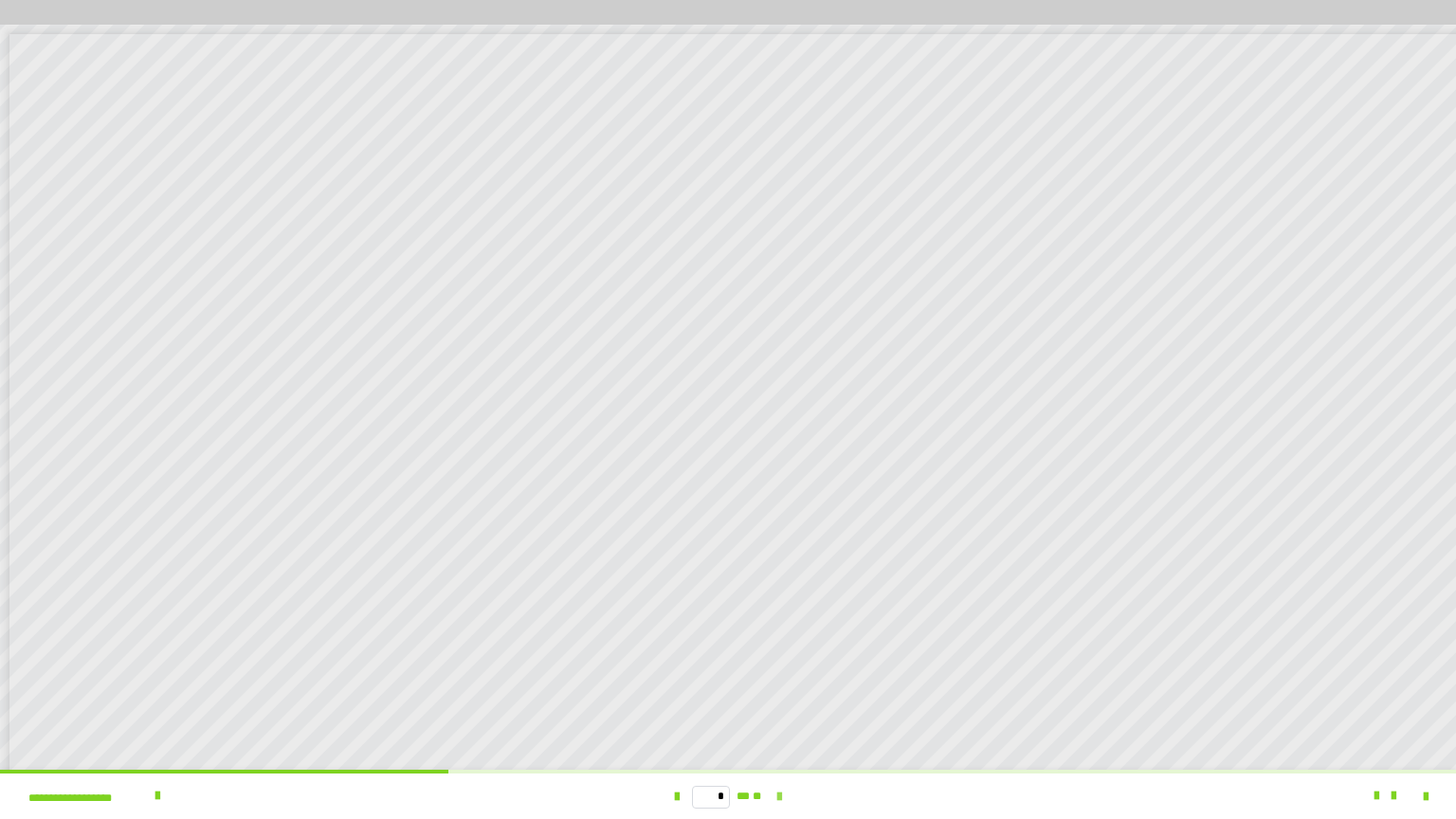 click at bounding box center (779, 797) 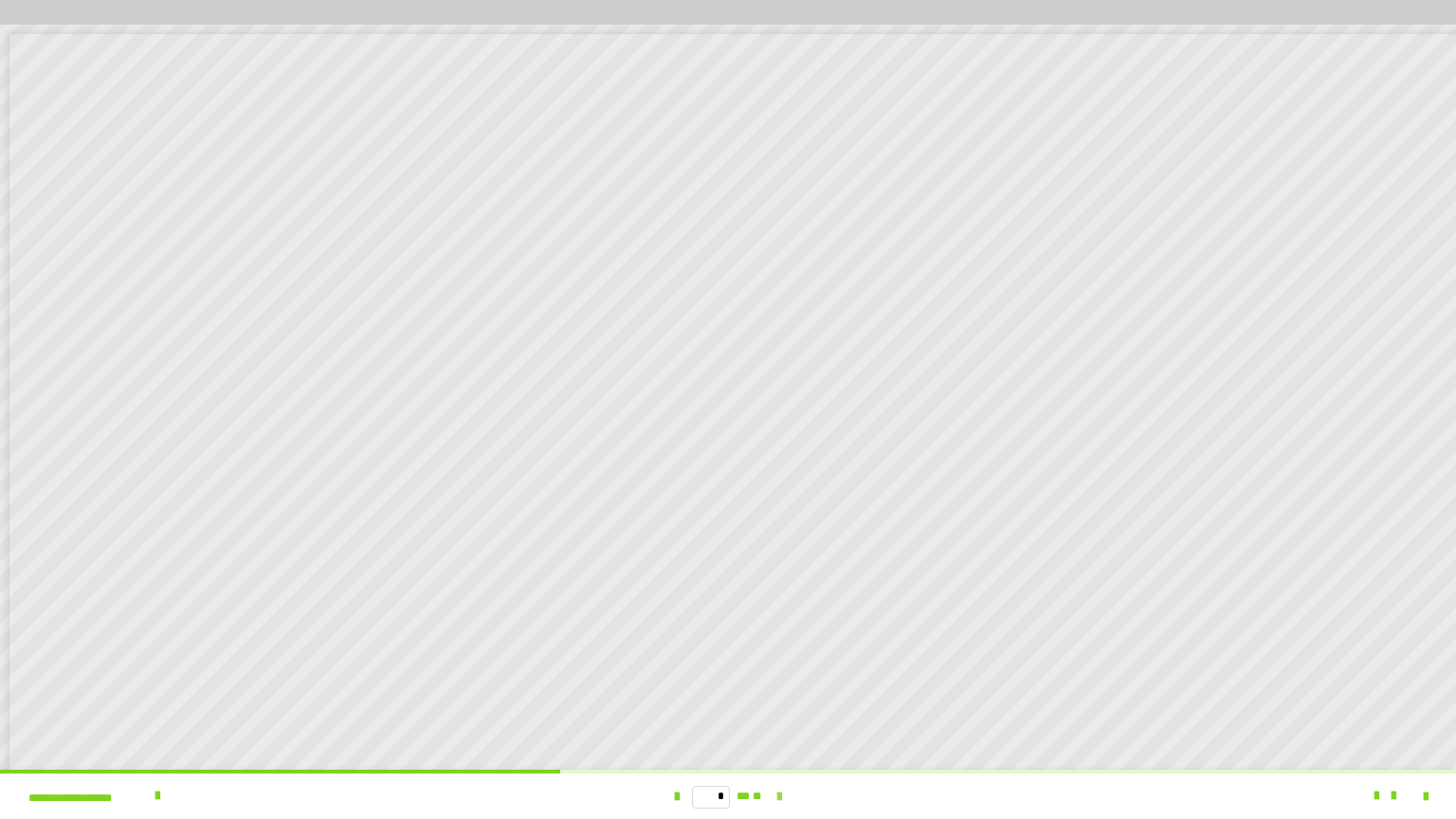 click at bounding box center [779, 797] 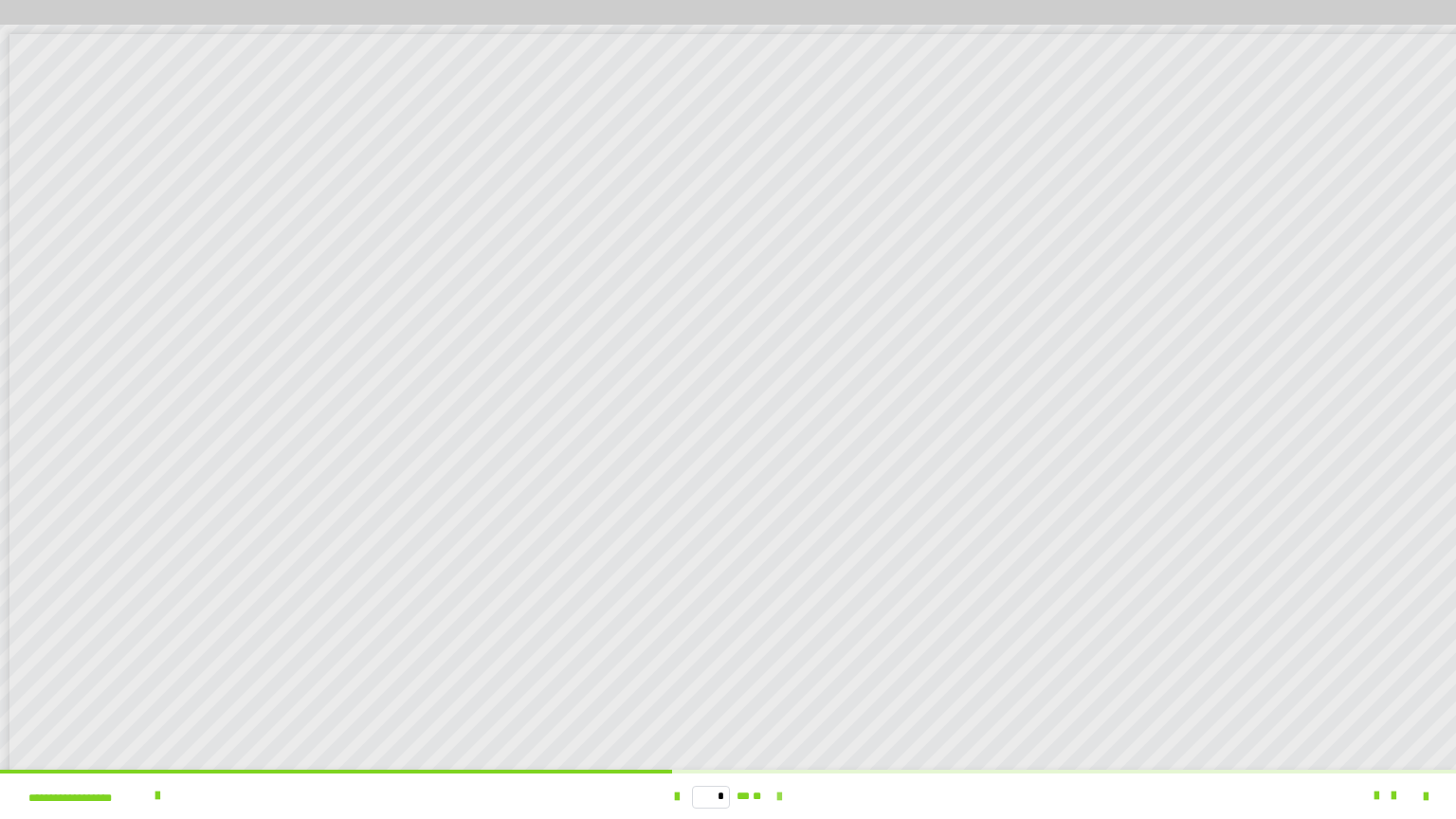 click at bounding box center [779, 797] 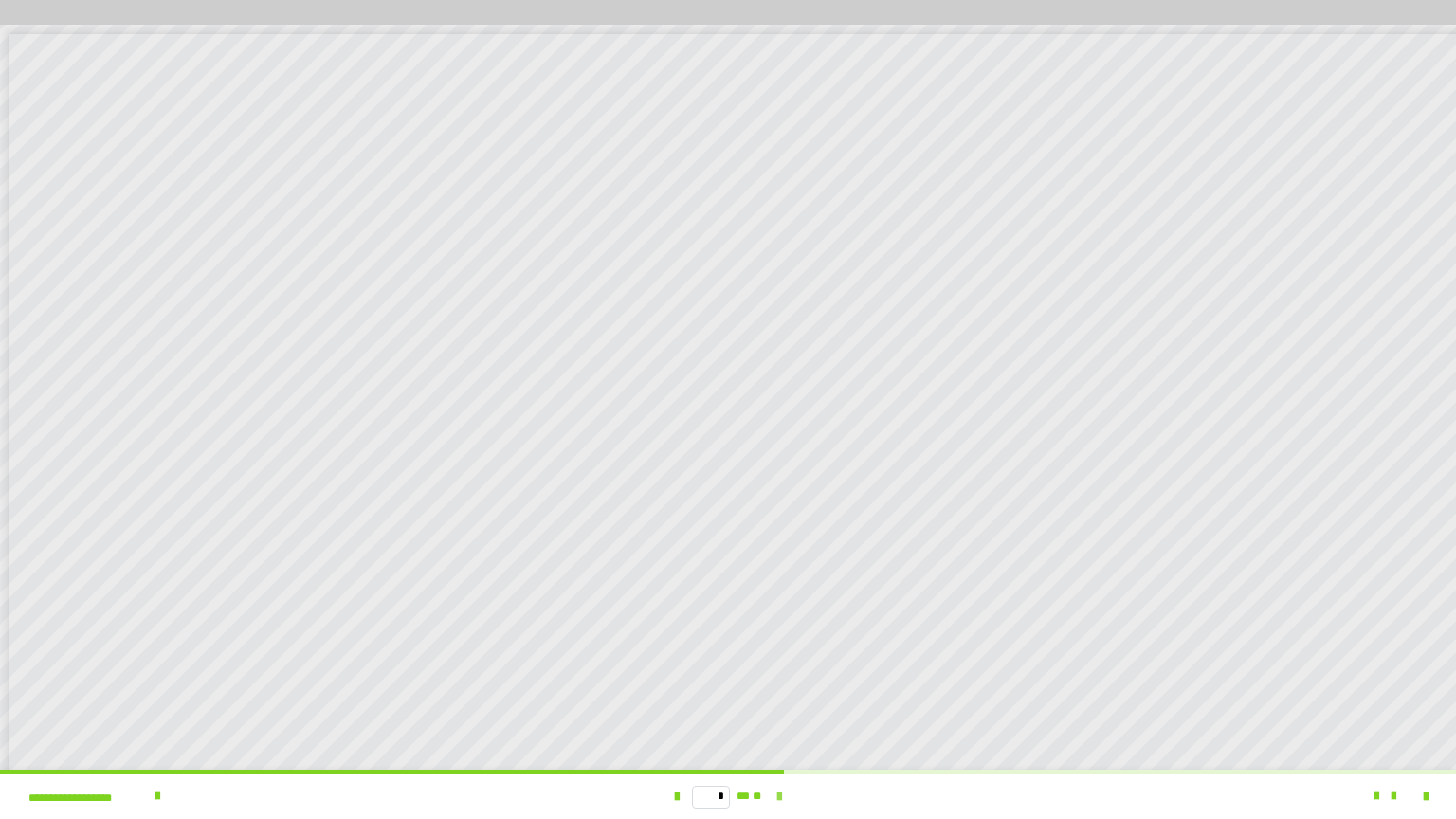 click at bounding box center (779, 797) 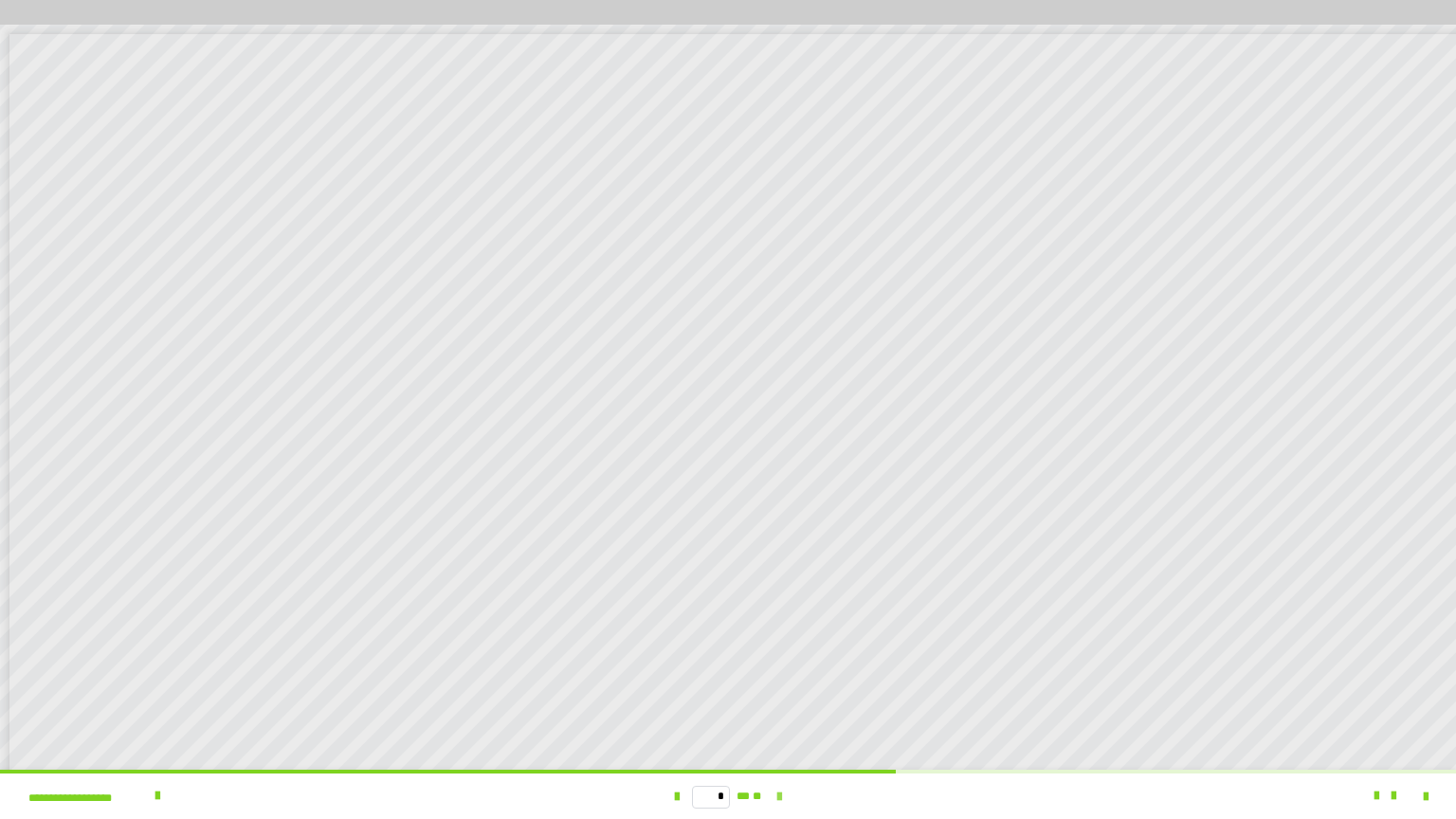 click at bounding box center (779, 797) 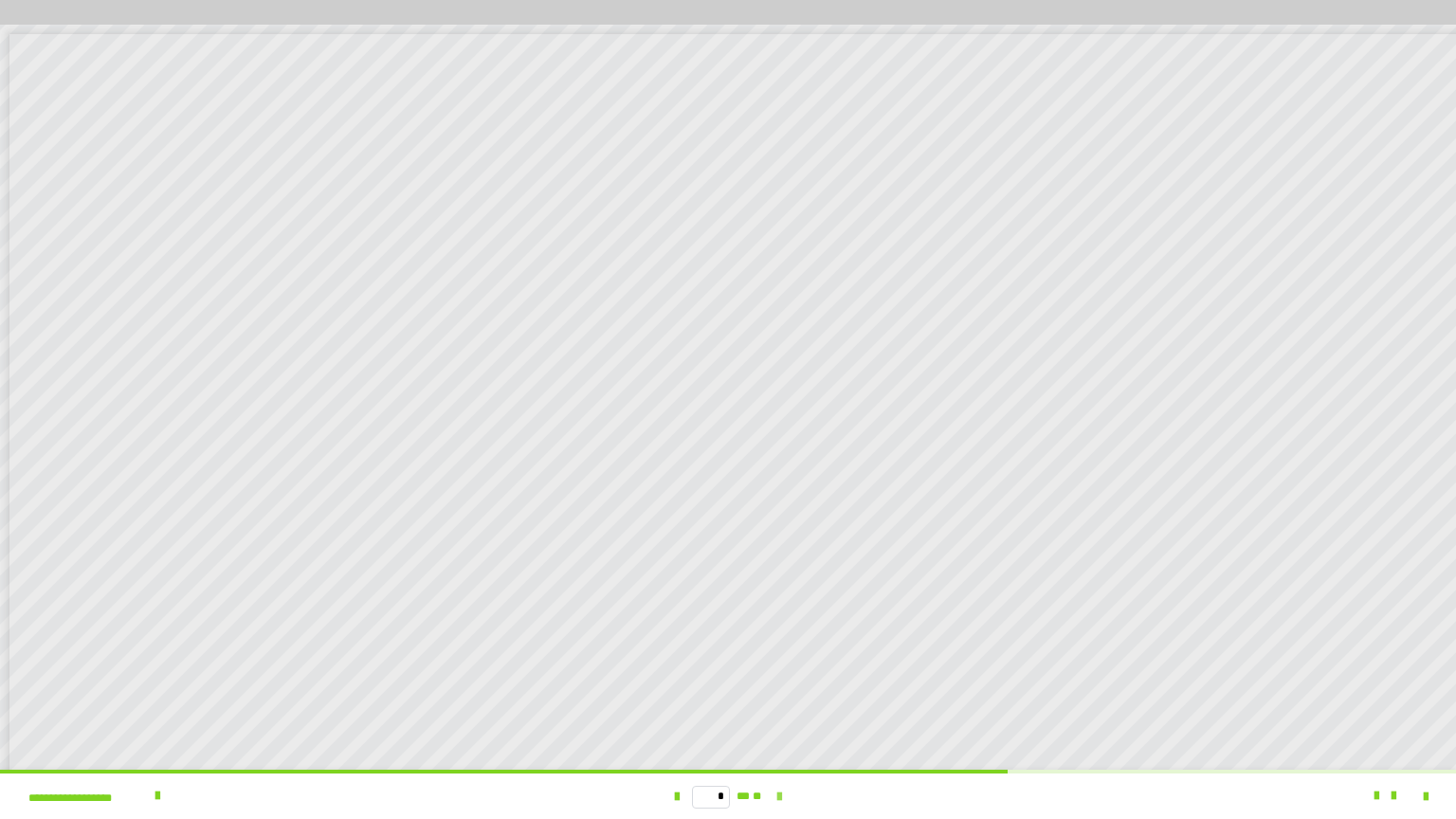click at bounding box center (779, 797) 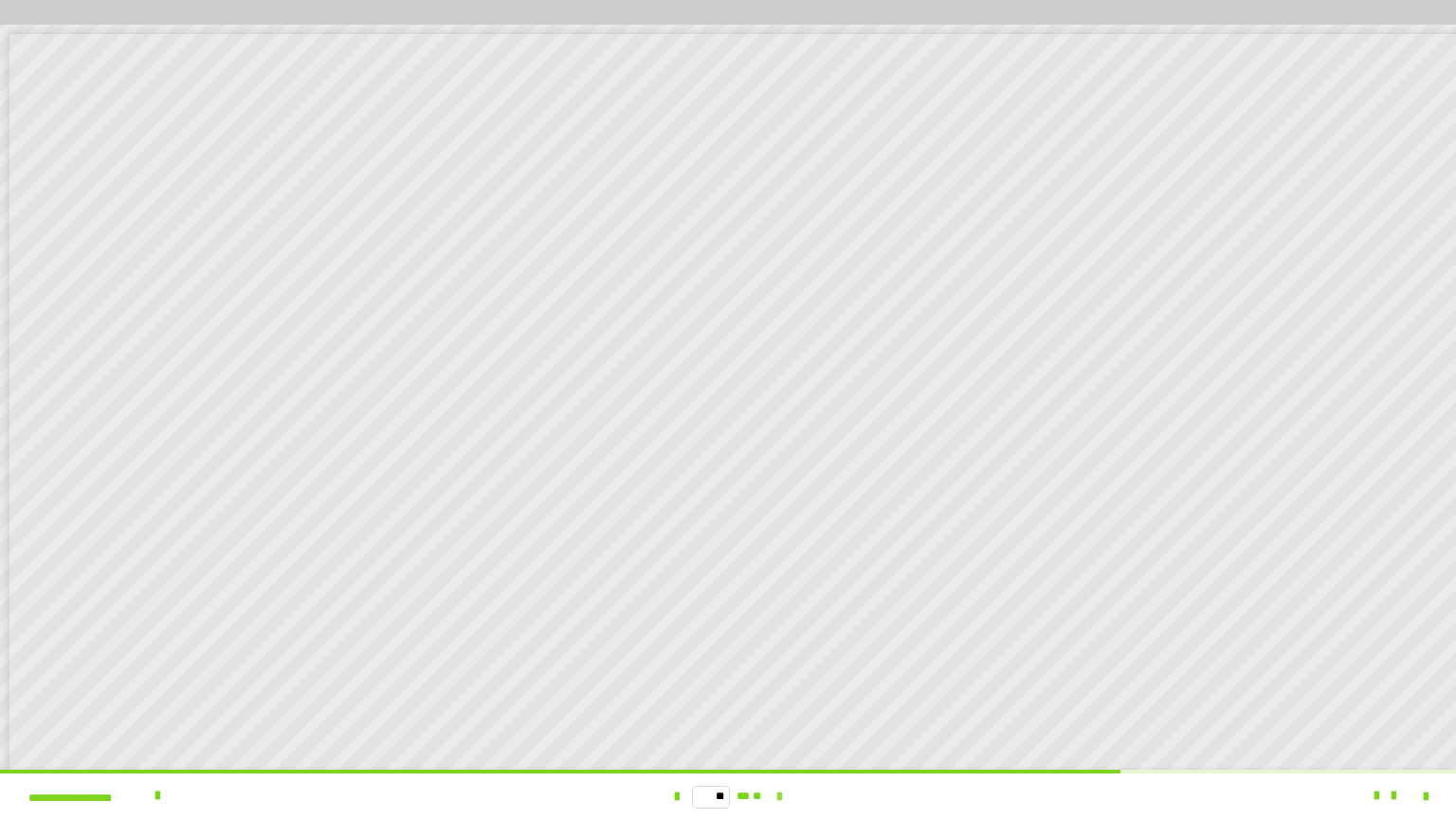 click at bounding box center [779, 797] 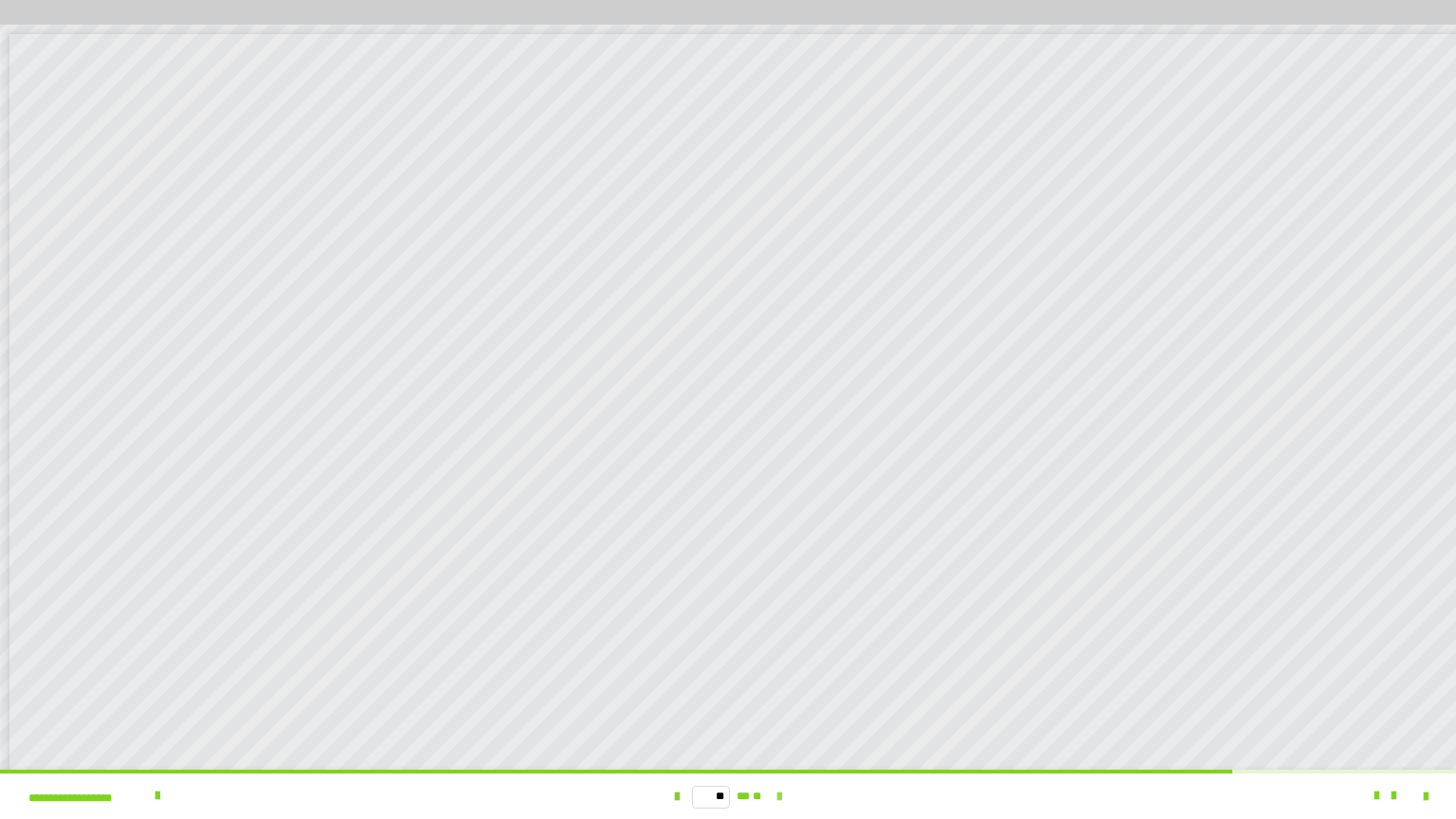 click at bounding box center [779, 797] 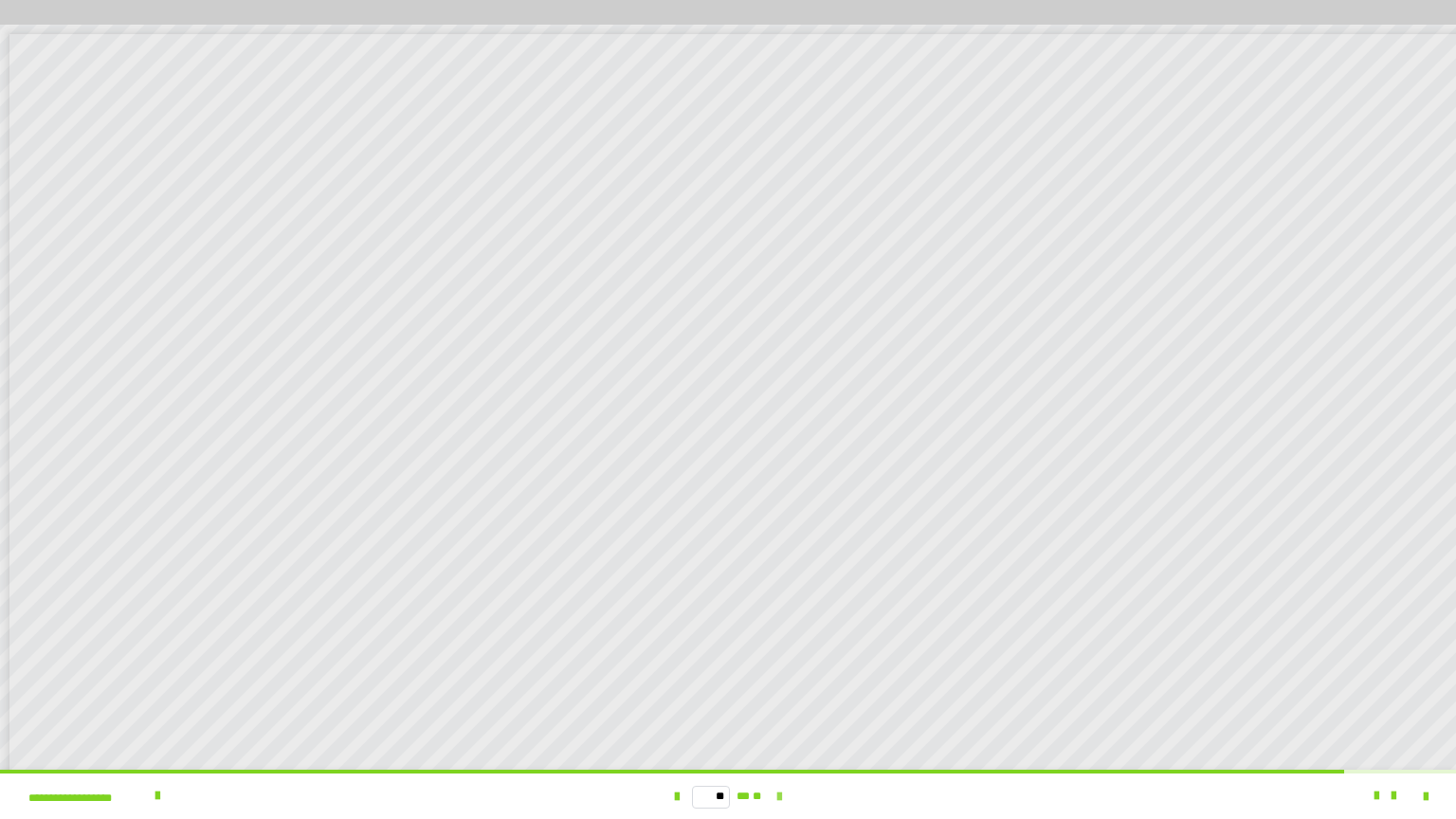 click at bounding box center [779, 797] 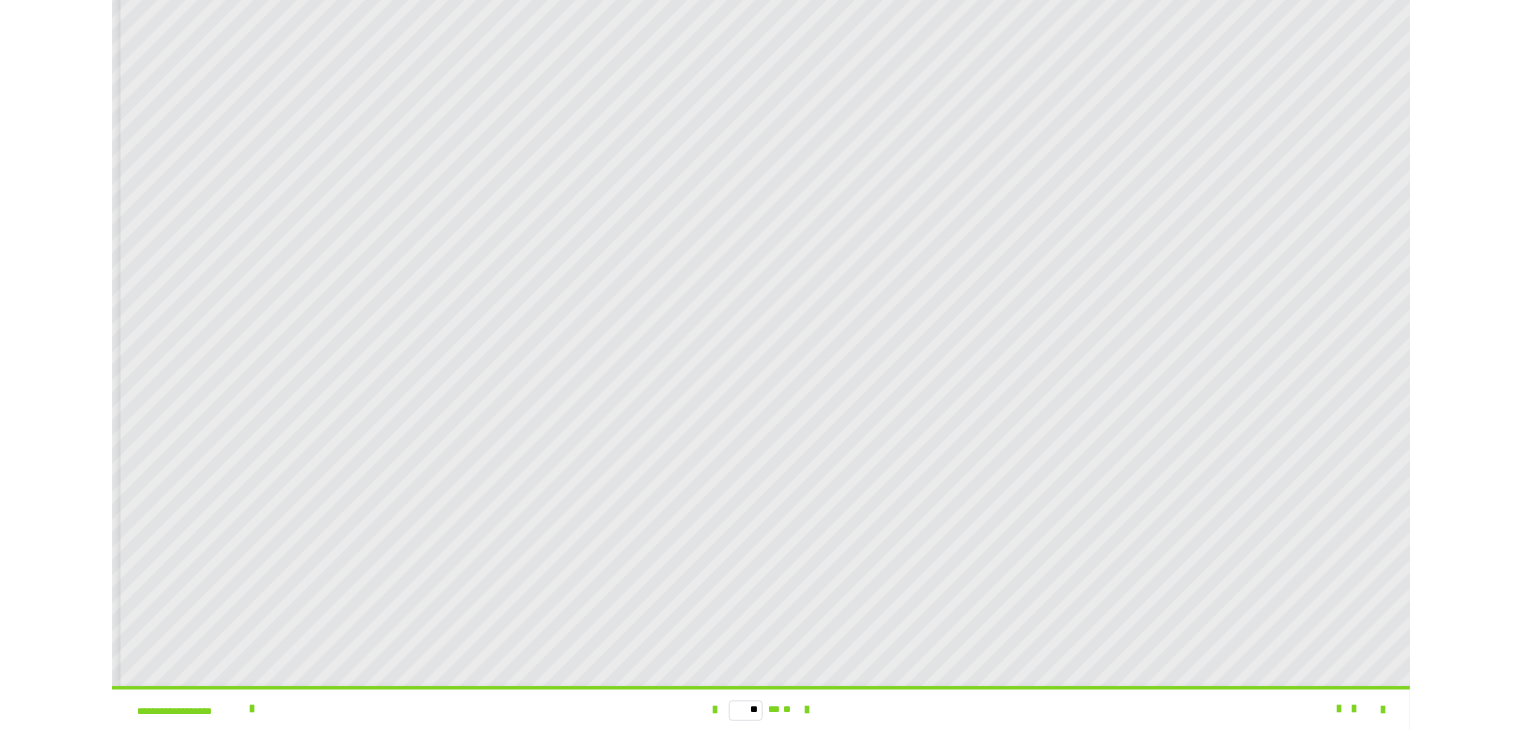 scroll, scrollTop: 65, scrollLeft: 0, axis: vertical 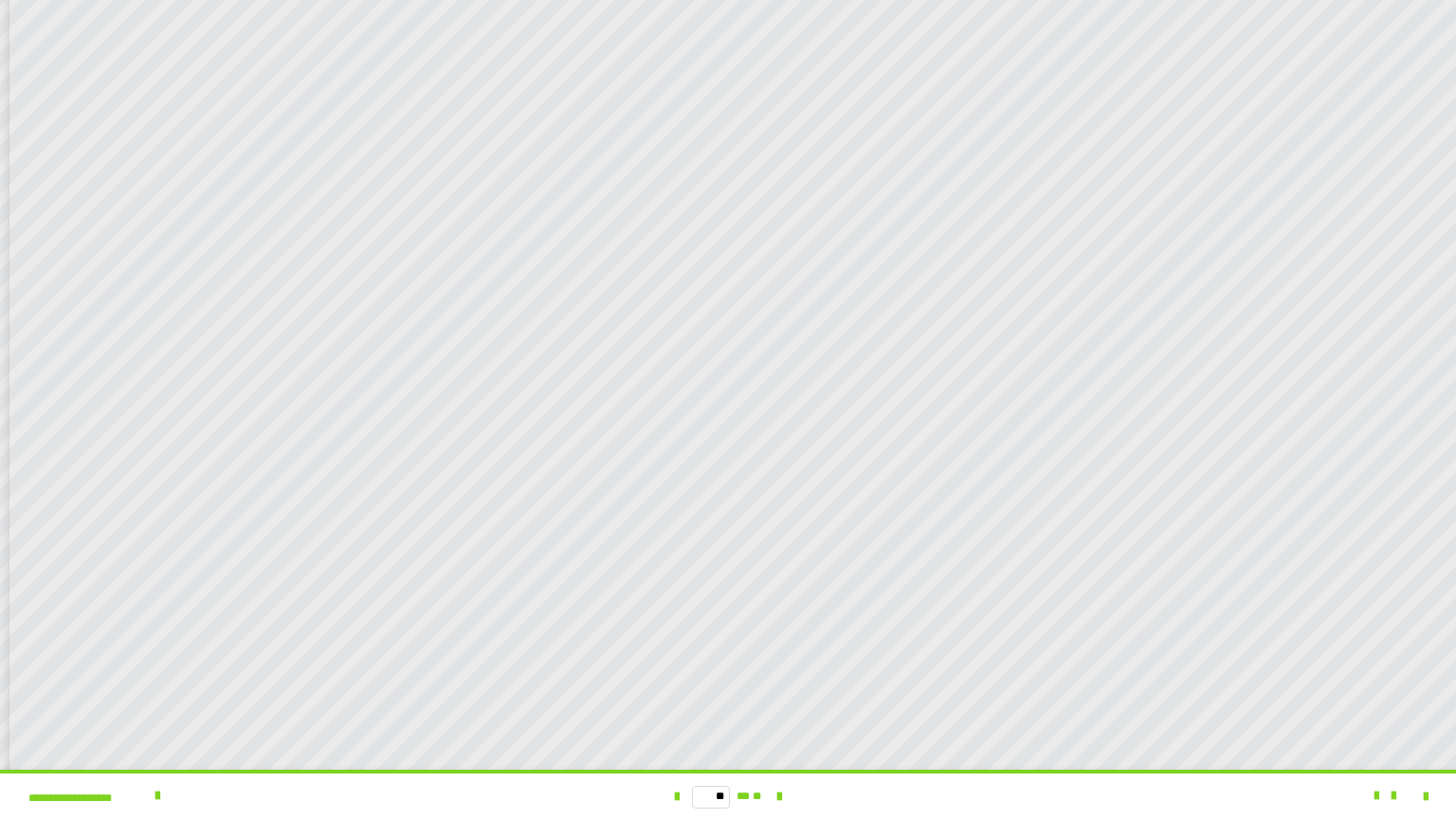 click on "** ** **" at bounding box center (728, 796) 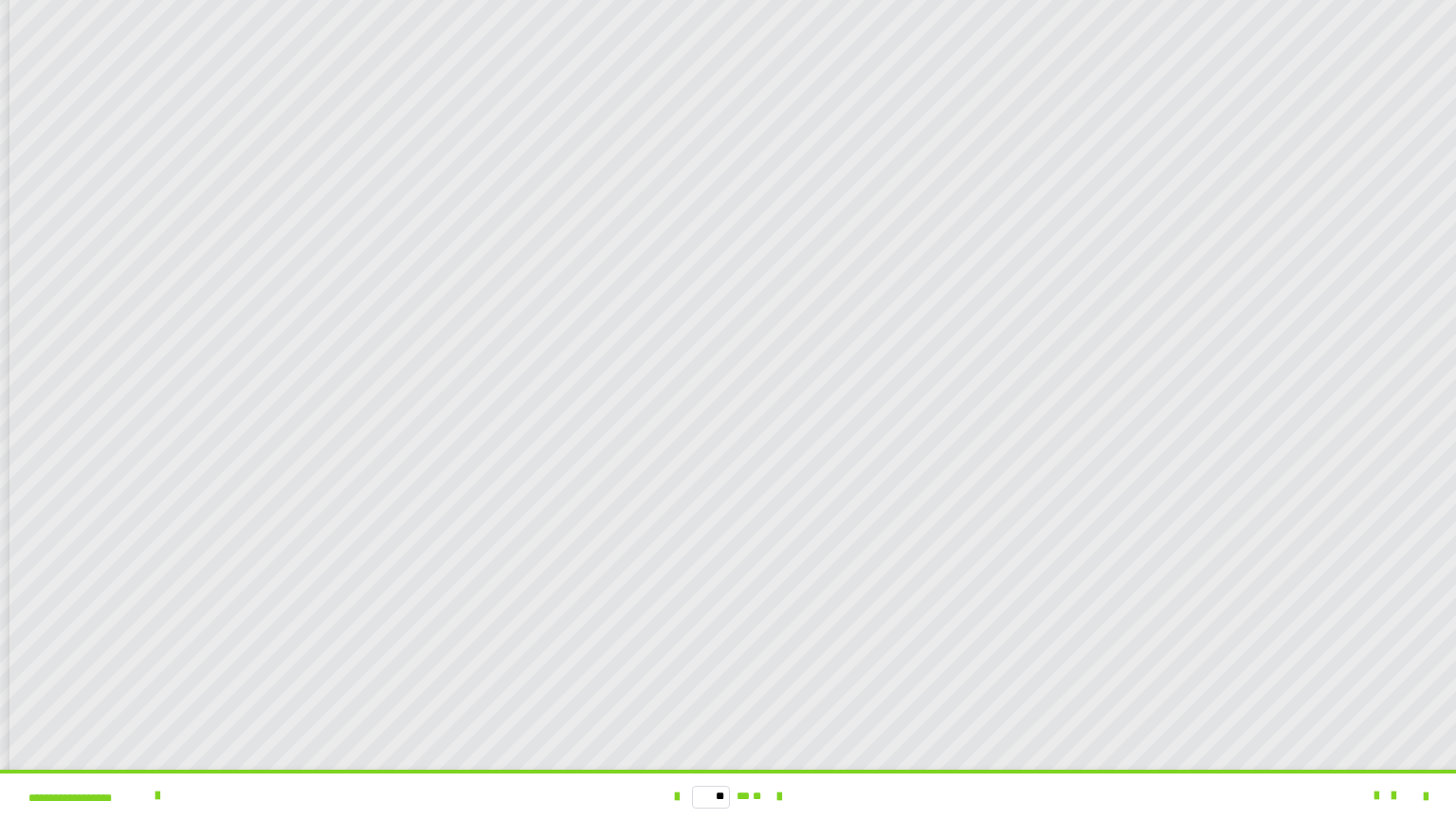 drag, startPoint x: 1422, startPoint y: 804, endPoint x: 1372, endPoint y: 510, distance: 298.22139 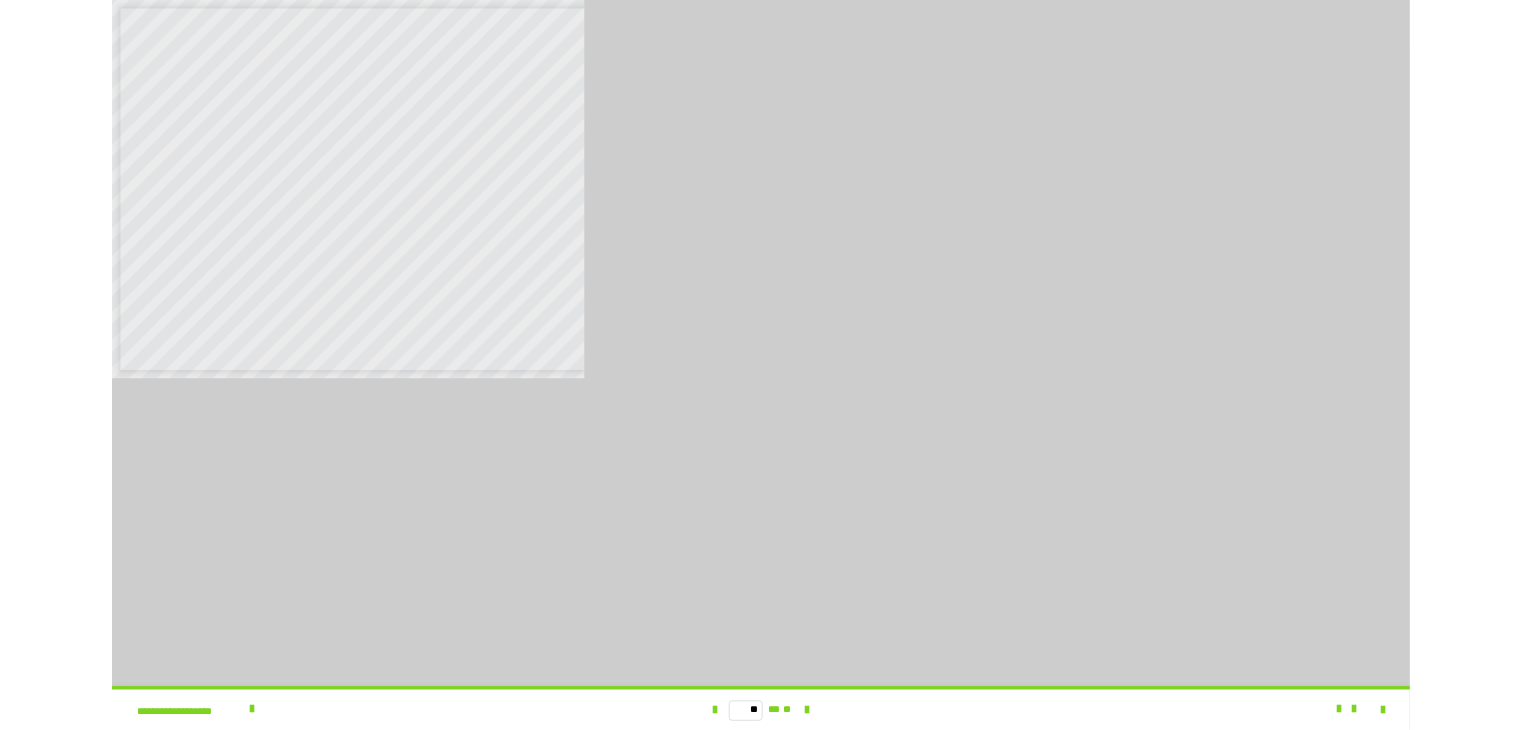 scroll, scrollTop: 8, scrollLeft: 0, axis: vertical 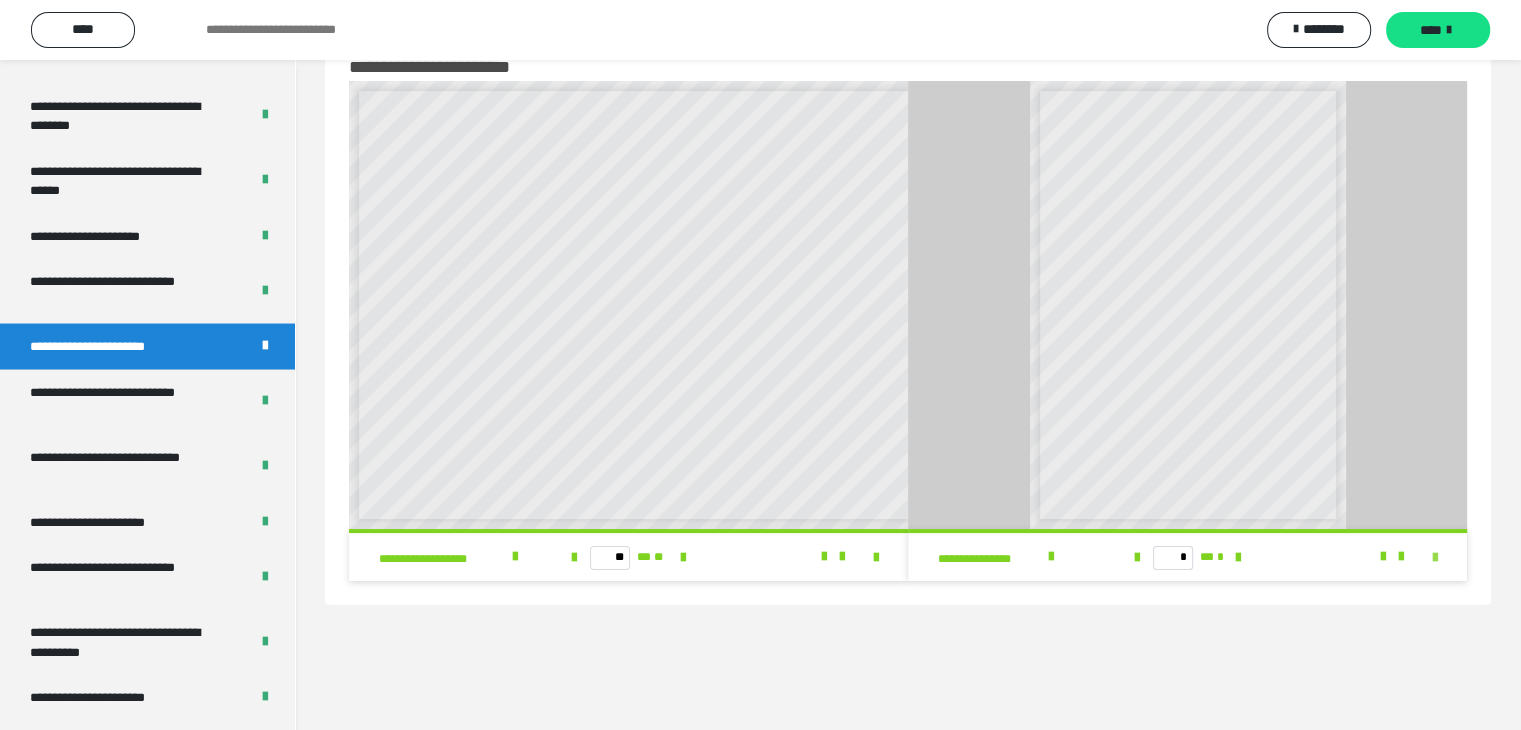 click at bounding box center [1435, 558] 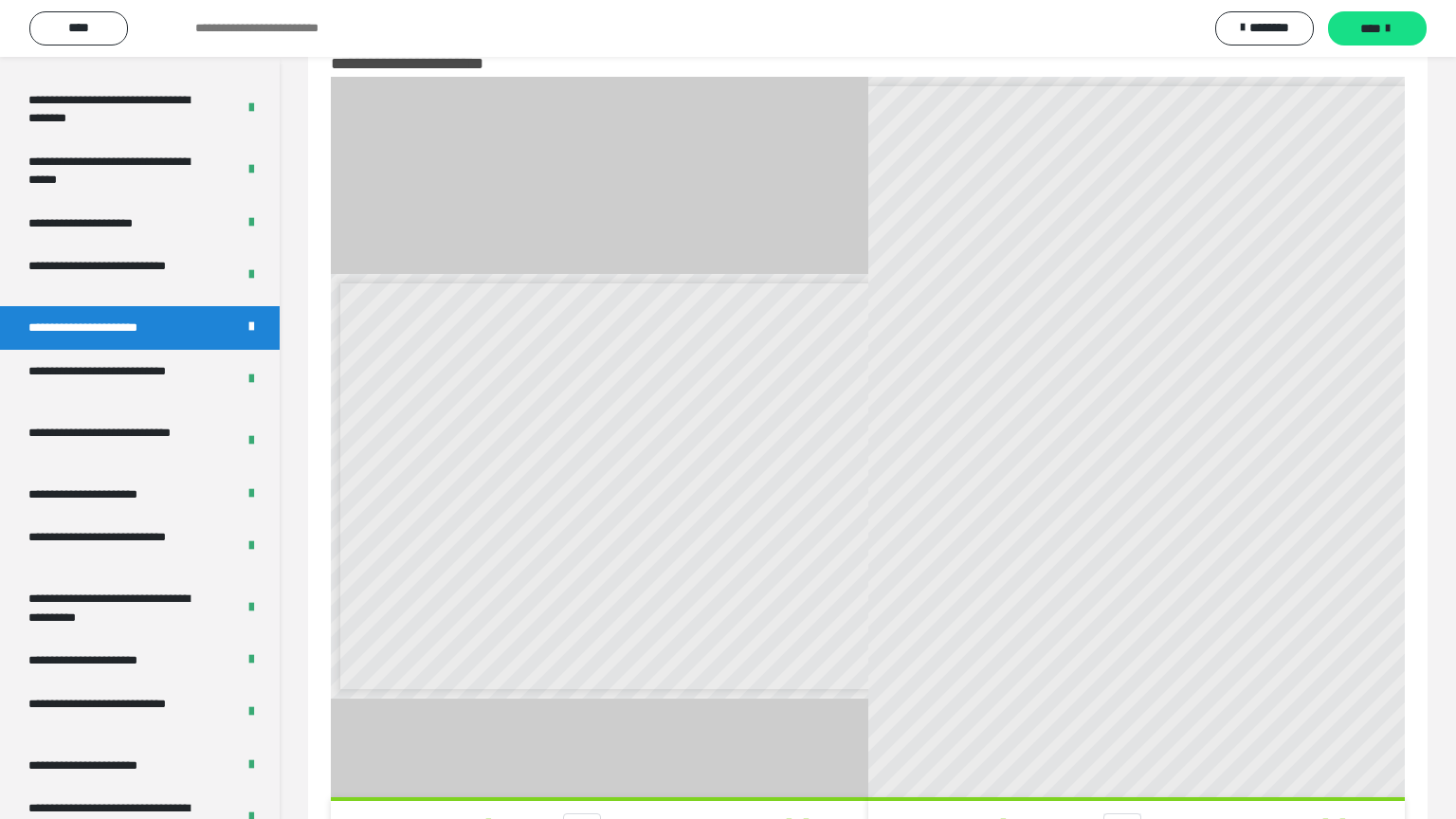 drag, startPoint x: 1422, startPoint y: 796, endPoint x: 1309, endPoint y: 623, distance: 206.6349 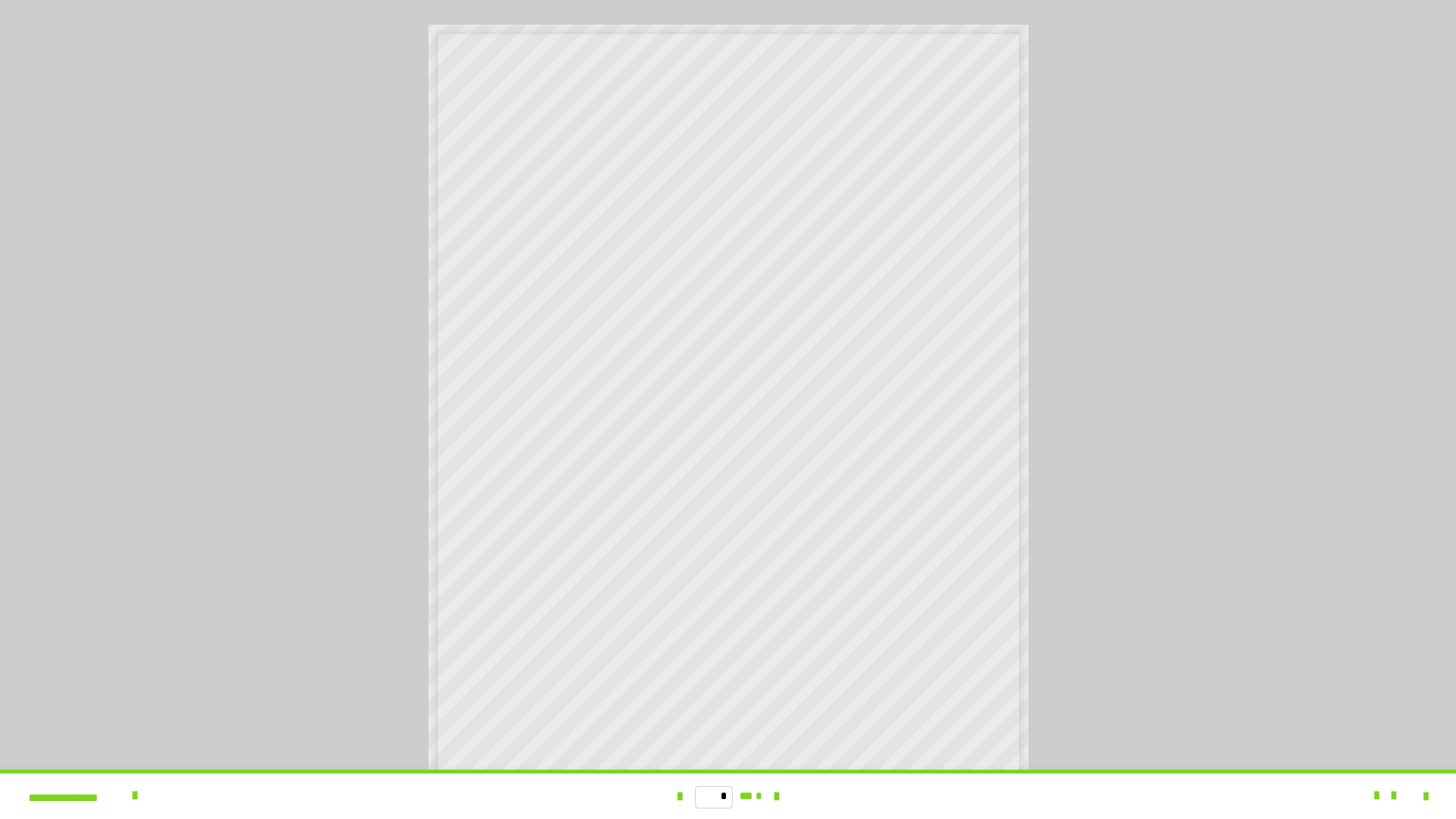 click at bounding box center [1426, 797] 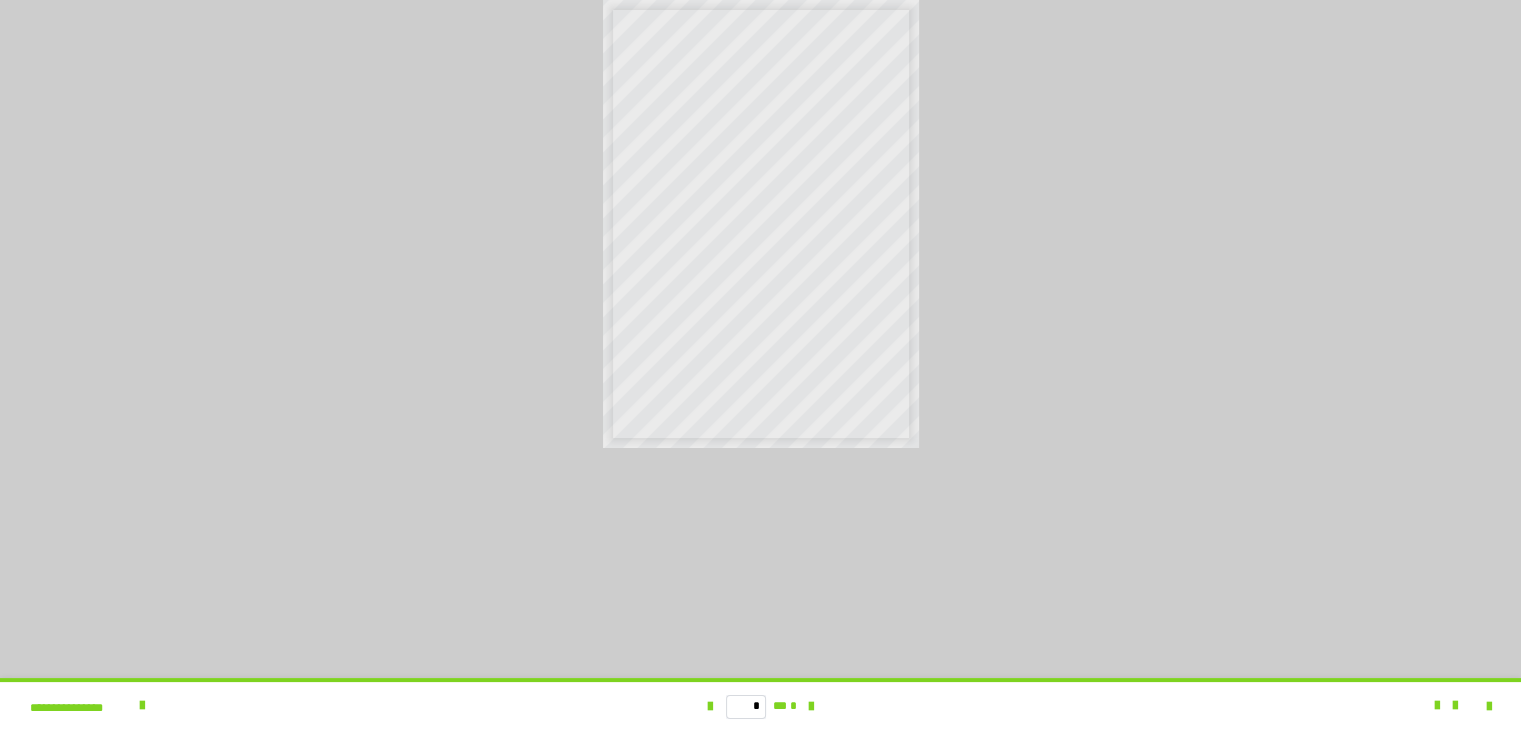 scroll, scrollTop: 100, scrollLeft: 0, axis: vertical 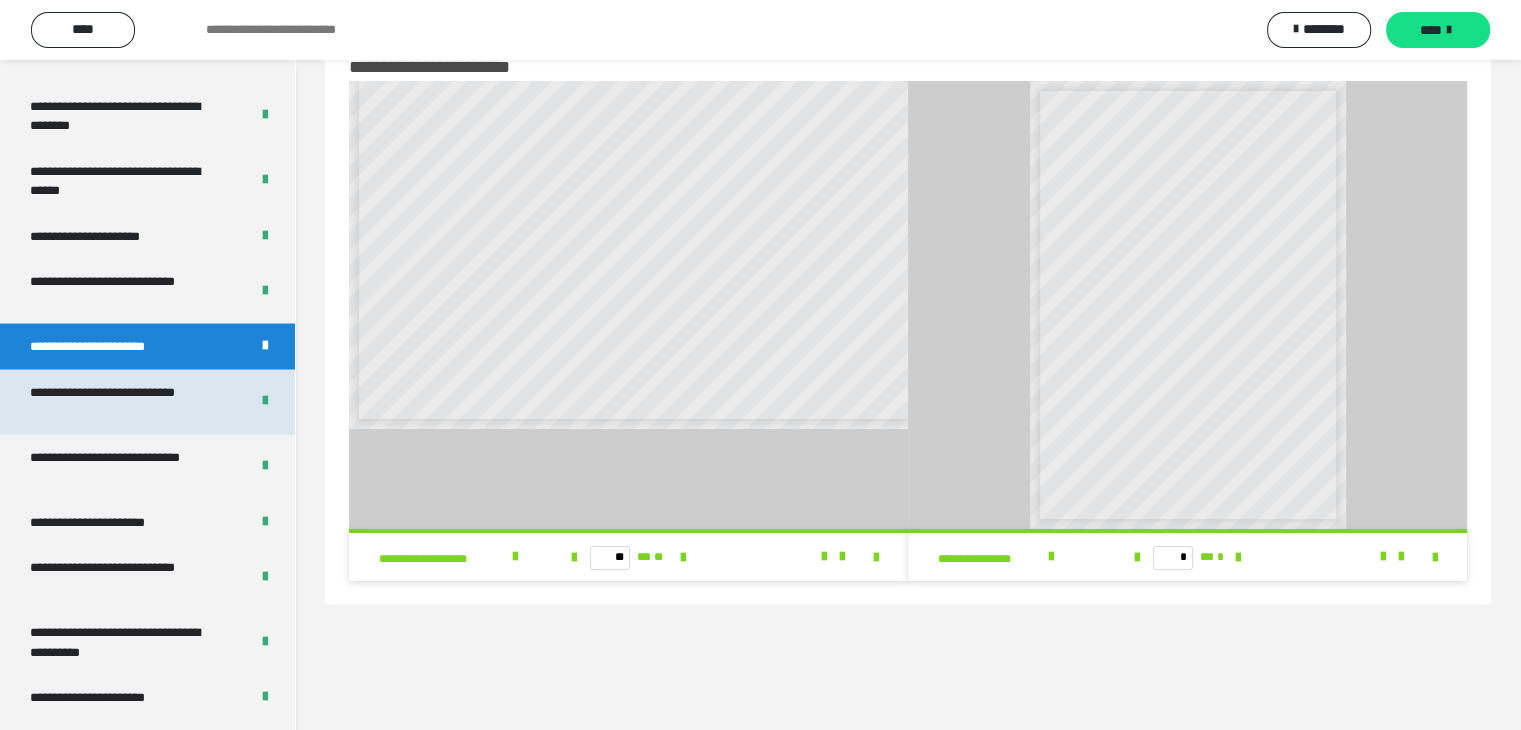 click on "**********" at bounding box center (124, 401) 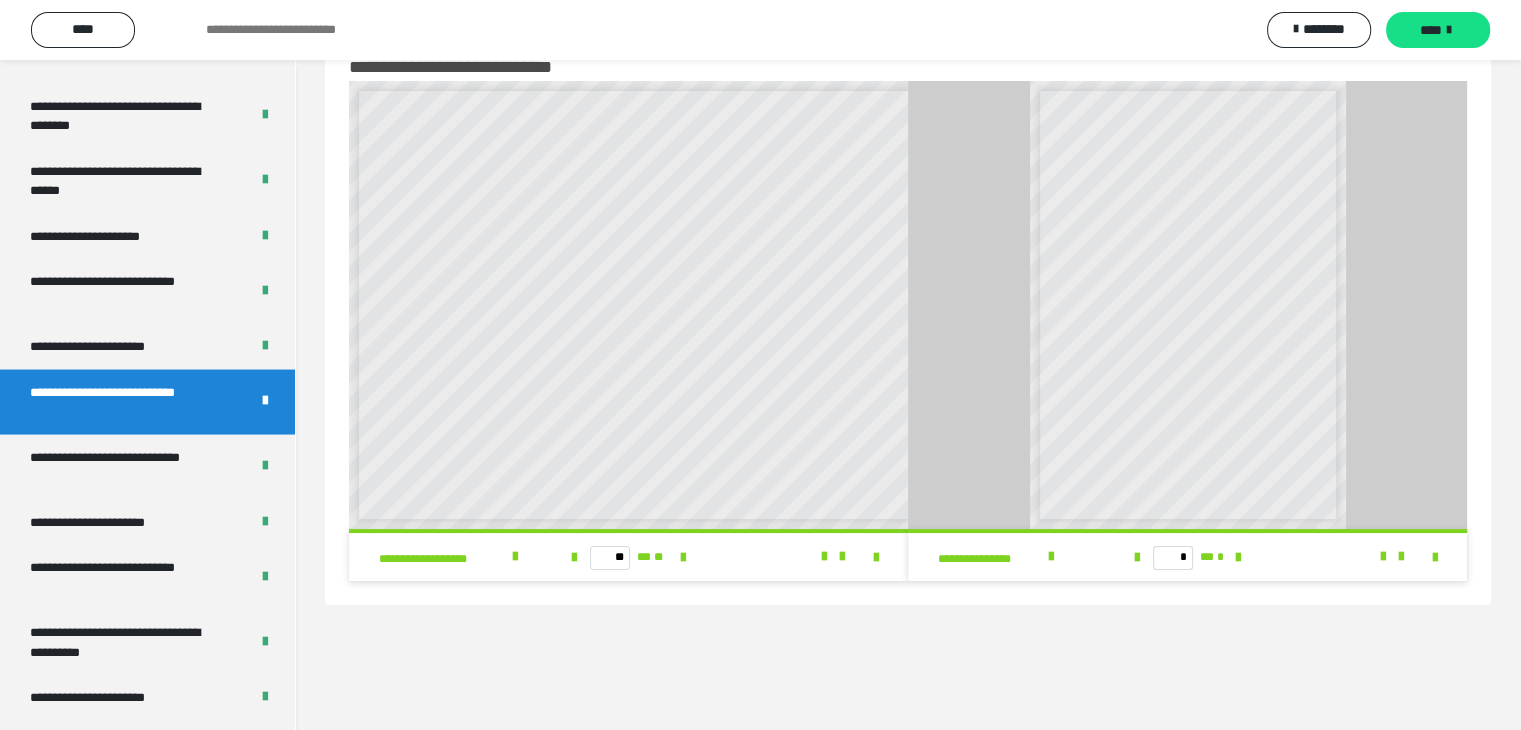 scroll, scrollTop: 0, scrollLeft: 0, axis: both 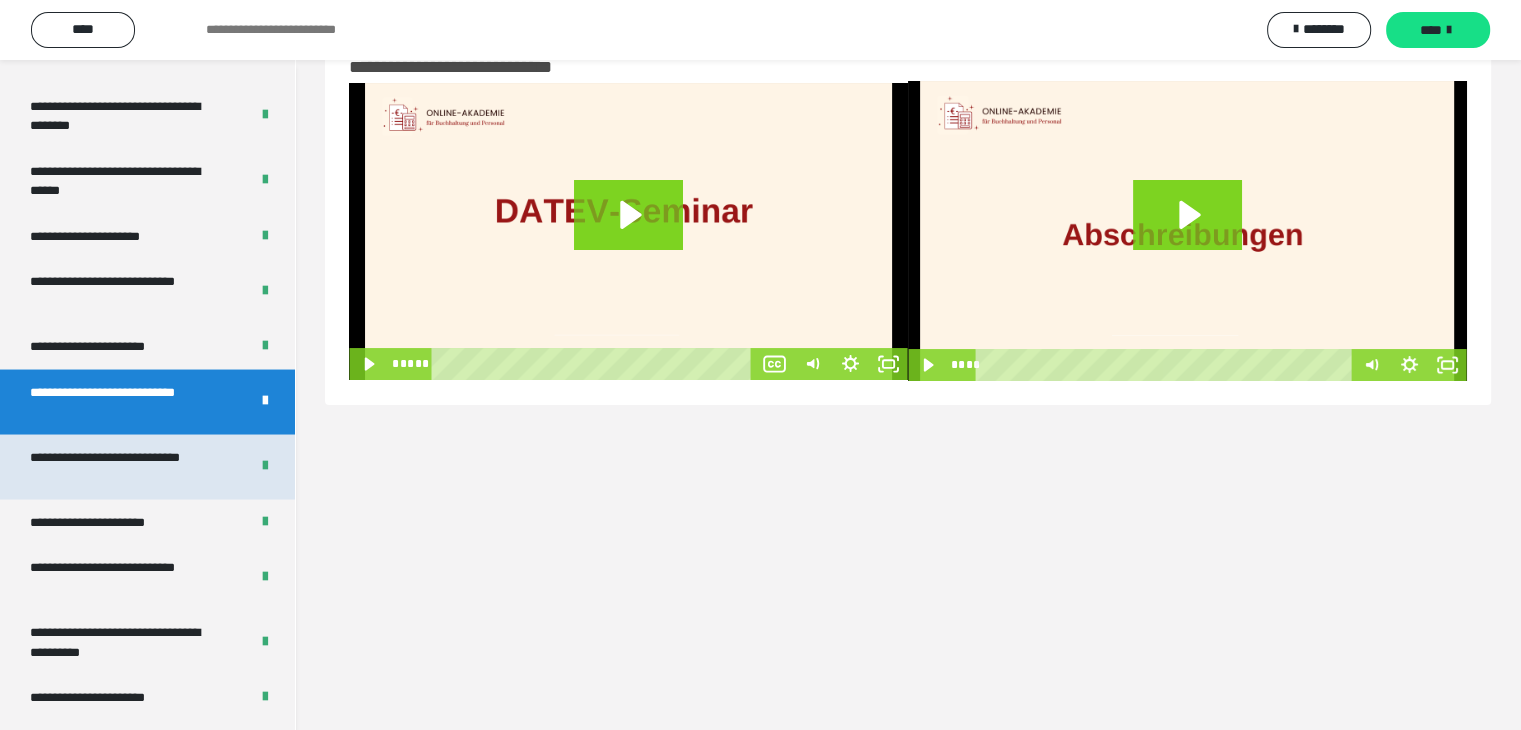click on "**********" at bounding box center [124, 466] 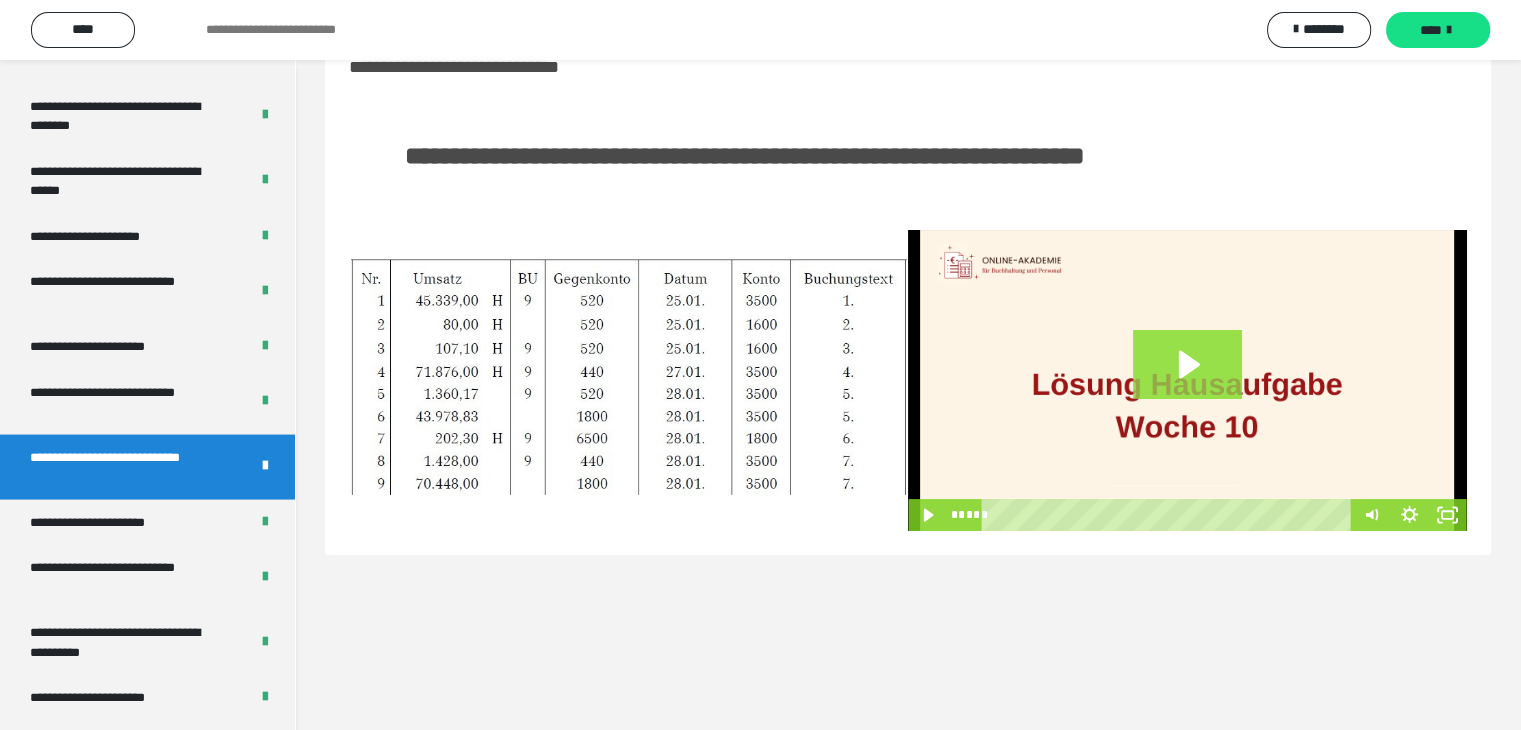click 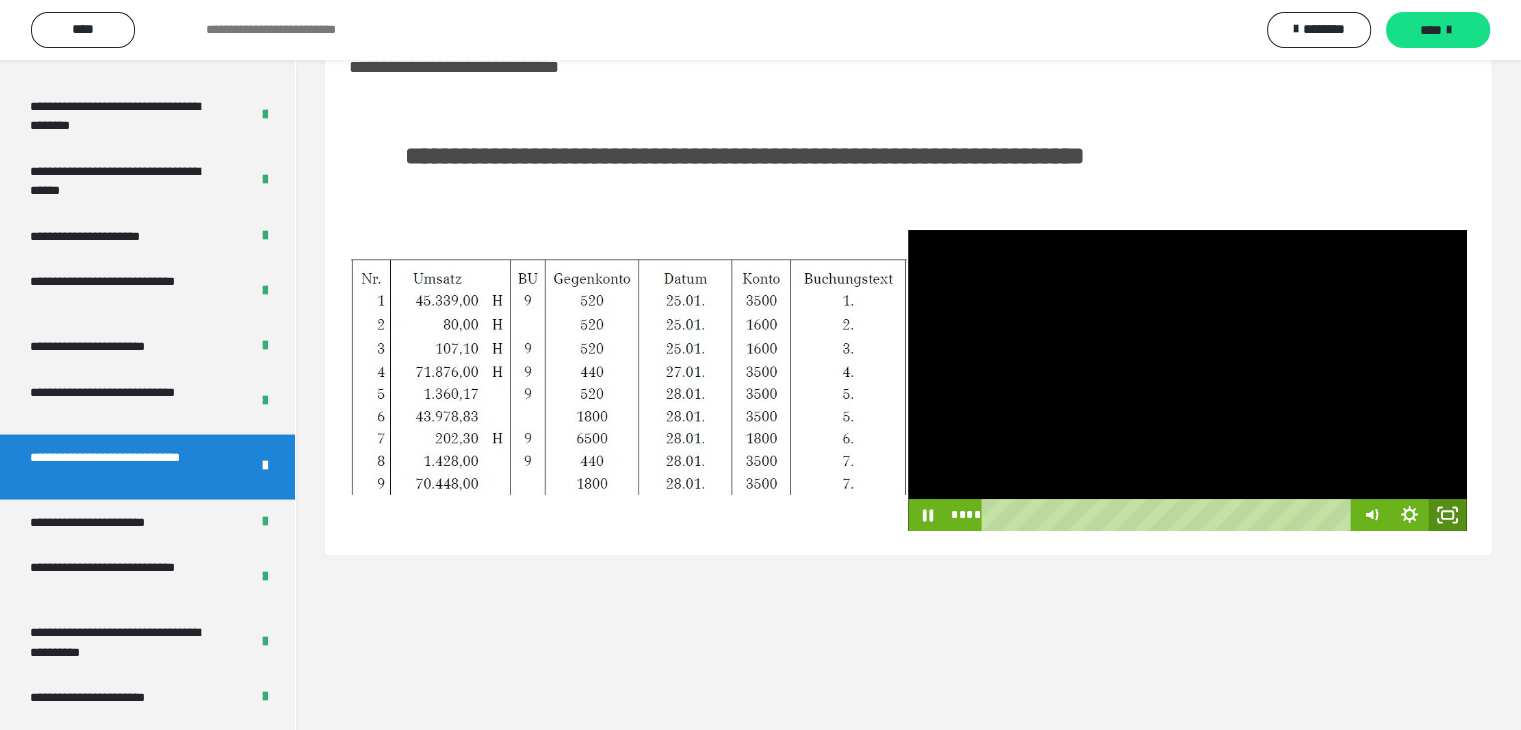 click 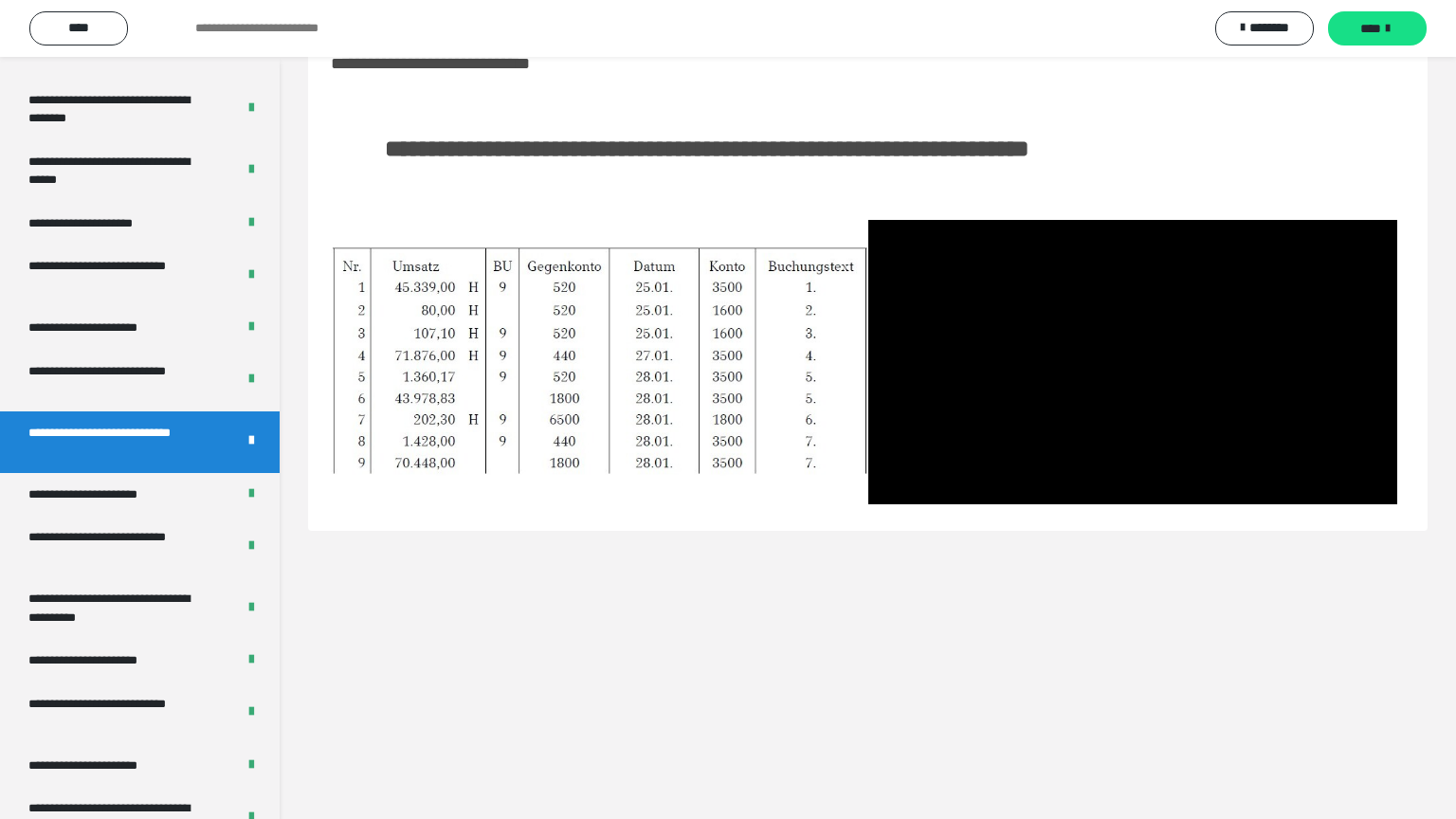 type 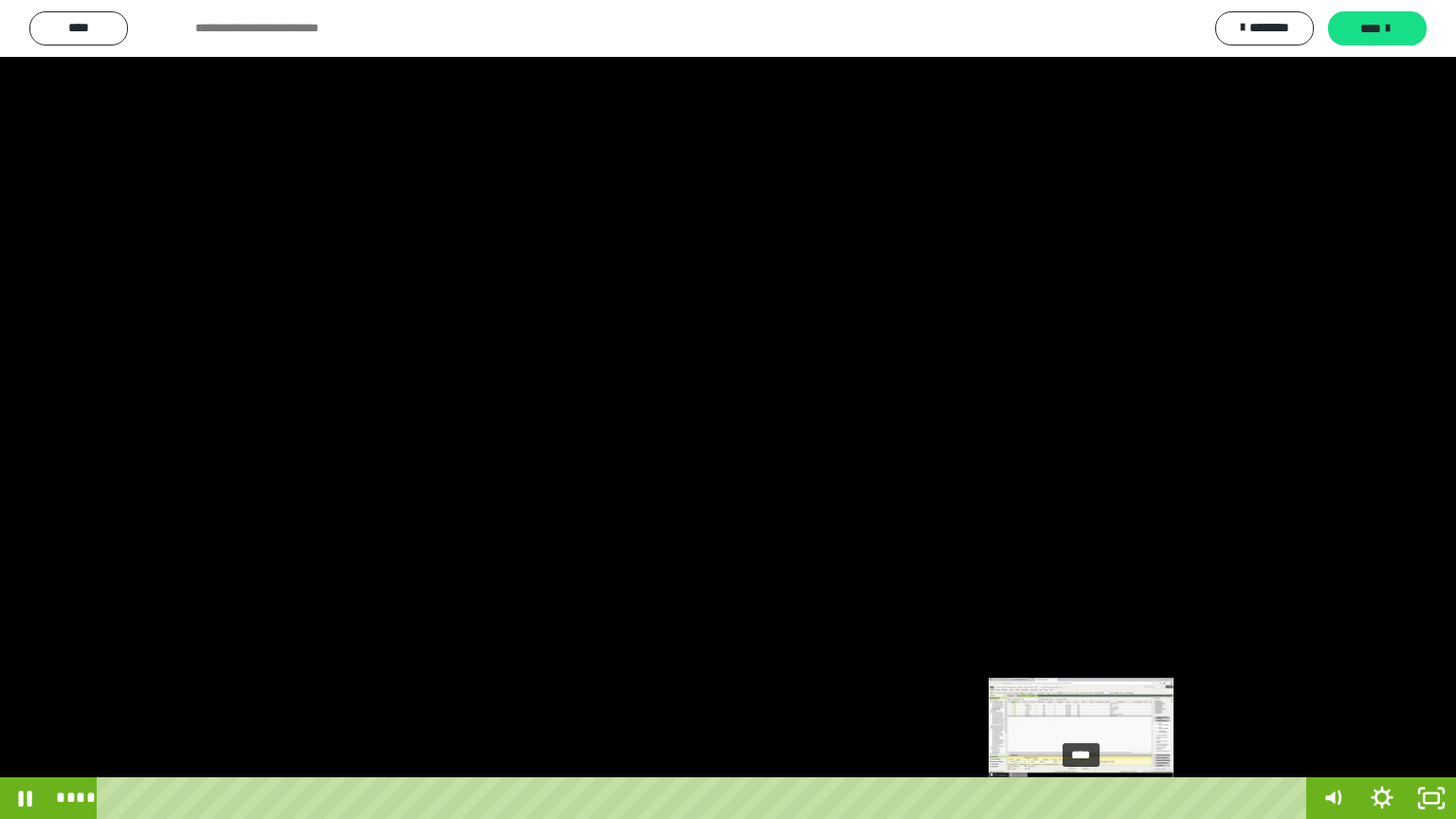 click on "****" at bounding box center [705, 798] 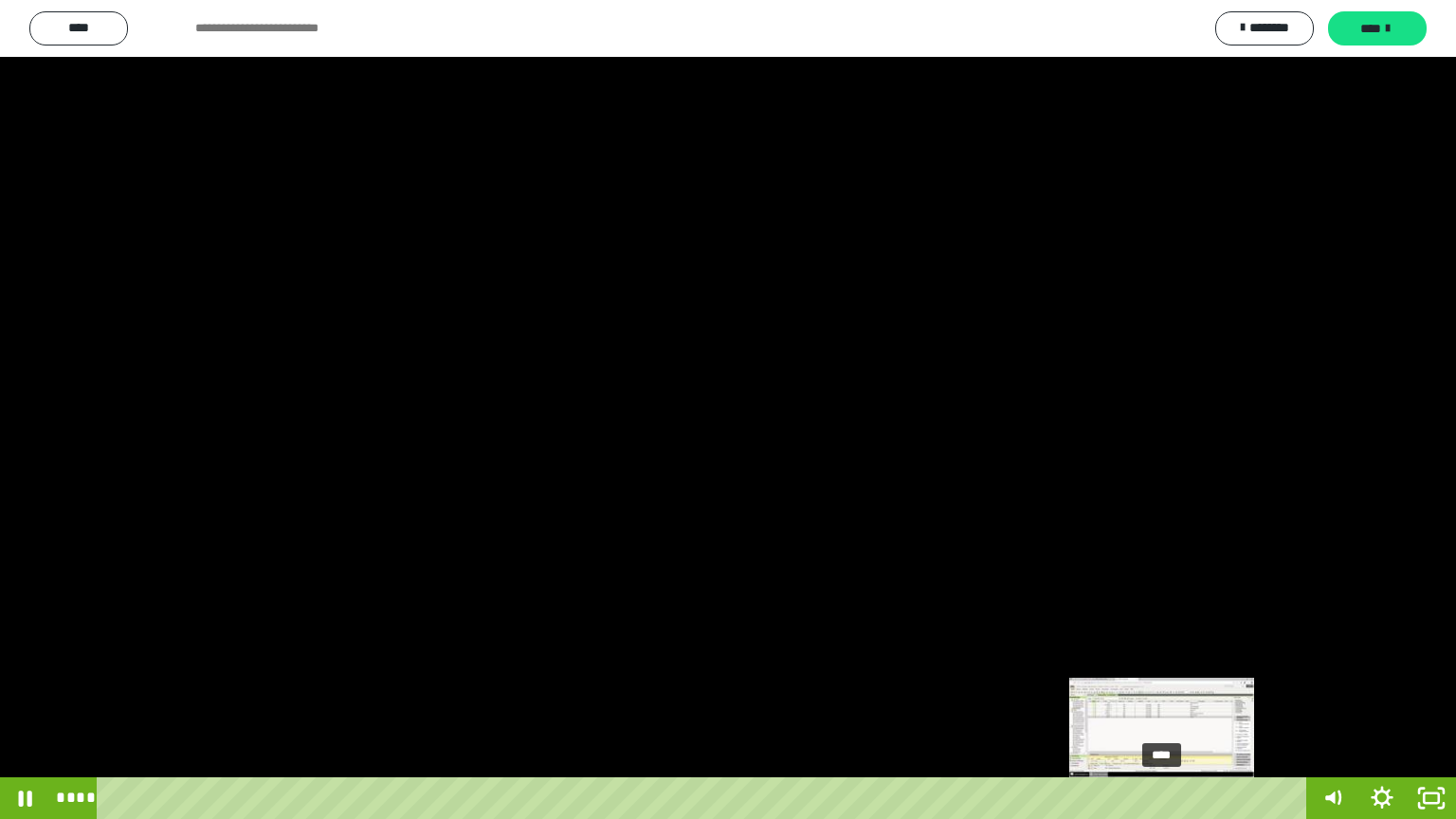 click on "****" at bounding box center [705, 798] 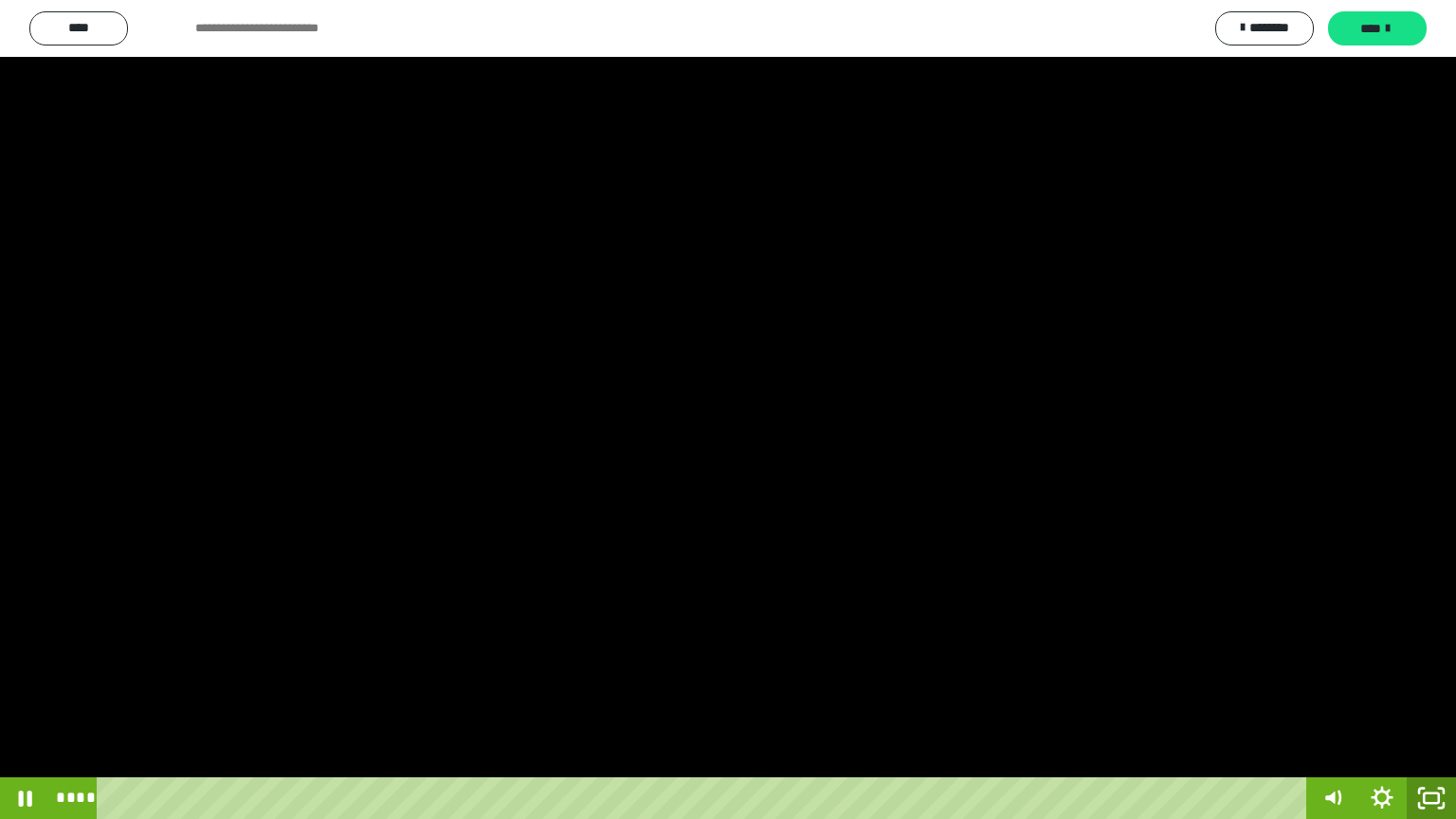 click 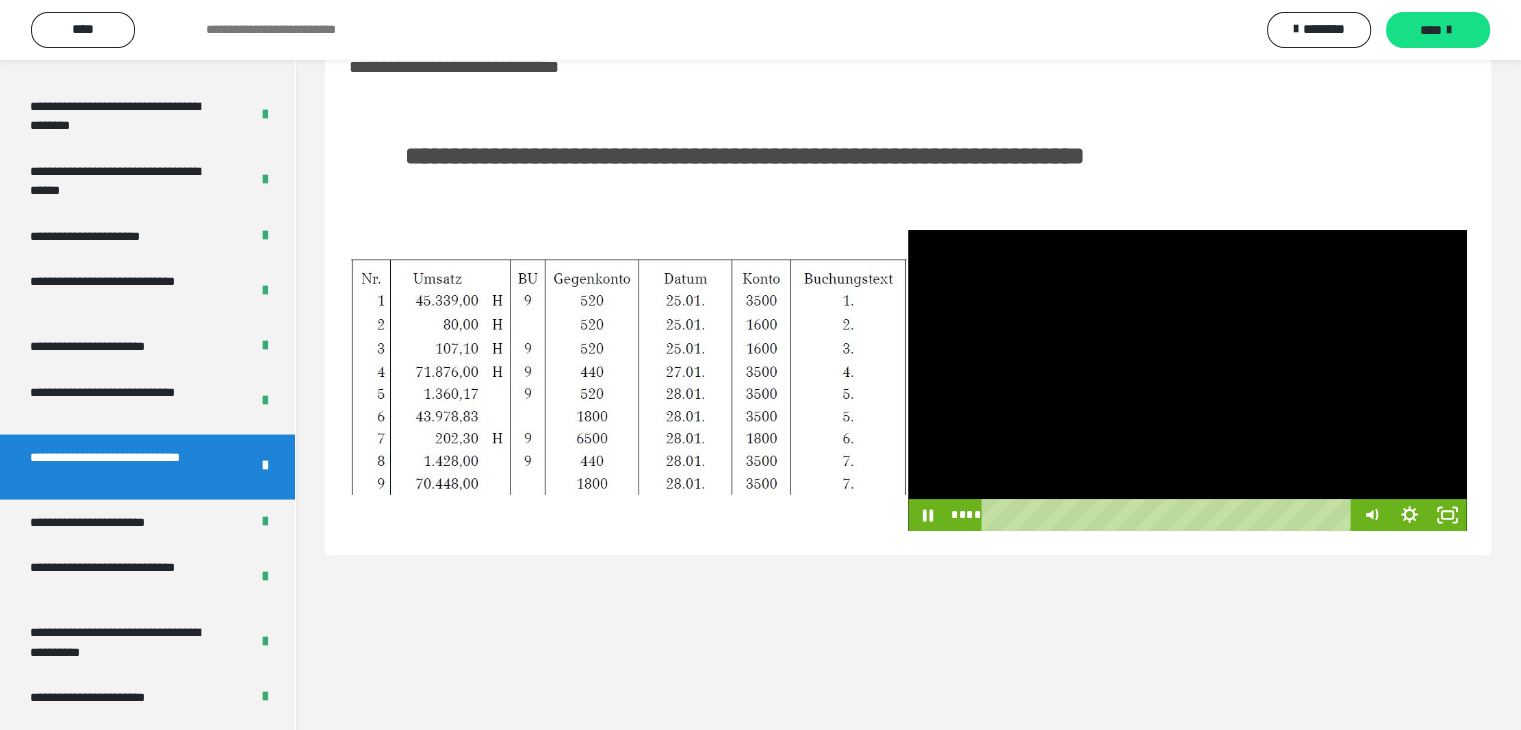 click at bounding box center [1187, 380] 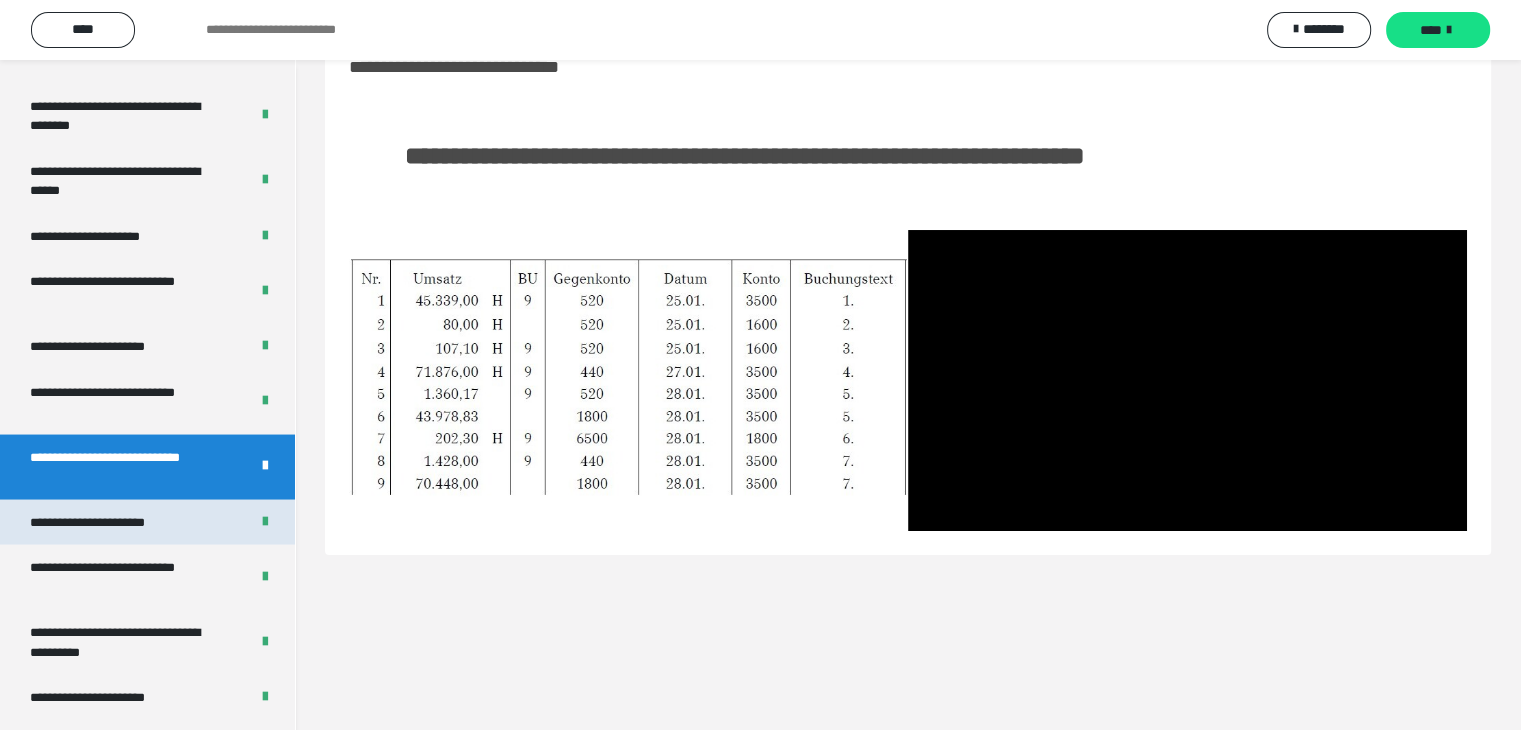 click on "**********" at bounding box center (109, 522) 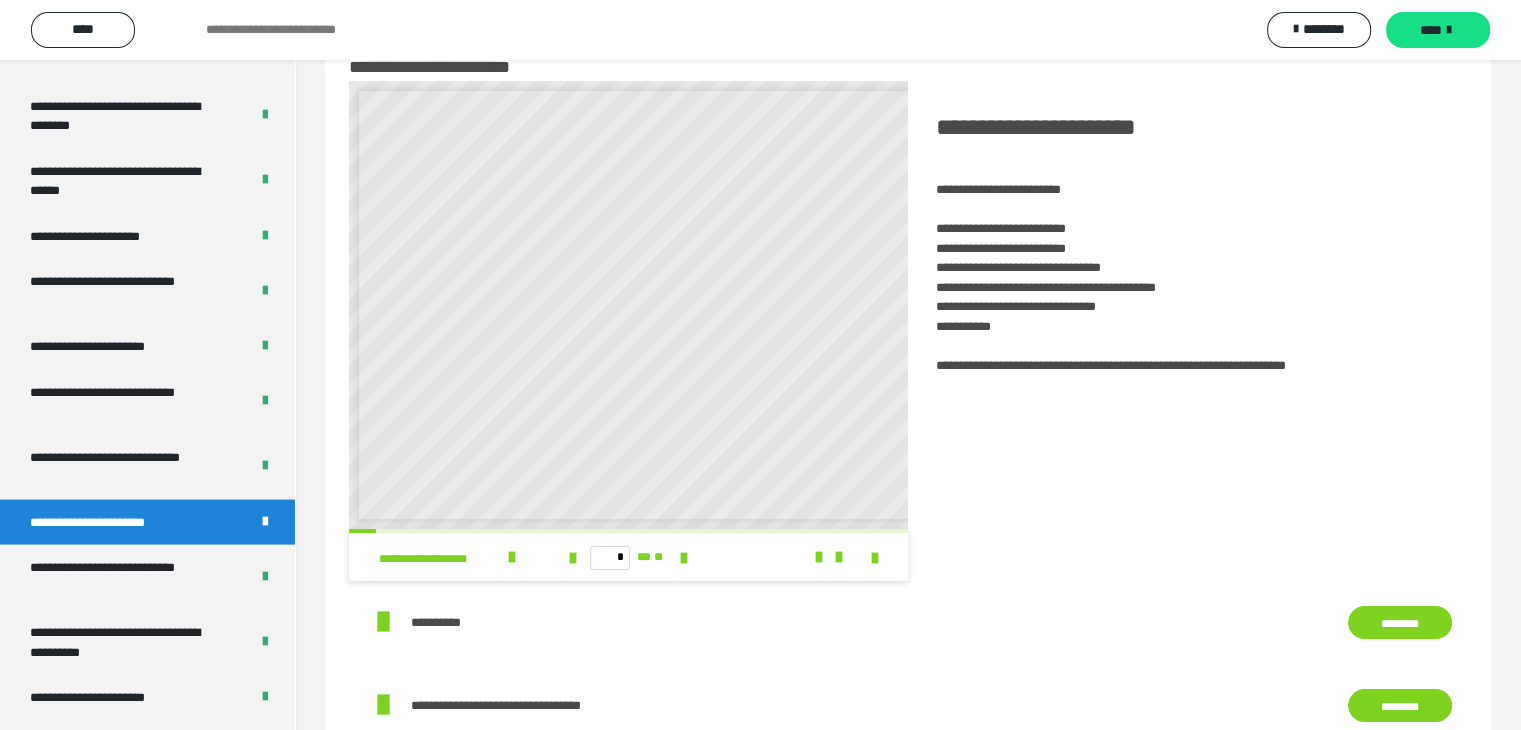 scroll, scrollTop: 8, scrollLeft: 0, axis: vertical 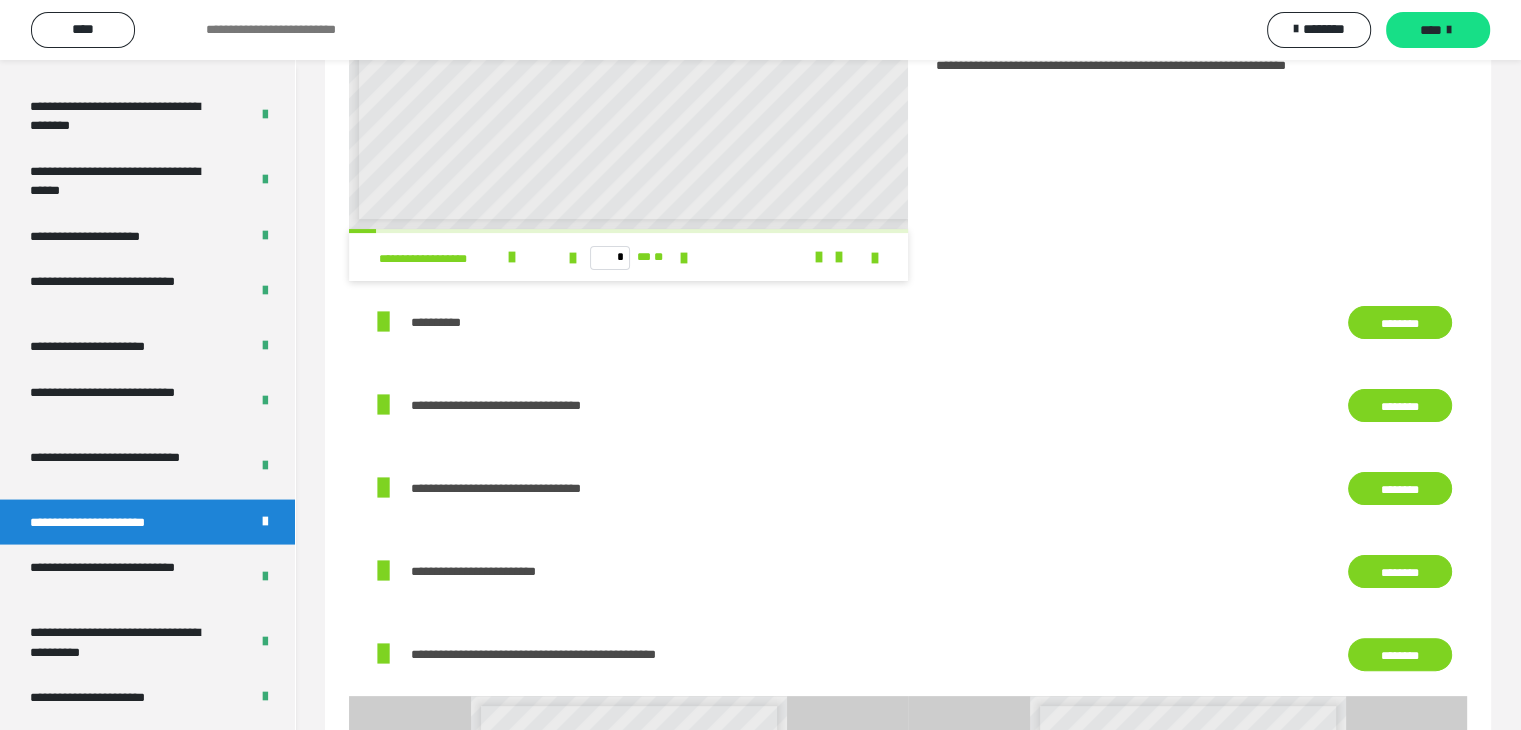 click on "********" at bounding box center (1400, 406) 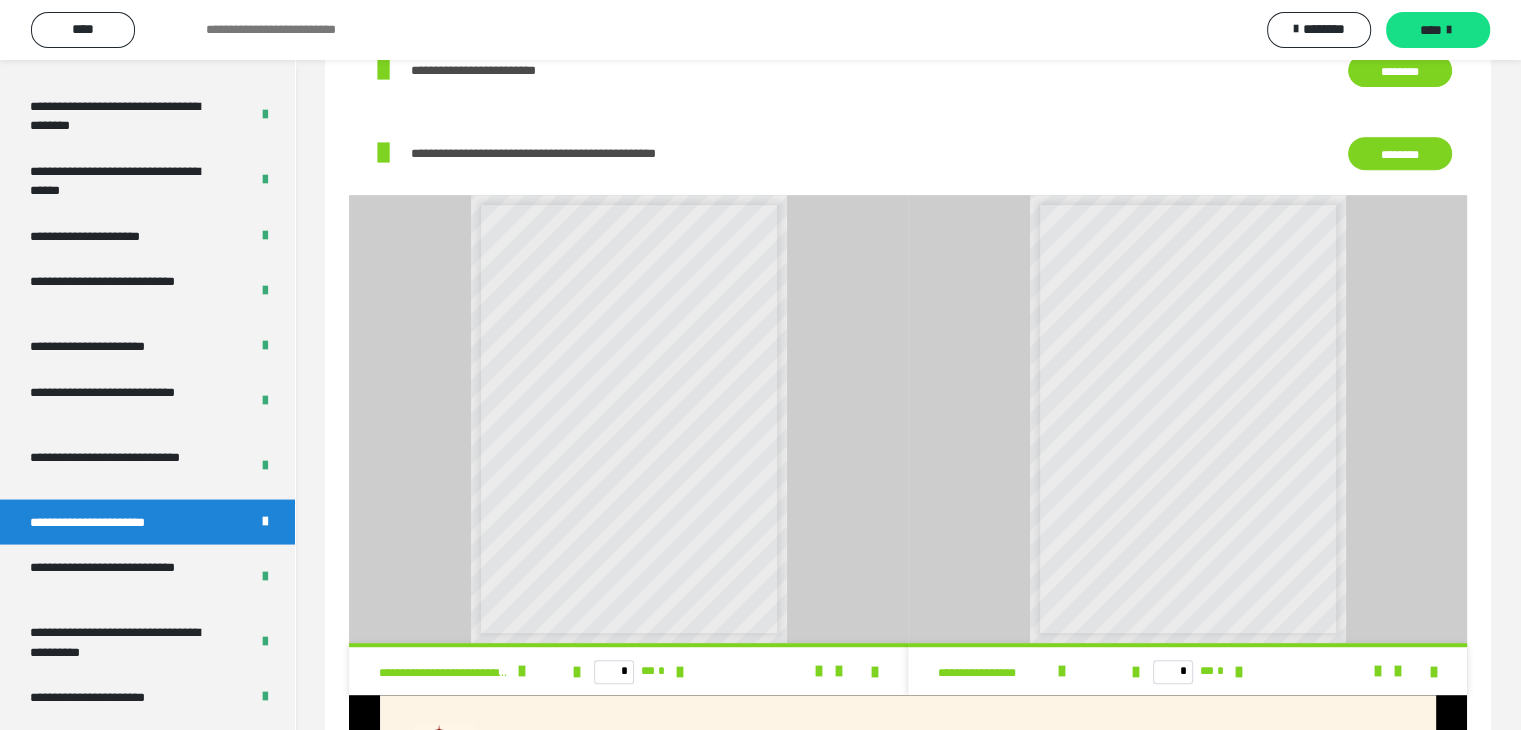 scroll, scrollTop: 960, scrollLeft: 0, axis: vertical 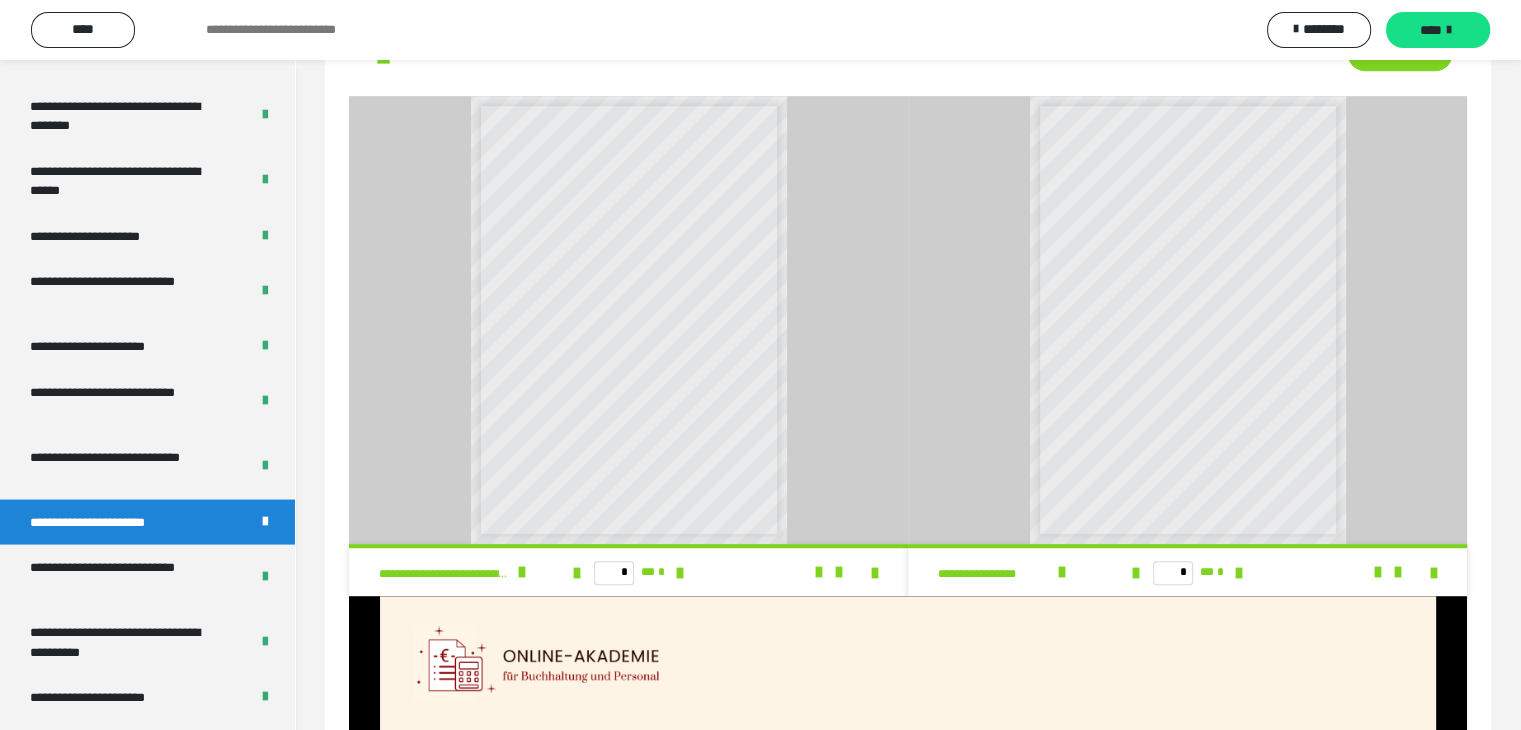 click on "* ** *" at bounding box center (628, 572) 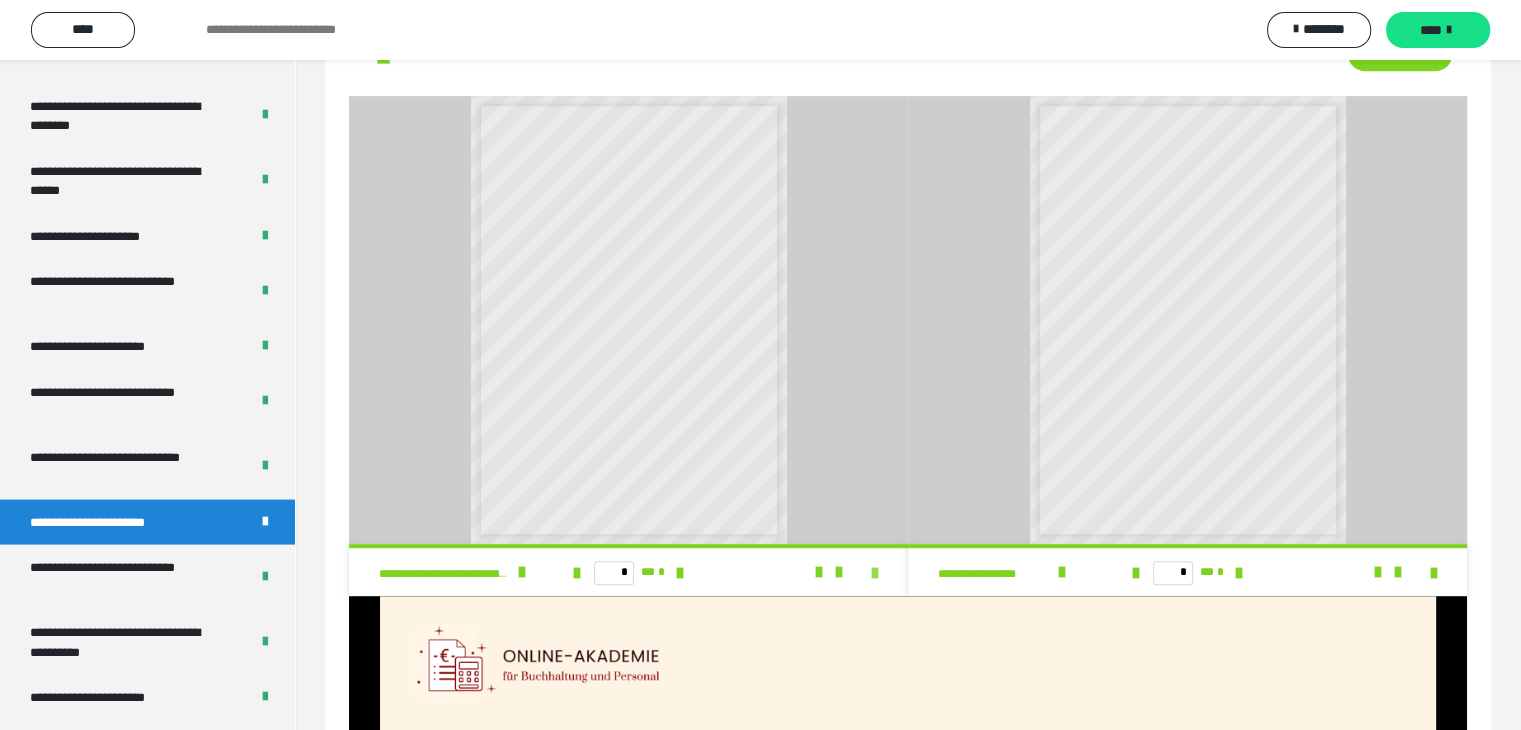 click at bounding box center (875, 573) 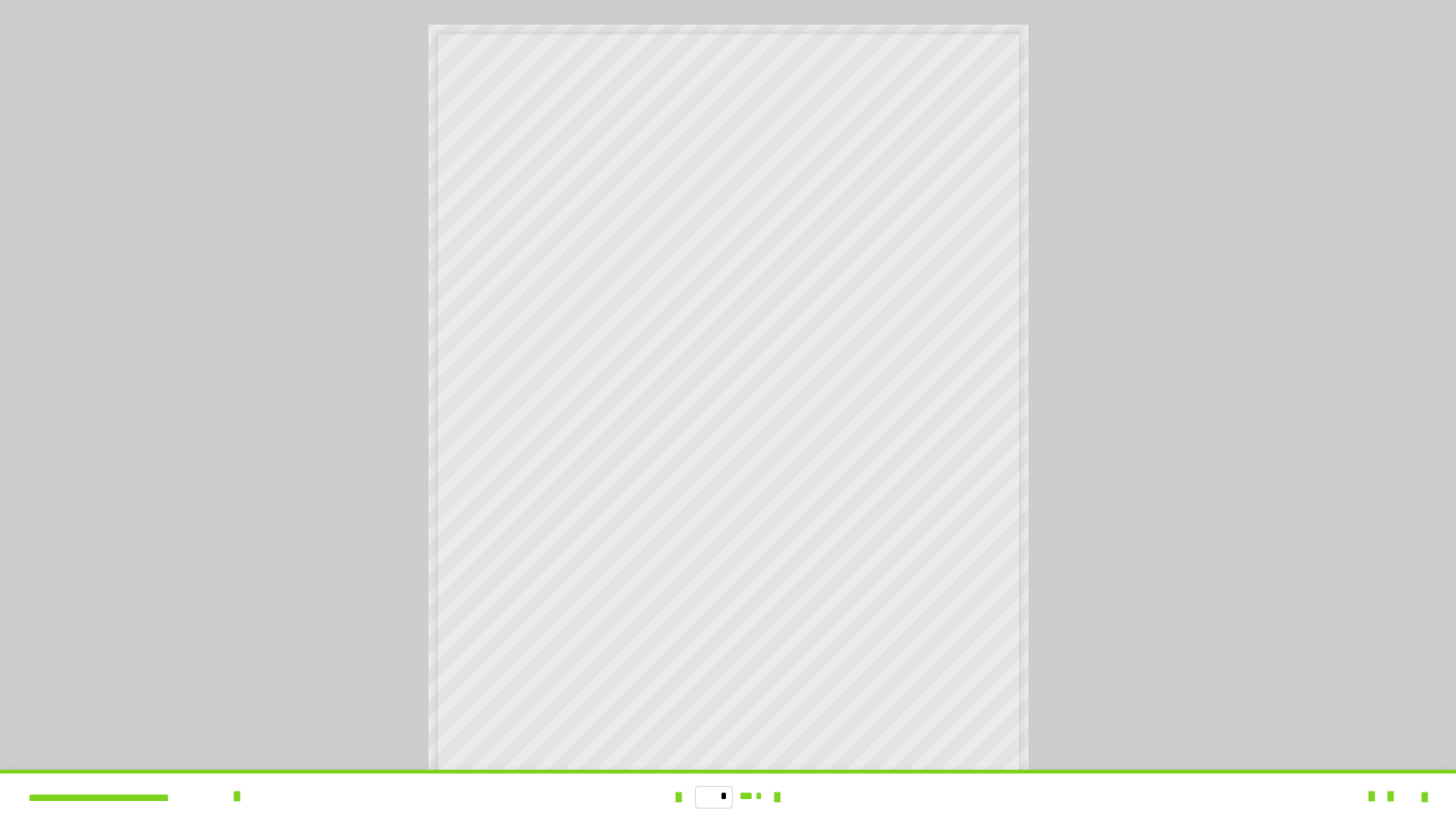 click at bounding box center (1287, 796) 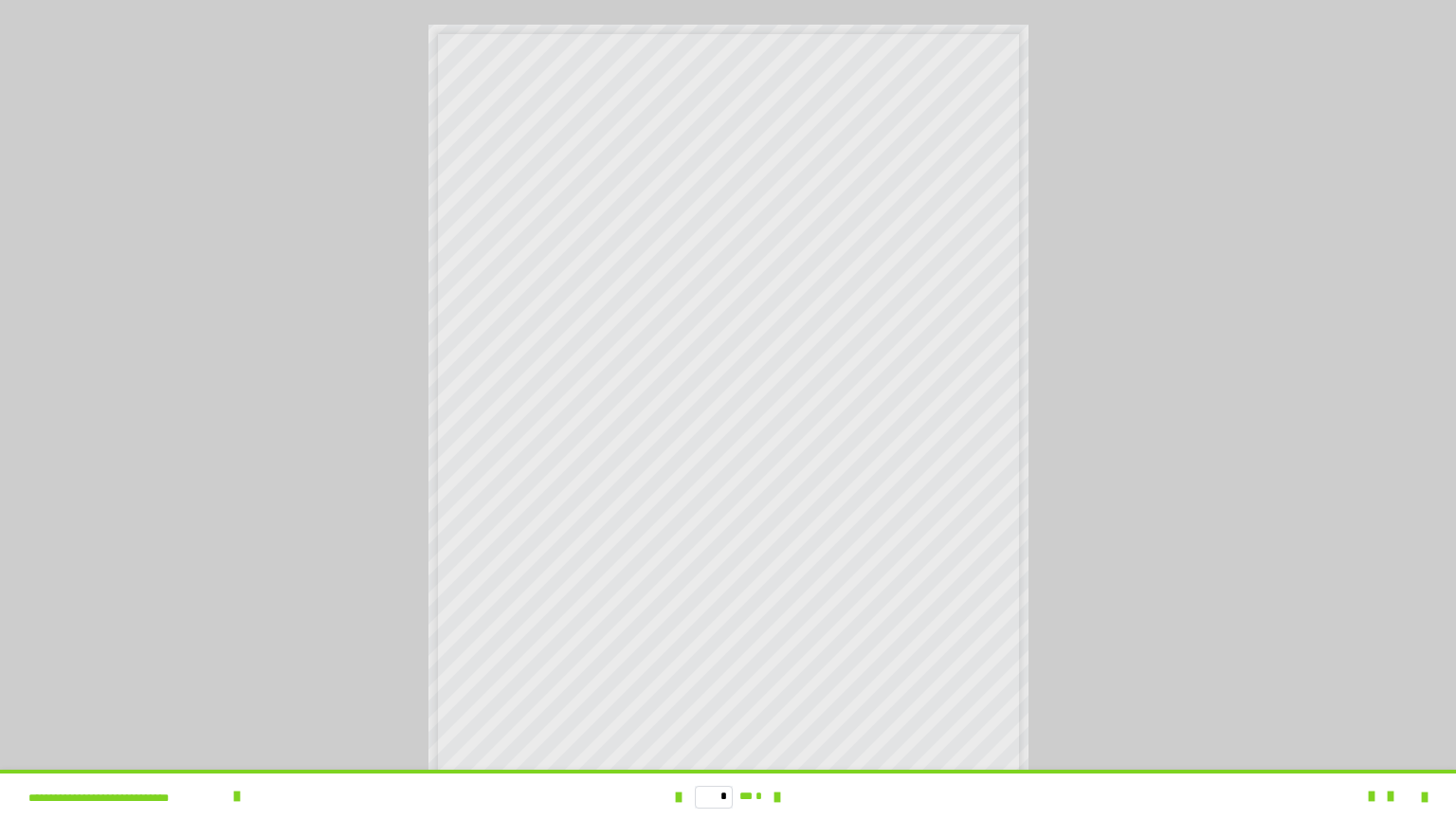 click on "* ** *" at bounding box center [728, 796] 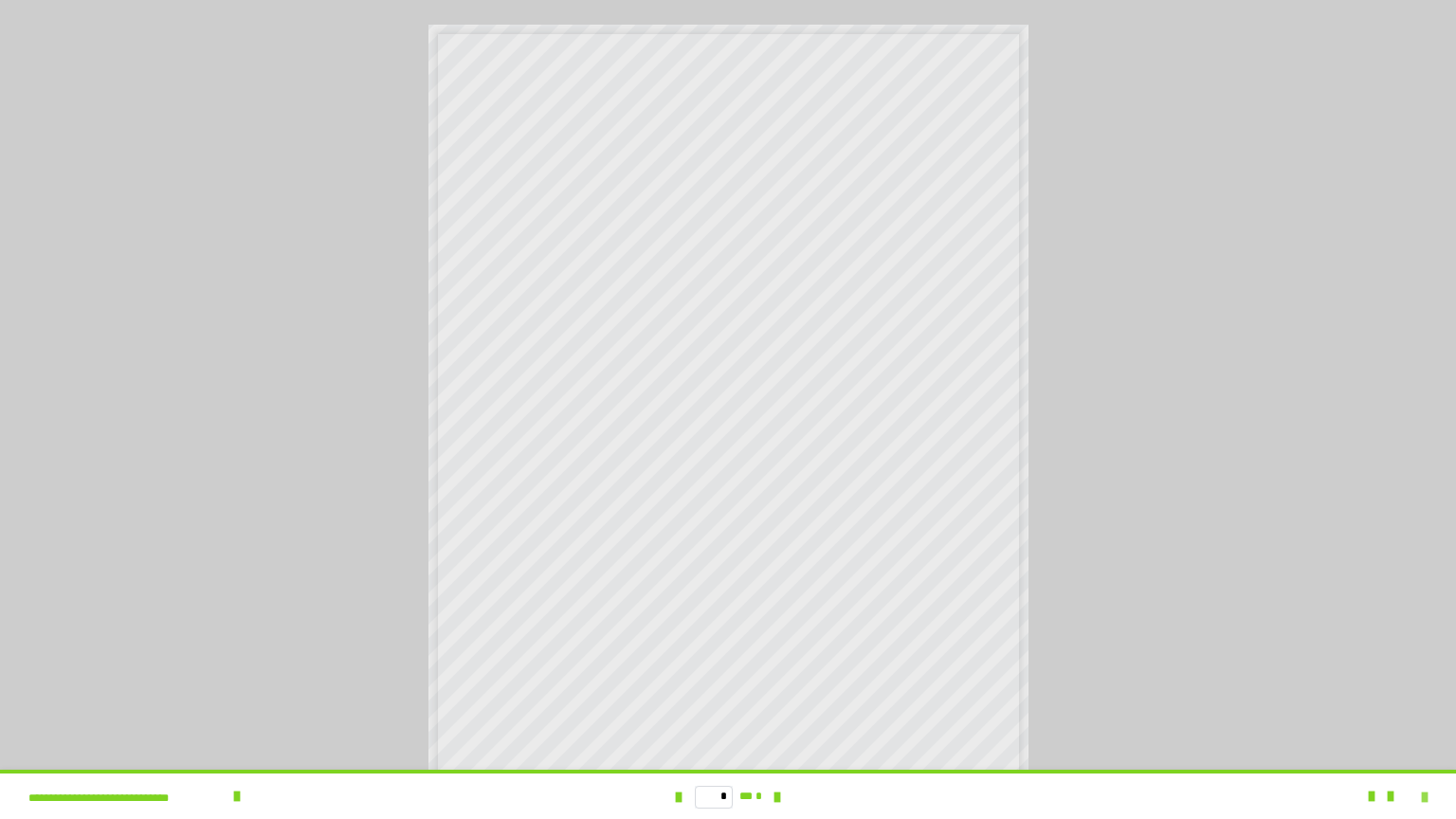 click at bounding box center (1425, 797) 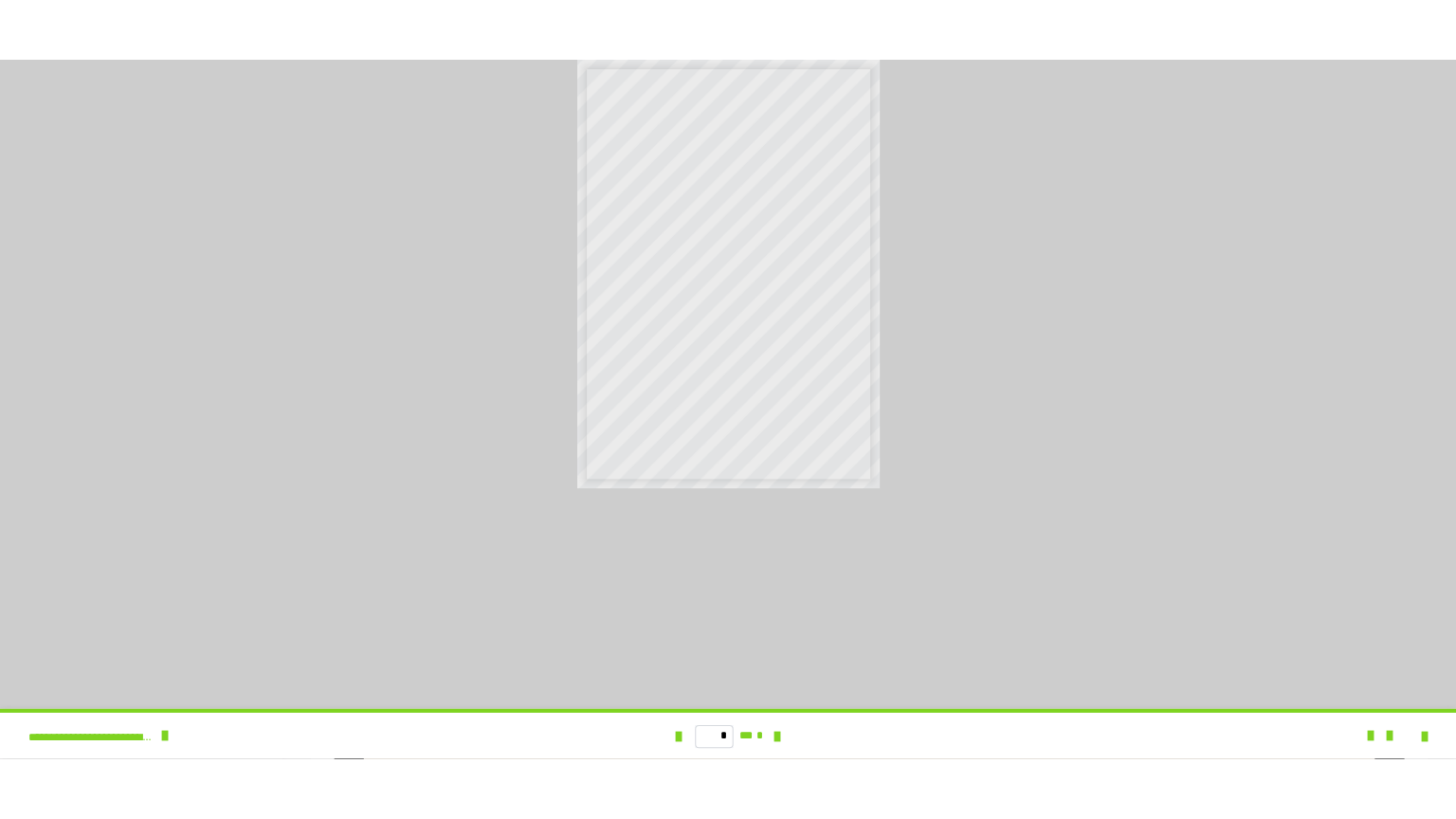 scroll, scrollTop: 25, scrollLeft: 0, axis: vertical 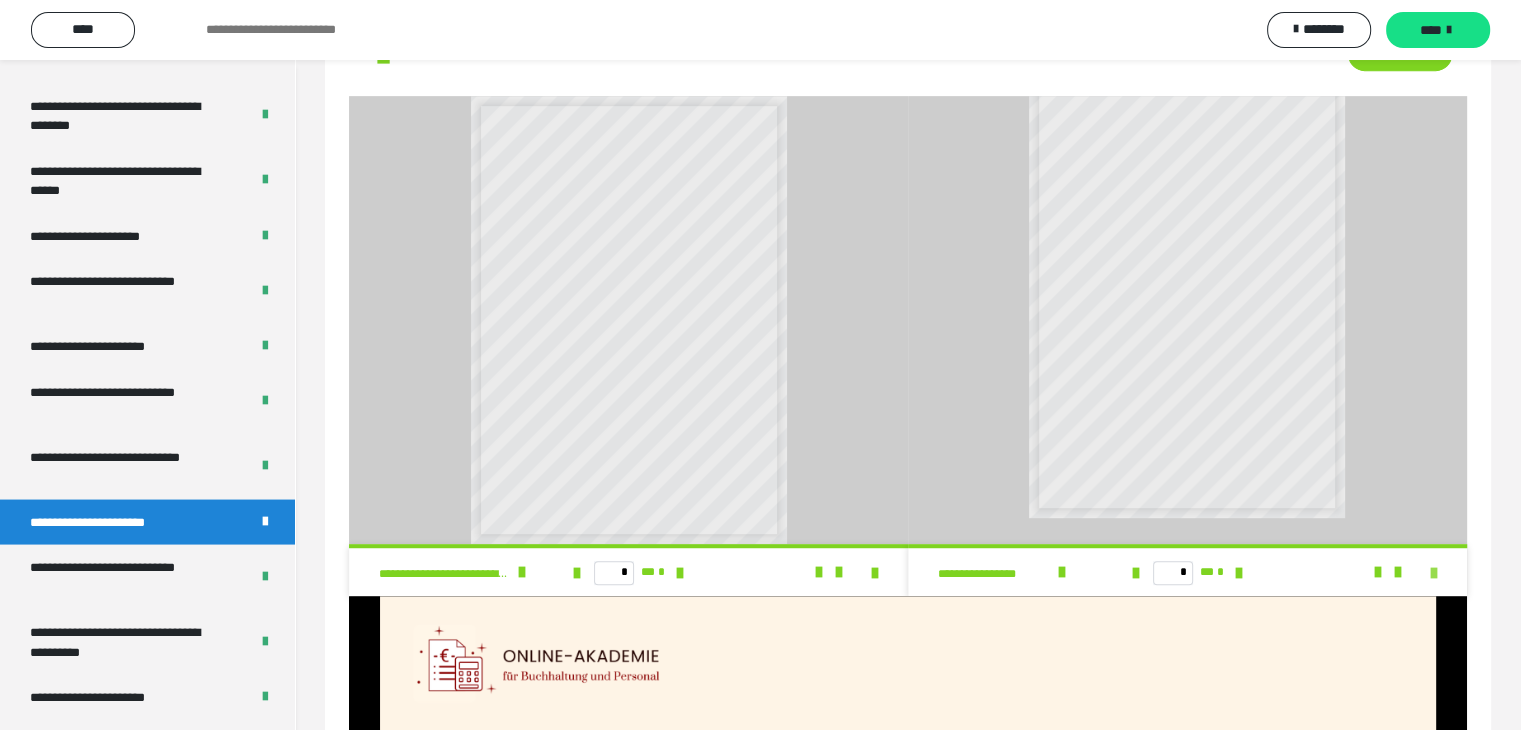 click at bounding box center (1434, 573) 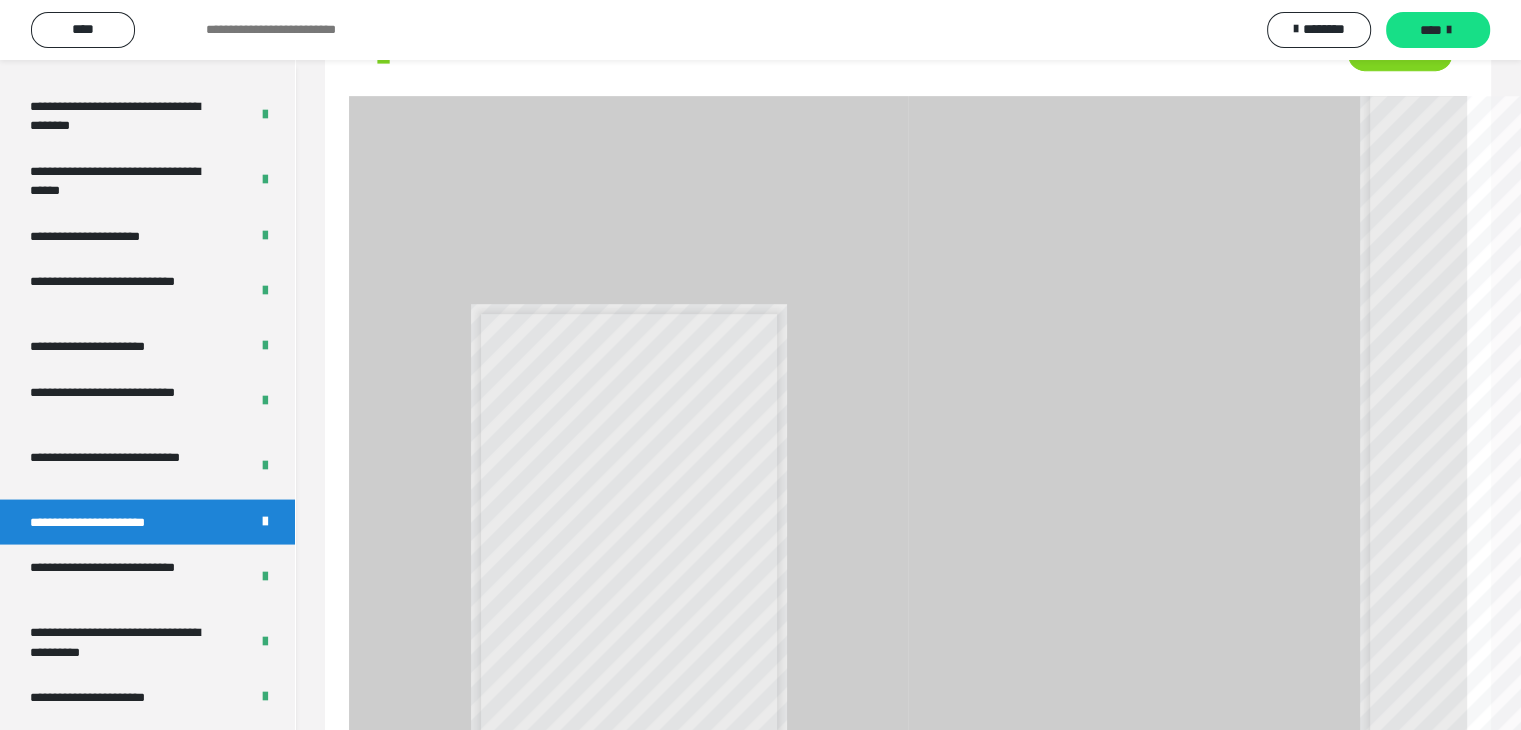 scroll, scrollTop: 0, scrollLeft: 0, axis: both 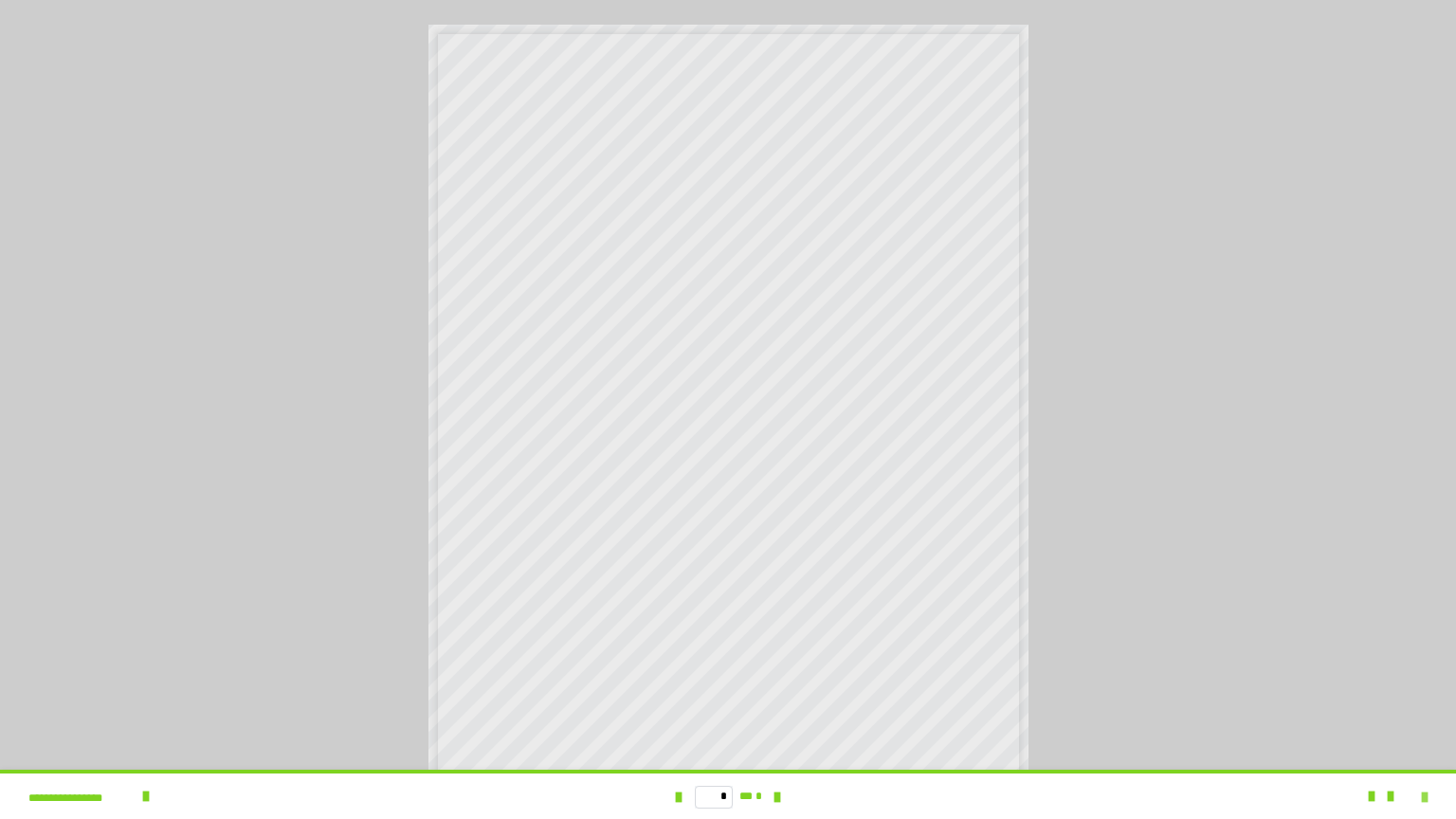 click at bounding box center (1425, 797) 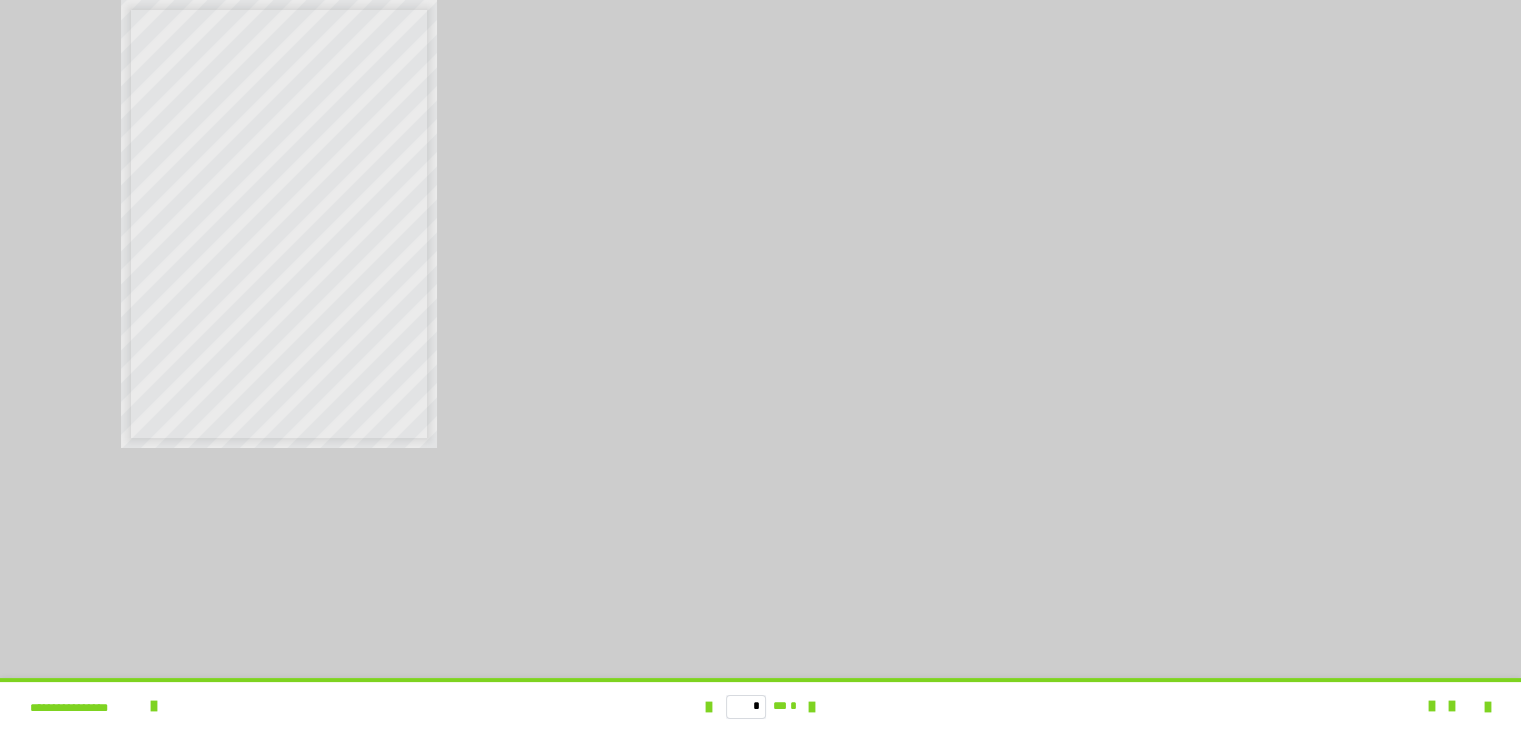 scroll, scrollTop: 1474, scrollLeft: 0, axis: vertical 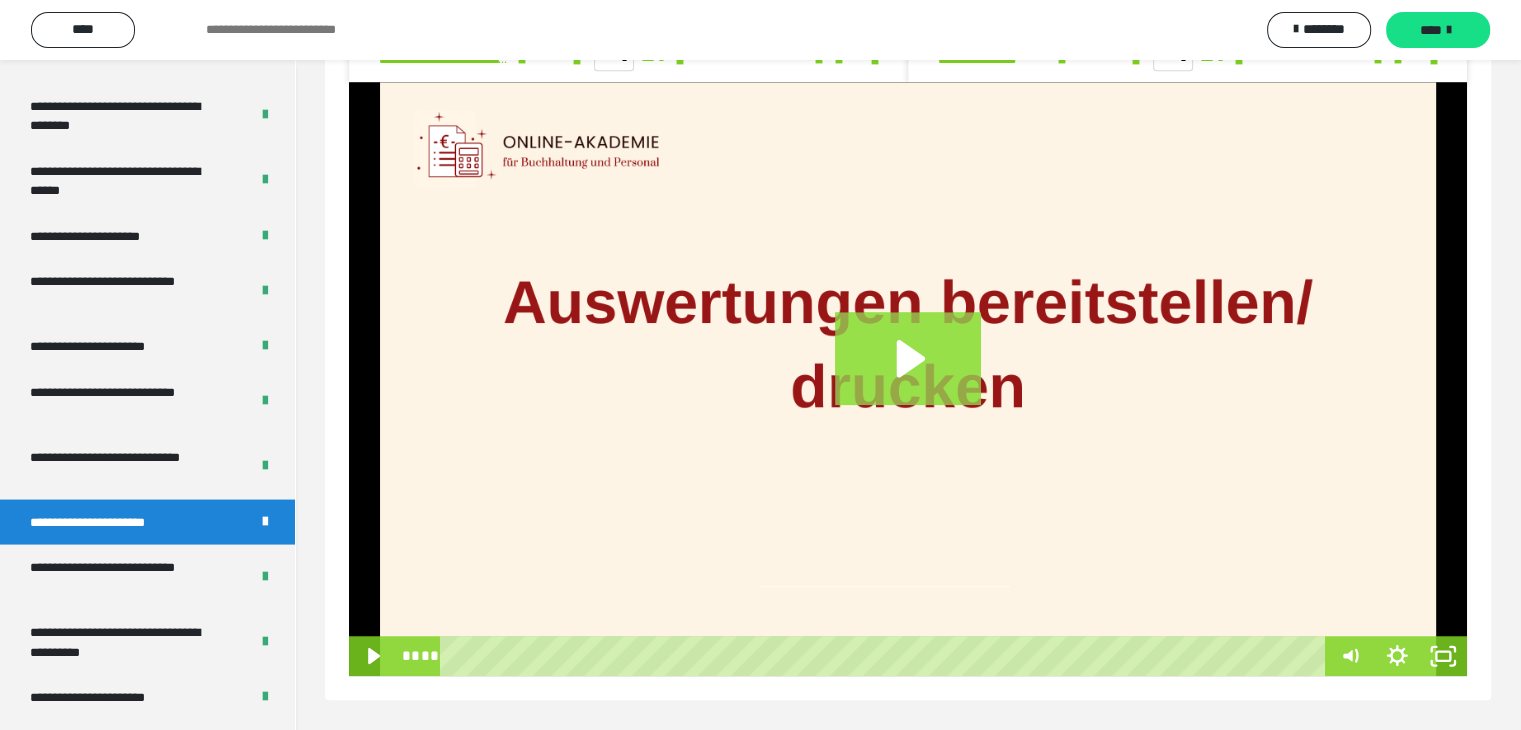 click 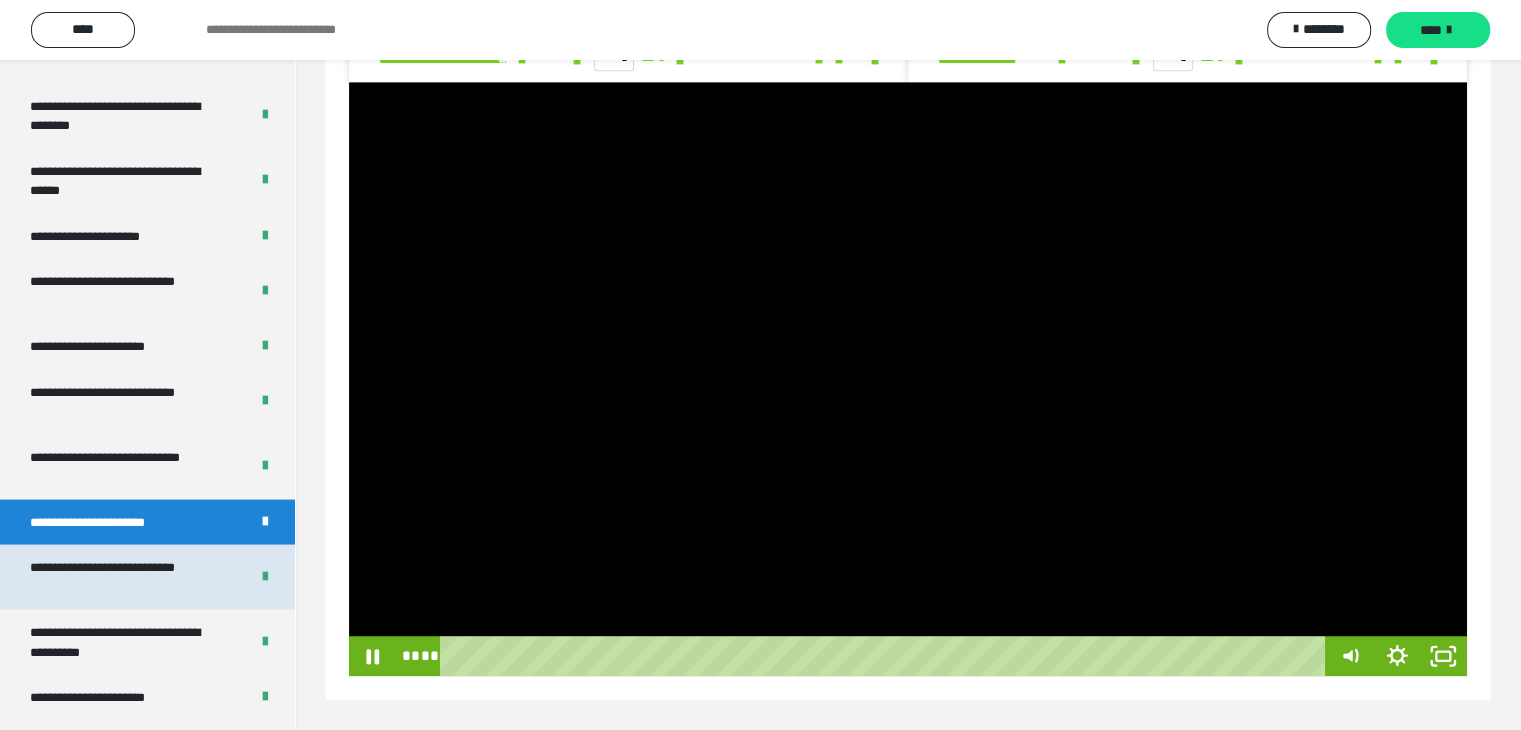 click on "**********" at bounding box center (124, 576) 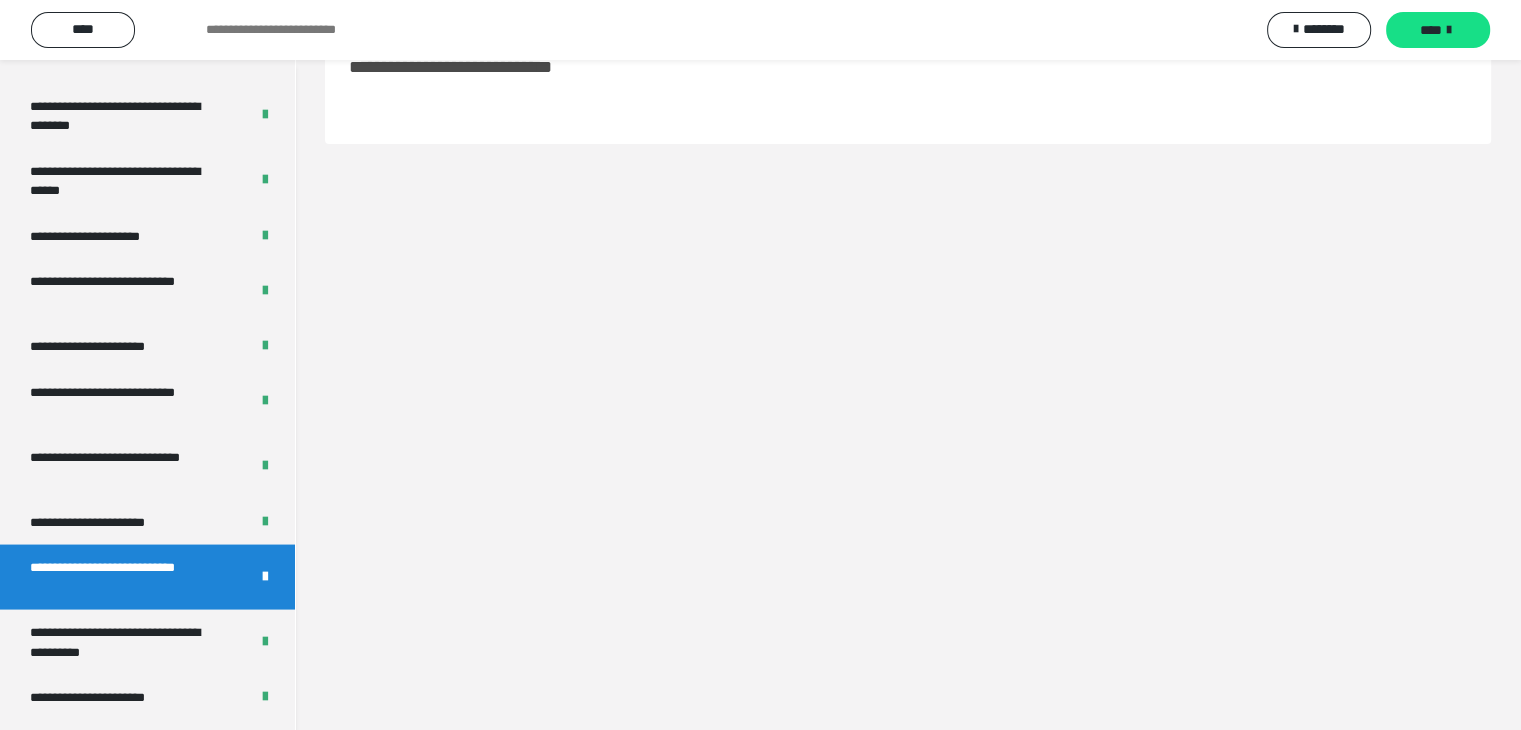 scroll, scrollTop: 60, scrollLeft: 0, axis: vertical 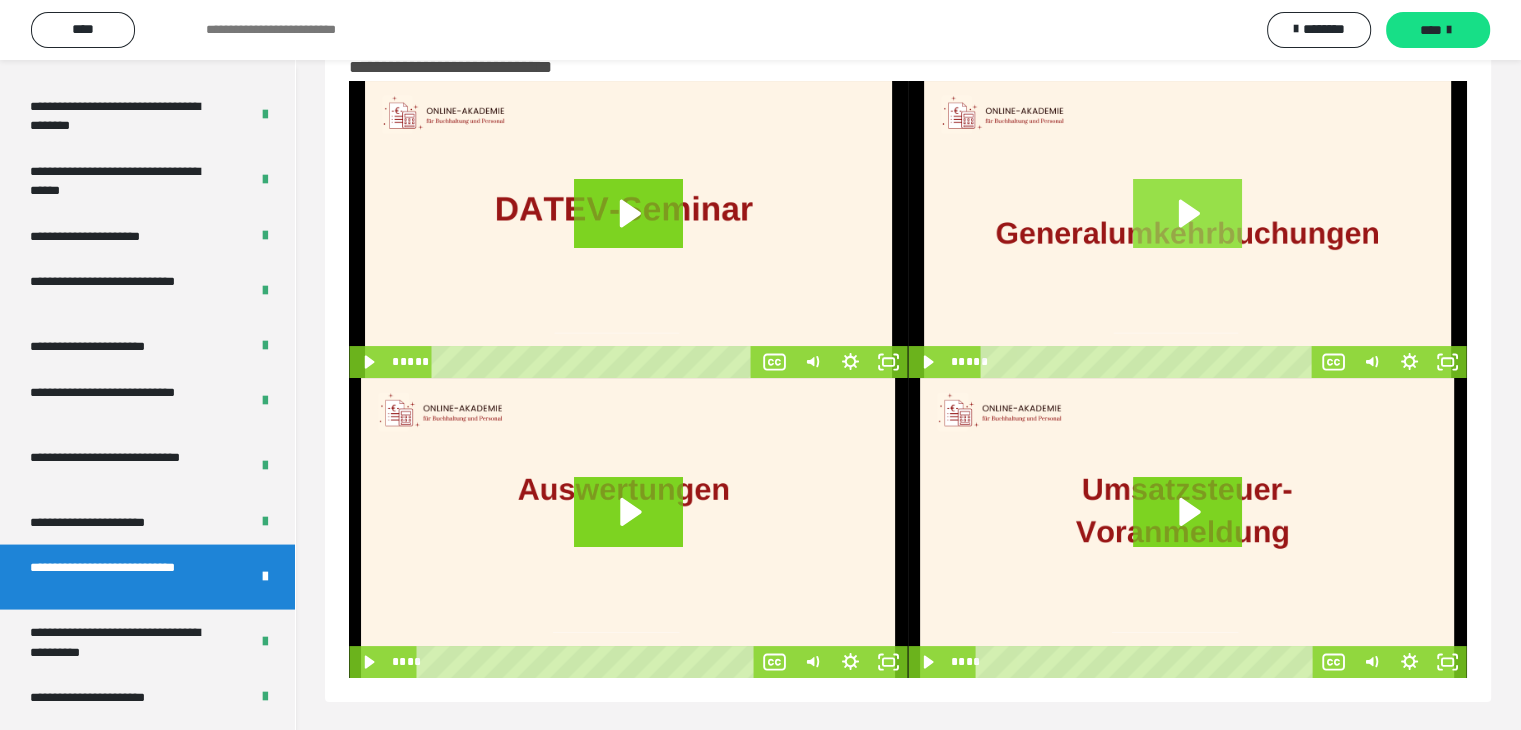 click 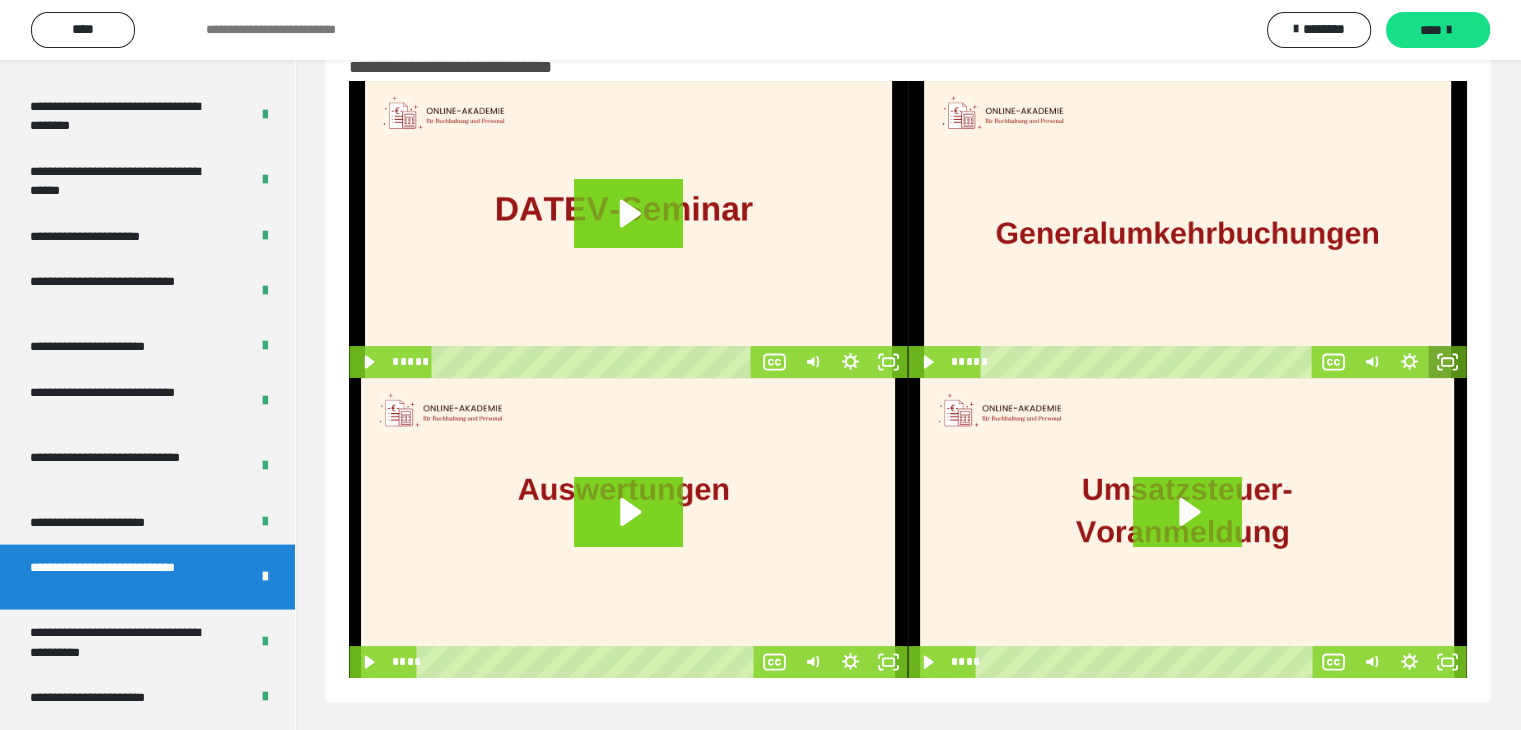 click 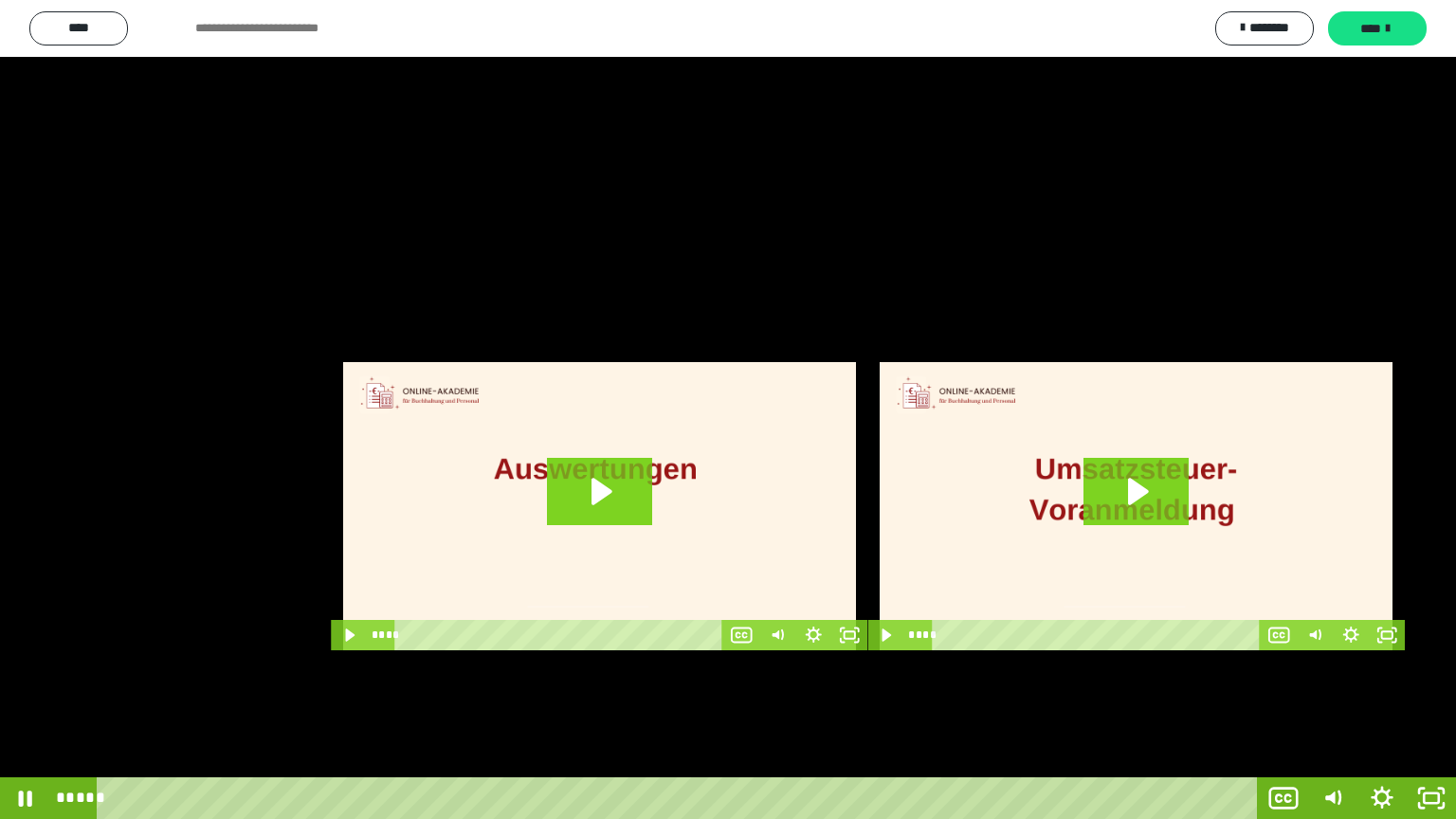 drag, startPoint x: 834, startPoint y: 473, endPoint x: 846, endPoint y: 478, distance: 13 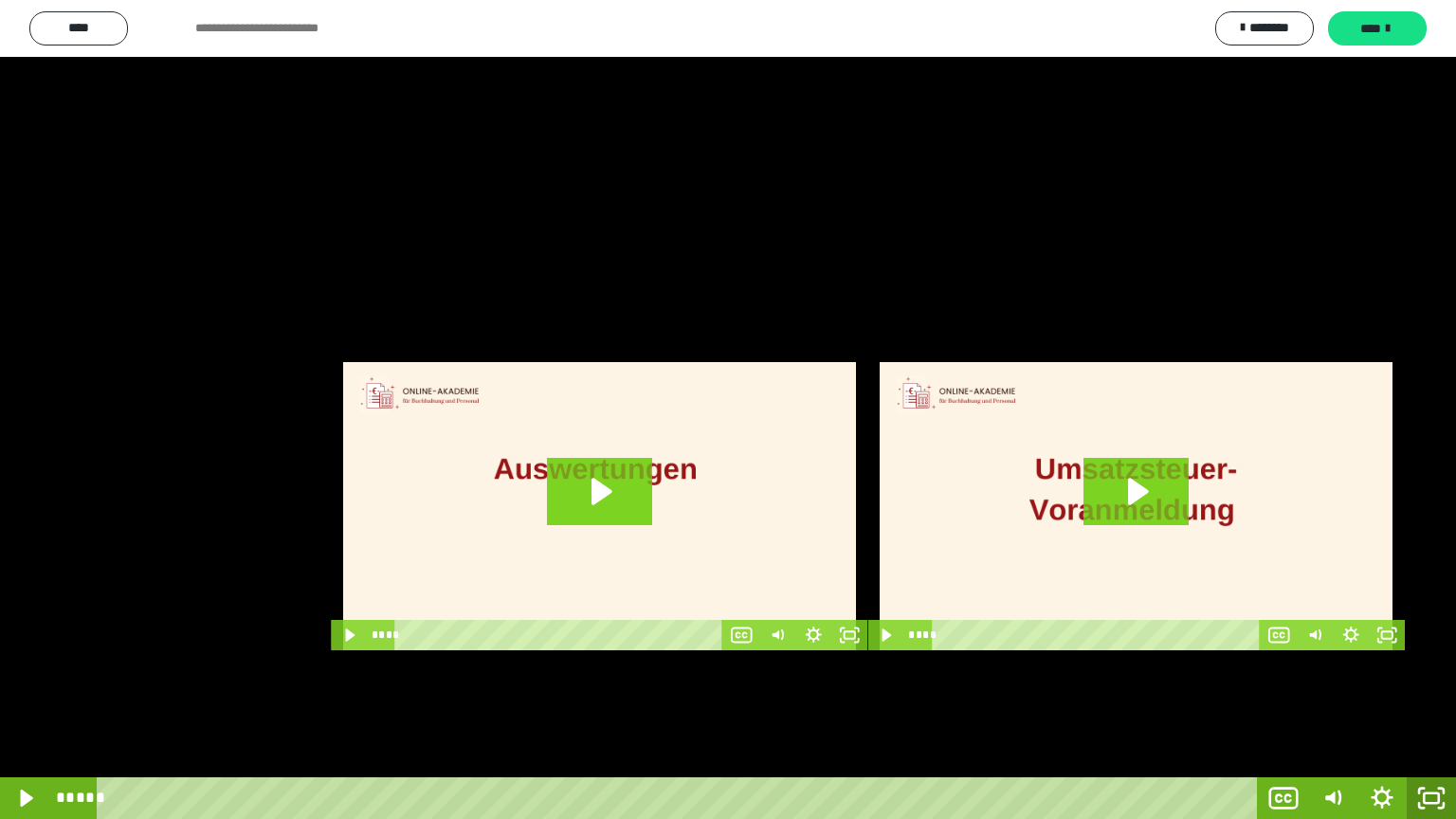 click 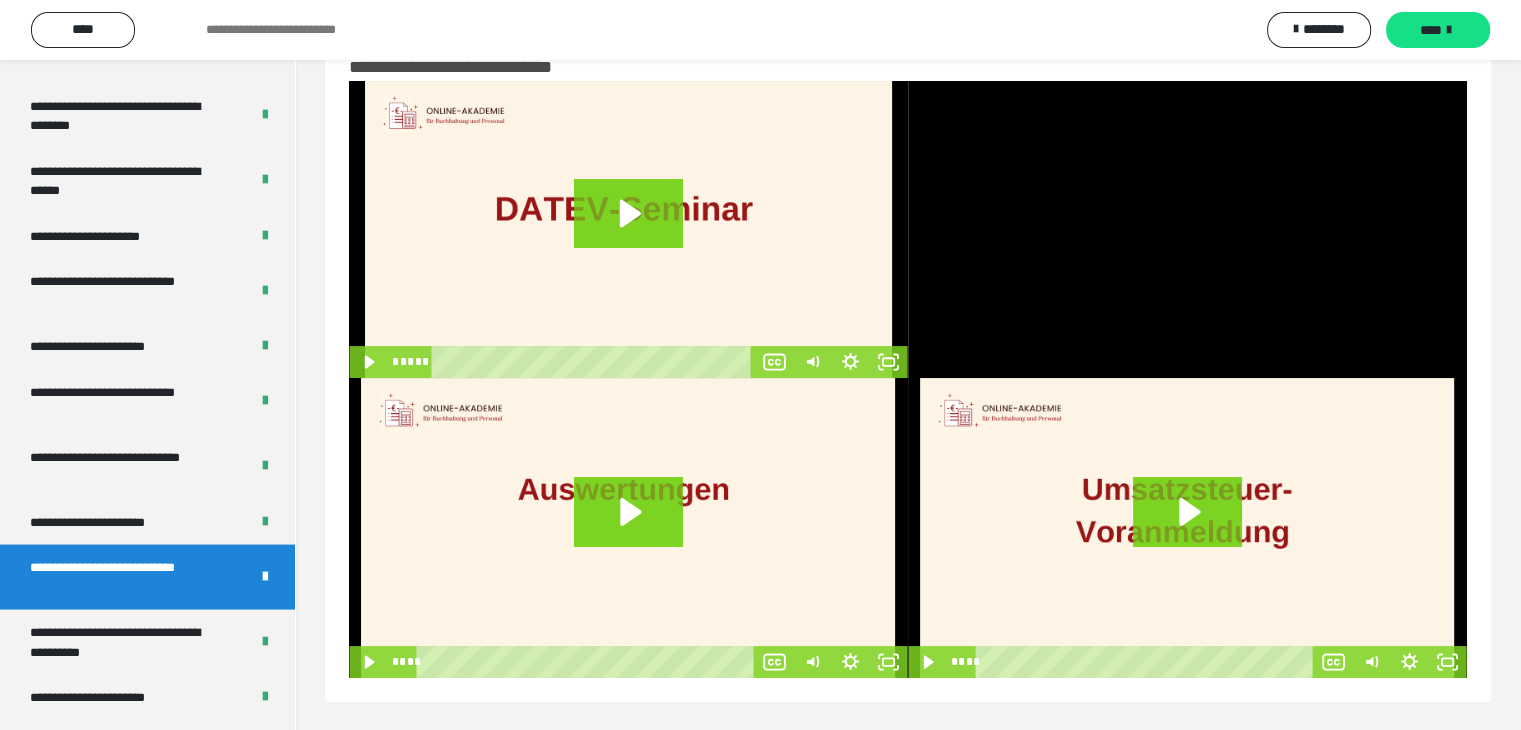 click at bounding box center [628, 528] 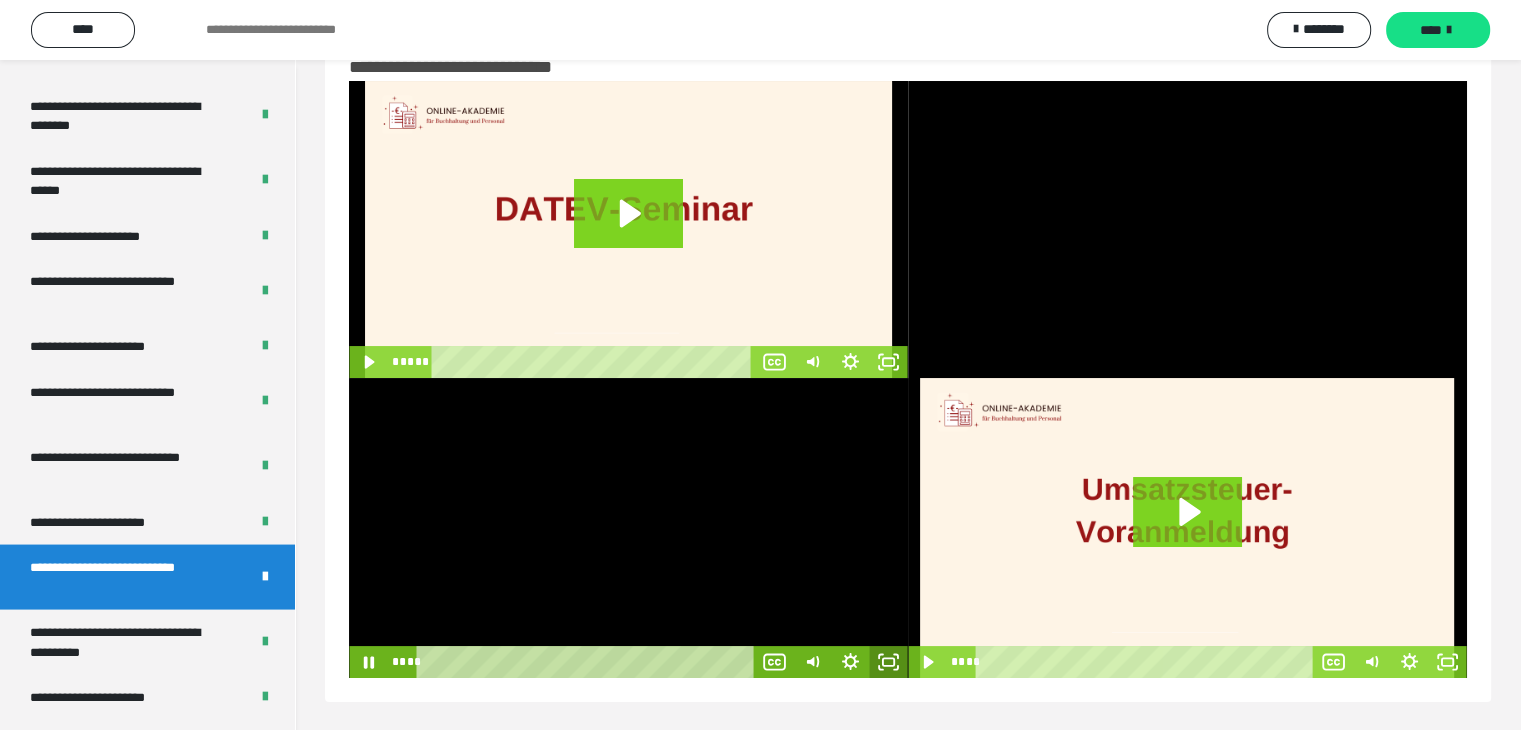 click 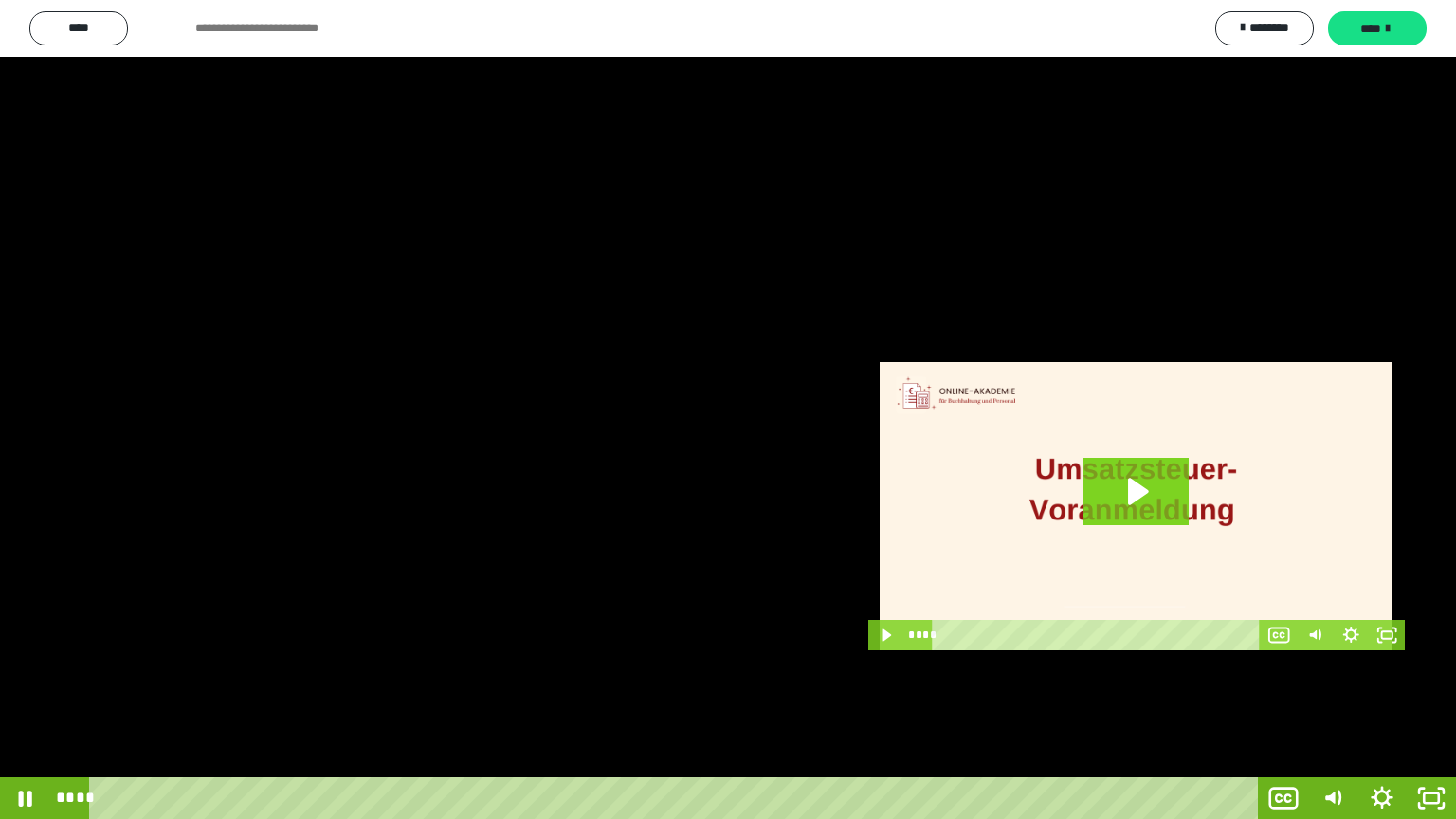 click at bounding box center (728, 410) 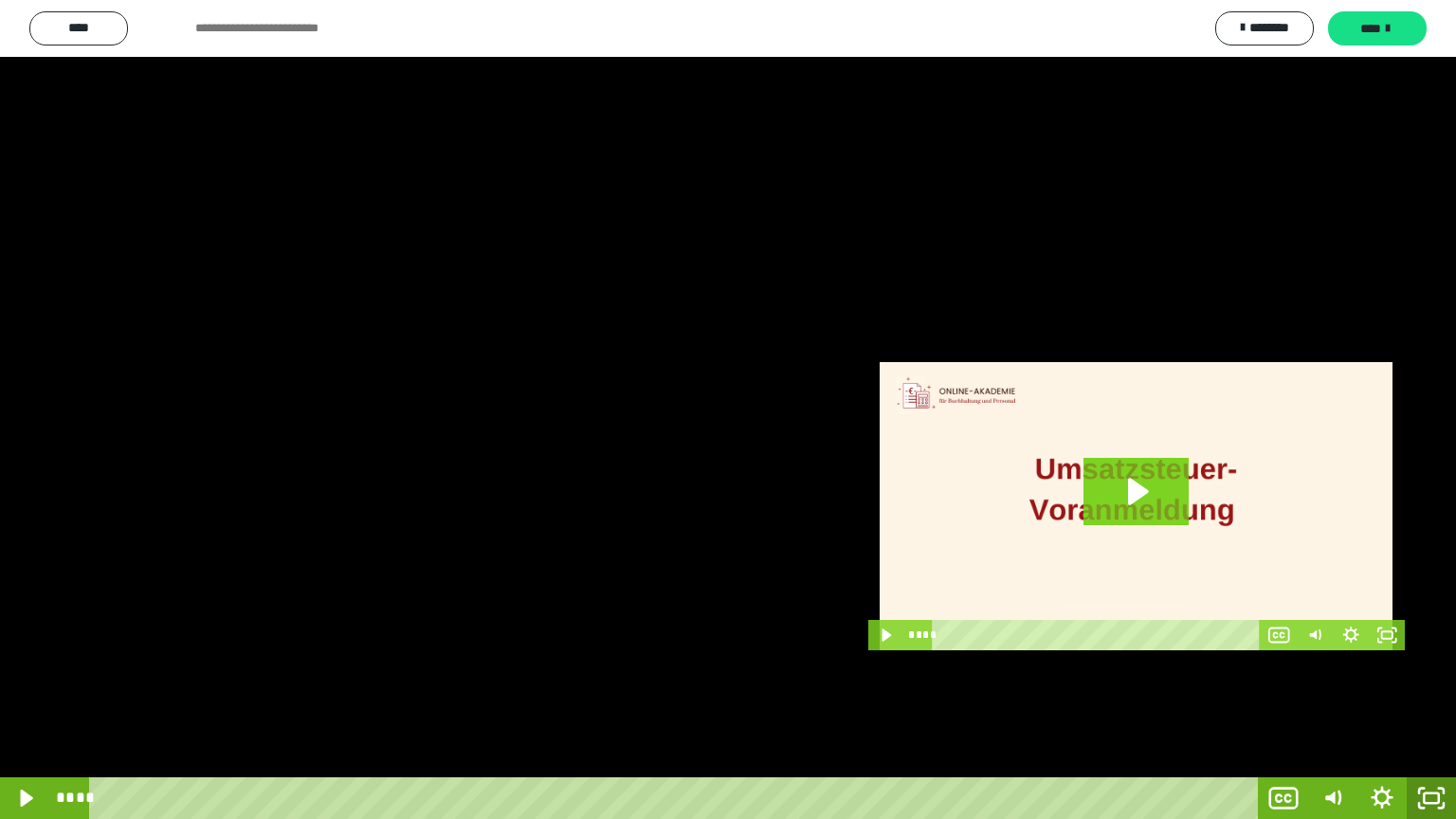click 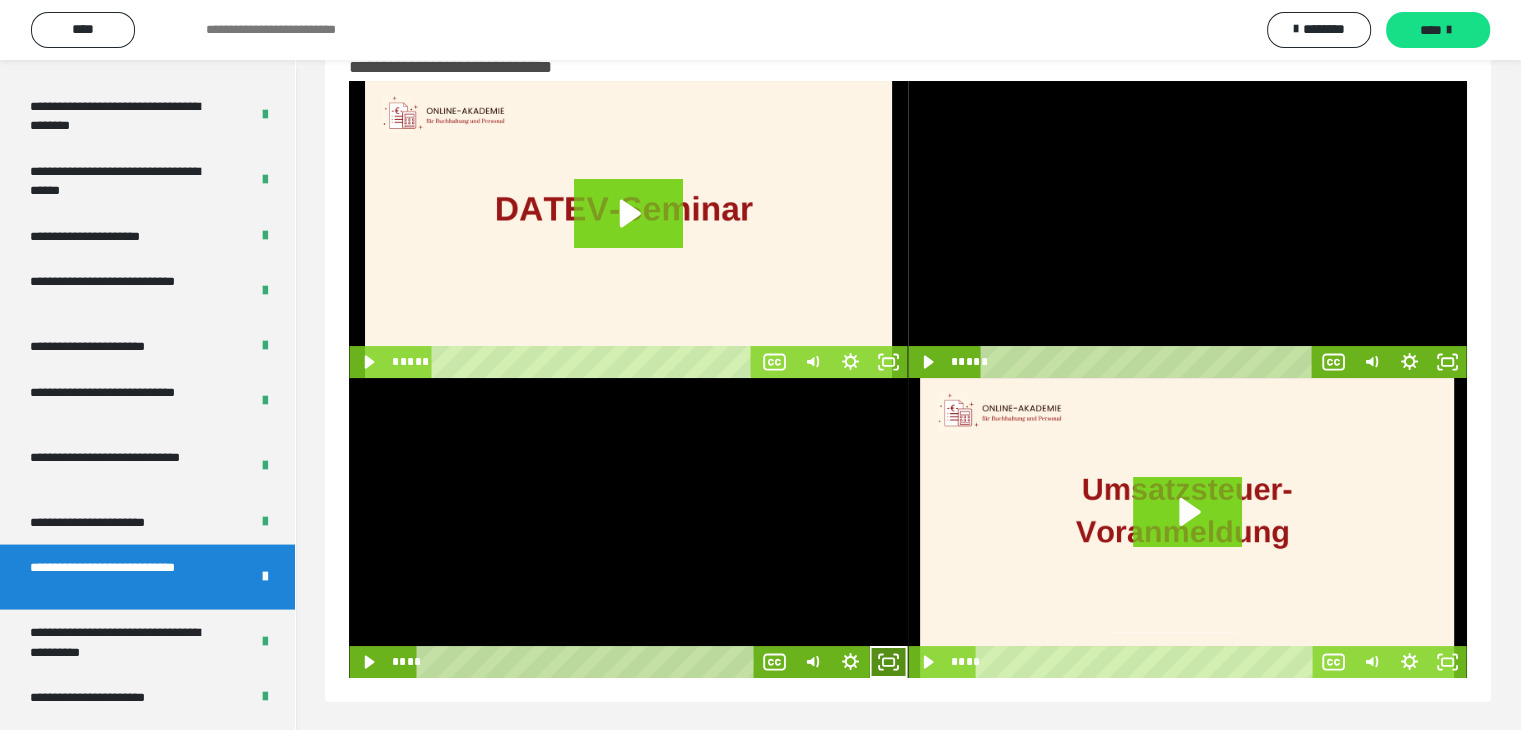 click 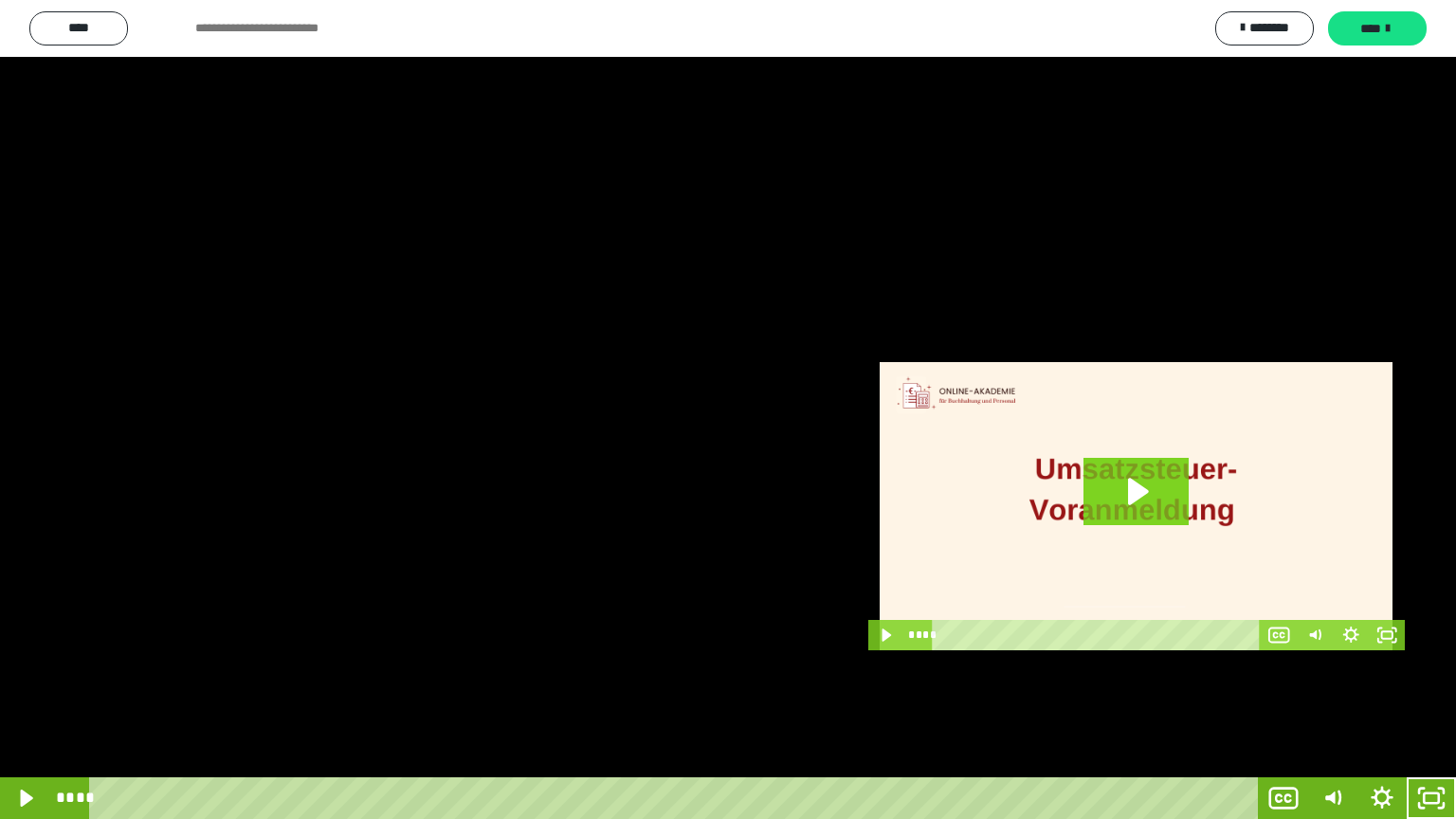 drag, startPoint x: 1094, startPoint y: 435, endPoint x: 1108, endPoint y: 444, distance: 16.643317 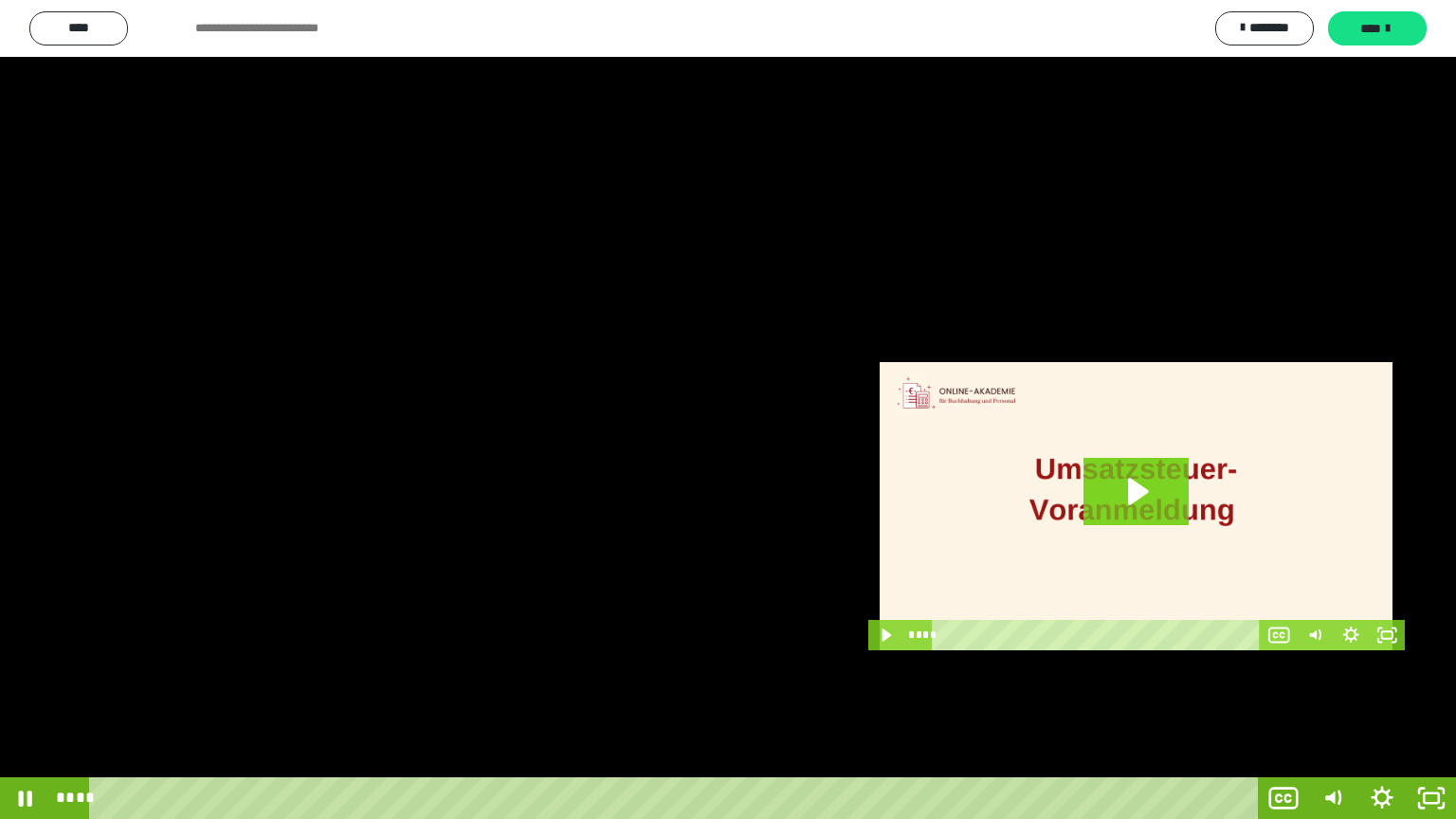 type 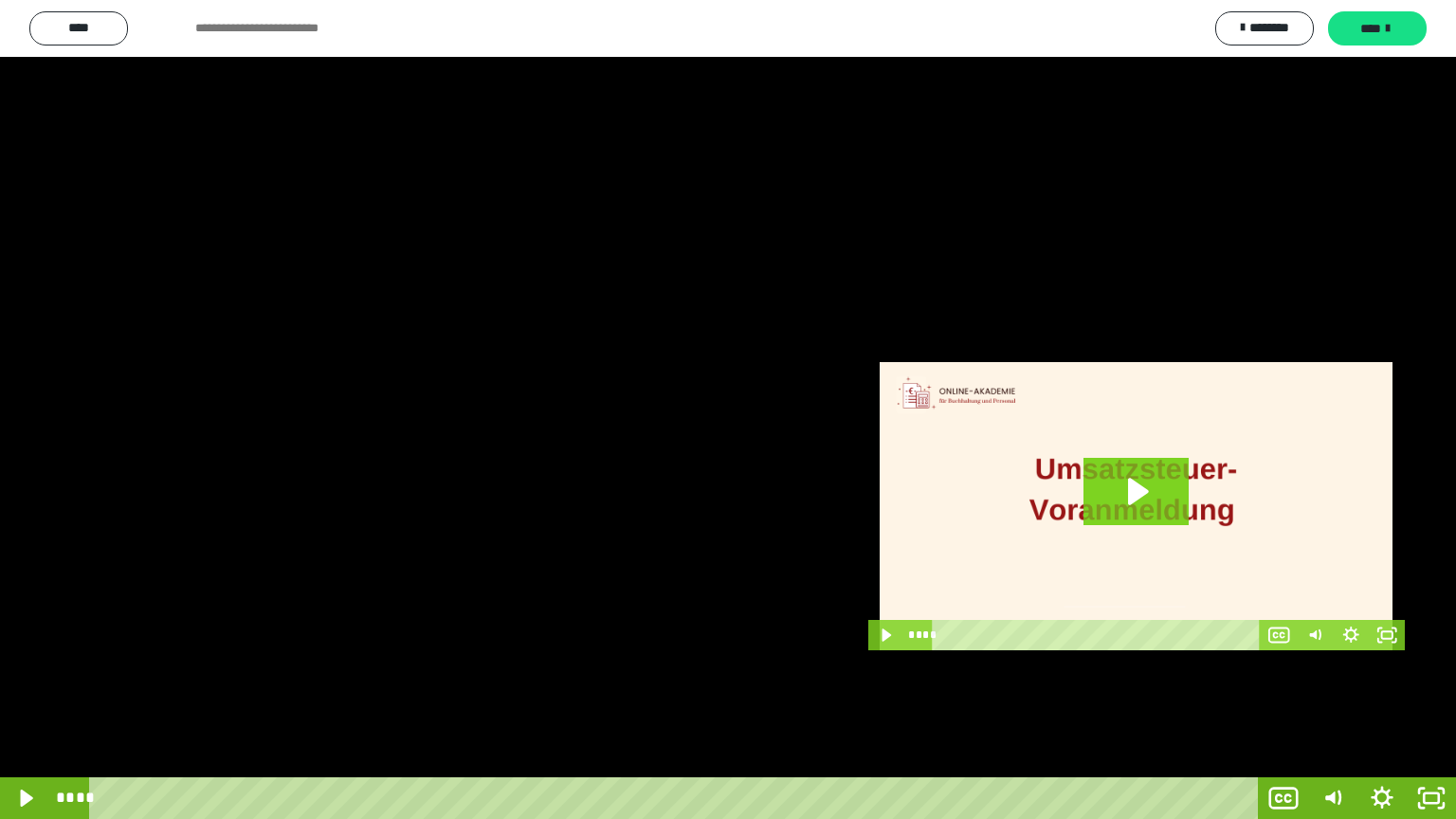 click at bounding box center (728, 410) 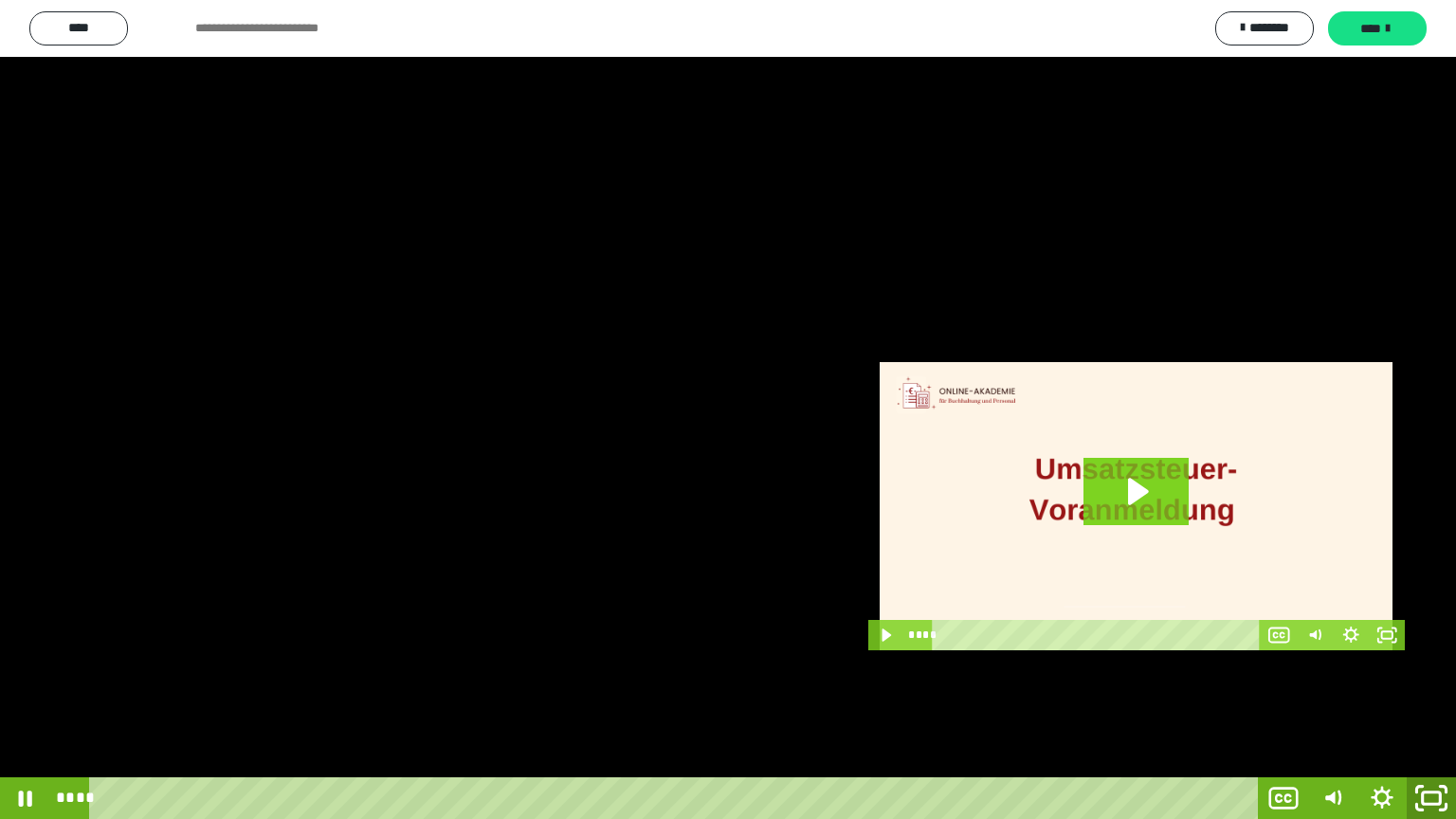 click 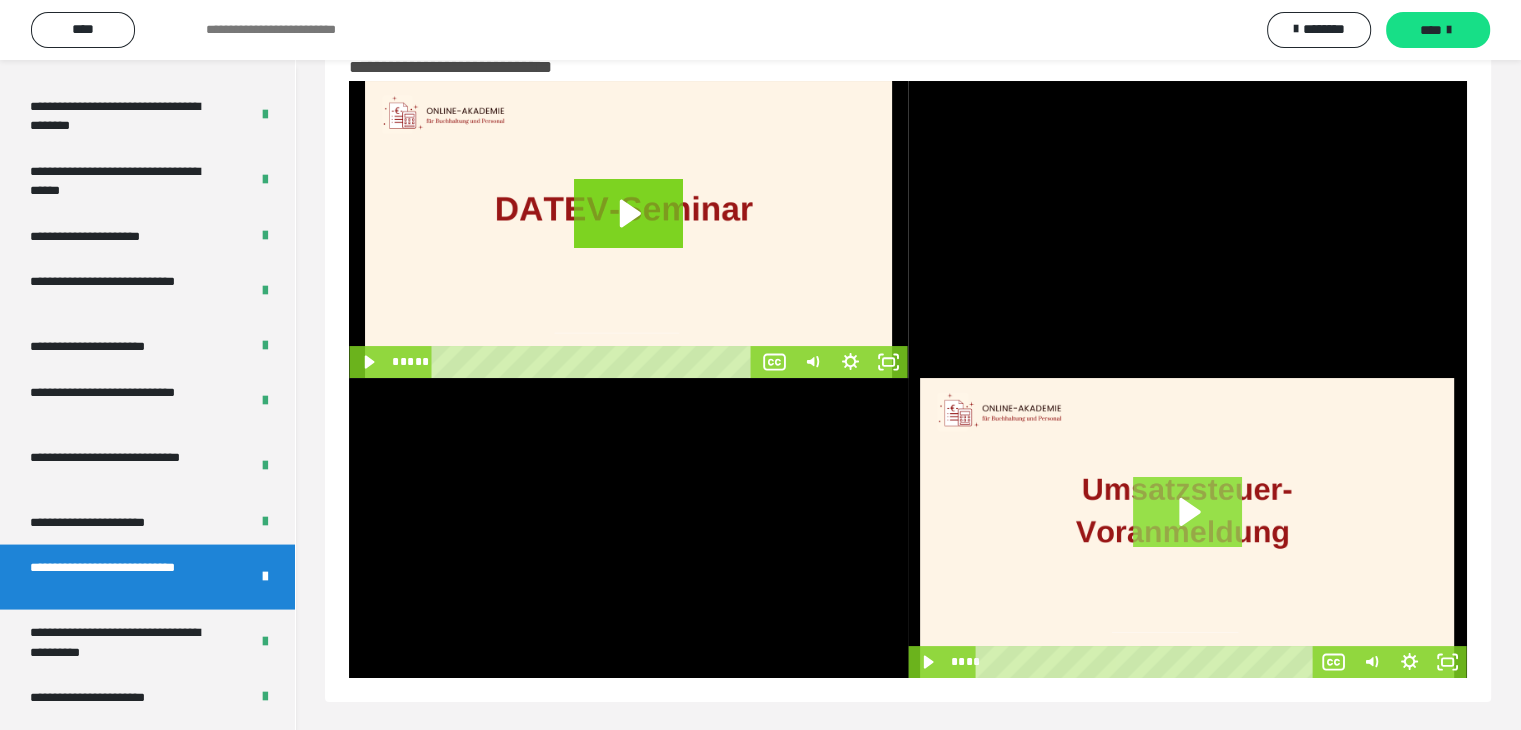 click 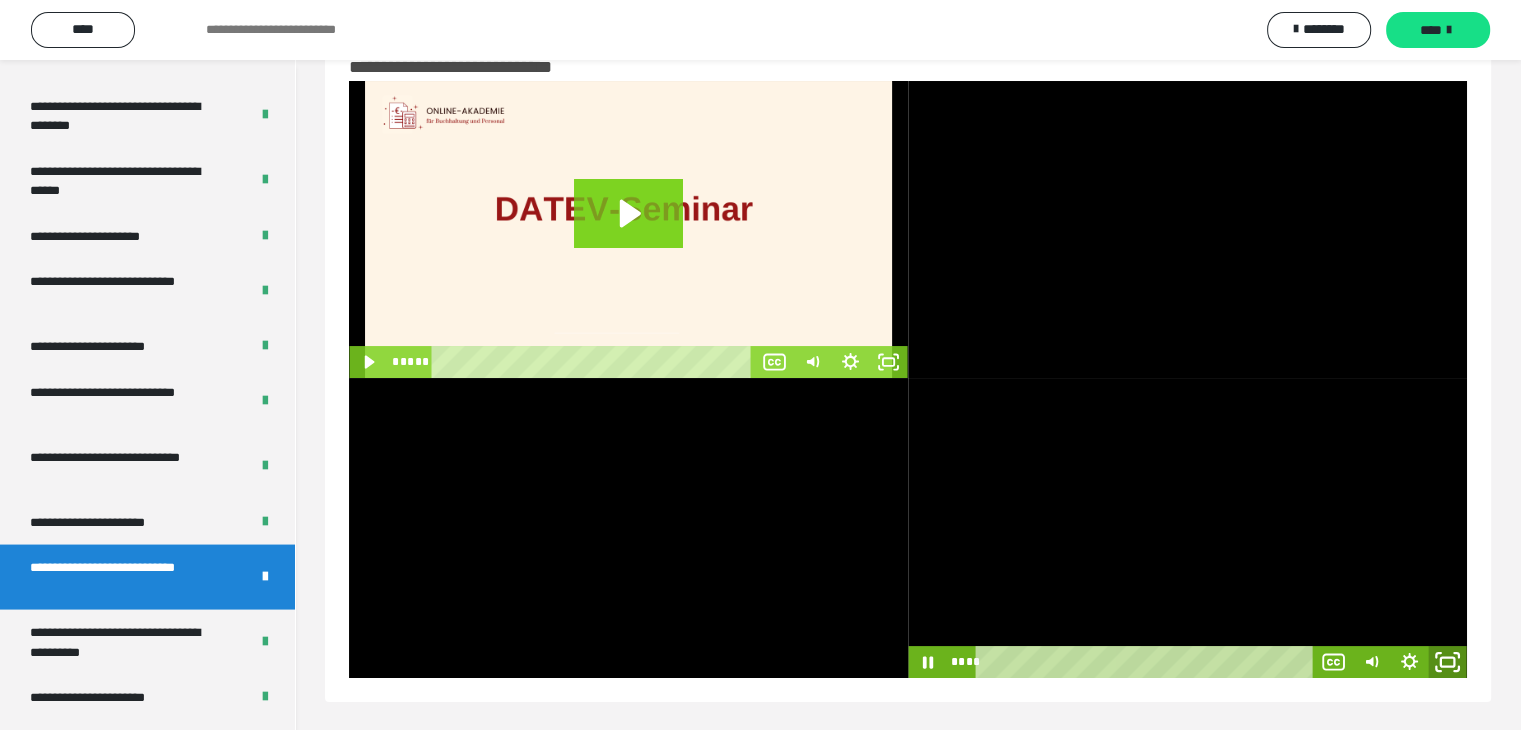 click 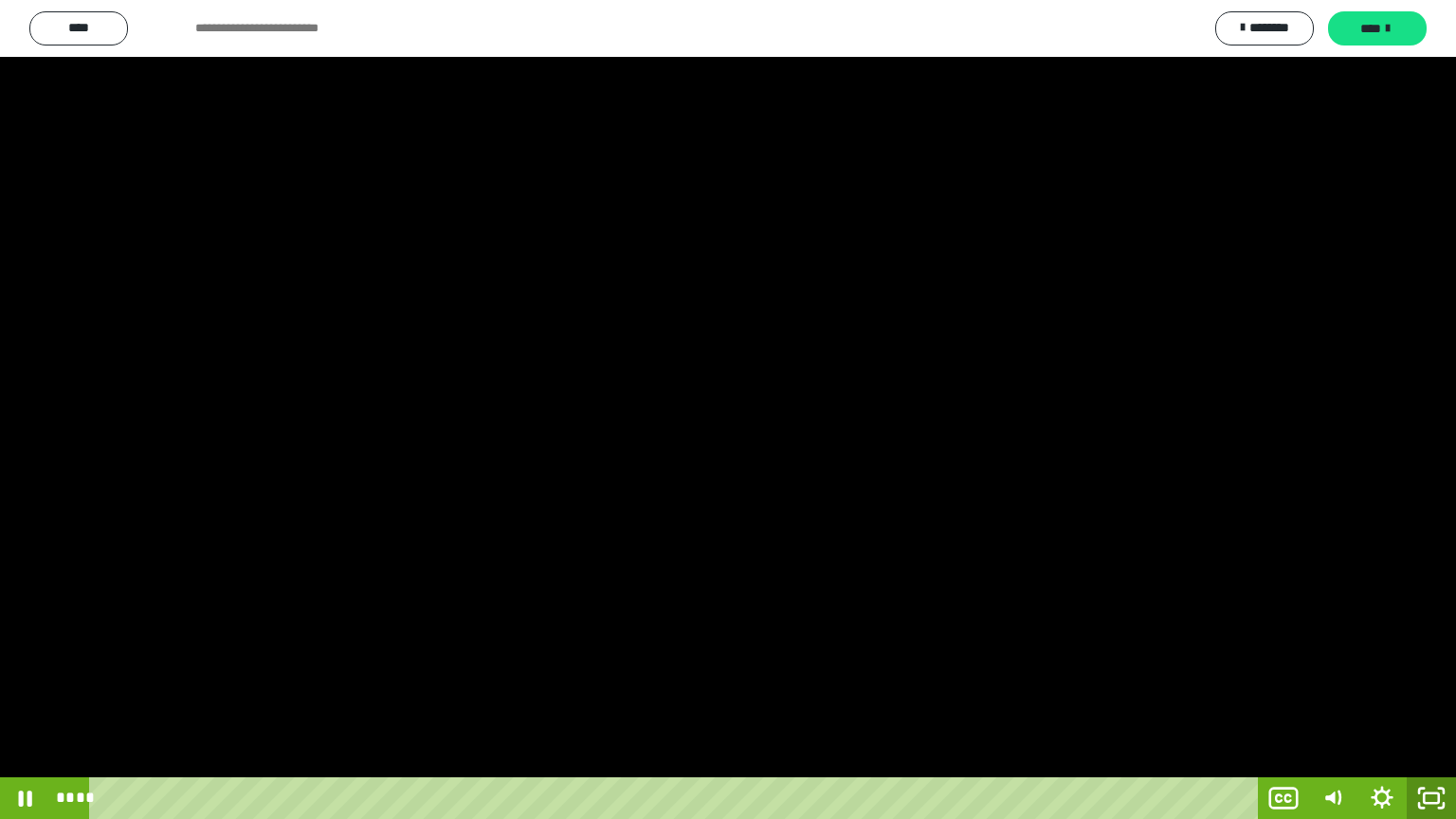 click 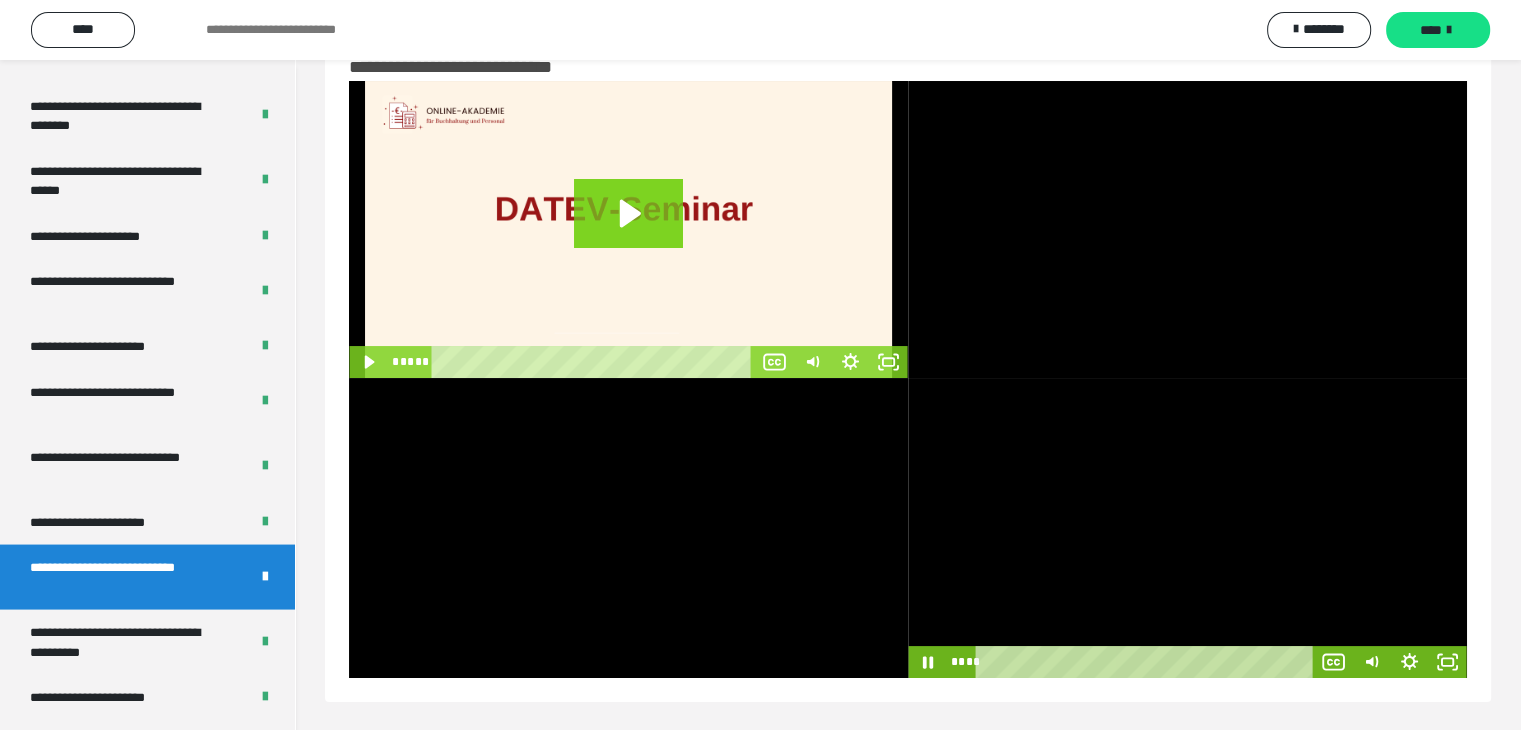 click at bounding box center (1187, 528) 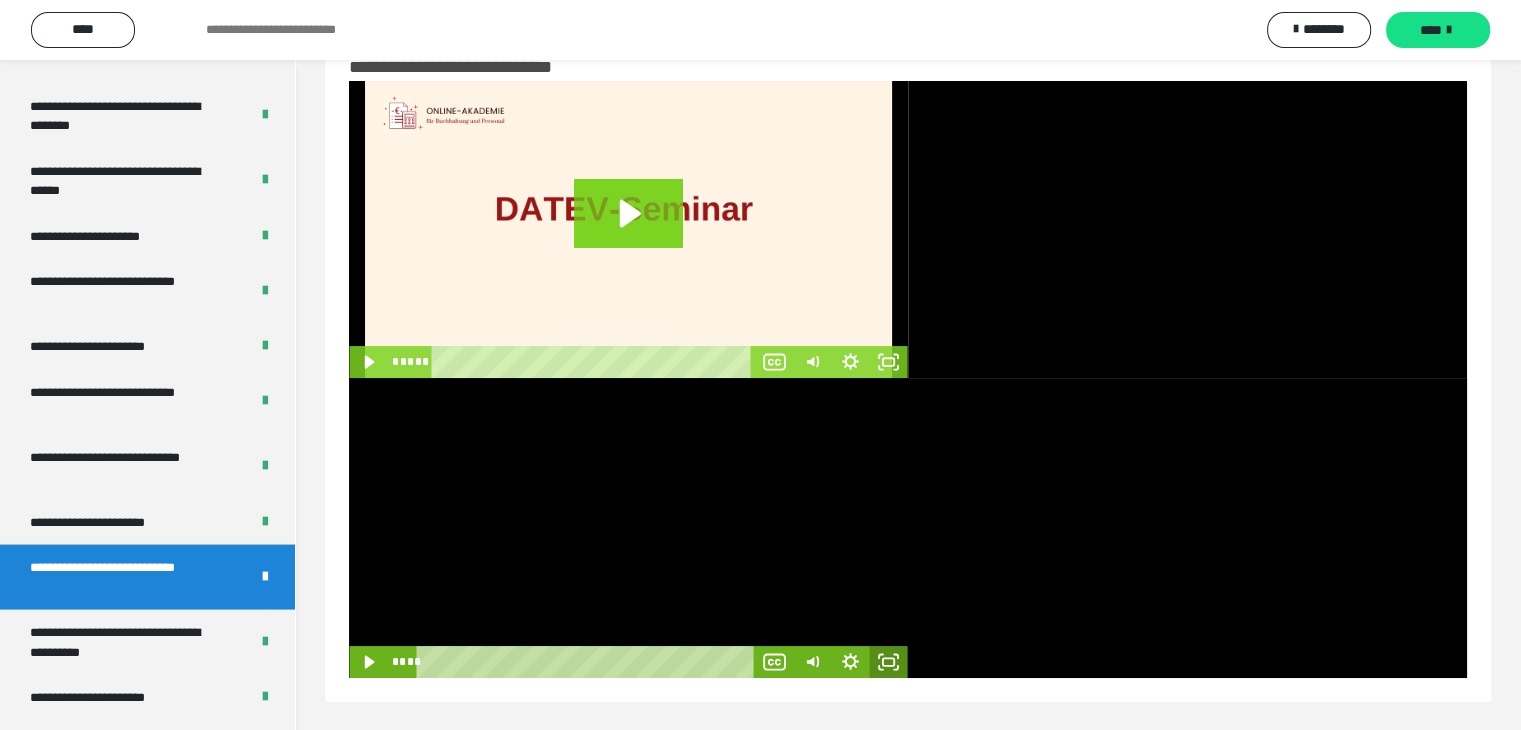 click 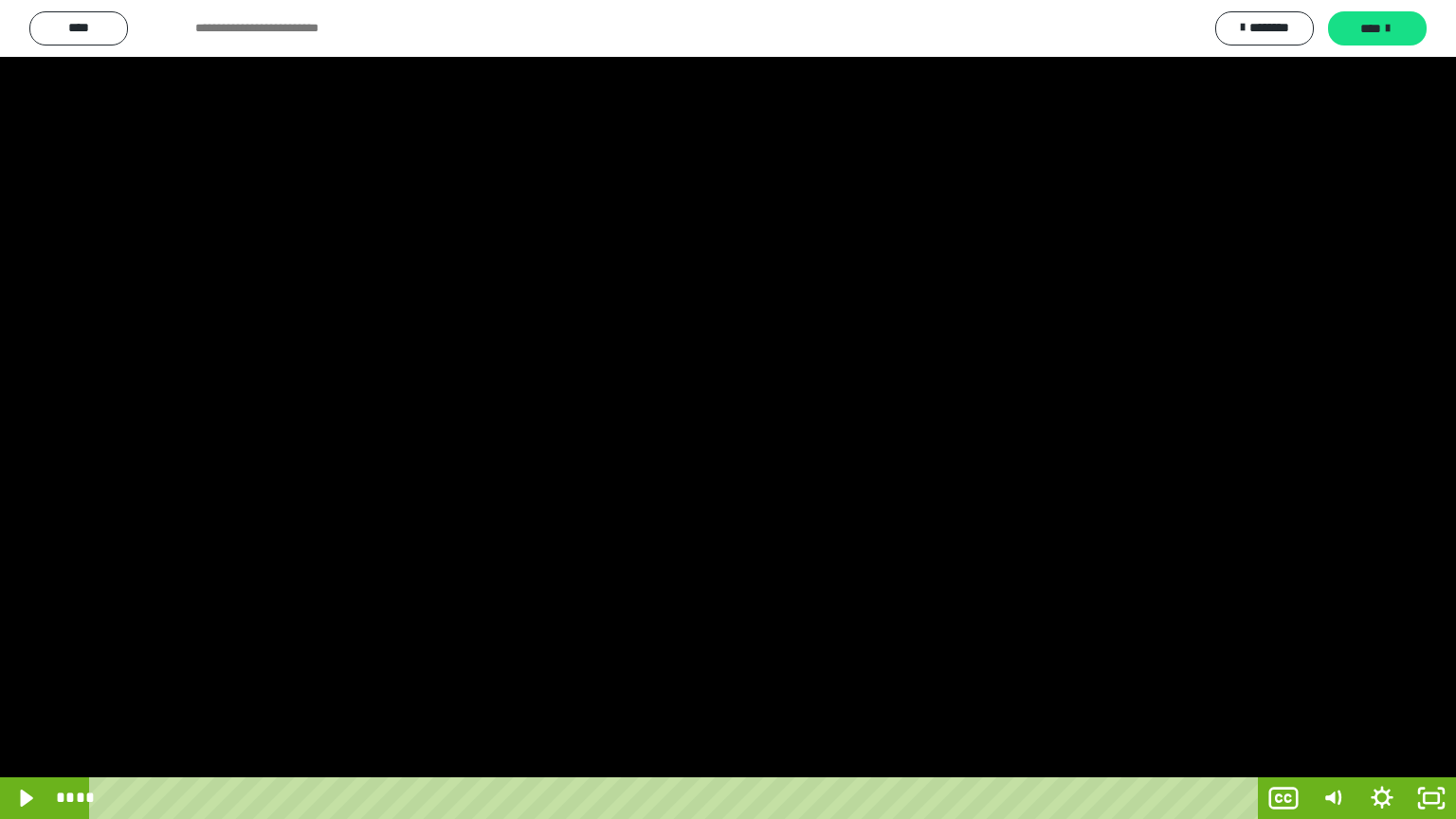 drag, startPoint x: 745, startPoint y: 535, endPoint x: 770, endPoint y: 535, distance: 25 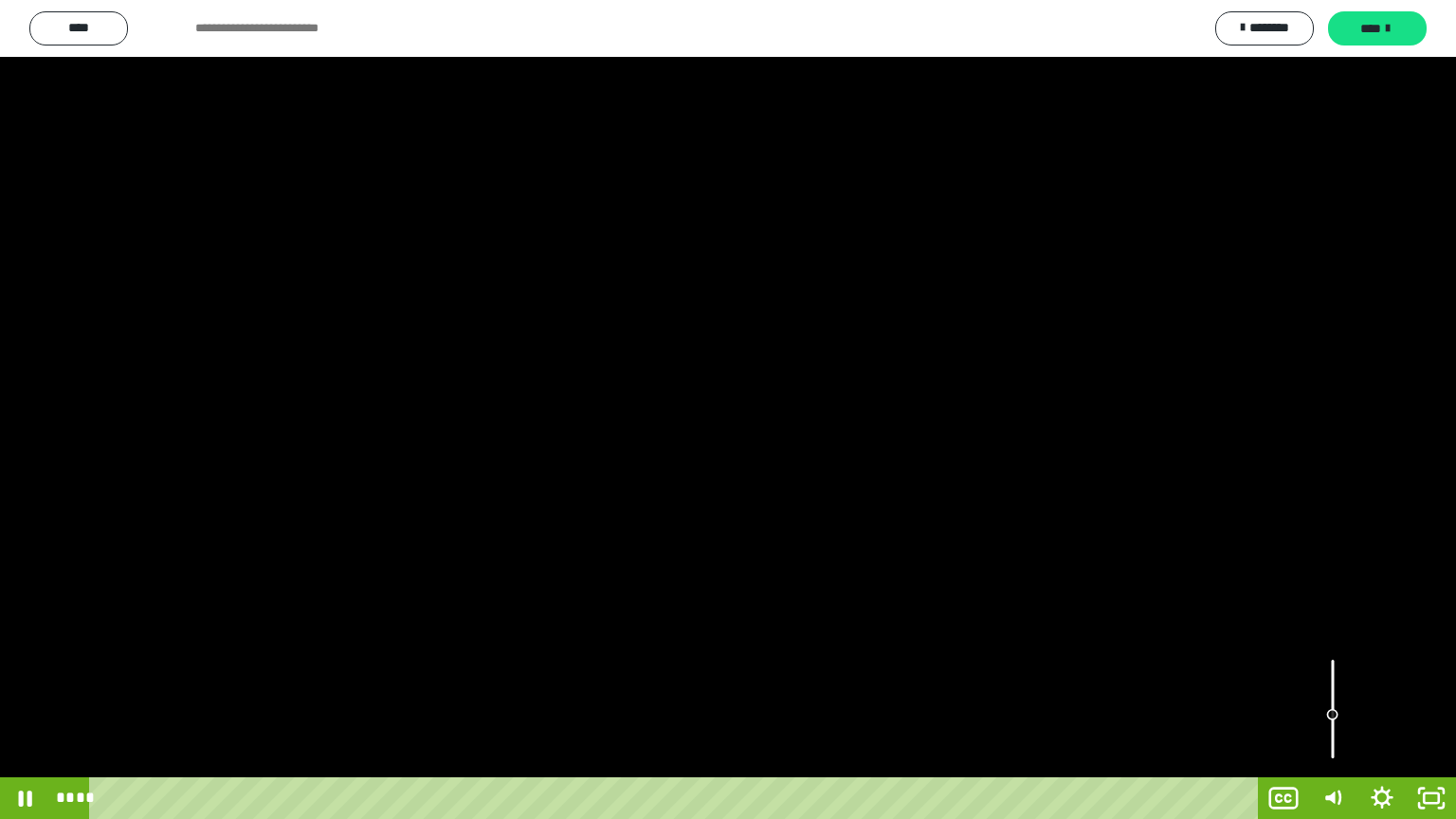 click at bounding box center [728, 410] 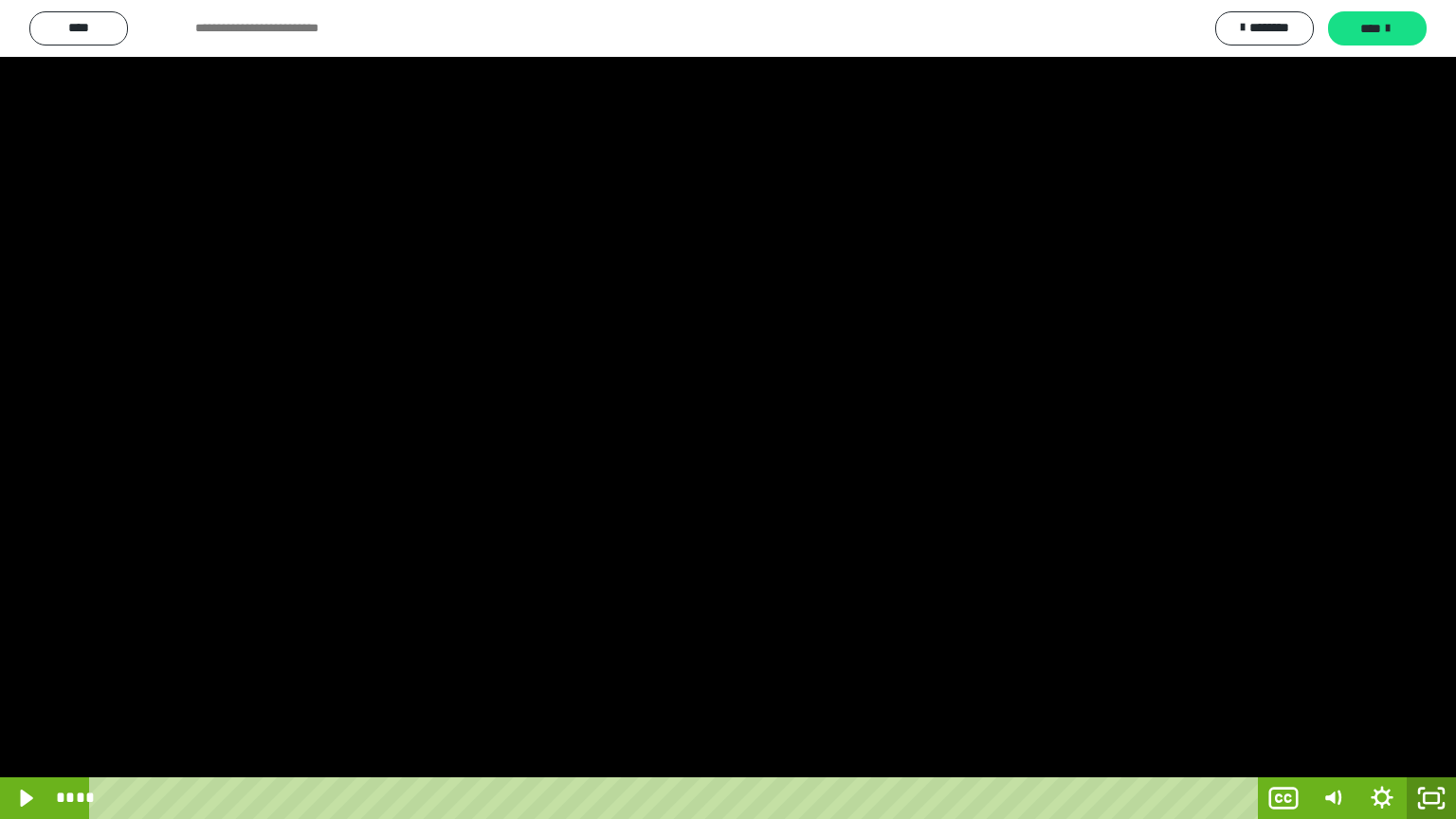 click 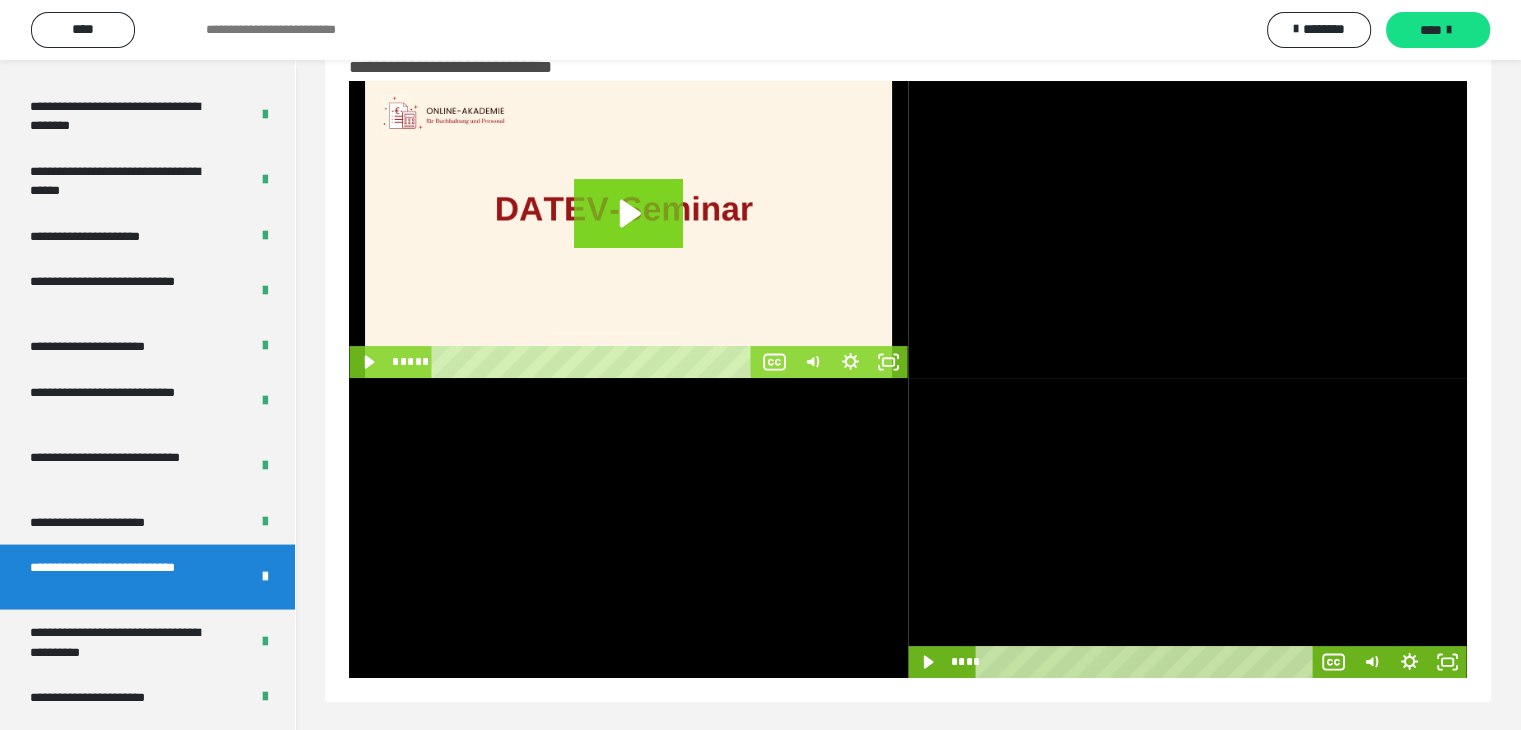 click at bounding box center [1187, 528] 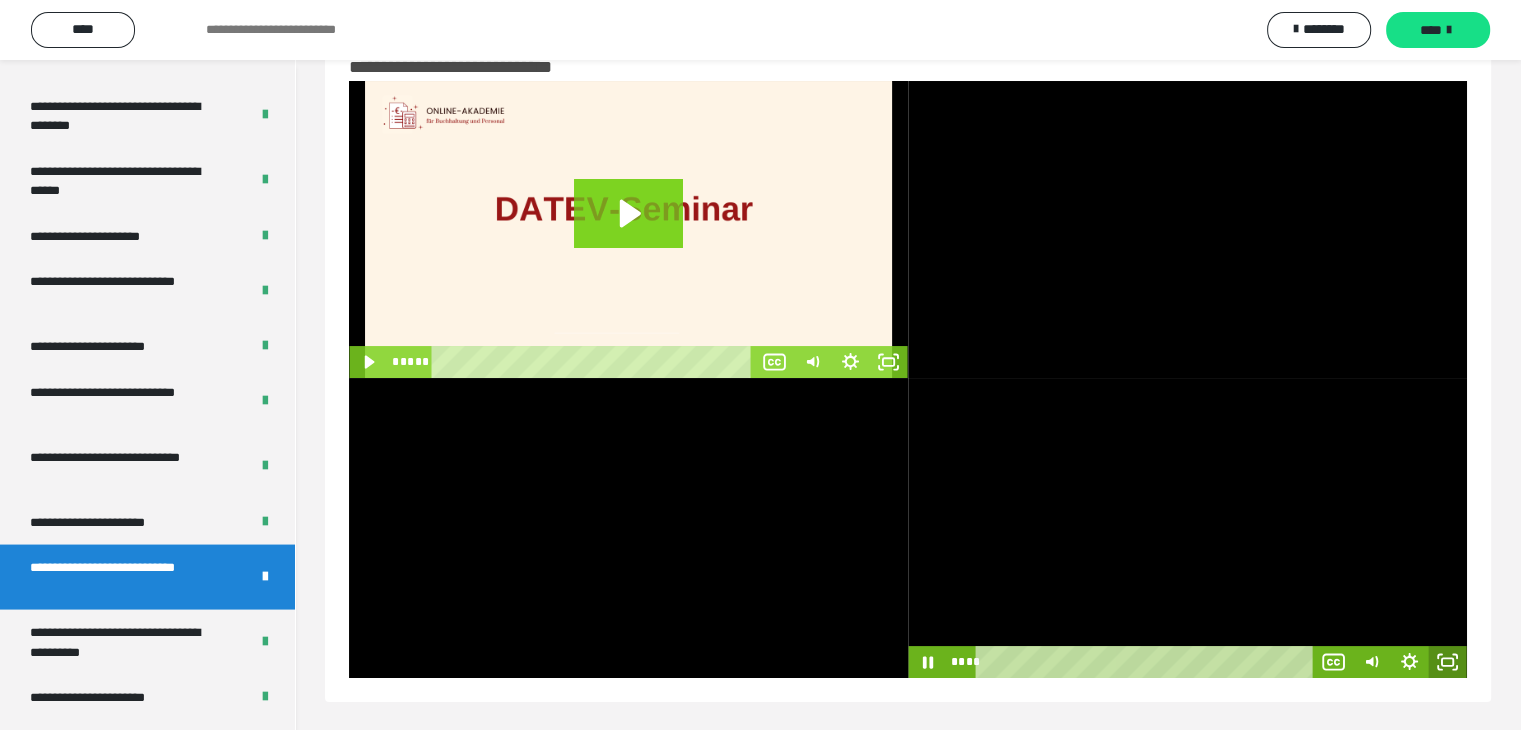 click 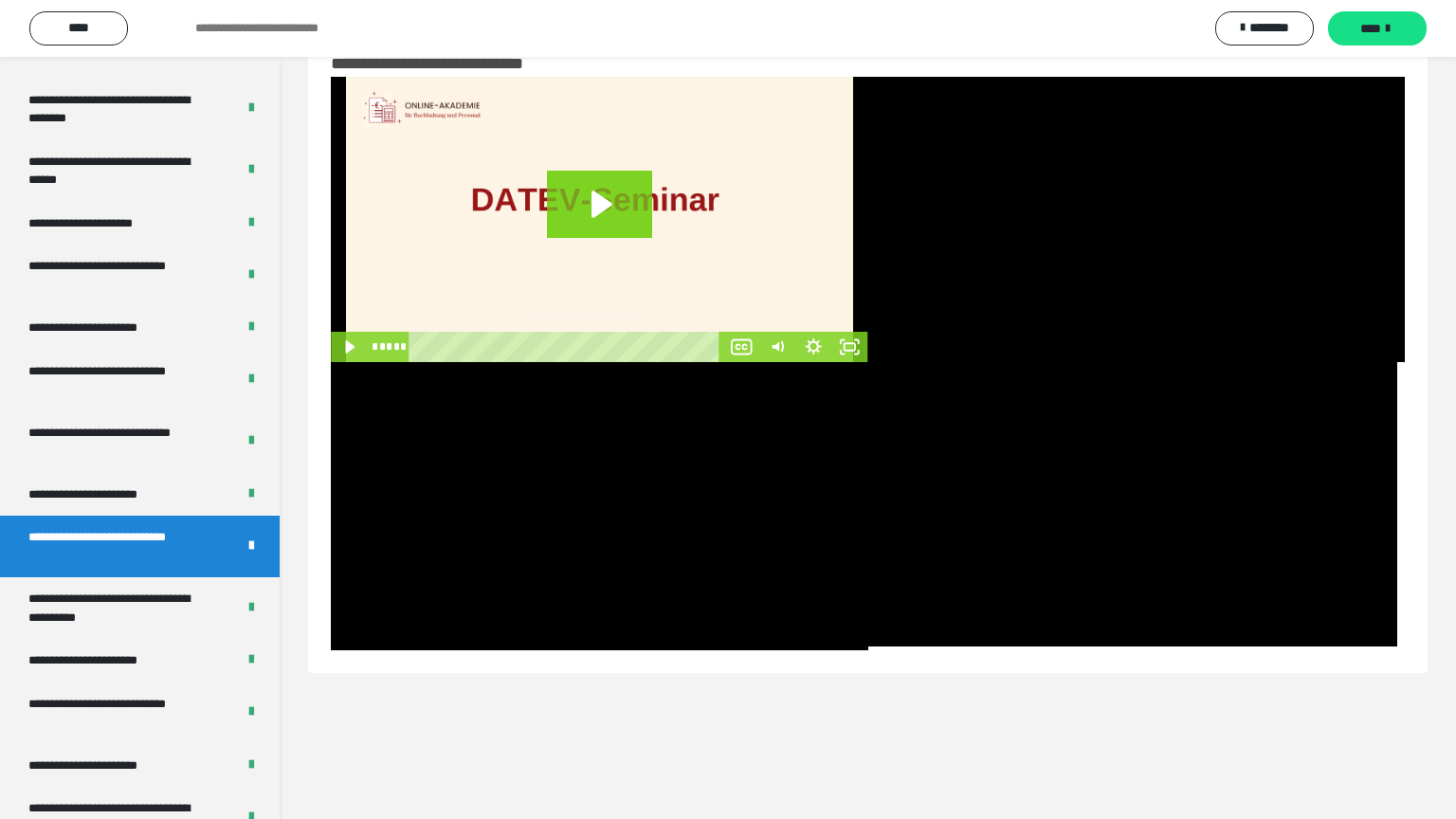type 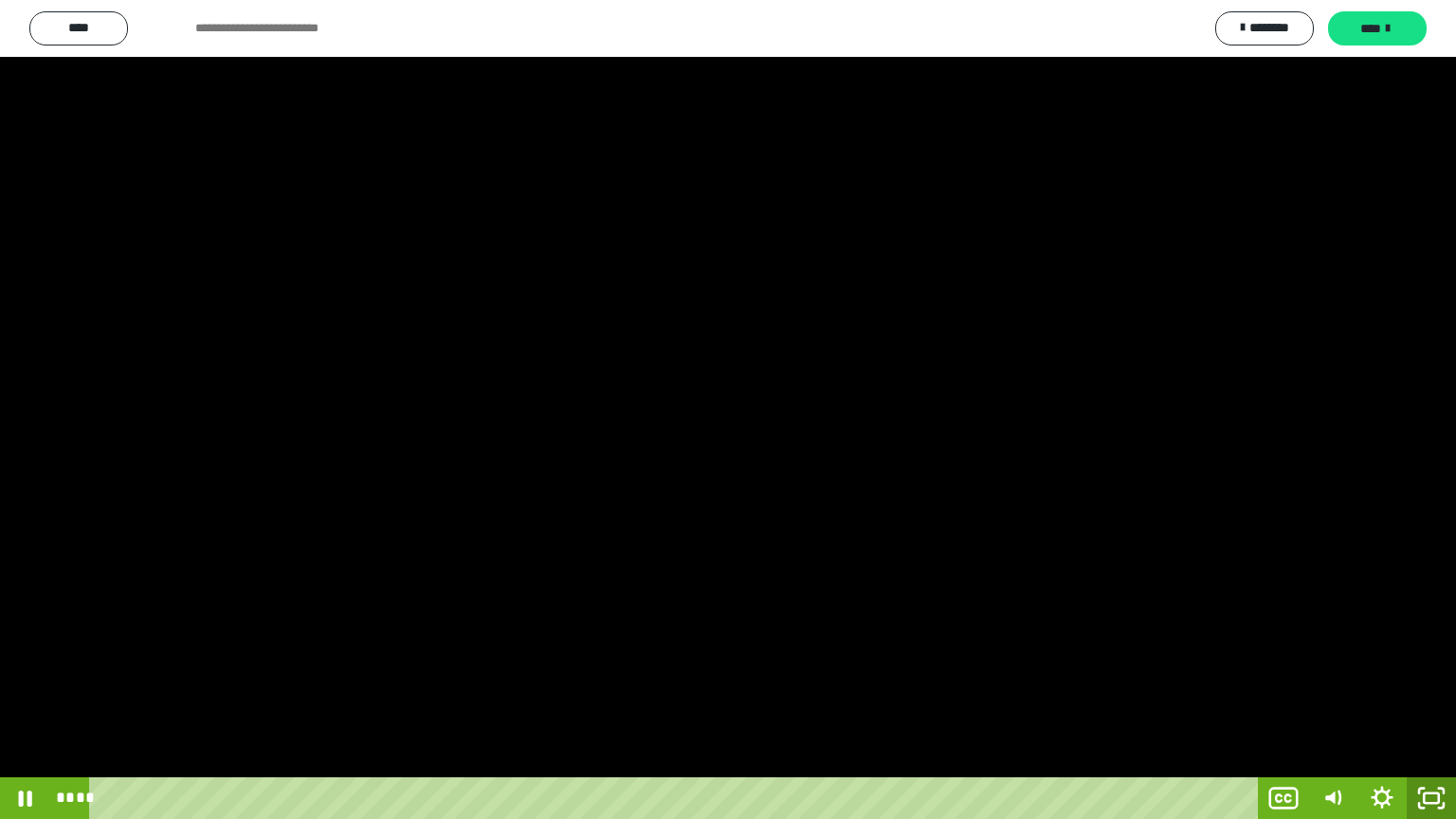 click 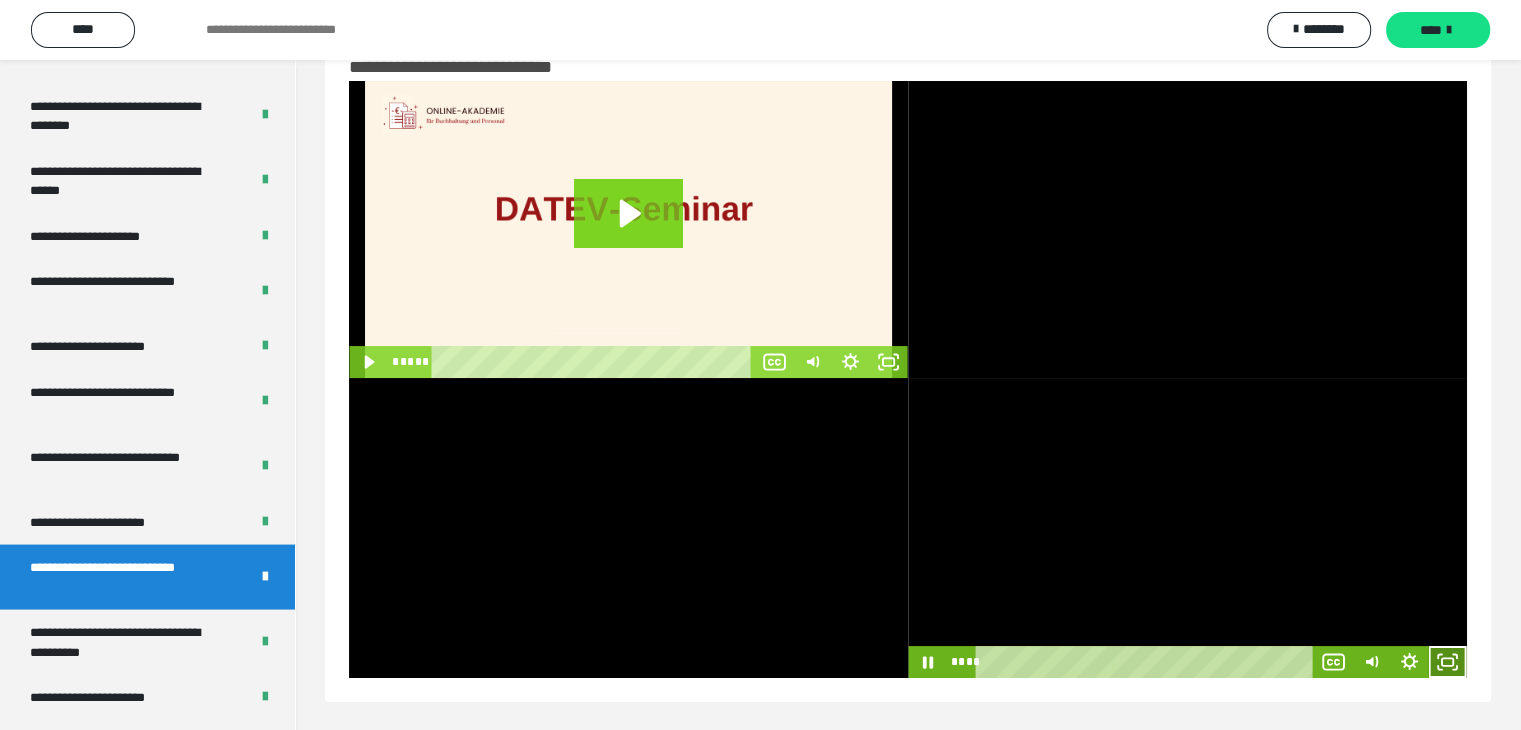 click 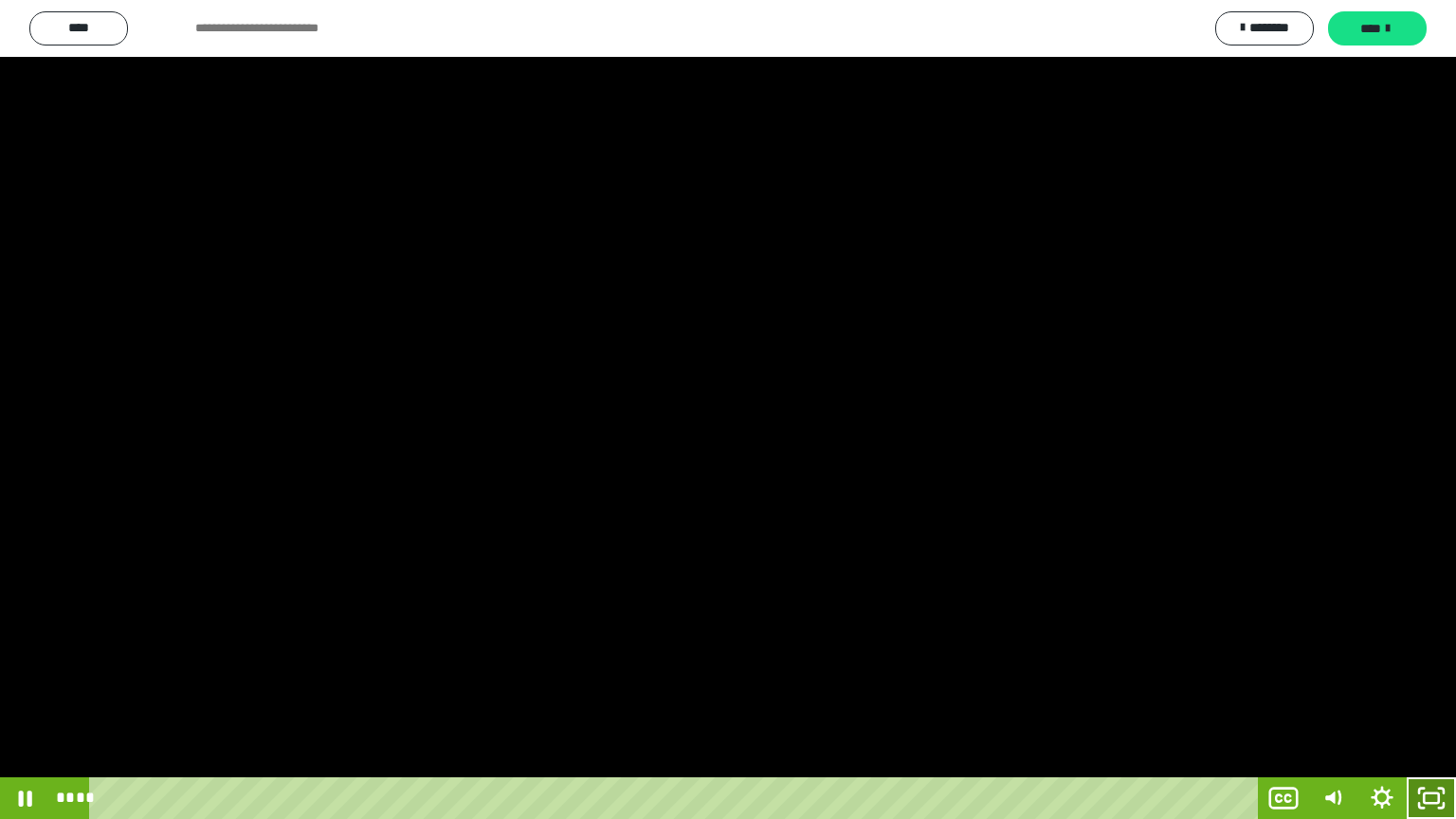 drag, startPoint x: 1429, startPoint y: 795, endPoint x: 1430, endPoint y: 768, distance: 27.018512 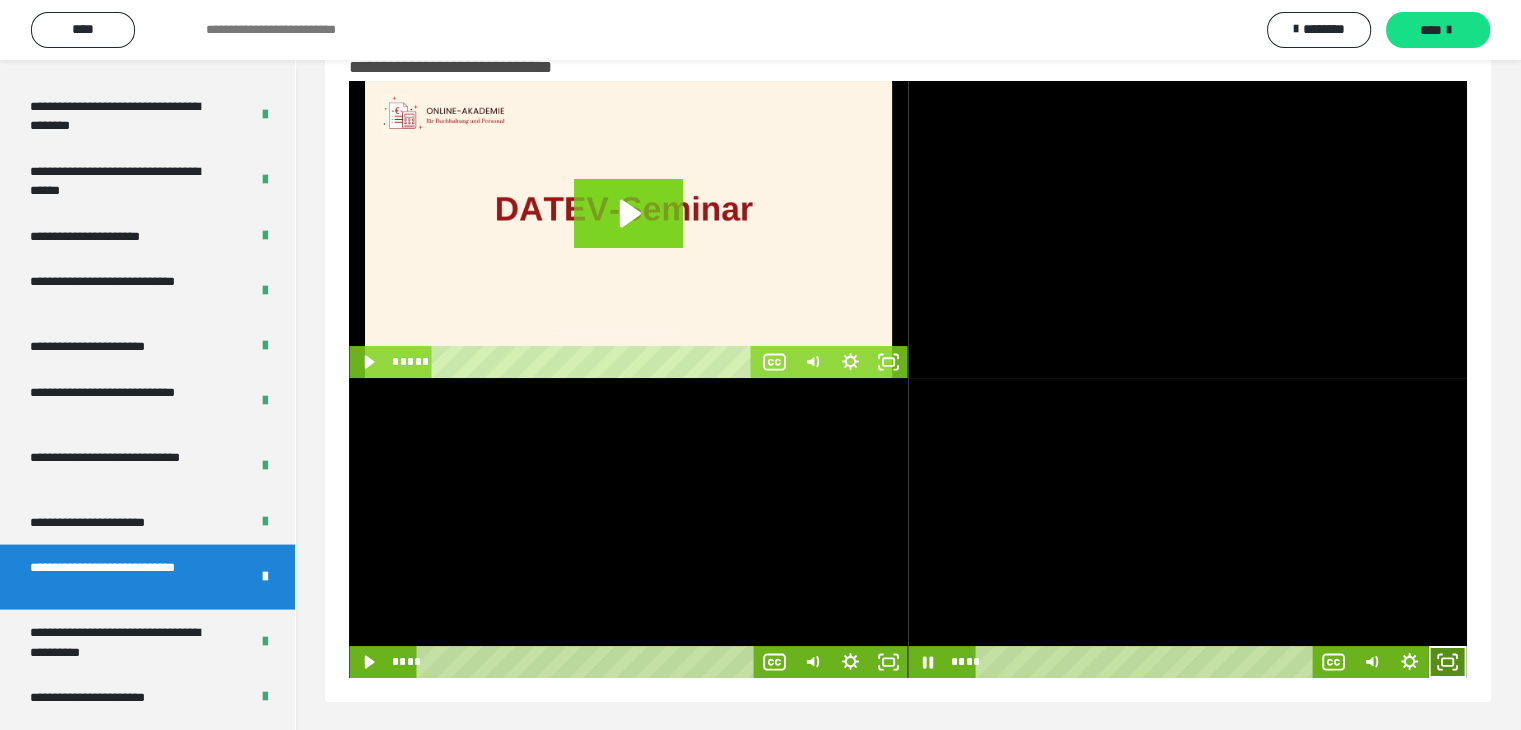 click 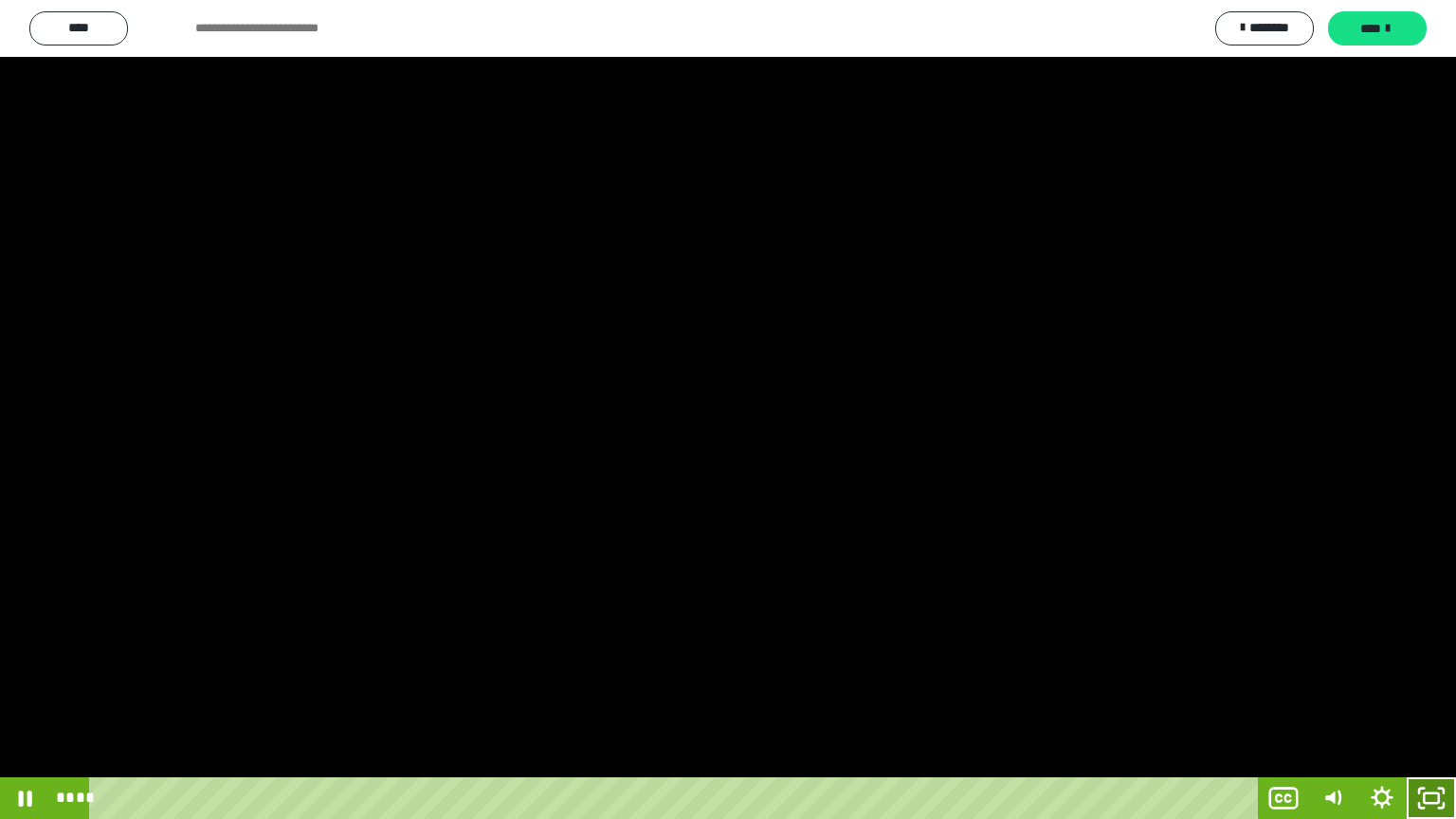click 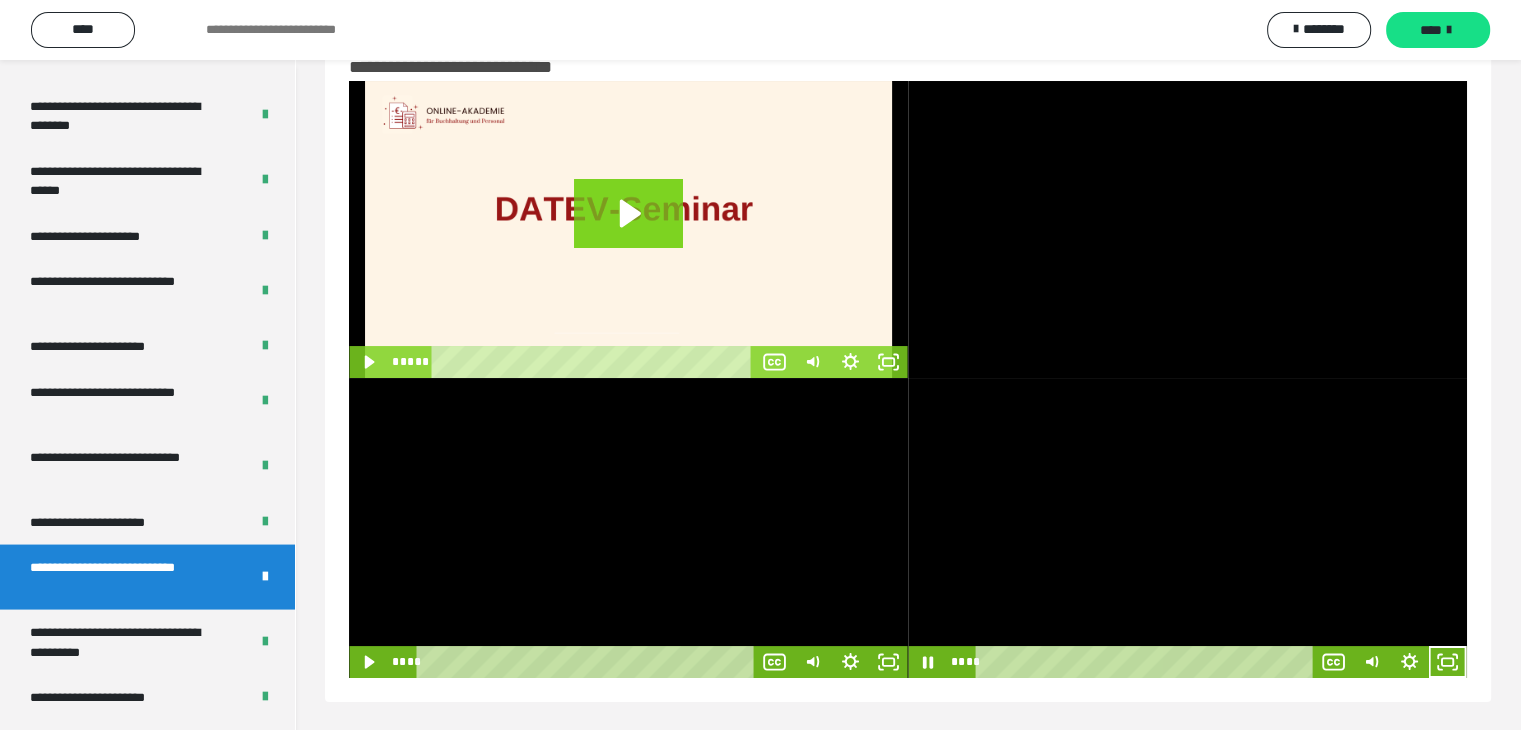 click at bounding box center [1187, 528] 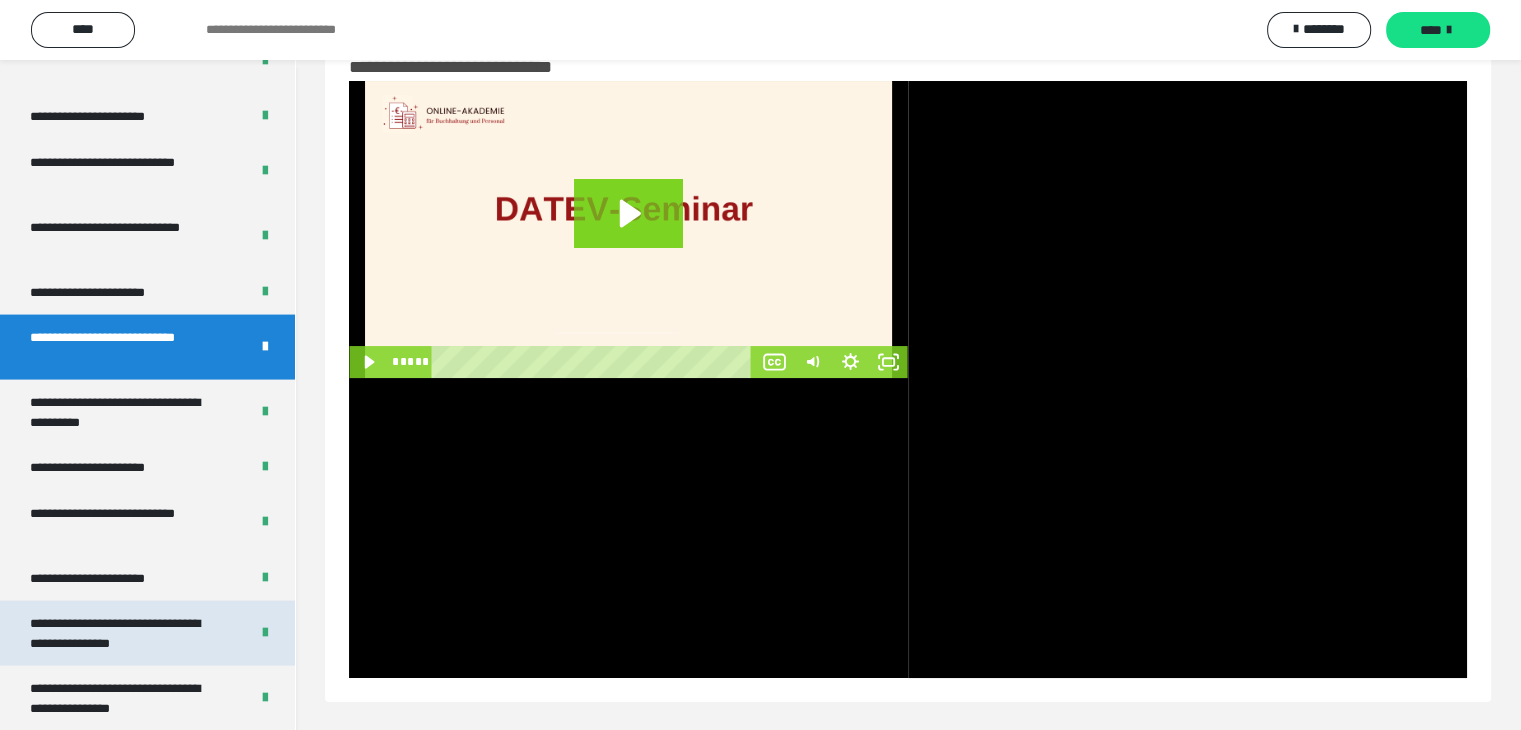 scroll, scrollTop: 4115, scrollLeft: 0, axis: vertical 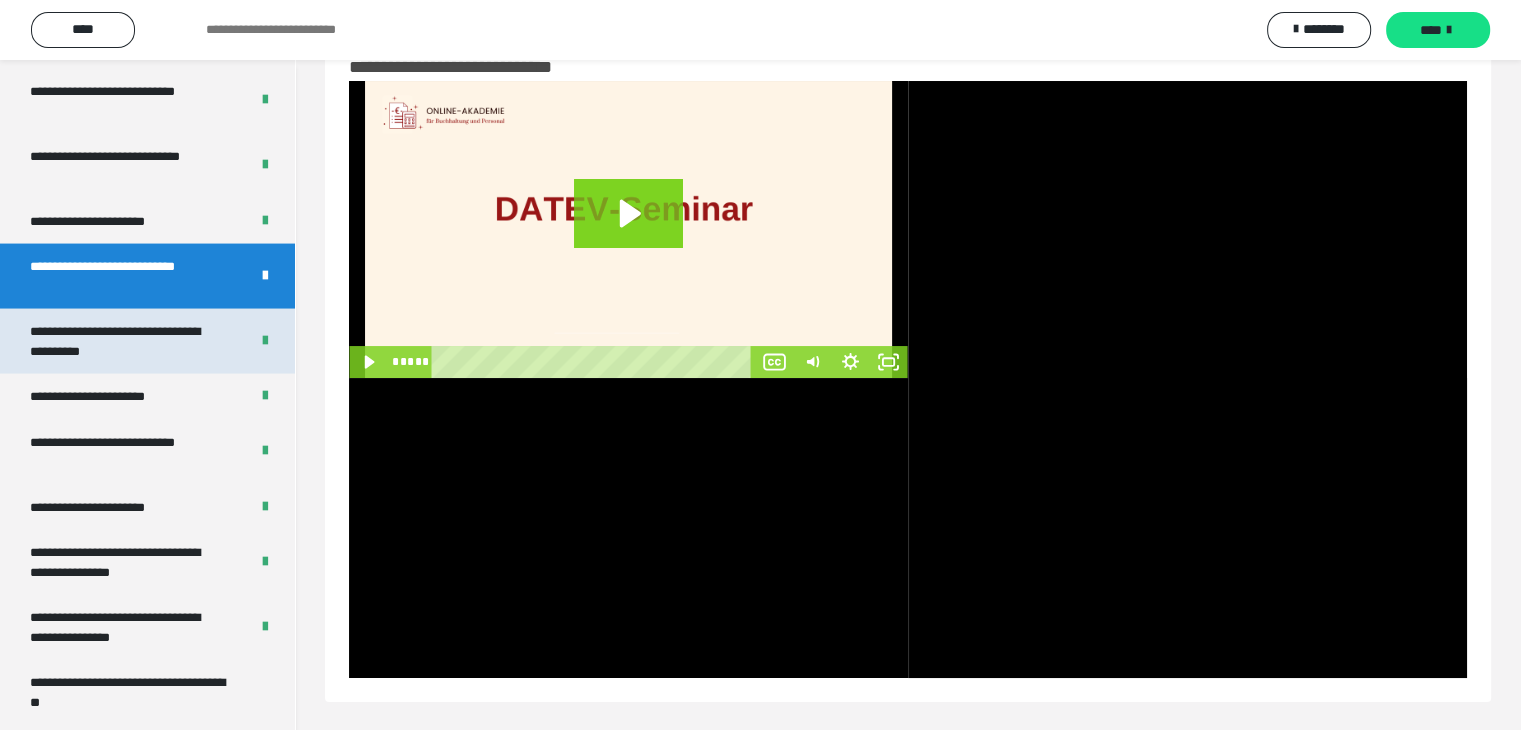 click on "**********" at bounding box center [124, 341] 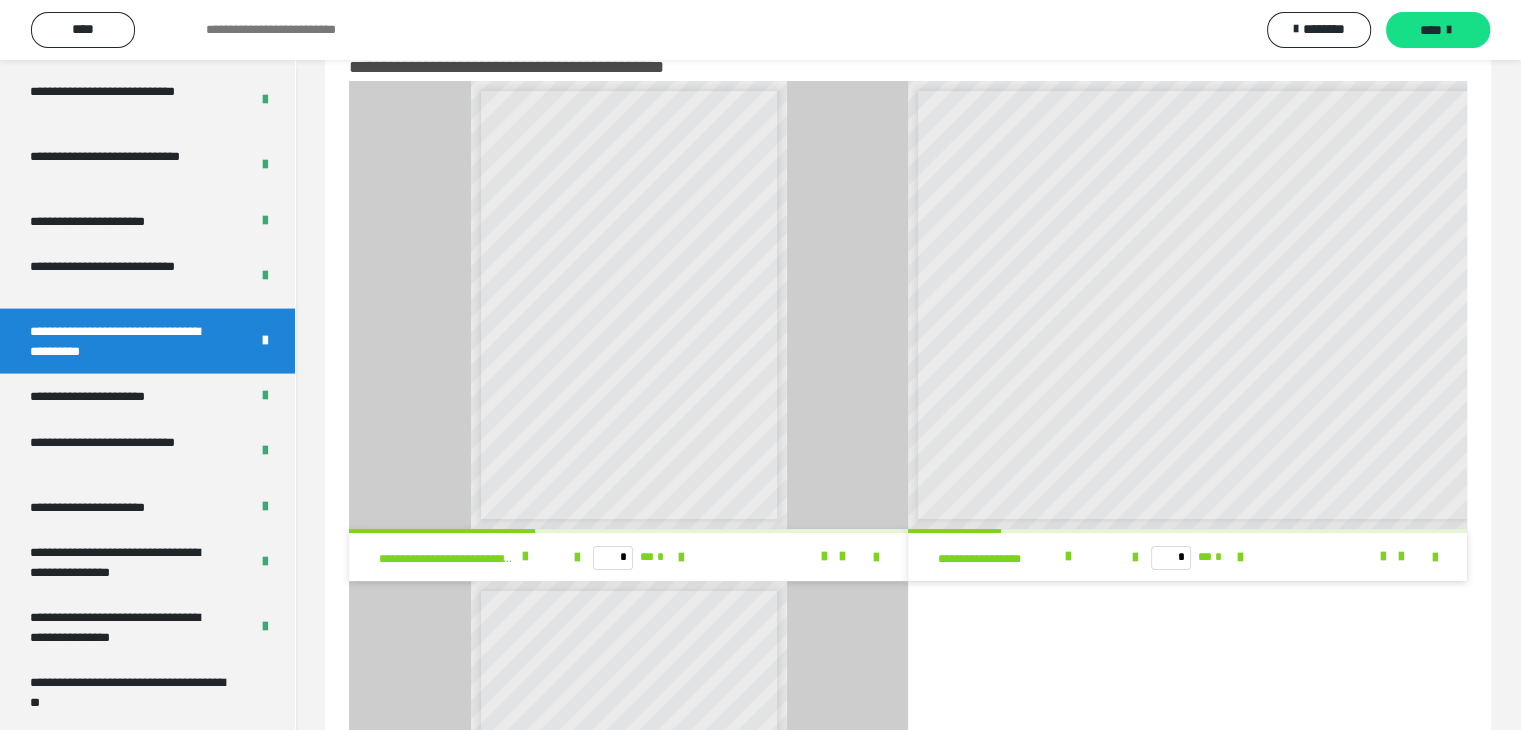 scroll, scrollTop: 8, scrollLeft: 0, axis: vertical 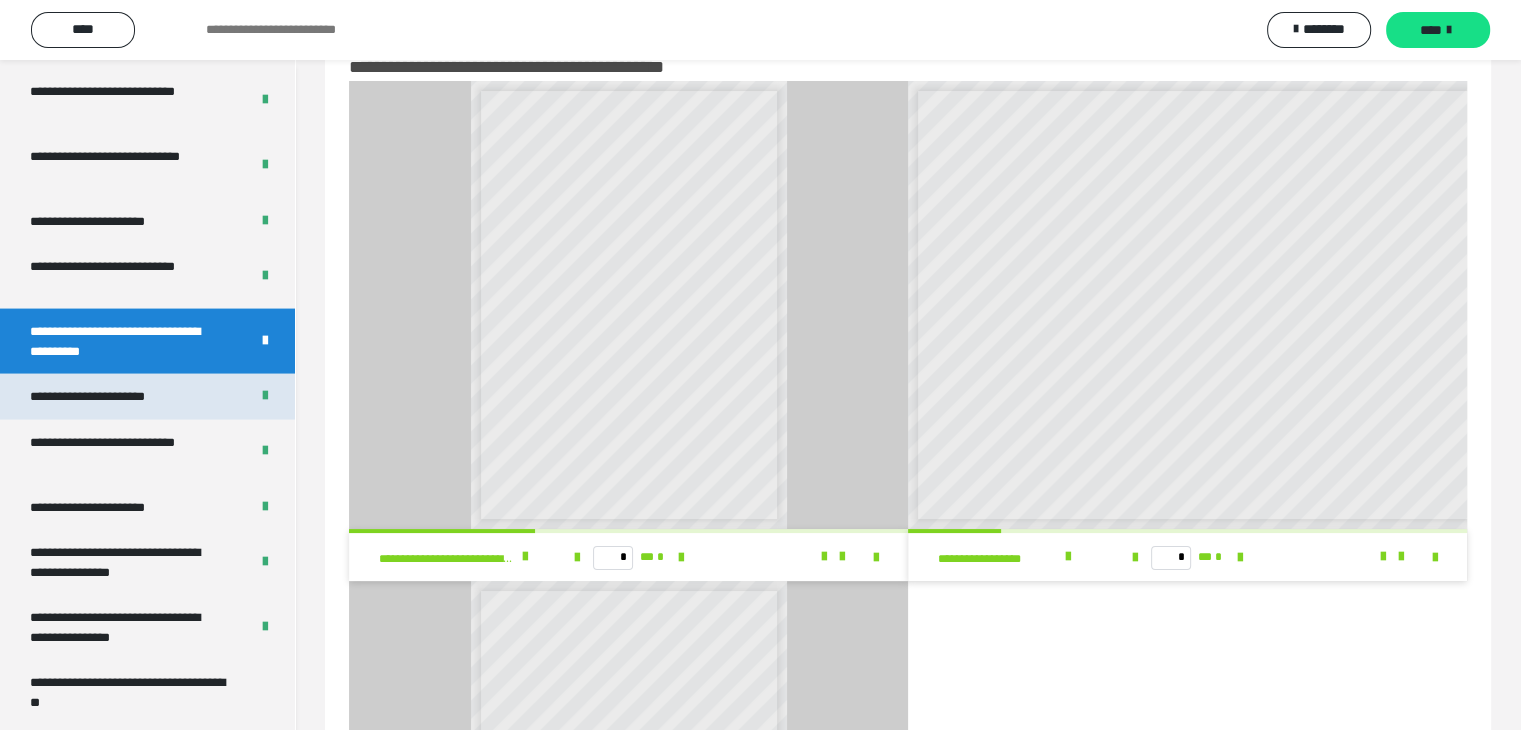 click on "**********" at bounding box center (110, 397) 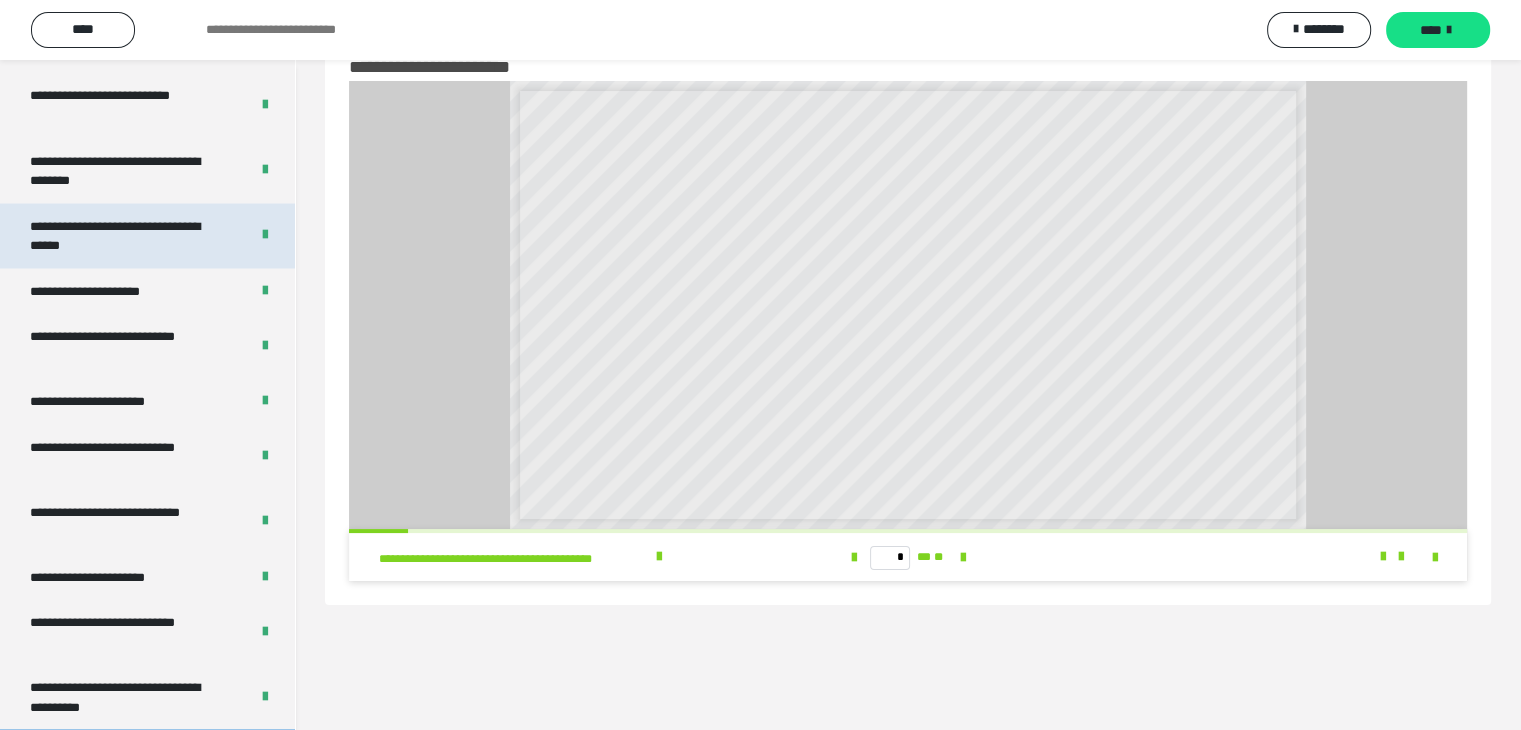 scroll, scrollTop: 3715, scrollLeft: 0, axis: vertical 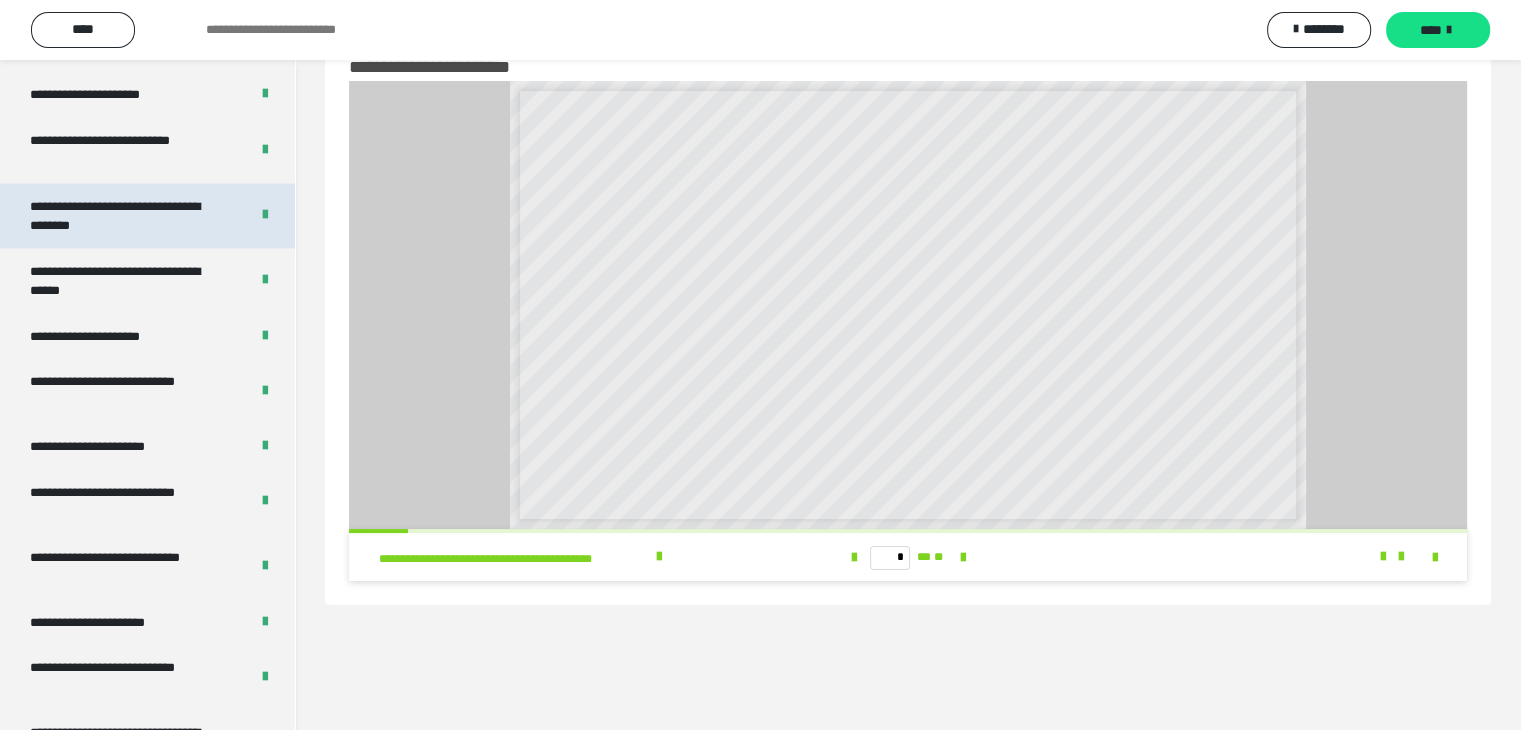 click on "**********" at bounding box center [124, 215] 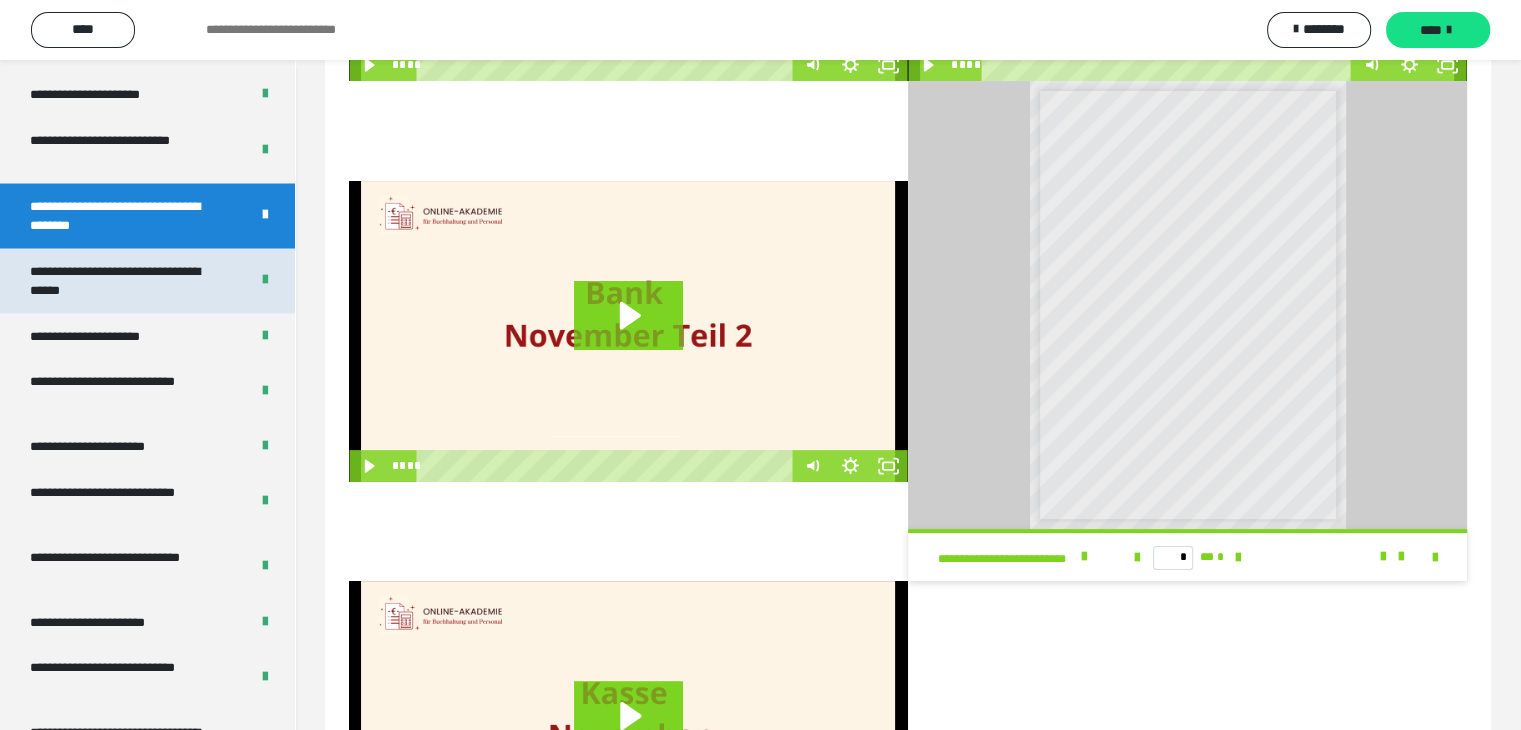 scroll, scrollTop: 566, scrollLeft: 0, axis: vertical 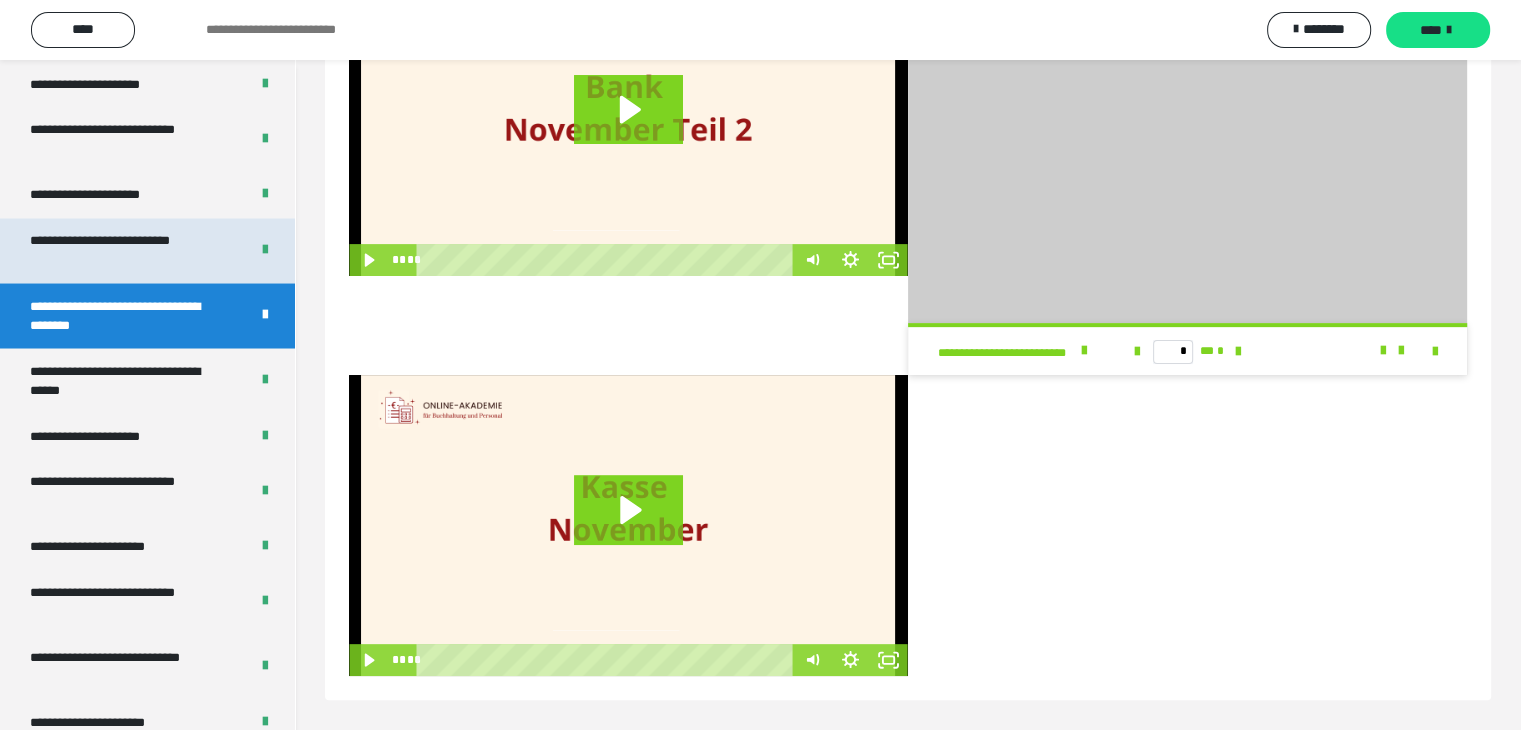 click on "**********" at bounding box center (124, 250) 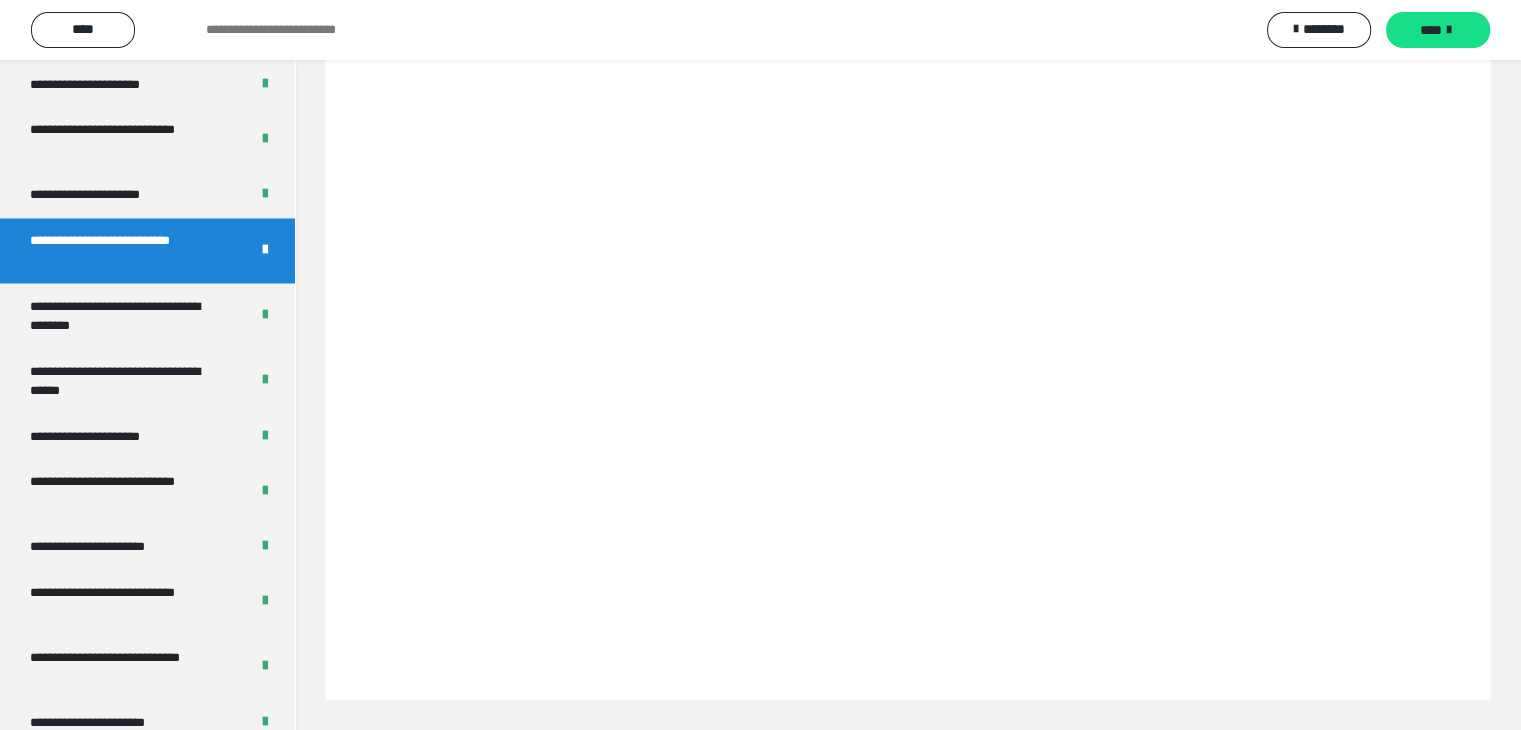 scroll, scrollTop: 60, scrollLeft: 0, axis: vertical 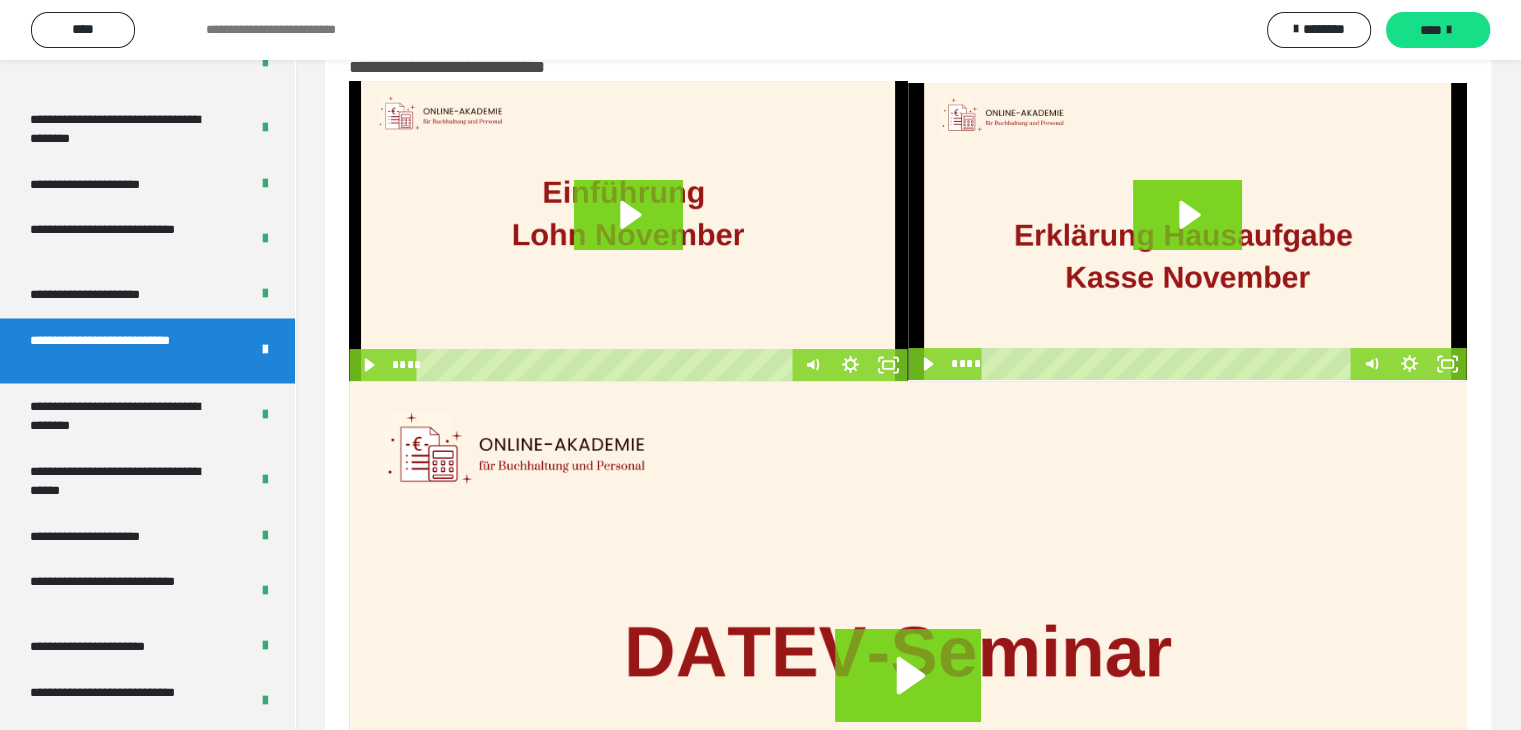 click on "**********" at bounding box center [124, 239] 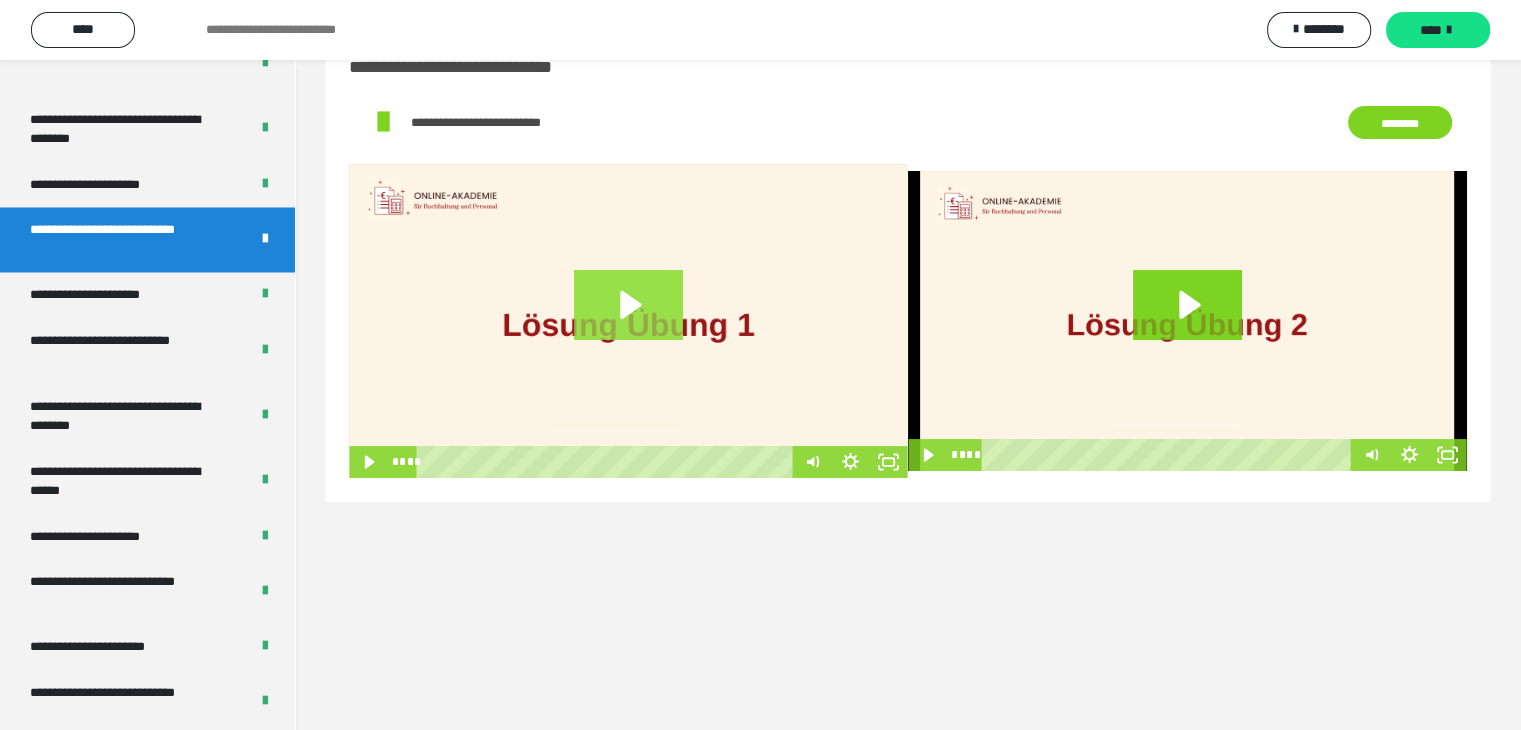 click 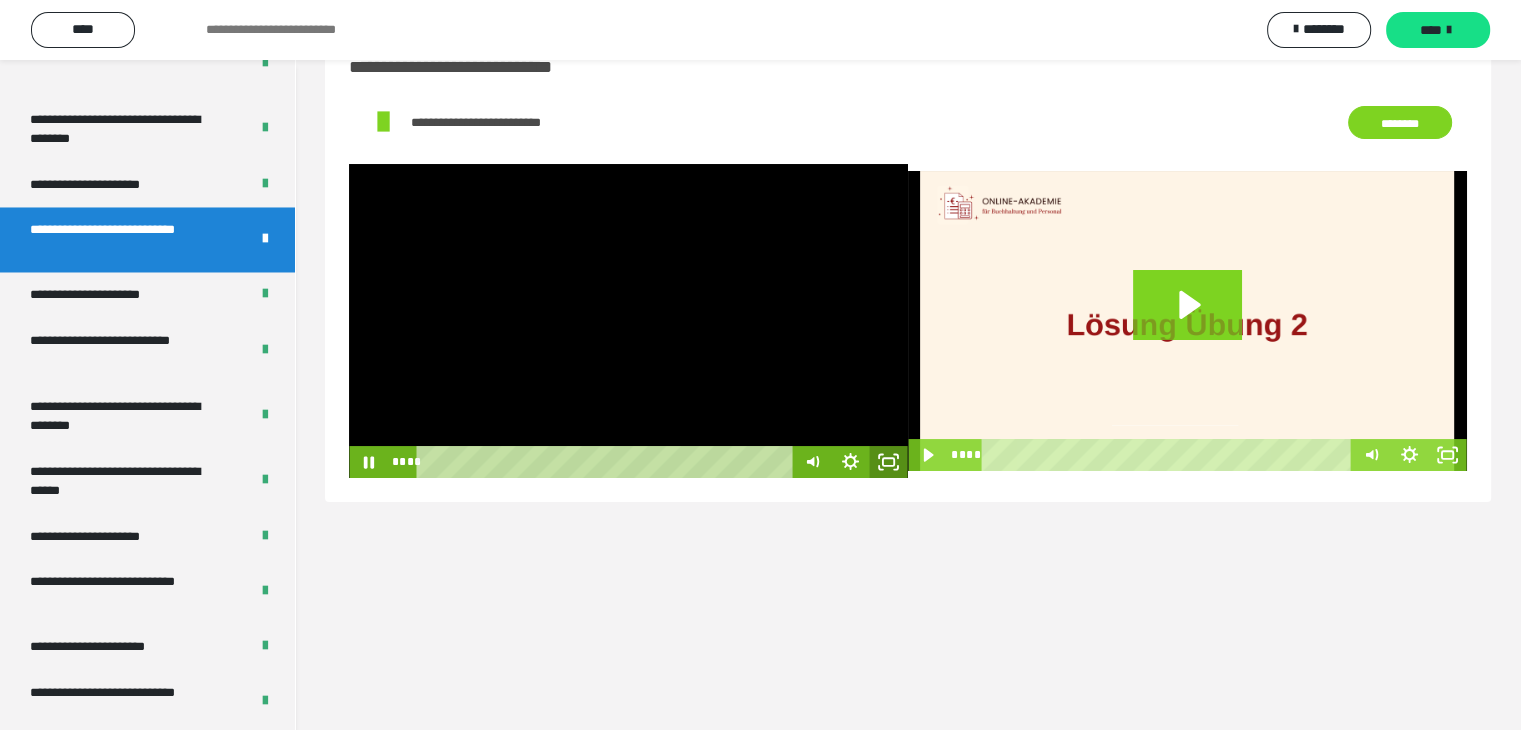 click 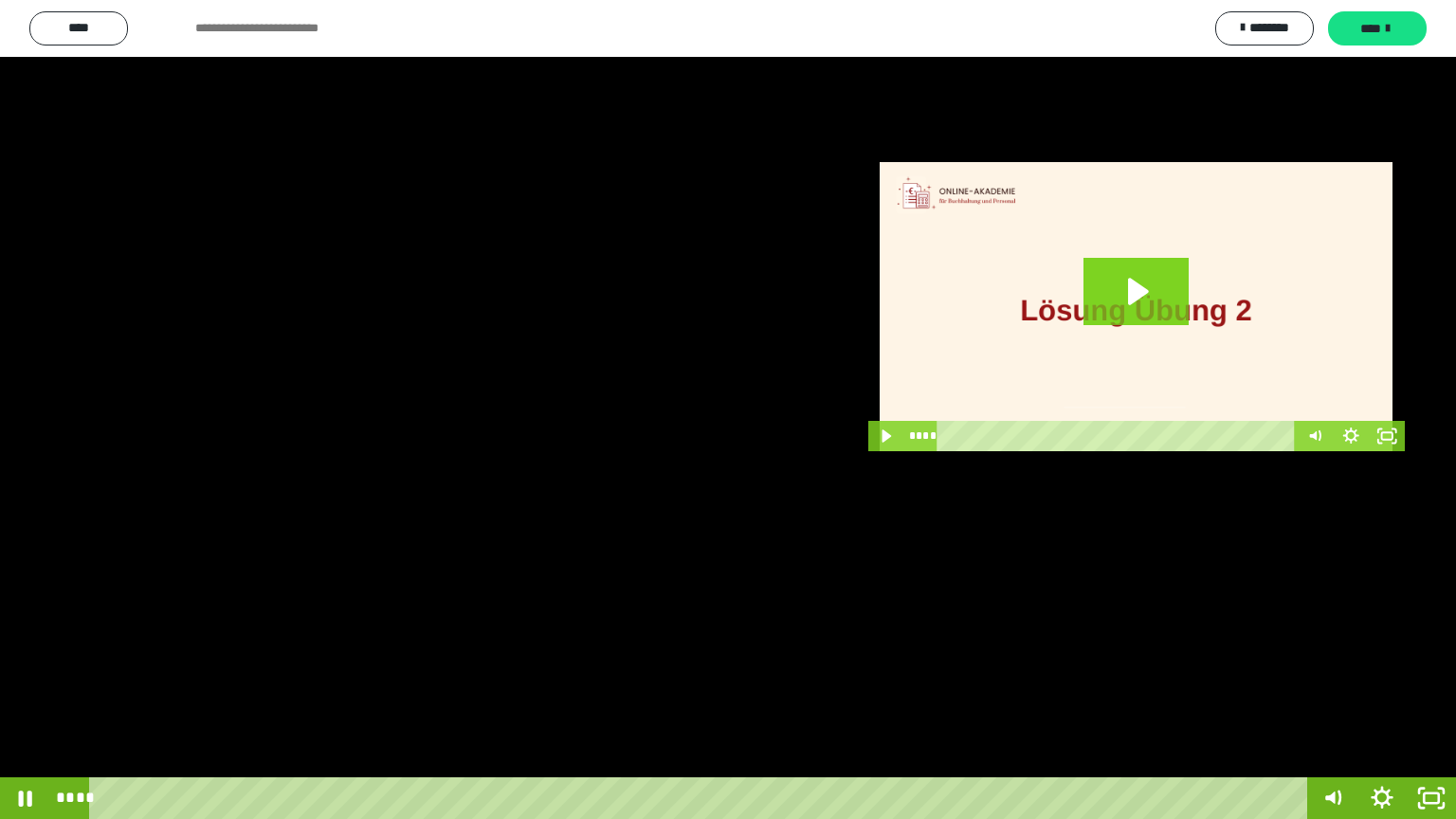 drag, startPoint x: 977, startPoint y: 516, endPoint x: 1205, endPoint y: 670, distance: 275.13633 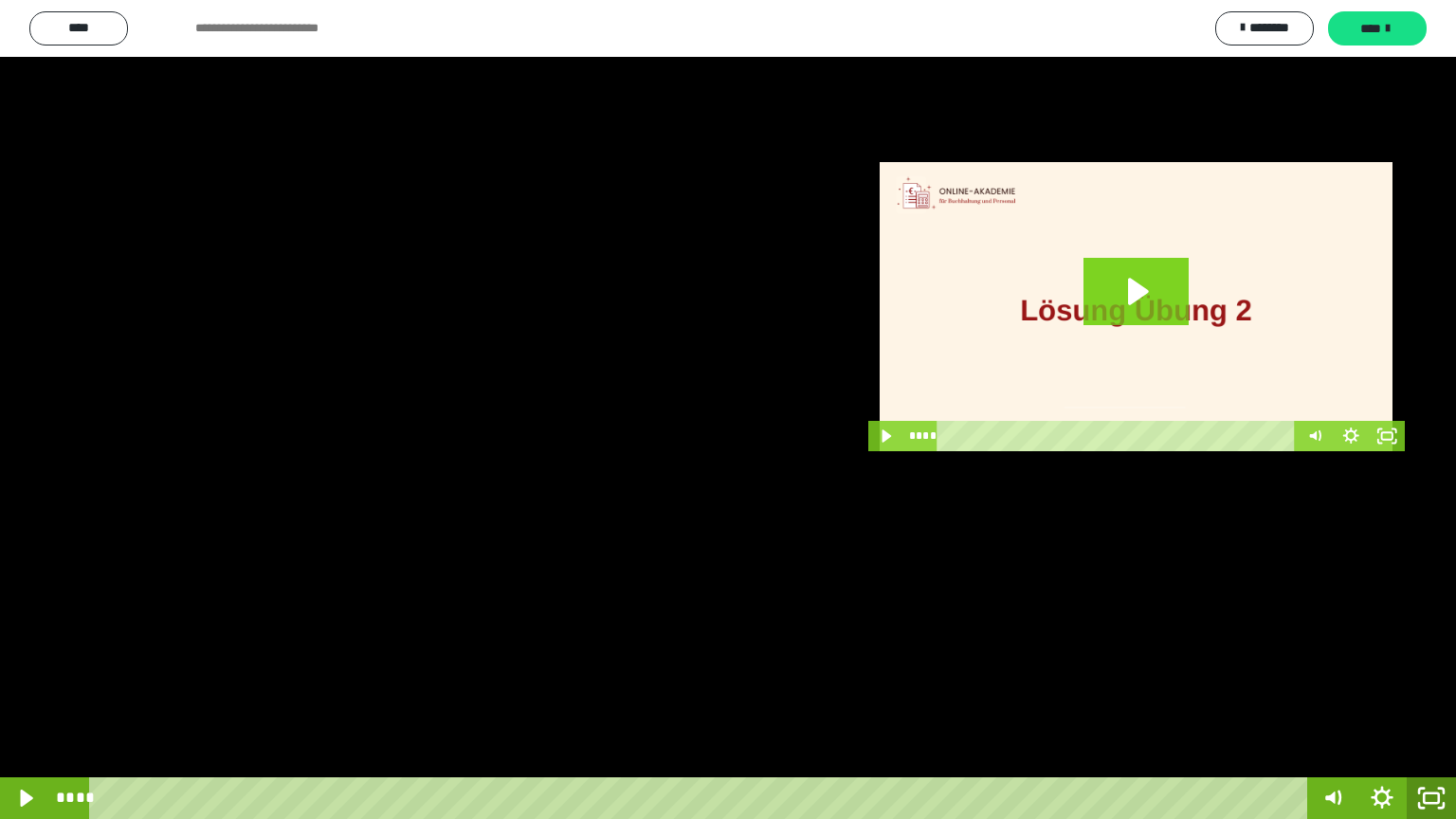 click 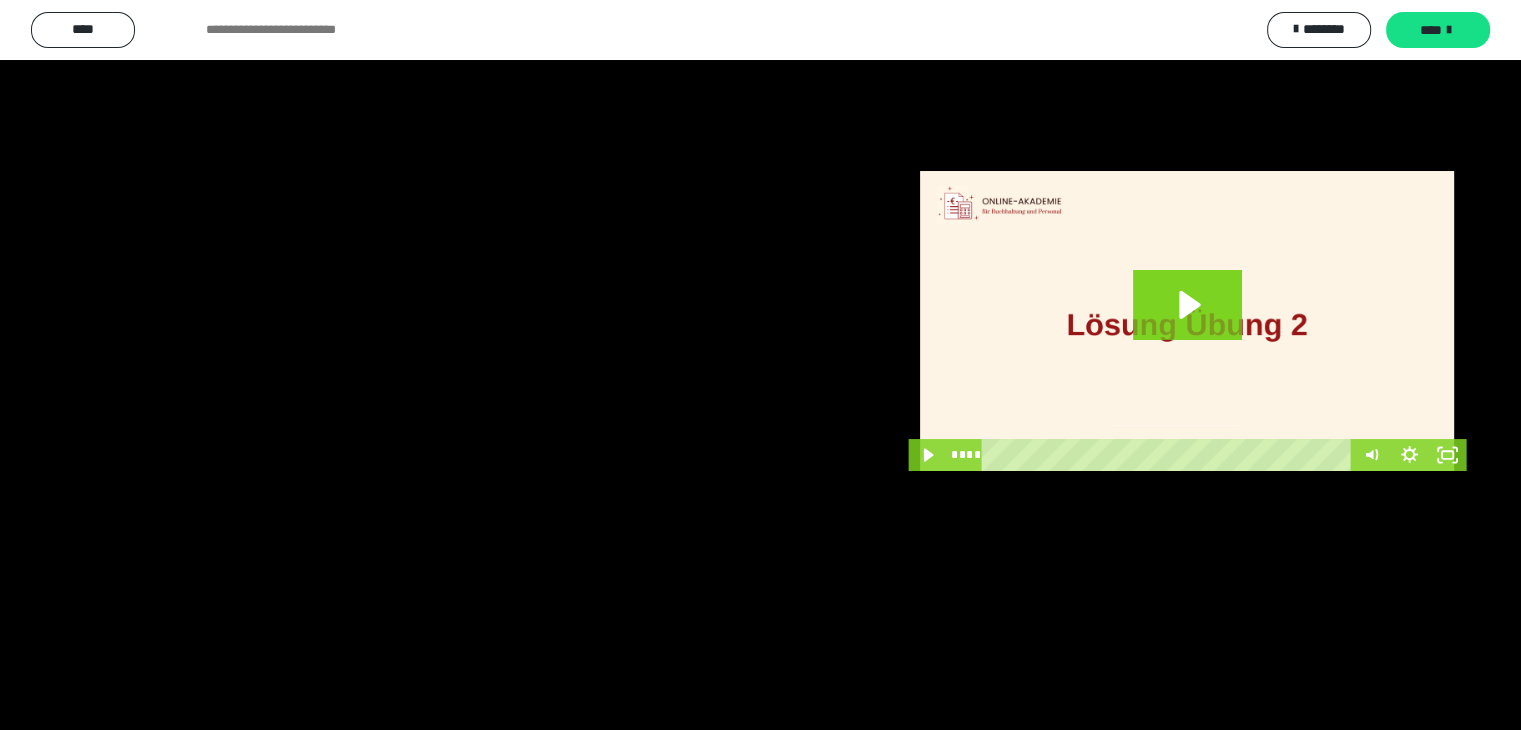 scroll, scrollTop: 3115, scrollLeft: 0, axis: vertical 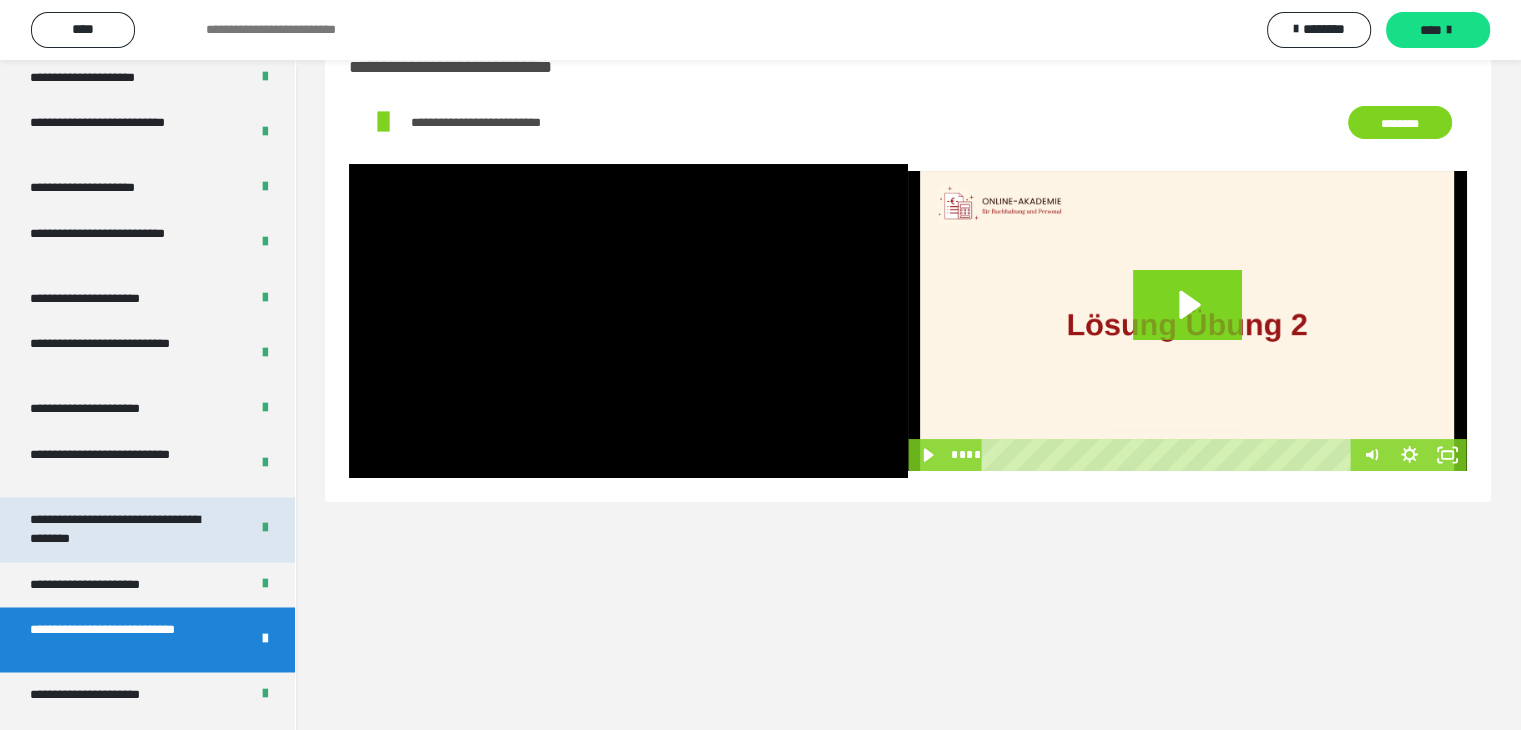 click on "**********" at bounding box center [124, 529] 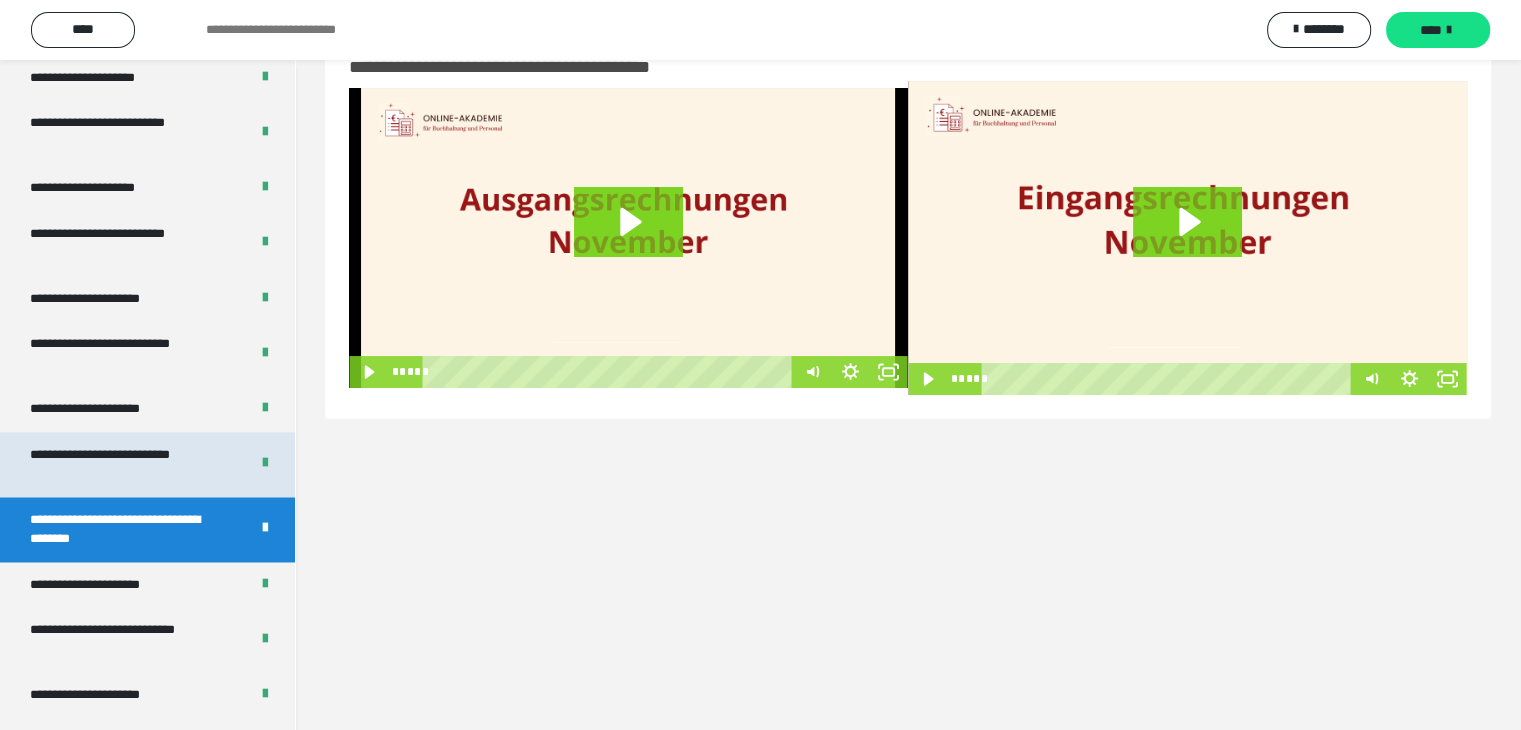 click on "**********" at bounding box center [124, 464] 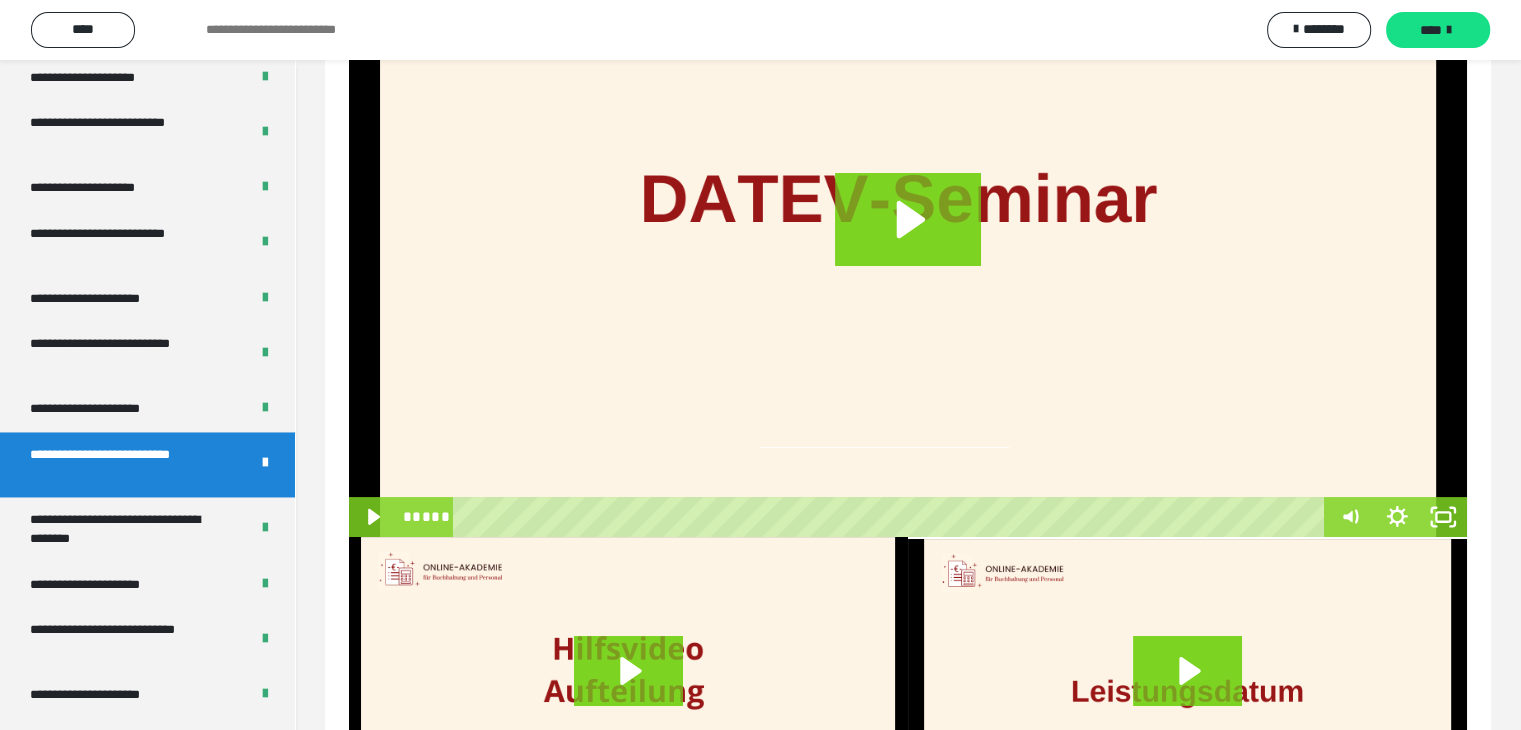 scroll, scrollTop: 360, scrollLeft: 0, axis: vertical 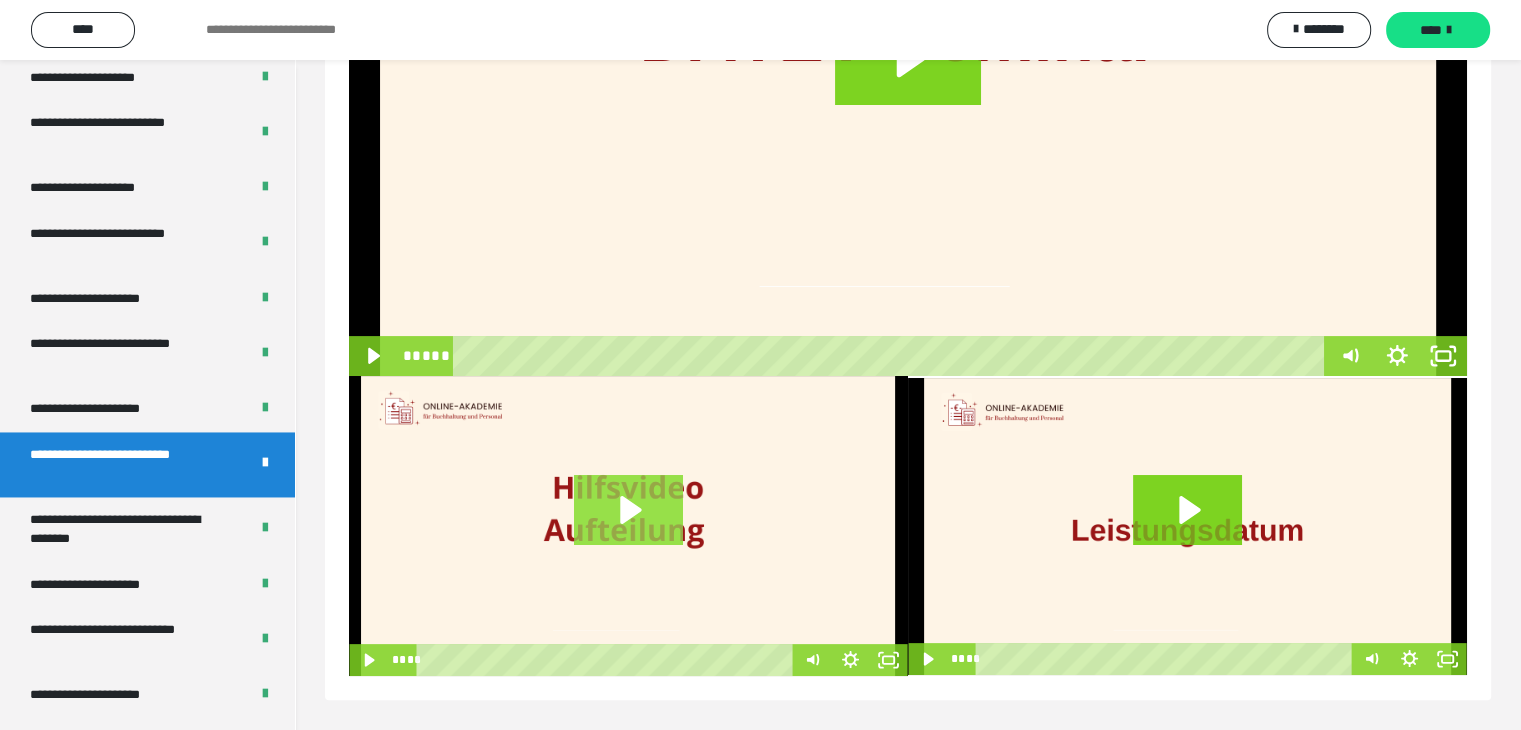 click 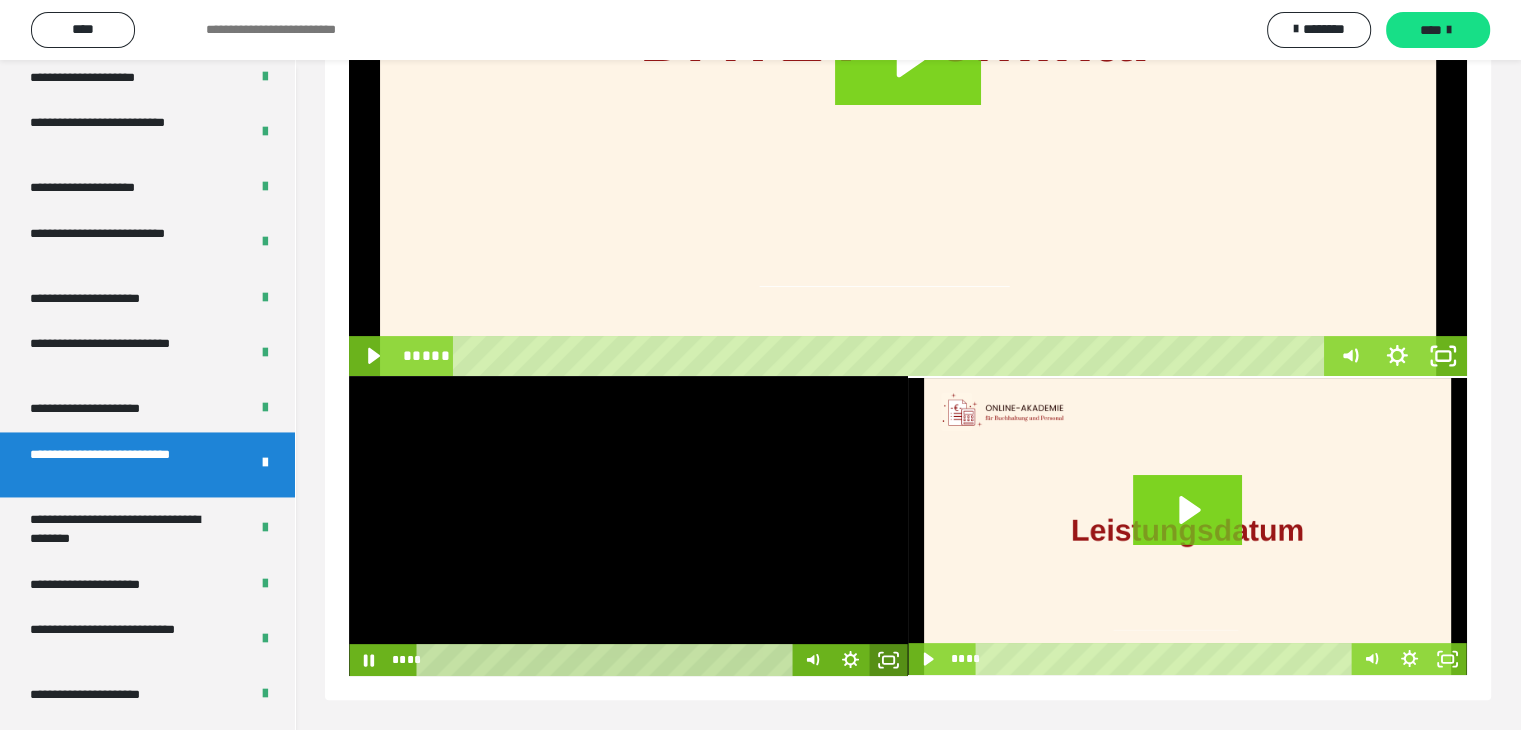 drag, startPoint x: 885, startPoint y: 662, endPoint x: 883, endPoint y: 746, distance: 84.0238 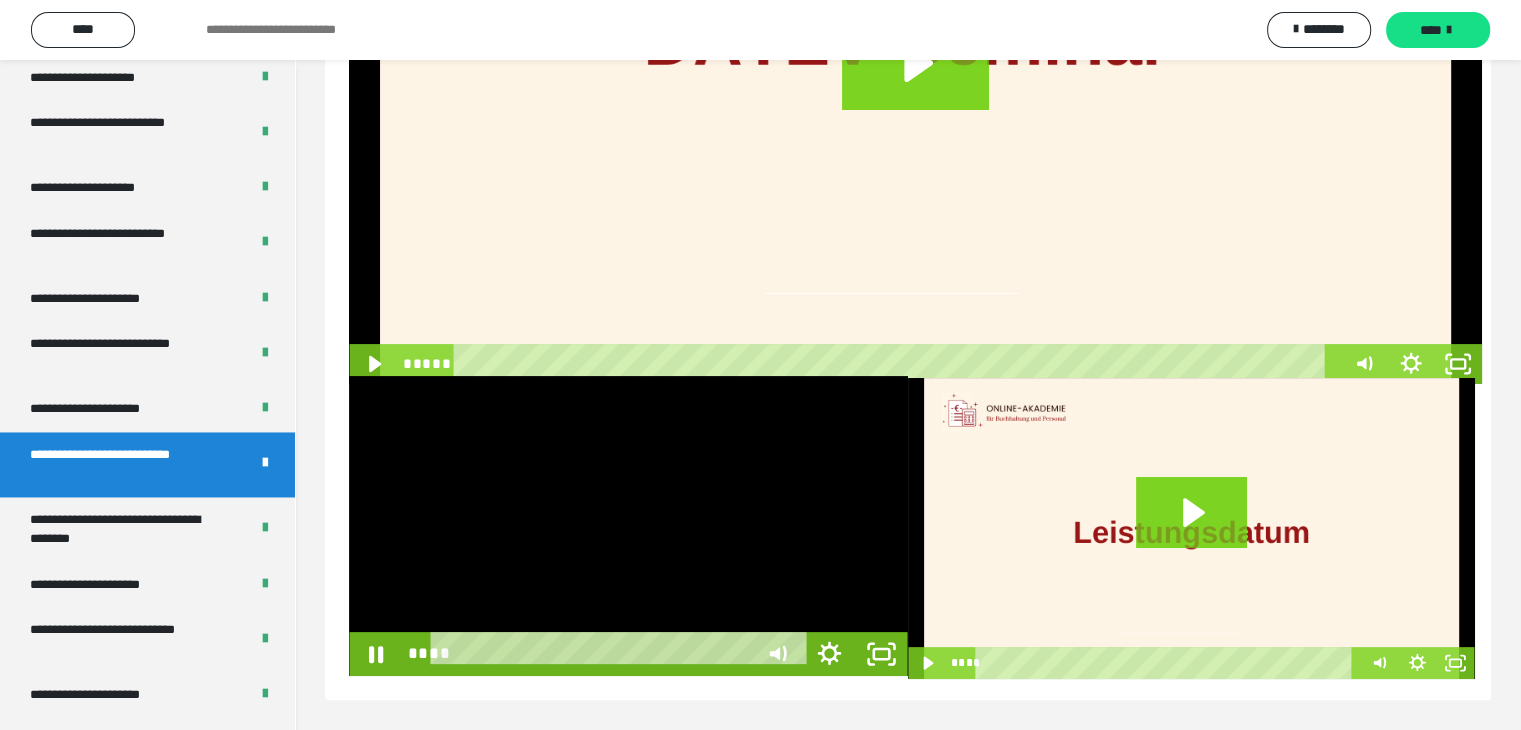 scroll, scrollTop: 237, scrollLeft: 0, axis: vertical 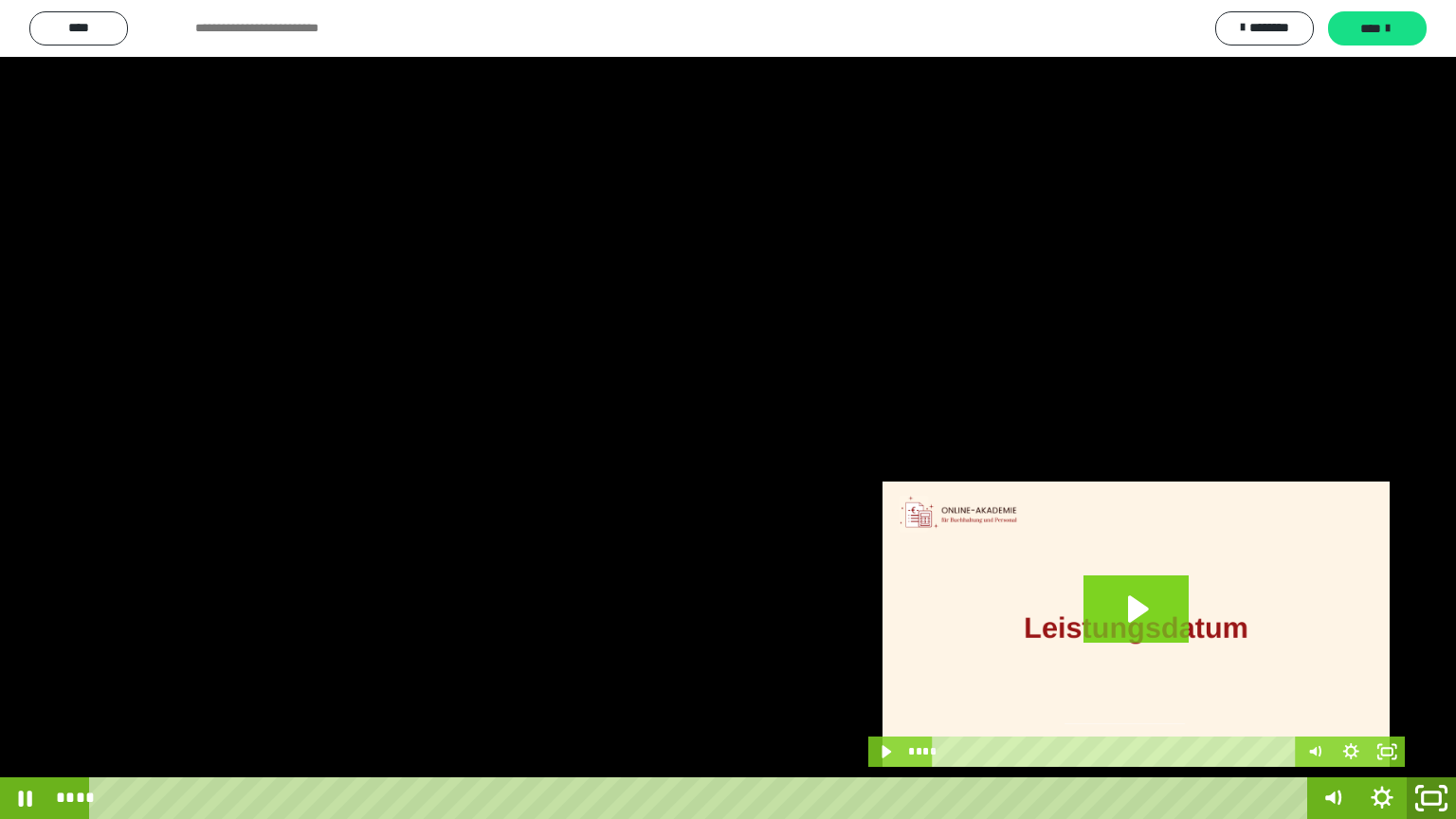 drag, startPoint x: 1431, startPoint y: 792, endPoint x: 869, endPoint y: 324, distance: 731.3467 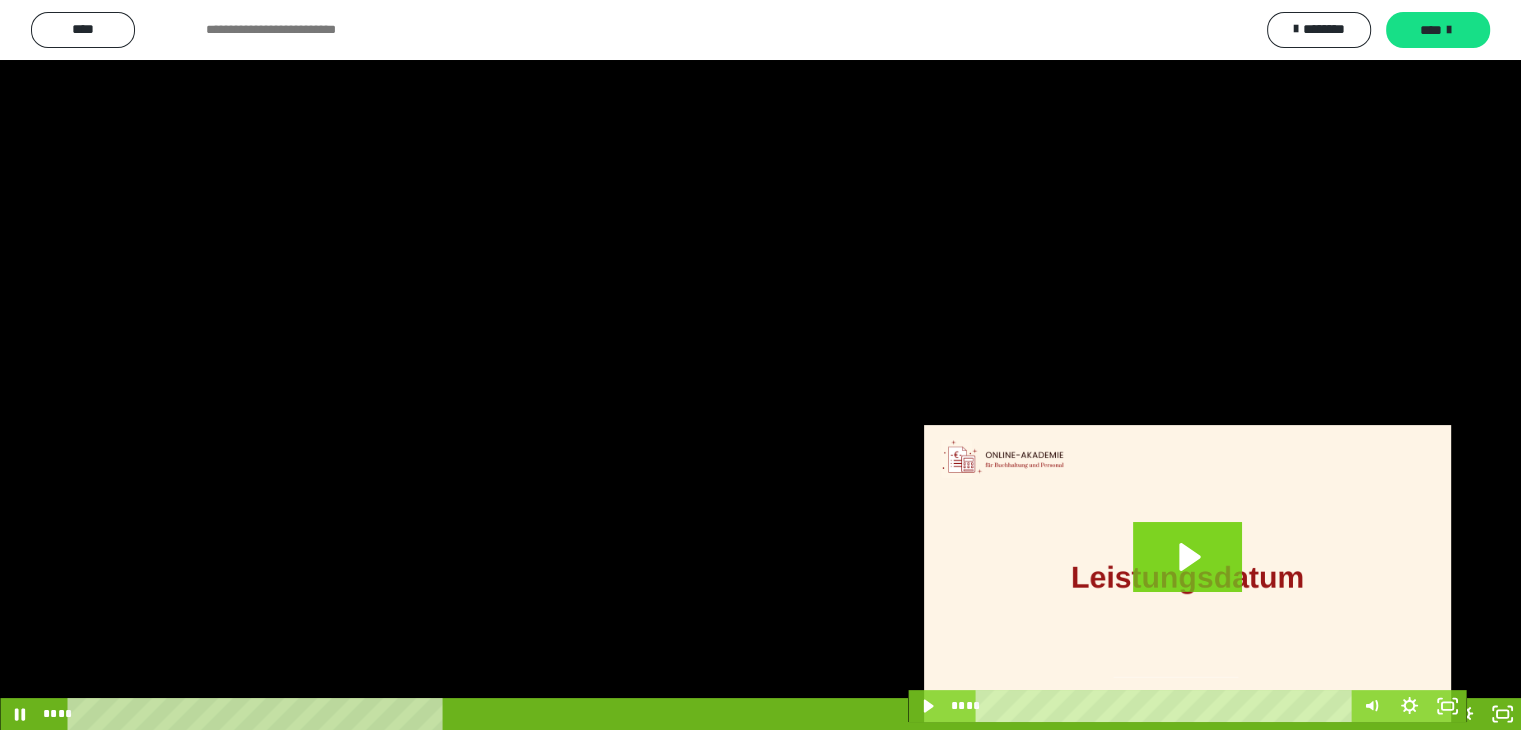 scroll, scrollTop: 360, scrollLeft: 0, axis: vertical 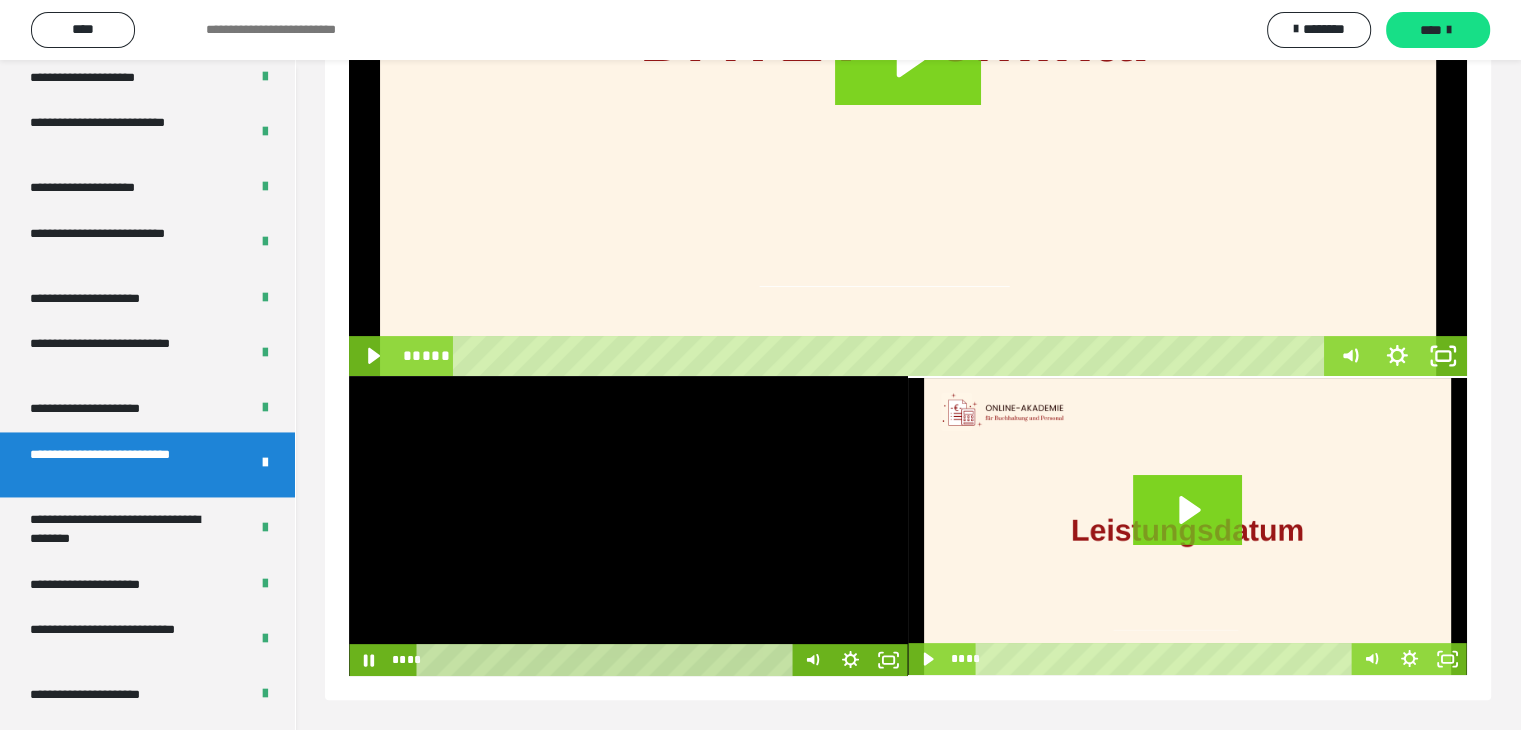 click at bounding box center [628, 526] 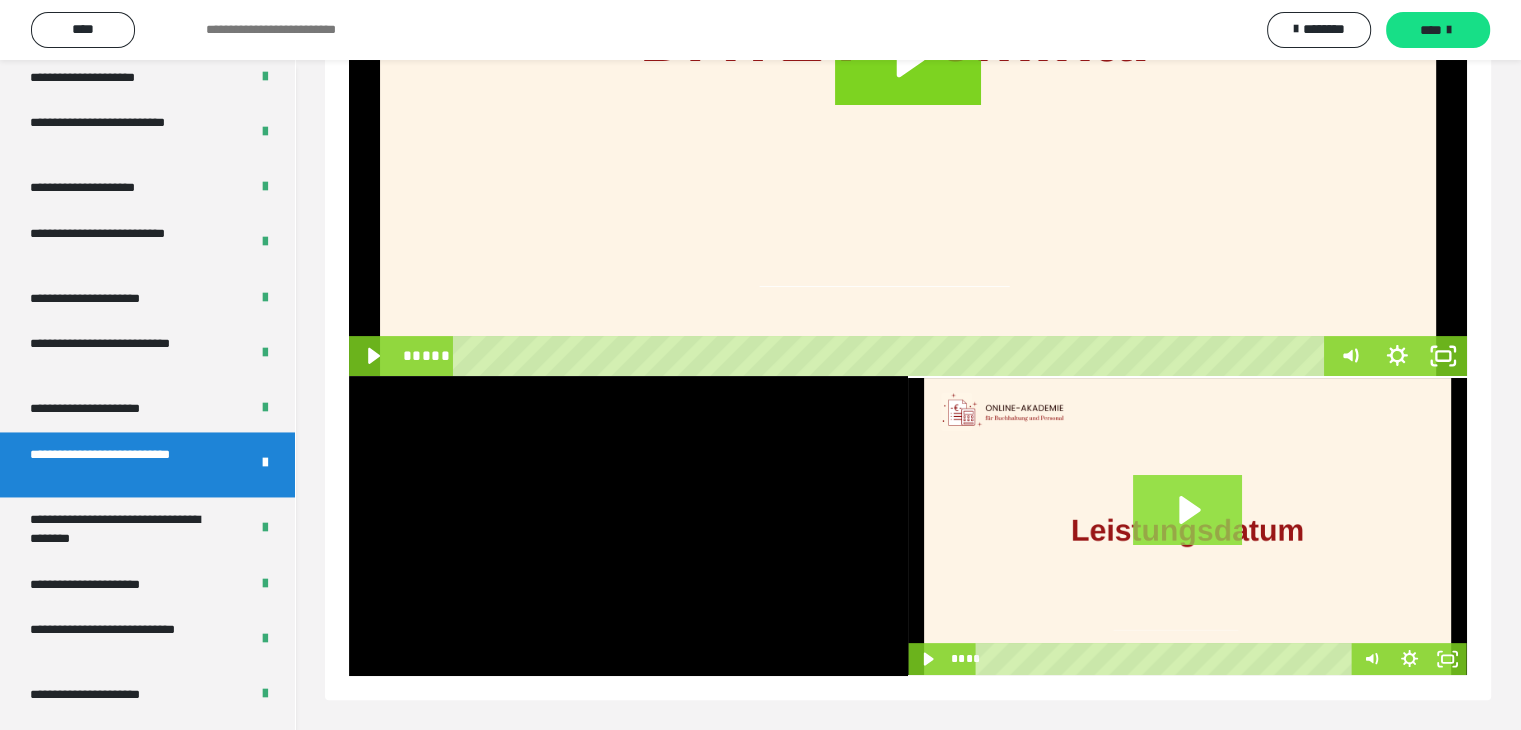 click 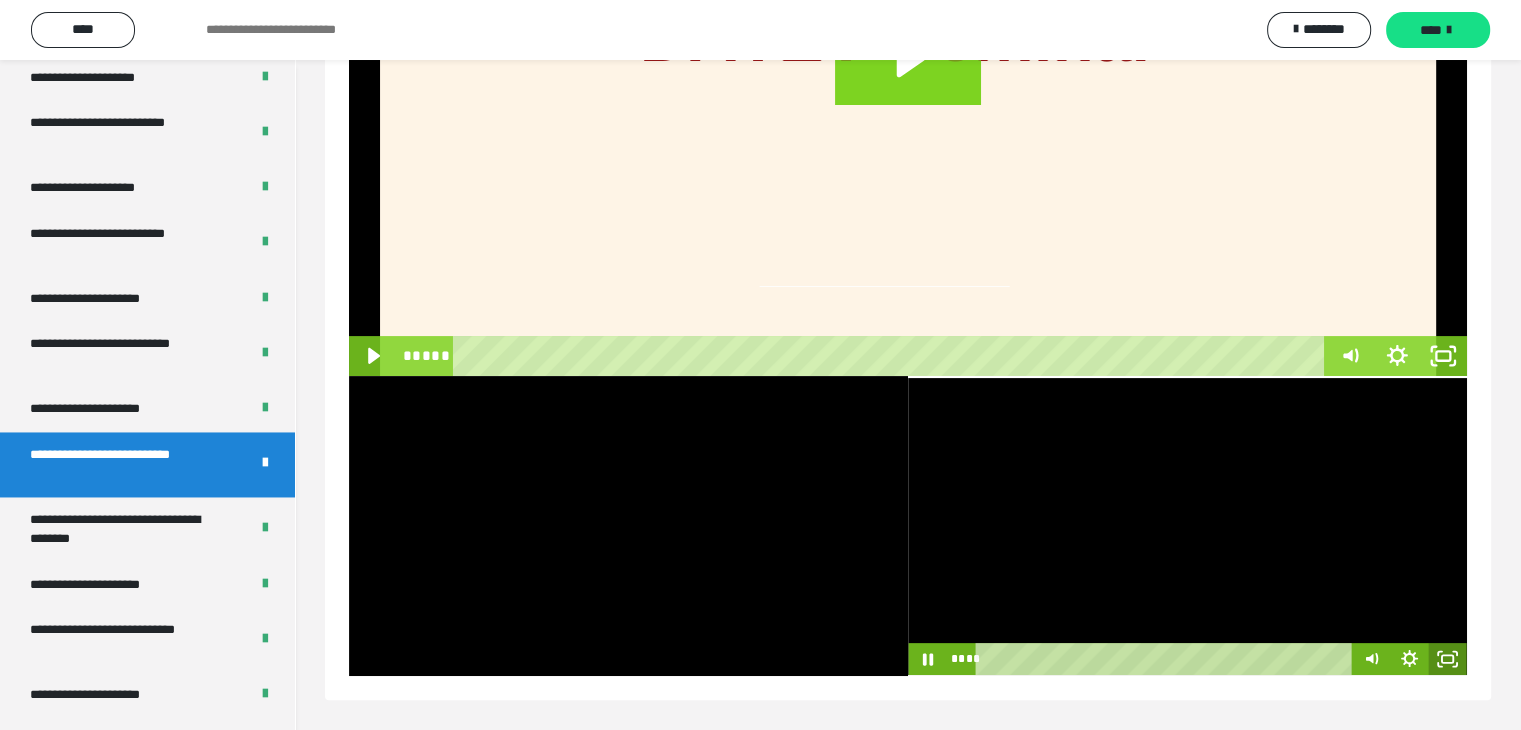 click 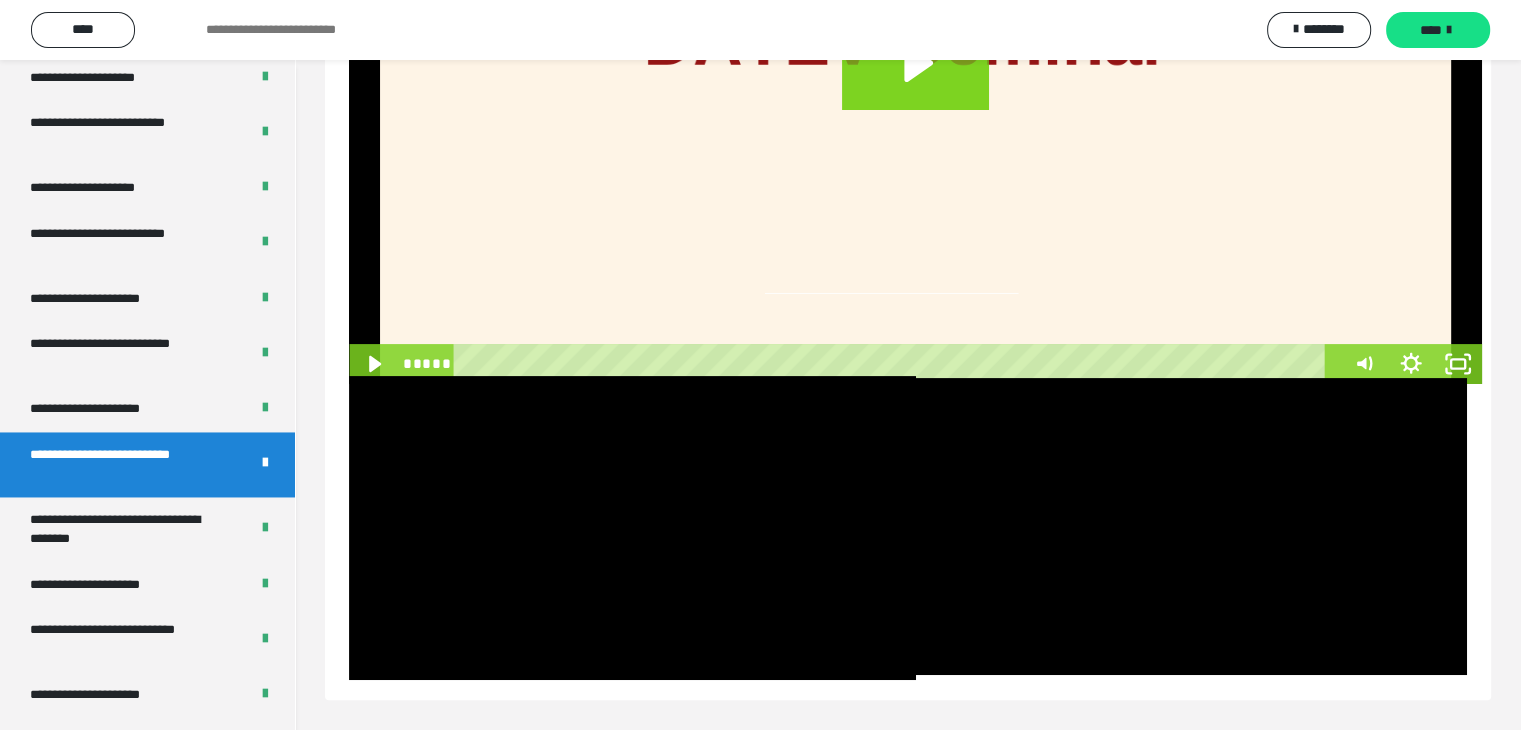 scroll, scrollTop: 237, scrollLeft: 0, axis: vertical 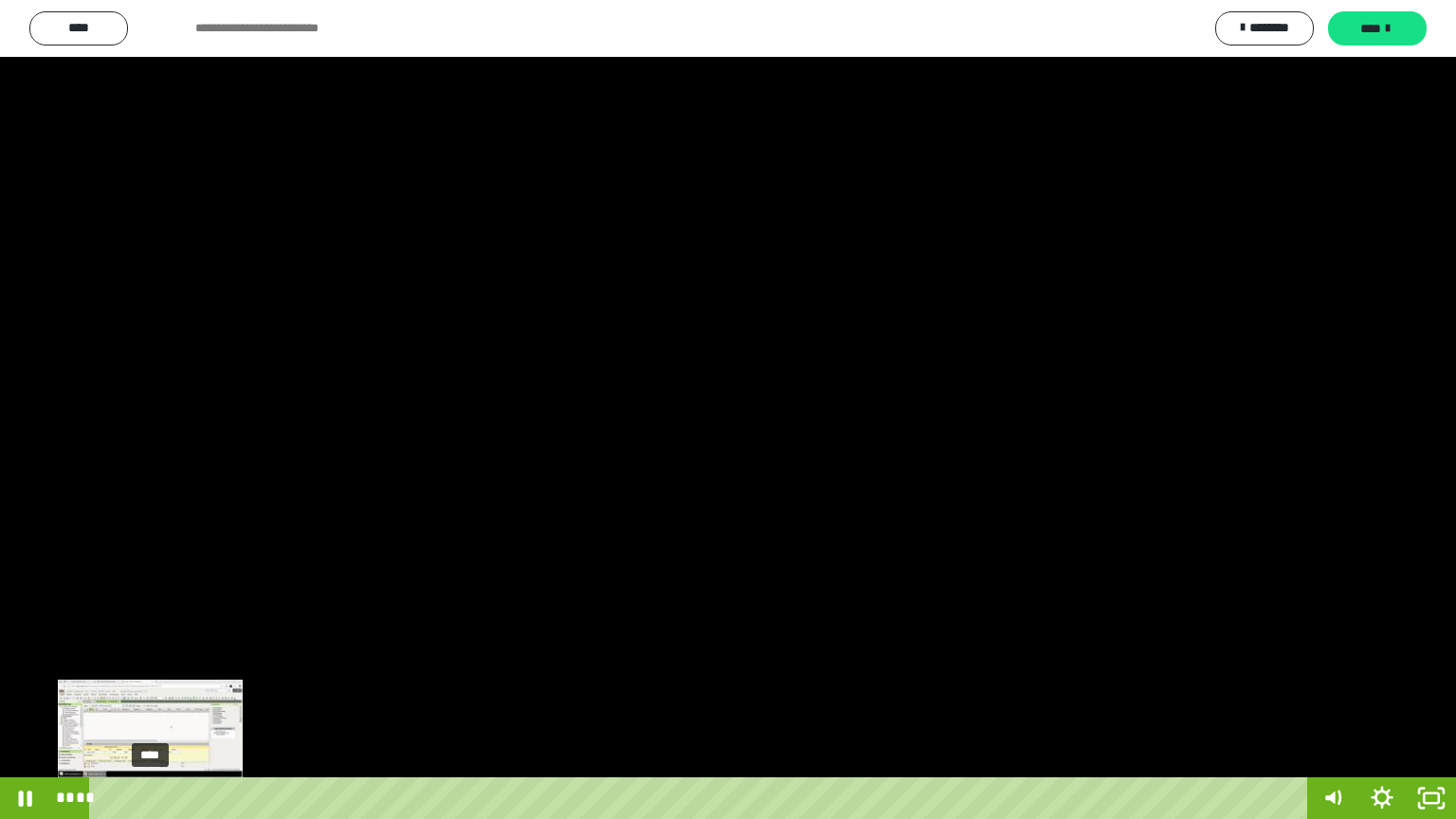 click on "****" at bounding box center (701, 798) 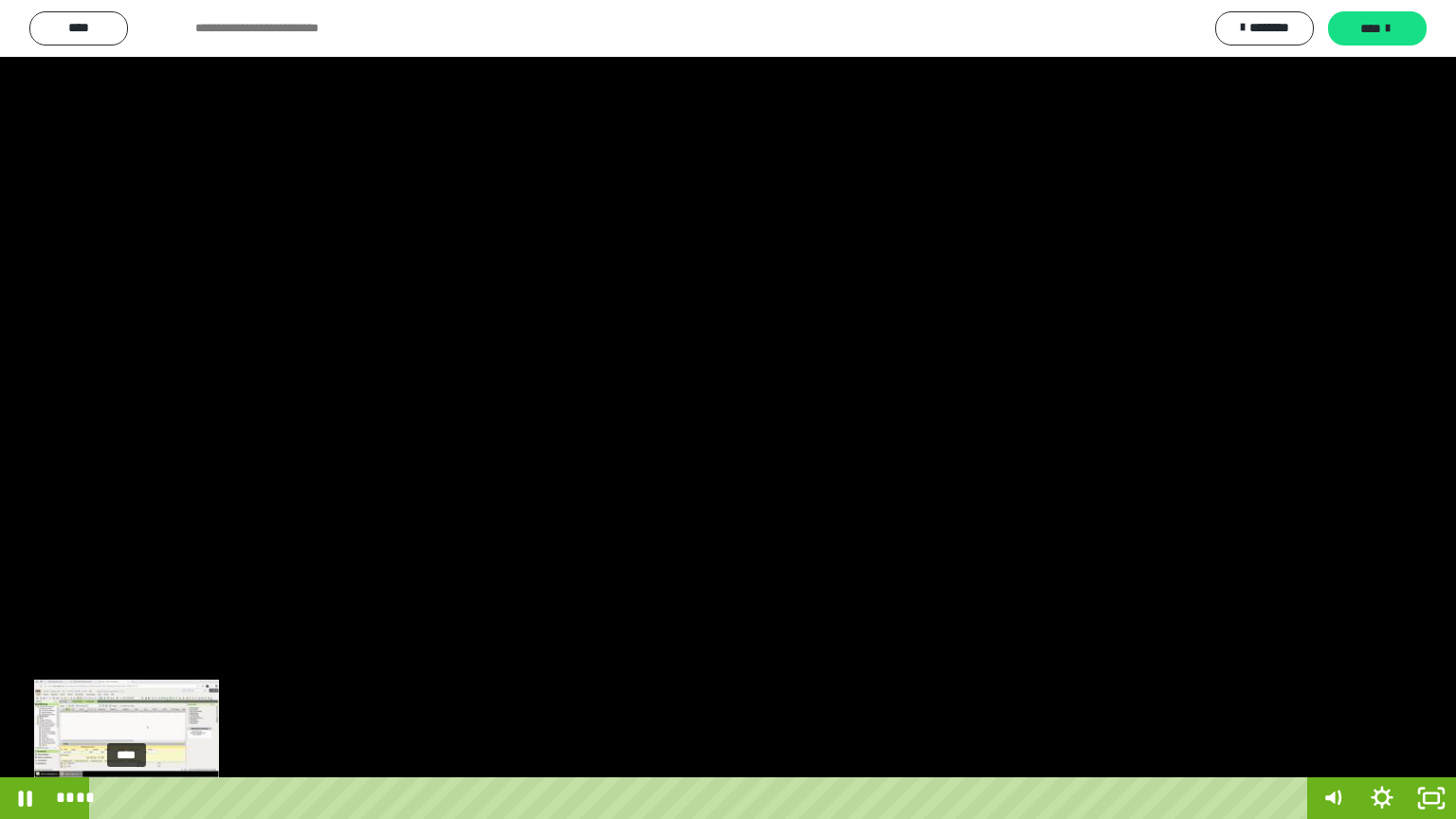 click on "****" at bounding box center (701, 798) 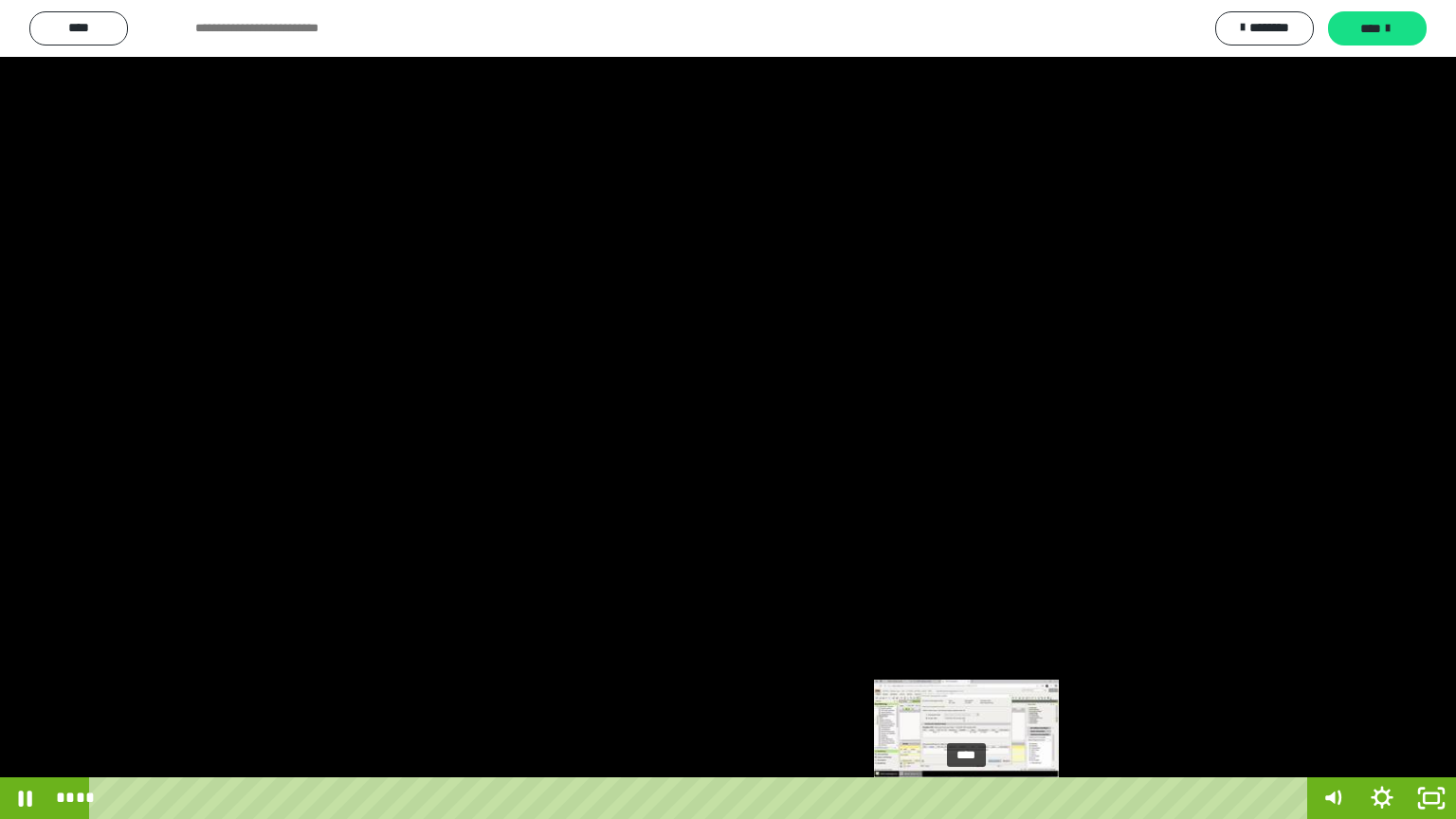 click on "****" at bounding box center (701, 798) 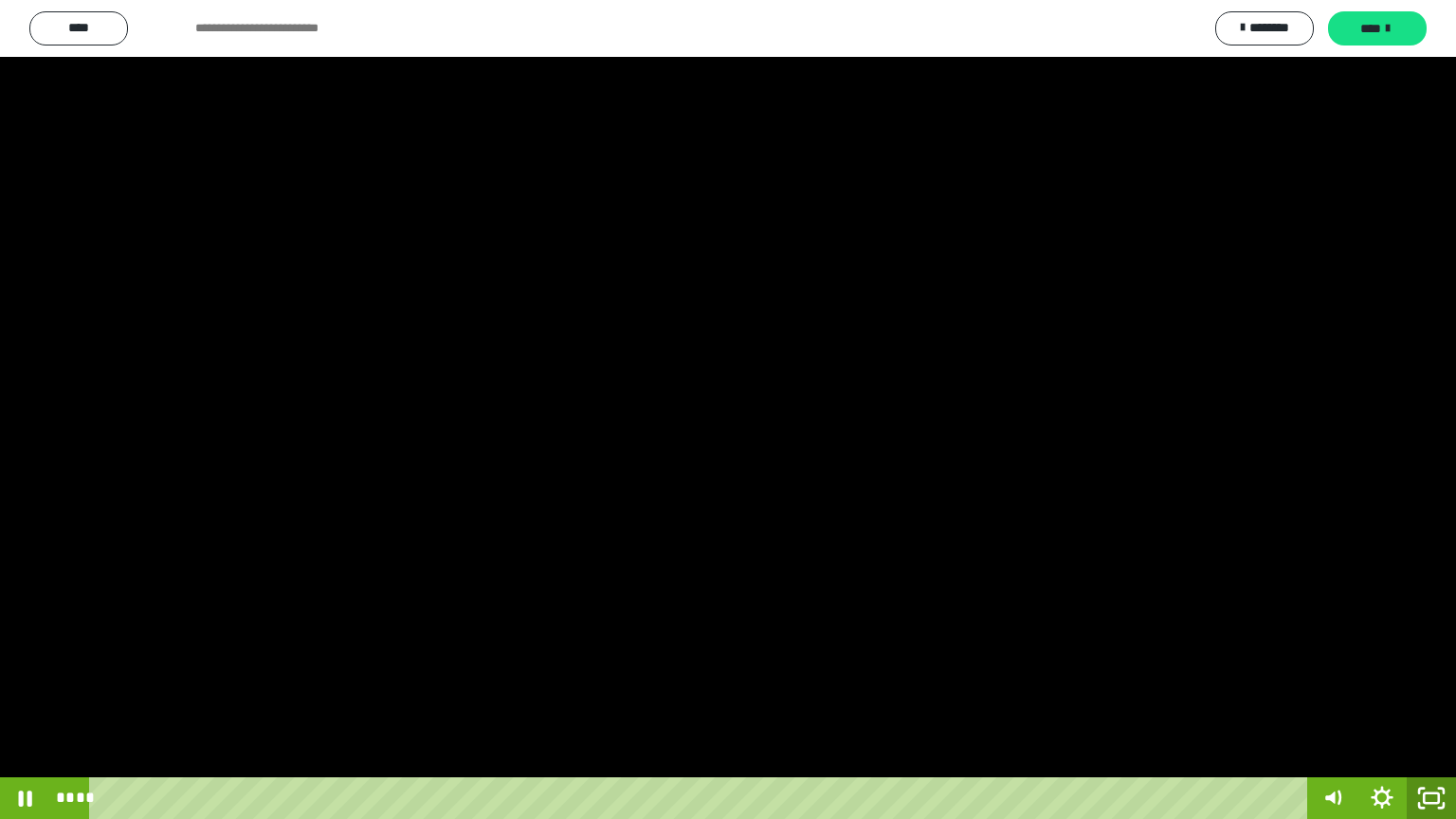 click 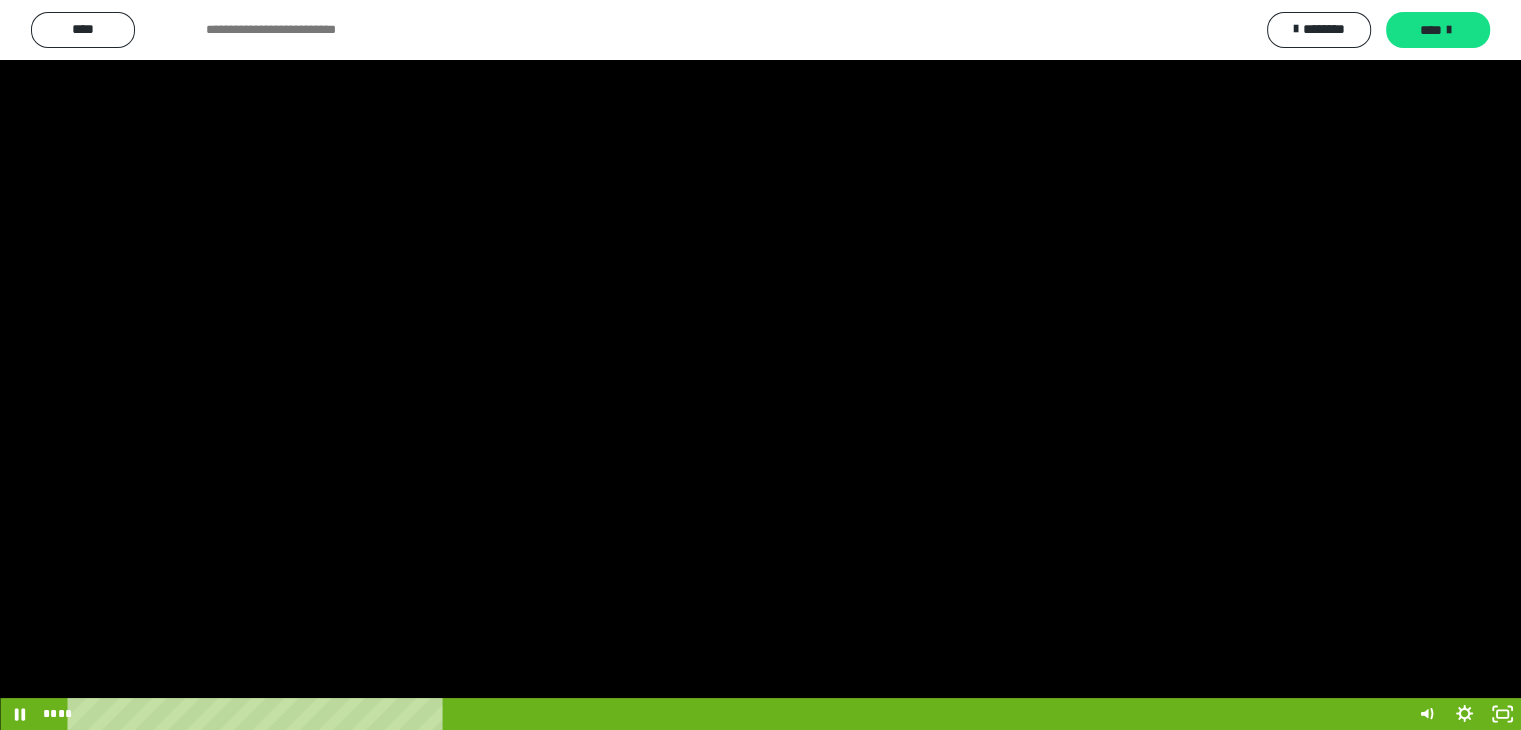 scroll, scrollTop: 360, scrollLeft: 0, axis: vertical 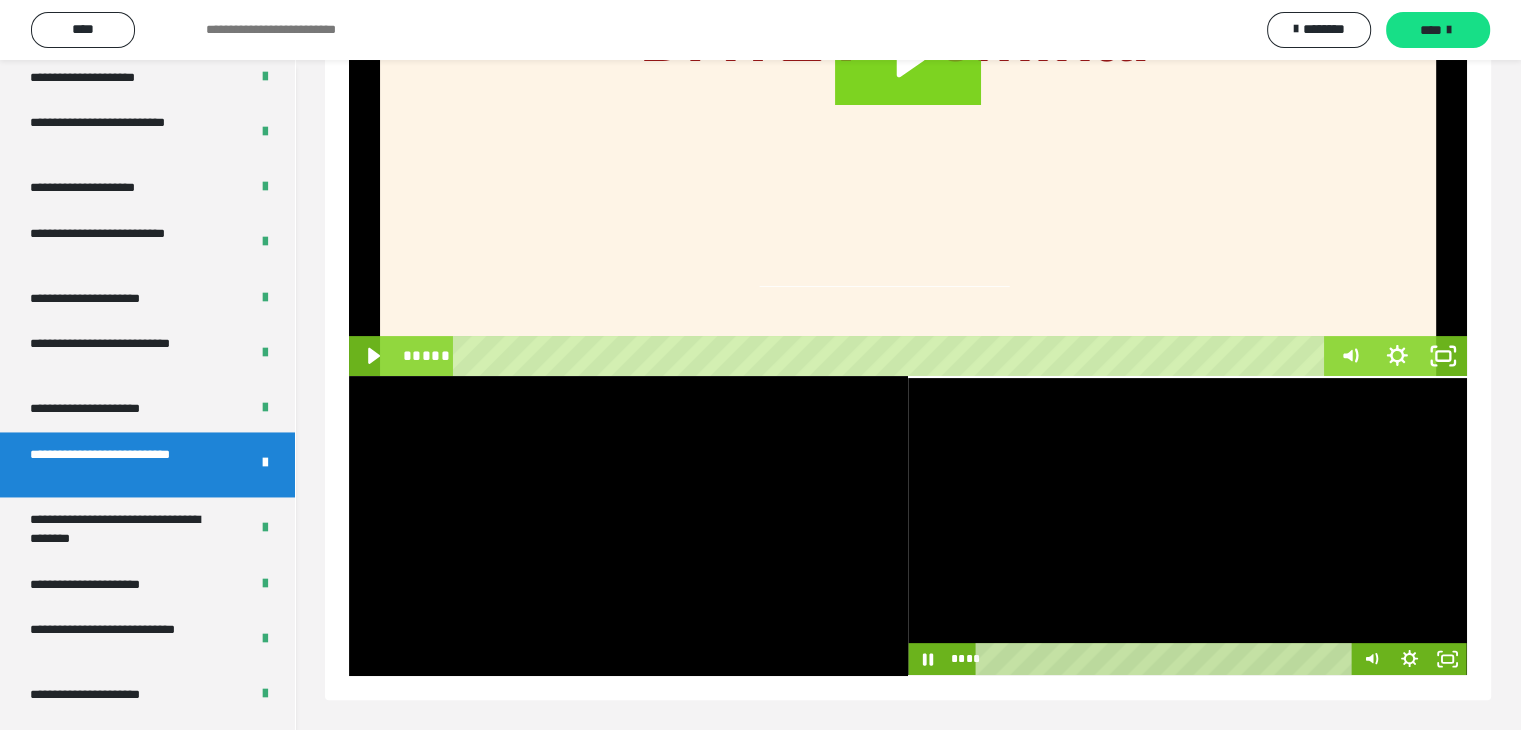 click at bounding box center [1187, 526] 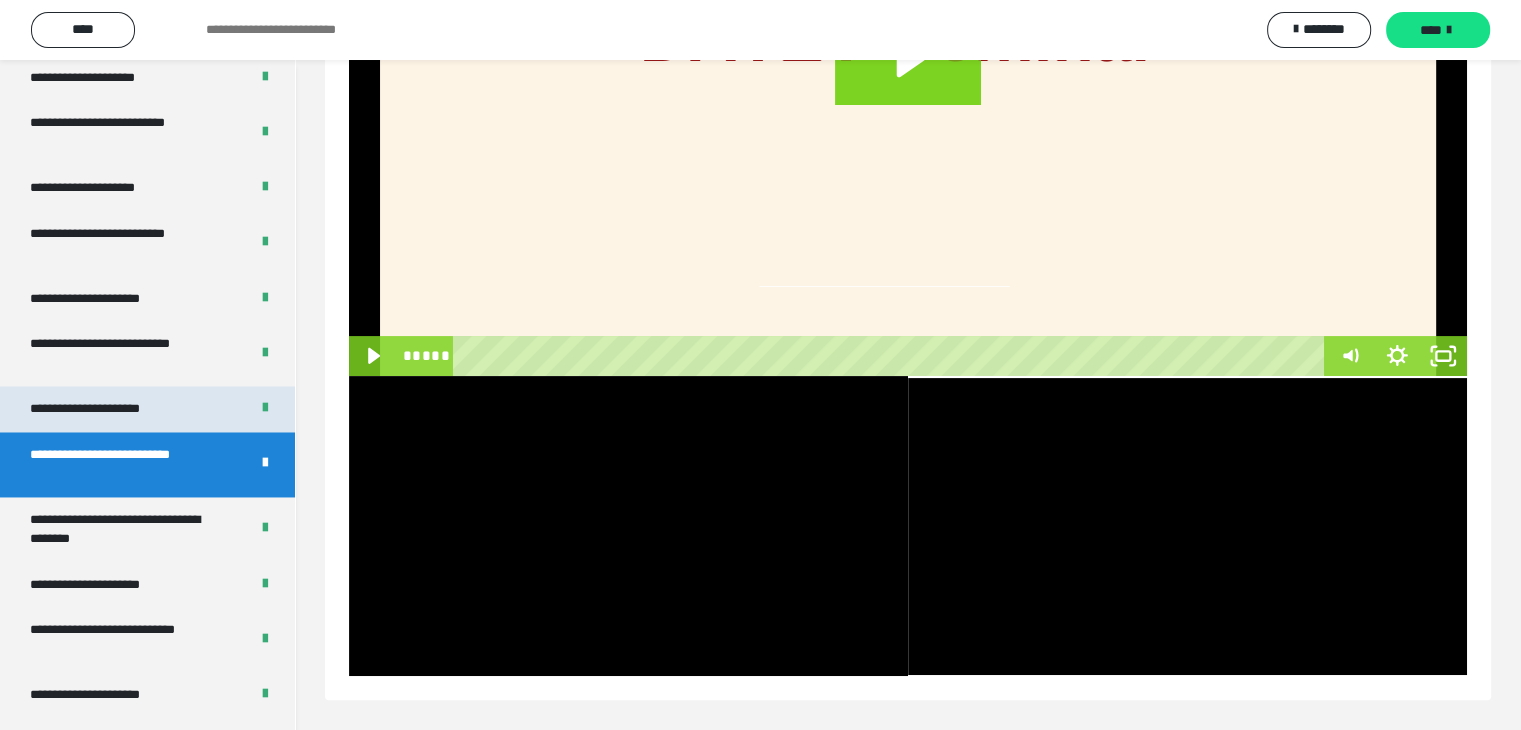 click on "**********" at bounding box center [107, 409] 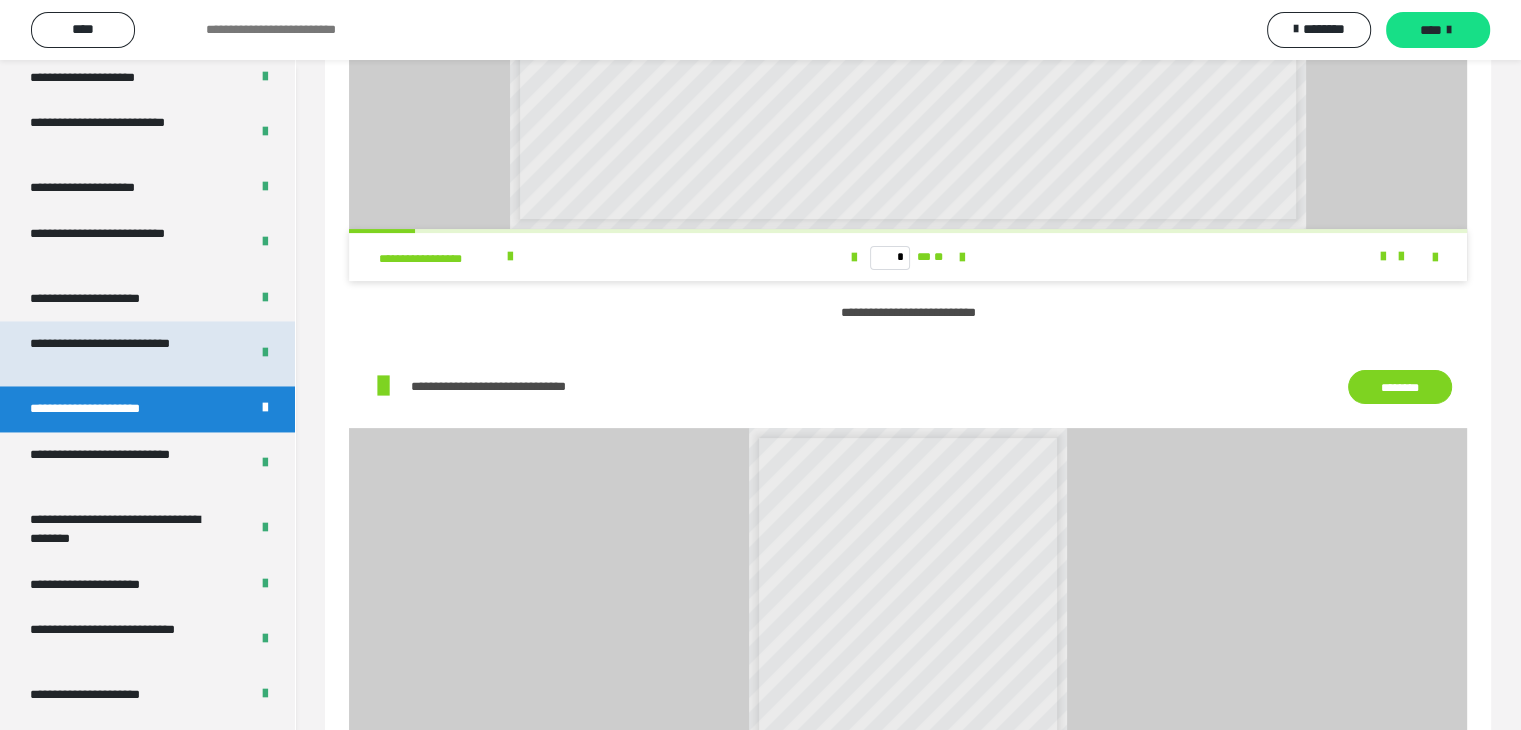 click on "**********" at bounding box center [124, 353] 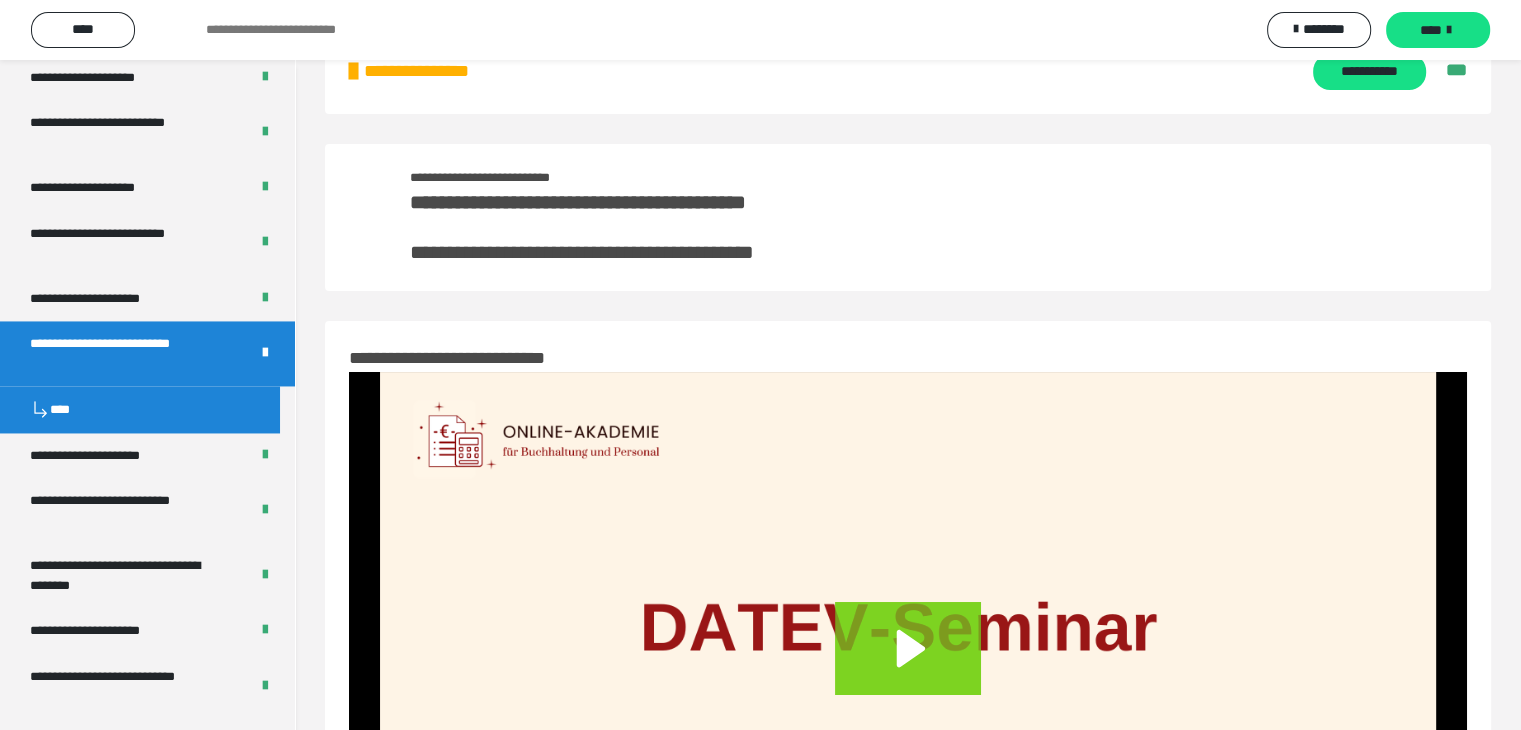 scroll, scrollTop: 349, scrollLeft: 0, axis: vertical 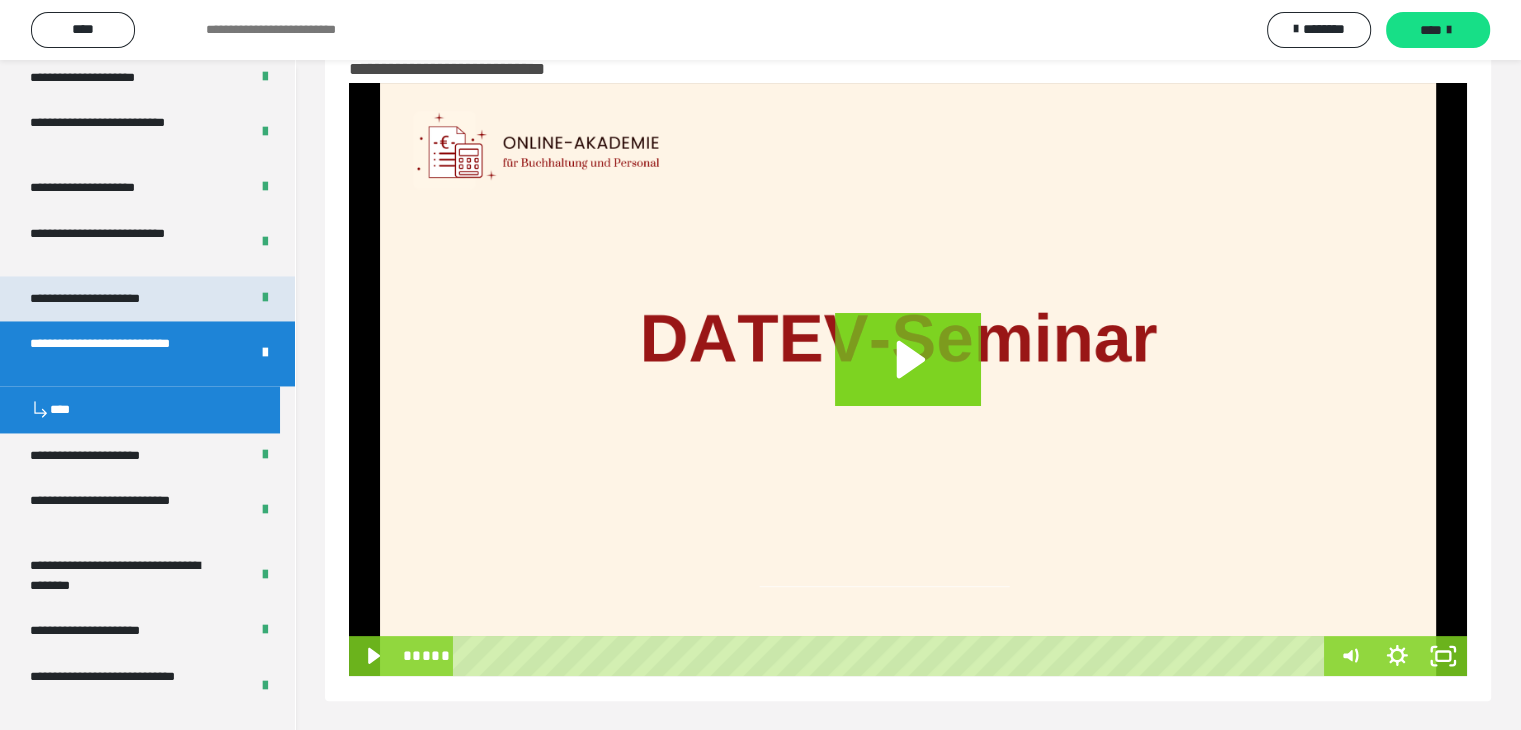 click on "**********" at bounding box center (109, 299) 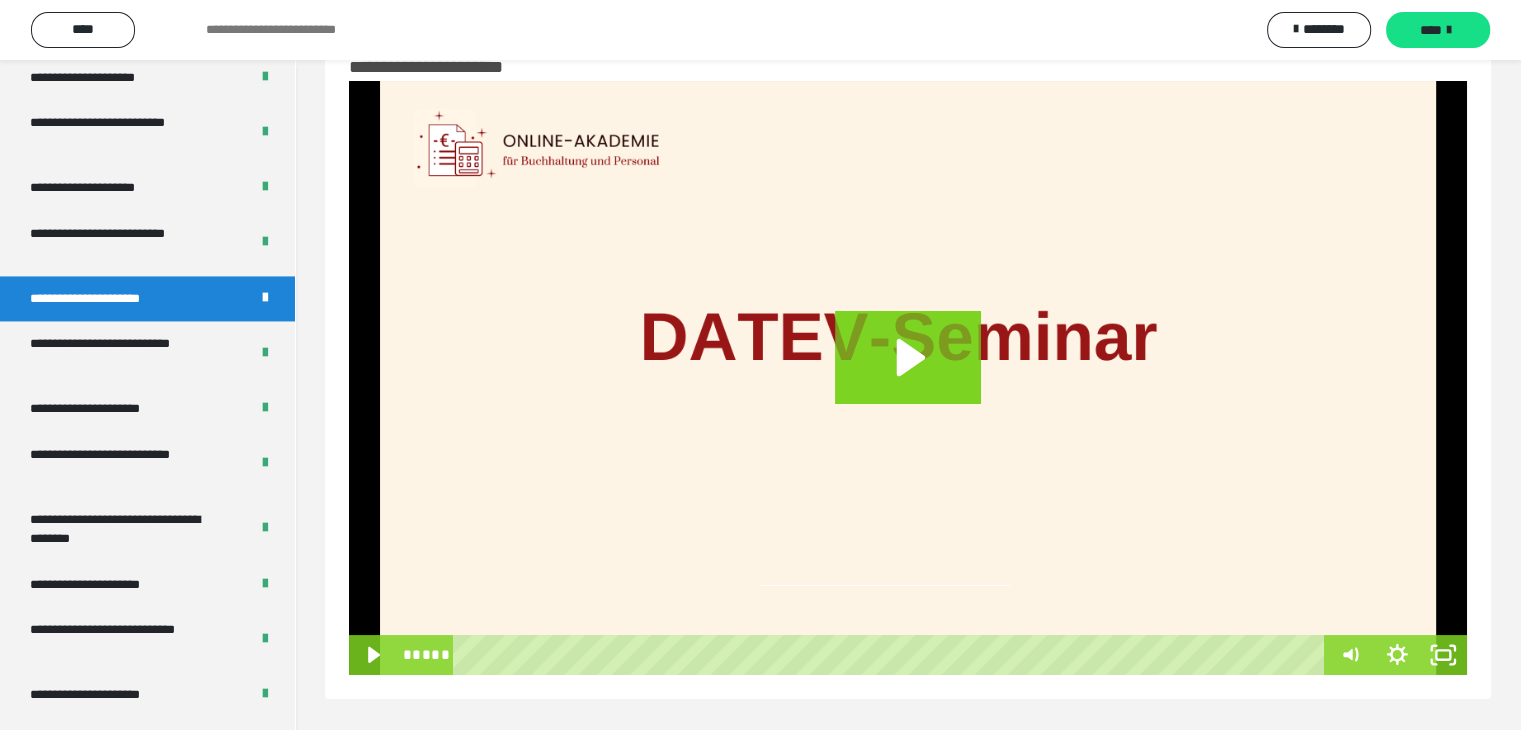 scroll, scrollTop: 59, scrollLeft: 0, axis: vertical 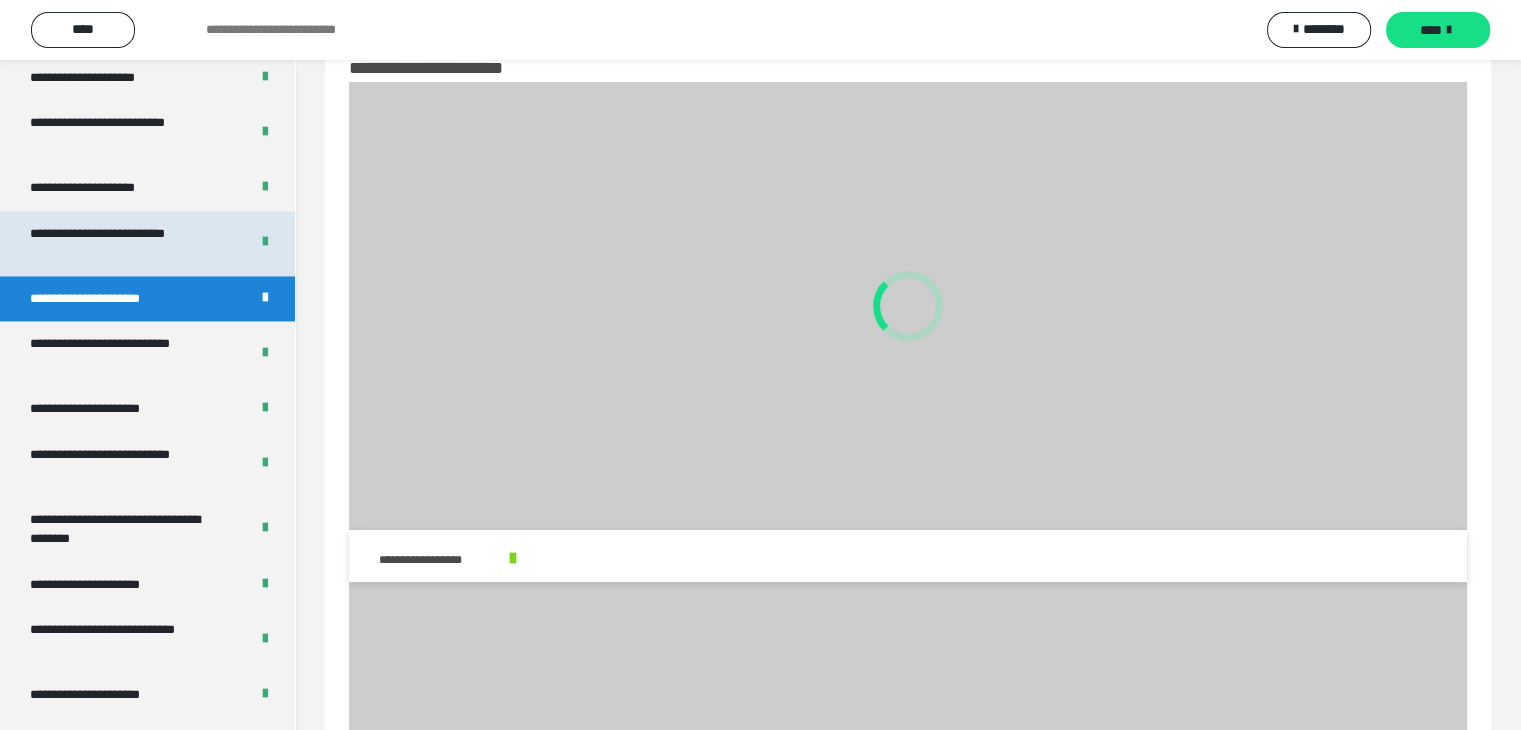 click on "**********" at bounding box center (124, 243) 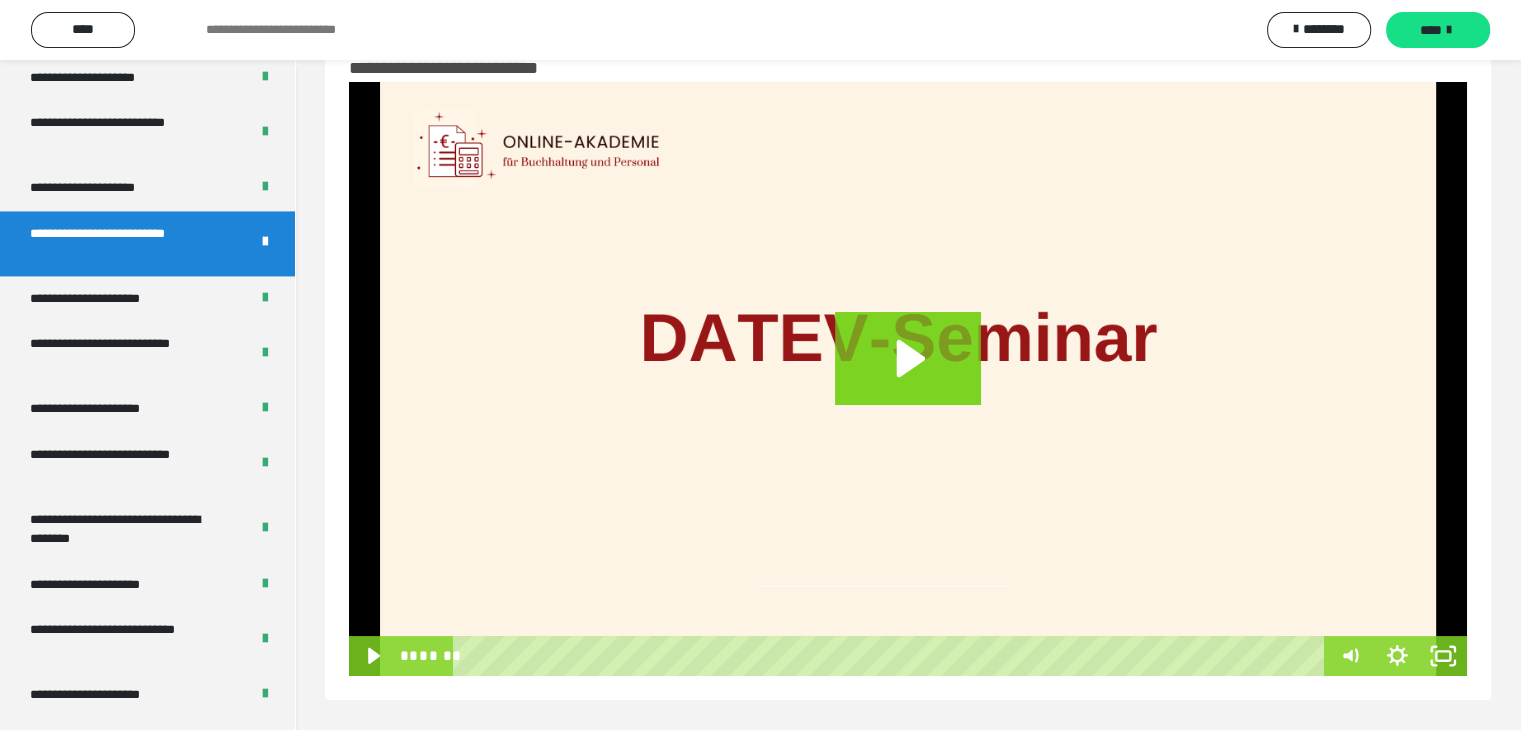 scroll, scrollTop: 60, scrollLeft: 0, axis: vertical 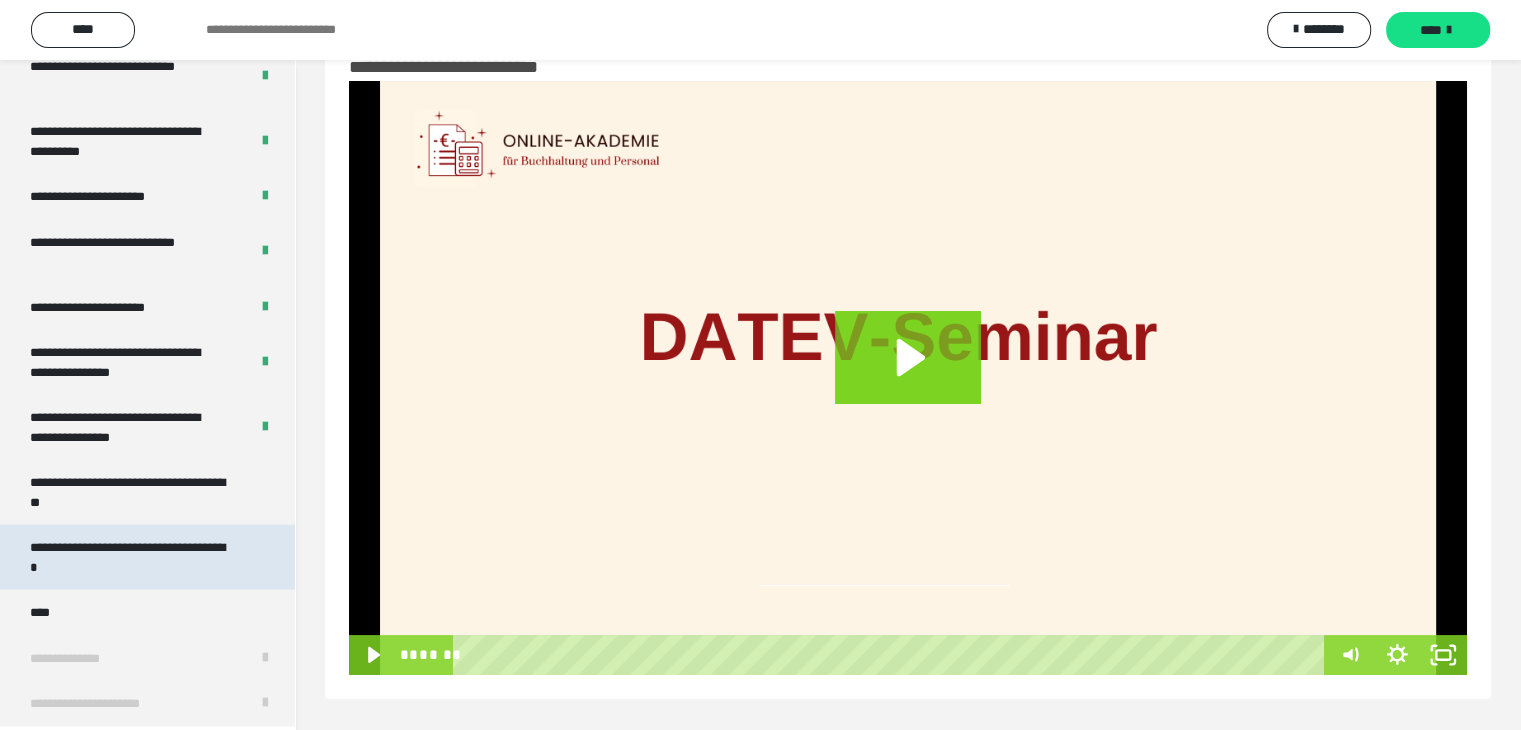 click on "**********" at bounding box center (132, 557) 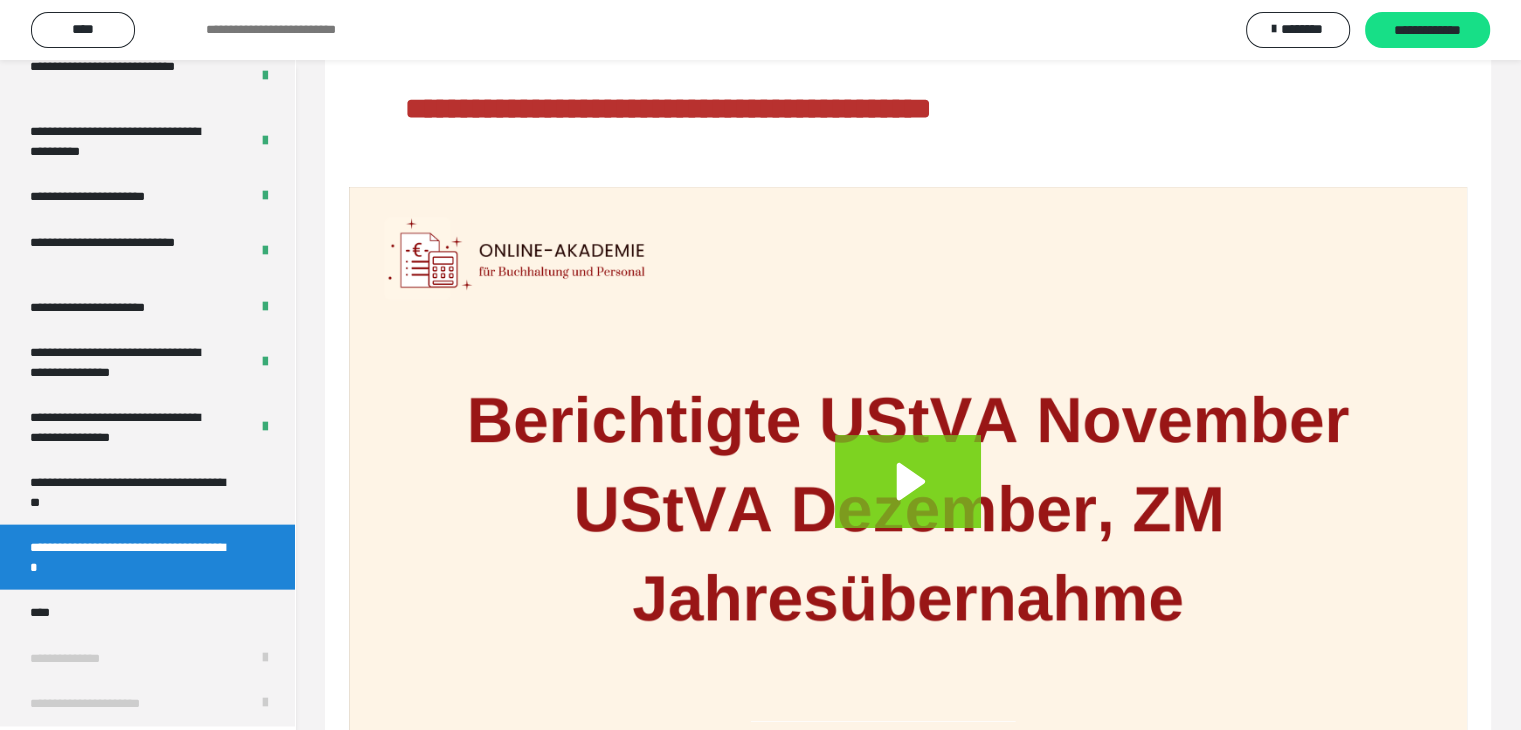 scroll, scrollTop: 312, scrollLeft: 0, axis: vertical 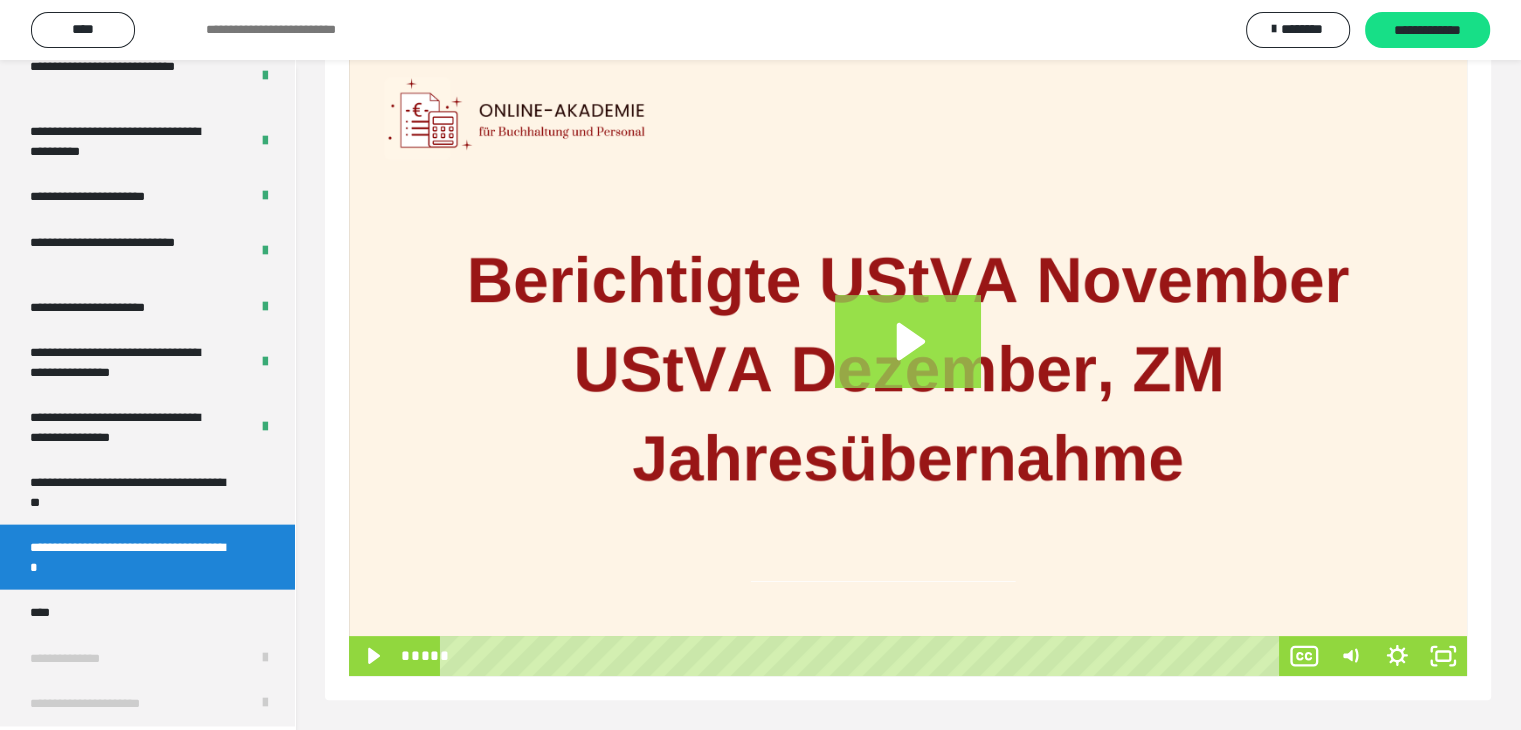 click 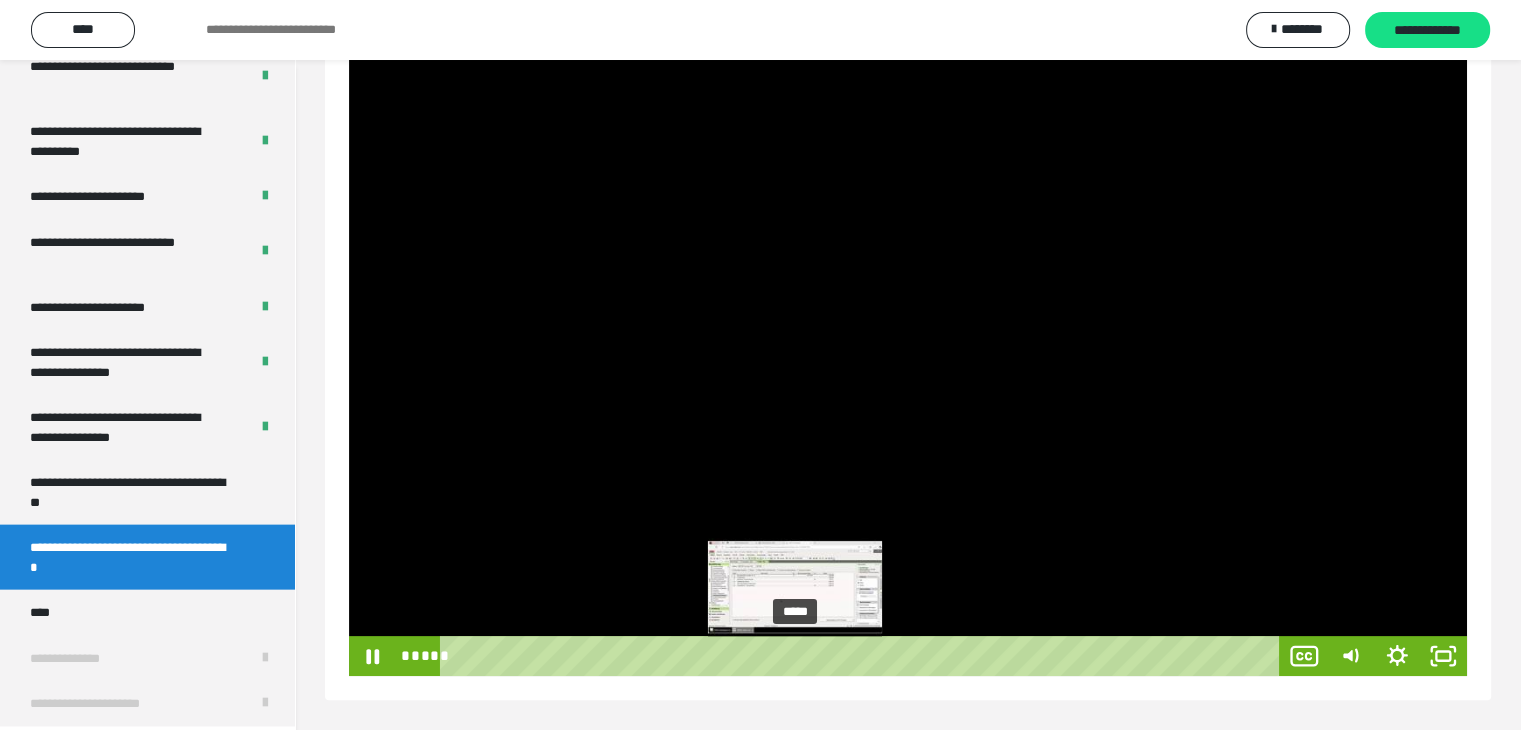 click on "*****" at bounding box center [863, 656] 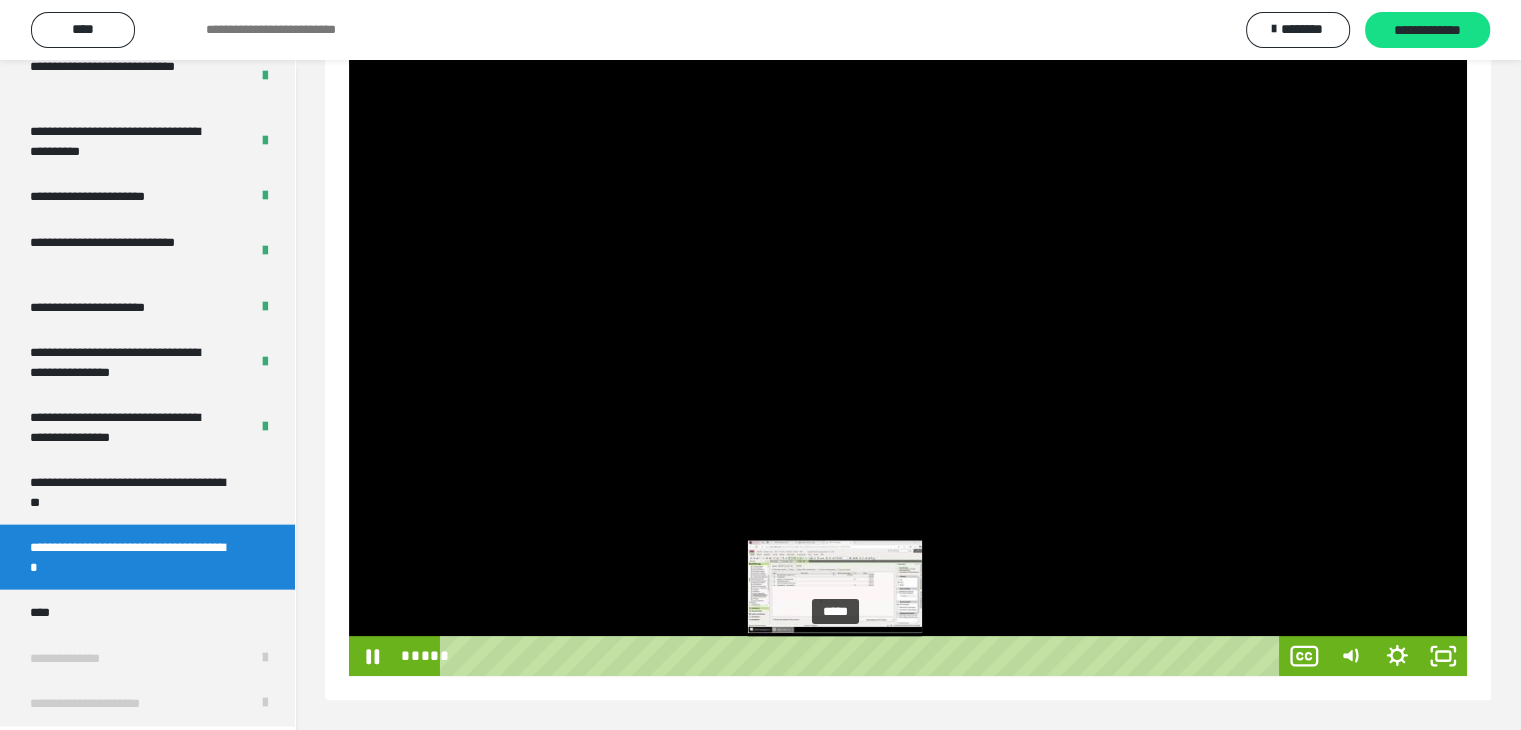 click on "*****" at bounding box center (863, 656) 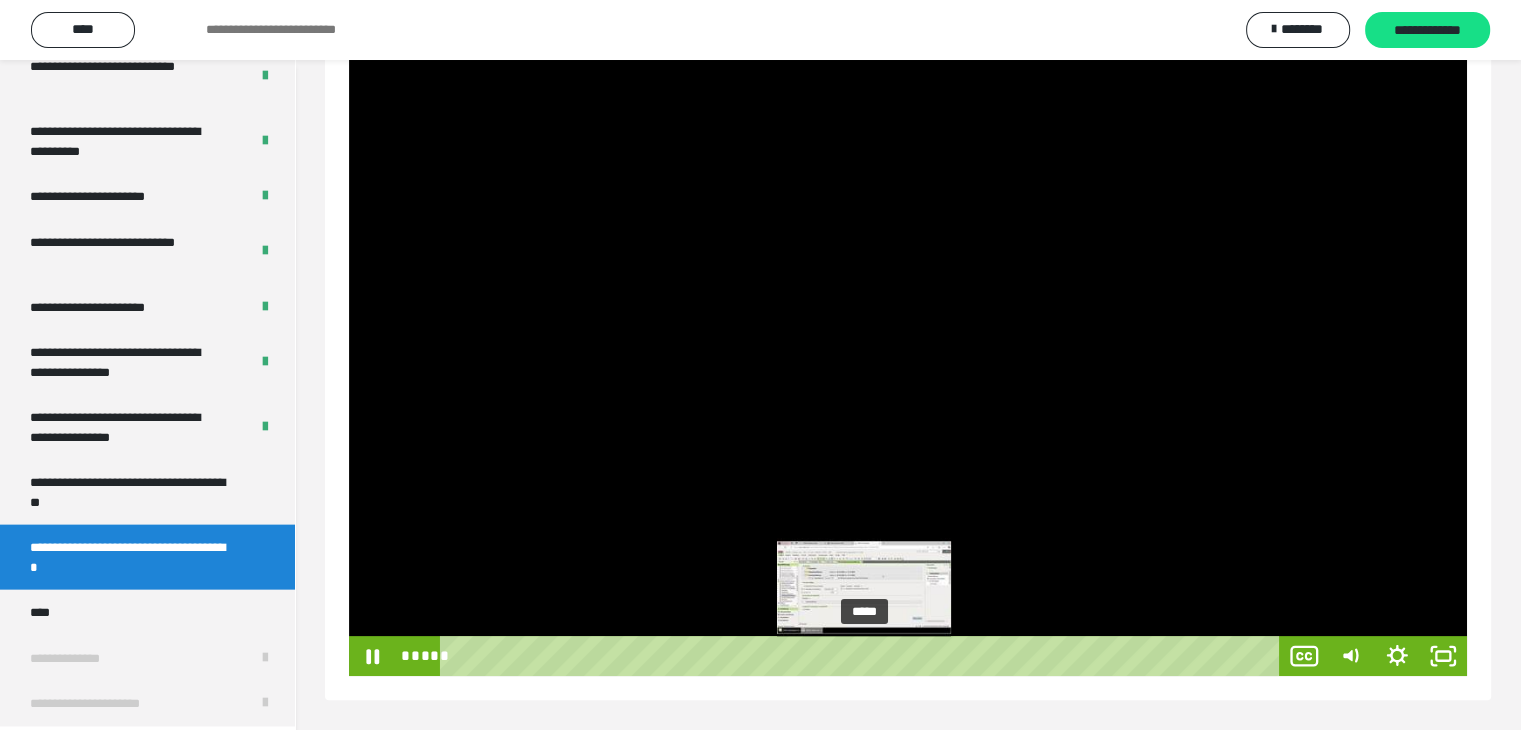click on "*****" at bounding box center [863, 656] 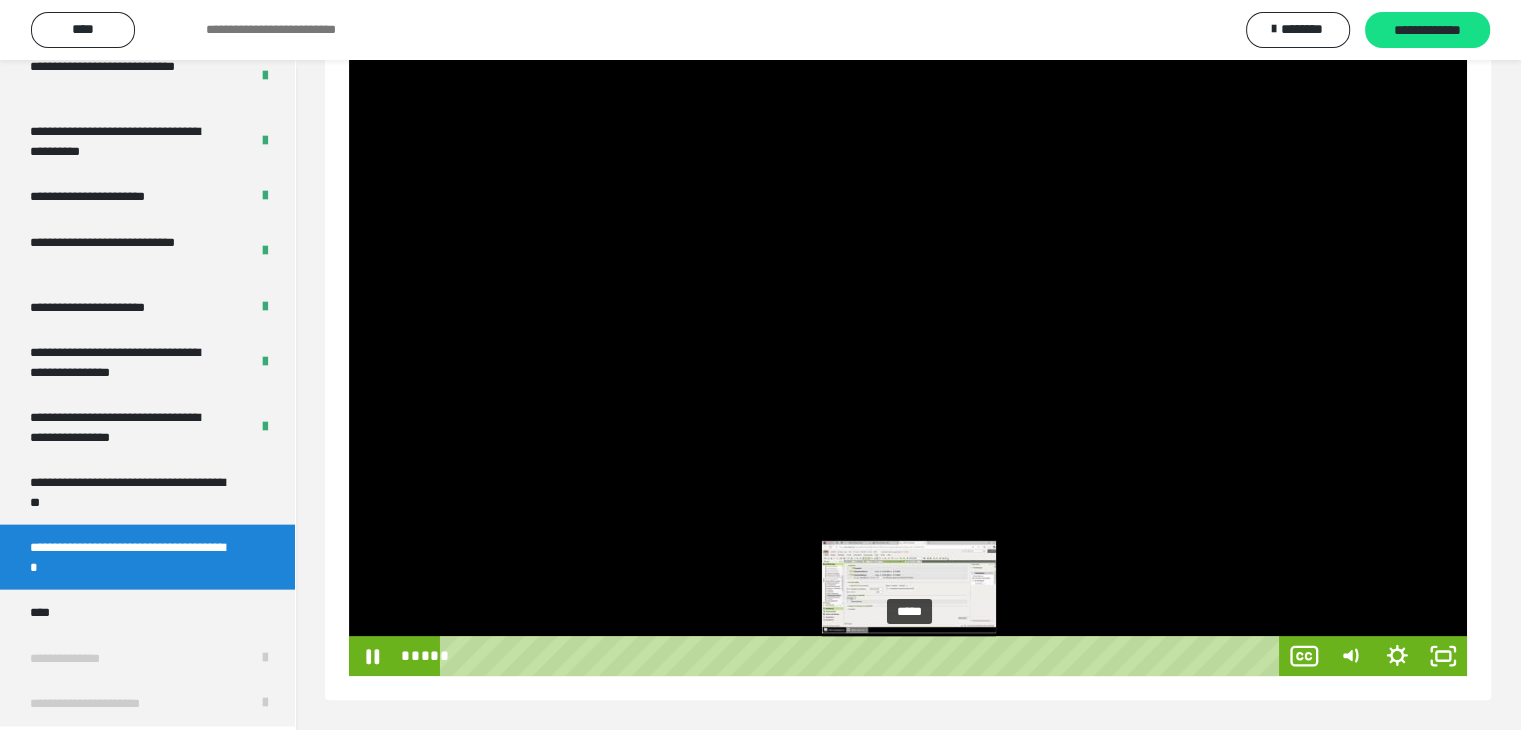 click on "*****" at bounding box center [863, 656] 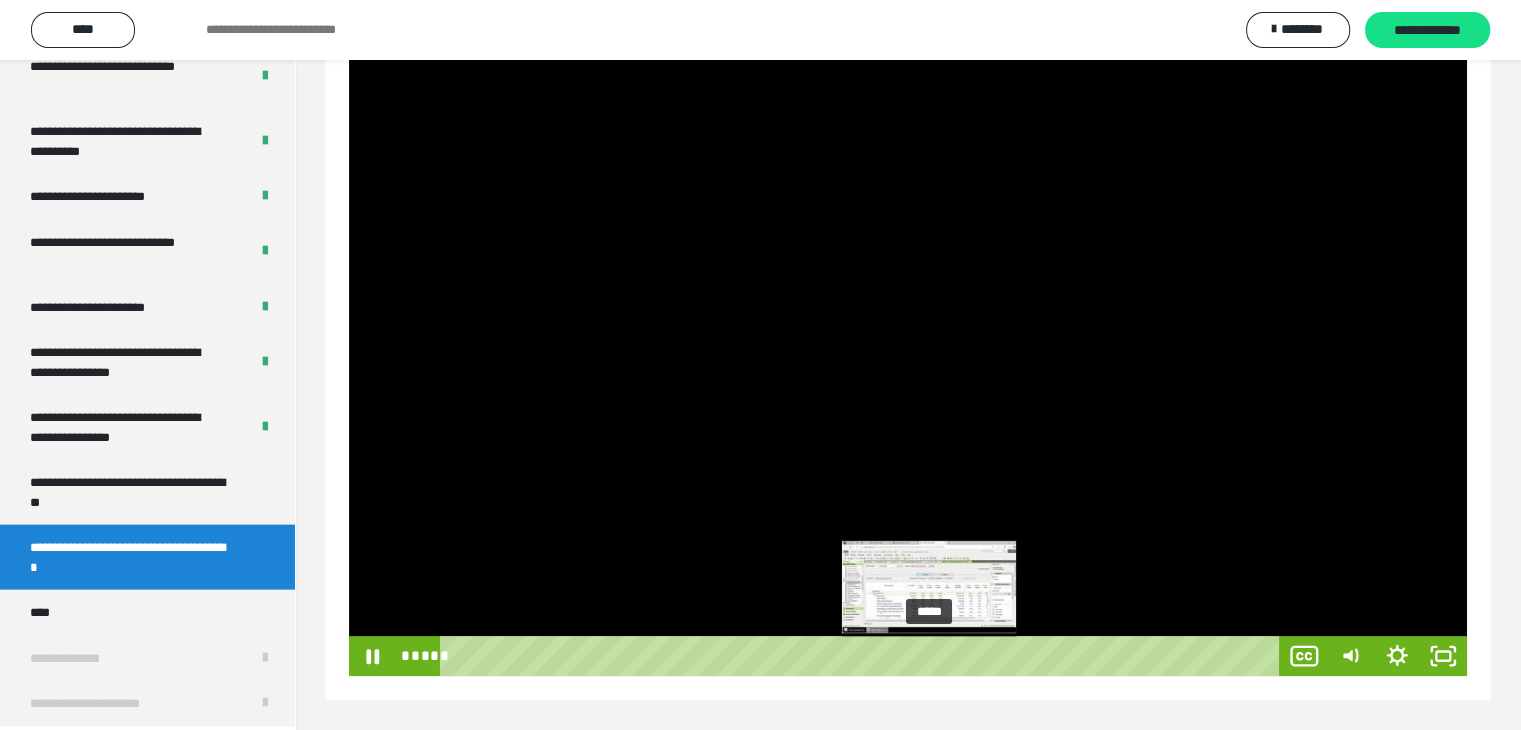 click on "*****" at bounding box center (863, 656) 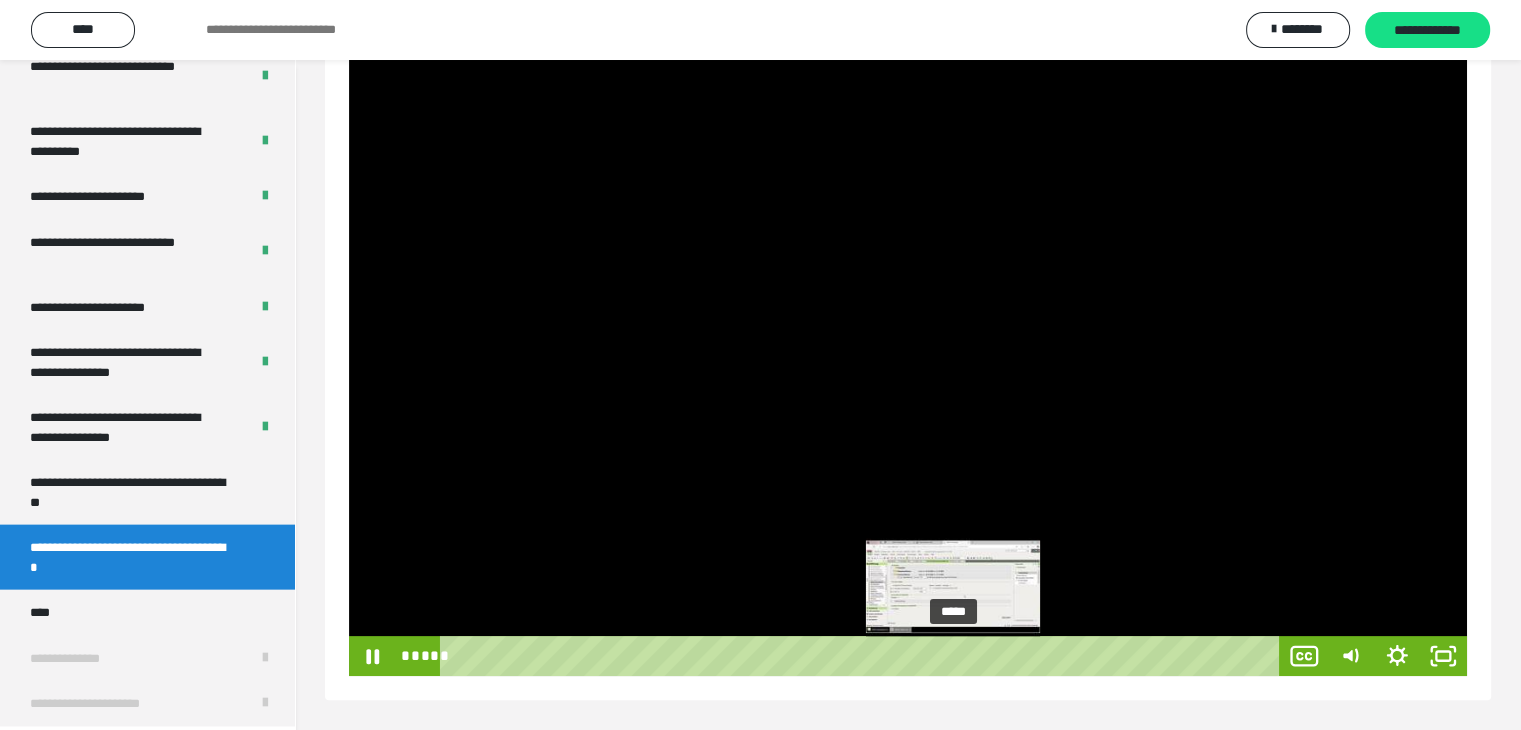 click on "*****" at bounding box center (863, 656) 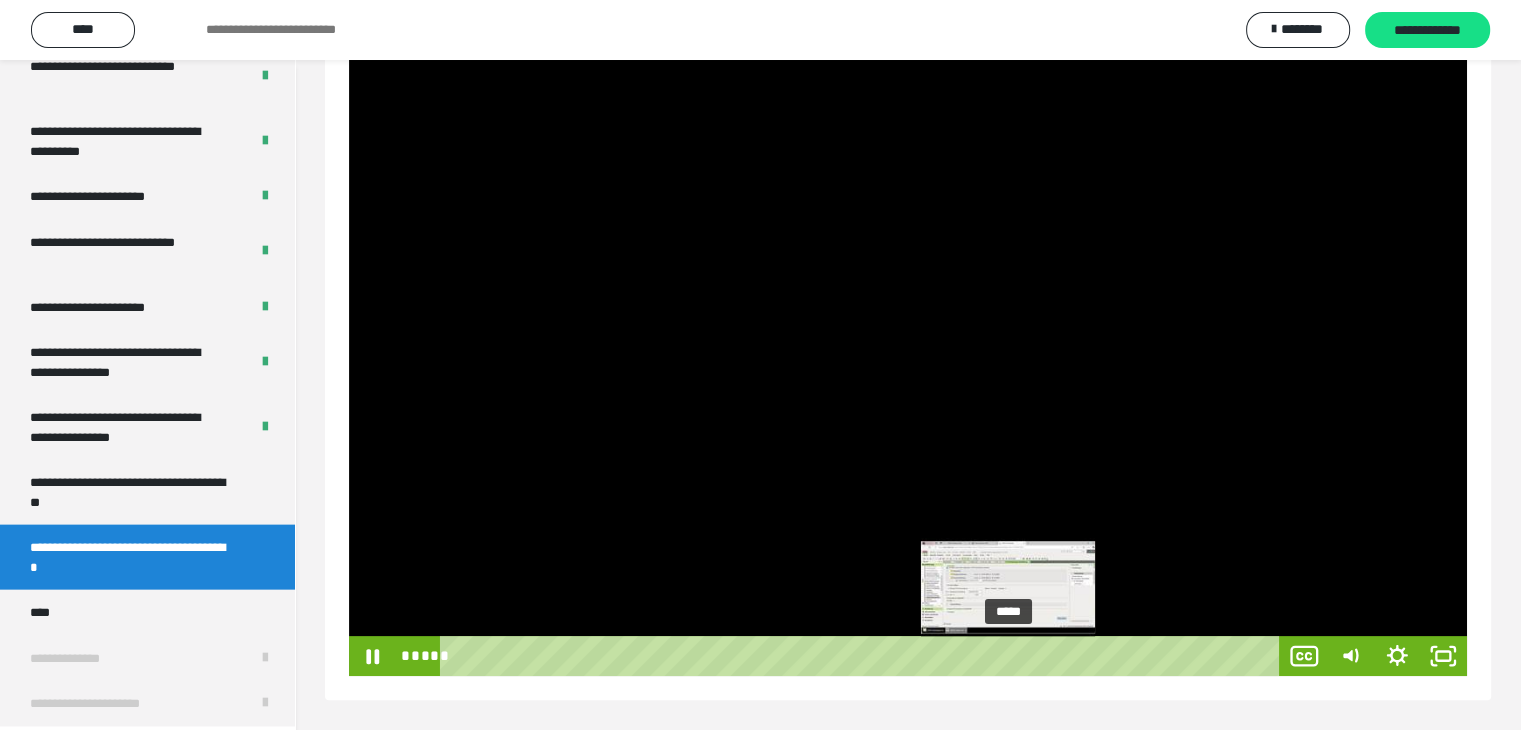click on "*****" at bounding box center (863, 656) 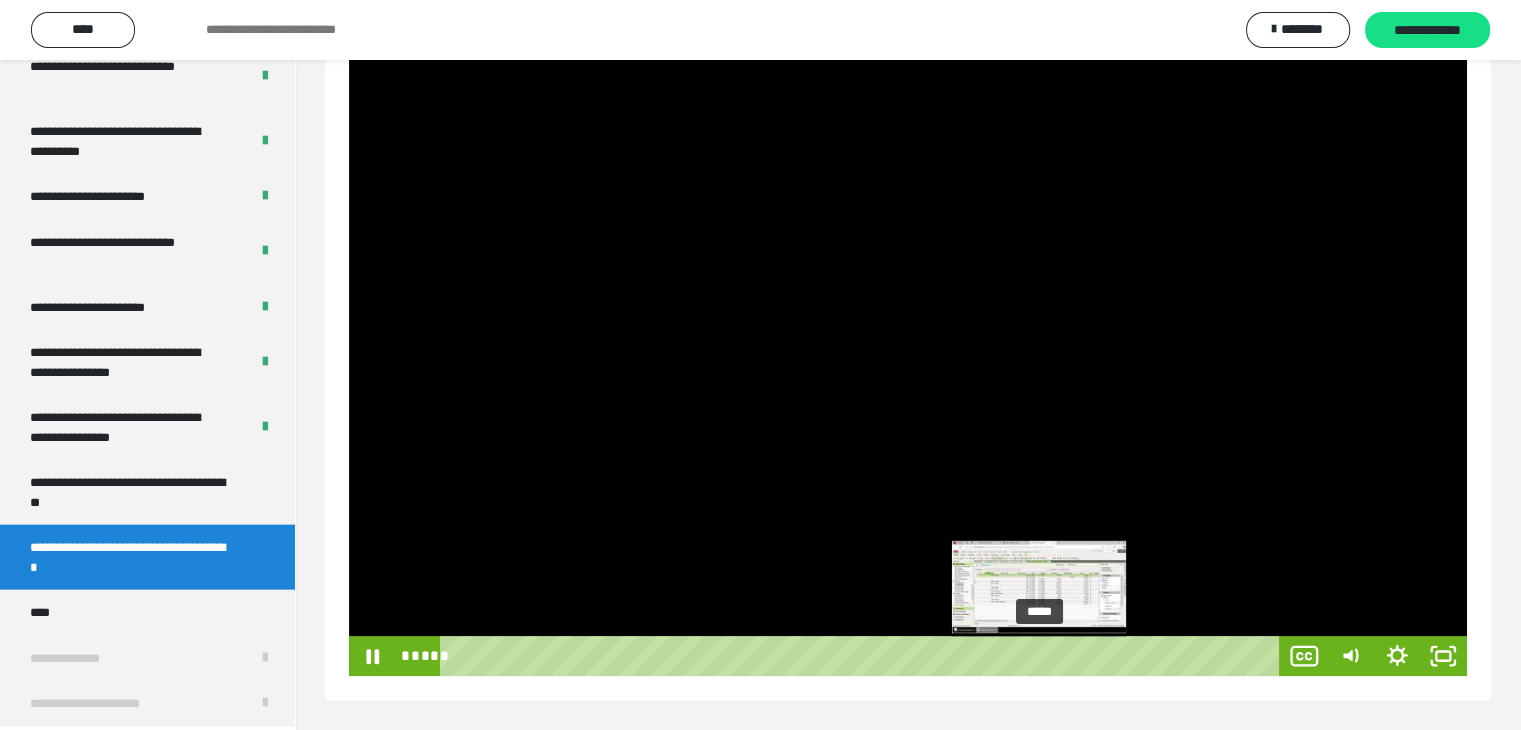 click on "*****" at bounding box center [863, 656] 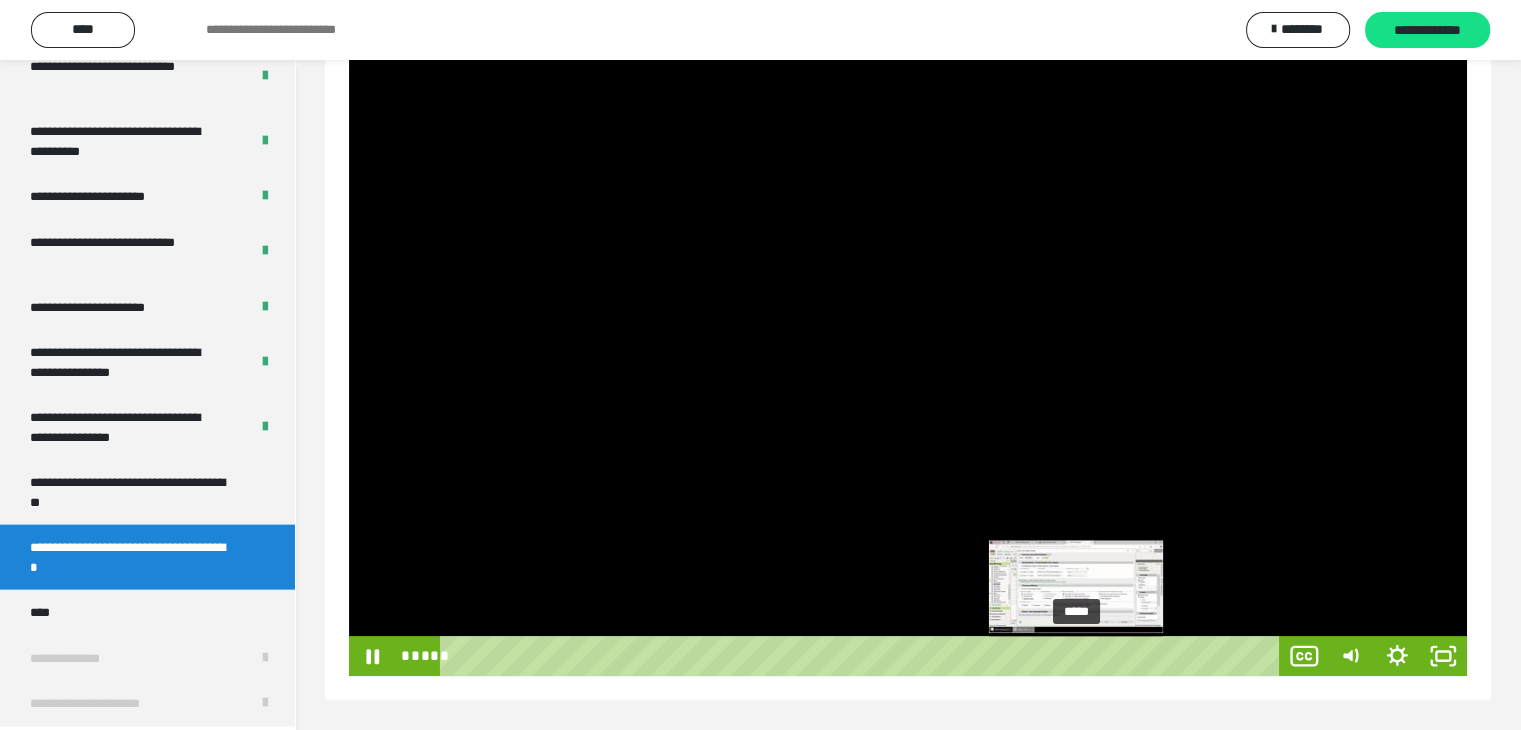 click on "*****" at bounding box center (863, 656) 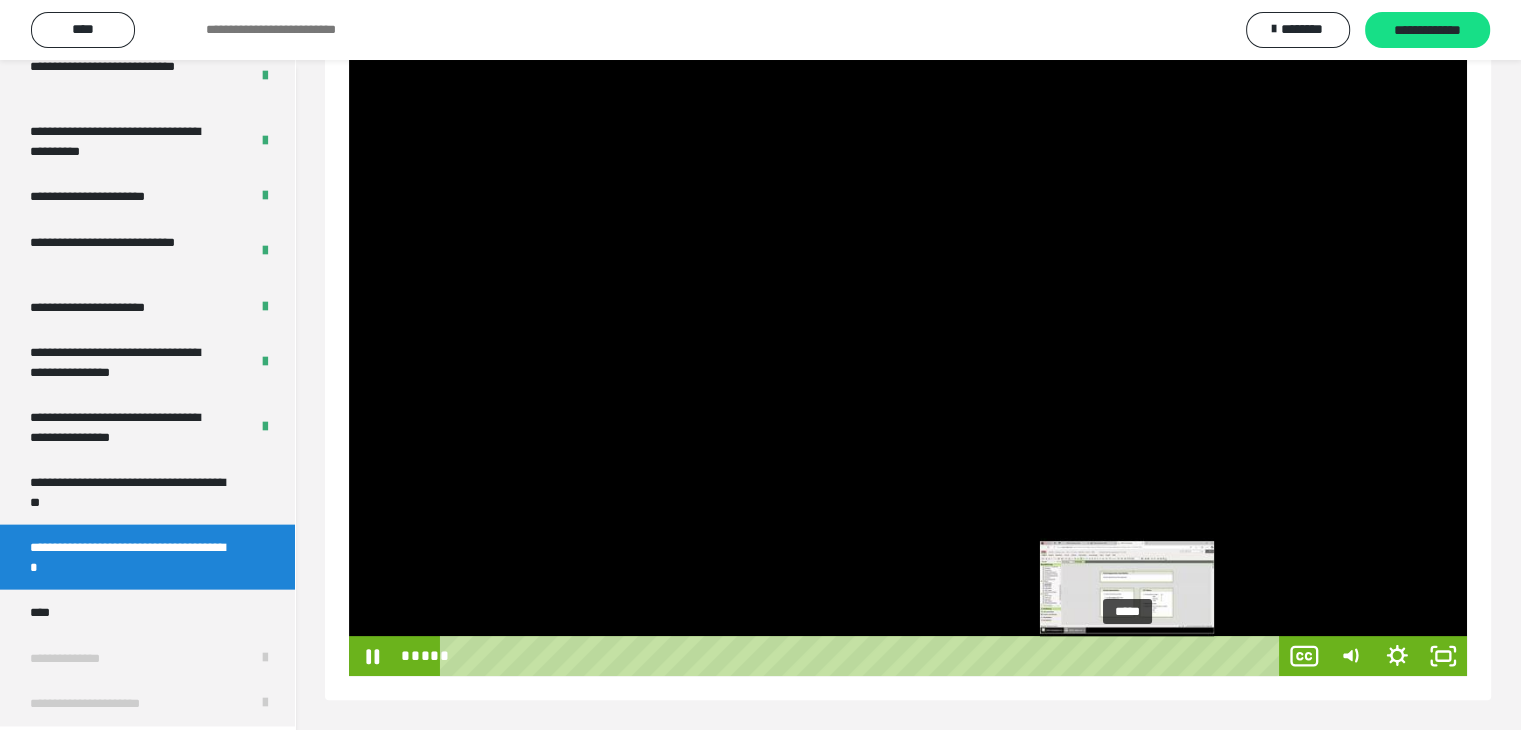 click on "*****" at bounding box center [863, 656] 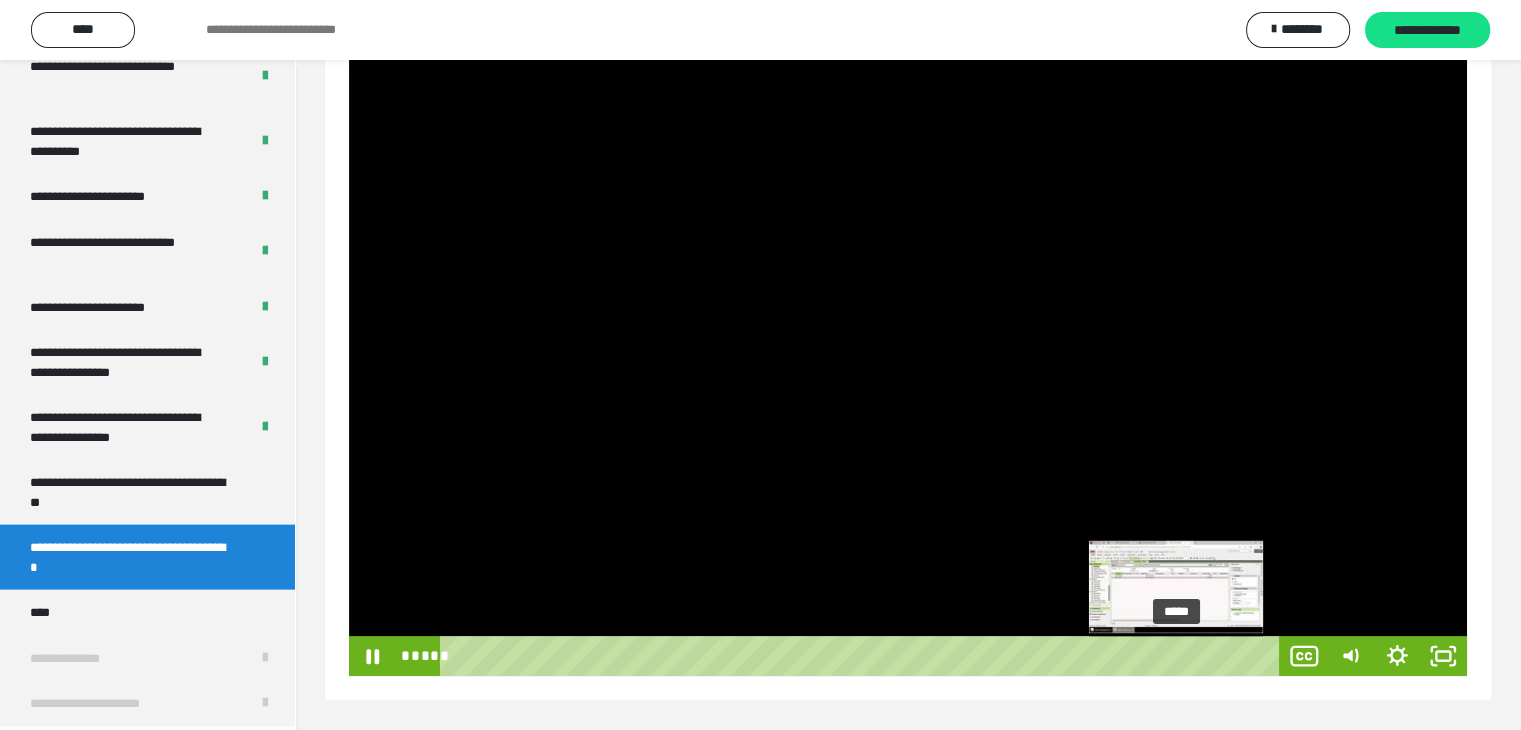 click on "*****" at bounding box center [863, 656] 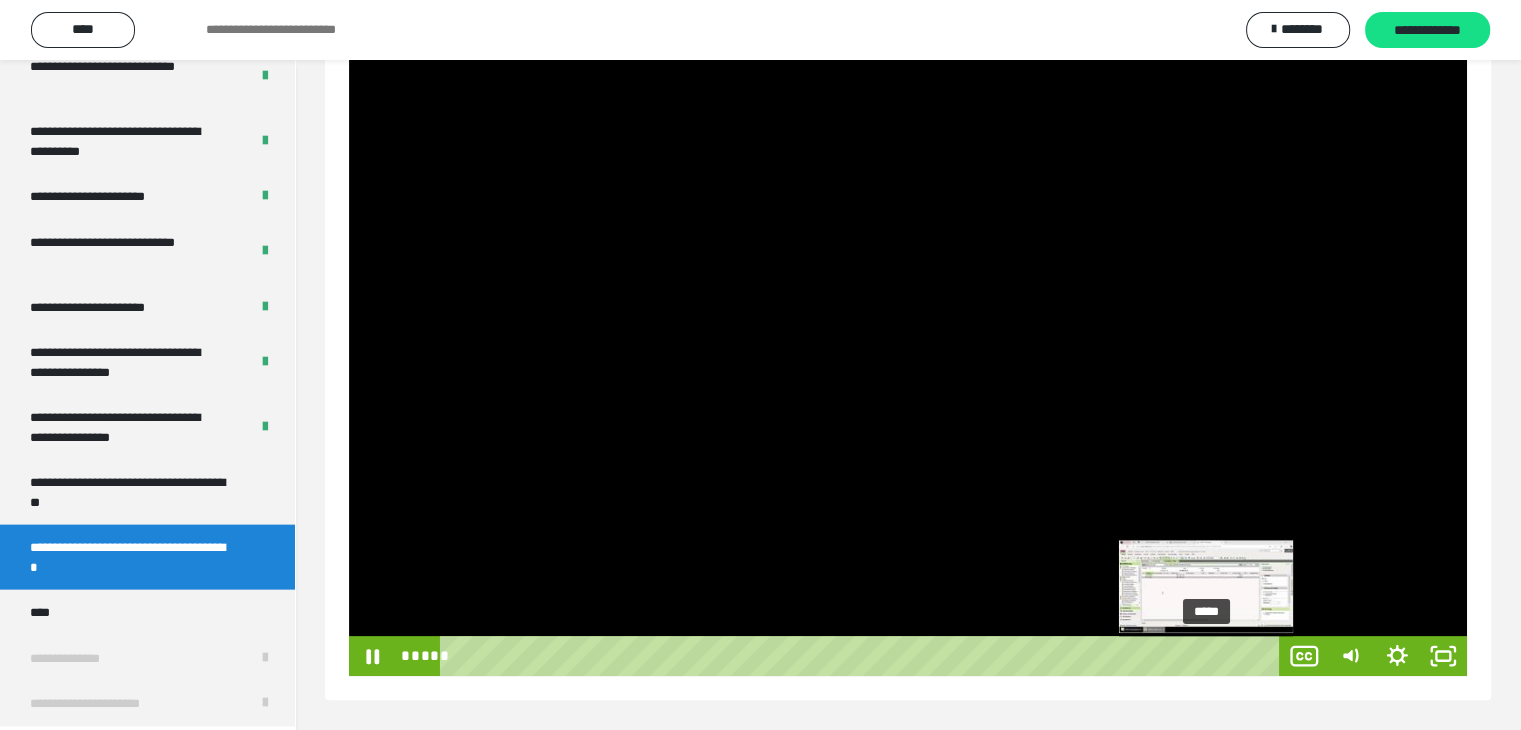 click on "*****" at bounding box center [863, 656] 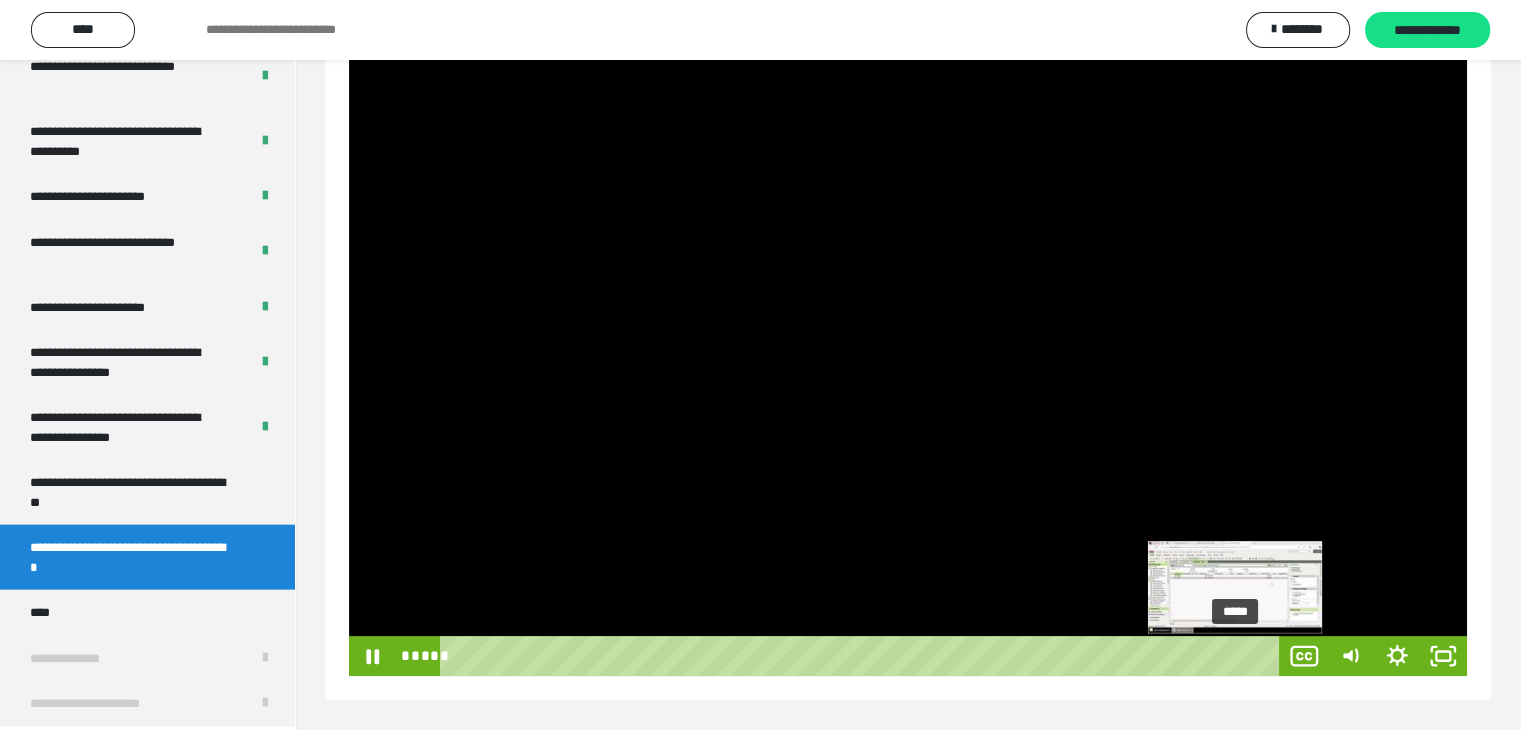 click on "*****" at bounding box center [863, 656] 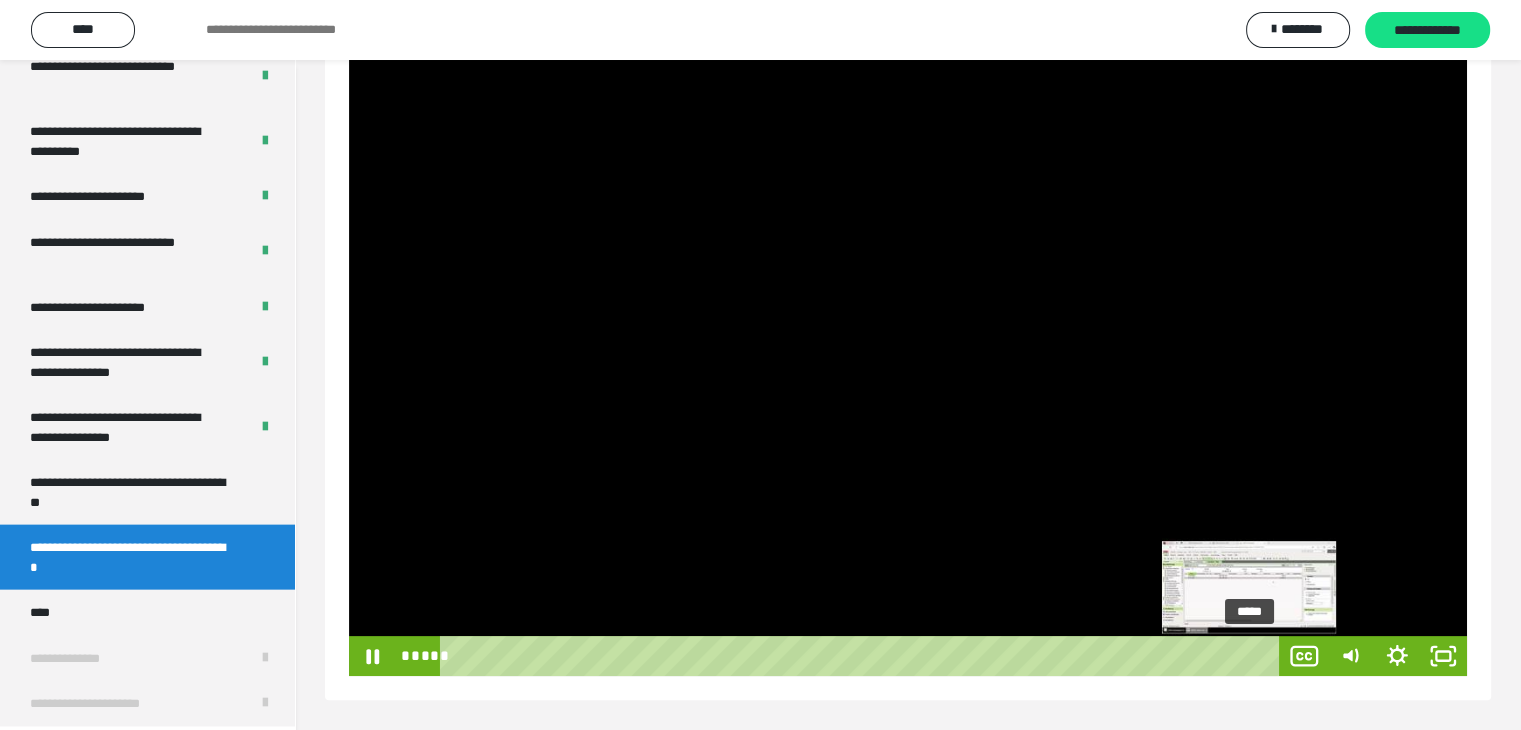 click on "*****" at bounding box center (863, 656) 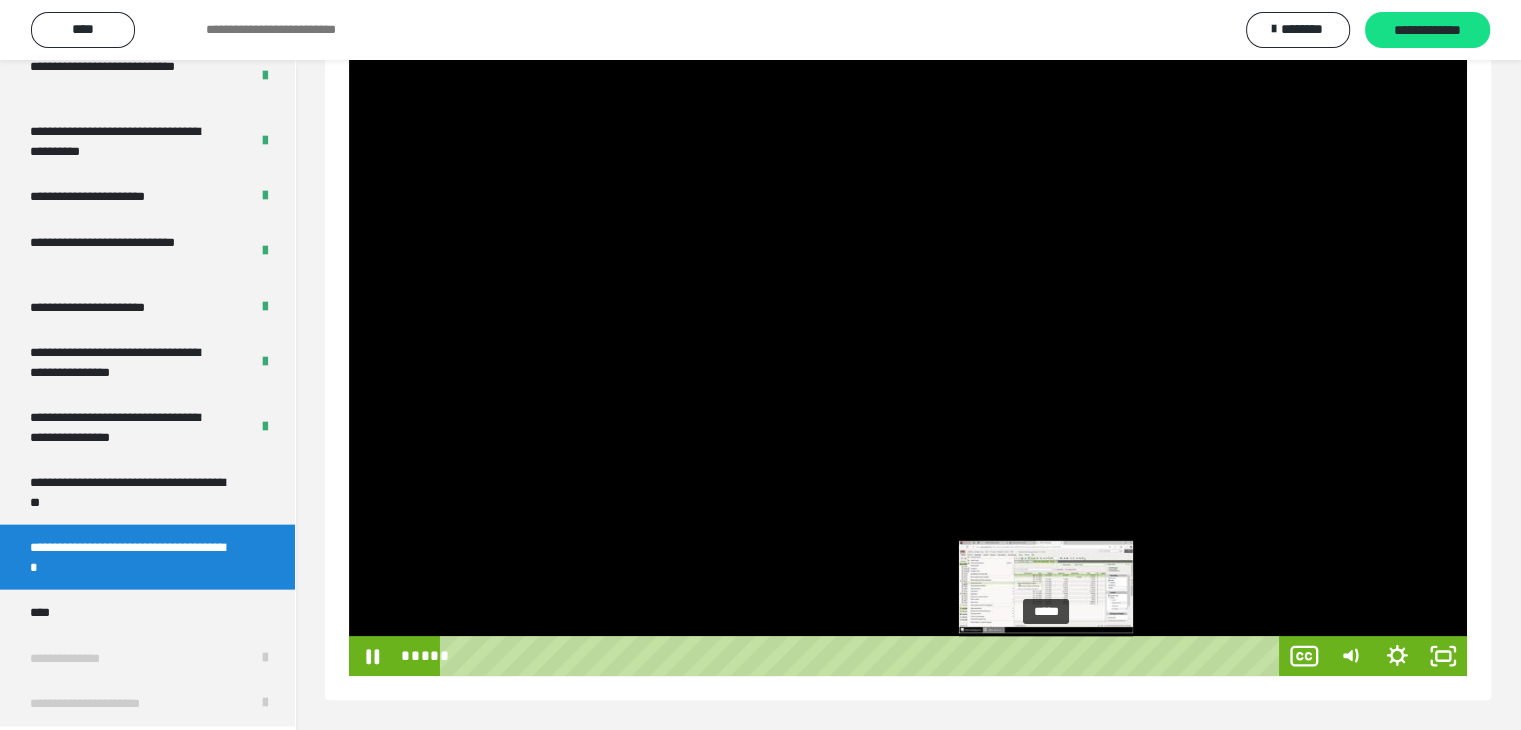 click on "*****" at bounding box center [863, 656] 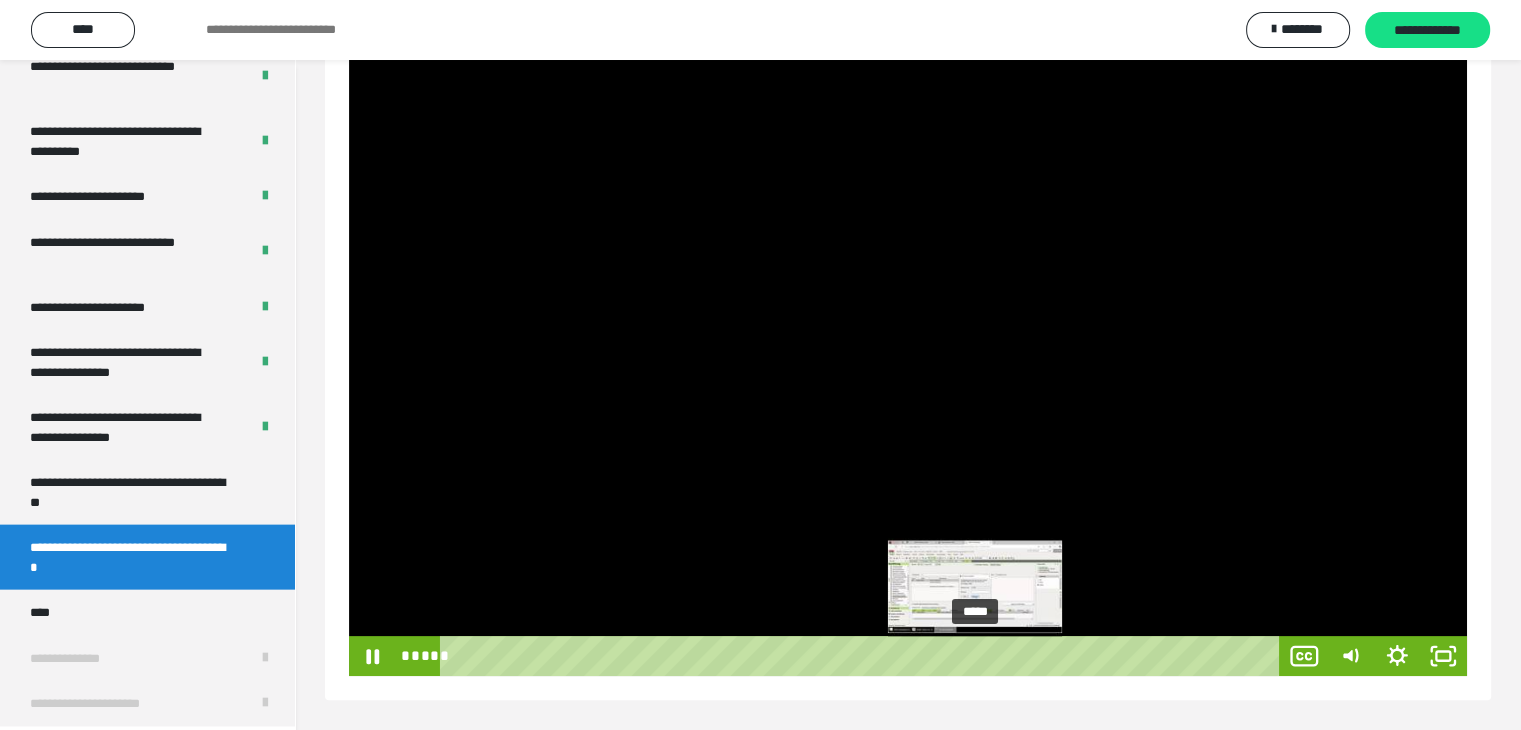 click on "*****" at bounding box center (863, 656) 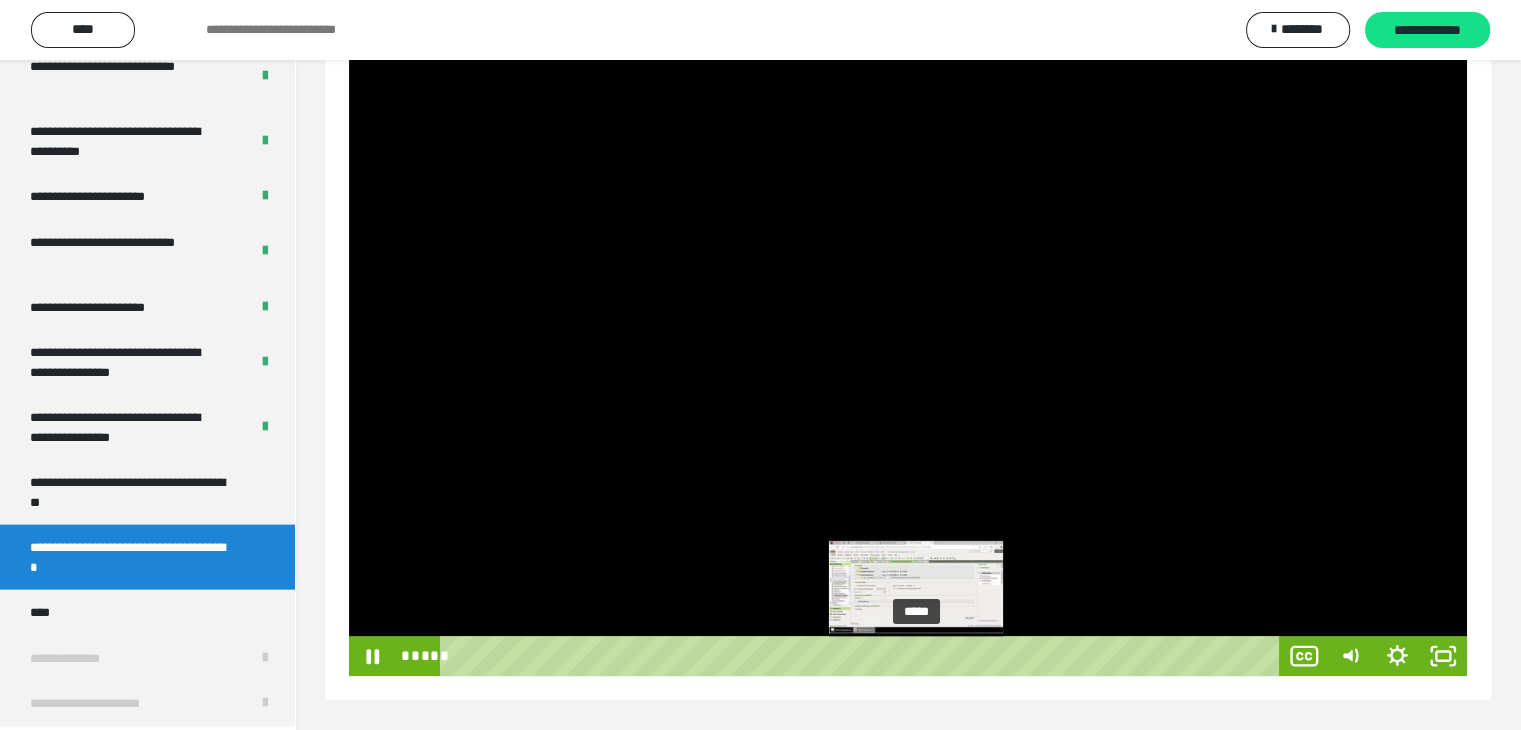 click on "*****" at bounding box center (863, 656) 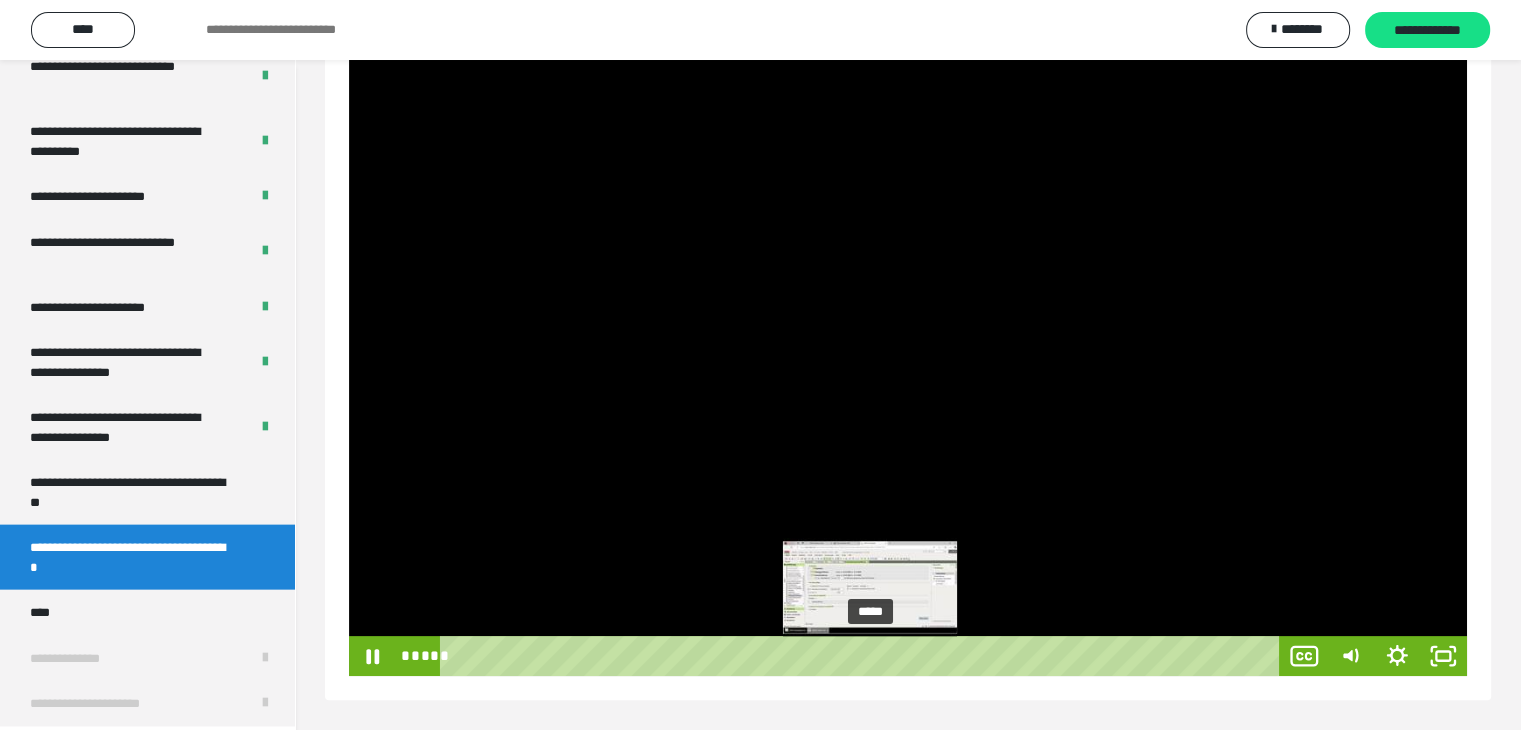 click on "*****" at bounding box center (863, 656) 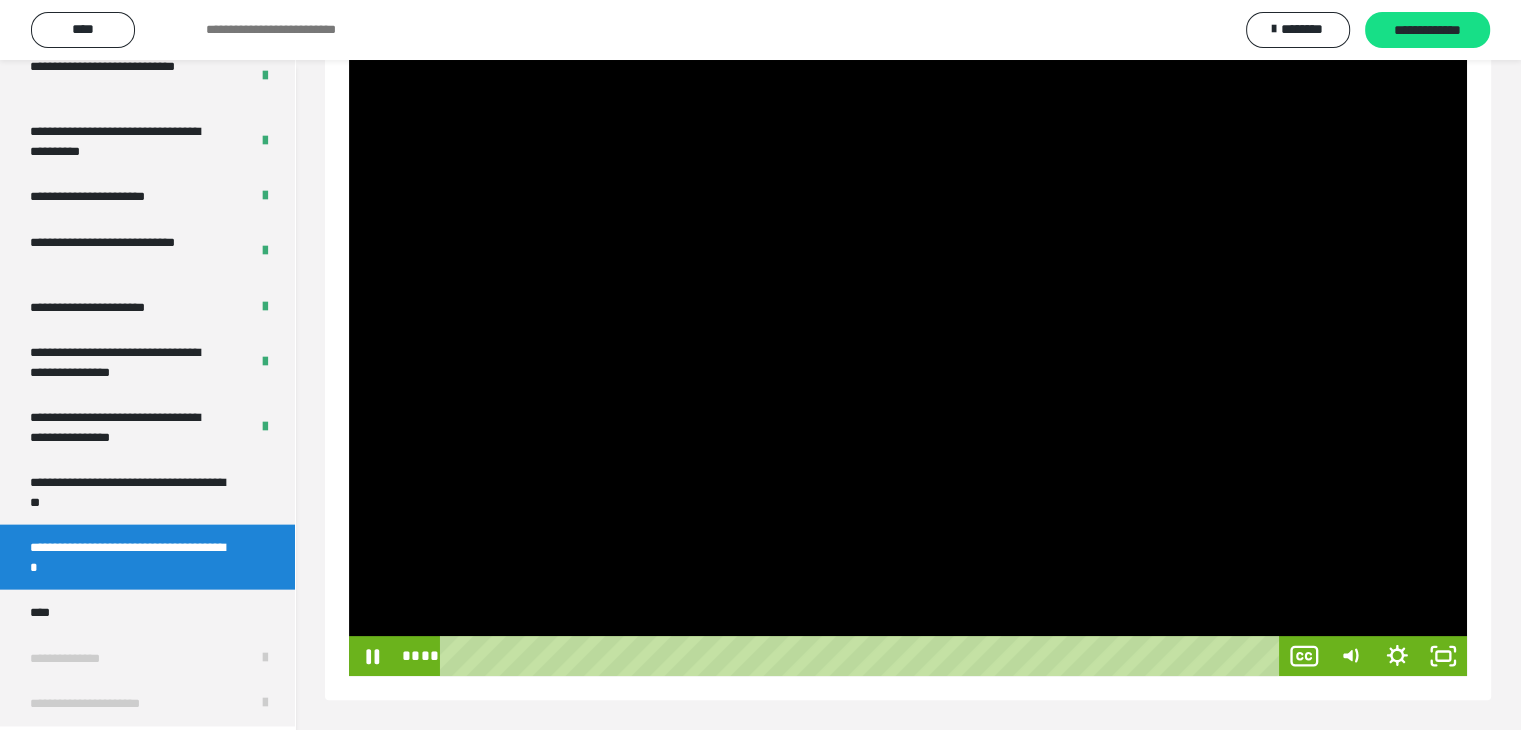 click at bounding box center [908, 361] 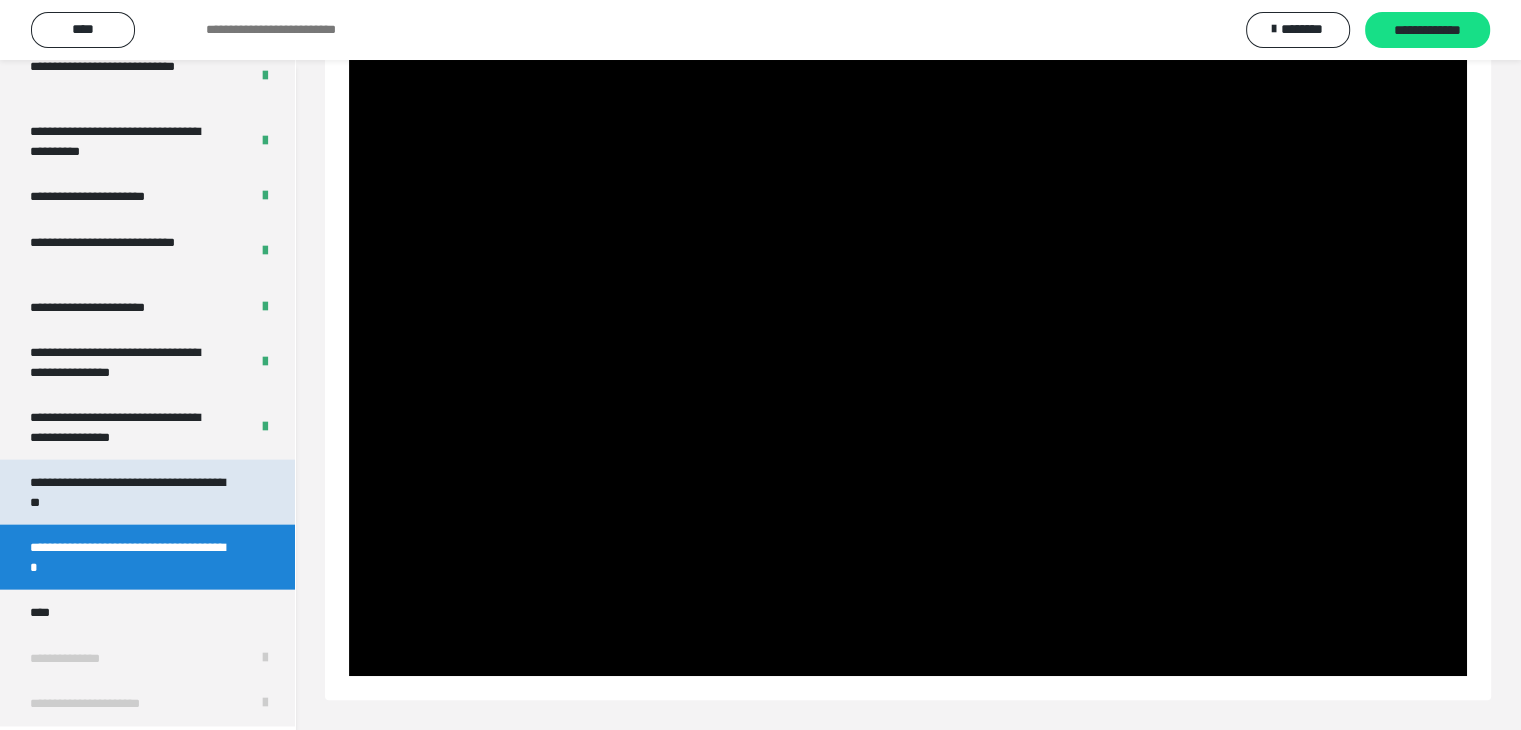 click on "**********" at bounding box center [132, 492] 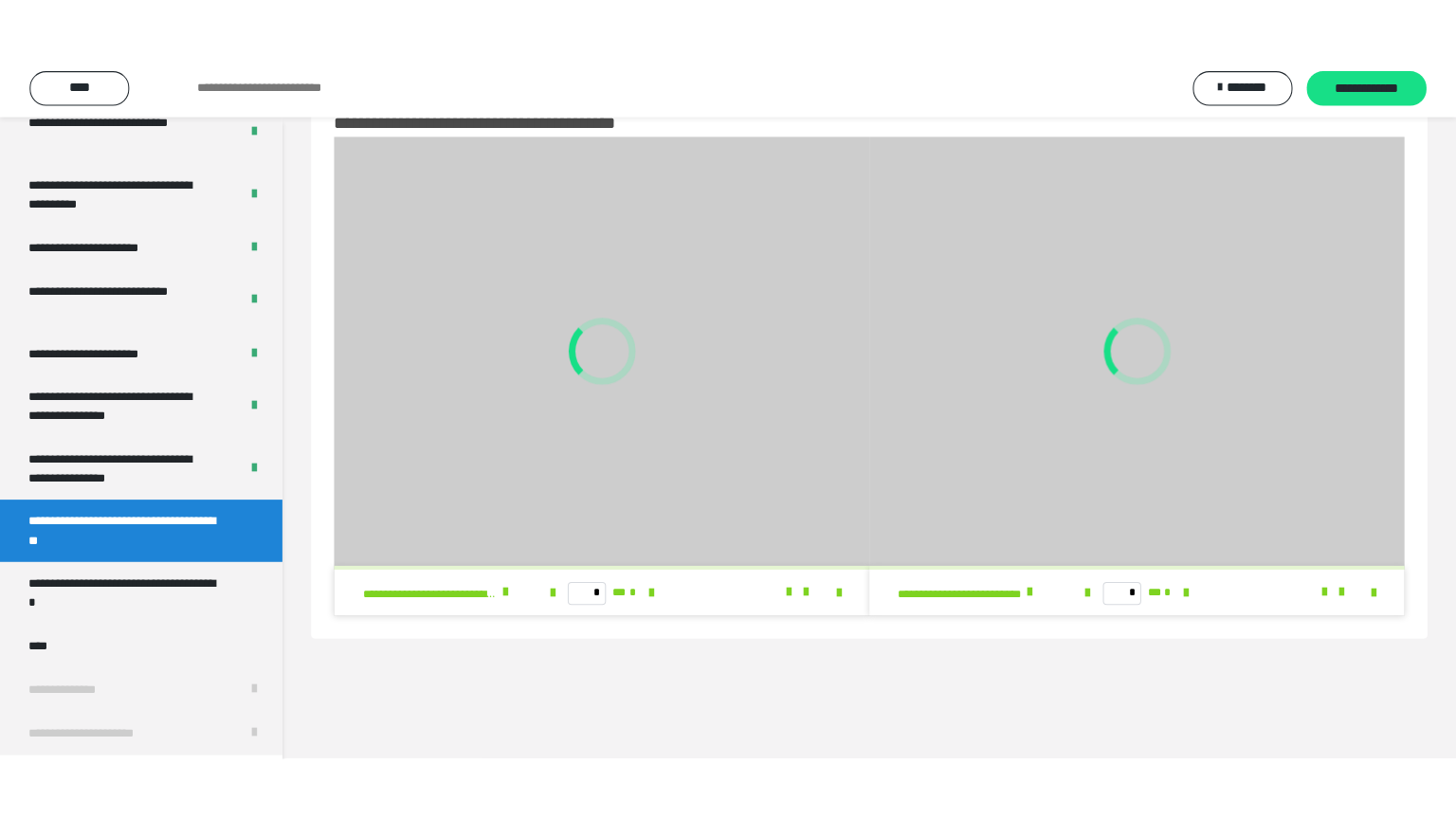 scroll, scrollTop: 57, scrollLeft: 0, axis: vertical 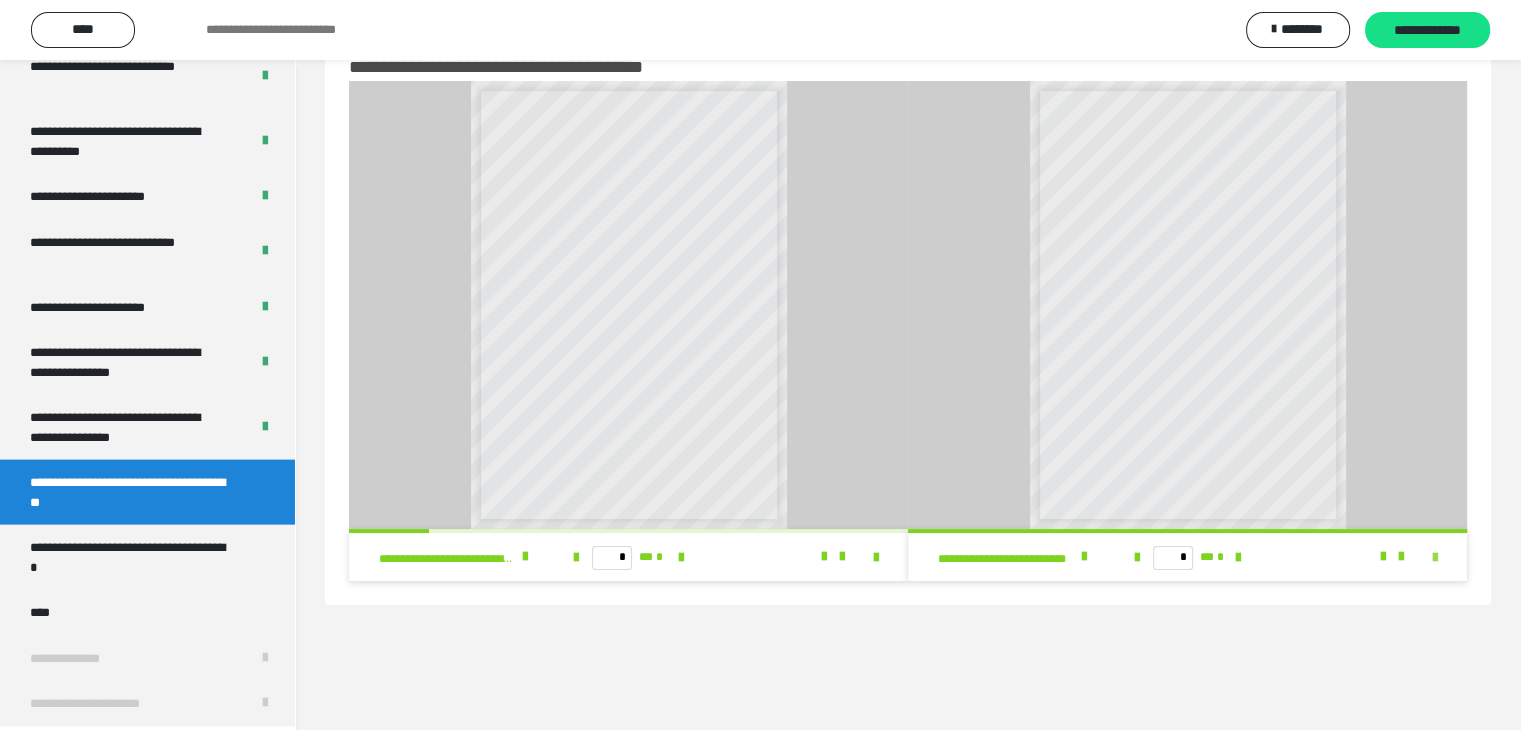 click at bounding box center [1435, 558] 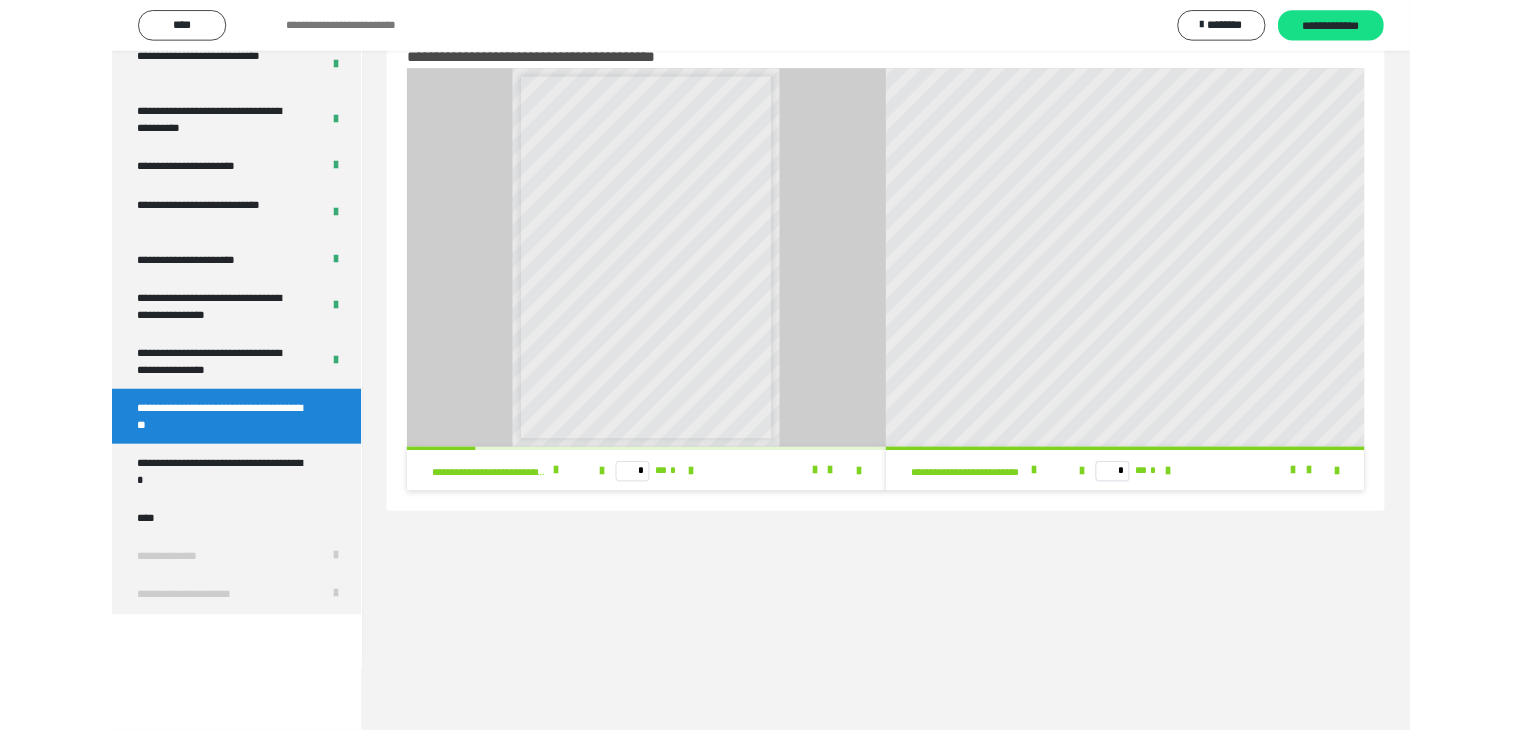 scroll, scrollTop: 4180, scrollLeft: 0, axis: vertical 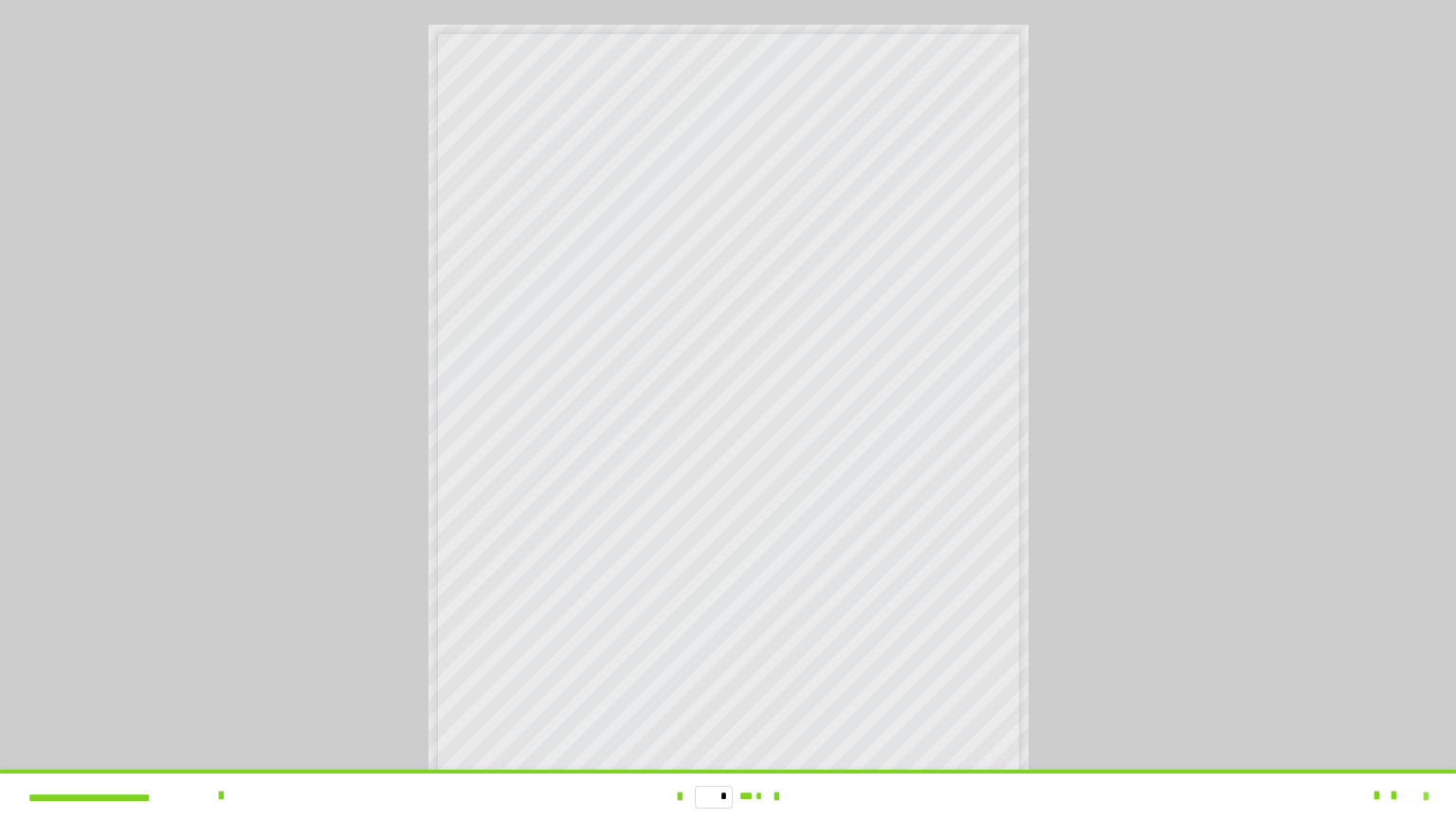 click at bounding box center [1426, 797] 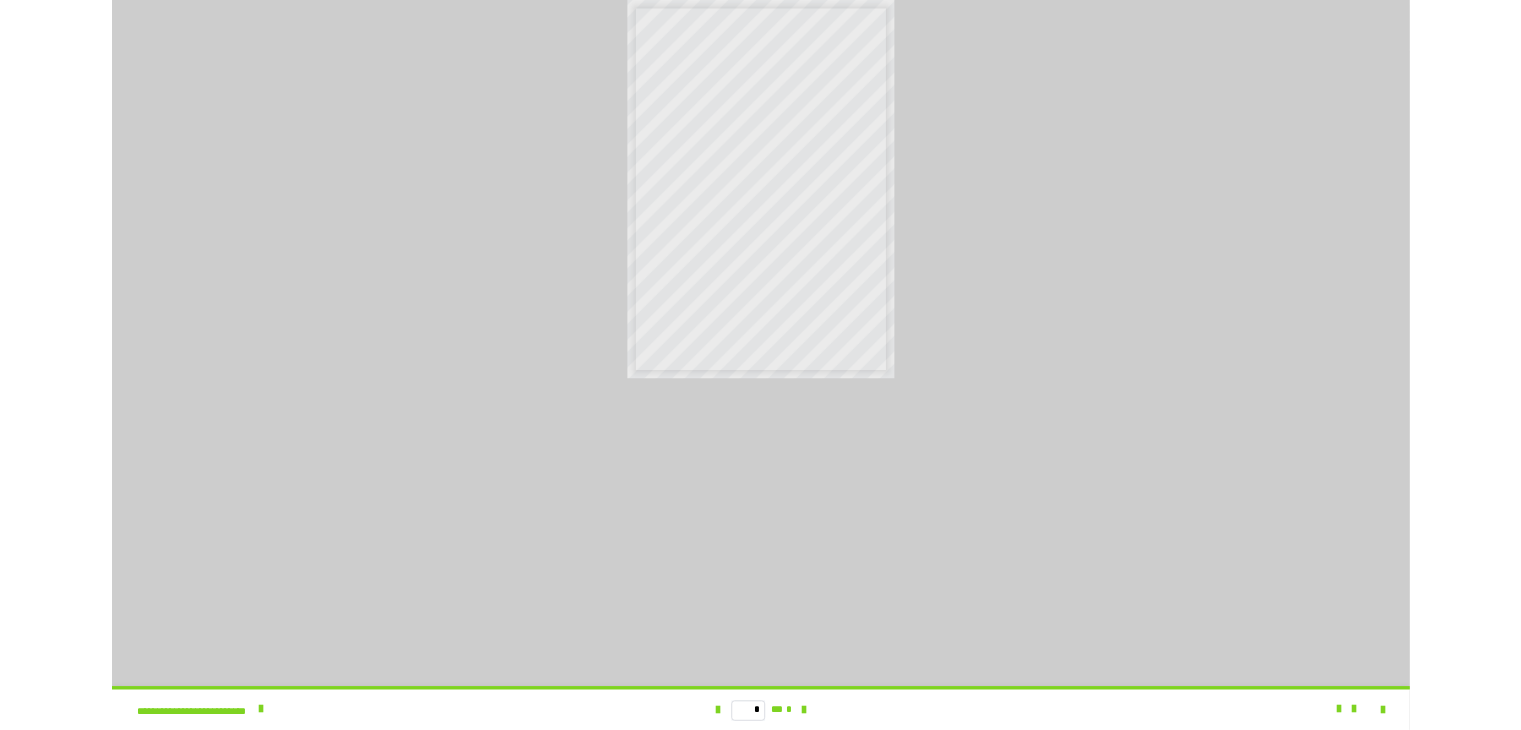 scroll, scrollTop: 4315, scrollLeft: 0, axis: vertical 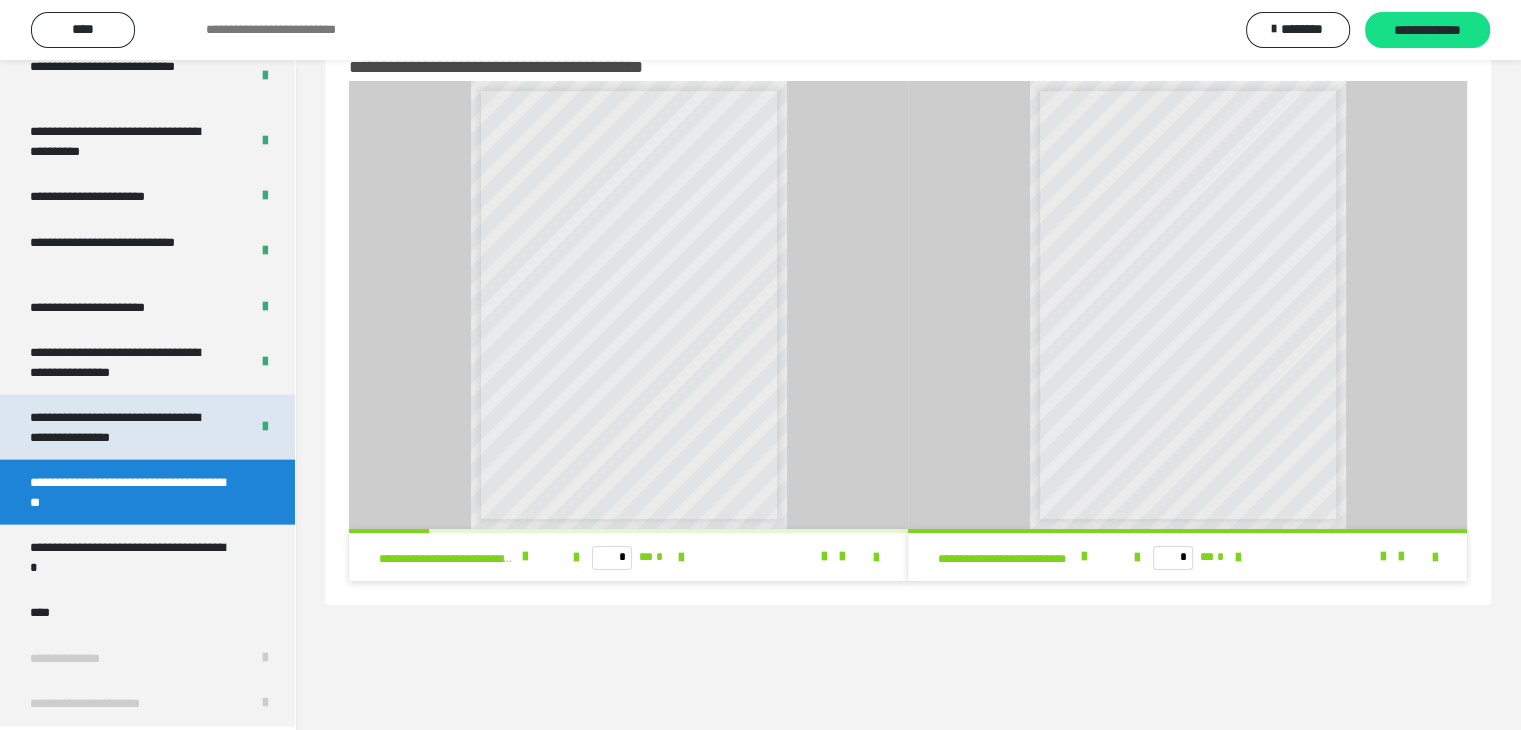 click on "**********" at bounding box center [124, 427] 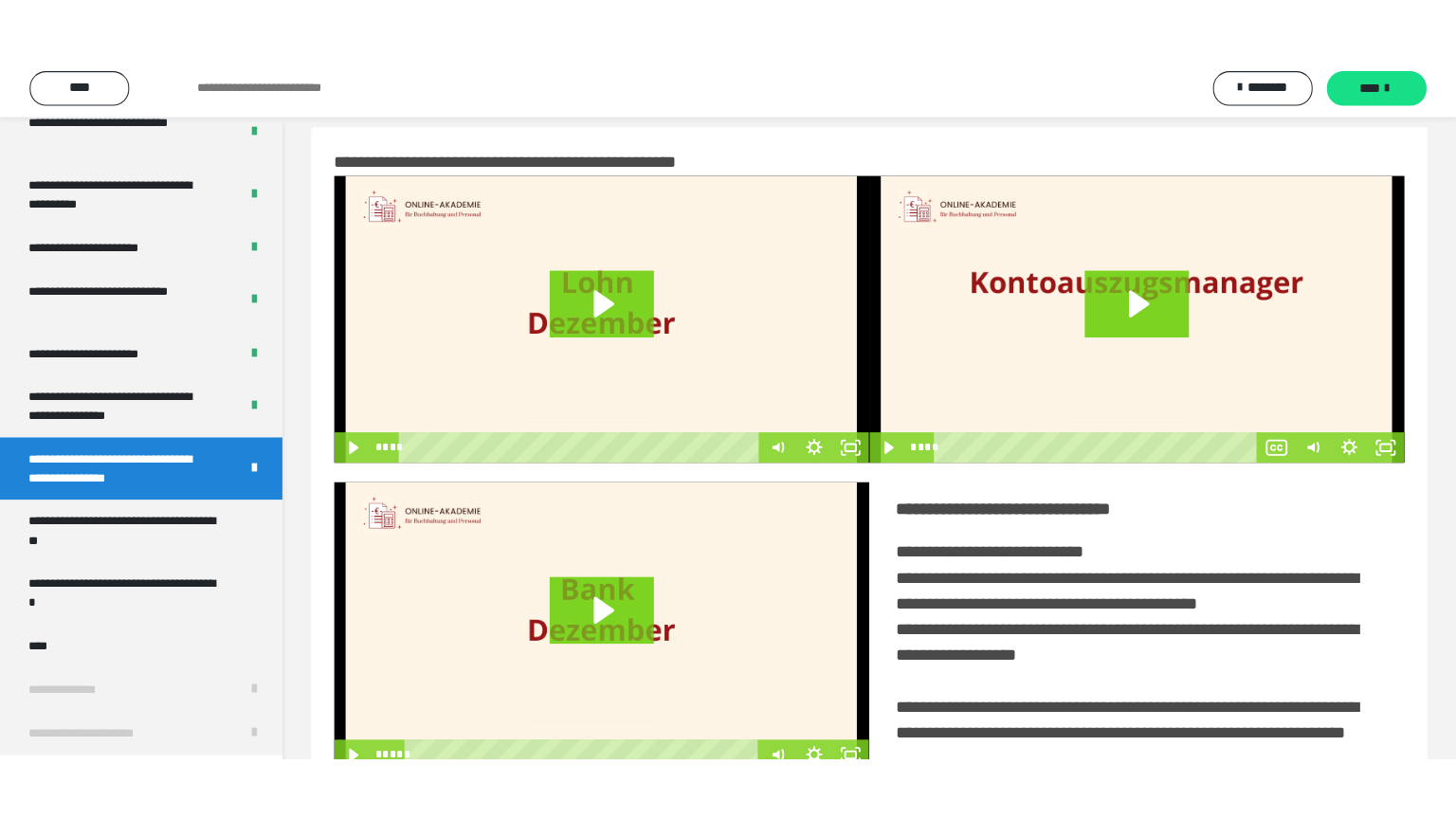 scroll, scrollTop: 0, scrollLeft: 0, axis: both 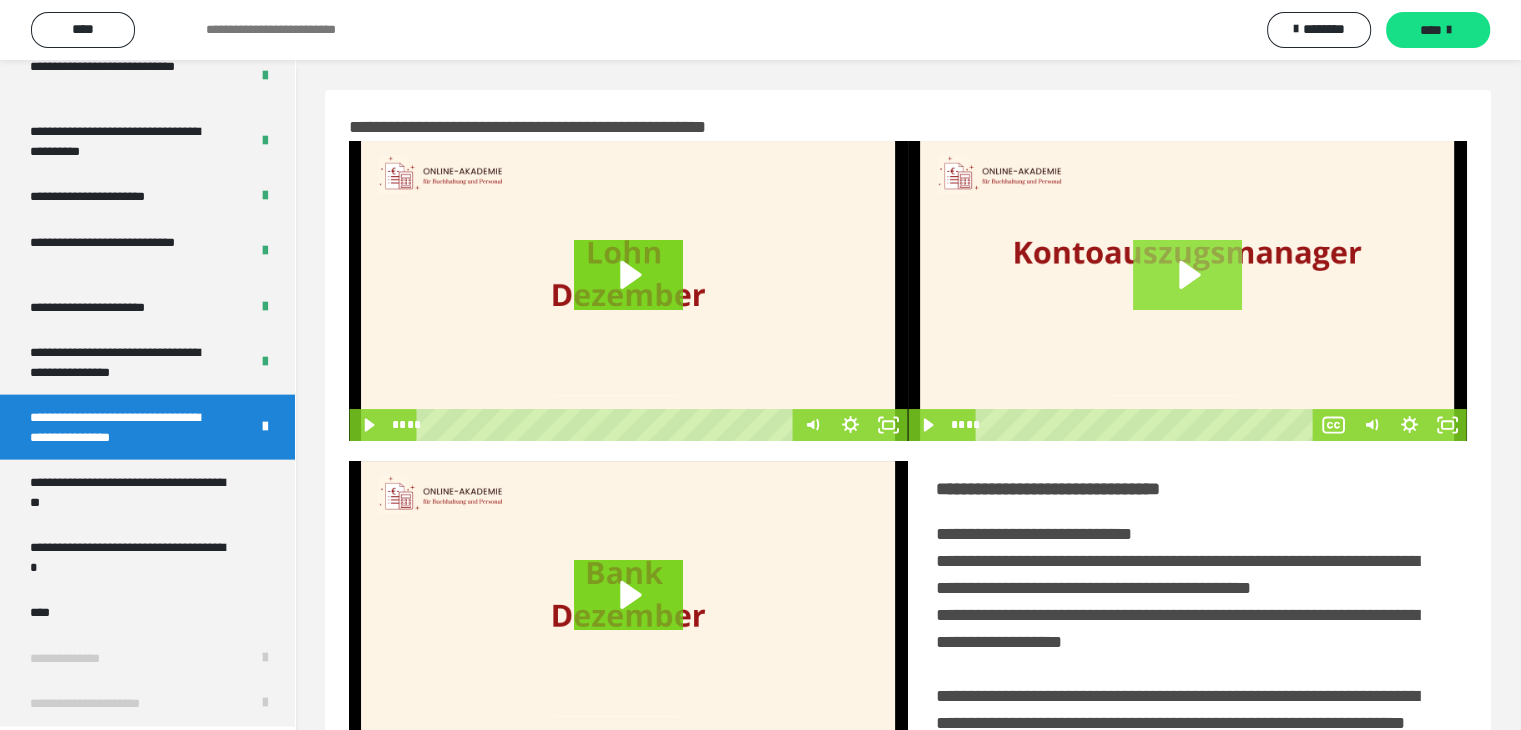click 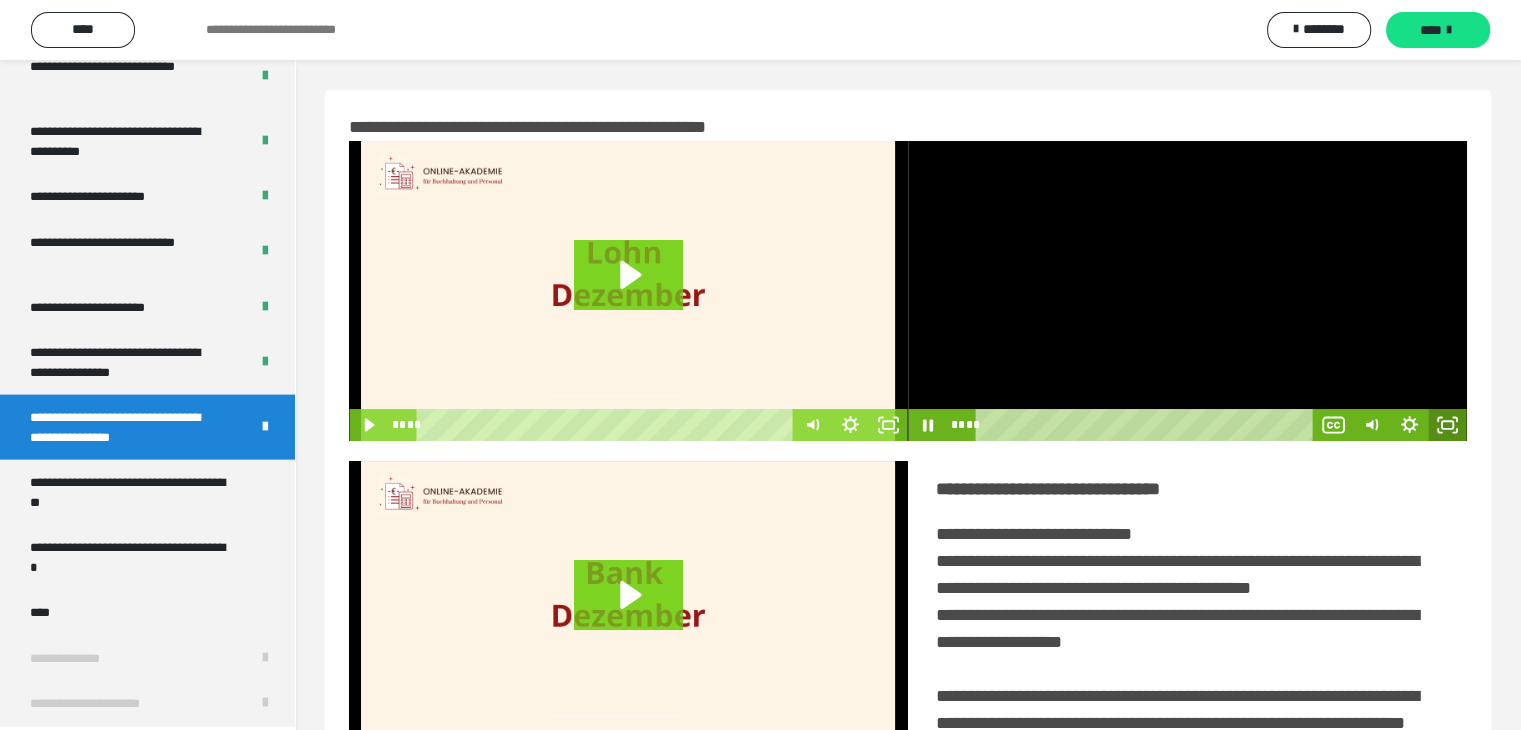 click 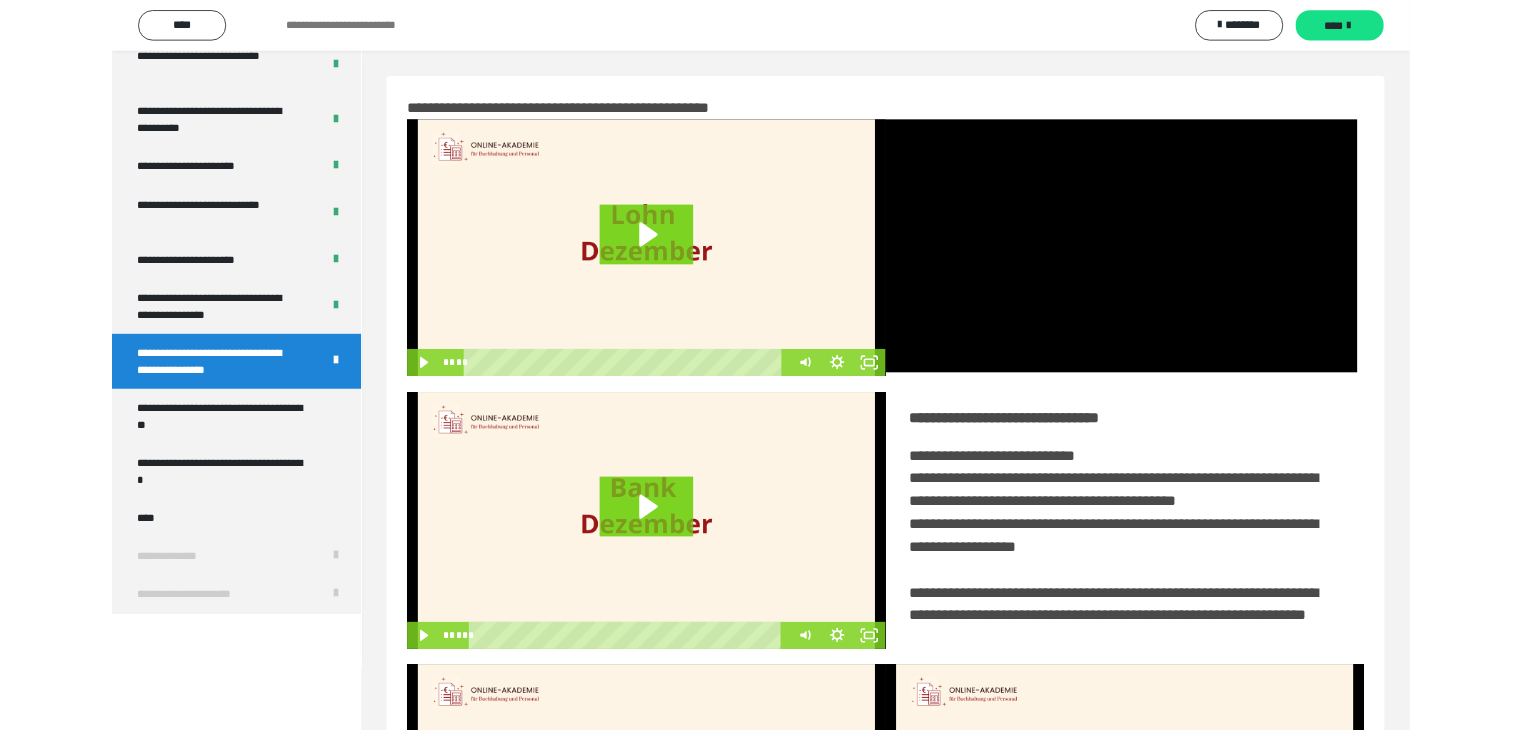 scroll, scrollTop: 4180, scrollLeft: 0, axis: vertical 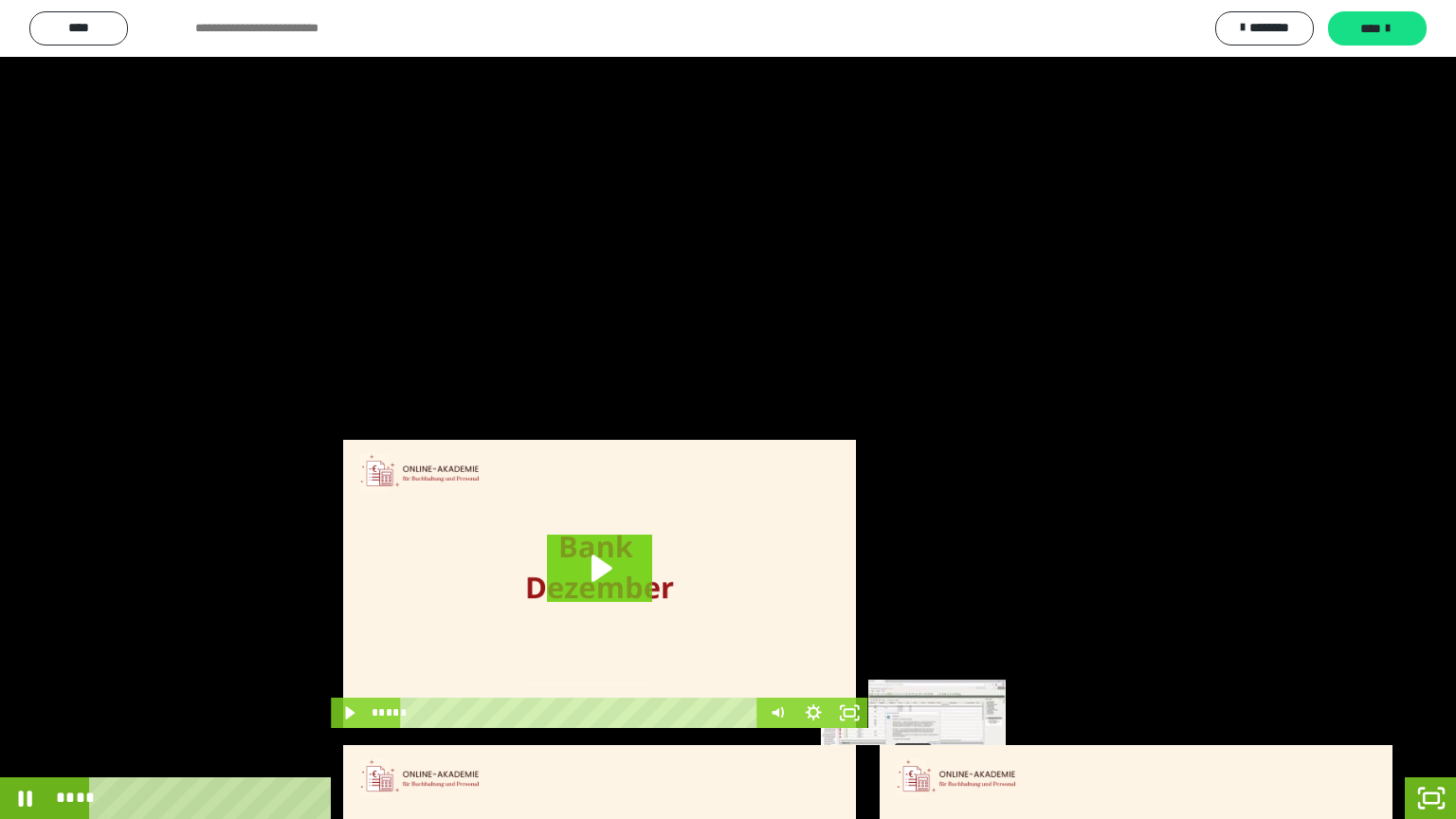 click on "****" at bounding box center [677, 798] 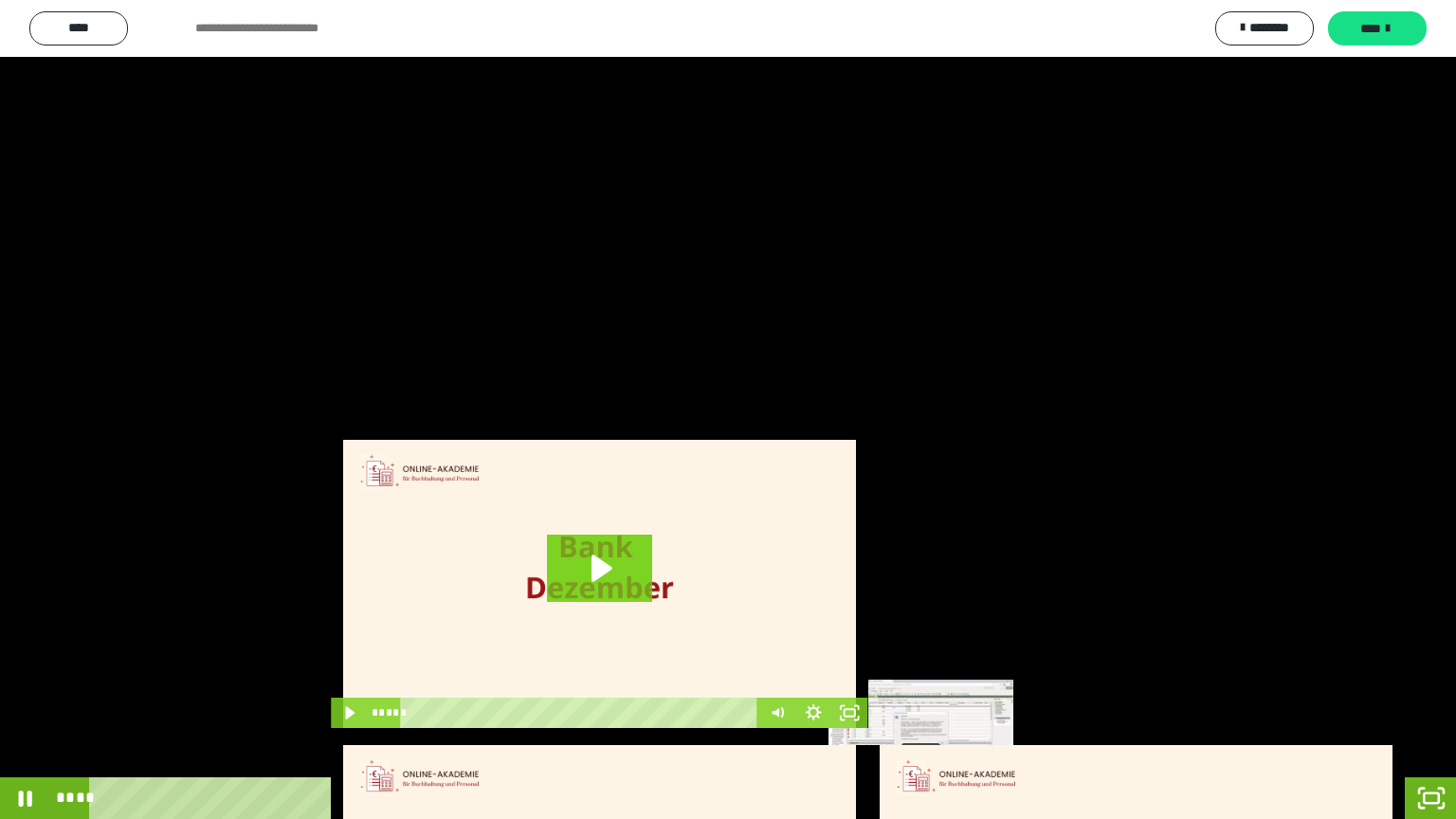 click at bounding box center [916, 798] 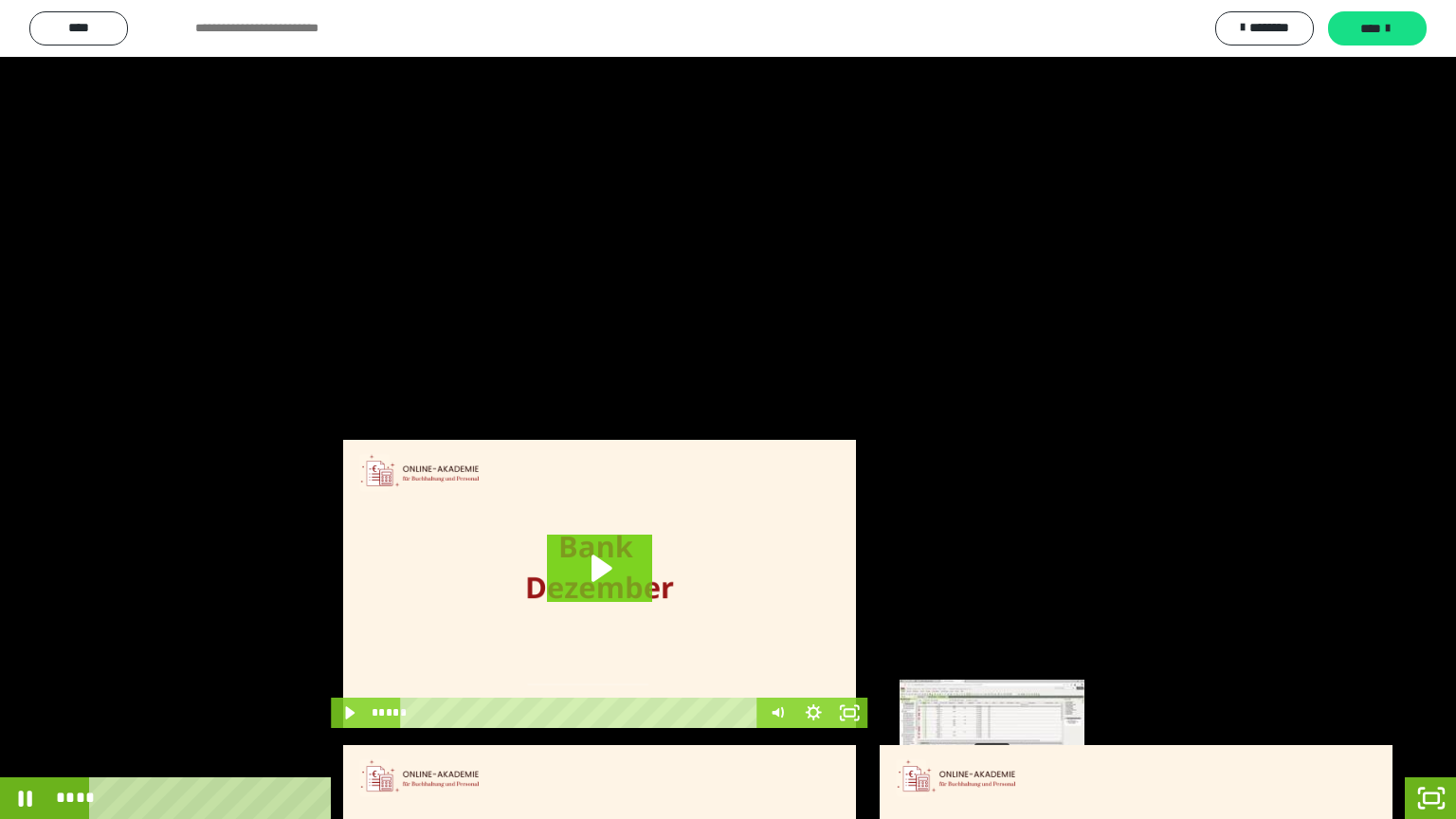 click on "****" at bounding box center [677, 798] 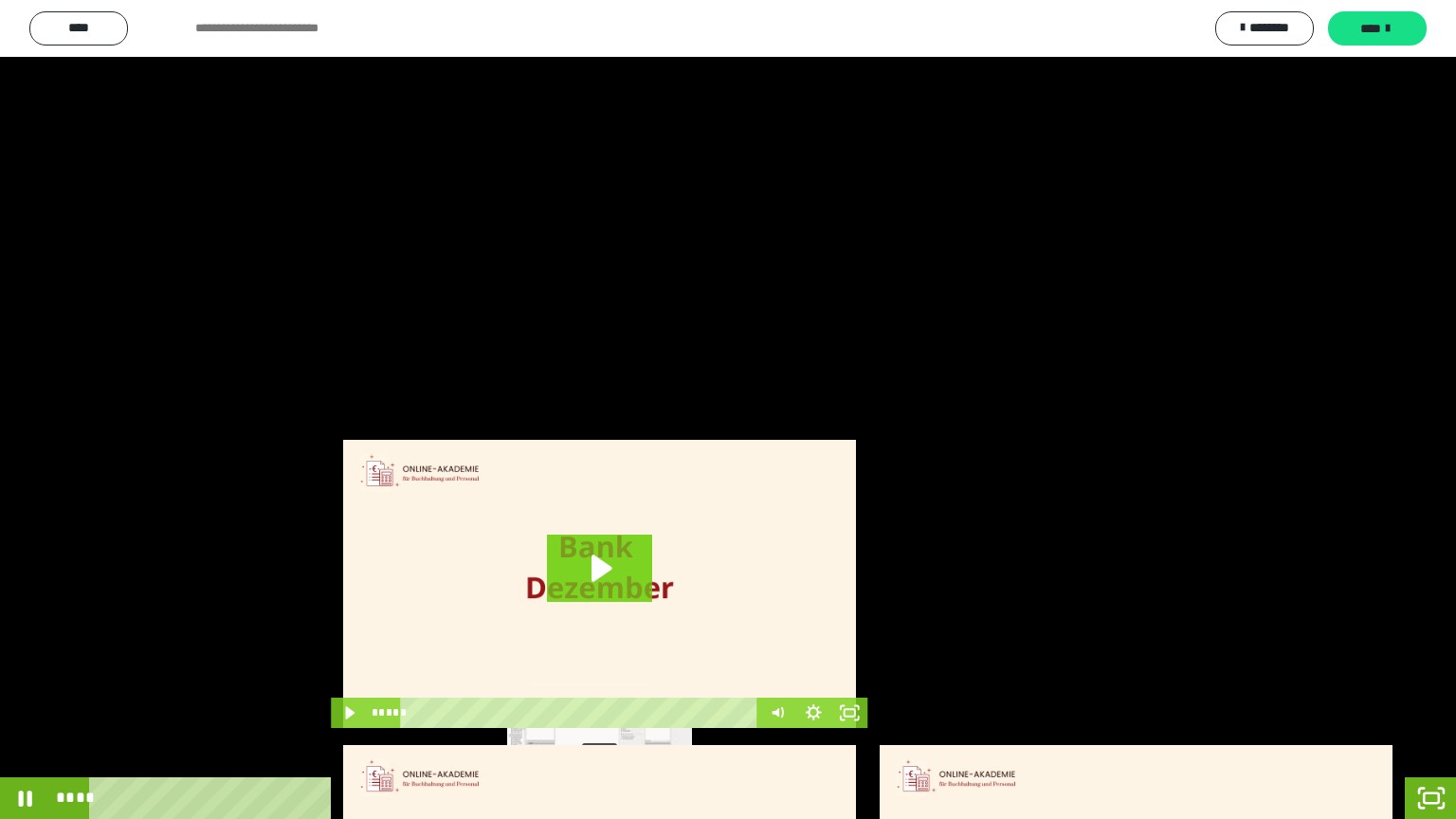 click on "****" at bounding box center (677, 798) 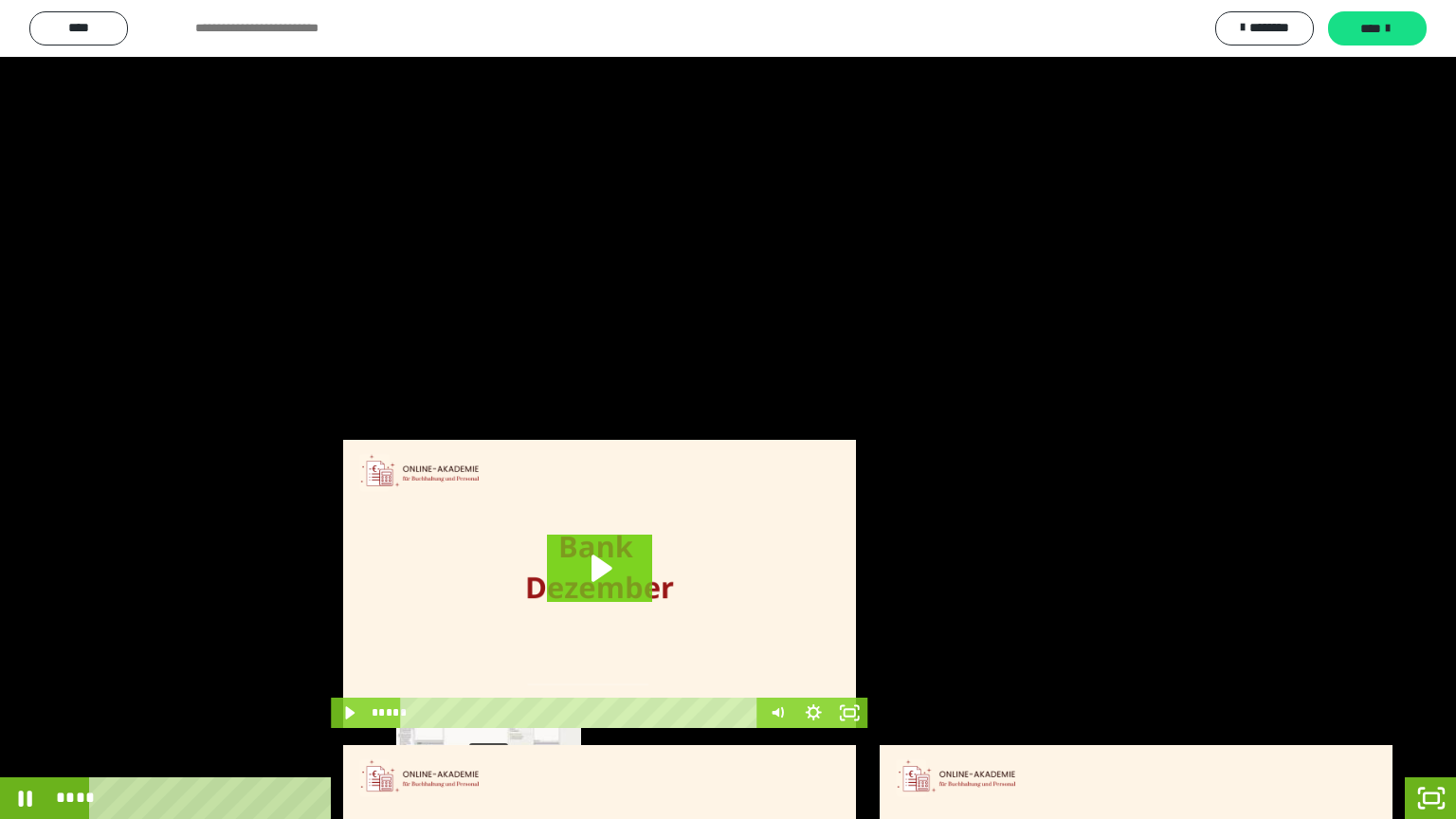 click on "****" at bounding box center (677, 798) 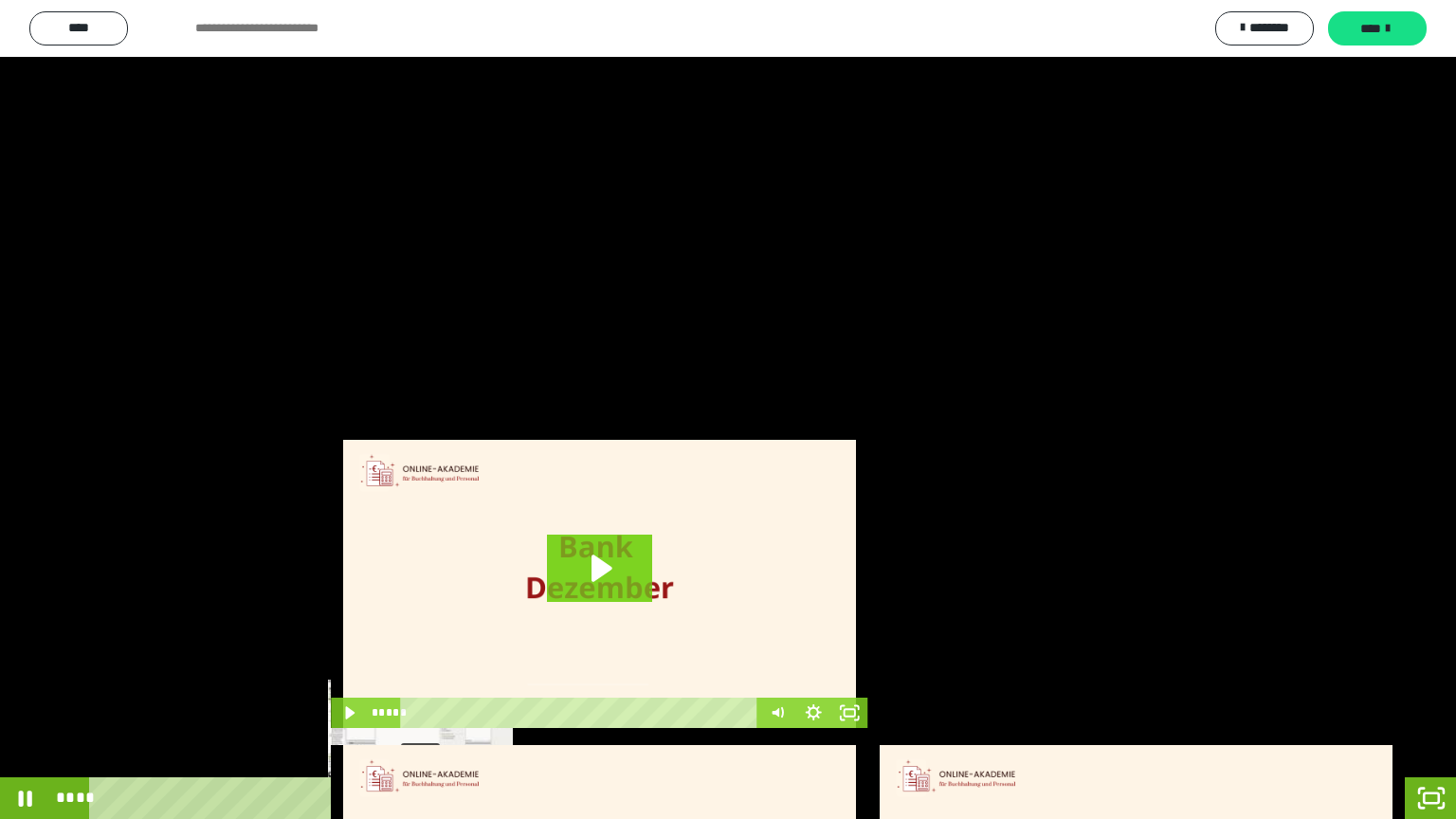 click on "****" at bounding box center [677, 798] 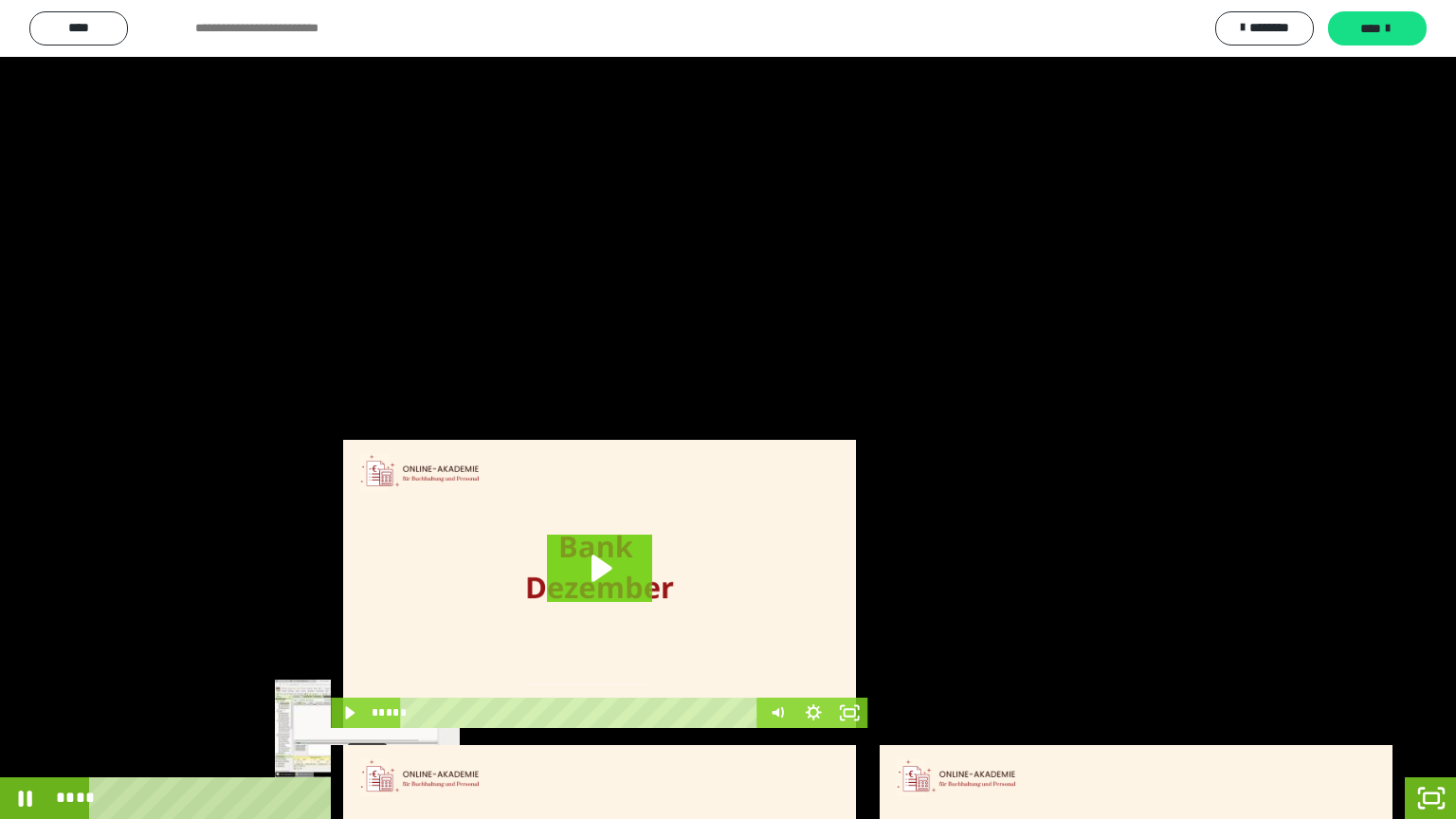 click on "****" at bounding box center (677, 798) 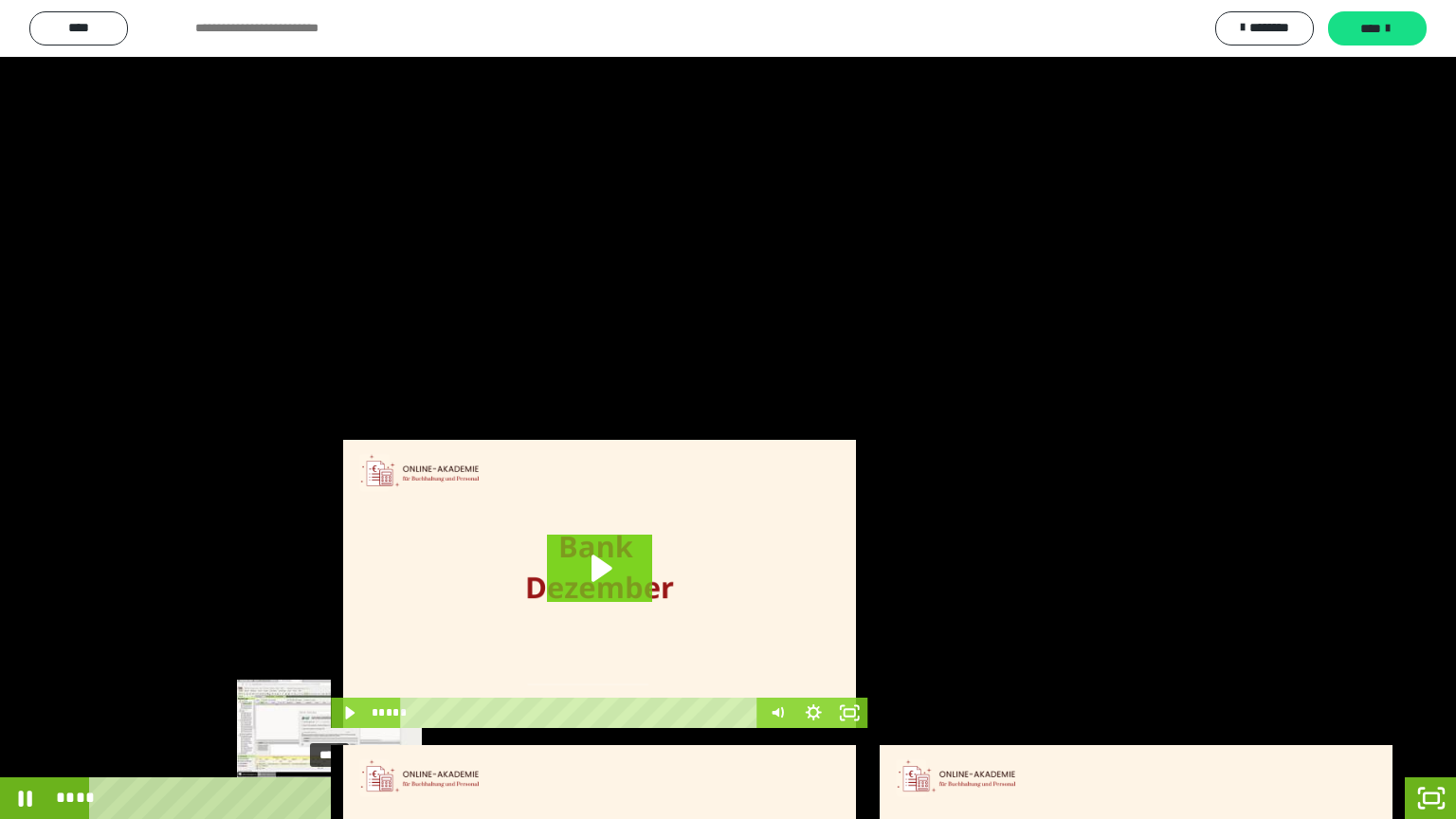 click on "****" at bounding box center [677, 798] 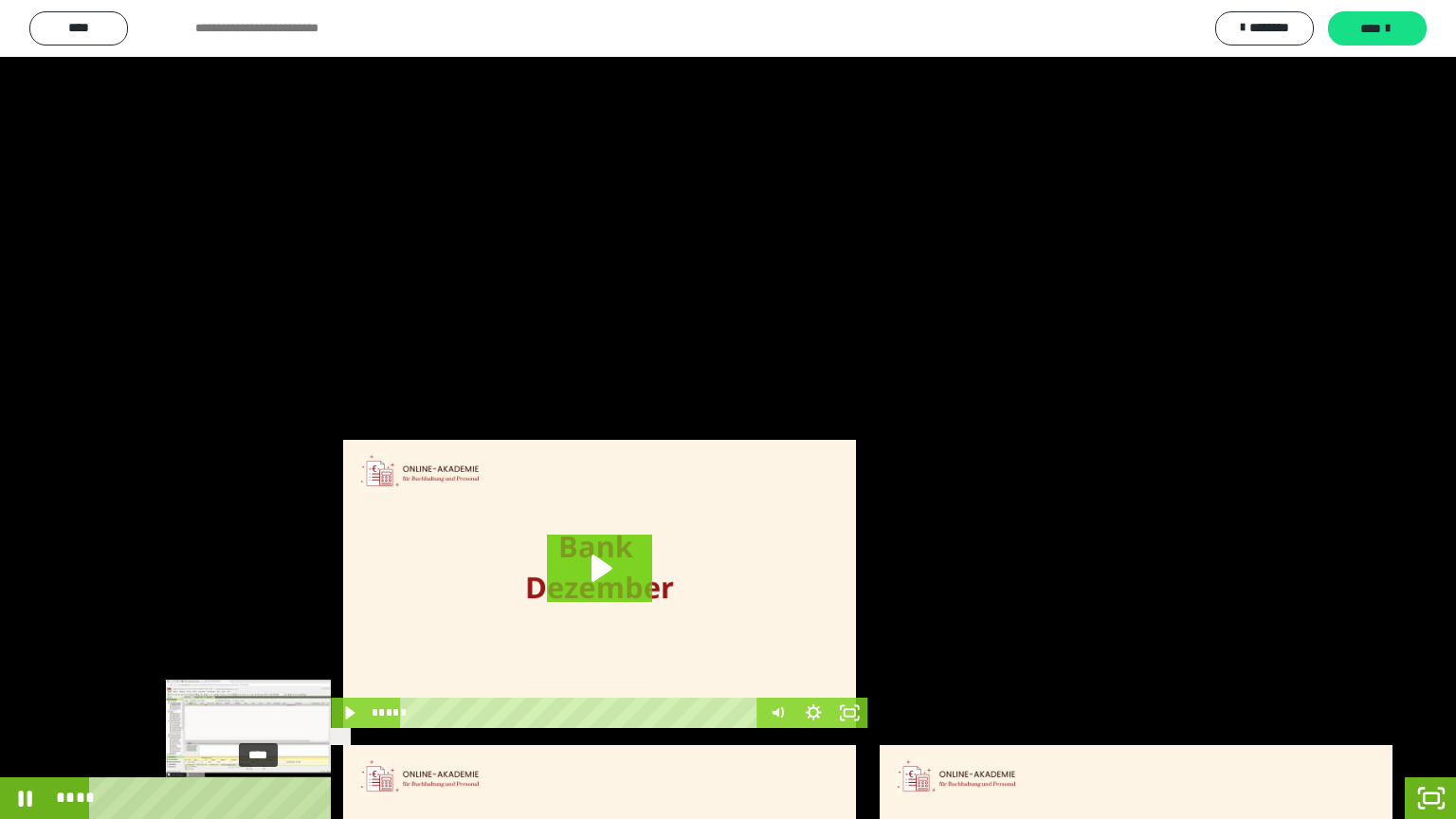 click on "****" at bounding box center (677, 798) 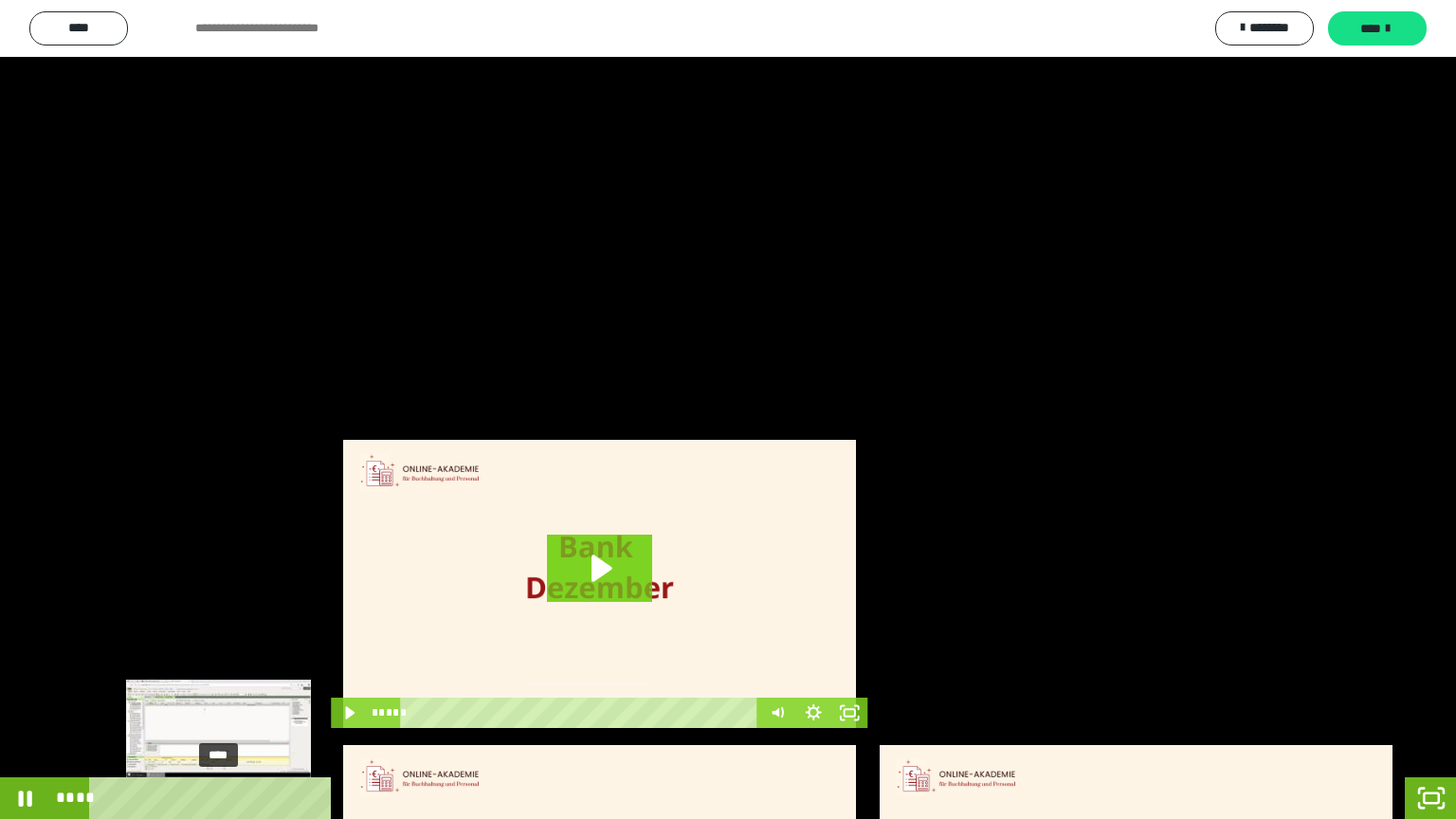 click on "****" at bounding box center [677, 798] 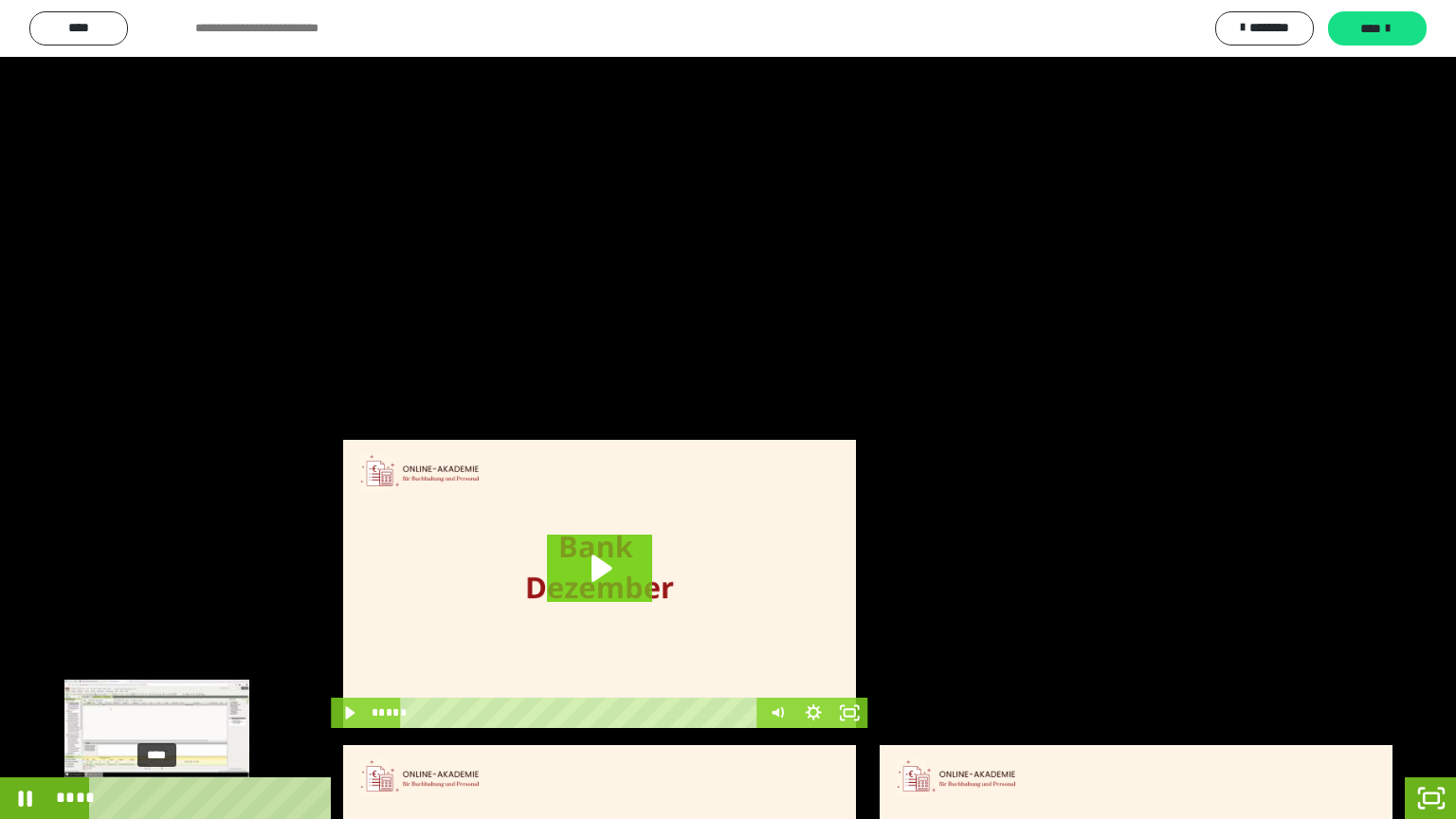 click on "****" at bounding box center (677, 798) 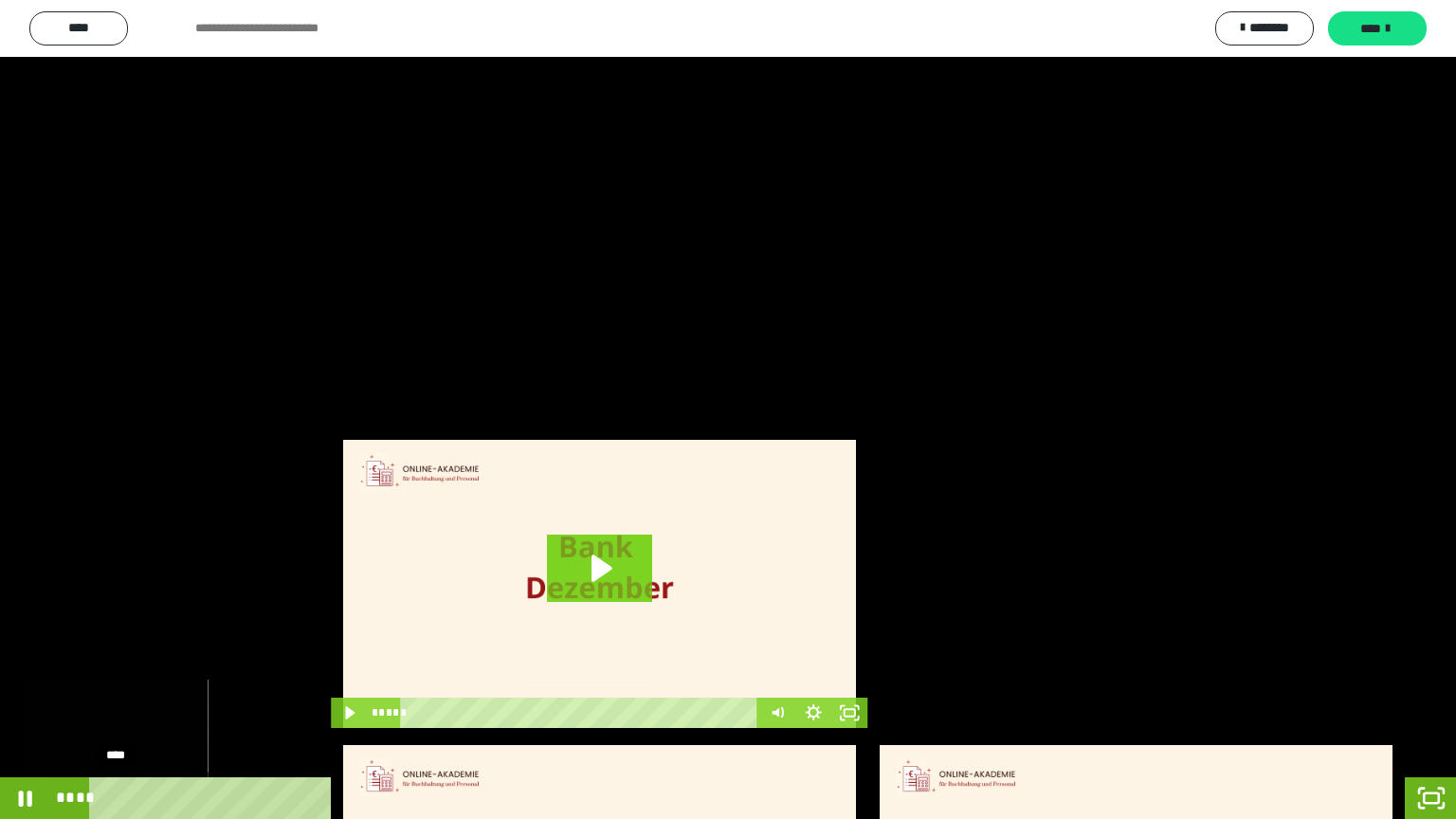 click on "****" at bounding box center (677, 798) 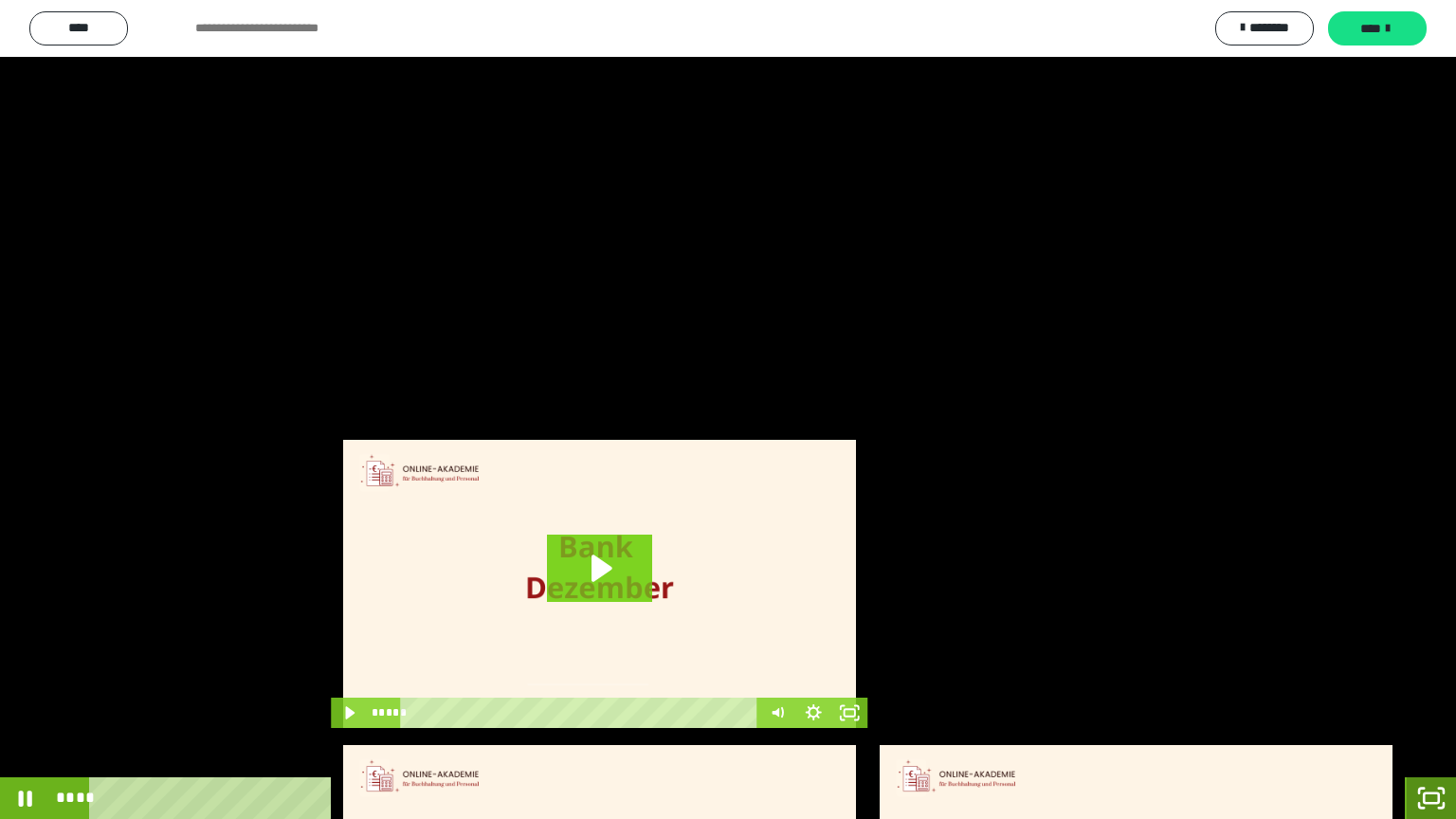 click 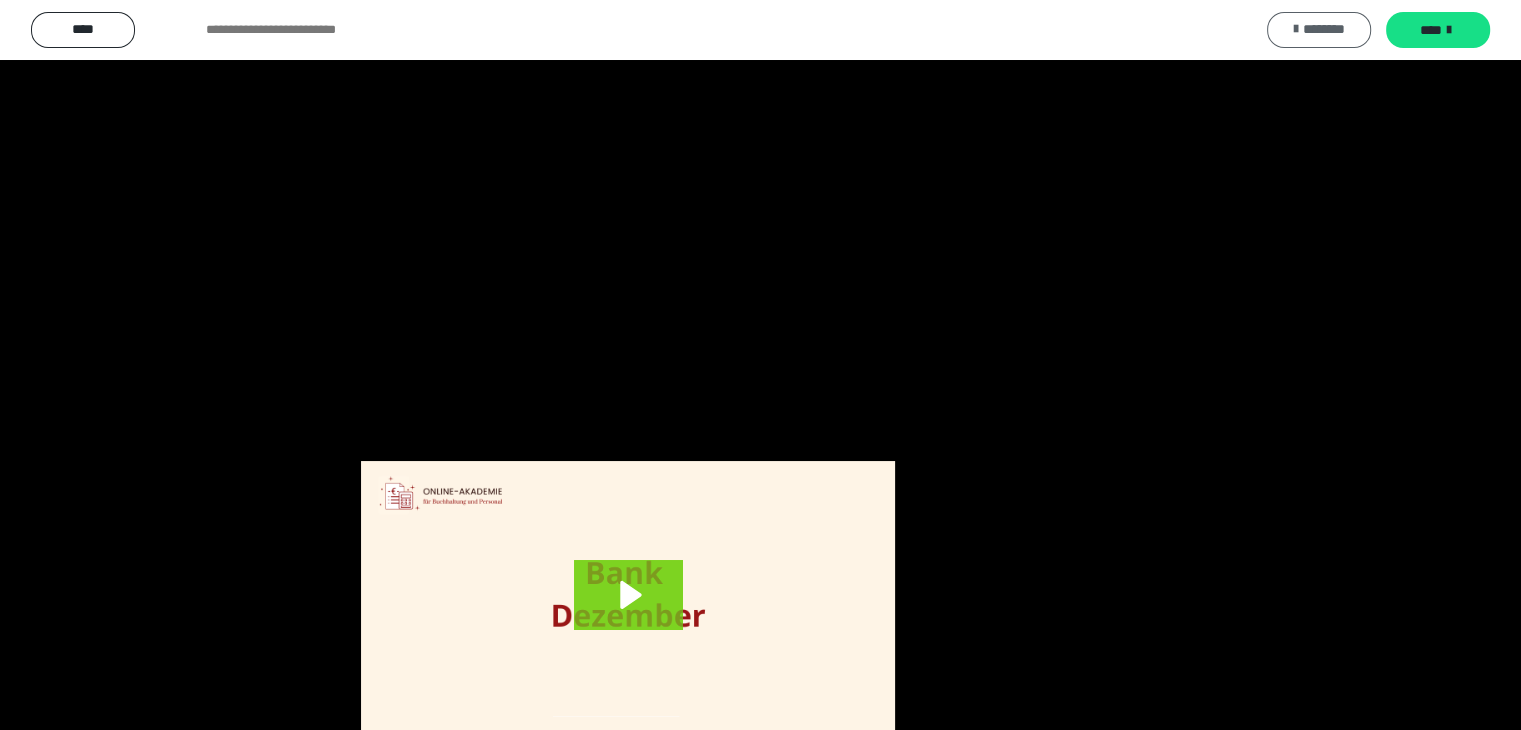 scroll, scrollTop: 4315, scrollLeft: 0, axis: vertical 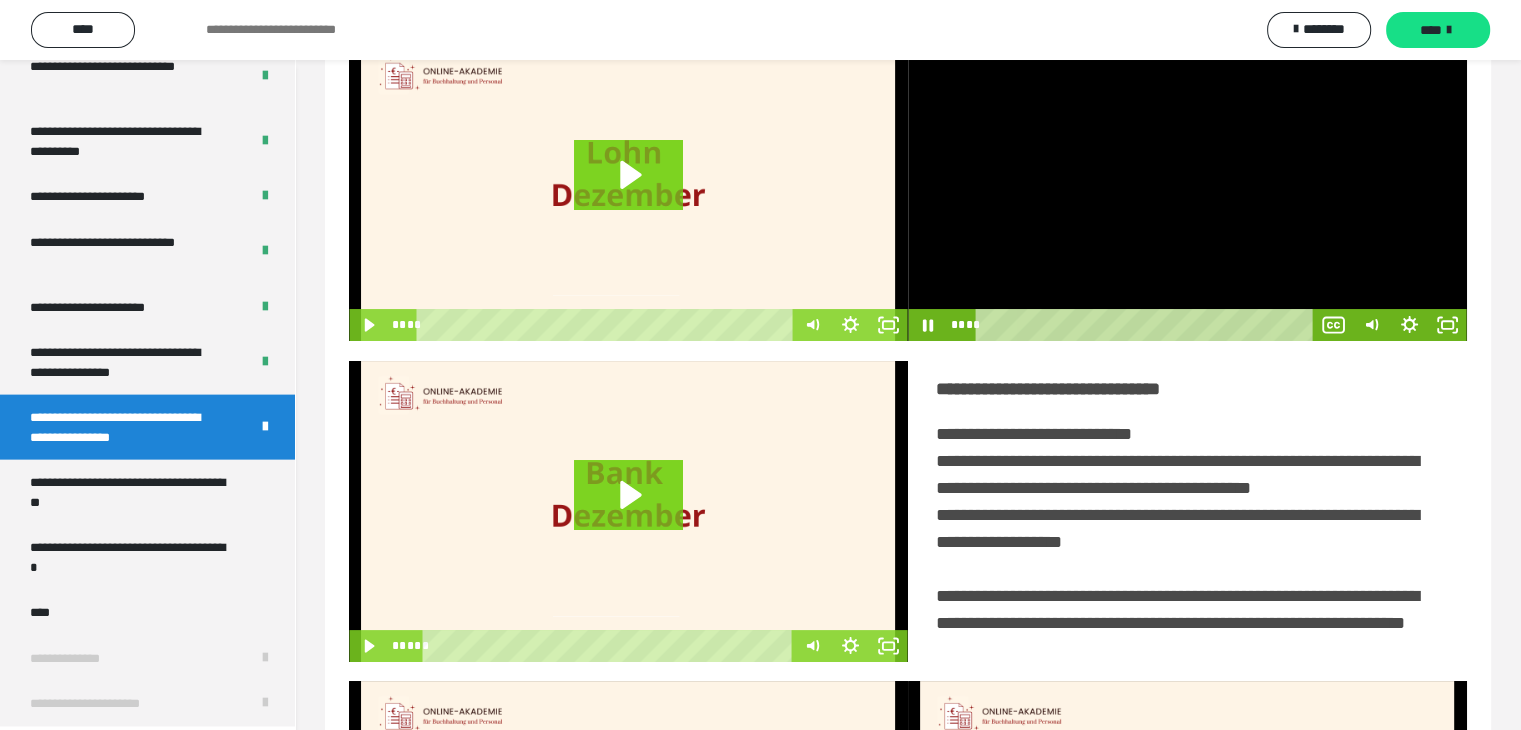 click at bounding box center [1187, 191] 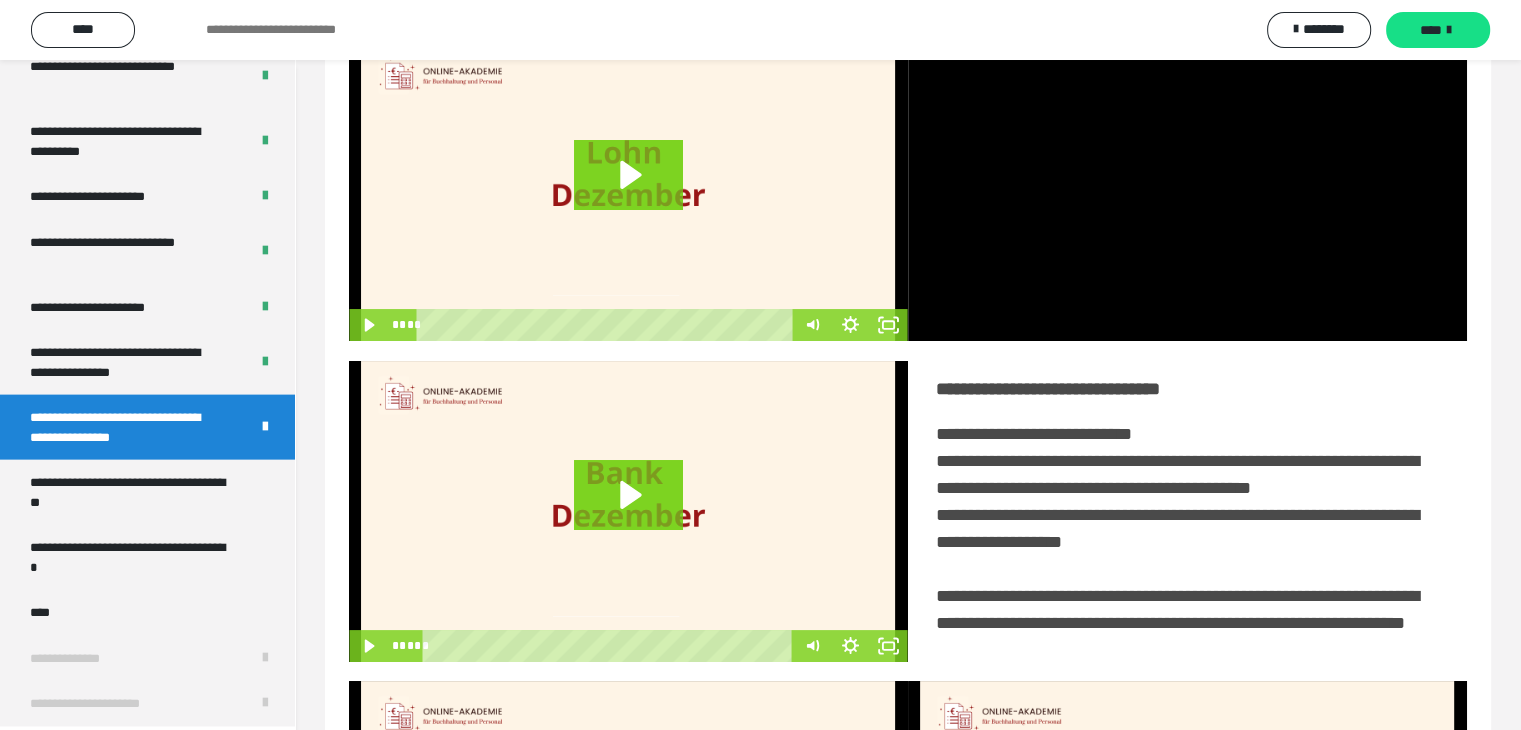 click 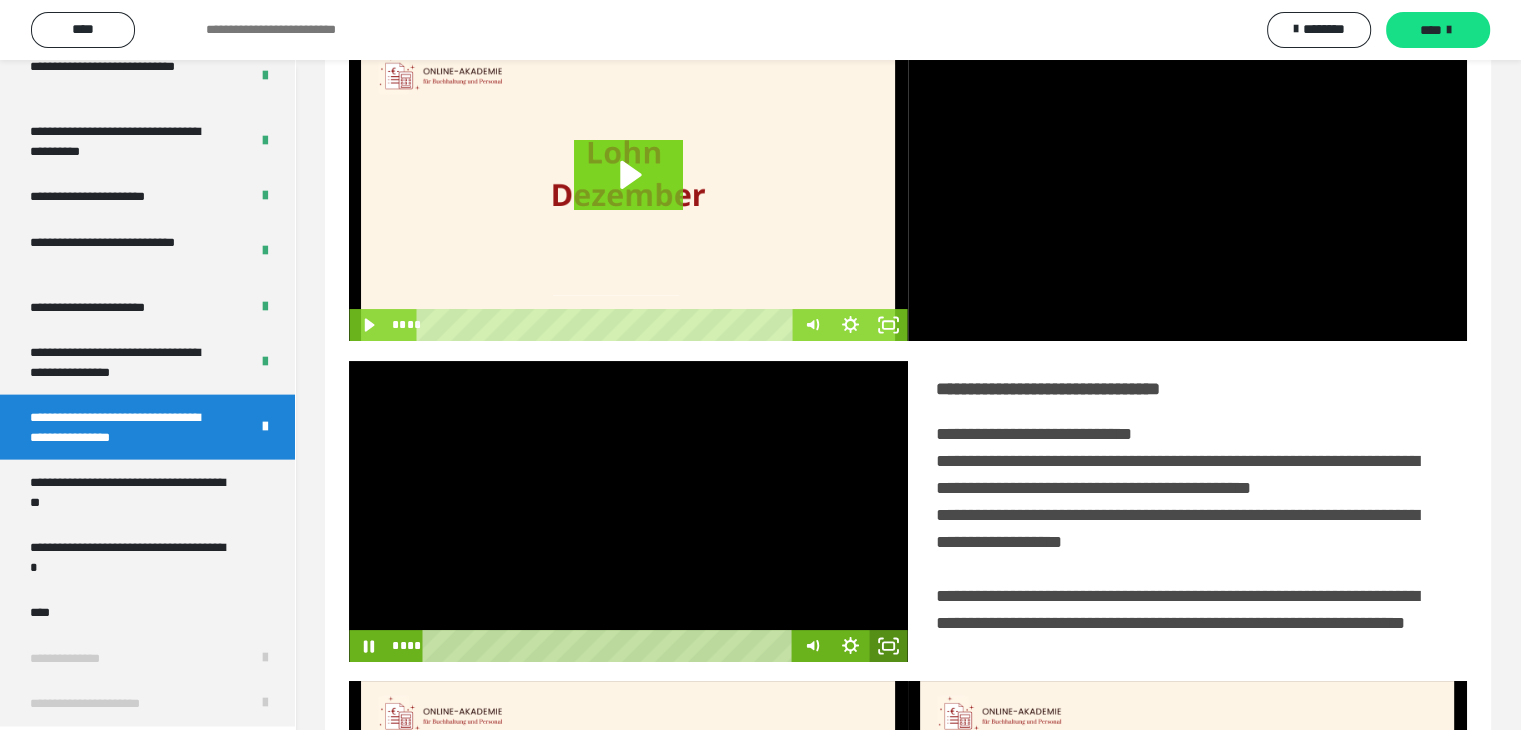 click 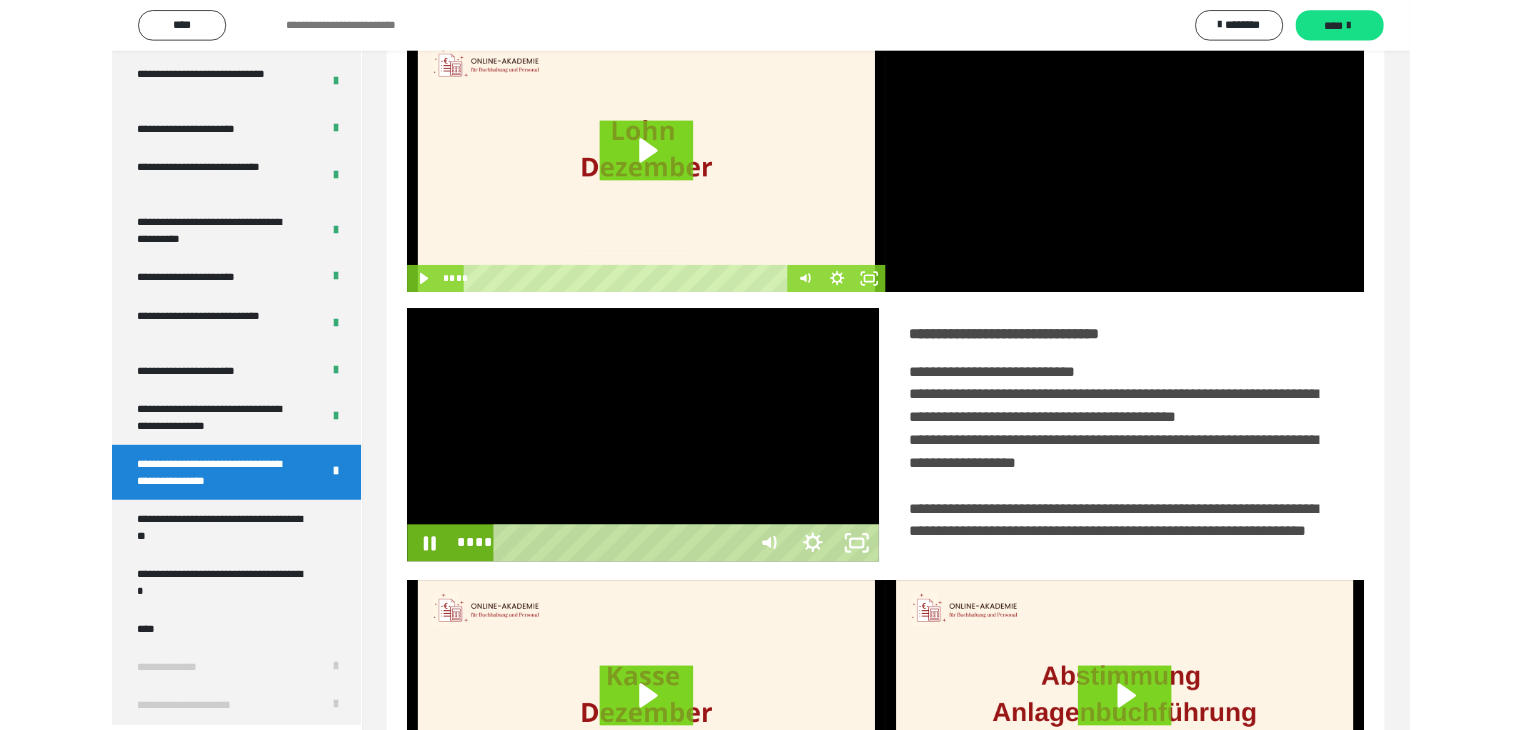 scroll, scrollTop: 4180, scrollLeft: 0, axis: vertical 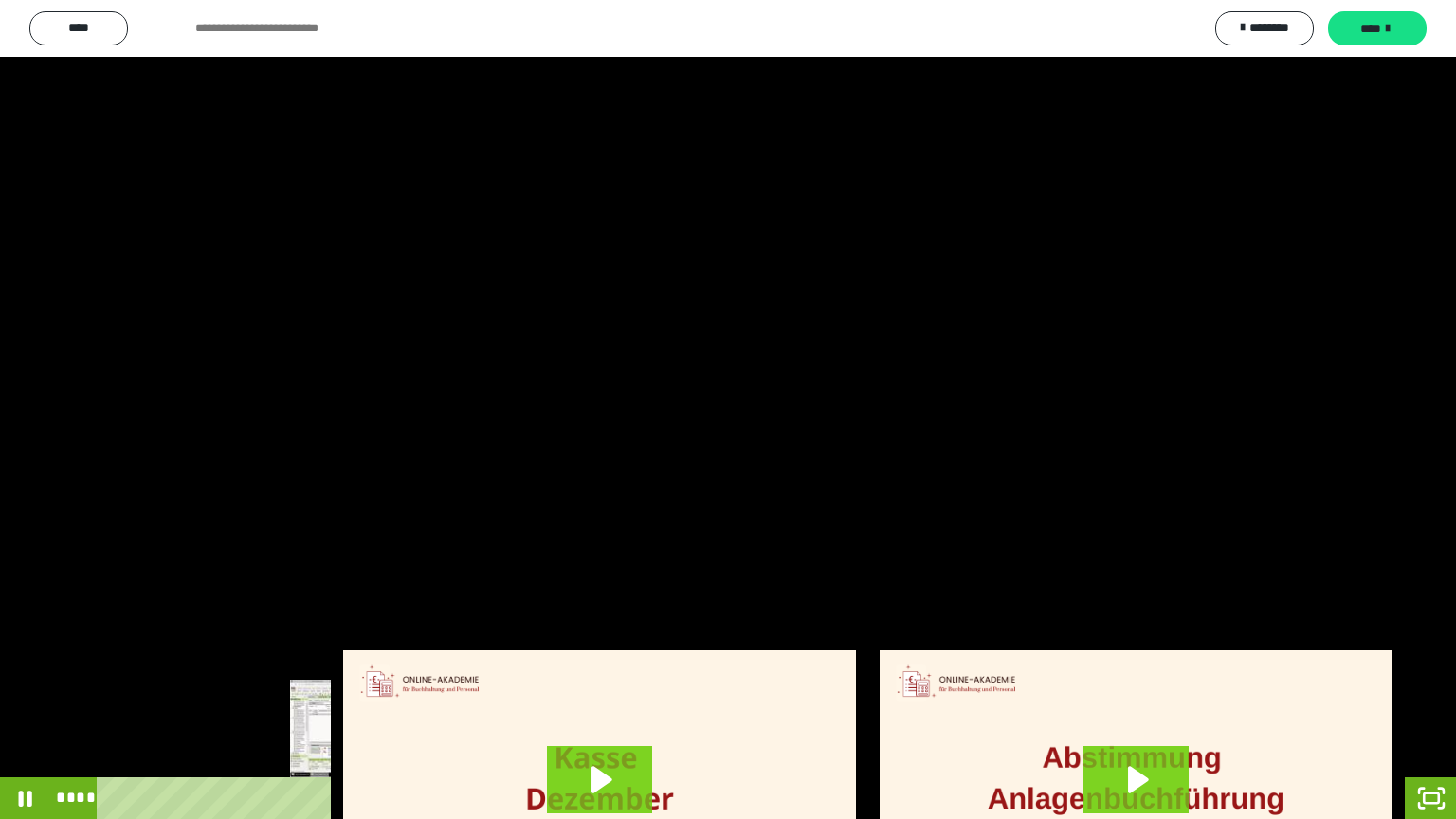 click on "****" at bounding box center (705, 798) 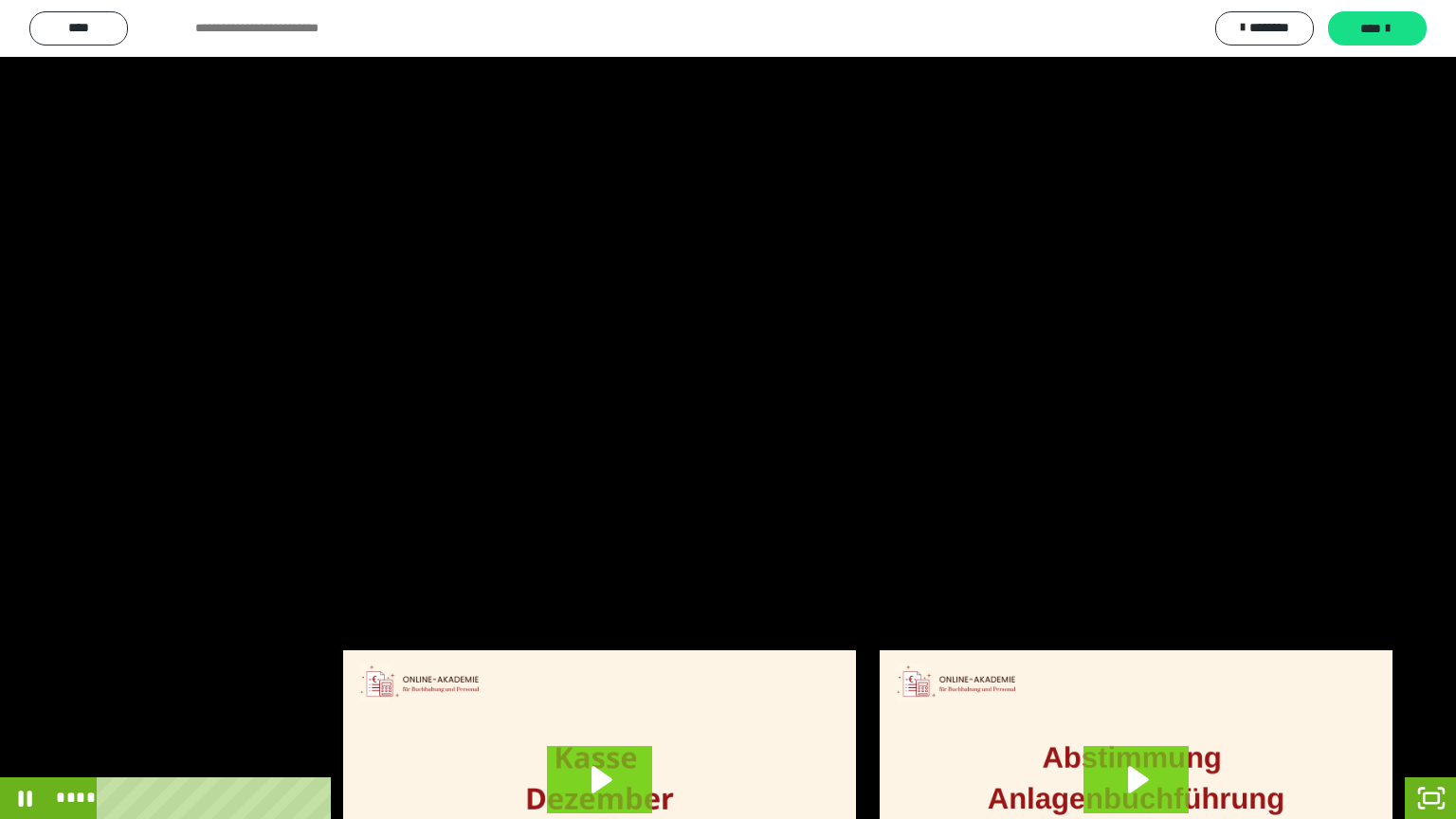 click on "****" at bounding box center (705, 798) 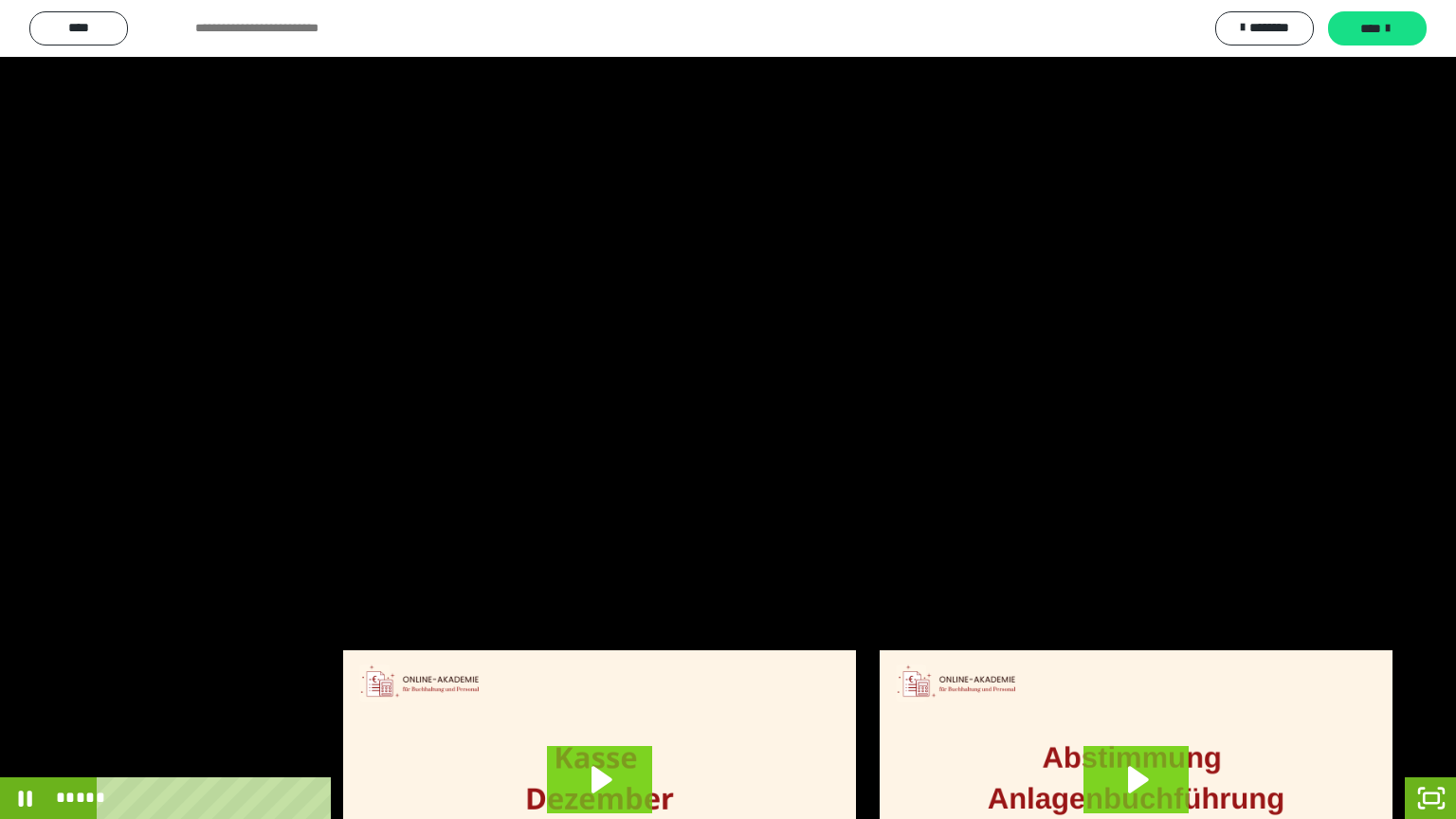 click on "*****" at bounding box center (705, 798) 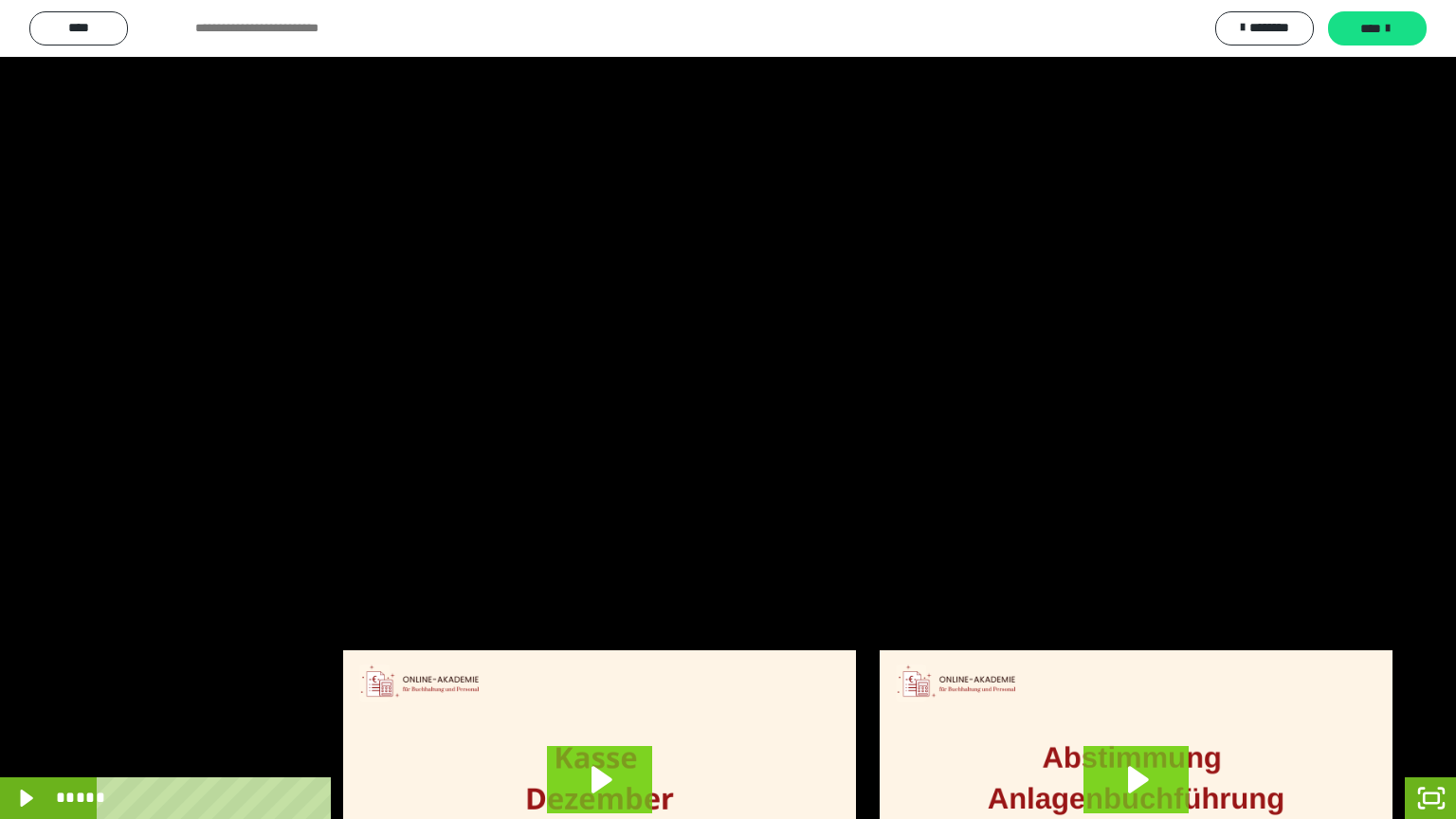 drag, startPoint x: 1282, startPoint y: 414, endPoint x: 1259, endPoint y: 288, distance: 128.082 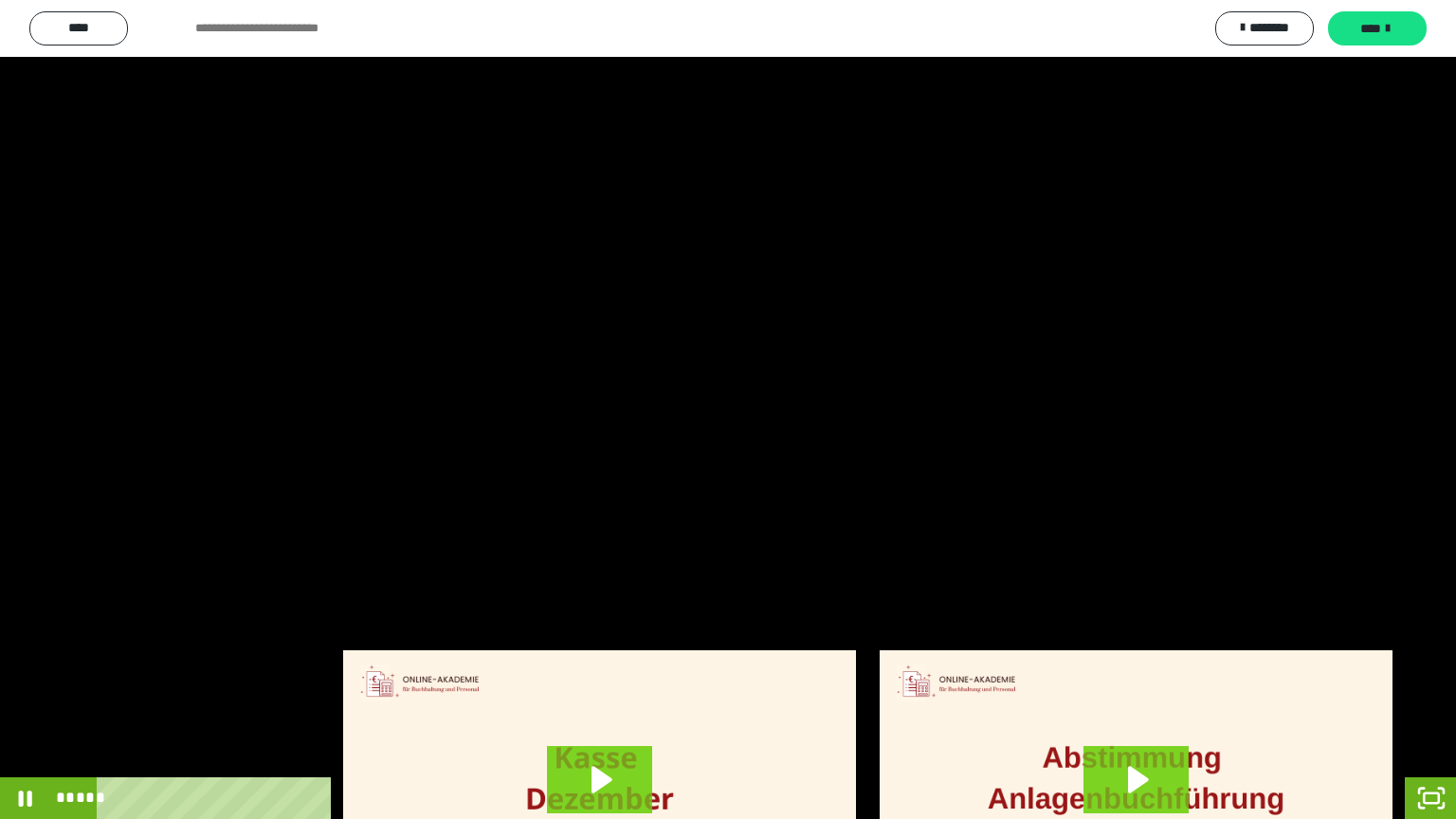 drag, startPoint x: 1277, startPoint y: 409, endPoint x: 1283, endPoint y: 362, distance: 47.381431 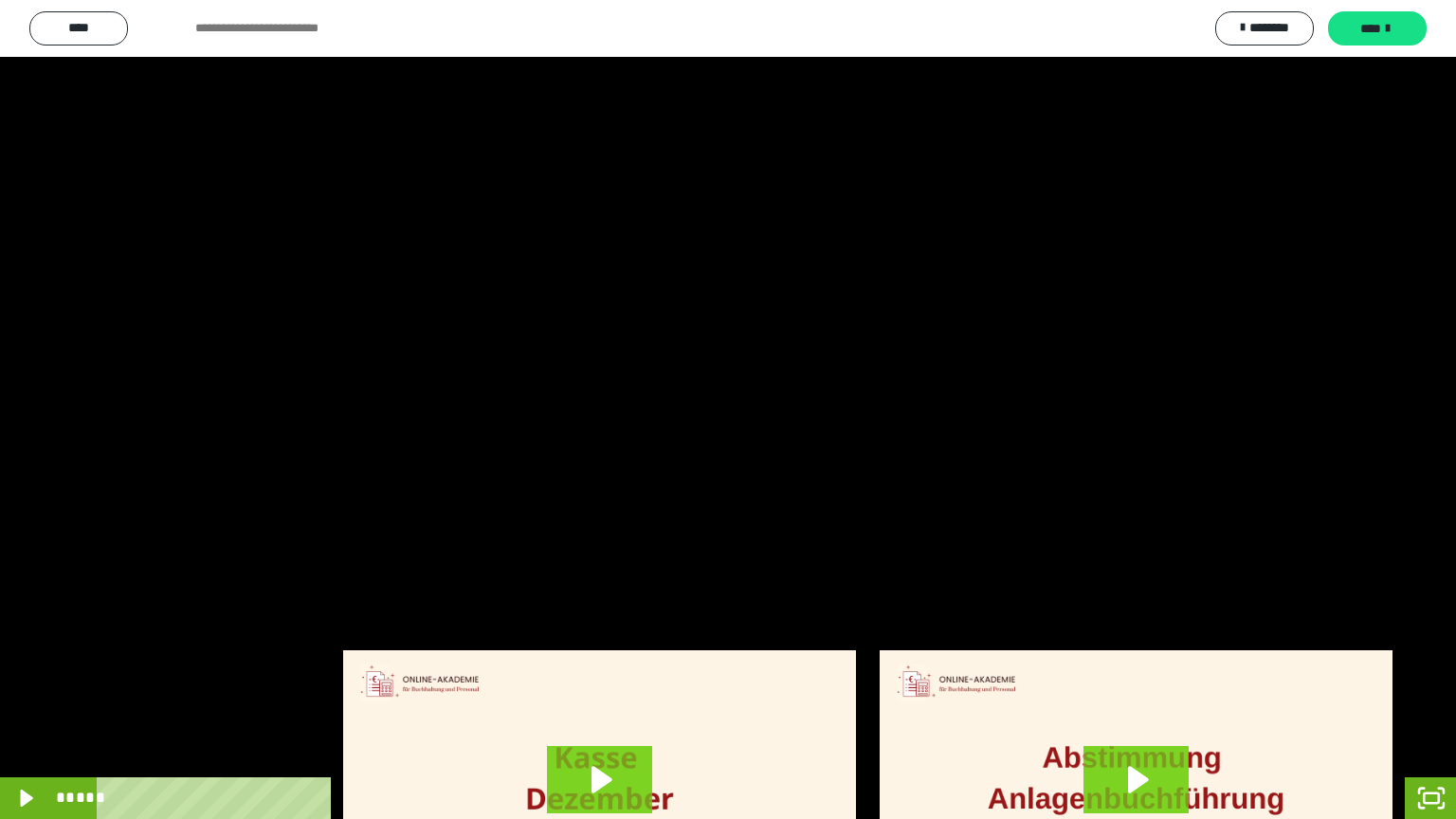 click at bounding box center [728, 410] 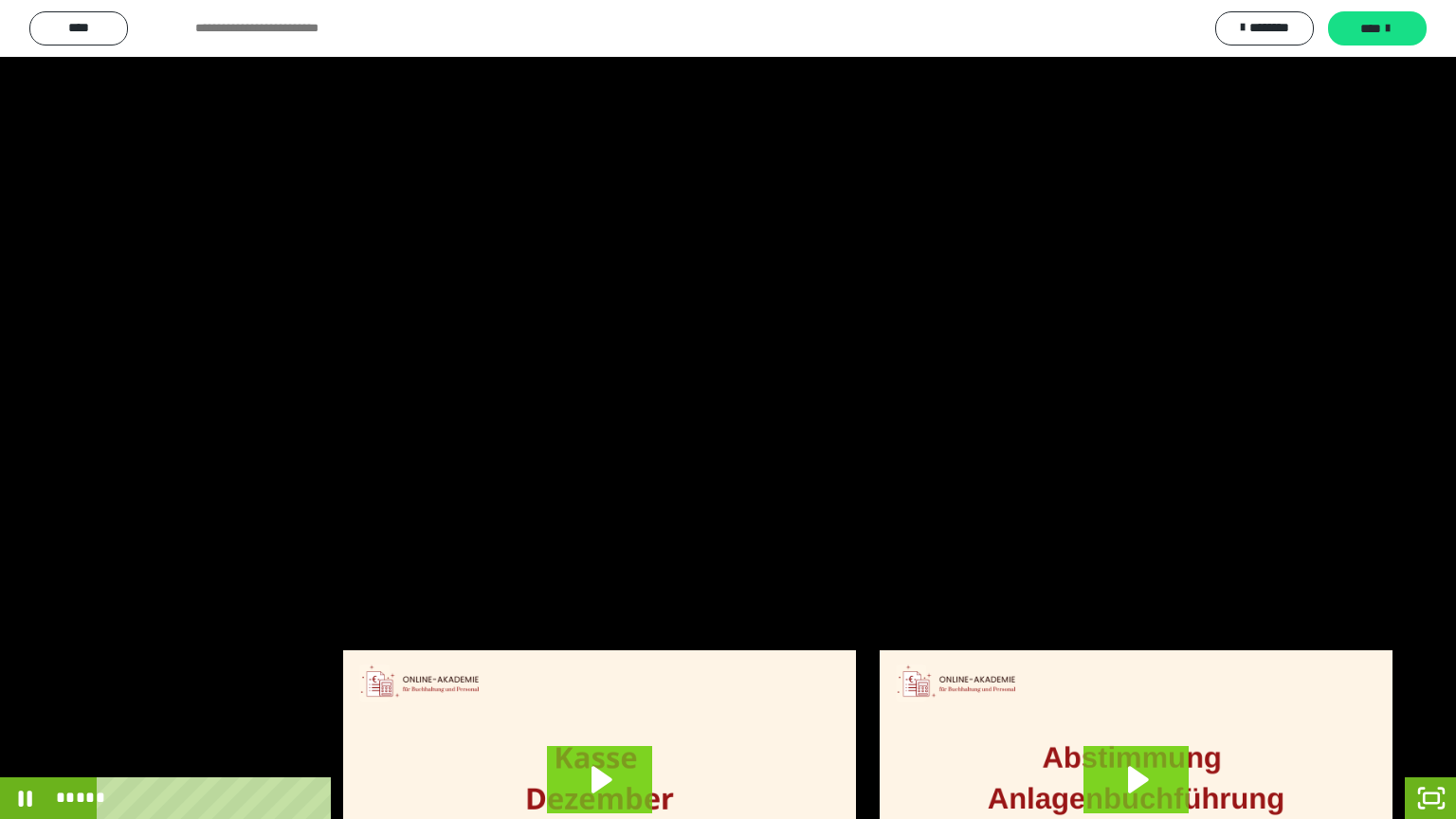 click at bounding box center [728, 410] 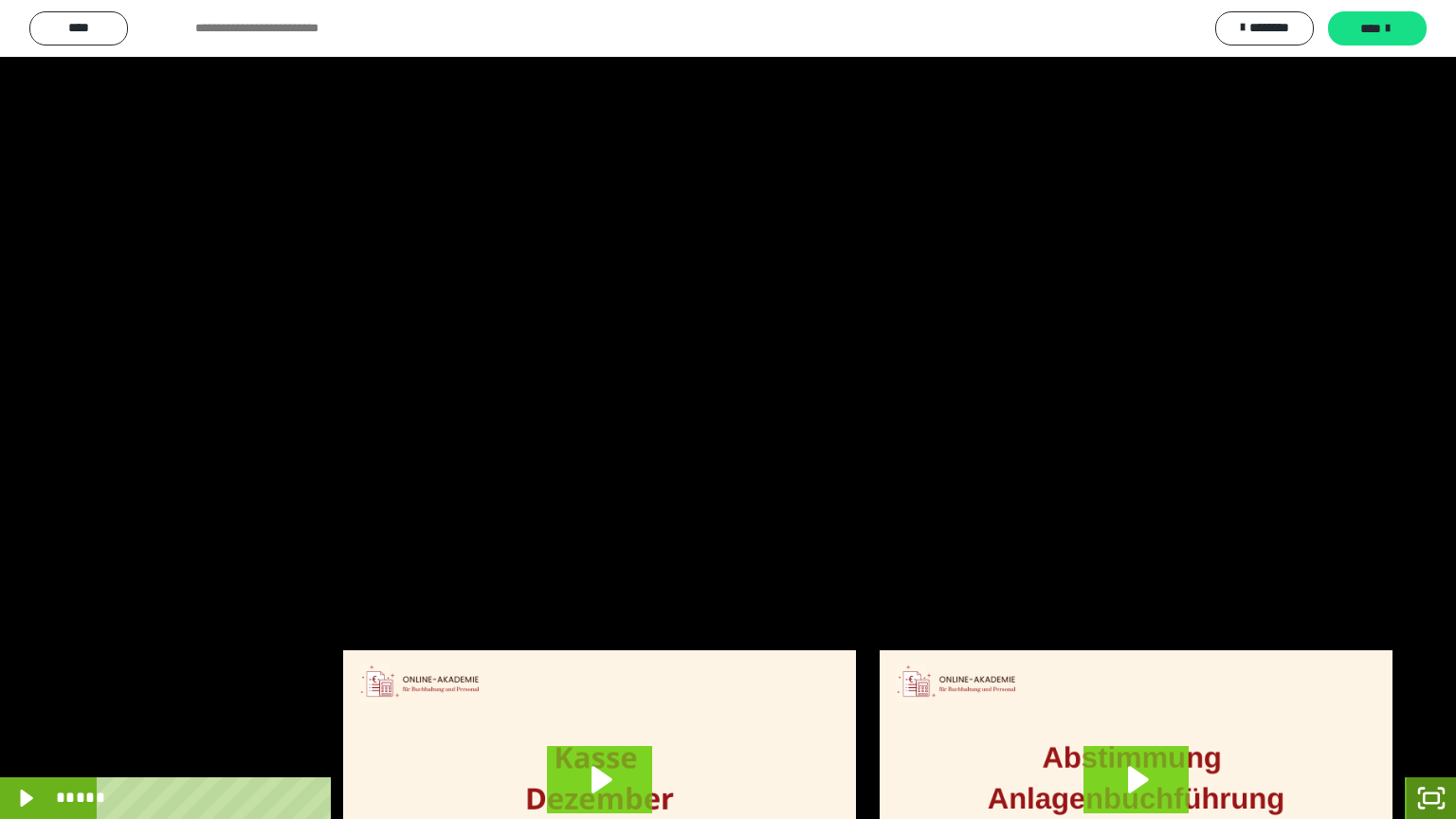 click 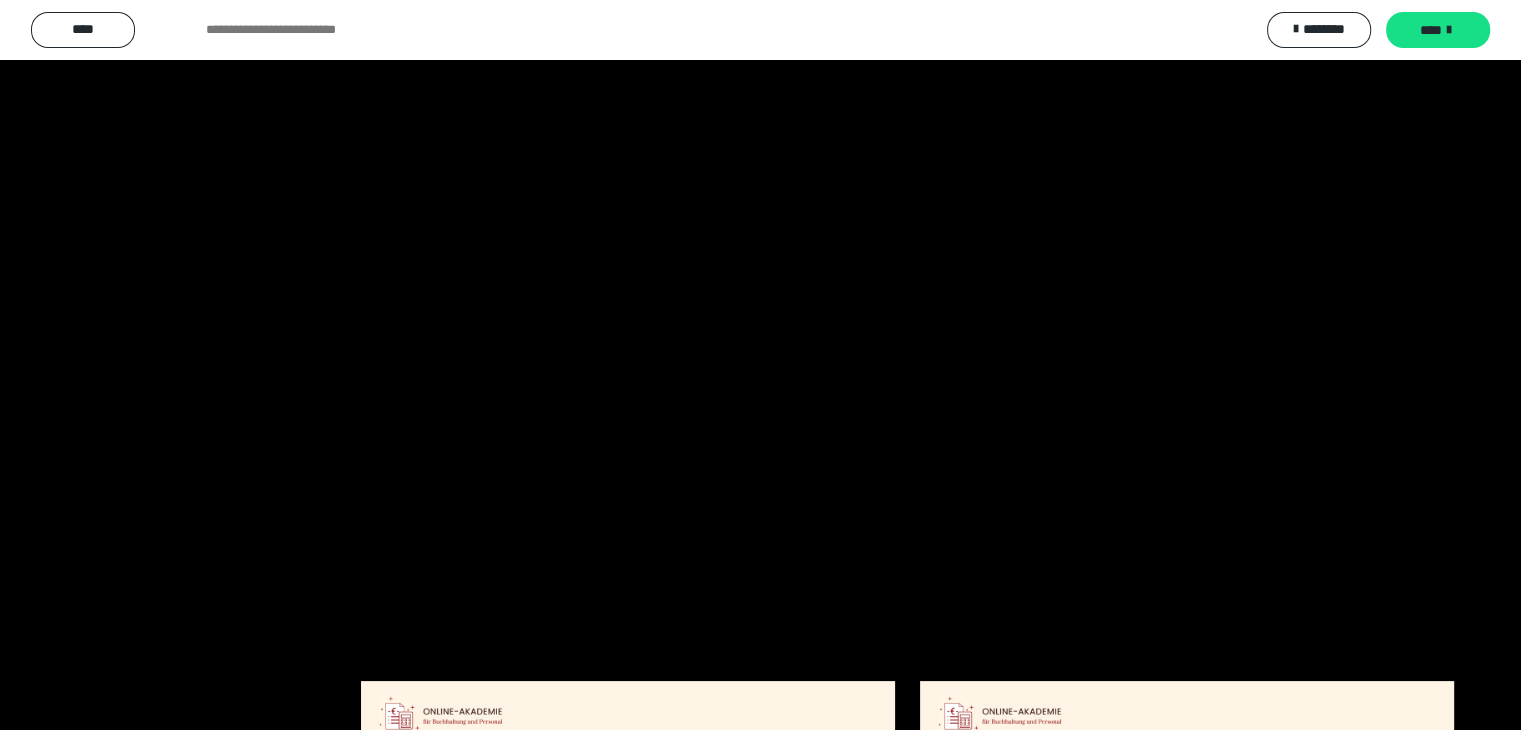 scroll, scrollTop: 4315, scrollLeft: 0, axis: vertical 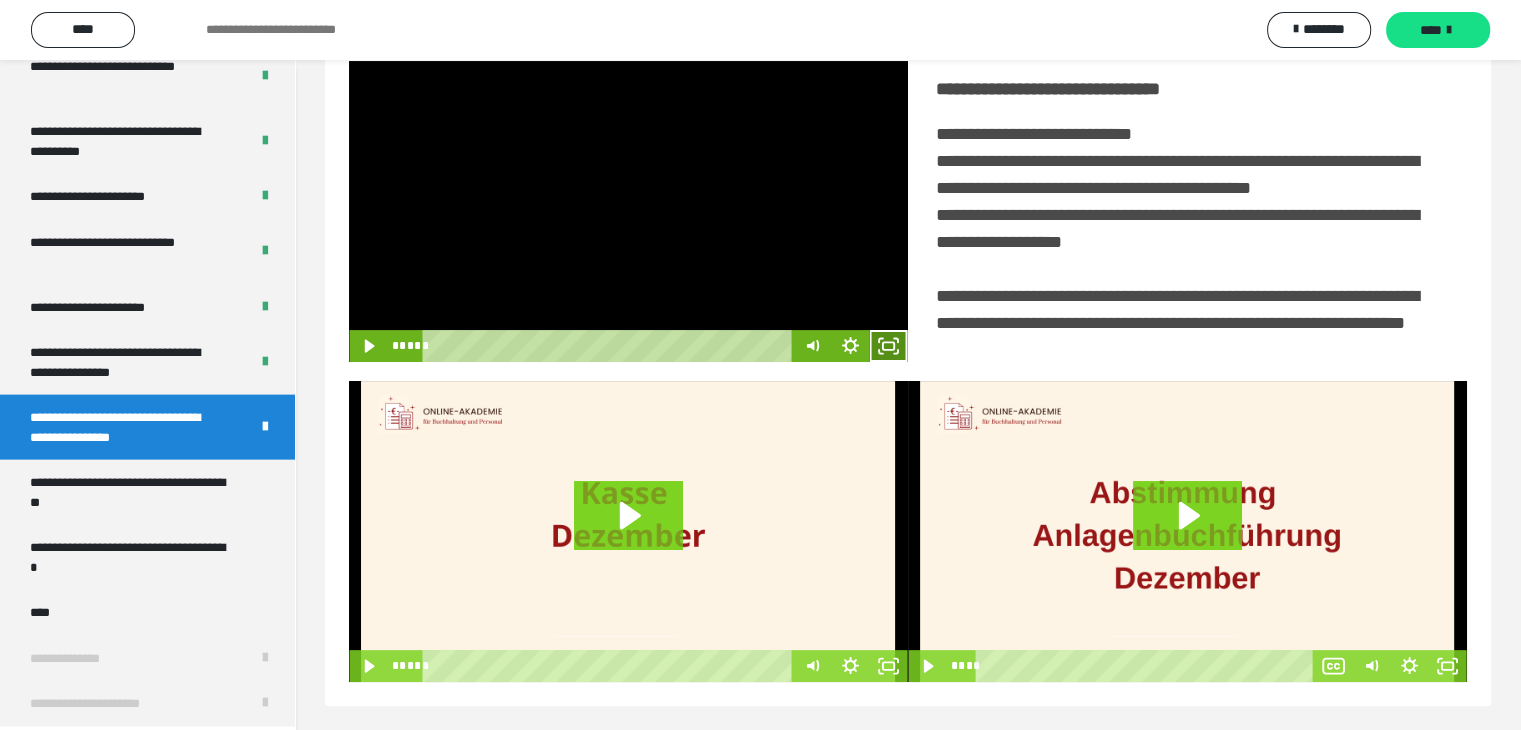 click 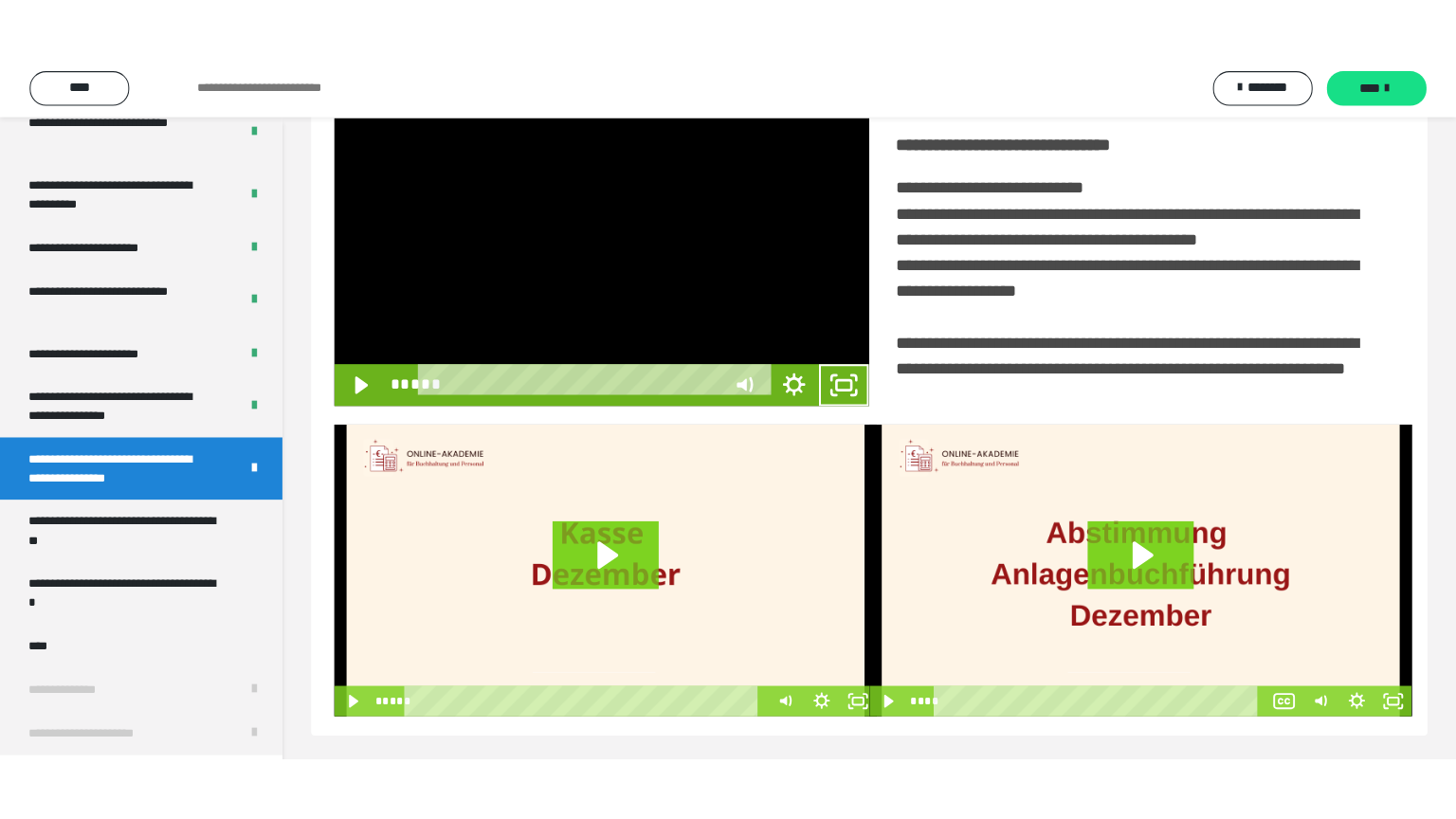 scroll, scrollTop: 317, scrollLeft: 0, axis: vertical 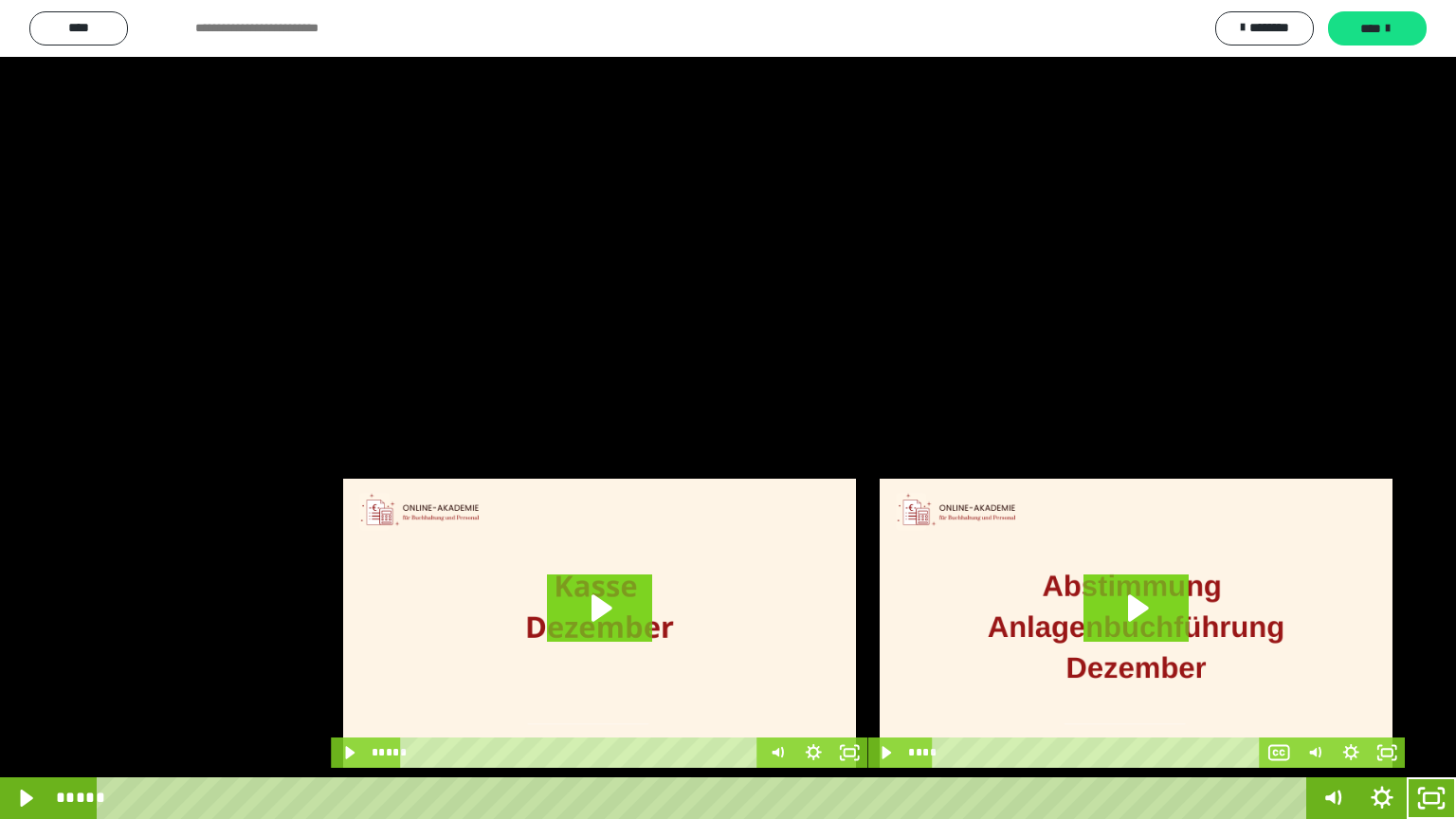 click at bounding box center (728, 410) 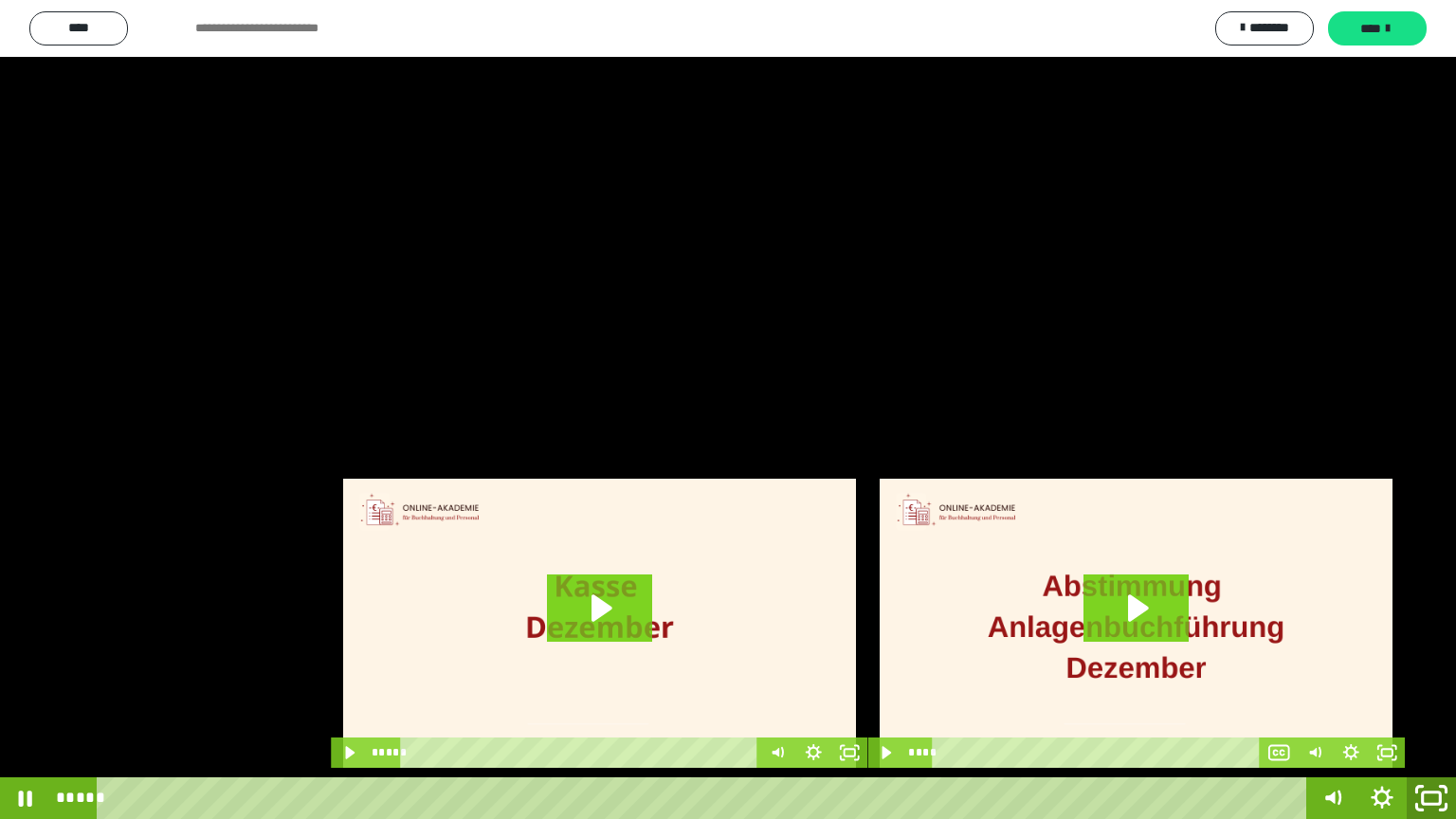 click 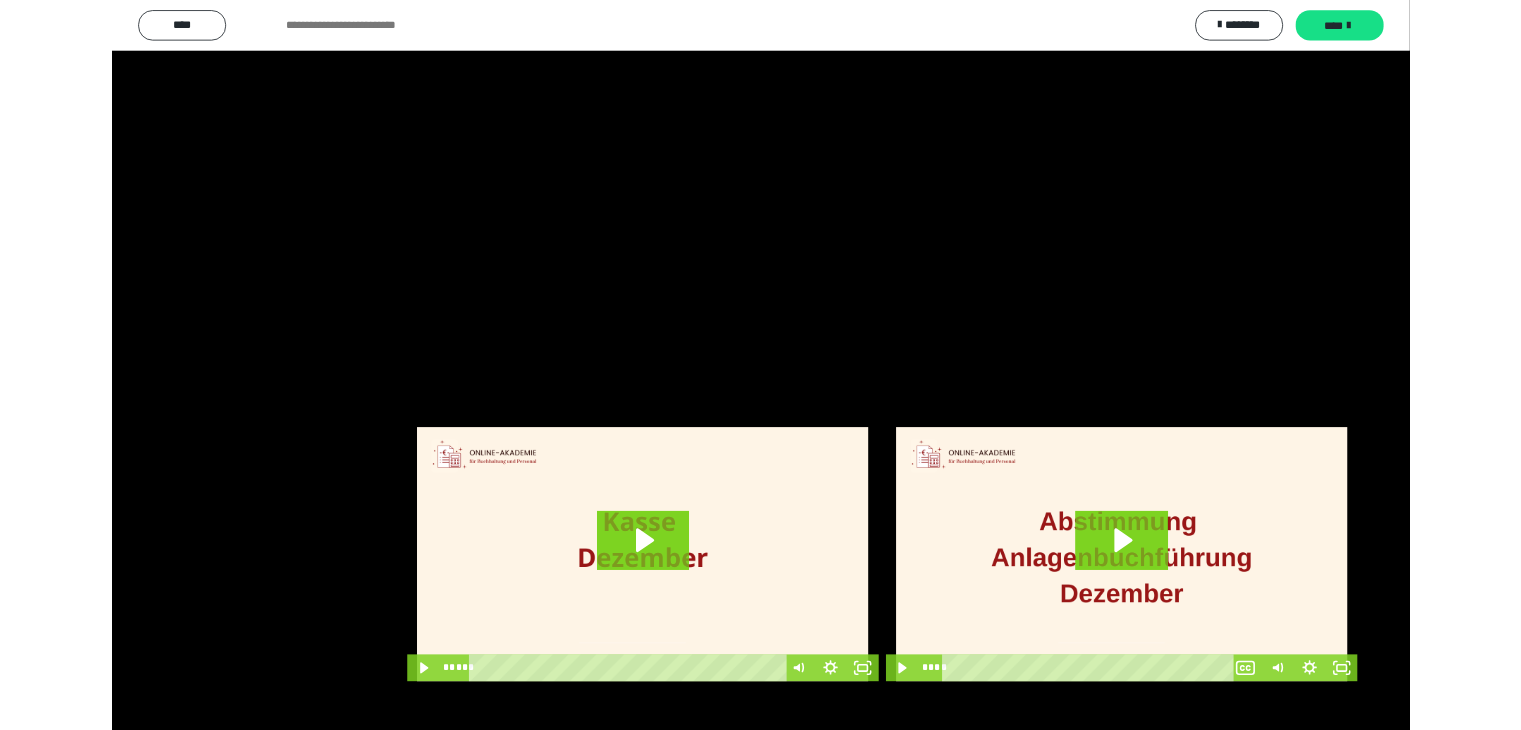 scroll, scrollTop: 4315, scrollLeft: 0, axis: vertical 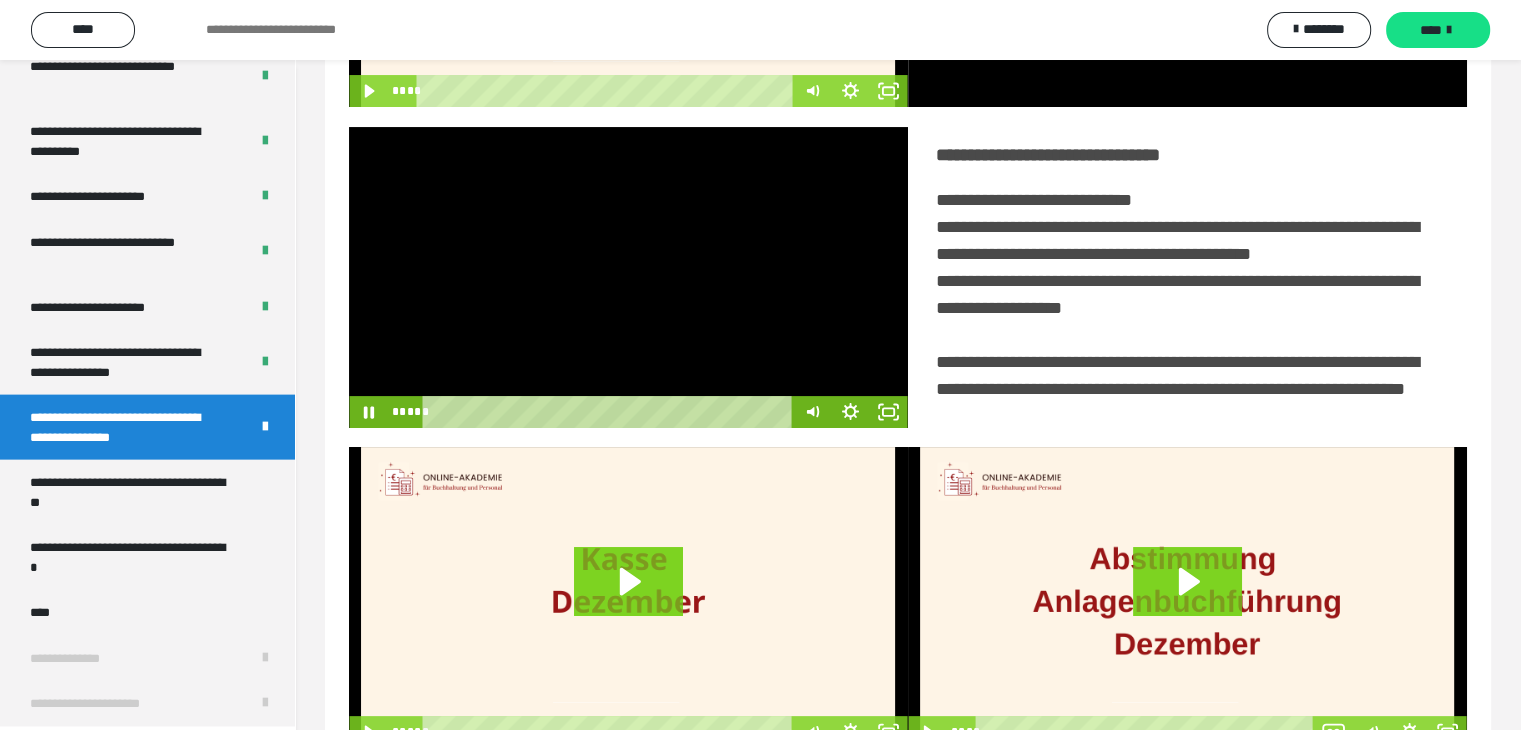 click at bounding box center [628, 277] 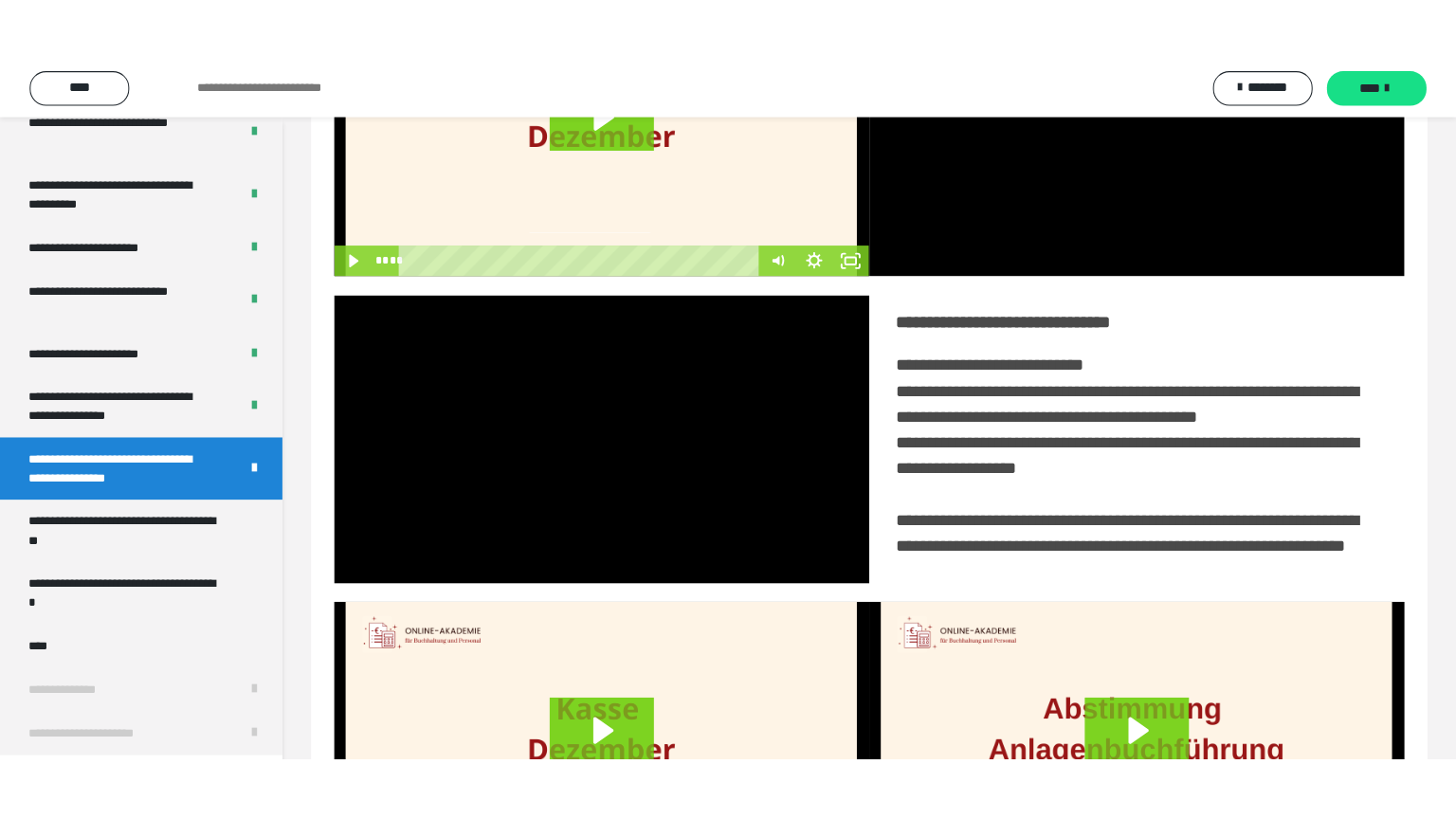 scroll, scrollTop: 0, scrollLeft: 0, axis: both 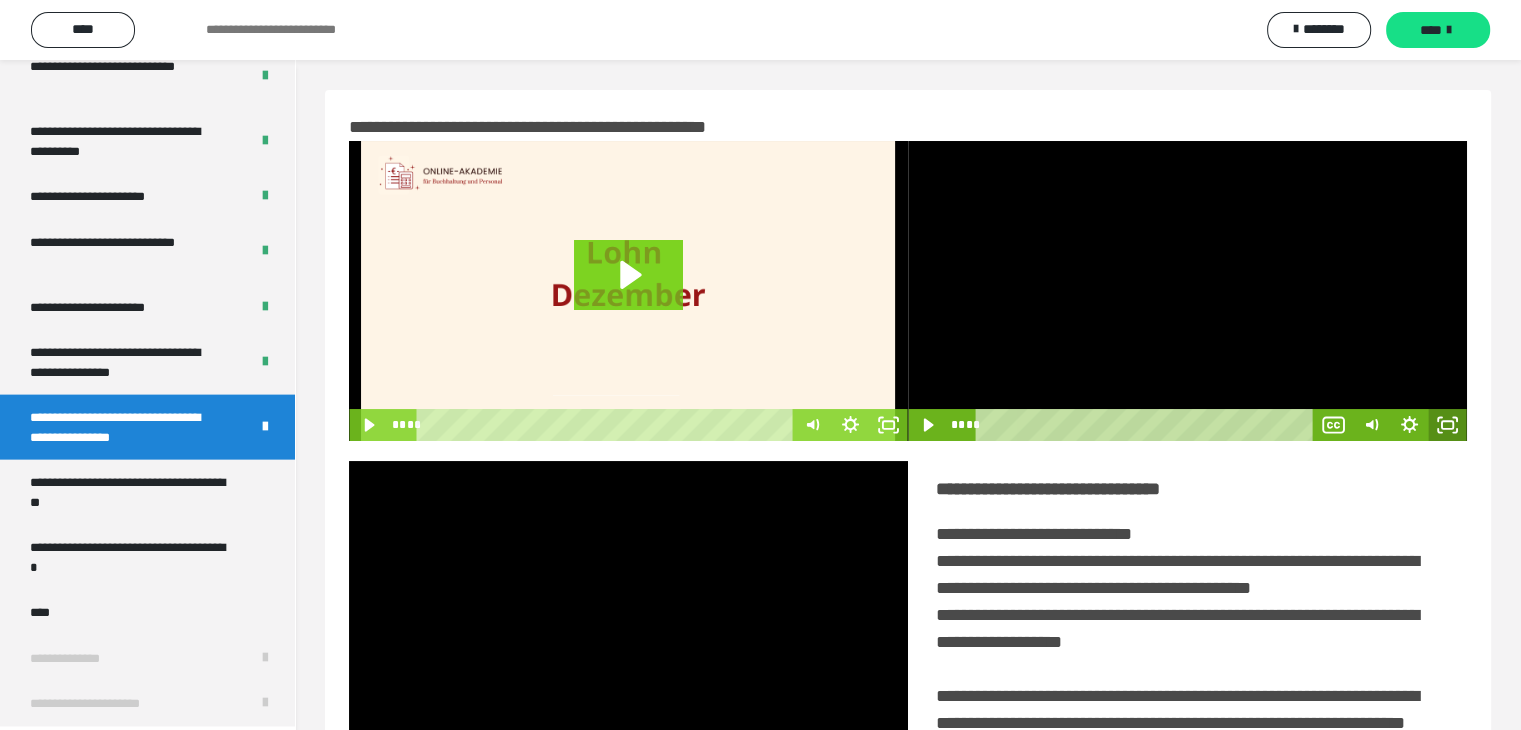 click 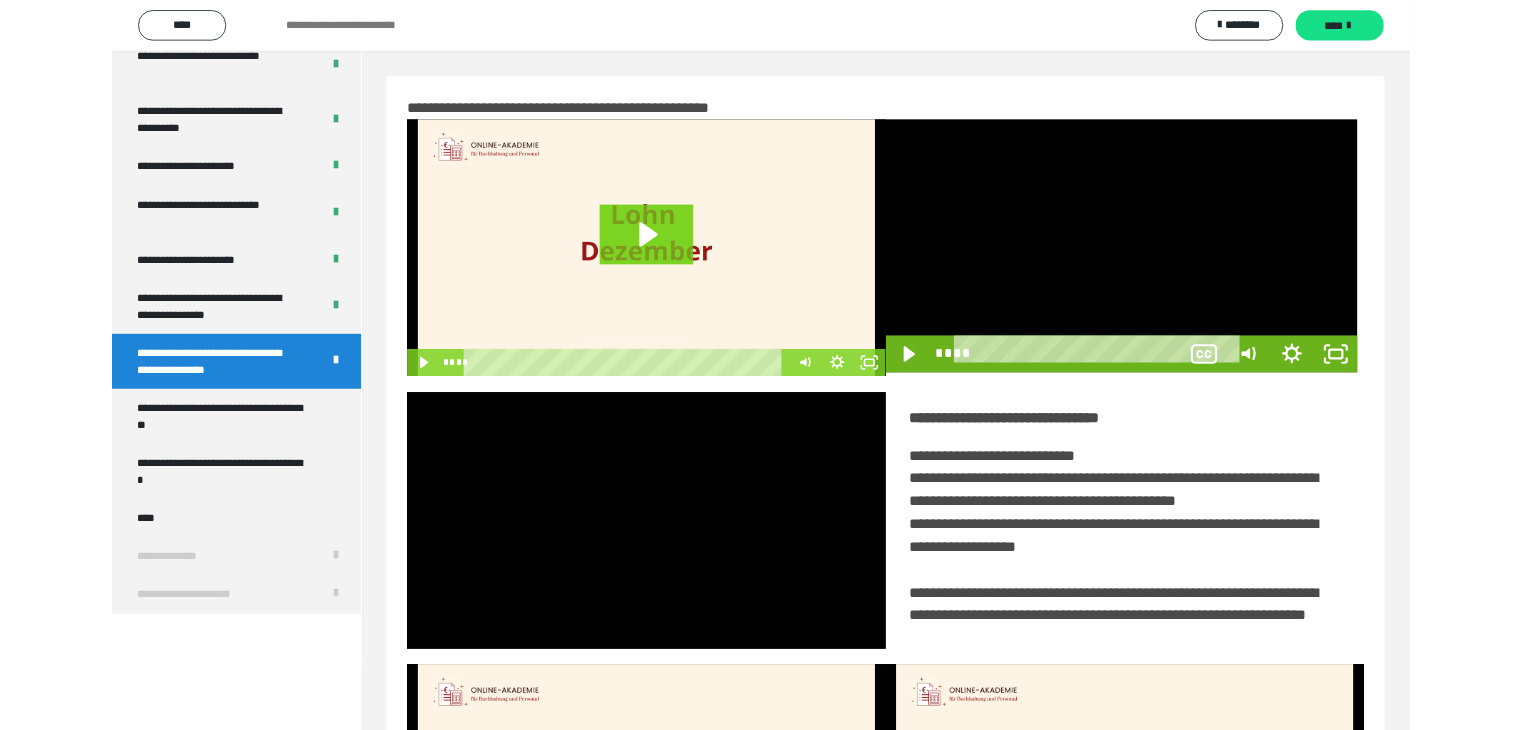 scroll, scrollTop: 4180, scrollLeft: 0, axis: vertical 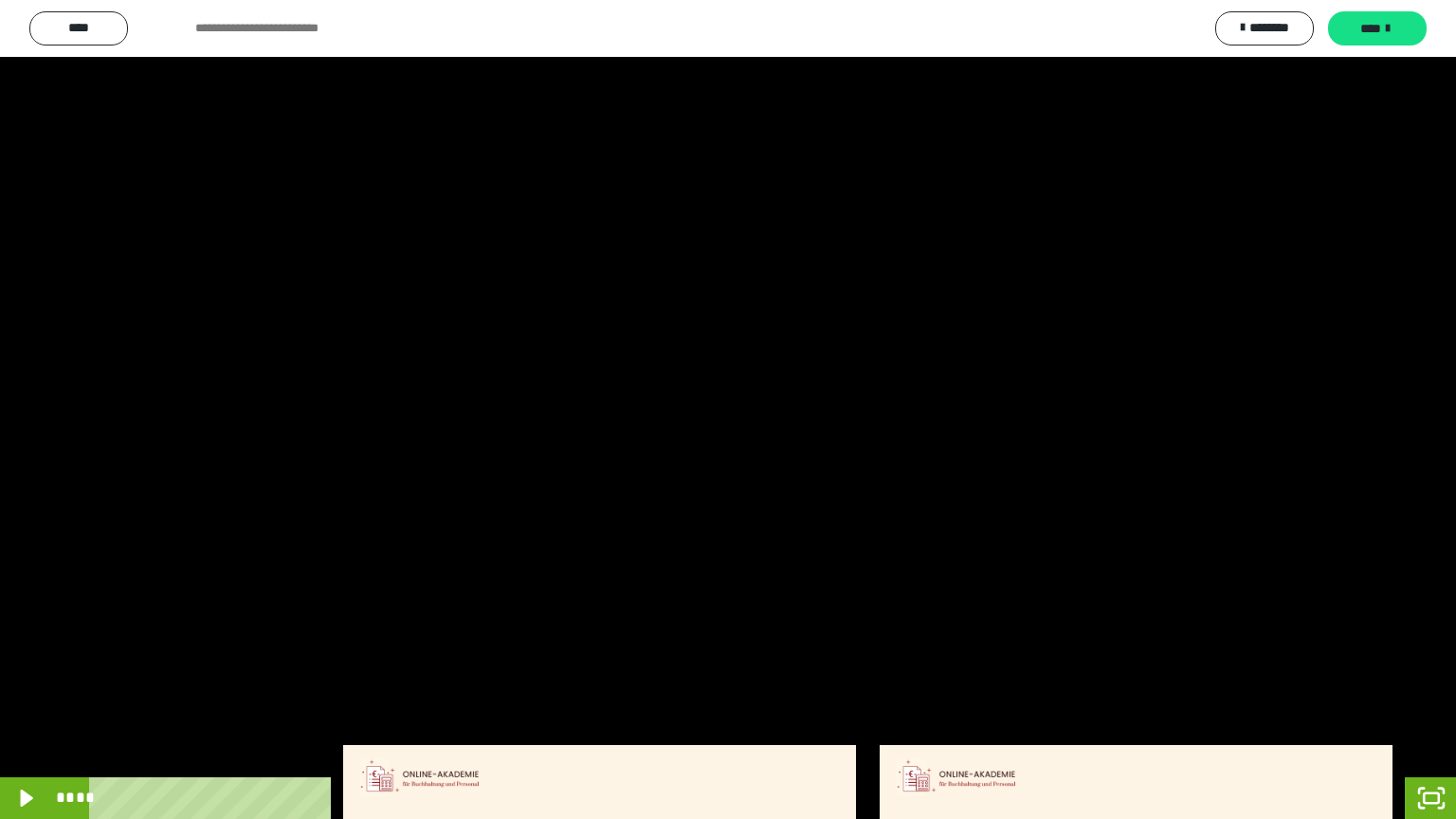 click at bounding box center (728, 410) 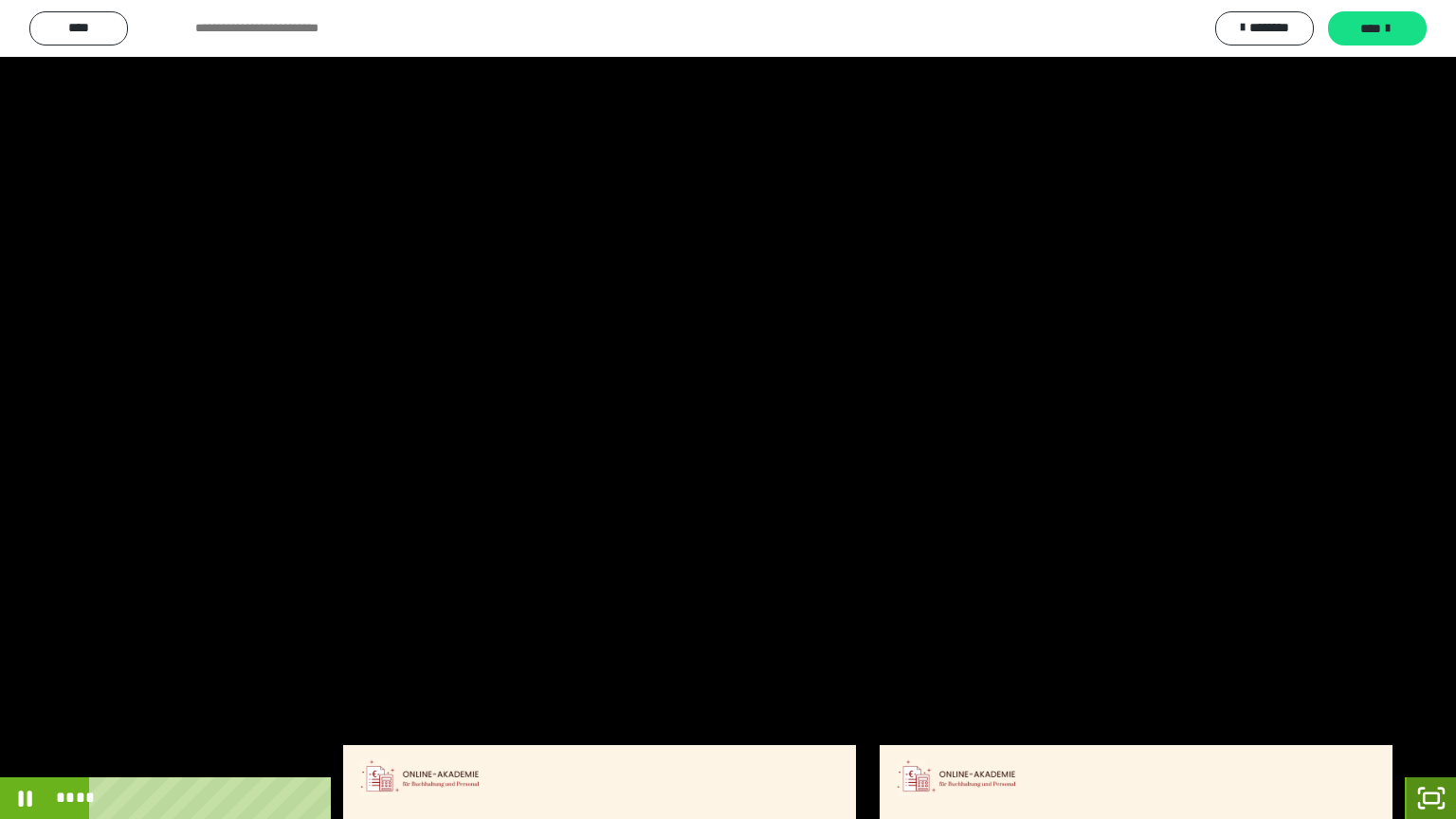 click 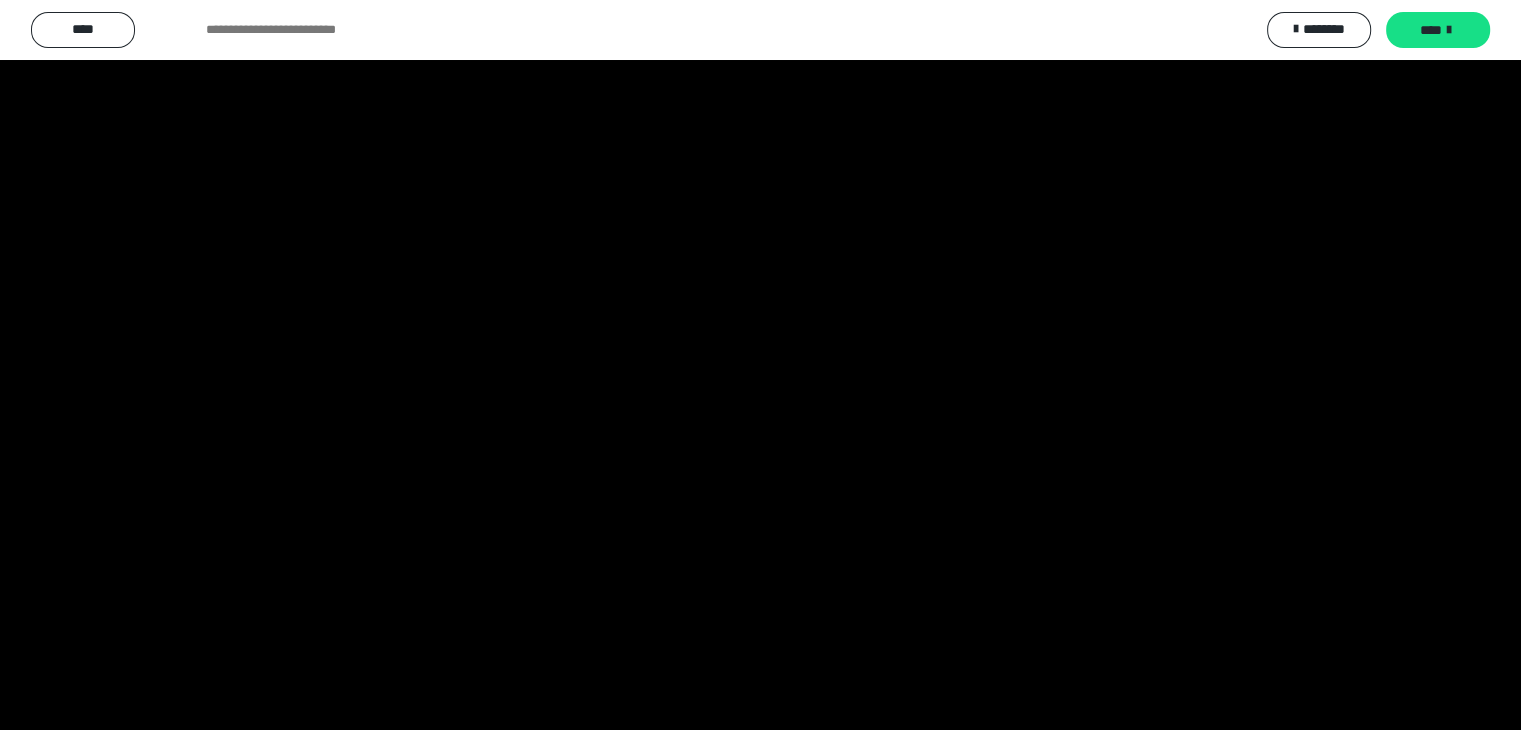 scroll, scrollTop: 4315, scrollLeft: 0, axis: vertical 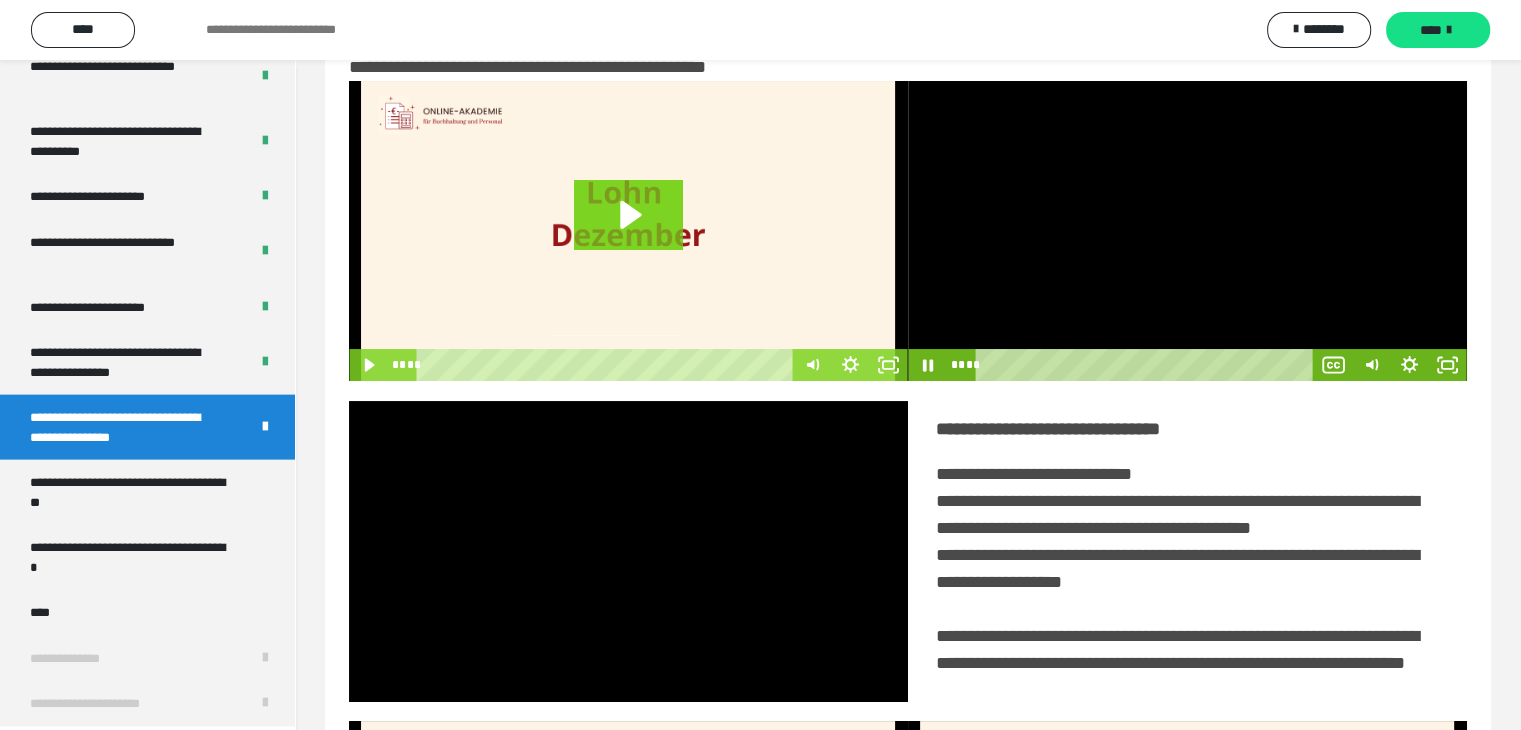 click at bounding box center (1187, 231) 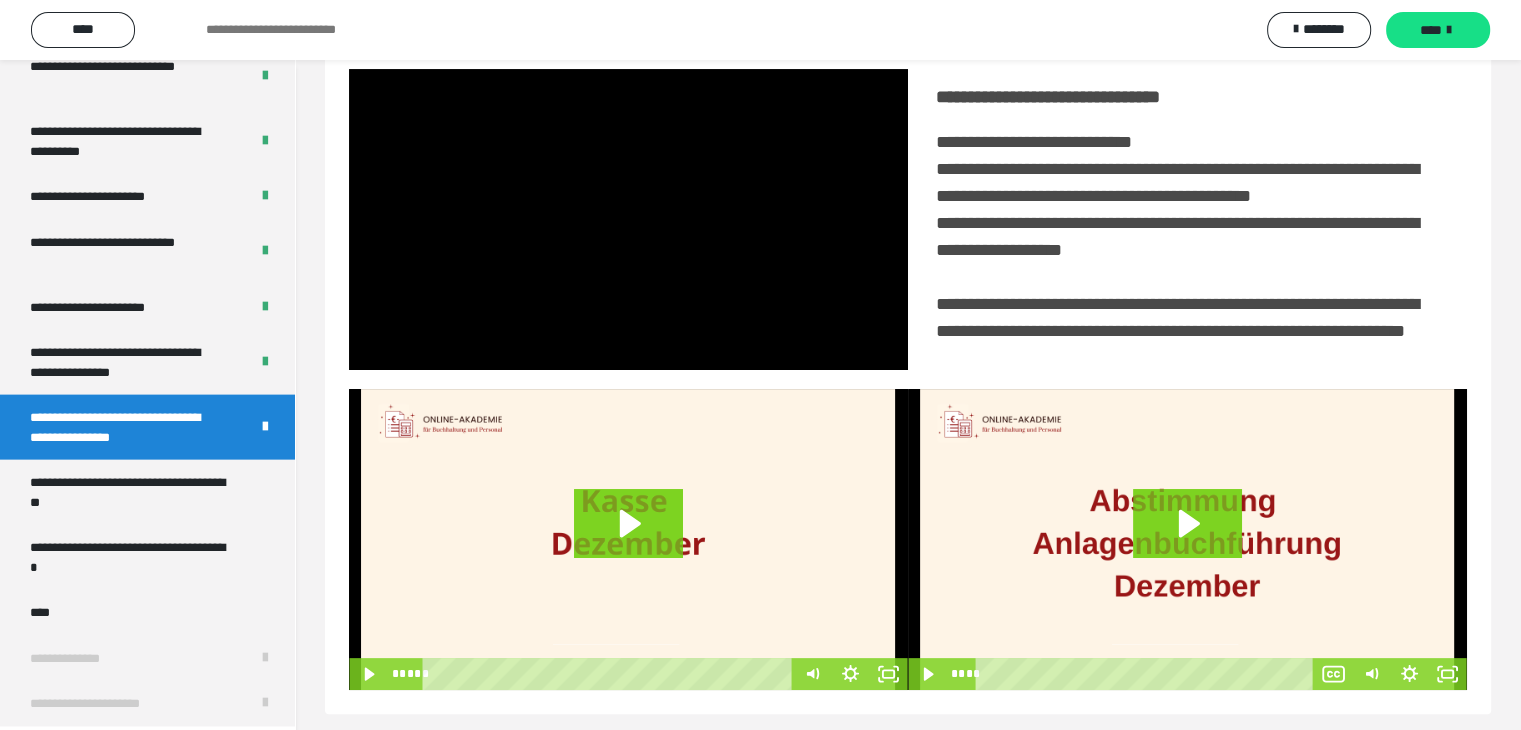 scroll, scrollTop: 460, scrollLeft: 0, axis: vertical 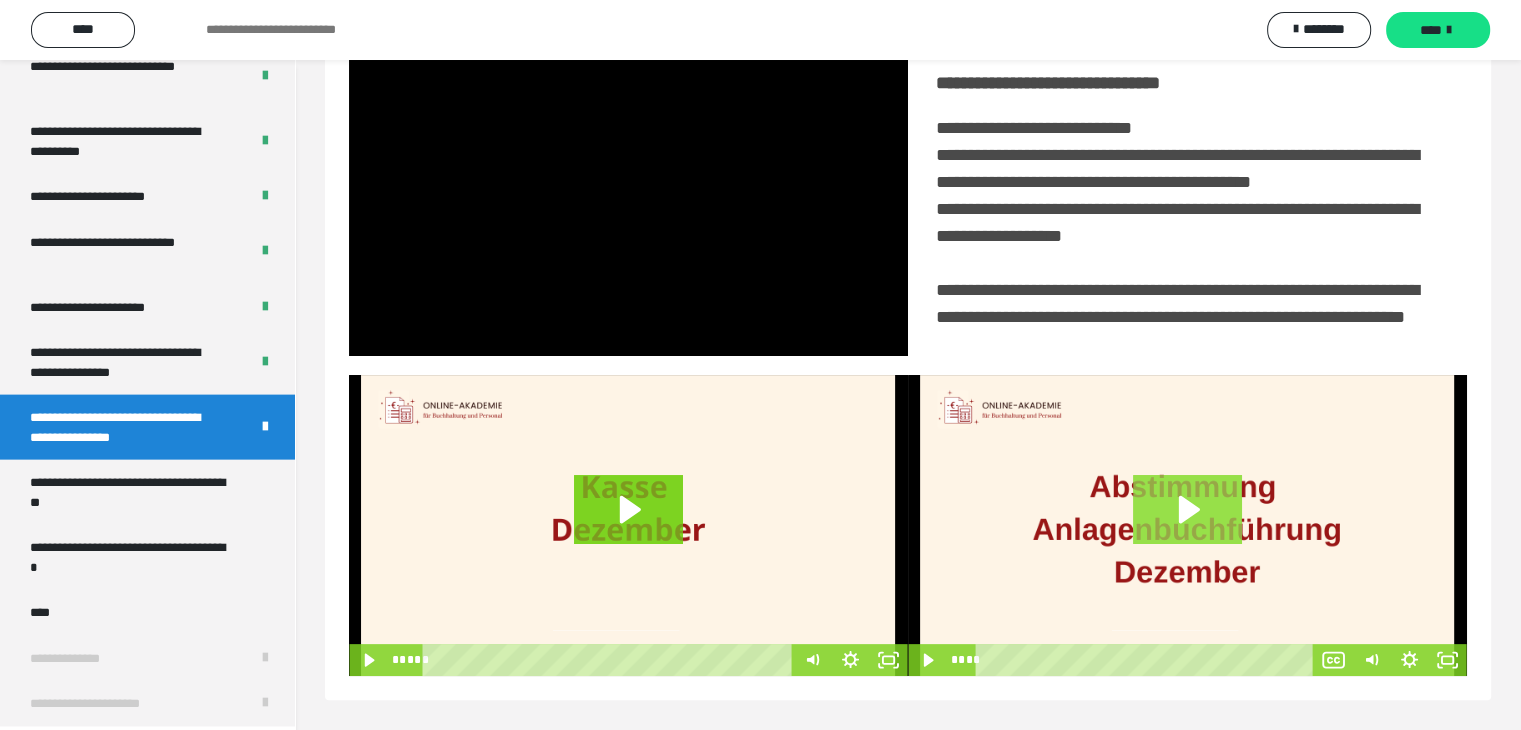 click 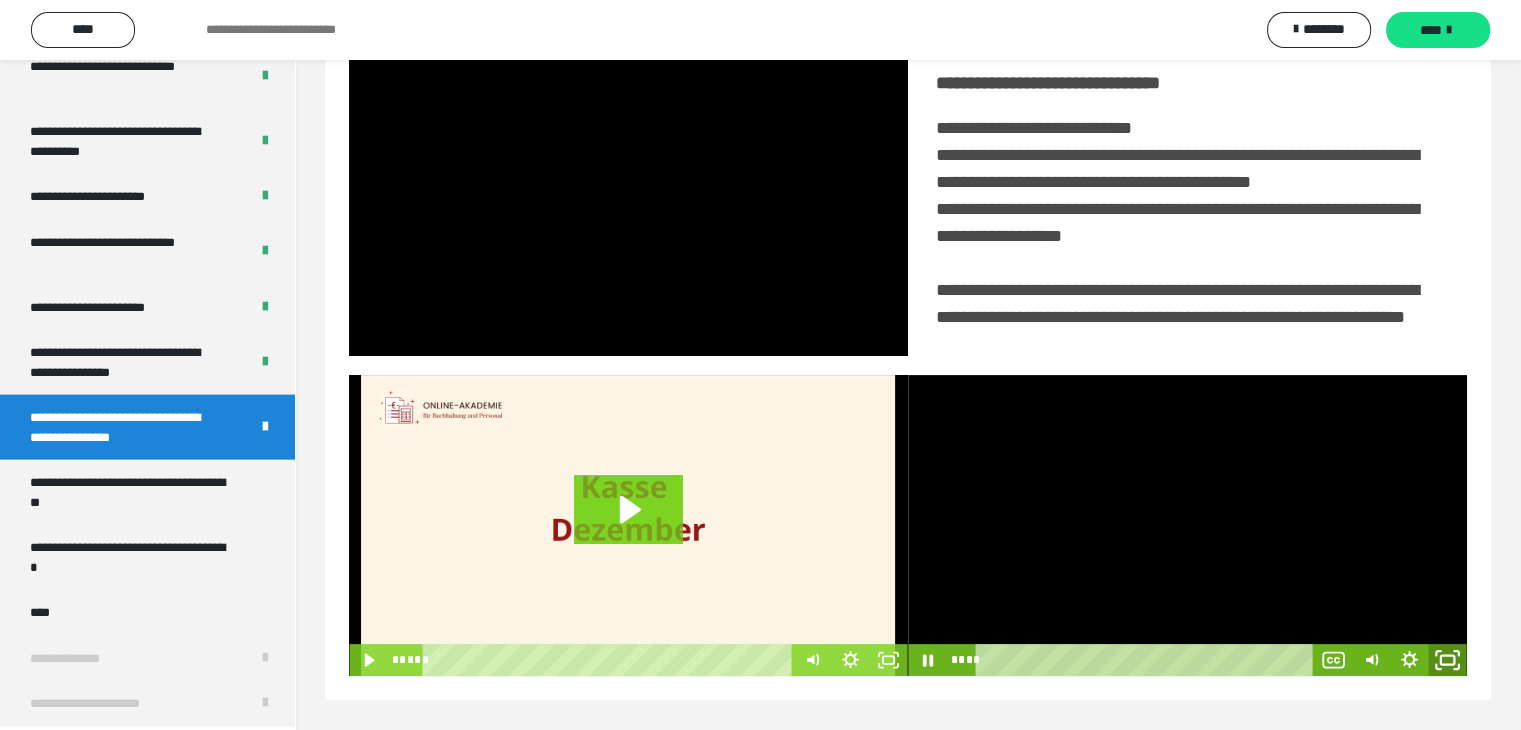 click 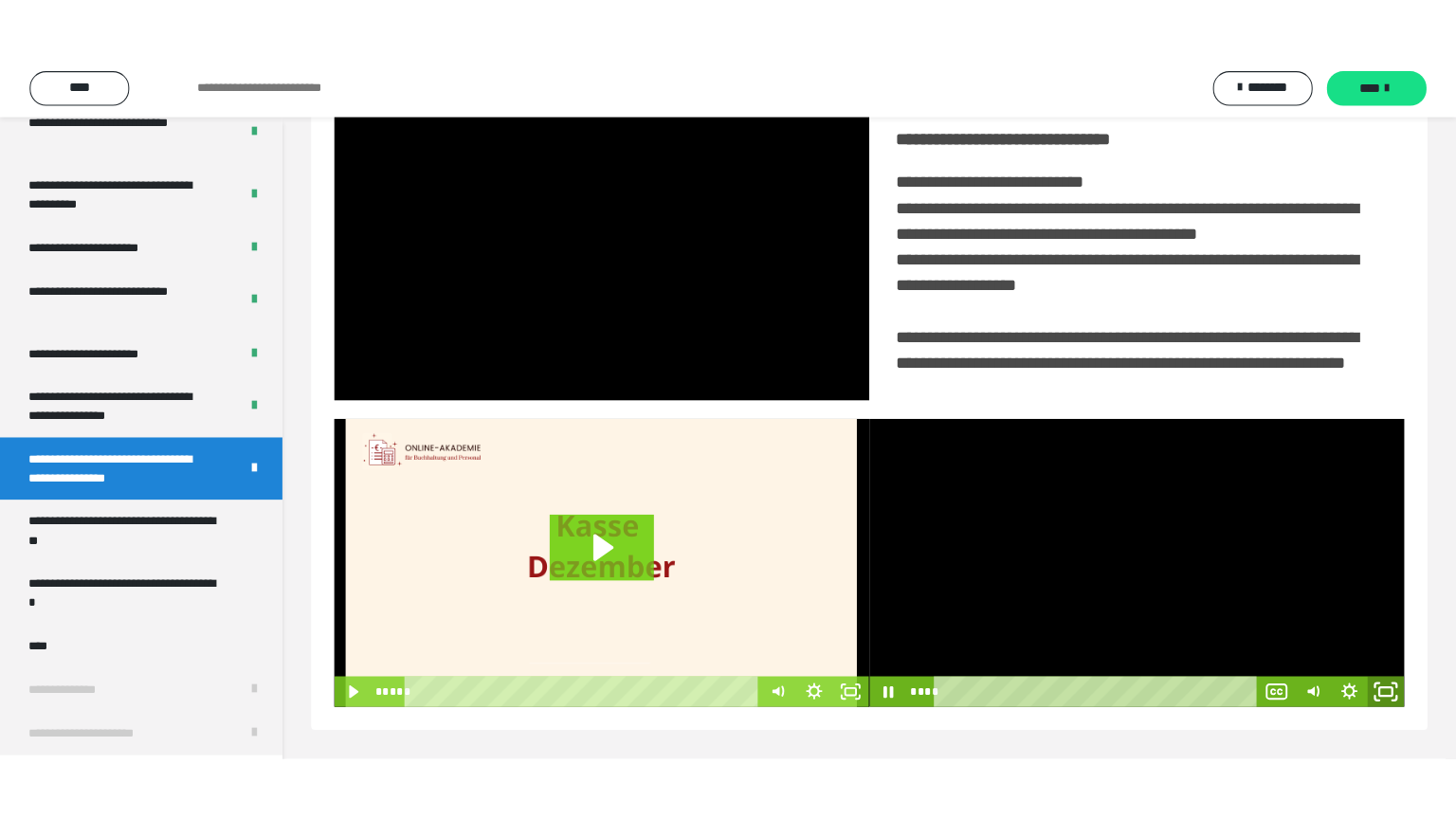 scroll, scrollTop: 317, scrollLeft: 0, axis: vertical 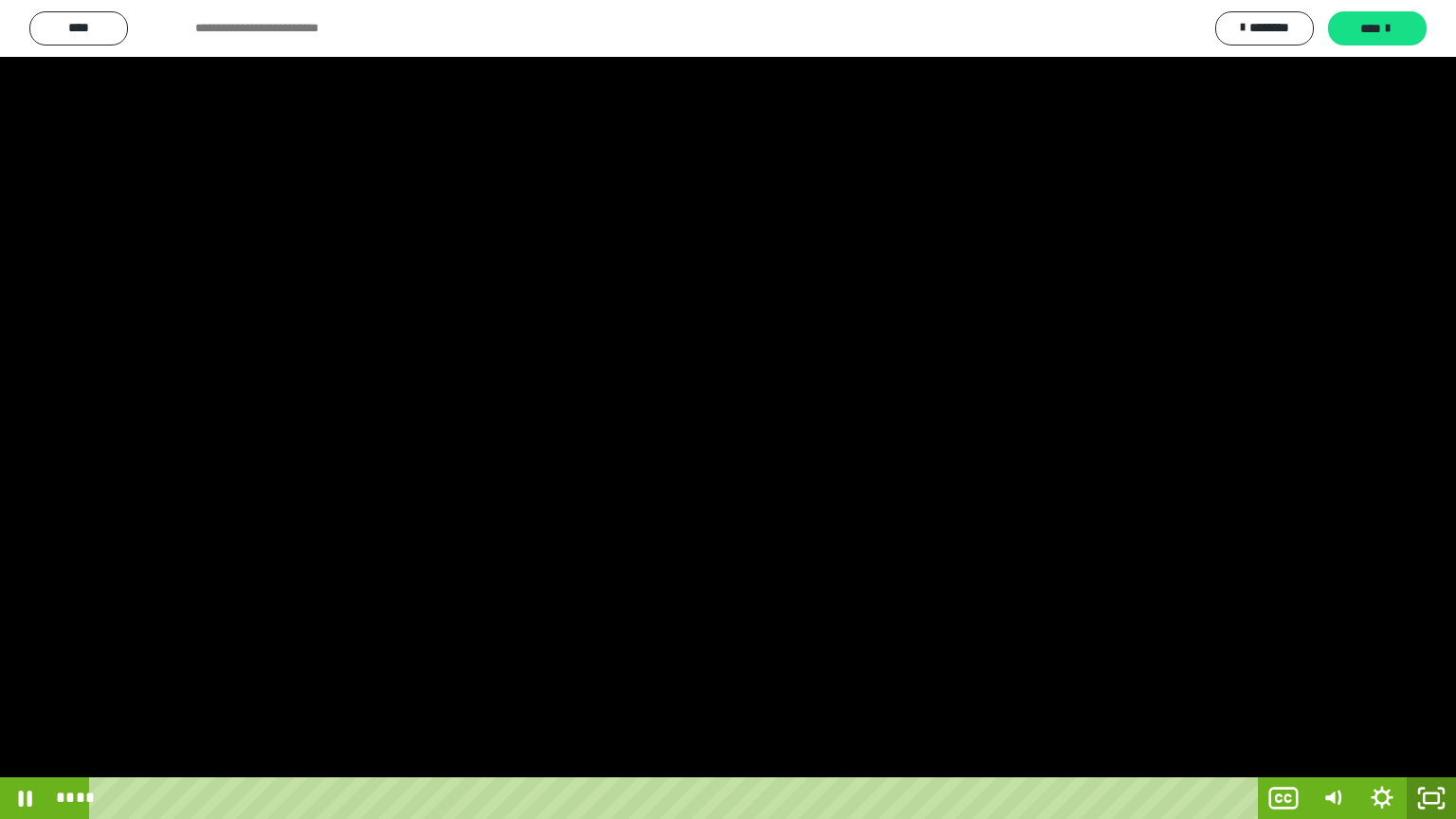 click 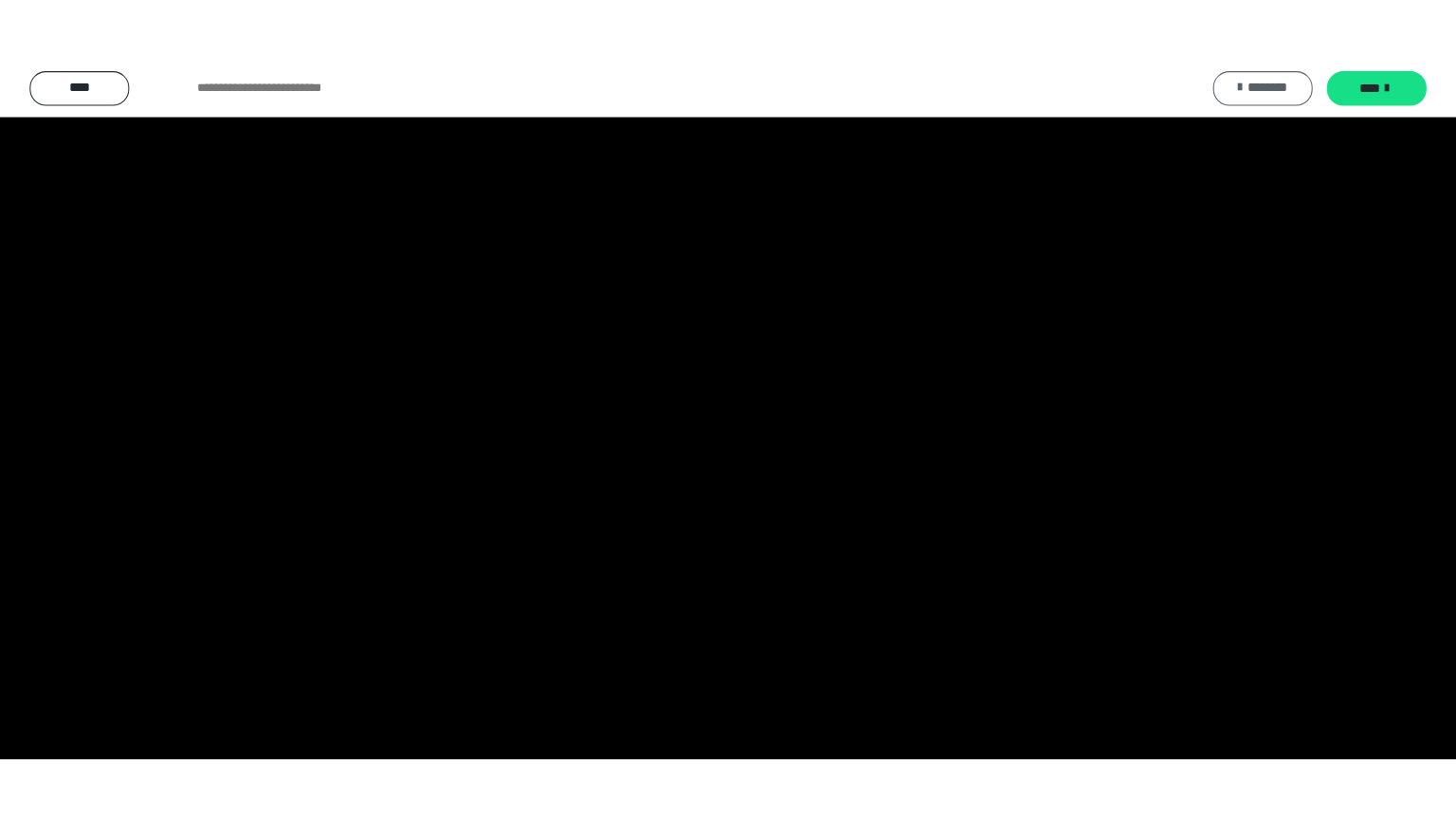 scroll, scrollTop: 4090, scrollLeft: 0, axis: vertical 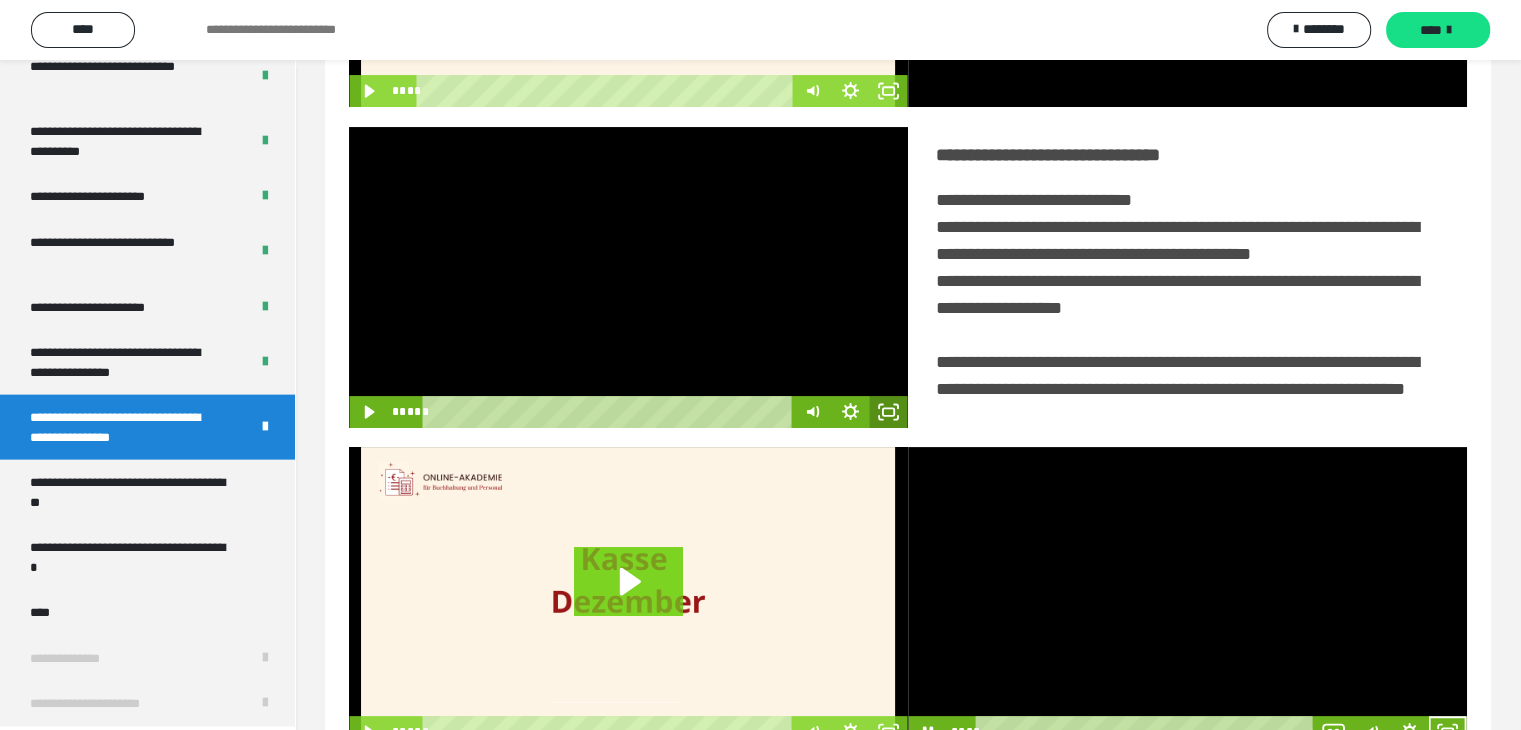click 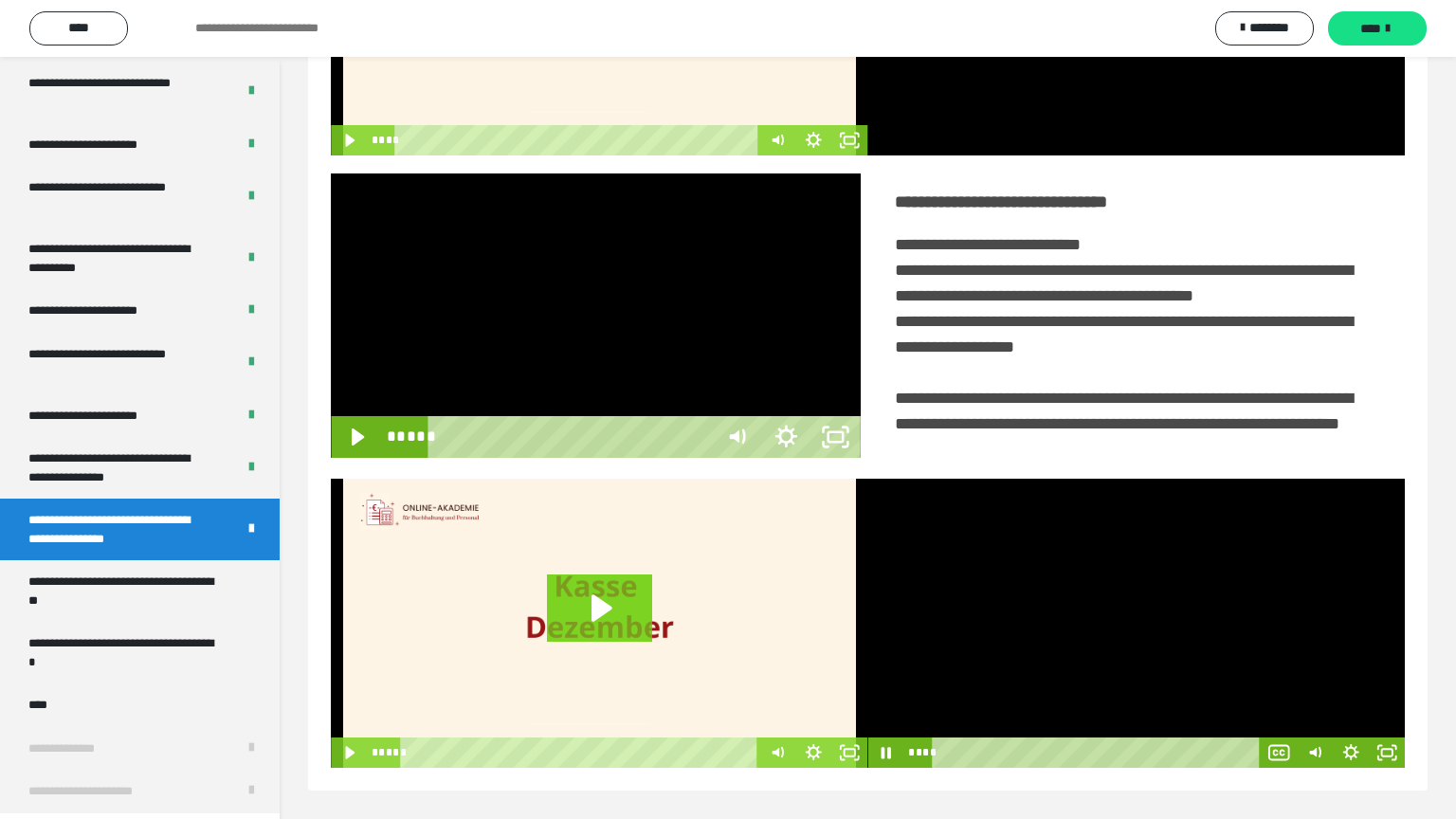 scroll, scrollTop: 3962, scrollLeft: 0, axis: vertical 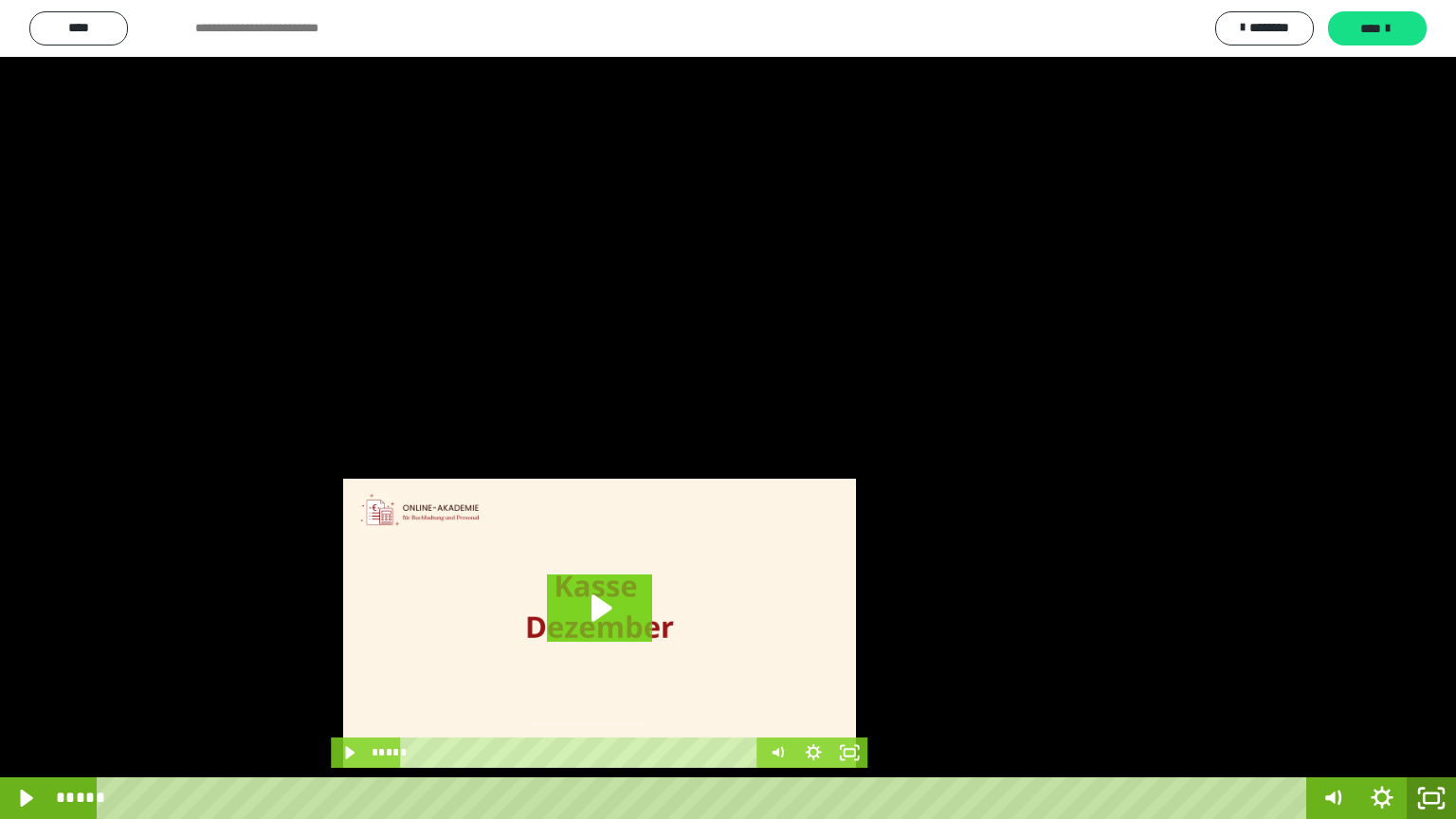 click 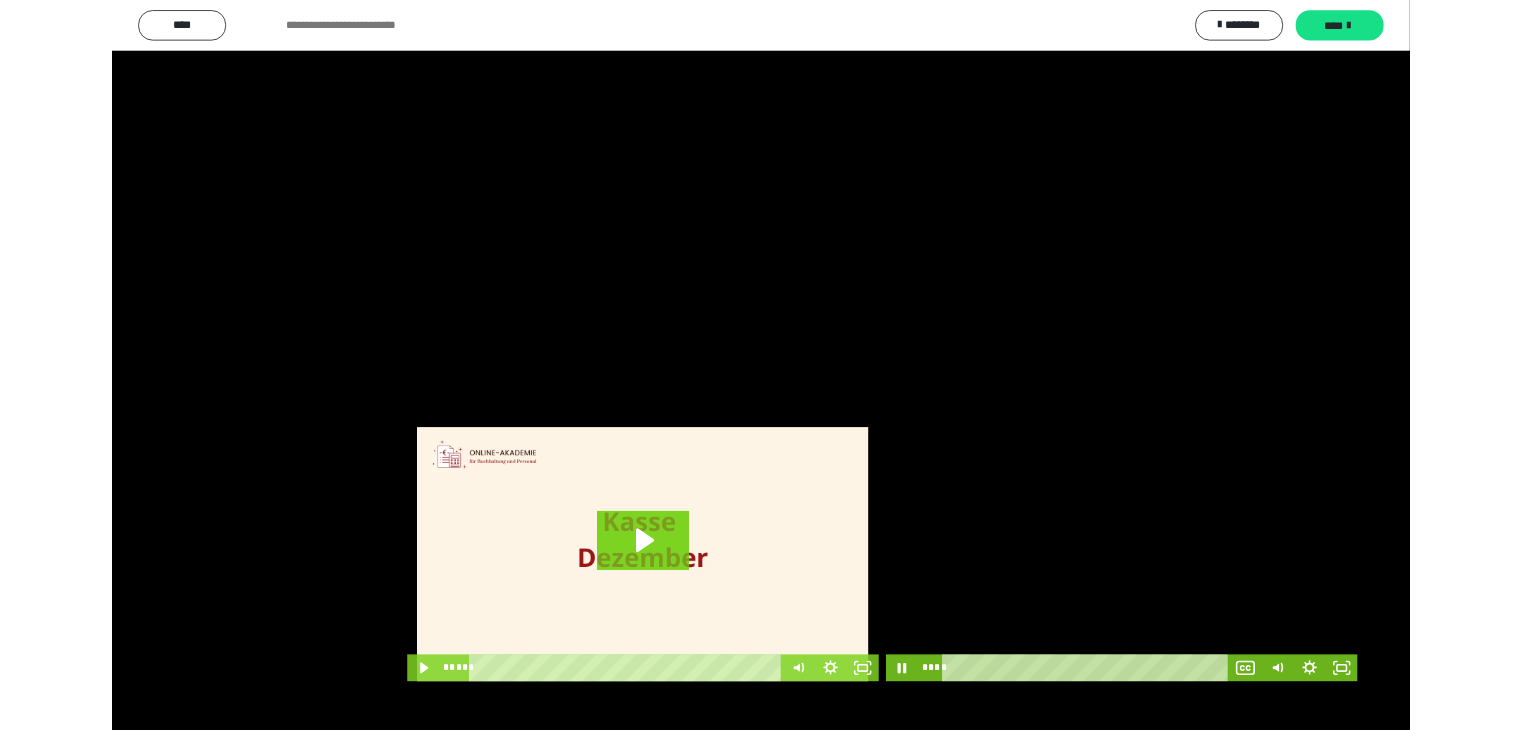 scroll, scrollTop: 429, scrollLeft: 0, axis: vertical 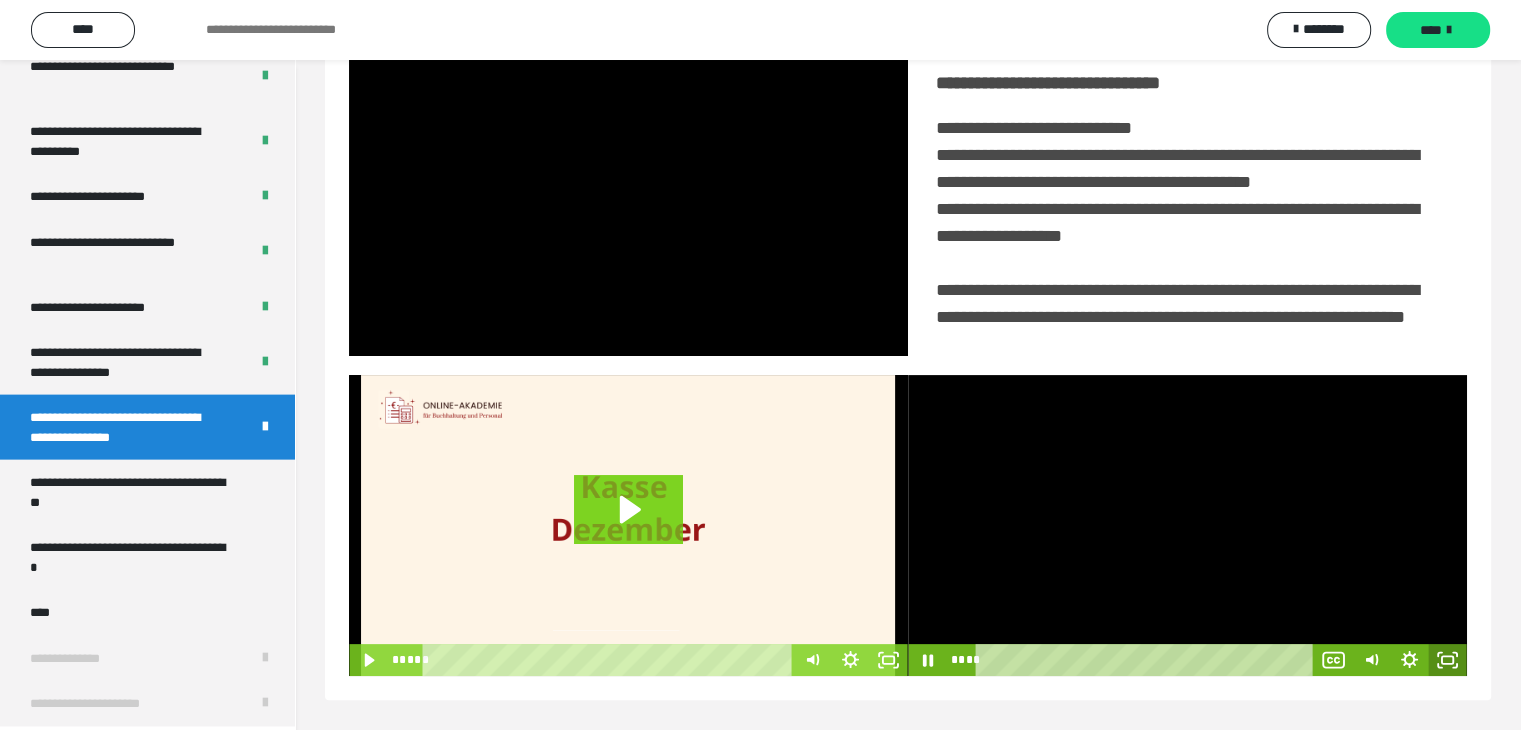 click 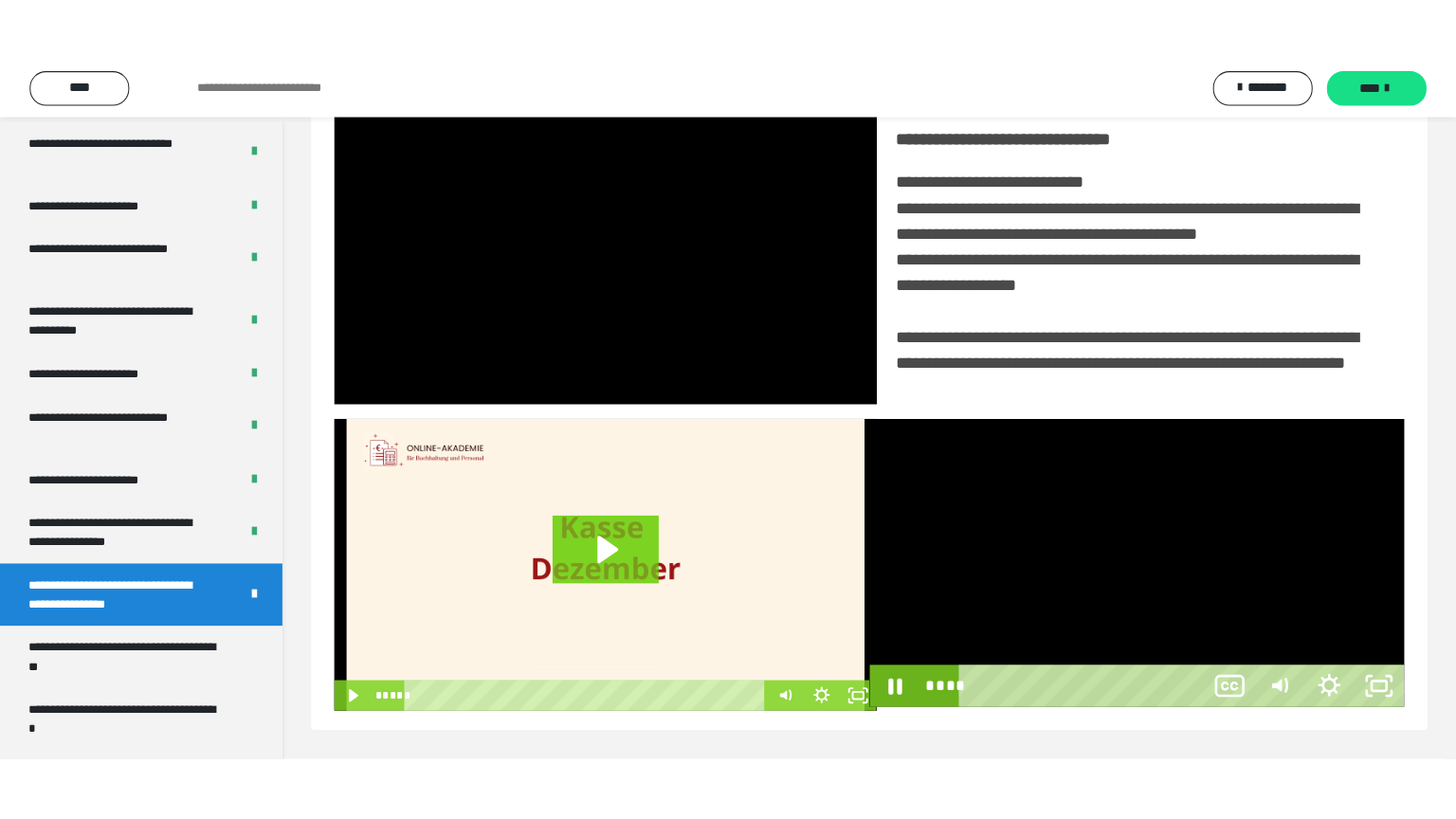 scroll, scrollTop: 317, scrollLeft: 0, axis: vertical 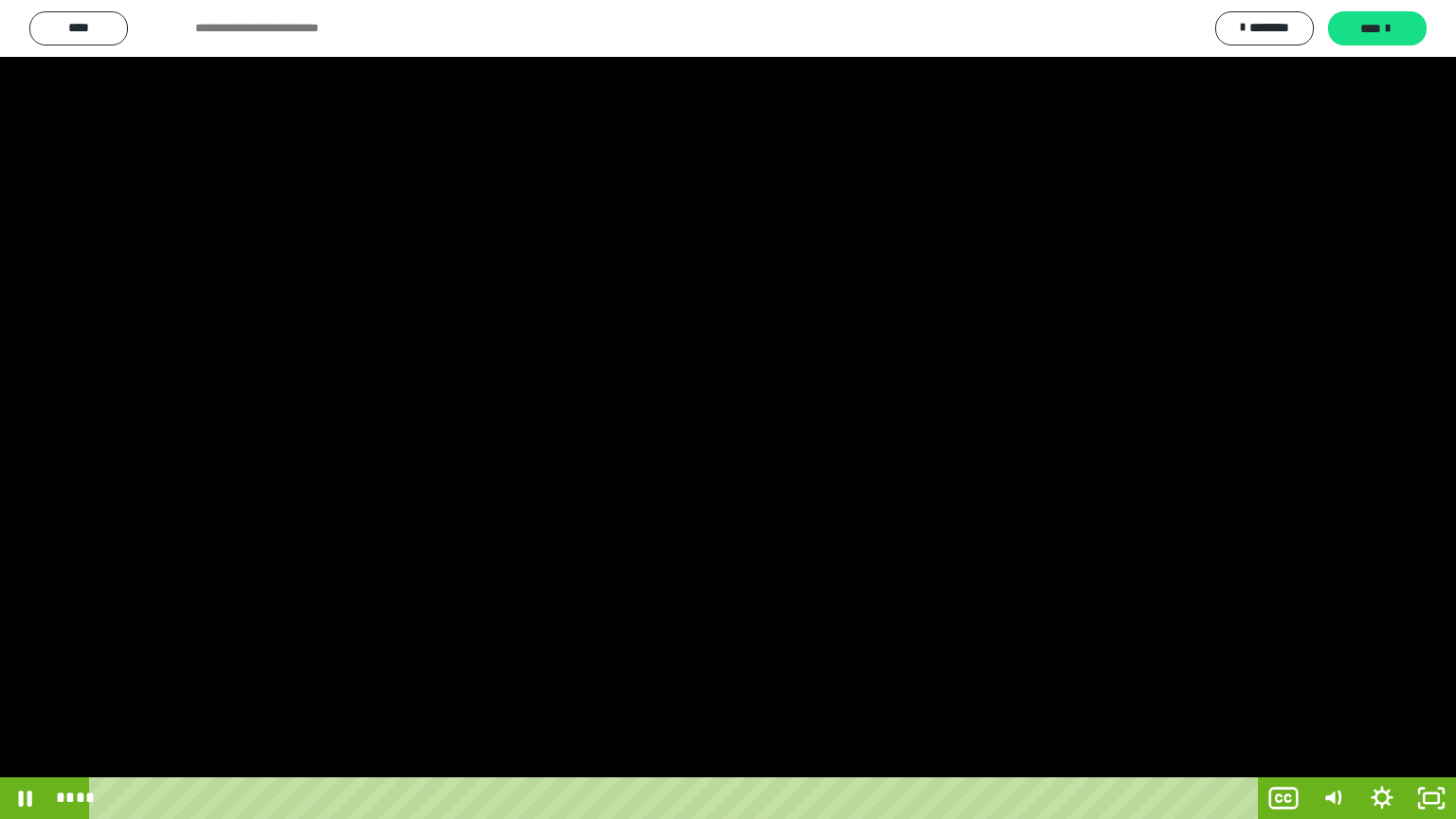type 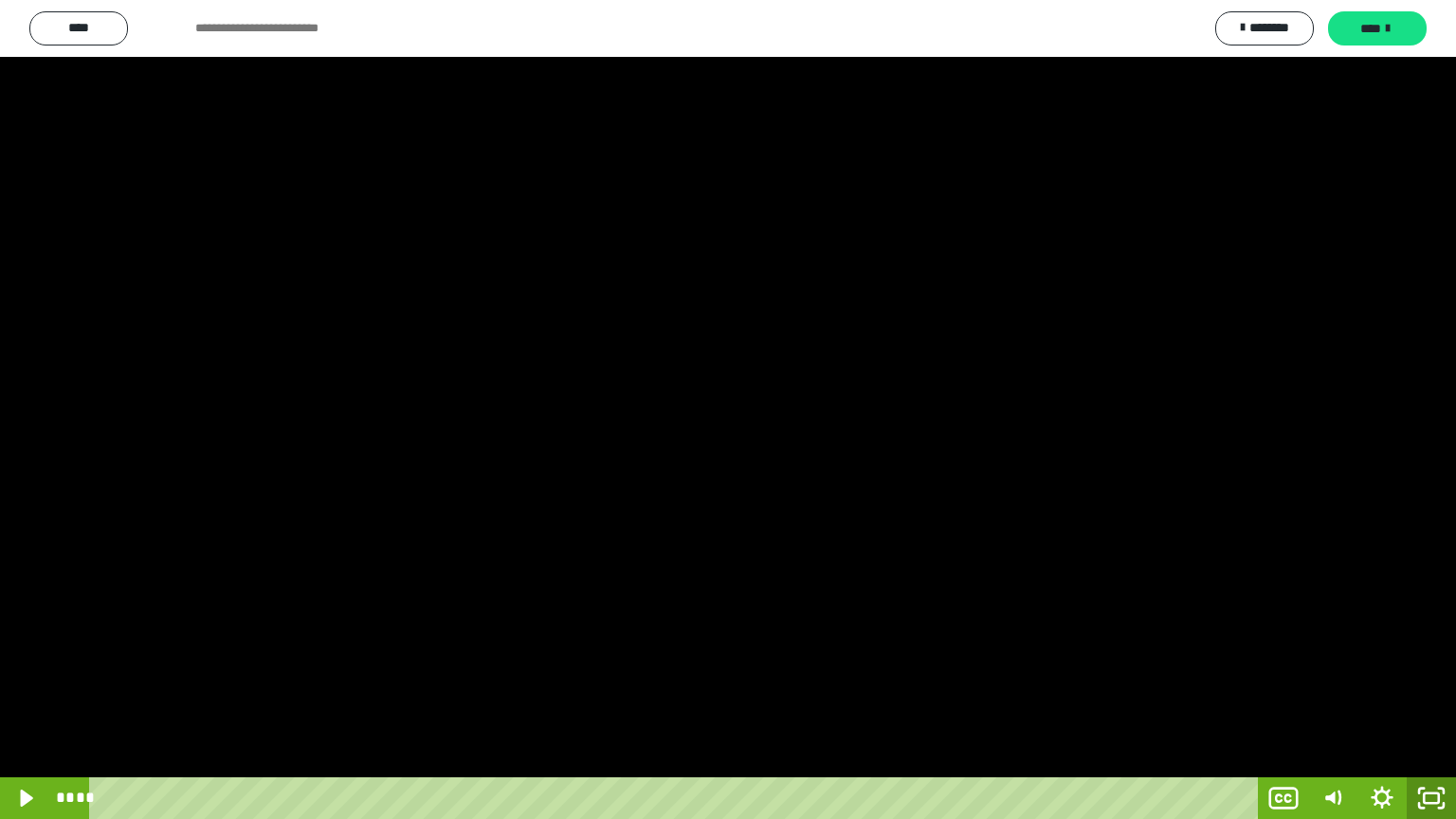 click 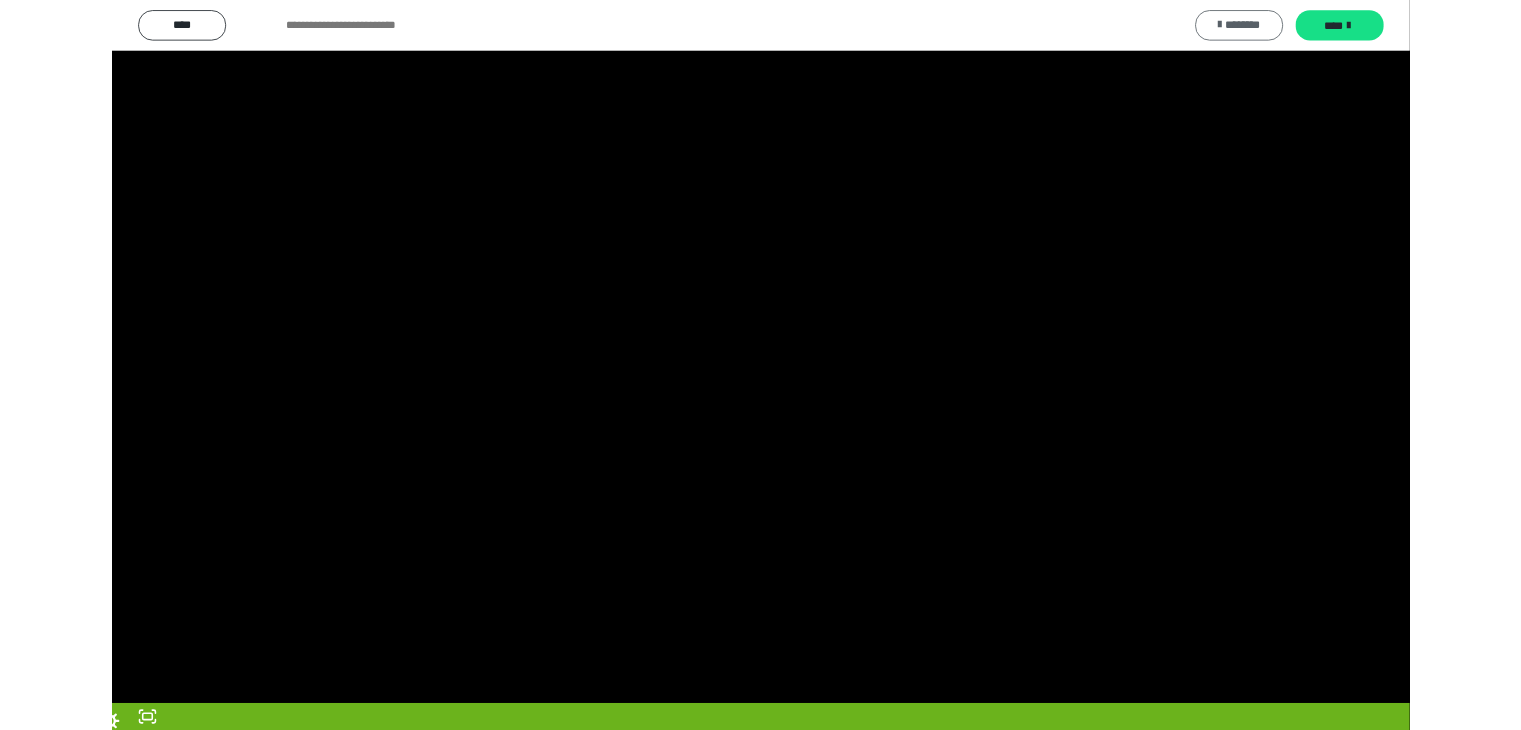 scroll, scrollTop: 4315, scrollLeft: 0, axis: vertical 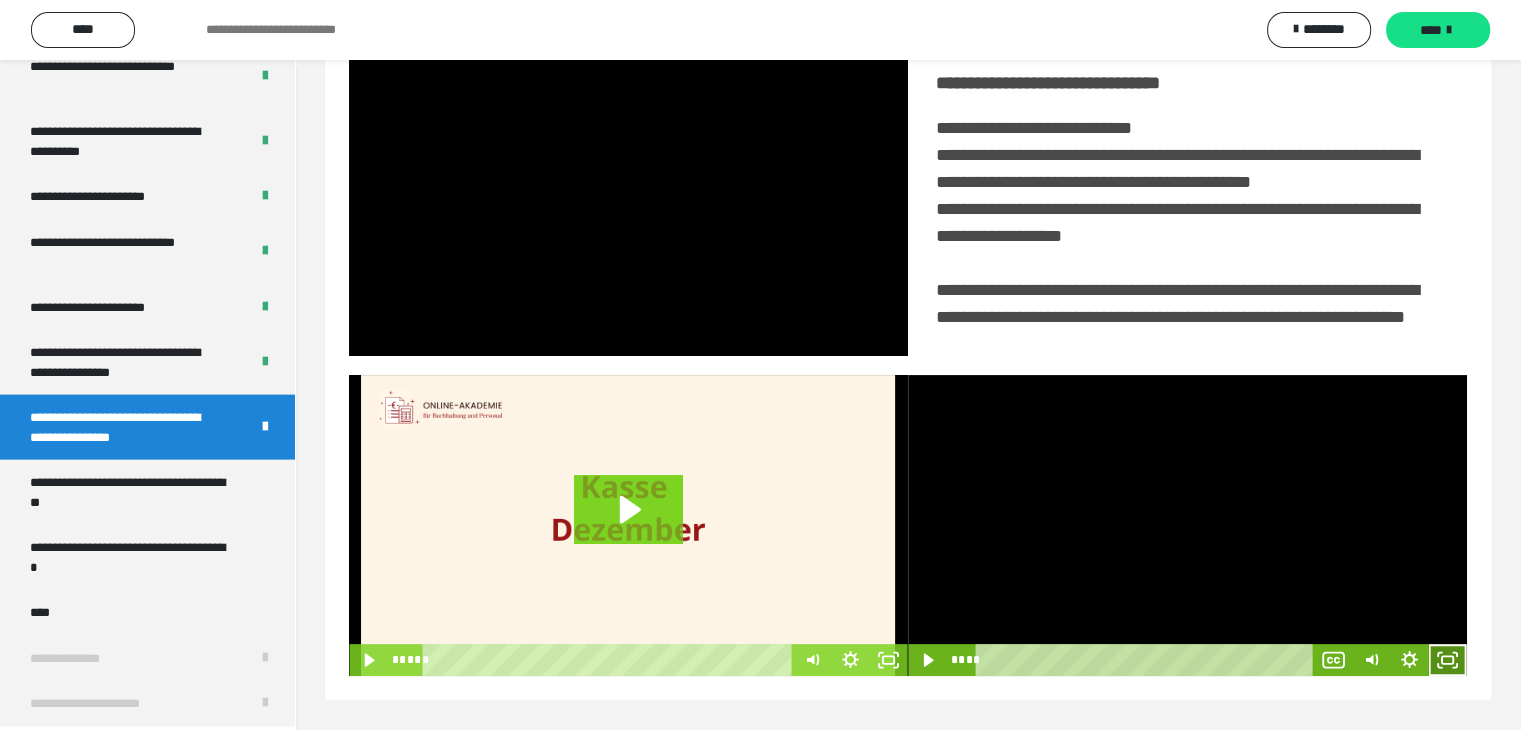 click 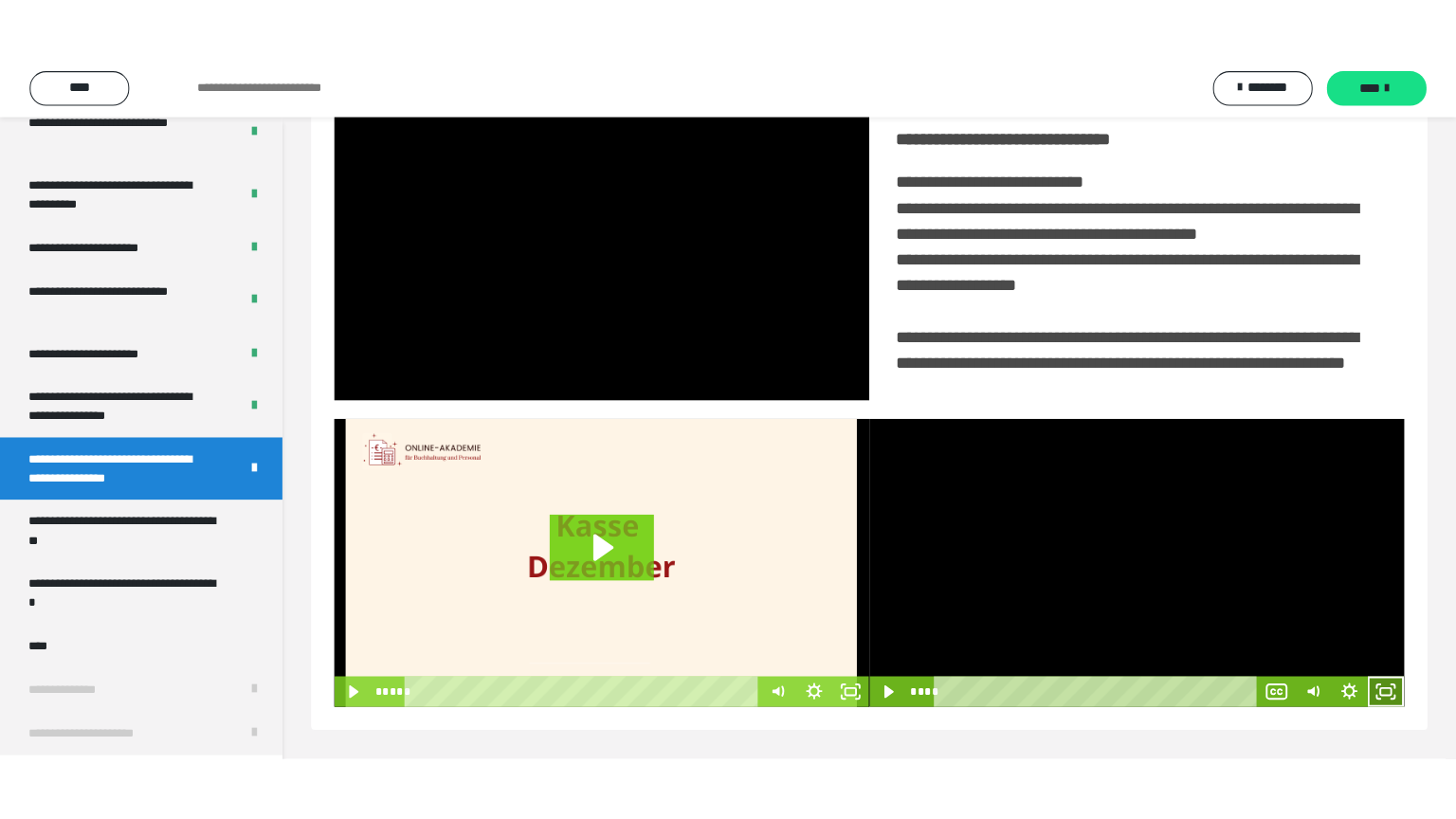 scroll, scrollTop: 317, scrollLeft: 0, axis: vertical 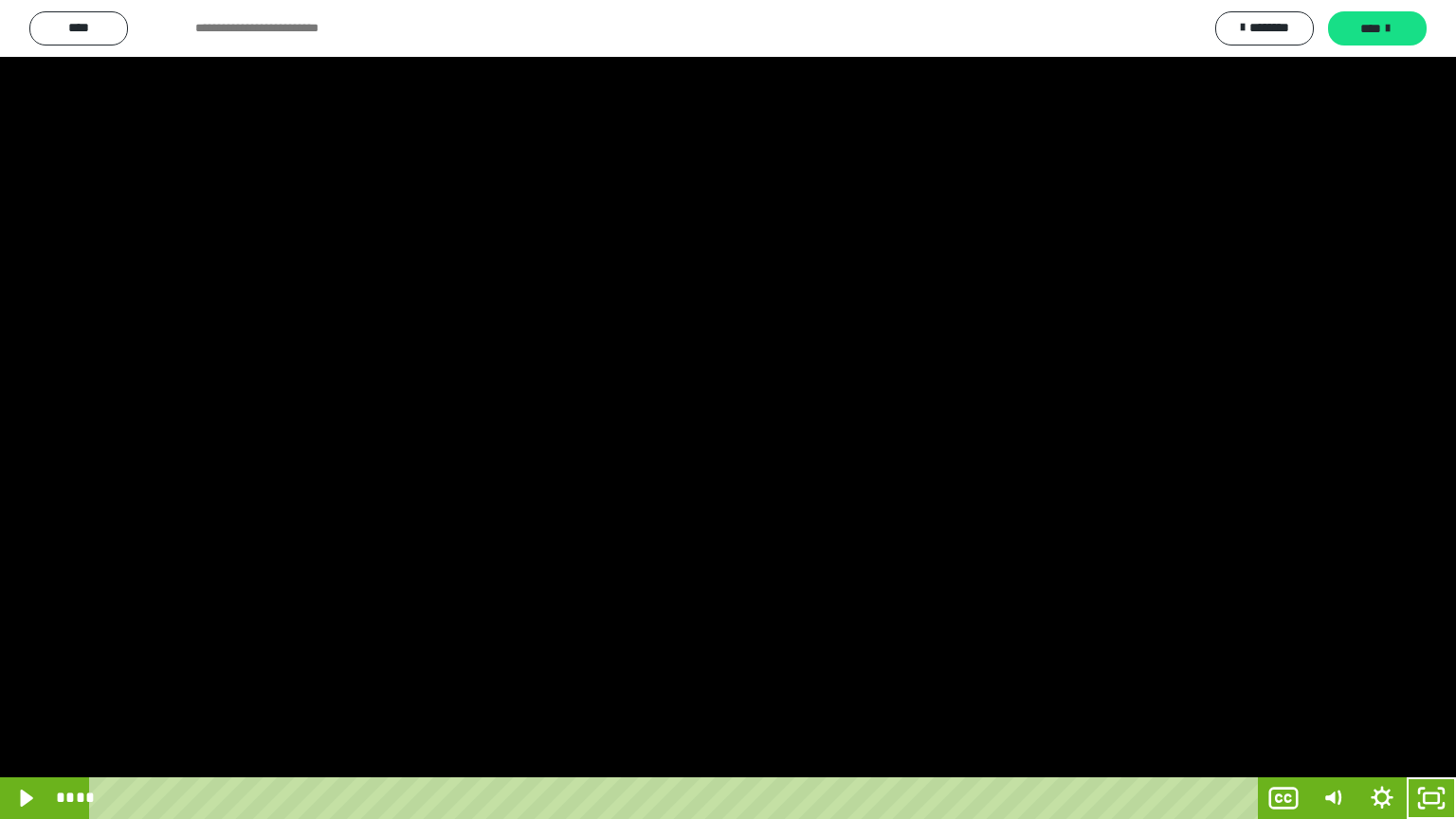 click at bounding box center (728, 410) 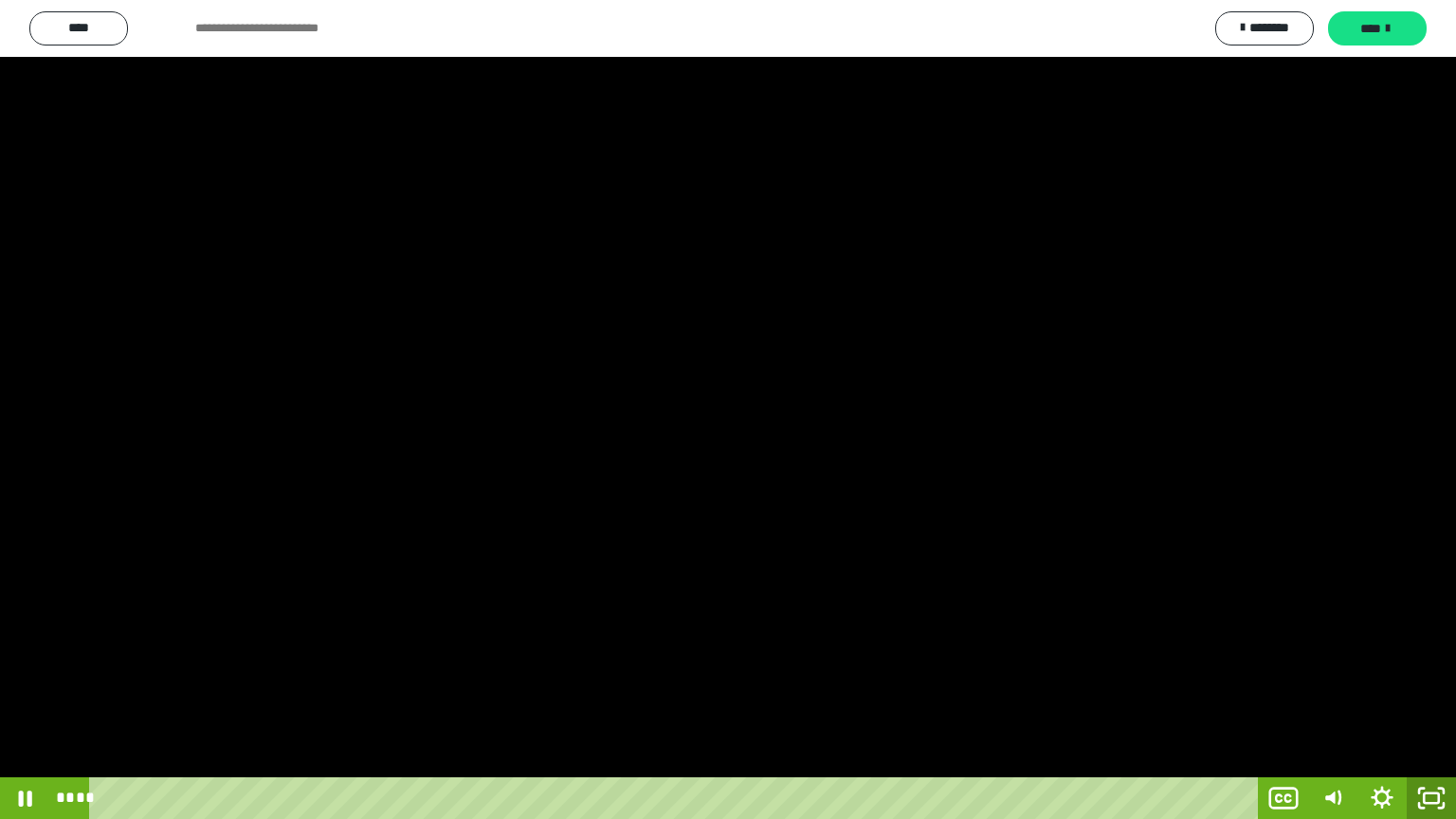 click 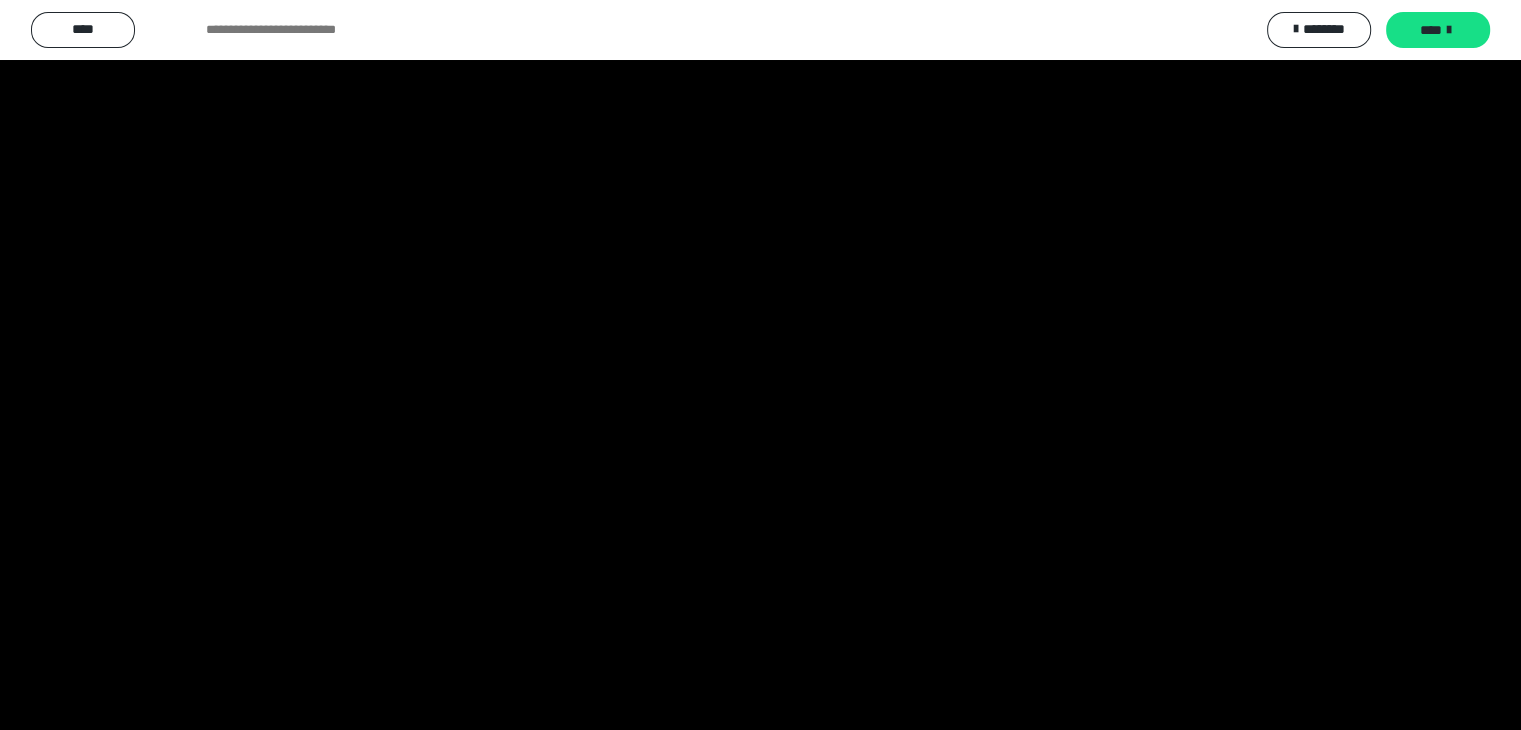 scroll, scrollTop: 4315, scrollLeft: 0, axis: vertical 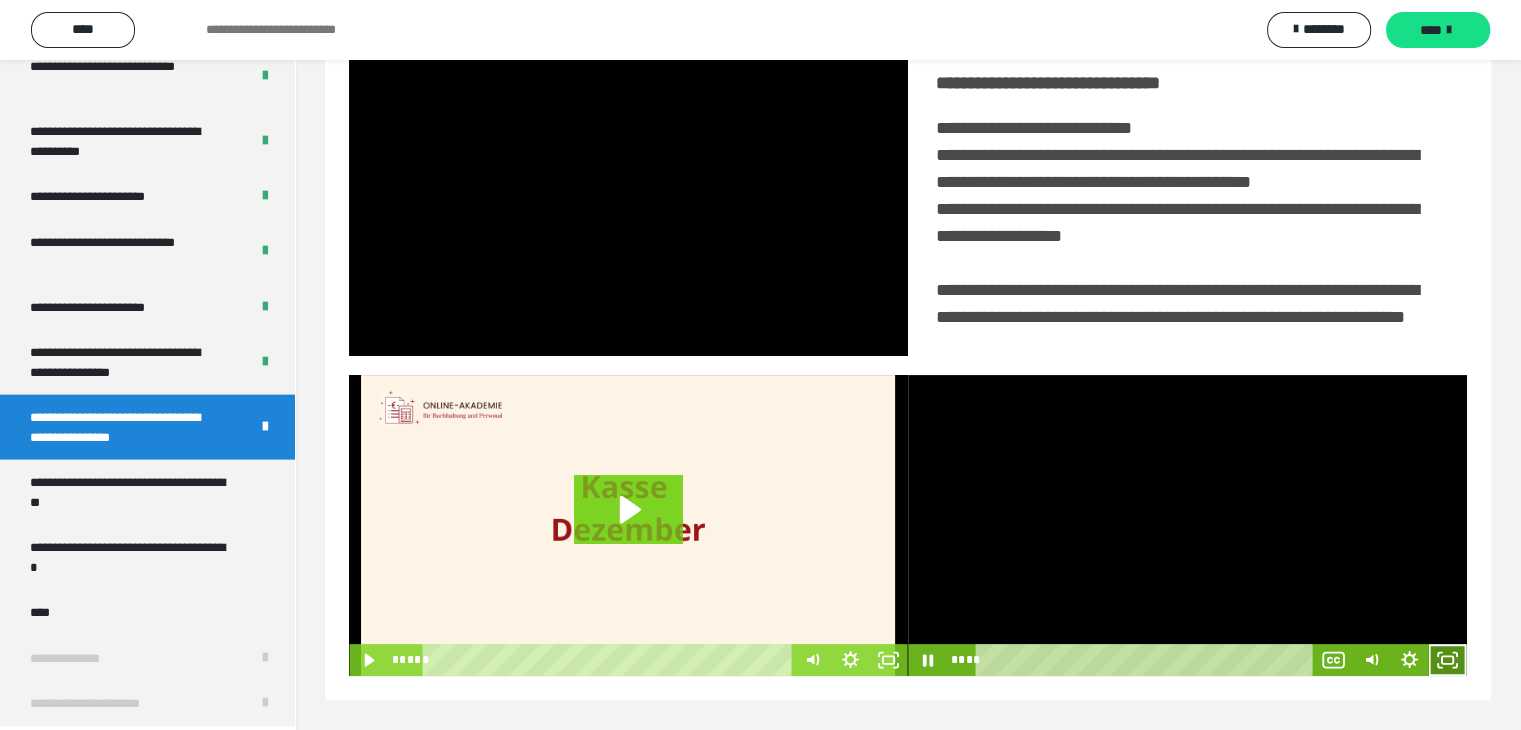 click 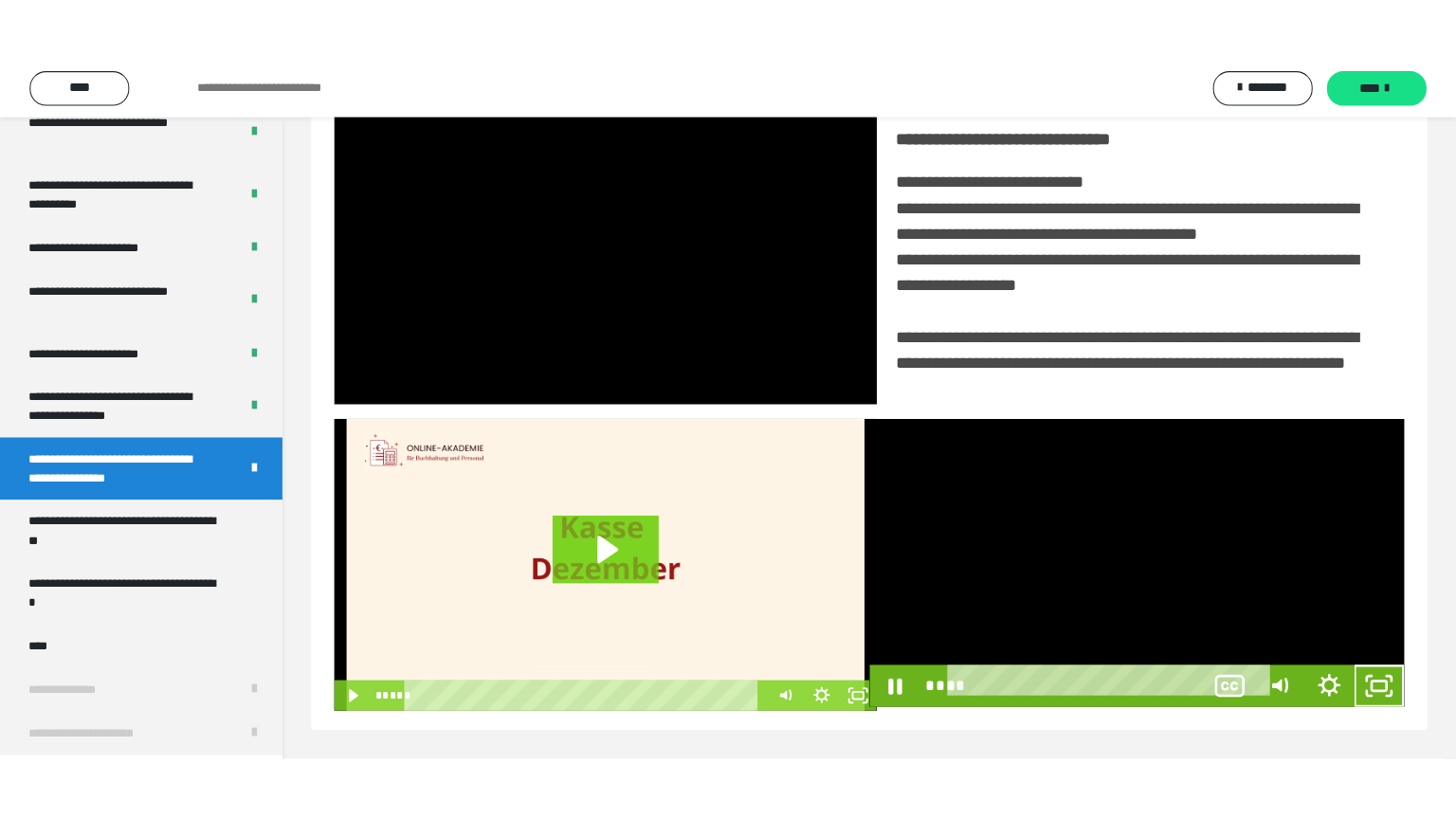 scroll, scrollTop: 317, scrollLeft: 0, axis: vertical 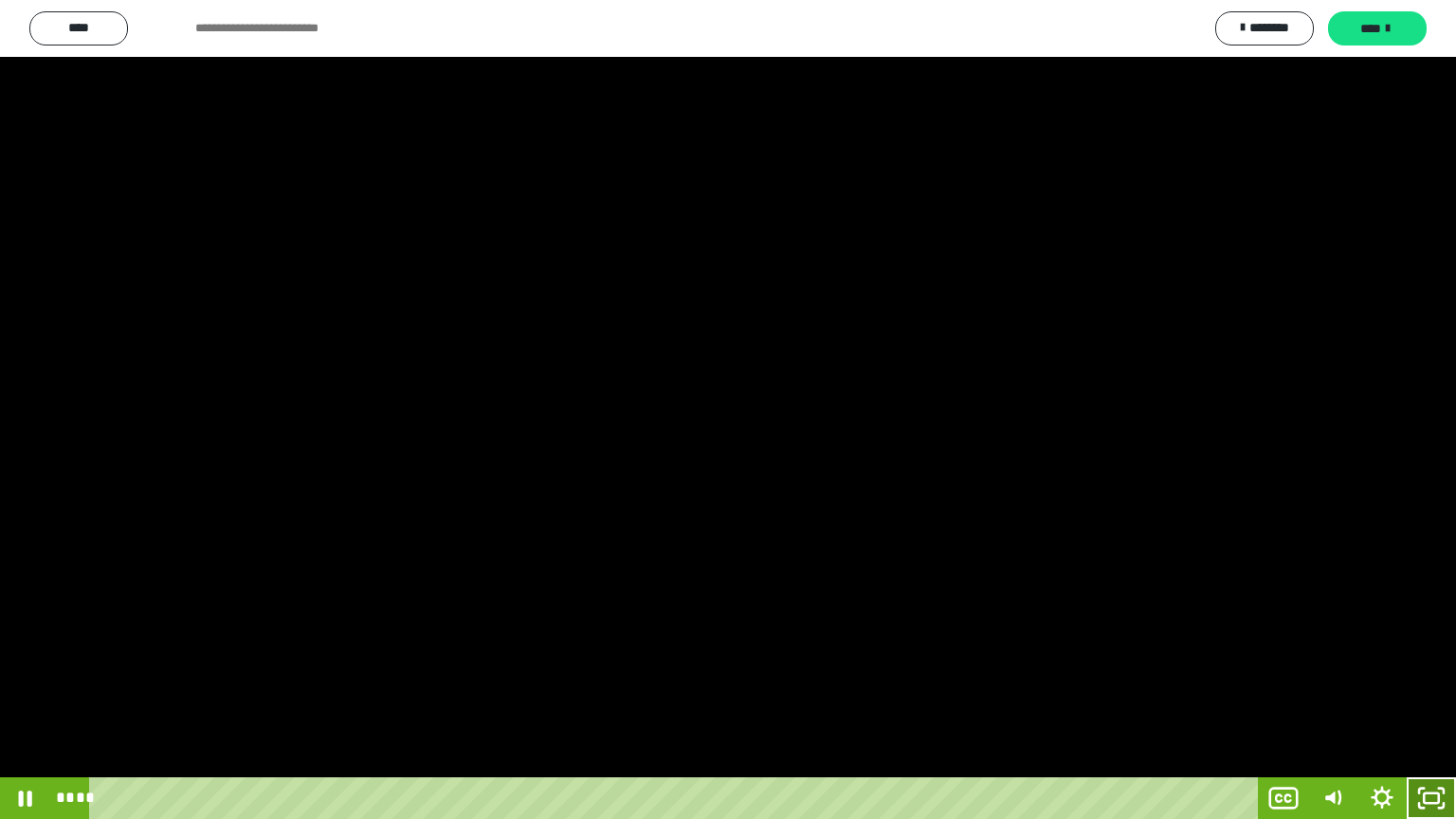 click 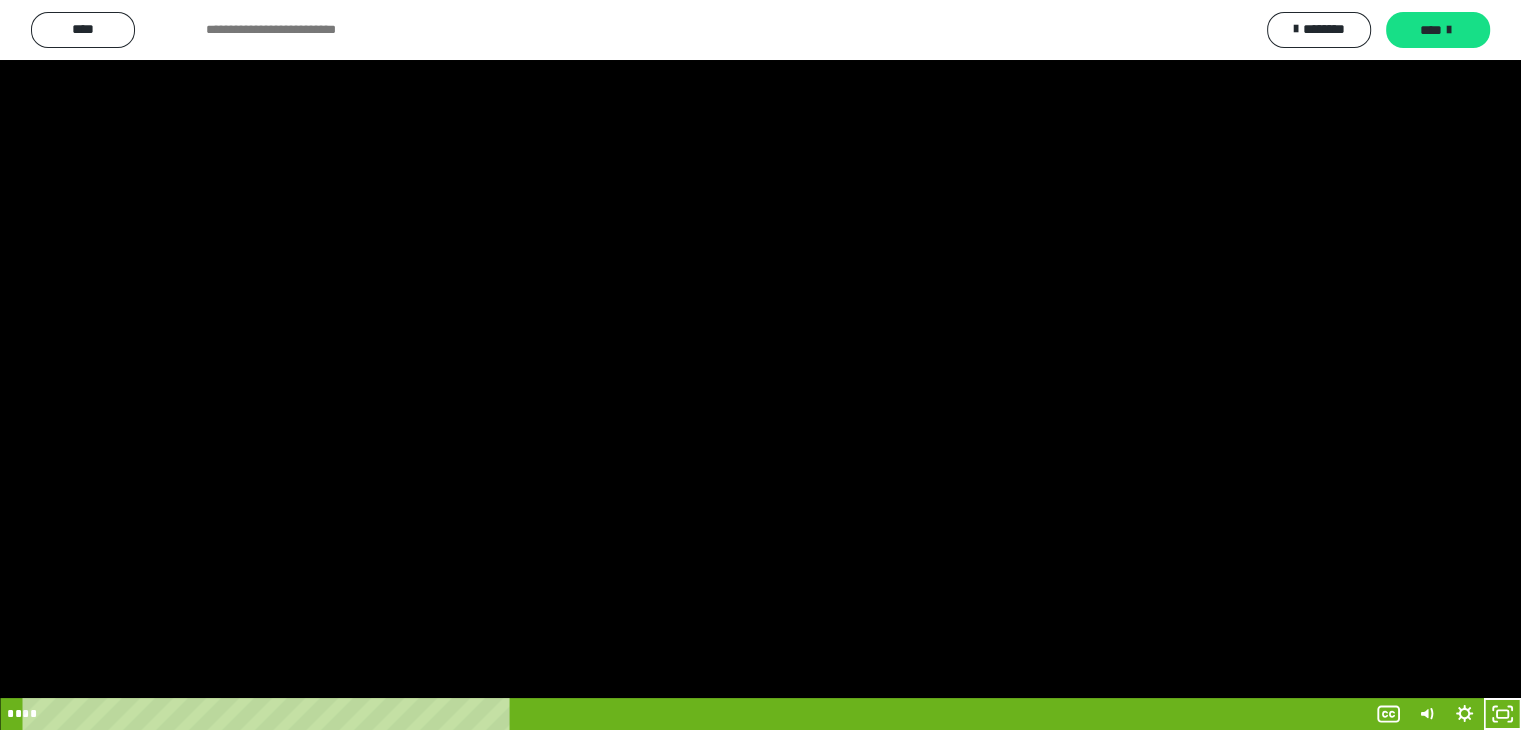scroll, scrollTop: 4315, scrollLeft: 0, axis: vertical 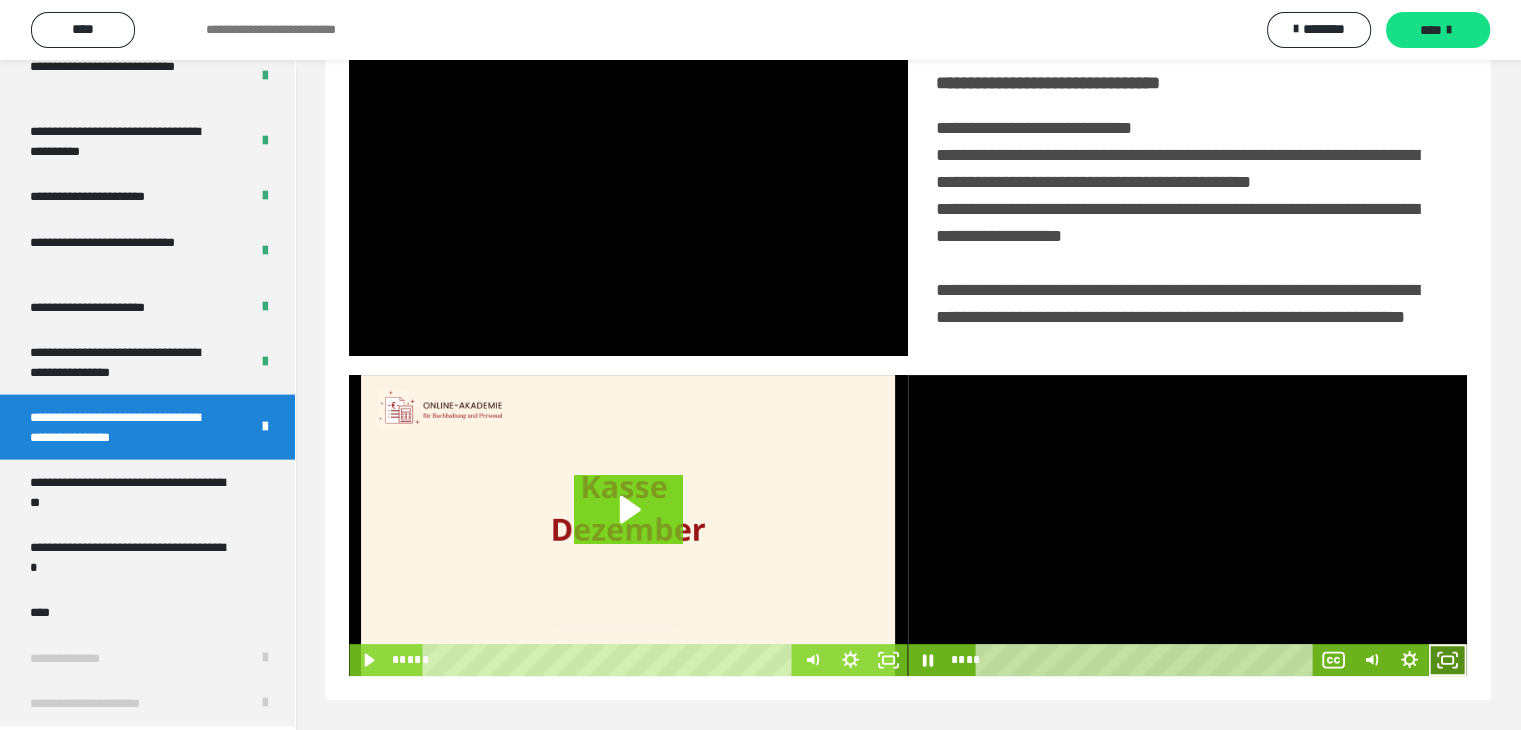 click 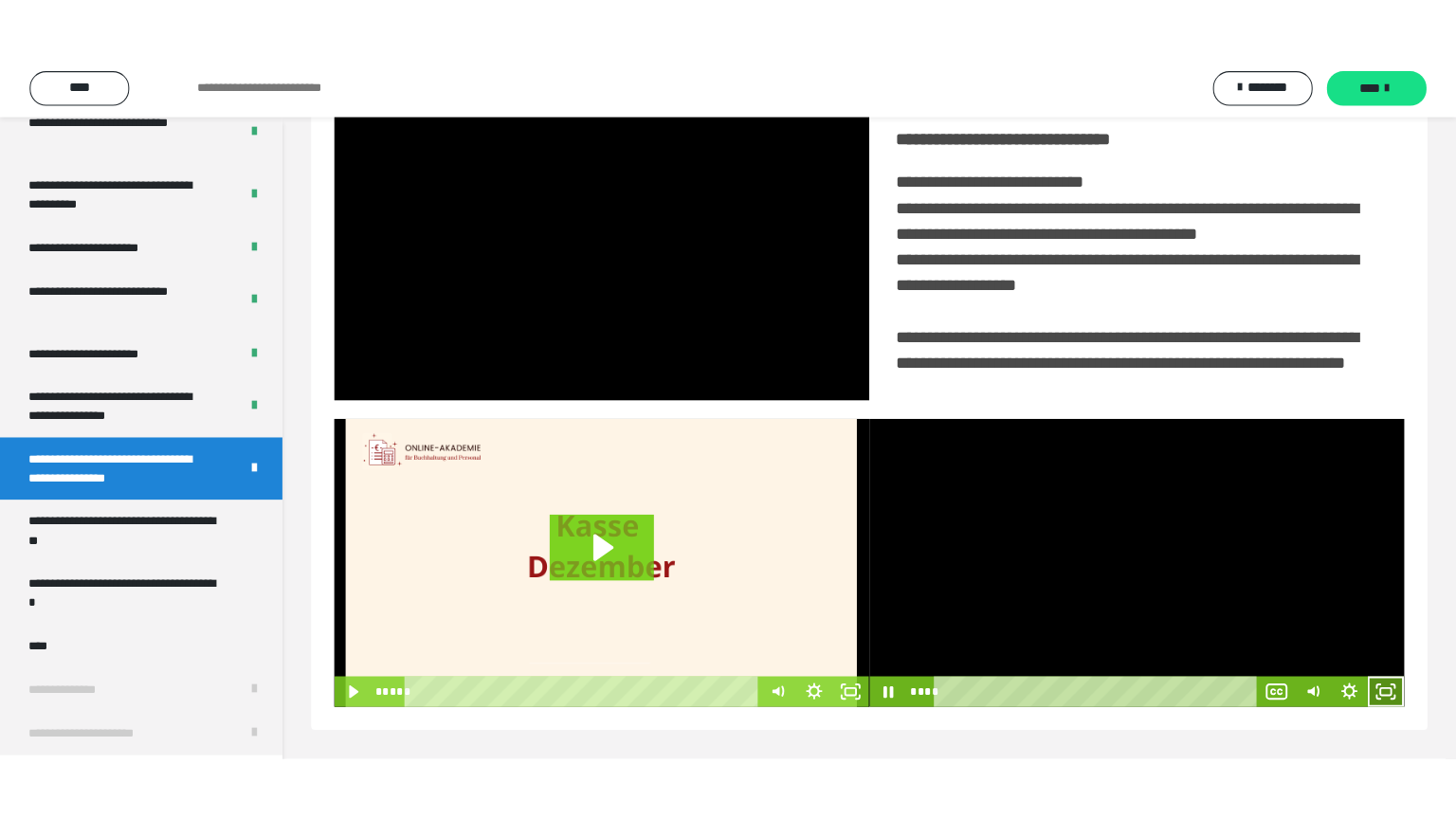 scroll, scrollTop: 317, scrollLeft: 0, axis: vertical 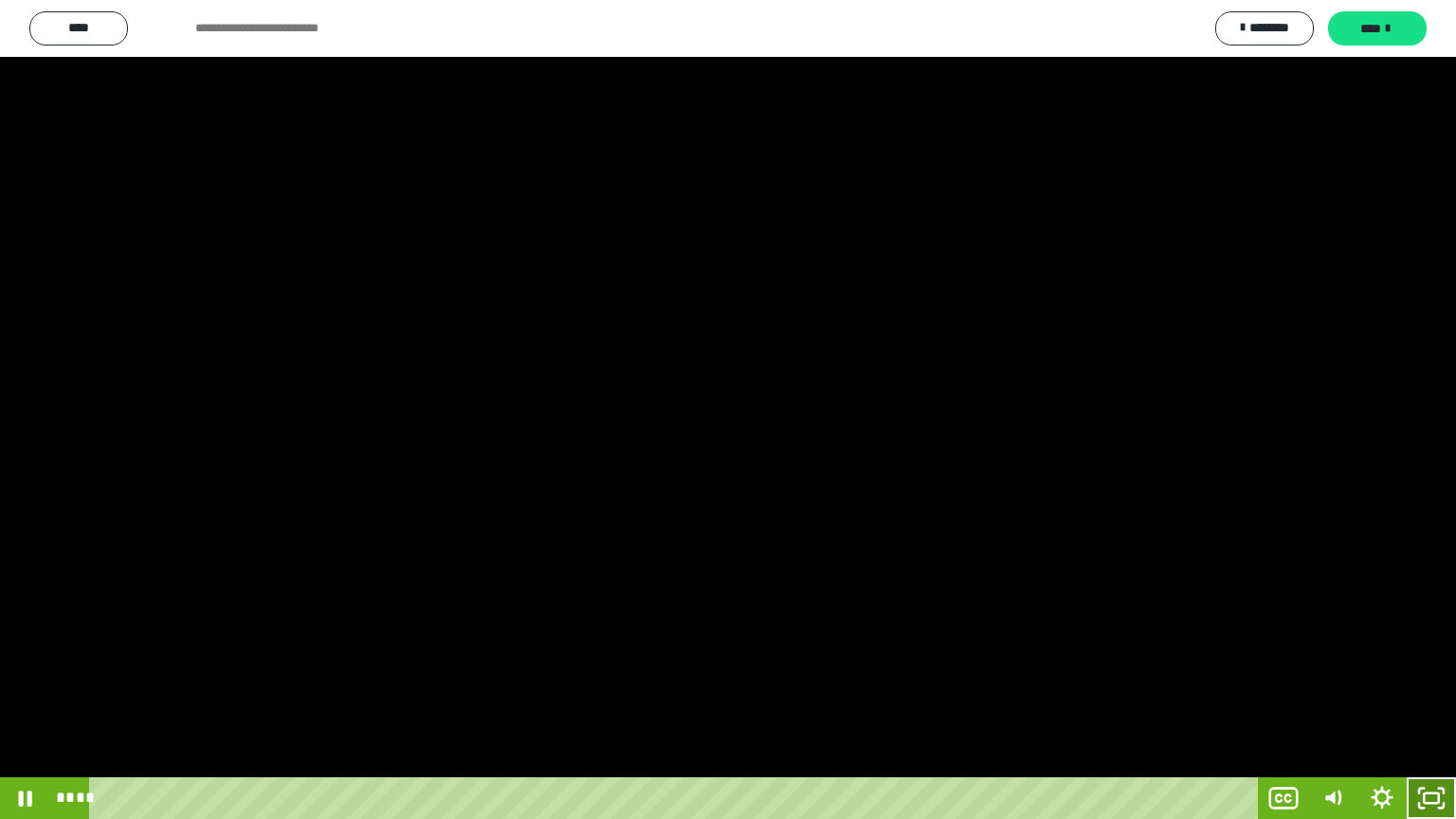 click 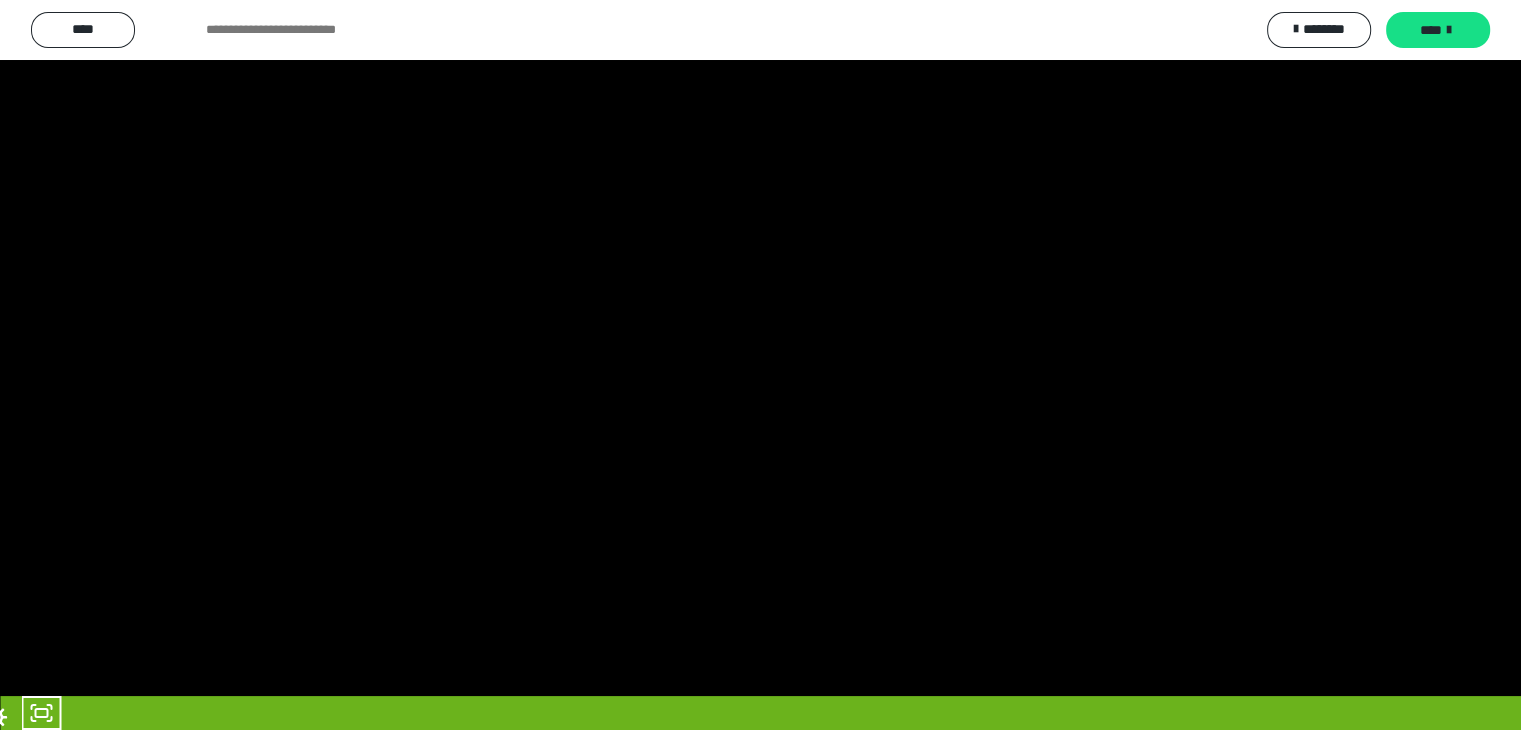 scroll, scrollTop: 4315, scrollLeft: 0, axis: vertical 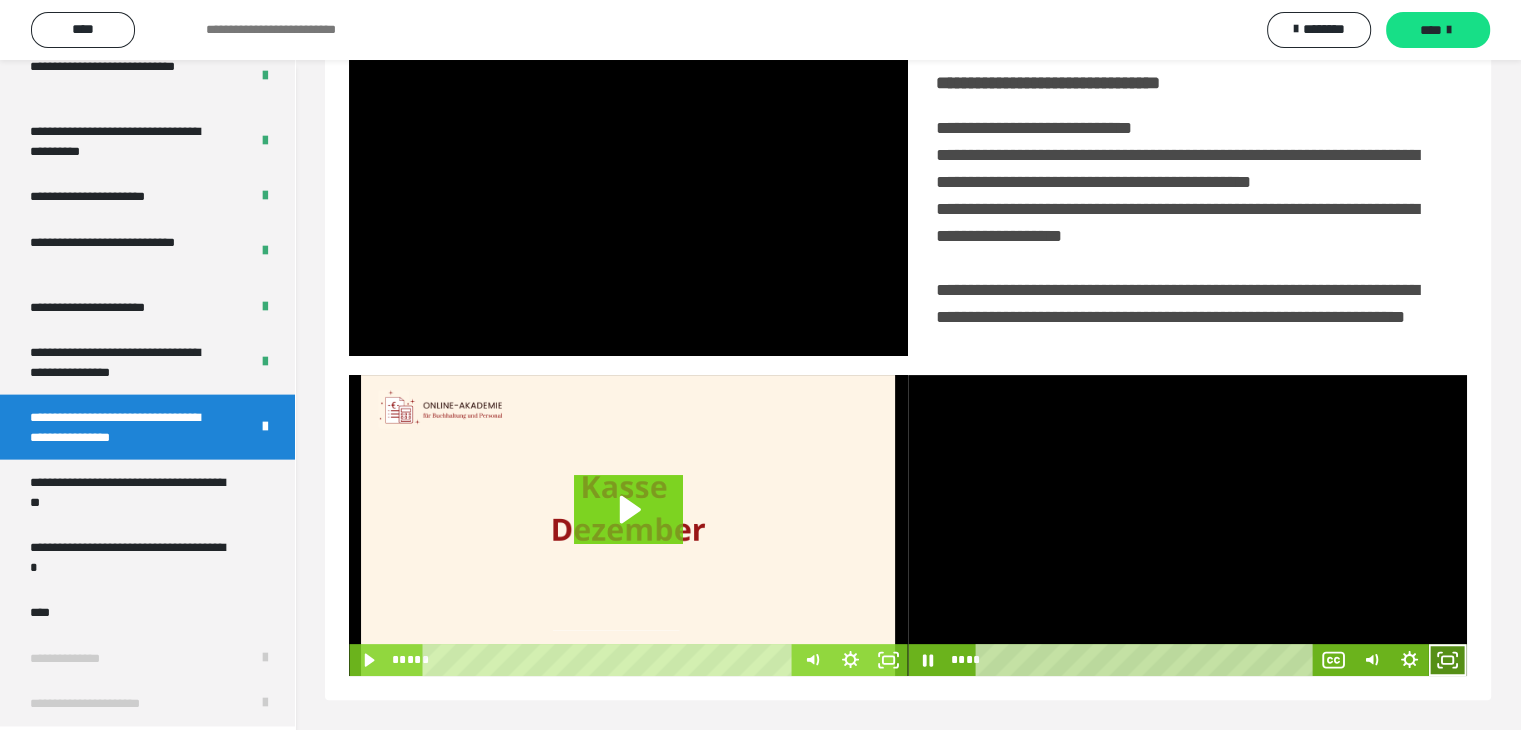 click 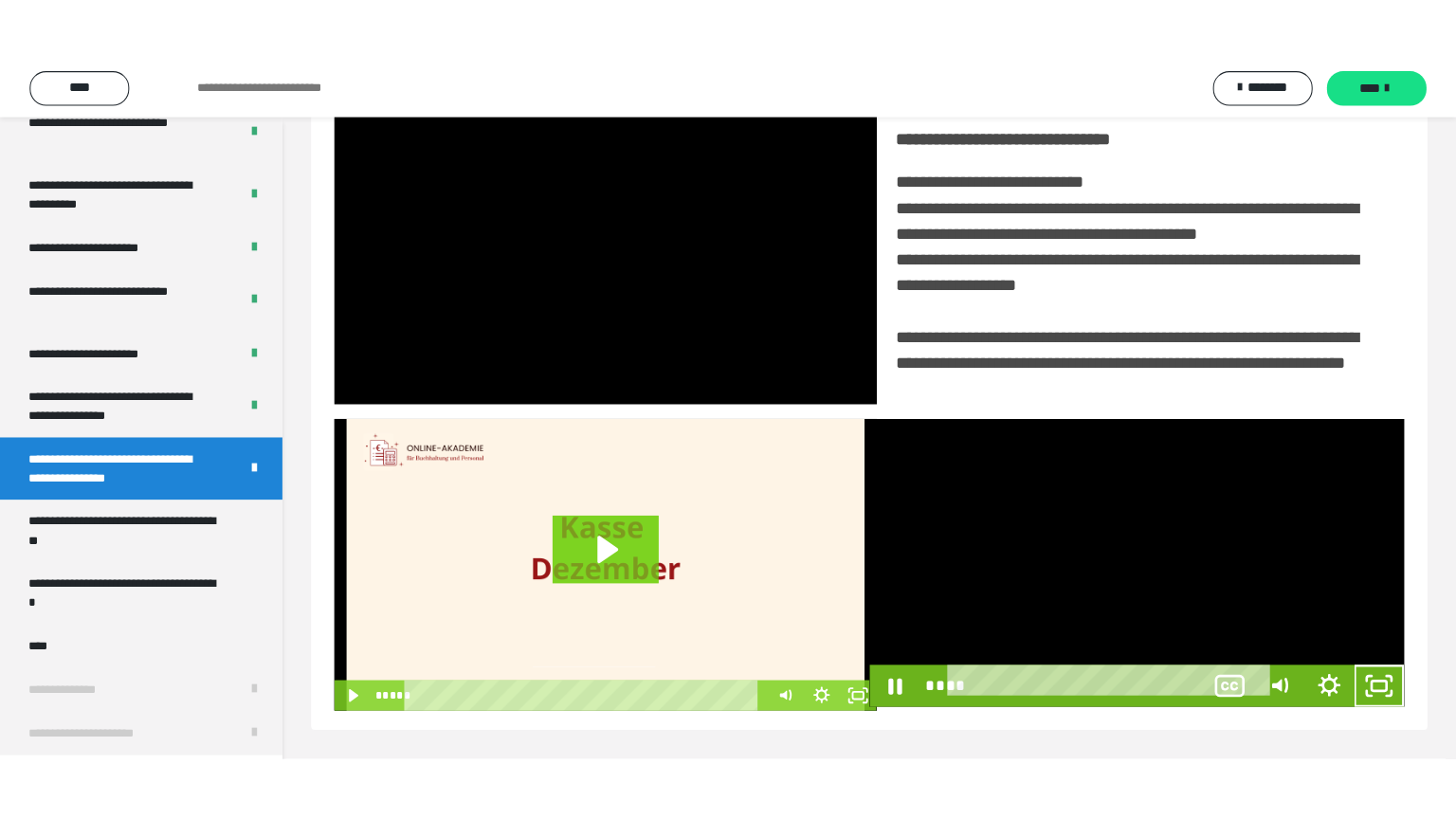 scroll, scrollTop: 317, scrollLeft: 0, axis: vertical 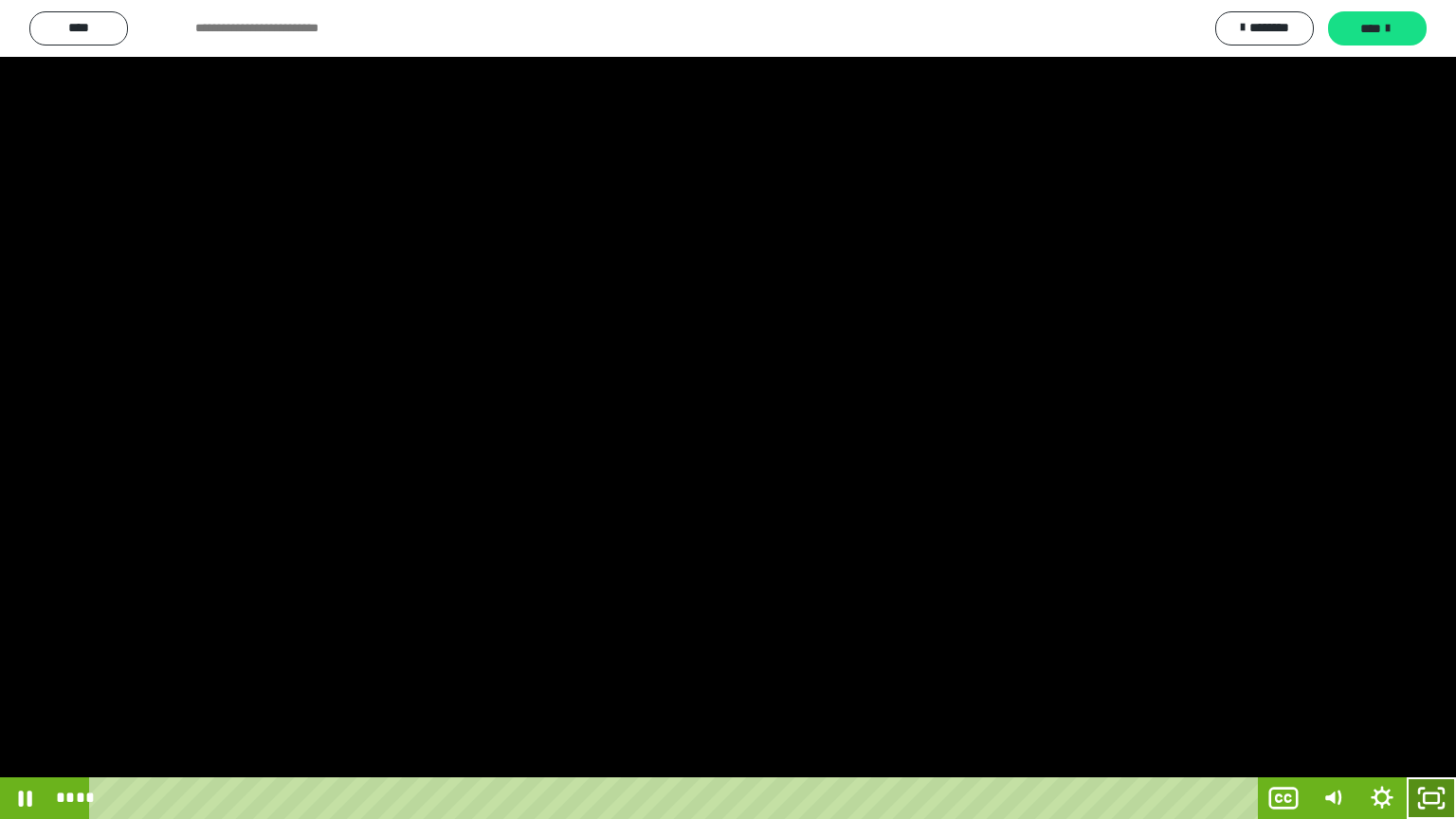 click 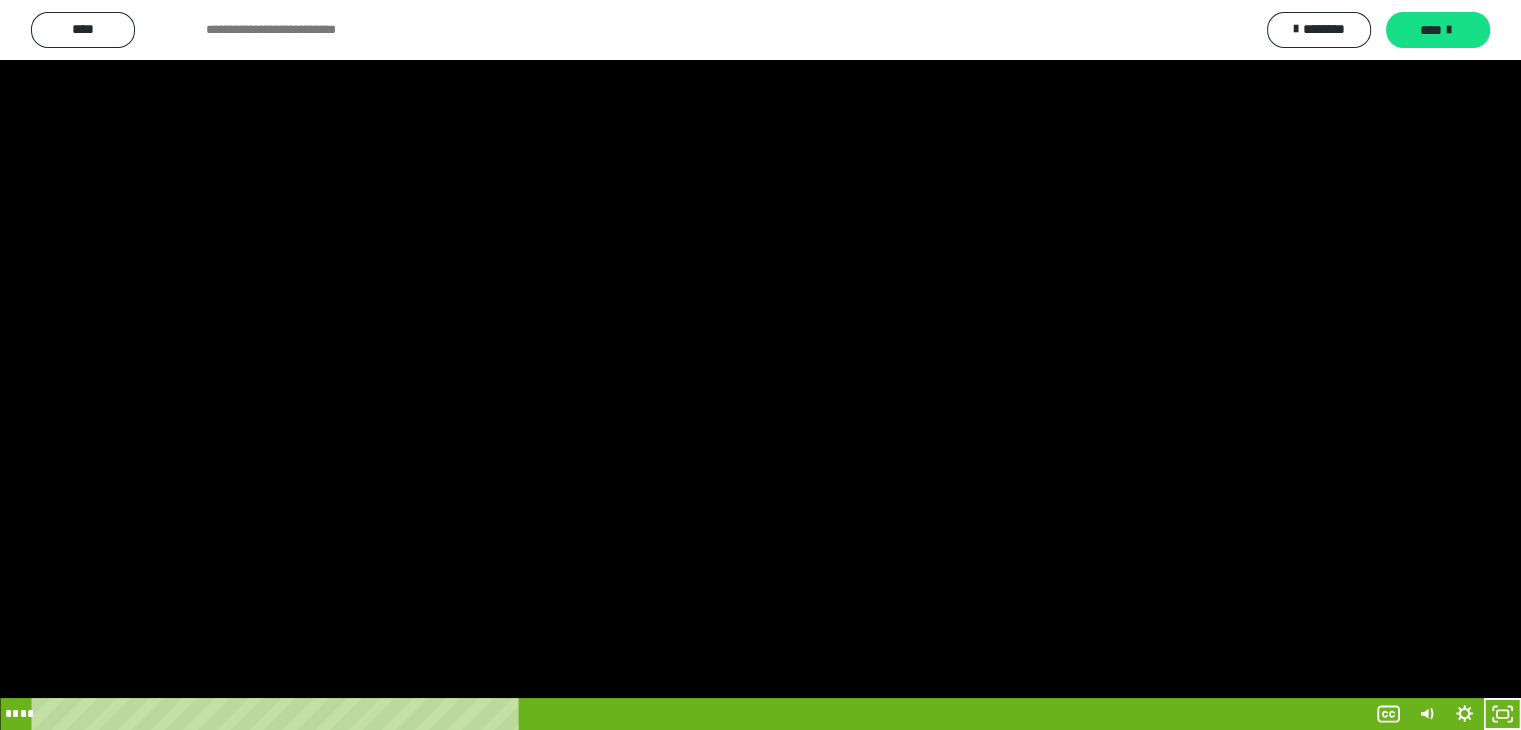 scroll, scrollTop: 4315, scrollLeft: 0, axis: vertical 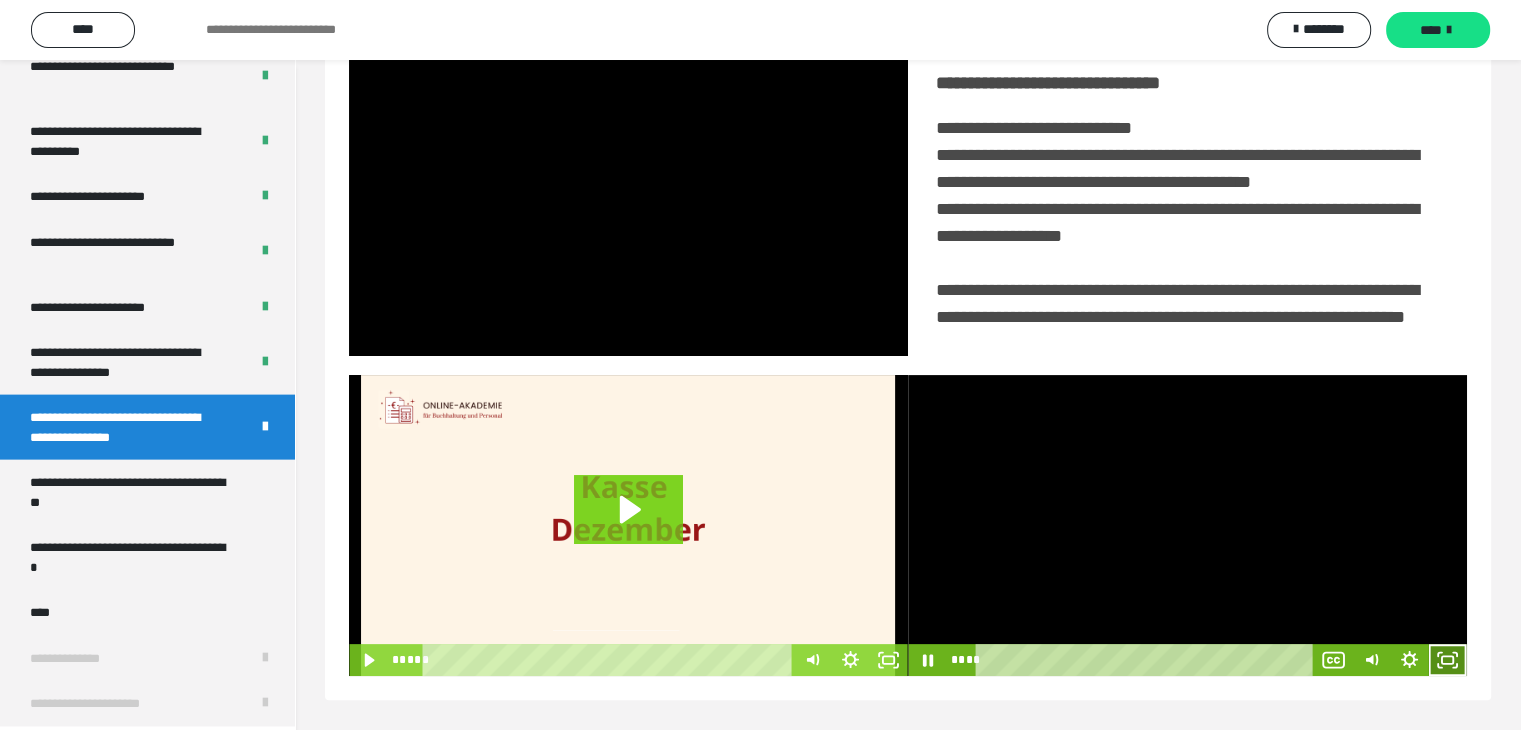click 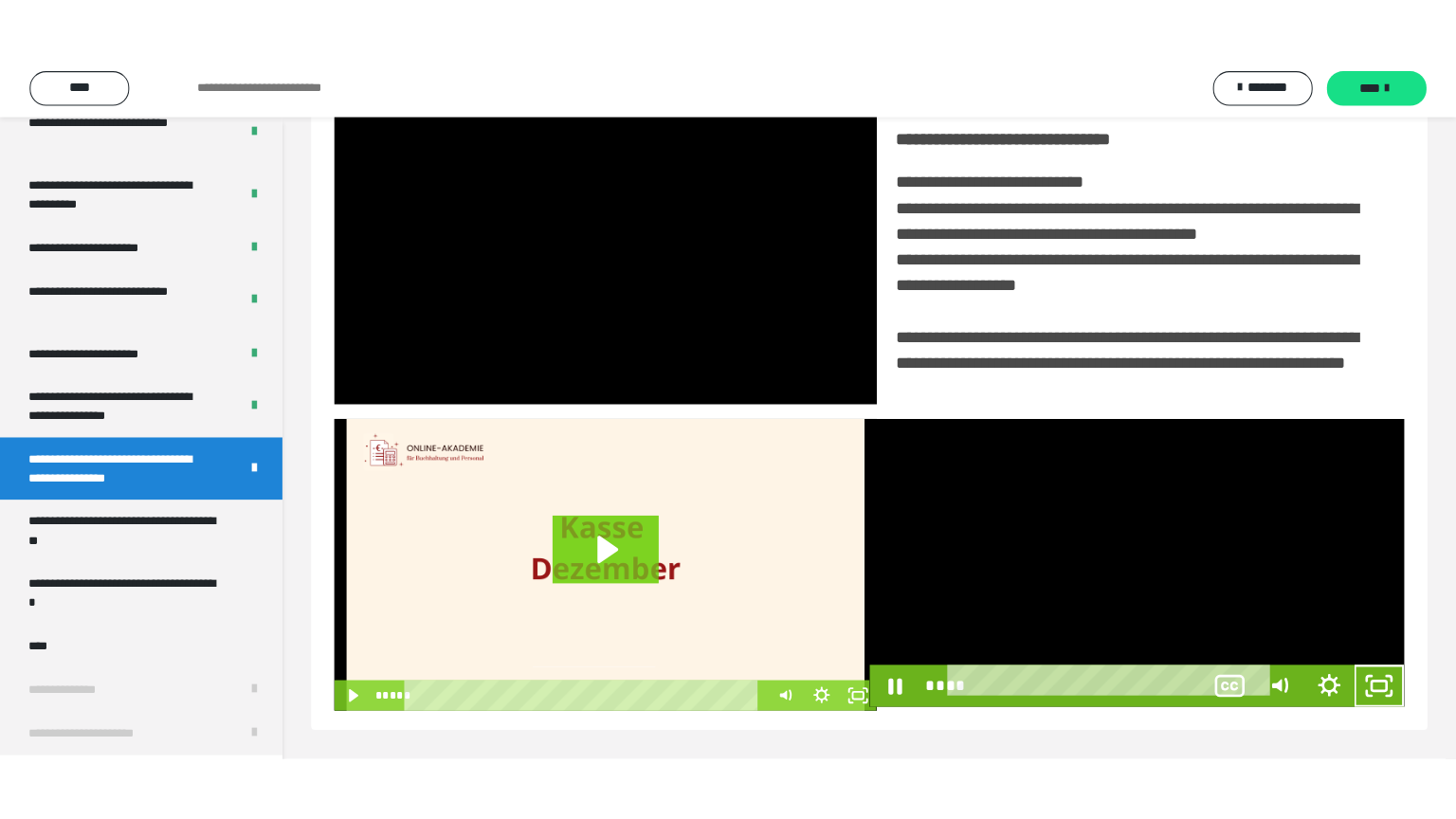 scroll, scrollTop: 317, scrollLeft: 0, axis: vertical 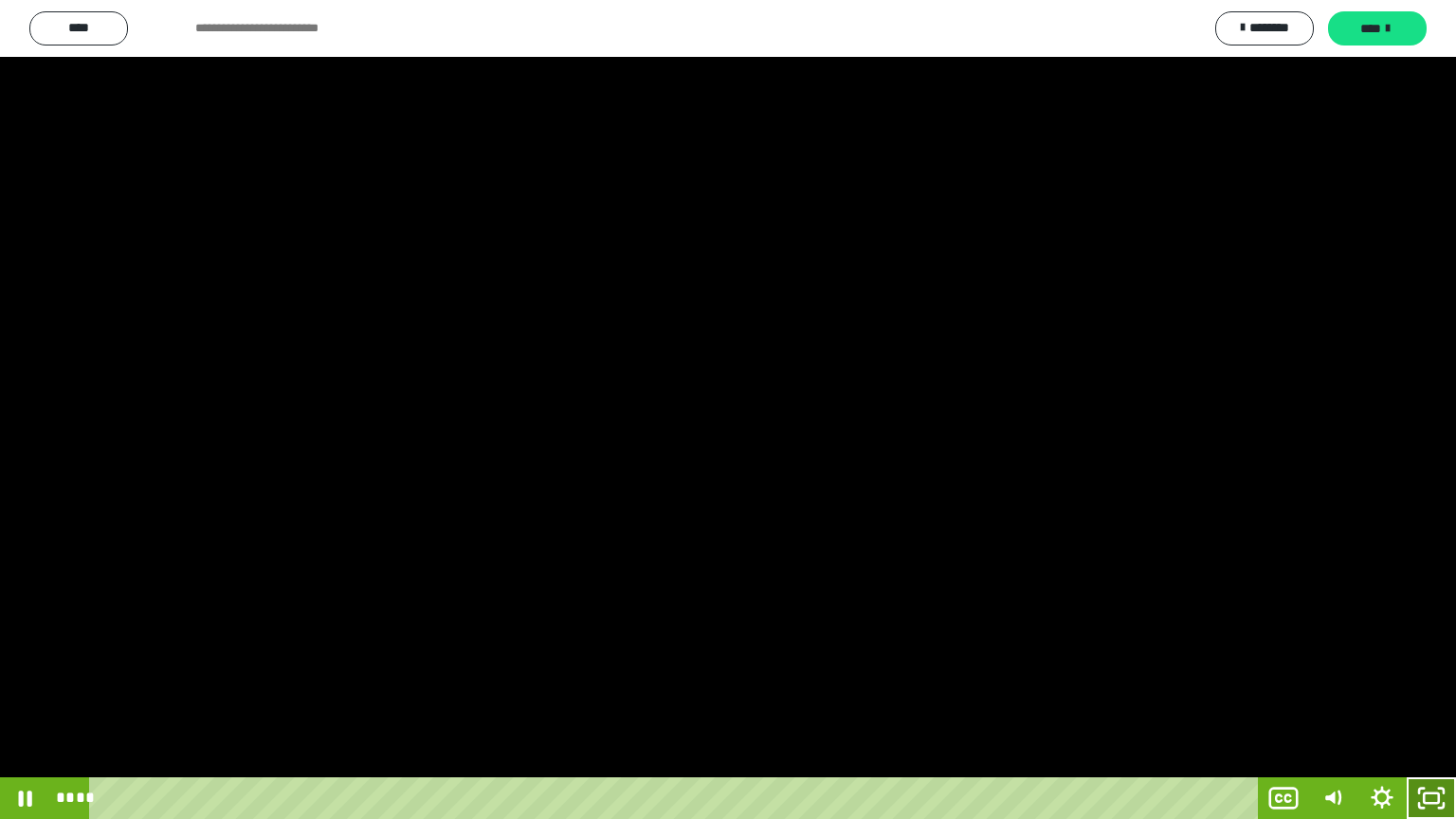 drag, startPoint x: 1426, startPoint y: 800, endPoint x: 1392, endPoint y: 600, distance: 202.86942 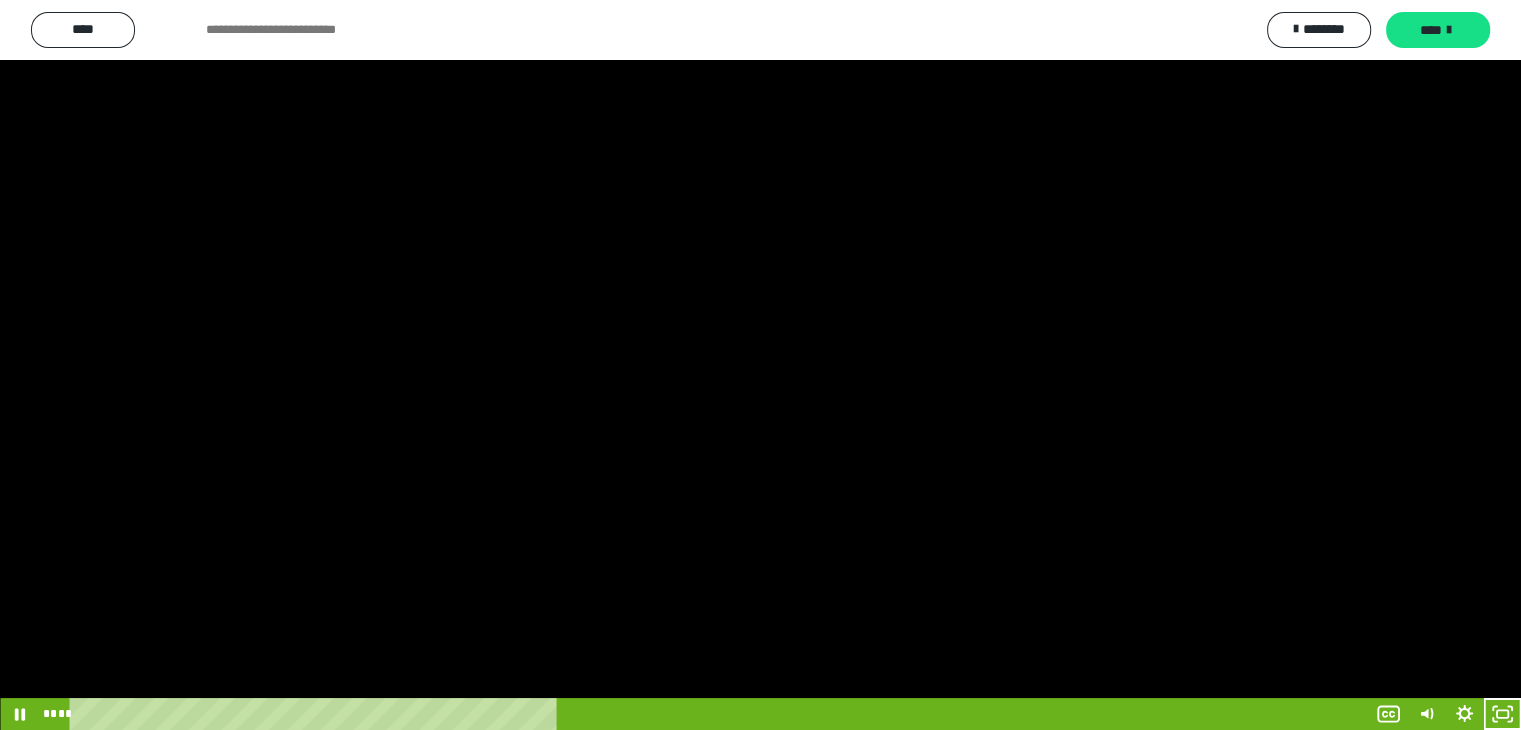 scroll, scrollTop: 4315, scrollLeft: 0, axis: vertical 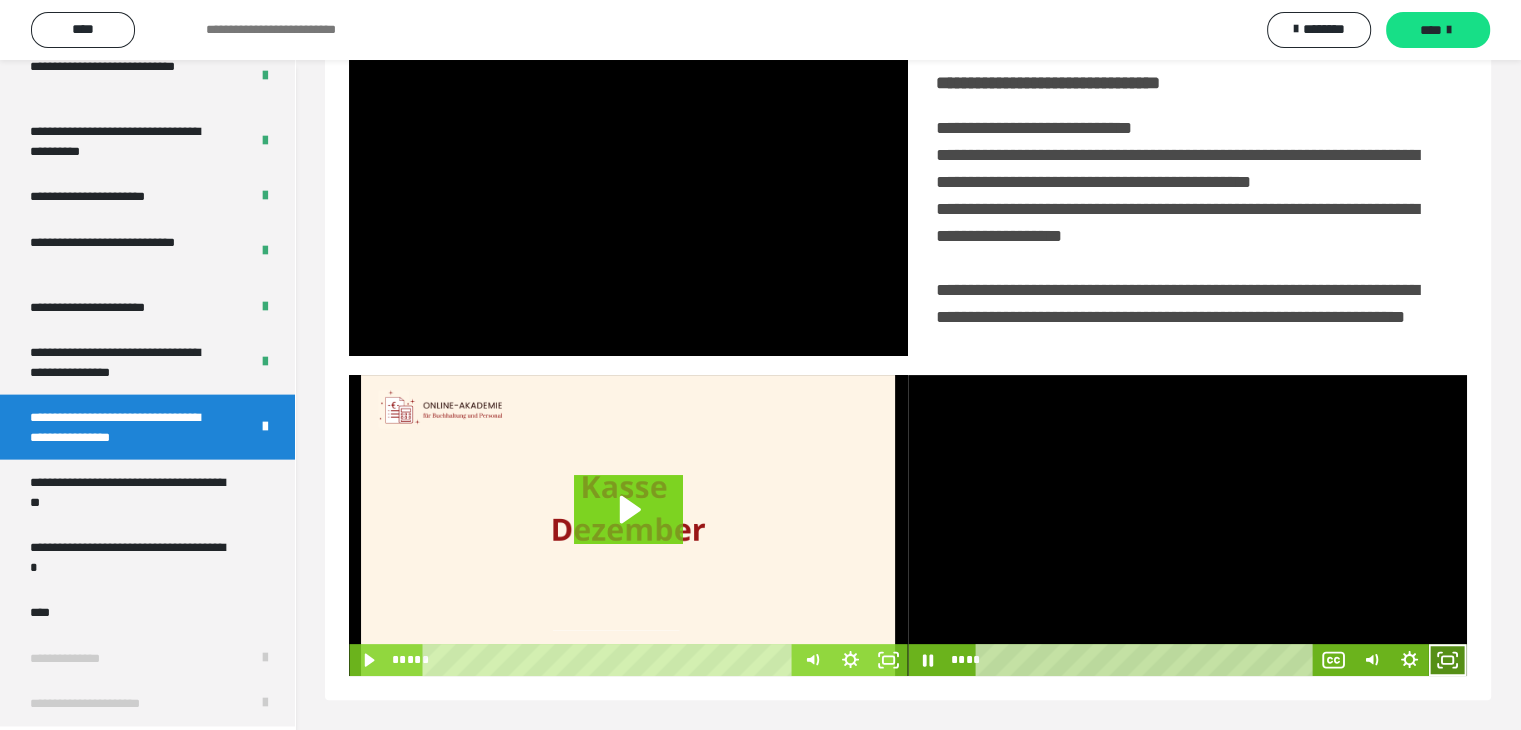 click 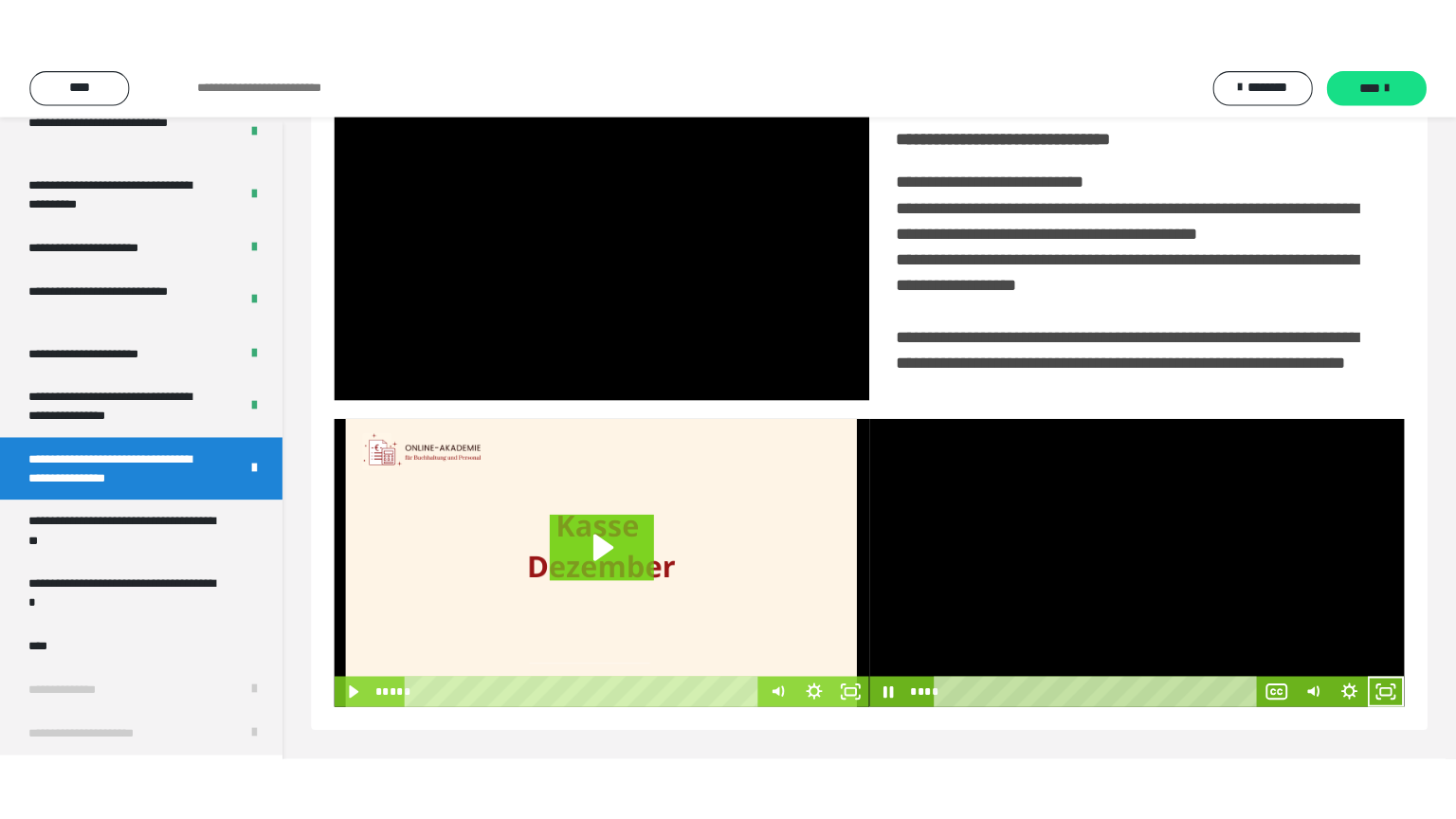 scroll, scrollTop: 317, scrollLeft: 0, axis: vertical 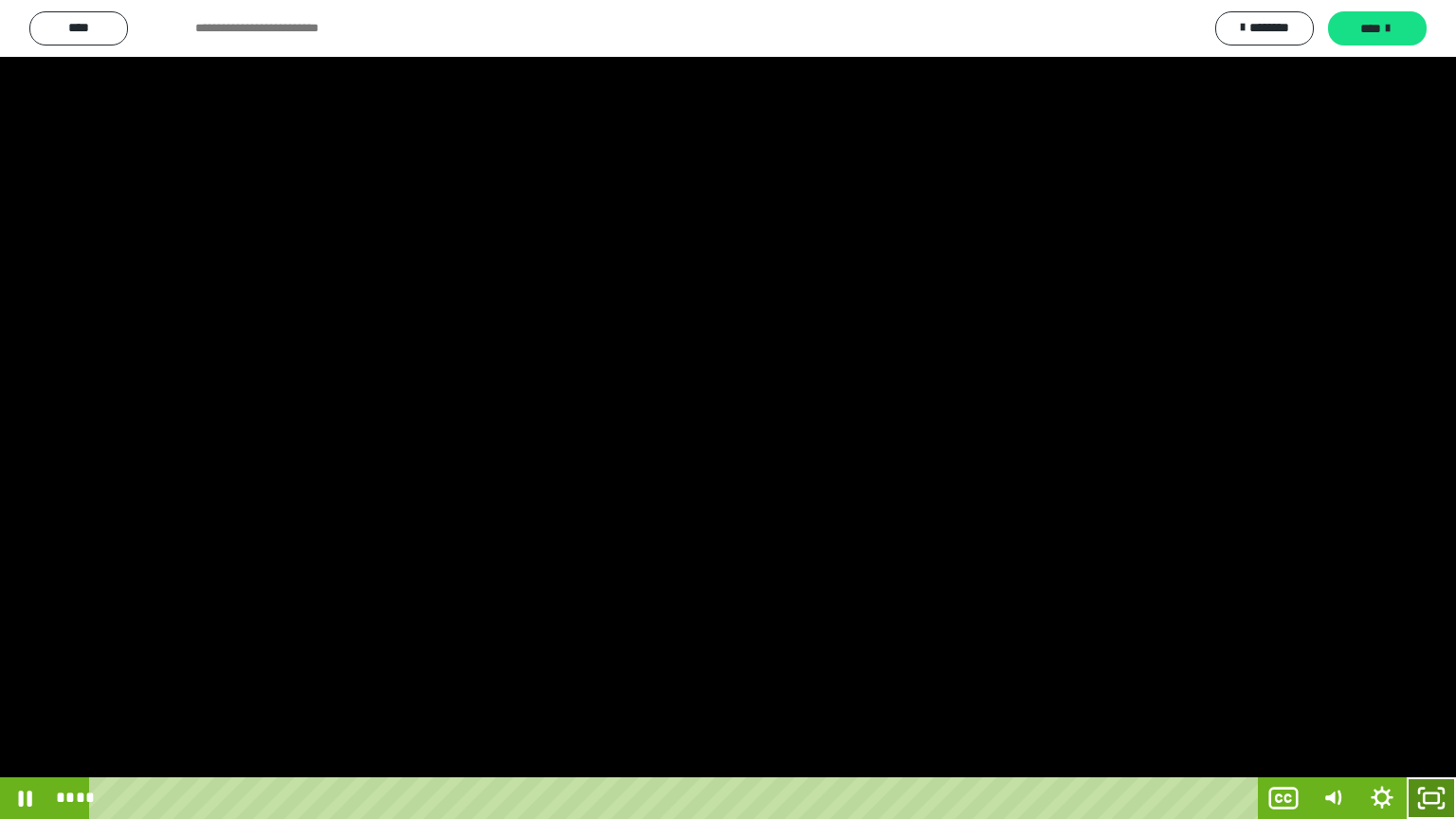 drag, startPoint x: 1429, startPoint y: 801, endPoint x: 1266, endPoint y: 94, distance: 725.54669 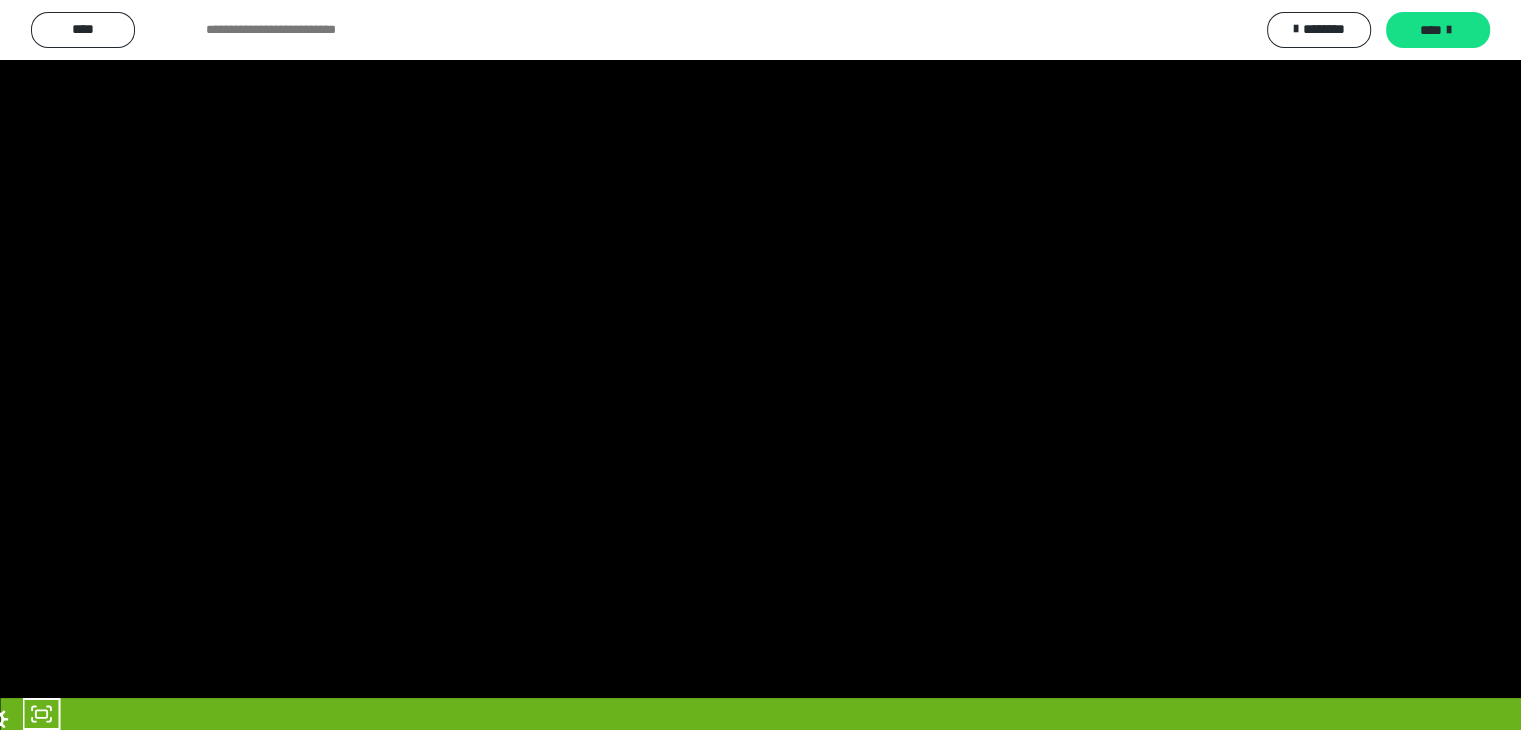 scroll, scrollTop: 4315, scrollLeft: 0, axis: vertical 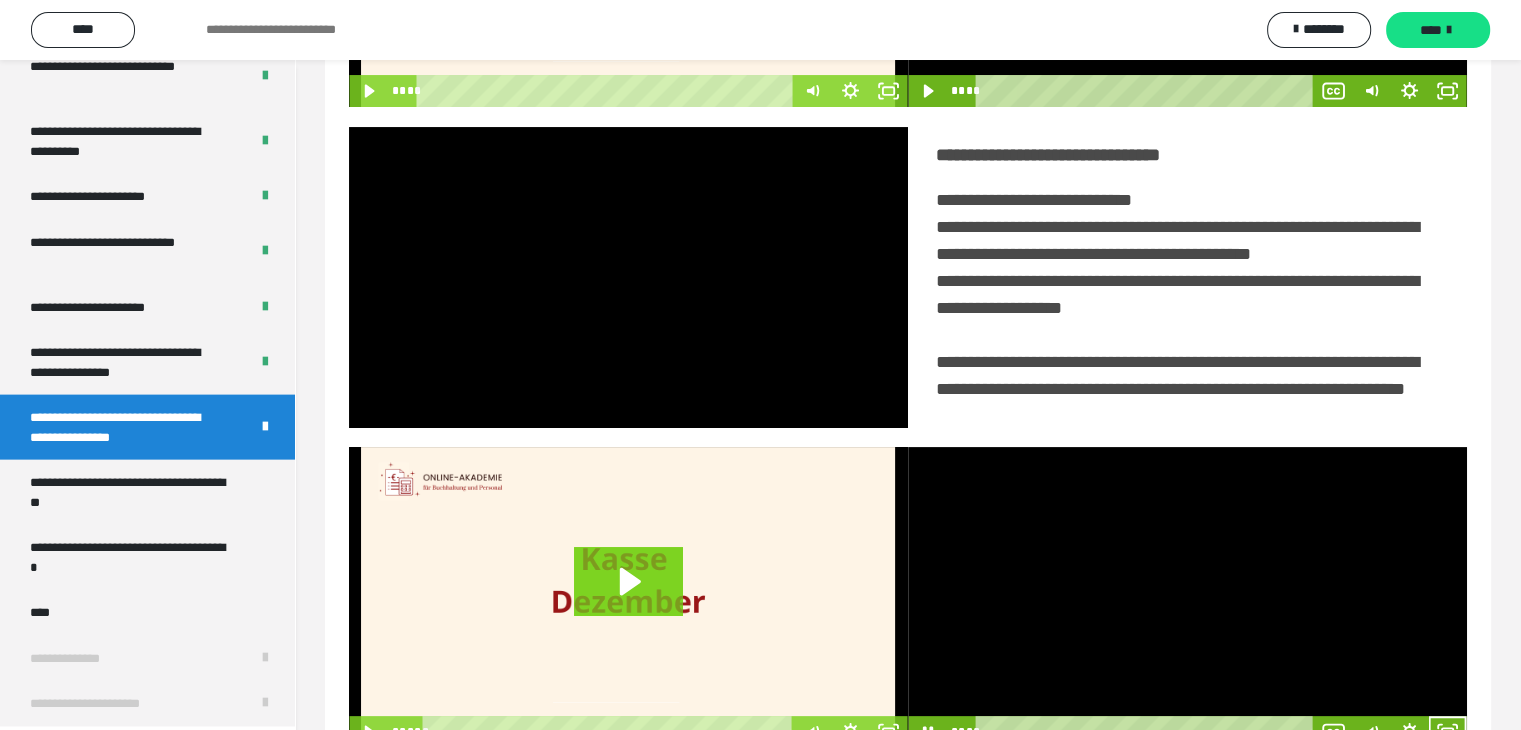 click at bounding box center [1187, 597] 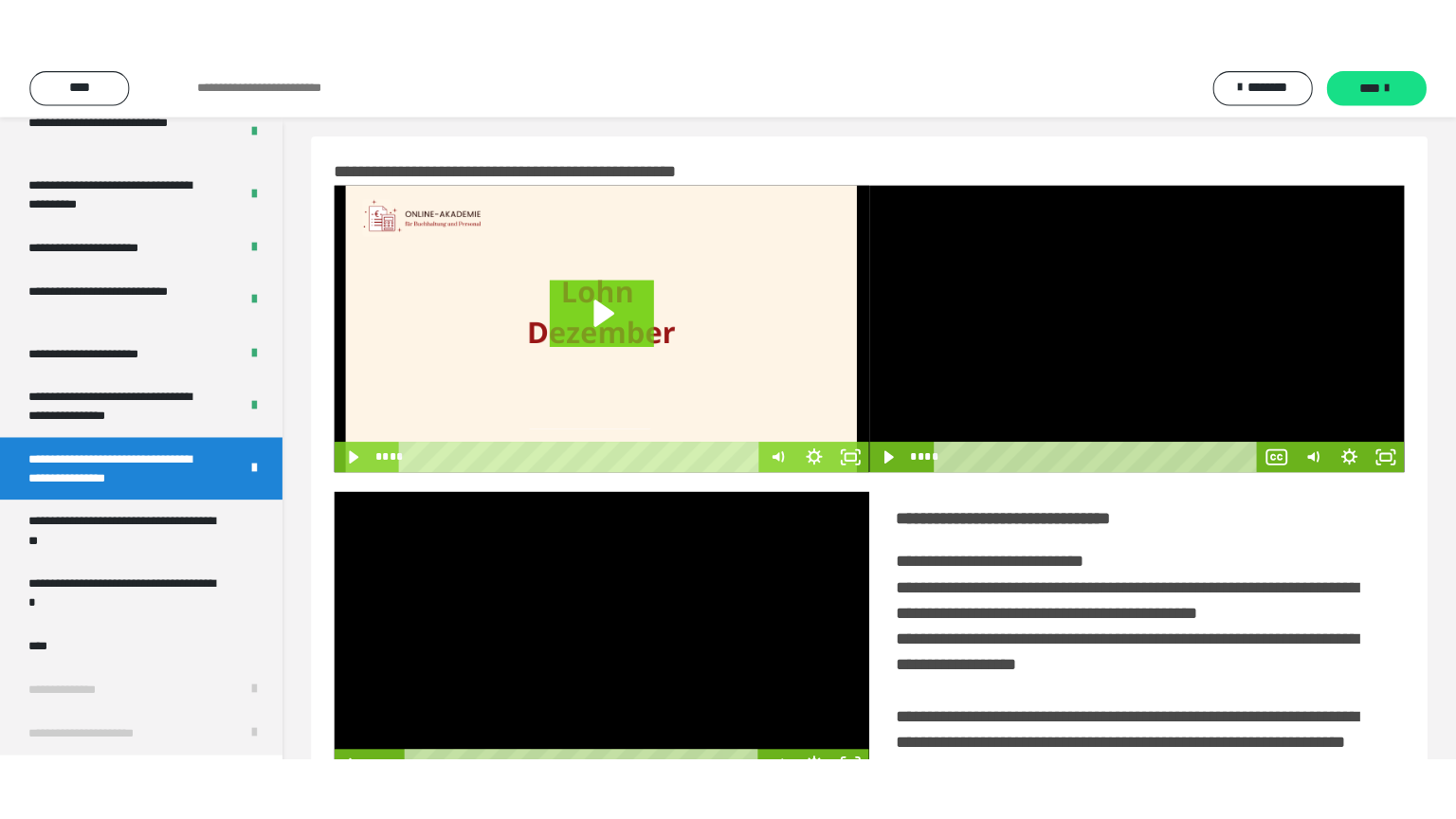 scroll, scrollTop: 0, scrollLeft: 0, axis: both 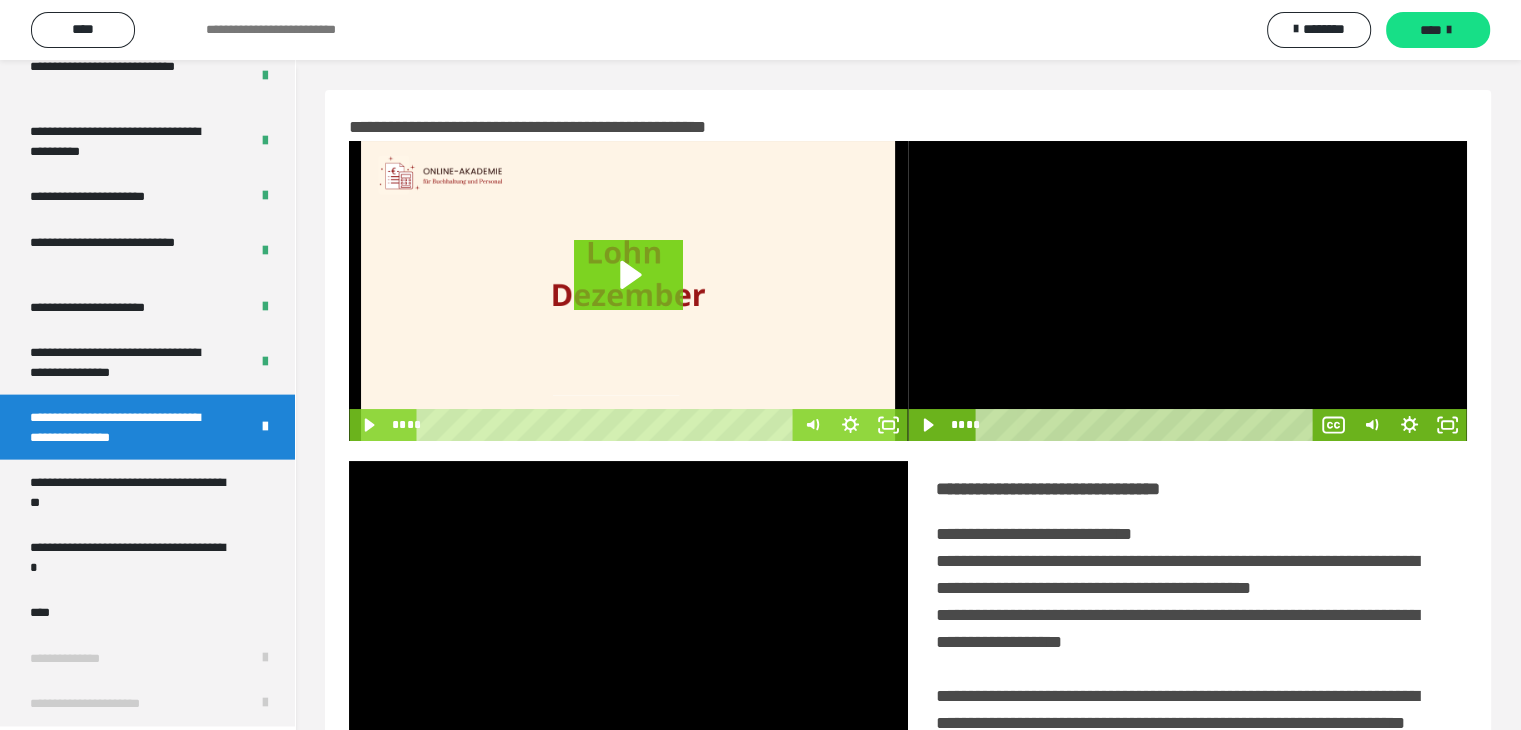 click at bounding box center [1187, 291] 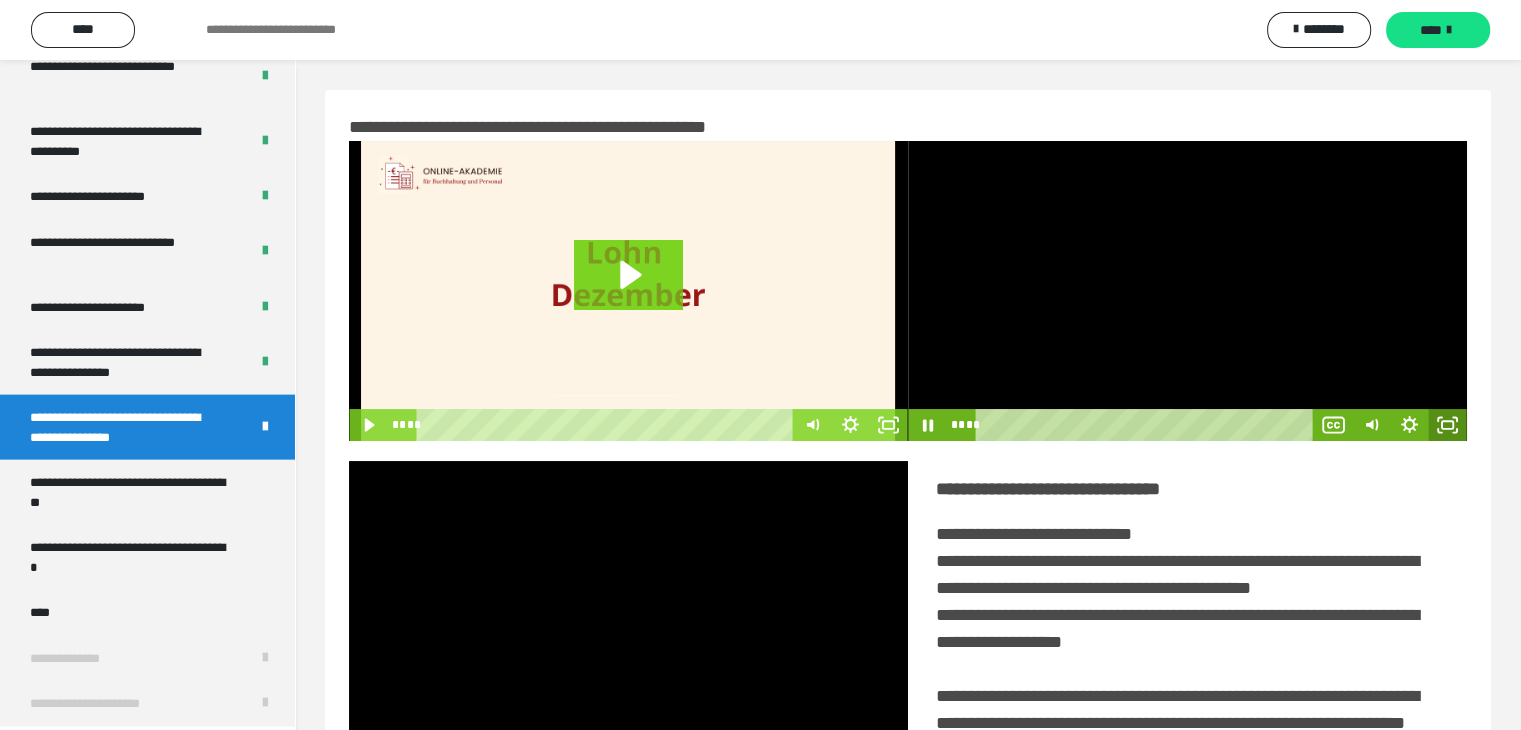 click 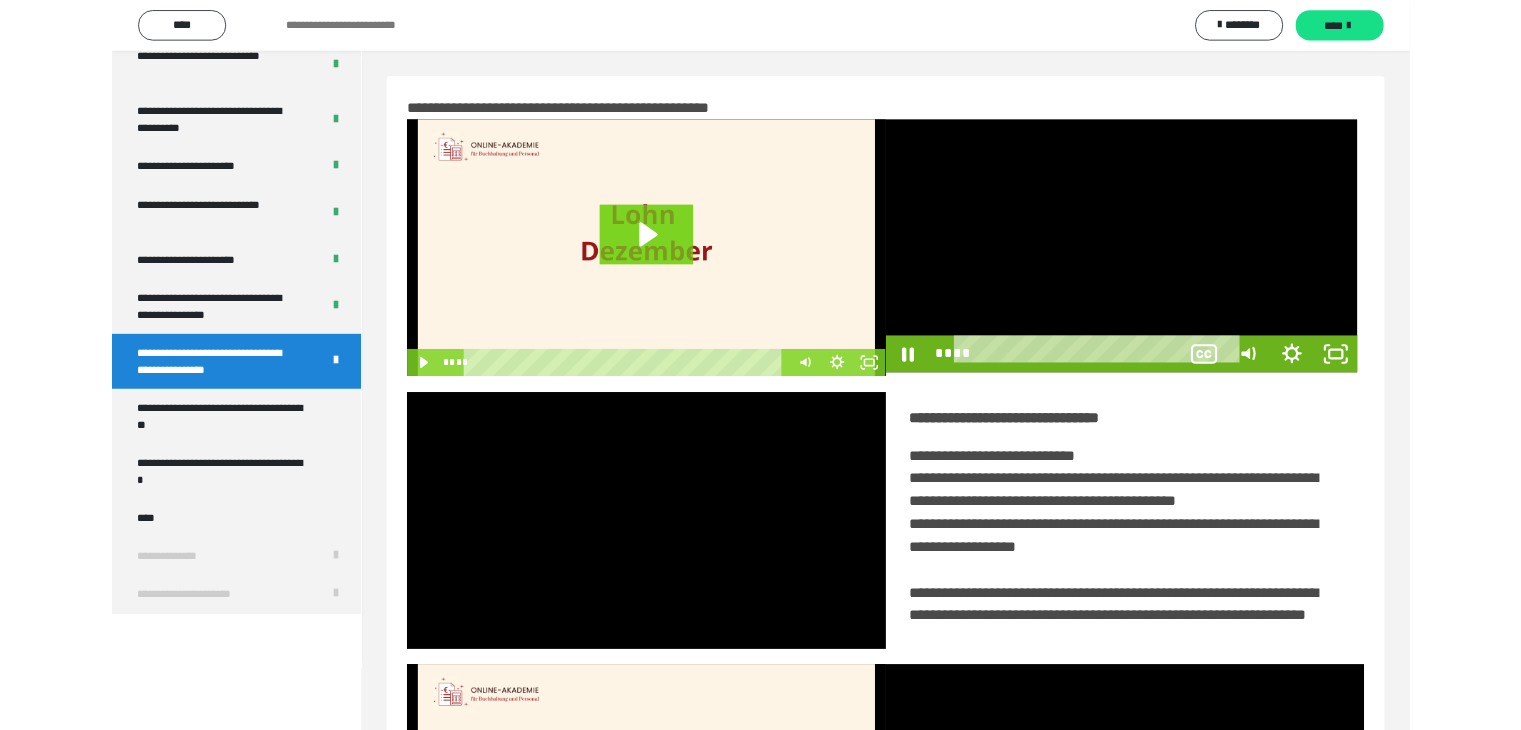 scroll, scrollTop: 4180, scrollLeft: 0, axis: vertical 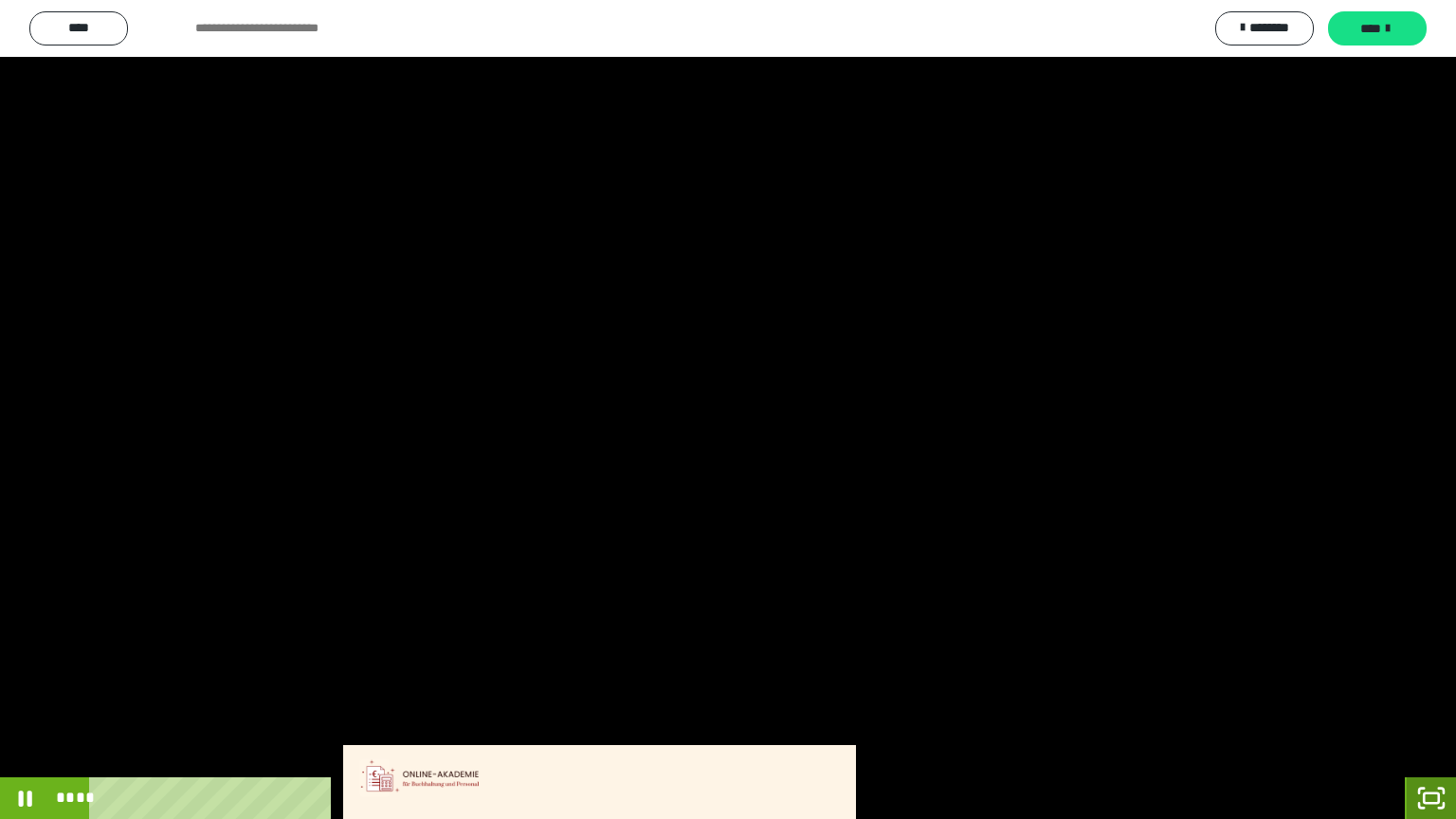 click 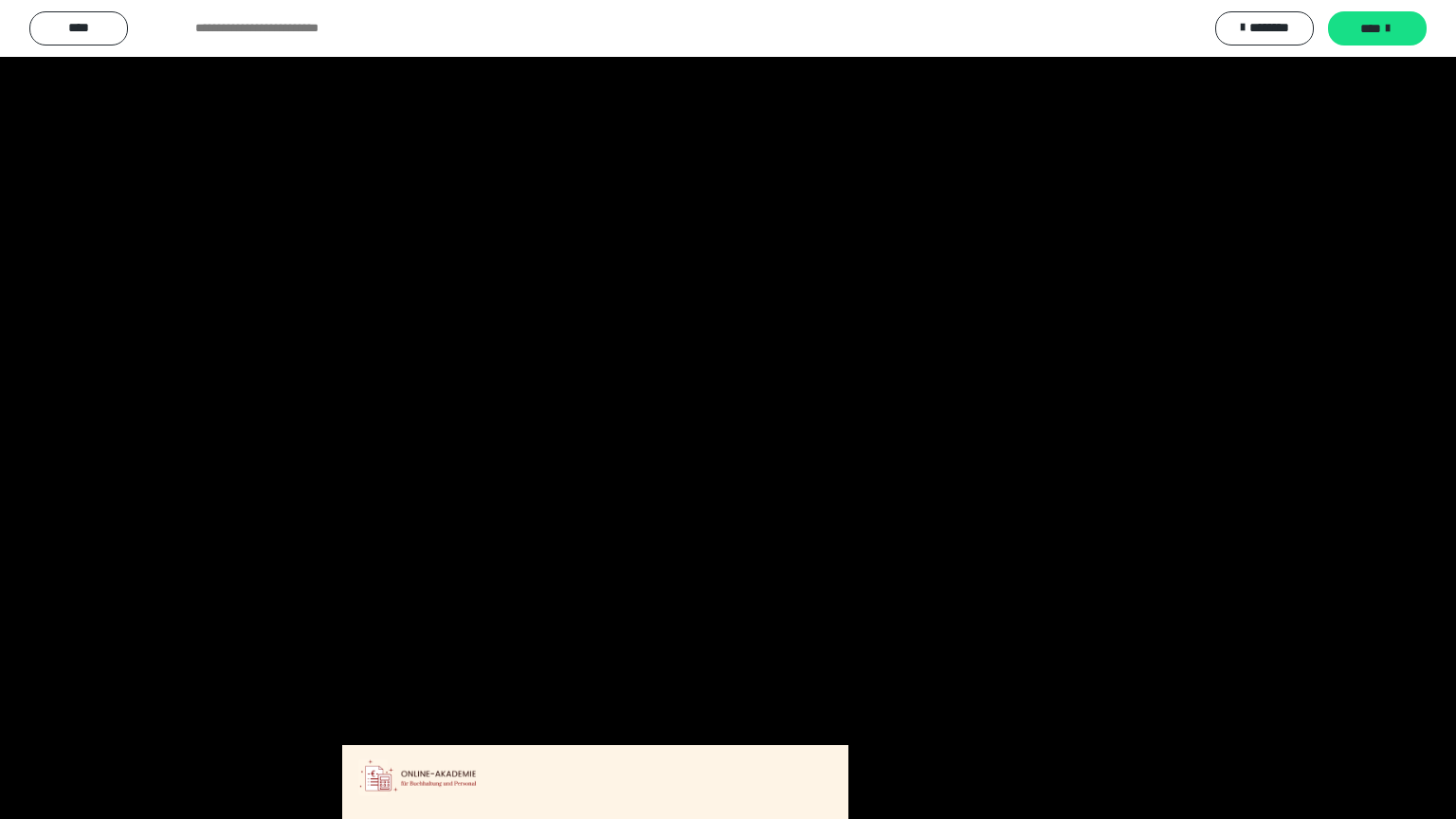 scroll, scrollTop: 4090, scrollLeft: 0, axis: vertical 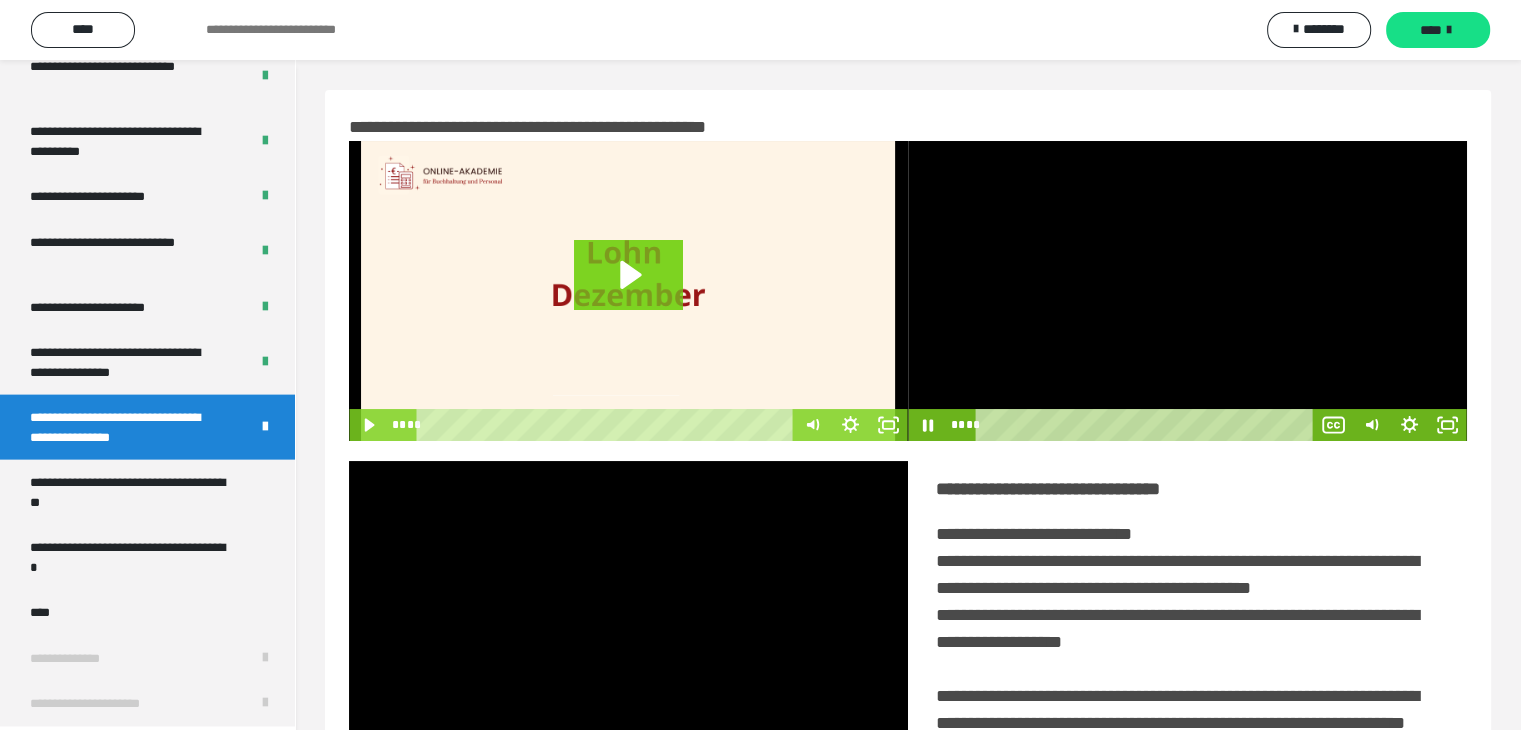 click at bounding box center [1187, 291] 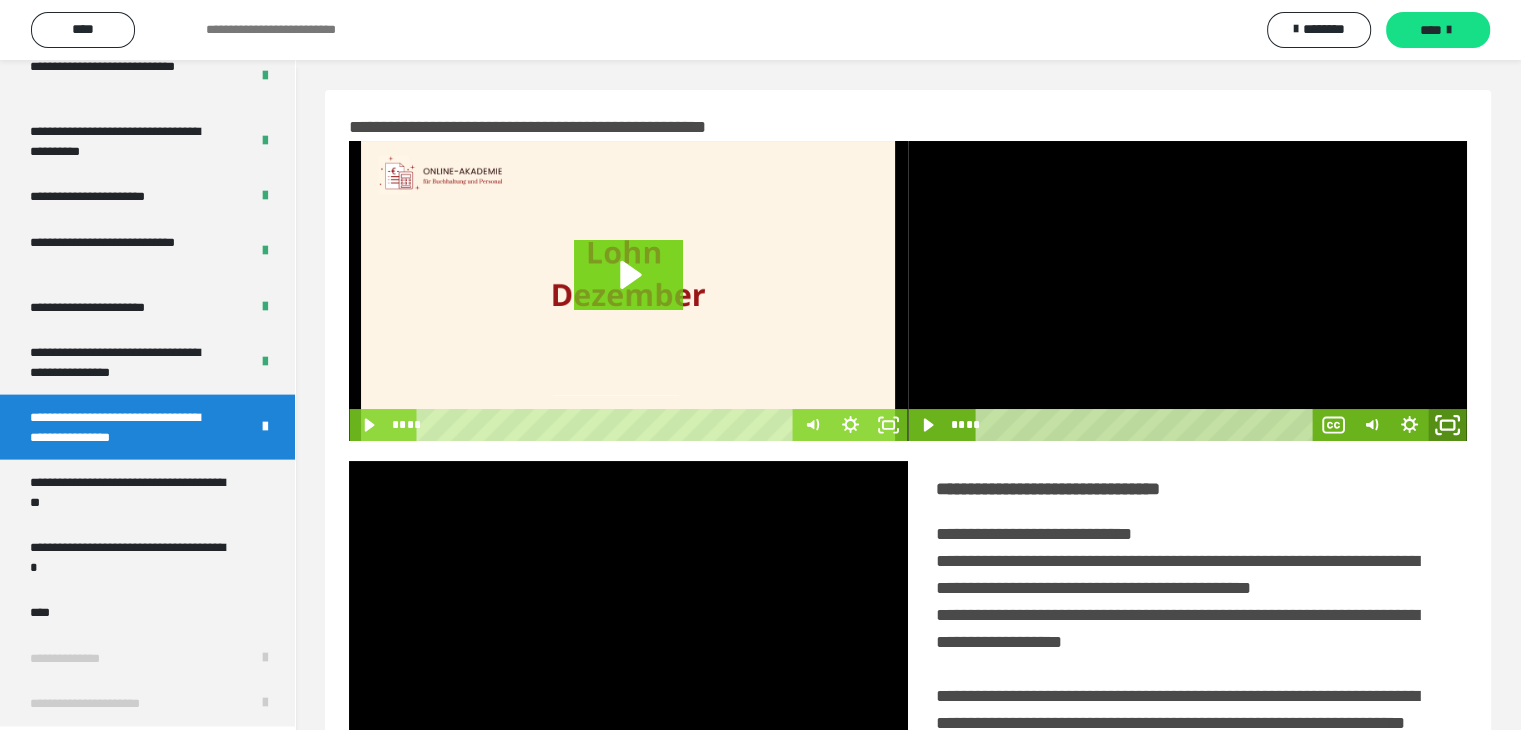 click 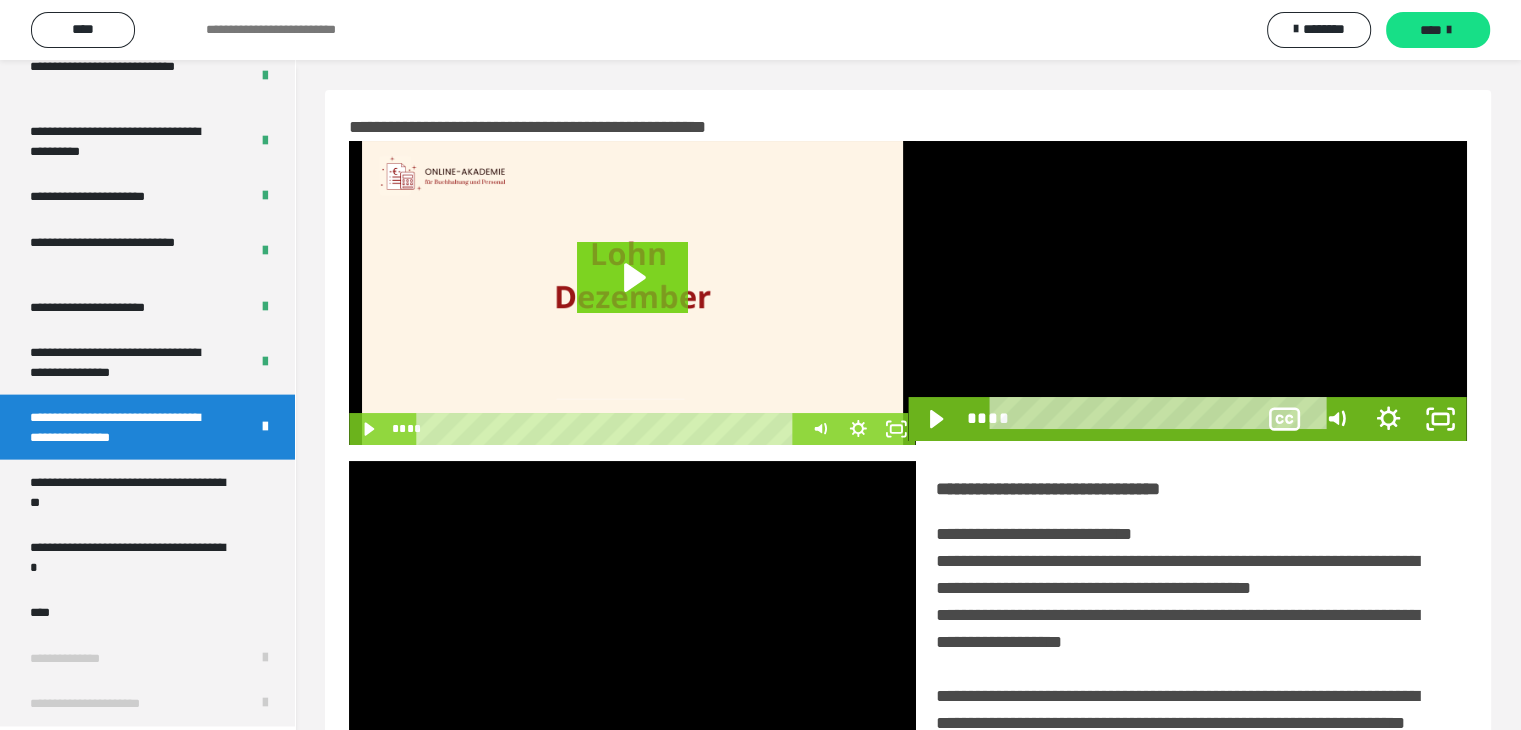 scroll, scrollTop: 4180, scrollLeft: 0, axis: vertical 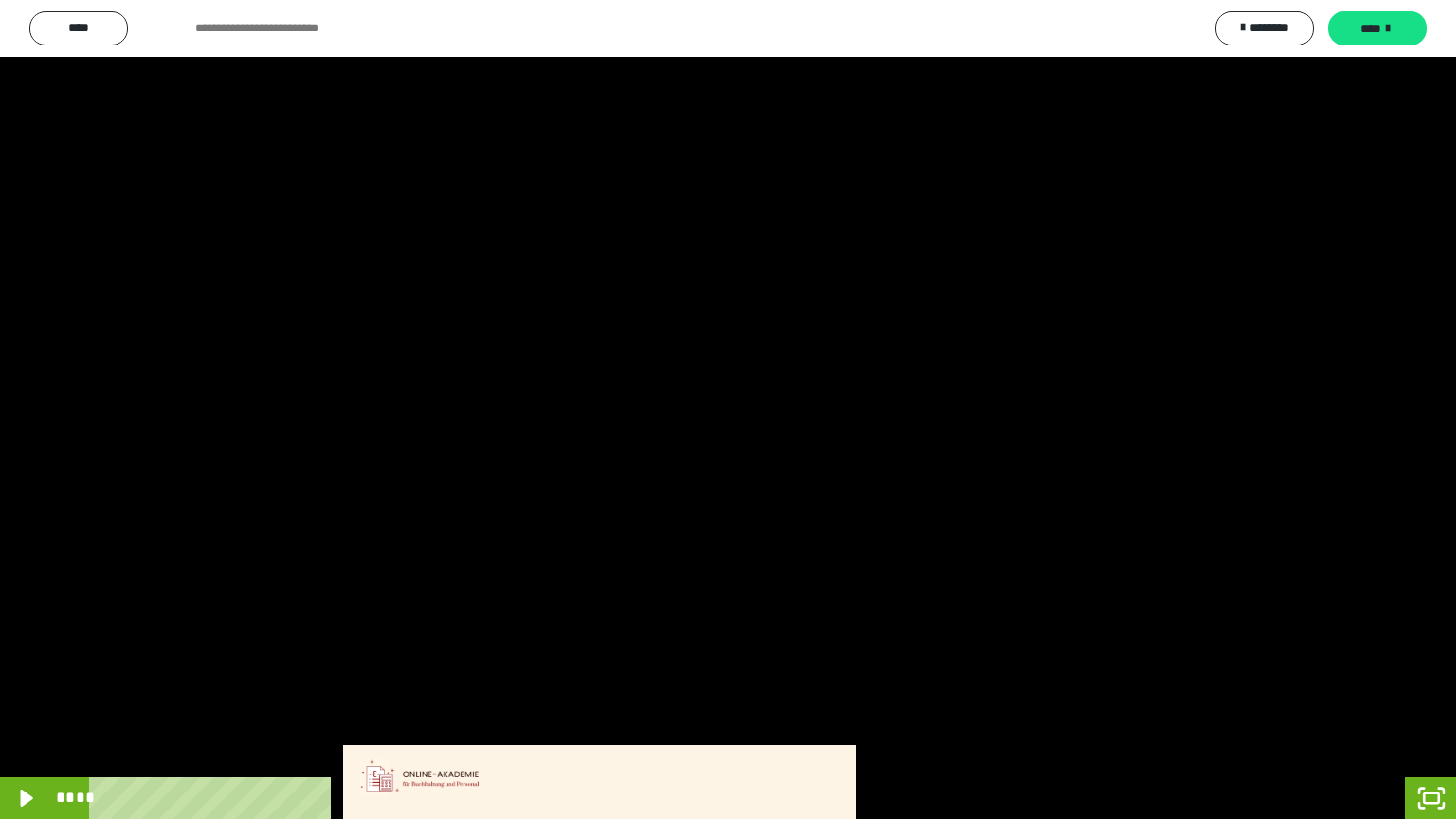 drag, startPoint x: 990, startPoint y: 361, endPoint x: 991, endPoint y: 397, distance: 36.013886 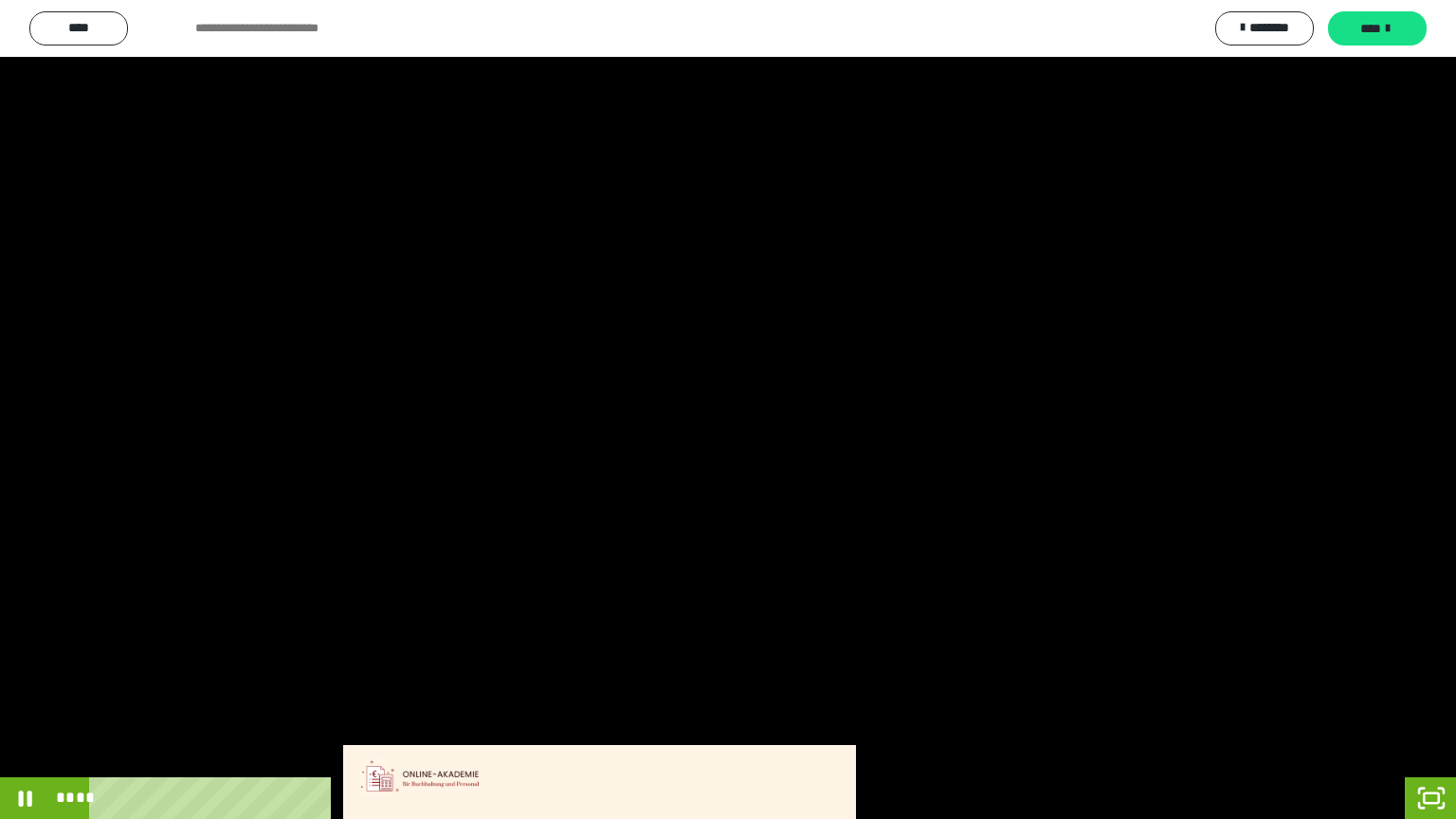 drag, startPoint x: 1192, startPoint y: 346, endPoint x: 1240, endPoint y: 432, distance: 98.488578 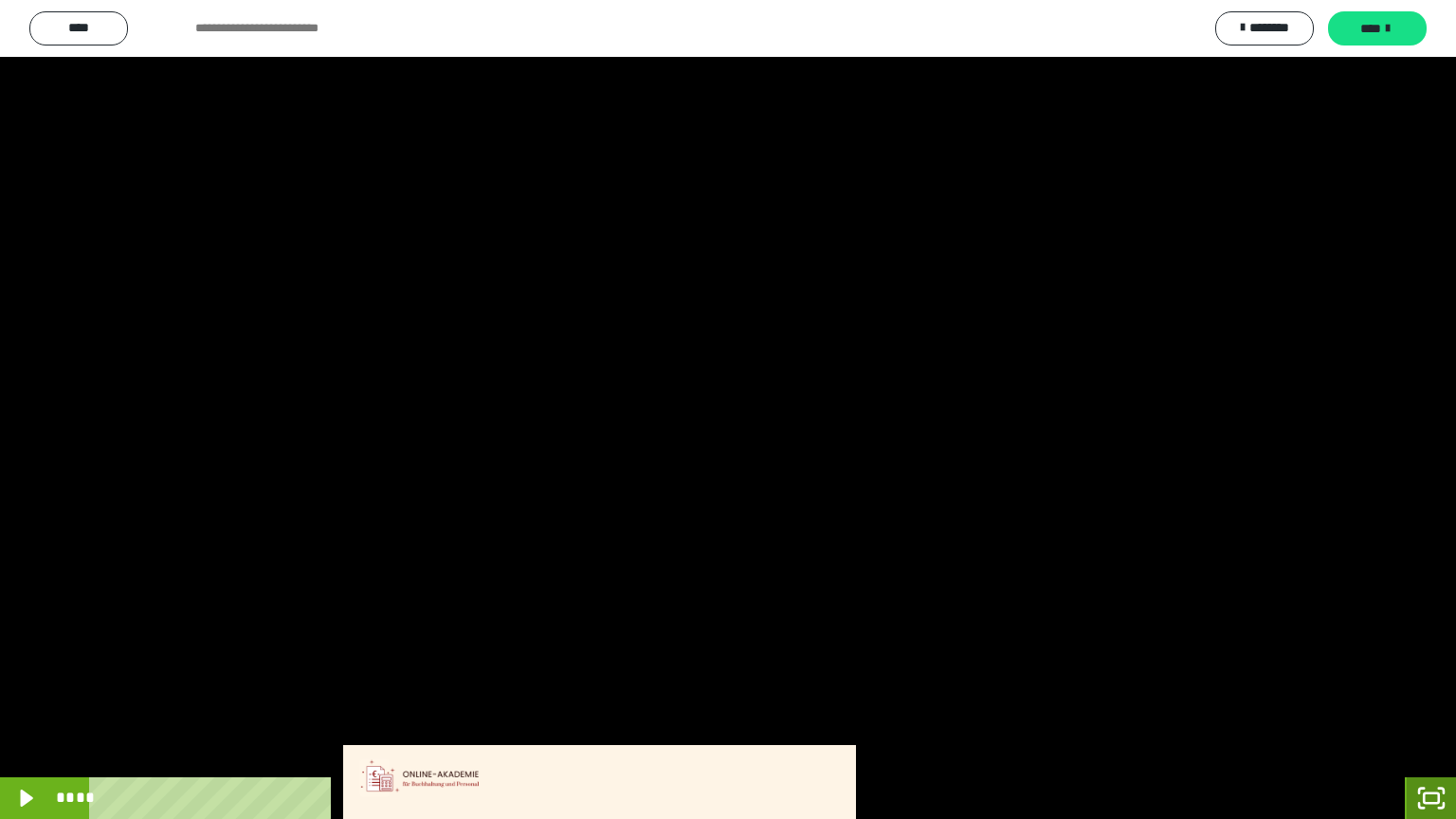 click 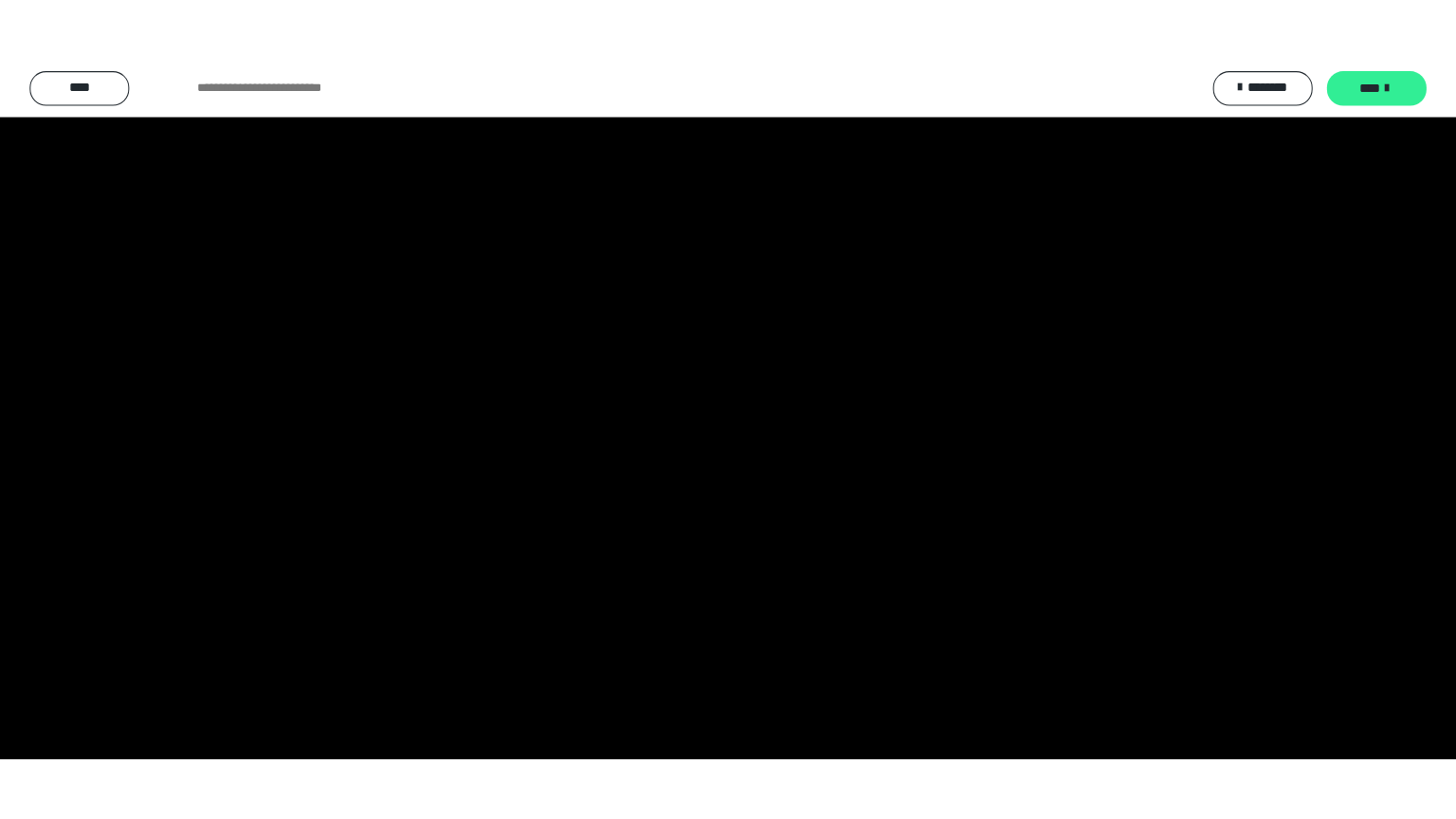 scroll, scrollTop: 4090, scrollLeft: 0, axis: vertical 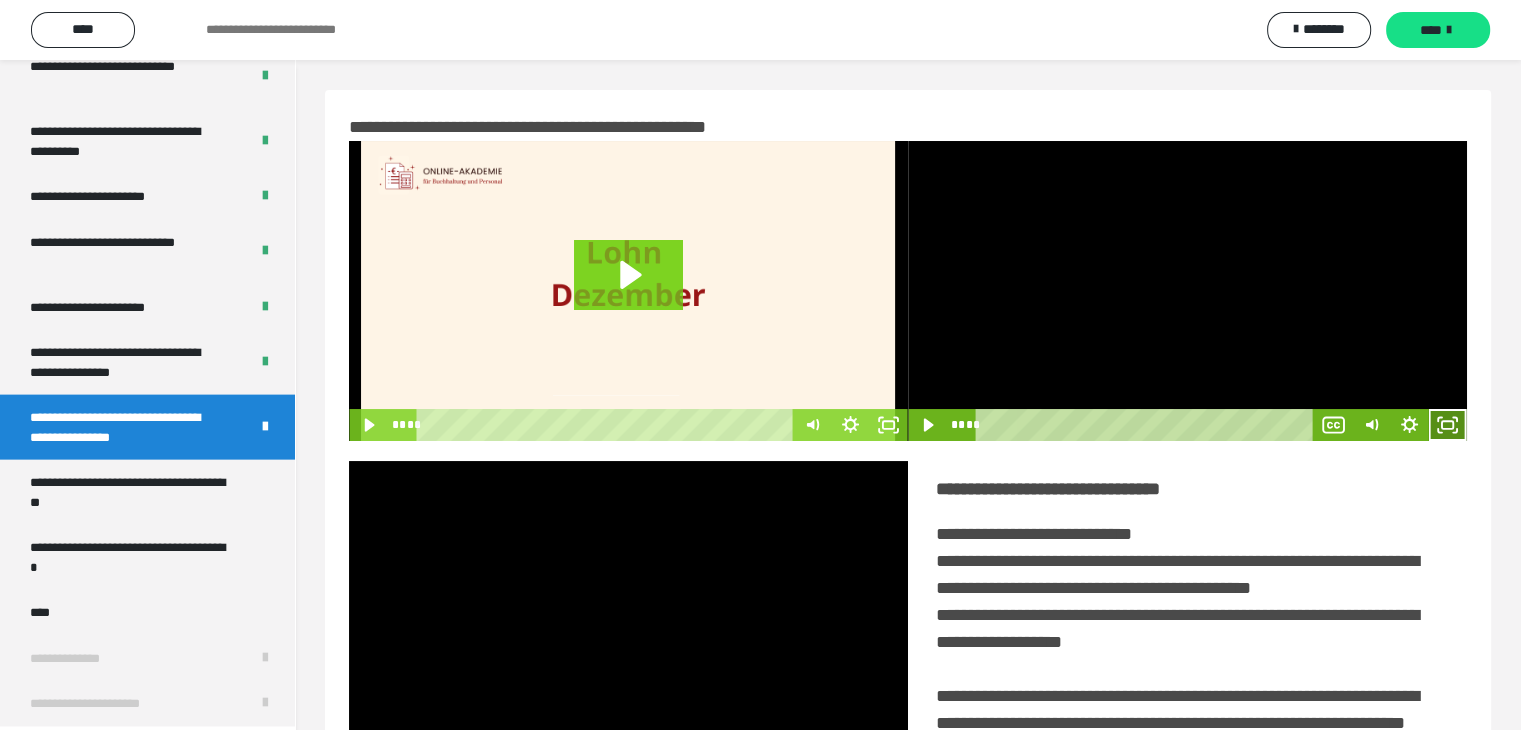 click 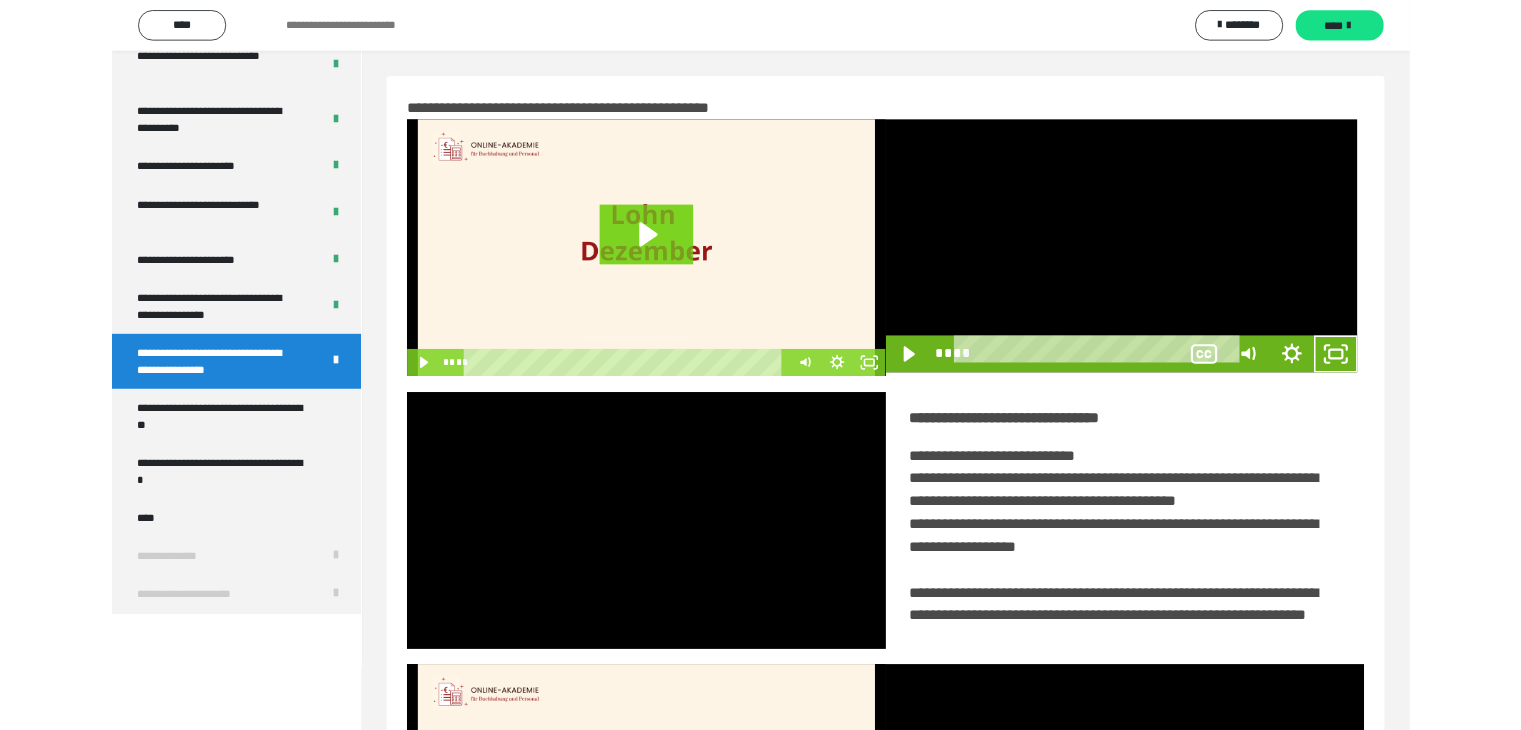 scroll, scrollTop: 4180, scrollLeft: 0, axis: vertical 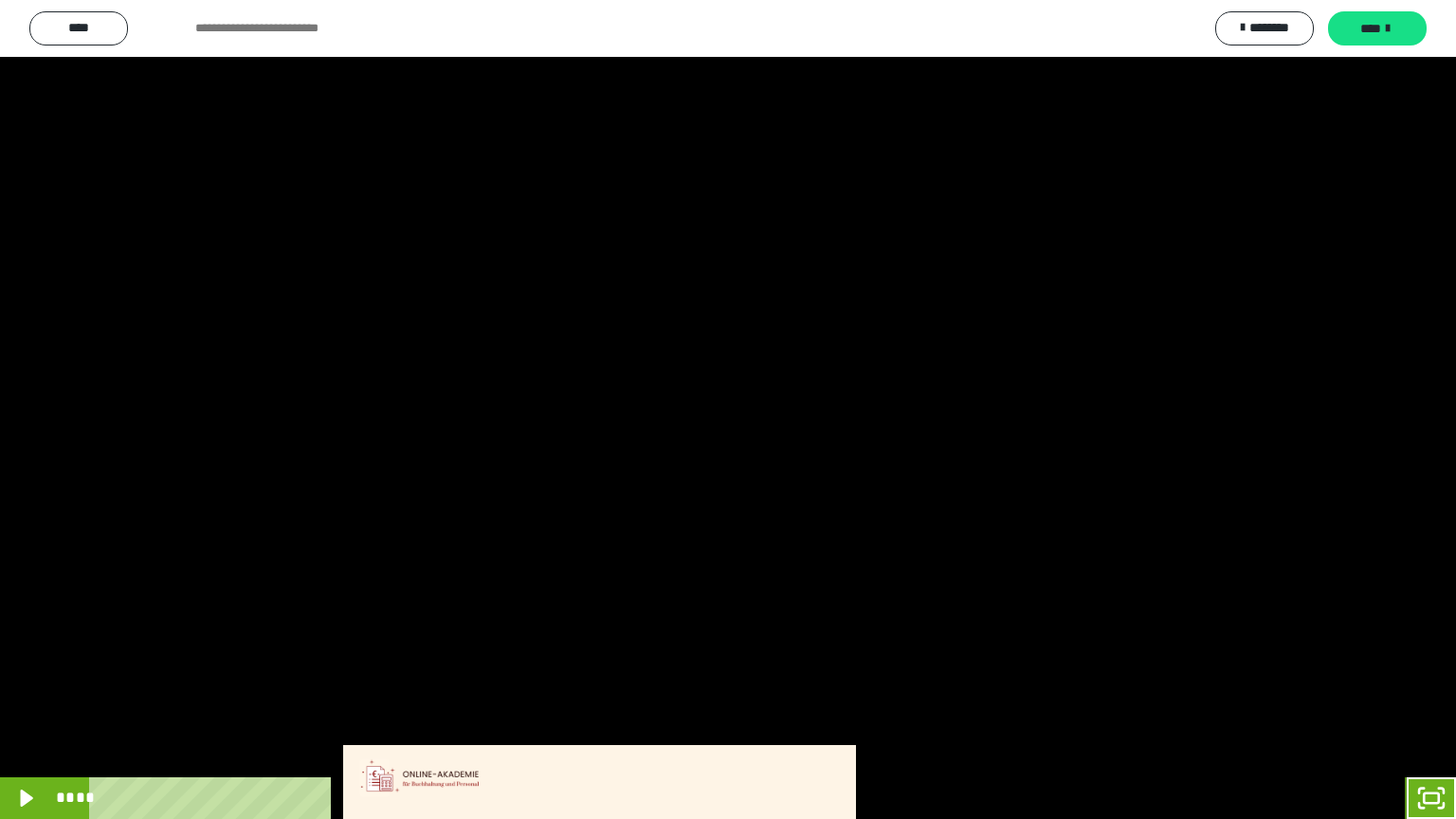click 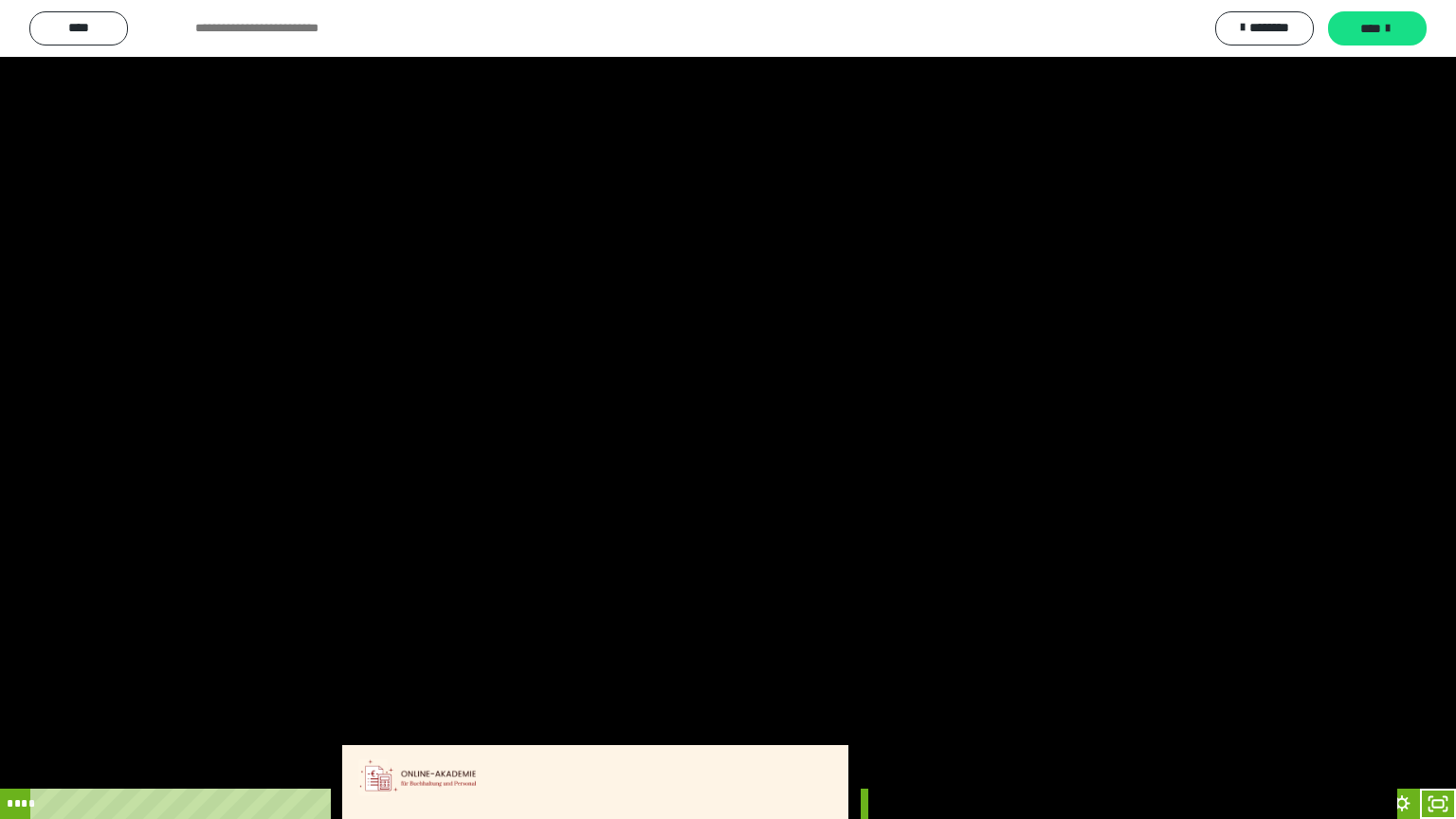 scroll, scrollTop: 4090, scrollLeft: 0, axis: vertical 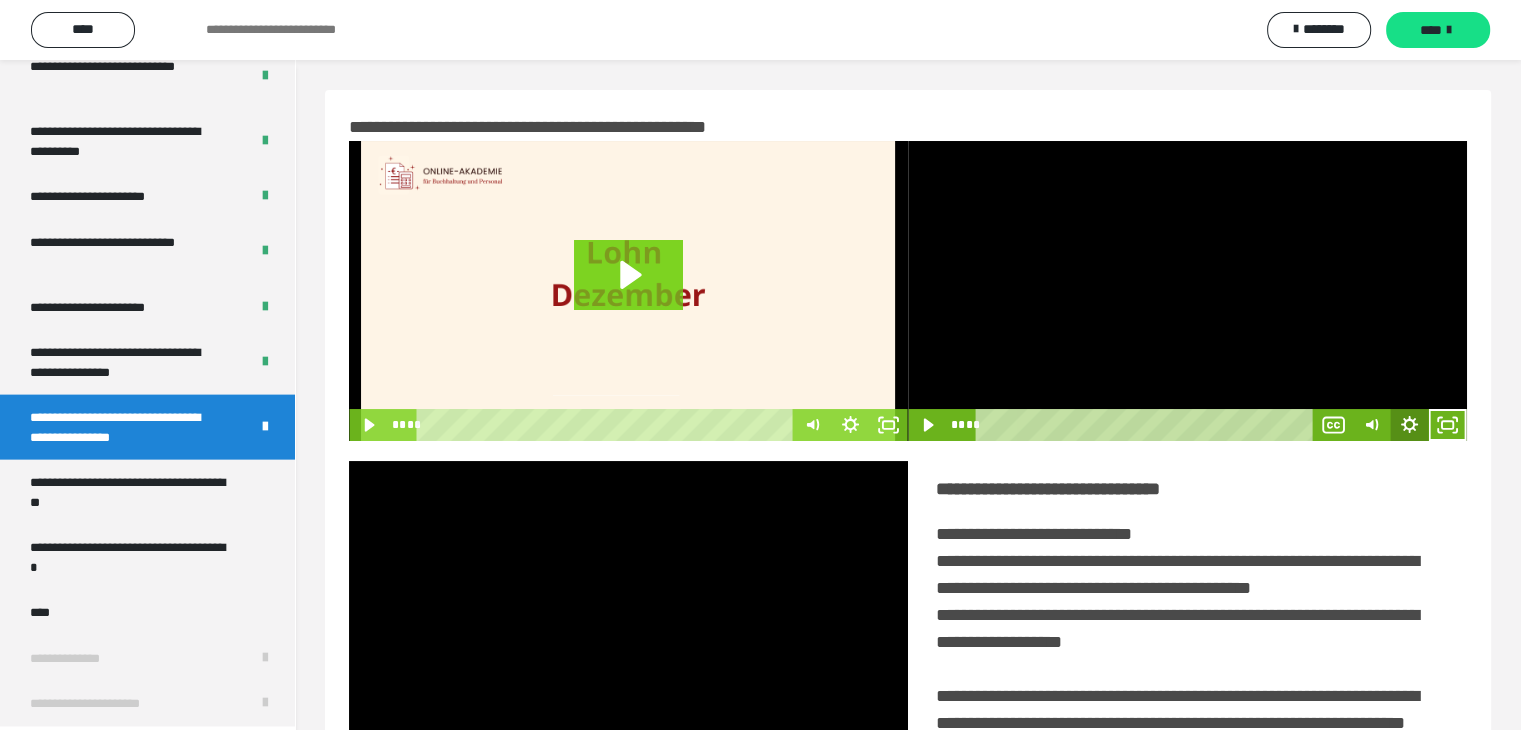 click 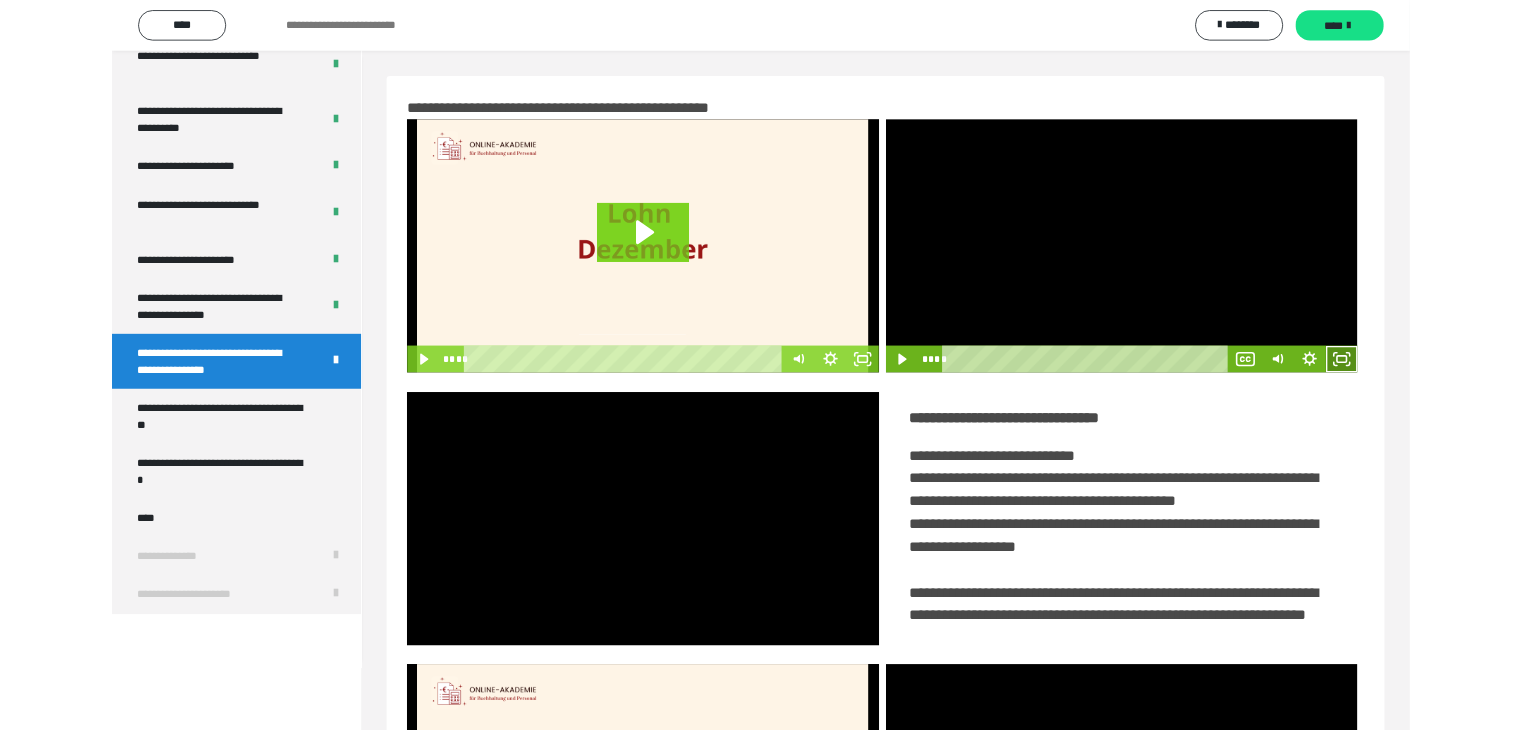 scroll, scrollTop: 4180, scrollLeft: 0, axis: vertical 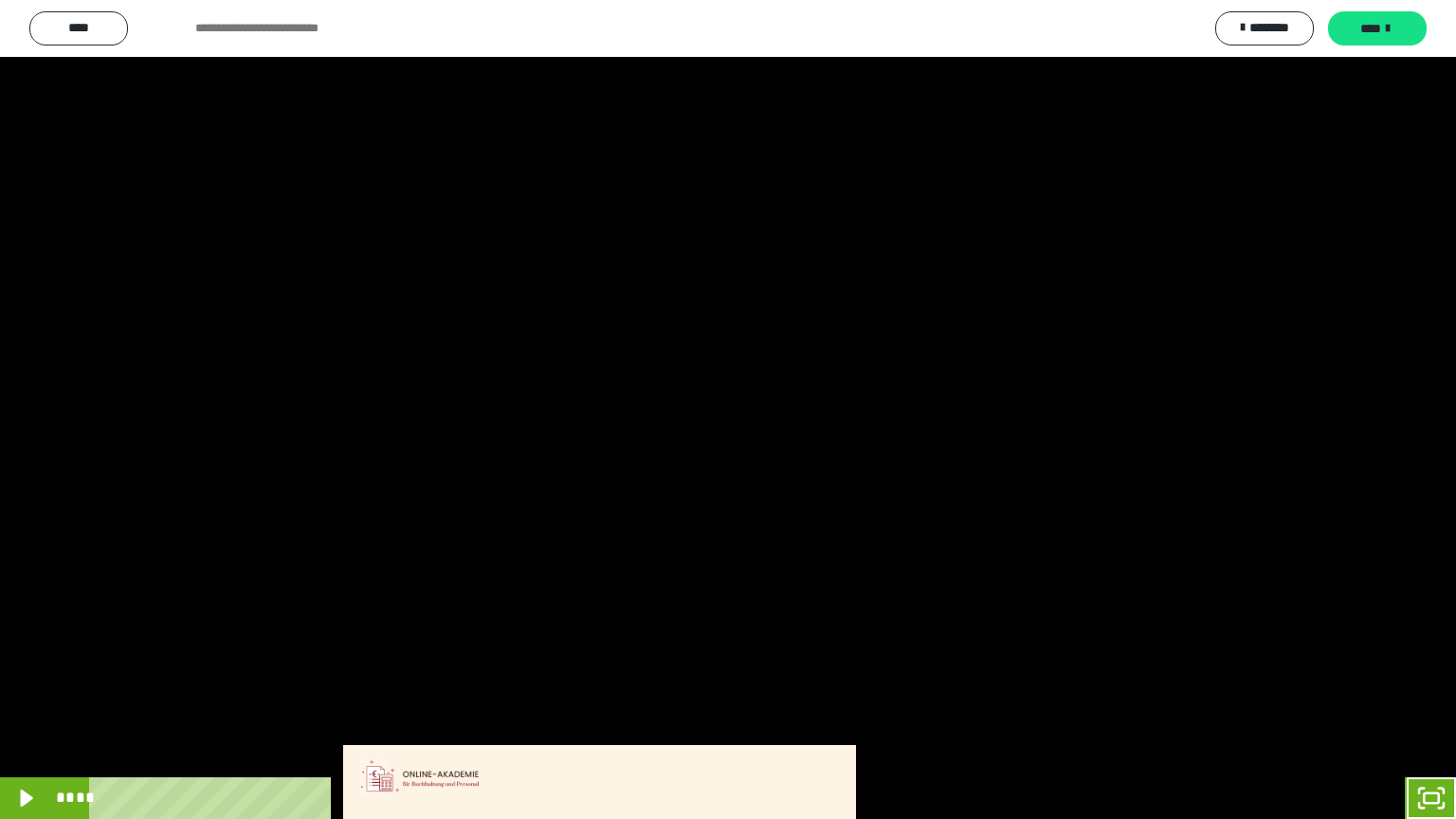 type 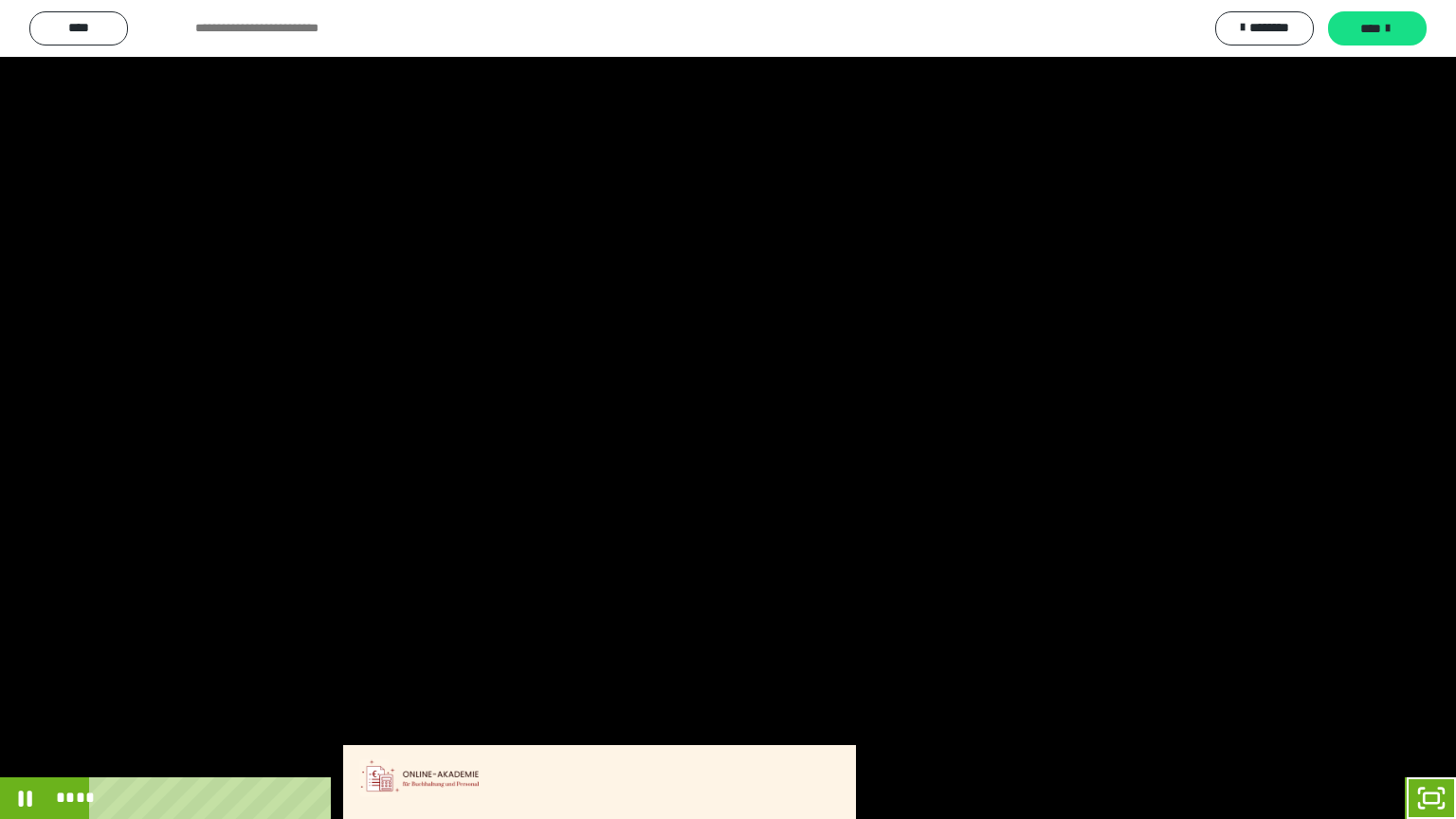 click at bounding box center [728, 410] 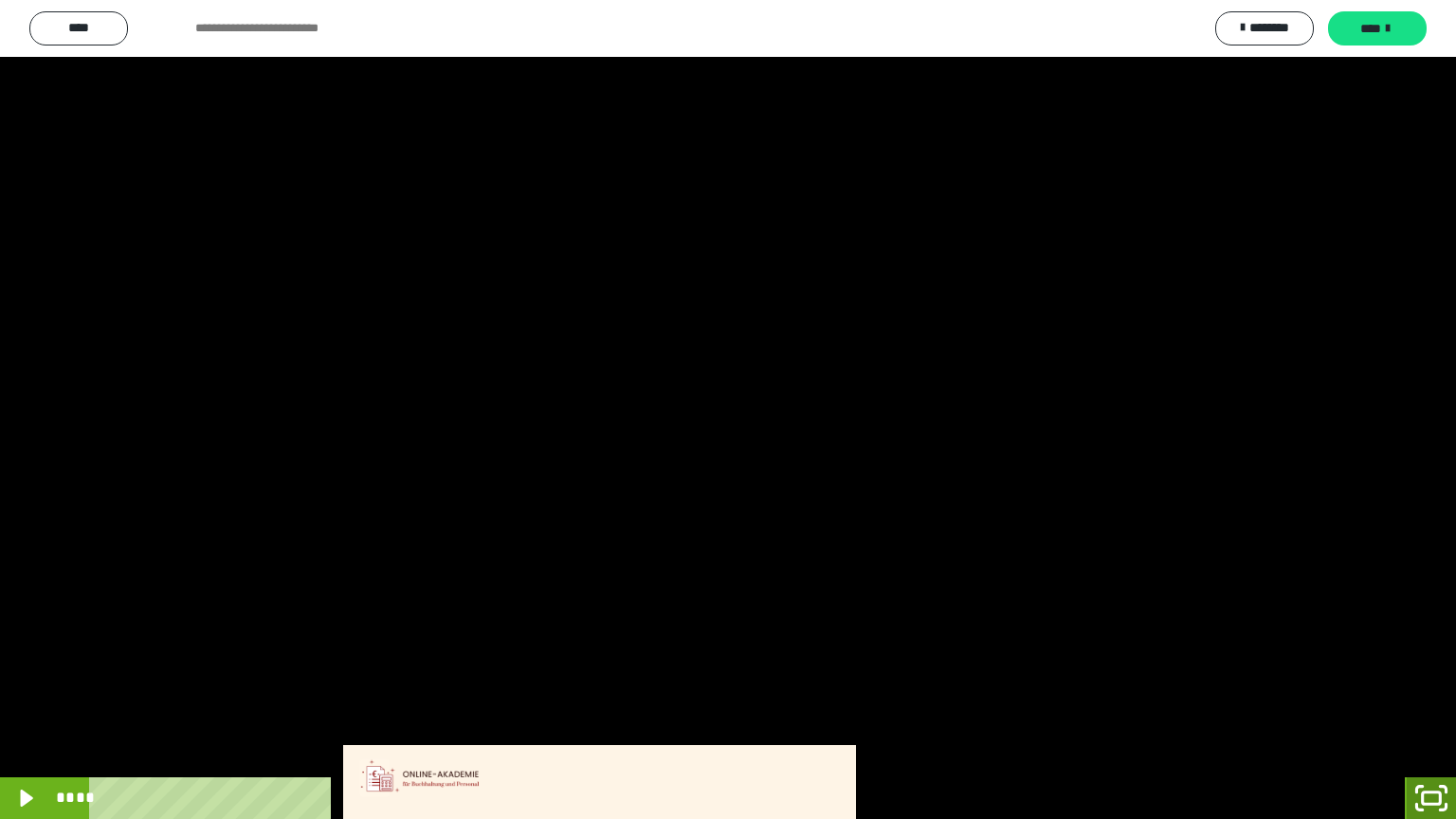 click 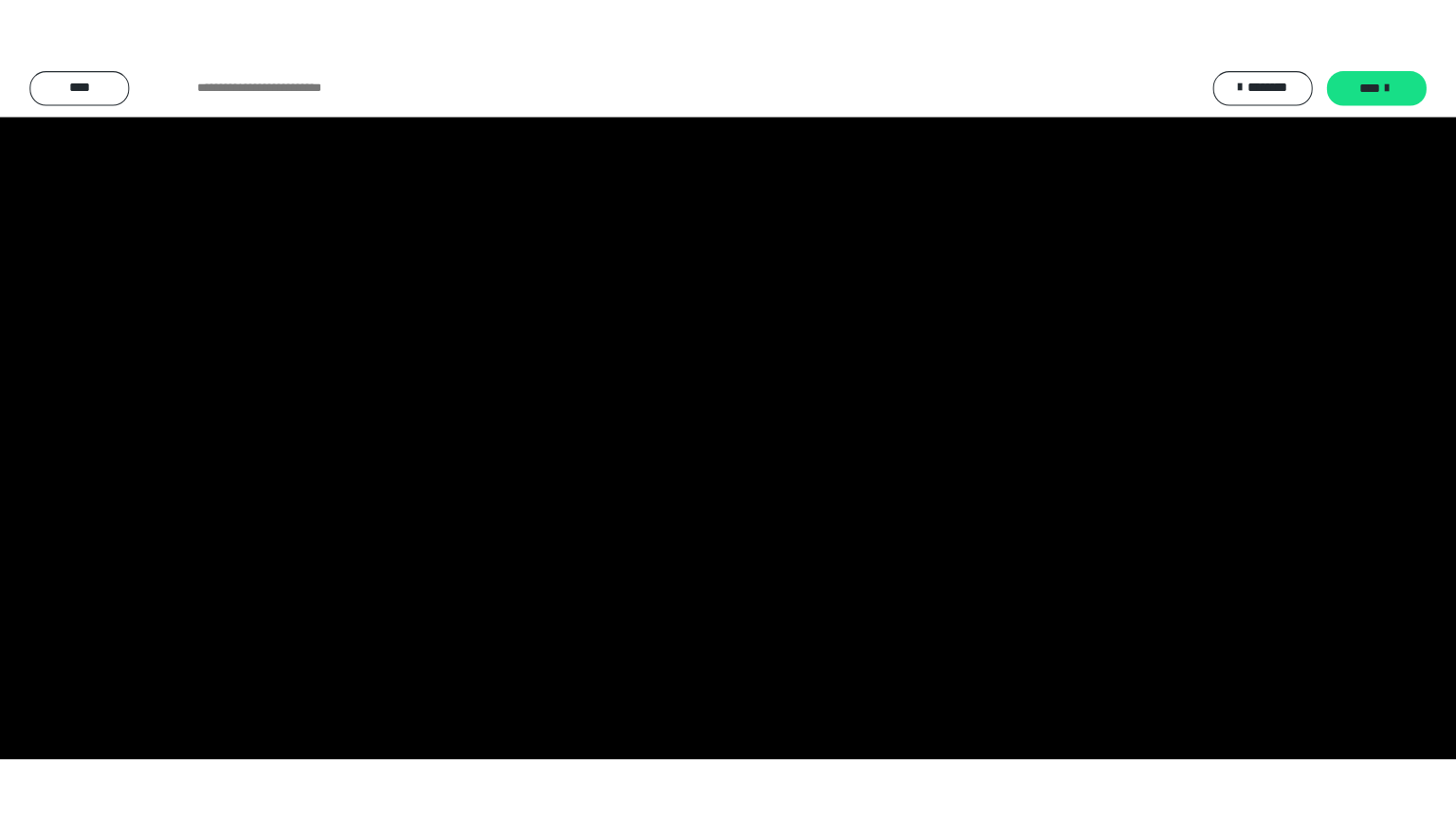 scroll, scrollTop: 4090, scrollLeft: 0, axis: vertical 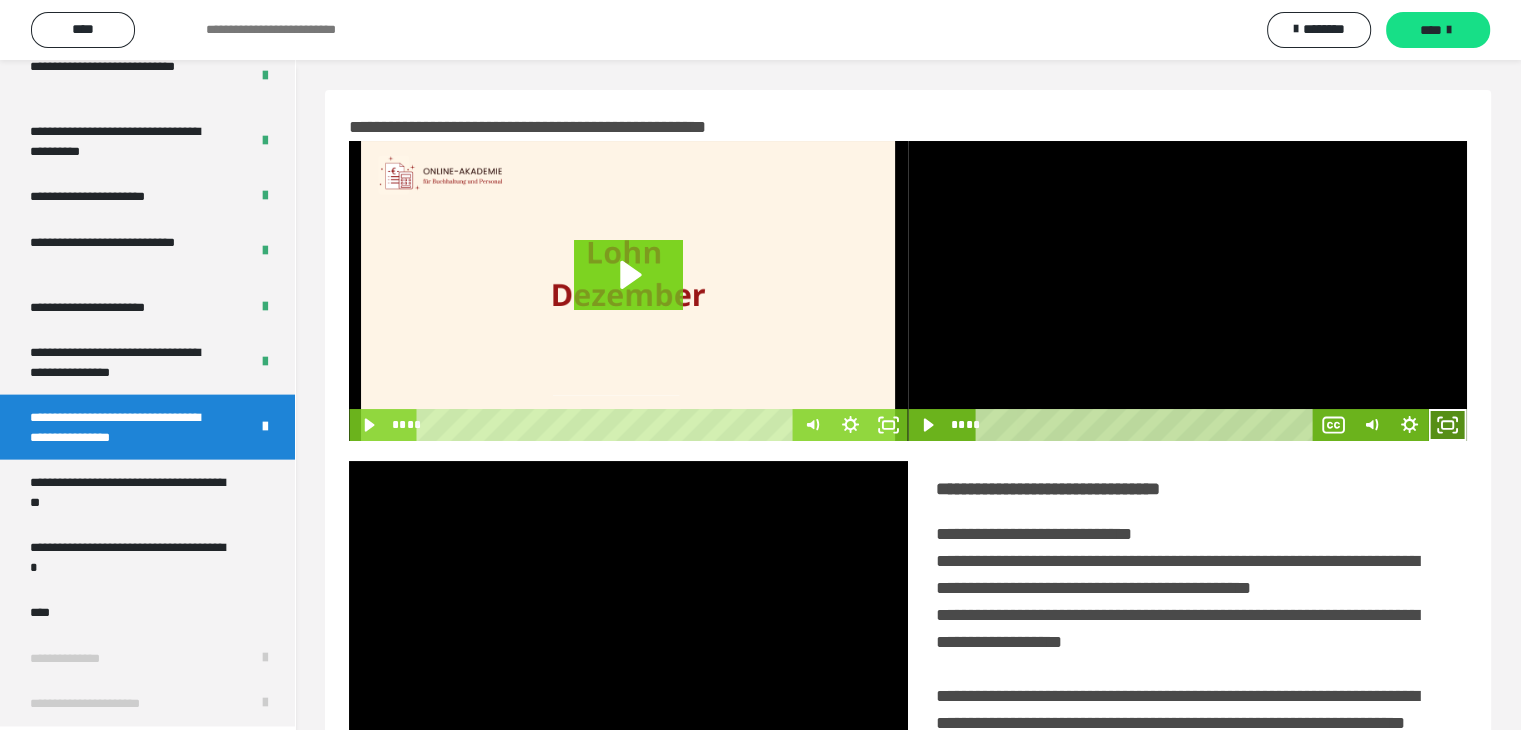 click 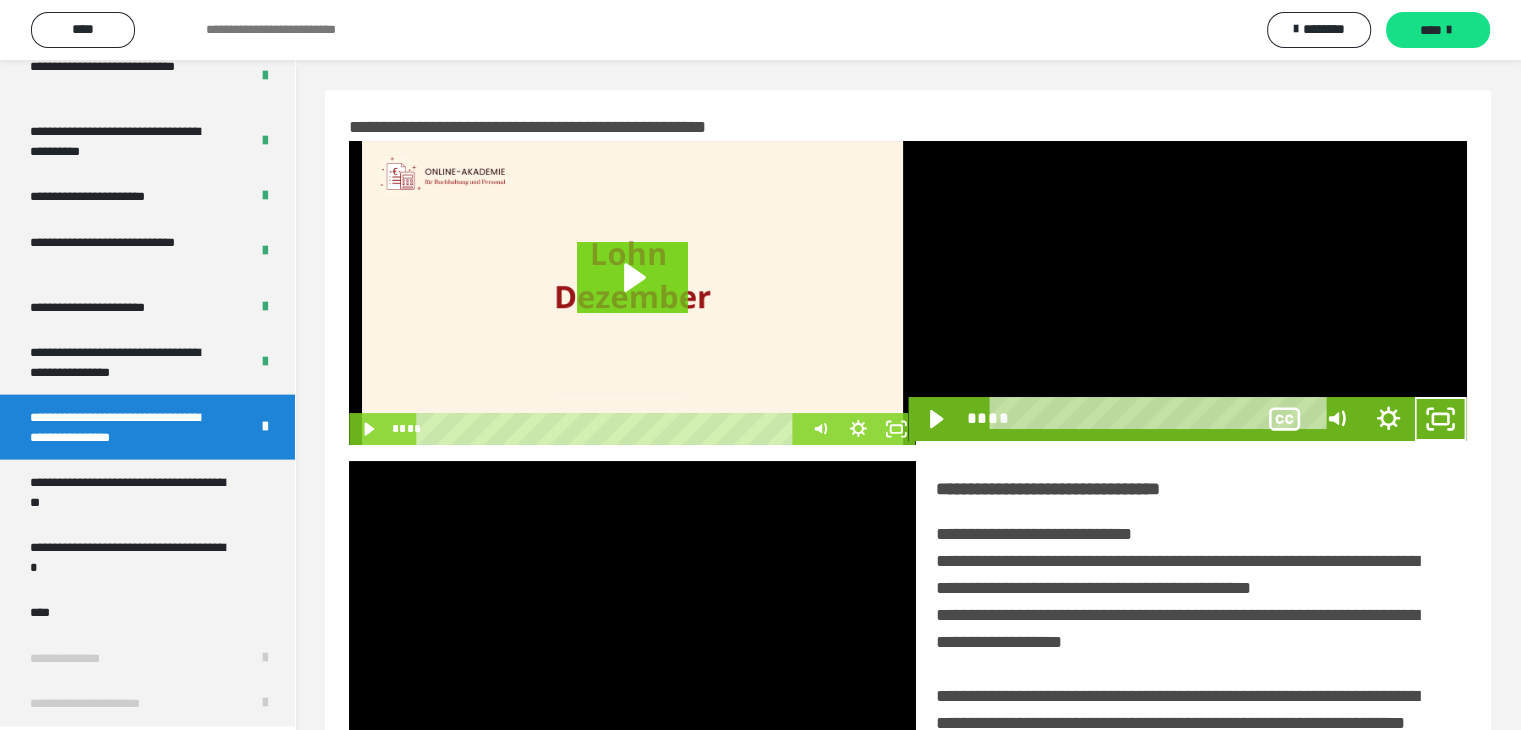 scroll, scrollTop: 4180, scrollLeft: 0, axis: vertical 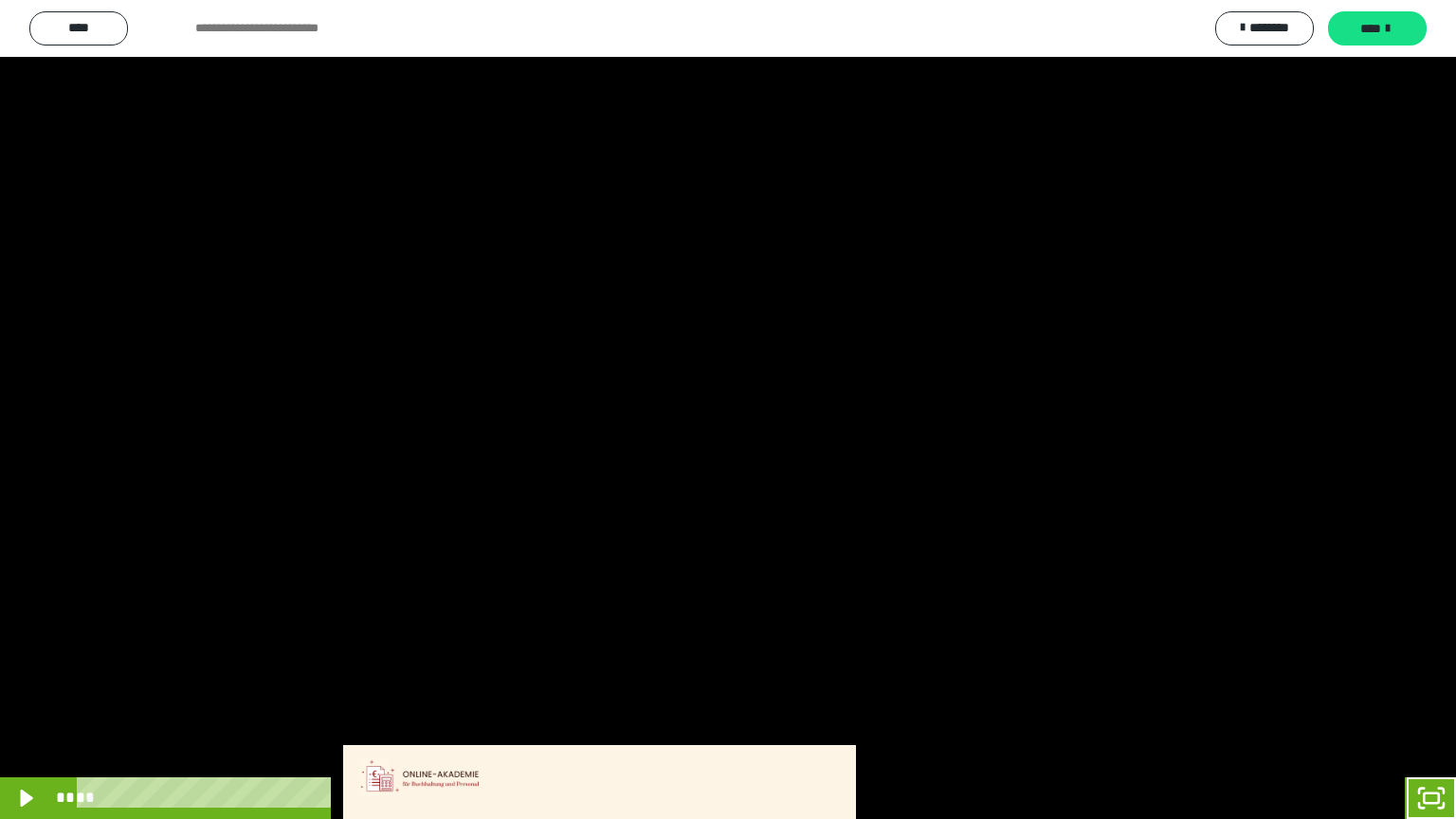 click at bounding box center (728, 410) 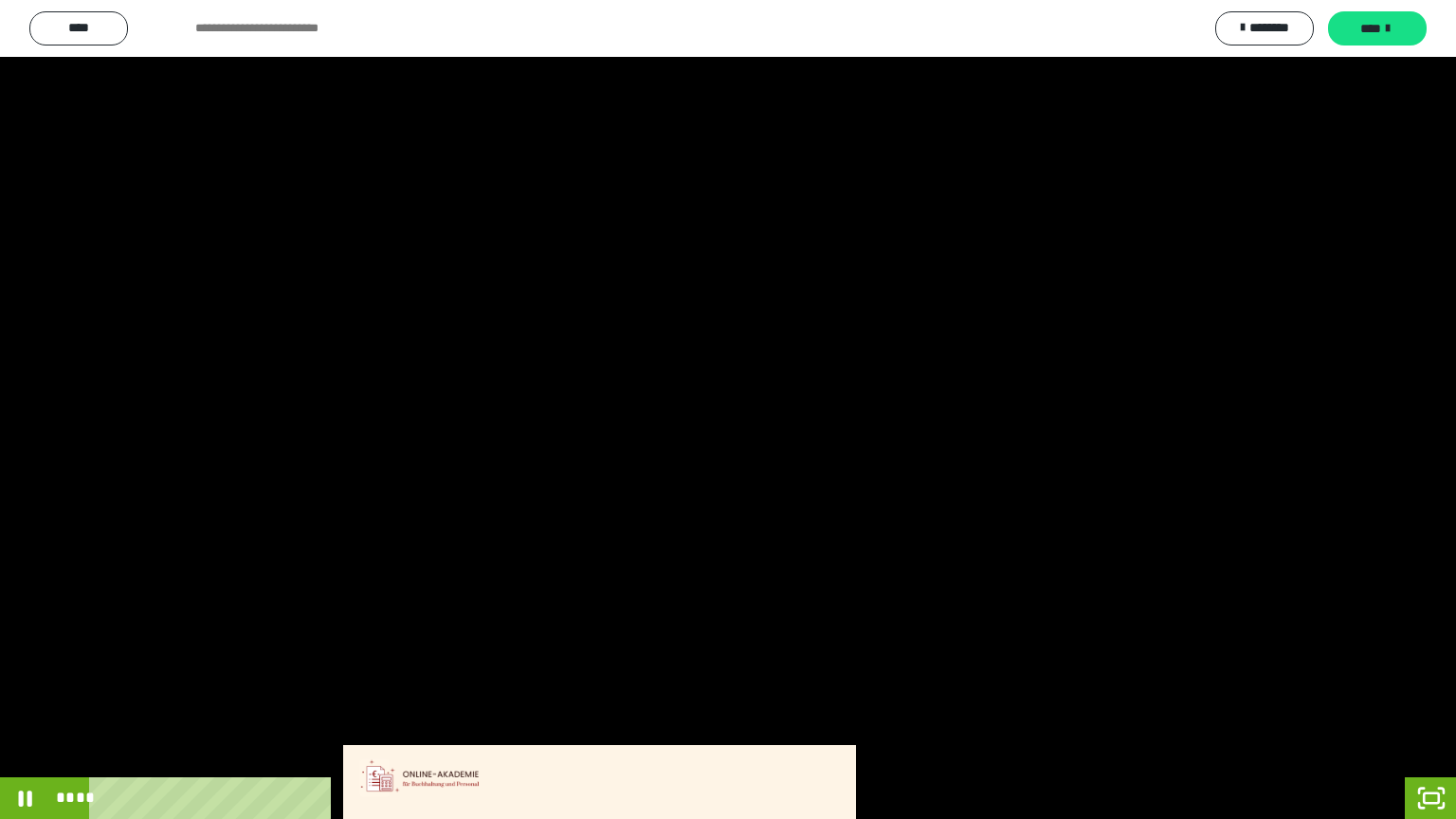 type 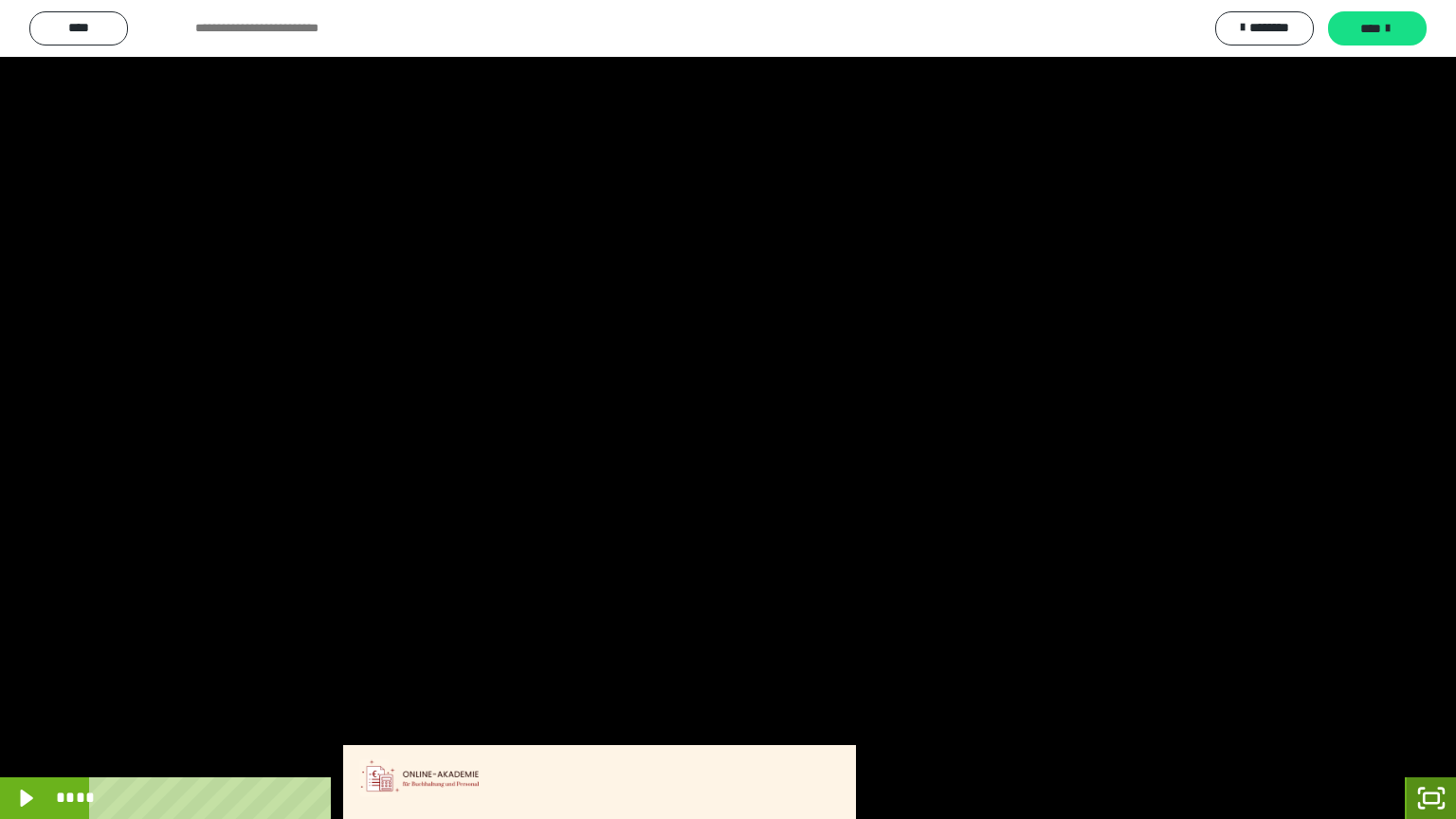 click 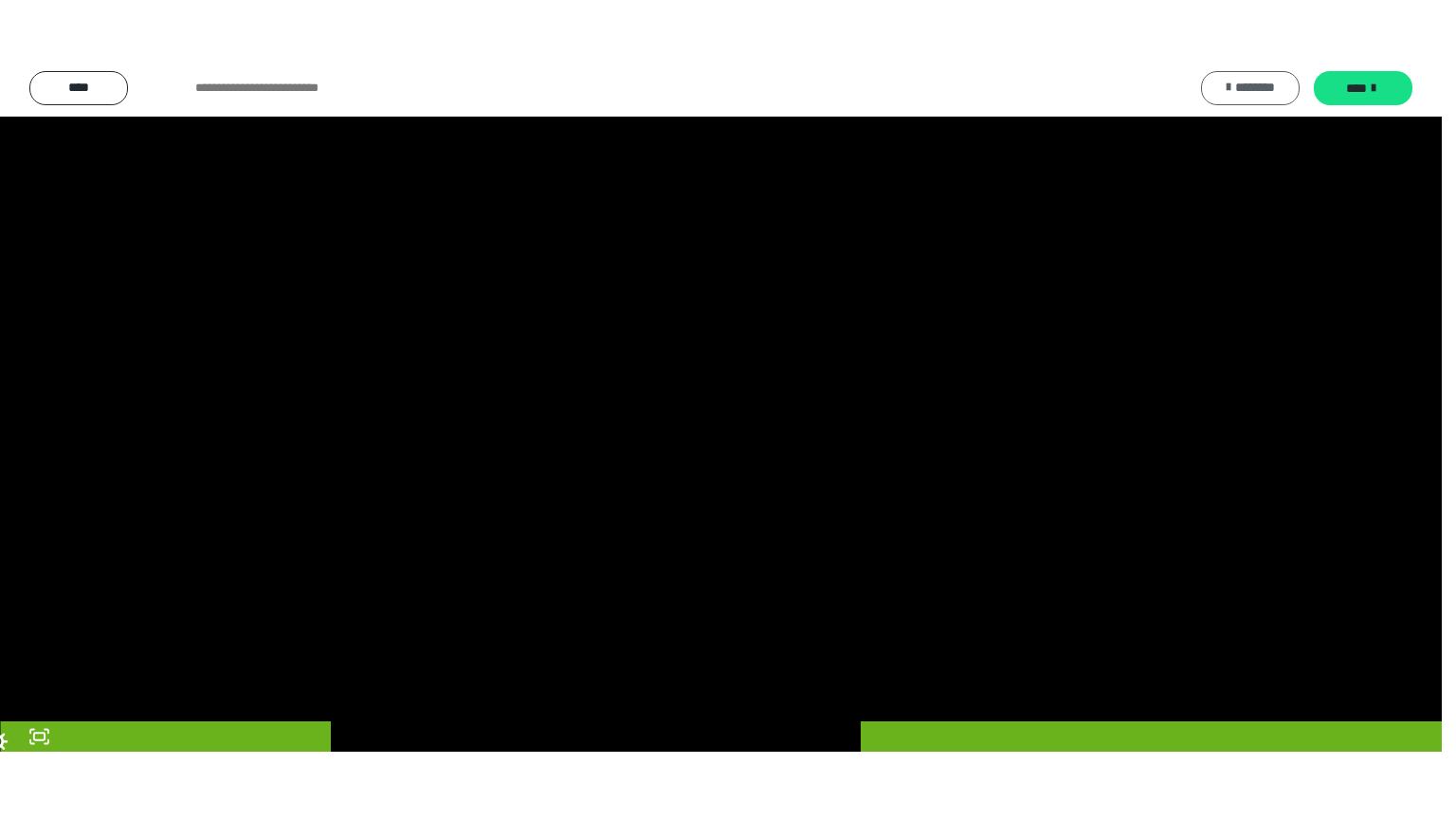 scroll, scrollTop: 4090, scrollLeft: 0, axis: vertical 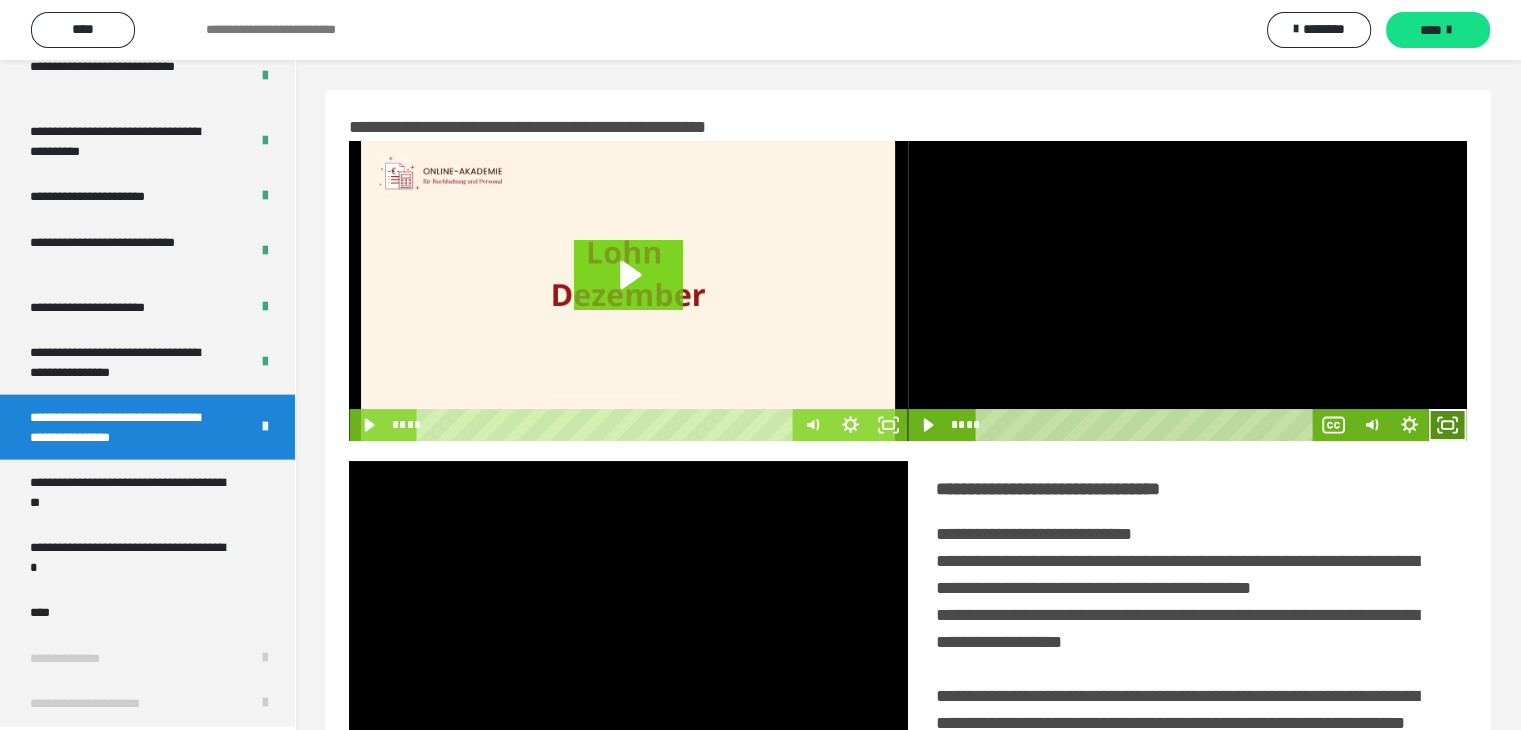 click 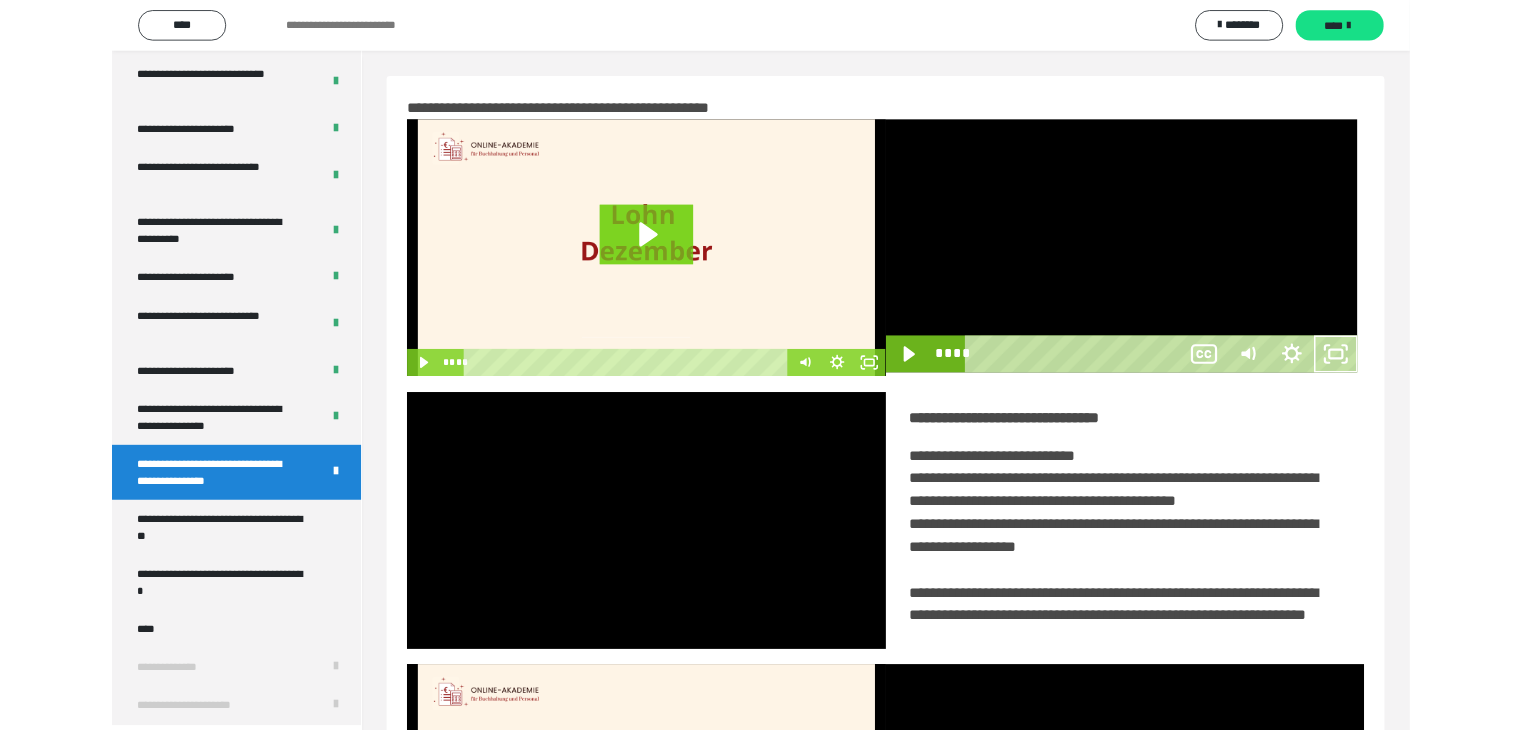 scroll, scrollTop: 4180, scrollLeft: 0, axis: vertical 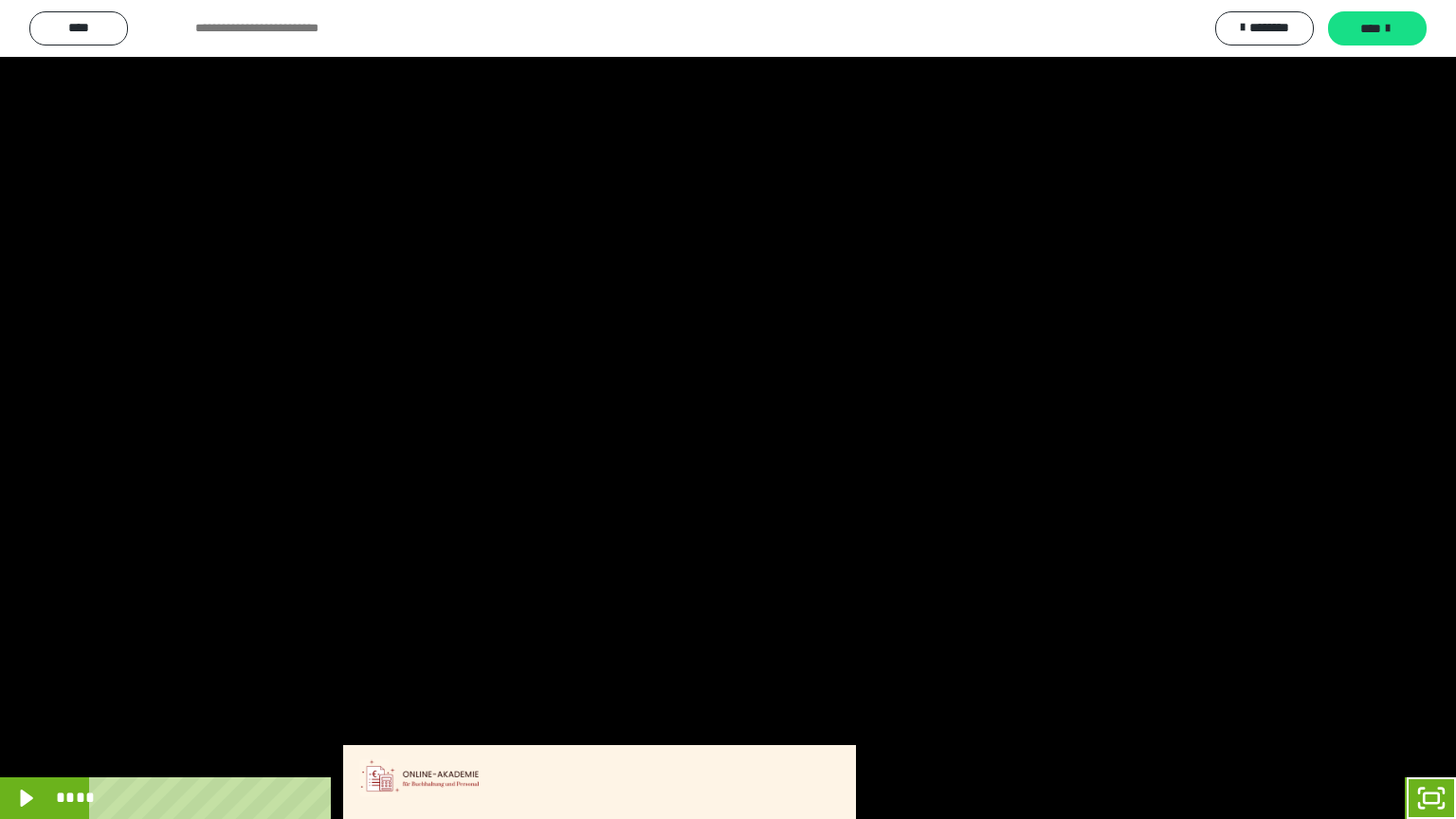 click at bounding box center (728, 410) 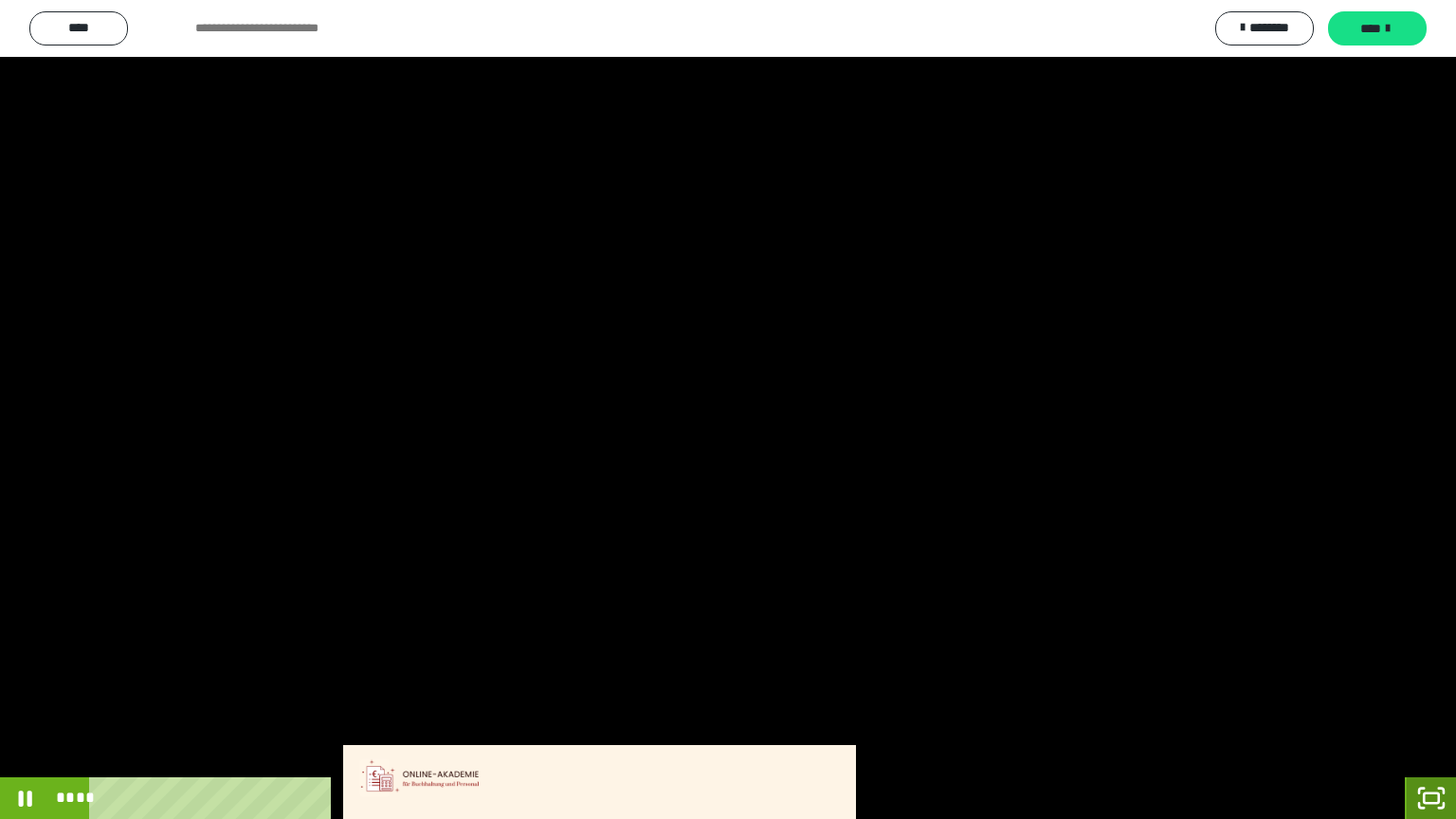 click 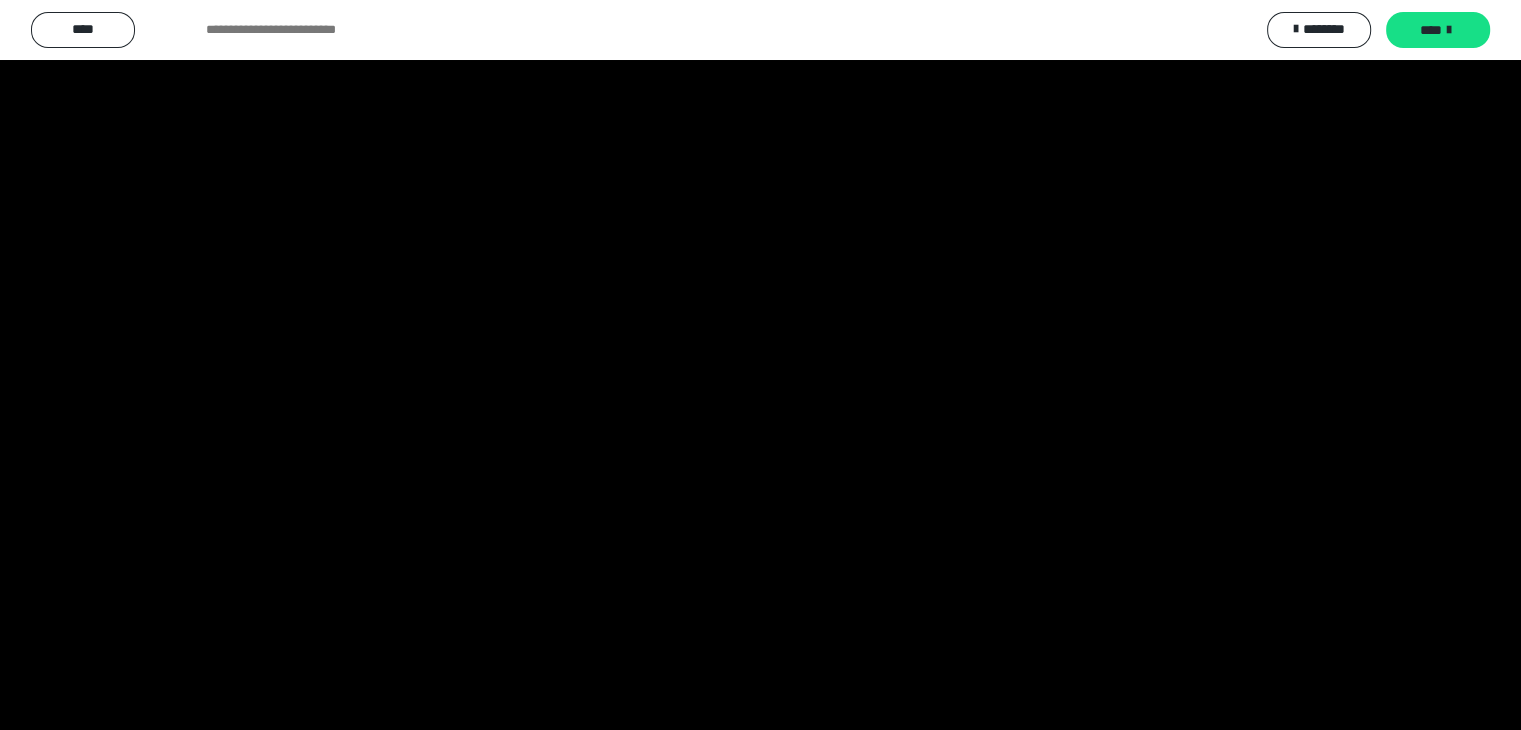 scroll, scrollTop: 4315, scrollLeft: 0, axis: vertical 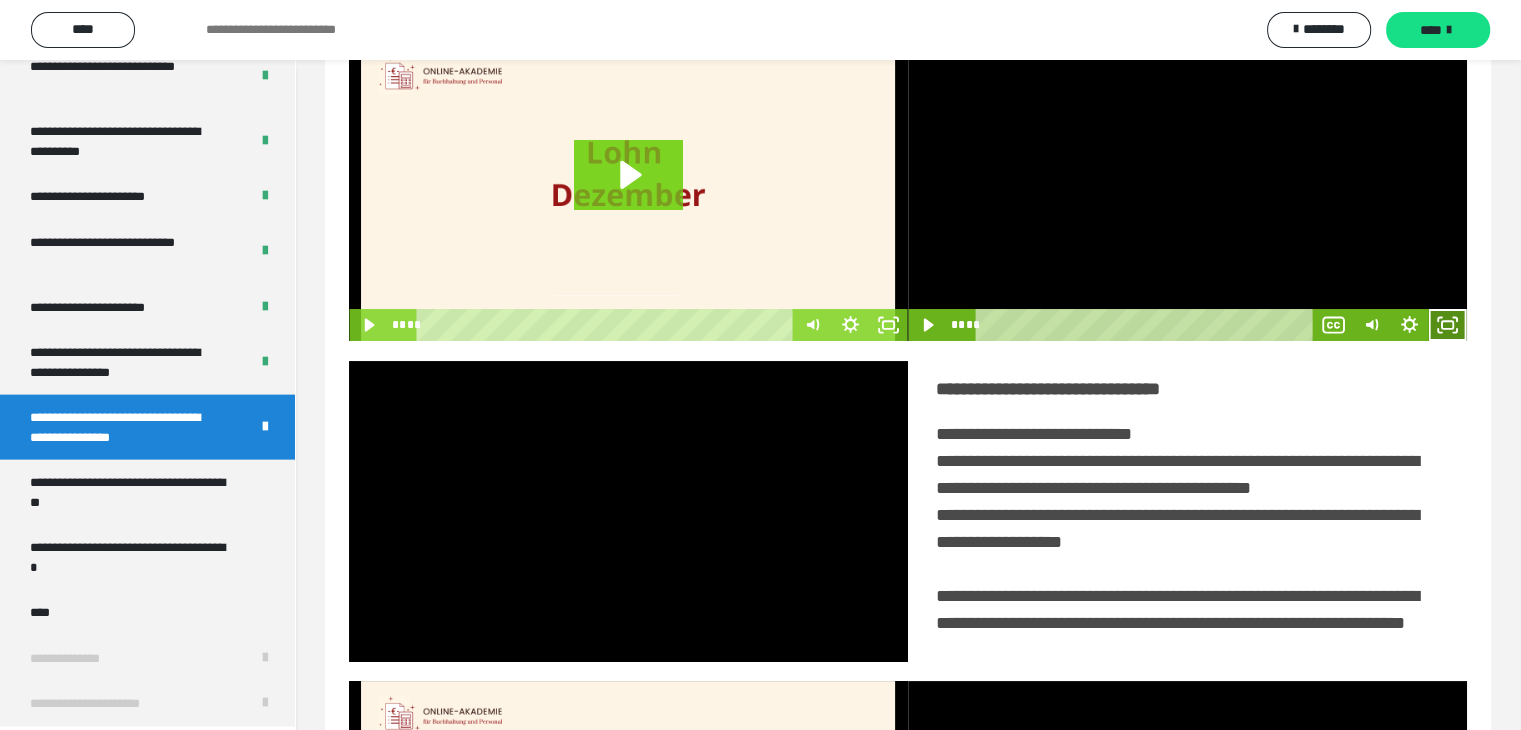 click 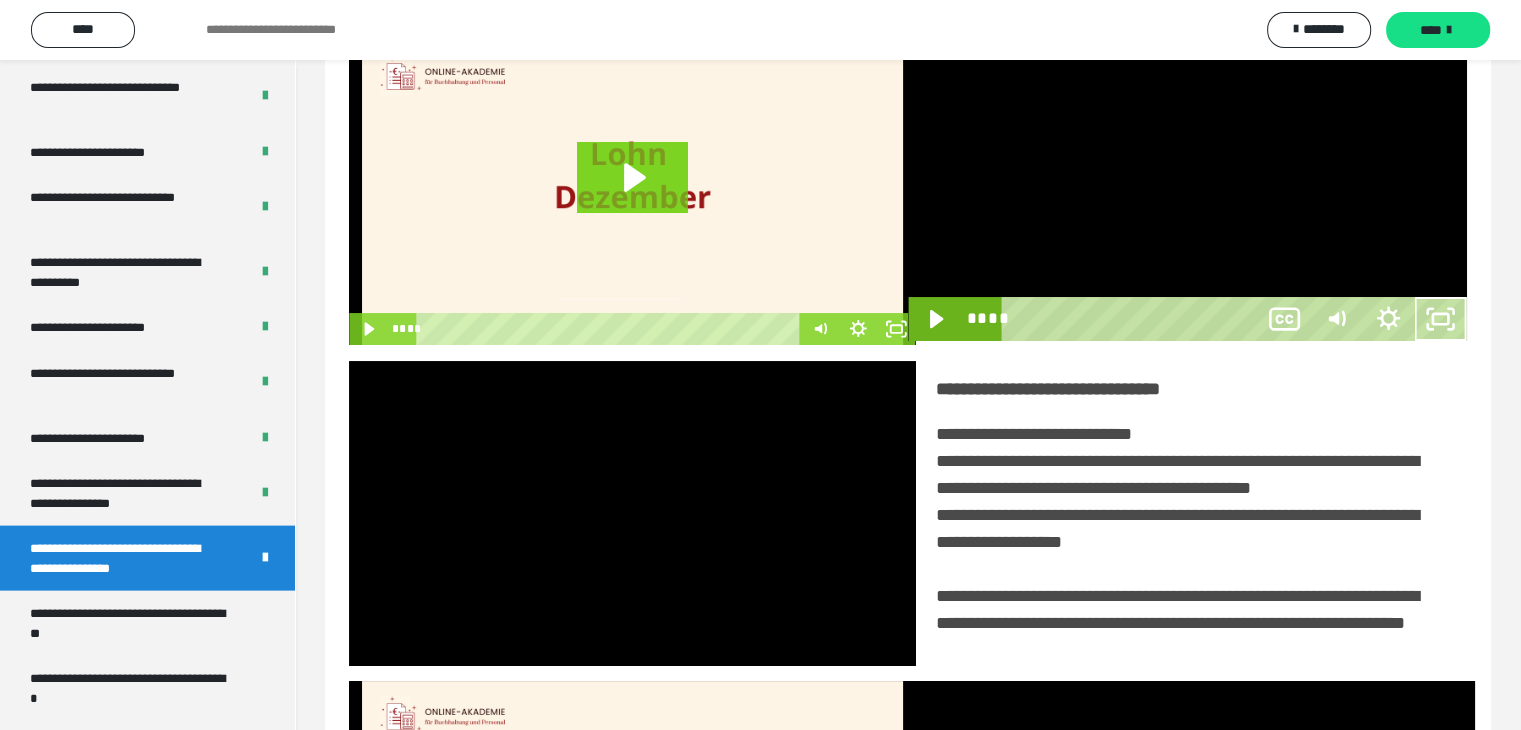 scroll, scrollTop: 4180, scrollLeft: 0, axis: vertical 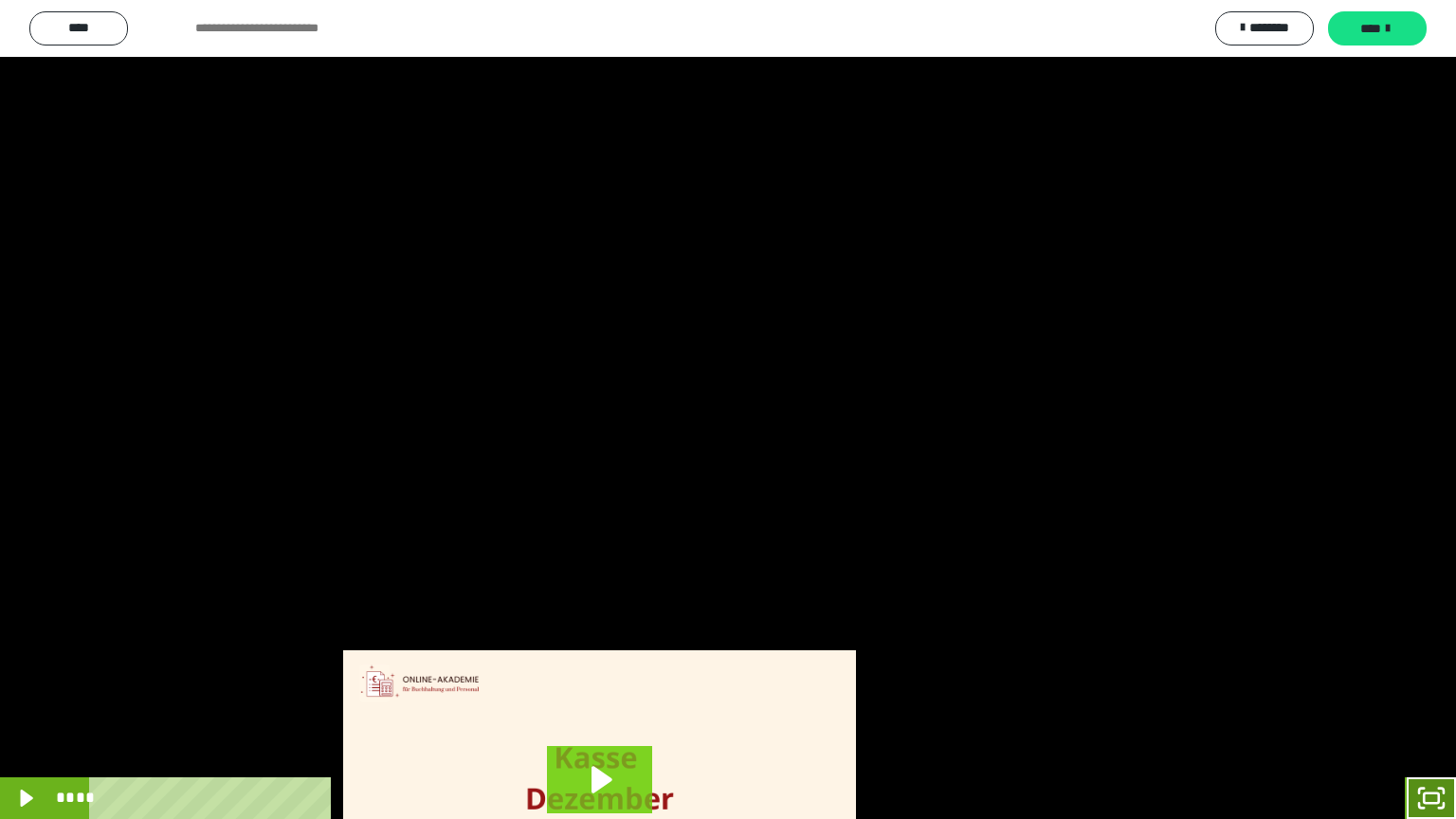 click 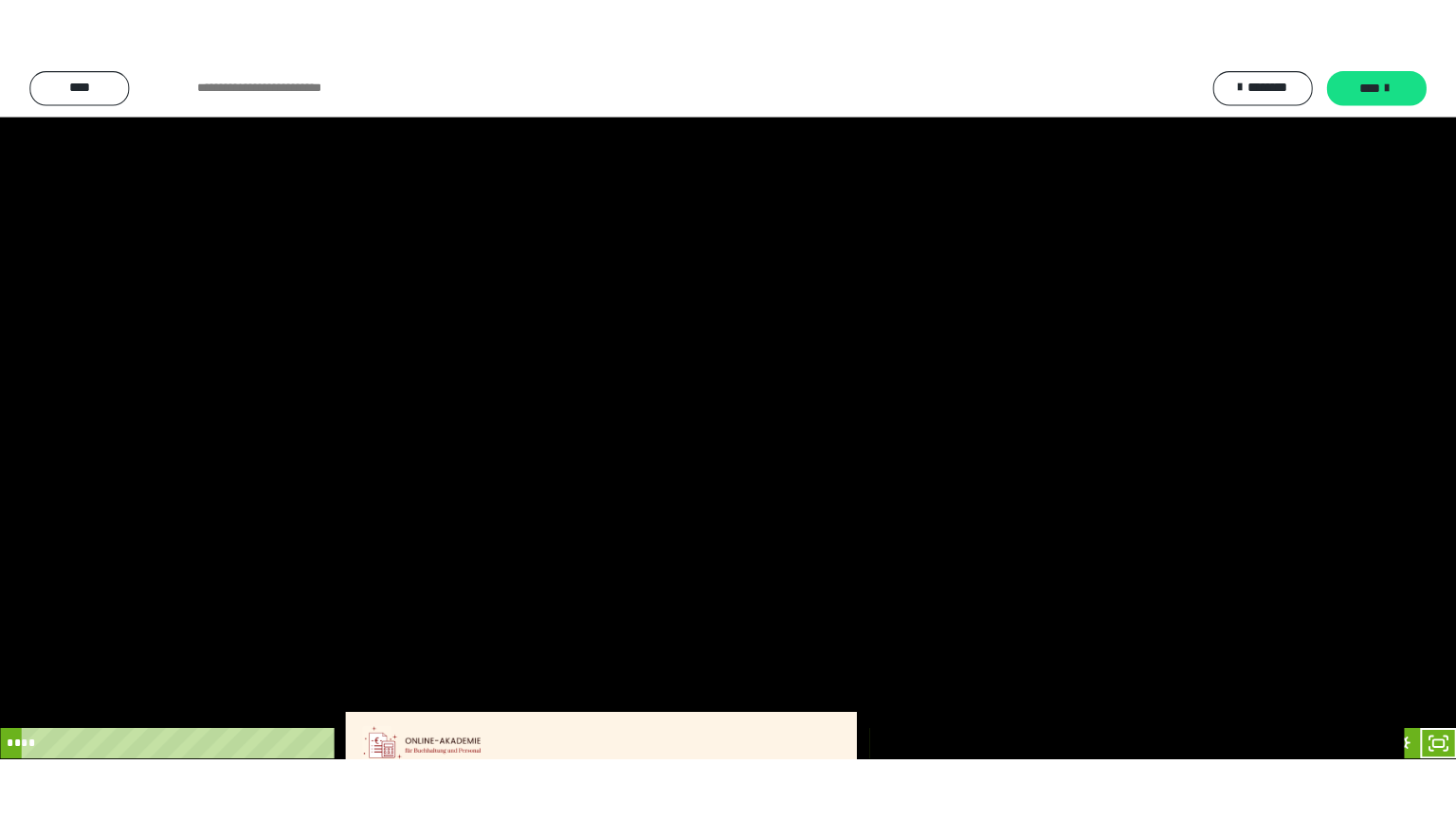 scroll, scrollTop: 4090, scrollLeft: 0, axis: vertical 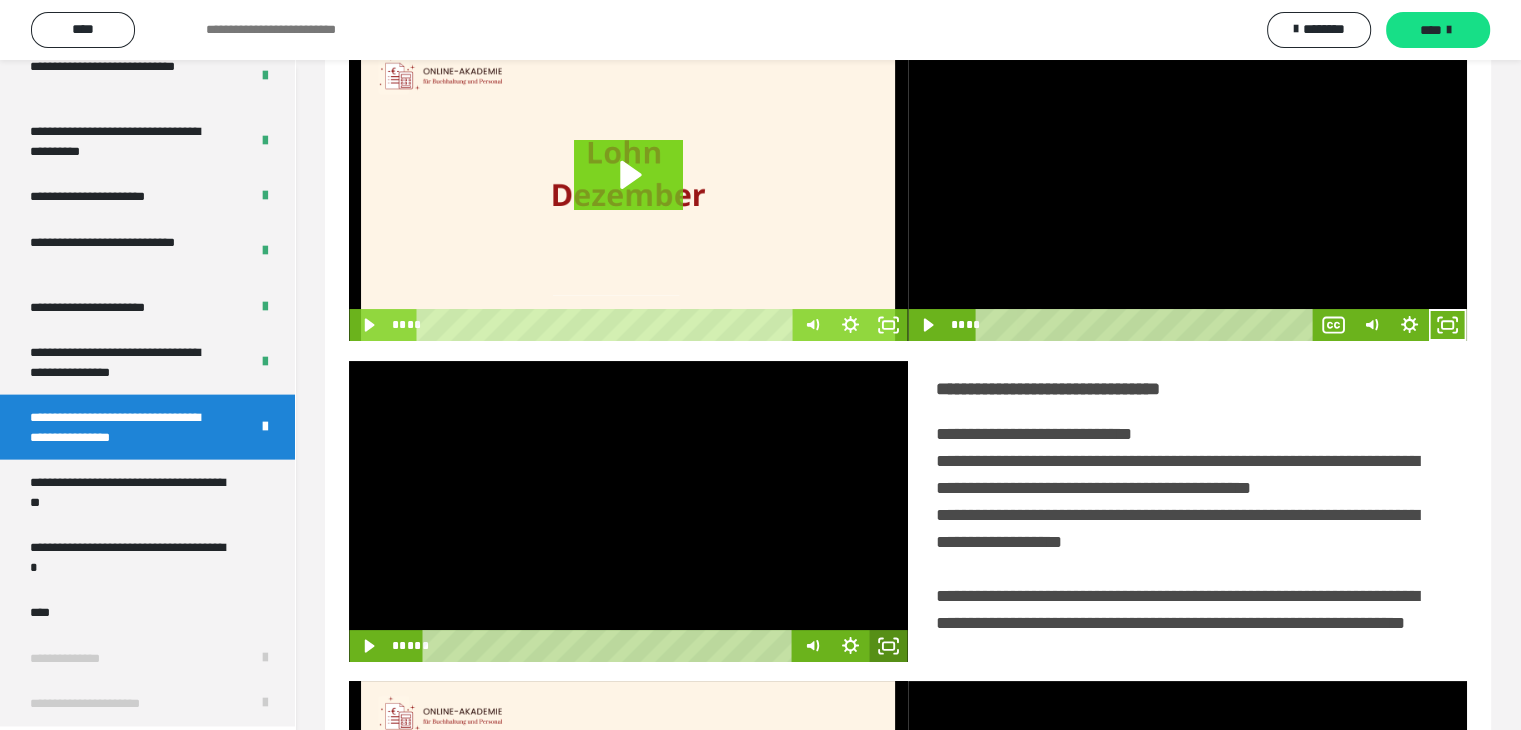 click 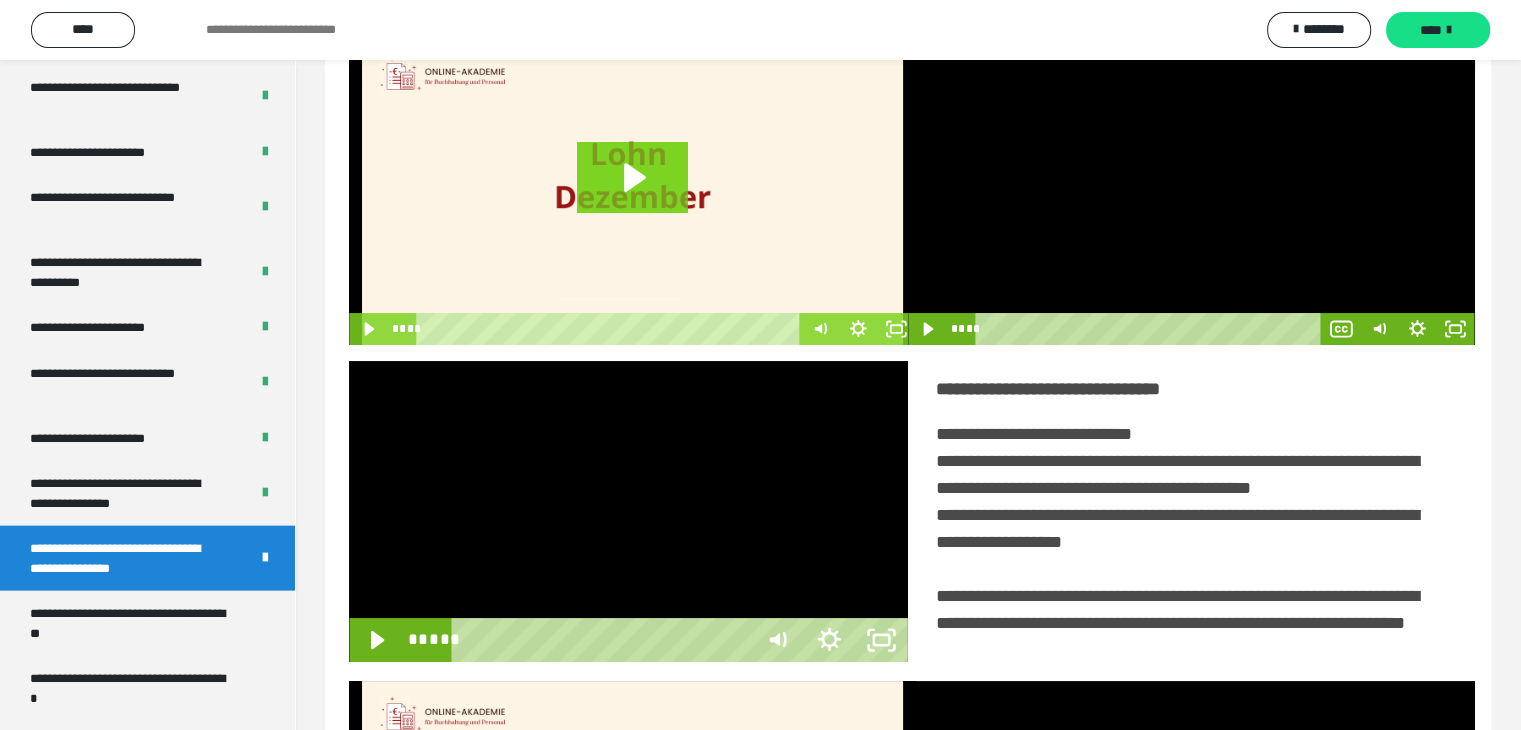 scroll, scrollTop: 4180, scrollLeft: 0, axis: vertical 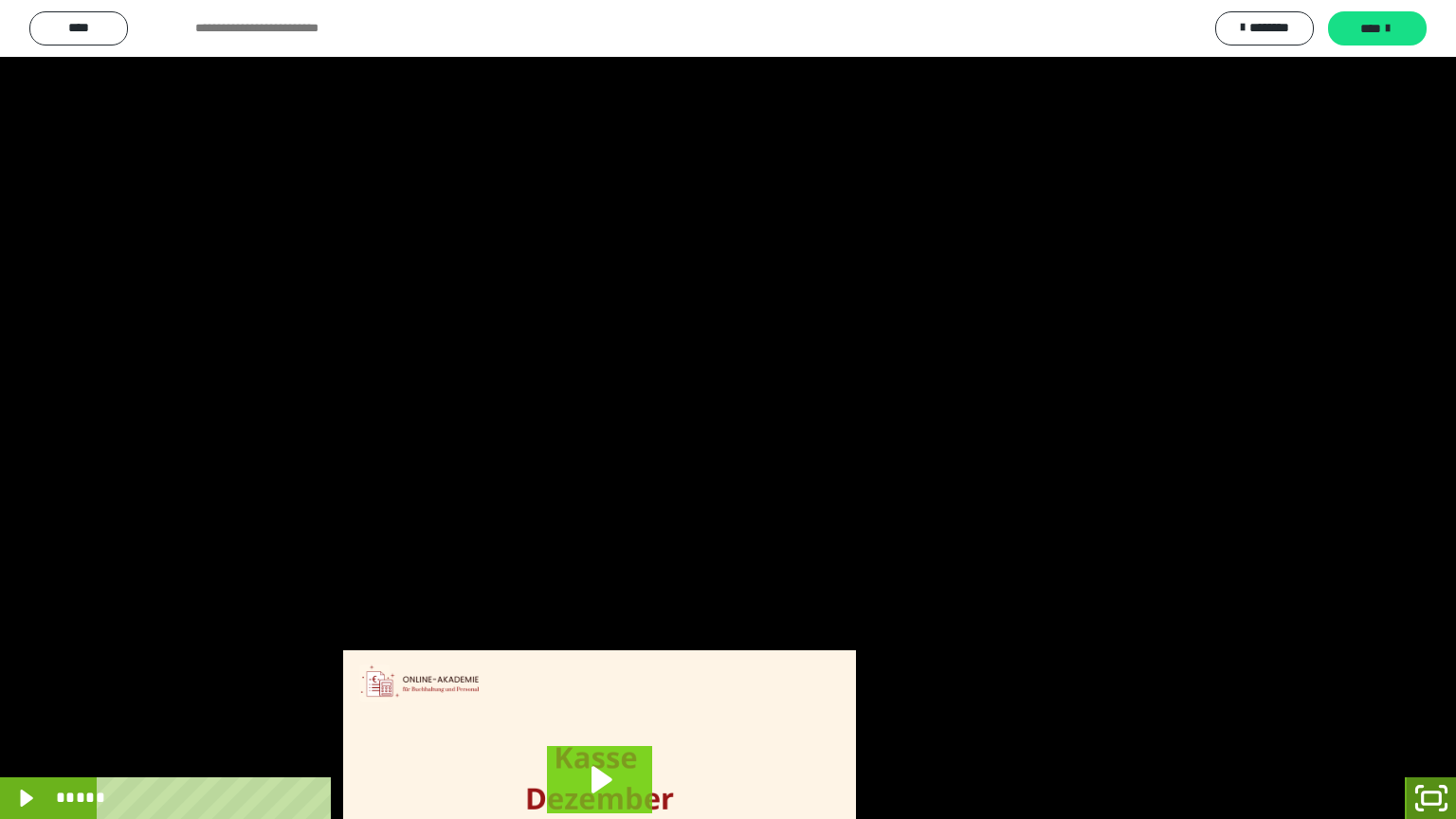 click 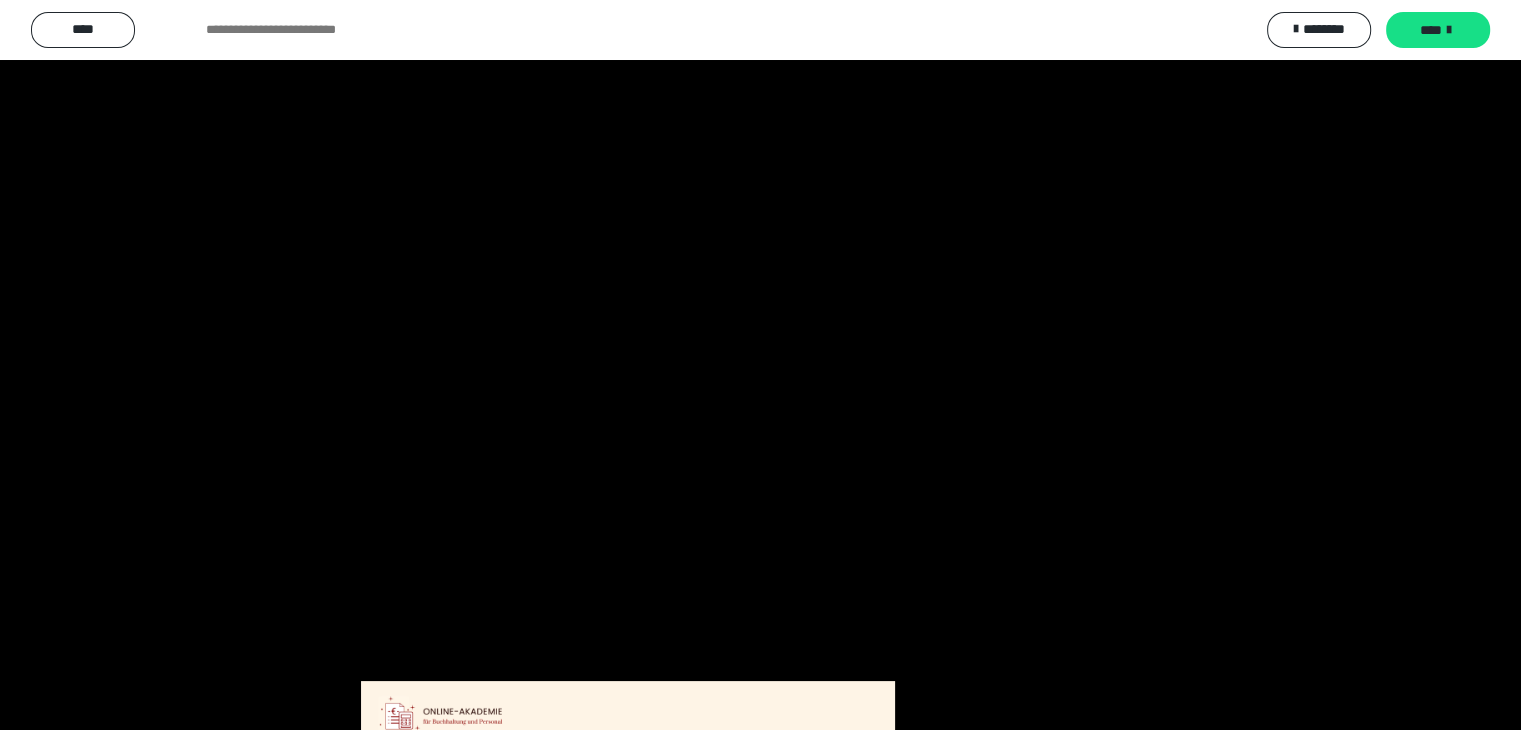 scroll, scrollTop: 4315, scrollLeft: 0, axis: vertical 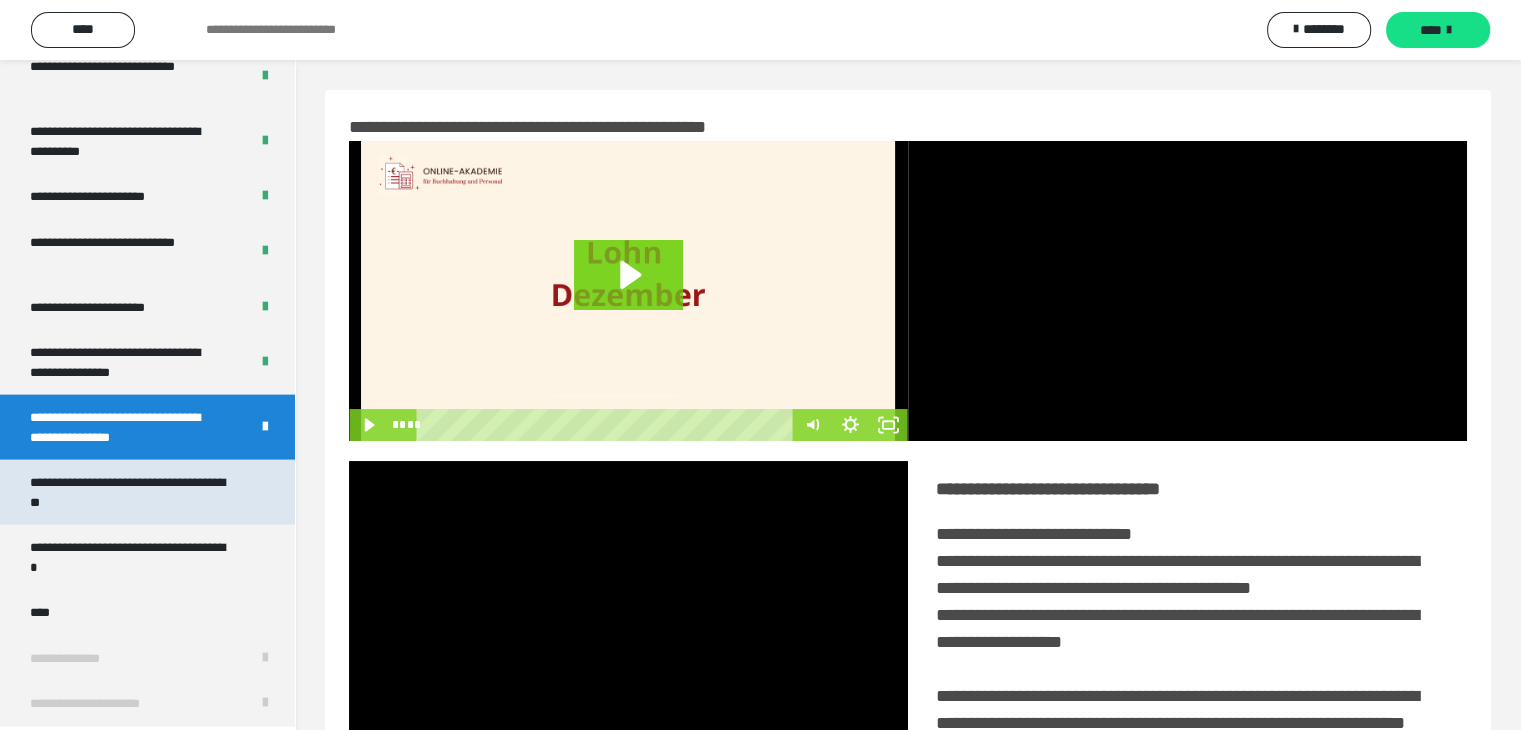 click on "**********" at bounding box center [132, 492] 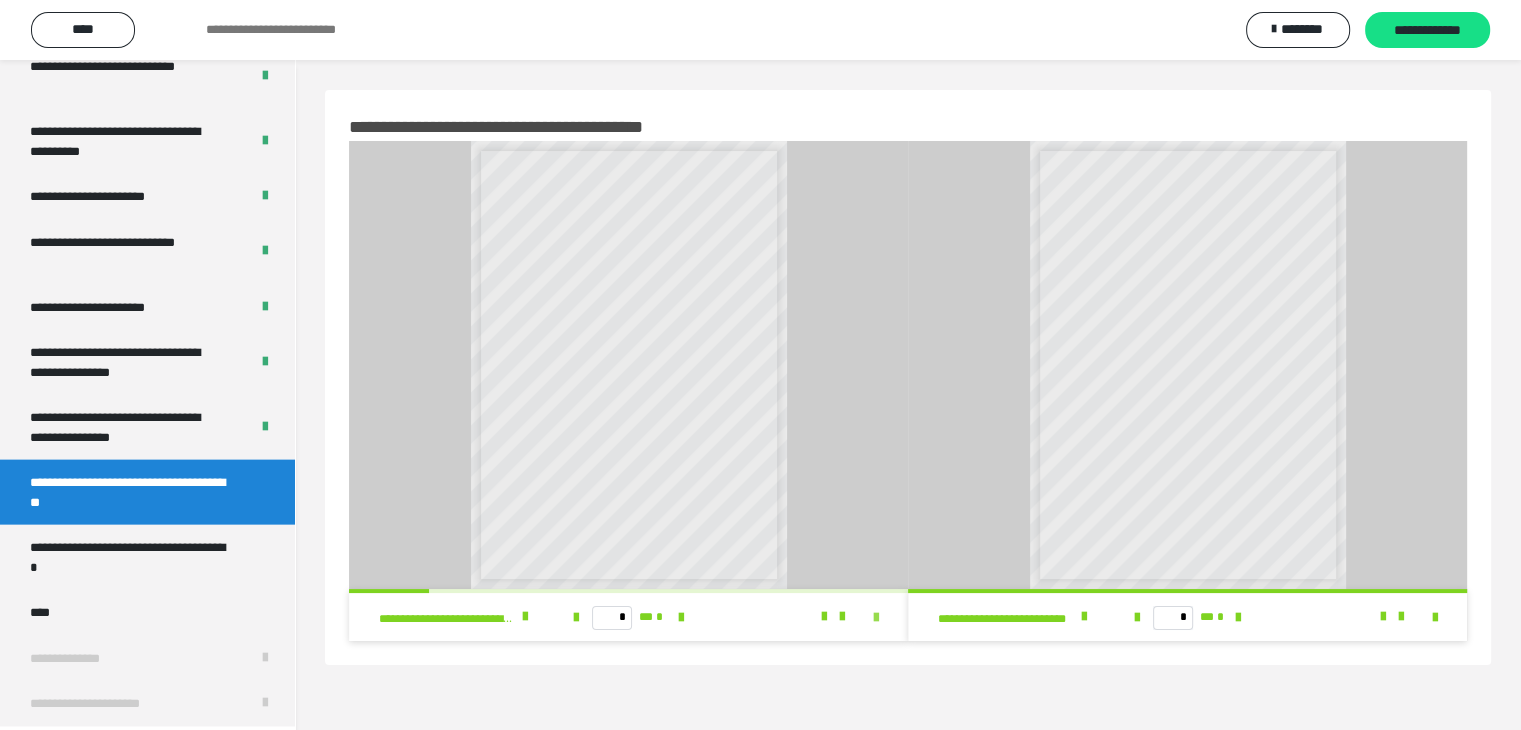 click at bounding box center (876, 618) 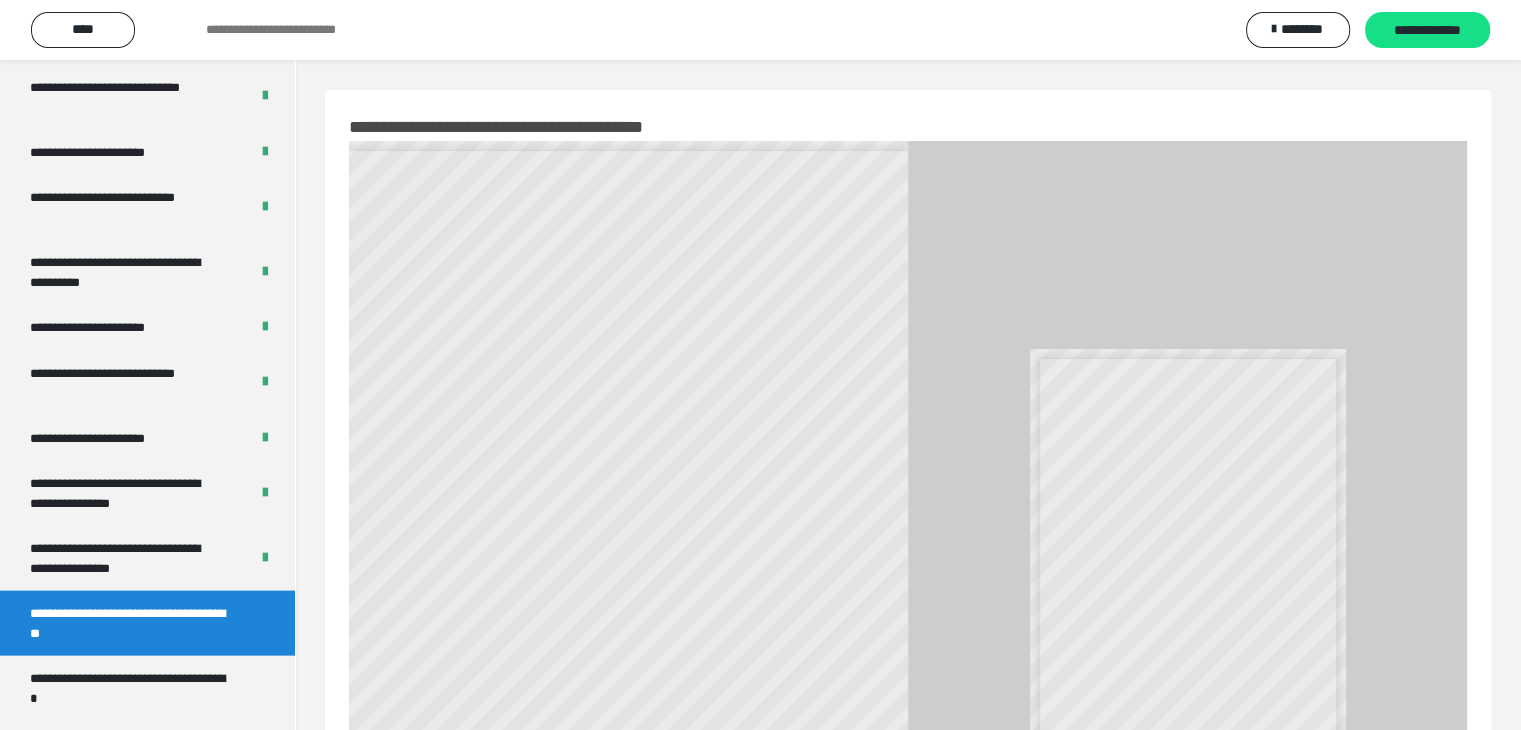 scroll, scrollTop: 4180, scrollLeft: 0, axis: vertical 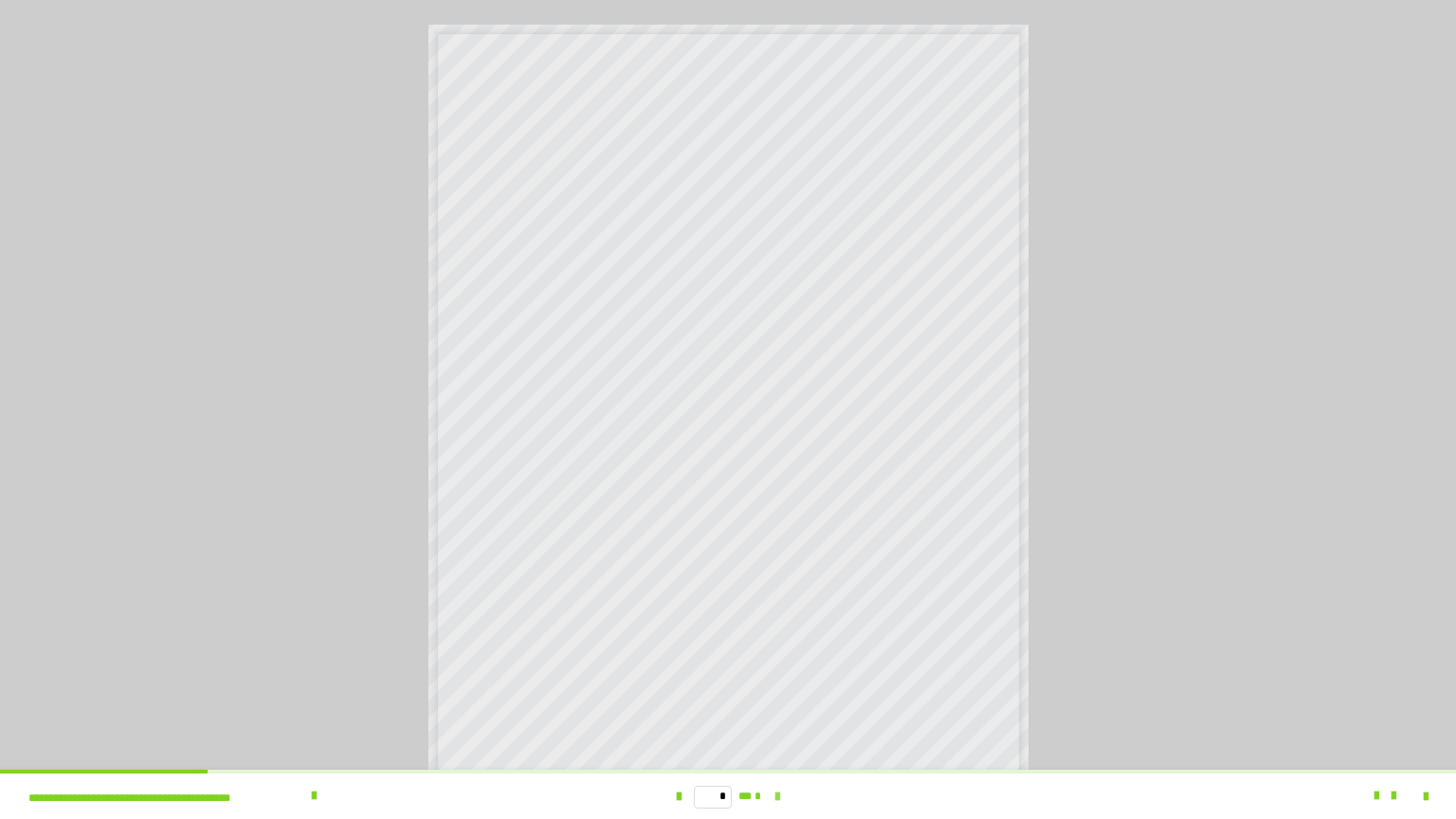 click at bounding box center [777, 797] 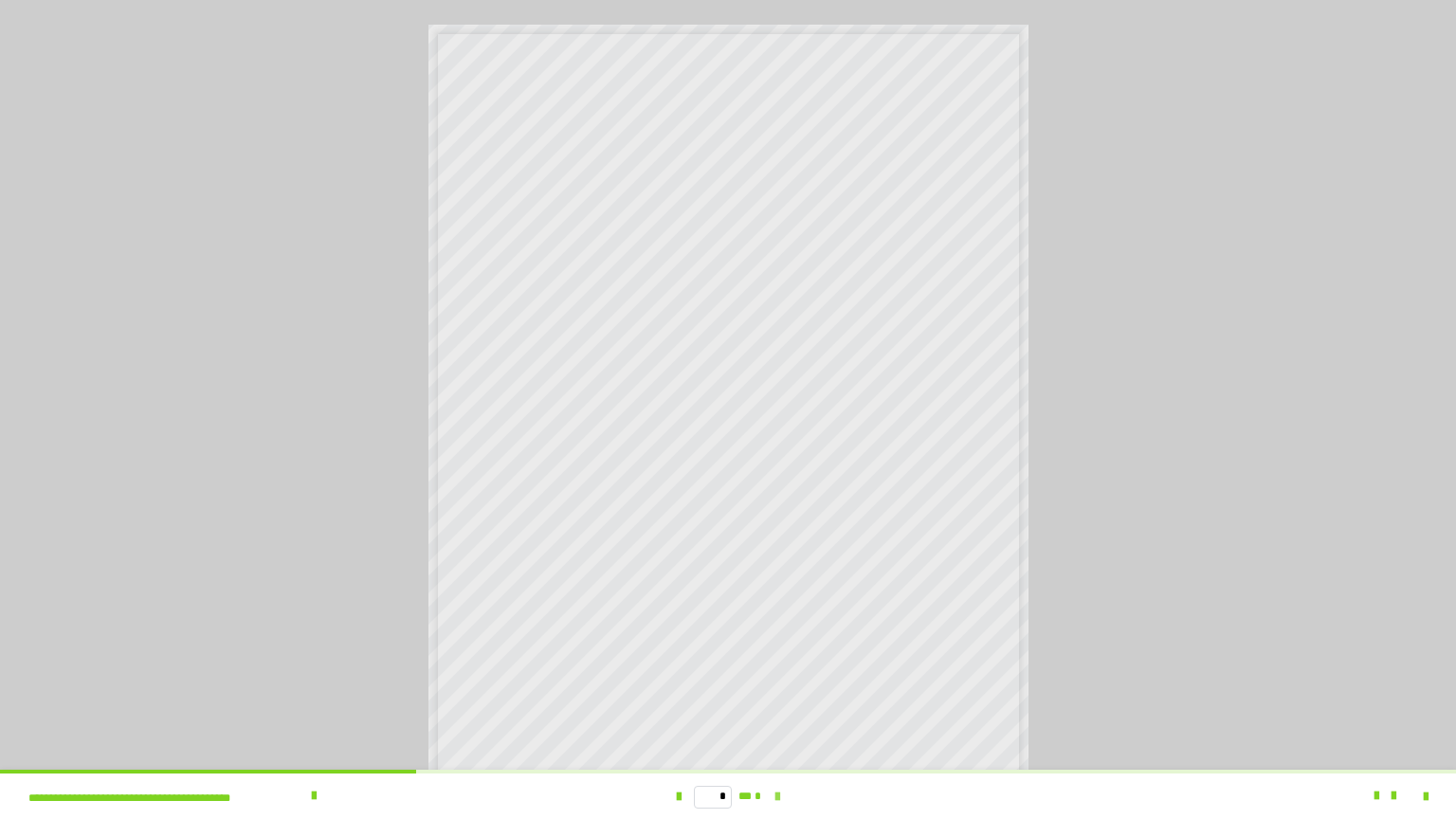 click at bounding box center (777, 797) 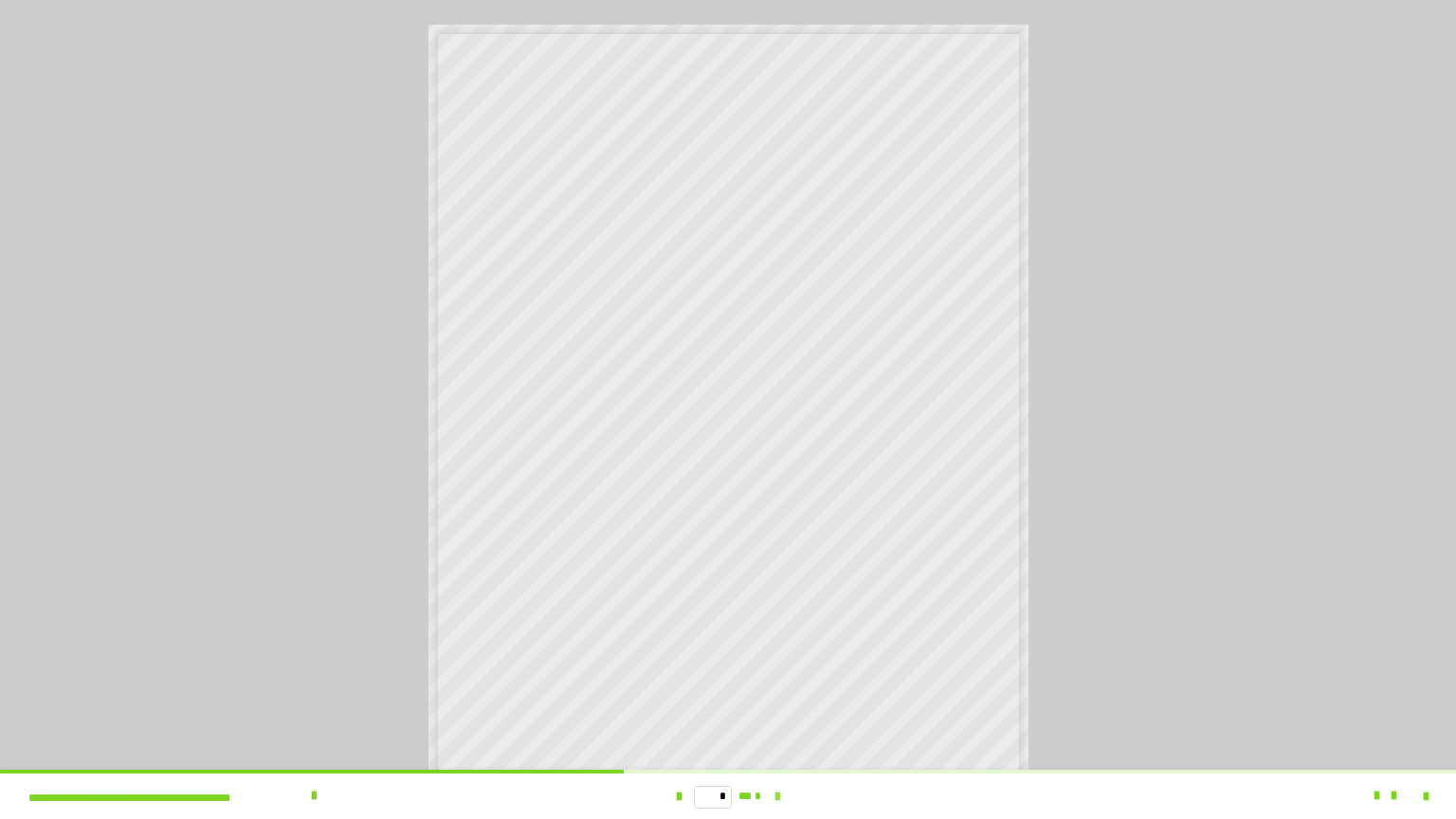 click at bounding box center [777, 797] 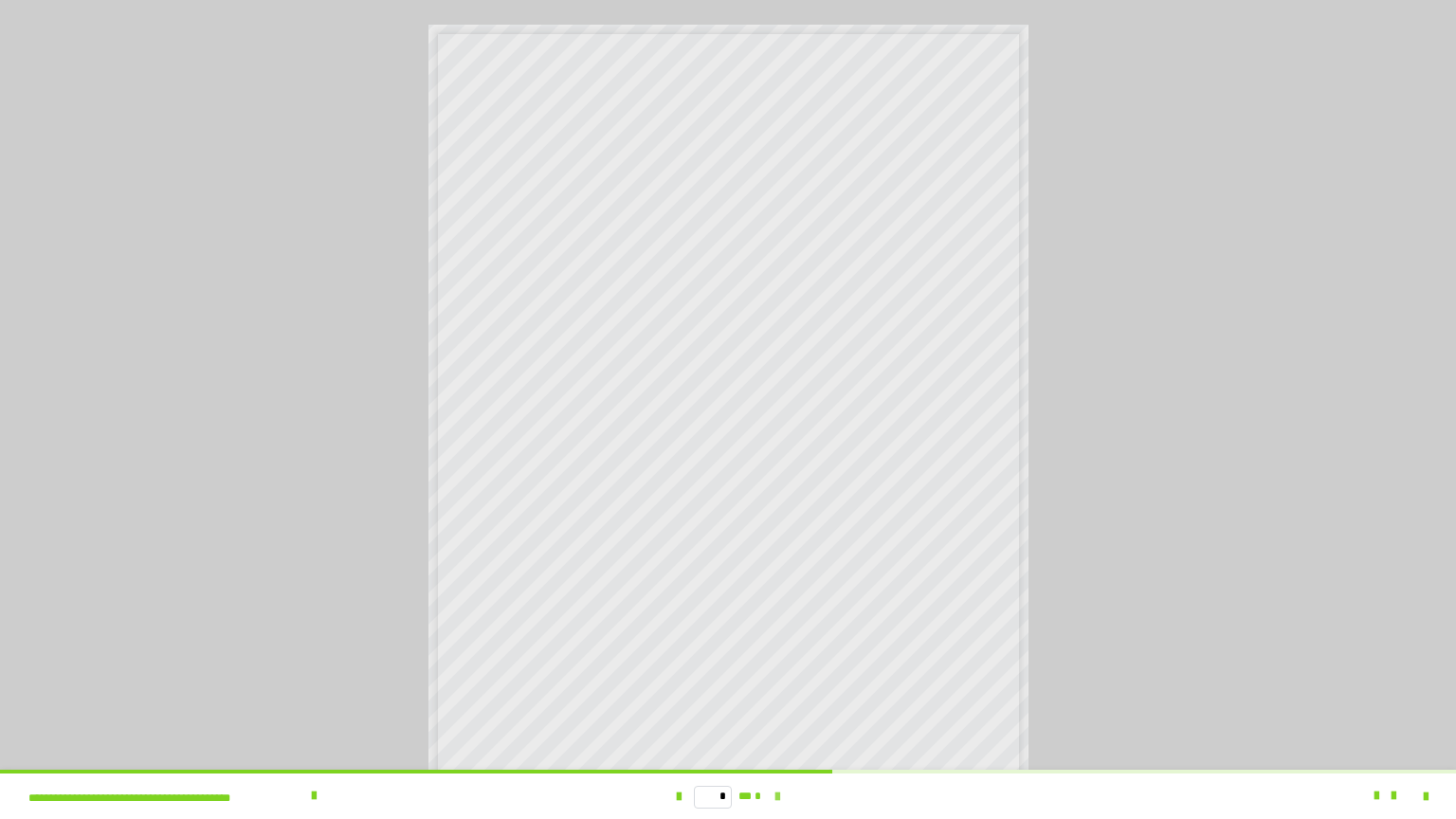 click at bounding box center [777, 797] 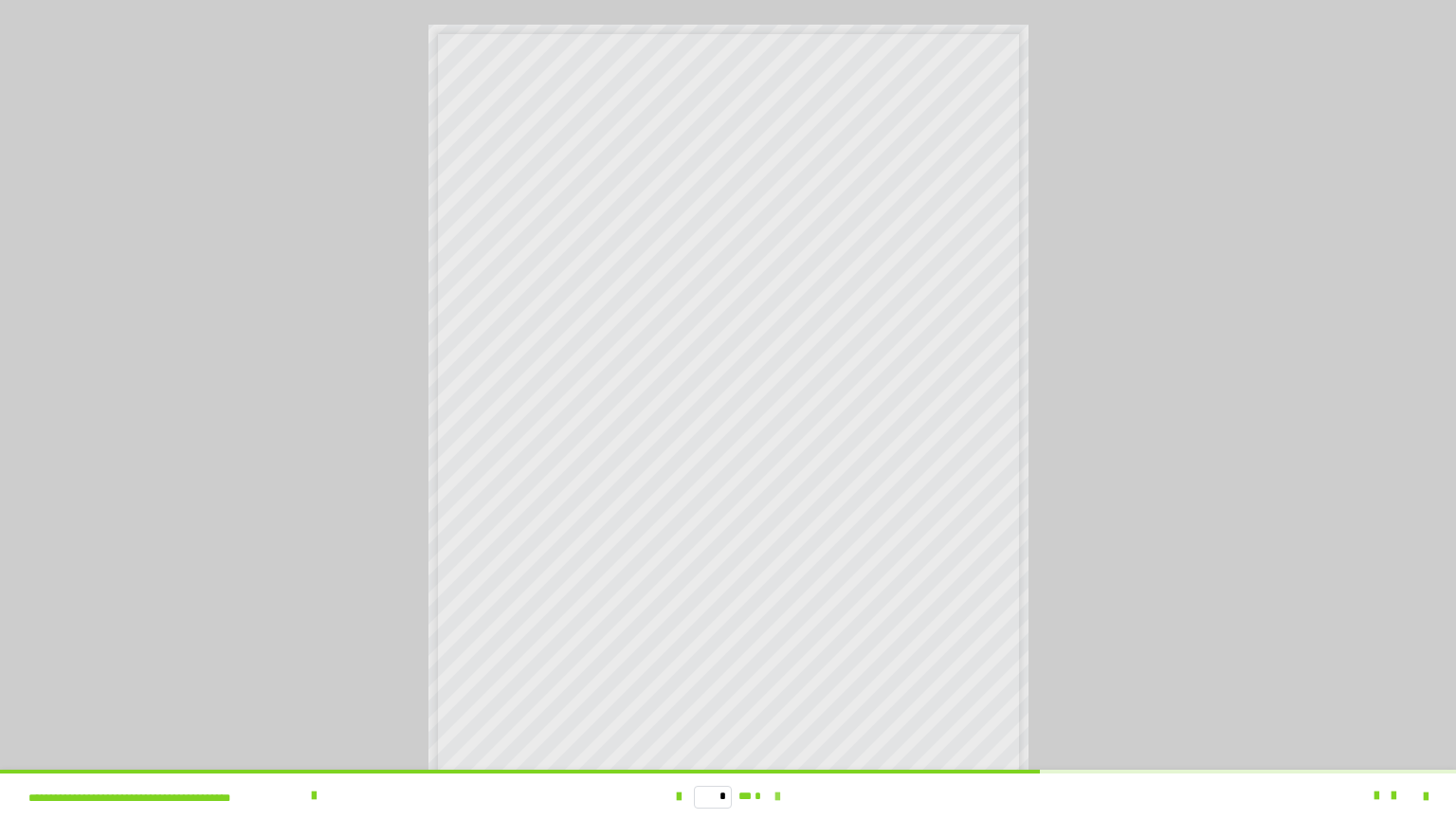 click at bounding box center [777, 797] 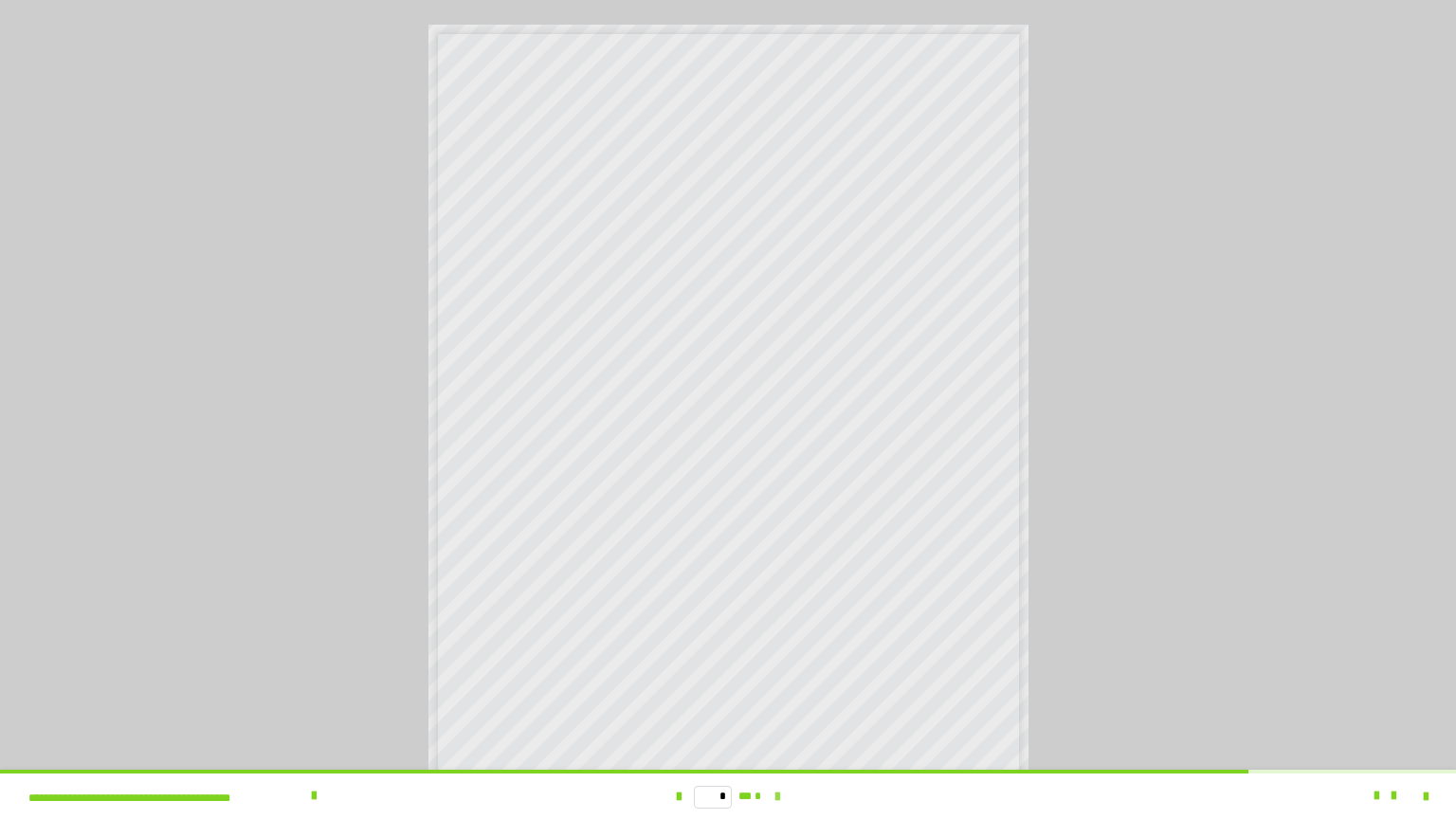 click at bounding box center [777, 797] 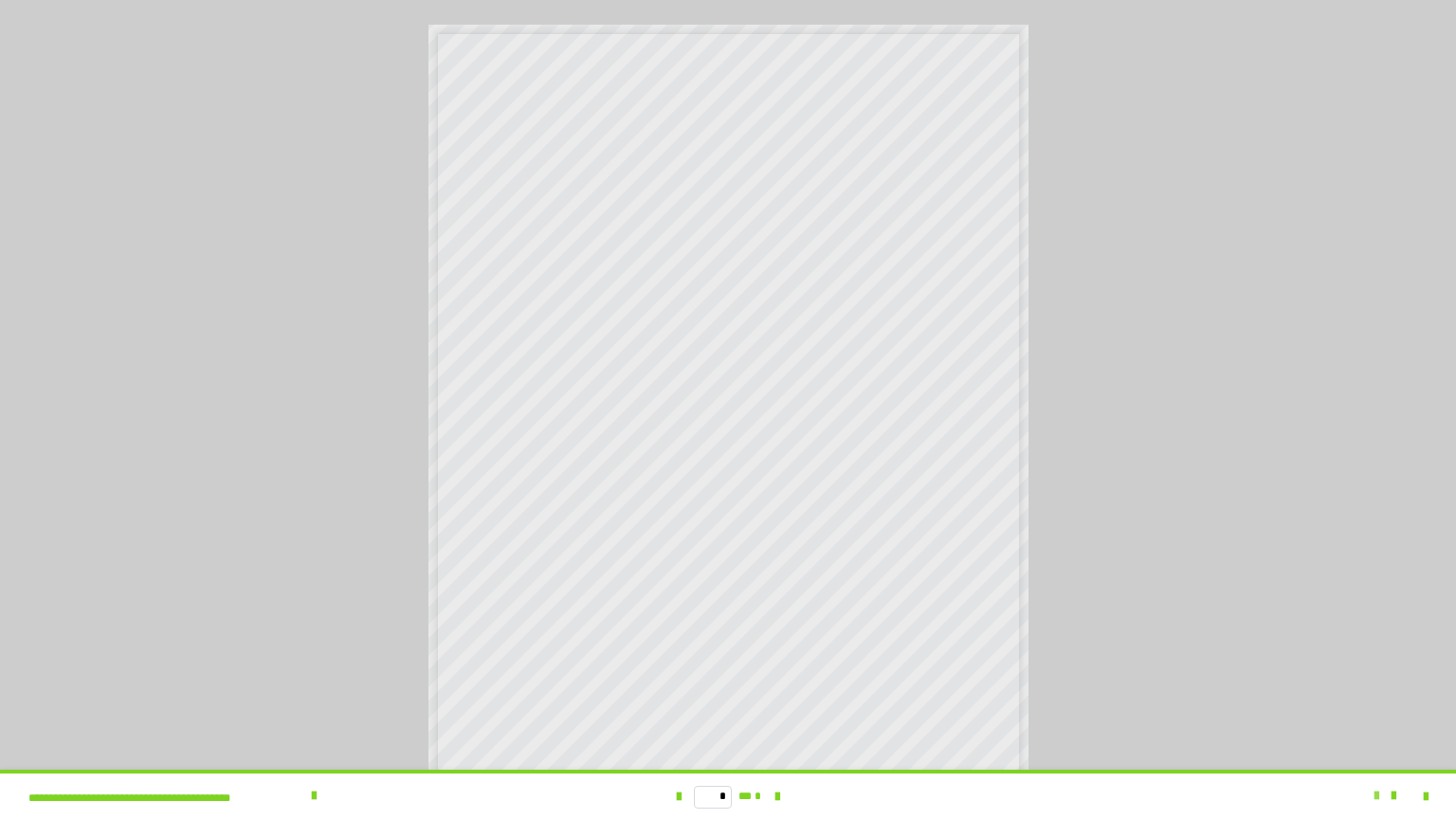 click at bounding box center [1376, 796] 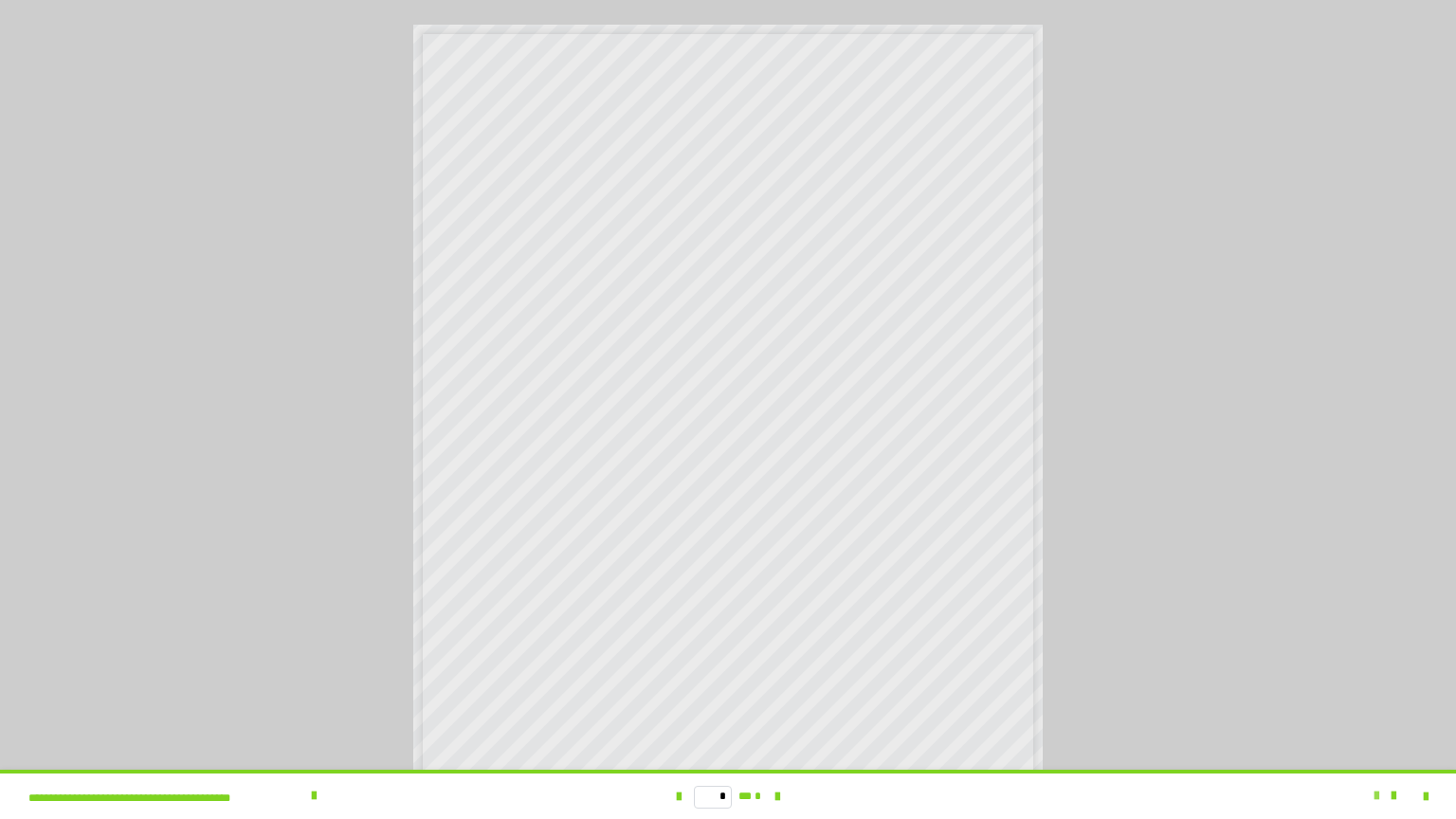 click at bounding box center [1376, 796] 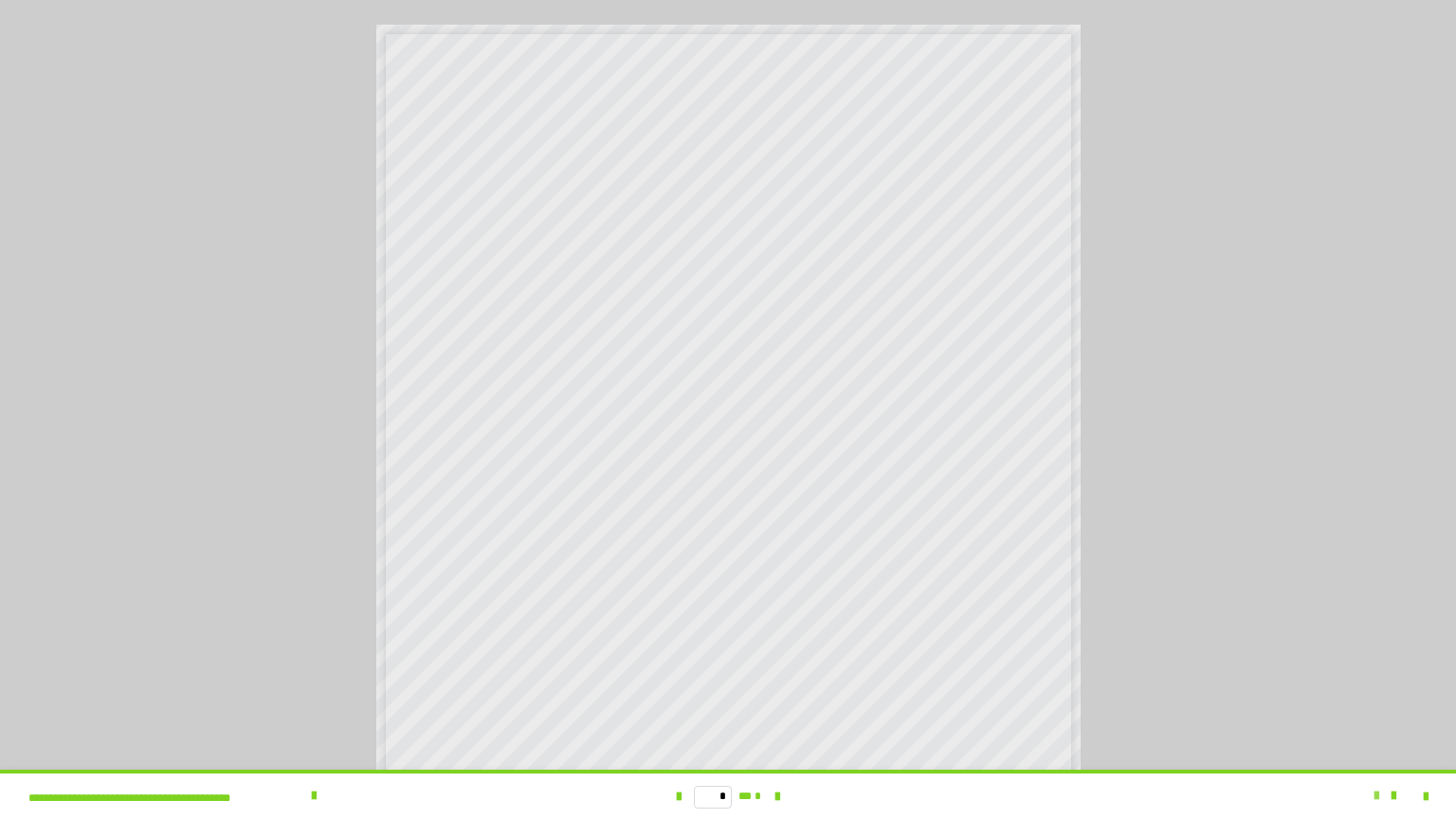 click at bounding box center (1376, 796) 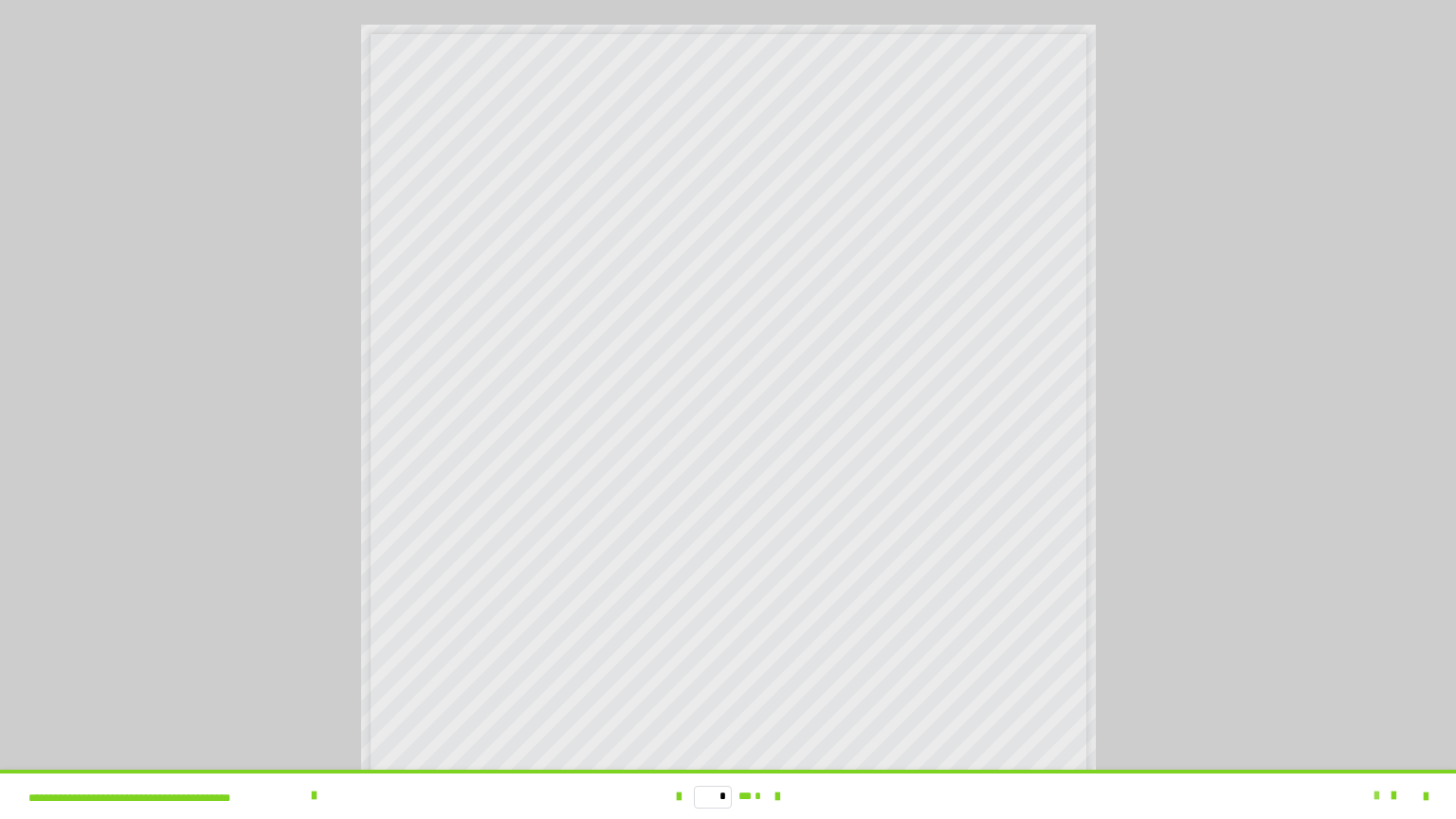 click at bounding box center (1376, 796) 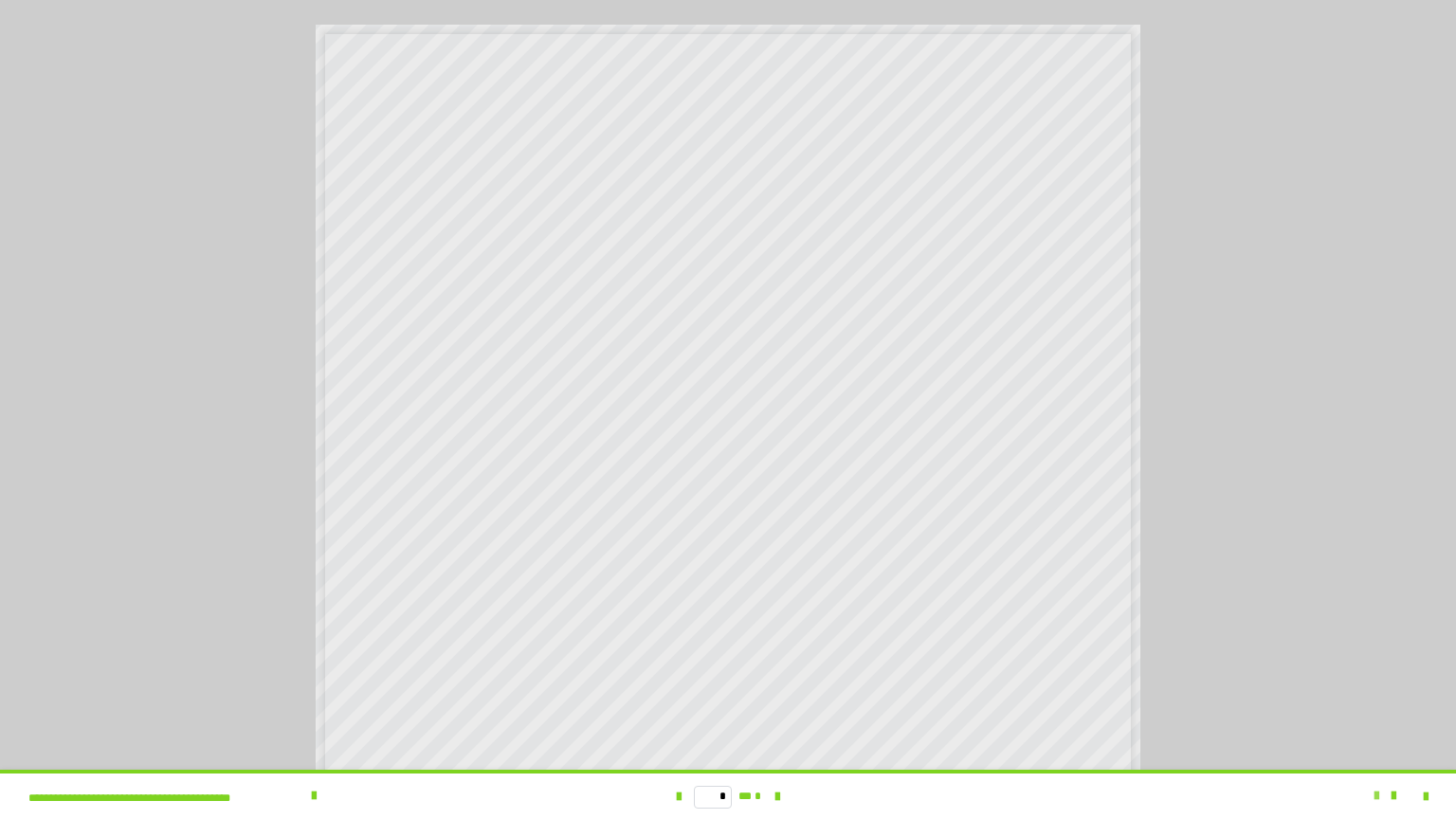 click at bounding box center (1376, 796) 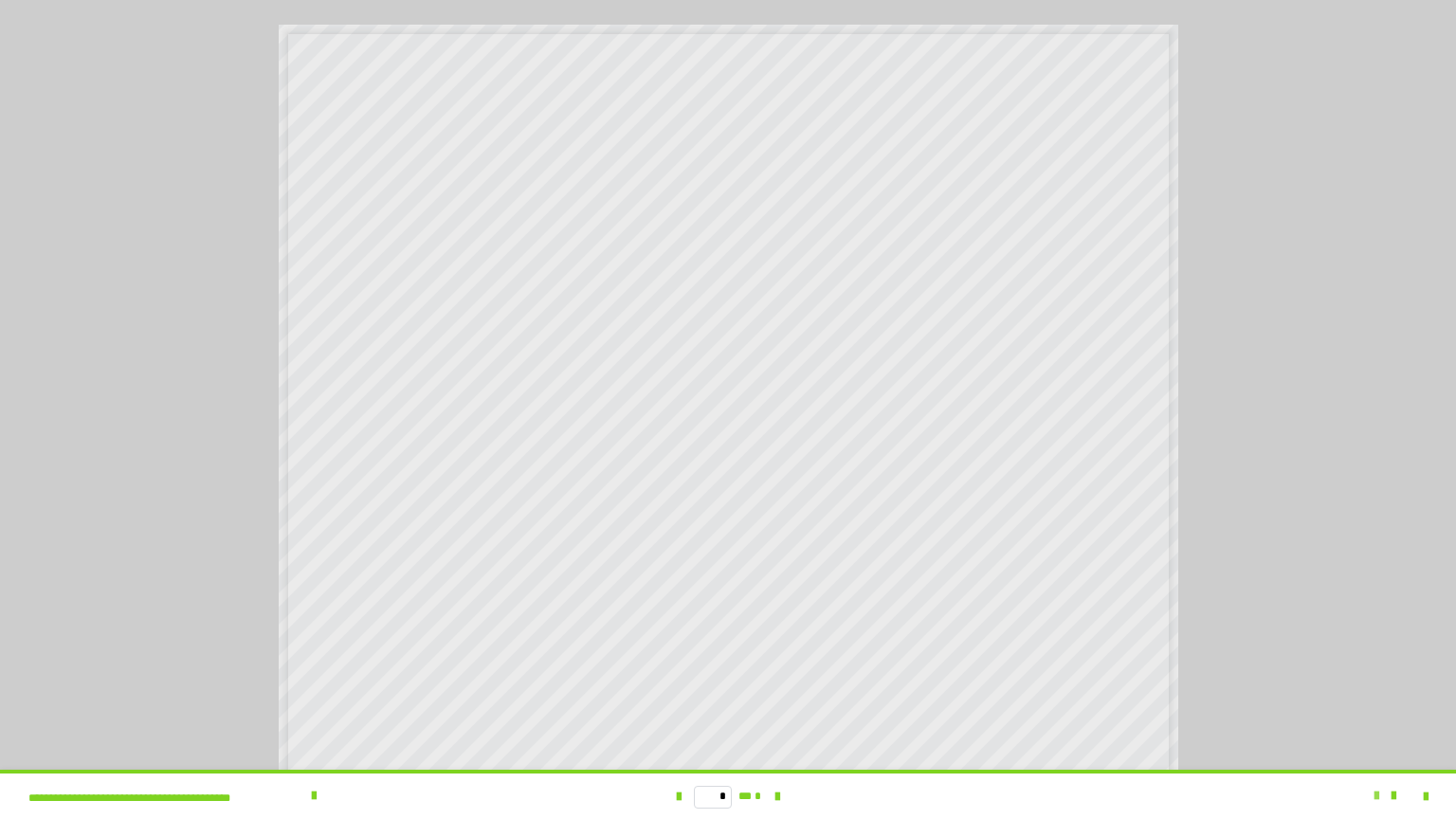 click at bounding box center (1376, 796) 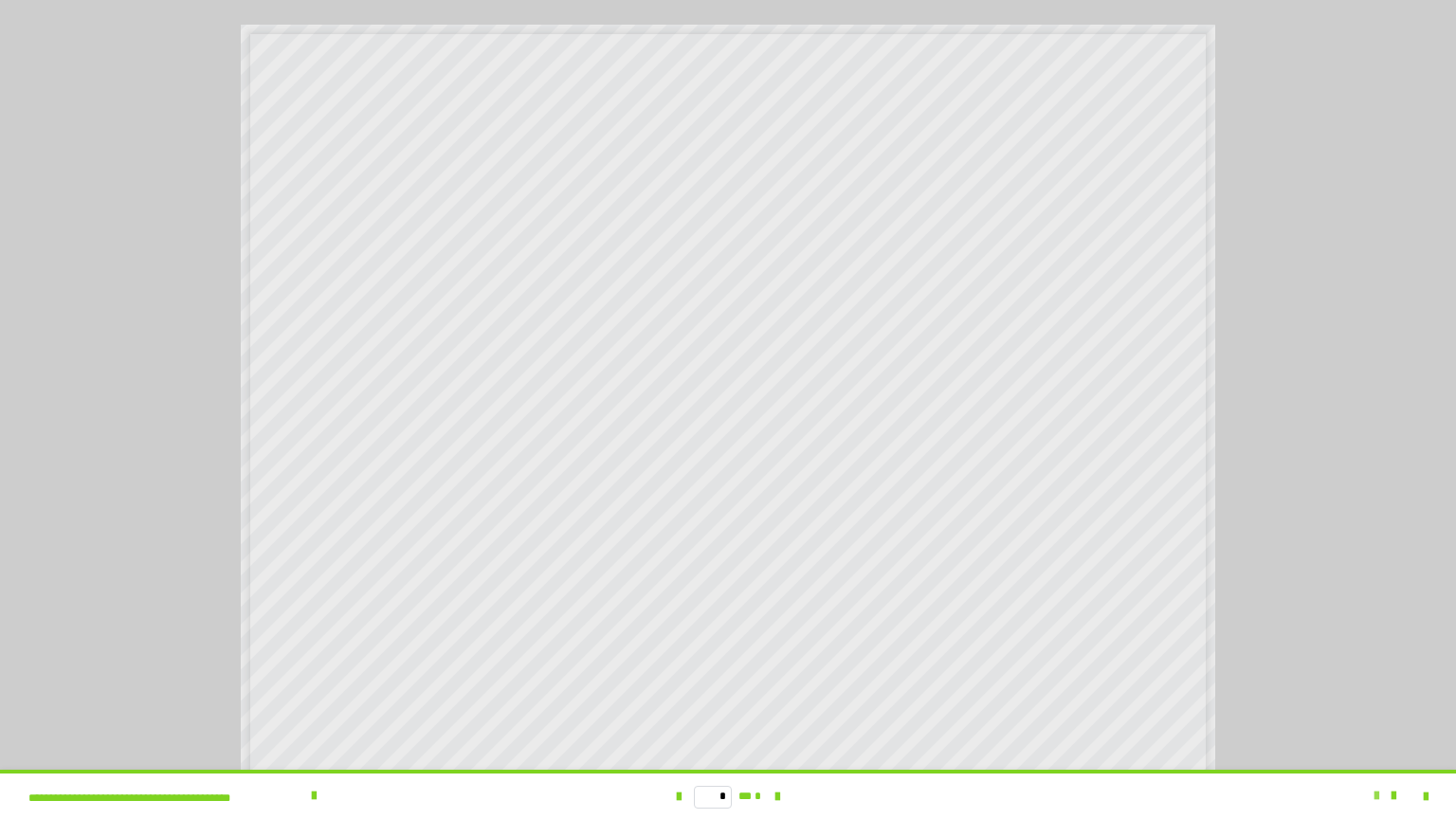 click at bounding box center [1376, 796] 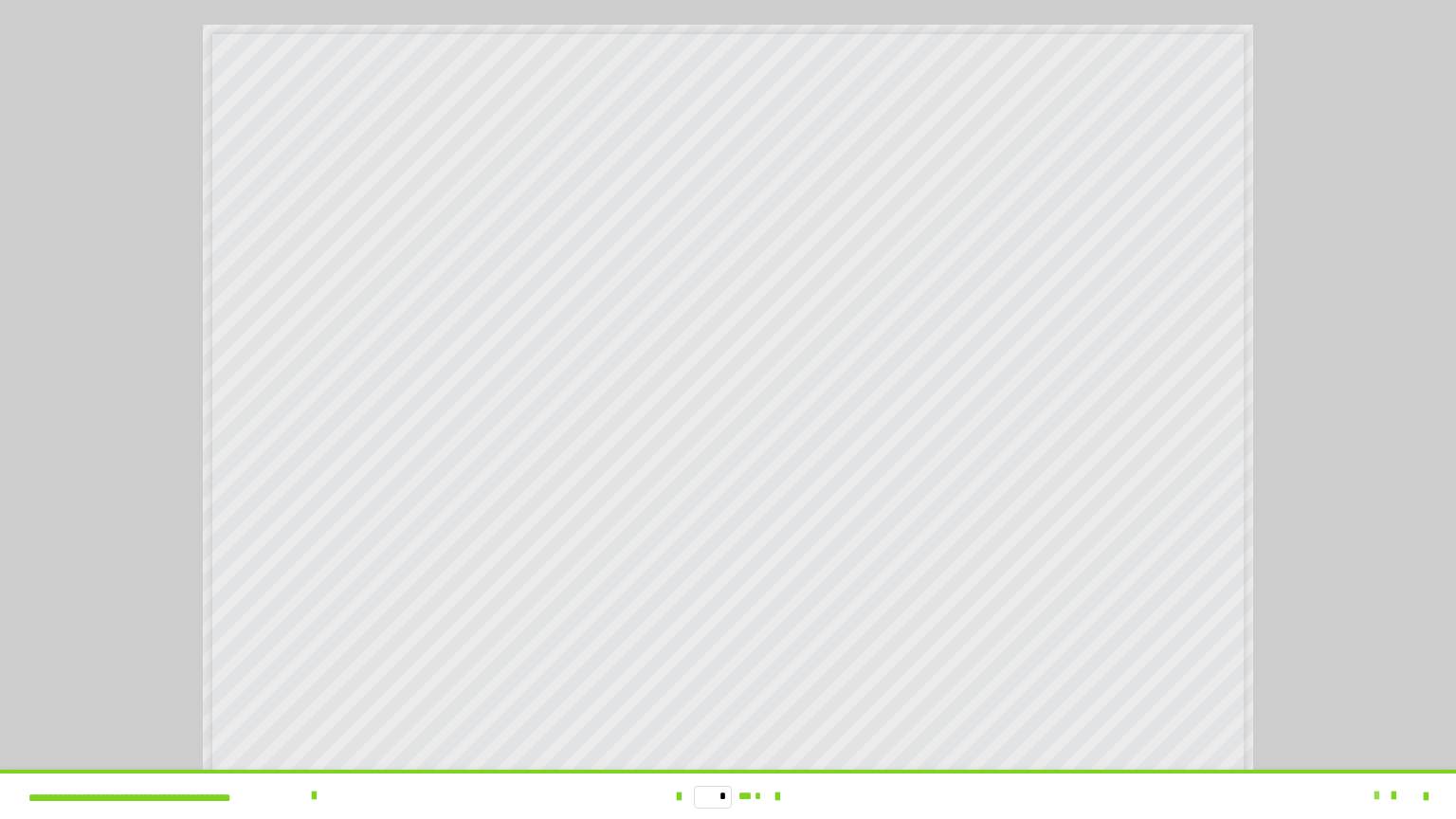 click at bounding box center [1376, 796] 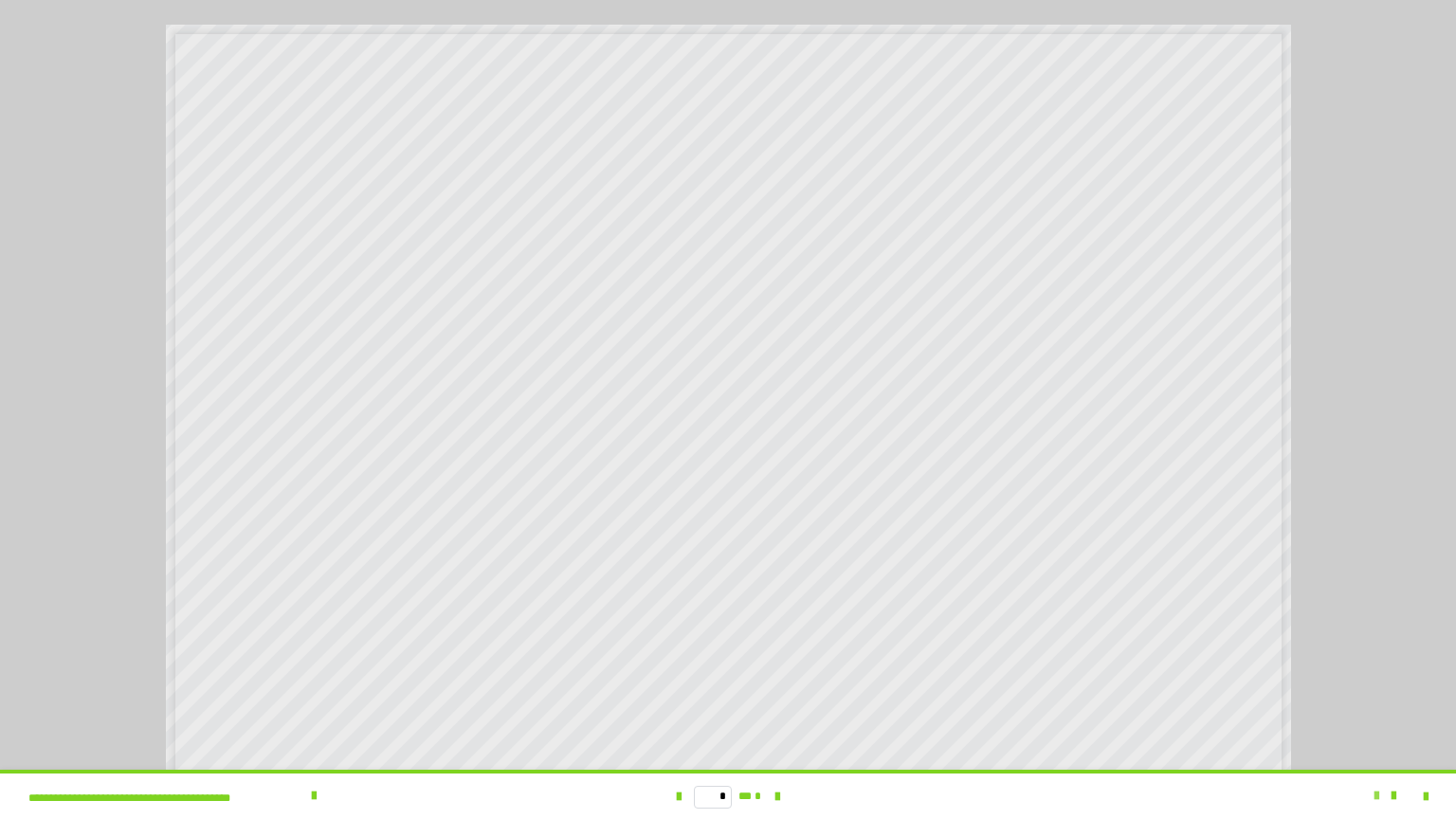 click at bounding box center (1376, 796) 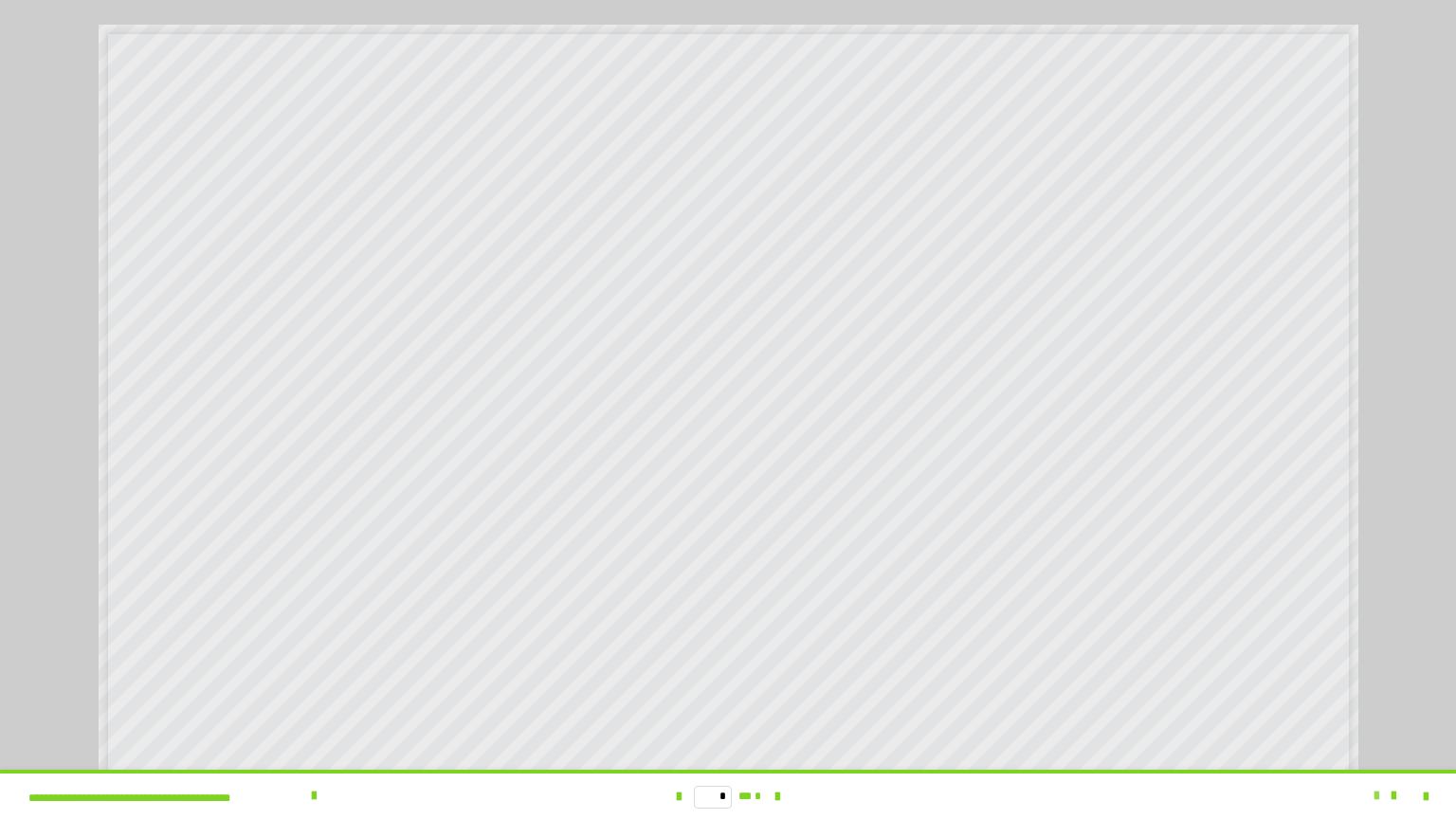 click at bounding box center [1376, 796] 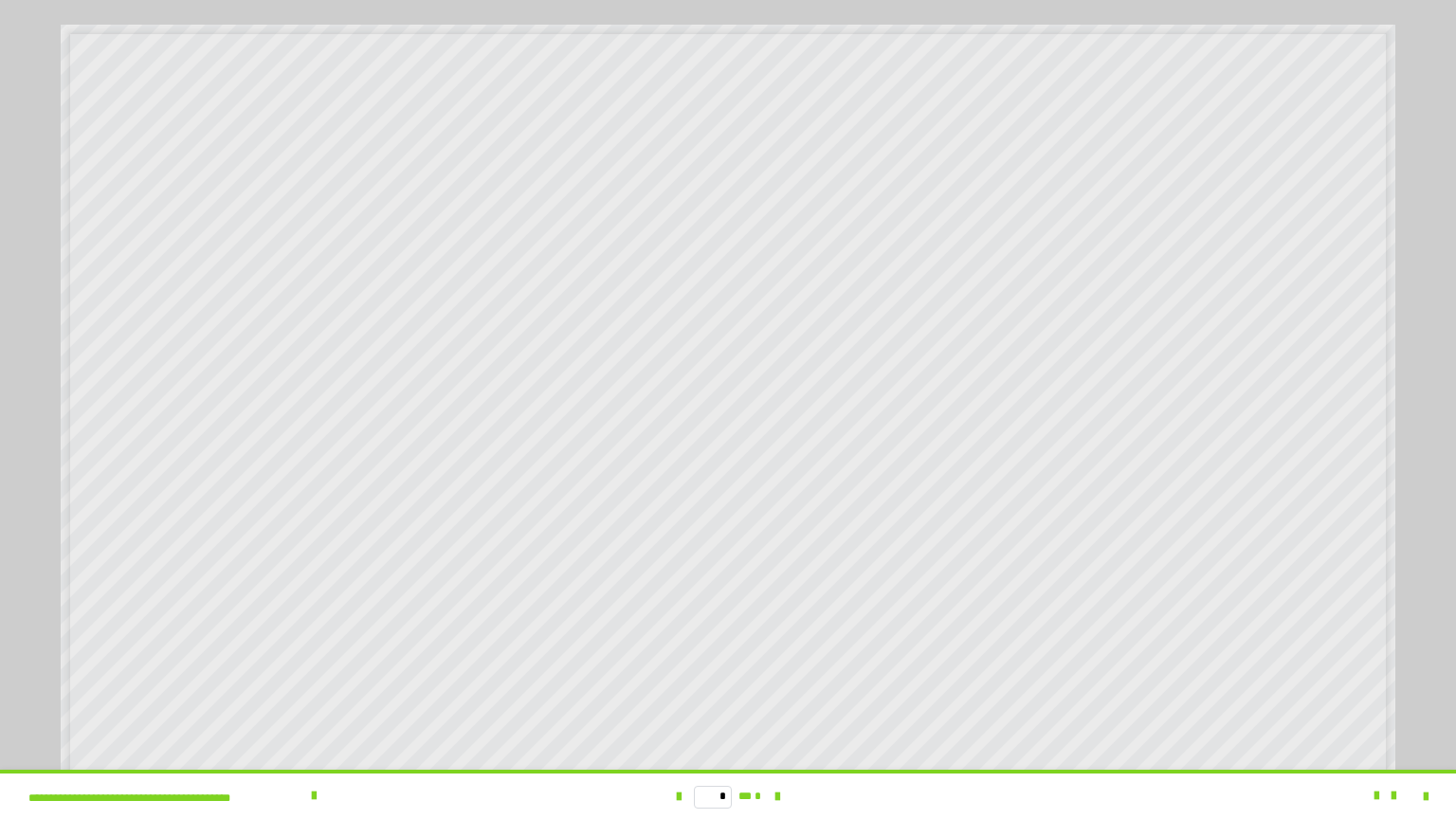 click at bounding box center (1385, 796) 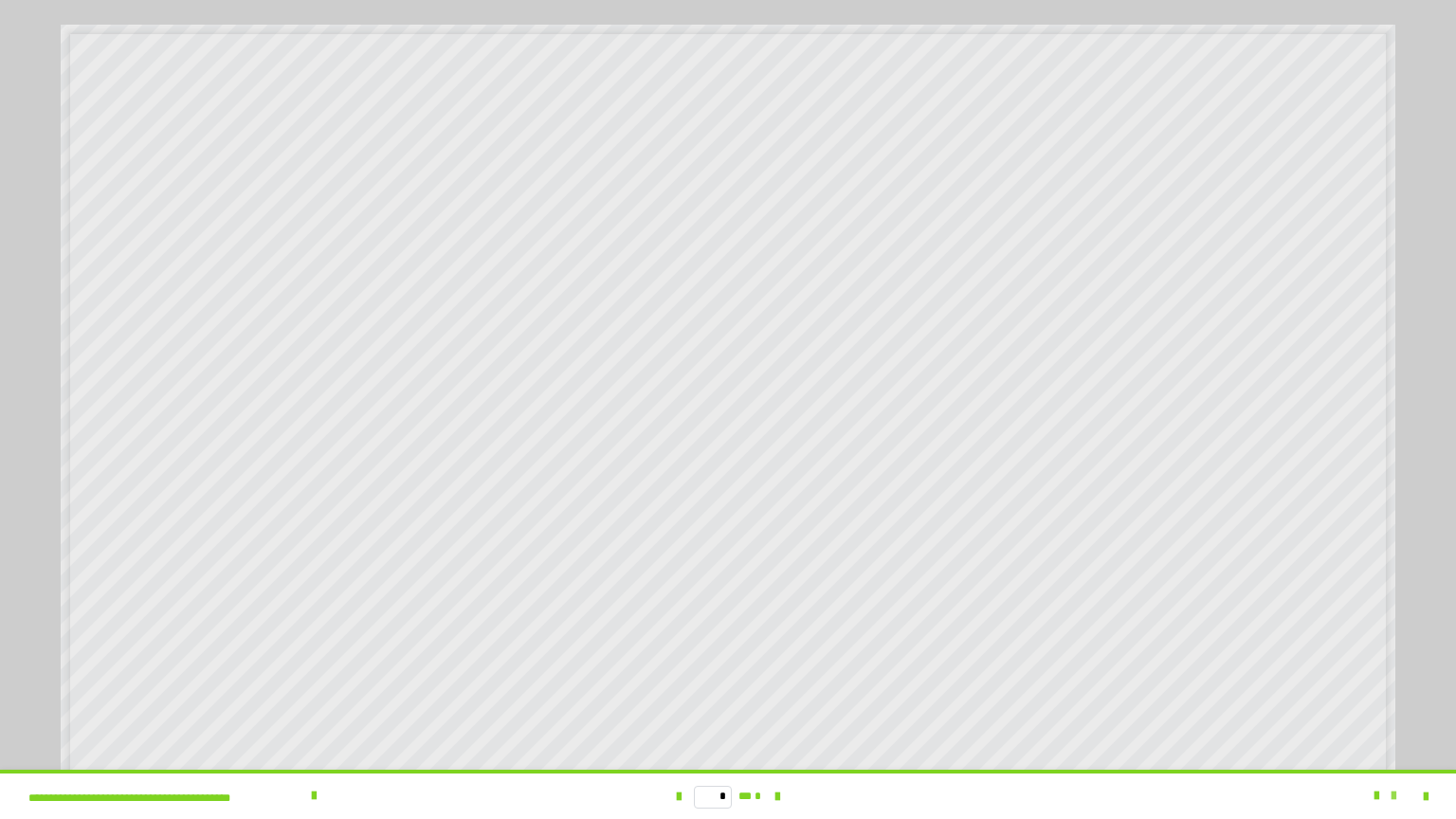 click at bounding box center [1393, 796] 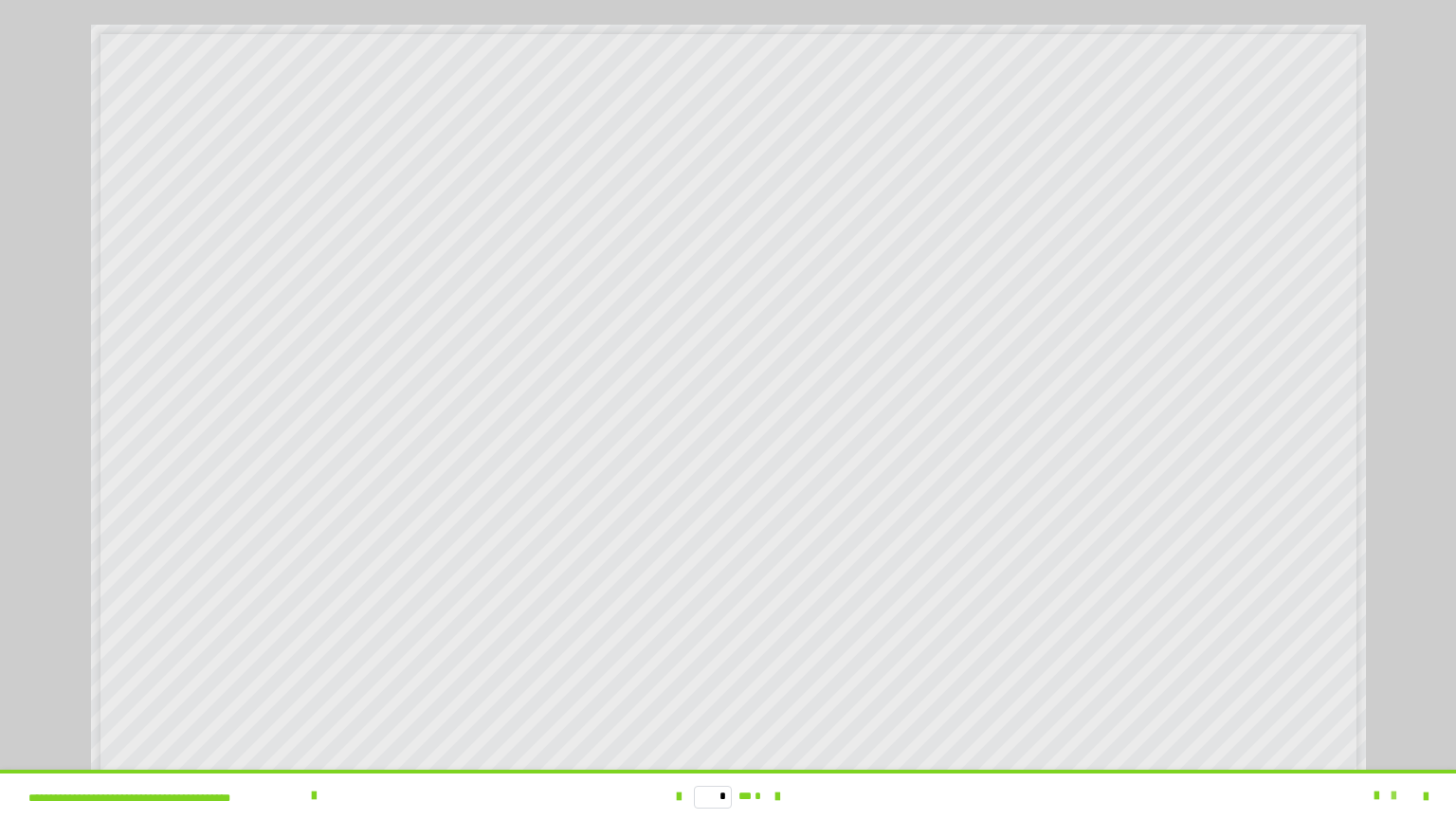 click at bounding box center [1393, 796] 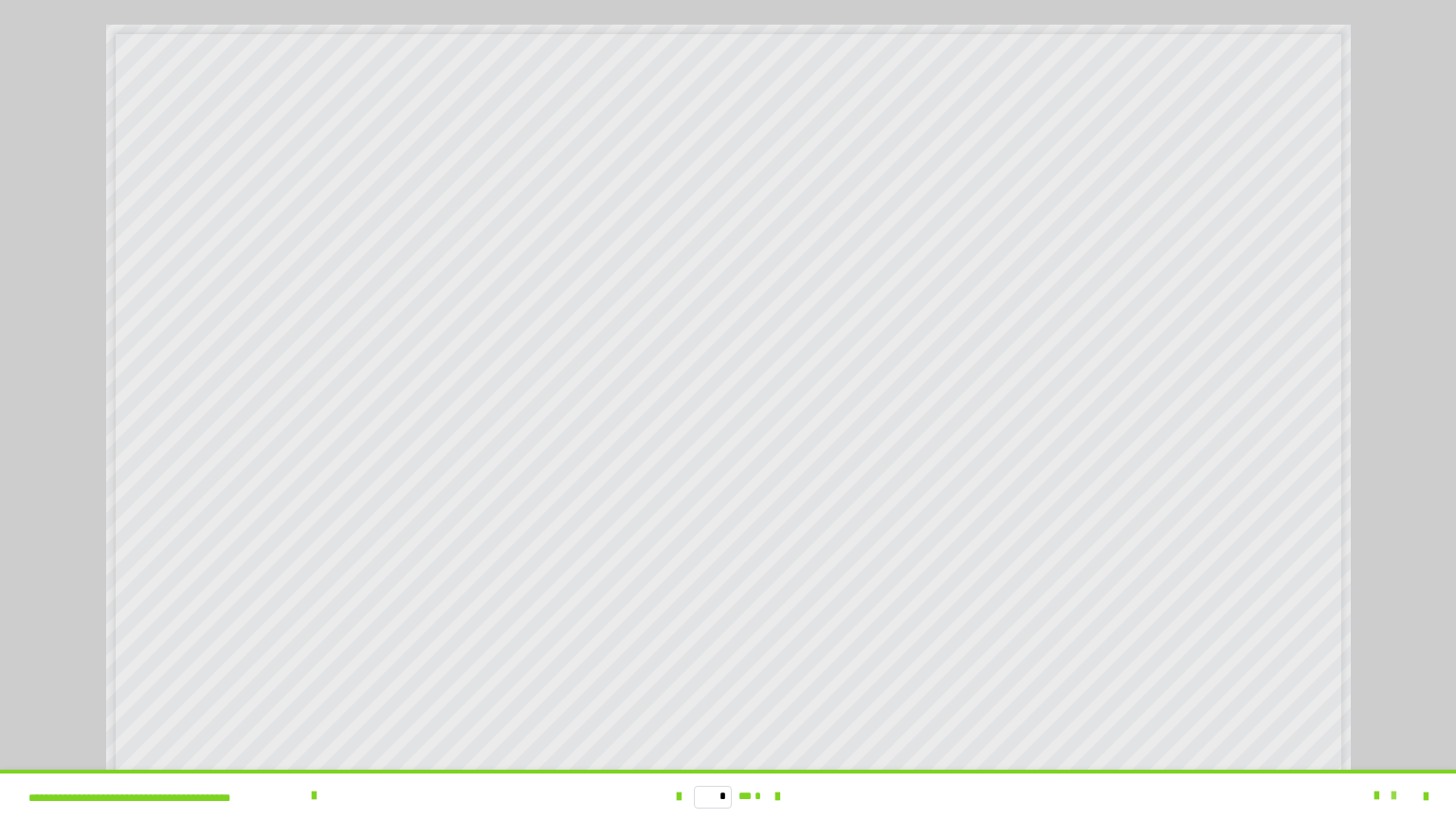 click at bounding box center (1393, 796) 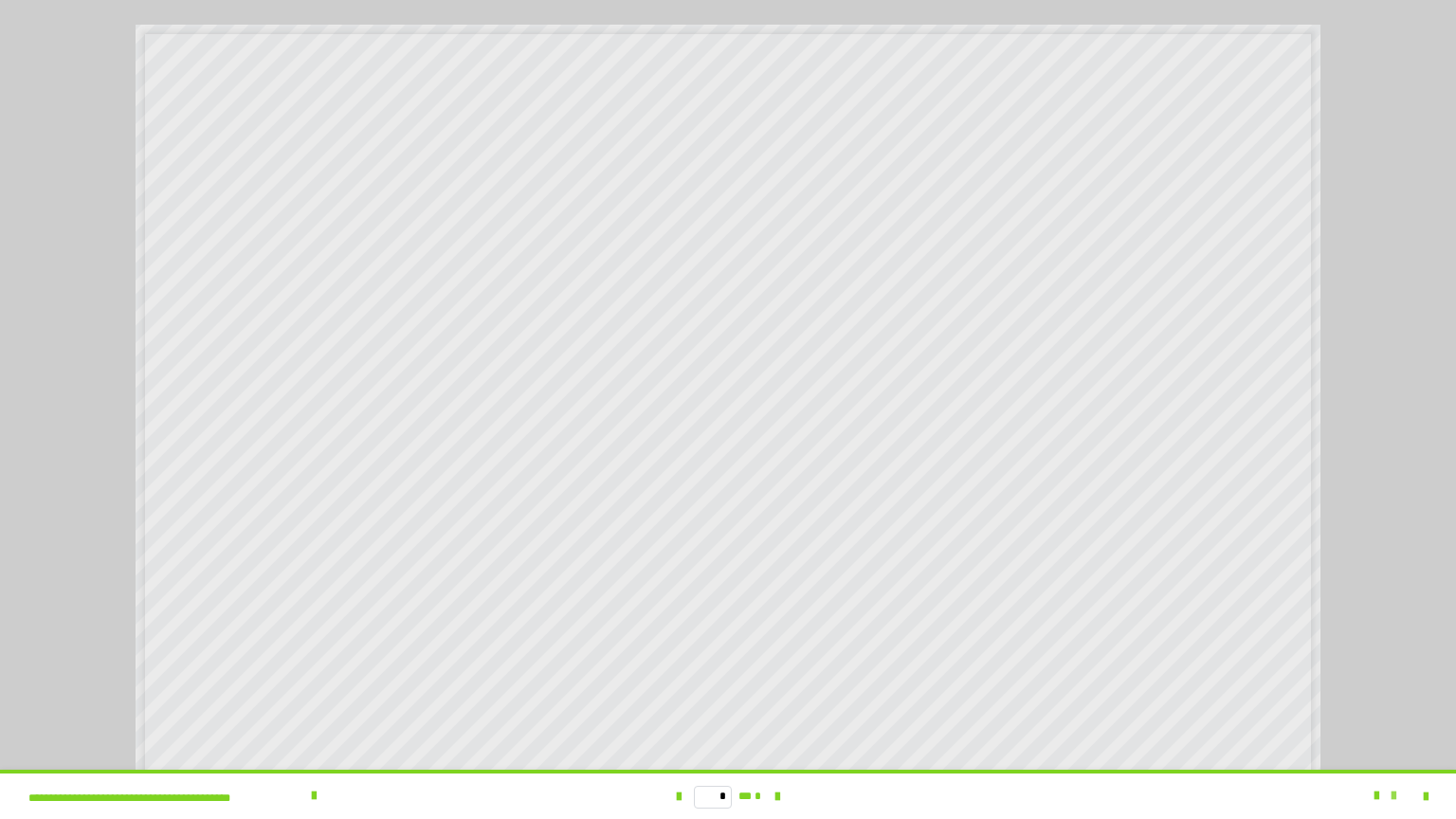 click at bounding box center [1393, 796] 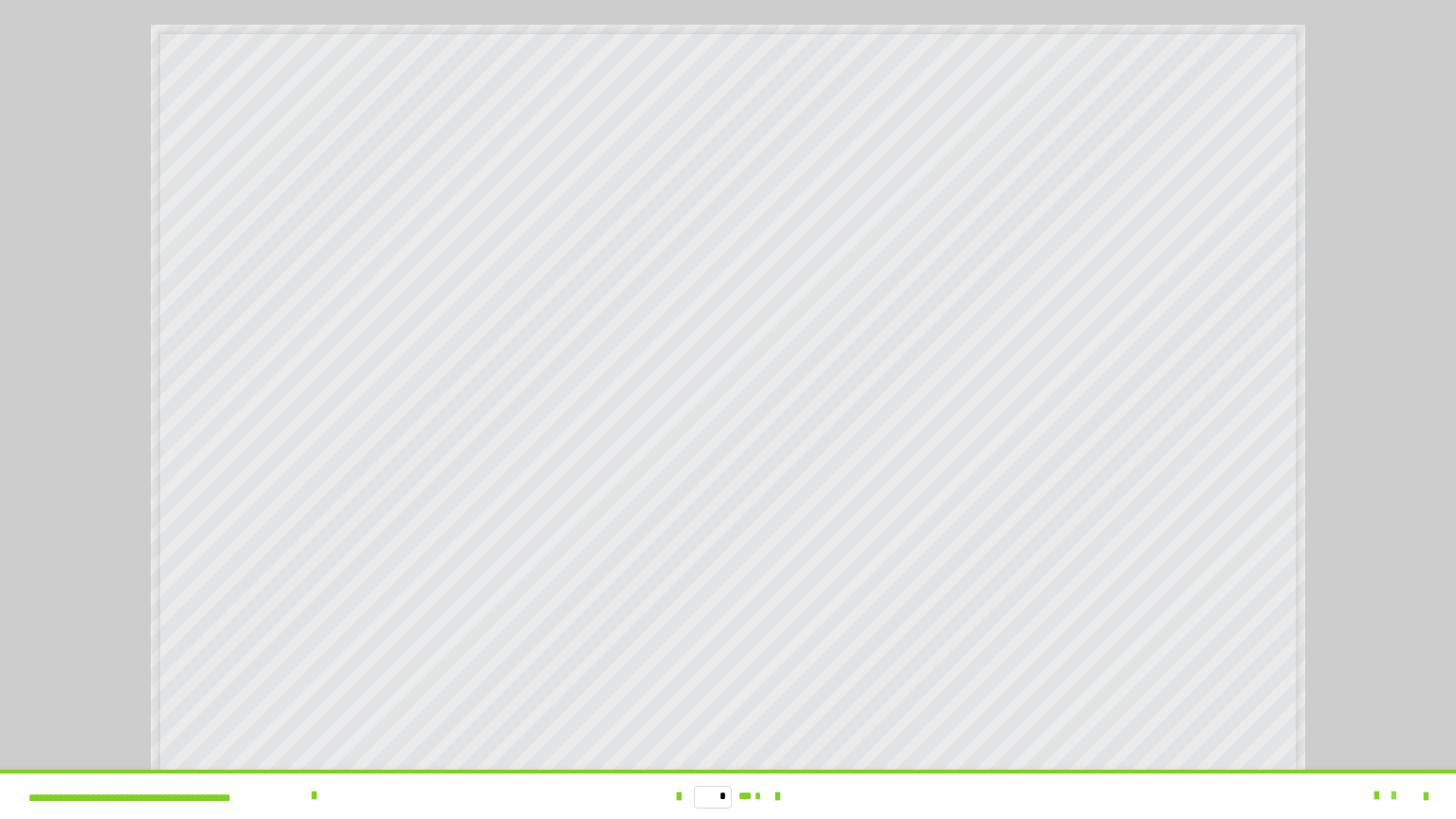 click at bounding box center (1393, 796) 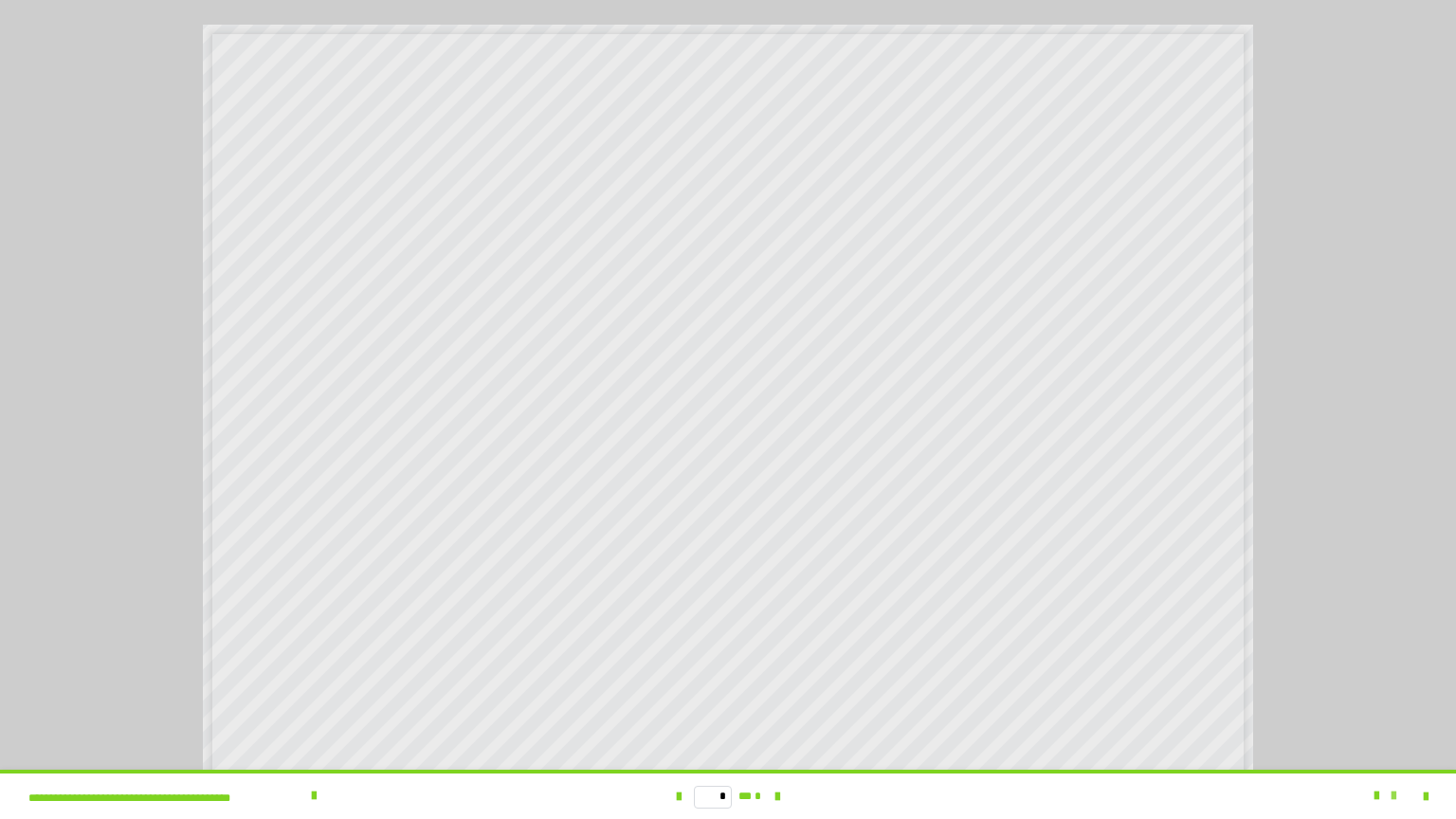 click at bounding box center [1393, 796] 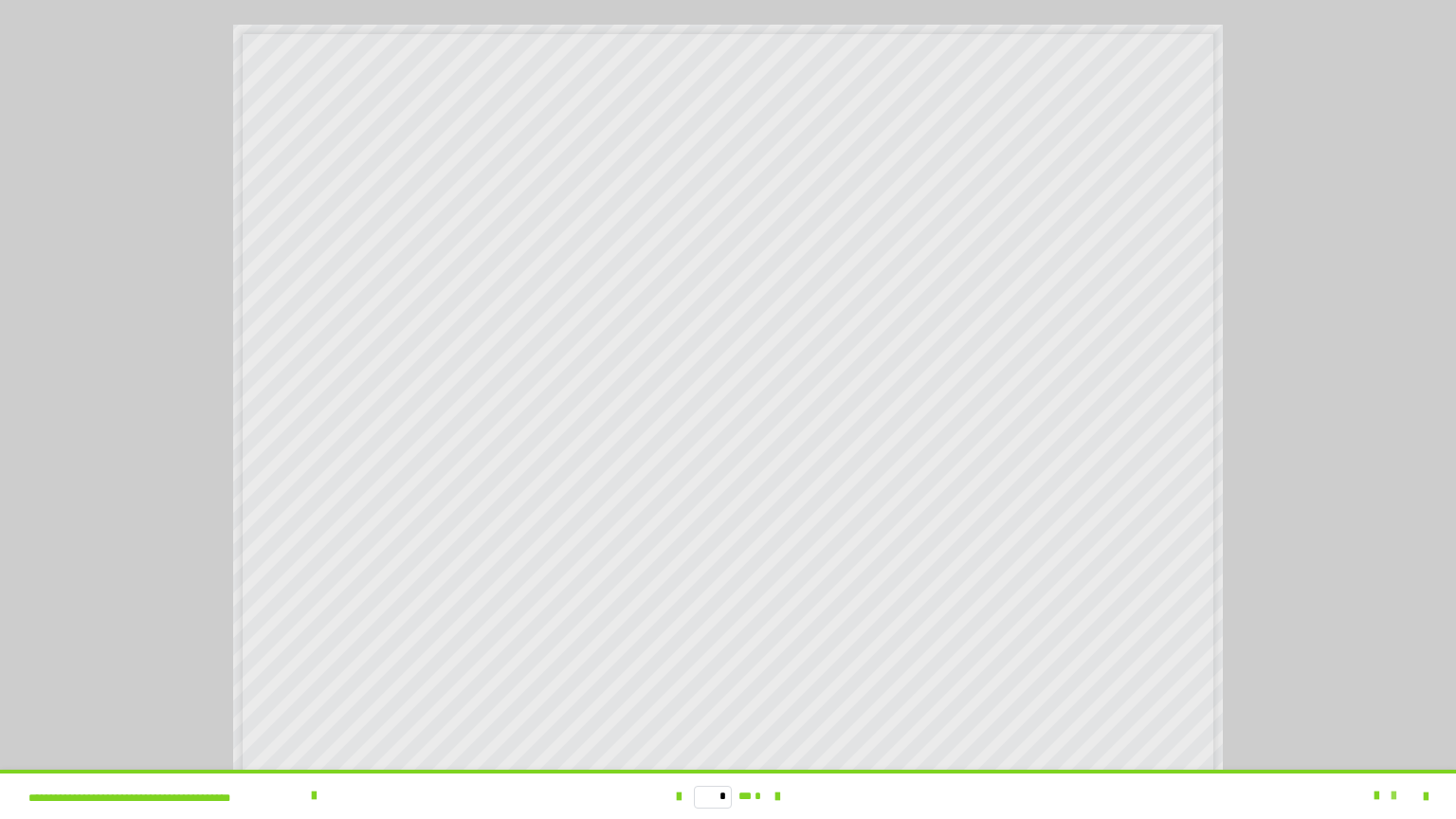 click at bounding box center [1393, 796] 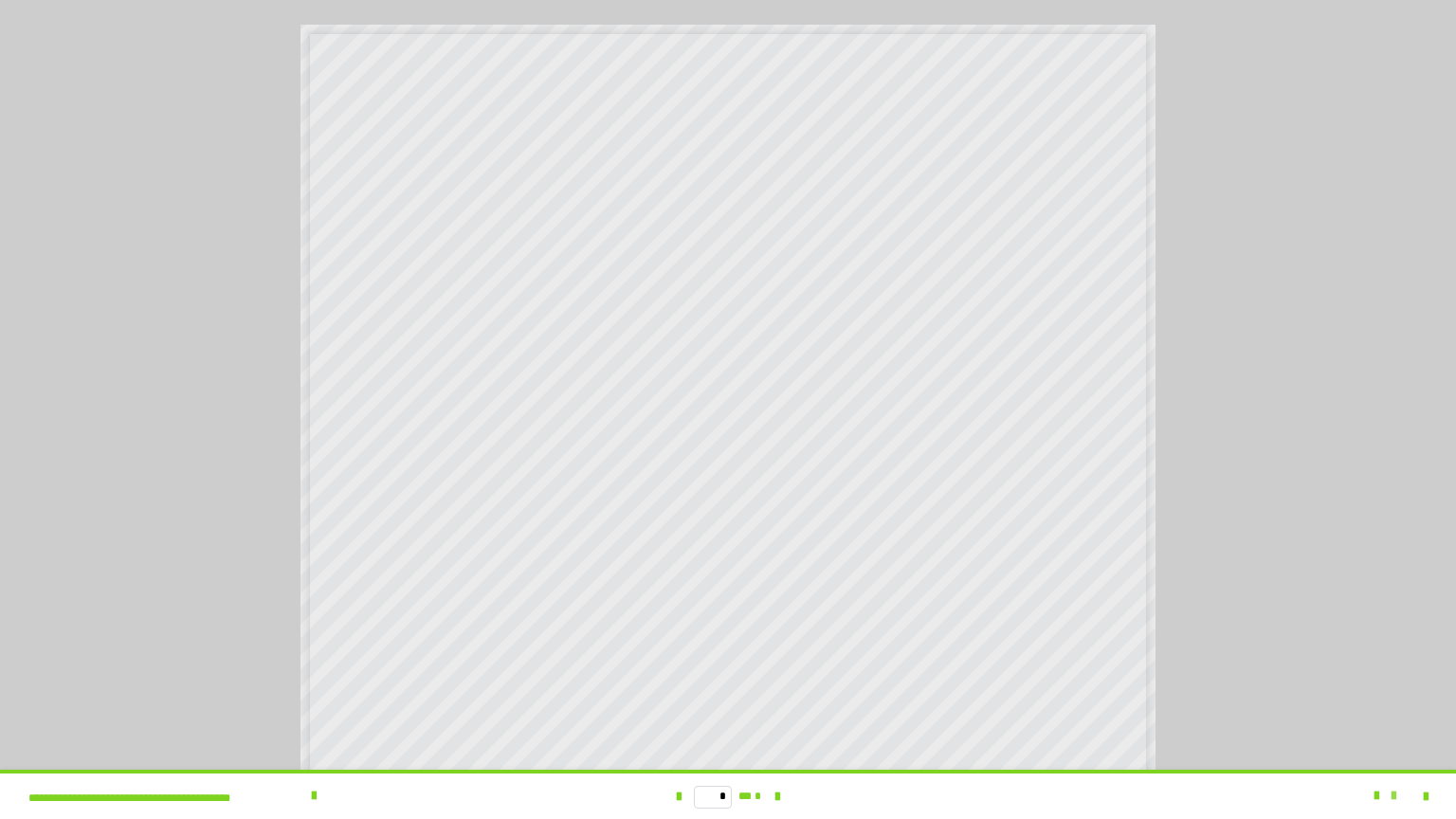 click at bounding box center [1393, 796] 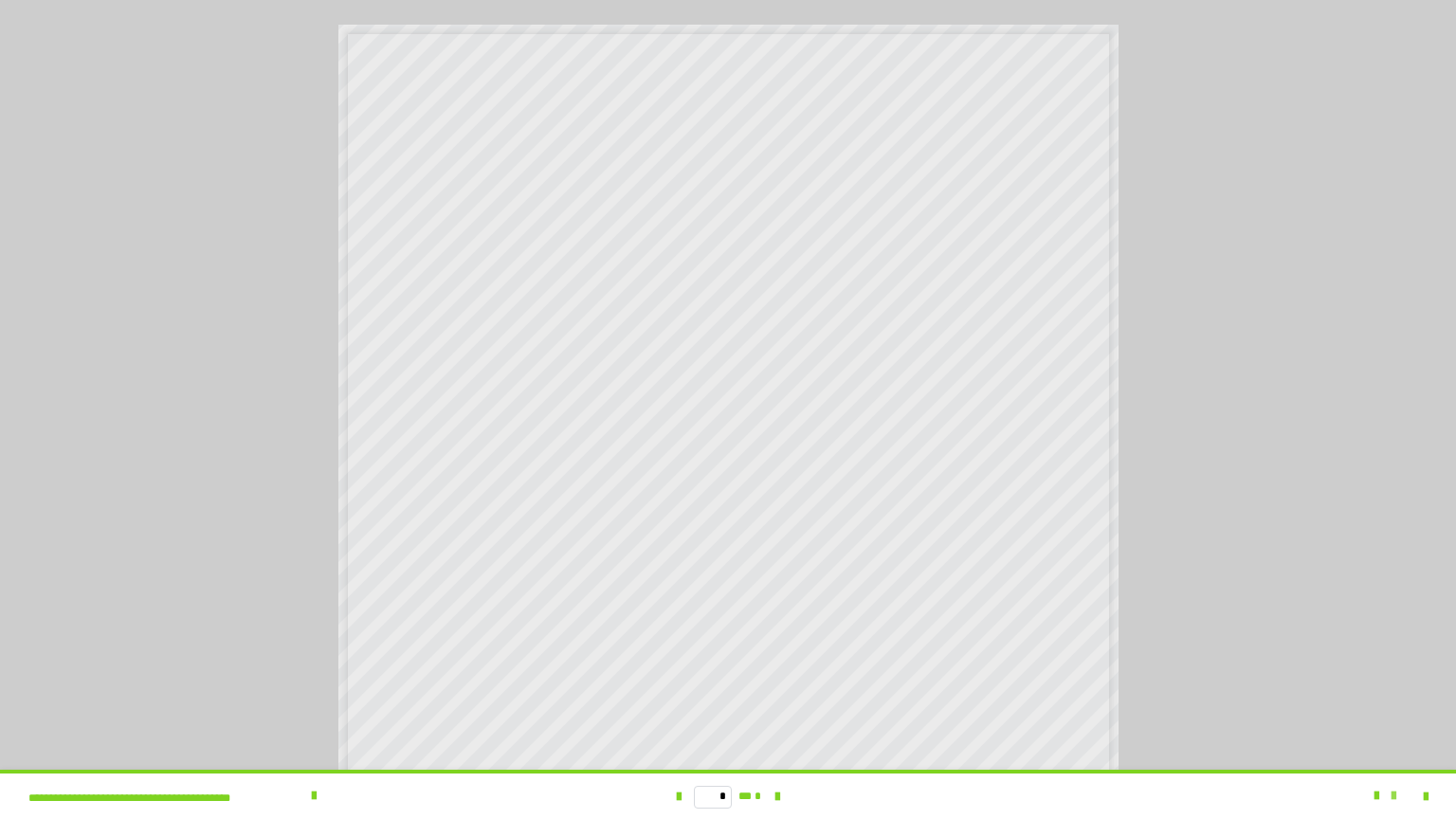 click at bounding box center (1393, 796) 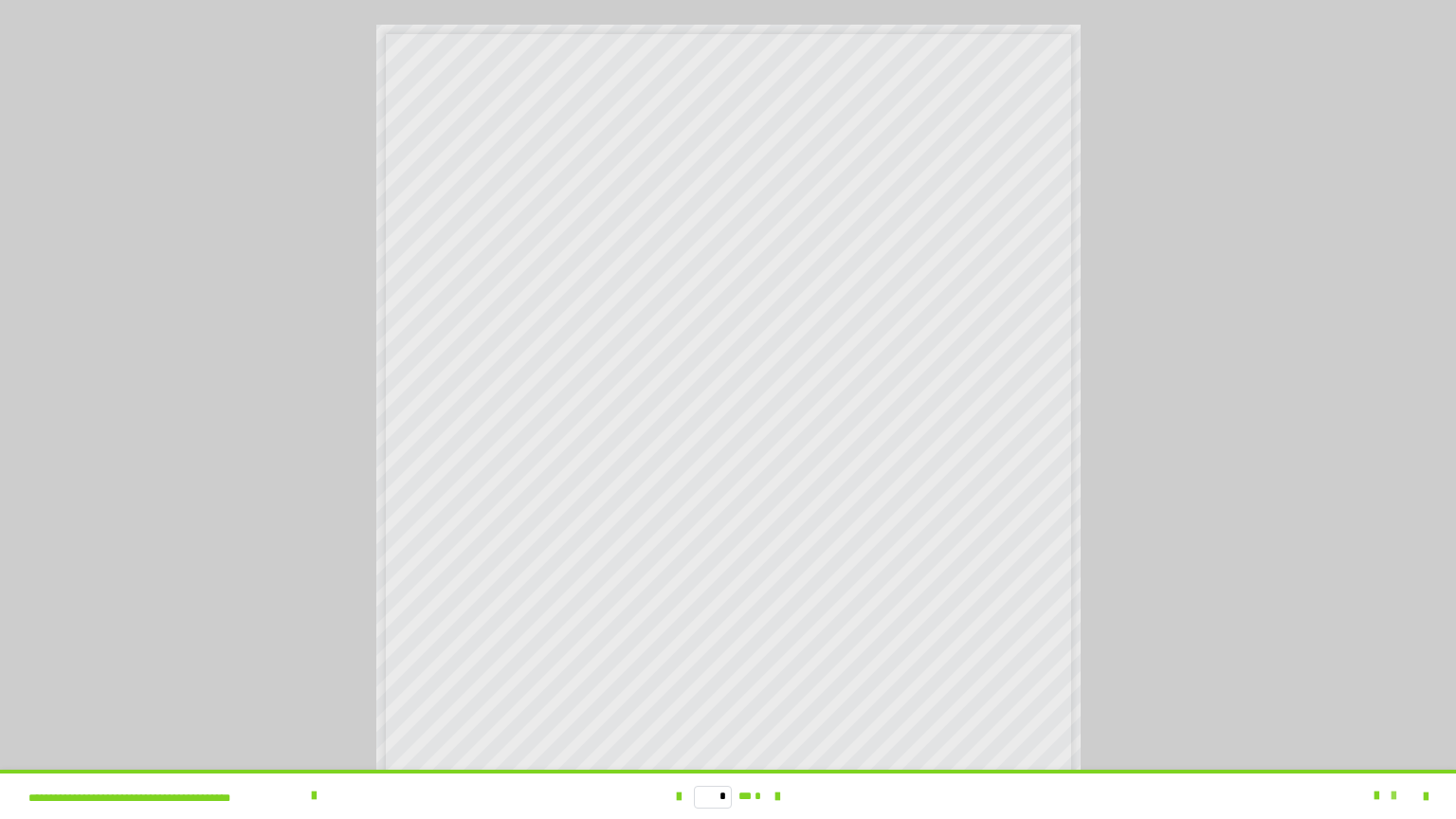 click at bounding box center (1393, 796) 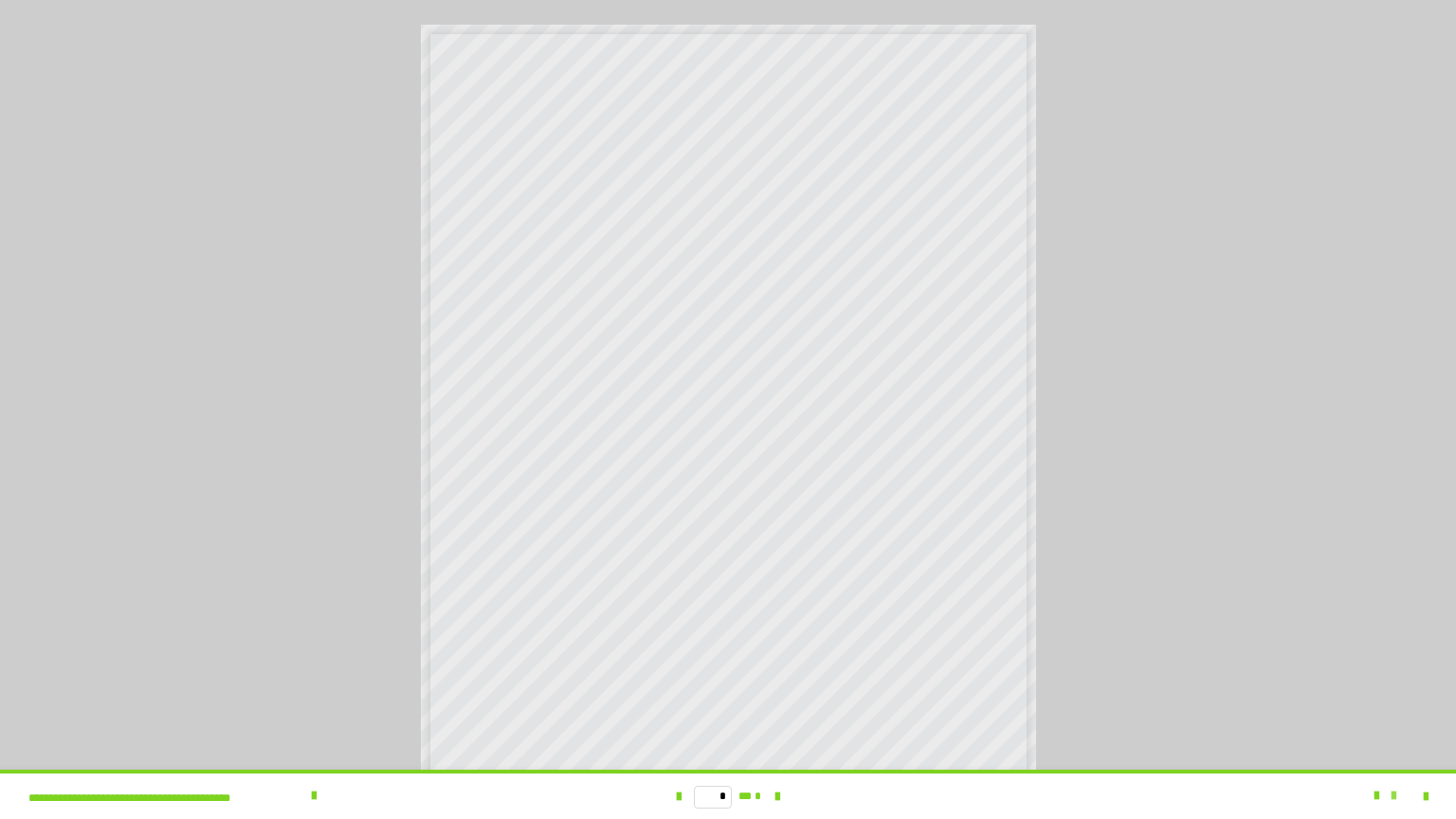 click at bounding box center [1393, 796] 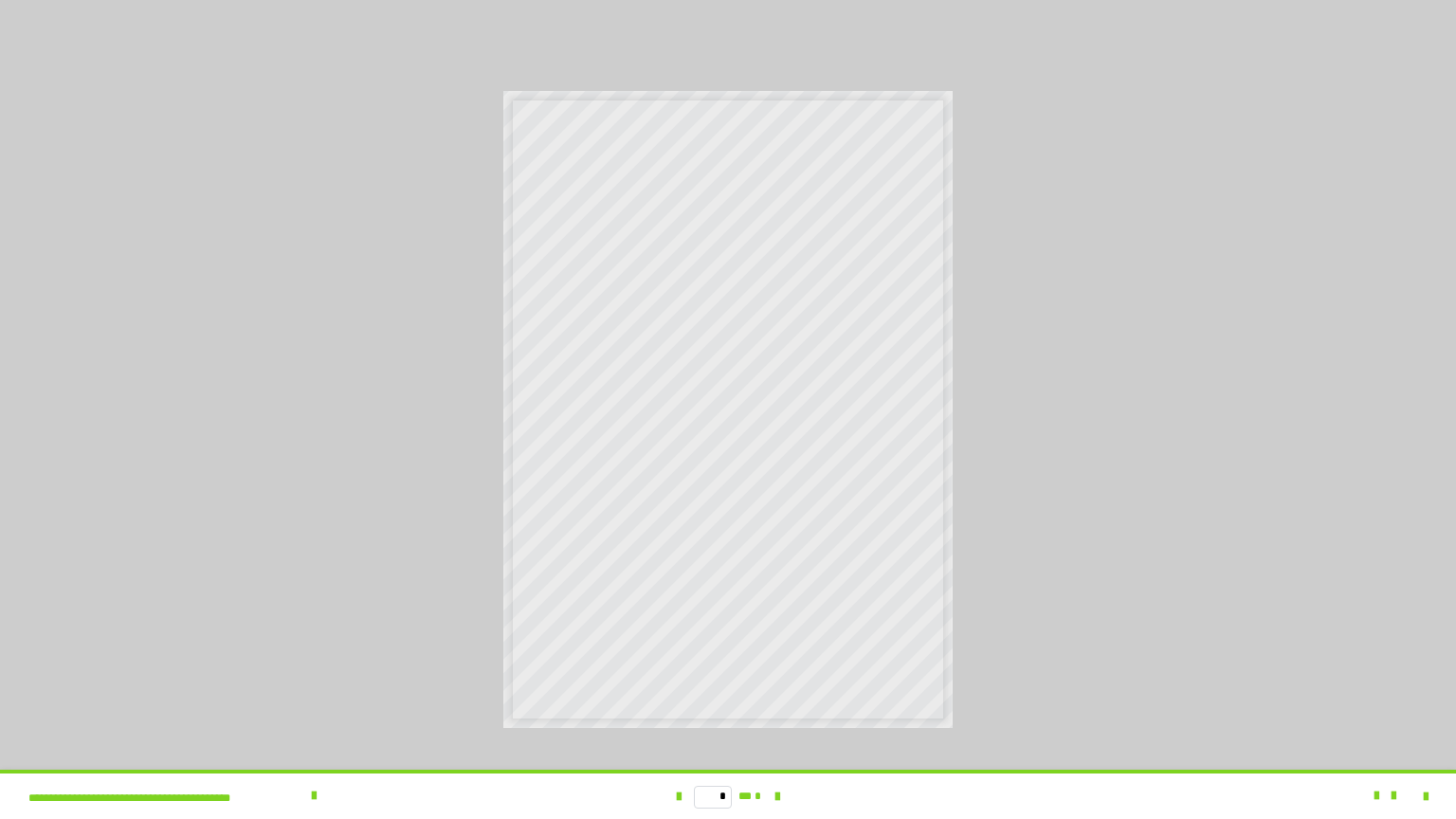click on "* ** *" at bounding box center (728, 796) 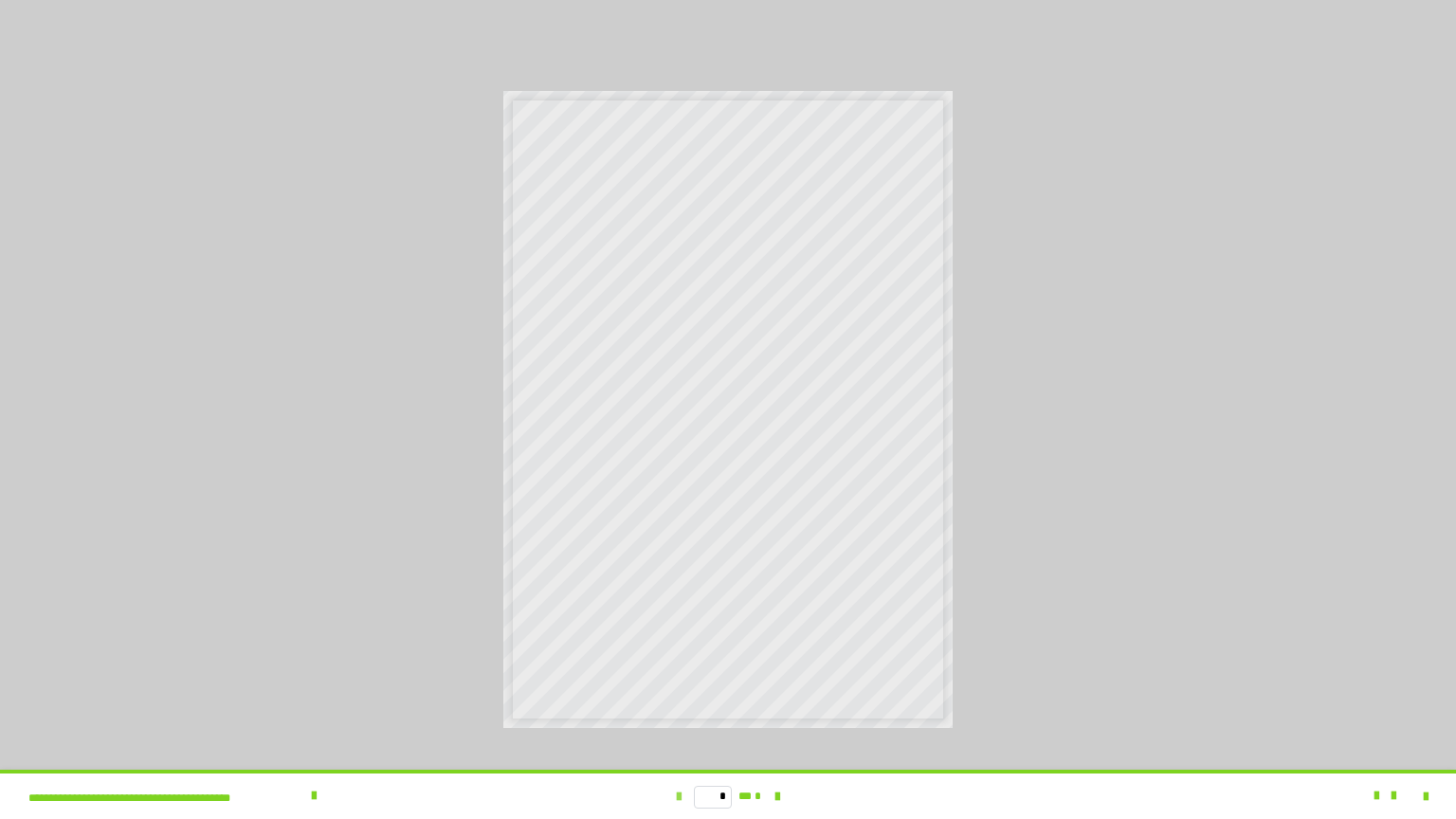 click at bounding box center [679, 797] 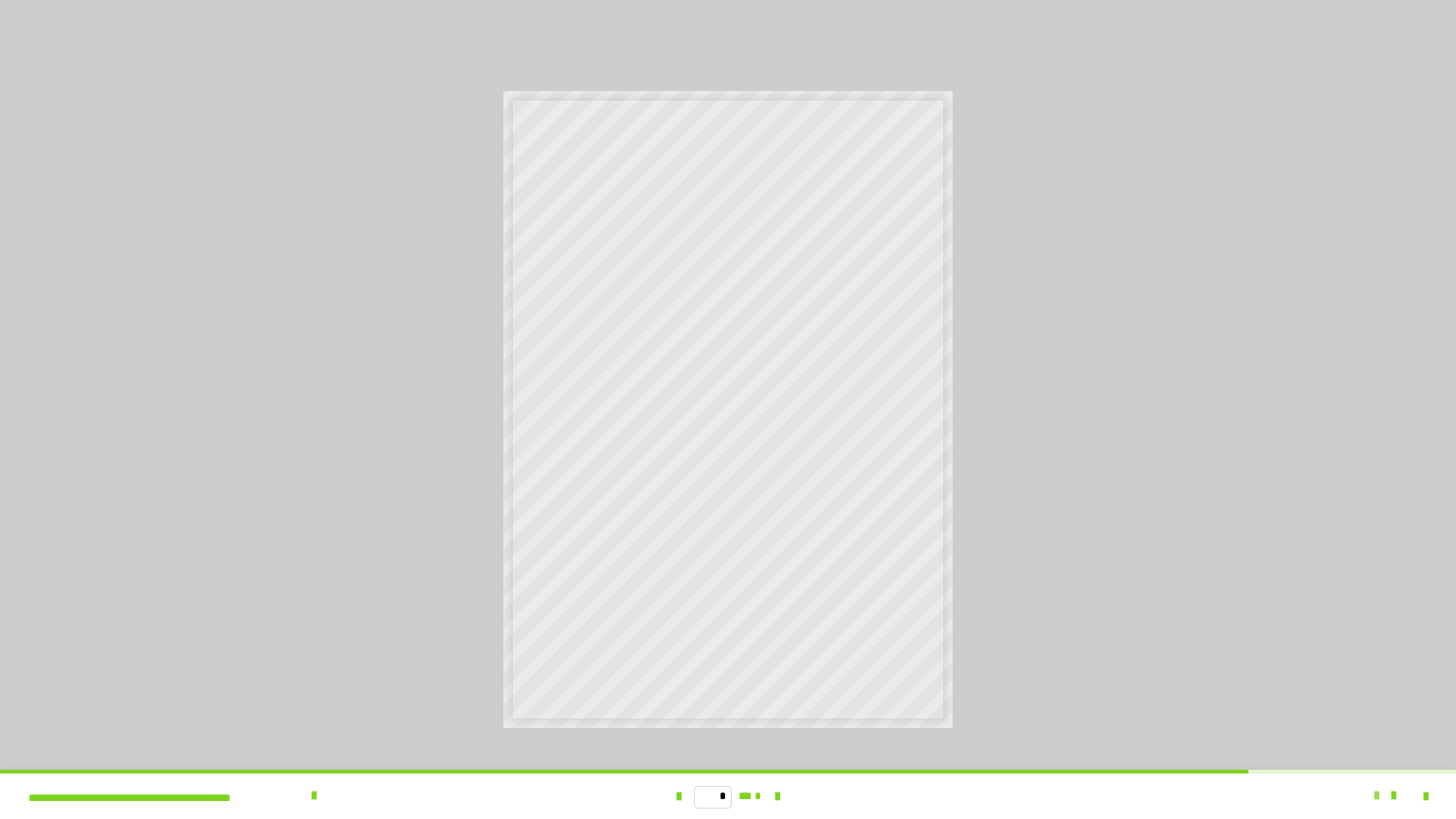 click at bounding box center (1376, 796) 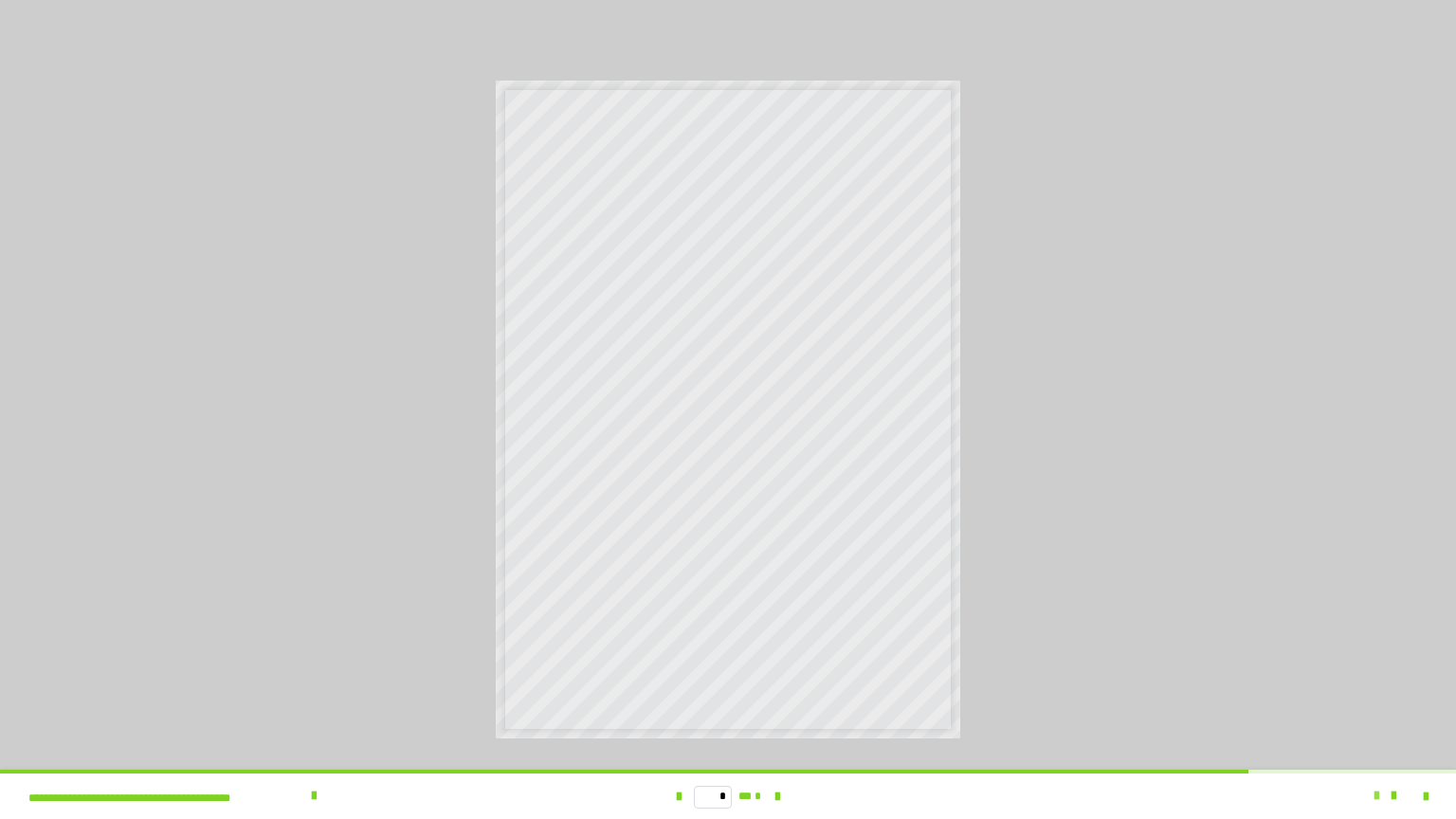 click at bounding box center (1376, 796) 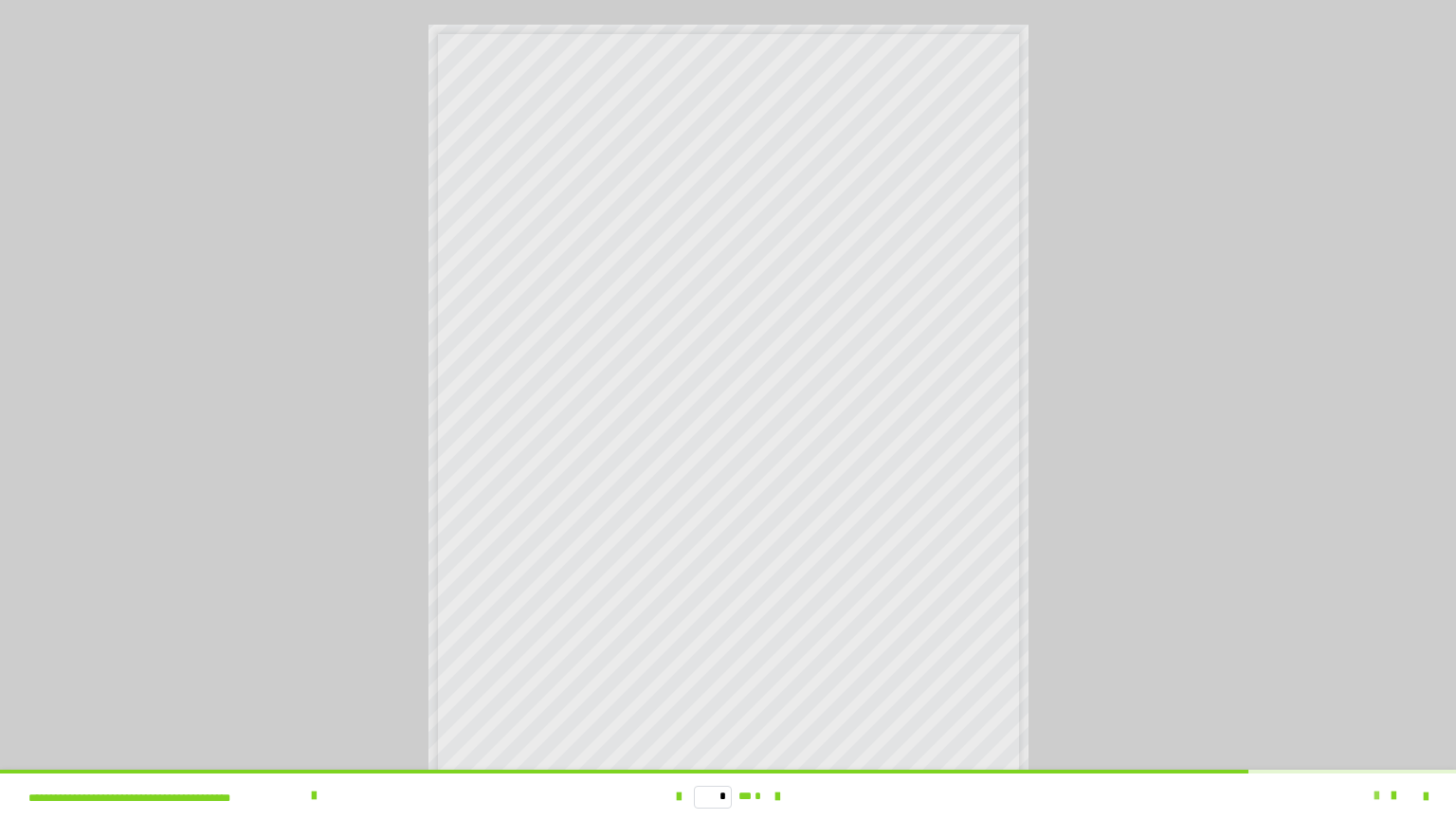 click at bounding box center (1376, 796) 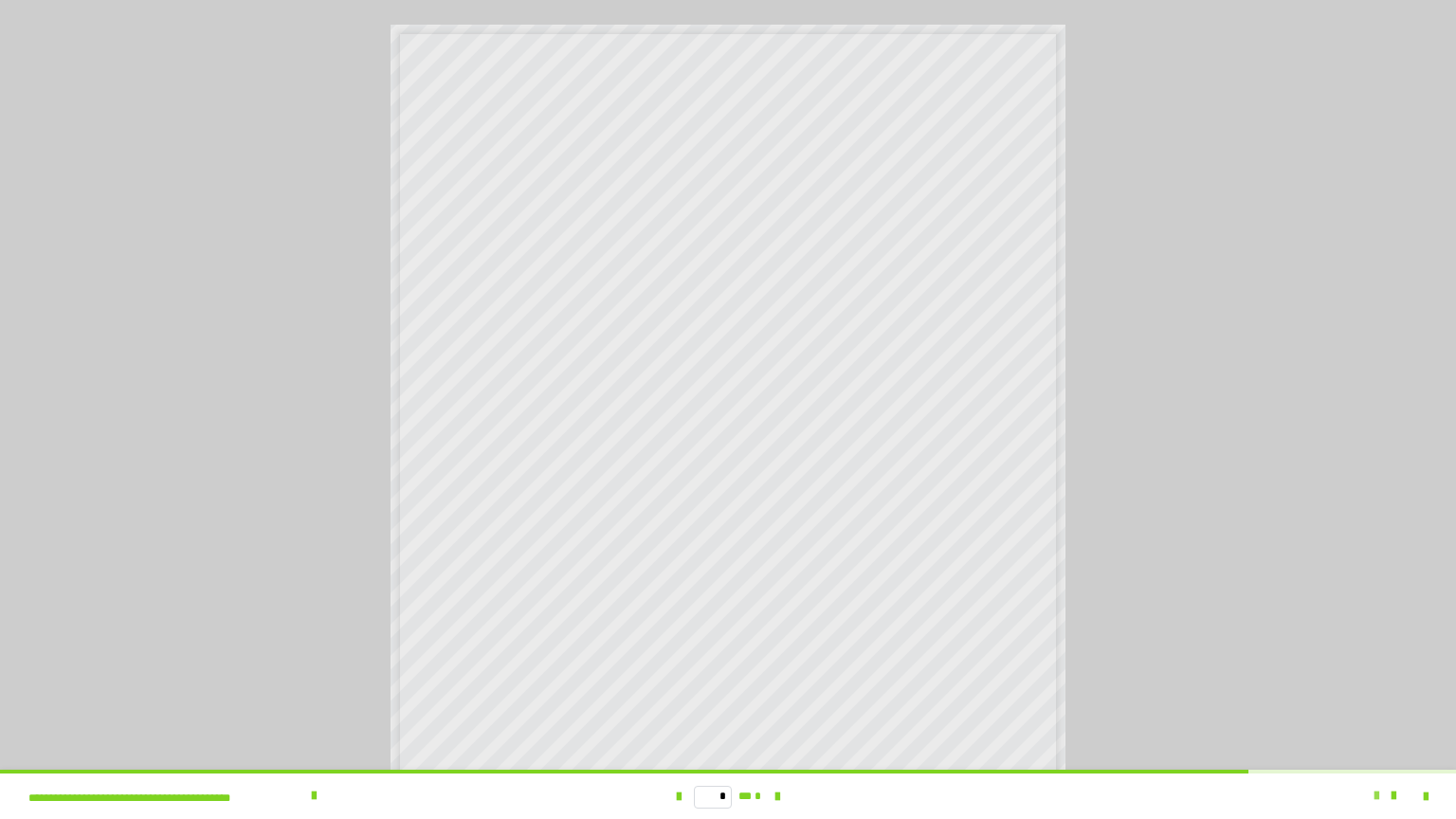 click at bounding box center (1376, 796) 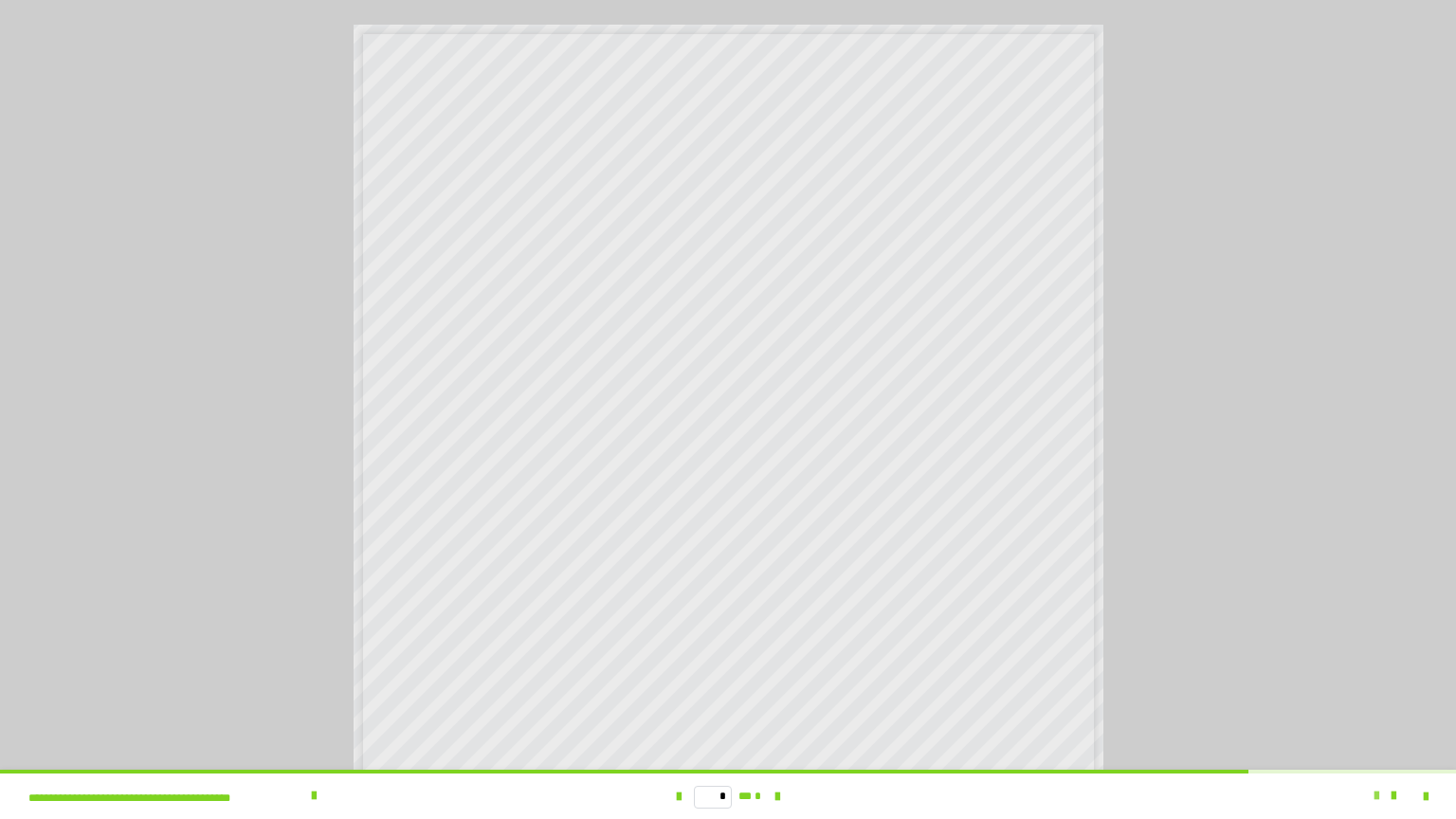 click at bounding box center (1376, 796) 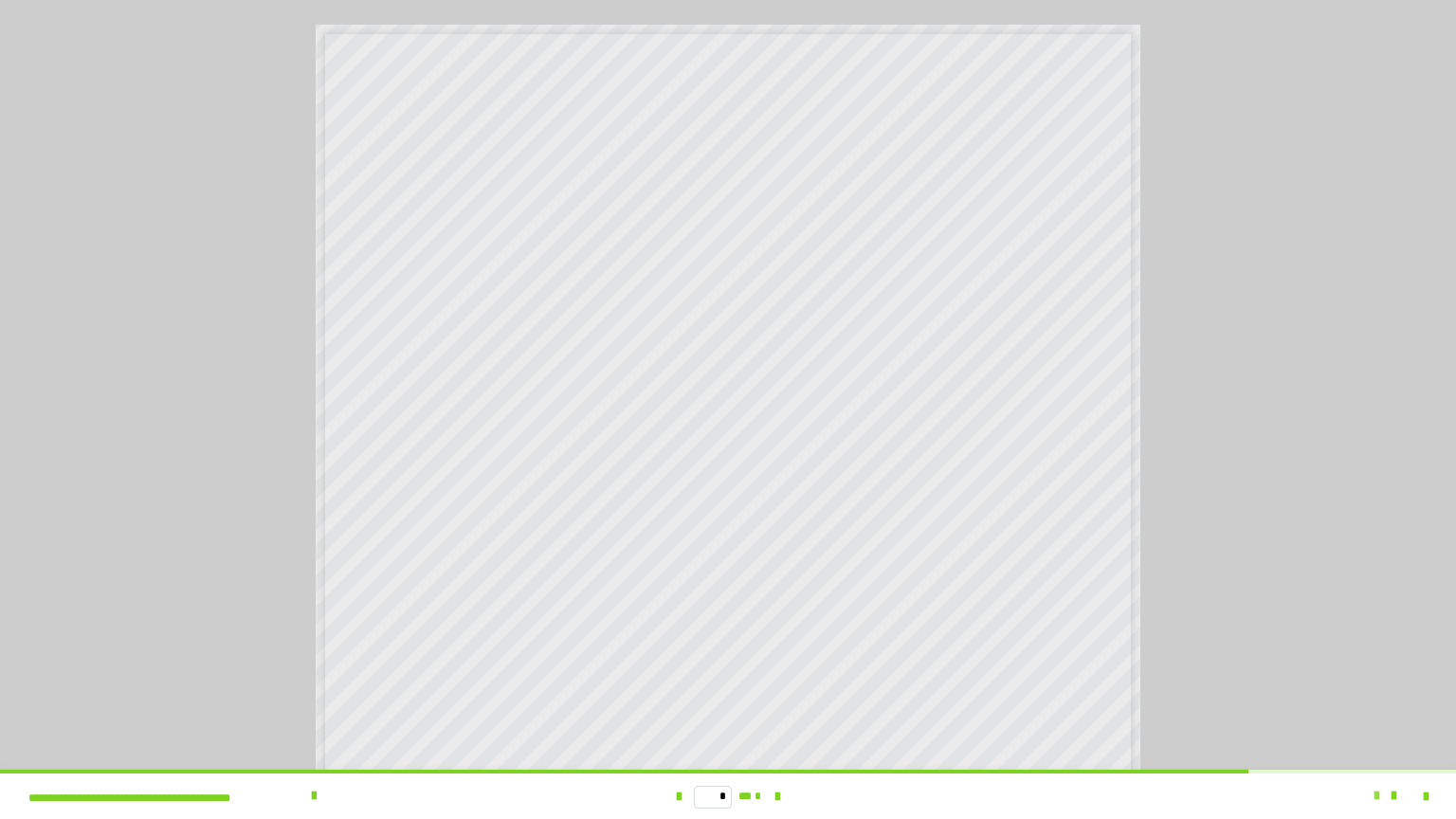 click at bounding box center [1376, 796] 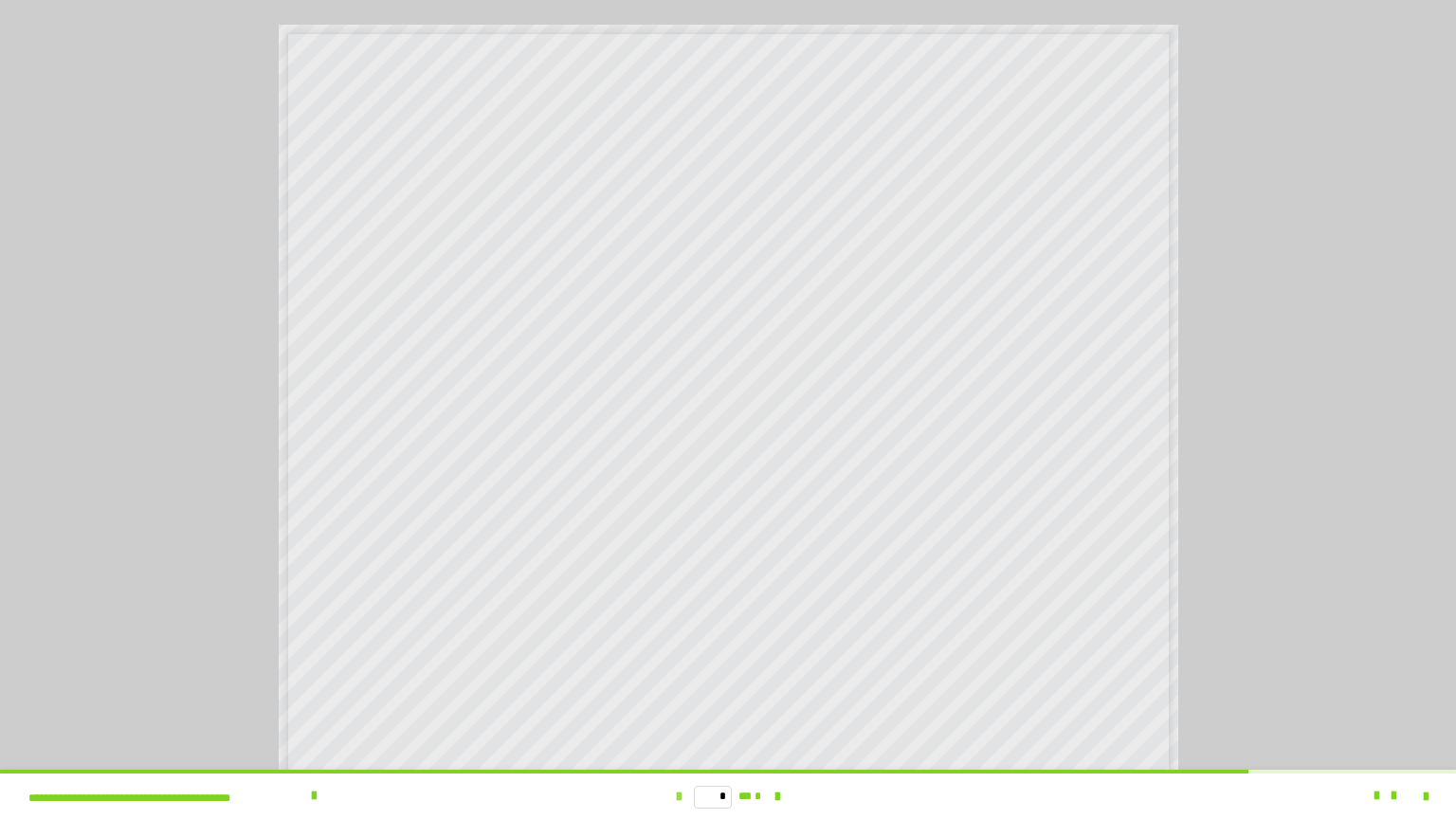click at bounding box center [679, 797] 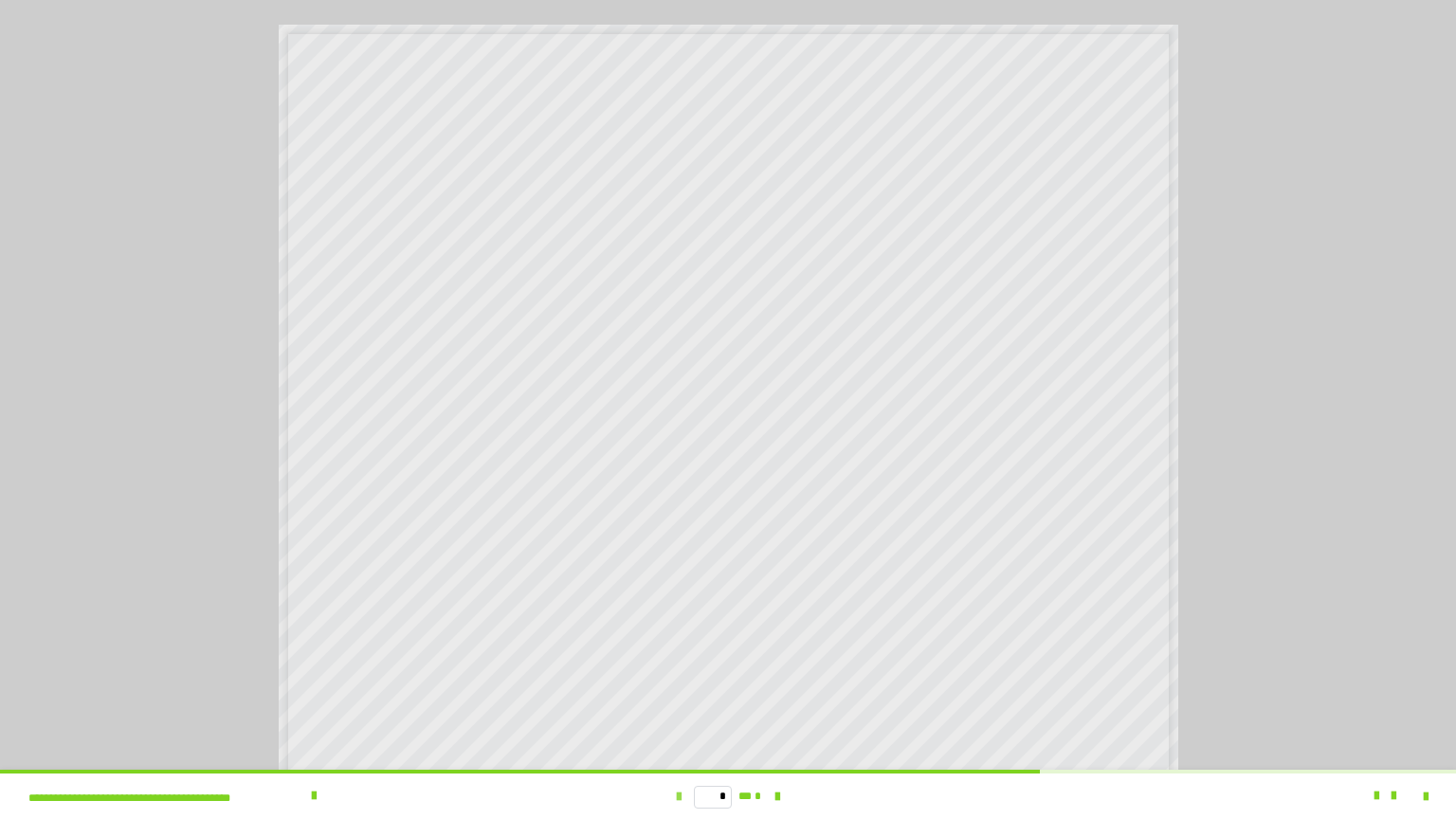 click at bounding box center (679, 797) 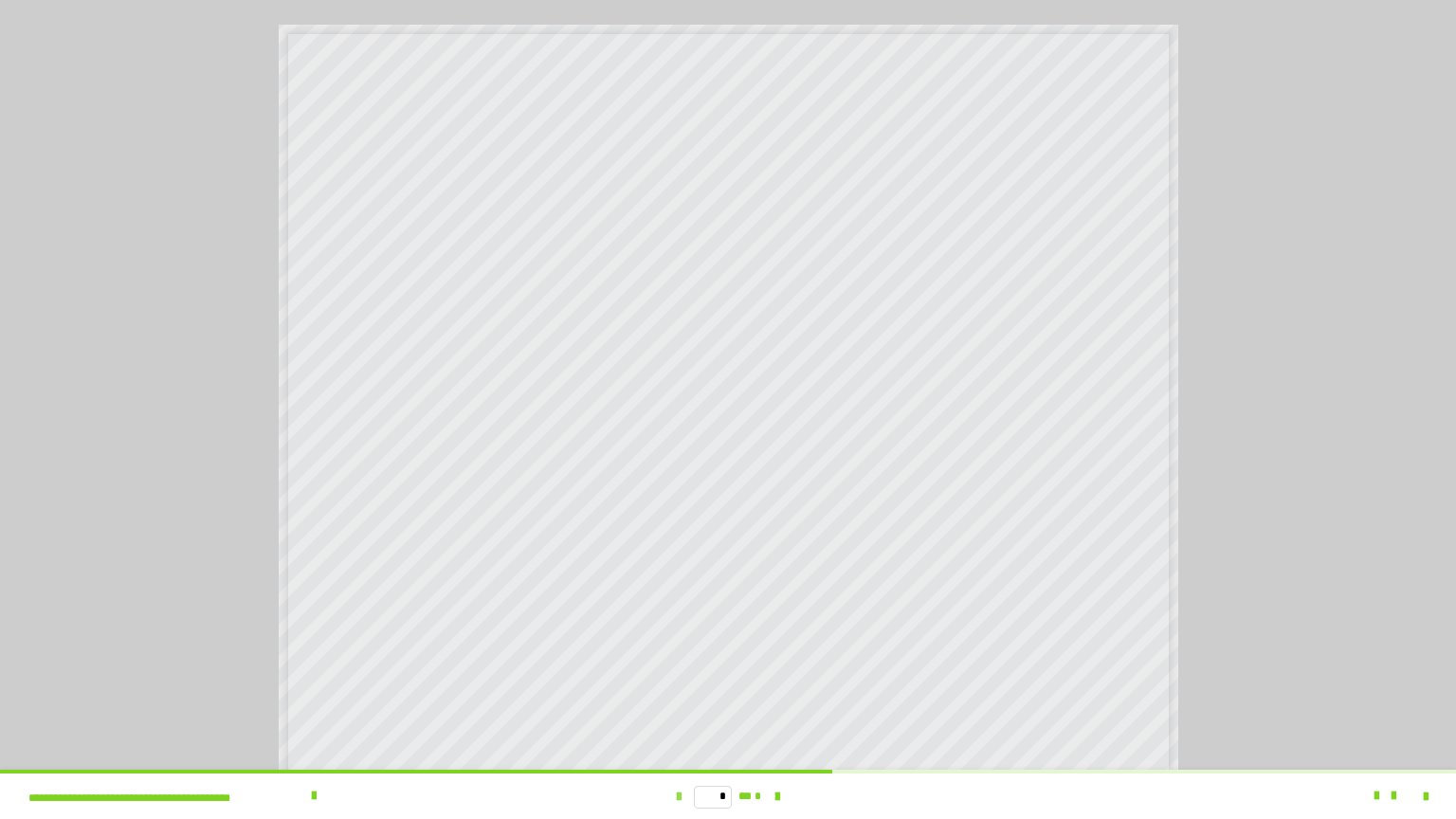 click at bounding box center [679, 797] 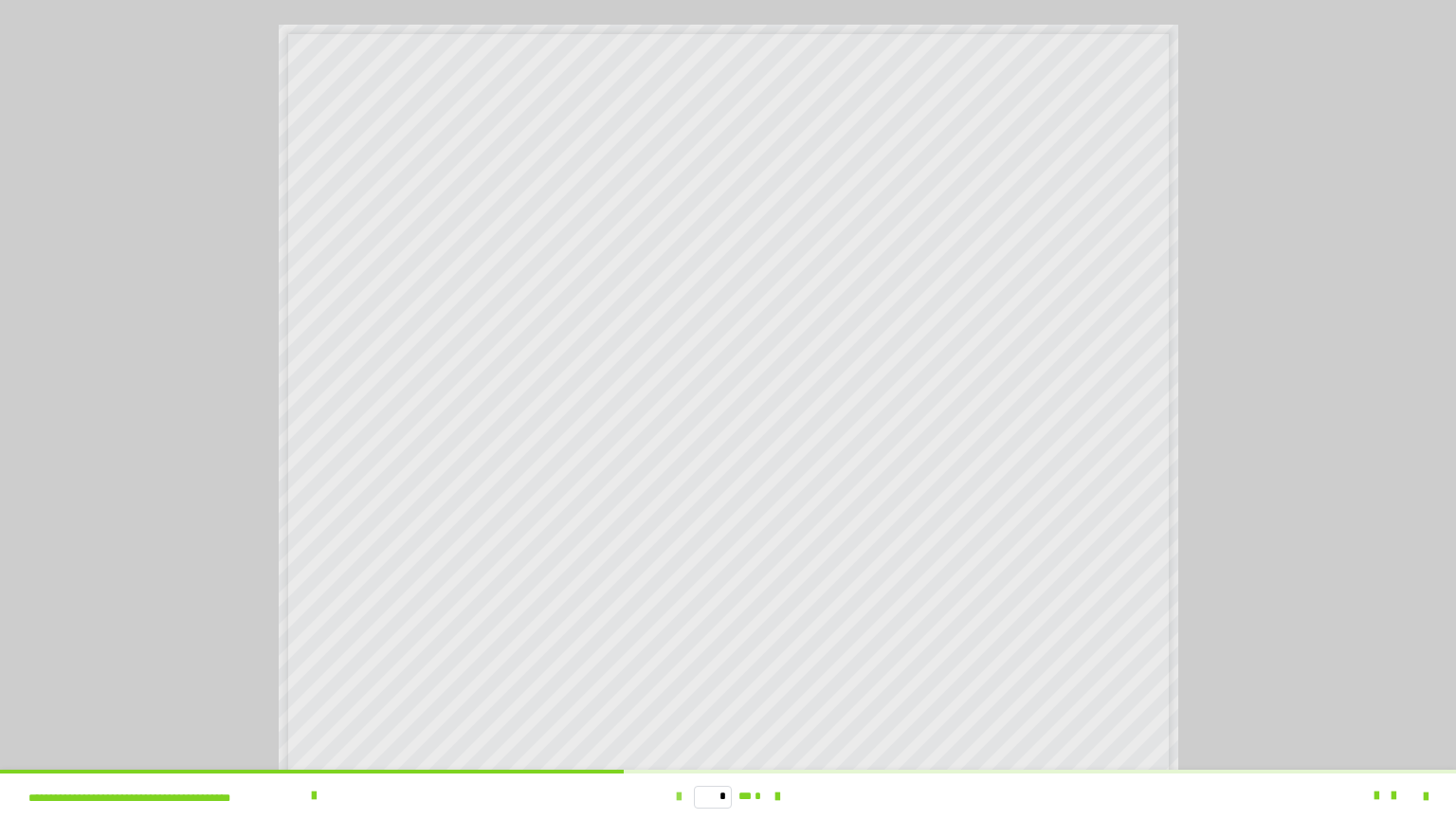 click at bounding box center (679, 797) 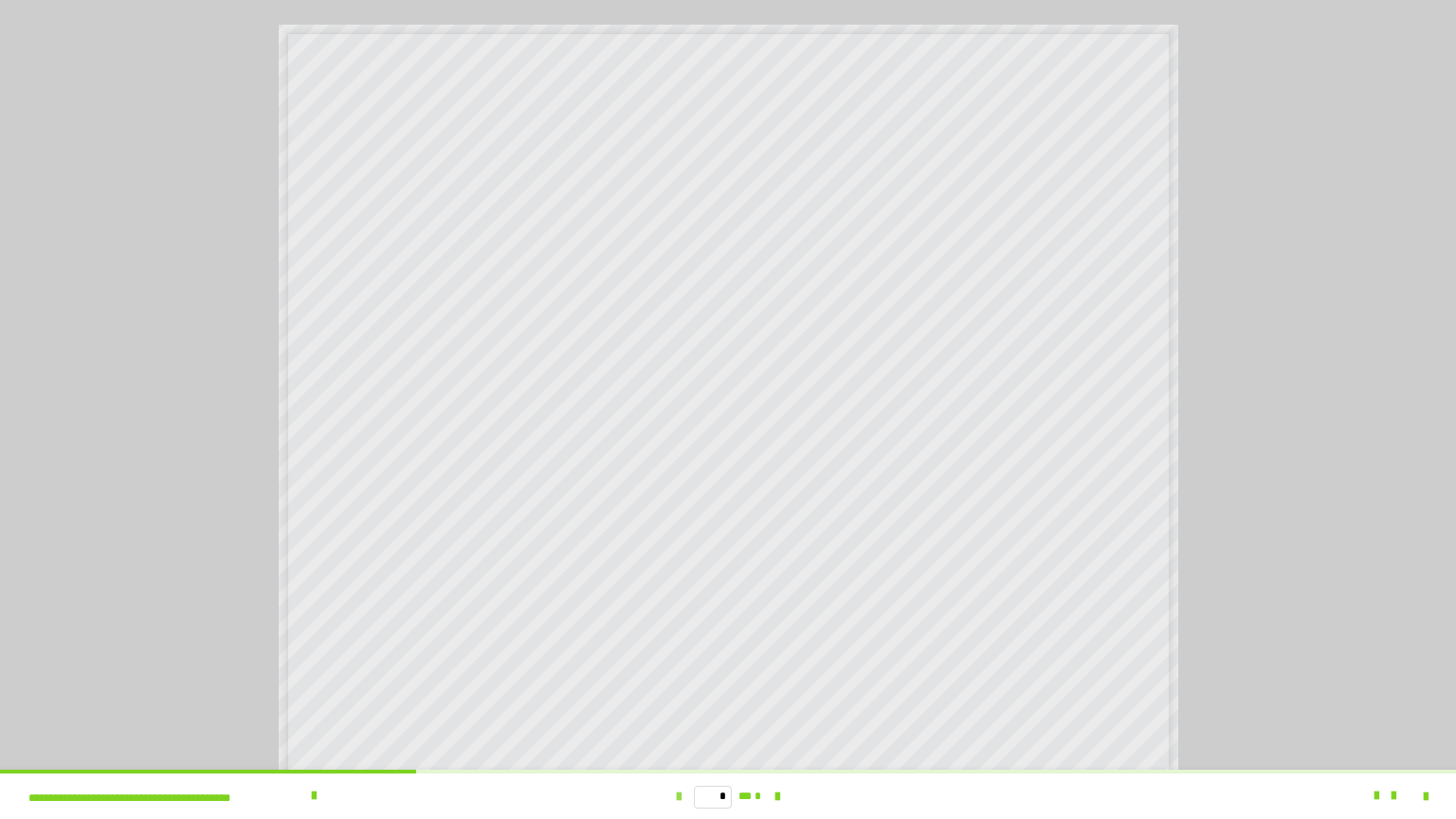 click at bounding box center [679, 797] 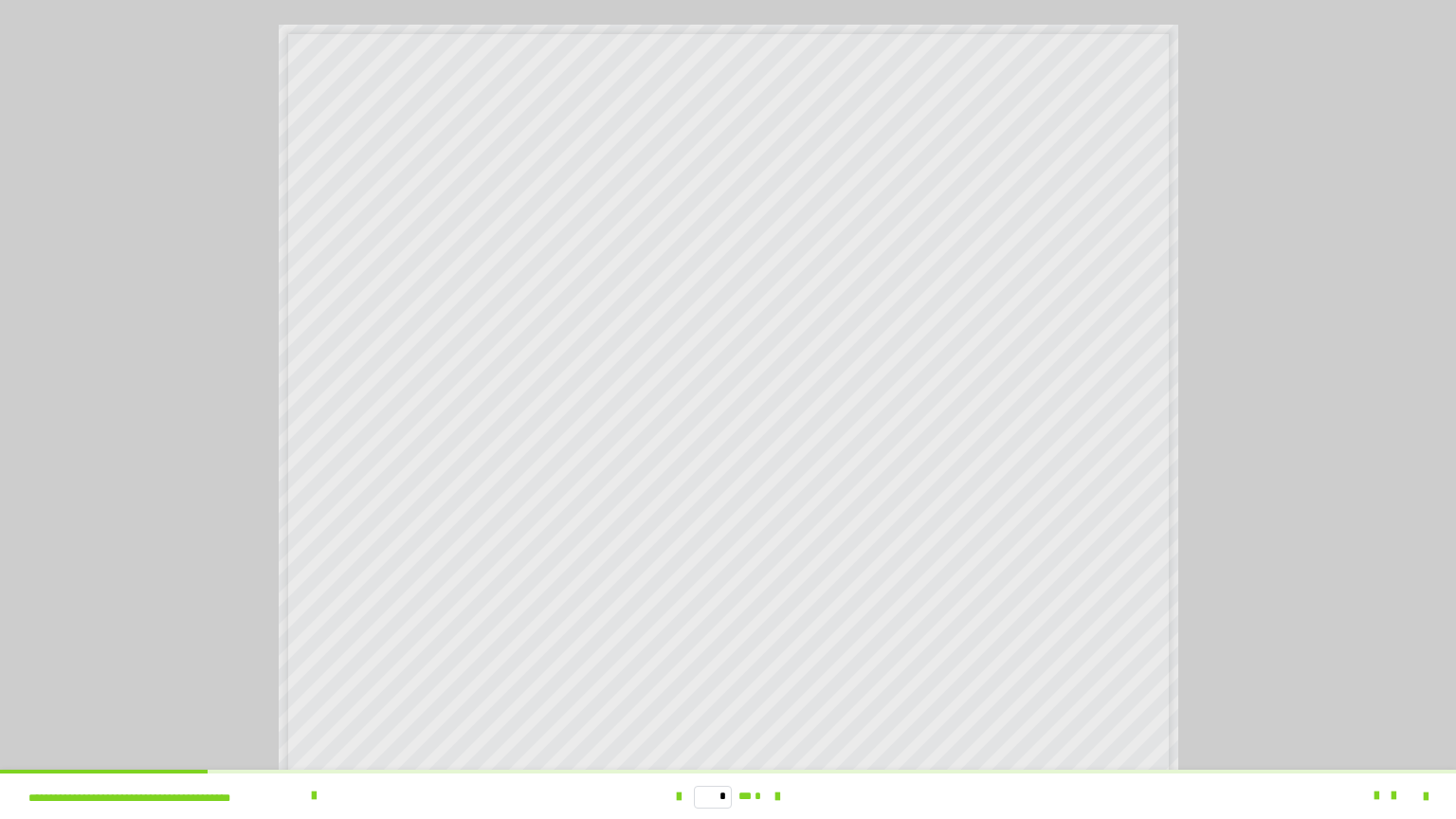 click on "* ** *" at bounding box center [728, 796] 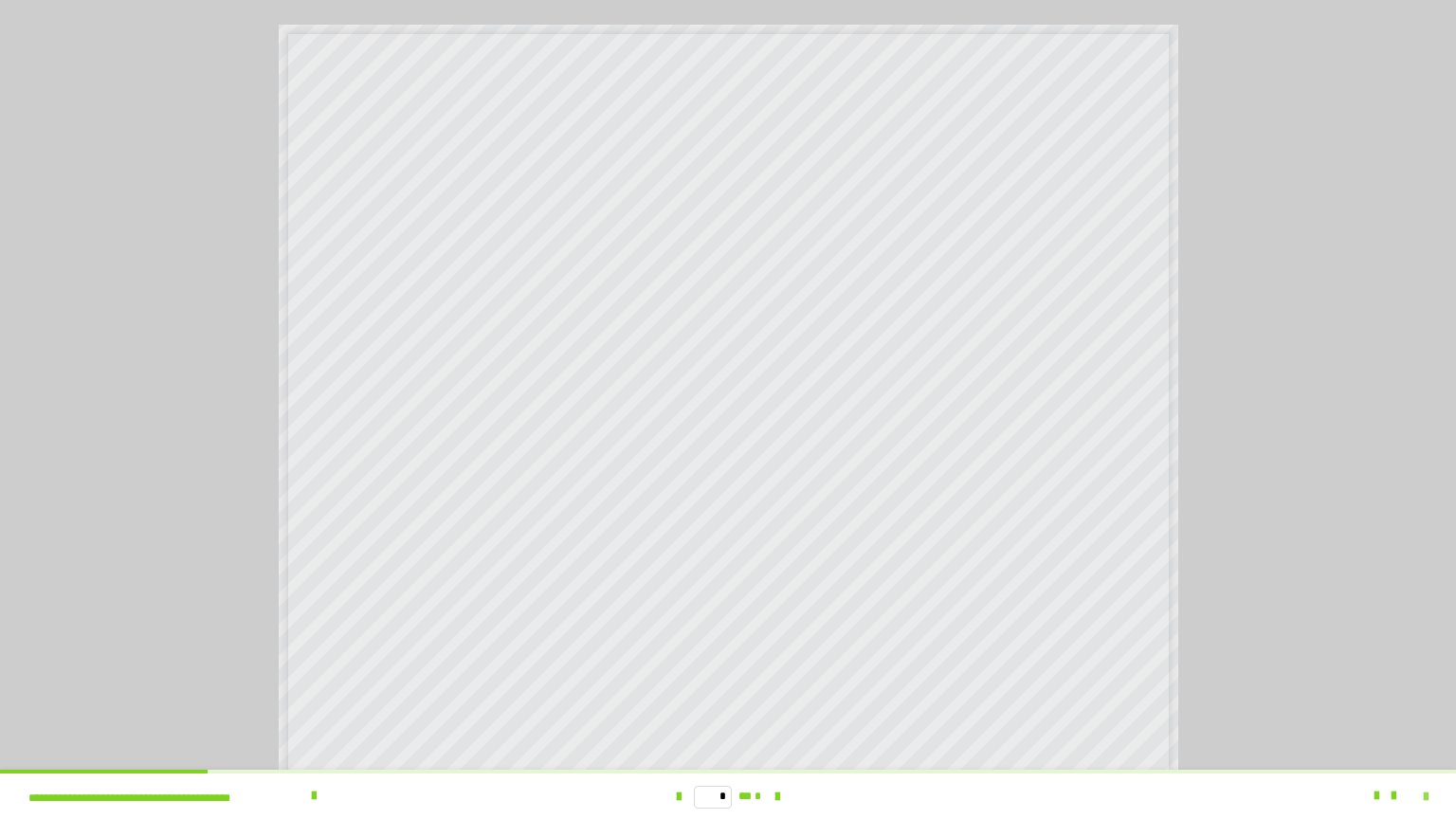 click at bounding box center [1426, 797] 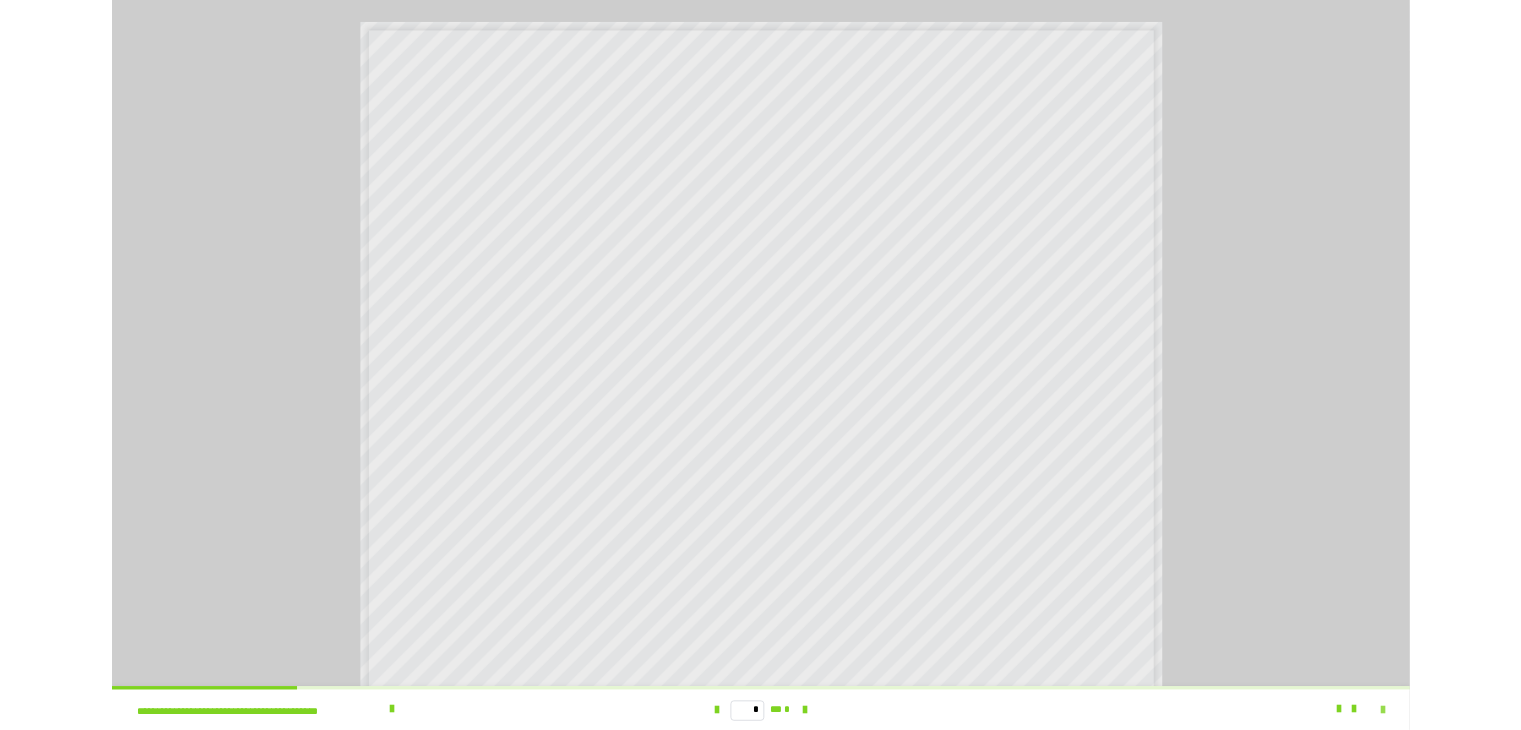 scroll, scrollTop: 4315, scrollLeft: 0, axis: vertical 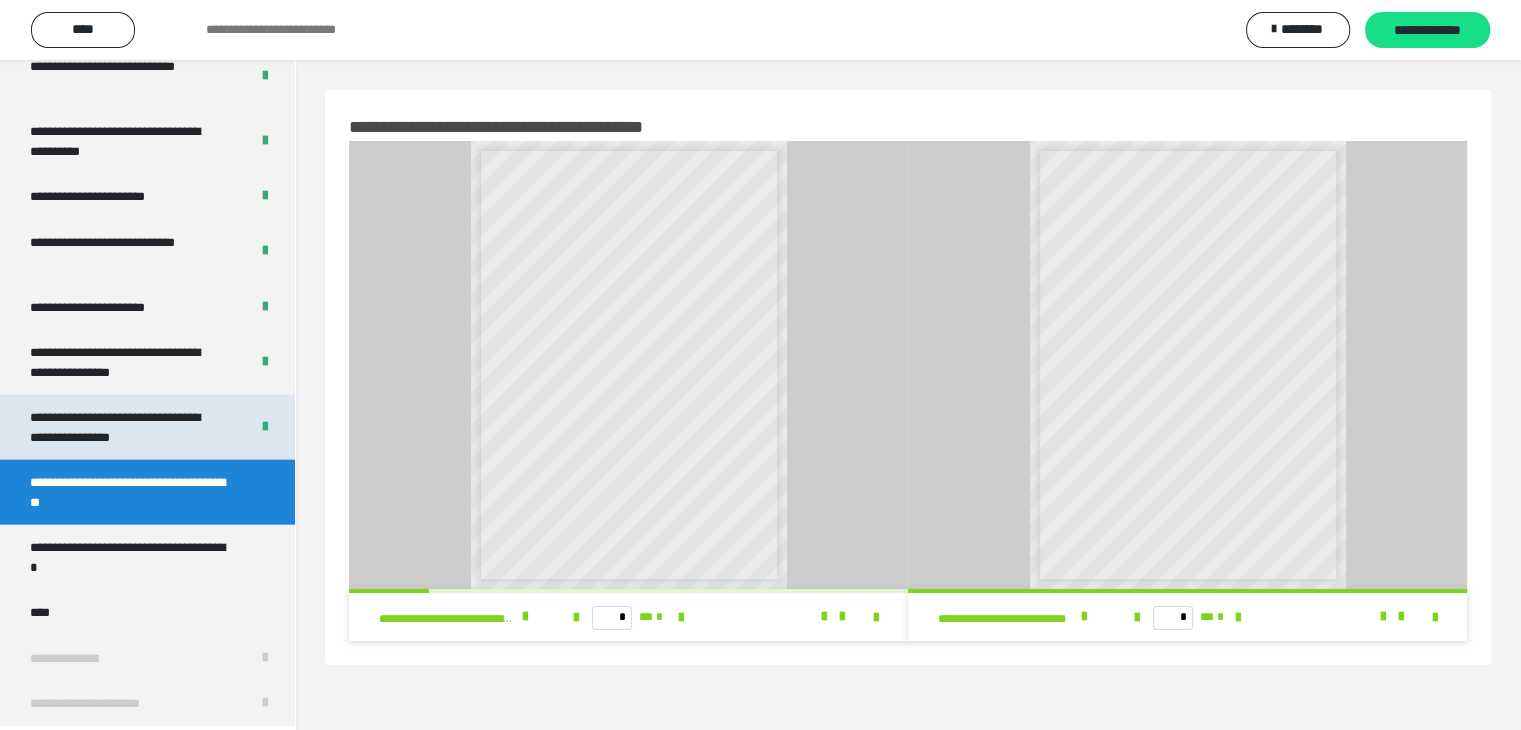 click on "**********" at bounding box center [124, 427] 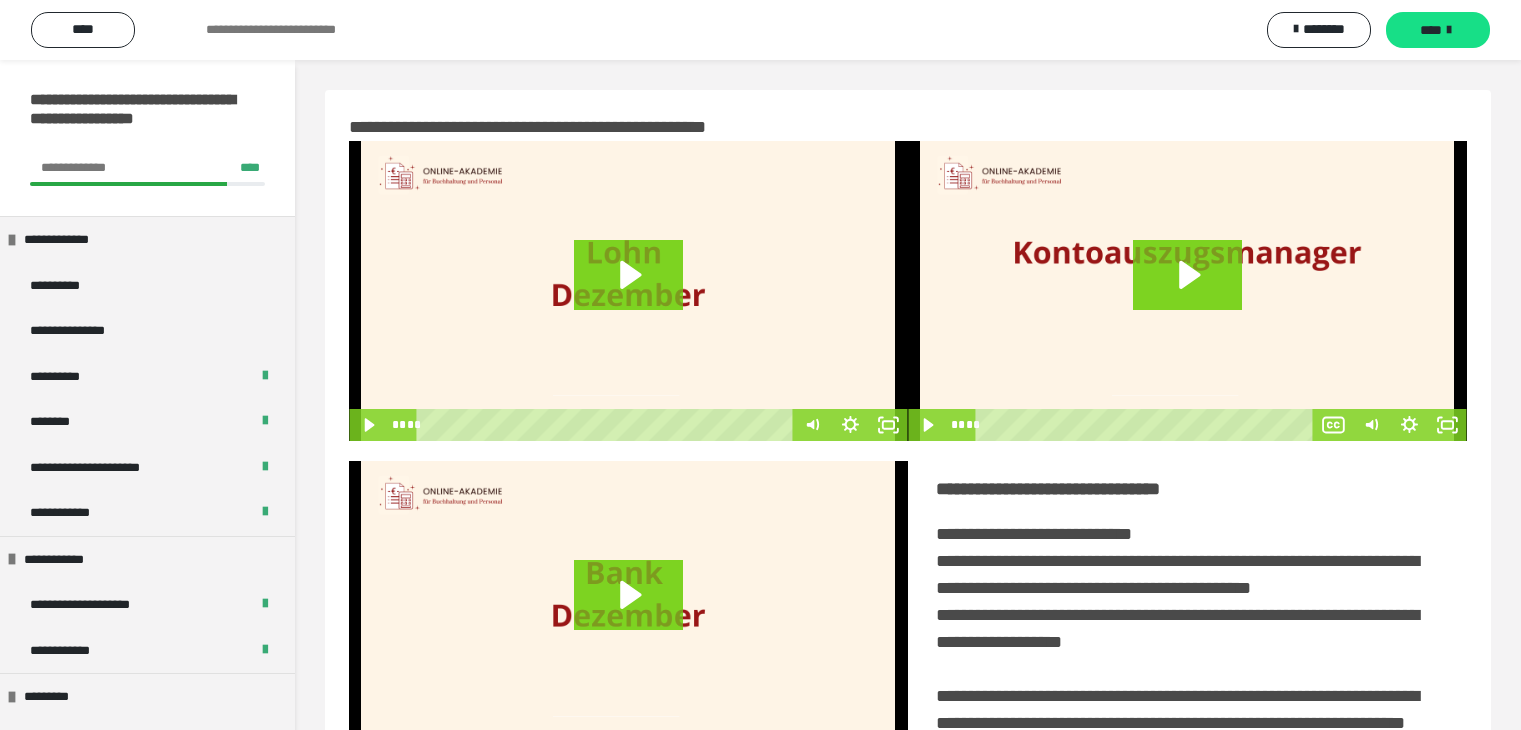 scroll, scrollTop: 0, scrollLeft: 0, axis: both 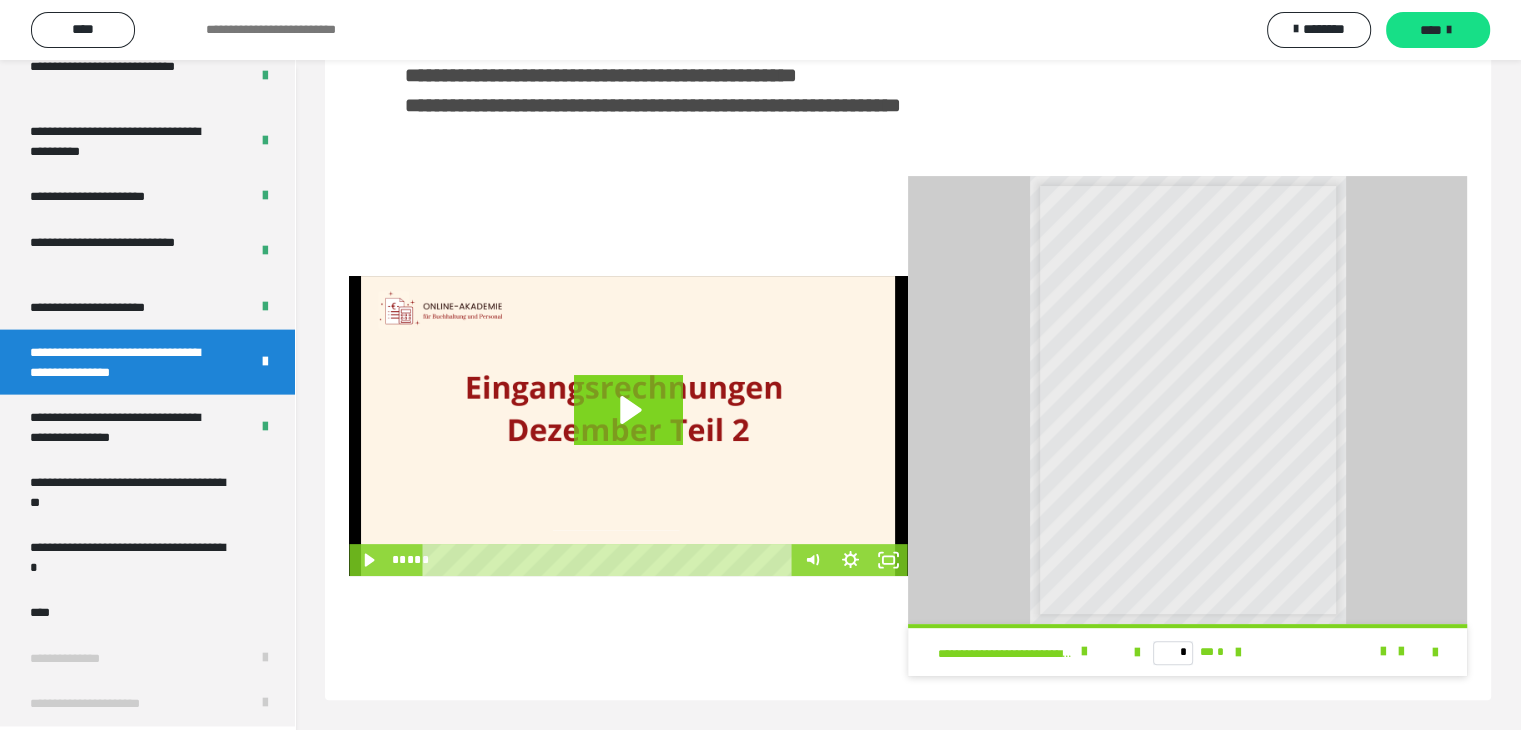 click at bounding box center (1435, 653) 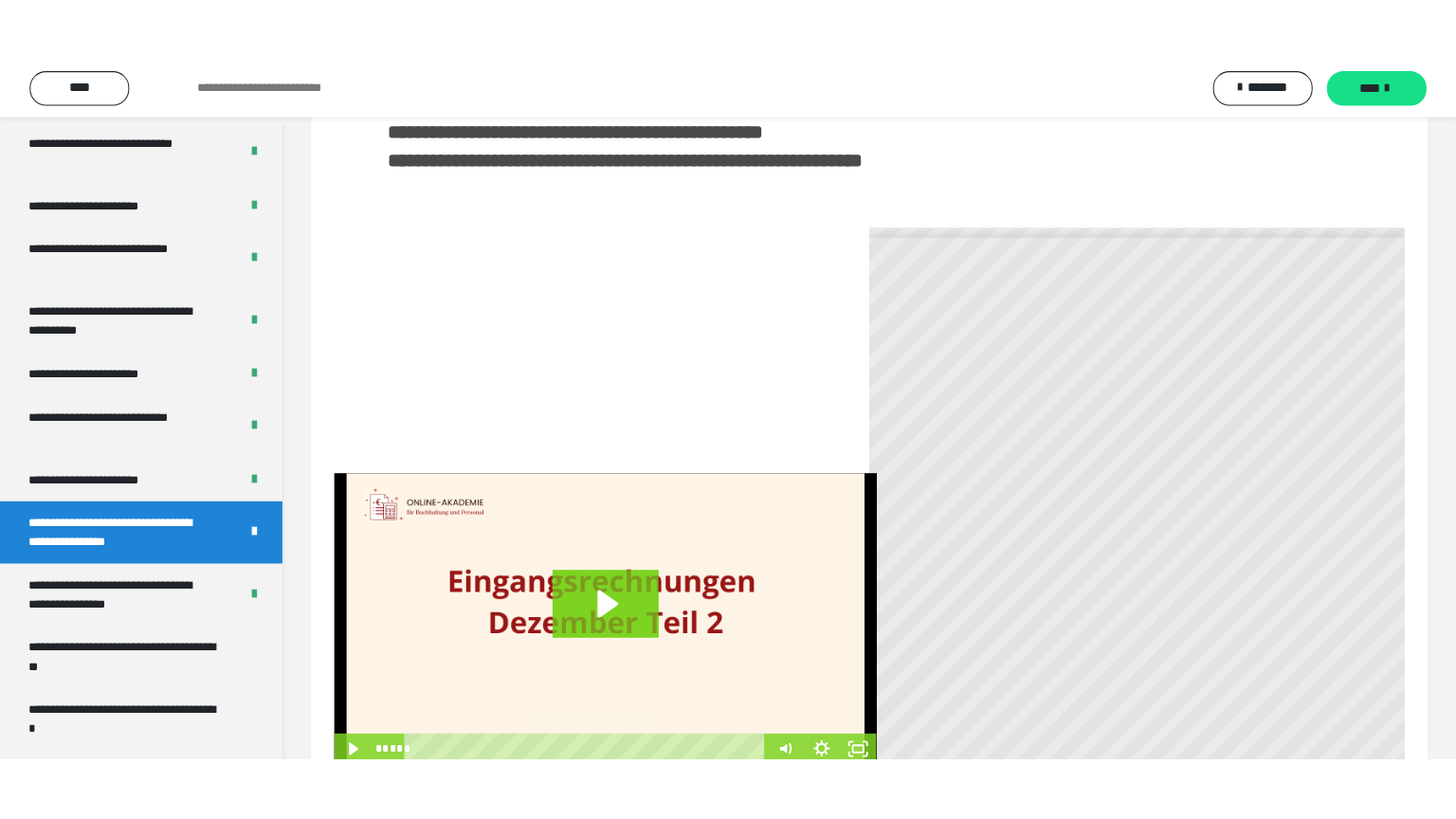 scroll, scrollTop: 334, scrollLeft: 0, axis: vertical 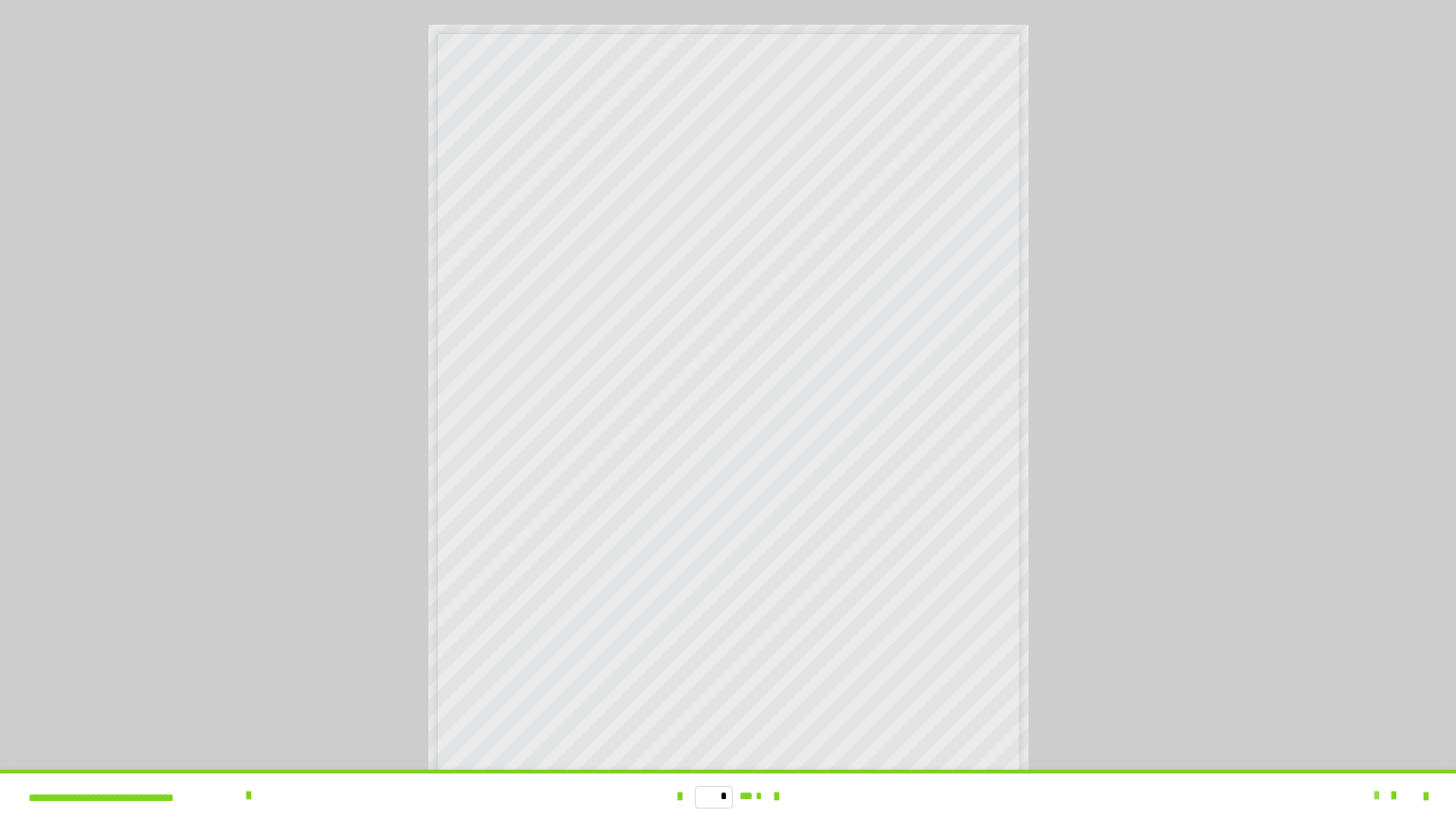 click at bounding box center [1376, 796] 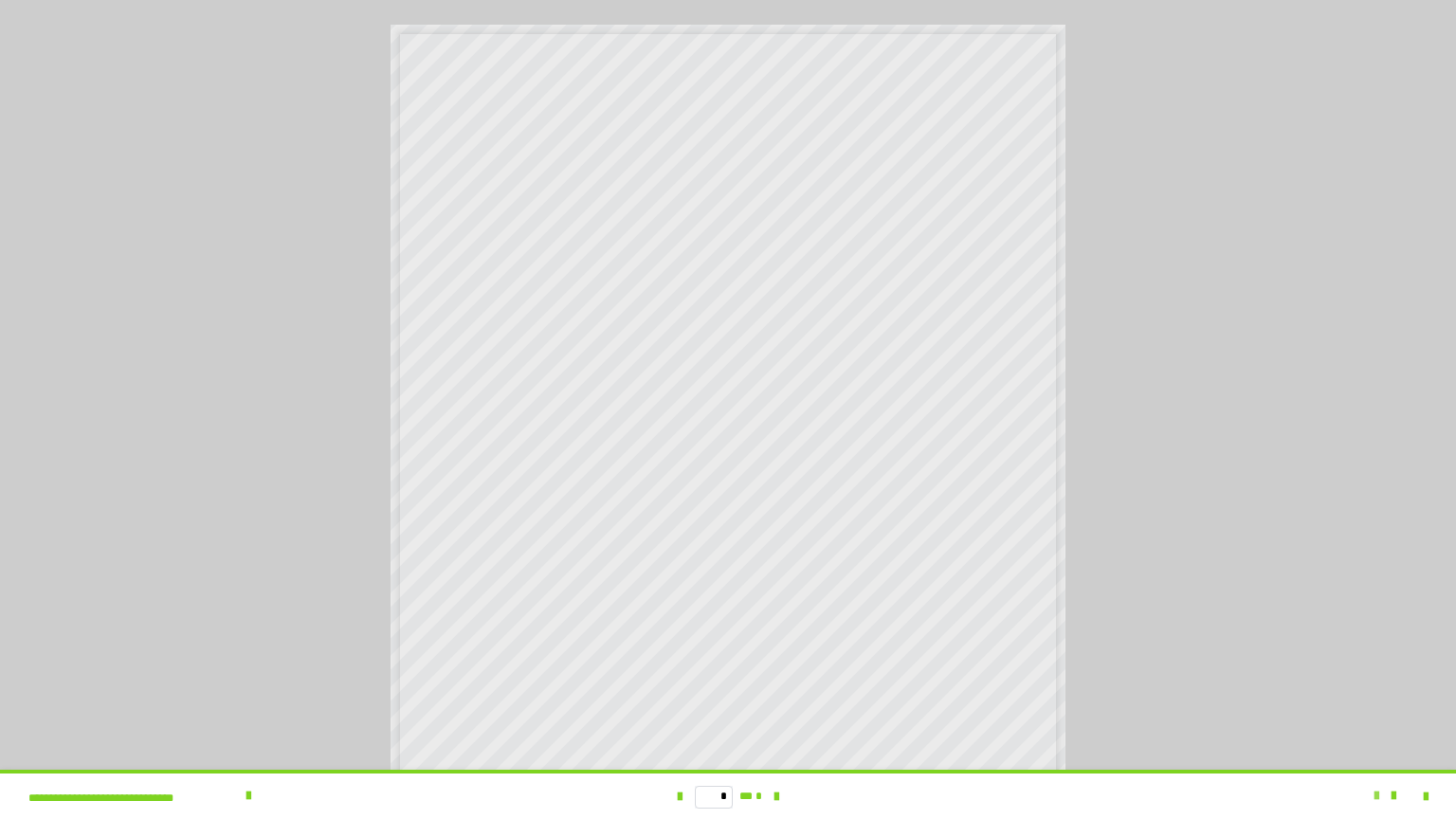 click at bounding box center (1376, 796) 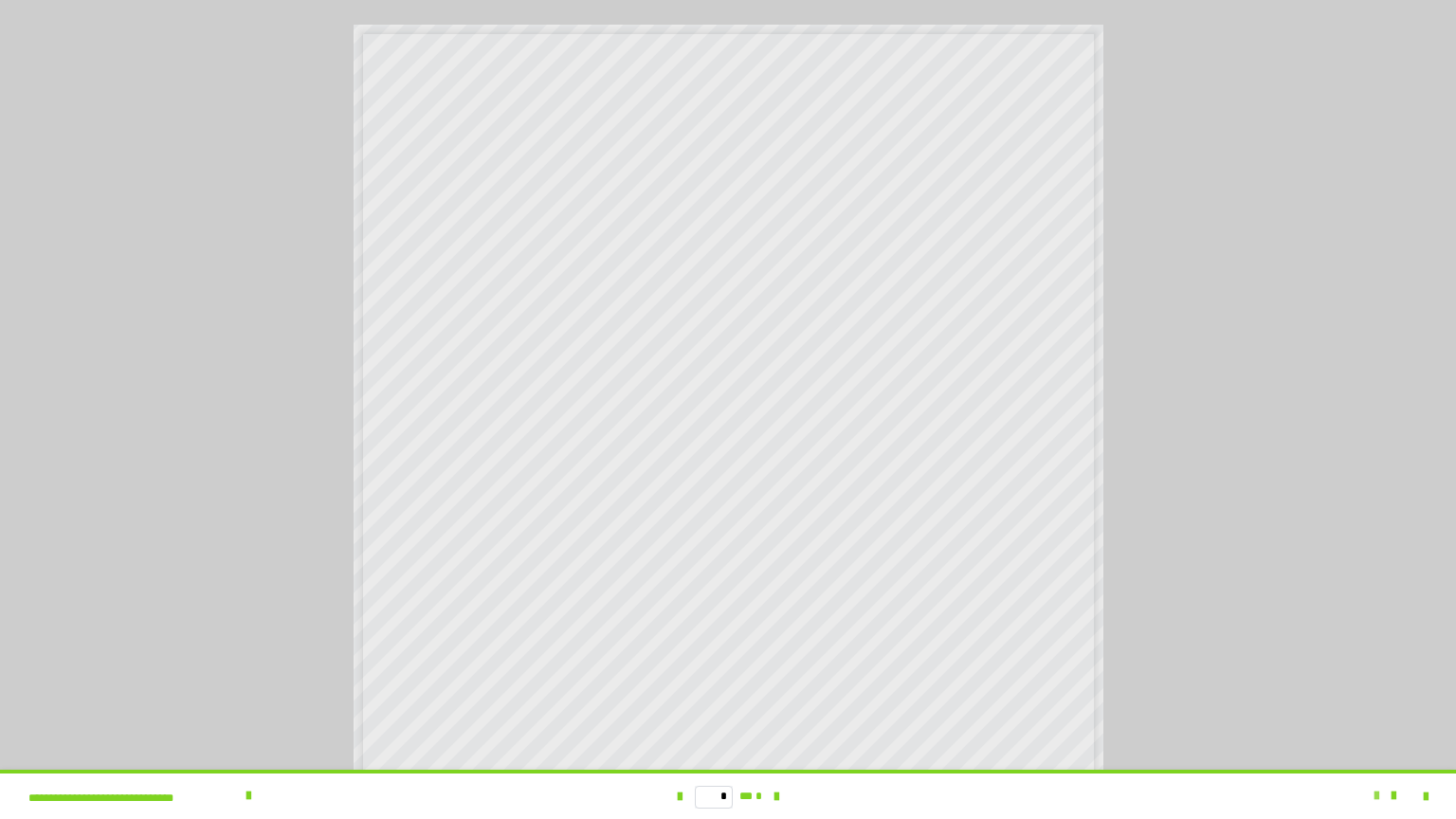 click at bounding box center (1376, 796) 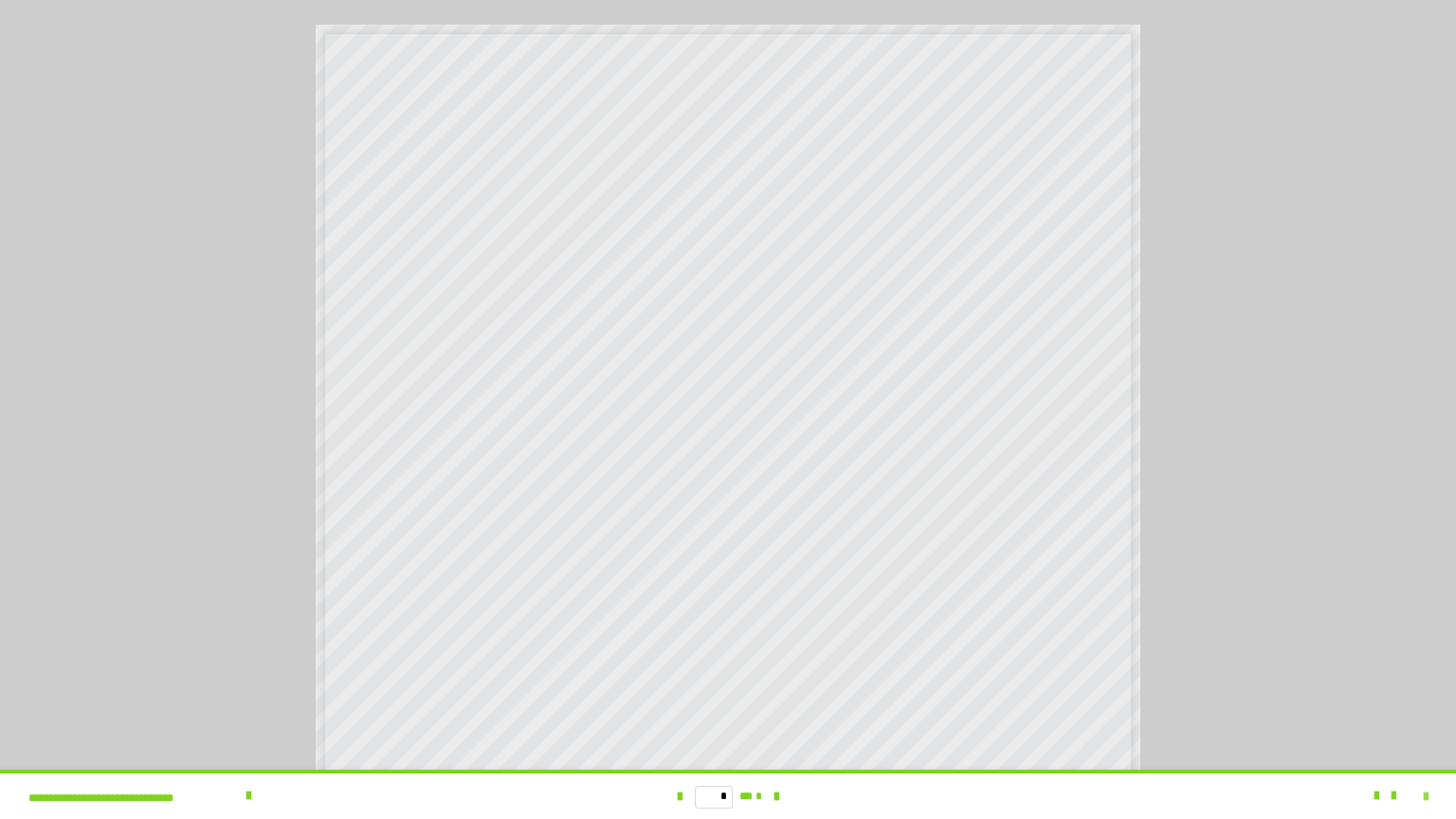 click at bounding box center [1426, 797] 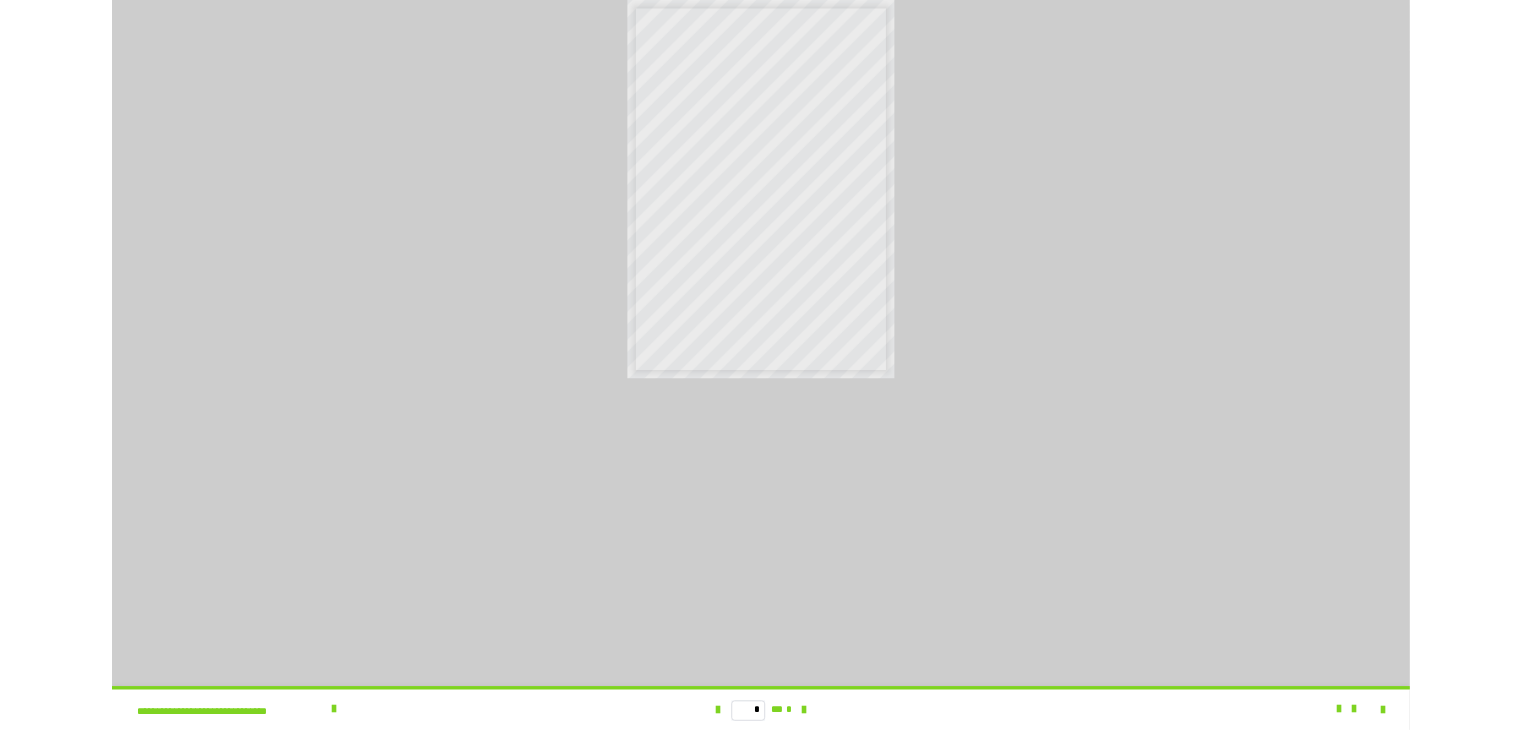 scroll, scrollTop: 4315, scrollLeft: 0, axis: vertical 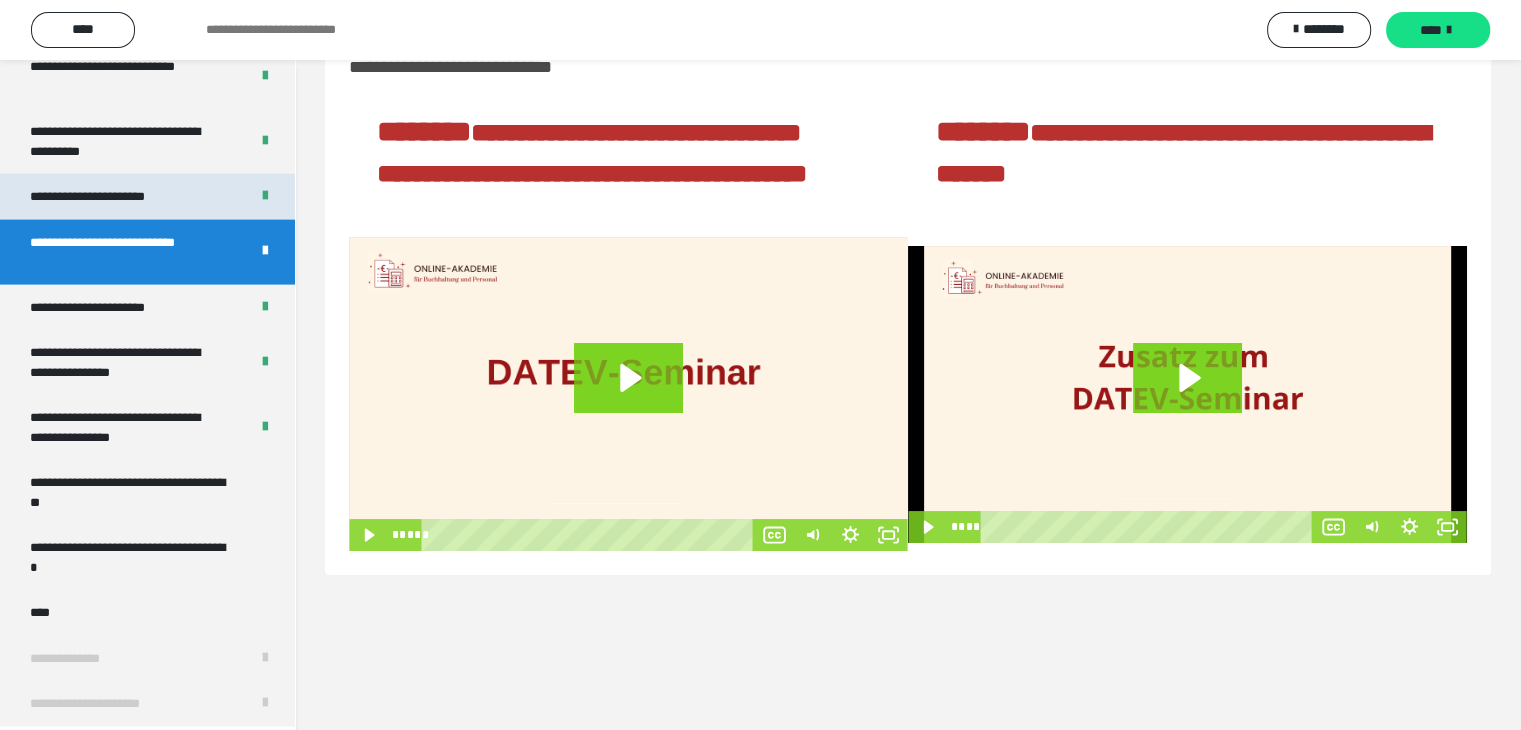 click on "**********" at bounding box center (110, 197) 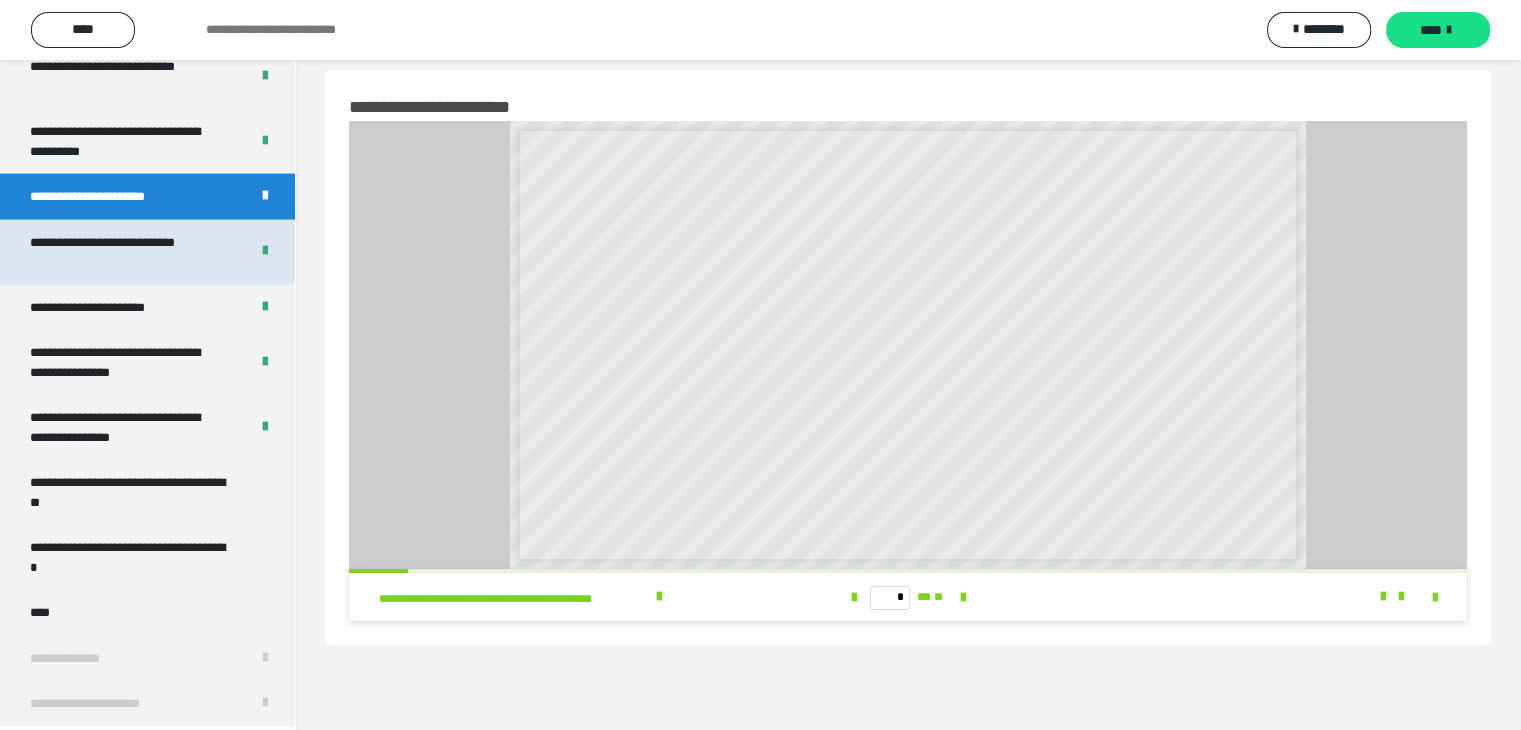 scroll, scrollTop: 0, scrollLeft: 0, axis: both 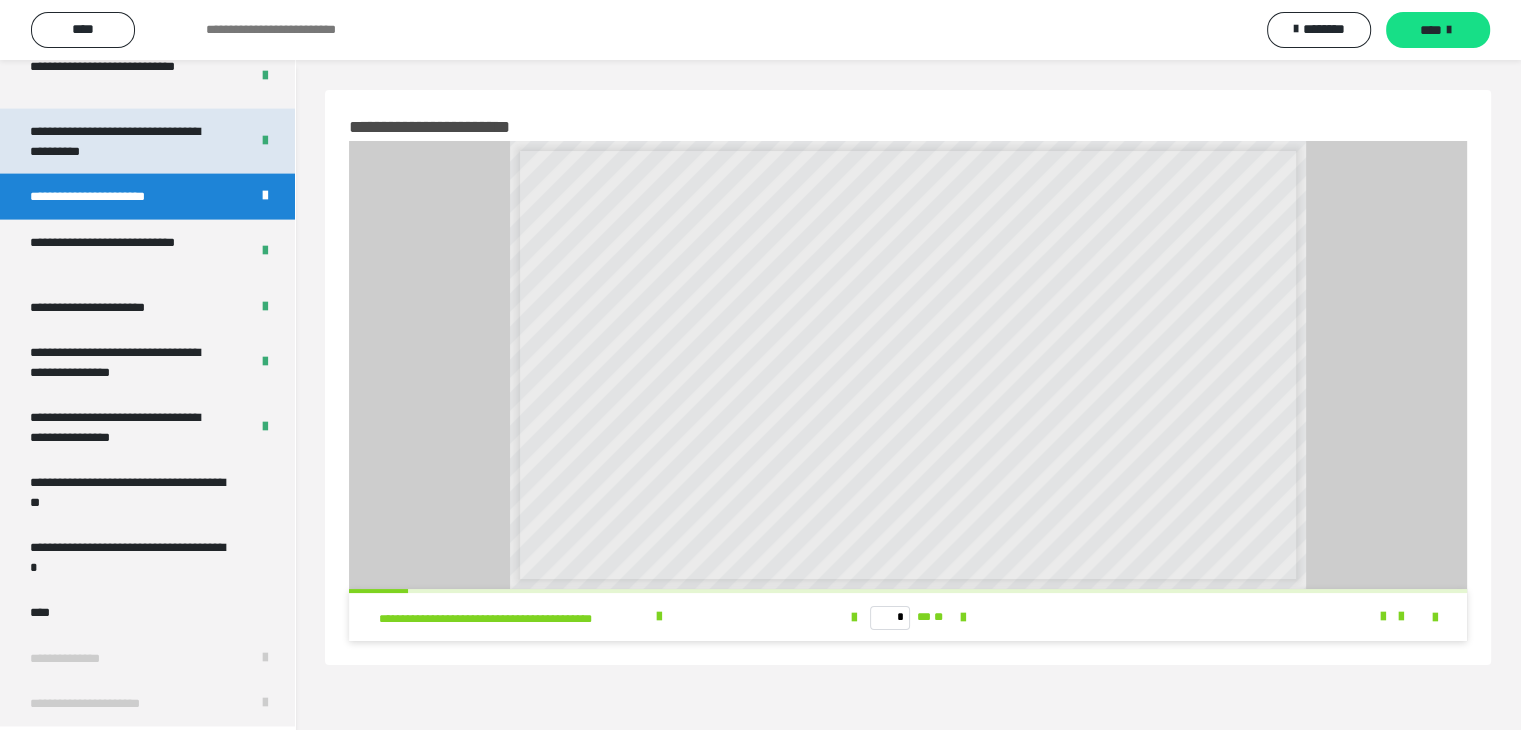 click on "**********" at bounding box center [124, 141] 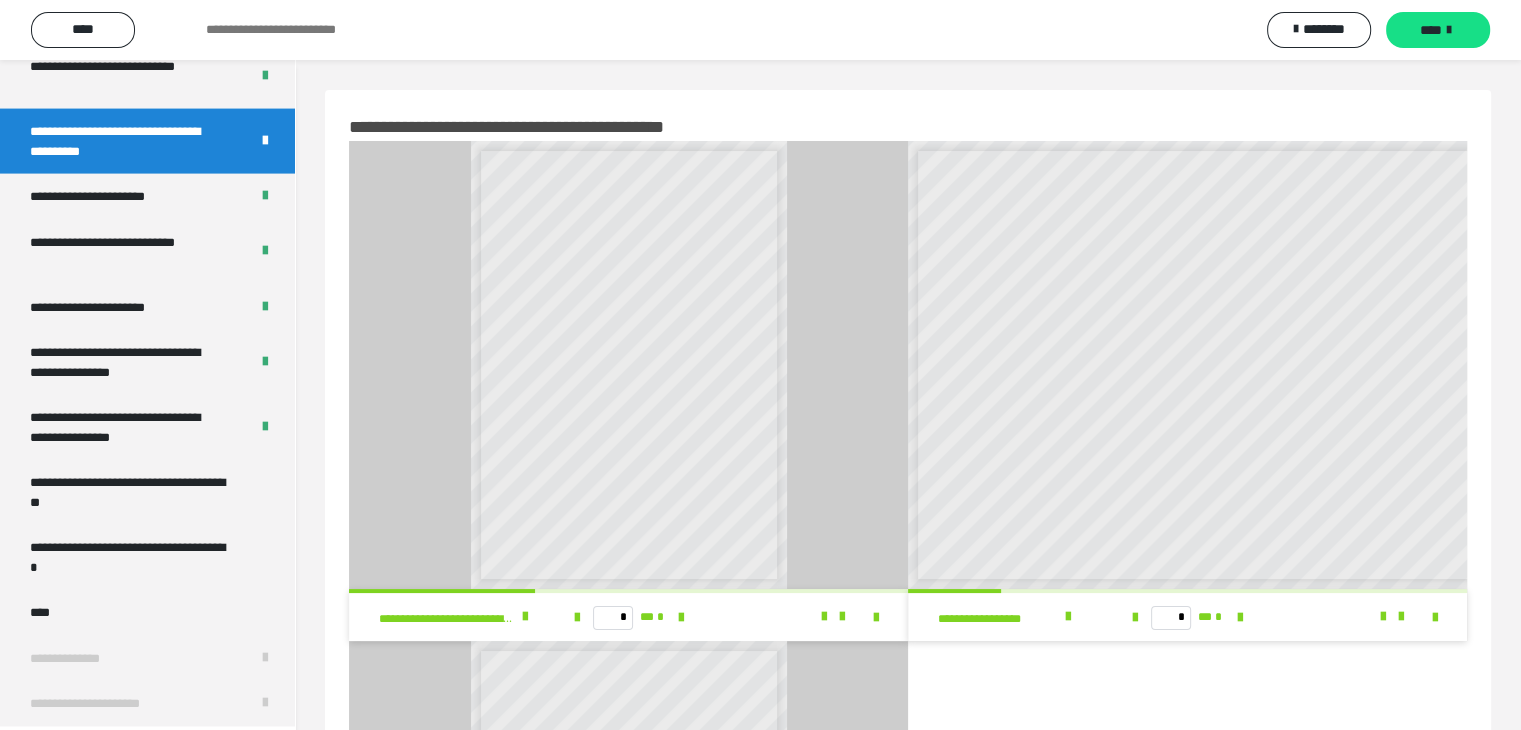 scroll, scrollTop: 8, scrollLeft: 0, axis: vertical 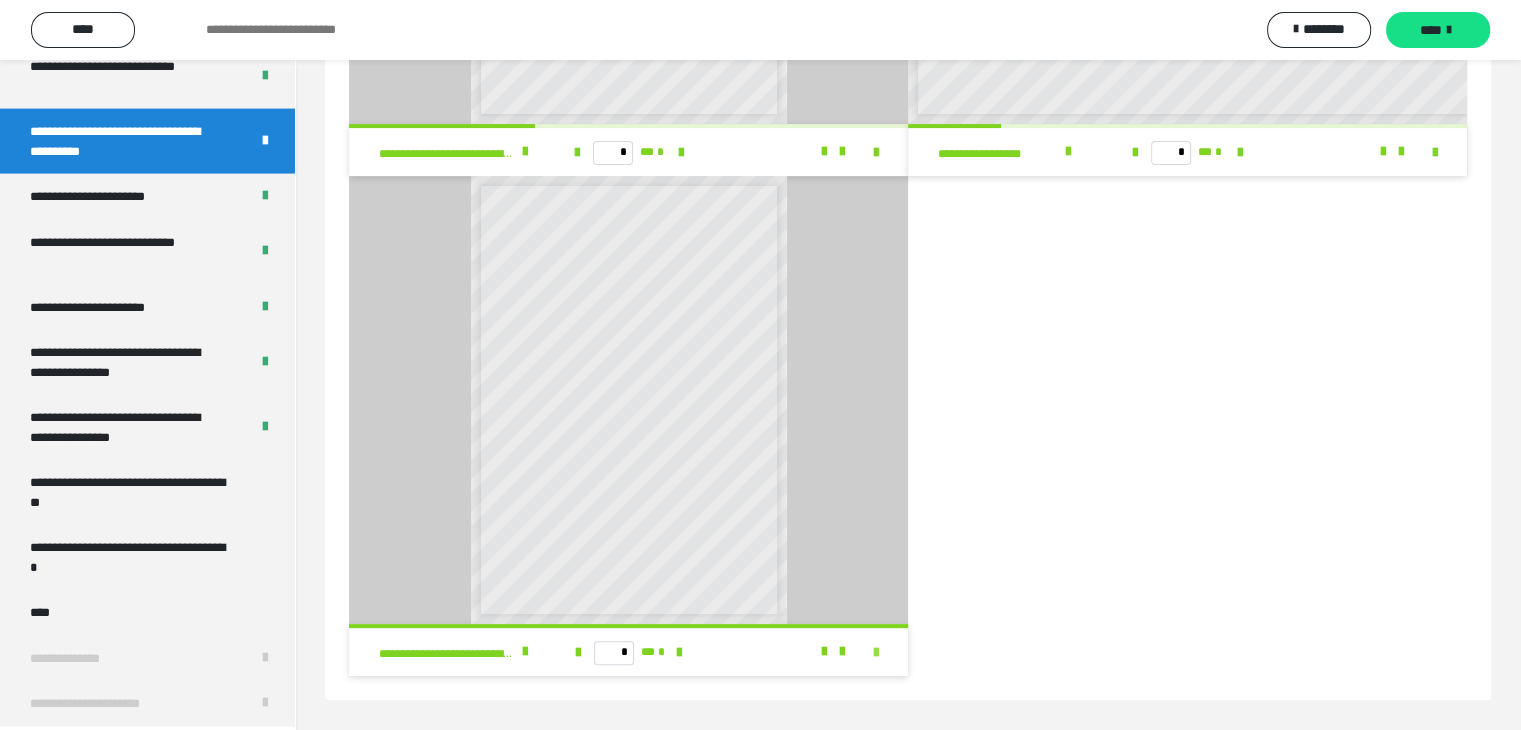 click at bounding box center [876, 653] 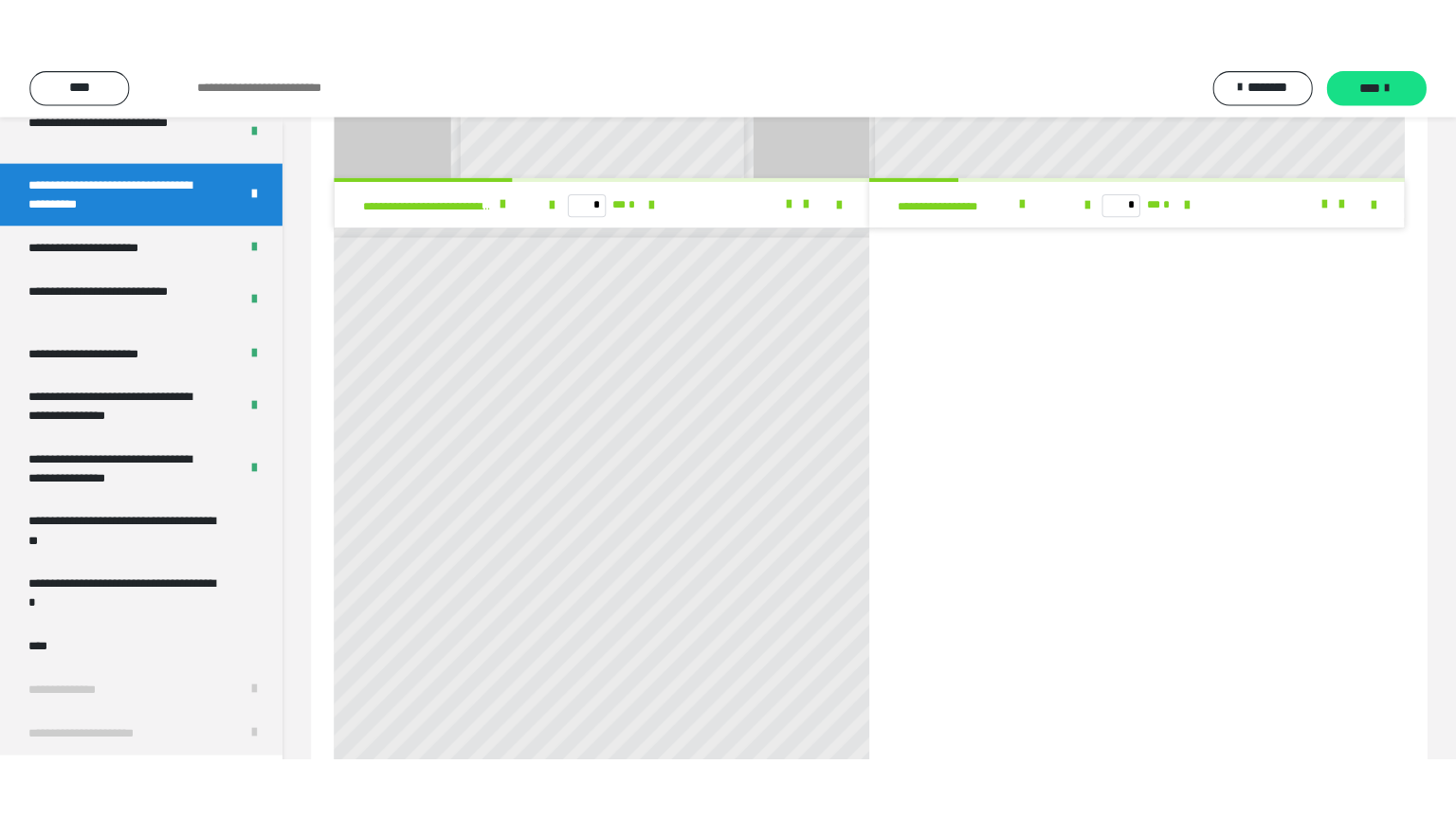 scroll, scrollTop: 314, scrollLeft: 0, axis: vertical 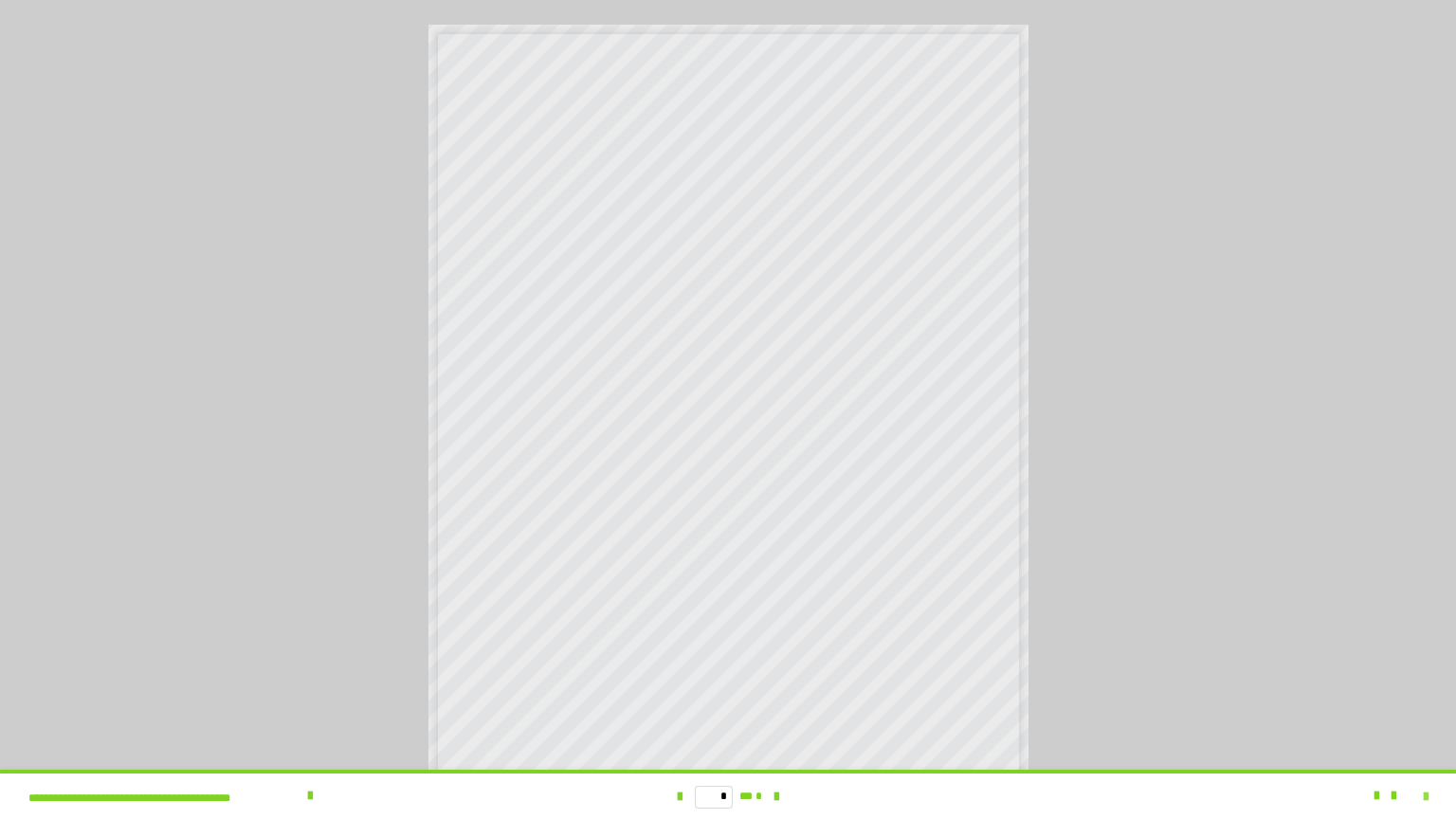 click at bounding box center [1426, 797] 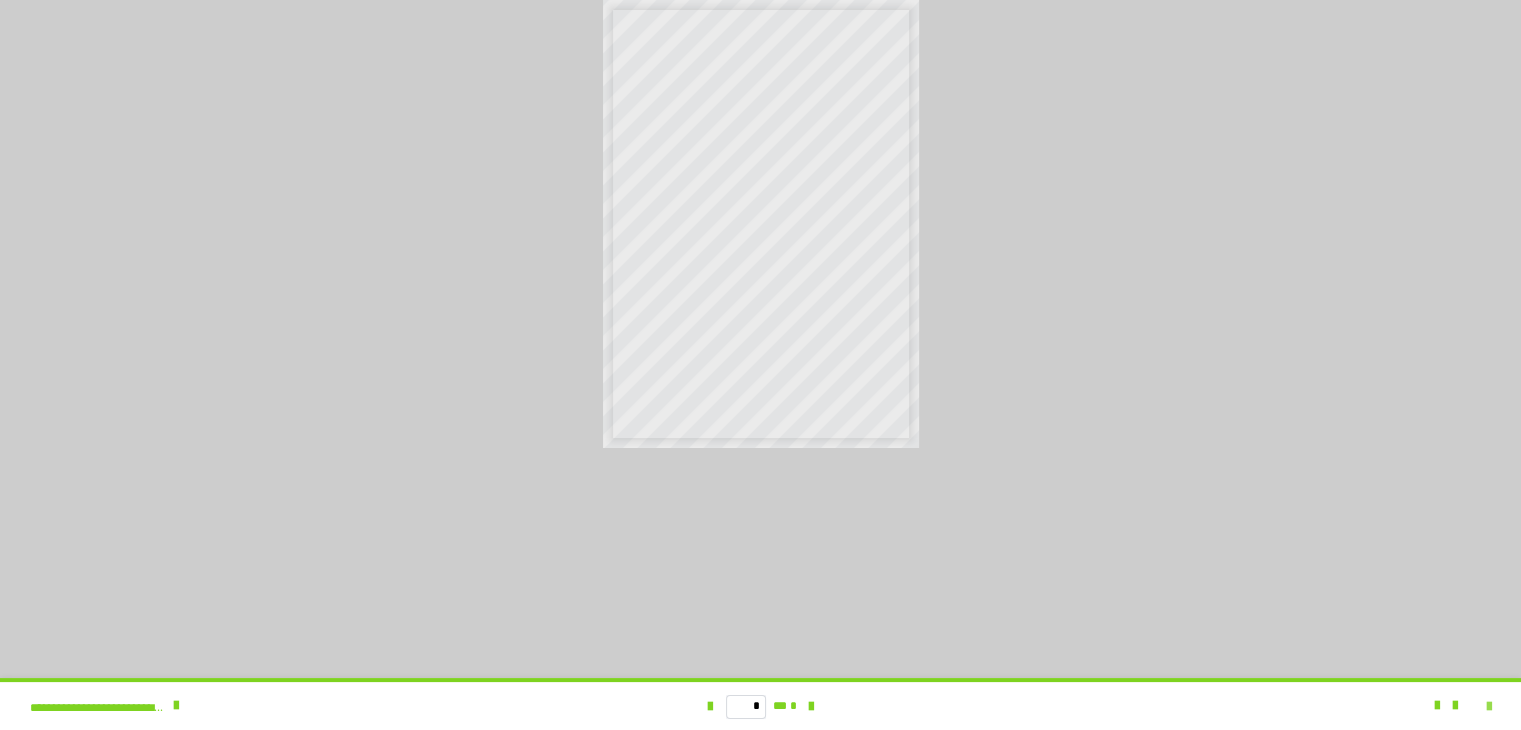 scroll, scrollTop: 4315, scrollLeft: 0, axis: vertical 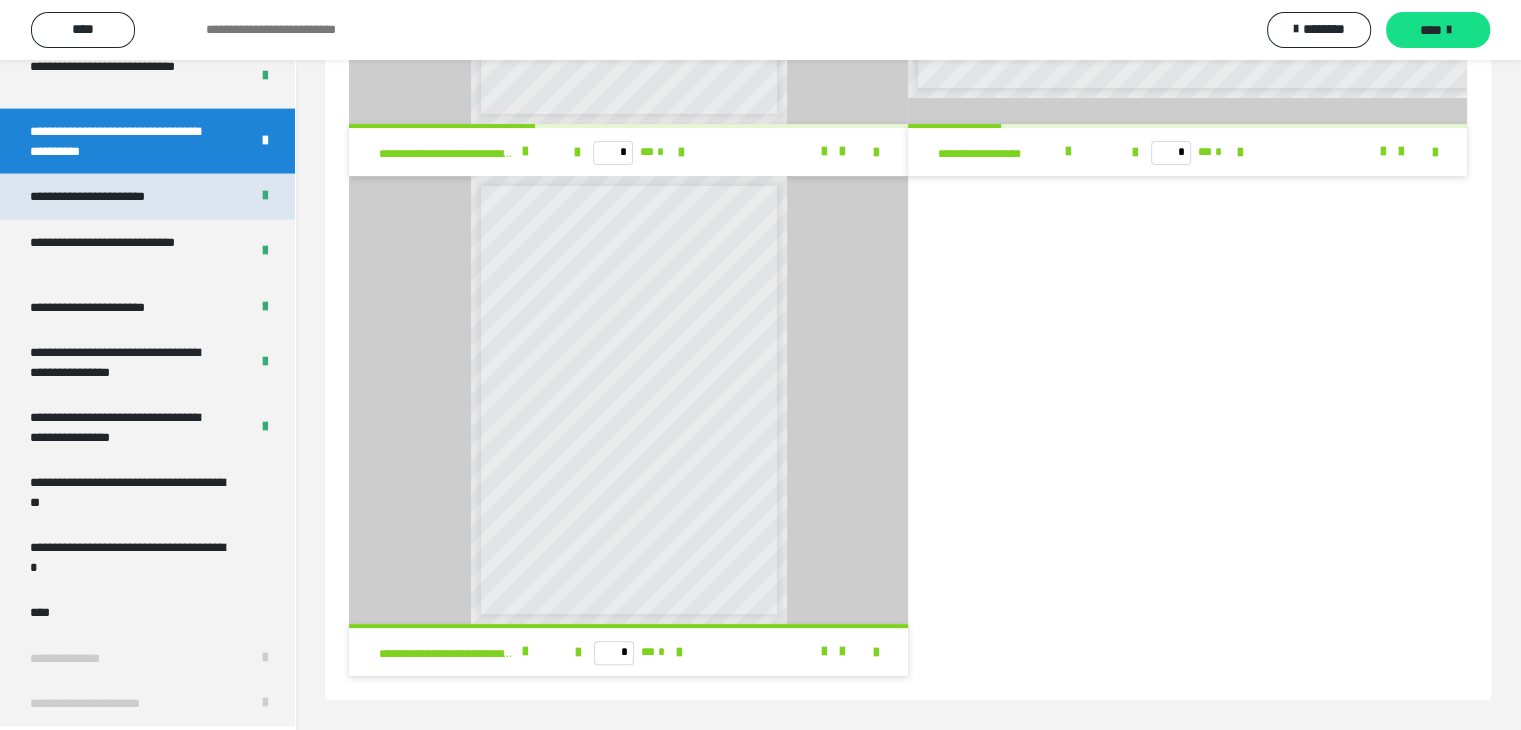 click on "**********" at bounding box center (110, 197) 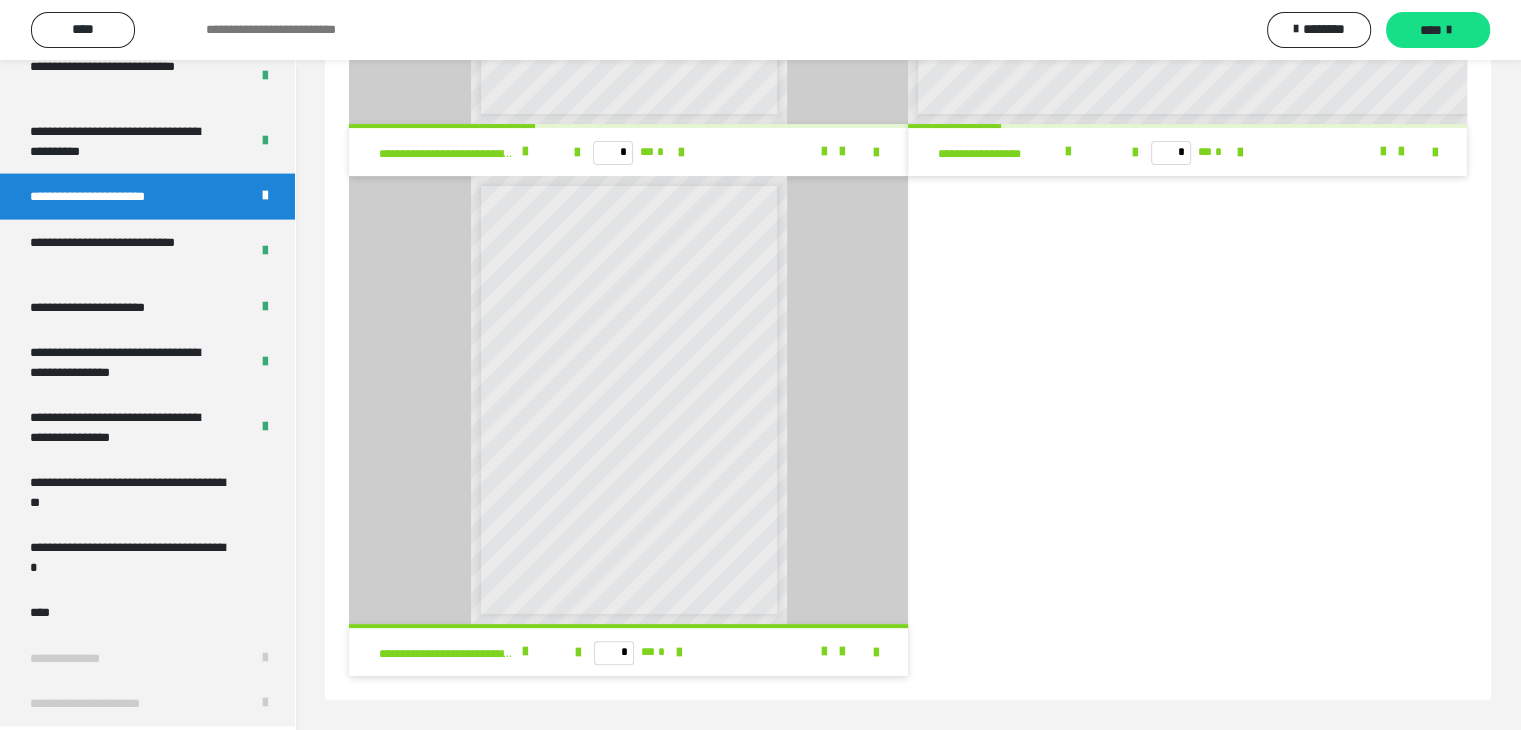 scroll, scrollTop: 0, scrollLeft: 0, axis: both 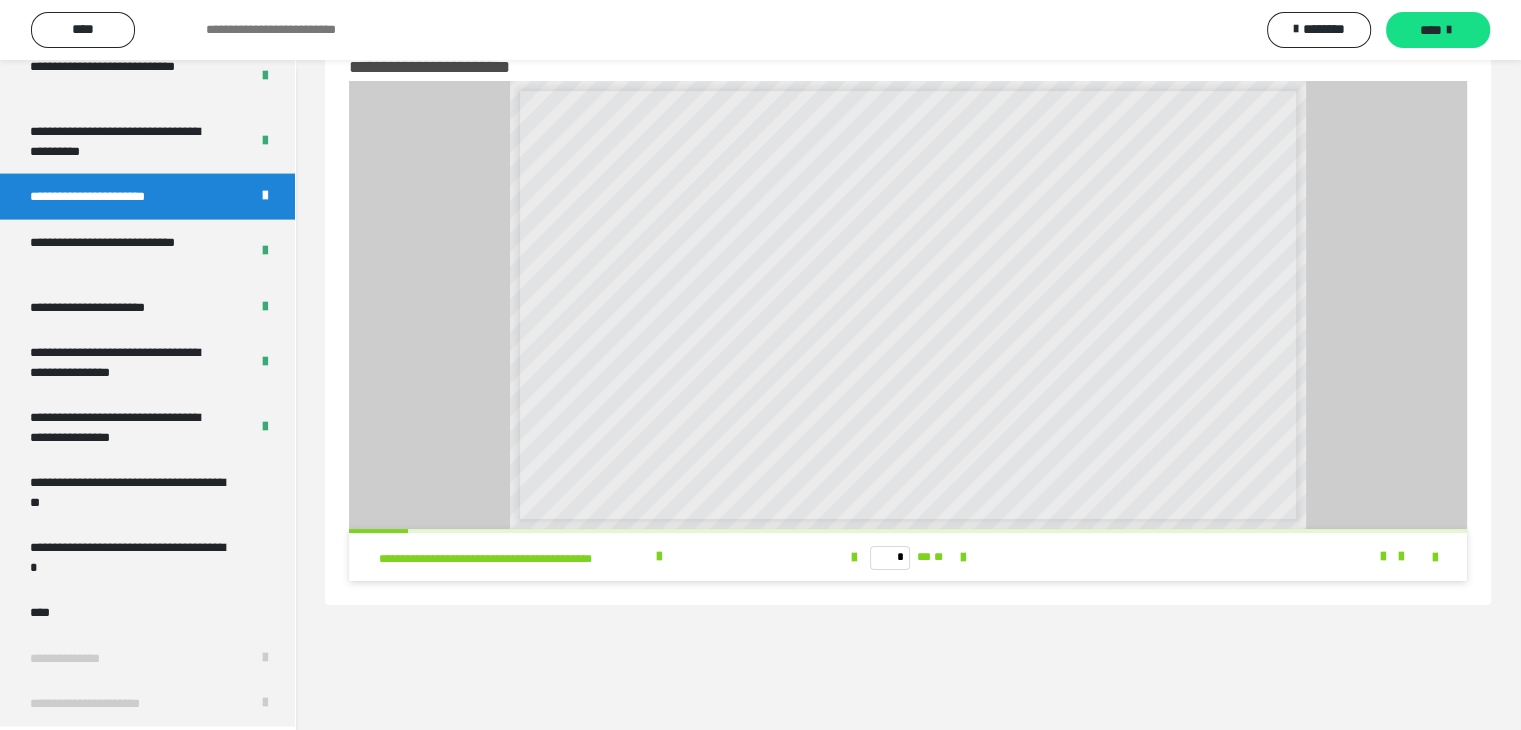 click on "**********" at bounding box center (147, 197) 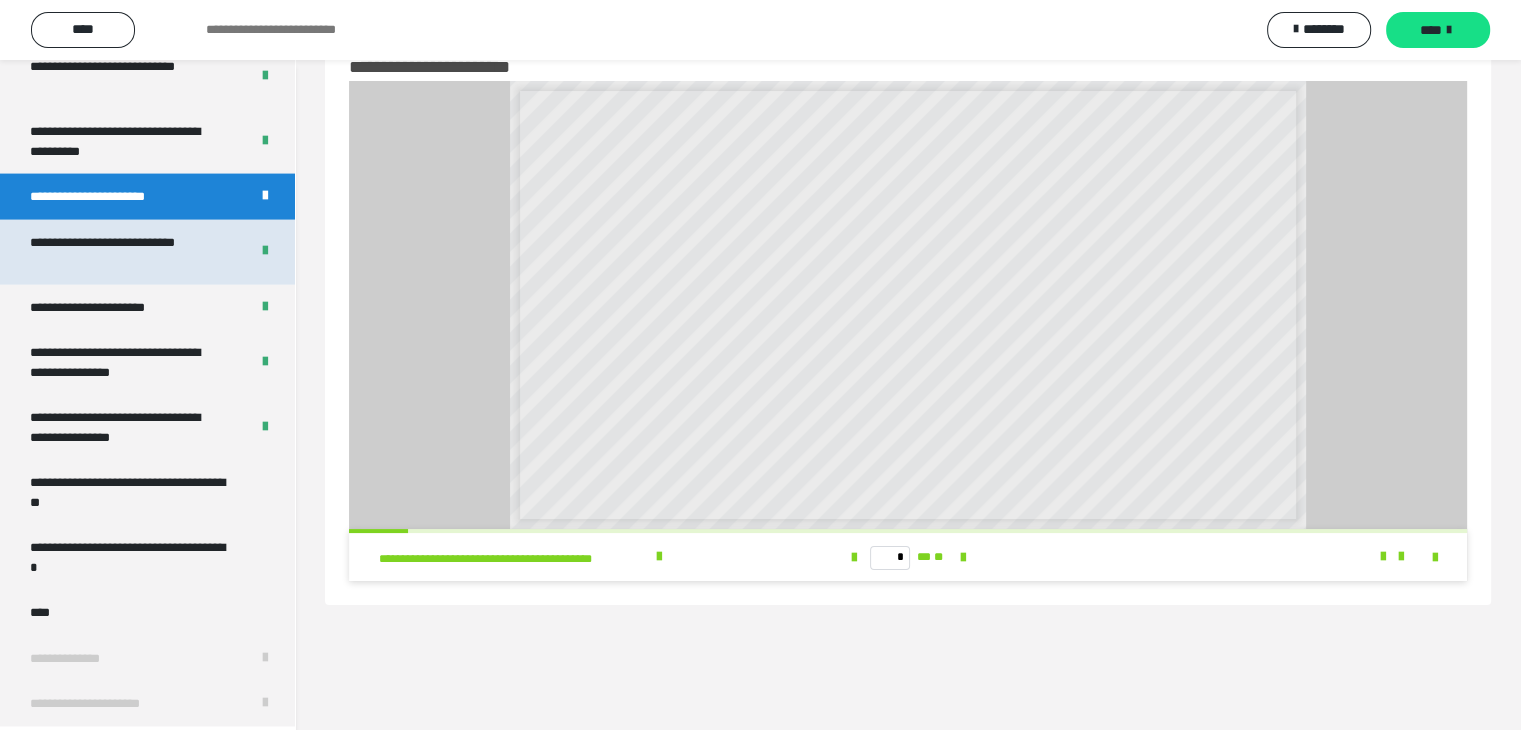 click on "**********" at bounding box center [124, 252] 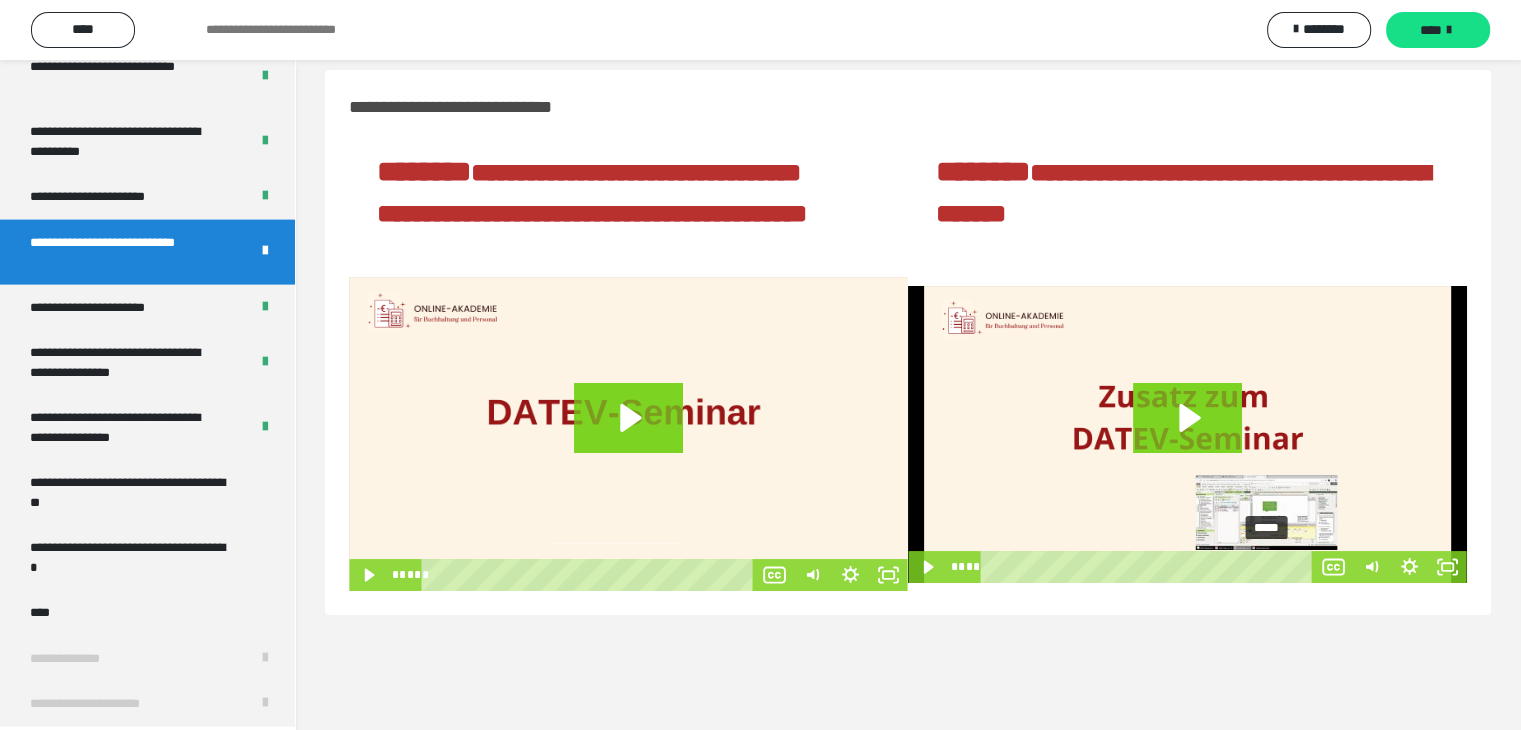 scroll, scrollTop: 0, scrollLeft: 0, axis: both 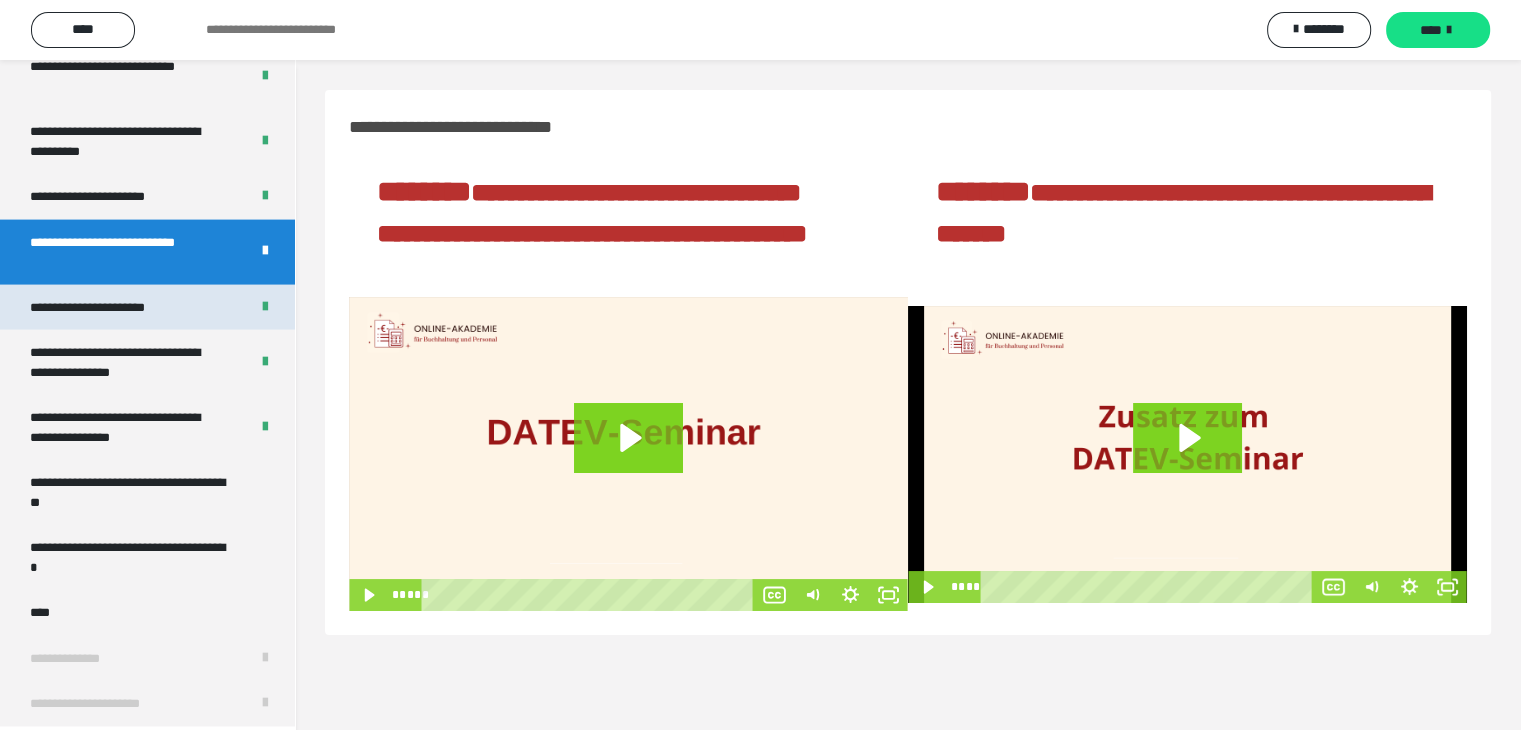 click on "**********" at bounding box center [111, 308] 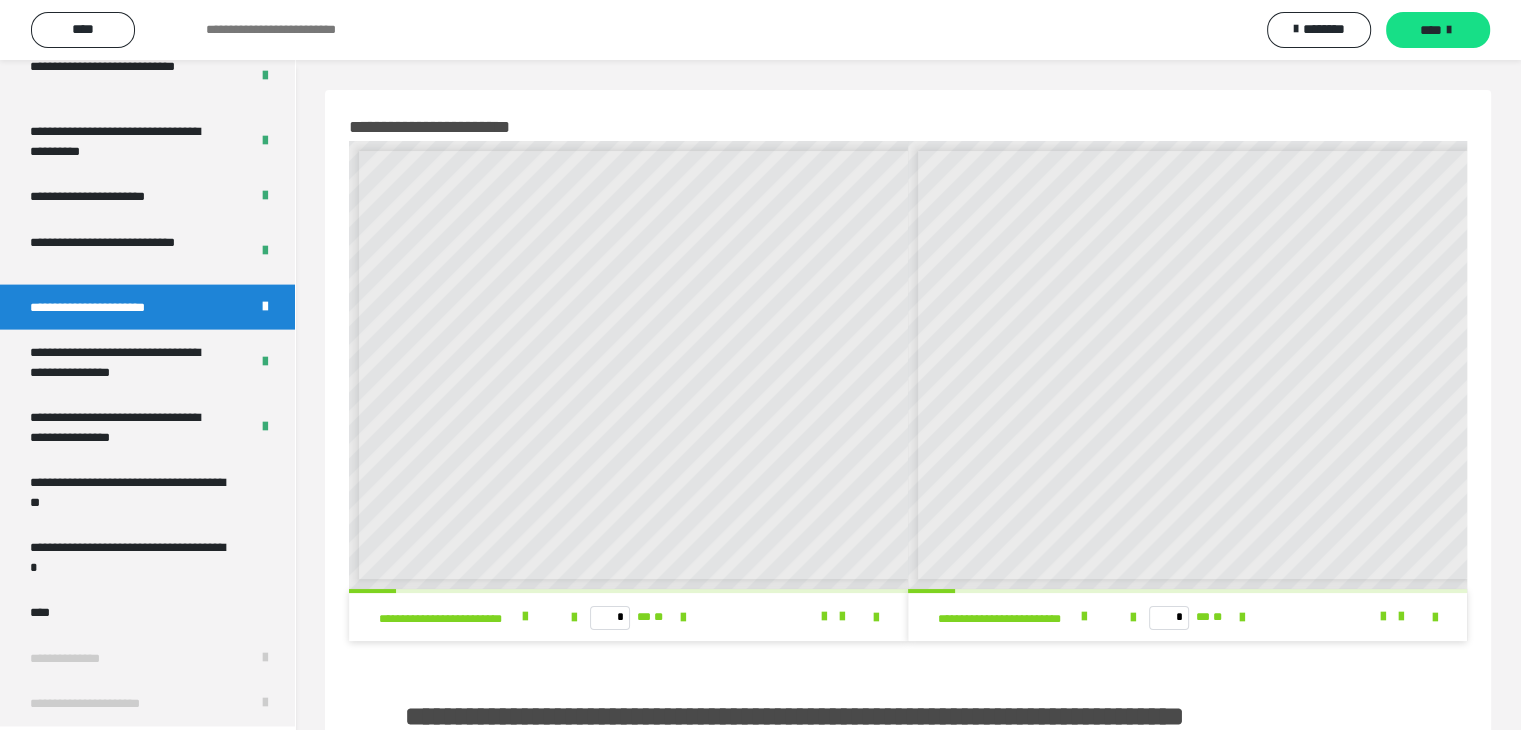 scroll, scrollTop: 8, scrollLeft: 0, axis: vertical 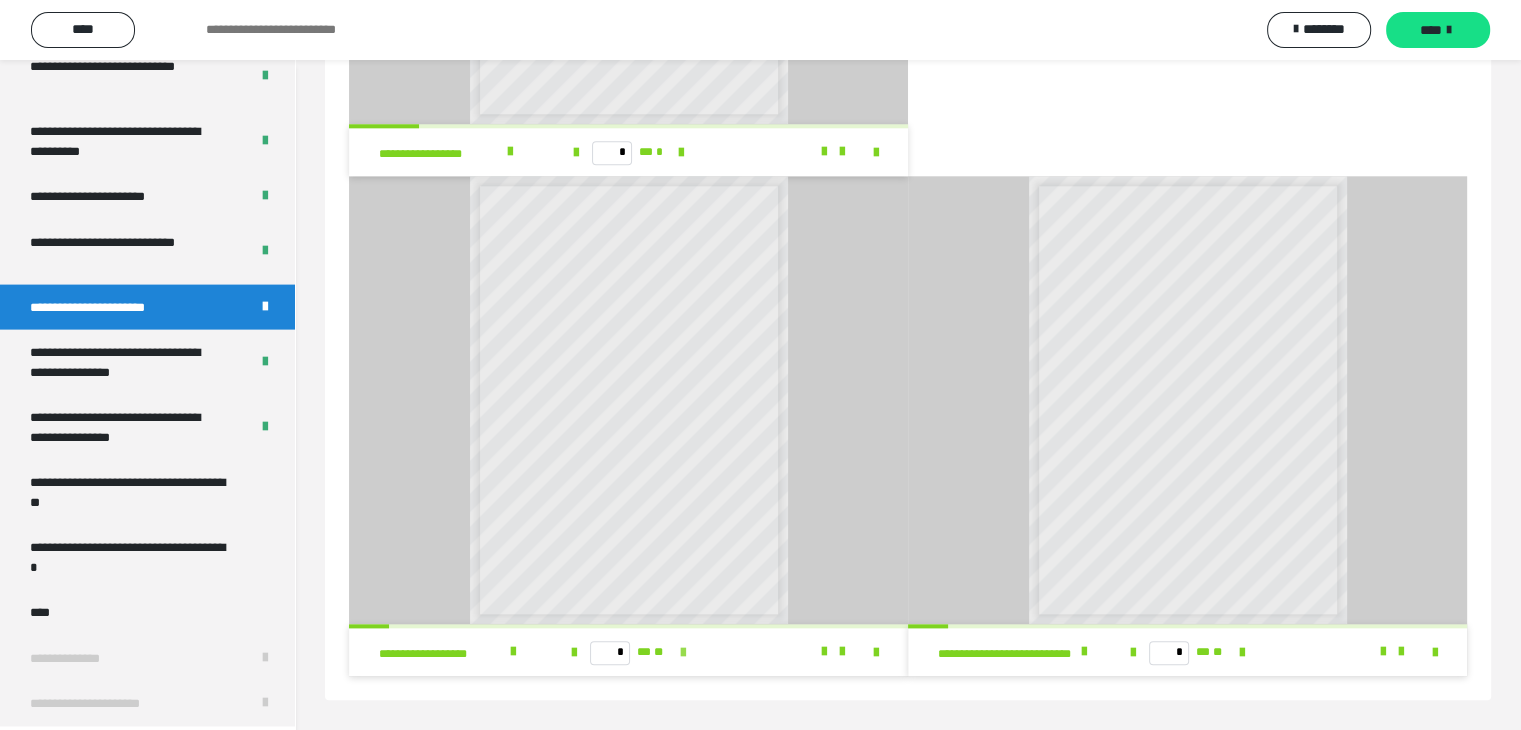 click at bounding box center (683, 653) 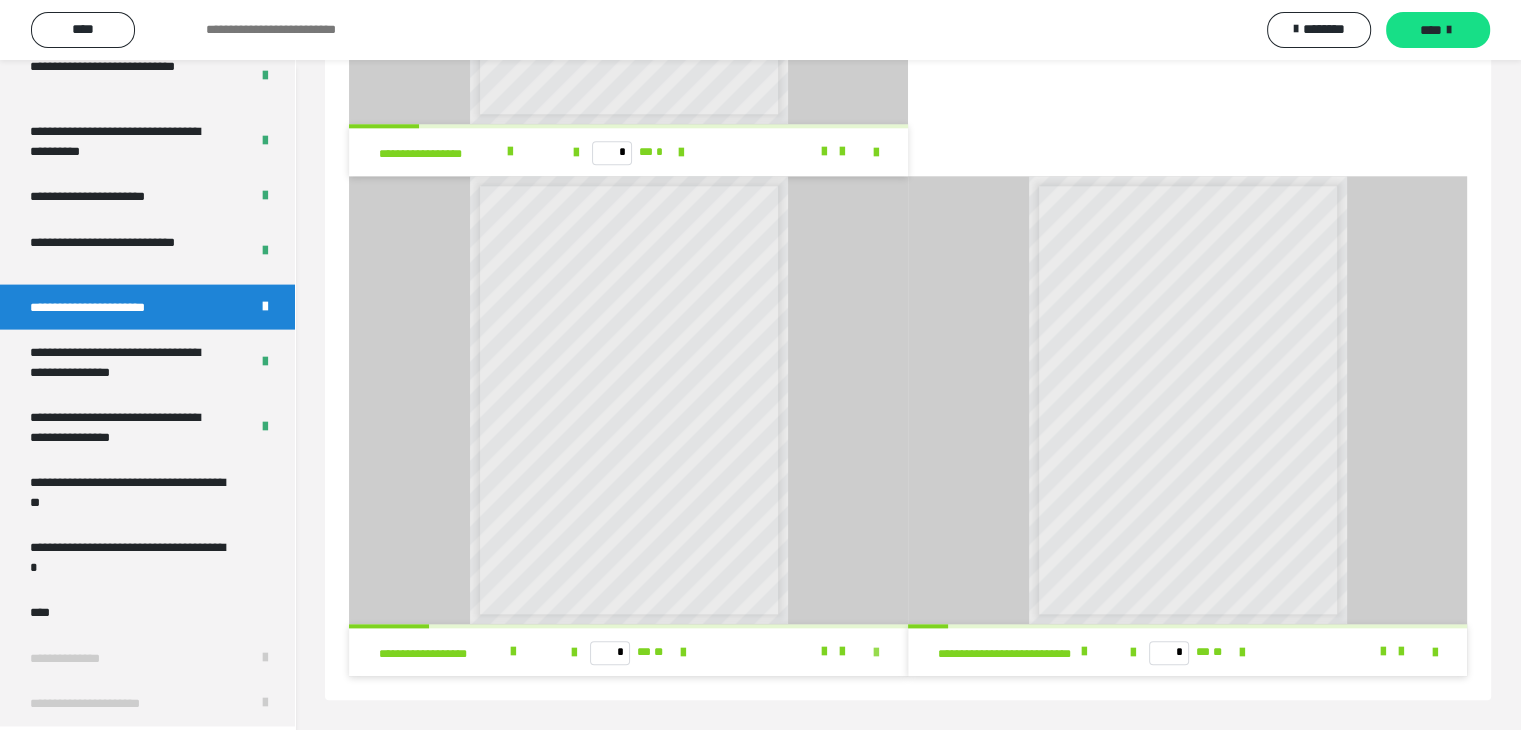 click at bounding box center (876, 653) 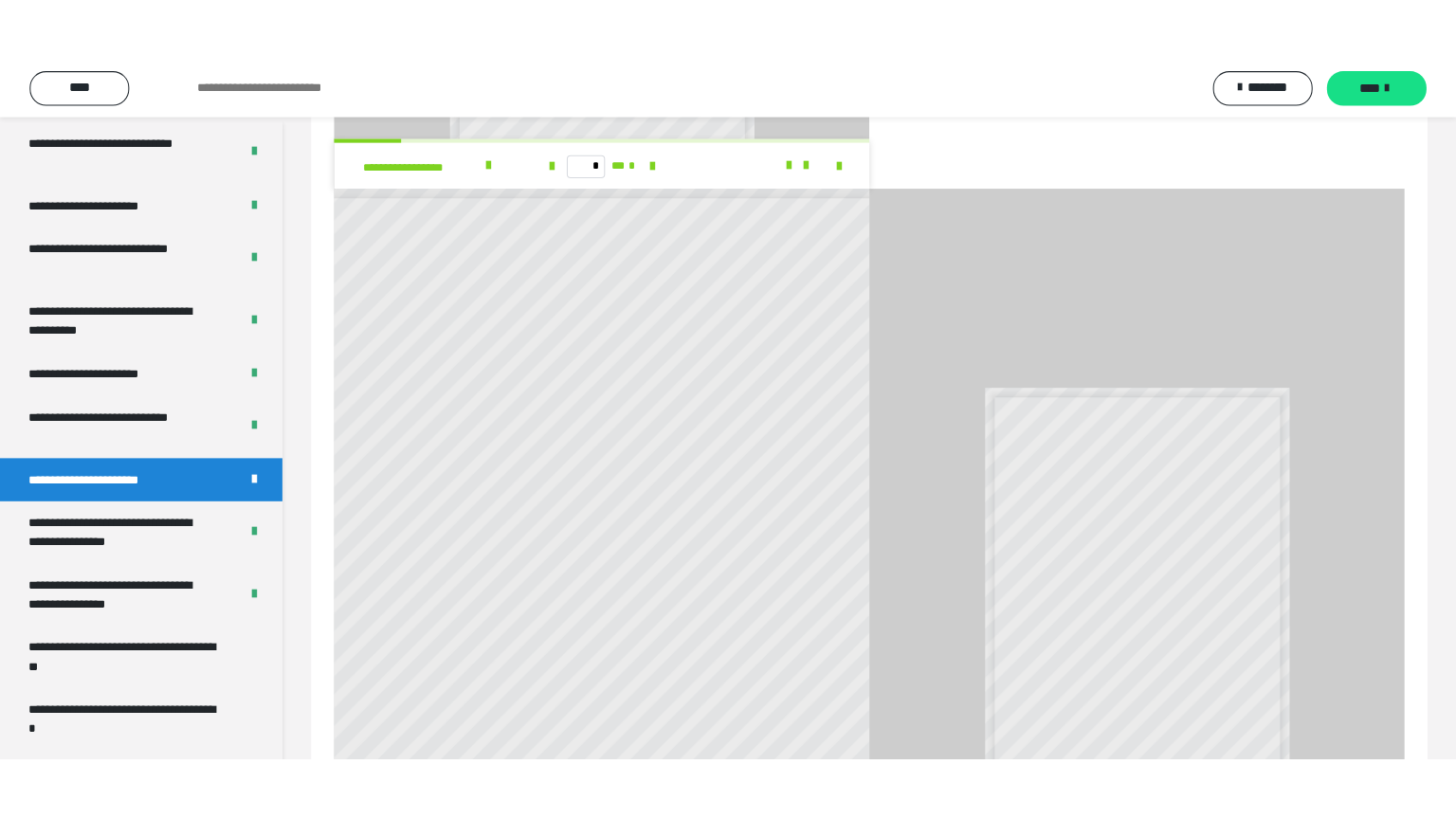 scroll, scrollTop: 1935, scrollLeft: 0, axis: vertical 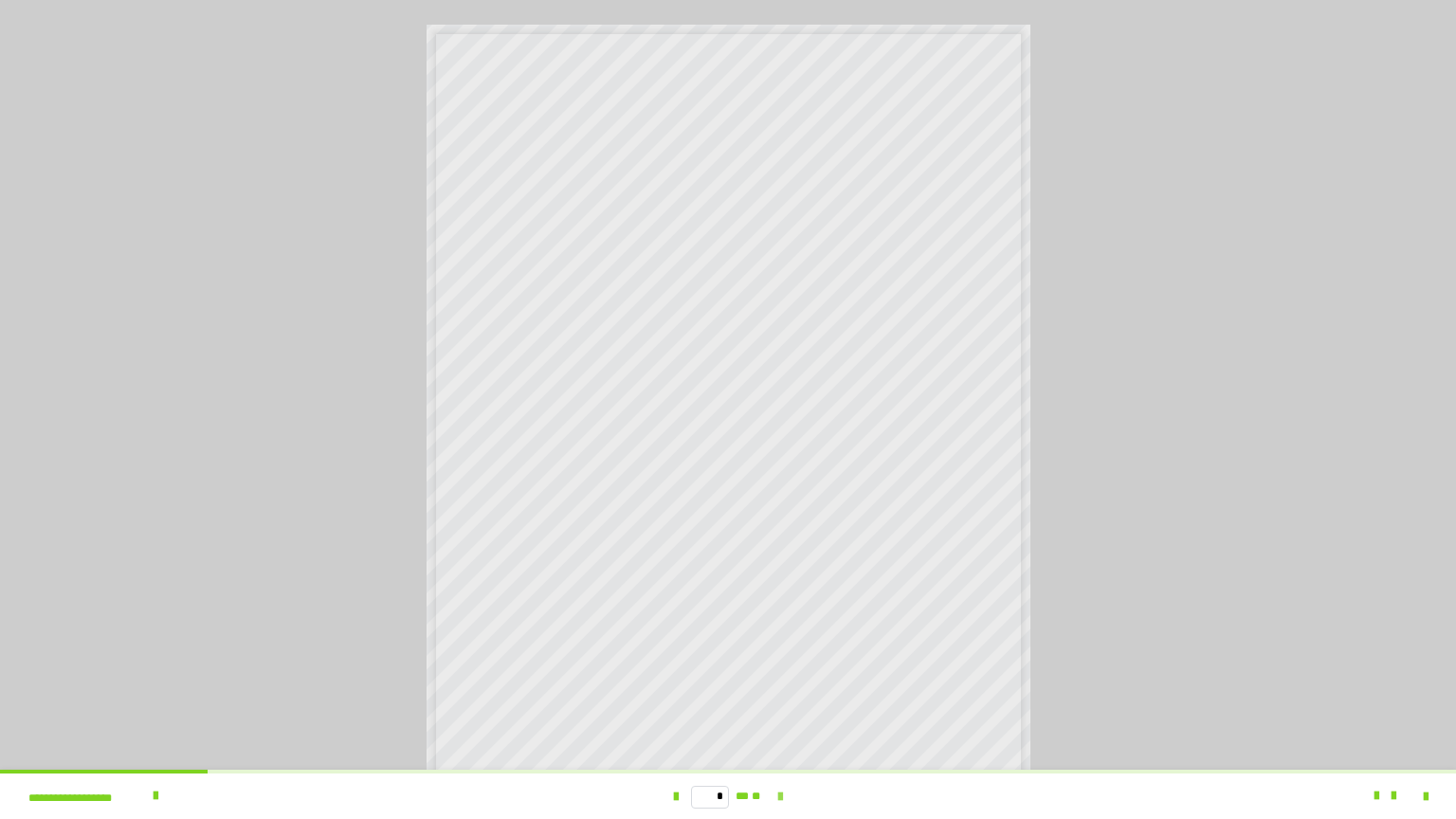 click at bounding box center (780, 797) 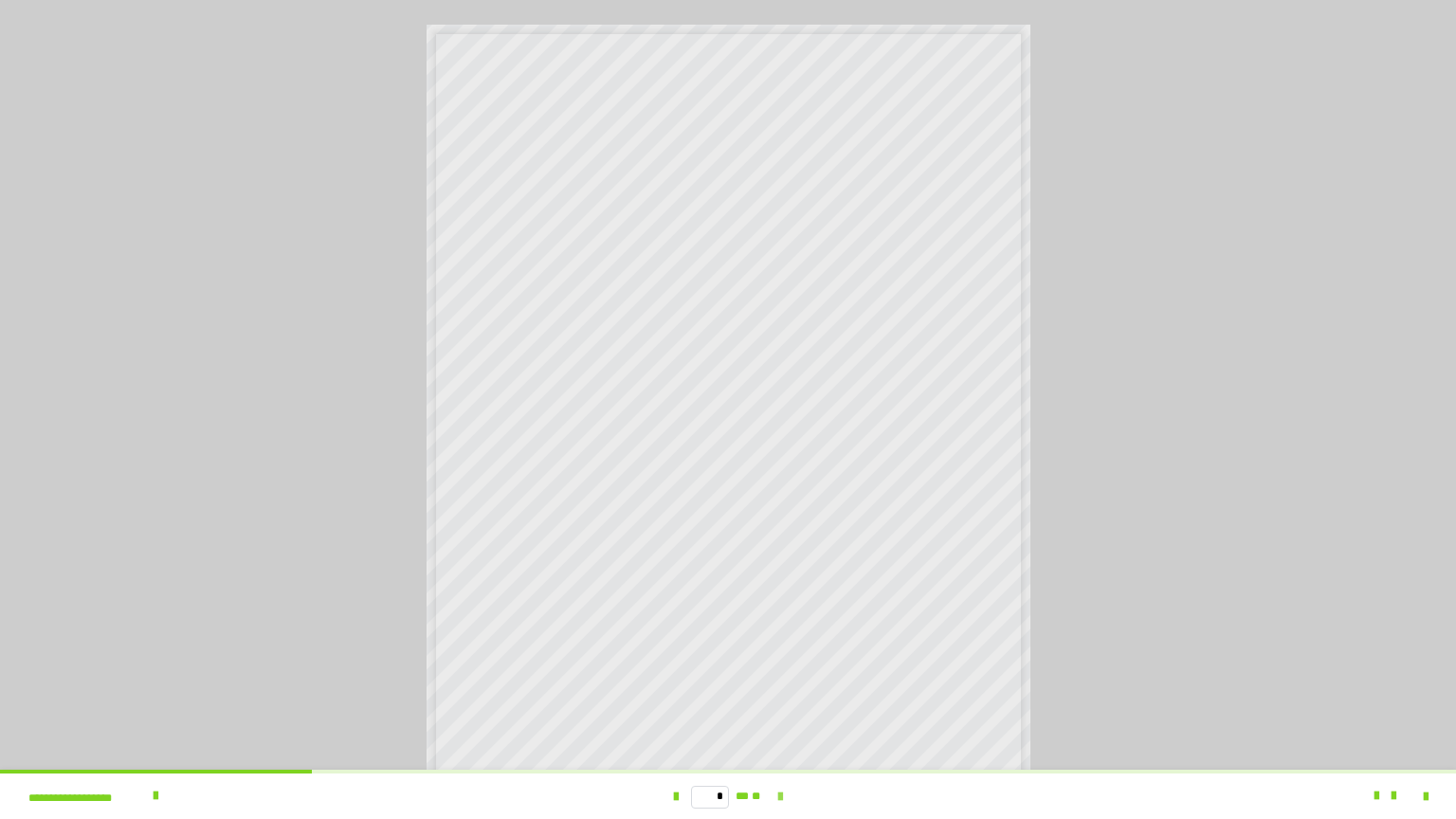 click at bounding box center [780, 797] 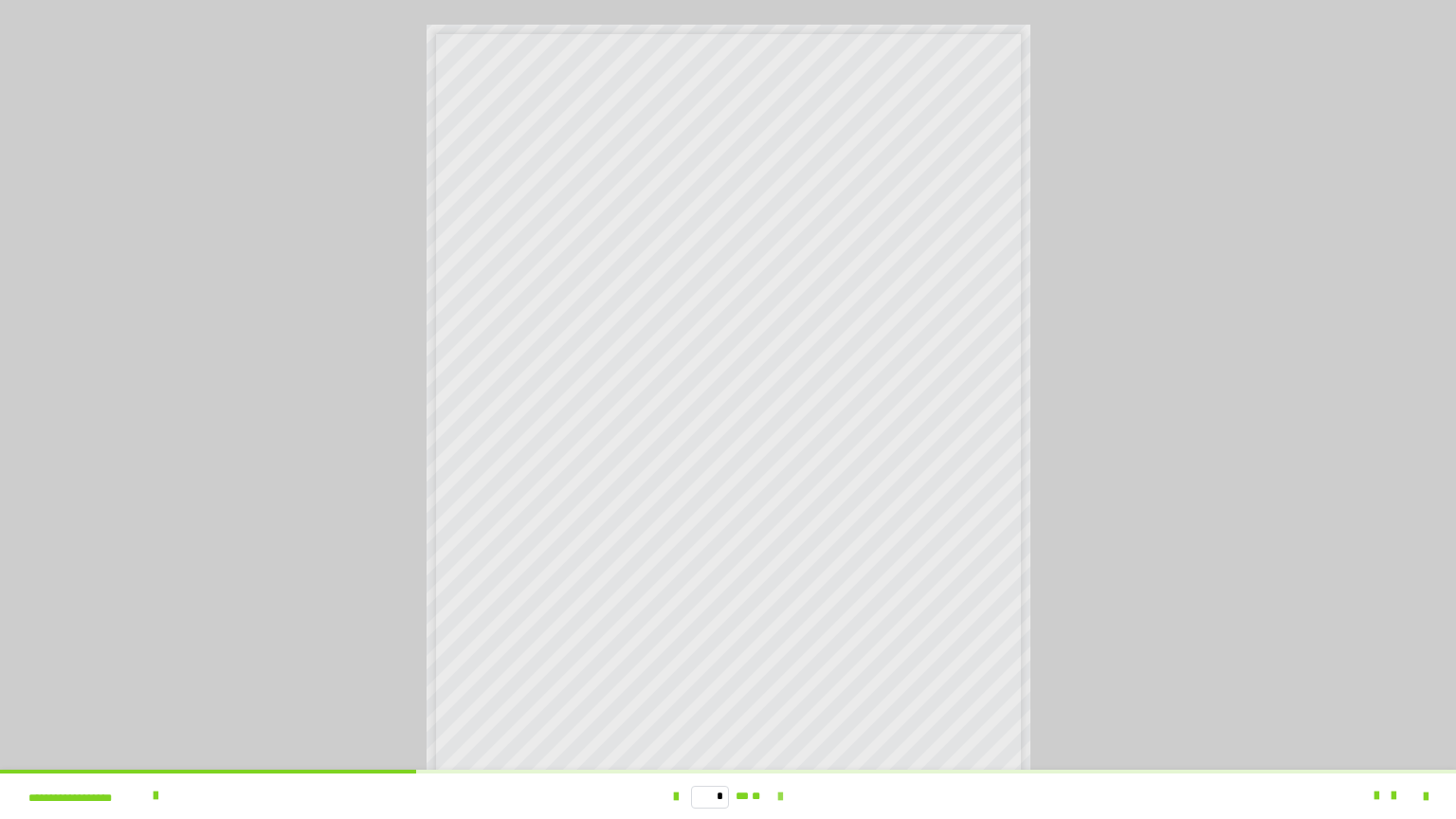 click at bounding box center [780, 797] 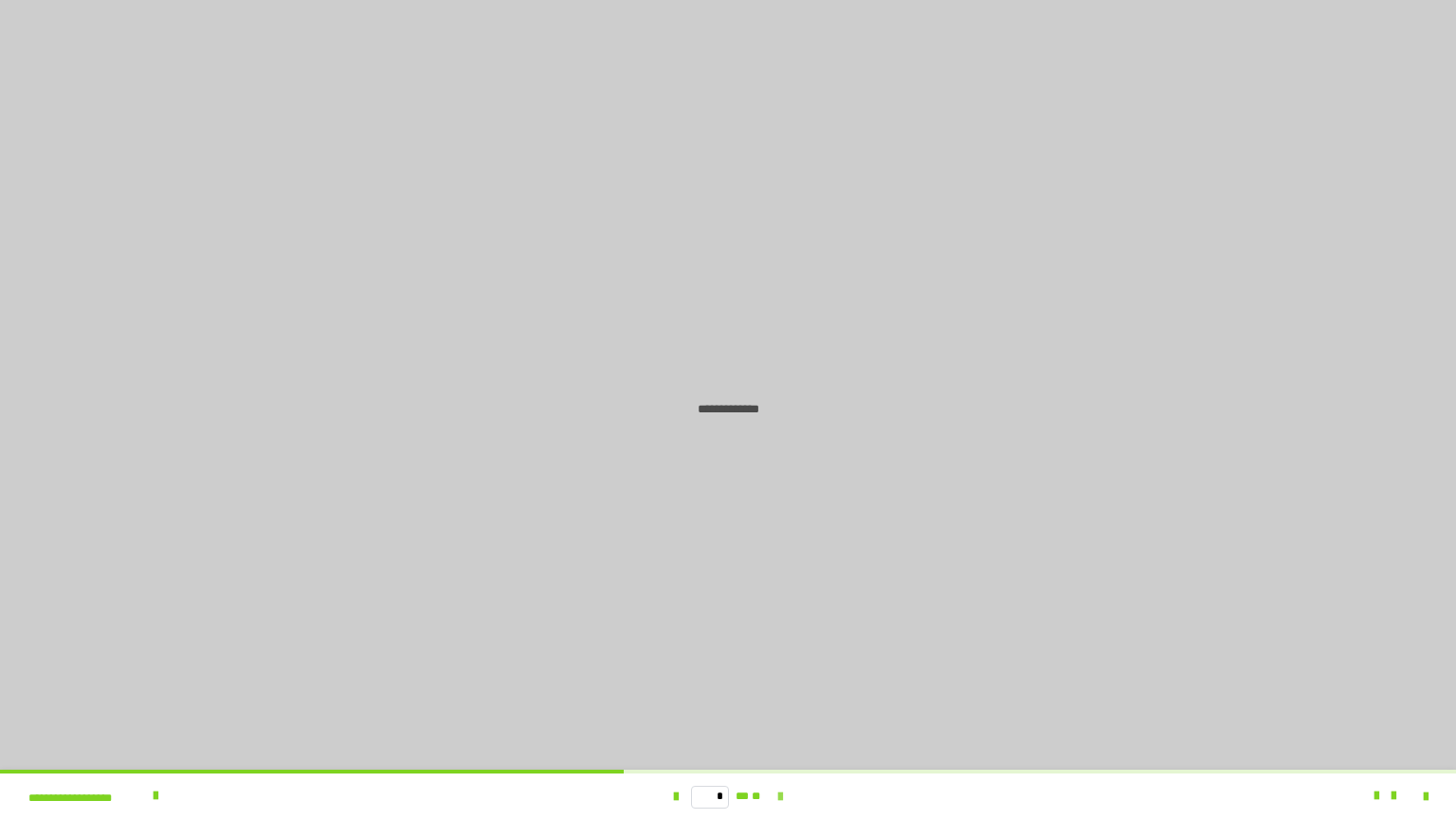 click at bounding box center [780, 797] 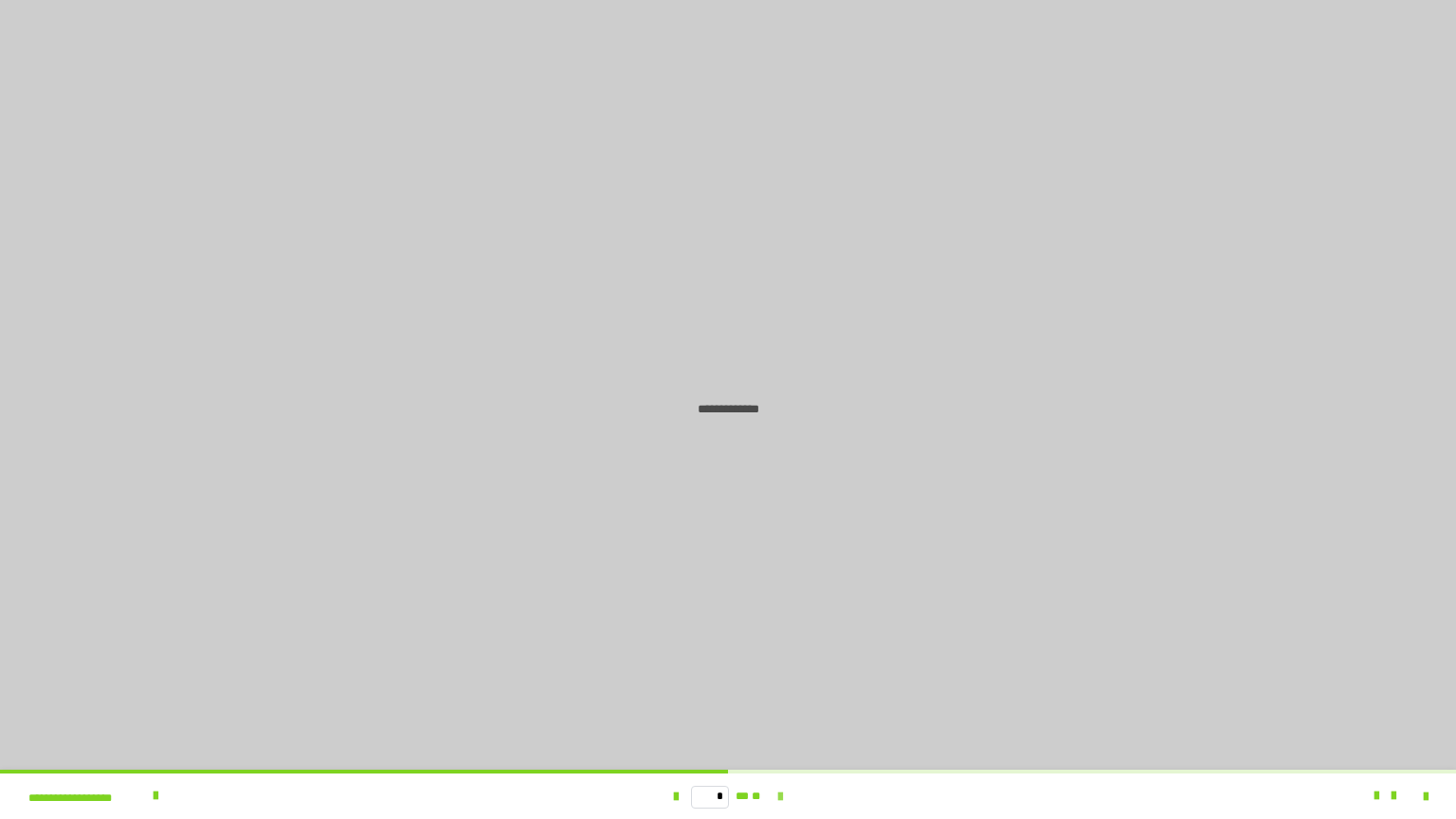 click at bounding box center (780, 797) 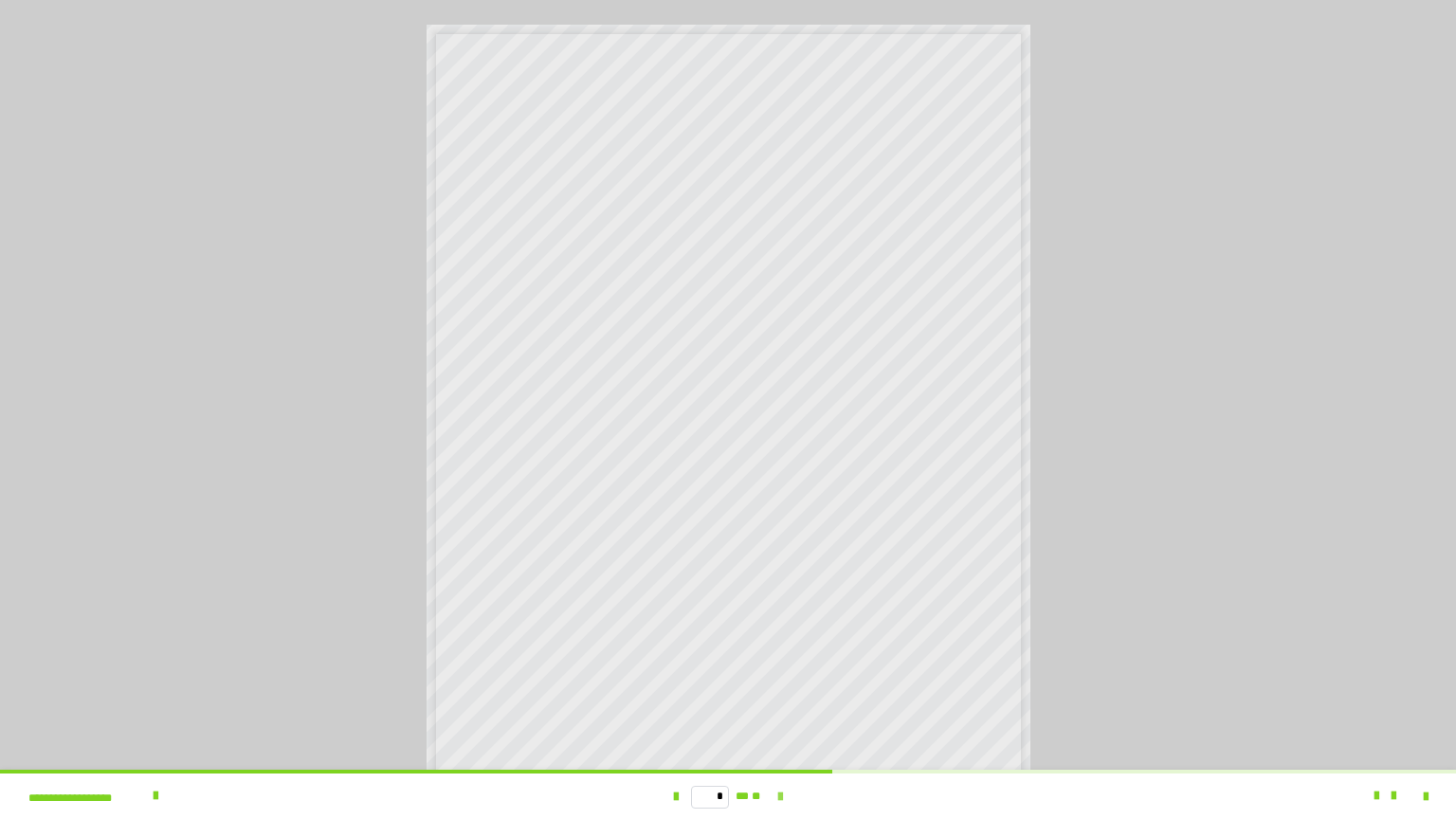 click at bounding box center (780, 797) 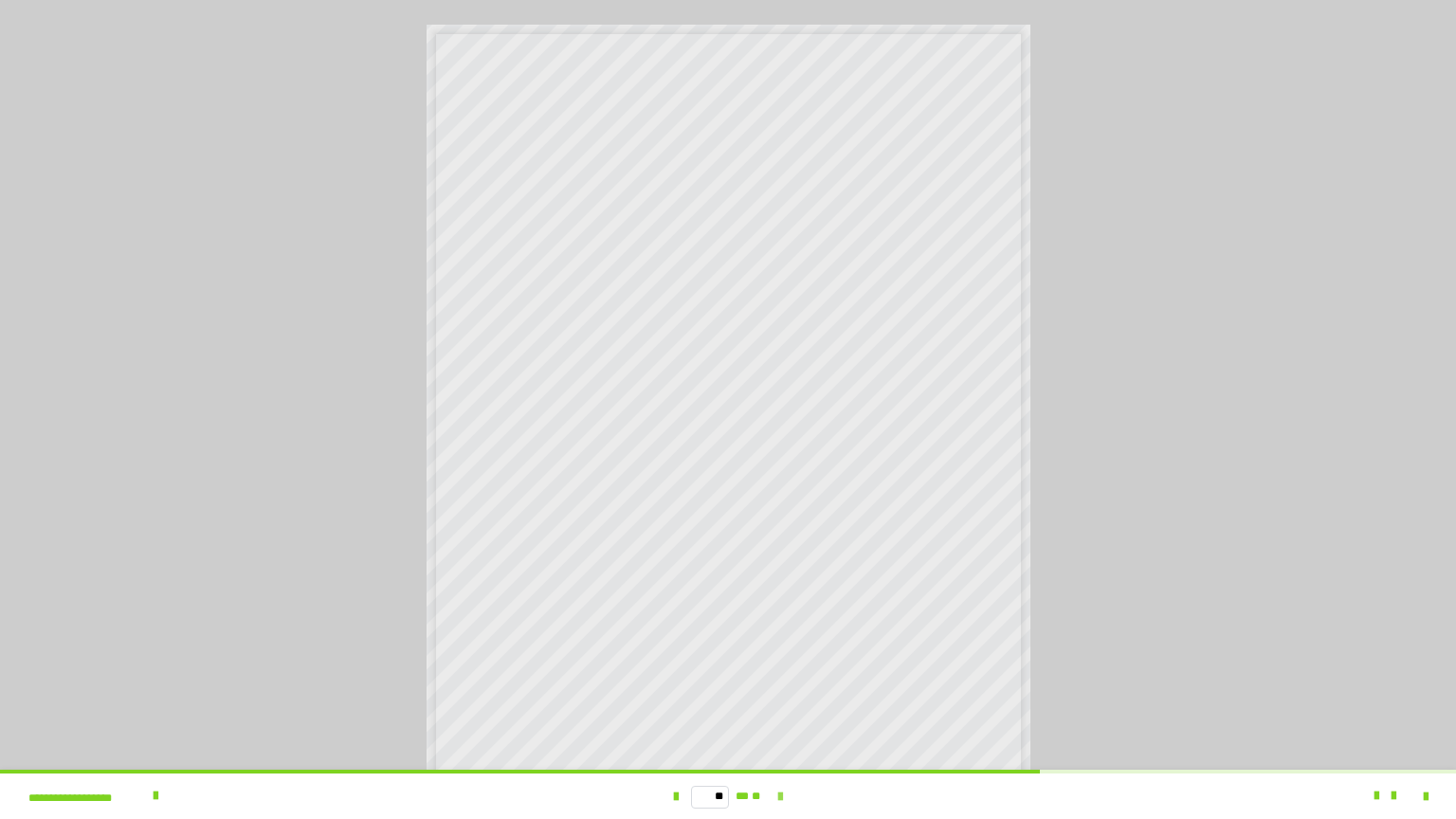 click at bounding box center (780, 797) 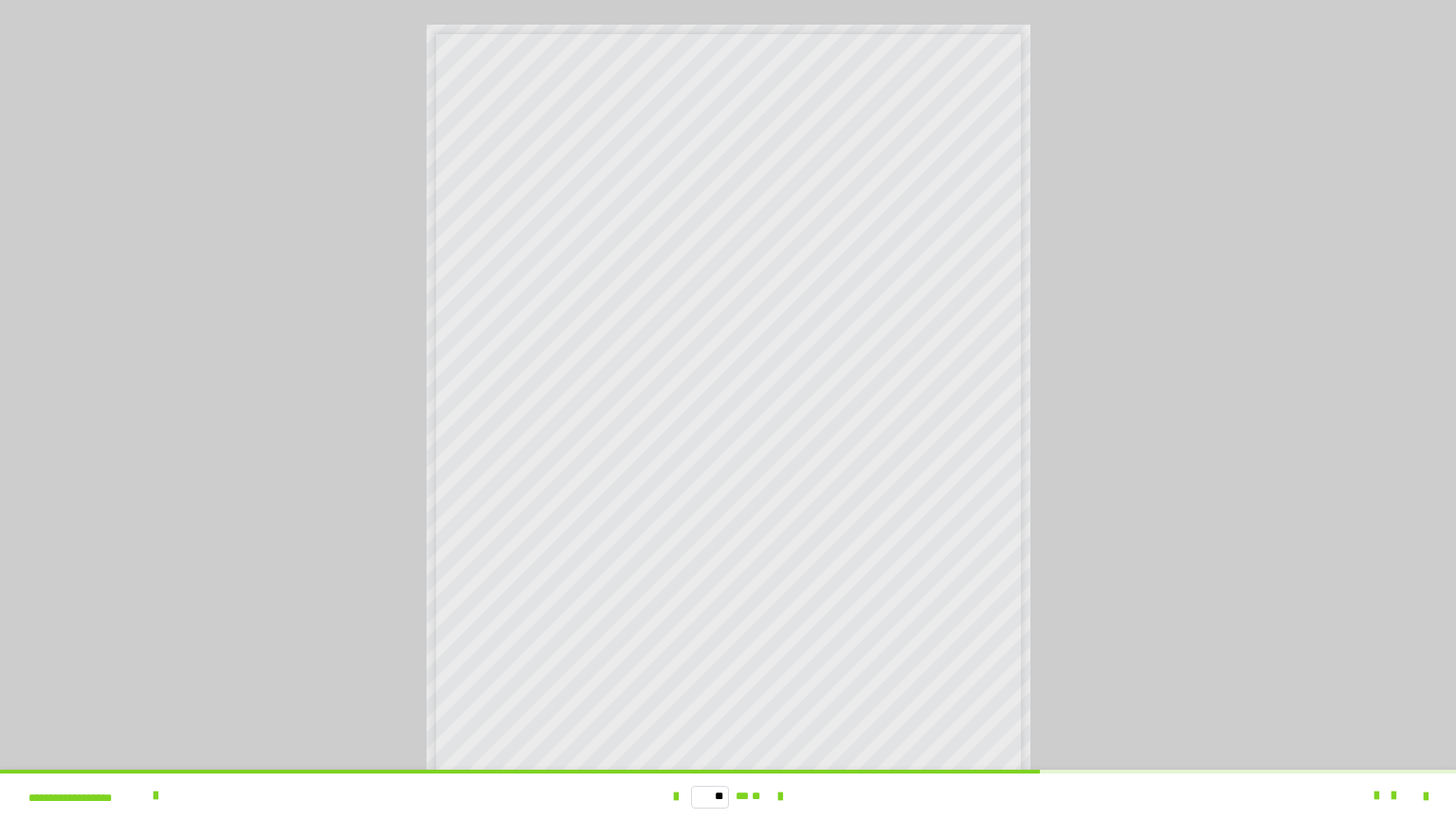type on "**" 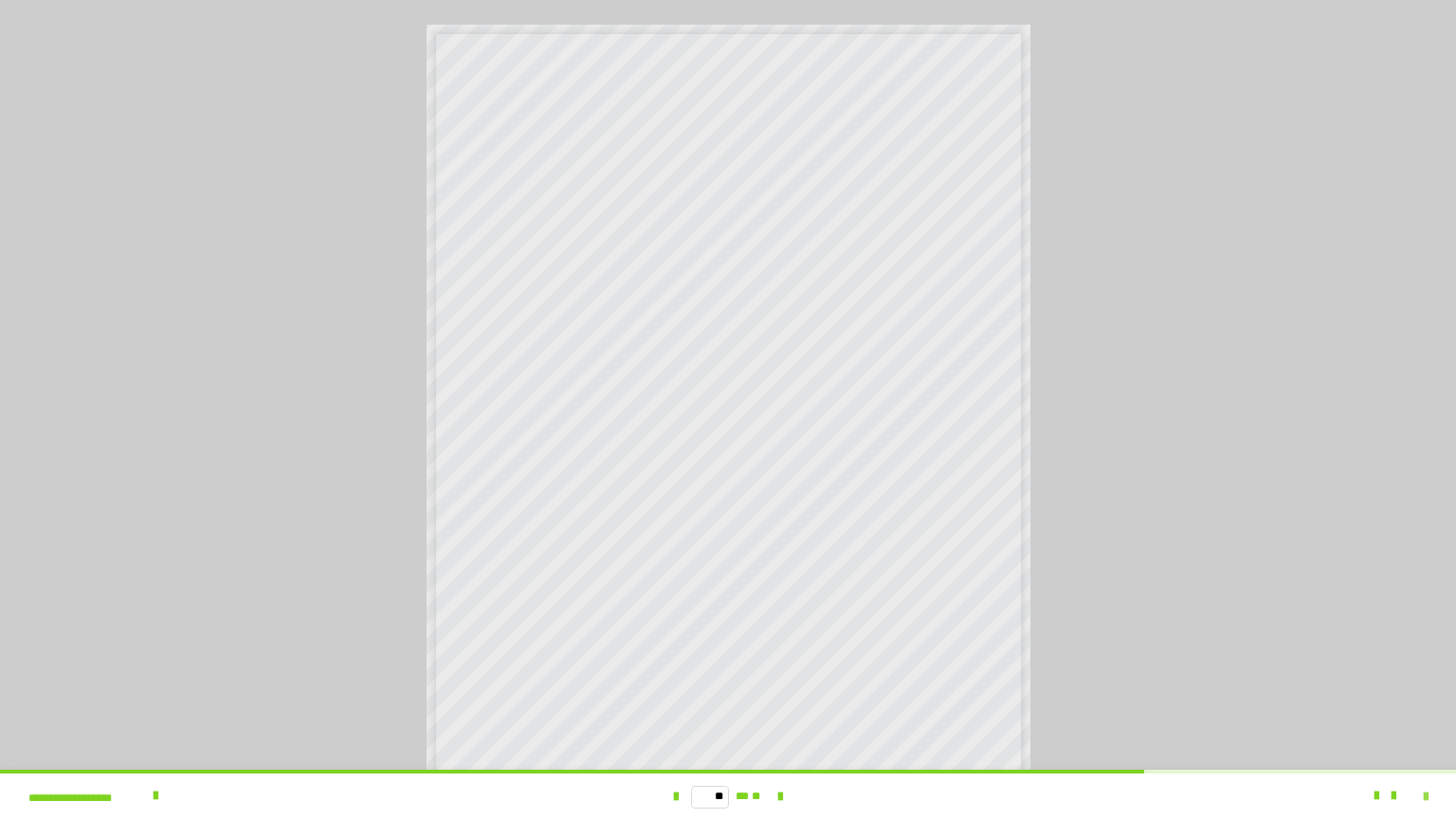click at bounding box center (1426, 797) 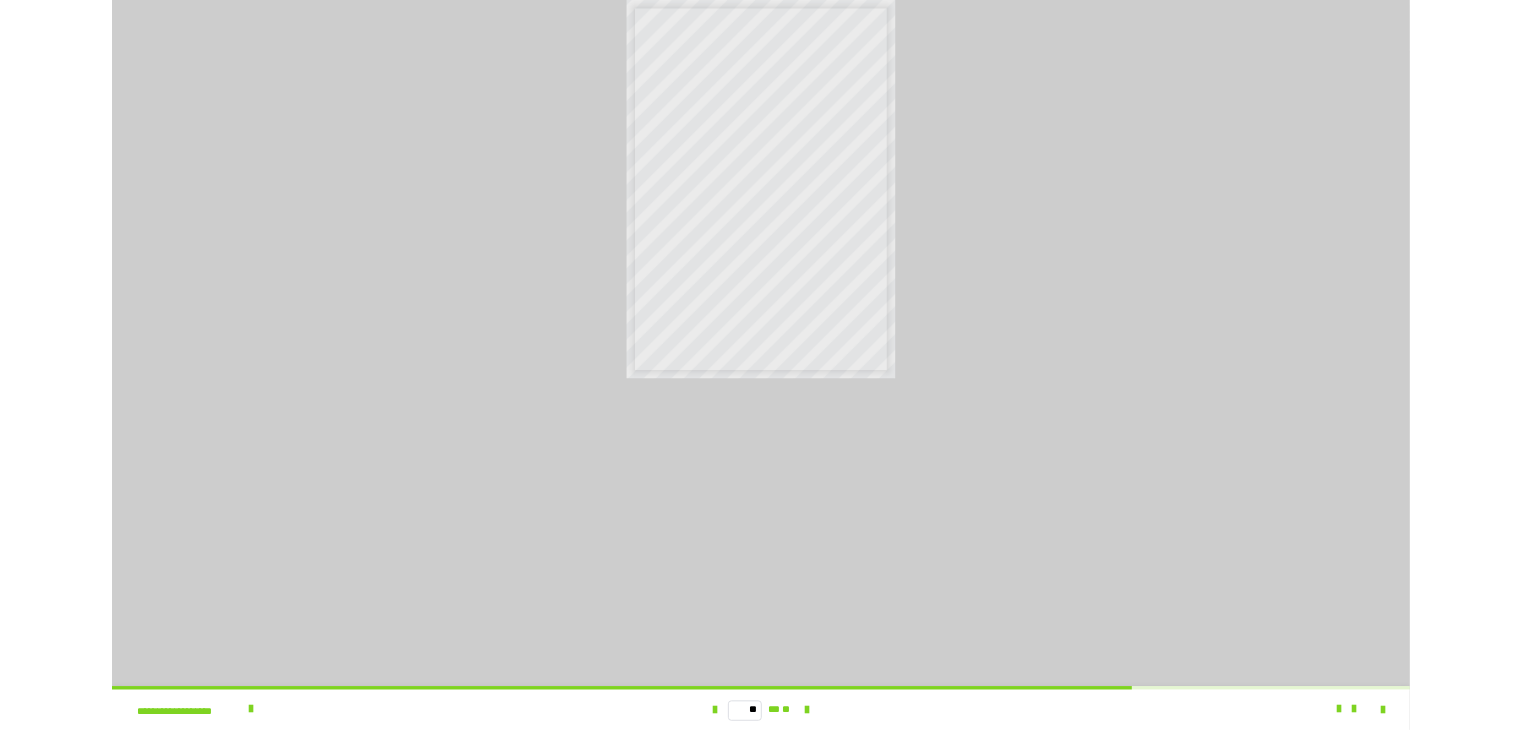scroll, scrollTop: 4315, scrollLeft: 0, axis: vertical 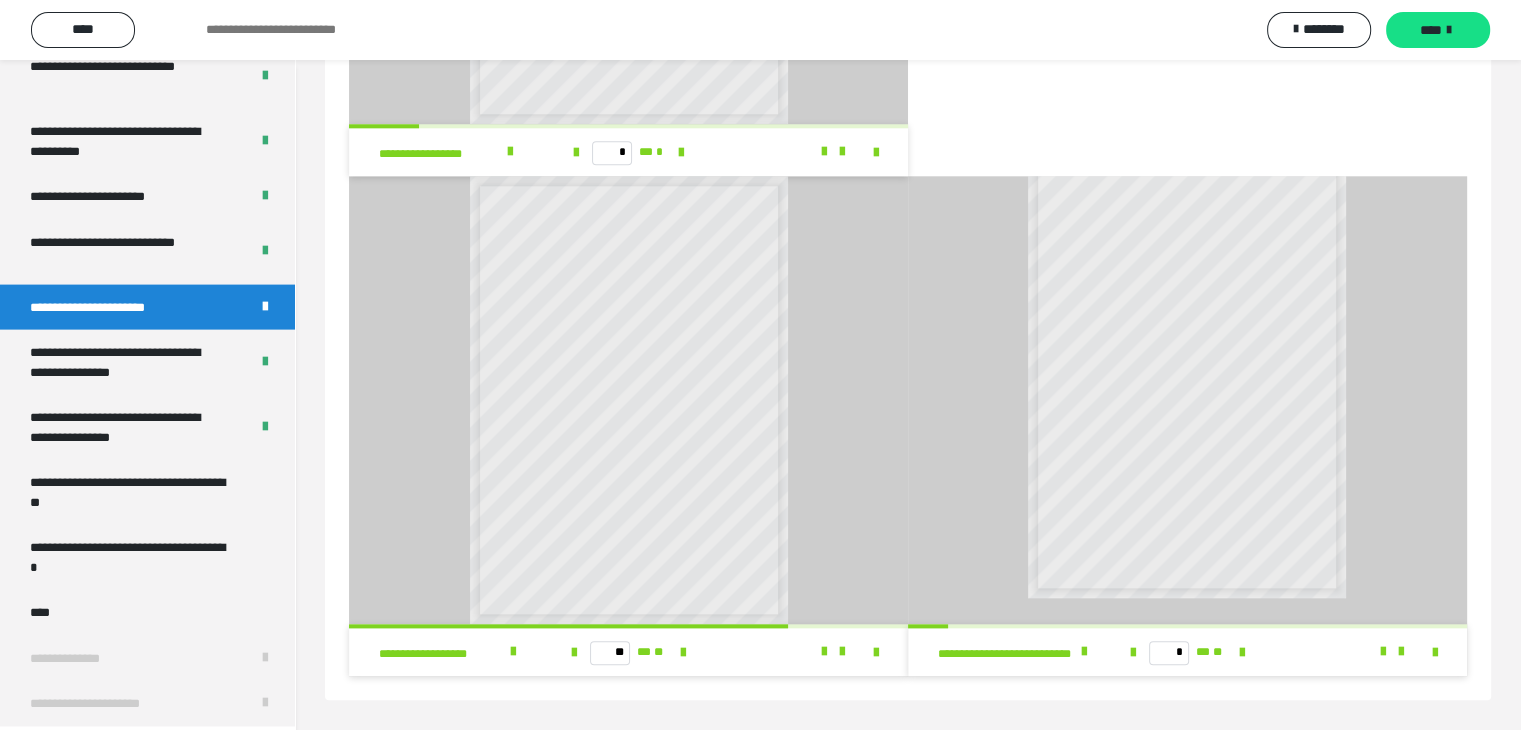 click at bounding box center [1423, 652] 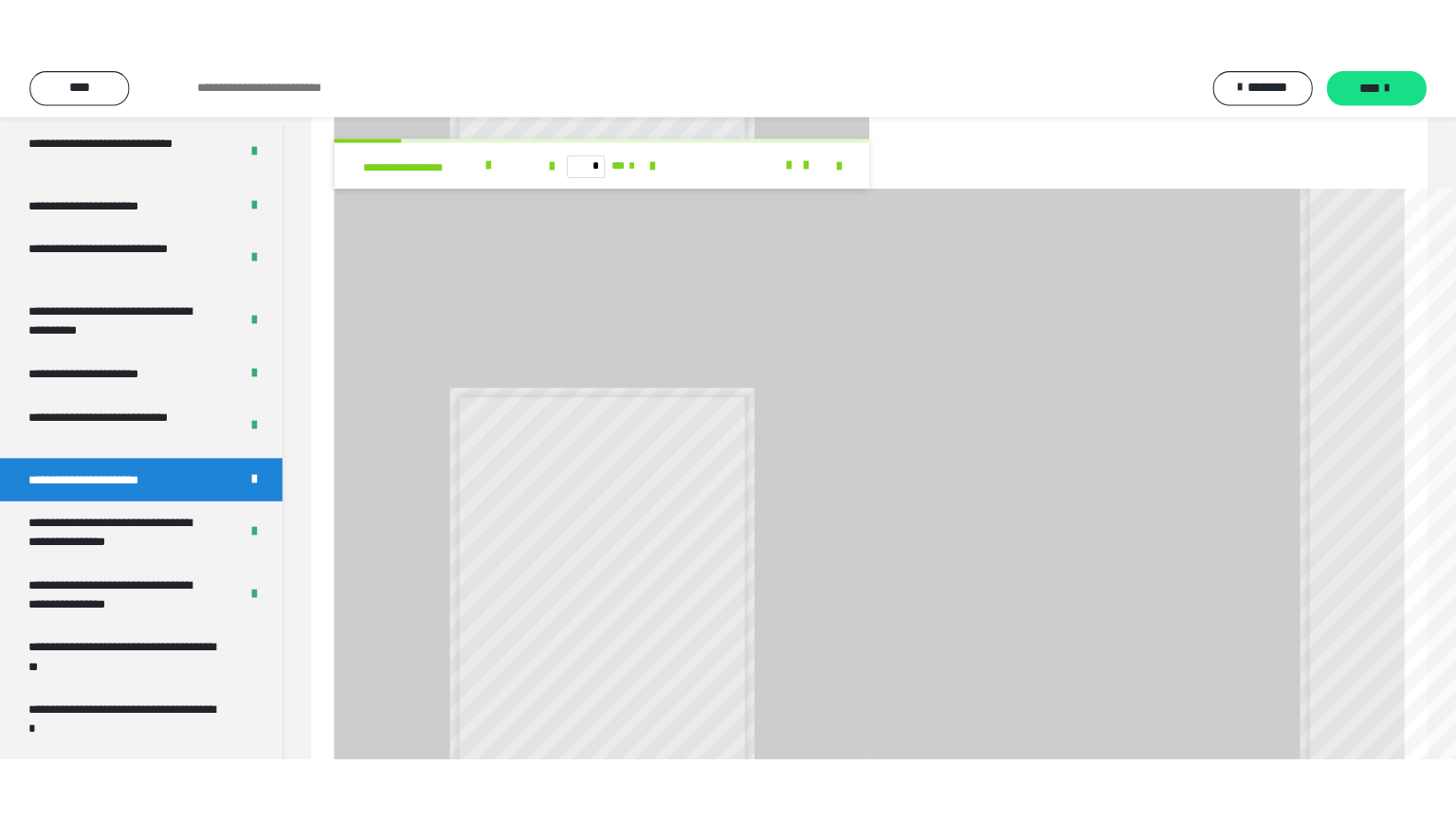 scroll, scrollTop: 1935, scrollLeft: 0, axis: vertical 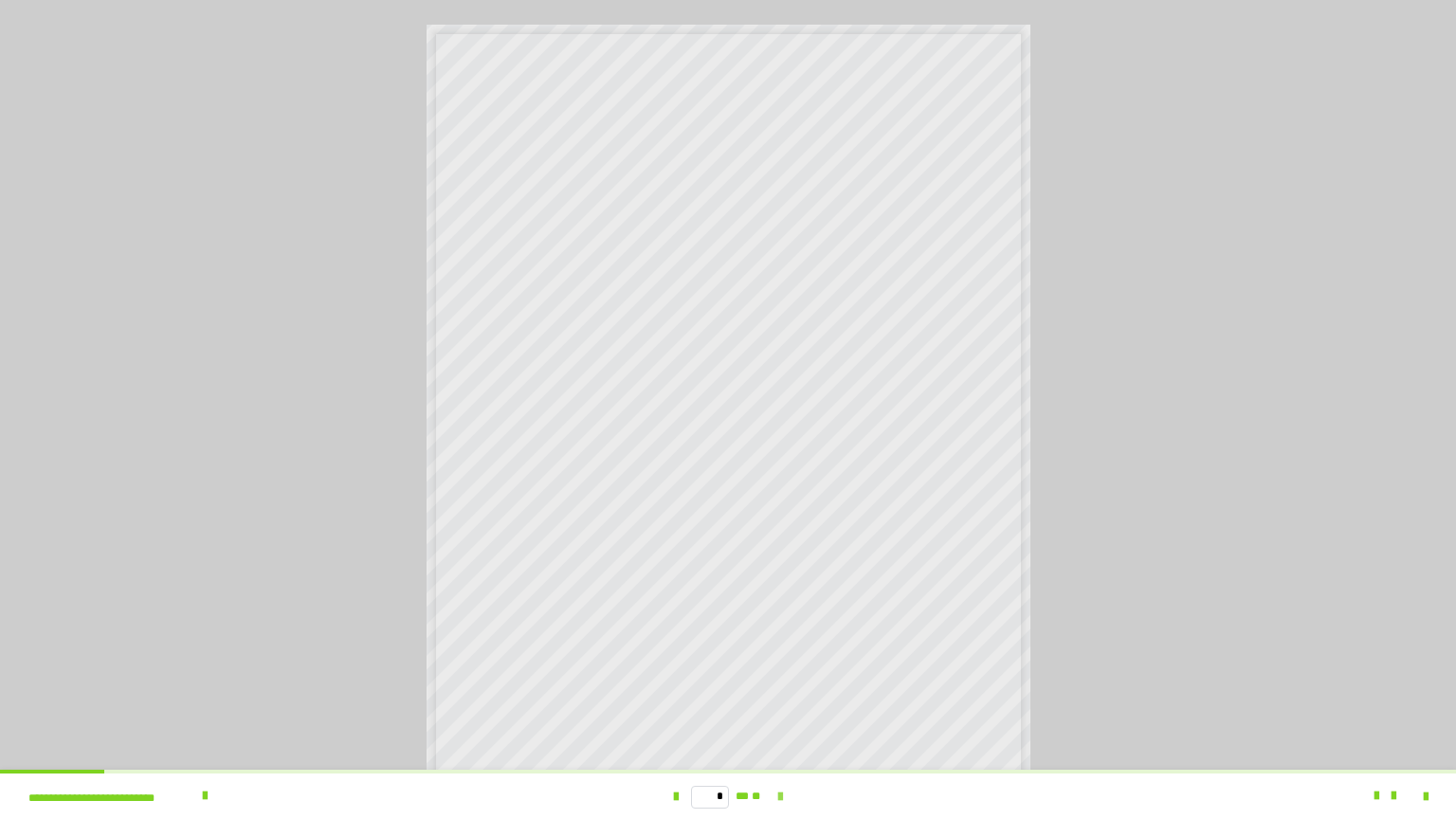 click at bounding box center (780, 797) 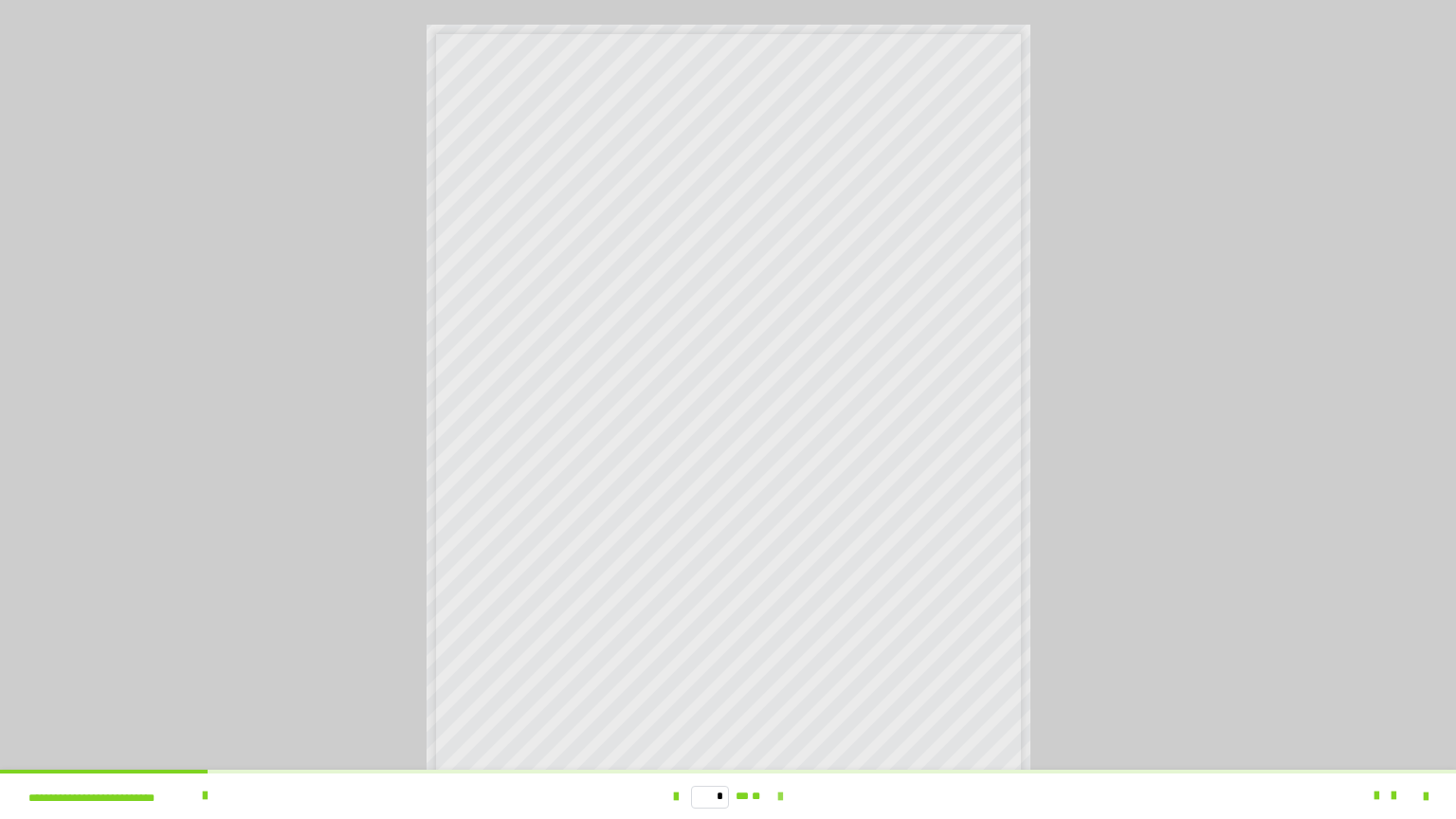 click at bounding box center (780, 797) 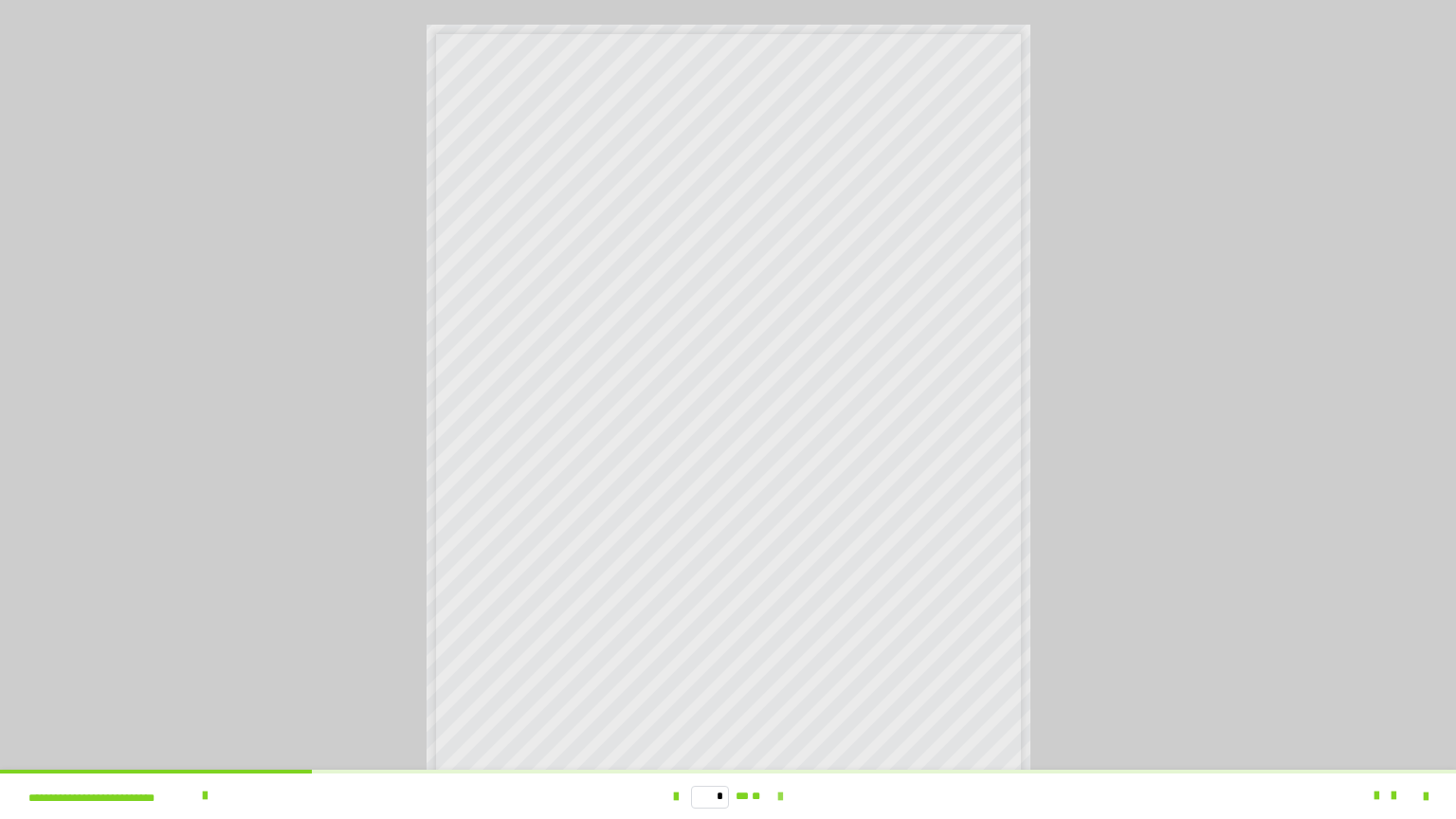 click at bounding box center (780, 797) 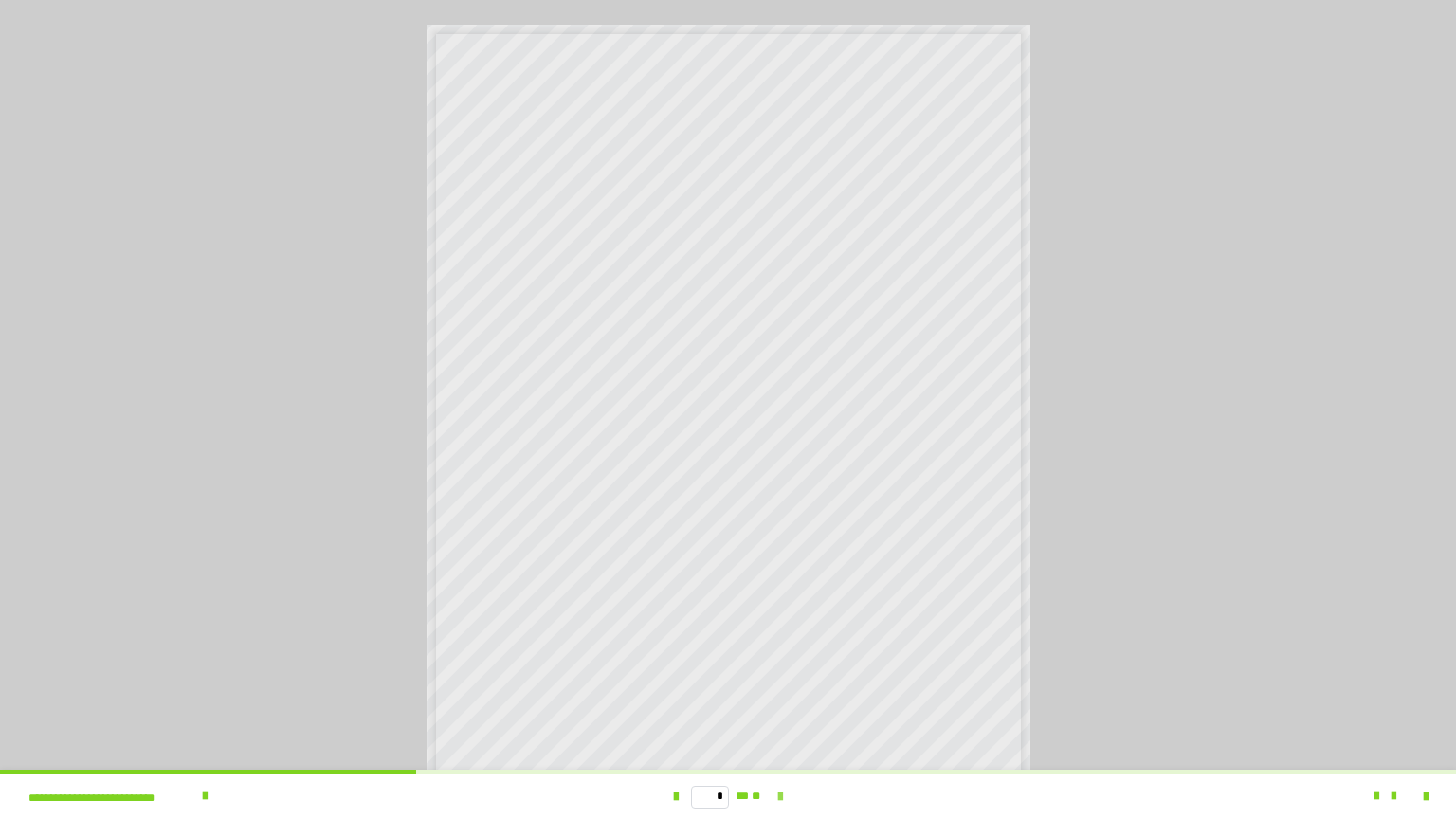 click at bounding box center [780, 797] 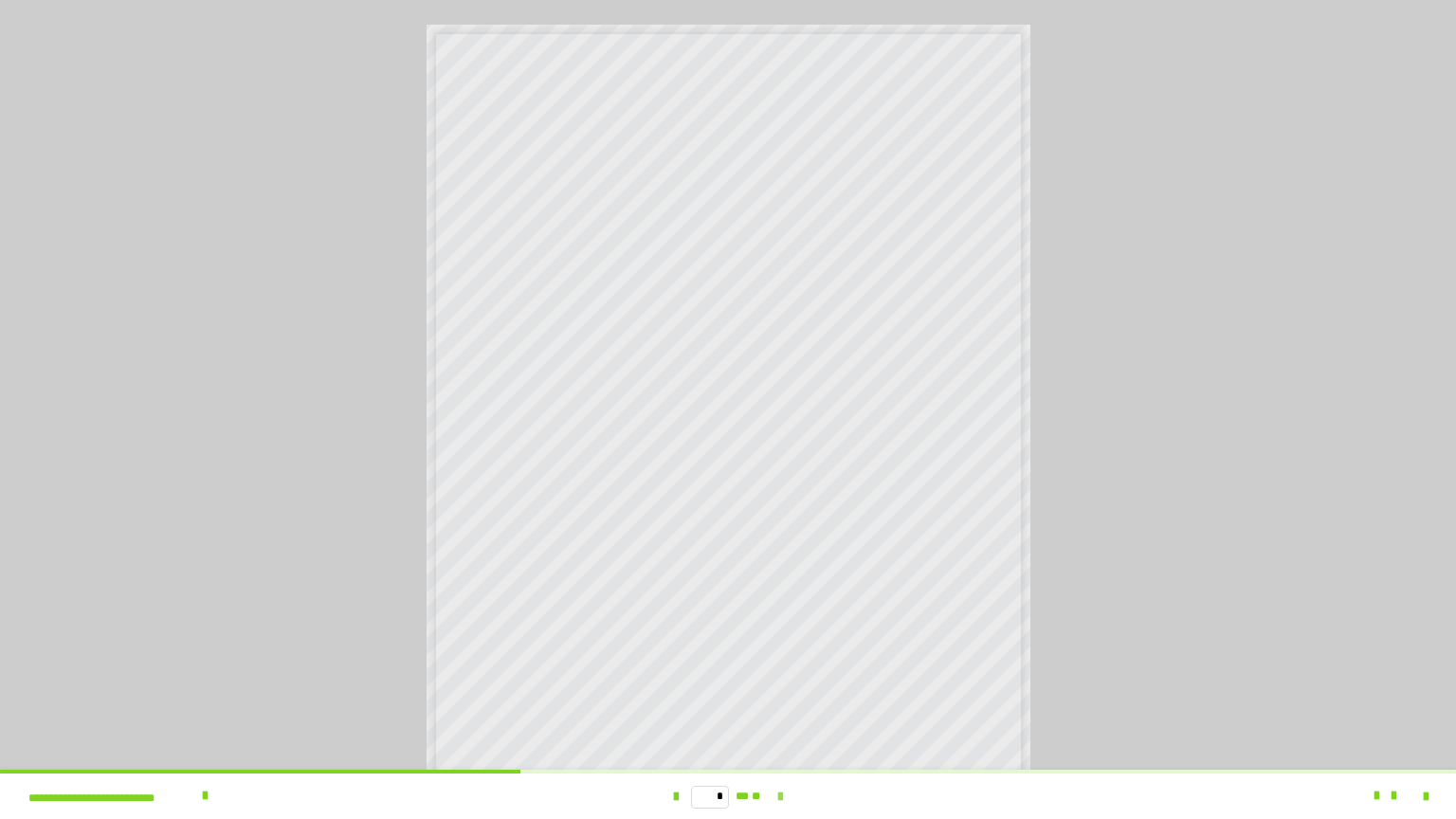 click at bounding box center [780, 797] 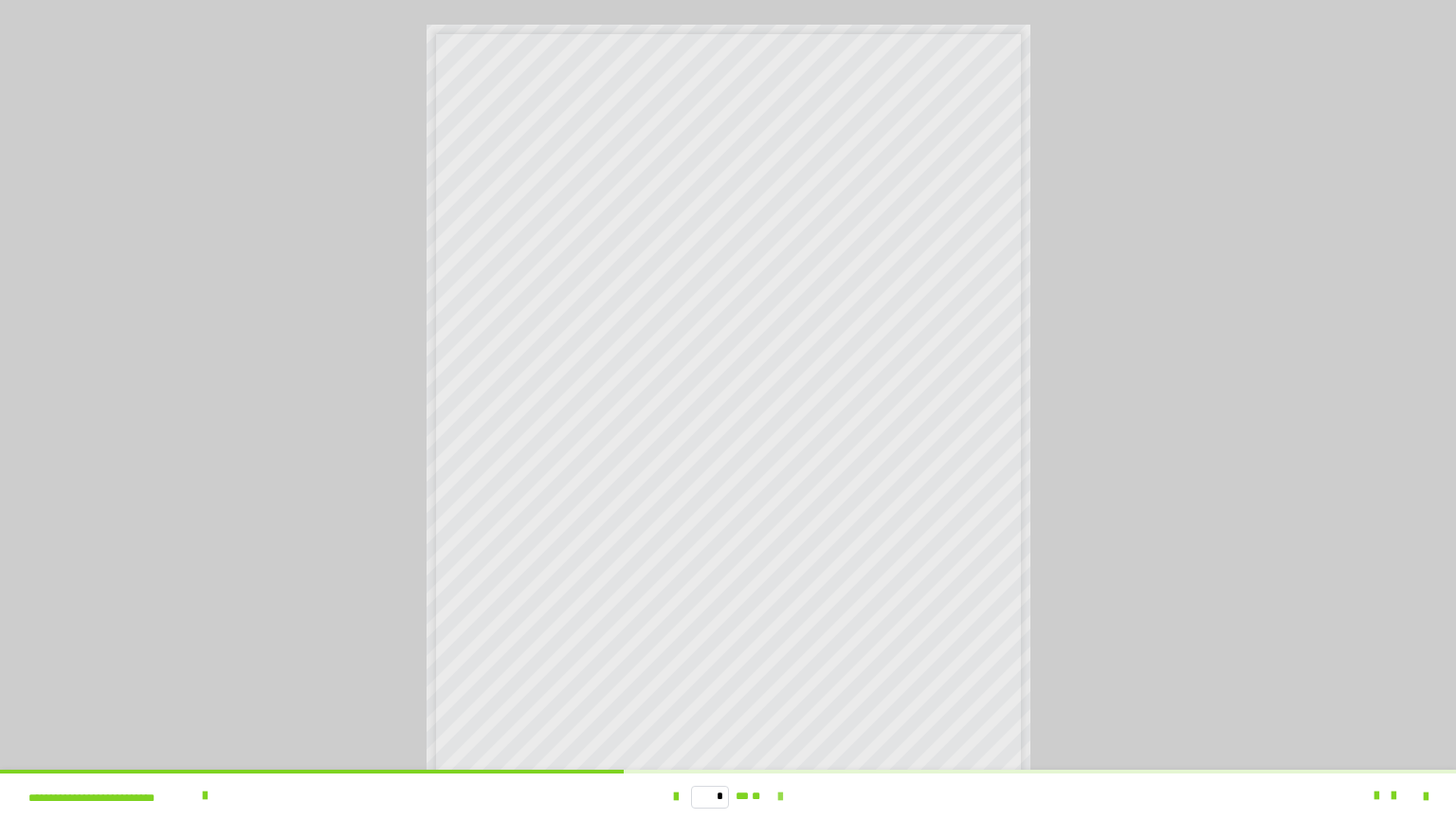 click at bounding box center [780, 797] 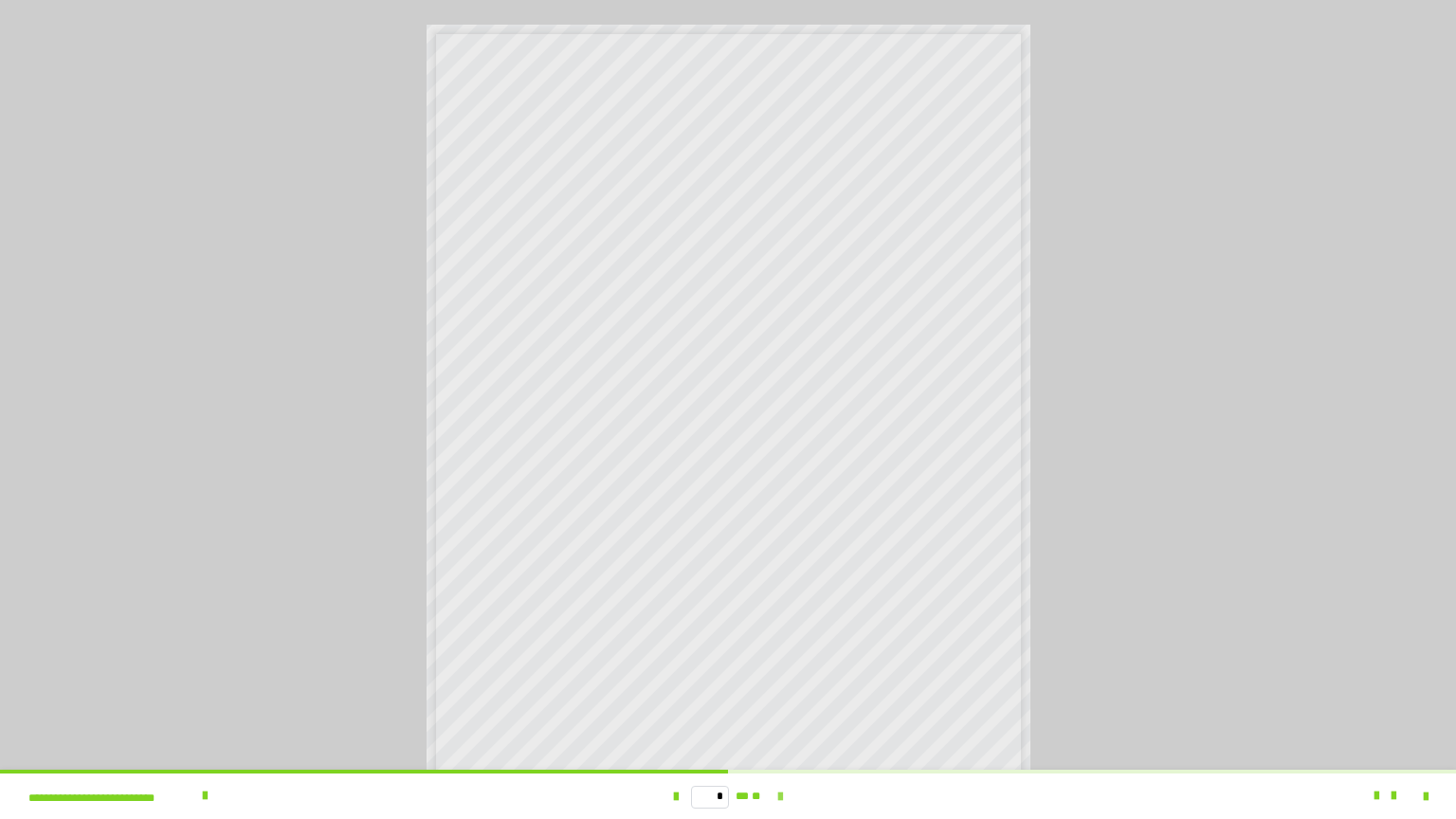 click at bounding box center (780, 797) 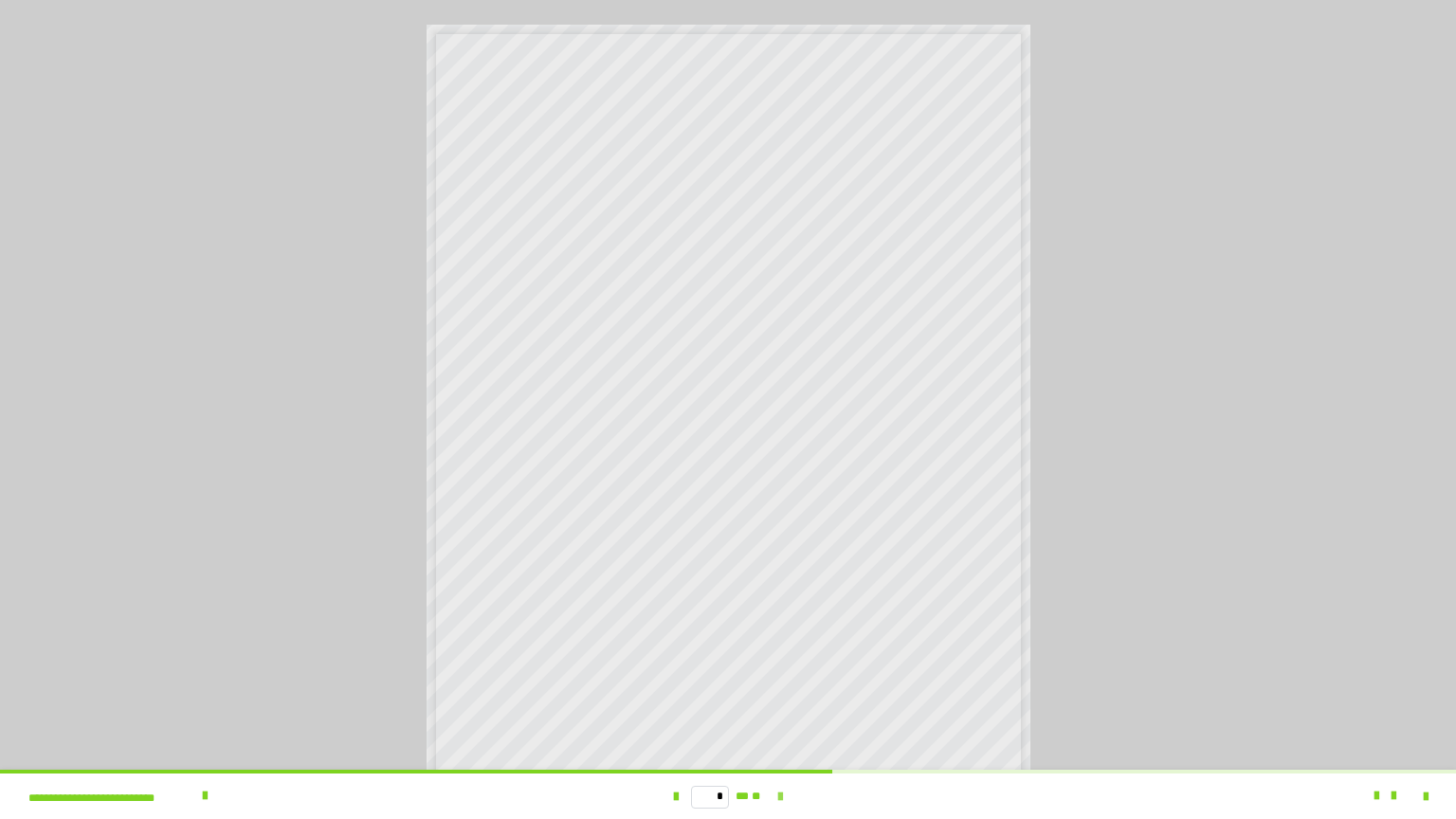 click at bounding box center (780, 797) 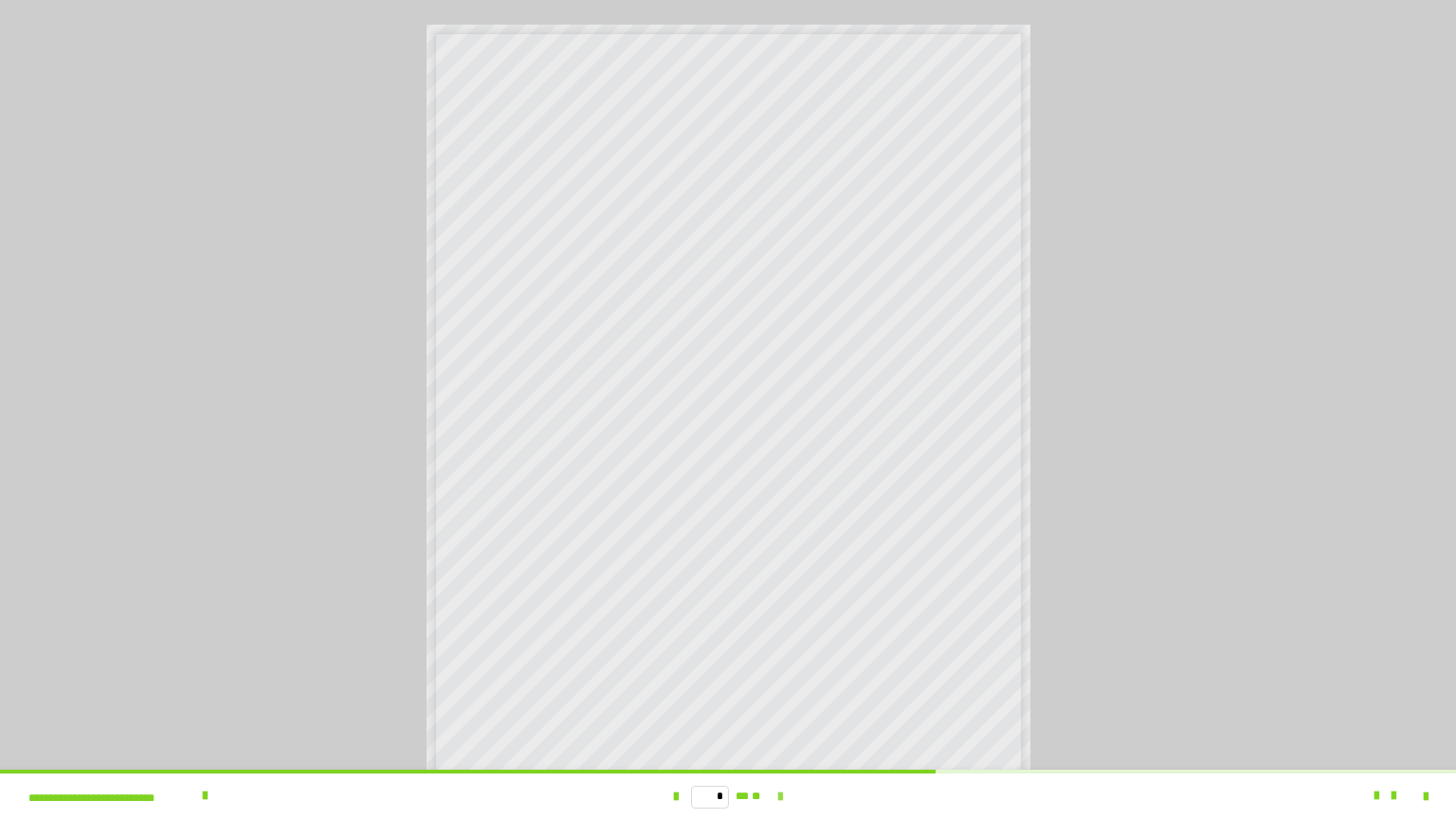 click at bounding box center [780, 797] 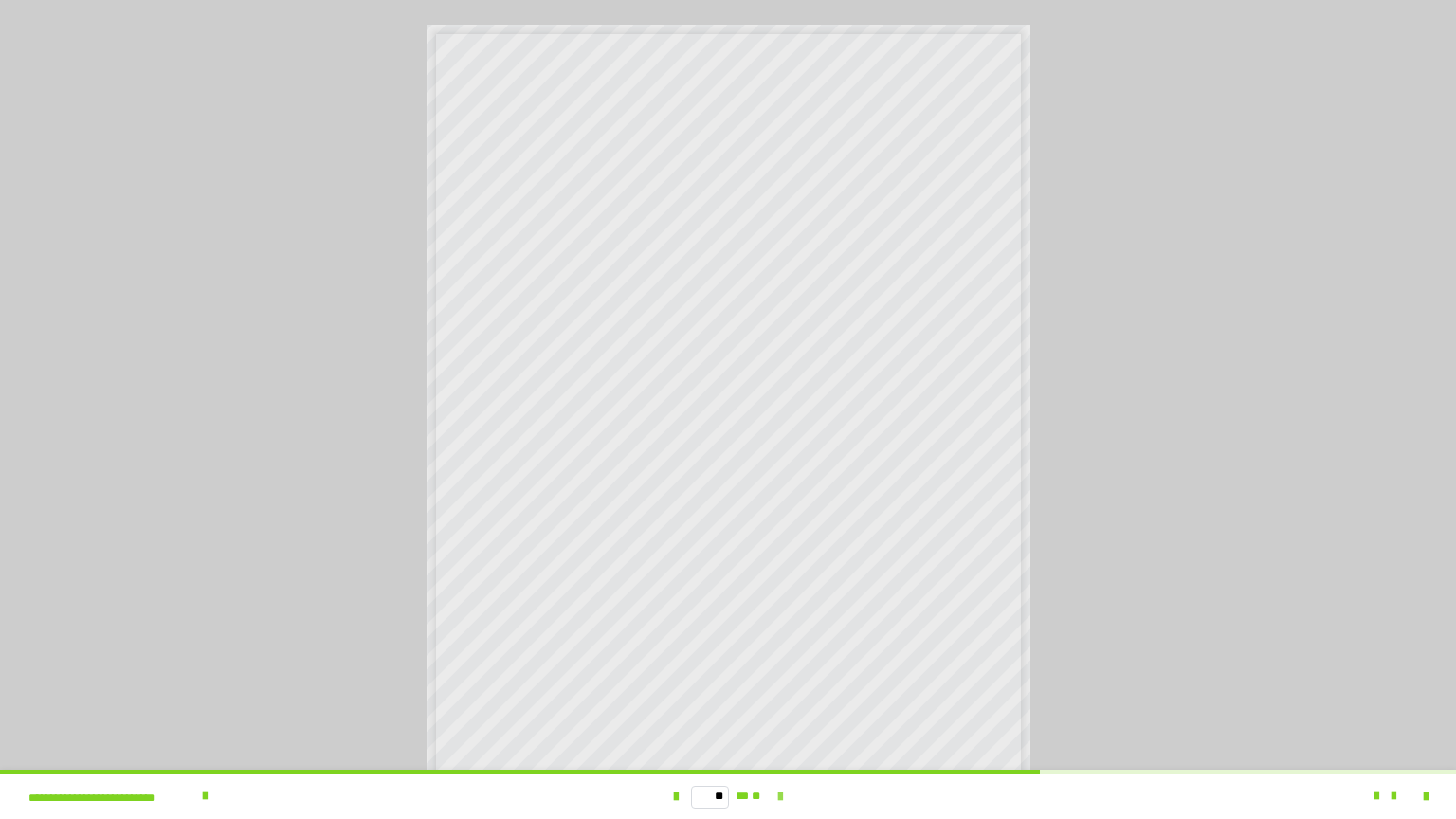 click at bounding box center (780, 797) 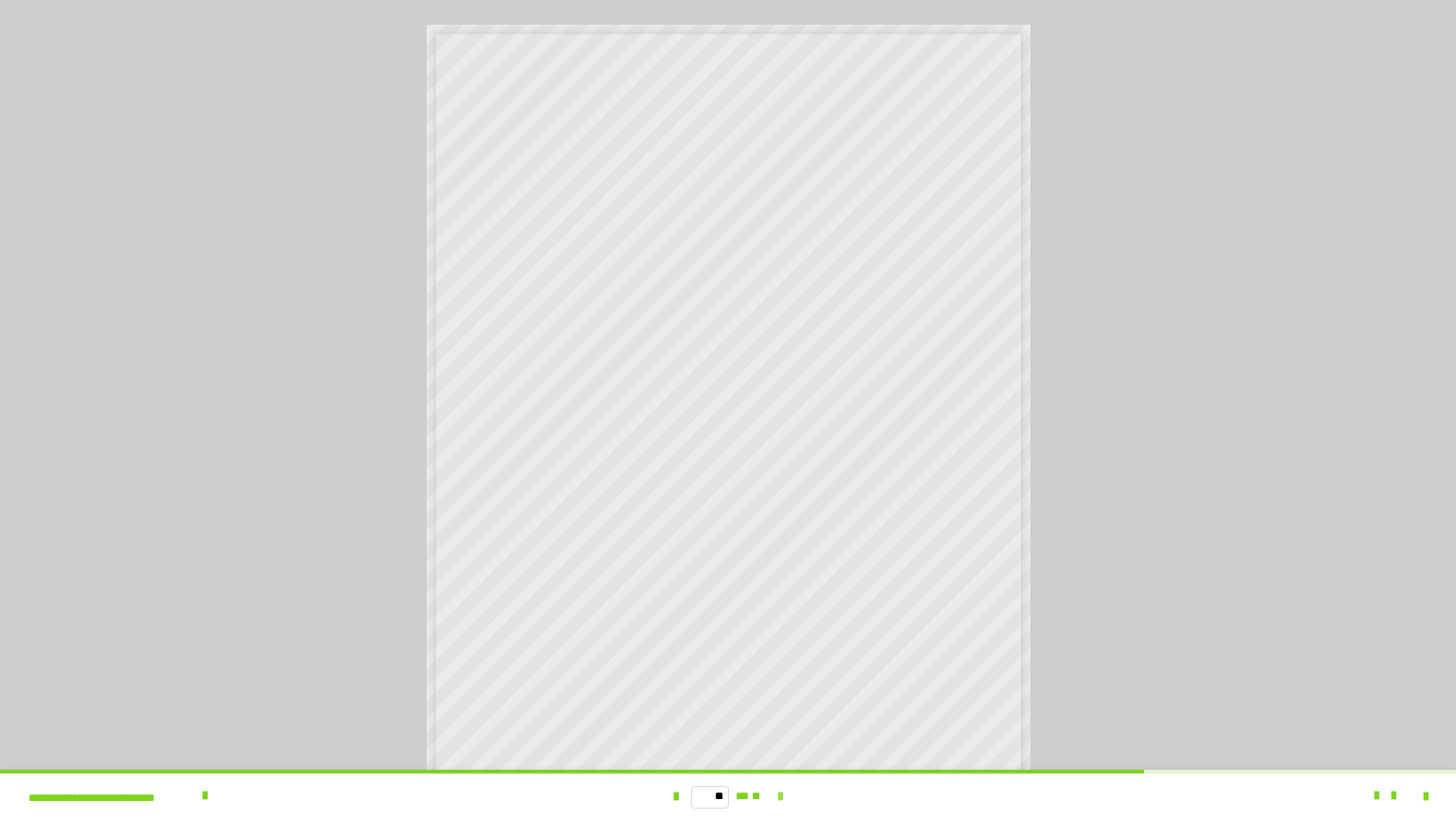click at bounding box center [780, 797] 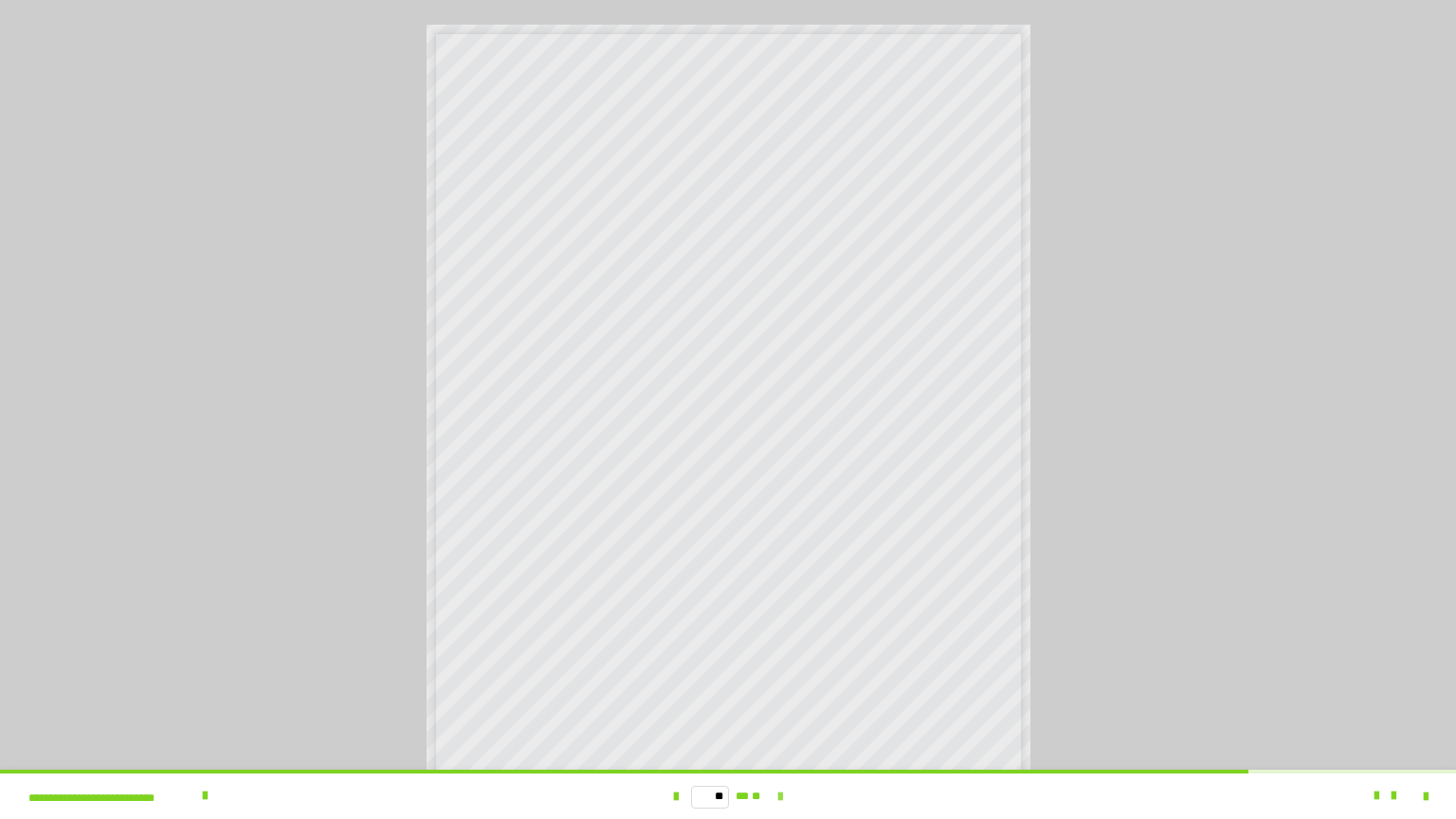 click at bounding box center [780, 797] 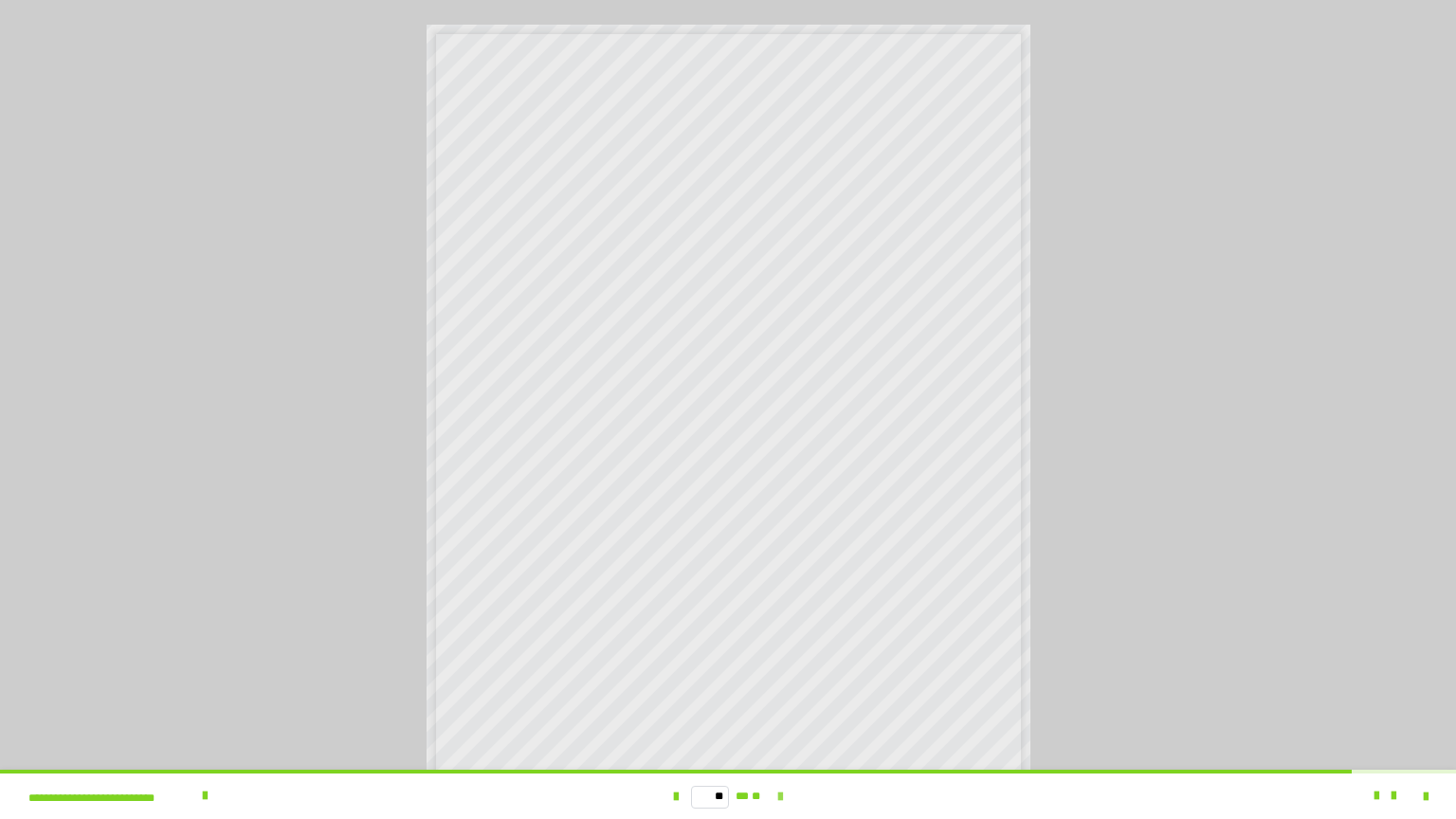 click at bounding box center (780, 797) 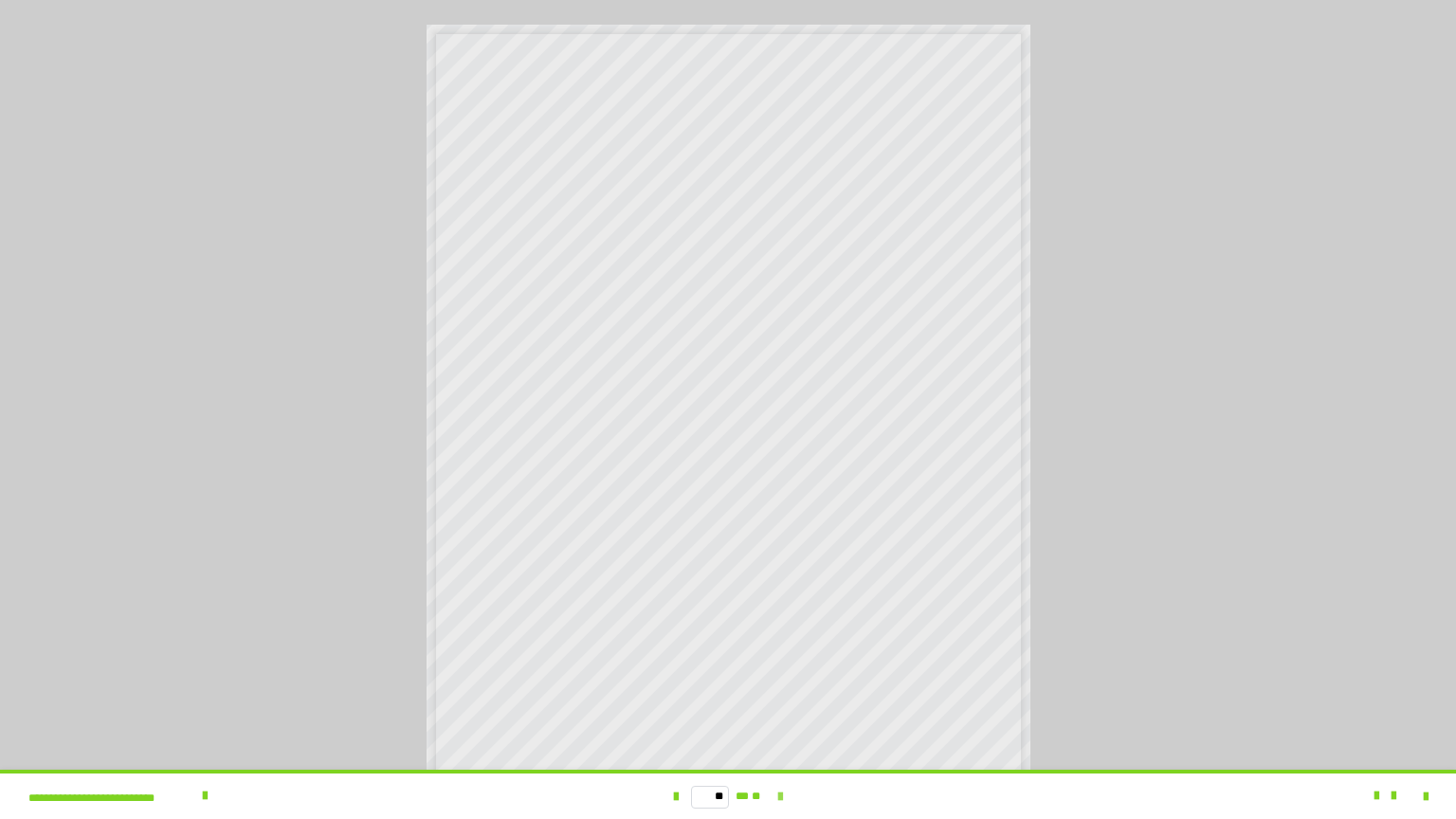 click on "** ** **" at bounding box center (728, 796) 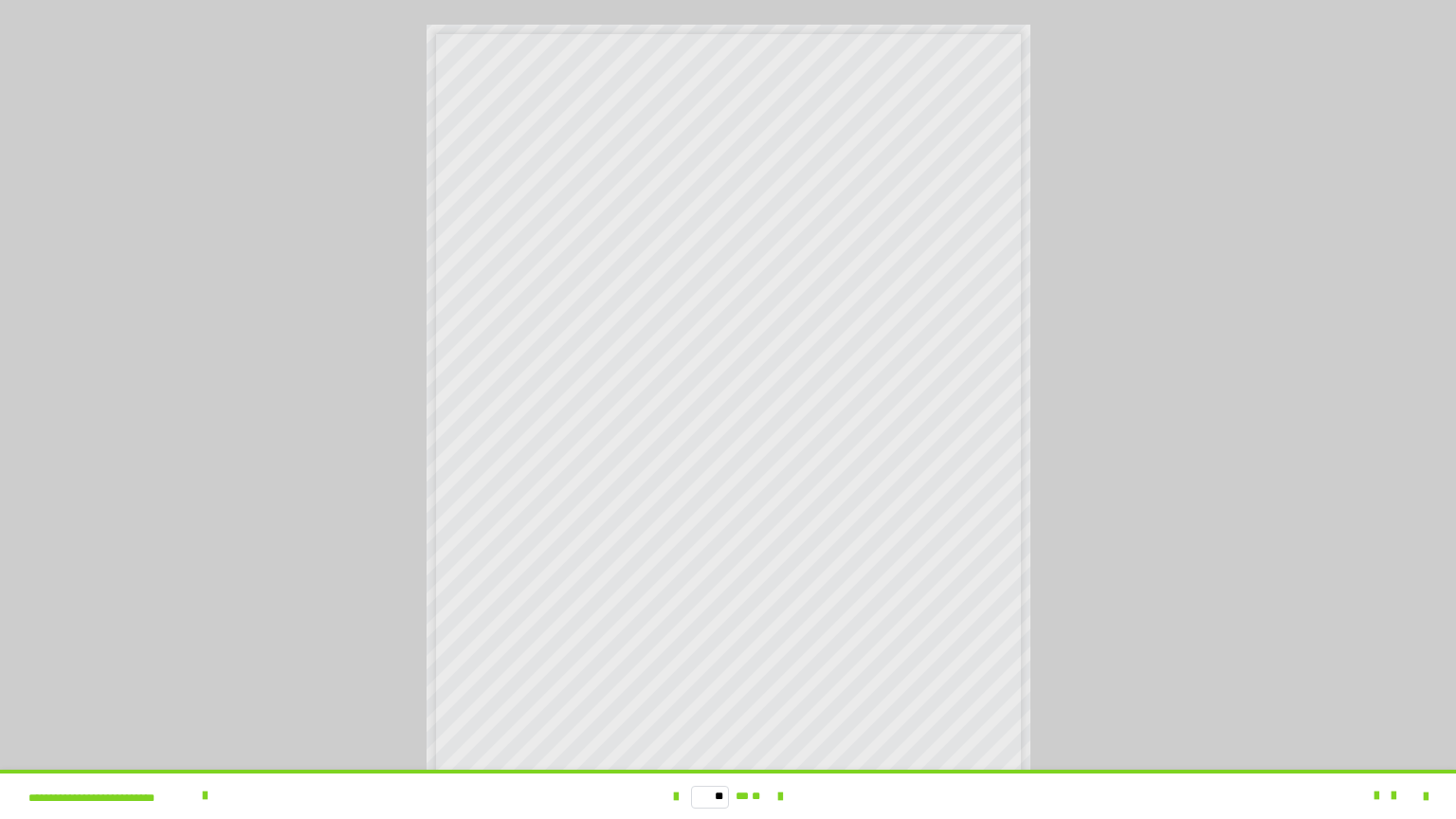 click on "** ** **" at bounding box center (728, 796) 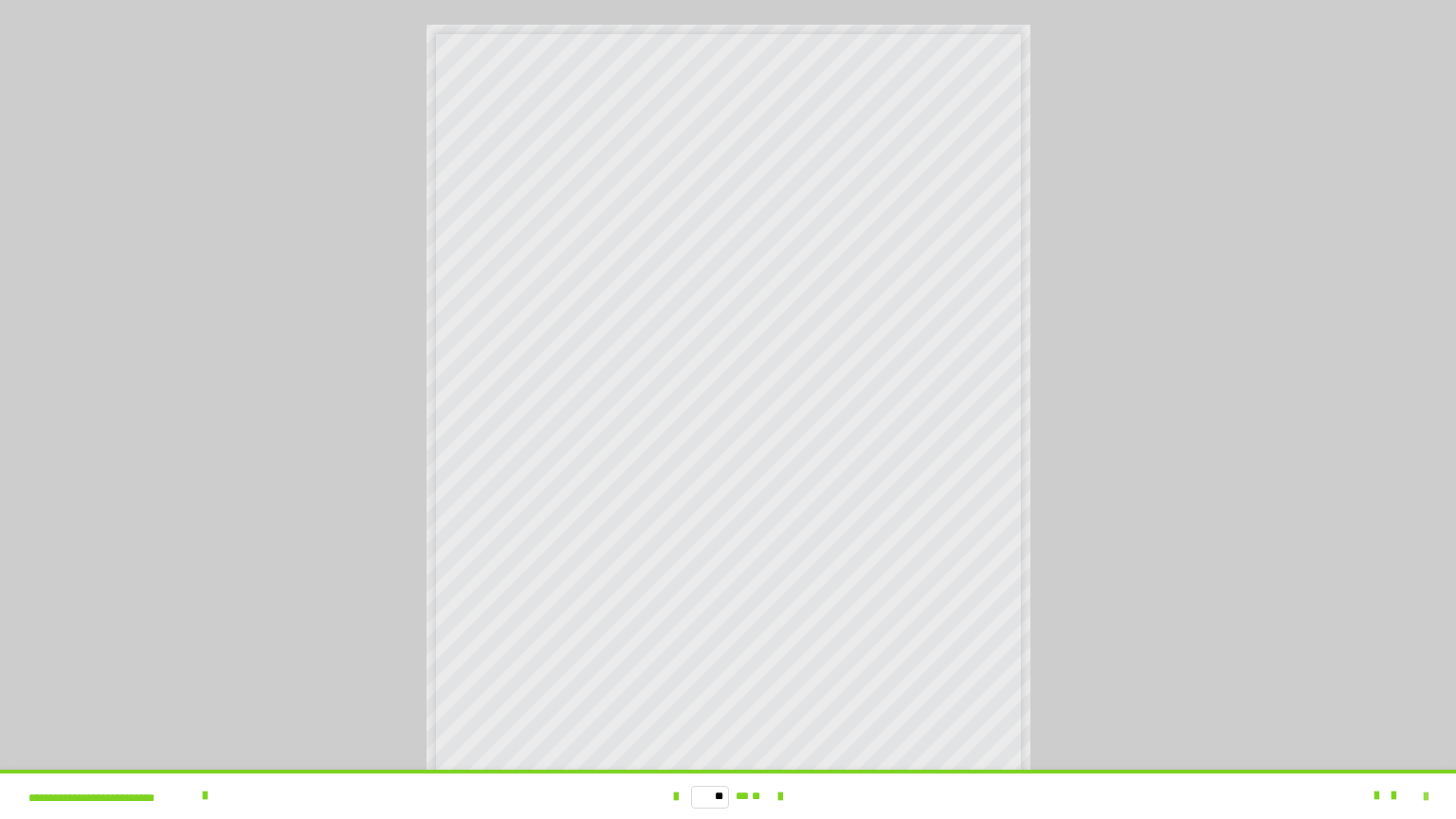 click at bounding box center (1426, 797) 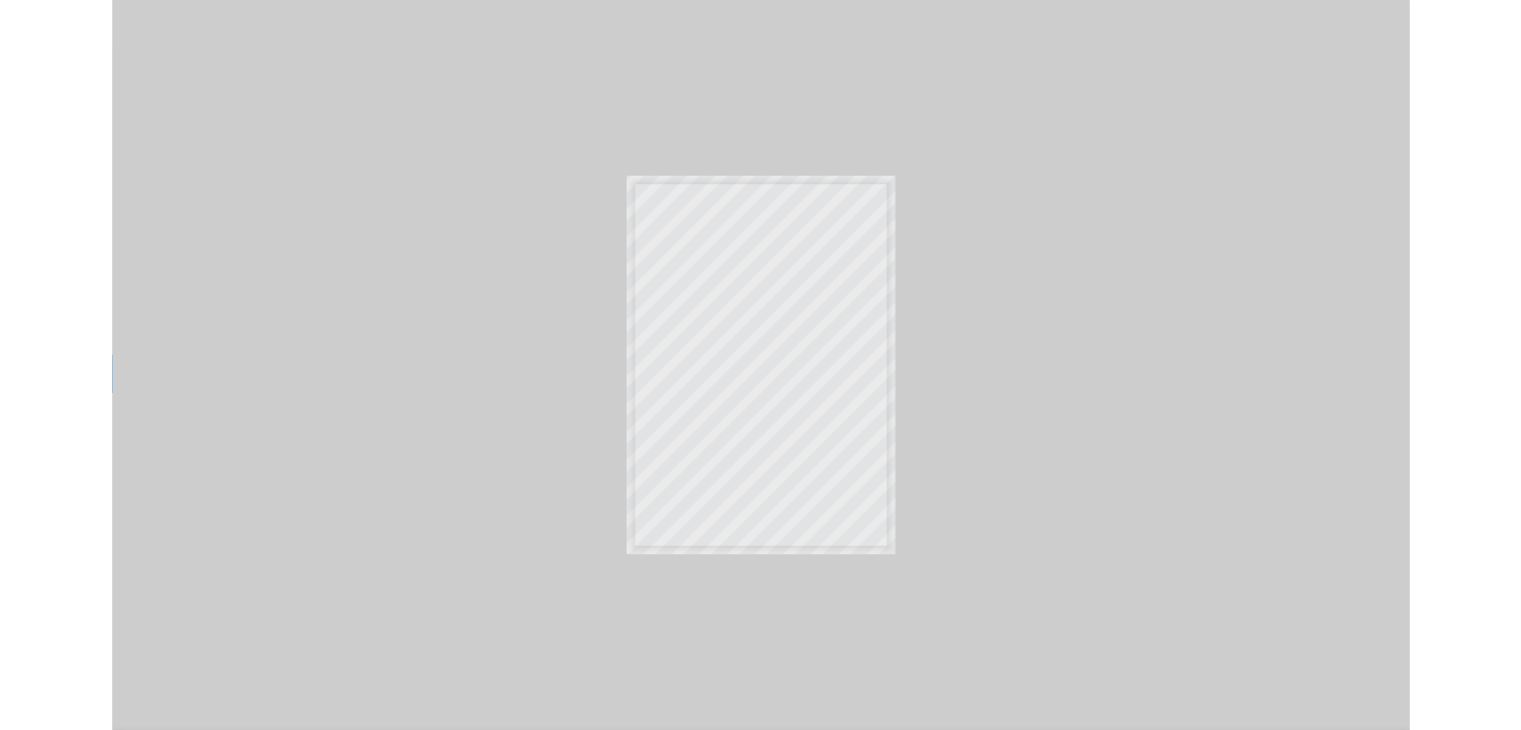 scroll, scrollTop: 4315, scrollLeft: 0, axis: vertical 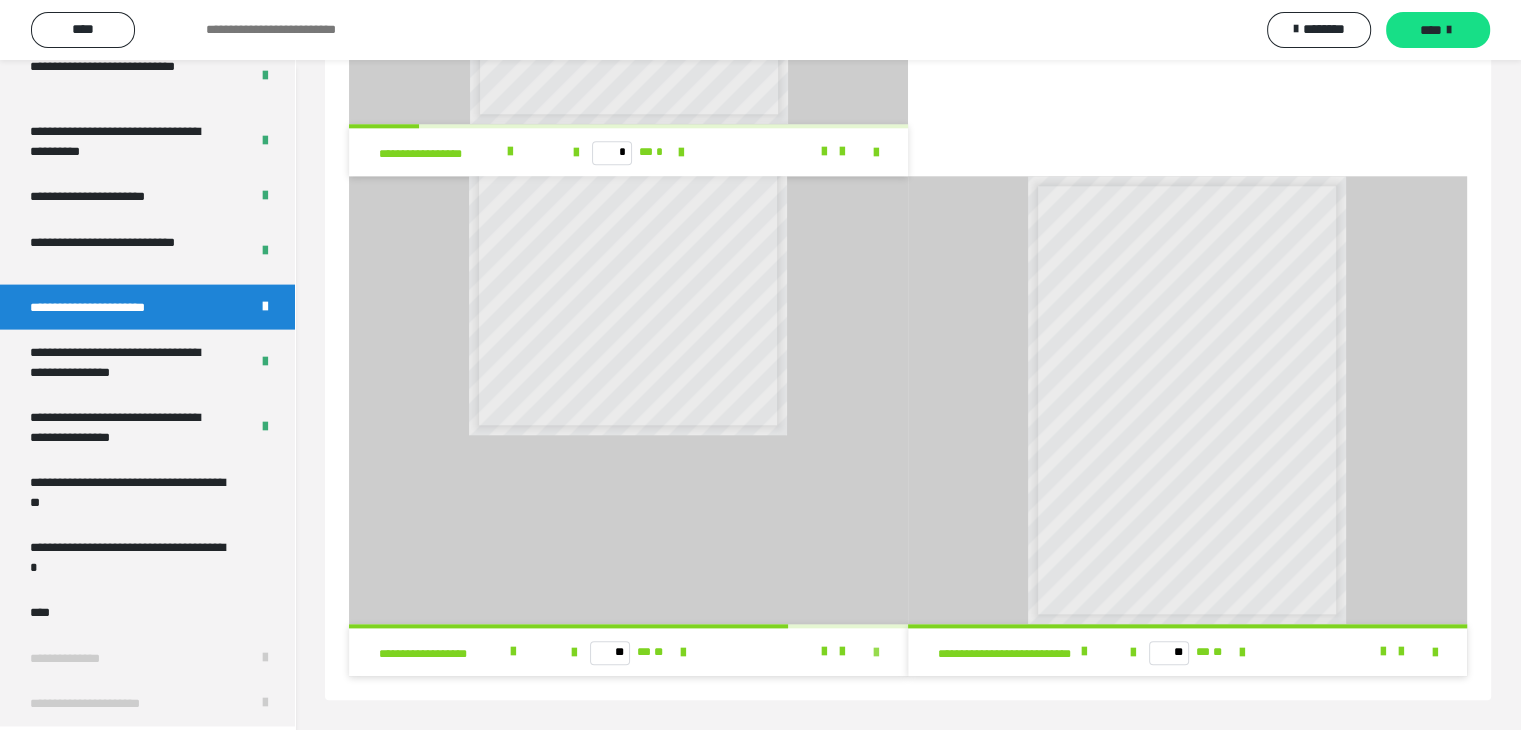 click at bounding box center (876, 653) 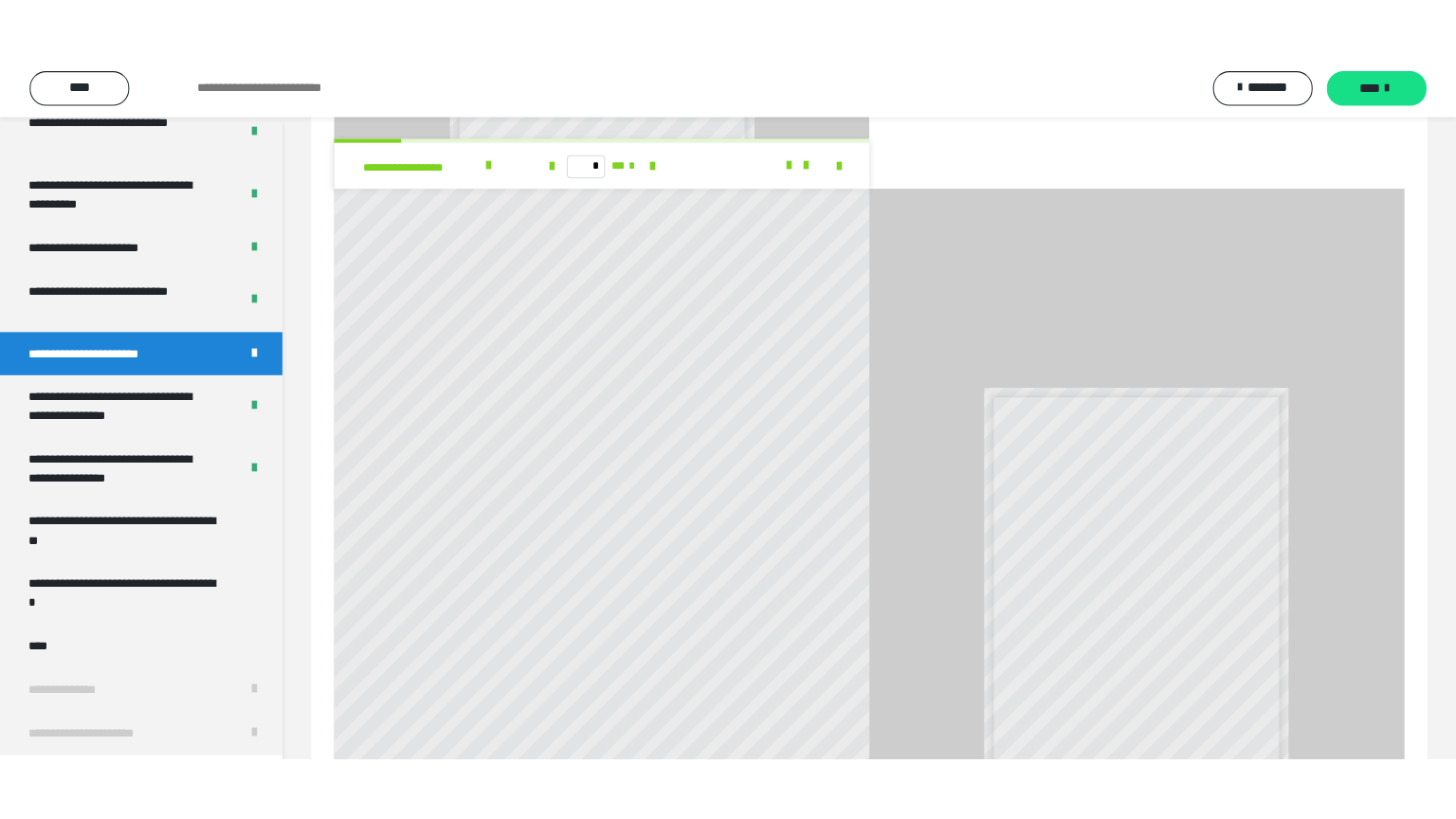 scroll, scrollTop: 1935, scrollLeft: 0, axis: vertical 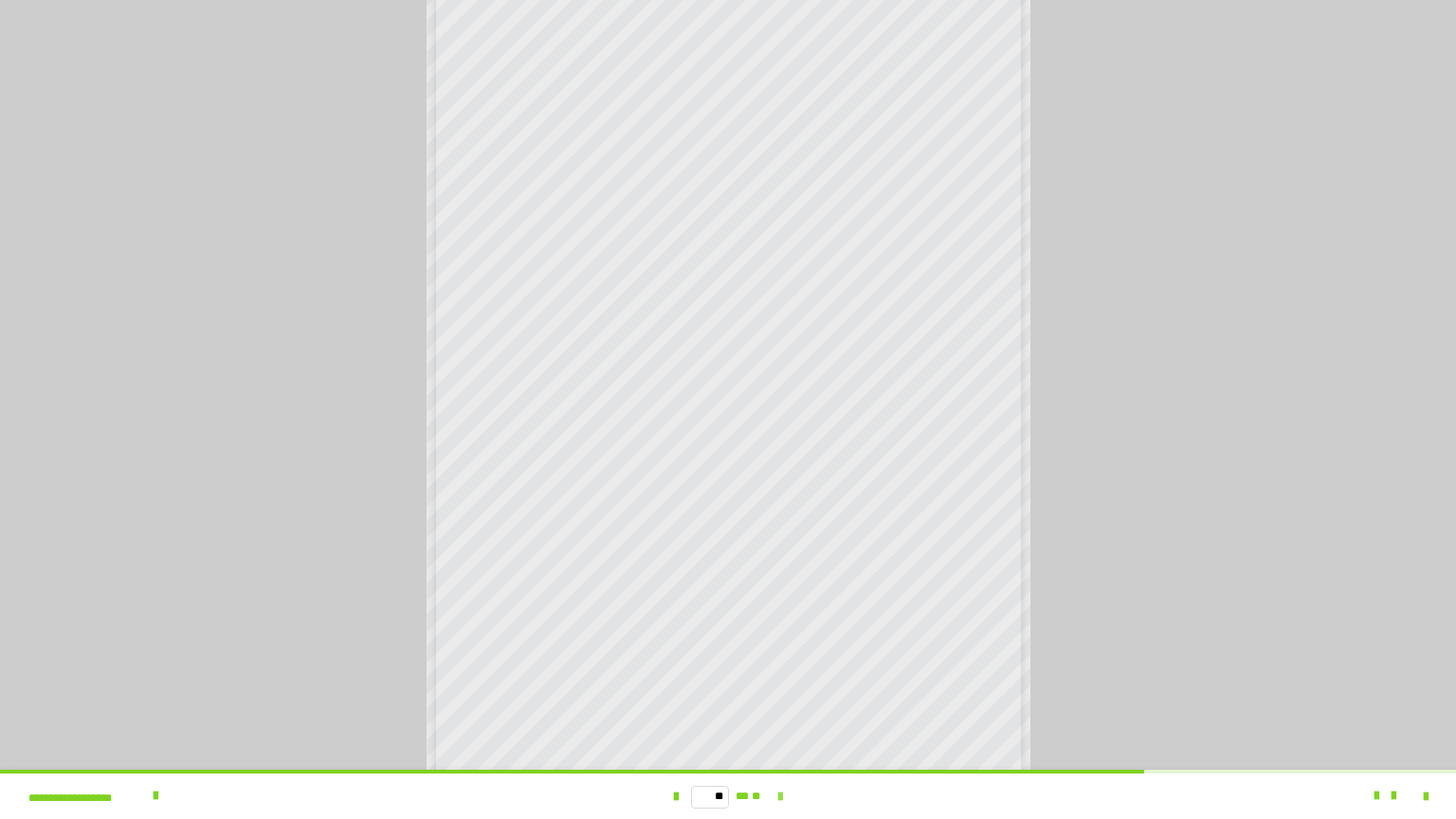 click at bounding box center [780, 797] 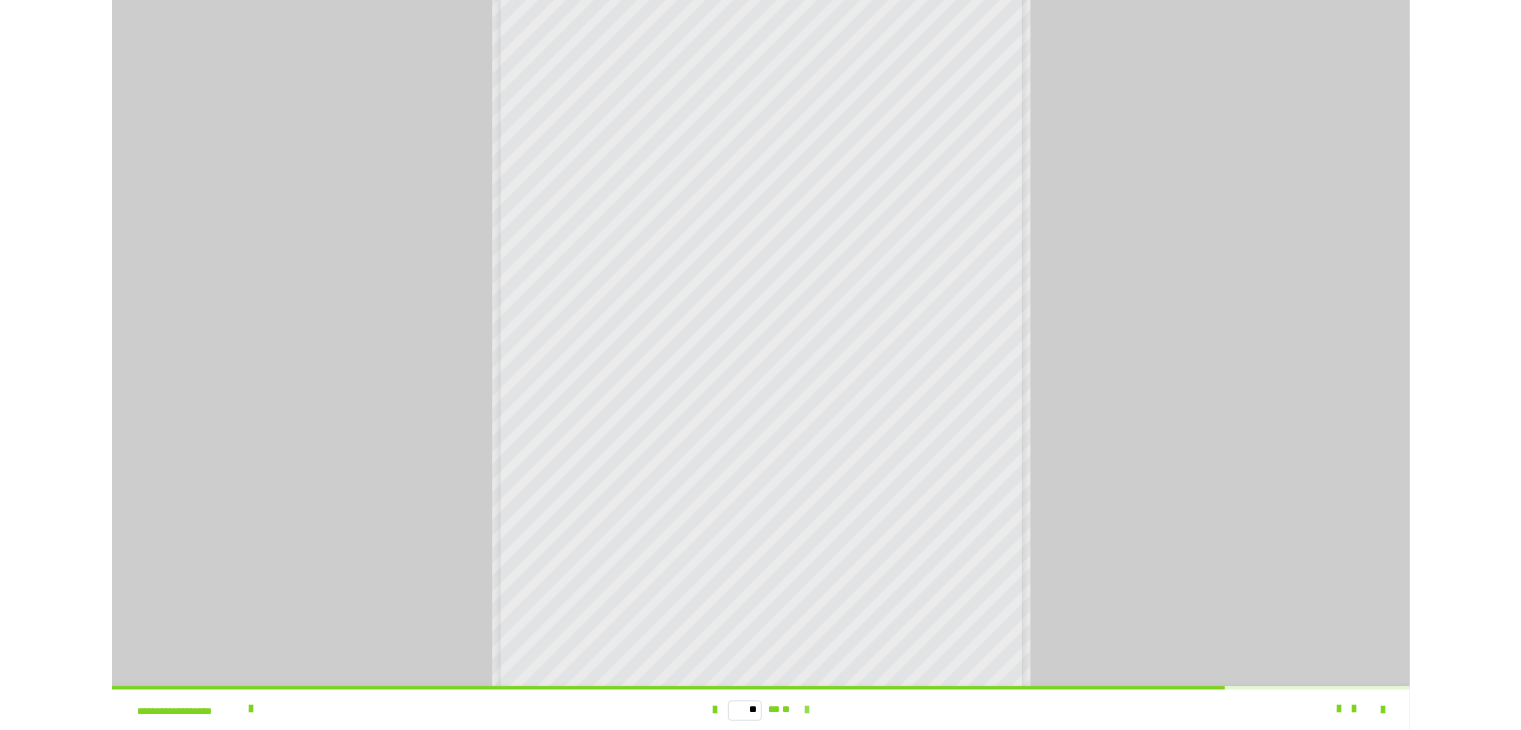 scroll, scrollTop: 0, scrollLeft: 0, axis: both 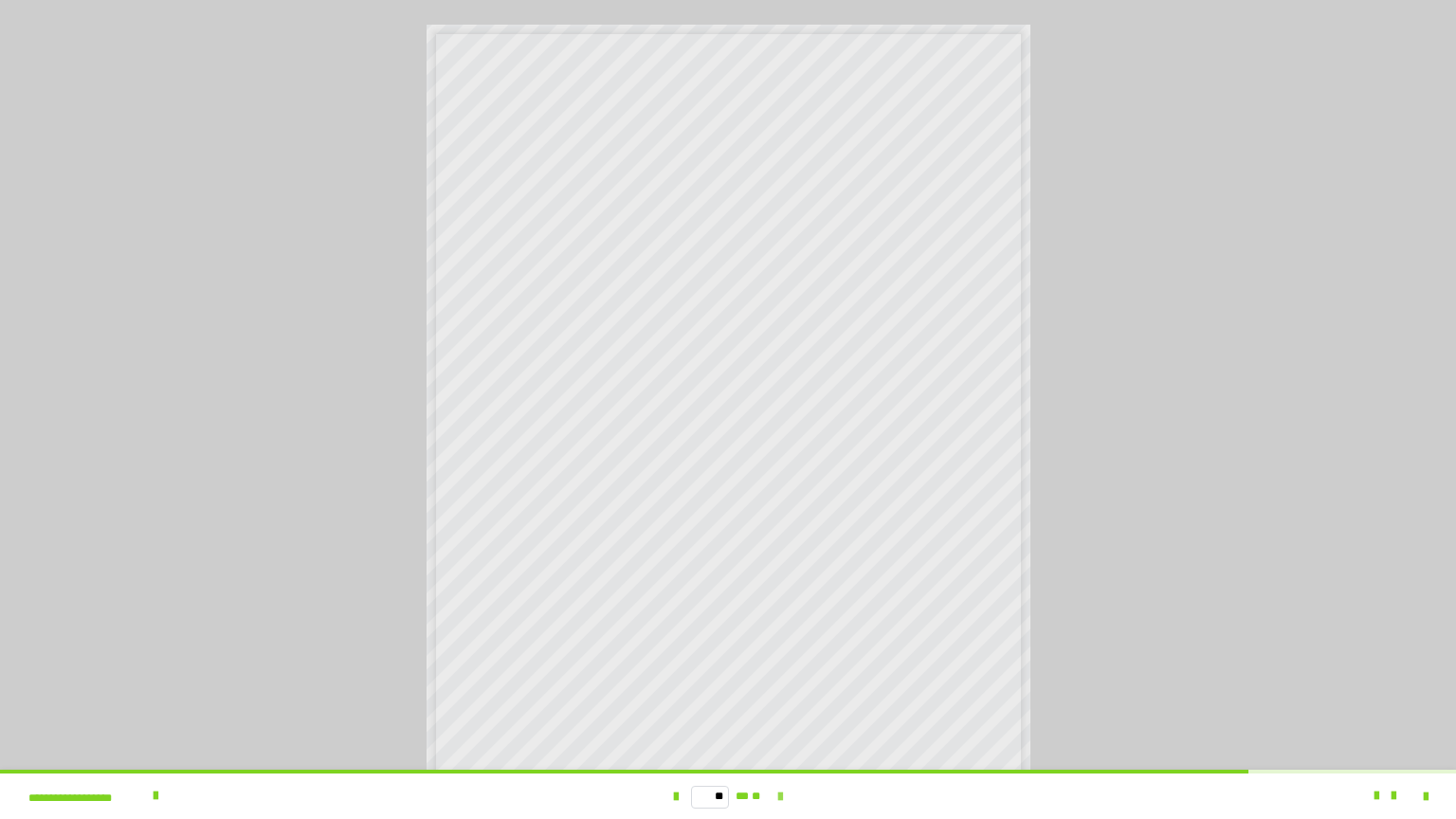 click at bounding box center (780, 797) 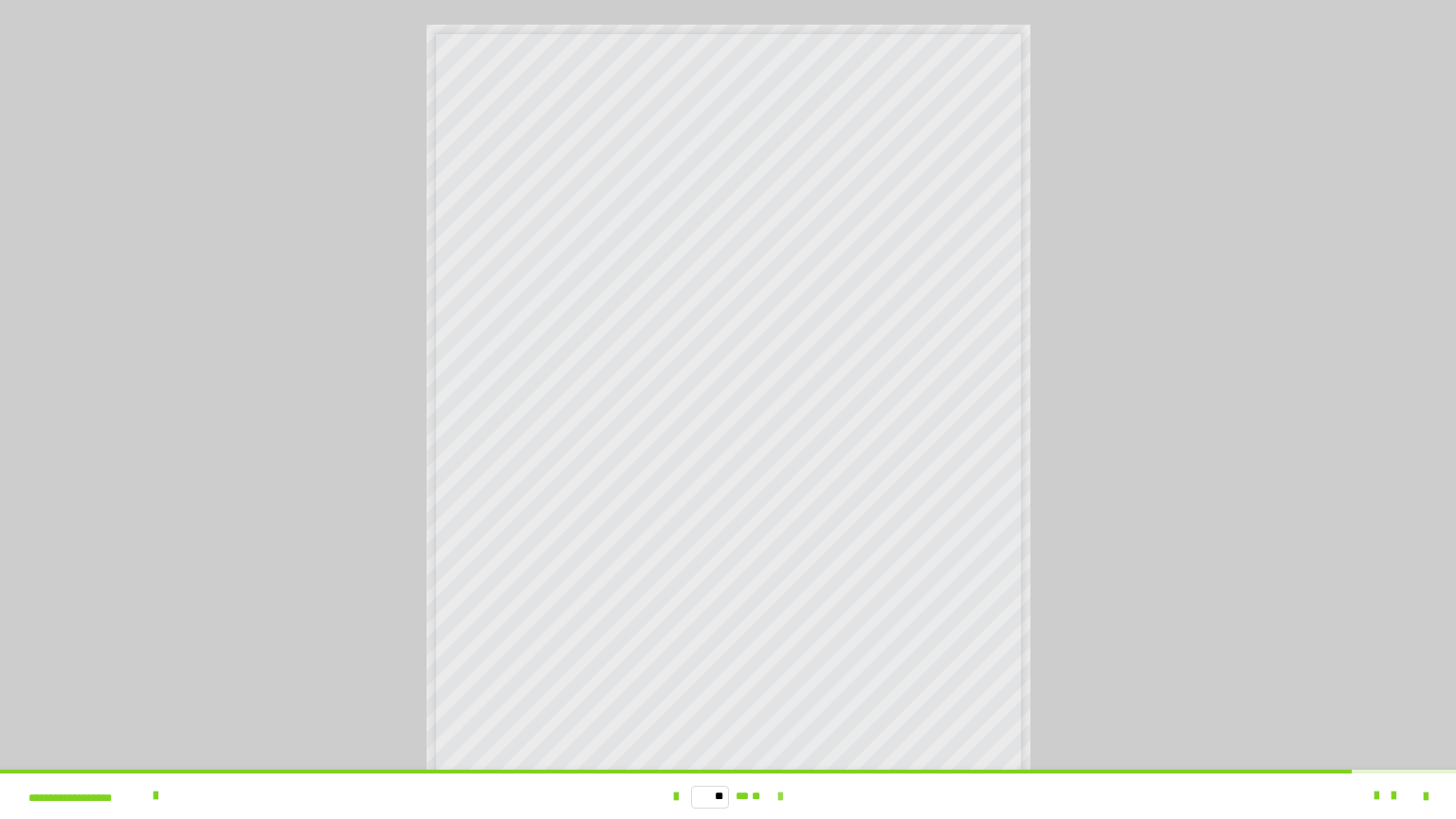 click at bounding box center [780, 797] 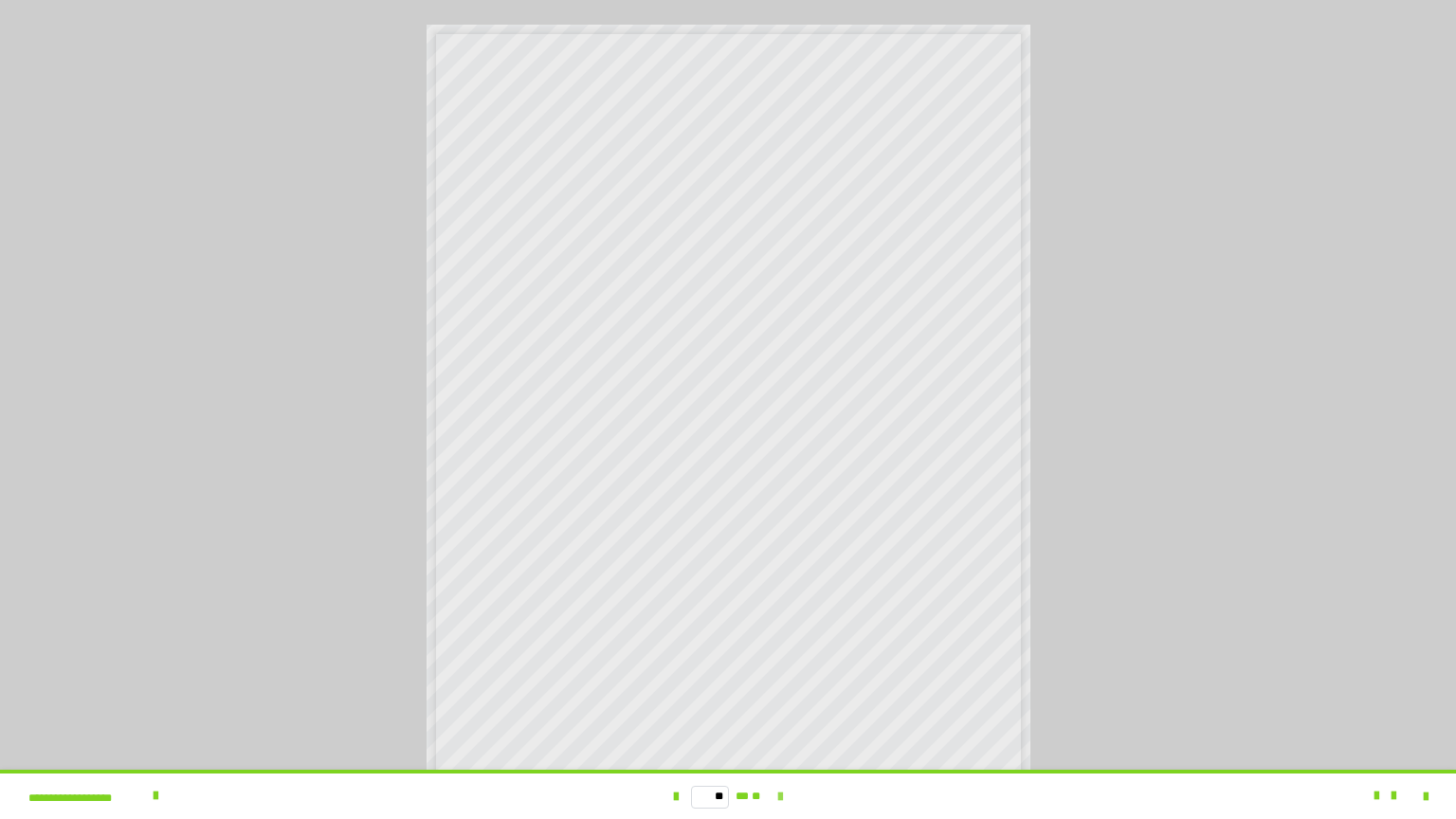 click on "** ** **" at bounding box center (728, 796) 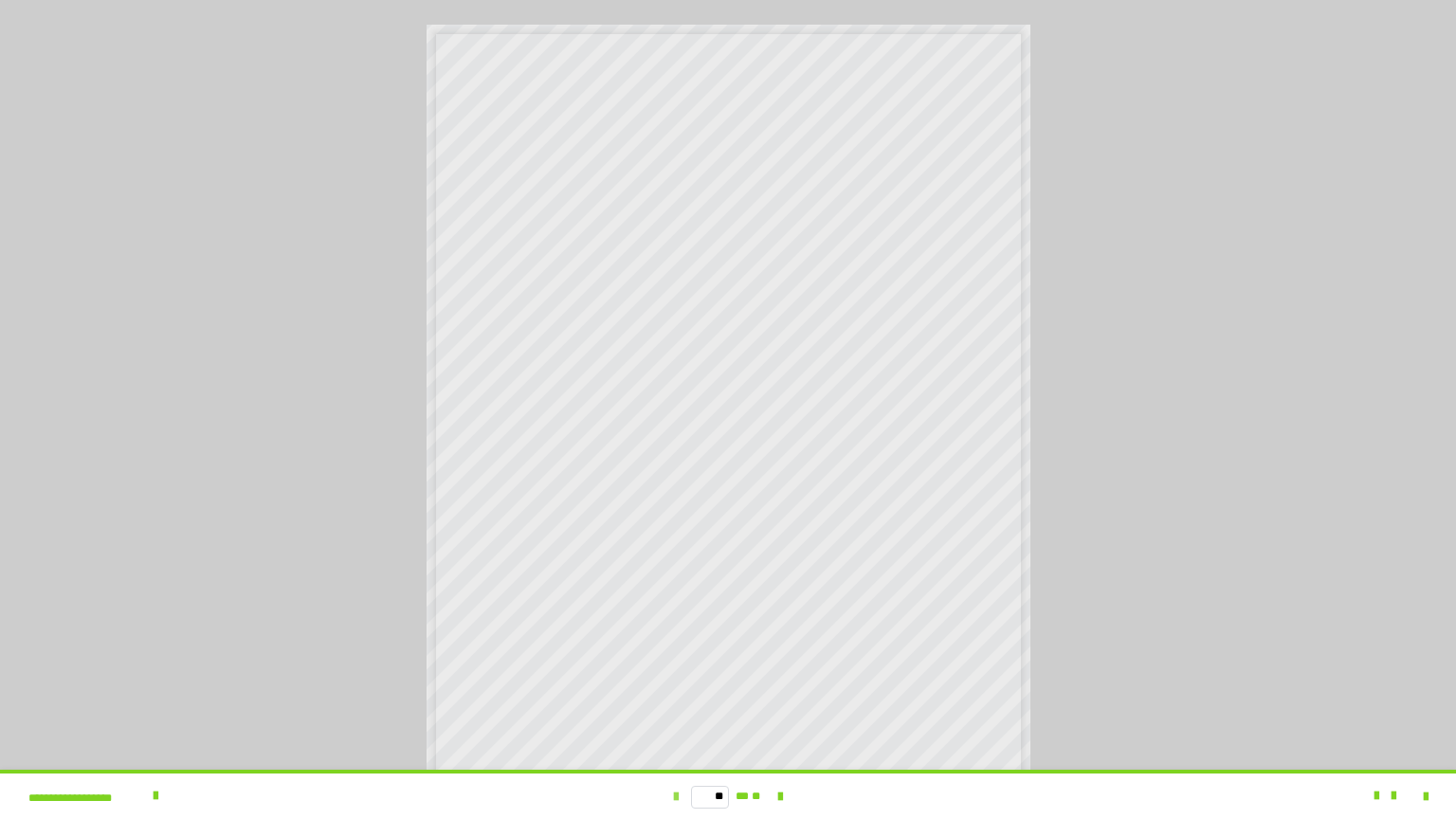 click at bounding box center [676, 797] 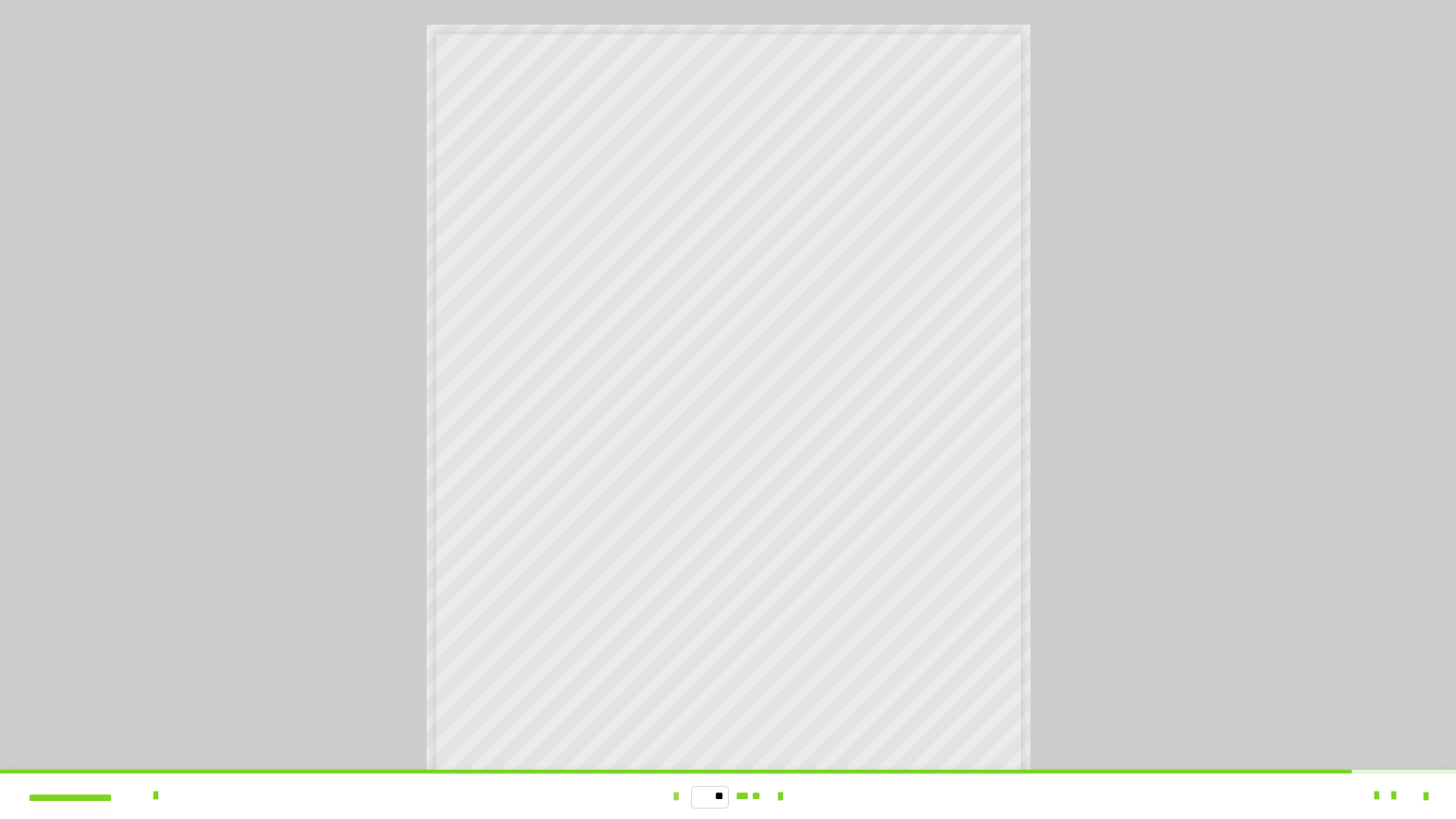 click at bounding box center (676, 797) 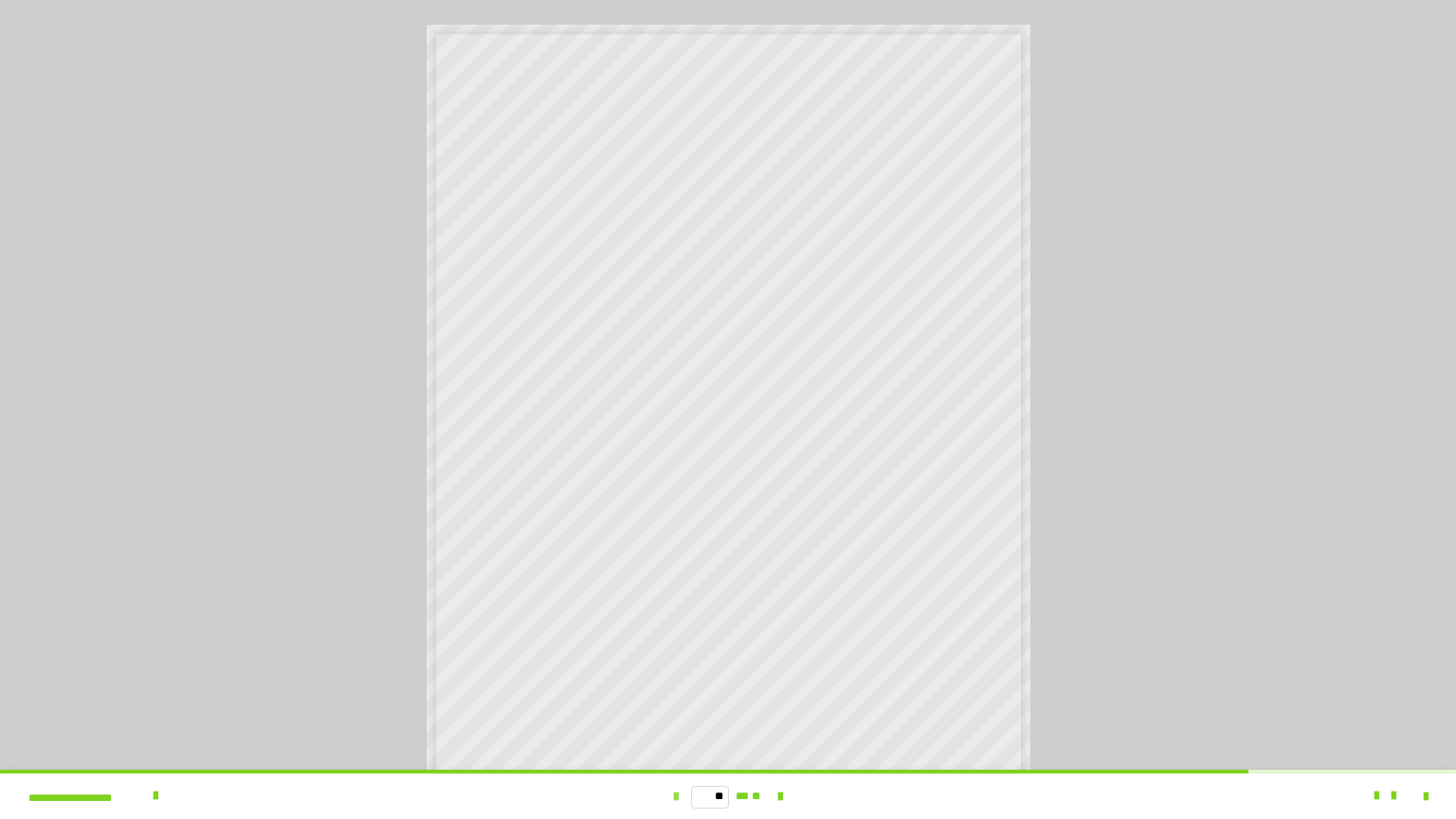 click at bounding box center [676, 797] 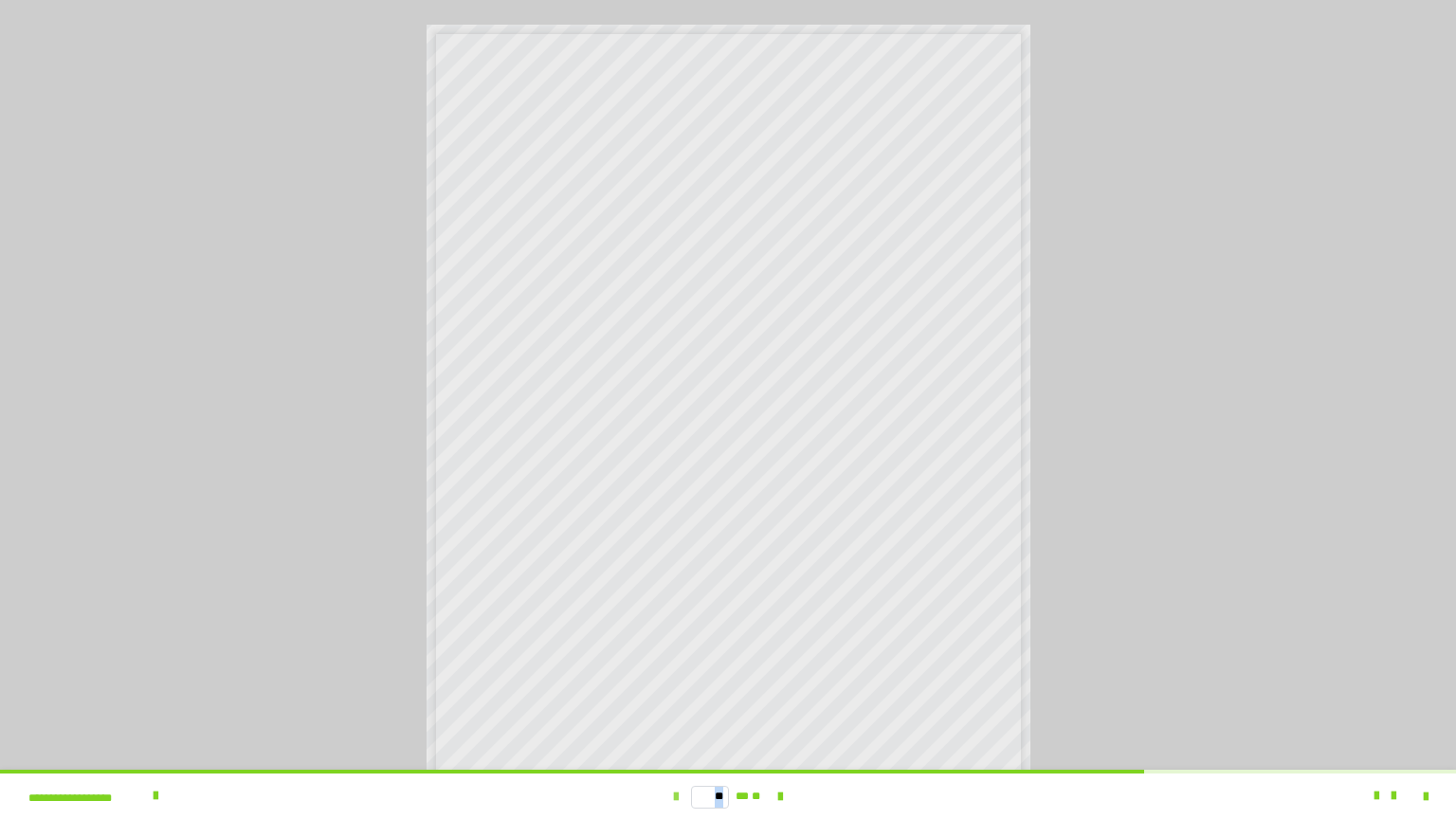 click at bounding box center (676, 797) 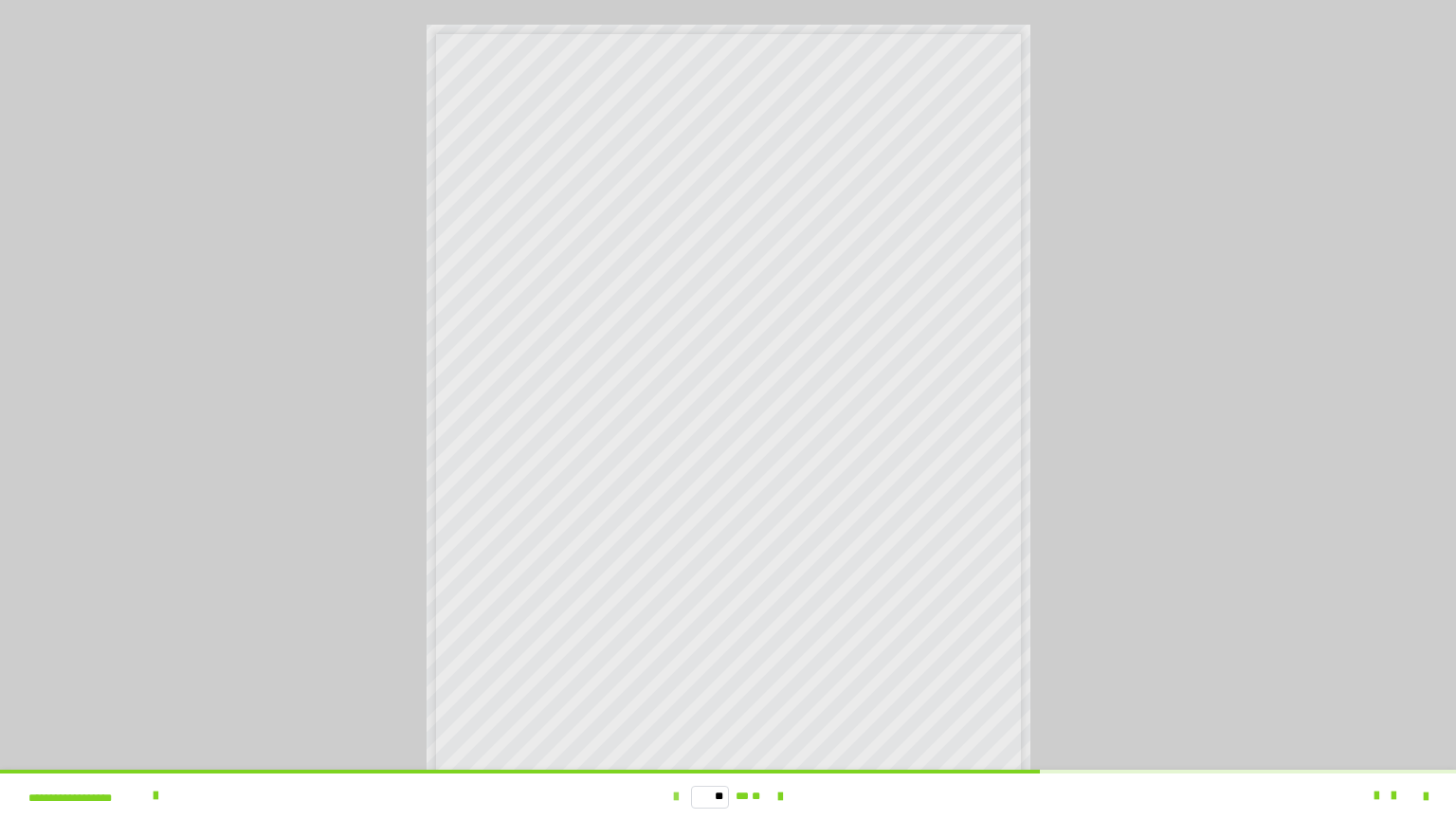 click at bounding box center (676, 797) 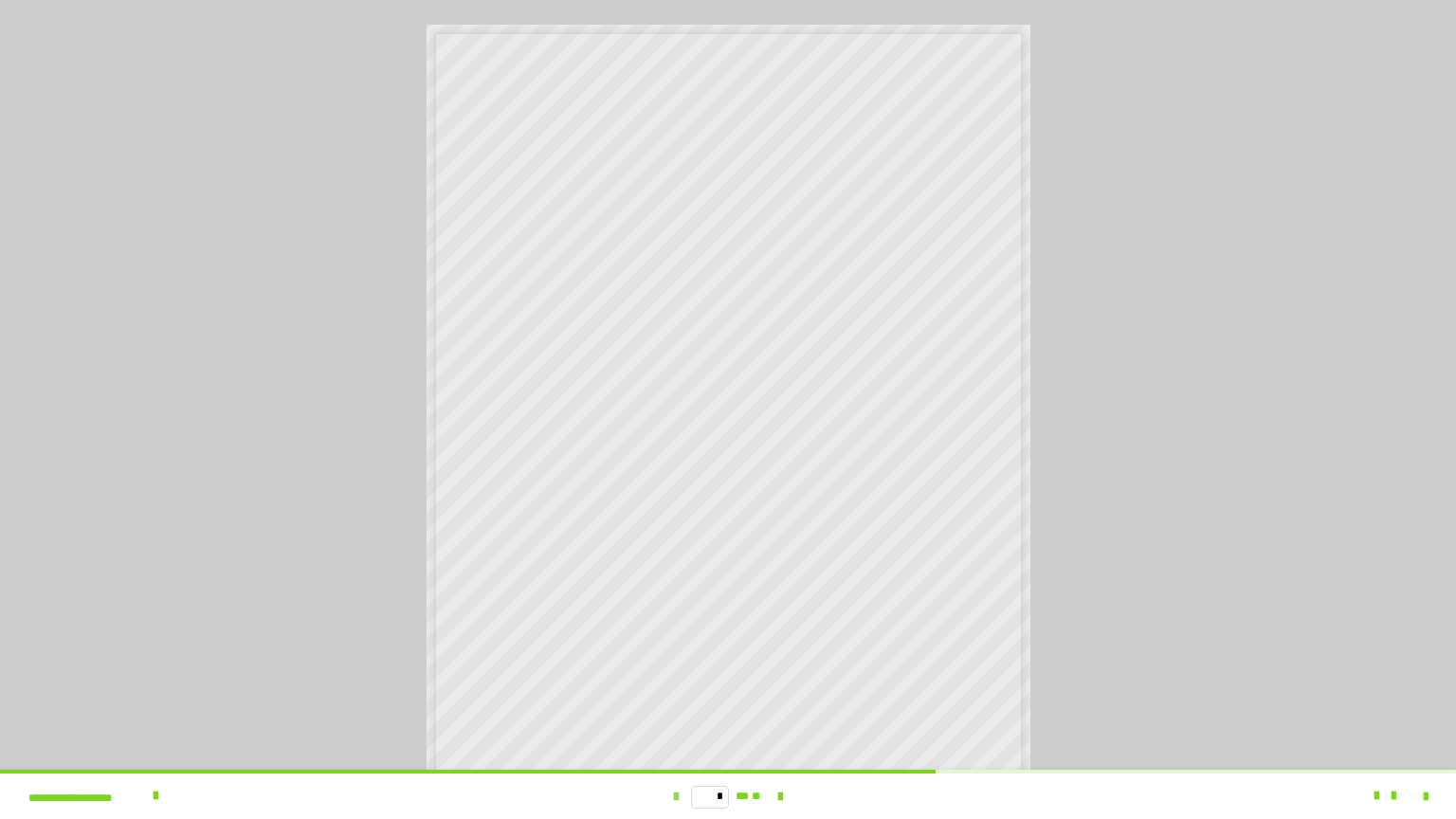 click at bounding box center [676, 797] 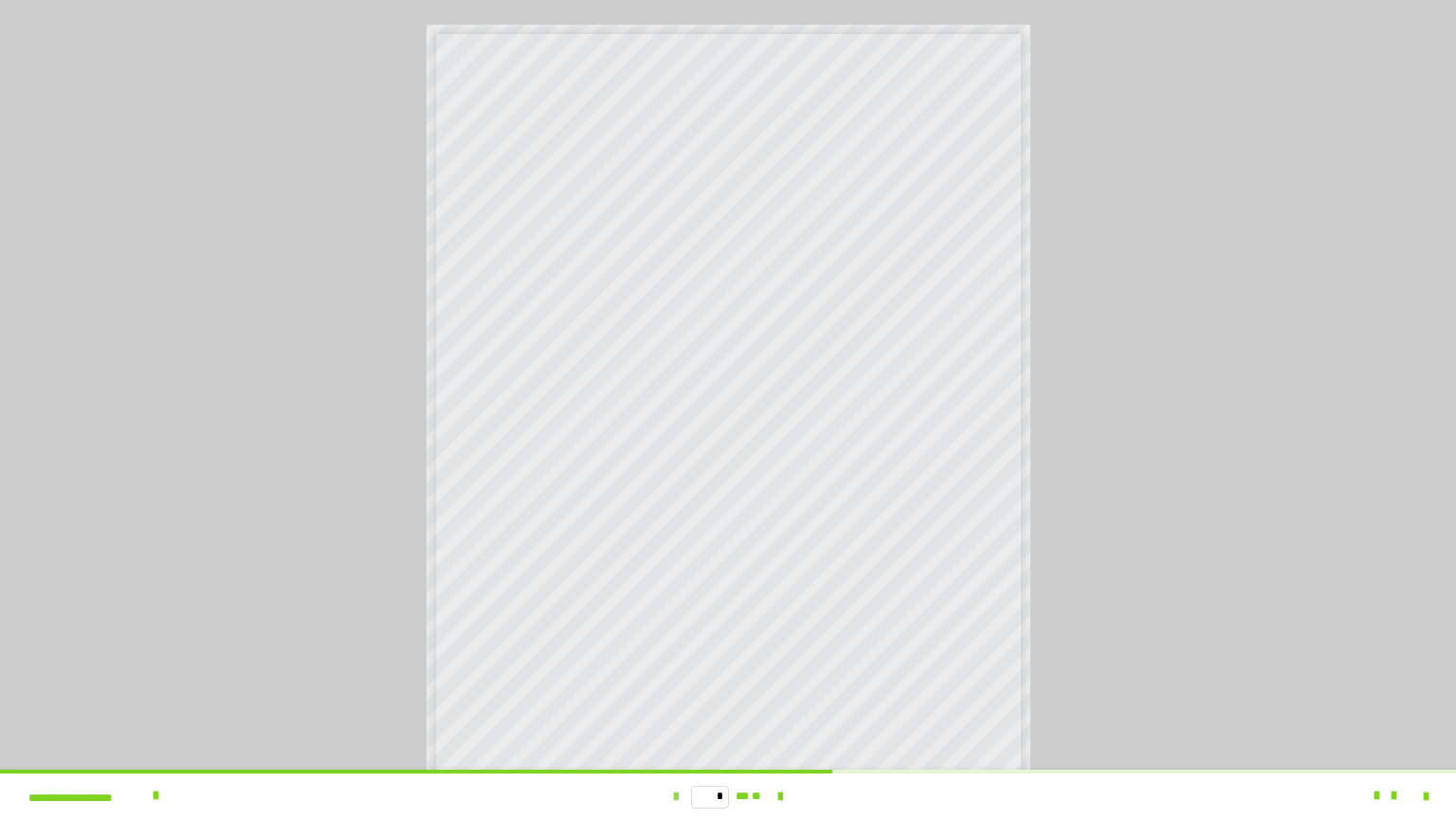 click at bounding box center [676, 797] 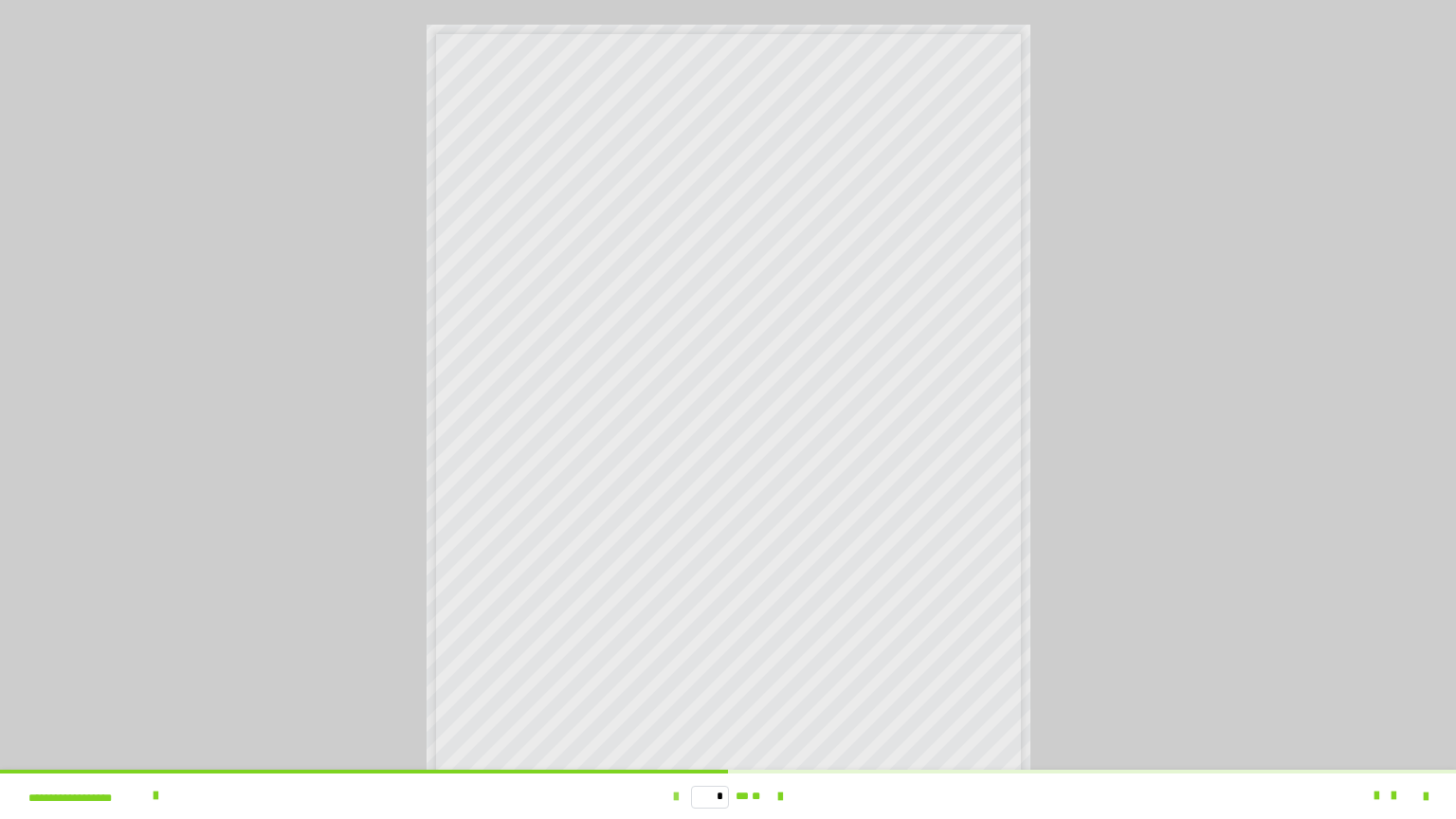 click at bounding box center (676, 797) 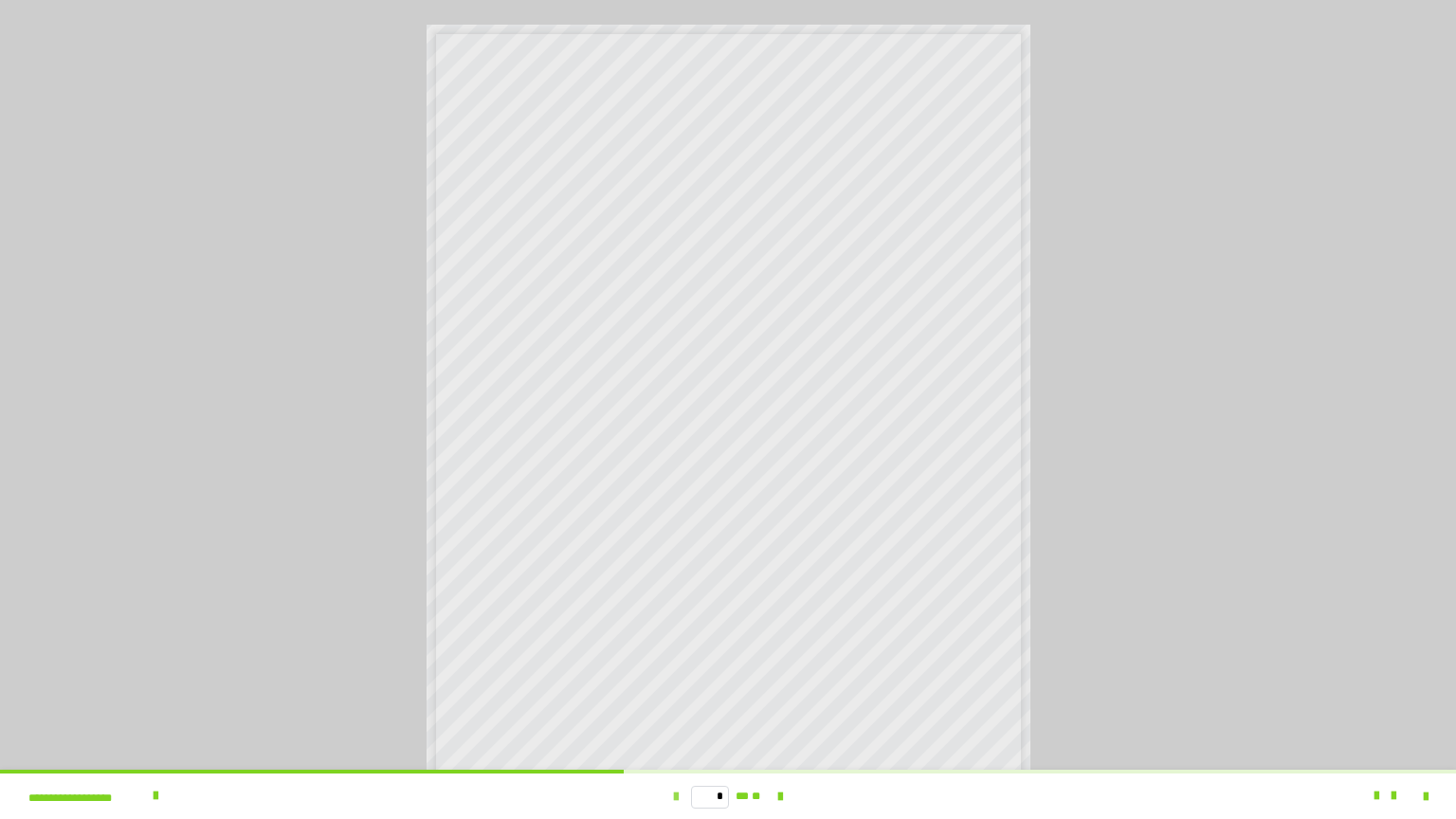 click at bounding box center (676, 797) 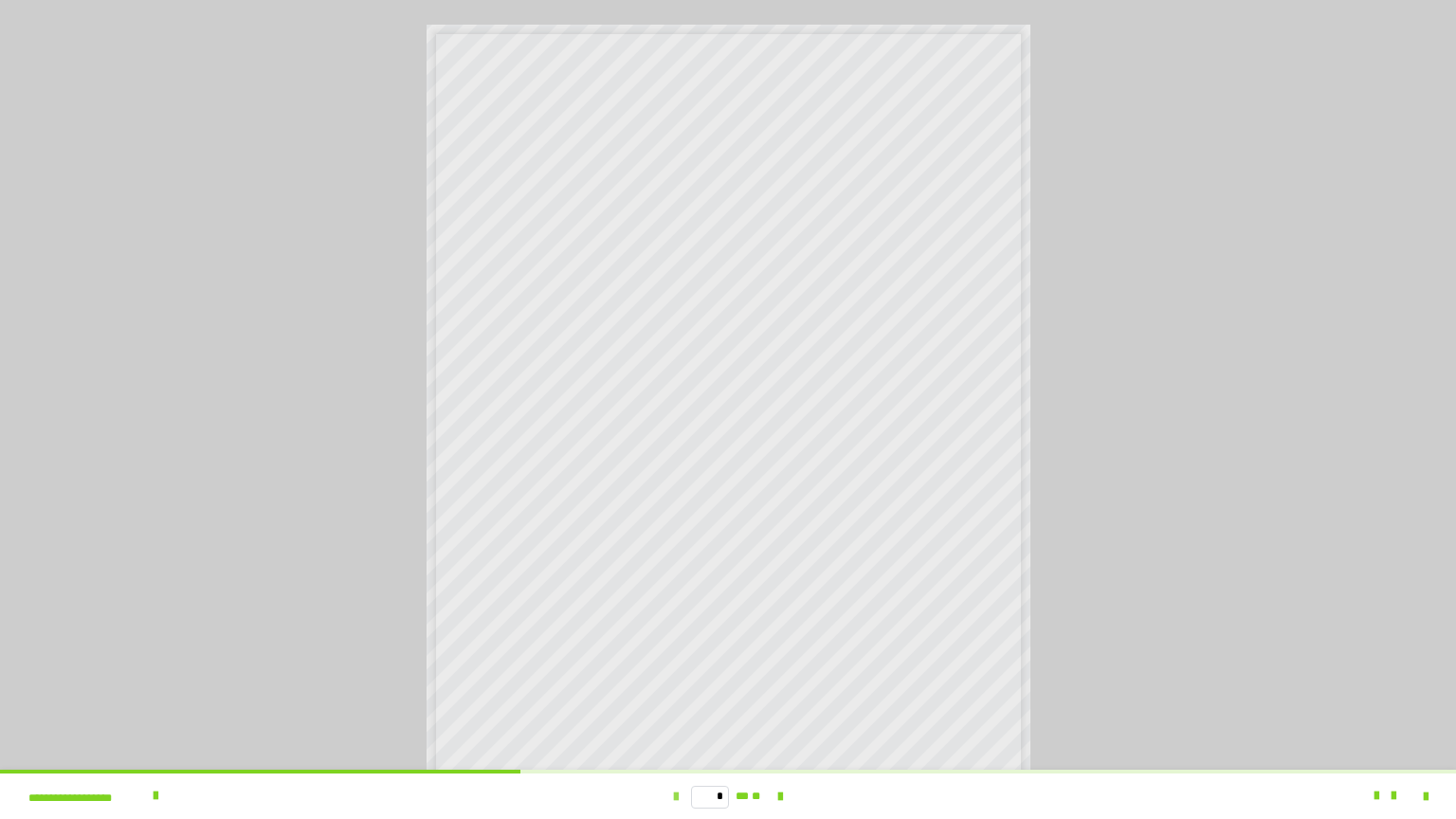 click at bounding box center (676, 797) 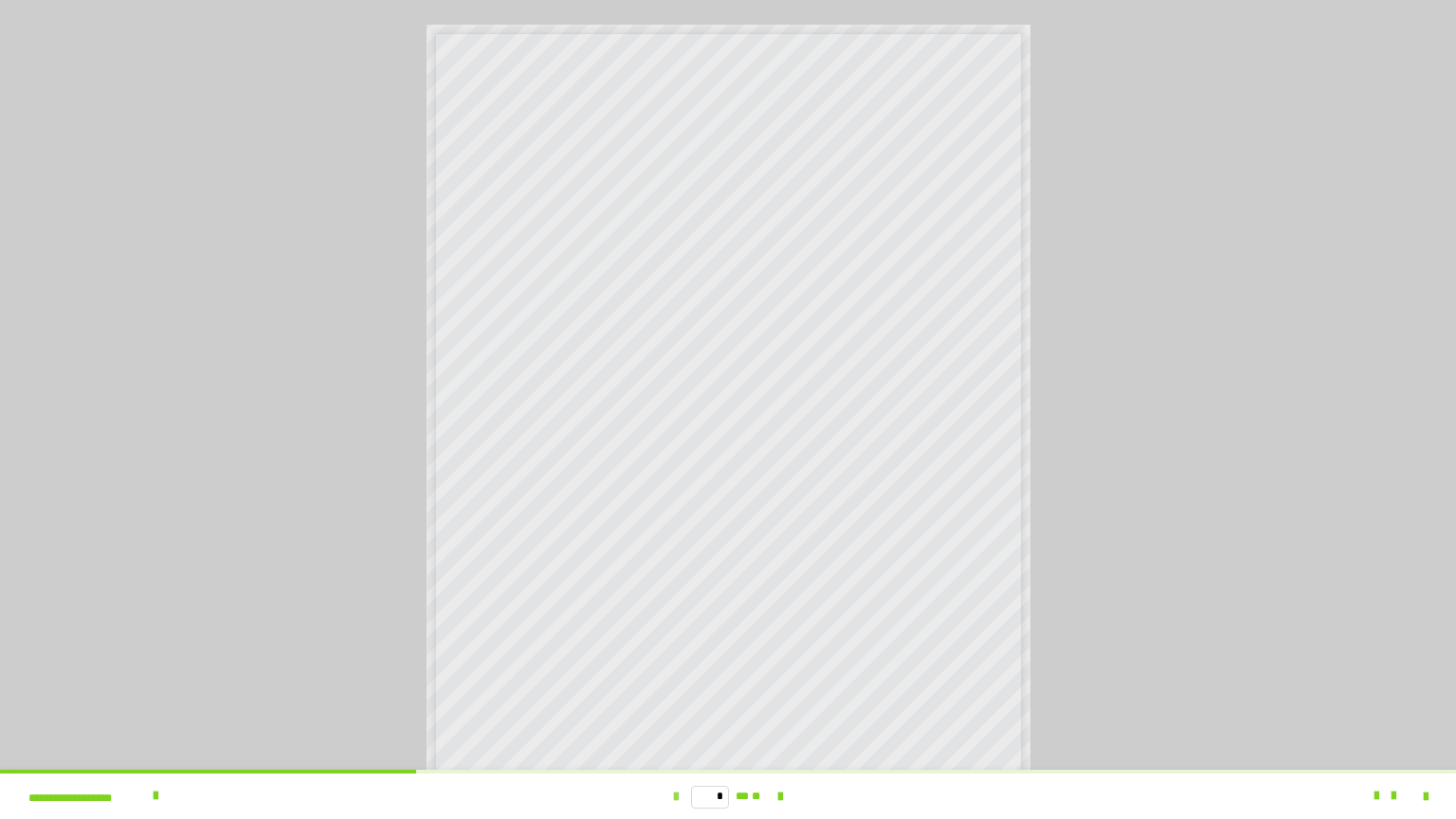 click at bounding box center [676, 797] 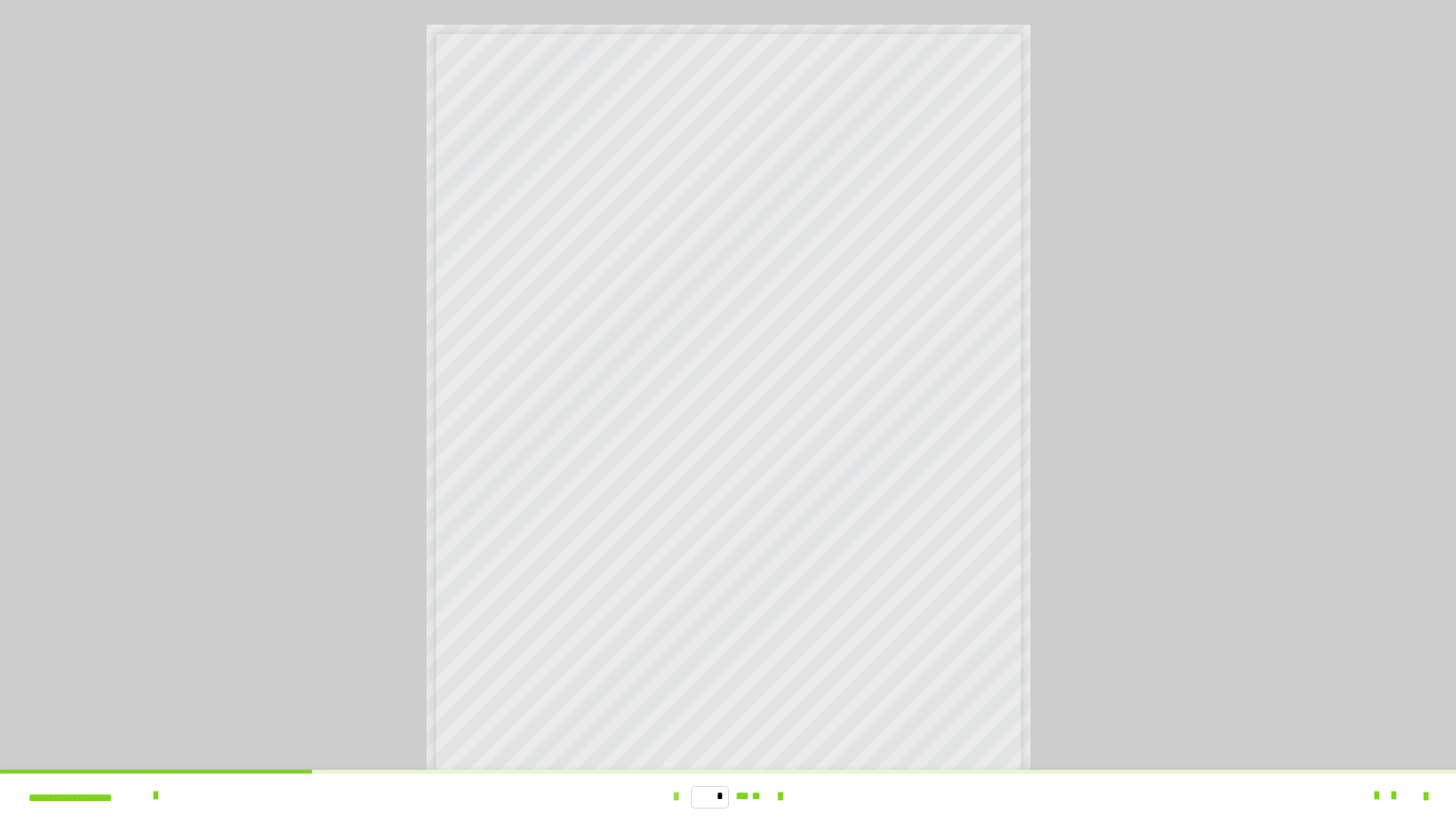 click at bounding box center [676, 797] 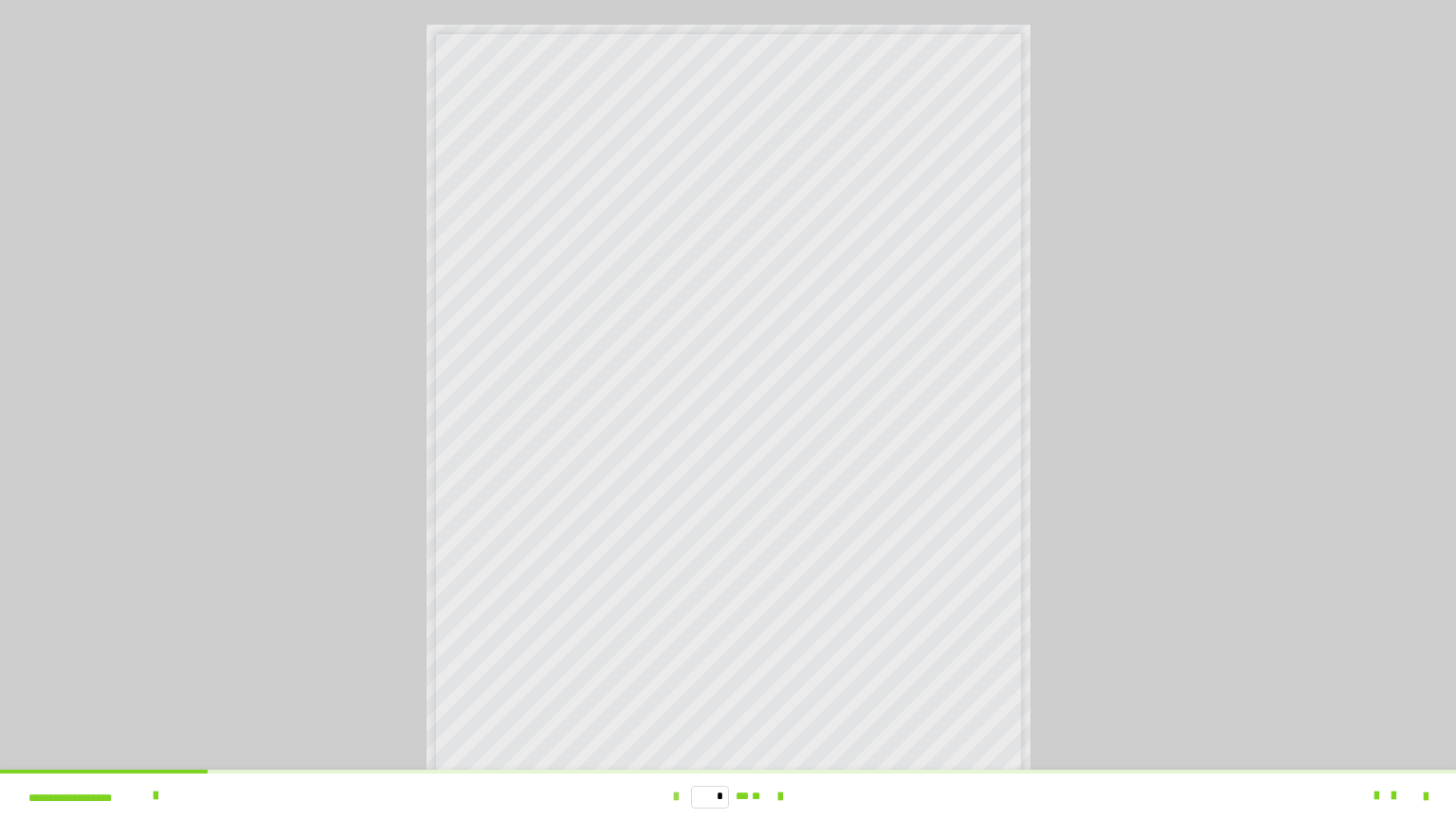 click at bounding box center [676, 797] 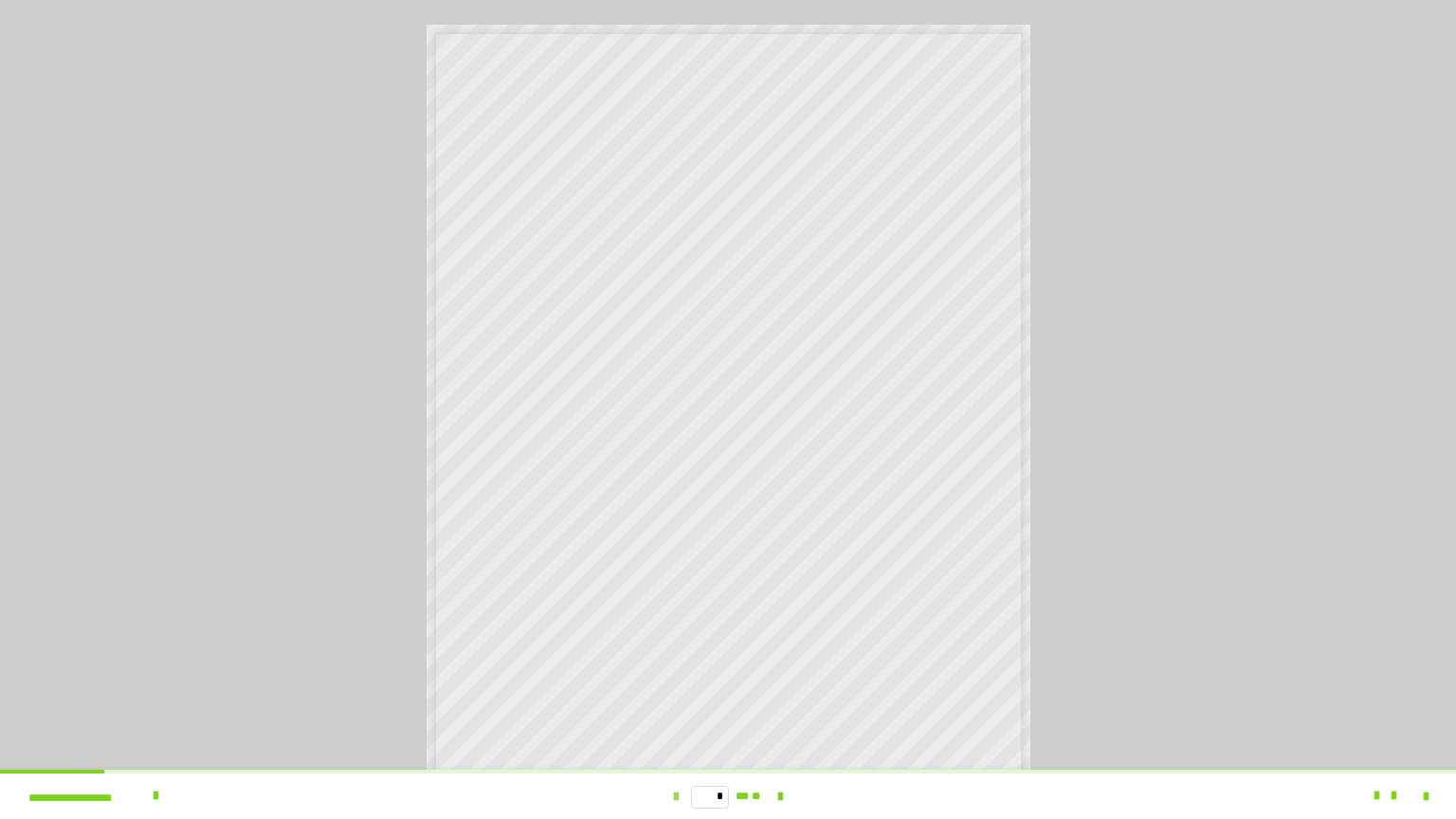 click on "* ** **" at bounding box center [728, 796] 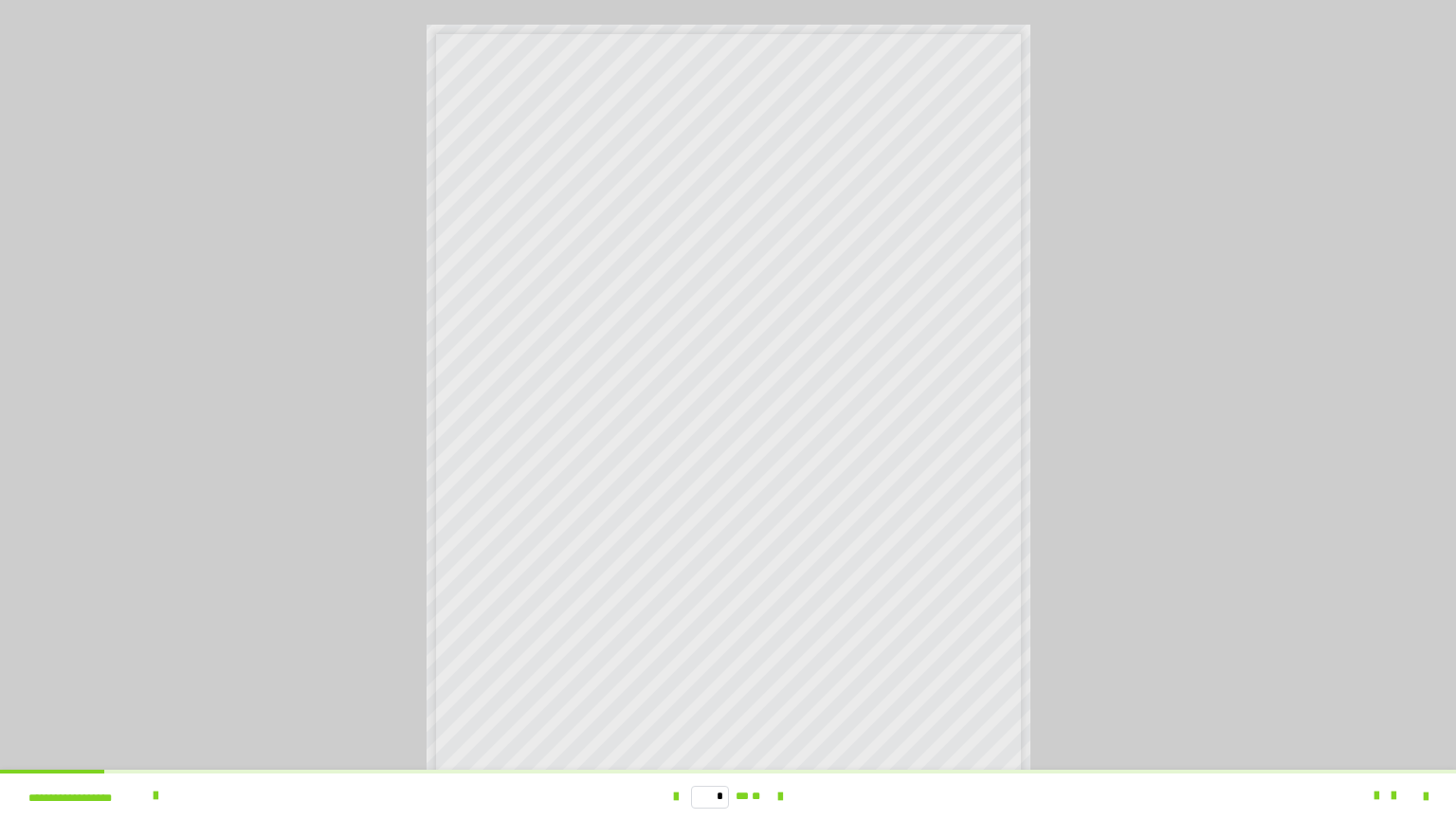 click at bounding box center [1414, 796] 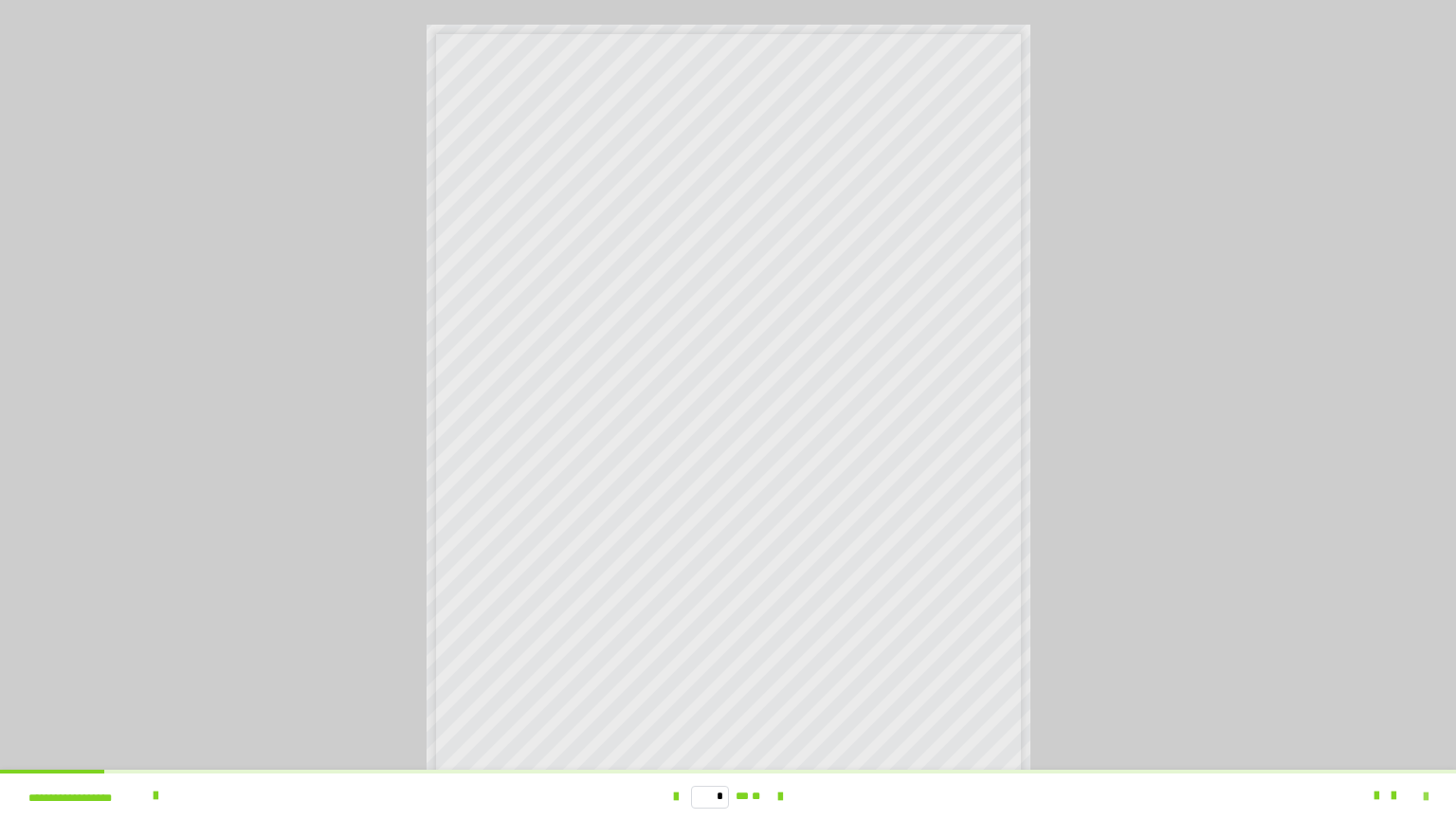 click at bounding box center (1426, 797) 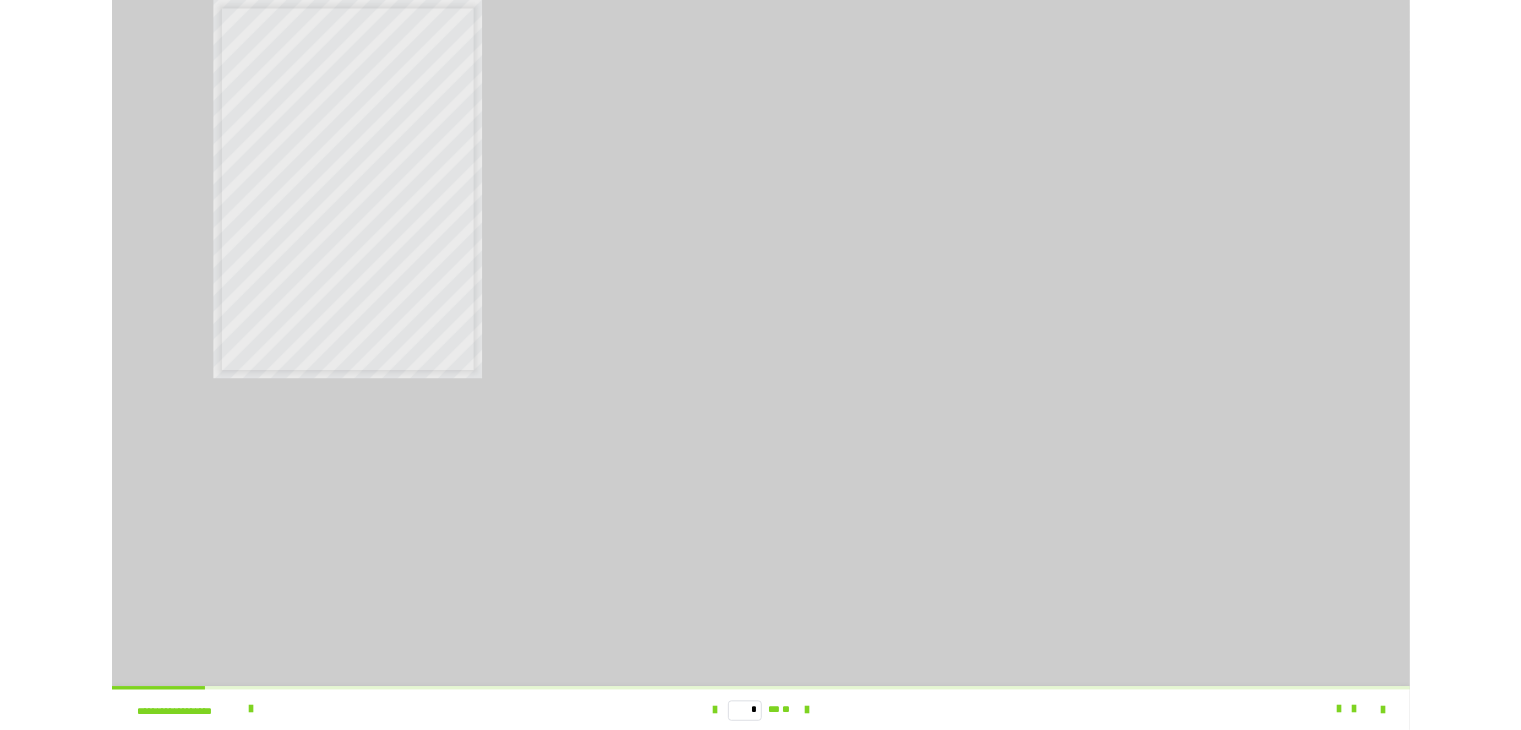 scroll, scrollTop: 4315, scrollLeft: 0, axis: vertical 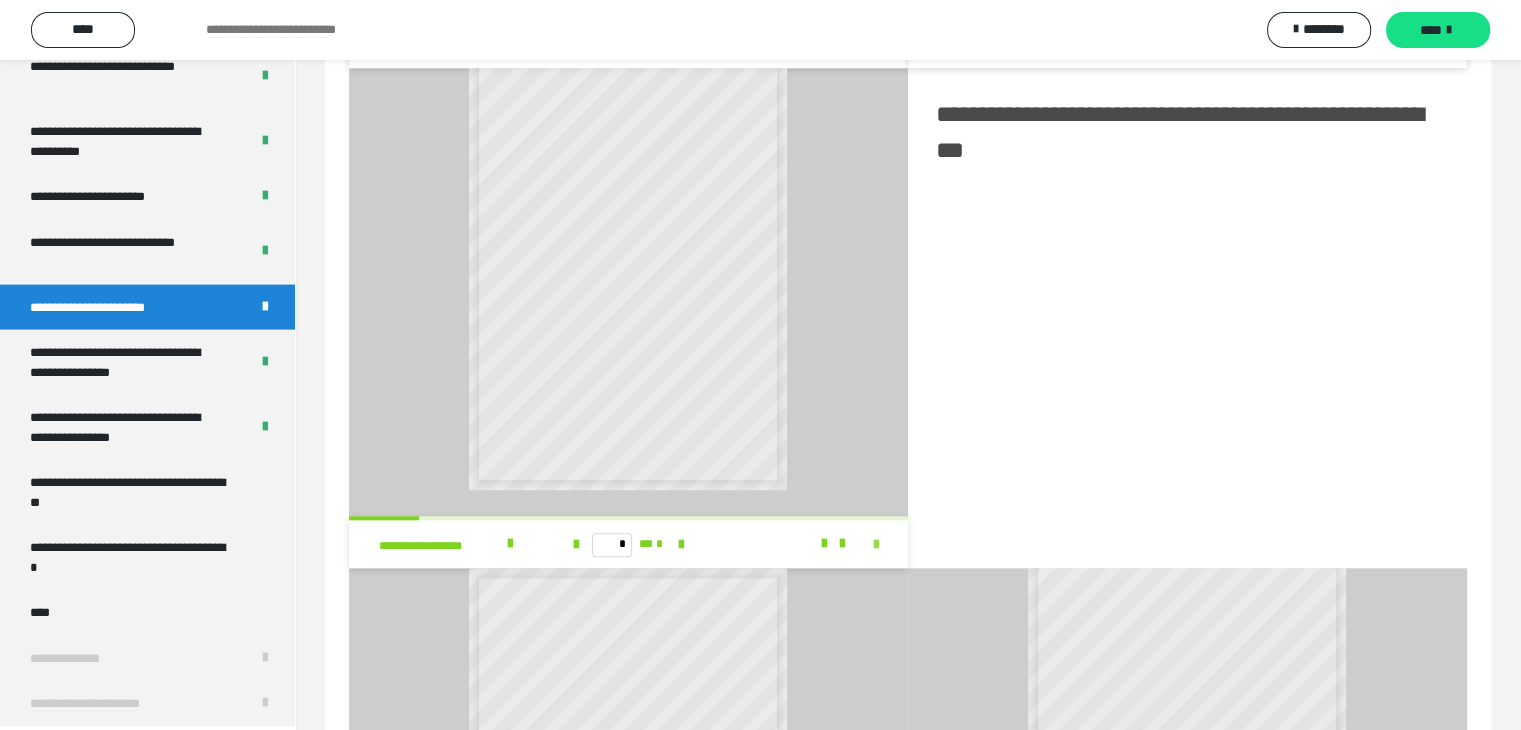 click at bounding box center (876, 545) 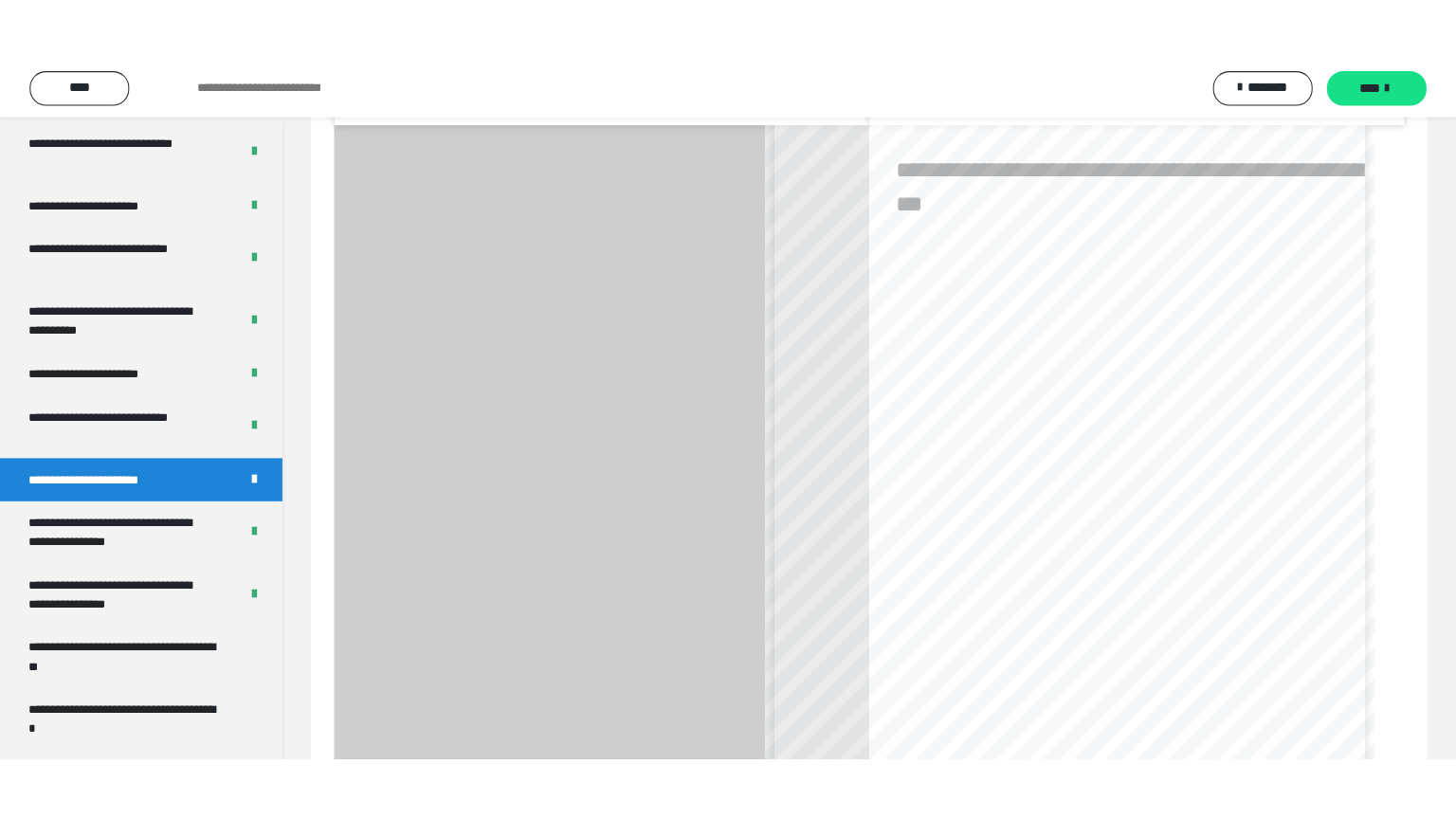 scroll, scrollTop: 0, scrollLeft: 0, axis: both 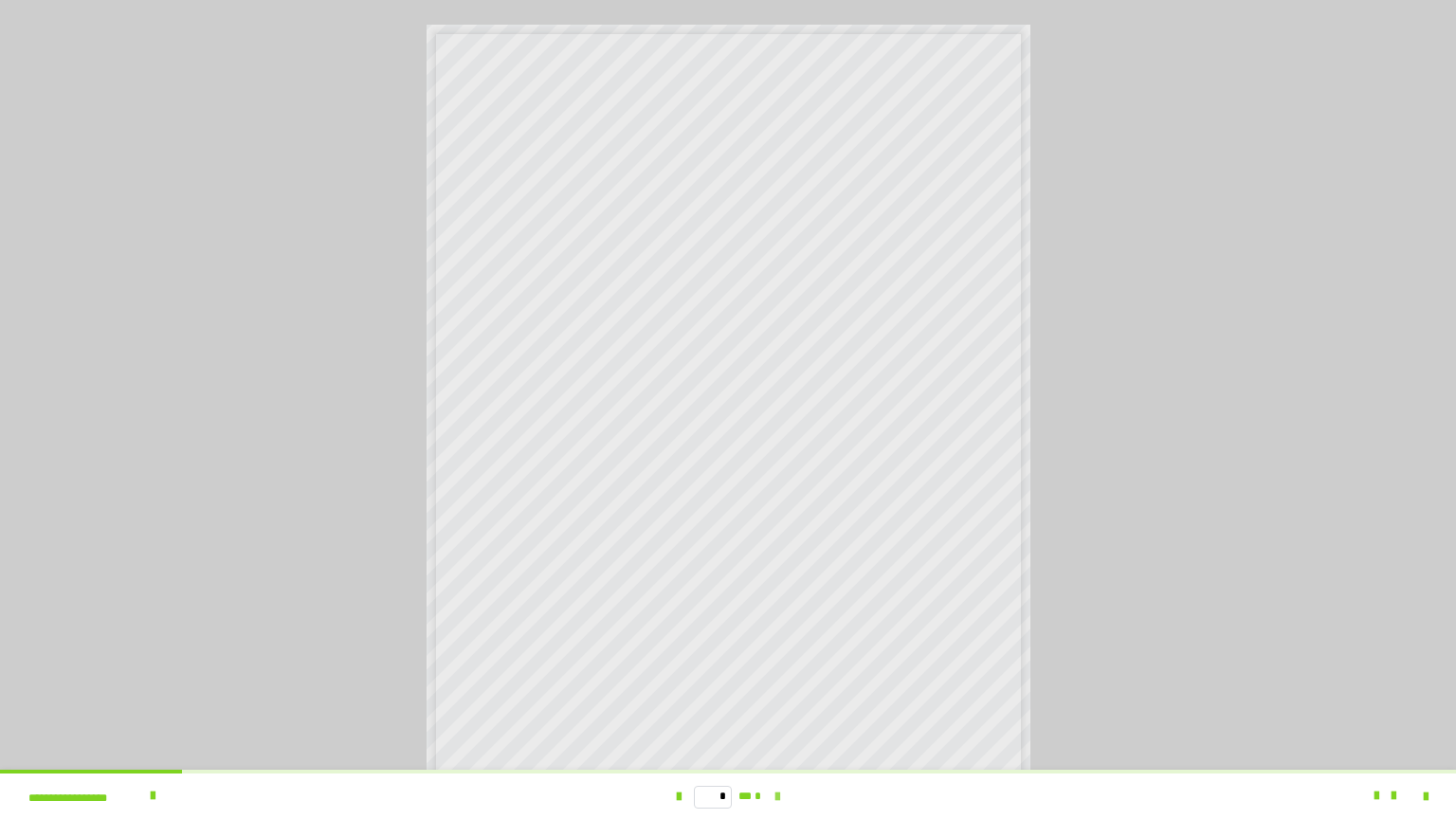click at bounding box center [777, 797] 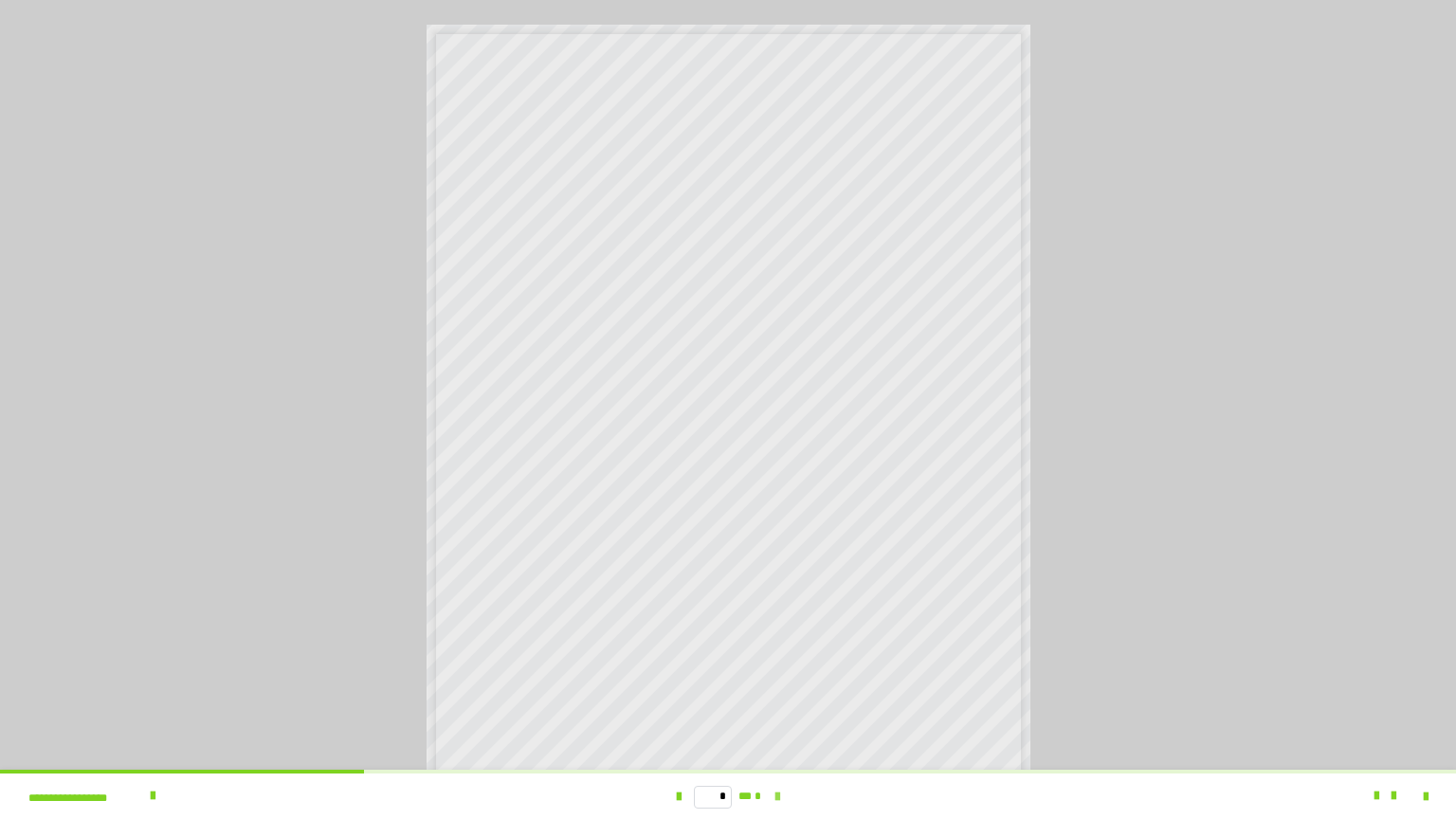 click at bounding box center [777, 797] 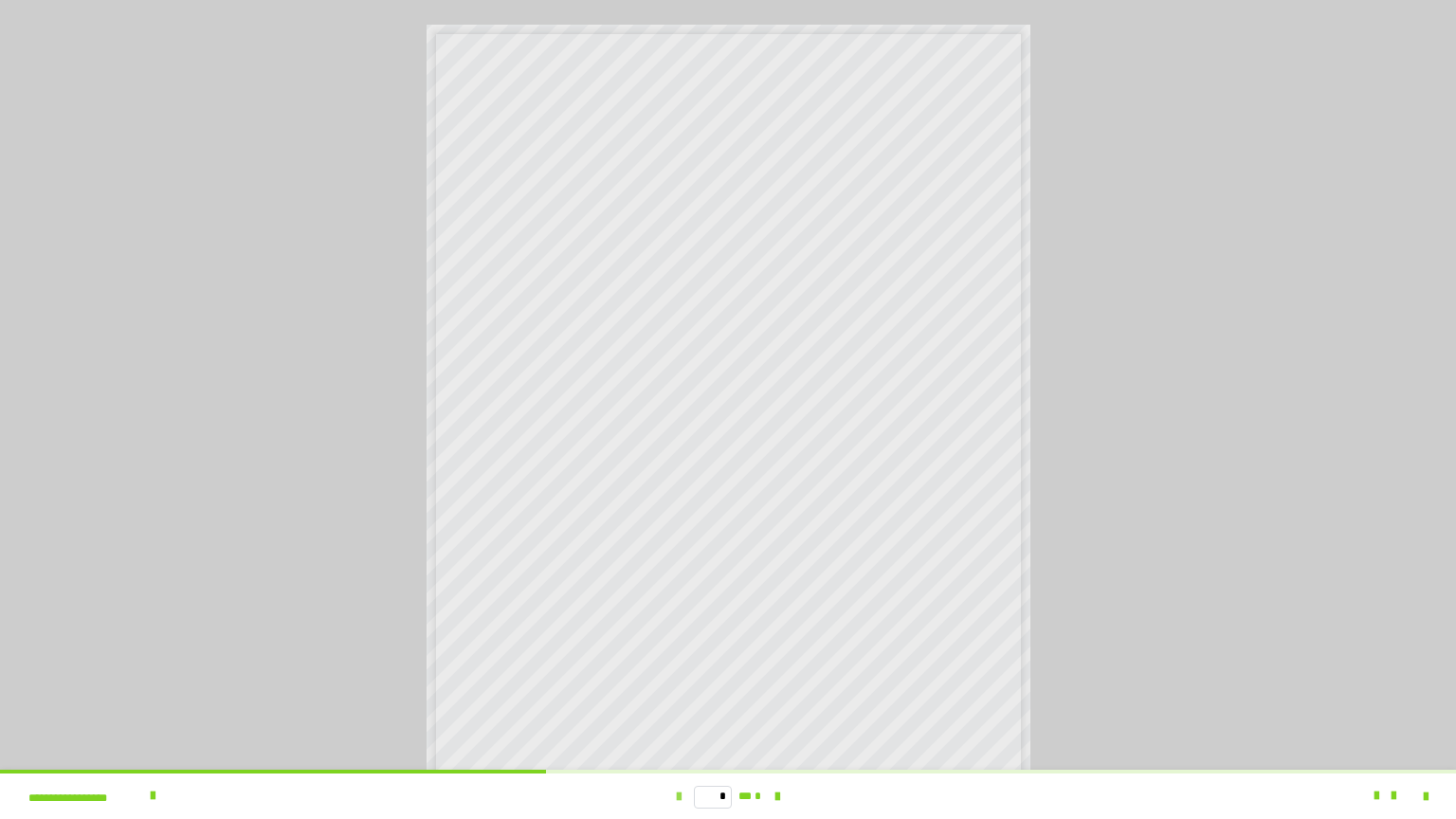 click at bounding box center [679, 797] 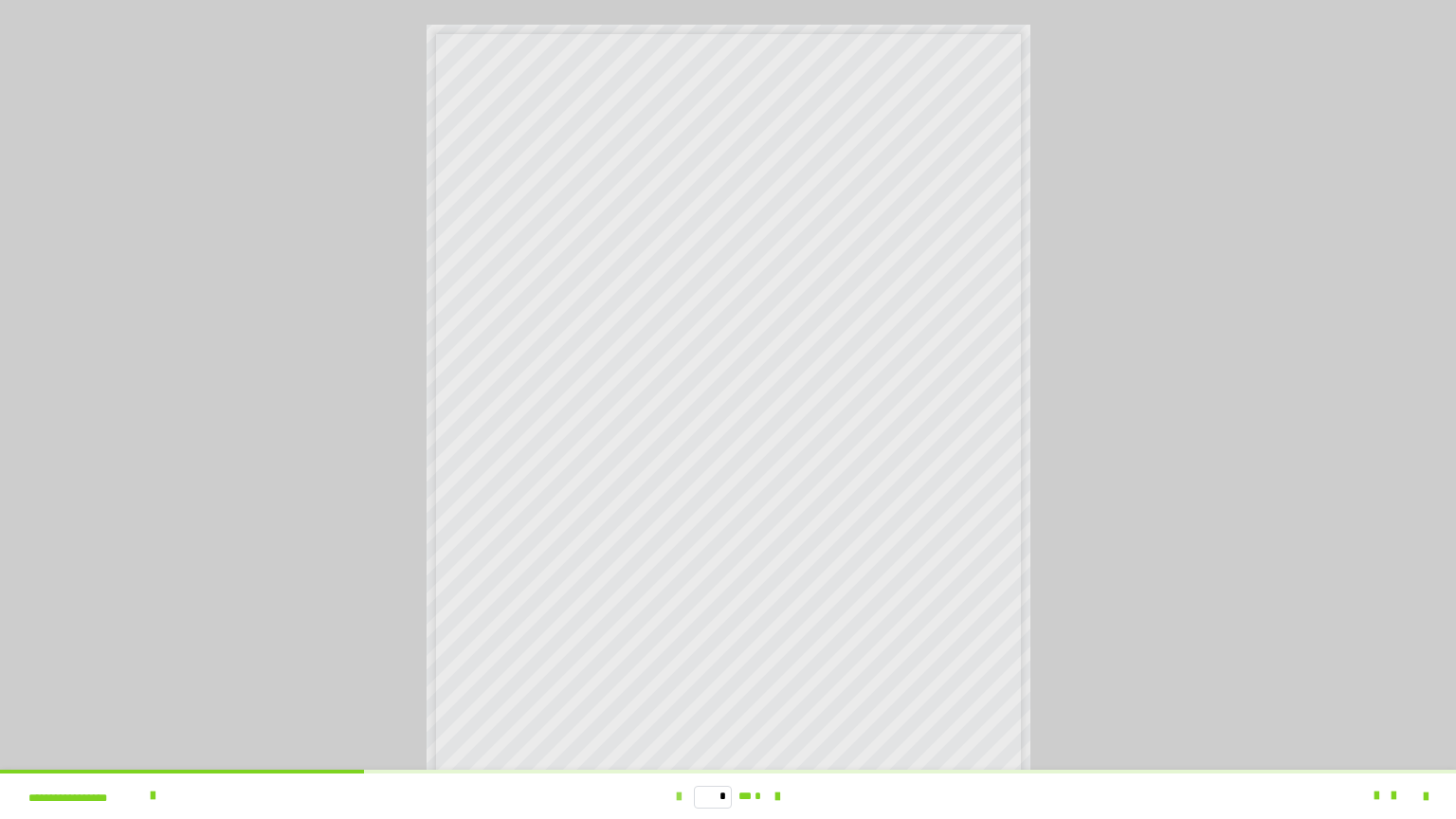 click at bounding box center (679, 797) 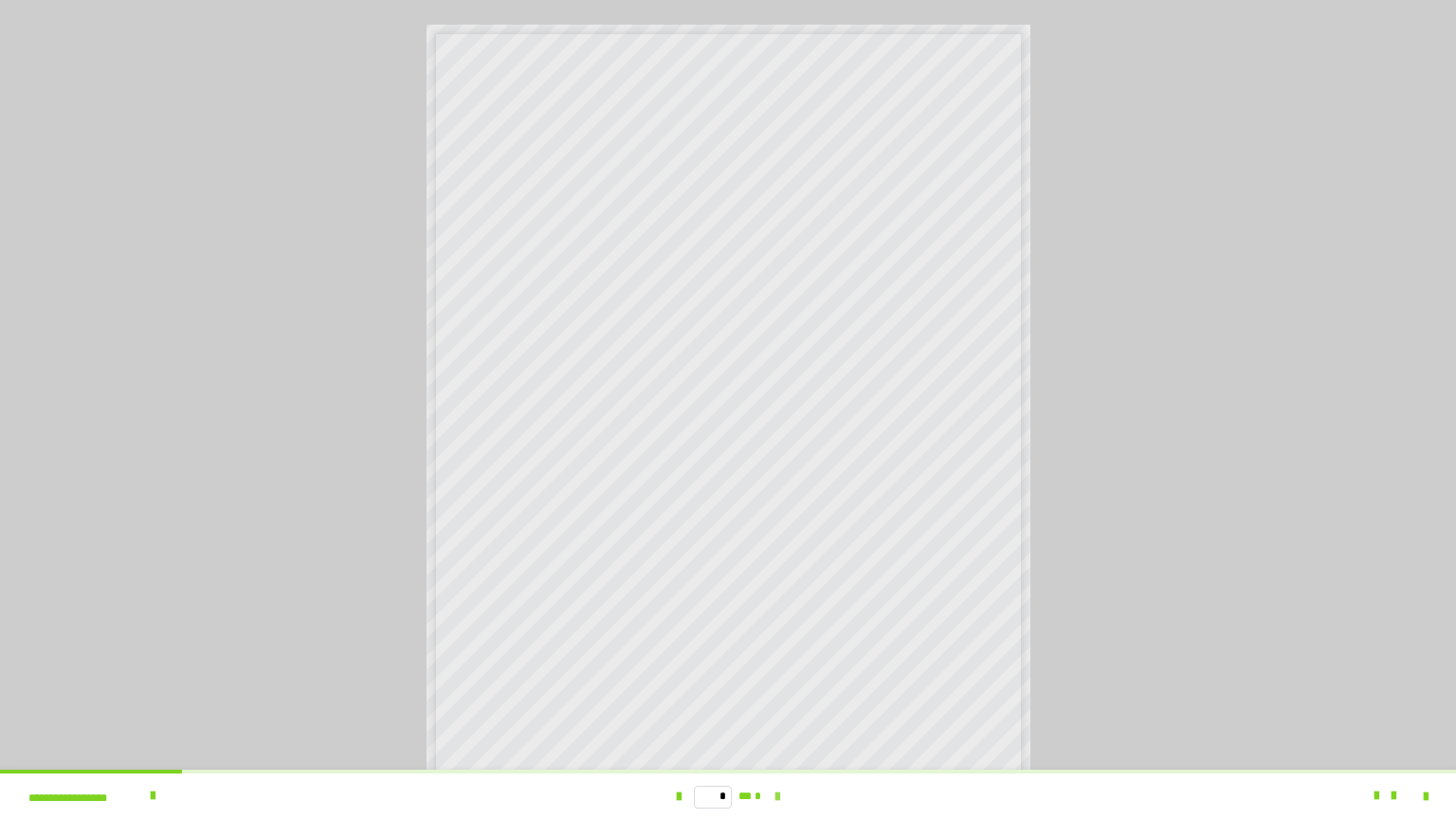 click at bounding box center [777, 797] 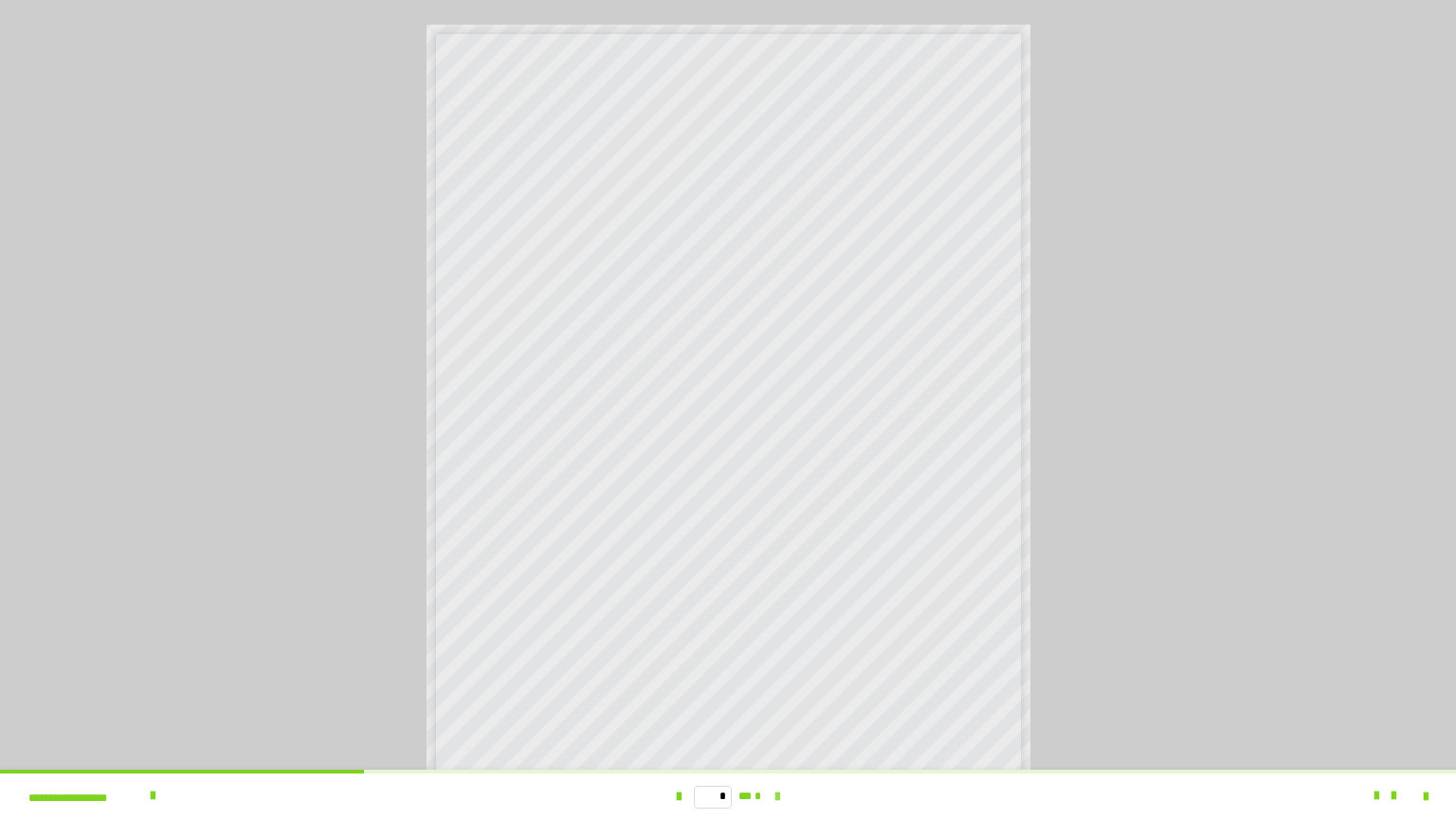 click at bounding box center [777, 797] 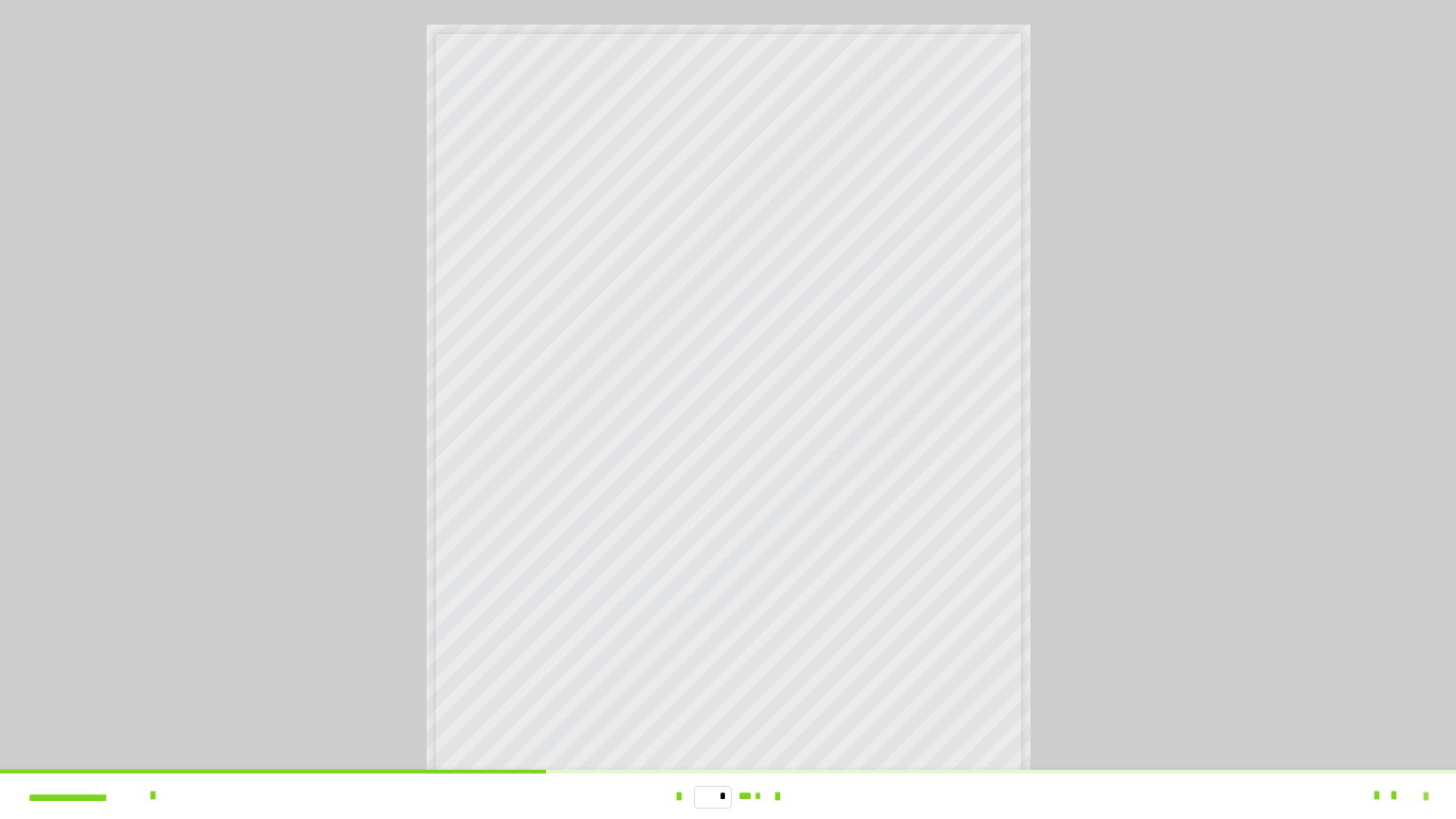 click at bounding box center (1426, 797) 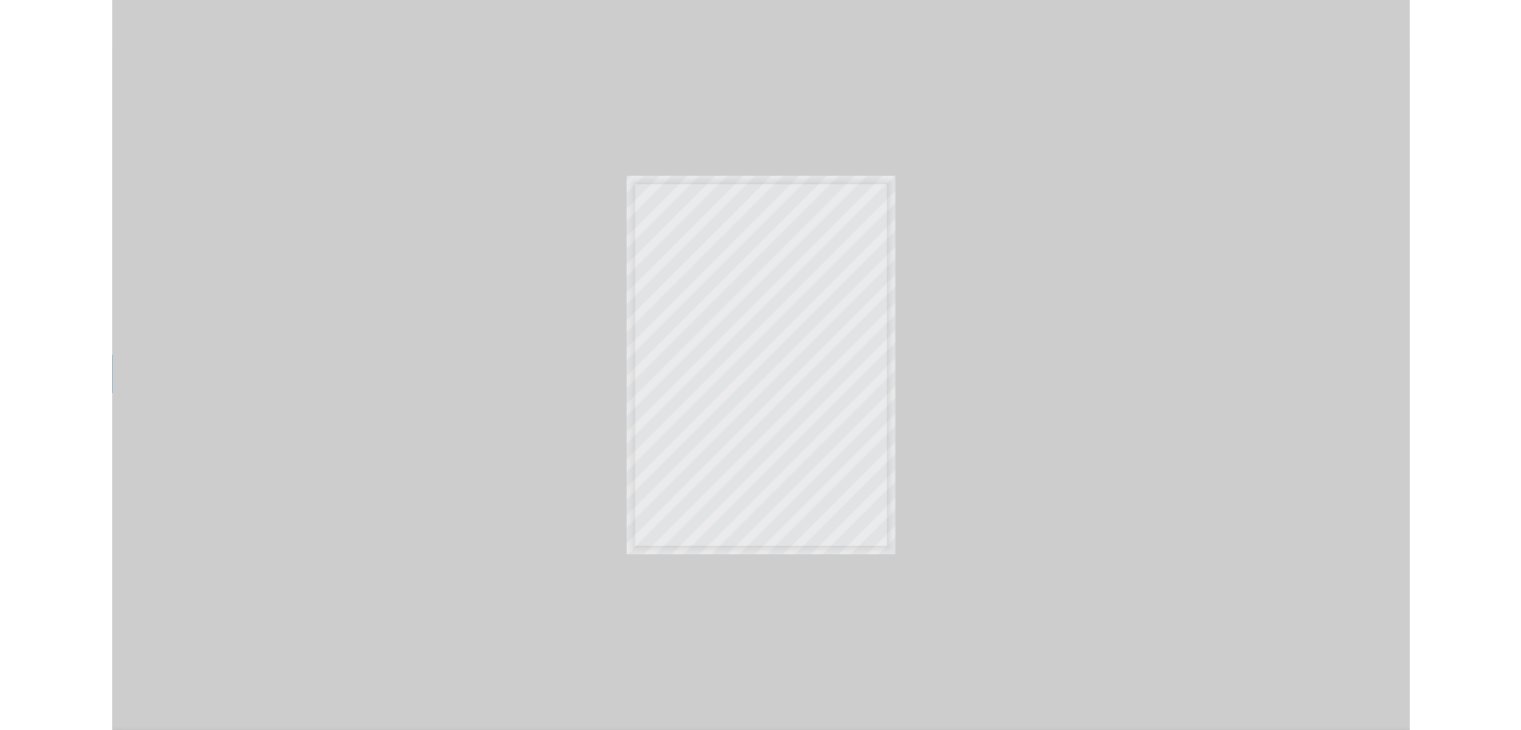 scroll, scrollTop: 4315, scrollLeft: 0, axis: vertical 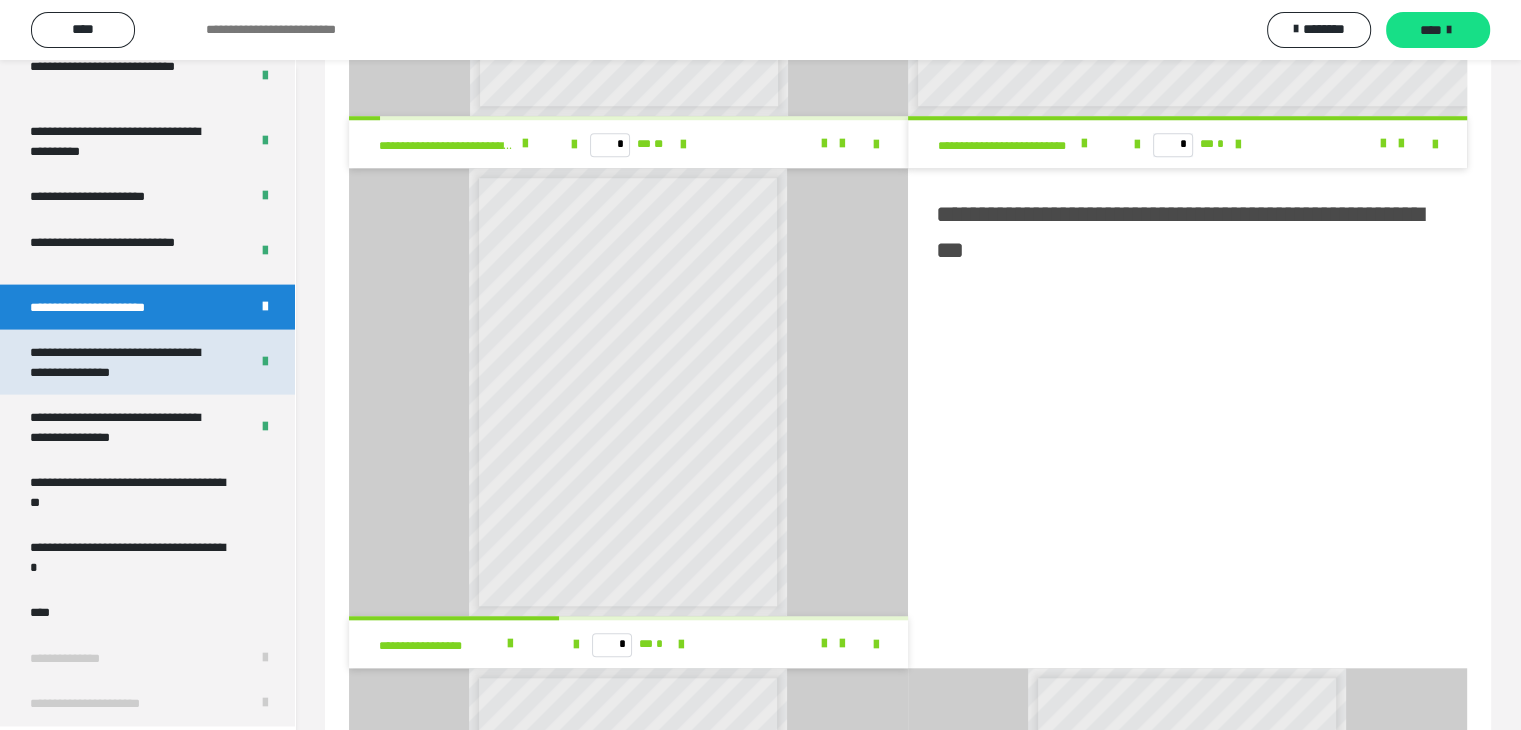 click on "**********" at bounding box center (124, 362) 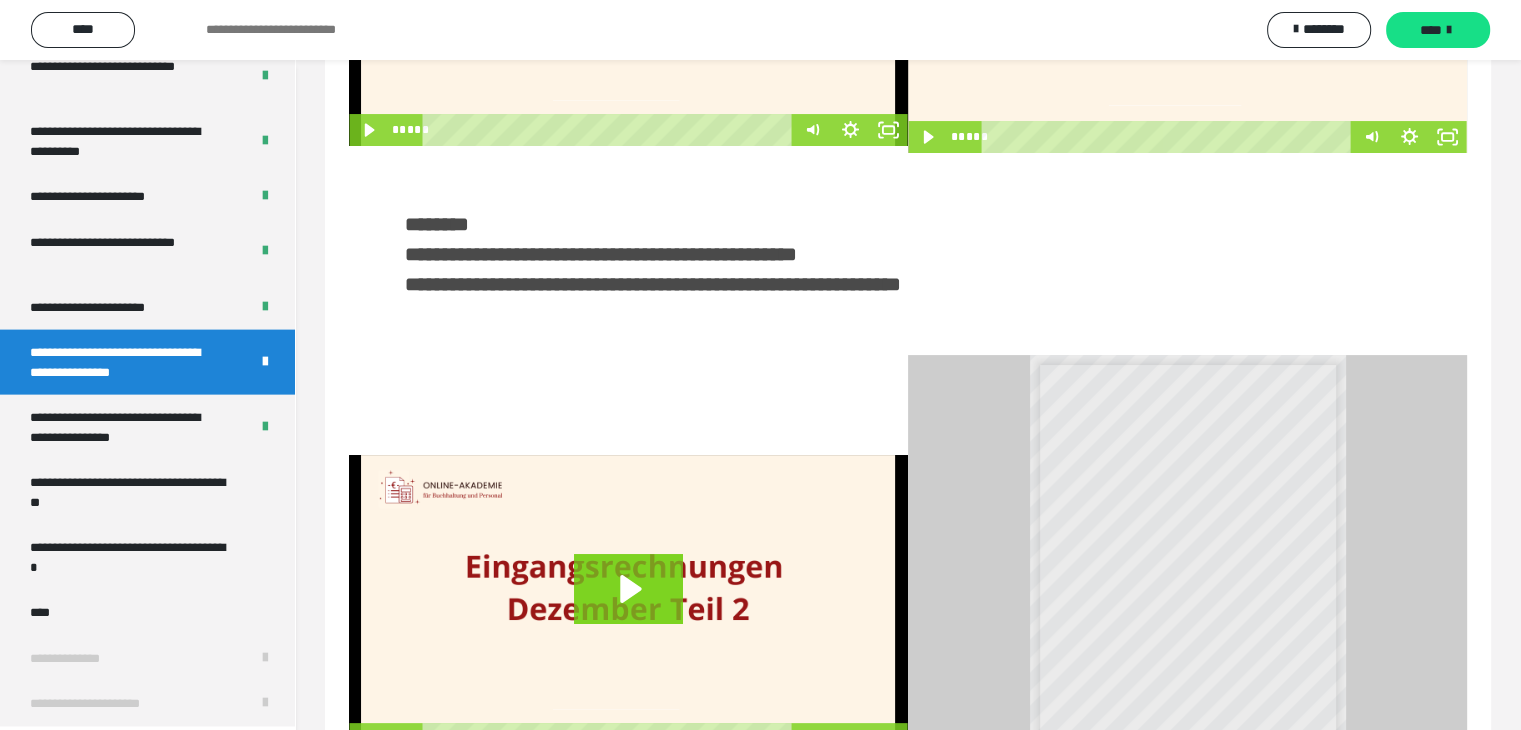 scroll, scrollTop: 0, scrollLeft: 0, axis: both 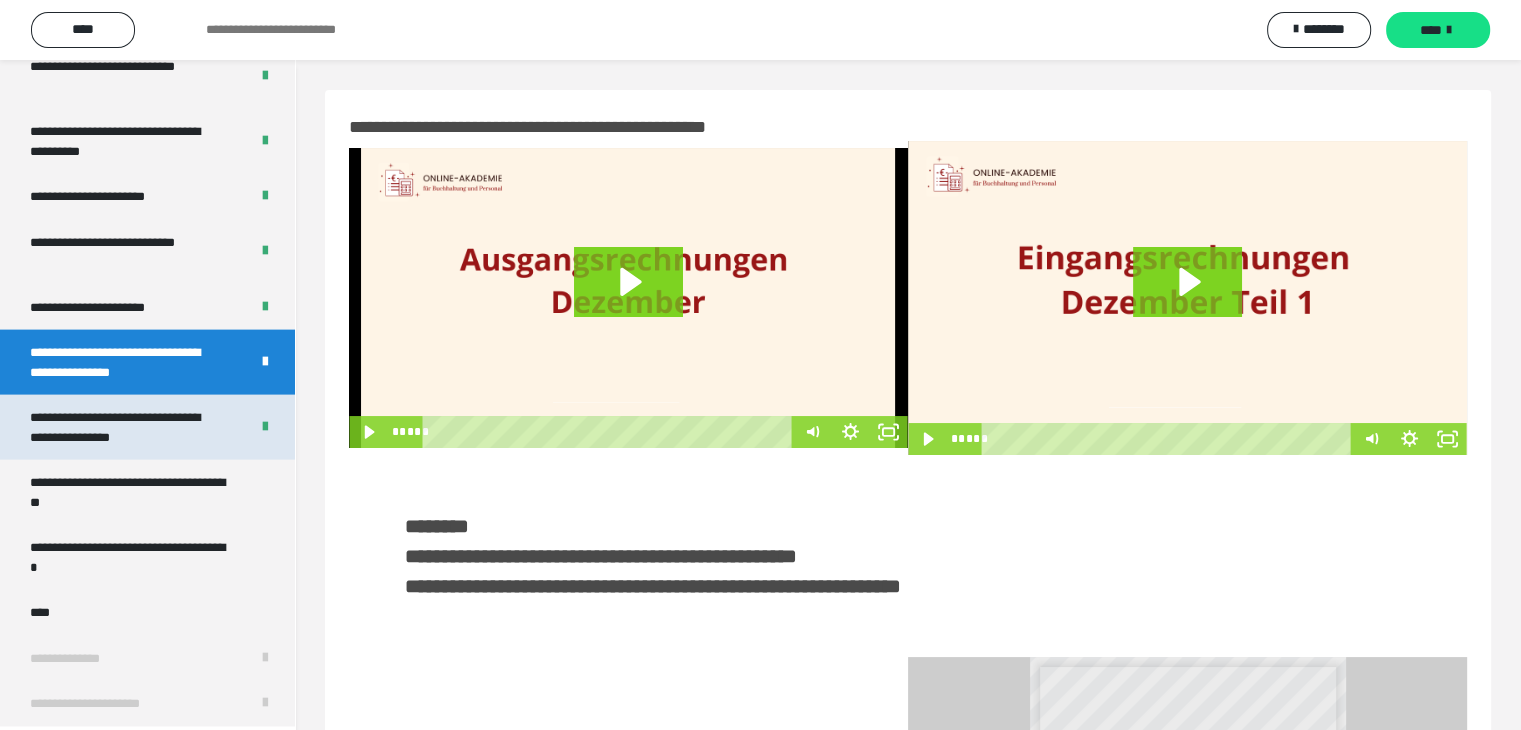 click on "**********" at bounding box center [124, 427] 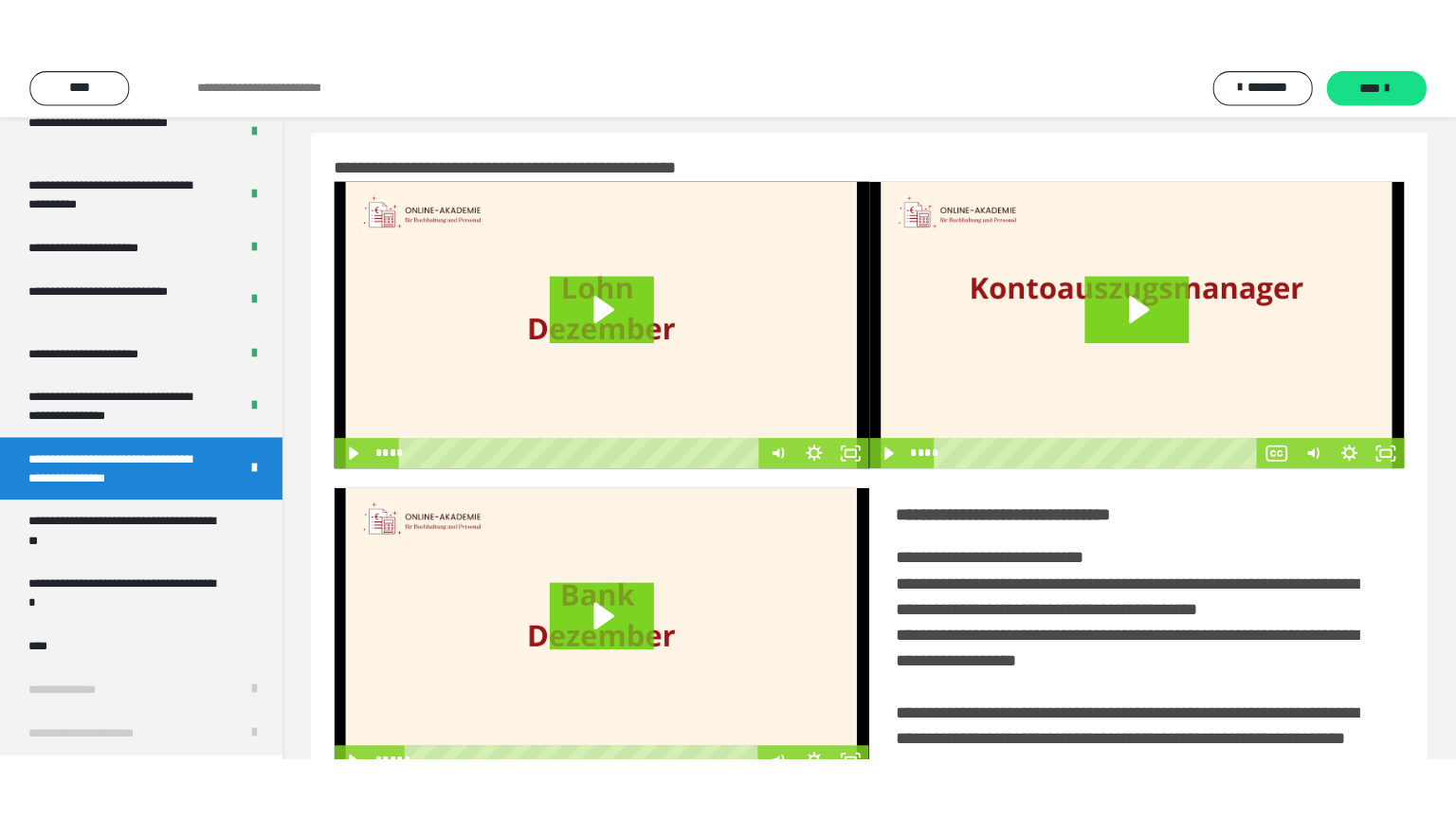 scroll, scrollTop: 95, scrollLeft: 0, axis: vertical 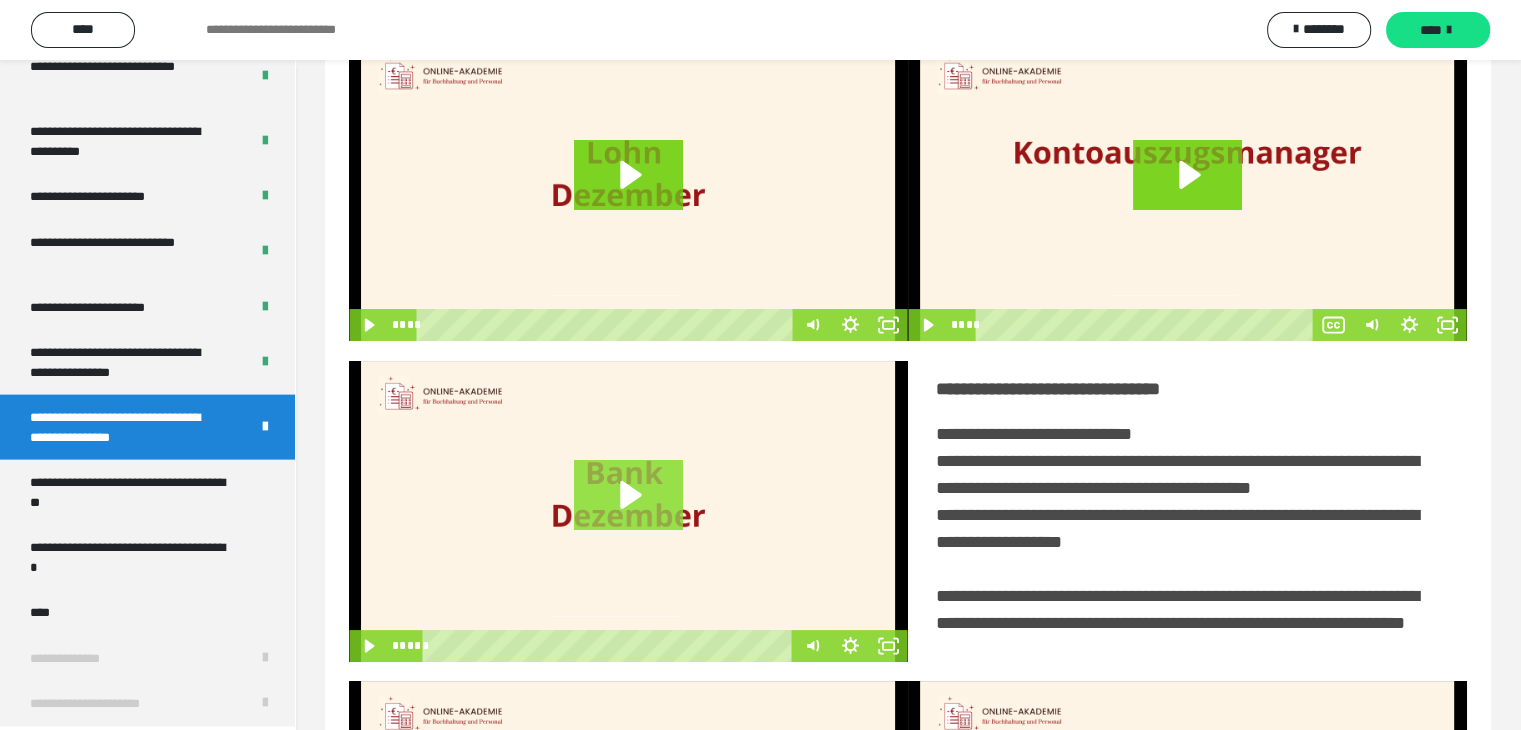 click 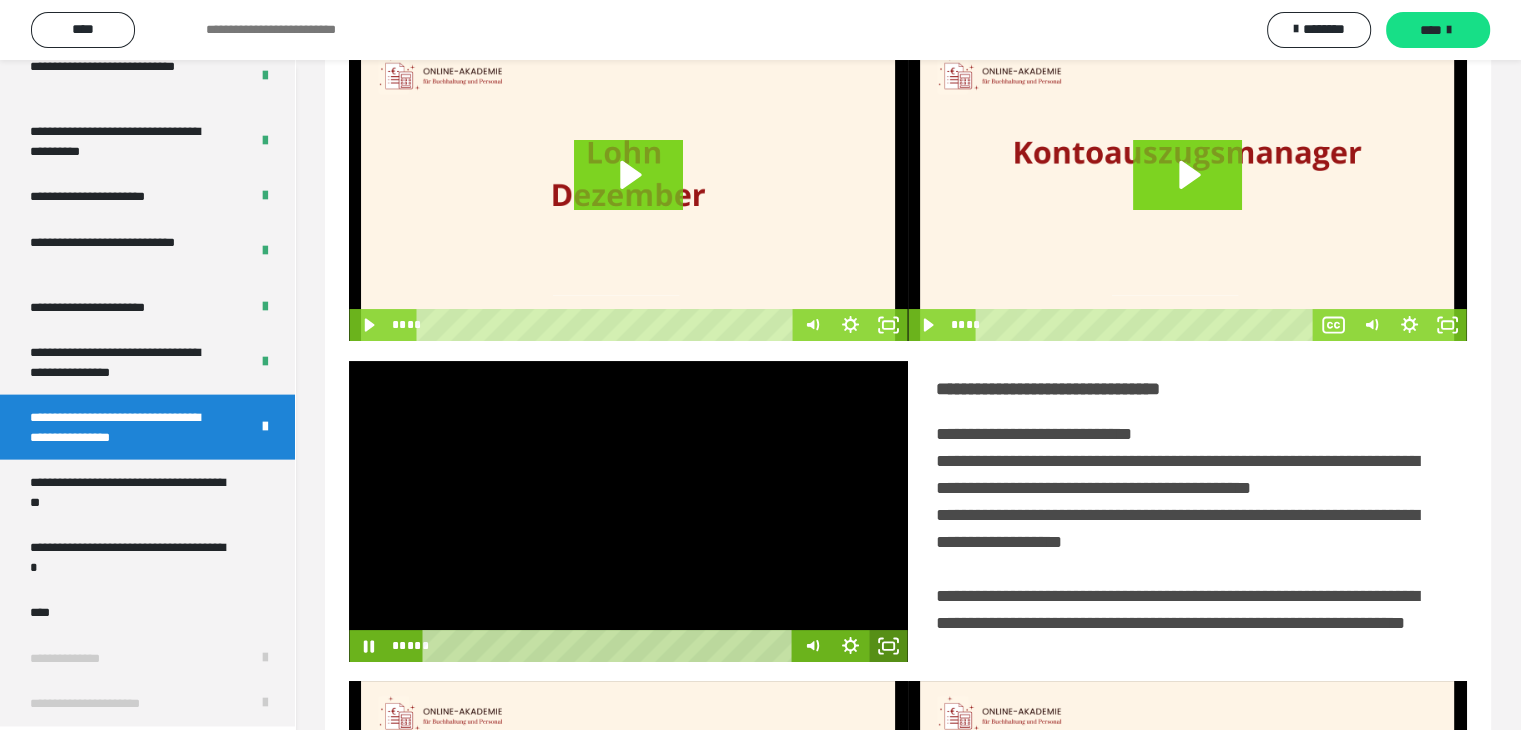 click 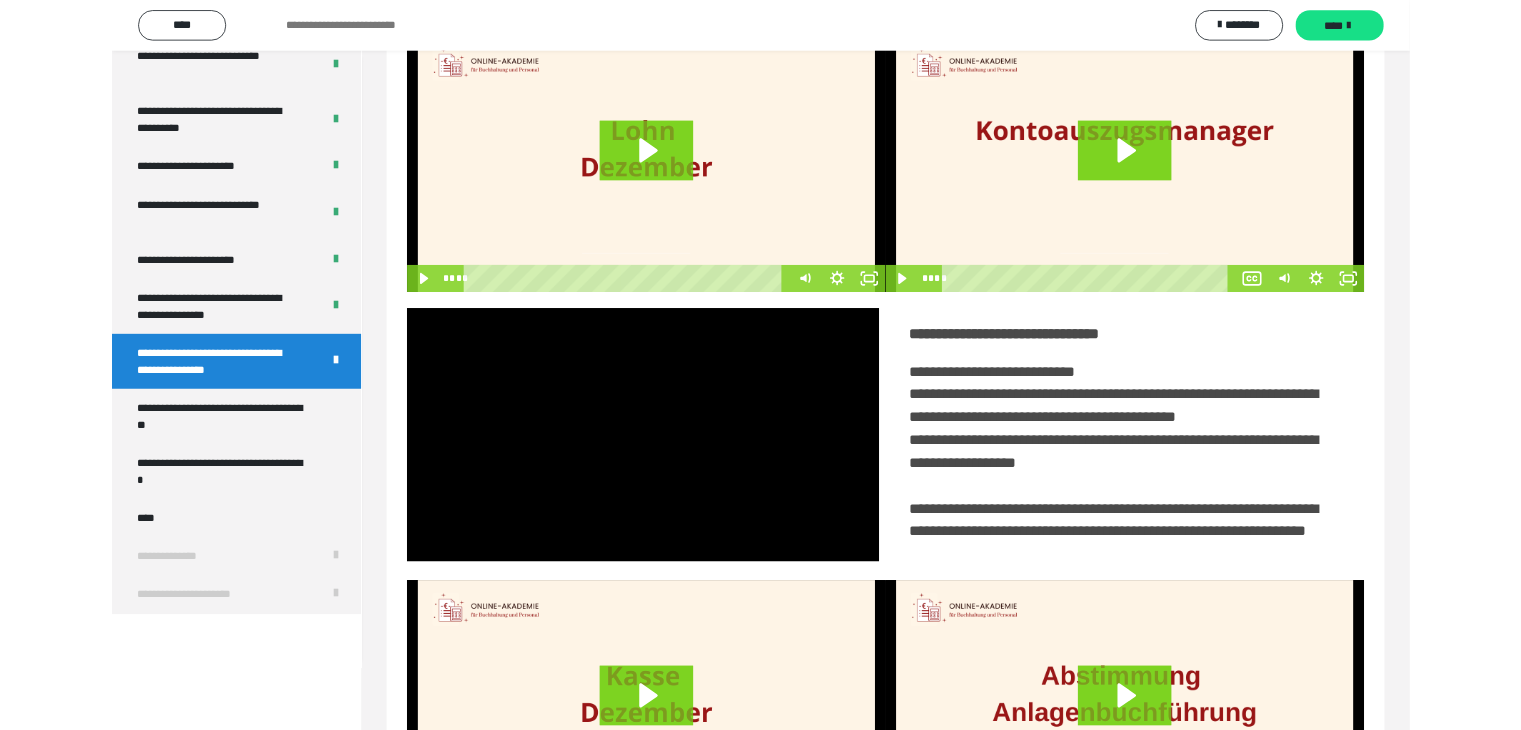 scroll, scrollTop: 4180, scrollLeft: 0, axis: vertical 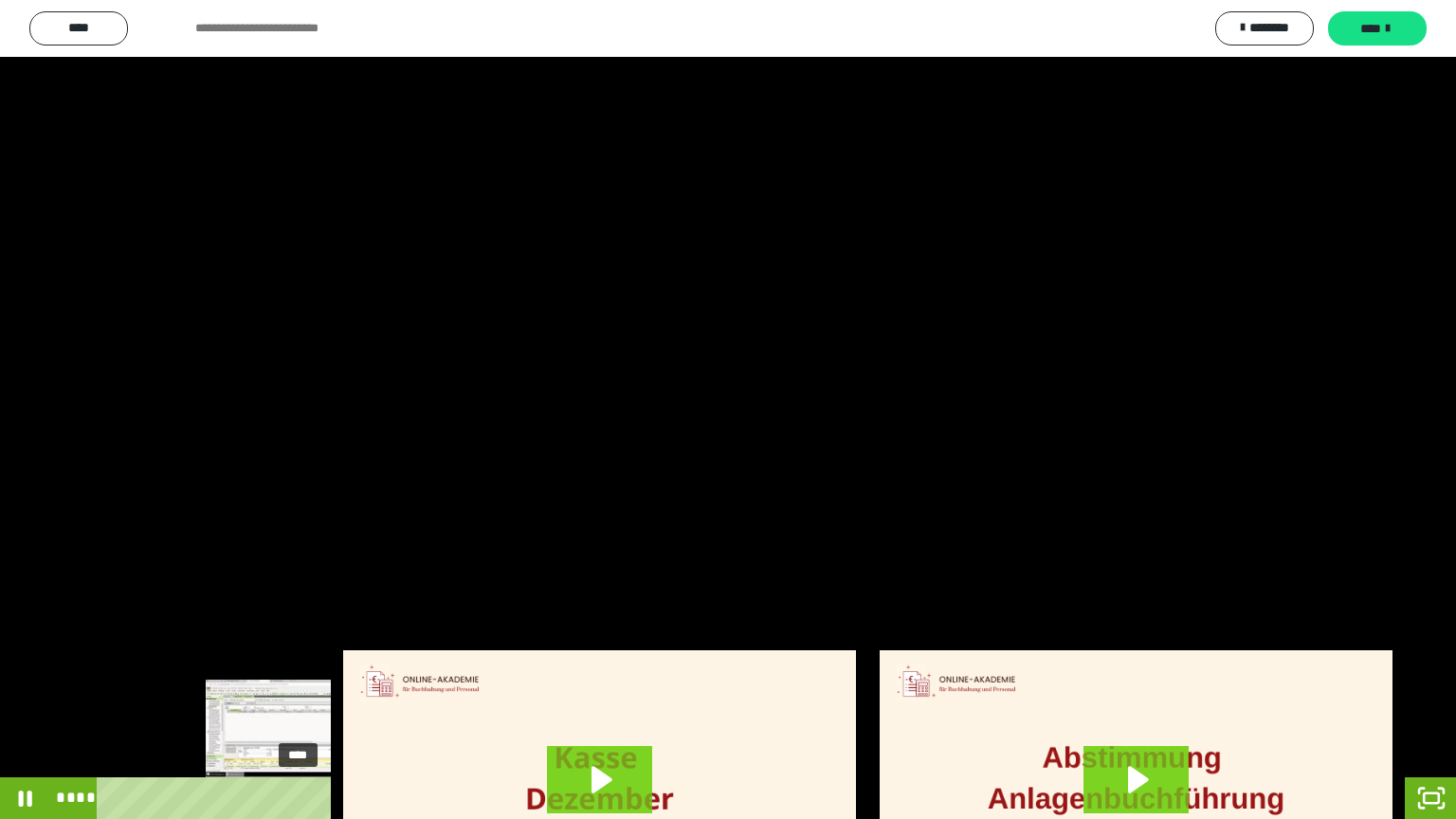 click on "****" at bounding box center [705, 798] 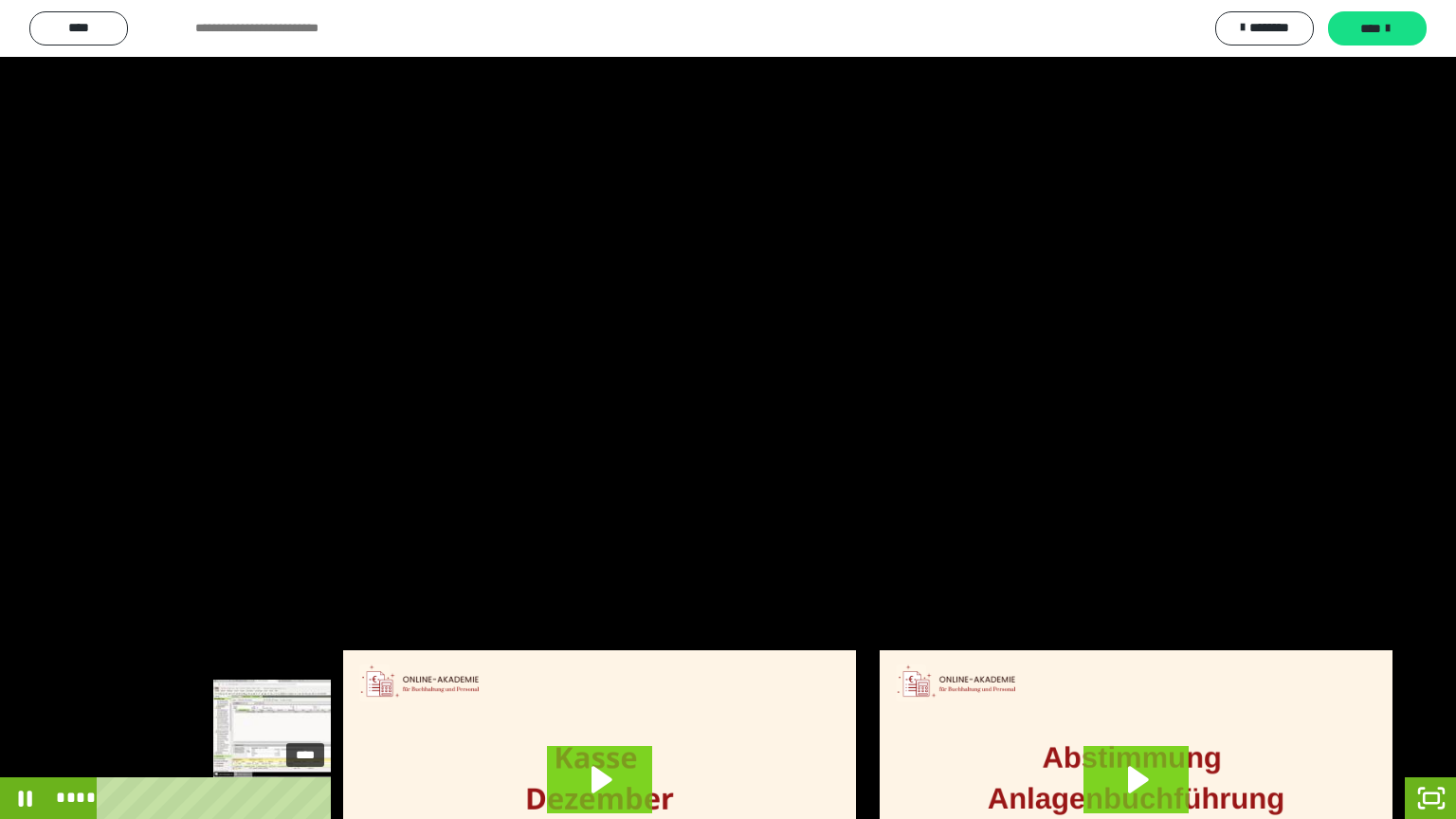 click on "****" at bounding box center (705, 798) 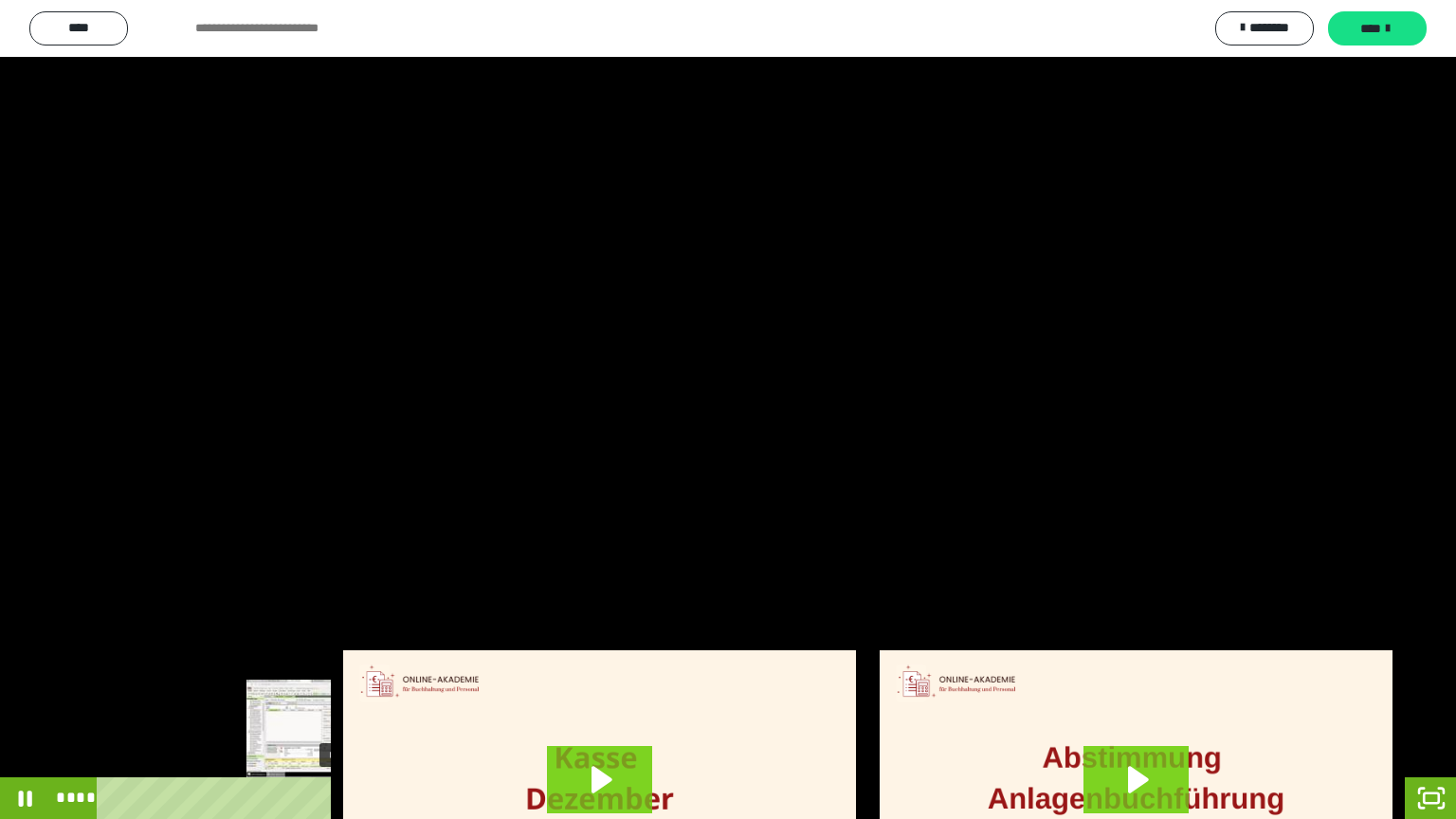 click on "****" at bounding box center (705, 798) 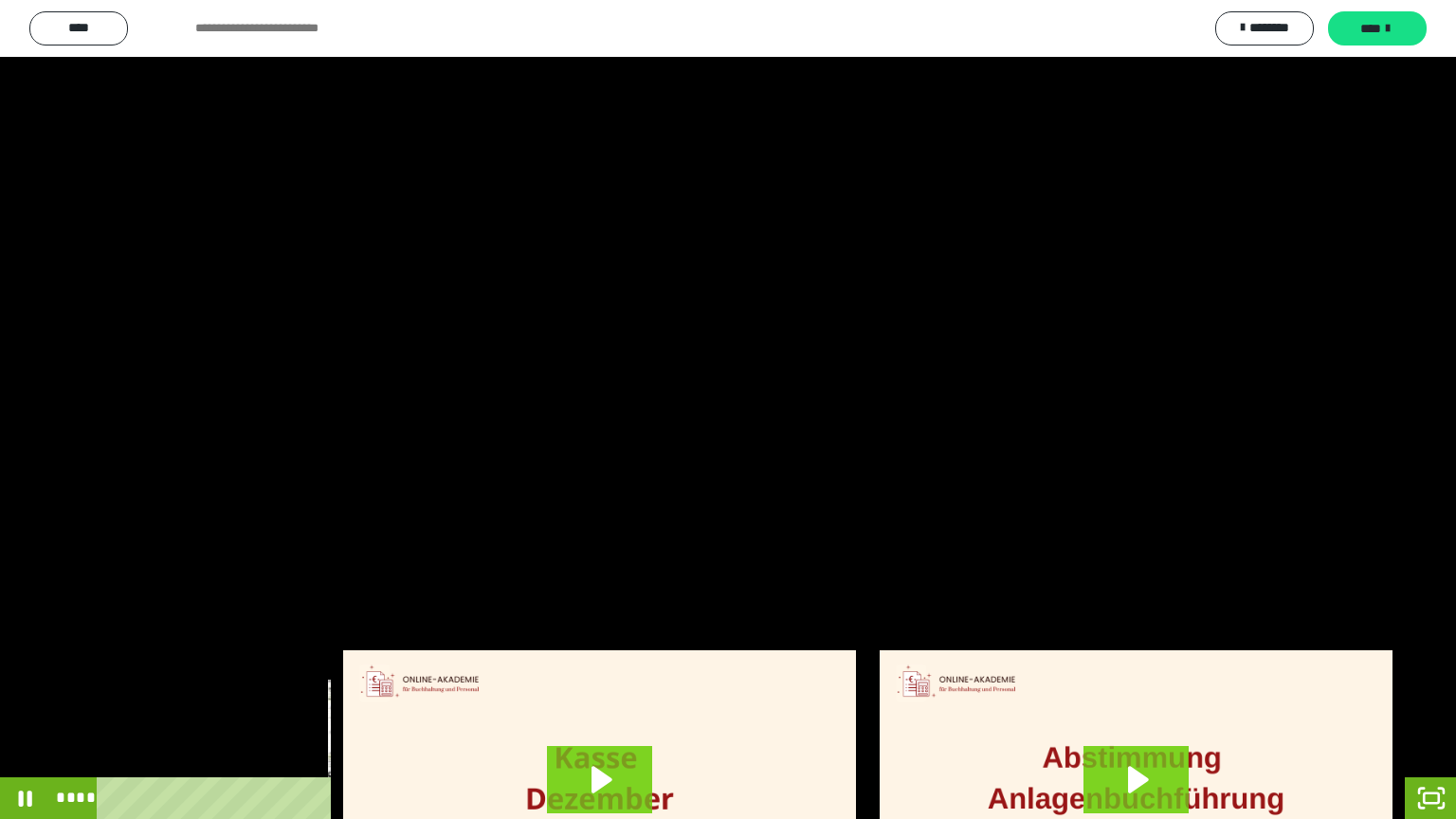 click on "****" at bounding box center [705, 798] 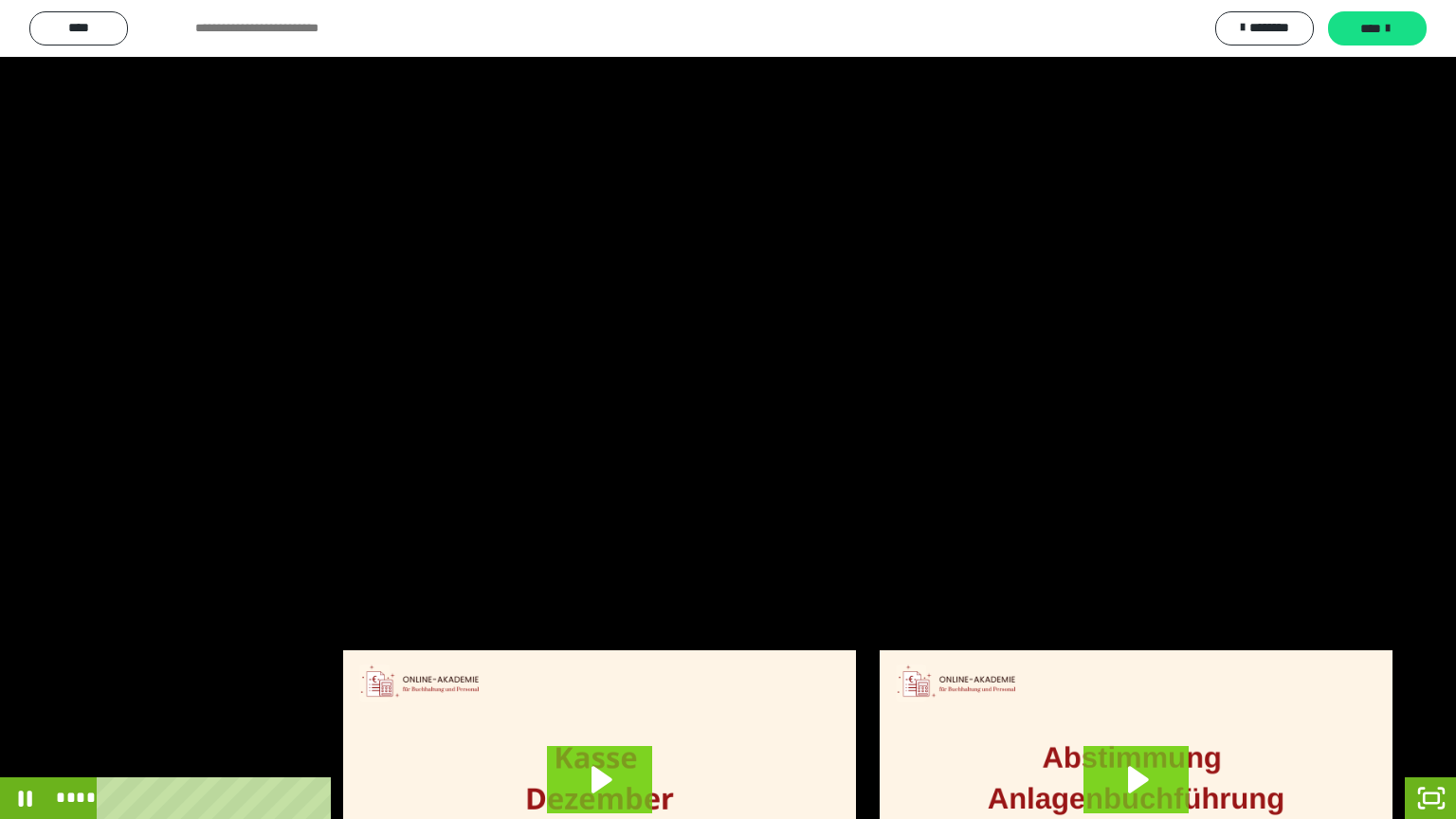 click on "****" at bounding box center [705, 798] 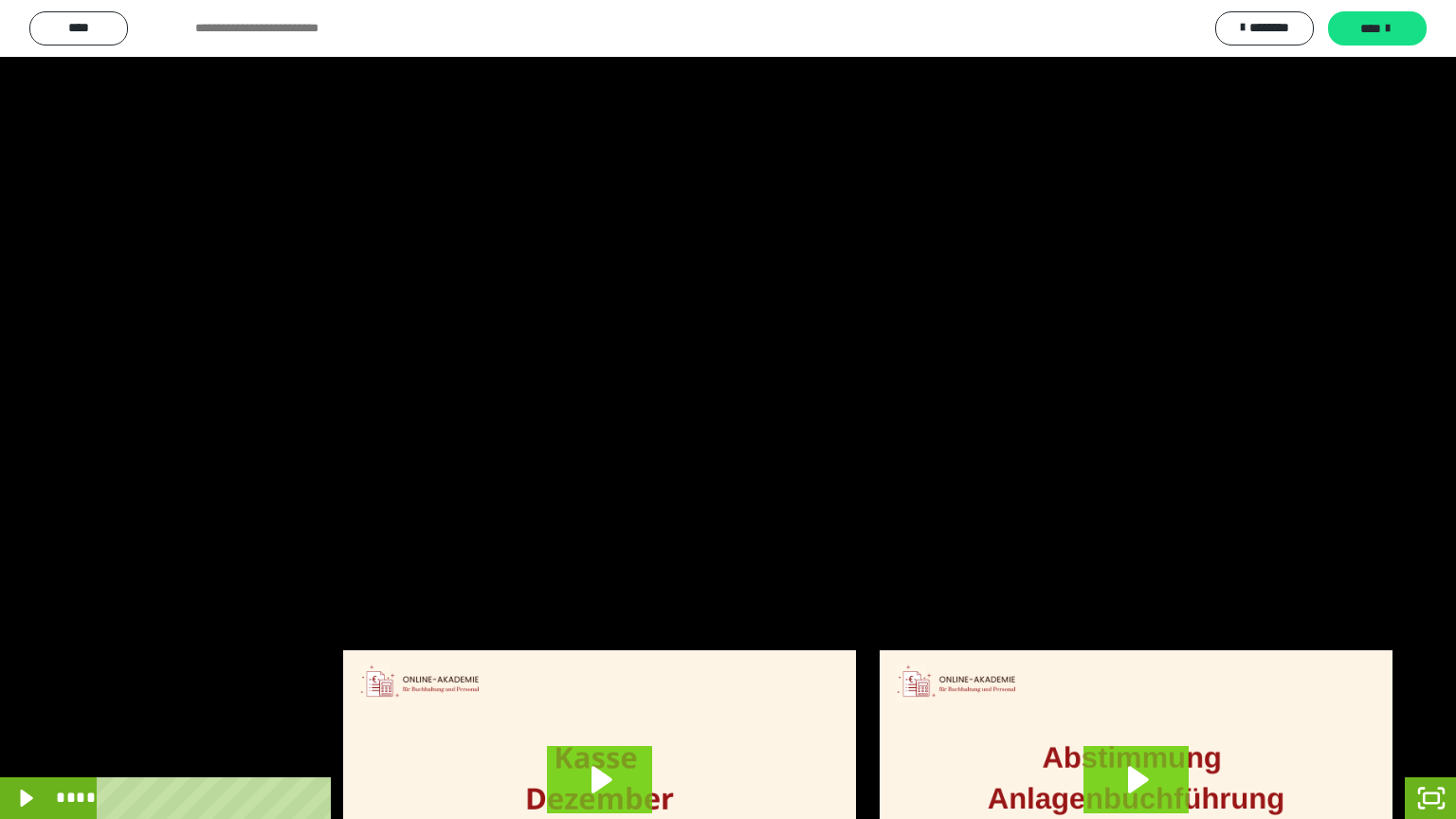 click at bounding box center [728, 410] 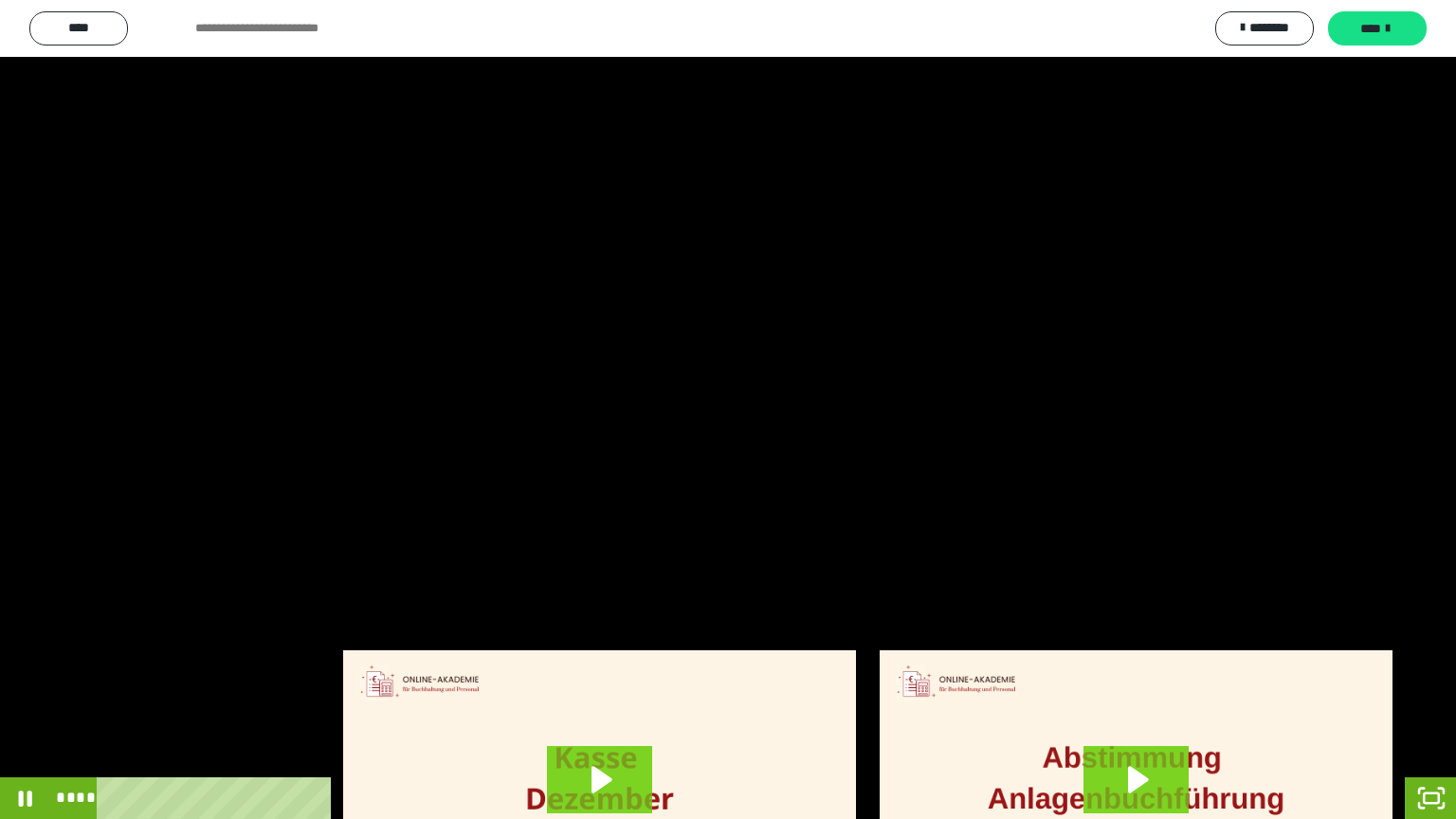click at bounding box center (728, 410) 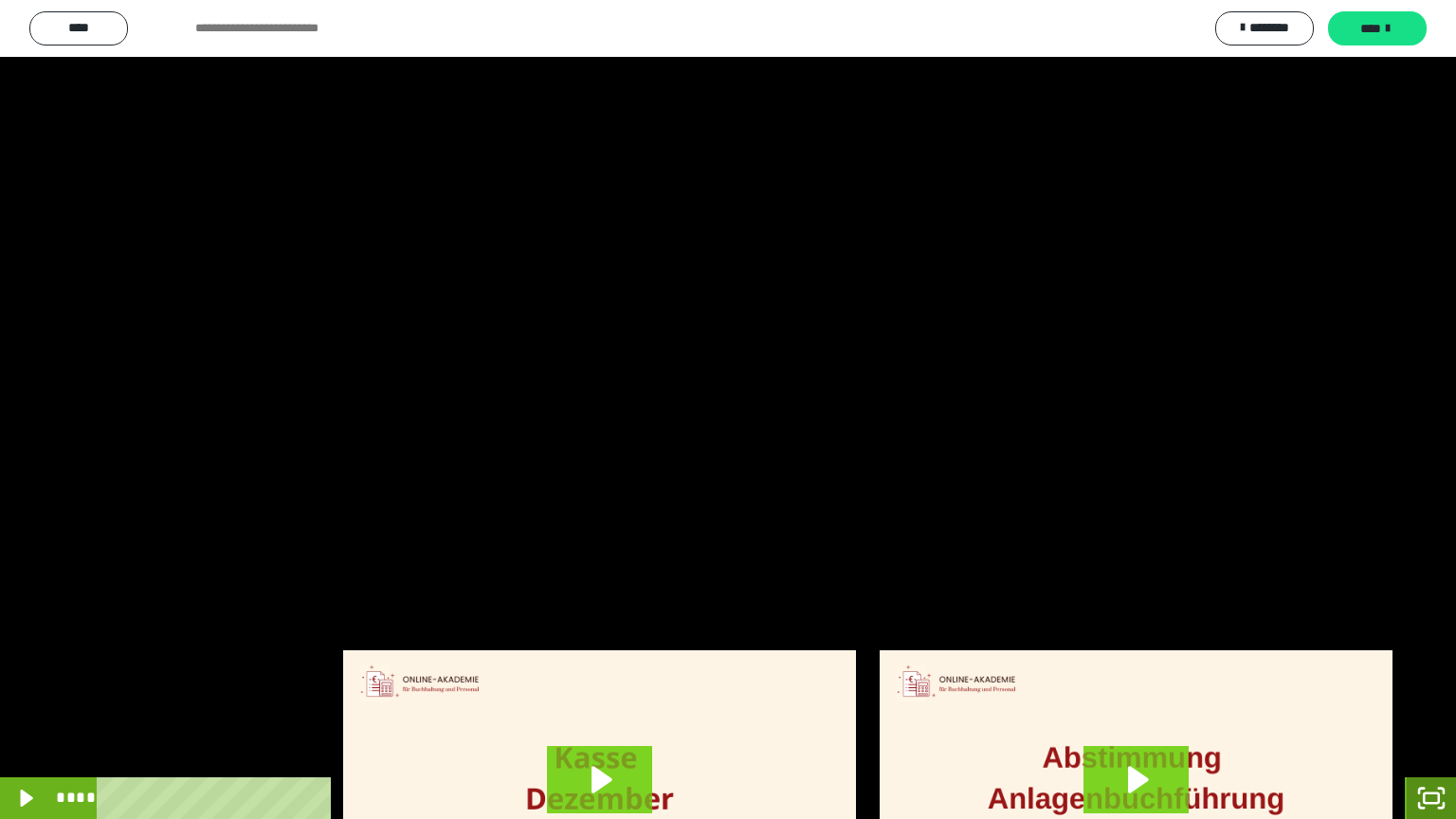 click 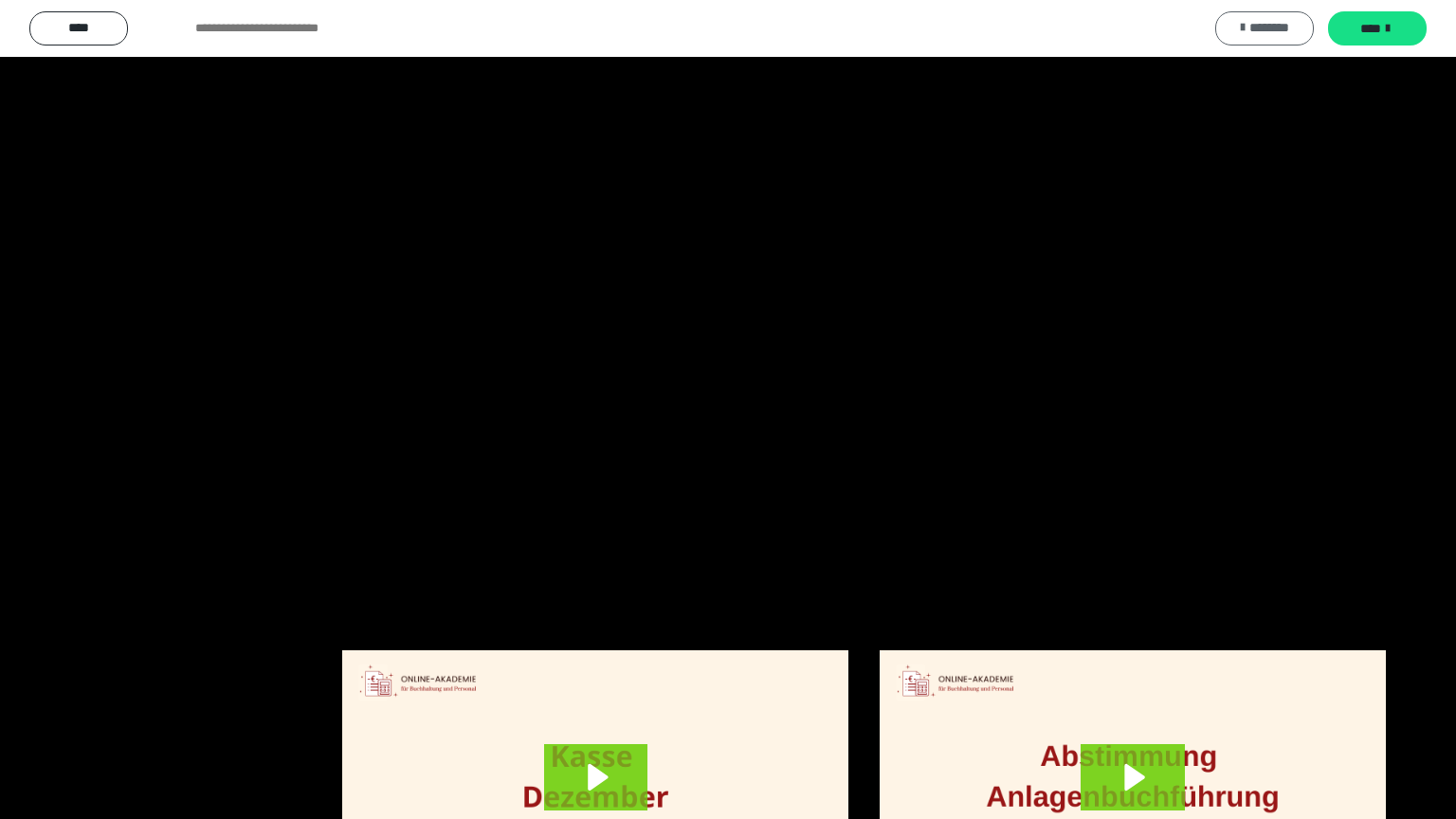 scroll, scrollTop: 4090, scrollLeft: 0, axis: vertical 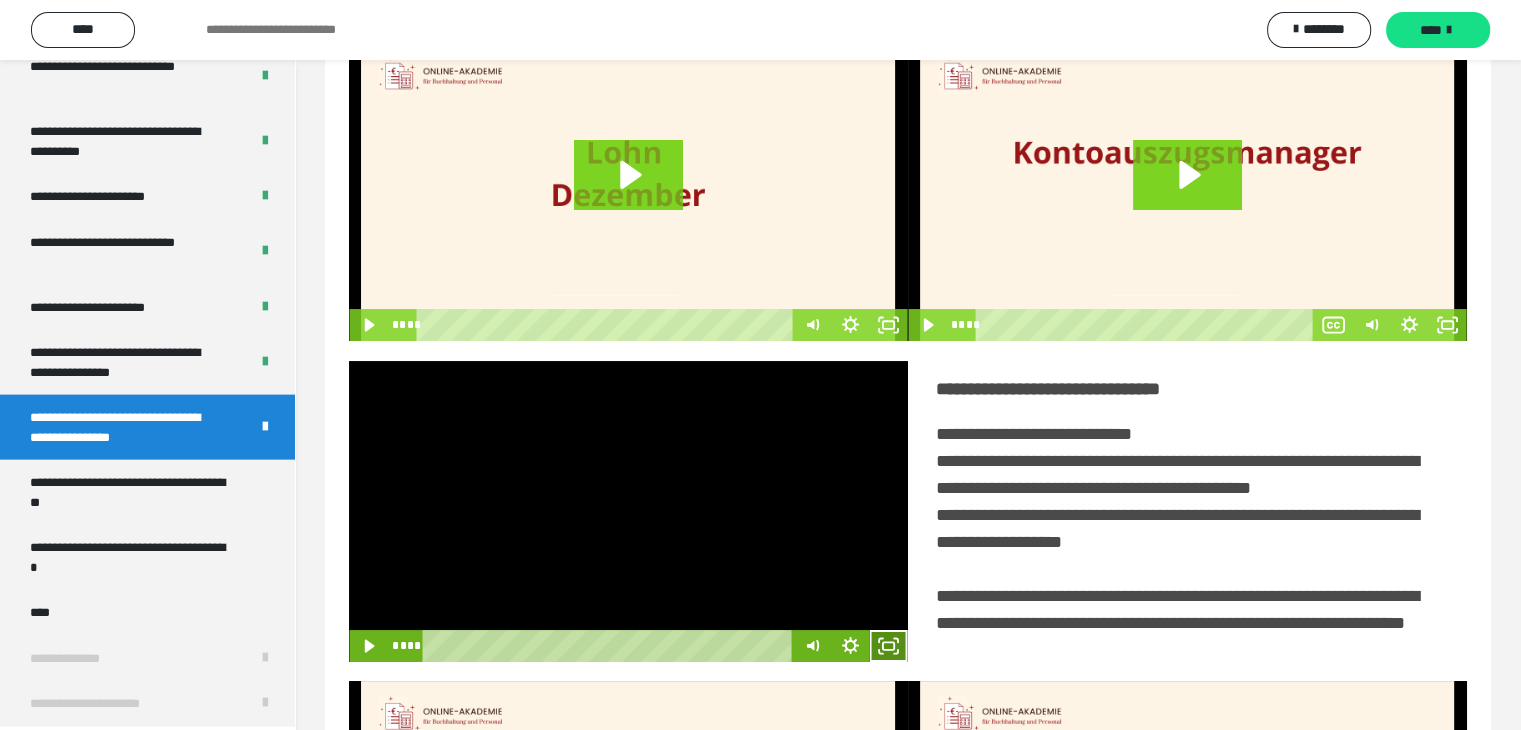 click 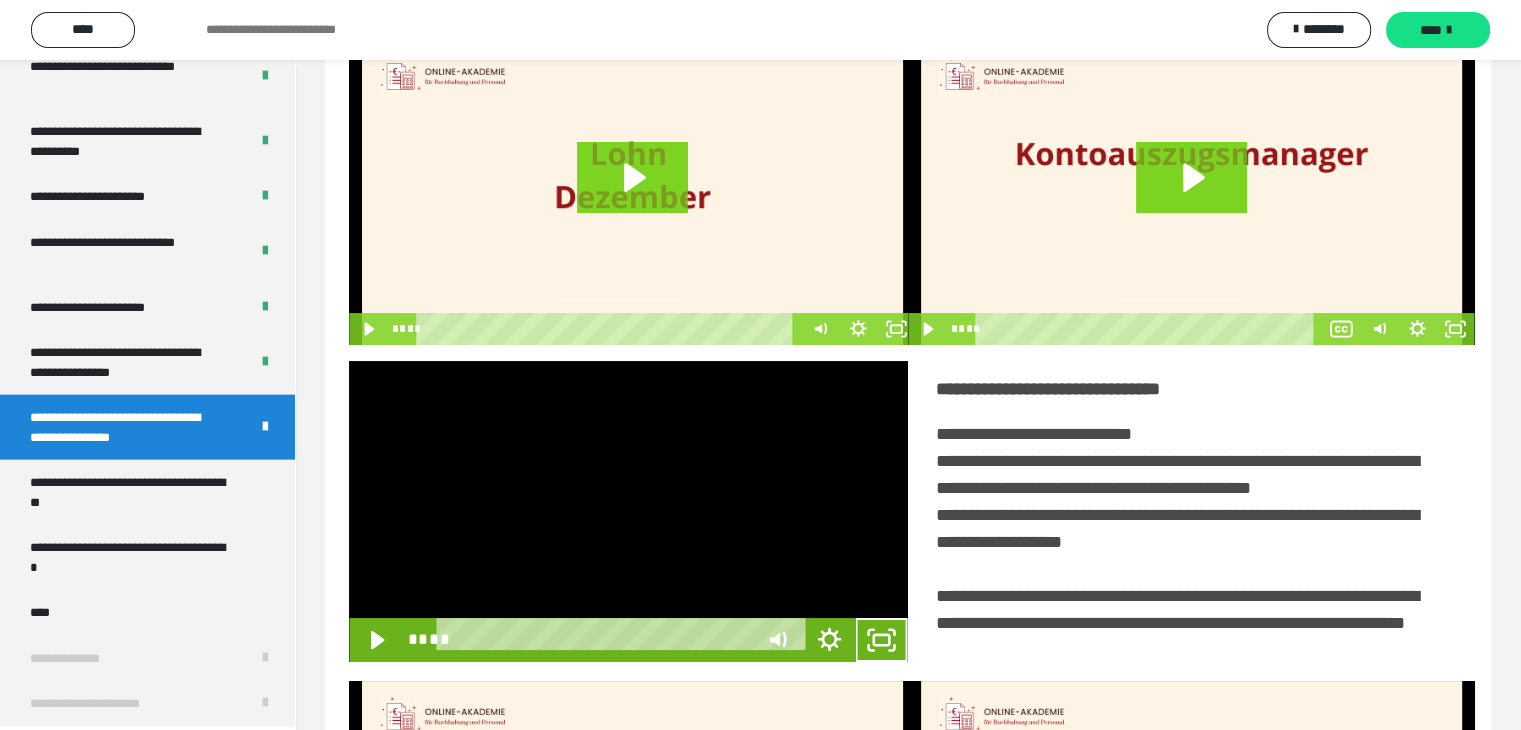 scroll, scrollTop: 4180, scrollLeft: 0, axis: vertical 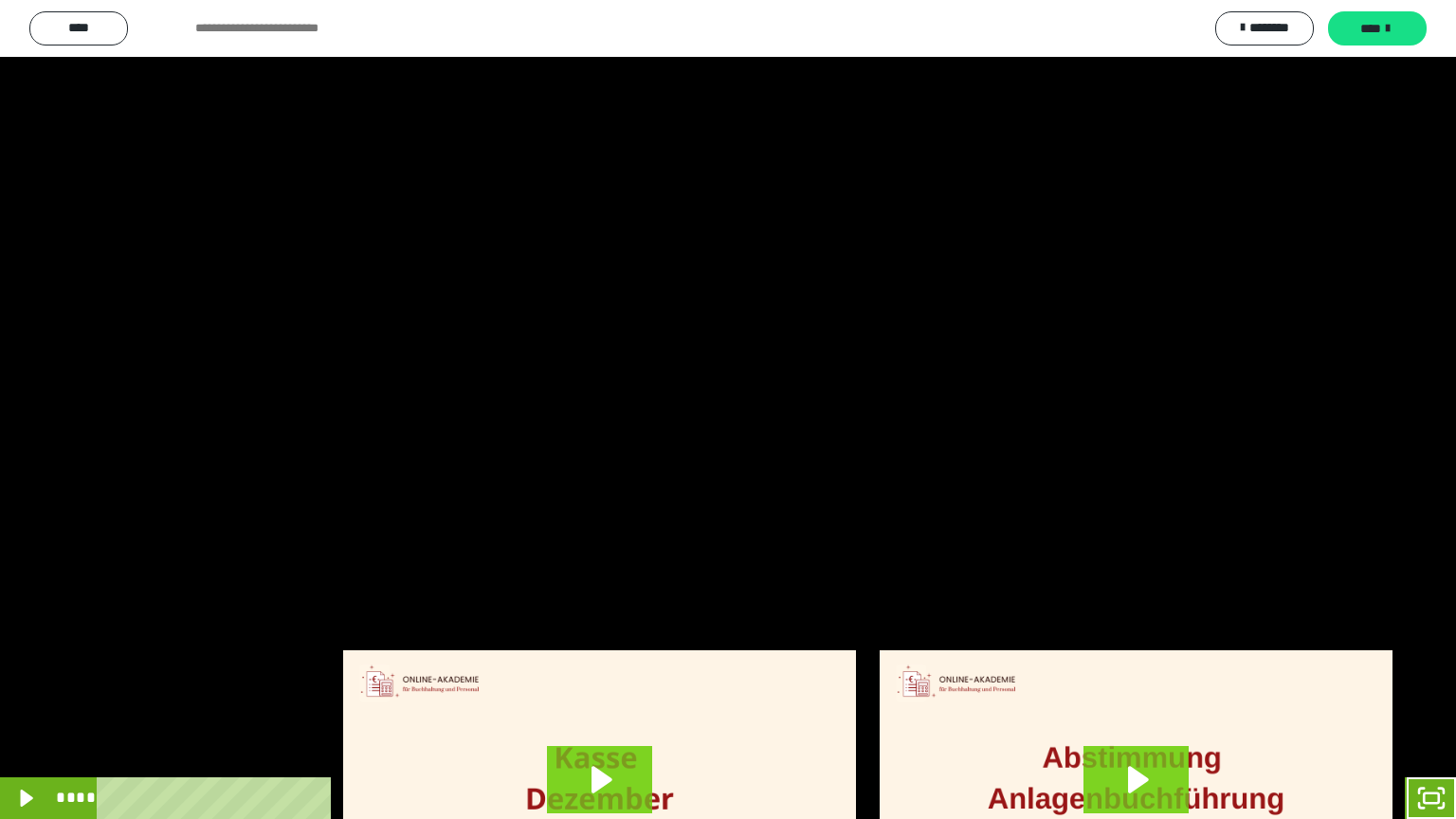 click at bounding box center [728, 410] 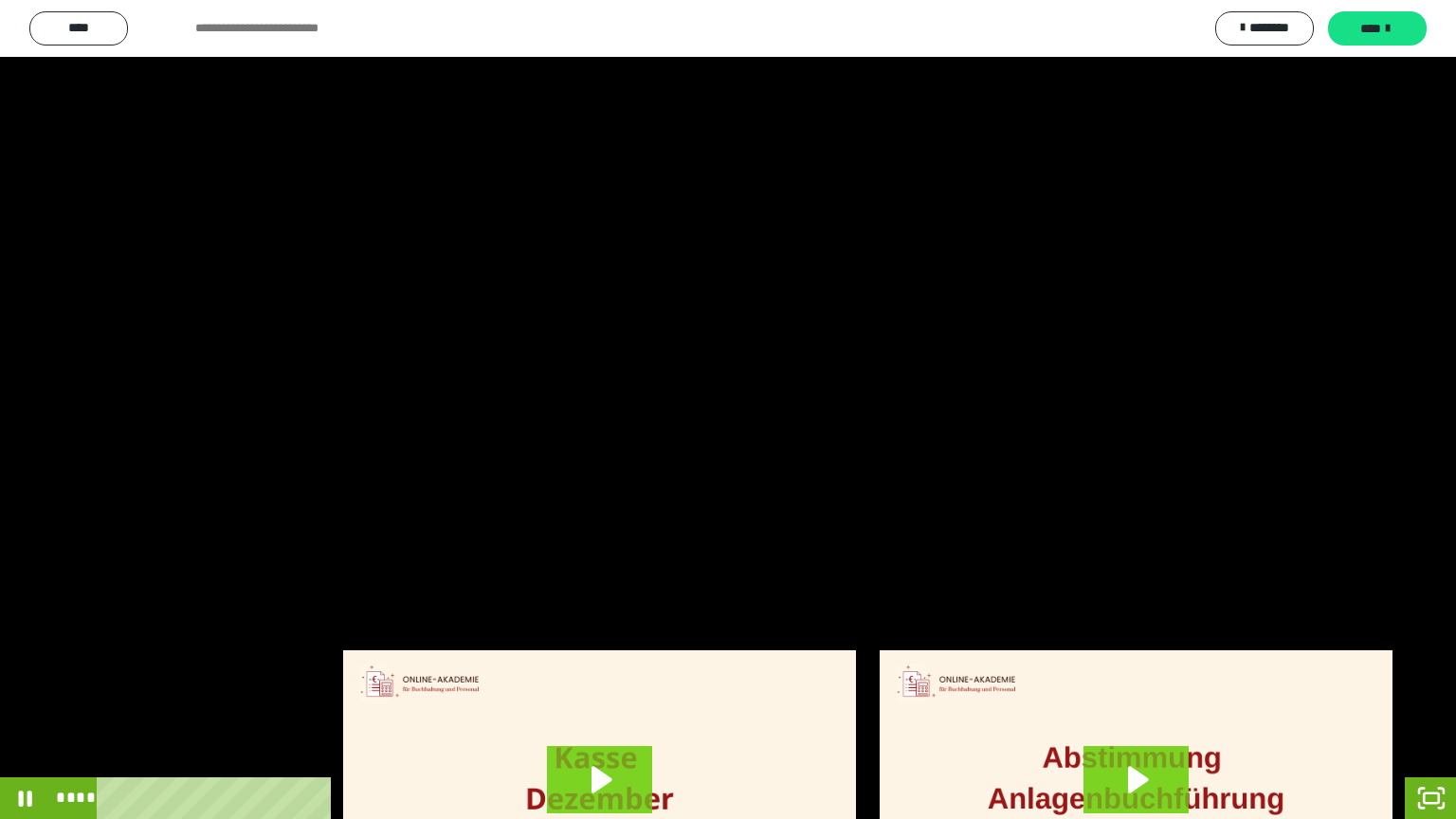 type 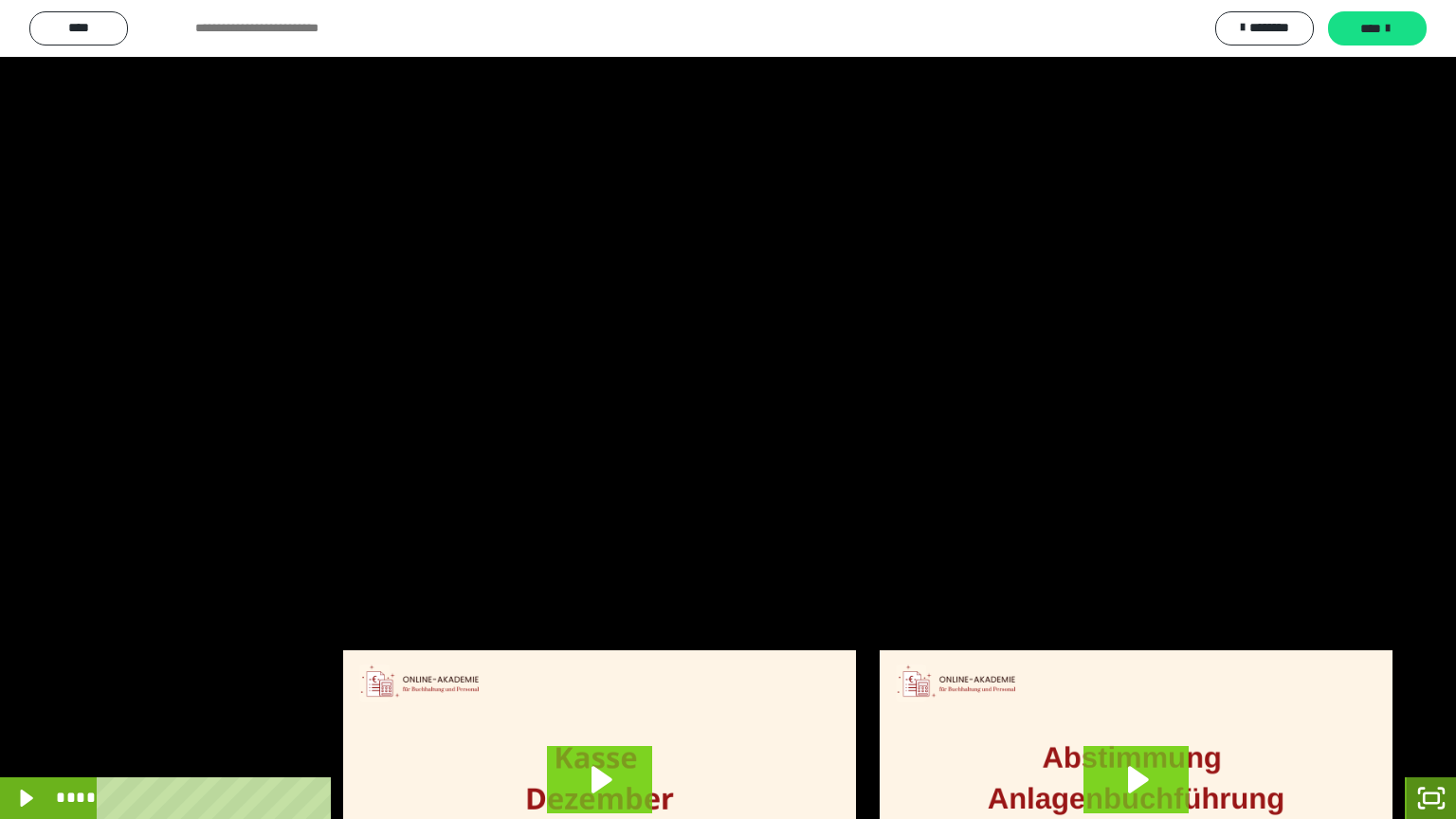 click 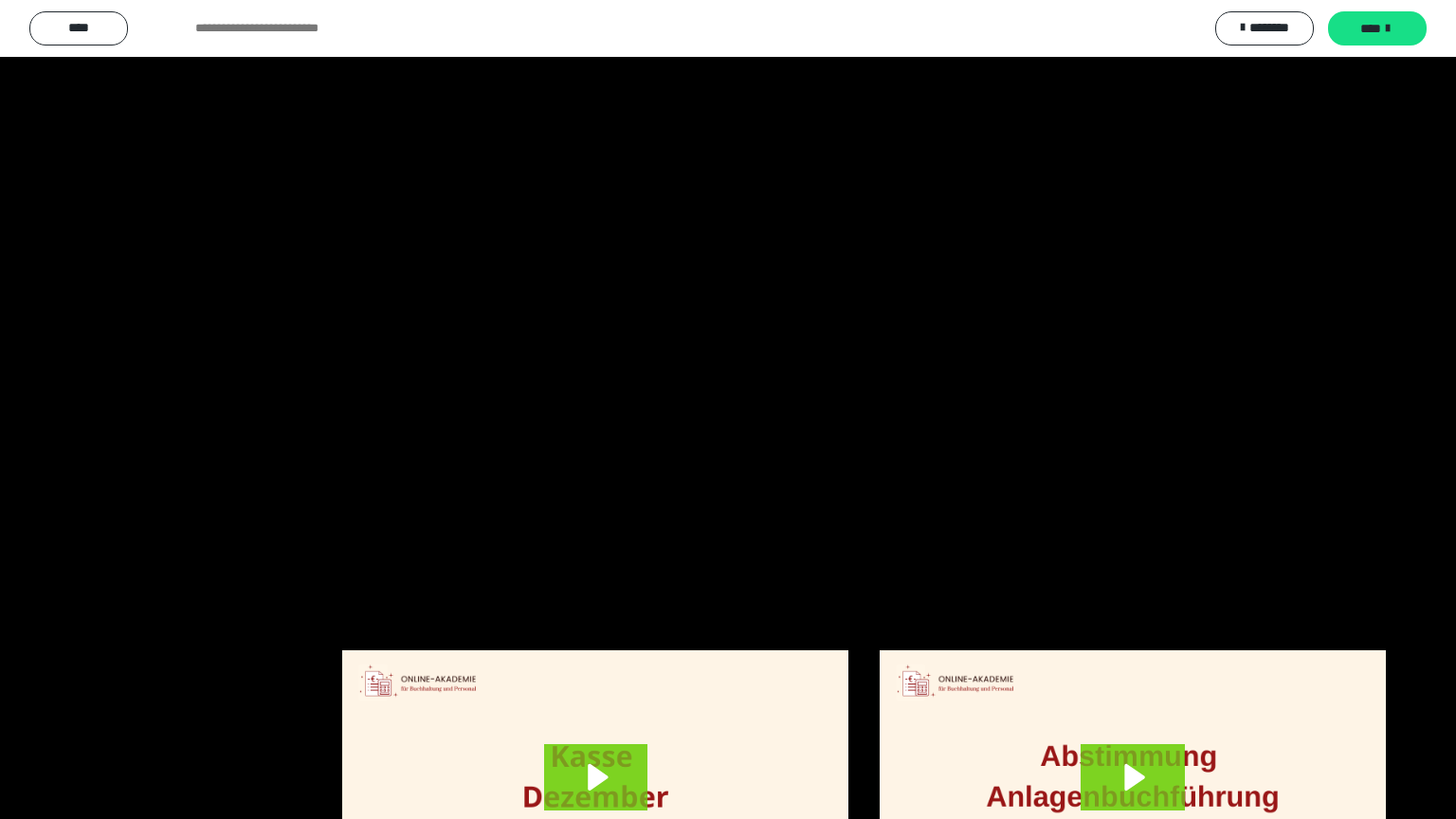 scroll, scrollTop: 4090, scrollLeft: 0, axis: vertical 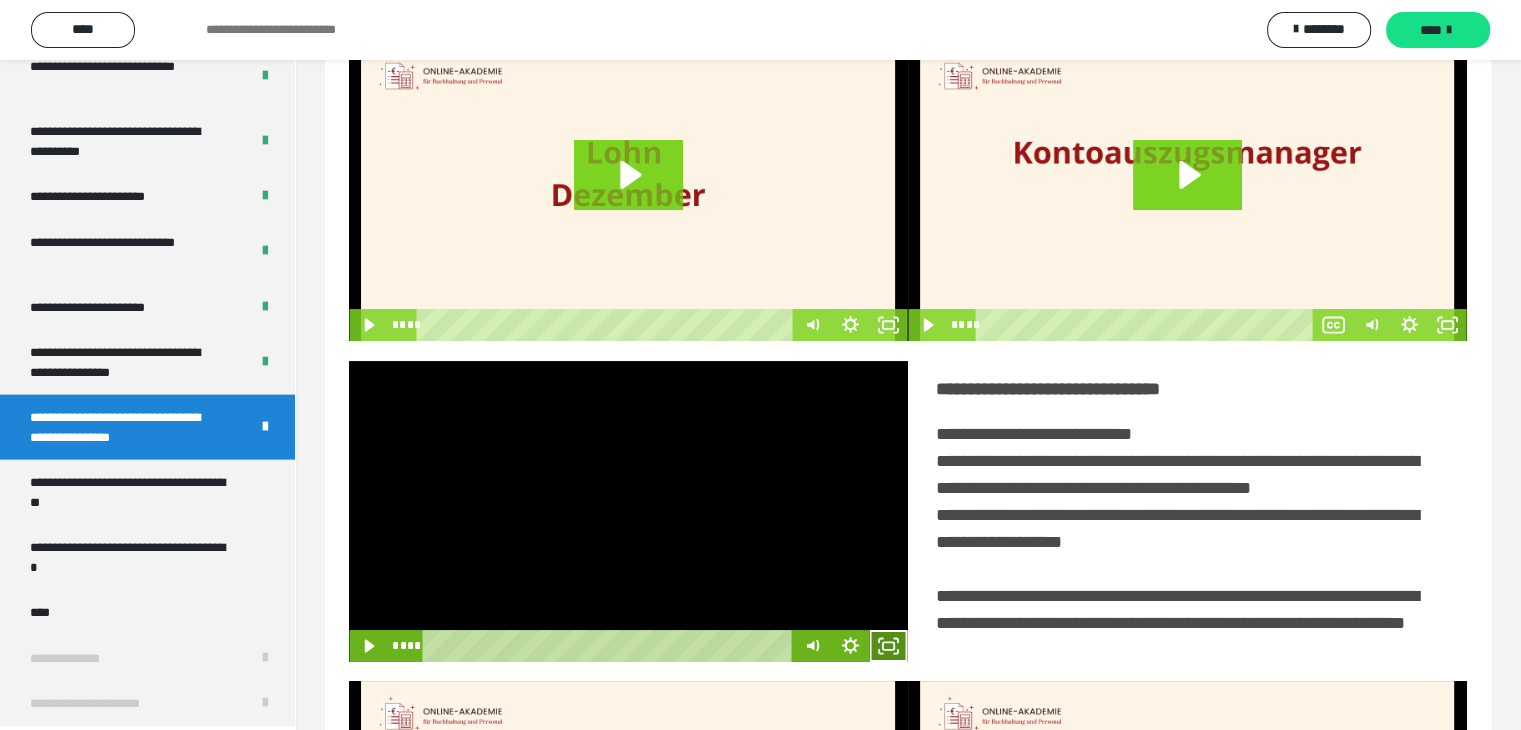 click 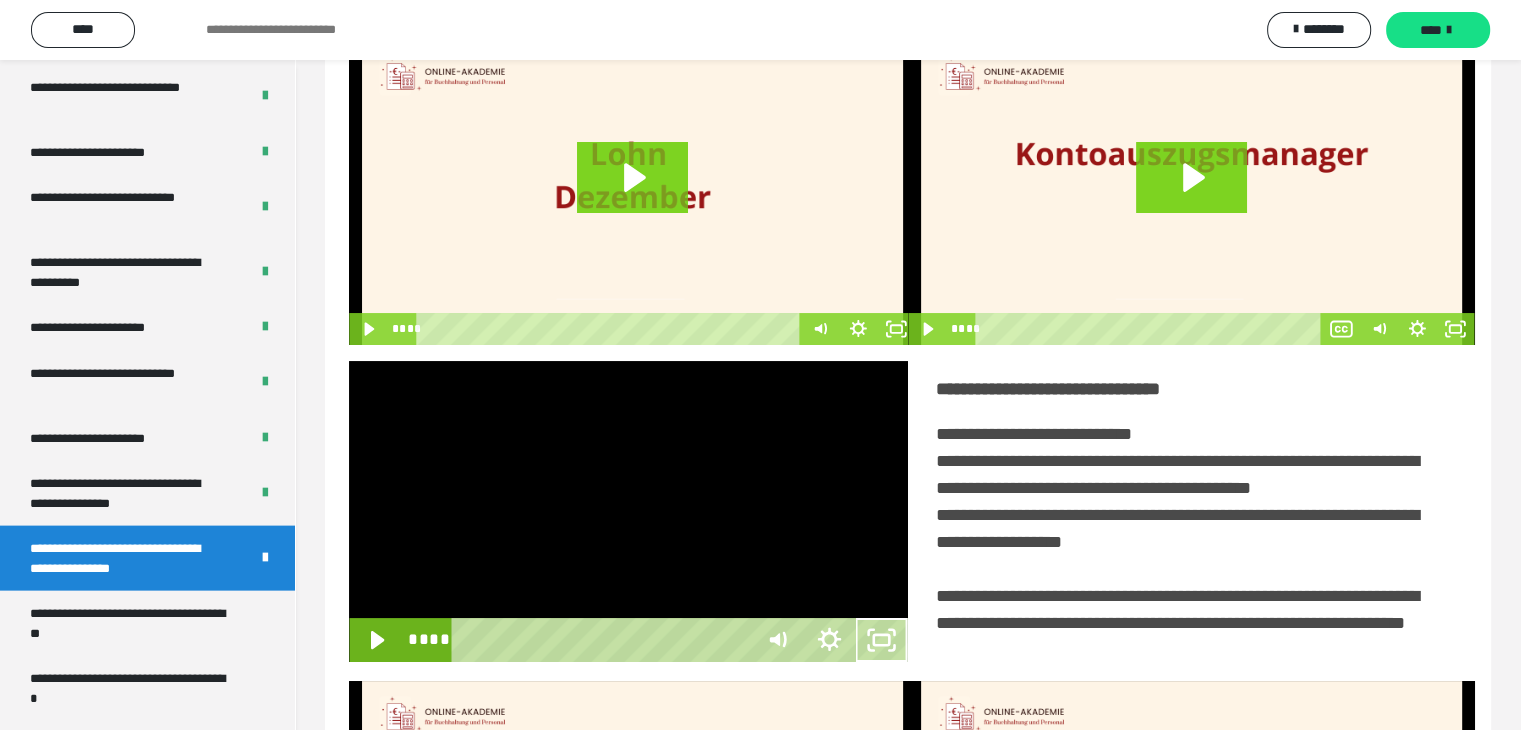 scroll, scrollTop: 4180, scrollLeft: 0, axis: vertical 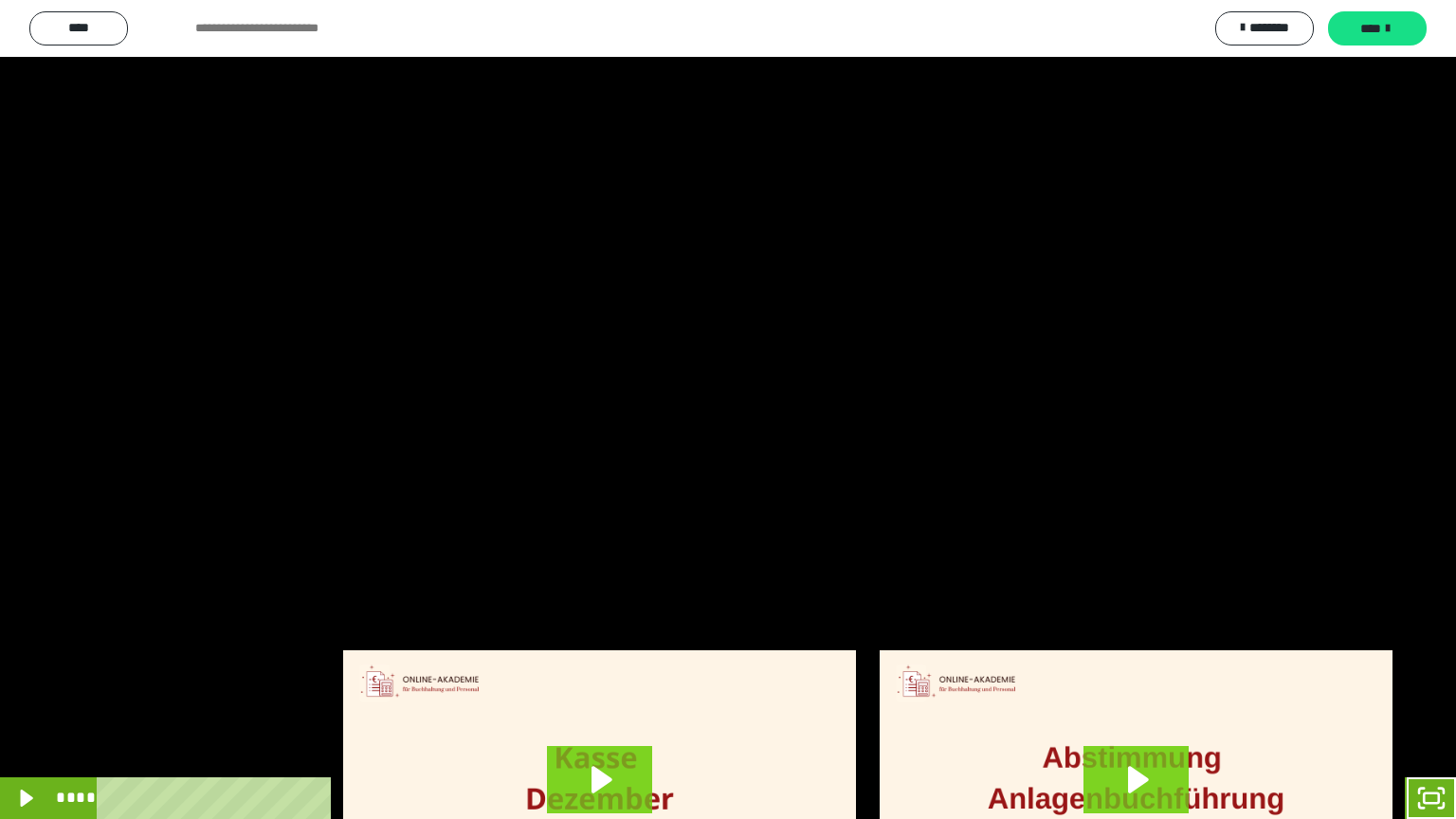 click at bounding box center [728, 410] 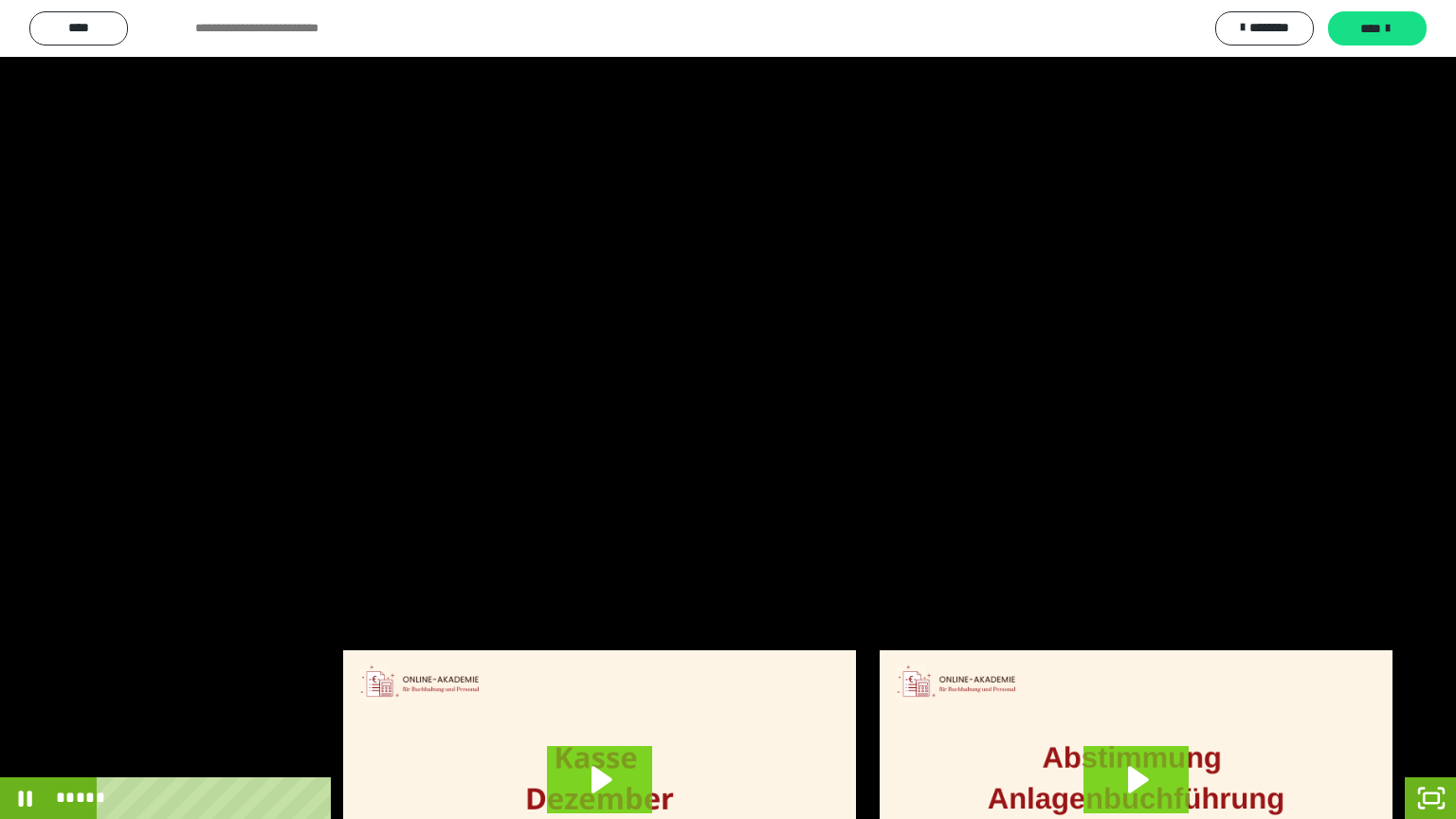 click on "*****" at bounding box center [705, 798] 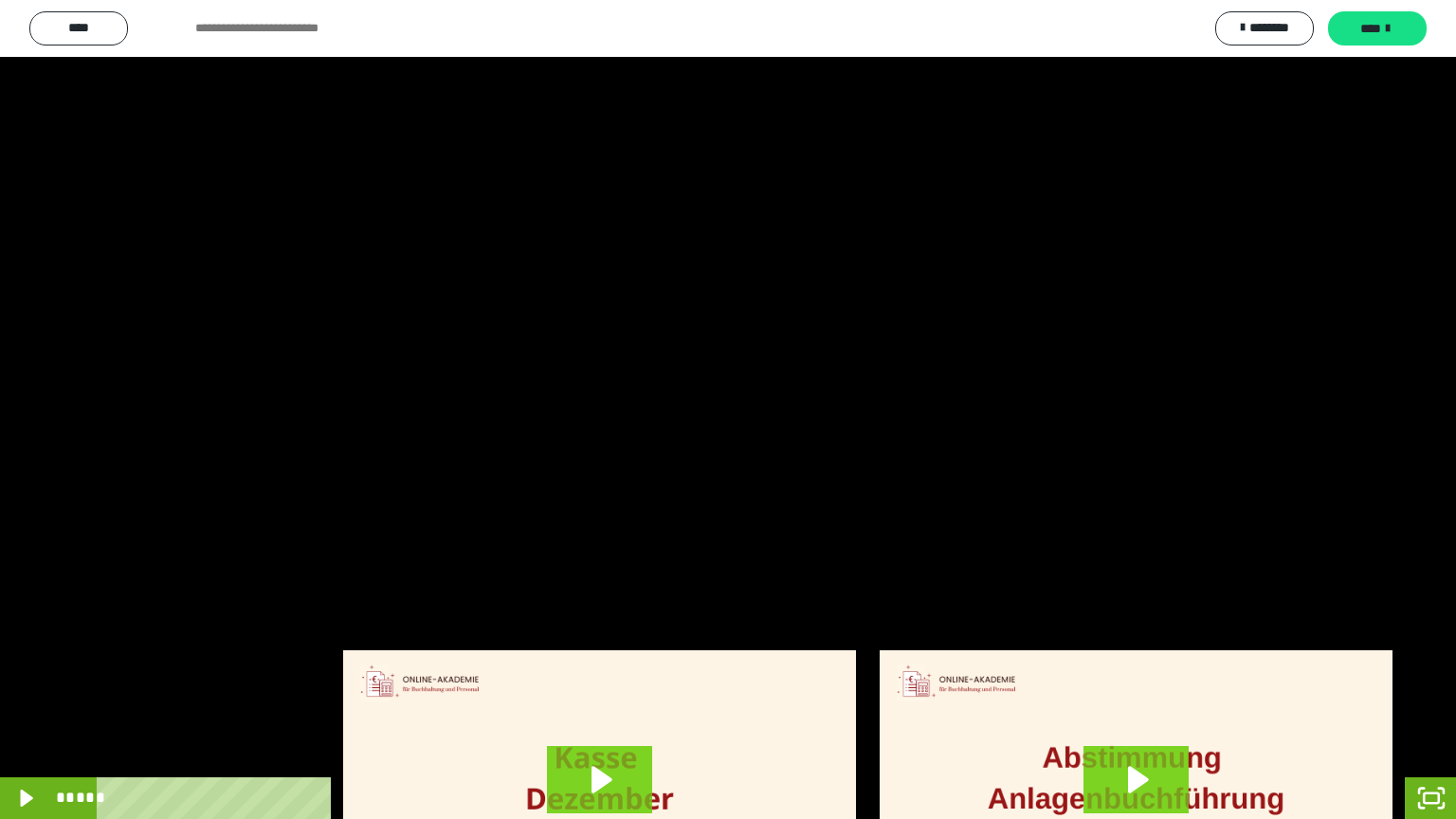 click at bounding box center (728, 410) 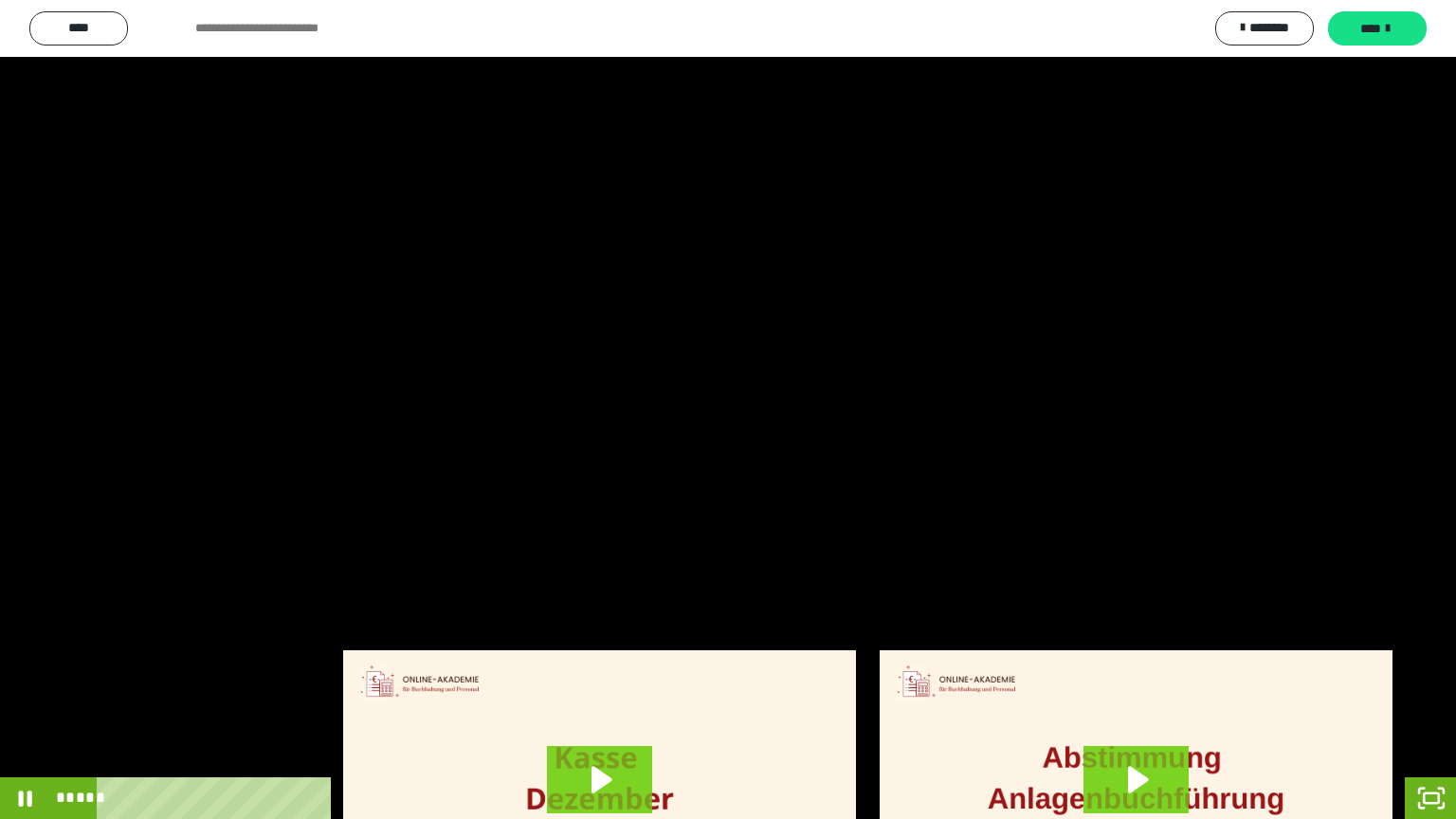 click at bounding box center (728, 410) 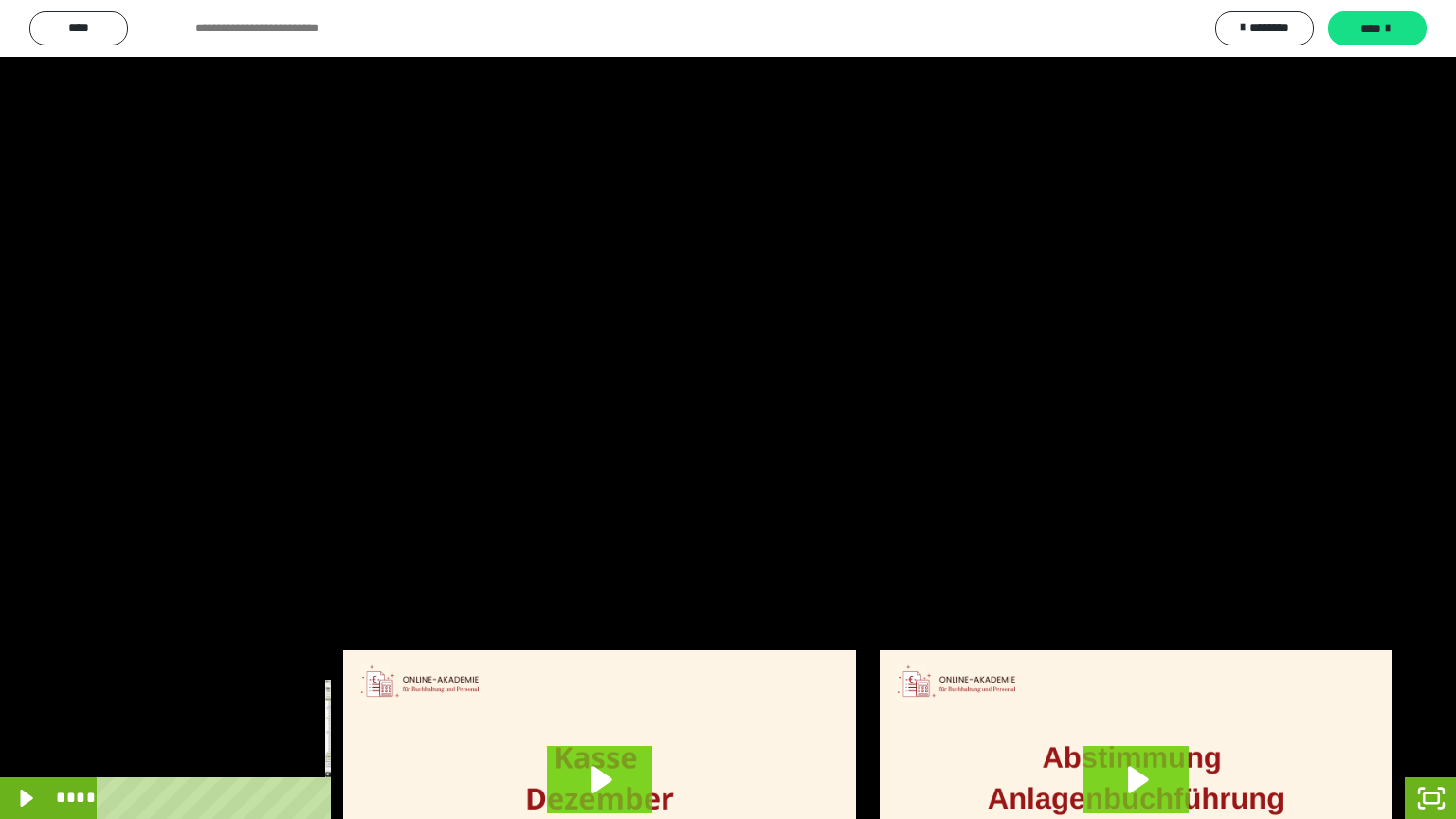 click on "****" at bounding box center [705, 798] 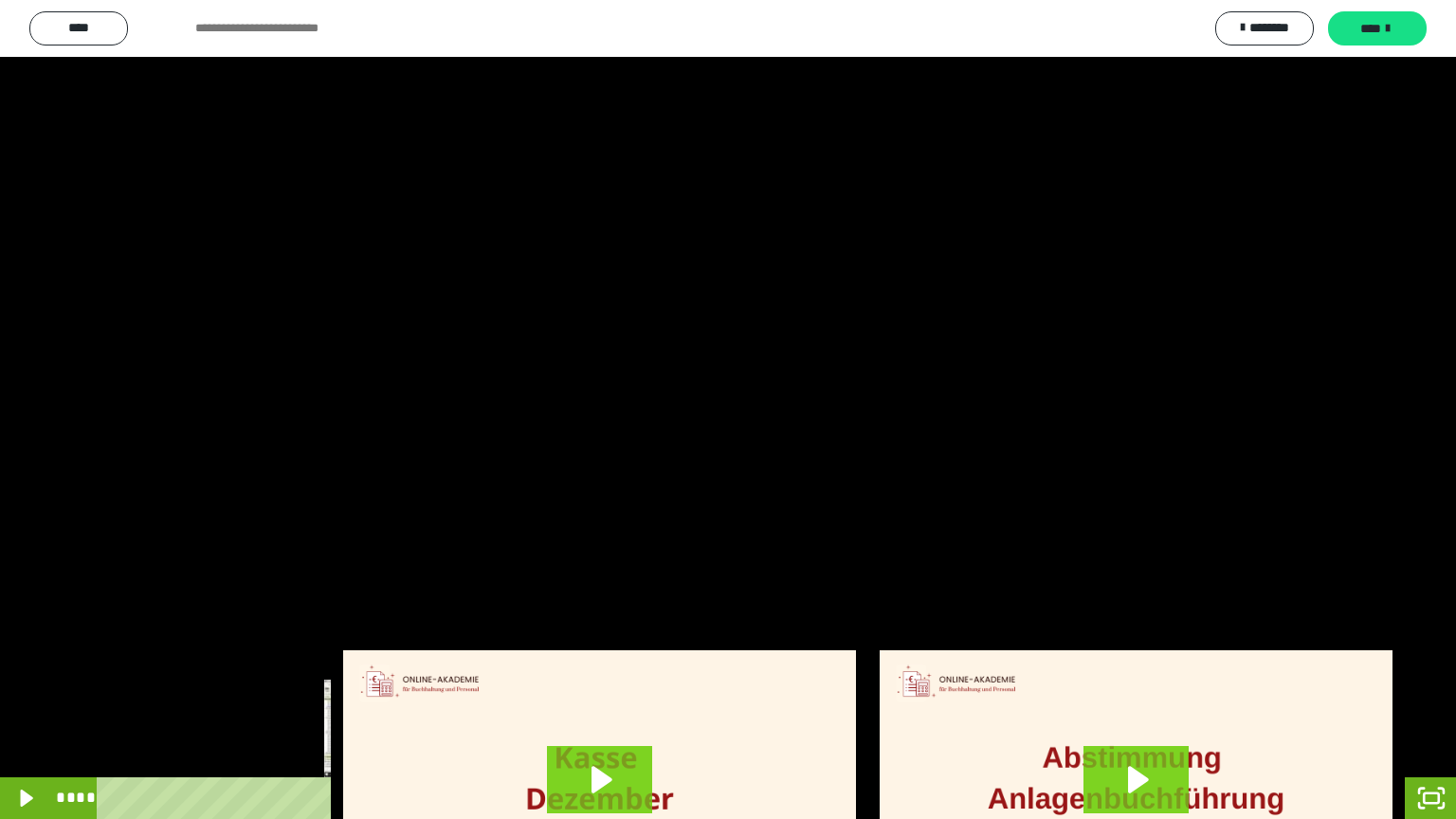 click on "****" at bounding box center [705, 798] 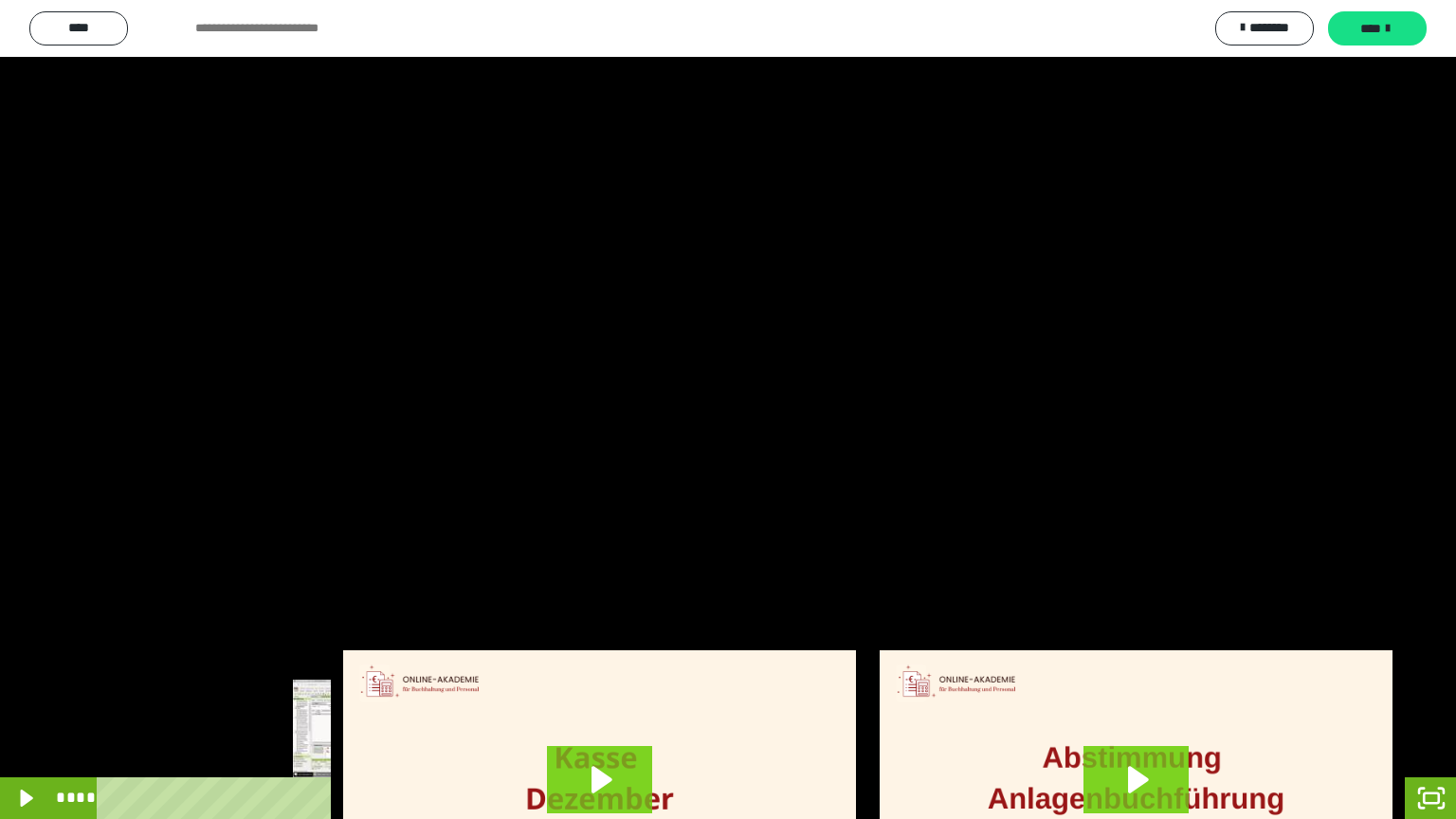 click on "****" at bounding box center (705, 798) 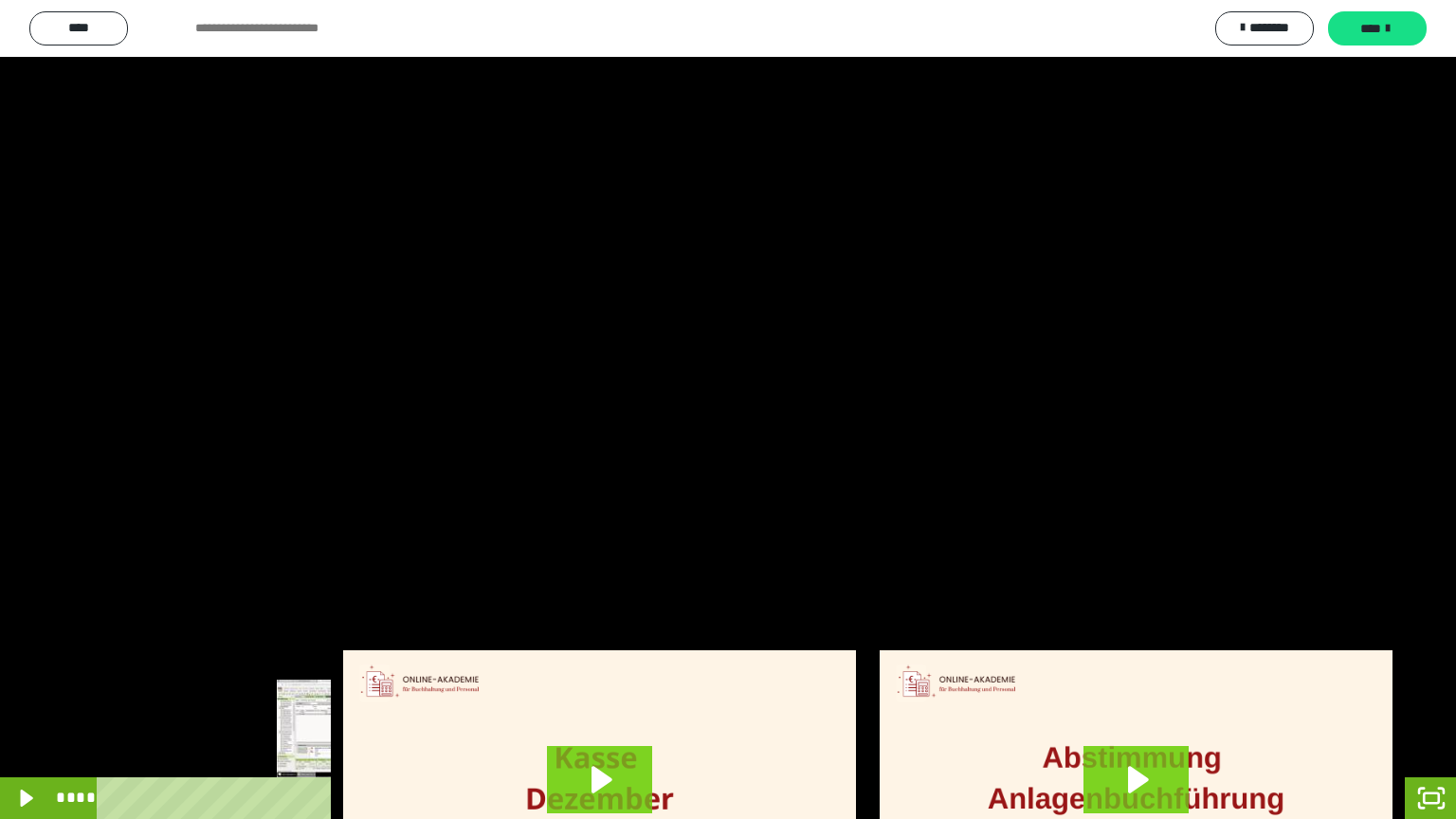 click on "****" at bounding box center [705, 798] 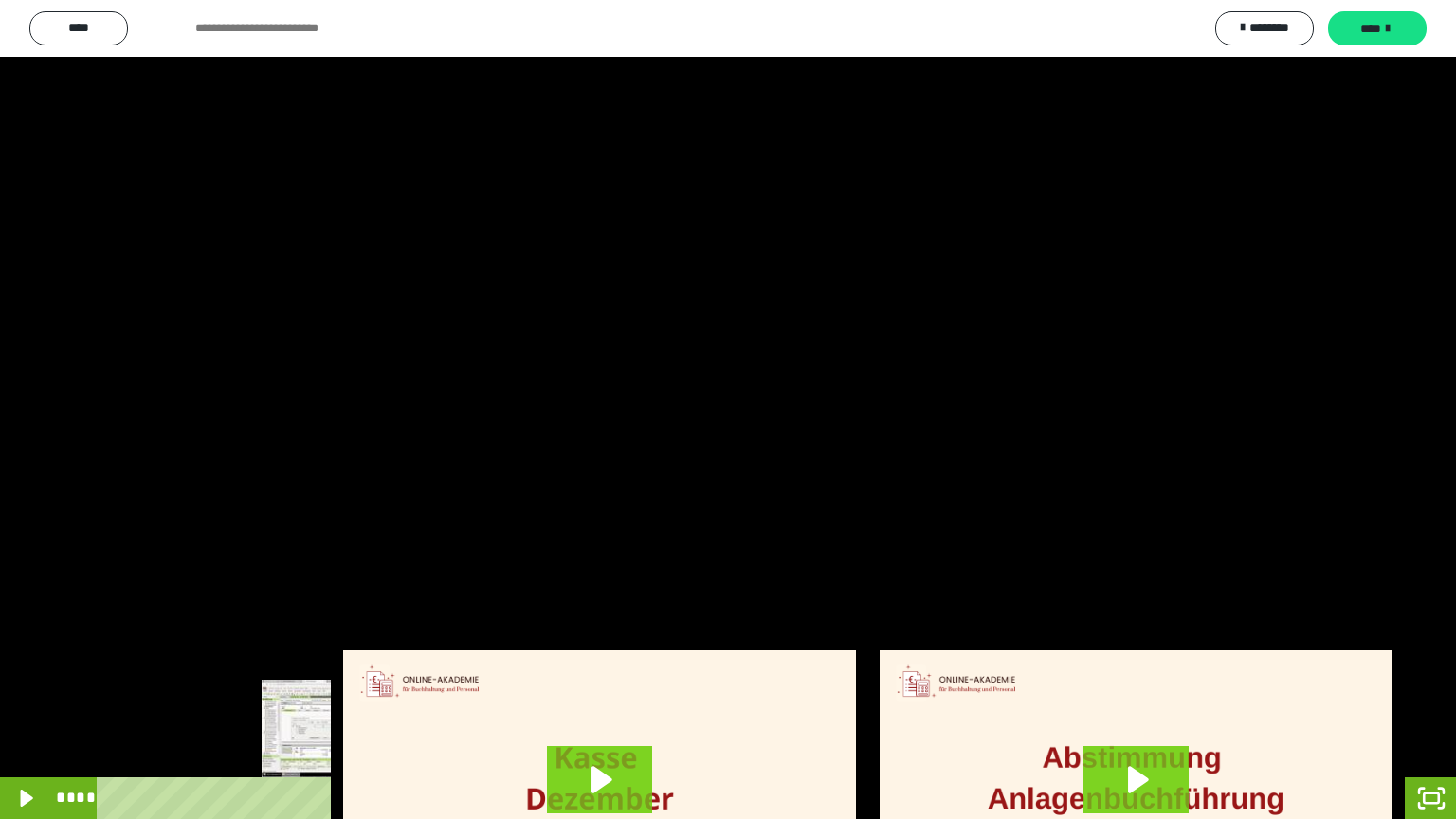 click on "****" at bounding box center [705, 798] 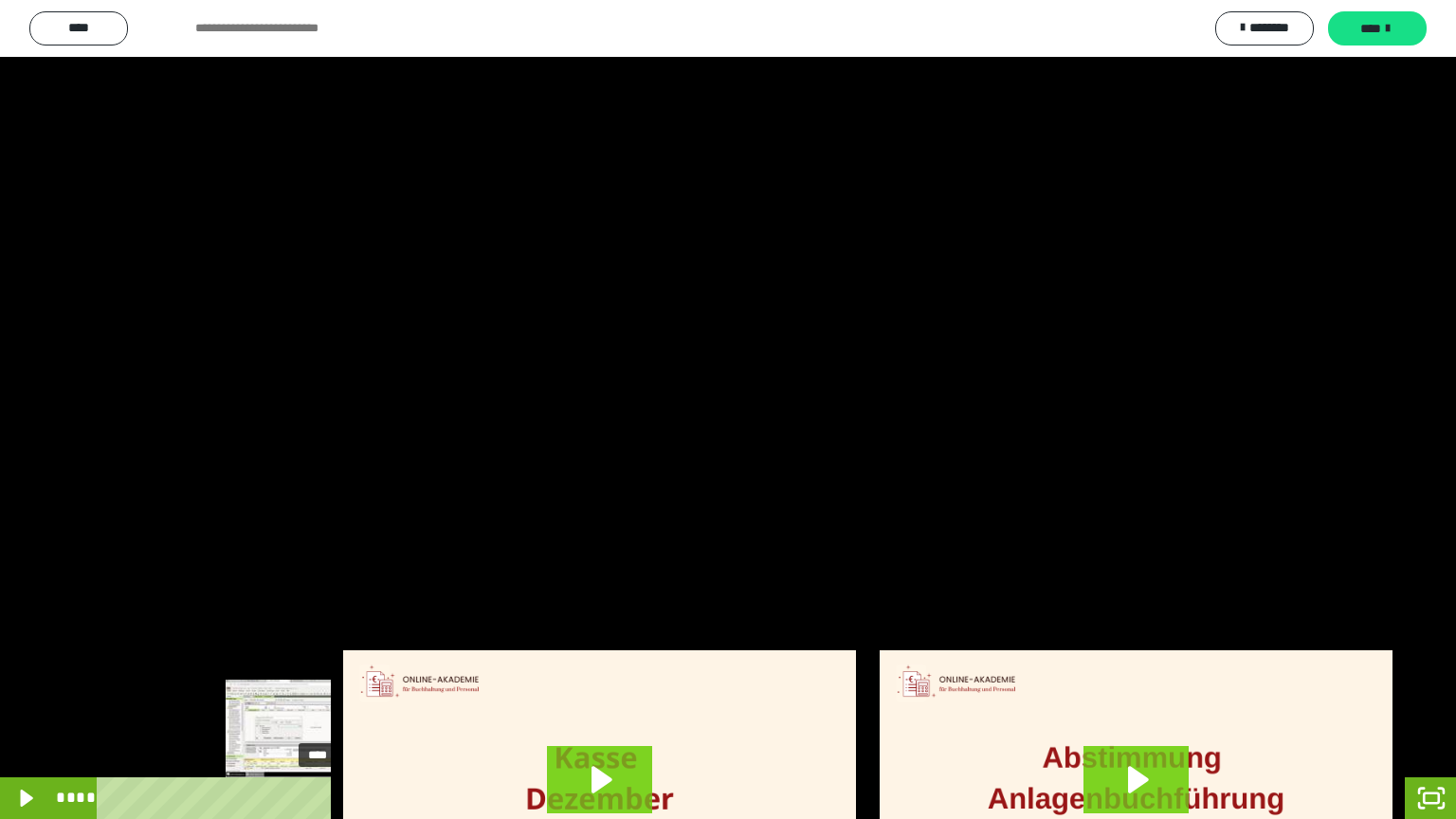 click on "****" at bounding box center (705, 798) 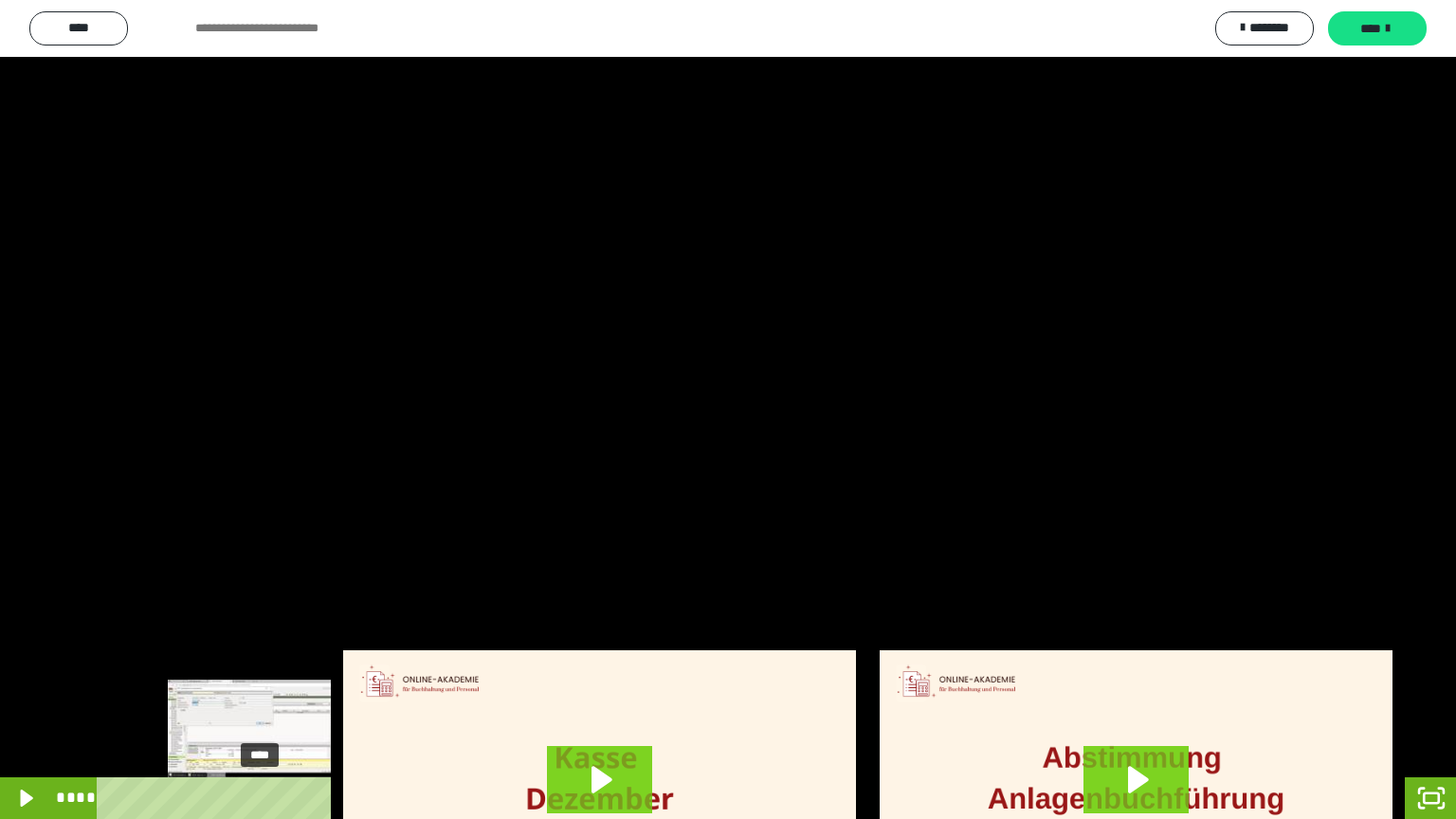 click on "****" at bounding box center (705, 798) 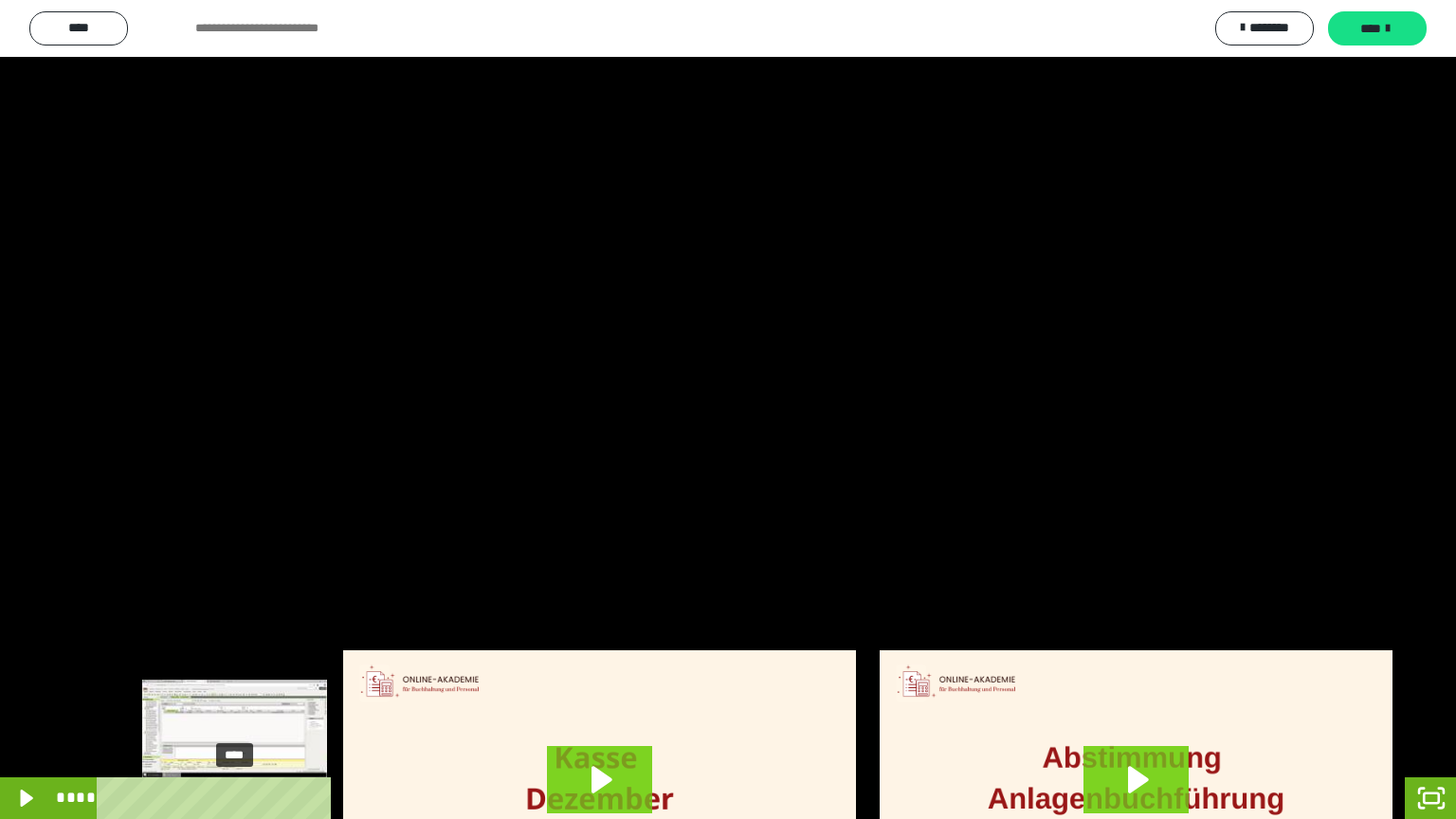 click on "****" at bounding box center [705, 798] 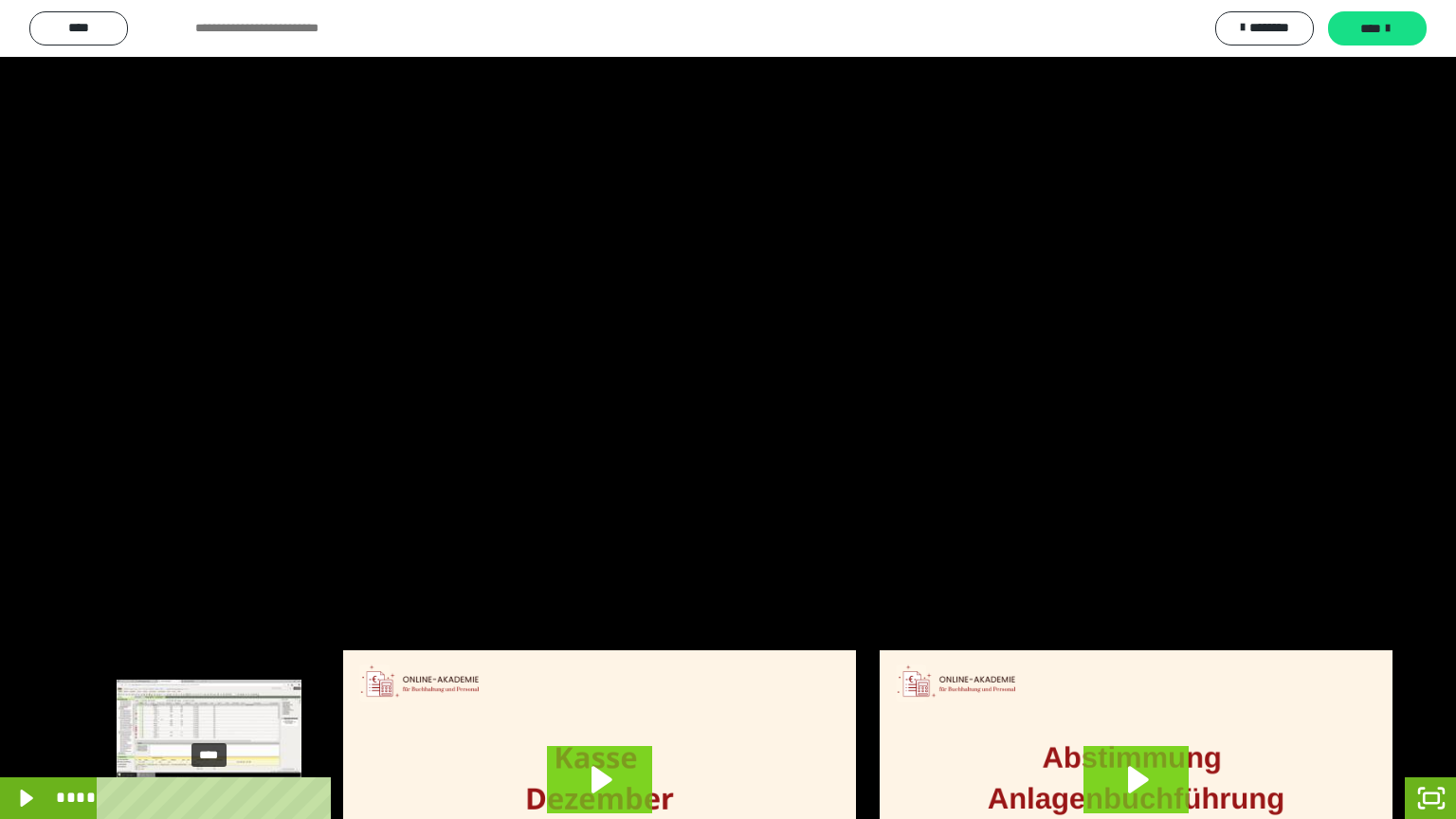 click on "****" at bounding box center [705, 798] 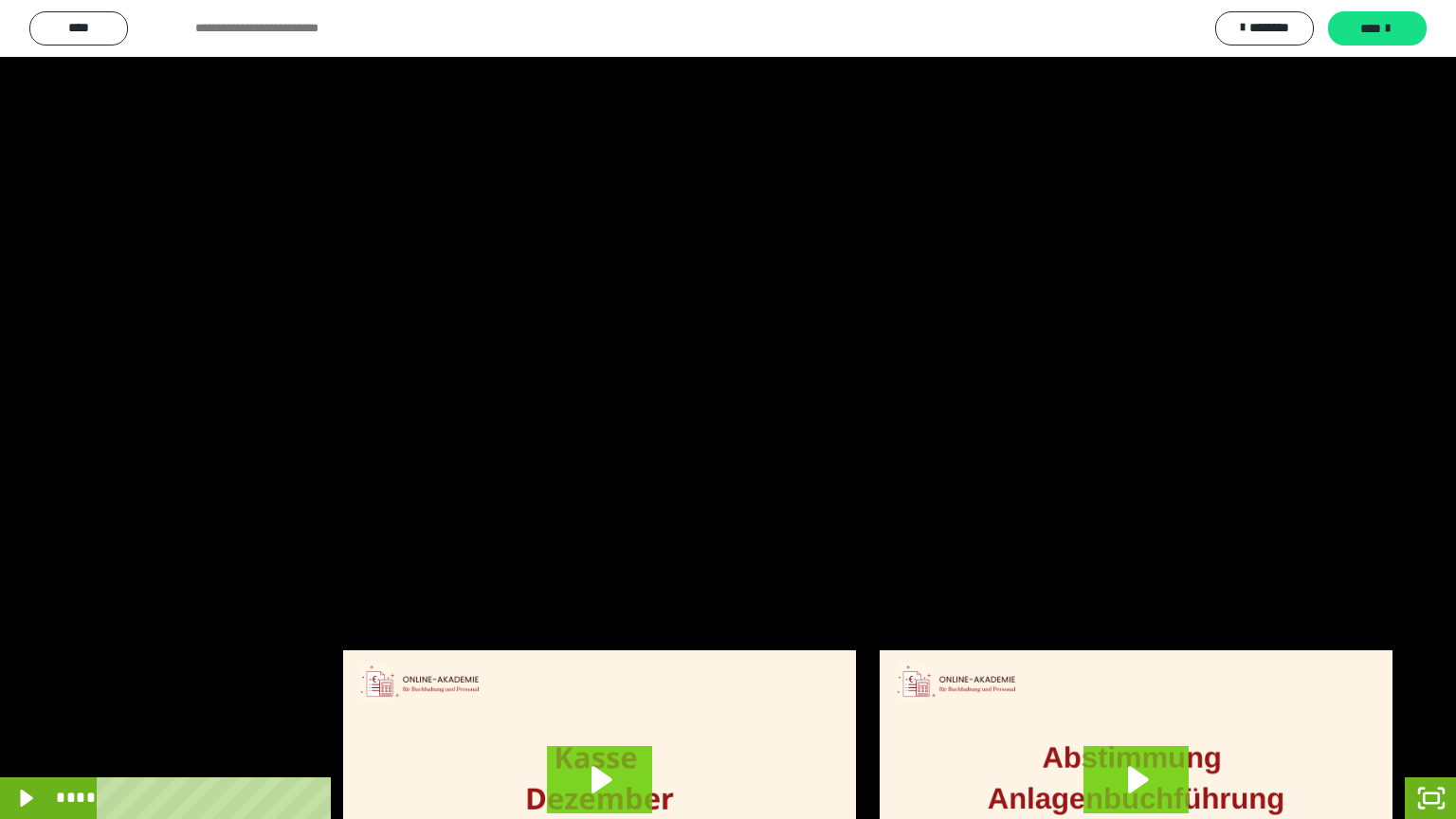 click at bounding box center (728, 410) 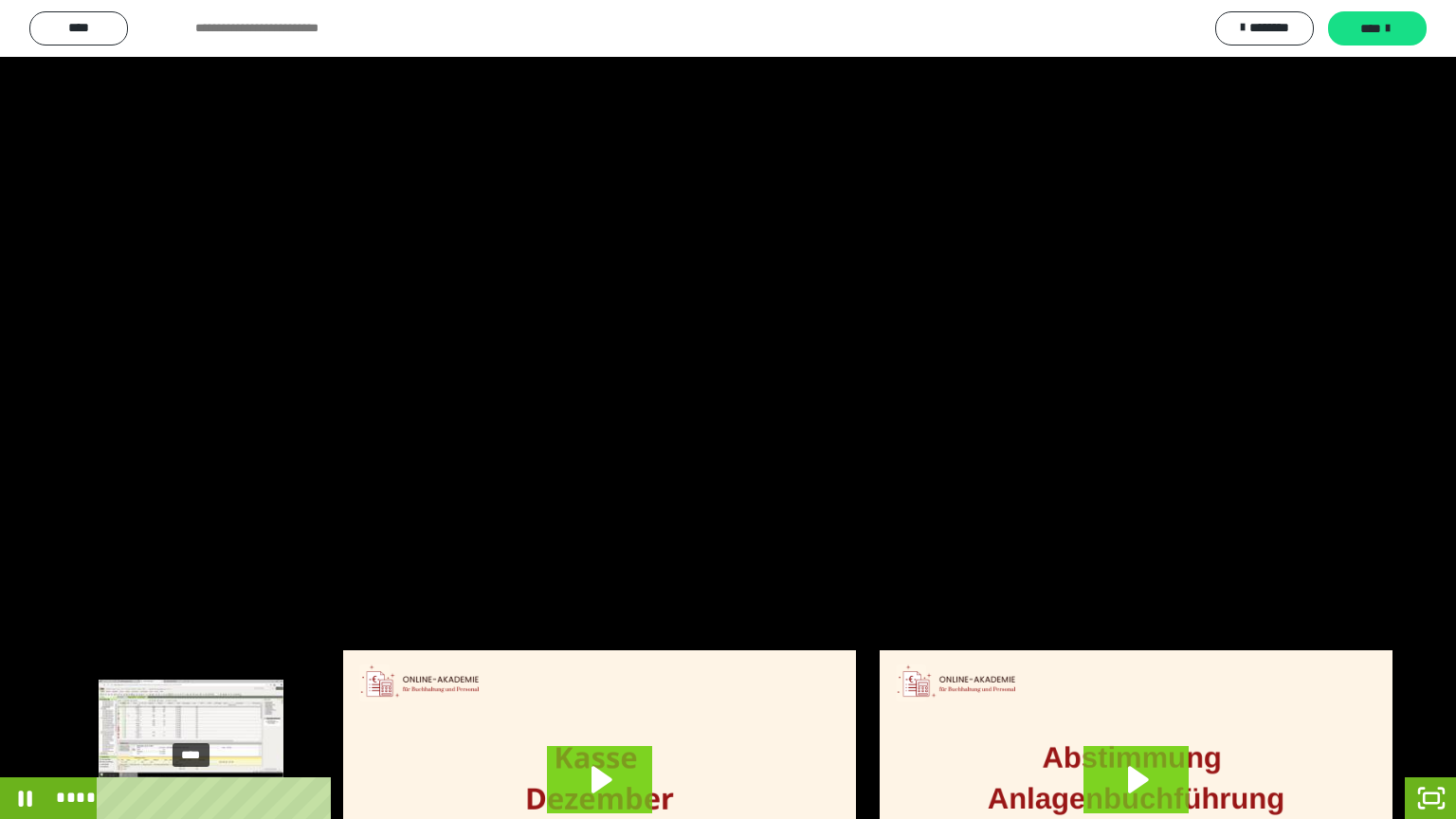 click on "****" at bounding box center [705, 798] 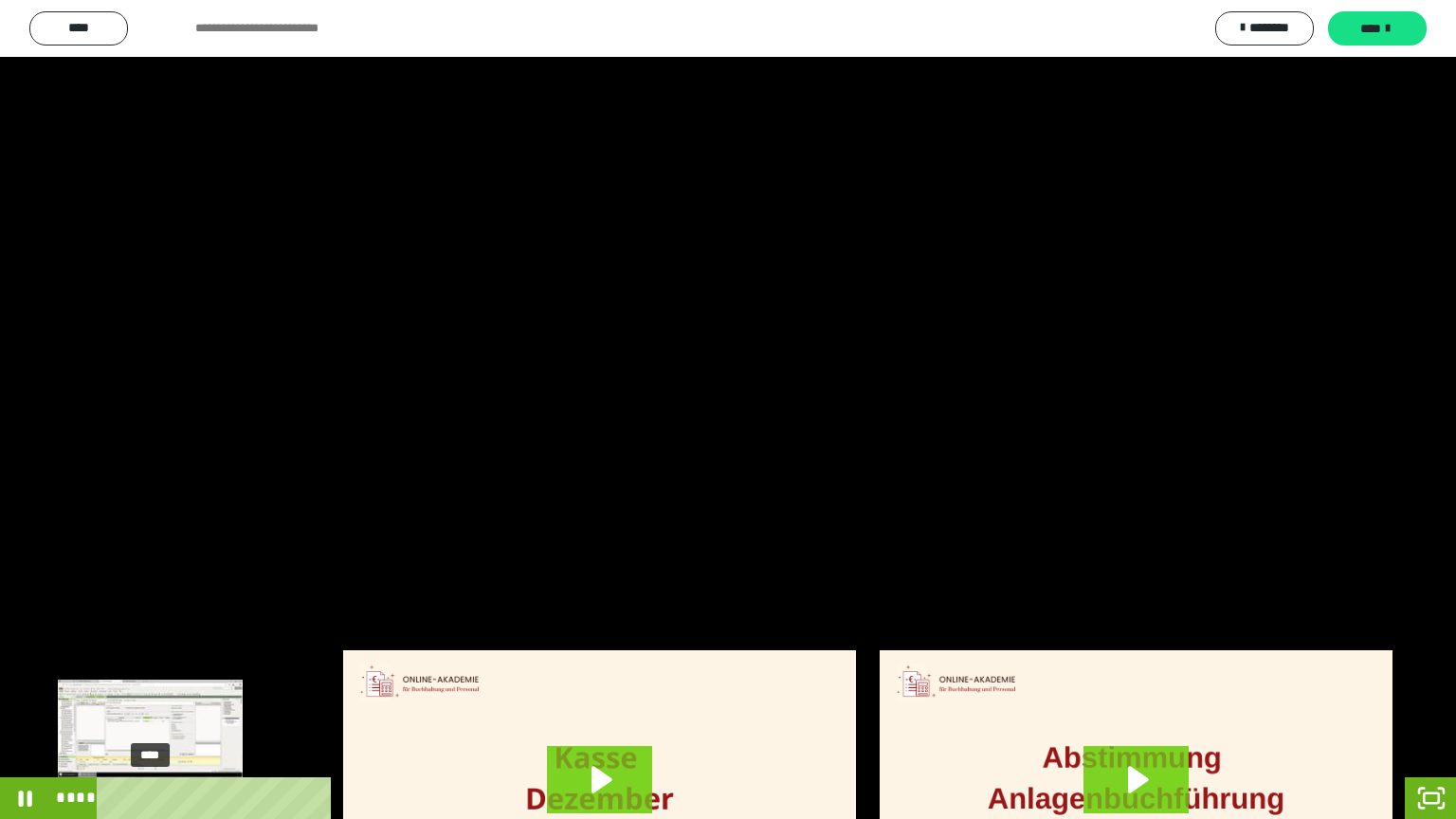 click on "****" at bounding box center (705, 798) 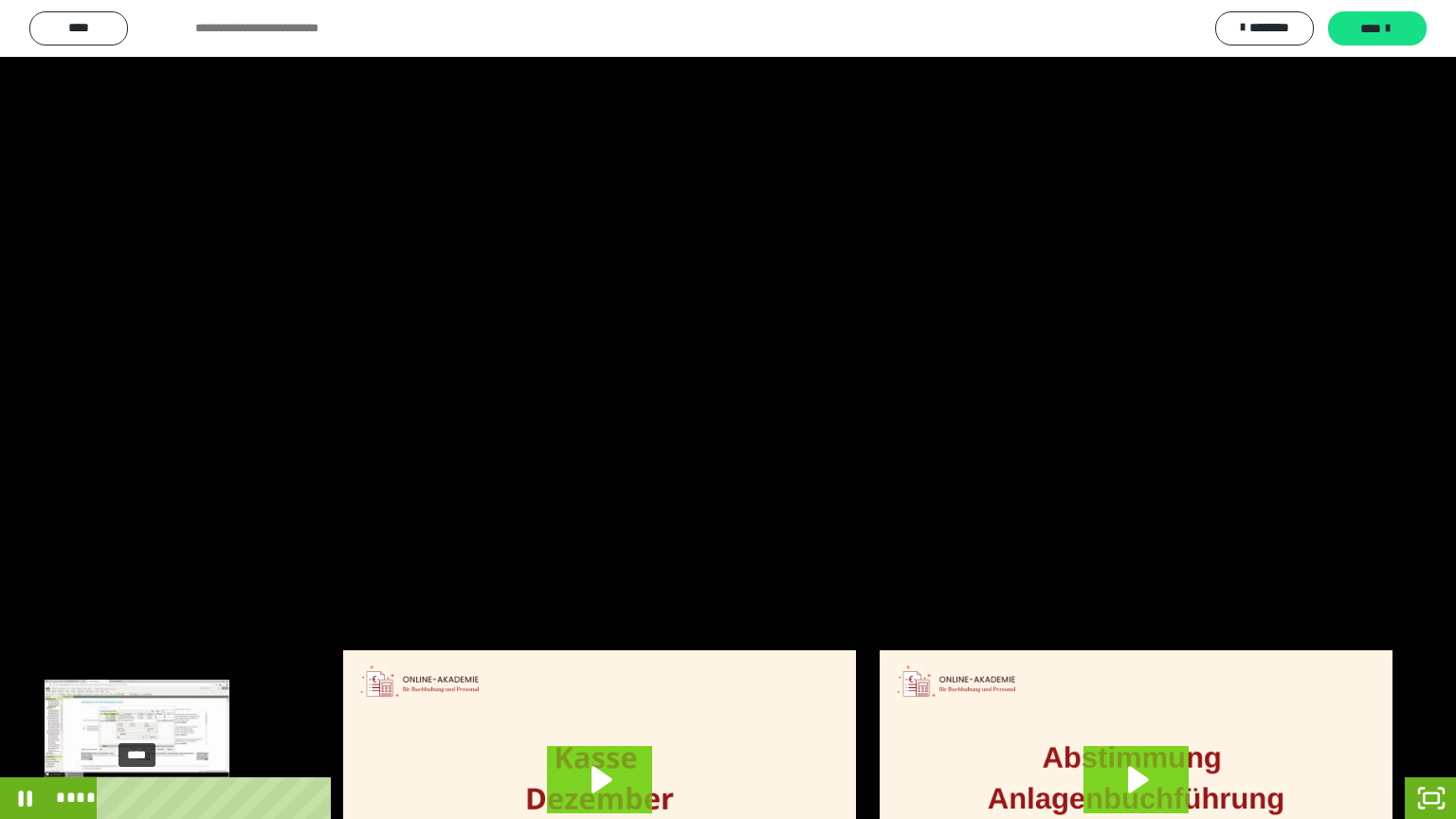 click on "****" at bounding box center [705, 798] 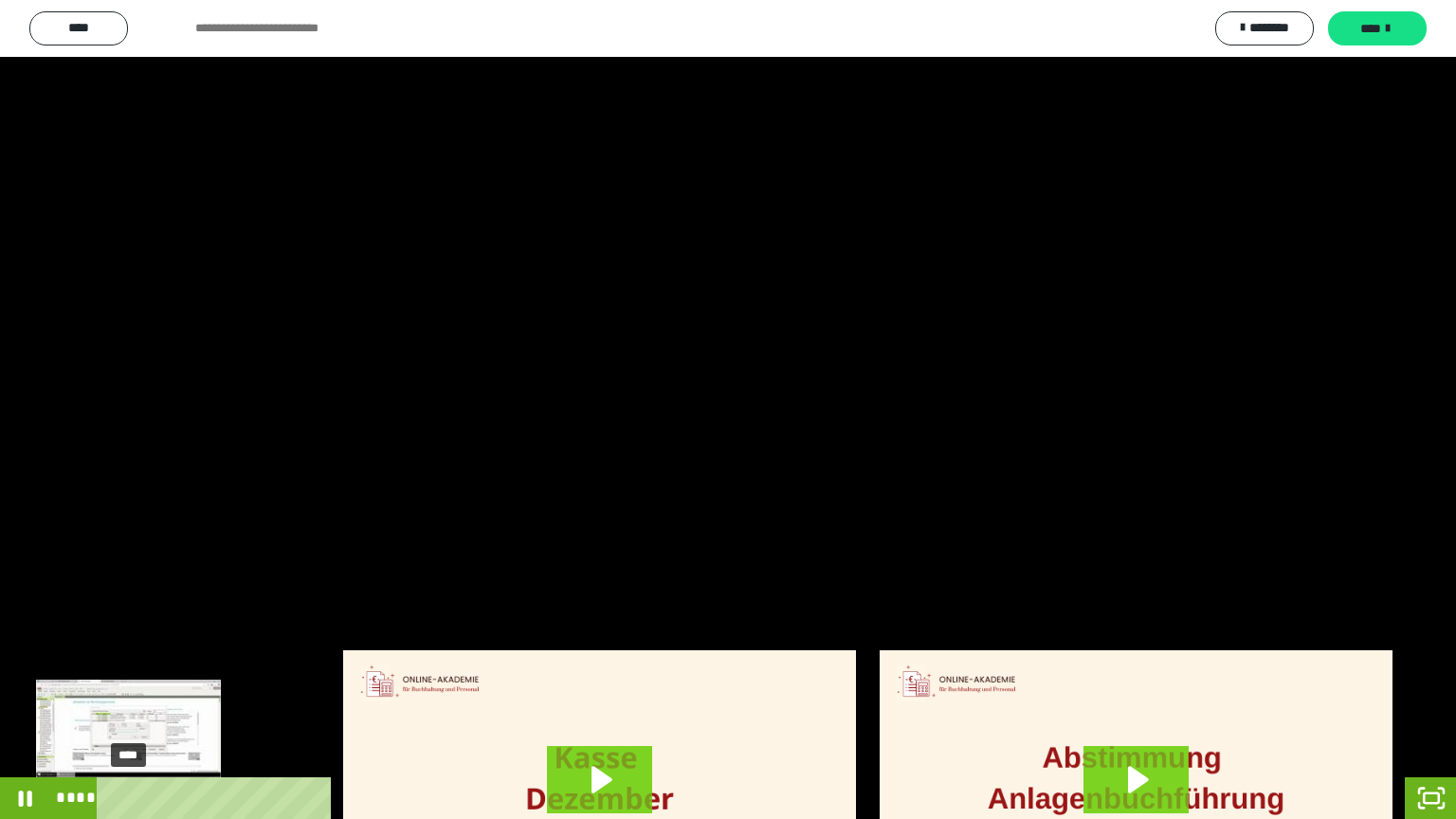 click on "****" at bounding box center (705, 798) 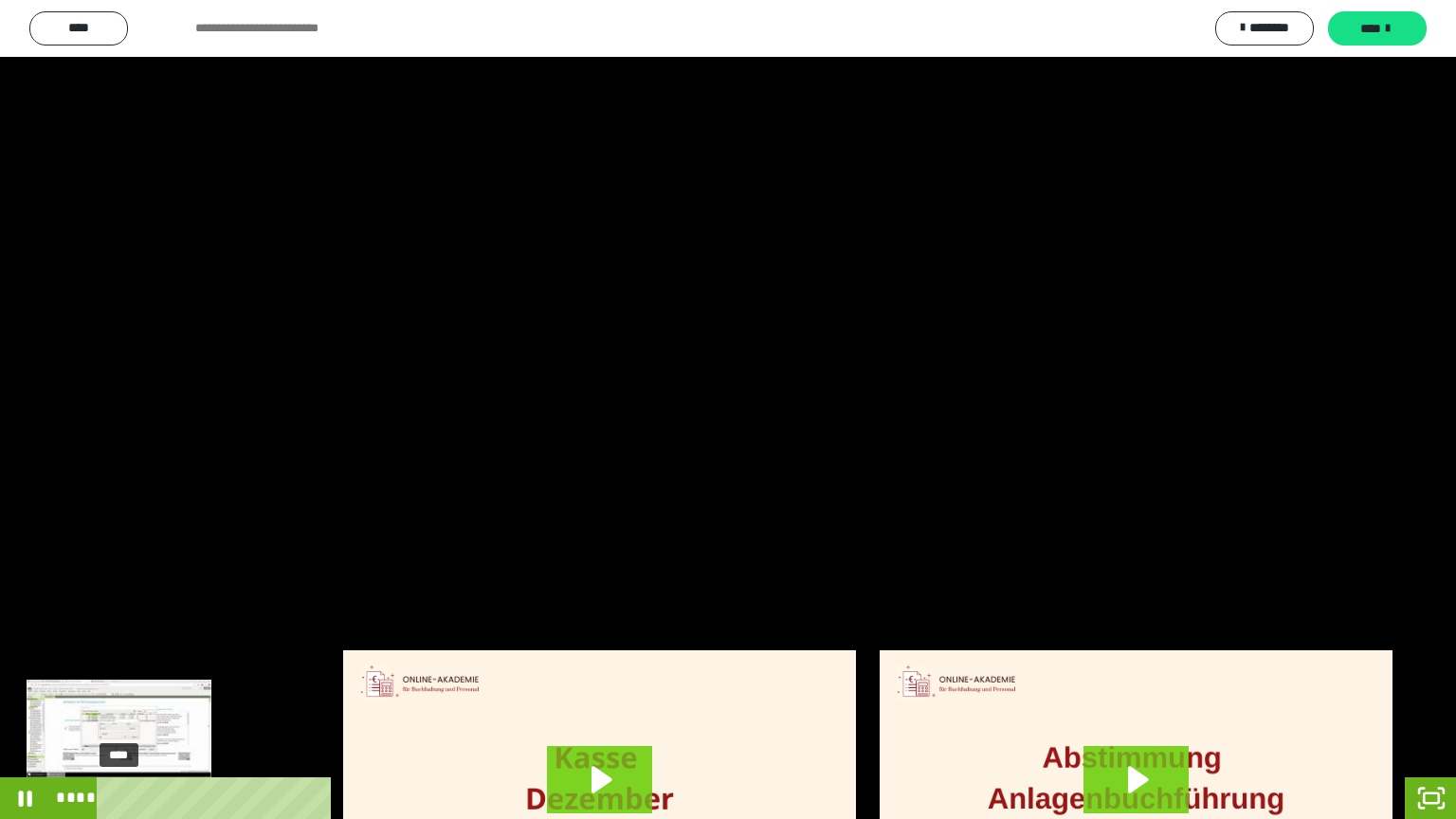 click on "****" at bounding box center [705, 798] 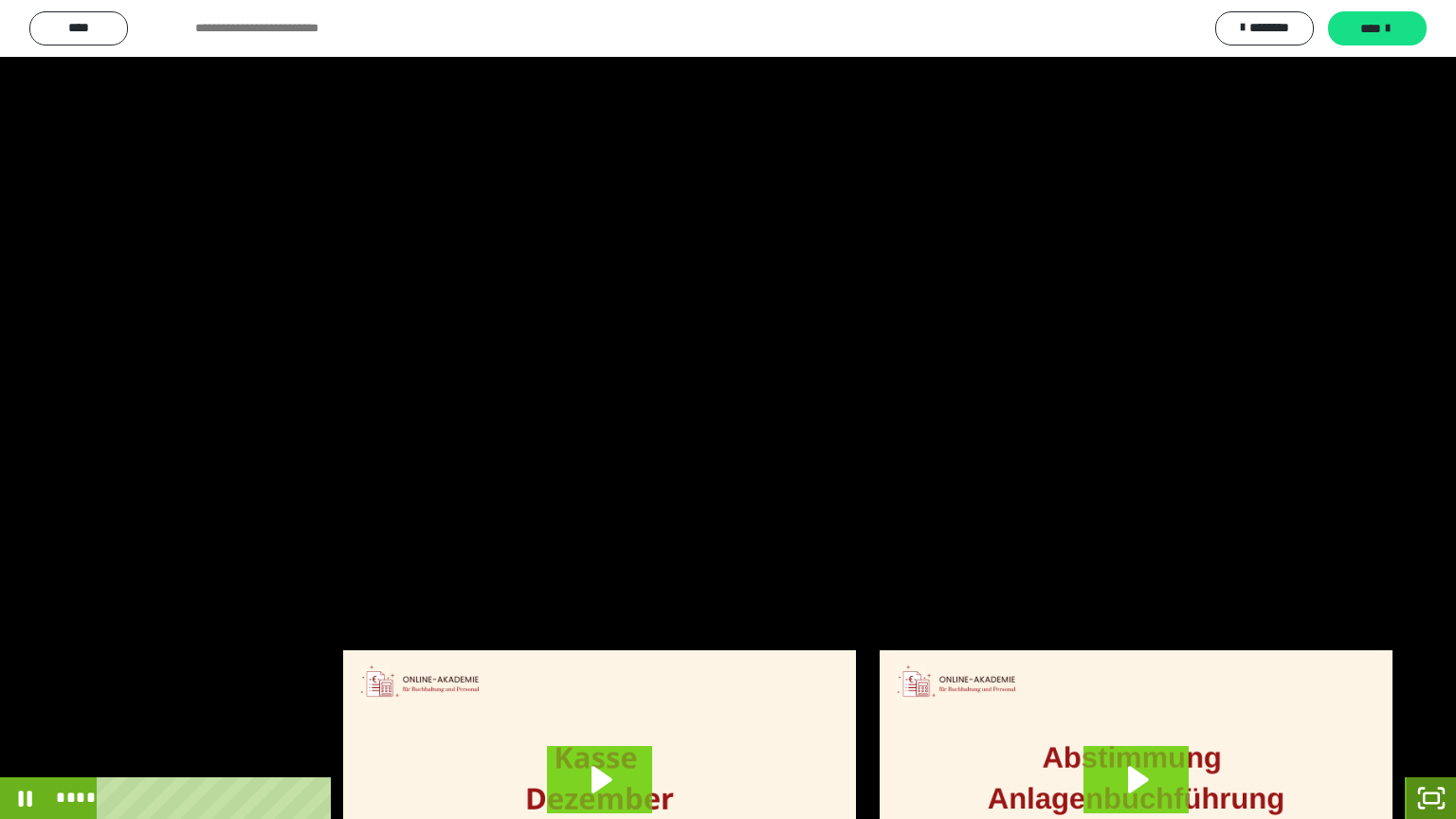 click 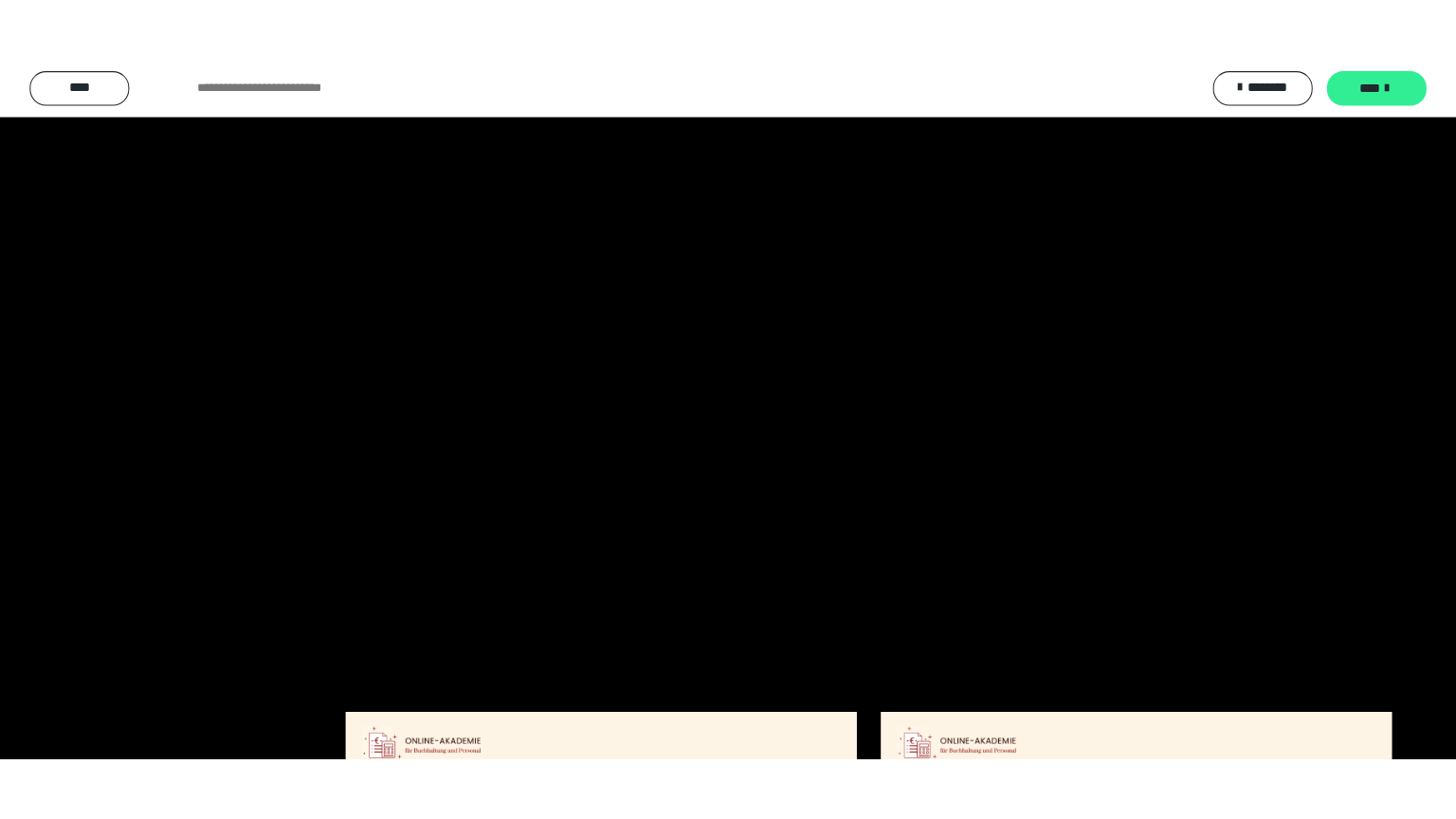 scroll, scrollTop: 4090, scrollLeft: 0, axis: vertical 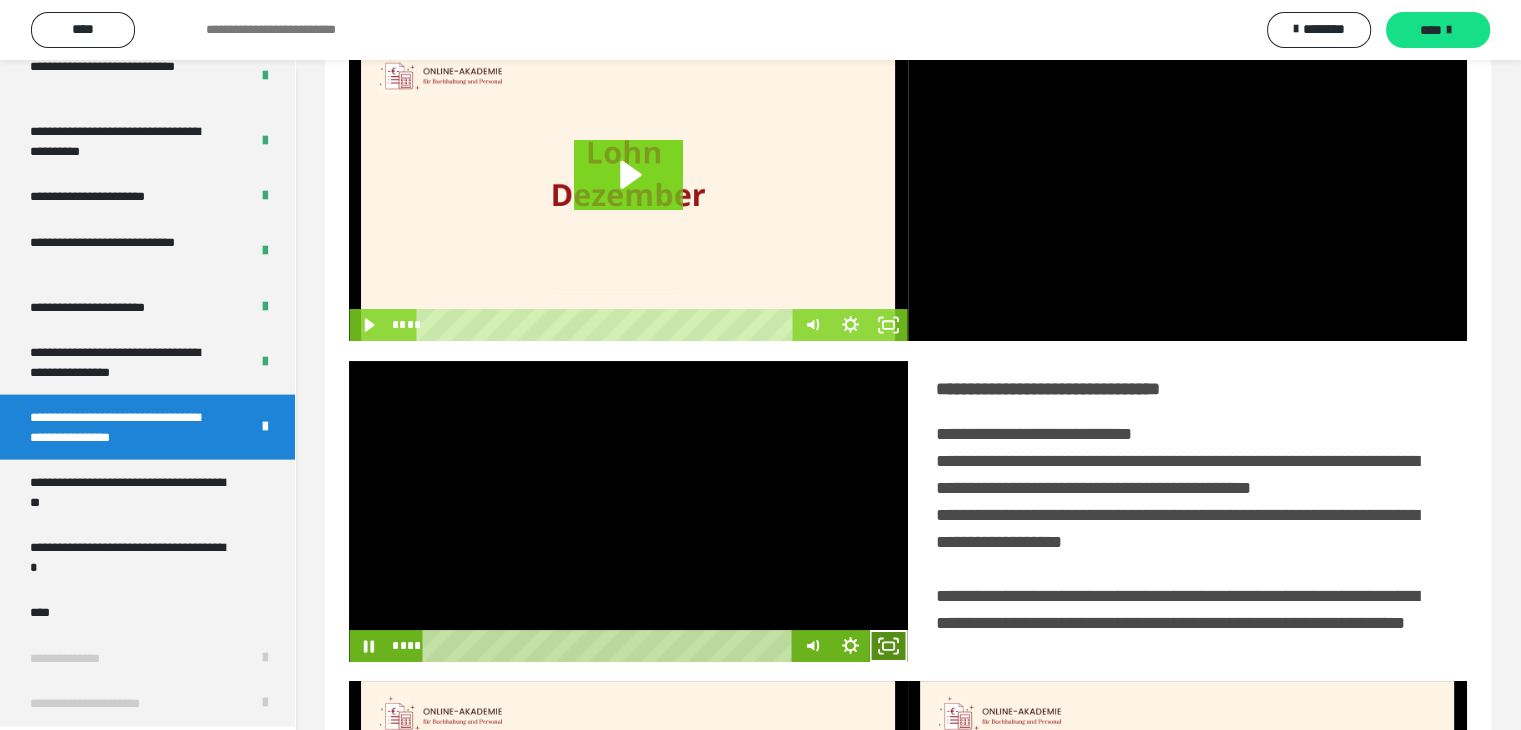 click 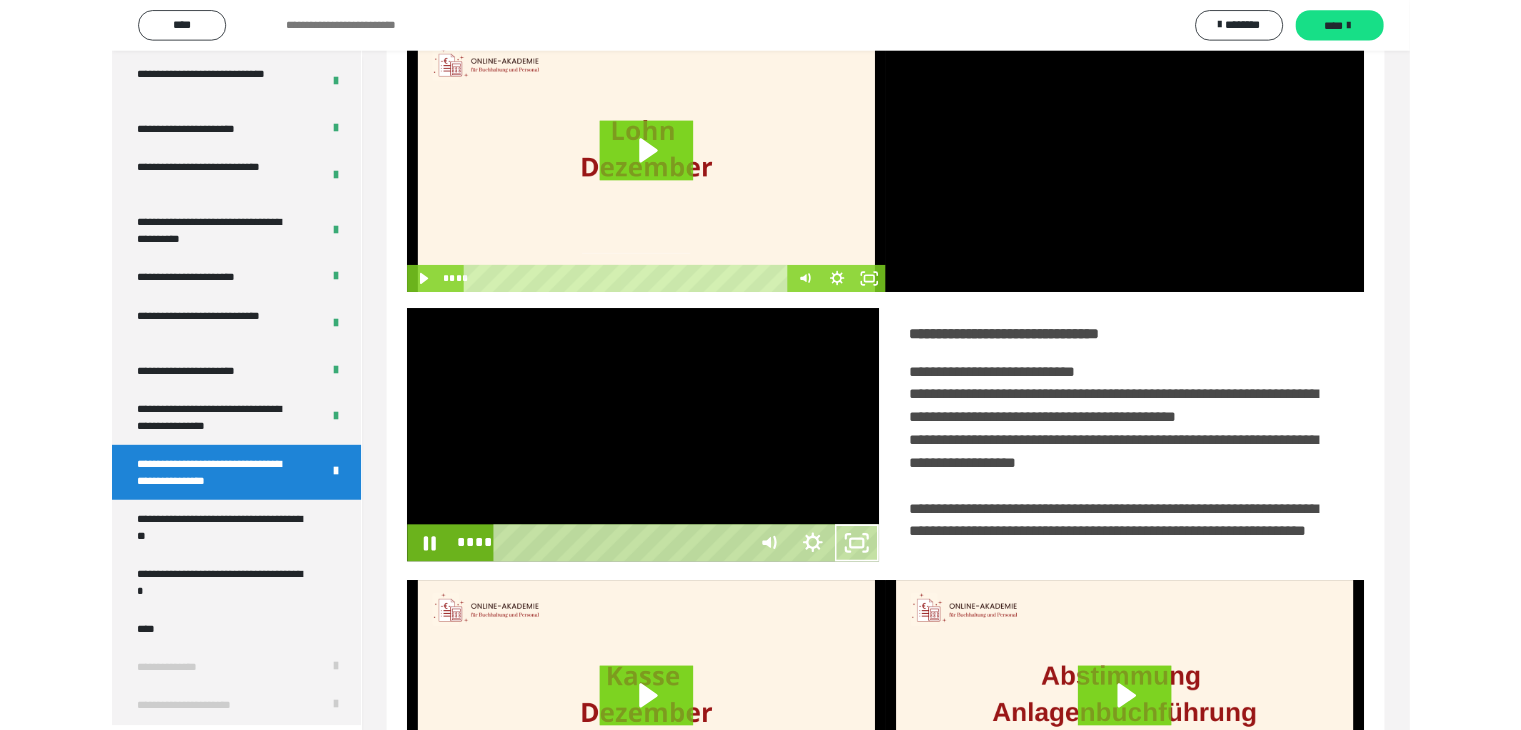 scroll, scrollTop: 4180, scrollLeft: 0, axis: vertical 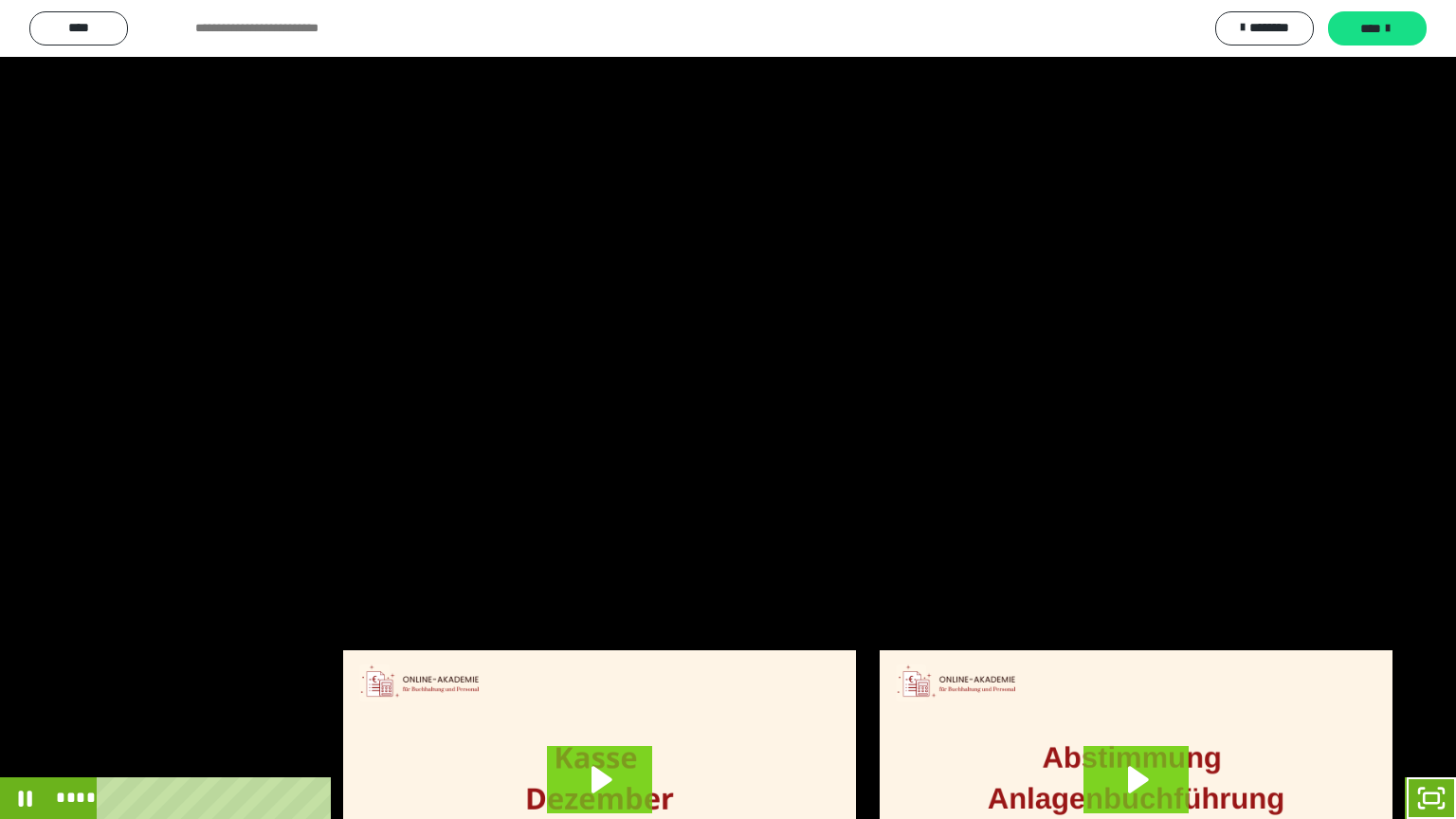 type 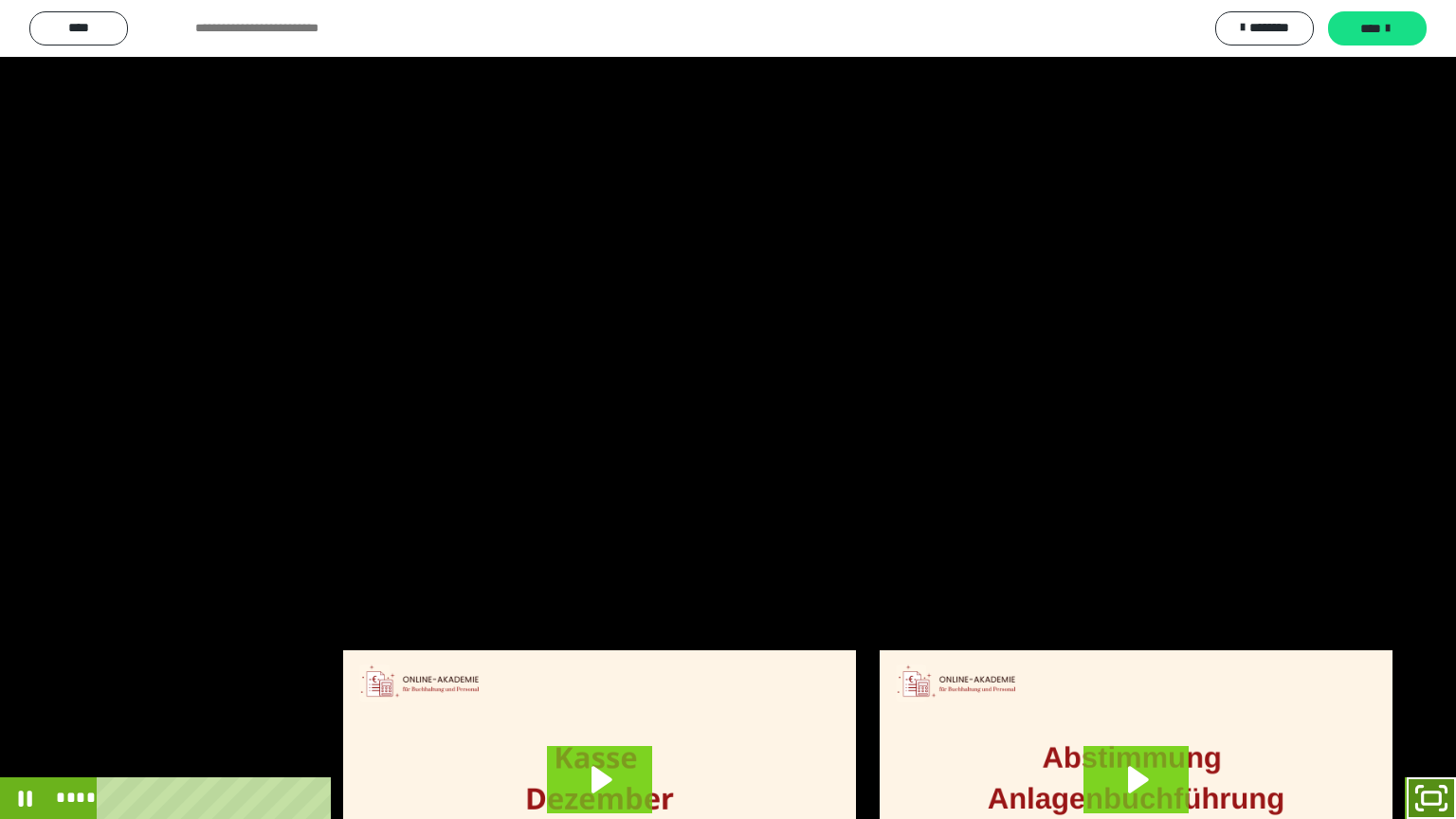 click 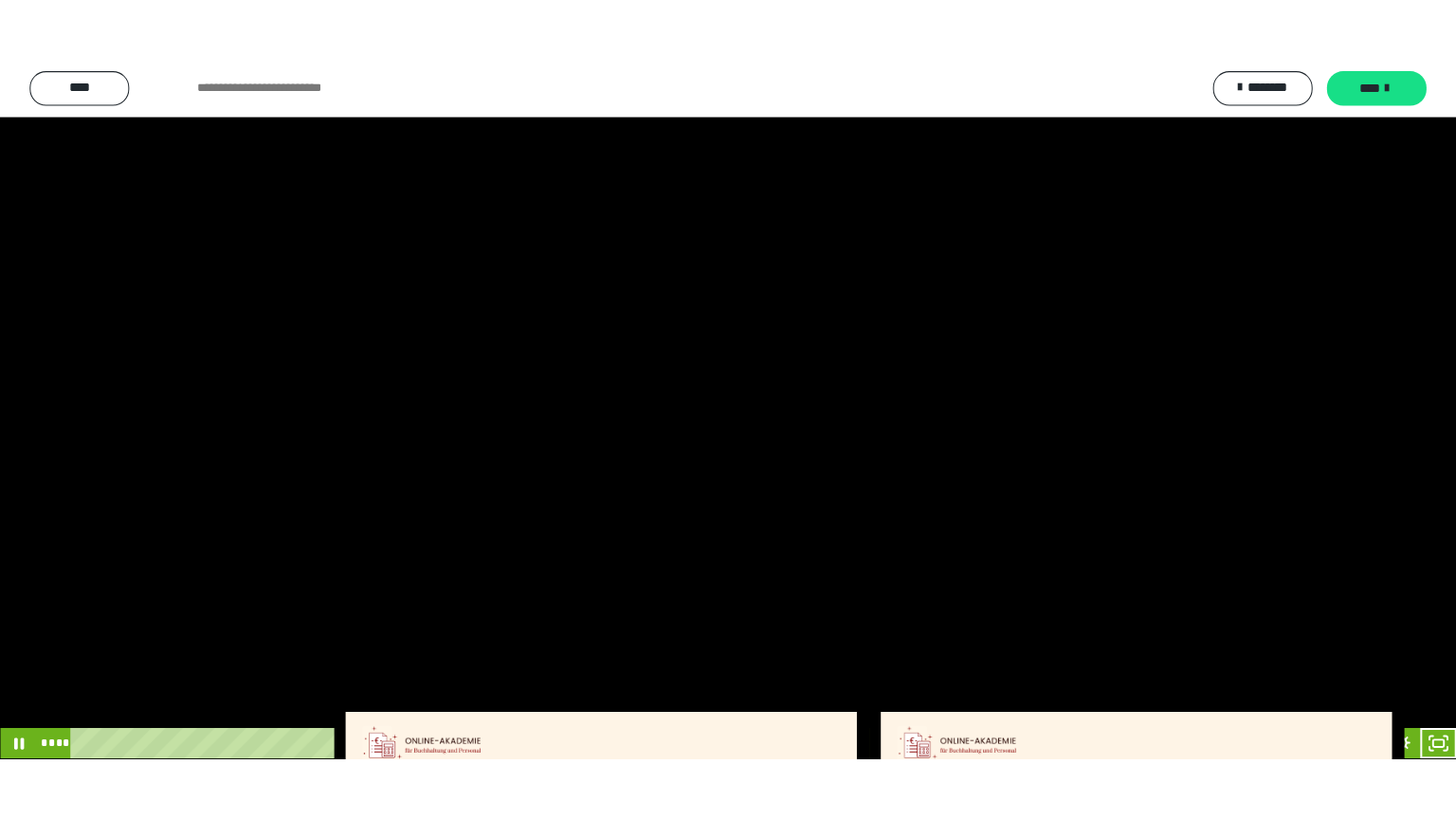 scroll, scrollTop: 4090, scrollLeft: 0, axis: vertical 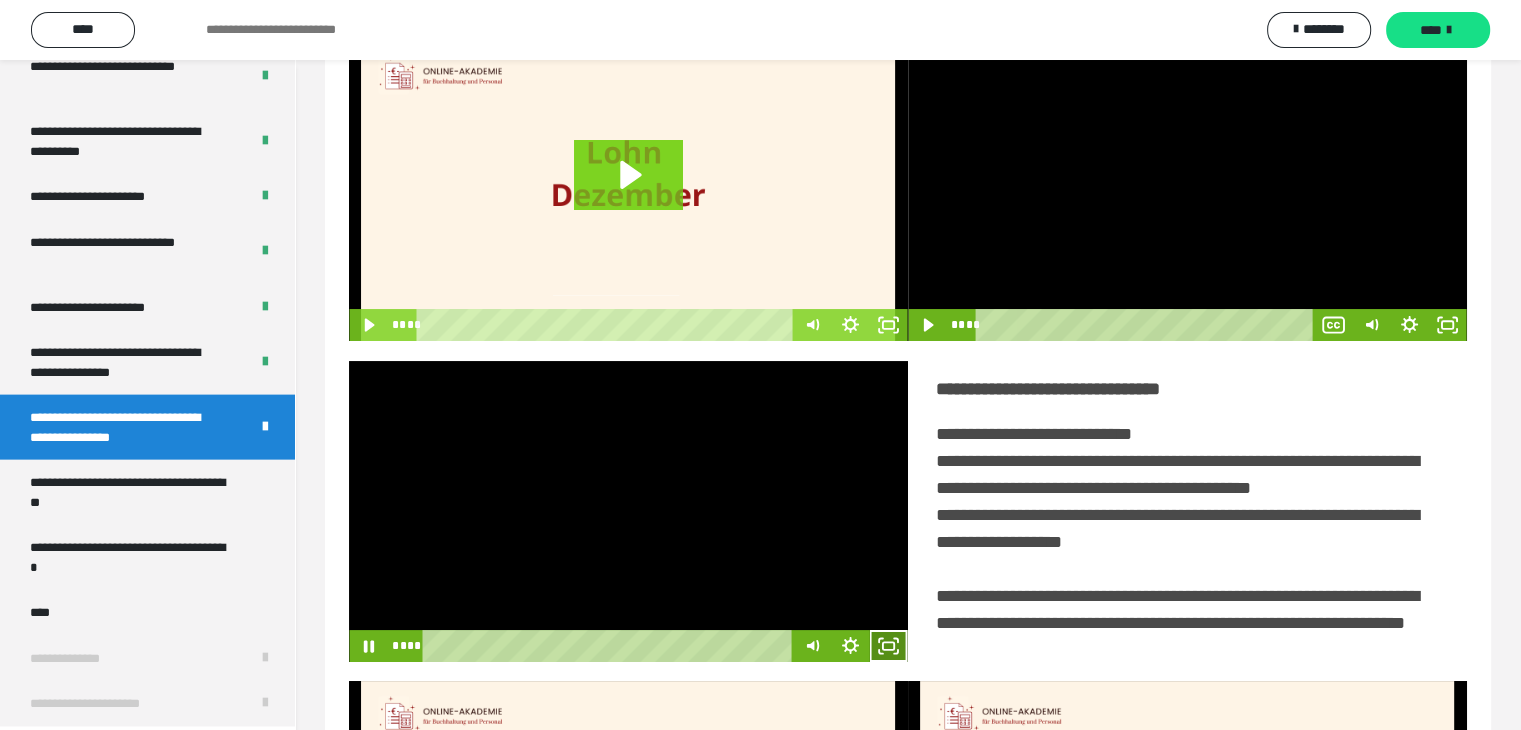 click 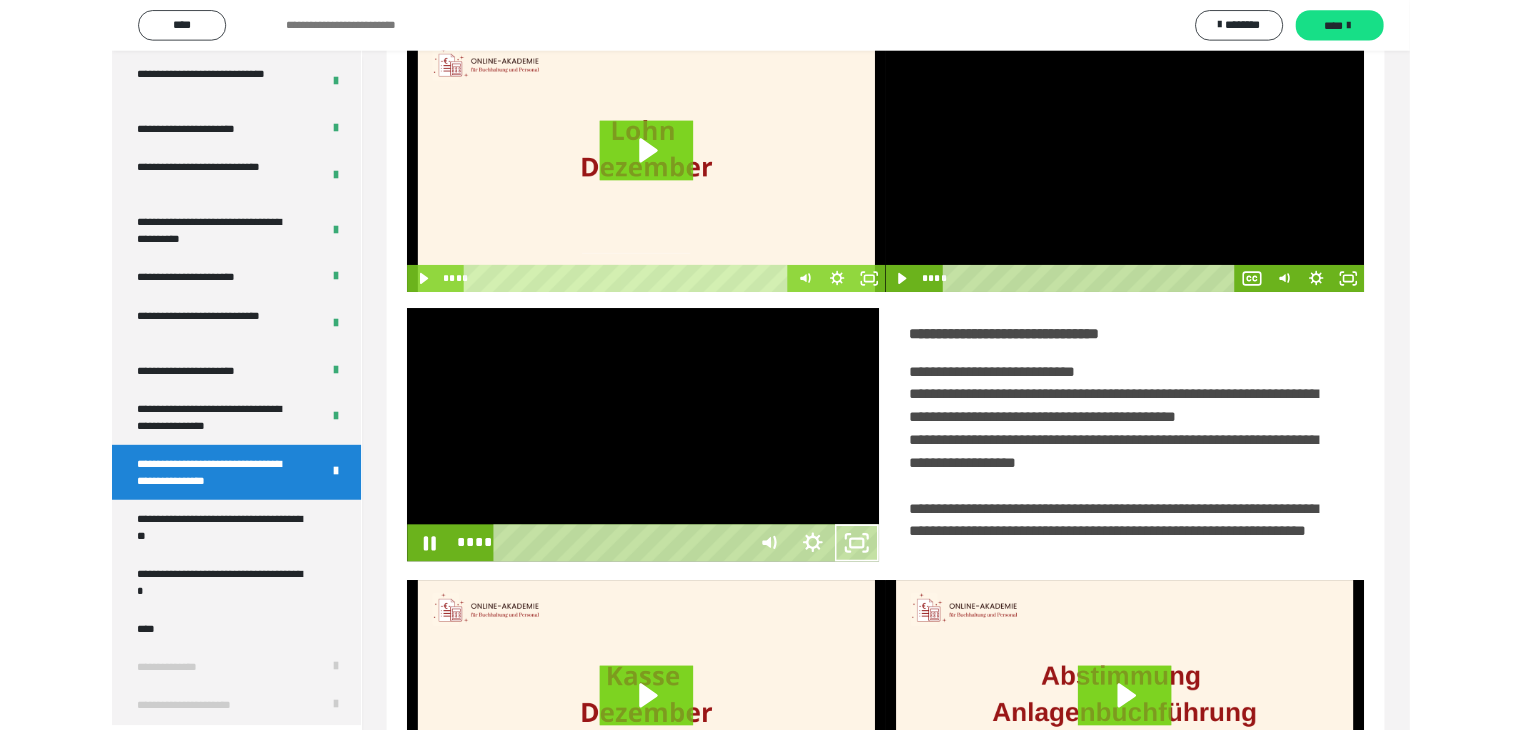 scroll, scrollTop: 4180, scrollLeft: 0, axis: vertical 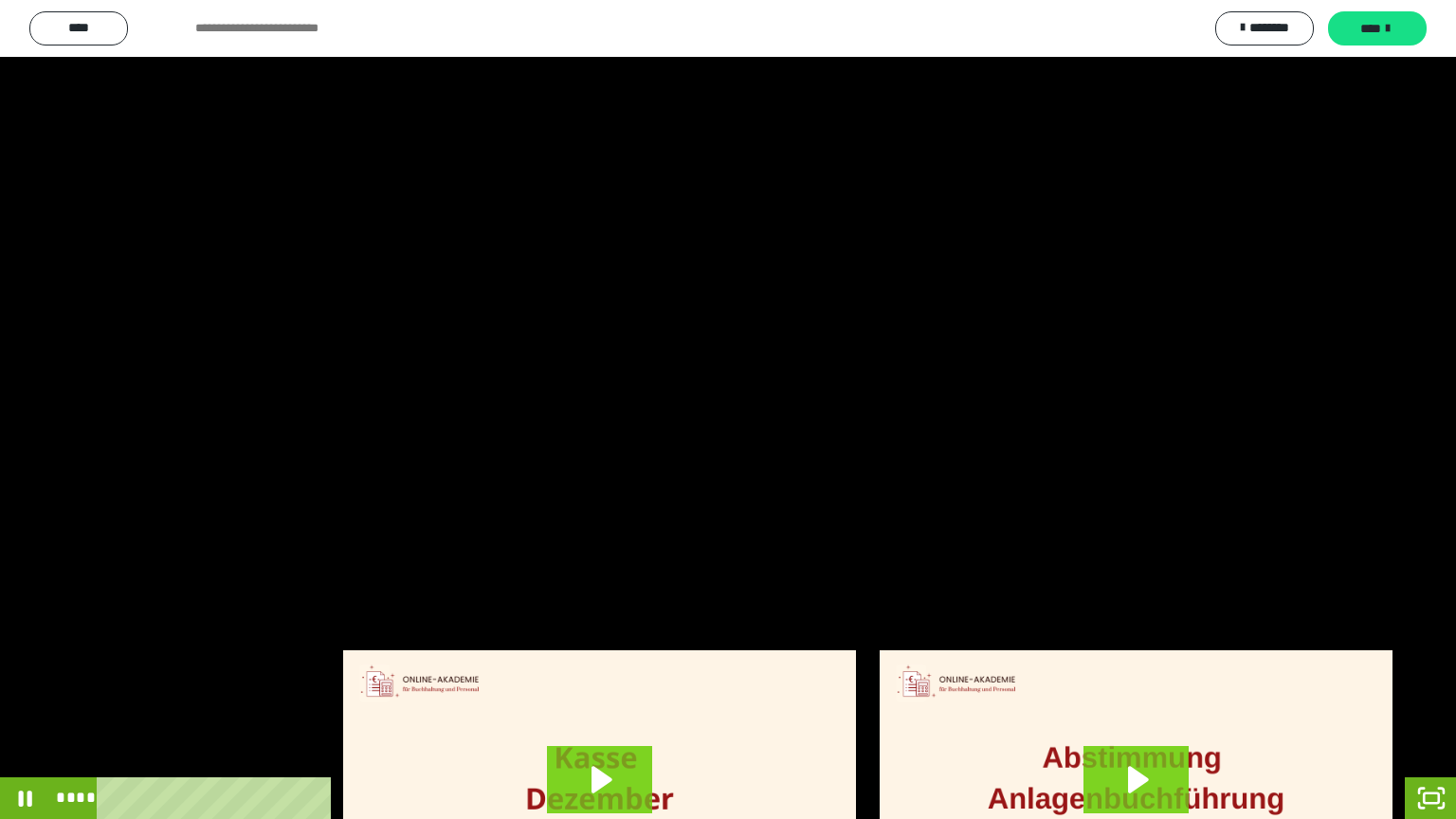 click at bounding box center (728, 410) 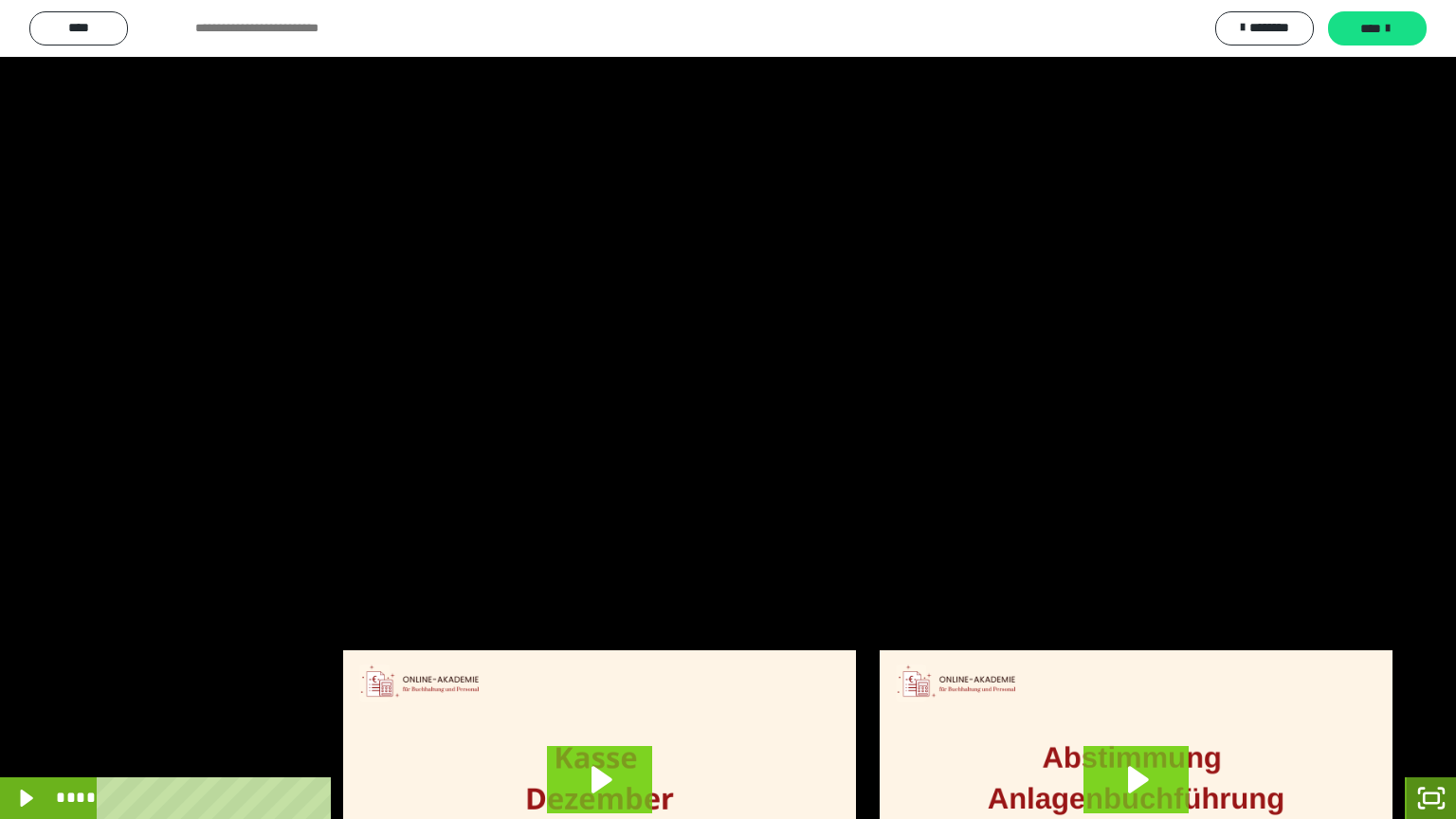 click 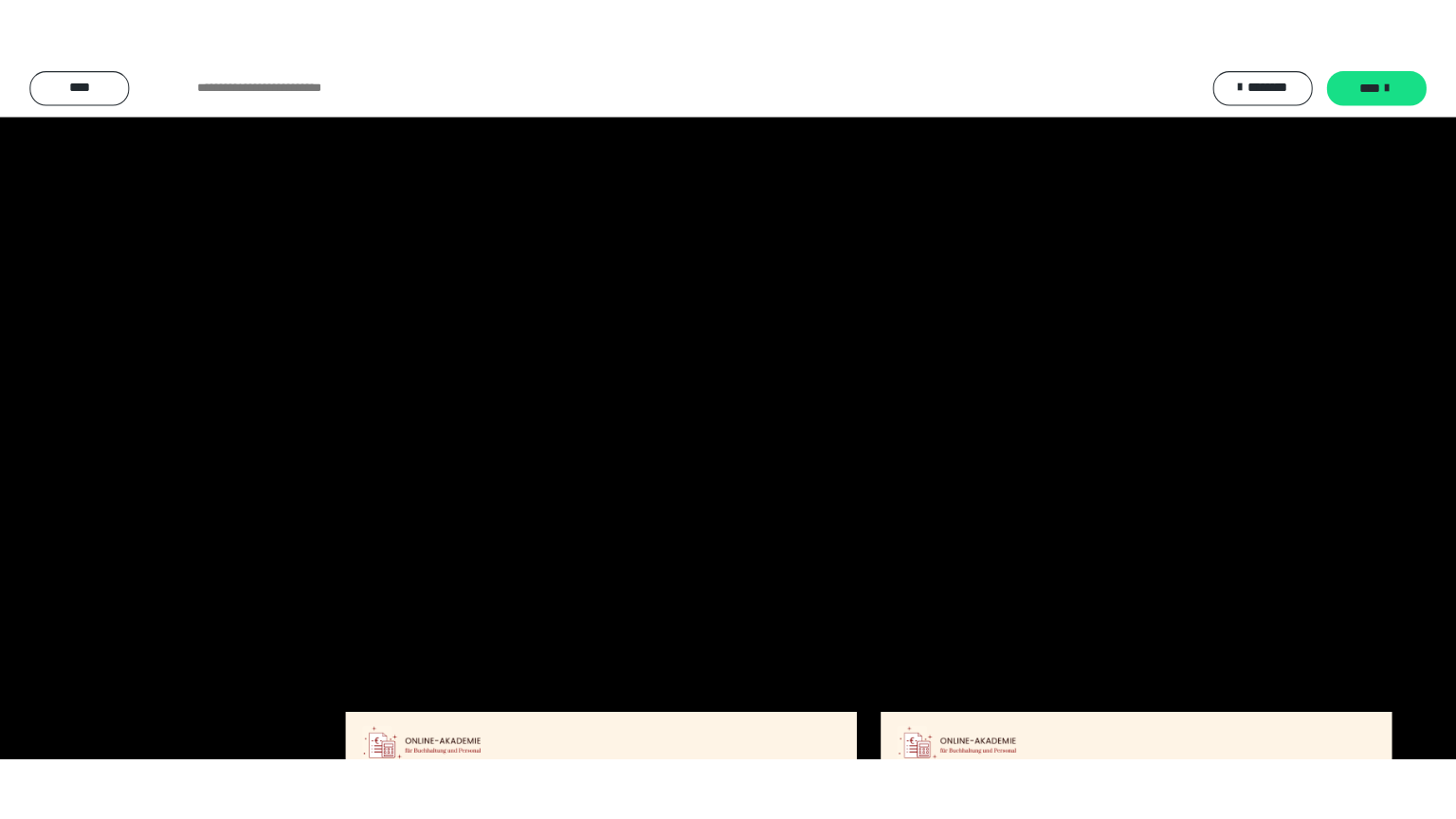 scroll, scrollTop: 4090, scrollLeft: 0, axis: vertical 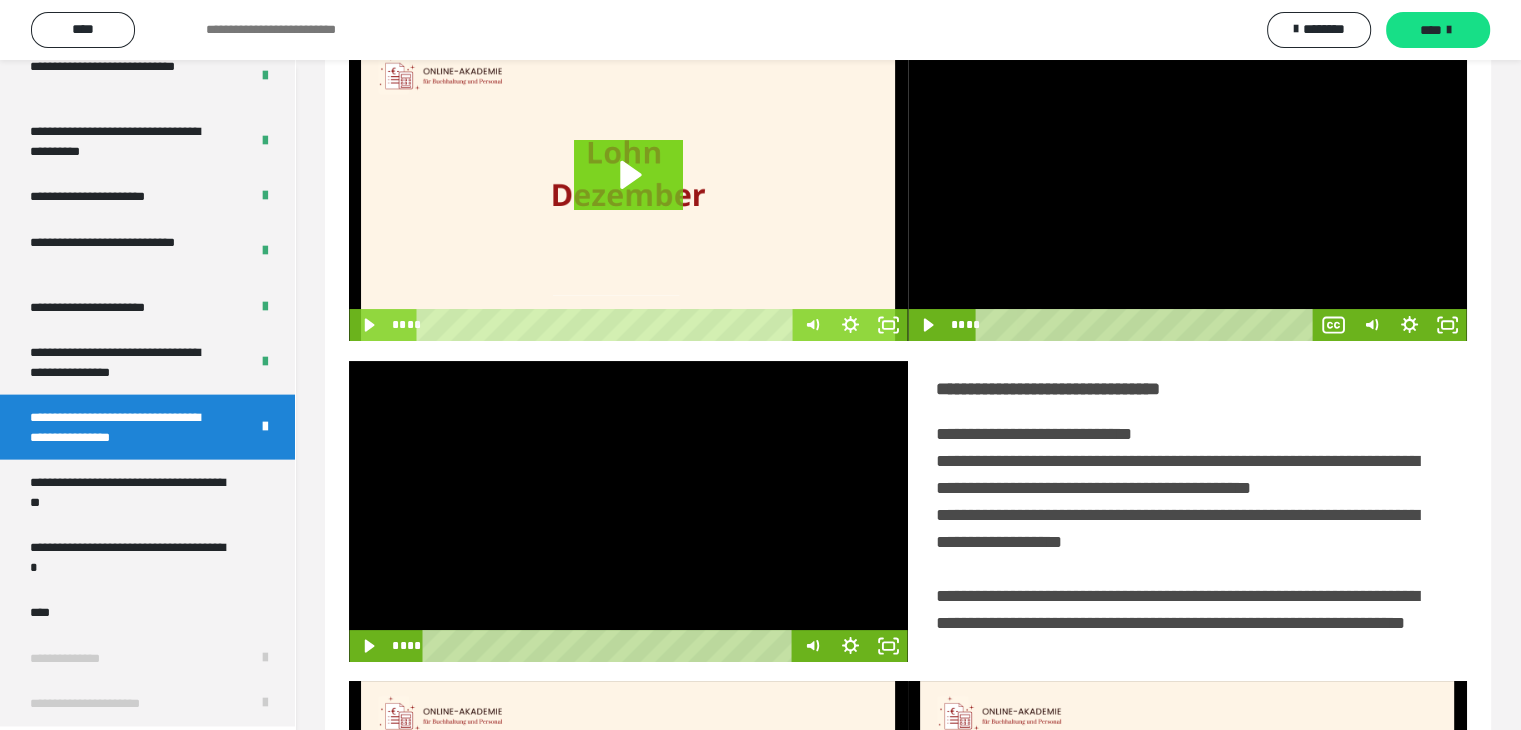 click at bounding box center (628, 511) 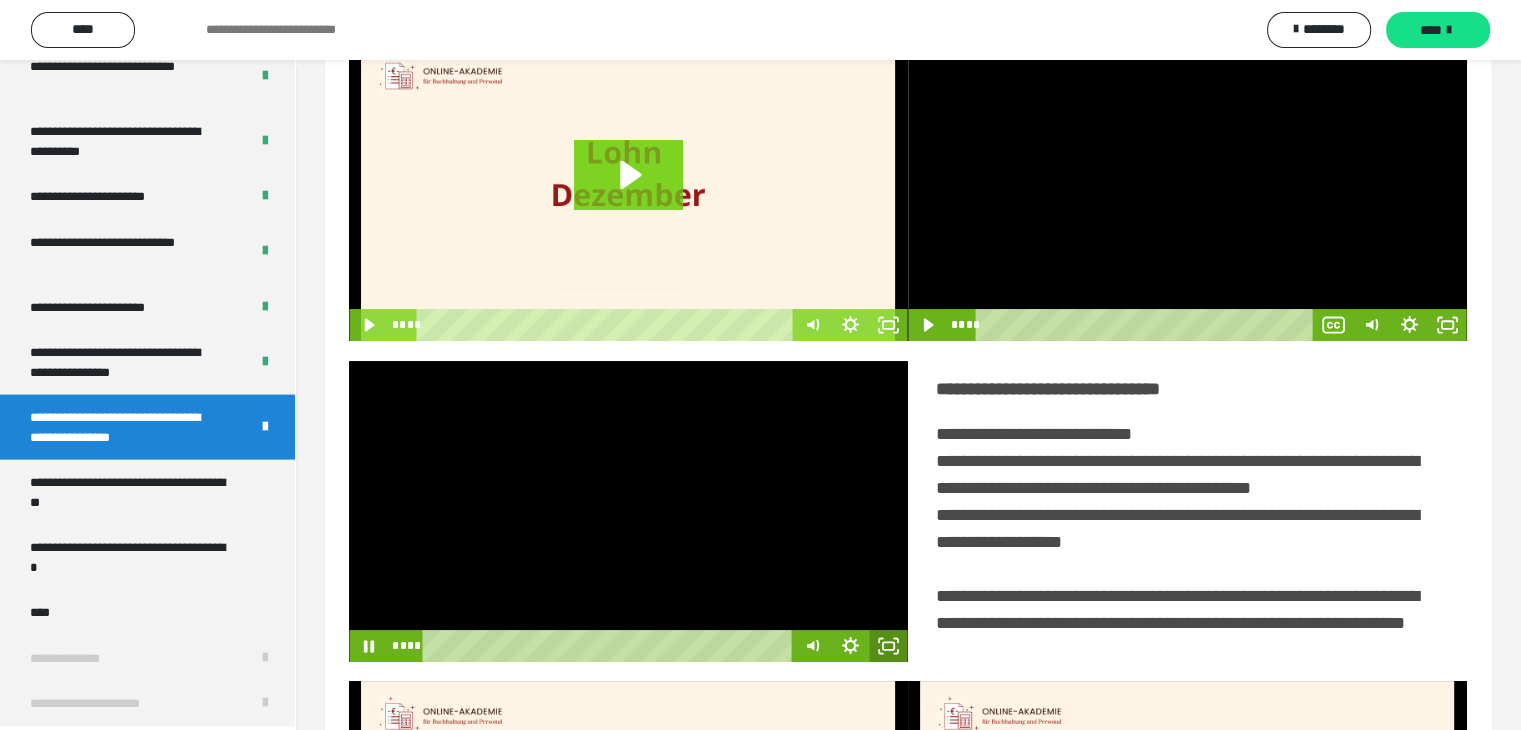 click 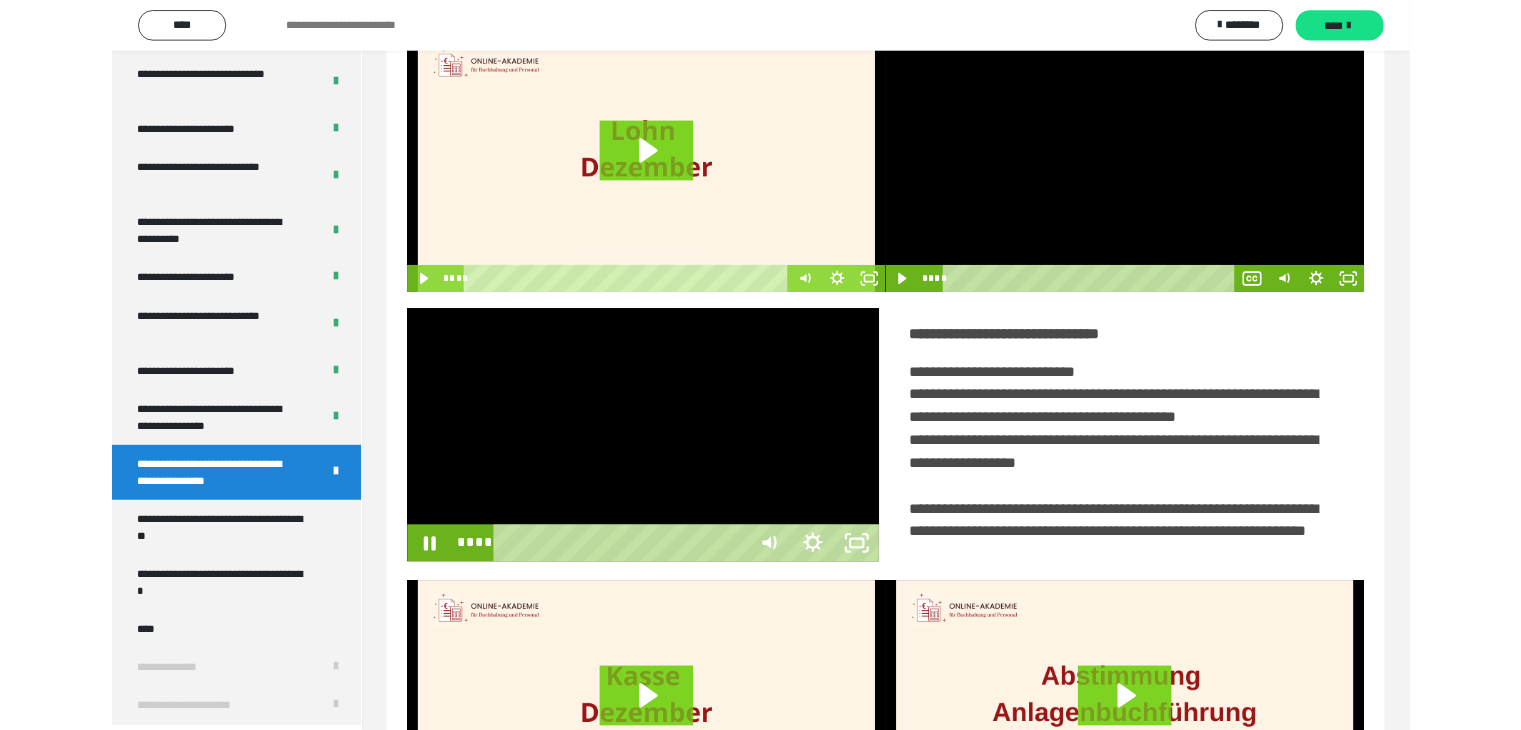 scroll, scrollTop: 4180, scrollLeft: 0, axis: vertical 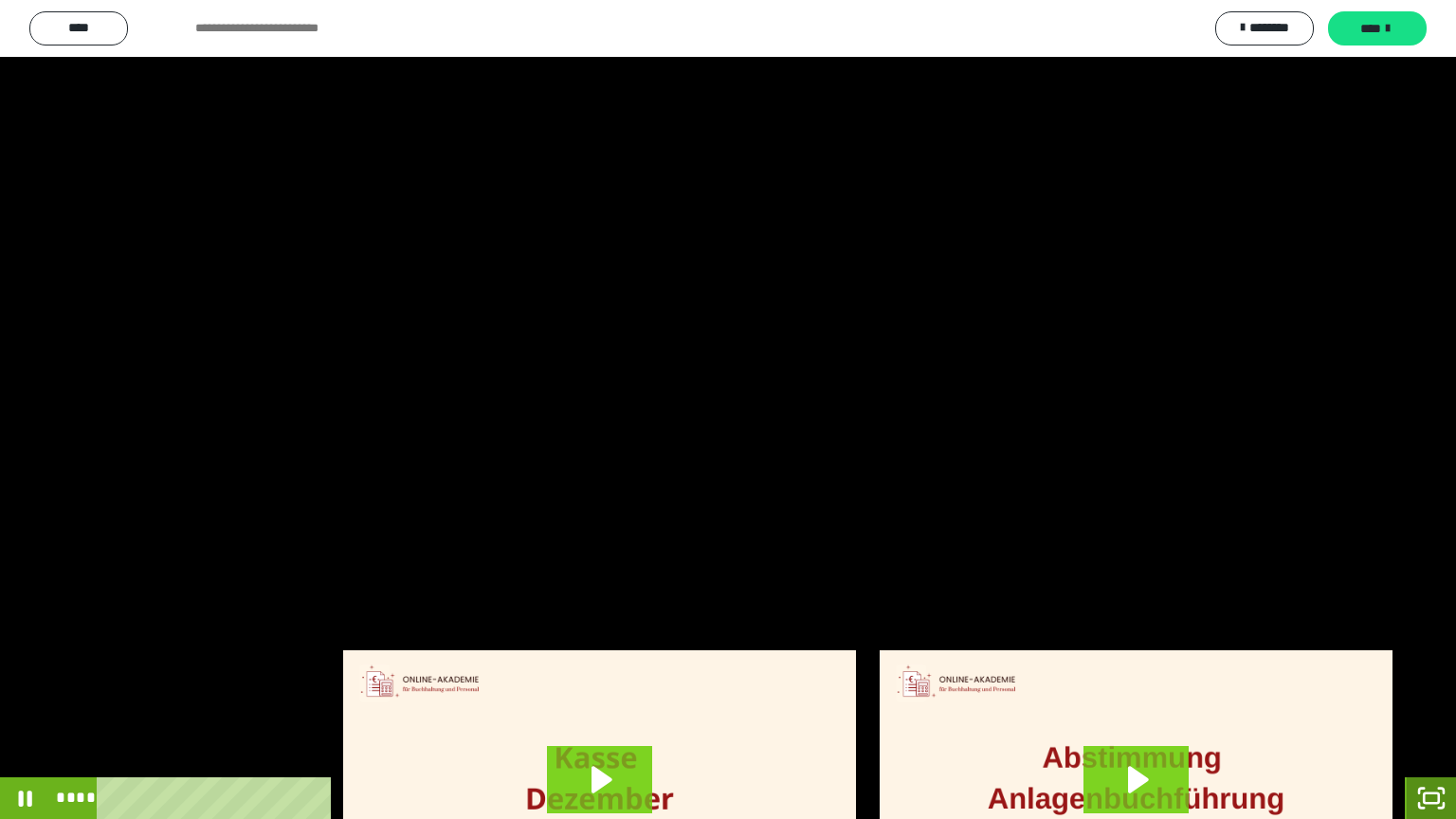 click 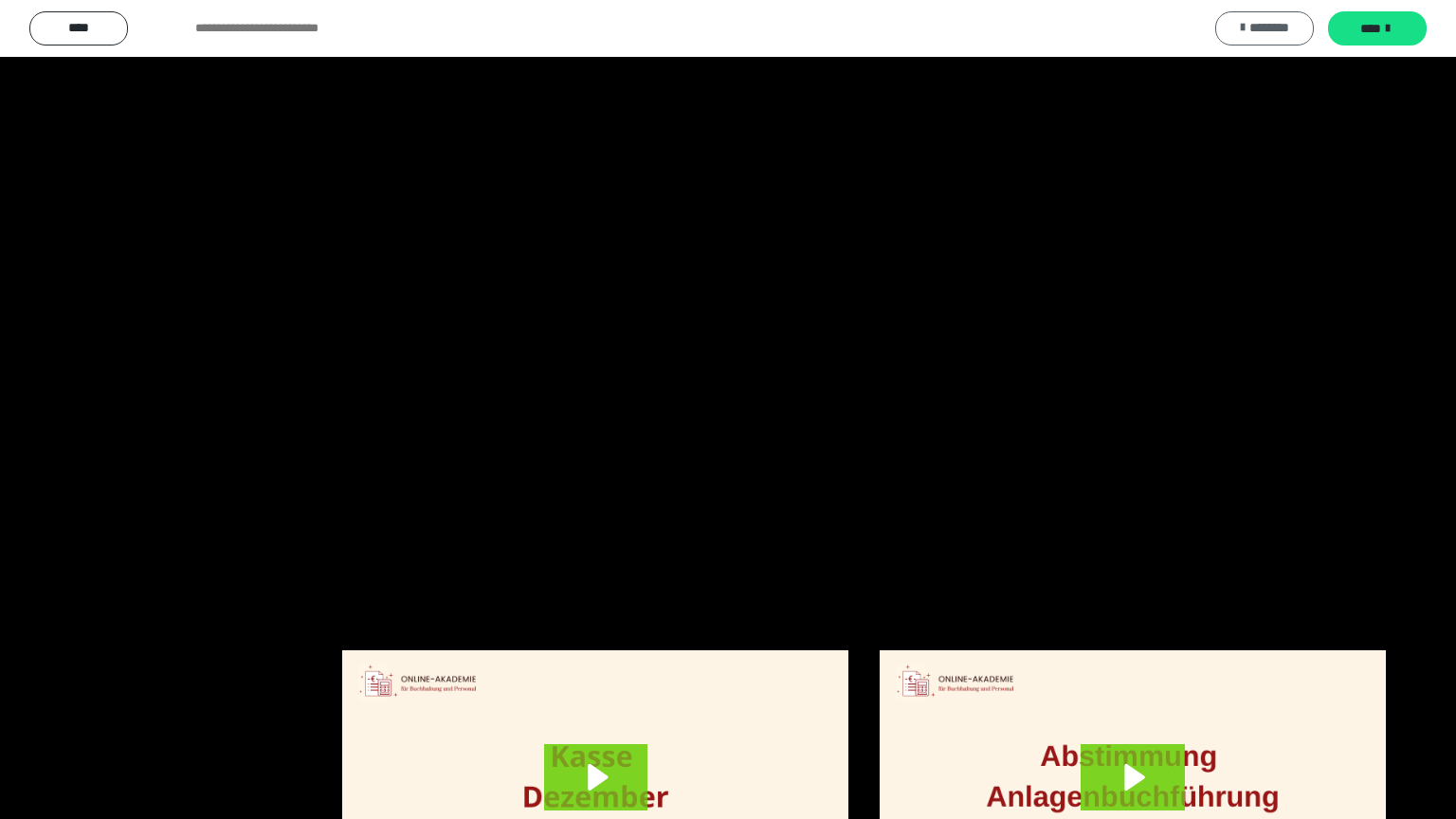 scroll, scrollTop: 4090, scrollLeft: 0, axis: vertical 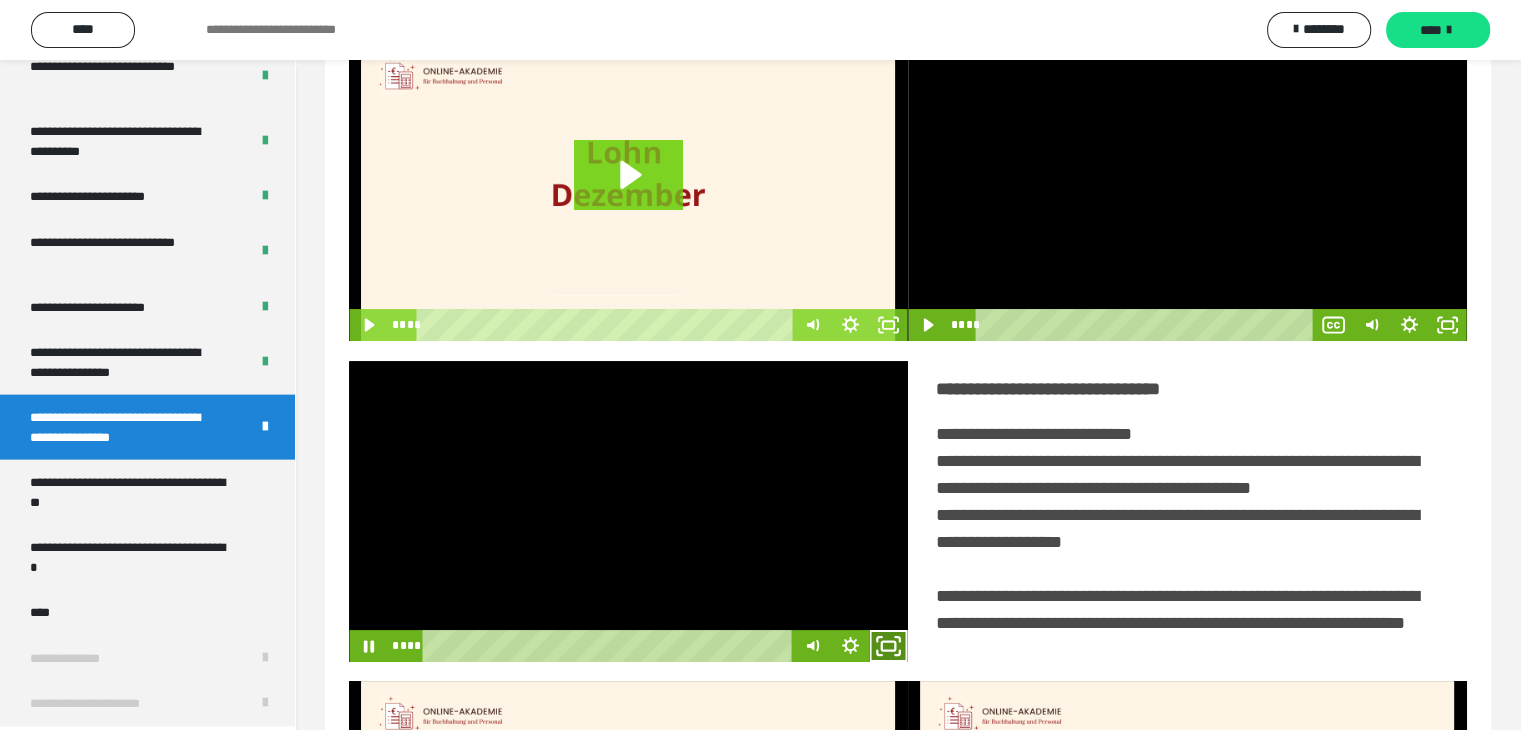 click 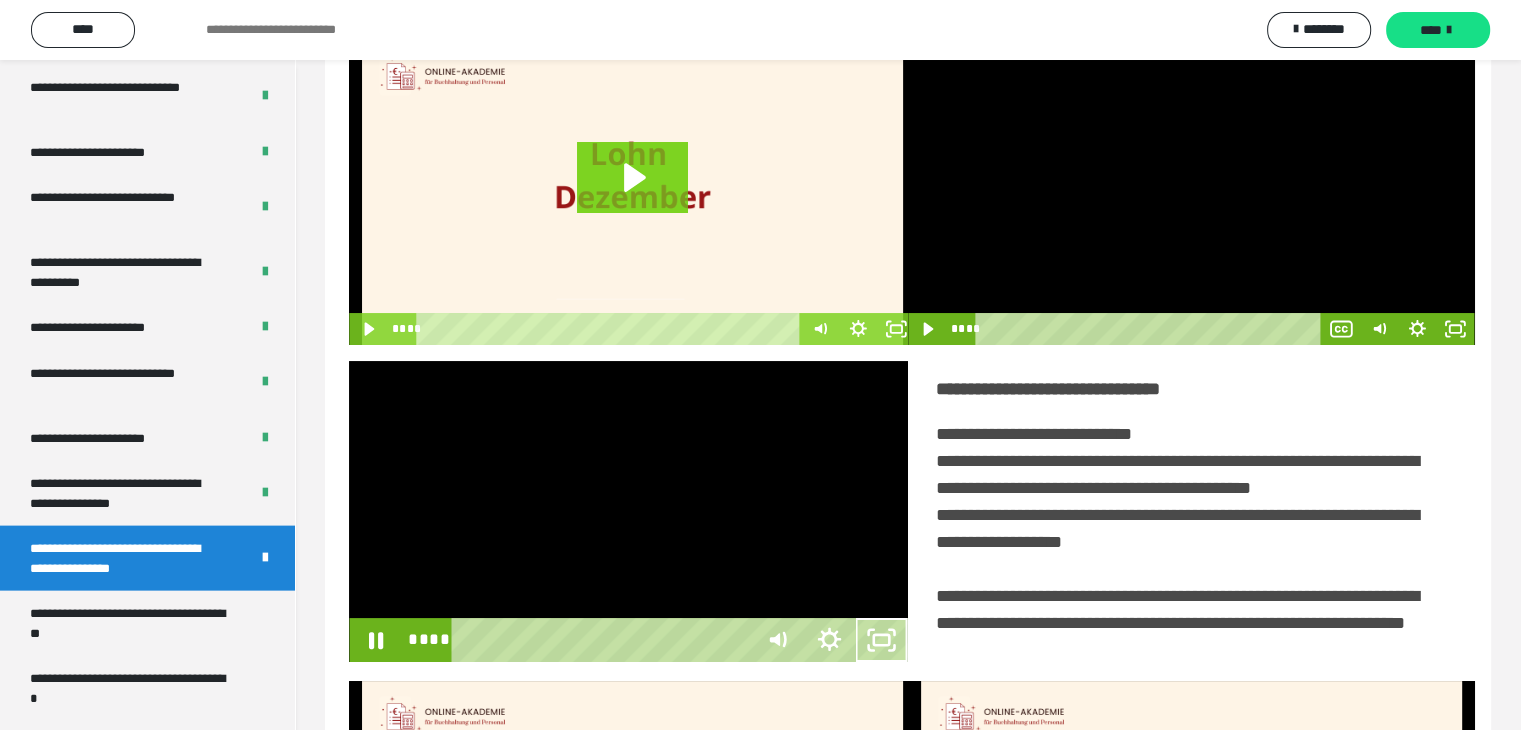 scroll, scrollTop: 4180, scrollLeft: 0, axis: vertical 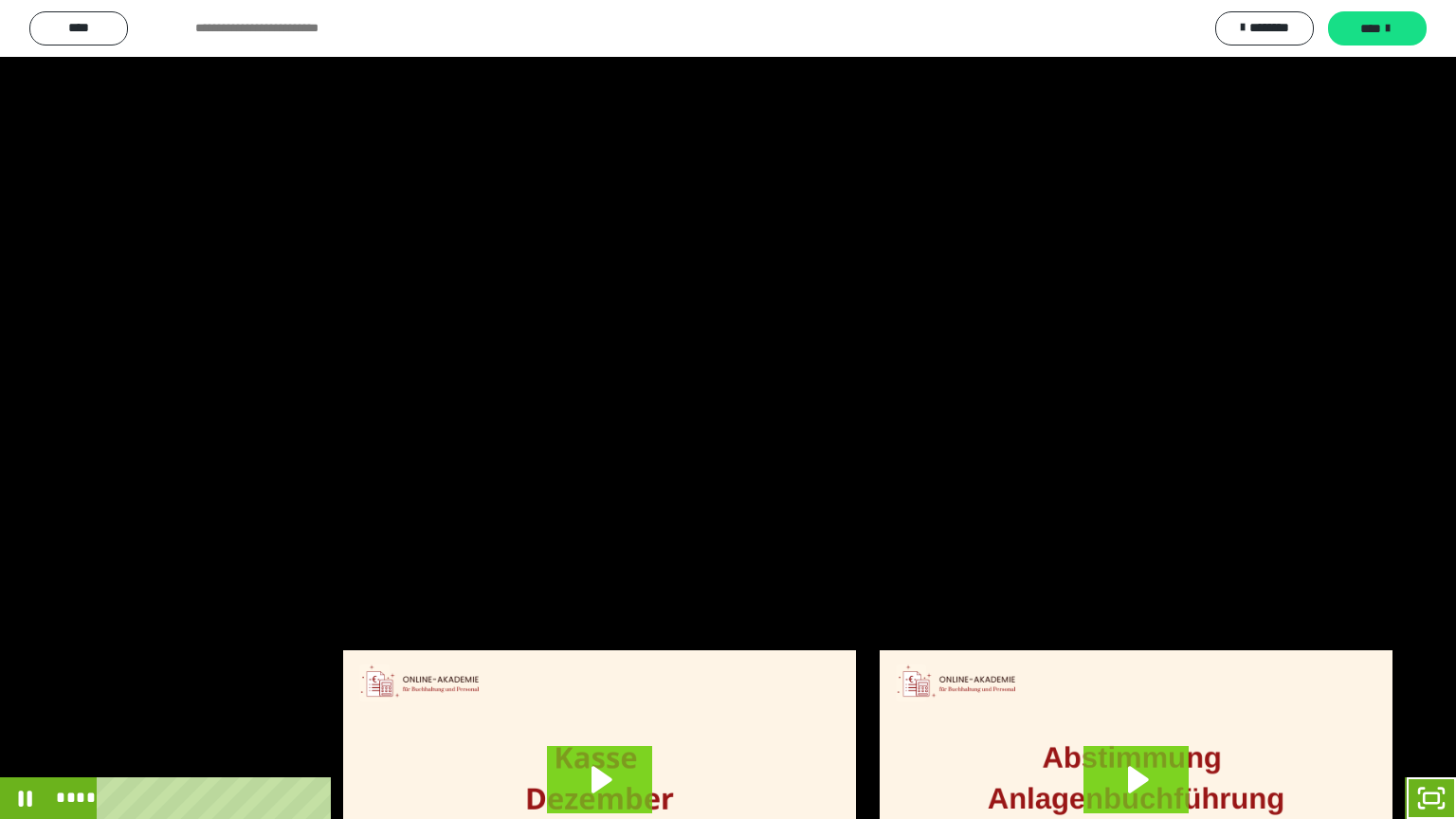 drag, startPoint x: 1376, startPoint y: 792, endPoint x: 1374, endPoint y: 782, distance: 10.198039 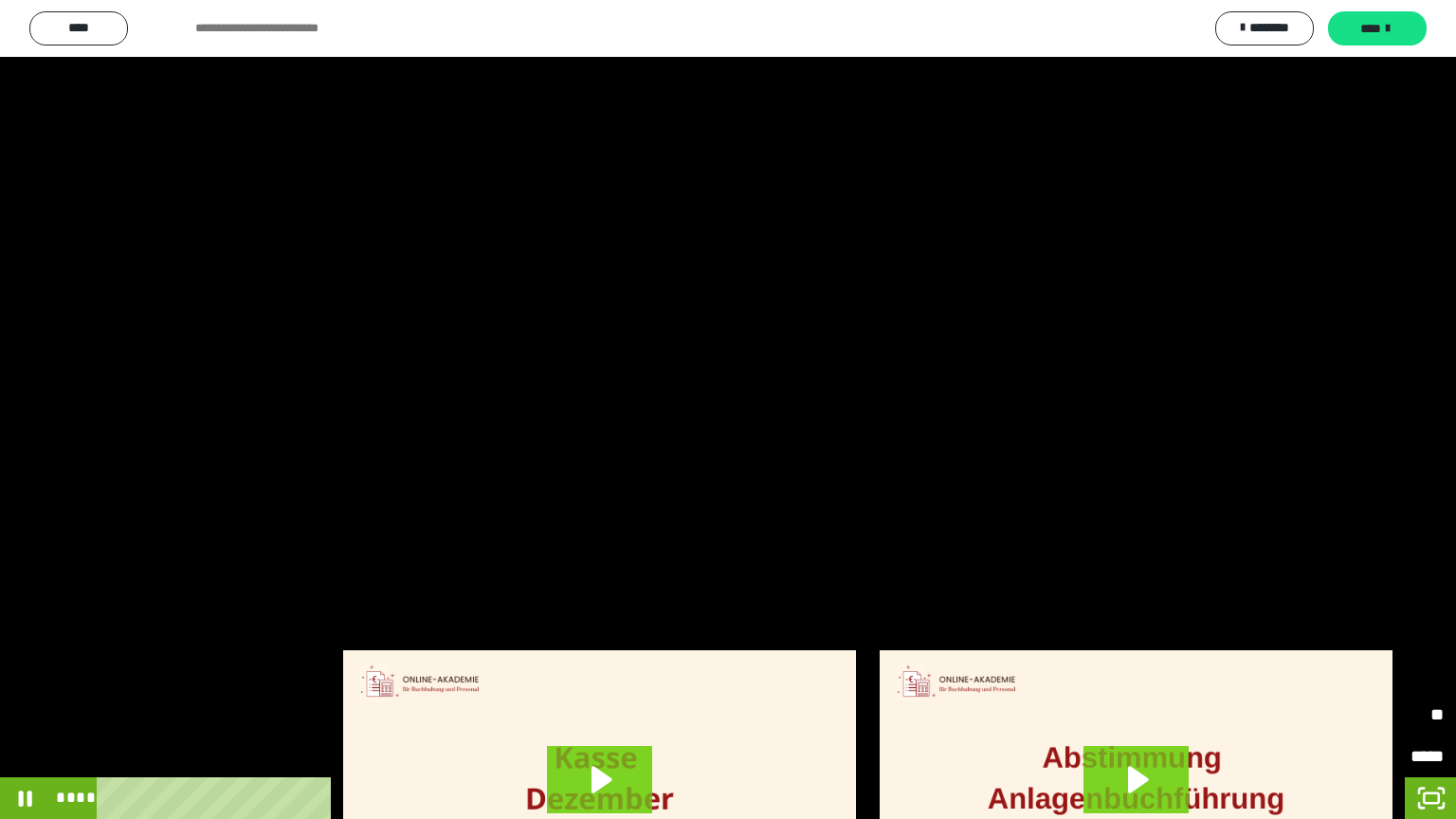 click on "*****" at bounding box center (1314, 715) 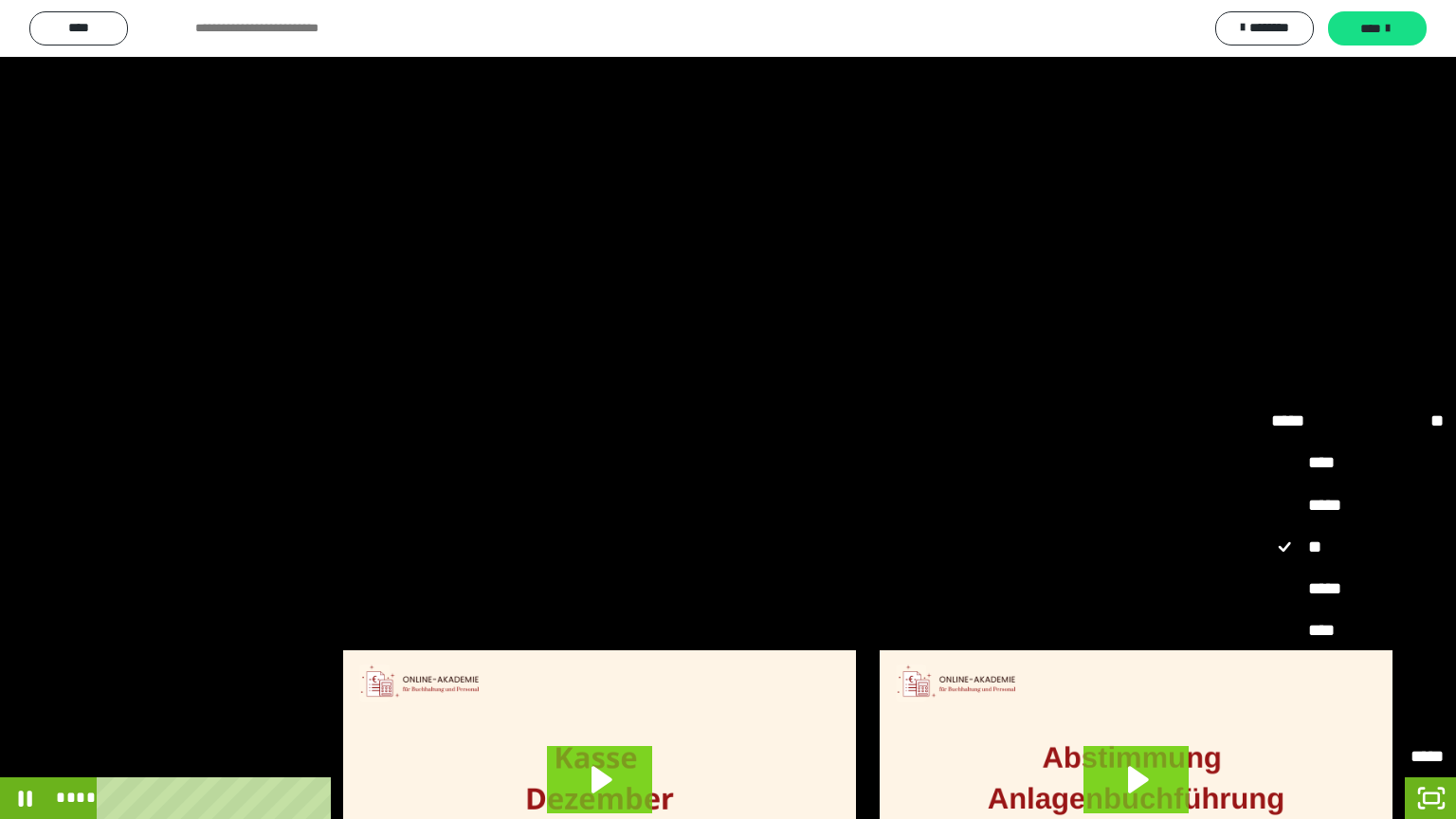 click on "****" at bounding box center [1357, 631] 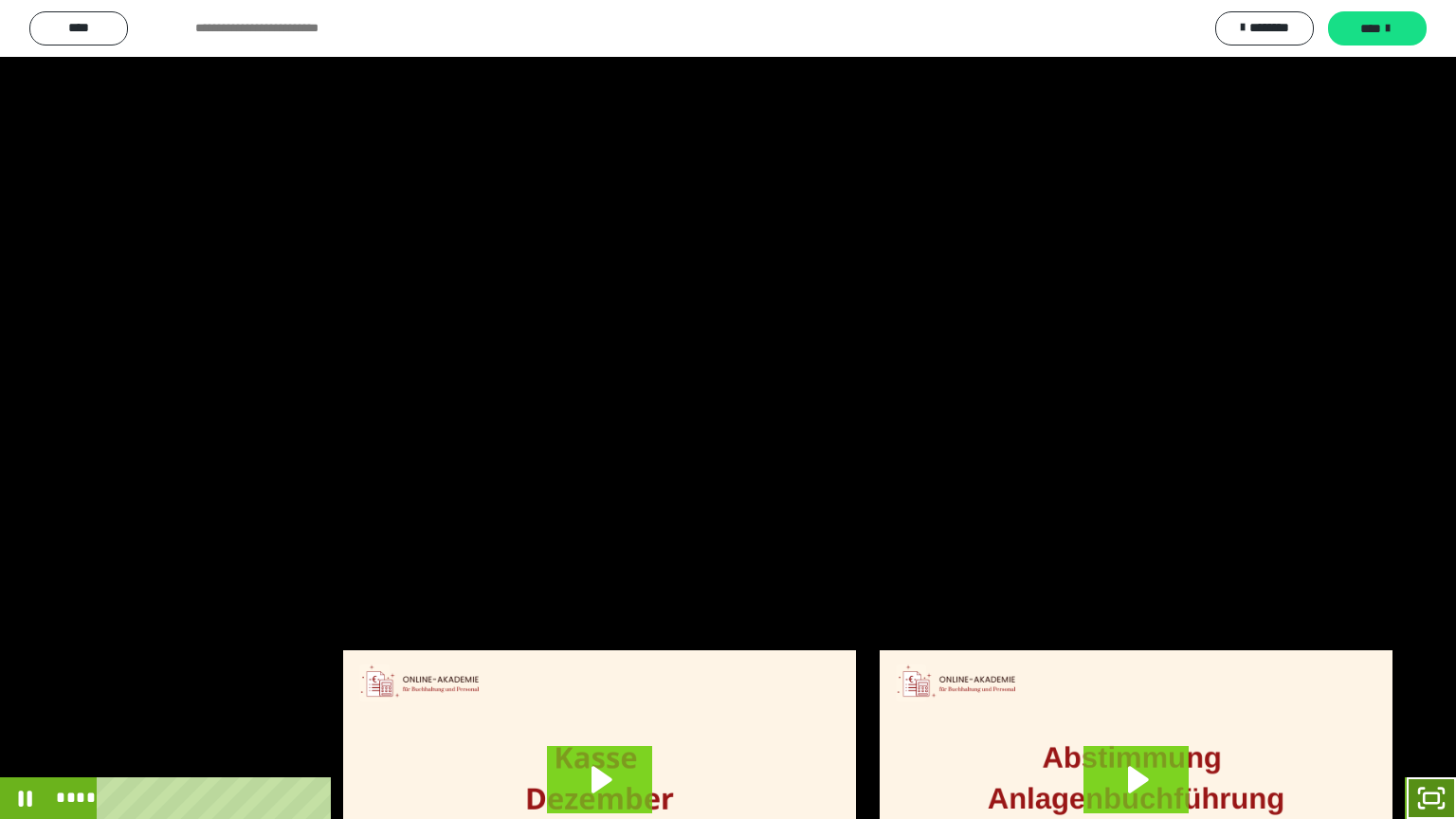 click 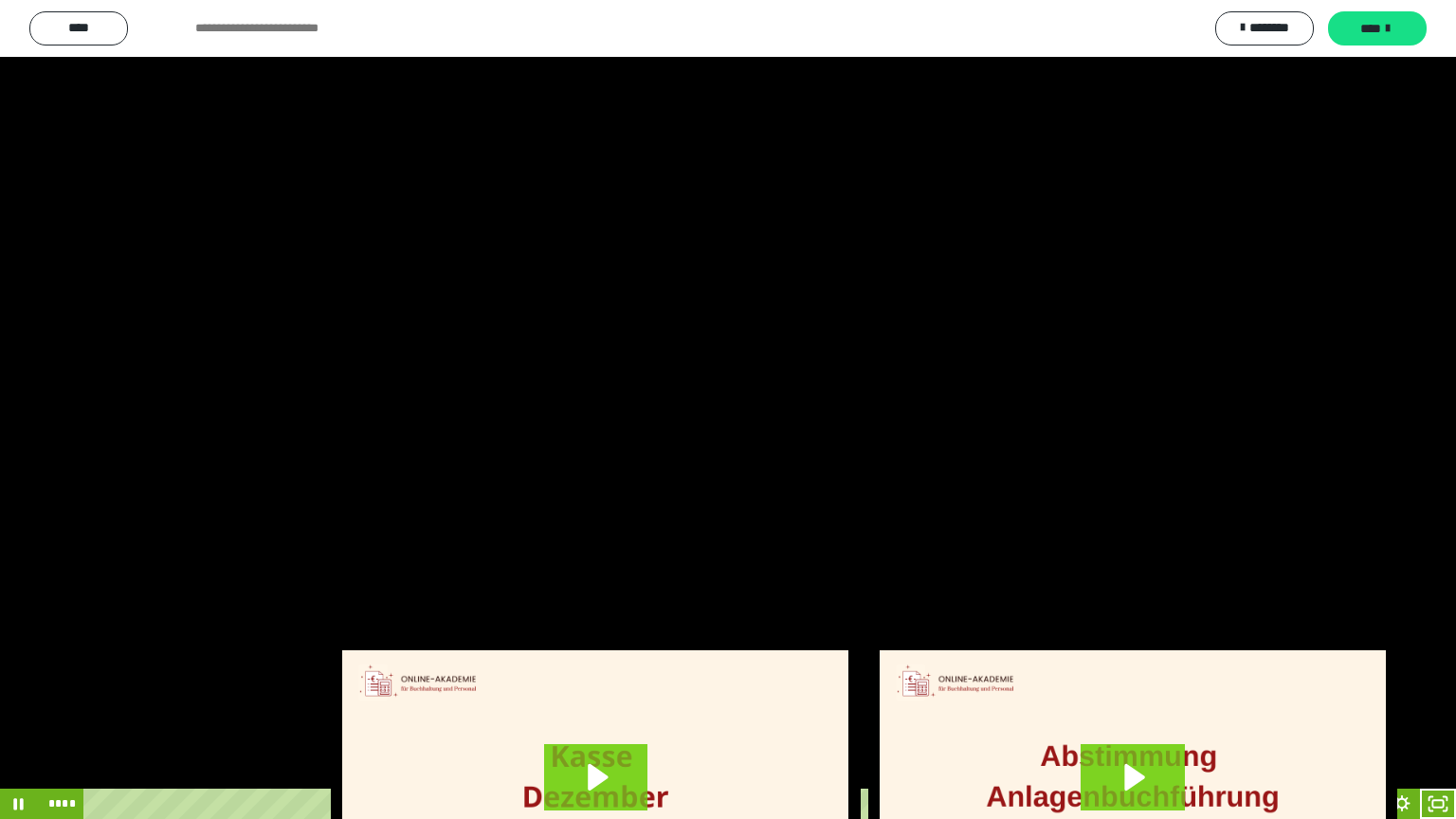 scroll, scrollTop: 4090, scrollLeft: 0, axis: vertical 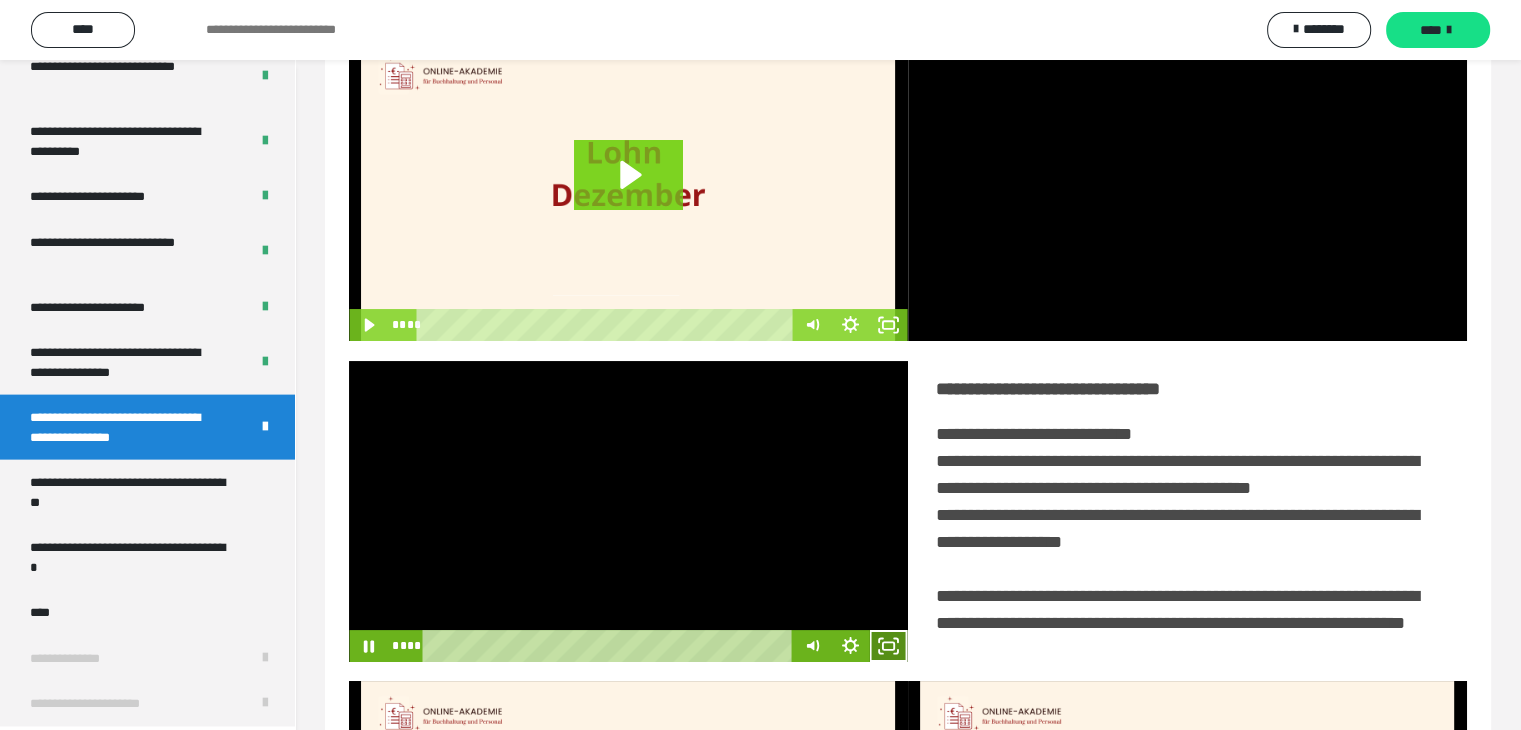 click 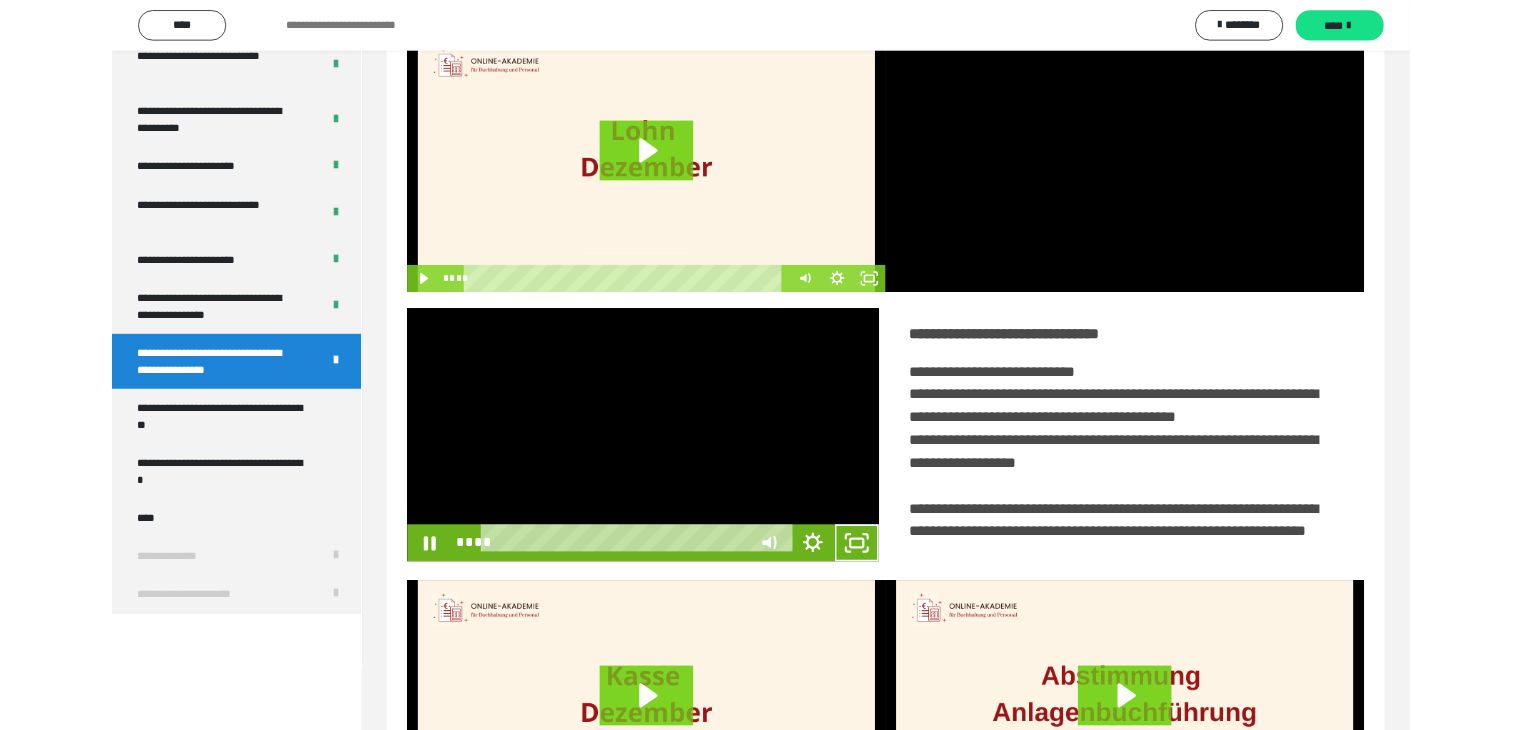 scroll, scrollTop: 4180, scrollLeft: 0, axis: vertical 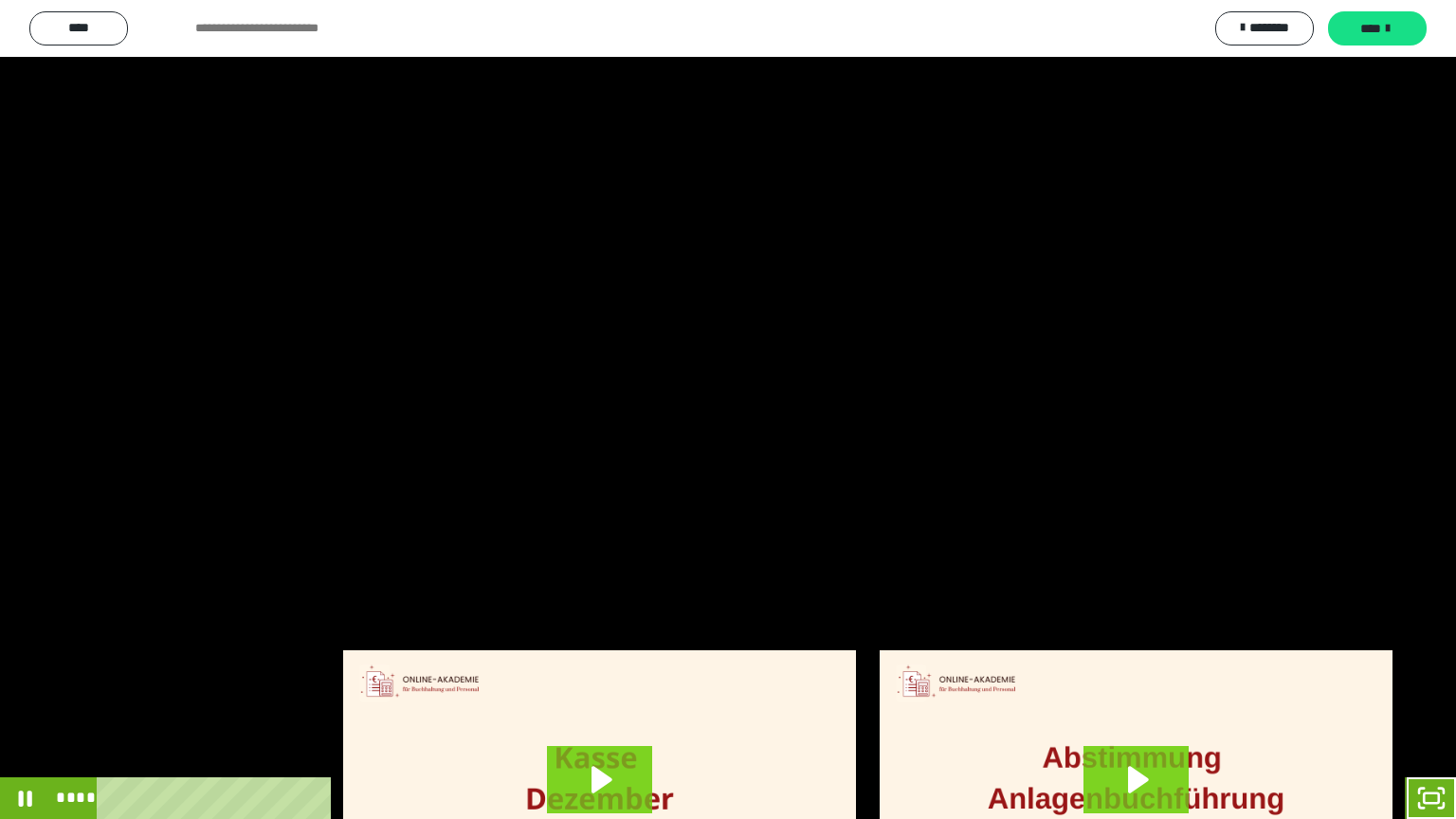click 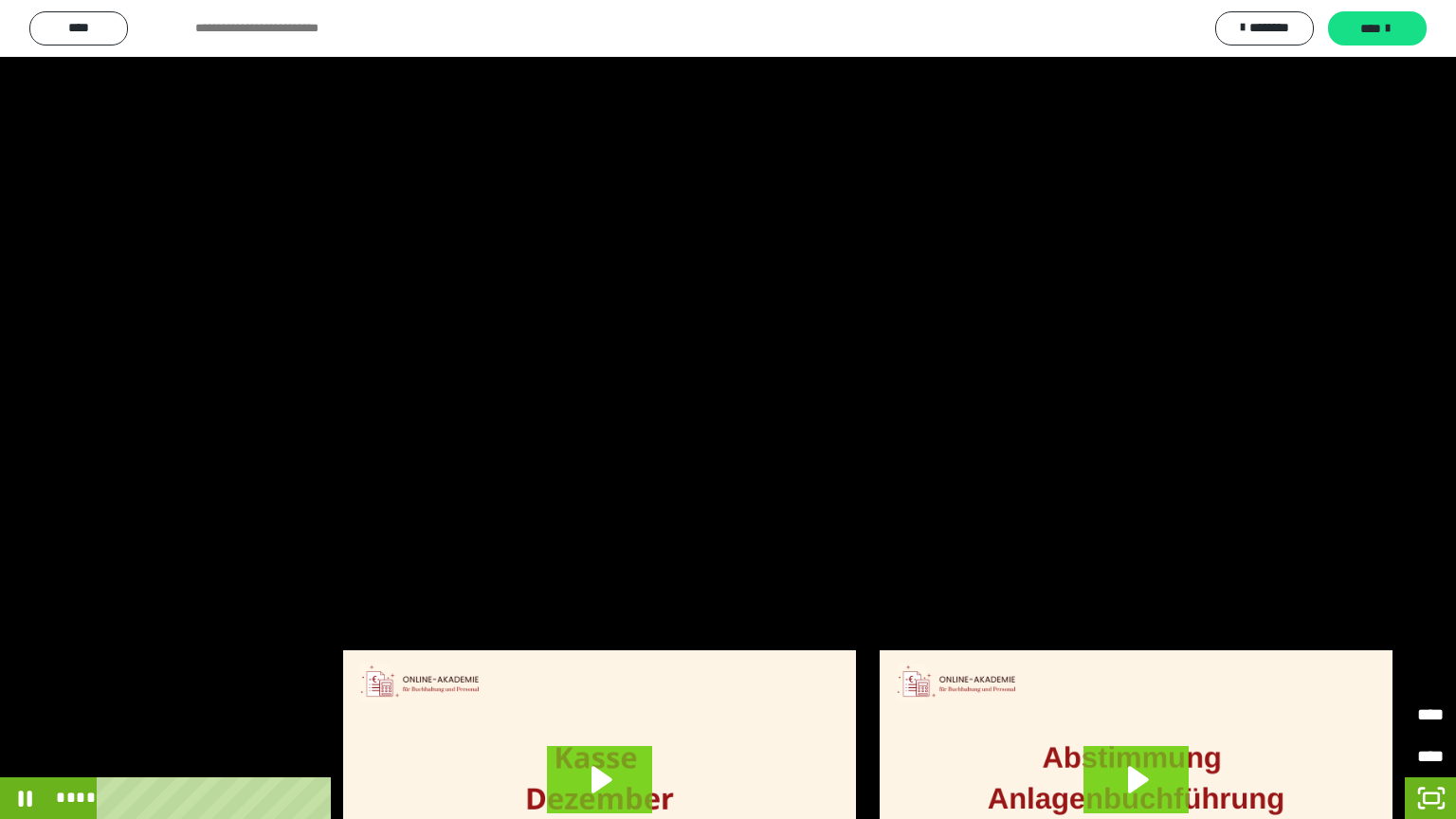 click on "*****" at bounding box center [1351, 715] 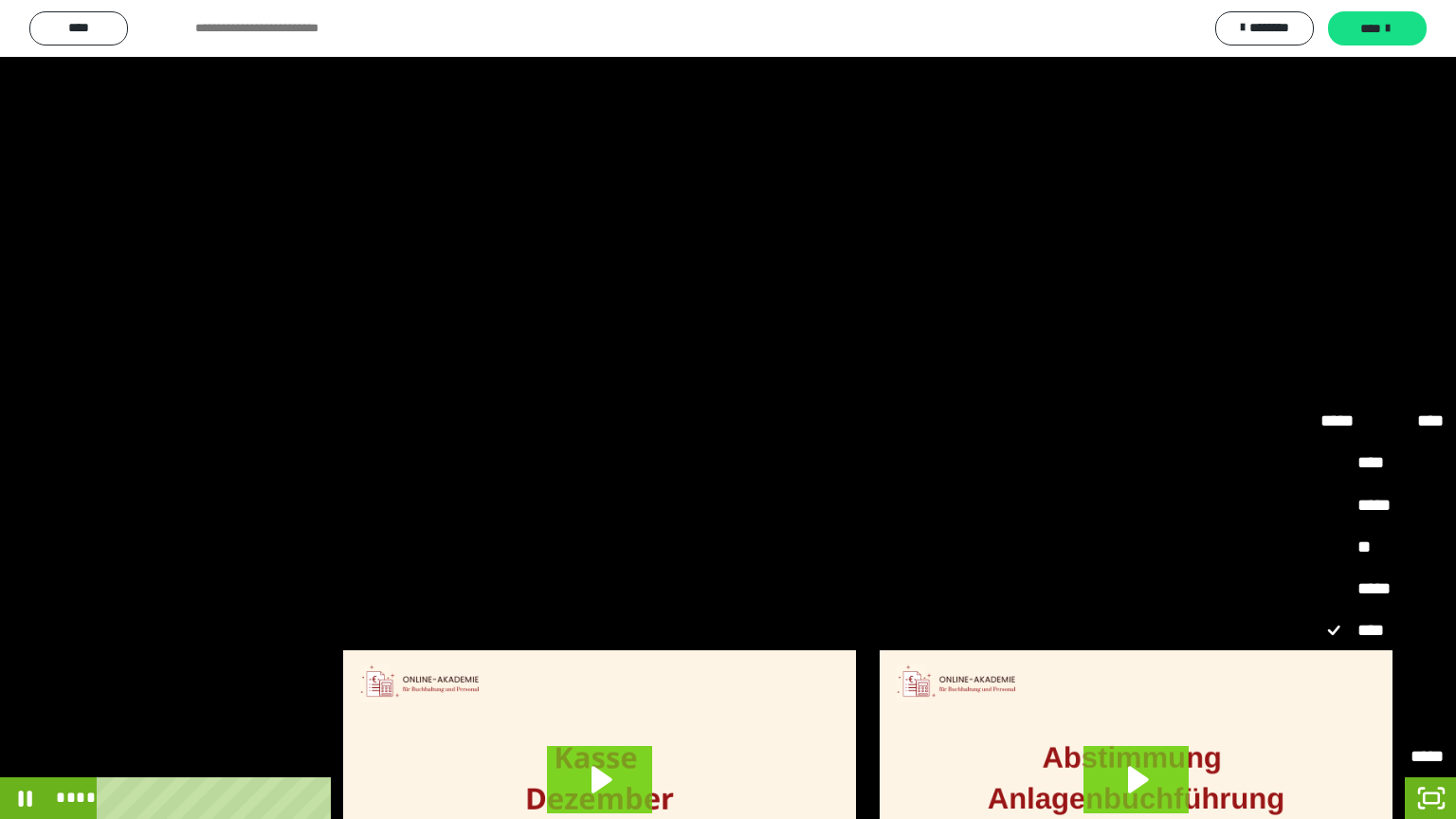 click on "**" at bounding box center [1382, 548] 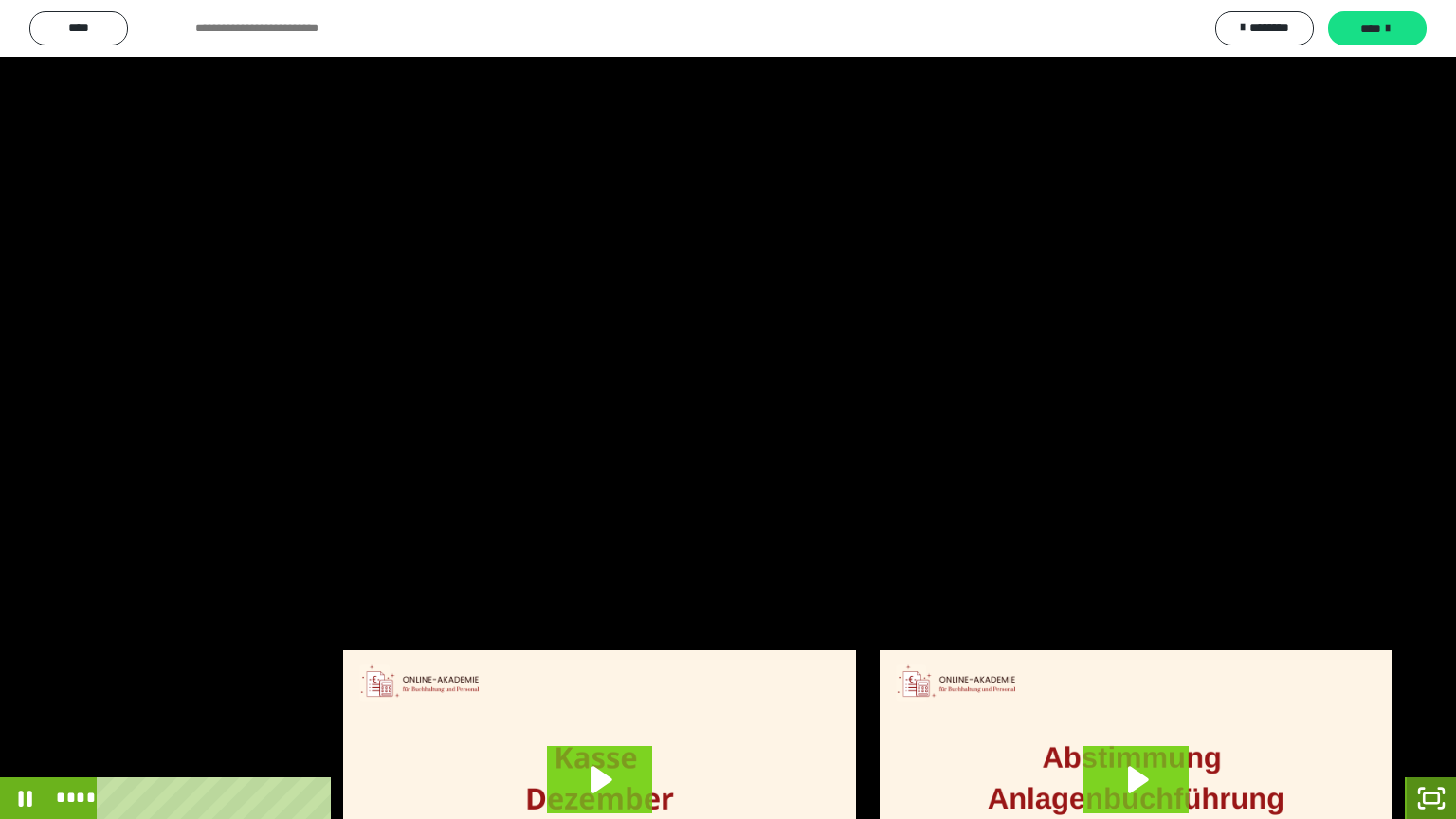 click 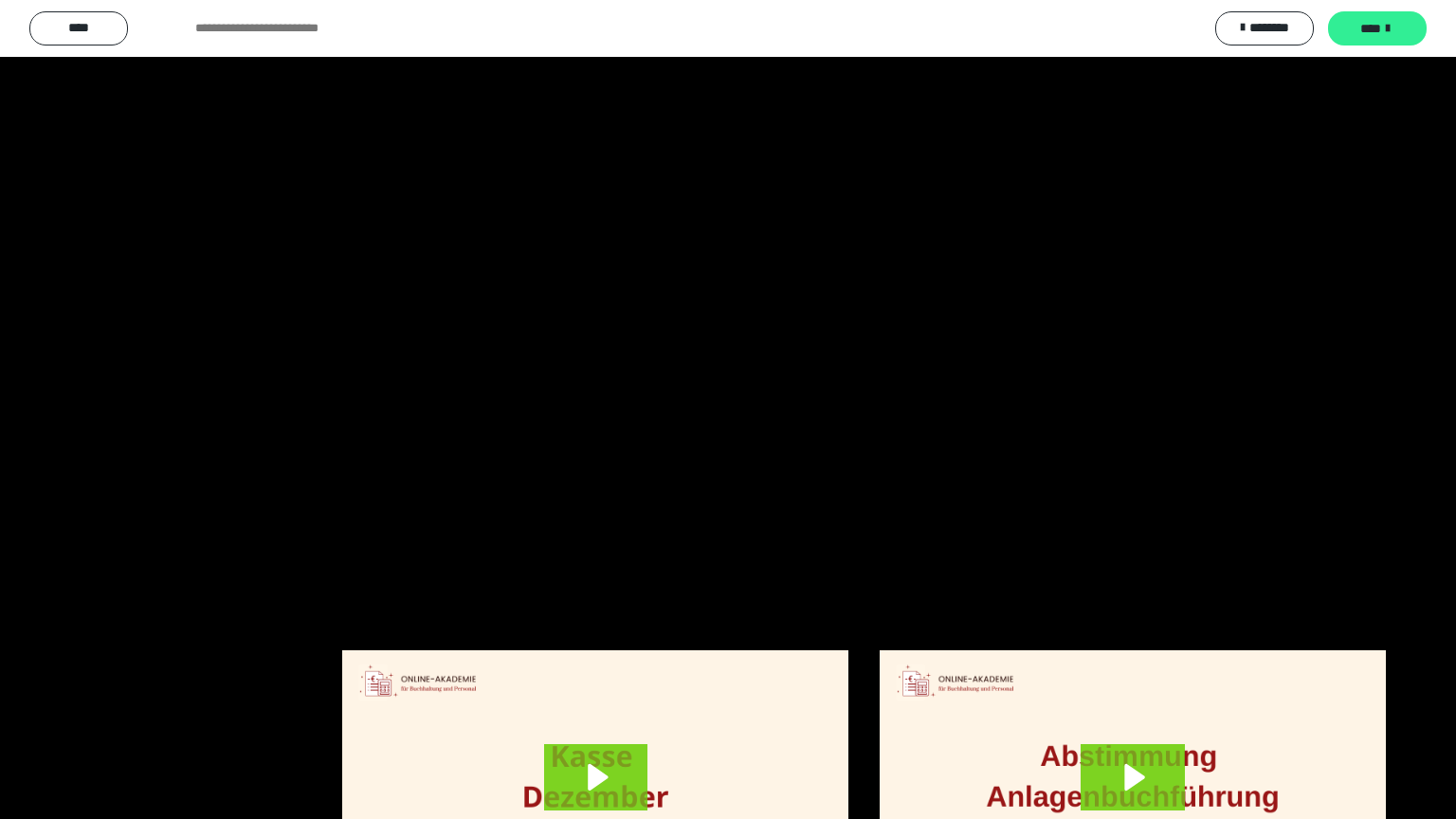 scroll, scrollTop: 4090, scrollLeft: 0, axis: vertical 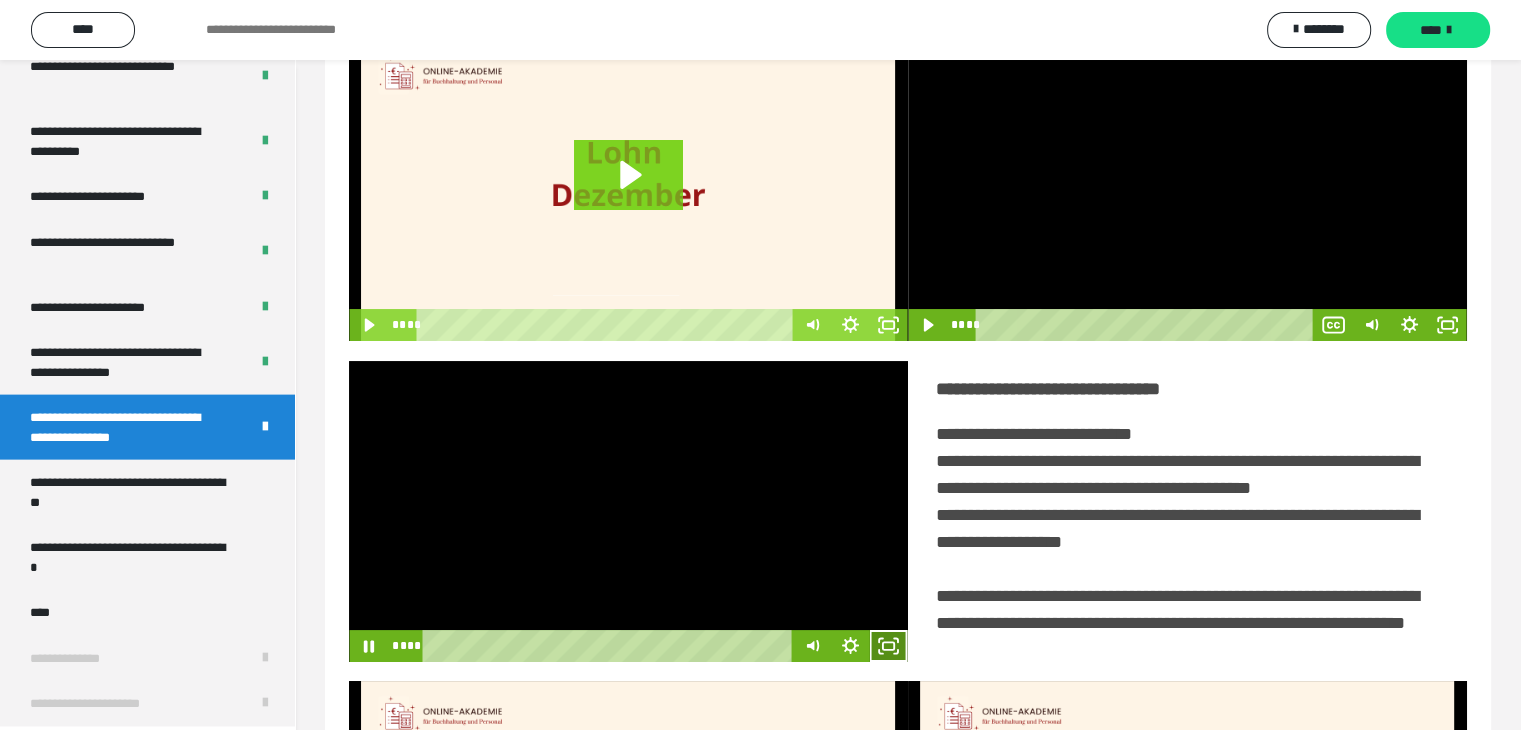 click 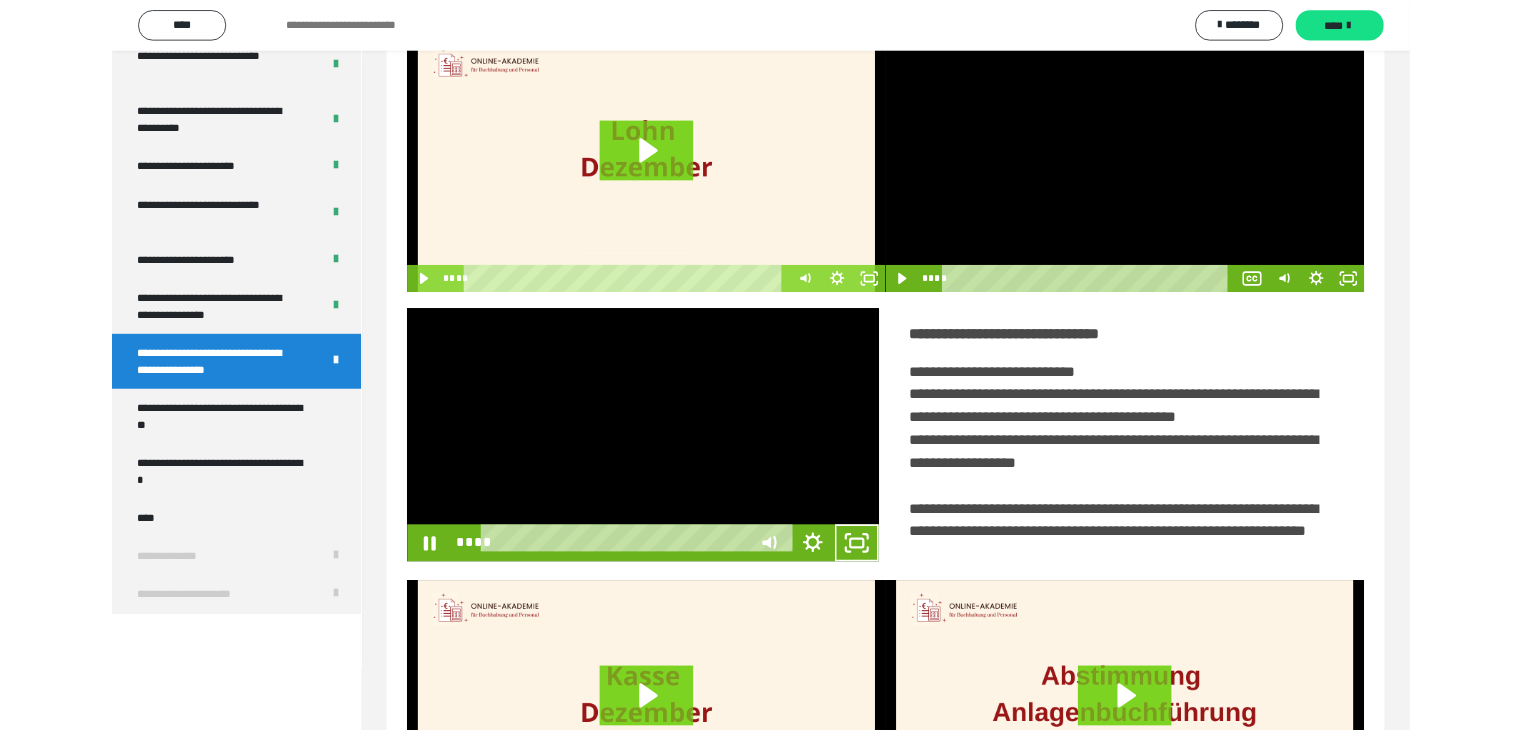 scroll, scrollTop: 4180, scrollLeft: 0, axis: vertical 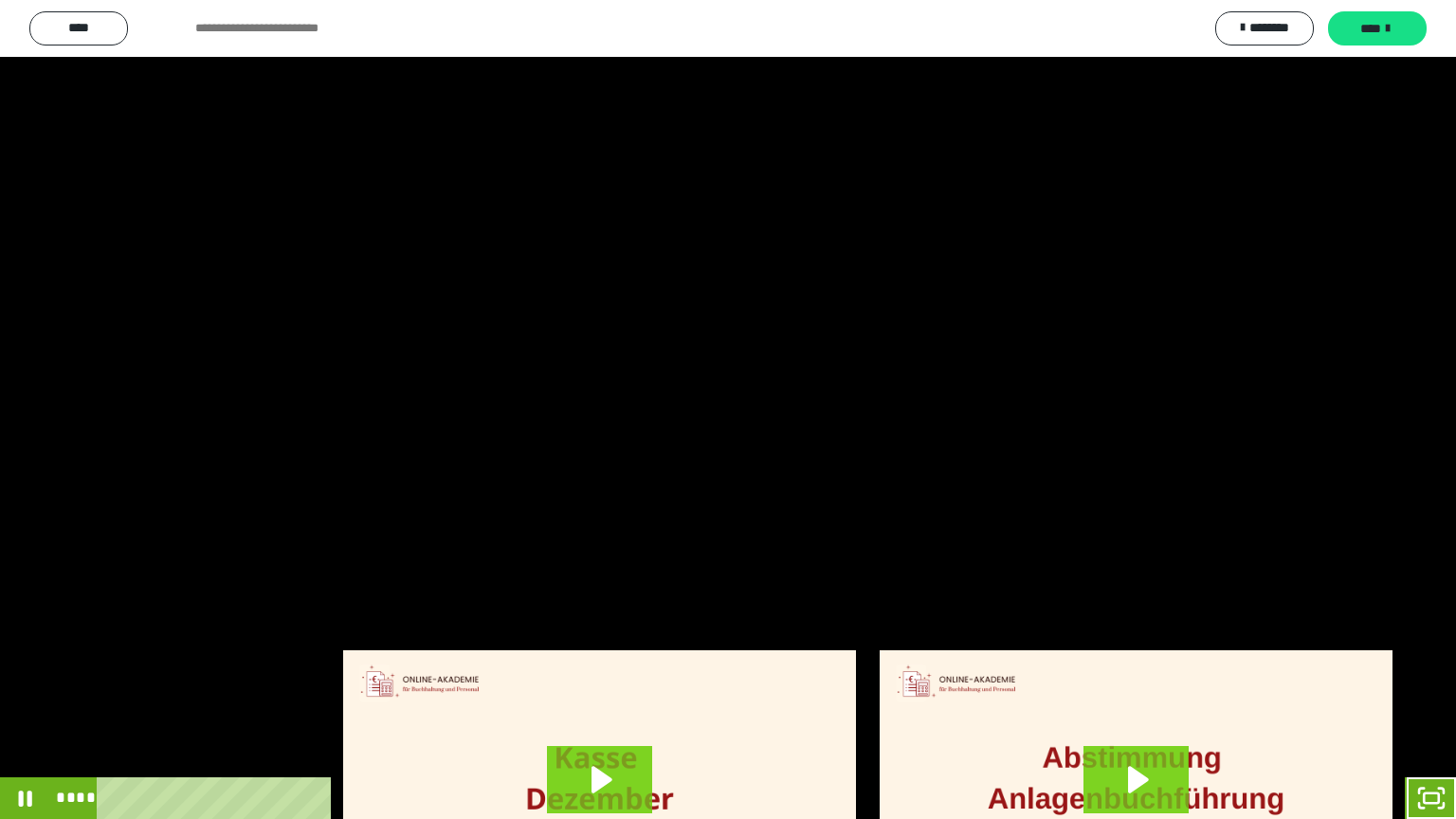 click at bounding box center [728, 410] 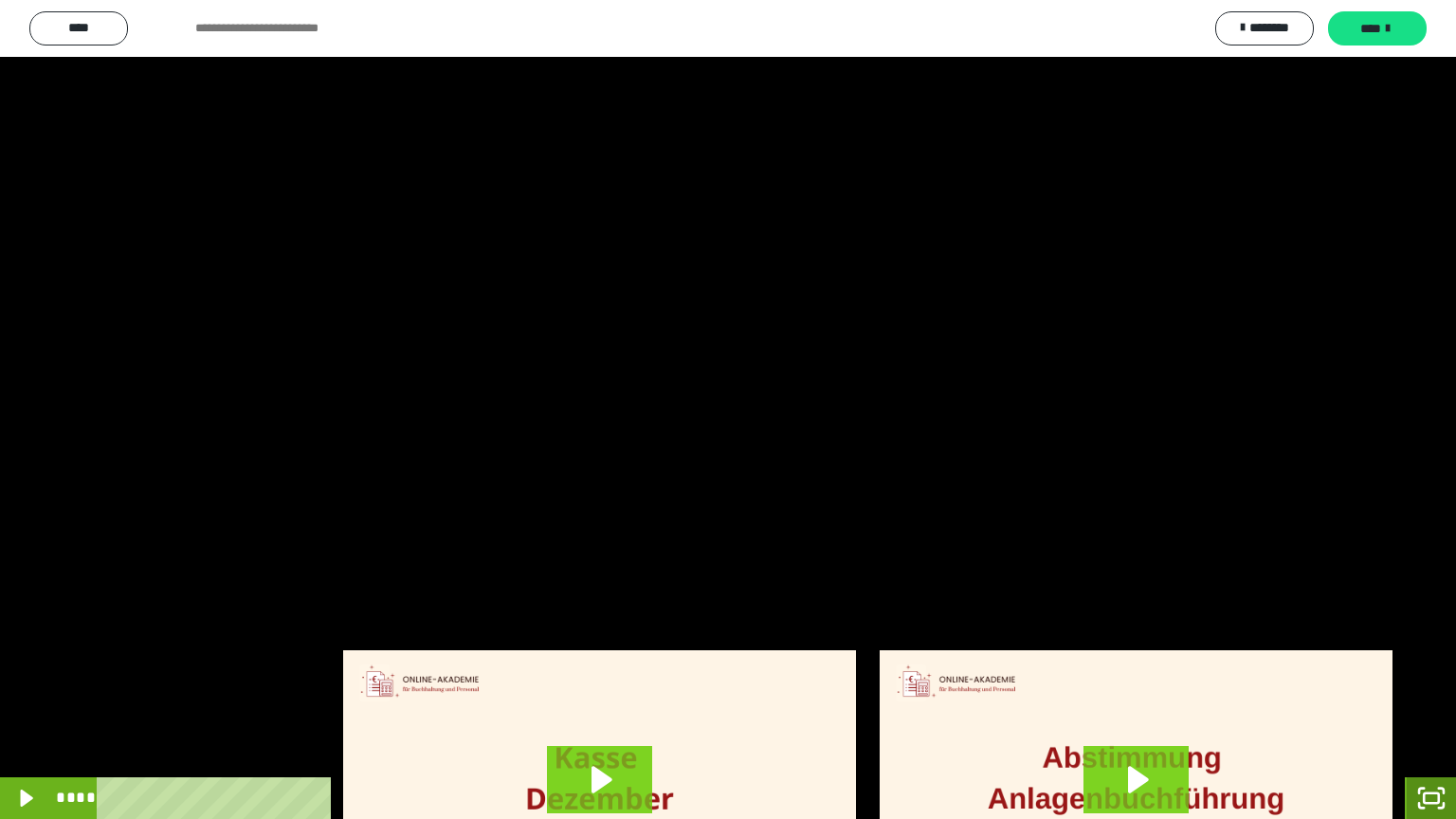 click 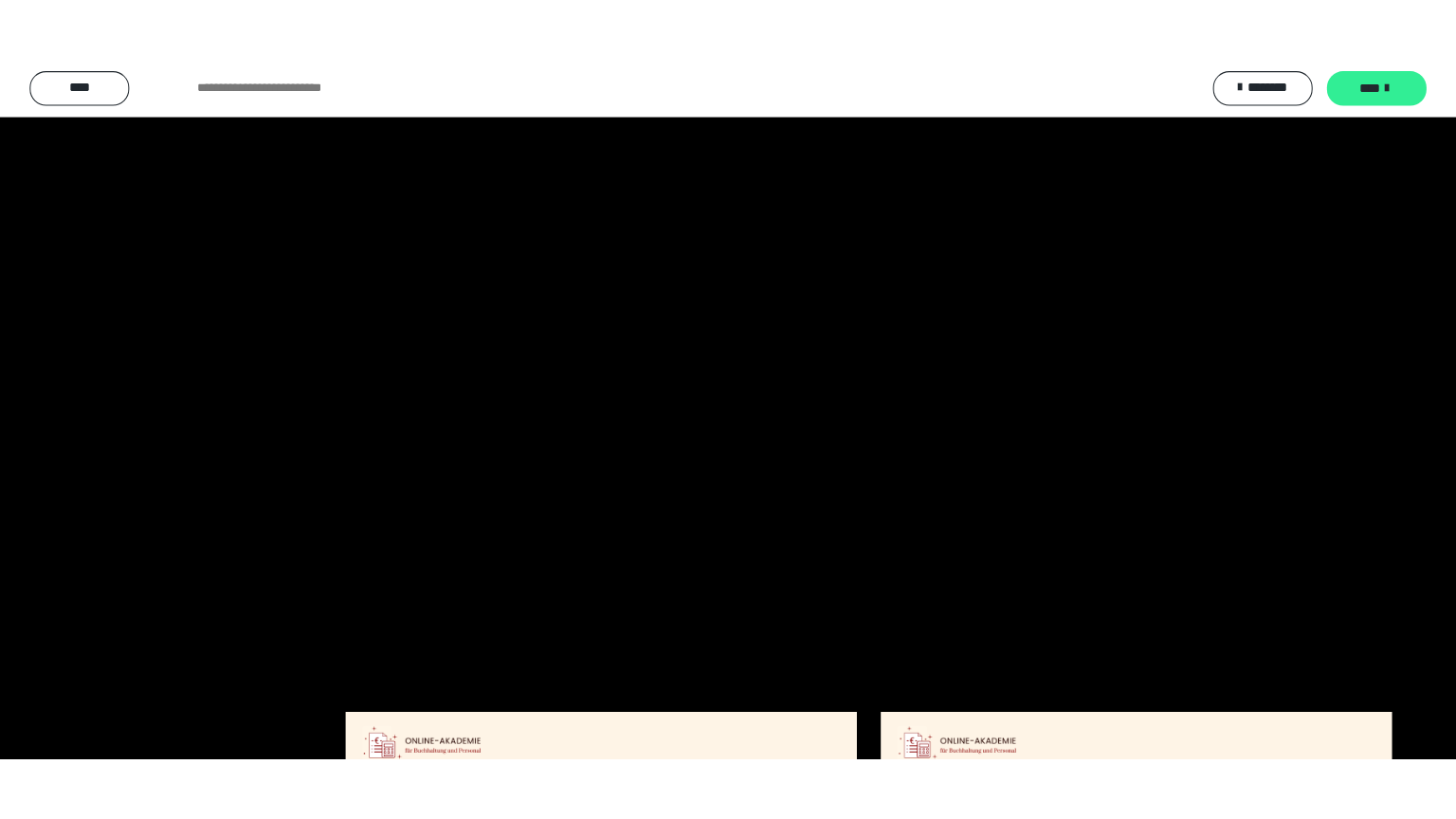scroll, scrollTop: 4090, scrollLeft: 0, axis: vertical 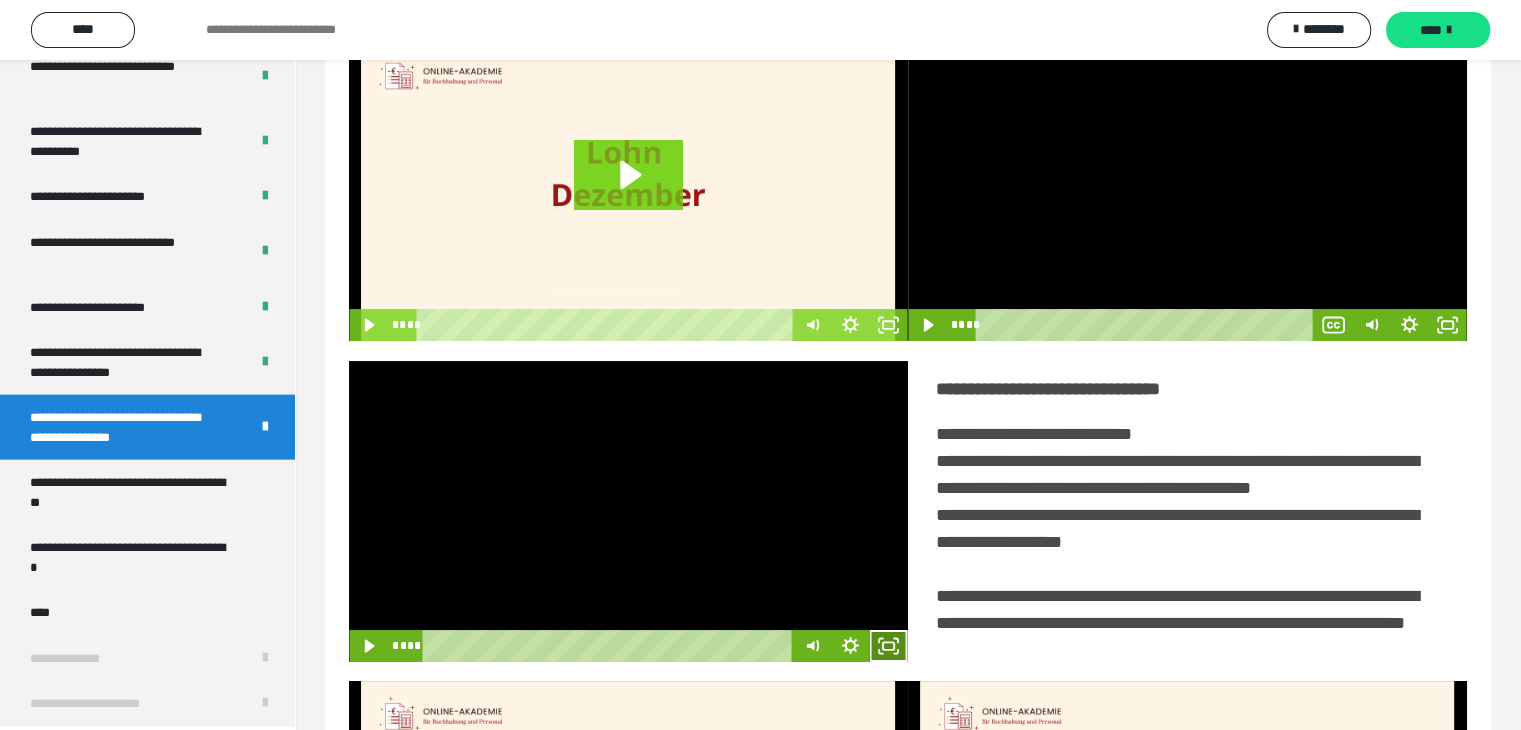 click 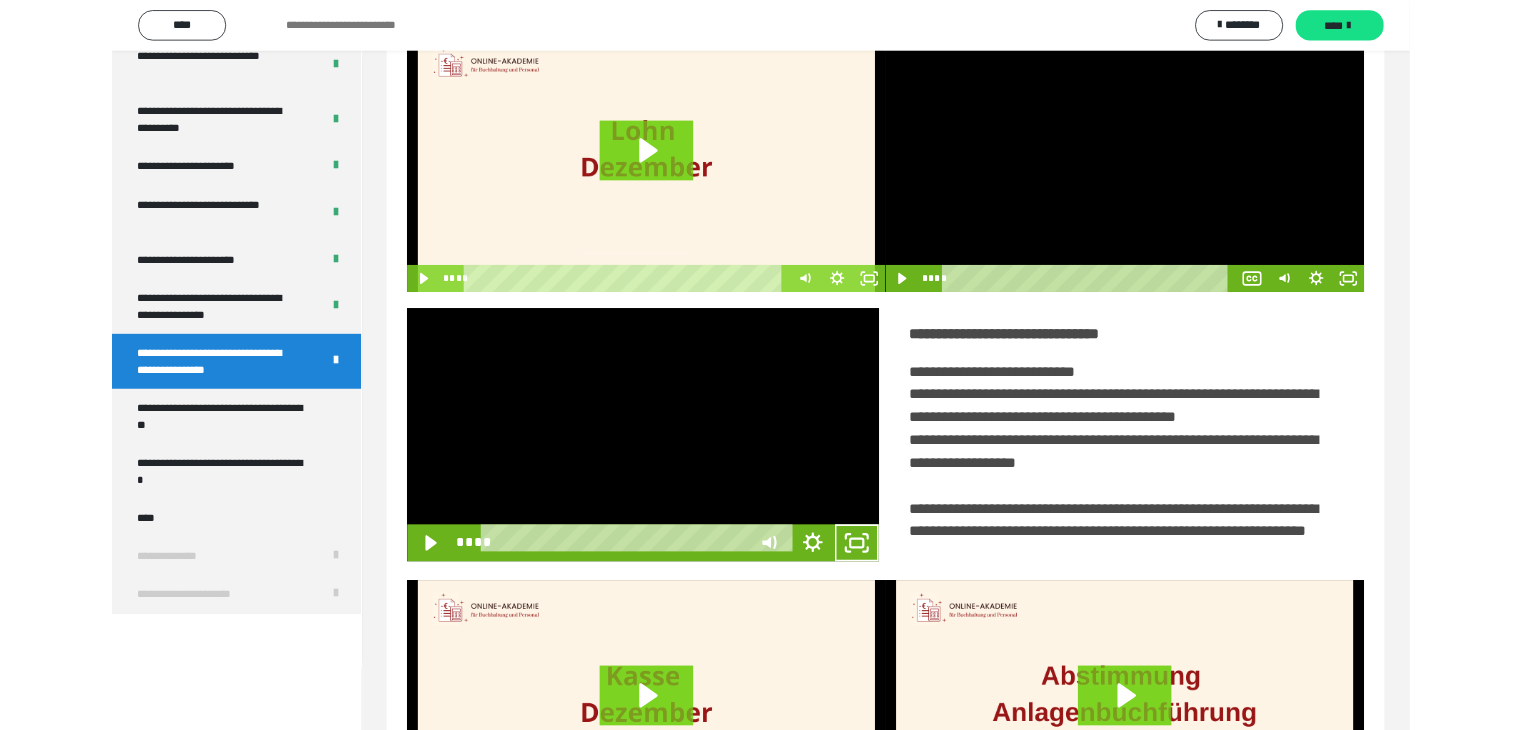 scroll, scrollTop: 4180, scrollLeft: 0, axis: vertical 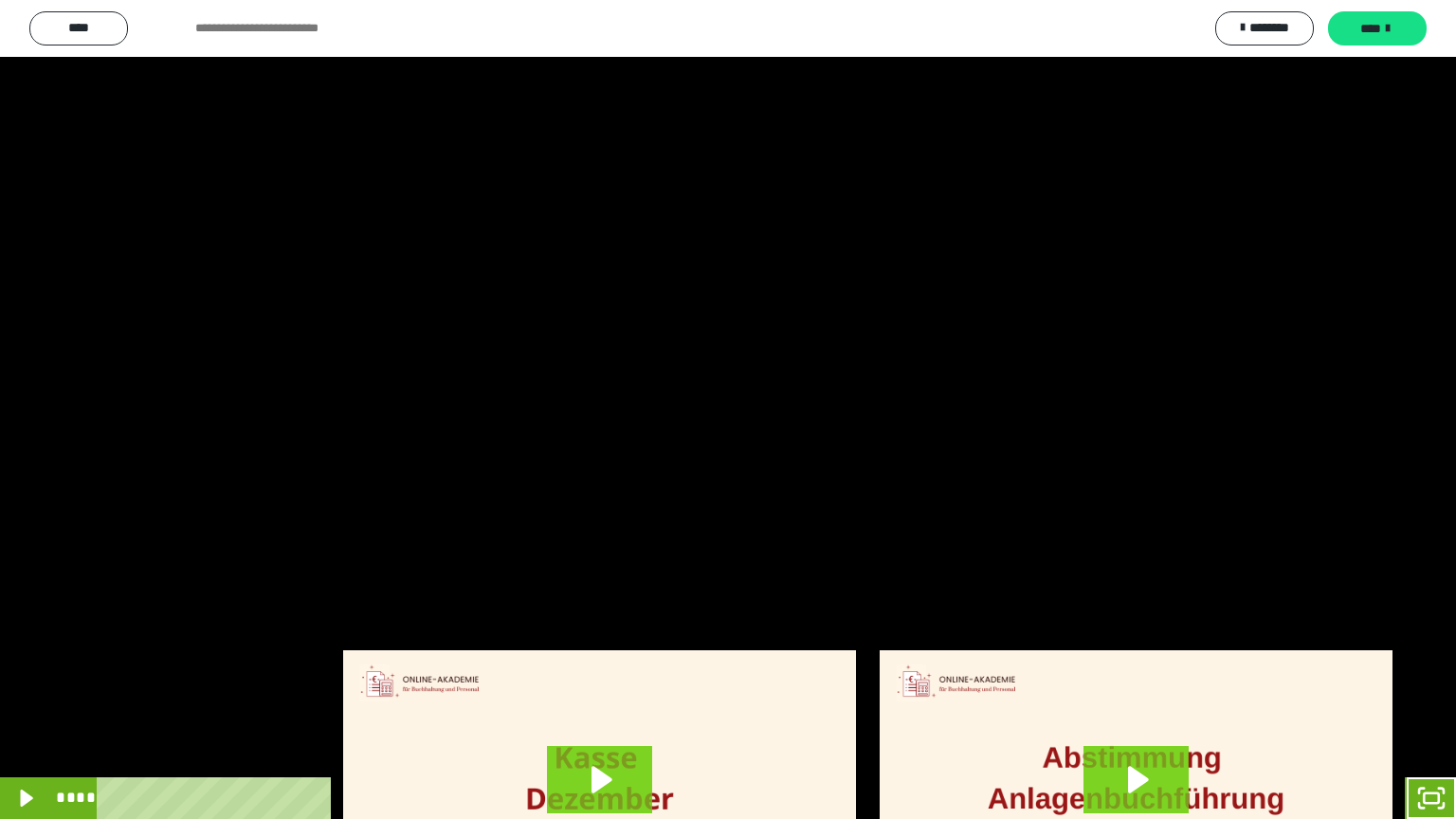click at bounding box center [728, 410] 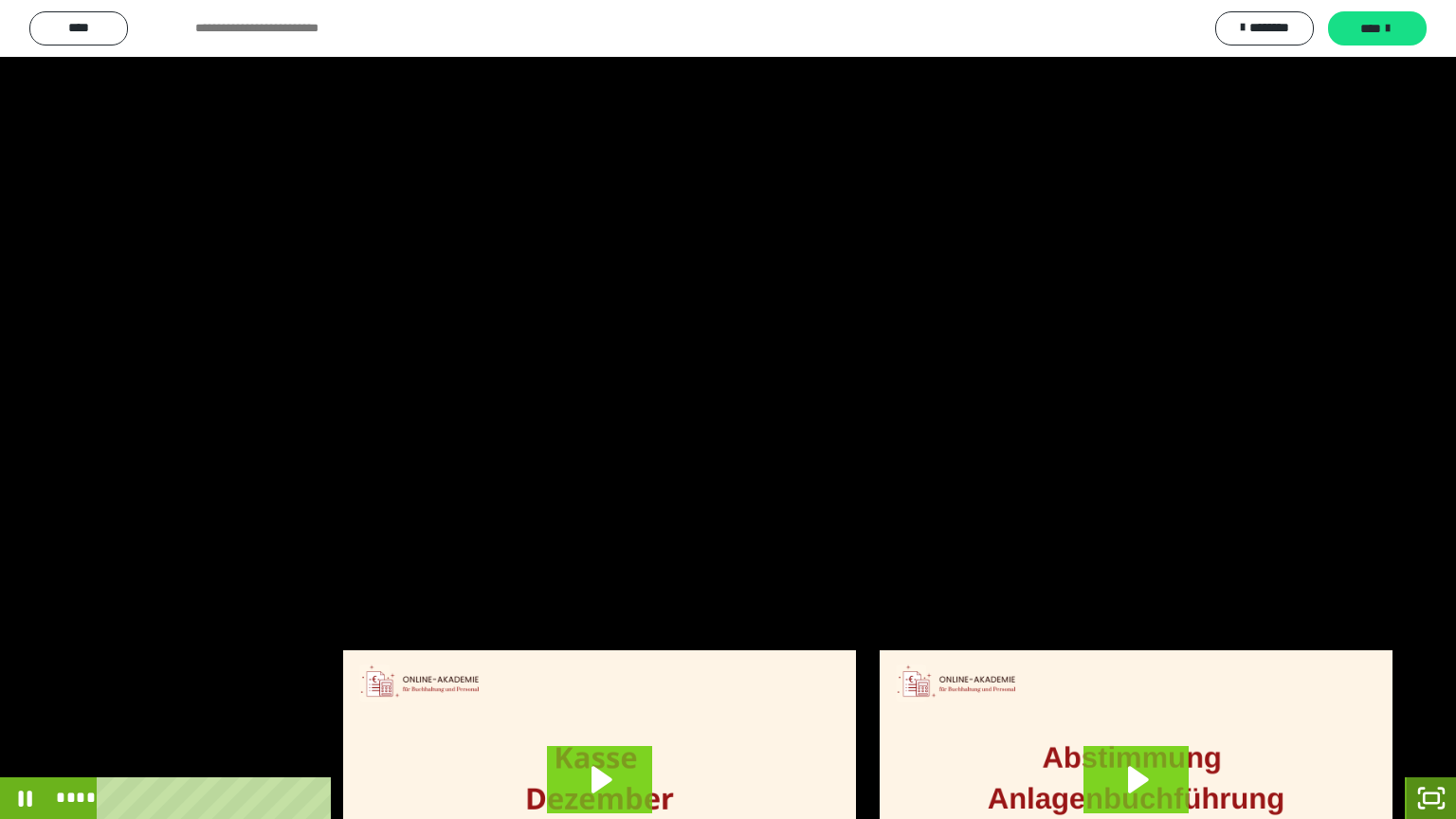 click 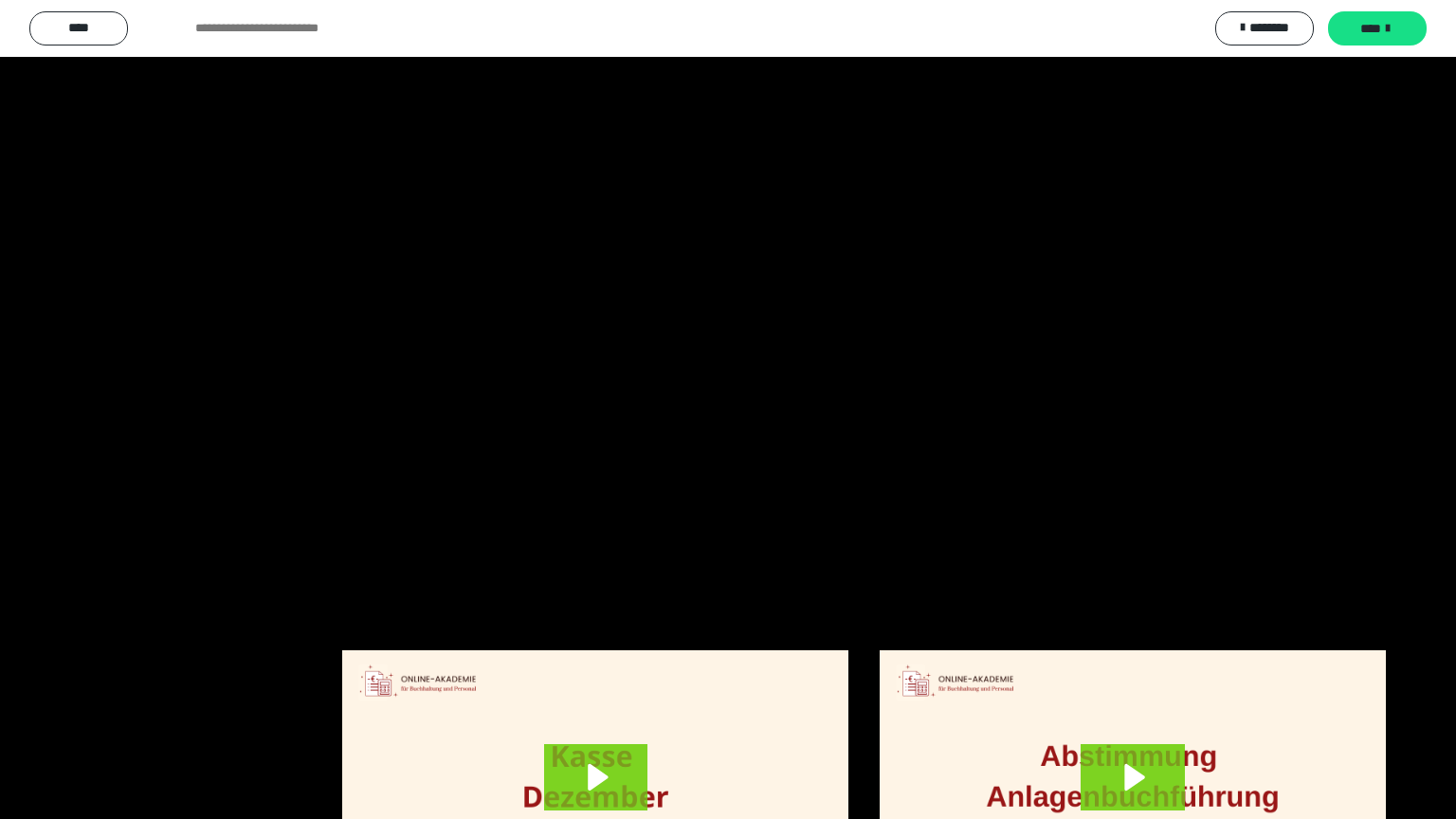 scroll, scrollTop: 4090, scrollLeft: 0, axis: vertical 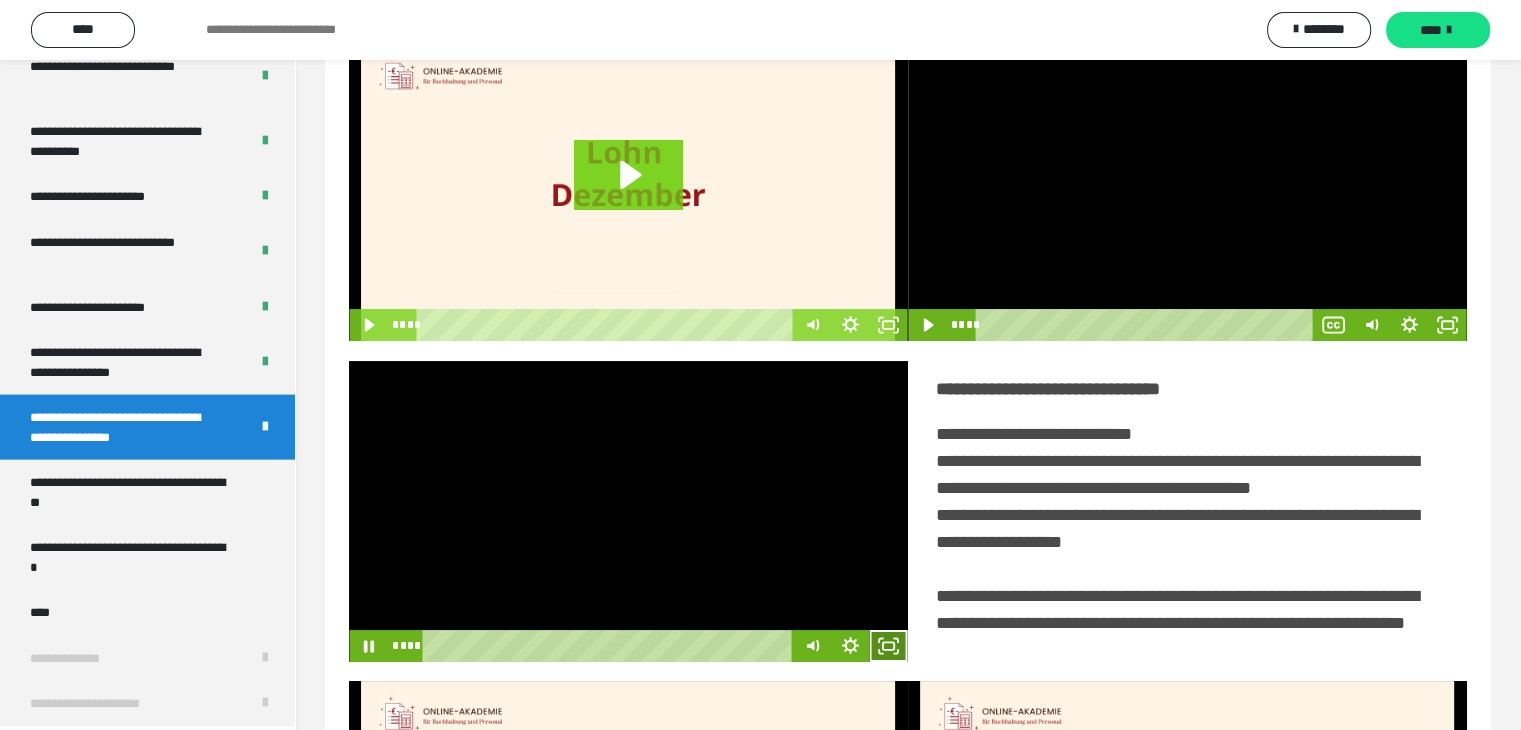 click 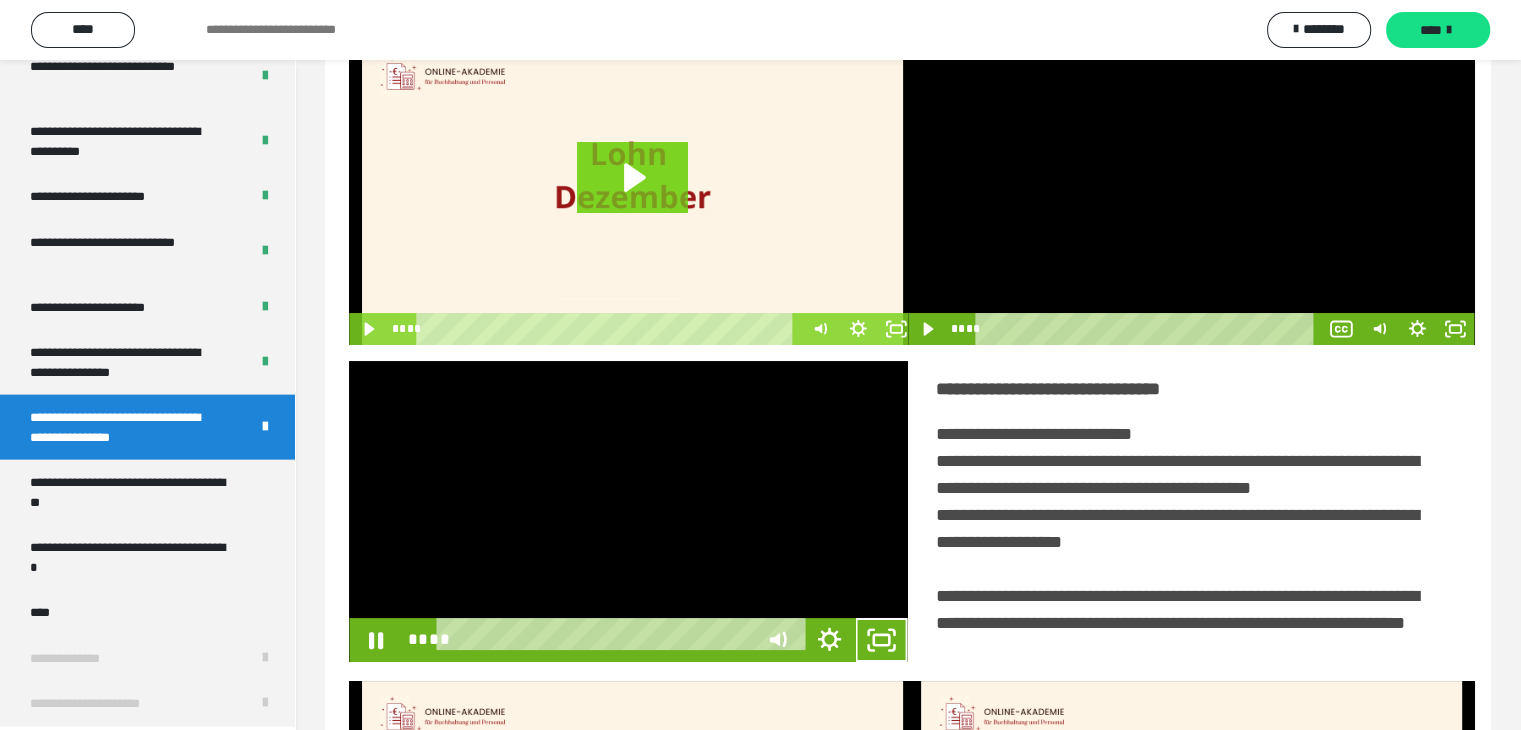 scroll, scrollTop: 4180, scrollLeft: 0, axis: vertical 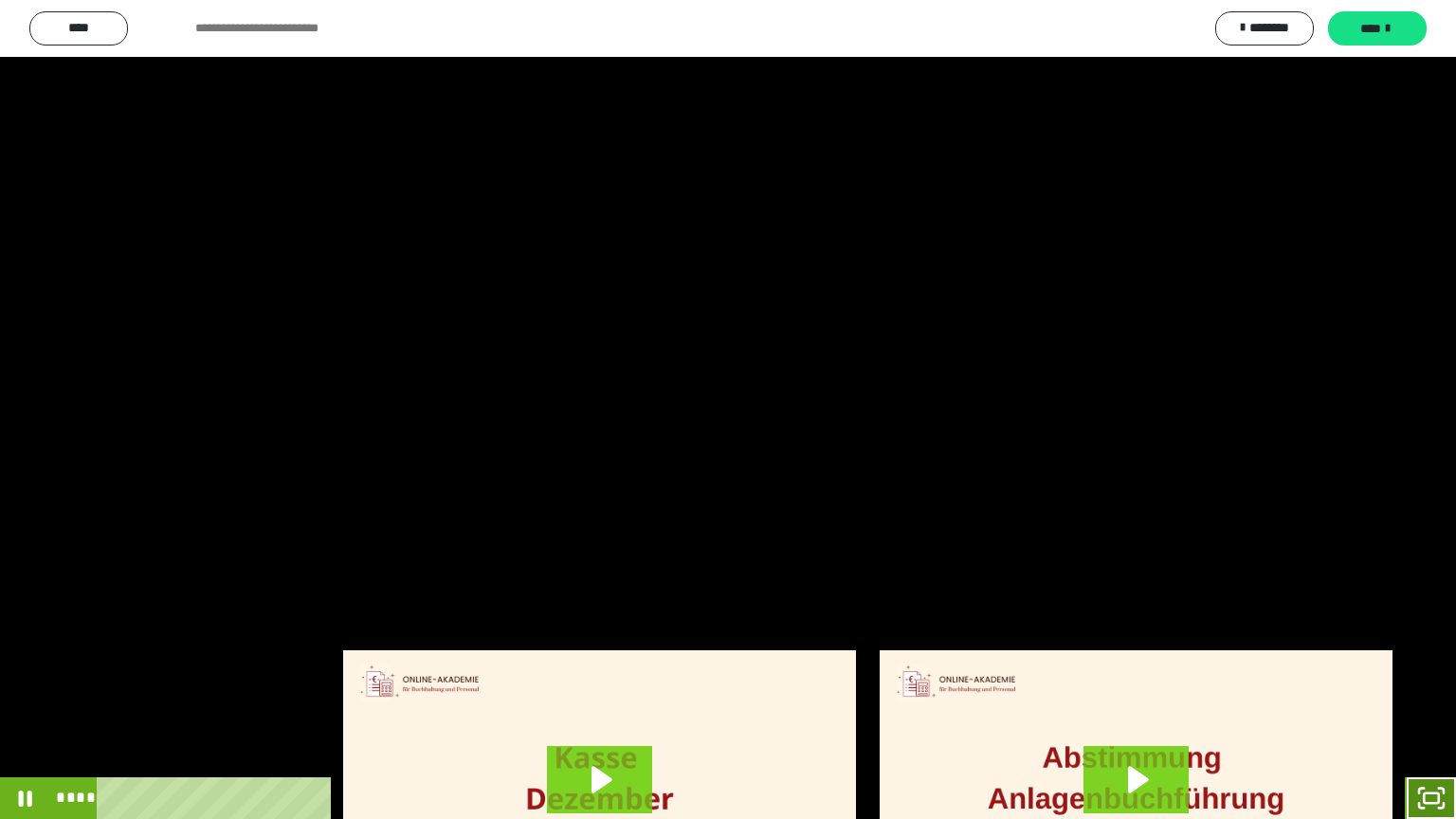drag, startPoint x: 1429, startPoint y: 798, endPoint x: 1437, endPoint y: 748, distance: 50.63596 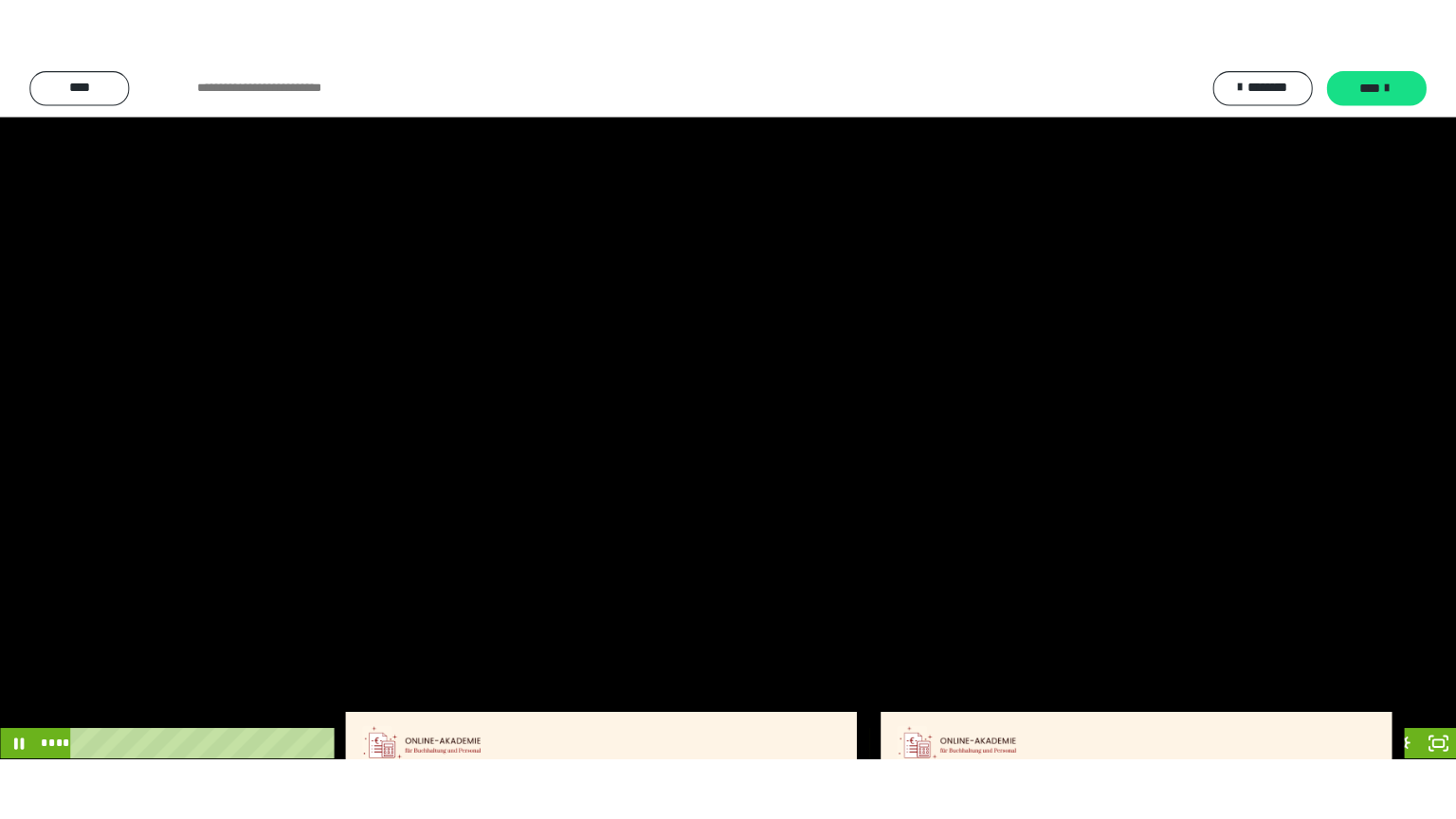 scroll, scrollTop: 4090, scrollLeft: 0, axis: vertical 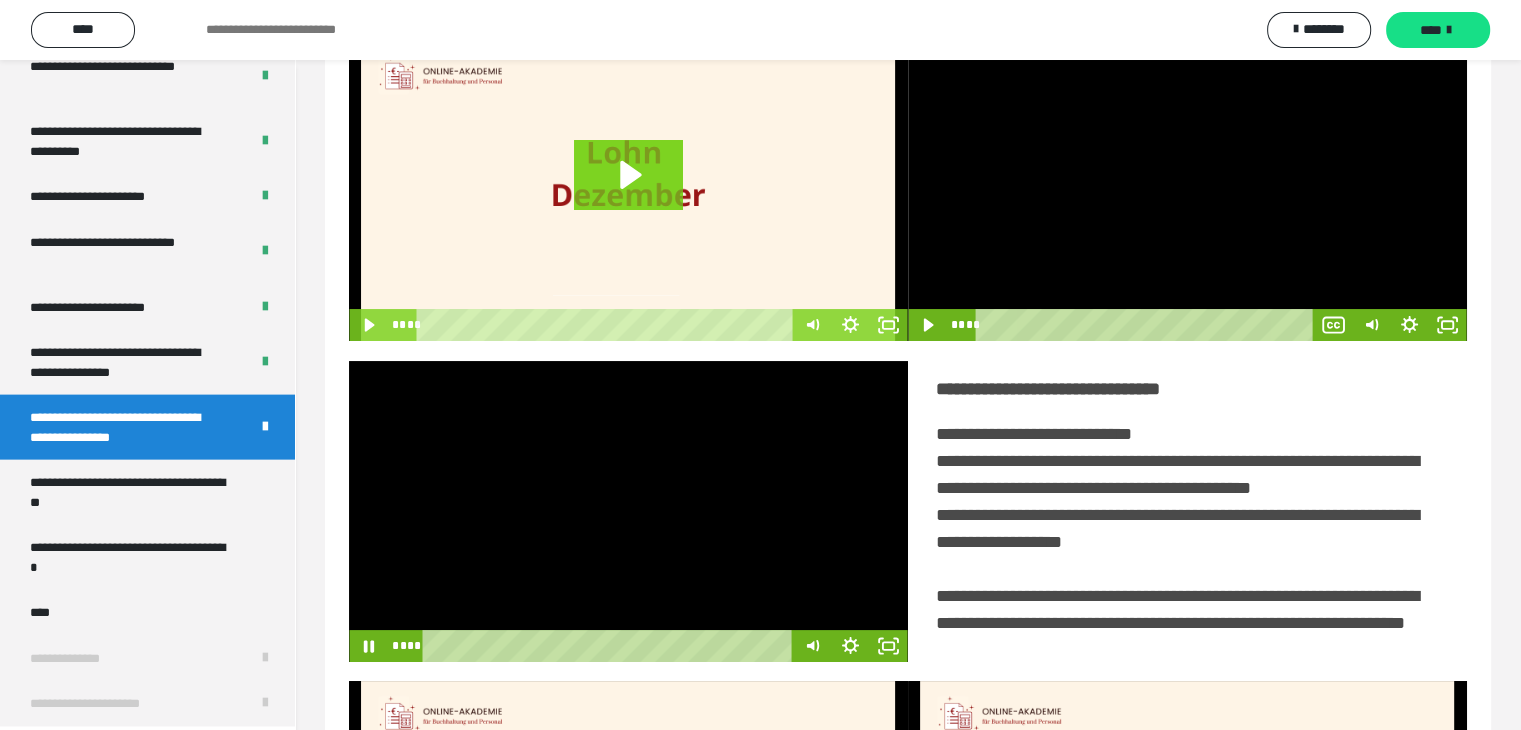 drag, startPoint x: 631, startPoint y: 505, endPoint x: 944, endPoint y: 698, distance: 367.72 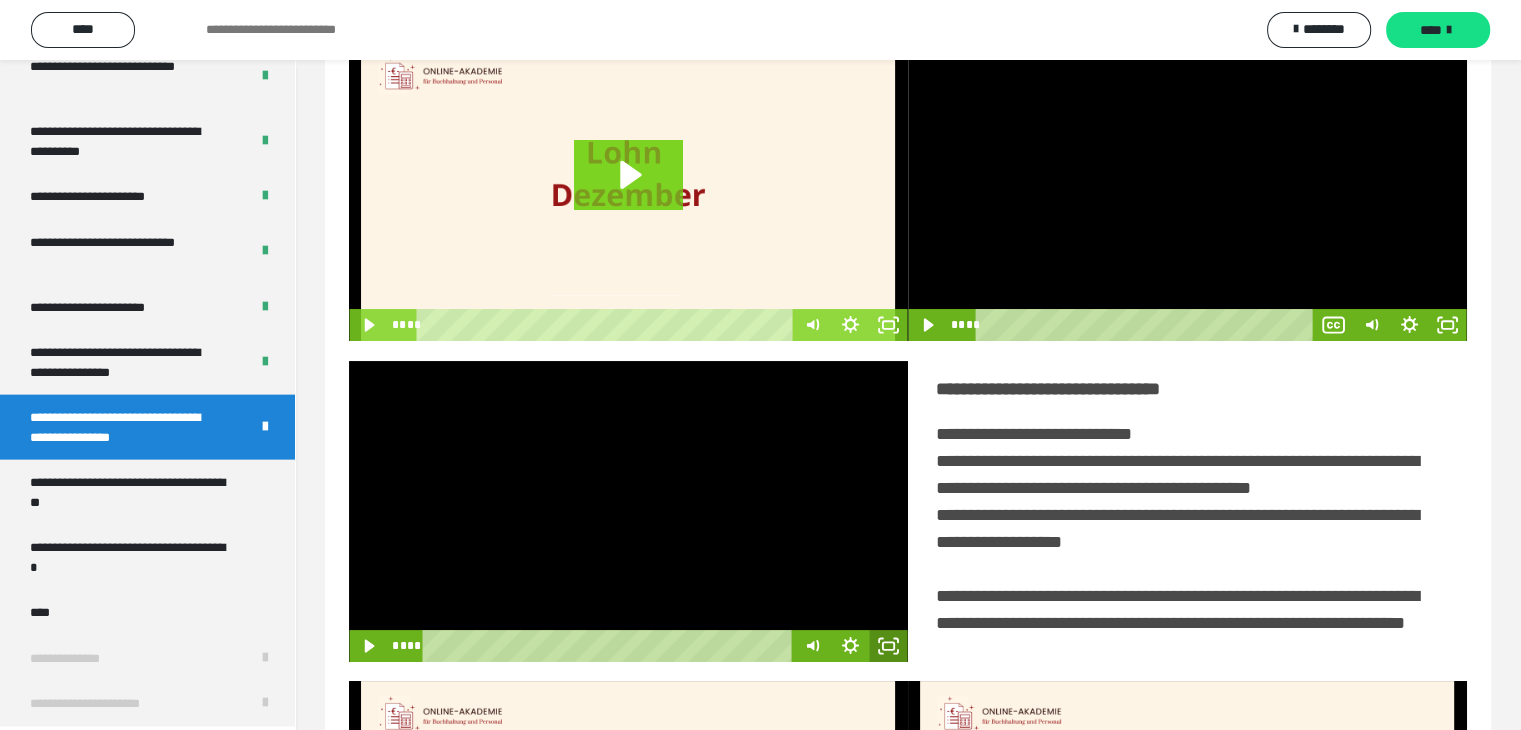 click 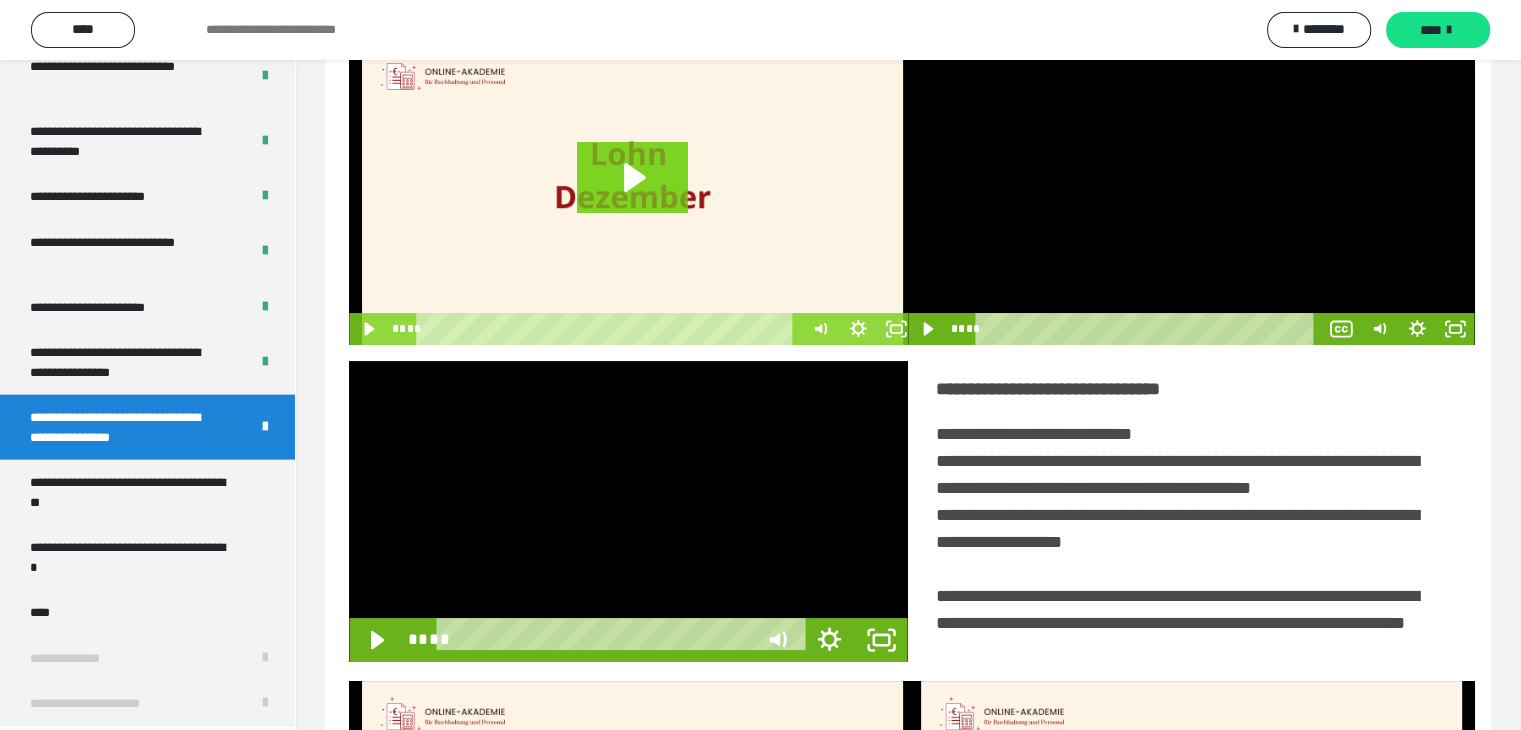 scroll, scrollTop: 4180, scrollLeft: 0, axis: vertical 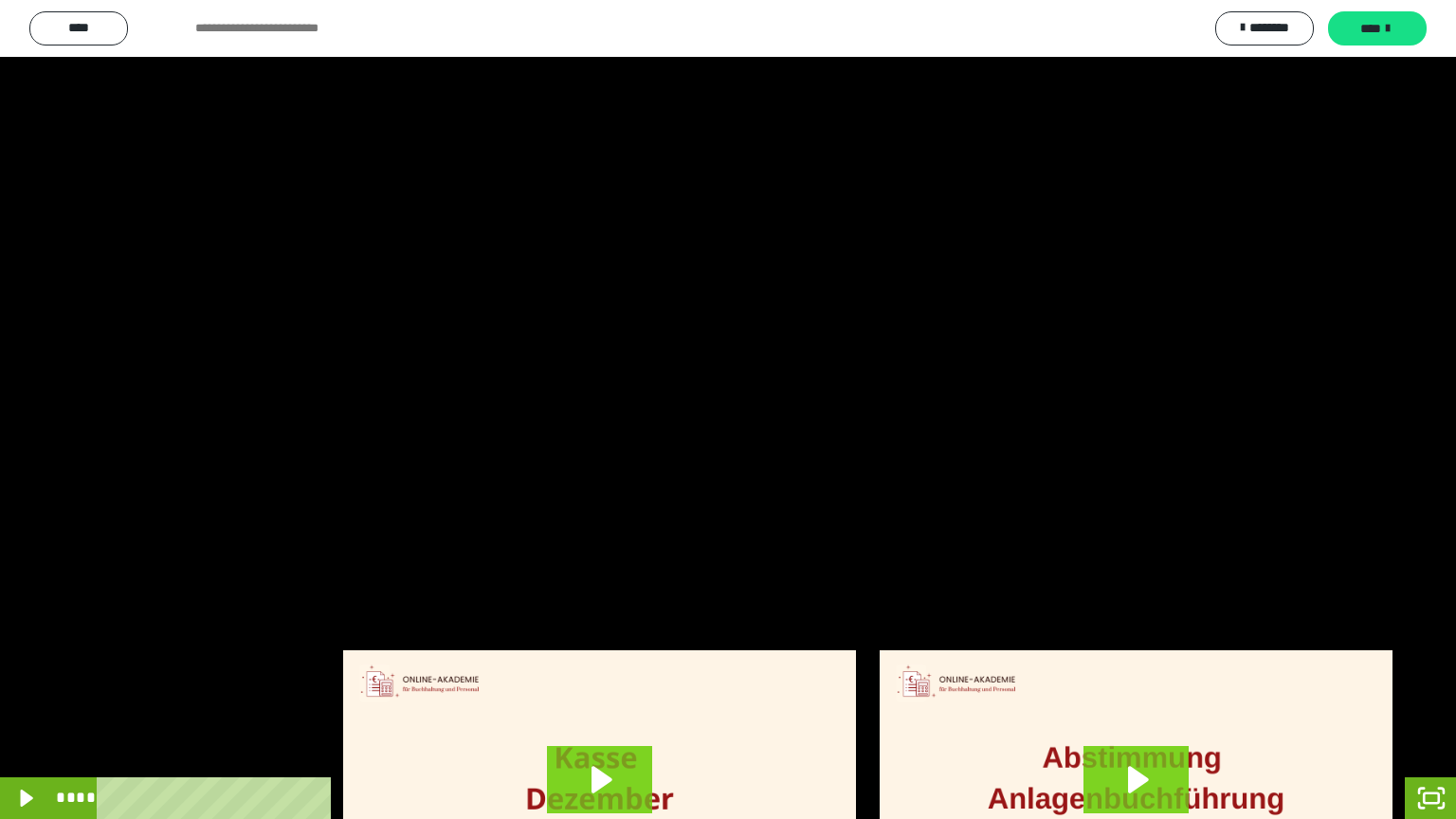 click at bounding box center [728, 410] 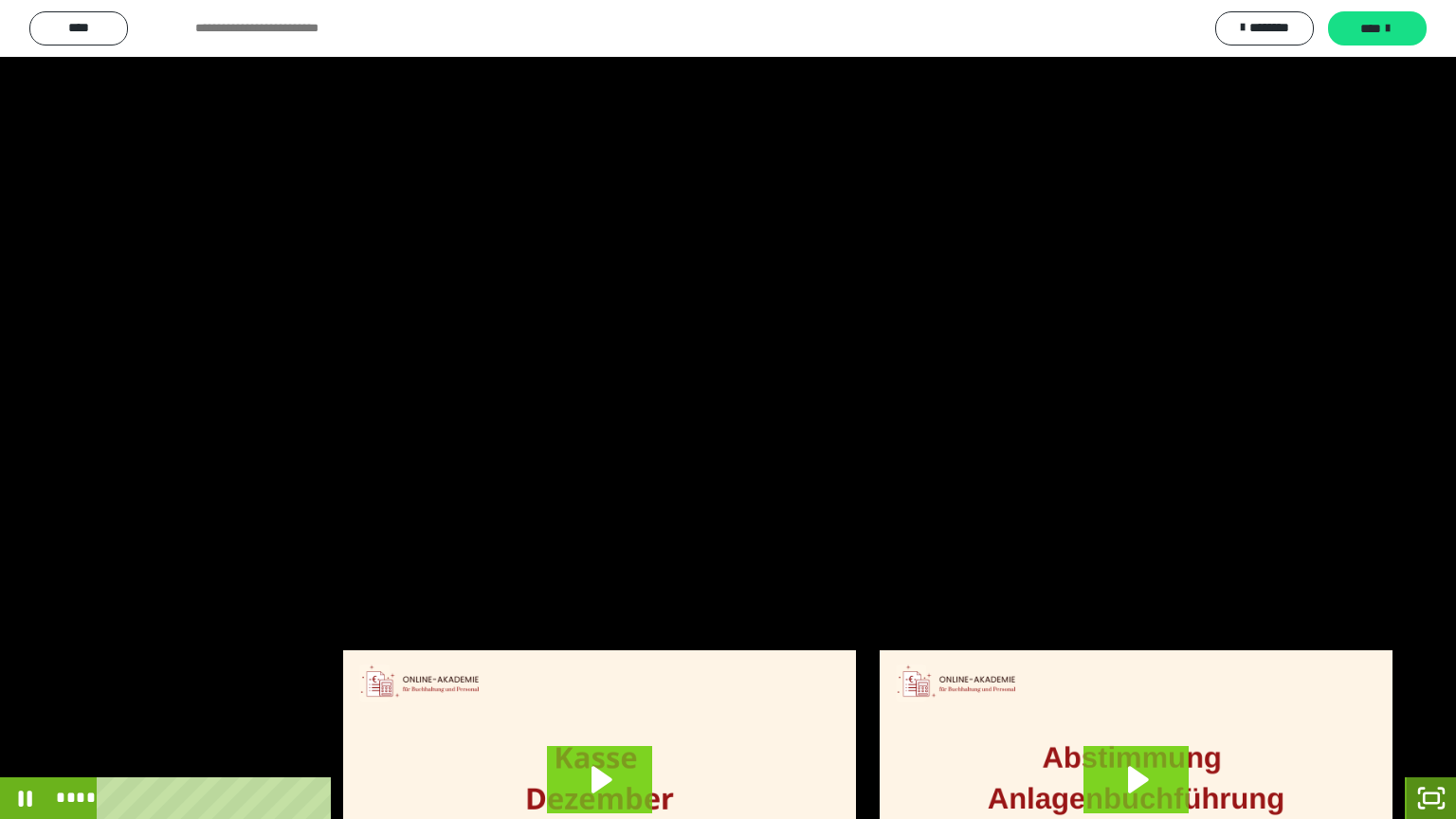 click 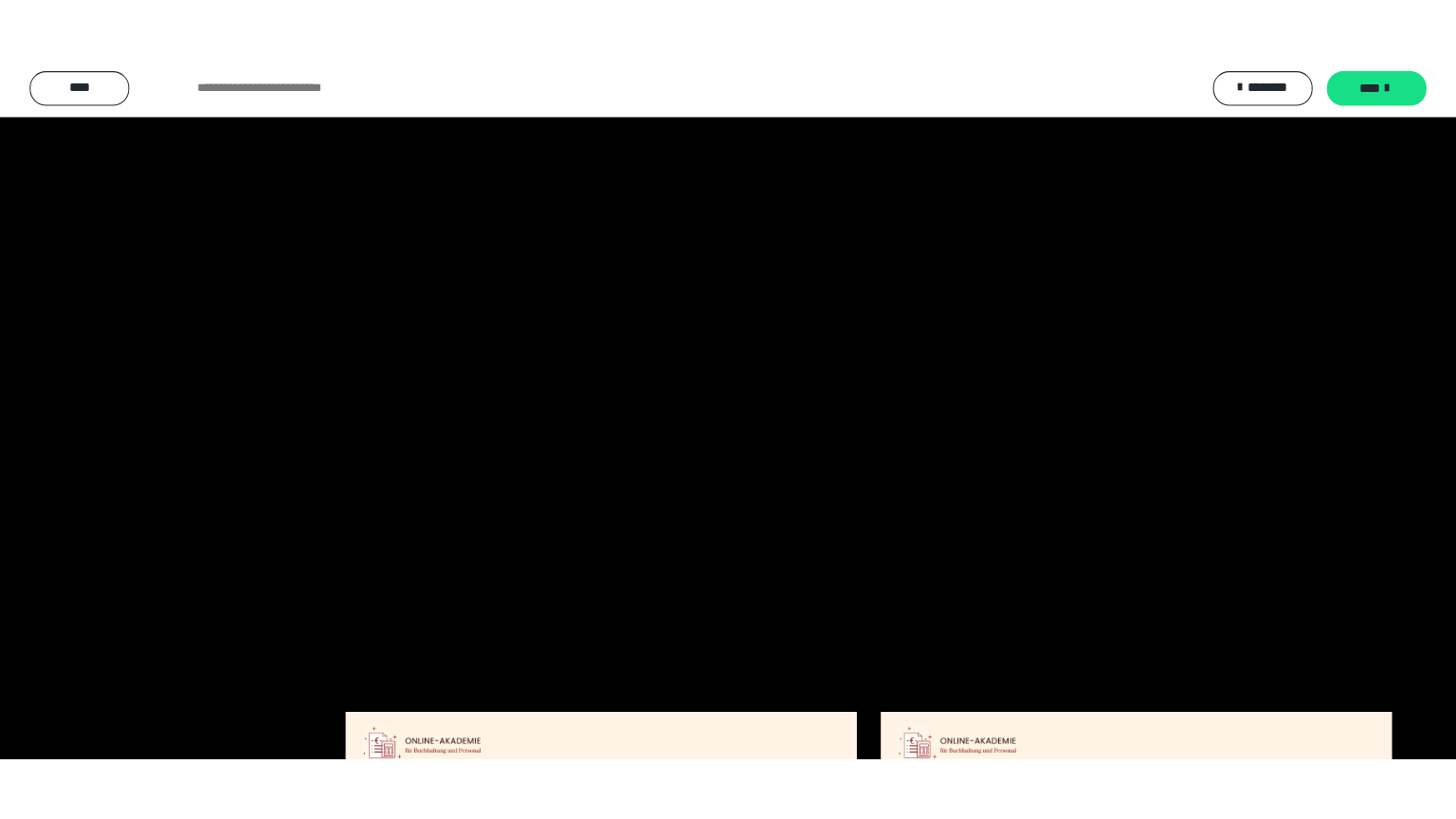 scroll, scrollTop: 4090, scrollLeft: 0, axis: vertical 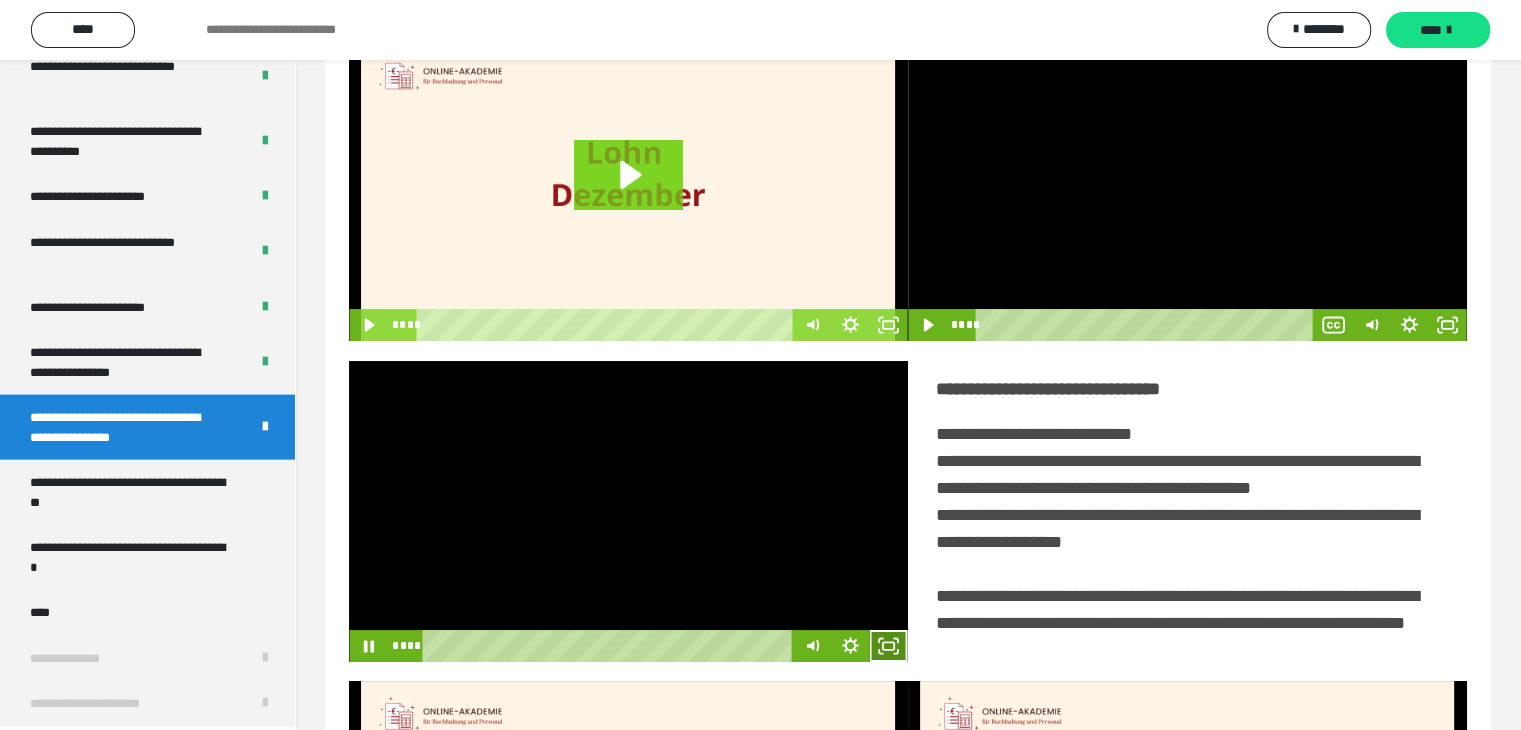click 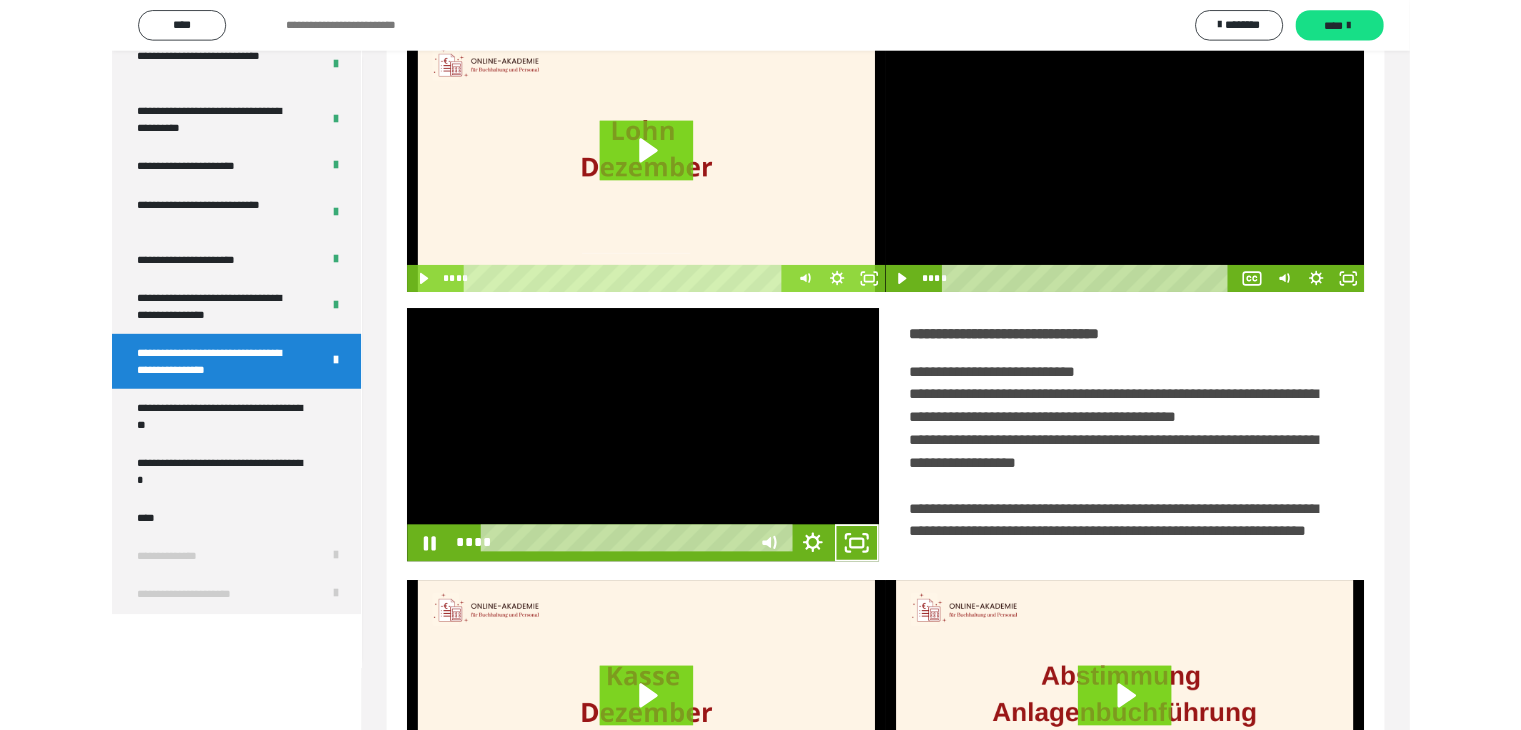 scroll, scrollTop: 4180, scrollLeft: 0, axis: vertical 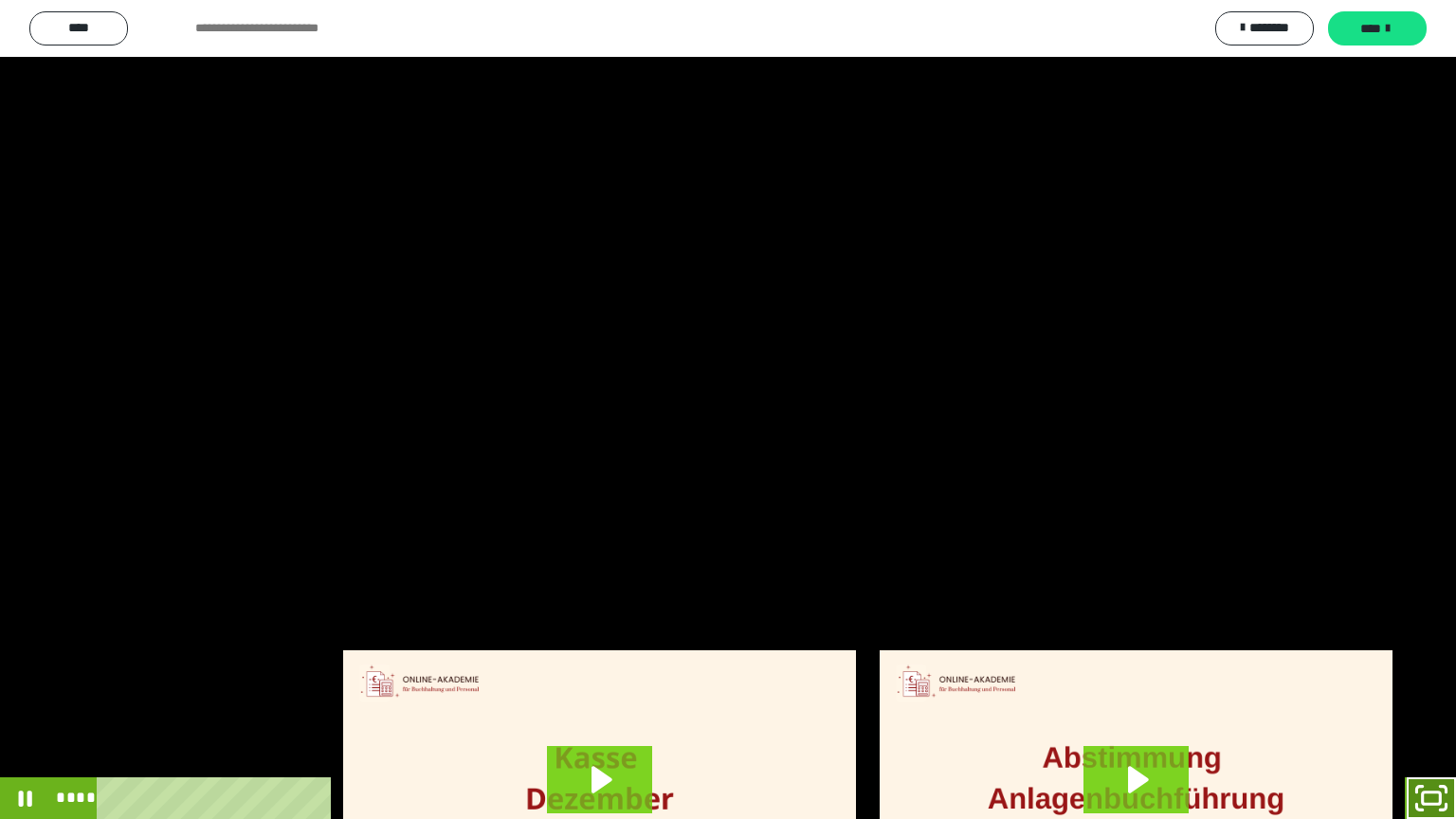 drag, startPoint x: 1438, startPoint y: 796, endPoint x: 1321, endPoint y: 16, distance: 788.7262 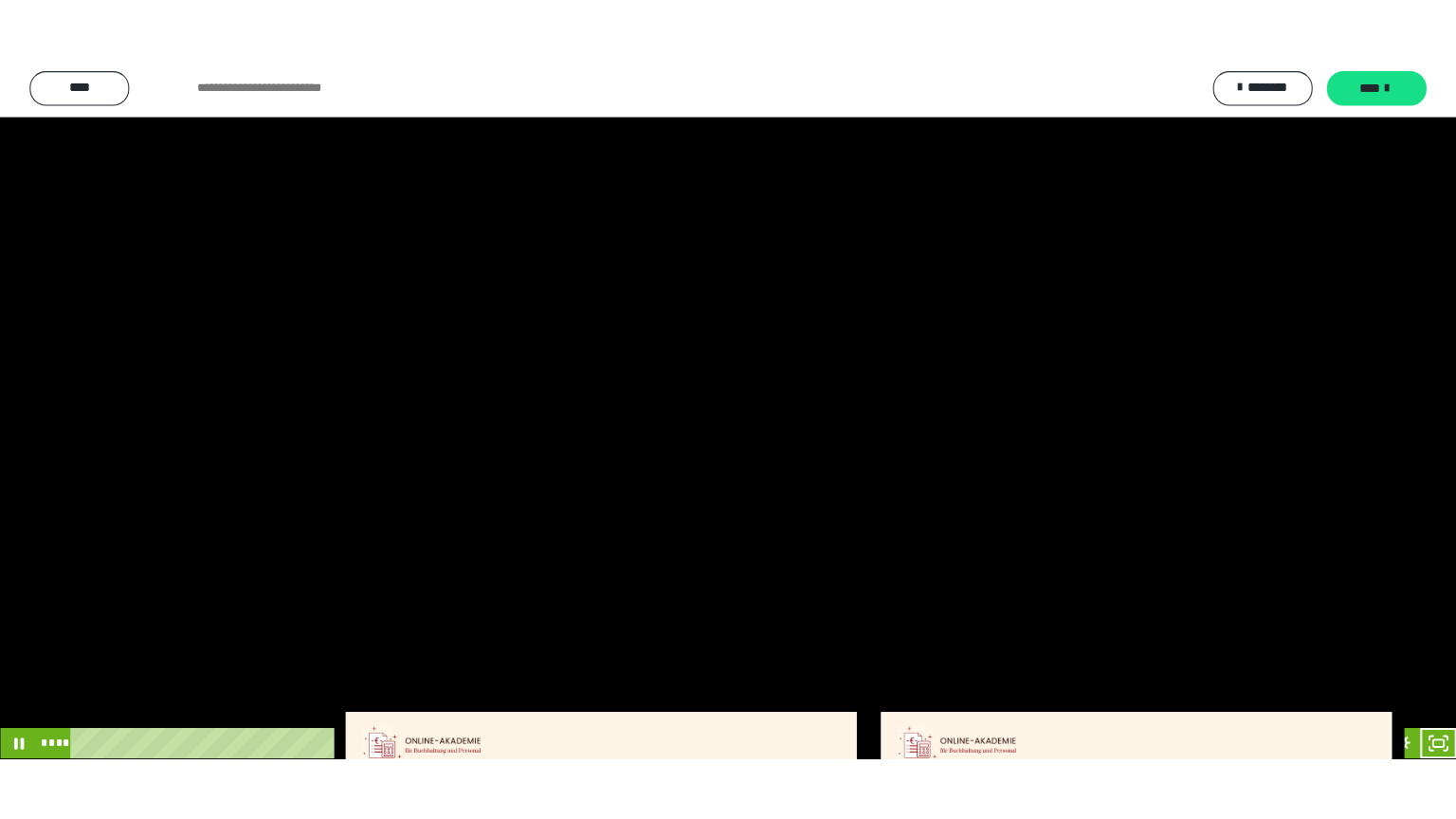 scroll, scrollTop: 4090, scrollLeft: 0, axis: vertical 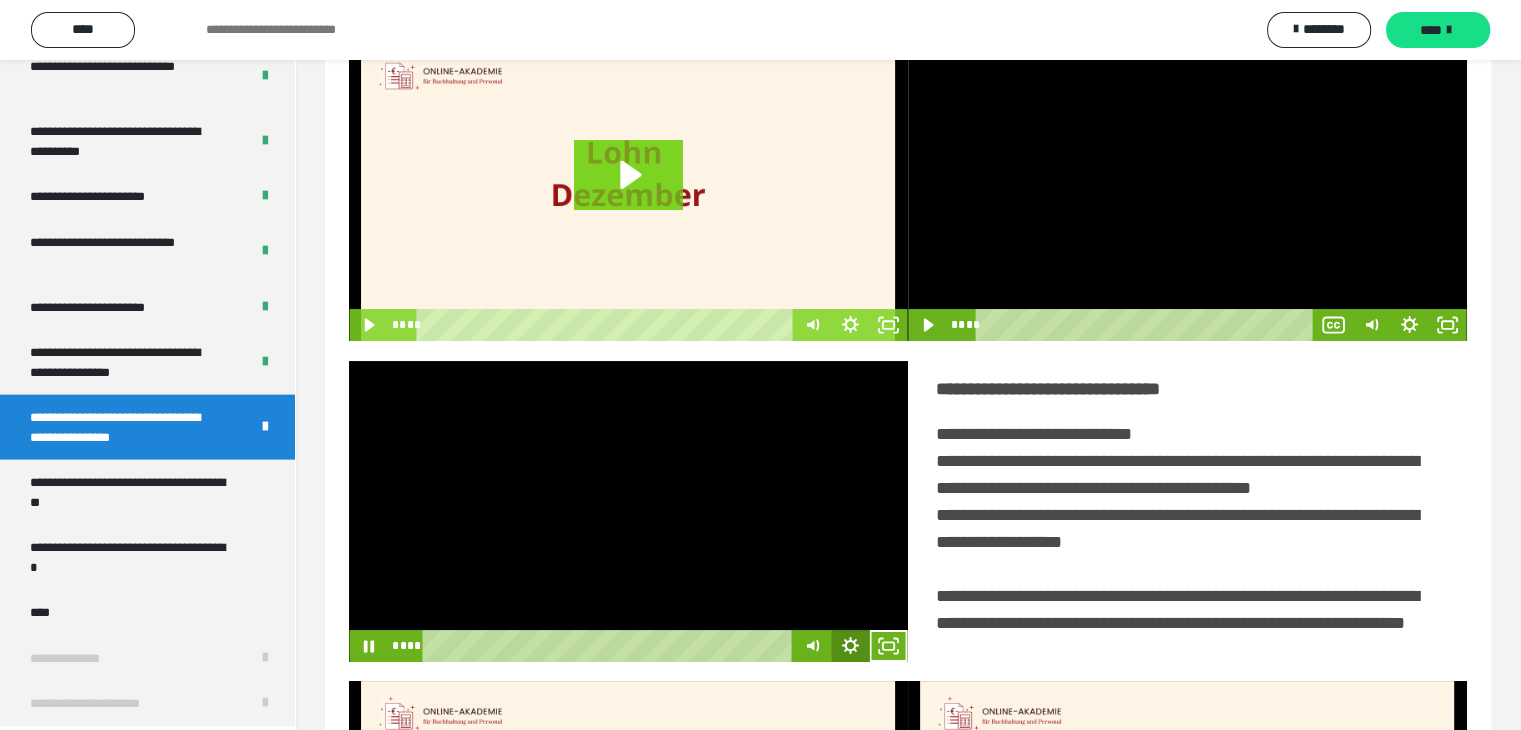 click 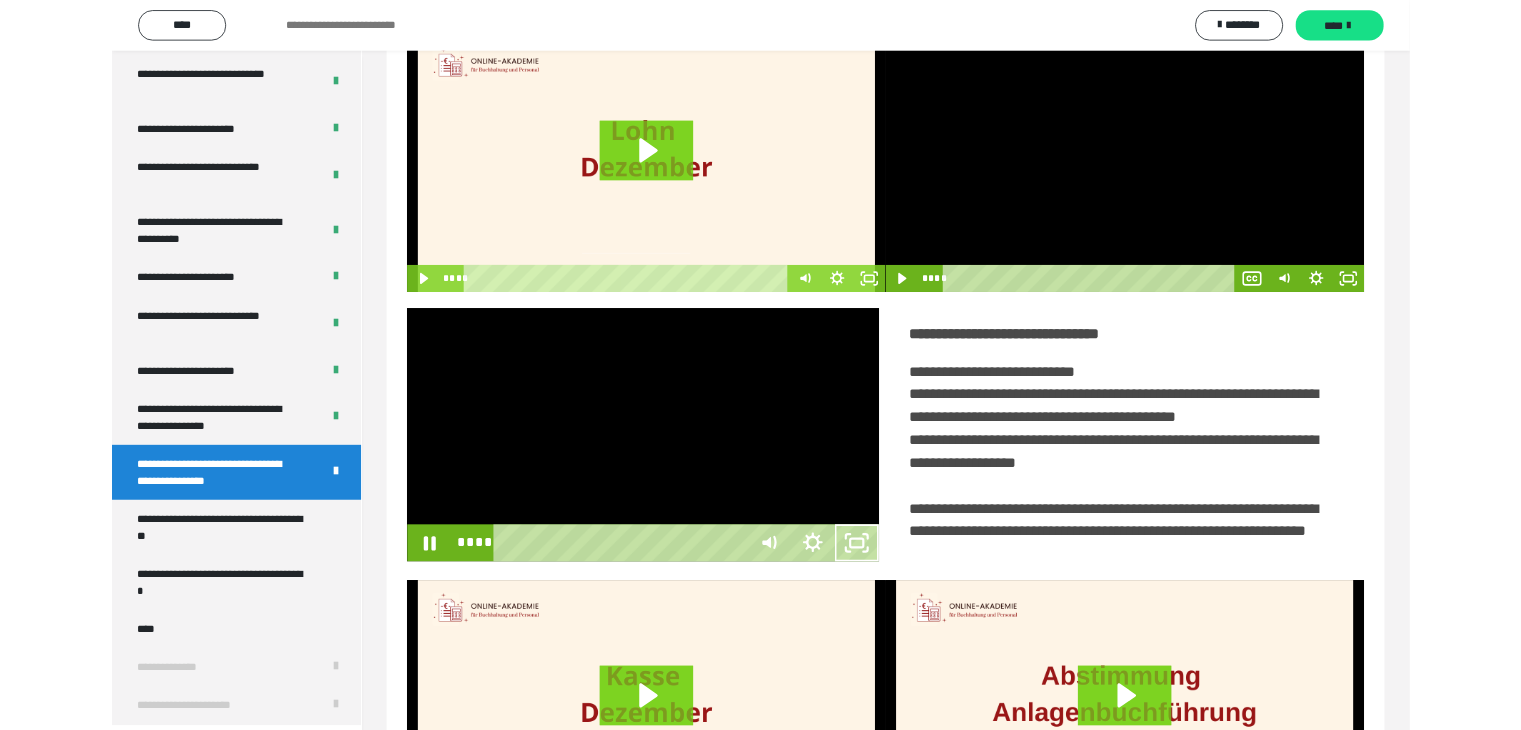 scroll, scrollTop: 4180, scrollLeft: 0, axis: vertical 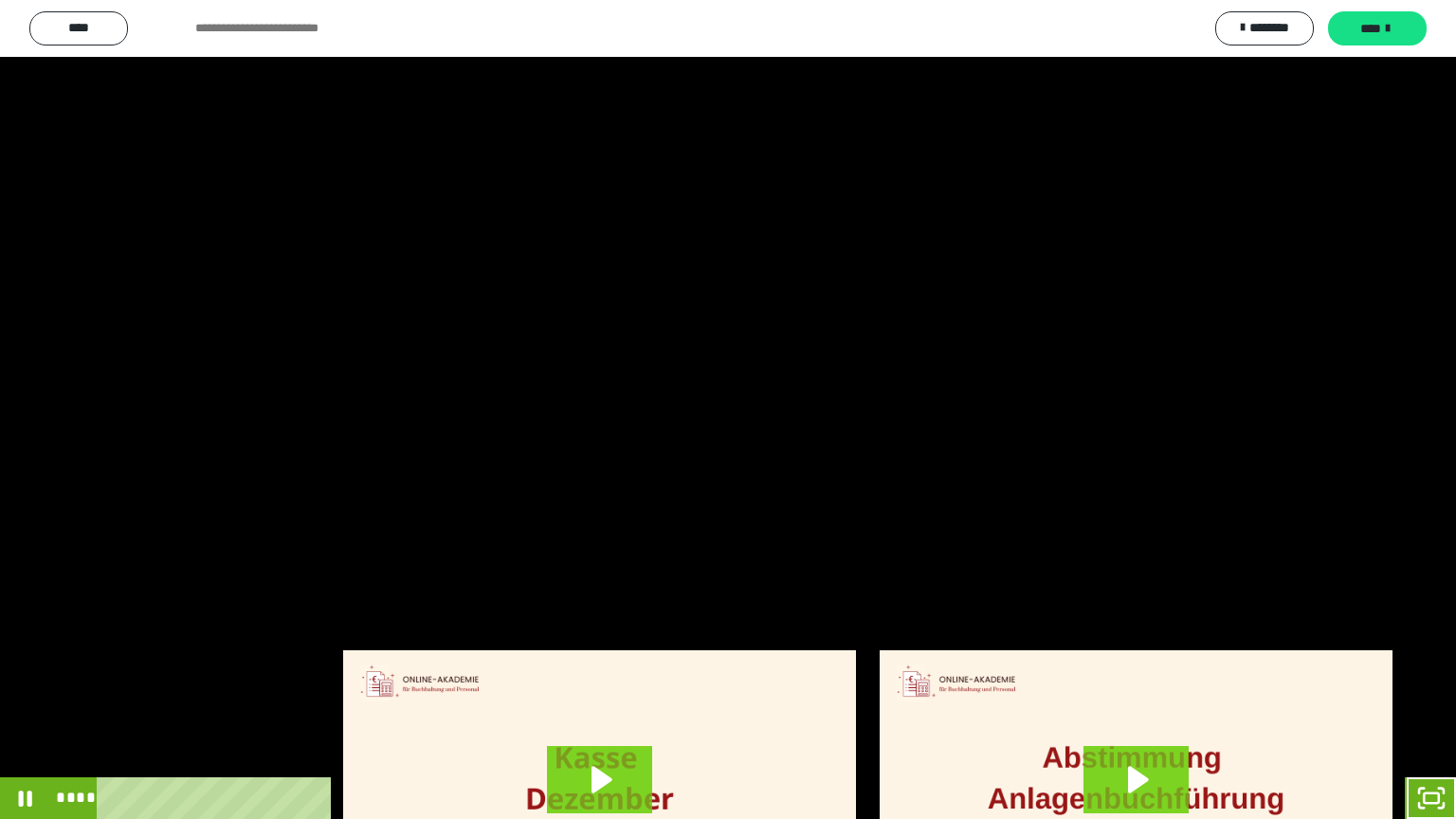 click at bounding box center (728, 410) 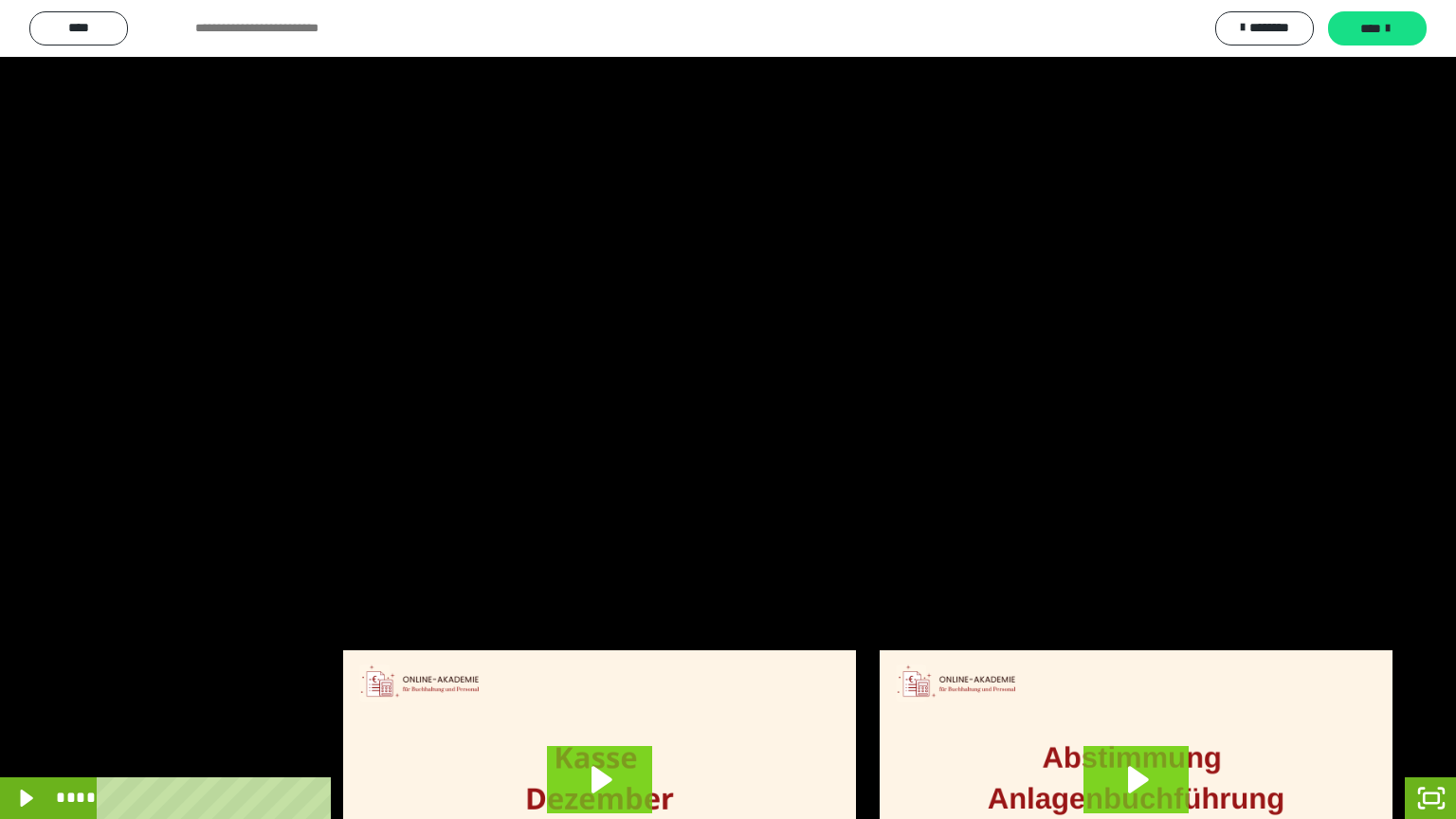 click at bounding box center [728, 410] 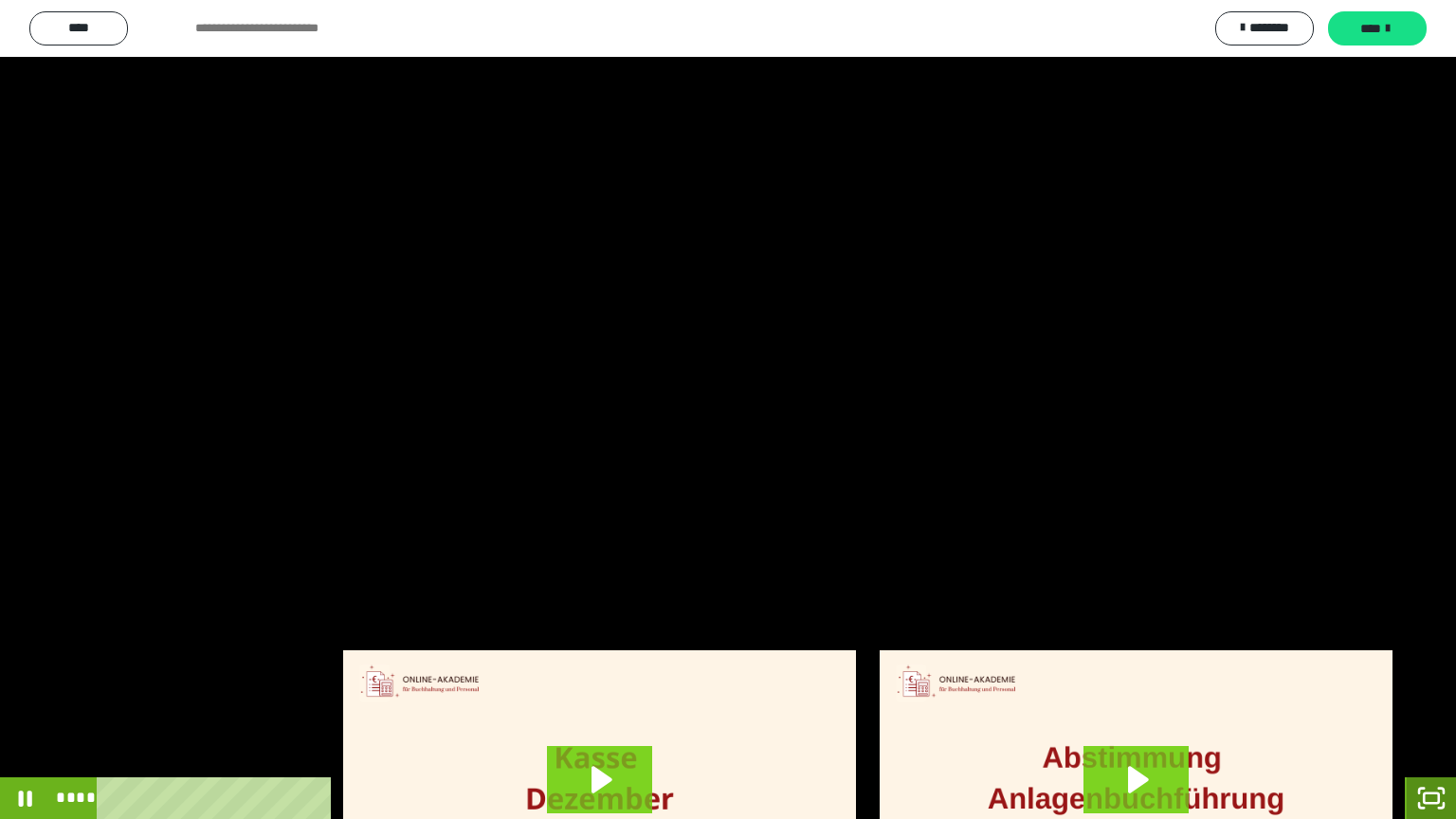click 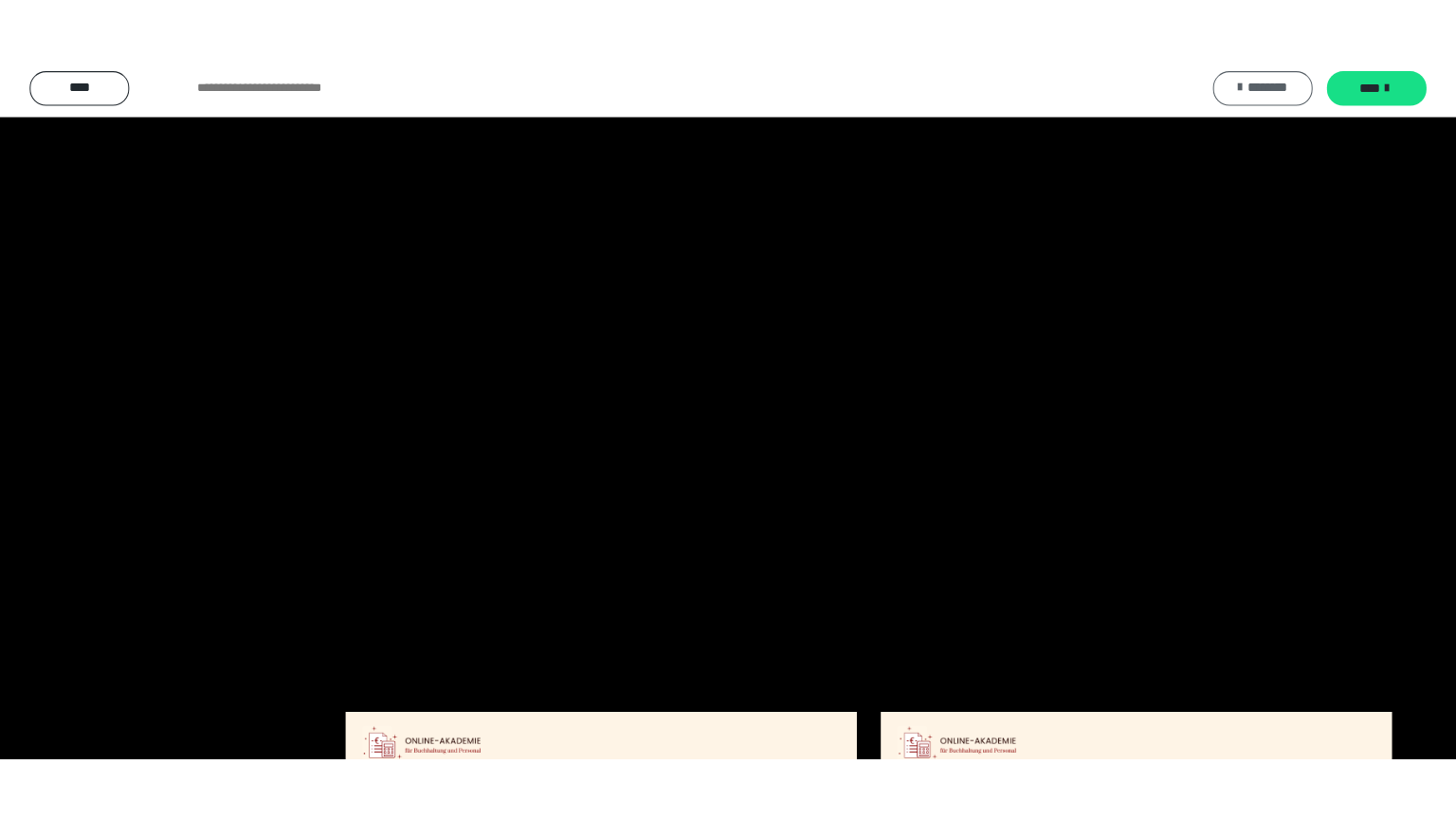 scroll, scrollTop: 4090, scrollLeft: 0, axis: vertical 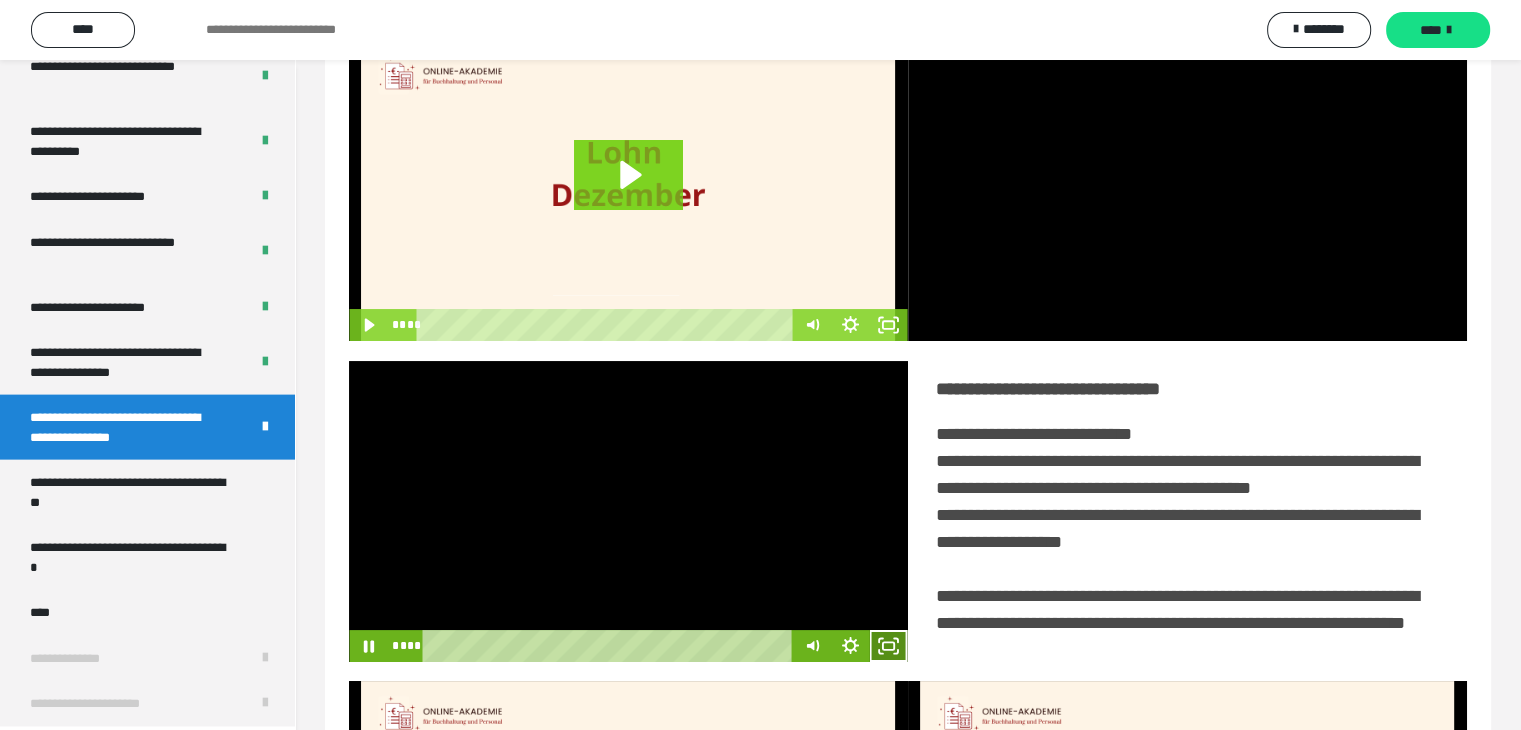 click 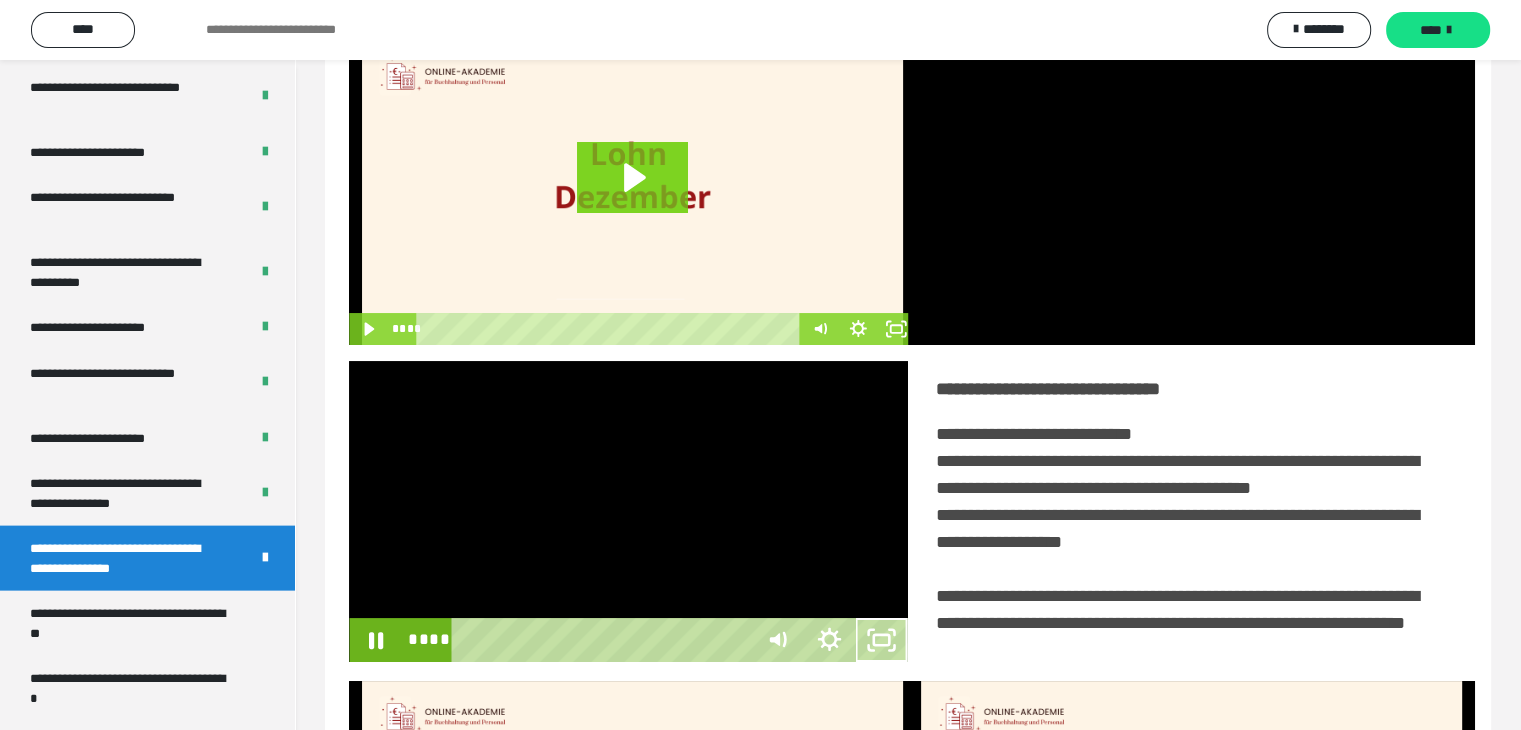 scroll, scrollTop: 4180, scrollLeft: 0, axis: vertical 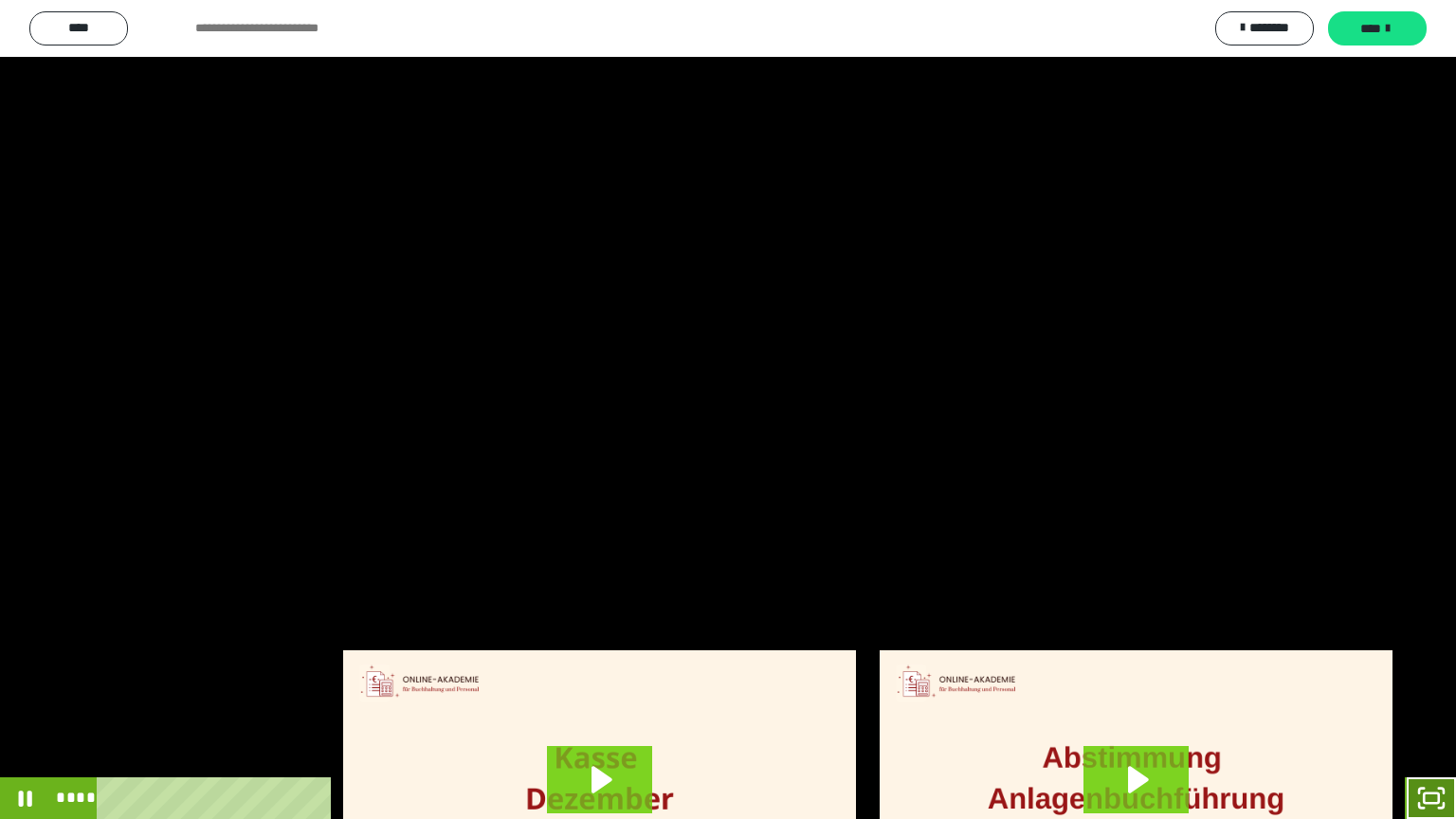 click 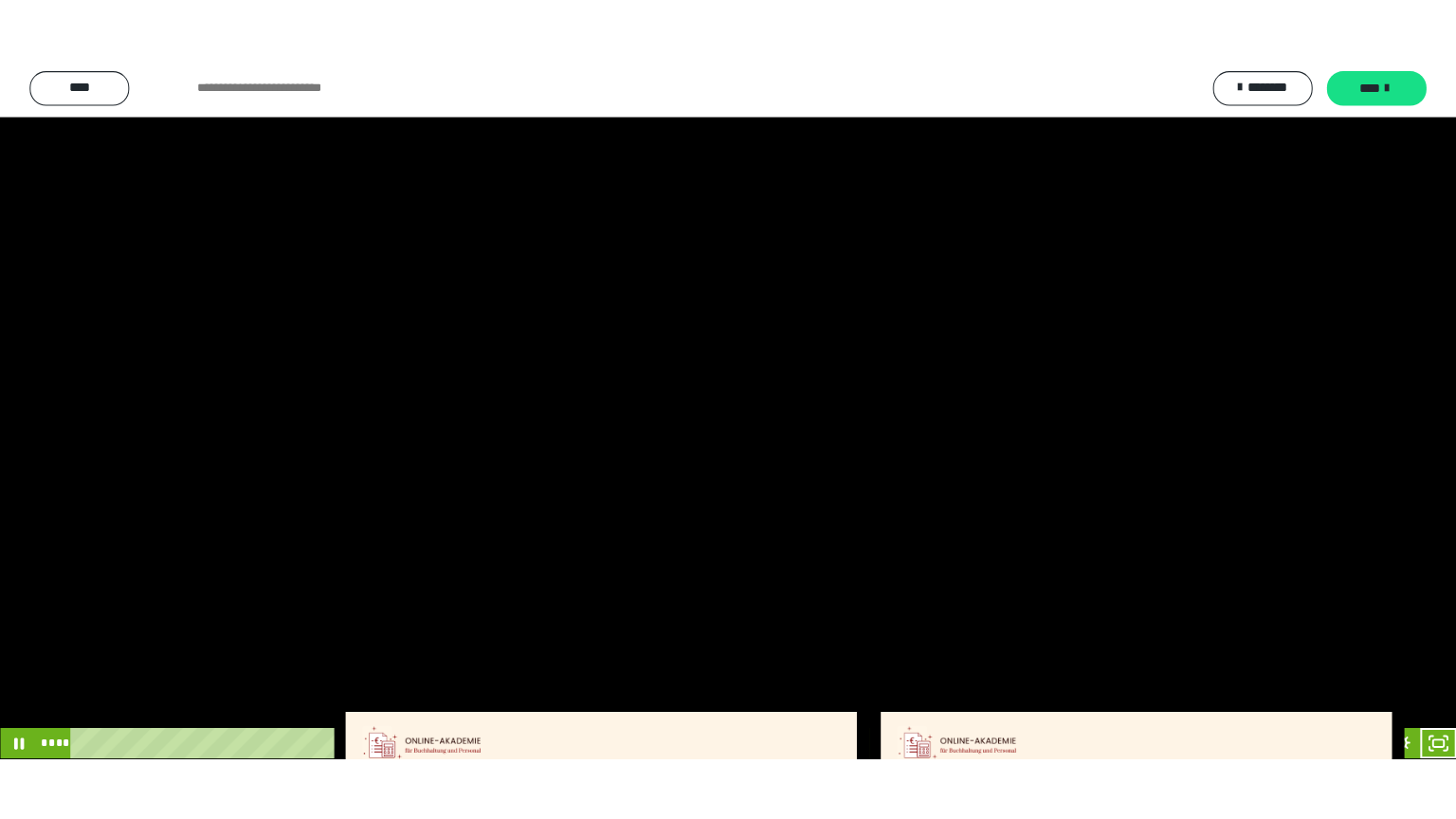 scroll, scrollTop: 4090, scrollLeft: 0, axis: vertical 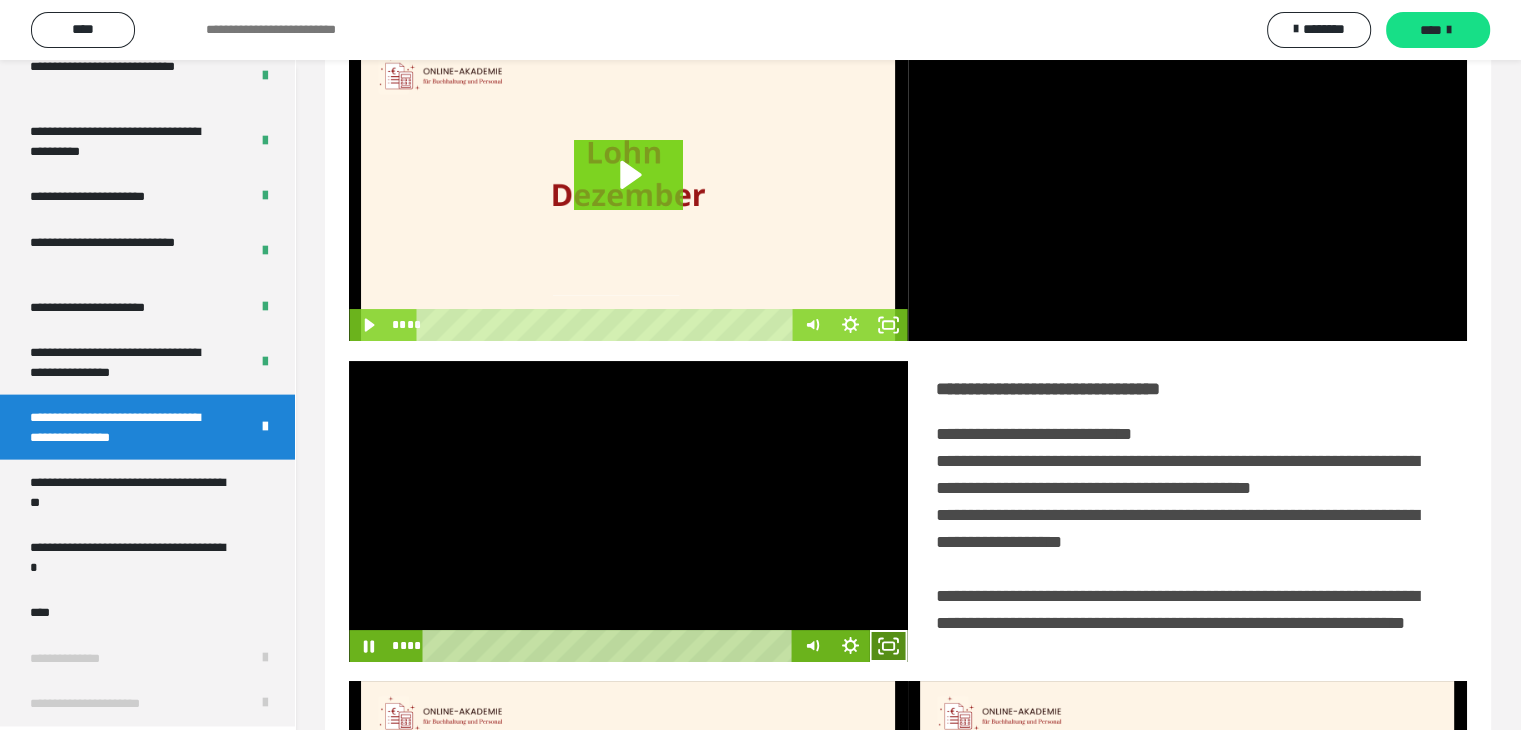 click 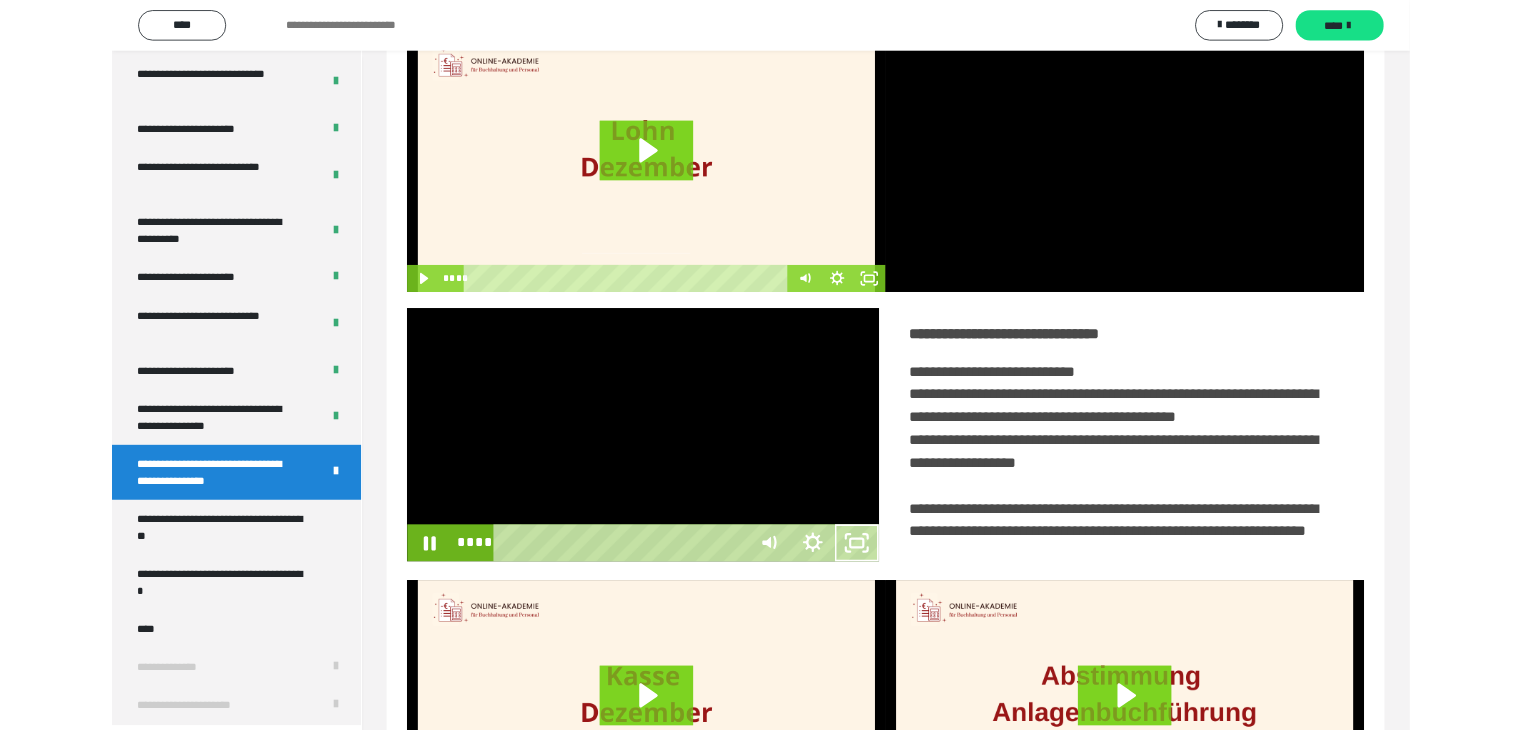 scroll, scrollTop: 4180, scrollLeft: 0, axis: vertical 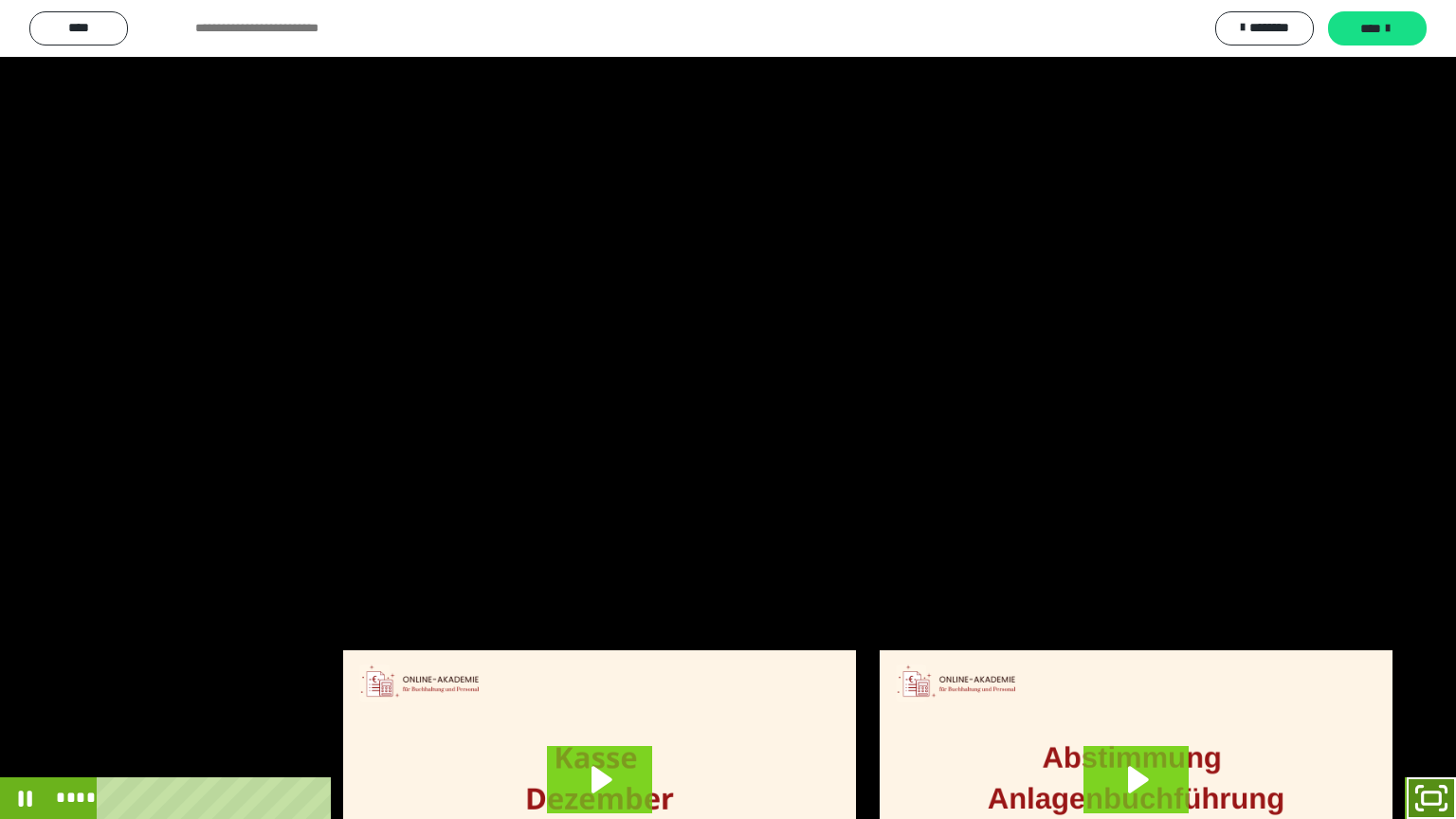 click 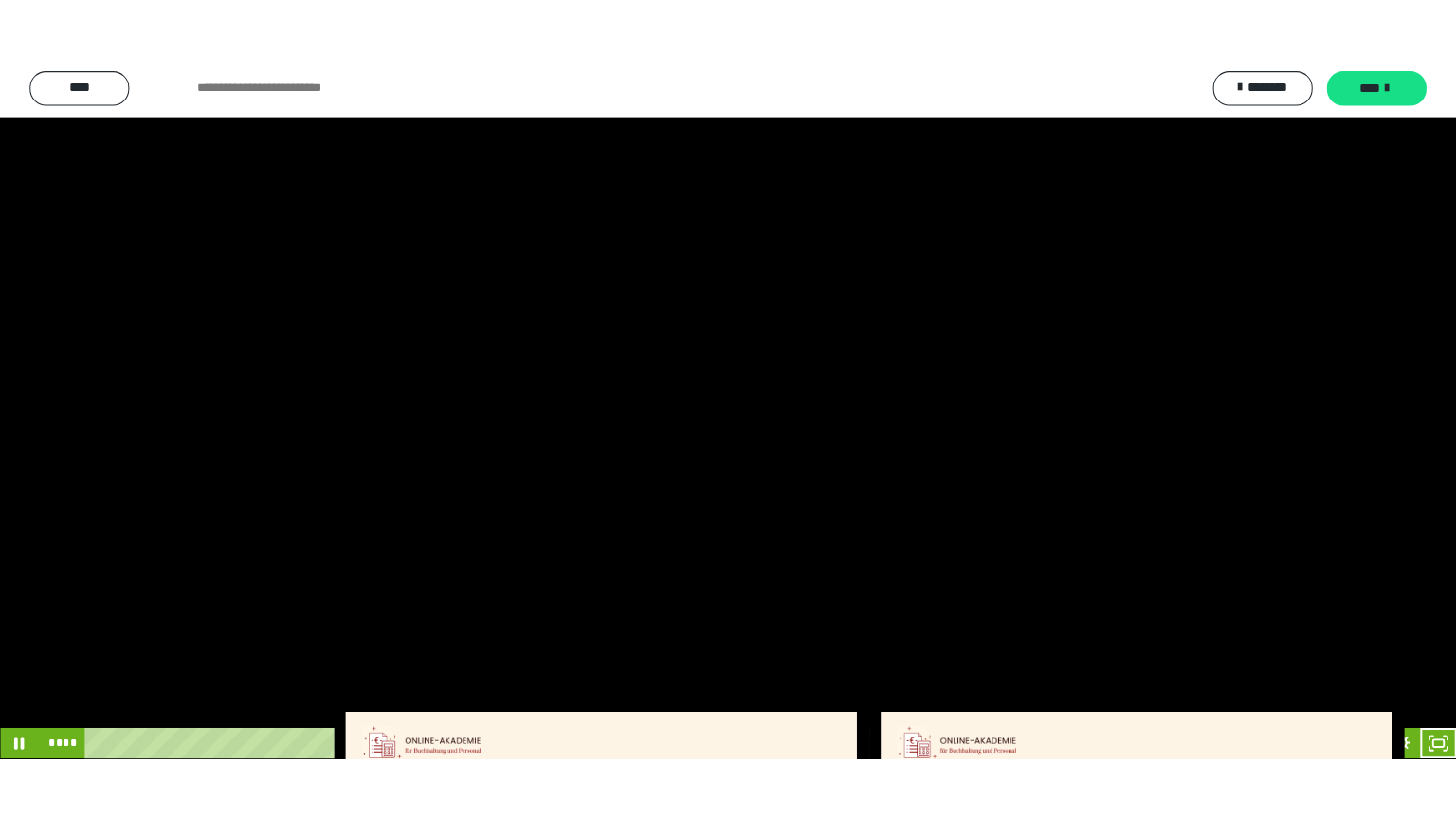 scroll, scrollTop: 4090, scrollLeft: 0, axis: vertical 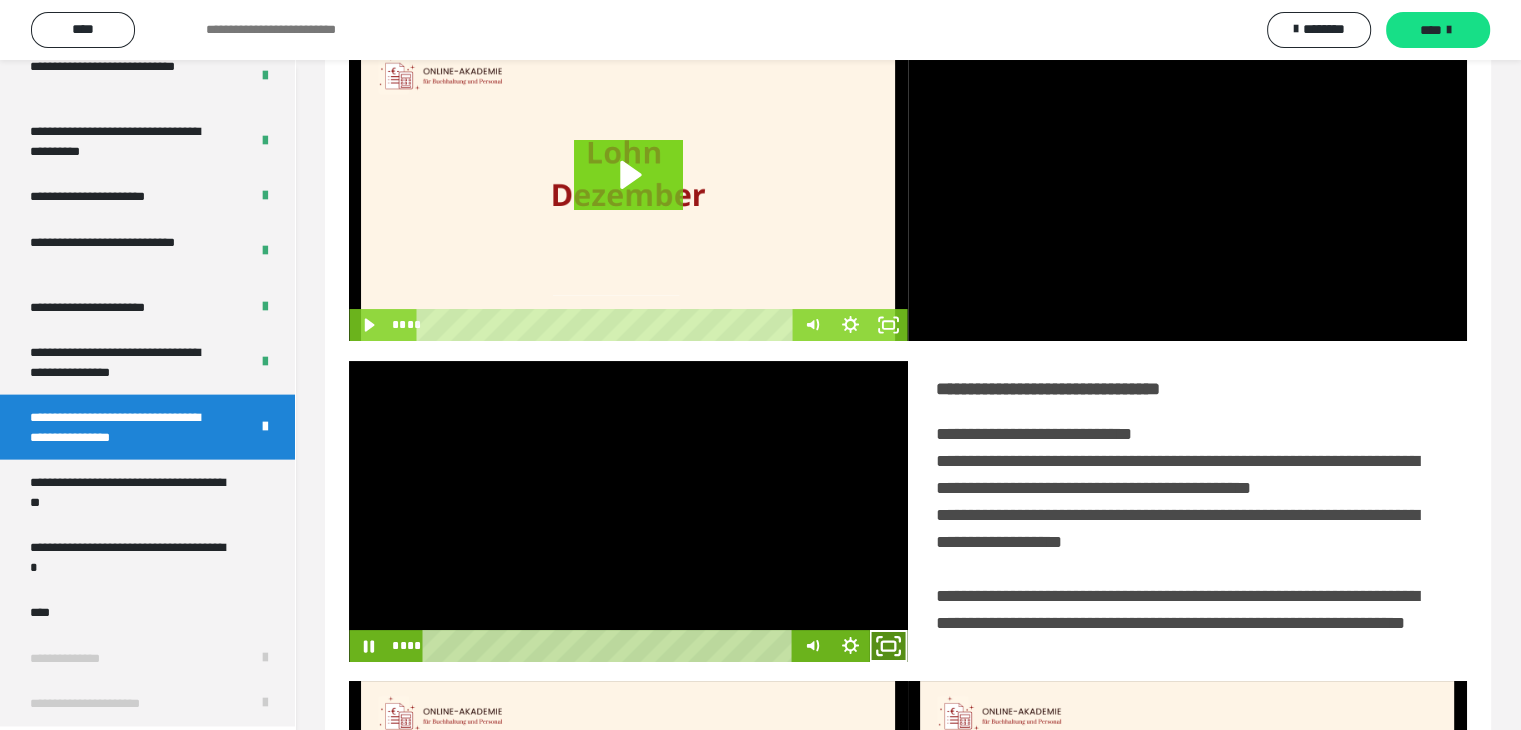 click 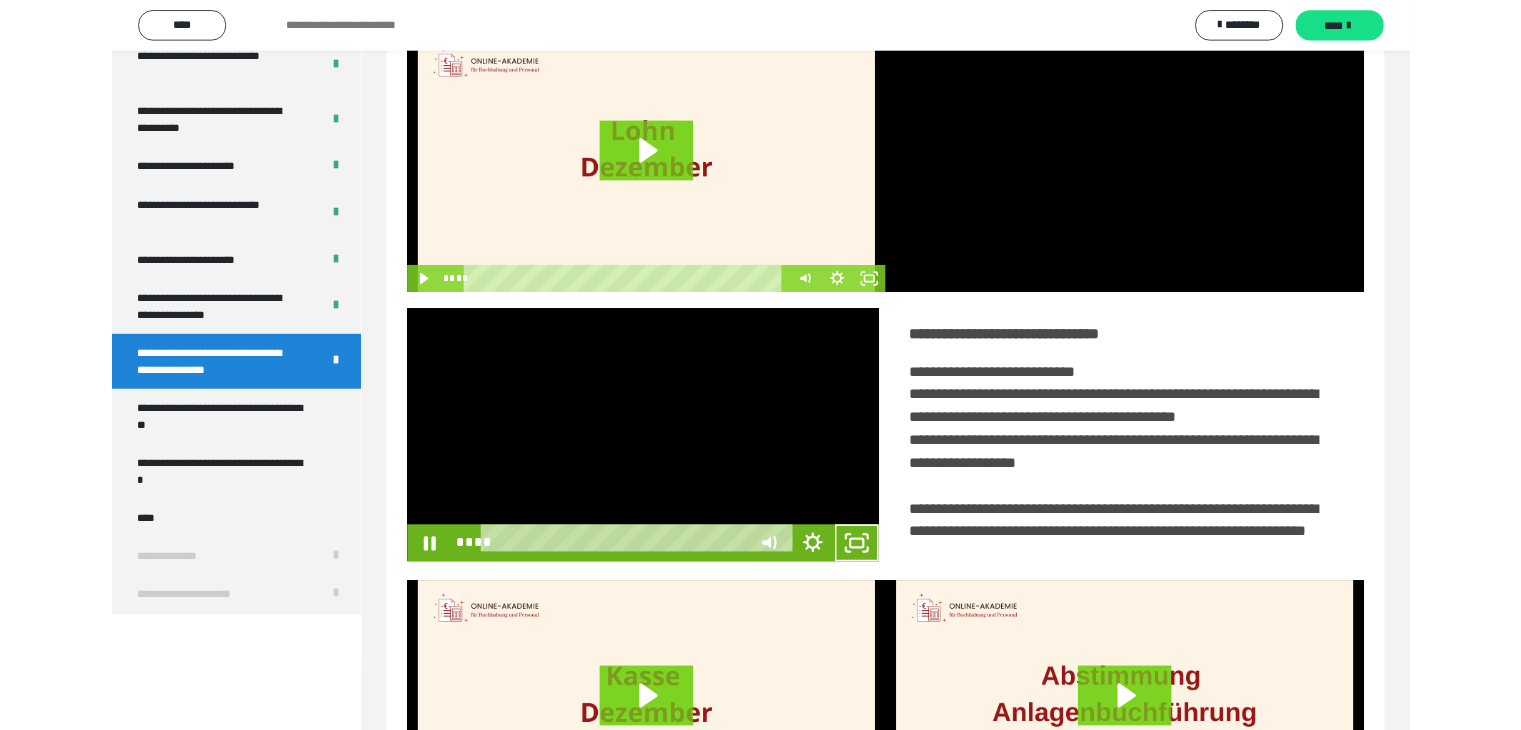 scroll, scrollTop: 4180, scrollLeft: 0, axis: vertical 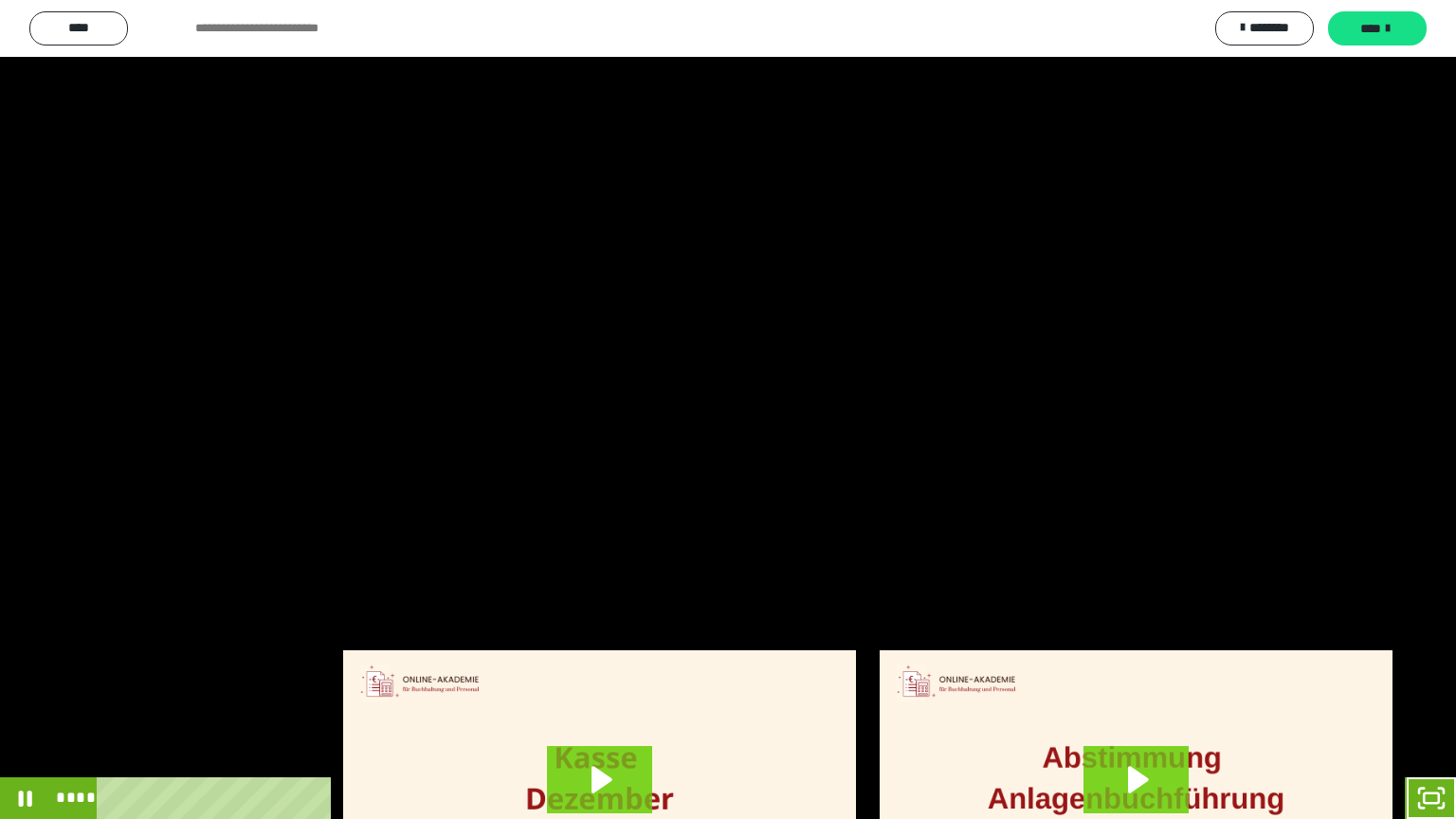 drag, startPoint x: 818, startPoint y: 431, endPoint x: 883, endPoint y: 534, distance: 121.79491 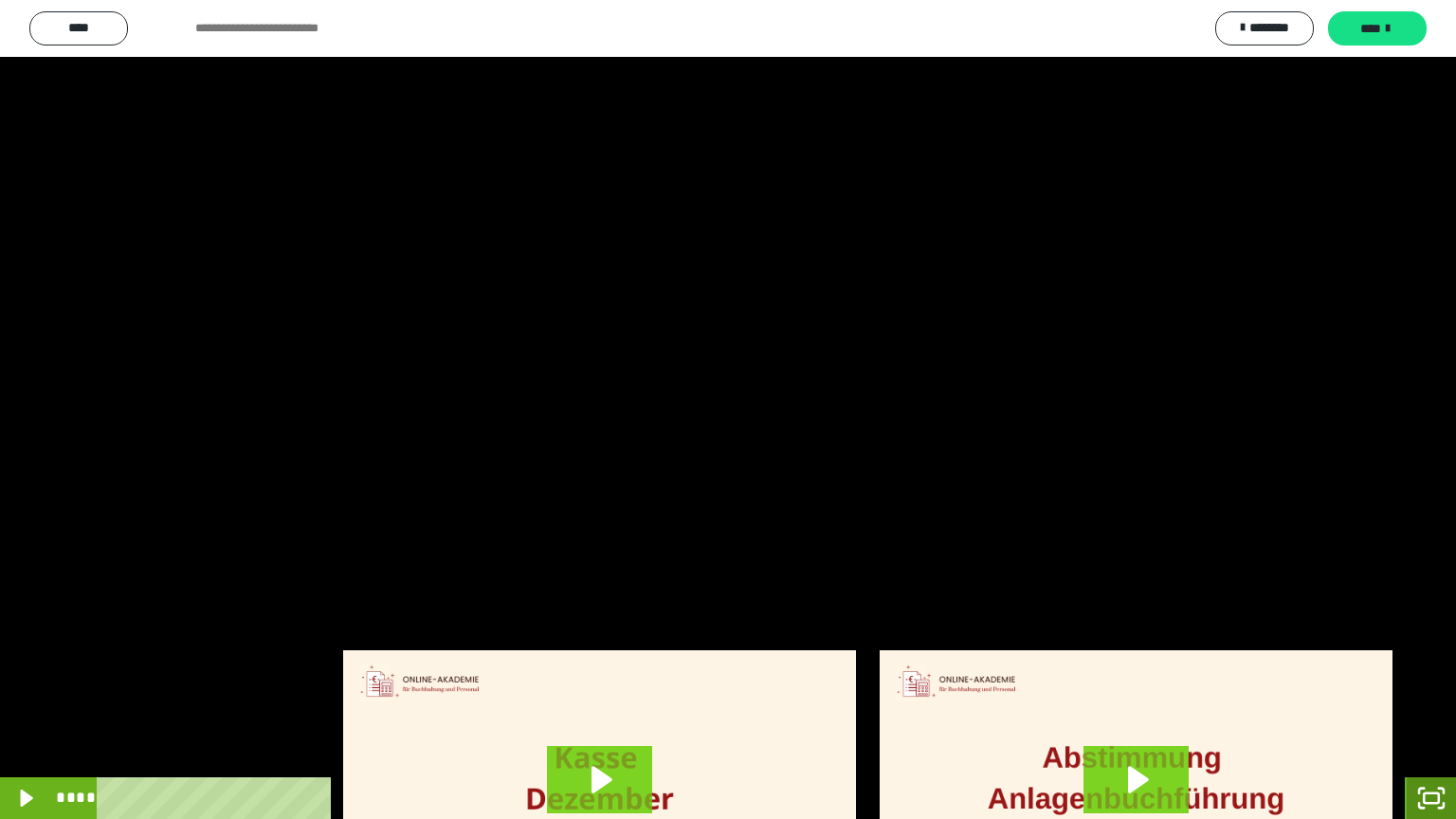 drag, startPoint x: 1431, startPoint y: 800, endPoint x: 1251, endPoint y: 197, distance: 629.29246 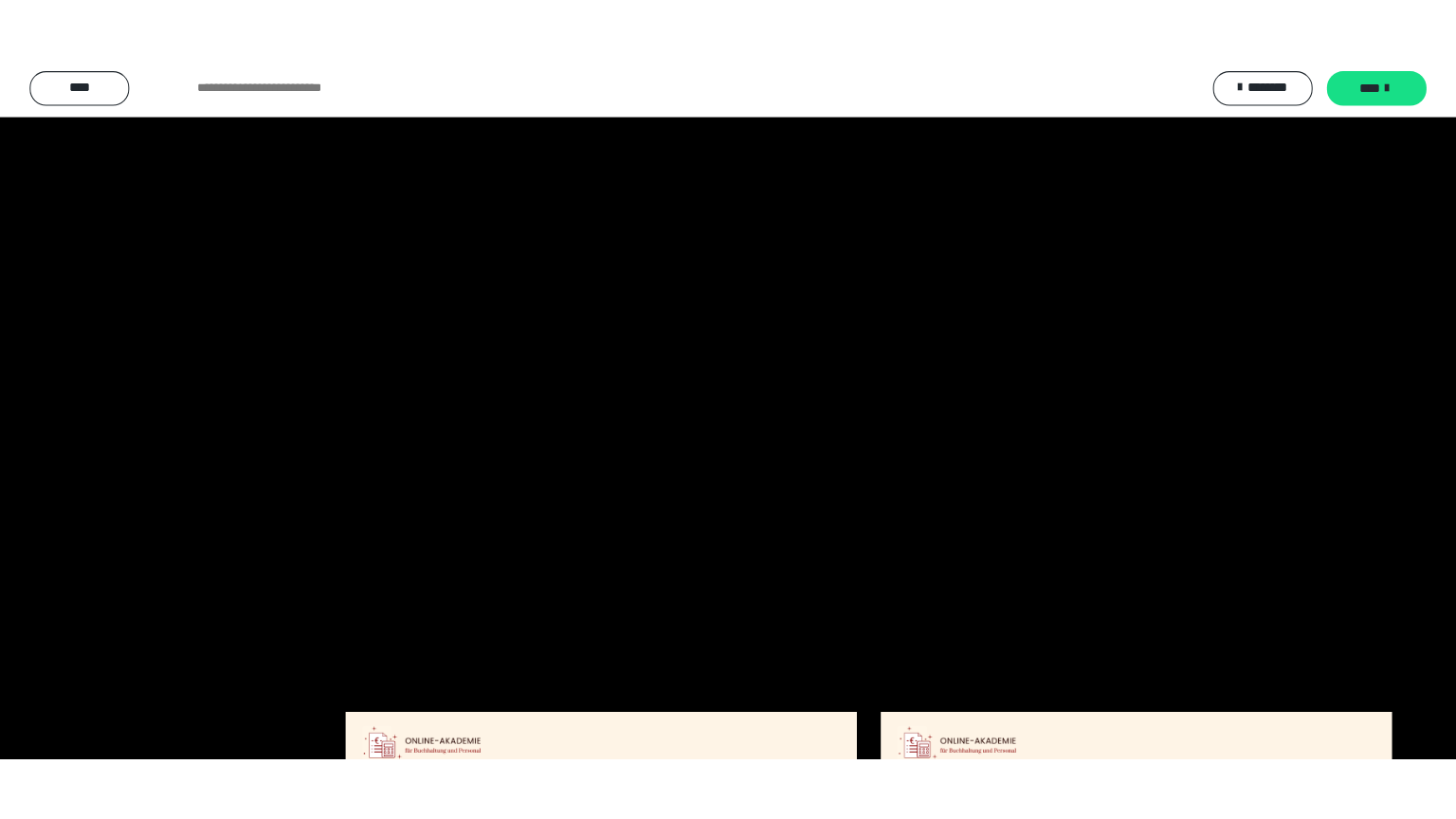 scroll, scrollTop: 4090, scrollLeft: 0, axis: vertical 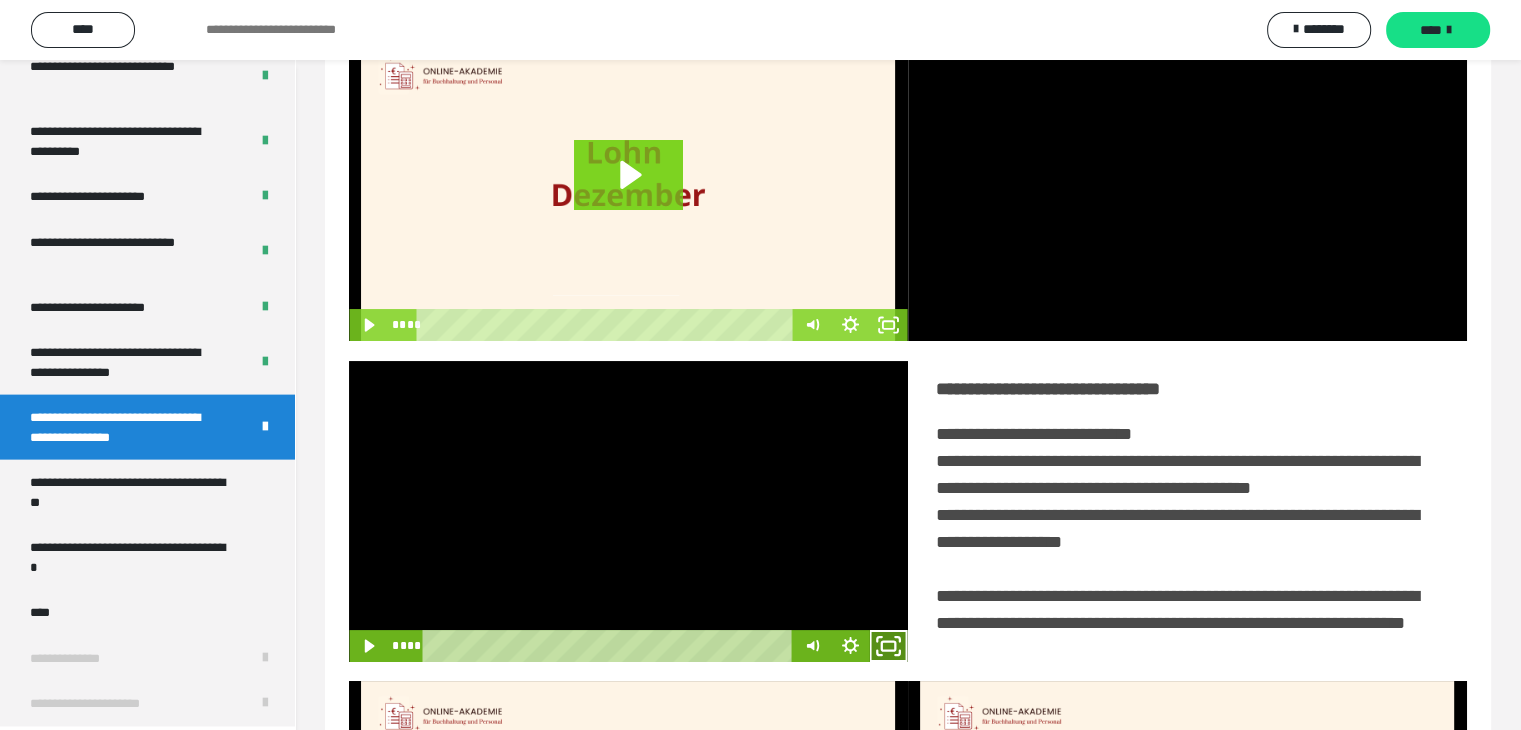 click 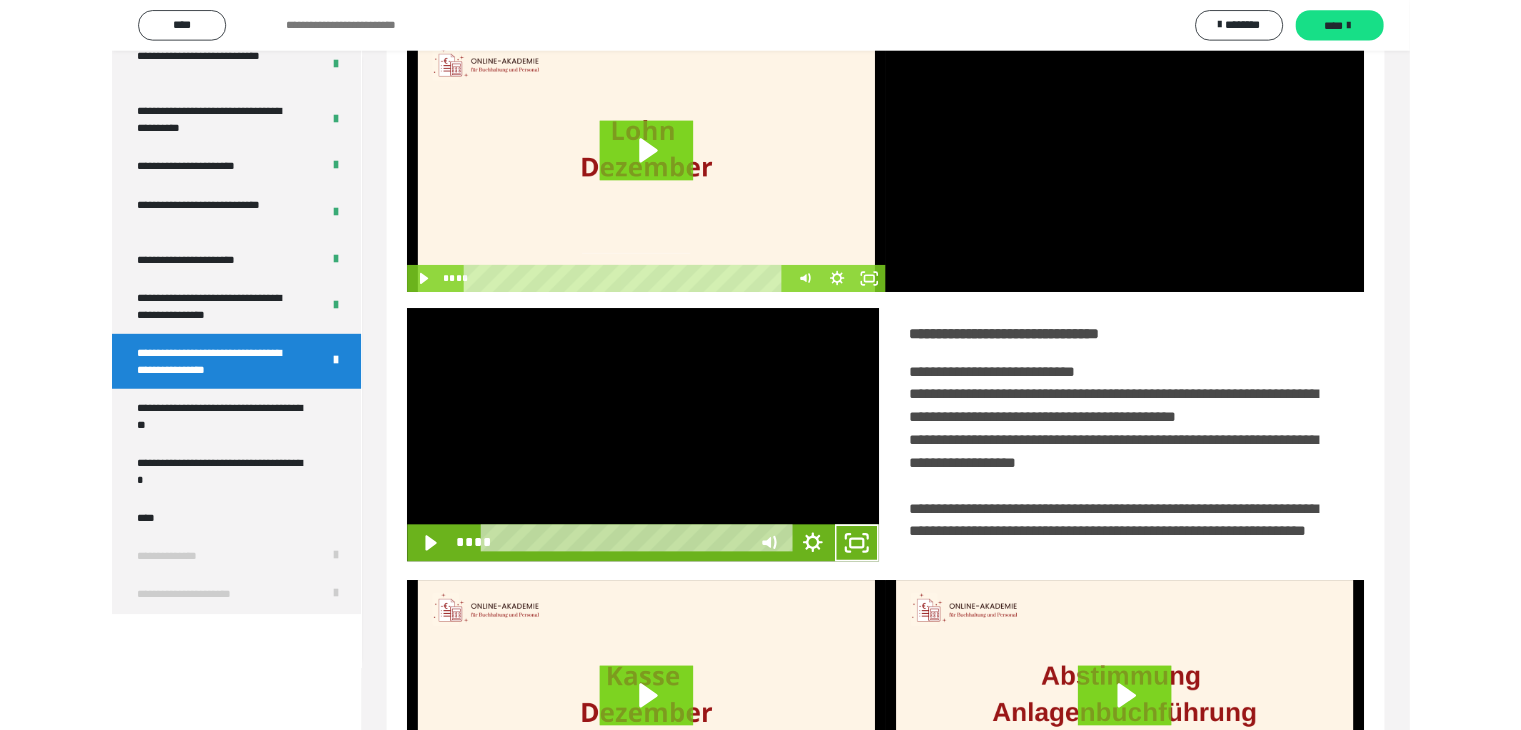 scroll, scrollTop: 4180, scrollLeft: 0, axis: vertical 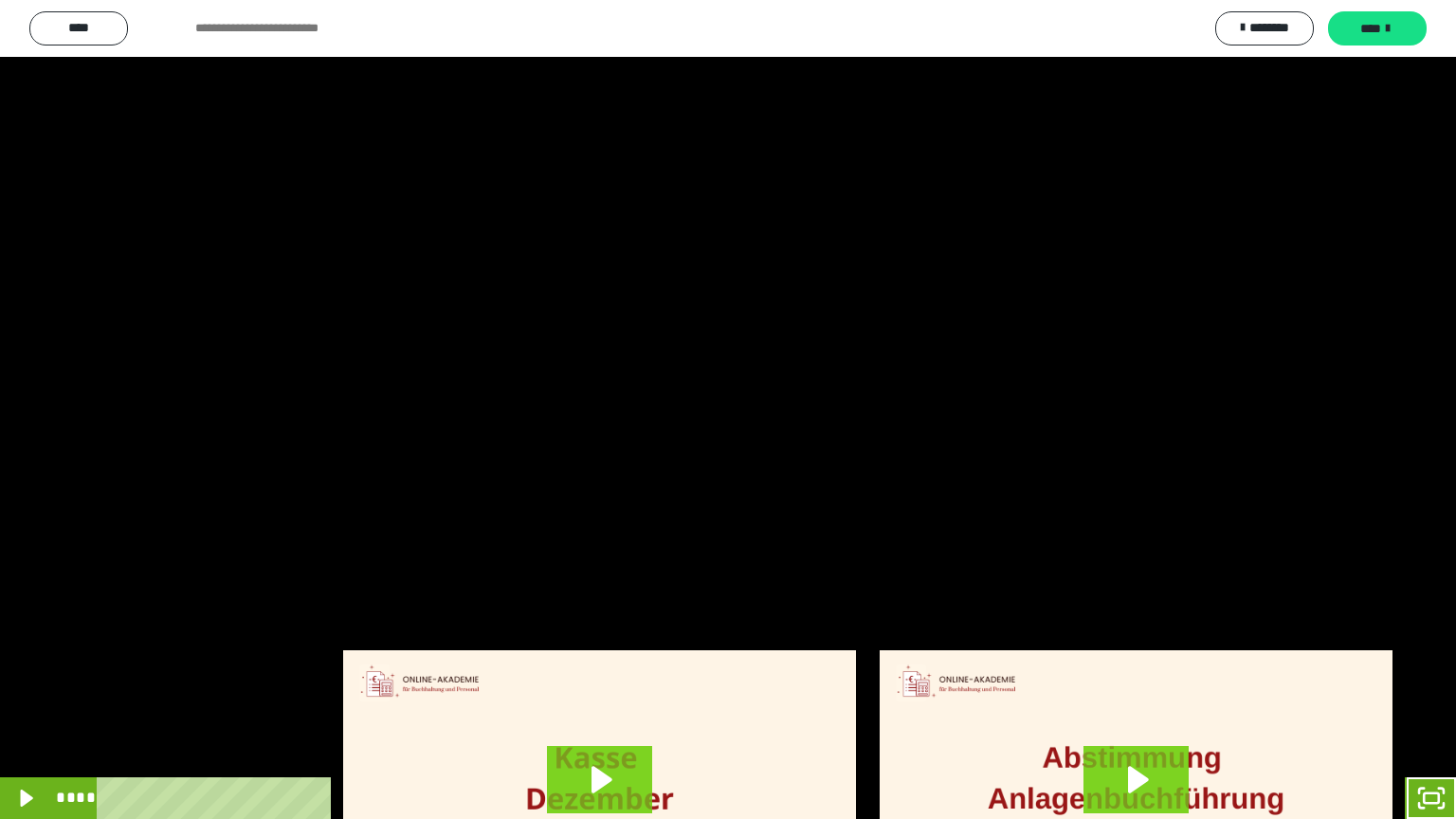 click at bounding box center (728, 410) 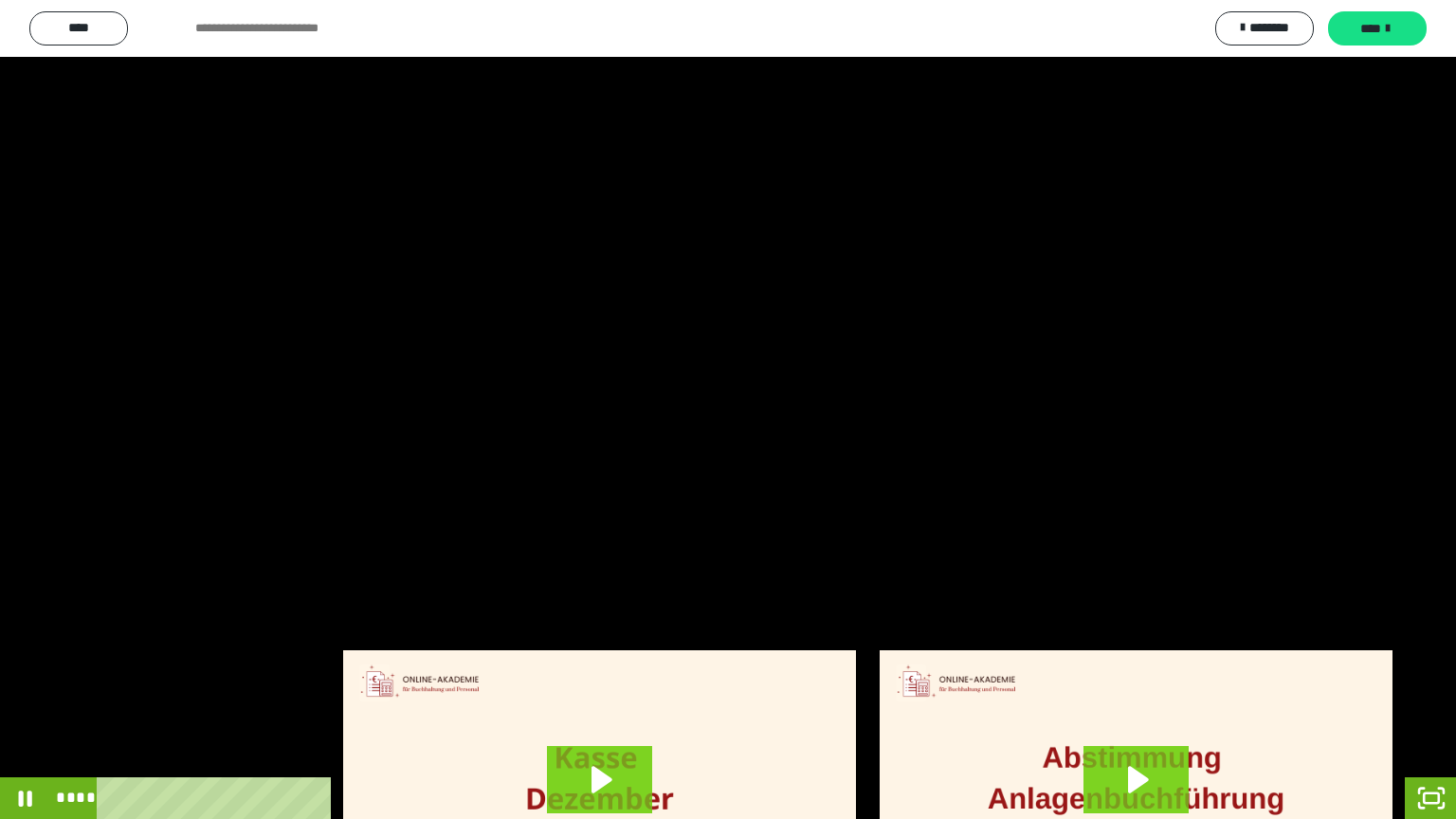 click at bounding box center (728, 410) 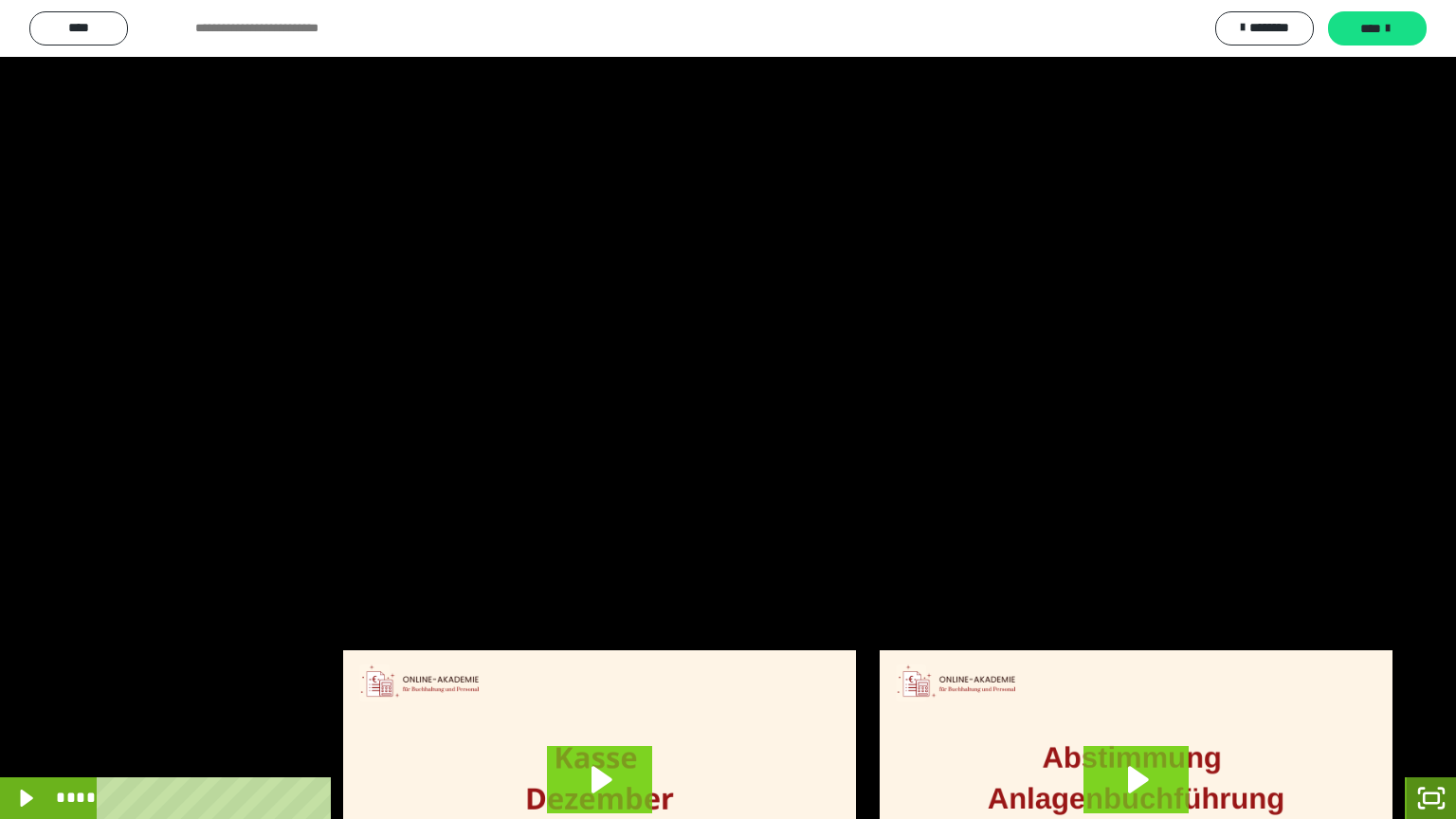 click 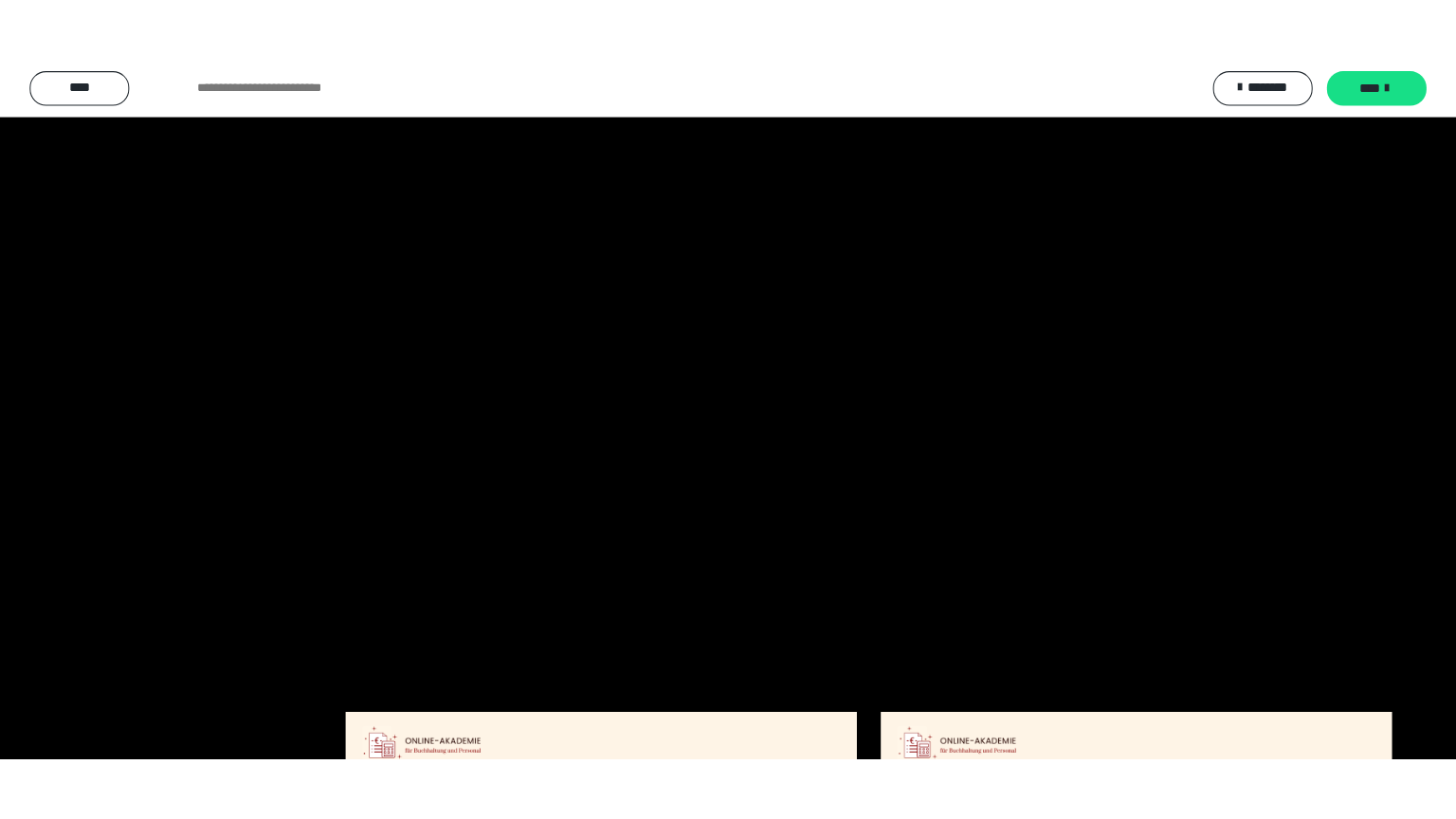 scroll, scrollTop: 4090, scrollLeft: 0, axis: vertical 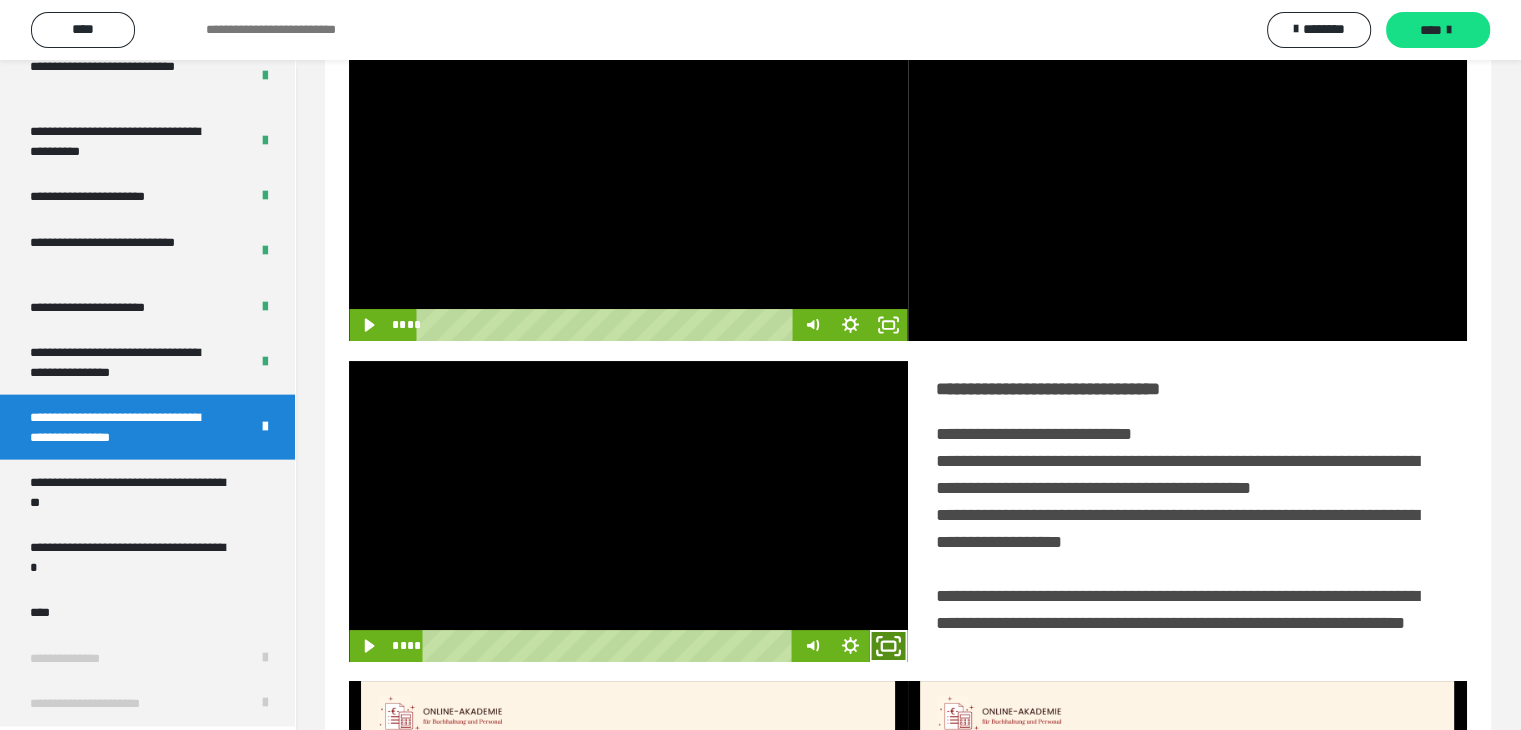 click 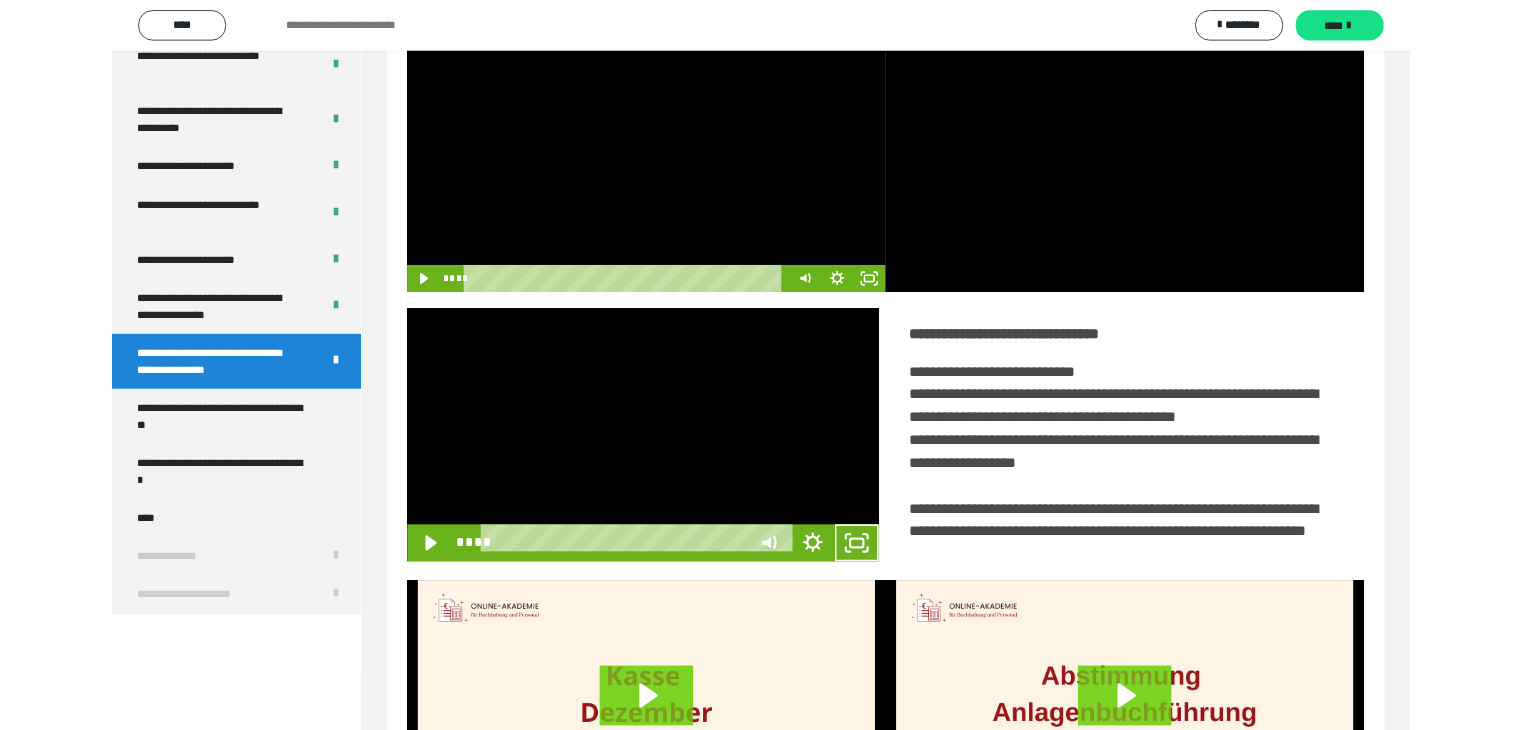 scroll, scrollTop: 4180, scrollLeft: 0, axis: vertical 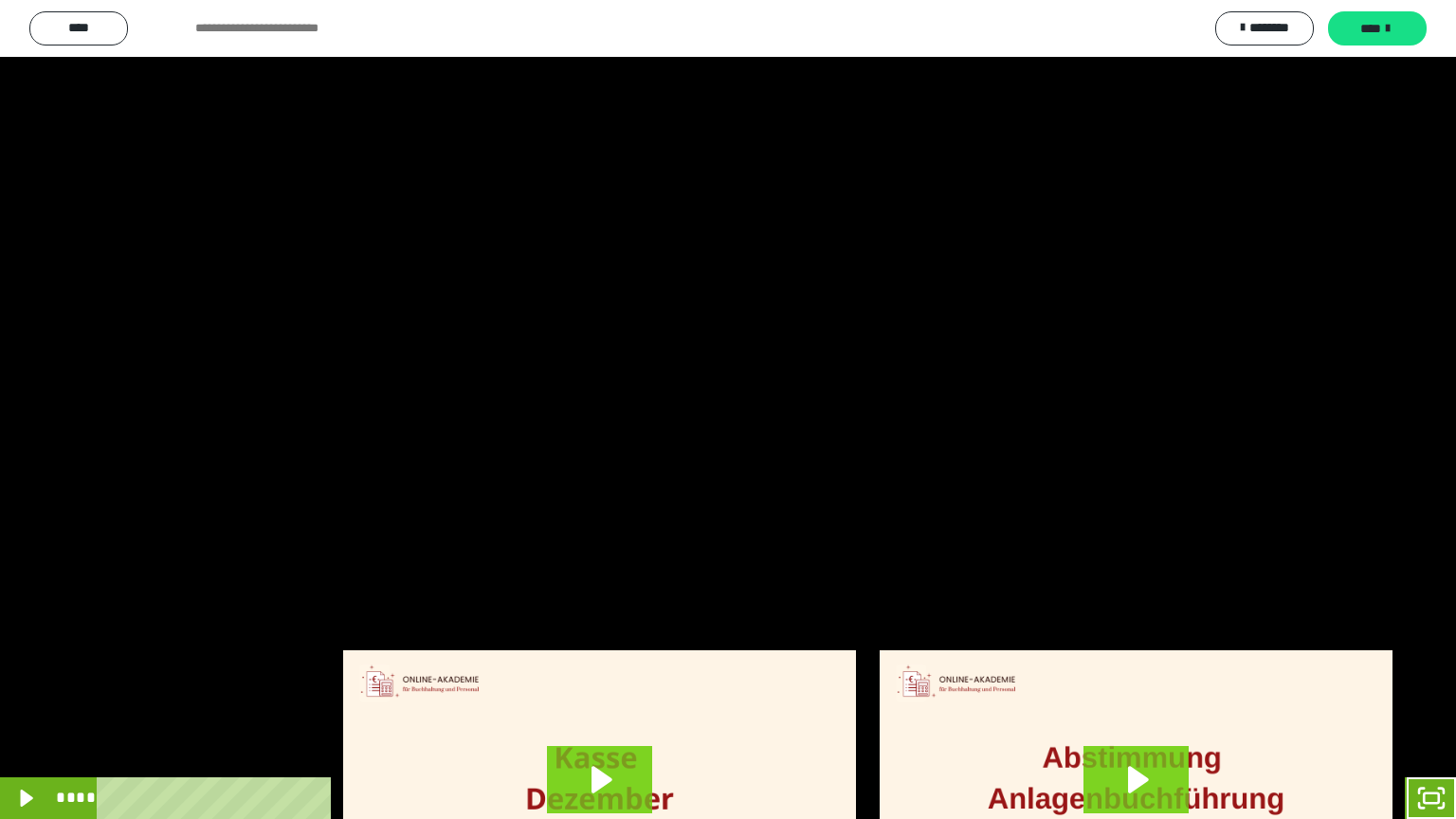 click at bounding box center [728, 410] 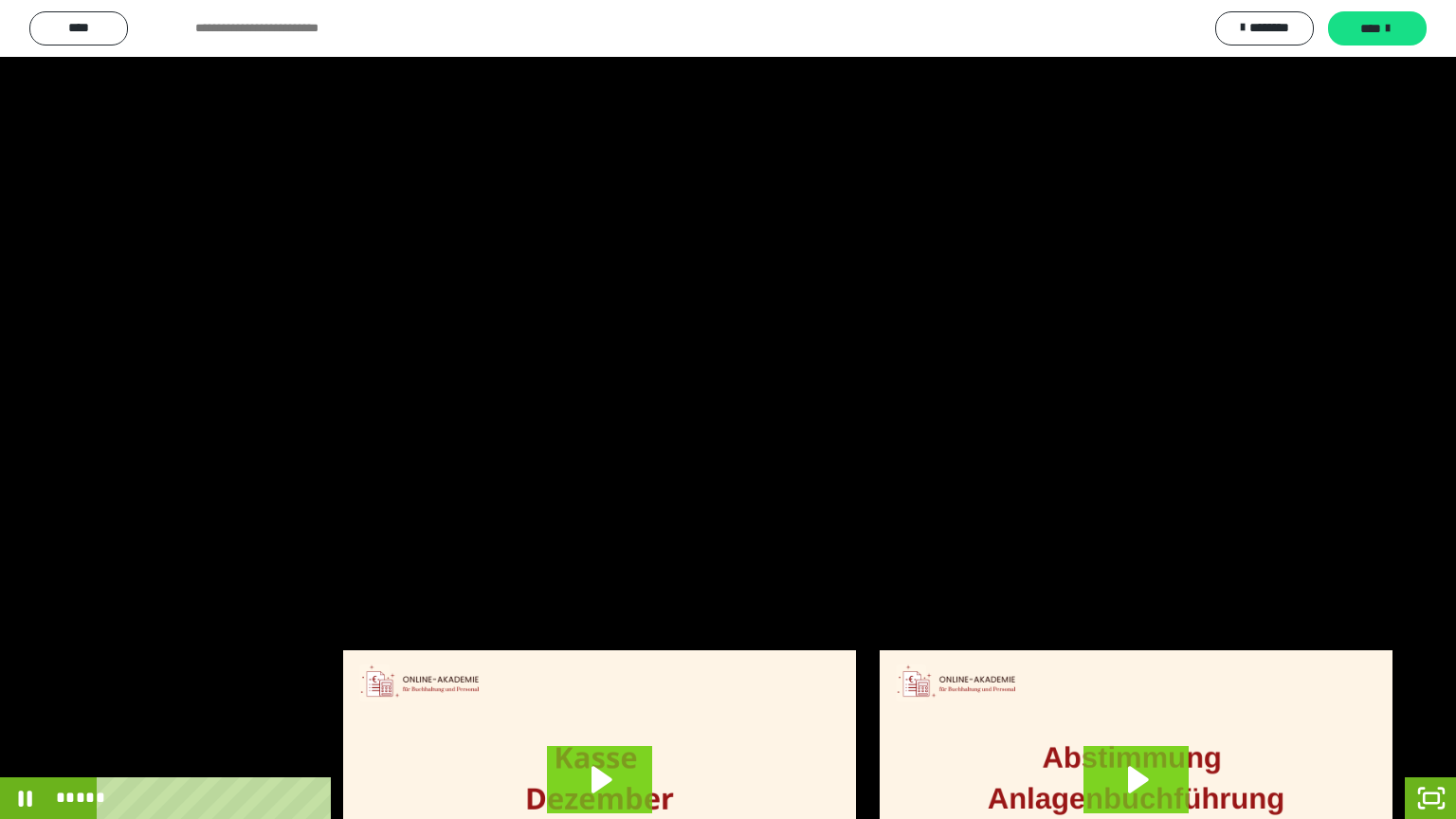 click on "*****" at bounding box center (705, 798) 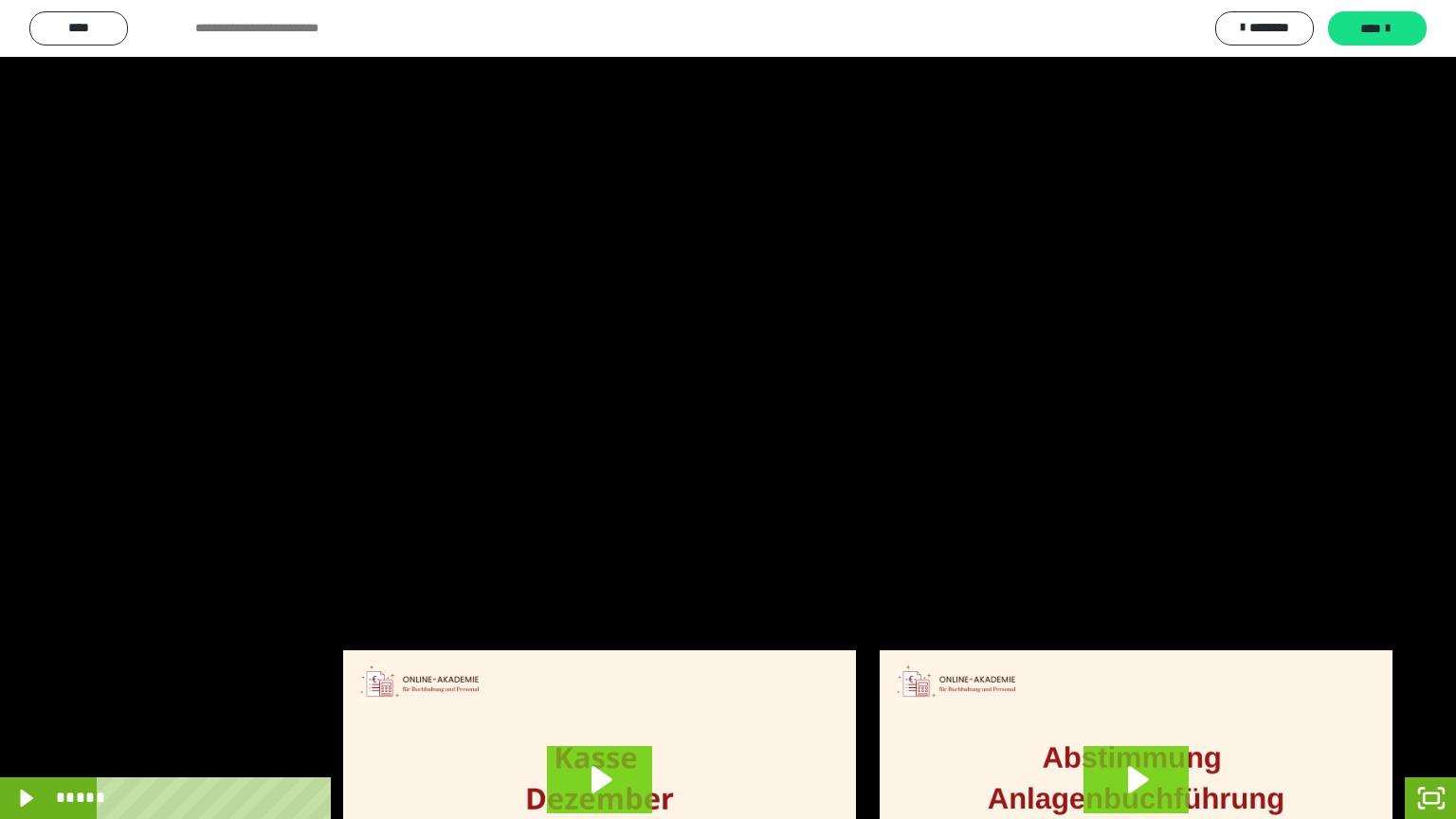 click on "*****" at bounding box center (705, 798) 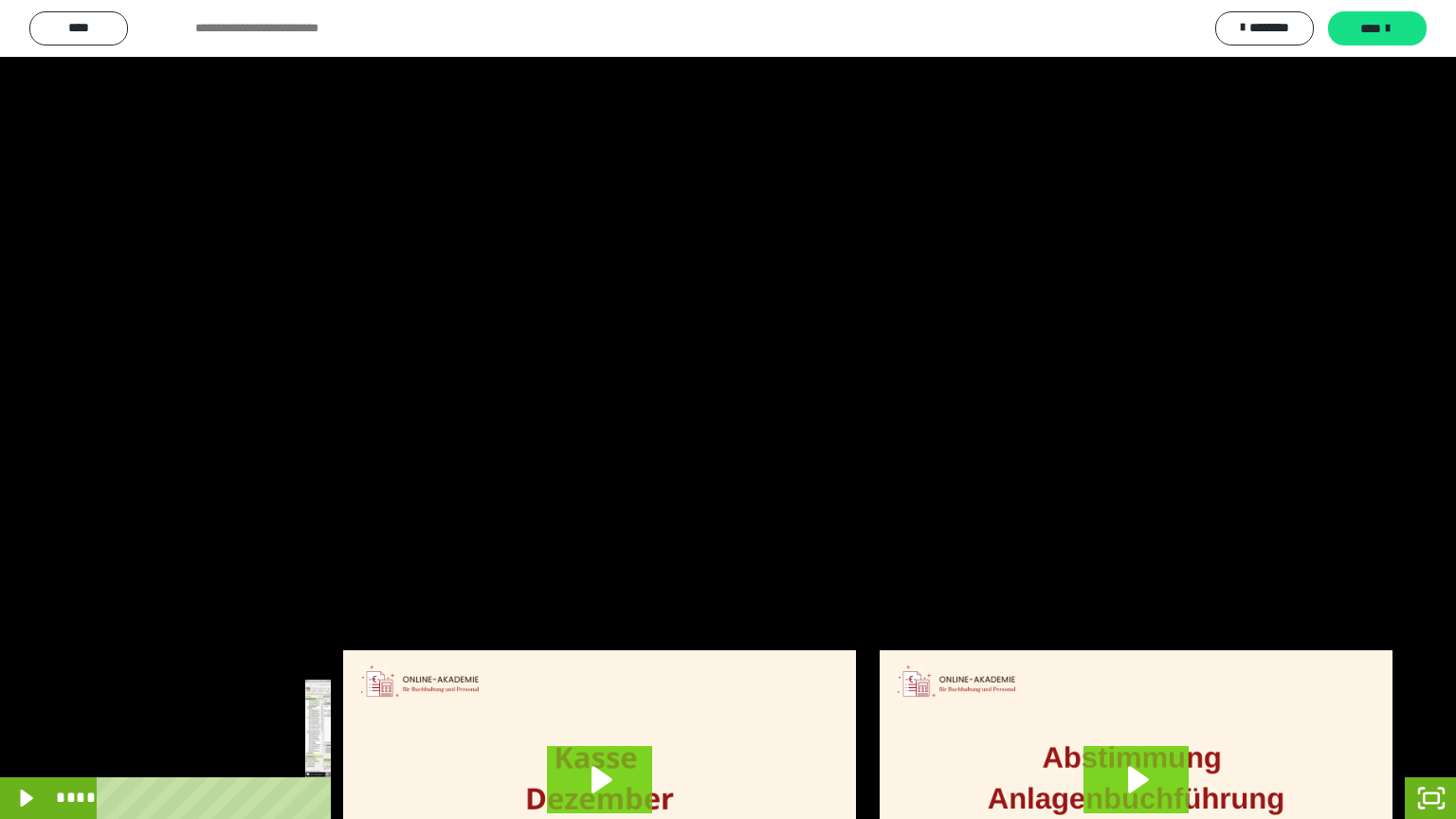 click on "****" at bounding box center [705, 798] 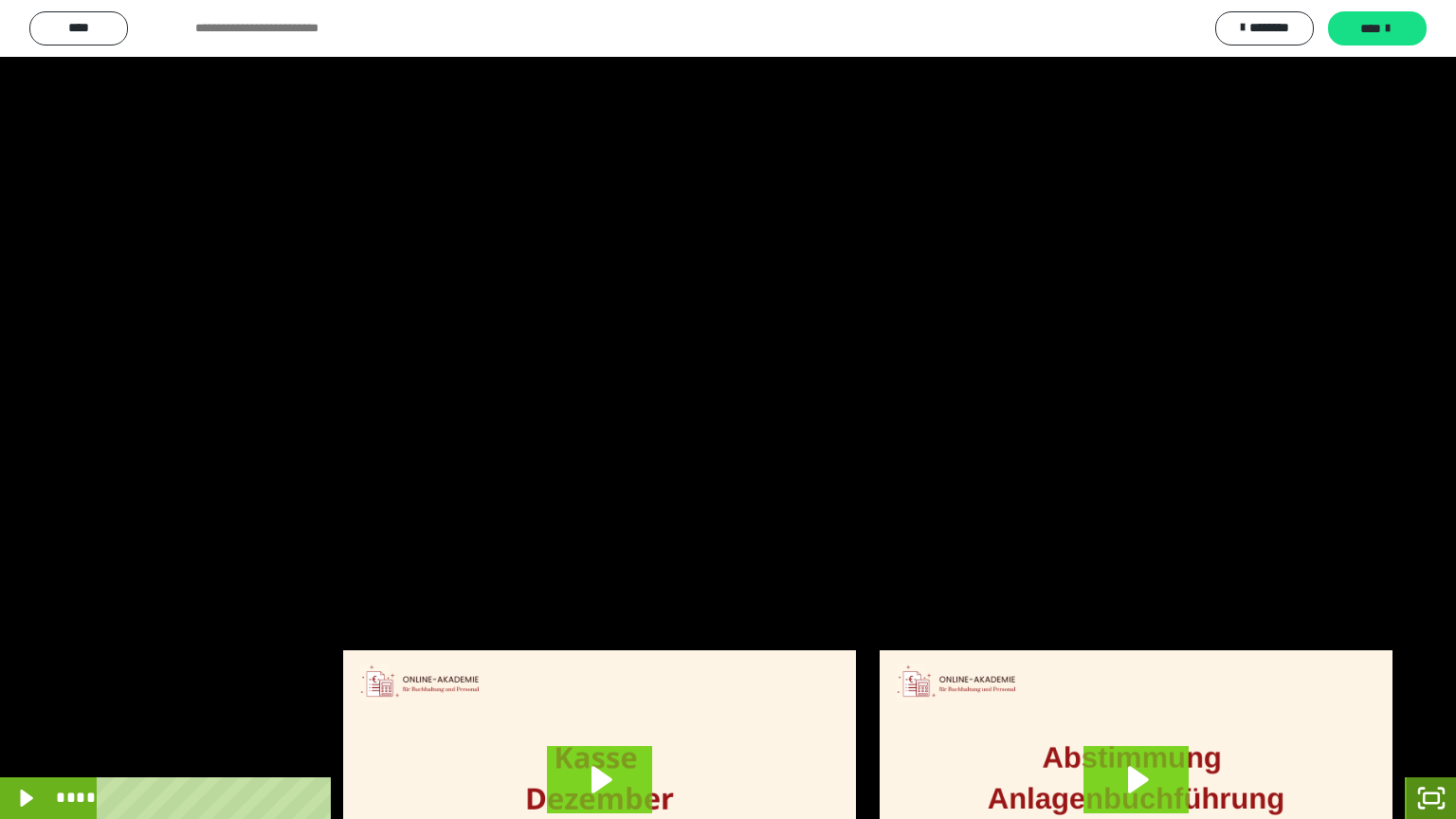 click 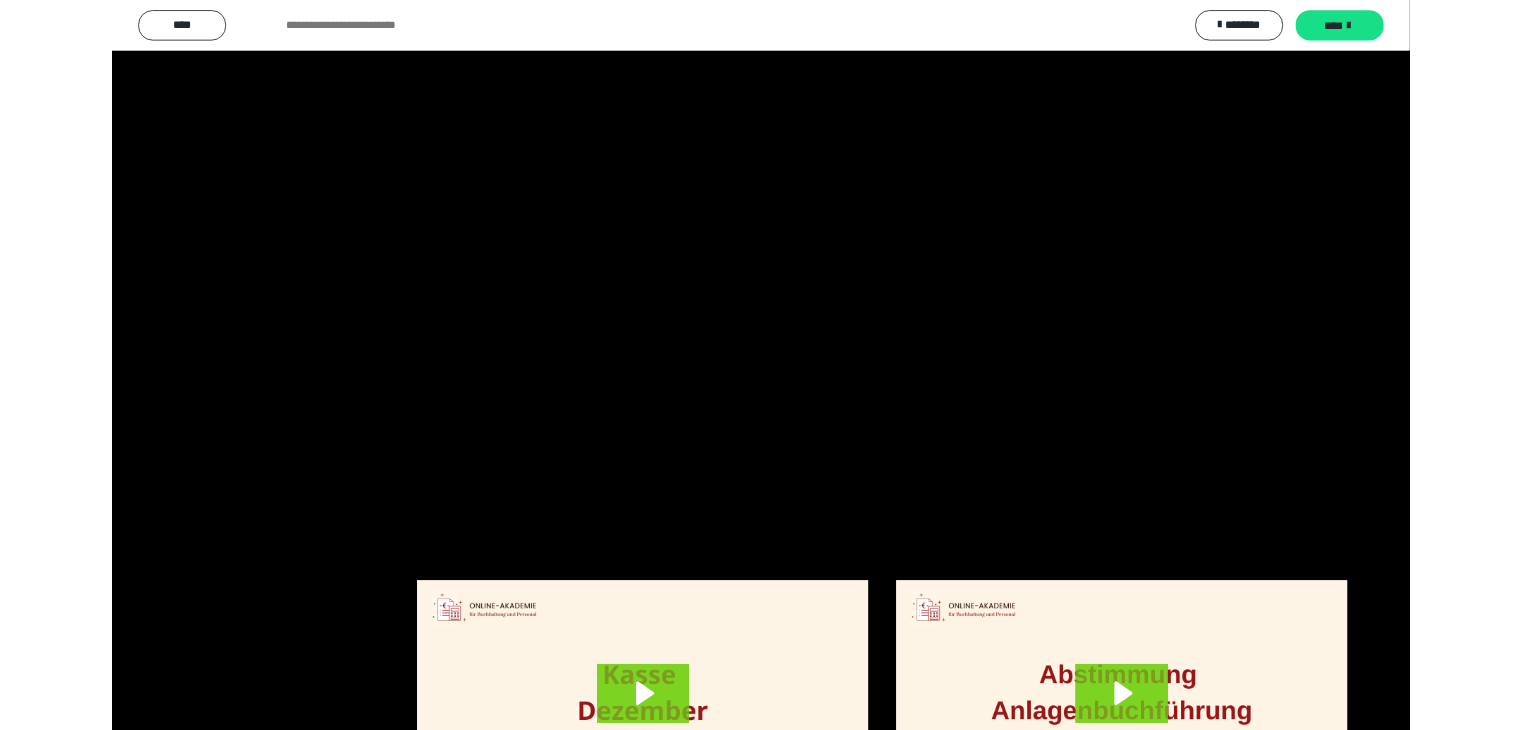 scroll, scrollTop: 4315, scrollLeft: 0, axis: vertical 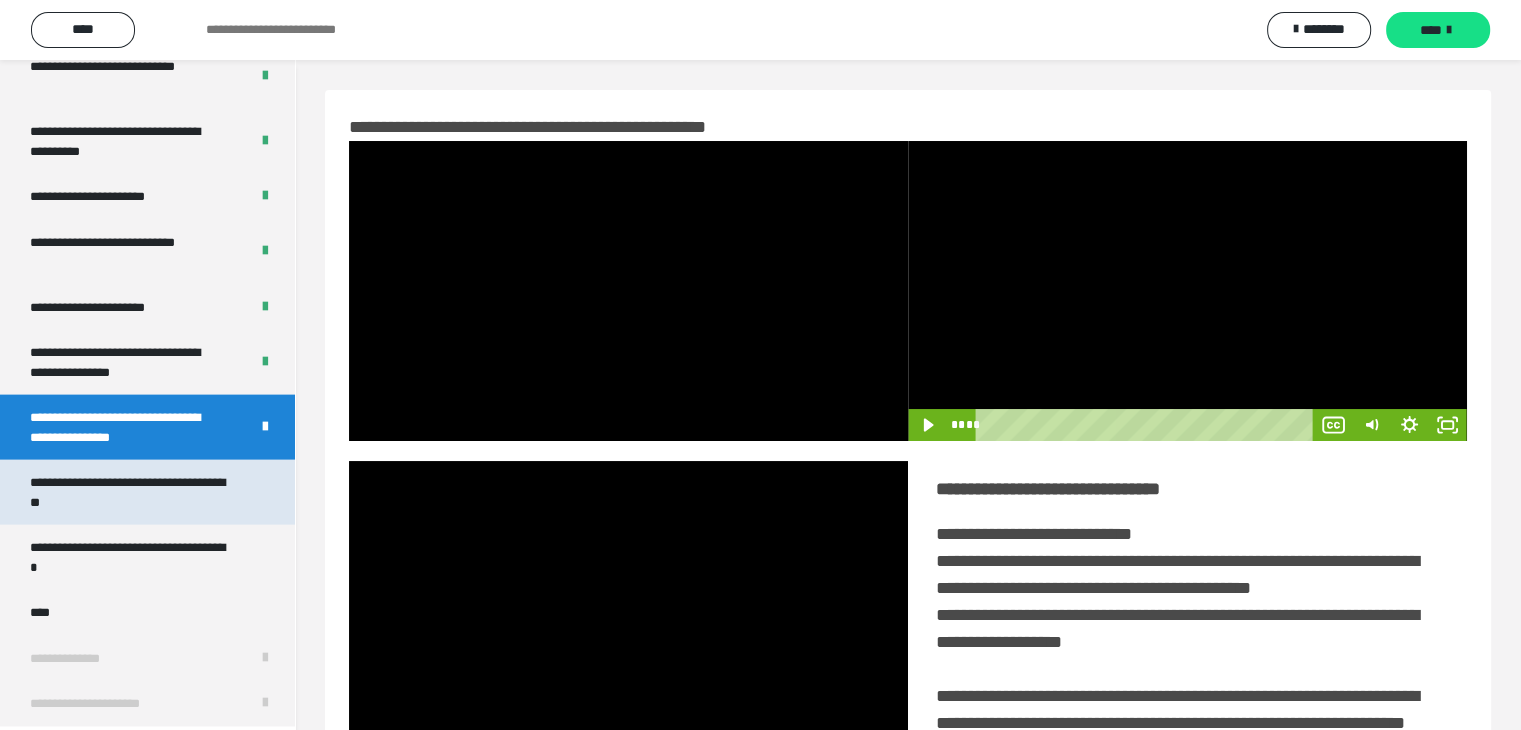 click on "**********" at bounding box center [132, 492] 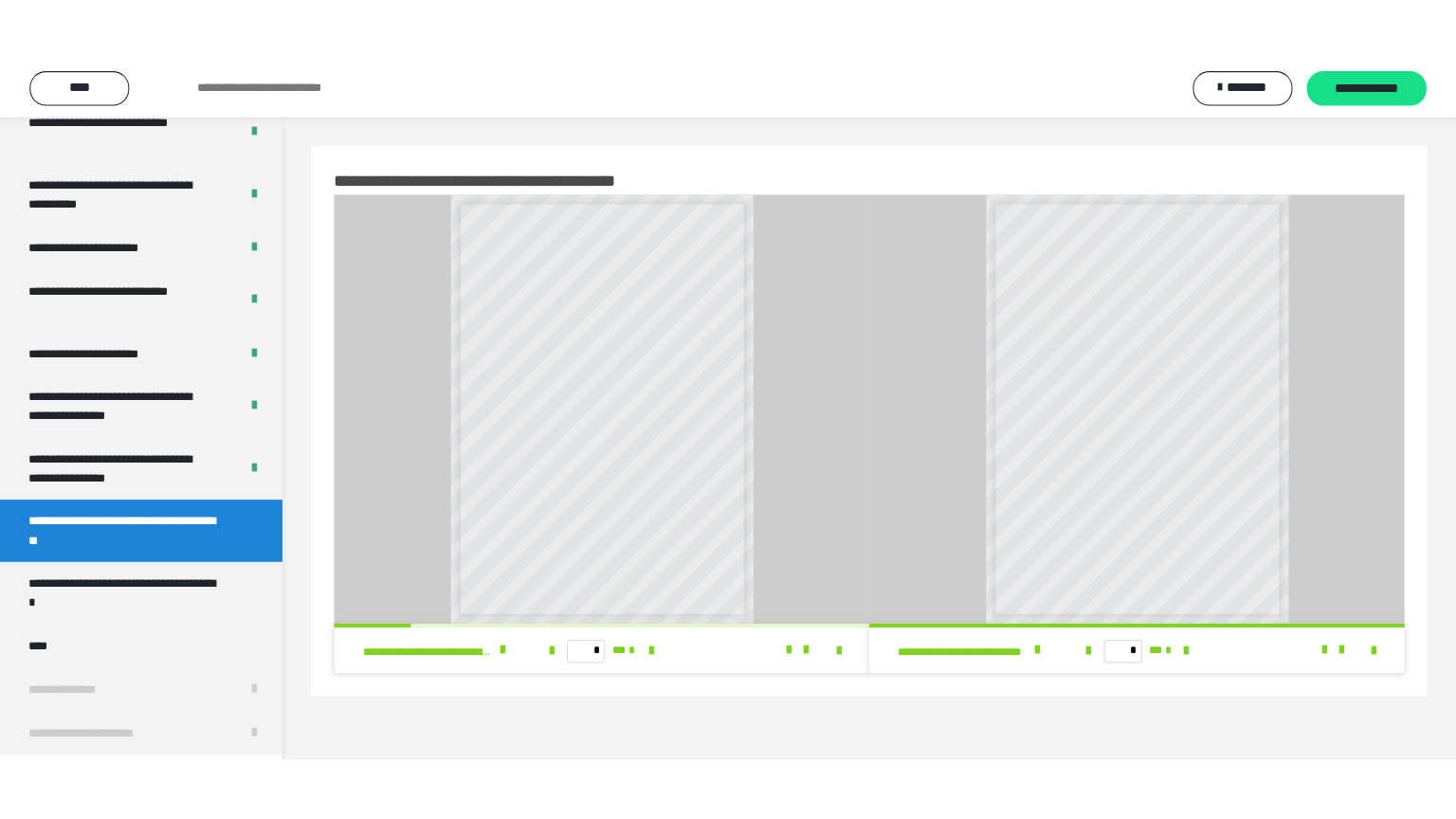 scroll, scrollTop: 57, scrollLeft: 0, axis: vertical 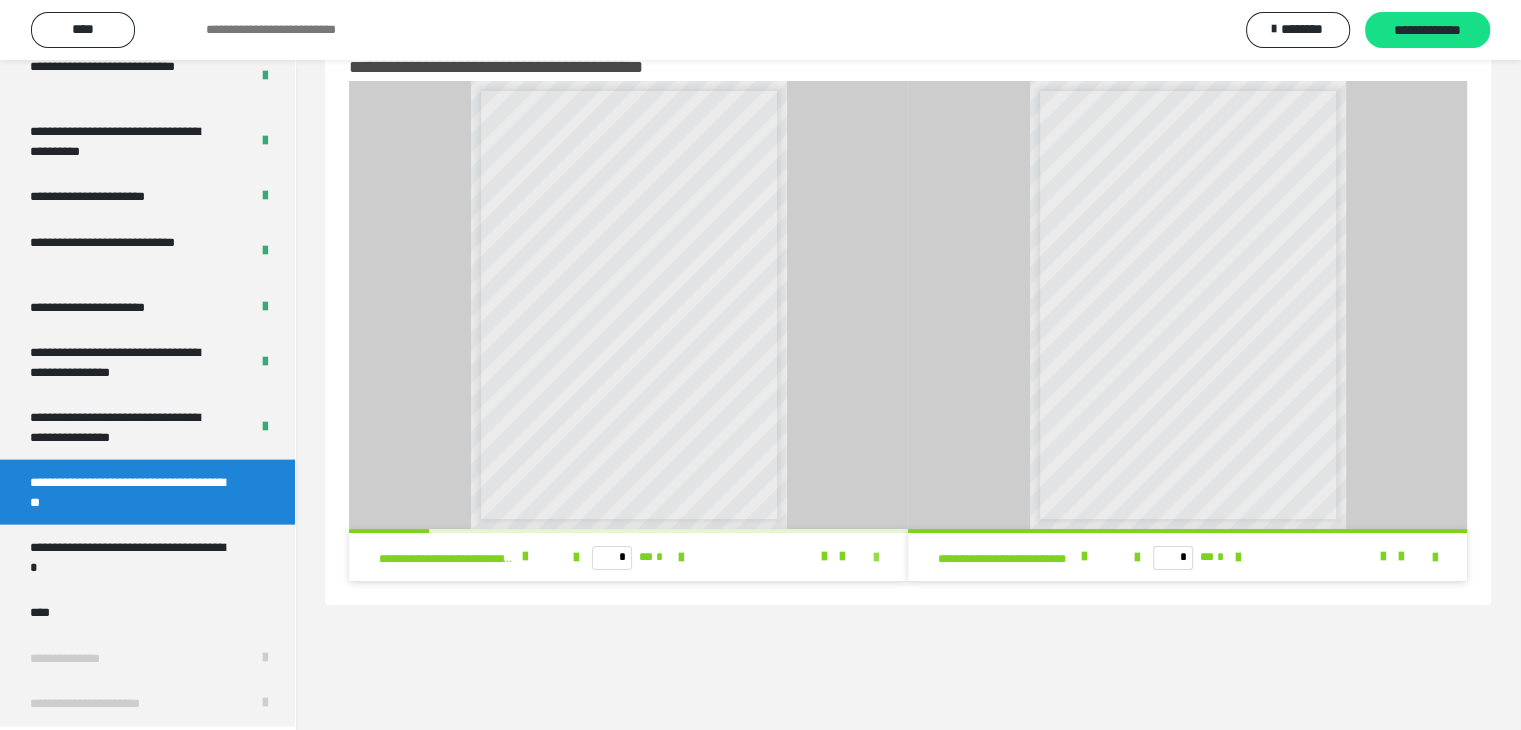 click at bounding box center [876, 558] 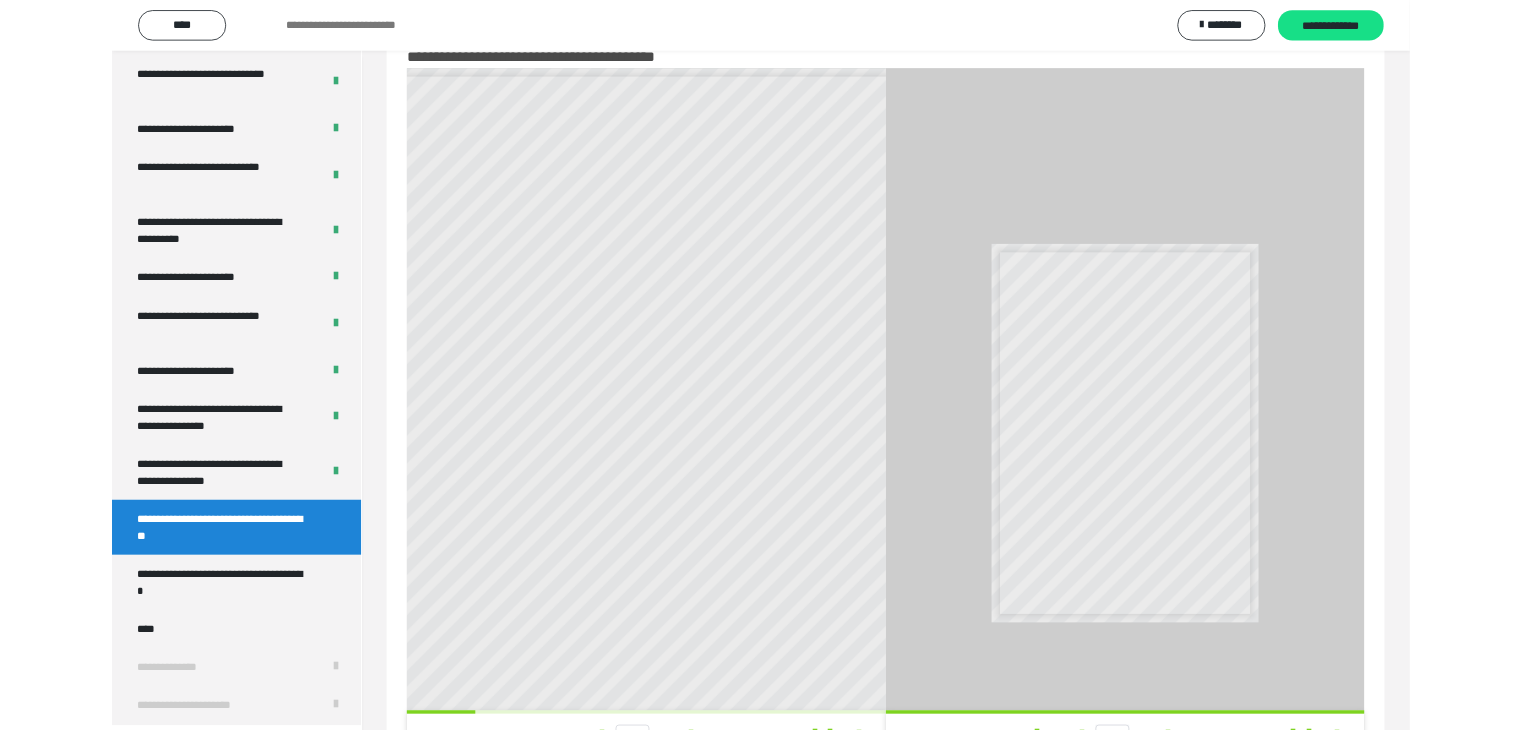 scroll, scrollTop: 4180, scrollLeft: 0, axis: vertical 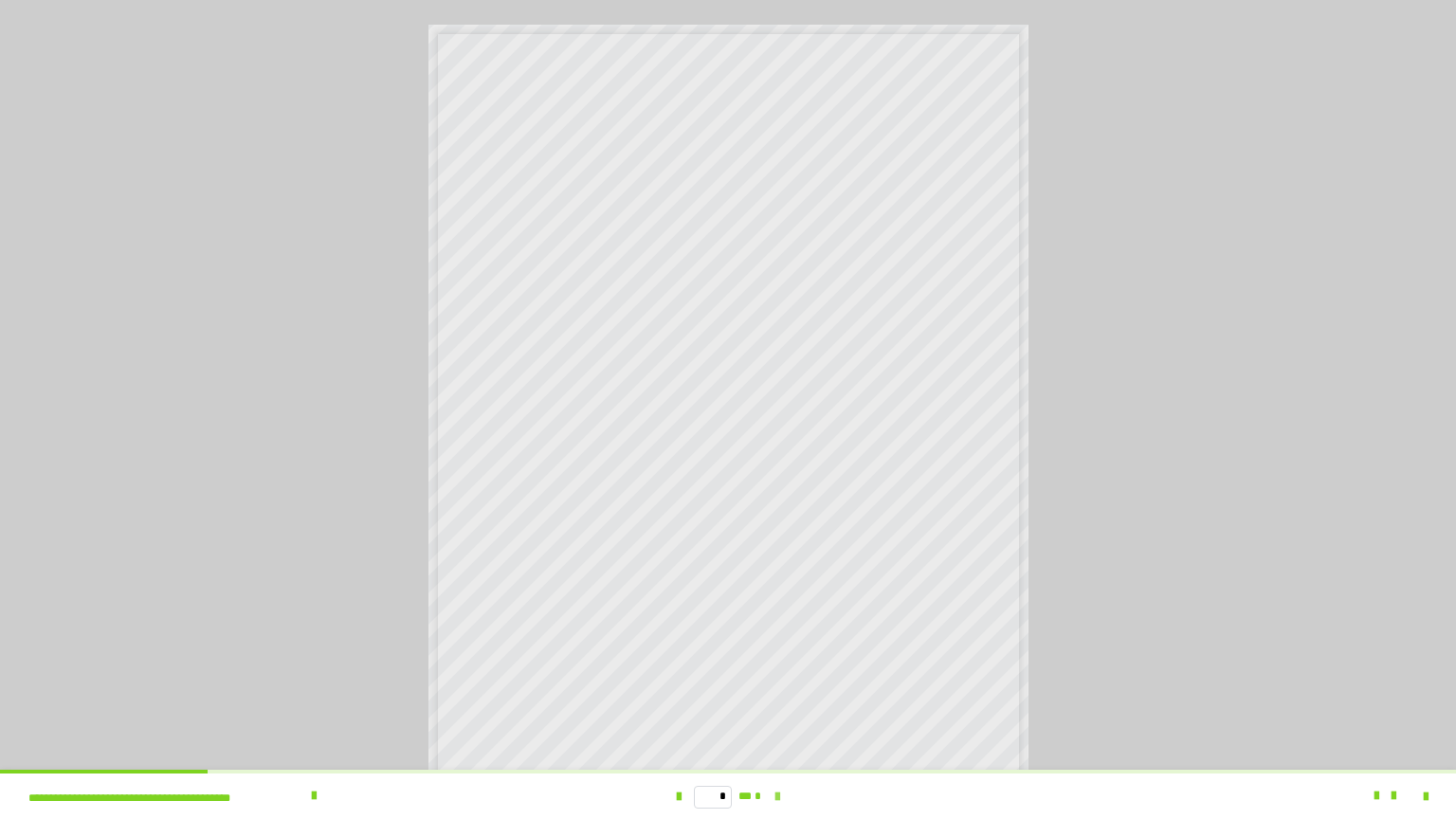 click at bounding box center [777, 797] 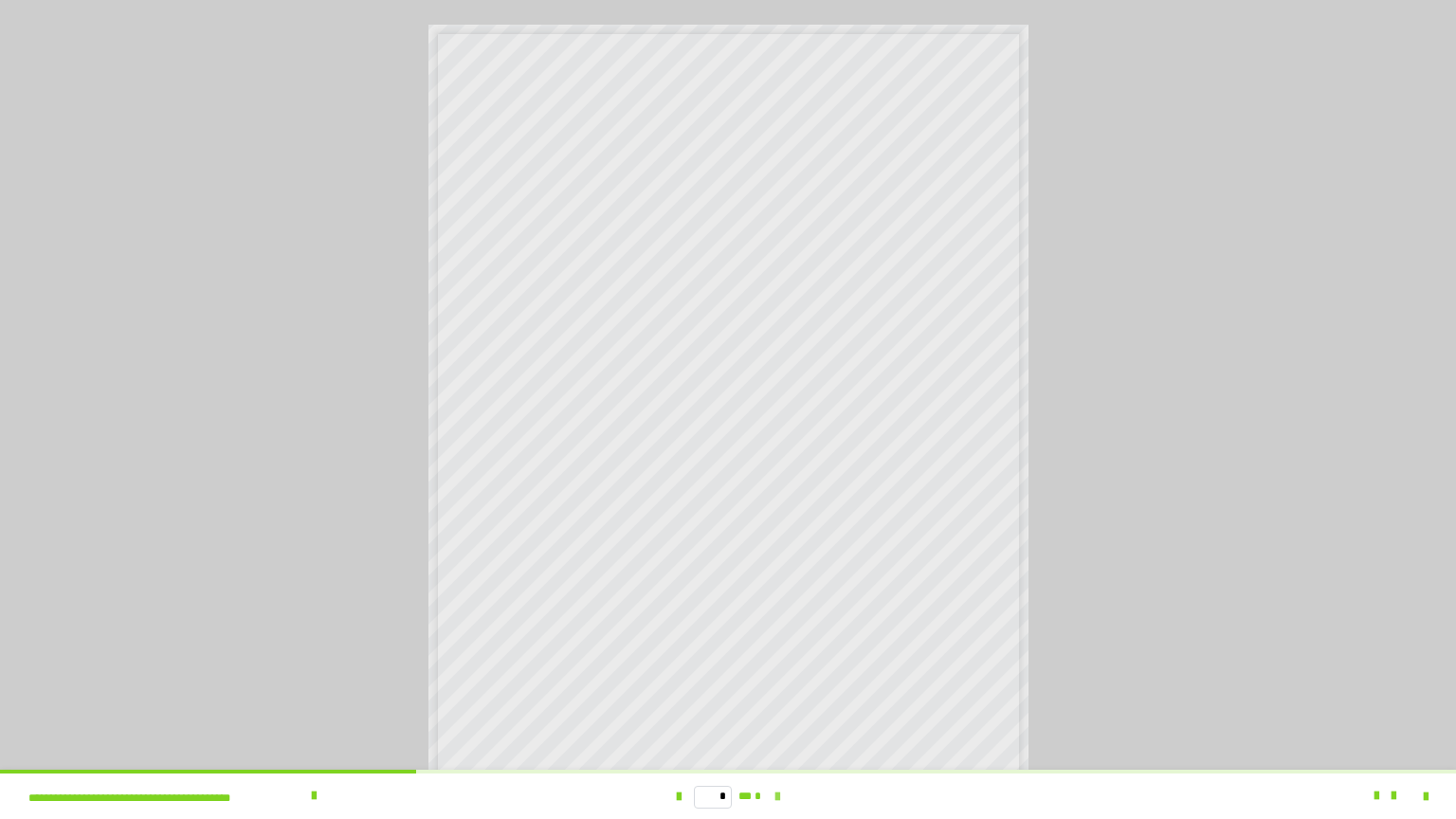 click at bounding box center (777, 797) 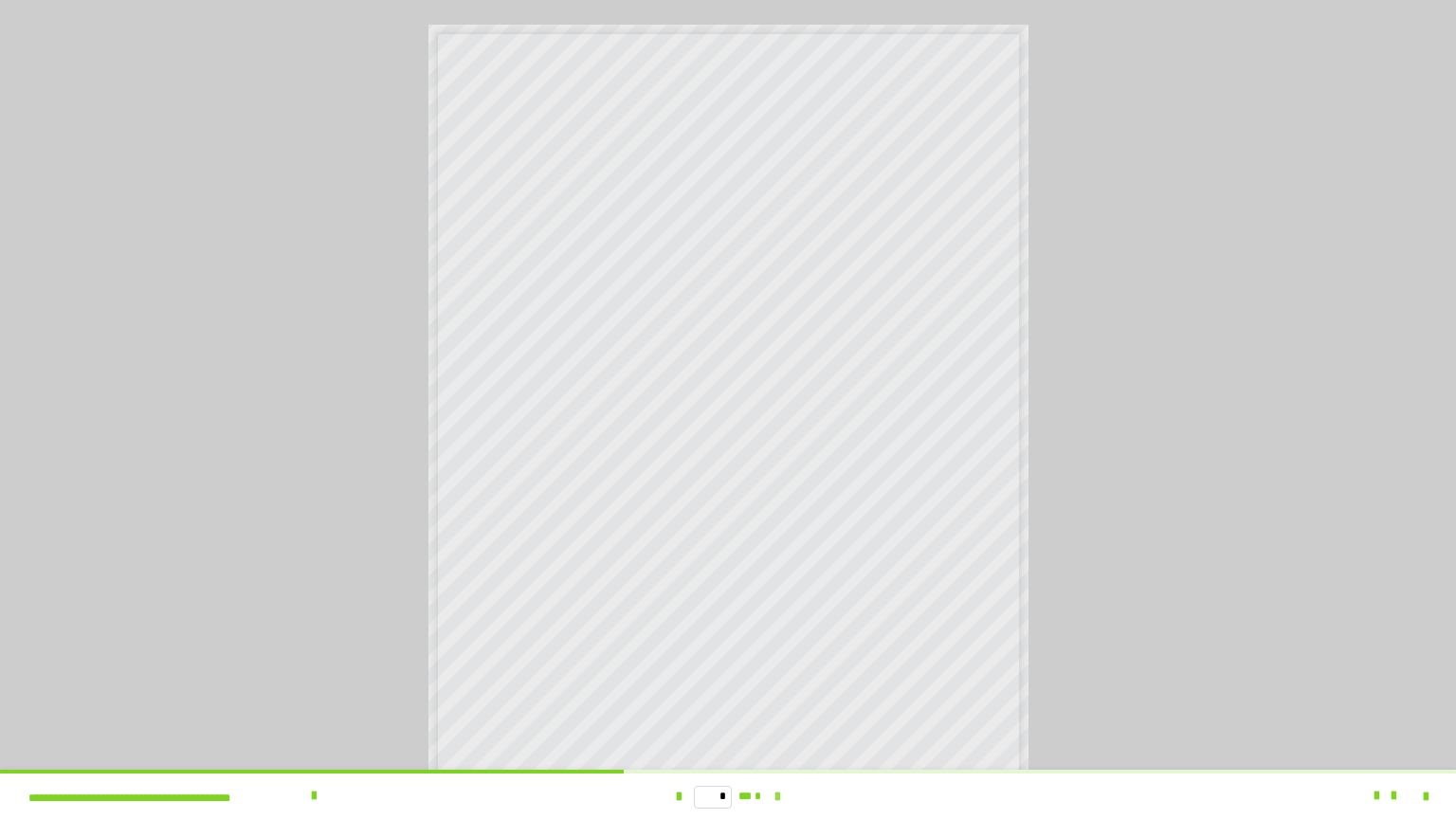 click at bounding box center [777, 797] 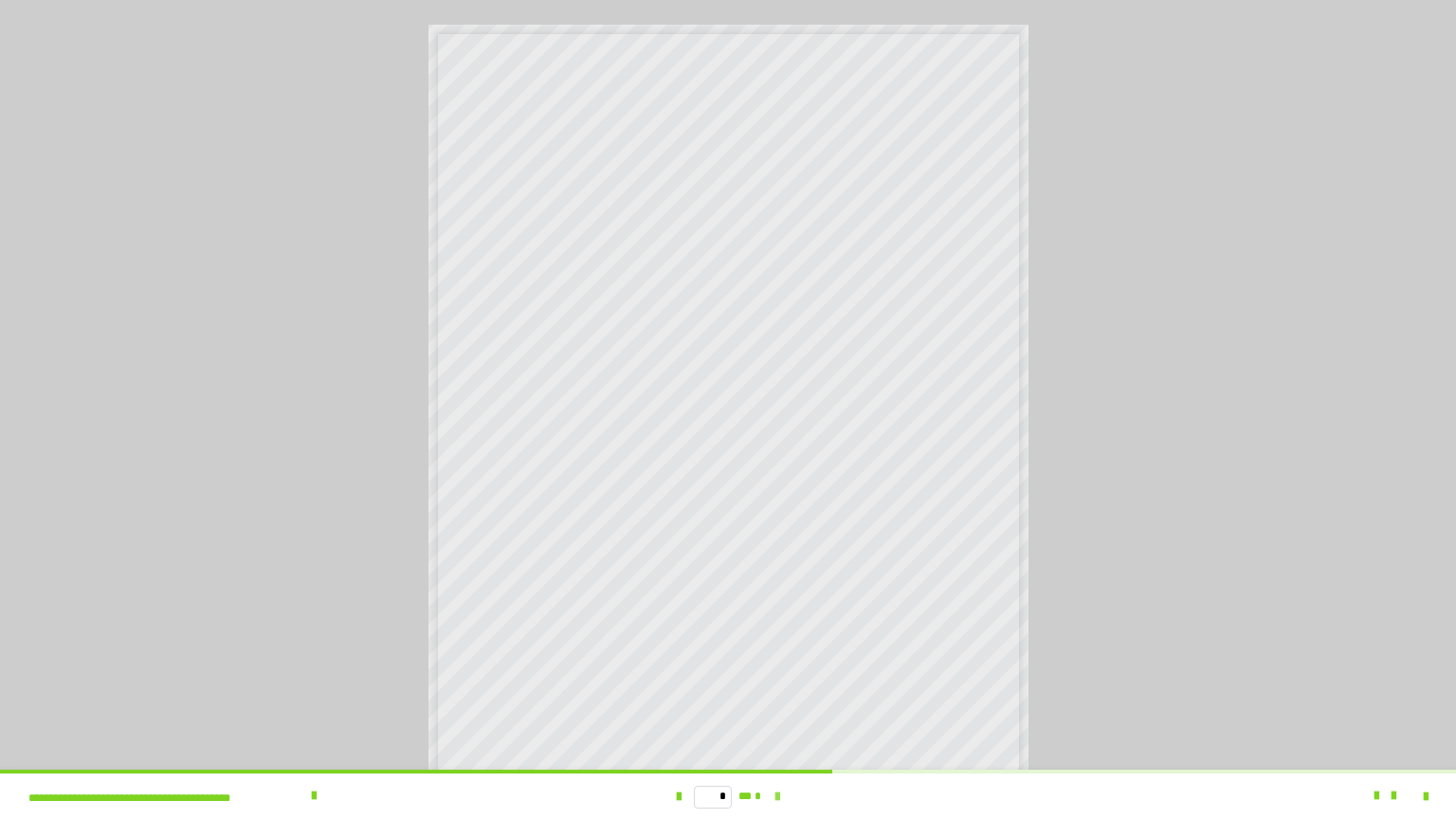 click at bounding box center (777, 797) 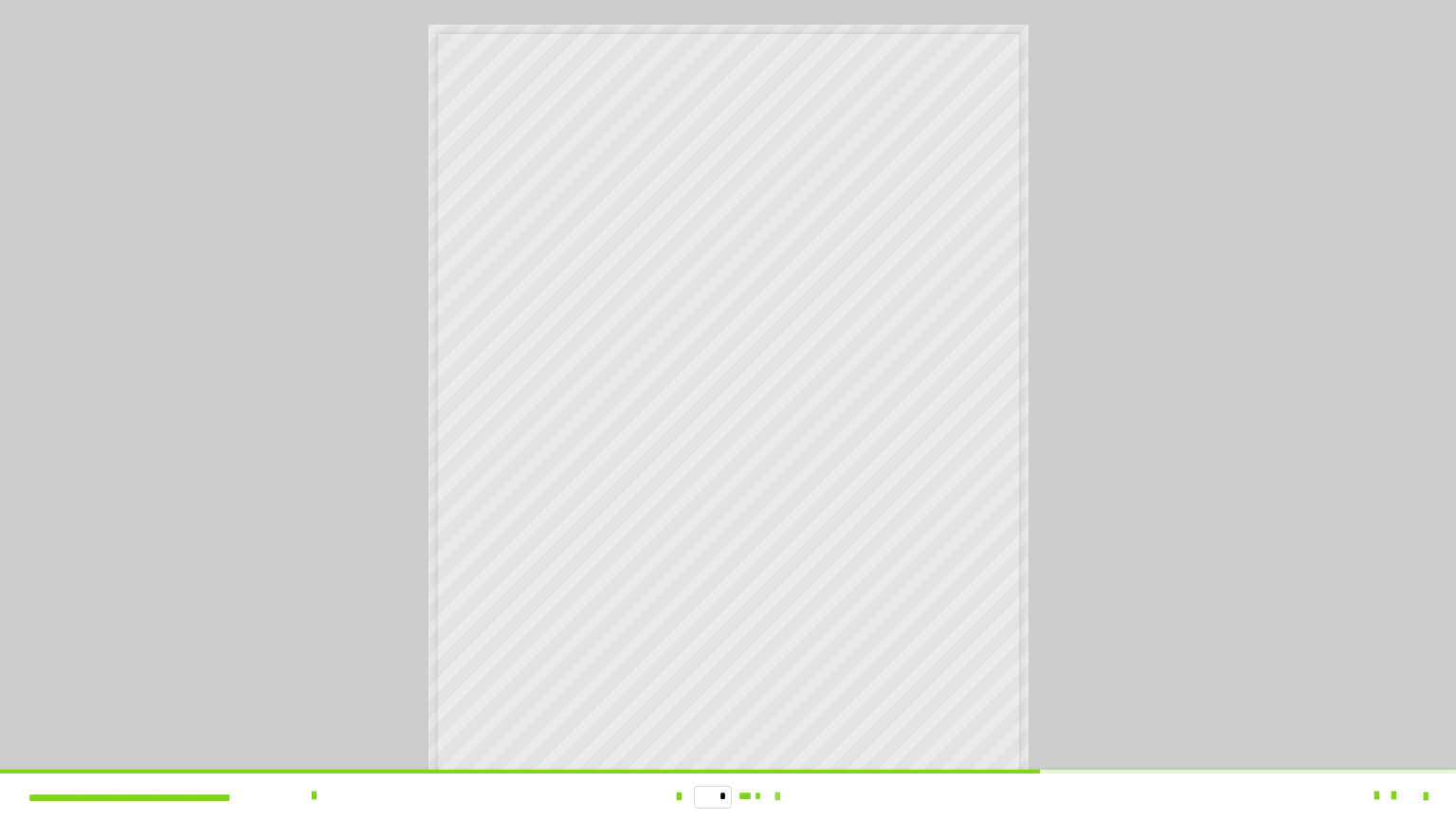 click at bounding box center [777, 797] 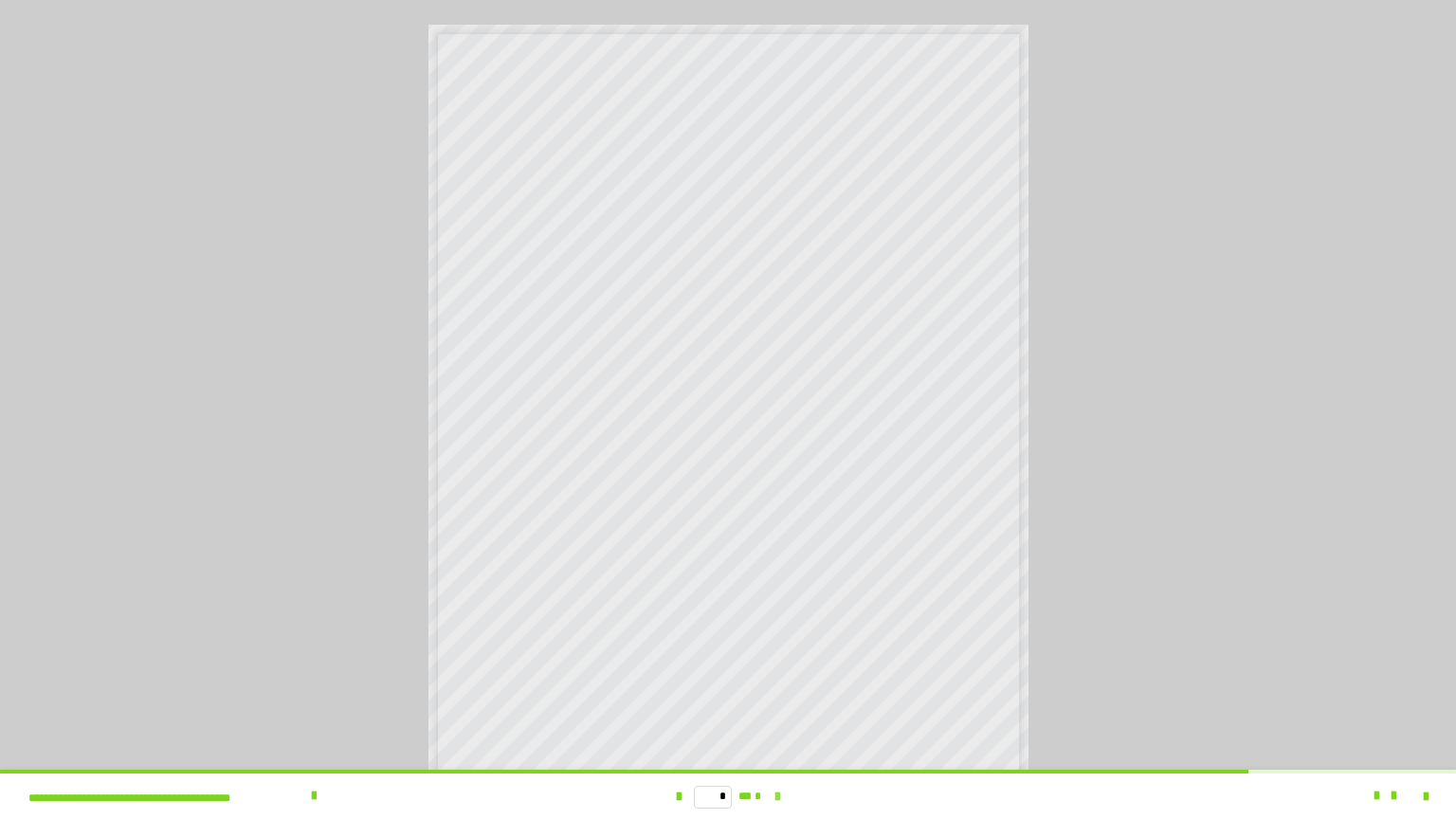 click at bounding box center [777, 797] 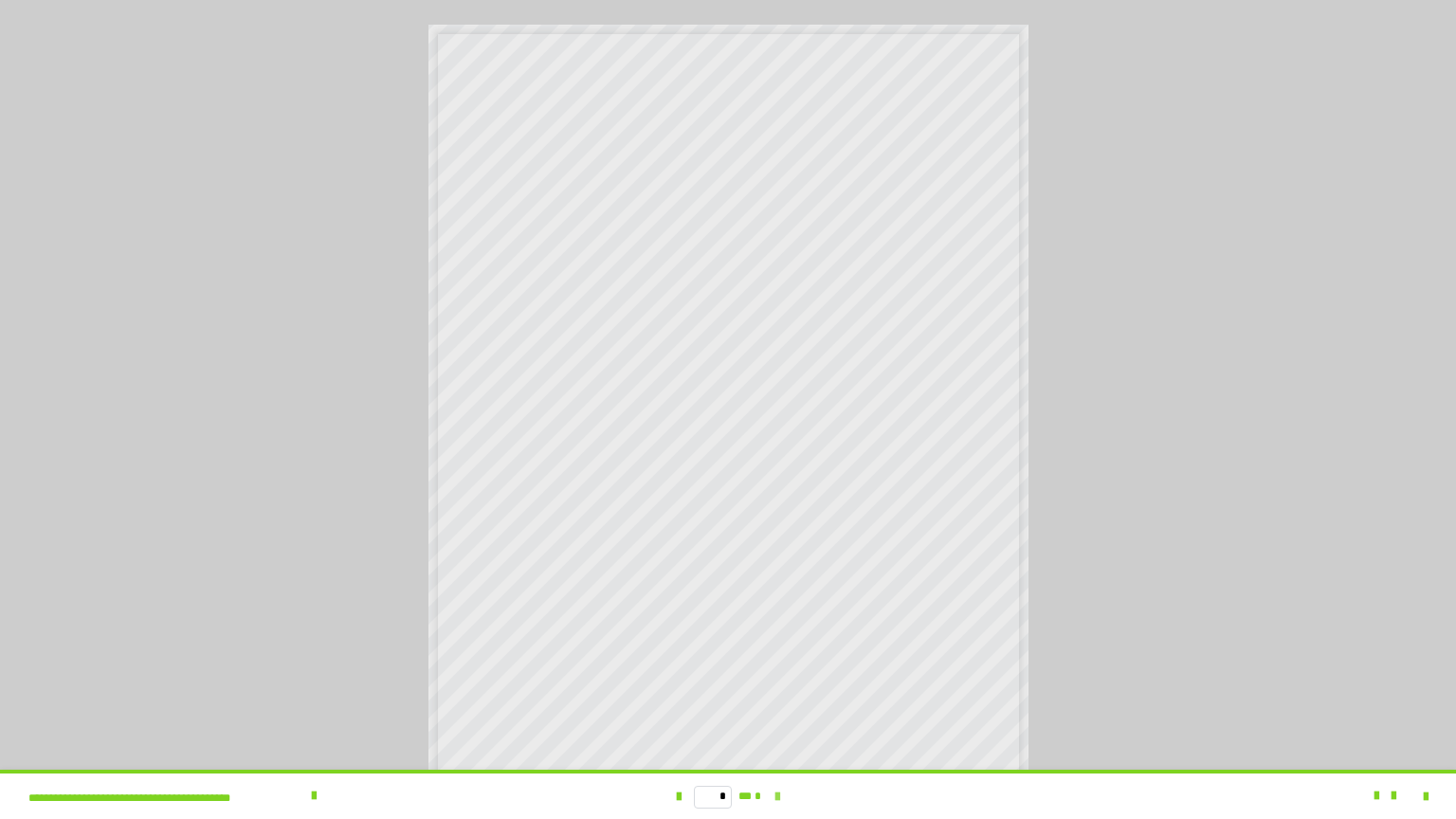 click on "* ** *" at bounding box center [728, 796] 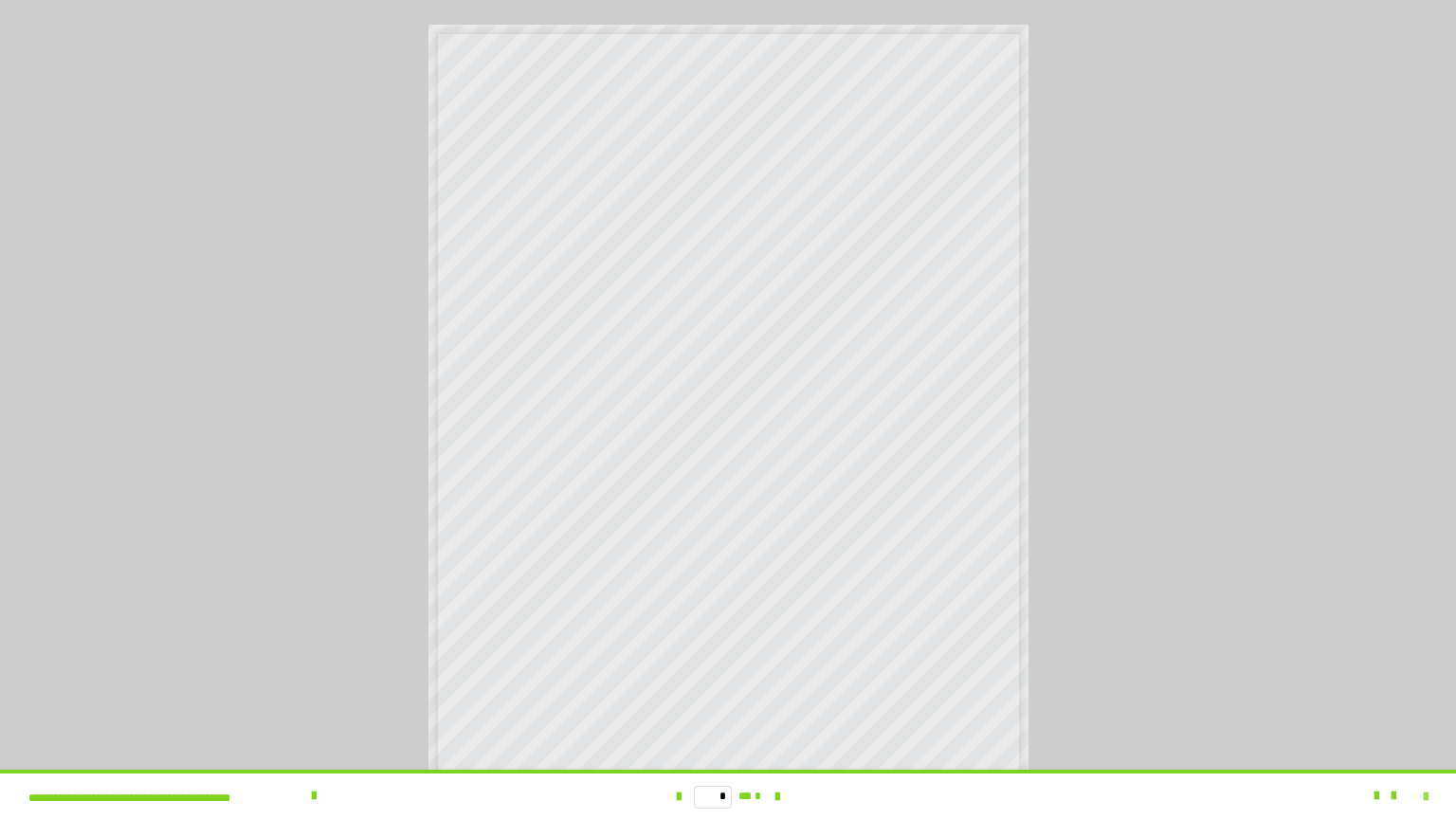 click at bounding box center [1426, 797] 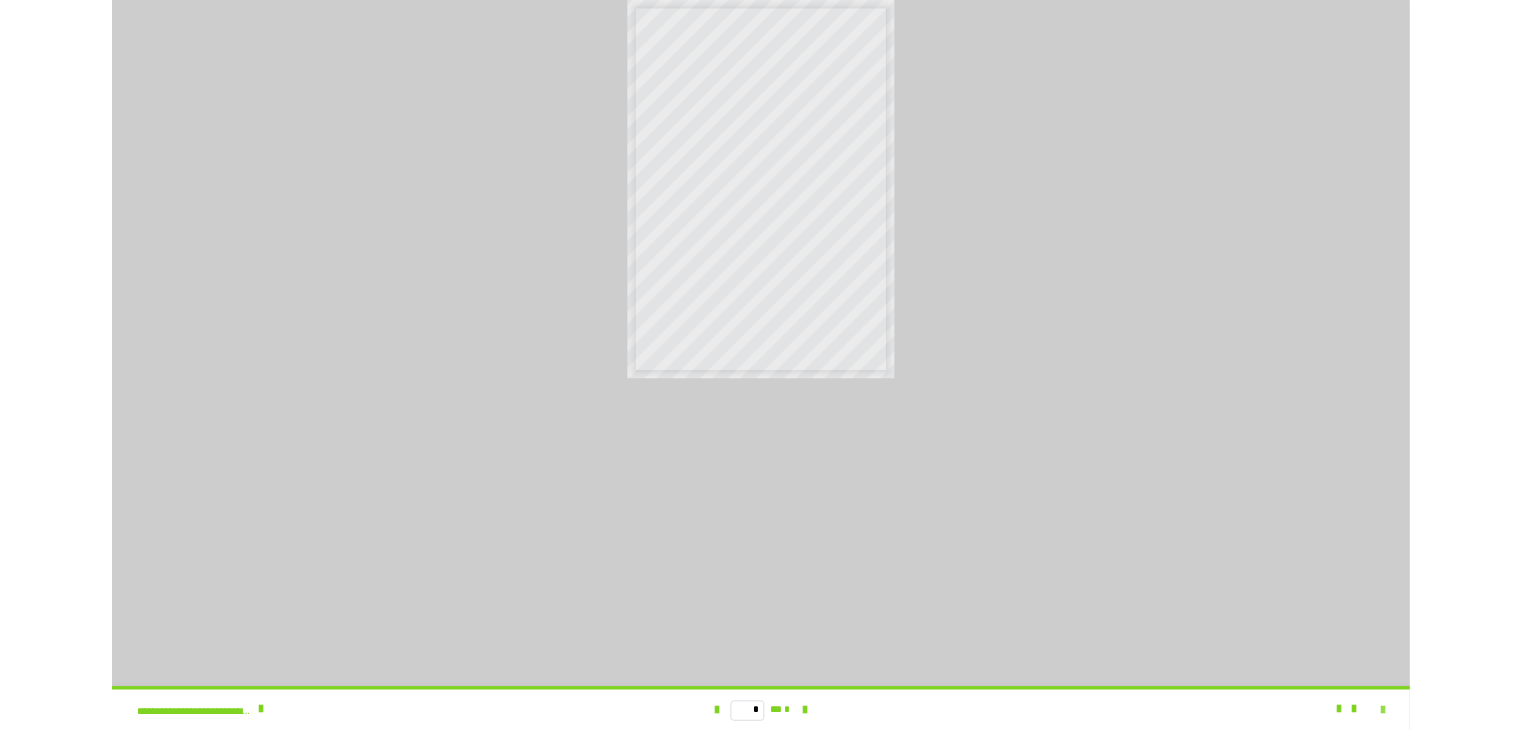 scroll, scrollTop: 4315, scrollLeft: 0, axis: vertical 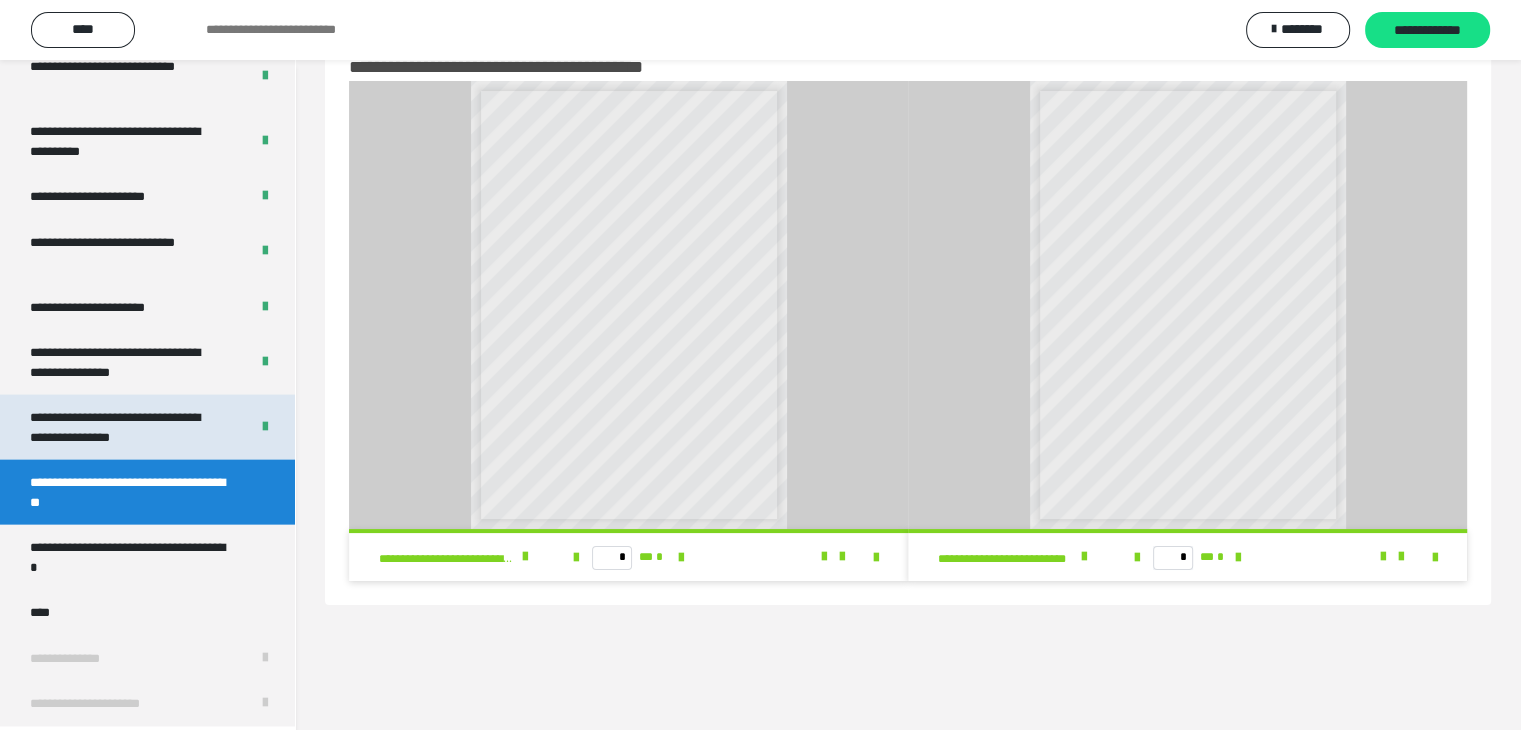 click on "**********" at bounding box center [124, 427] 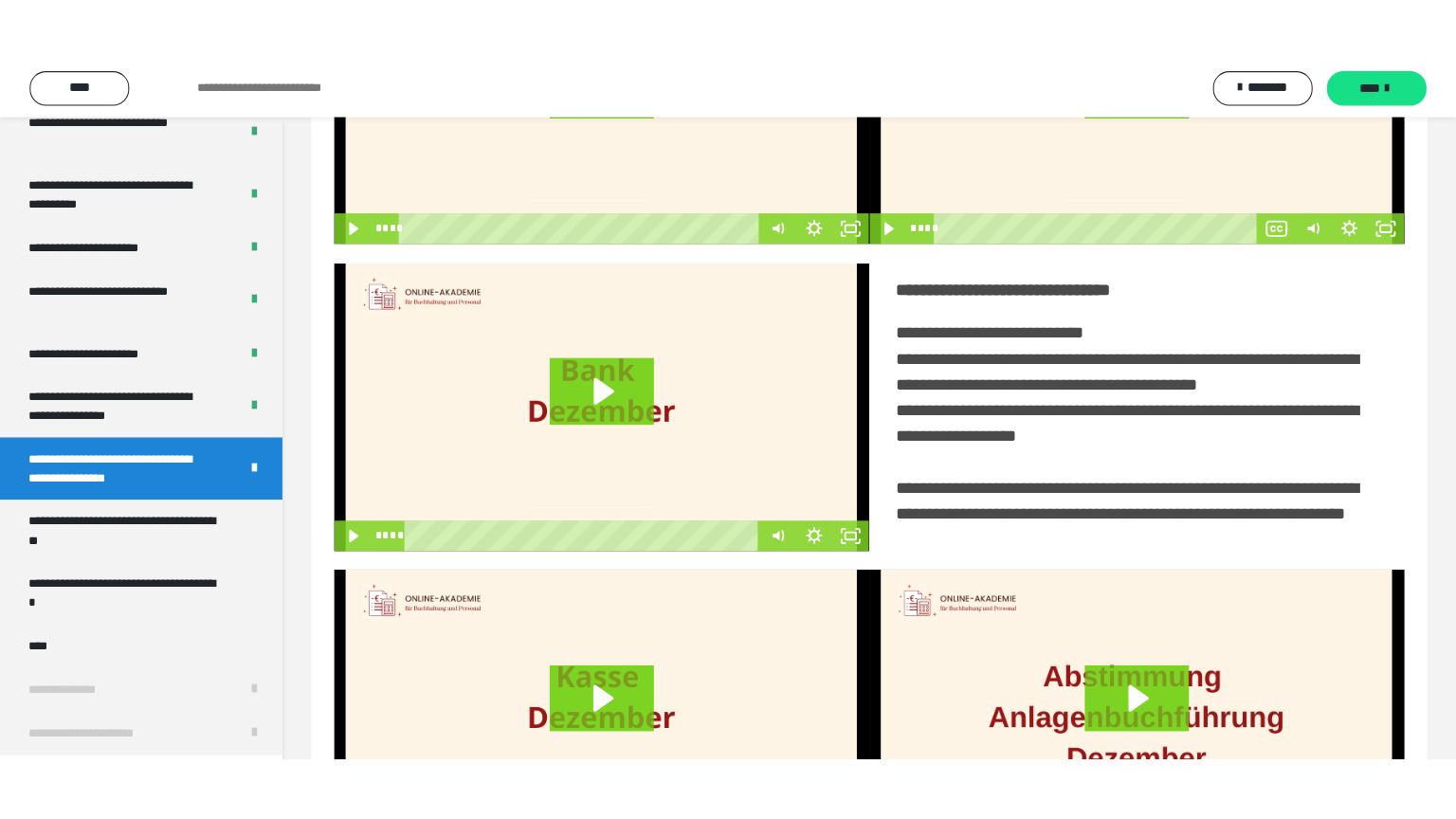 scroll, scrollTop: 246, scrollLeft: 0, axis: vertical 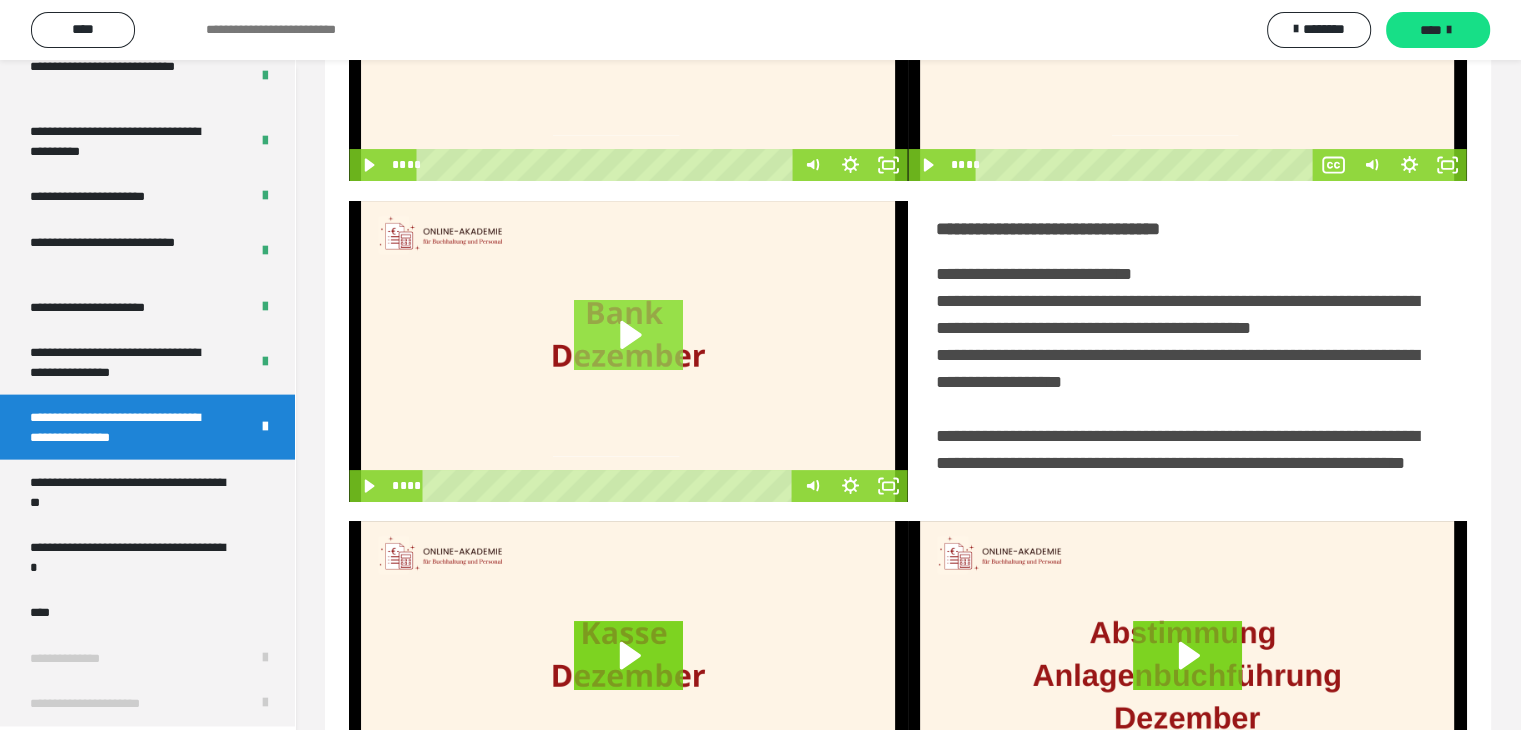 click 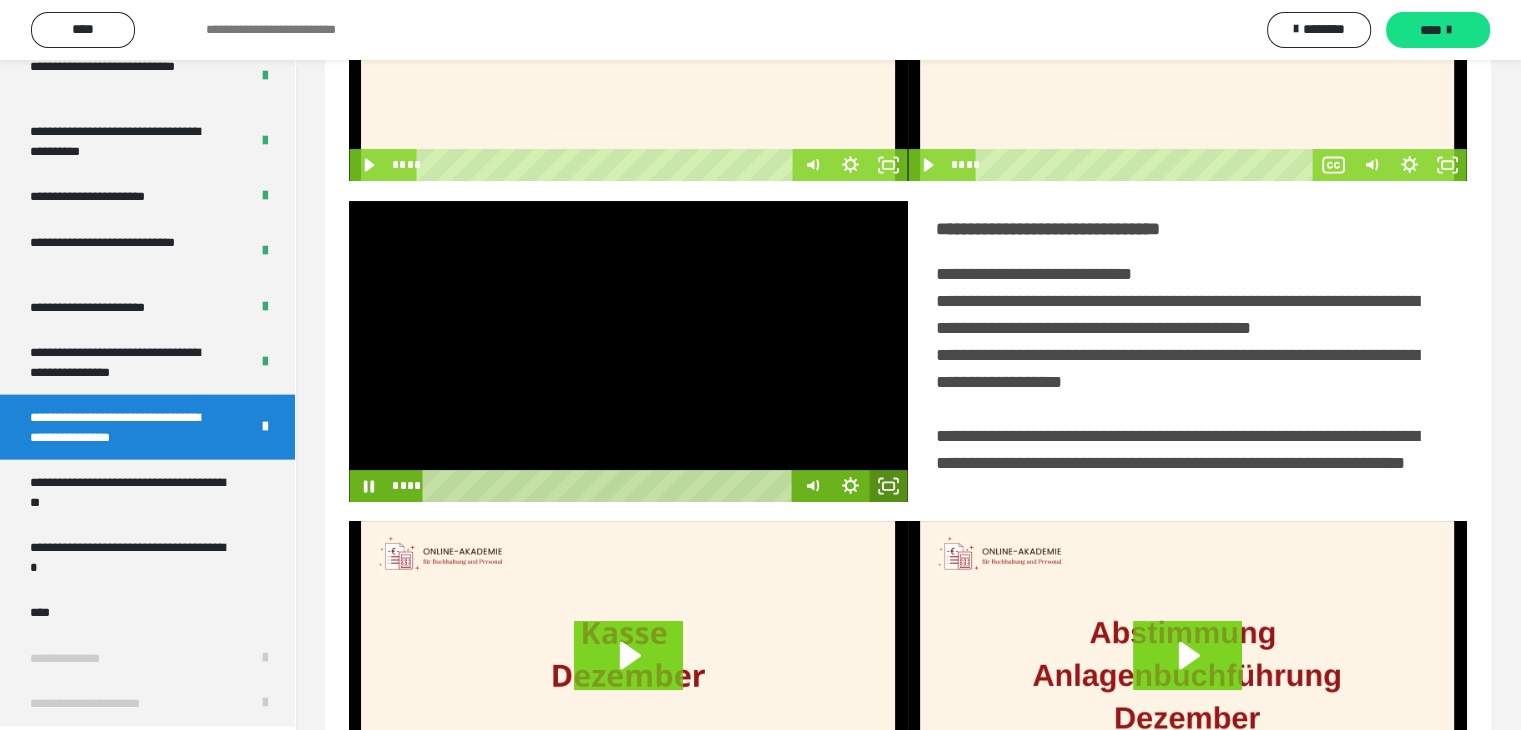 click 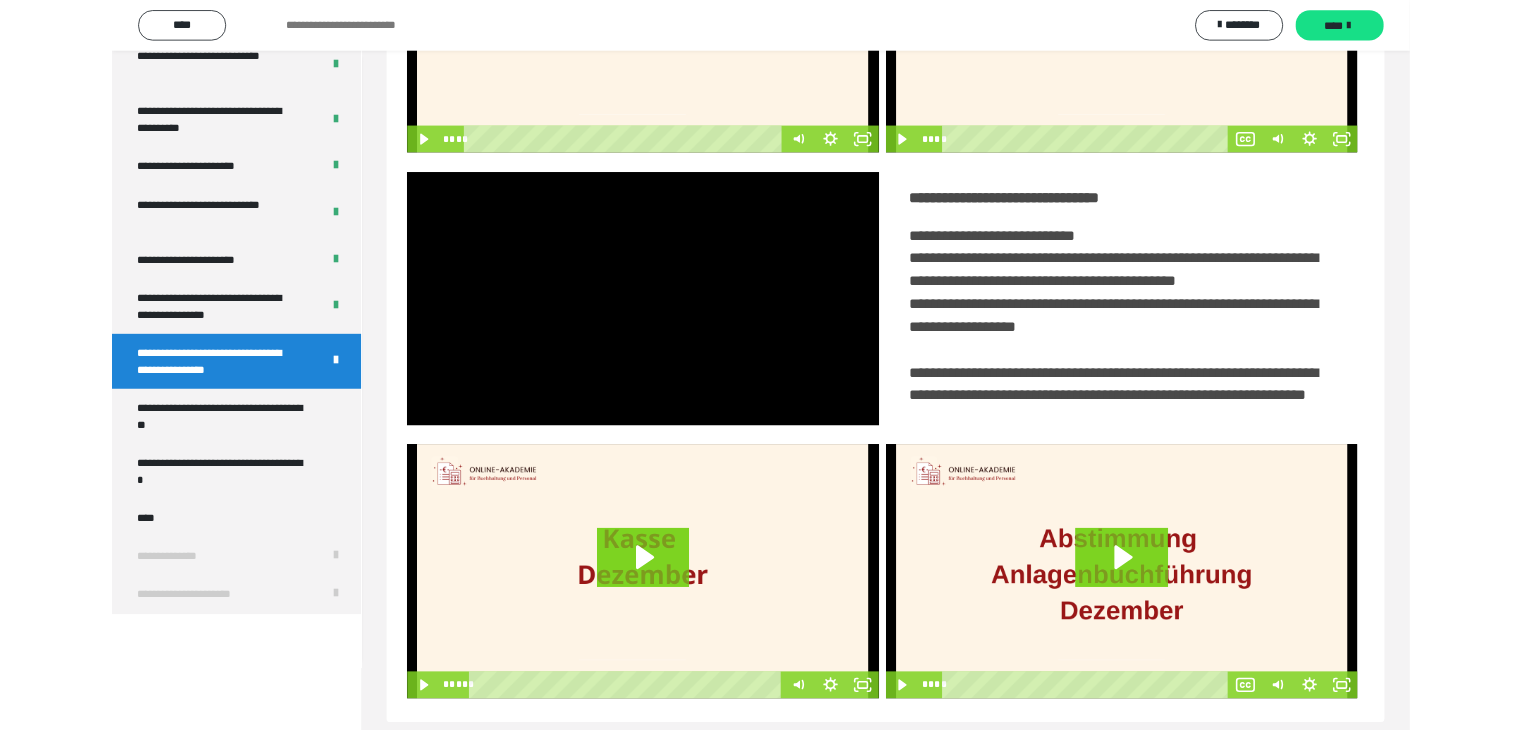 scroll, scrollTop: 4180, scrollLeft: 0, axis: vertical 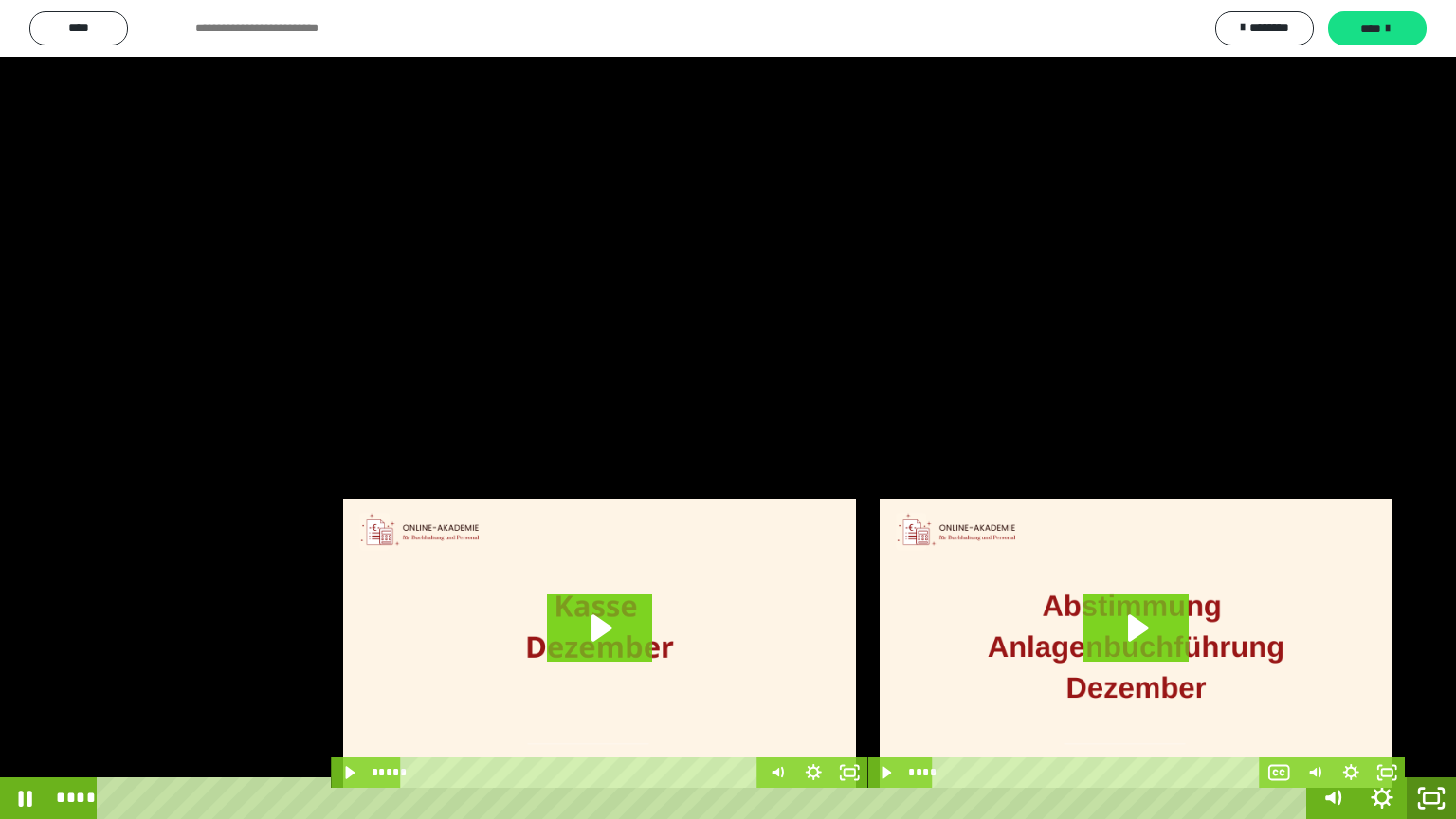 click 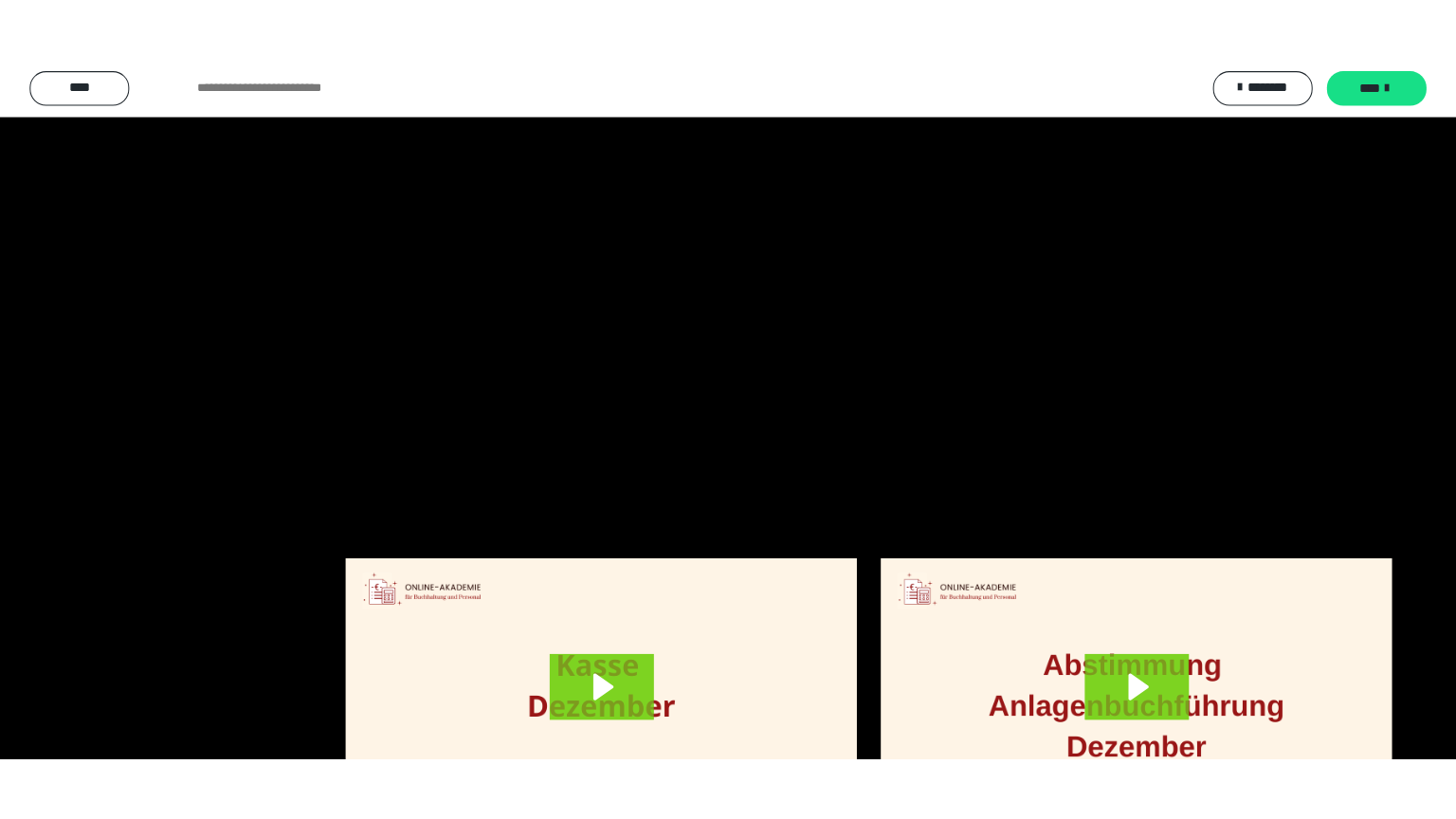 scroll, scrollTop: 4090, scrollLeft: 0, axis: vertical 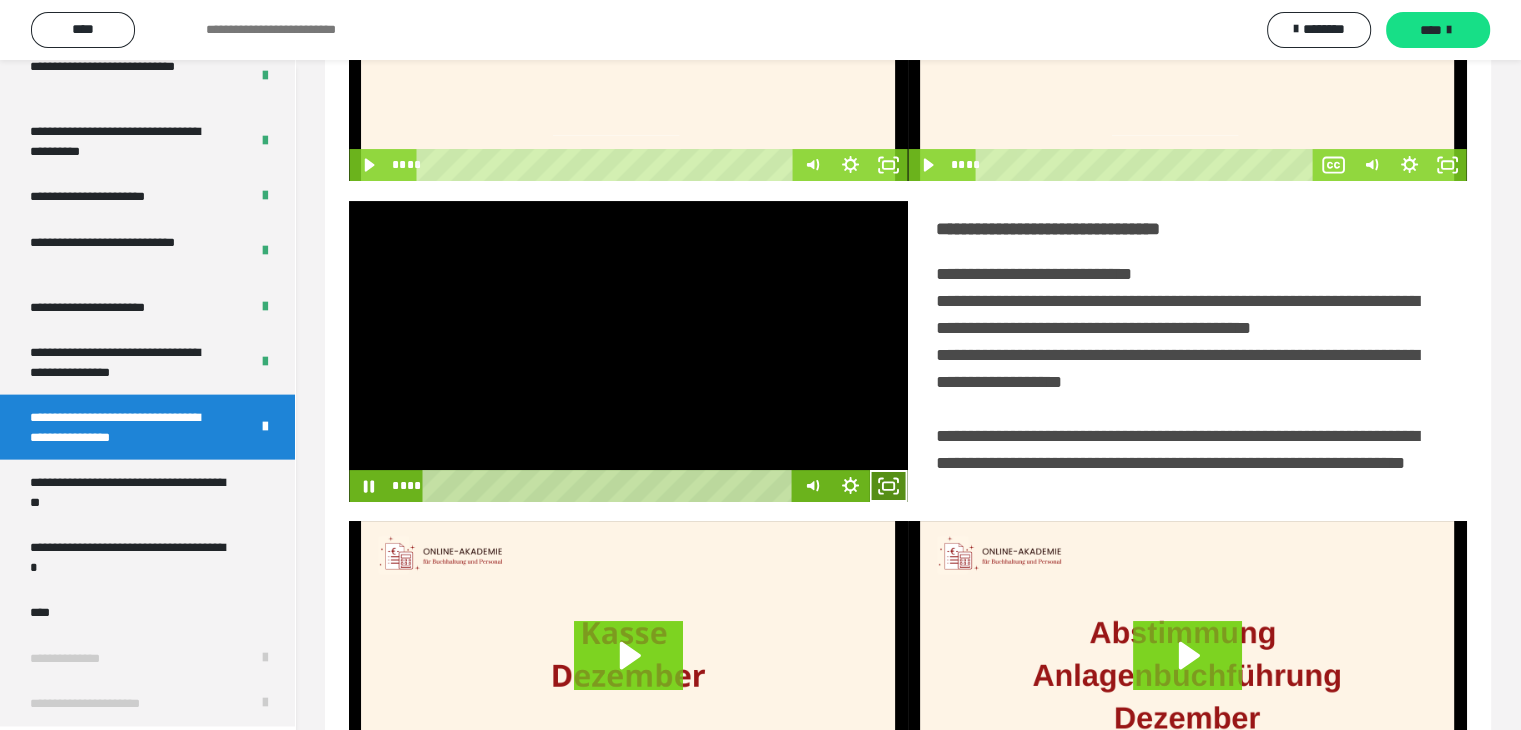 click 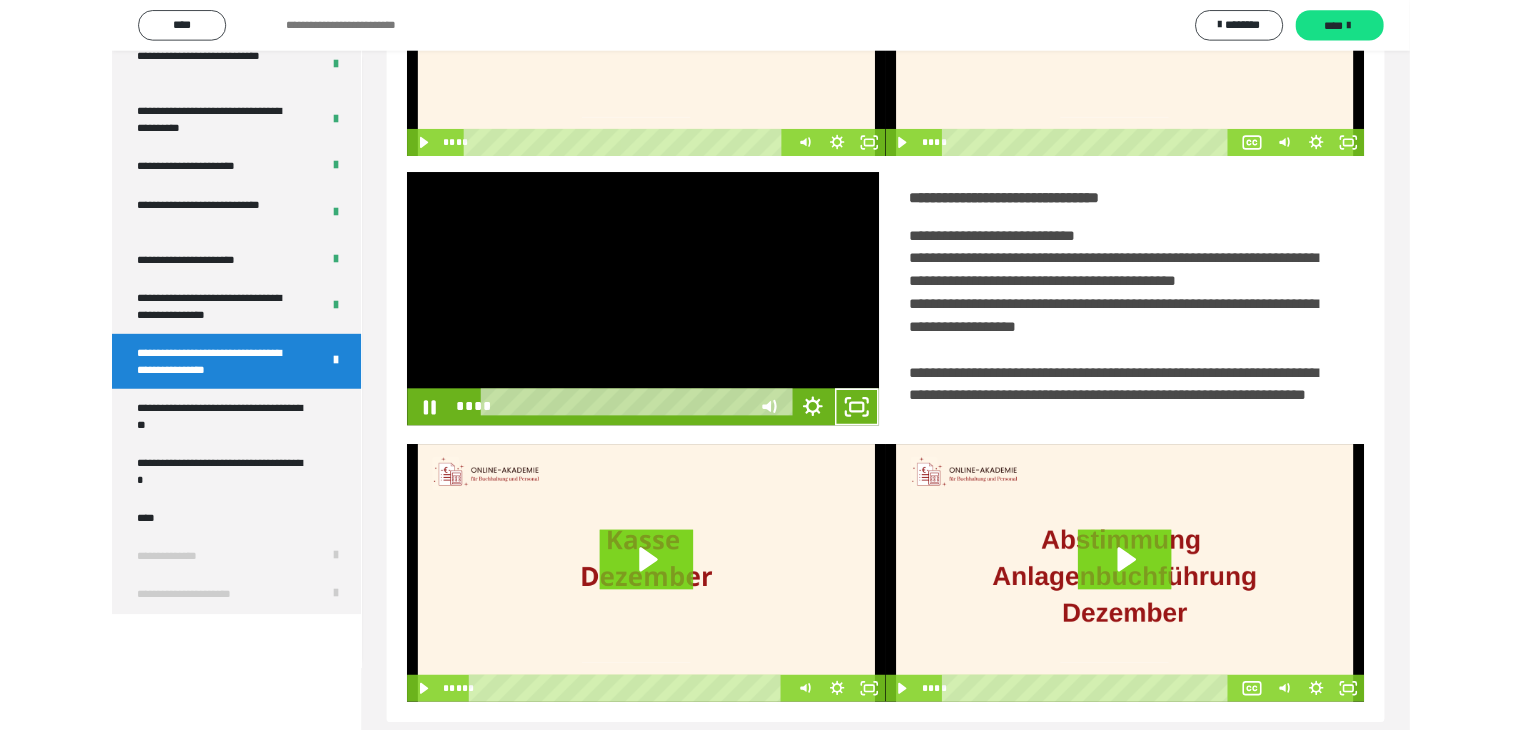 scroll, scrollTop: 4180, scrollLeft: 0, axis: vertical 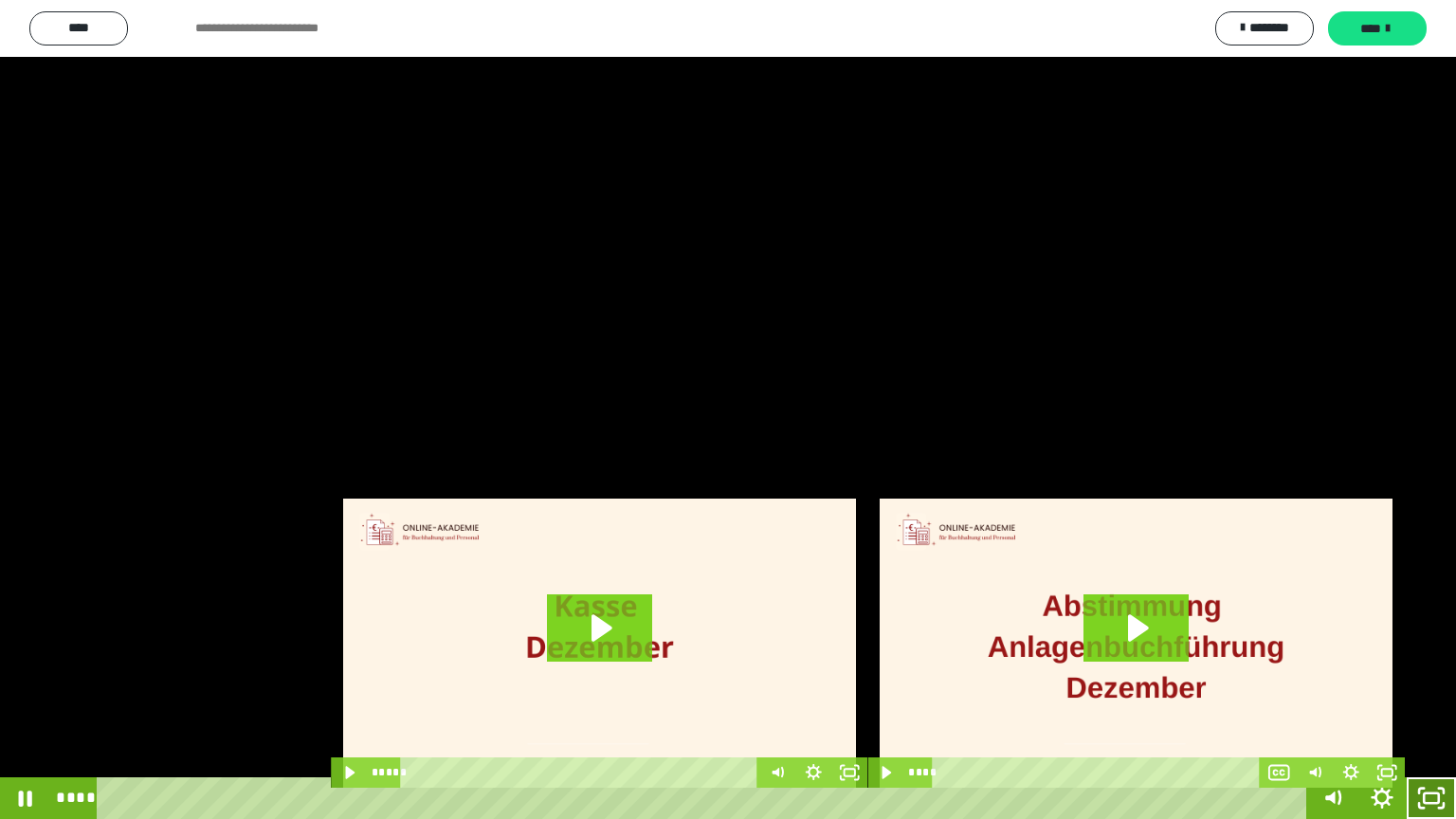 click 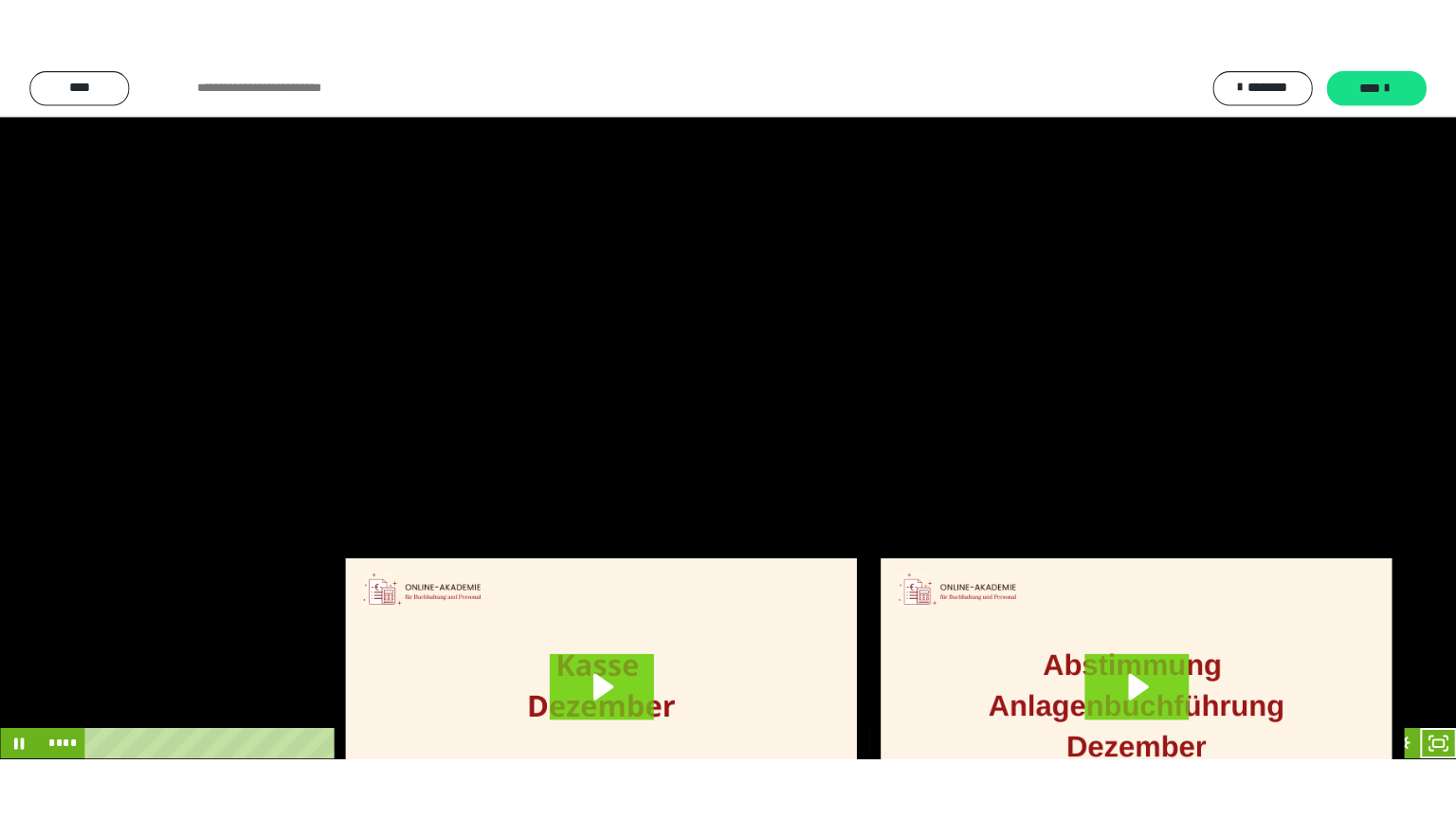 scroll, scrollTop: 4090, scrollLeft: 0, axis: vertical 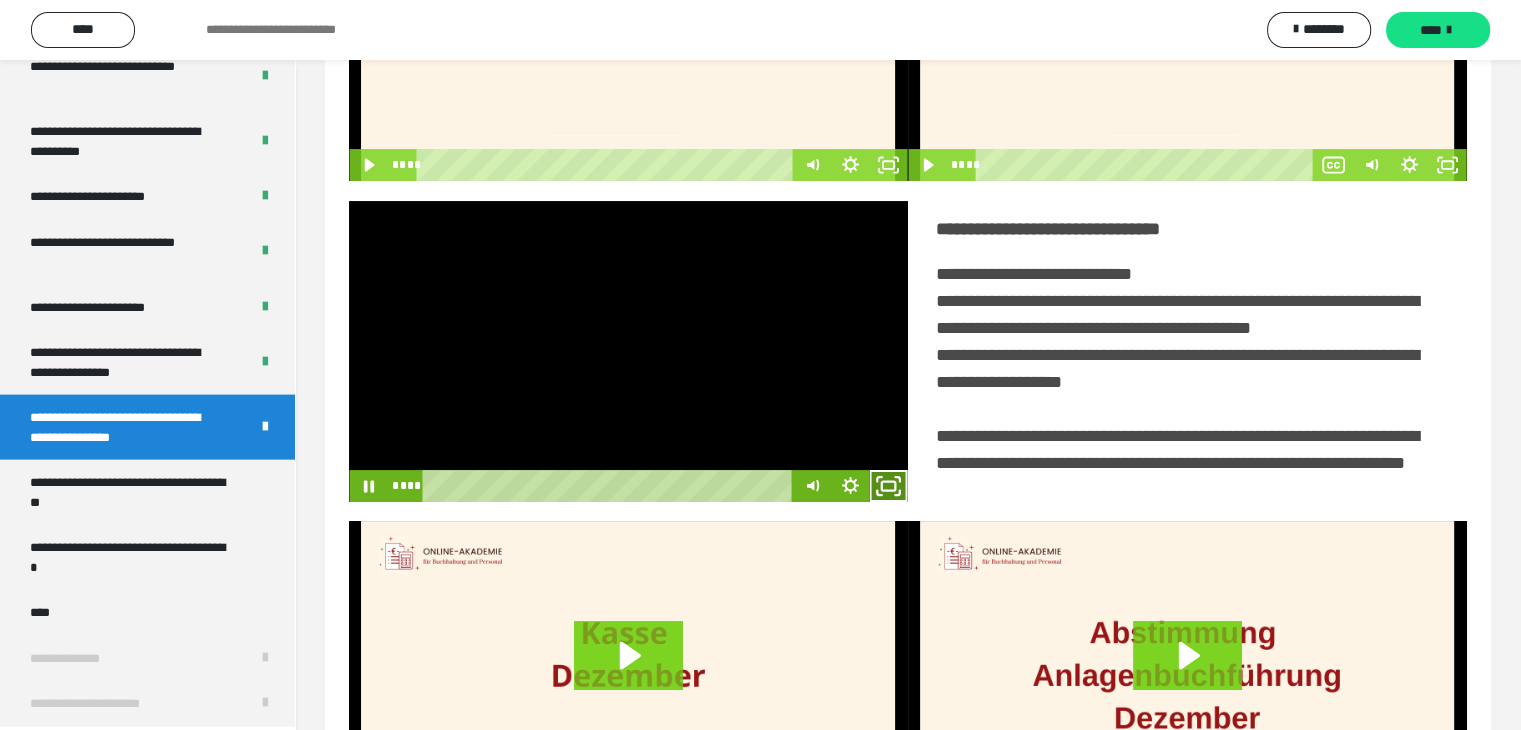 click 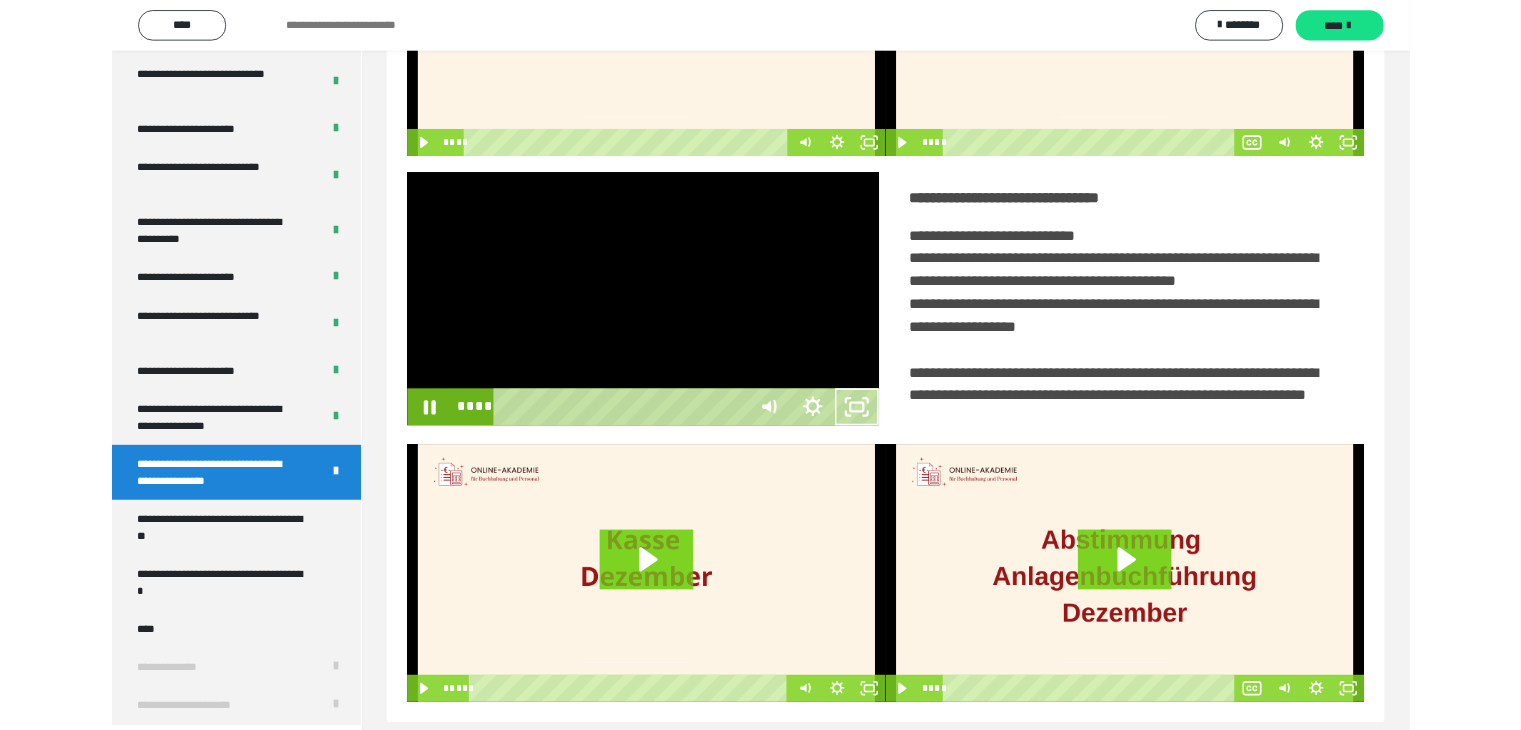 scroll, scrollTop: 4180, scrollLeft: 0, axis: vertical 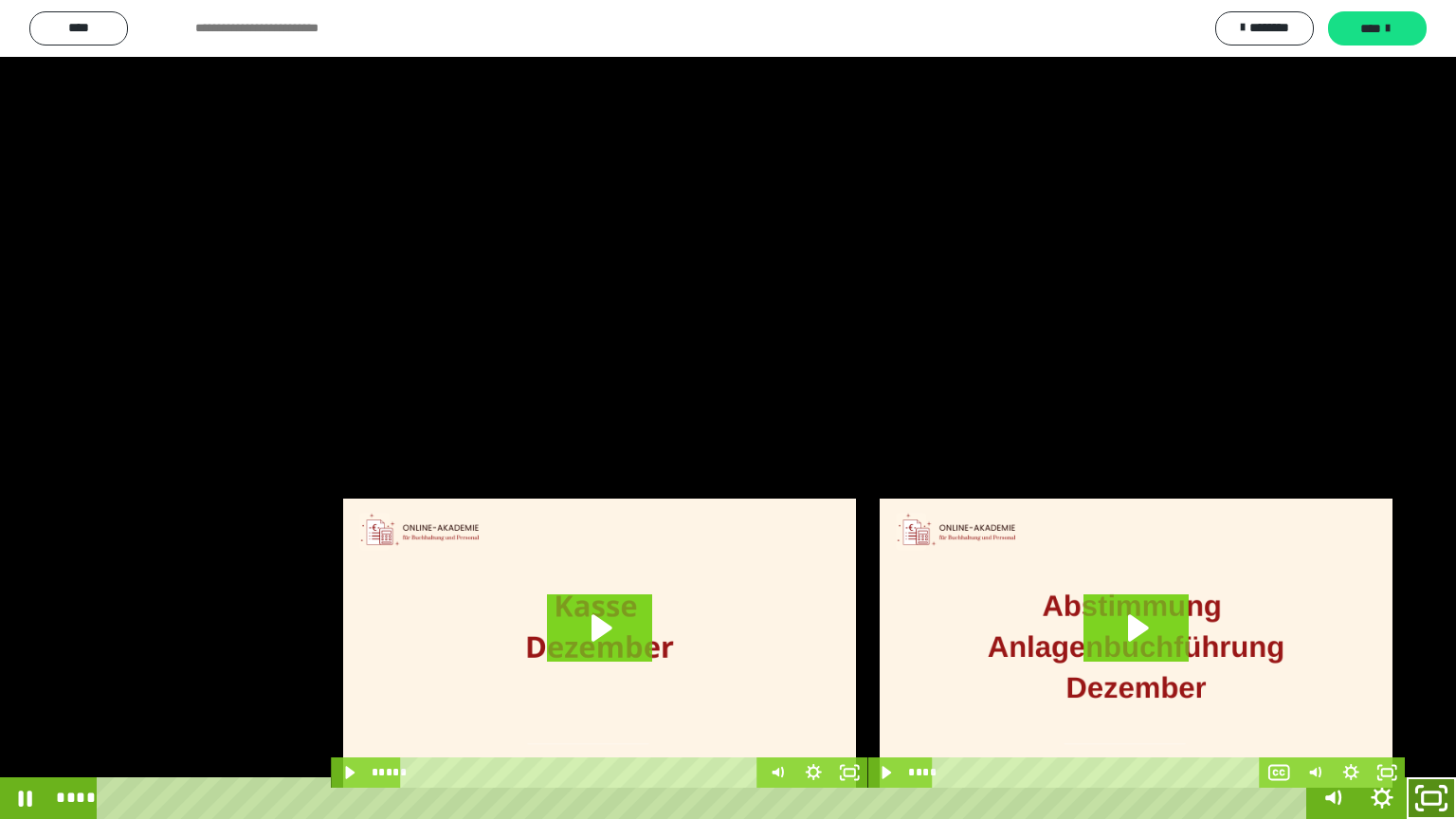 drag, startPoint x: 1431, startPoint y: 795, endPoint x: 1216, endPoint y: 186, distance: 645.83744 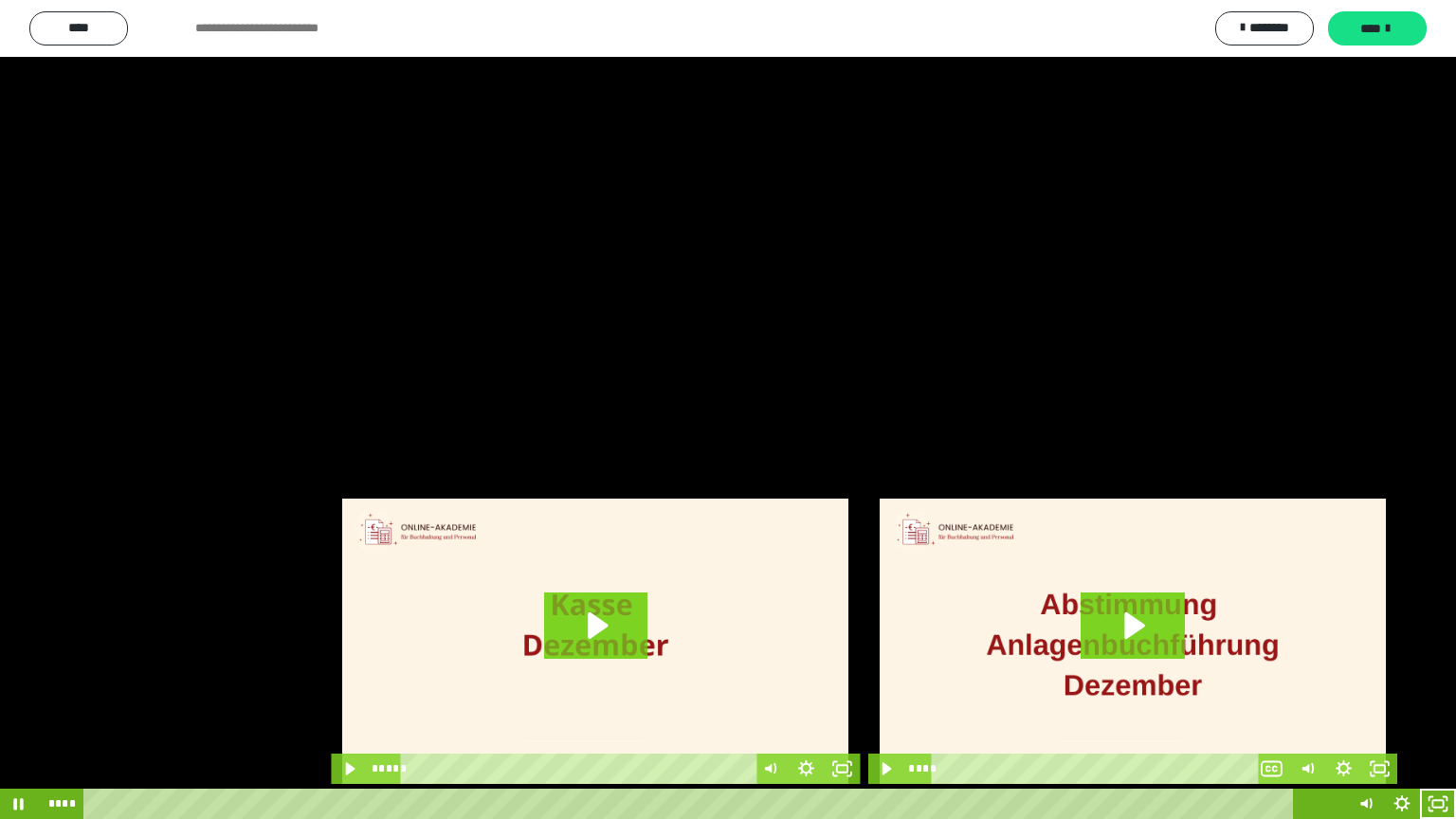 scroll, scrollTop: 4090, scrollLeft: 0, axis: vertical 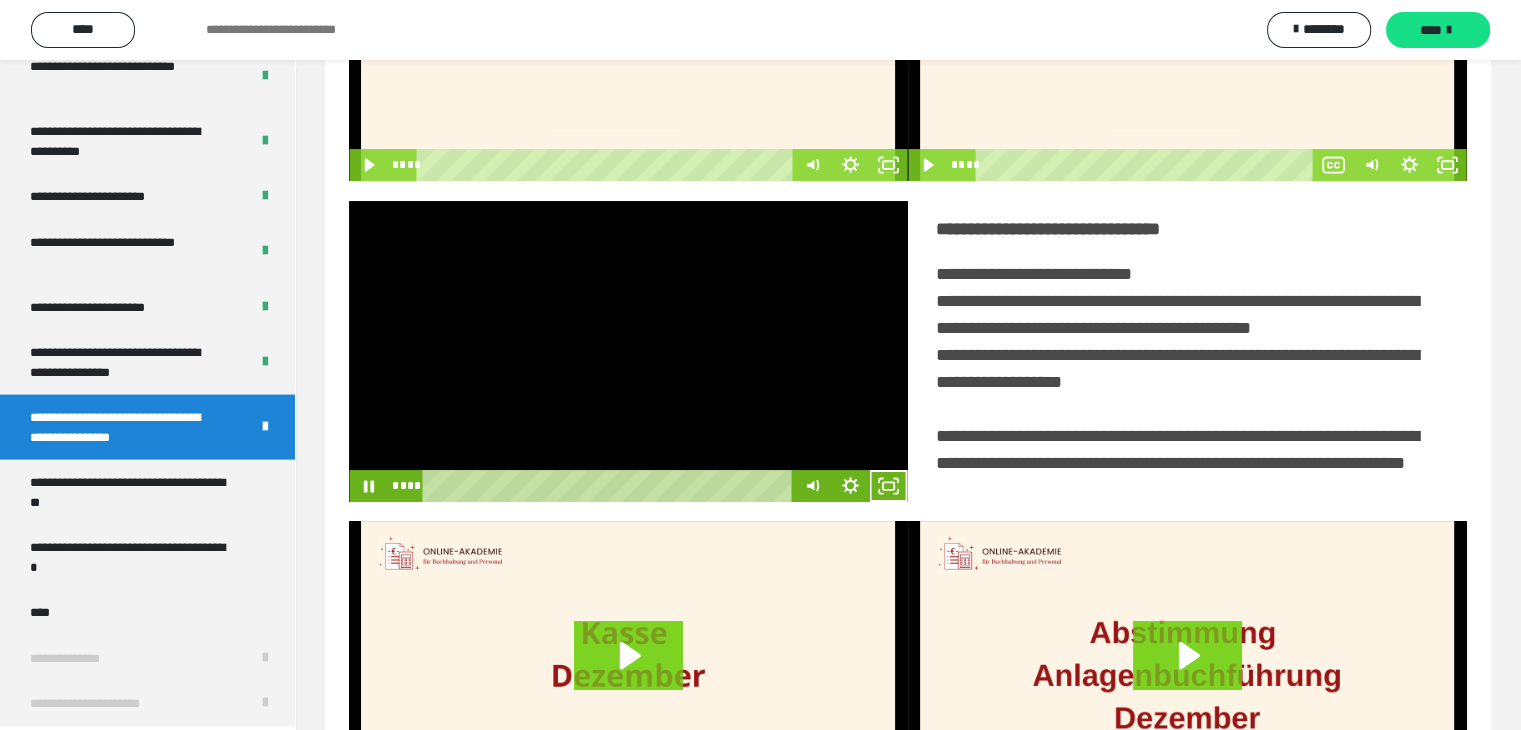 click 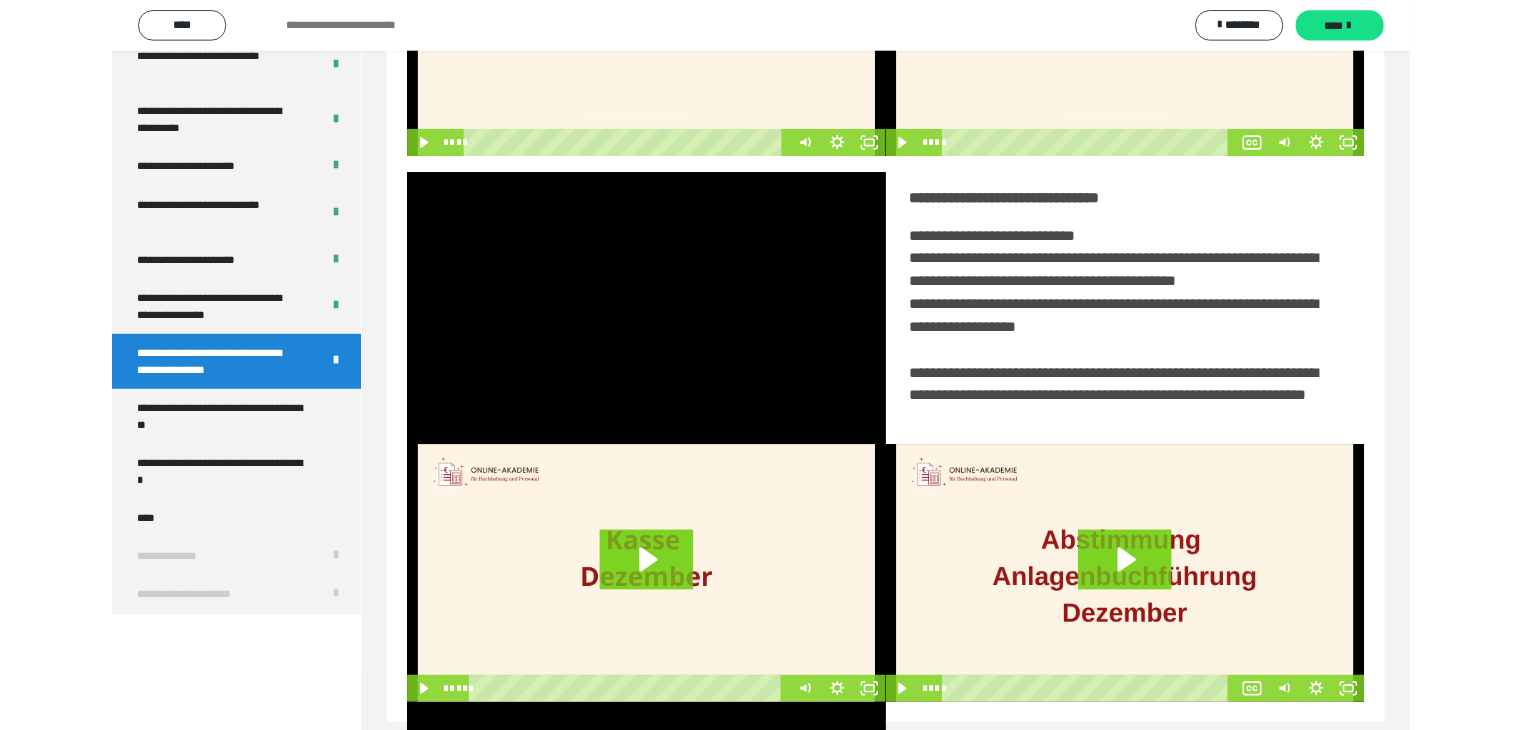 scroll, scrollTop: 4180, scrollLeft: 0, axis: vertical 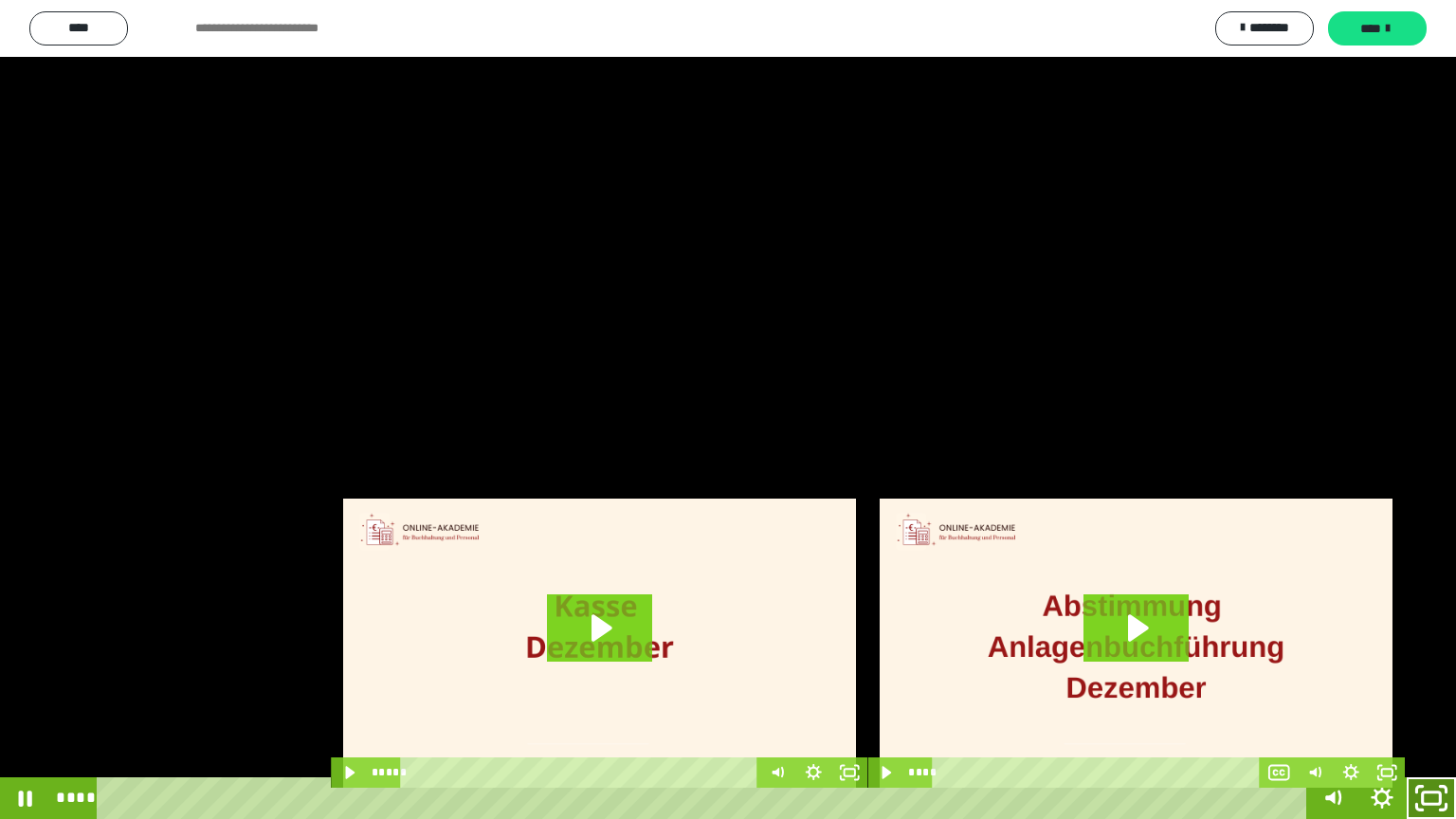 click 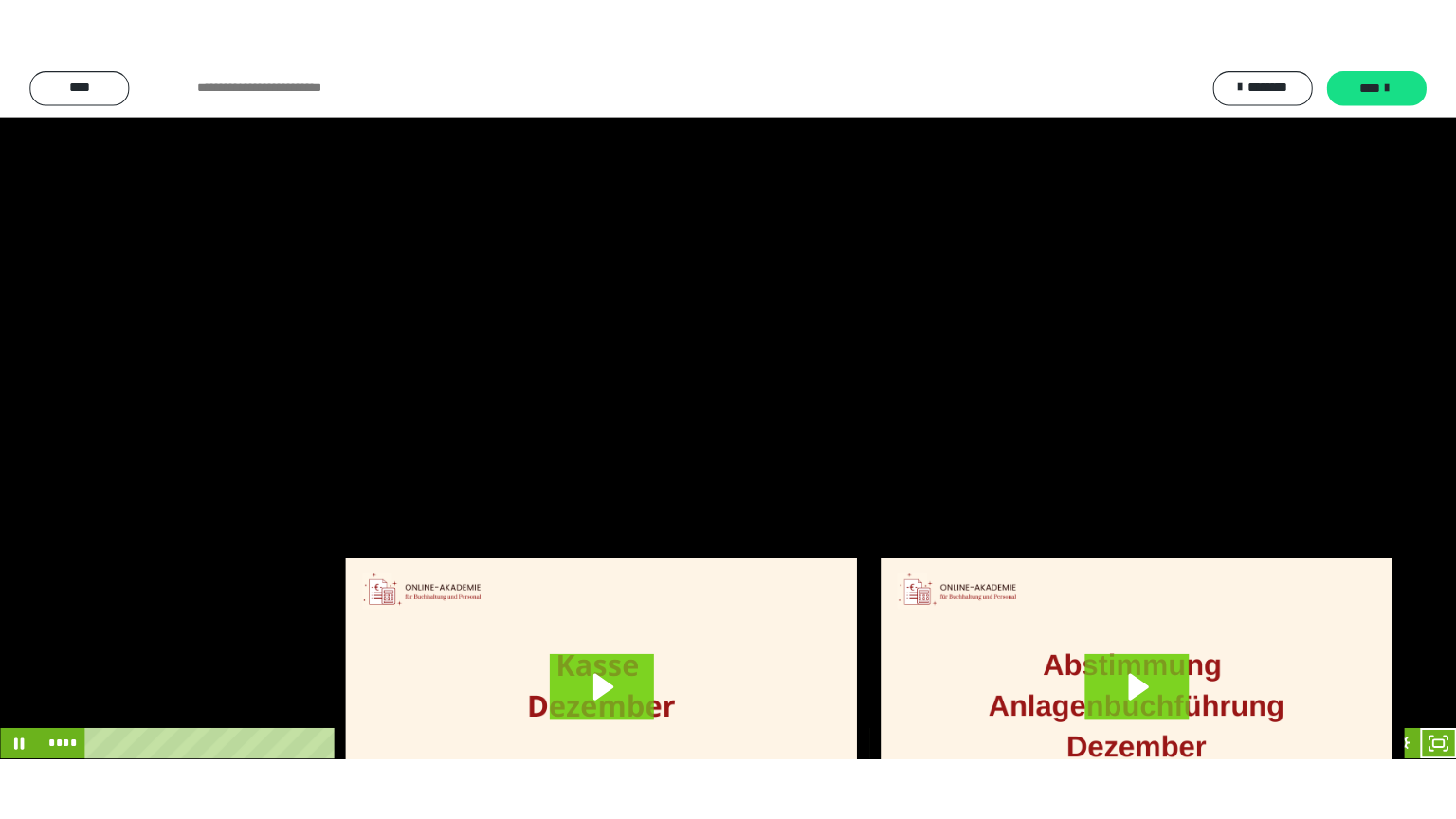 scroll, scrollTop: 4090, scrollLeft: 0, axis: vertical 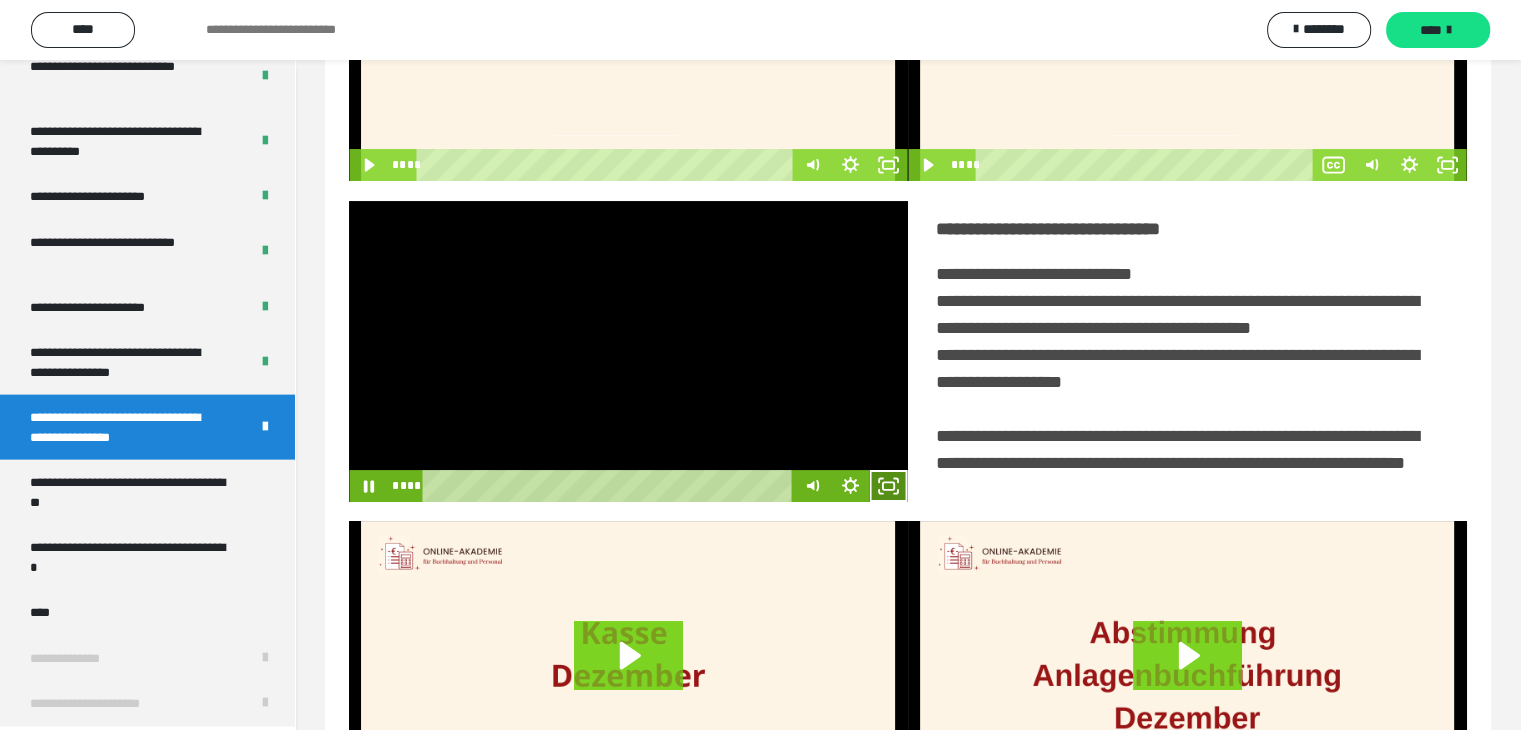 click 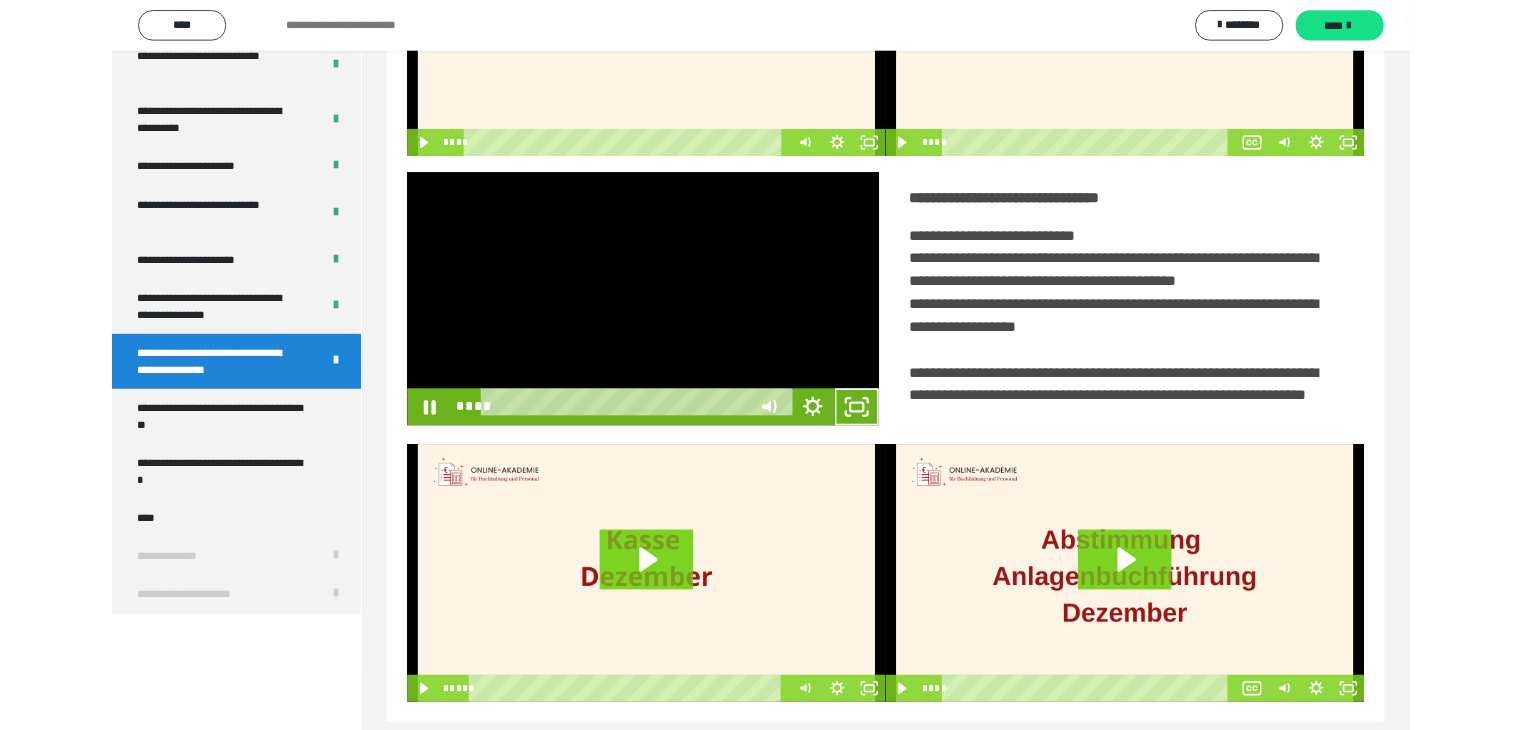 scroll, scrollTop: 4180, scrollLeft: 0, axis: vertical 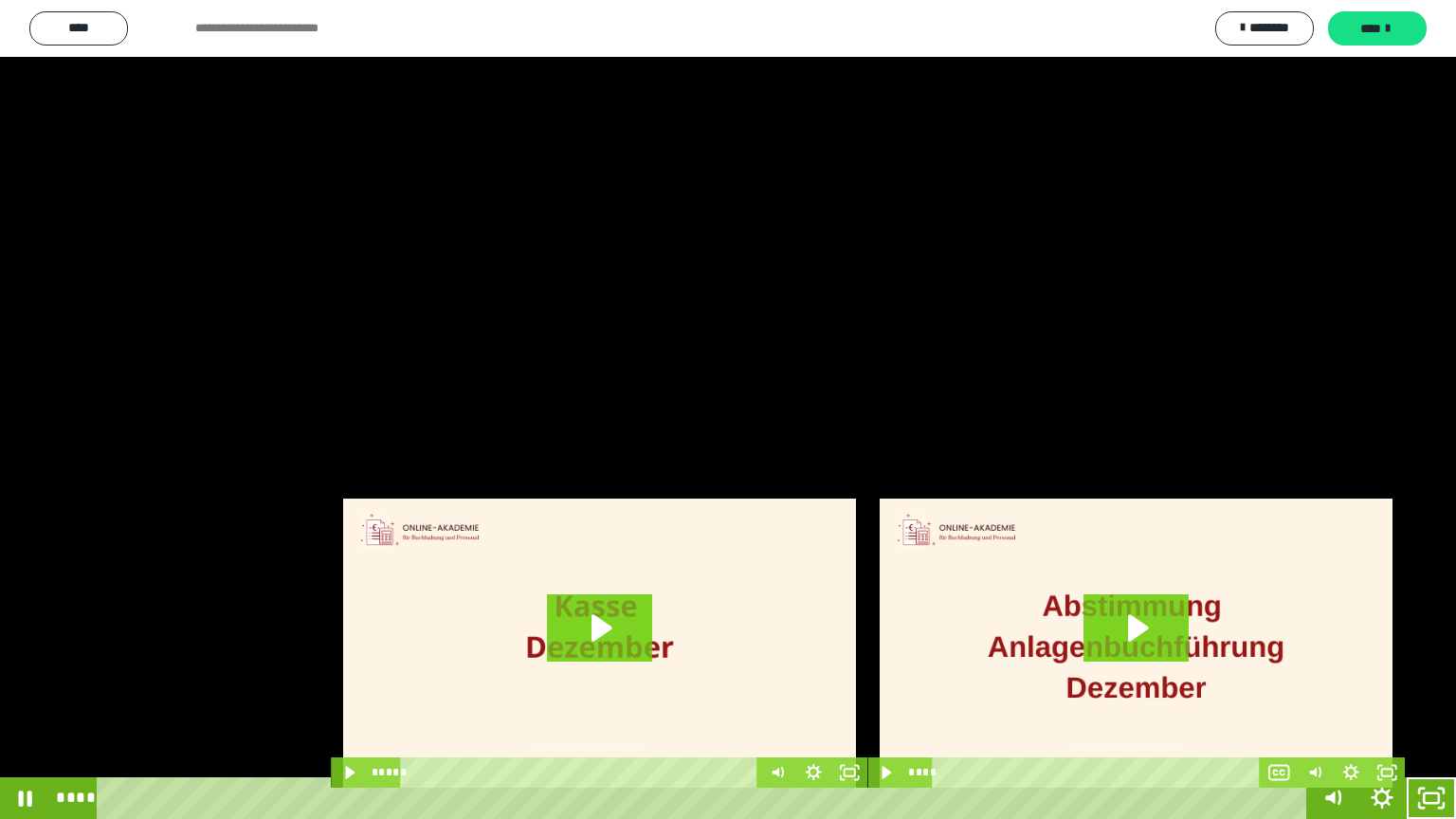 type 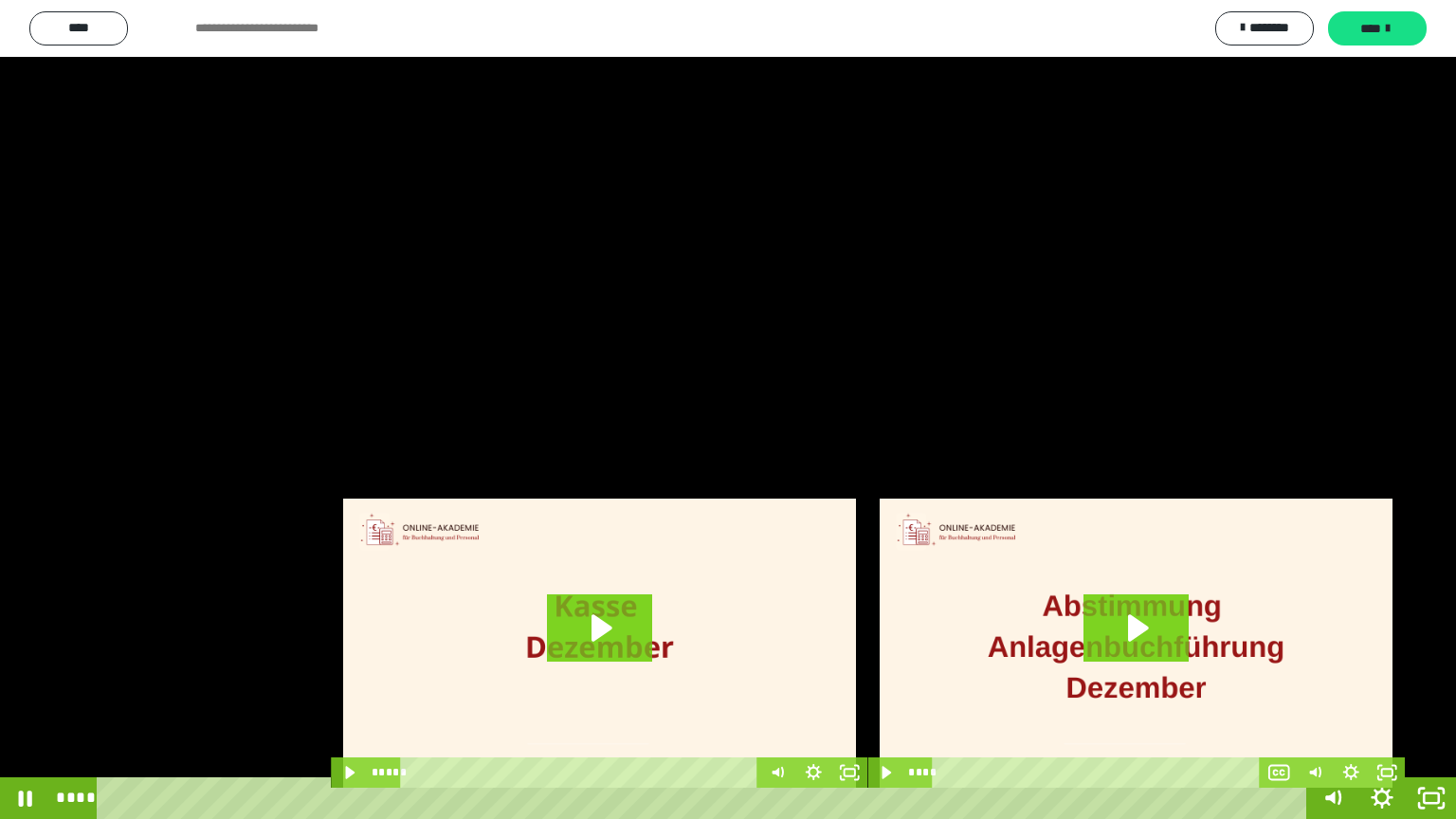 click at bounding box center [728, 410] 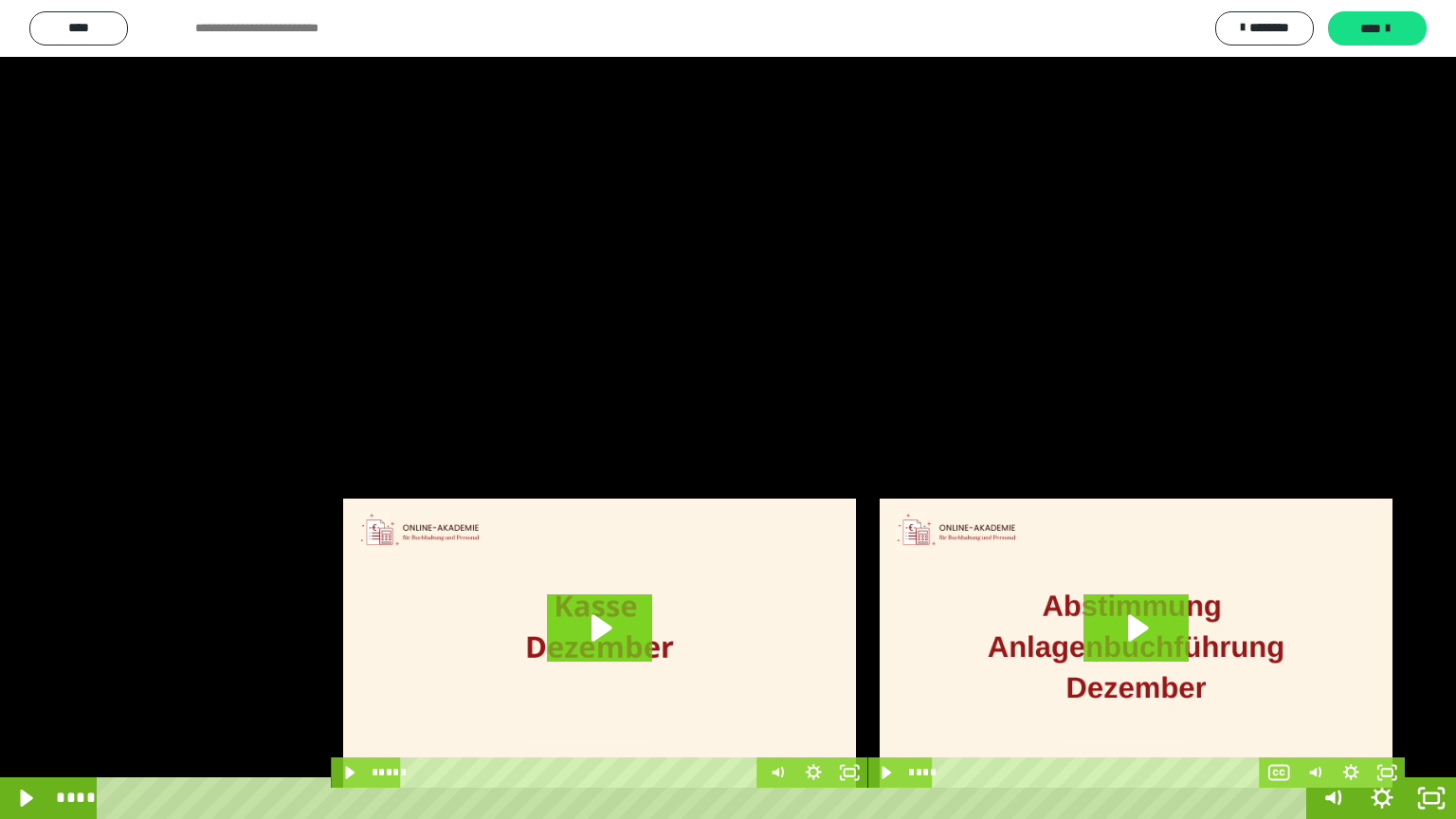 click at bounding box center (728, 410) 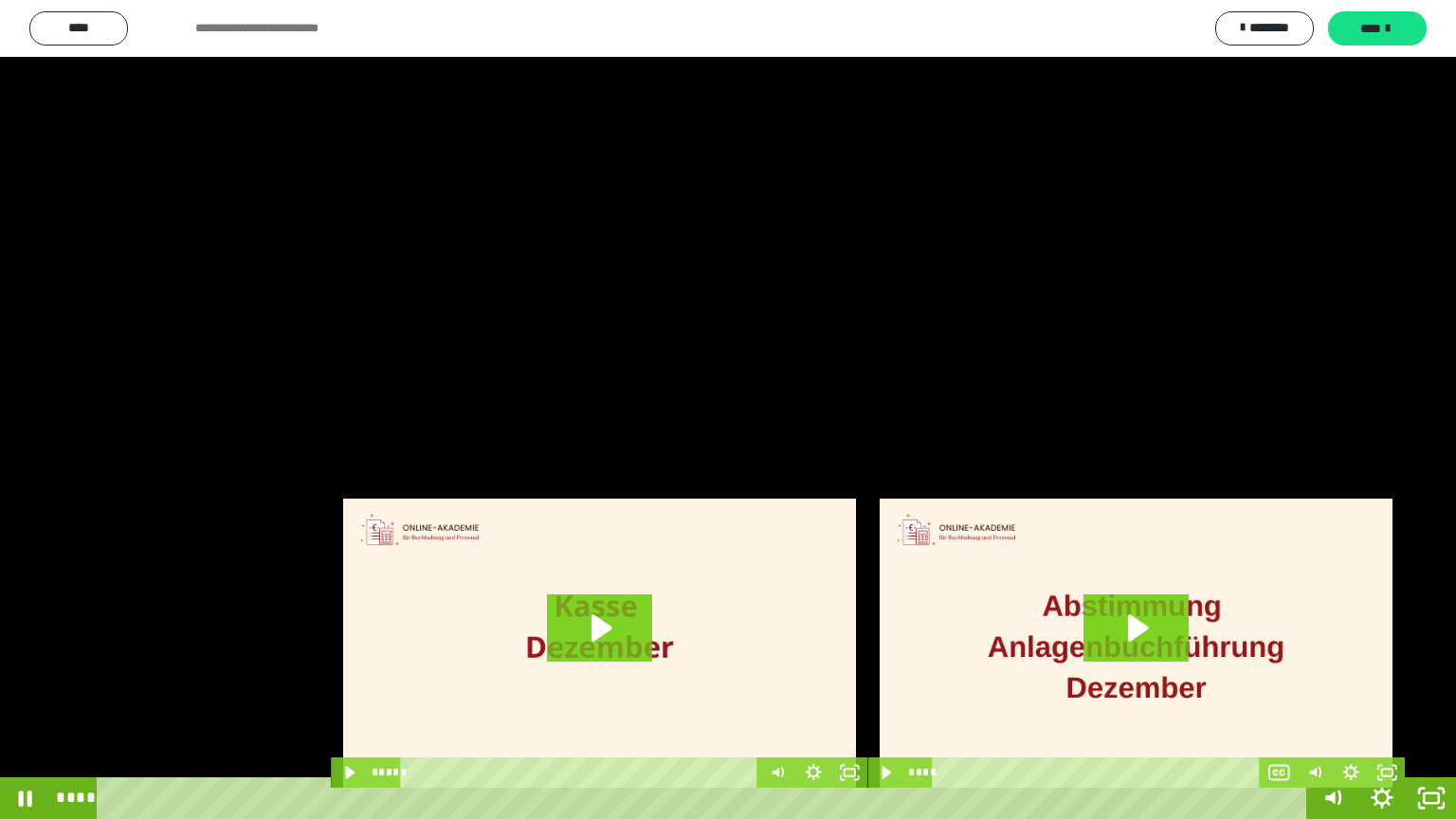 click at bounding box center (728, 410) 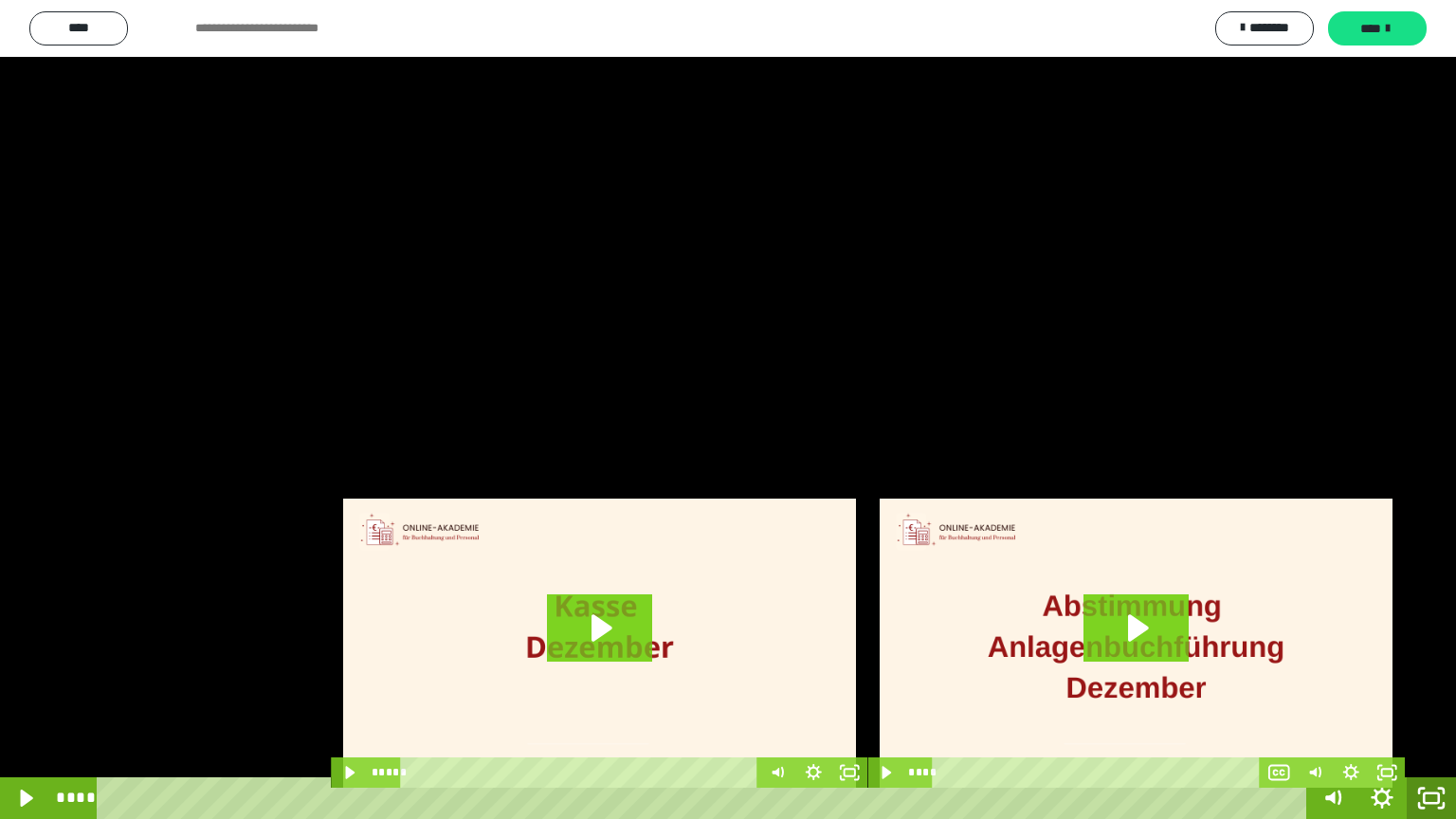 click 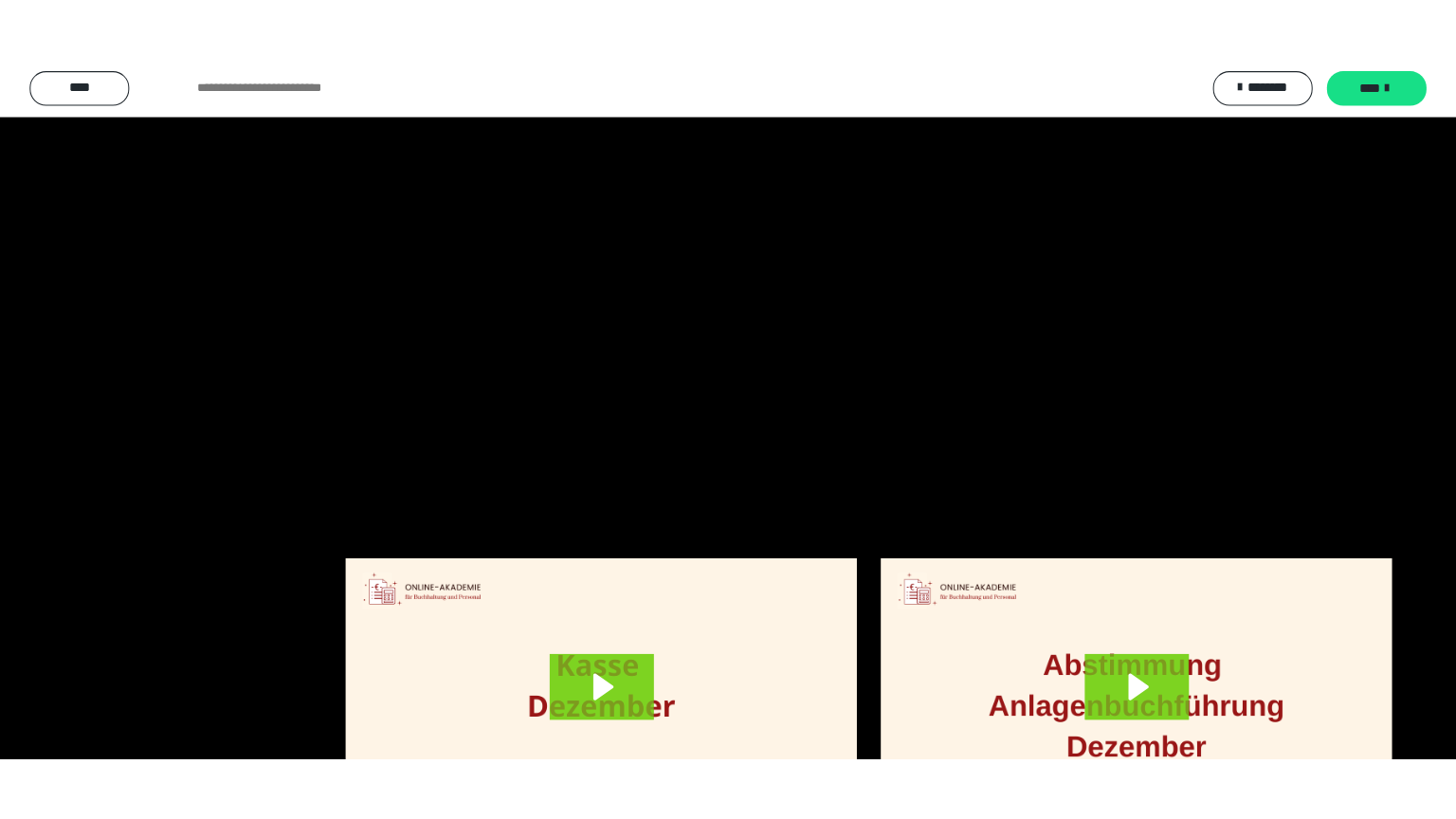 scroll, scrollTop: 4090, scrollLeft: 0, axis: vertical 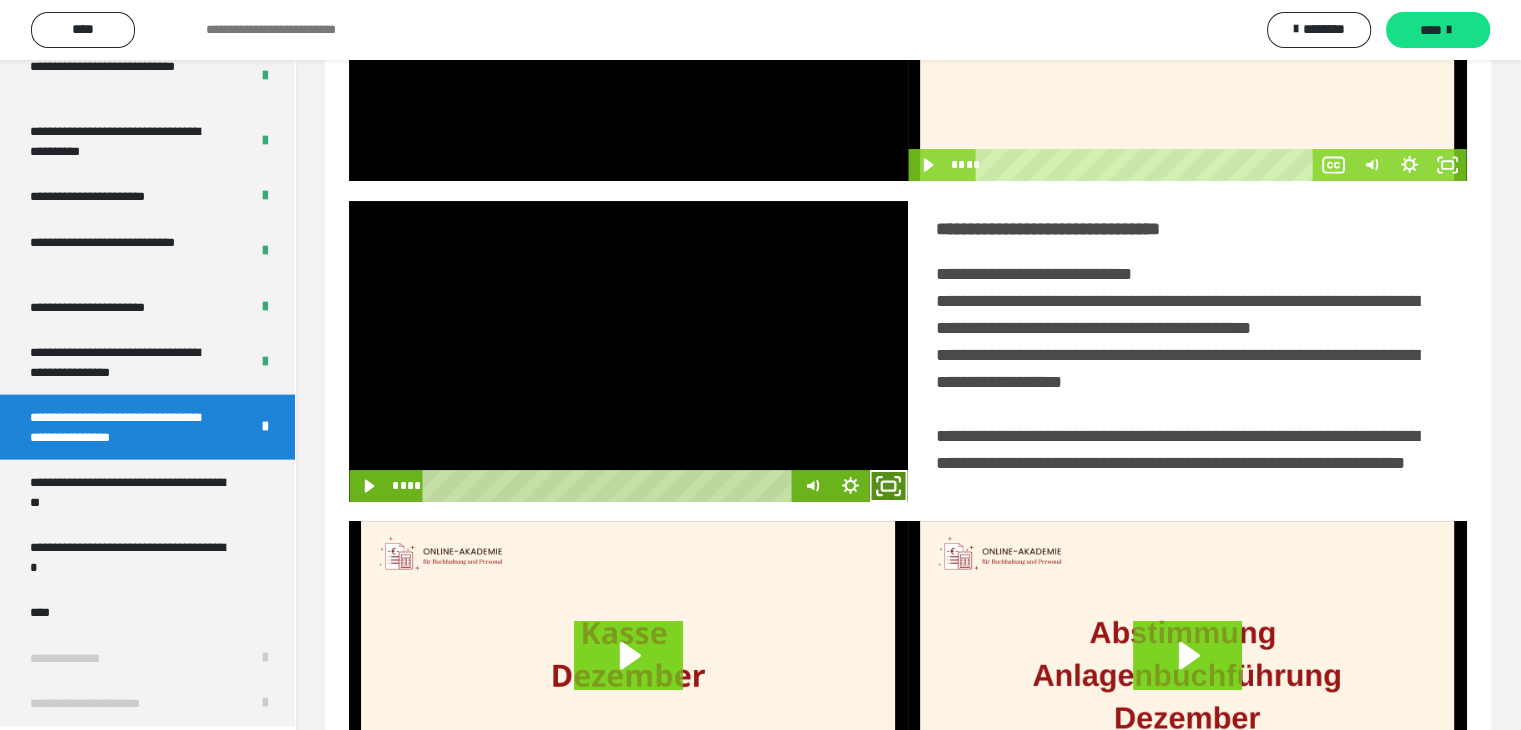 click 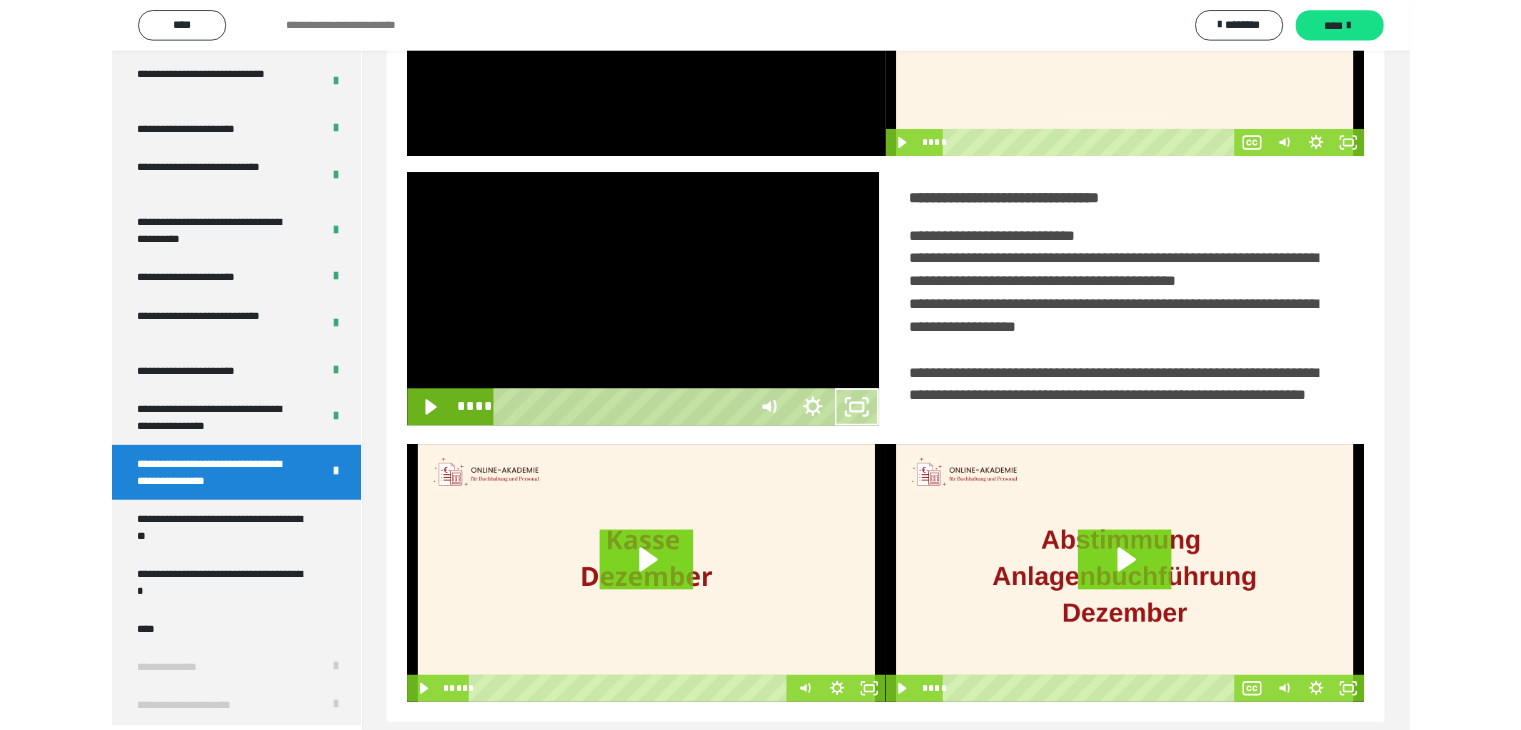 scroll, scrollTop: 4180, scrollLeft: 0, axis: vertical 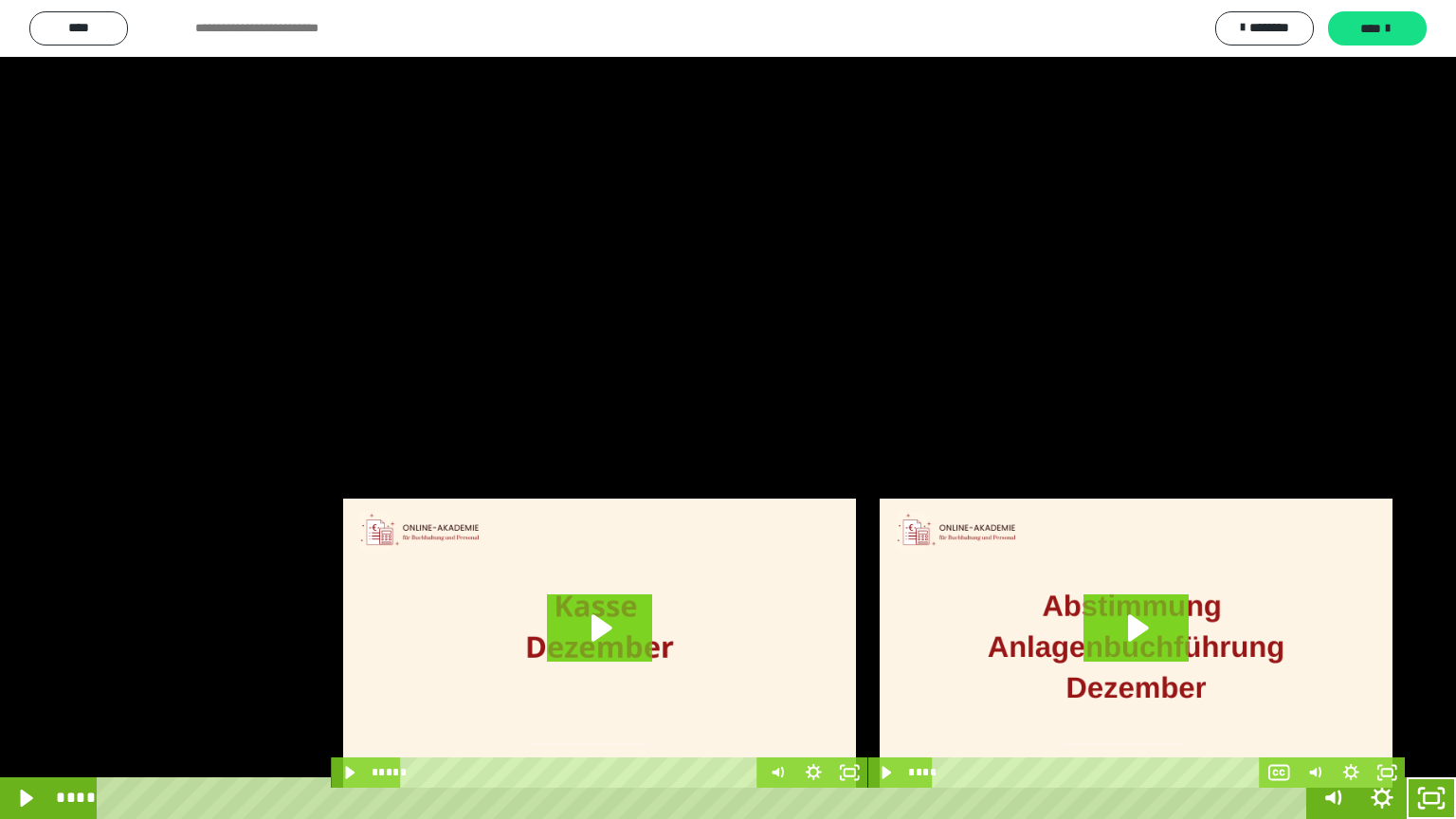 click at bounding box center [1431, 798] 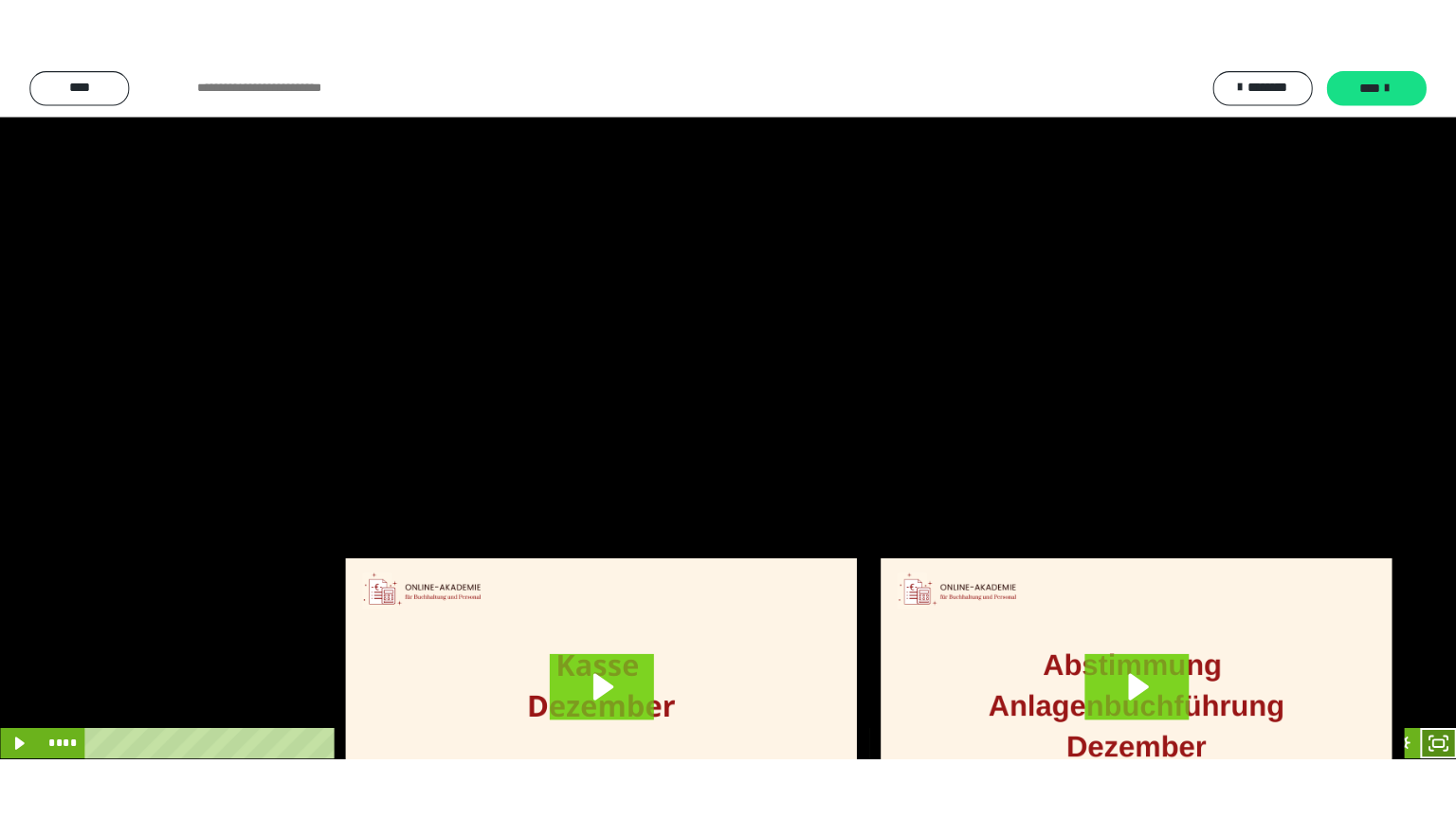scroll, scrollTop: 4090, scrollLeft: 0, axis: vertical 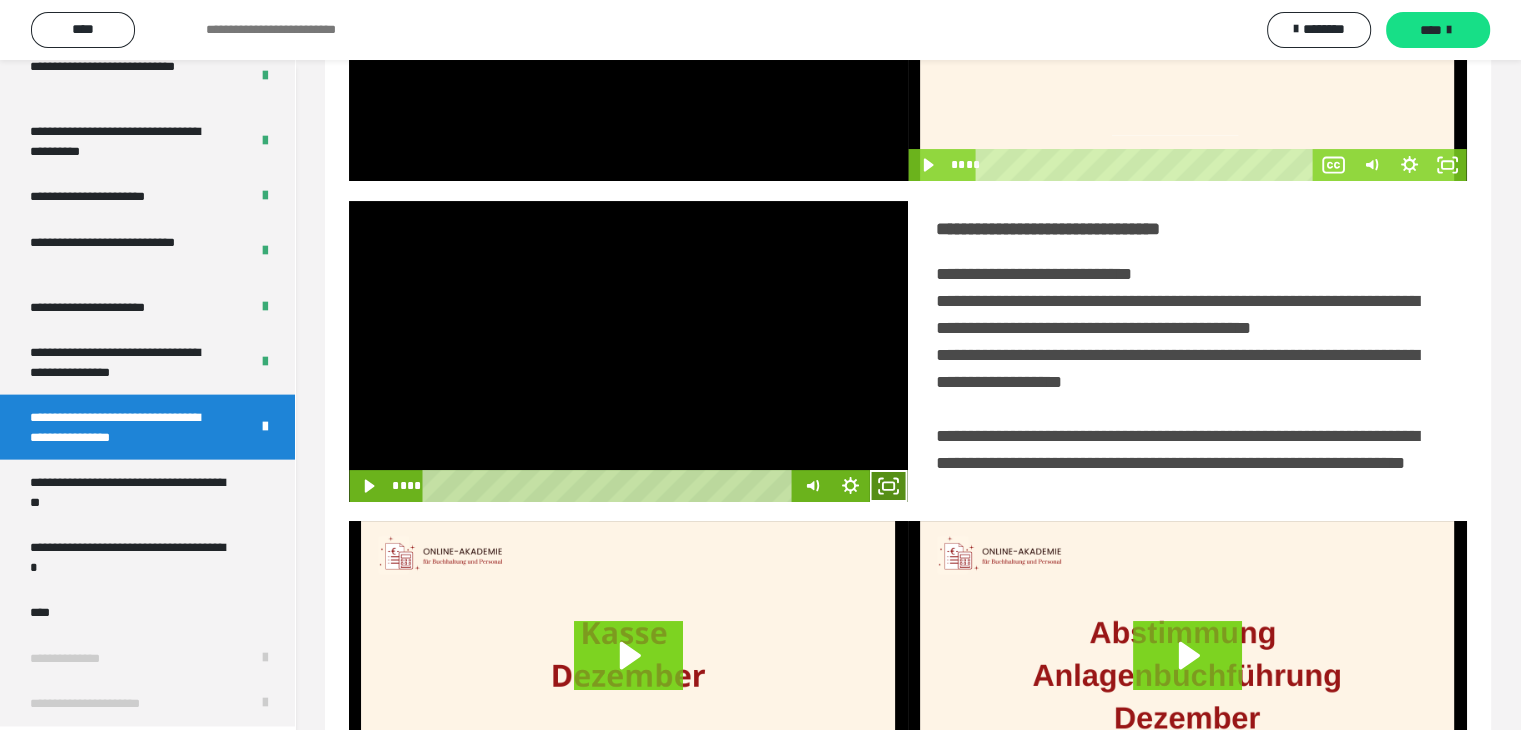 click 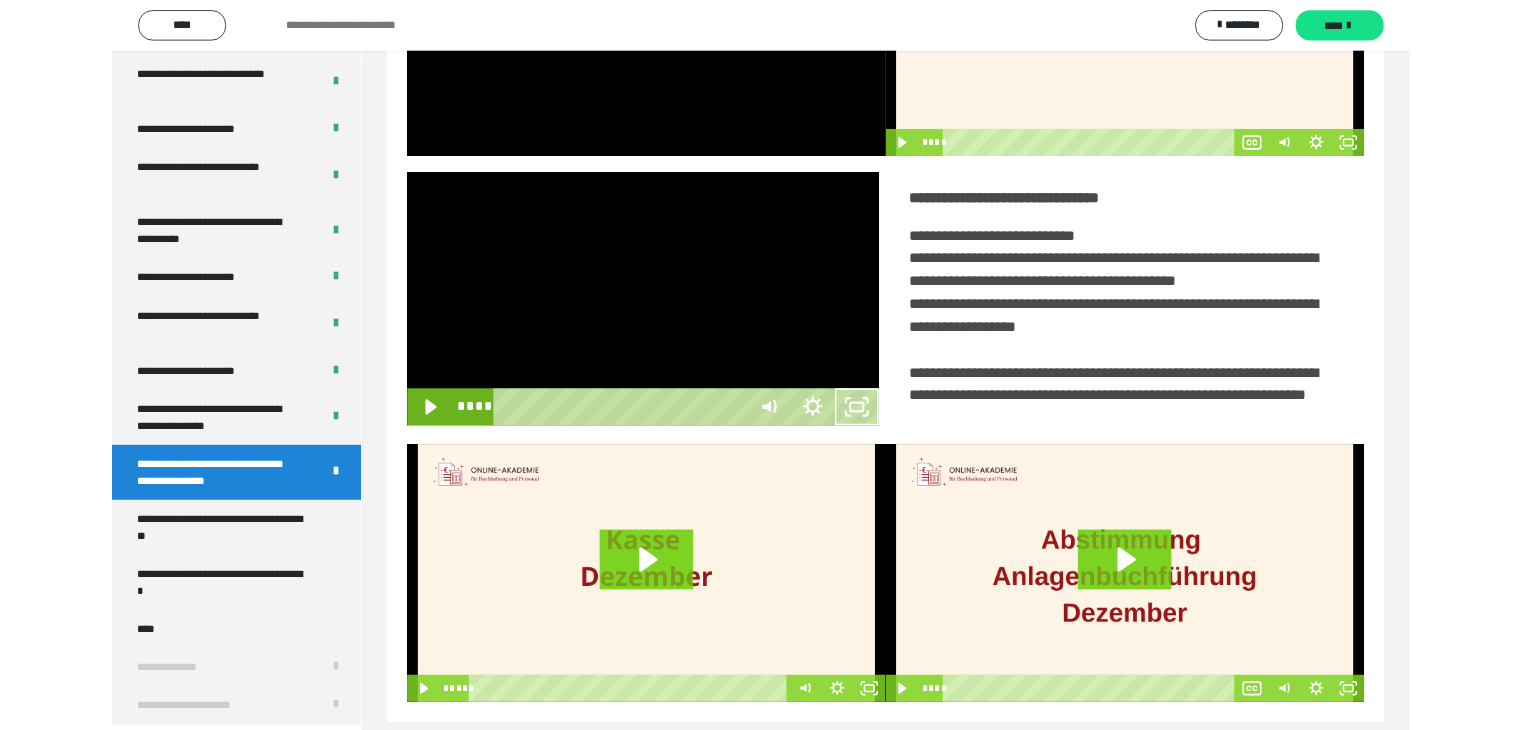 scroll, scrollTop: 4180, scrollLeft: 0, axis: vertical 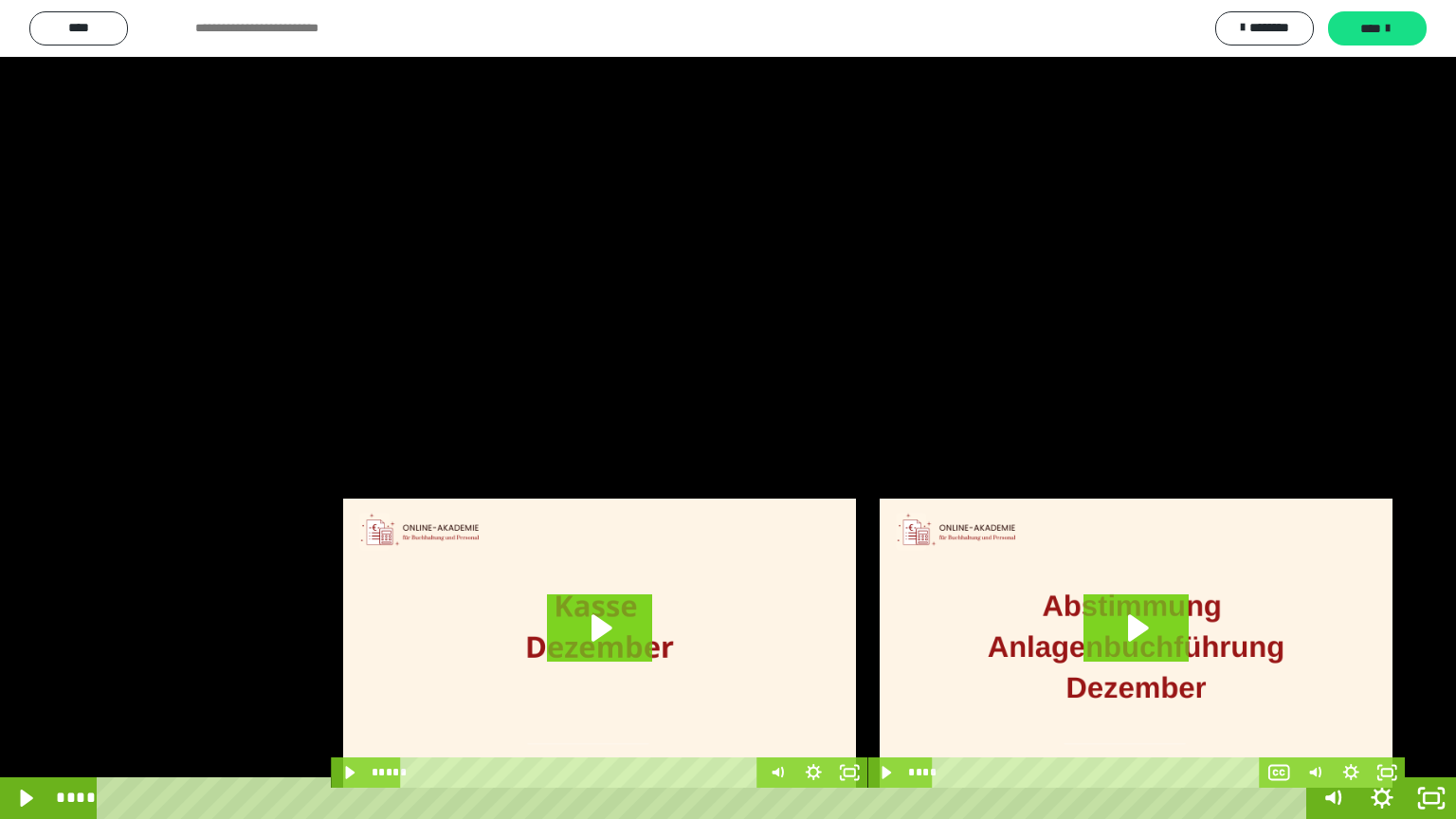 click at bounding box center [728, 410] 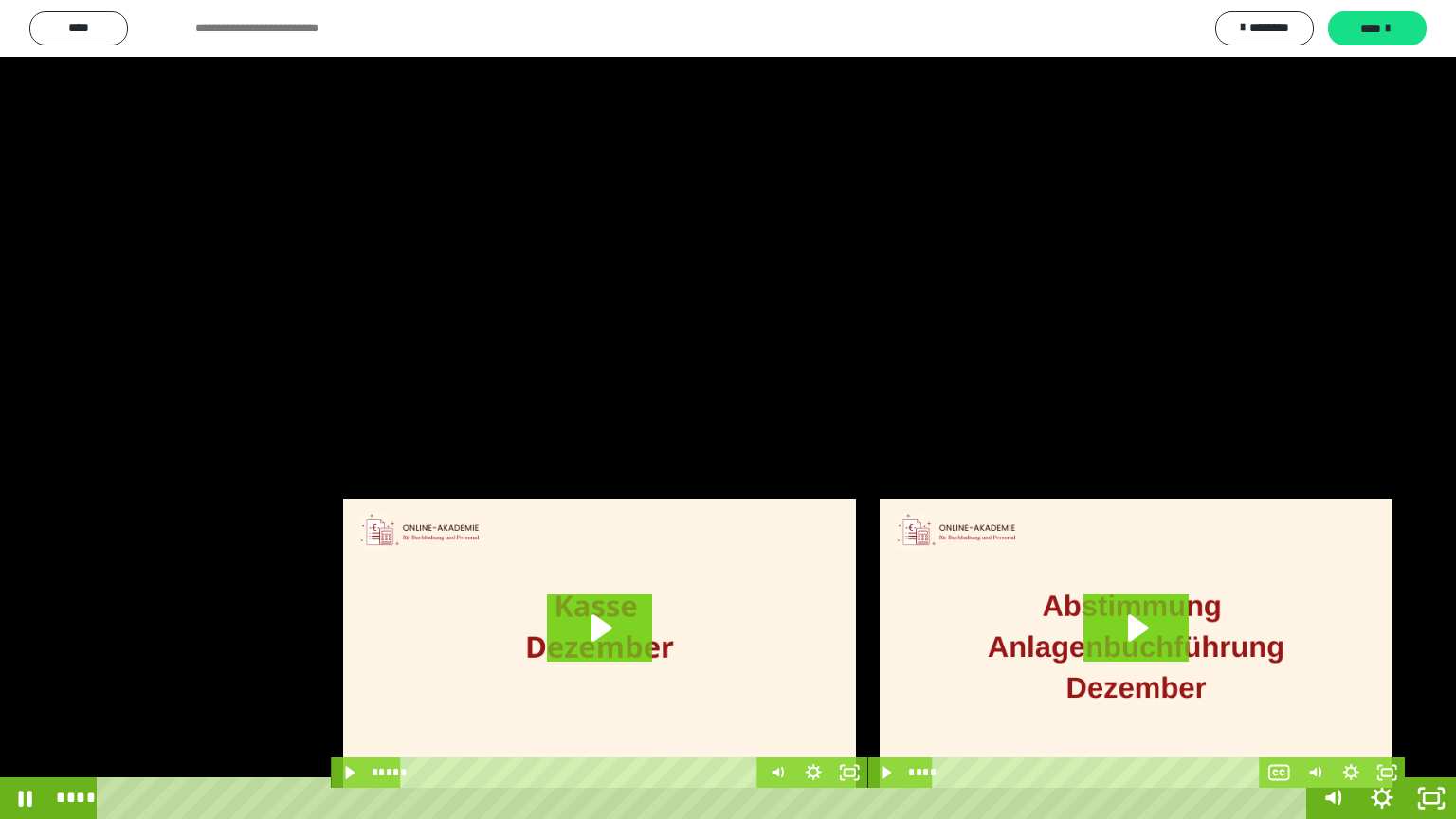 click at bounding box center [728, 410] 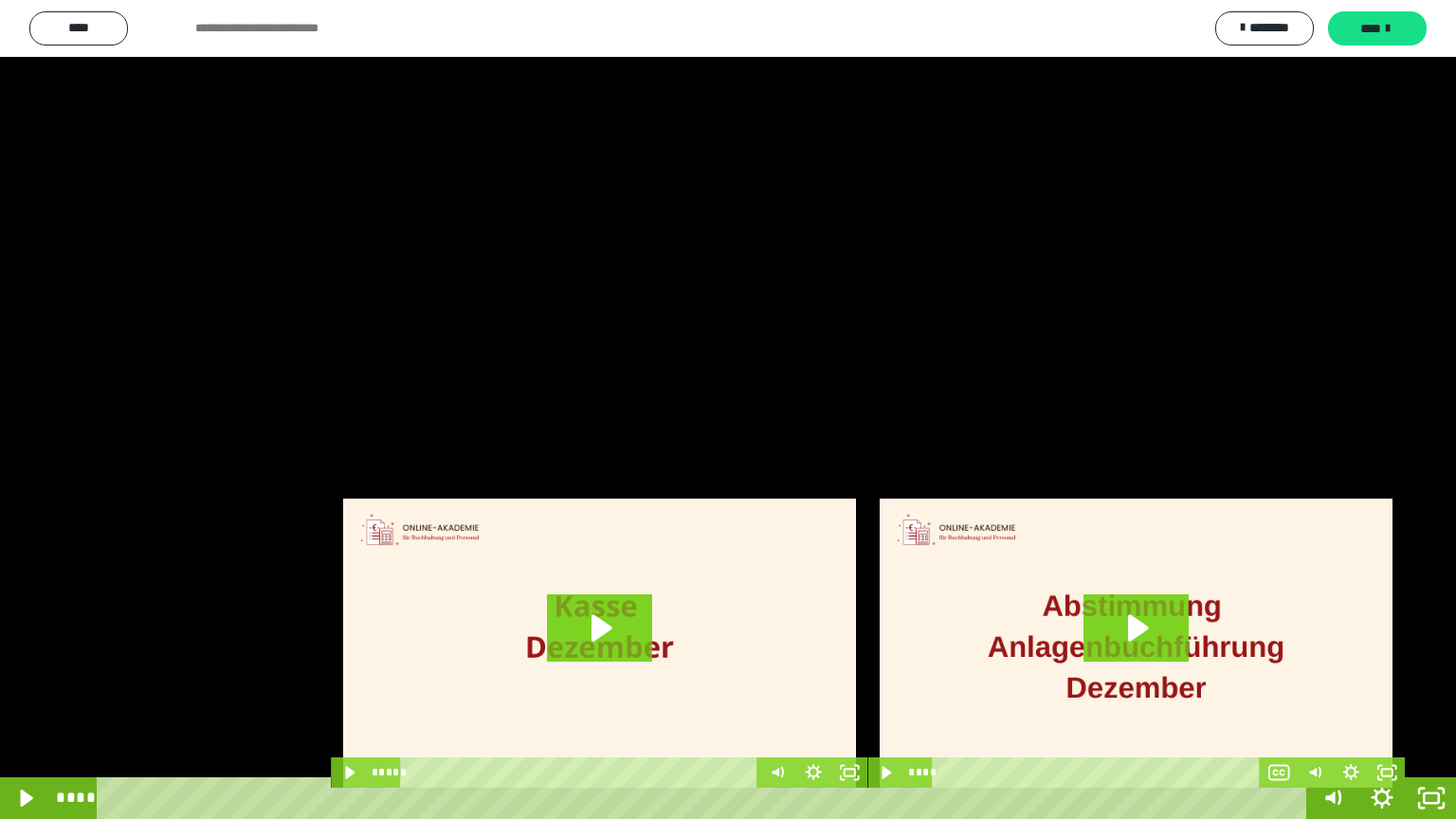 type 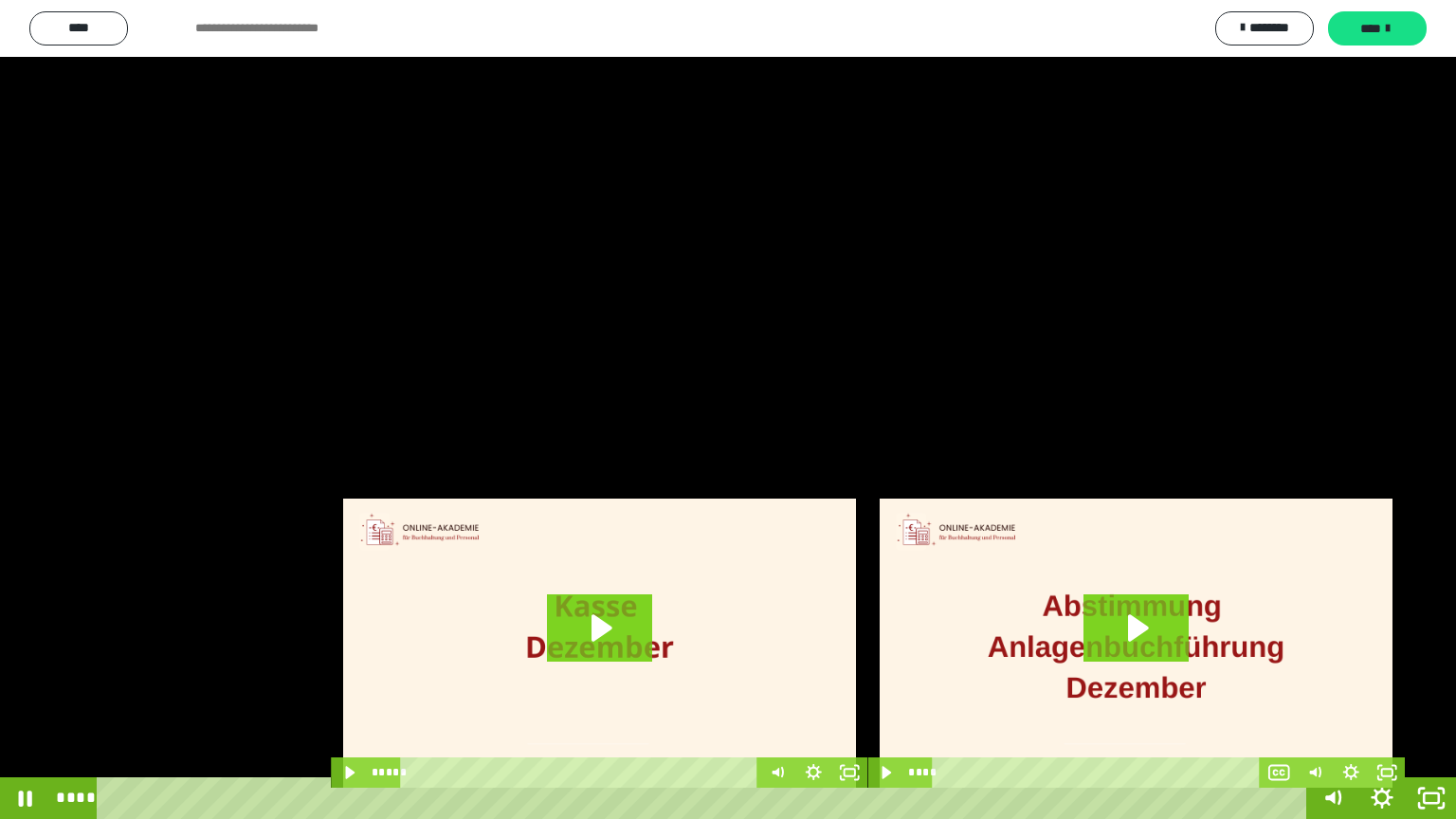 click at bounding box center [728, 410] 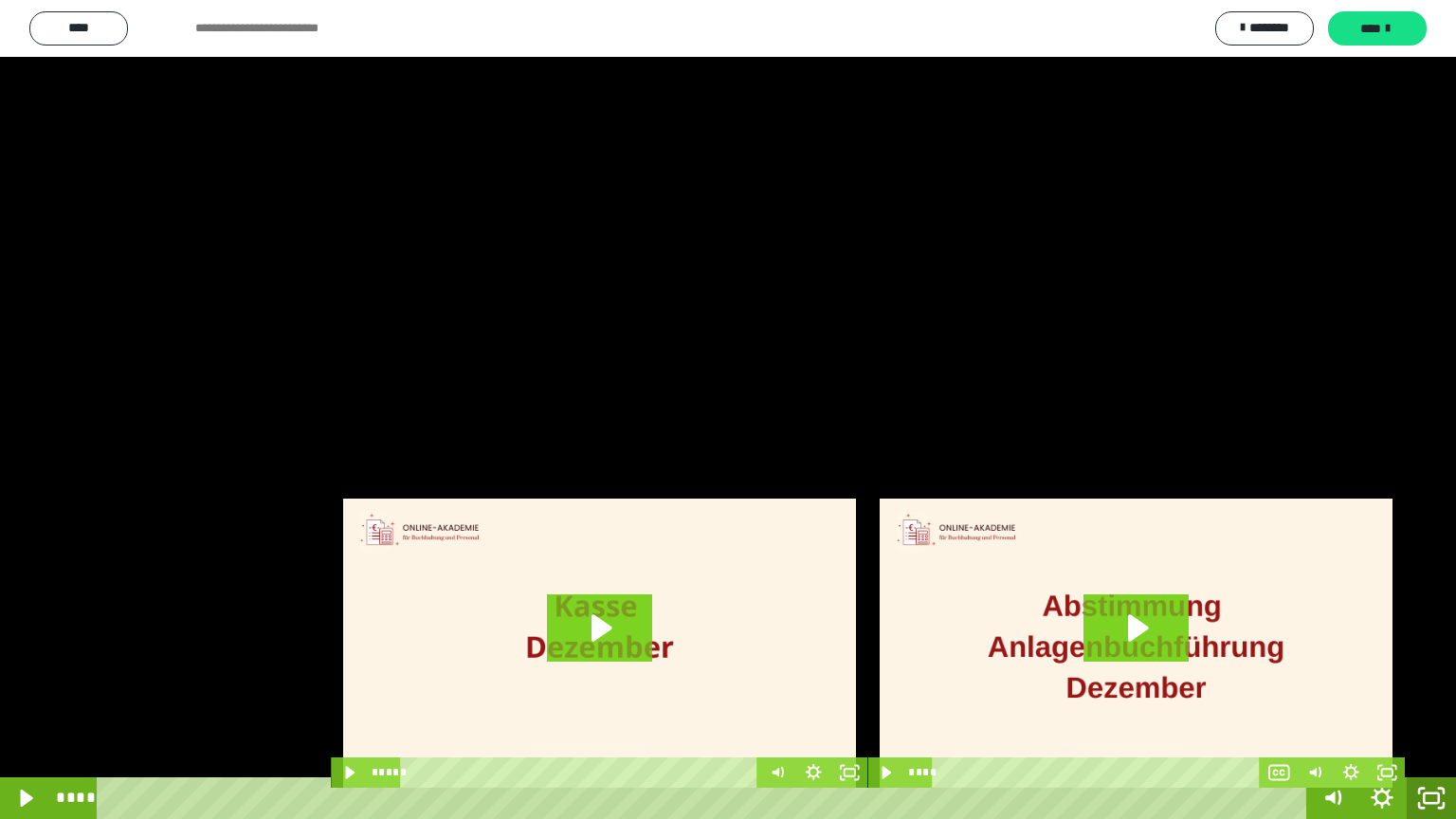 click 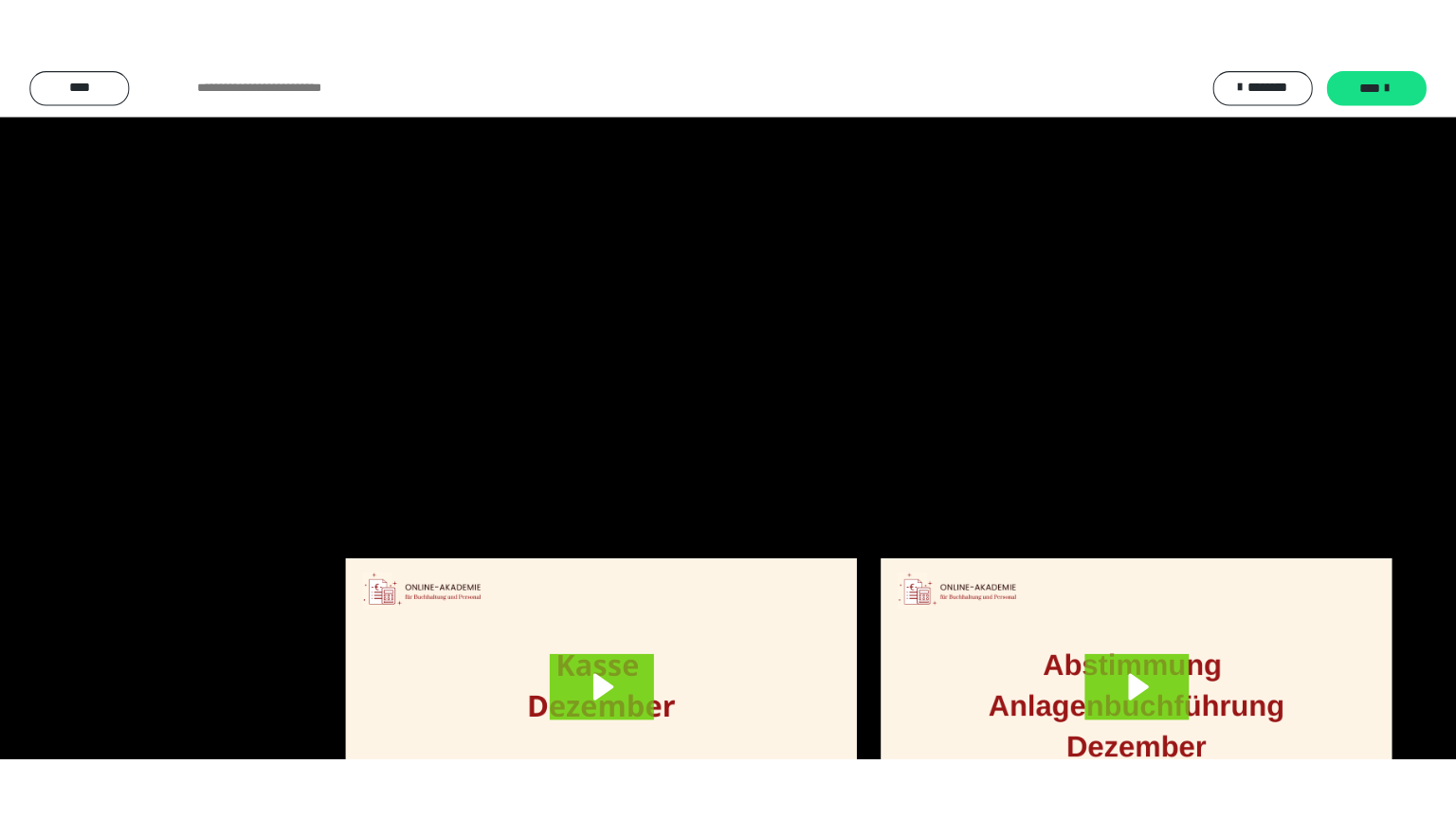 scroll, scrollTop: 4090, scrollLeft: 0, axis: vertical 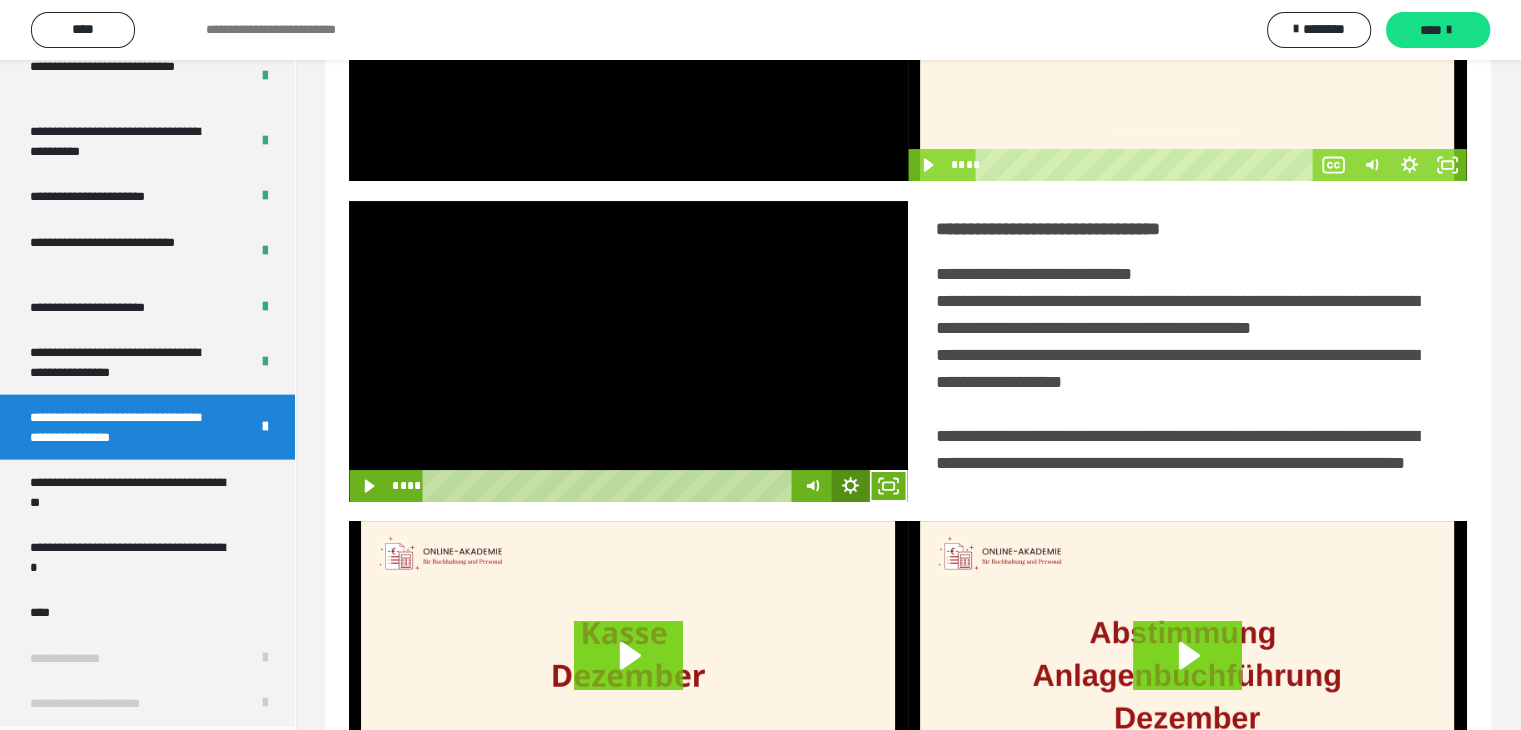click 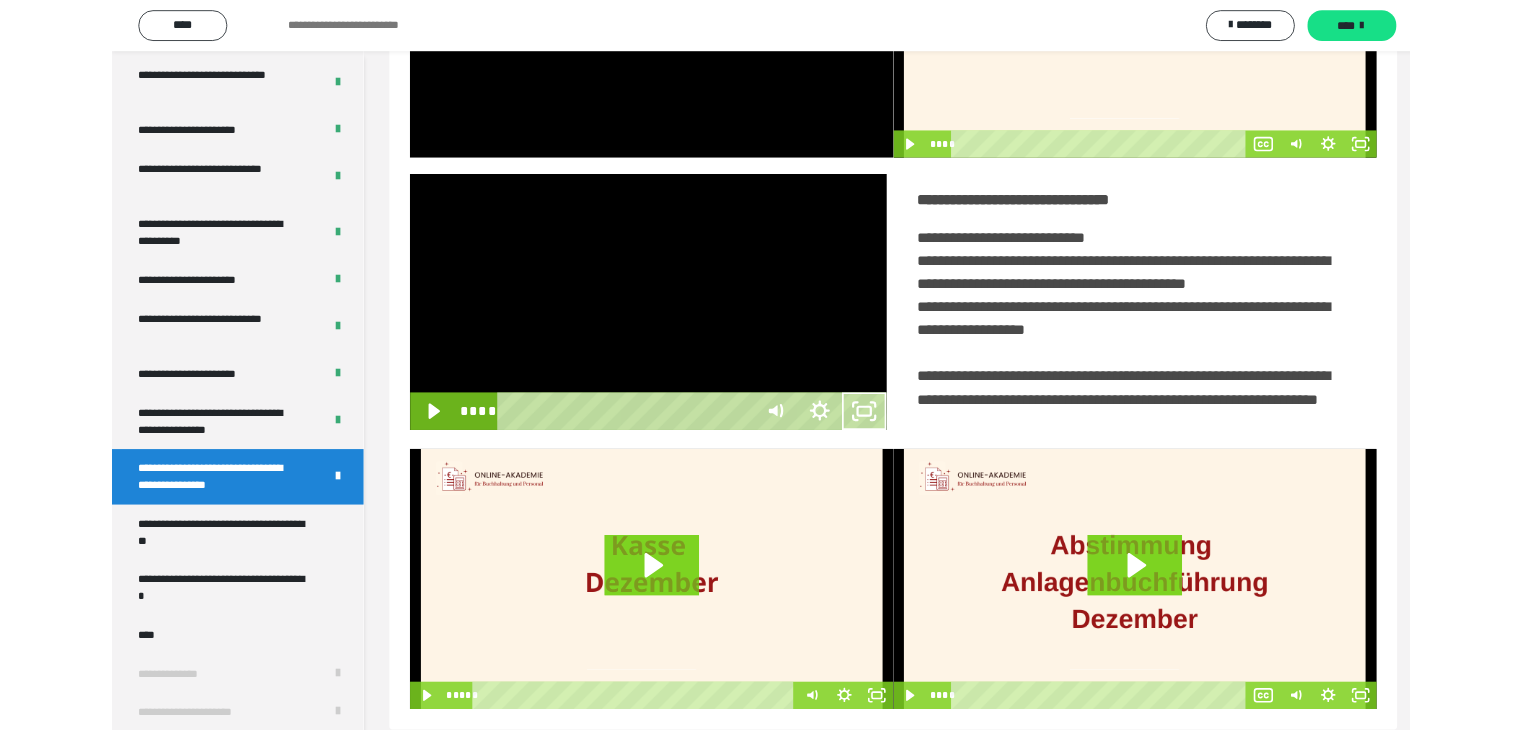 scroll, scrollTop: 4180, scrollLeft: 0, axis: vertical 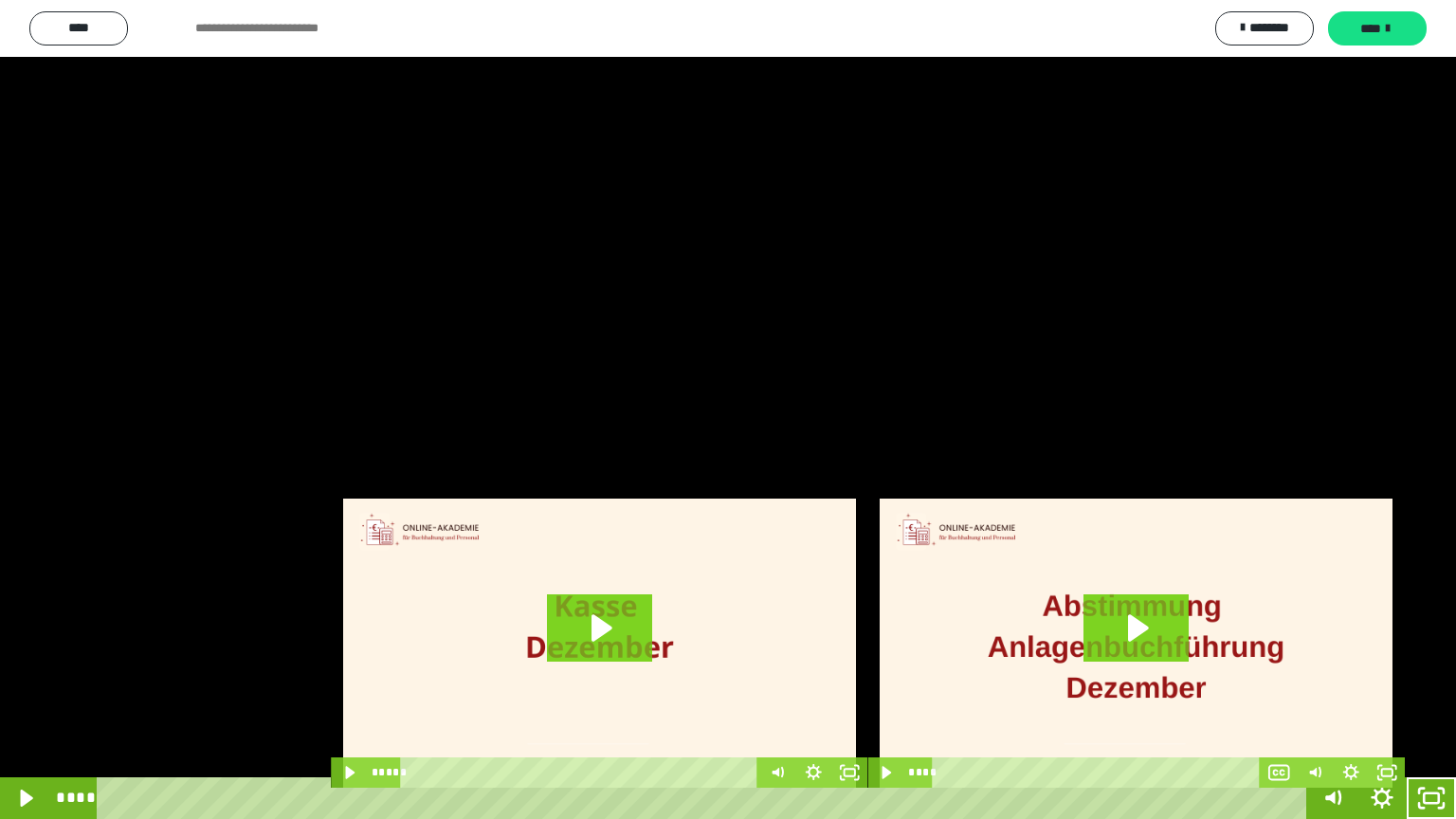 drag, startPoint x: 737, startPoint y: 433, endPoint x: 749, endPoint y: 441, distance: 14.422205 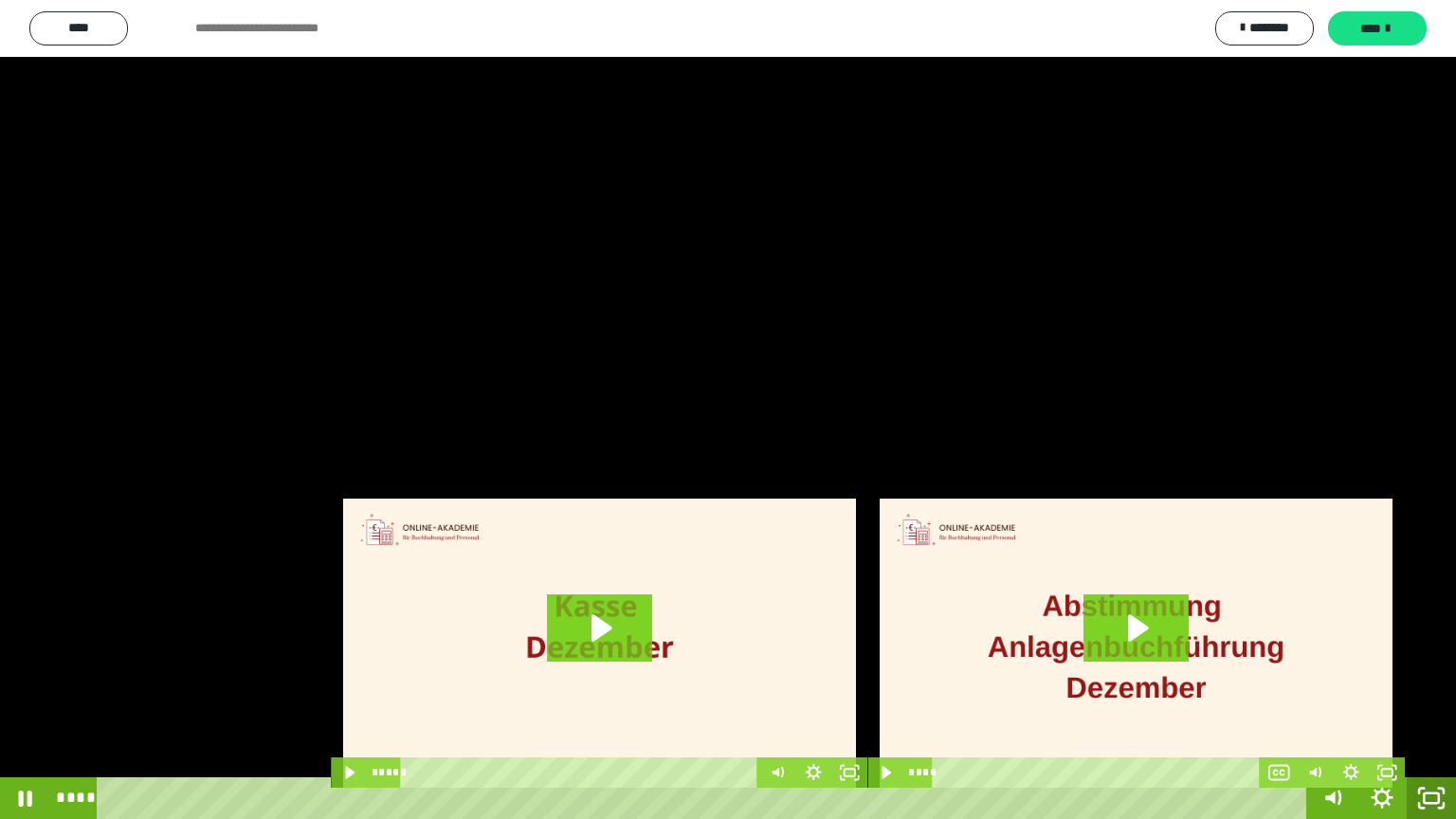 click 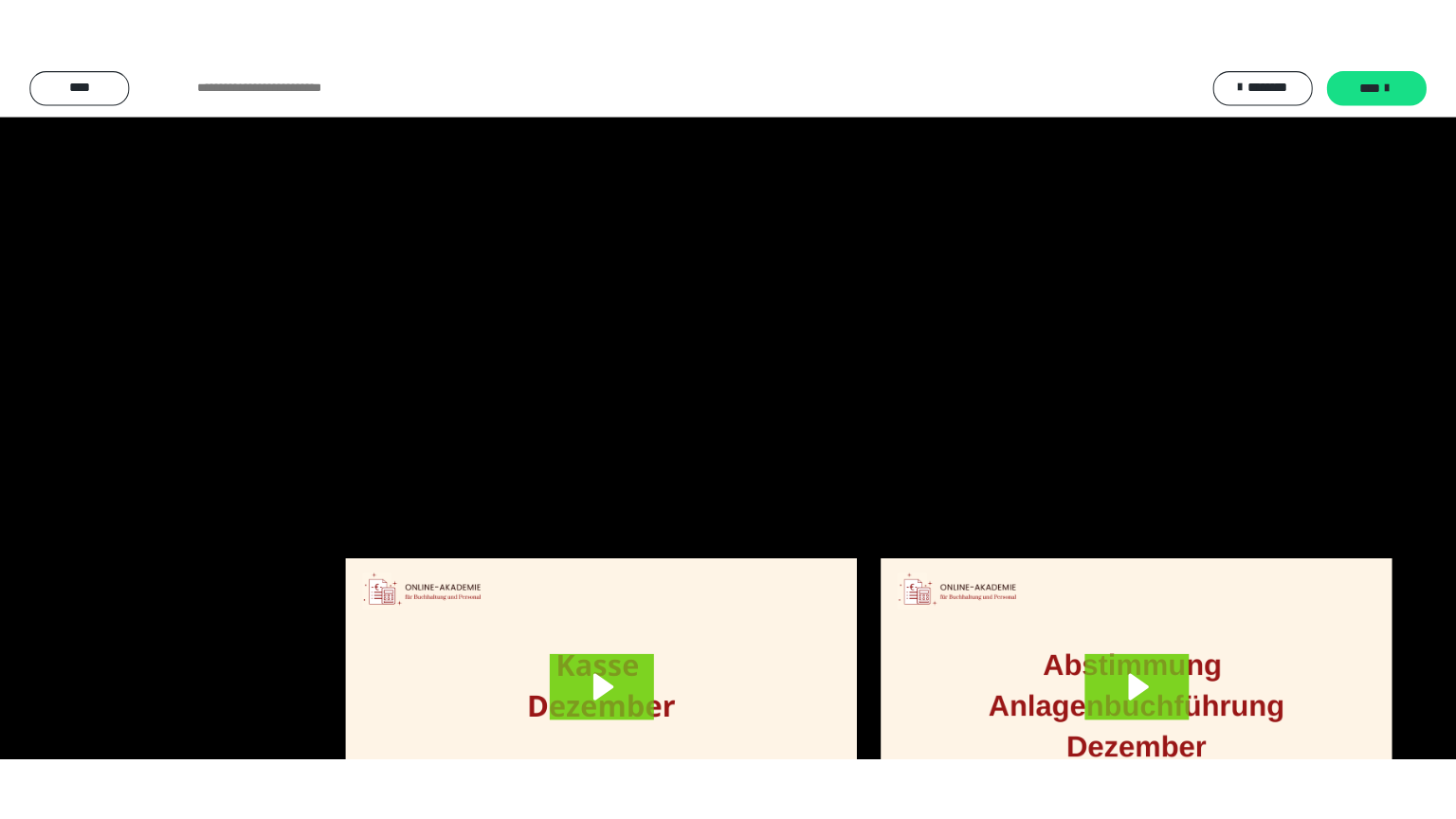 scroll, scrollTop: 4090, scrollLeft: 0, axis: vertical 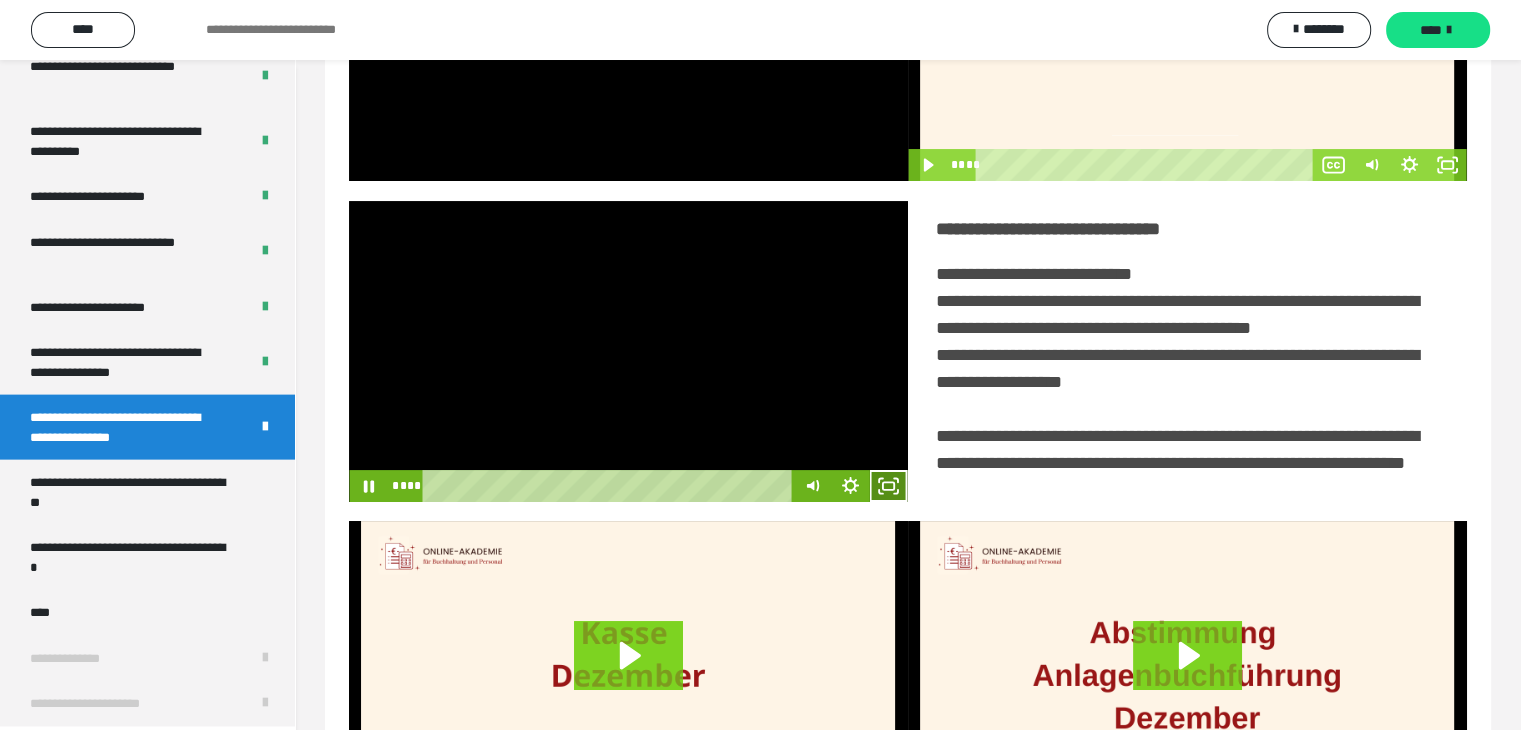 click 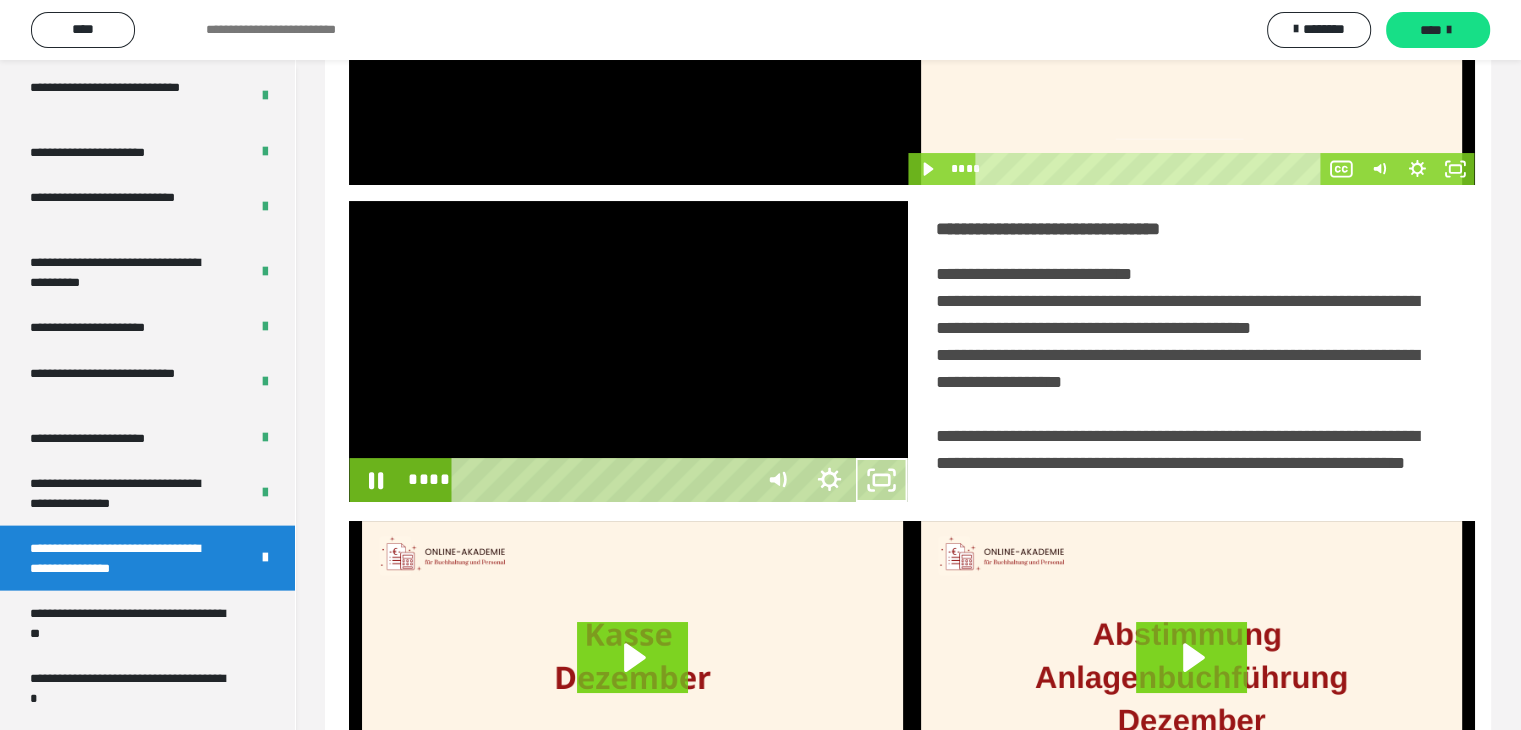 scroll, scrollTop: 4180, scrollLeft: 0, axis: vertical 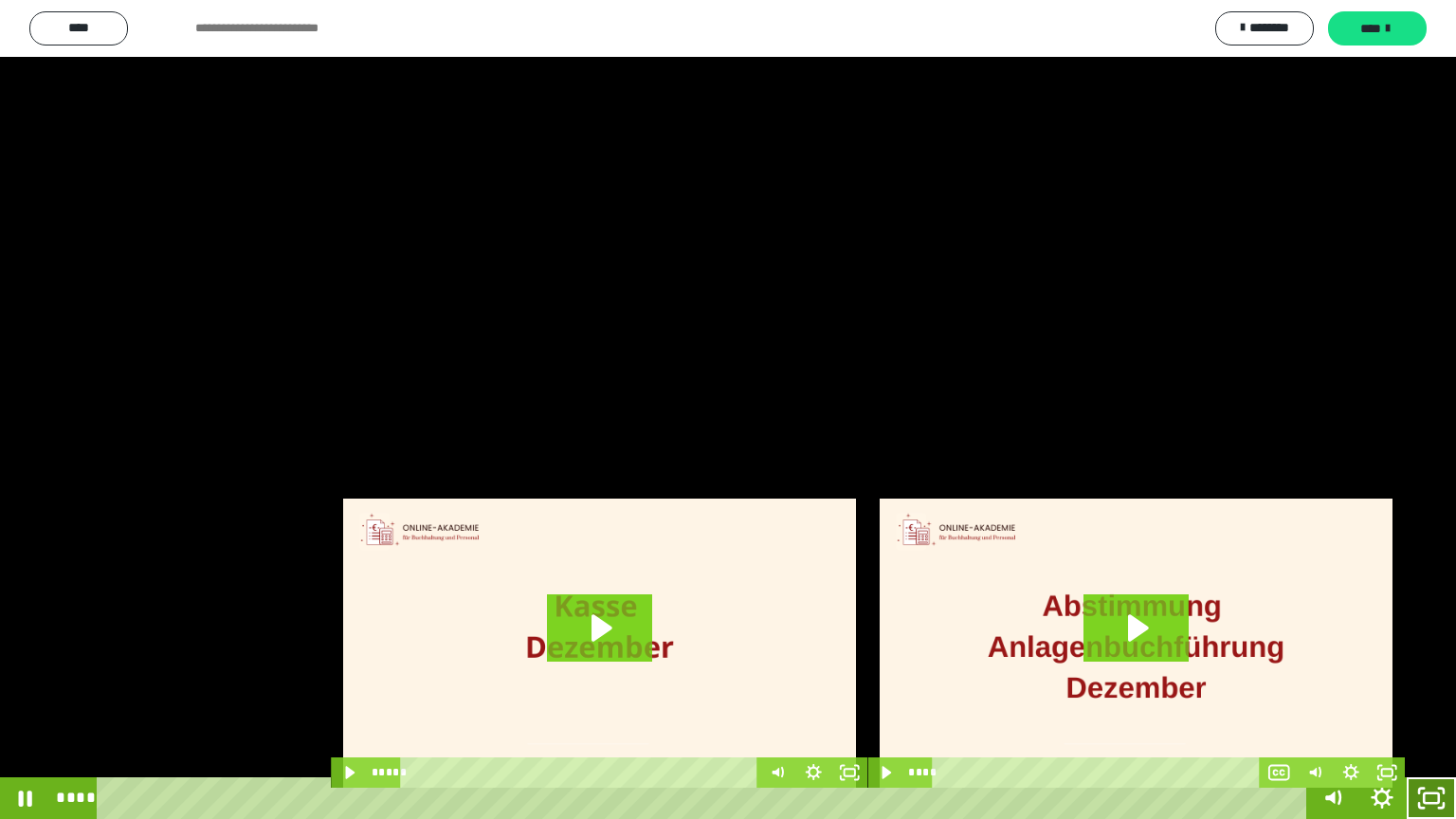drag, startPoint x: 1424, startPoint y: 800, endPoint x: 1288, endPoint y: 123, distance: 690.52516 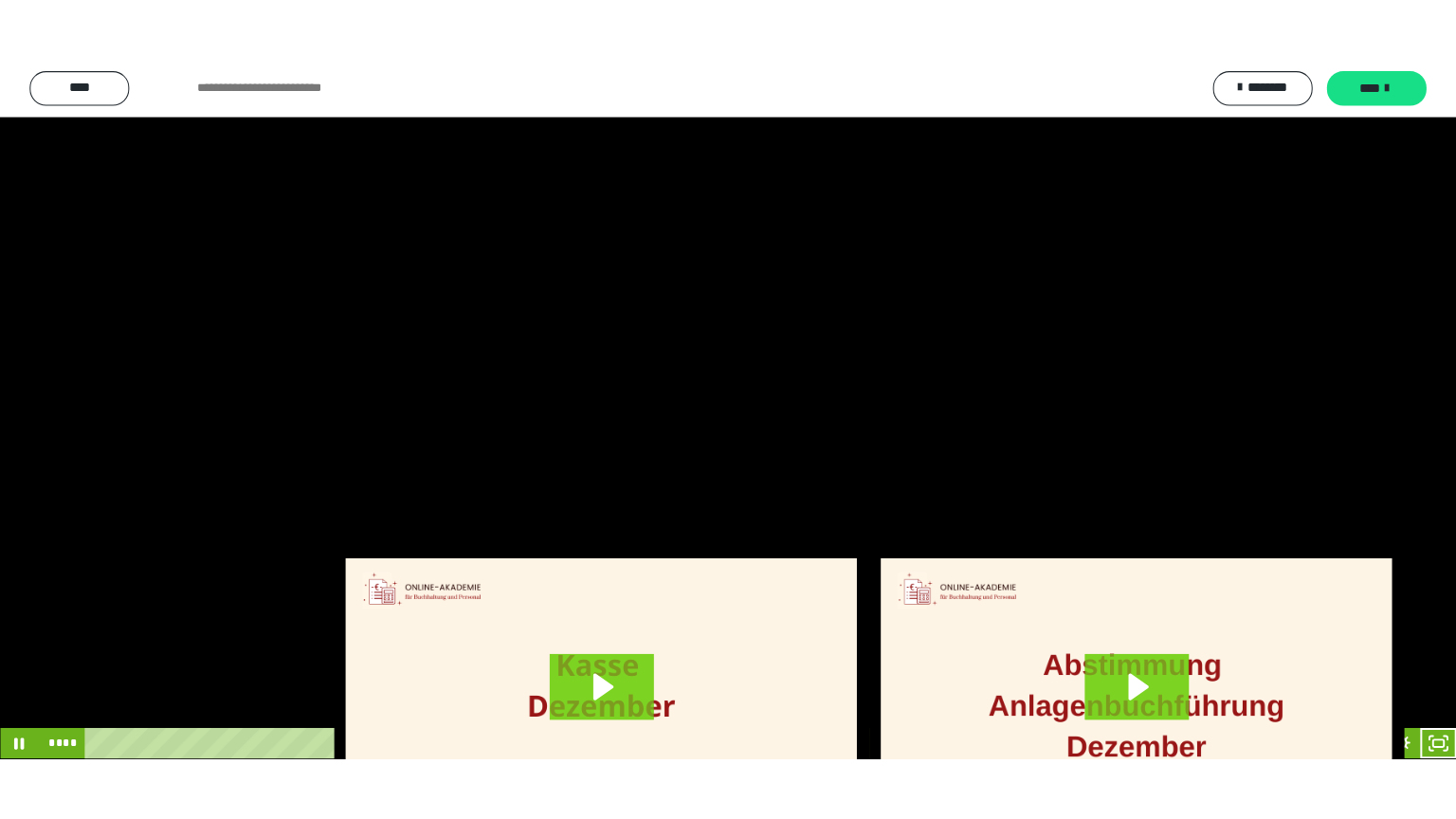 scroll, scrollTop: 4090, scrollLeft: 0, axis: vertical 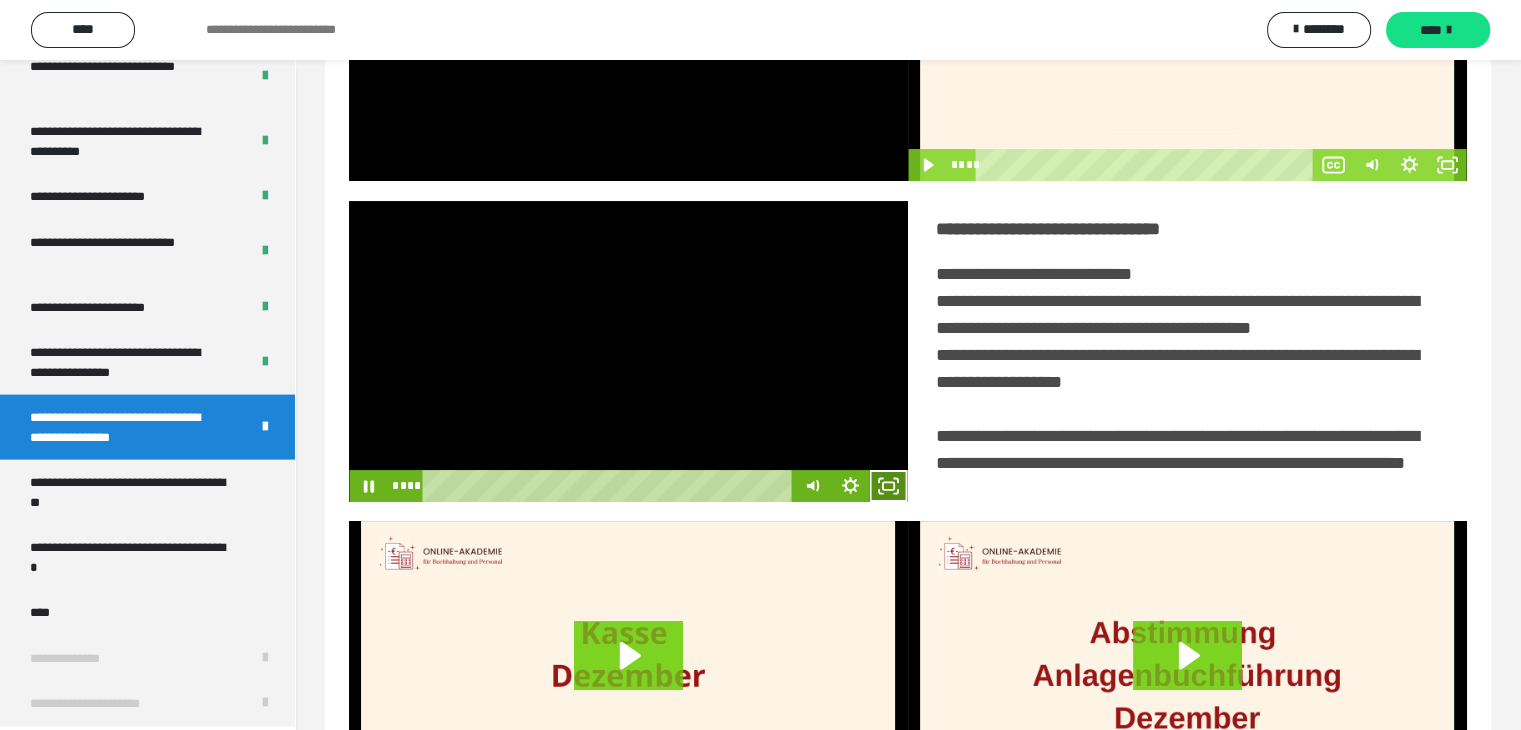 click 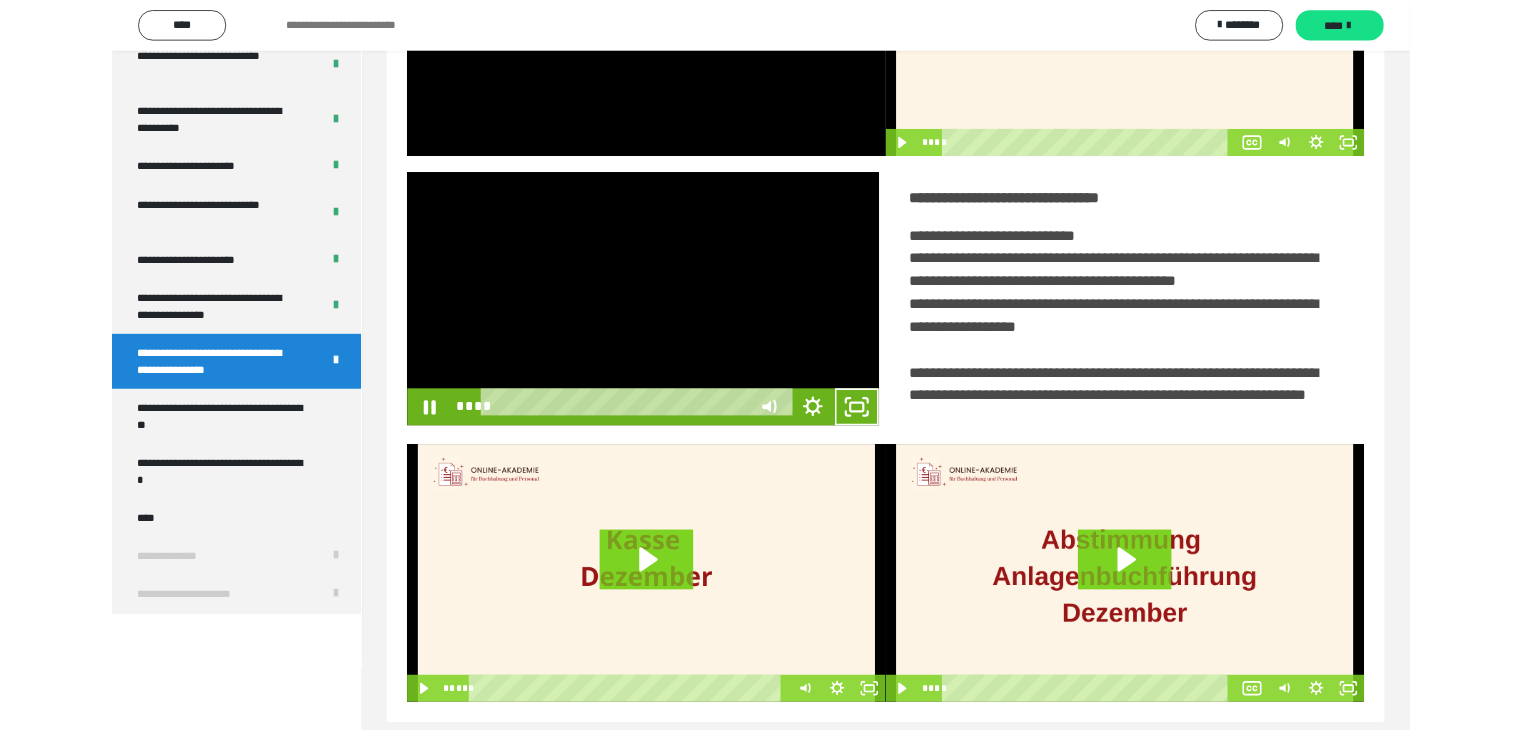 scroll, scrollTop: 4180, scrollLeft: 0, axis: vertical 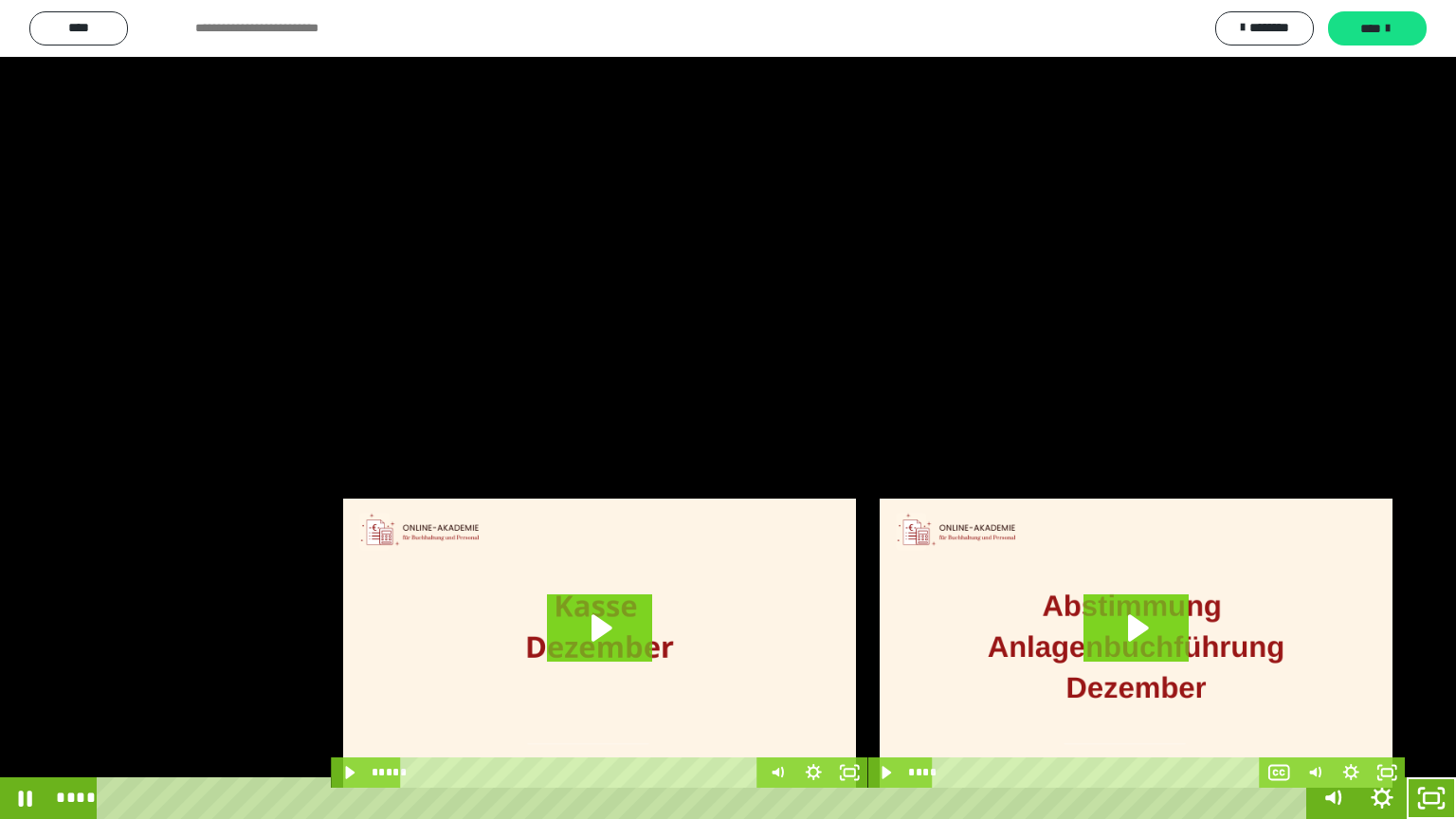 click at bounding box center (728, 410) 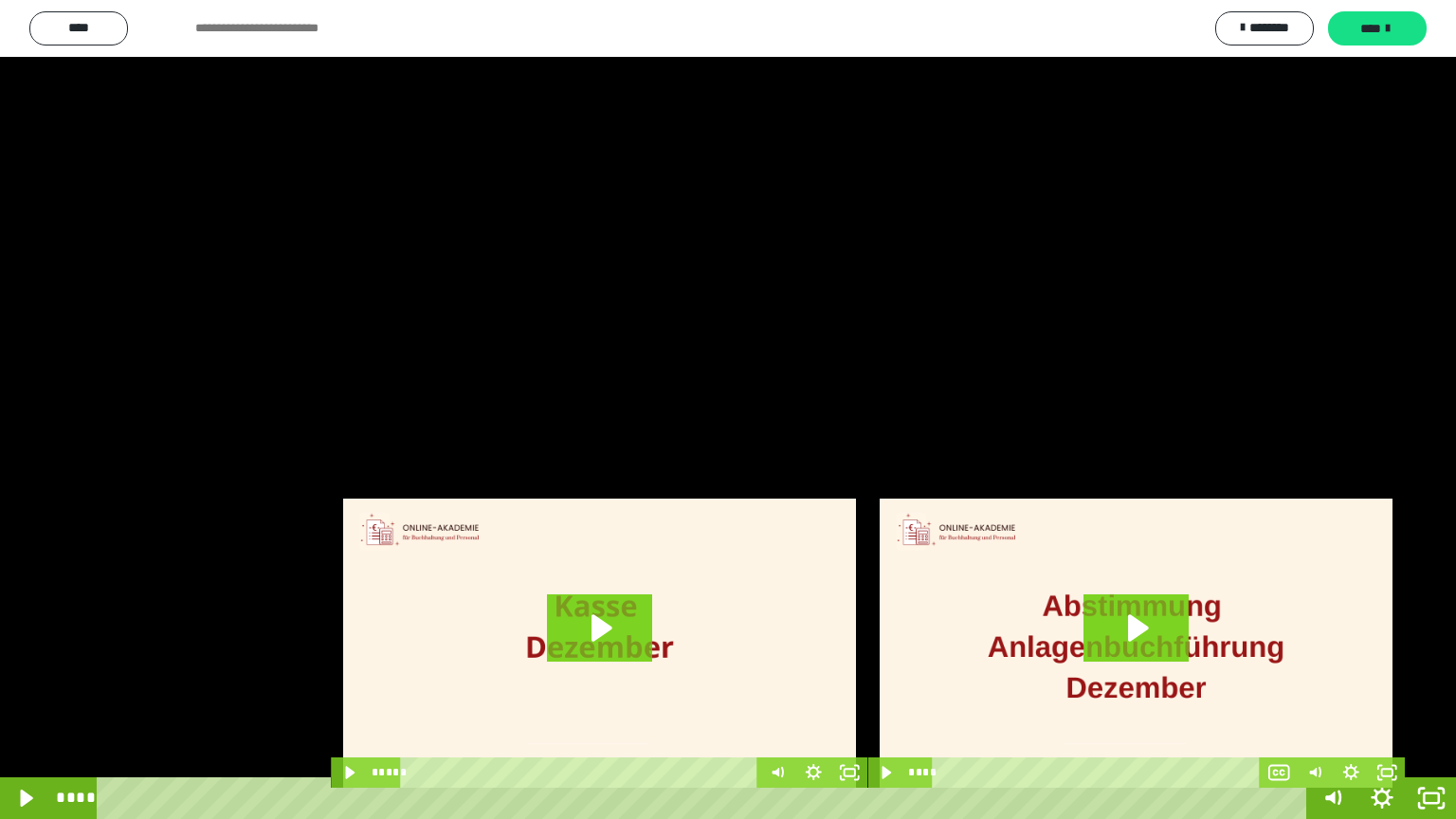 click at bounding box center [728, 410] 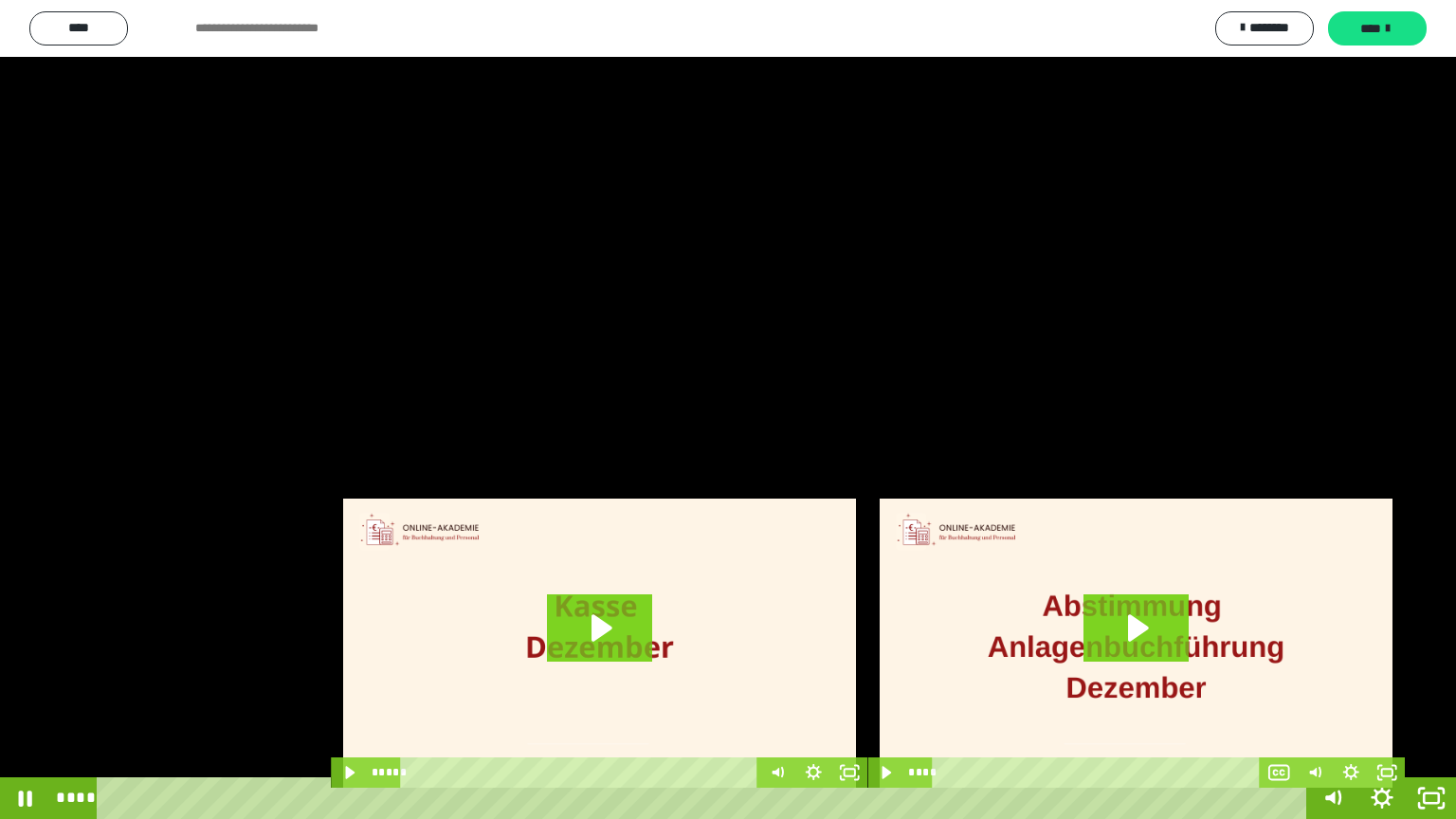 click at bounding box center (728, 410) 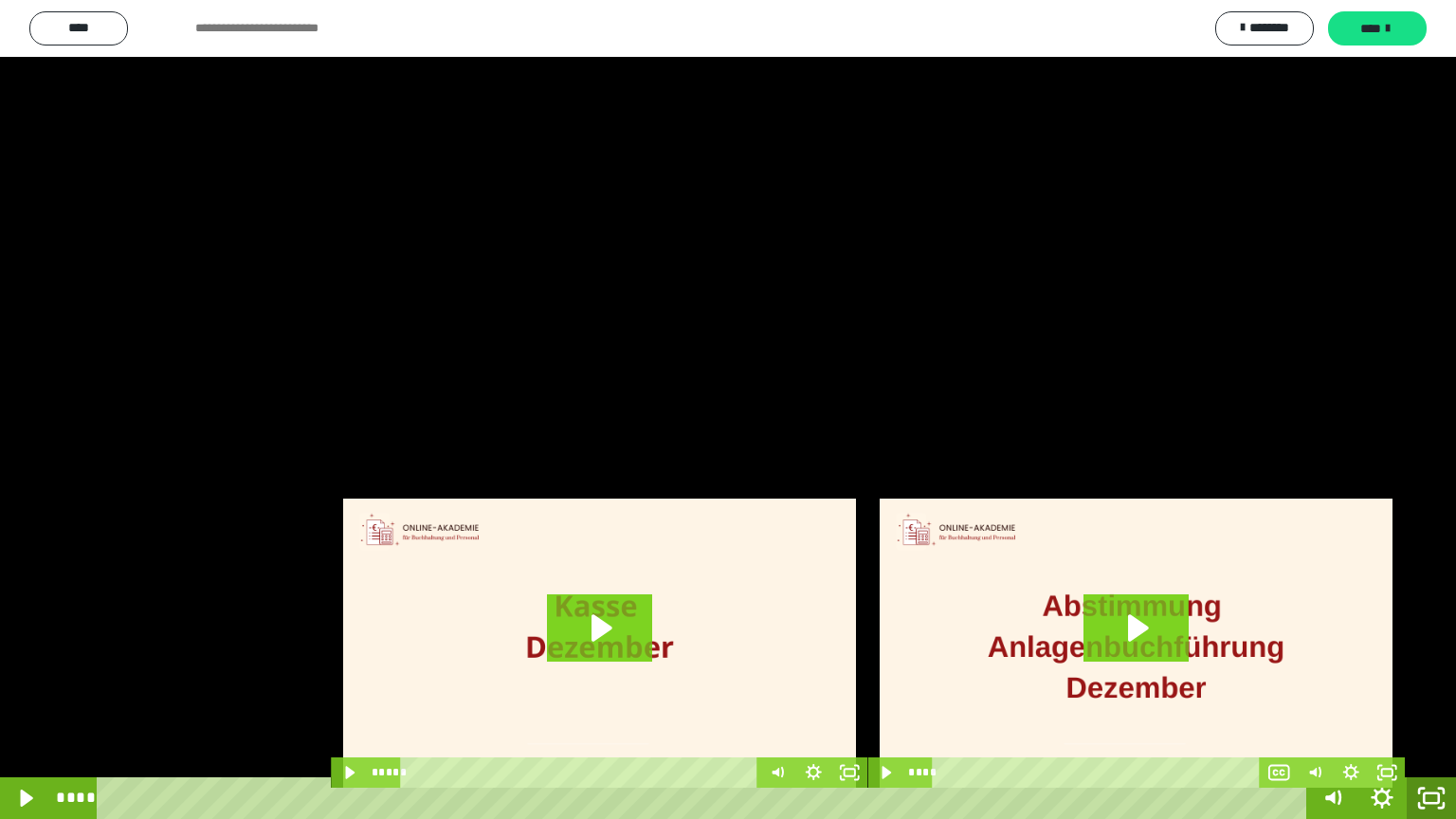 click 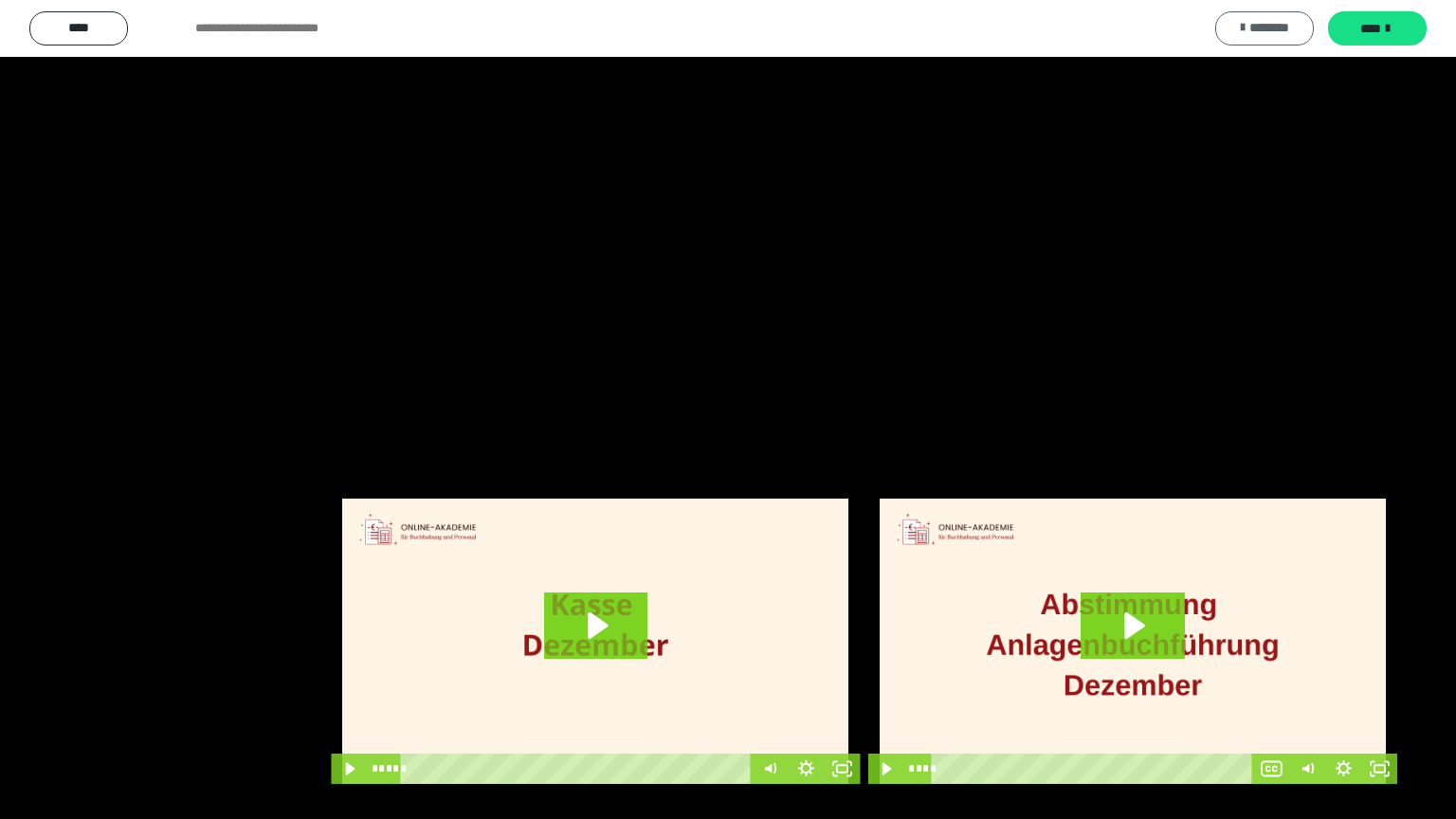 scroll, scrollTop: 4090, scrollLeft: 0, axis: vertical 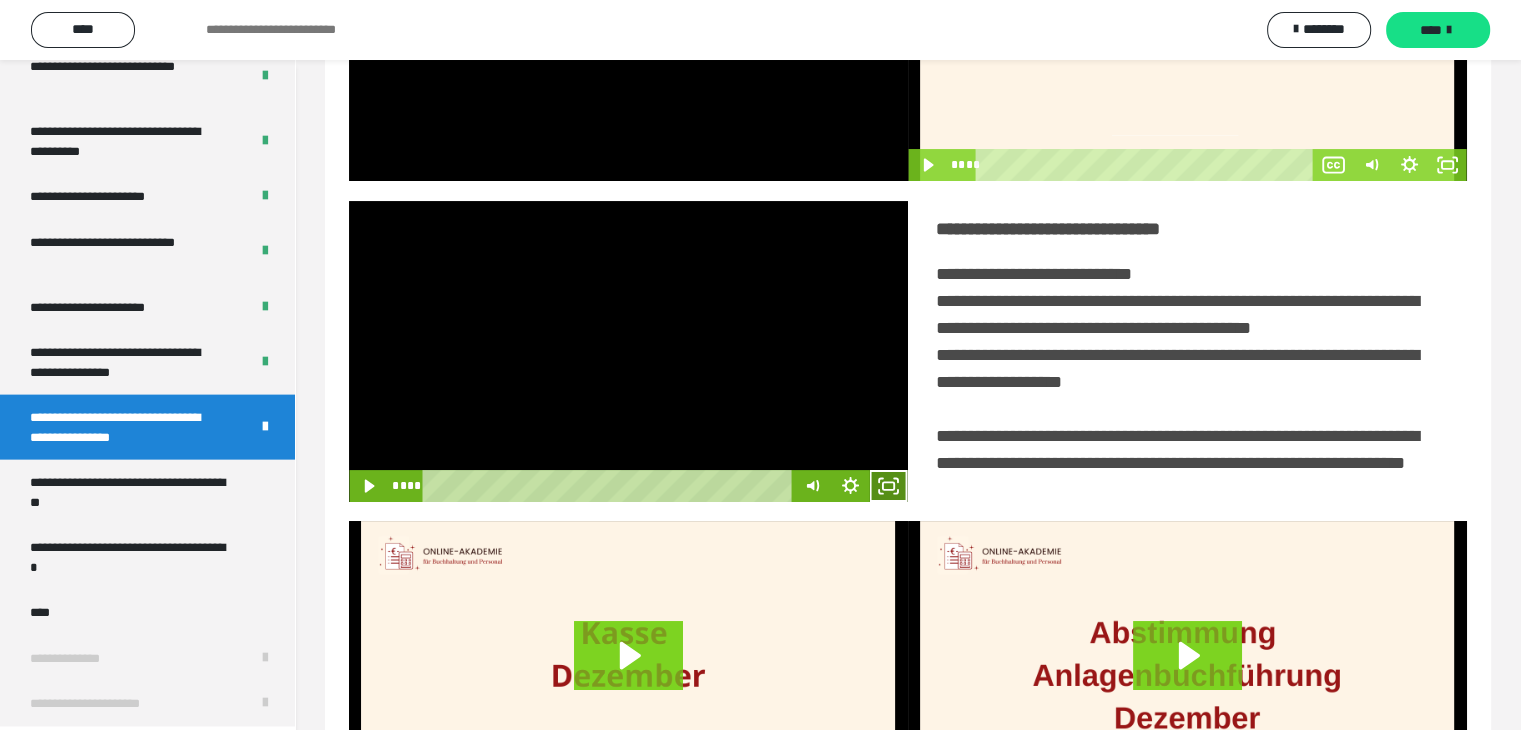 click 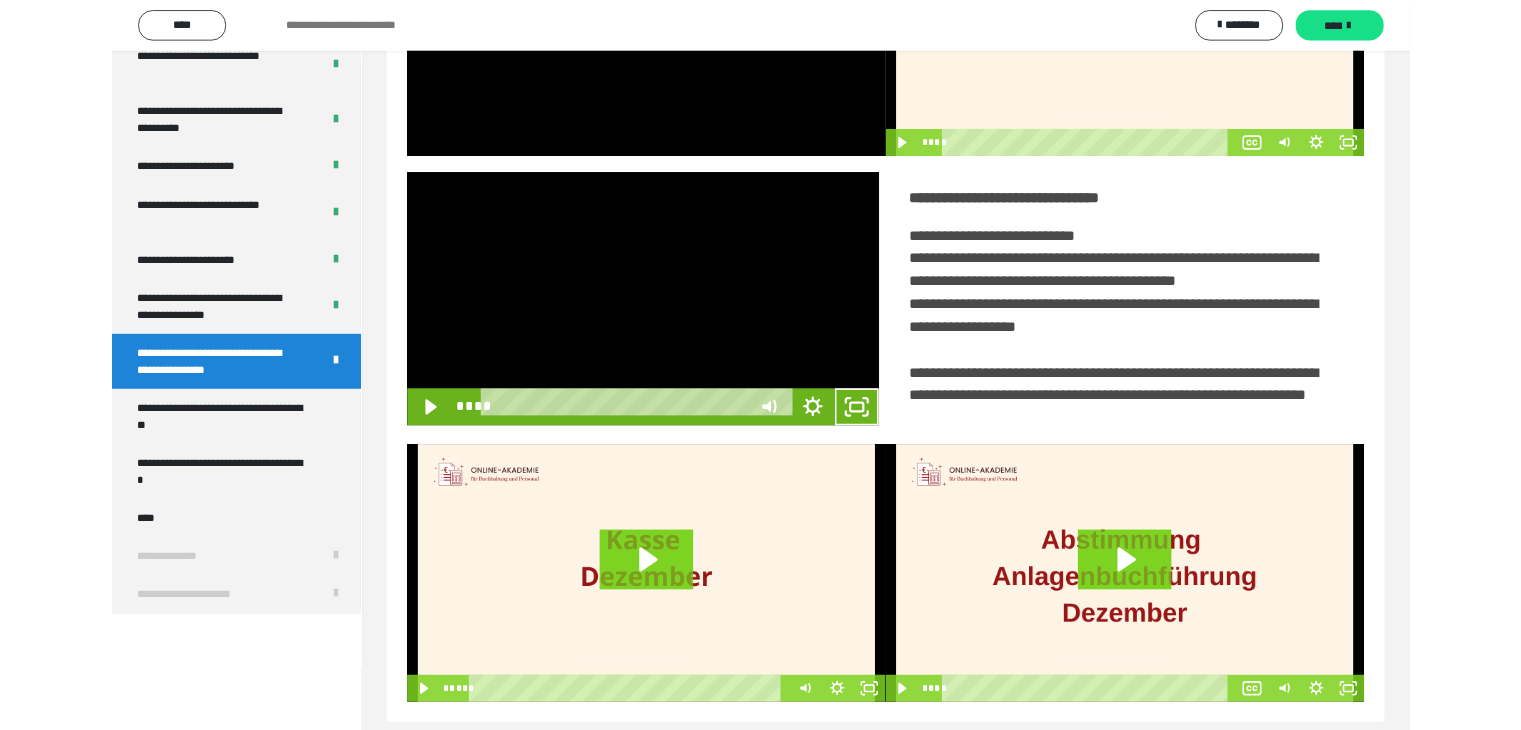 scroll, scrollTop: 4180, scrollLeft: 0, axis: vertical 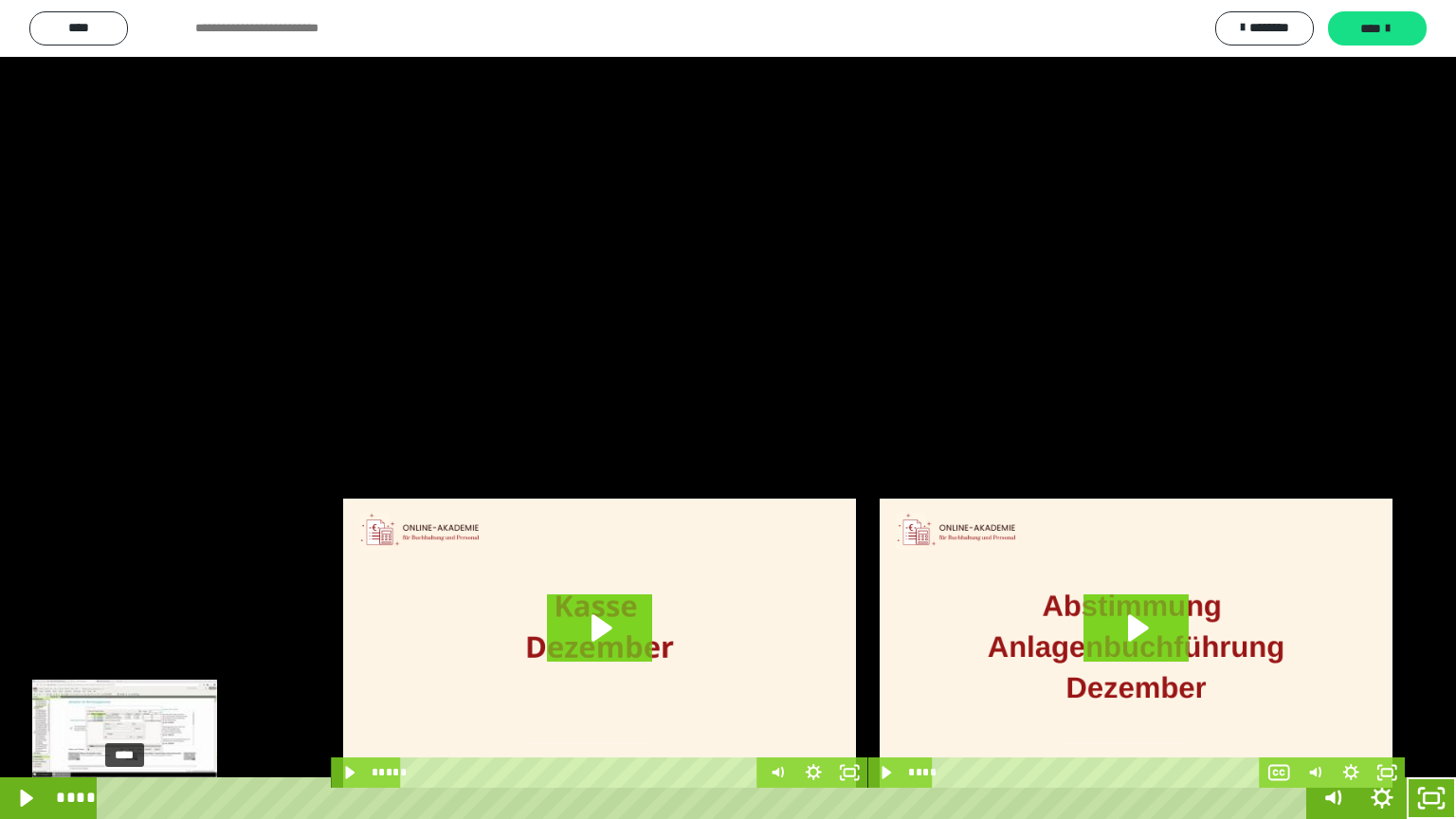 click on "****" at bounding box center (705, 798) 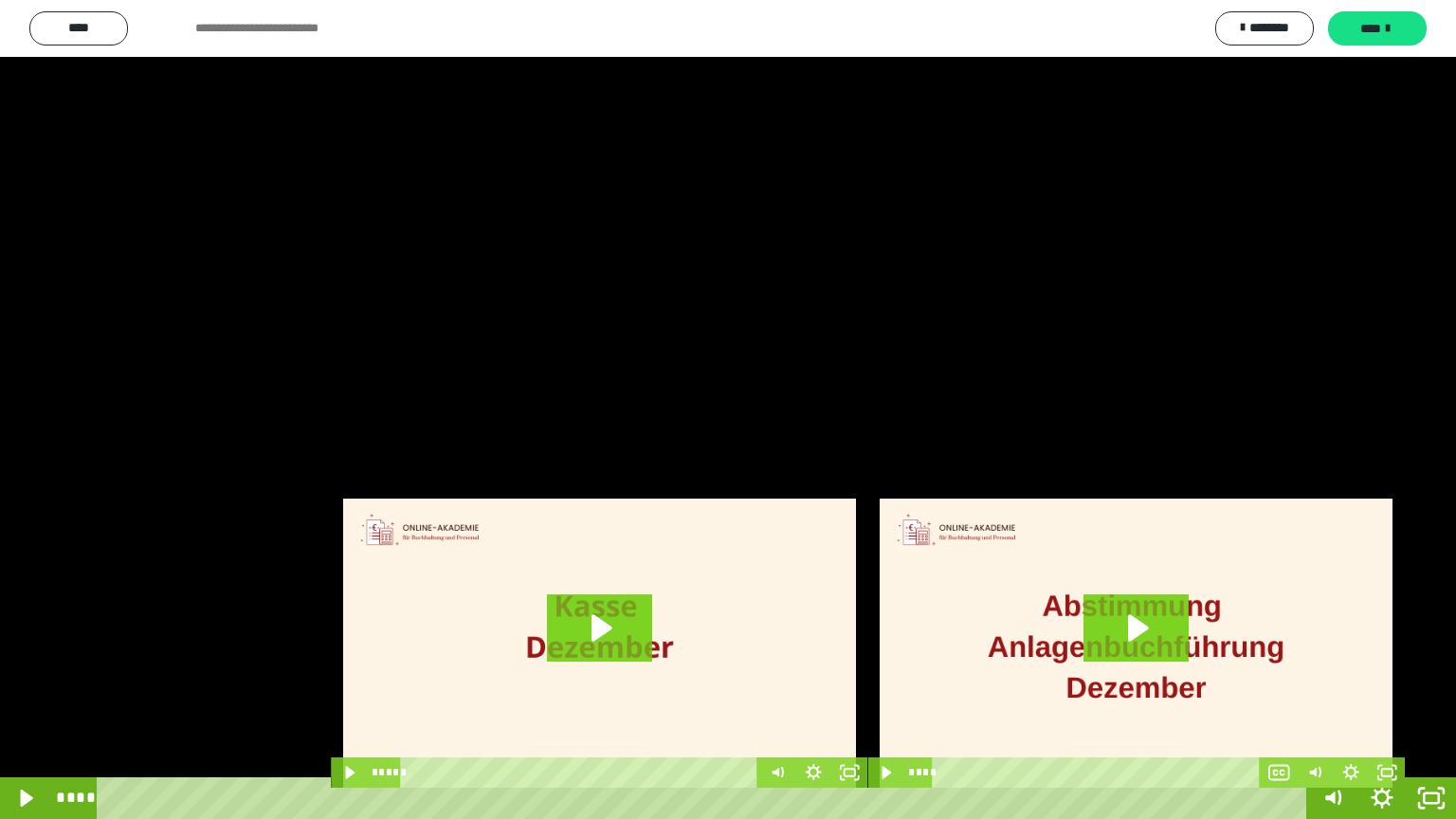 click at bounding box center (728, 410) 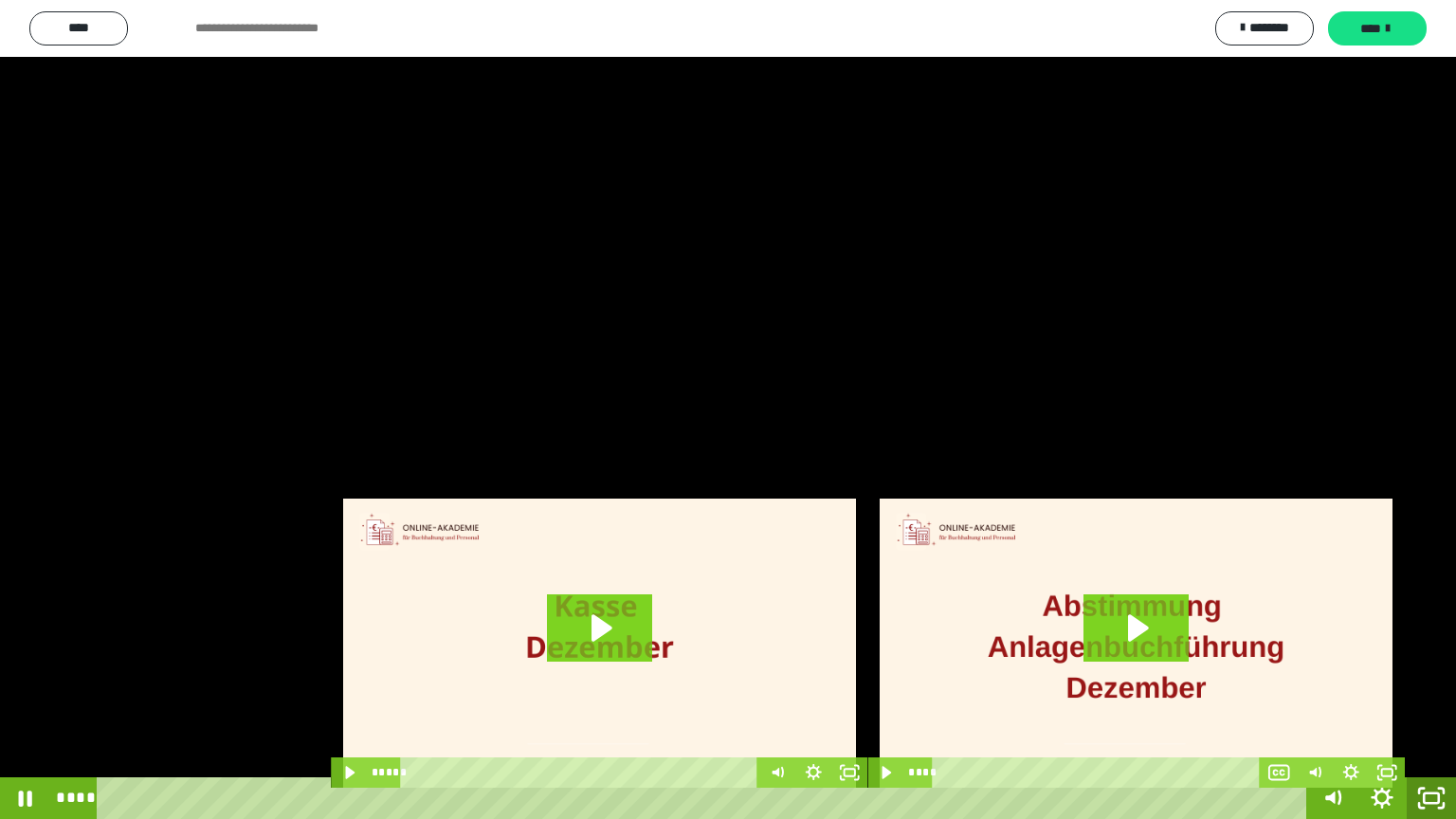 click 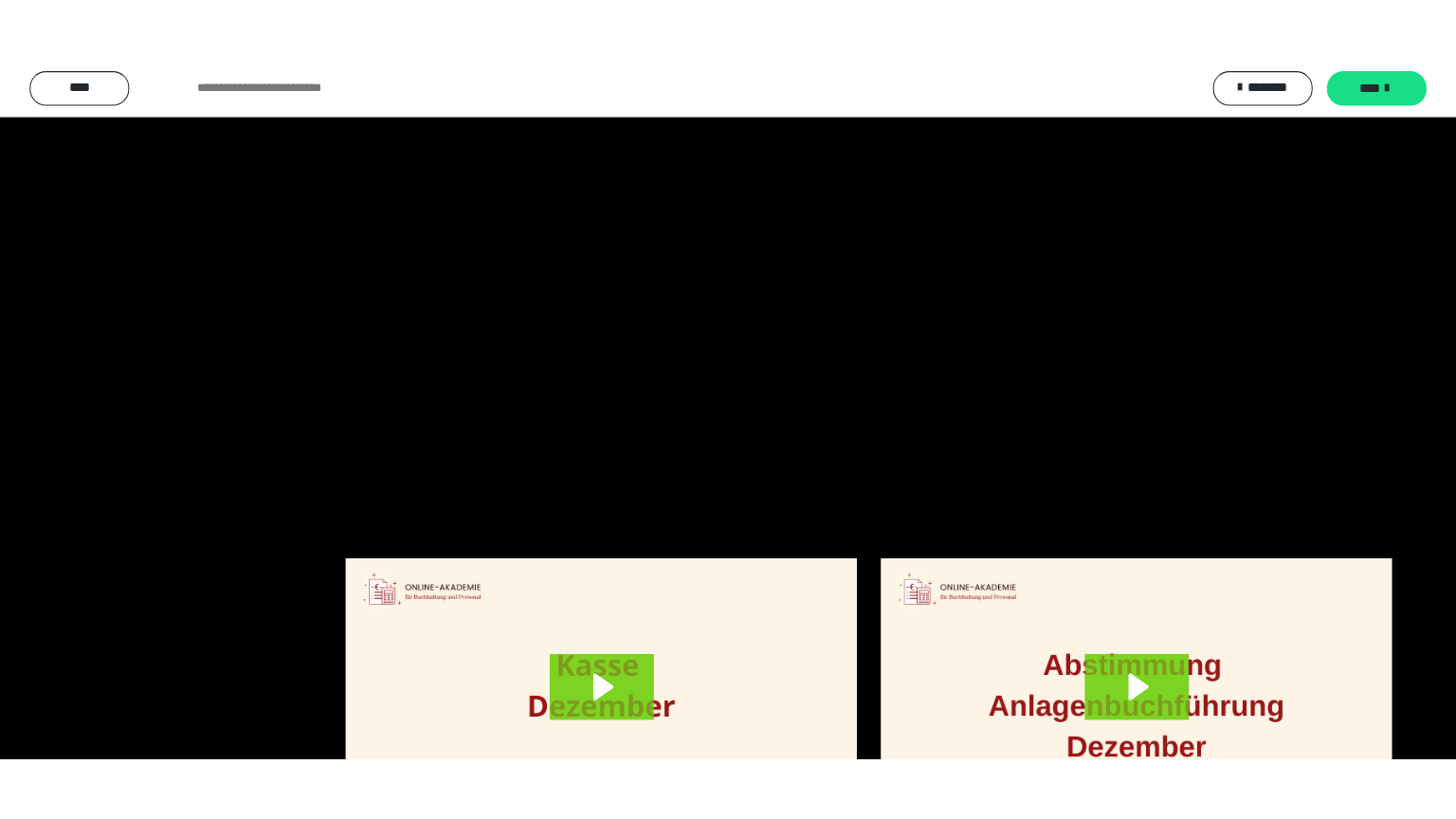 scroll, scrollTop: 4090, scrollLeft: 0, axis: vertical 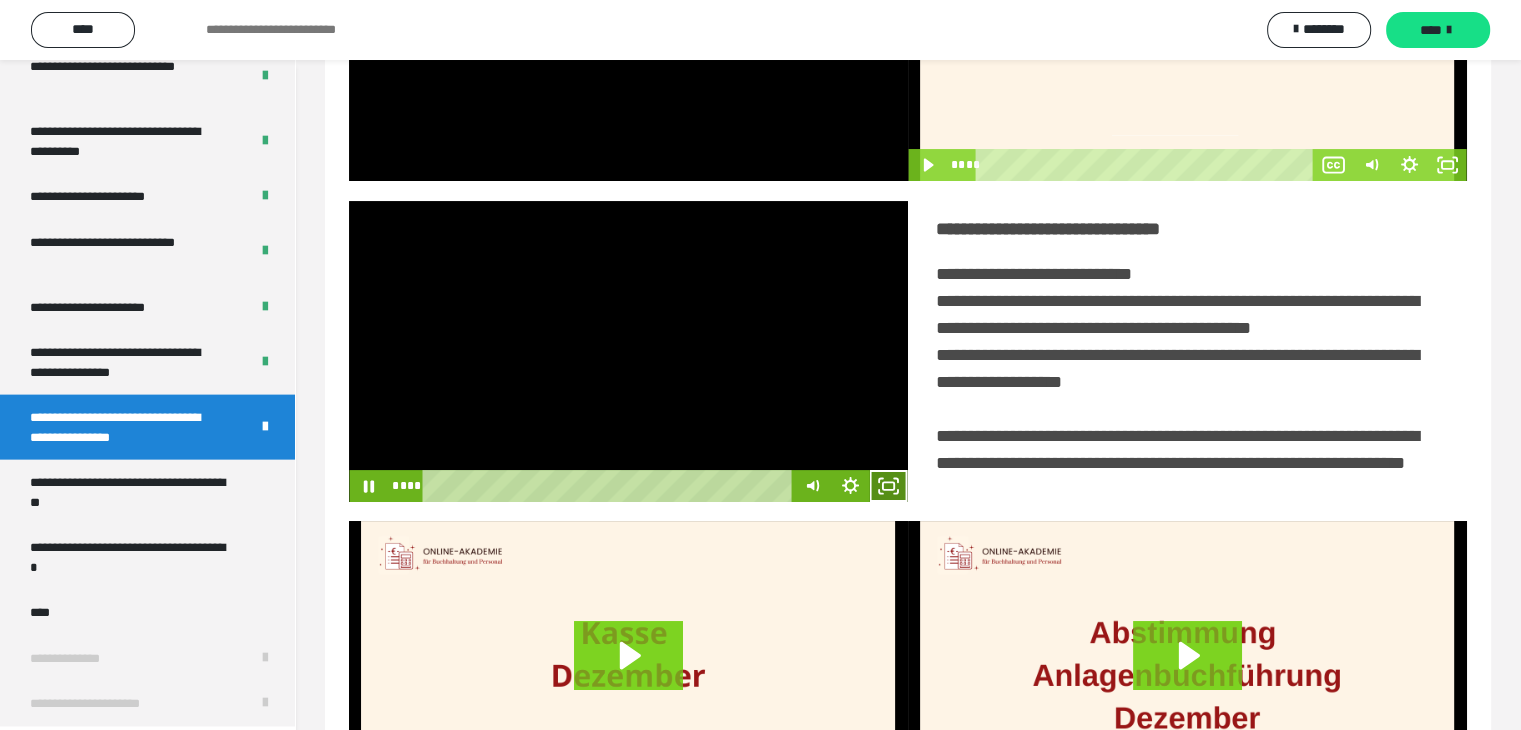 click 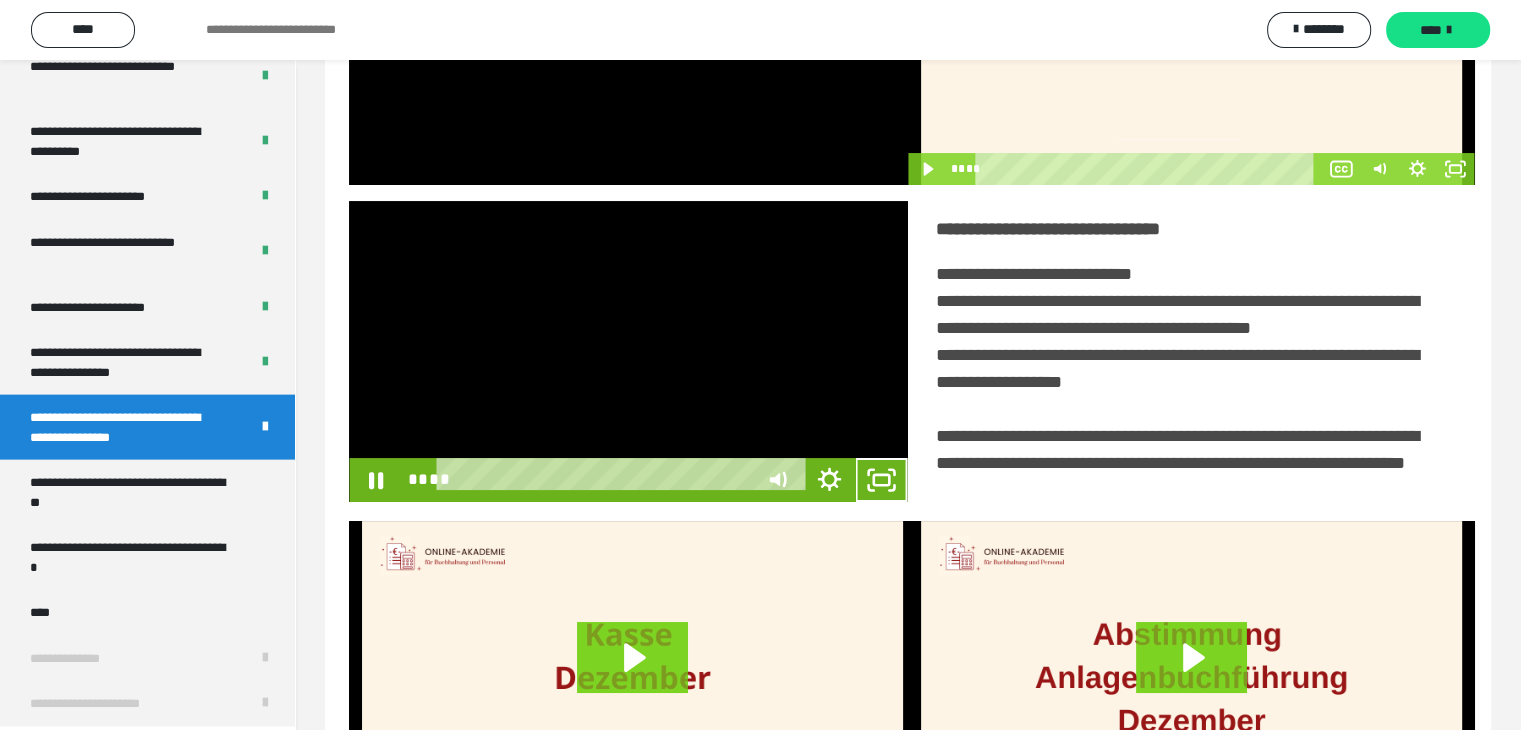scroll, scrollTop: 4180, scrollLeft: 0, axis: vertical 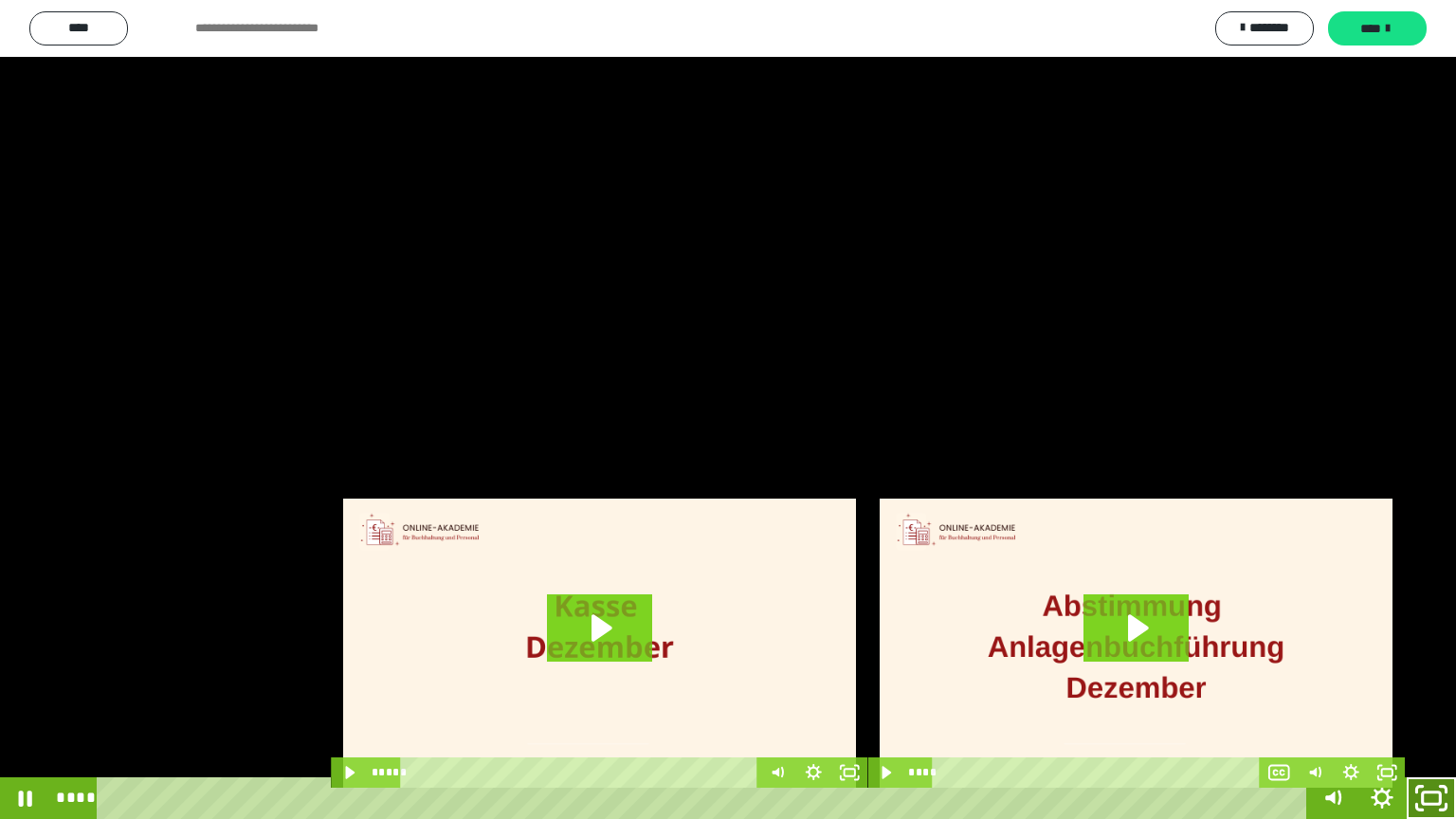 drag, startPoint x: 1424, startPoint y: 800, endPoint x: 1431, endPoint y: 608, distance: 192.12756 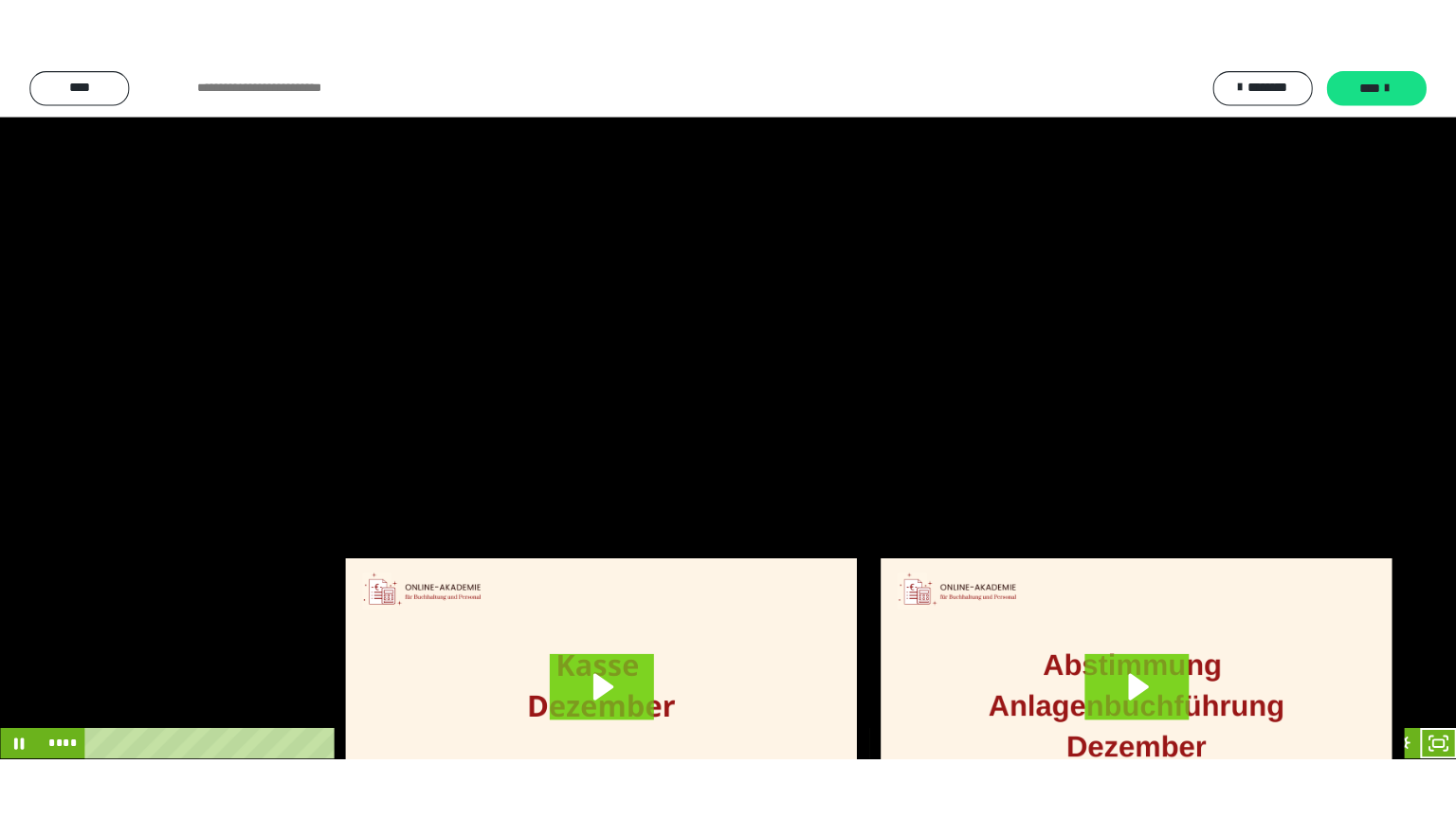 scroll, scrollTop: 4090, scrollLeft: 0, axis: vertical 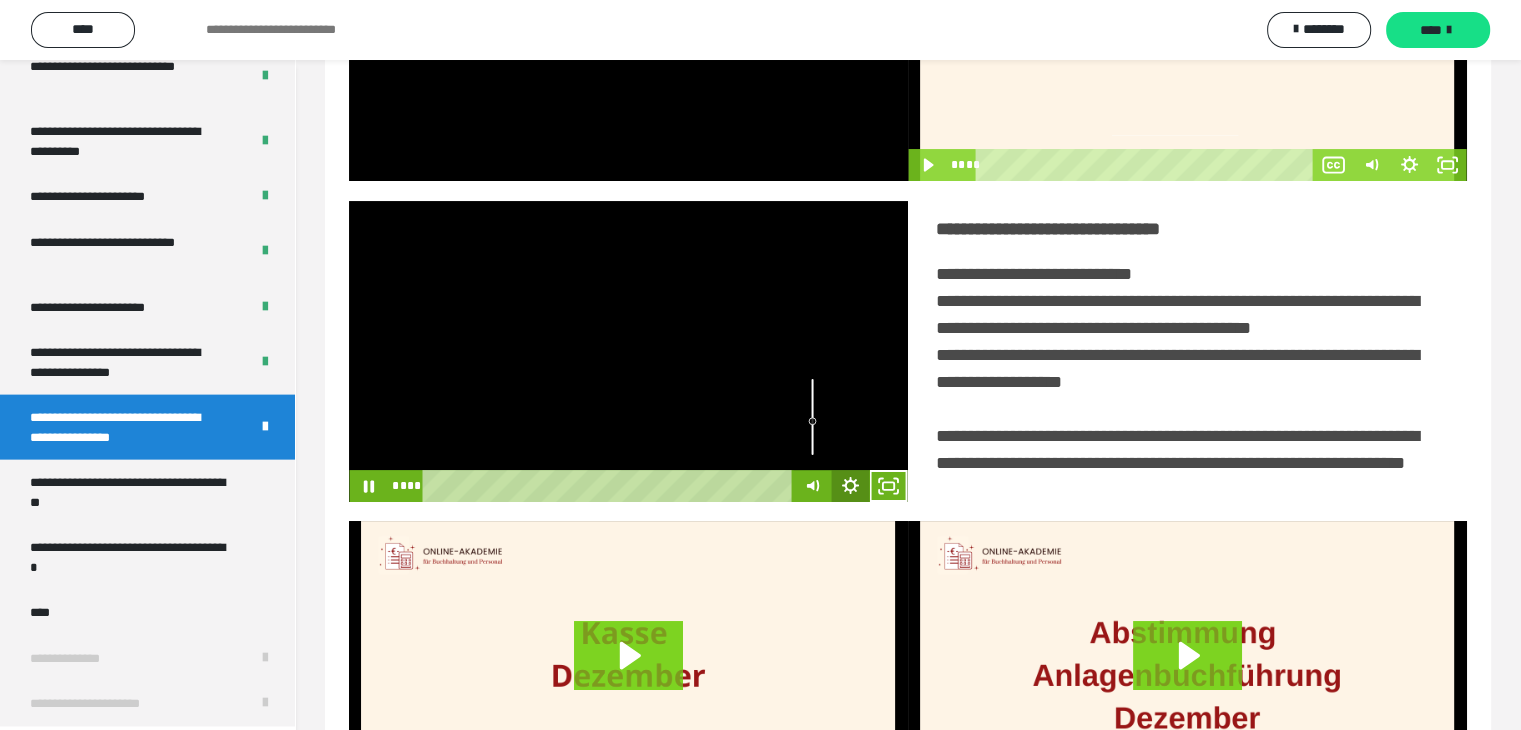 click 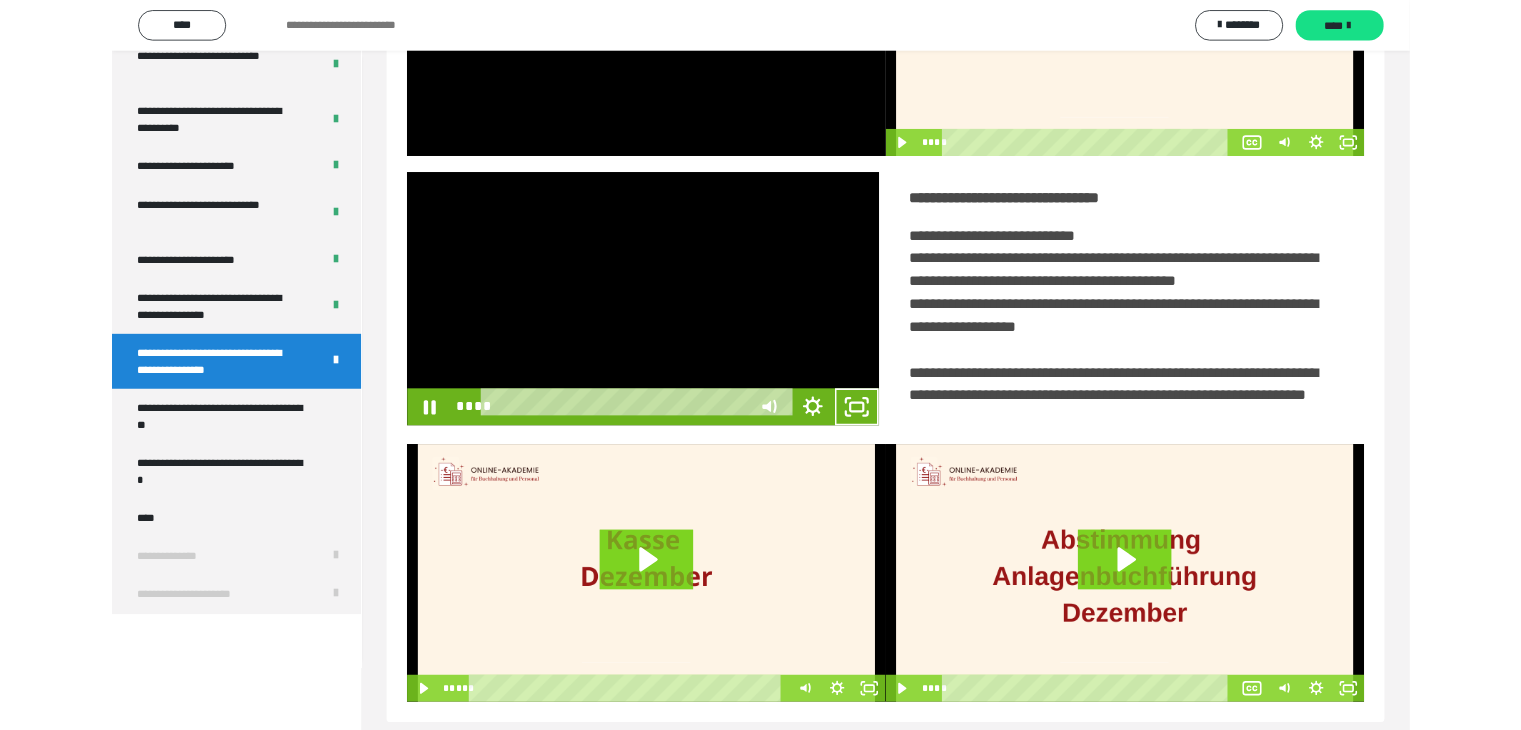 scroll, scrollTop: 4180, scrollLeft: 0, axis: vertical 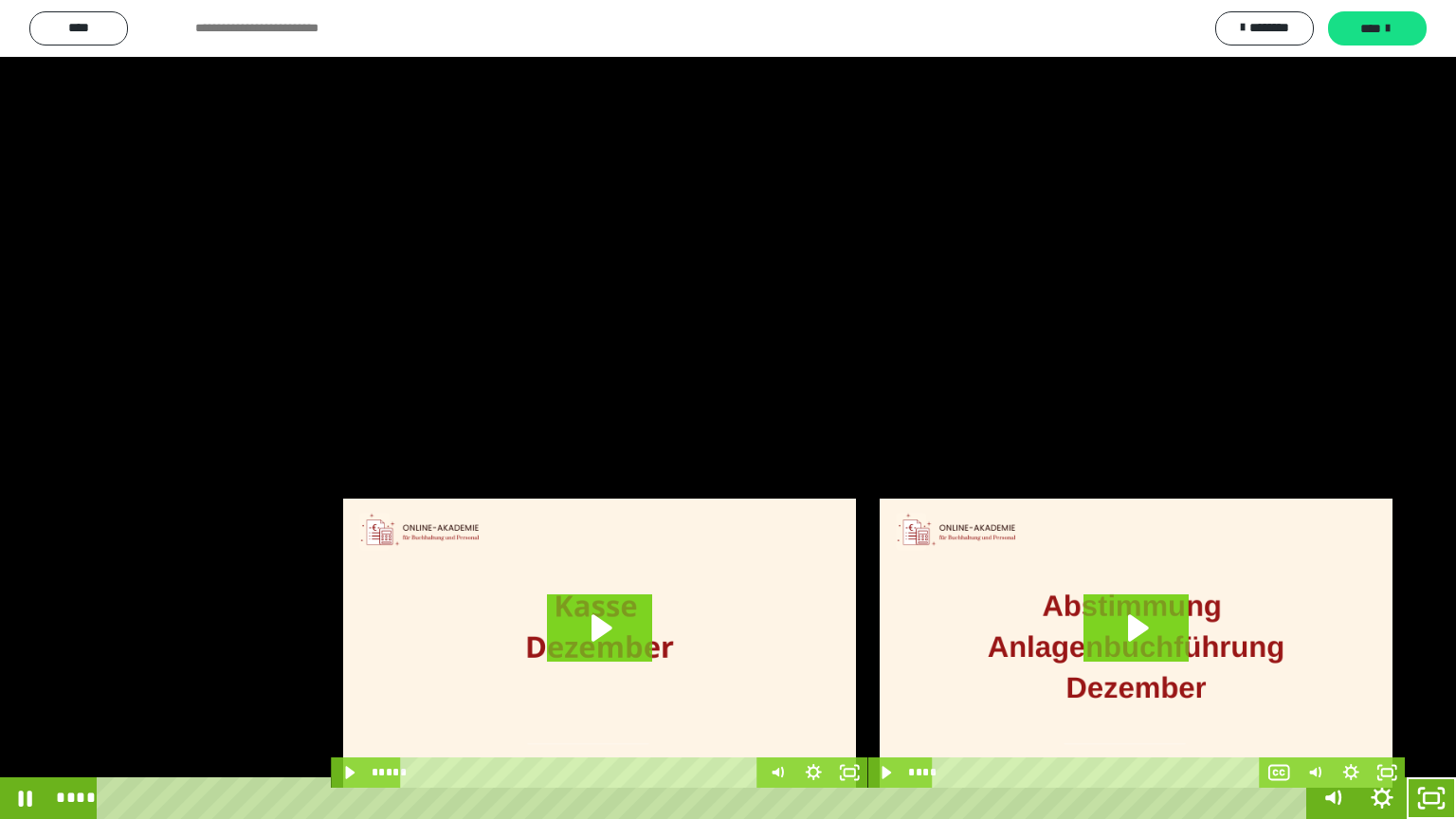 click at bounding box center [728, 410] 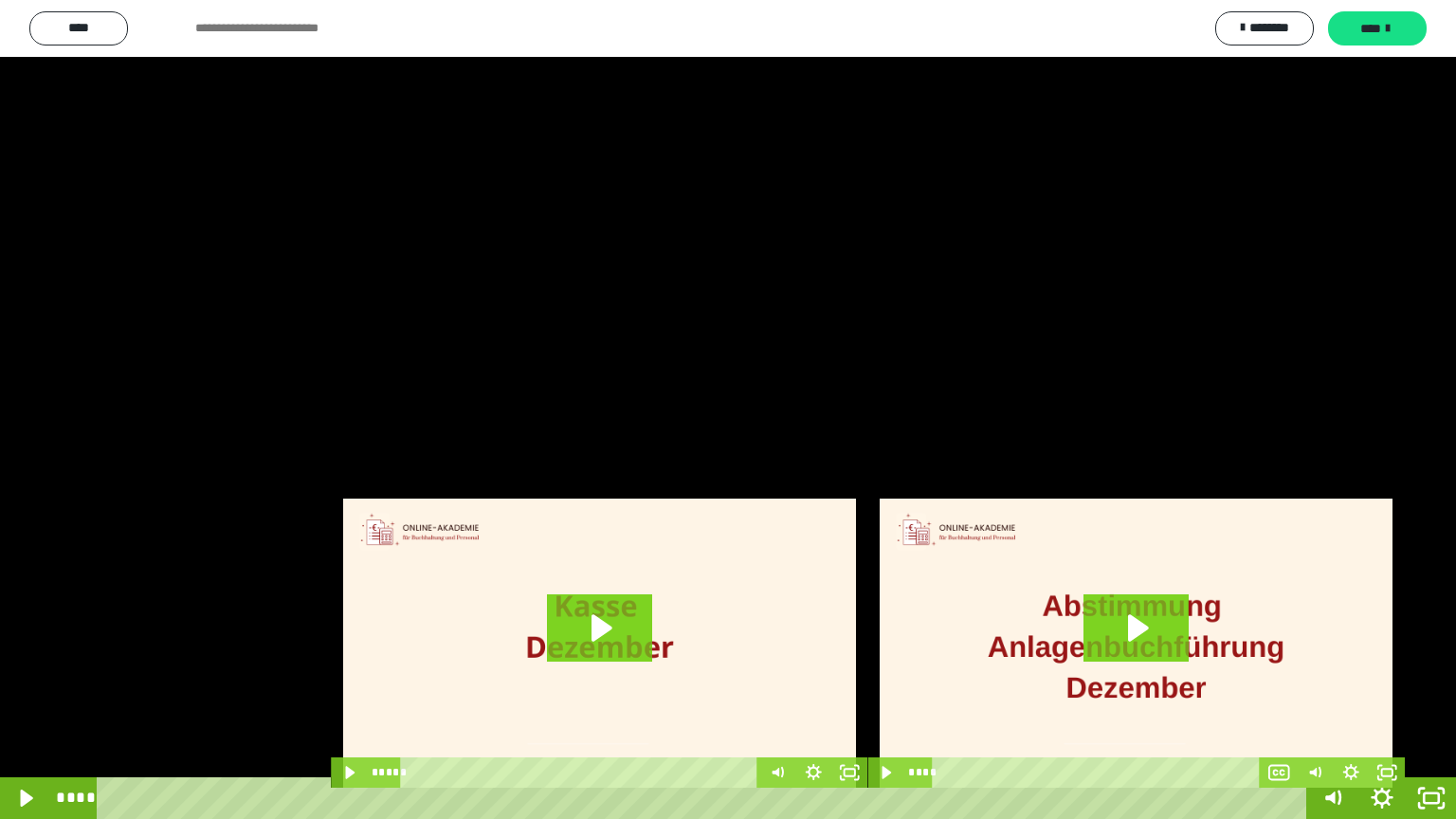 click at bounding box center [728, 410] 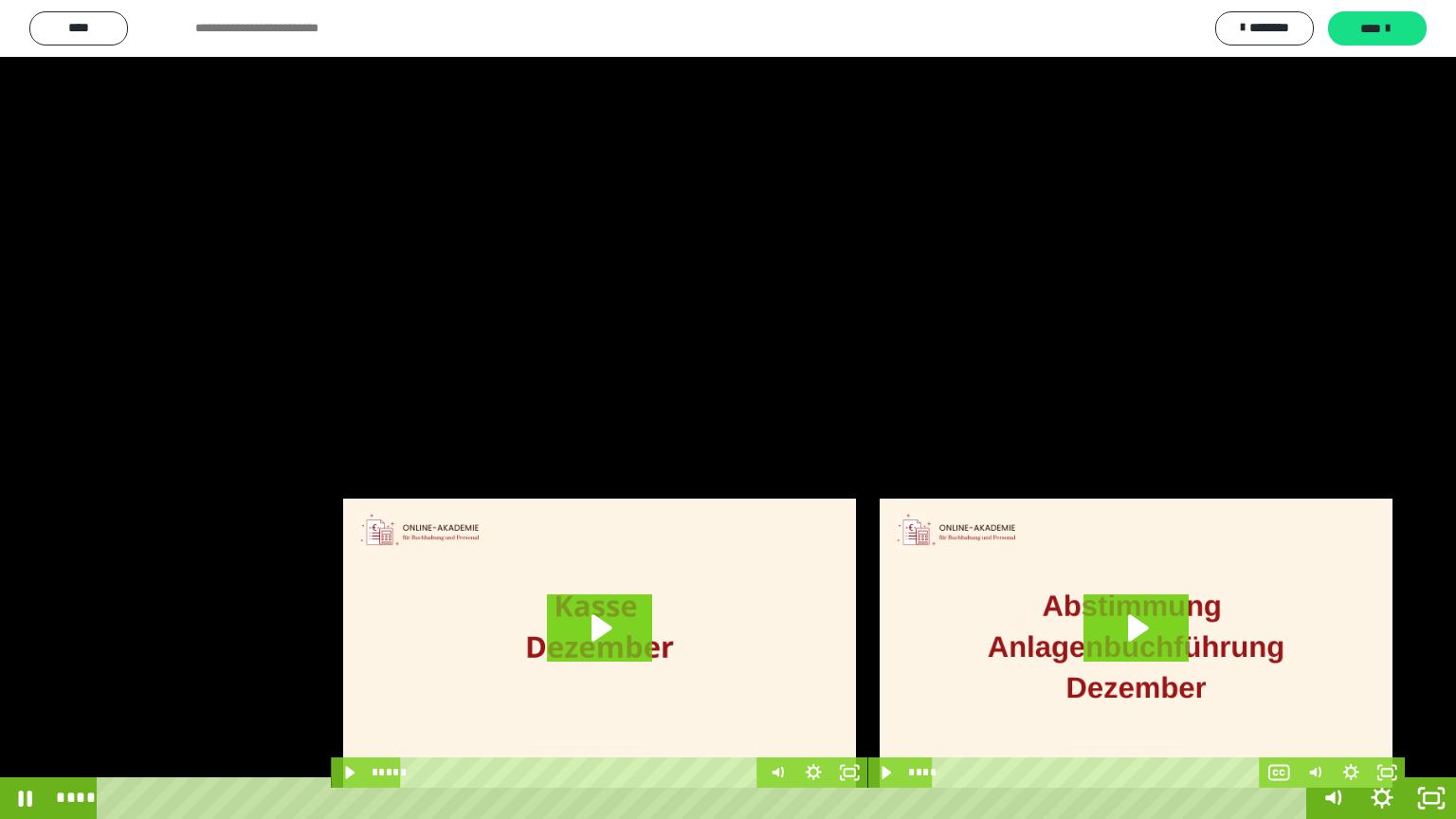 click at bounding box center [728, 410] 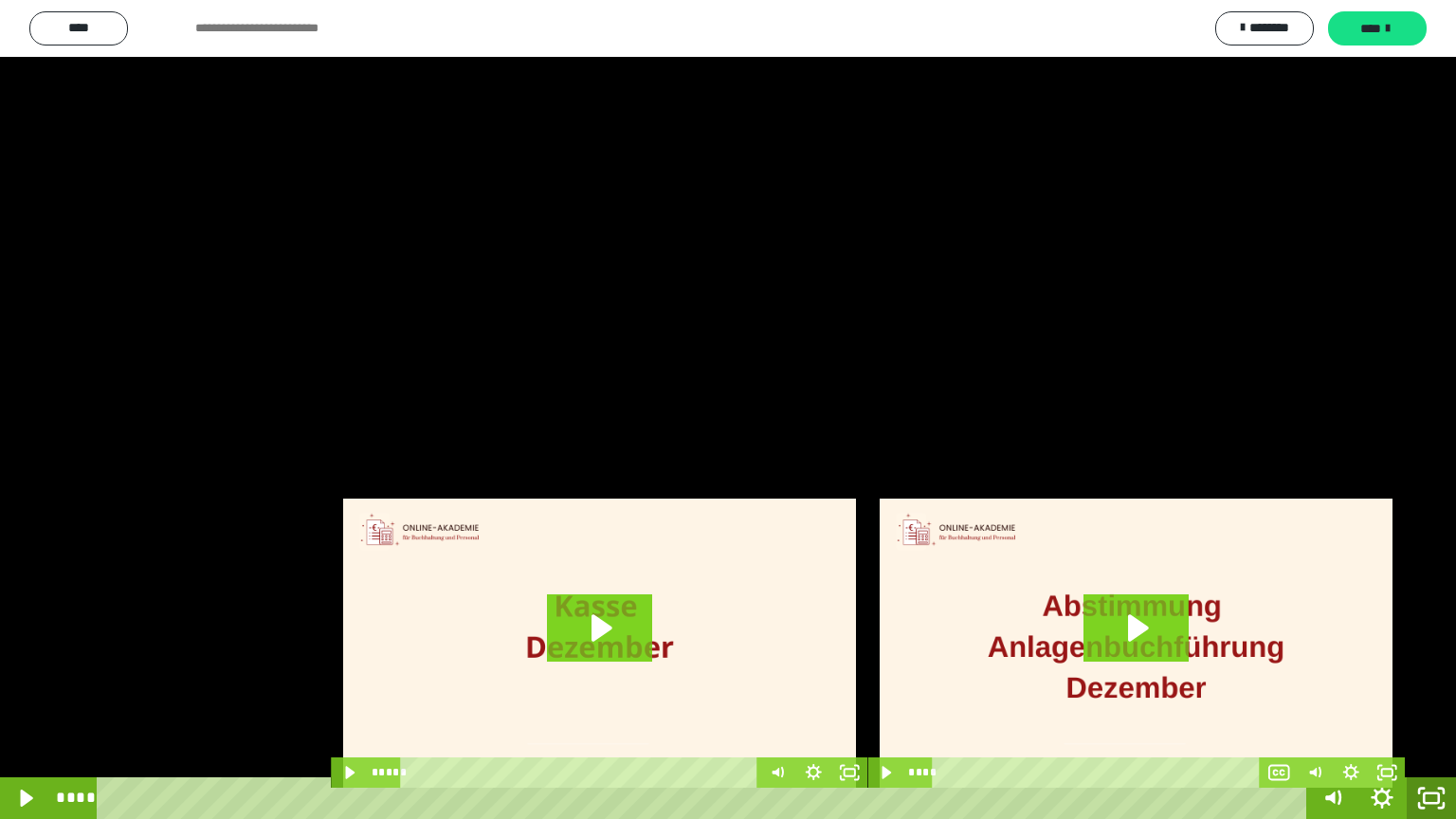 click 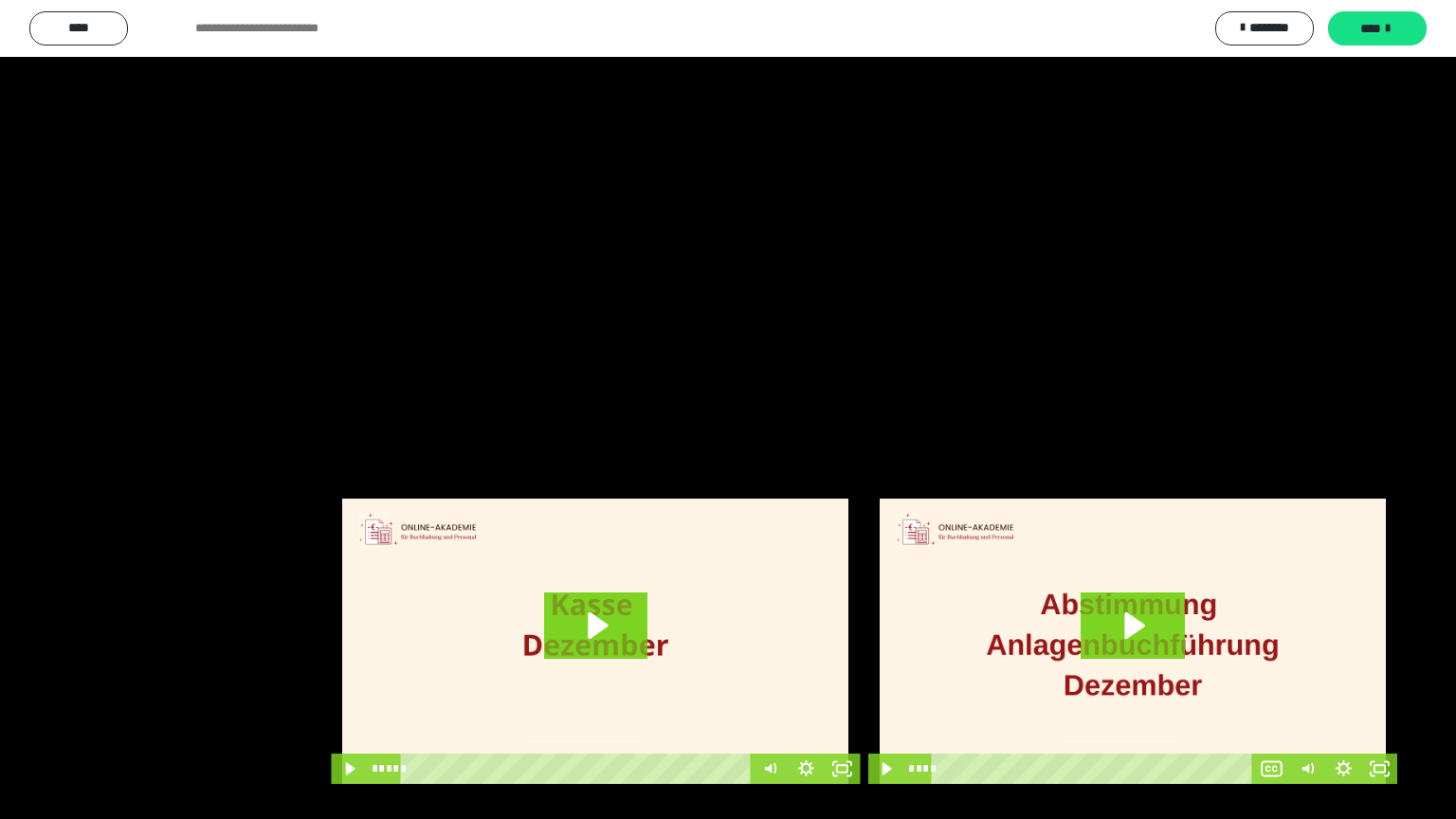 scroll, scrollTop: 4090, scrollLeft: 0, axis: vertical 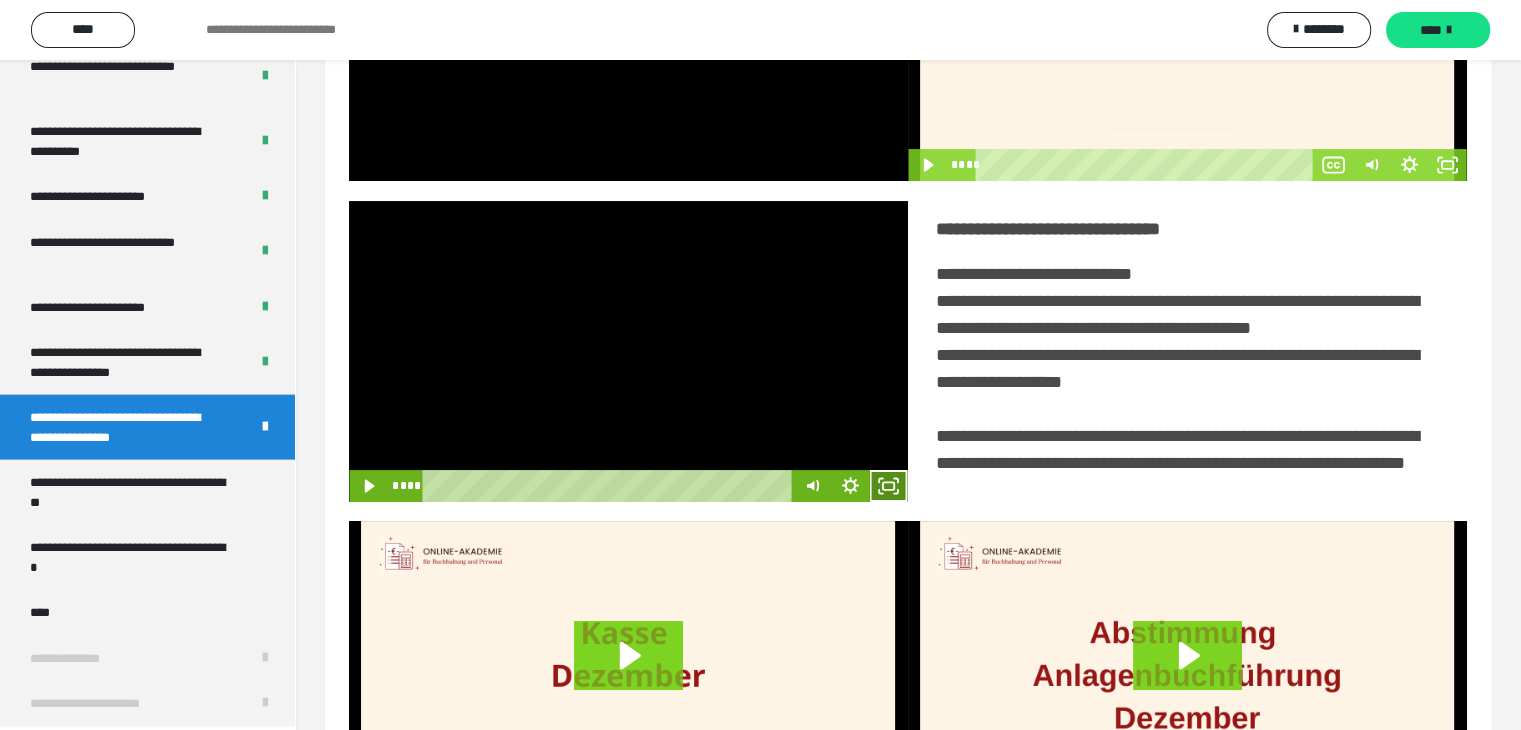click 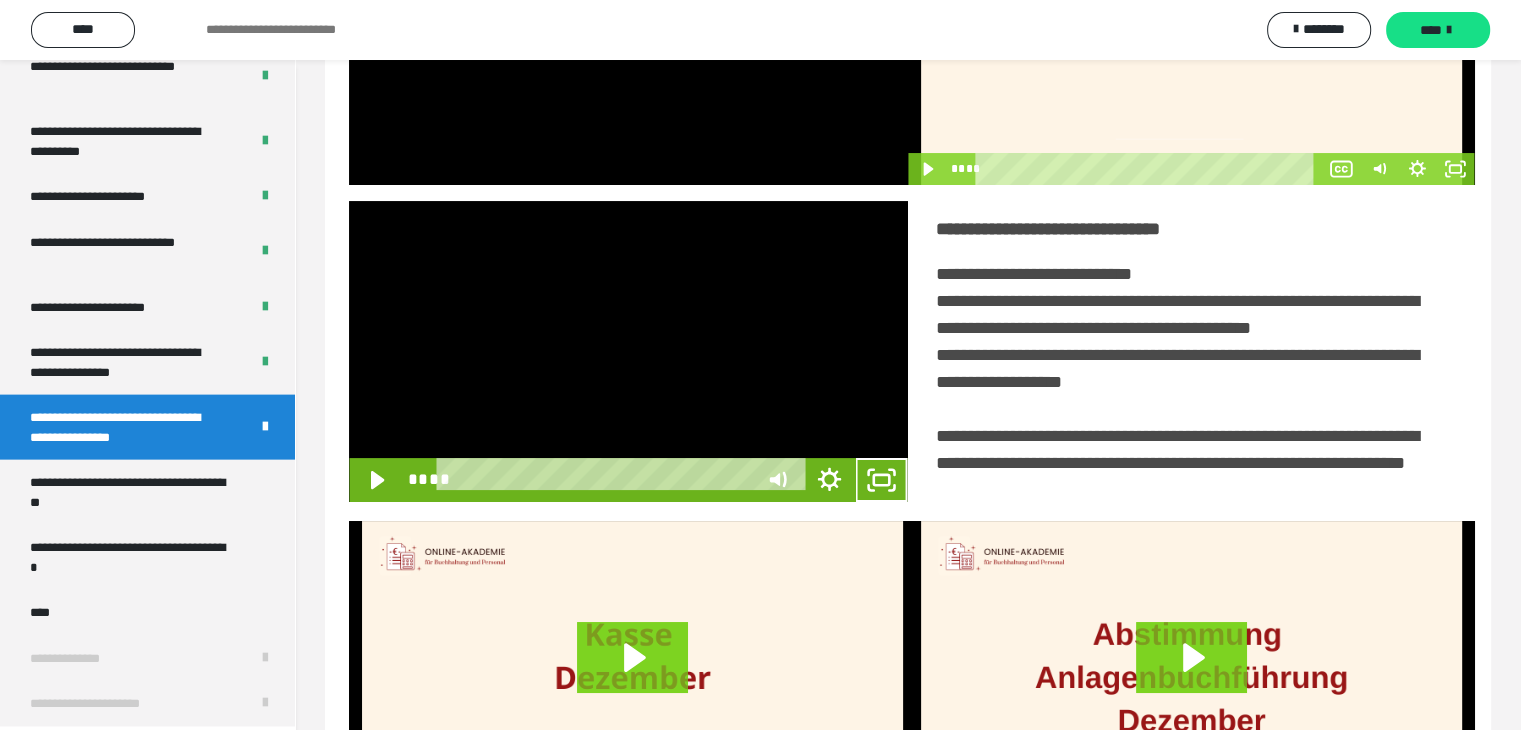 scroll, scrollTop: 4180, scrollLeft: 0, axis: vertical 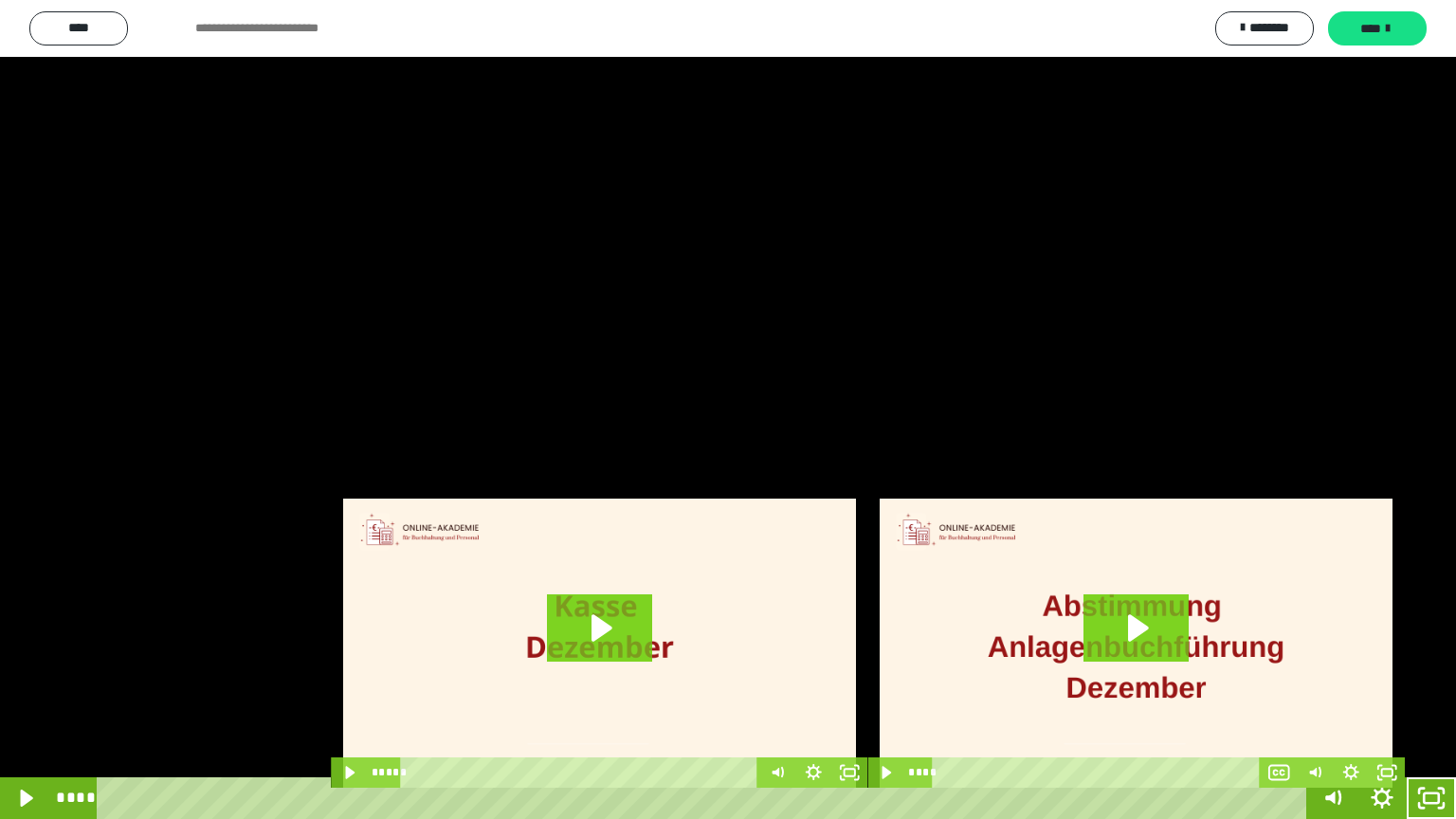 click at bounding box center (728, 410) 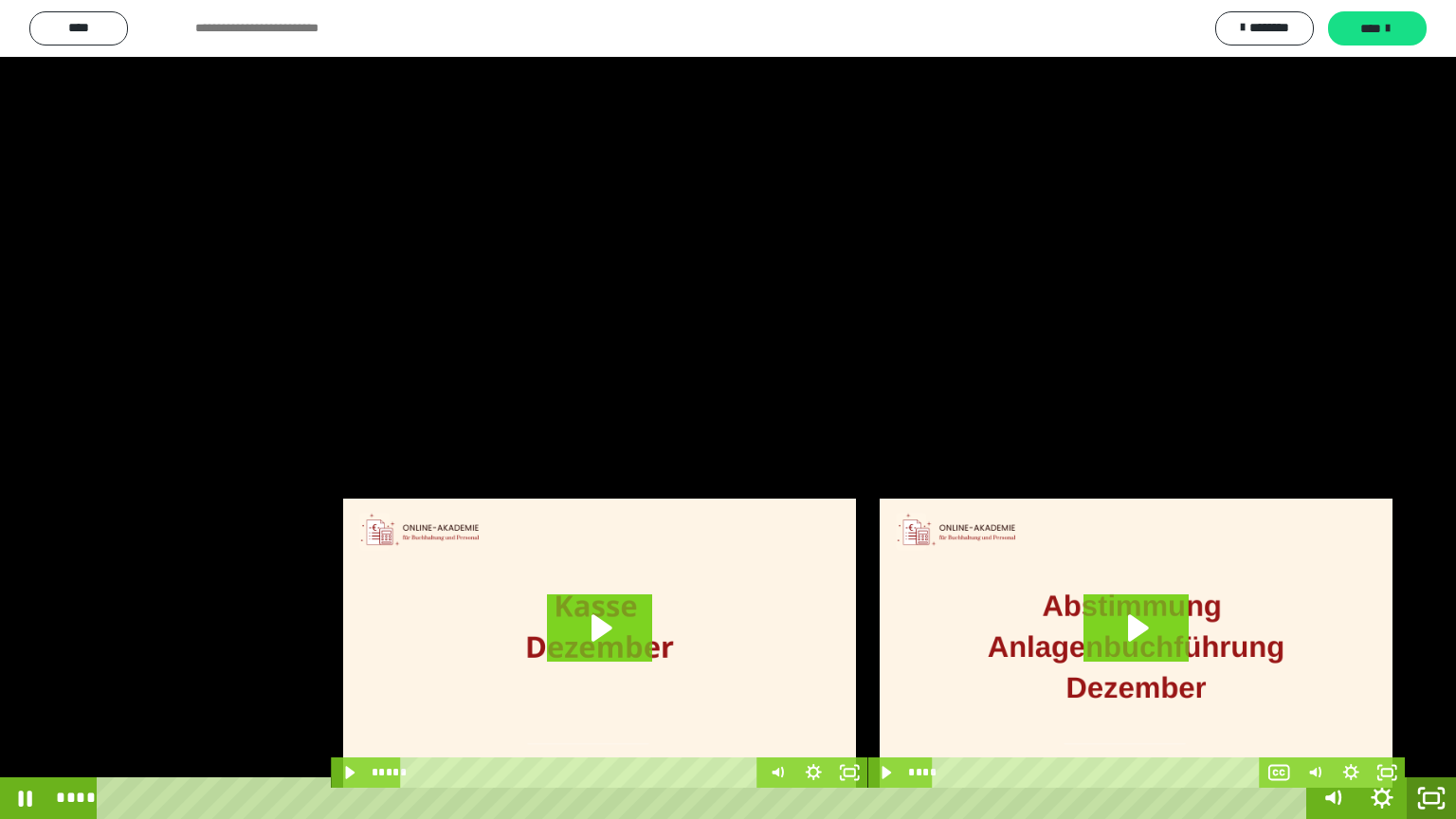 click 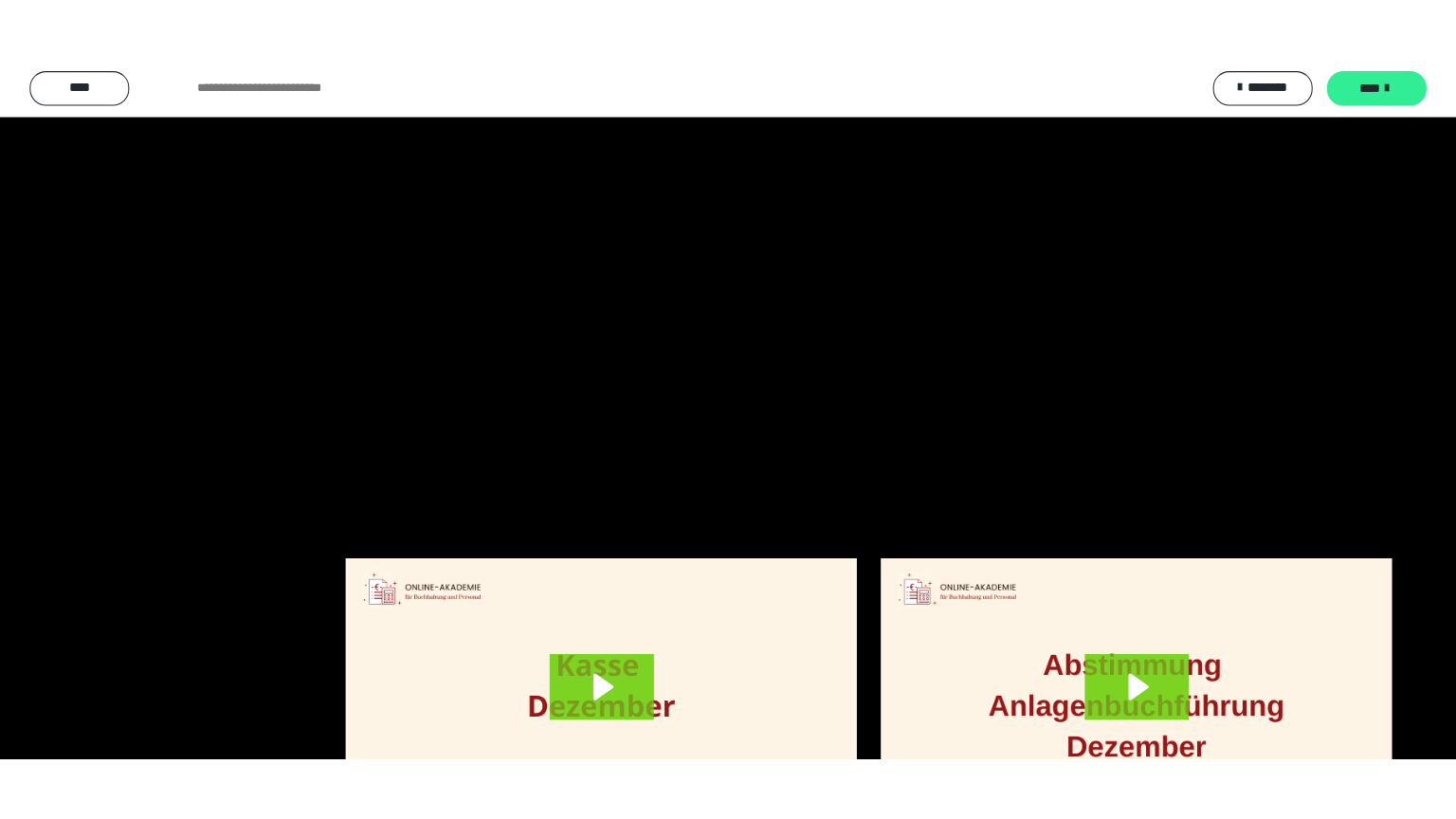 scroll, scrollTop: 4090, scrollLeft: 0, axis: vertical 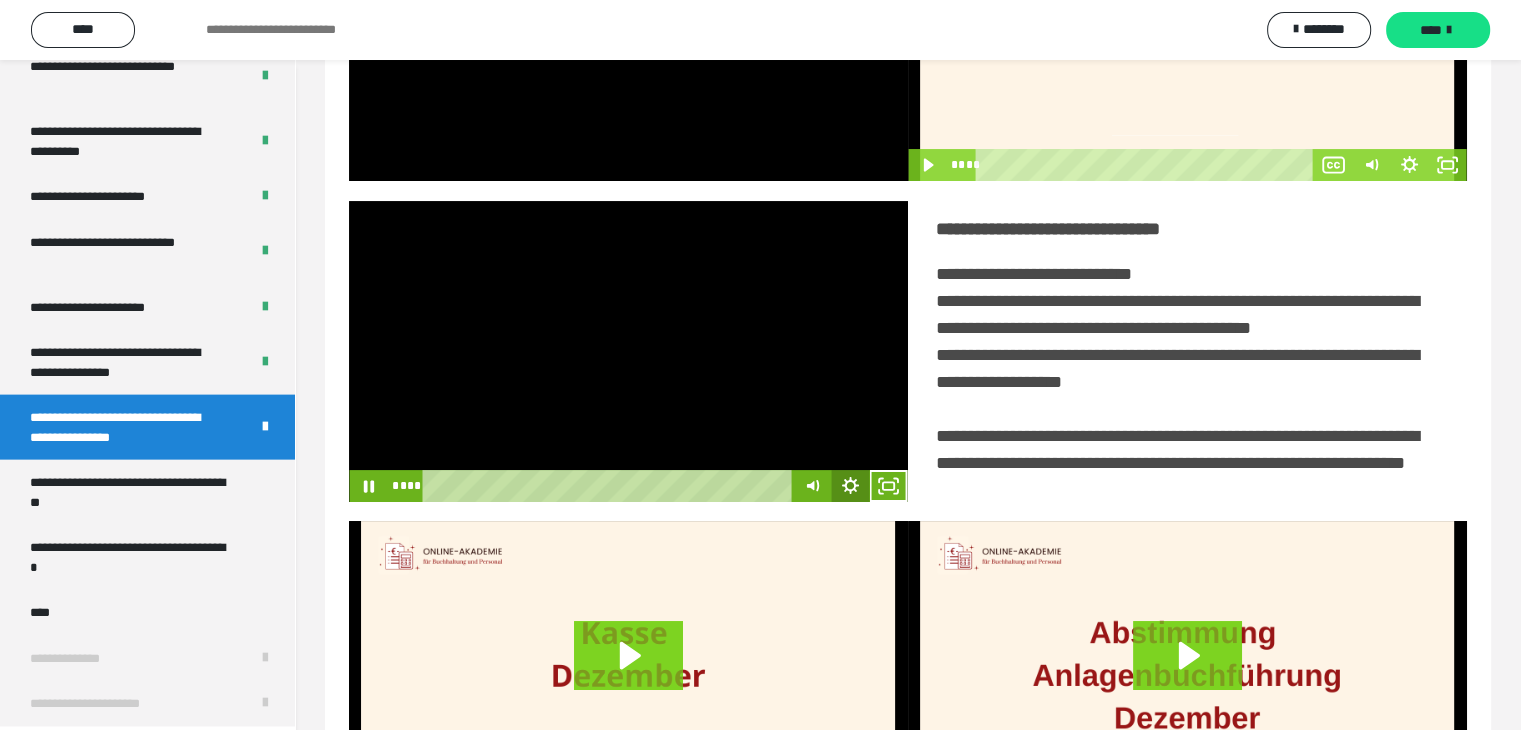 click 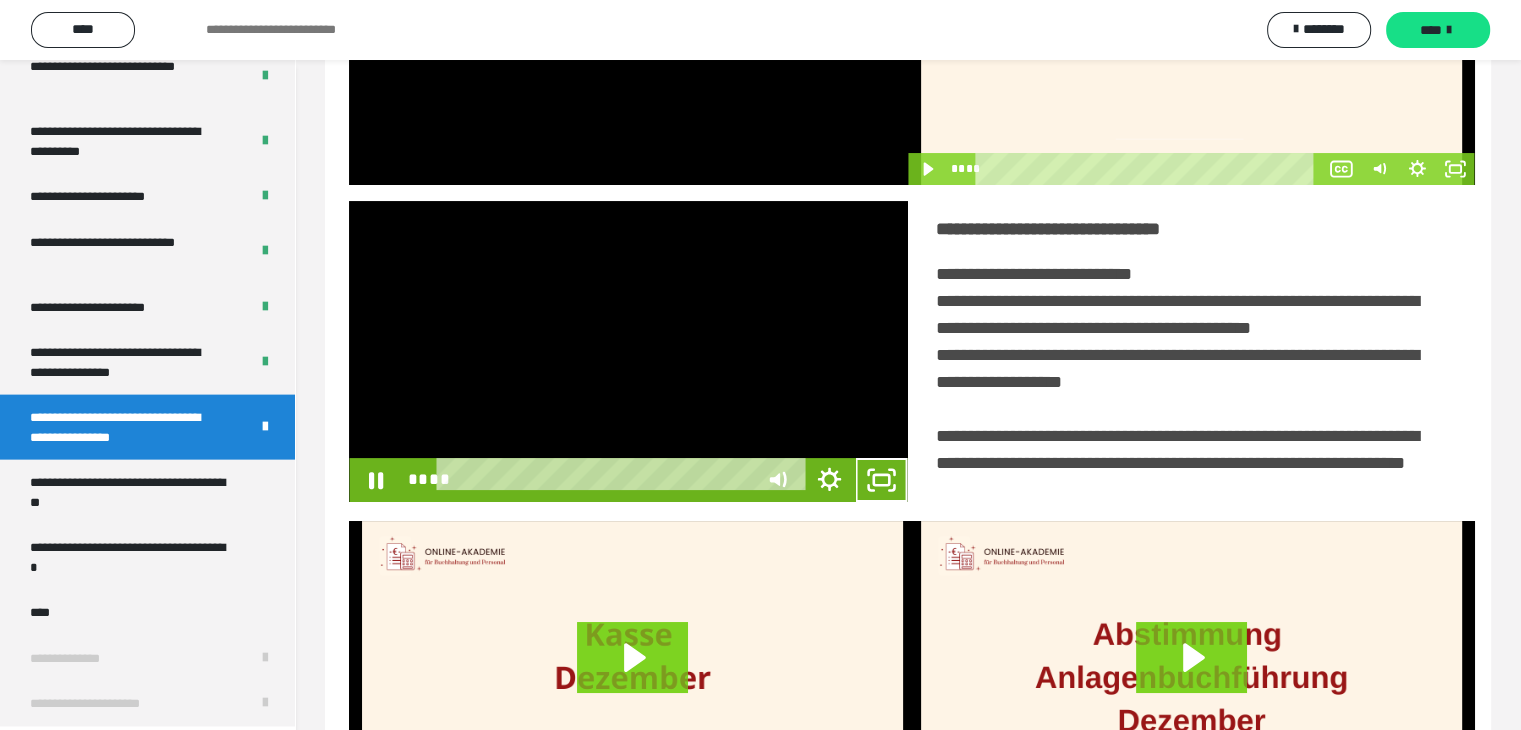 scroll, scrollTop: 4180, scrollLeft: 0, axis: vertical 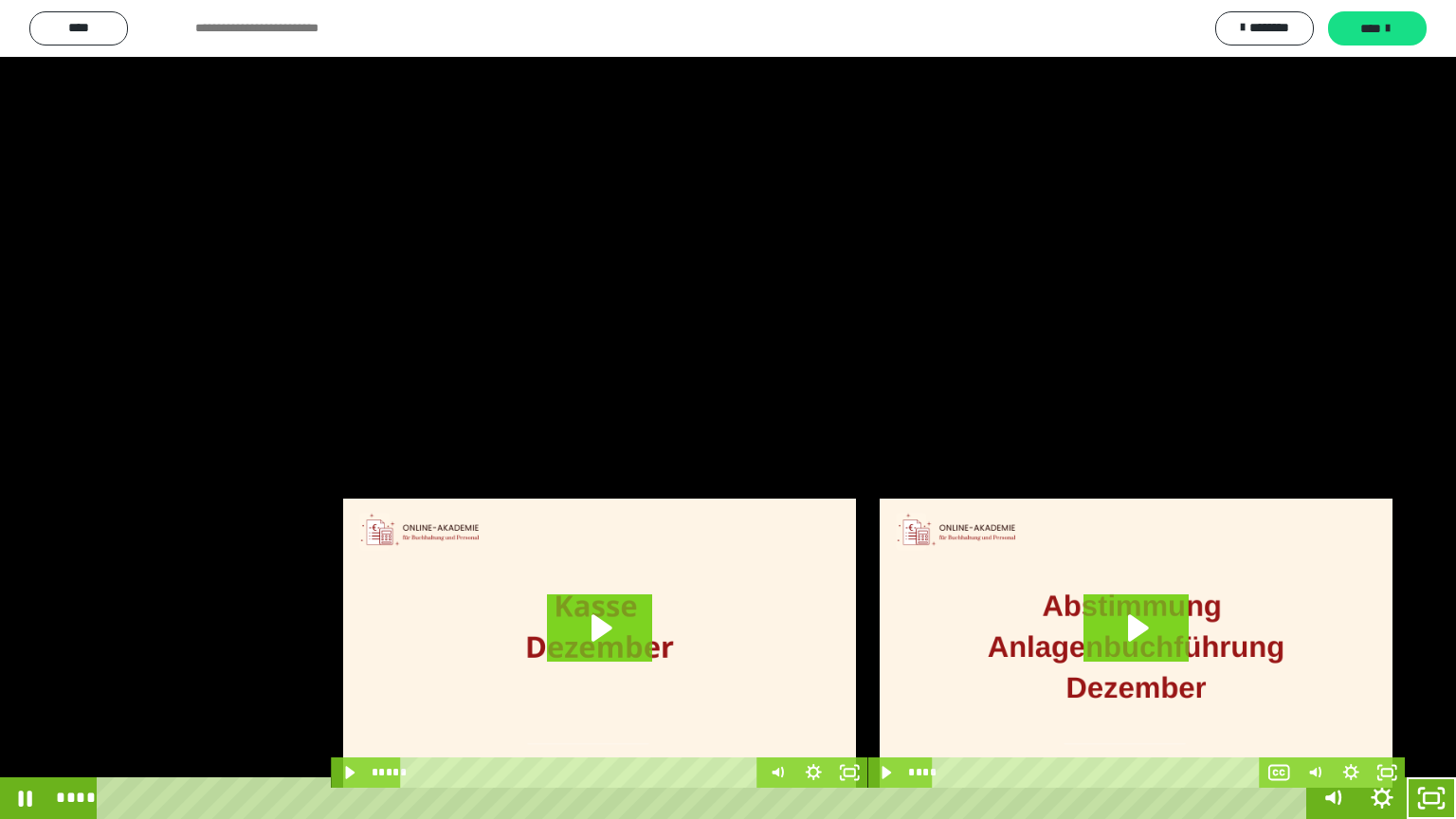 click at bounding box center (728, 410) 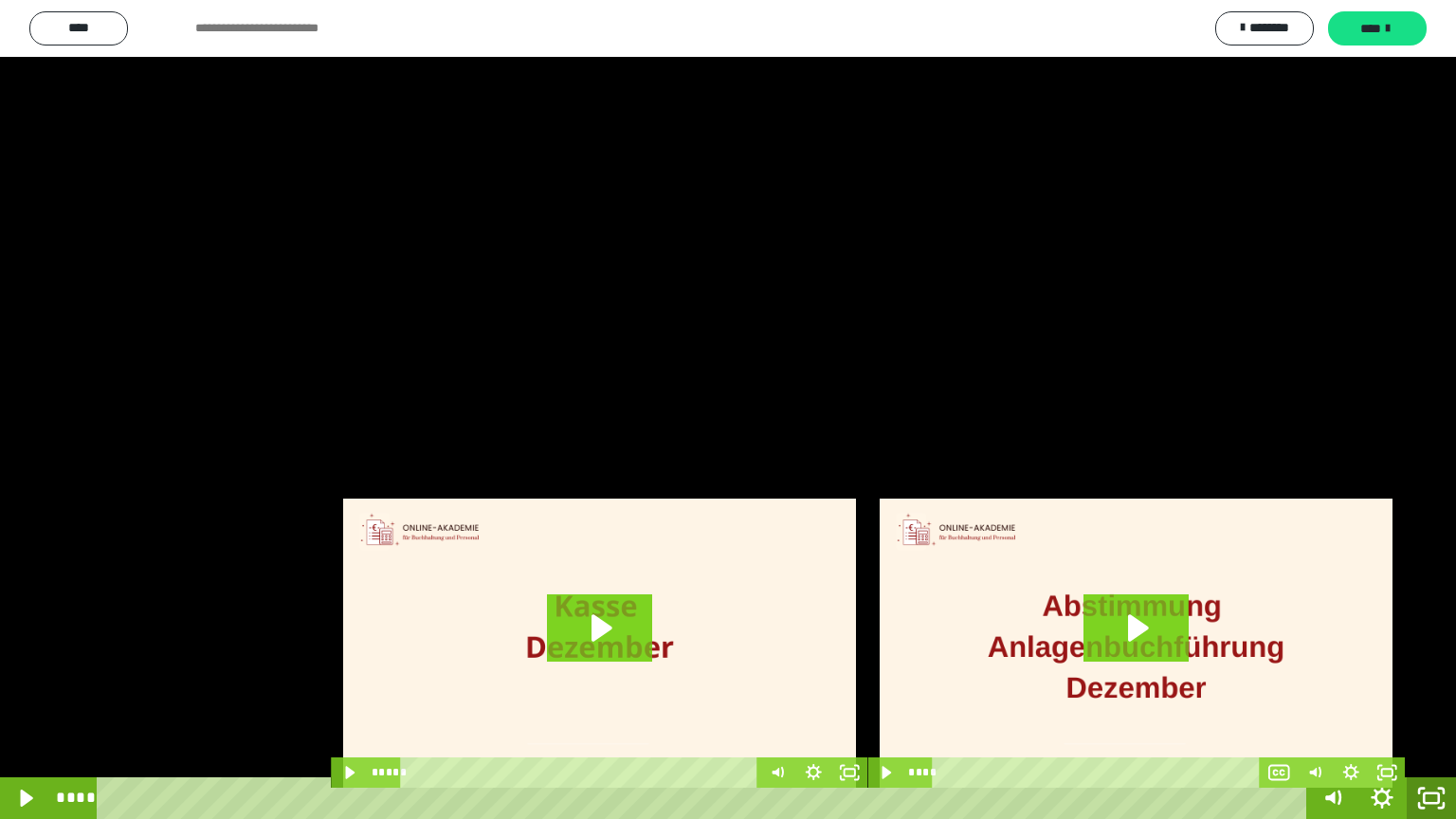 click 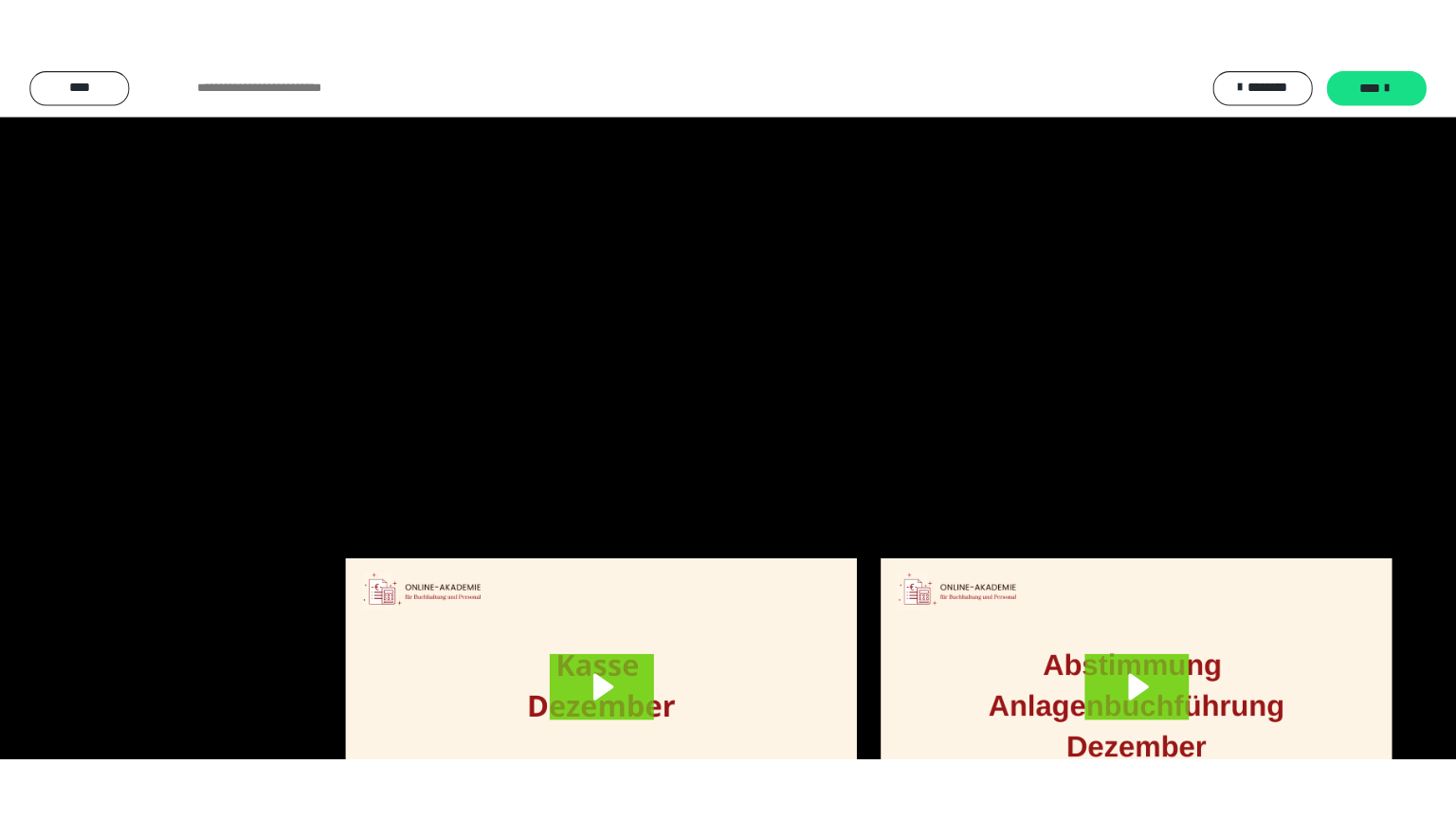 scroll, scrollTop: 4090, scrollLeft: 0, axis: vertical 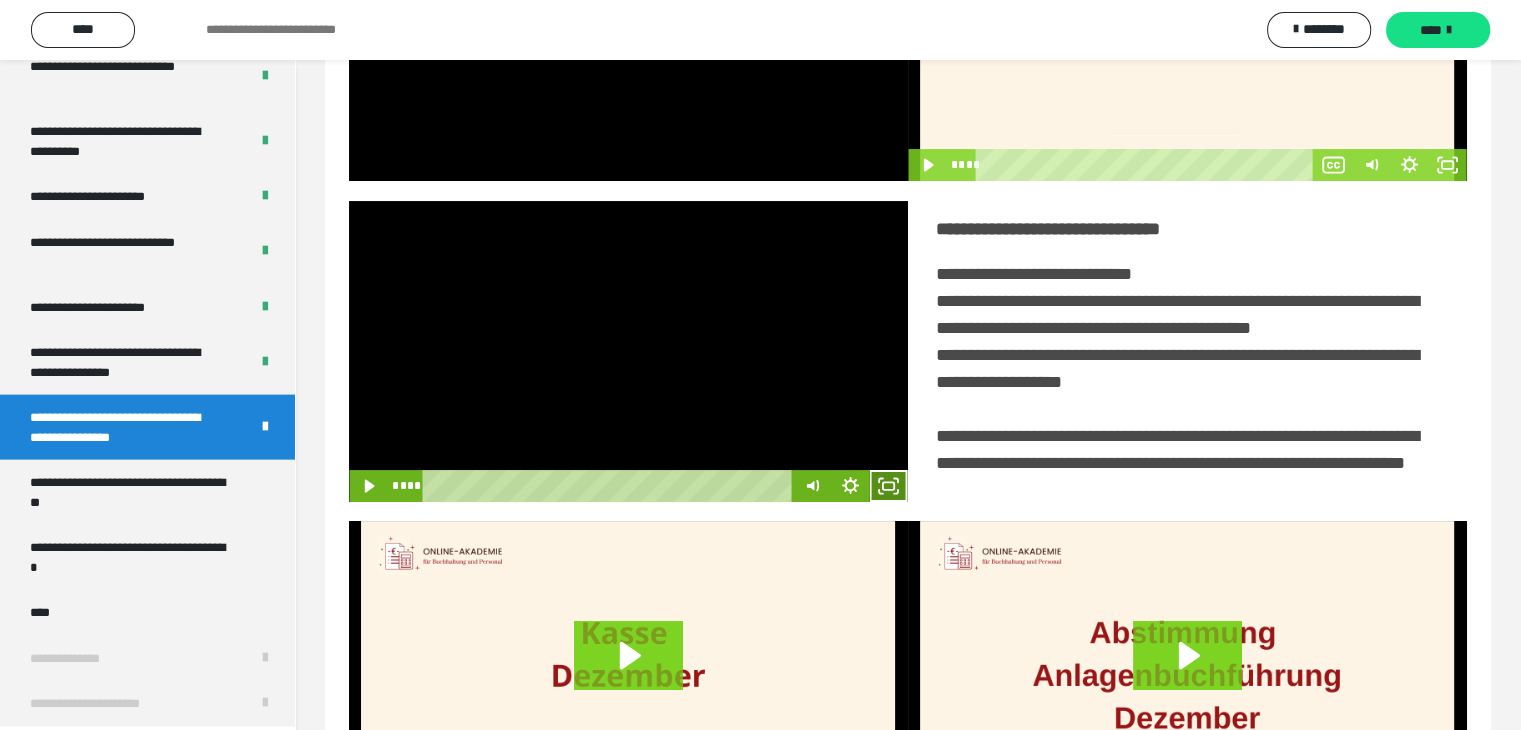 click 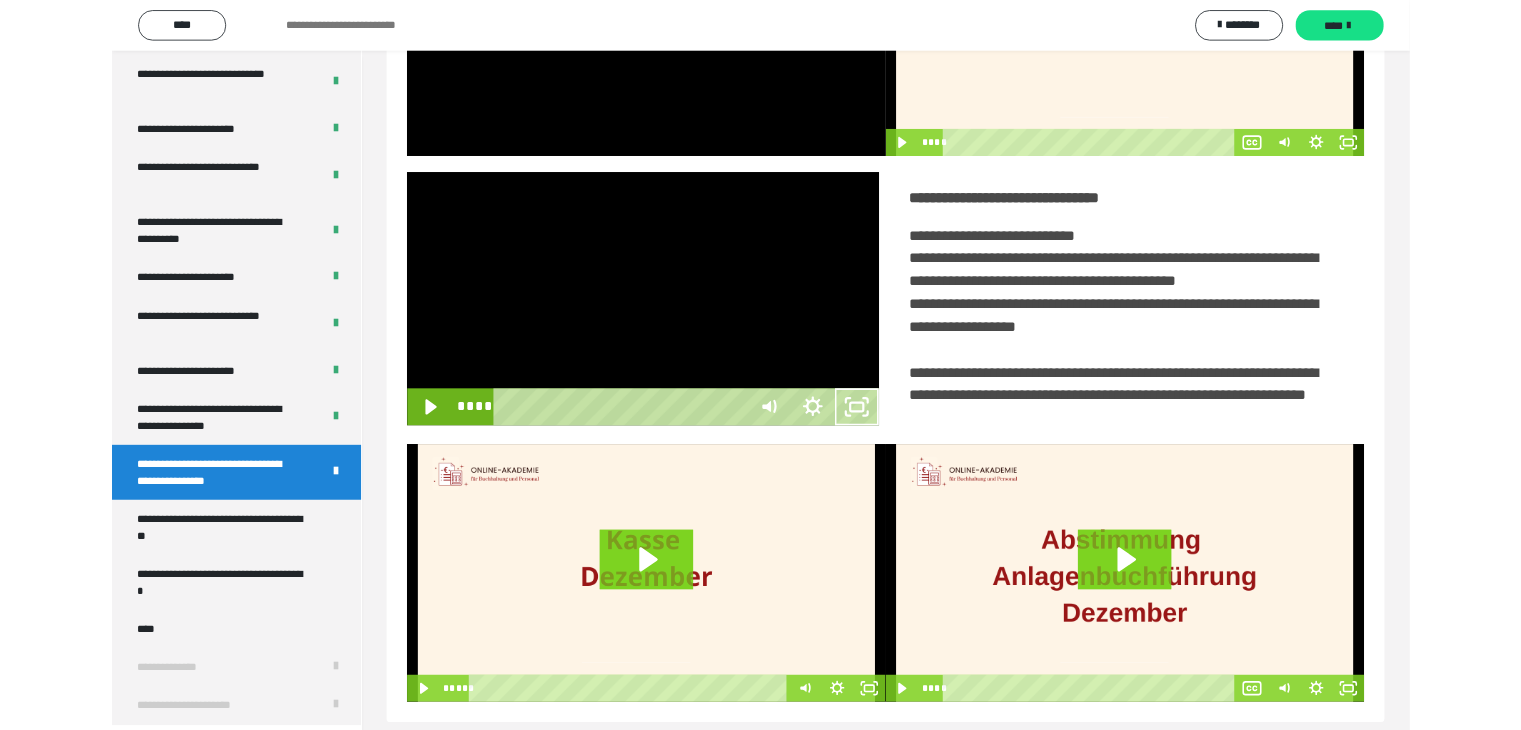 scroll, scrollTop: 4180, scrollLeft: 0, axis: vertical 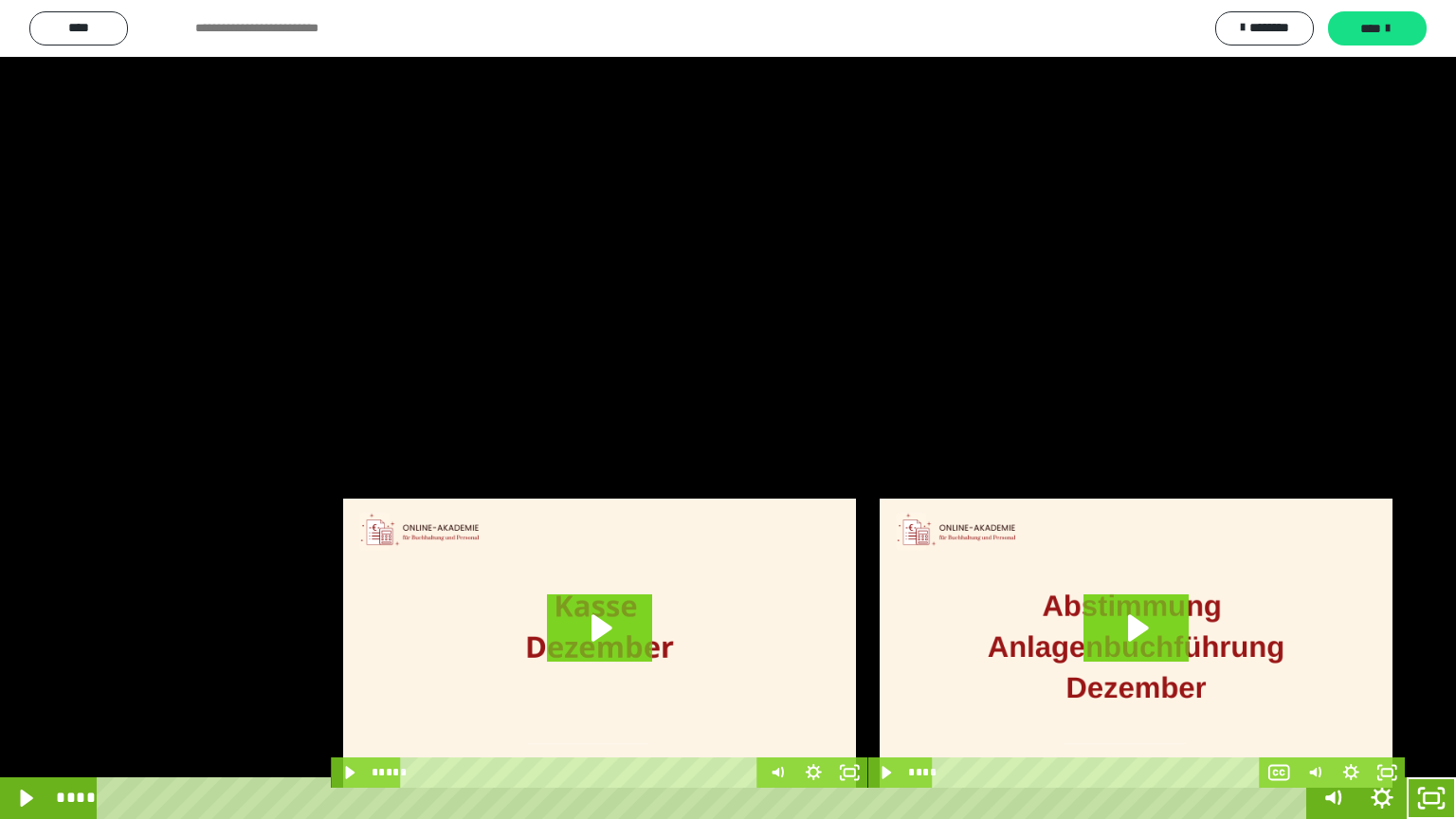 click at bounding box center [728, 410] 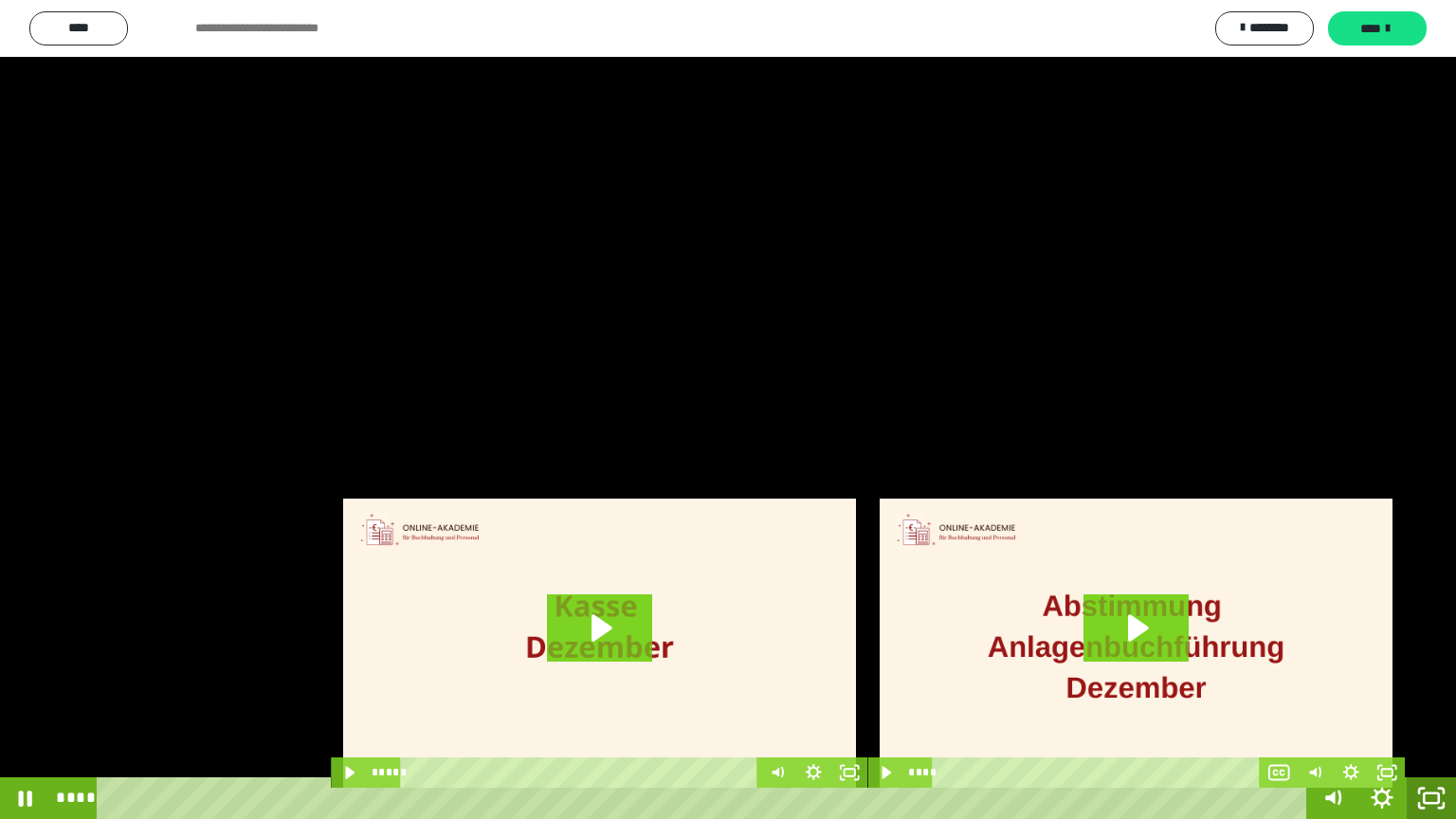 drag, startPoint x: 1432, startPoint y: 798, endPoint x: 1287, endPoint y: 541, distance: 295.08304 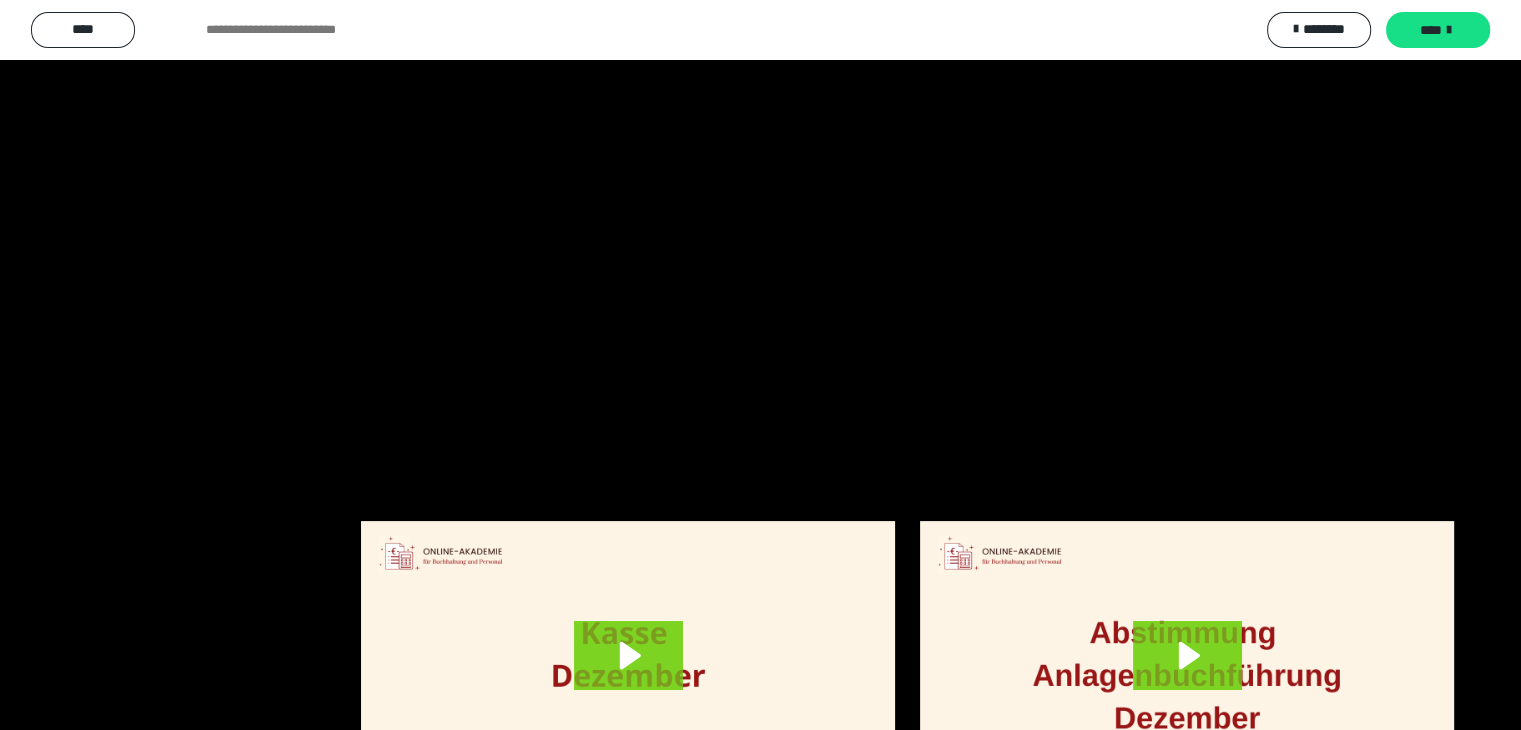 scroll, scrollTop: 4315, scrollLeft: 0, axis: vertical 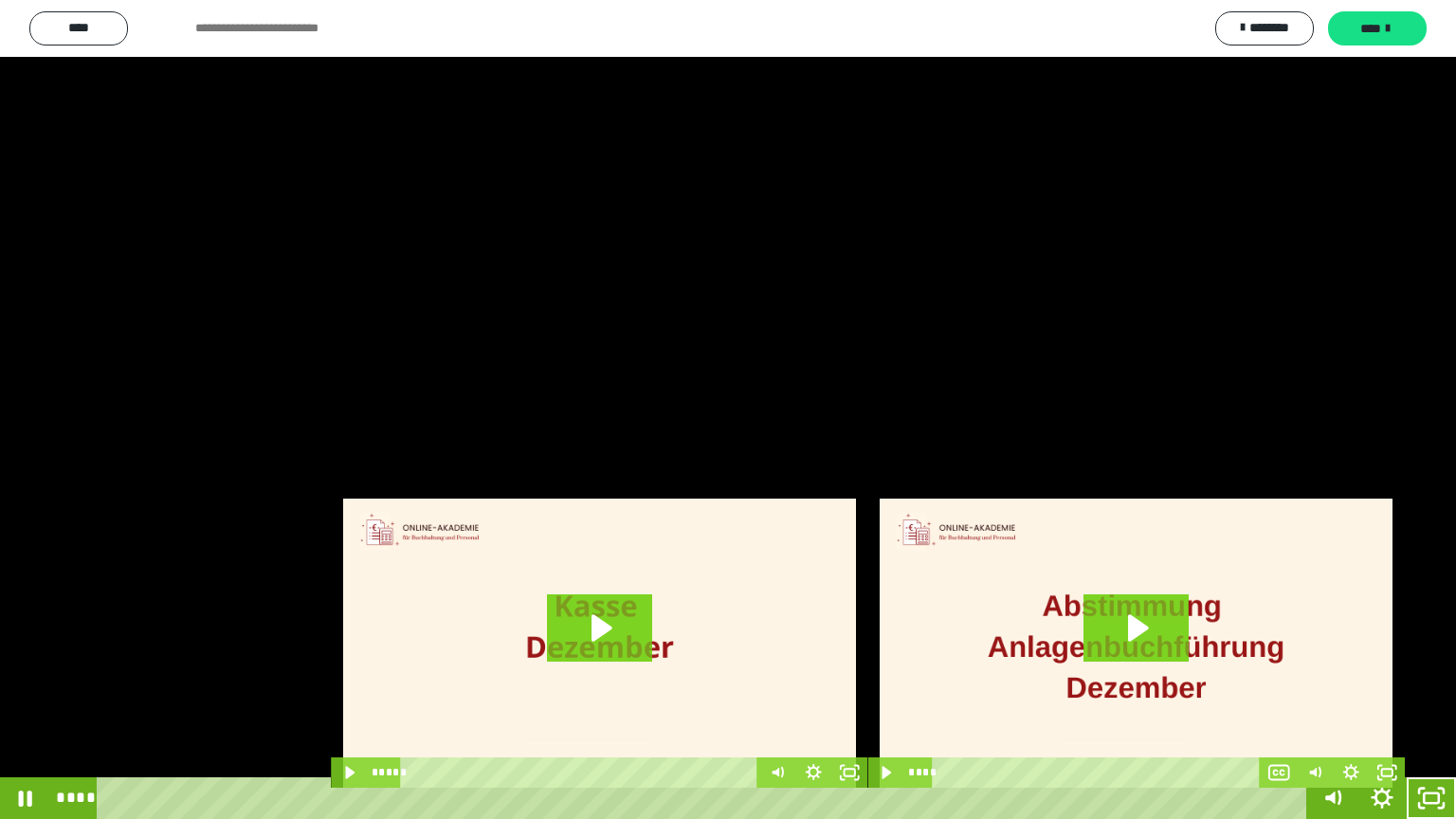type 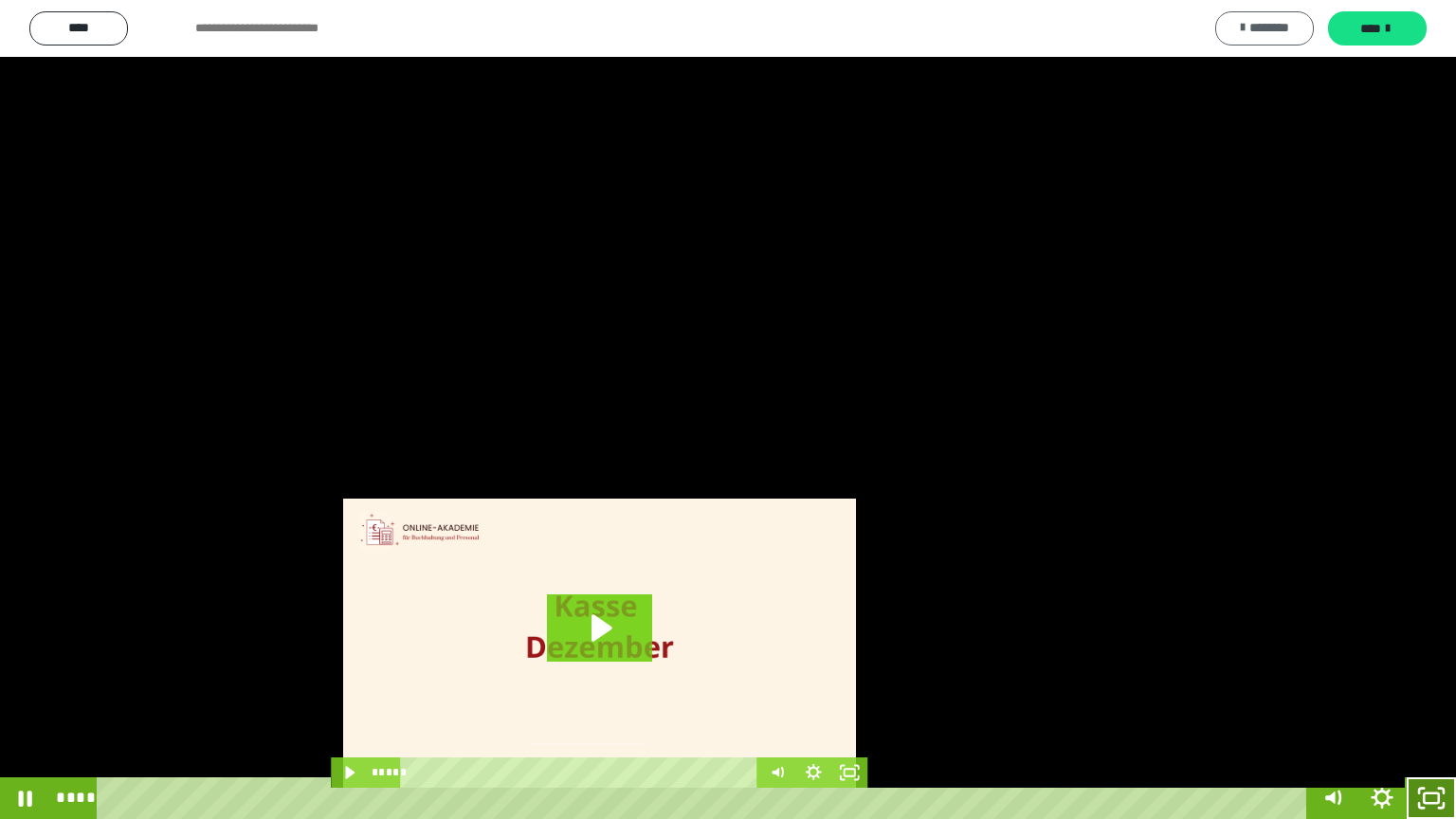 drag, startPoint x: 1427, startPoint y: 796, endPoint x: 1293, endPoint y: 16, distance: 791.427 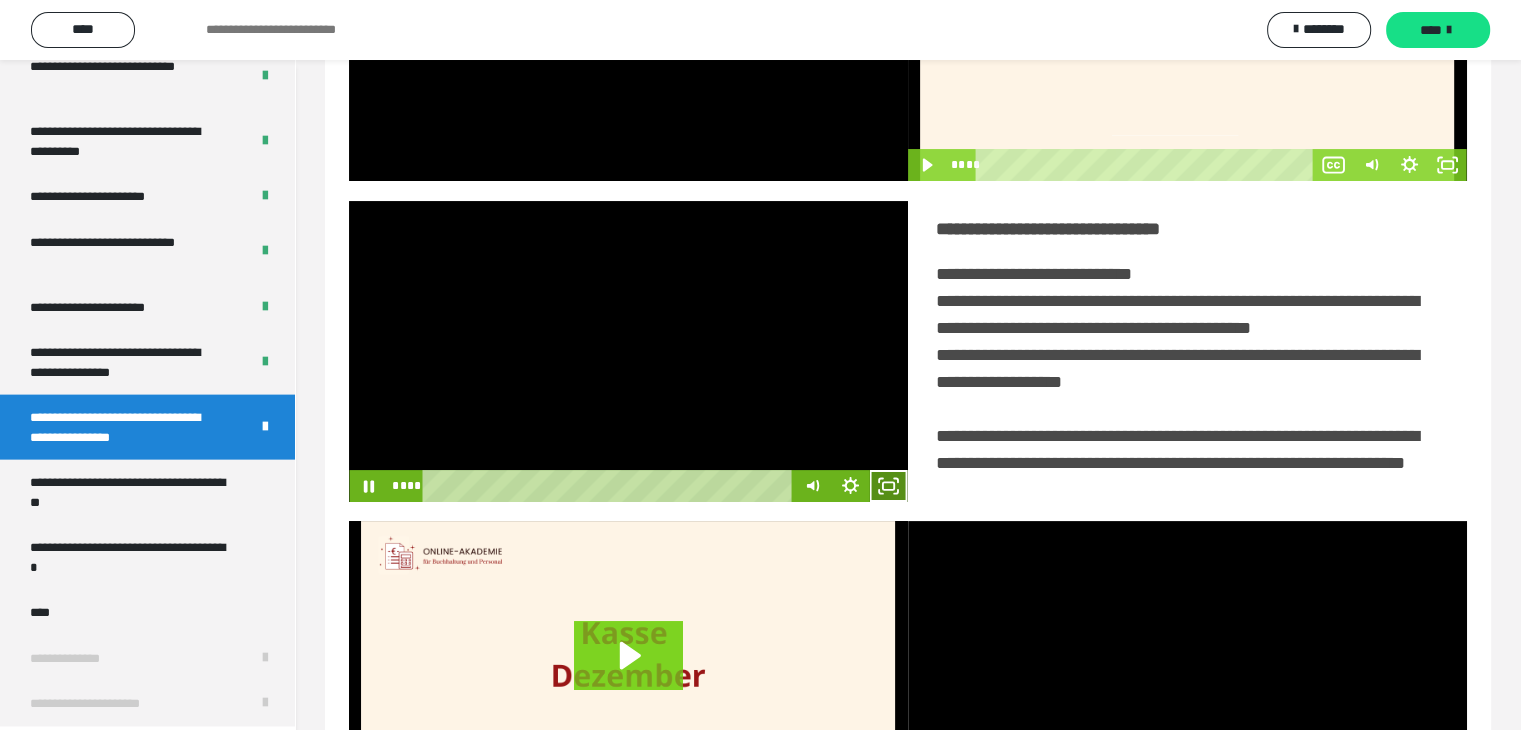 click 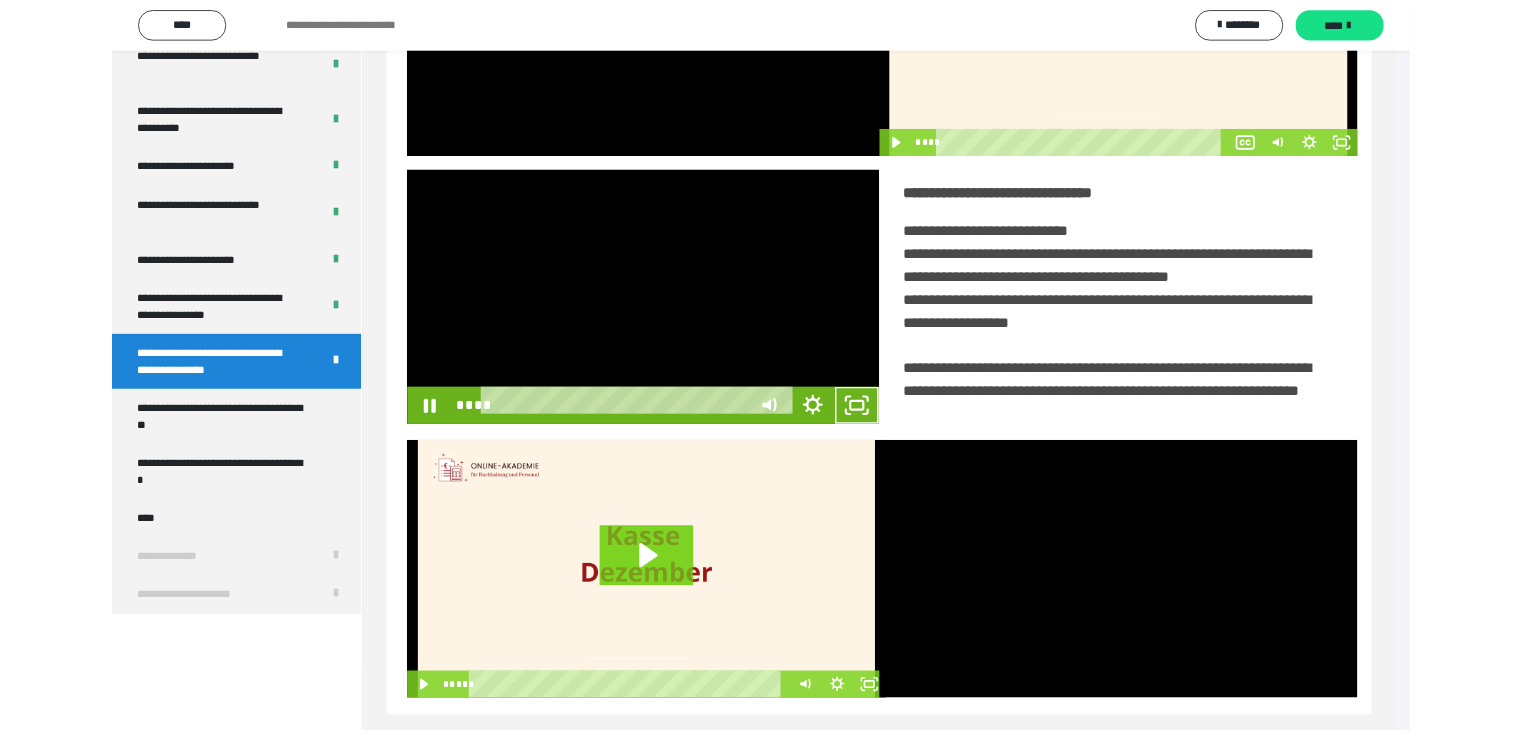 scroll, scrollTop: 4180, scrollLeft: 0, axis: vertical 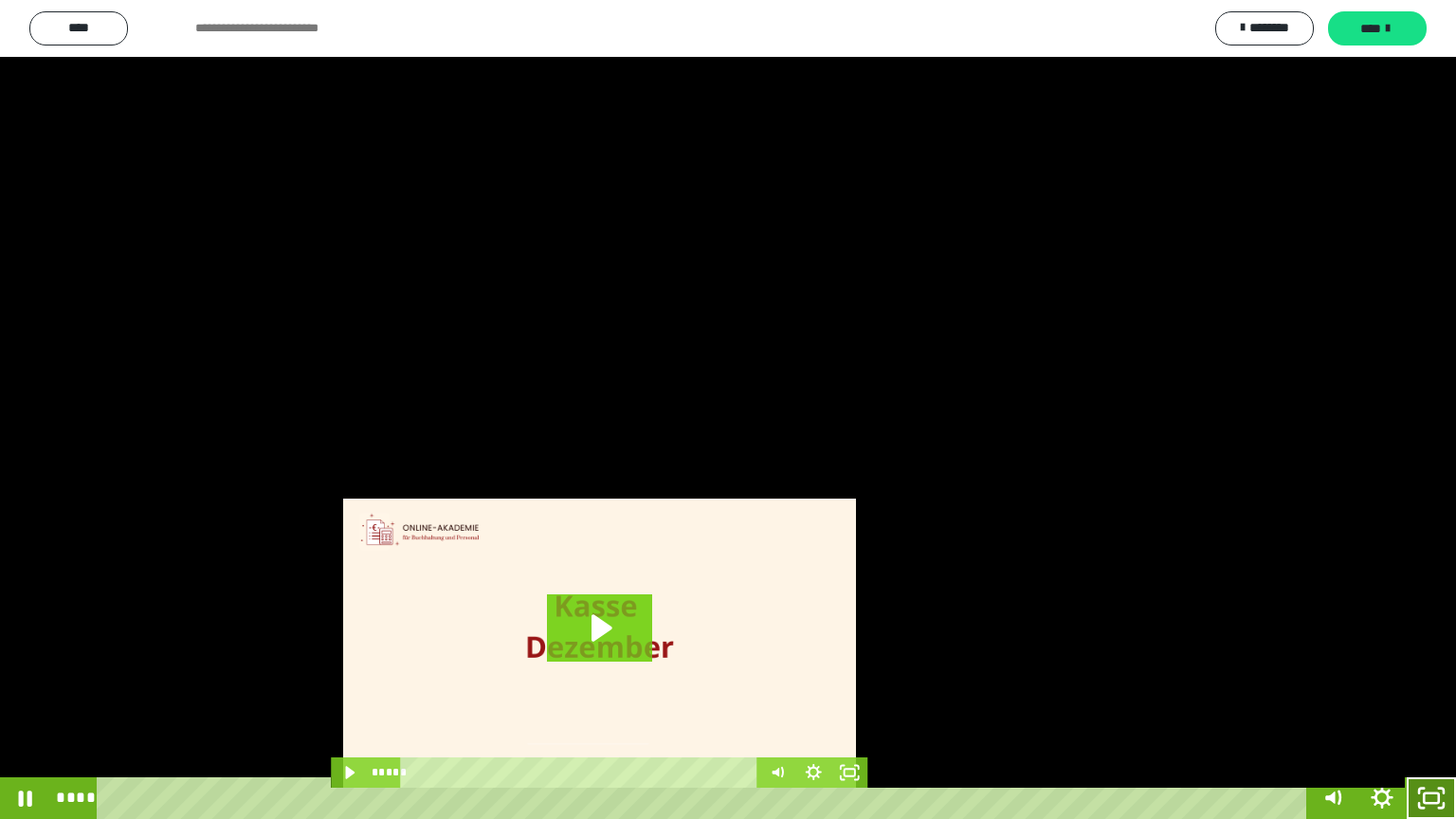 click 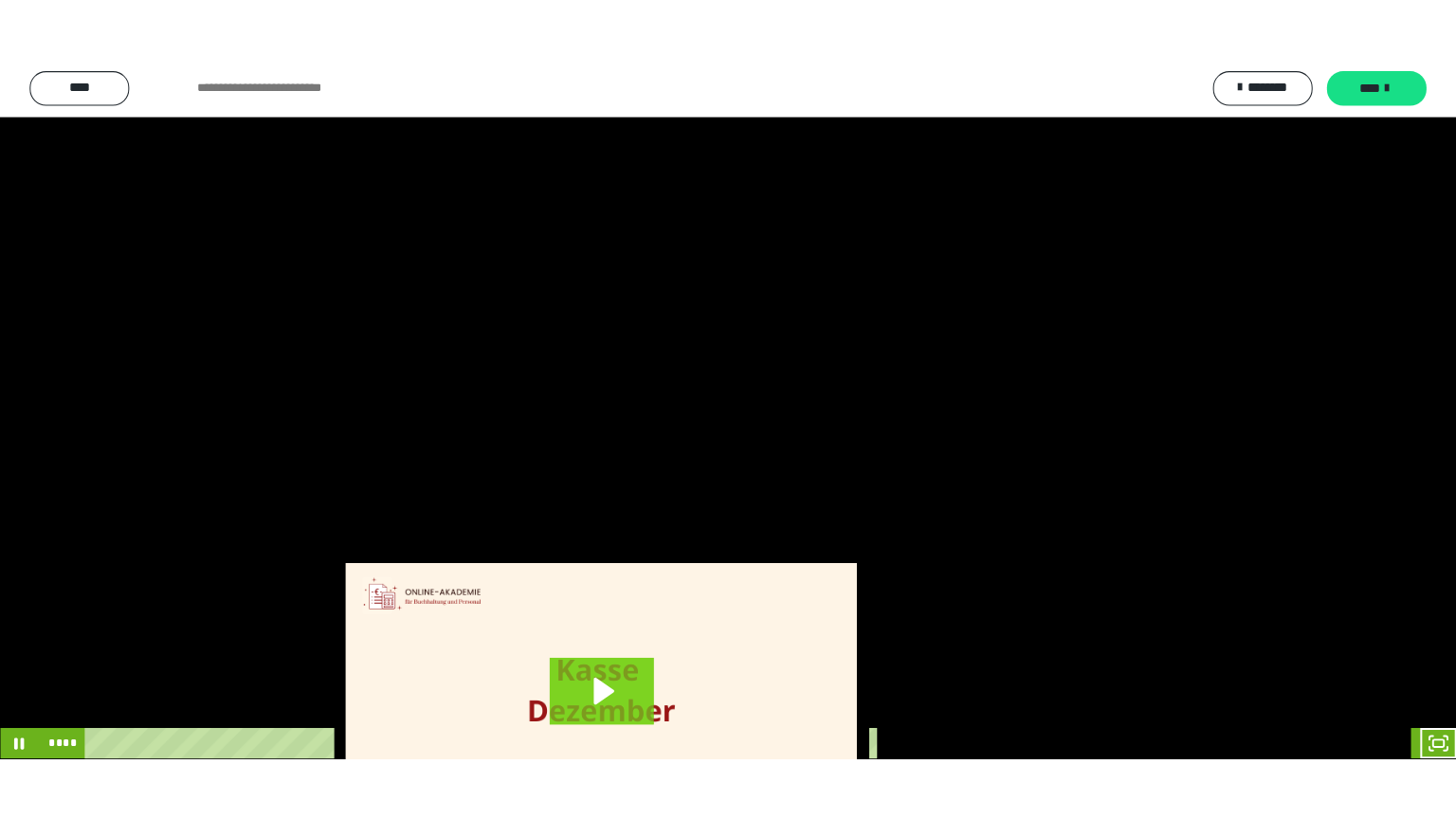 scroll, scrollTop: 4090, scrollLeft: 0, axis: vertical 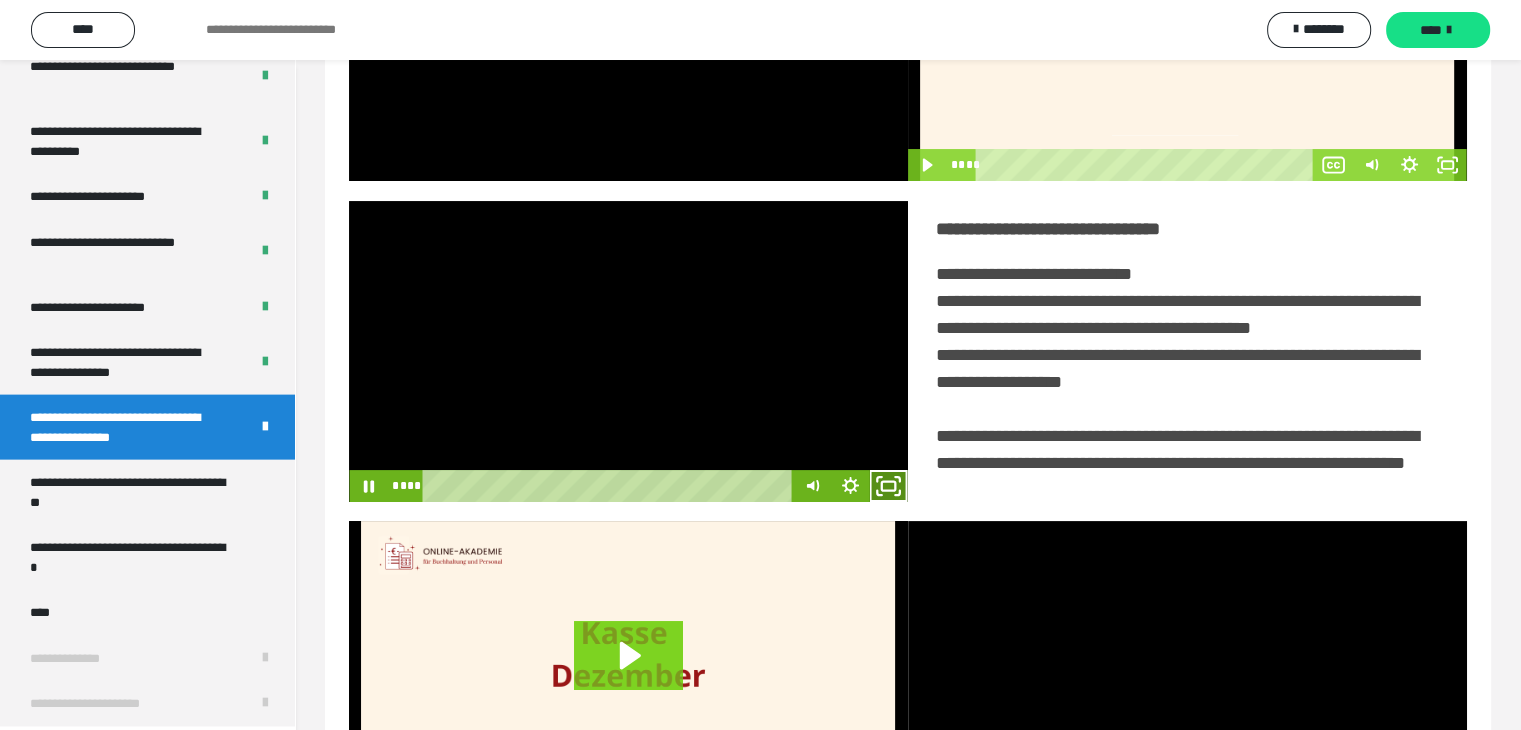 click 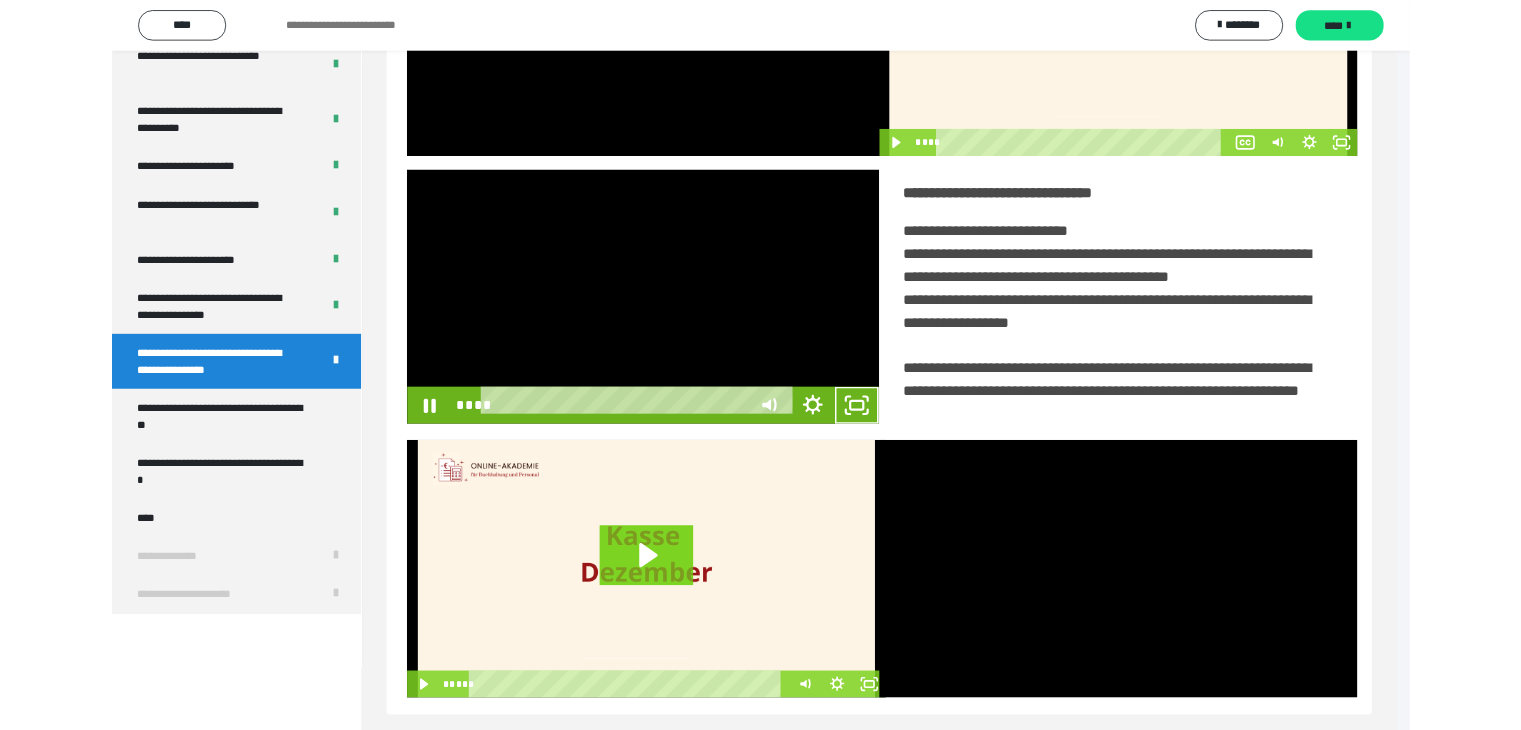 scroll, scrollTop: 4180, scrollLeft: 0, axis: vertical 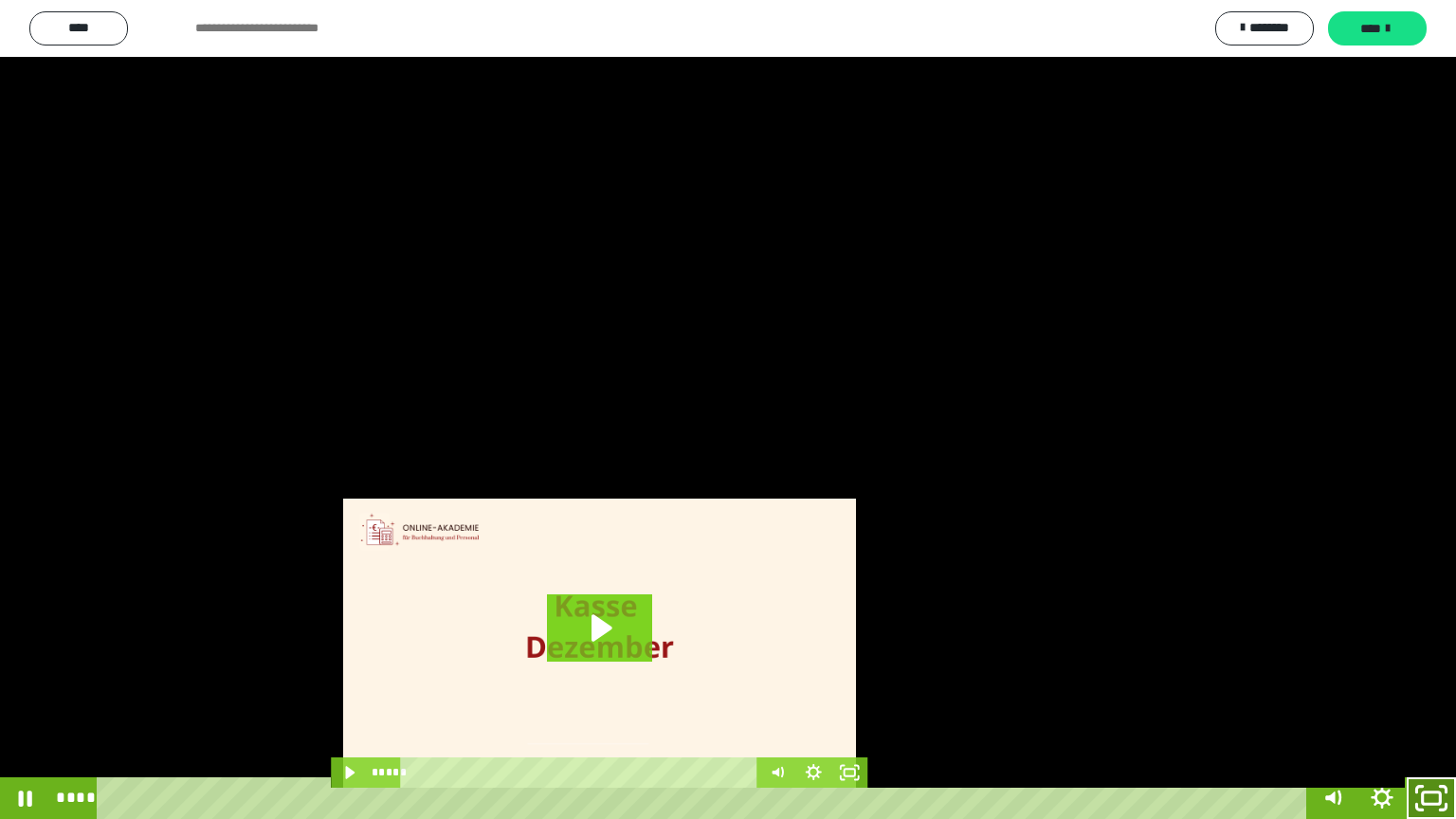 click 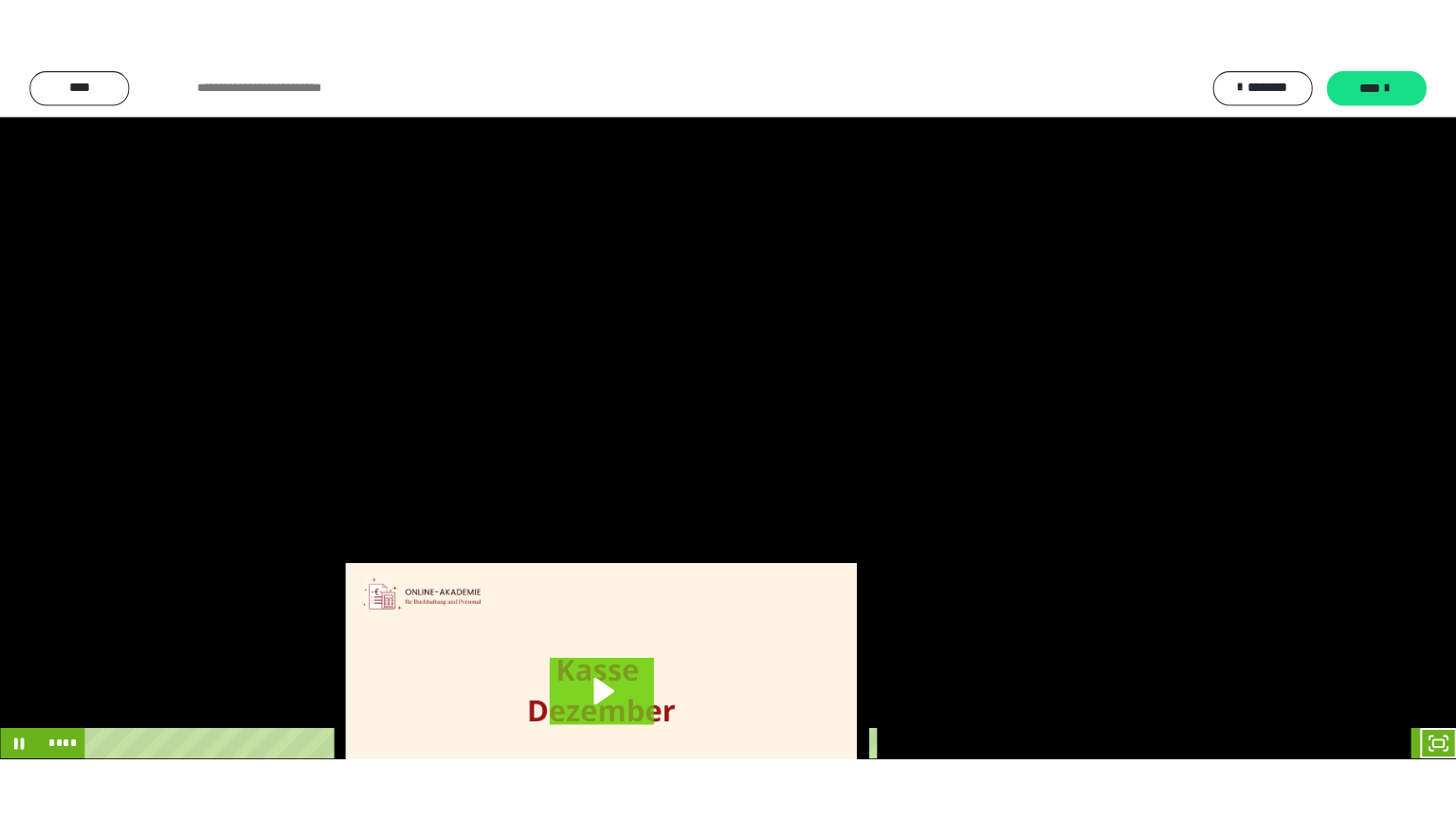 scroll, scrollTop: 4090, scrollLeft: 0, axis: vertical 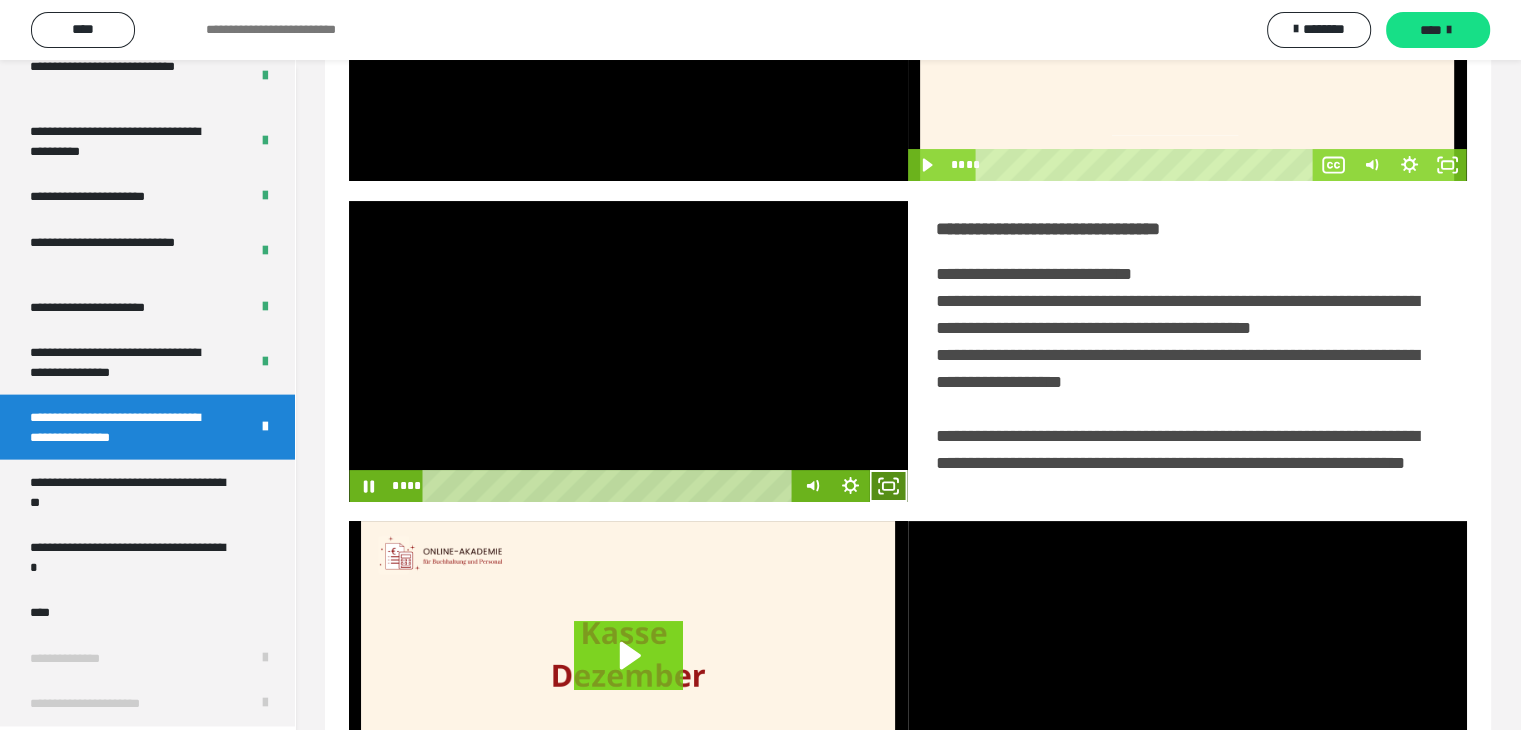 click 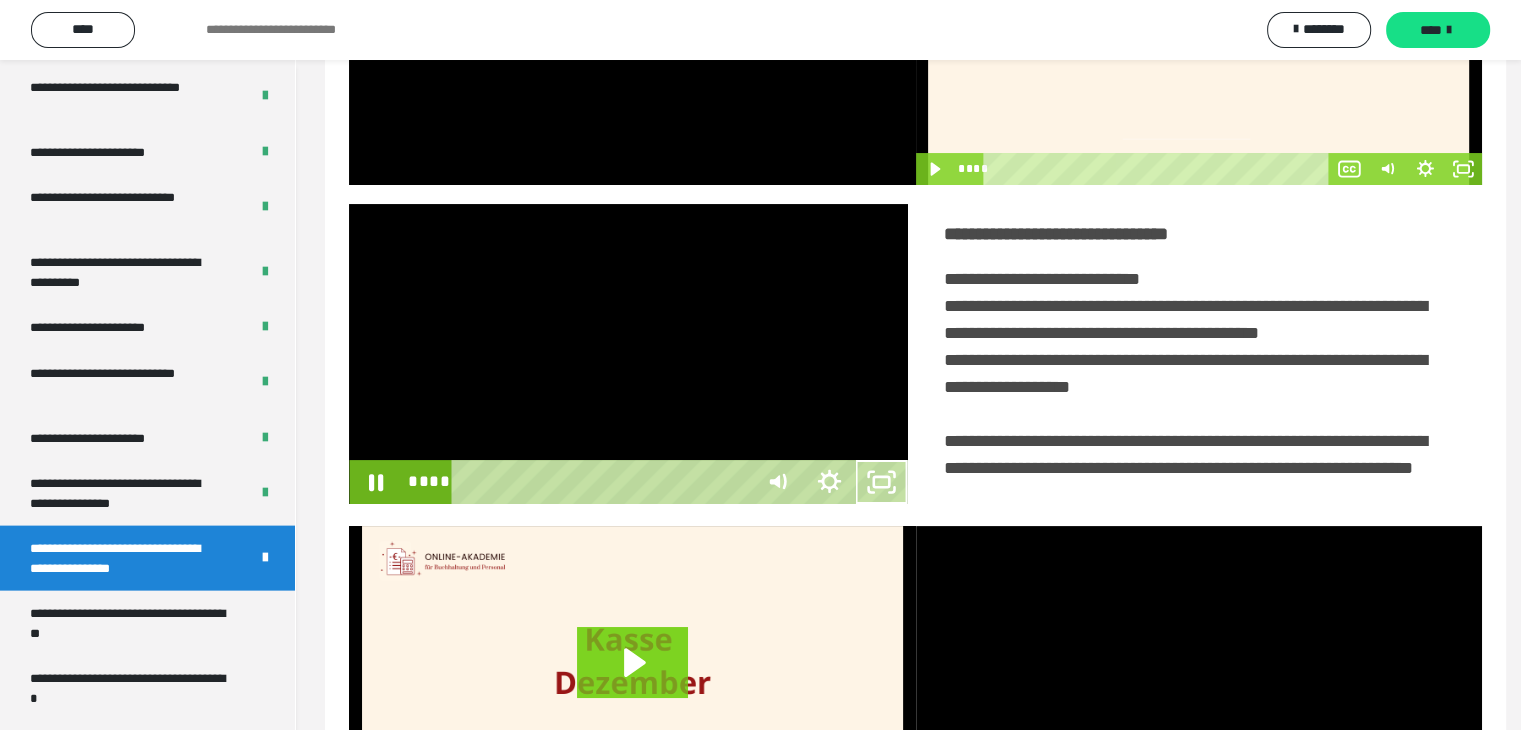 scroll, scrollTop: 4180, scrollLeft: 0, axis: vertical 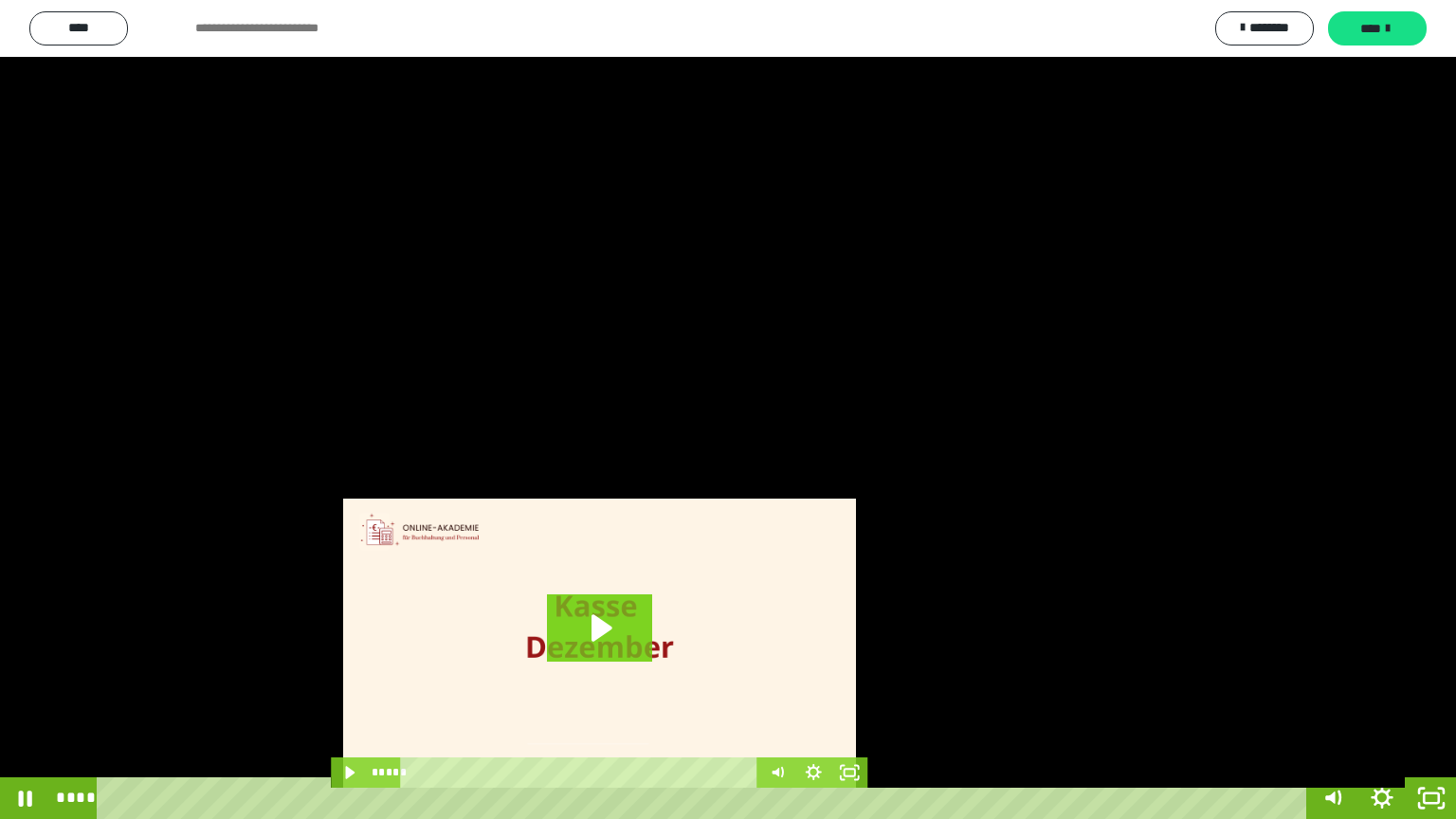 click at bounding box center (728, 410) 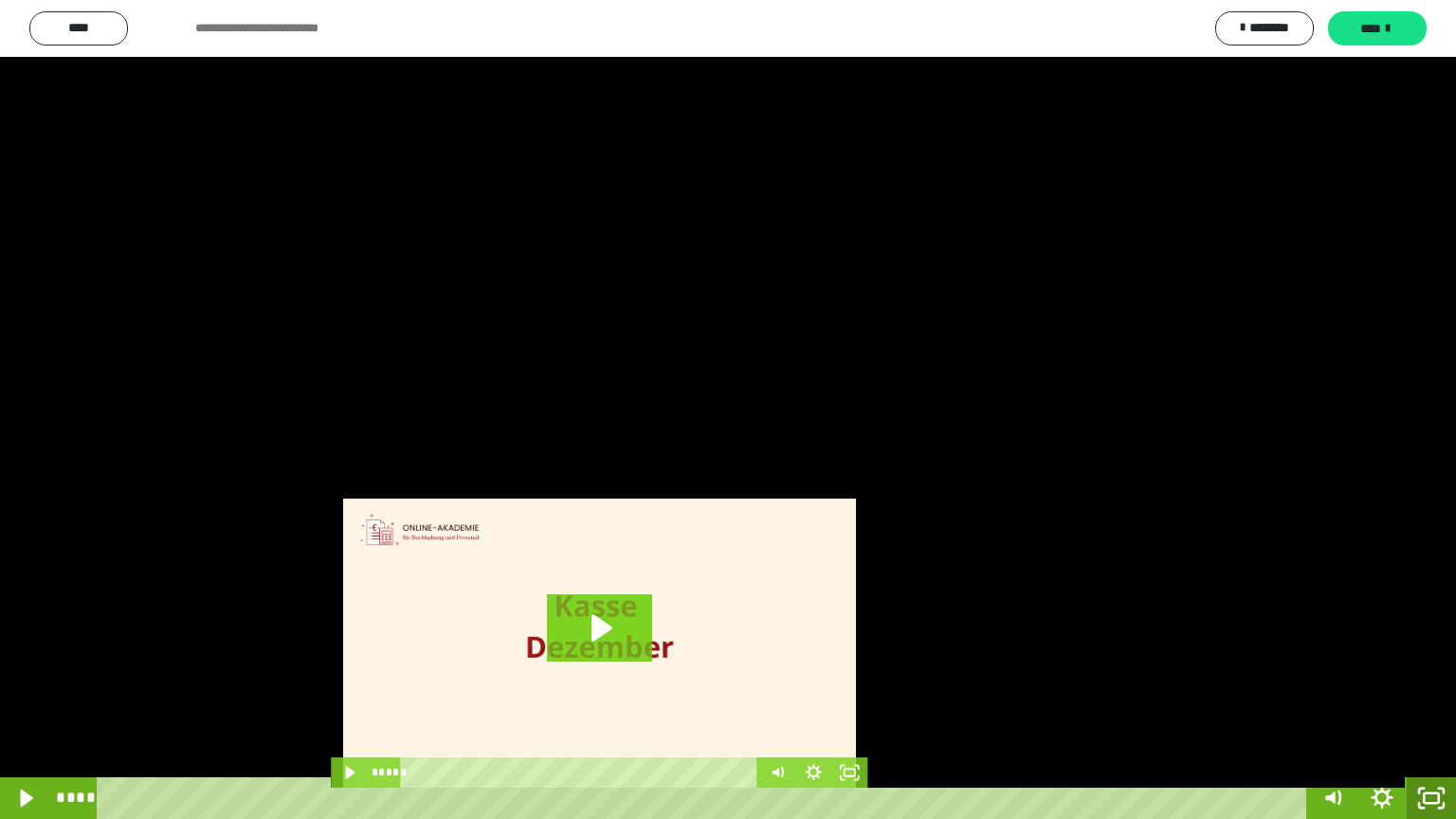drag, startPoint x: 1437, startPoint y: 796, endPoint x: 1438, endPoint y: 783, distance: 13.038405 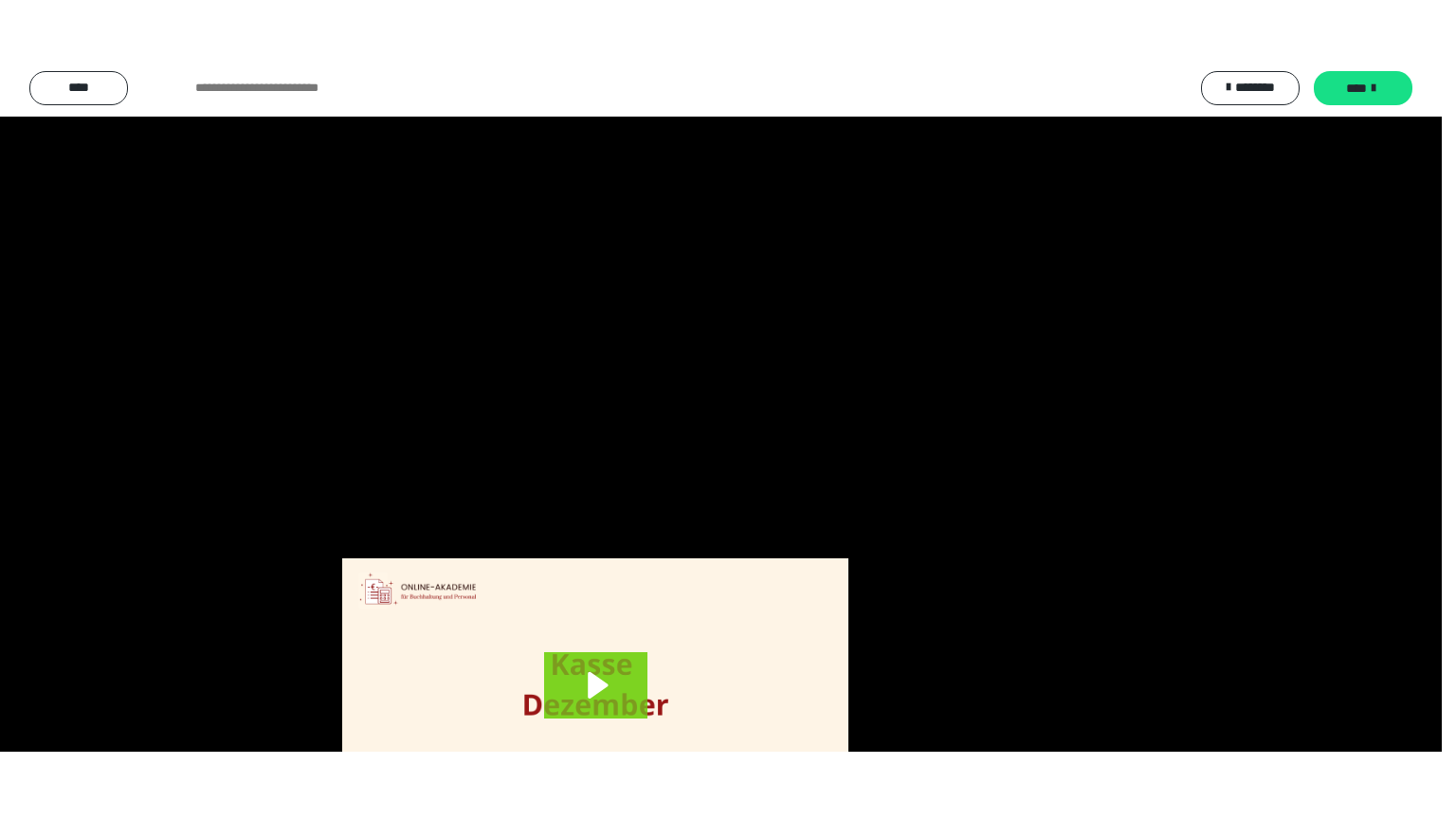 scroll, scrollTop: 4090, scrollLeft: 0, axis: vertical 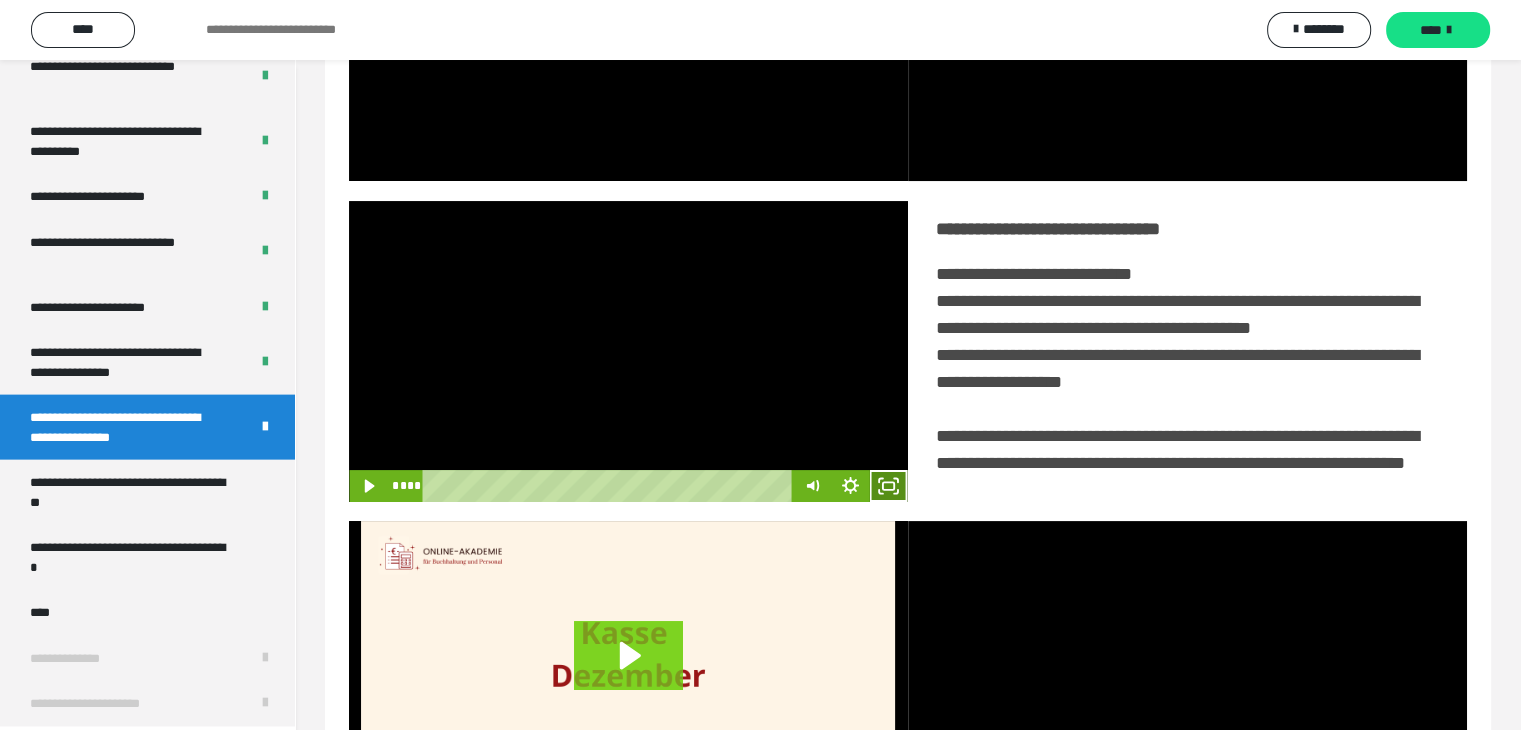 click 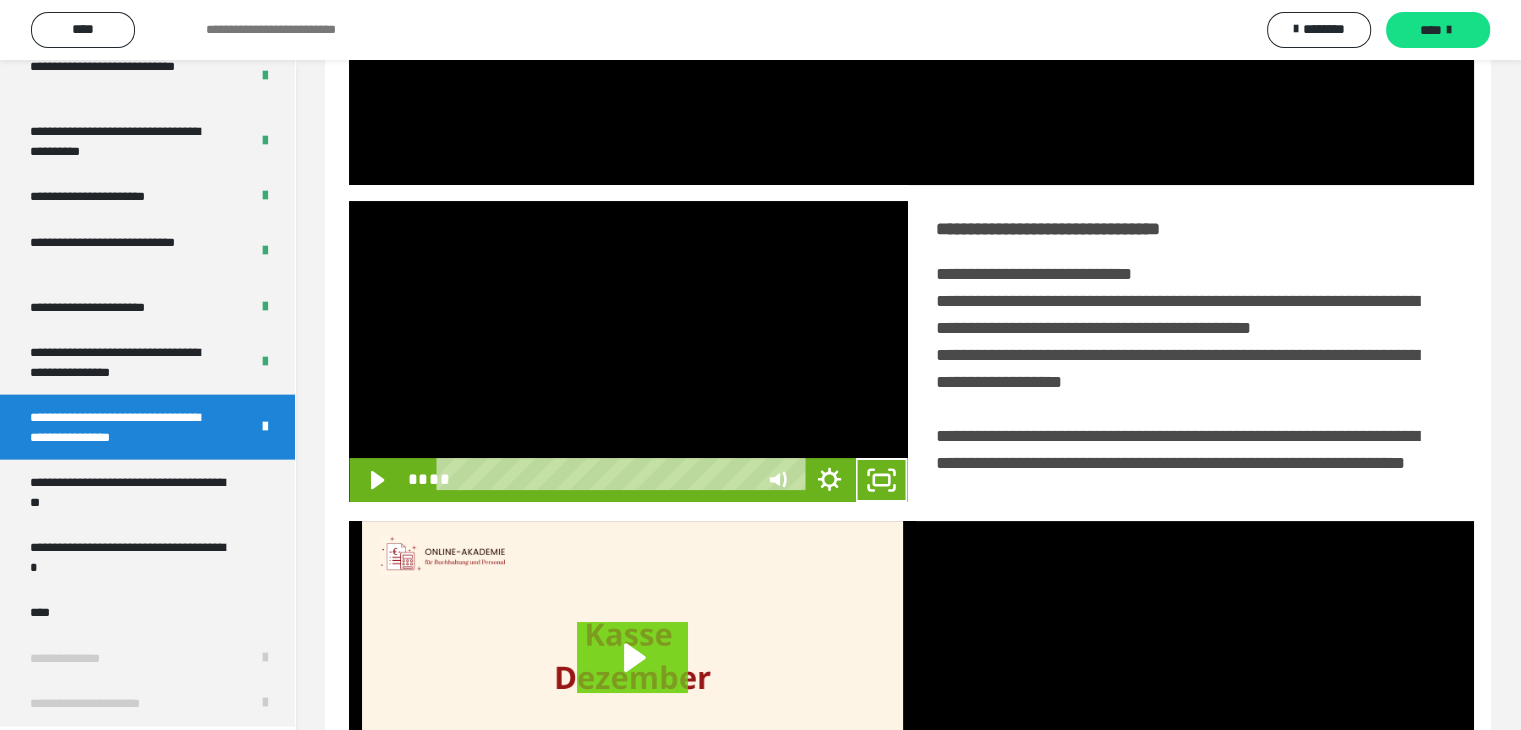 scroll, scrollTop: 4180, scrollLeft: 0, axis: vertical 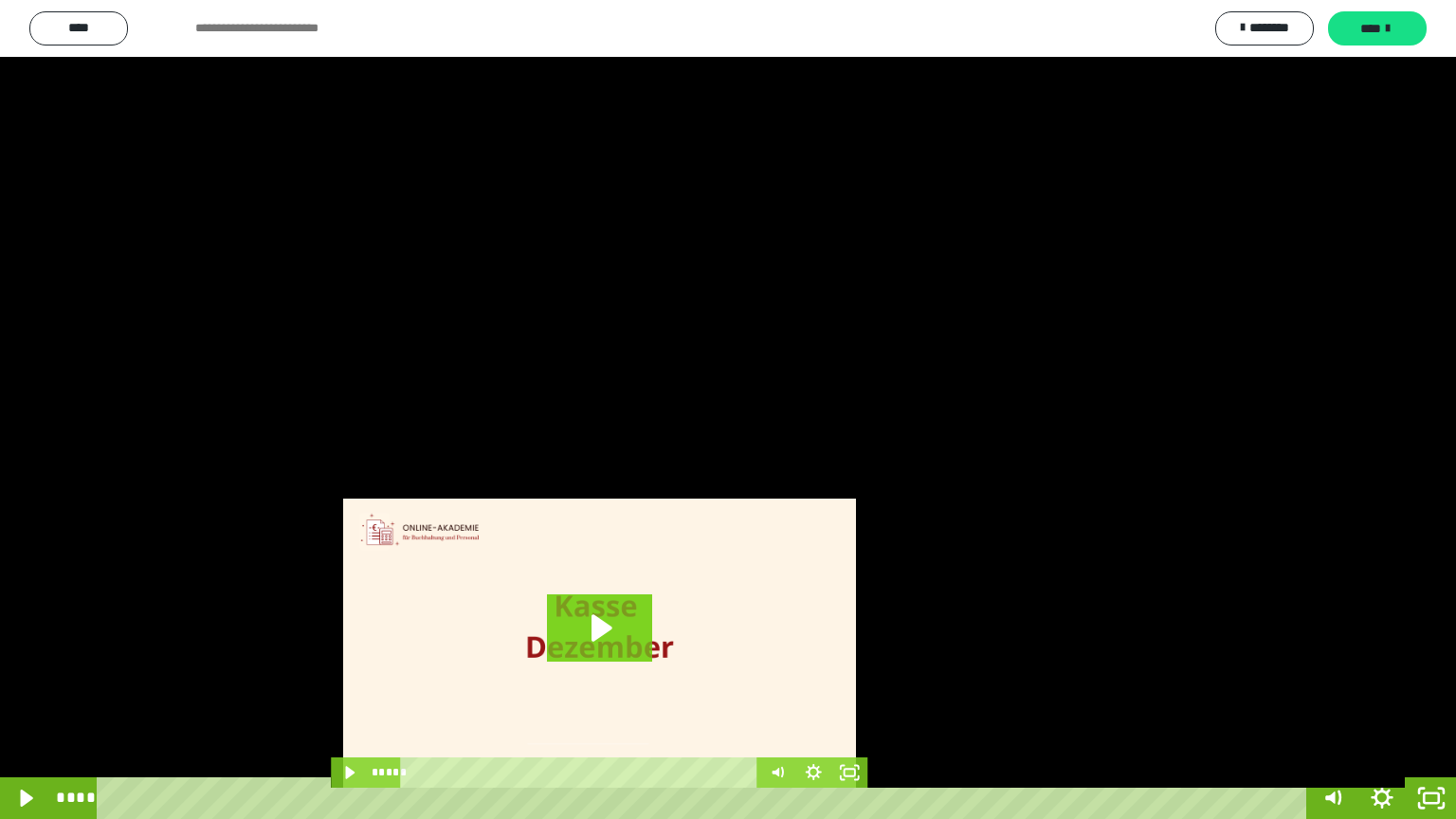 click at bounding box center [728, 410] 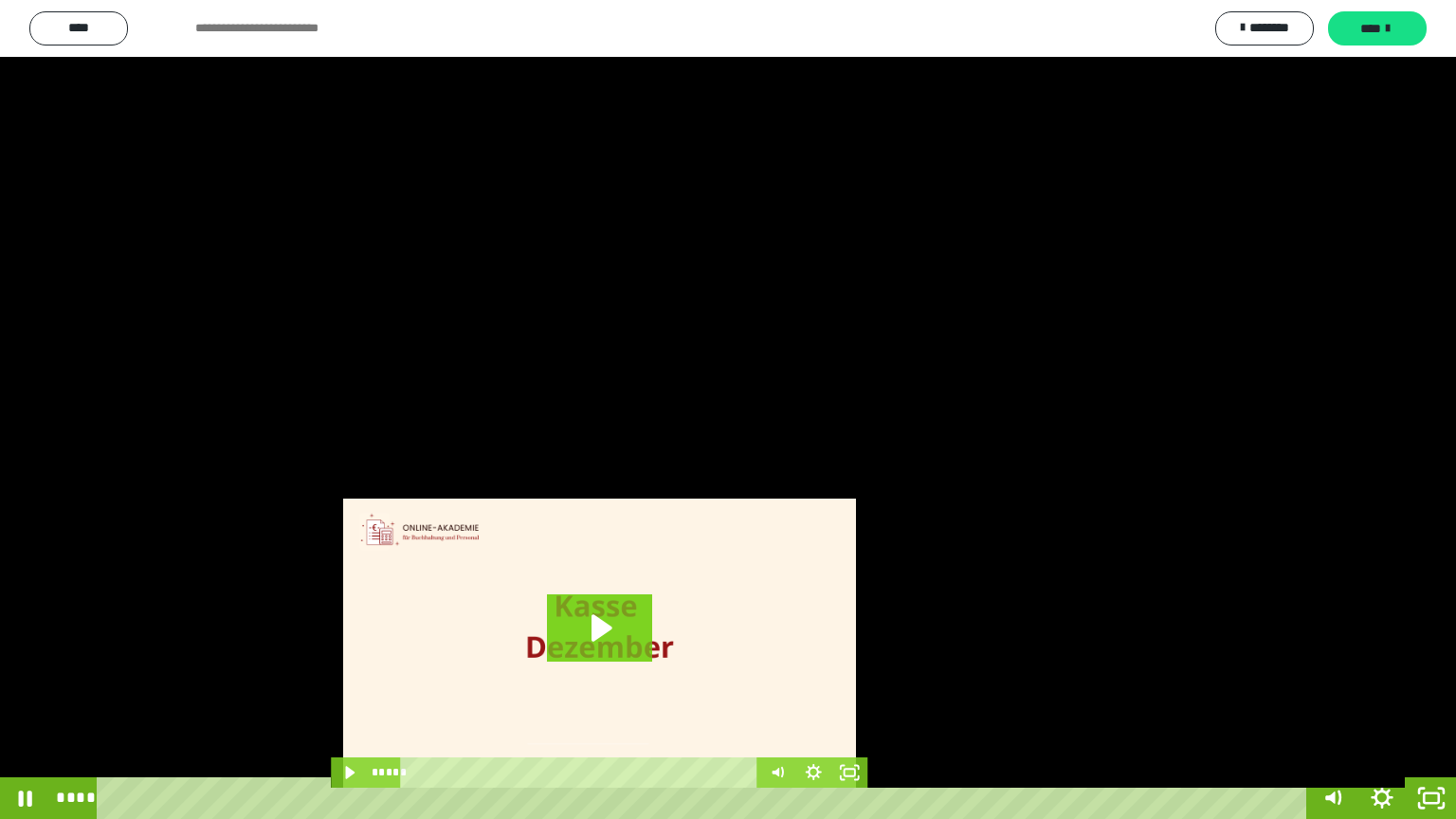 click at bounding box center [728, 410] 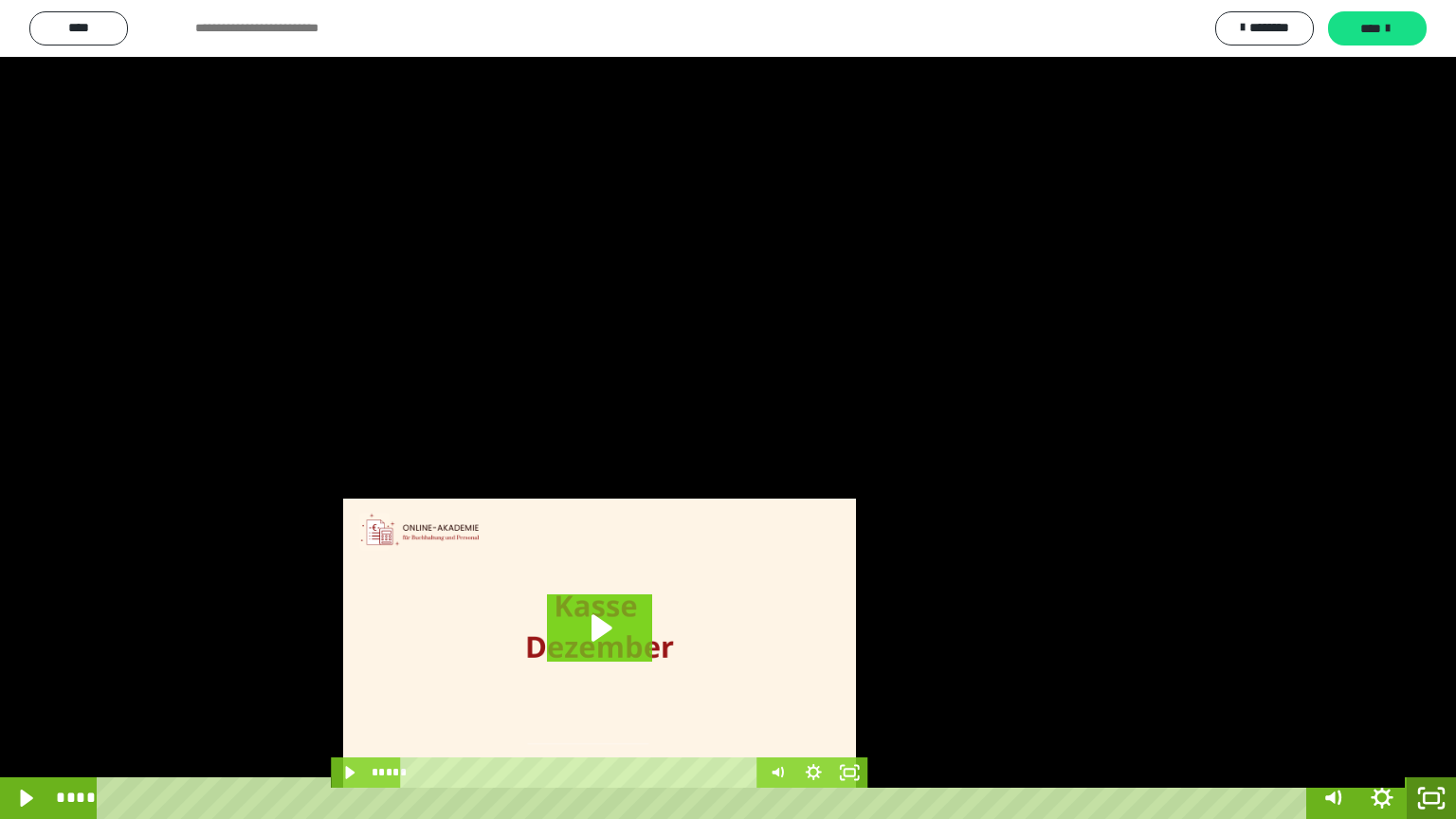 click 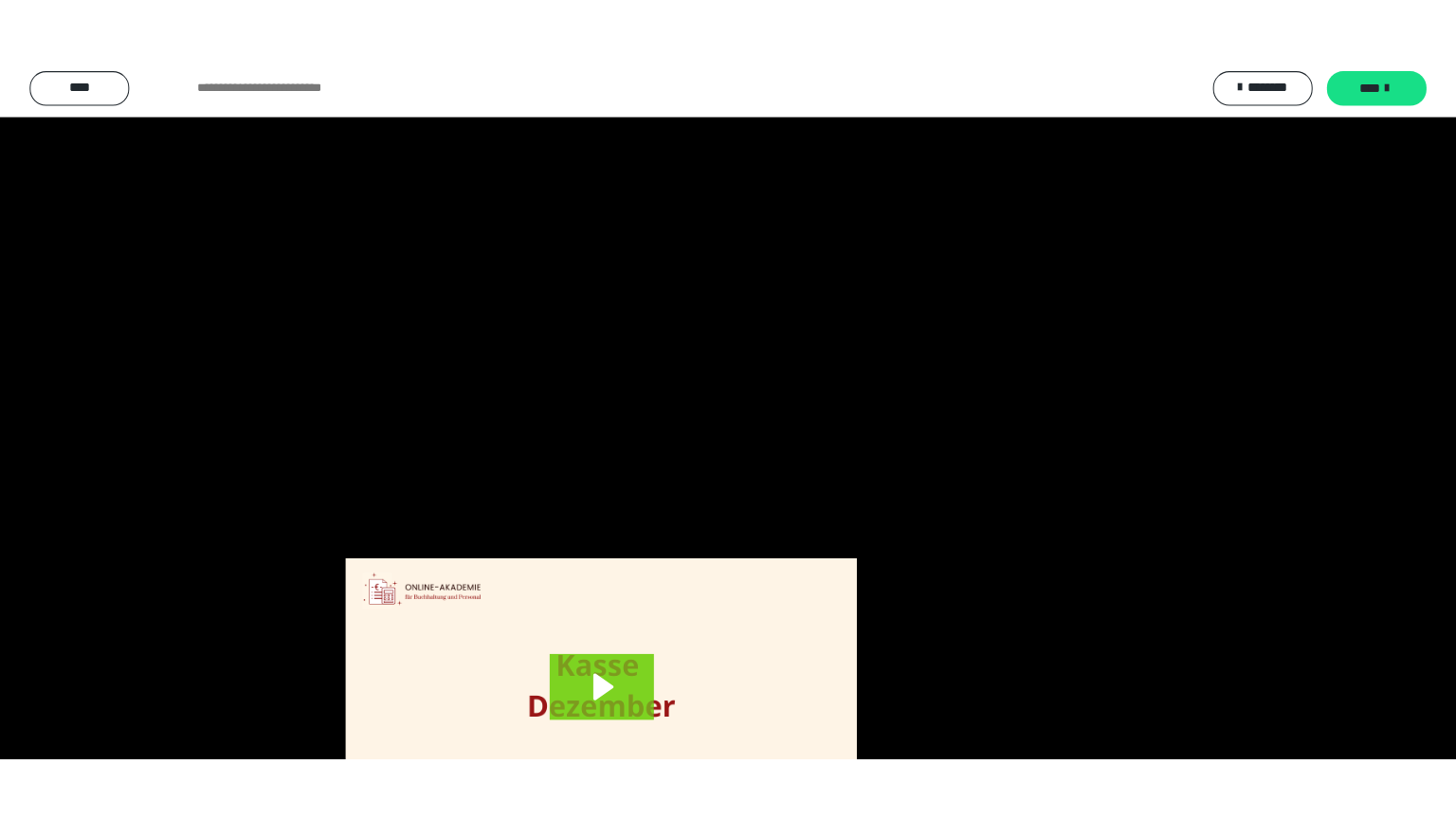 scroll, scrollTop: 4090, scrollLeft: 0, axis: vertical 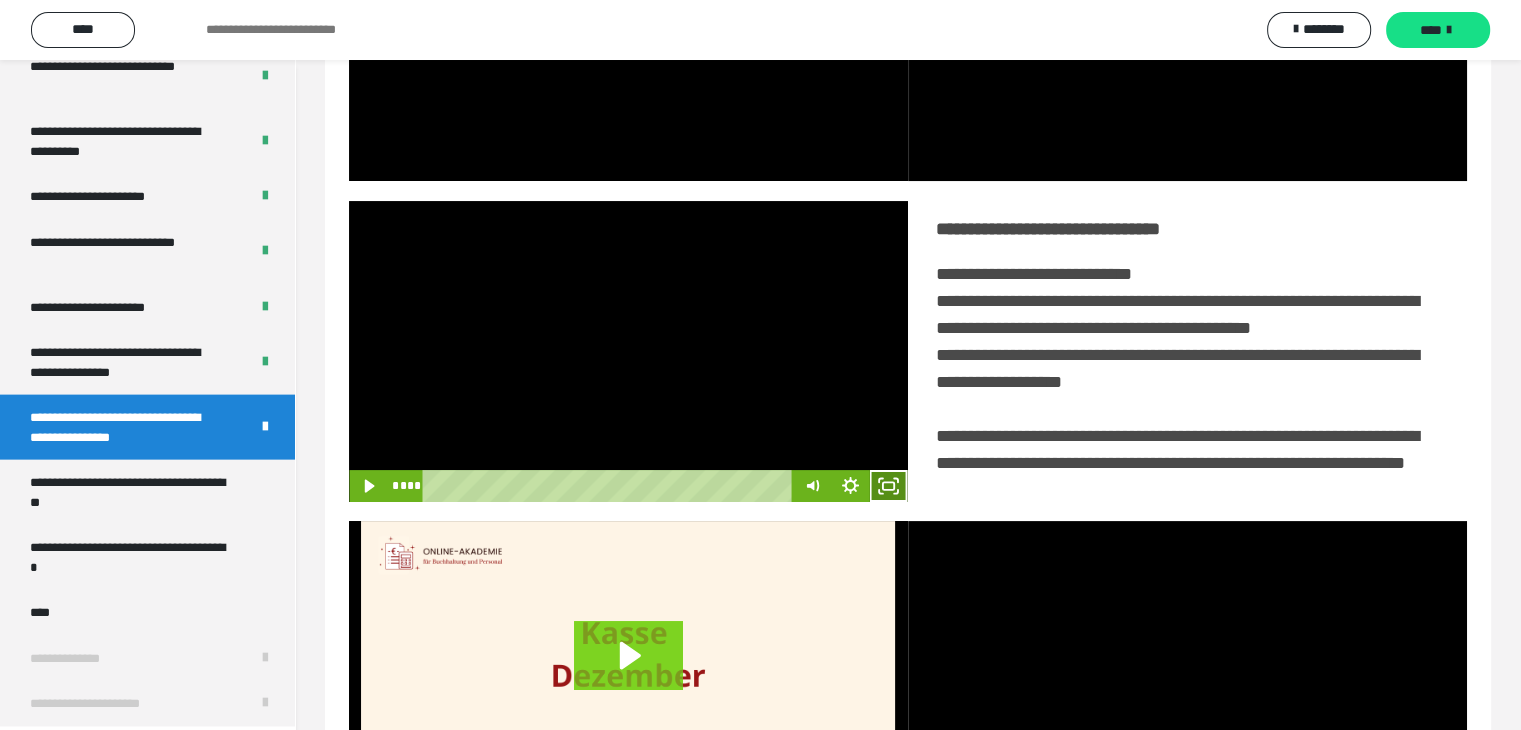 click 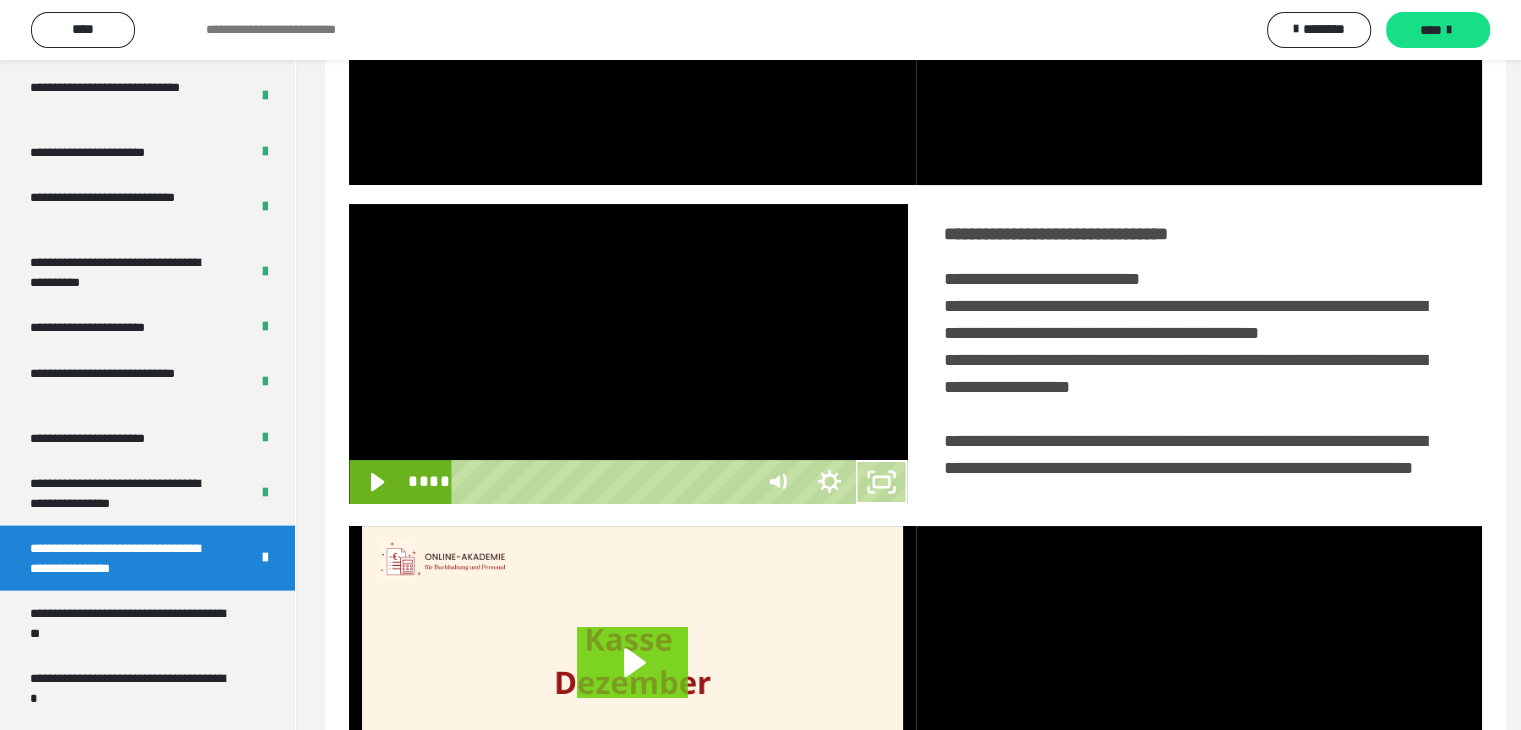 scroll, scrollTop: 4180, scrollLeft: 0, axis: vertical 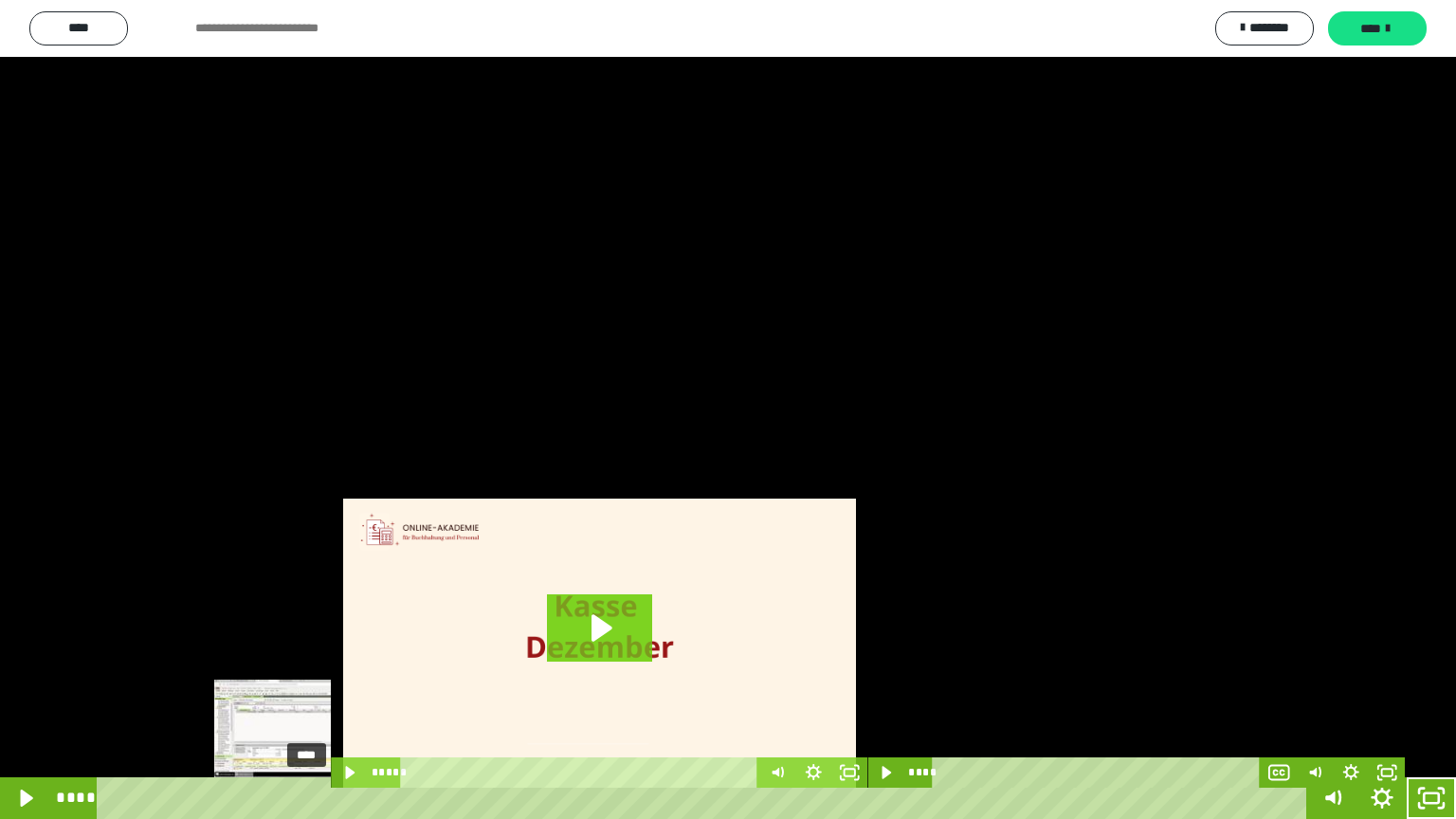click on "****" at bounding box center [705, 798] 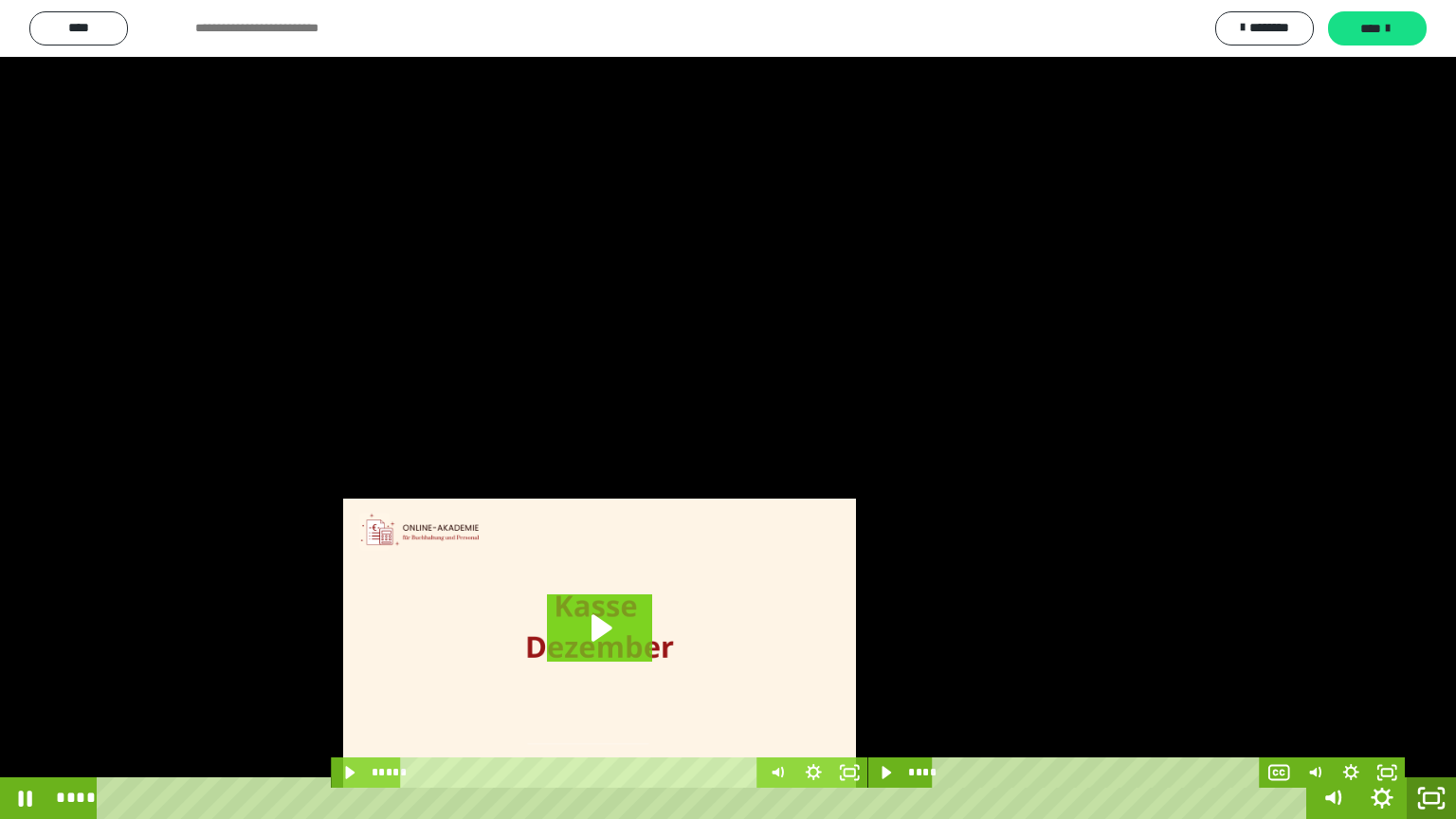 click 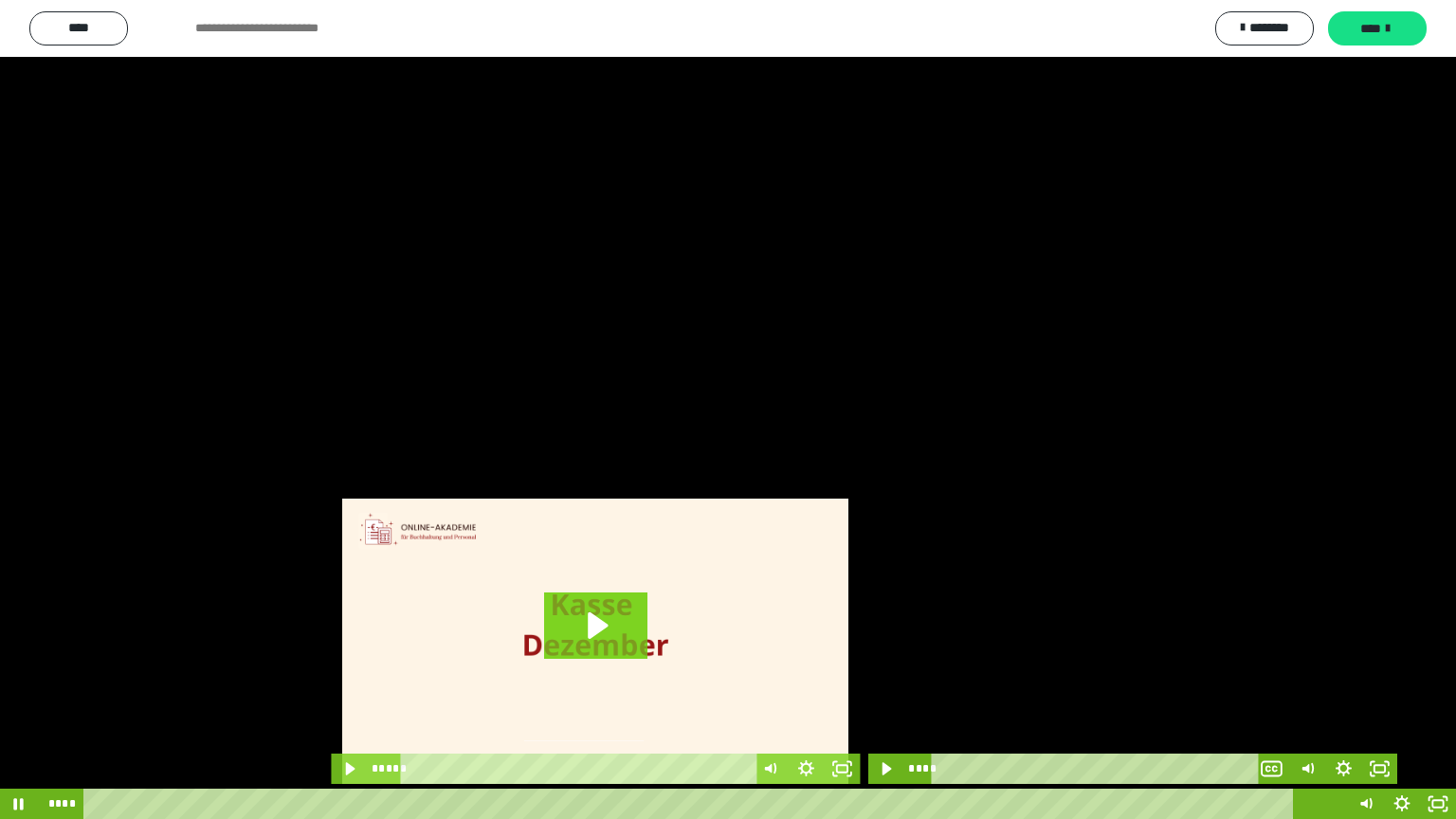 scroll, scrollTop: 4090, scrollLeft: 0, axis: vertical 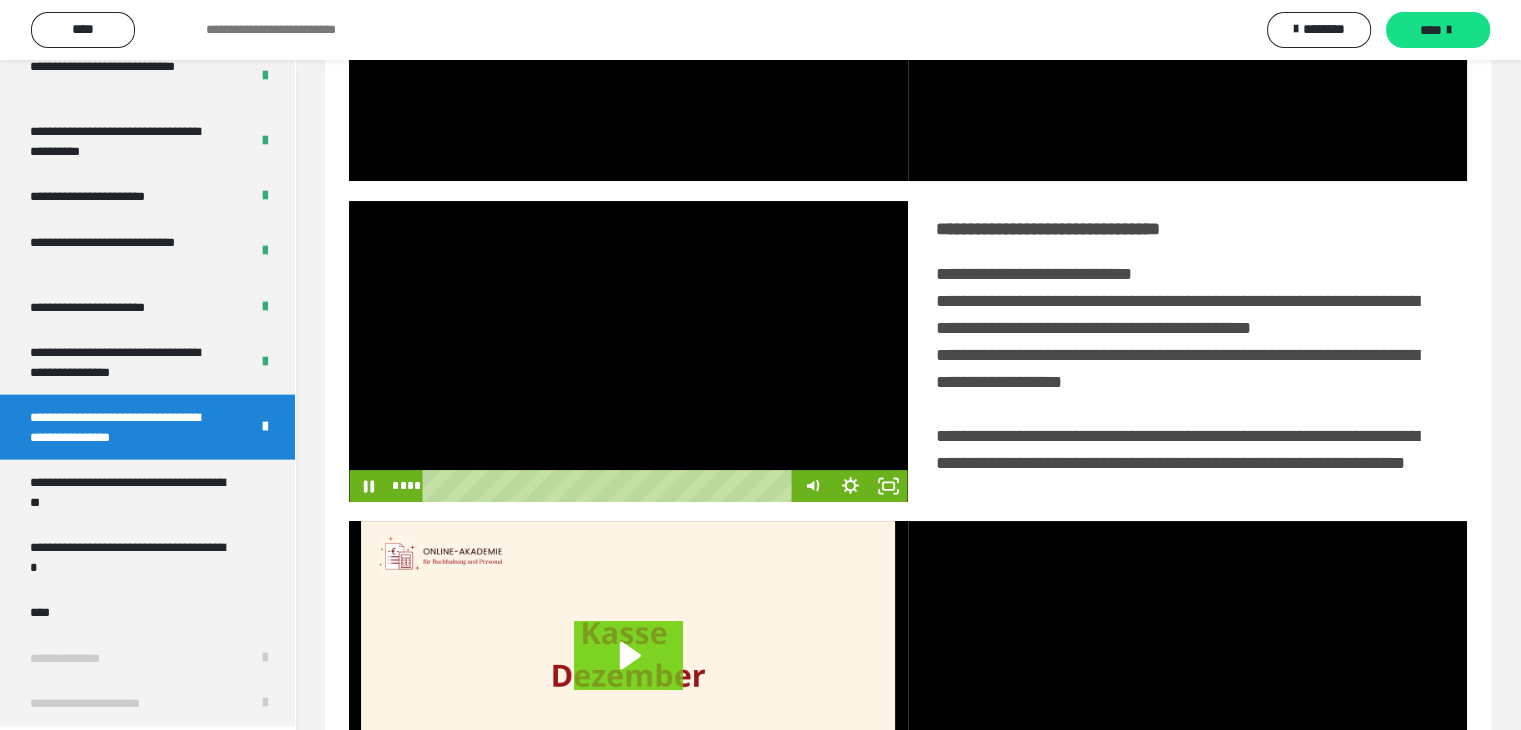 click at bounding box center [628, 351] 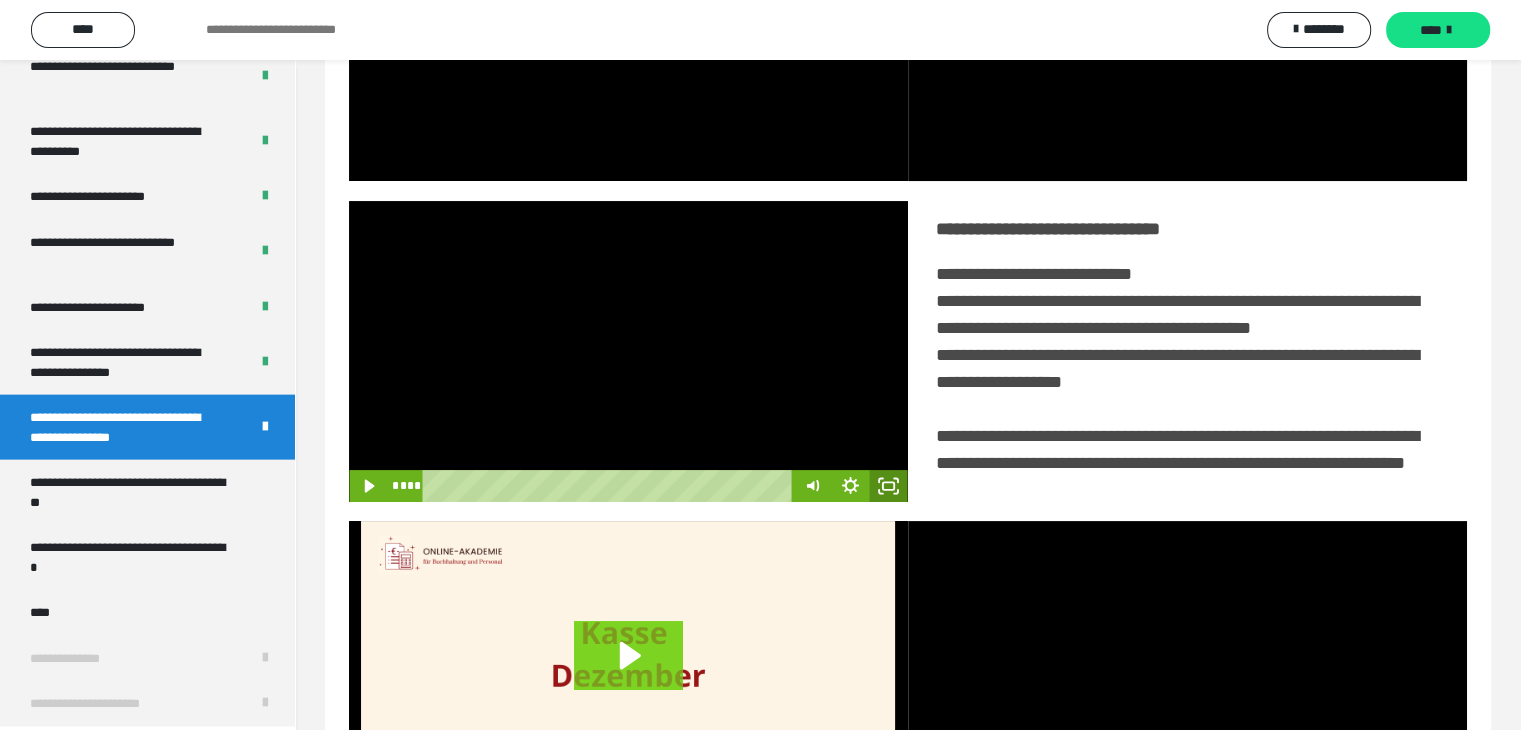 click 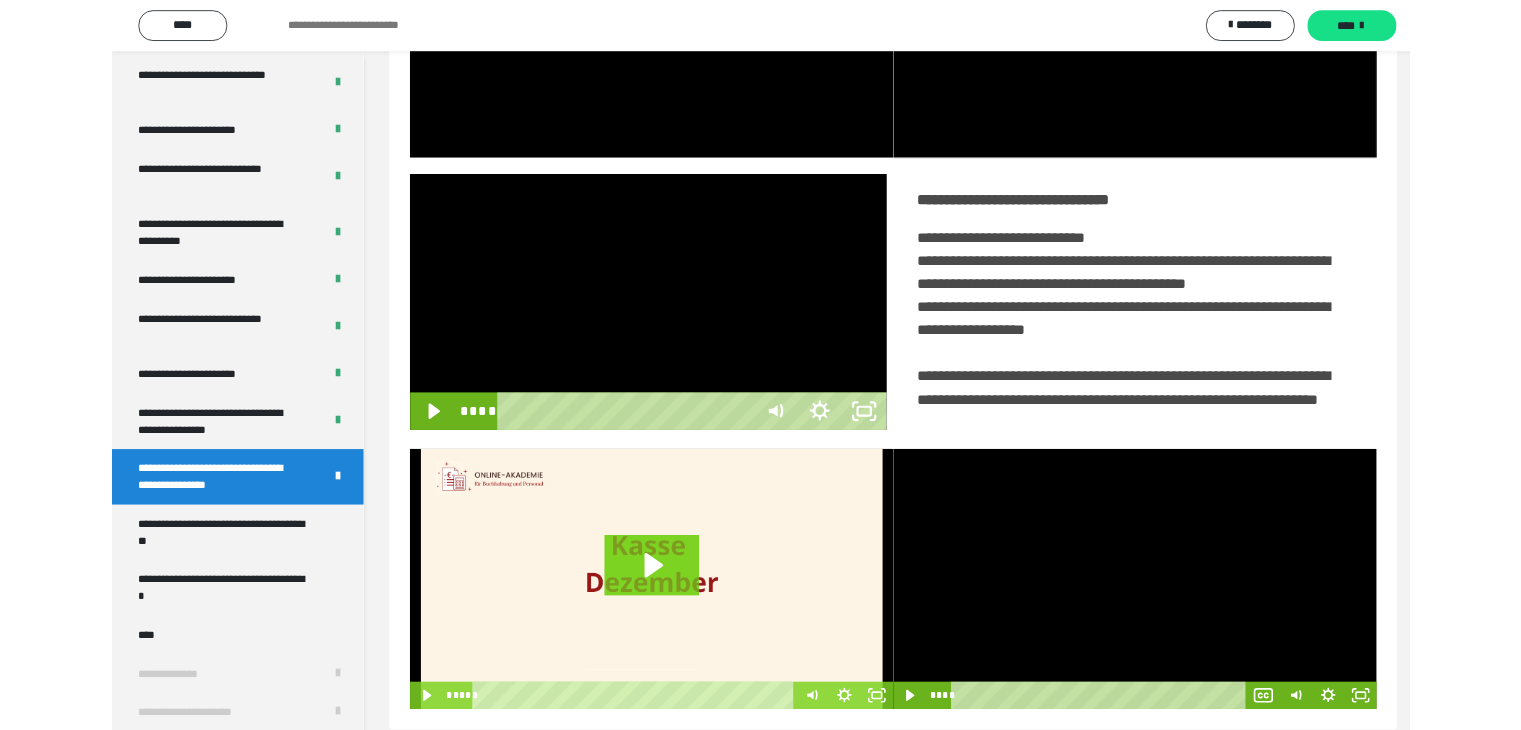scroll, scrollTop: 4180, scrollLeft: 0, axis: vertical 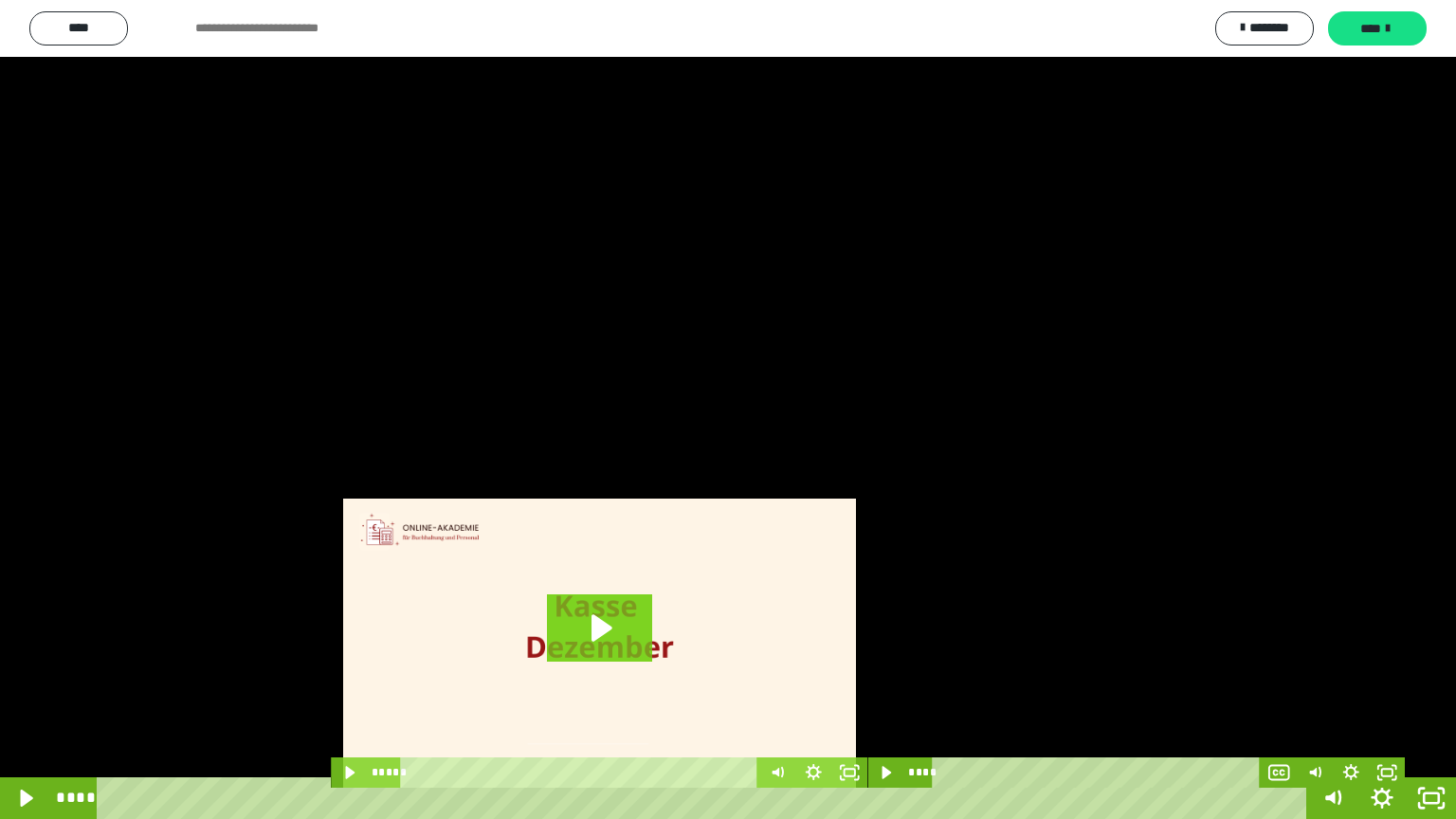 click at bounding box center (728, 410) 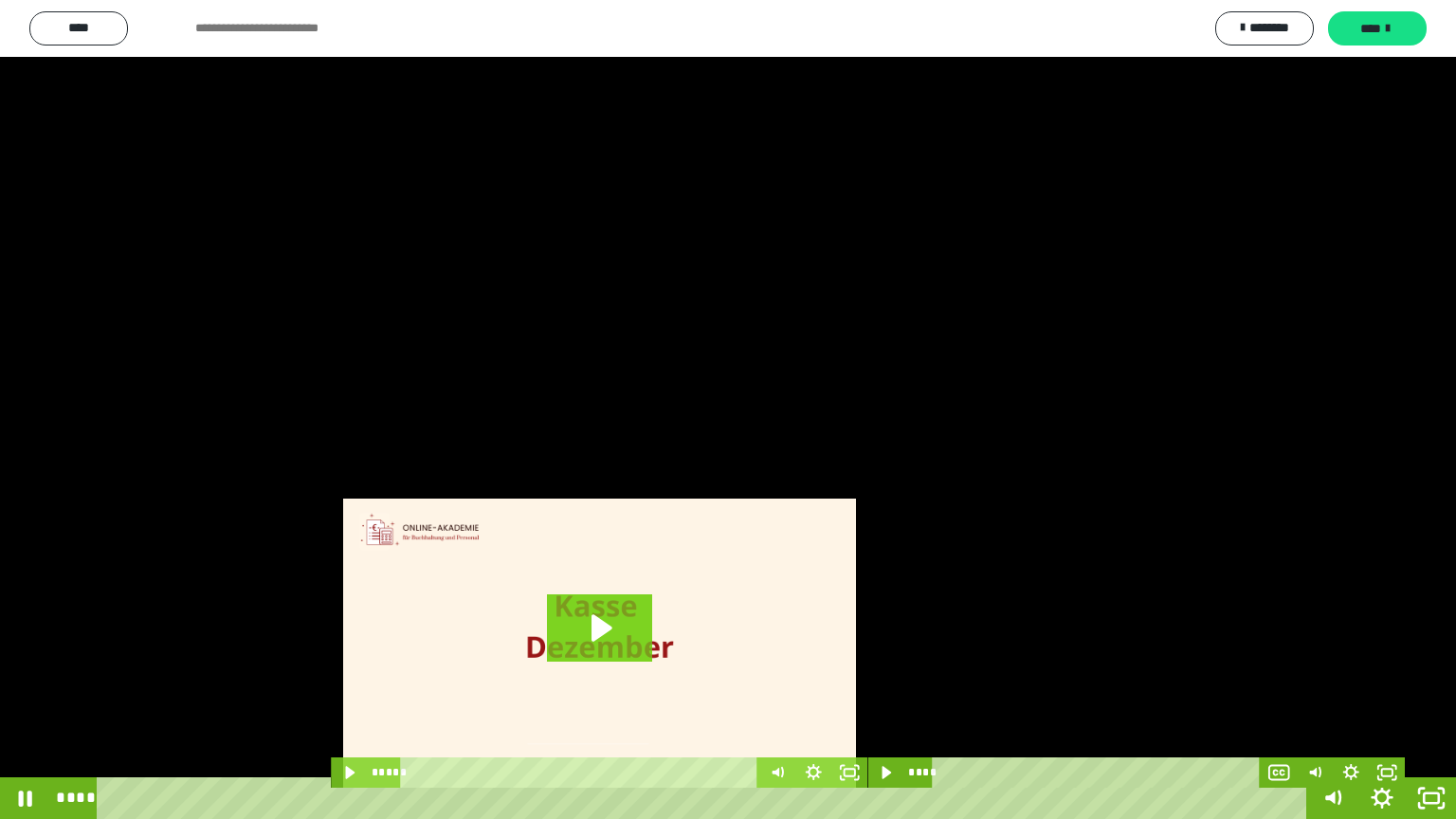 click at bounding box center (728, 410) 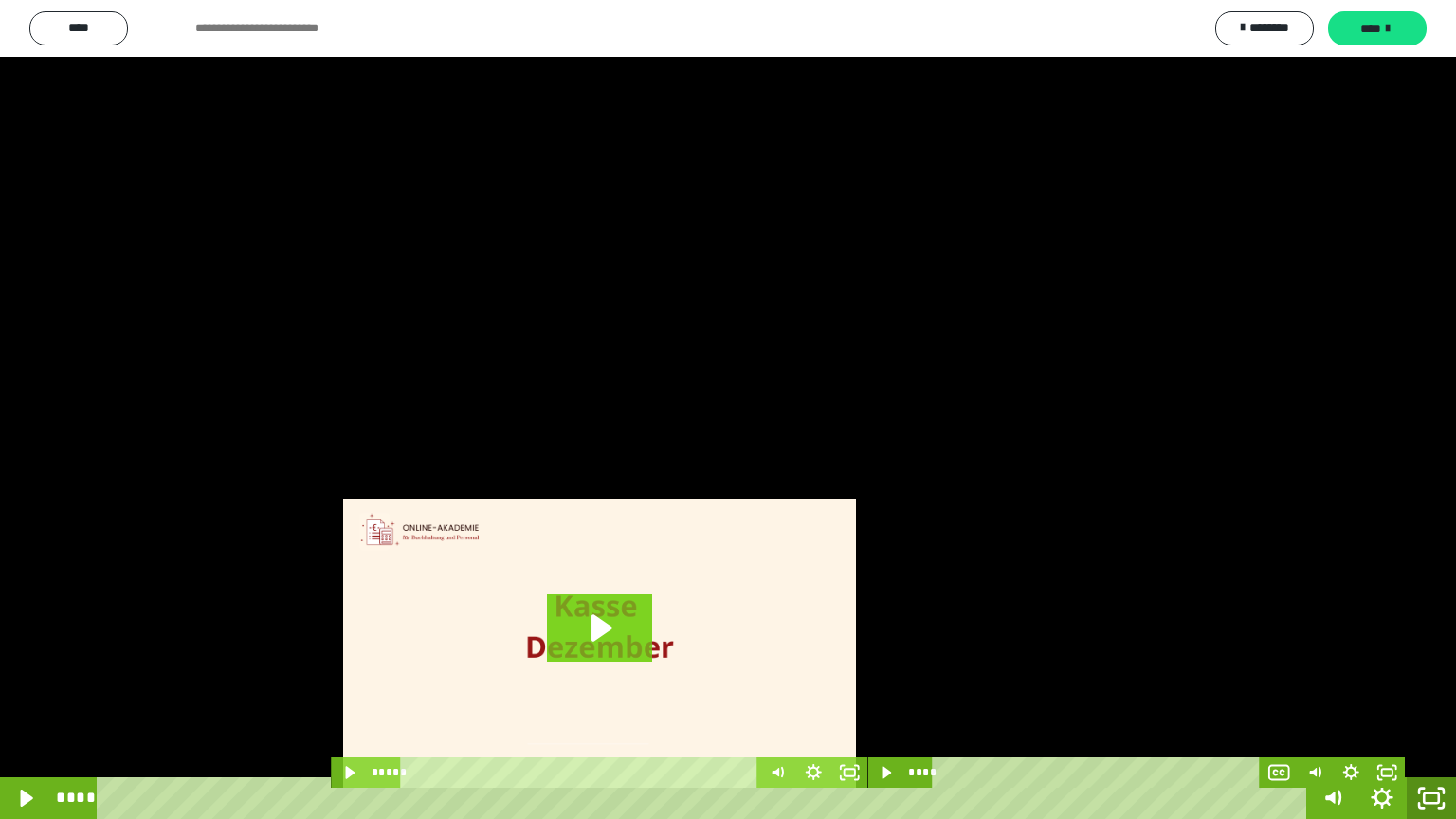 drag, startPoint x: 1433, startPoint y: 803, endPoint x: 1381, endPoint y: 546, distance: 262.20793 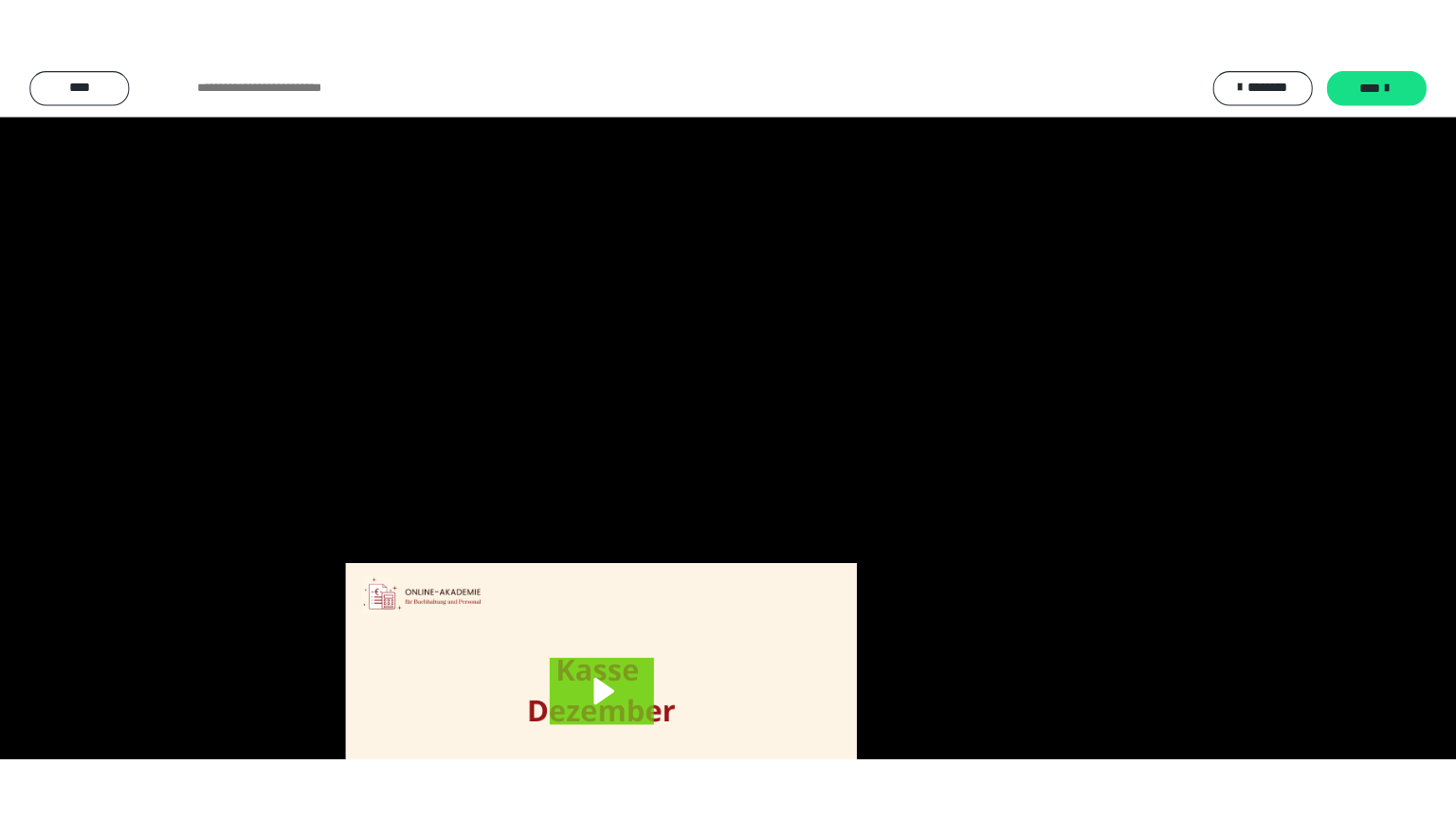 scroll, scrollTop: 4090, scrollLeft: 0, axis: vertical 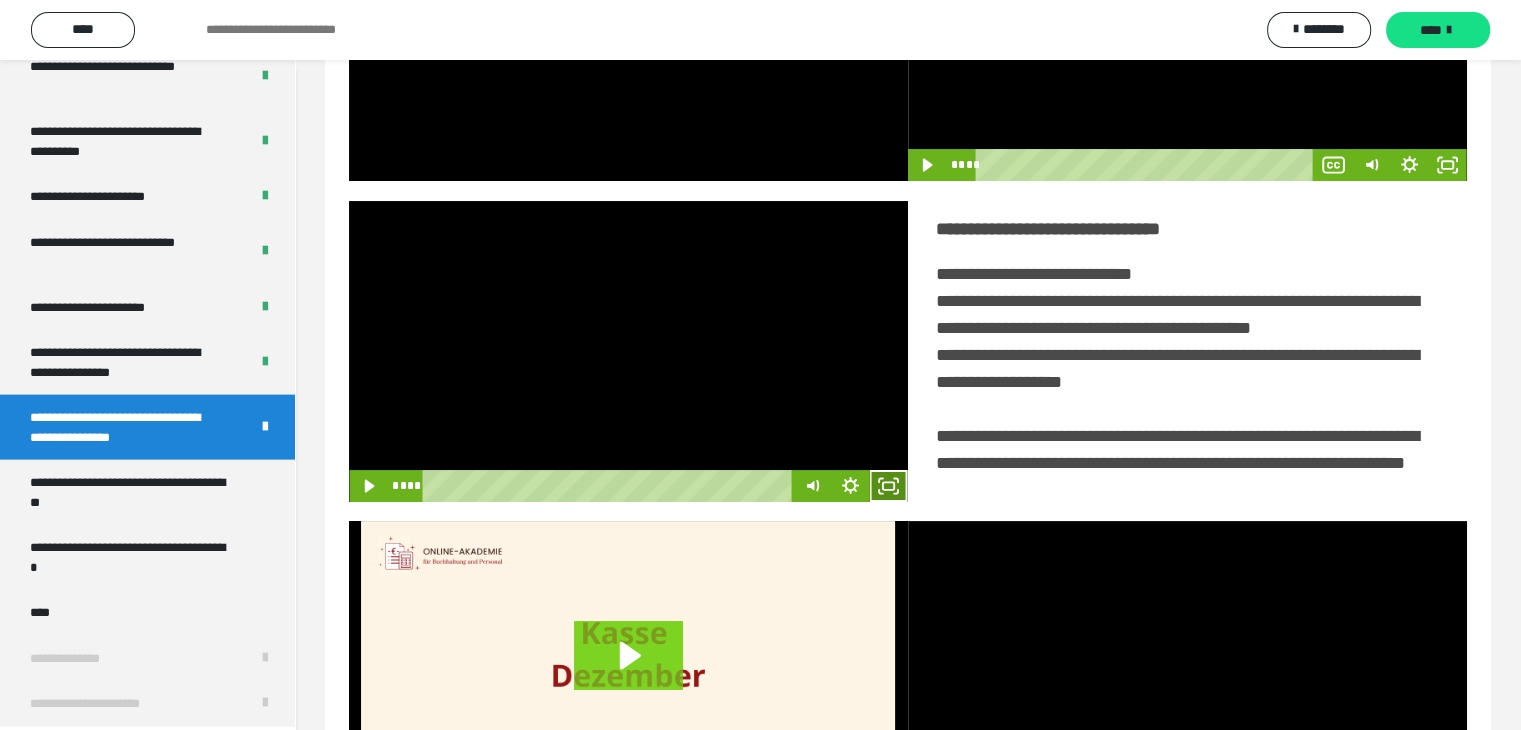 click 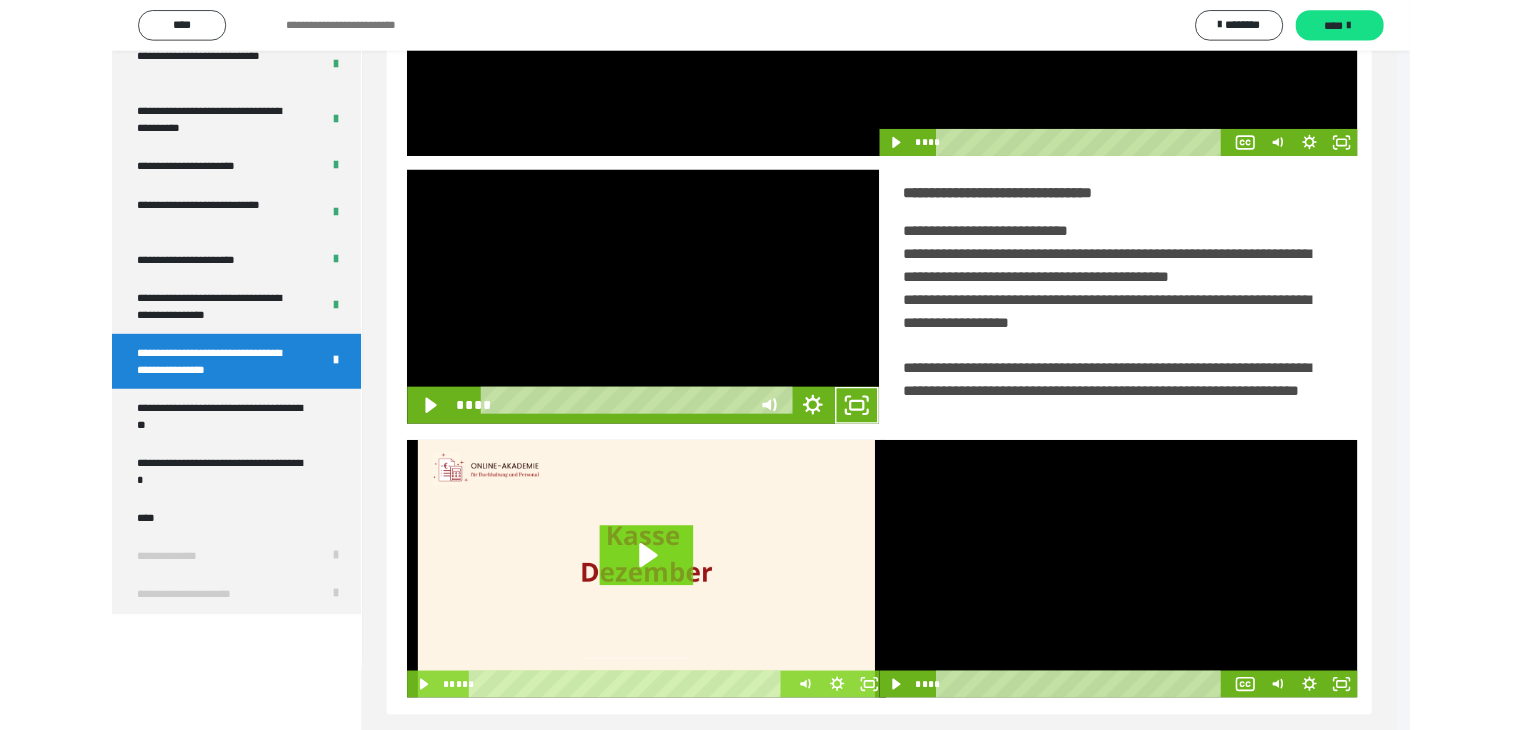 scroll, scrollTop: 4180, scrollLeft: 0, axis: vertical 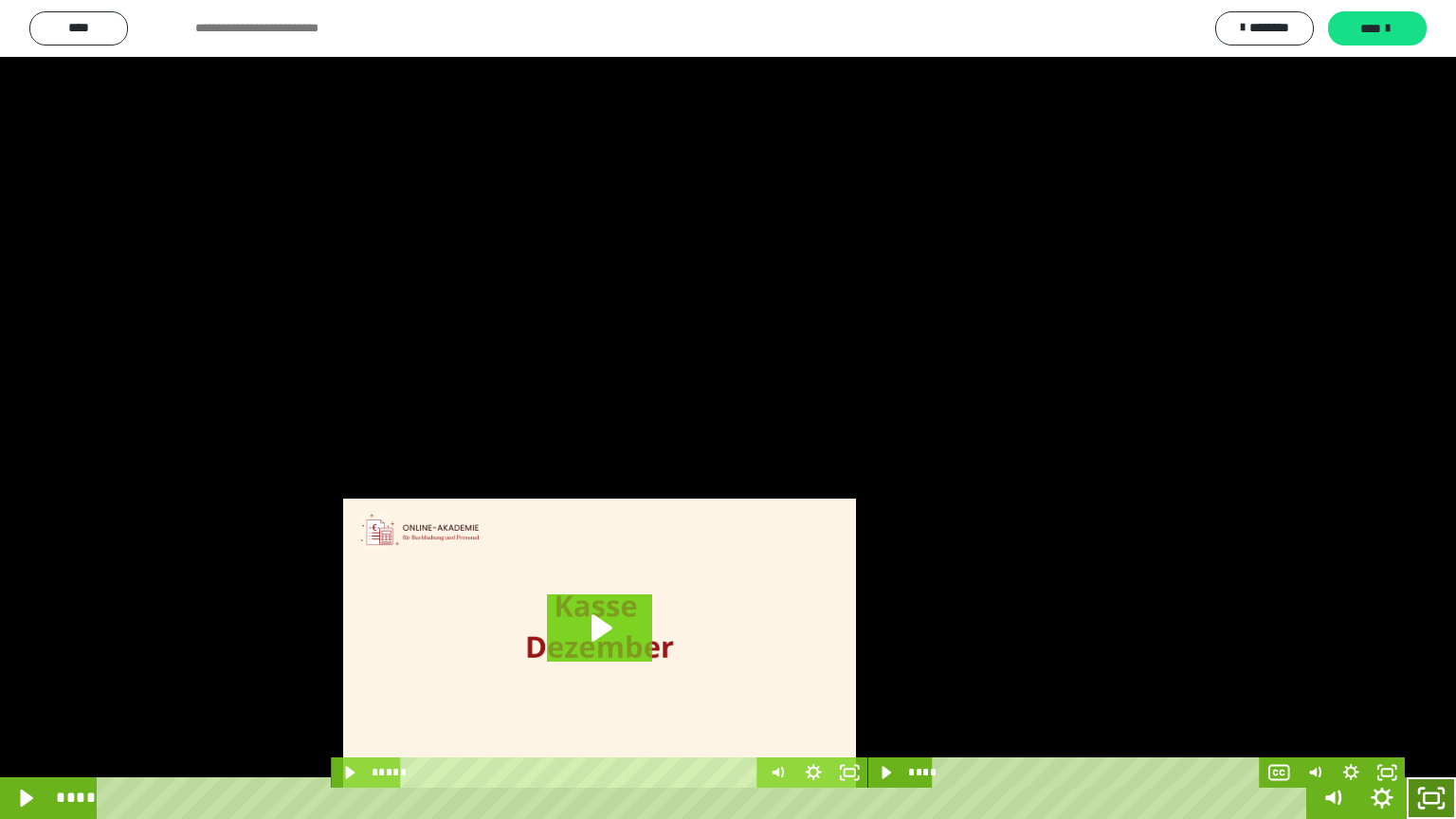 click 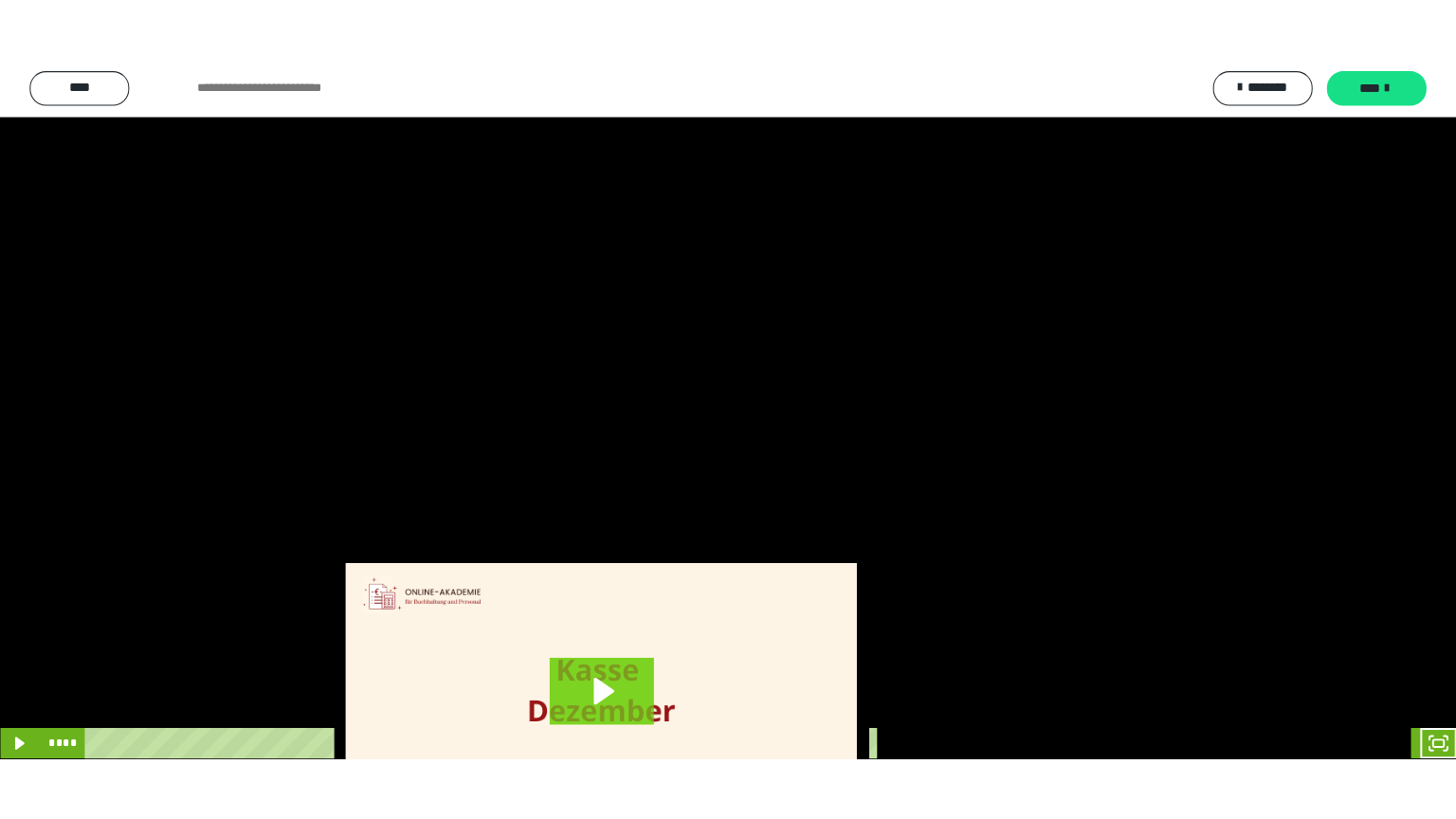scroll, scrollTop: 4090, scrollLeft: 0, axis: vertical 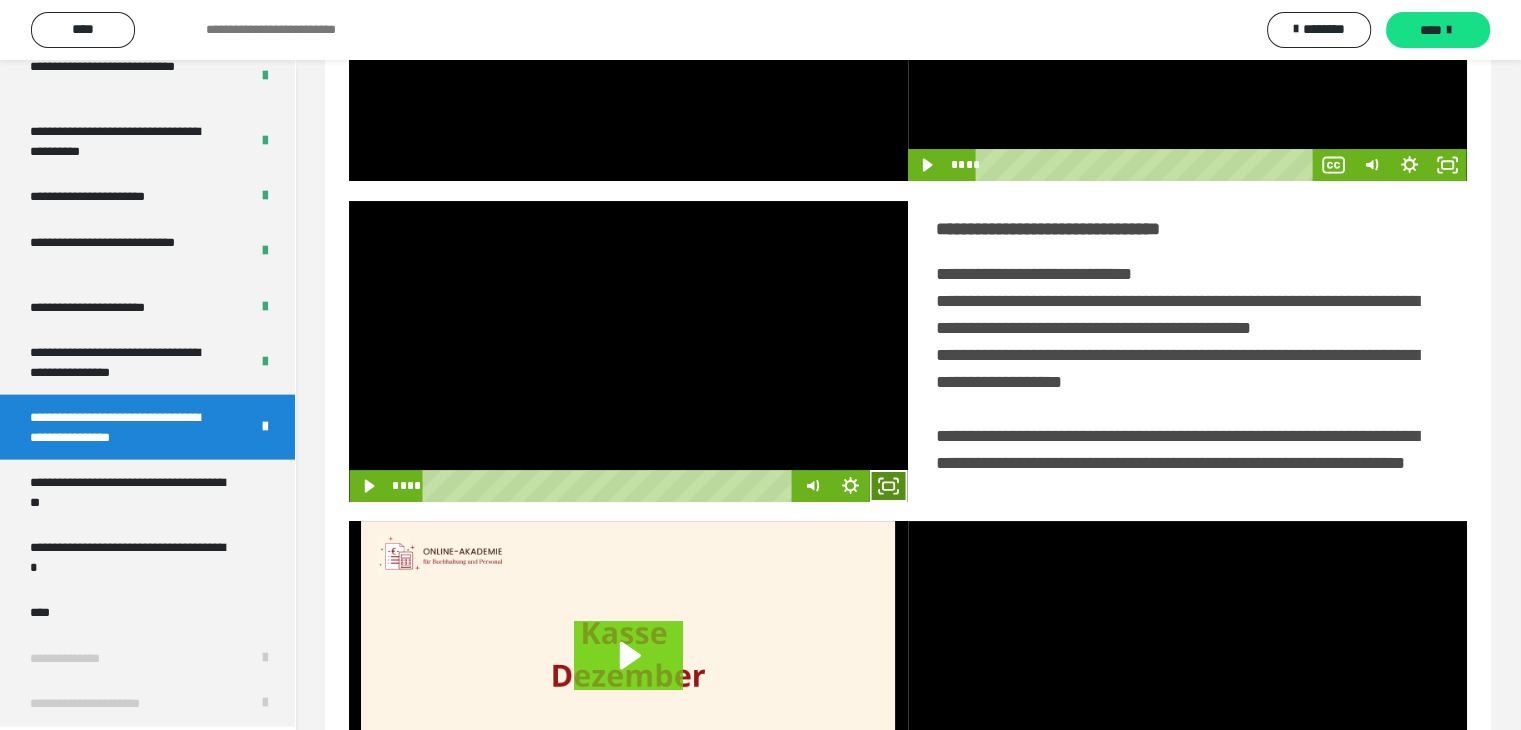 click 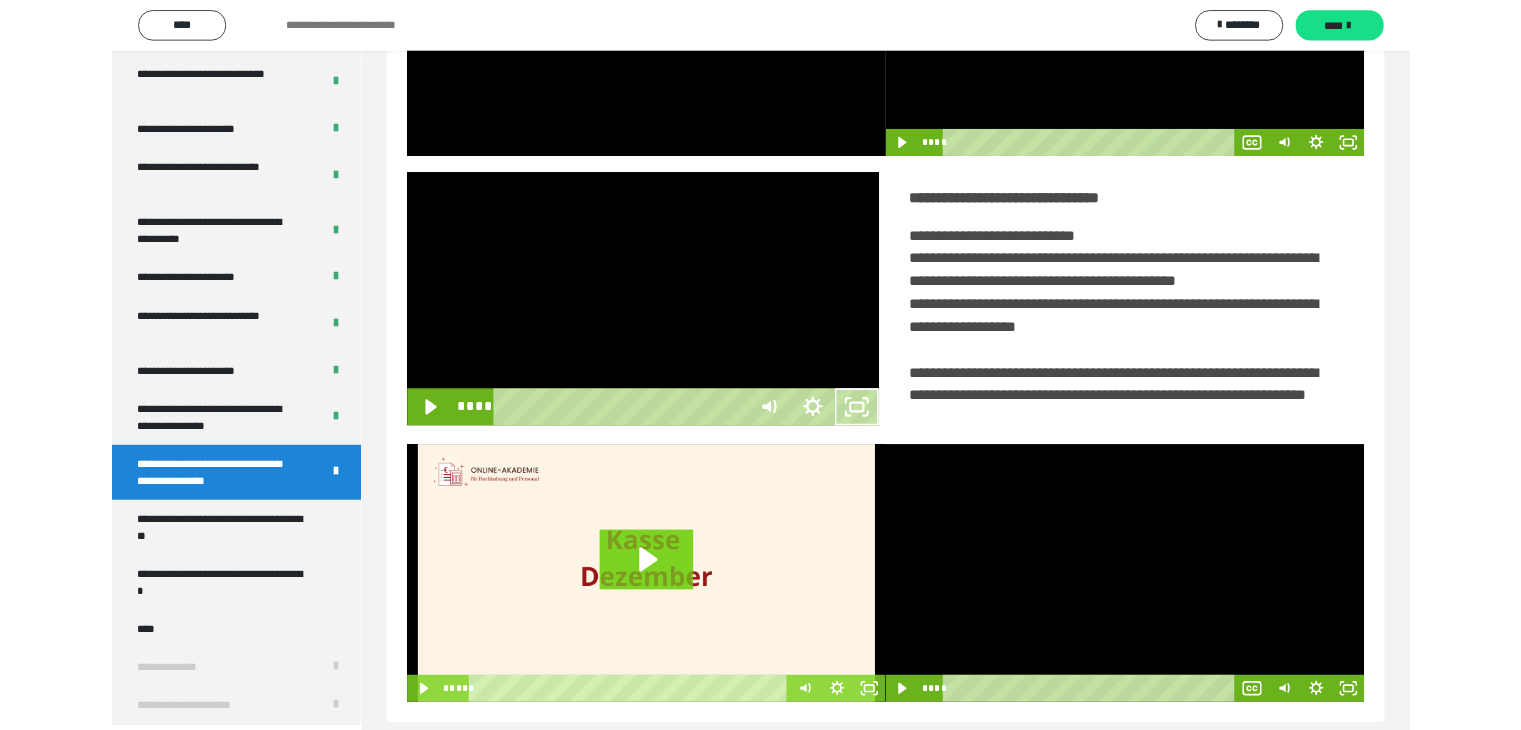 scroll, scrollTop: 4180, scrollLeft: 0, axis: vertical 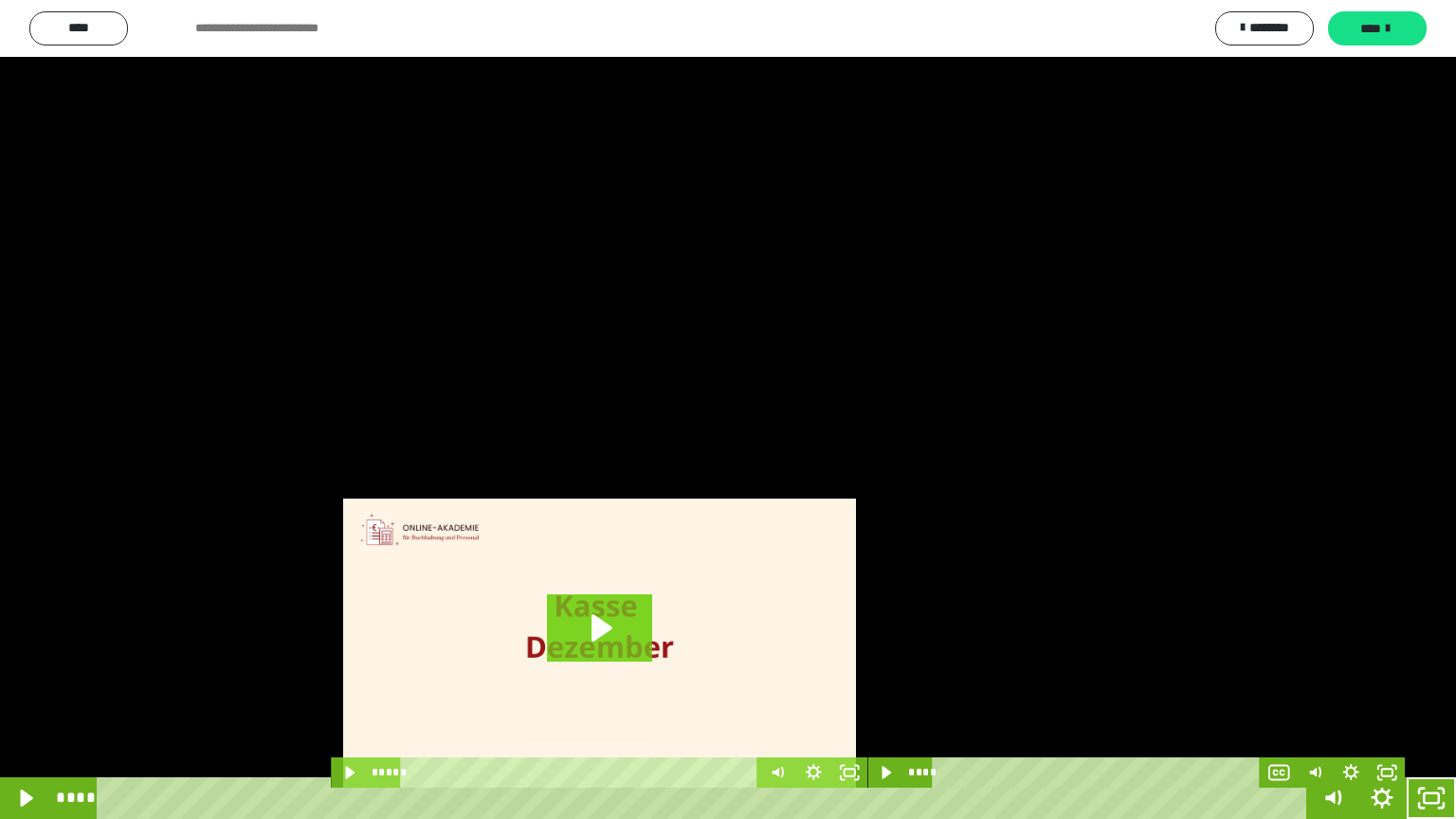 click at bounding box center [728, 410] 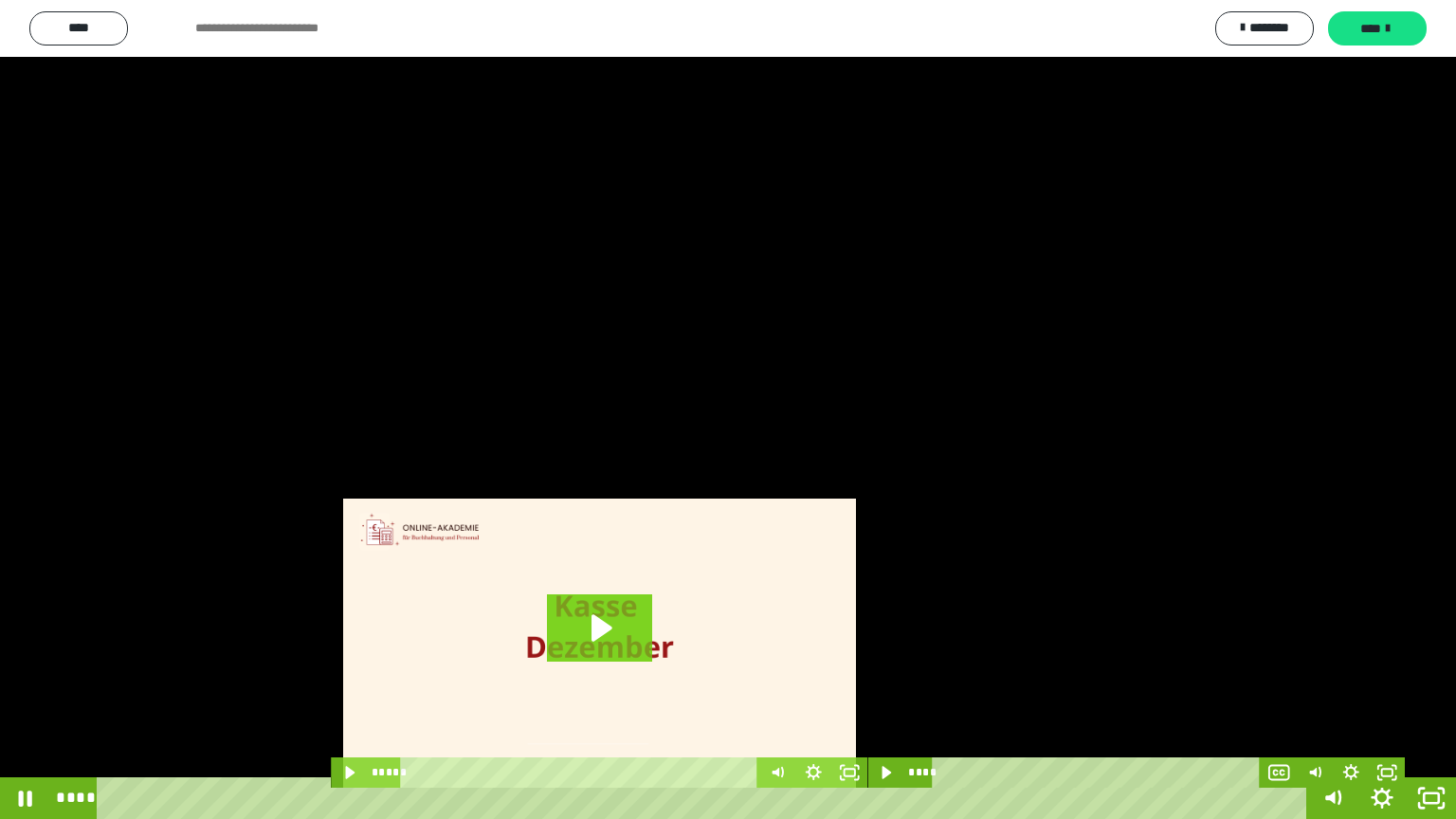 drag, startPoint x: 812, startPoint y: 391, endPoint x: 852, endPoint y: 473, distance: 91.23596 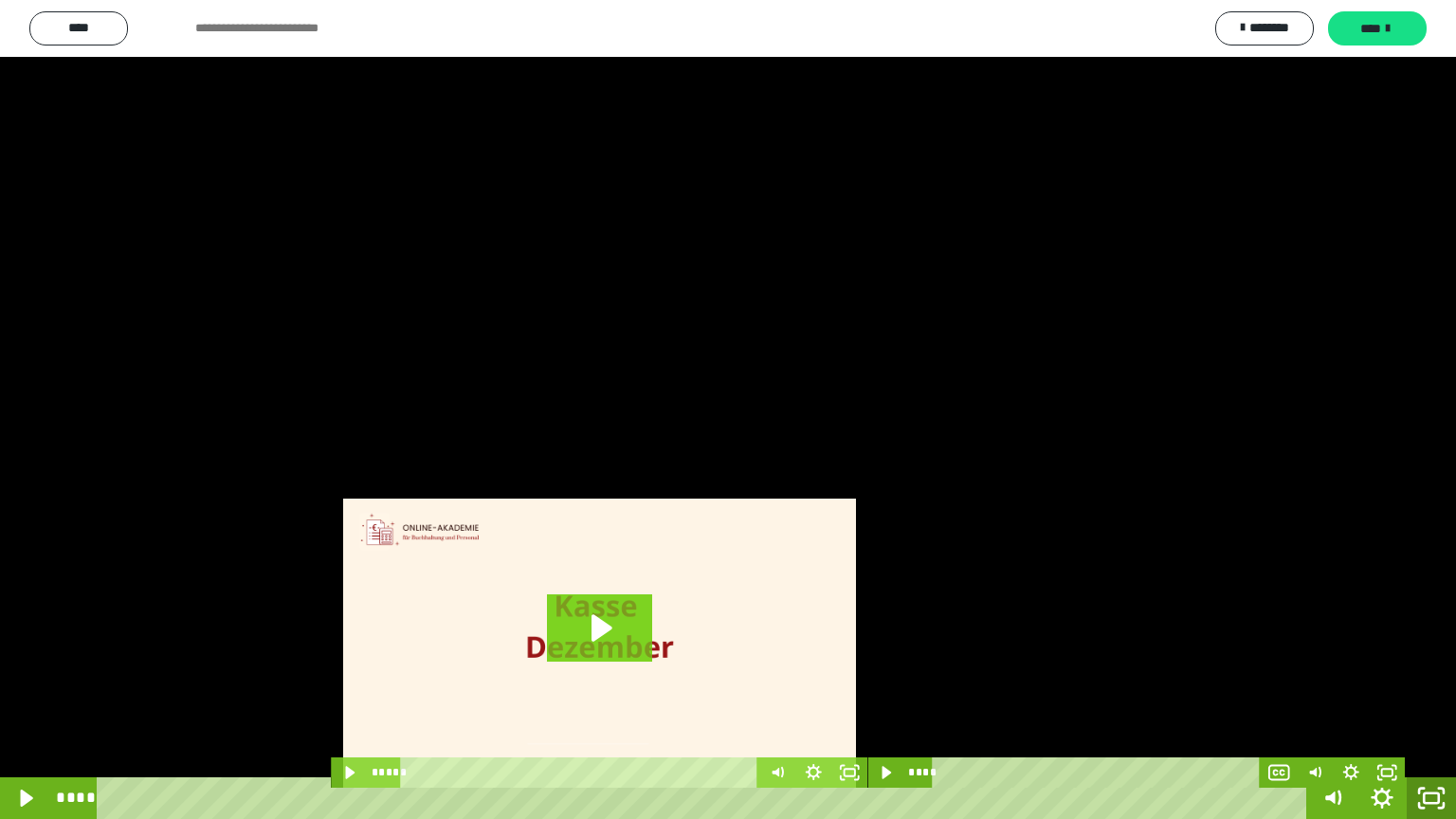 click 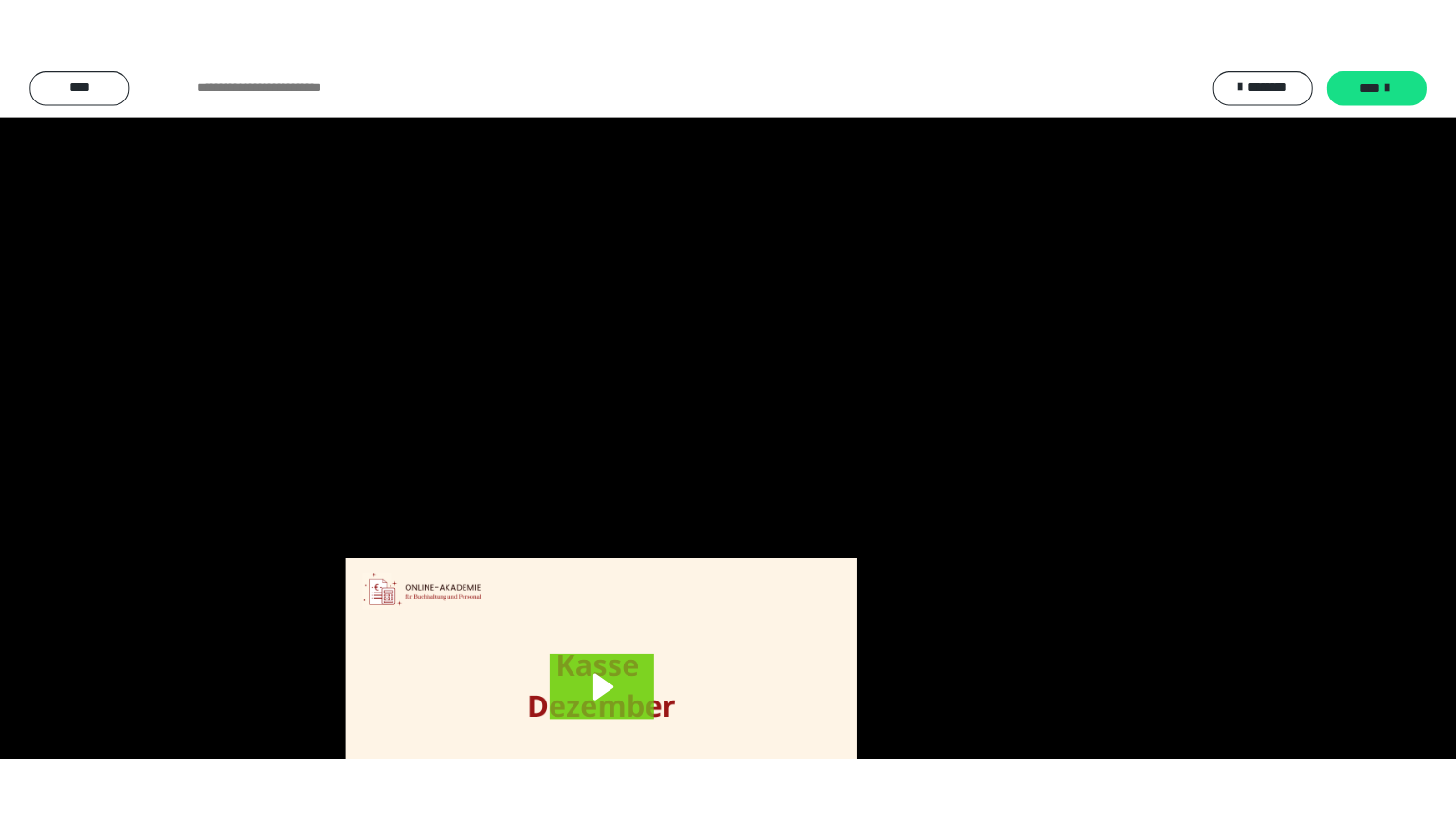 scroll, scrollTop: 4090, scrollLeft: 0, axis: vertical 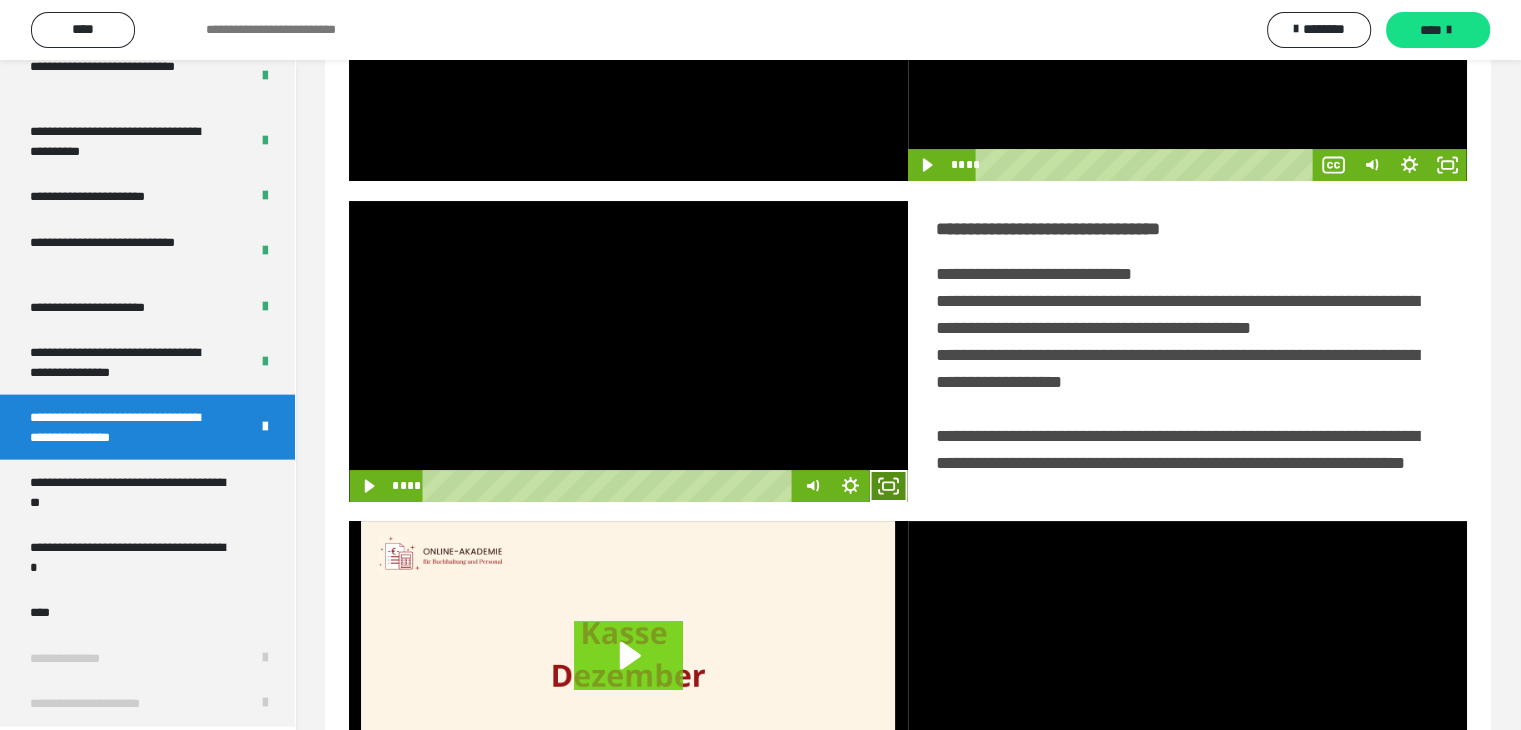 click 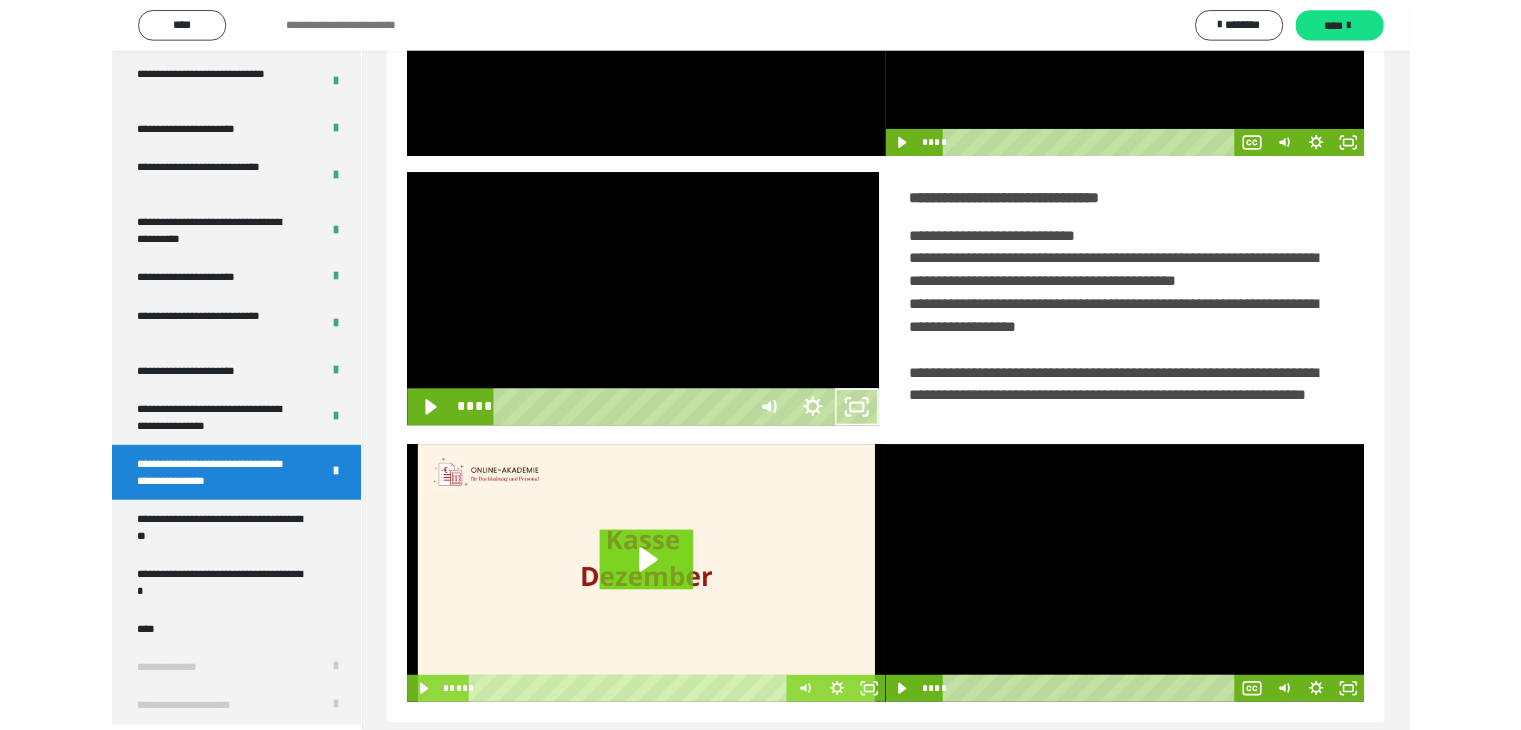 scroll, scrollTop: 4180, scrollLeft: 0, axis: vertical 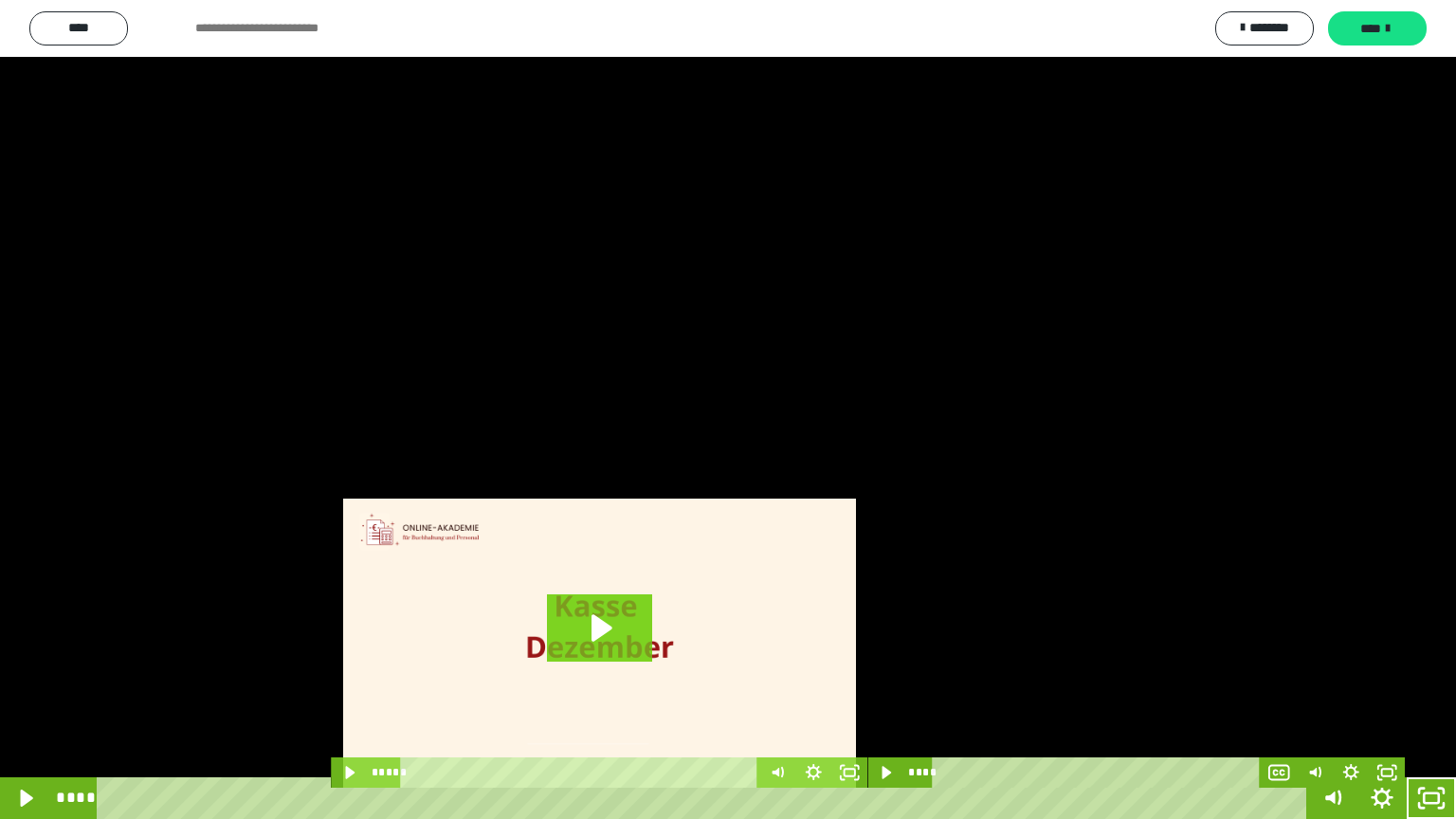 click at bounding box center (728, 410) 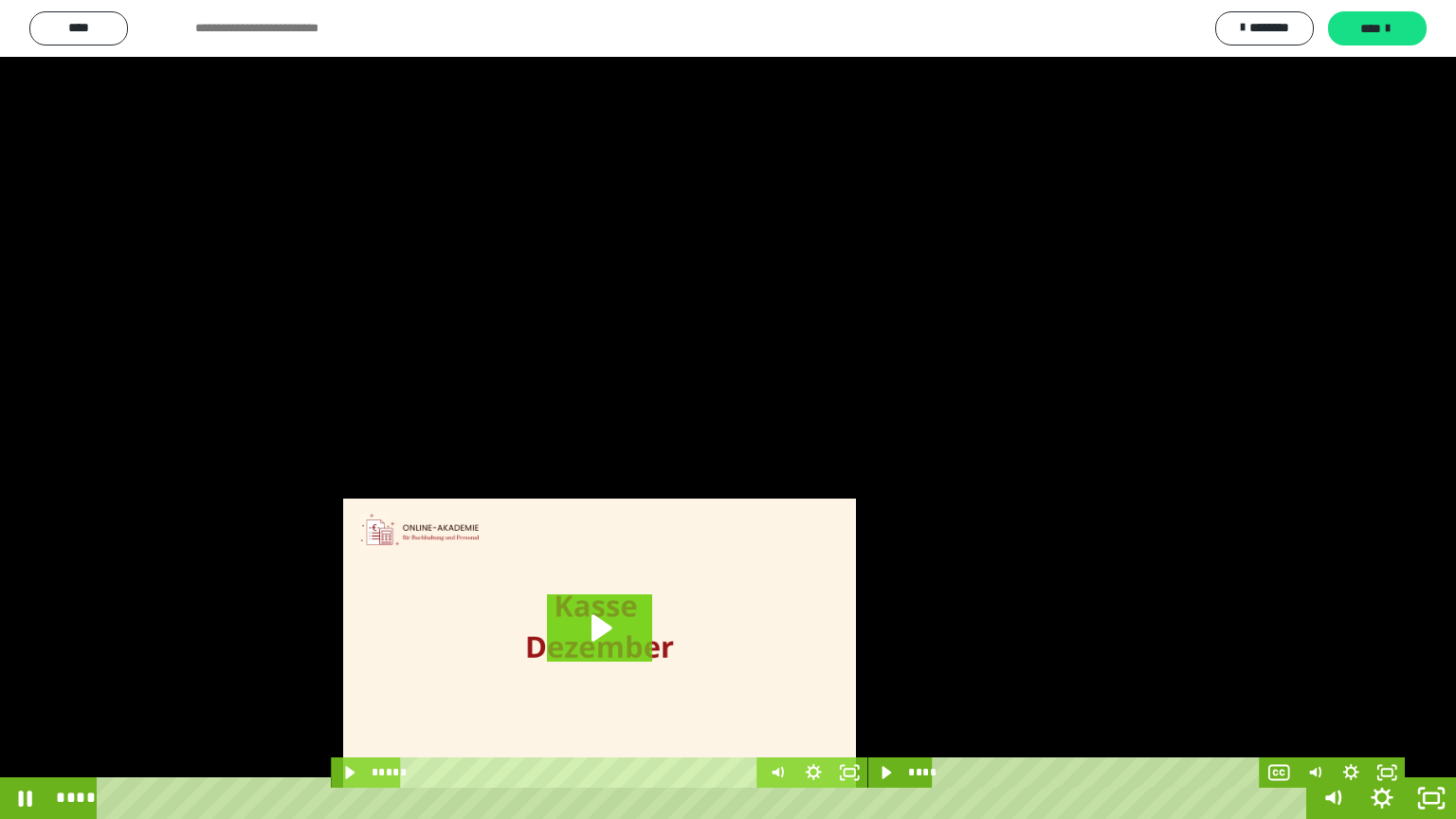 click at bounding box center [728, 410] 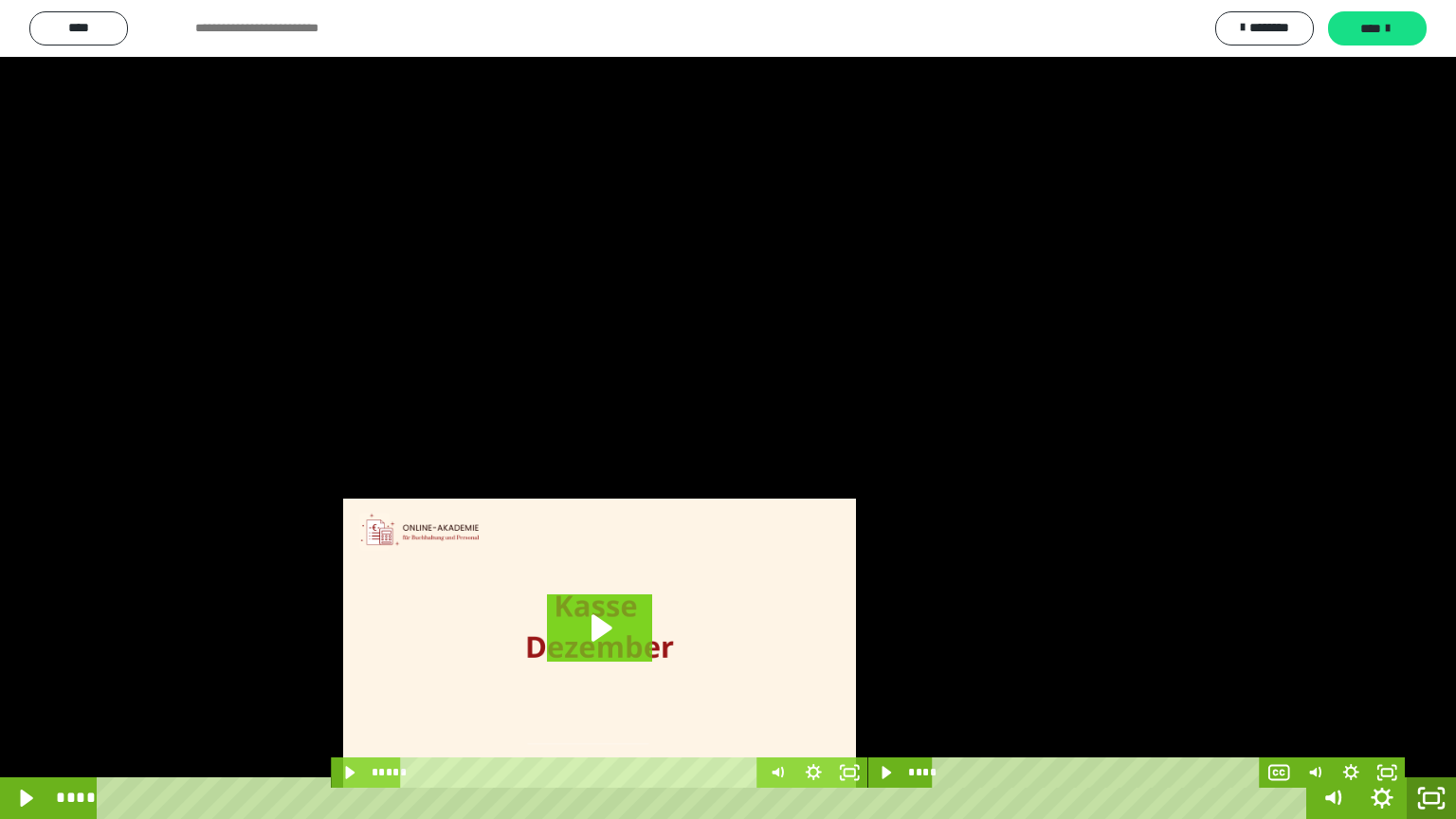 click 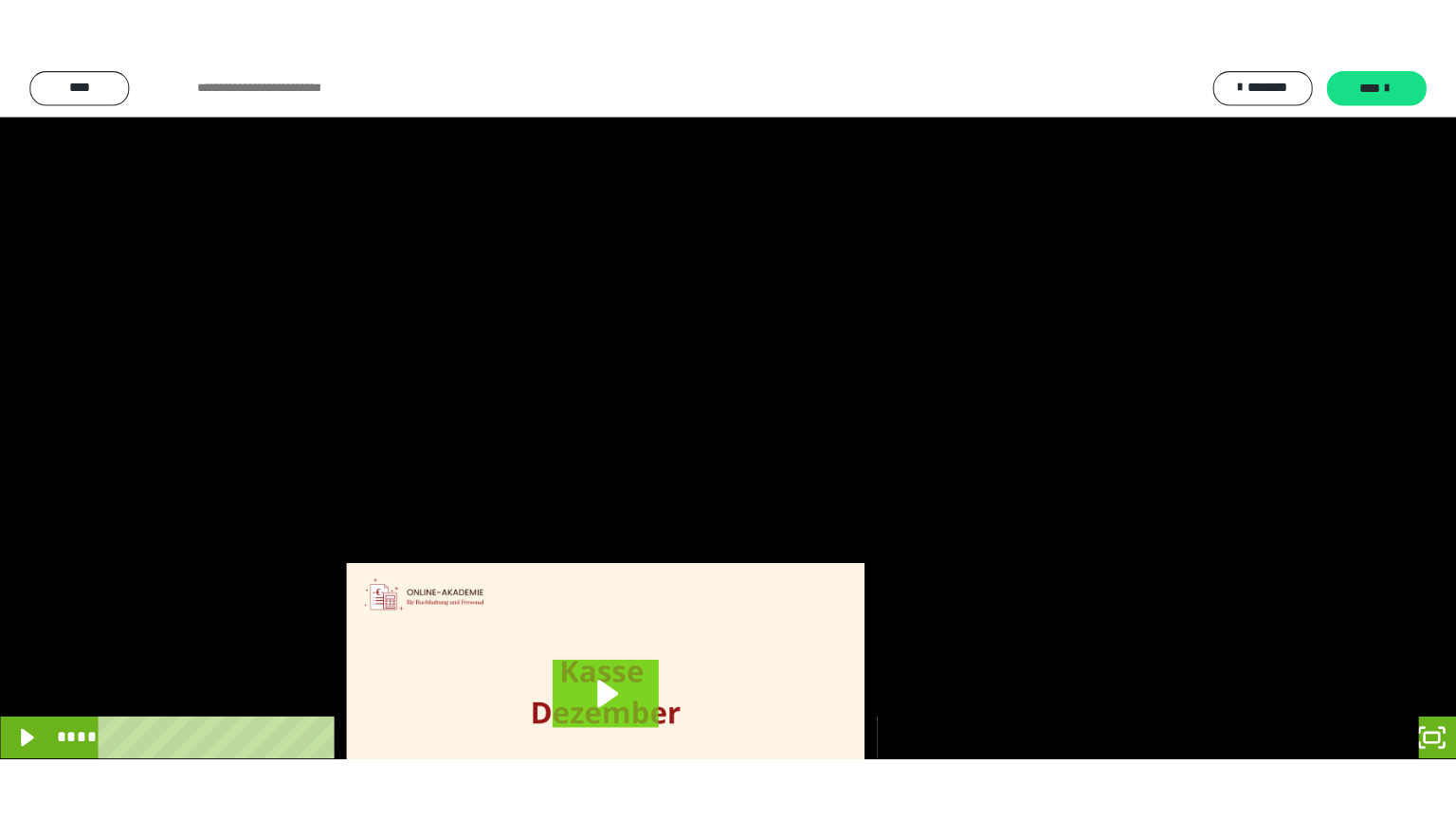 scroll, scrollTop: 4090, scrollLeft: 0, axis: vertical 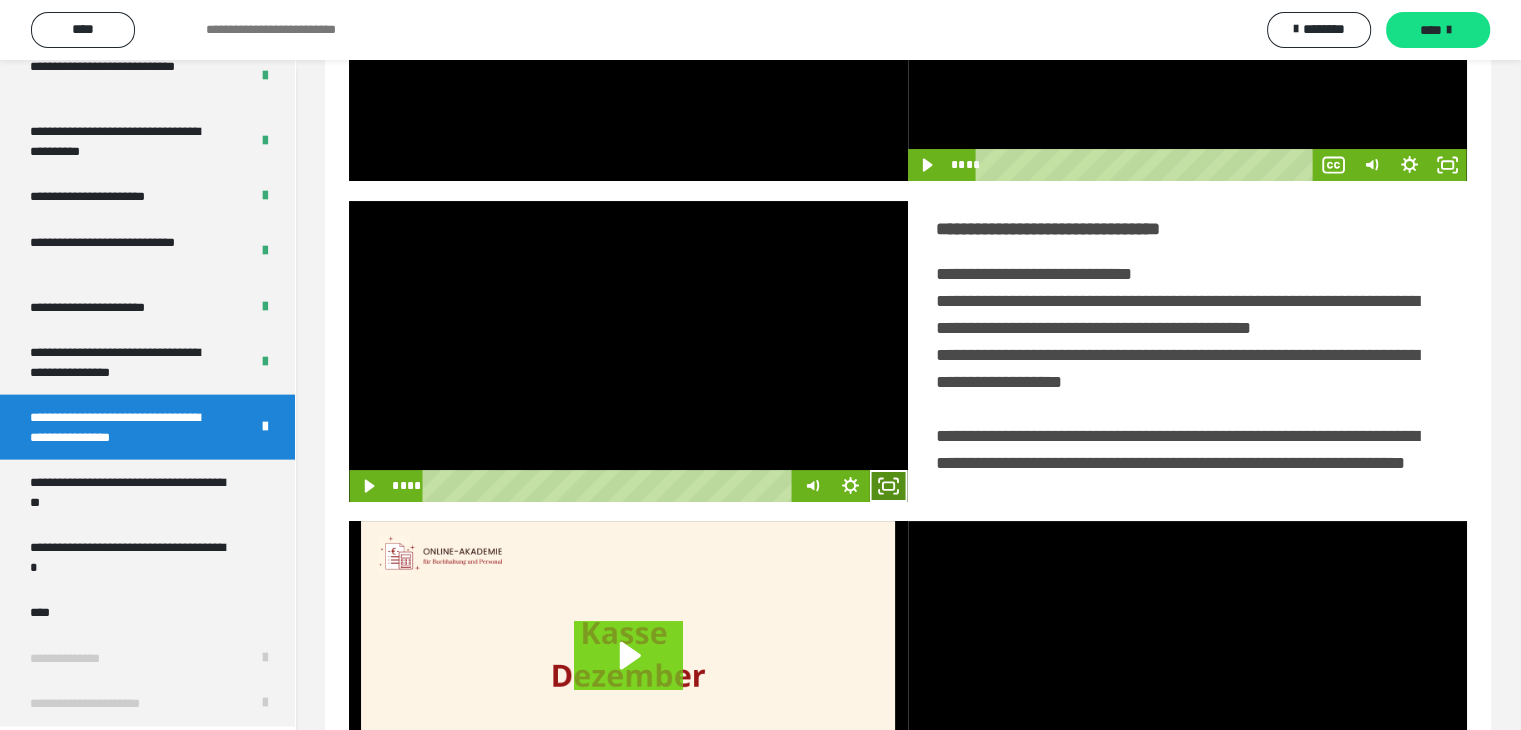 click 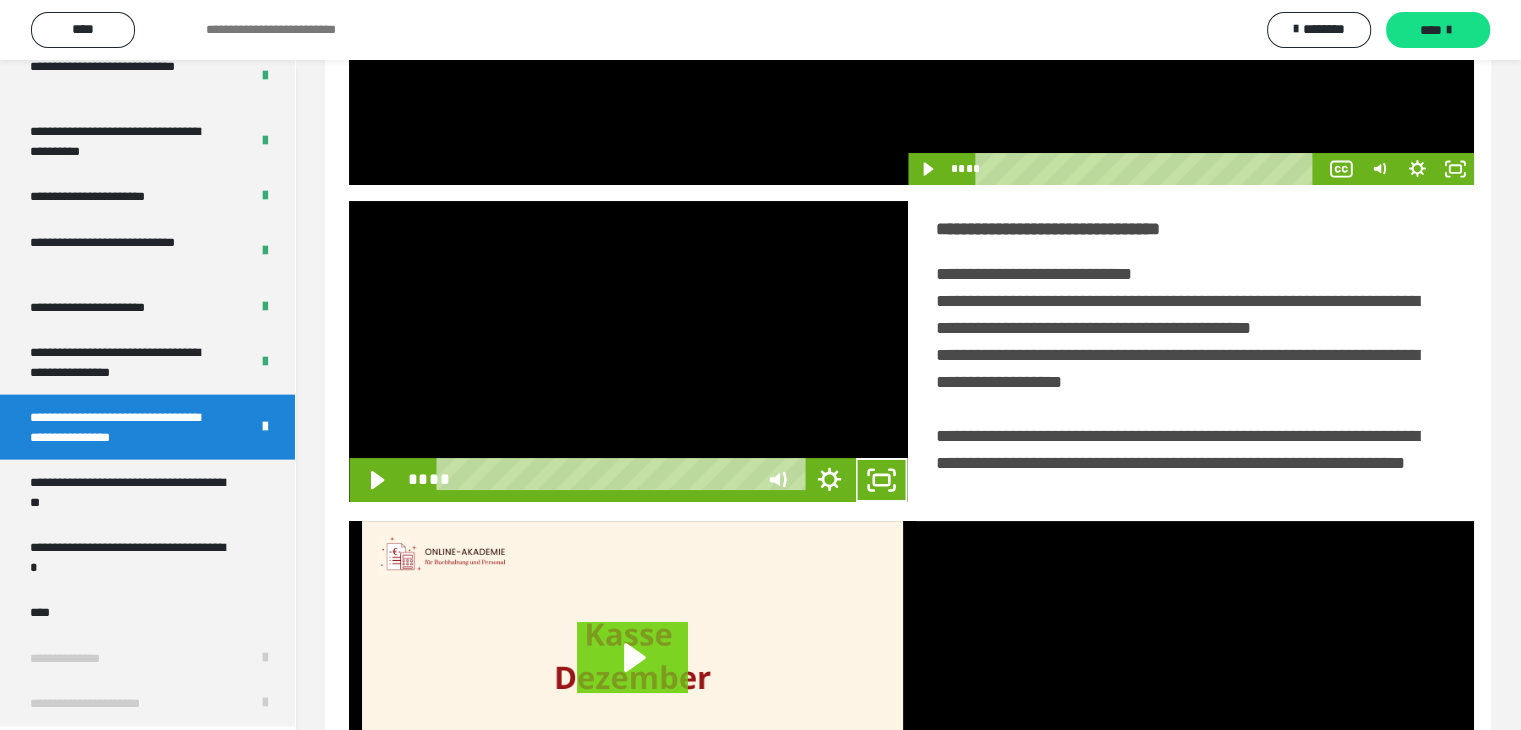 scroll, scrollTop: 4180, scrollLeft: 0, axis: vertical 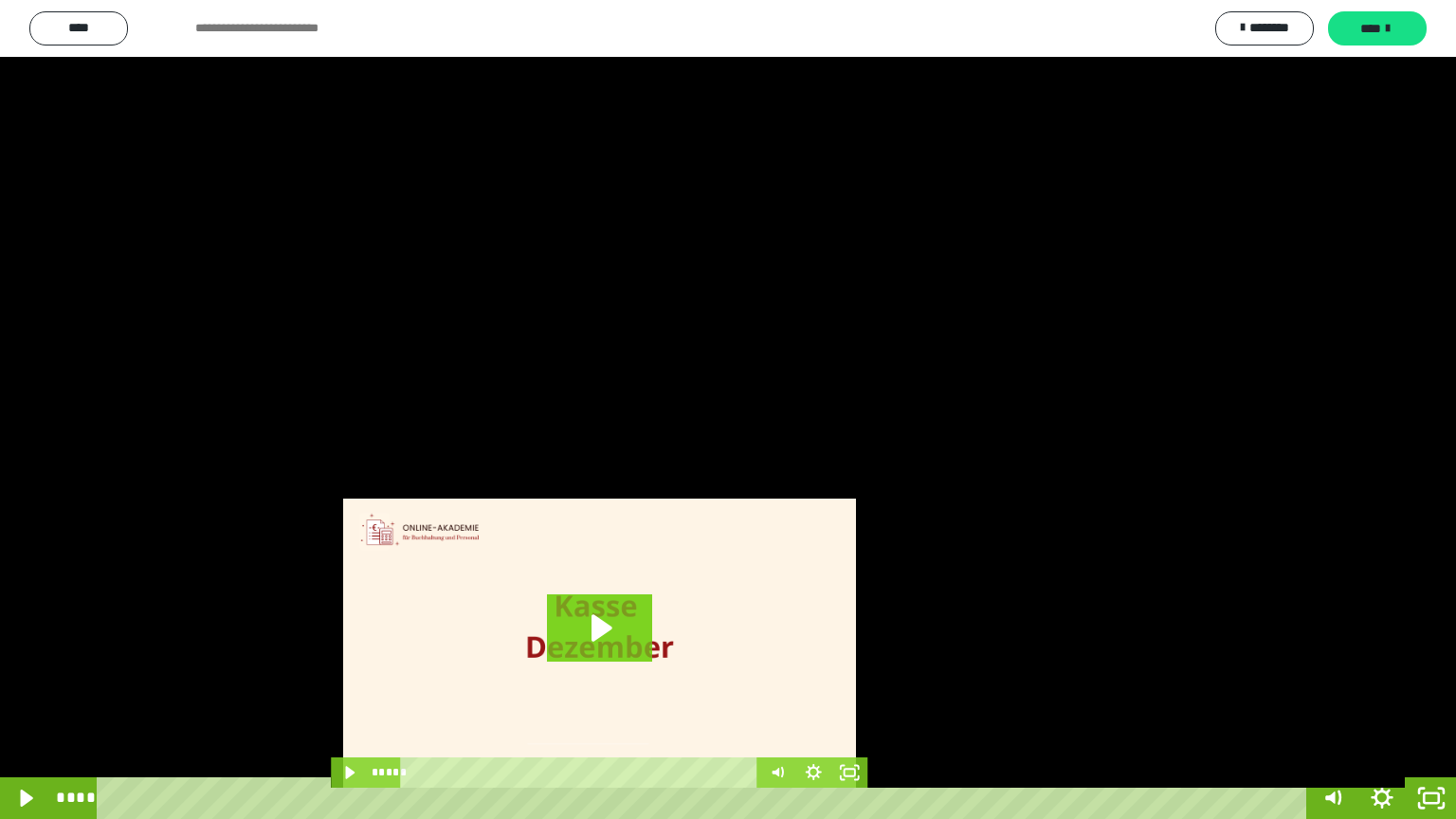 click at bounding box center [728, 410] 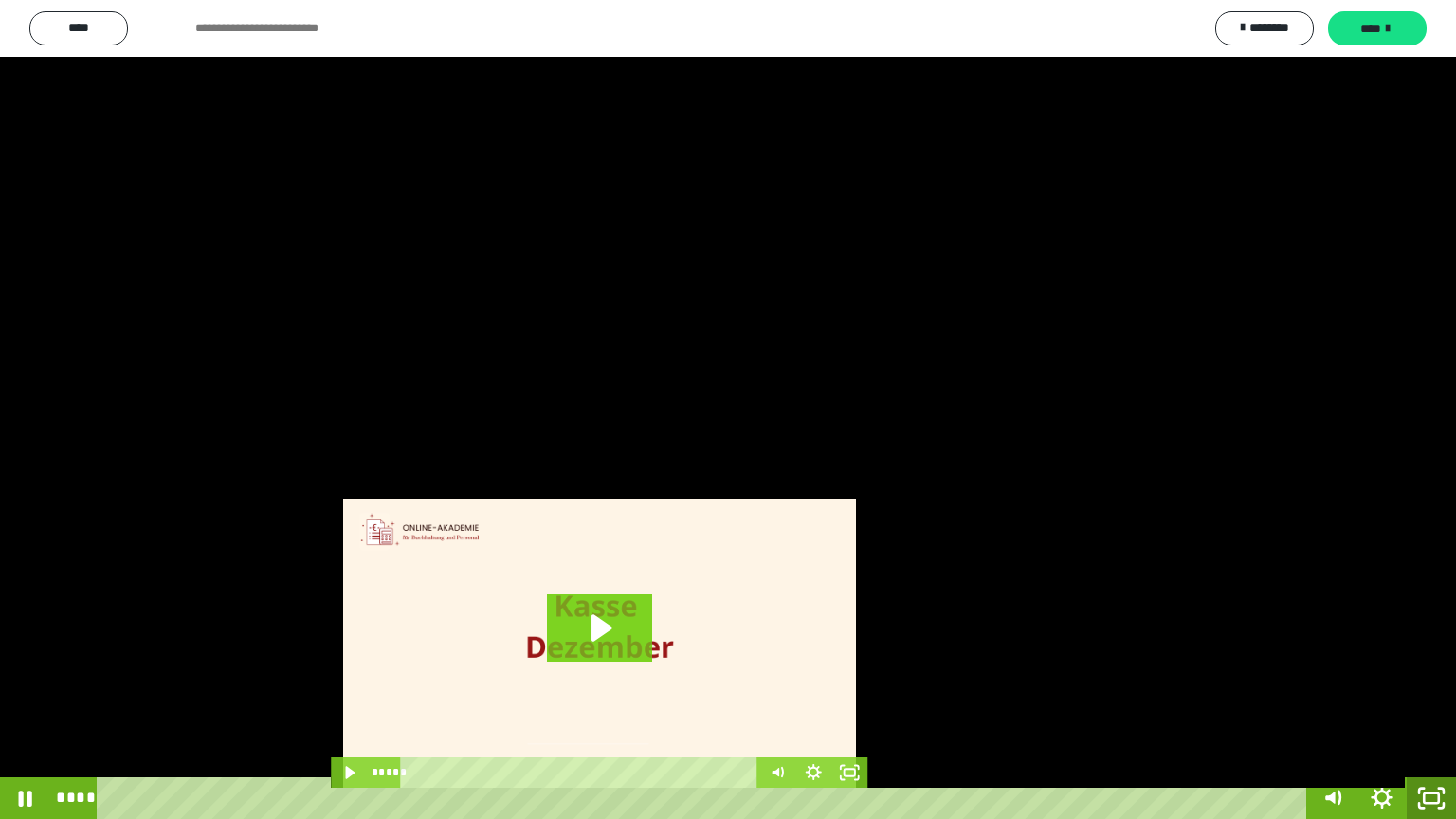 click 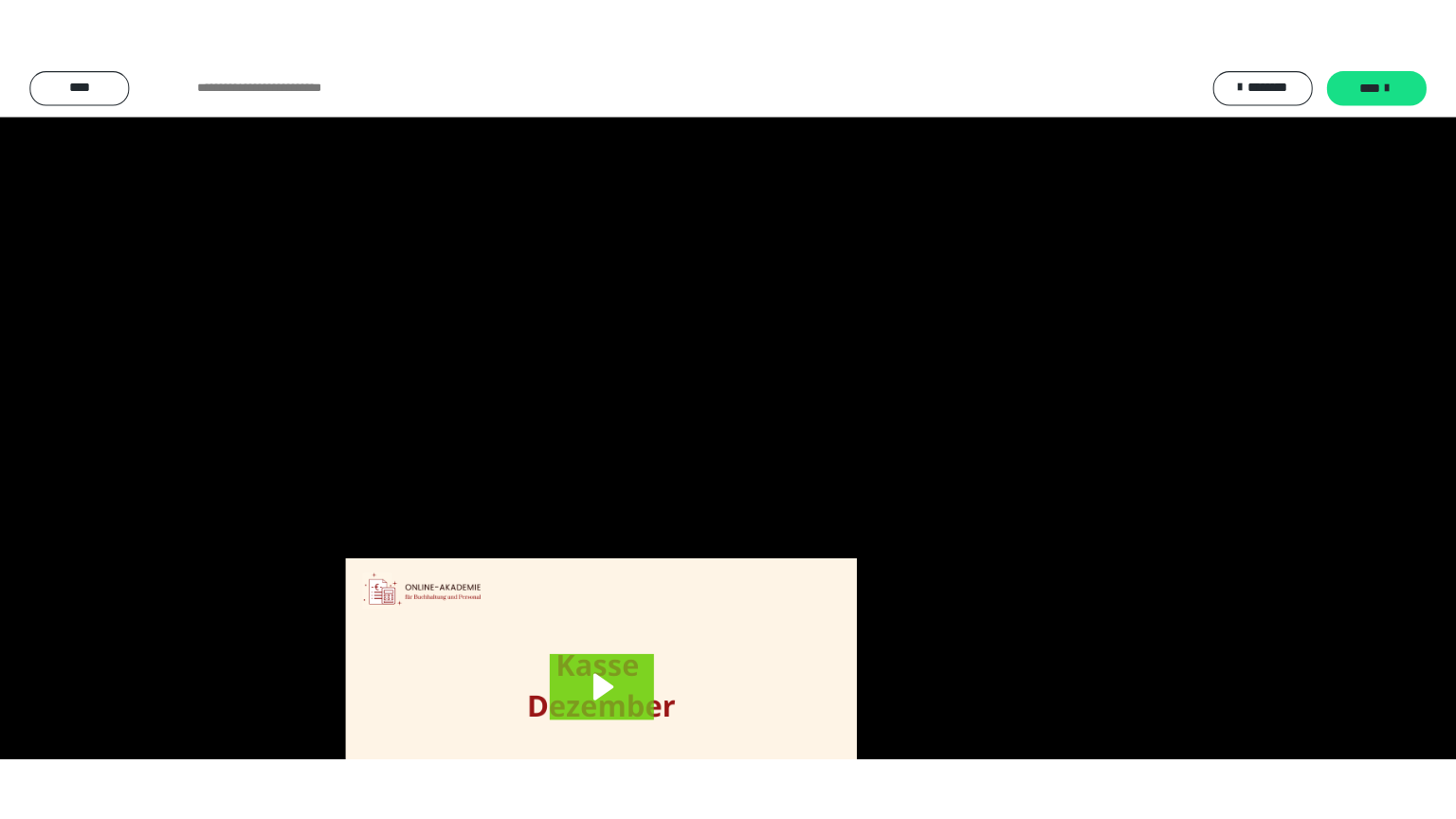 scroll, scrollTop: 4090, scrollLeft: 0, axis: vertical 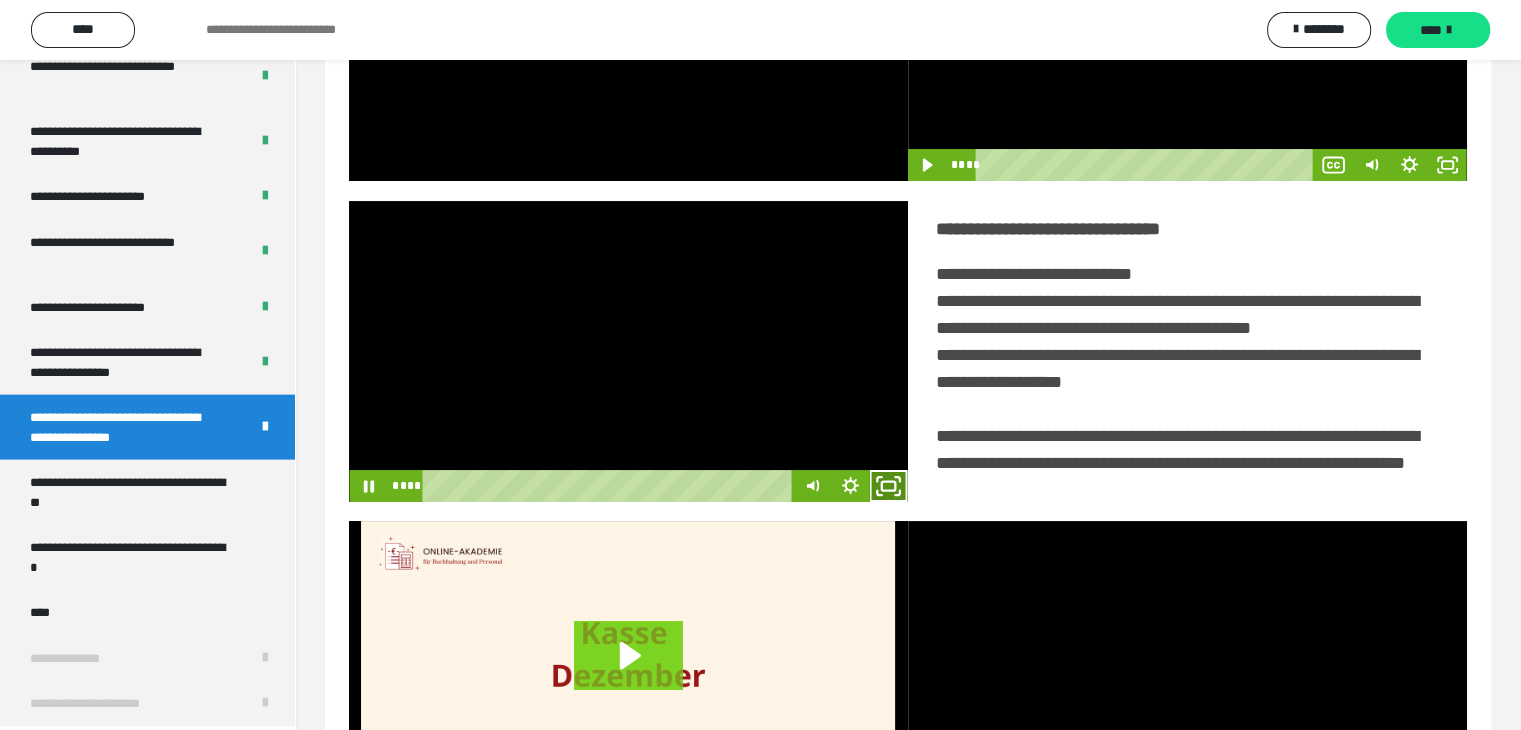 click 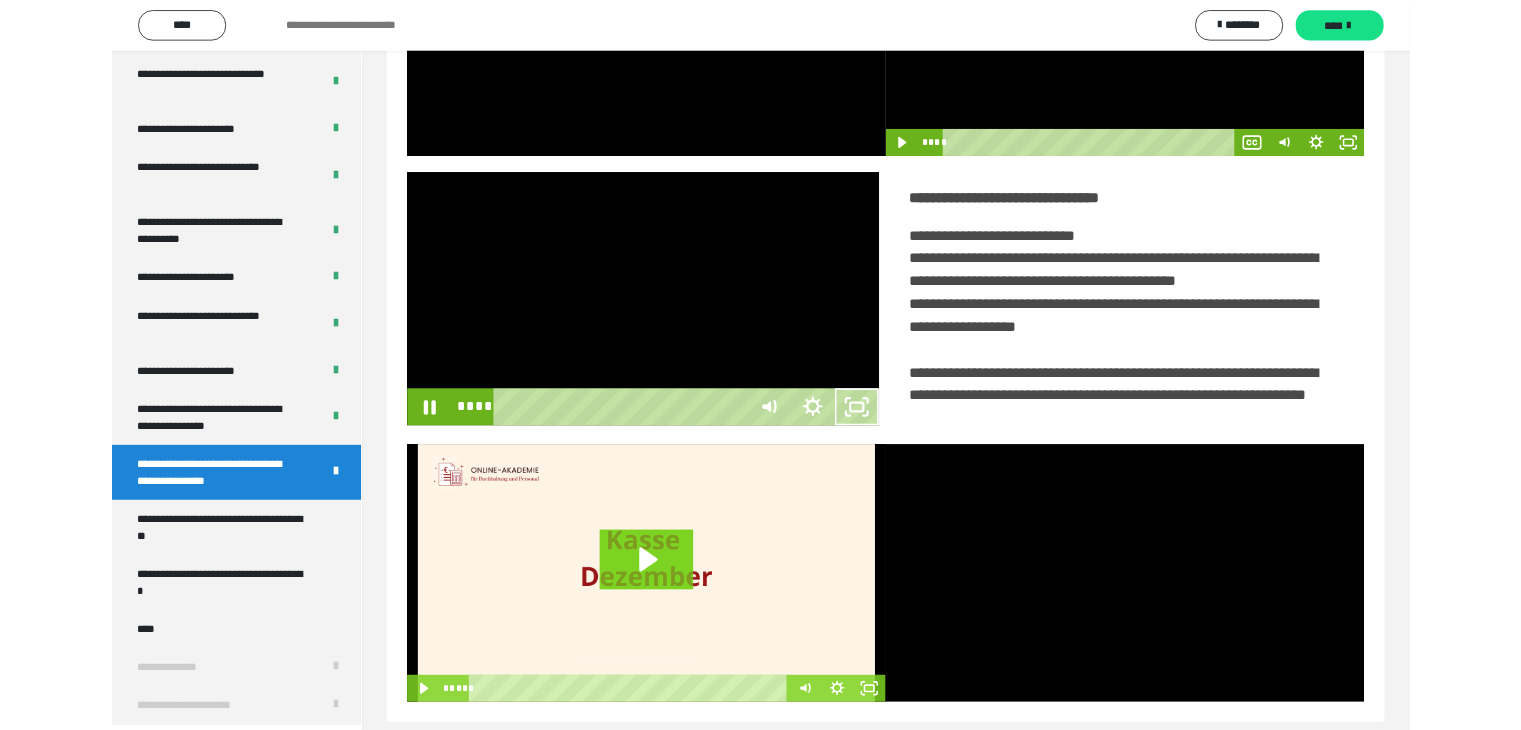scroll, scrollTop: 4180, scrollLeft: 0, axis: vertical 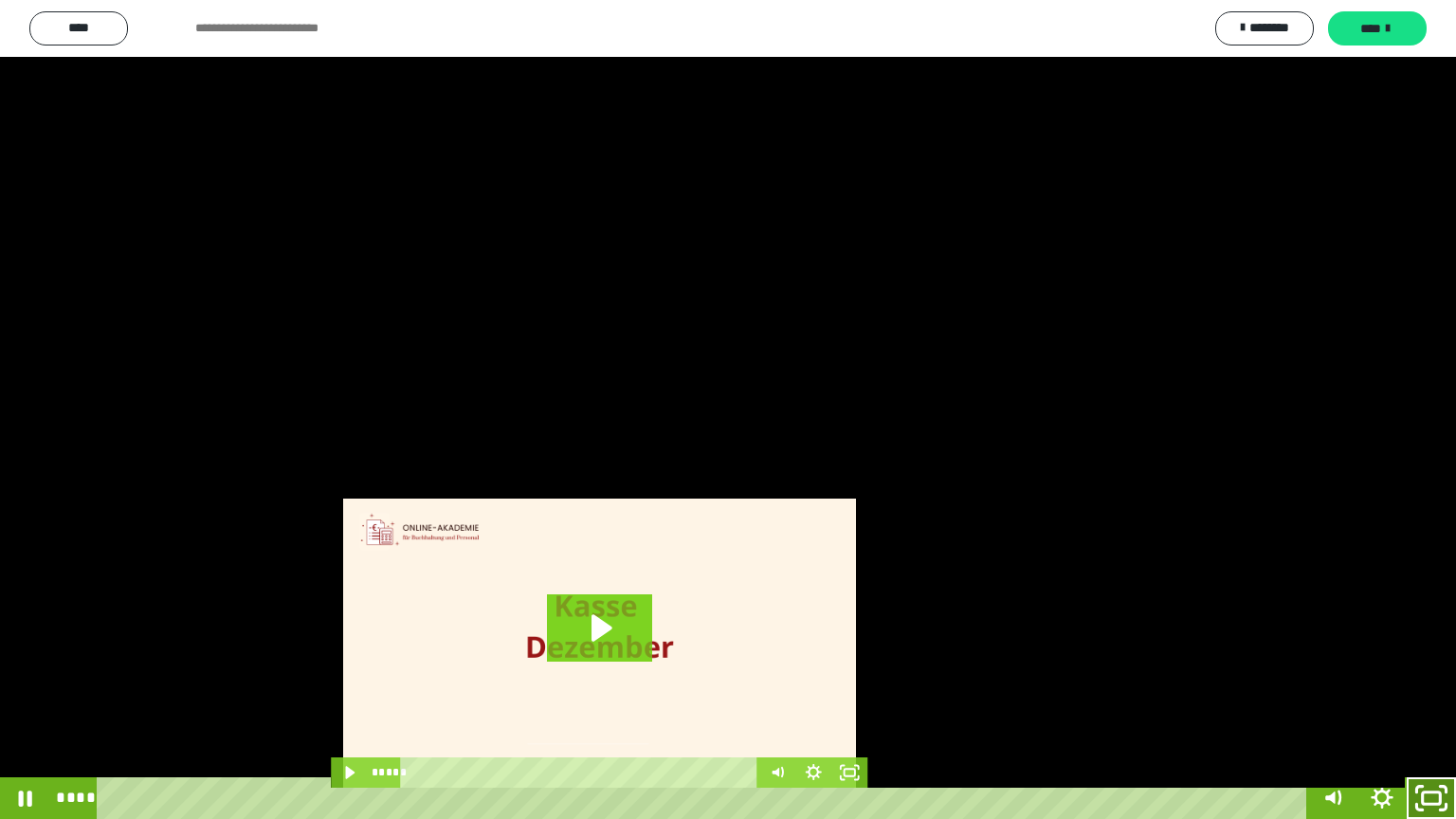 click 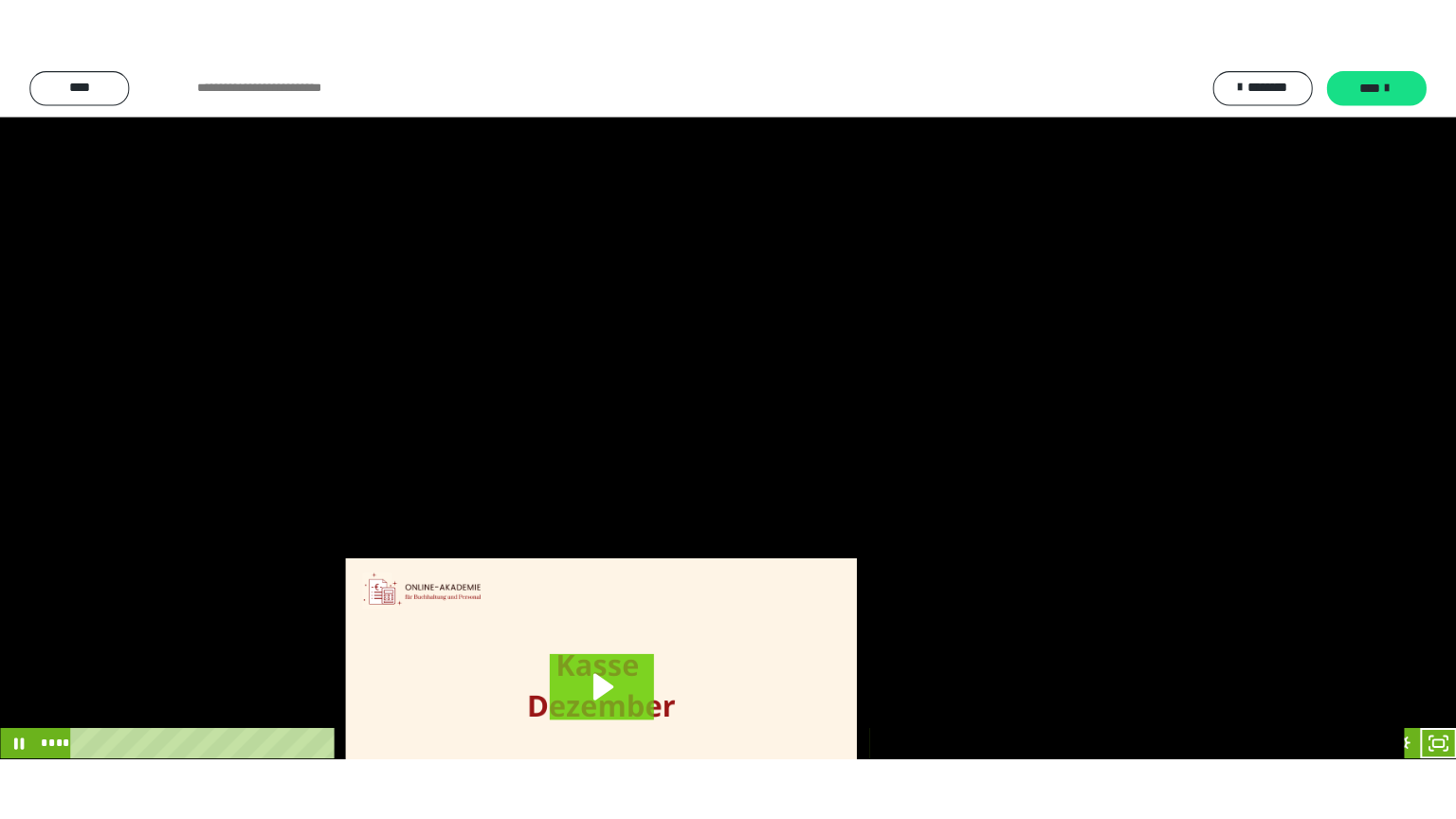scroll, scrollTop: 4090, scrollLeft: 0, axis: vertical 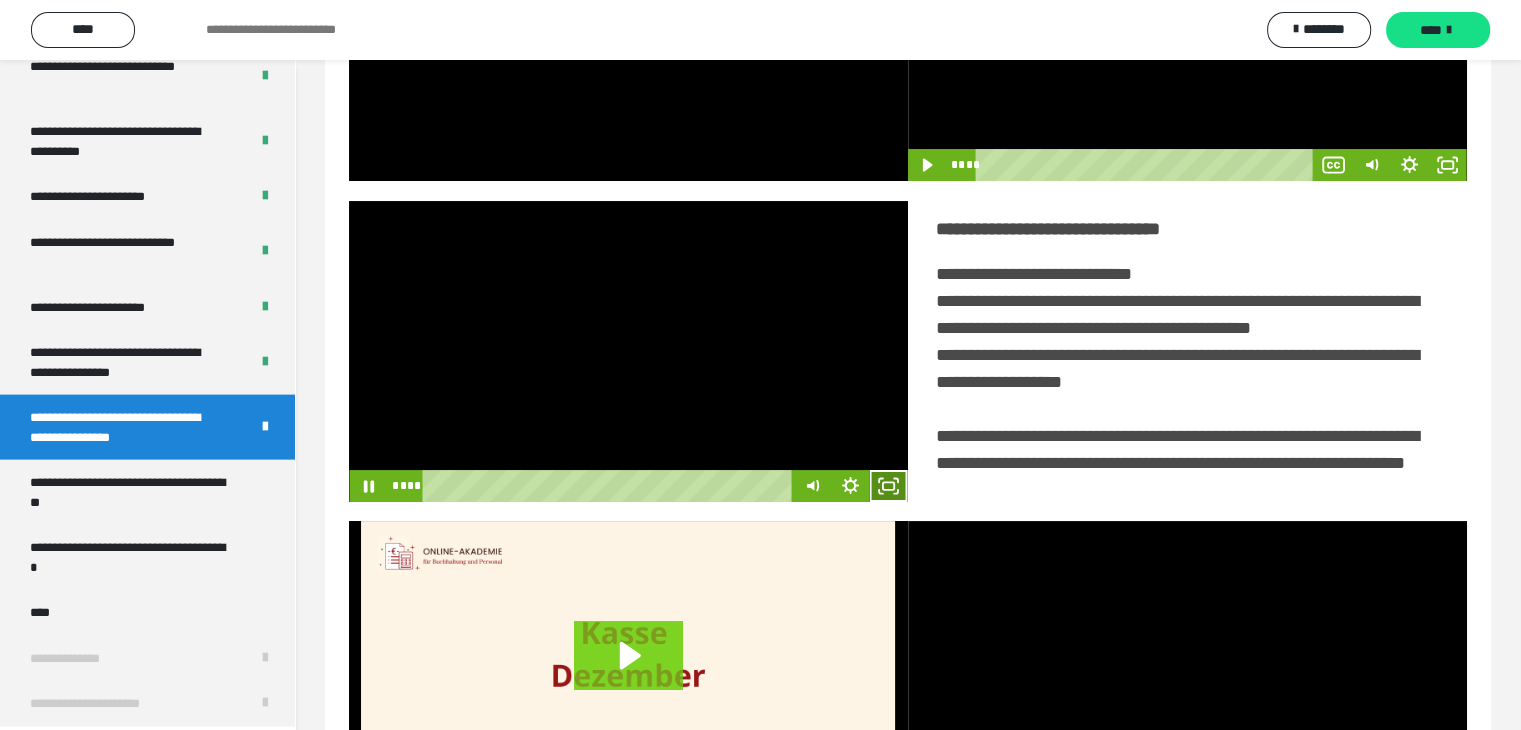 click 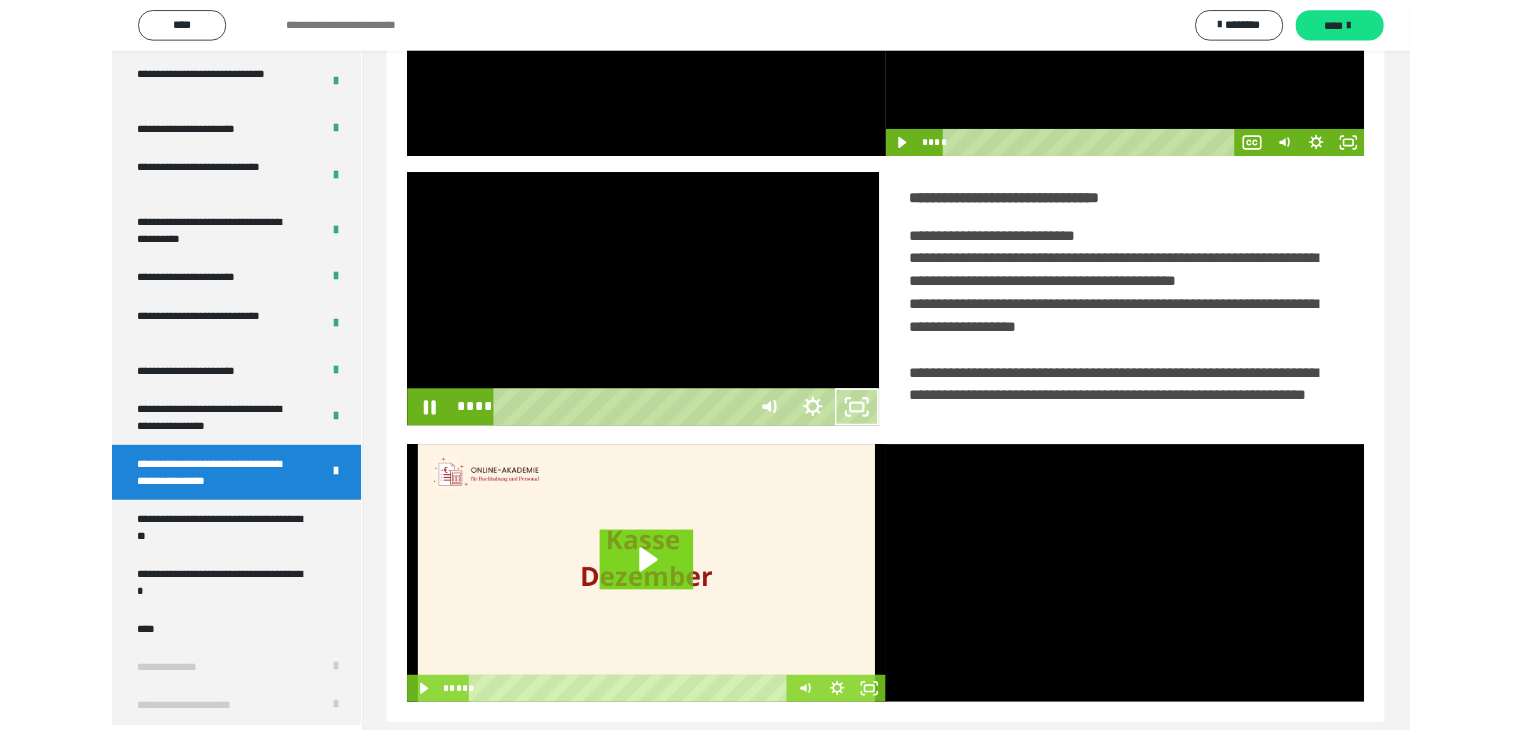 scroll, scrollTop: 4180, scrollLeft: 0, axis: vertical 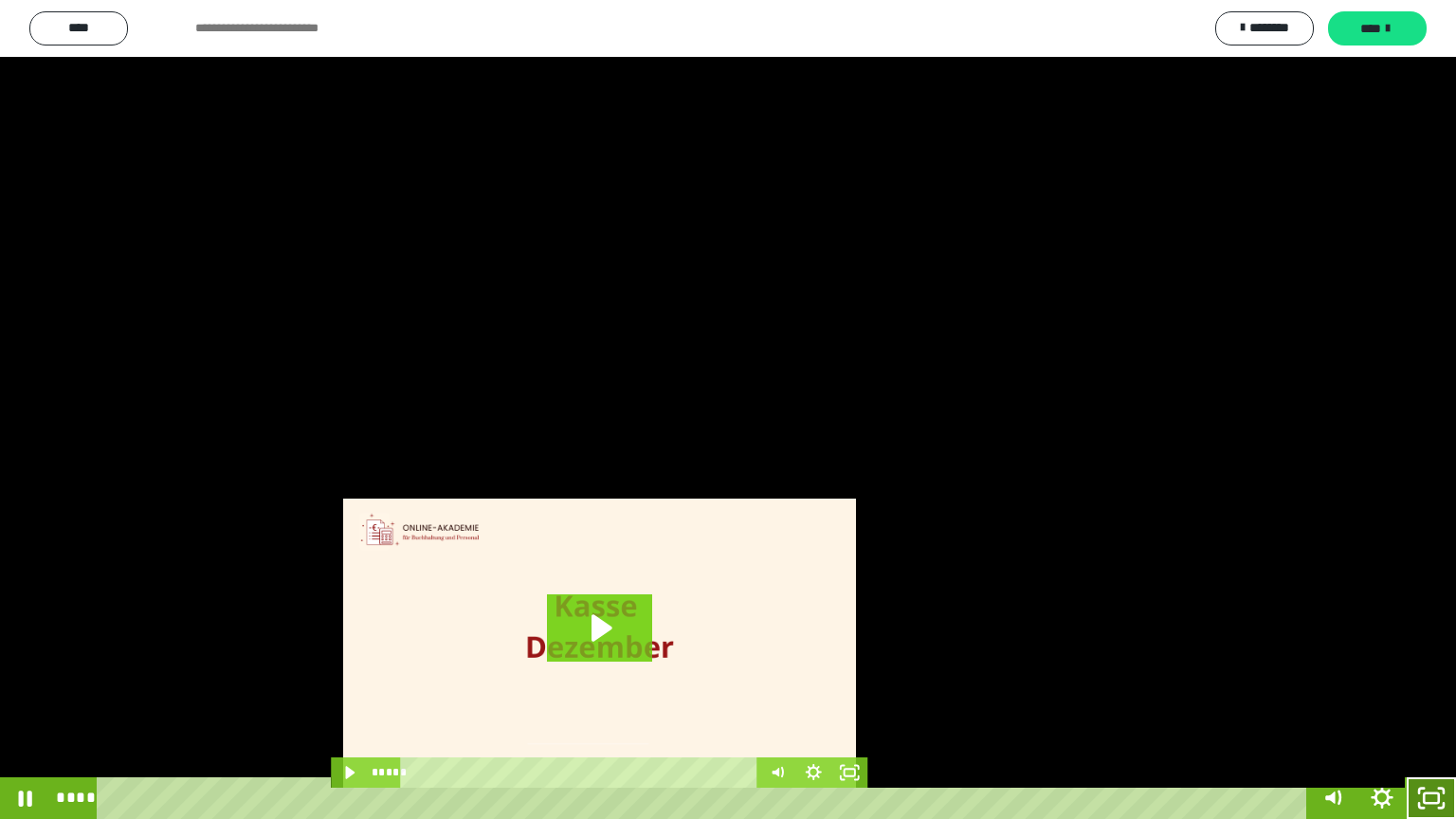 click 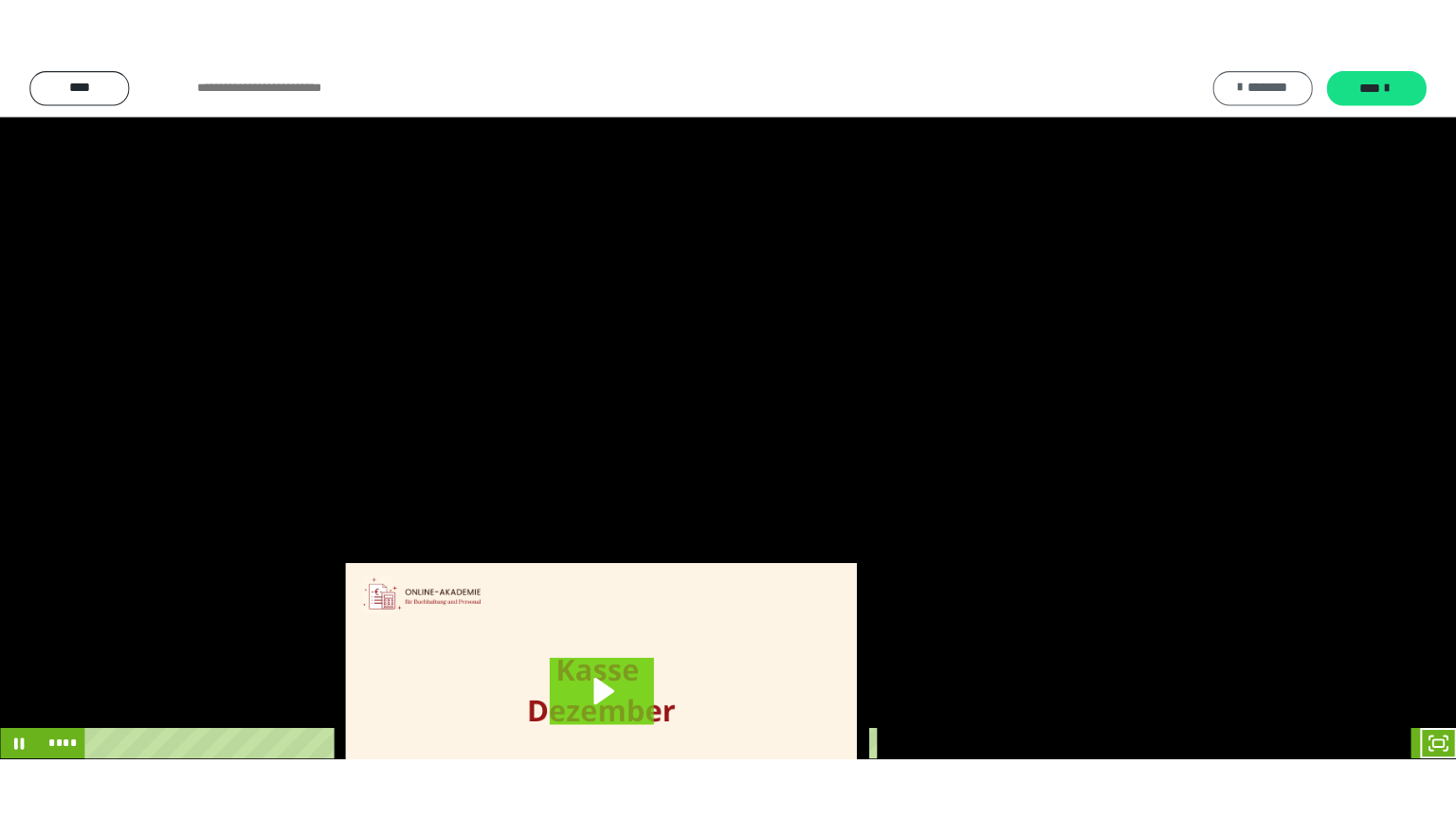 scroll, scrollTop: 4090, scrollLeft: 0, axis: vertical 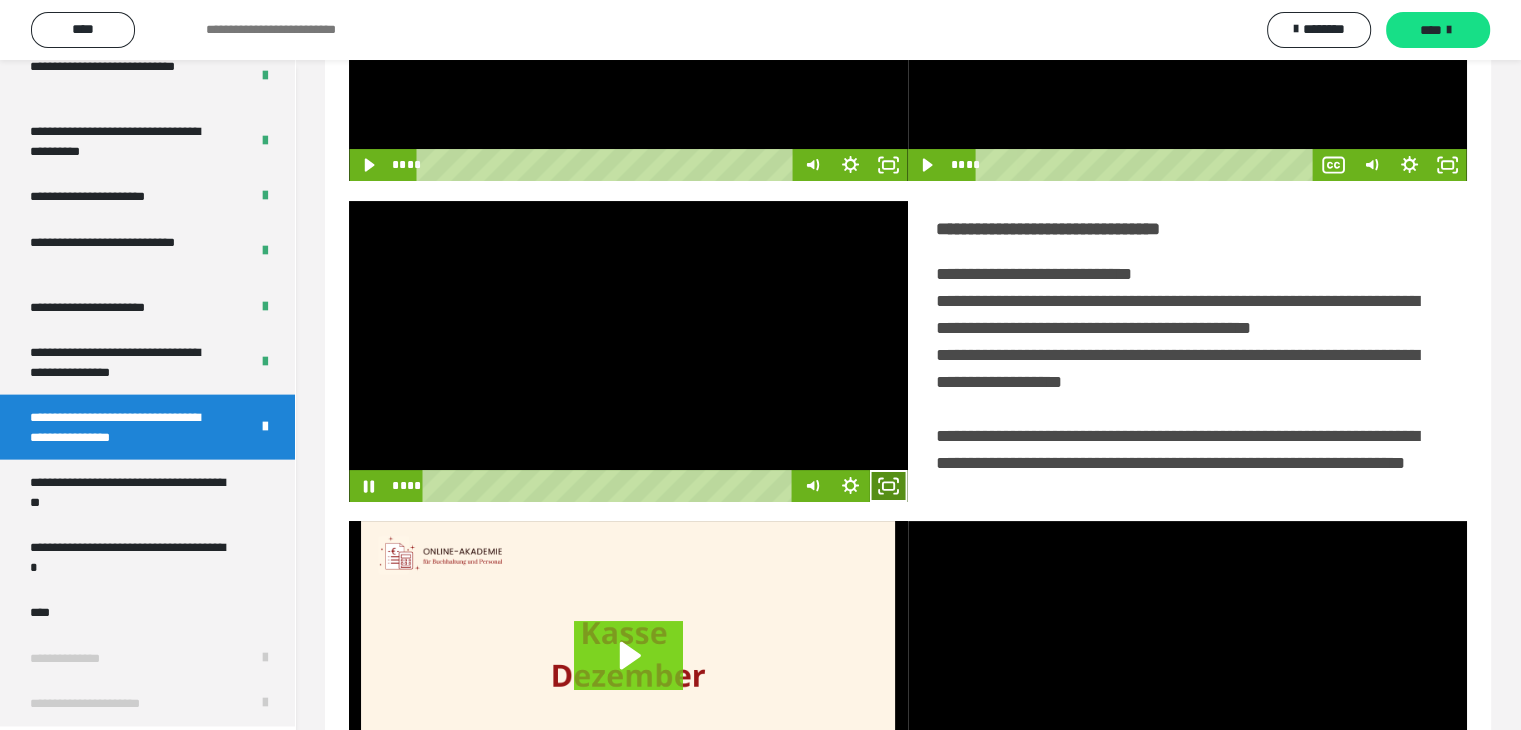 click 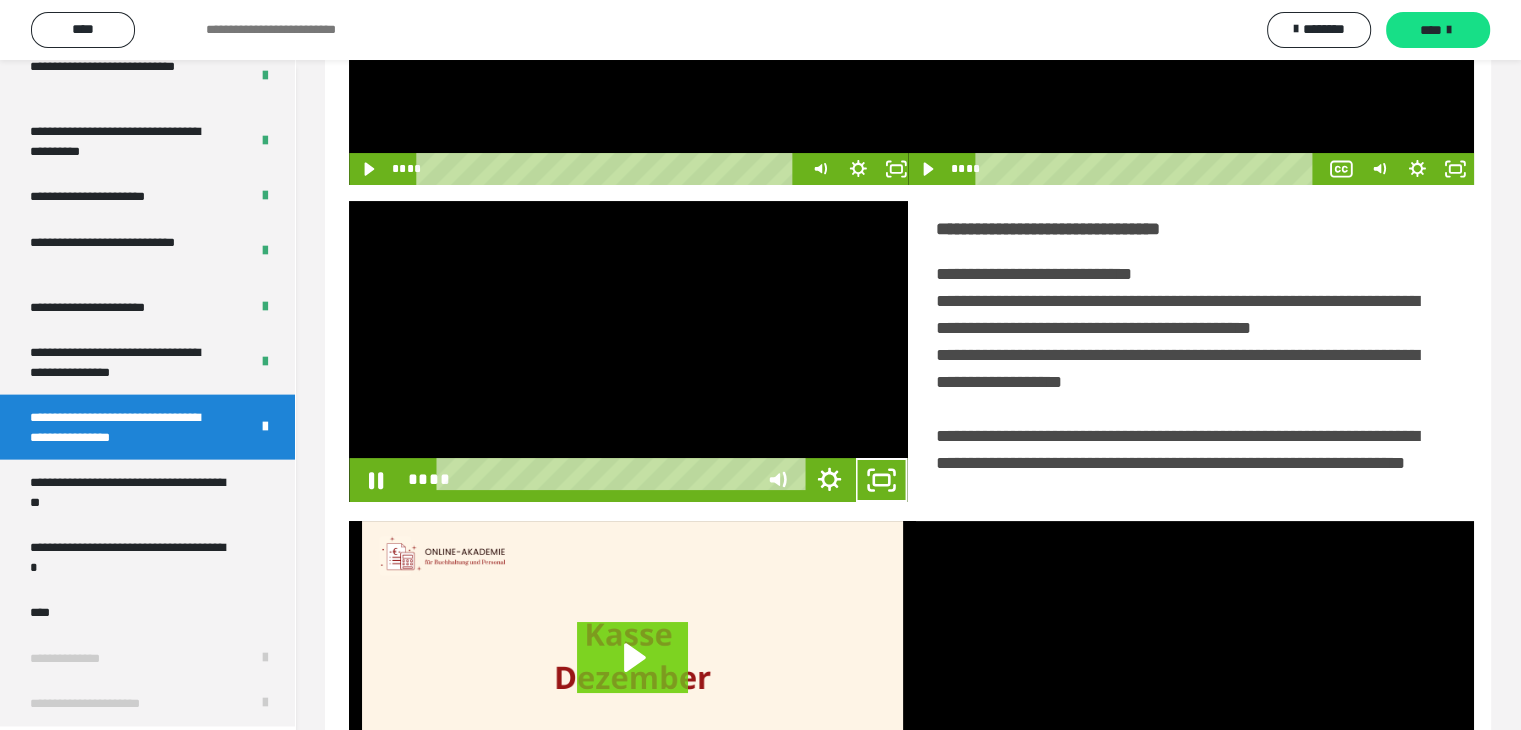 scroll, scrollTop: 4180, scrollLeft: 0, axis: vertical 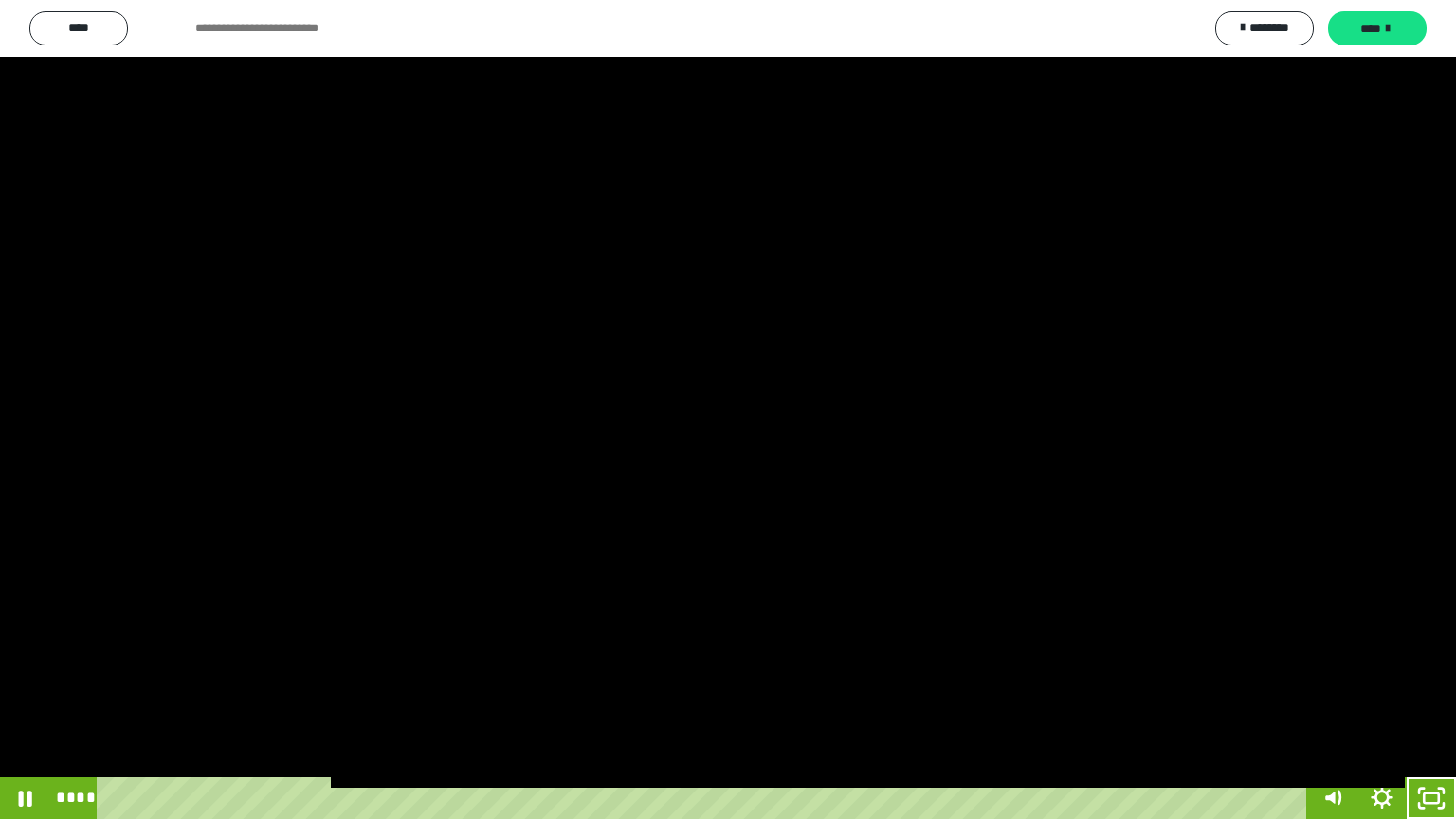 drag, startPoint x: 1122, startPoint y: 400, endPoint x: 1135, endPoint y: 422, distance: 25.55386 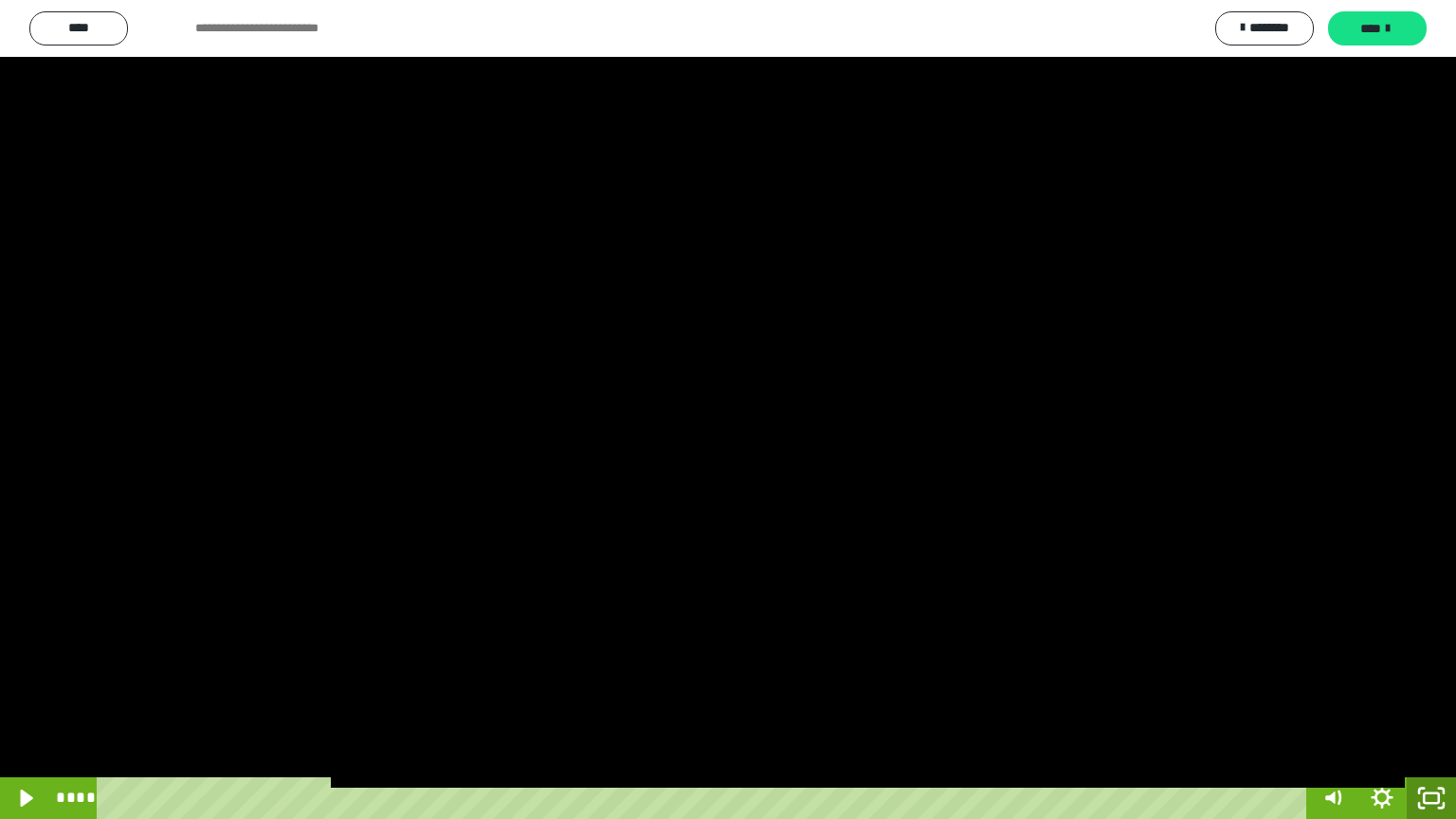 click 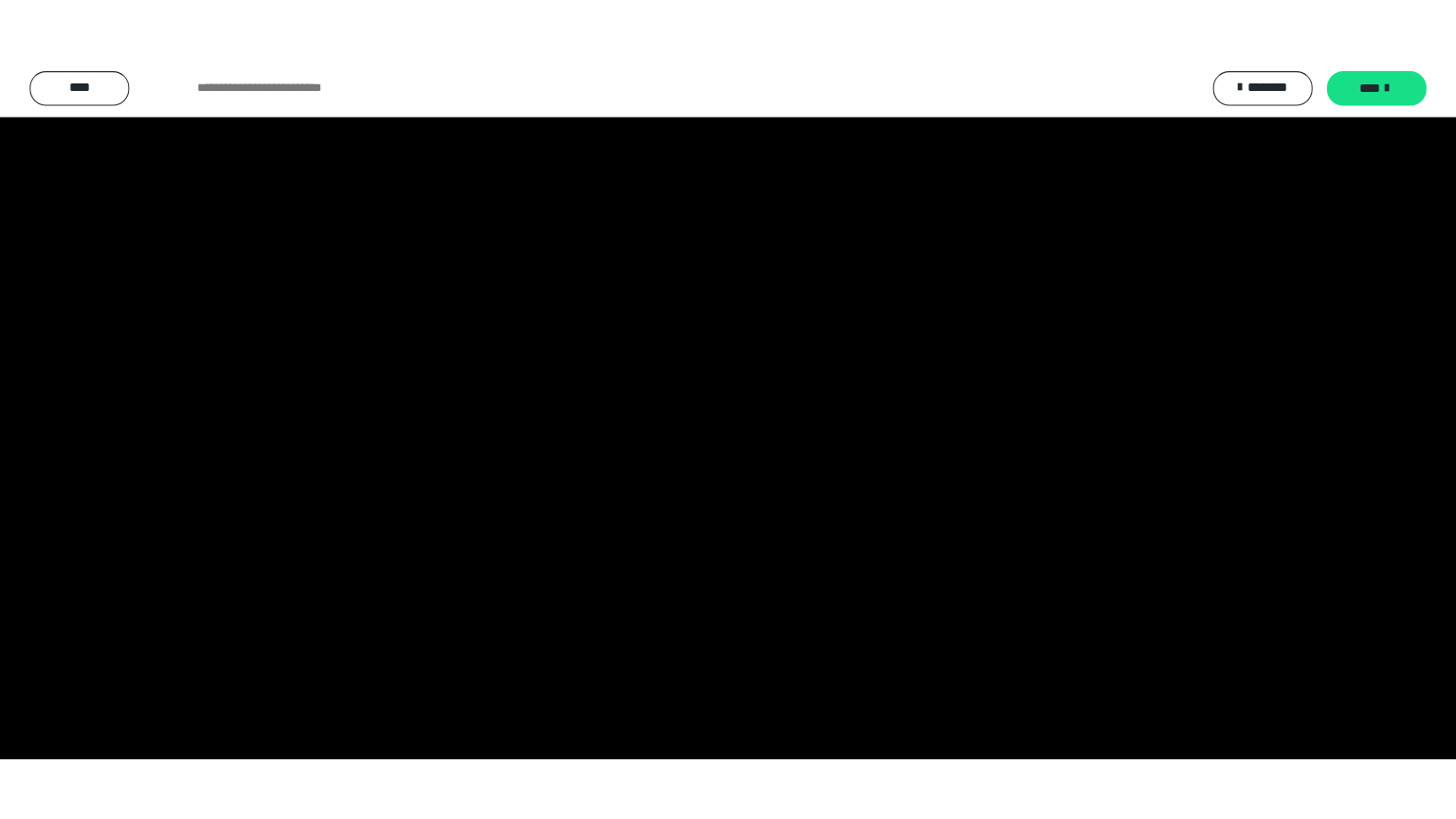 scroll, scrollTop: 4090, scrollLeft: 0, axis: vertical 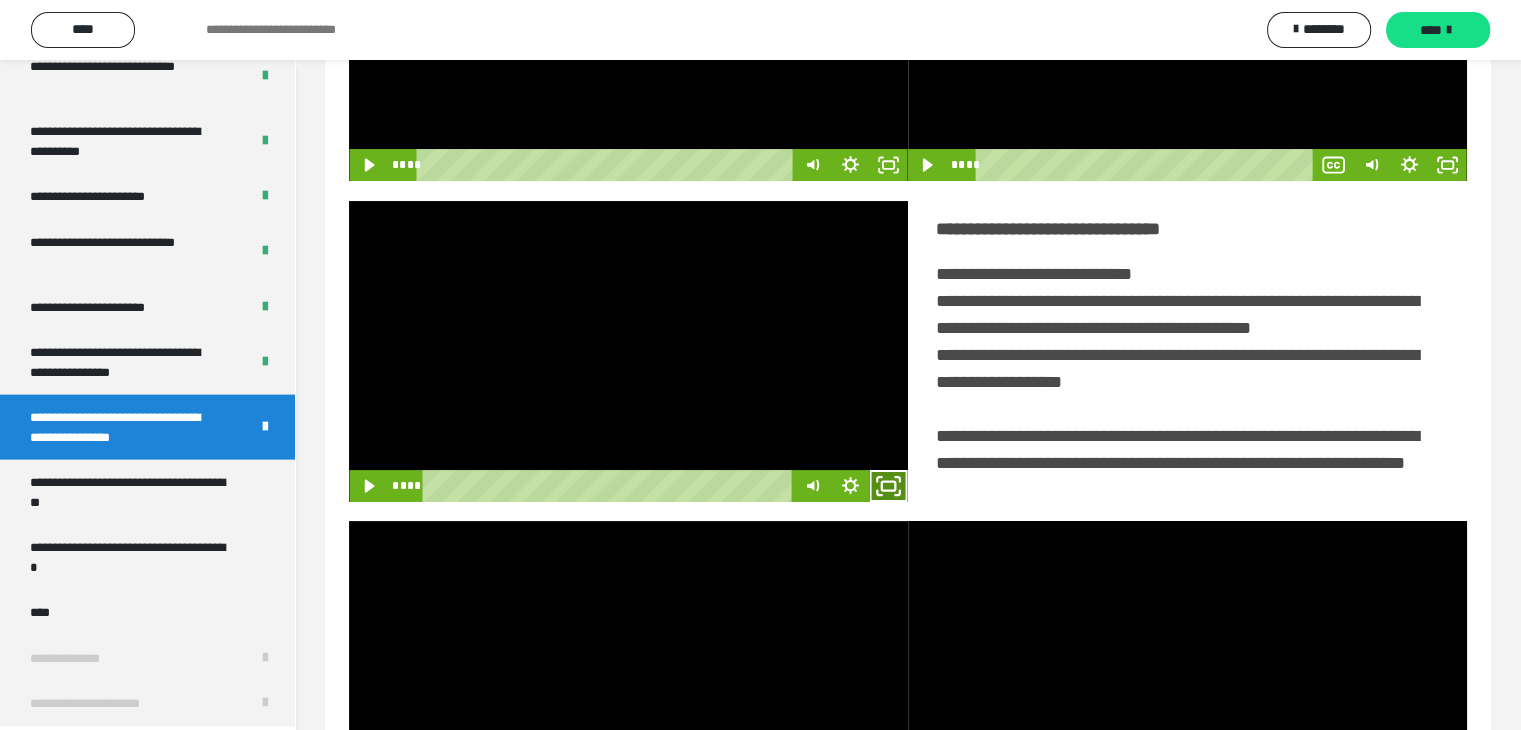 click 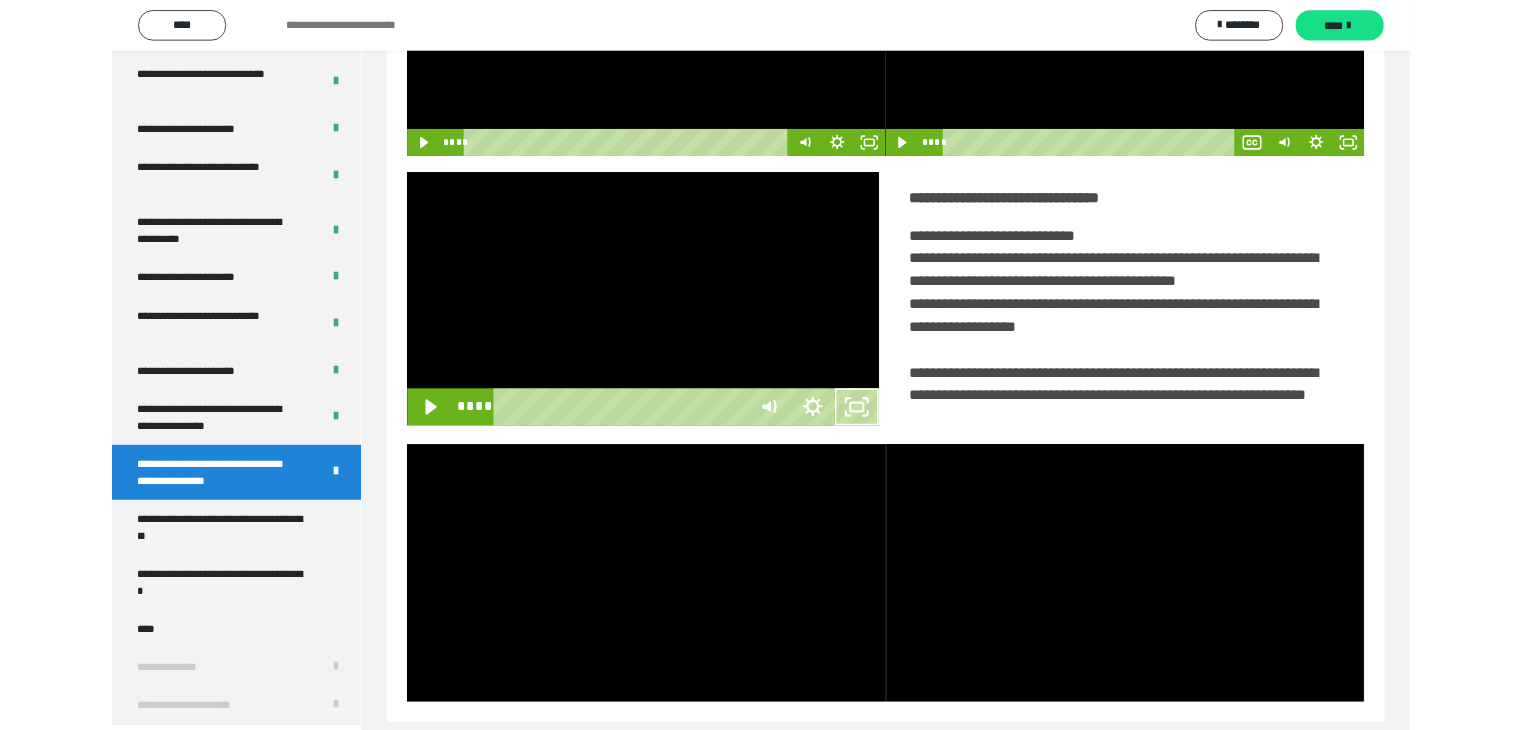 scroll, scrollTop: 4180, scrollLeft: 0, axis: vertical 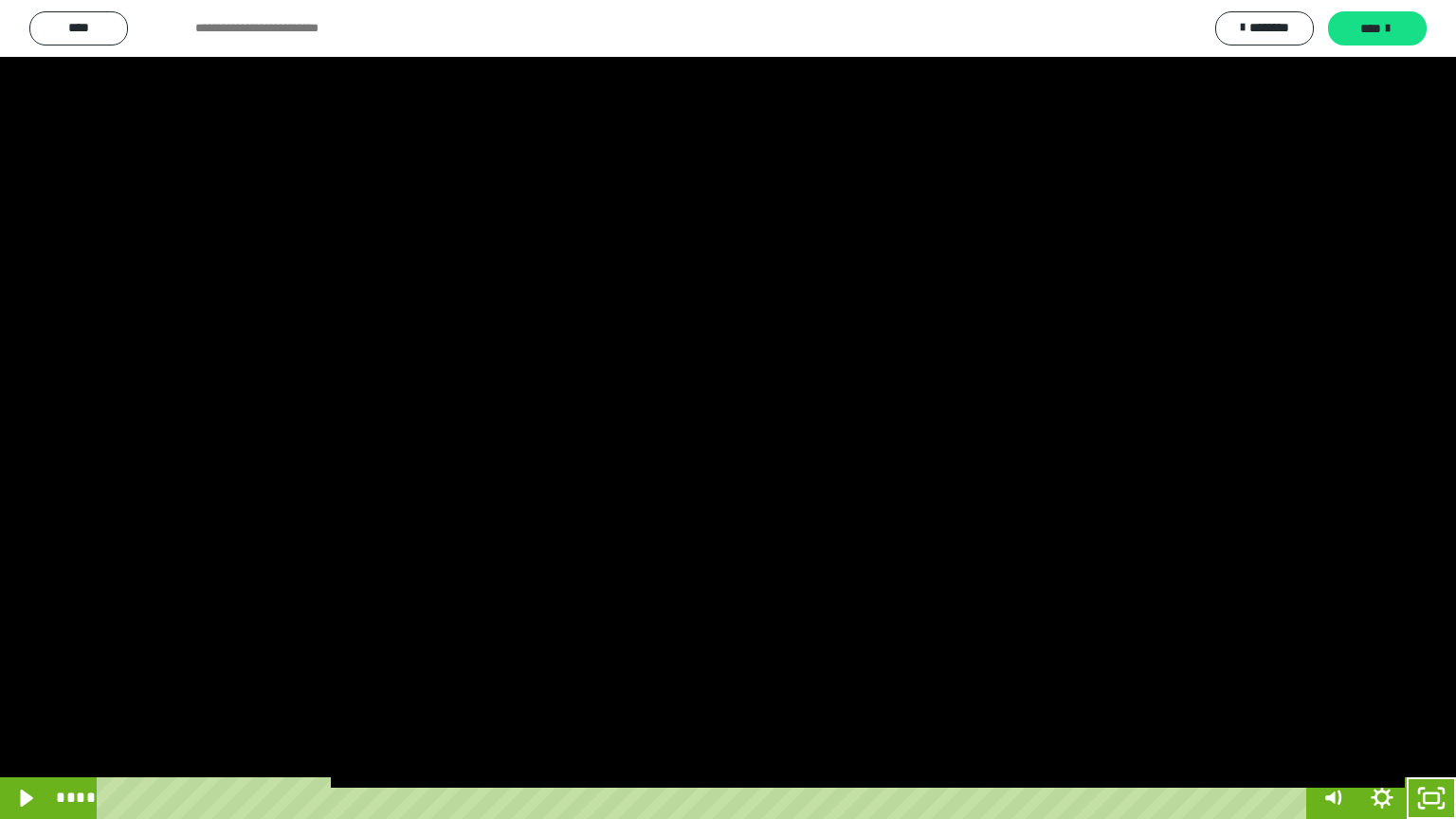 click at bounding box center (728, 410) 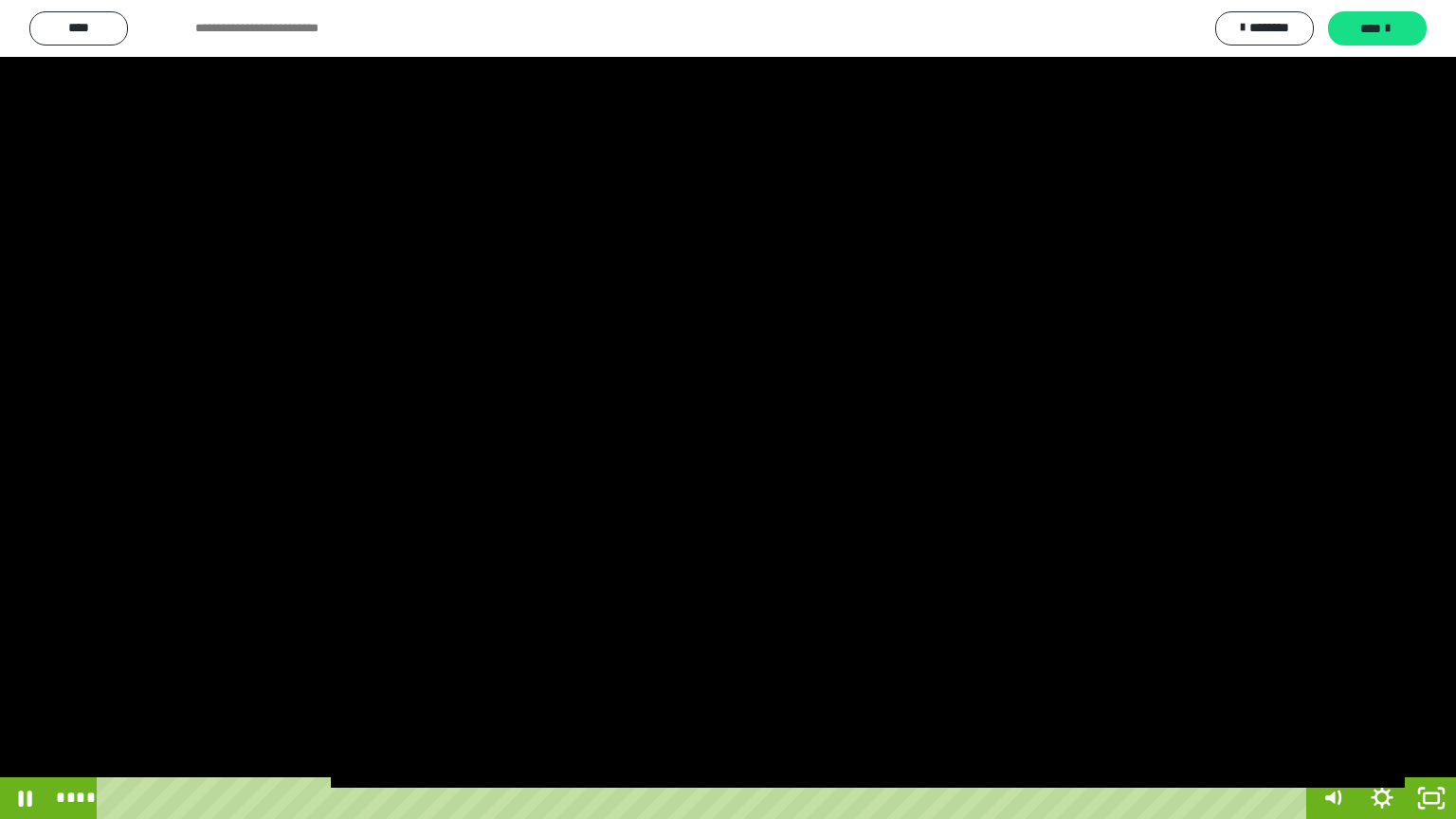 type 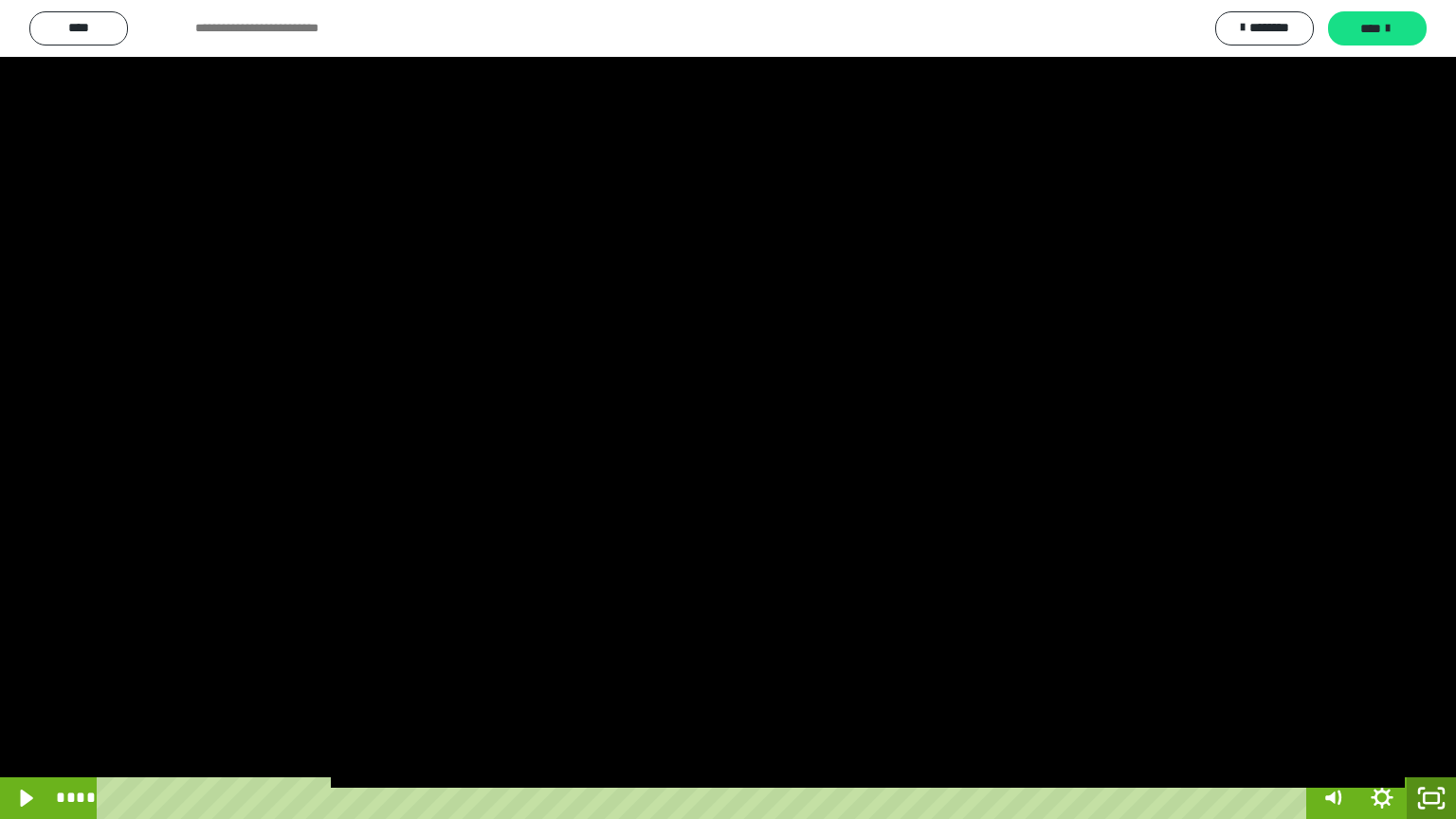 click 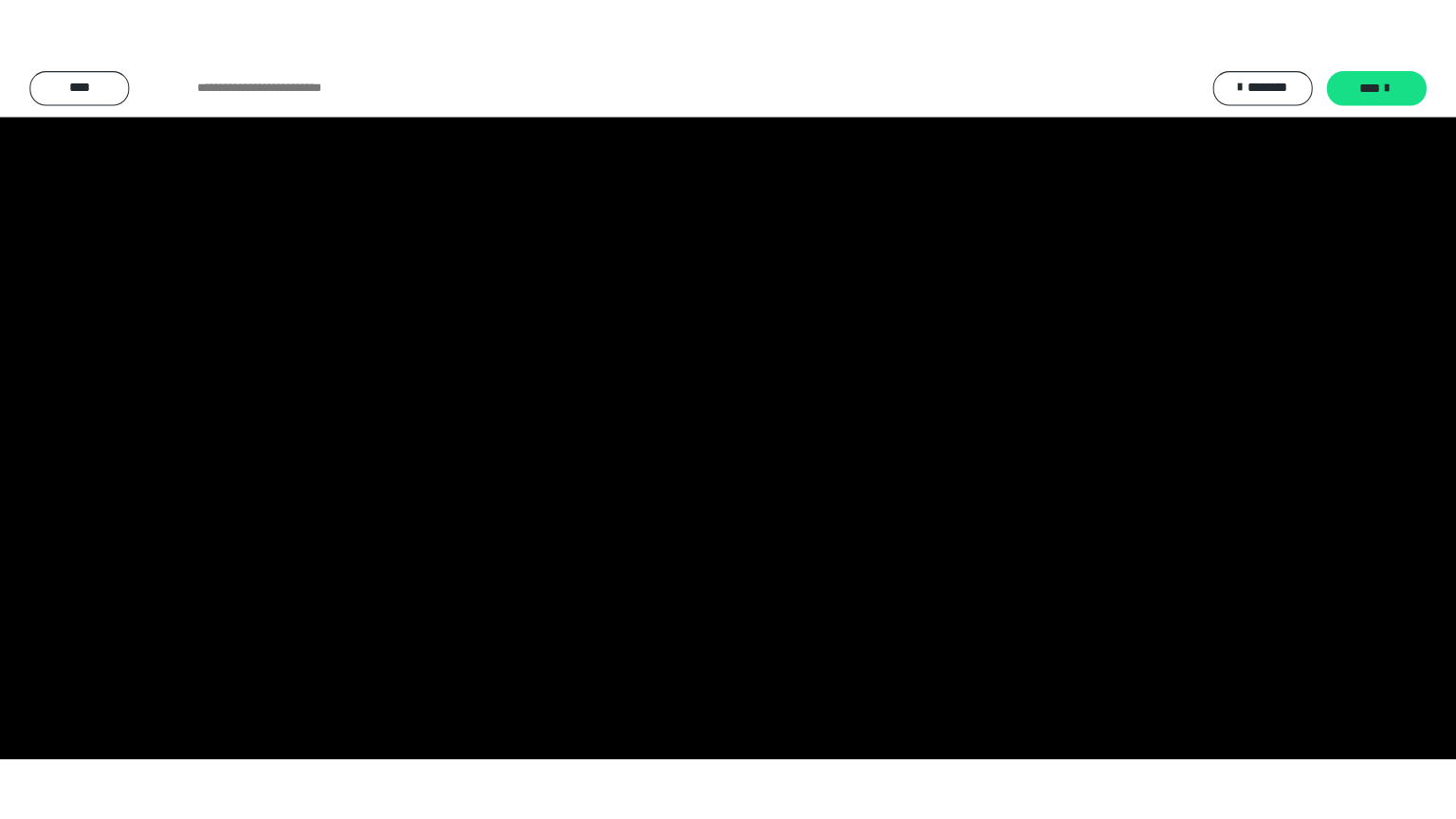 scroll, scrollTop: 4090, scrollLeft: 0, axis: vertical 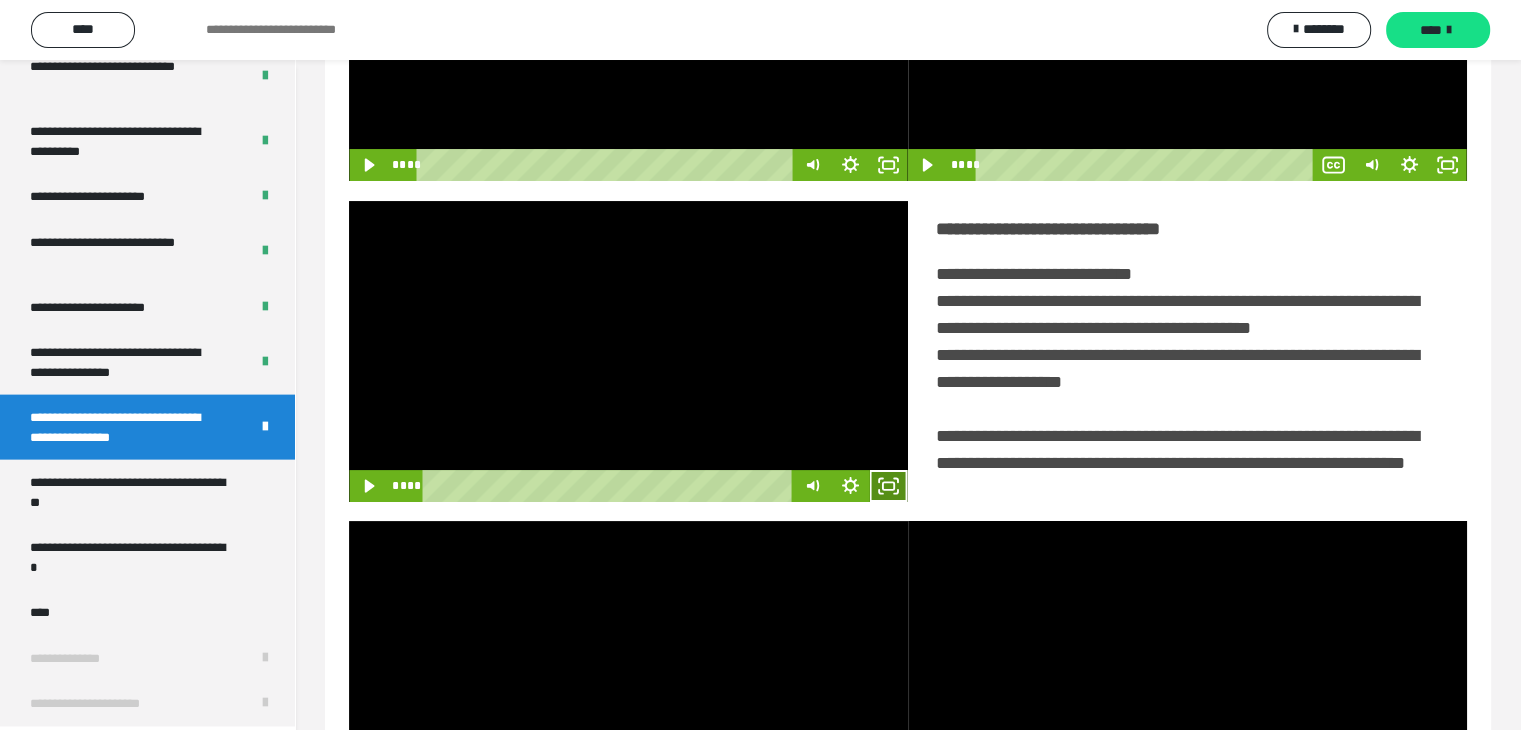 click 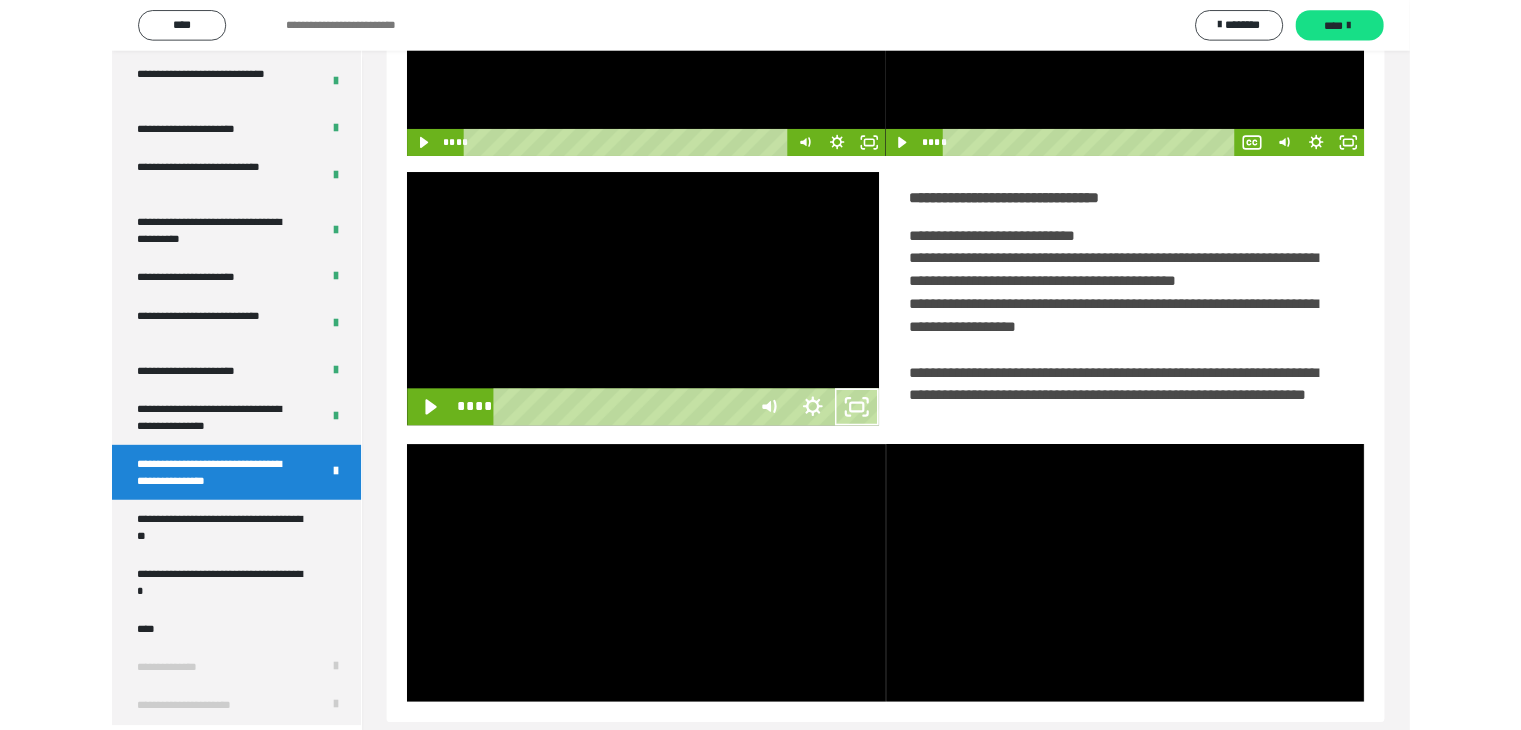 scroll, scrollTop: 4180, scrollLeft: 0, axis: vertical 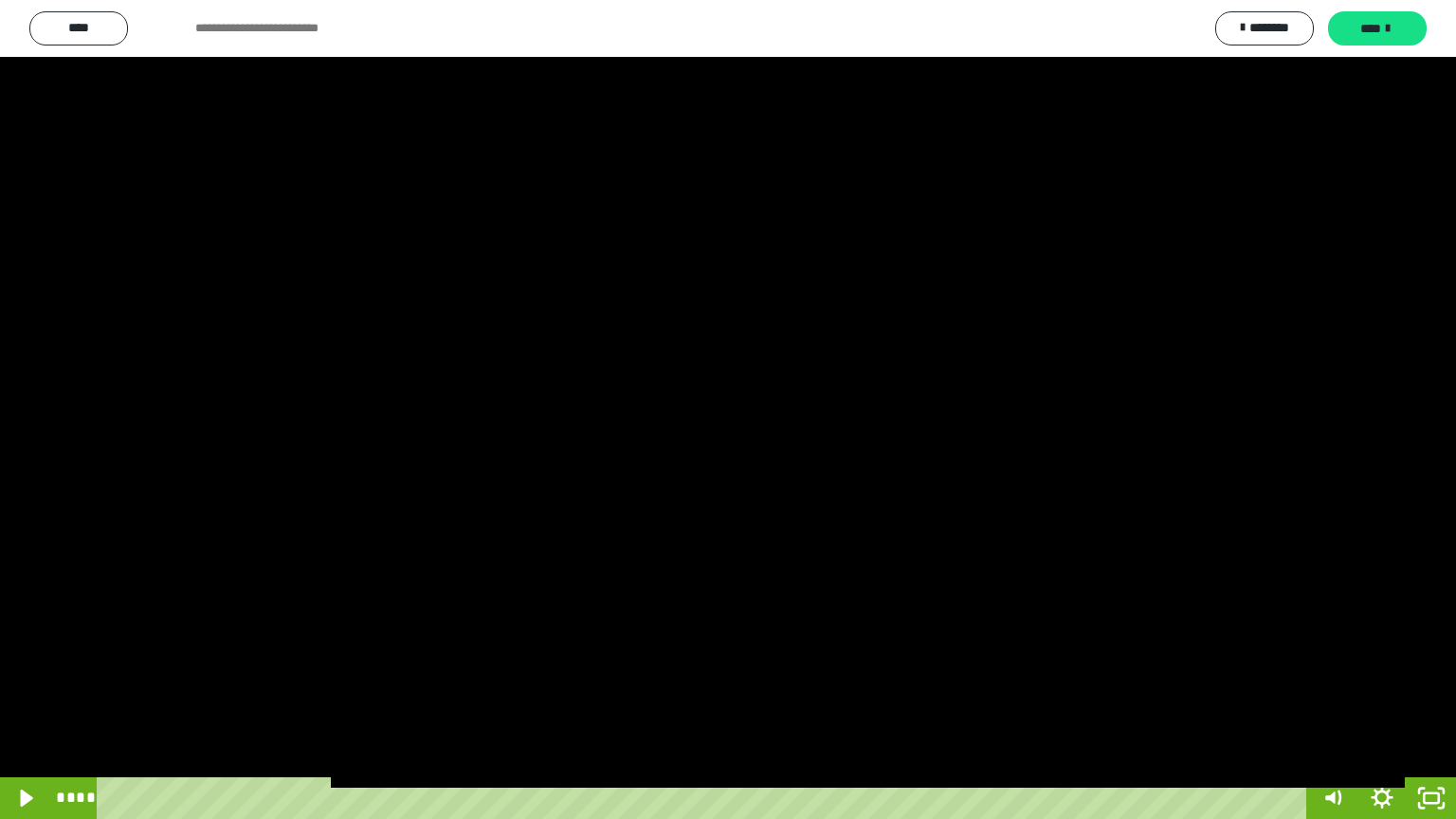 click at bounding box center (728, 410) 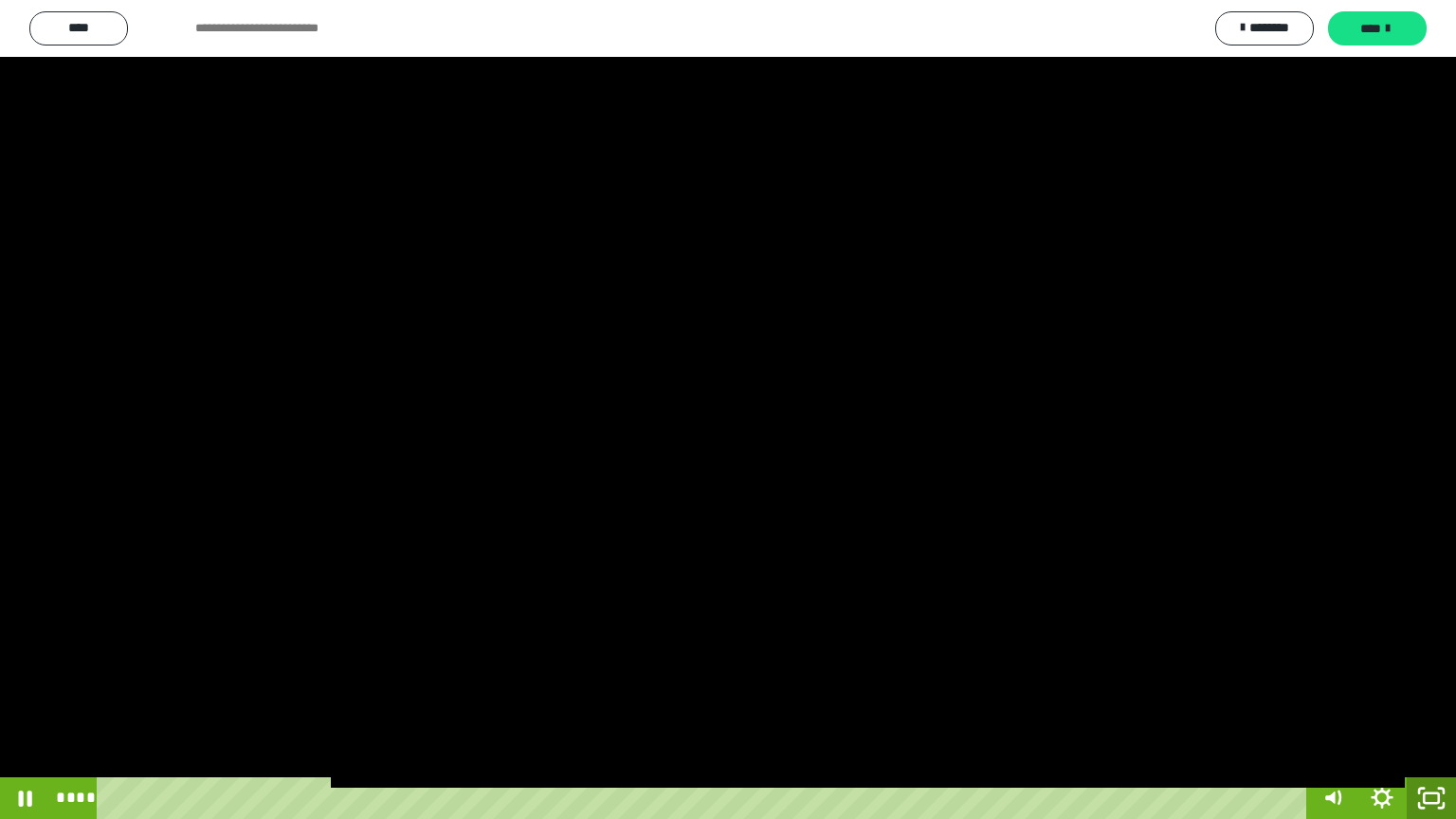 click 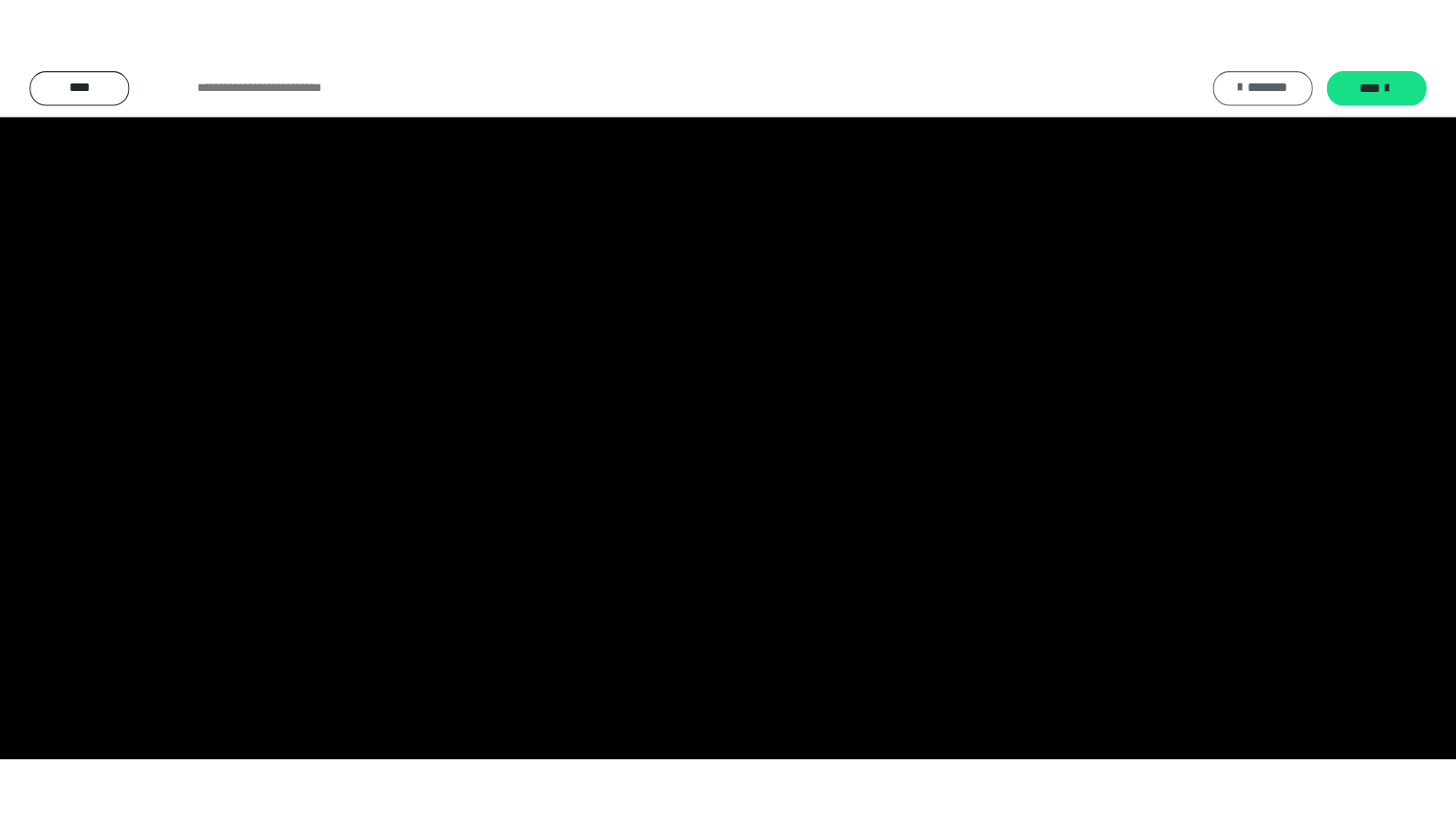 scroll, scrollTop: 4090, scrollLeft: 0, axis: vertical 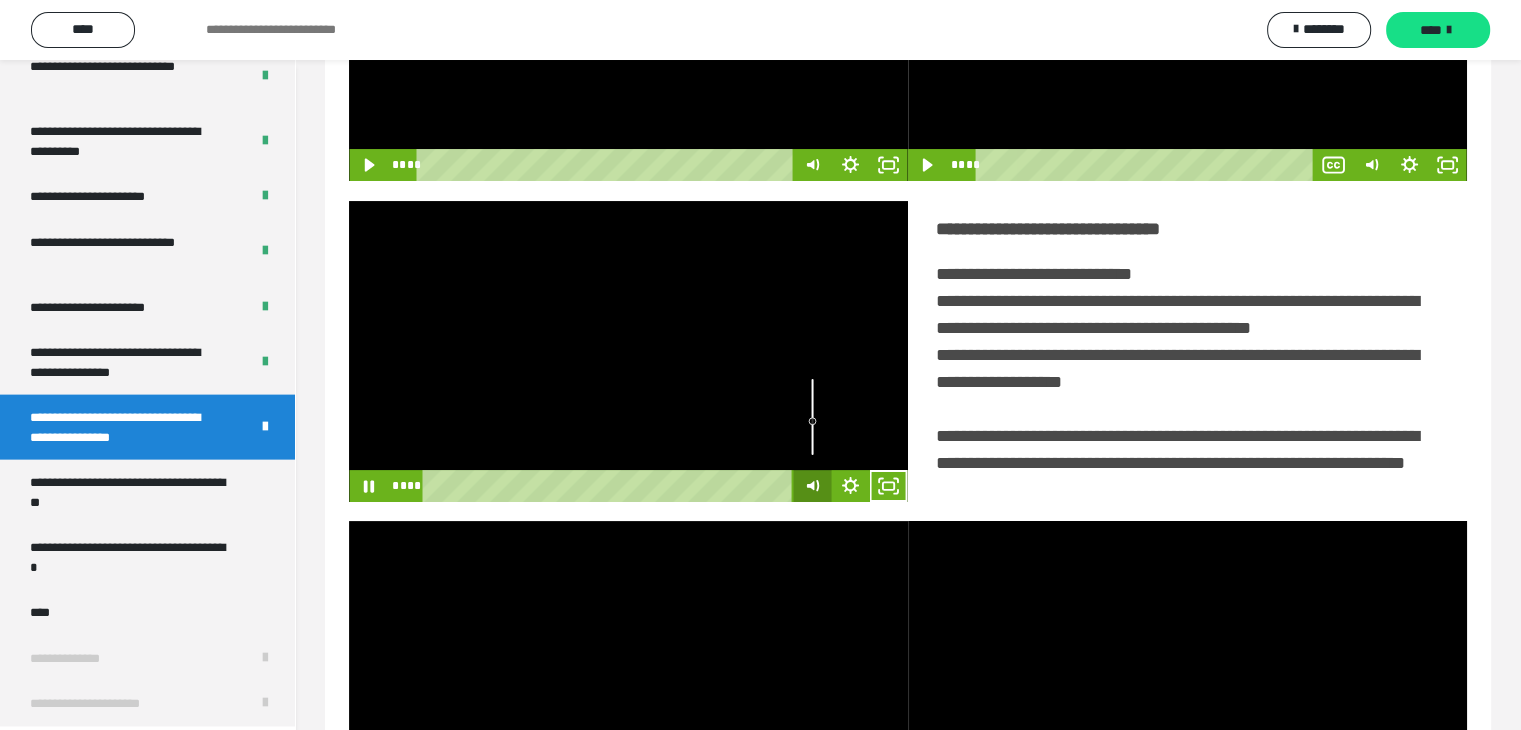 click 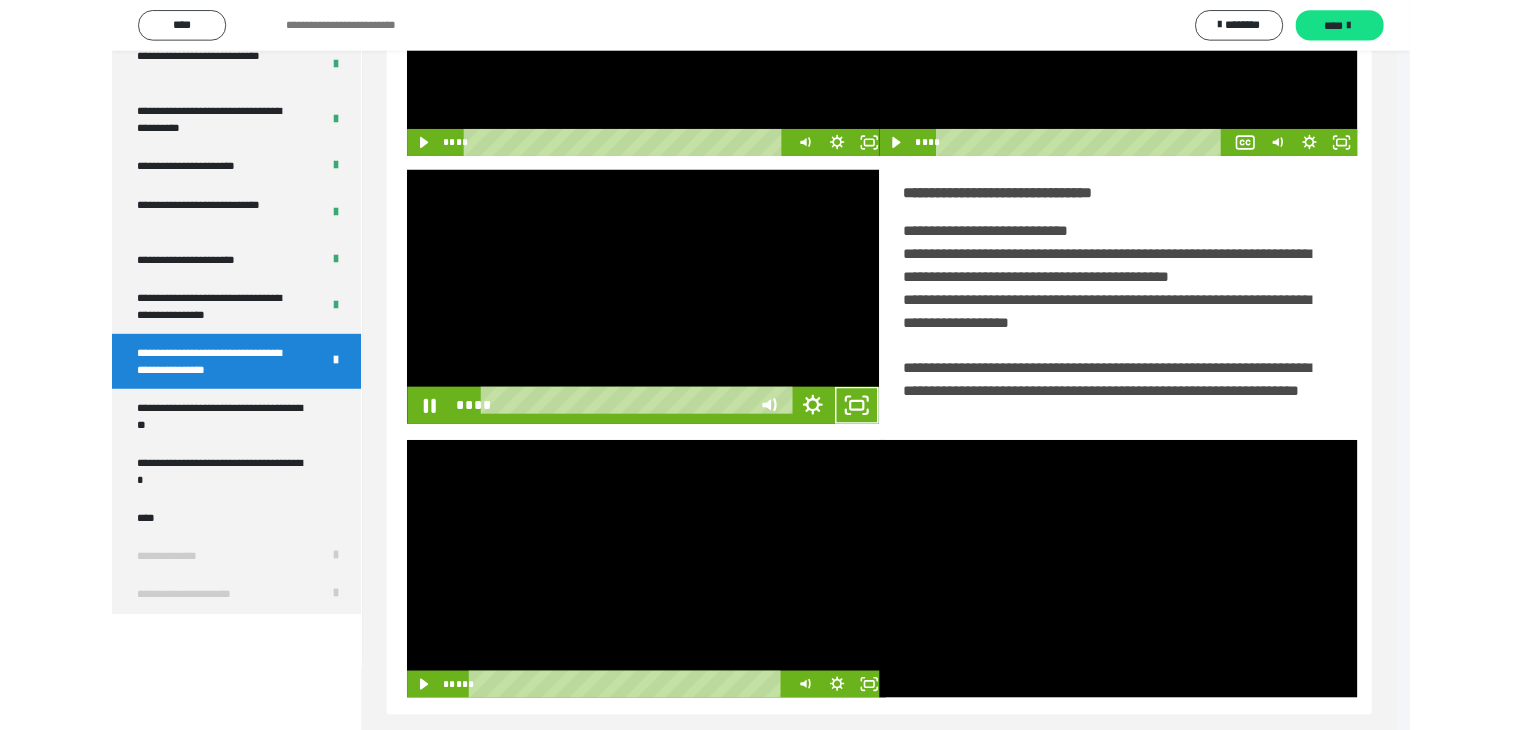 scroll, scrollTop: 4180, scrollLeft: 0, axis: vertical 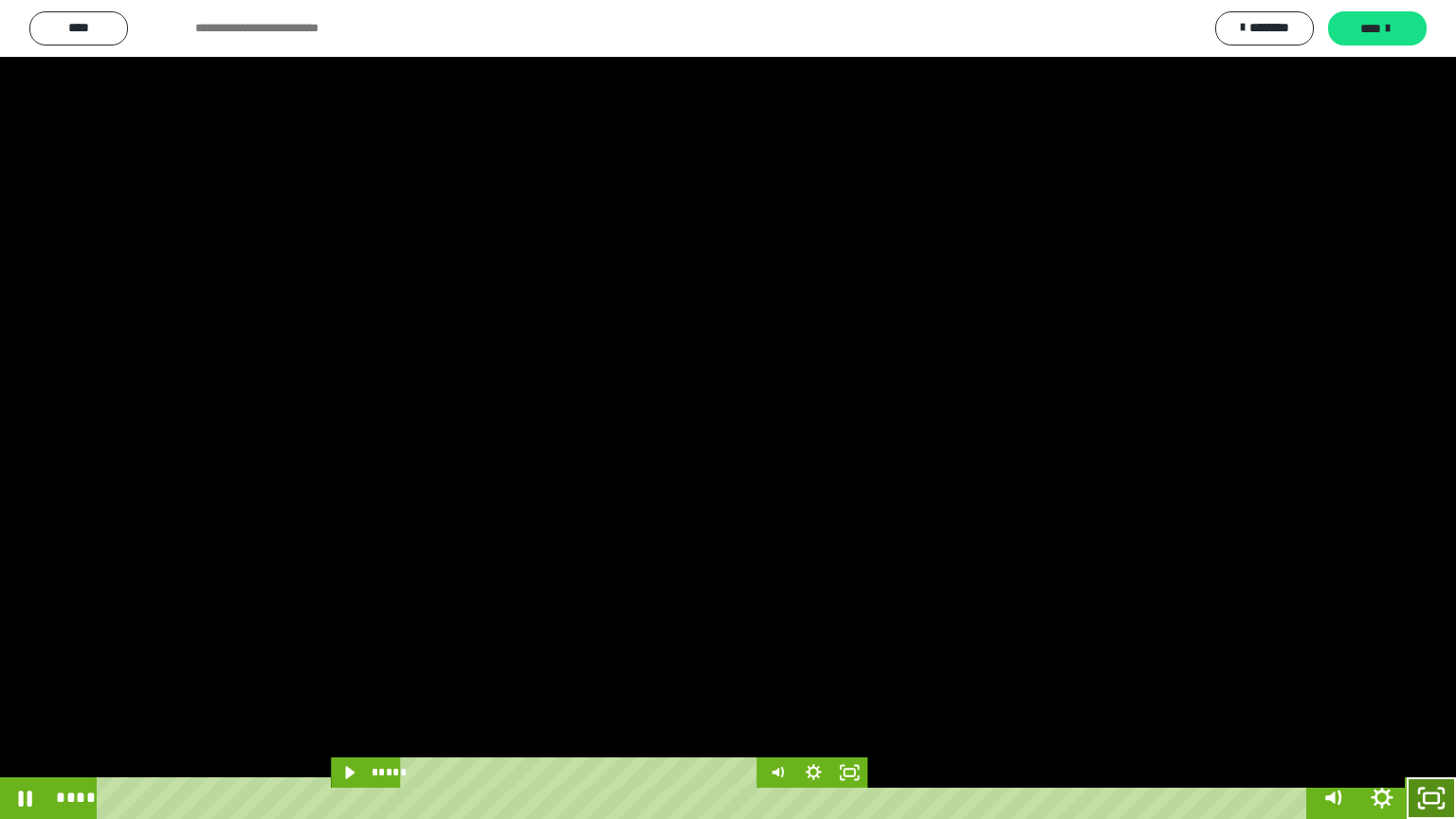 click 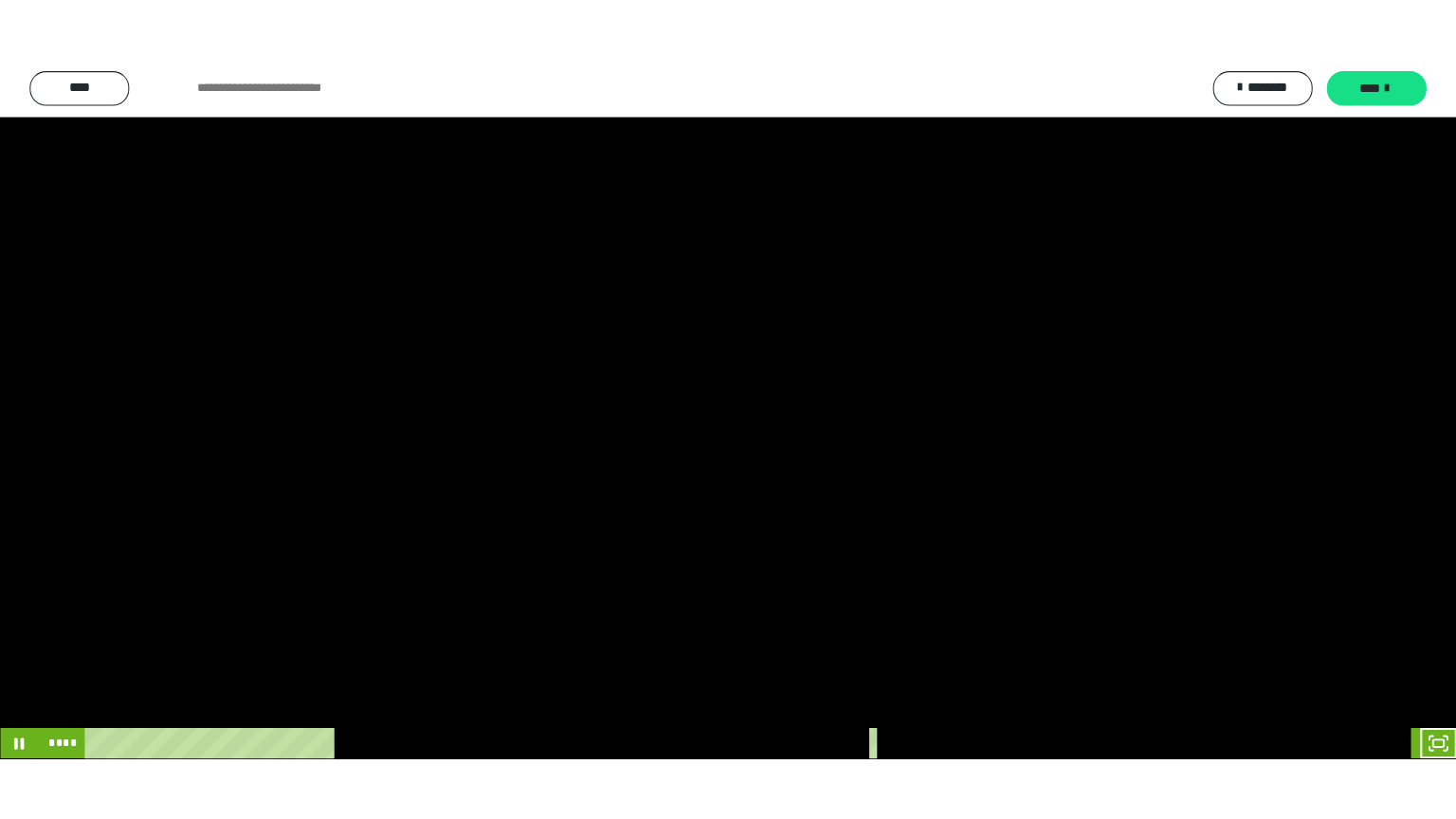 scroll, scrollTop: 4090, scrollLeft: 0, axis: vertical 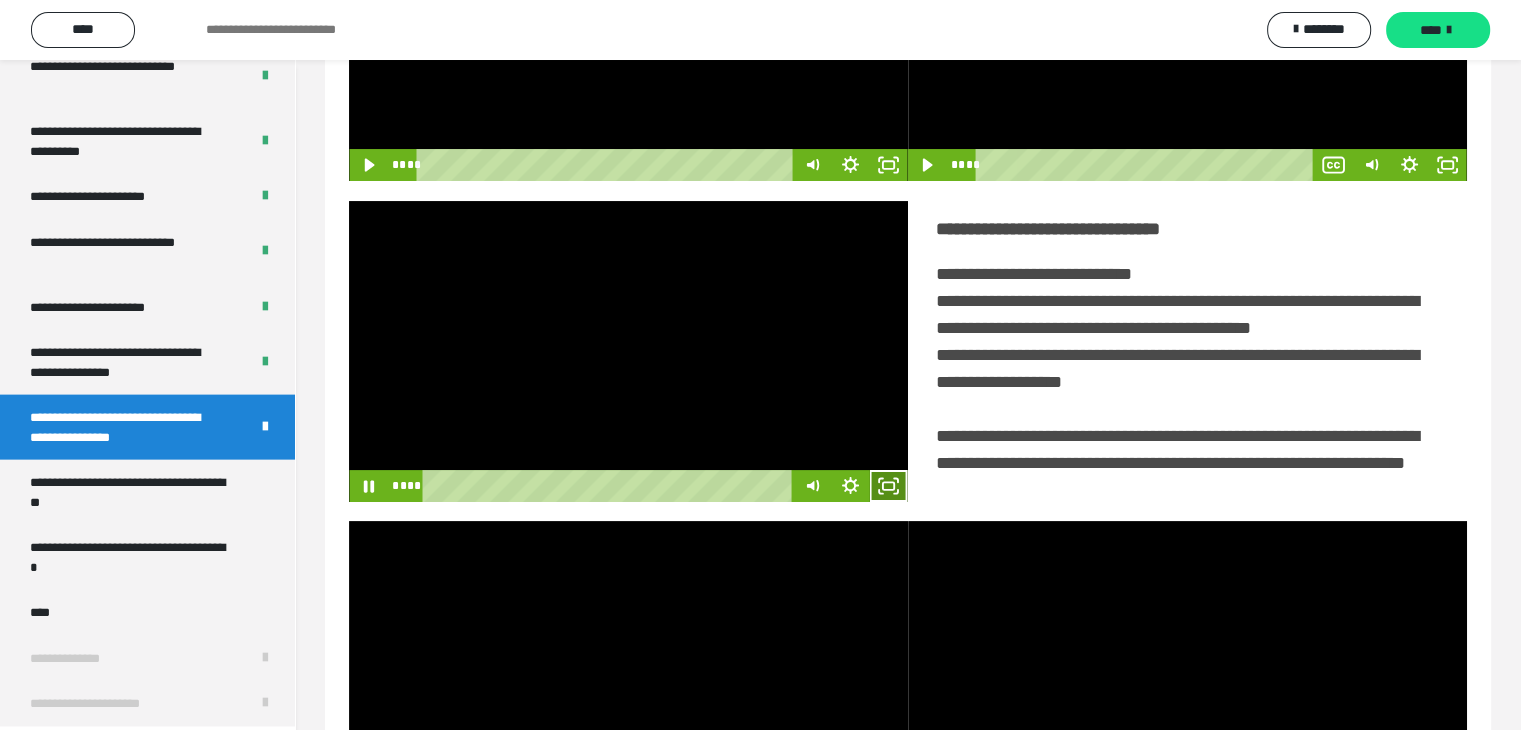 click 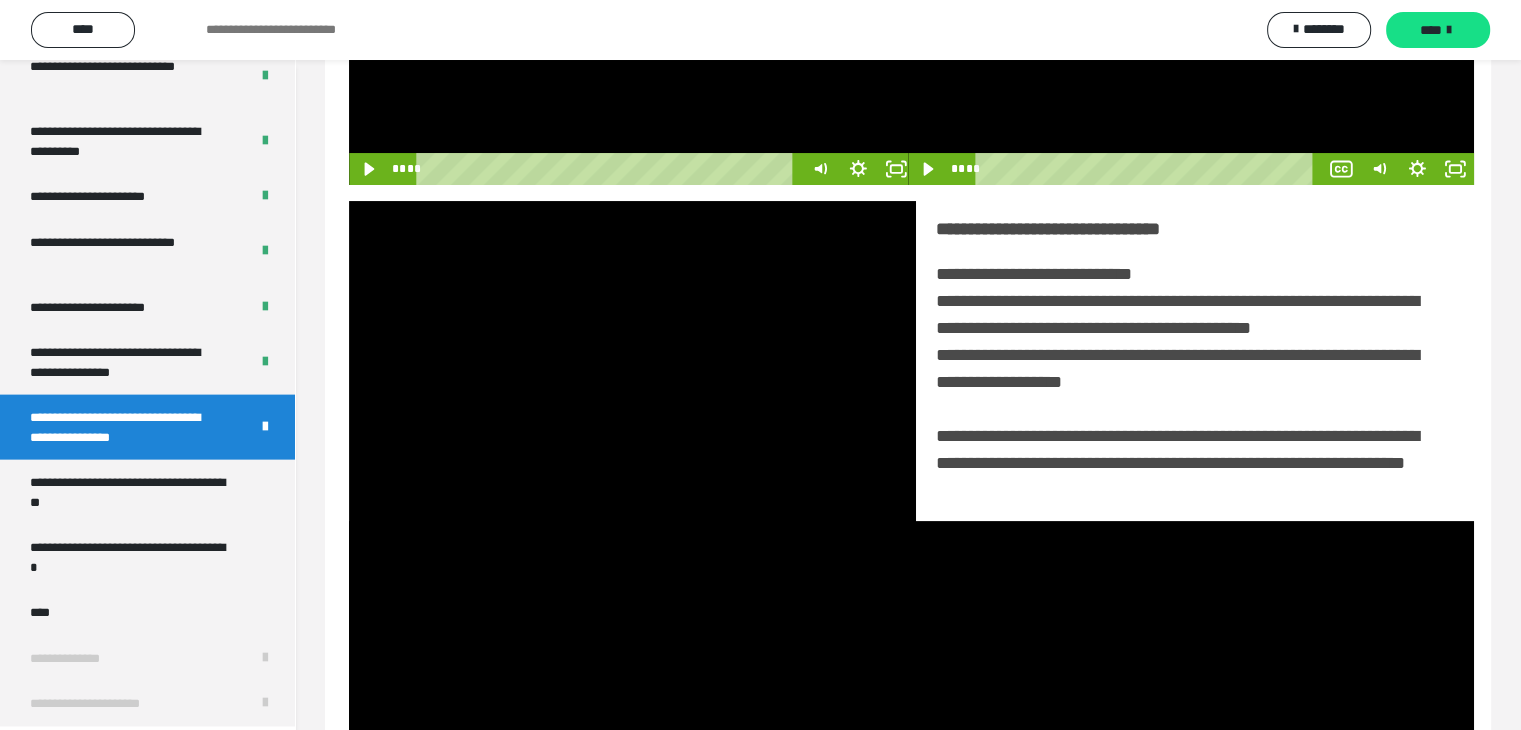 scroll, scrollTop: 4180, scrollLeft: 0, axis: vertical 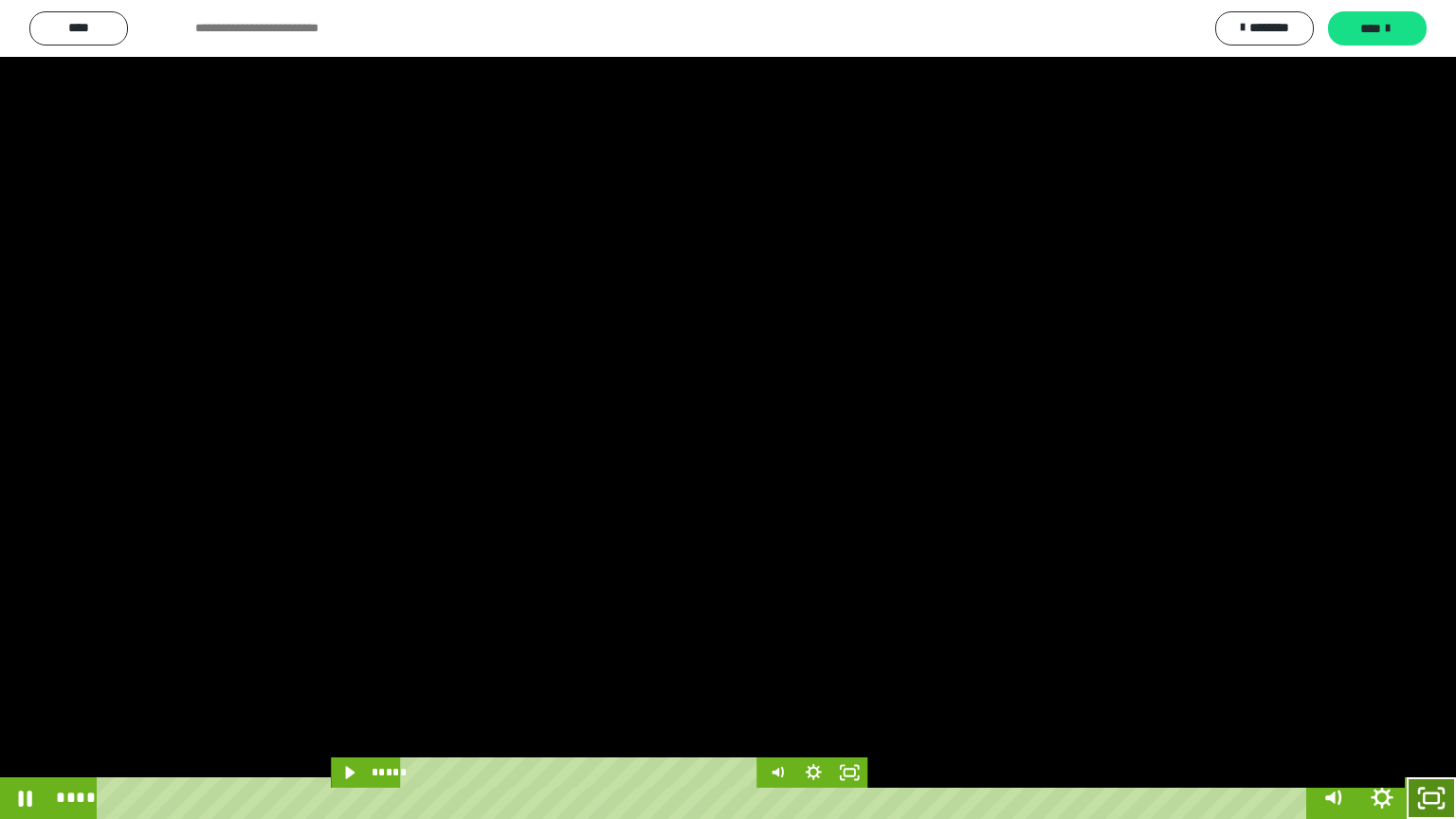 click 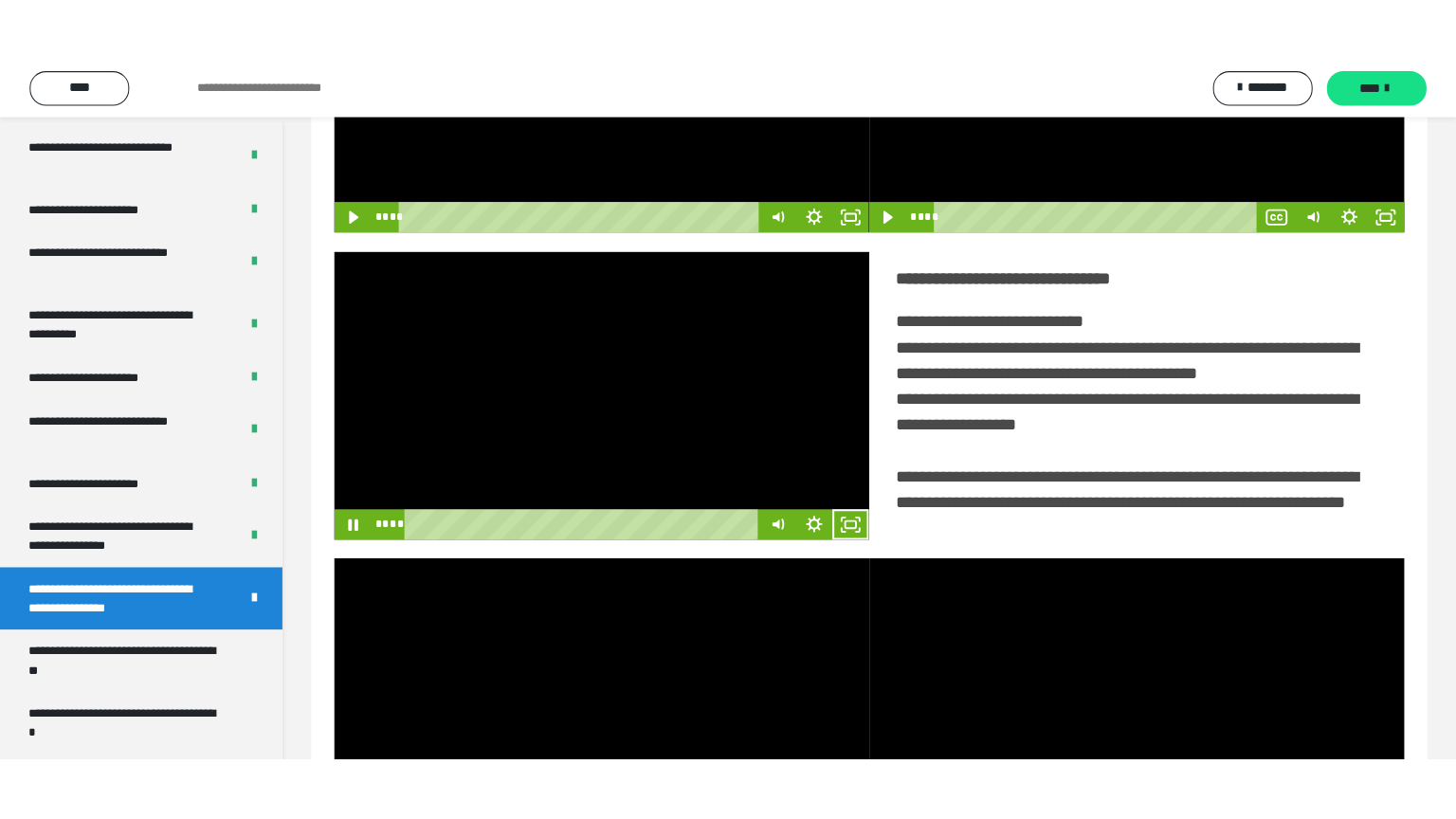 scroll, scrollTop: 4090, scrollLeft: 0, axis: vertical 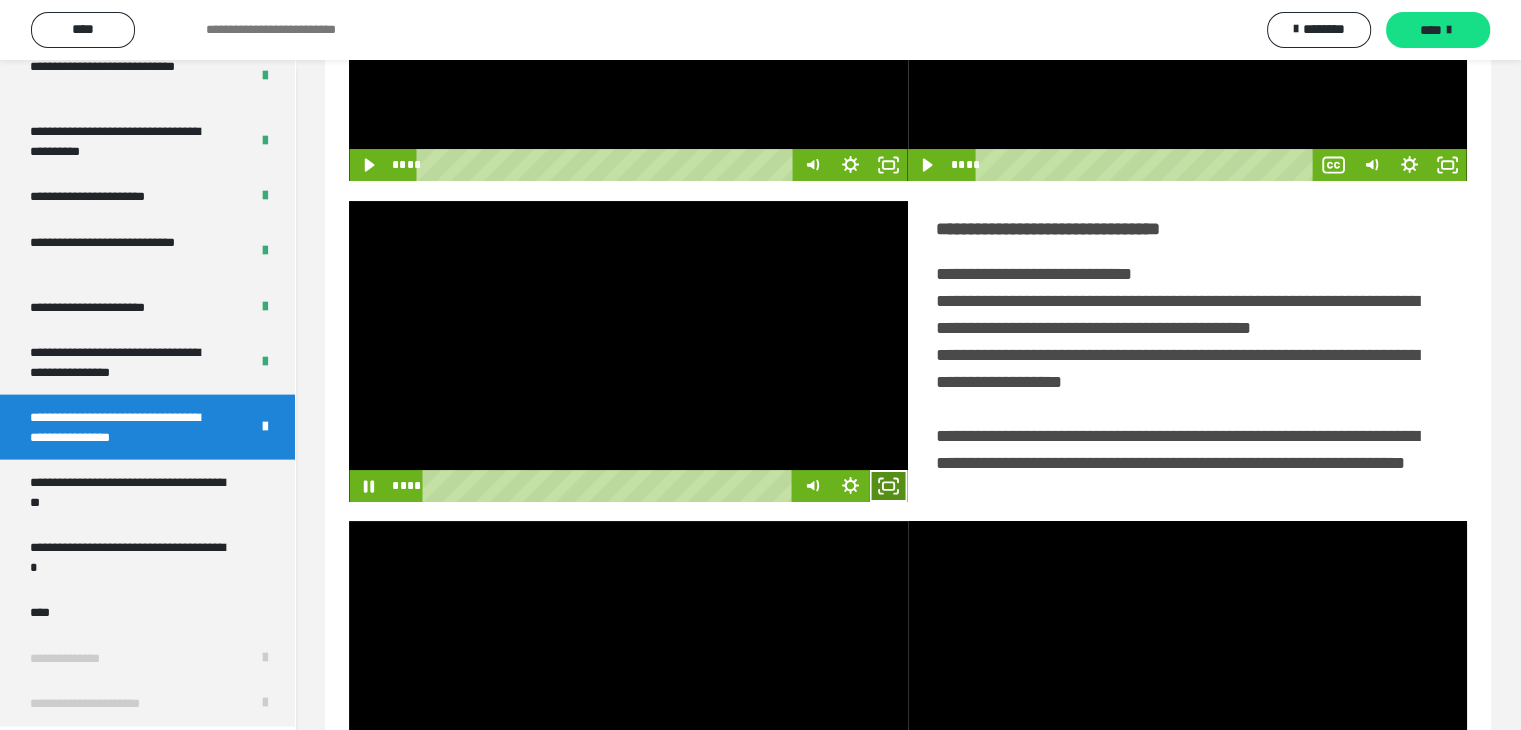 click 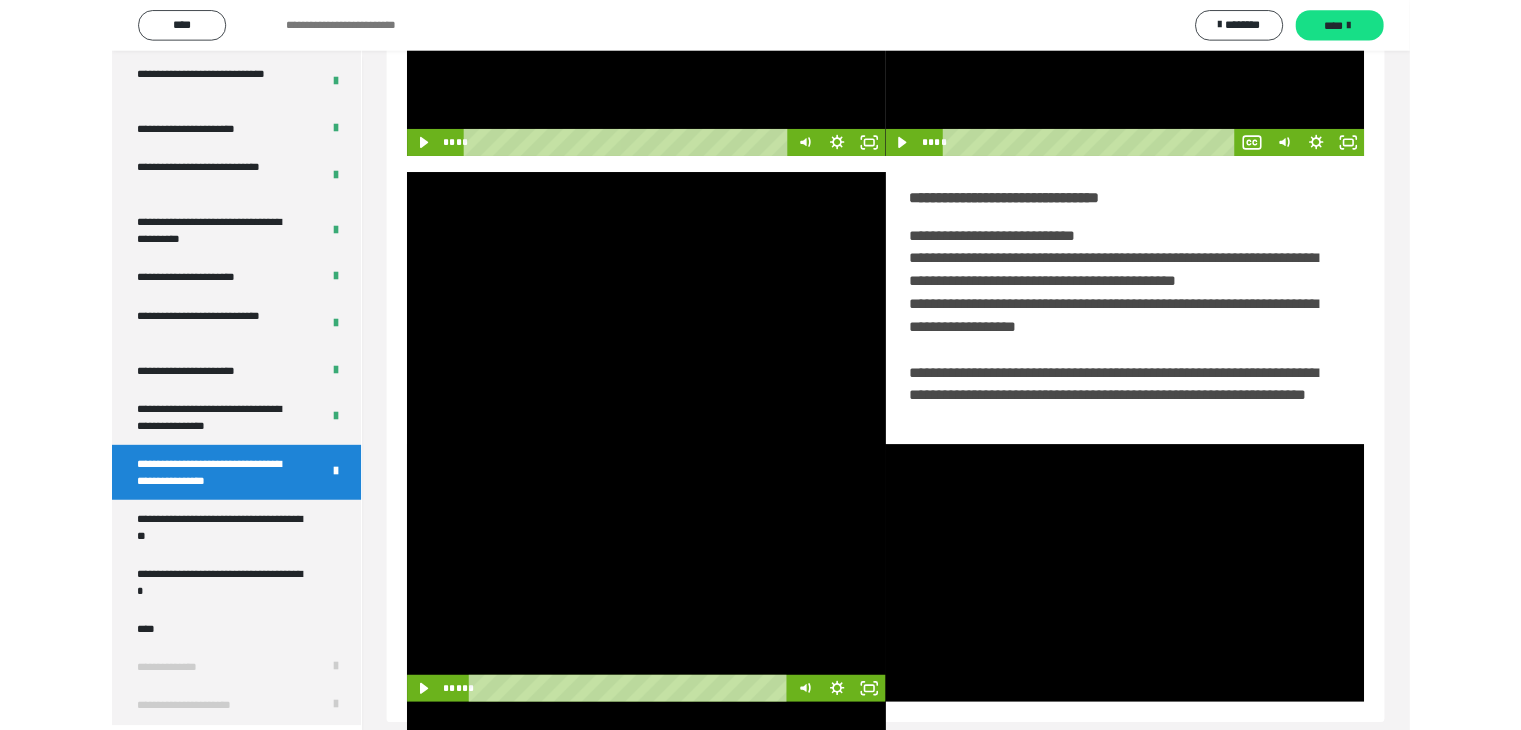 scroll, scrollTop: 4180, scrollLeft: 0, axis: vertical 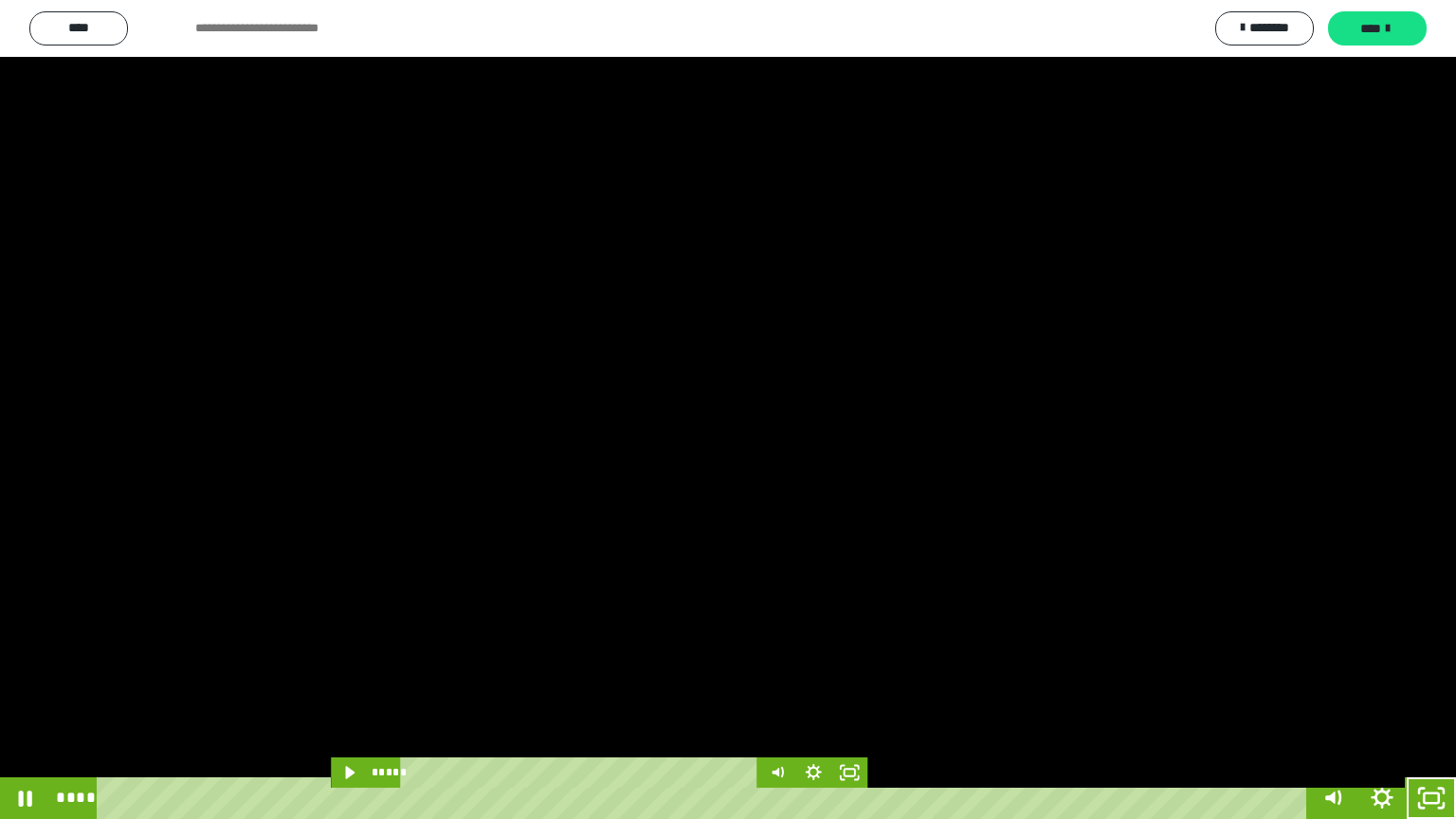 click at bounding box center (728, 410) 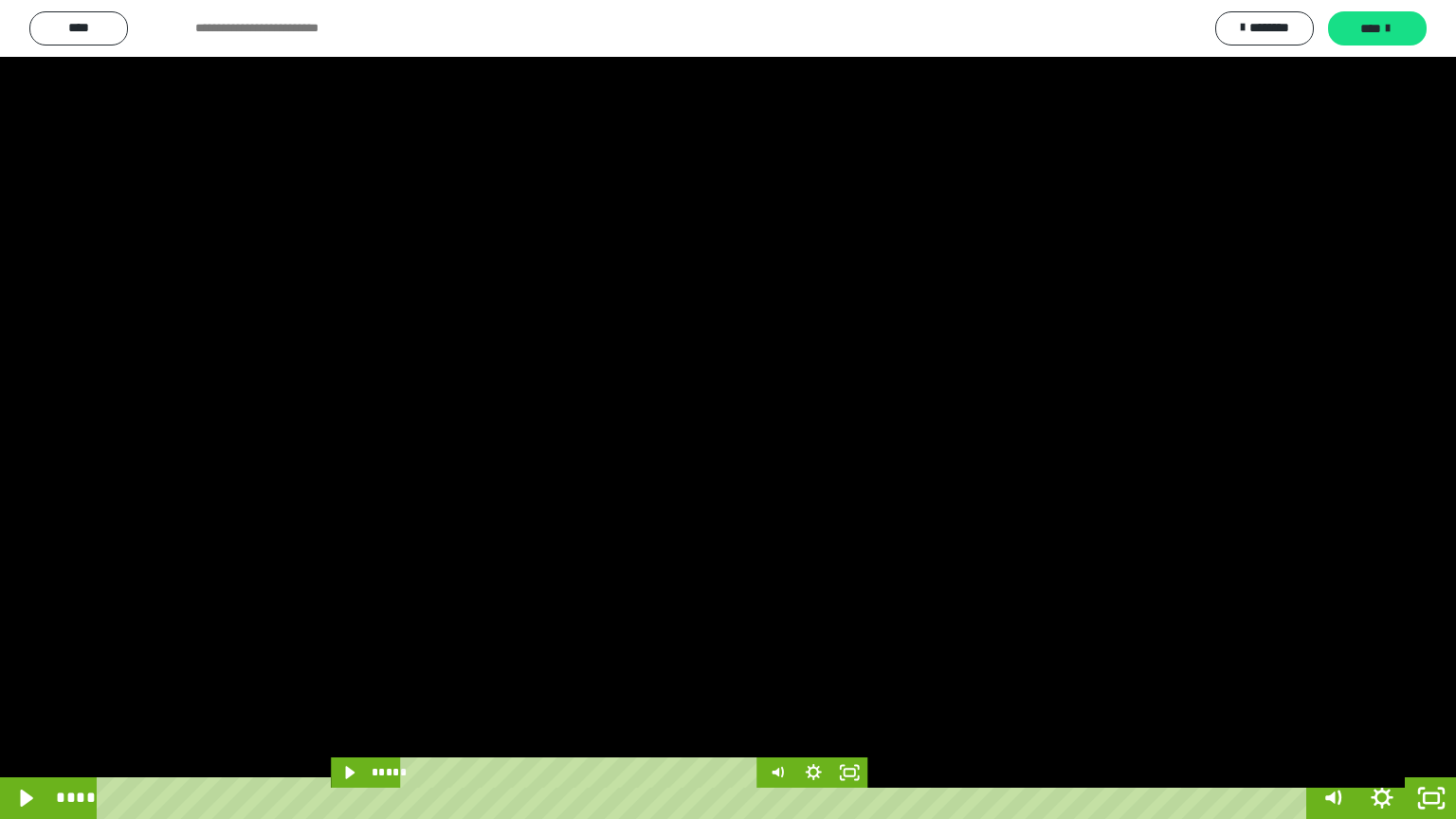 click at bounding box center (728, 410) 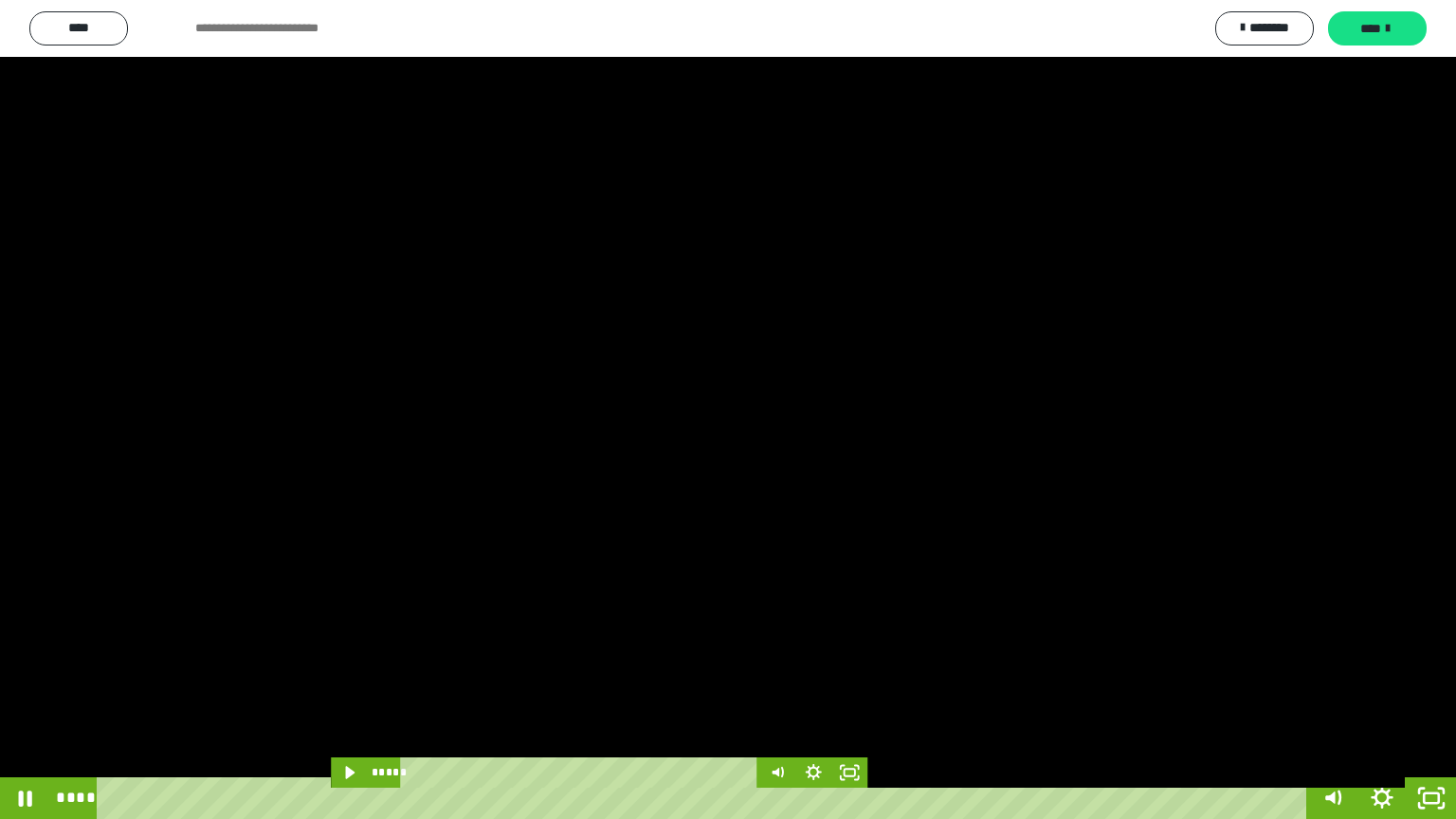 click at bounding box center (728, 410) 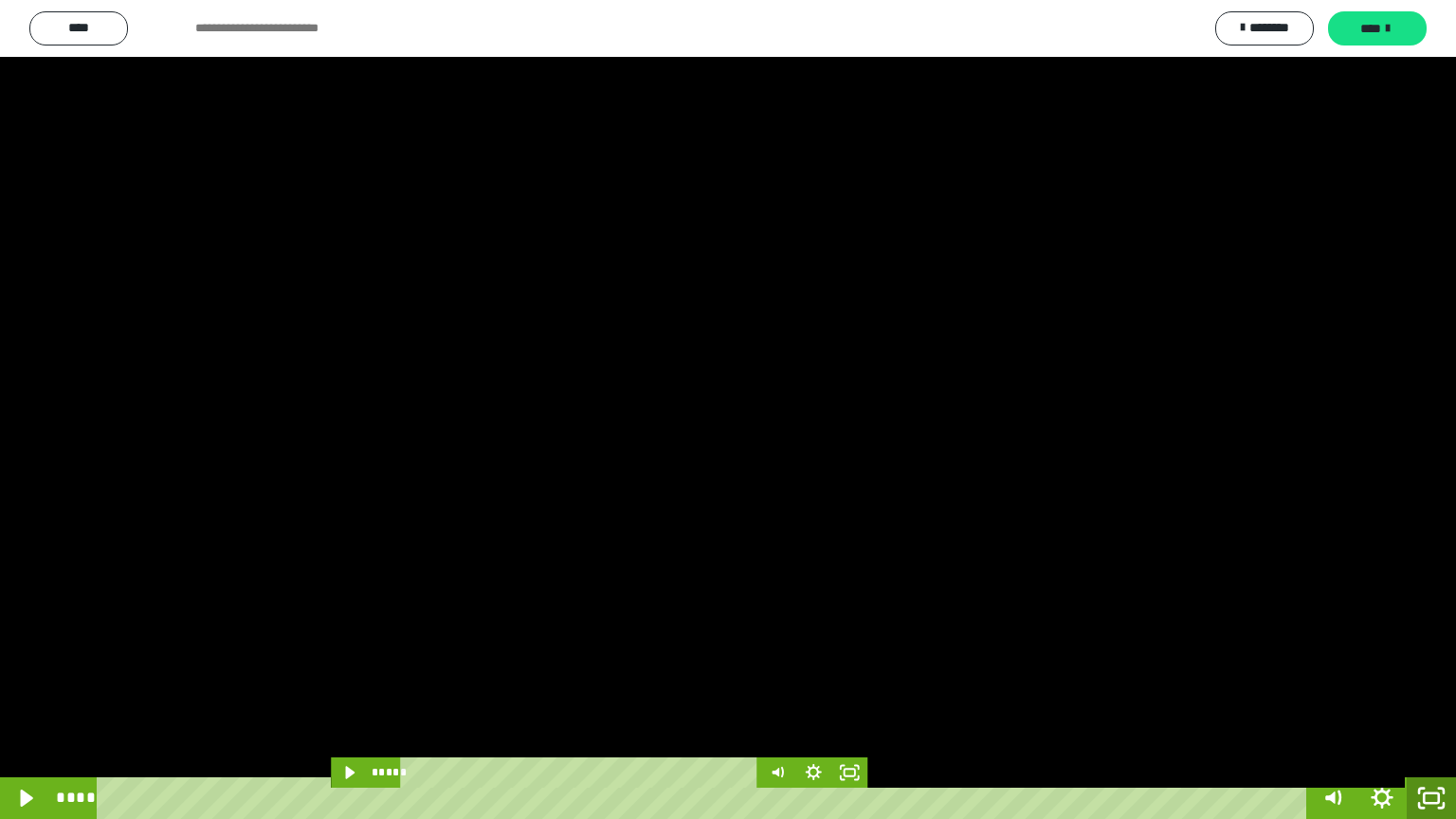 click 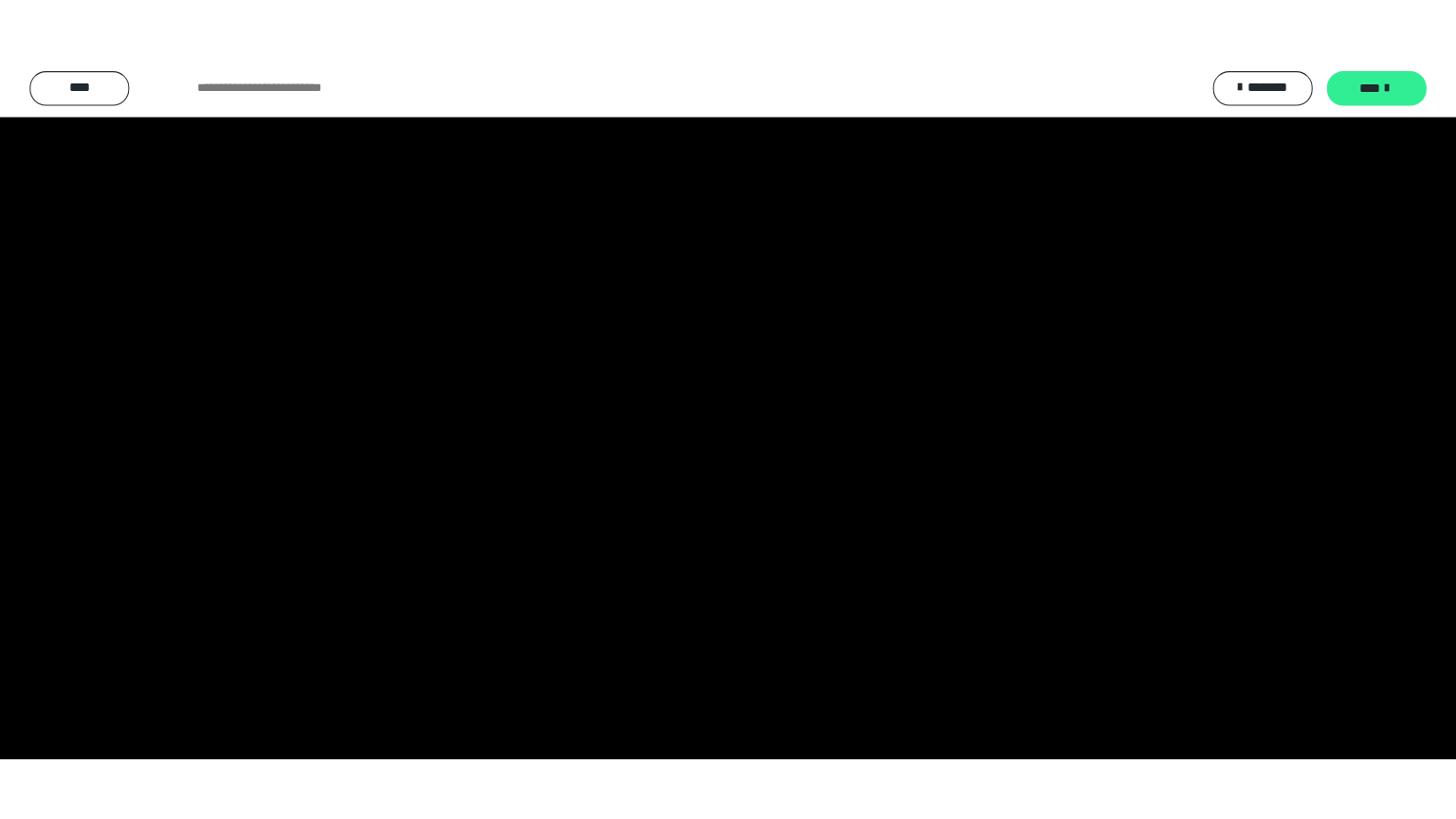scroll, scrollTop: 4090, scrollLeft: 0, axis: vertical 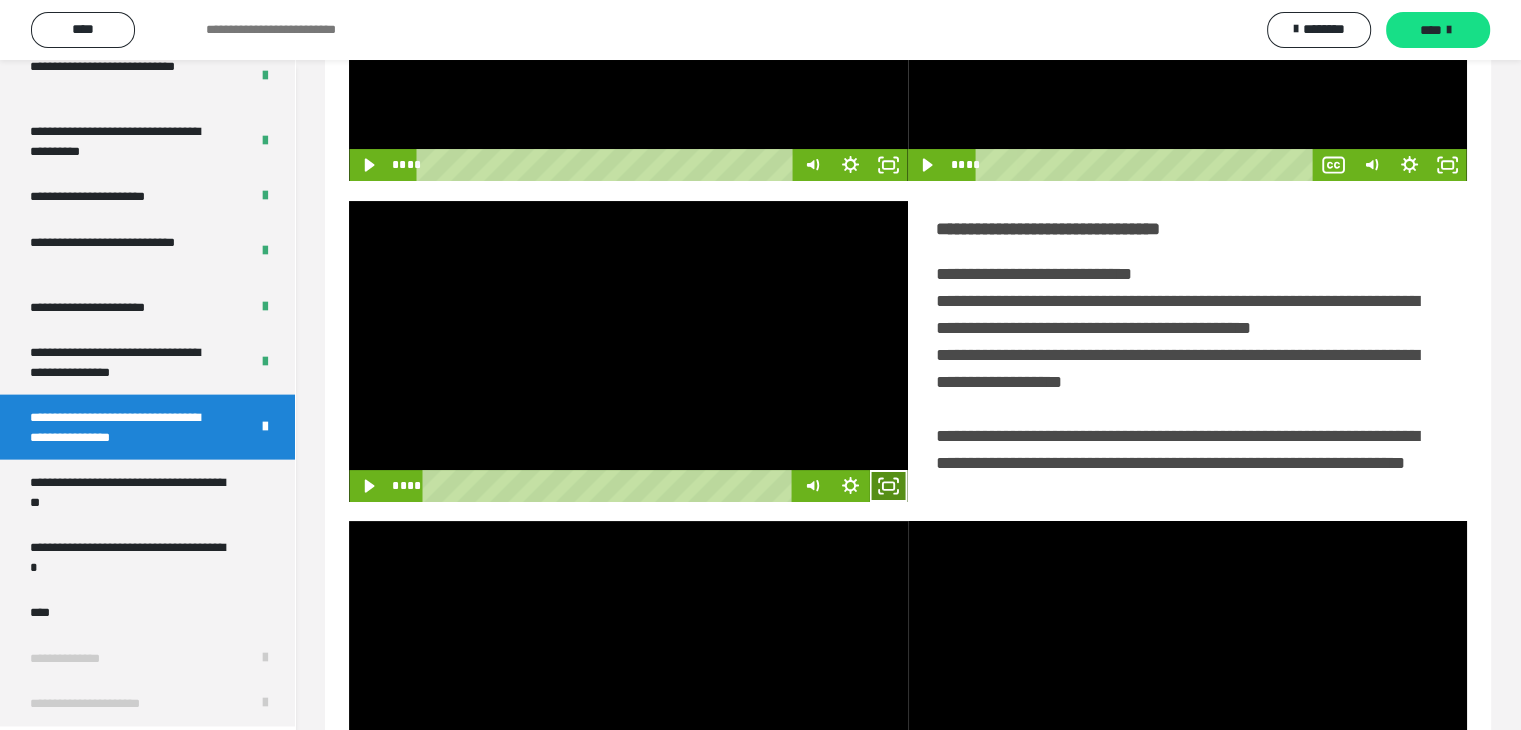 click 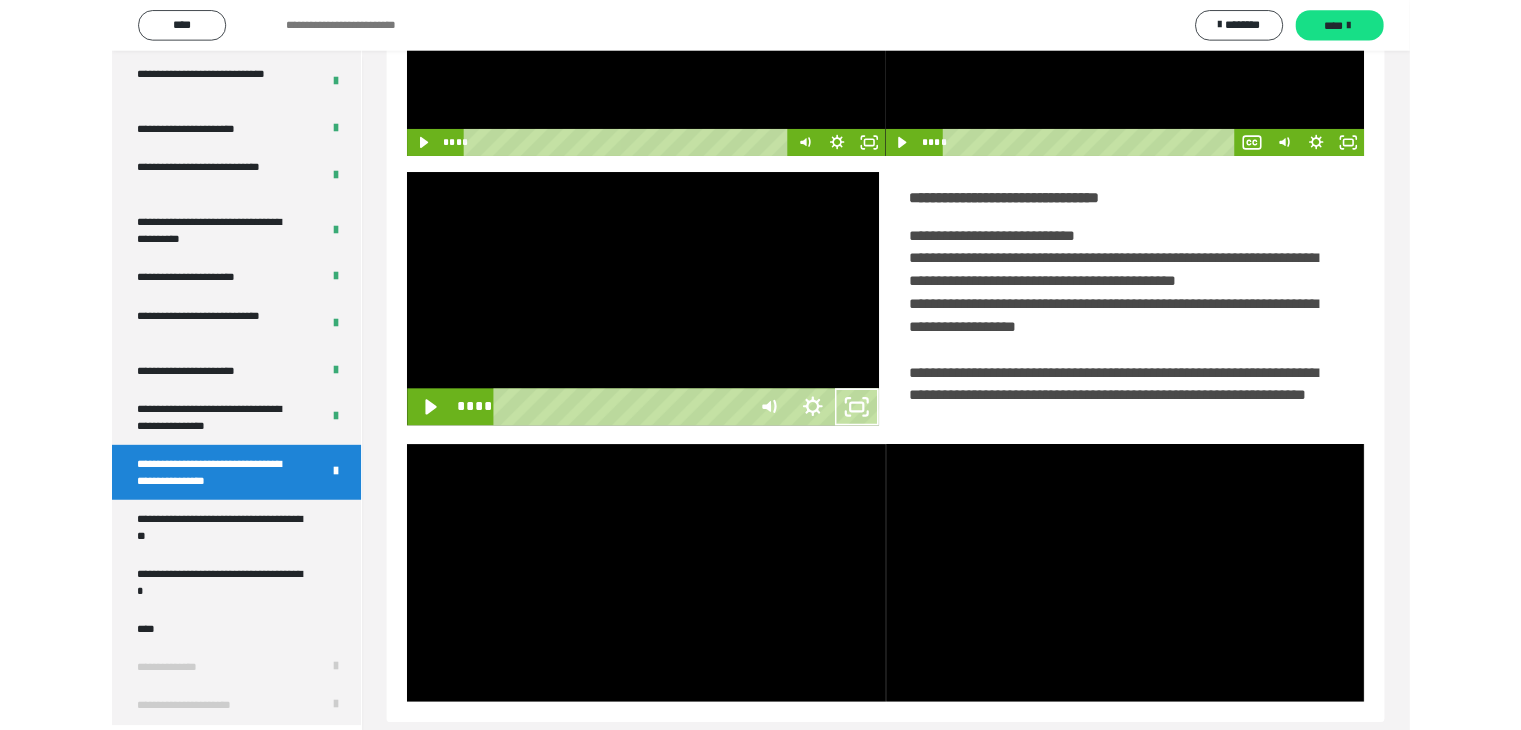 scroll, scrollTop: 4180, scrollLeft: 0, axis: vertical 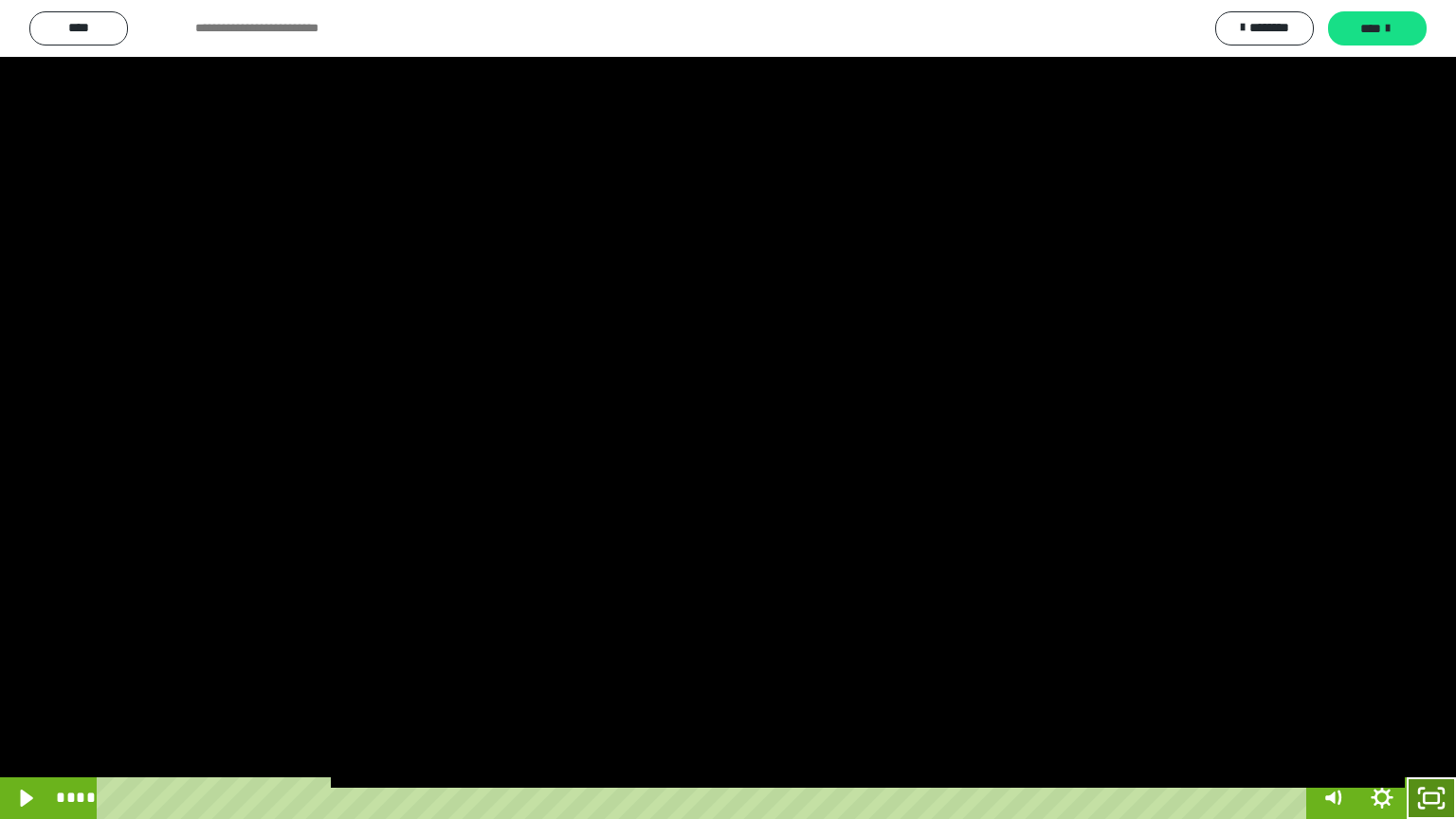 click 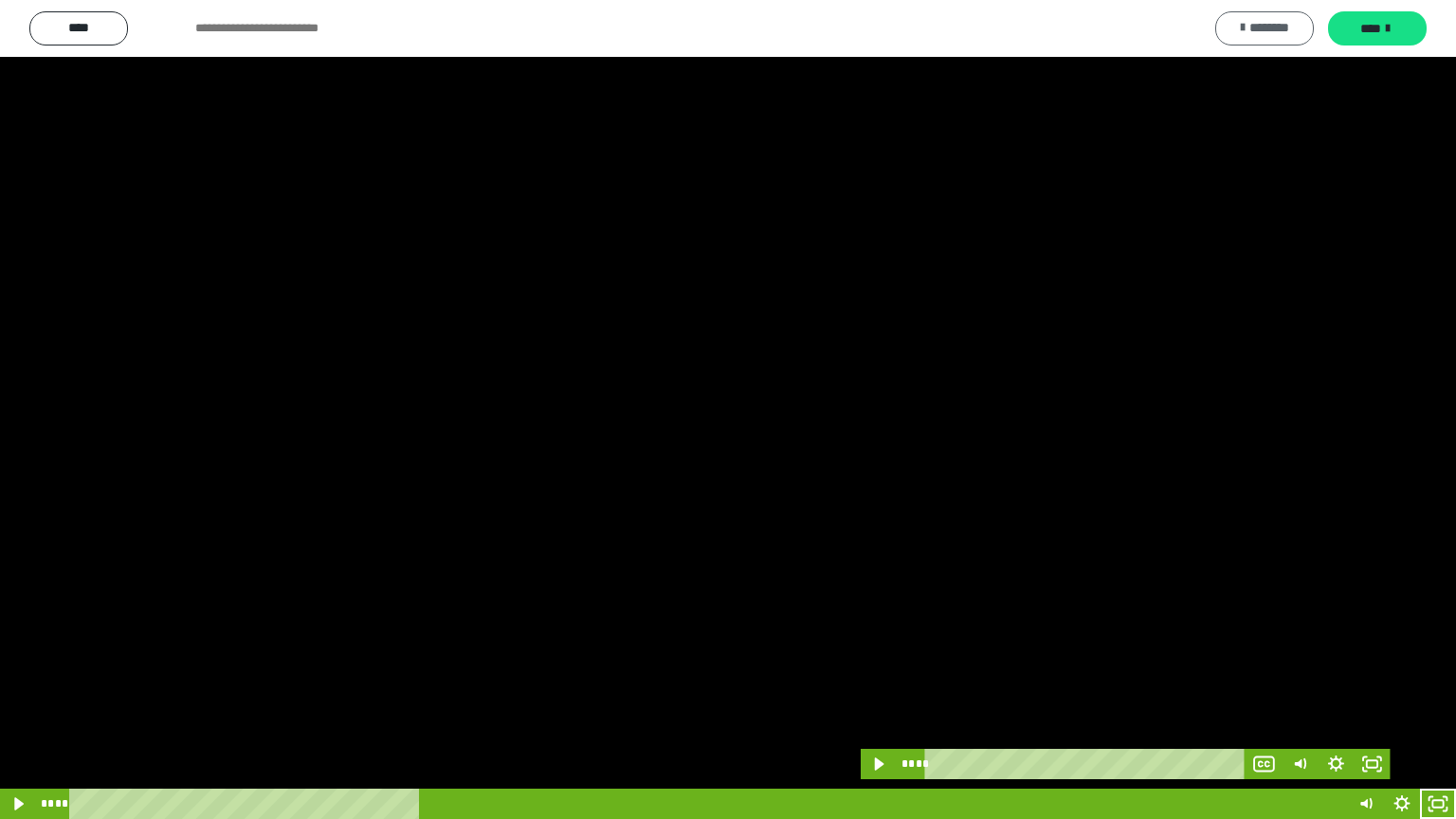 scroll, scrollTop: 4090, scrollLeft: 0, axis: vertical 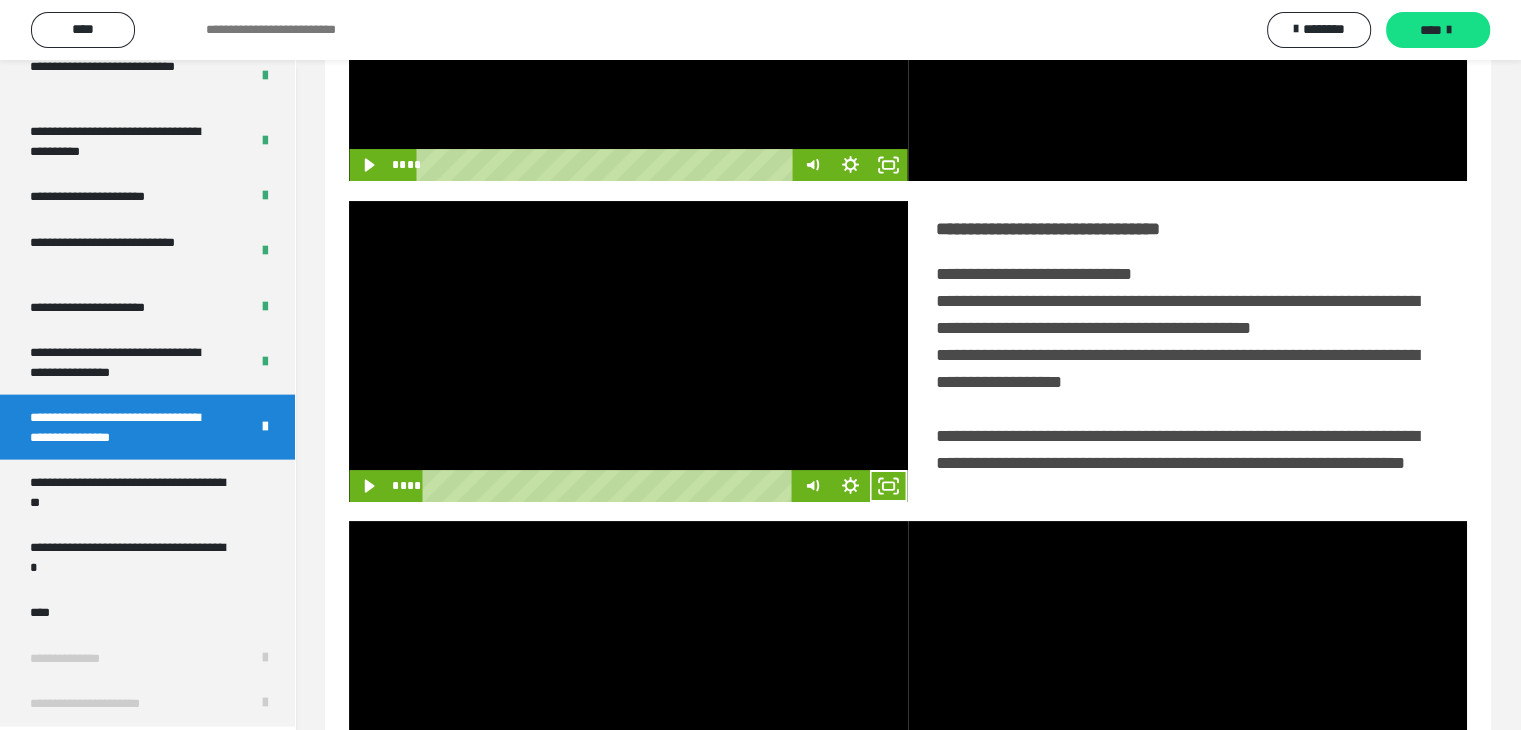 click at bounding box center (628, 351) 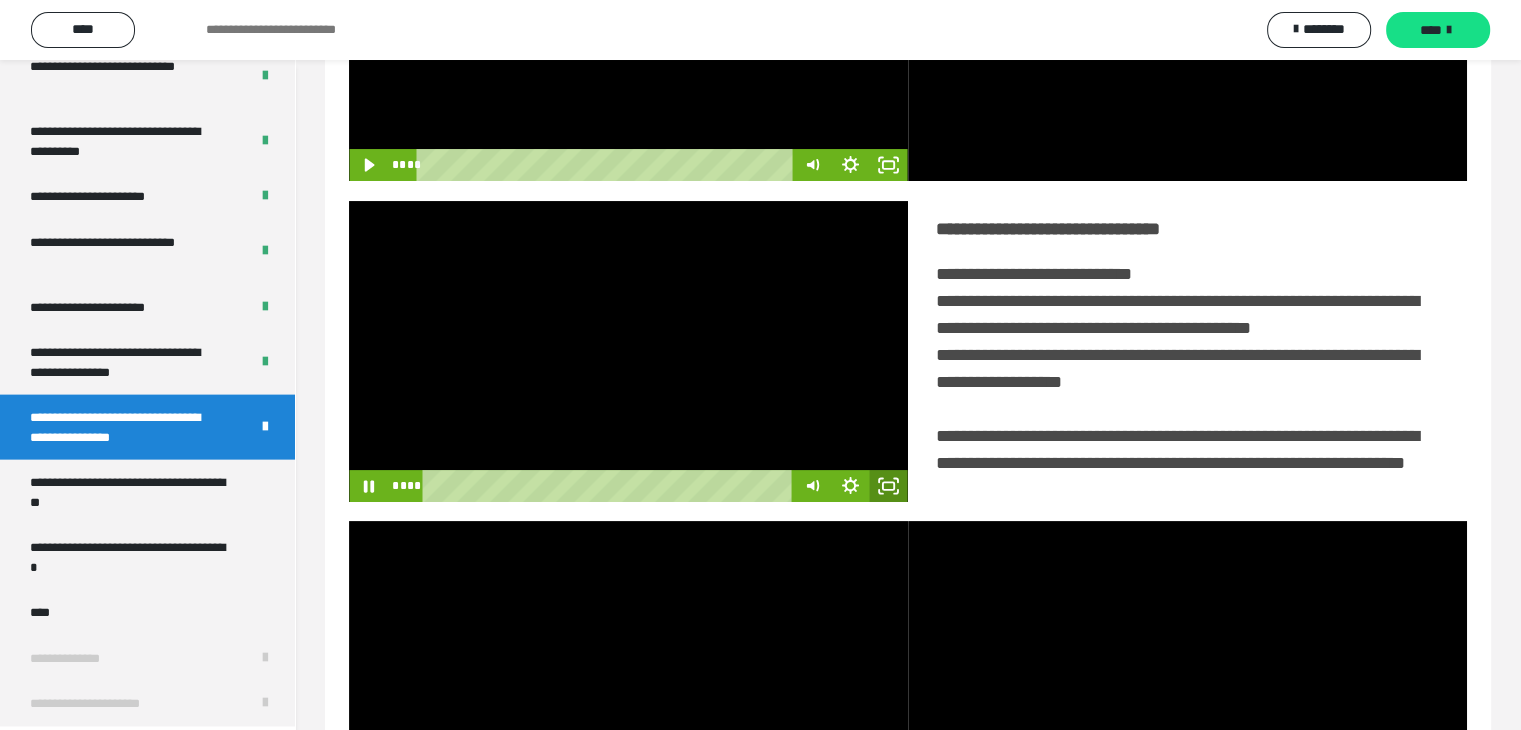 click 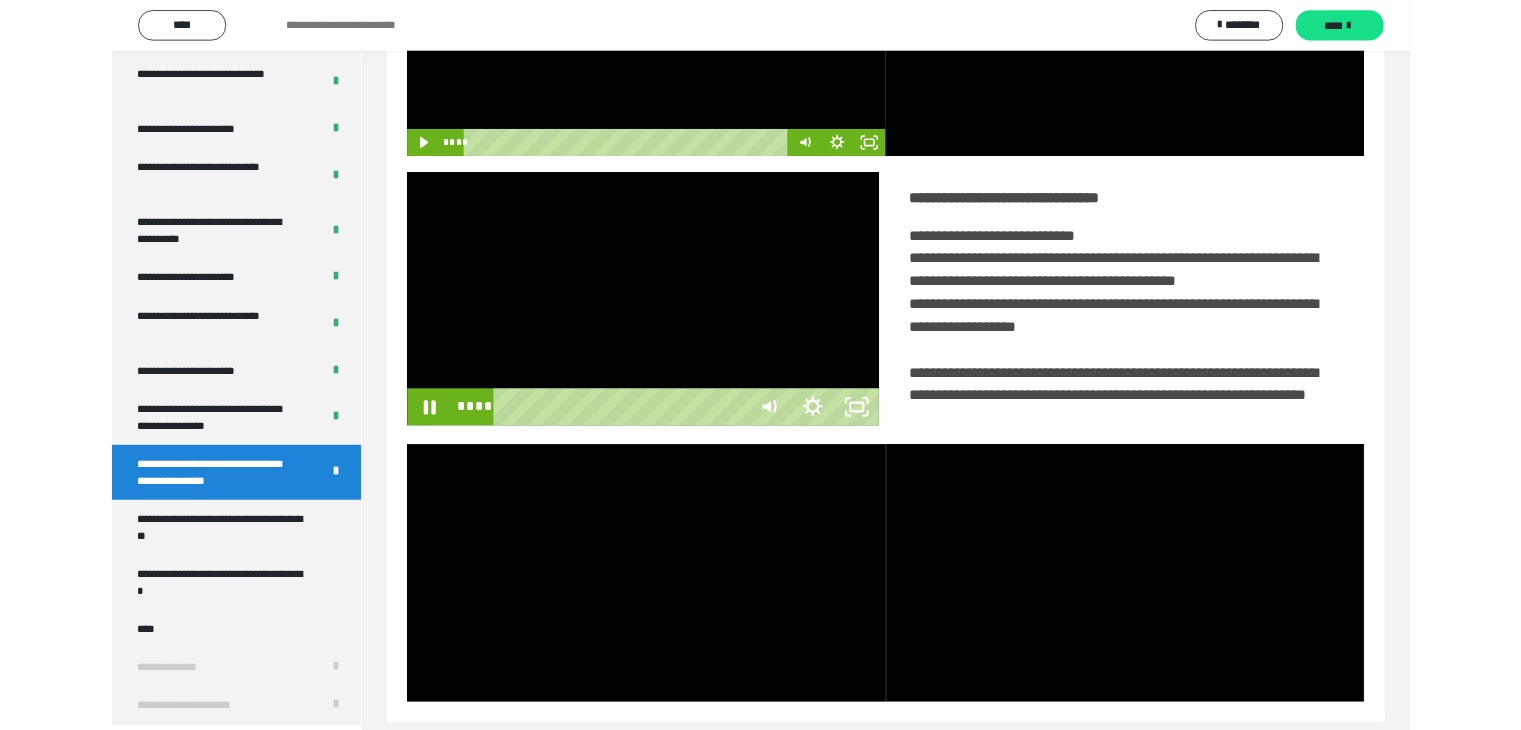 scroll, scrollTop: 4180, scrollLeft: 0, axis: vertical 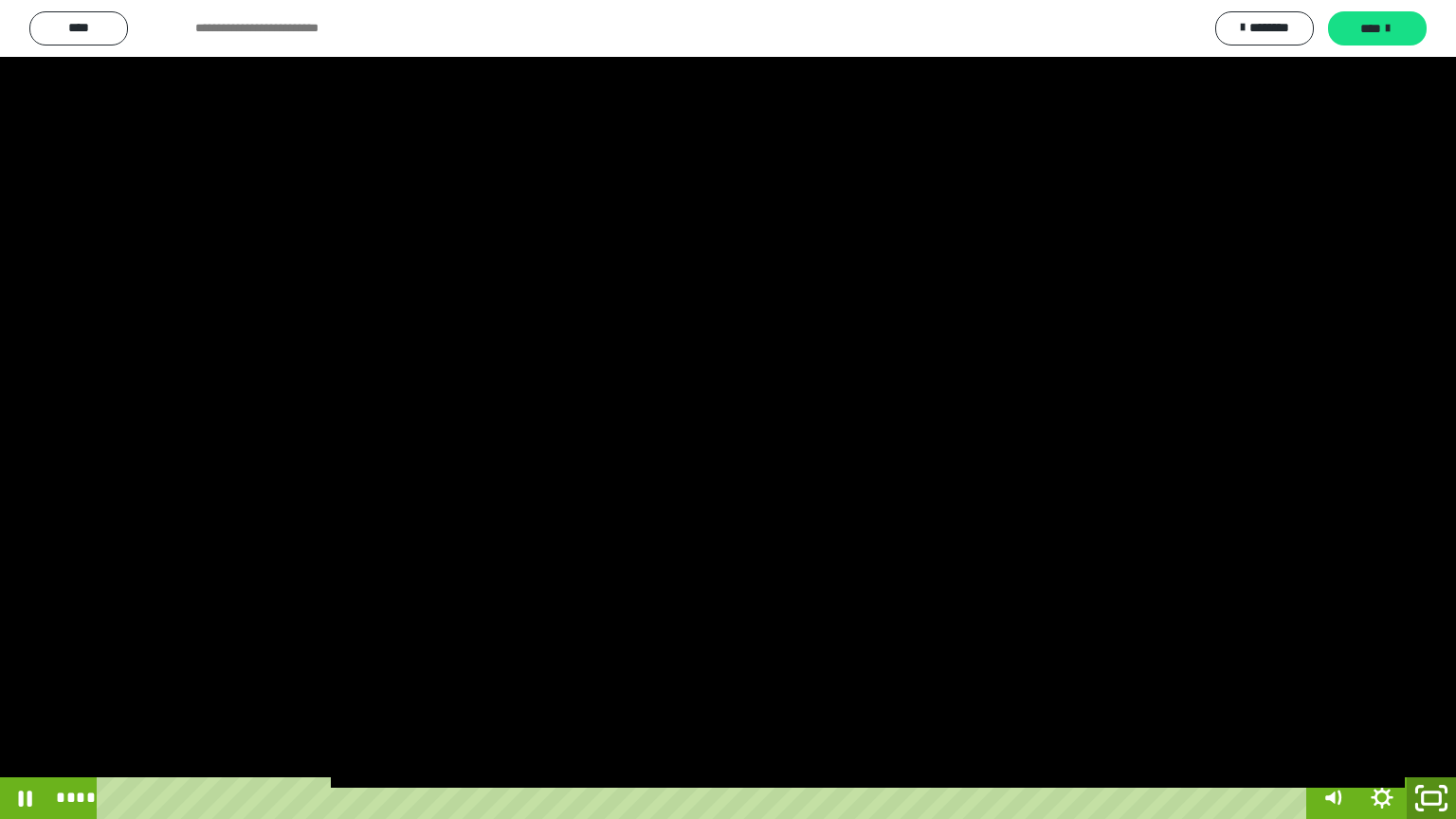 drag, startPoint x: 1435, startPoint y: 792, endPoint x: 1168, endPoint y: 12, distance: 824.43253 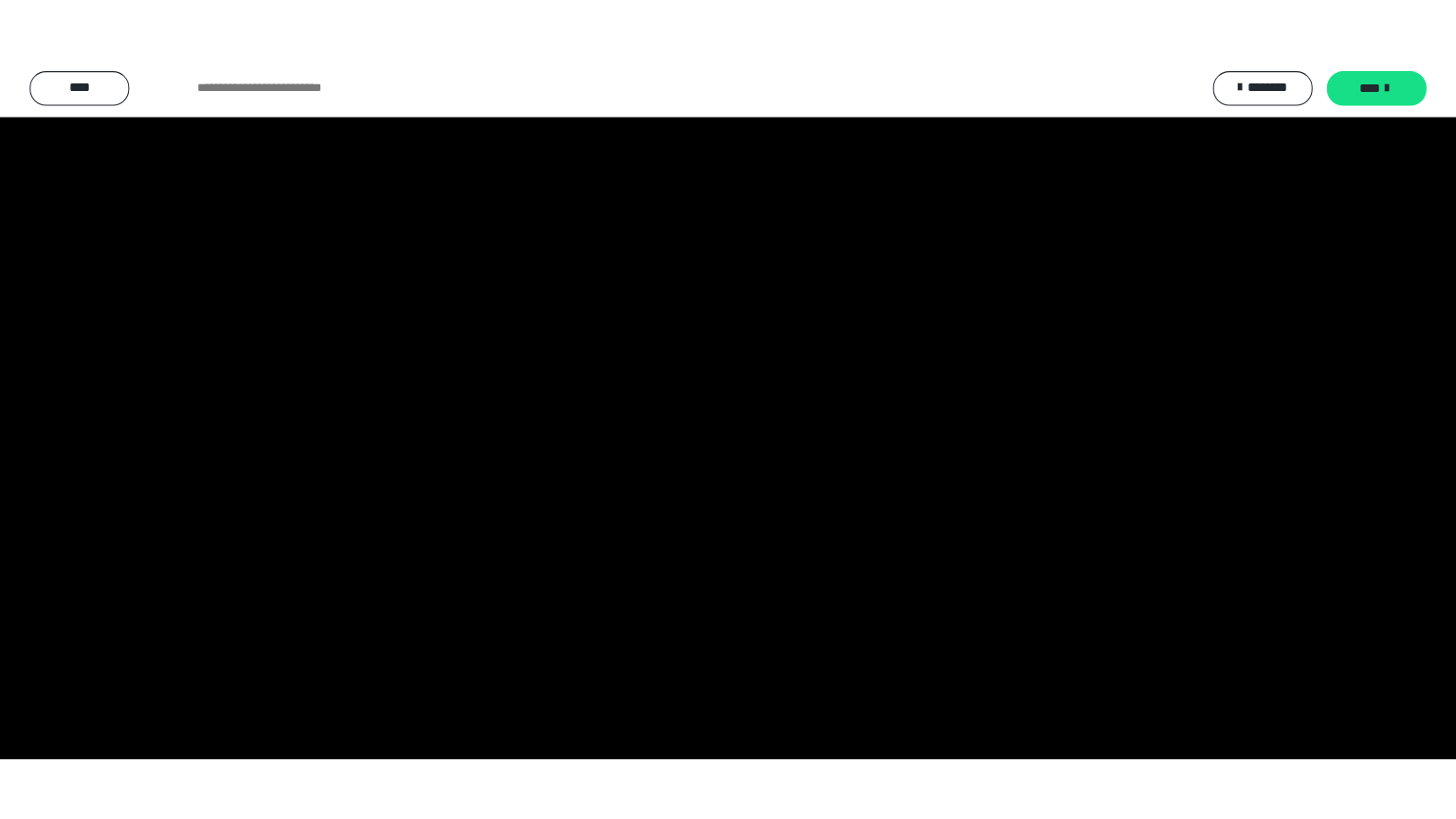 scroll, scrollTop: 4090, scrollLeft: 0, axis: vertical 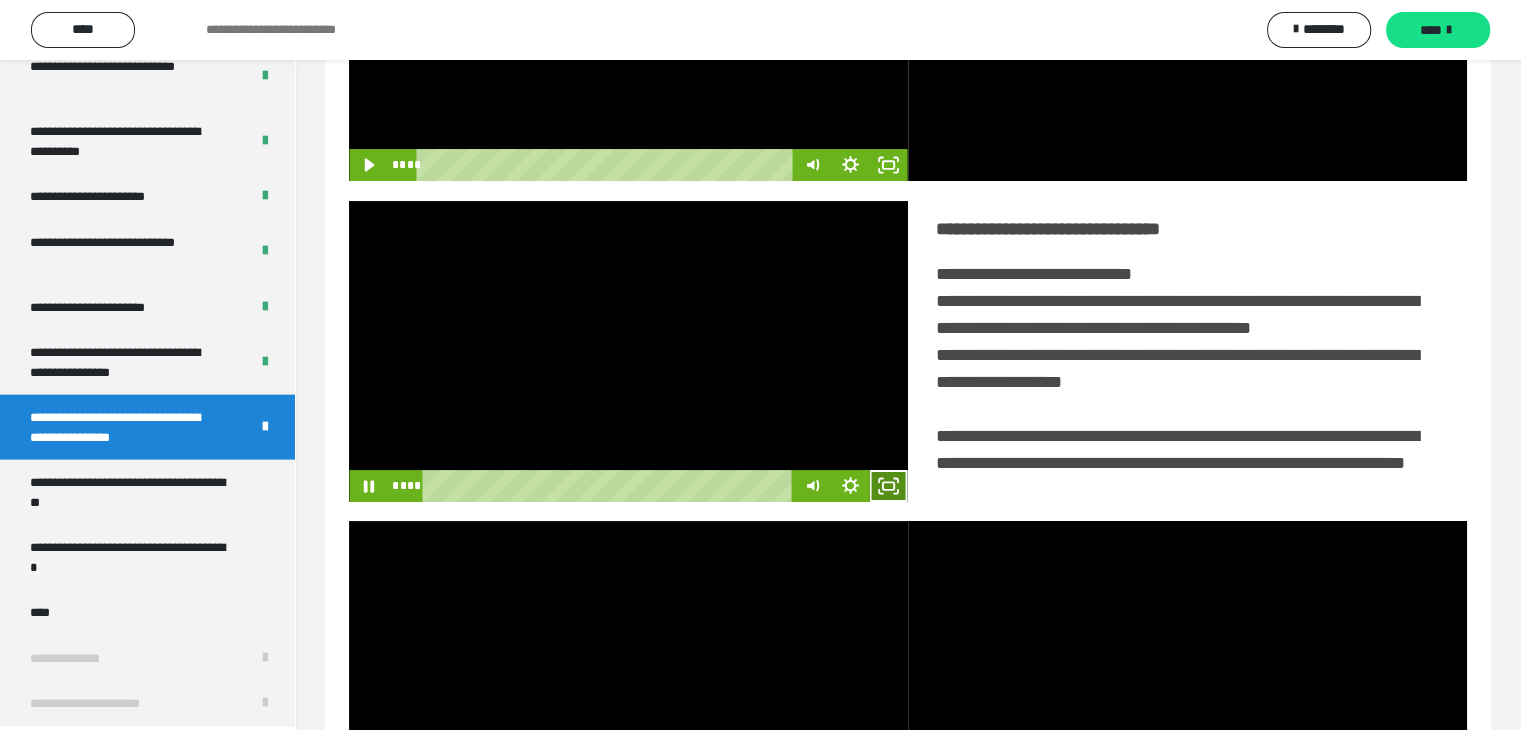 click 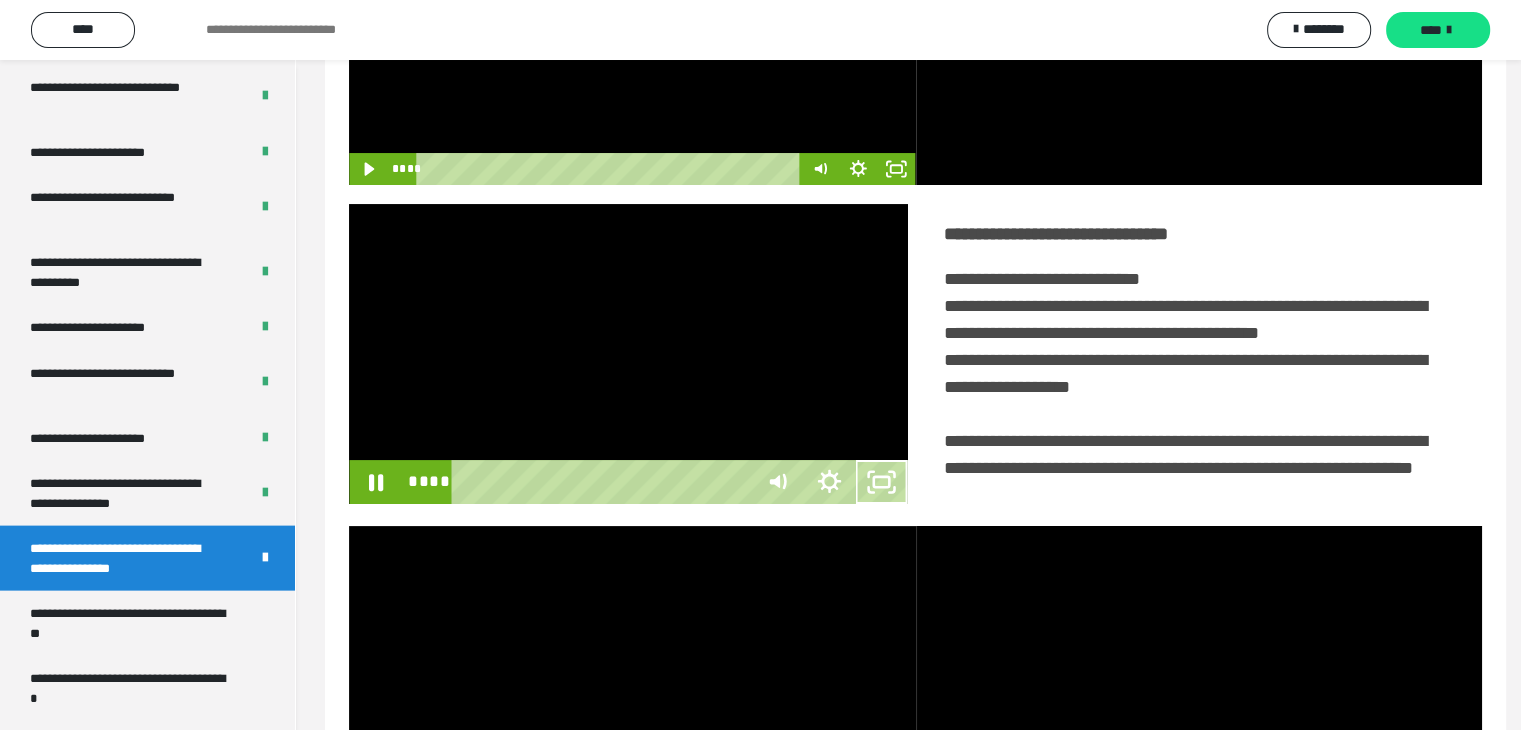 scroll, scrollTop: 4180, scrollLeft: 0, axis: vertical 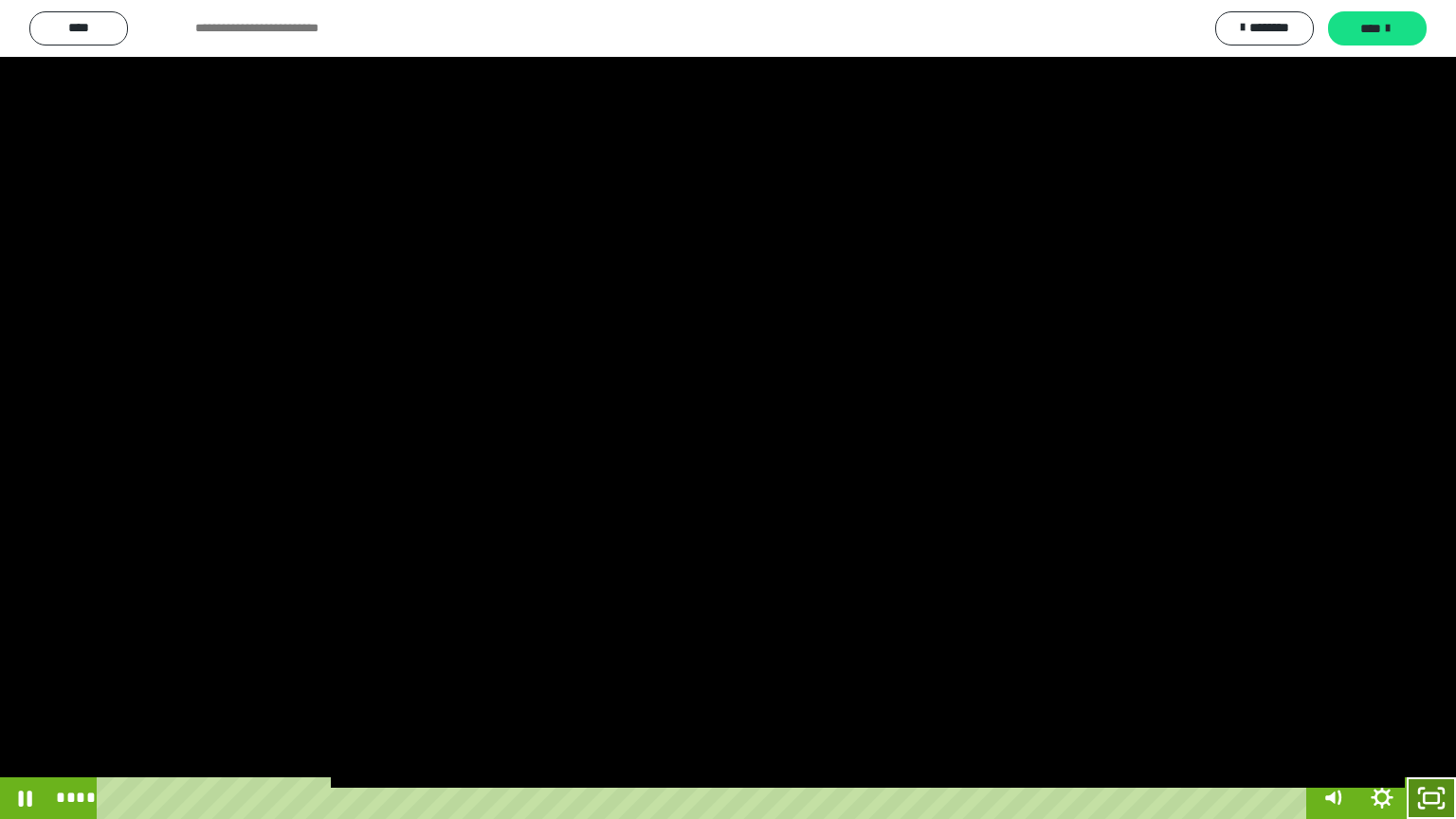 drag, startPoint x: 1429, startPoint y: 798, endPoint x: 1295, endPoint y: 6, distance: 803.25587 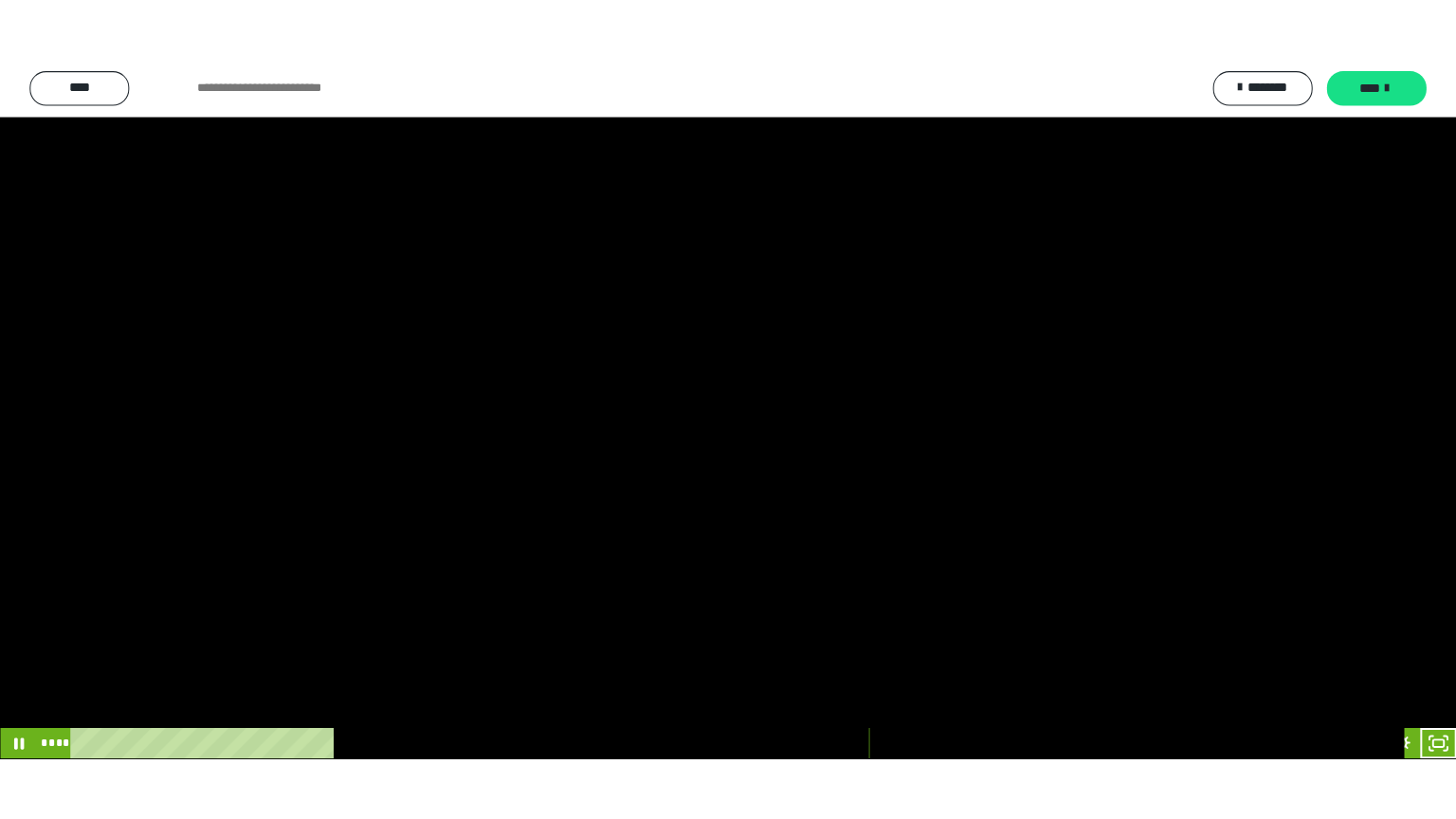 scroll, scrollTop: 4090, scrollLeft: 0, axis: vertical 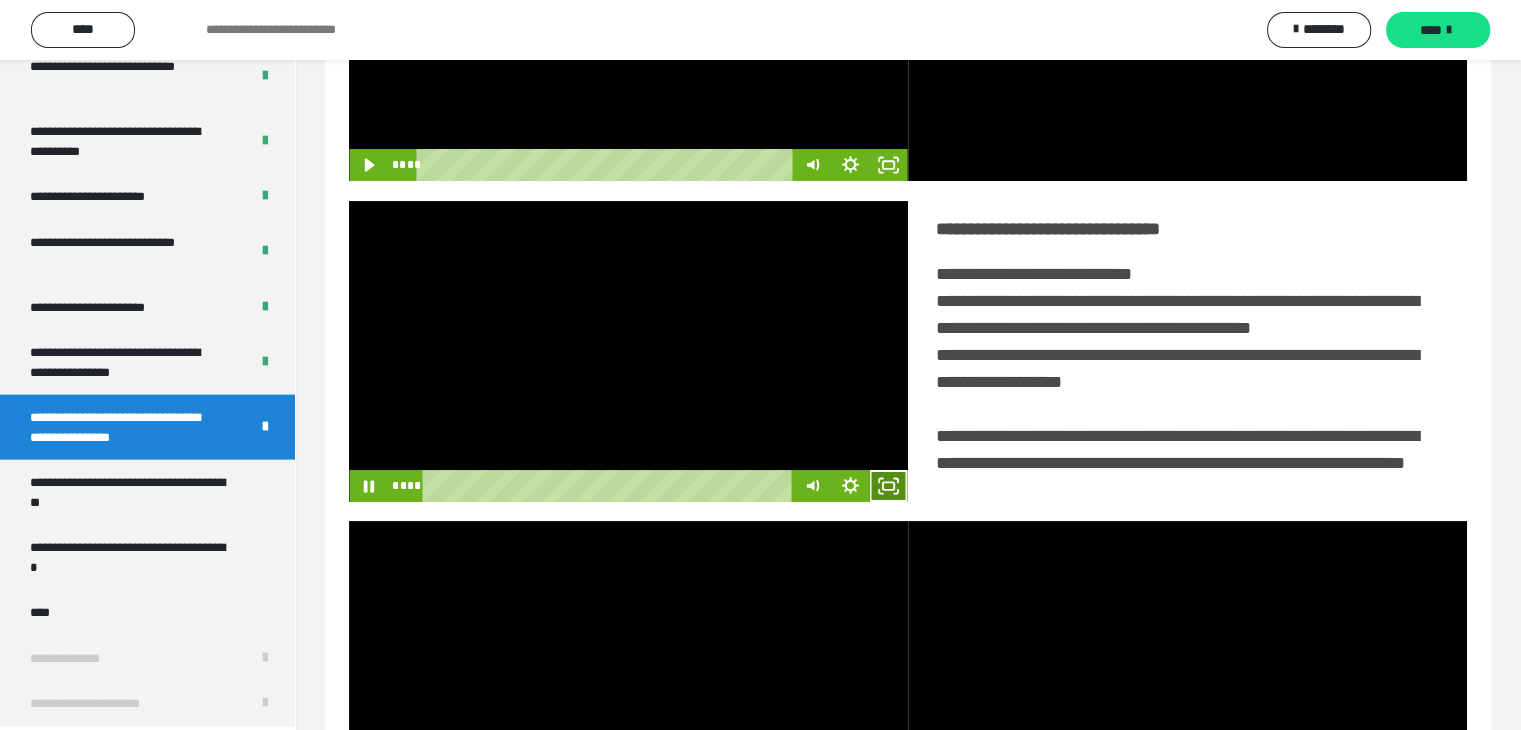 click 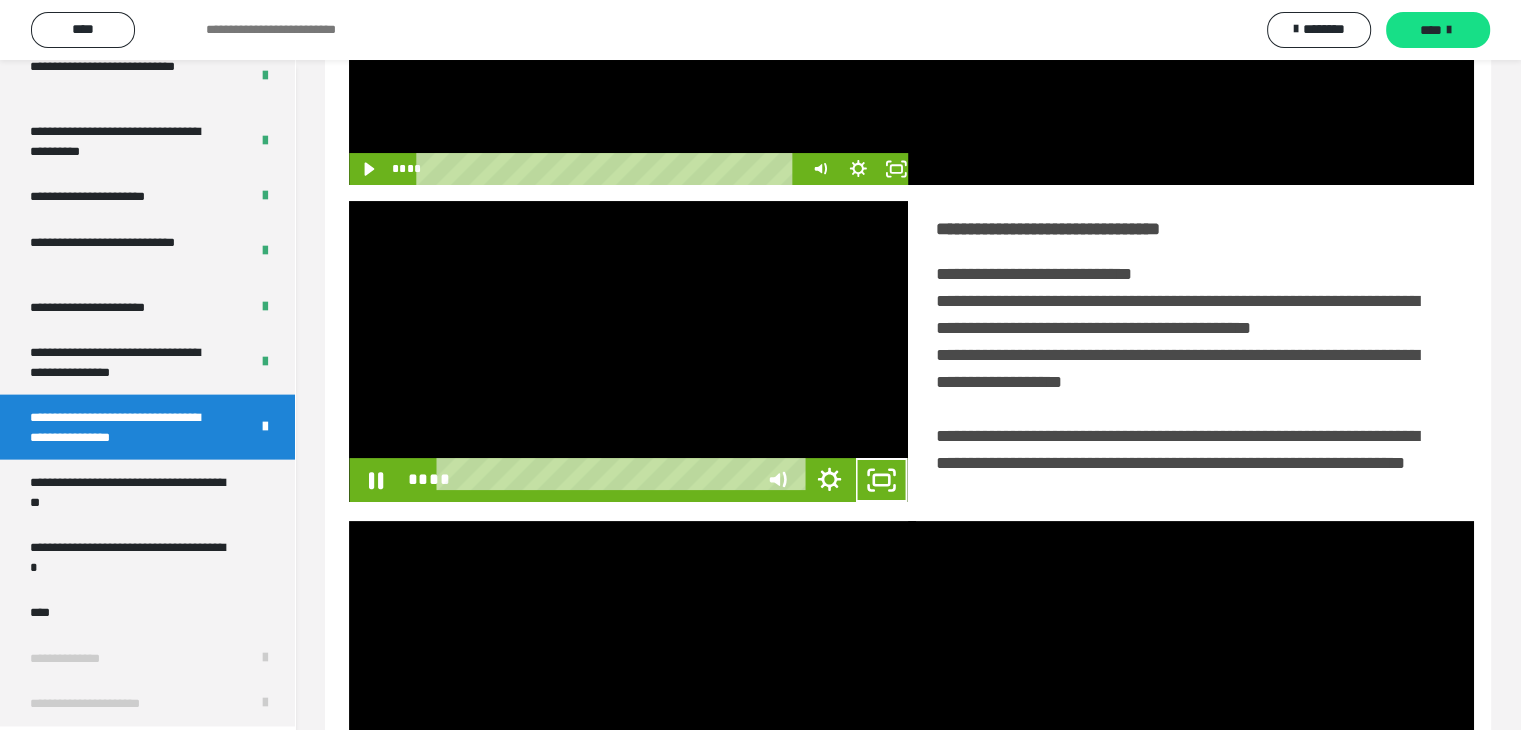 scroll, scrollTop: 4180, scrollLeft: 0, axis: vertical 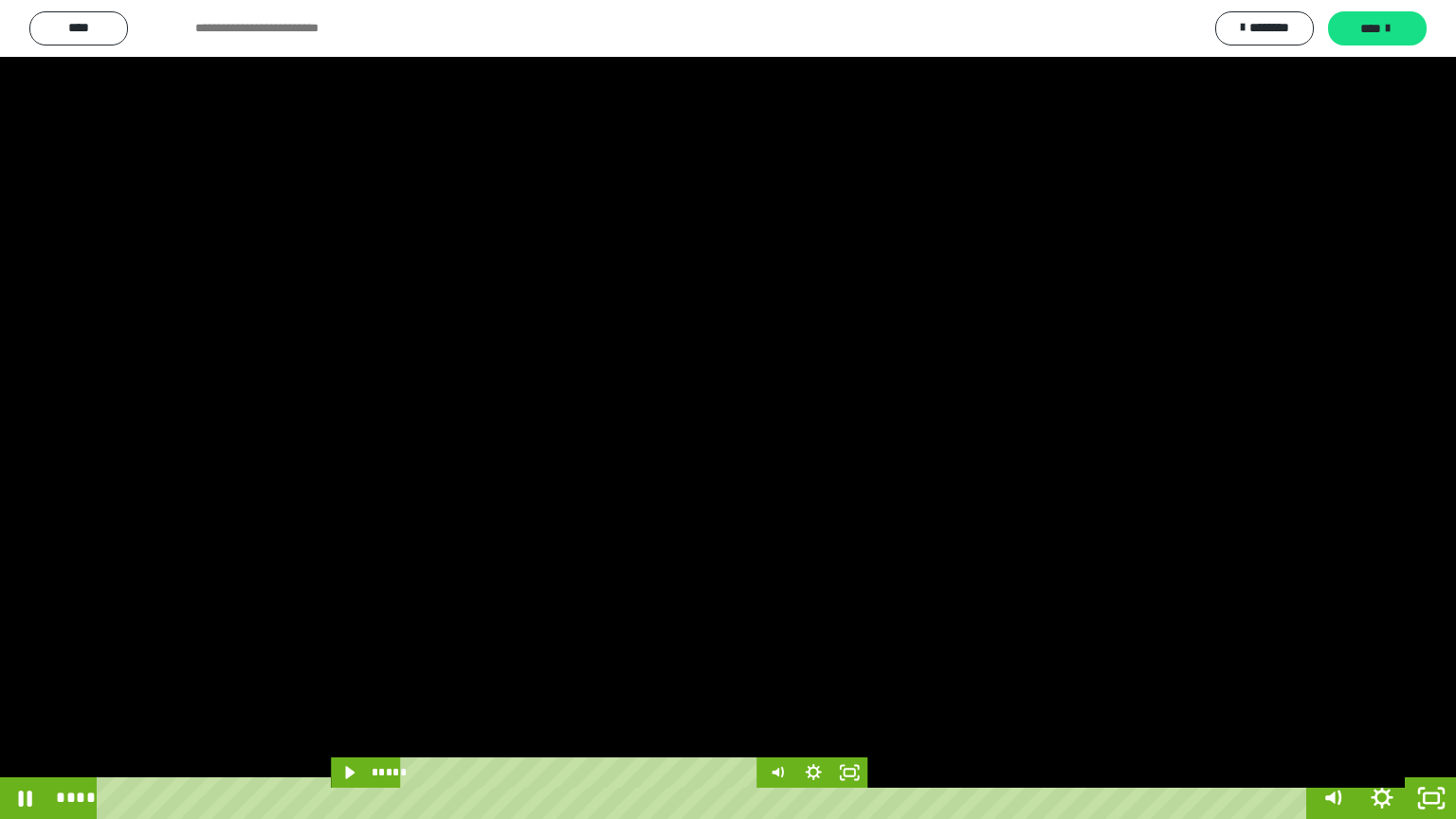 click at bounding box center (728, 410) 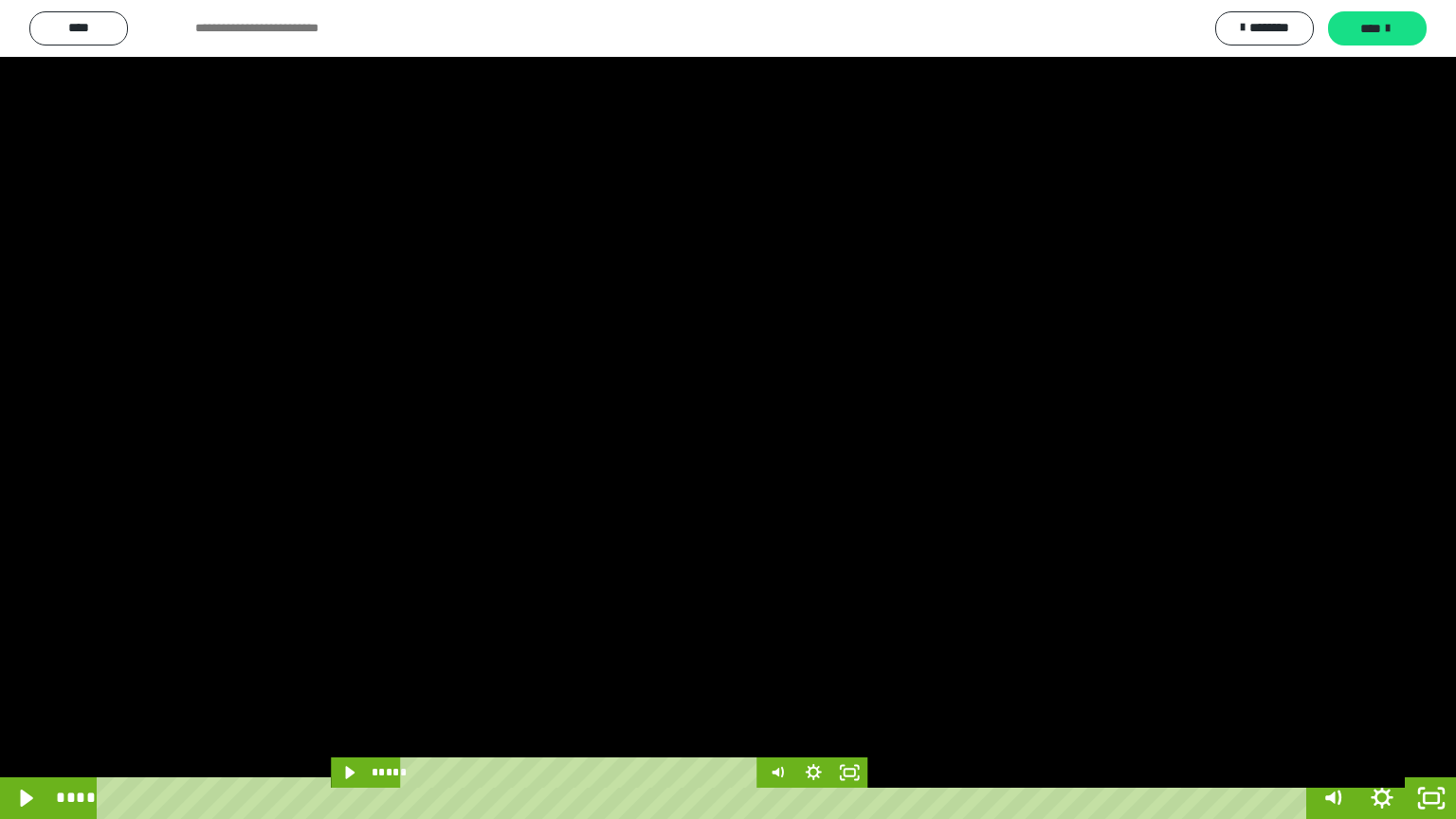 click at bounding box center (728, 410) 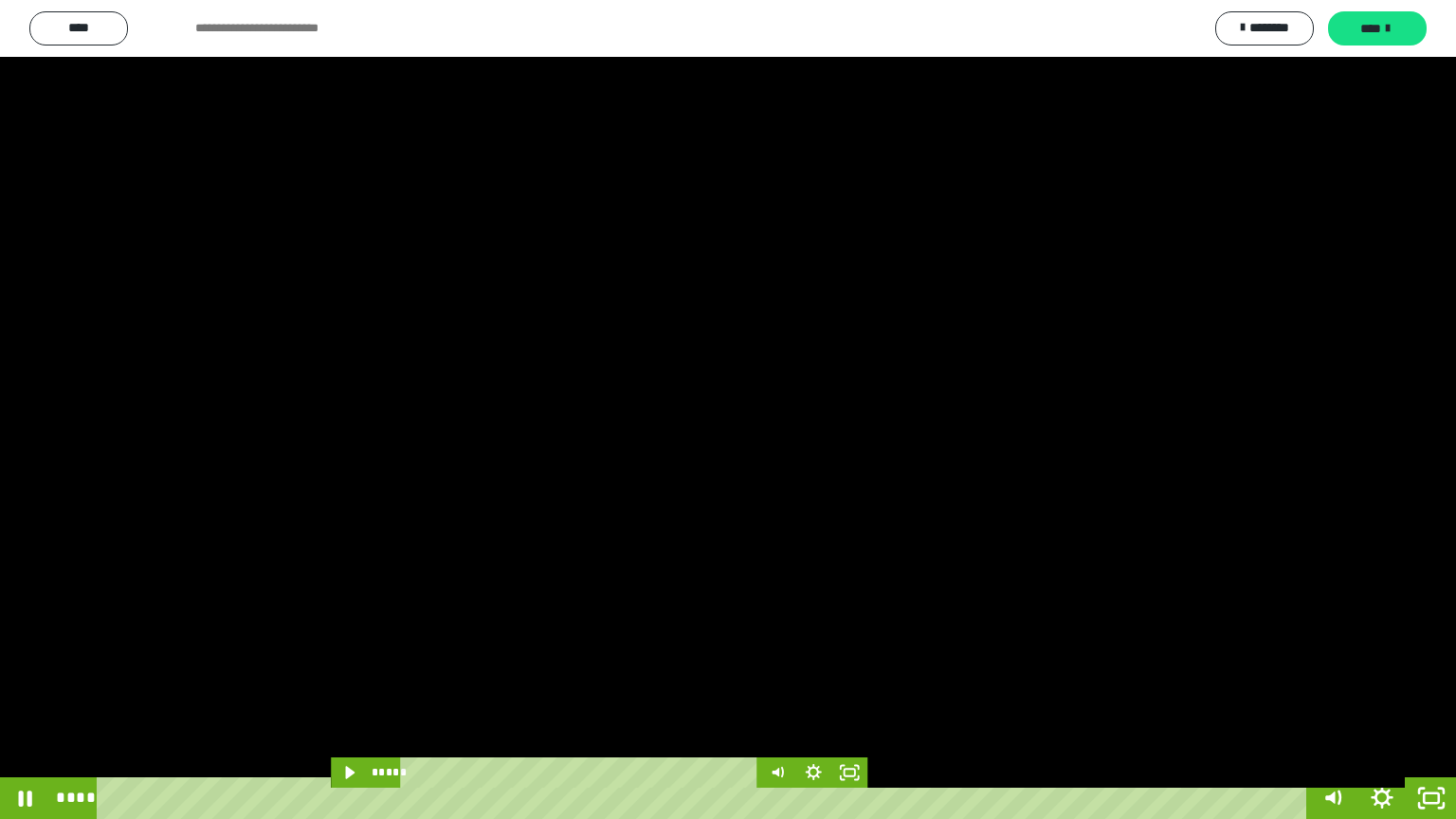 click at bounding box center [728, 410] 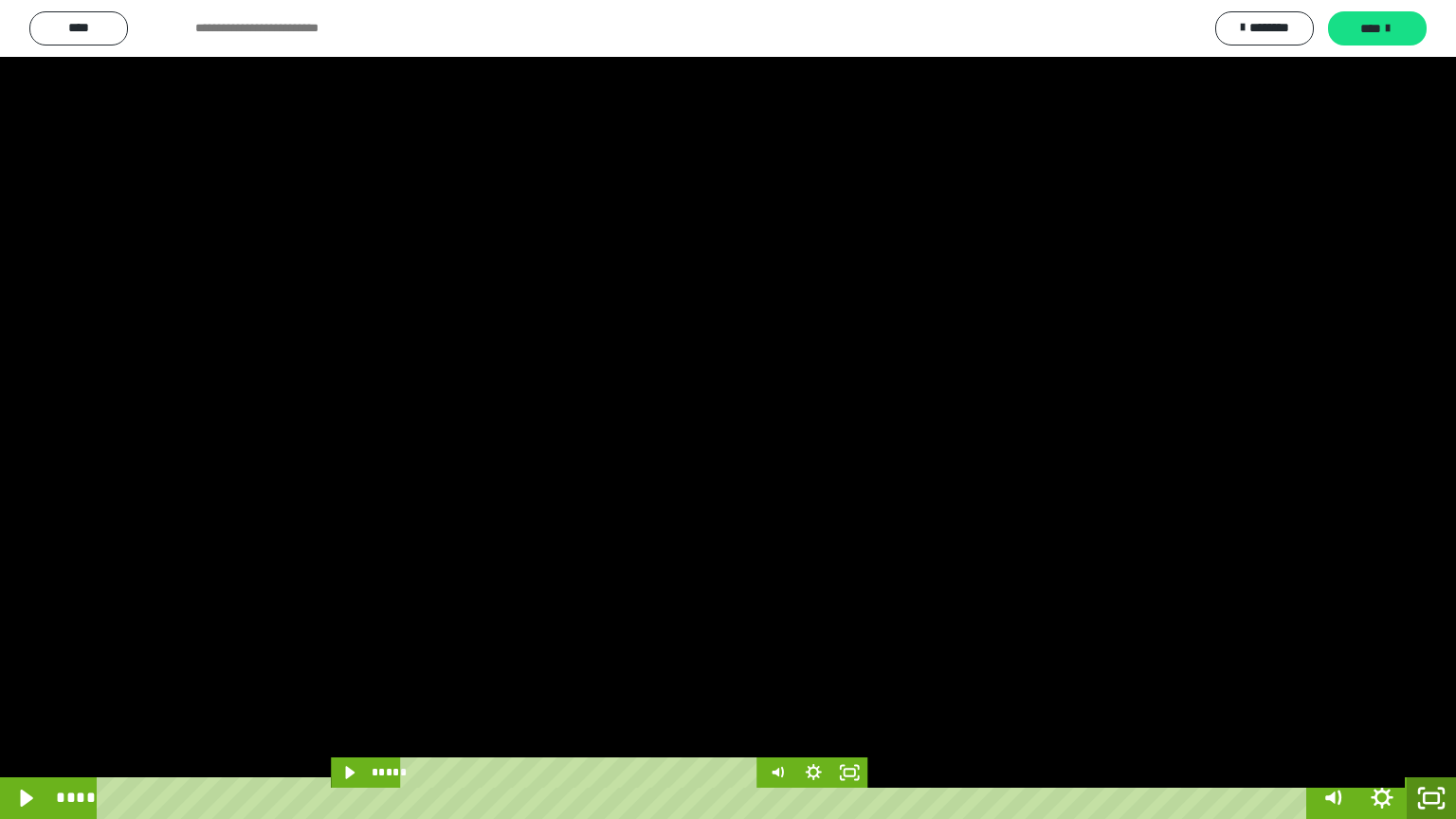 click 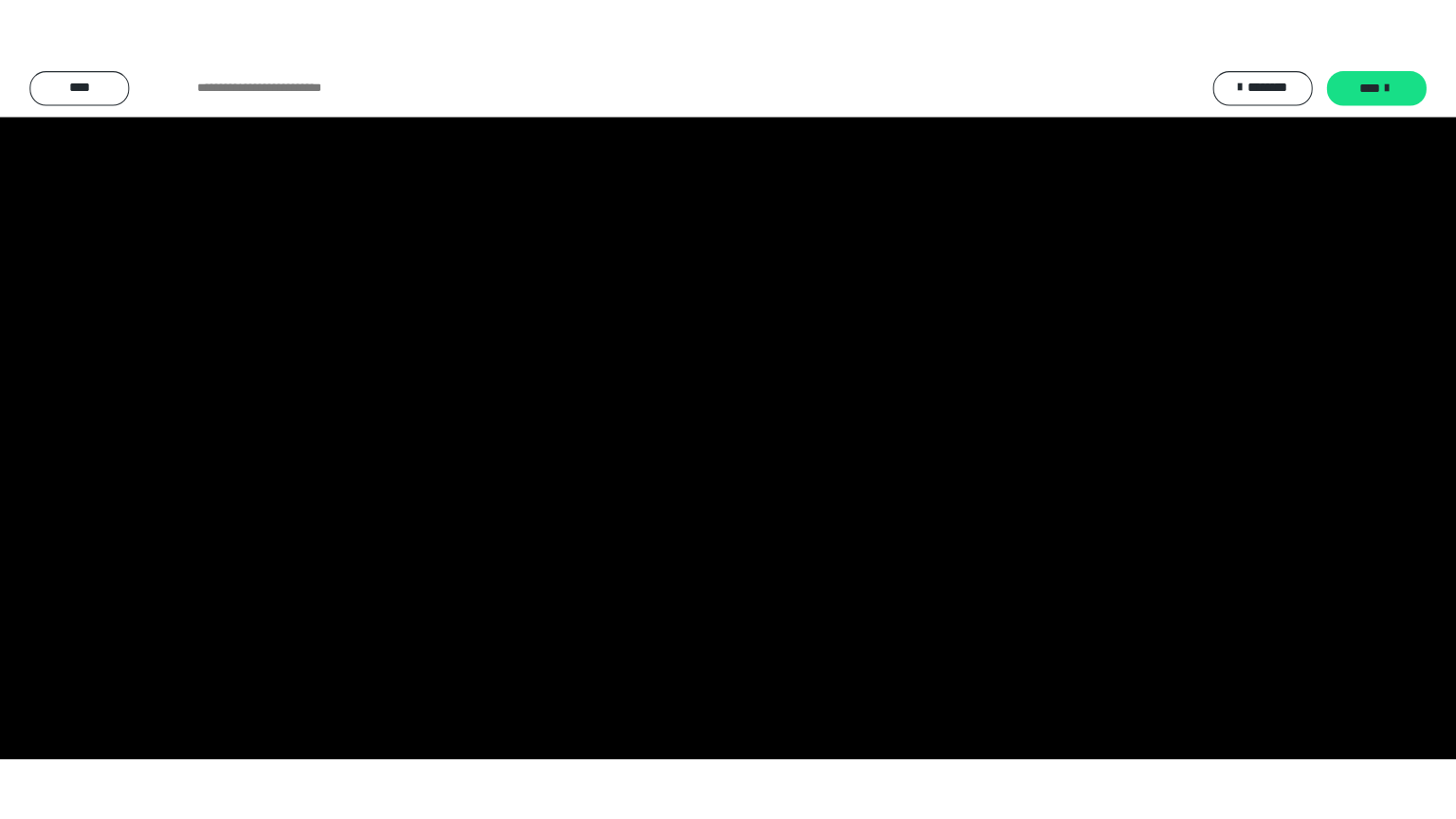 scroll, scrollTop: 4090, scrollLeft: 0, axis: vertical 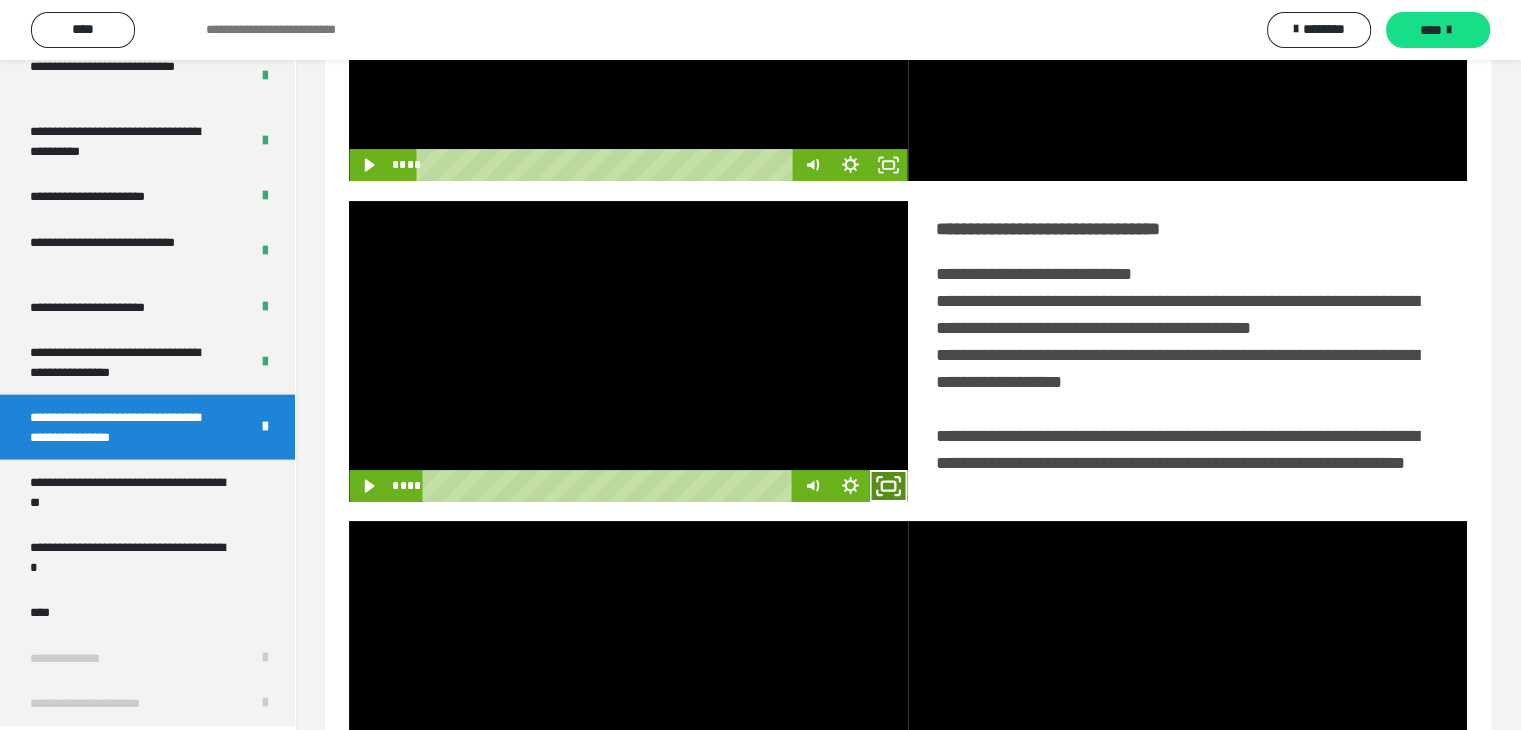 click 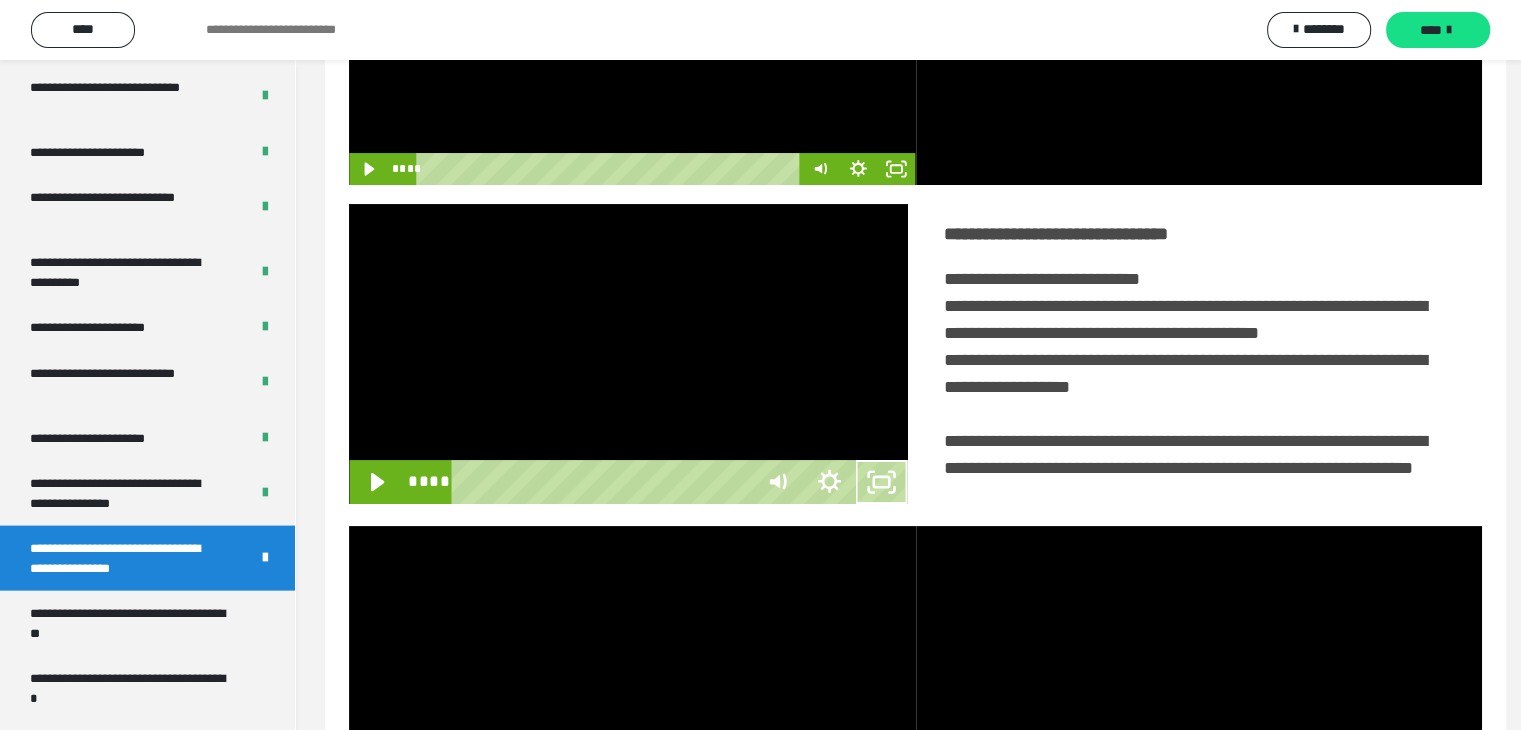 scroll, scrollTop: 4180, scrollLeft: 0, axis: vertical 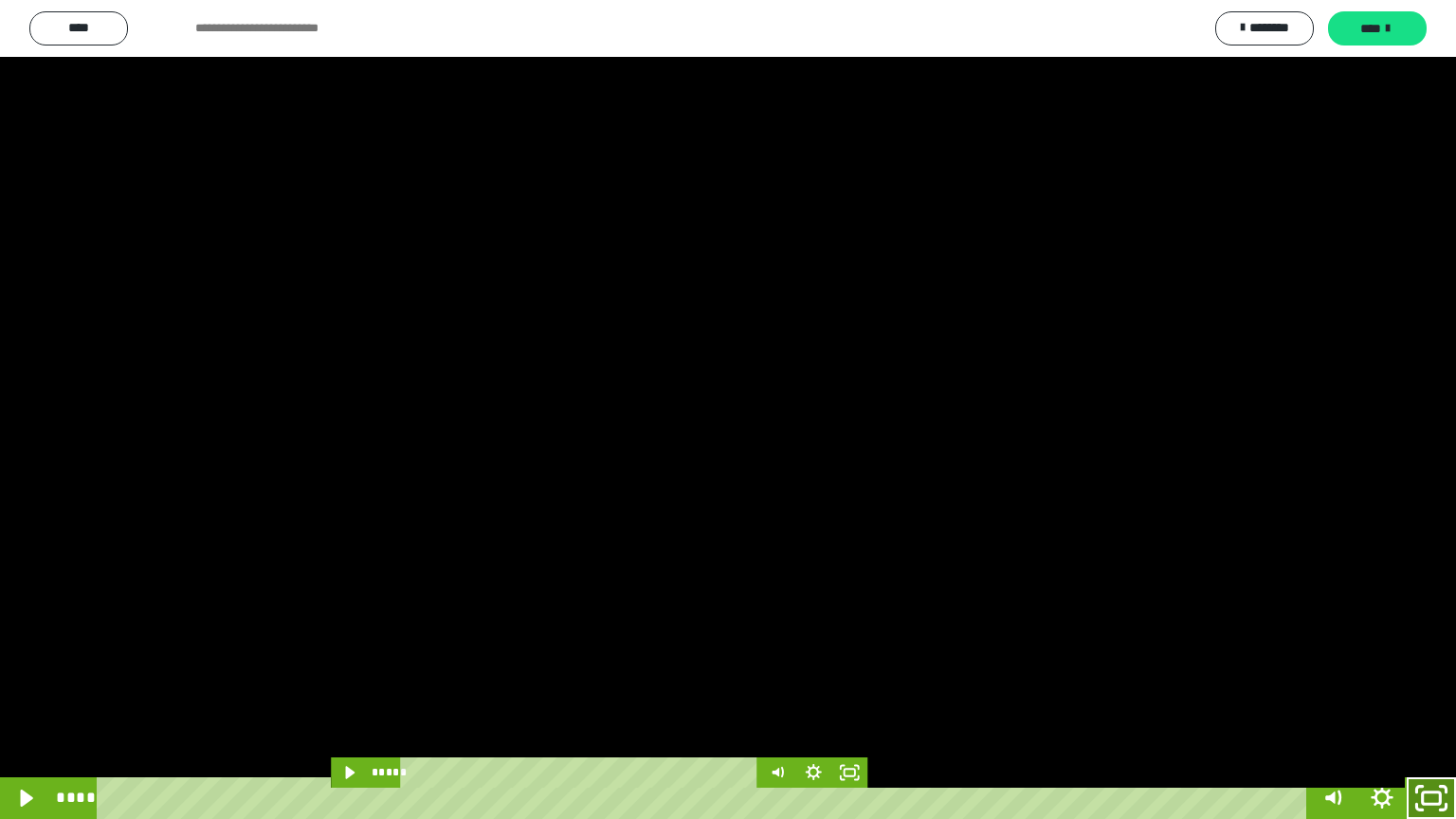 click 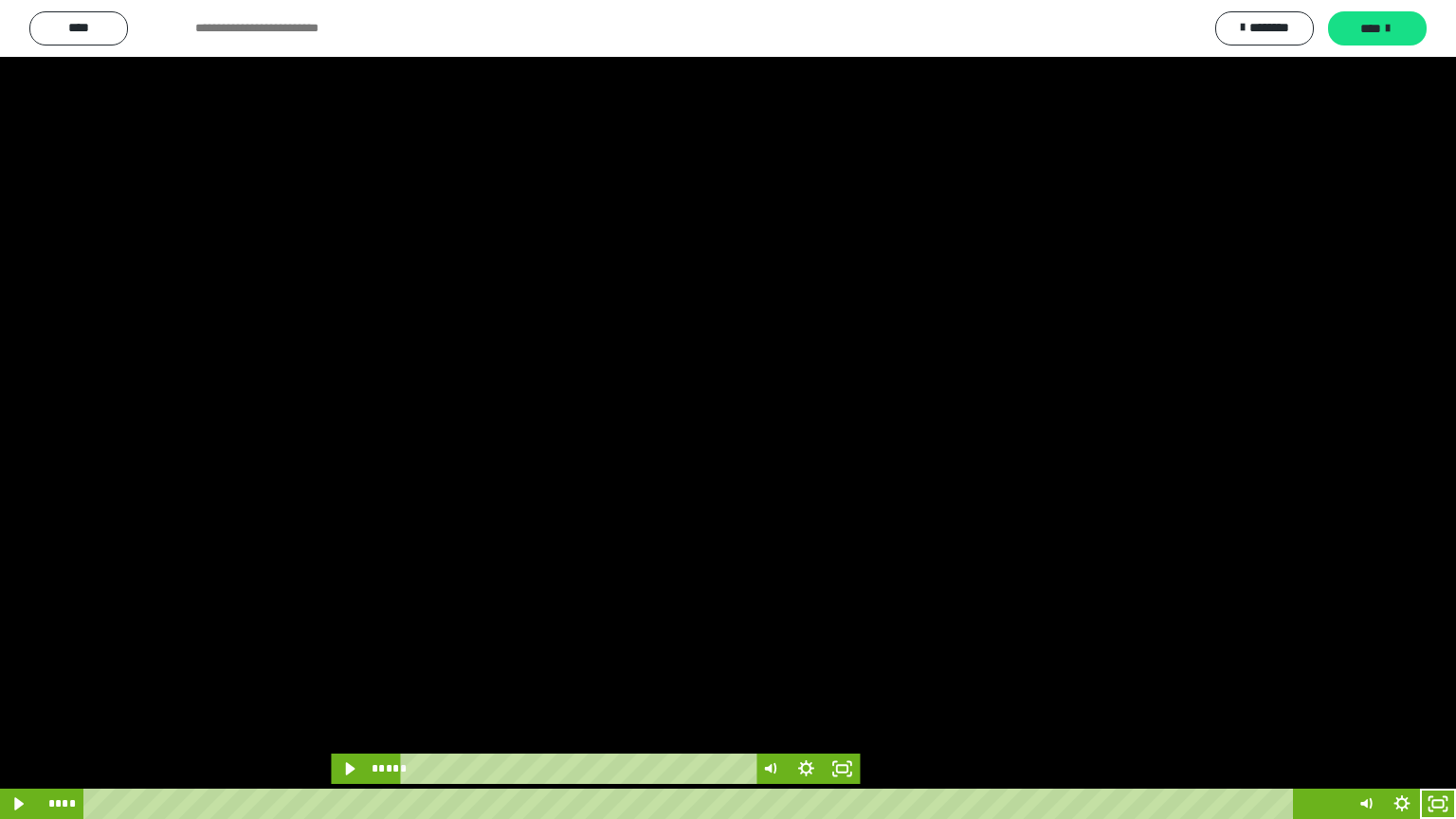 scroll, scrollTop: 4090, scrollLeft: 0, axis: vertical 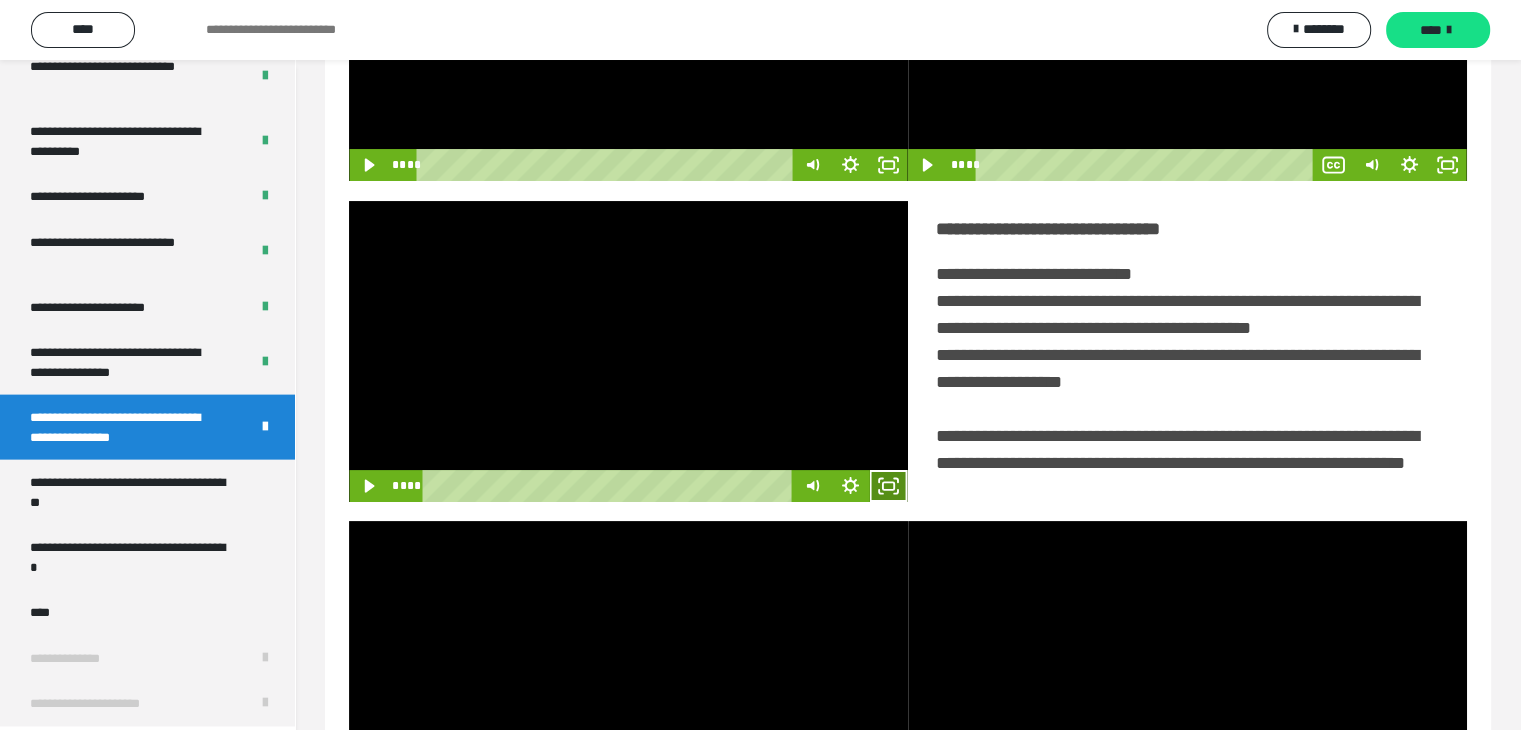 click 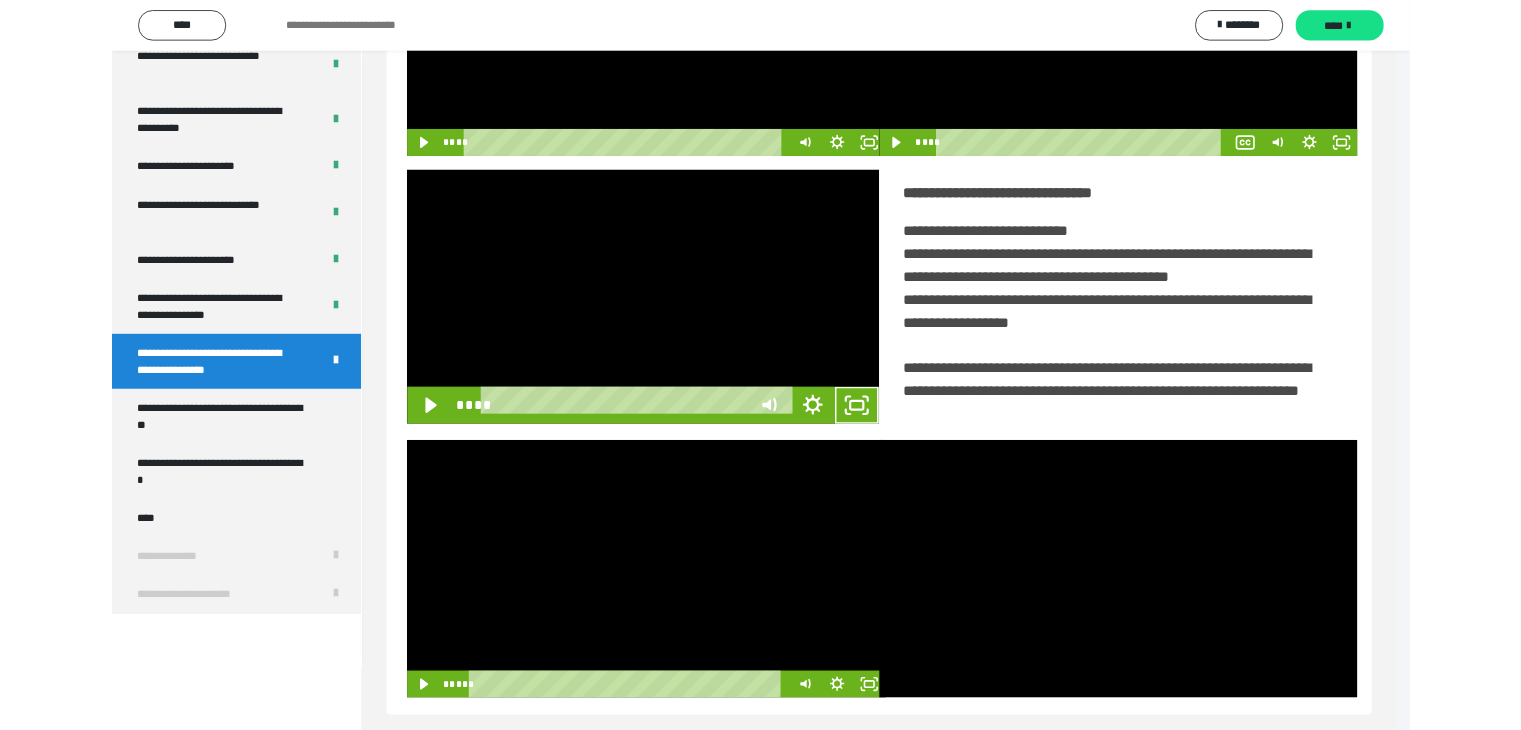 scroll, scrollTop: 4180, scrollLeft: 0, axis: vertical 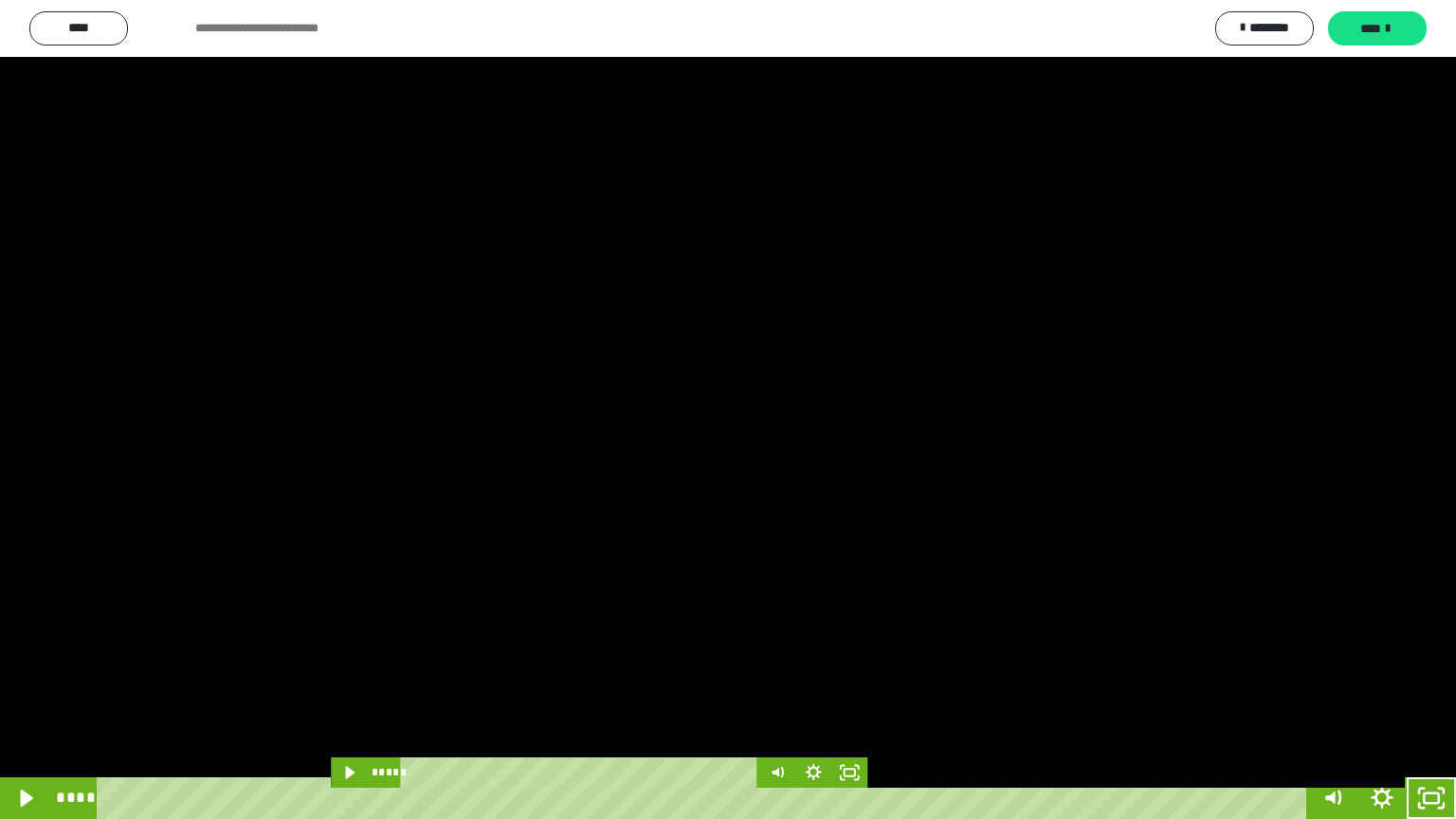 click at bounding box center [728, 410] 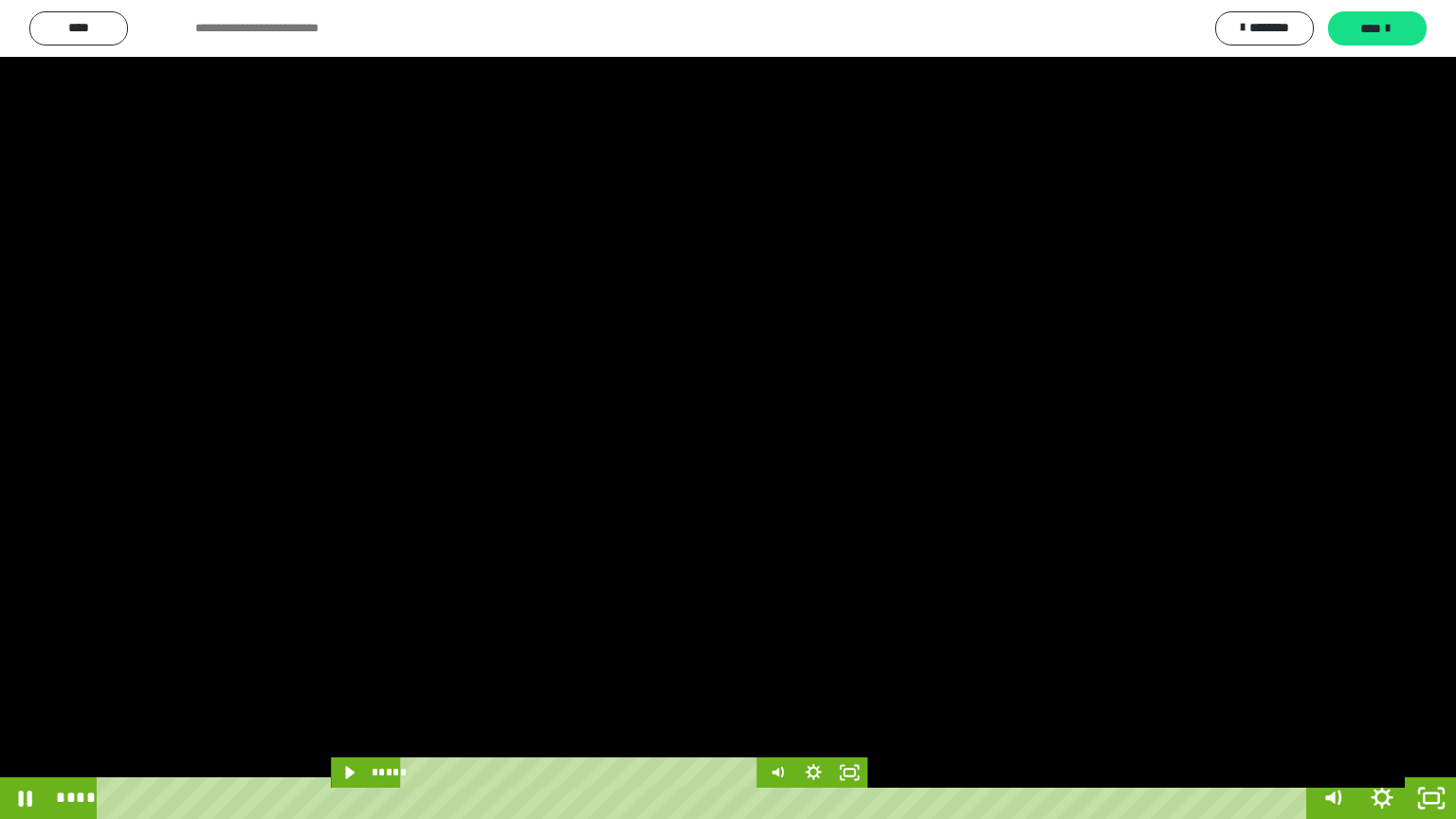click at bounding box center (728, 410) 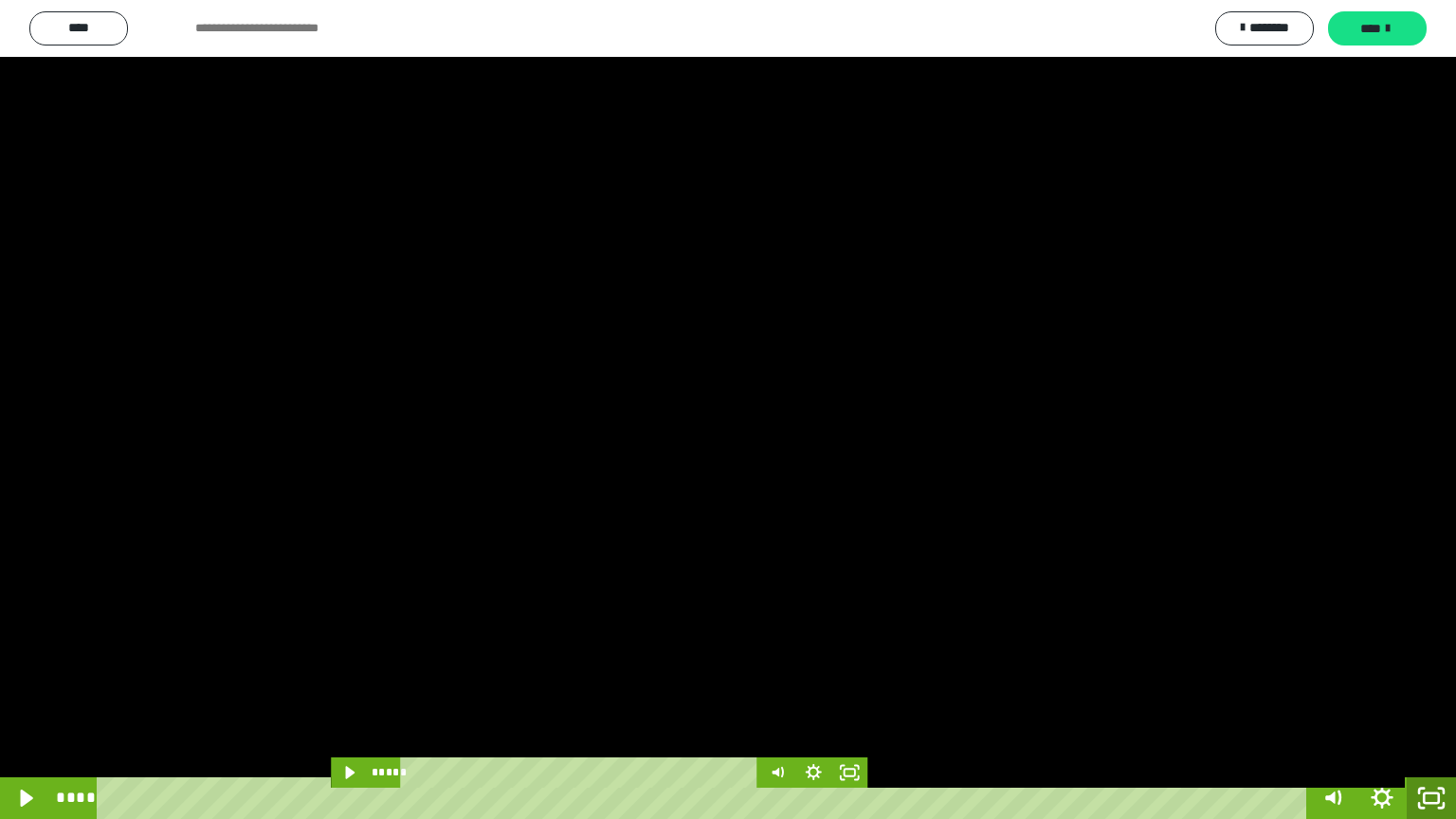 click 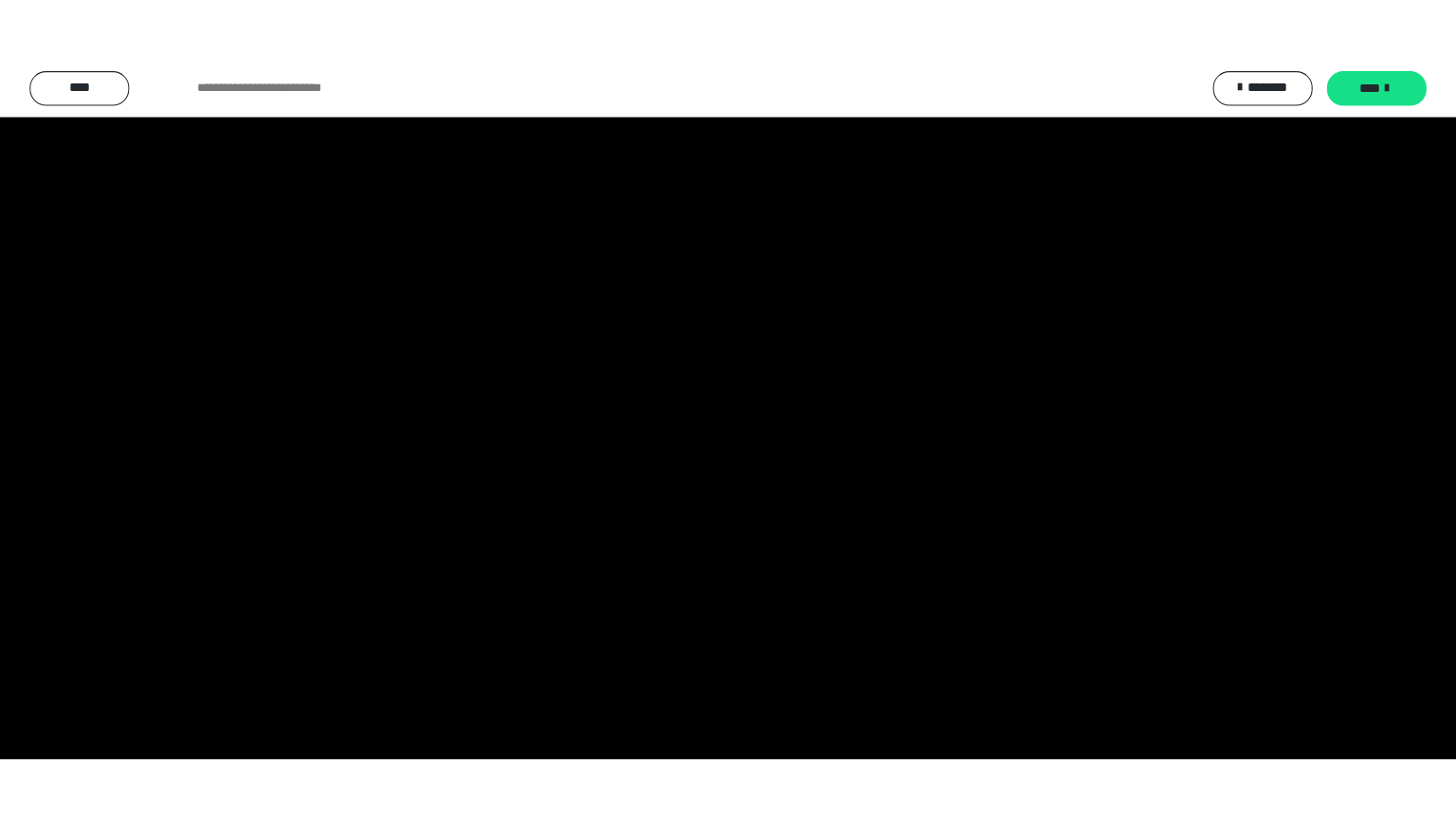 scroll, scrollTop: 4090, scrollLeft: 0, axis: vertical 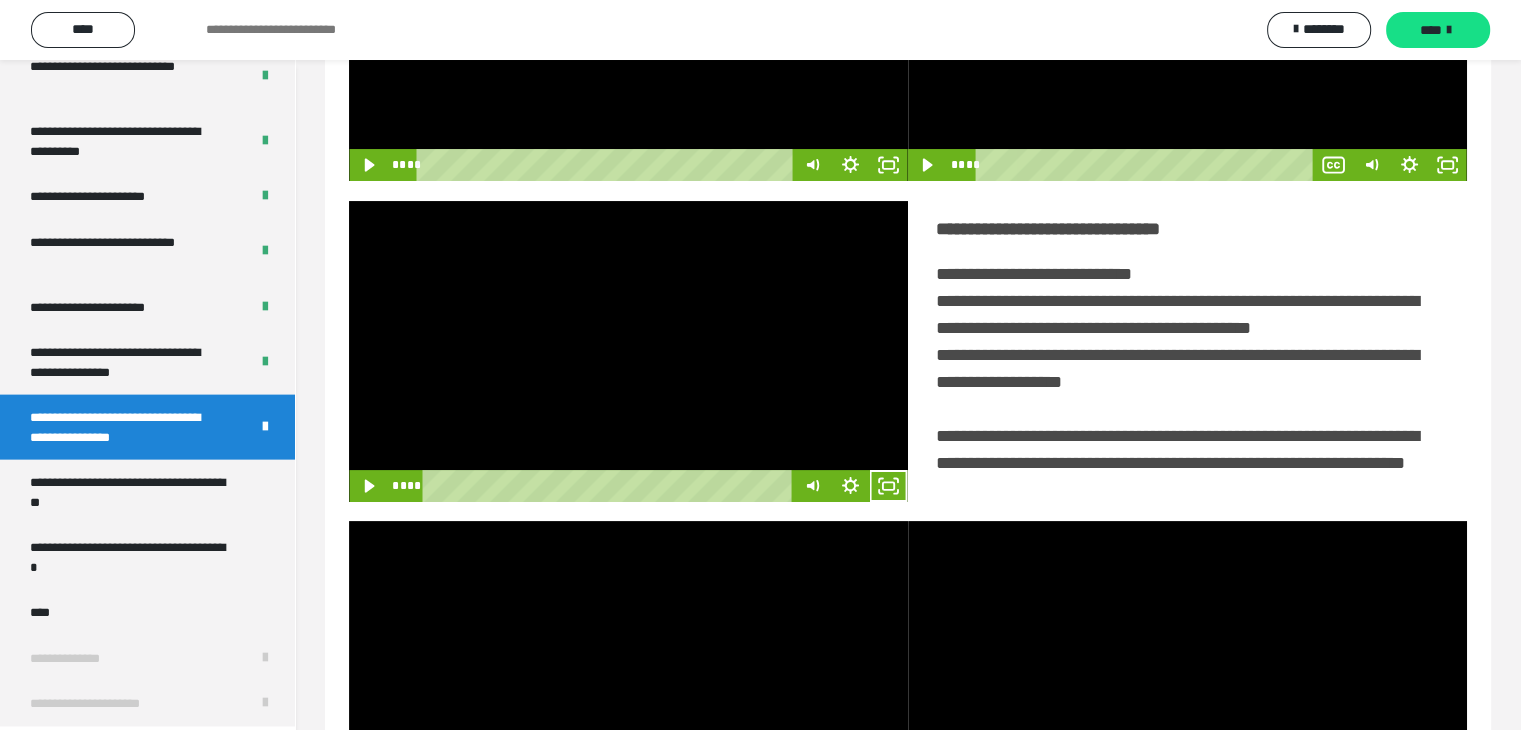 click at bounding box center (628, 351) 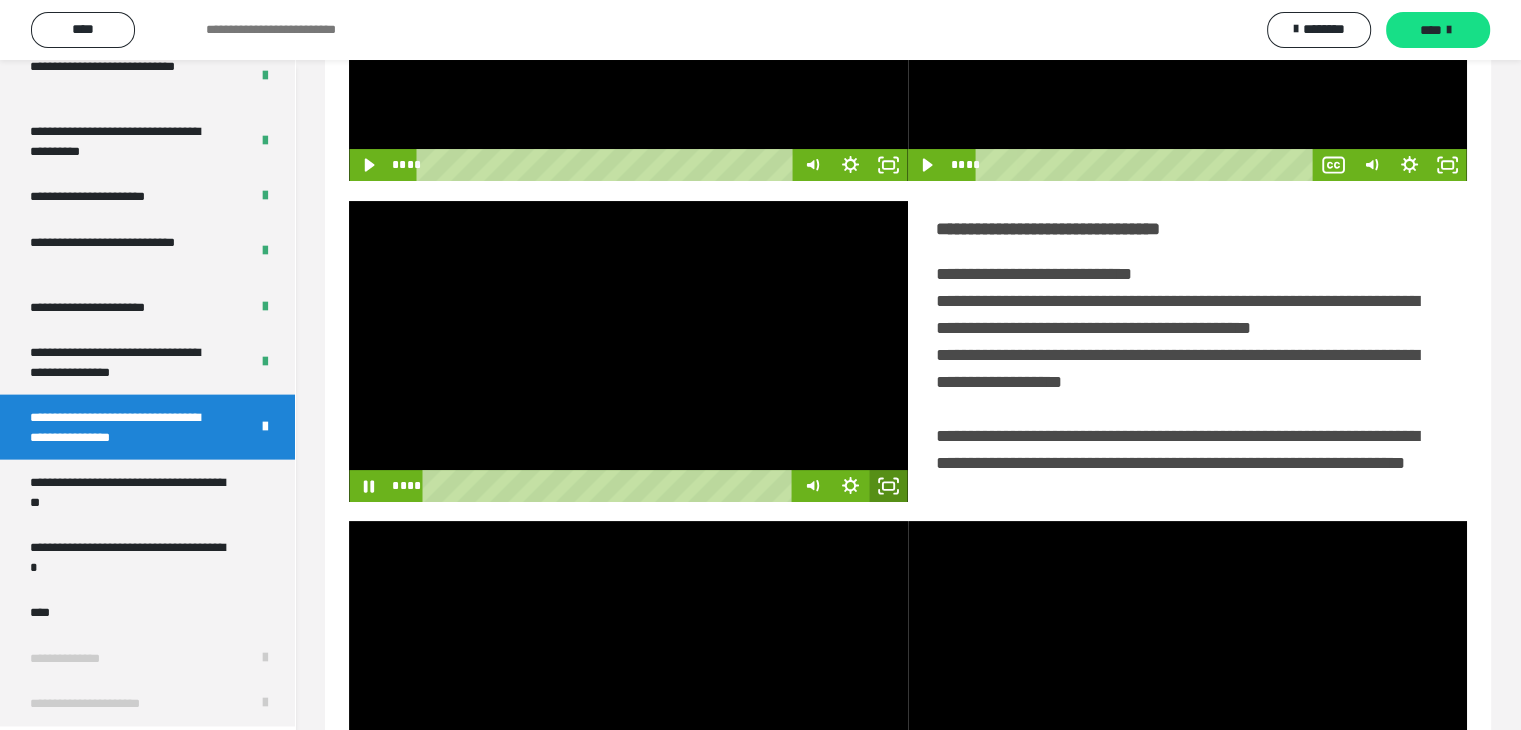 click 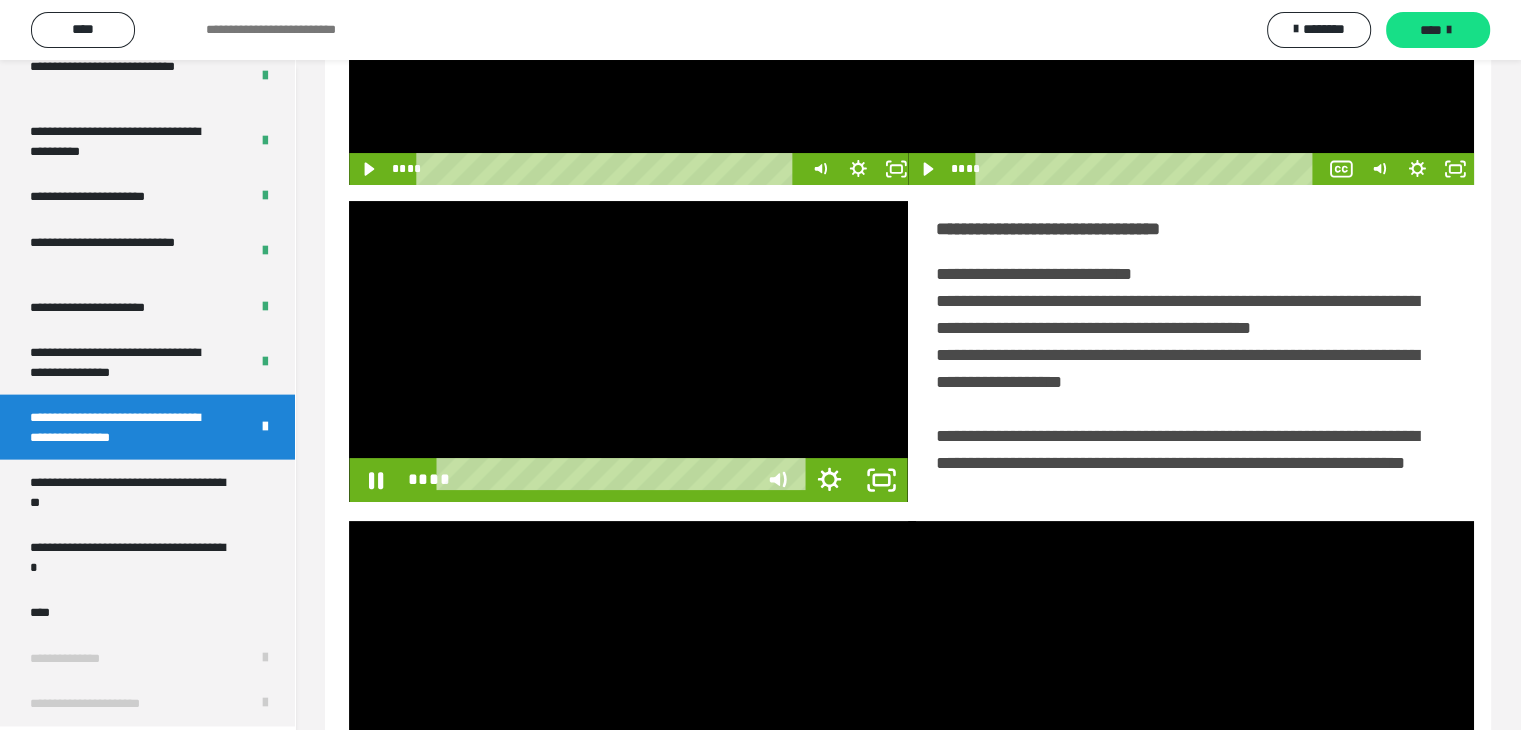 scroll, scrollTop: 4180, scrollLeft: 0, axis: vertical 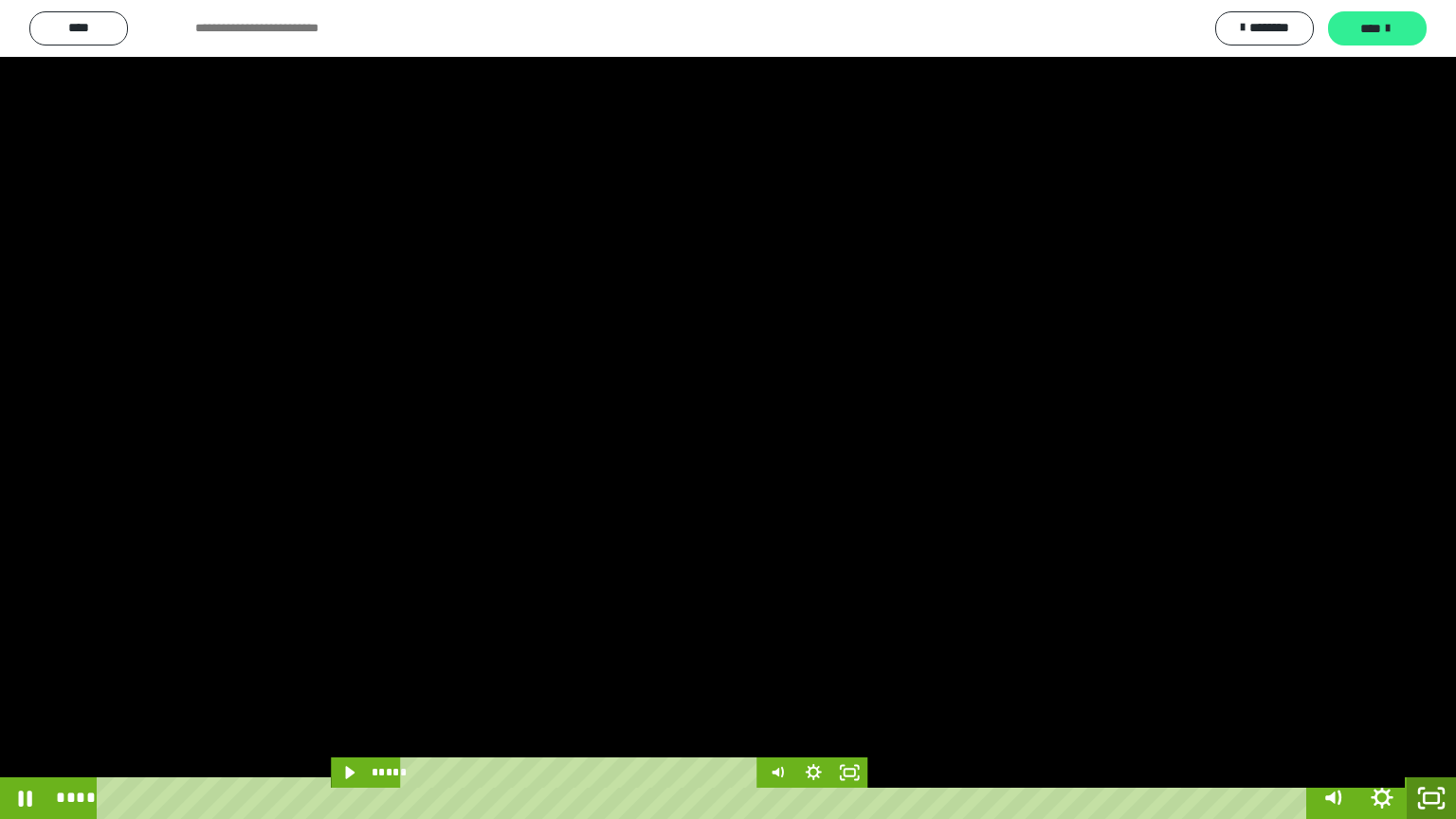 drag, startPoint x: 1437, startPoint y: 804, endPoint x: 1374, endPoint y: 31, distance: 775.563 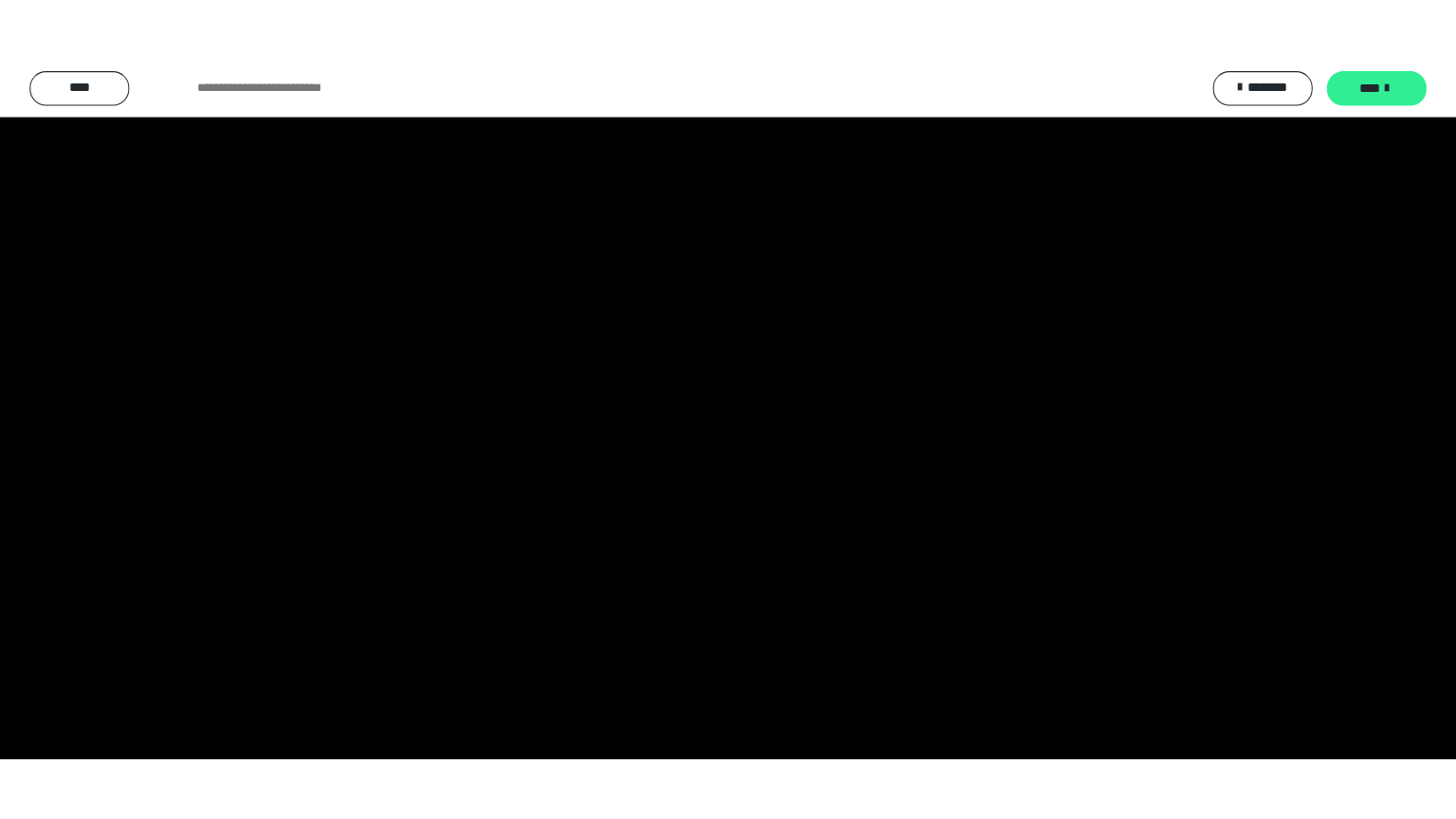 scroll, scrollTop: 4090, scrollLeft: 0, axis: vertical 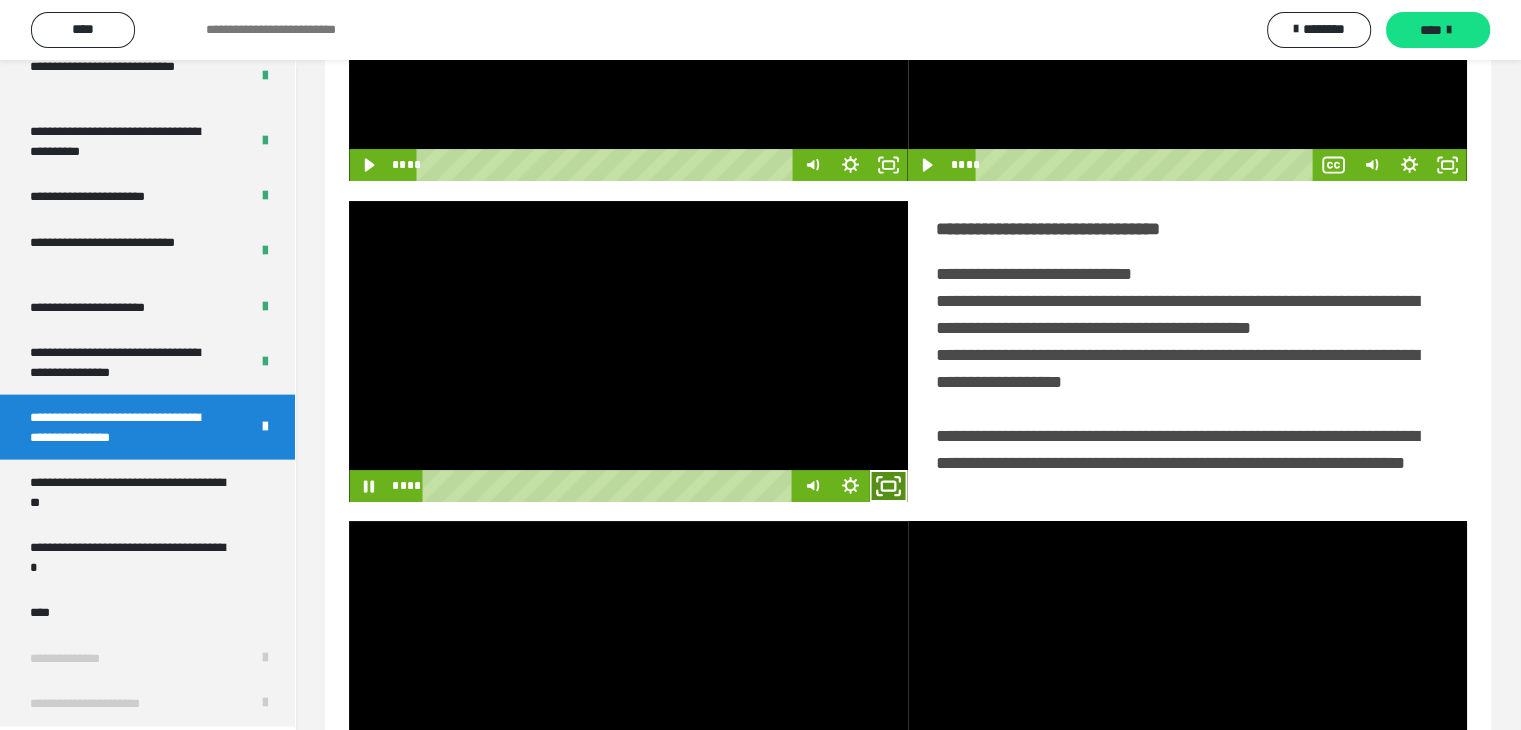 click 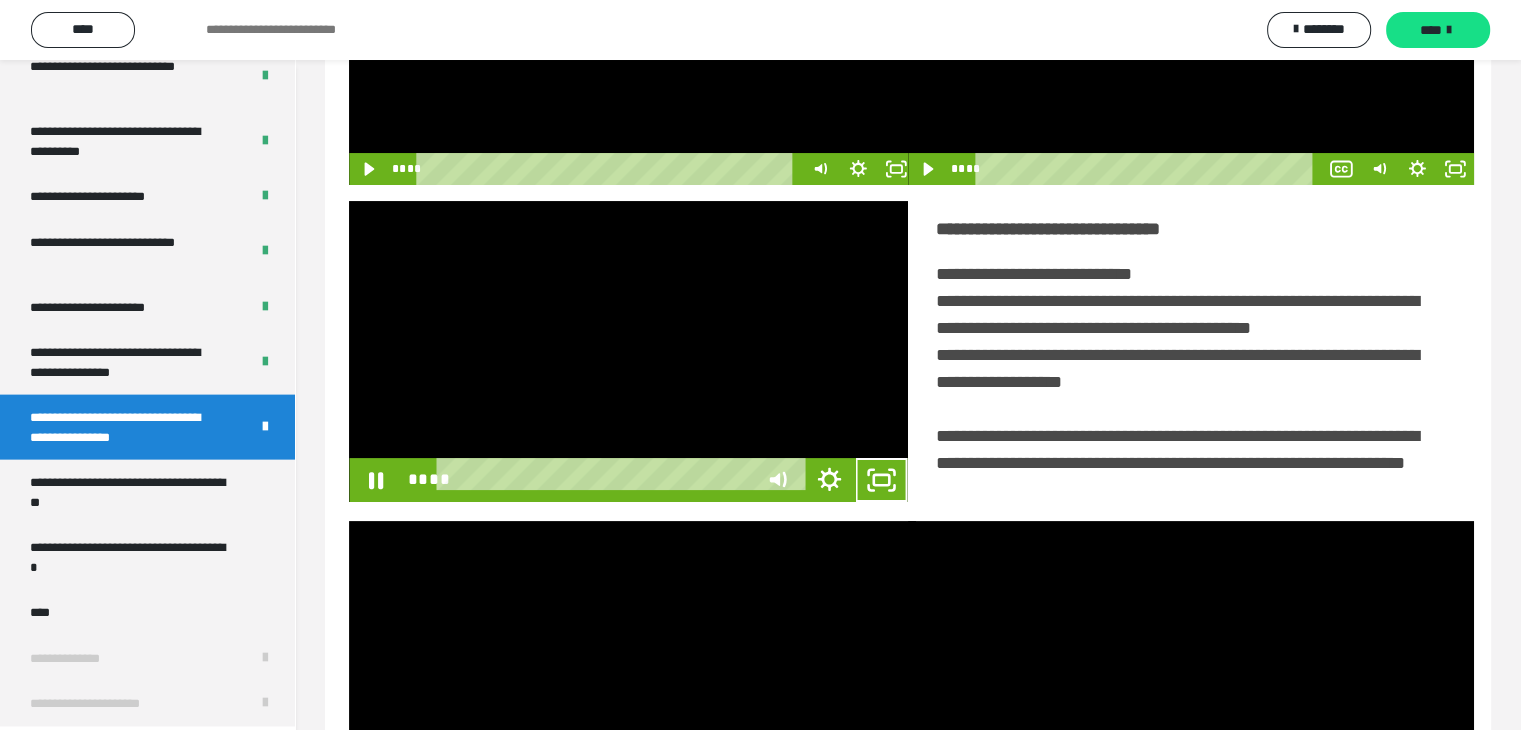 scroll, scrollTop: 4180, scrollLeft: 0, axis: vertical 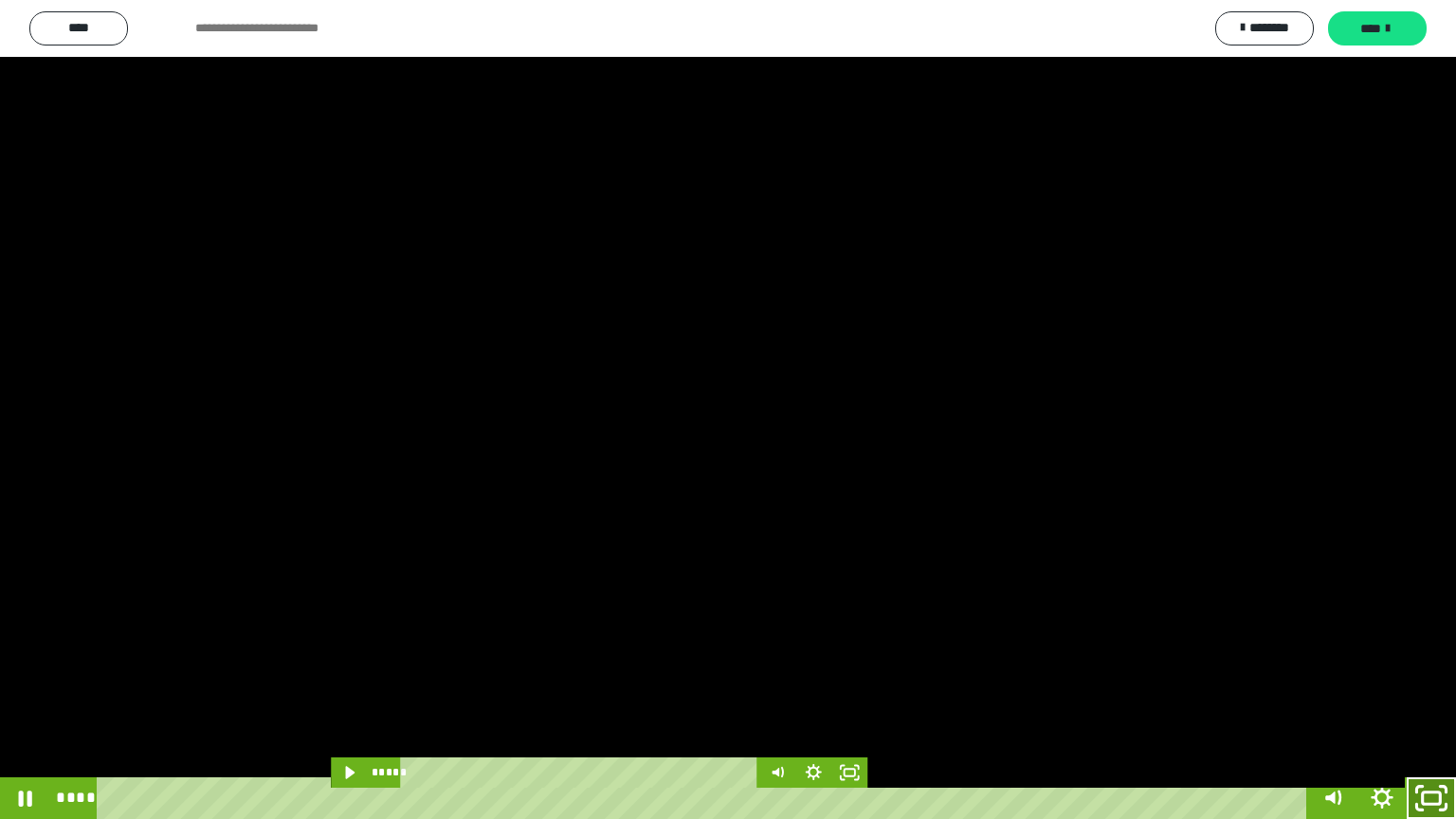 drag, startPoint x: 1437, startPoint y: 797, endPoint x: 1330, endPoint y: 124, distance: 681.45286 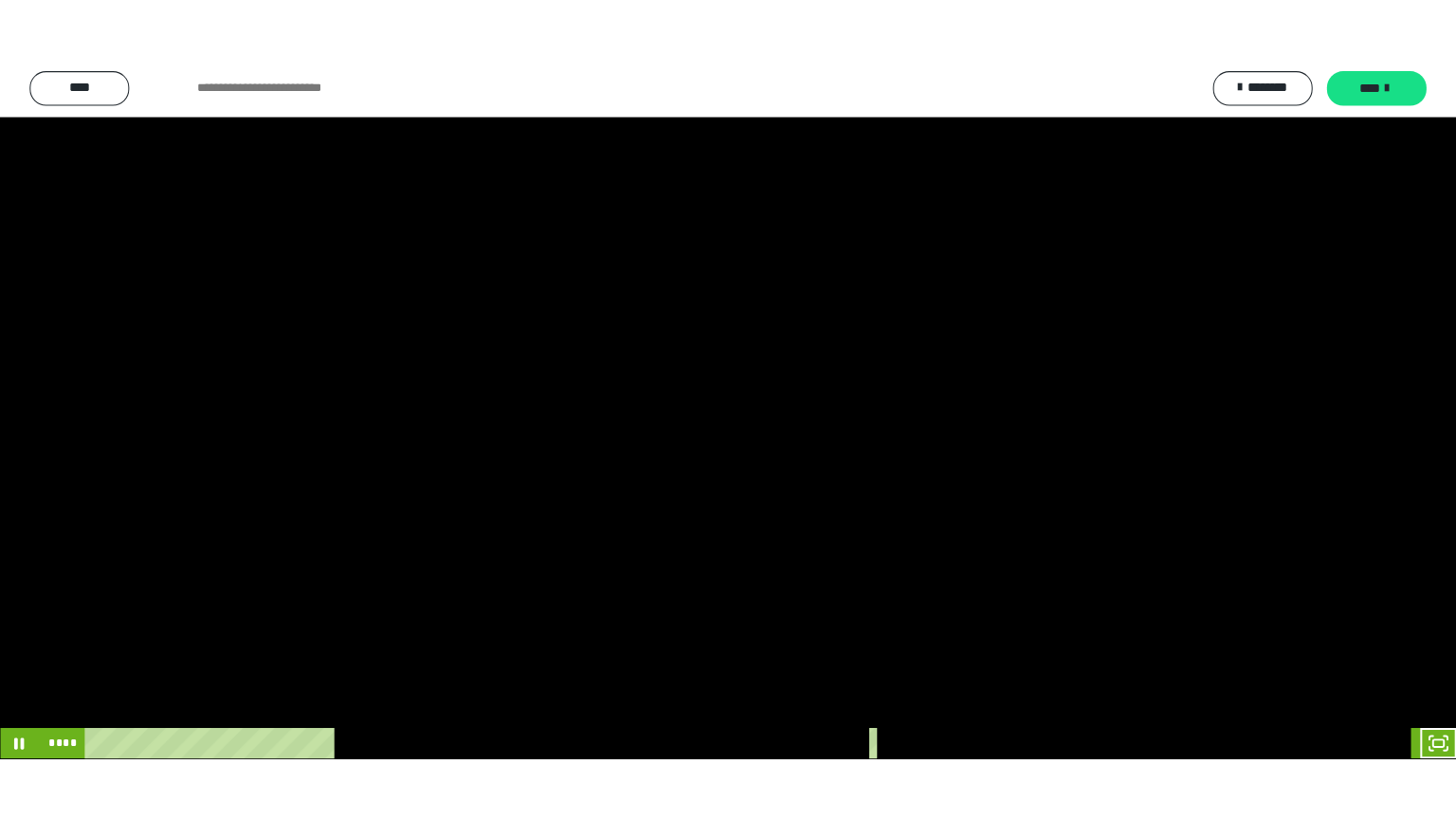 scroll, scrollTop: 4090, scrollLeft: 0, axis: vertical 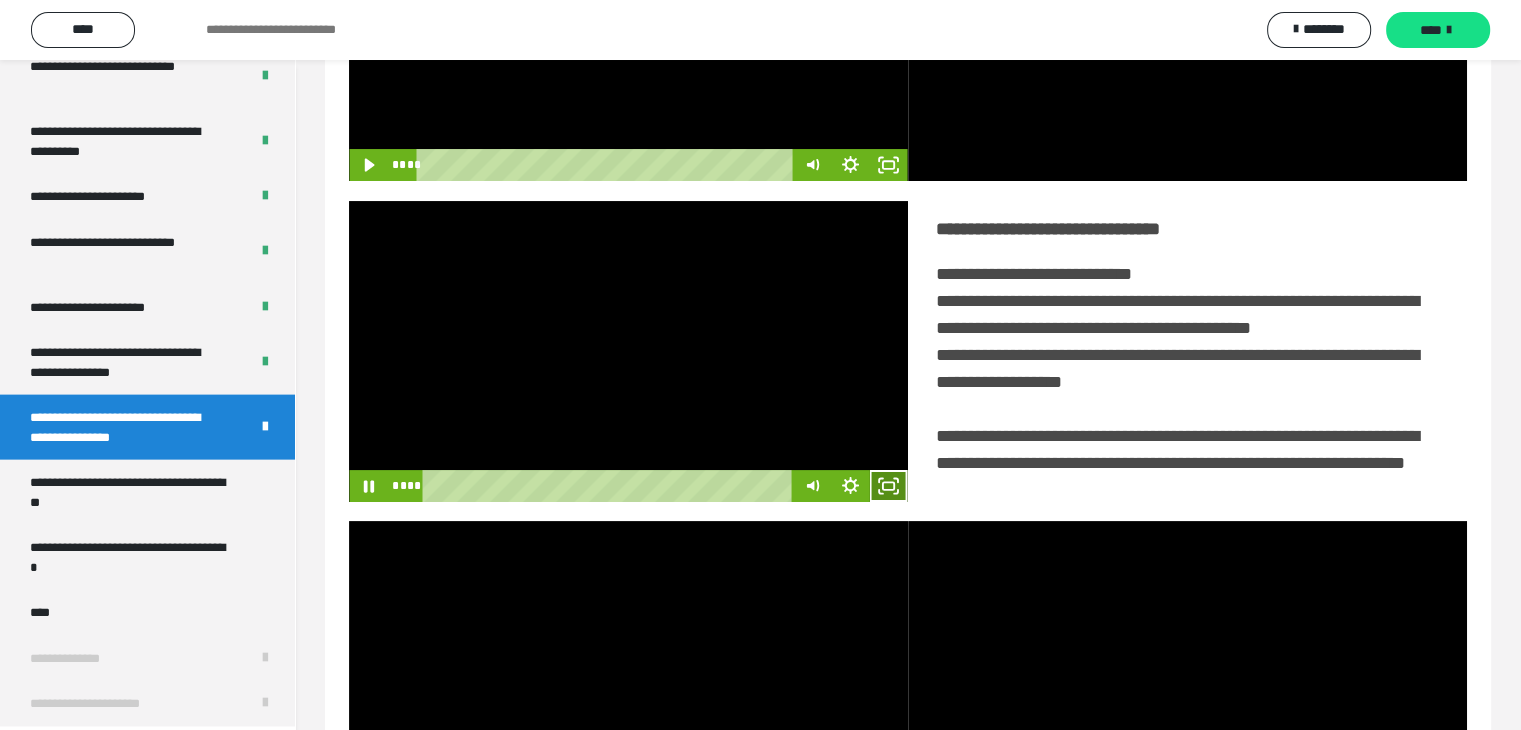 click 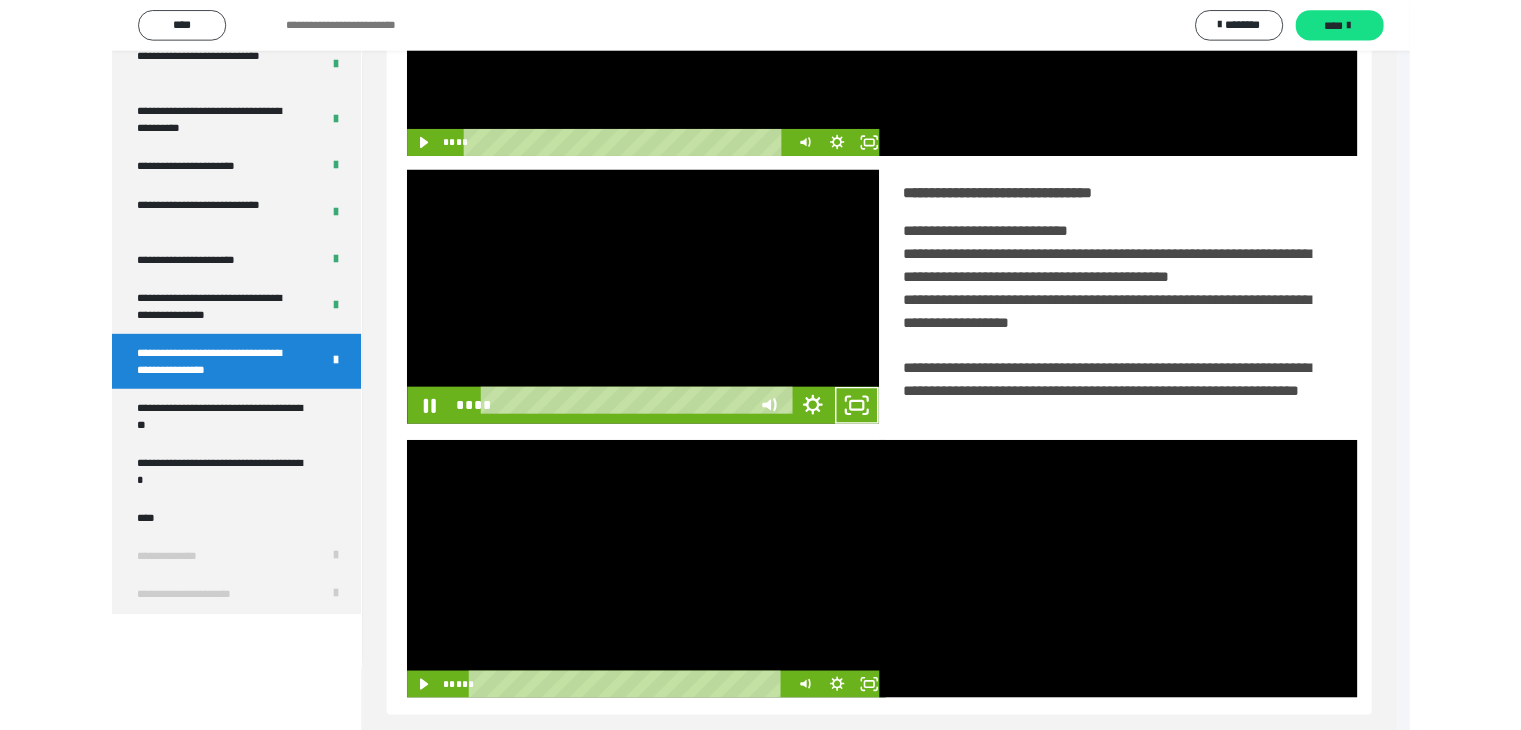 scroll, scrollTop: 4180, scrollLeft: 0, axis: vertical 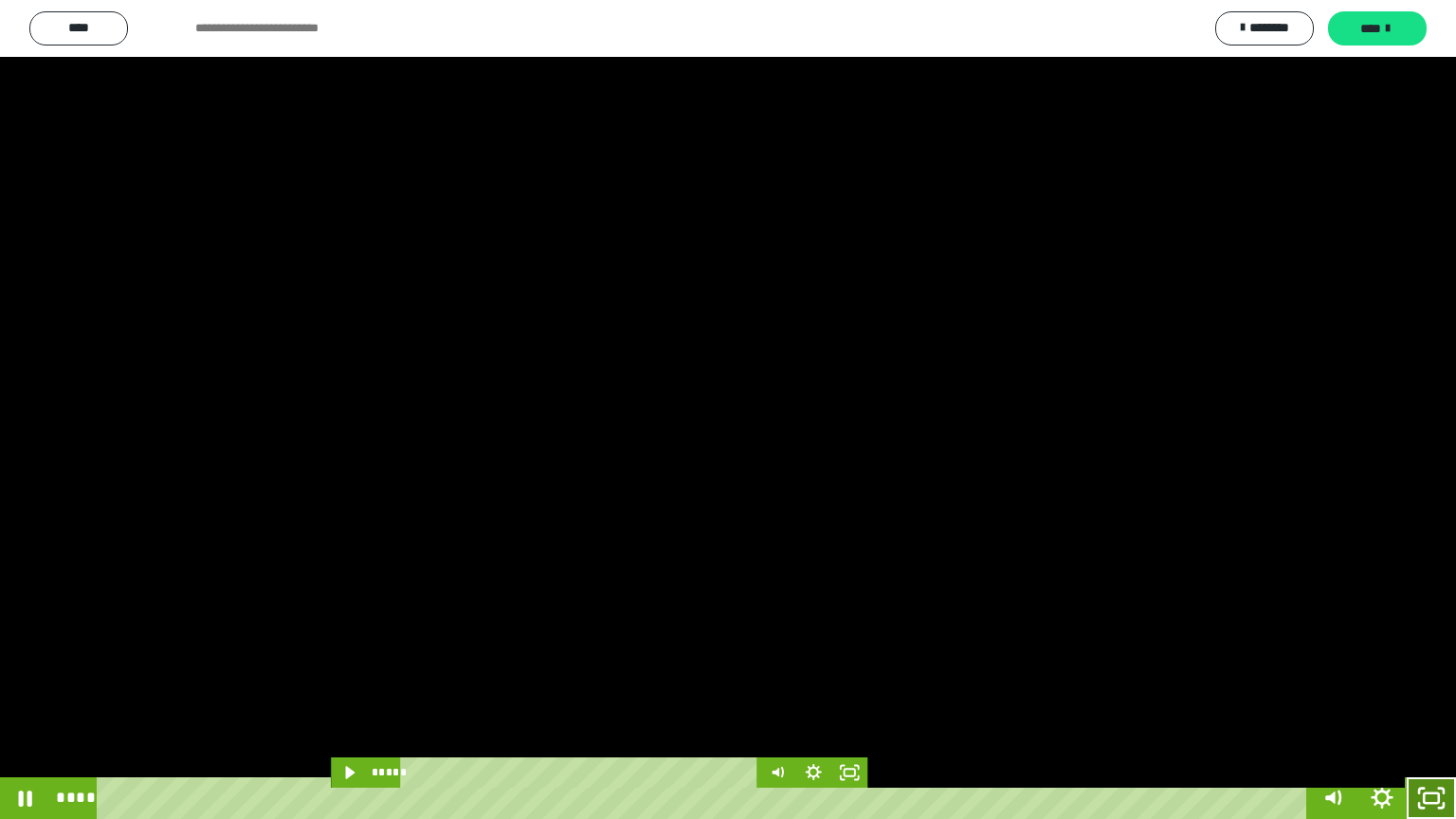 click 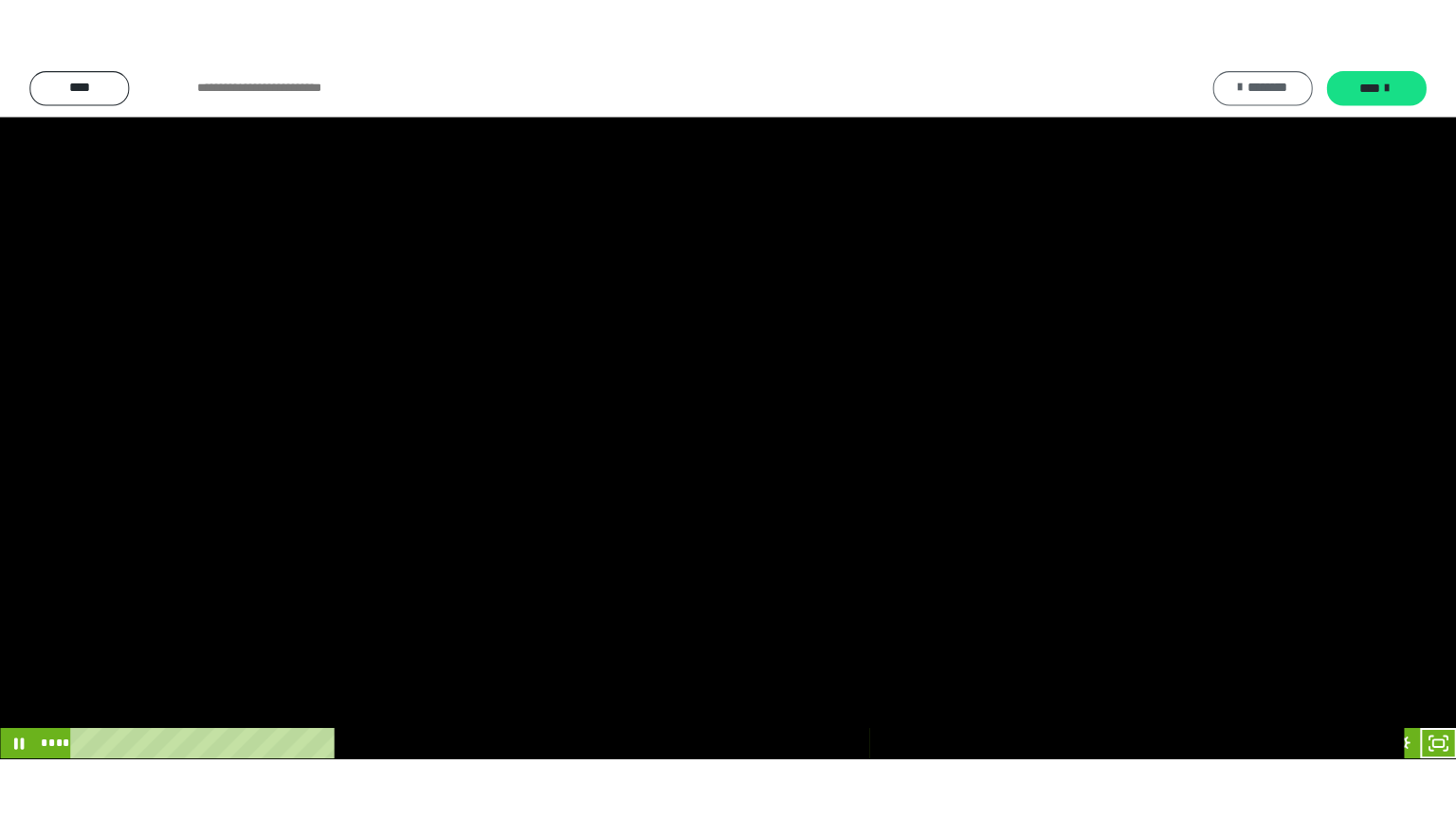 scroll, scrollTop: 4090, scrollLeft: 0, axis: vertical 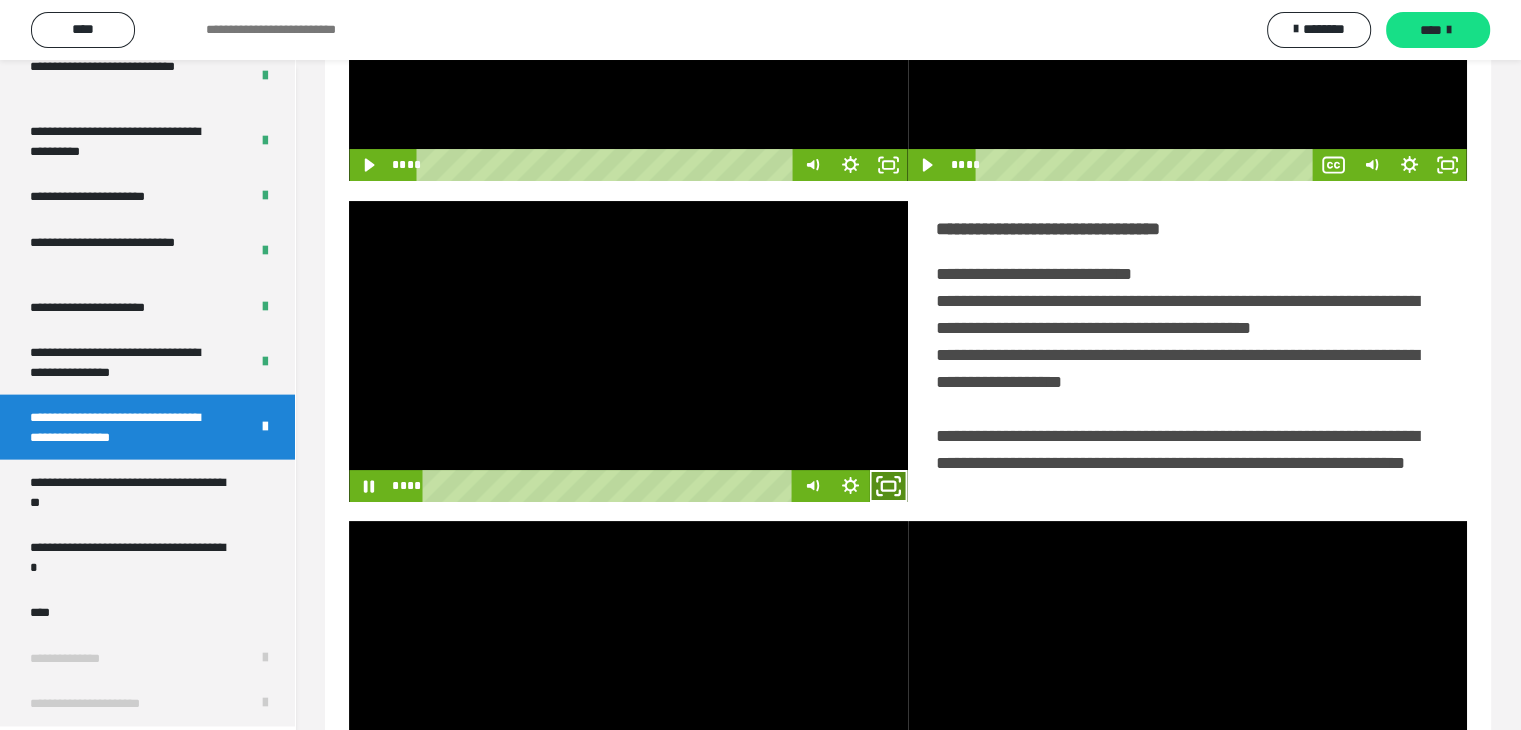 click 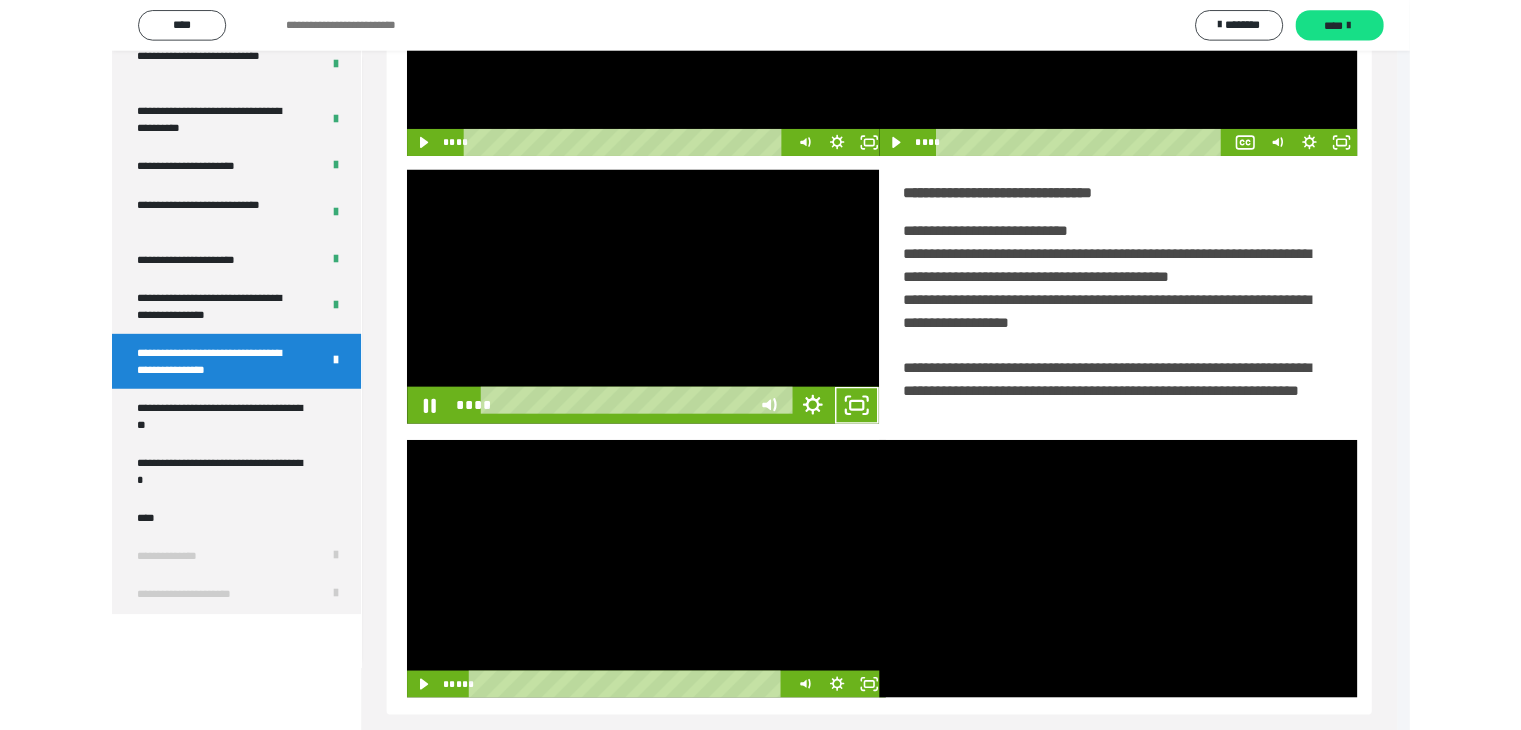 scroll, scrollTop: 4180, scrollLeft: 0, axis: vertical 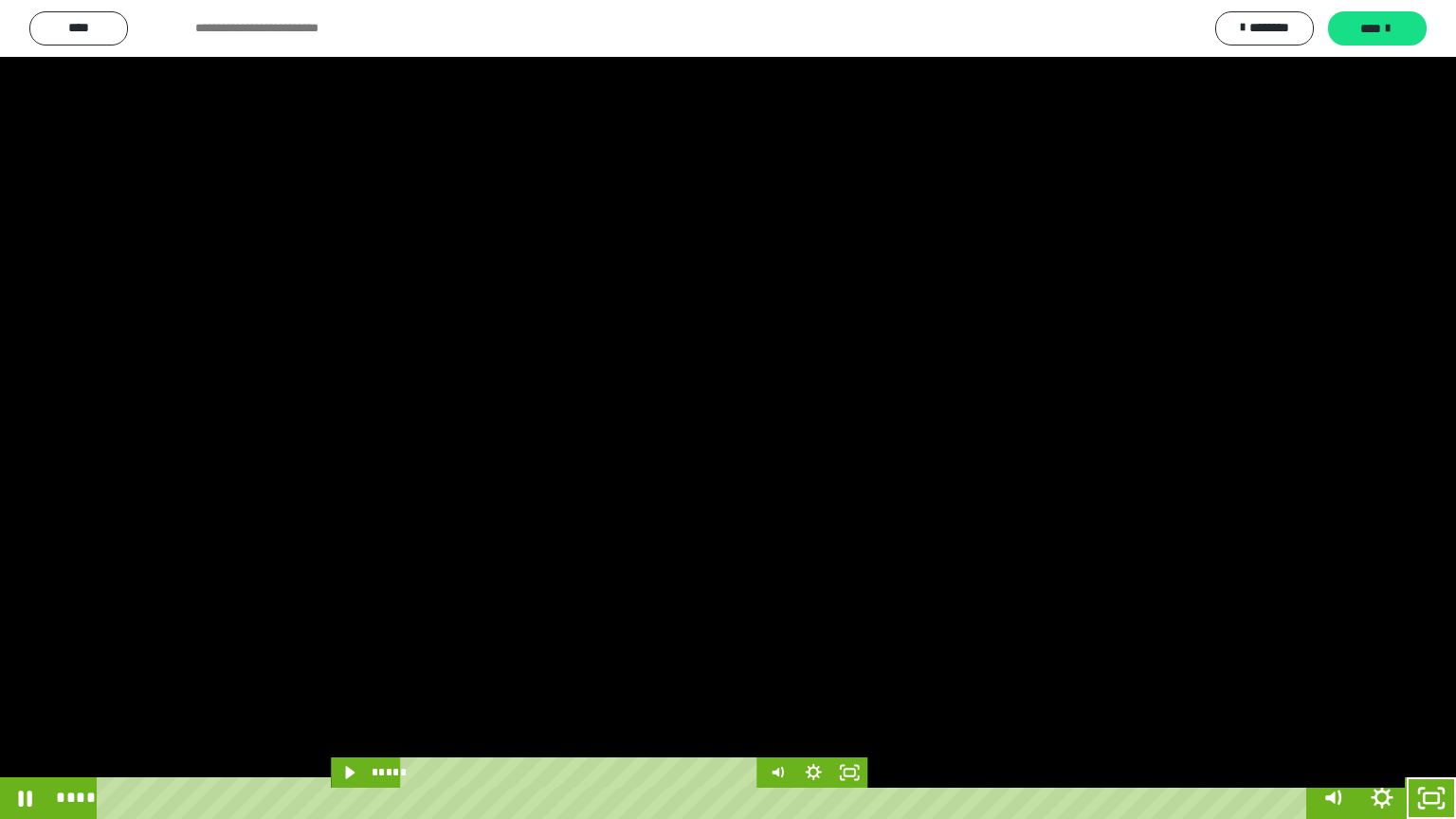 click at bounding box center (728, 410) 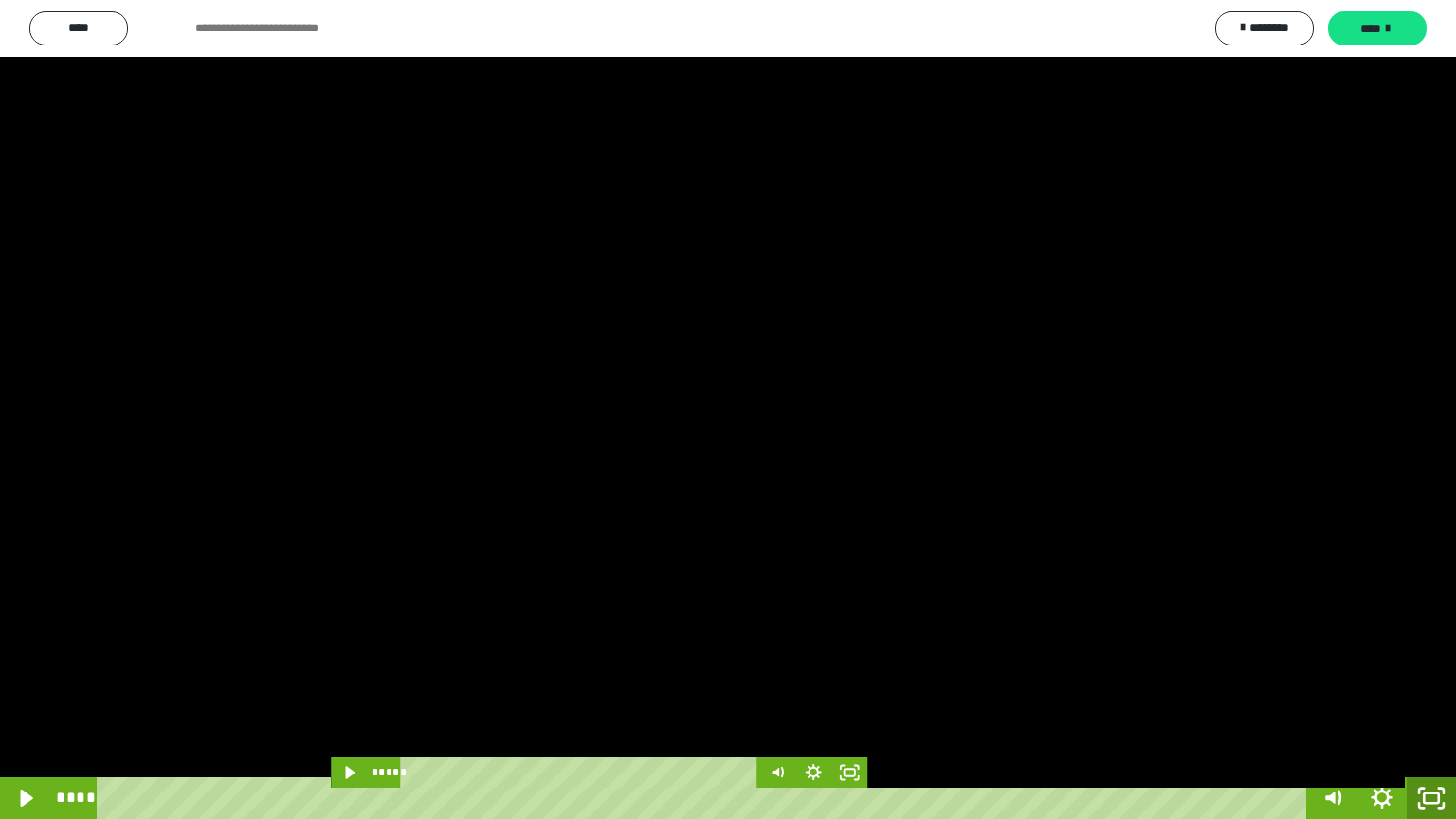 click 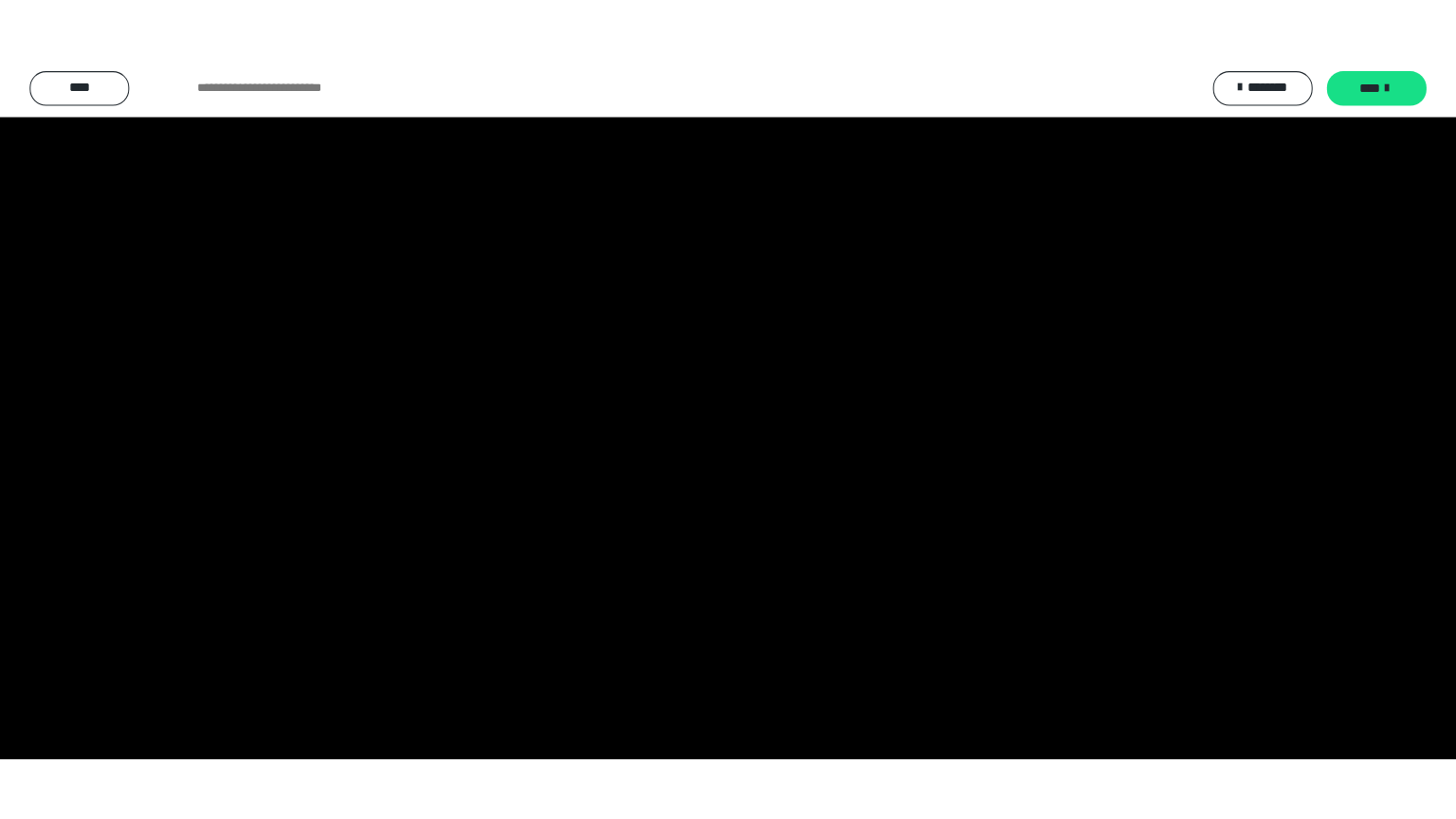 scroll, scrollTop: 4090, scrollLeft: 0, axis: vertical 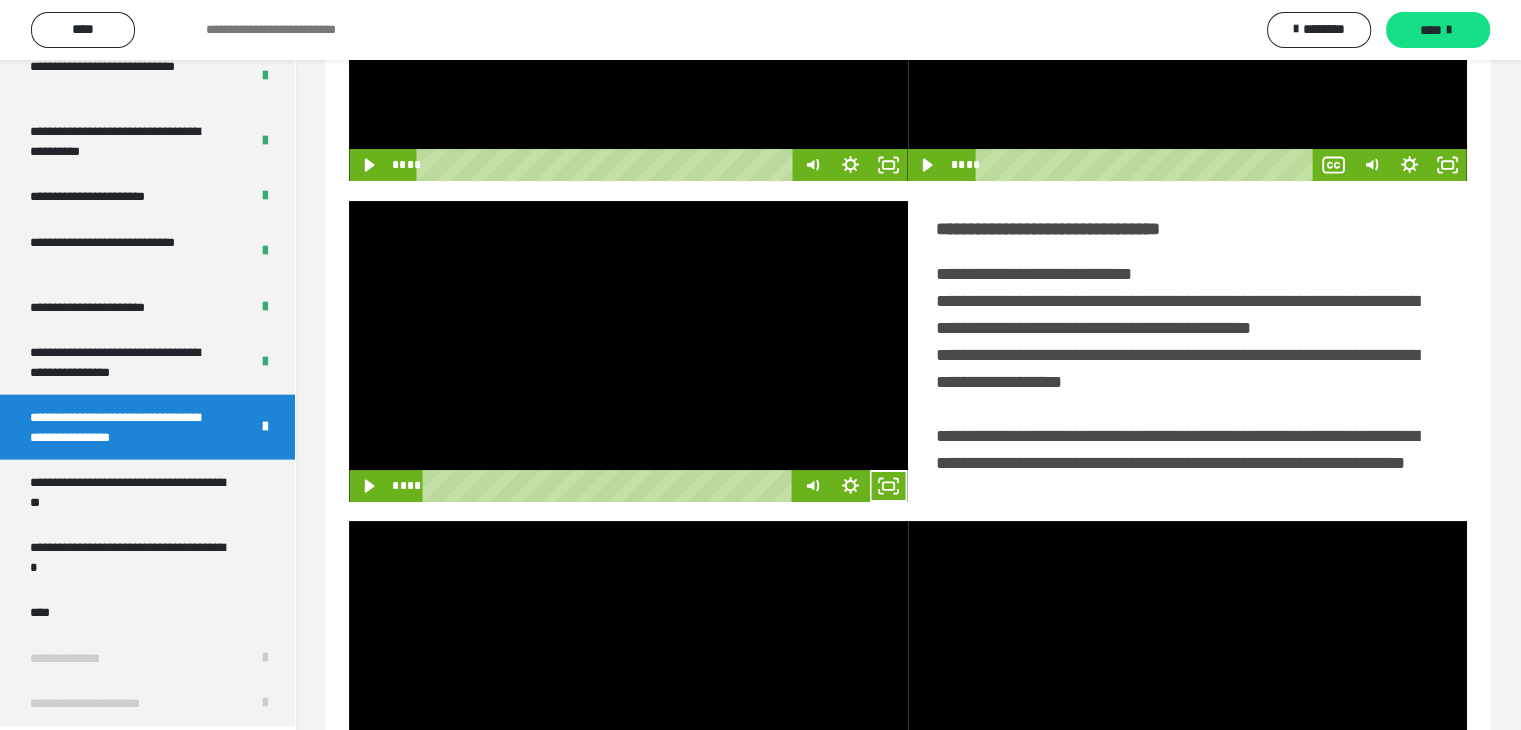 click 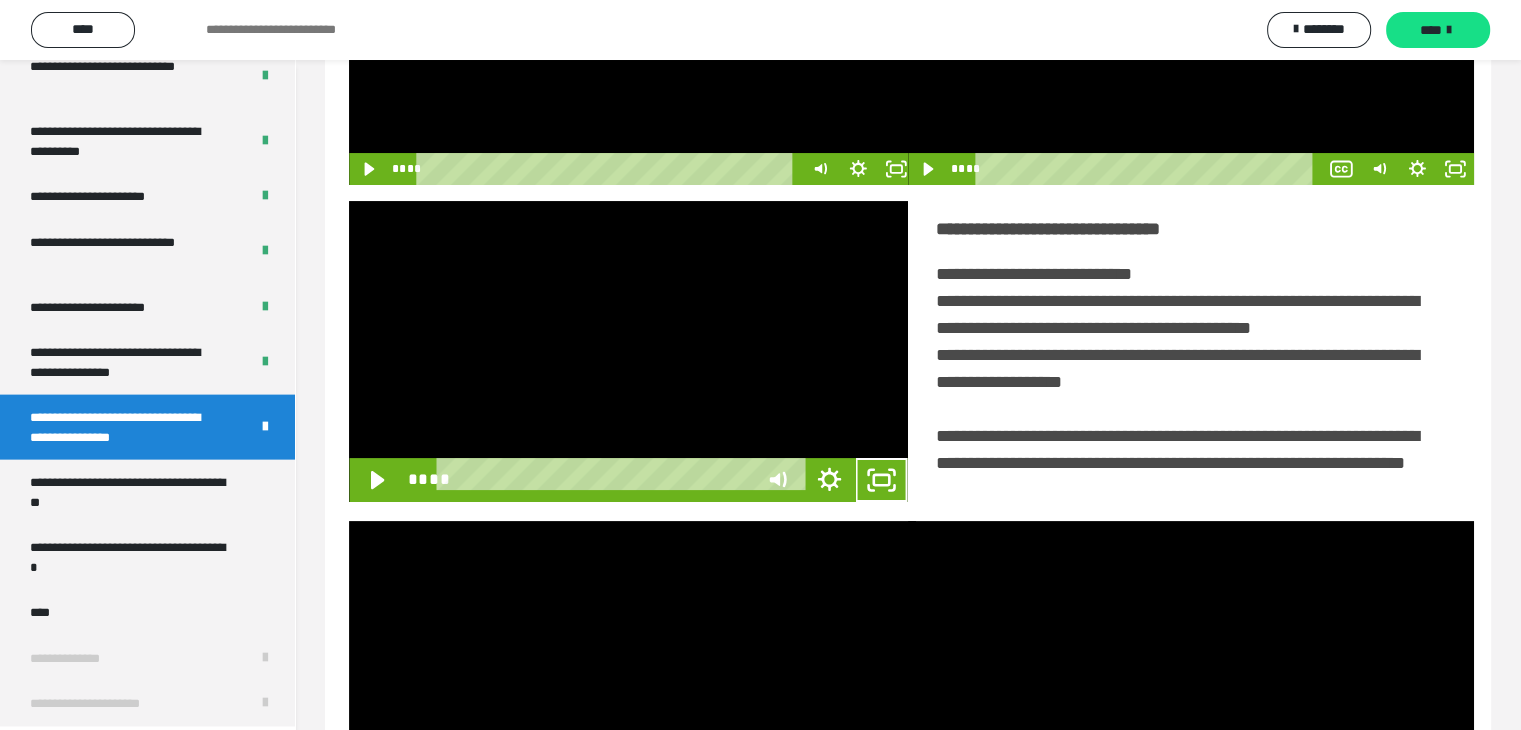 scroll, scrollTop: 4180, scrollLeft: 0, axis: vertical 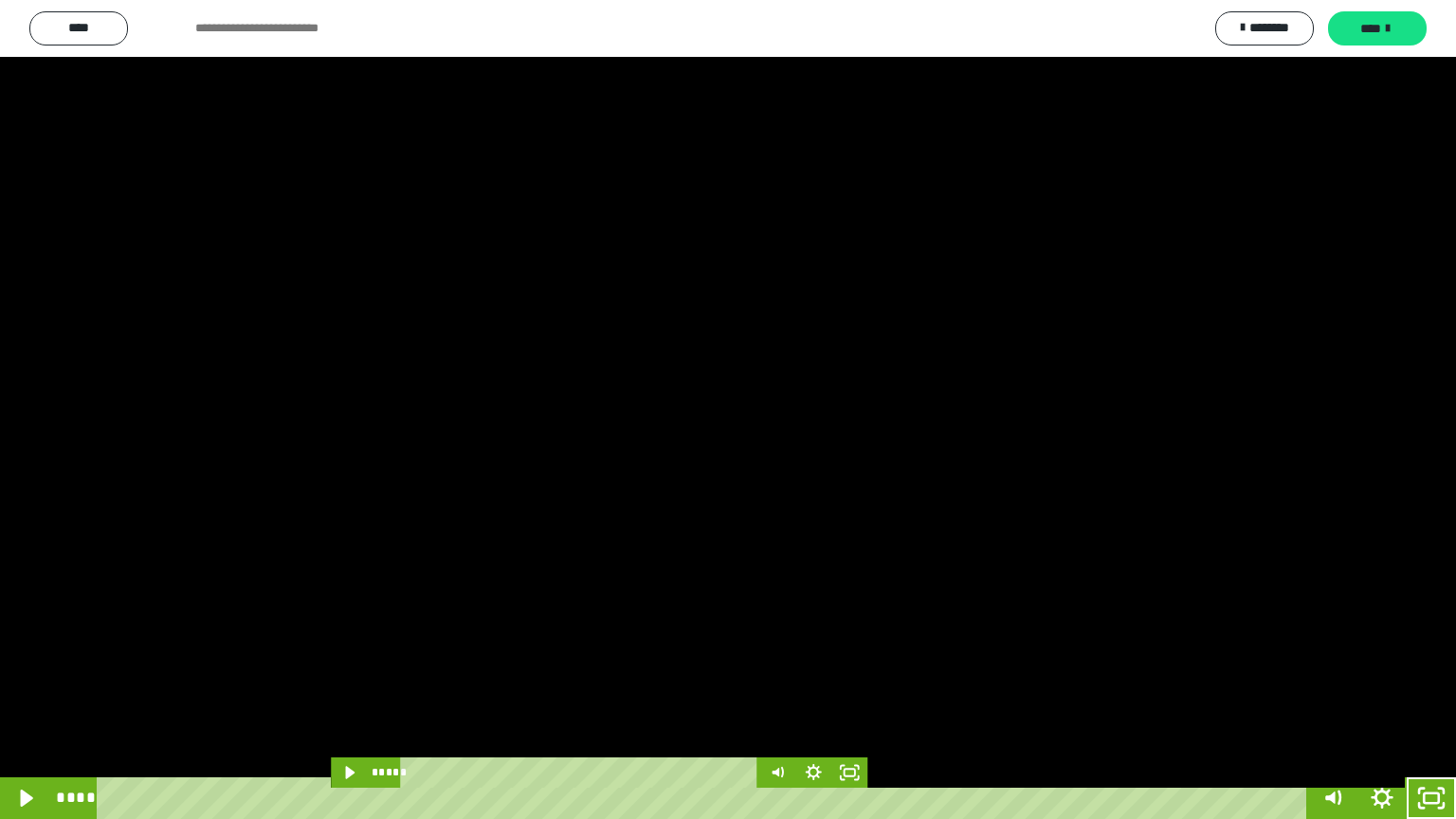 drag, startPoint x: 670, startPoint y: 418, endPoint x: 1357, endPoint y: 818, distance: 794.96478 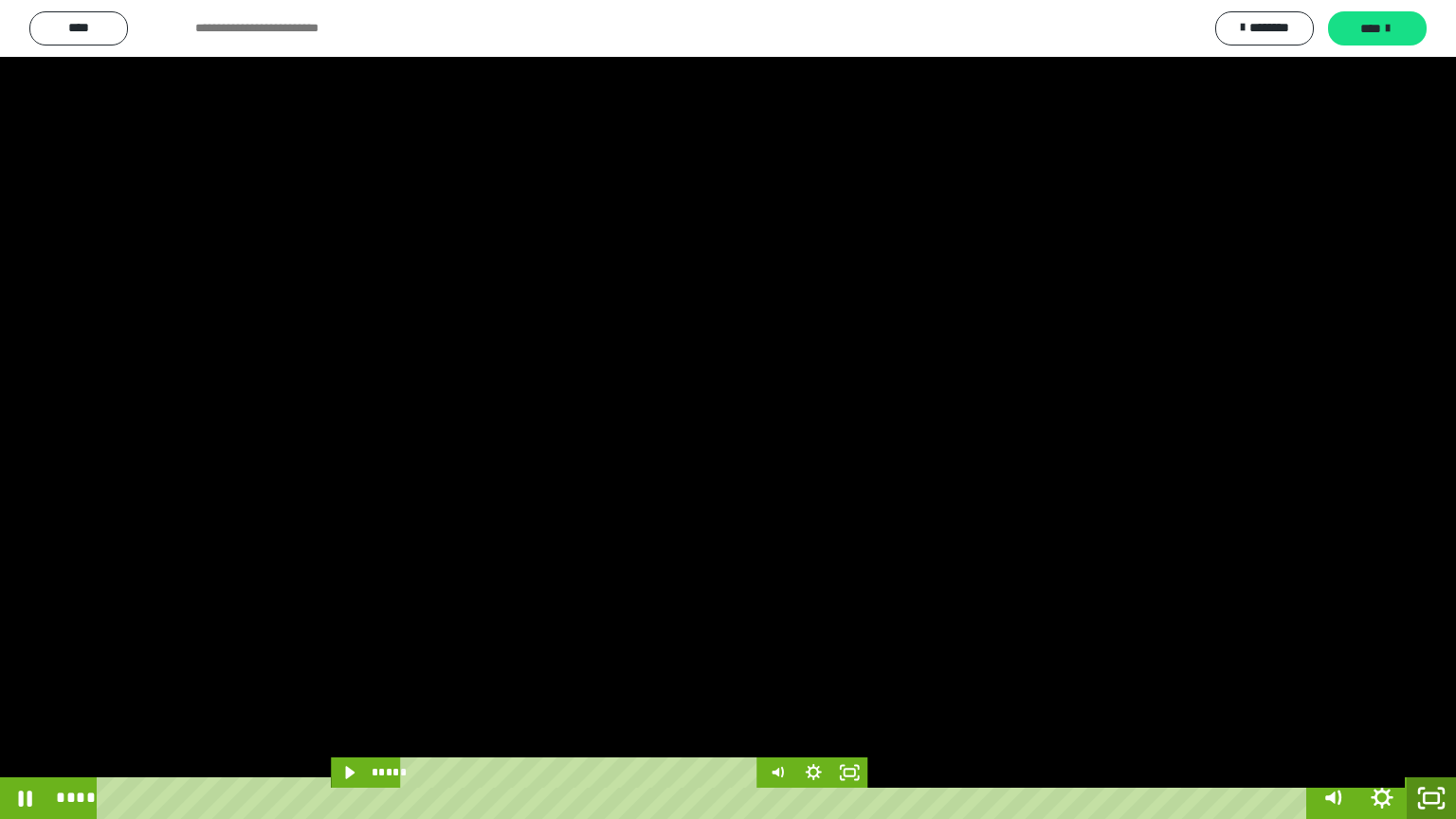 click 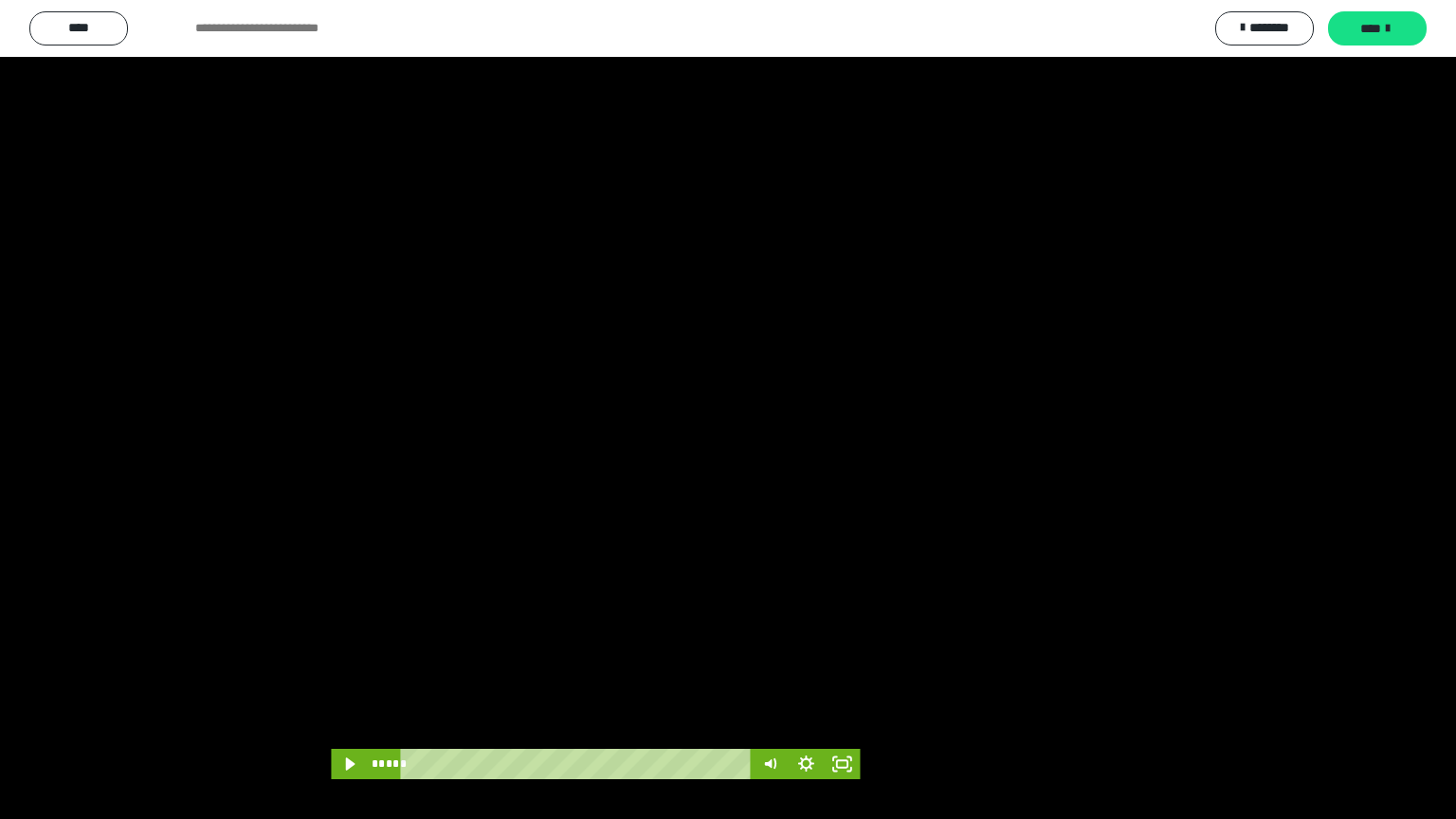 scroll, scrollTop: 4090, scrollLeft: 0, axis: vertical 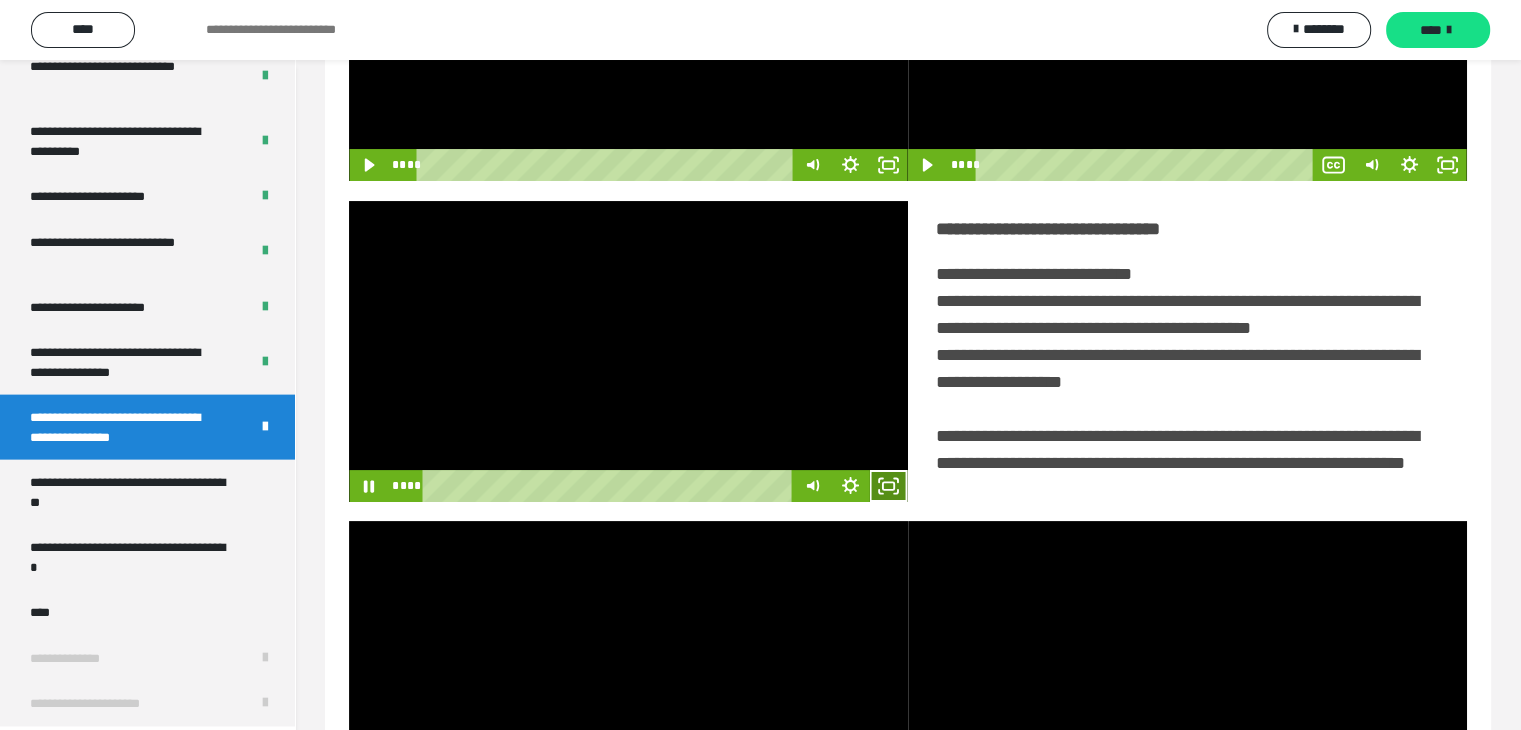 click 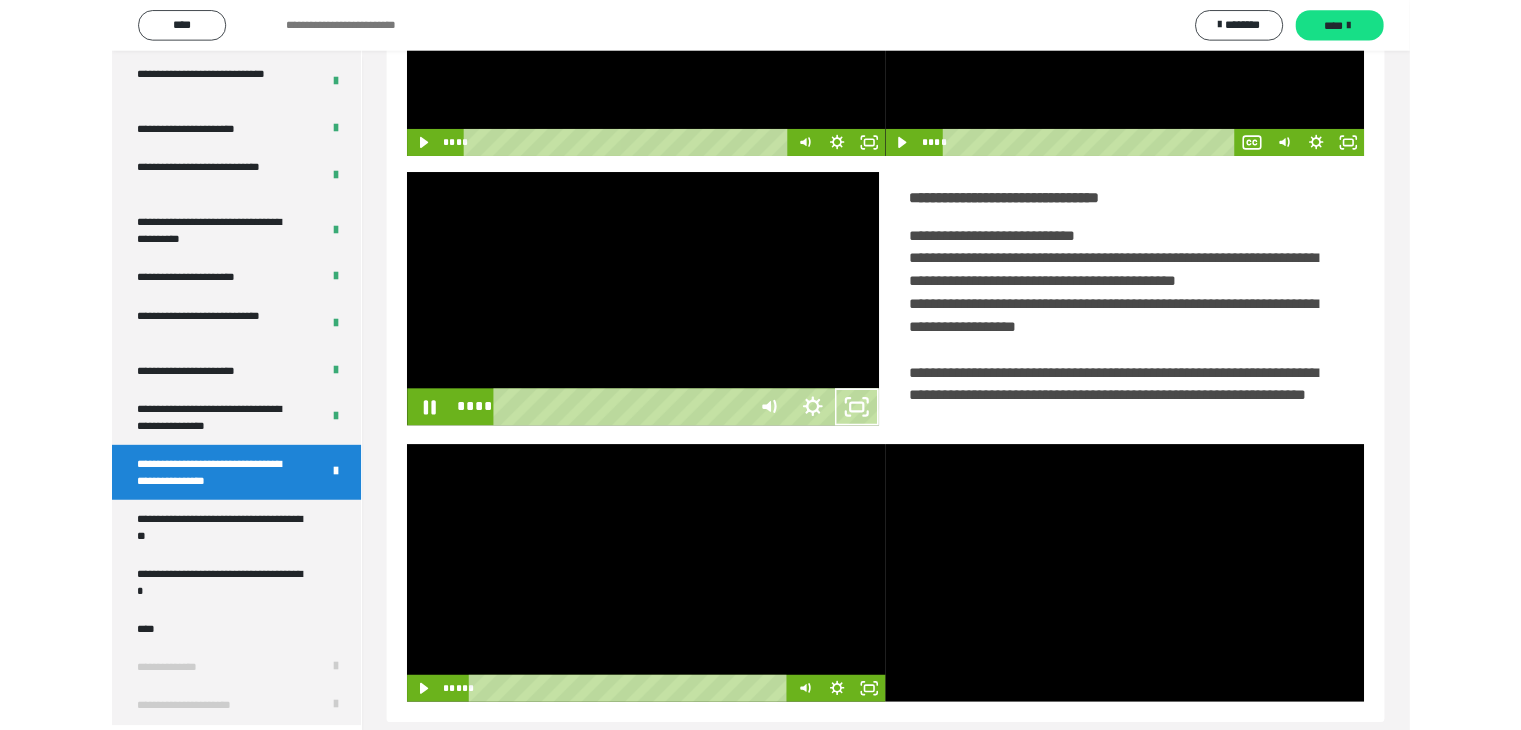 scroll, scrollTop: 4180, scrollLeft: 0, axis: vertical 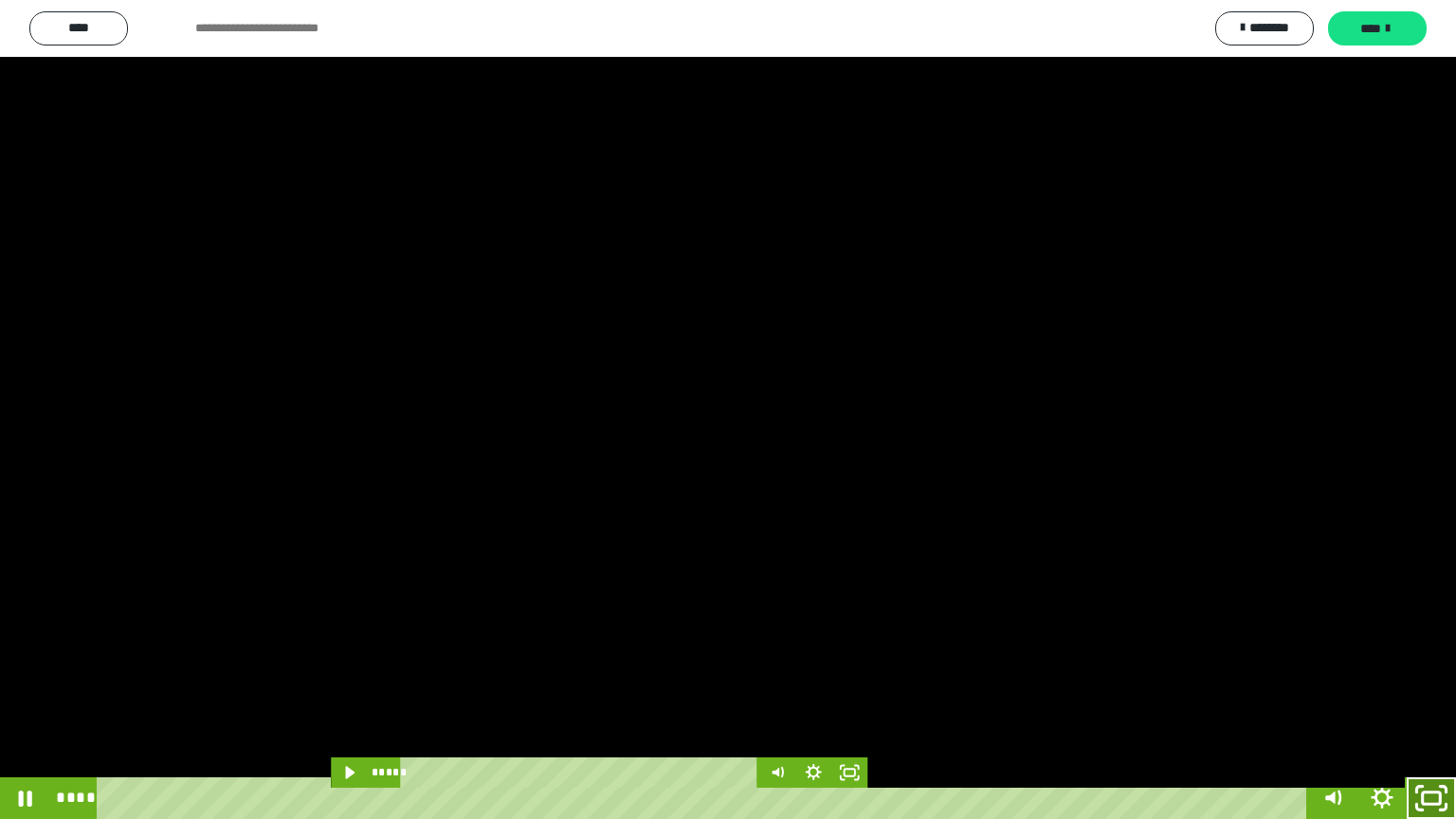 click 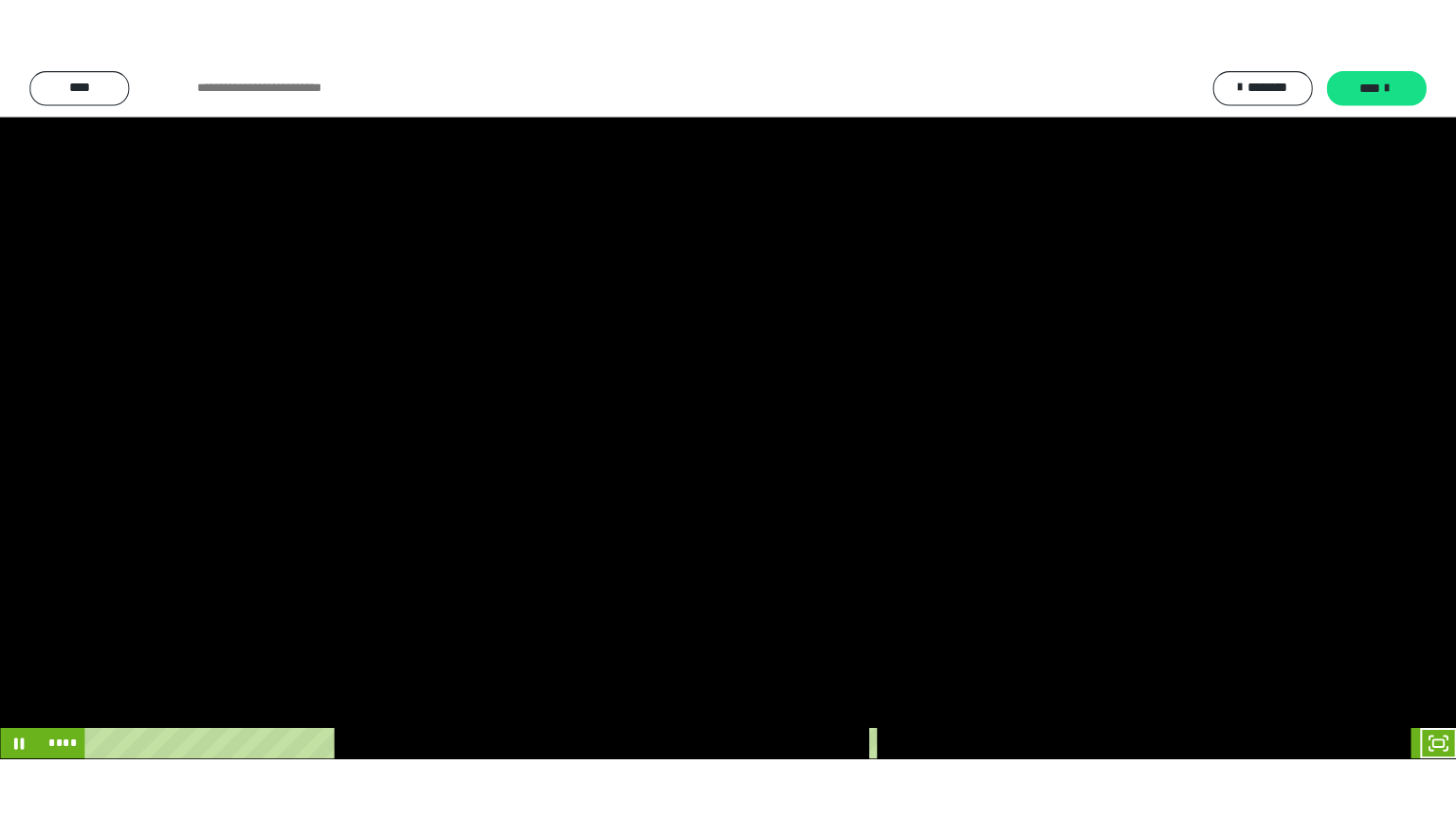 scroll, scrollTop: 4090, scrollLeft: 0, axis: vertical 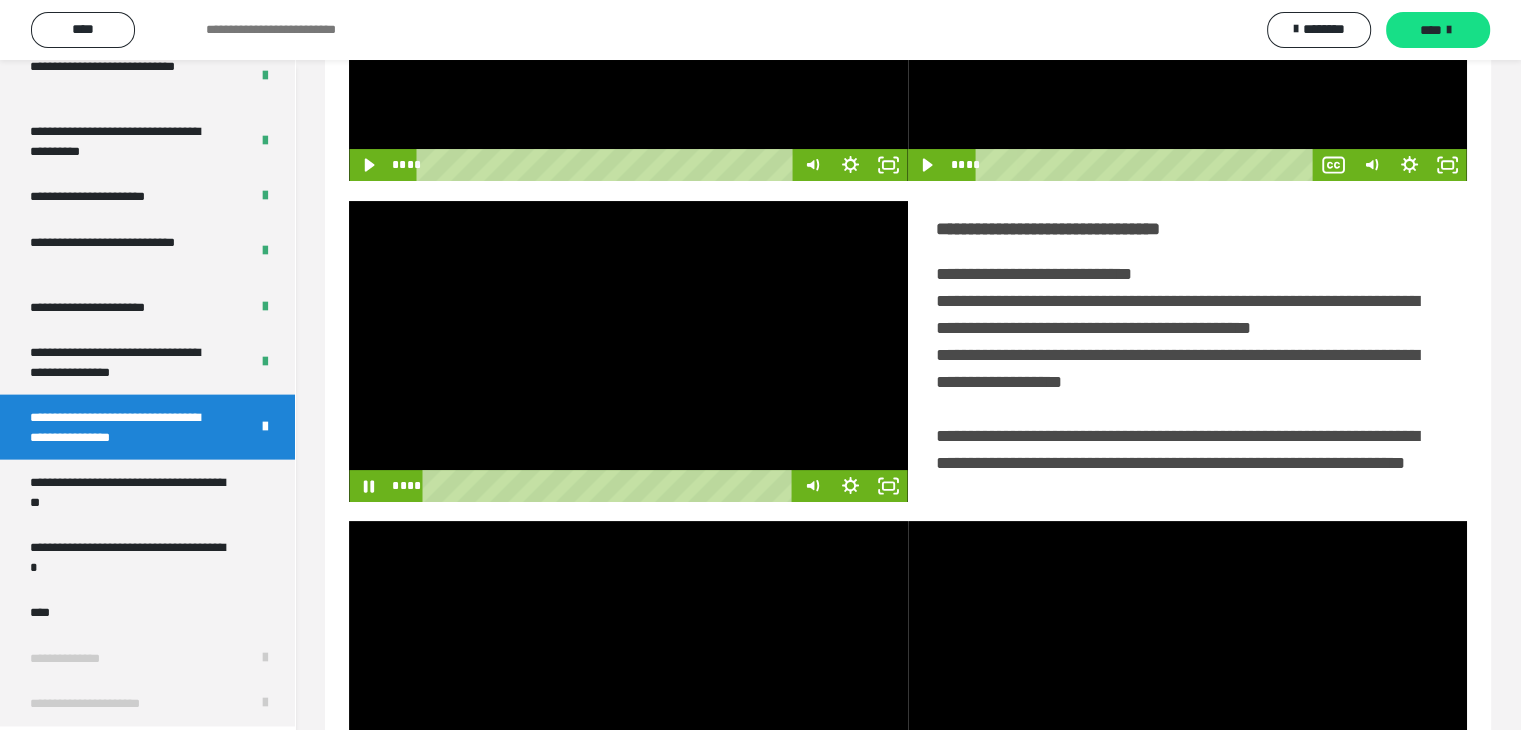 click at bounding box center (628, 351) 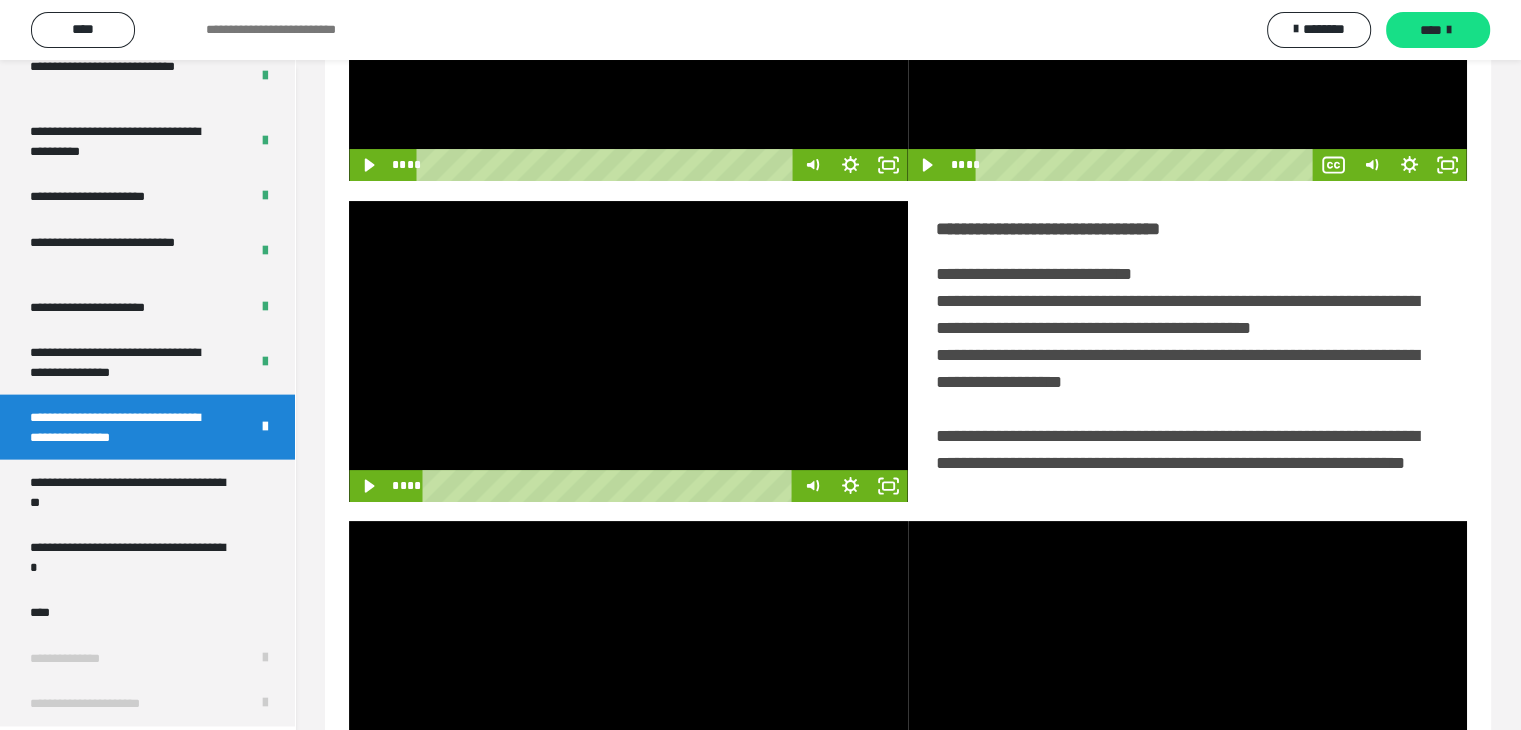 click at bounding box center (628, 351) 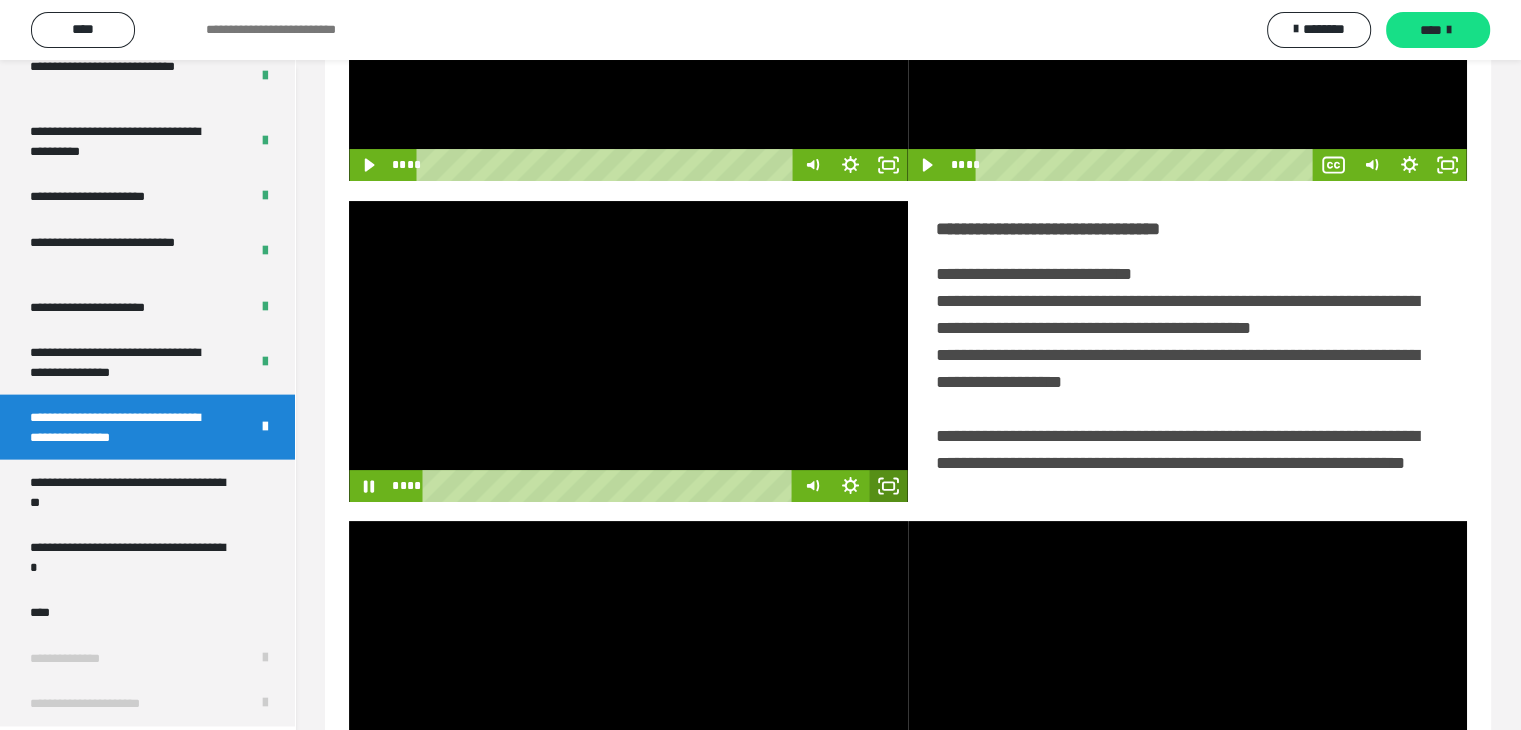 click 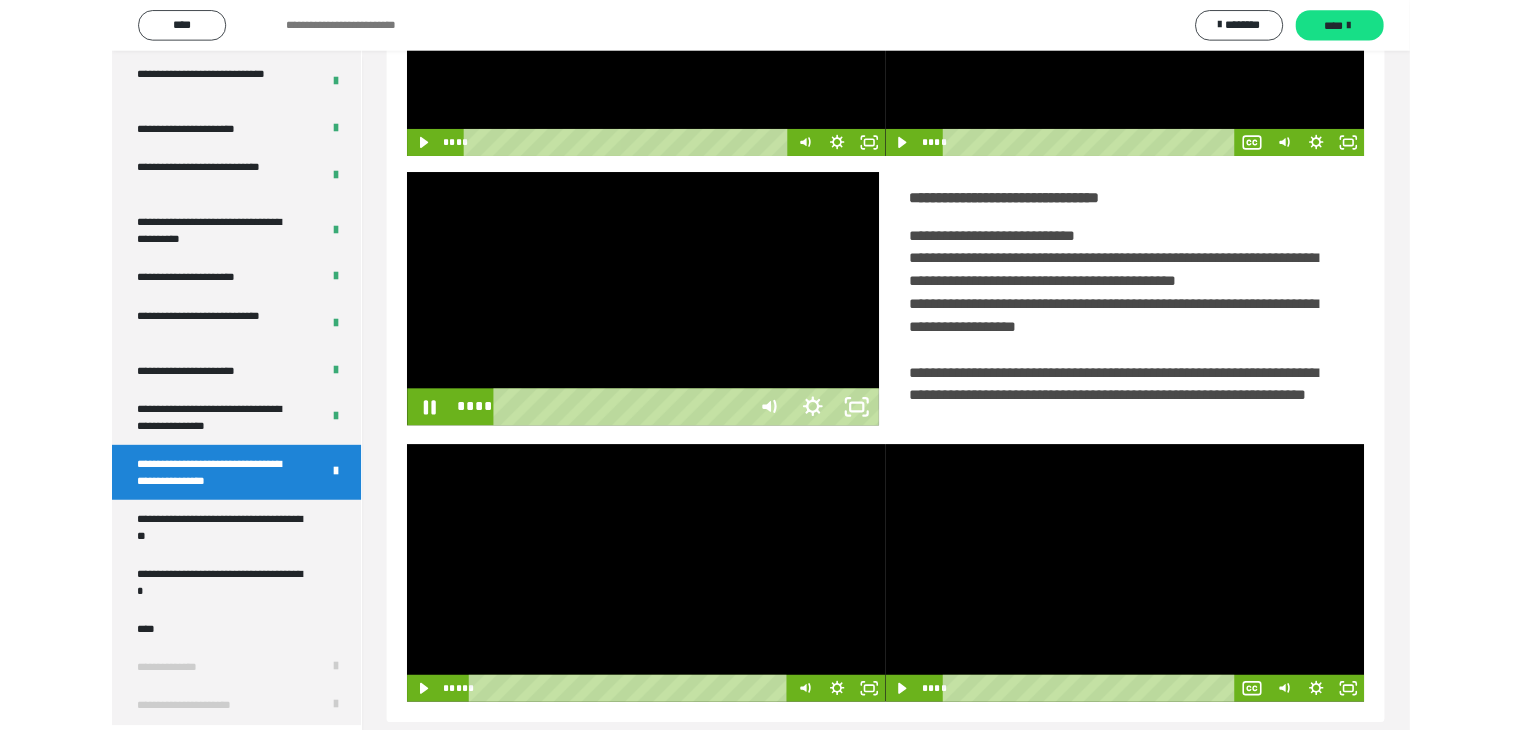 scroll, scrollTop: 4180, scrollLeft: 0, axis: vertical 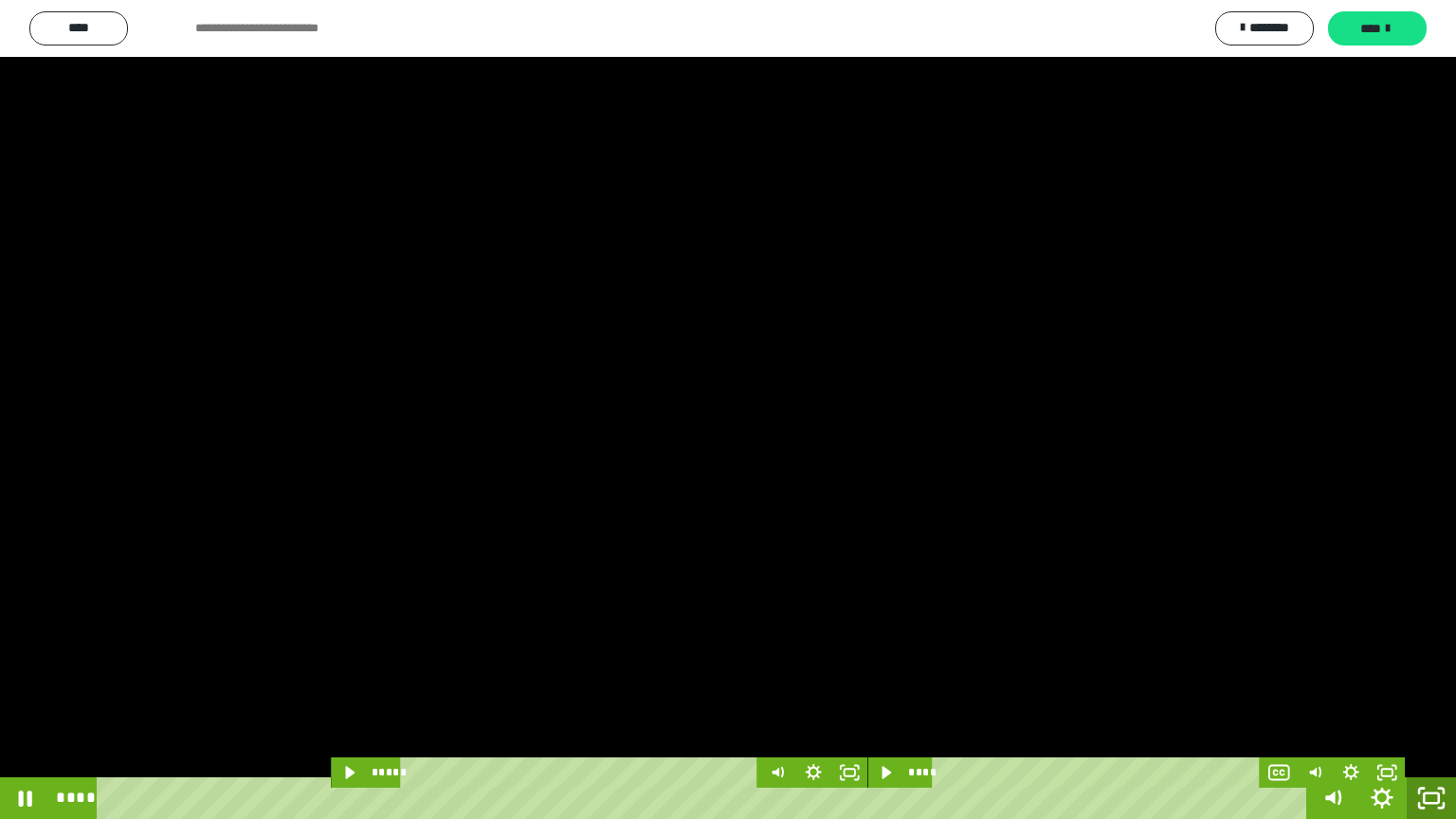 click 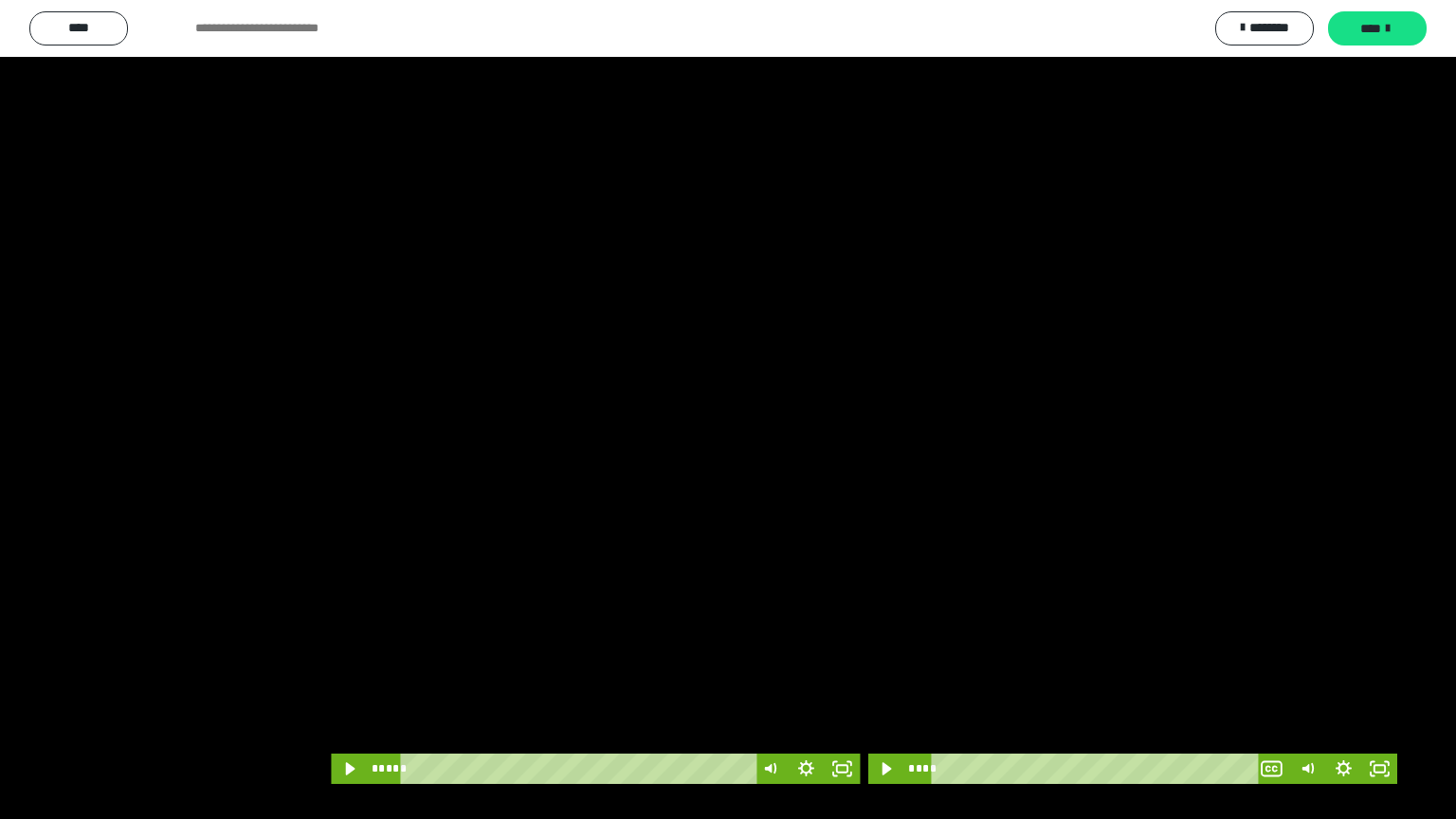 scroll, scrollTop: 4090, scrollLeft: 0, axis: vertical 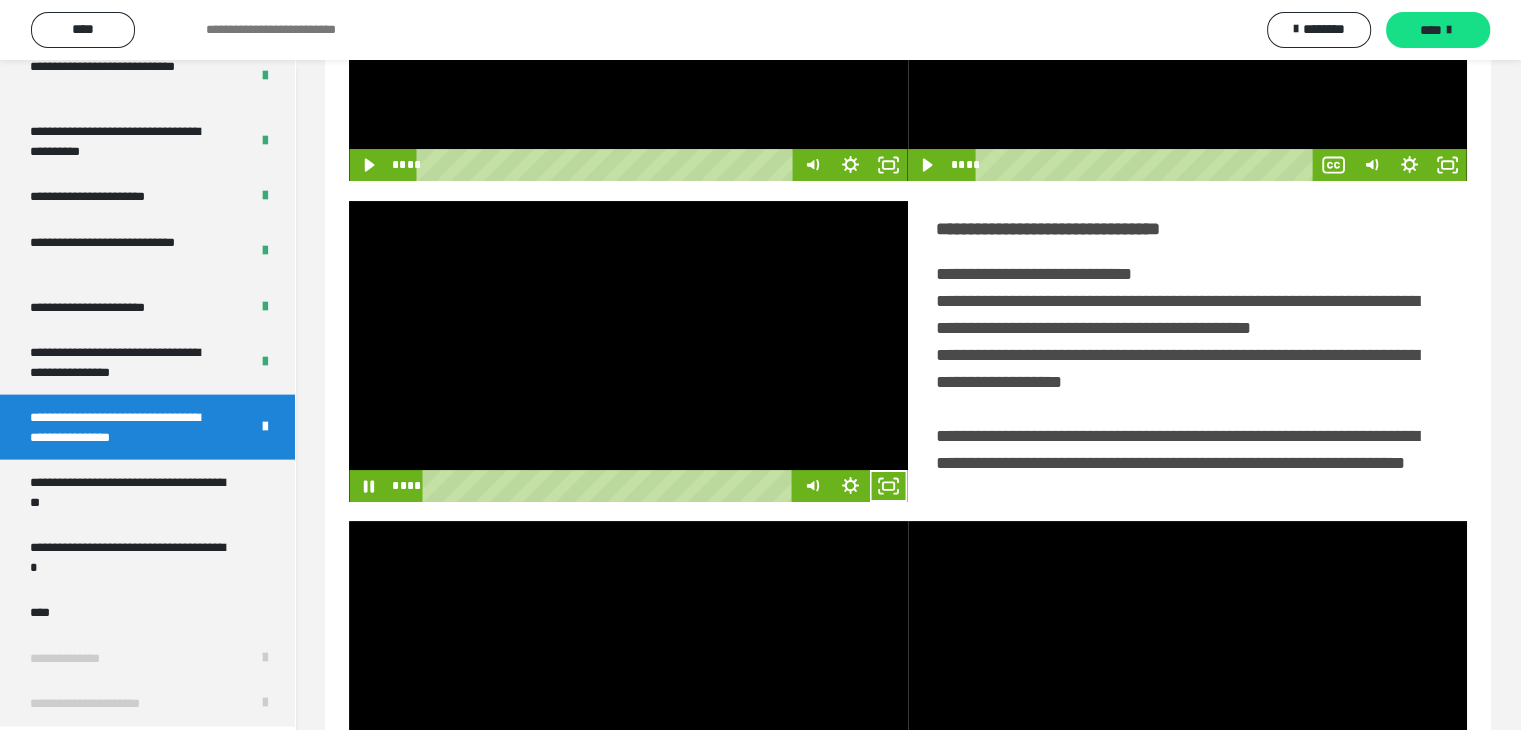 click at bounding box center (628, 351) 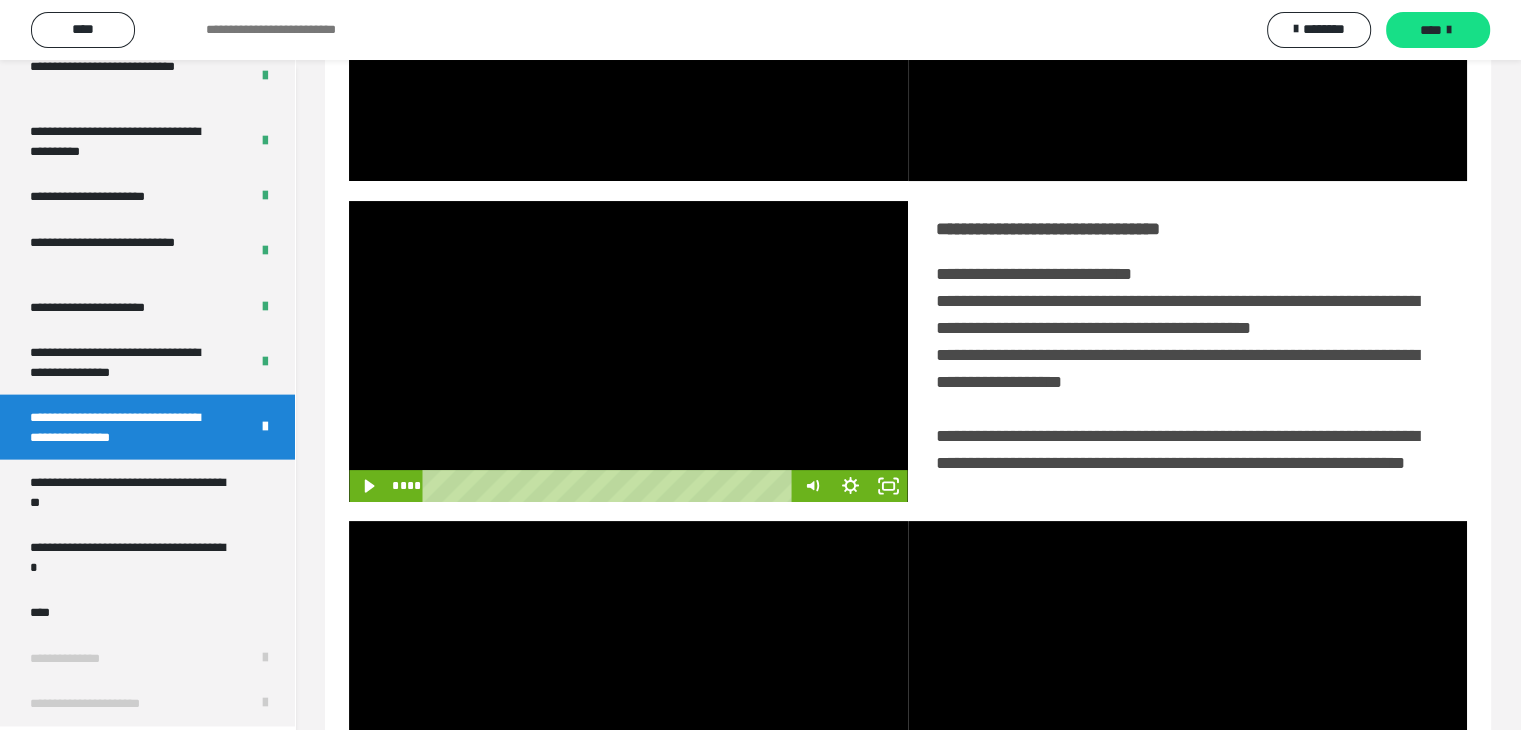 click at bounding box center (628, 351) 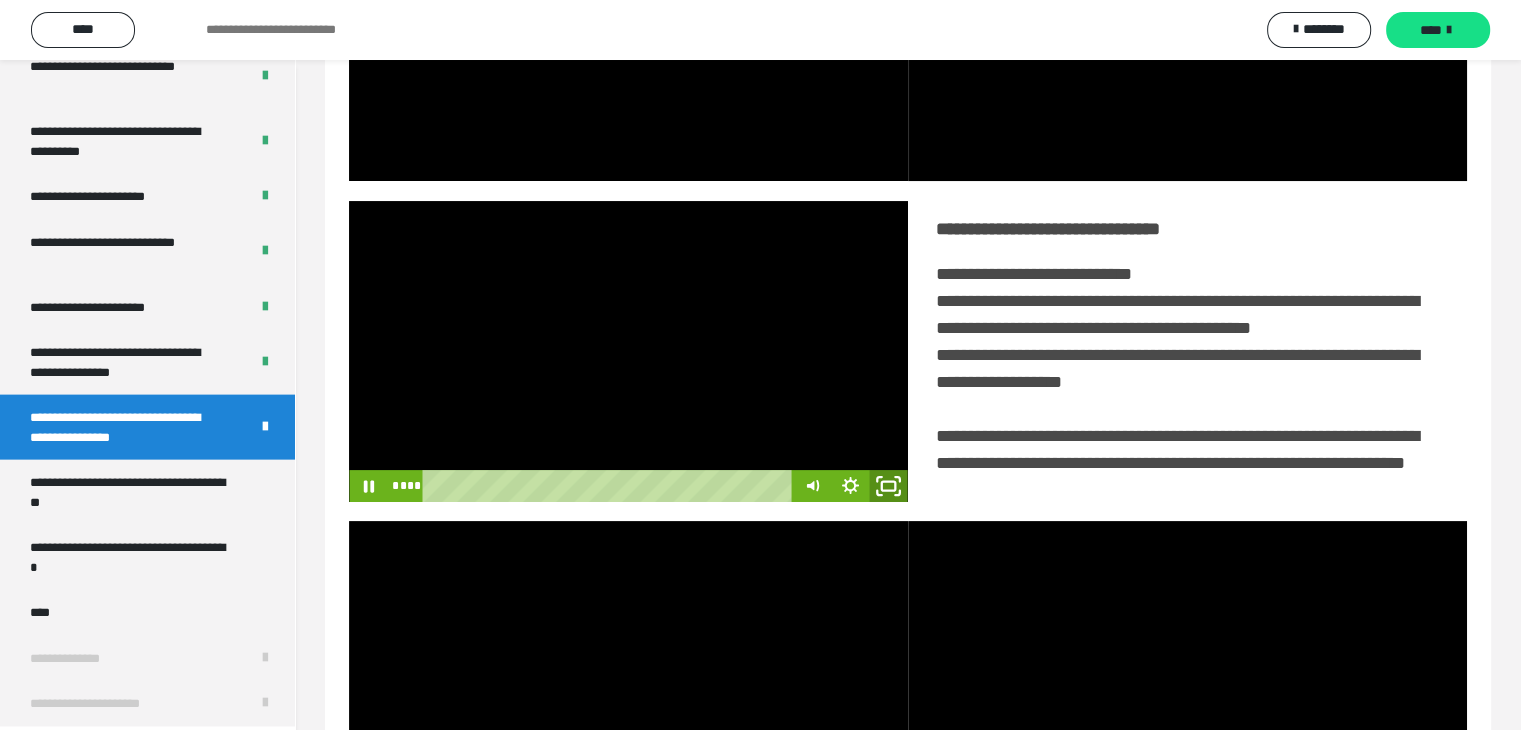 click 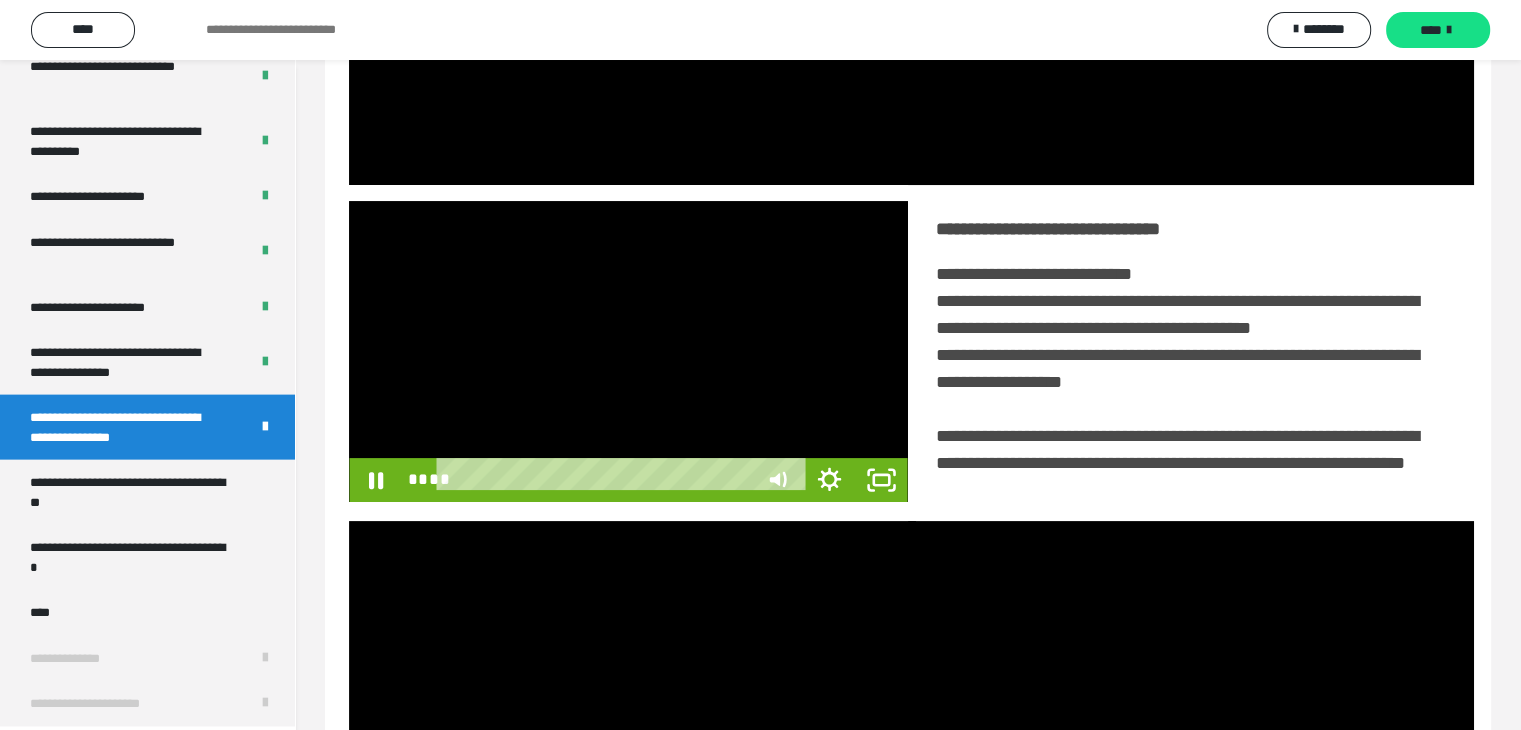scroll, scrollTop: 4180, scrollLeft: 0, axis: vertical 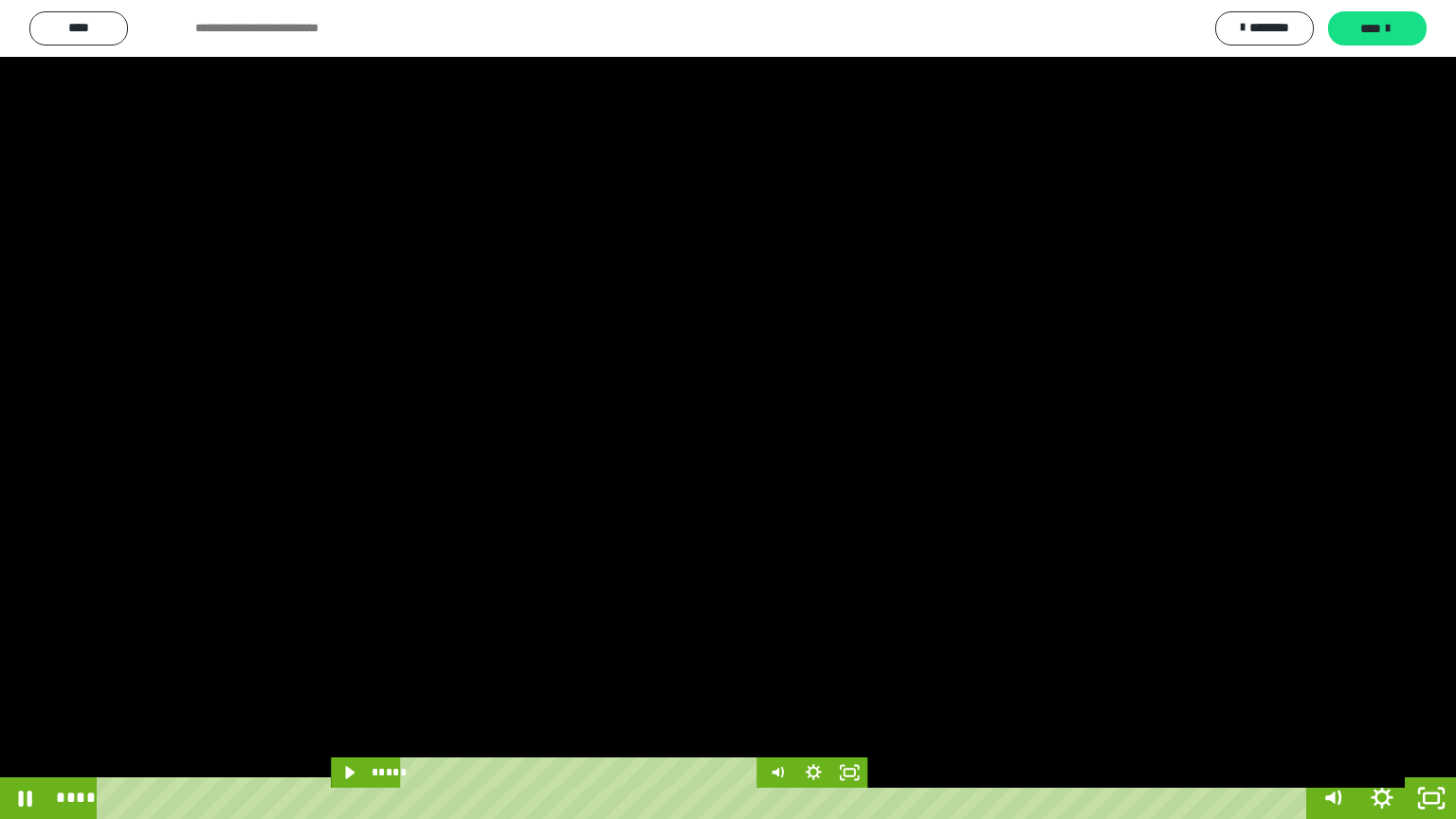drag, startPoint x: 1055, startPoint y: 375, endPoint x: 1455, endPoint y: 818, distance: 596.866 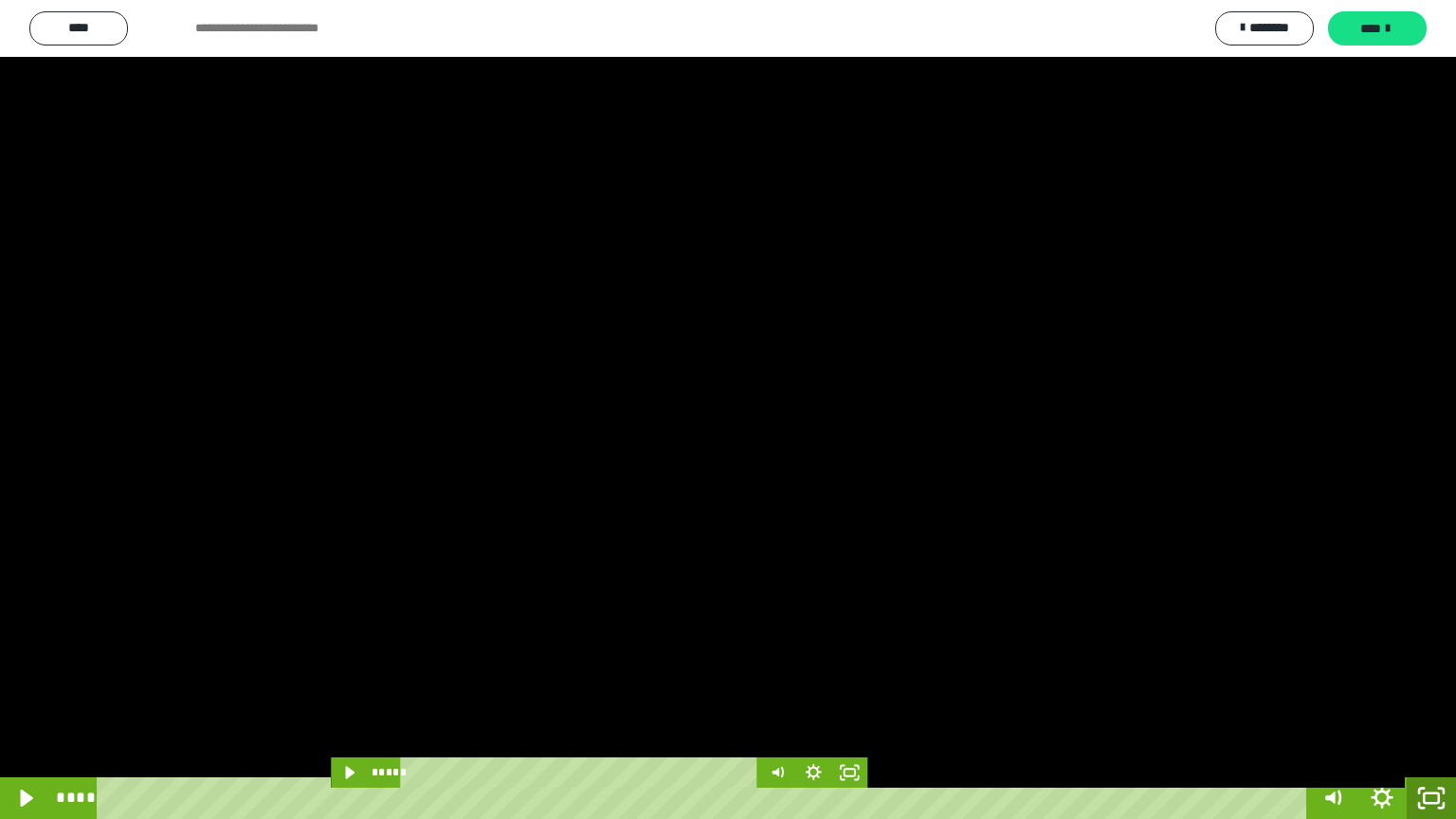 click 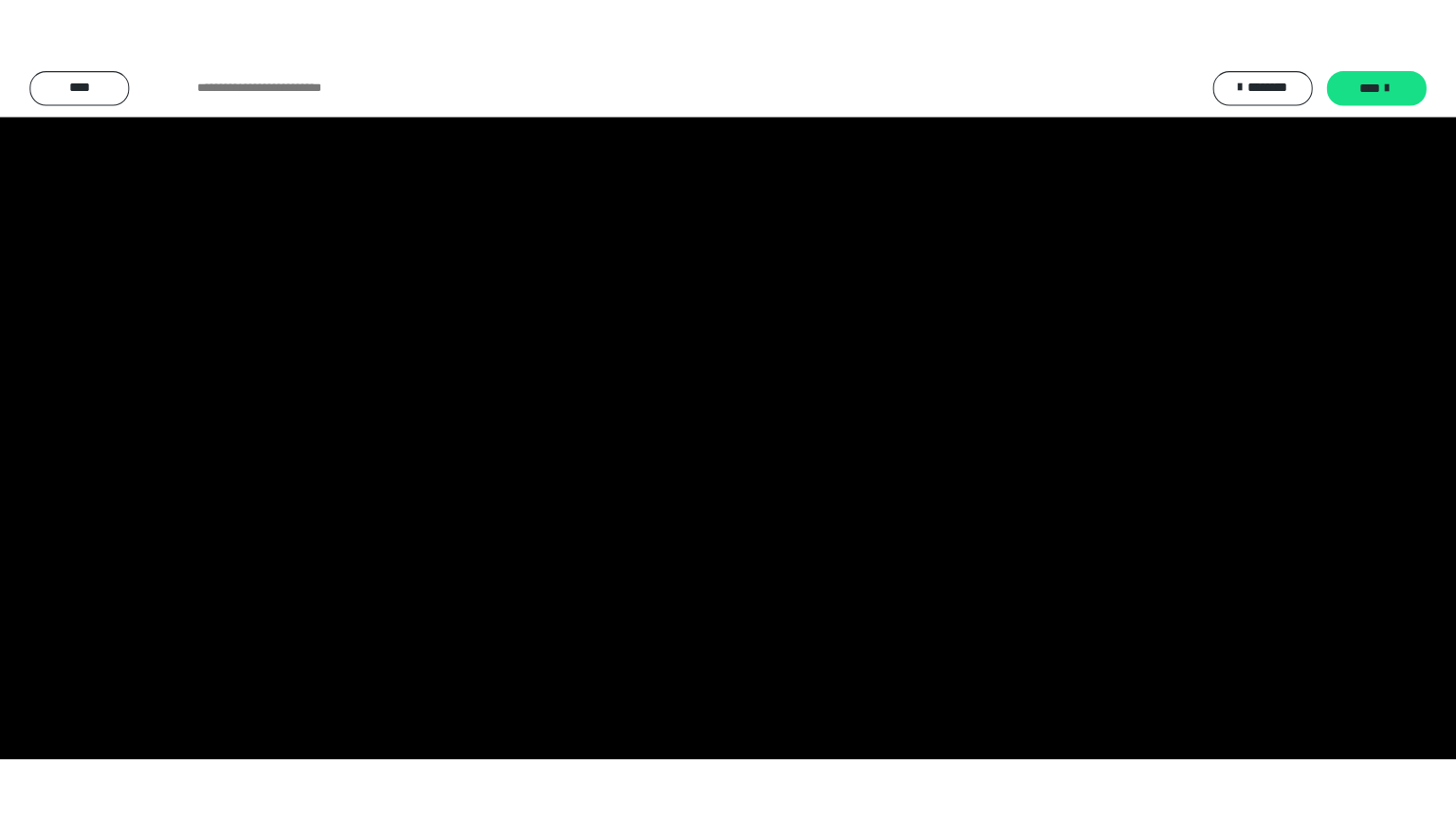 scroll, scrollTop: 4090, scrollLeft: 0, axis: vertical 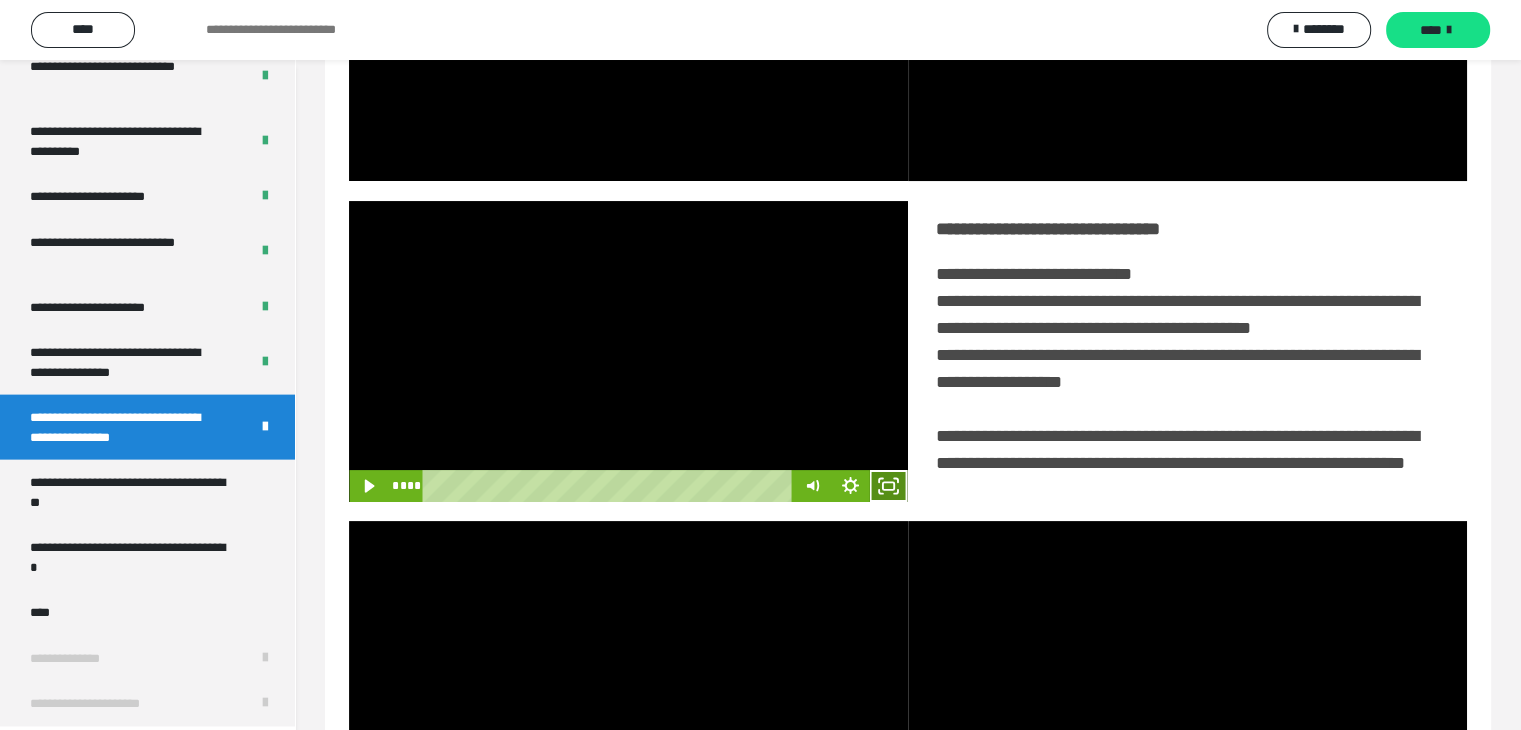 click 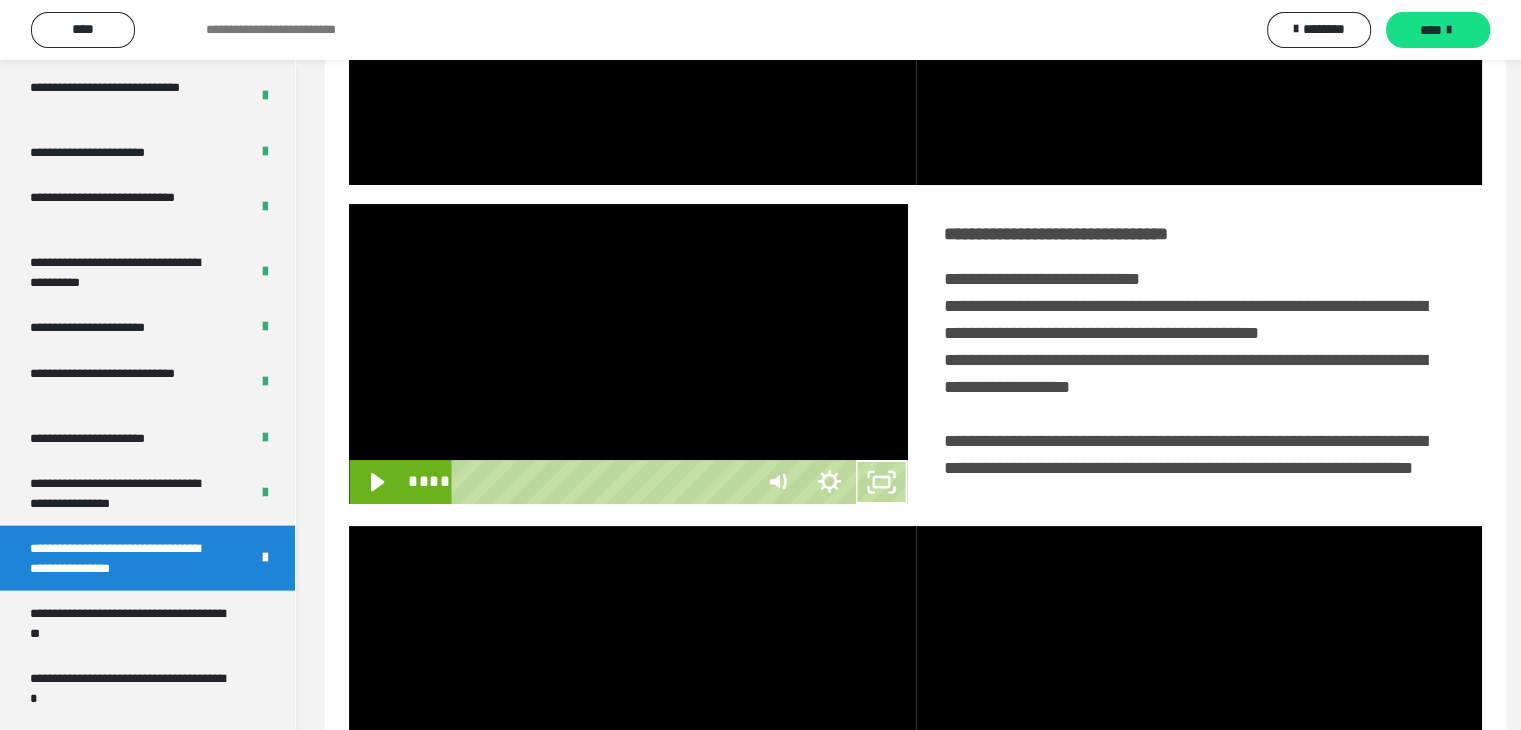 scroll, scrollTop: 4180, scrollLeft: 0, axis: vertical 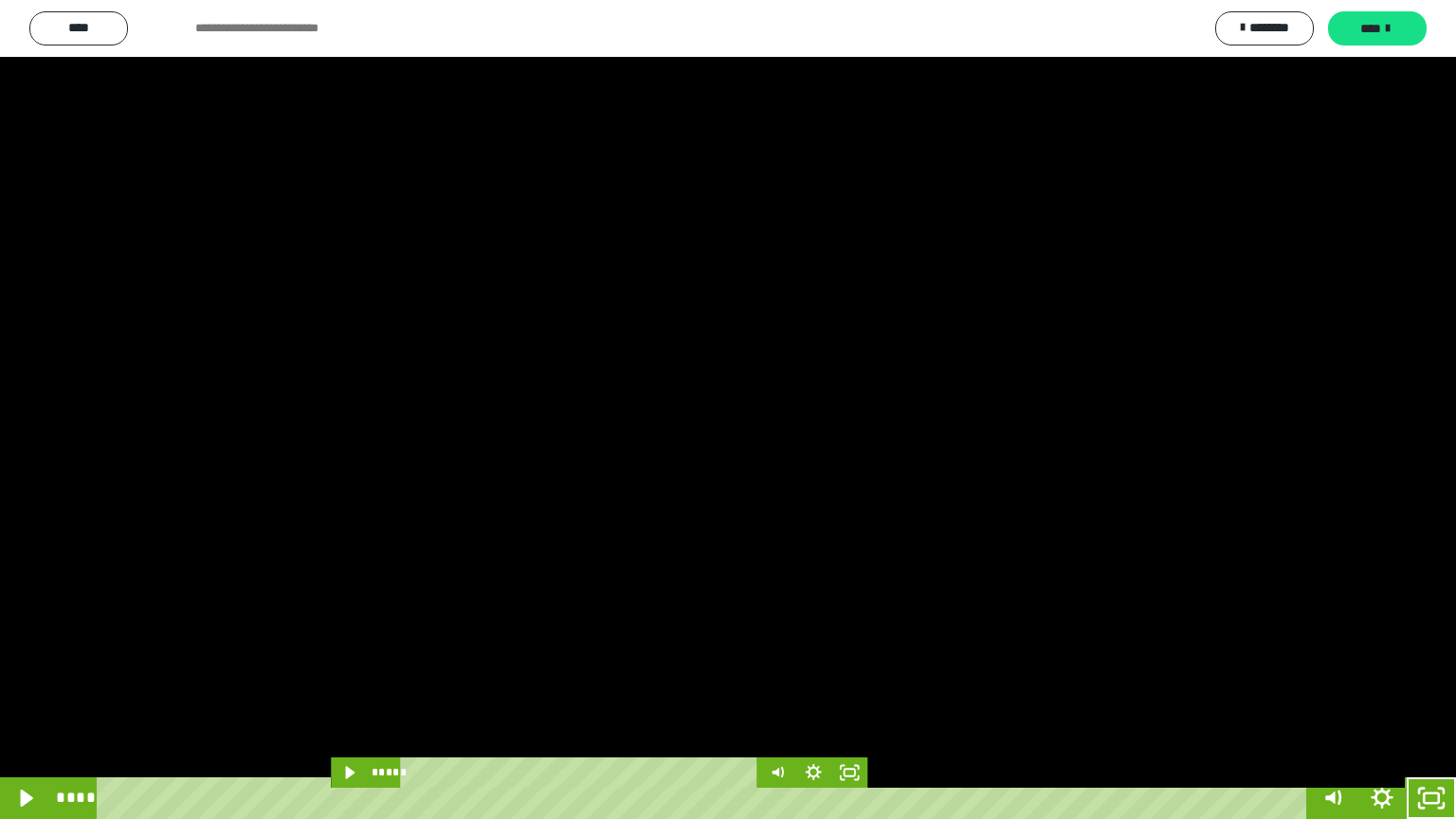 click at bounding box center (728, 410) 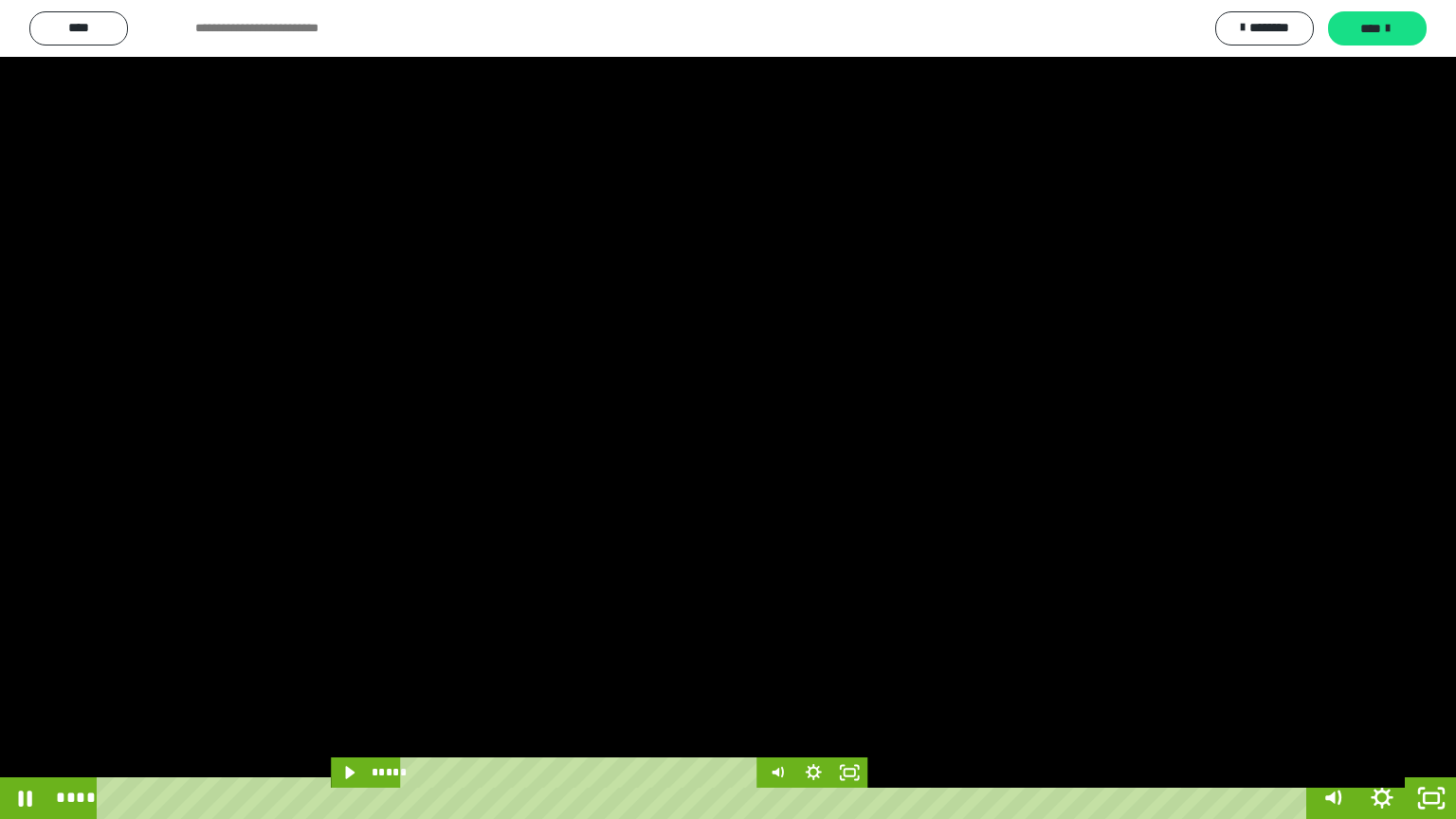 click at bounding box center [728, 410] 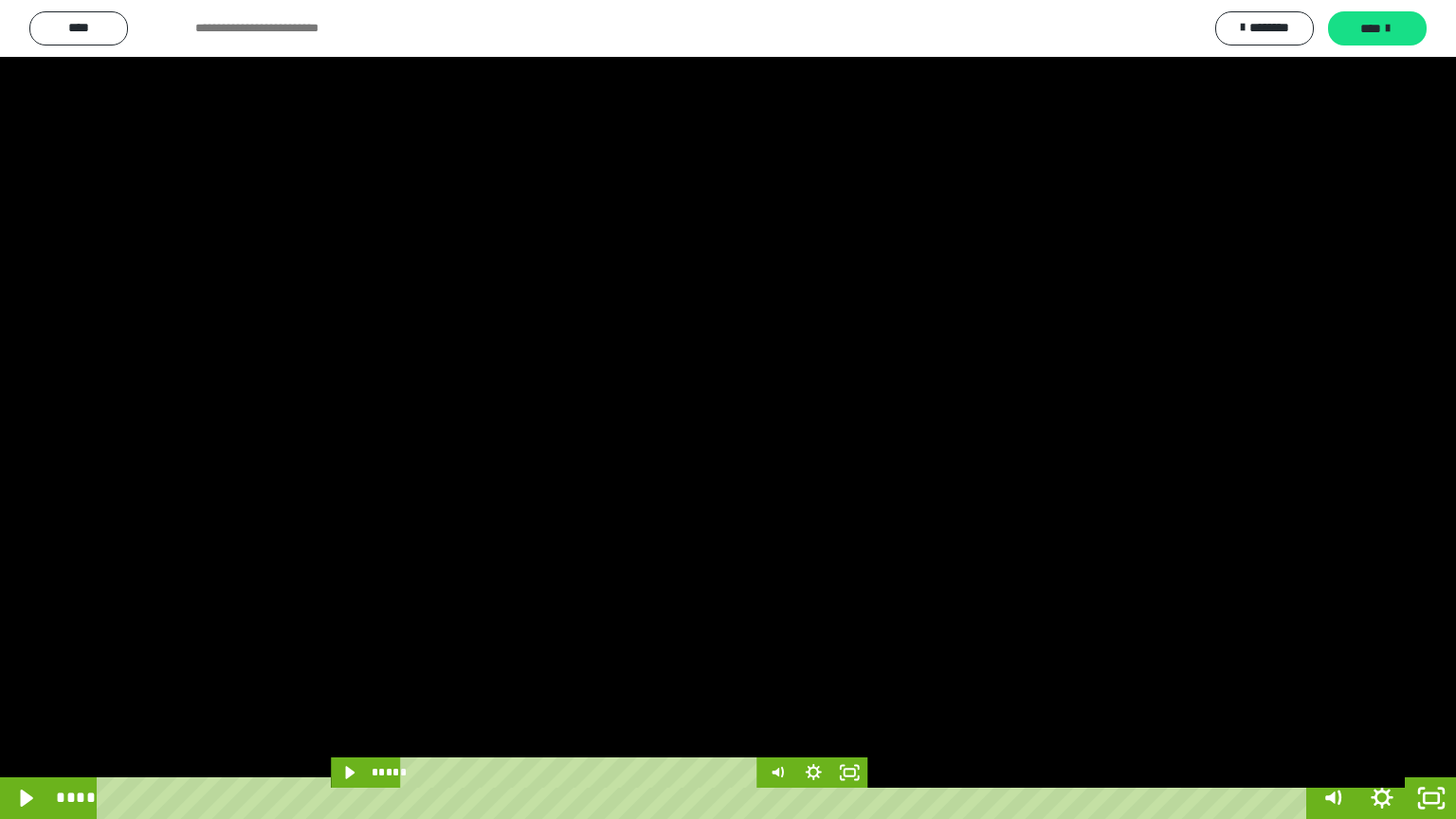 click at bounding box center [728, 410] 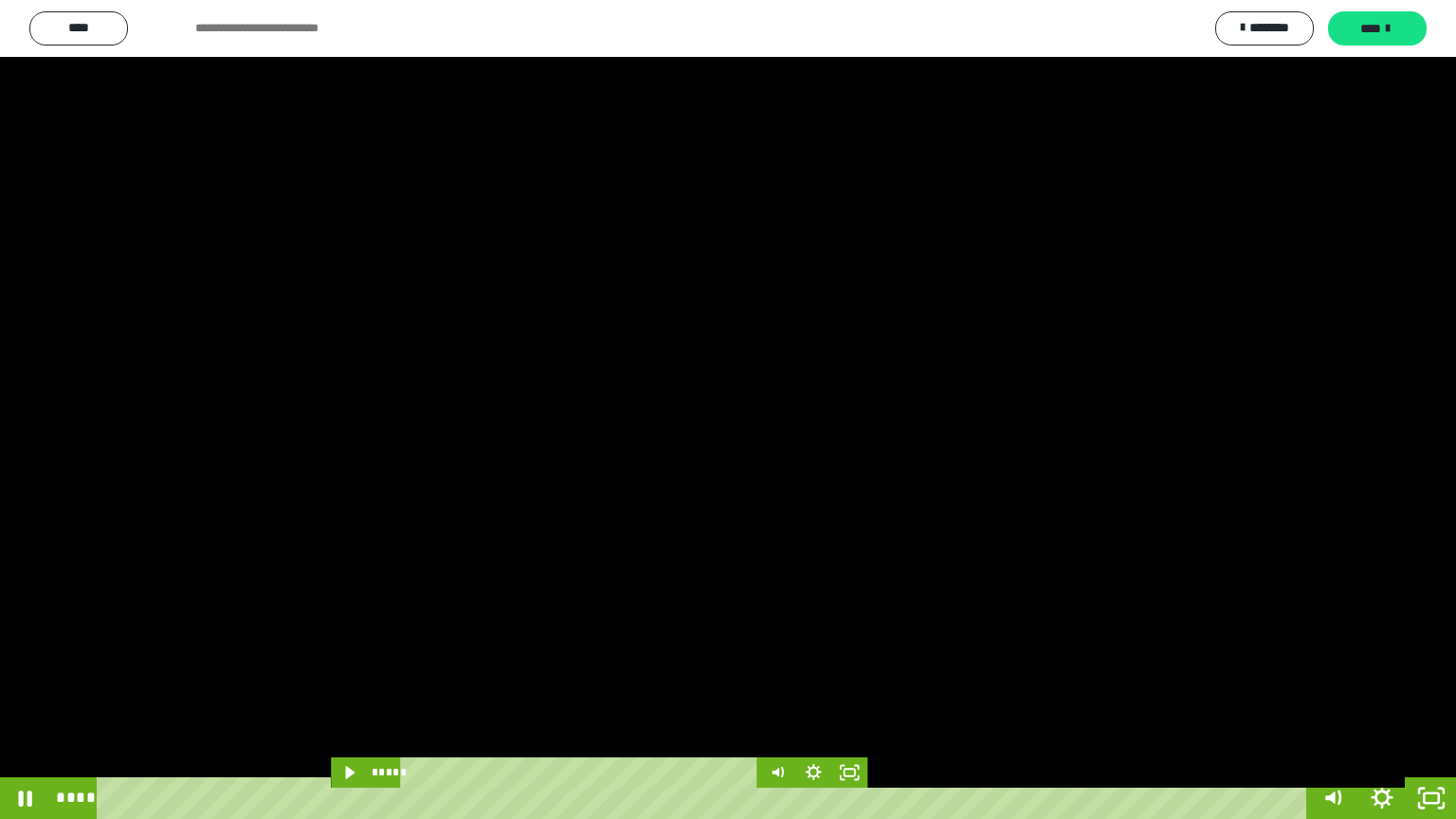 click at bounding box center [728, 410] 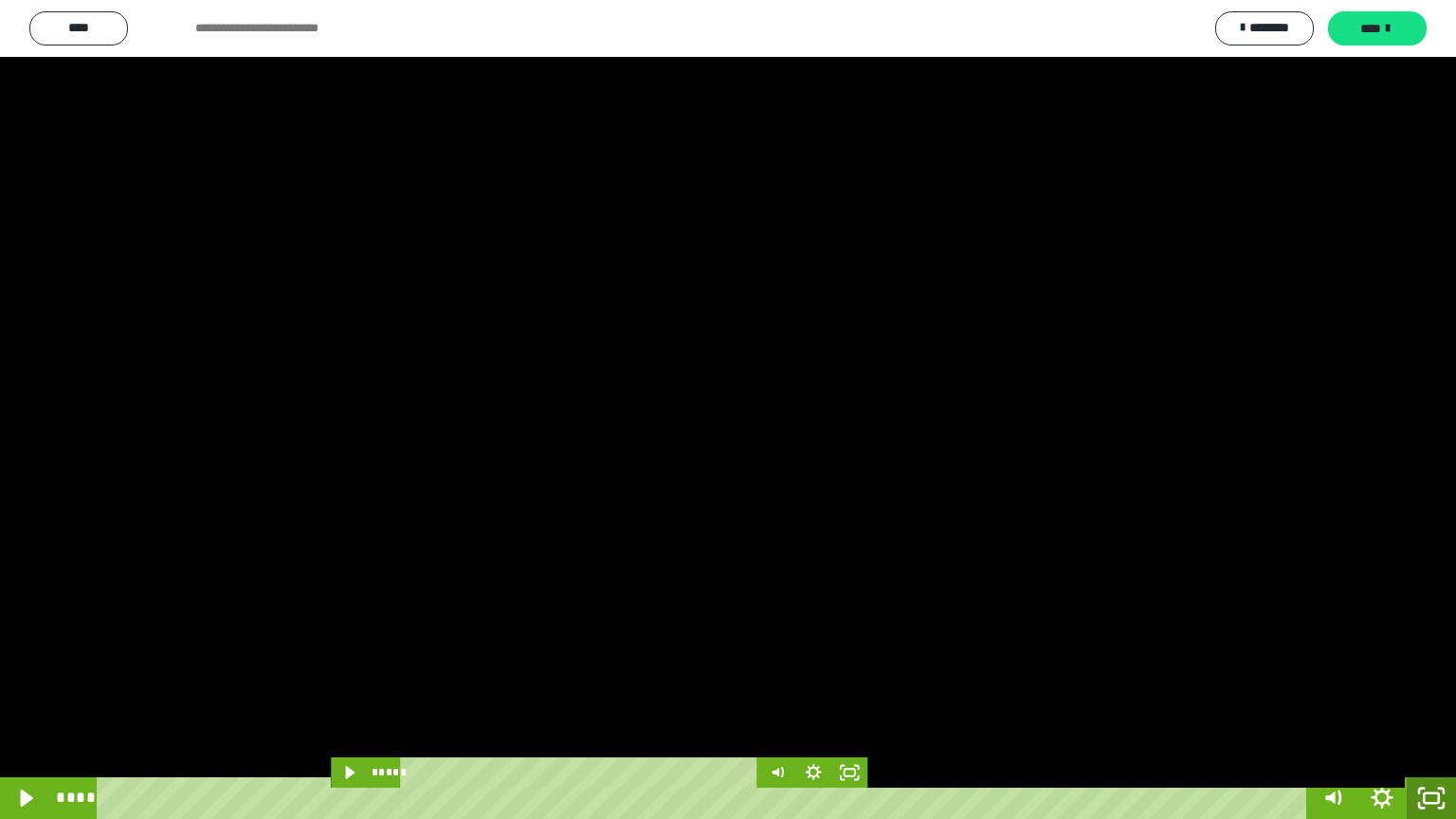click 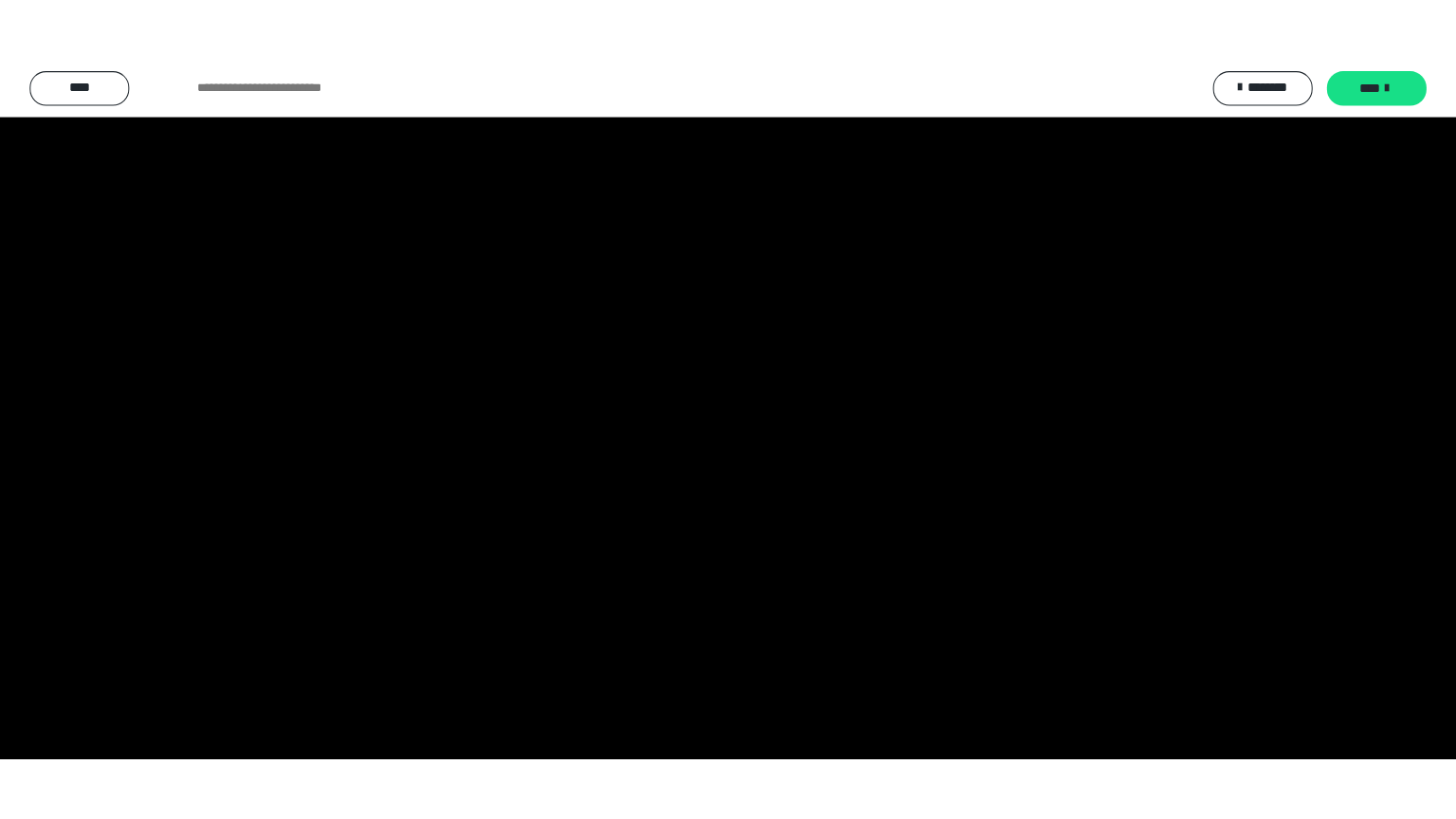 scroll, scrollTop: 4090, scrollLeft: 0, axis: vertical 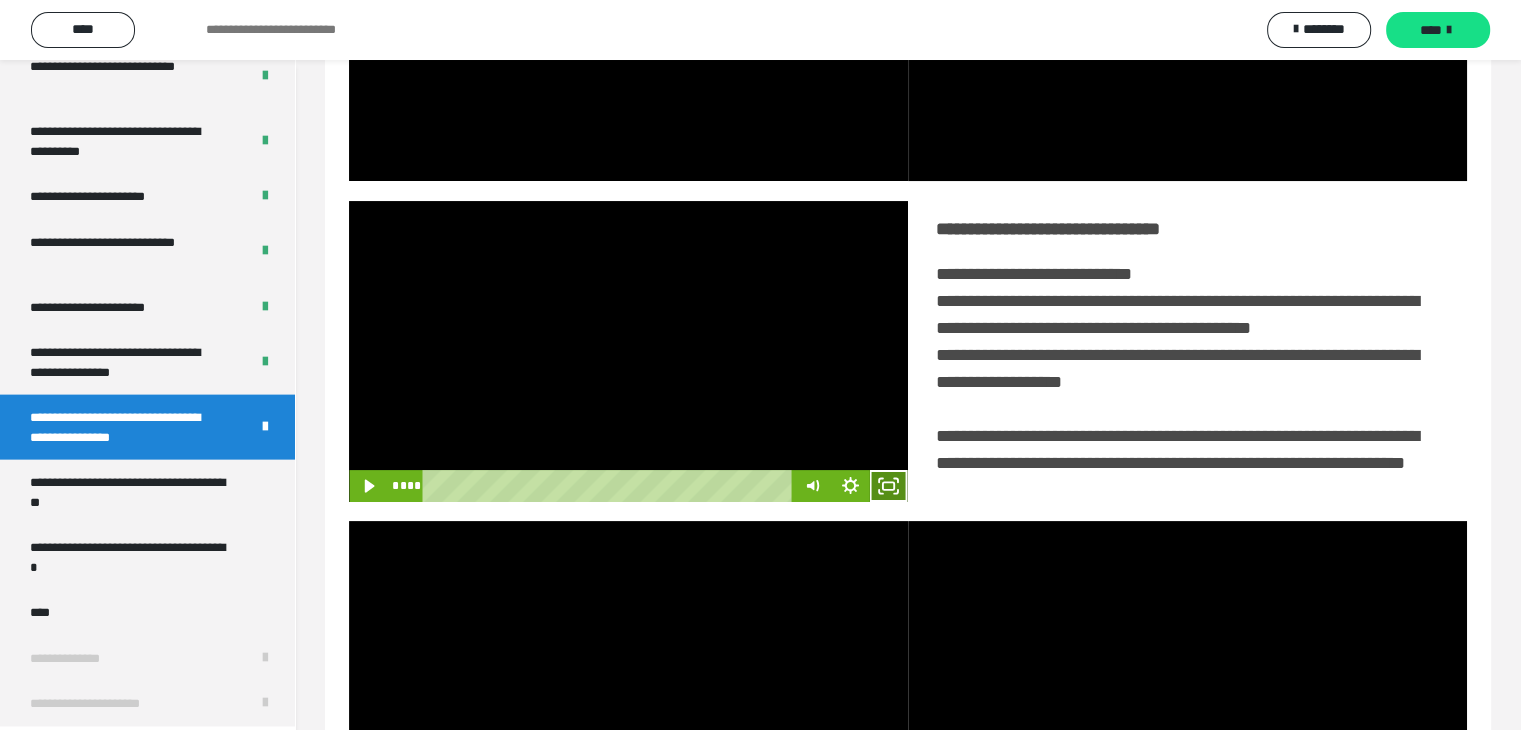 click 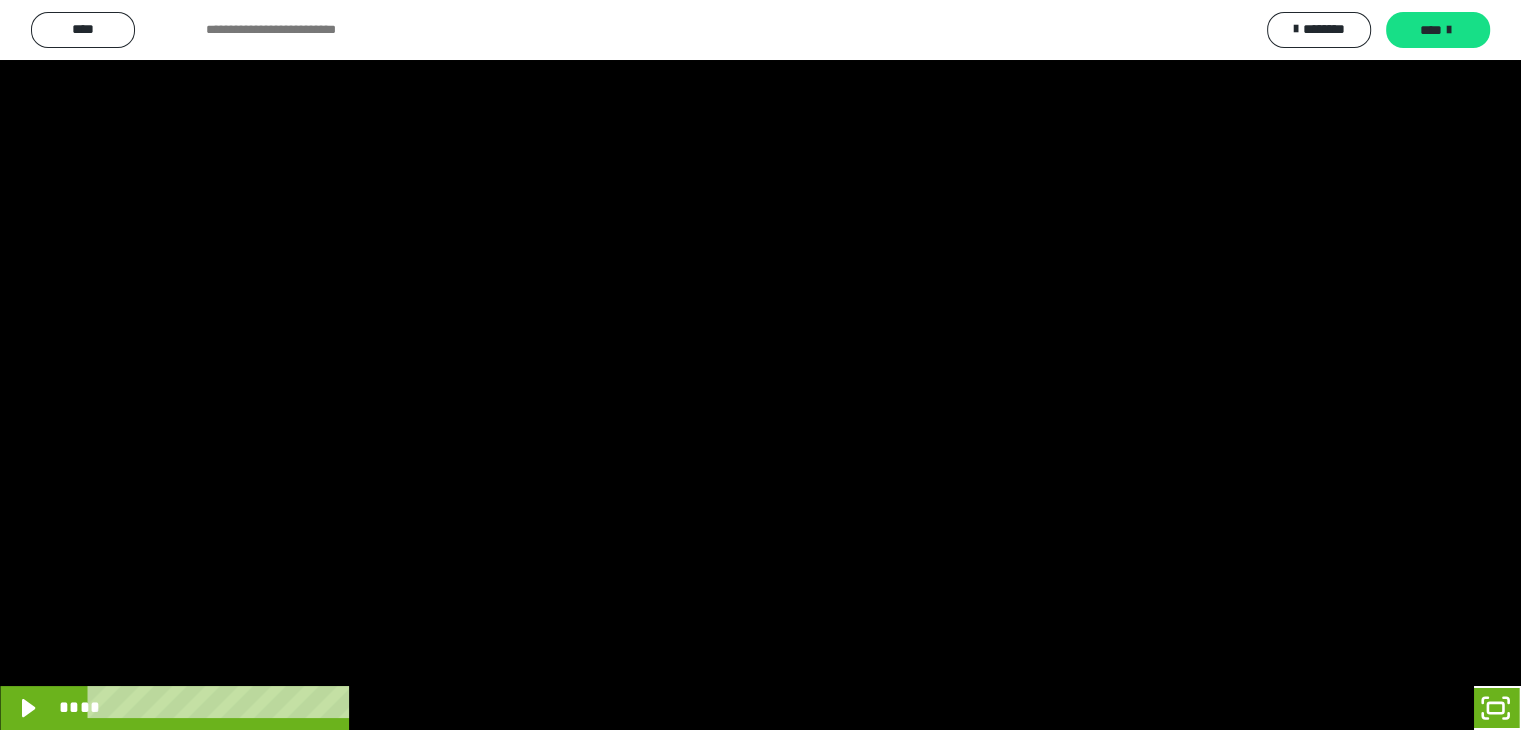 click at bounding box center (760, 365) 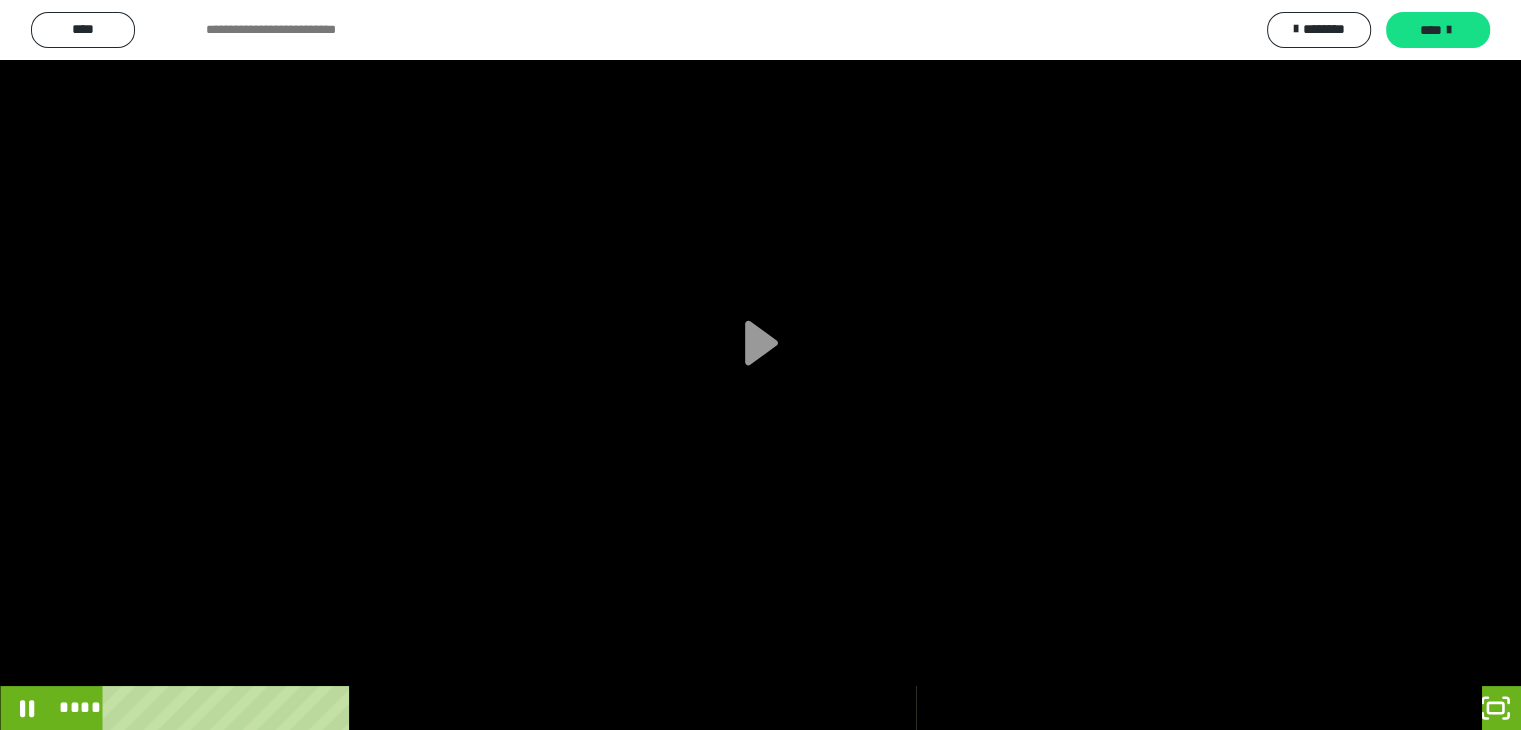 scroll, scrollTop: 4180, scrollLeft: 0, axis: vertical 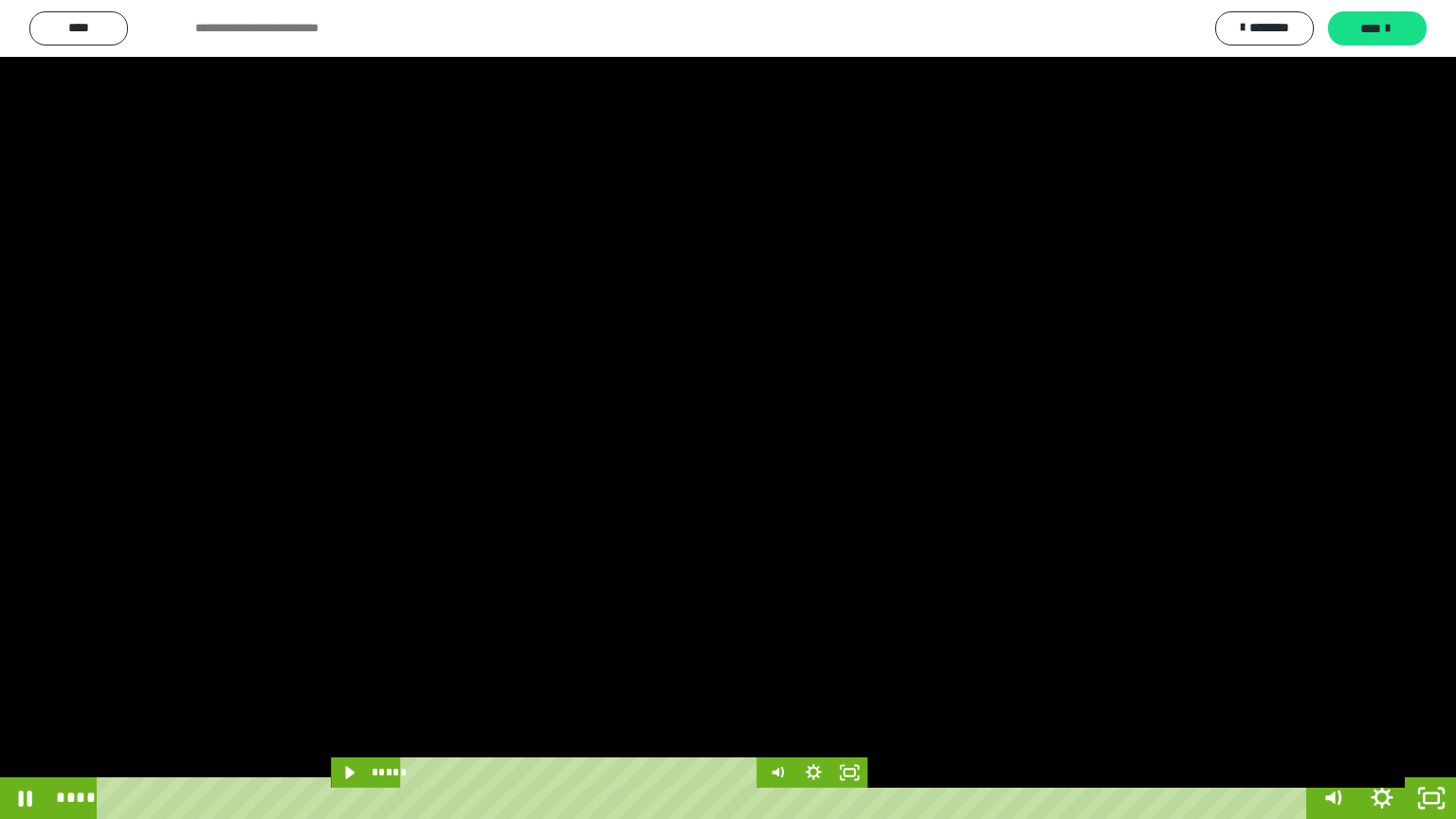 click at bounding box center [728, 410] 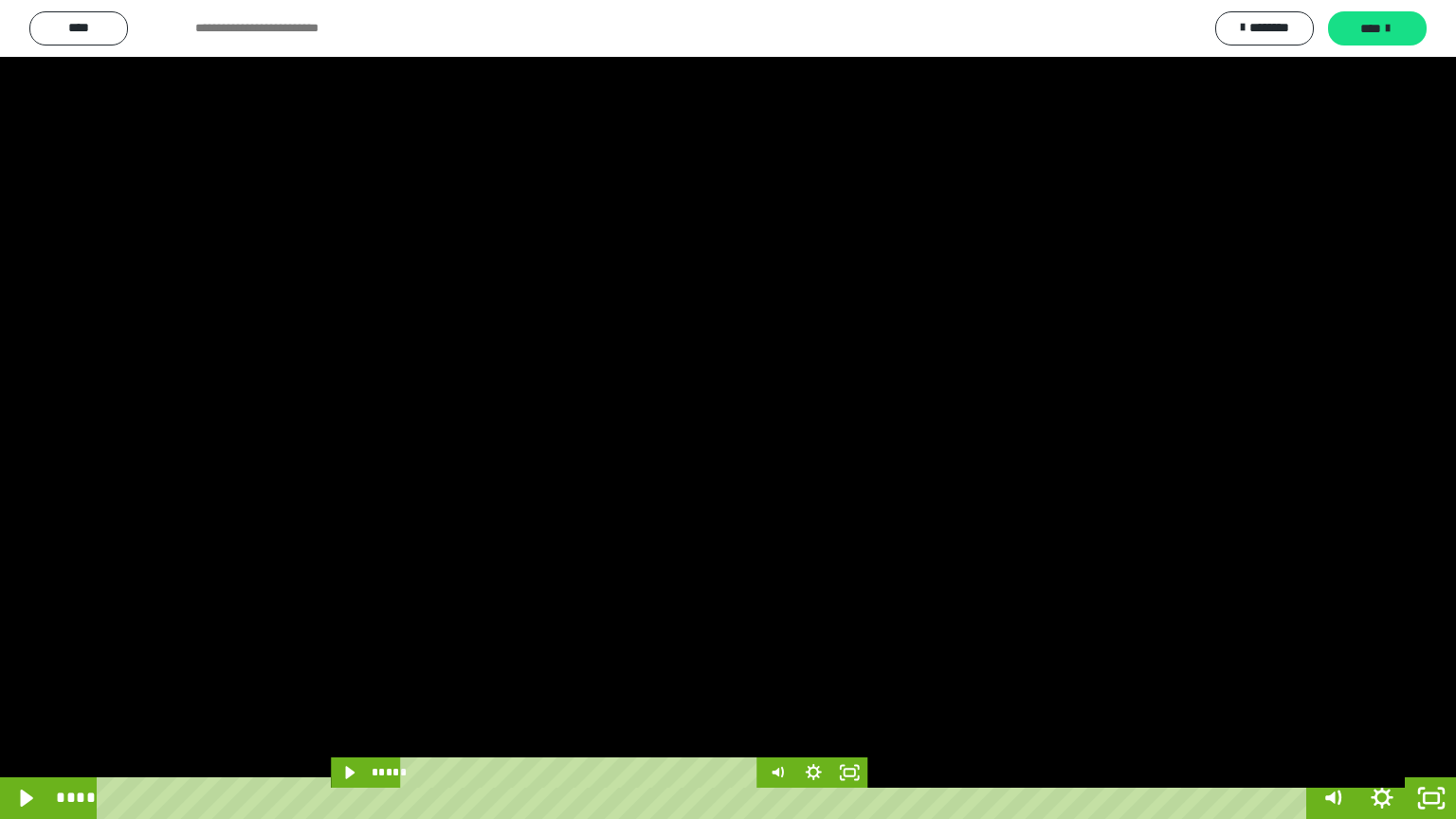 click at bounding box center [728, 410] 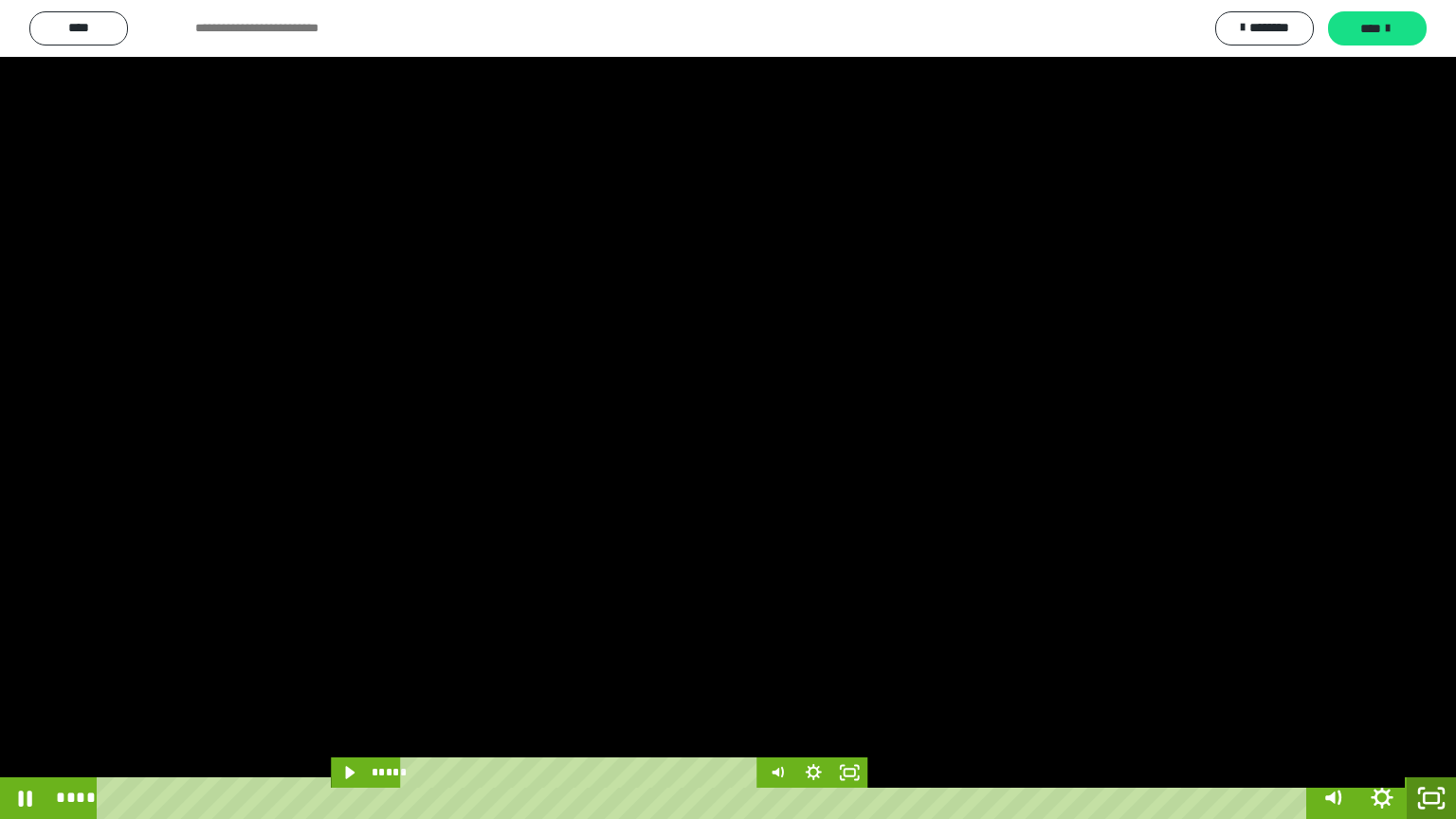 click 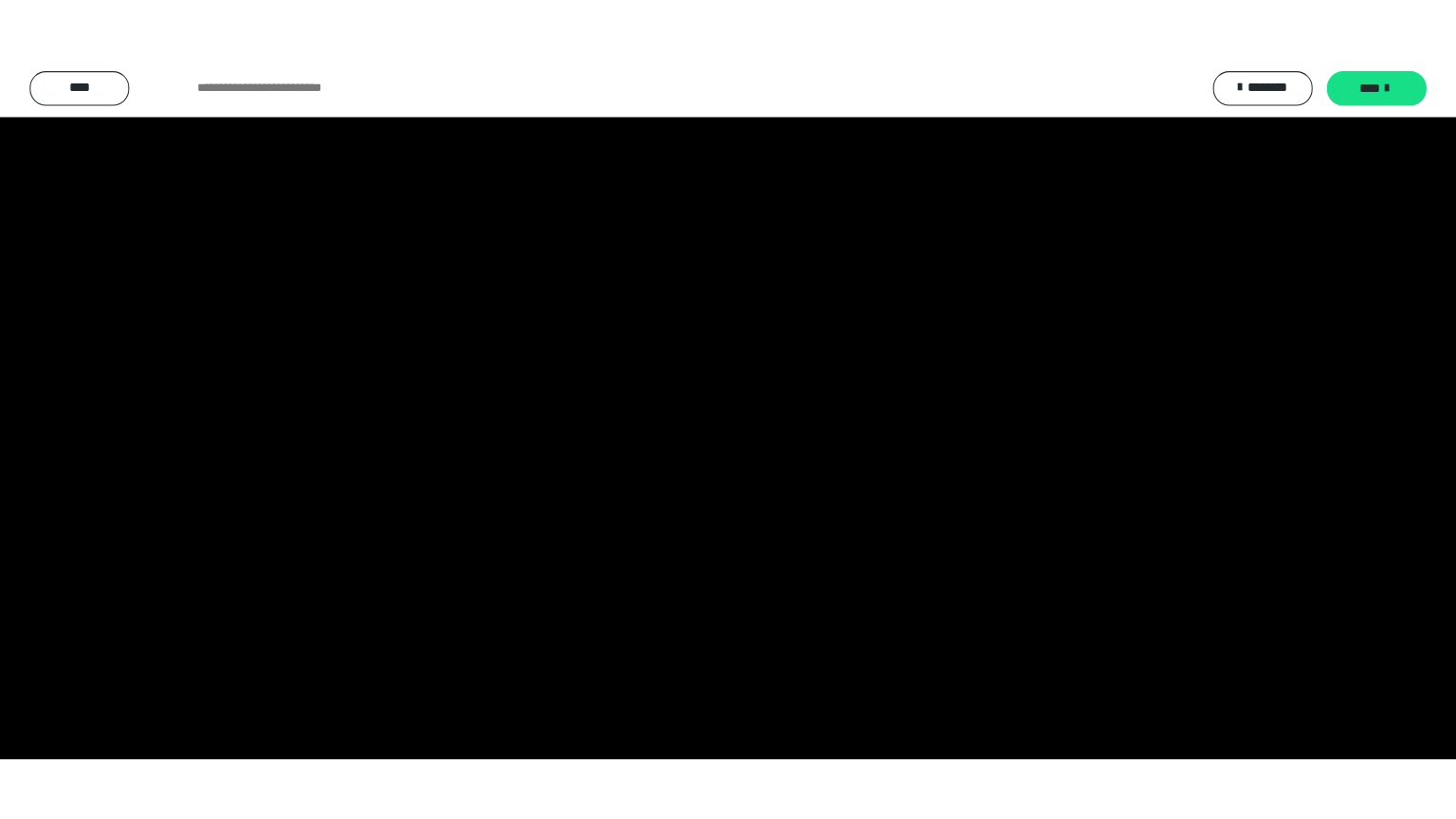 scroll, scrollTop: 4090, scrollLeft: 0, axis: vertical 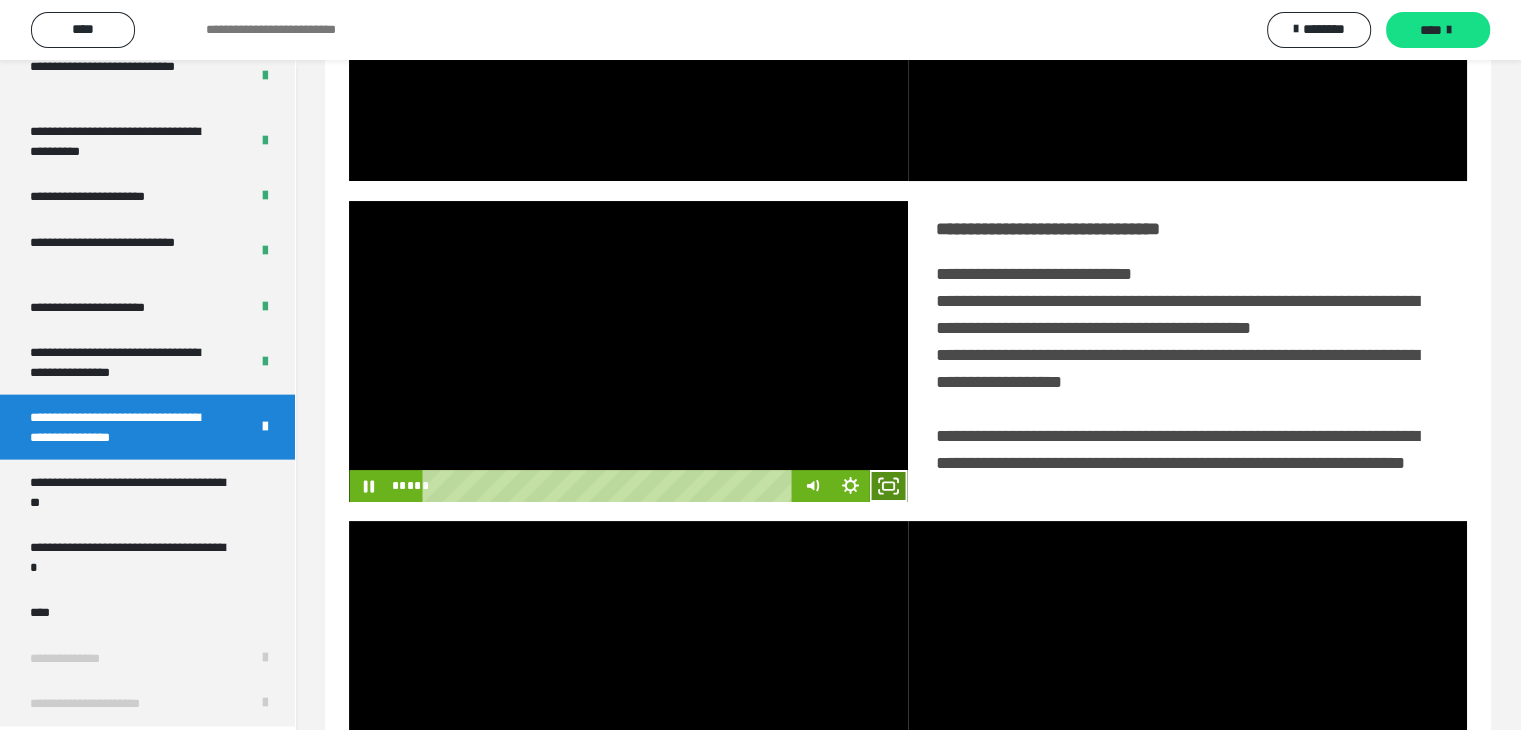 click 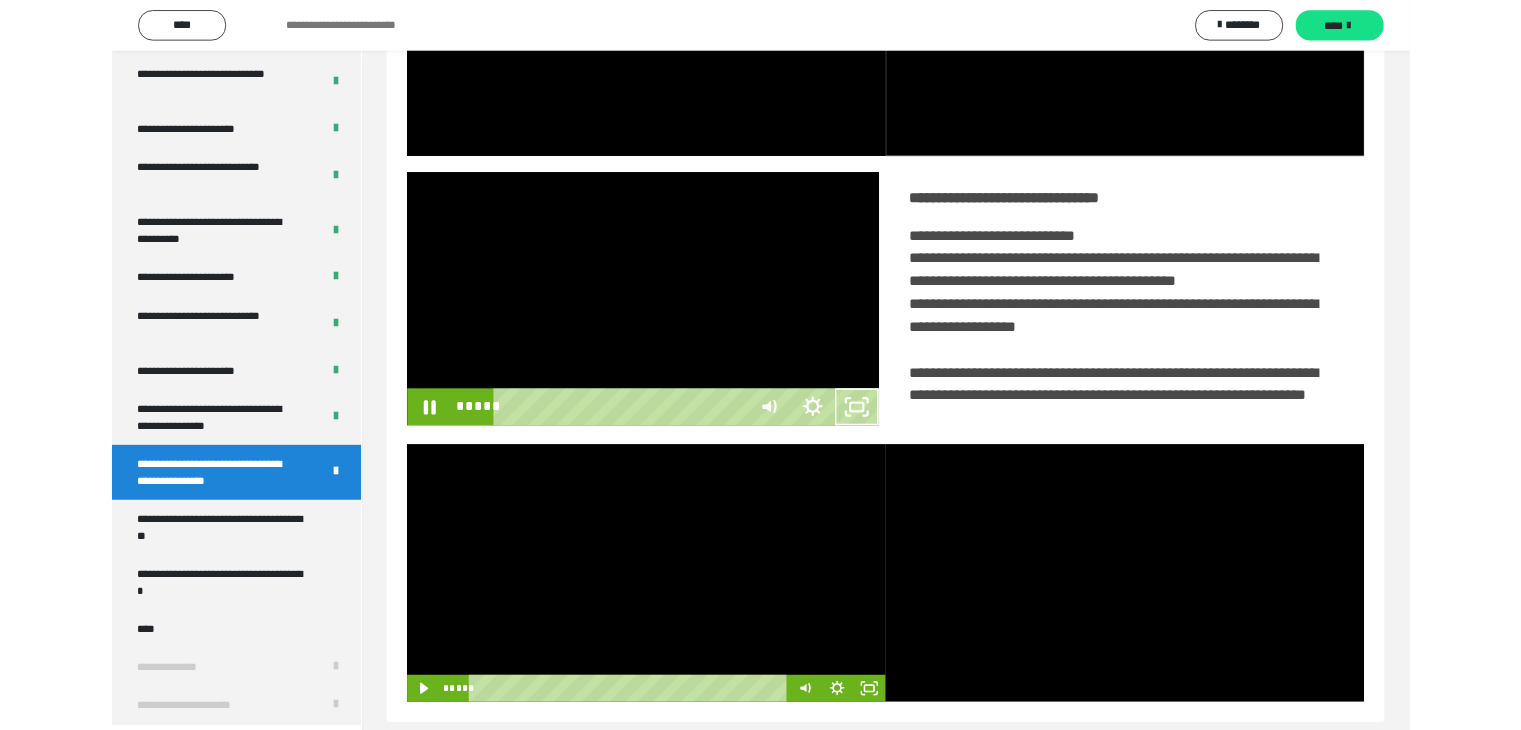 scroll, scrollTop: 4180, scrollLeft: 0, axis: vertical 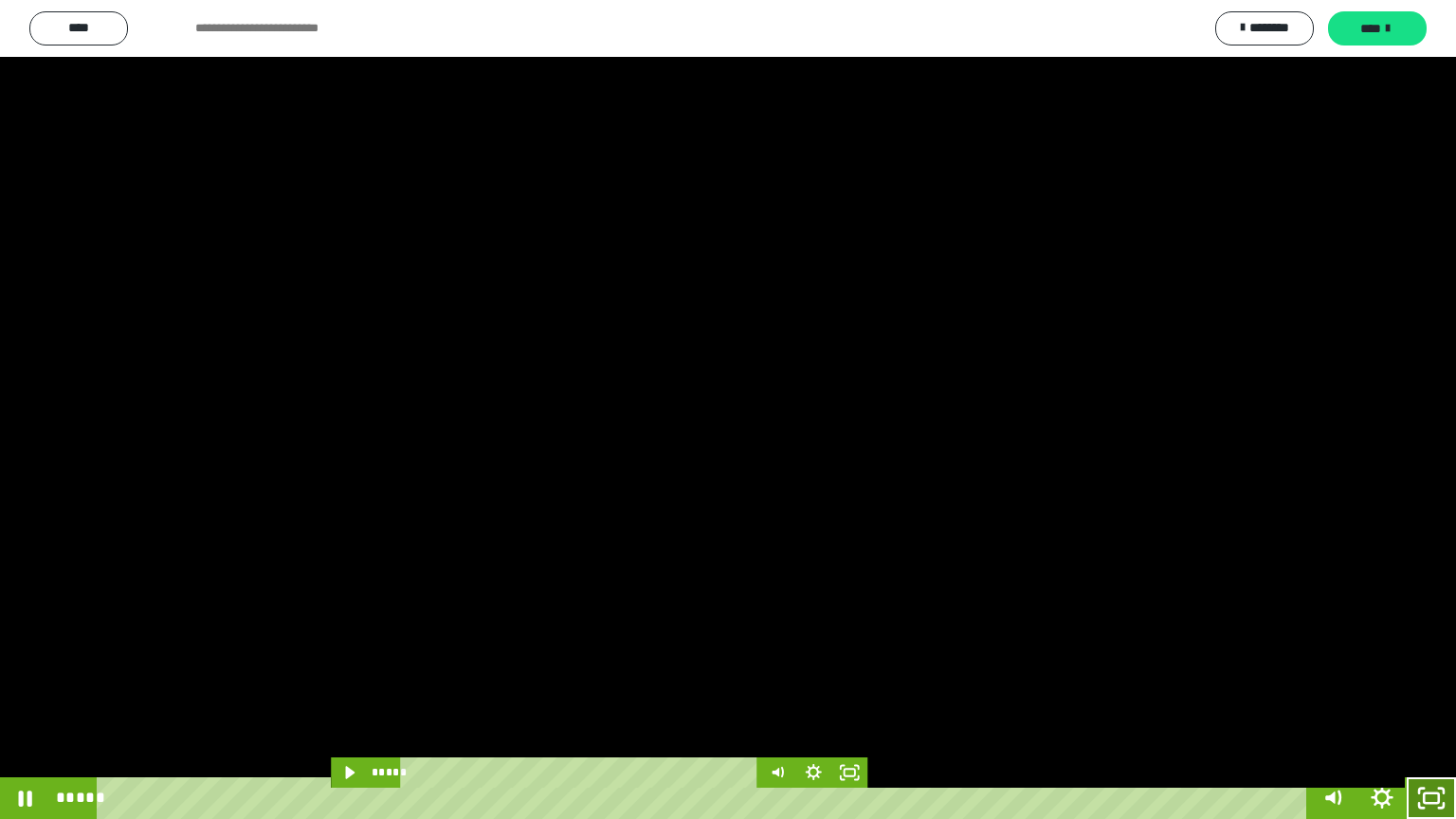 click 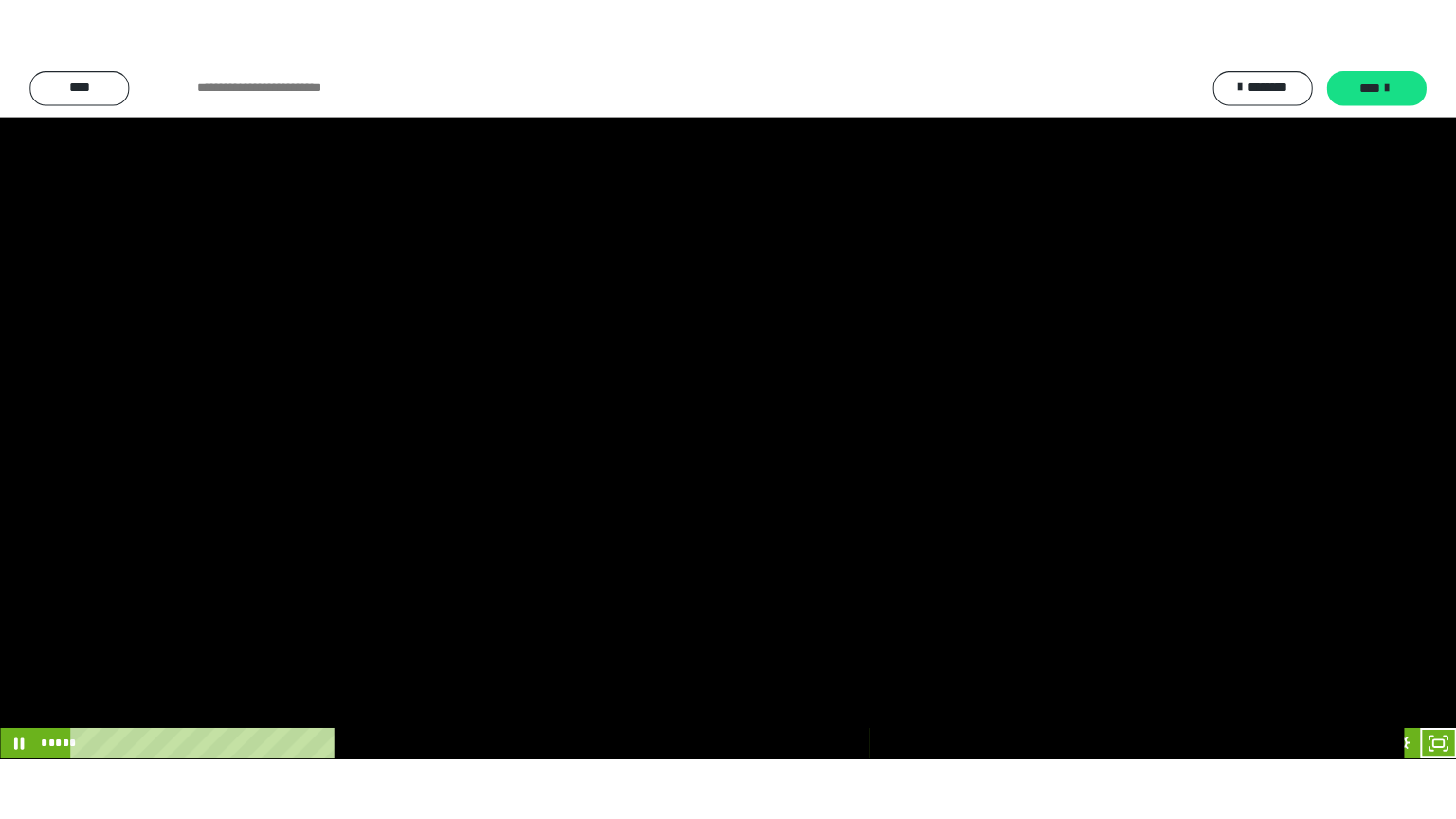 scroll, scrollTop: 4090, scrollLeft: 0, axis: vertical 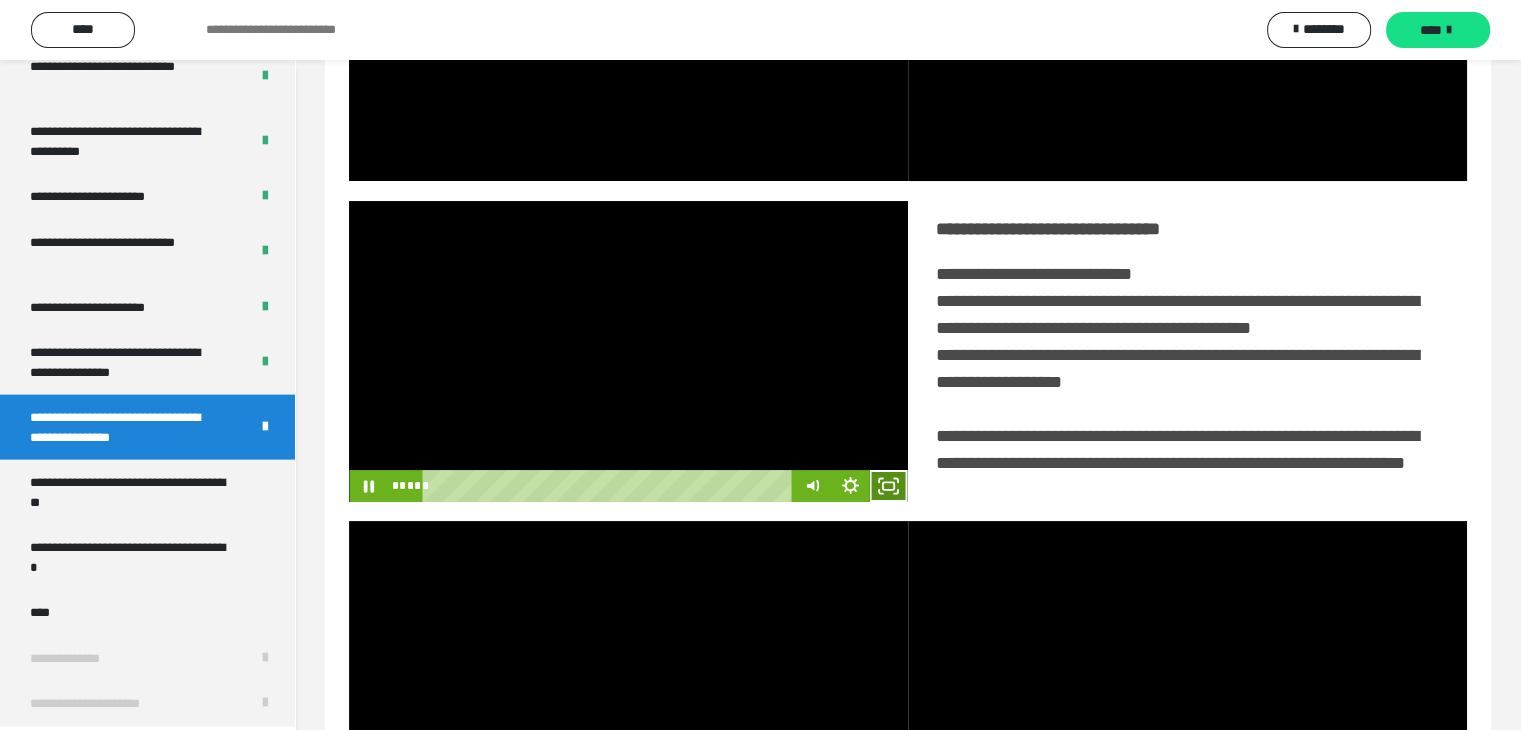 click 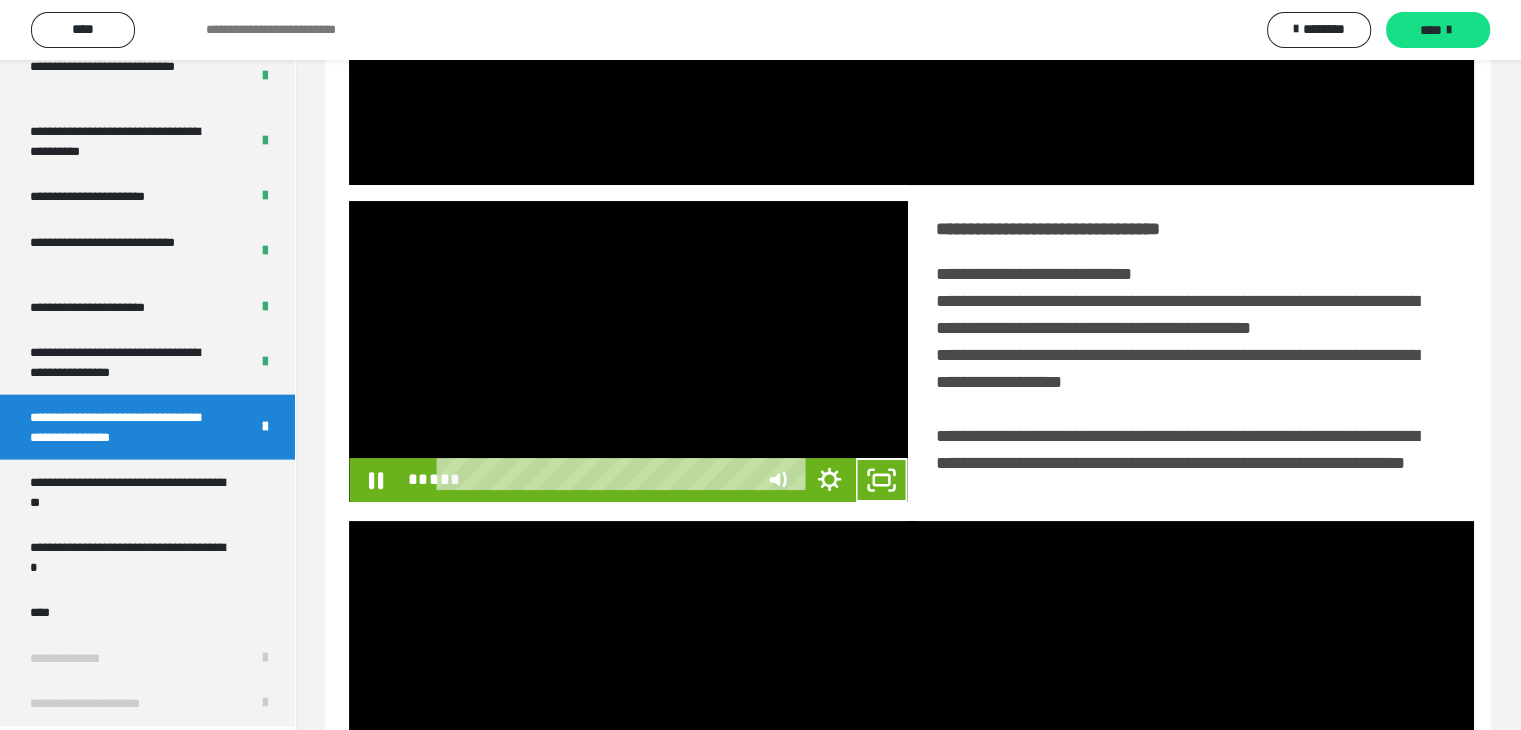 scroll, scrollTop: 4180, scrollLeft: 0, axis: vertical 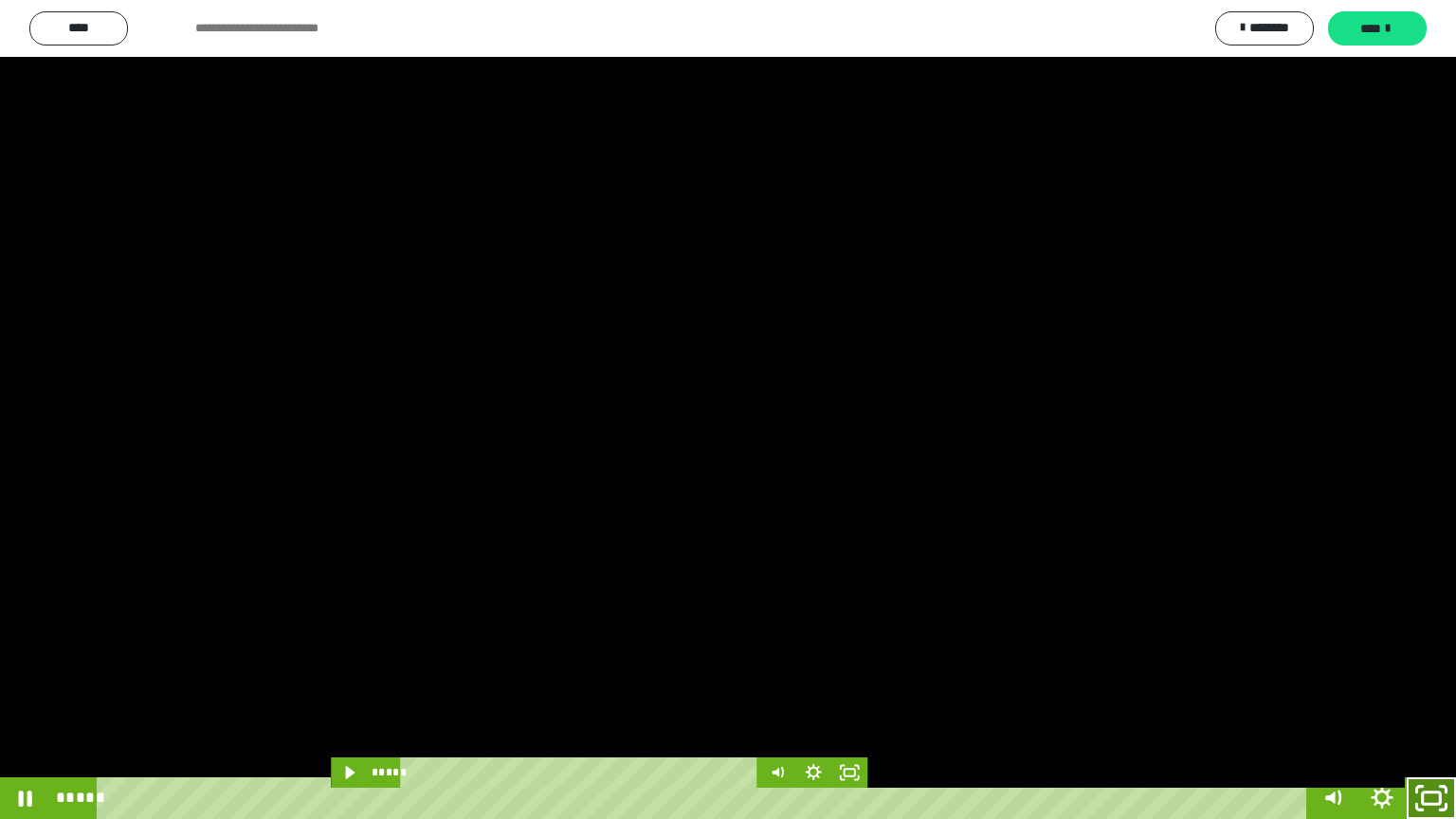 drag, startPoint x: 1442, startPoint y: 803, endPoint x: 1451, endPoint y: 753, distance: 50.803543 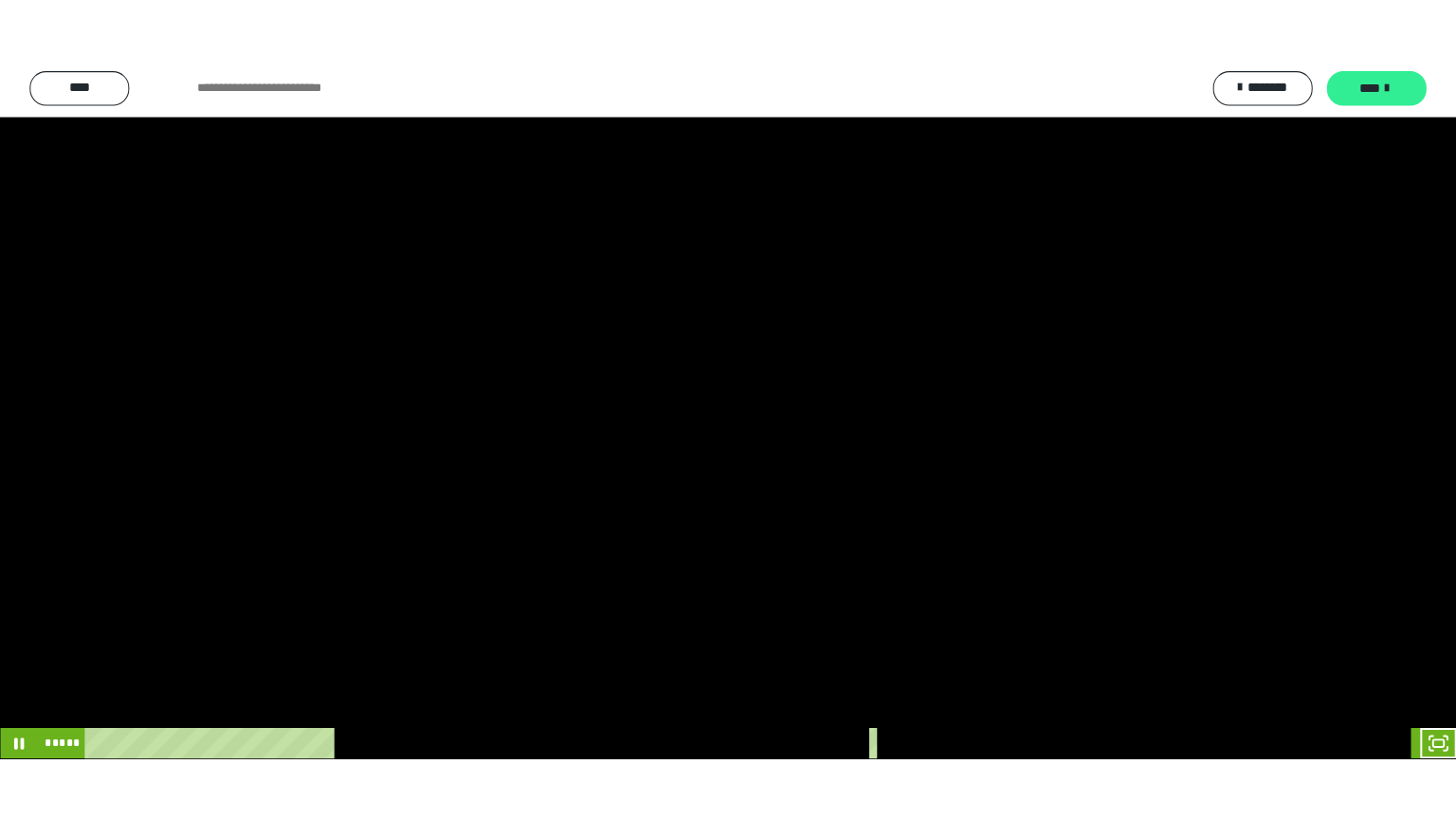 scroll, scrollTop: 4090, scrollLeft: 0, axis: vertical 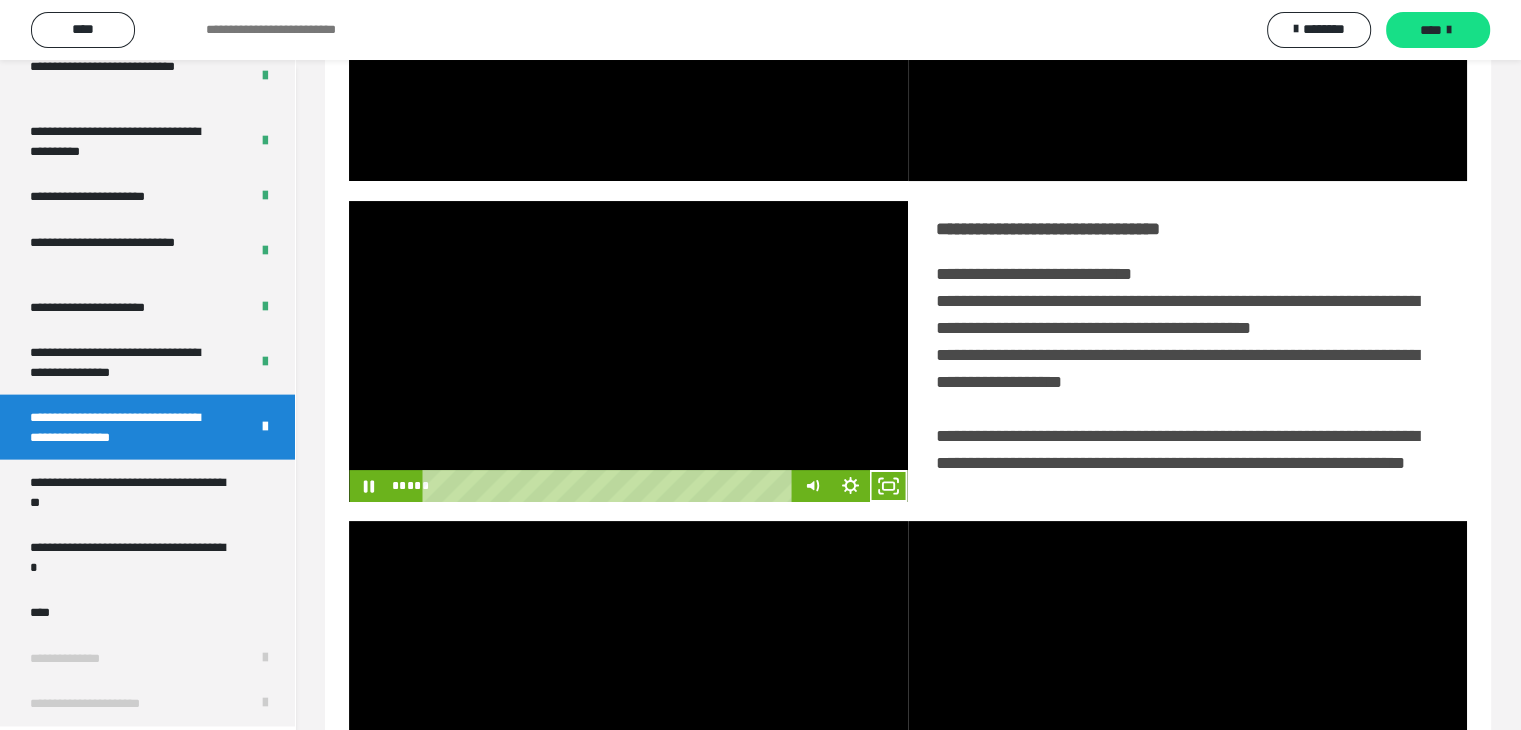click at bounding box center (628, 351) 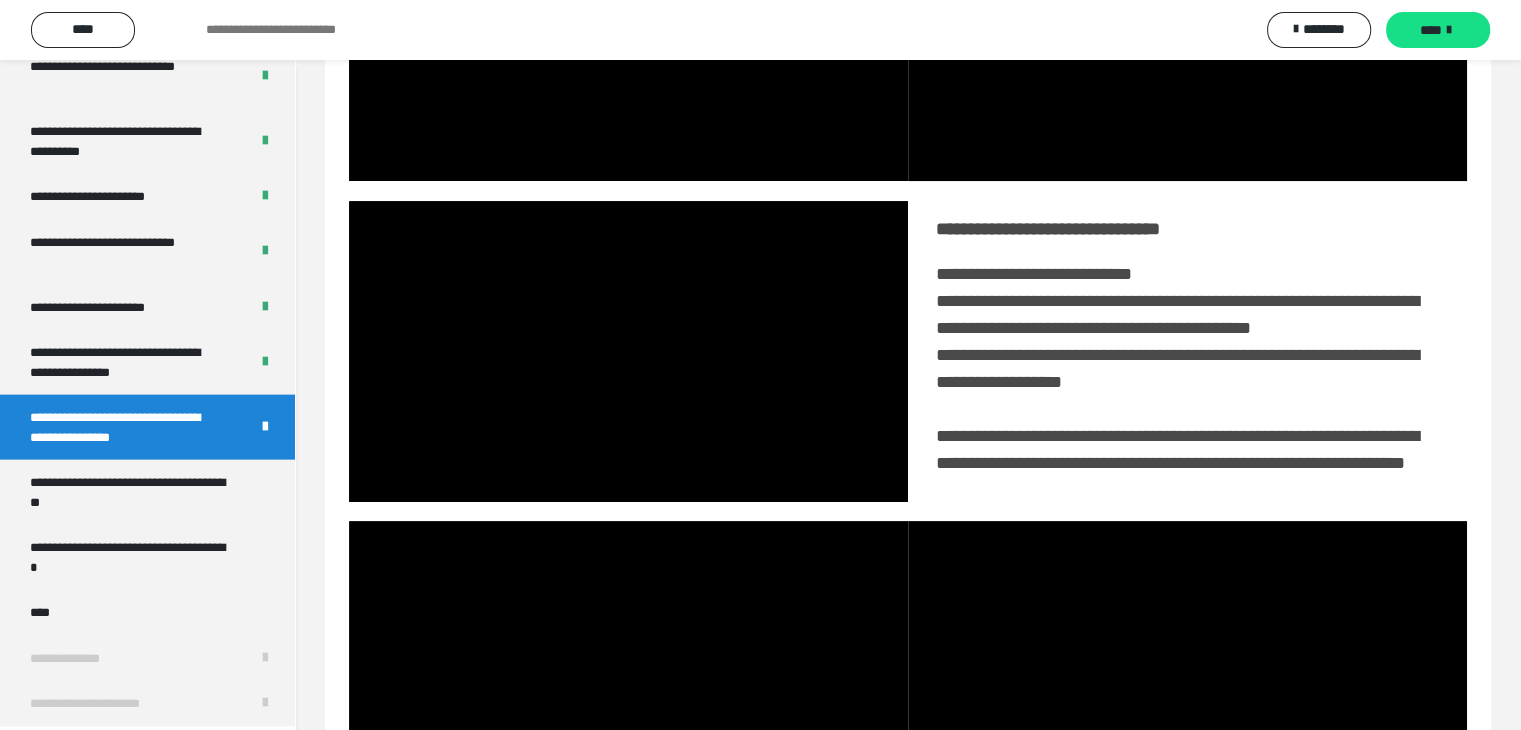 click 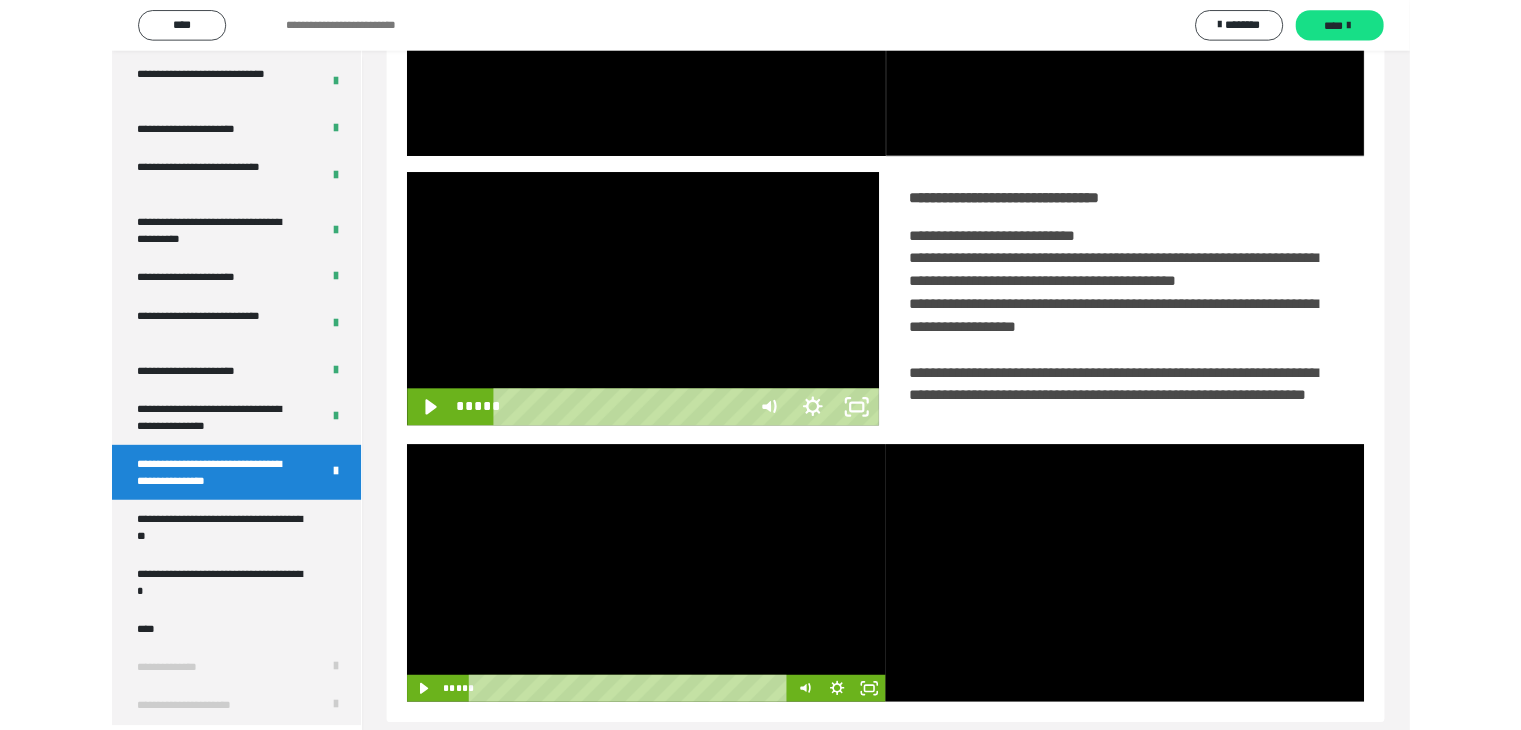 scroll, scrollTop: 4180, scrollLeft: 0, axis: vertical 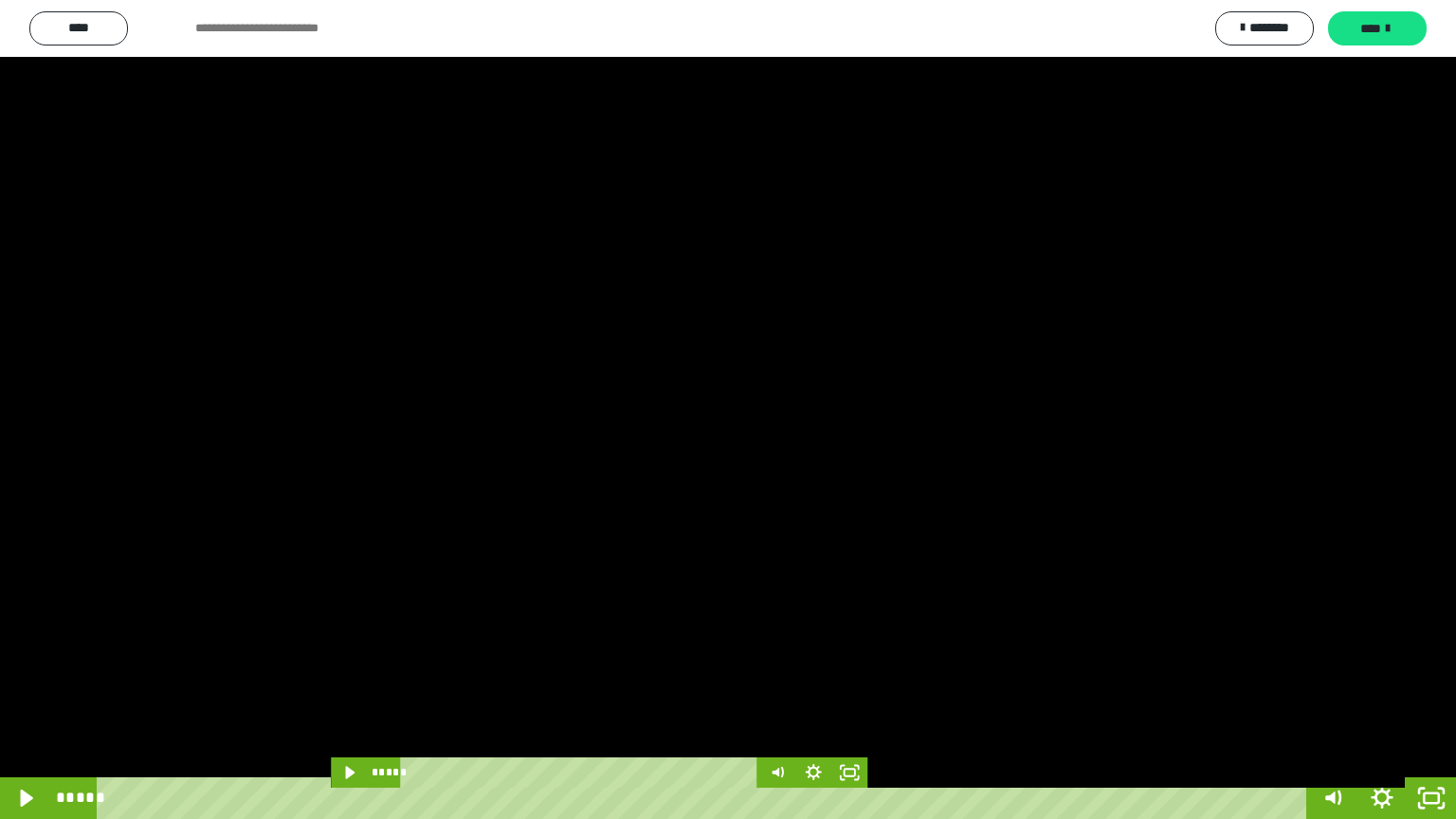 drag, startPoint x: 877, startPoint y: 464, endPoint x: 1455, endPoint y: 818, distance: 677.79053 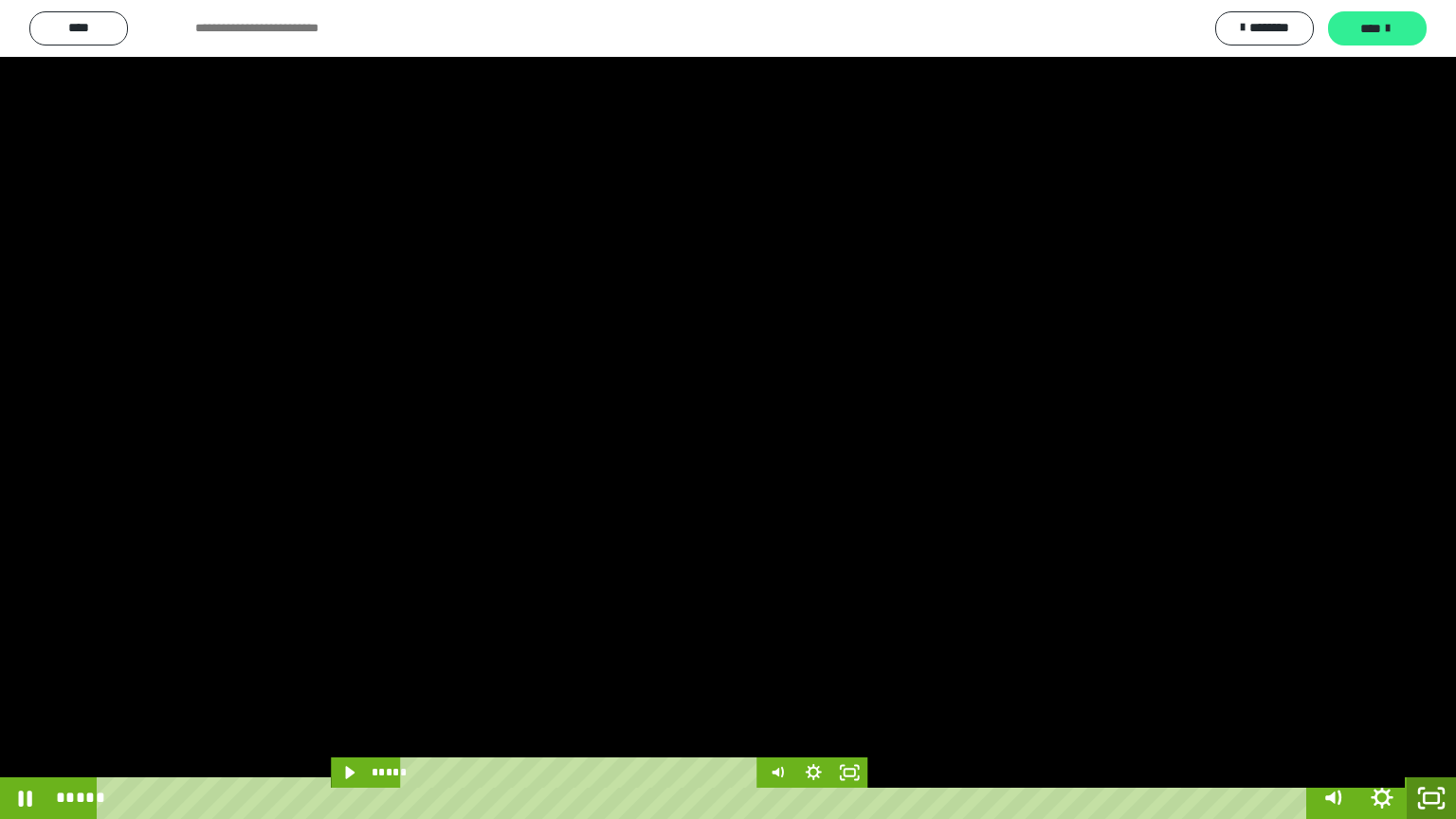 click 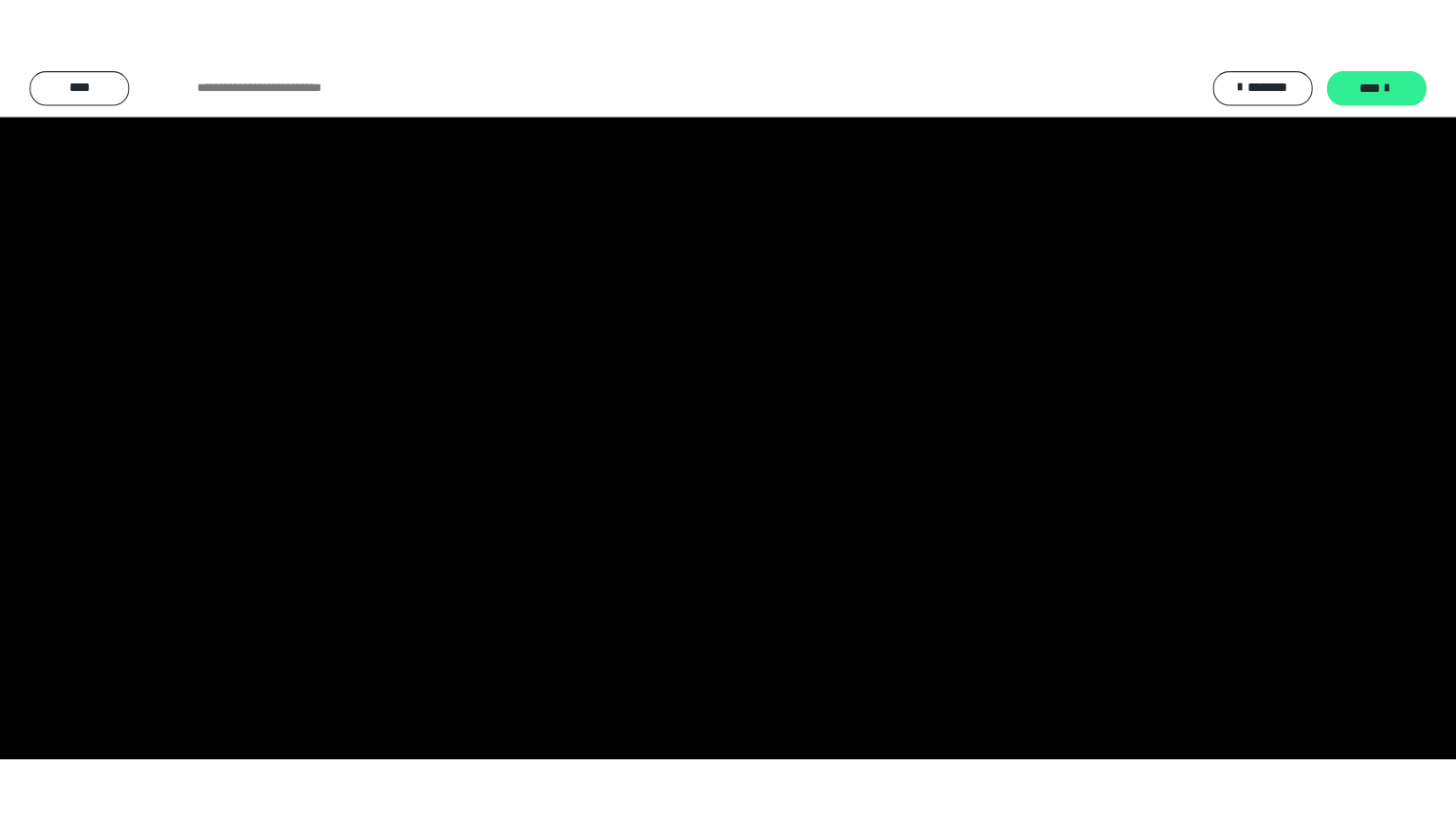scroll, scrollTop: 4090, scrollLeft: 0, axis: vertical 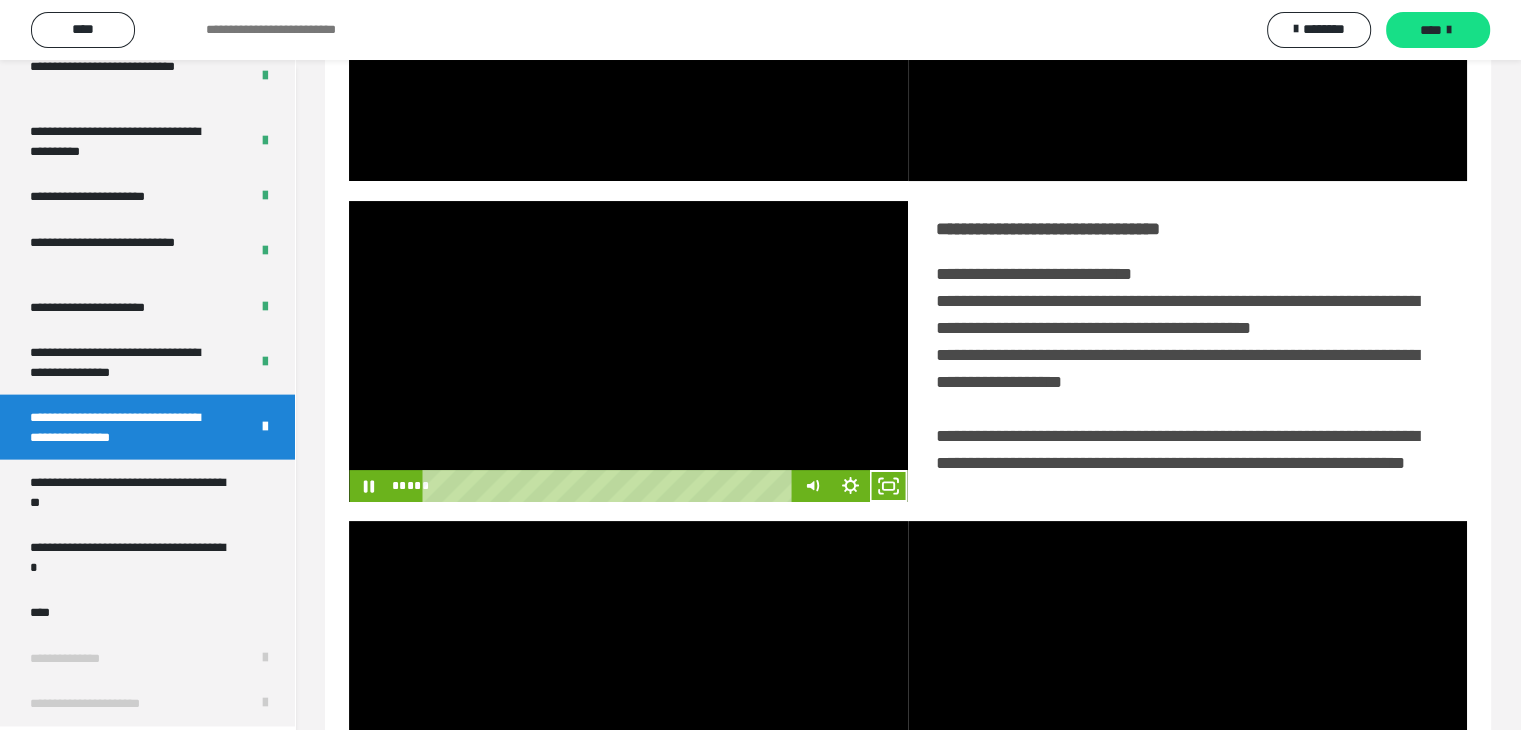 click at bounding box center (628, 351) 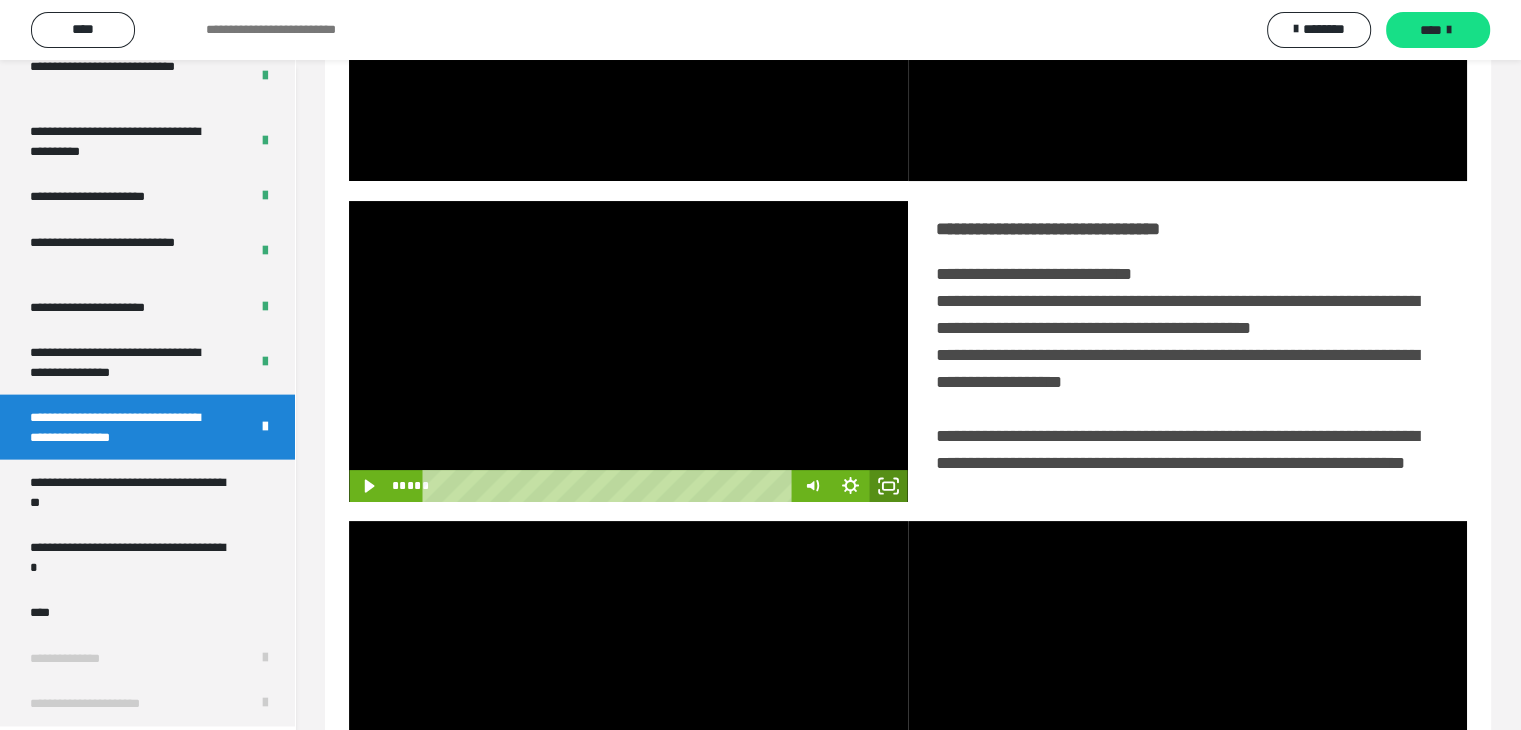 click 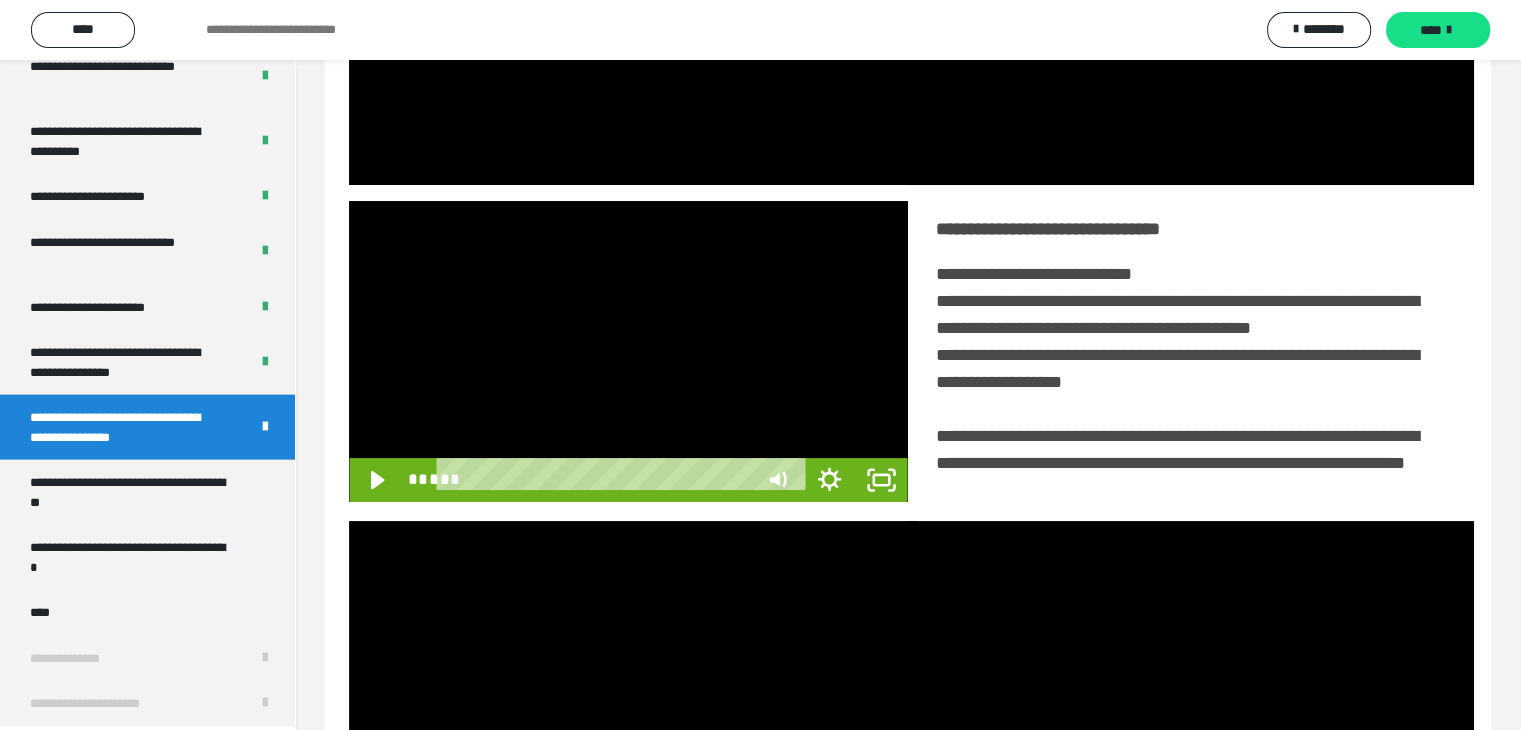 scroll, scrollTop: 4180, scrollLeft: 0, axis: vertical 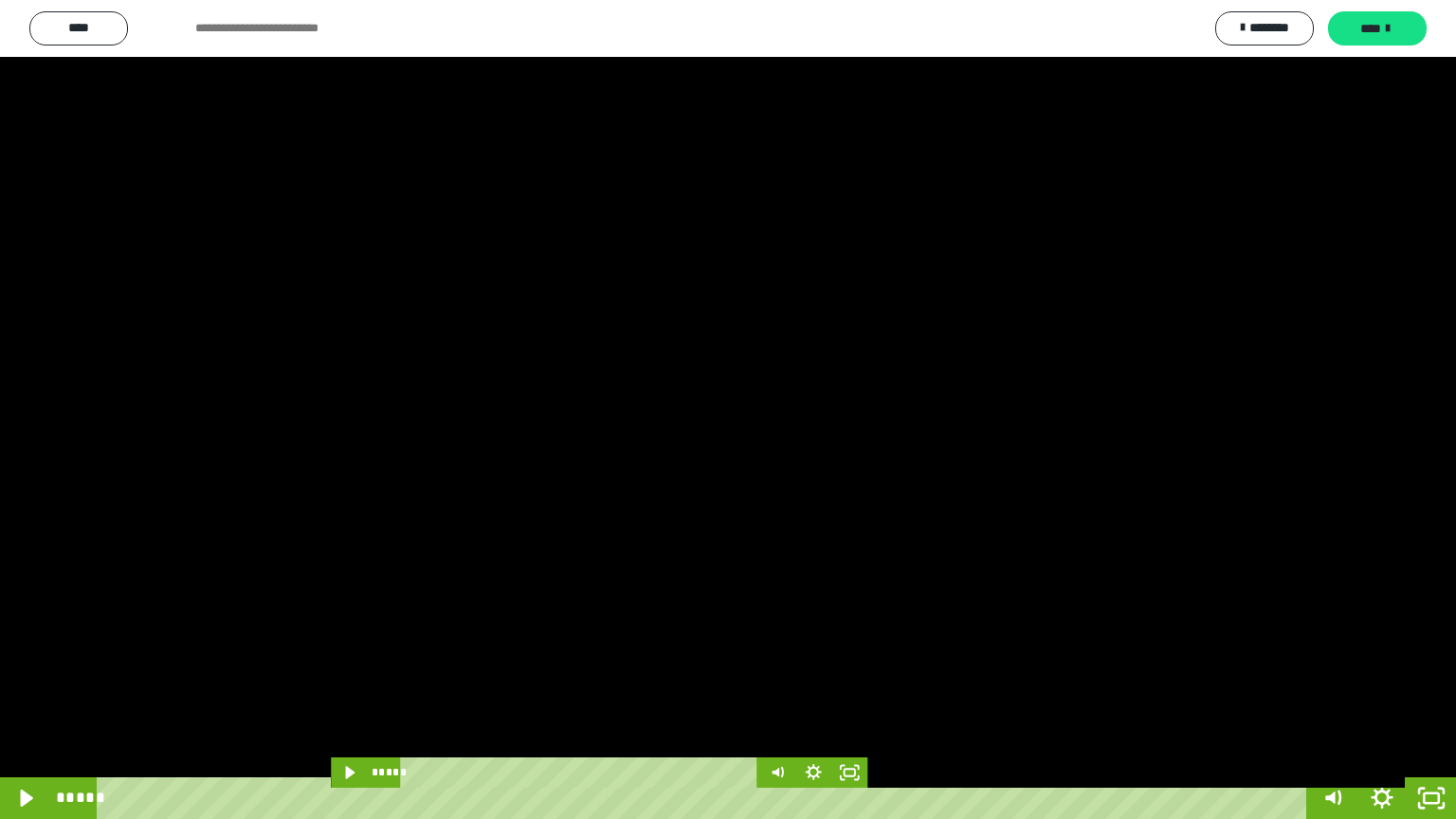 drag, startPoint x: 781, startPoint y: 459, endPoint x: 861, endPoint y: 538, distance: 112.4322 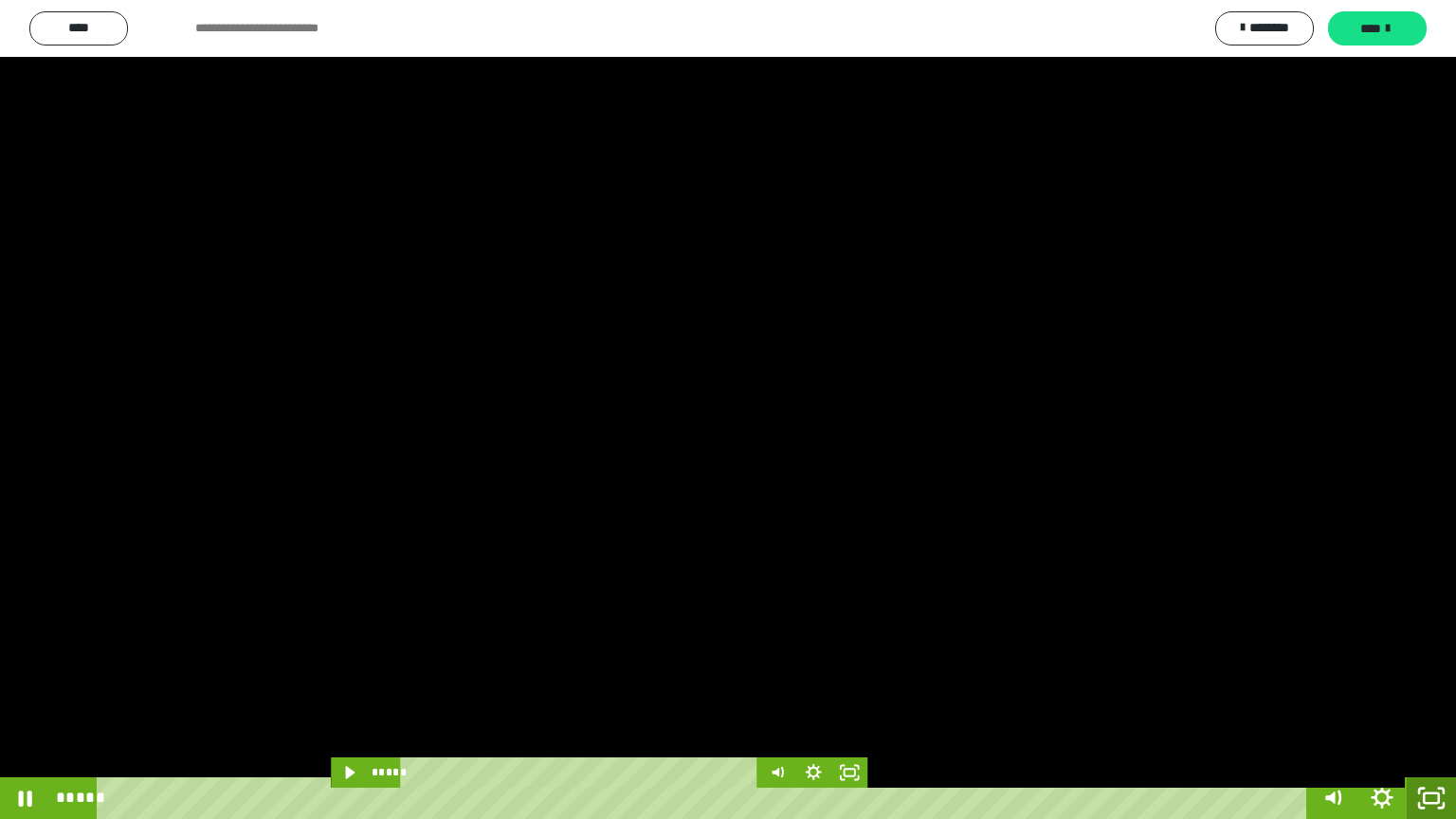 click 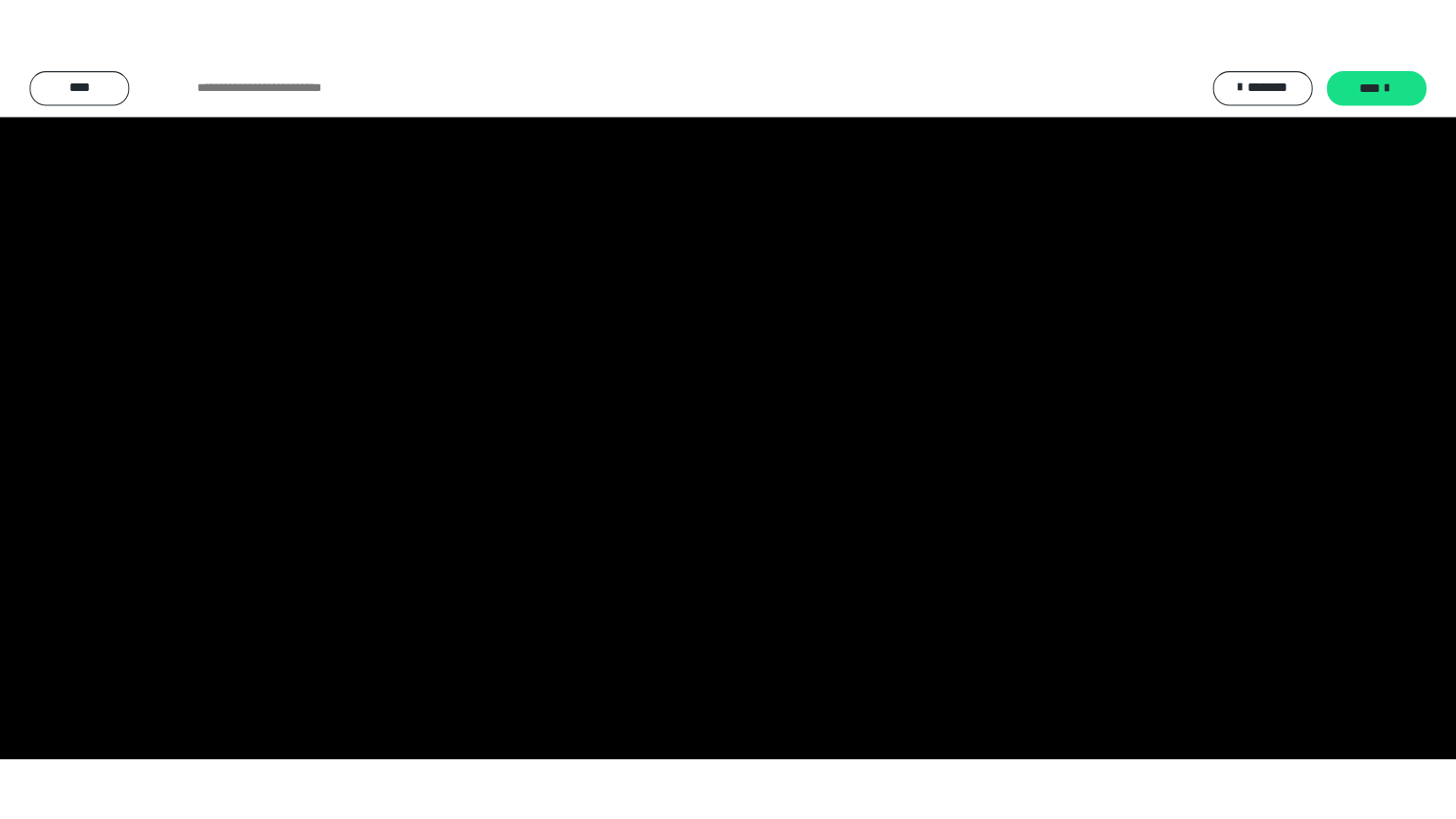 scroll, scrollTop: 4090, scrollLeft: 0, axis: vertical 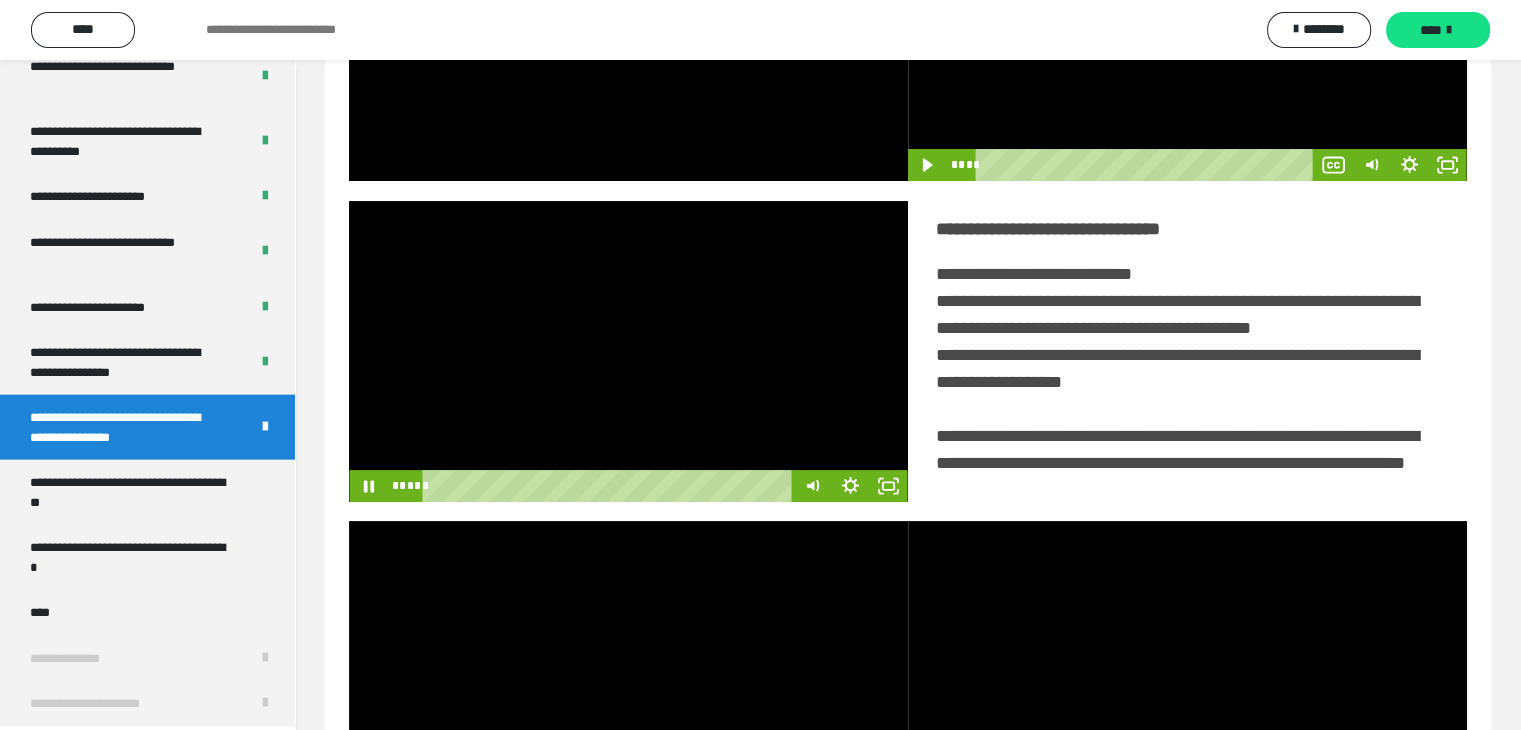 click at bounding box center (628, 351) 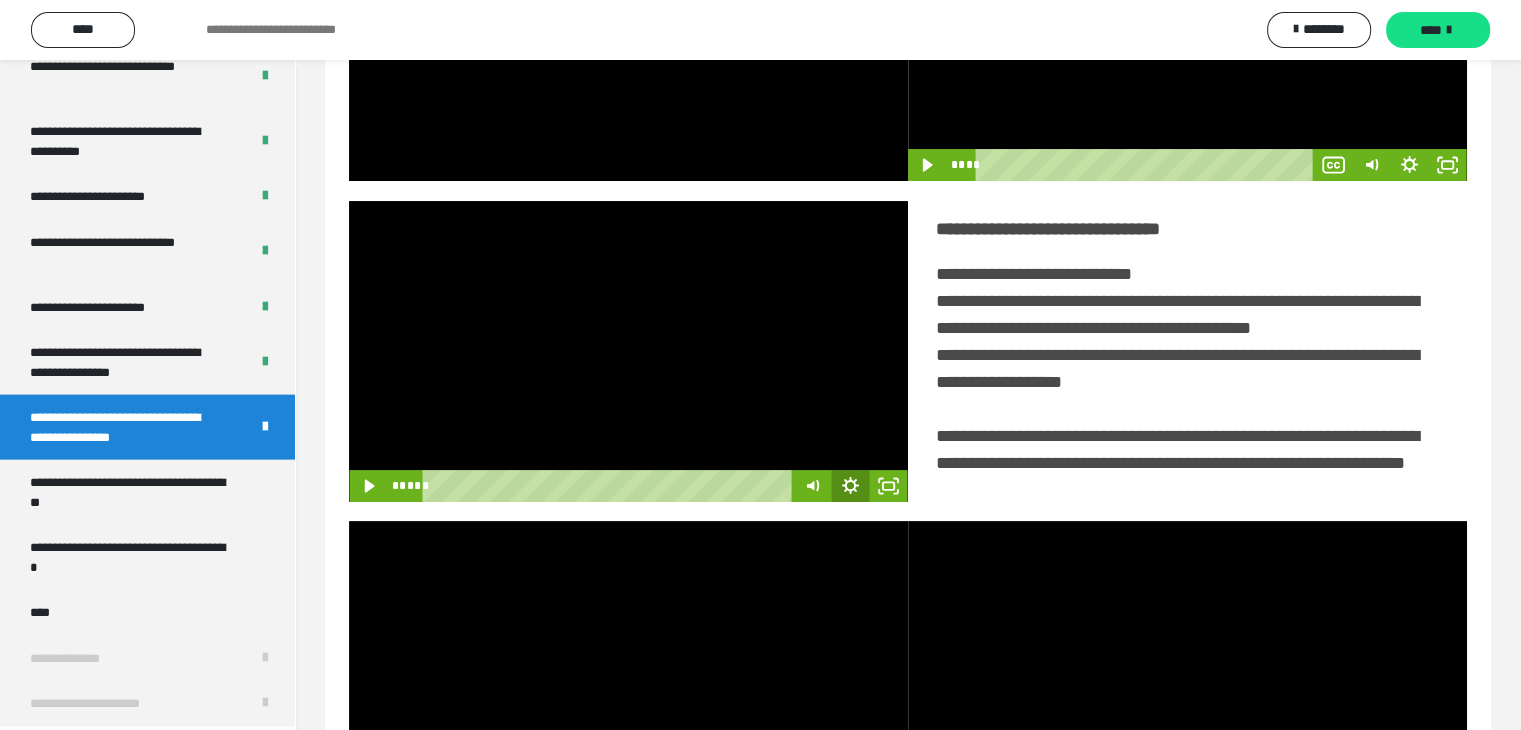 click 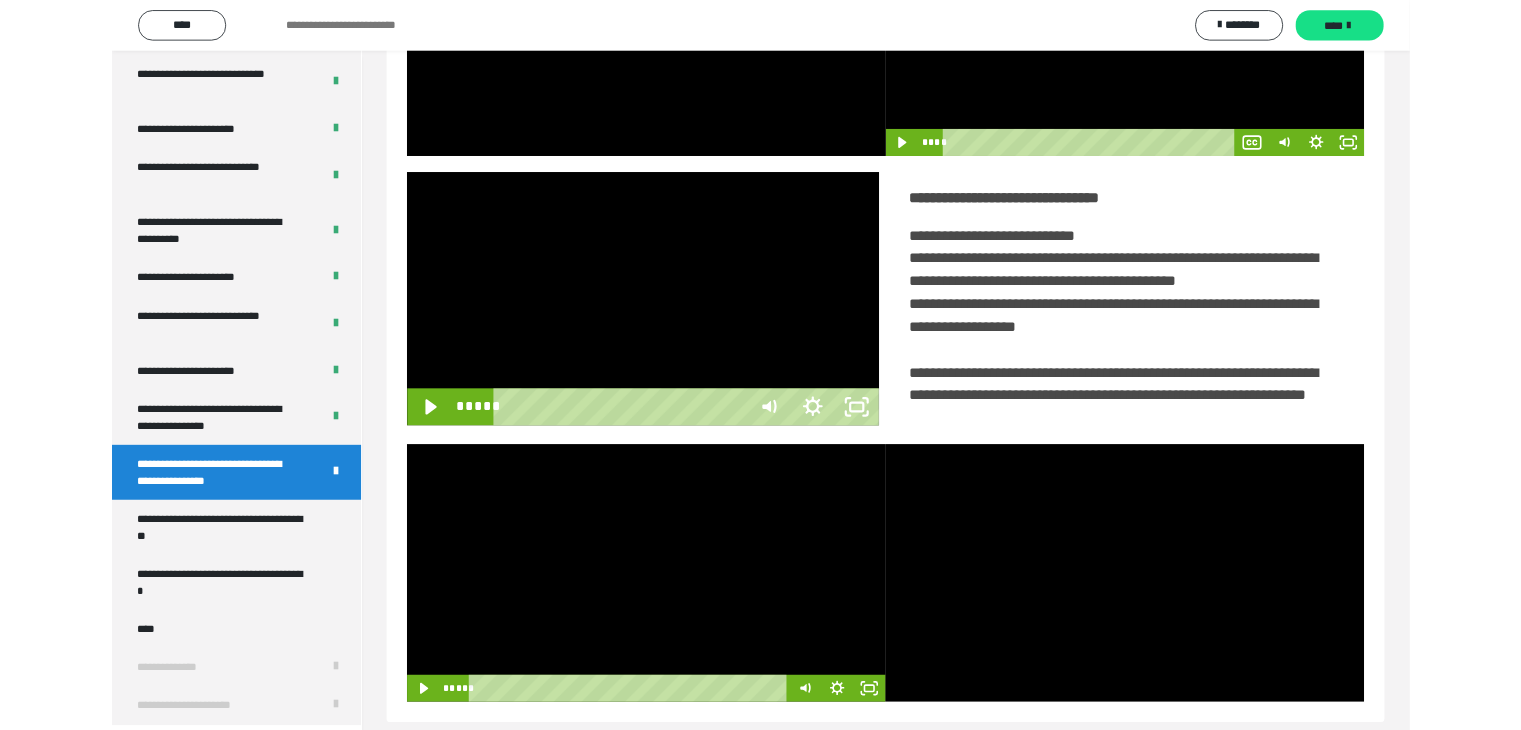 scroll, scrollTop: 4180, scrollLeft: 0, axis: vertical 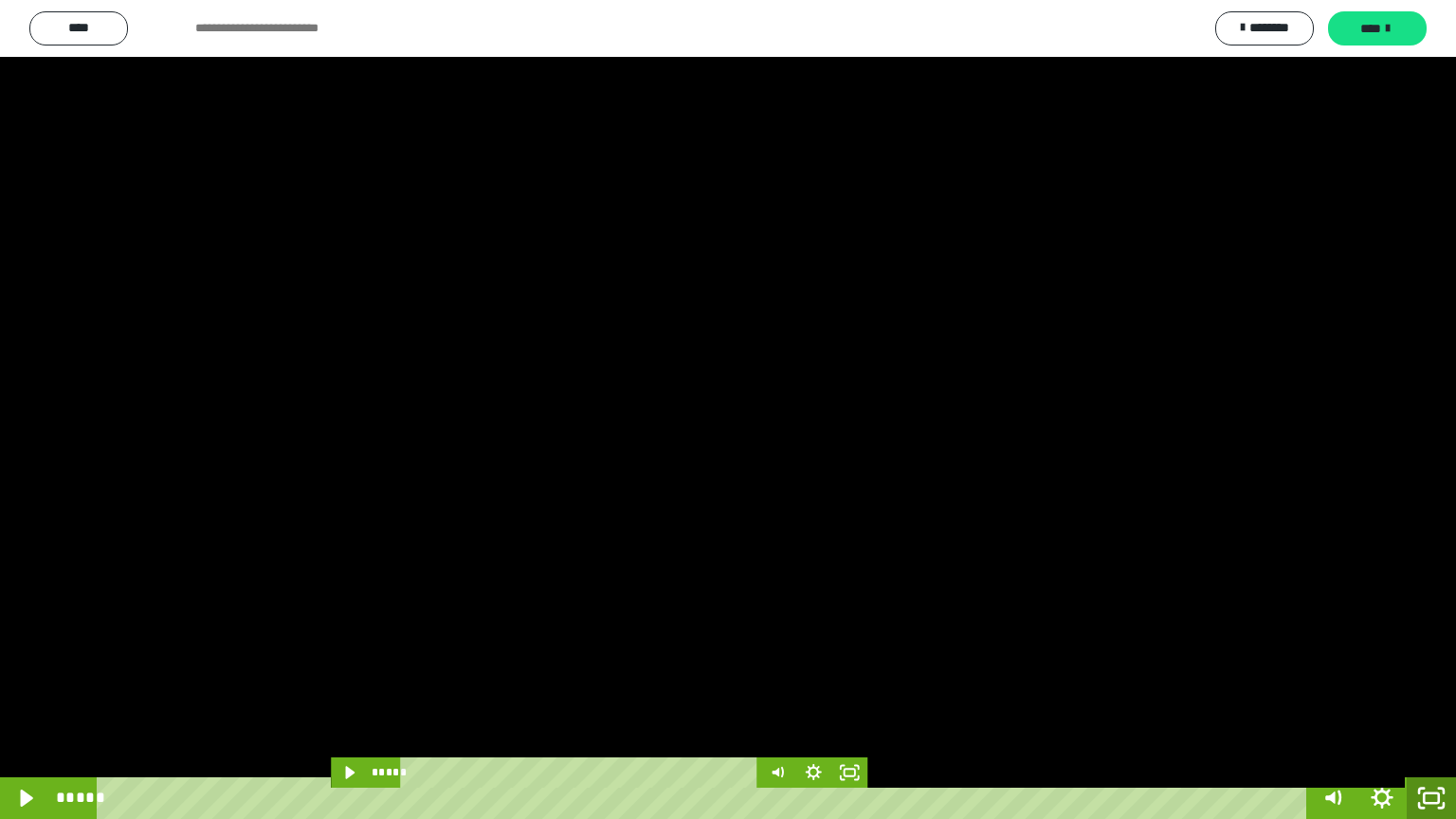 drag, startPoint x: 1429, startPoint y: 798, endPoint x: 1335, endPoint y: 588, distance: 230.07825 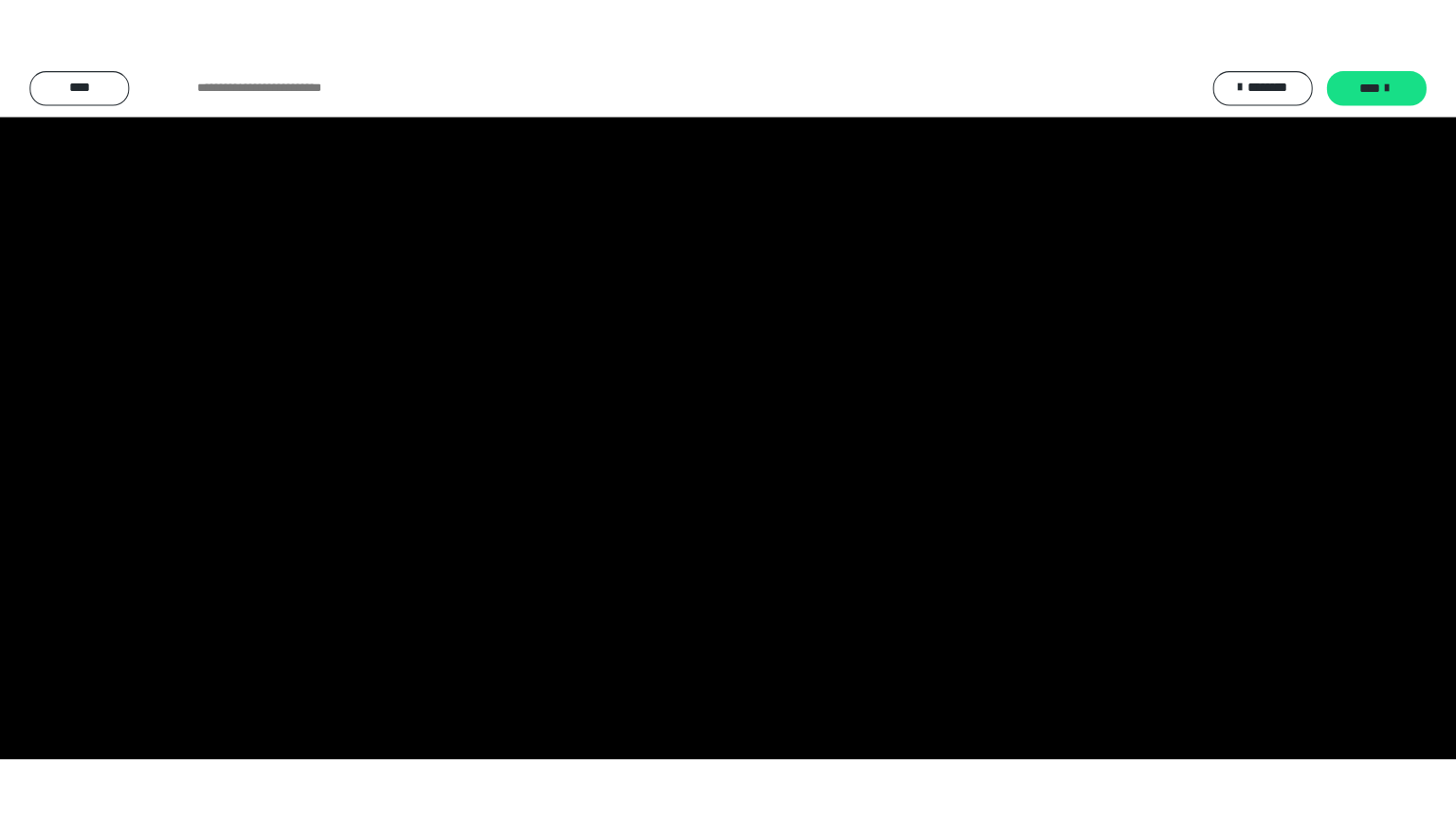 scroll, scrollTop: 4090, scrollLeft: 0, axis: vertical 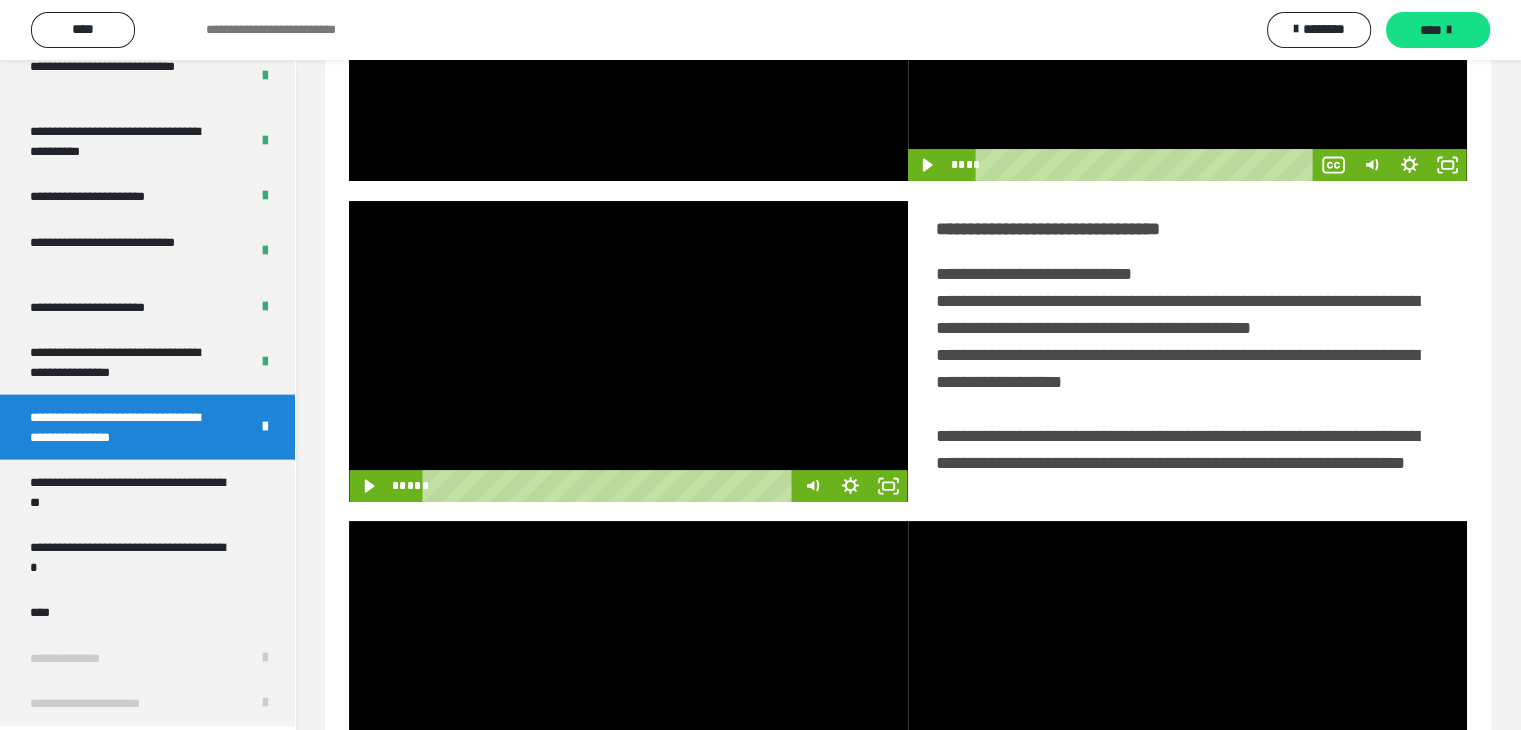 click at bounding box center (628, 351) 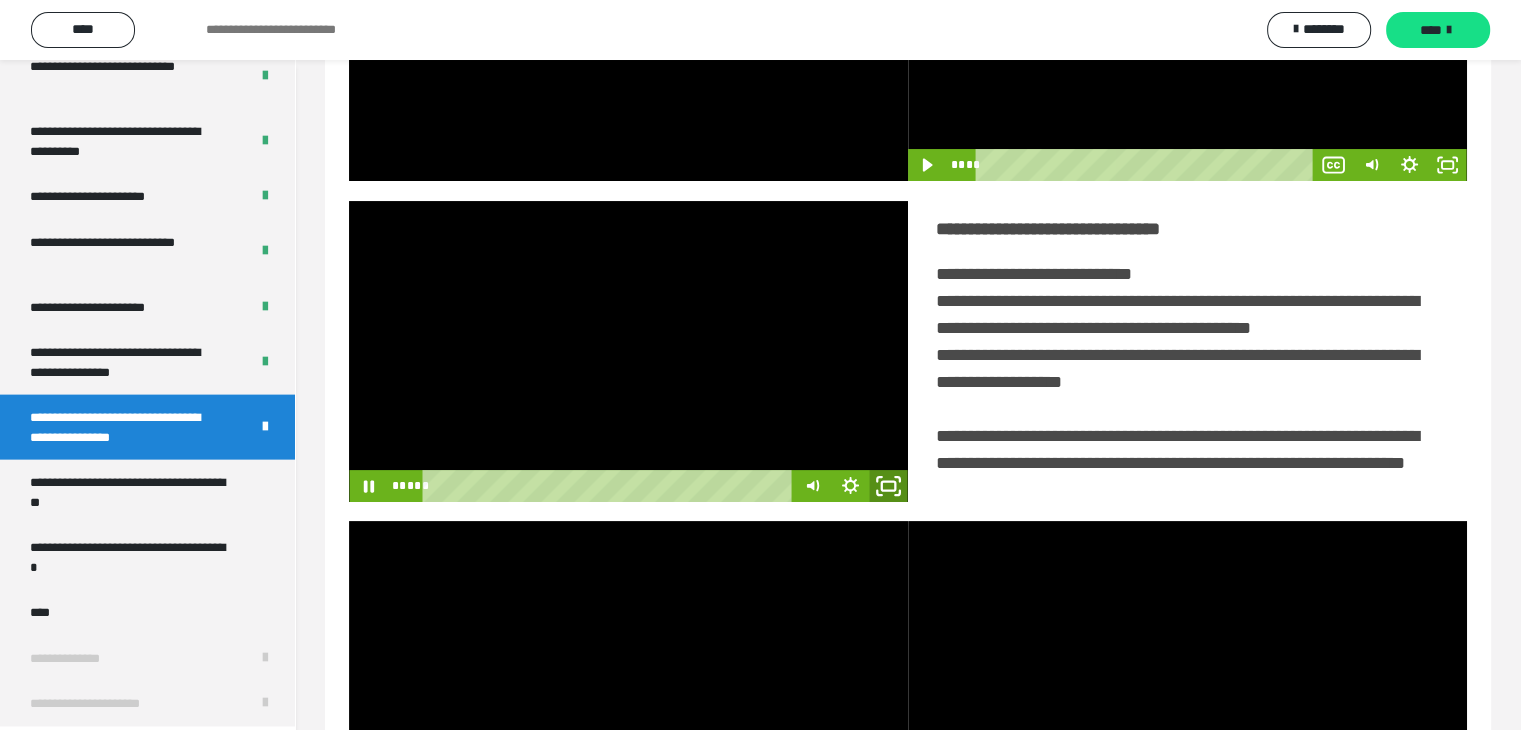 click 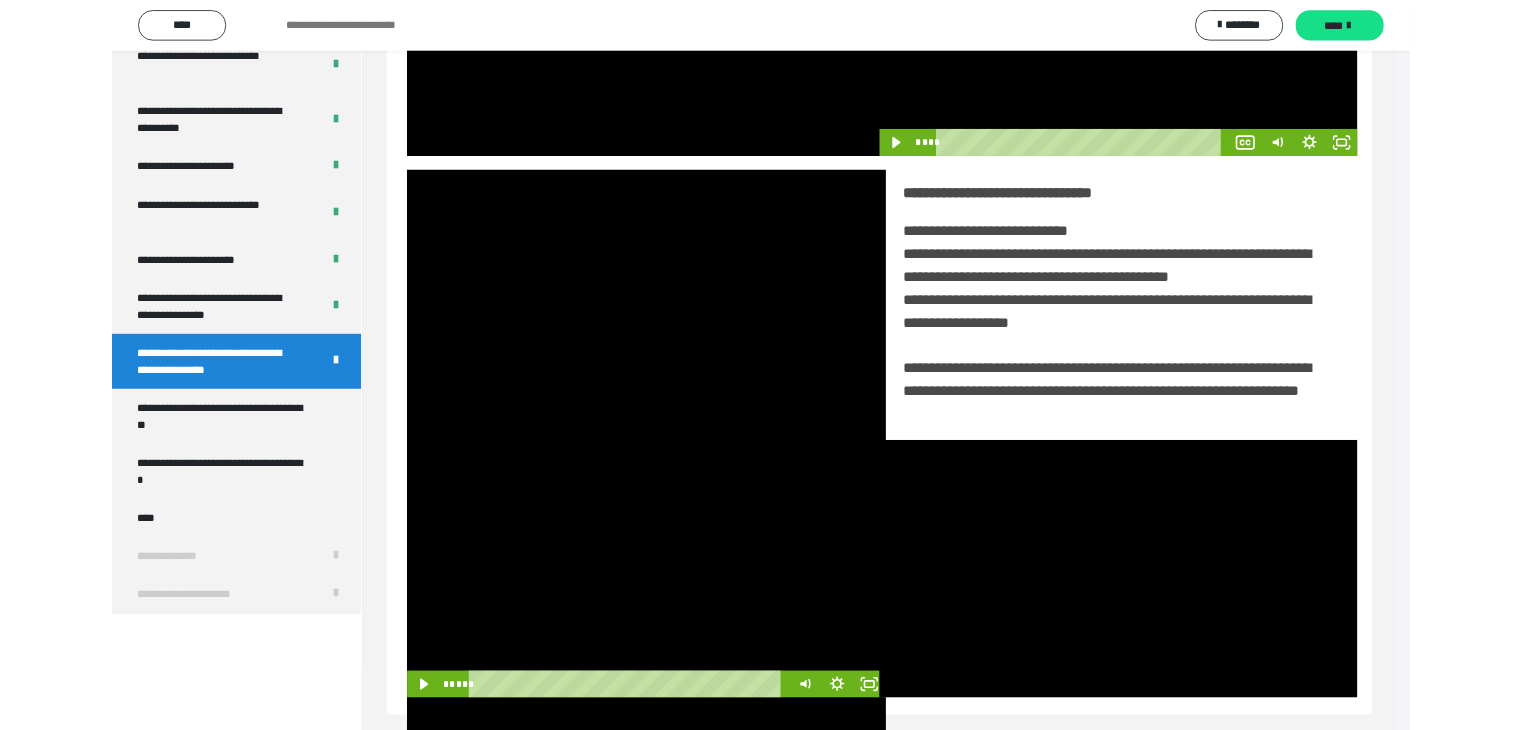 scroll, scrollTop: 4180, scrollLeft: 0, axis: vertical 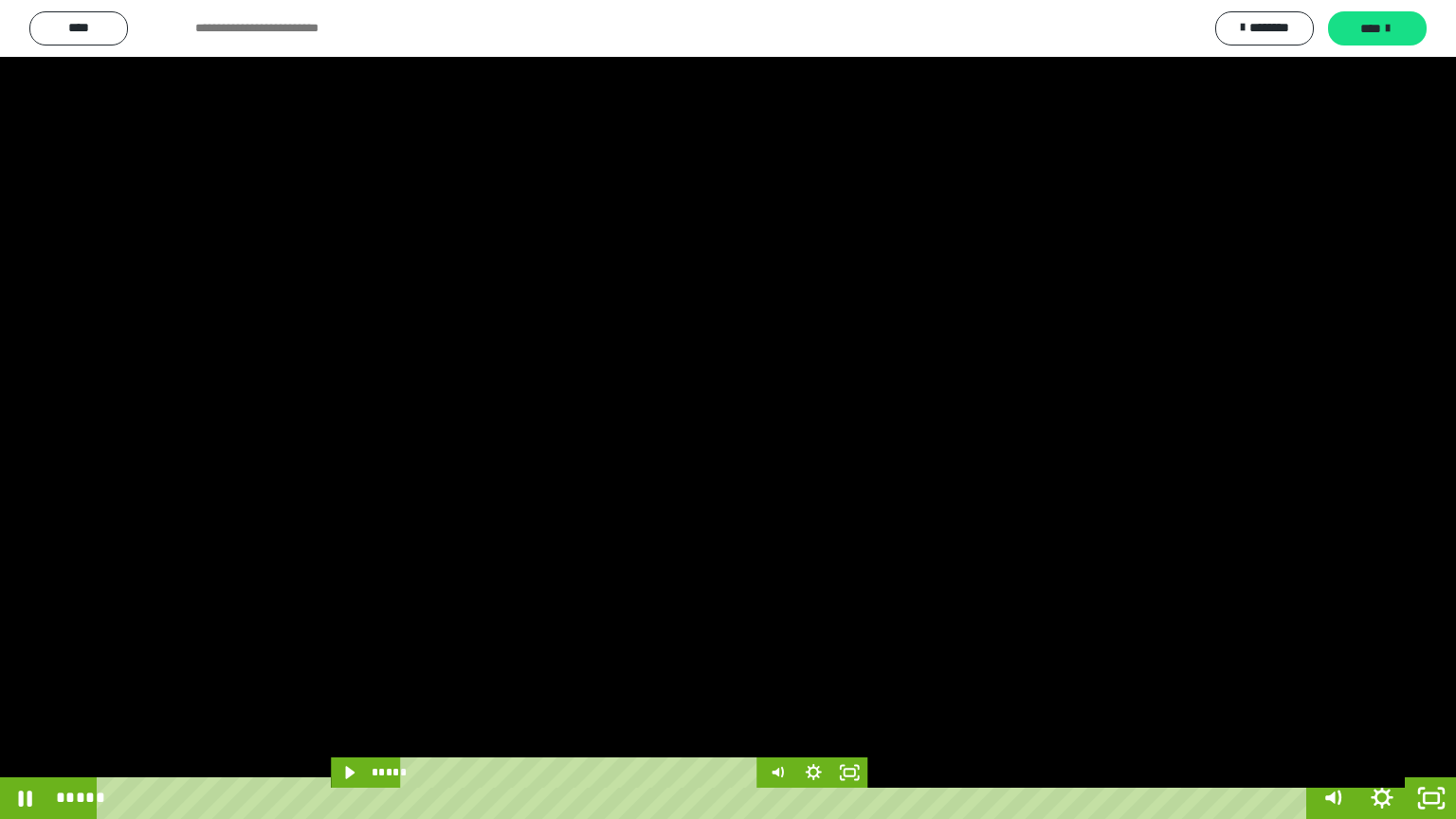 click at bounding box center [728, 410] 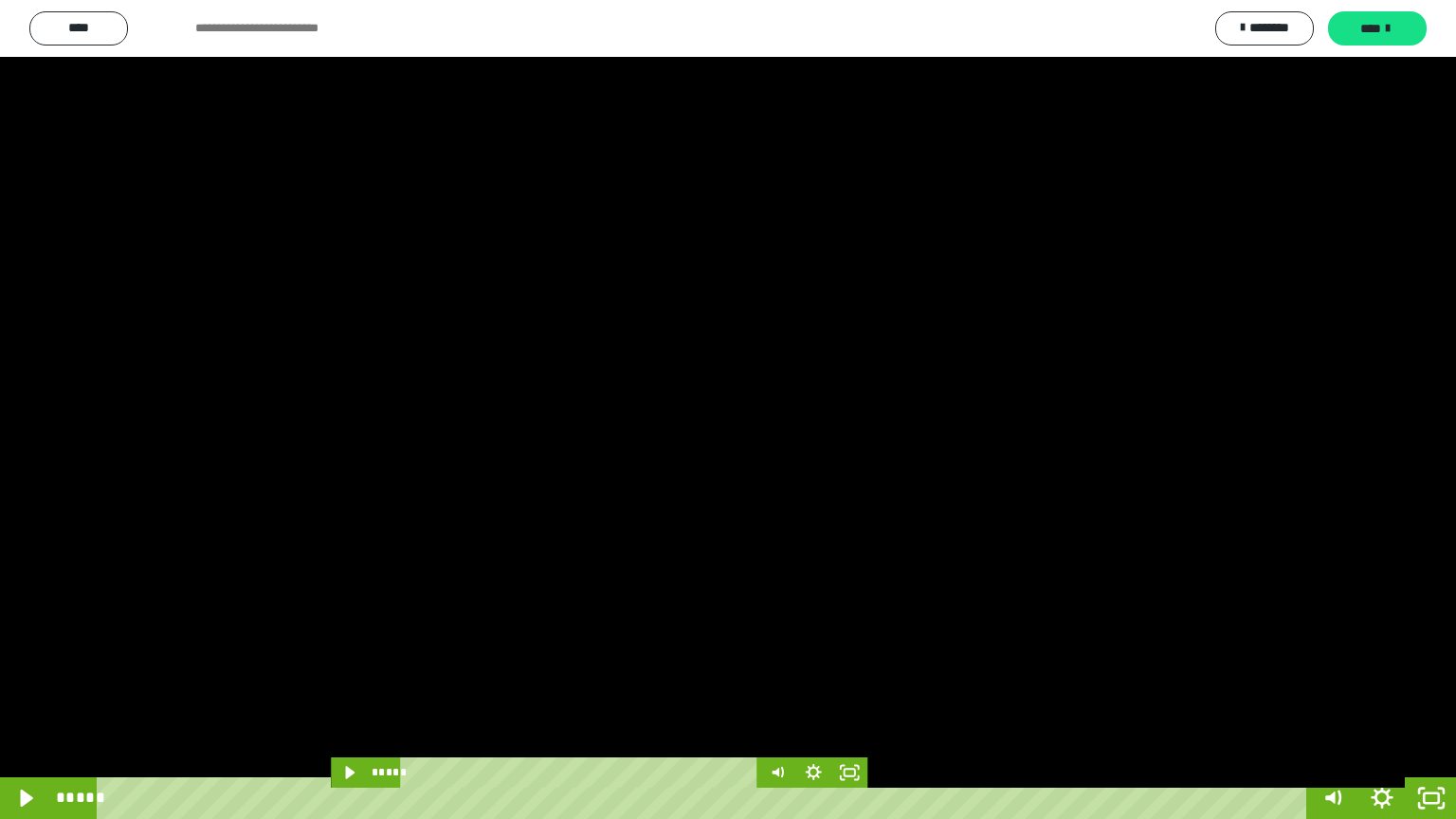click at bounding box center [728, 410] 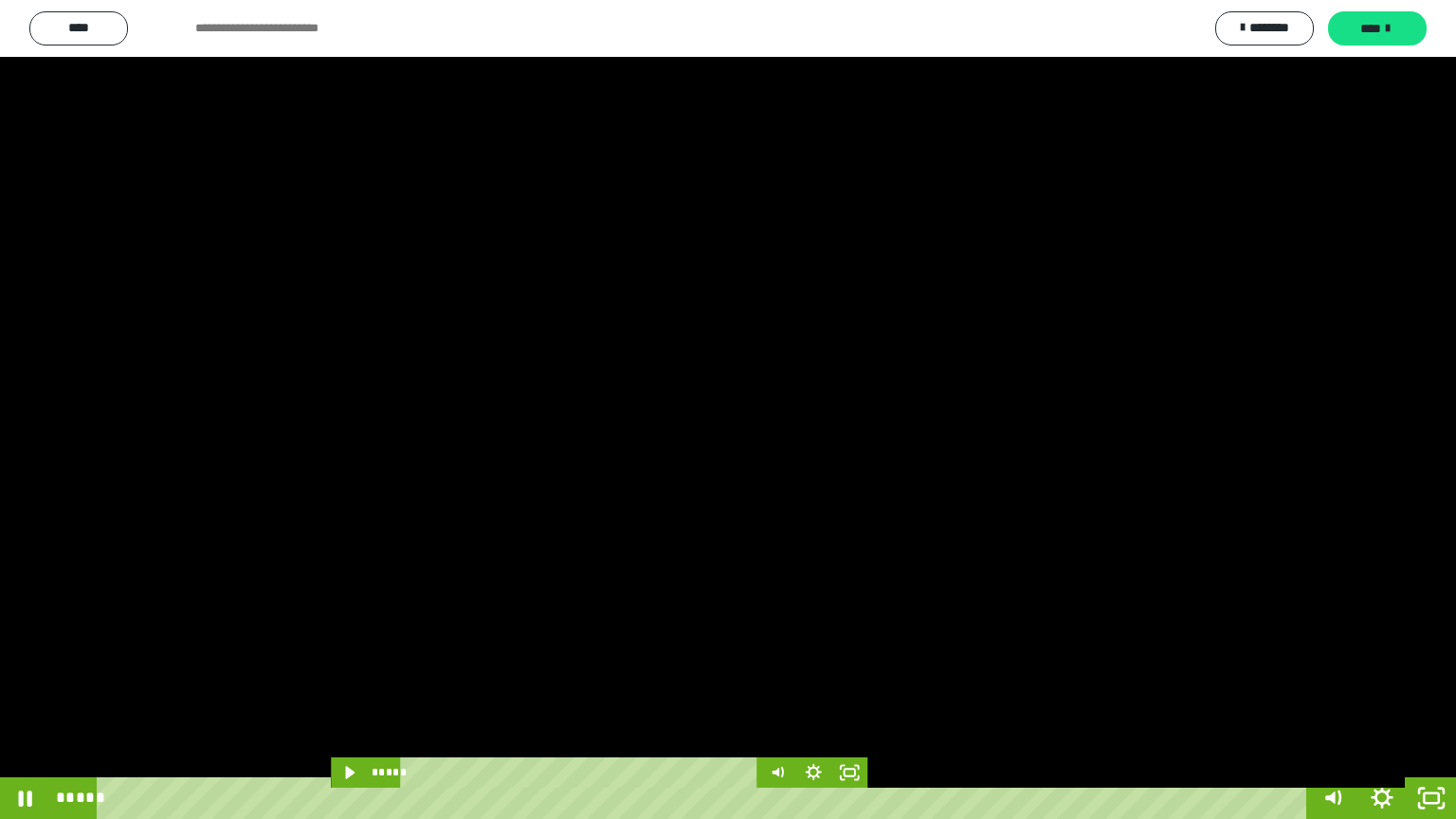 click at bounding box center (728, 410) 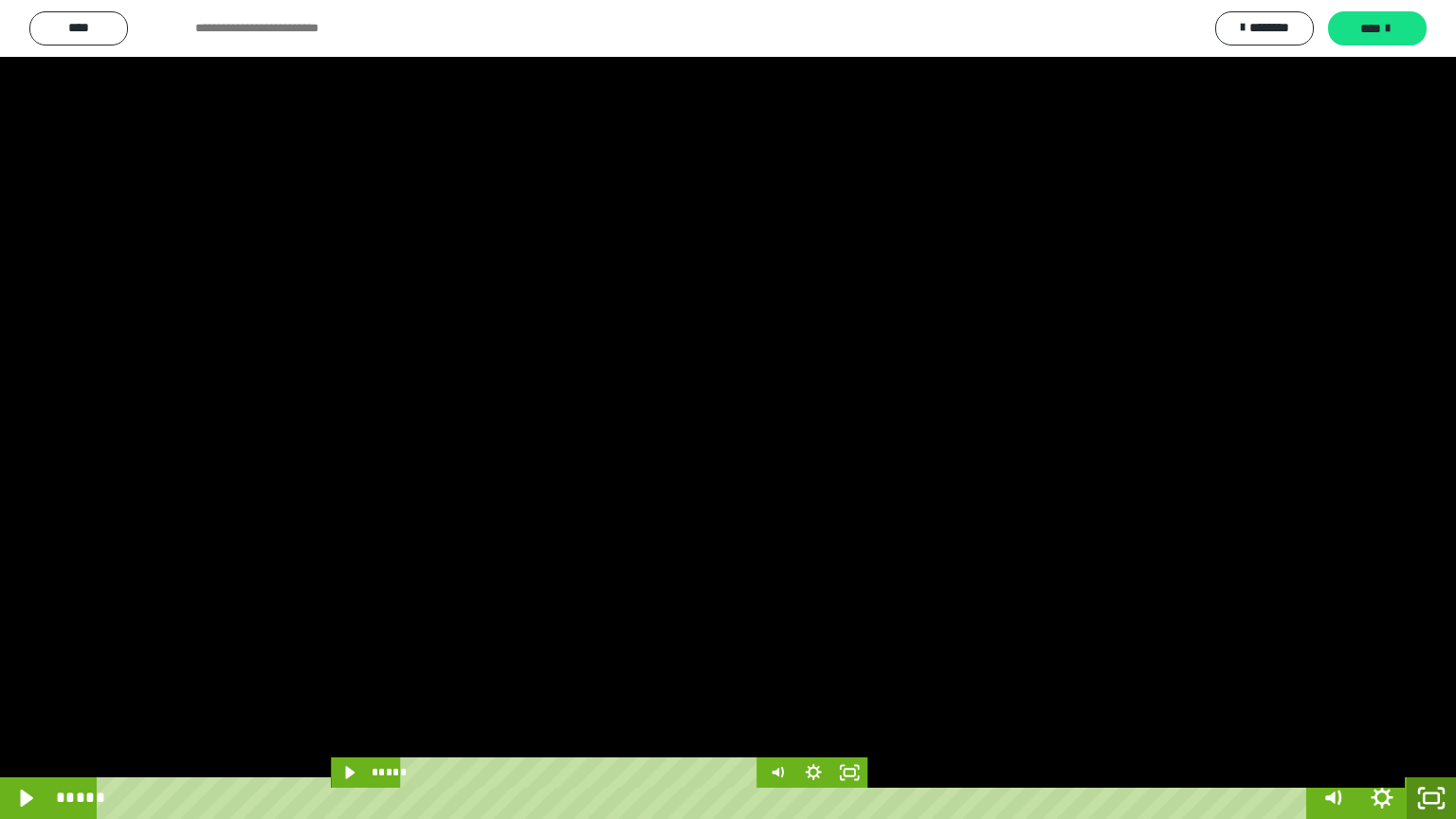 click 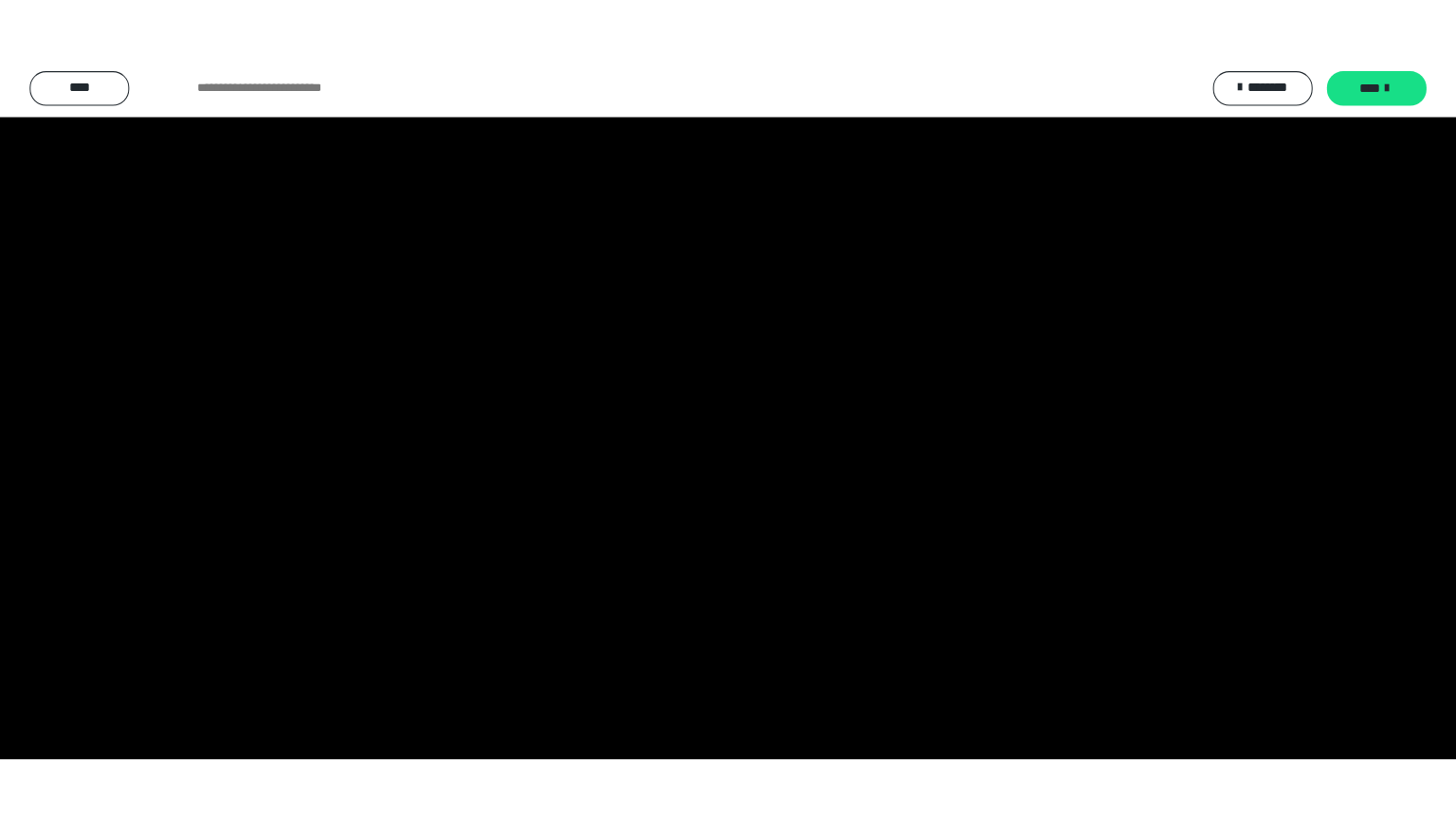 scroll, scrollTop: 4090, scrollLeft: 0, axis: vertical 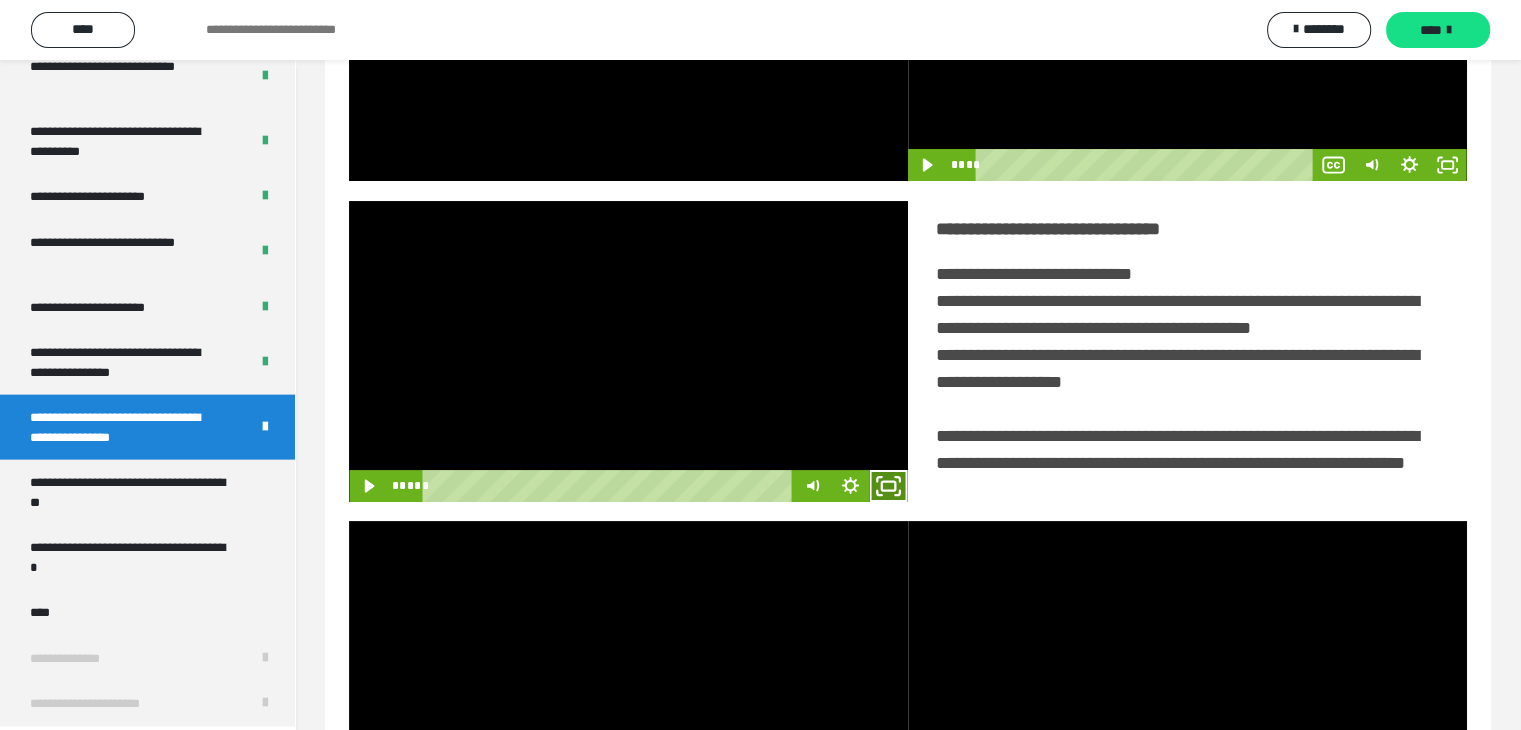 click 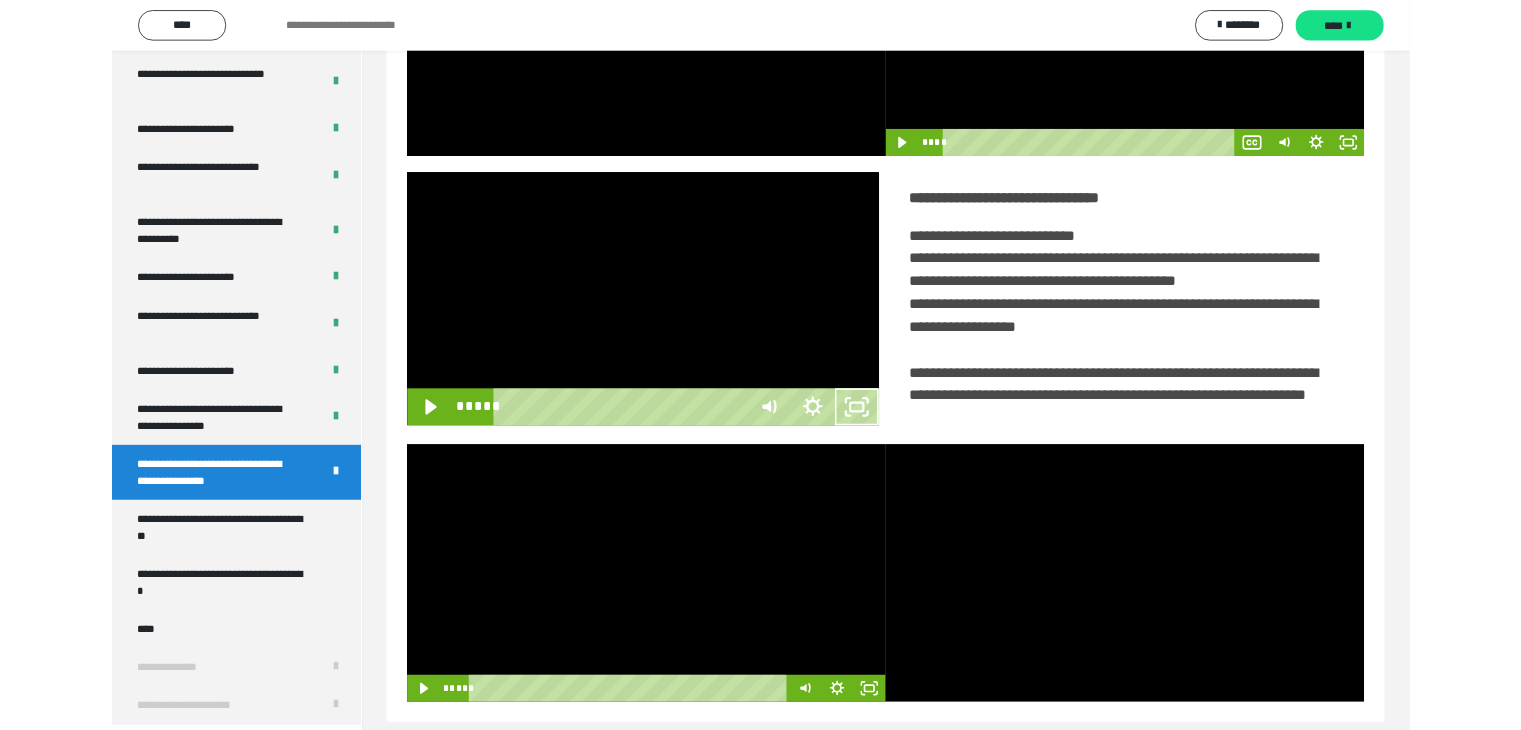 scroll, scrollTop: 4180, scrollLeft: 0, axis: vertical 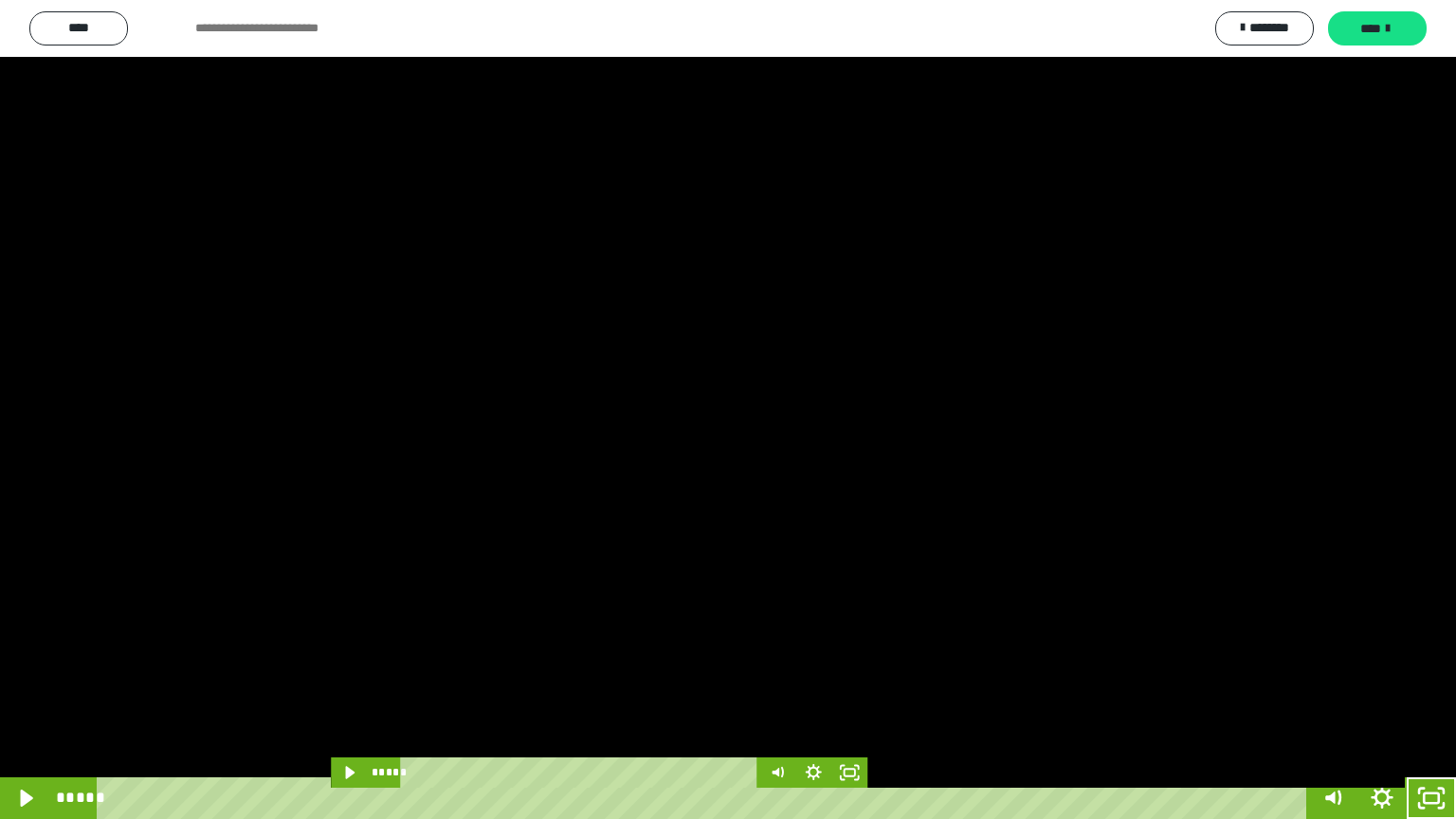 click at bounding box center (728, 410) 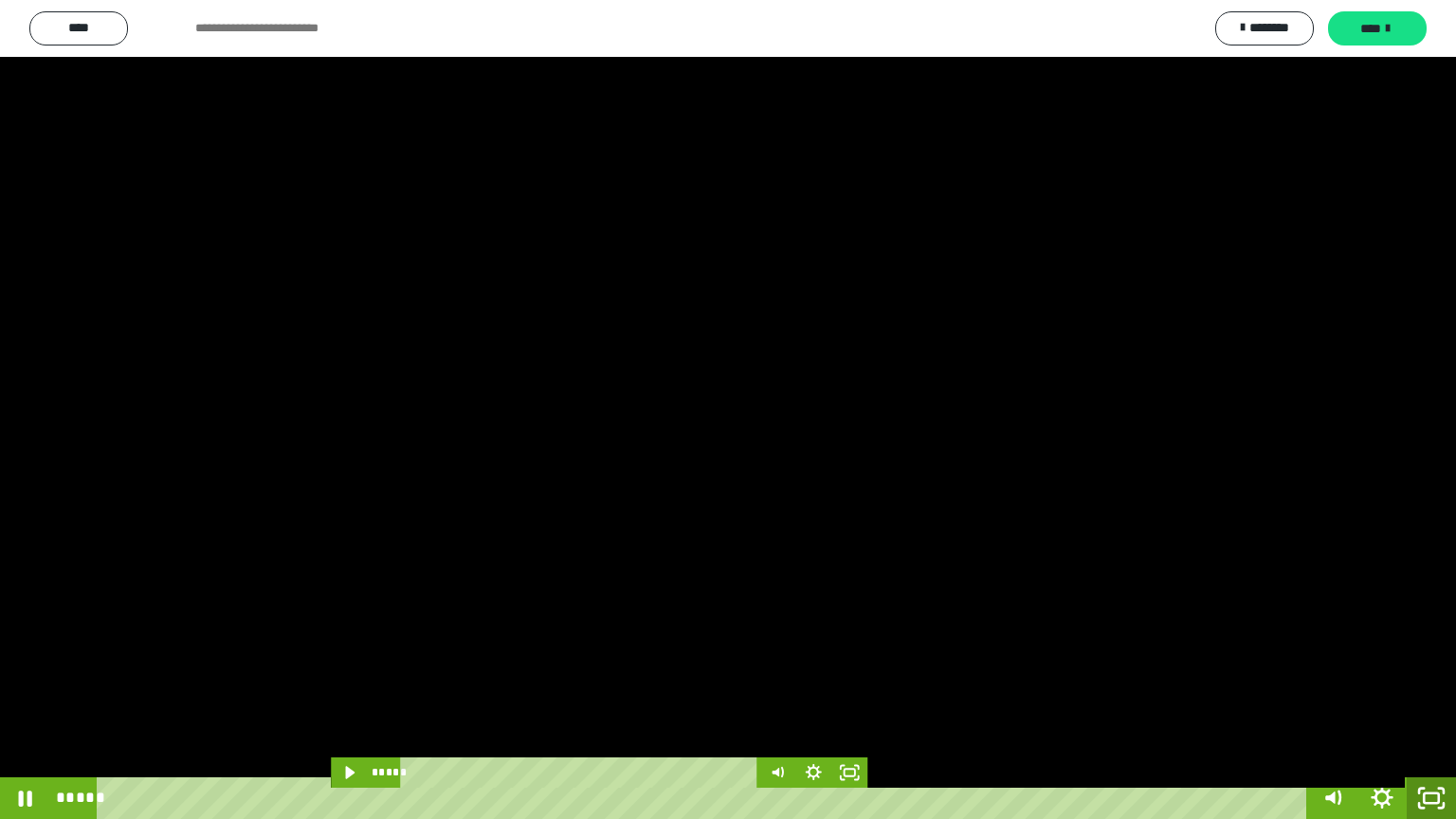 click 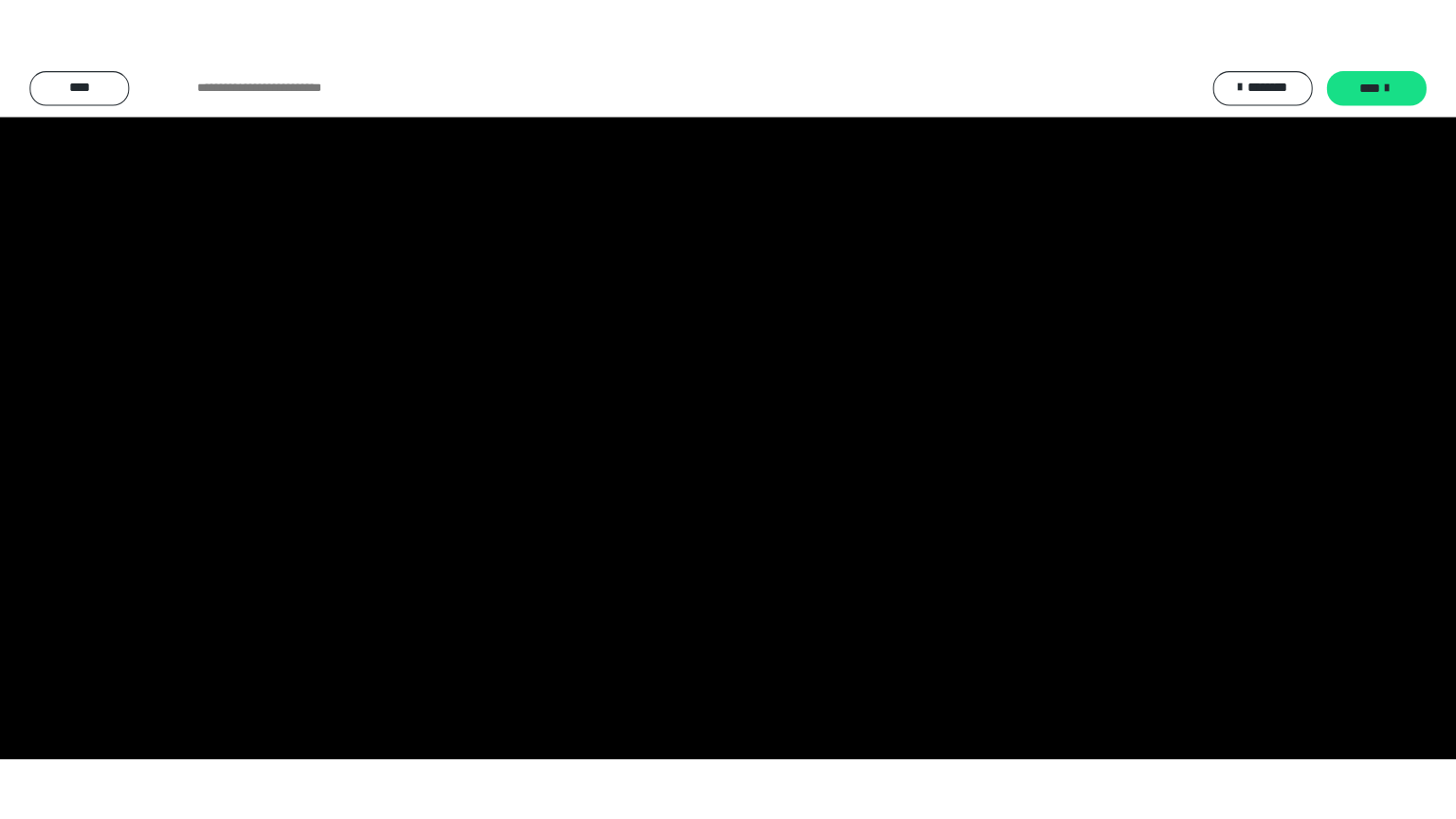 scroll, scrollTop: 4090, scrollLeft: 0, axis: vertical 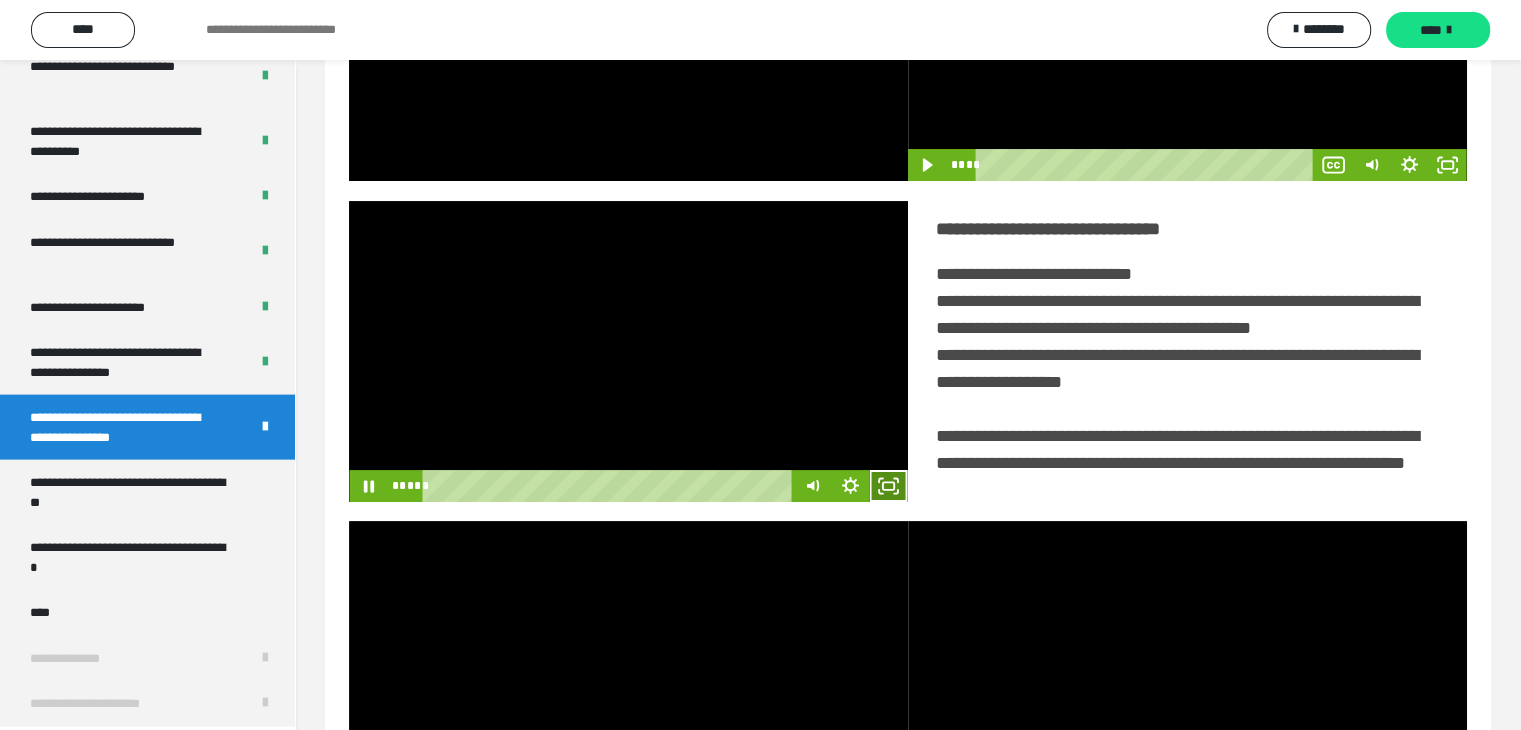 click 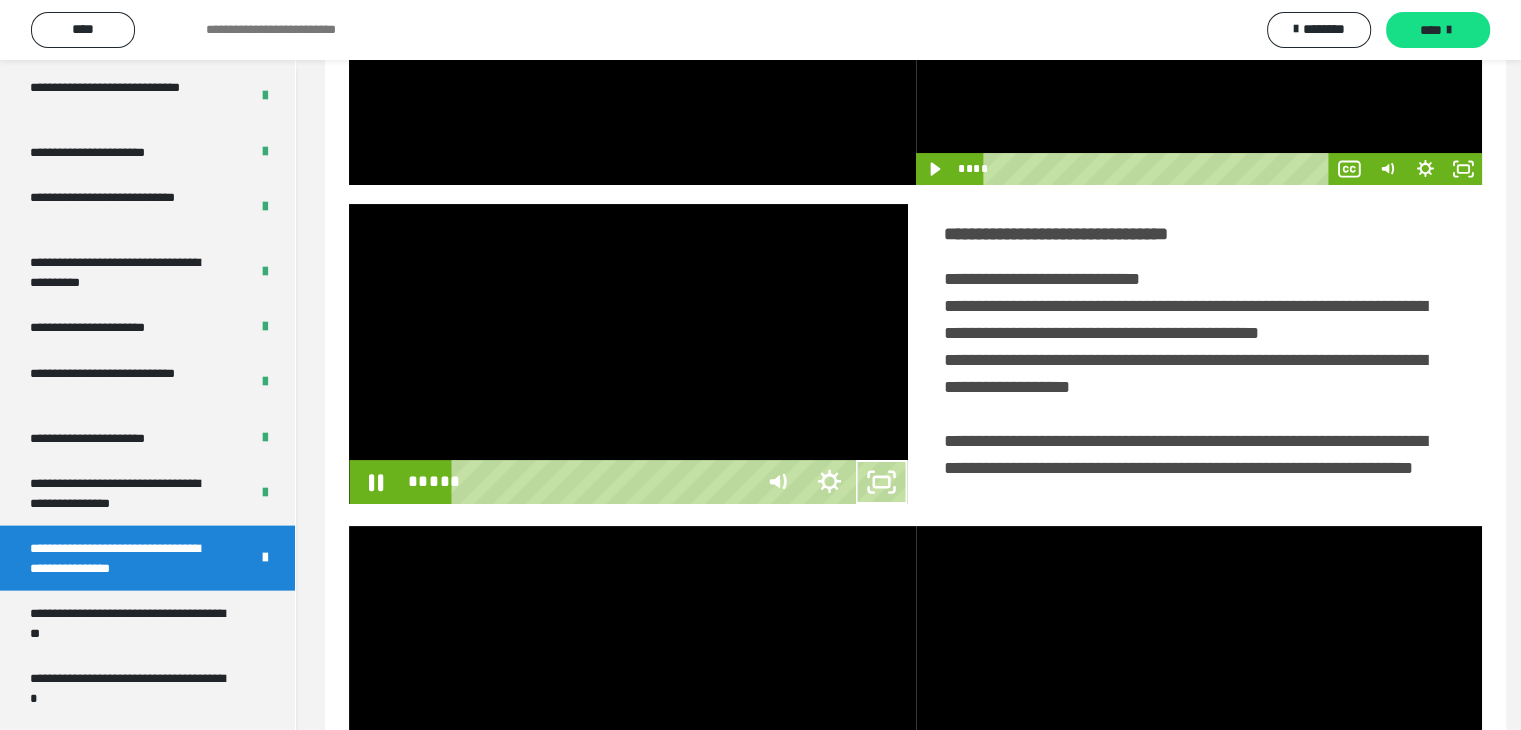 scroll, scrollTop: 4180, scrollLeft: 0, axis: vertical 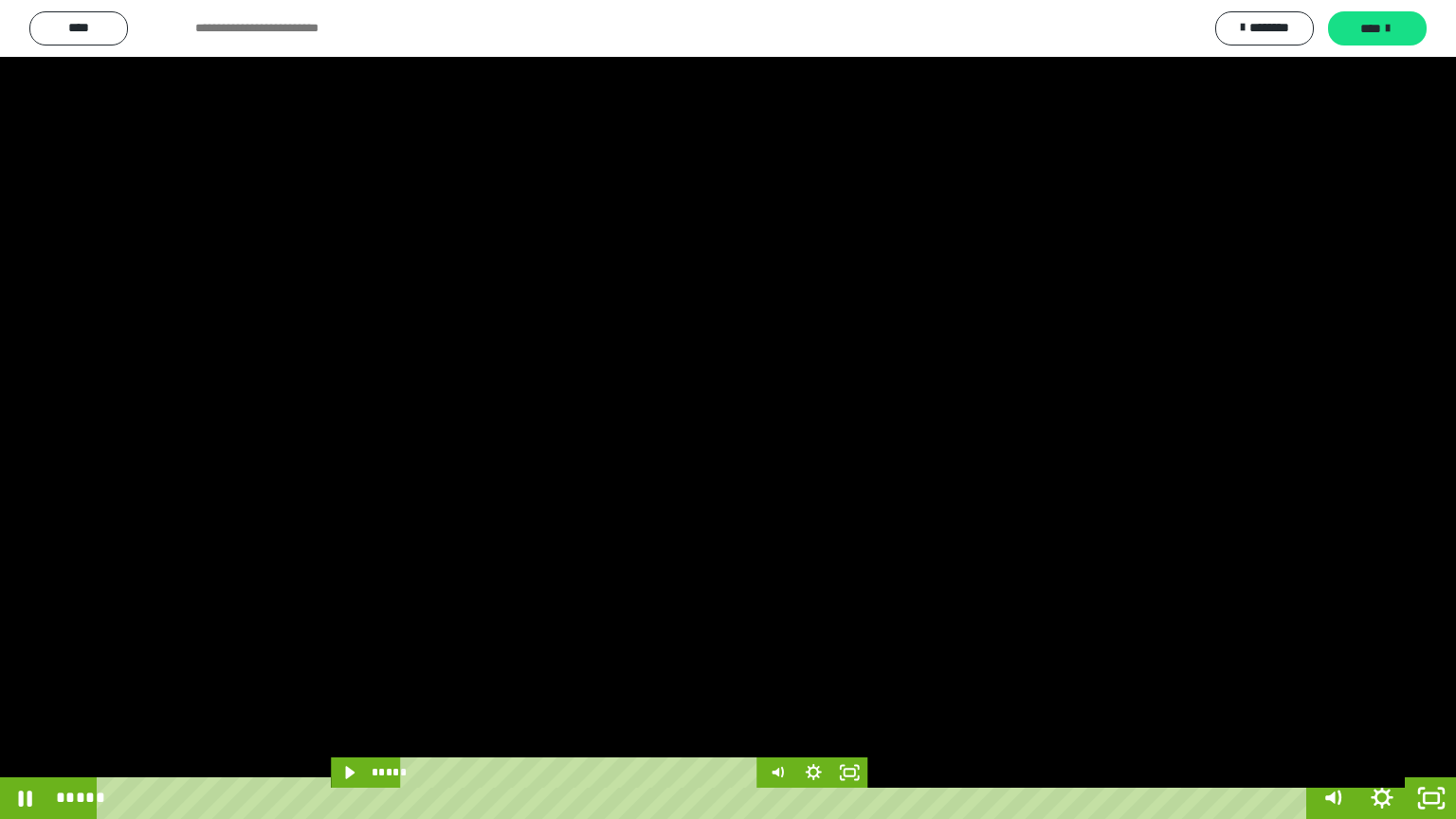 click at bounding box center [728, 410] 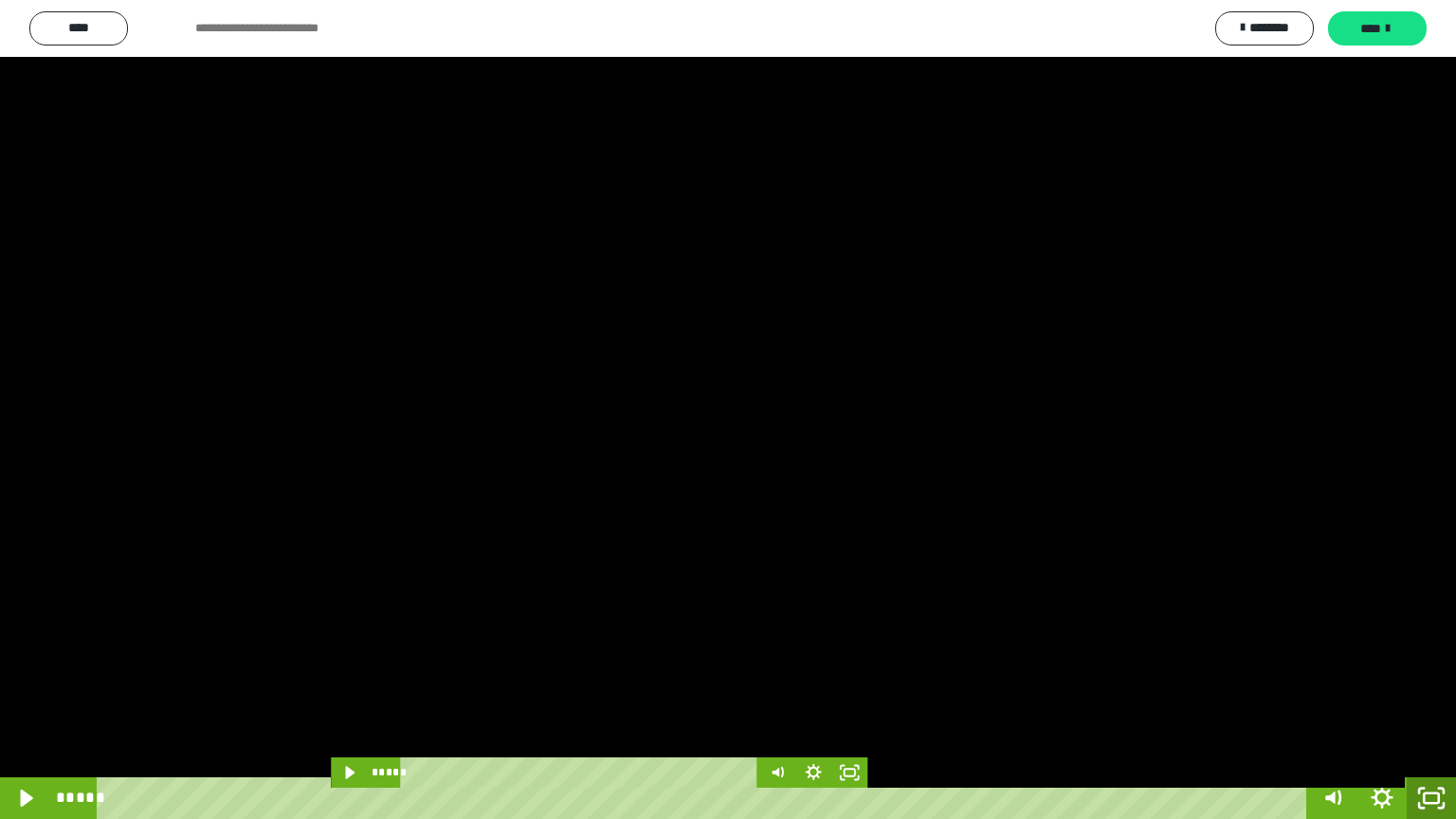 click 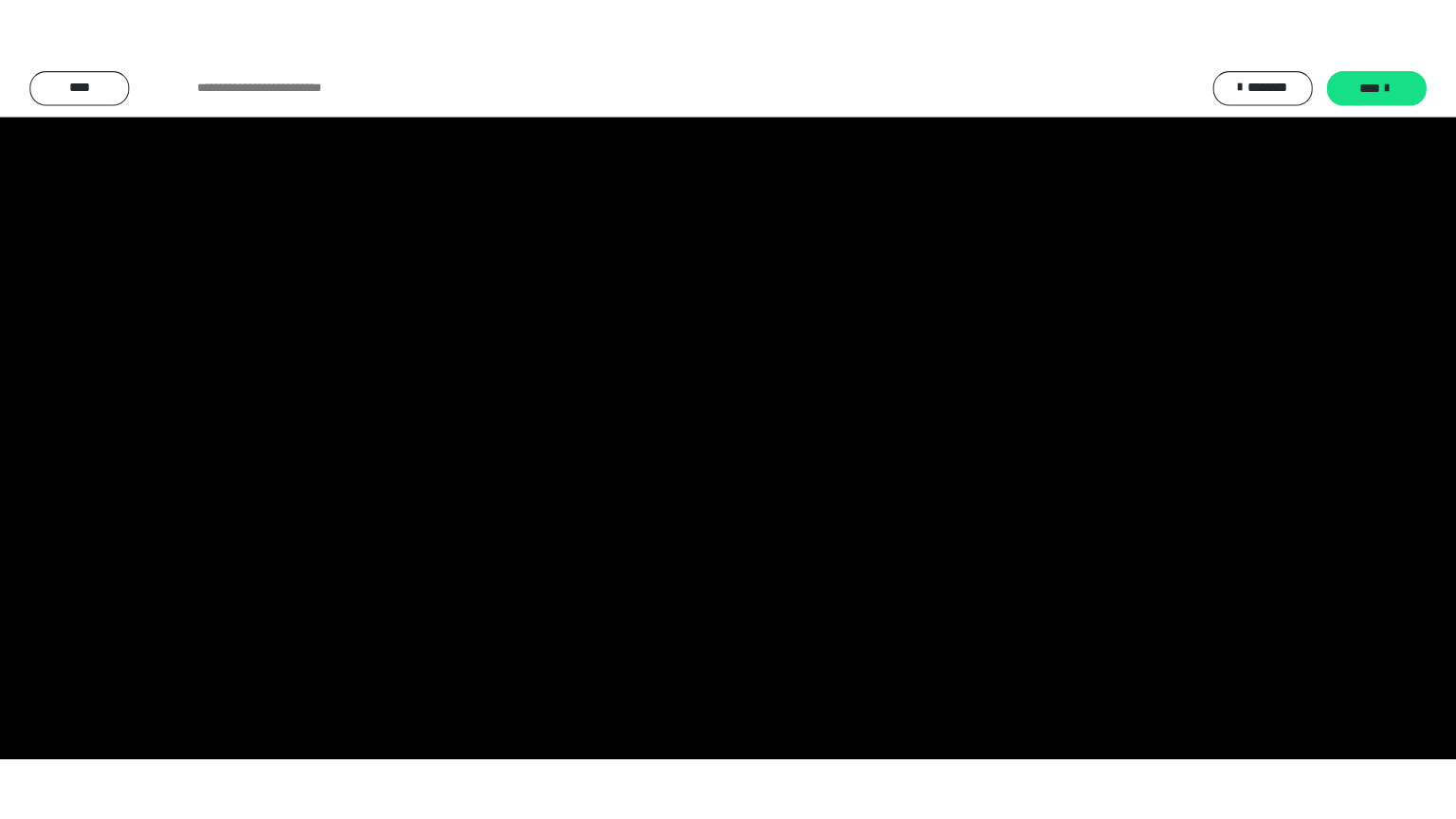 scroll, scrollTop: 4090, scrollLeft: 0, axis: vertical 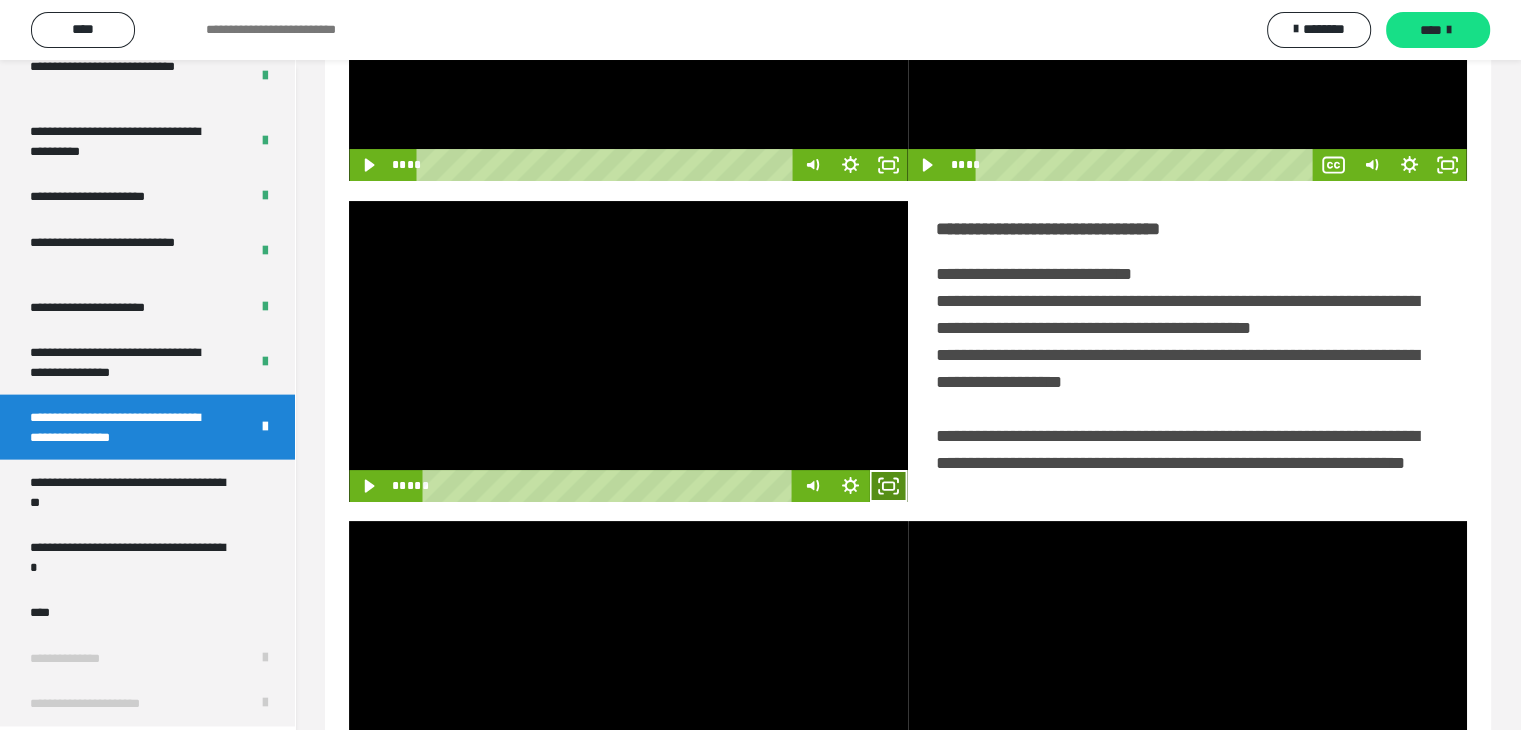 click 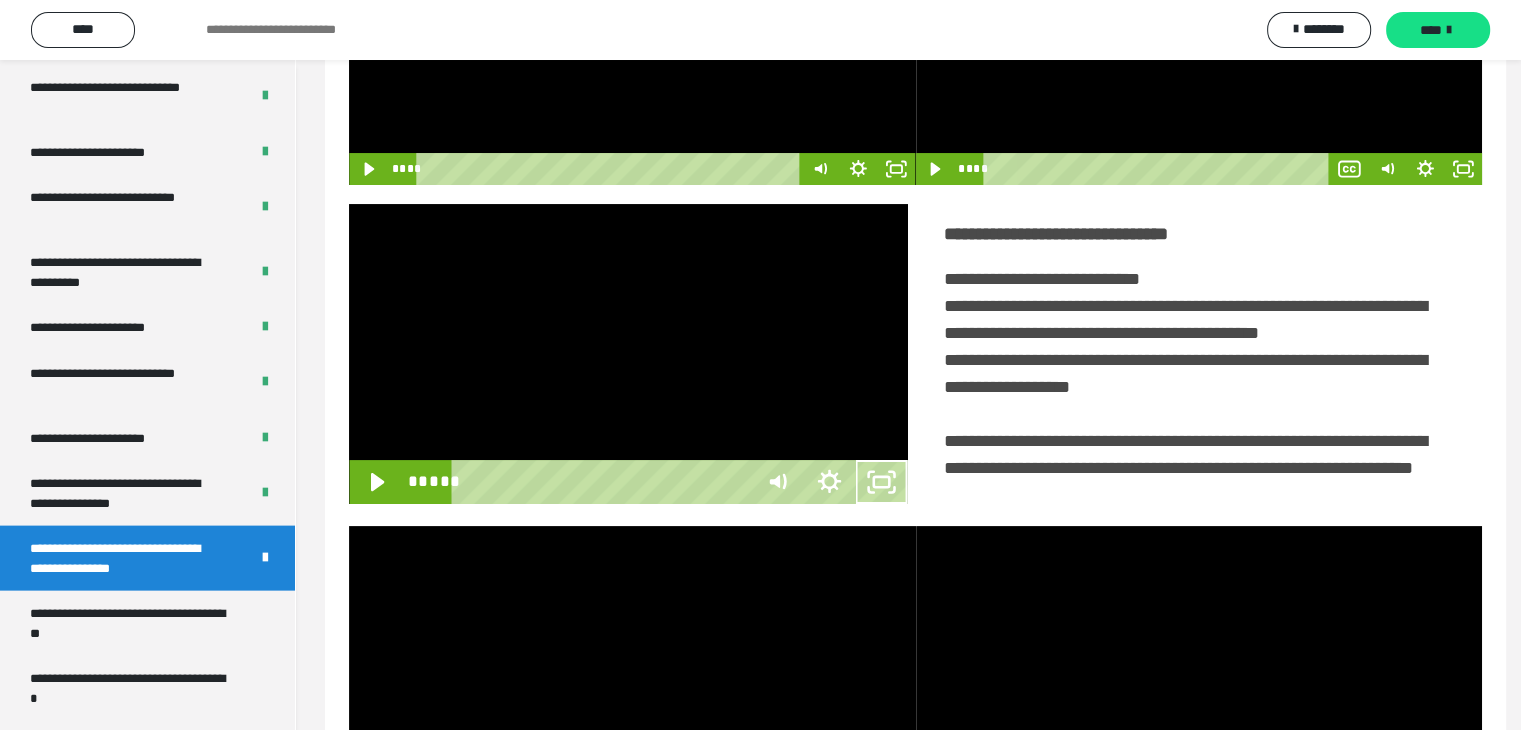 scroll, scrollTop: 4180, scrollLeft: 0, axis: vertical 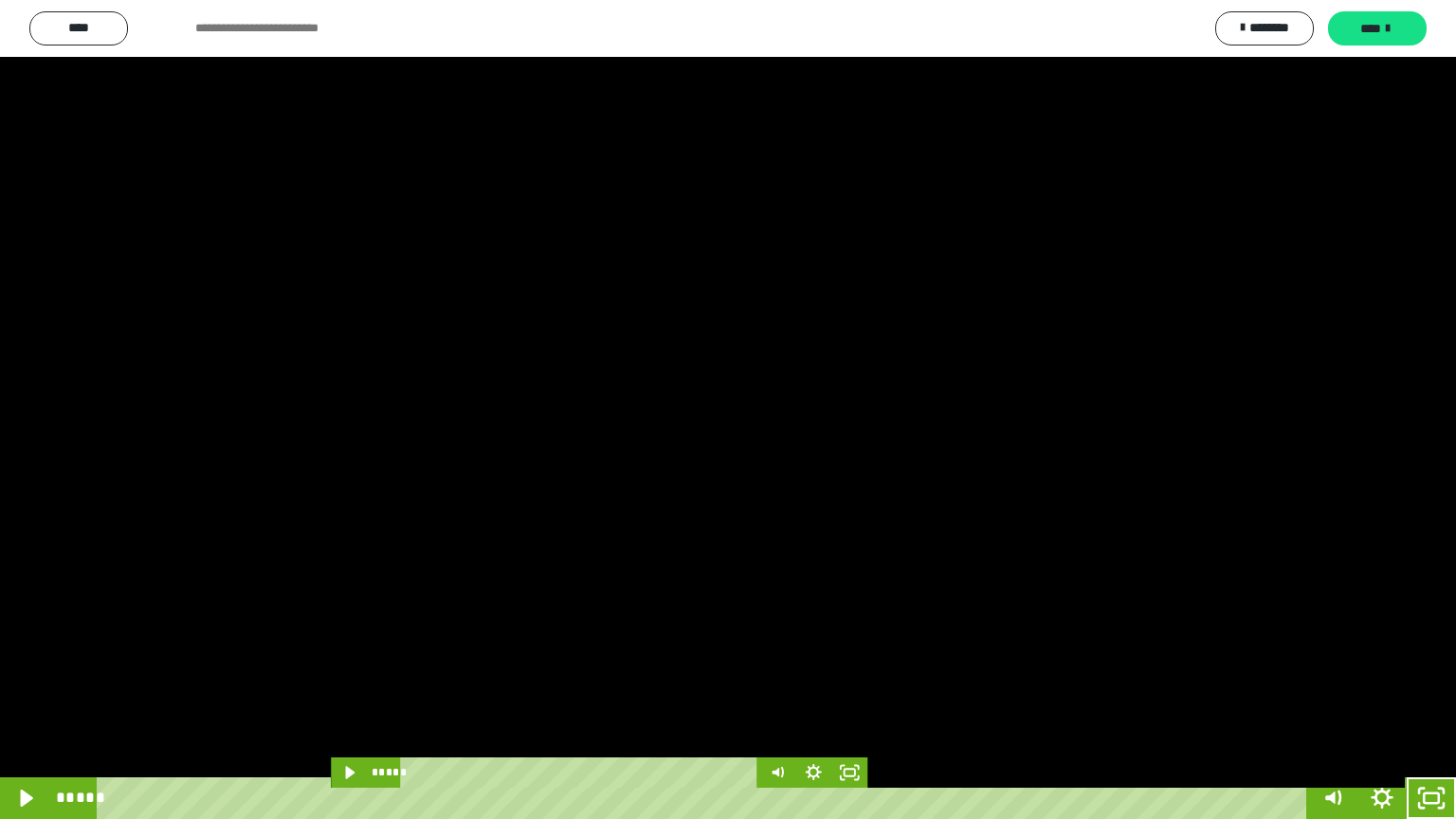 click at bounding box center (728, 410) 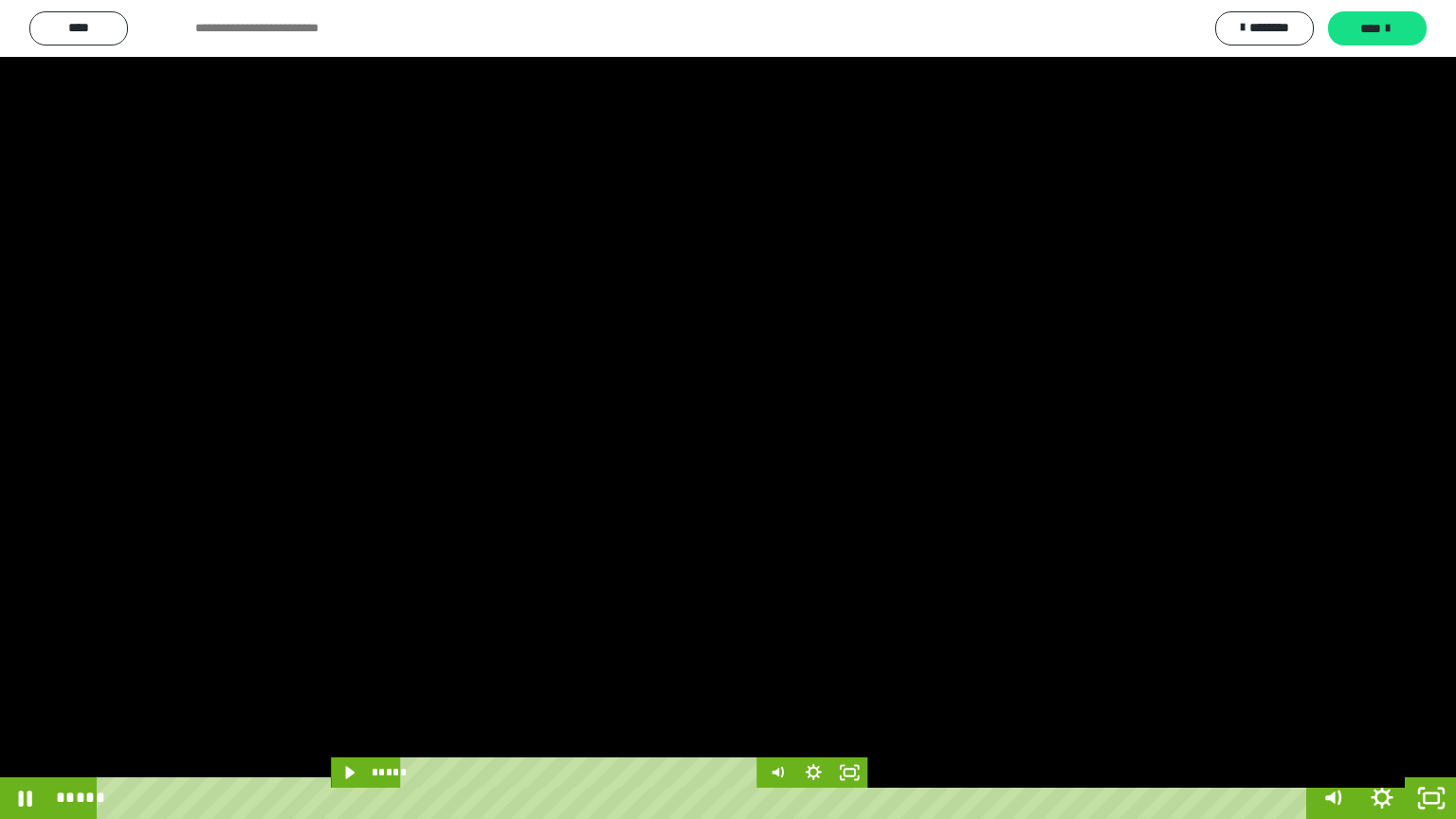 click at bounding box center [728, 410] 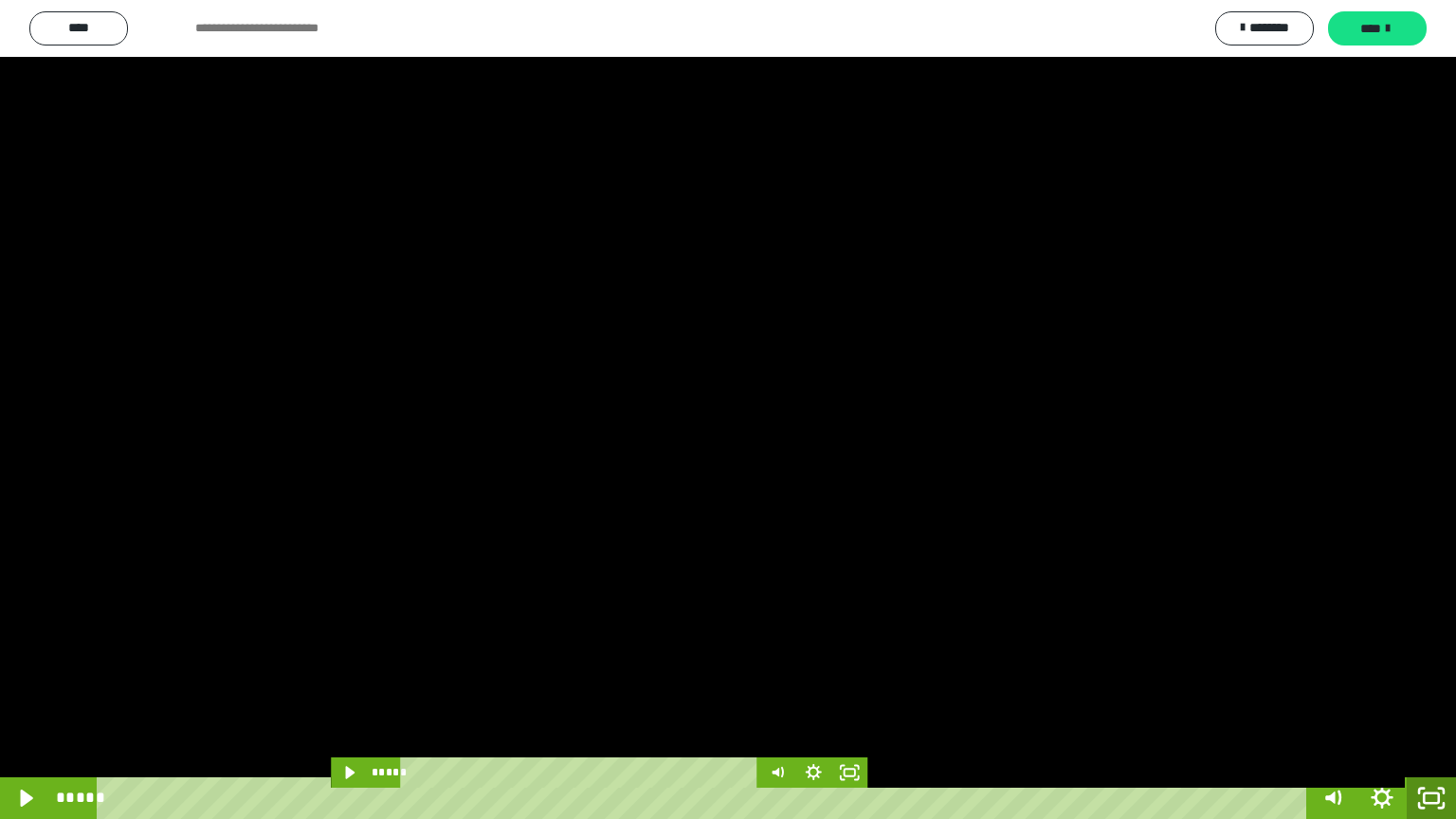 click 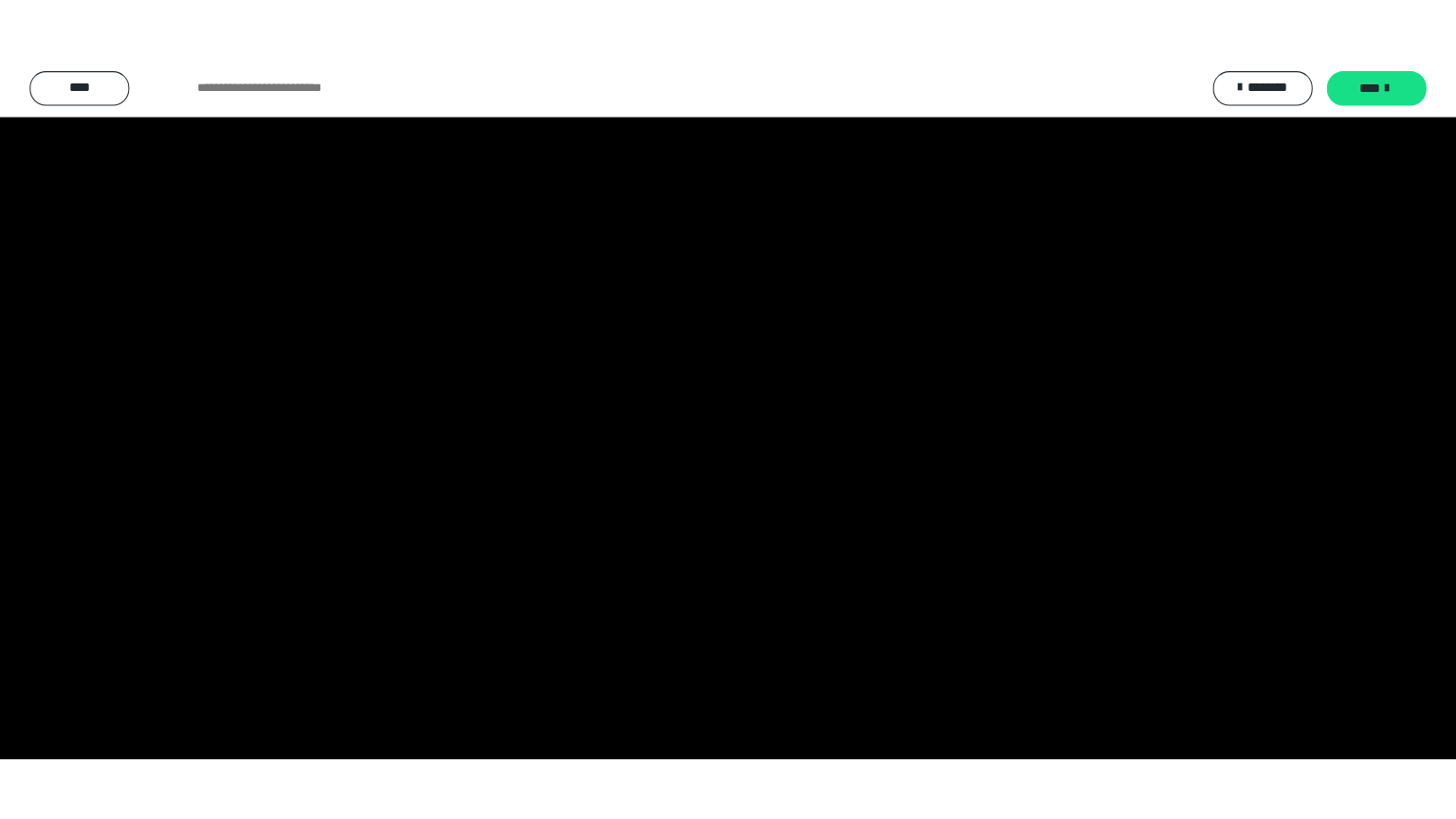 scroll, scrollTop: 4090, scrollLeft: 0, axis: vertical 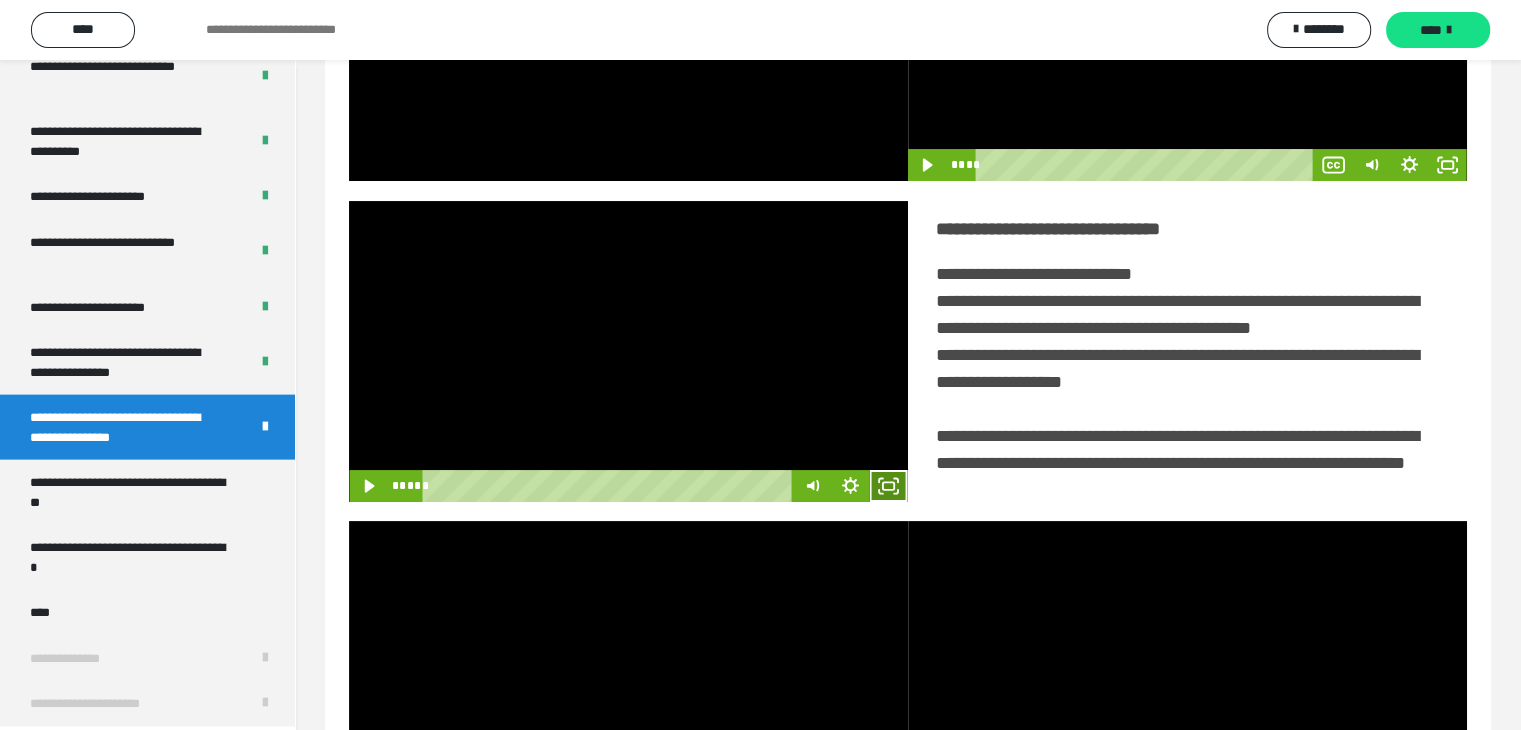 click 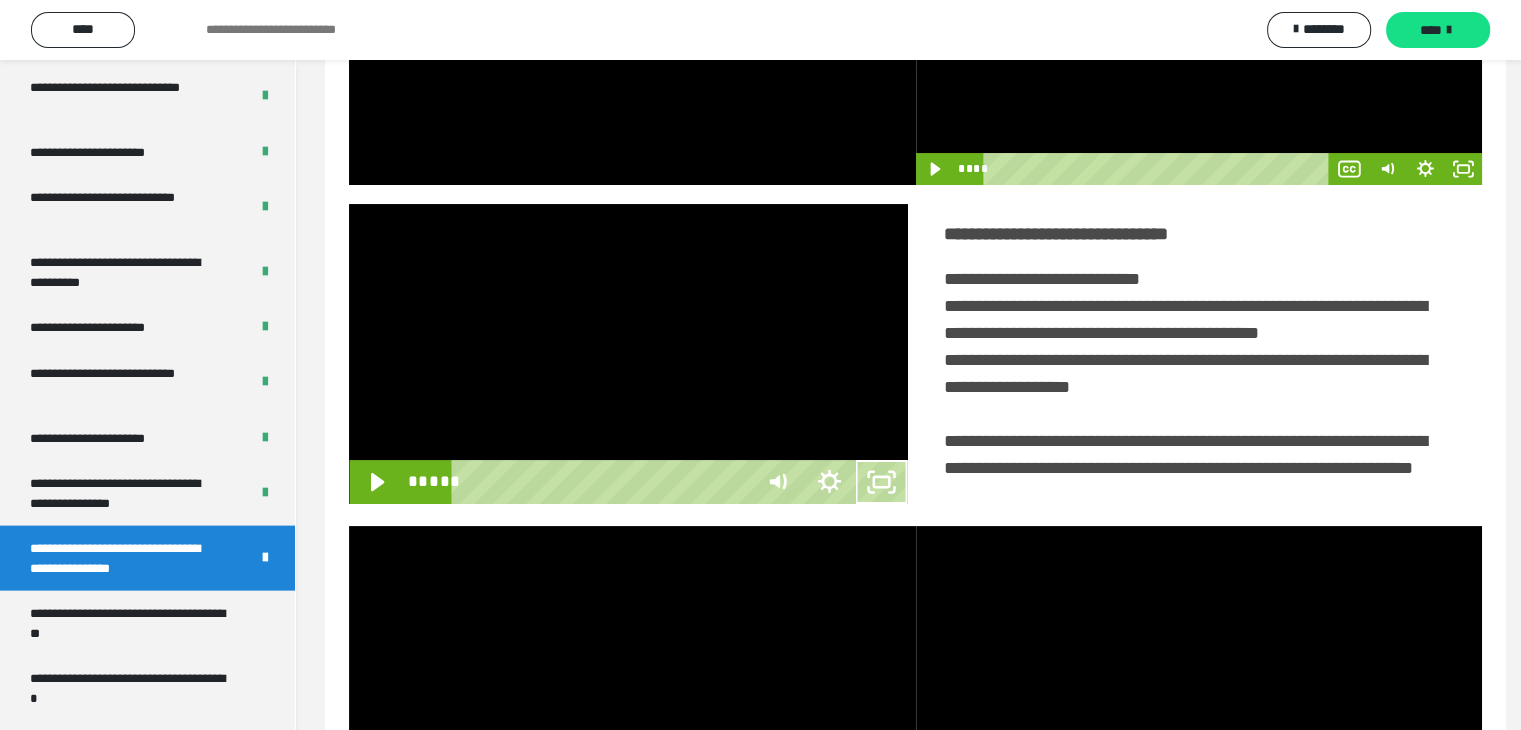 scroll, scrollTop: 4180, scrollLeft: 0, axis: vertical 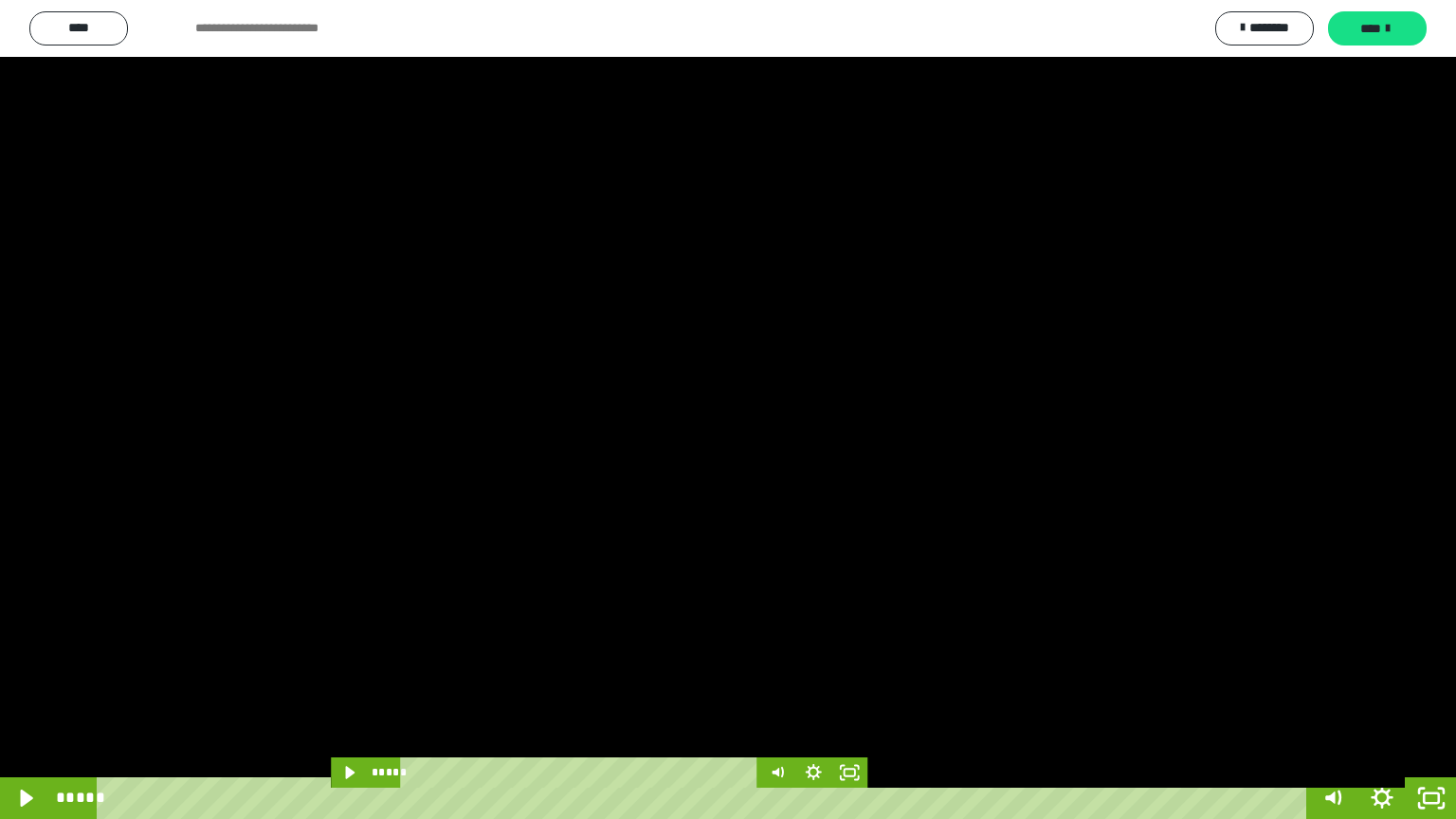 click at bounding box center [728, 410] 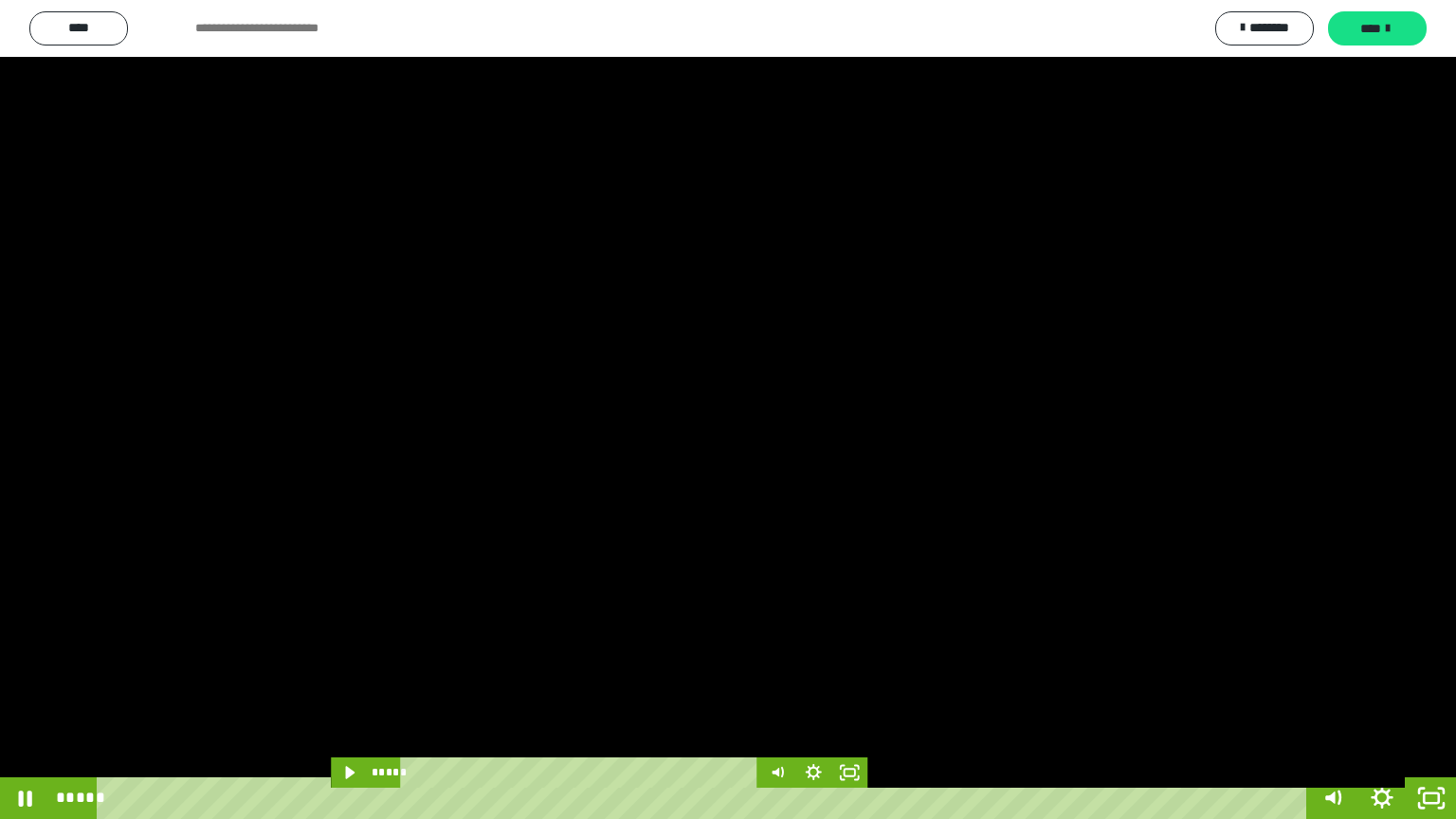 click at bounding box center [728, 410] 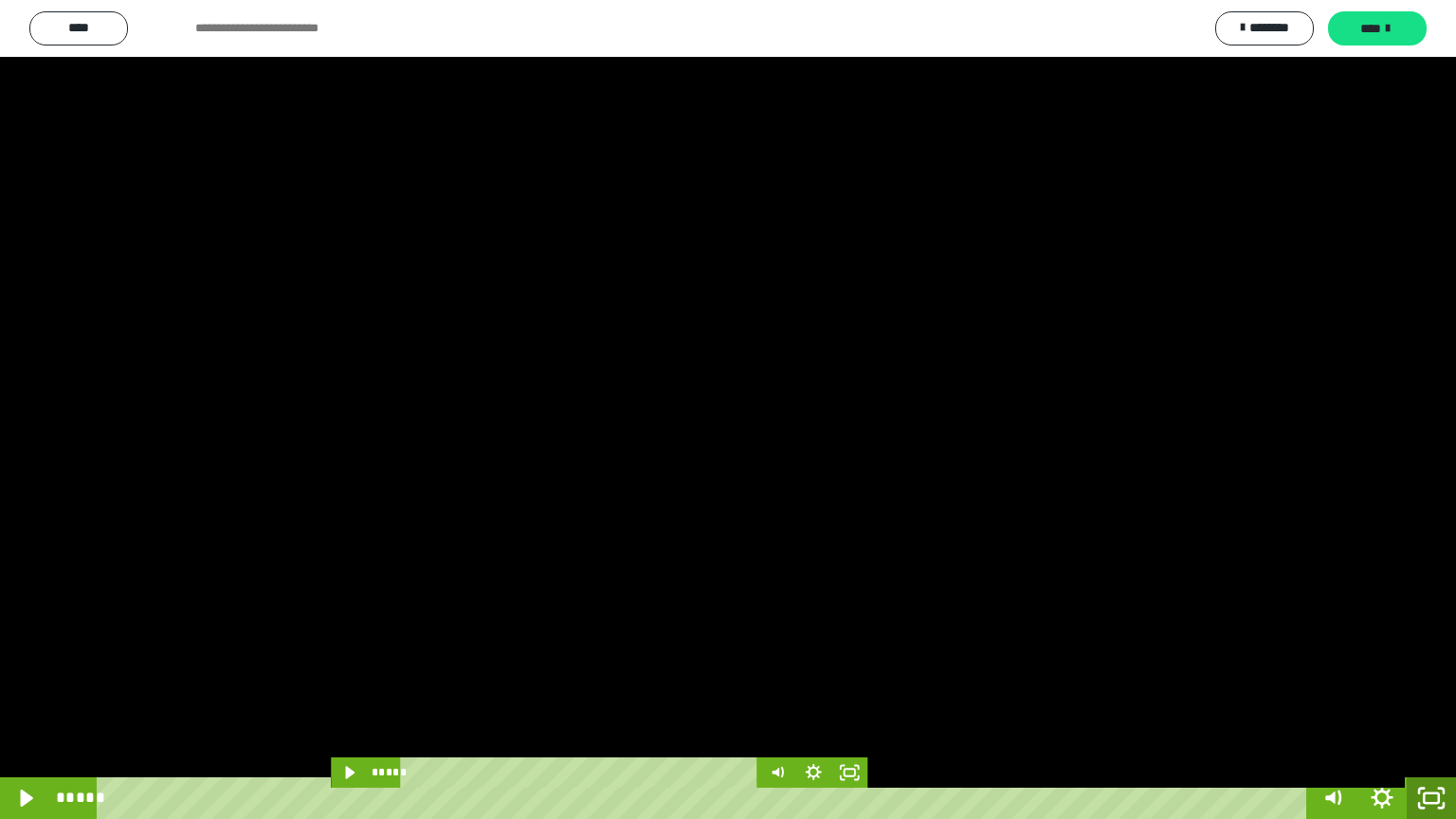 click 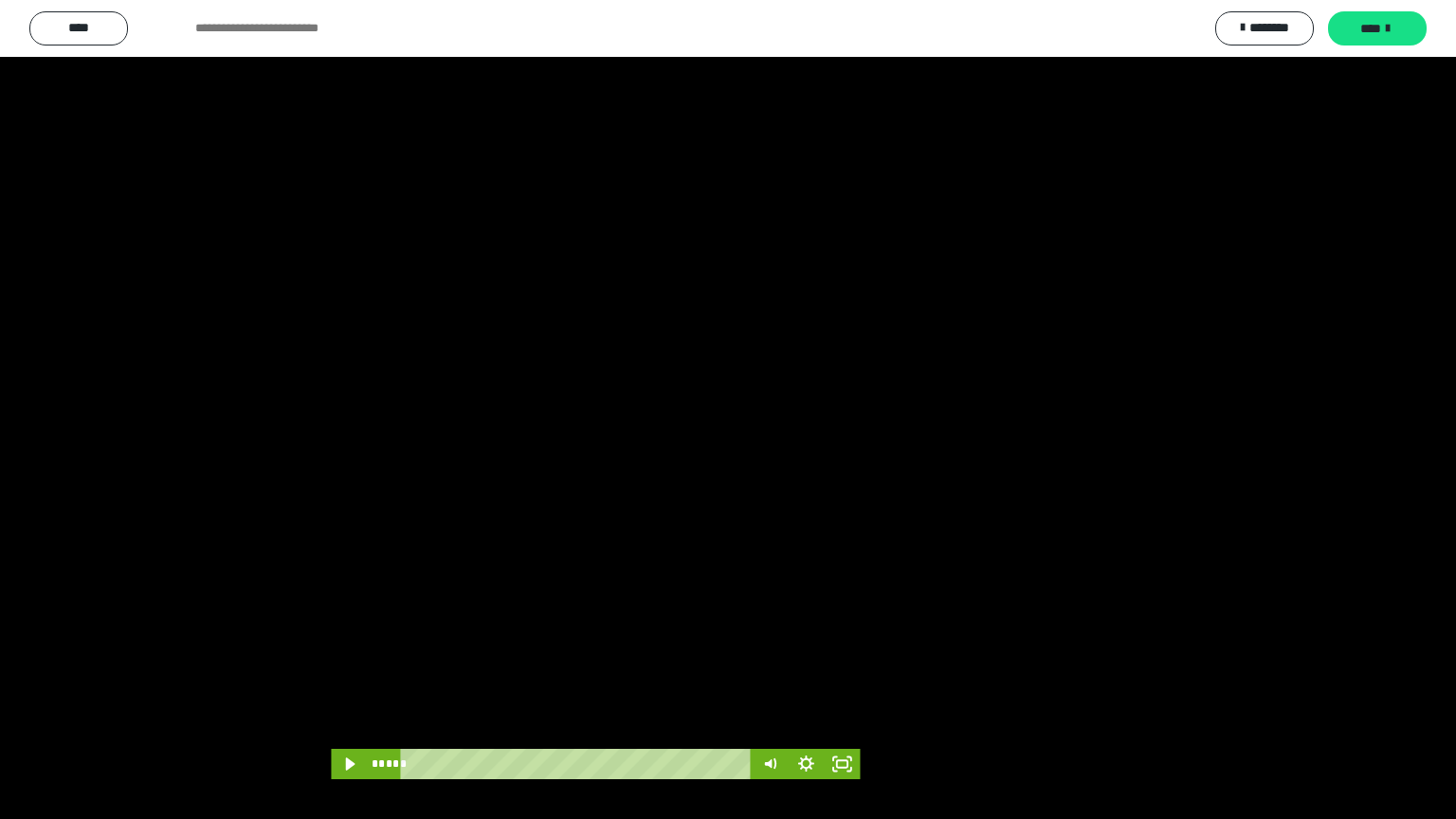 scroll, scrollTop: 4090, scrollLeft: 0, axis: vertical 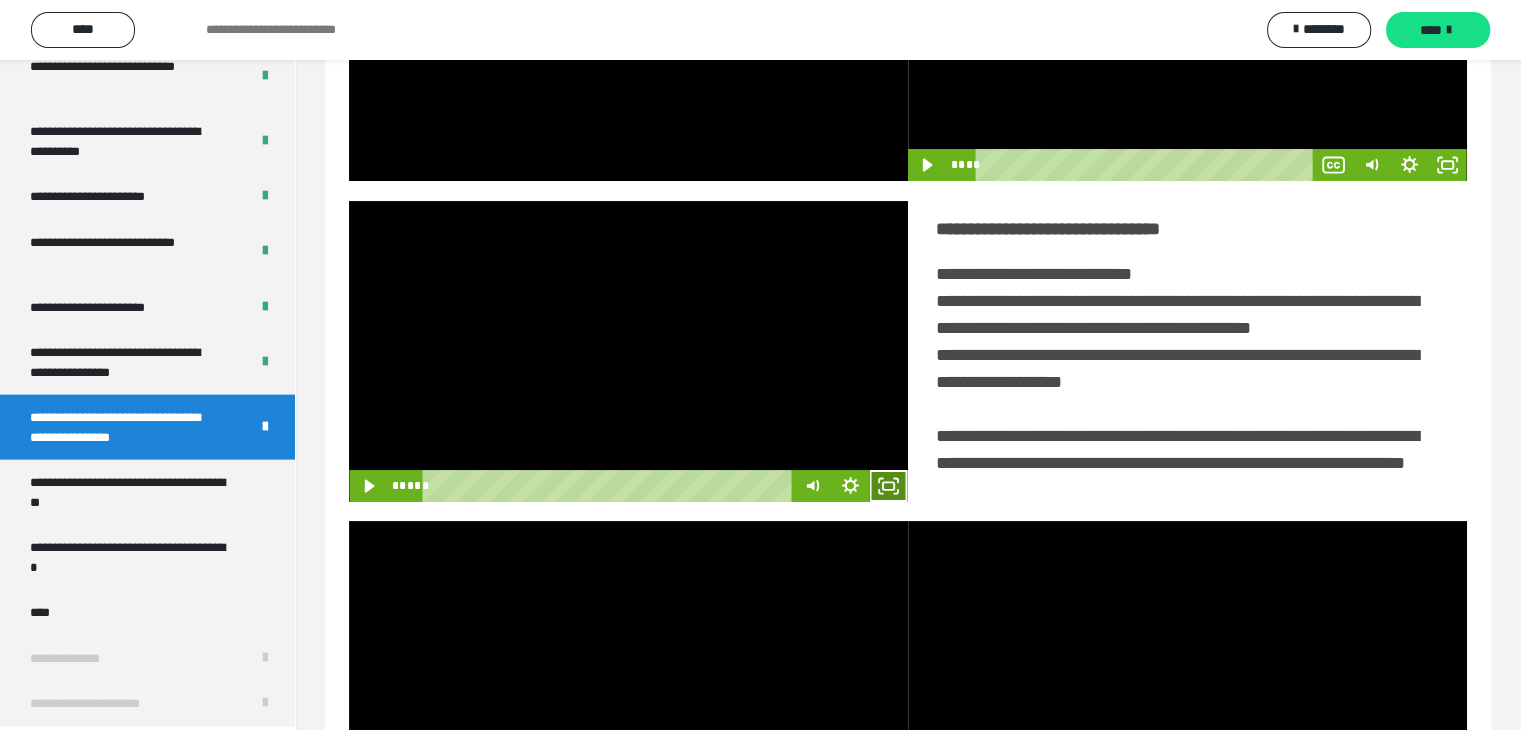 click 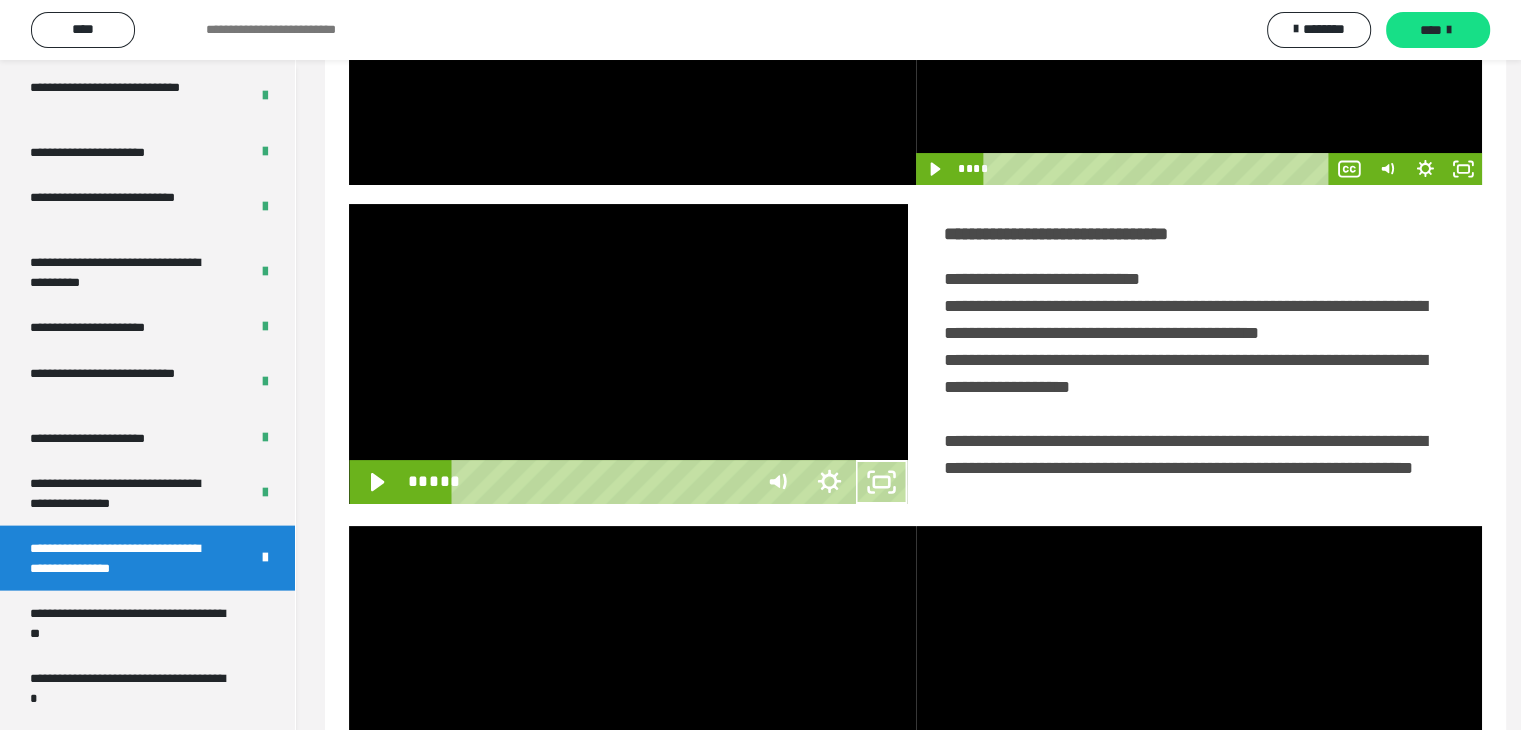 scroll, scrollTop: 4180, scrollLeft: 0, axis: vertical 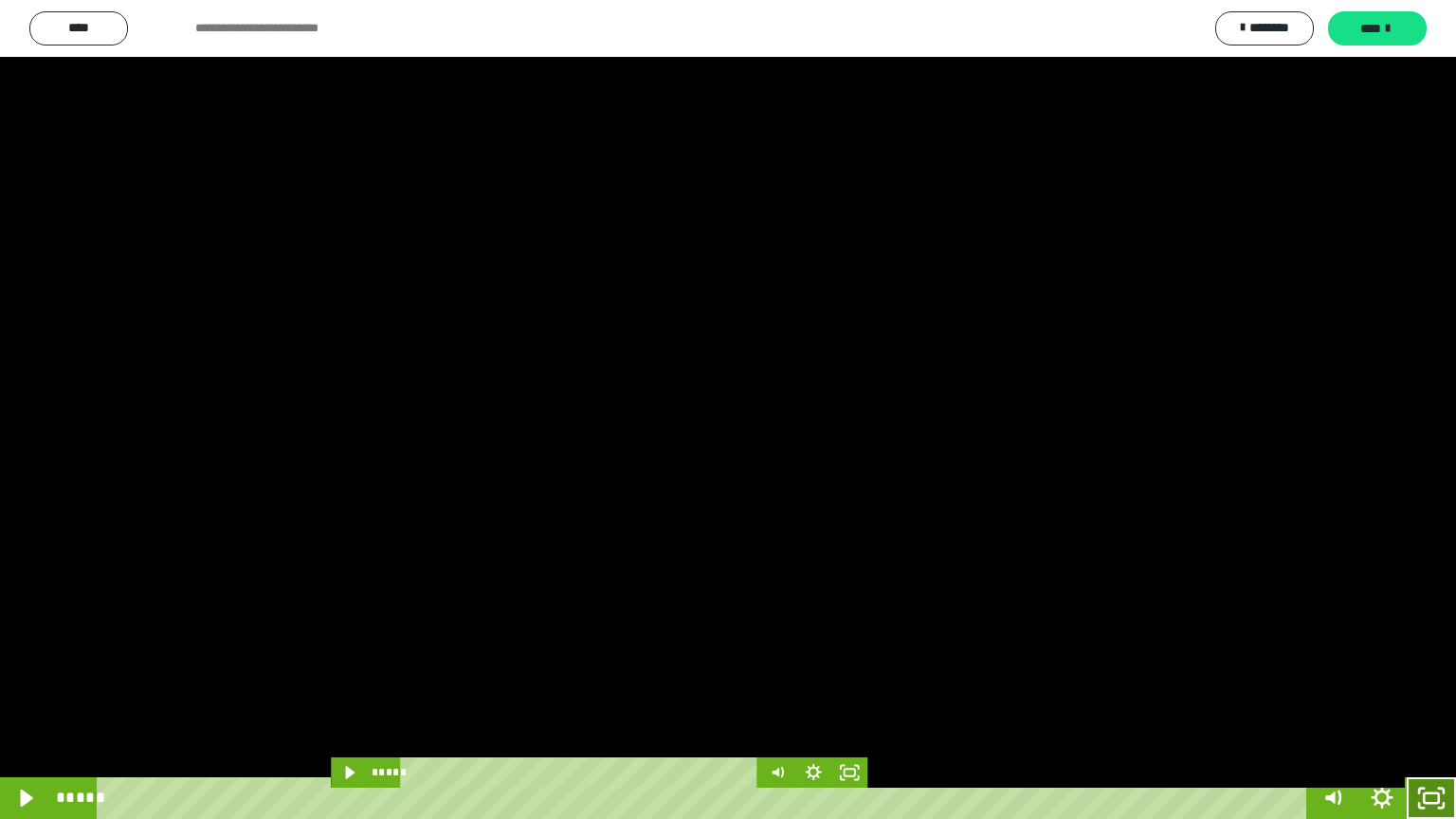 click 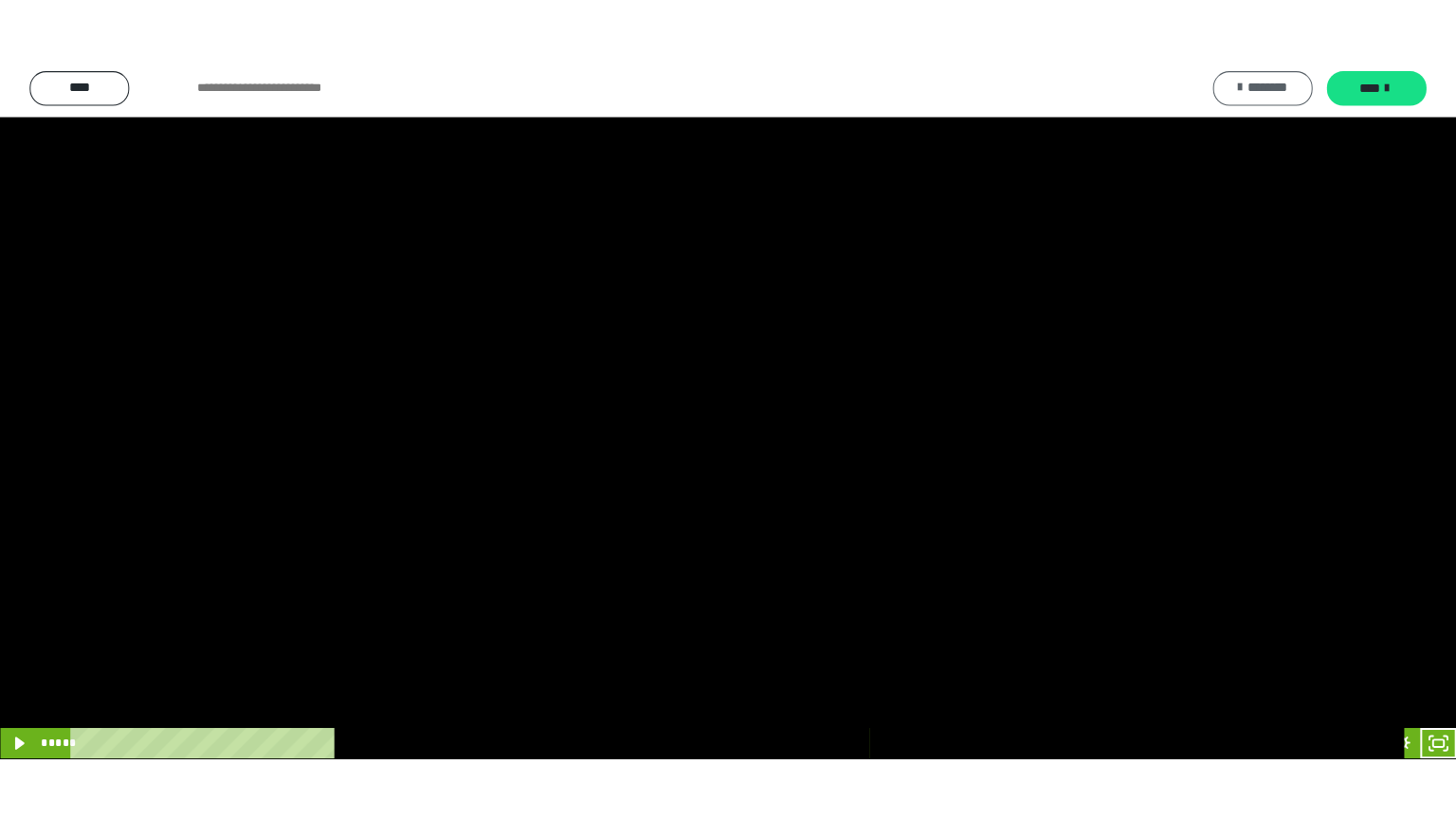 scroll, scrollTop: 4090, scrollLeft: 0, axis: vertical 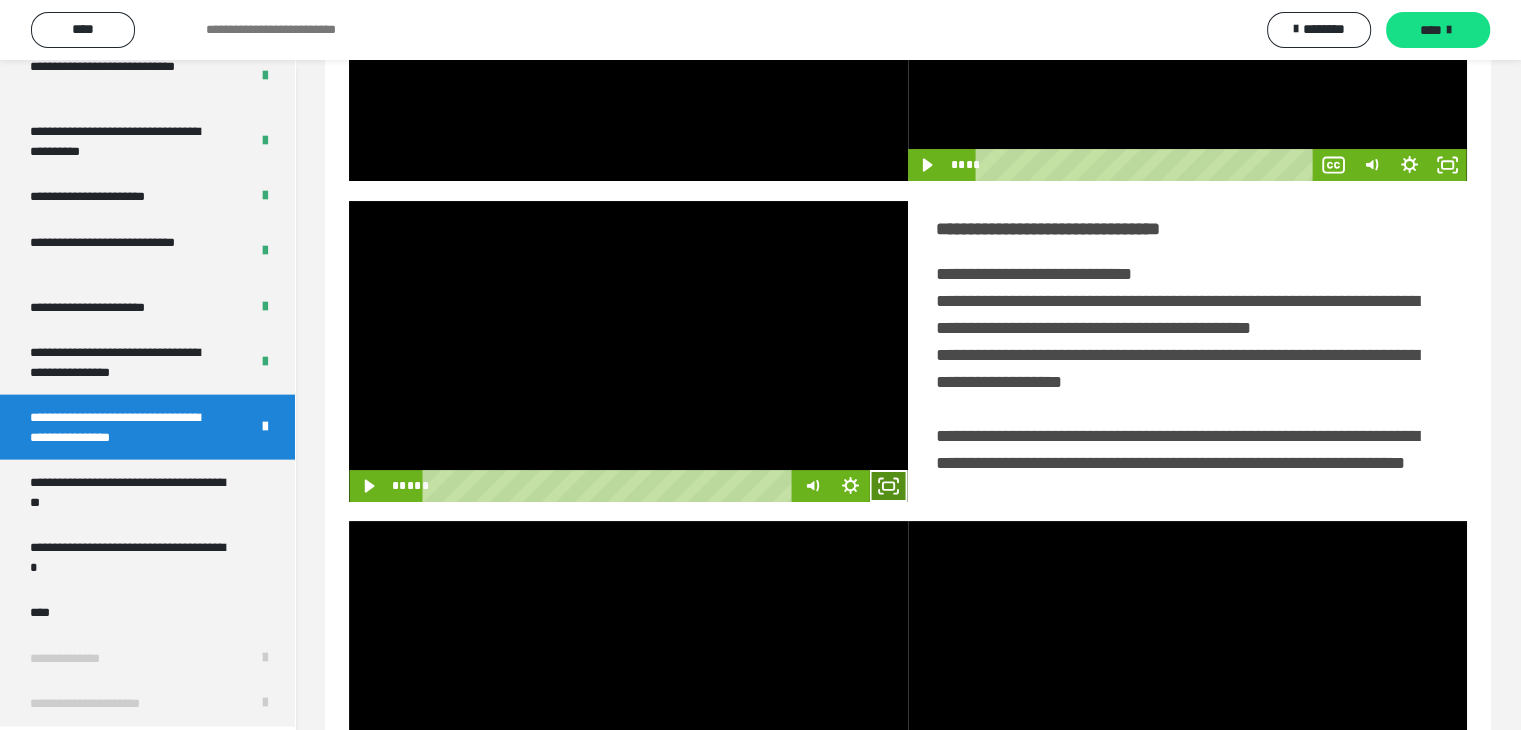 click 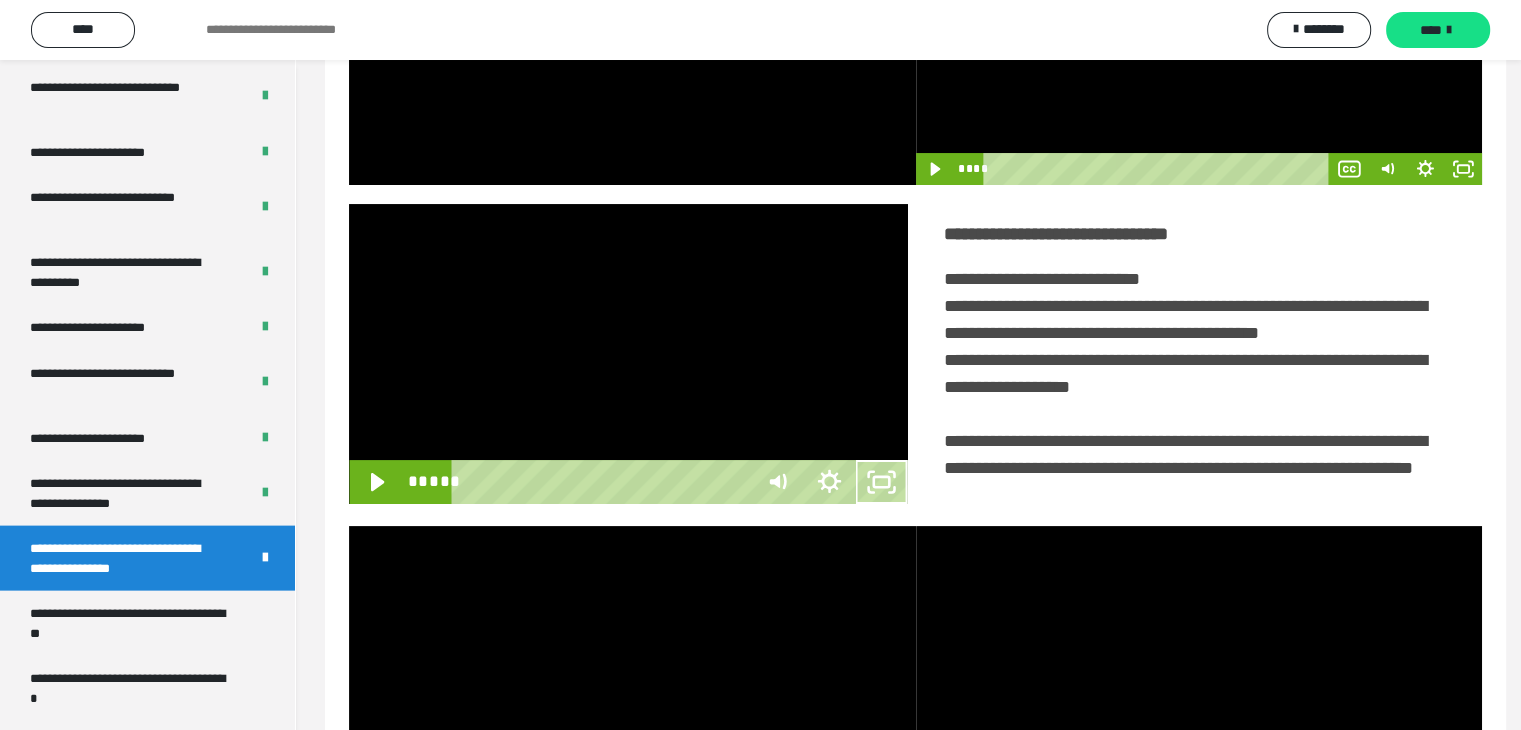 scroll, scrollTop: 4180, scrollLeft: 0, axis: vertical 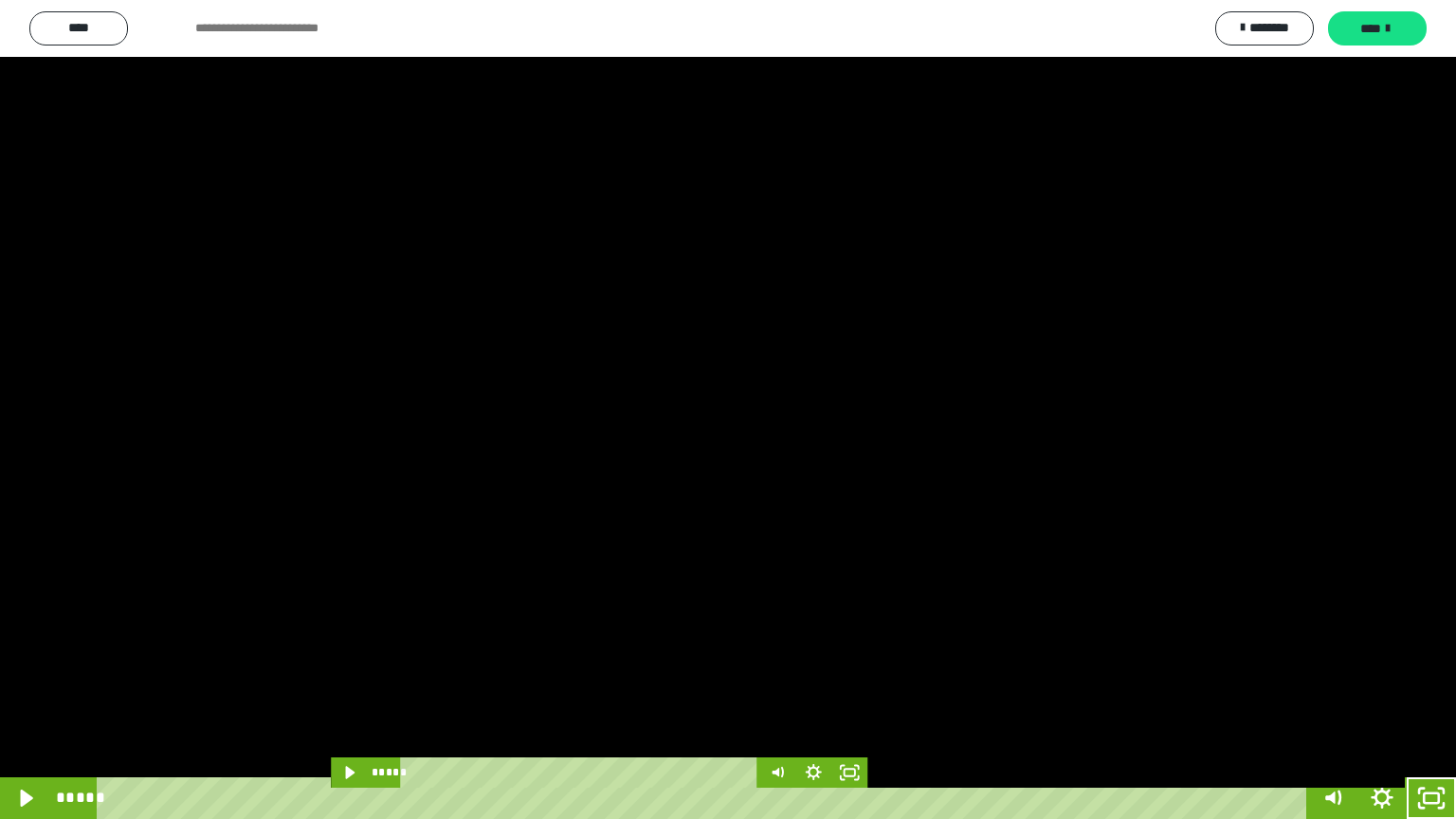 click at bounding box center [728, 410] 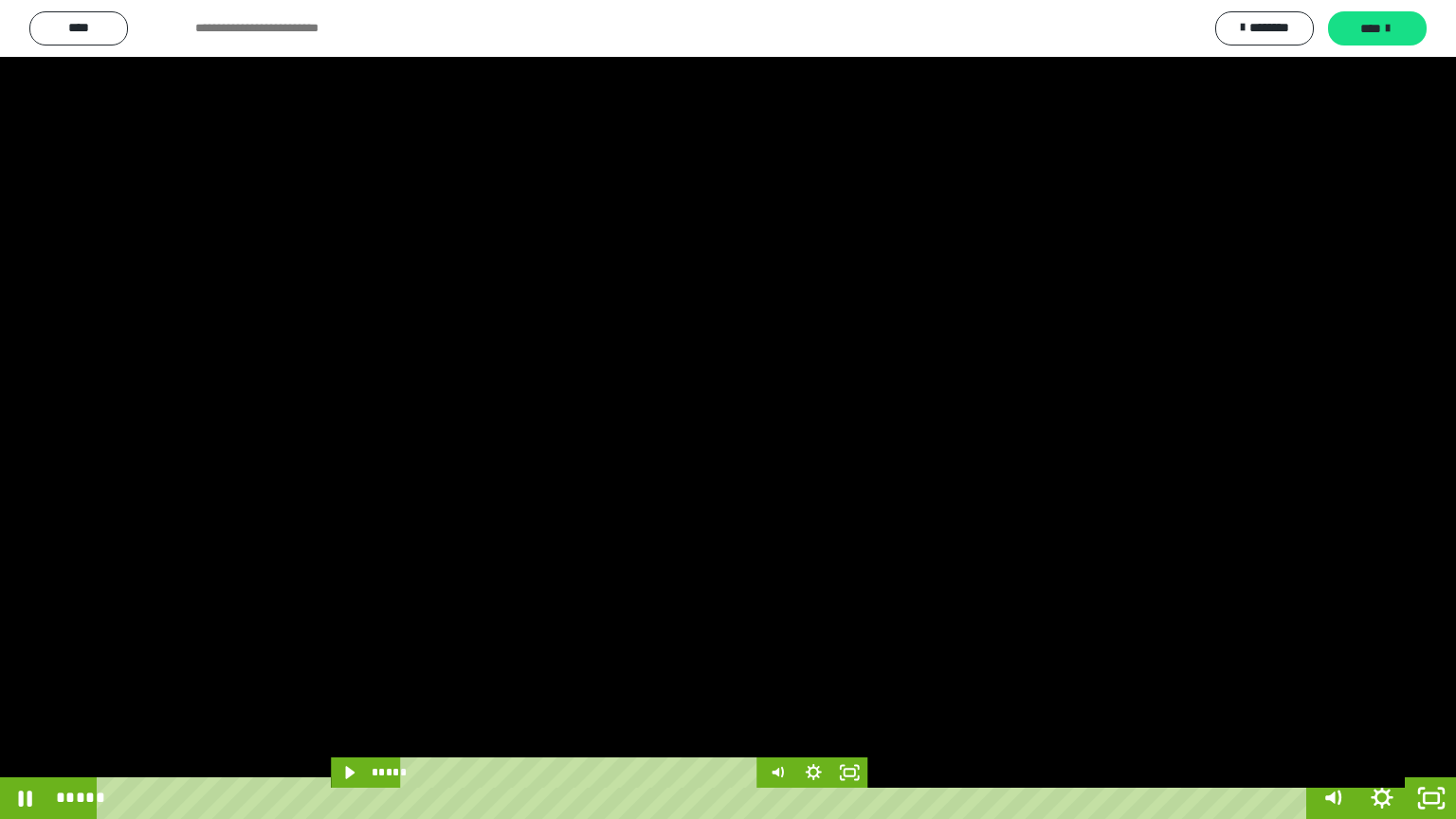 click at bounding box center (728, 410) 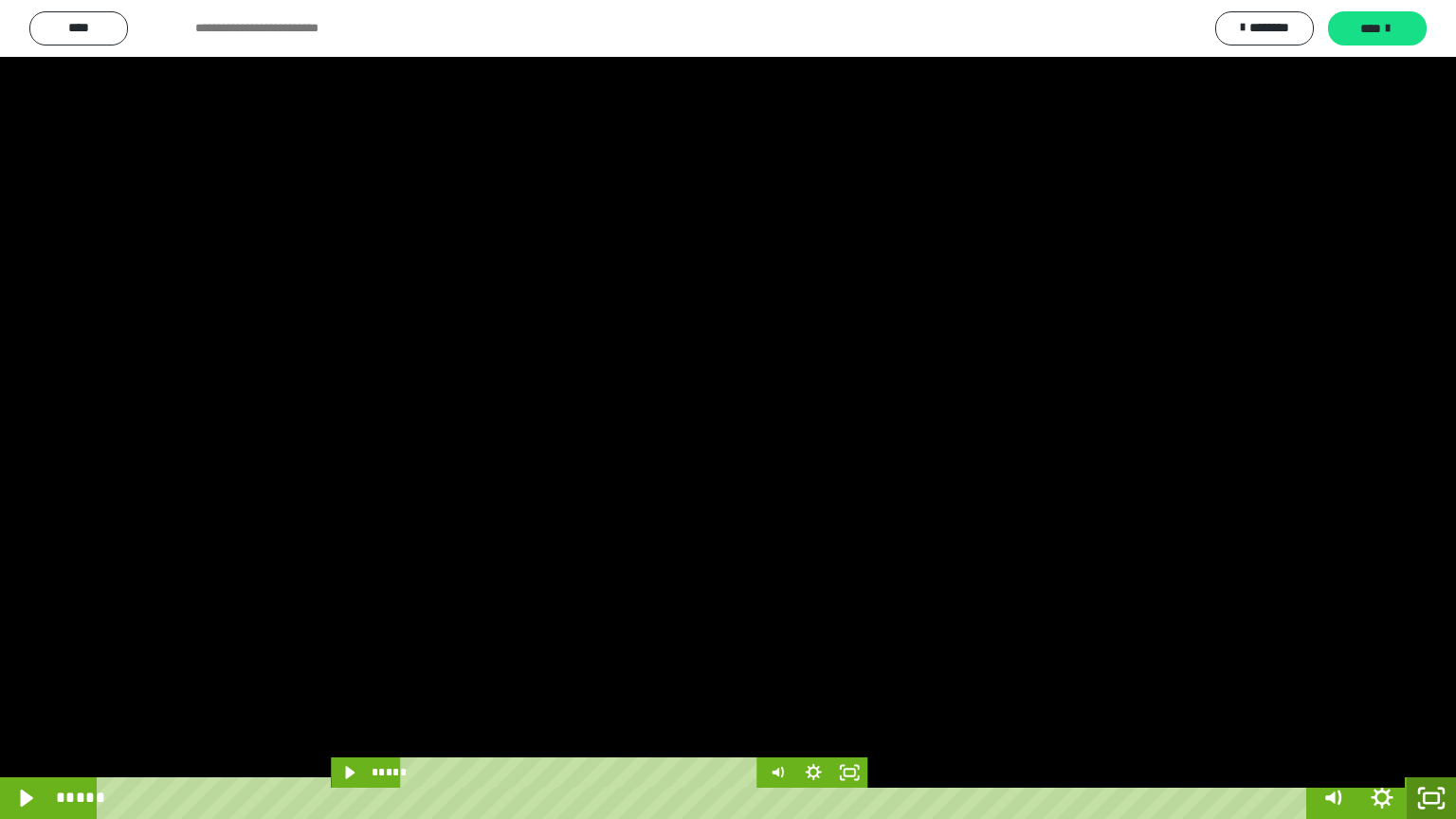 click 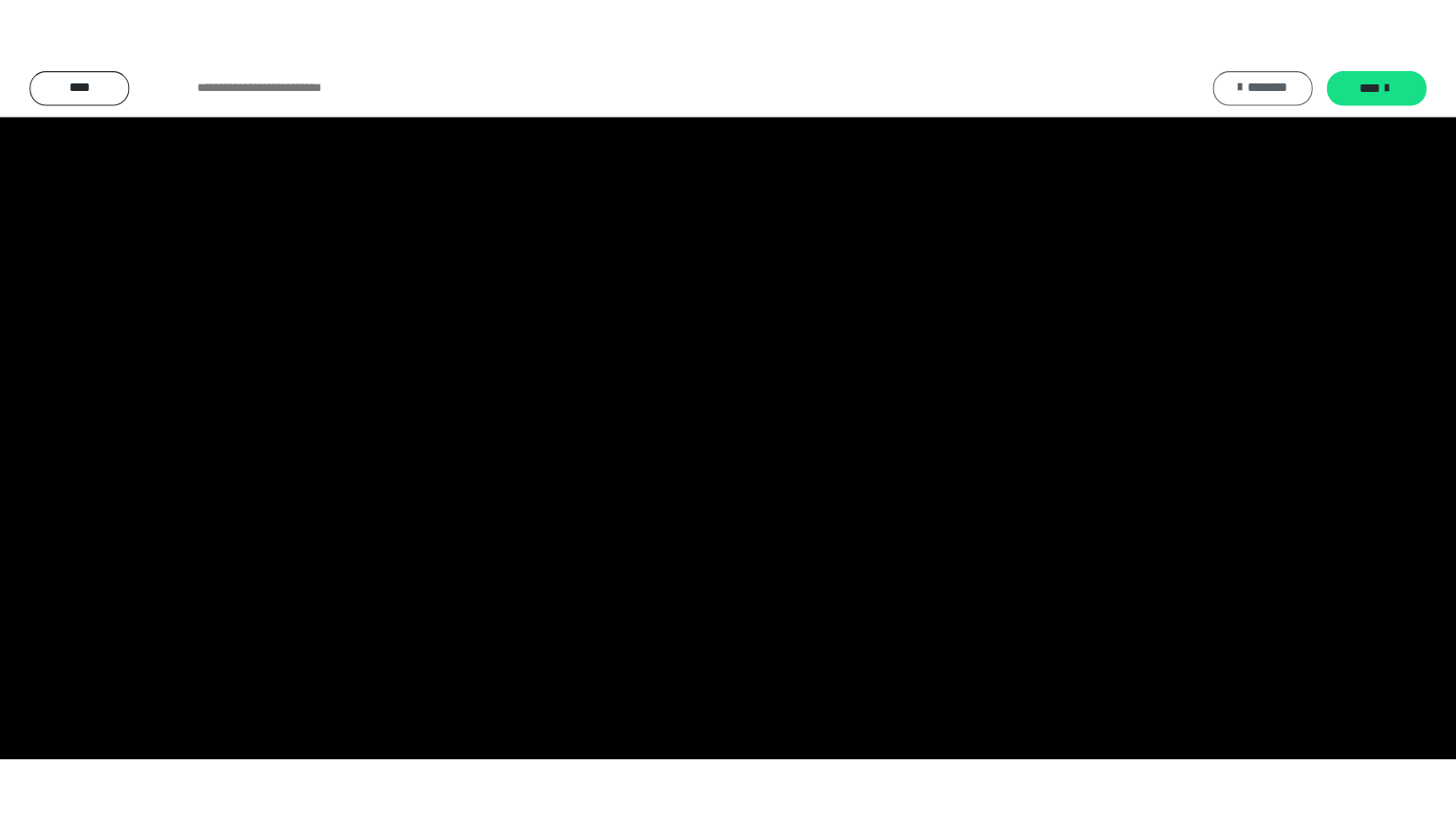 scroll, scrollTop: 4090, scrollLeft: 0, axis: vertical 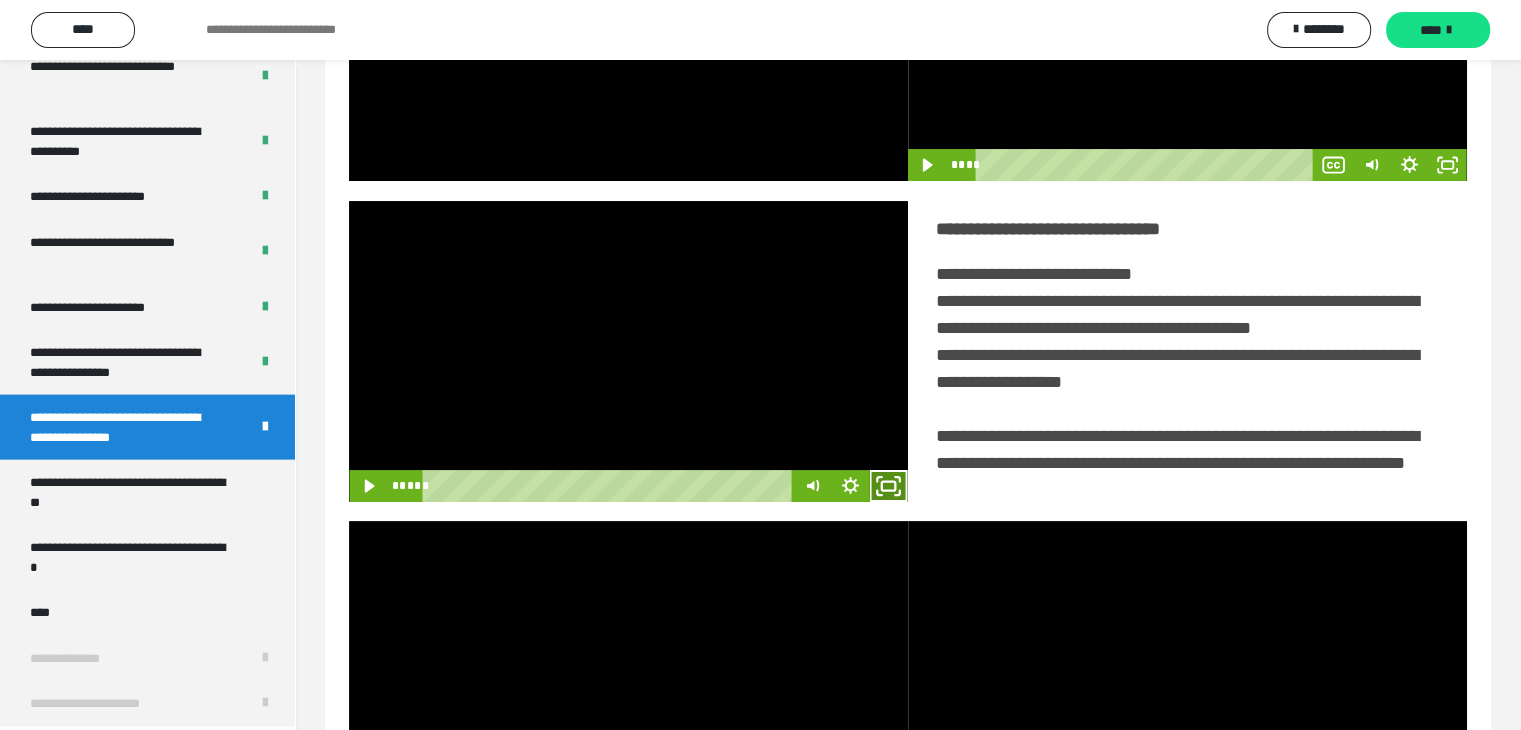 click 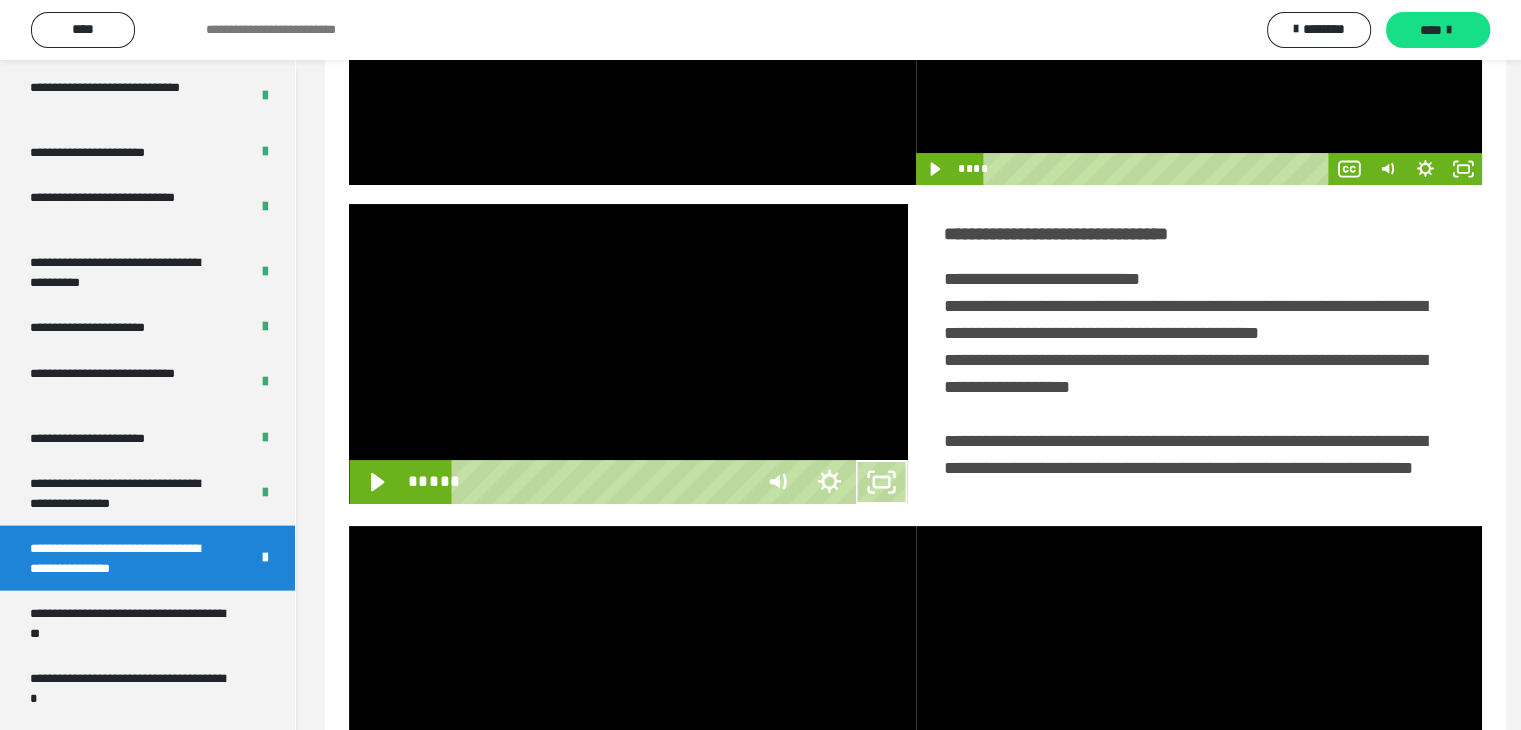 scroll, scrollTop: 4180, scrollLeft: 0, axis: vertical 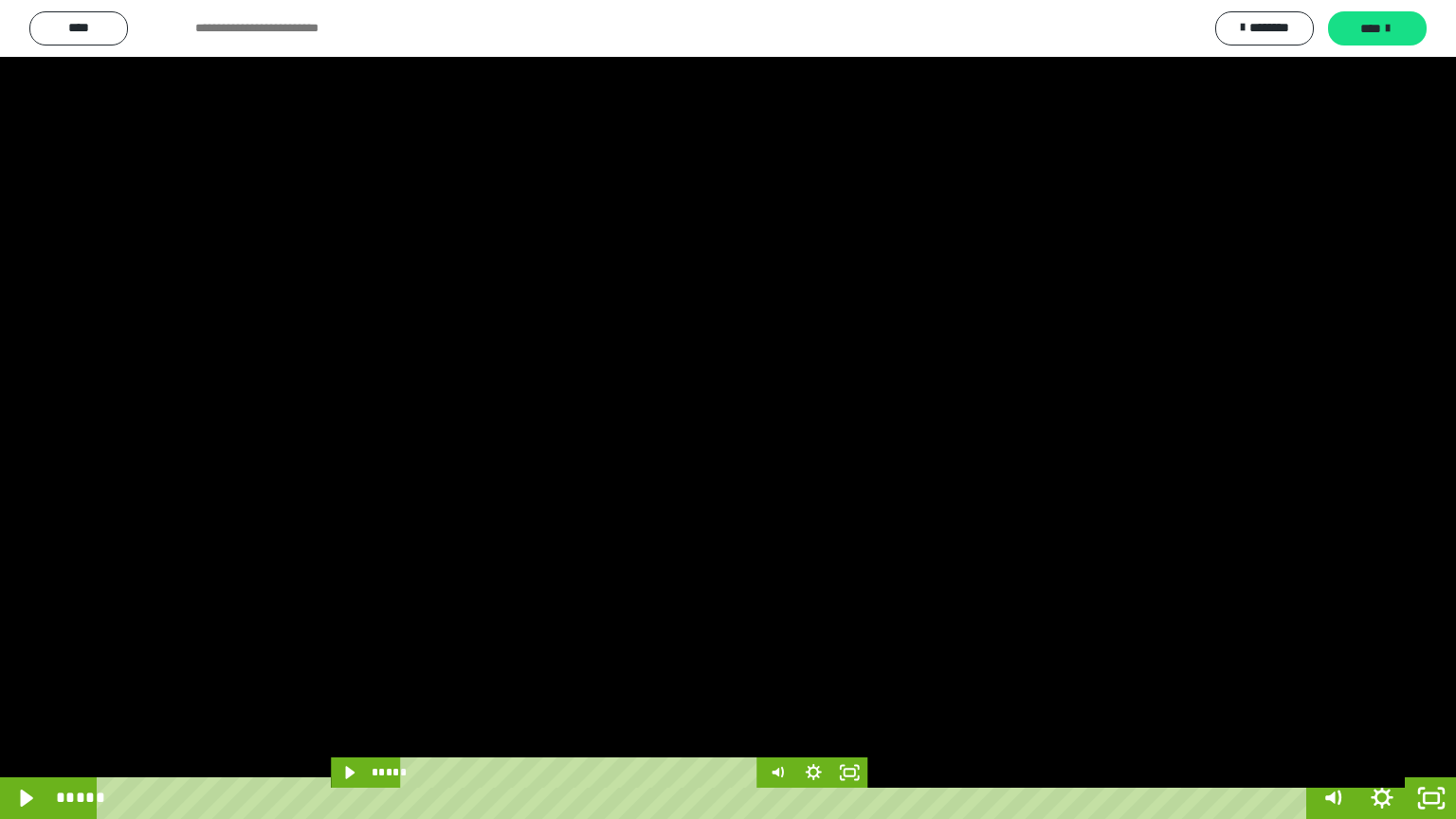 click at bounding box center [728, 410] 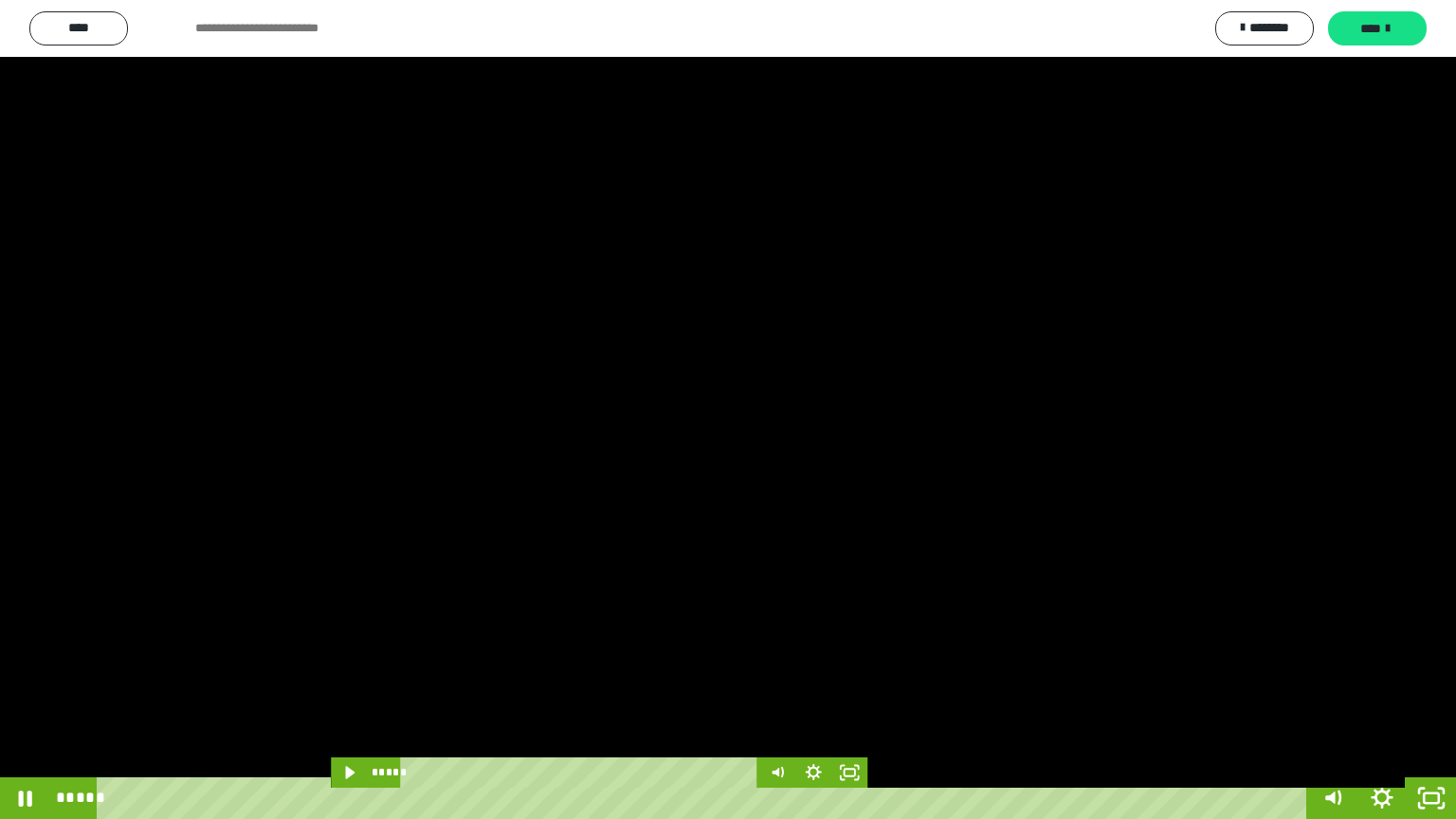click at bounding box center (728, 410) 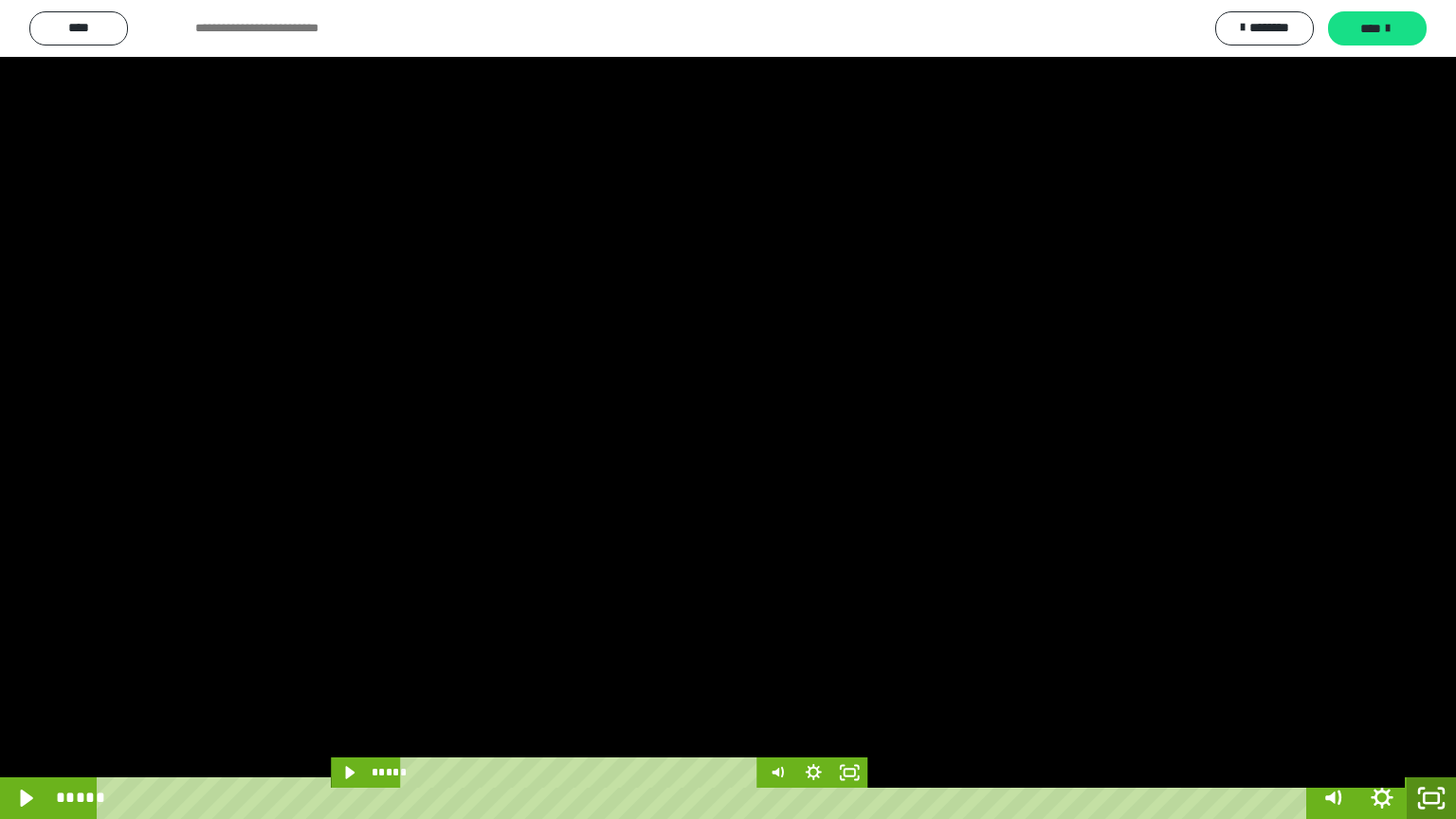 click 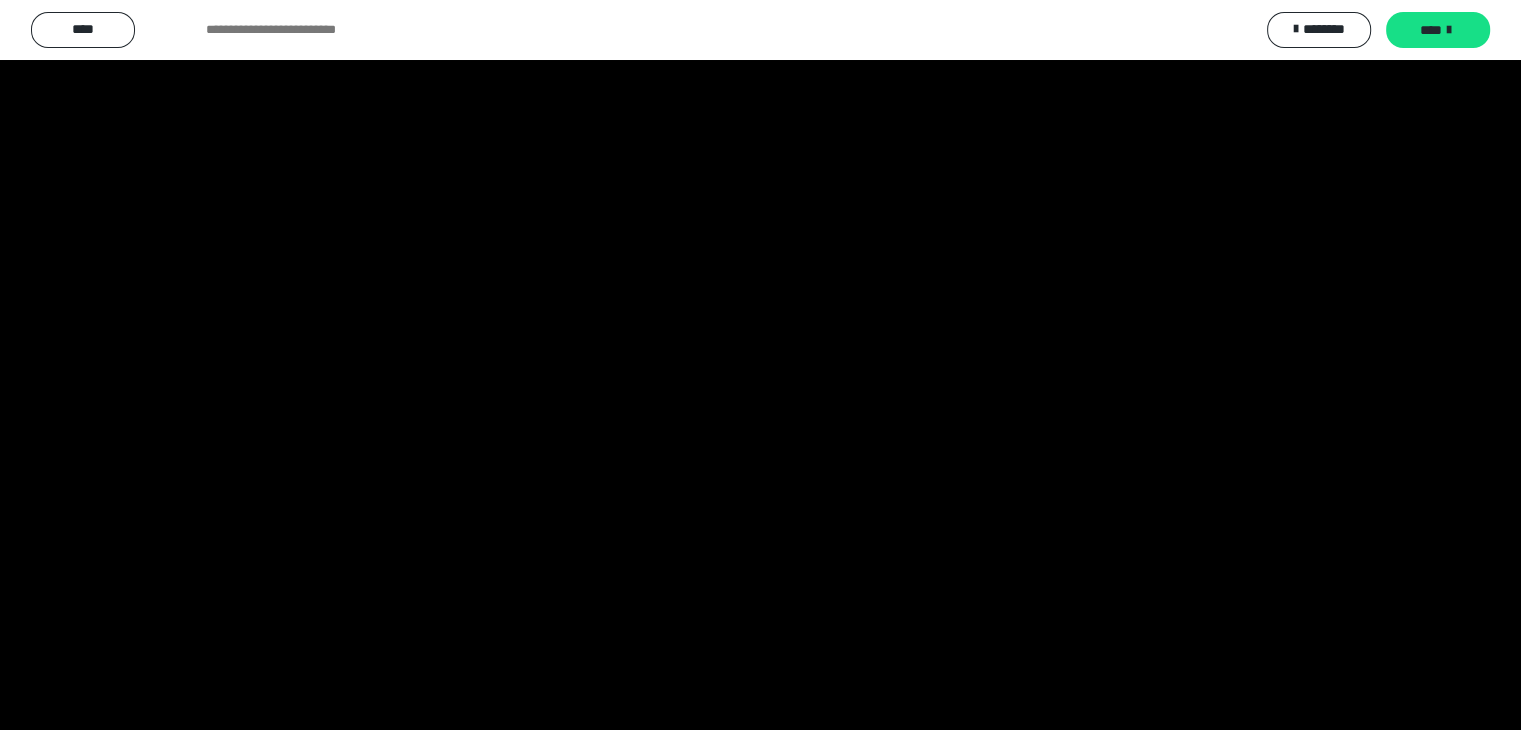 scroll, scrollTop: 4315, scrollLeft: 0, axis: vertical 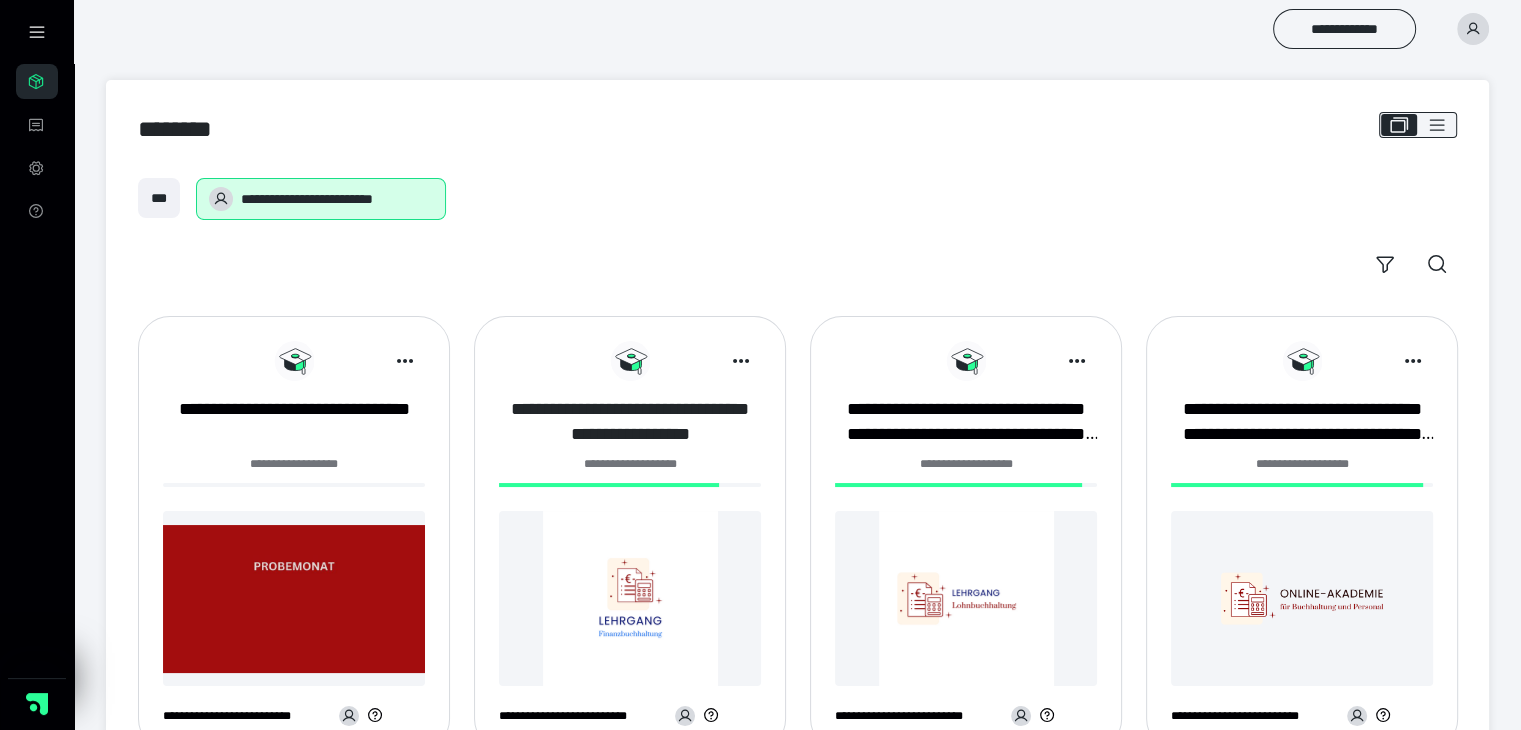 click on "**********" at bounding box center (630, 422) 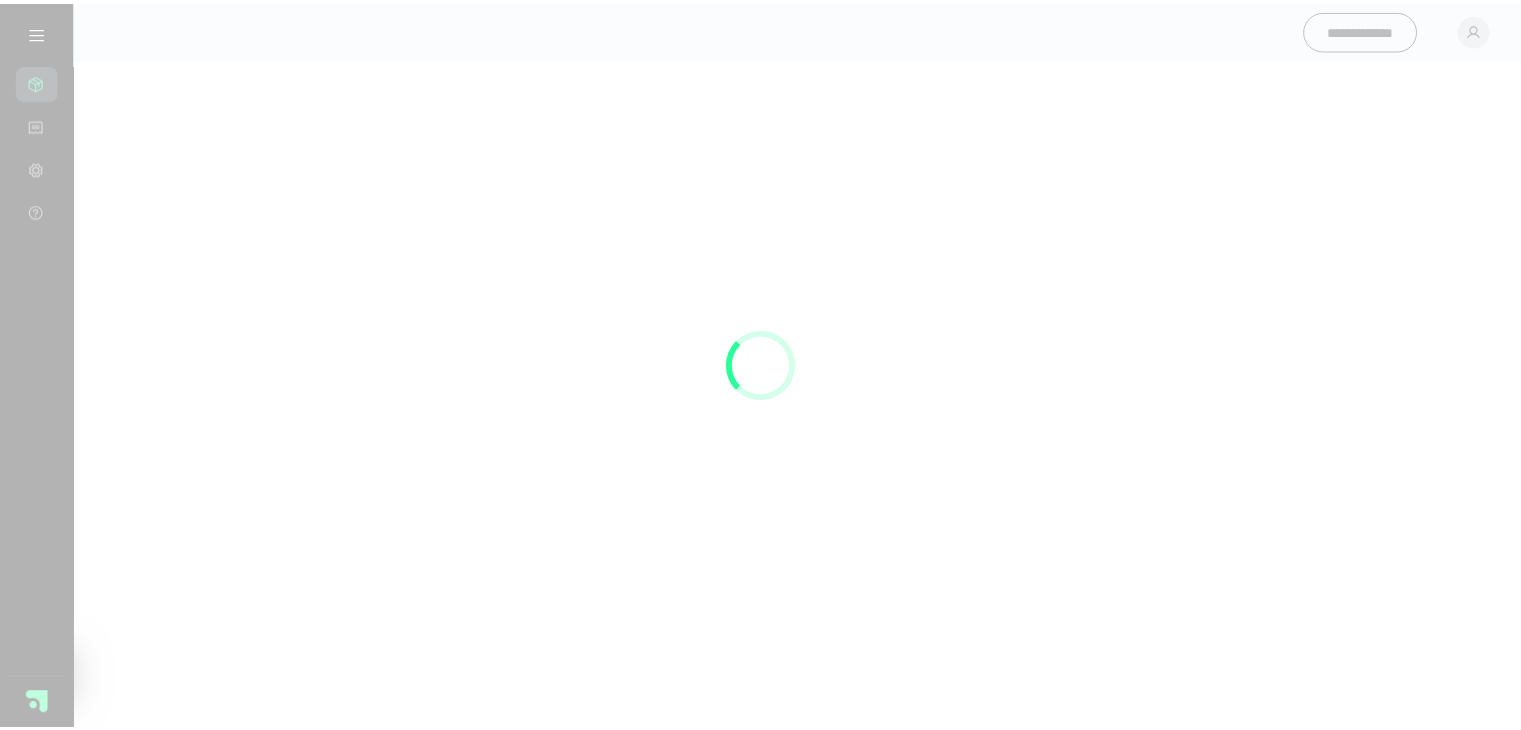 scroll, scrollTop: 0, scrollLeft: 0, axis: both 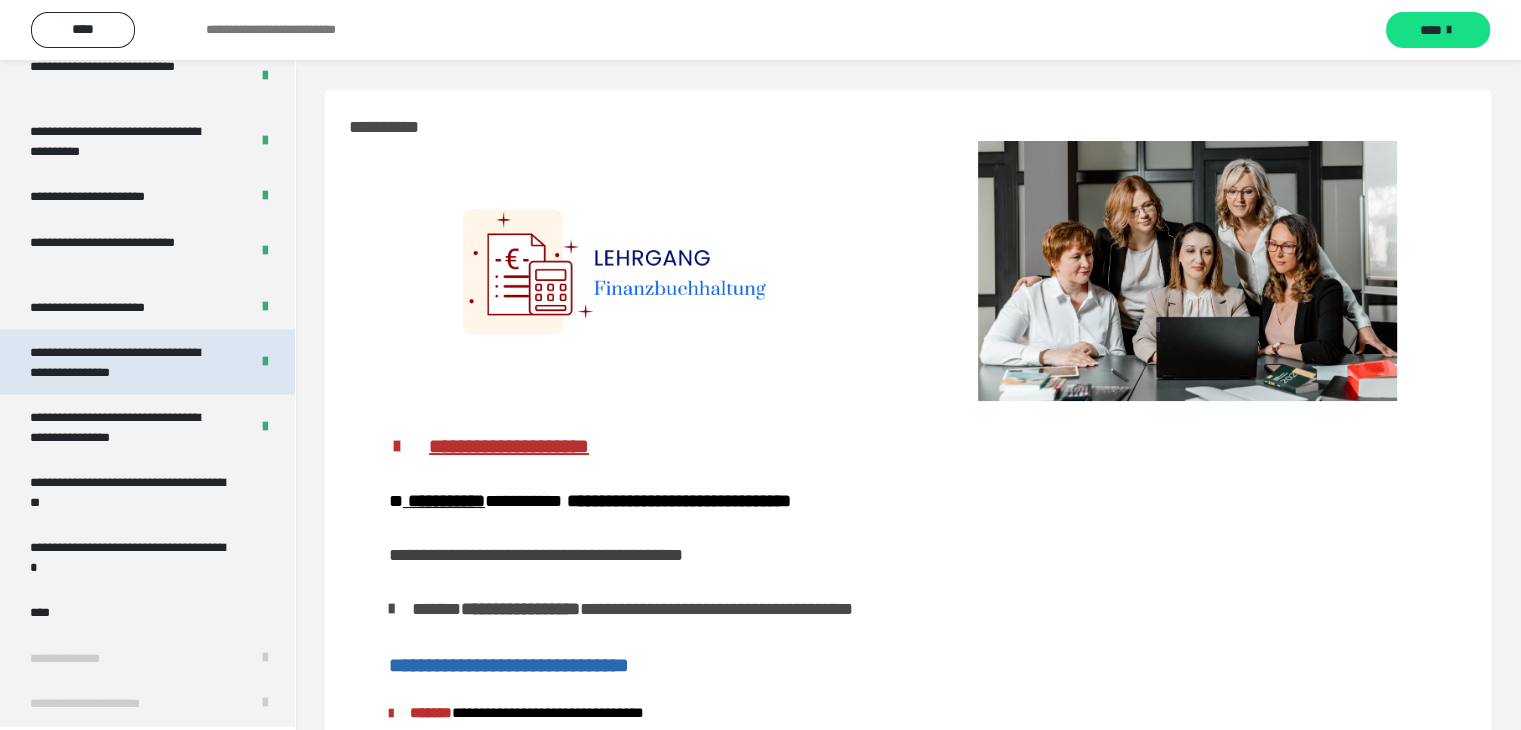 click on "**********" at bounding box center (124, 362) 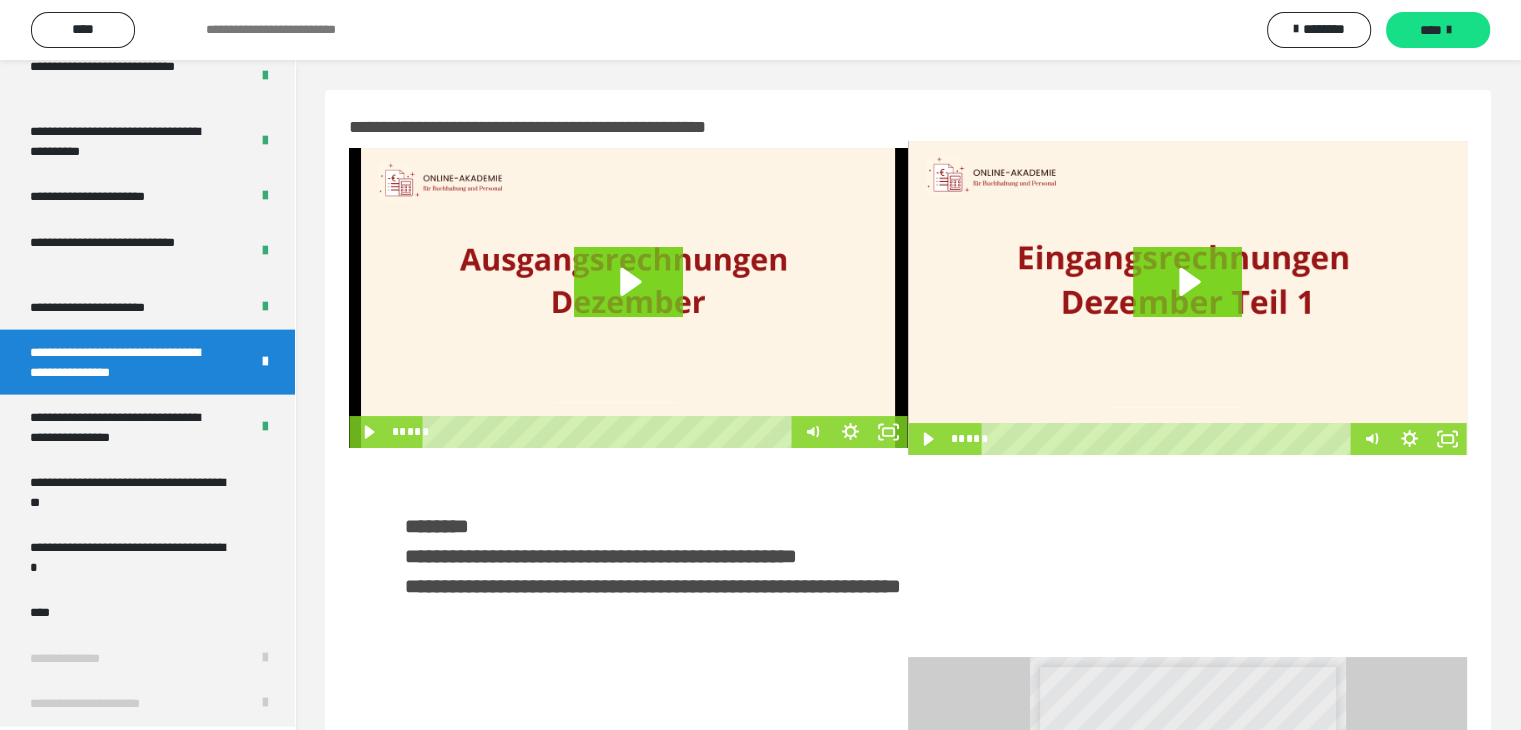 scroll, scrollTop: 481, scrollLeft: 0, axis: vertical 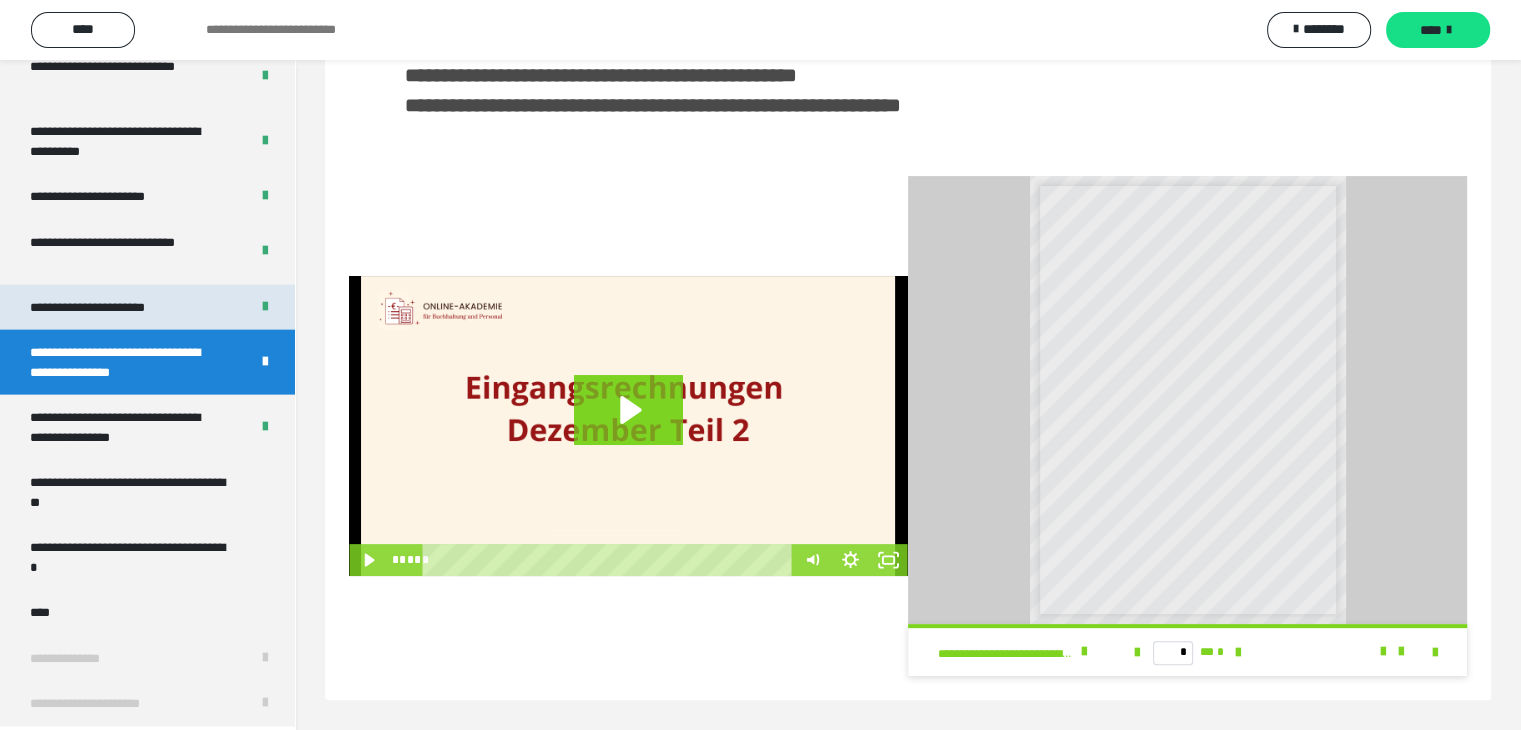 click on "**********" at bounding box center (111, 308) 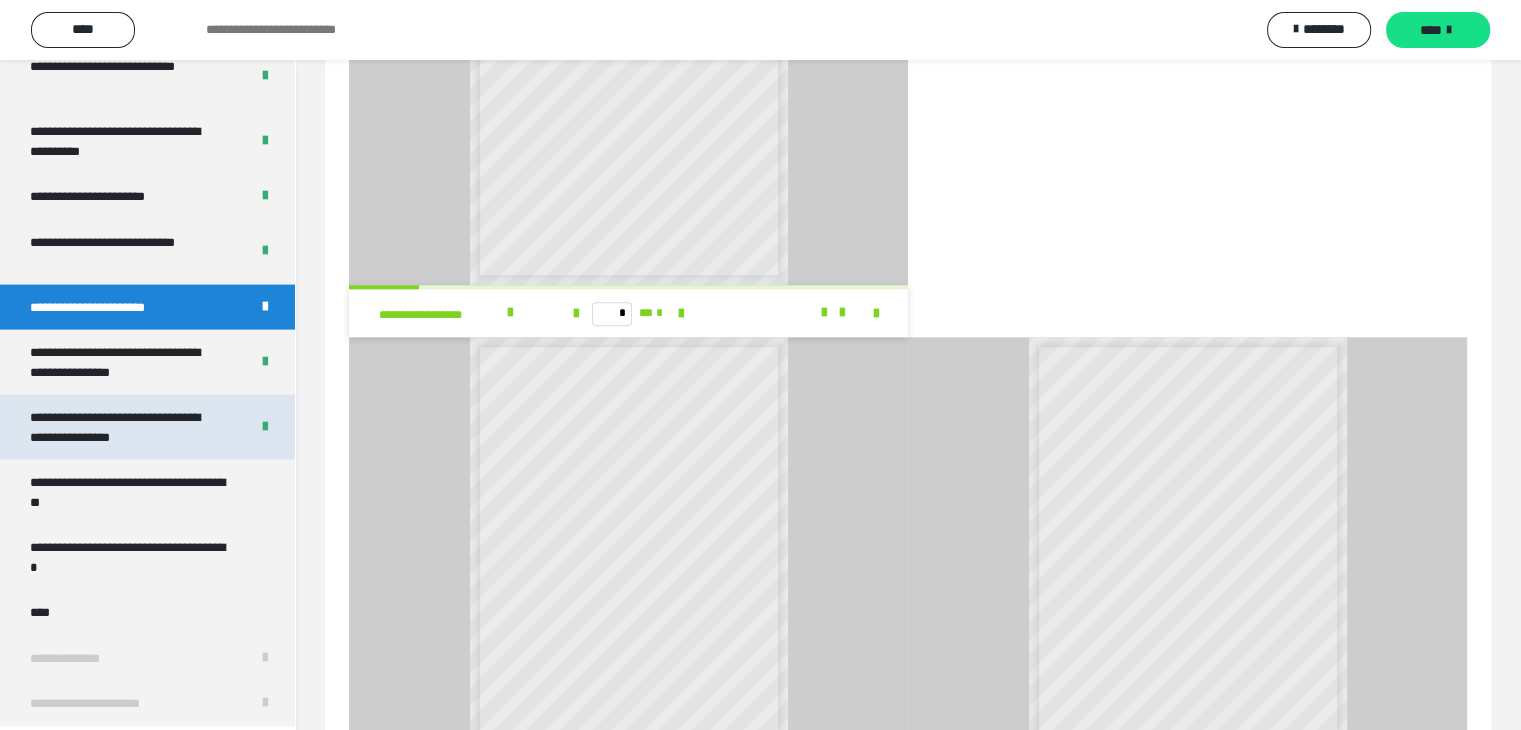 scroll, scrollTop: 2174, scrollLeft: 0, axis: vertical 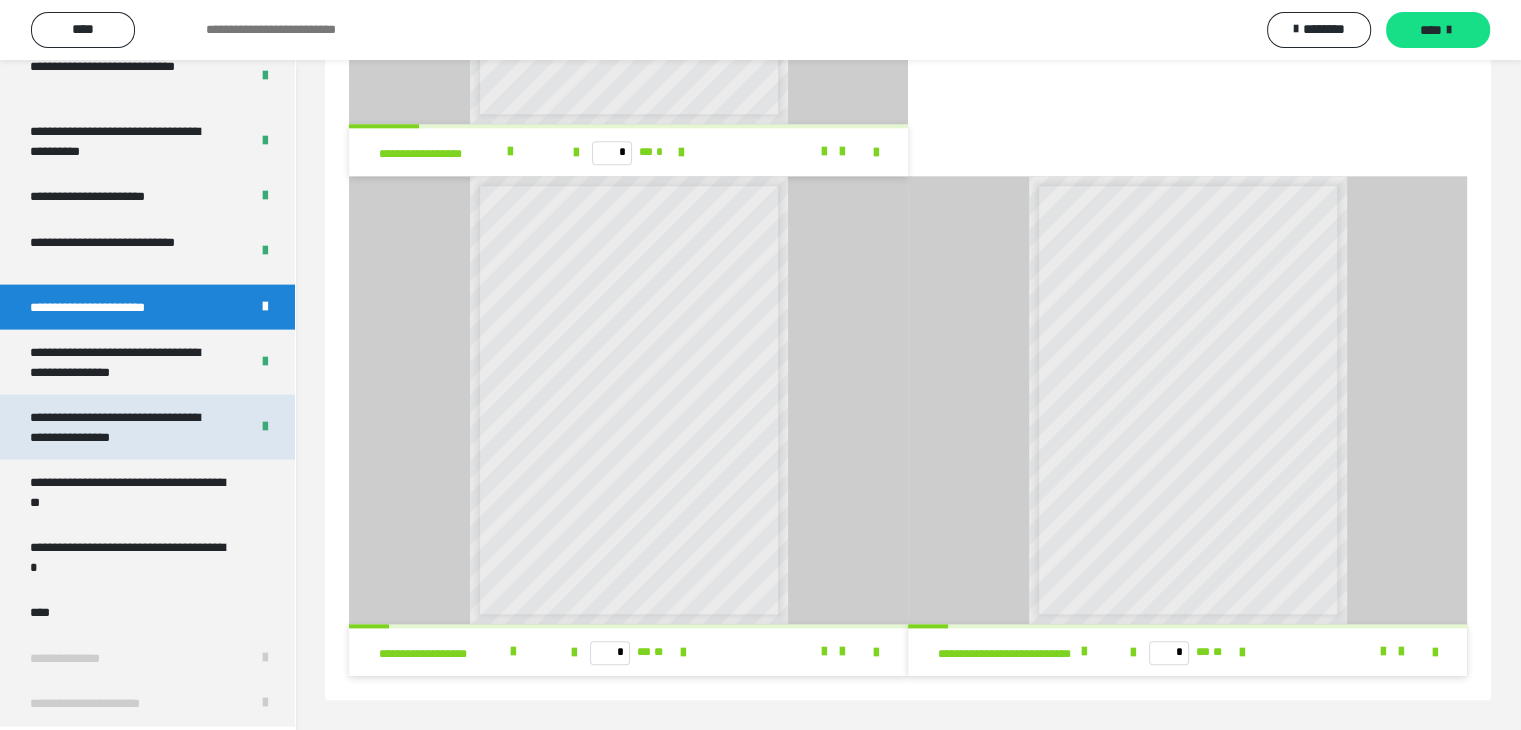 click on "**********" at bounding box center [124, 427] 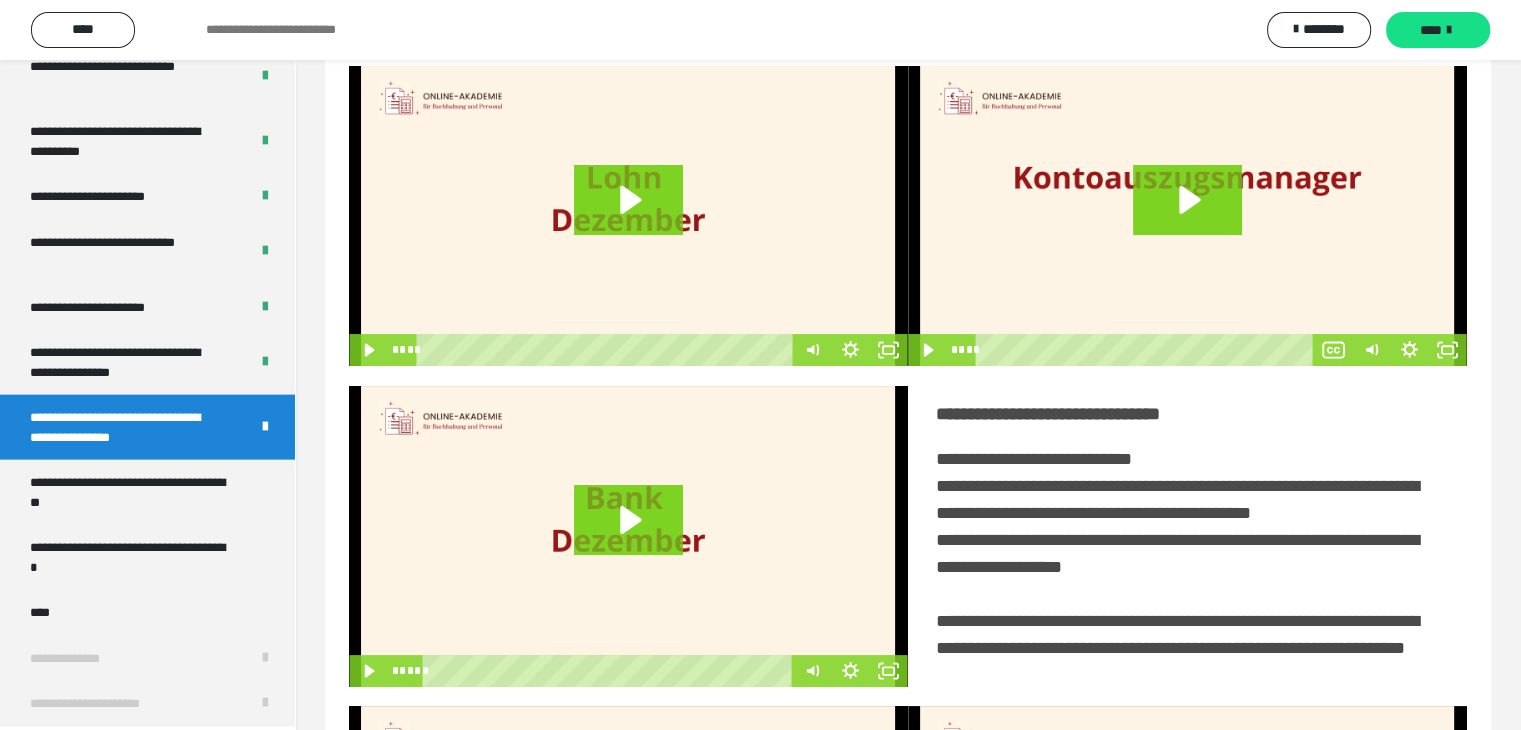 scroll, scrollTop: 460, scrollLeft: 0, axis: vertical 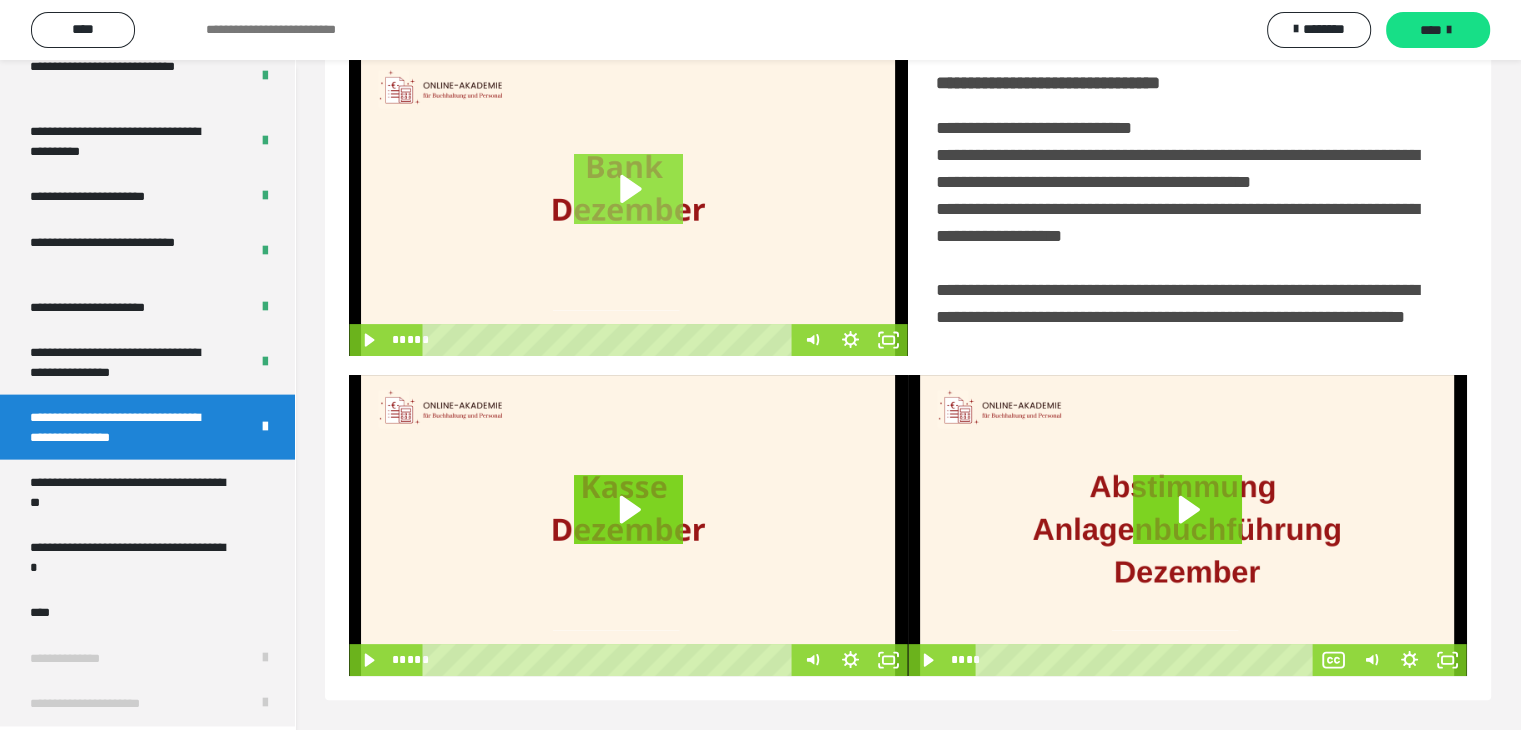 click 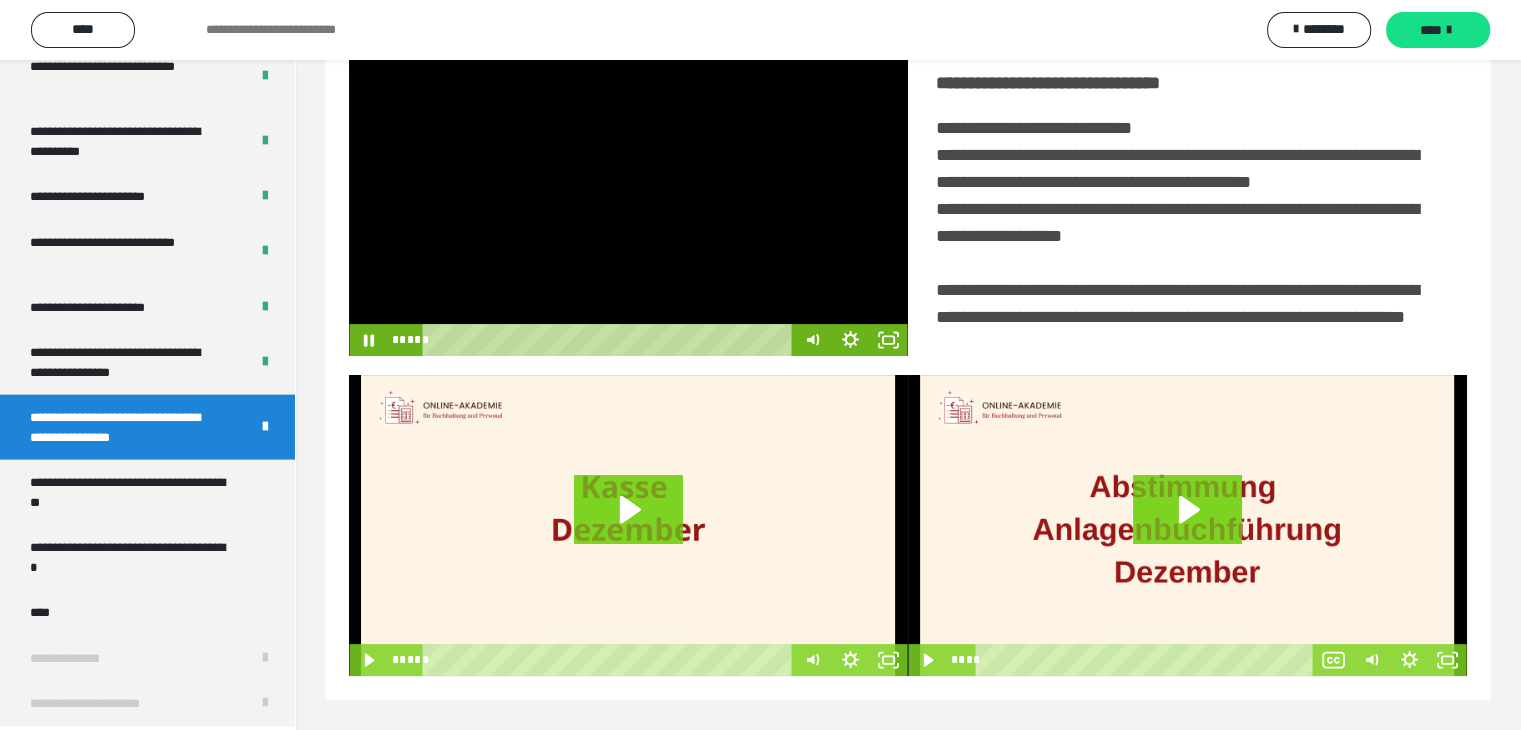 click 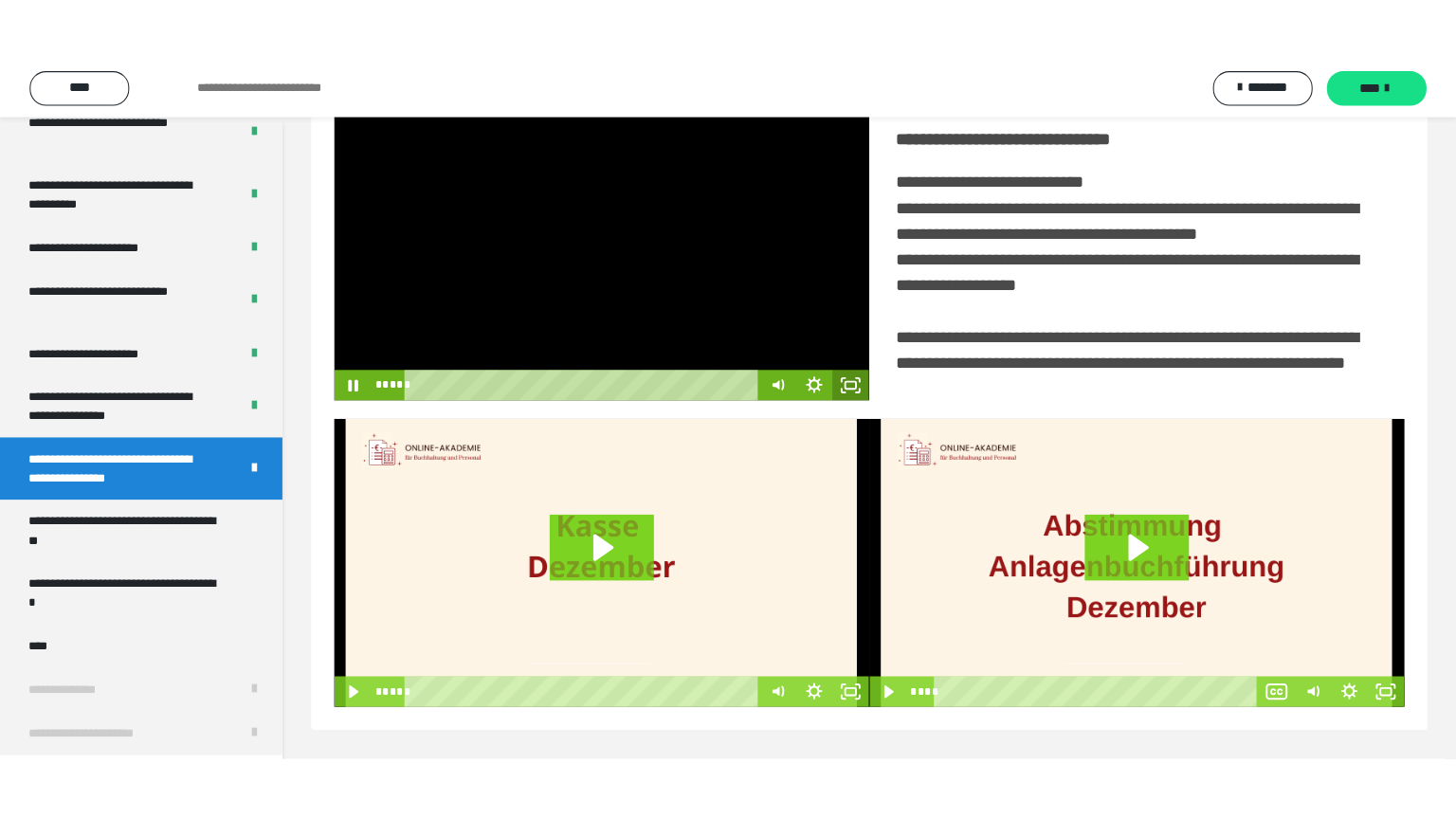 scroll, scrollTop: 317, scrollLeft: 0, axis: vertical 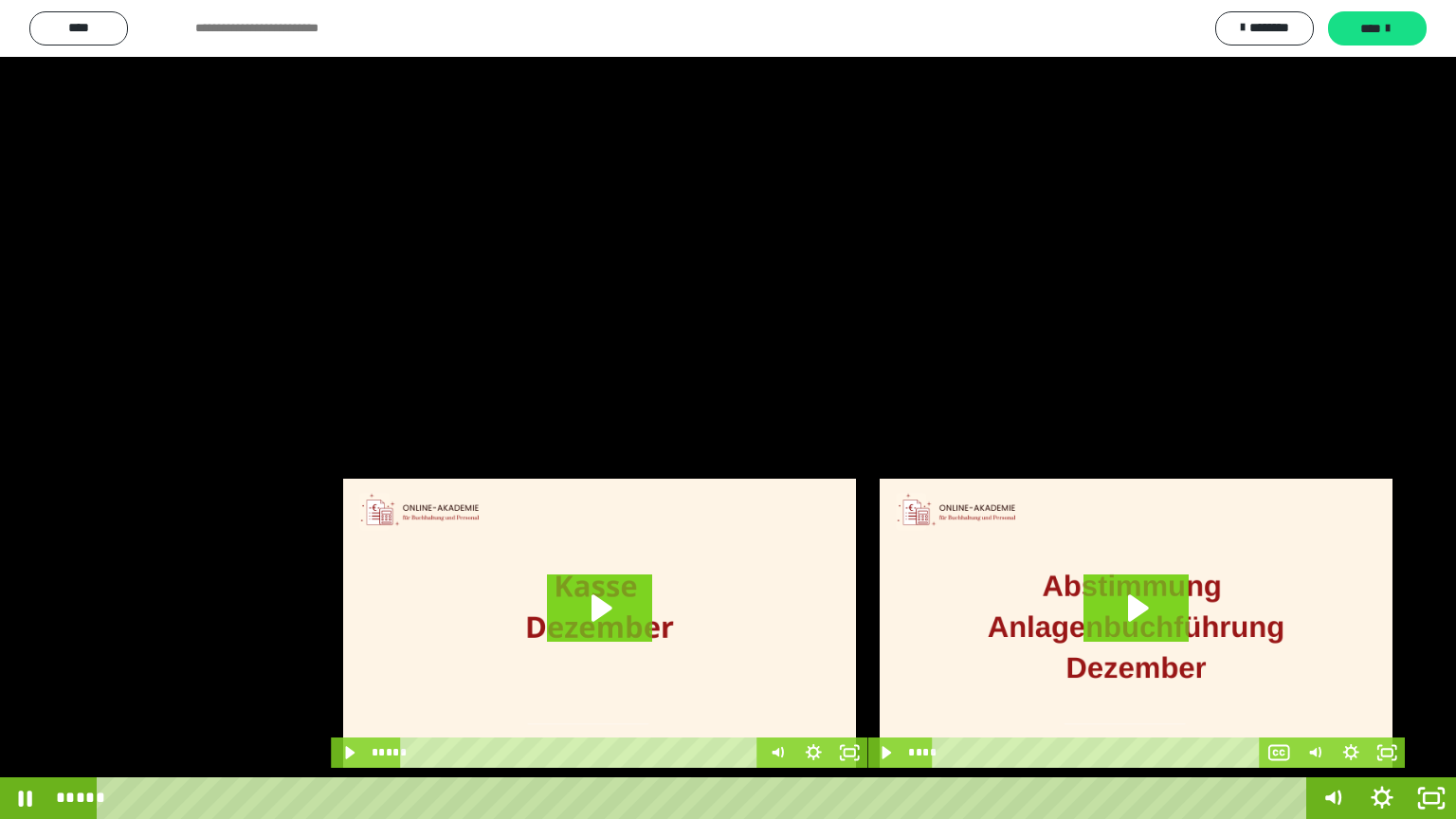 click at bounding box center [728, 410] 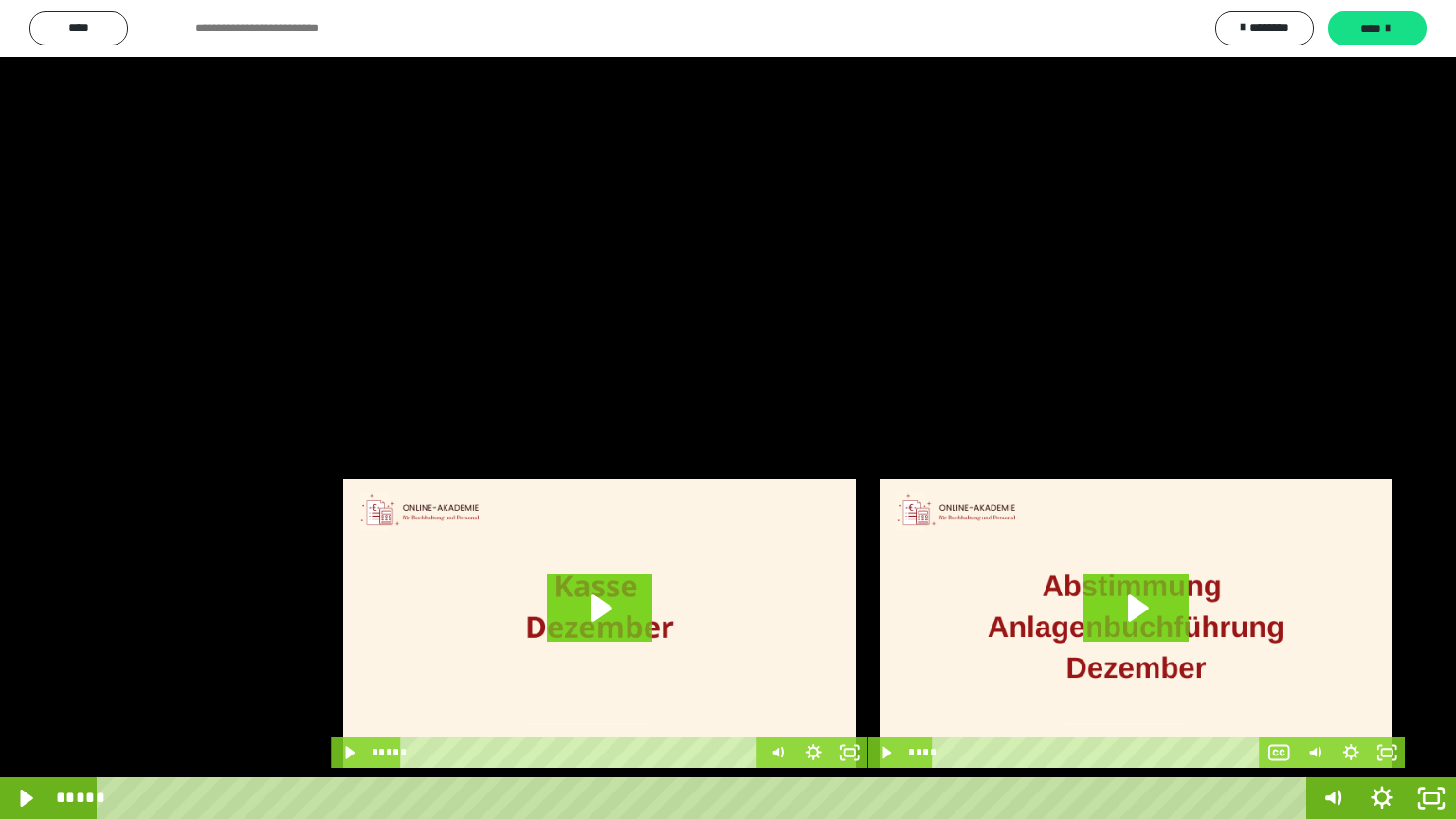 click at bounding box center (728, 410) 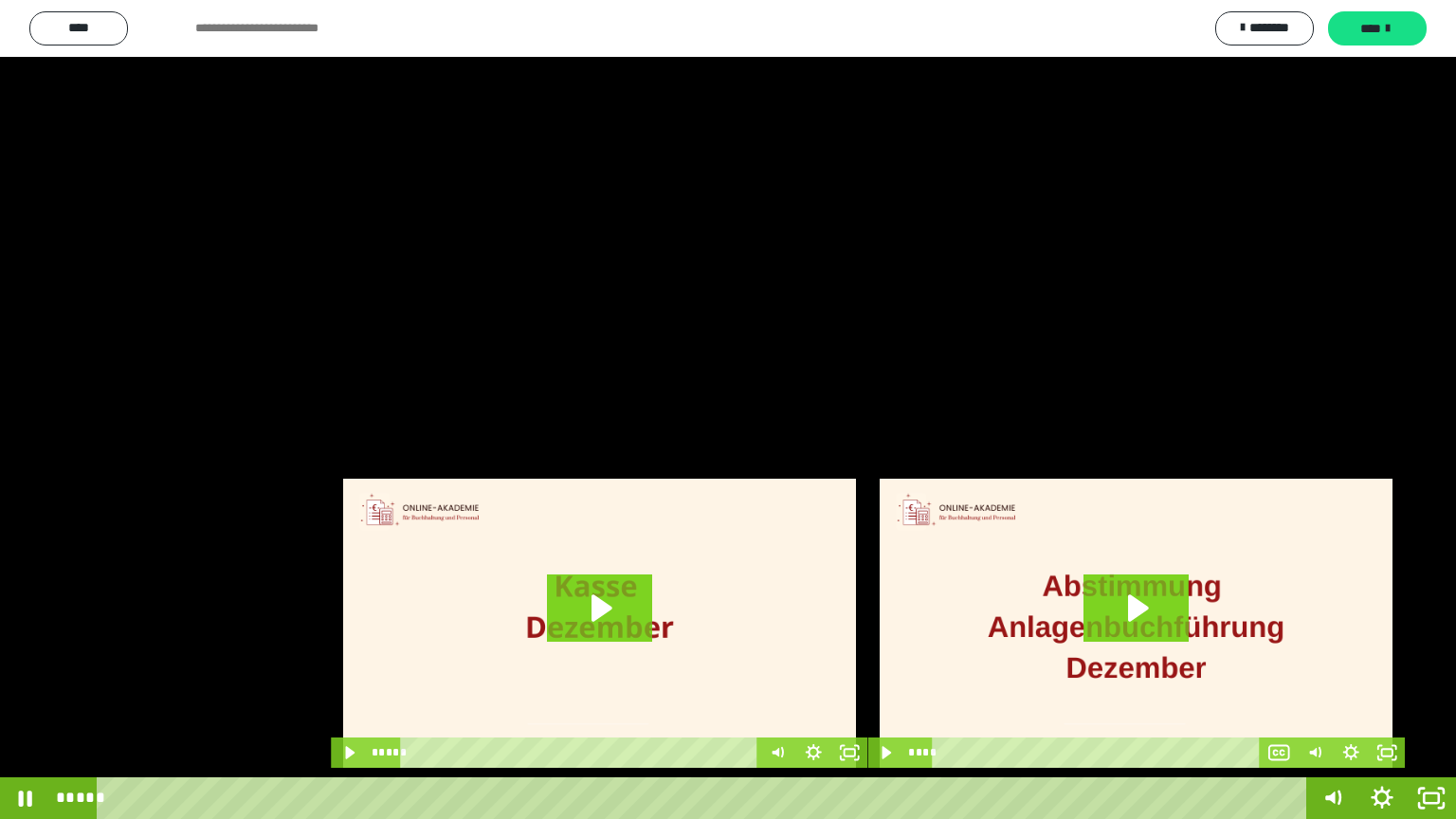 click at bounding box center (728, 410) 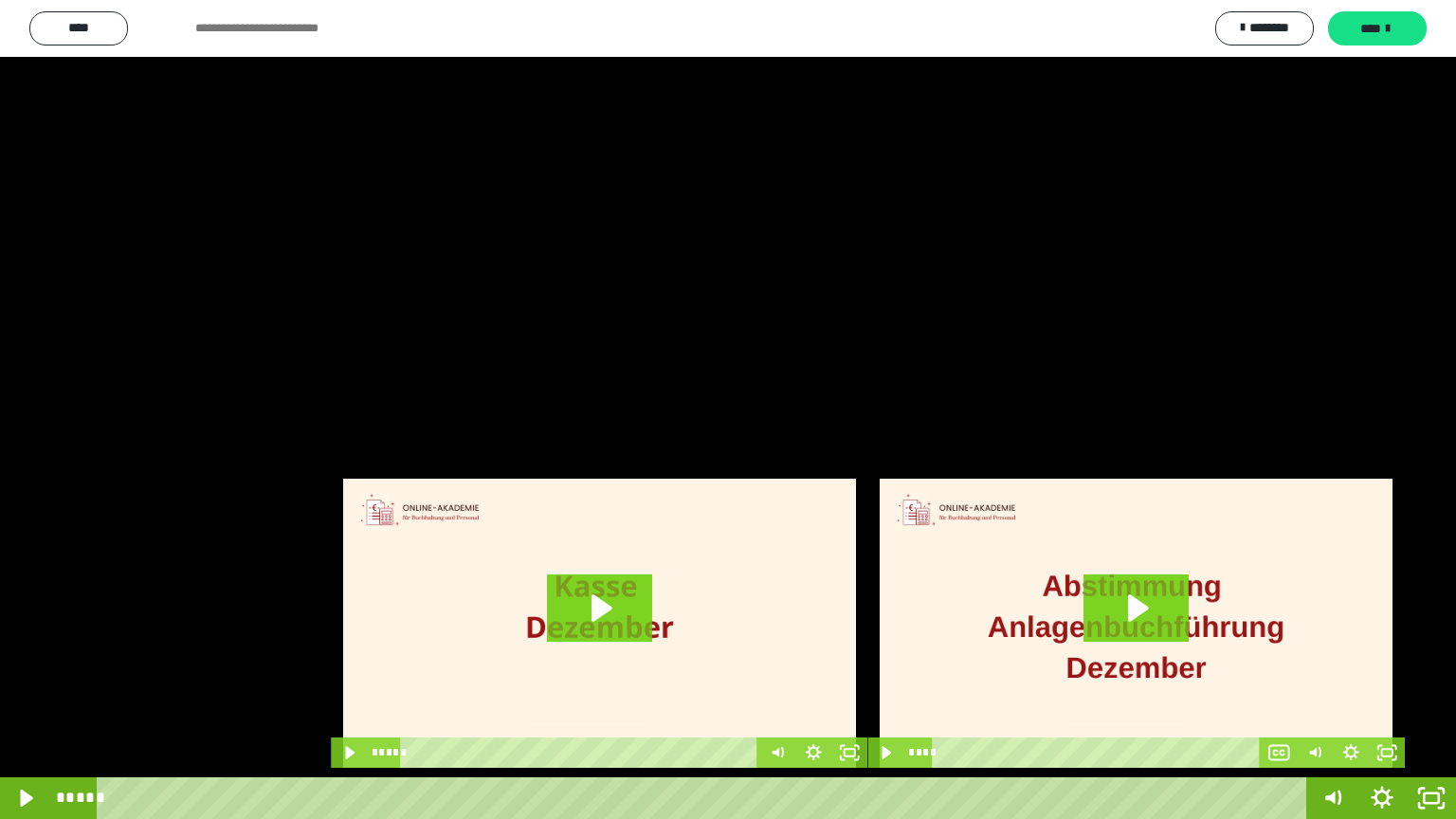 click at bounding box center (728, 410) 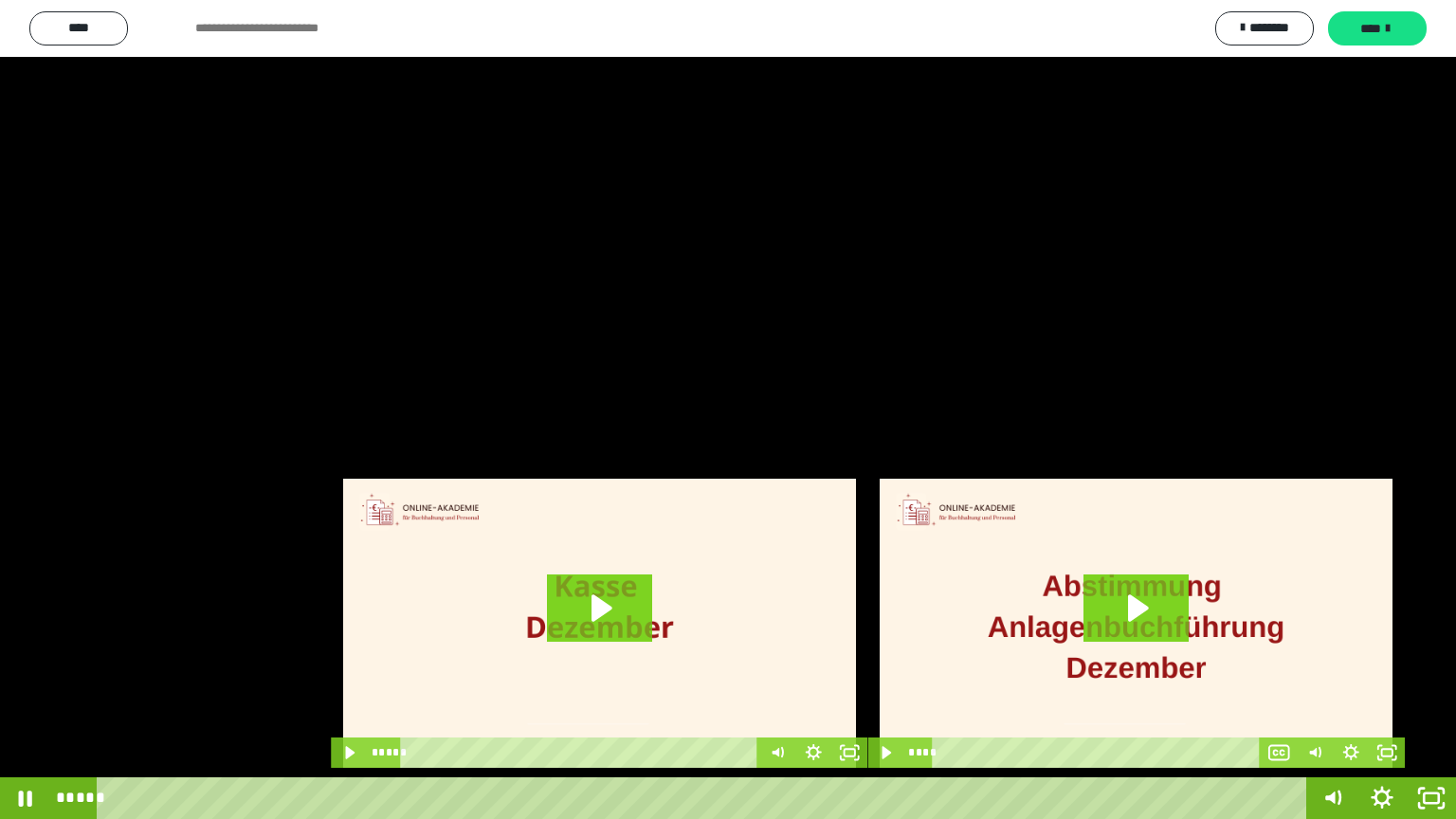 click at bounding box center [728, 410] 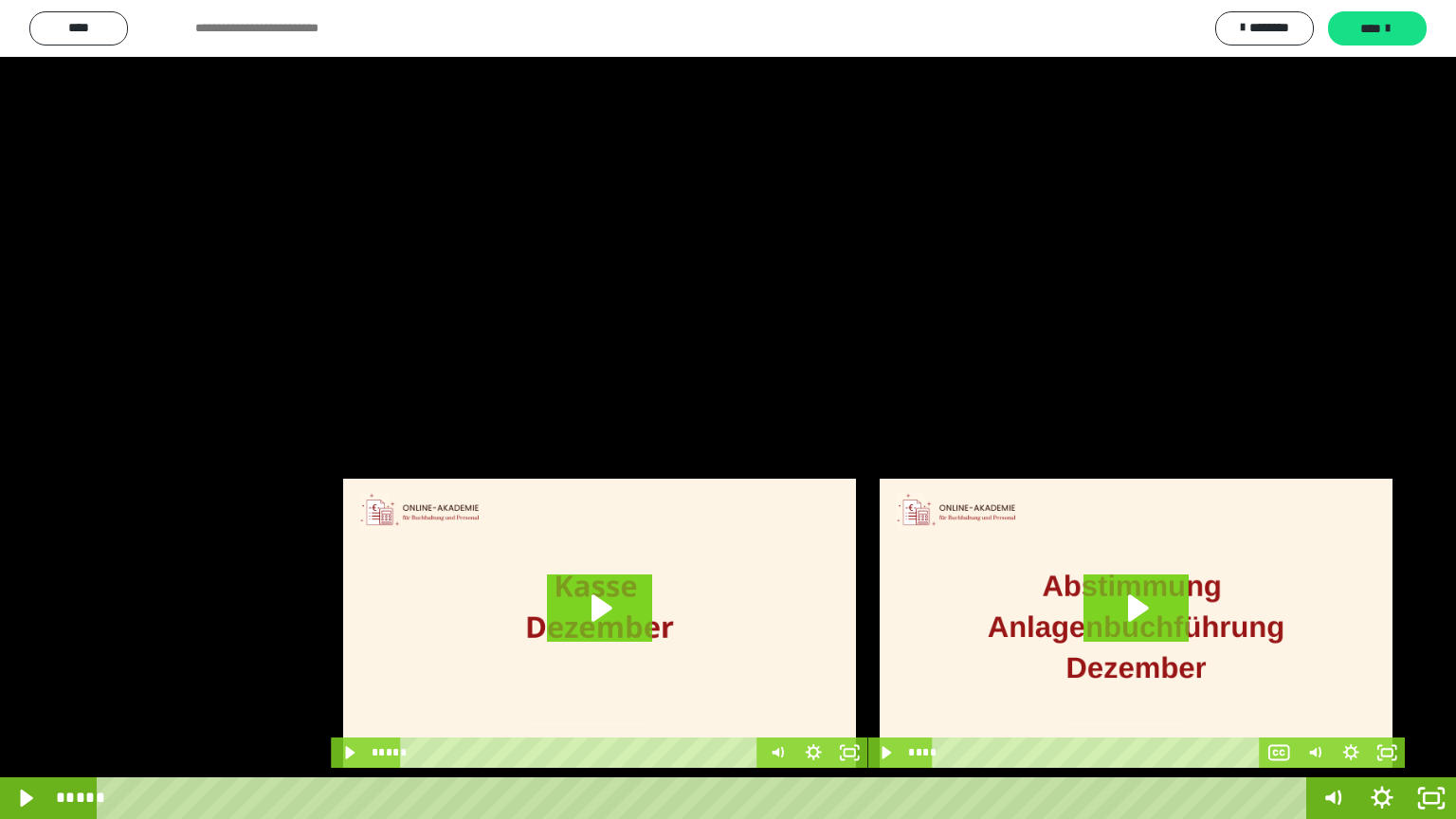 click at bounding box center [728, 410] 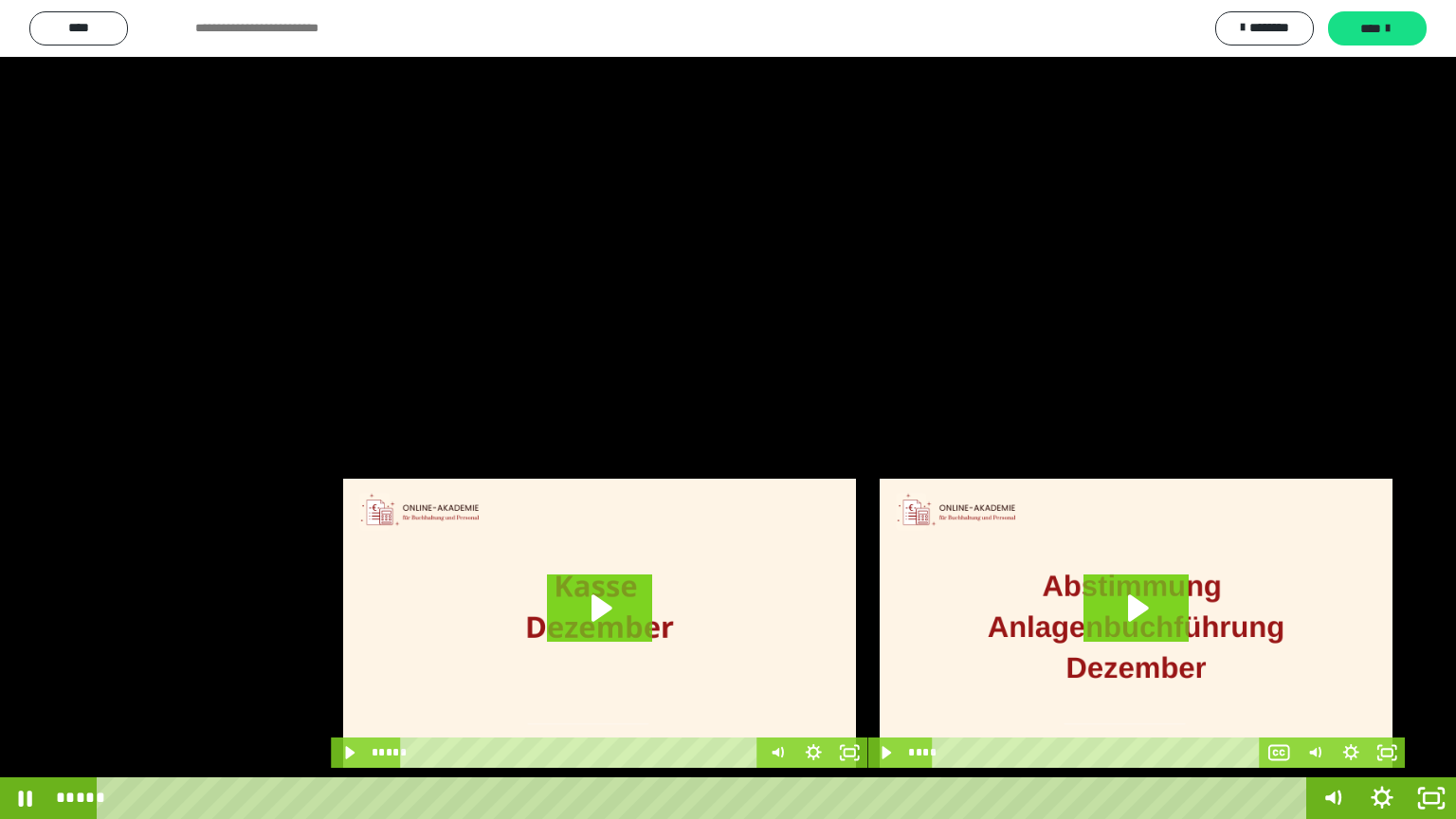 click at bounding box center [728, 410] 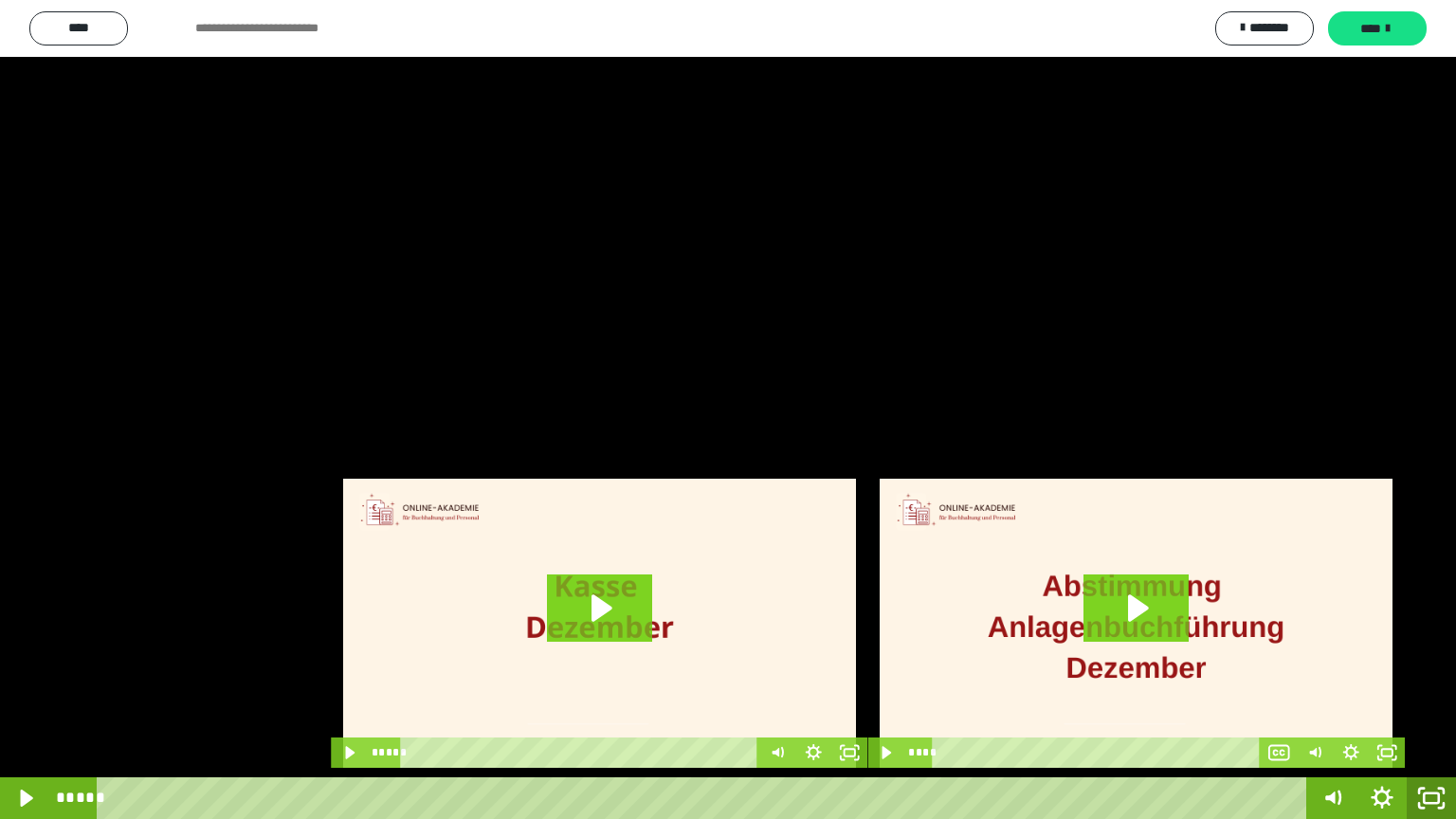 click 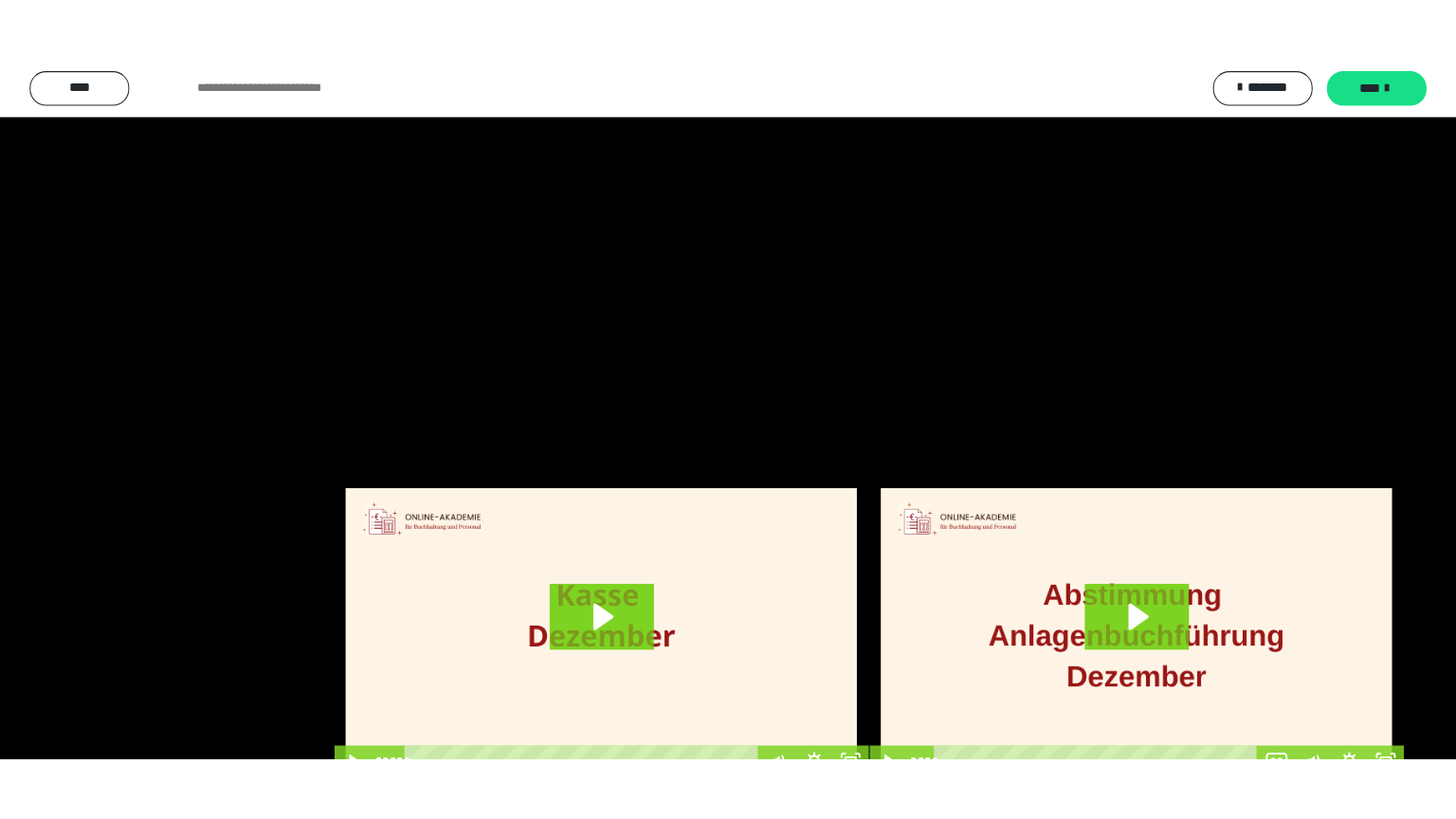 scroll, scrollTop: 4090, scrollLeft: 0, axis: vertical 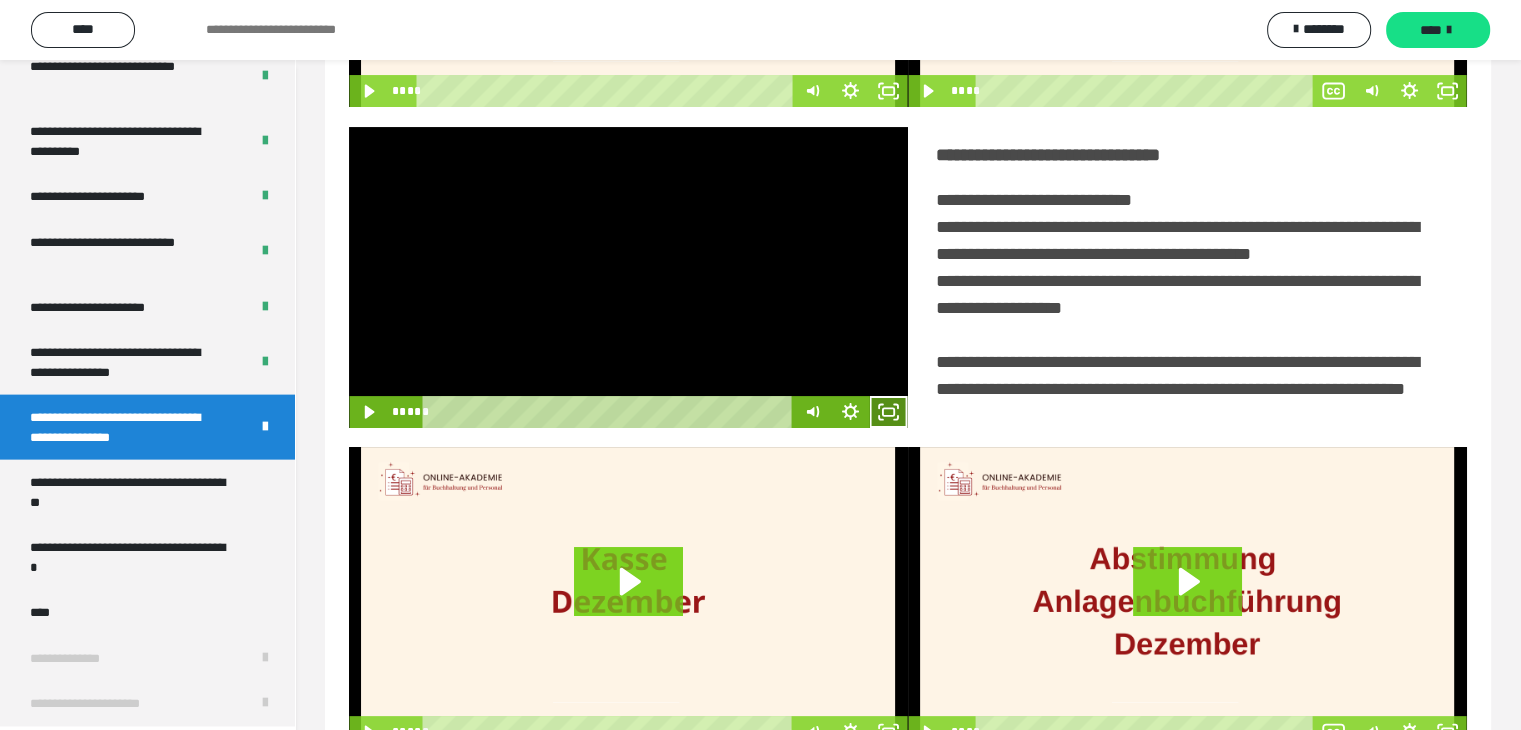 click 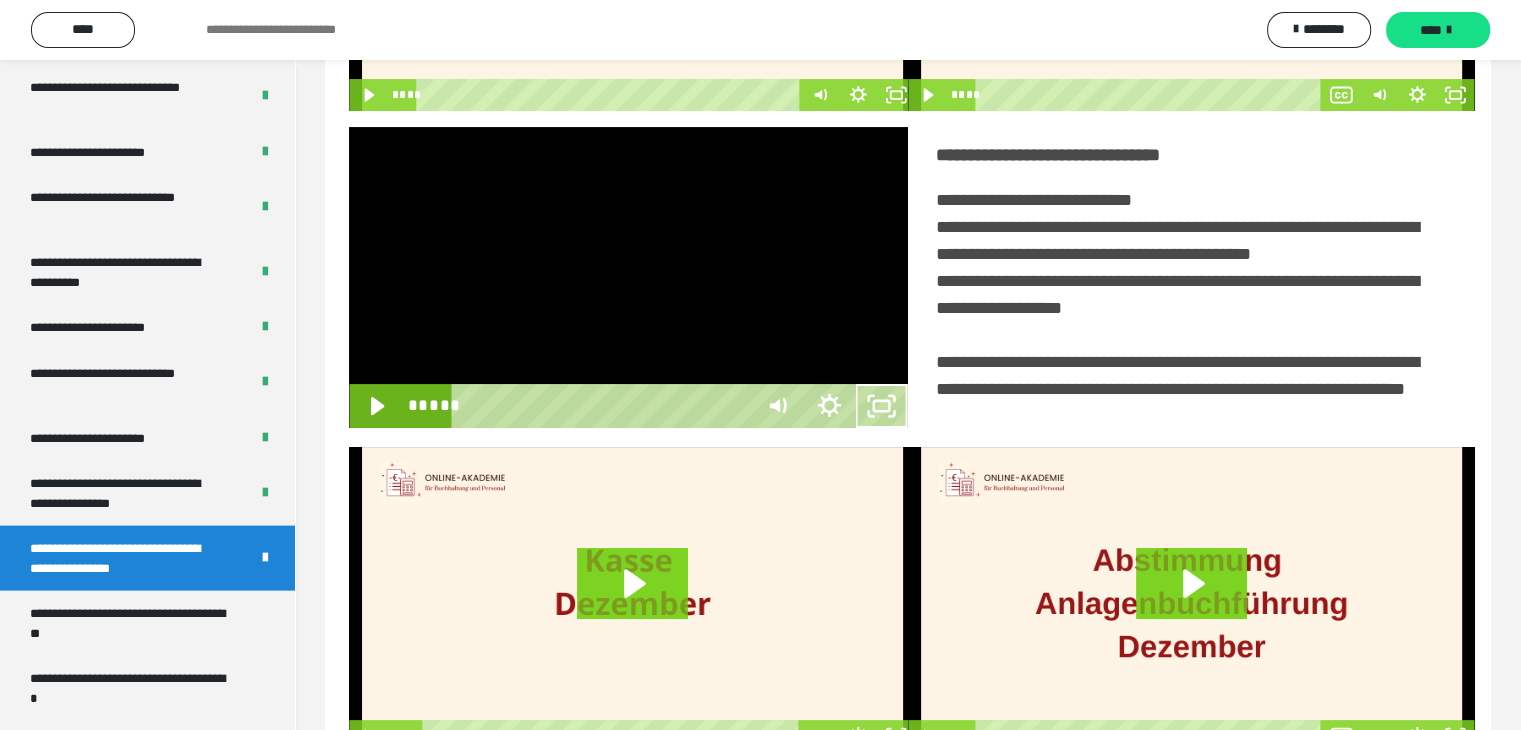 scroll, scrollTop: 4180, scrollLeft: 0, axis: vertical 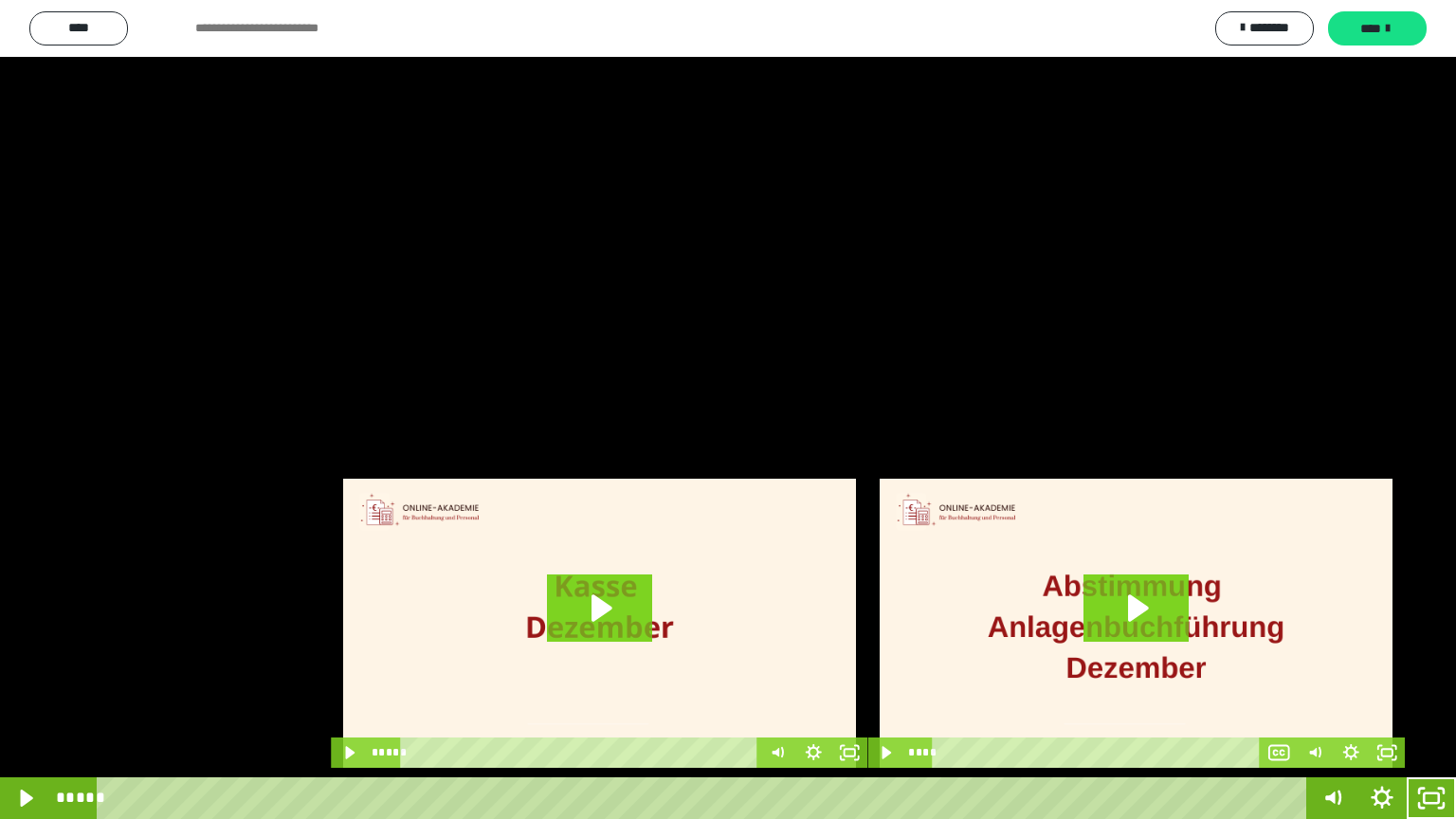click at bounding box center (728, 410) 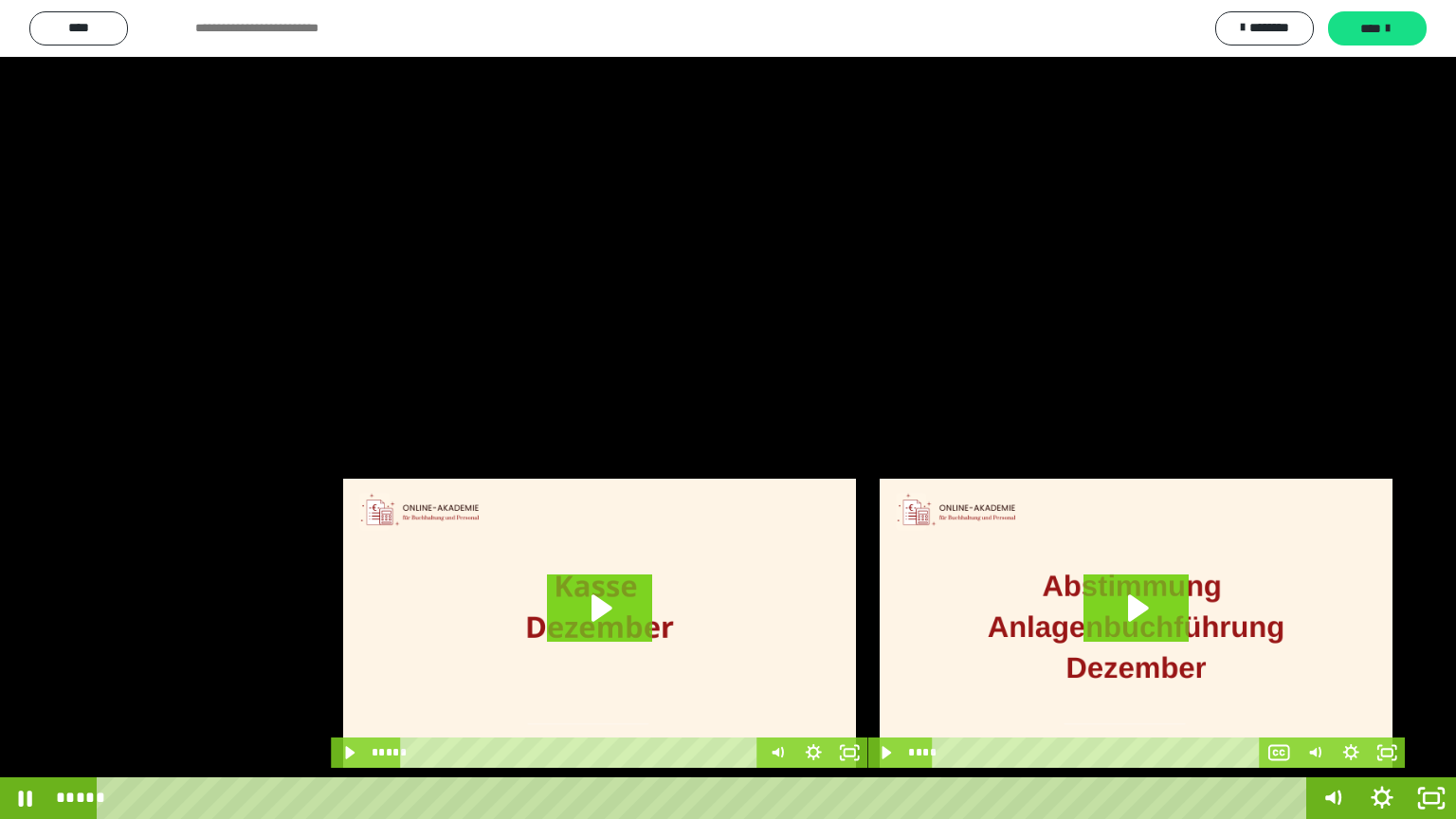 click at bounding box center (728, 410) 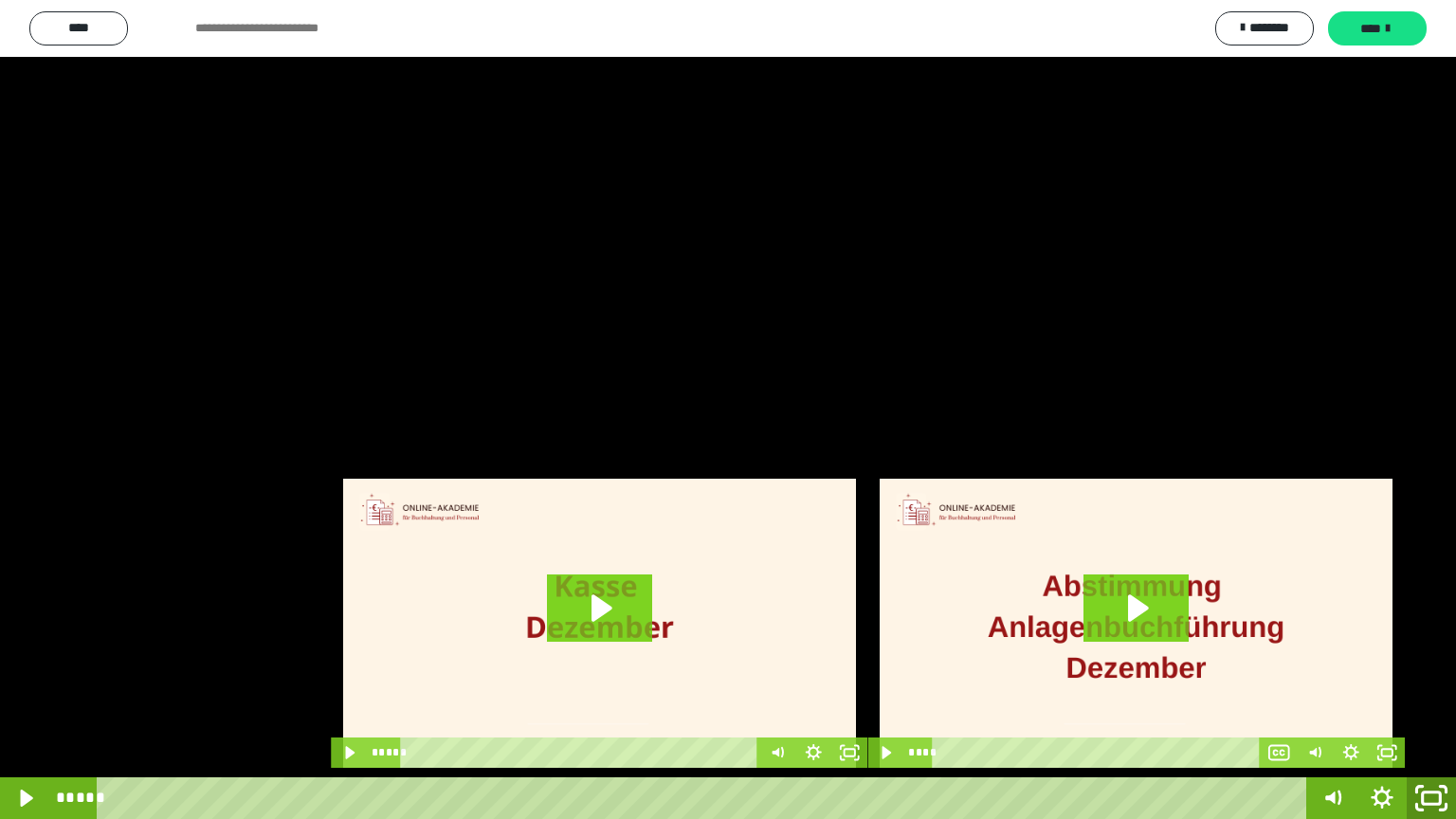 drag, startPoint x: 1432, startPoint y: 802, endPoint x: 1323, endPoint y: 55, distance: 754.9106 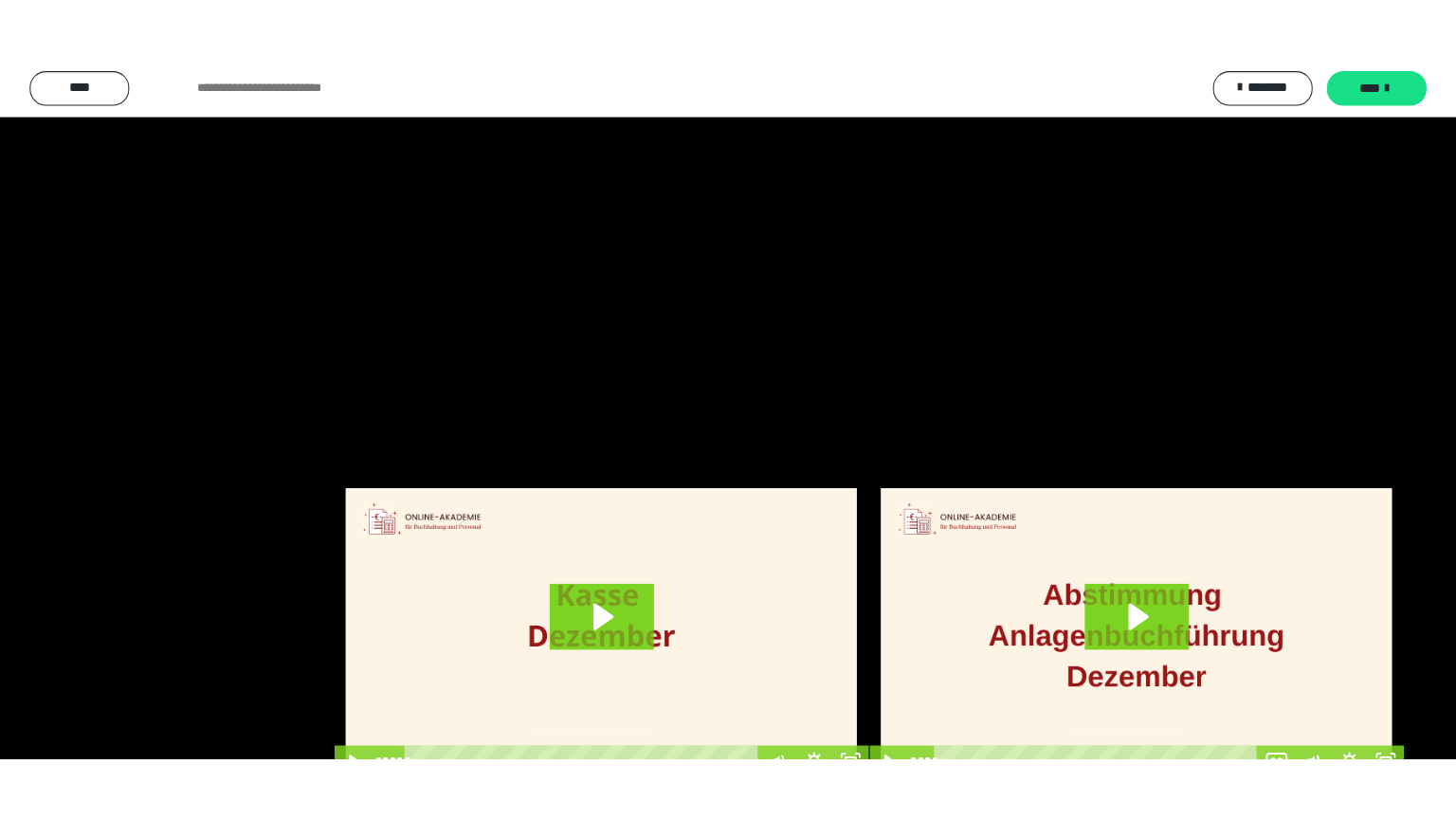 scroll, scrollTop: 4090, scrollLeft: 0, axis: vertical 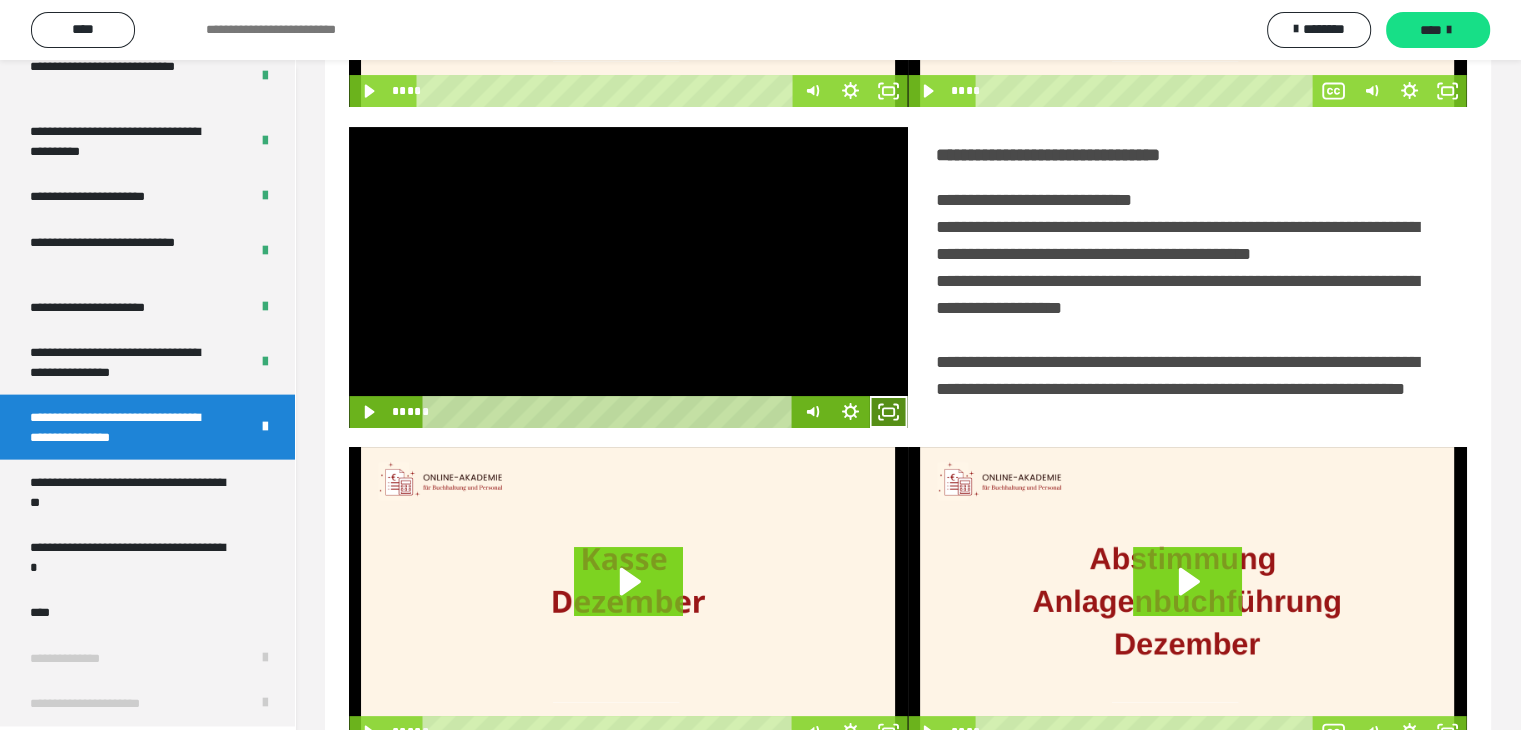 click 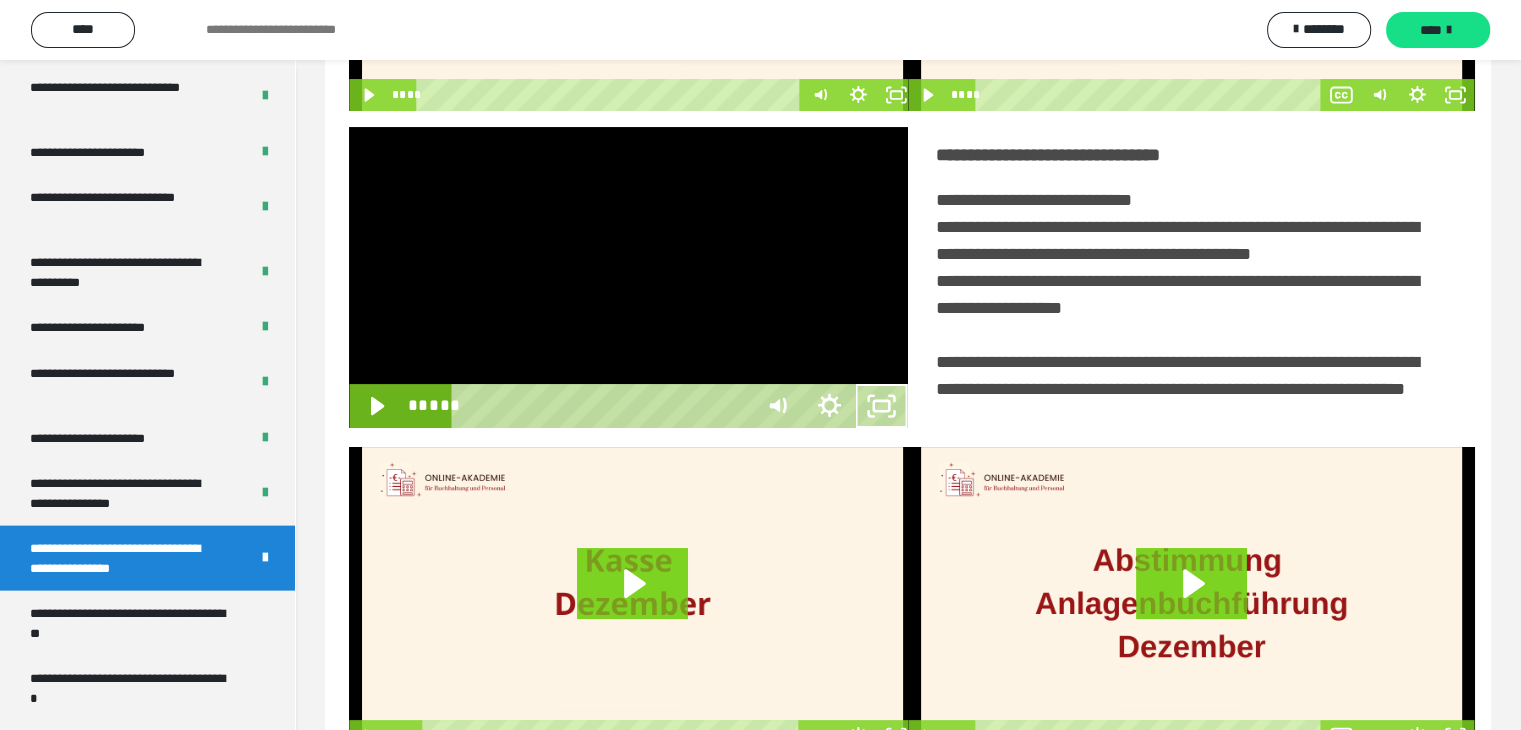 scroll, scrollTop: 4180, scrollLeft: 0, axis: vertical 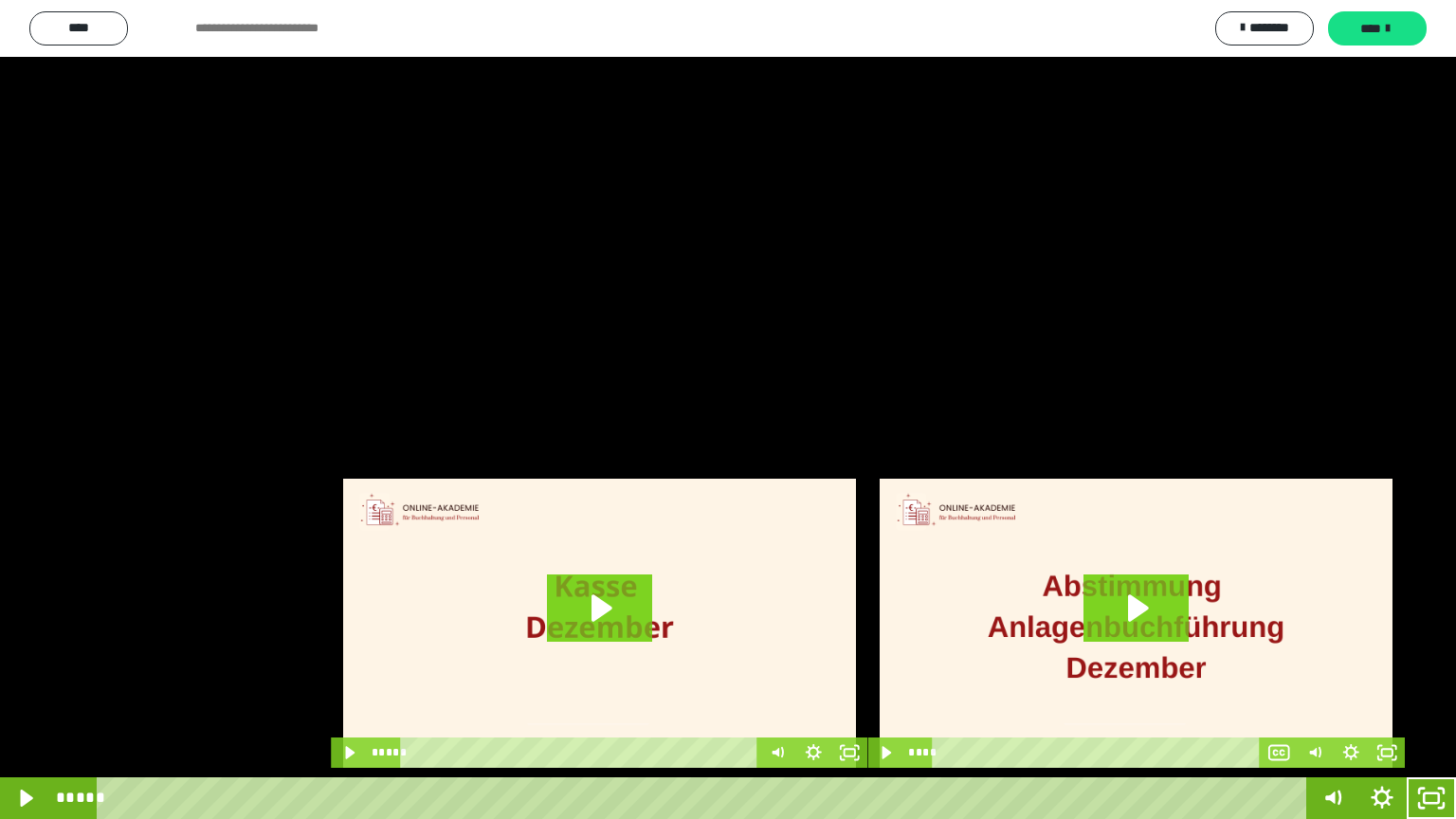 click at bounding box center [728, 410] 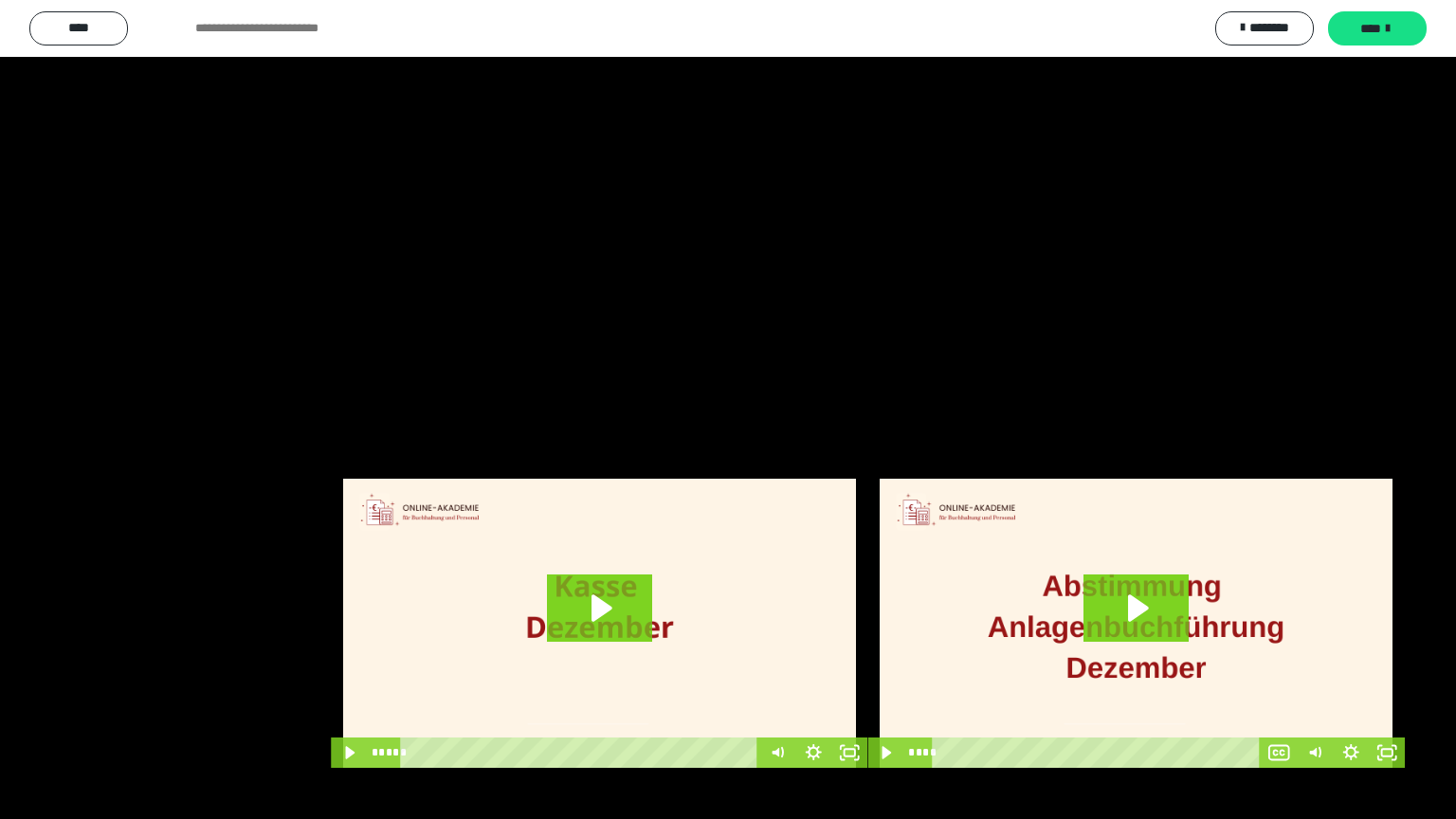 click at bounding box center [728, 410] 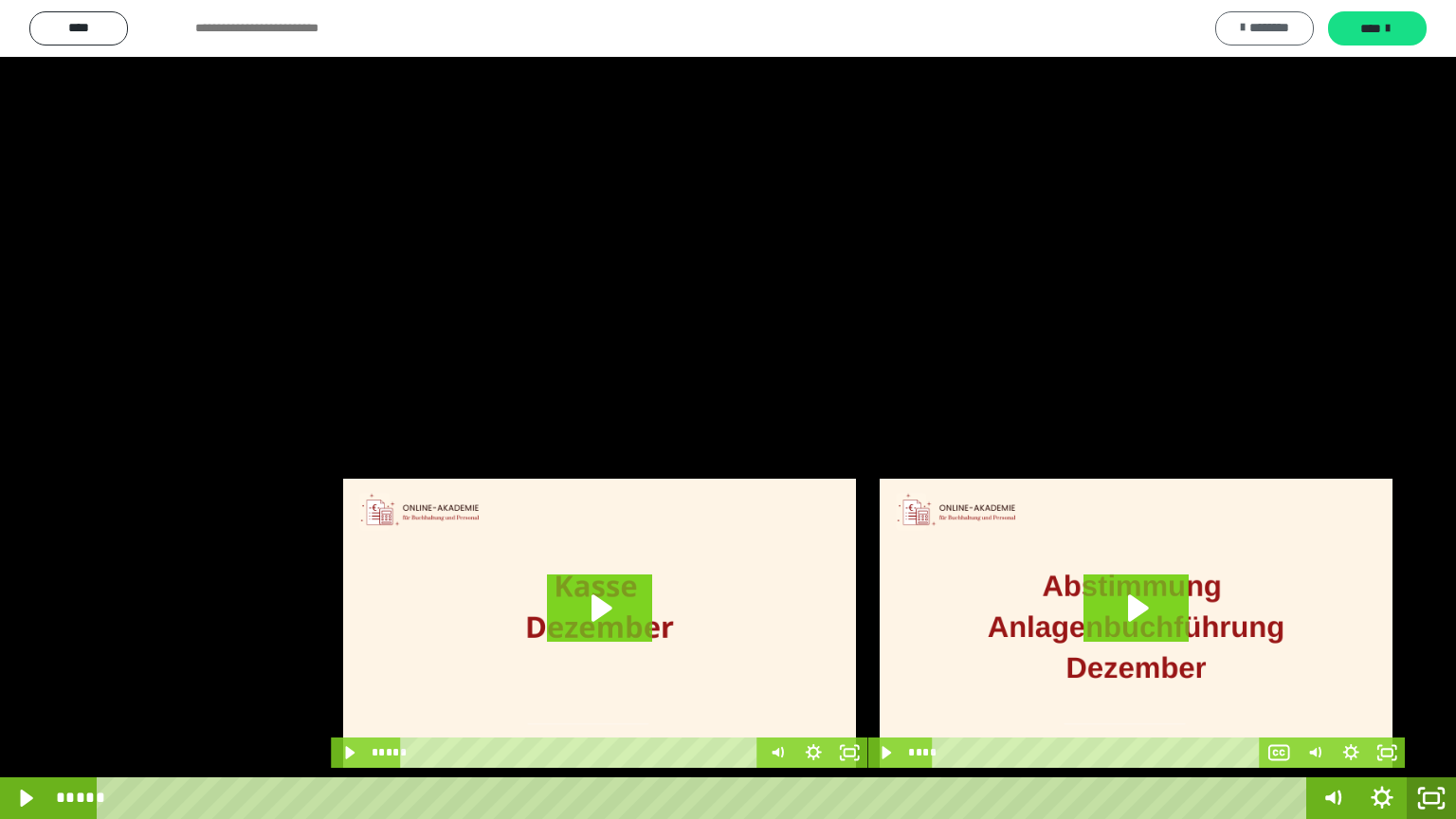 drag, startPoint x: 1437, startPoint y: 797, endPoint x: 1285, endPoint y: 20, distance: 791.7279 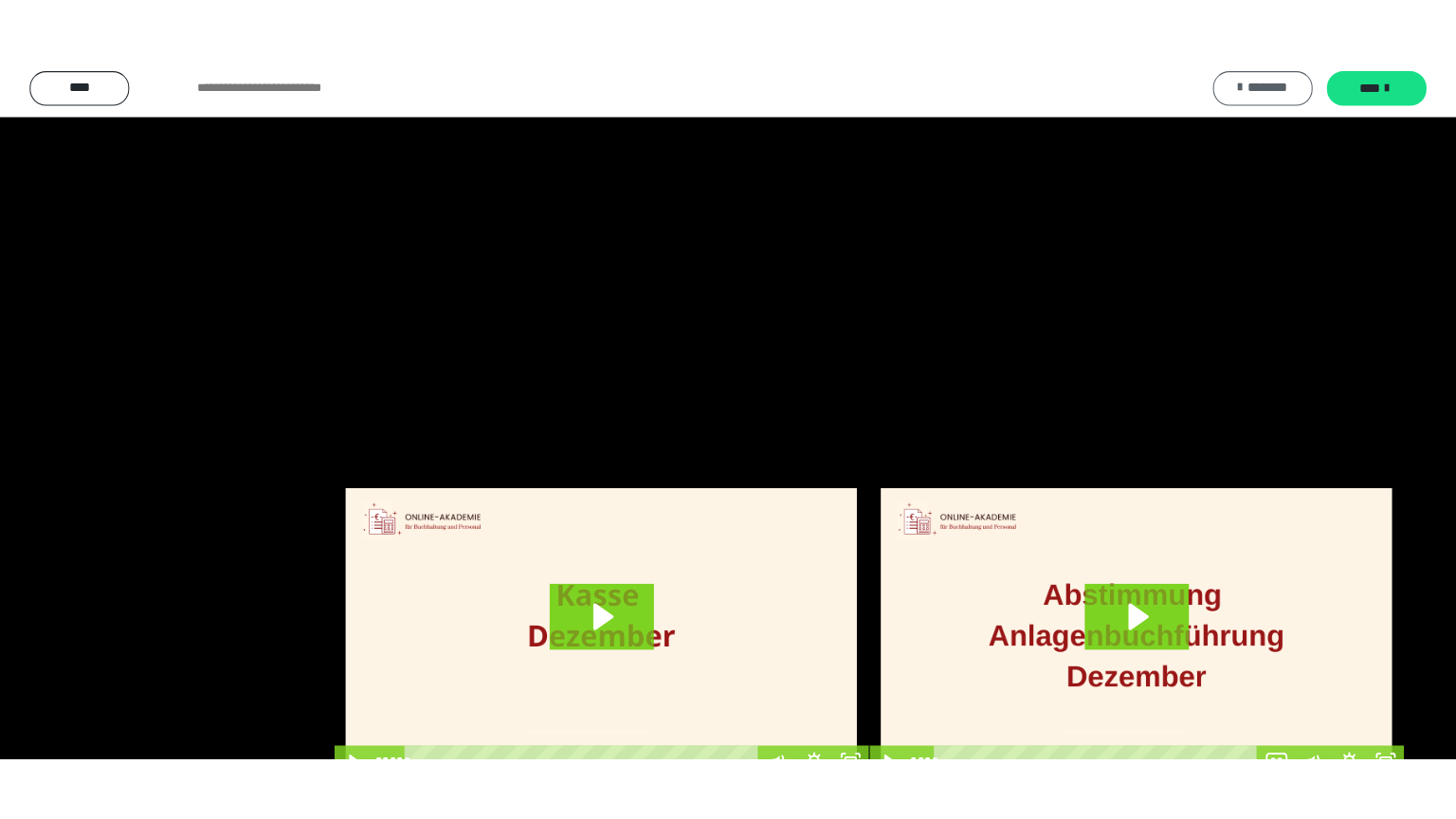 scroll, scrollTop: 4090, scrollLeft: 0, axis: vertical 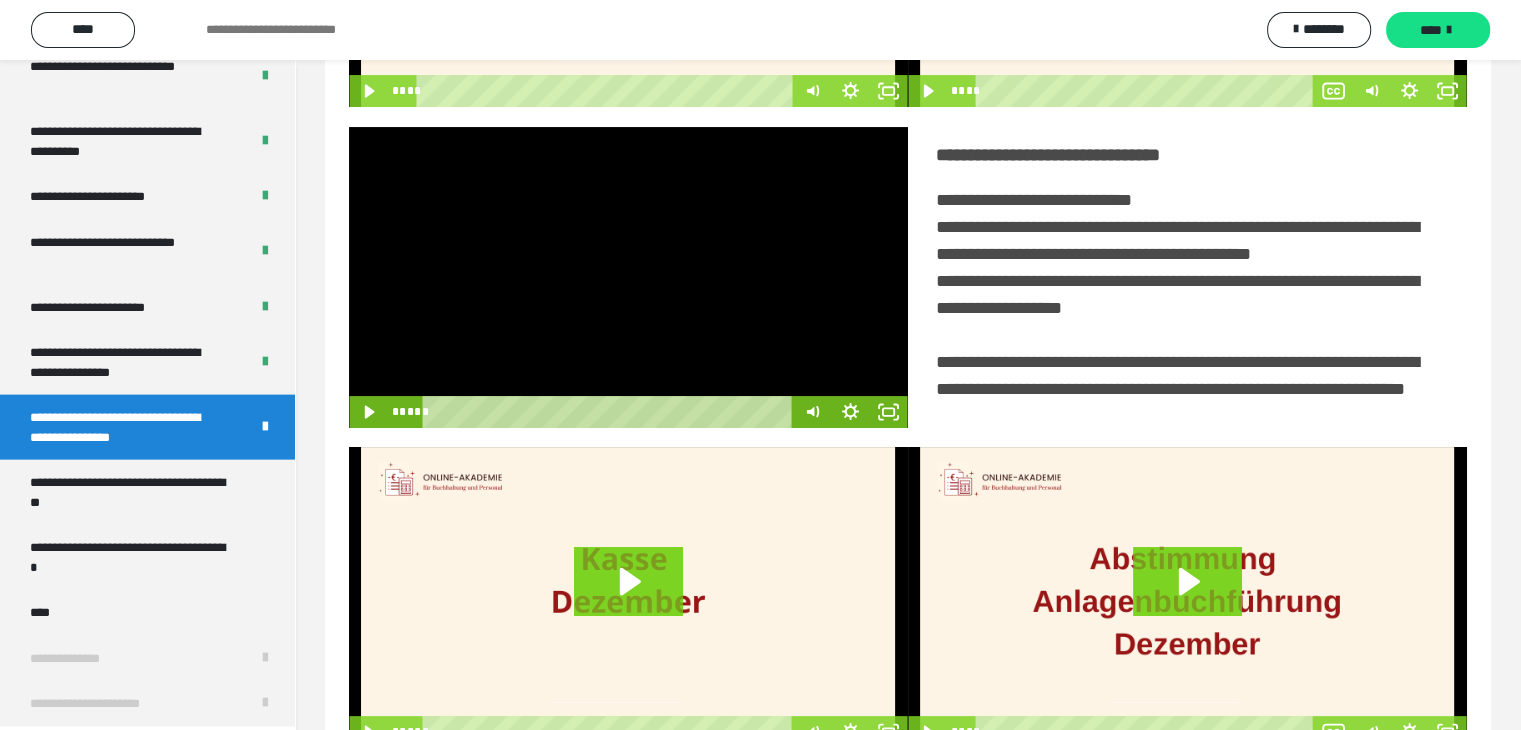 click at bounding box center (628, 277) 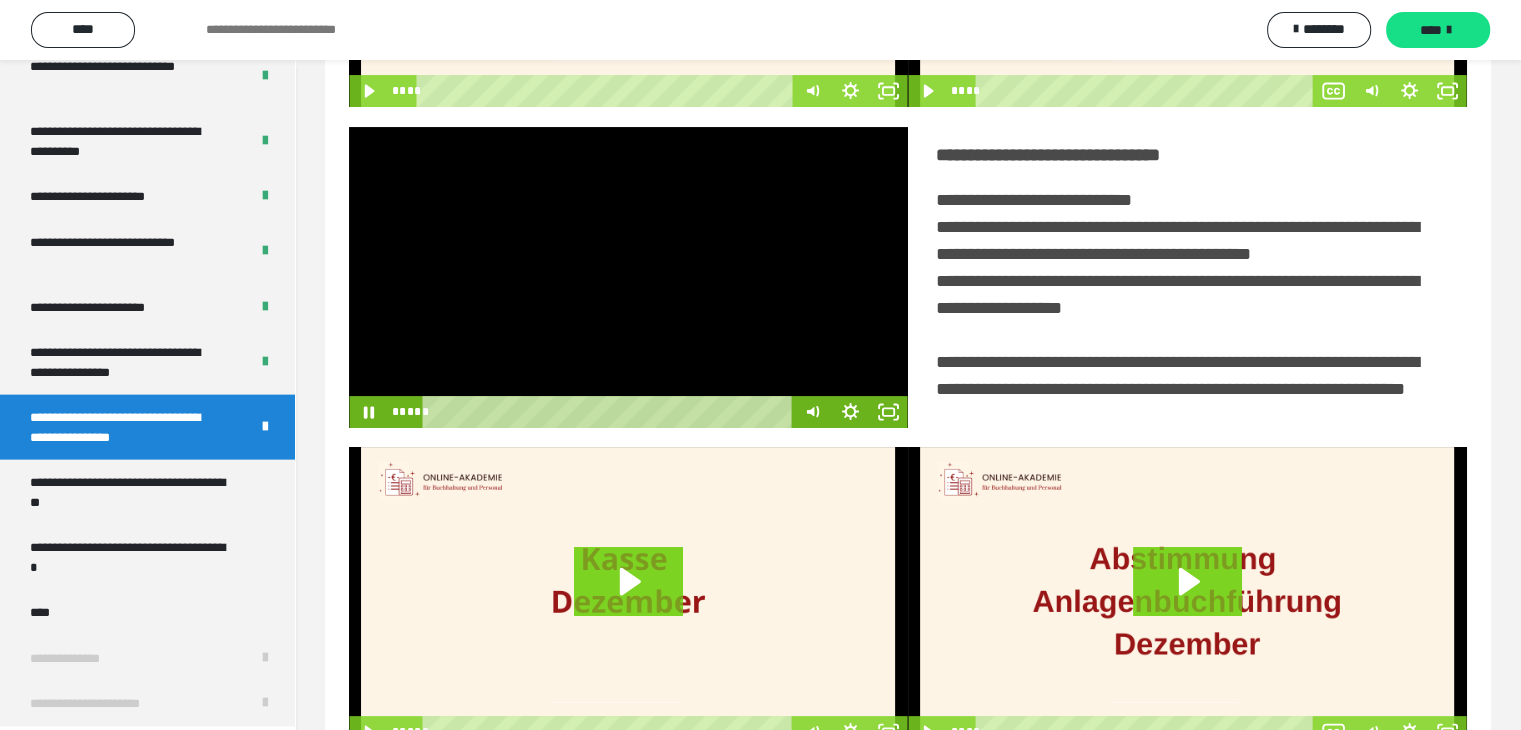 drag, startPoint x: 683, startPoint y: 273, endPoint x: 778, endPoint y: 382, distance: 144.58907 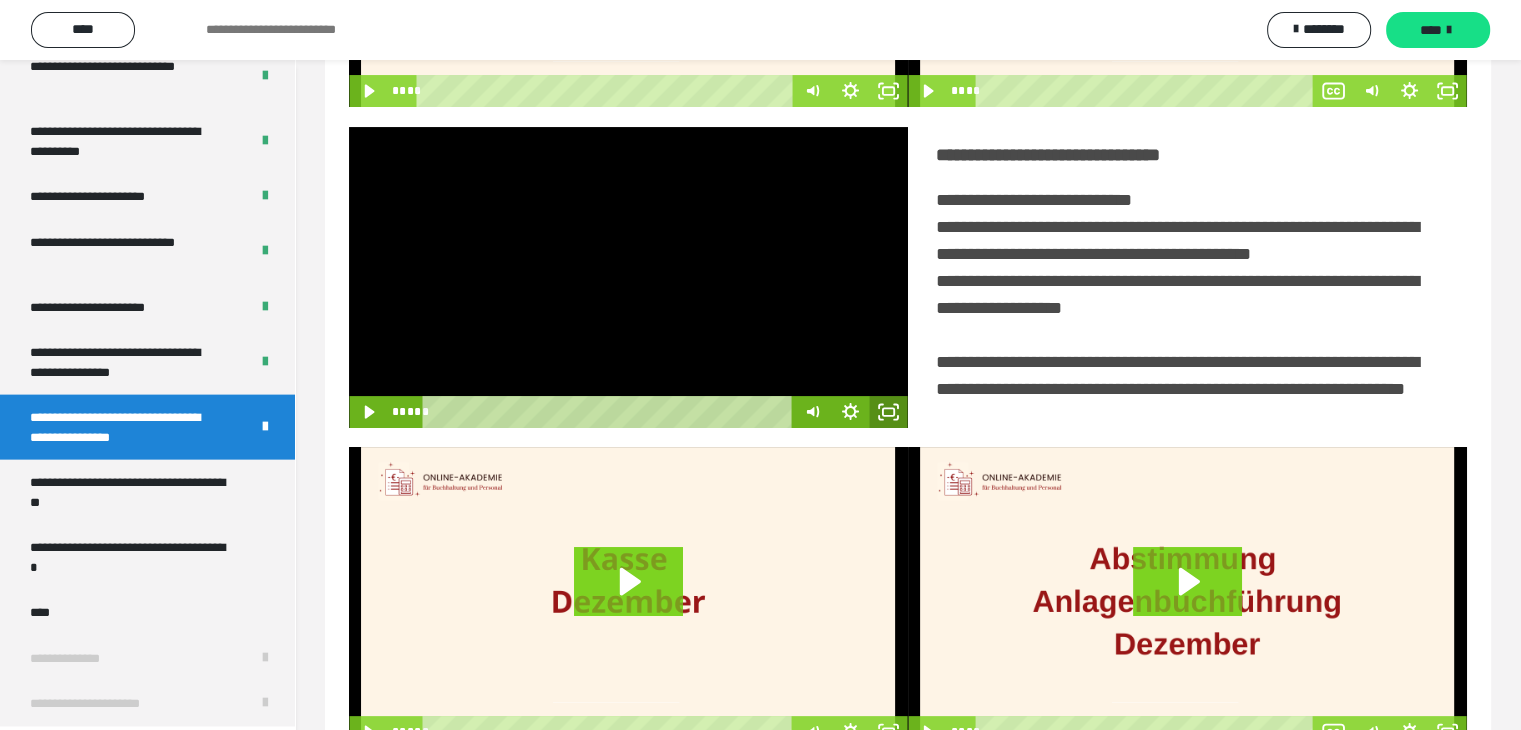 click 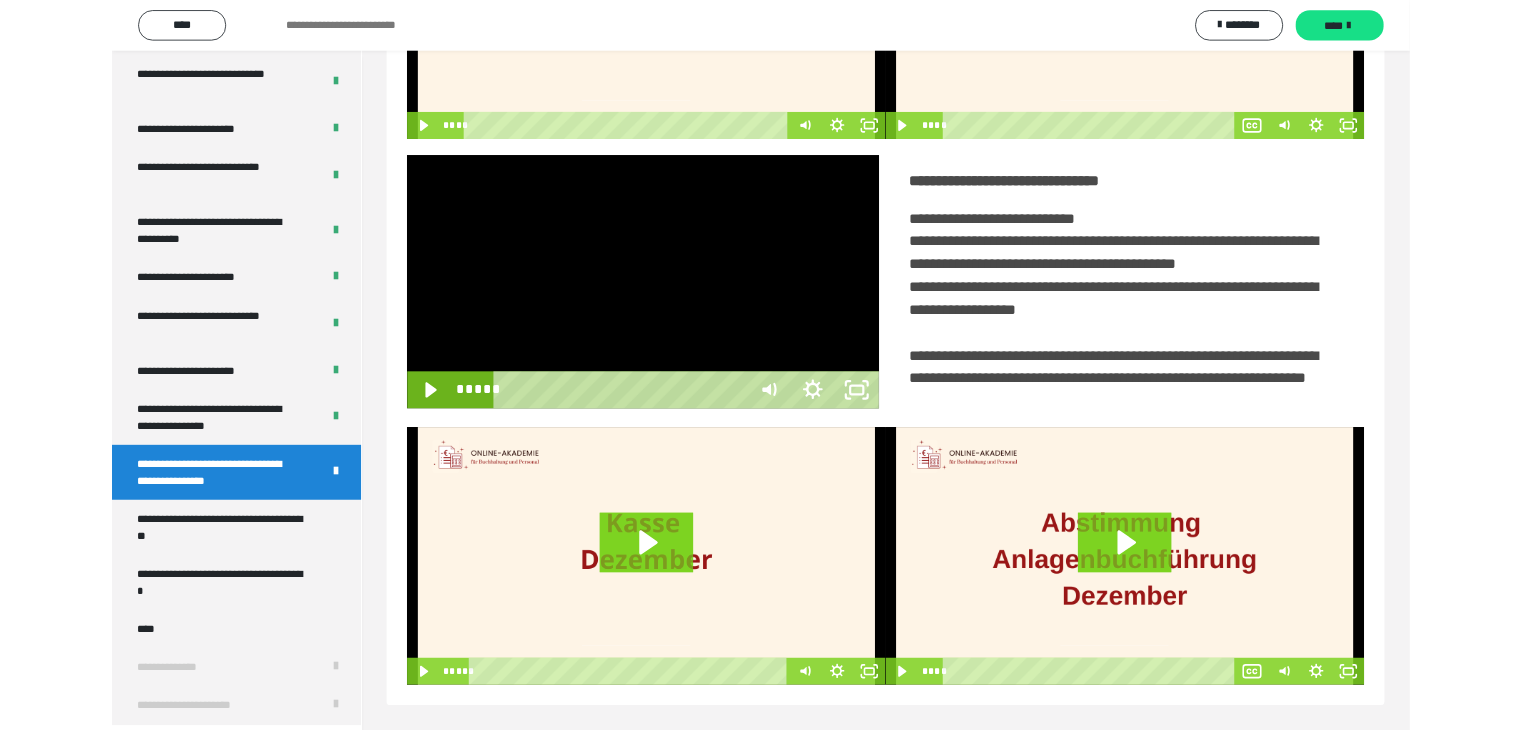 scroll, scrollTop: 4180, scrollLeft: 0, axis: vertical 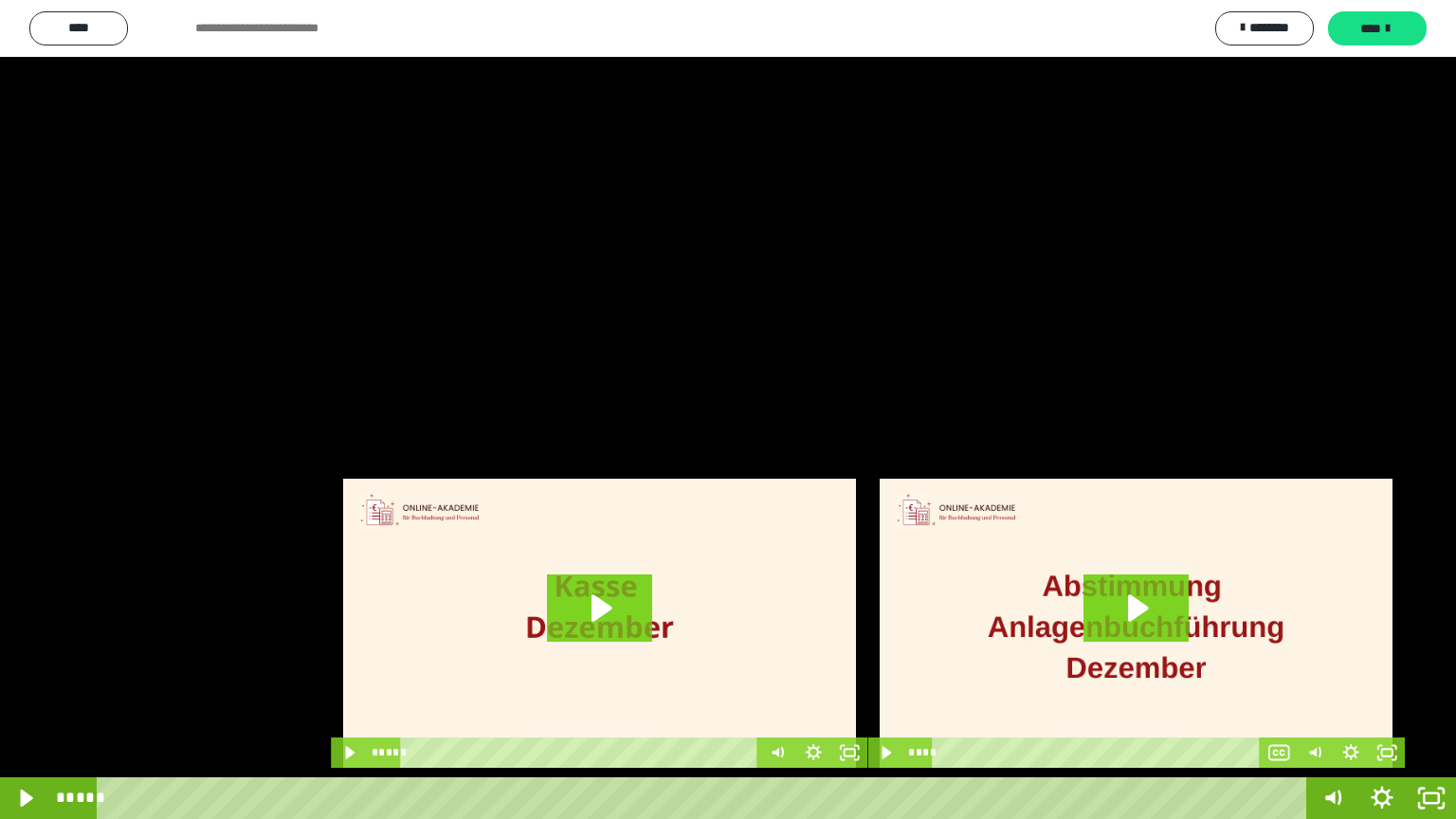 drag, startPoint x: 767, startPoint y: 413, endPoint x: 1299, endPoint y: 758, distance: 634.07334 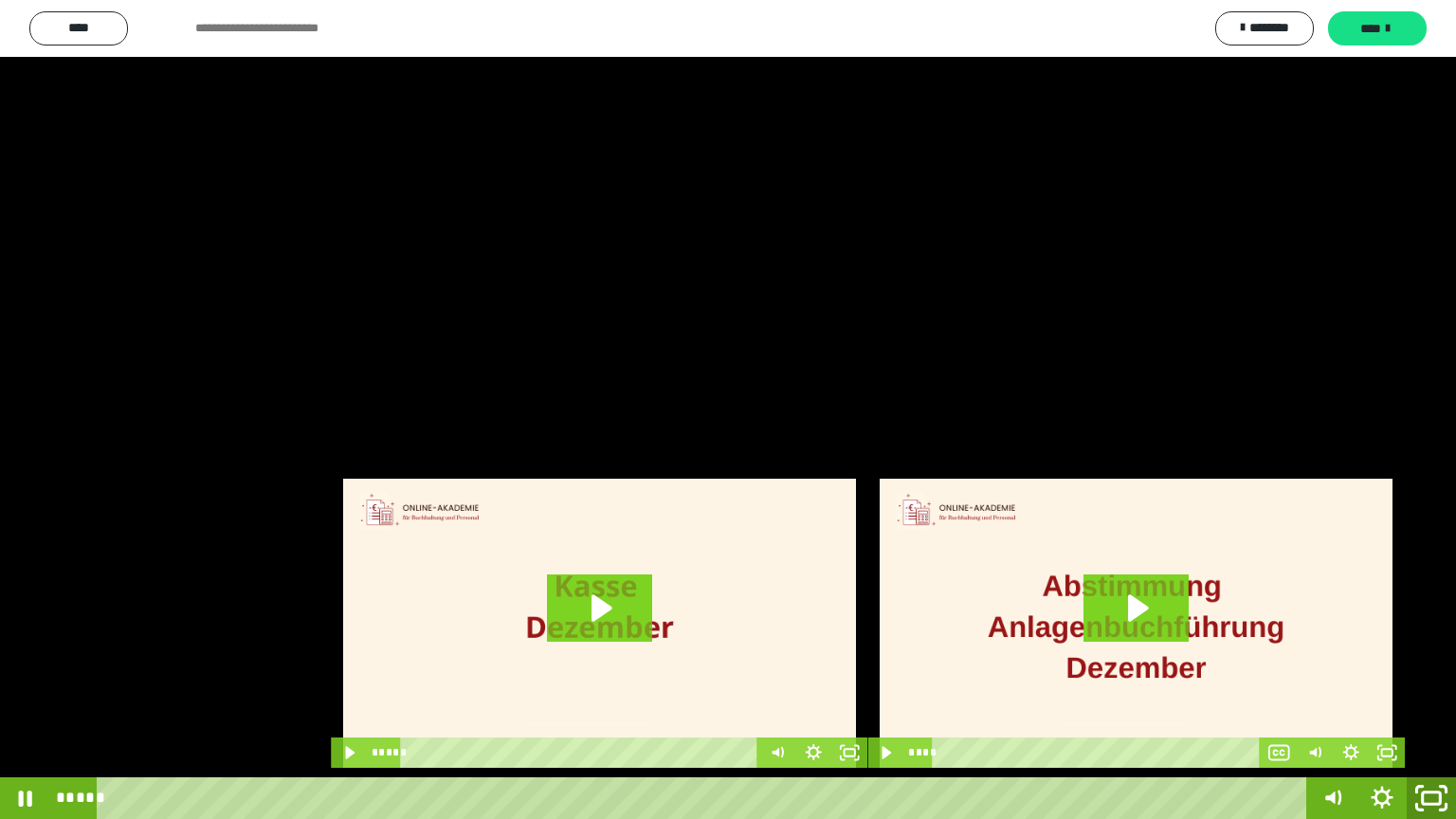click 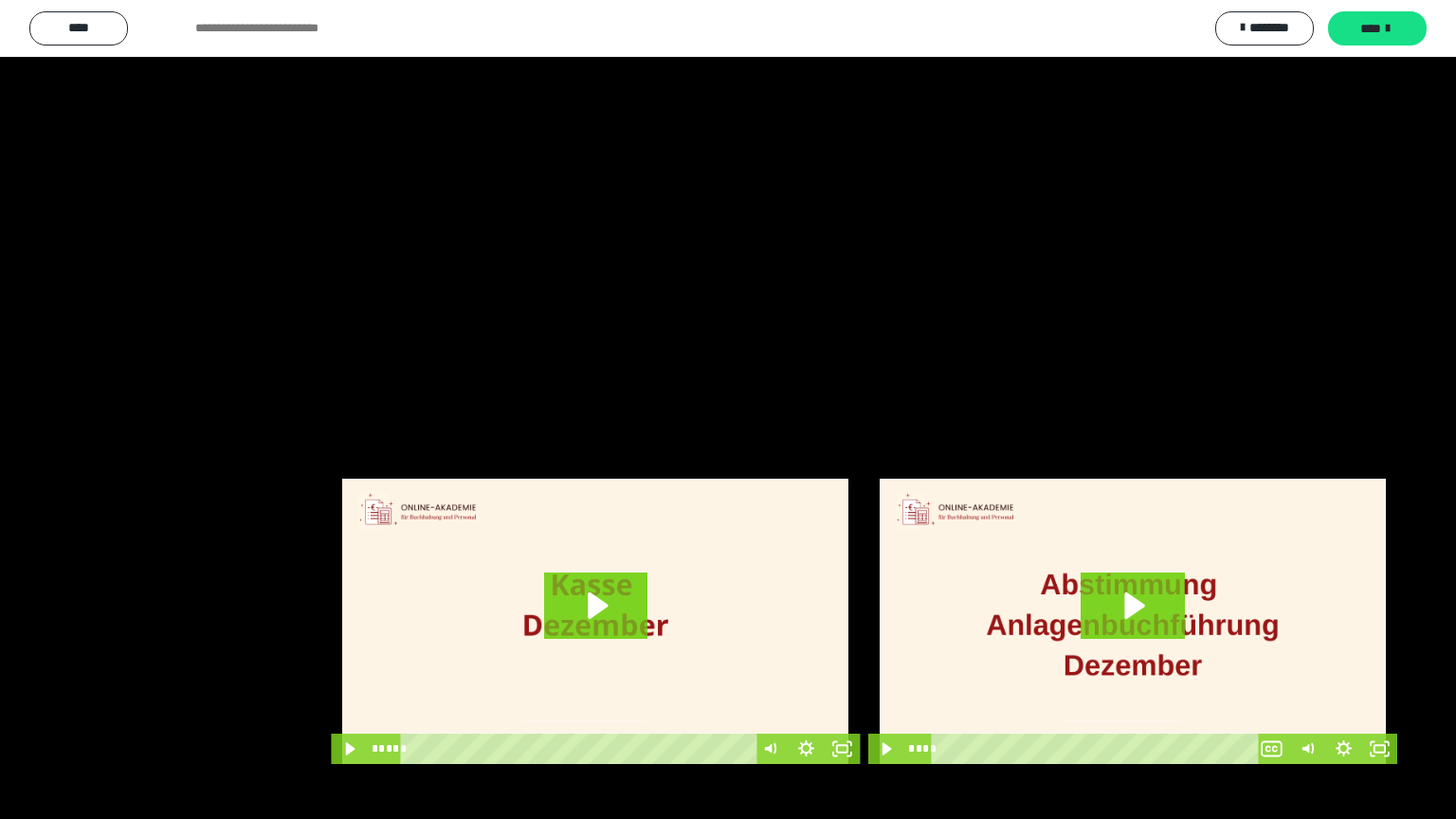 scroll, scrollTop: 4090, scrollLeft: 0, axis: vertical 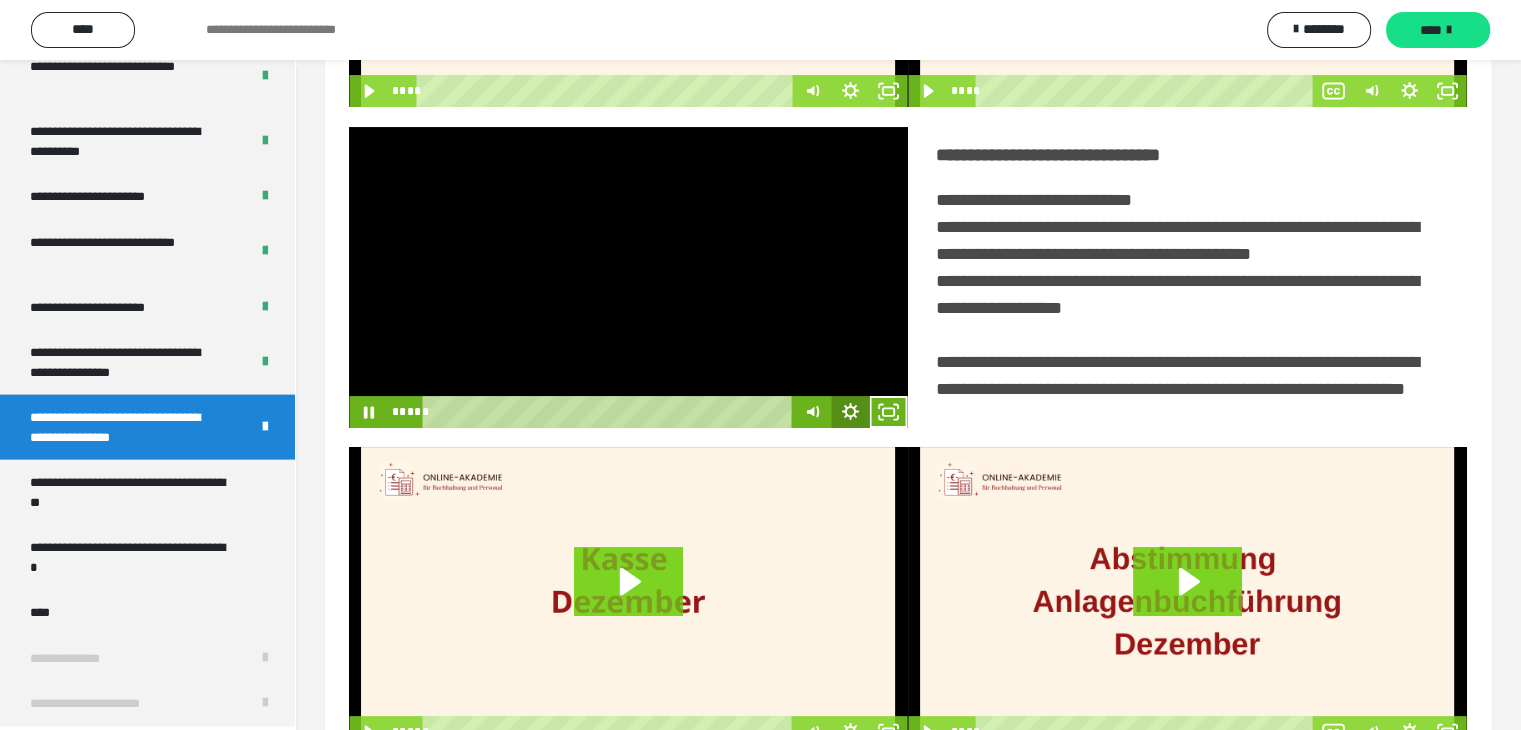 click 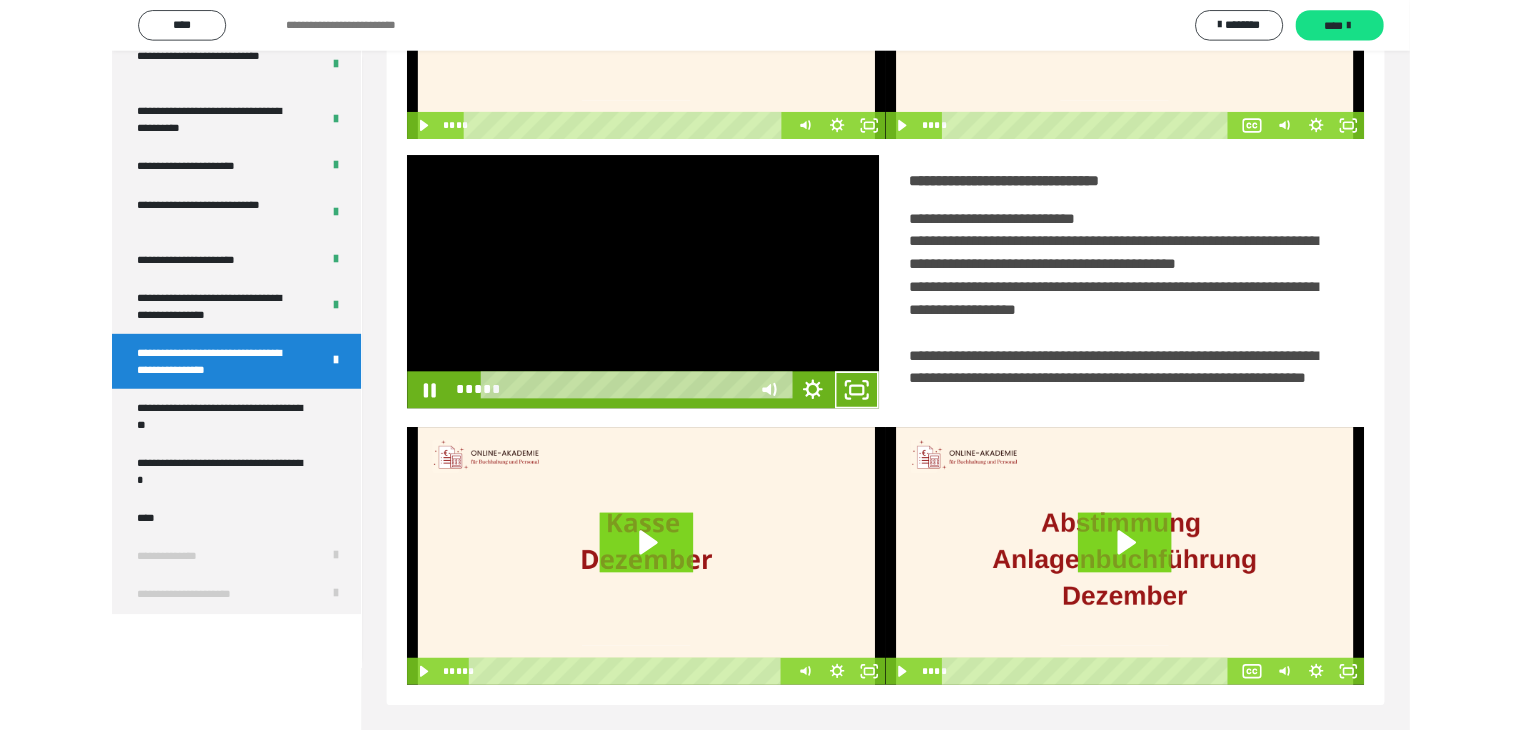 scroll, scrollTop: 4180, scrollLeft: 0, axis: vertical 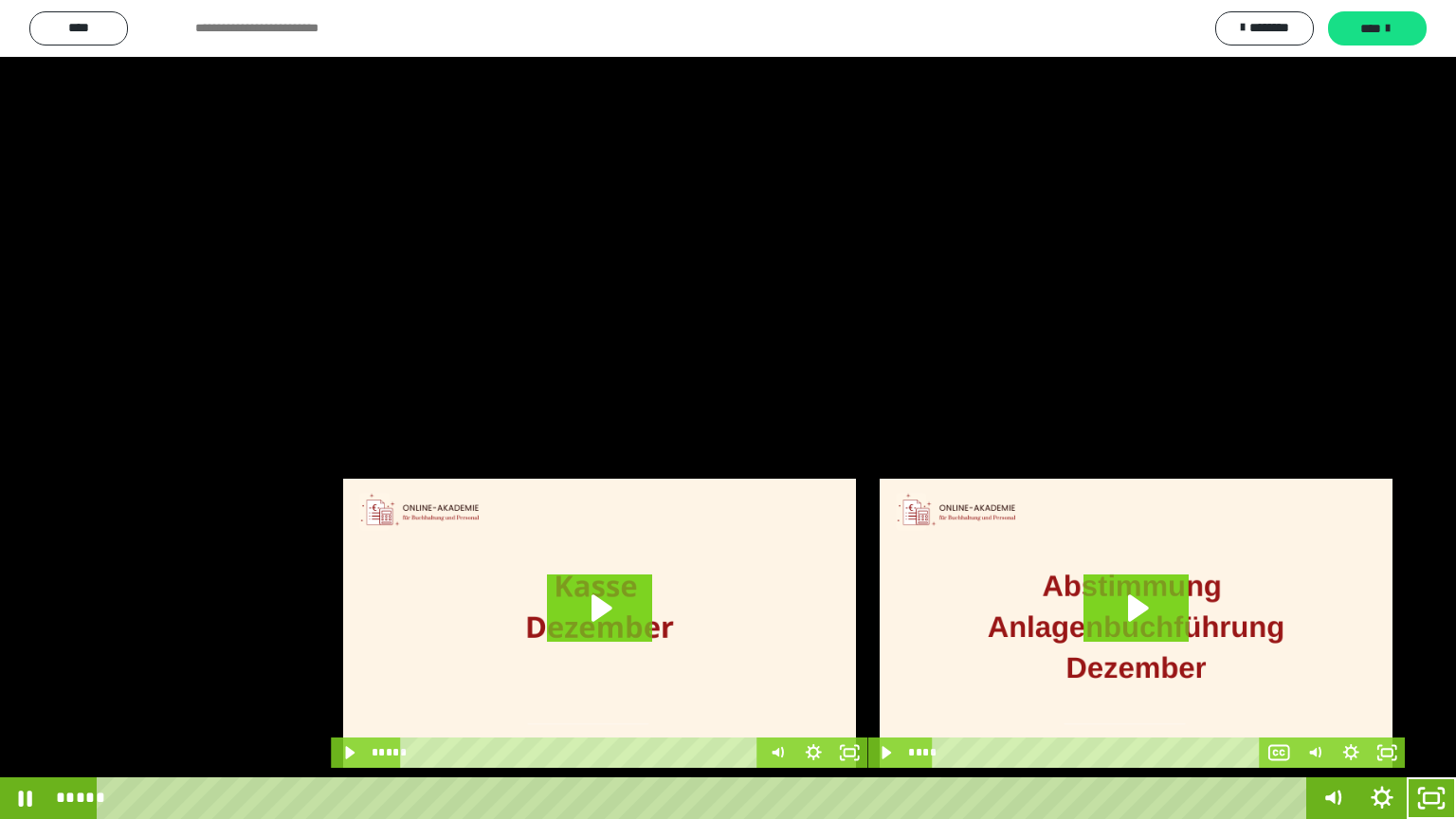 type 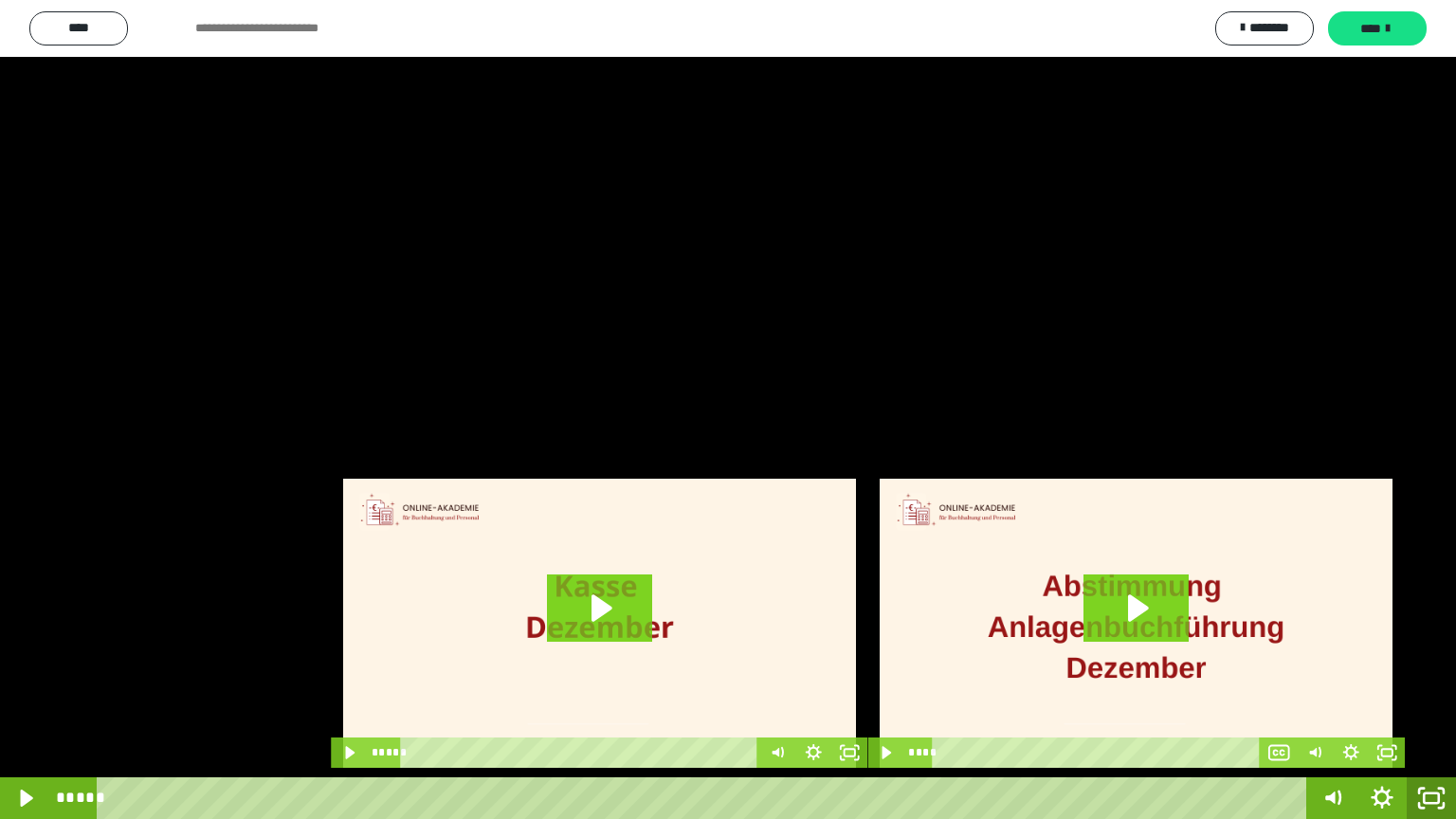 click 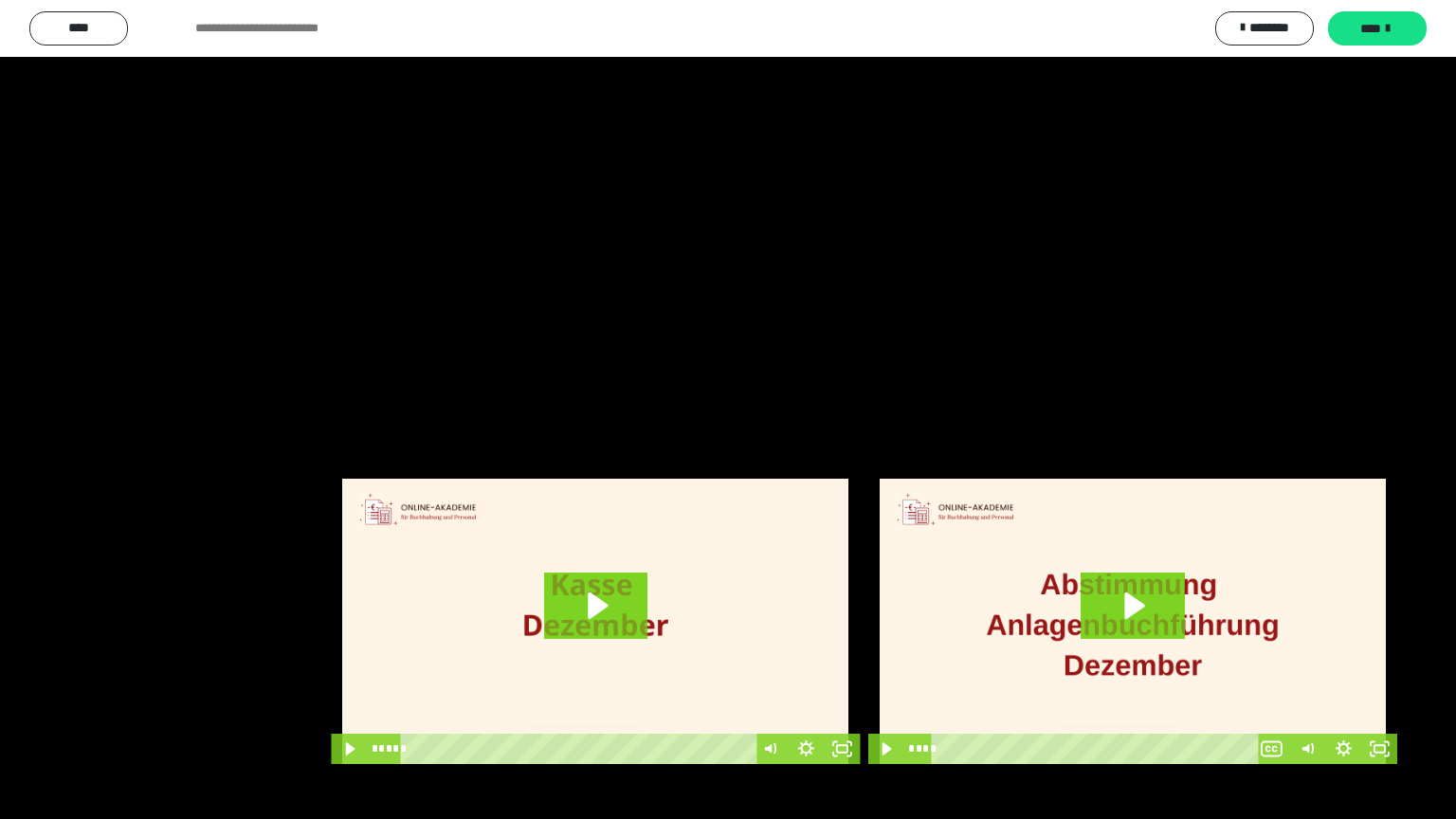 scroll, scrollTop: 4090, scrollLeft: 0, axis: vertical 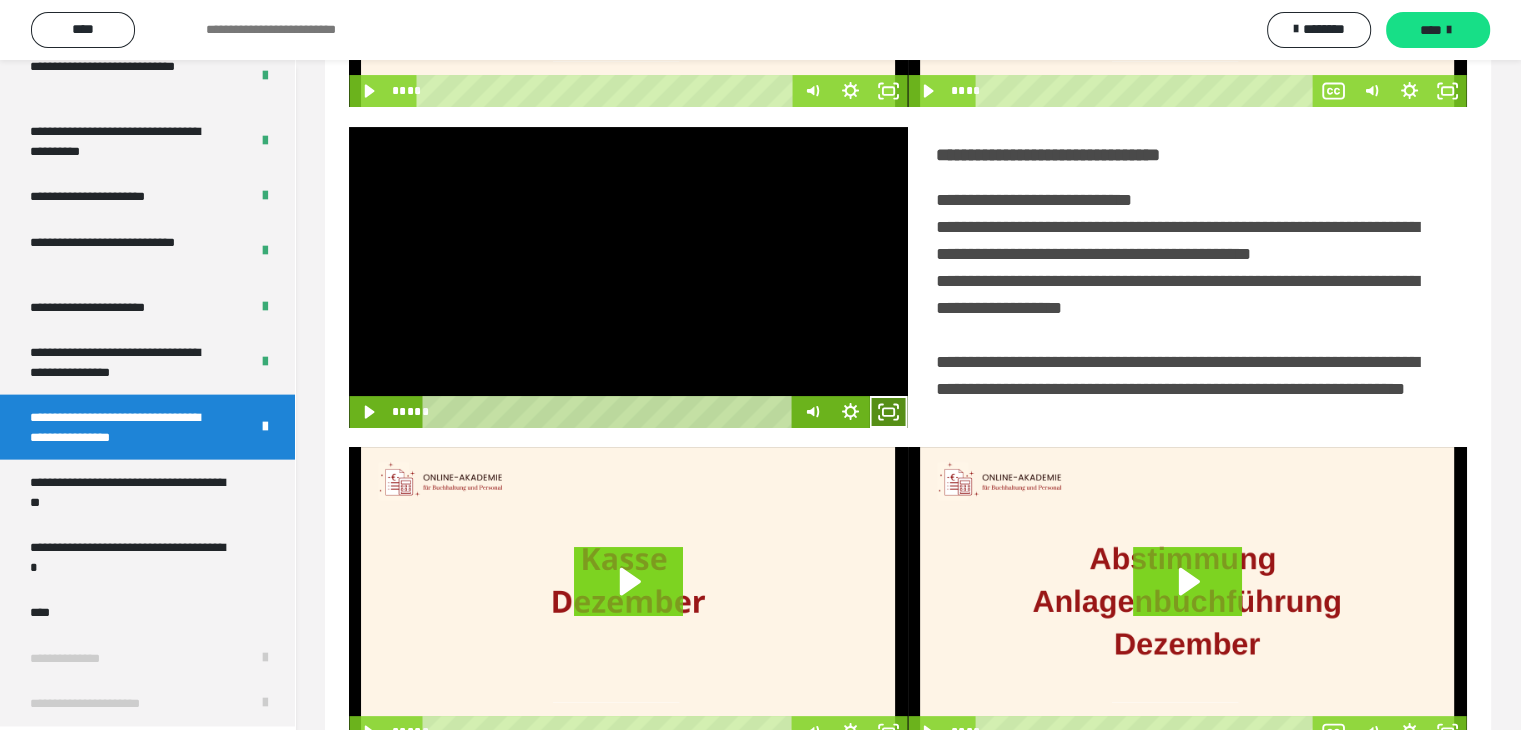 click 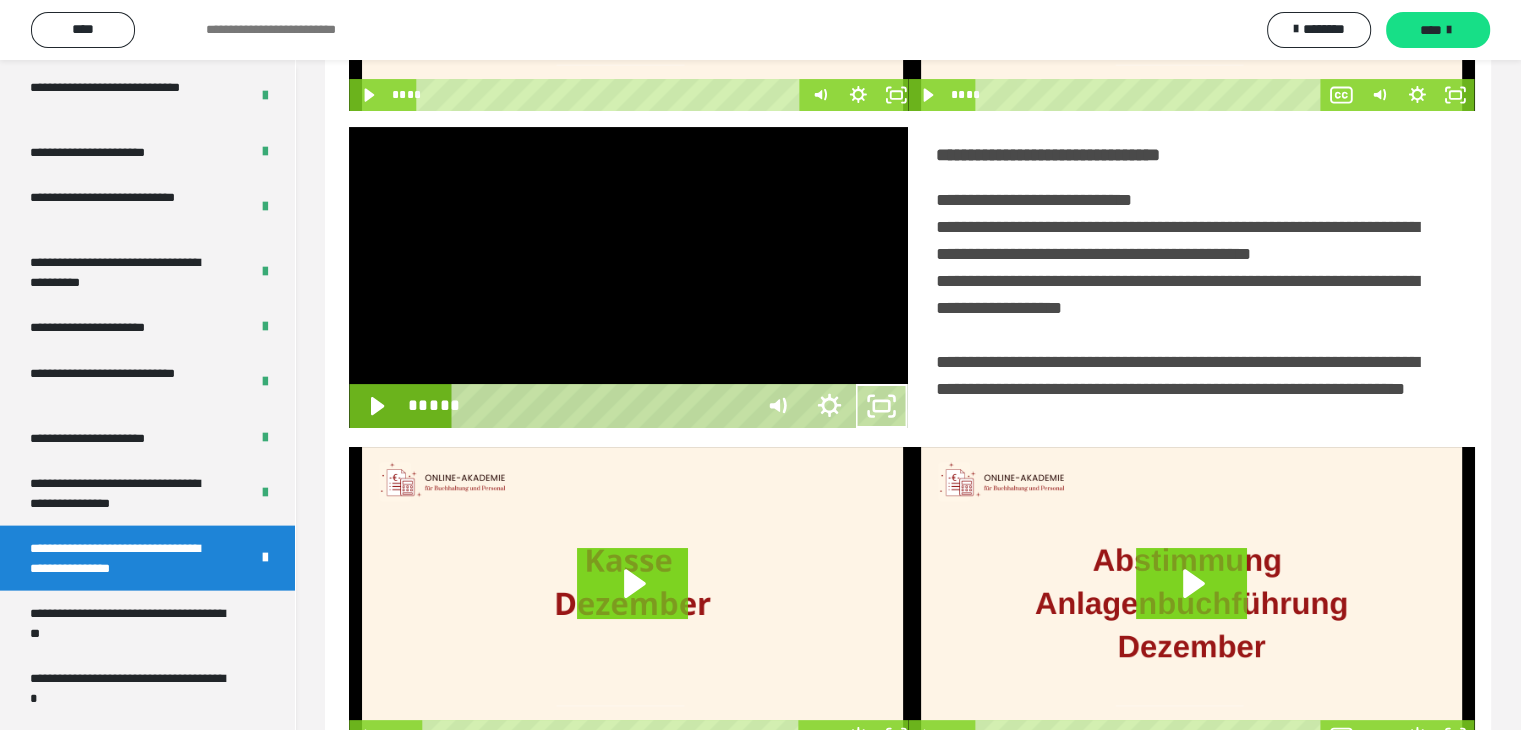 scroll, scrollTop: 4180, scrollLeft: 0, axis: vertical 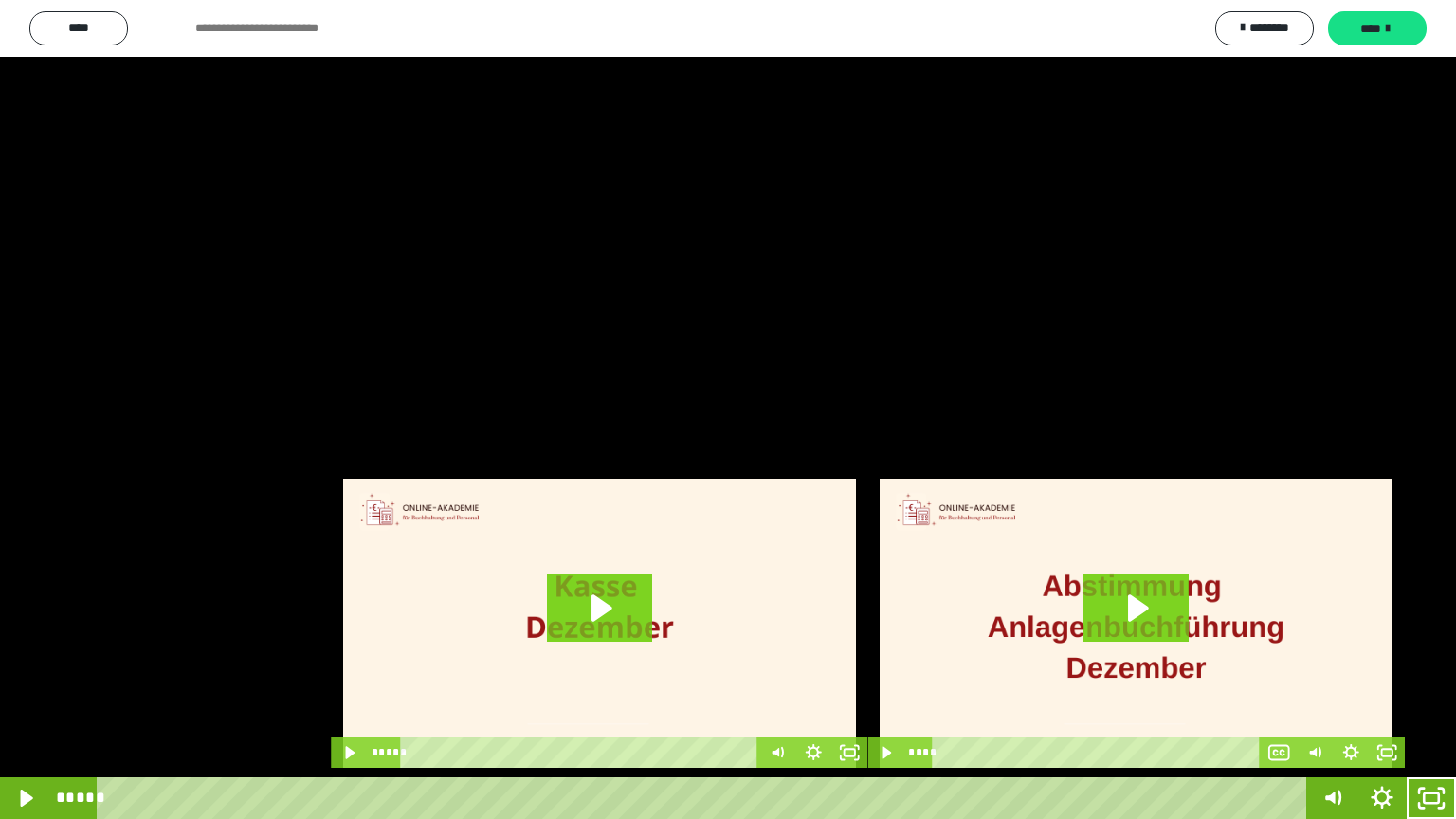 drag, startPoint x: 1035, startPoint y: 421, endPoint x: 1346, endPoint y: 750, distance: 452.7273 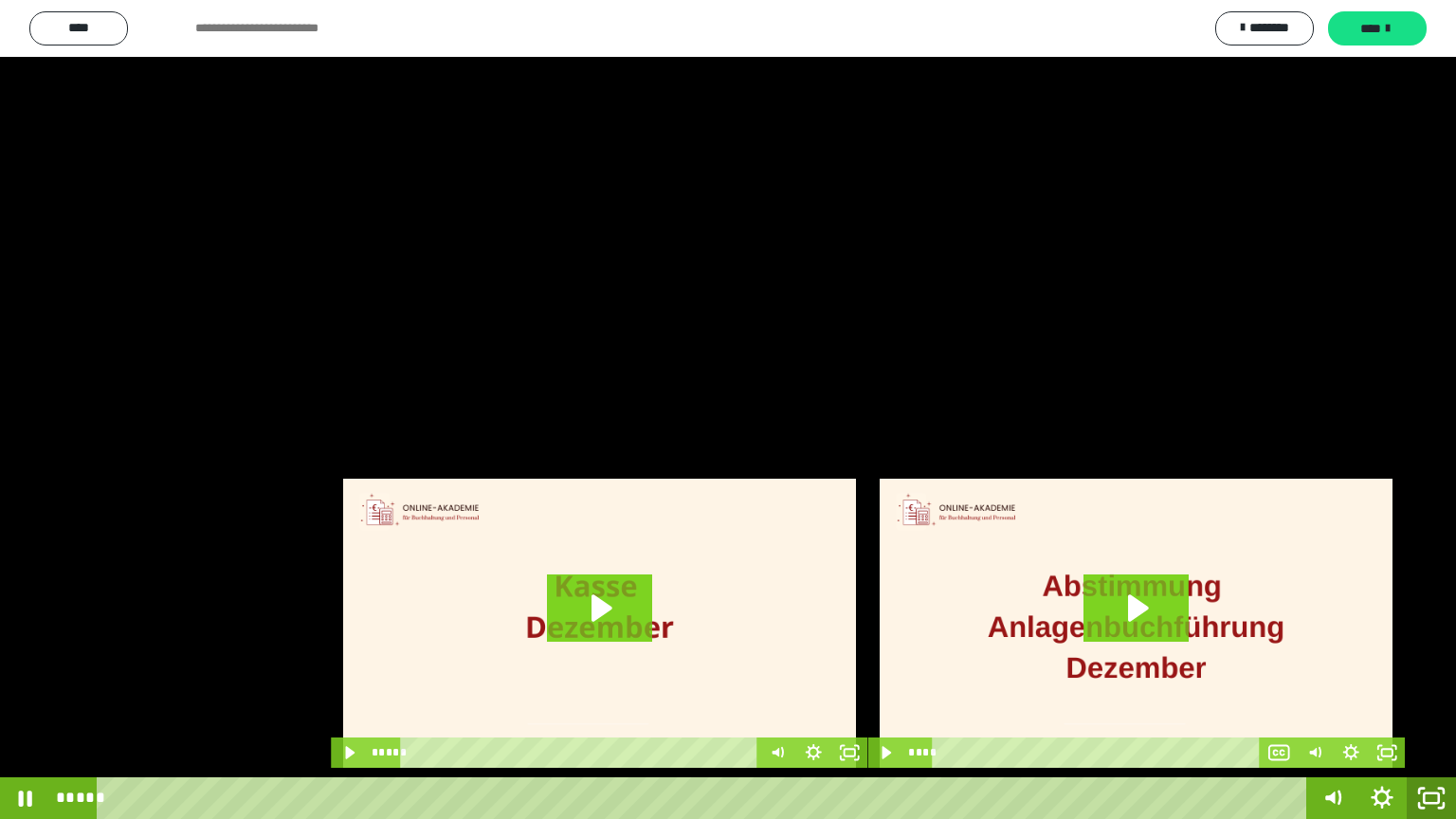 click 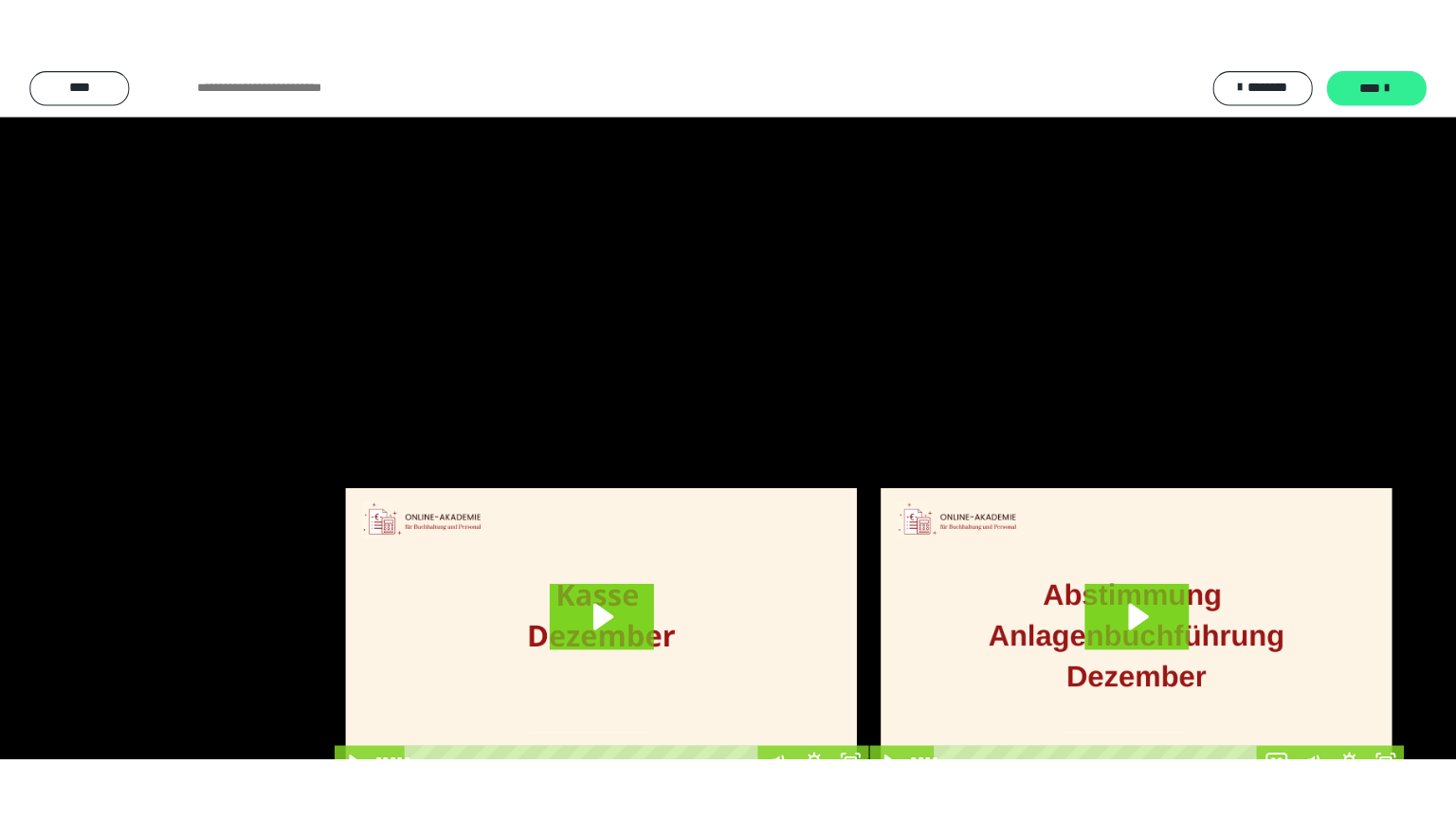 scroll, scrollTop: 4090, scrollLeft: 0, axis: vertical 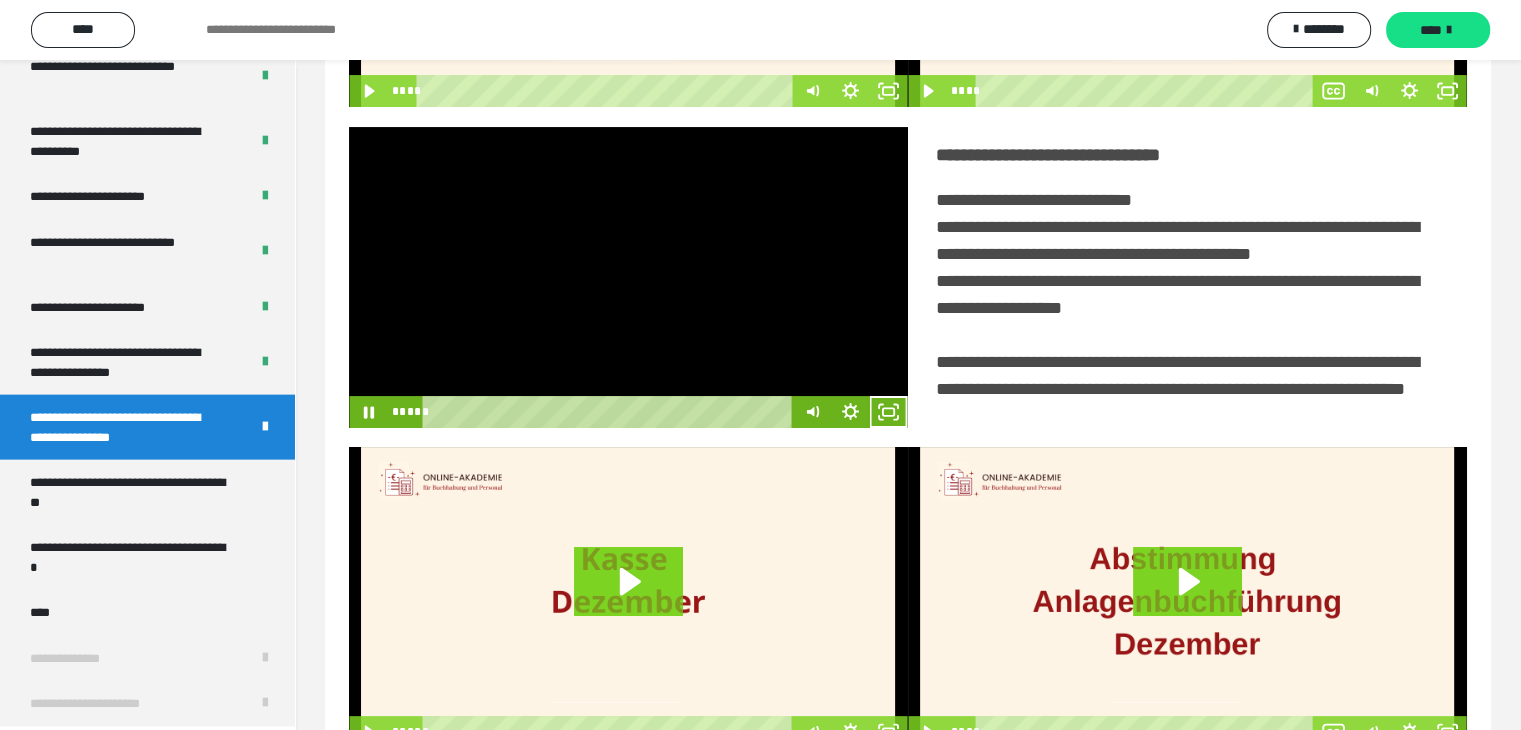 click at bounding box center (628, 277) 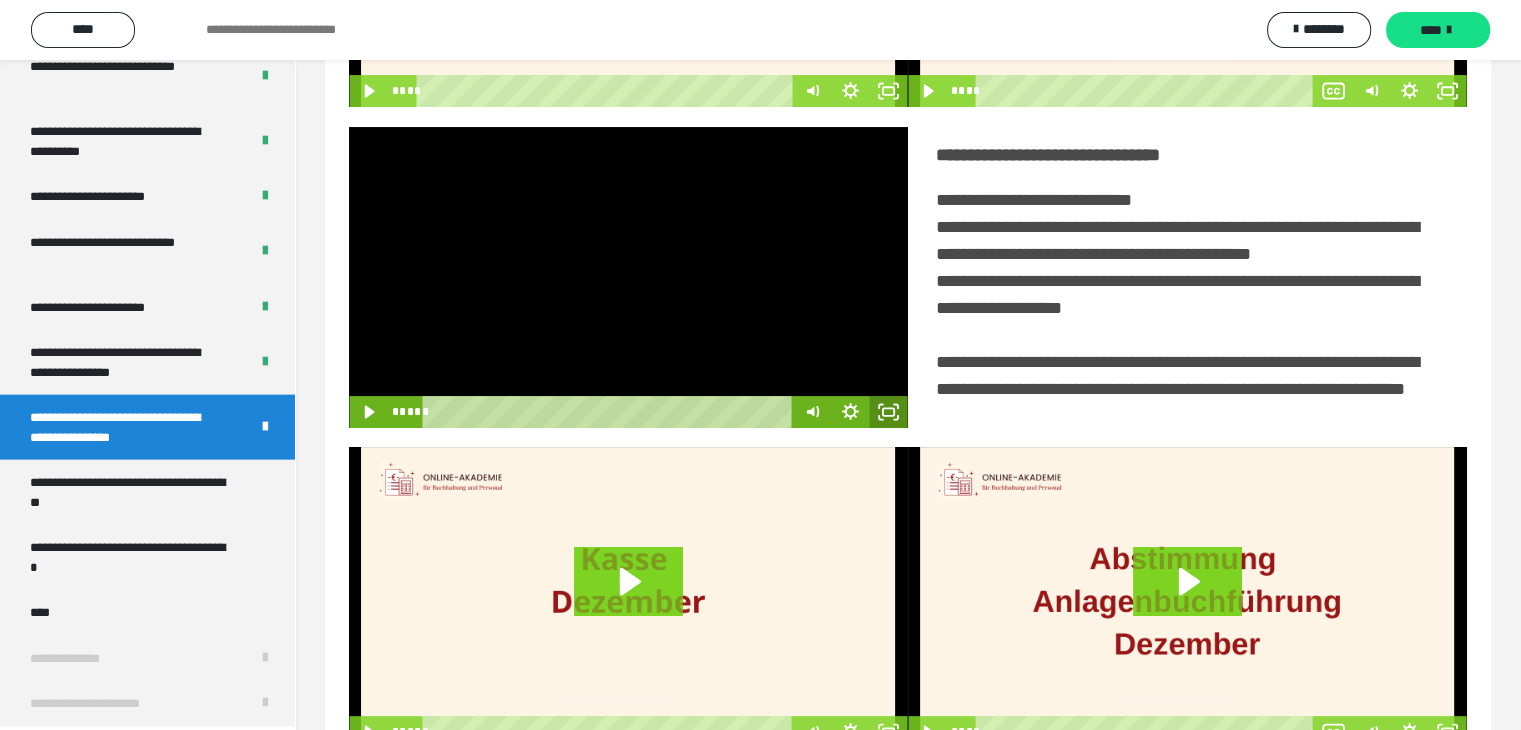 click 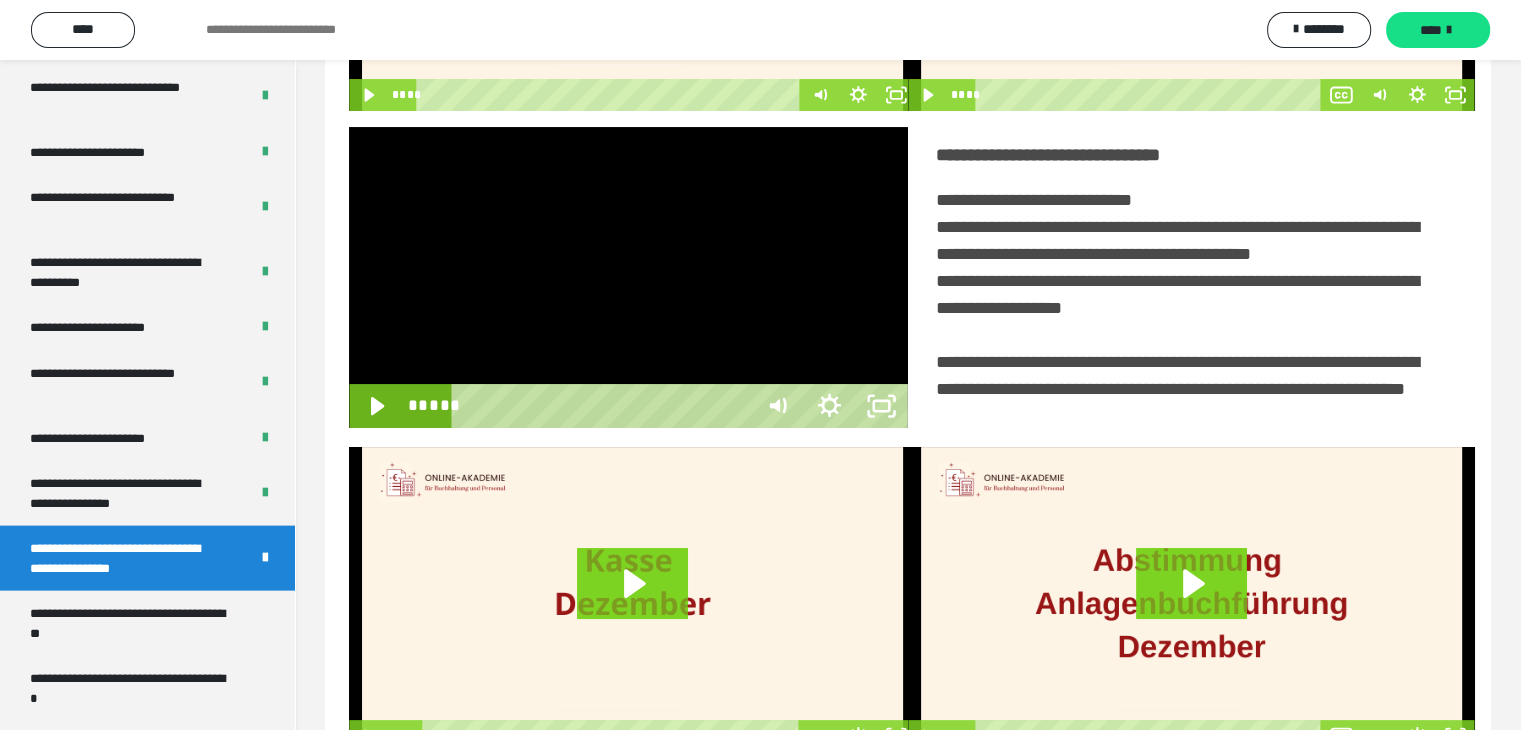 scroll, scrollTop: 4180, scrollLeft: 0, axis: vertical 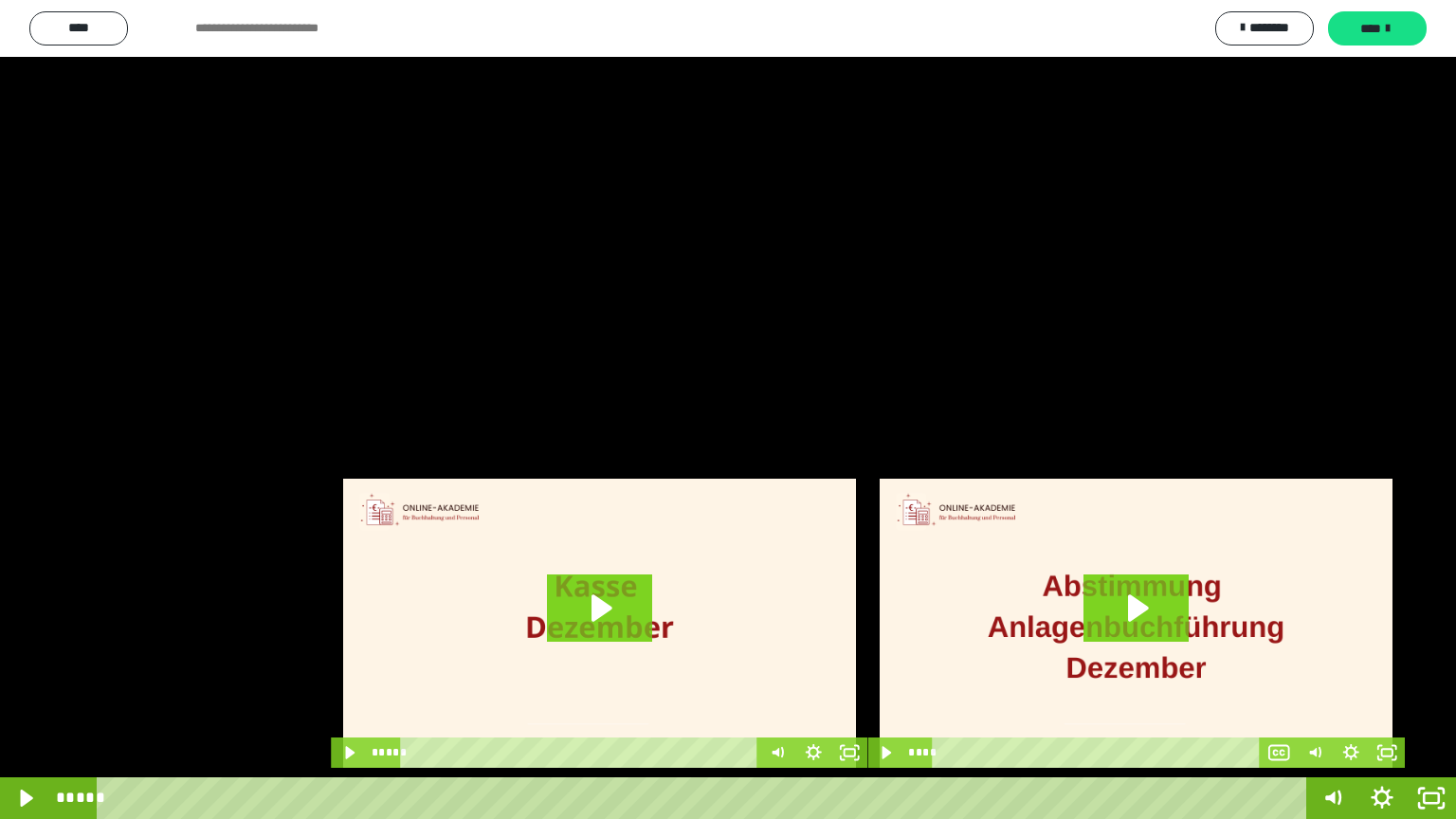 click at bounding box center (728, 410) 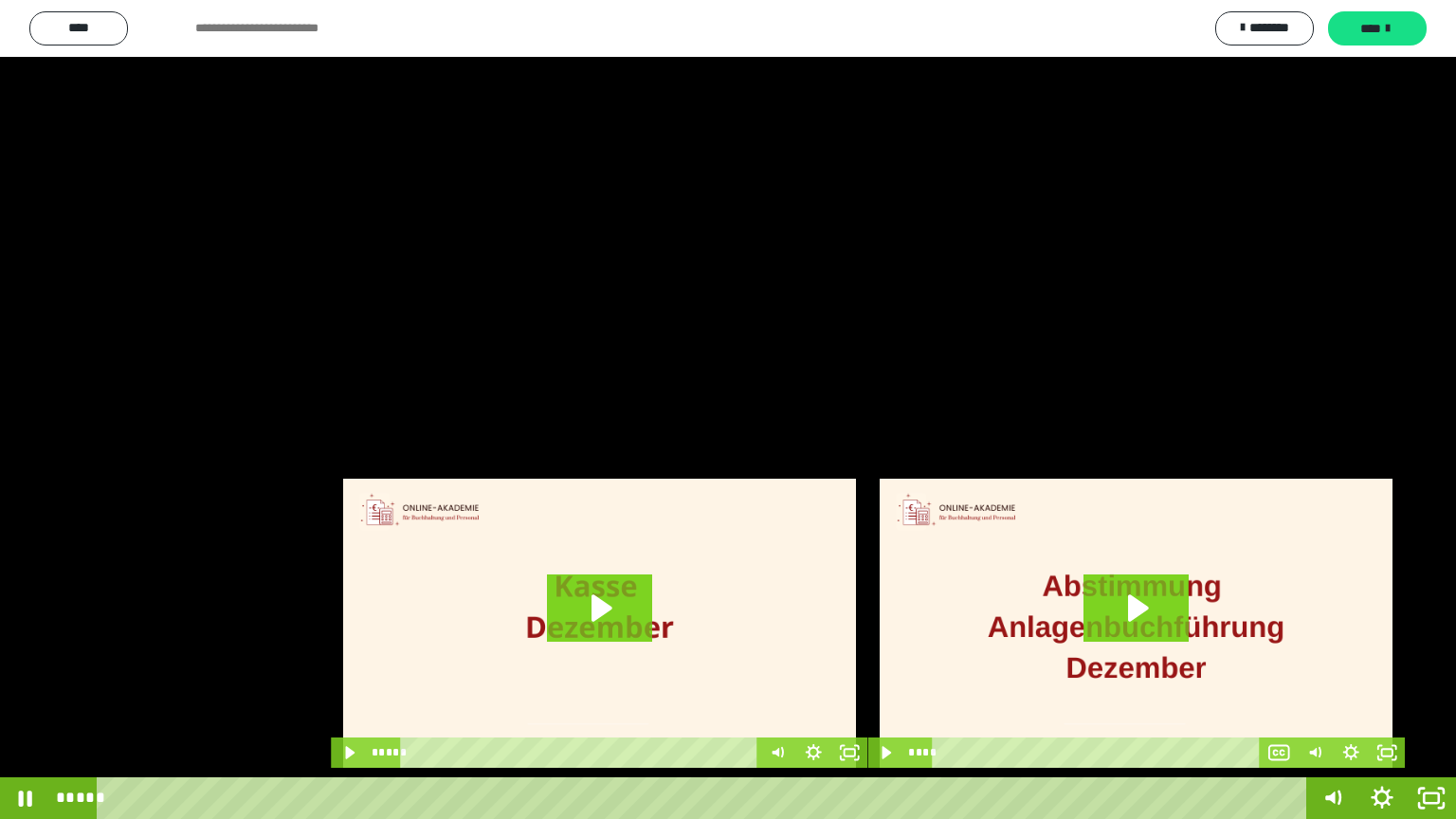 type 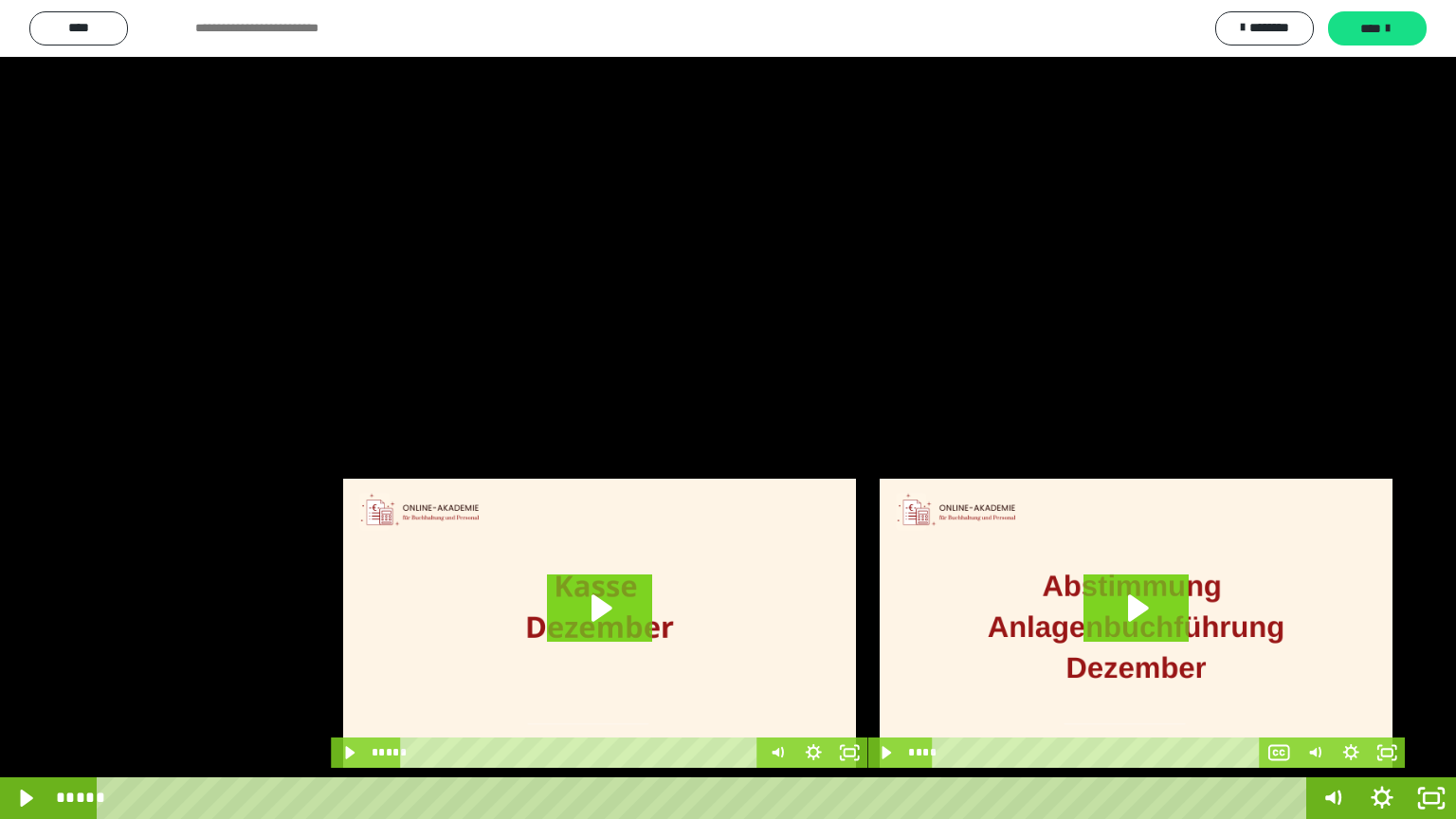 click at bounding box center (728, 410) 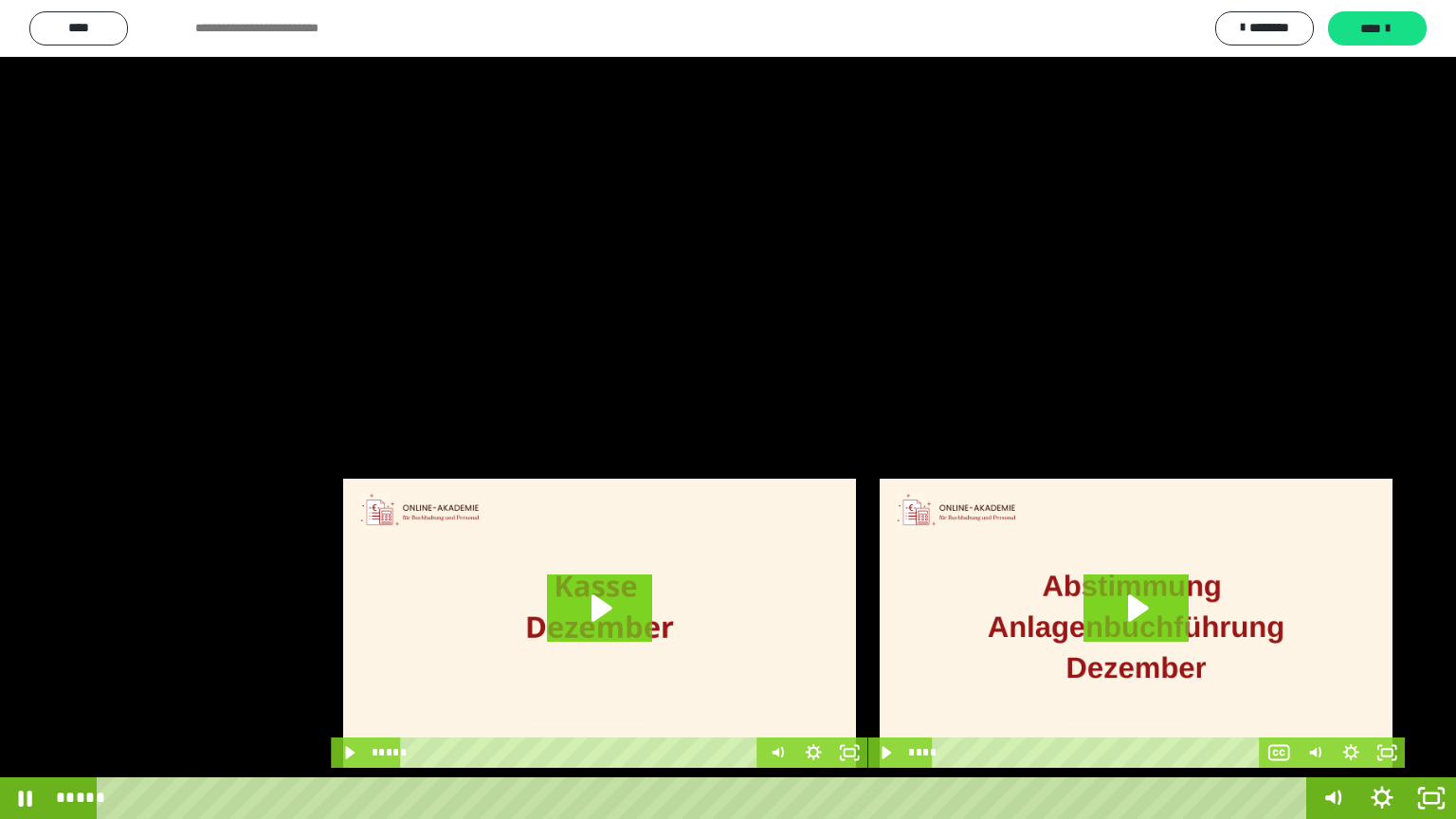 click at bounding box center [728, 410] 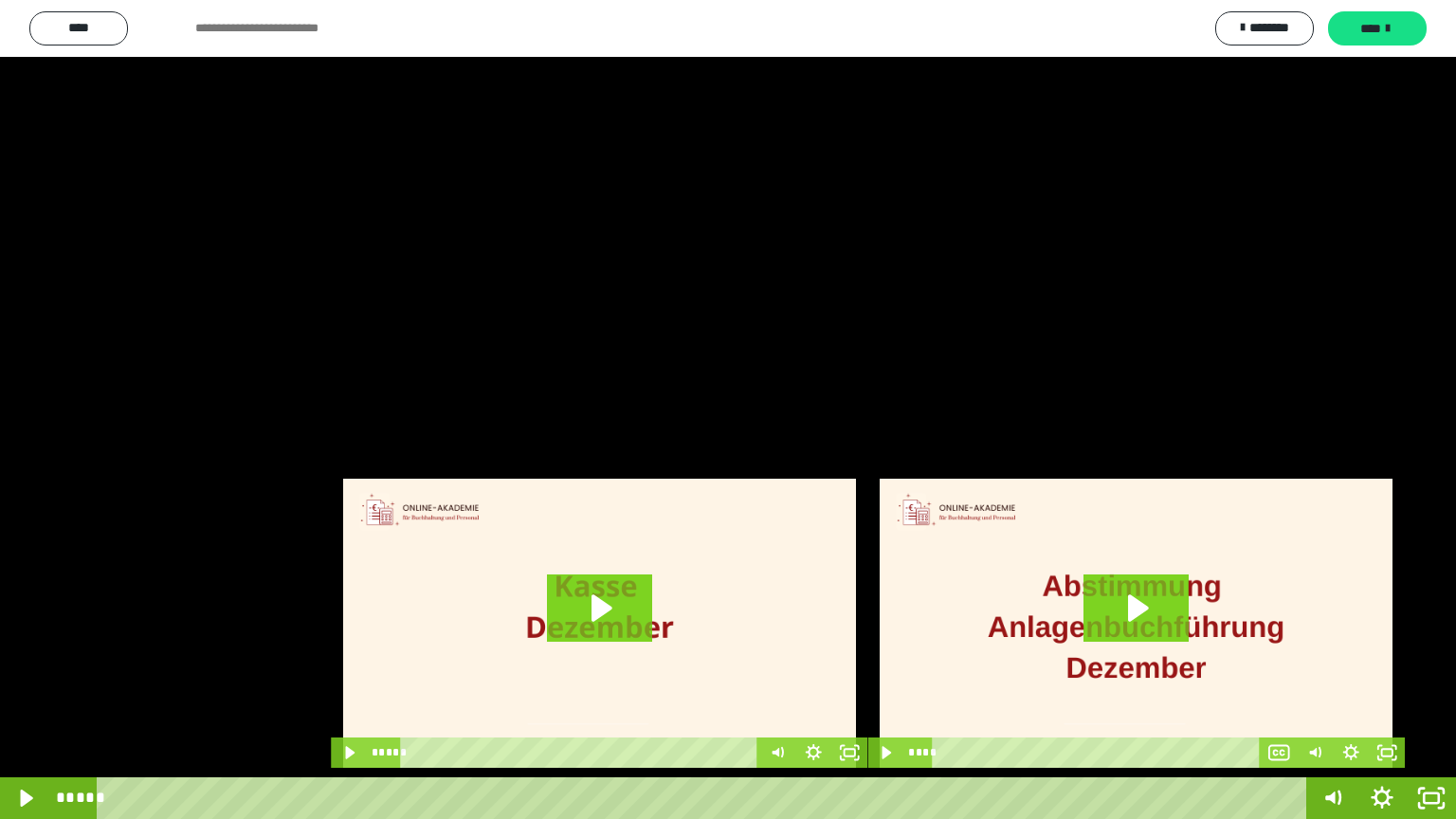 click at bounding box center (728, 410) 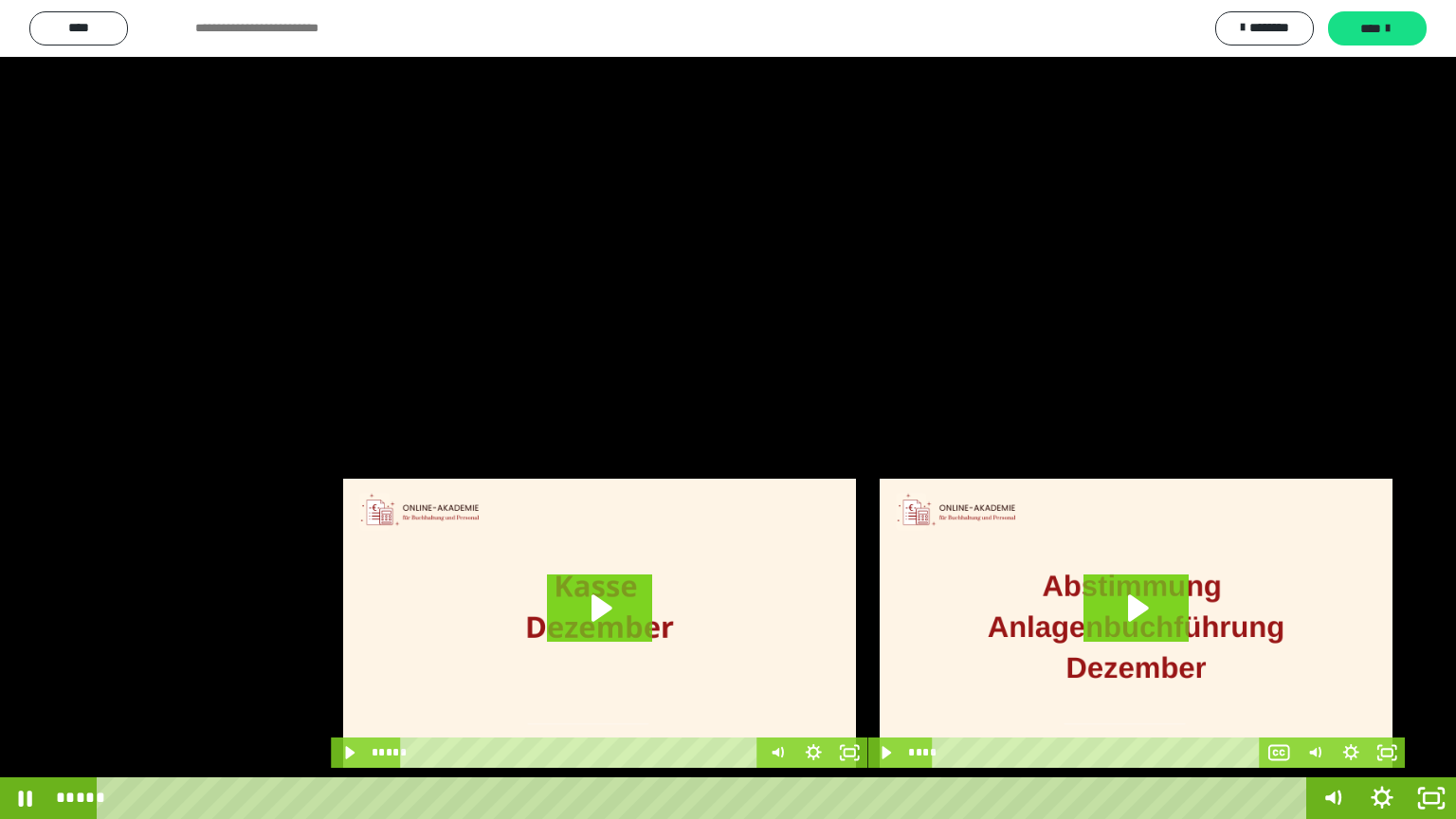 click at bounding box center [728, 410] 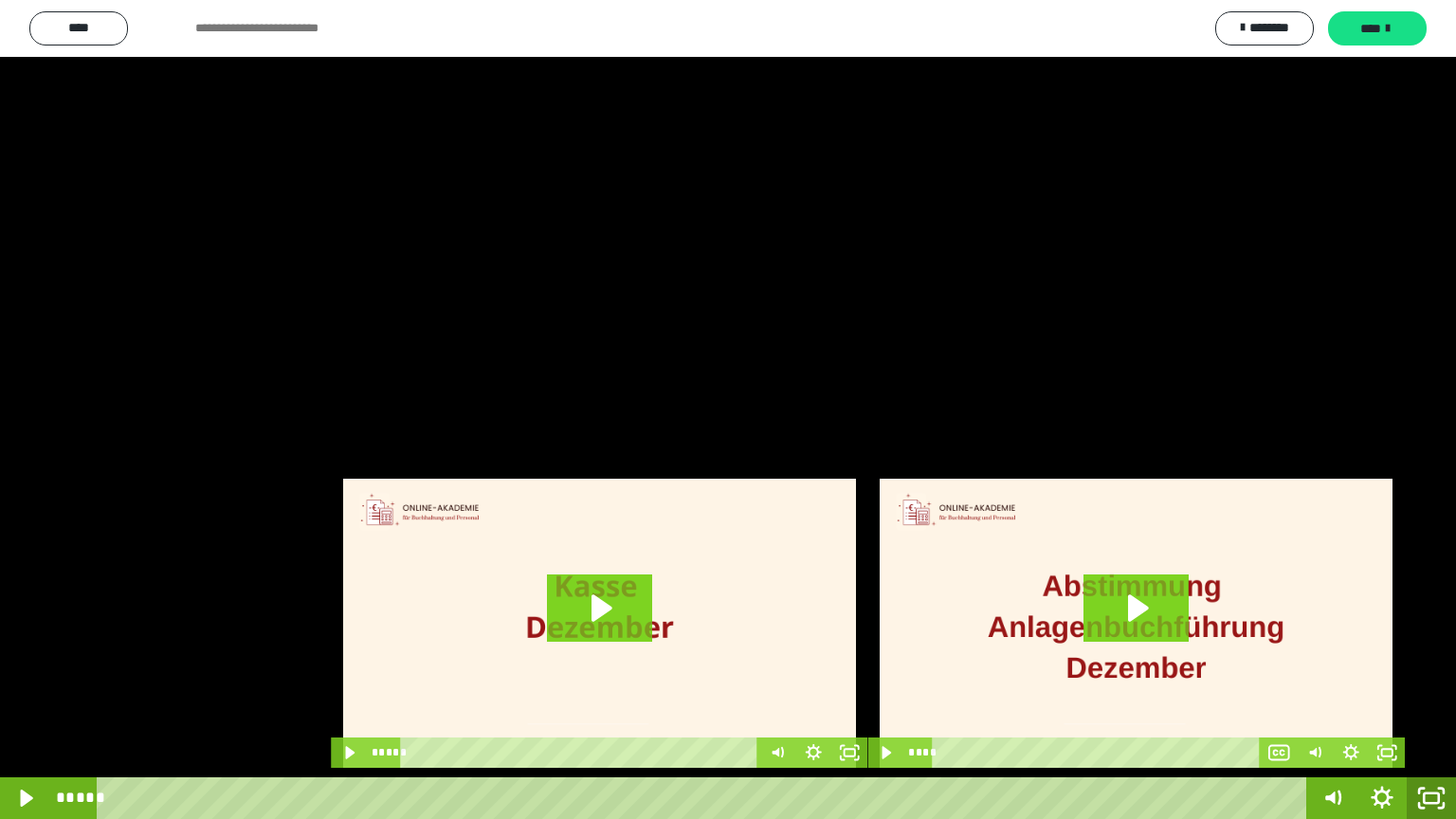 click 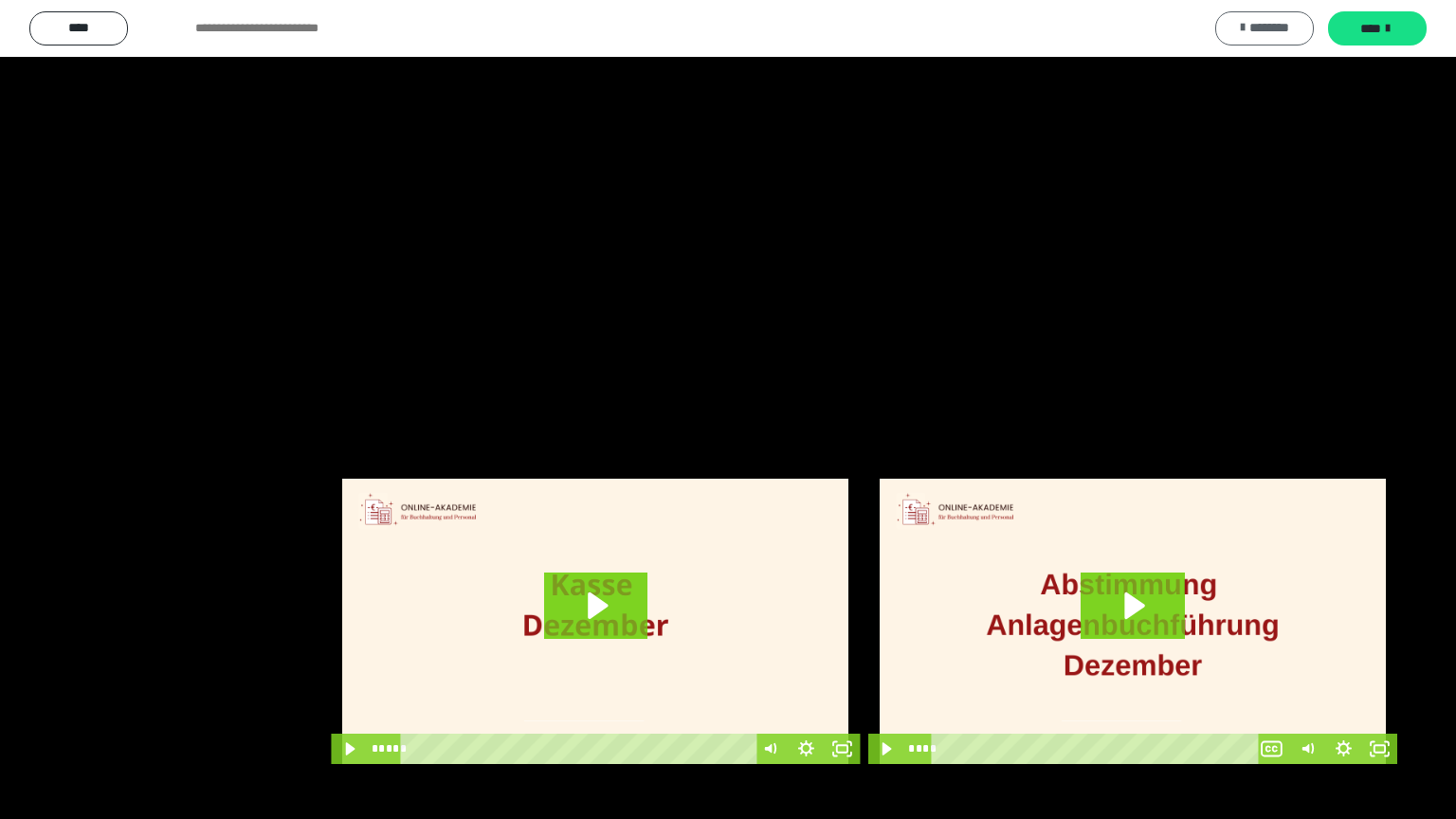 scroll, scrollTop: 4090, scrollLeft: 0, axis: vertical 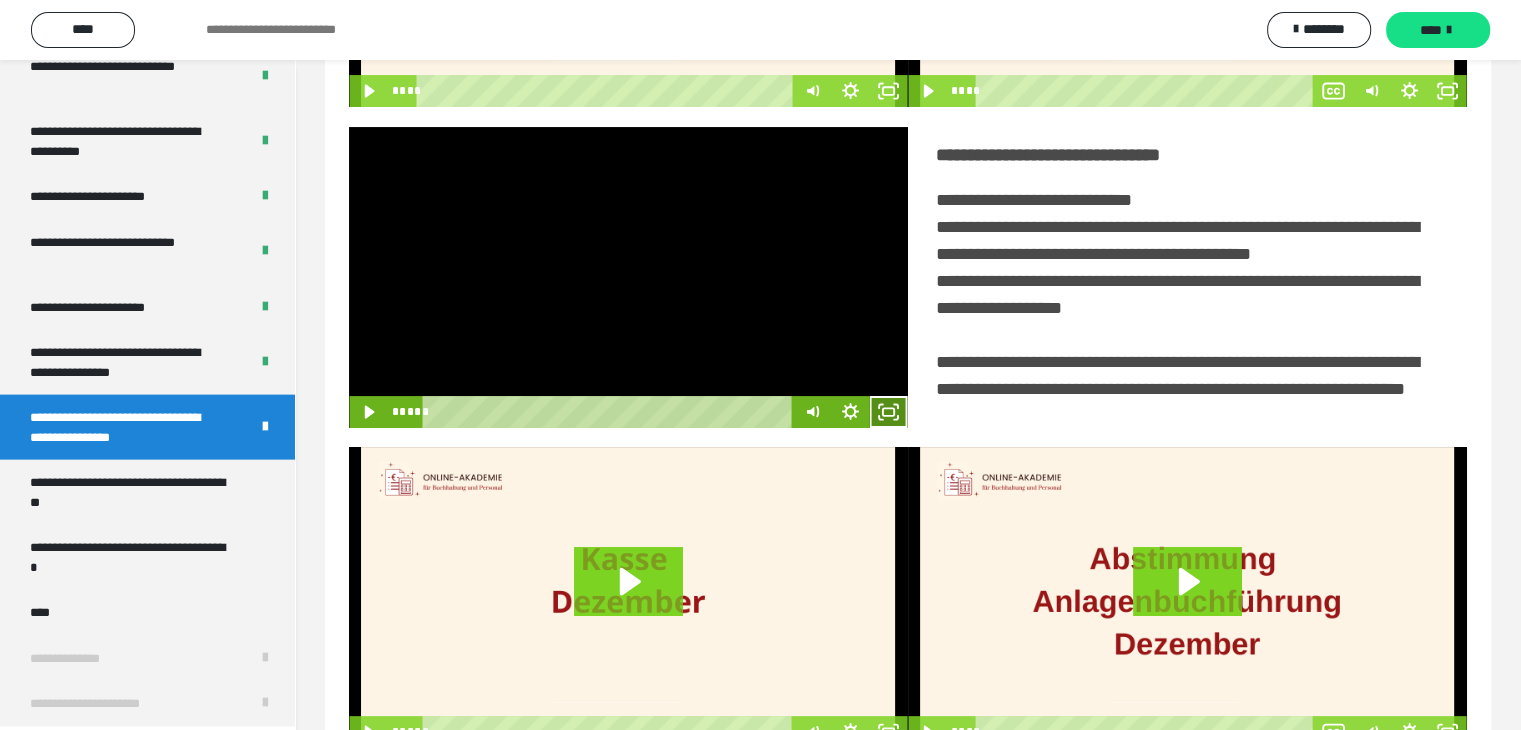 click 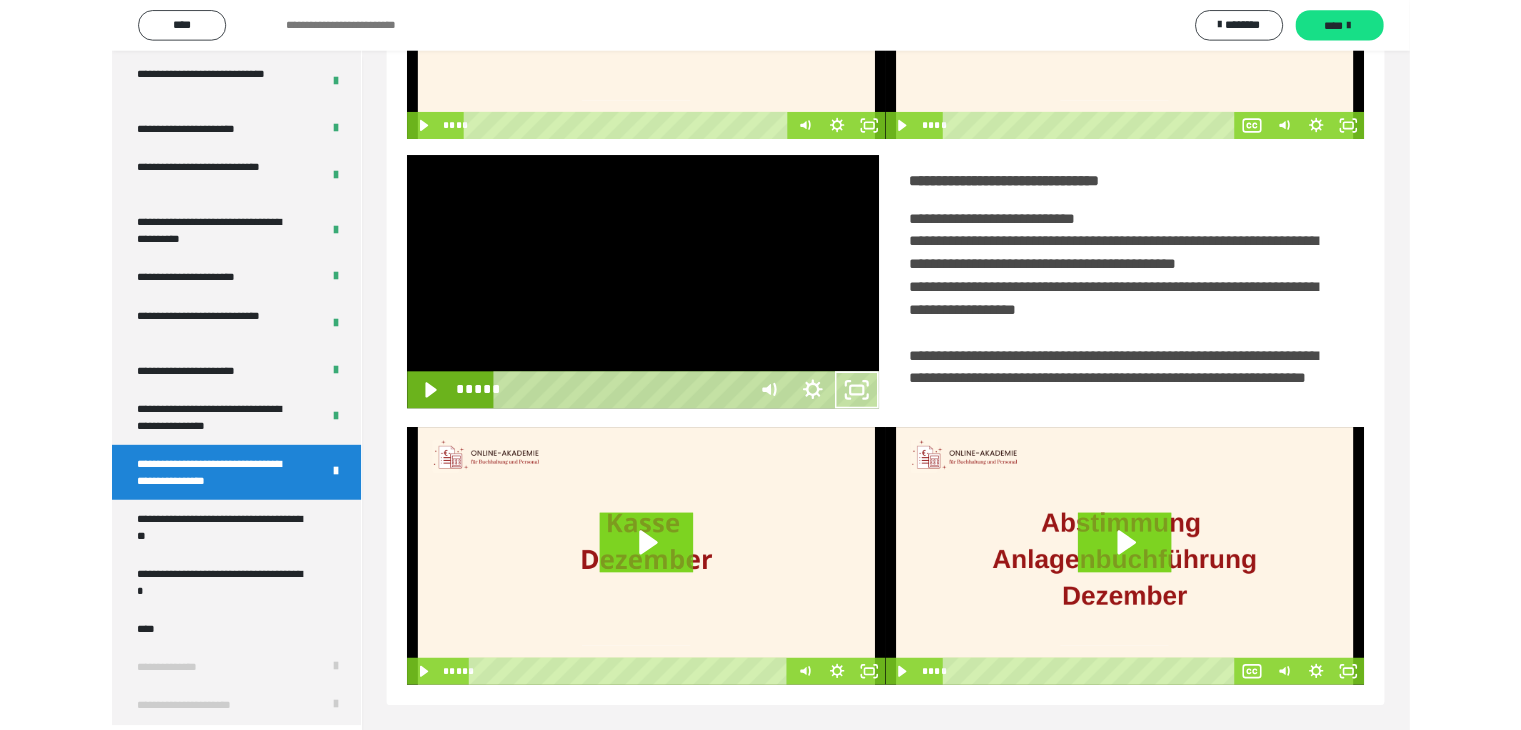 scroll, scrollTop: 4180, scrollLeft: 0, axis: vertical 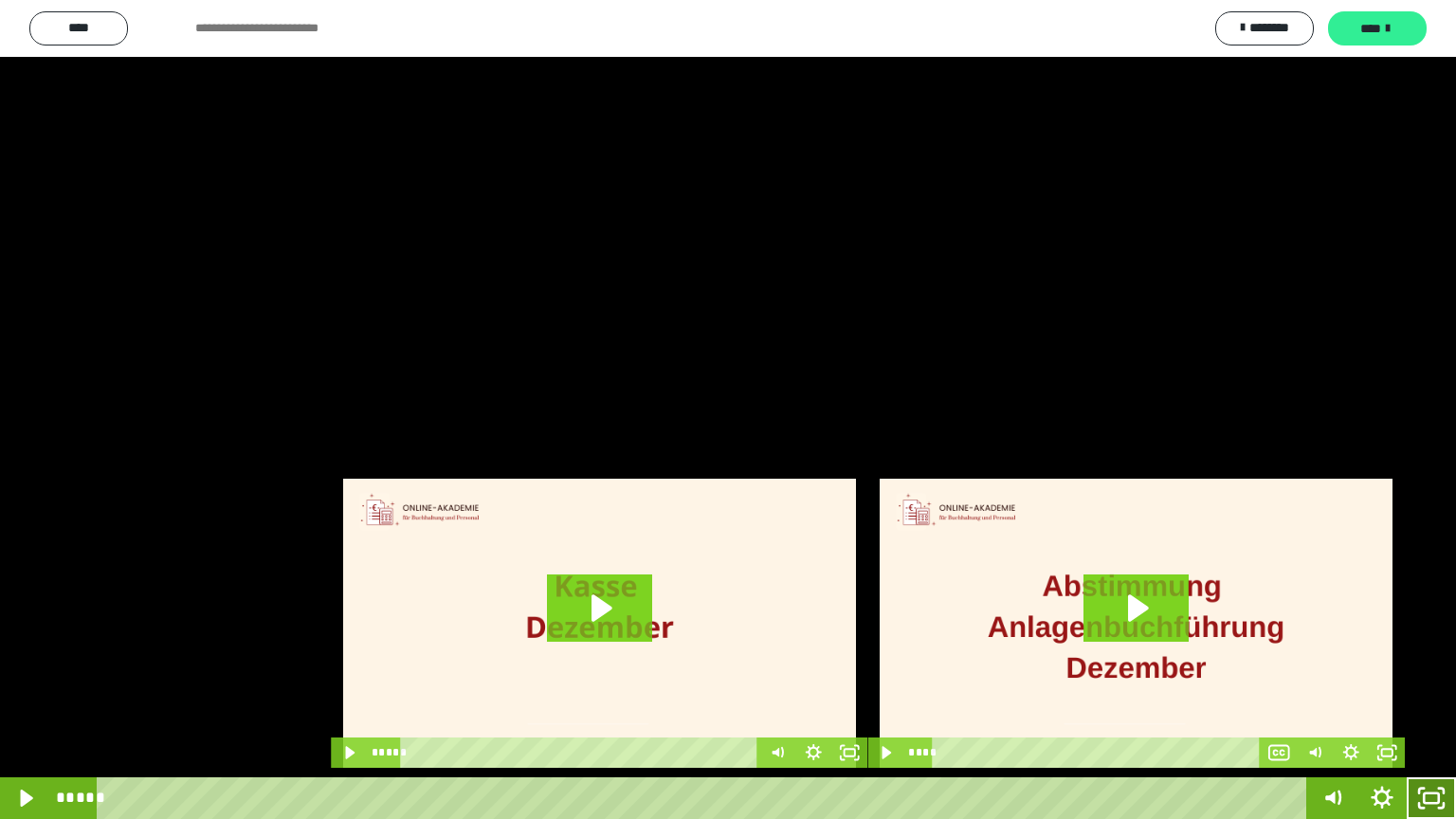 click 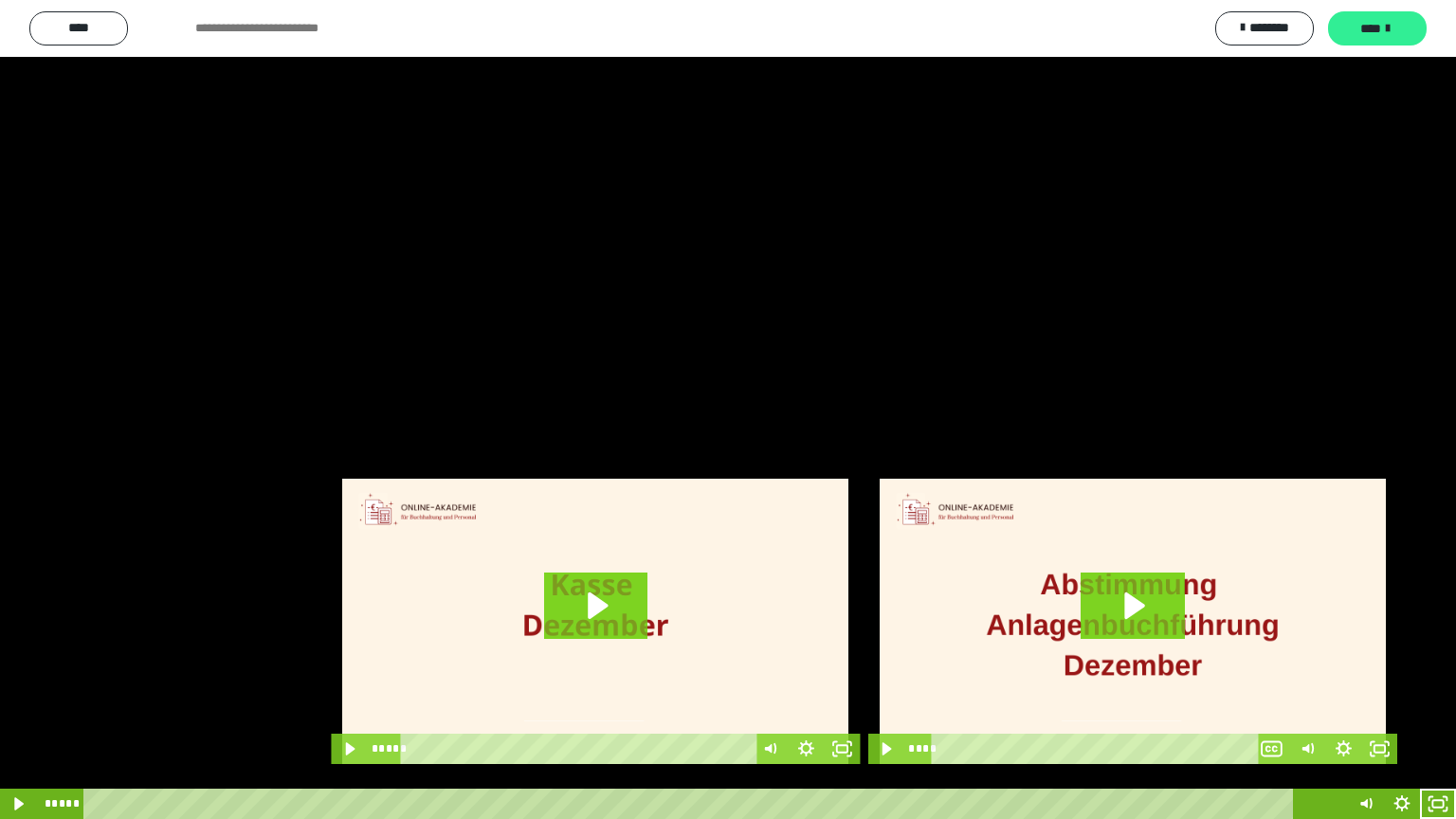 scroll, scrollTop: 4090, scrollLeft: 0, axis: vertical 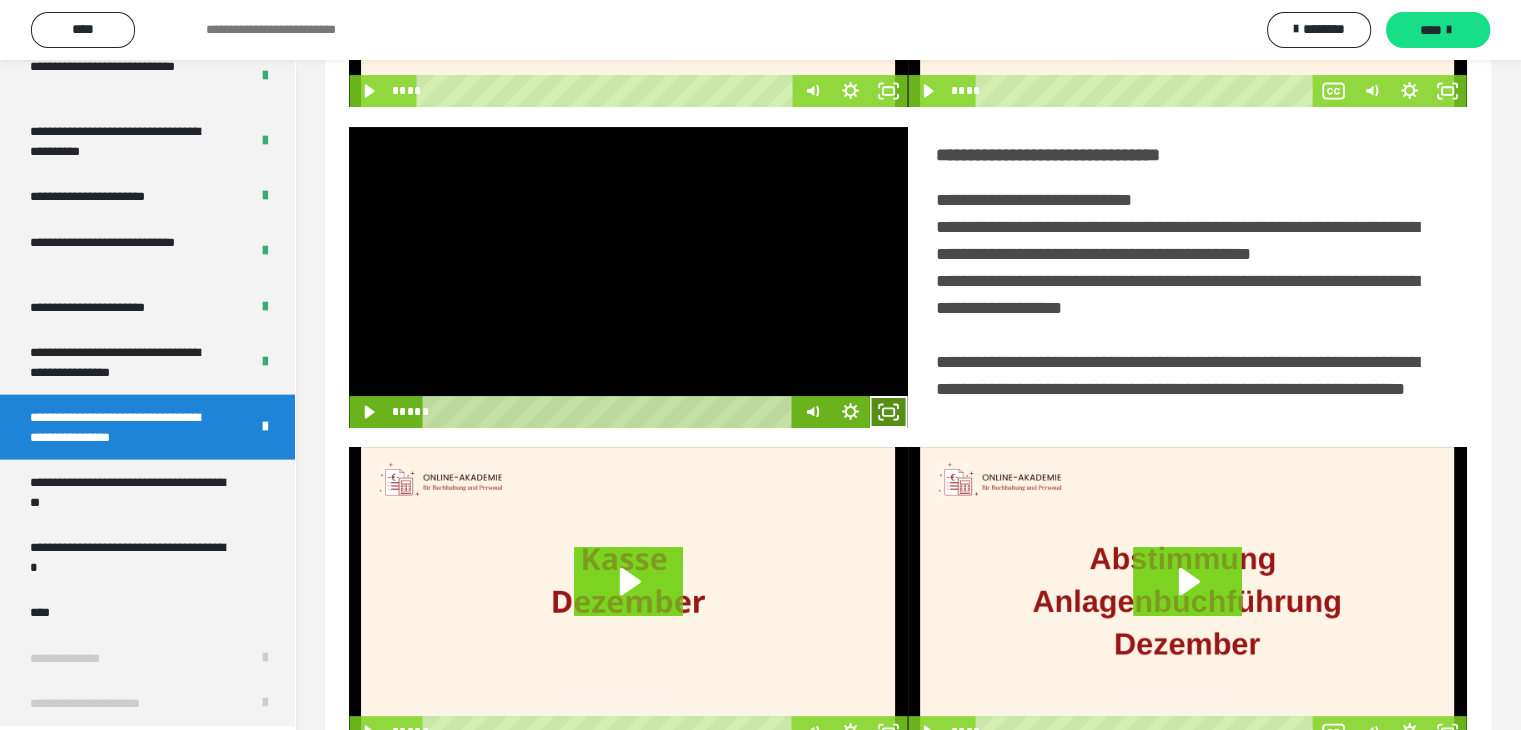 click 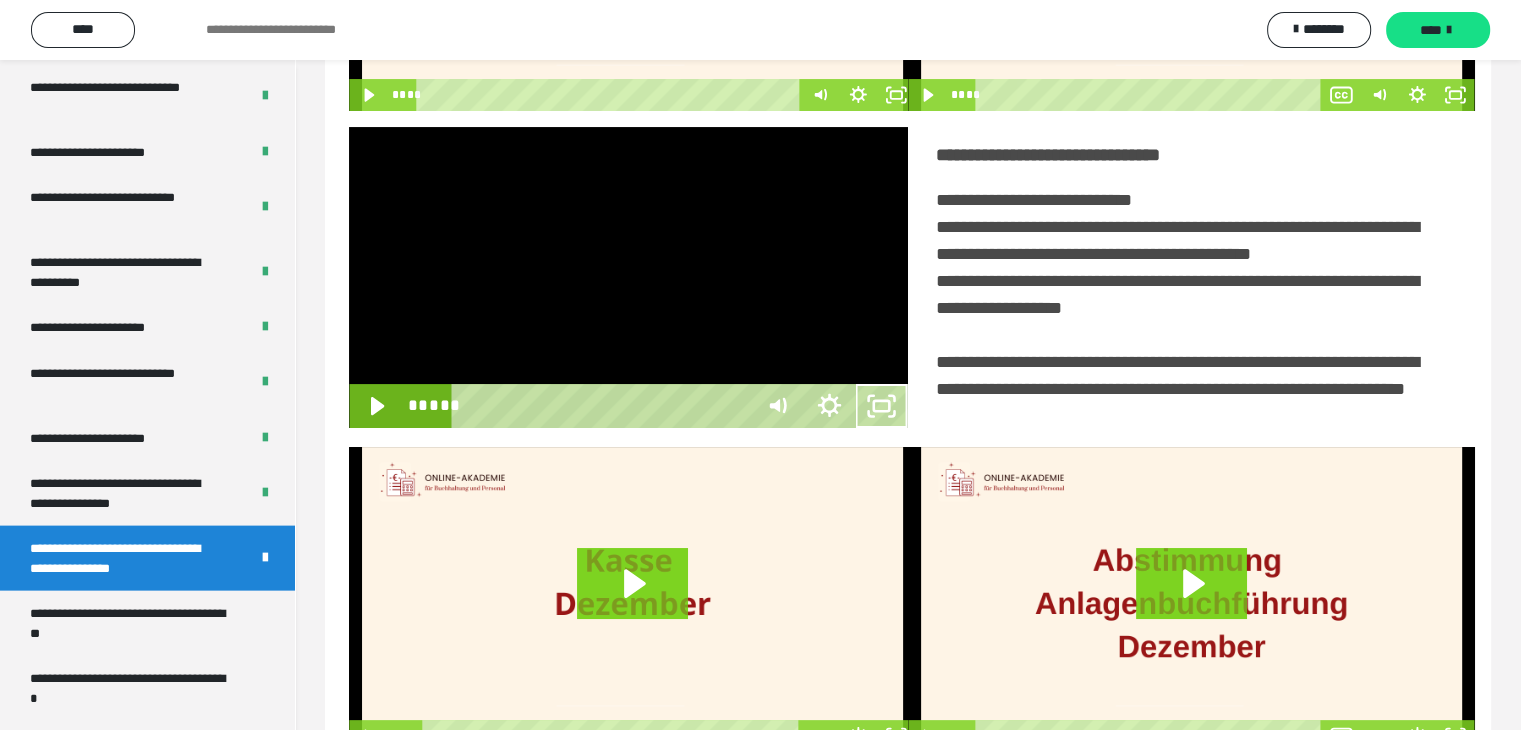 scroll, scrollTop: 4180, scrollLeft: 0, axis: vertical 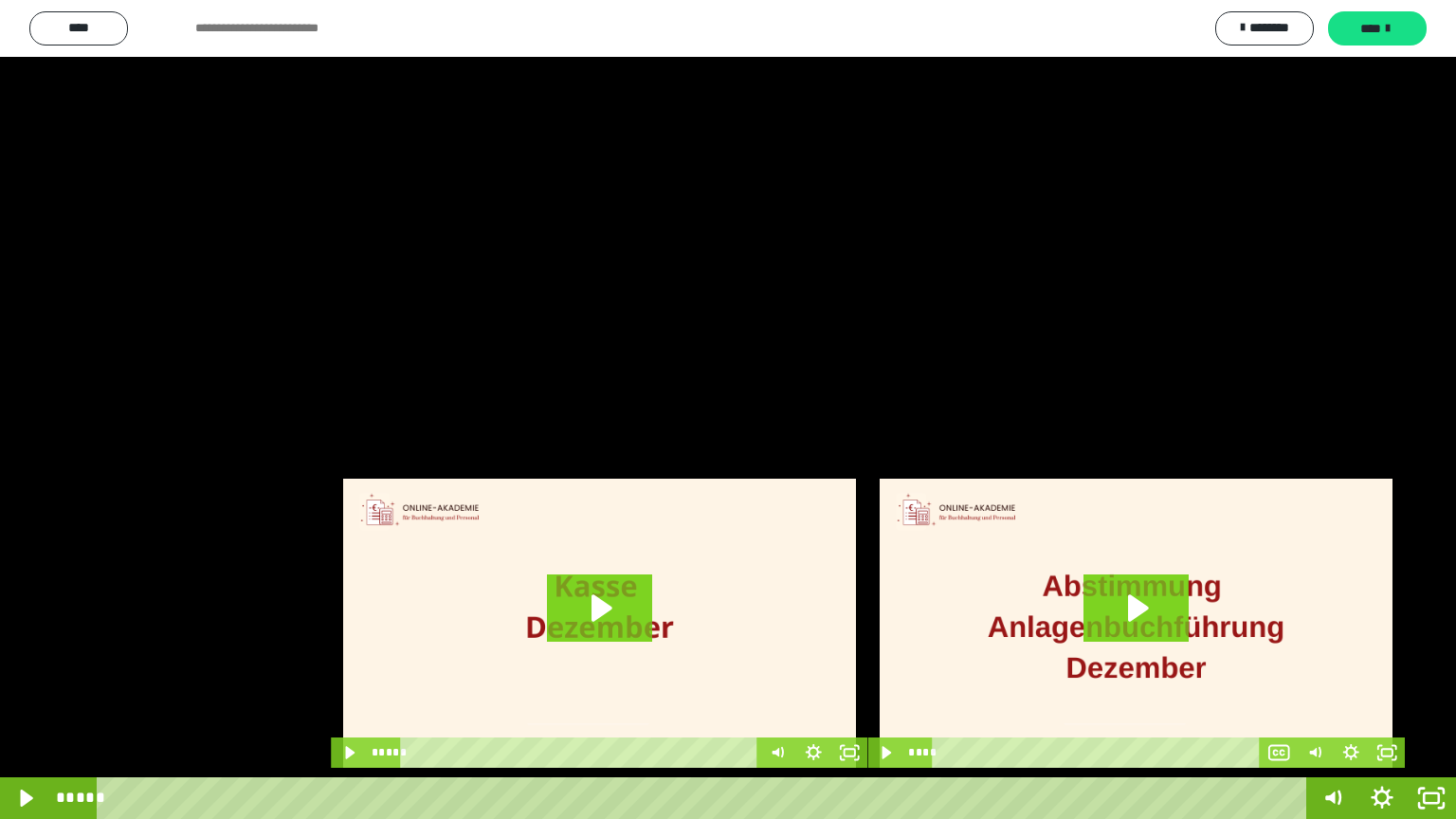 click at bounding box center (728, 410) 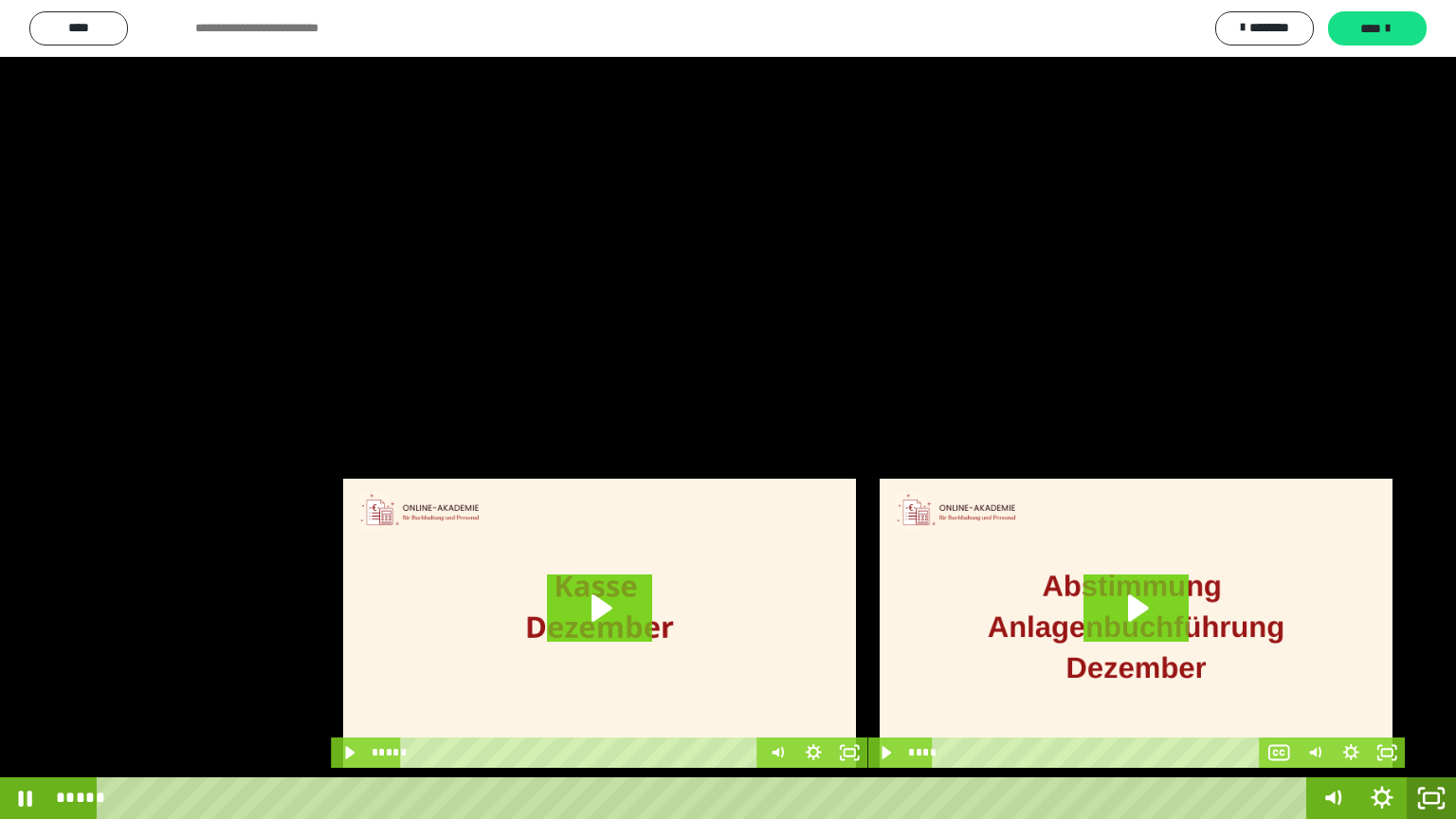 click 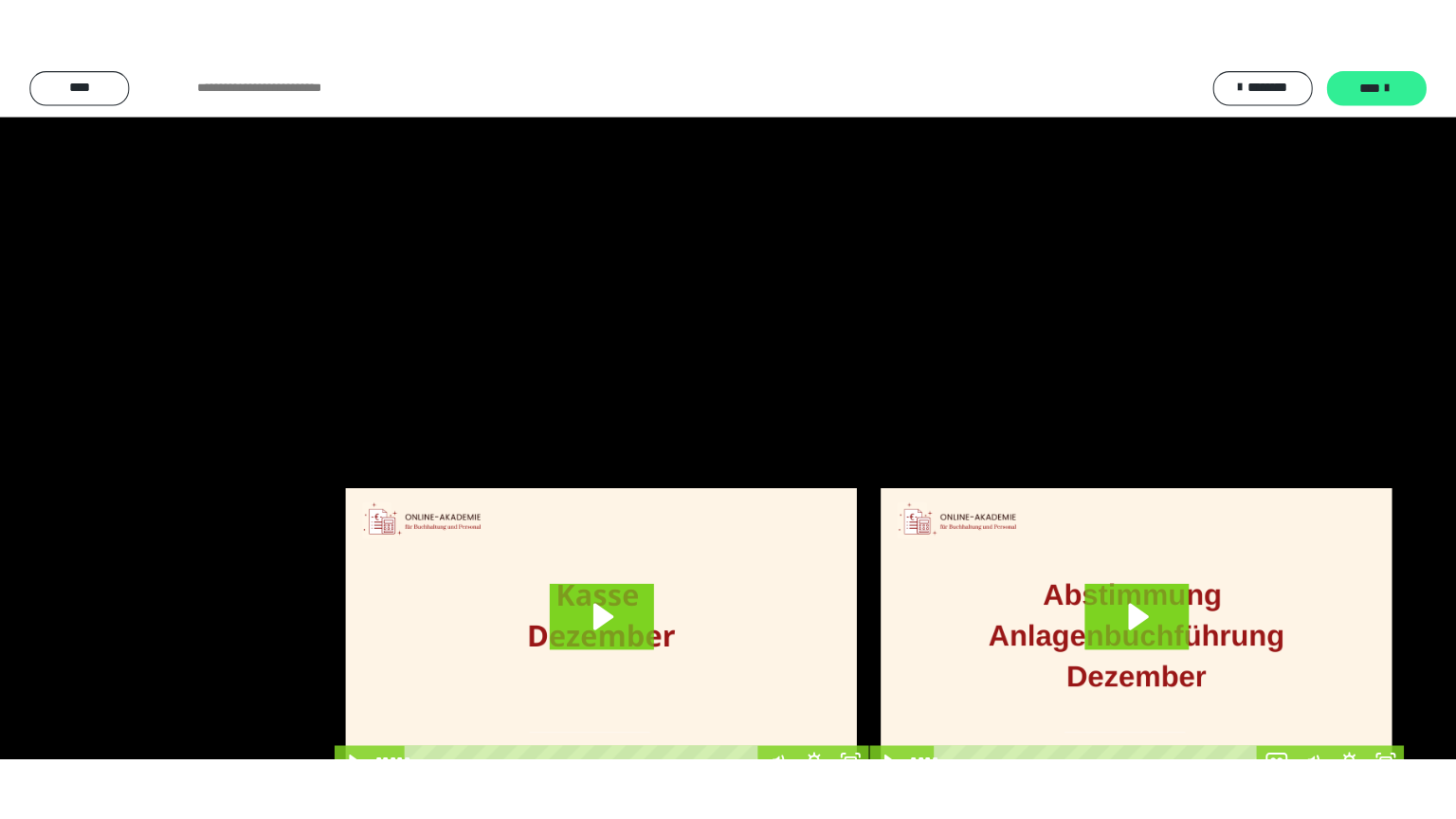 scroll, scrollTop: 4090, scrollLeft: 0, axis: vertical 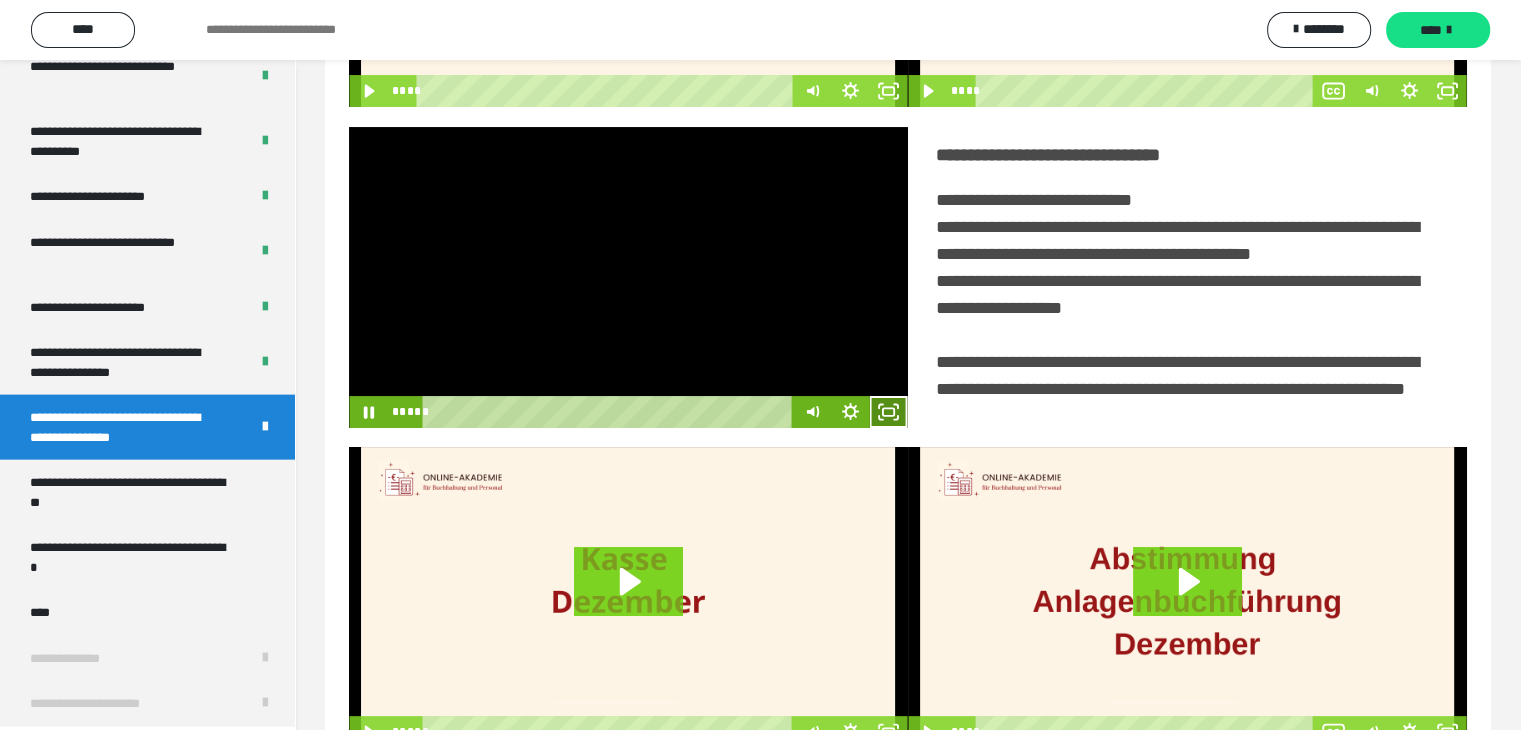 click 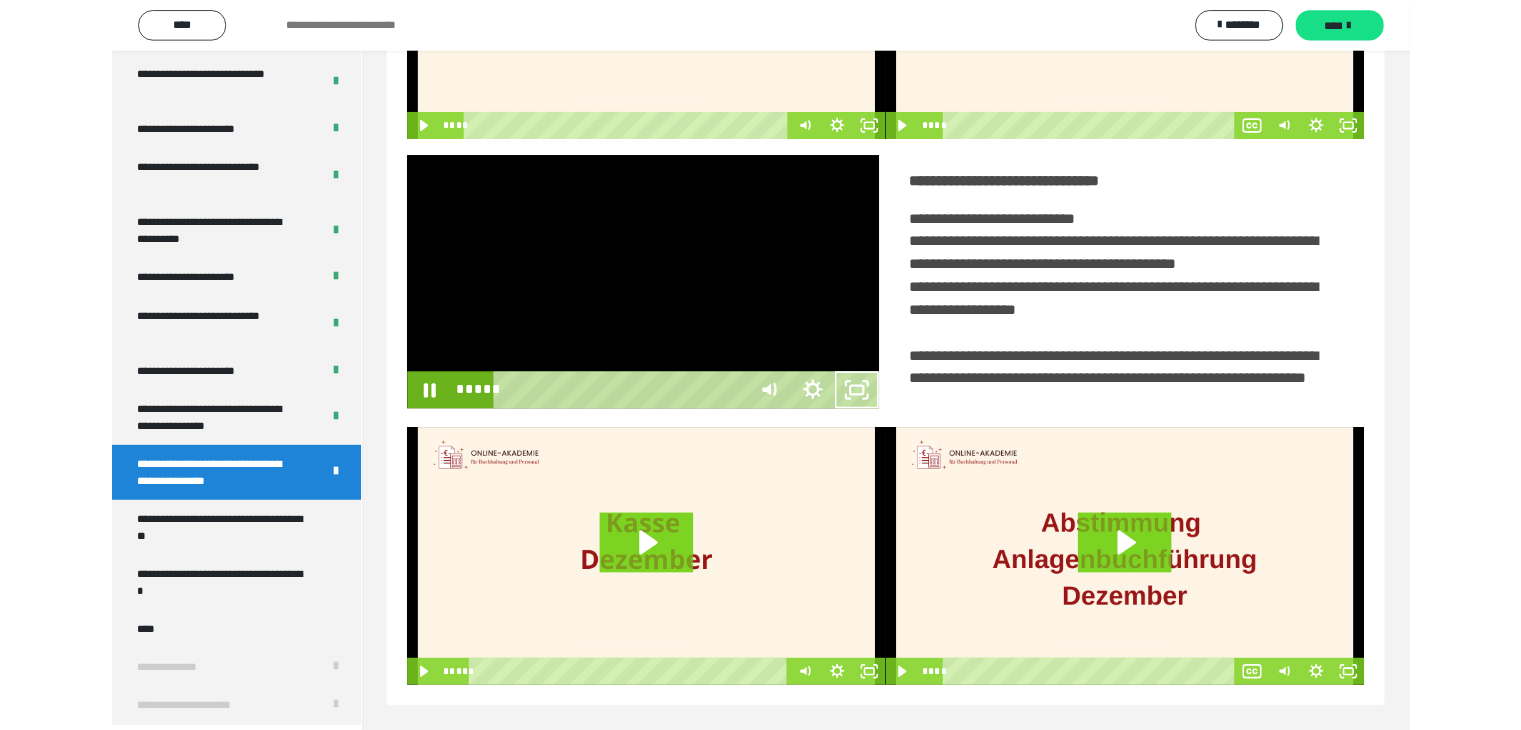 scroll, scrollTop: 4180, scrollLeft: 0, axis: vertical 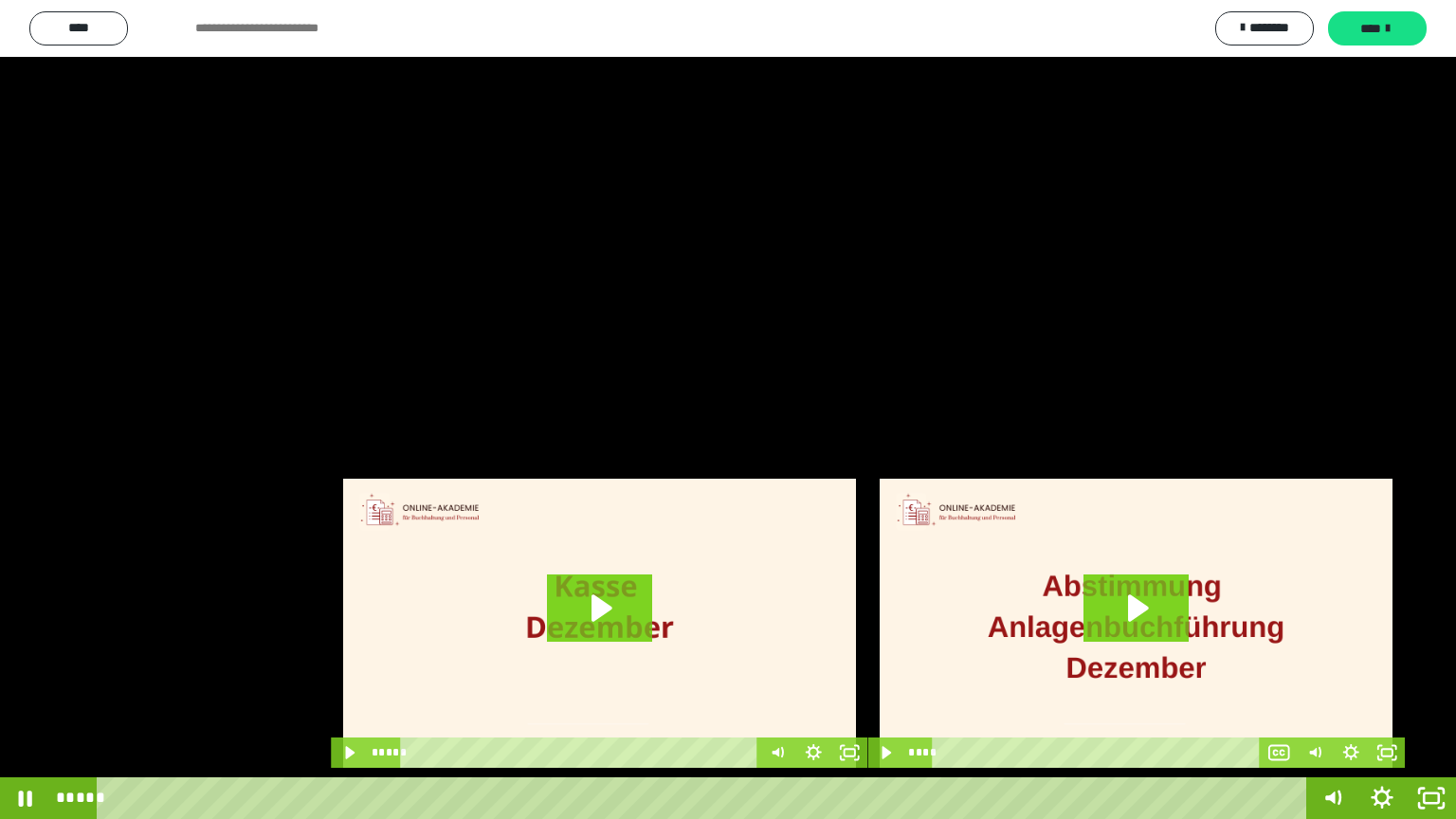 click at bounding box center [728, 410] 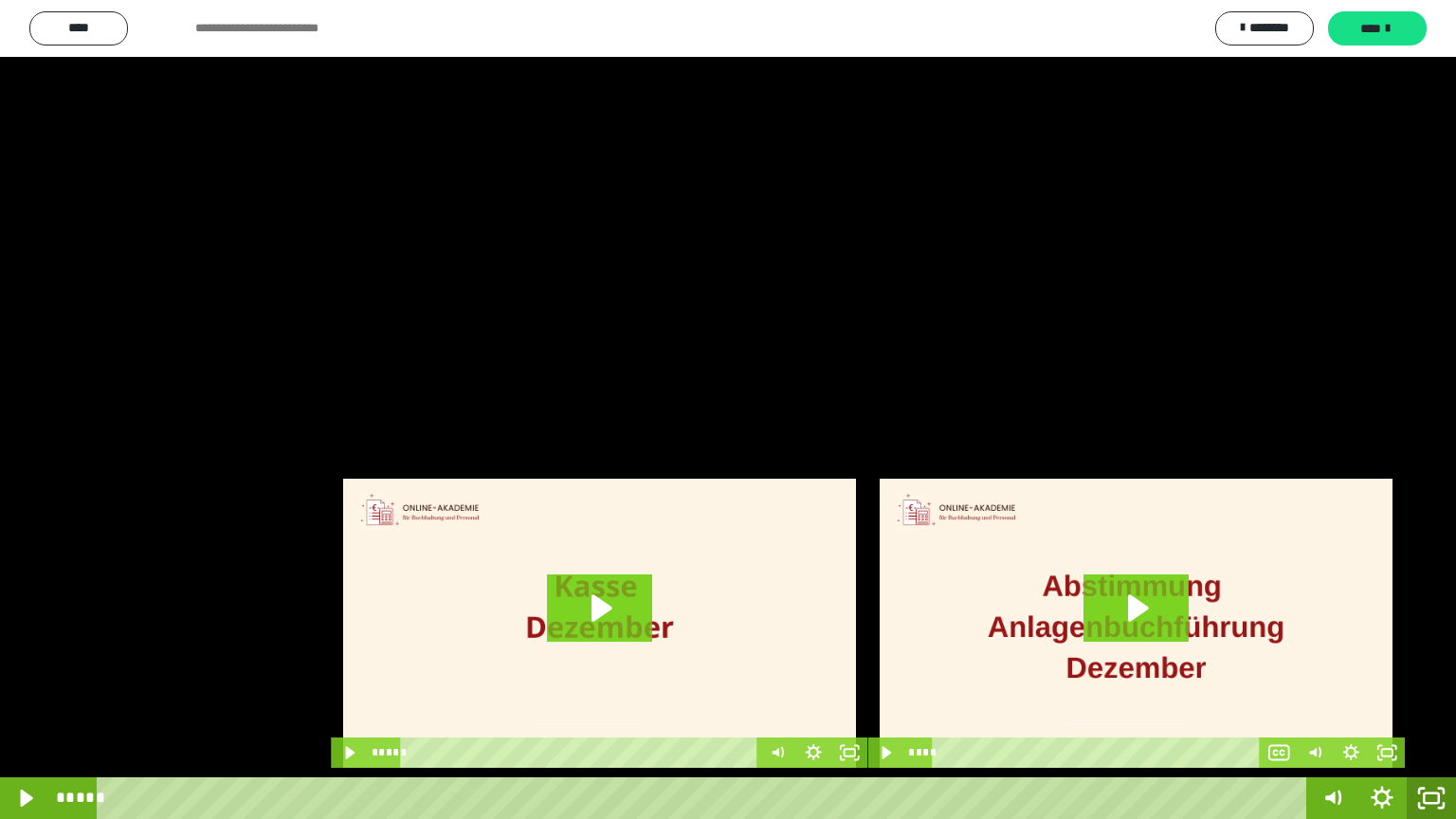 click 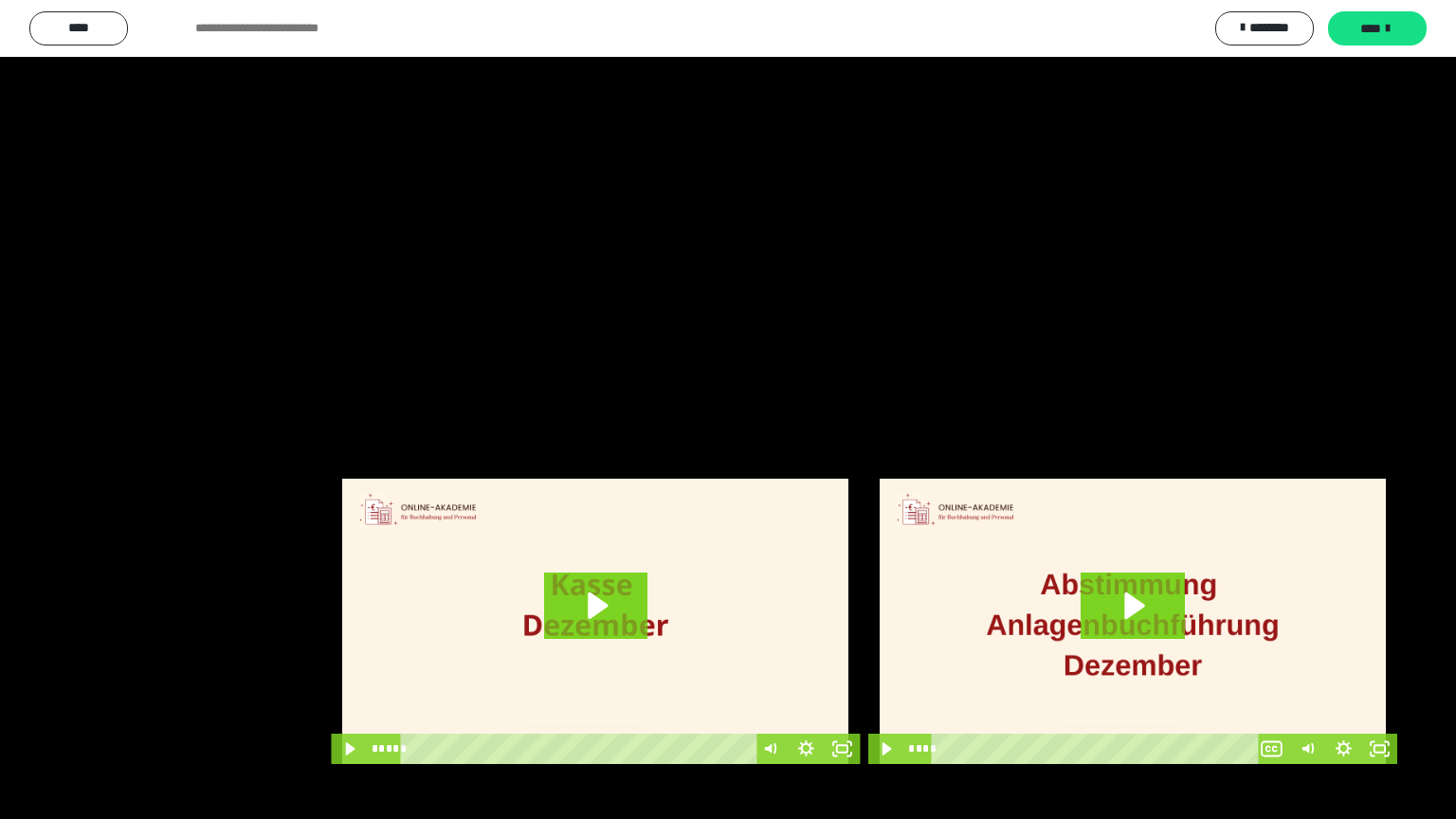 scroll, scrollTop: 4090, scrollLeft: 0, axis: vertical 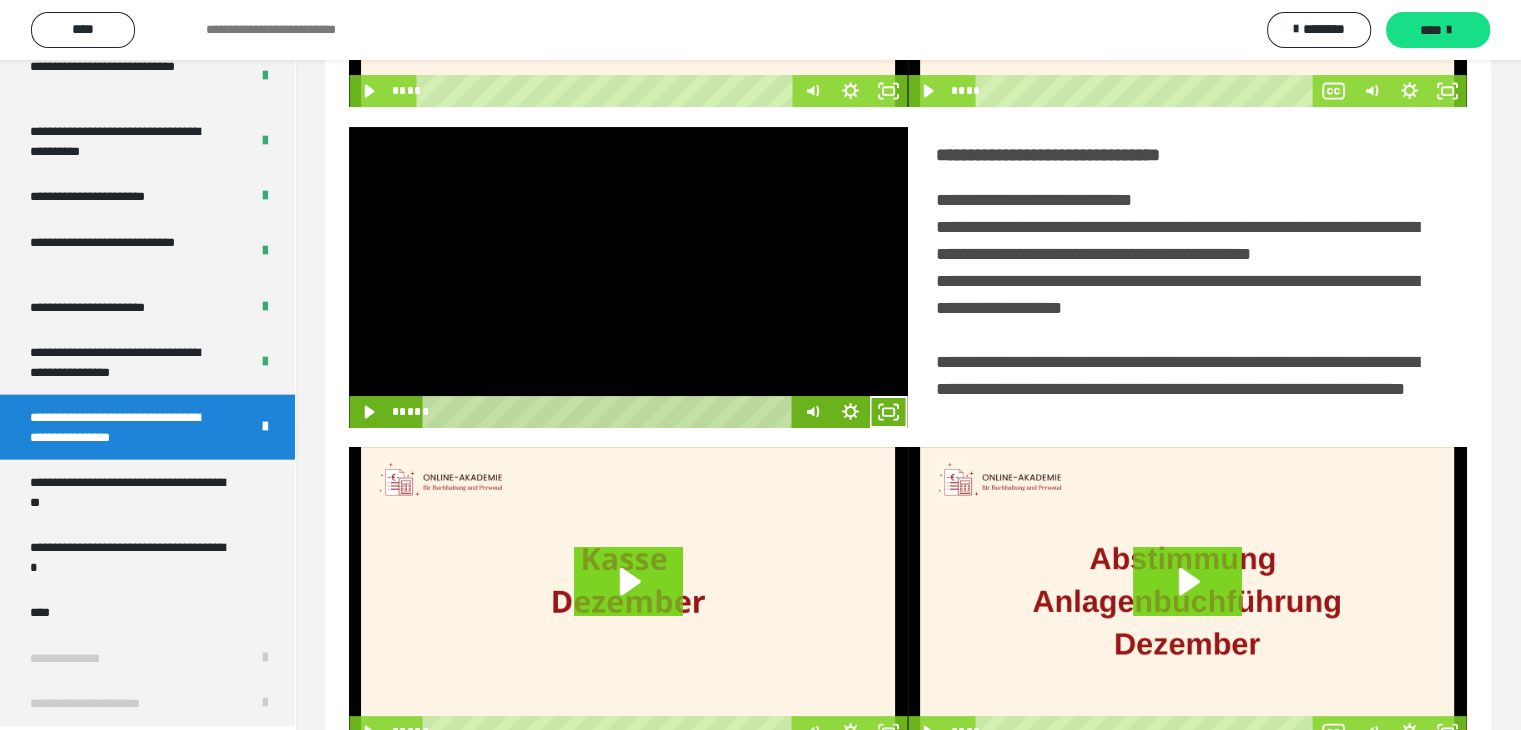 click at bounding box center (628, 277) 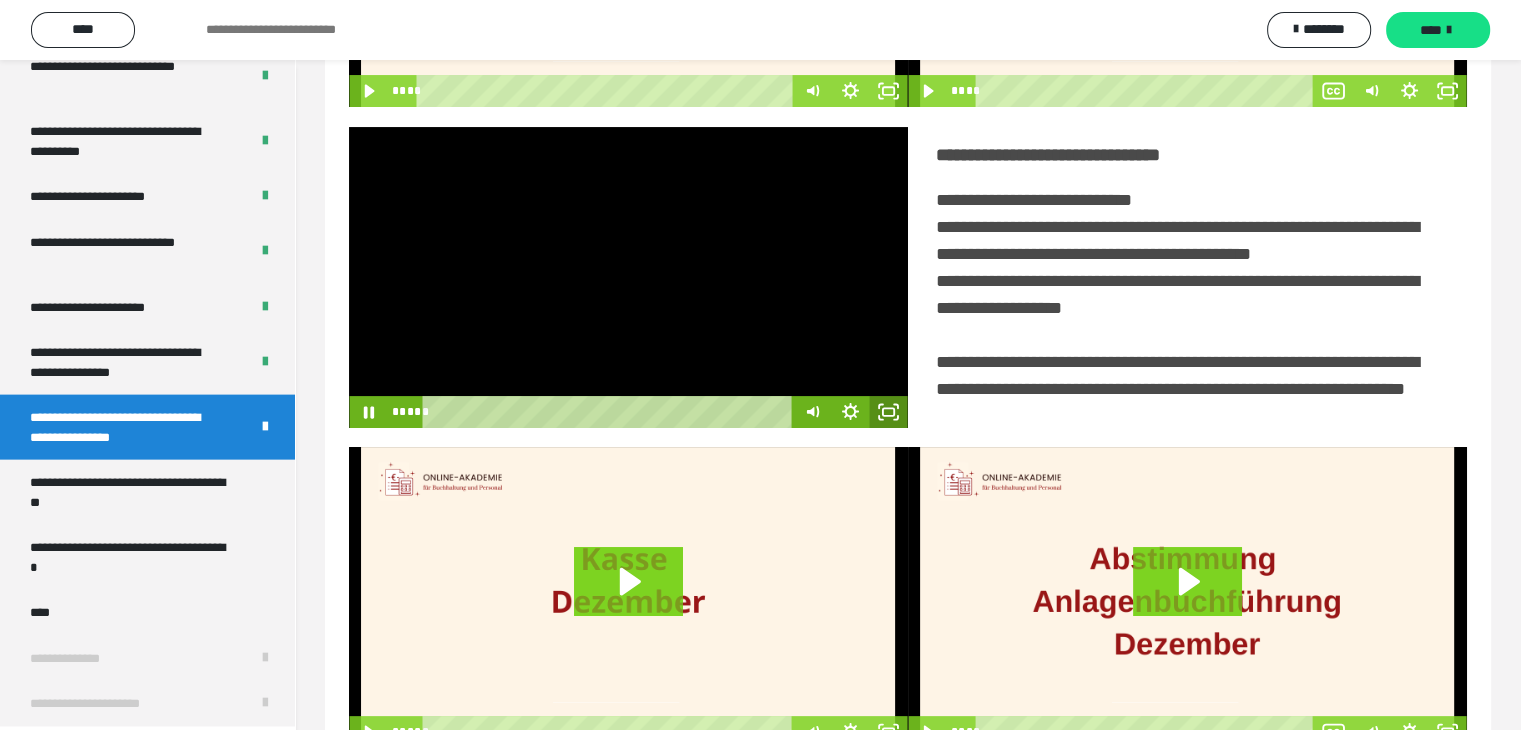 click 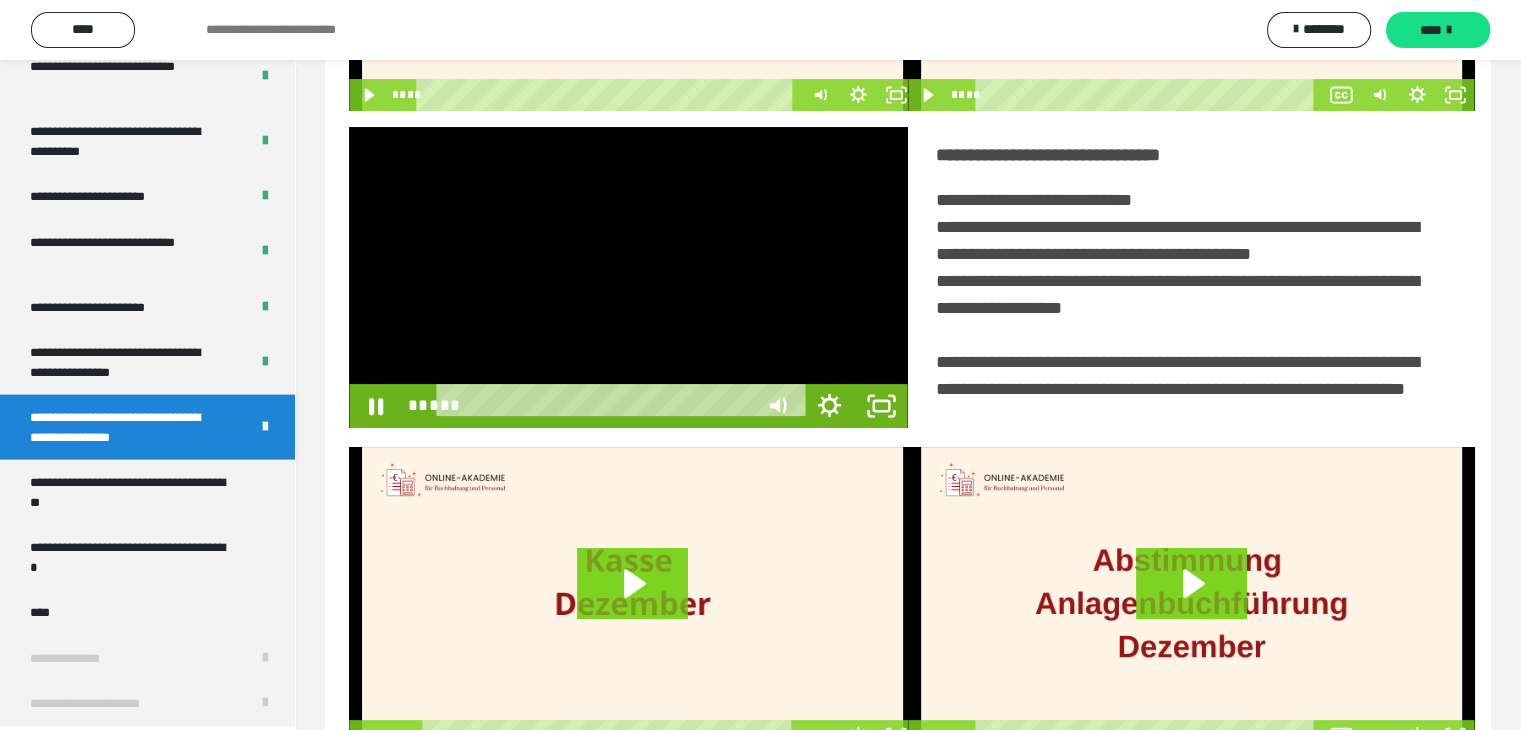 scroll, scrollTop: 4180, scrollLeft: 0, axis: vertical 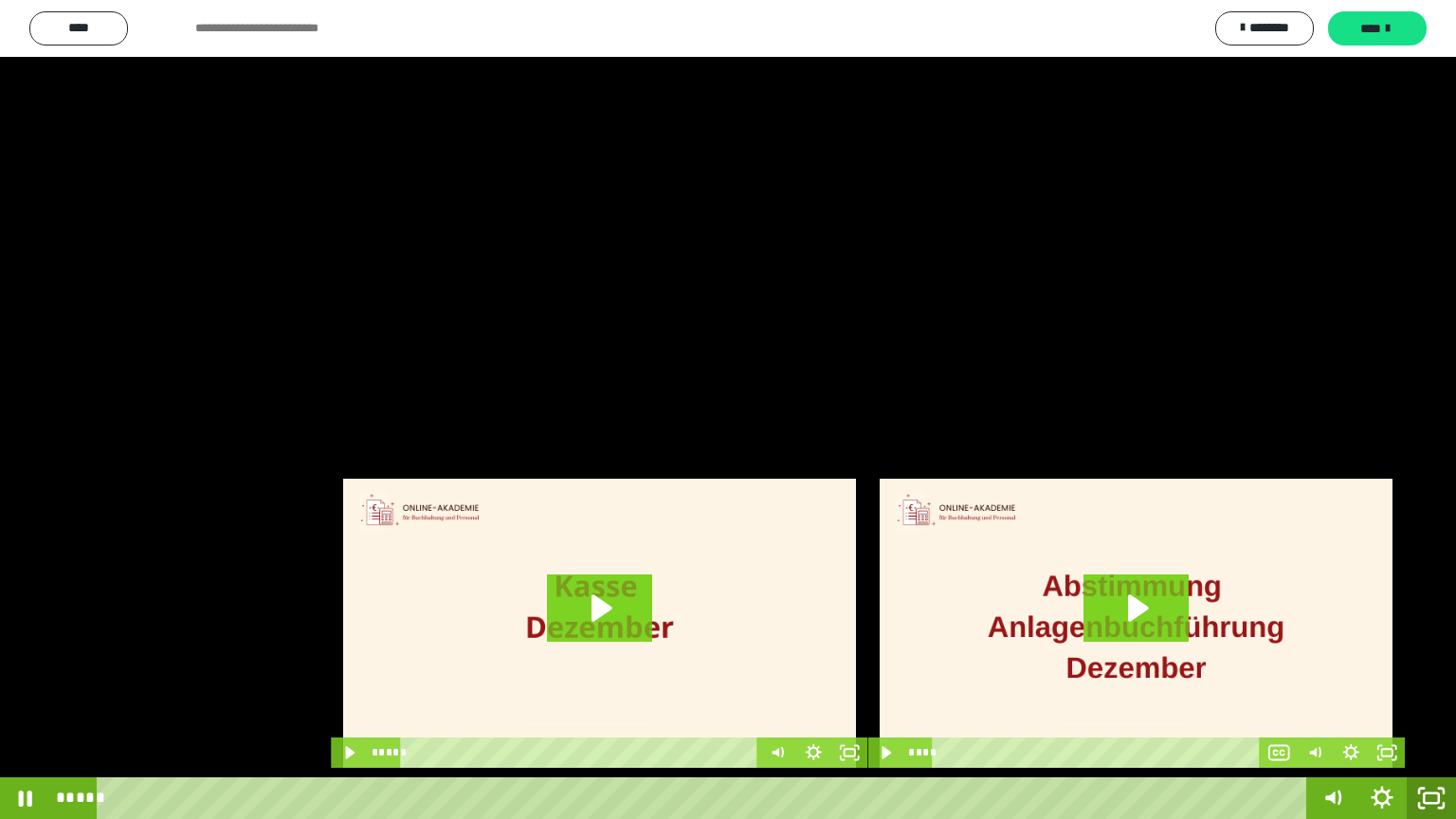 click 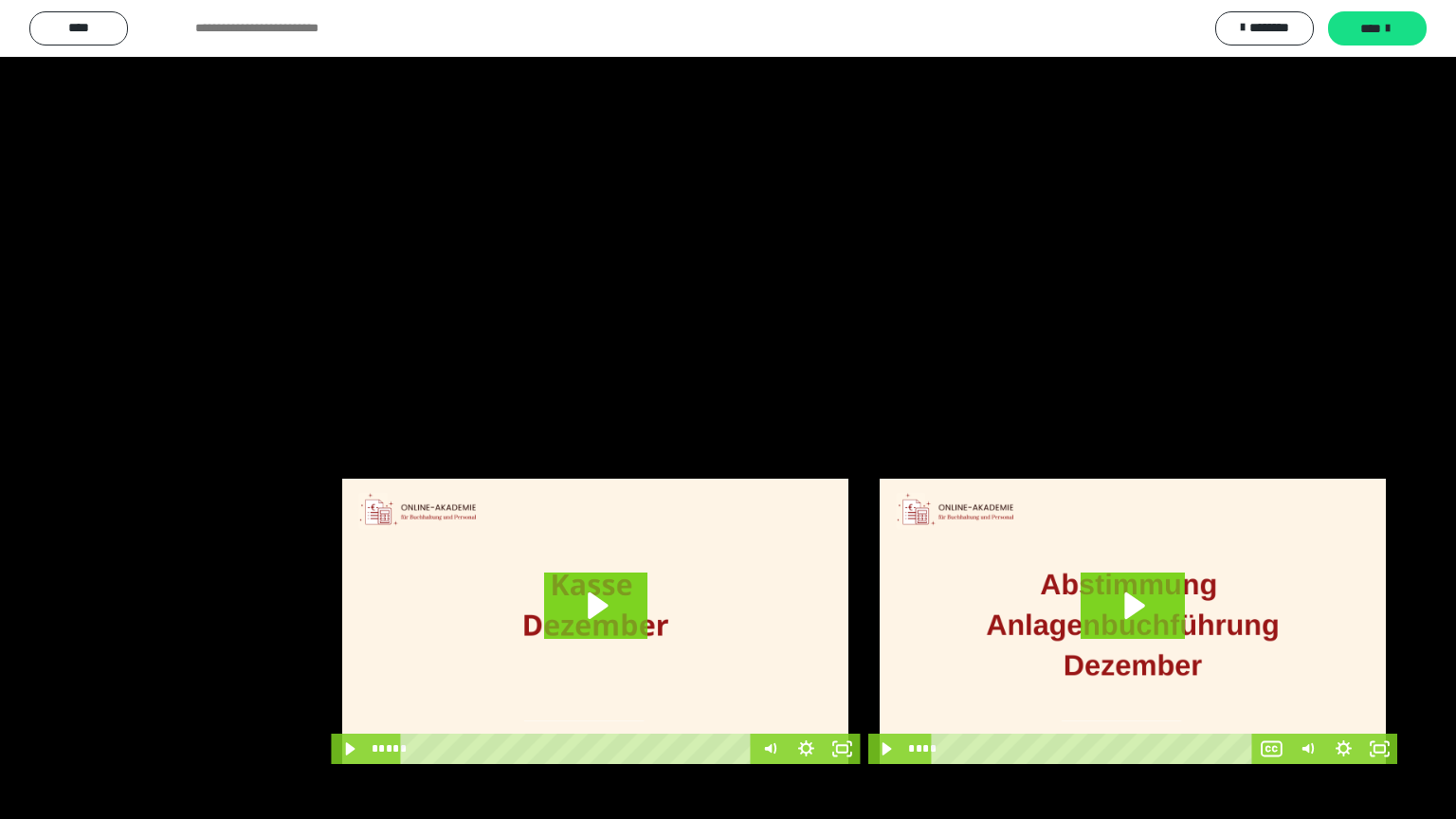 scroll, scrollTop: 4090, scrollLeft: 0, axis: vertical 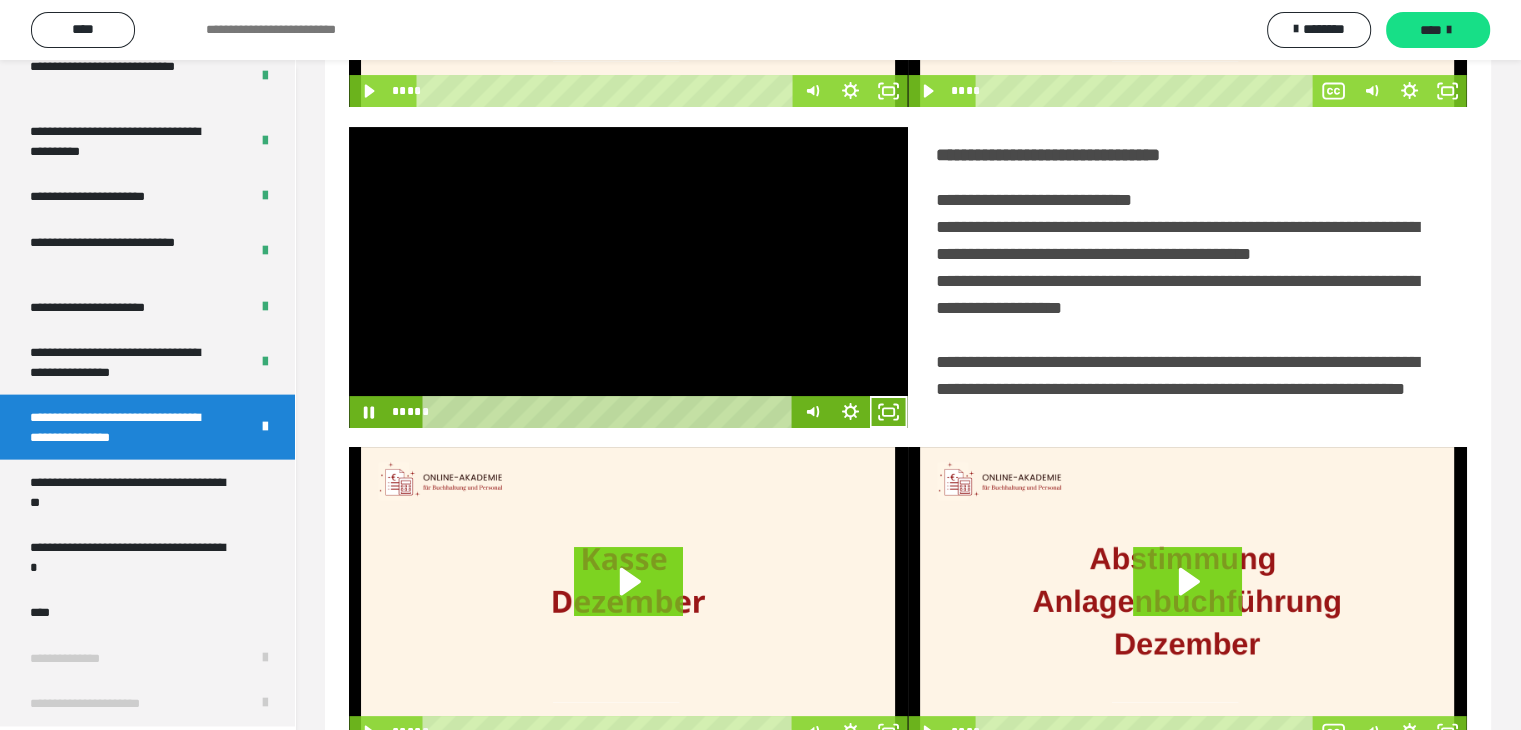 click at bounding box center [628, 277] 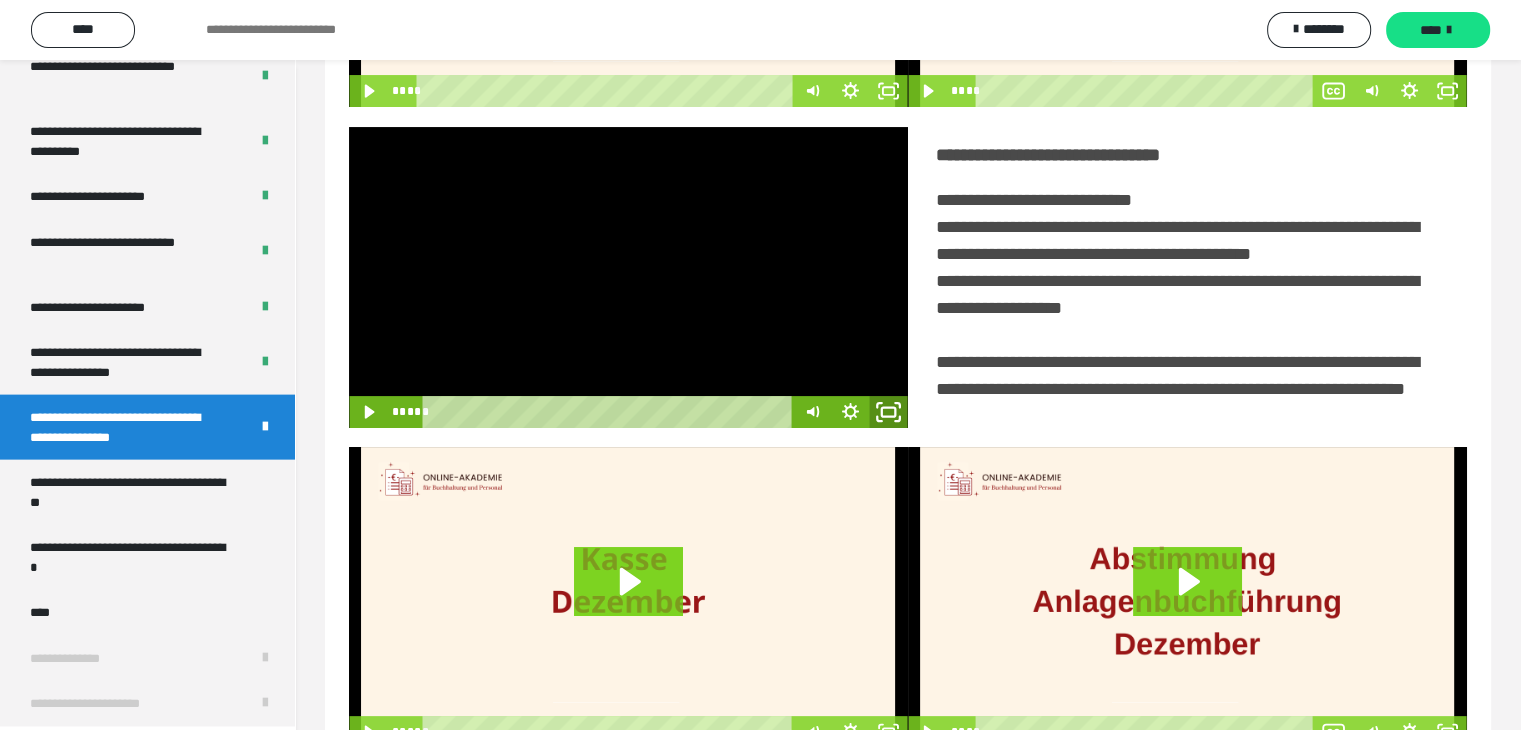 click 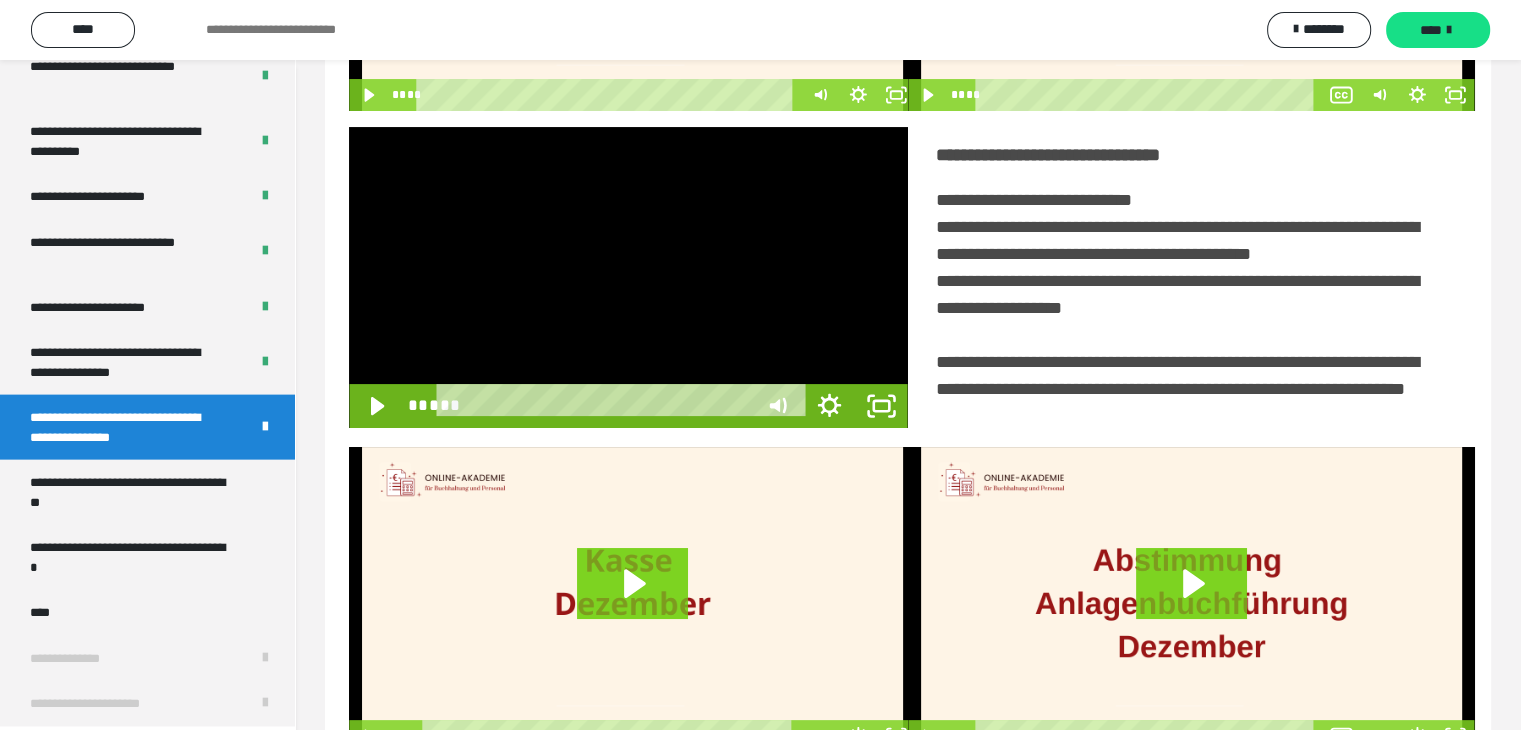 scroll, scrollTop: 4180, scrollLeft: 0, axis: vertical 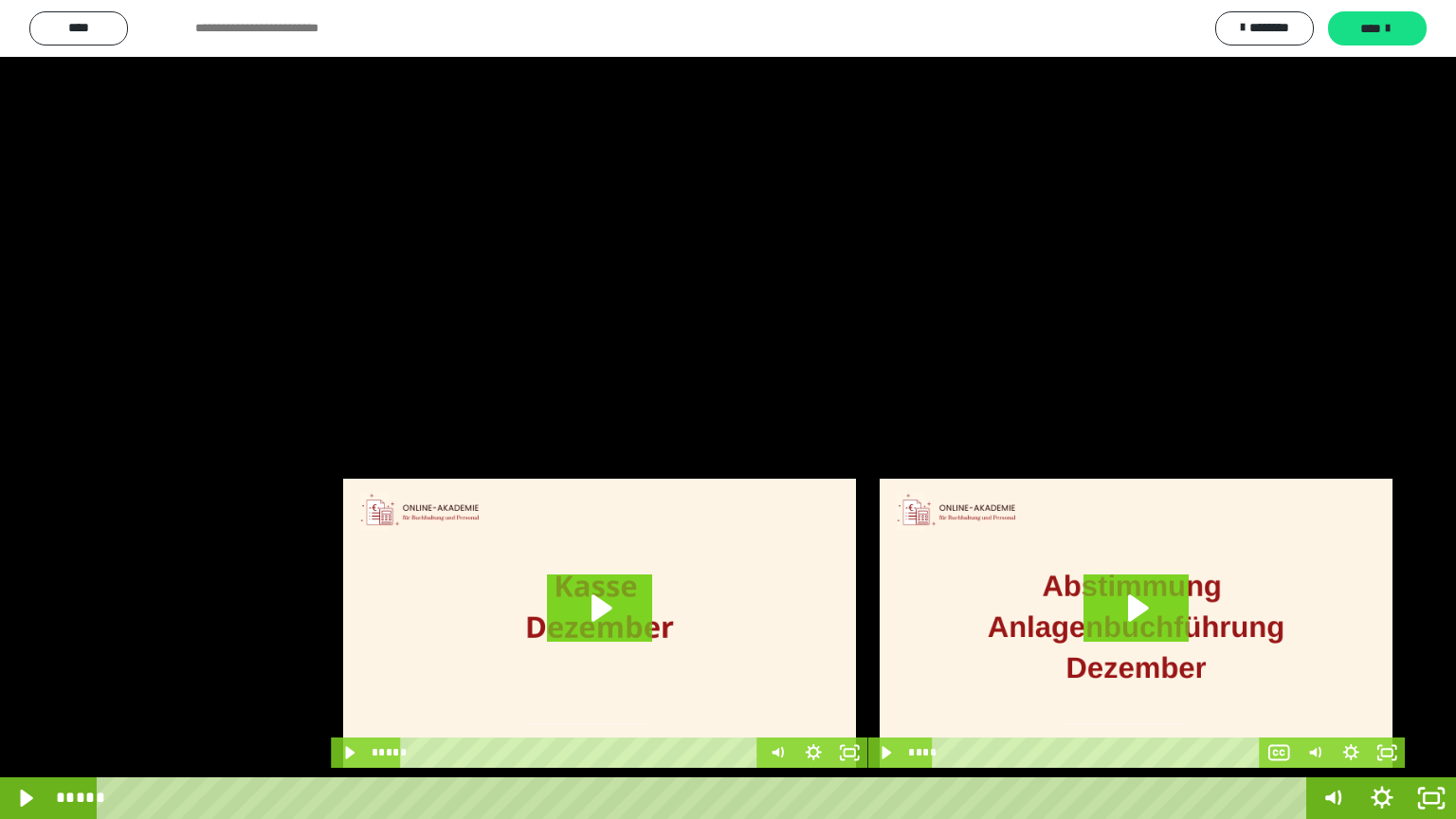 click at bounding box center [728, 410] 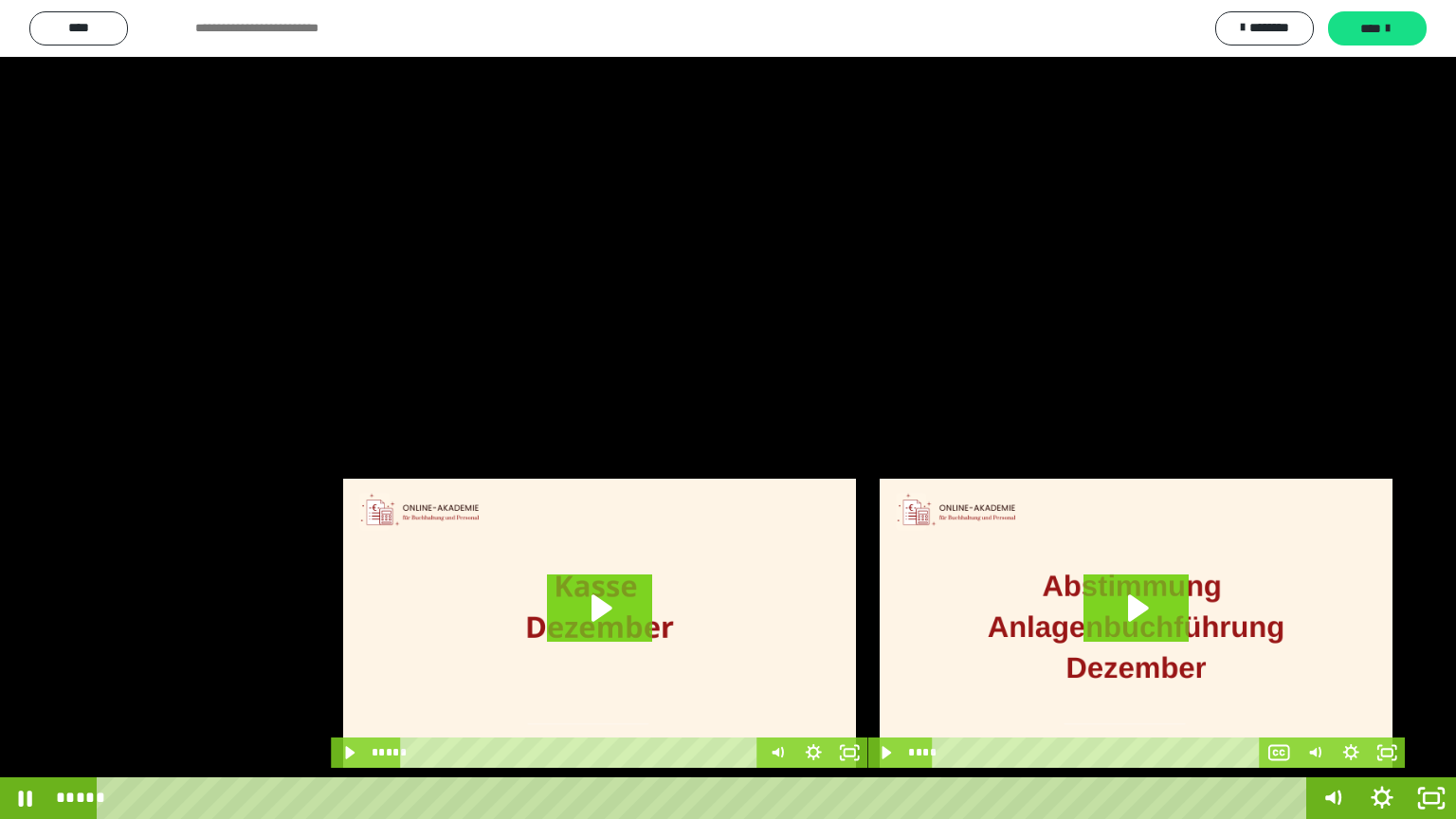 click at bounding box center (728, 410) 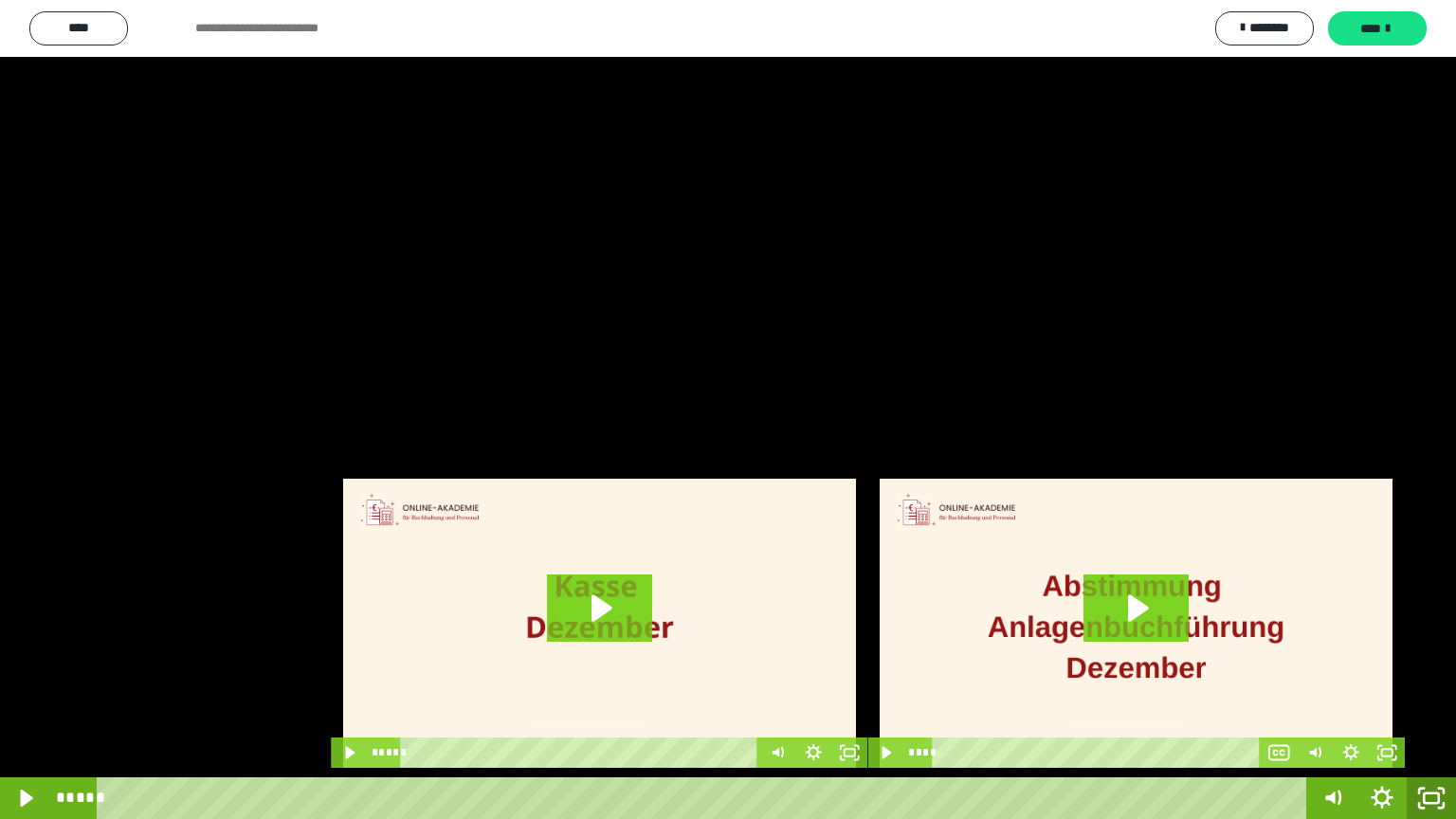 click 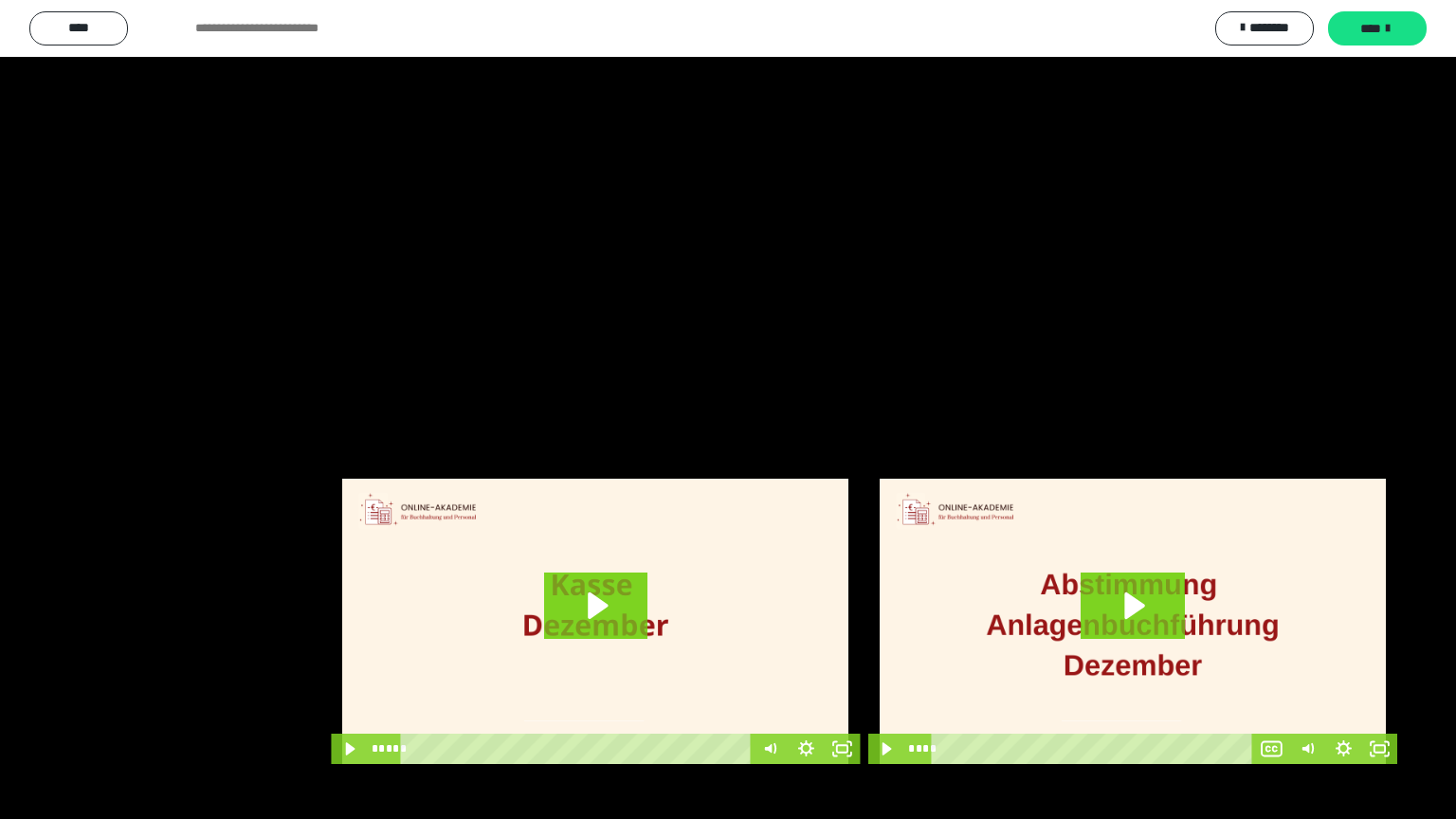 scroll, scrollTop: 4090, scrollLeft: 0, axis: vertical 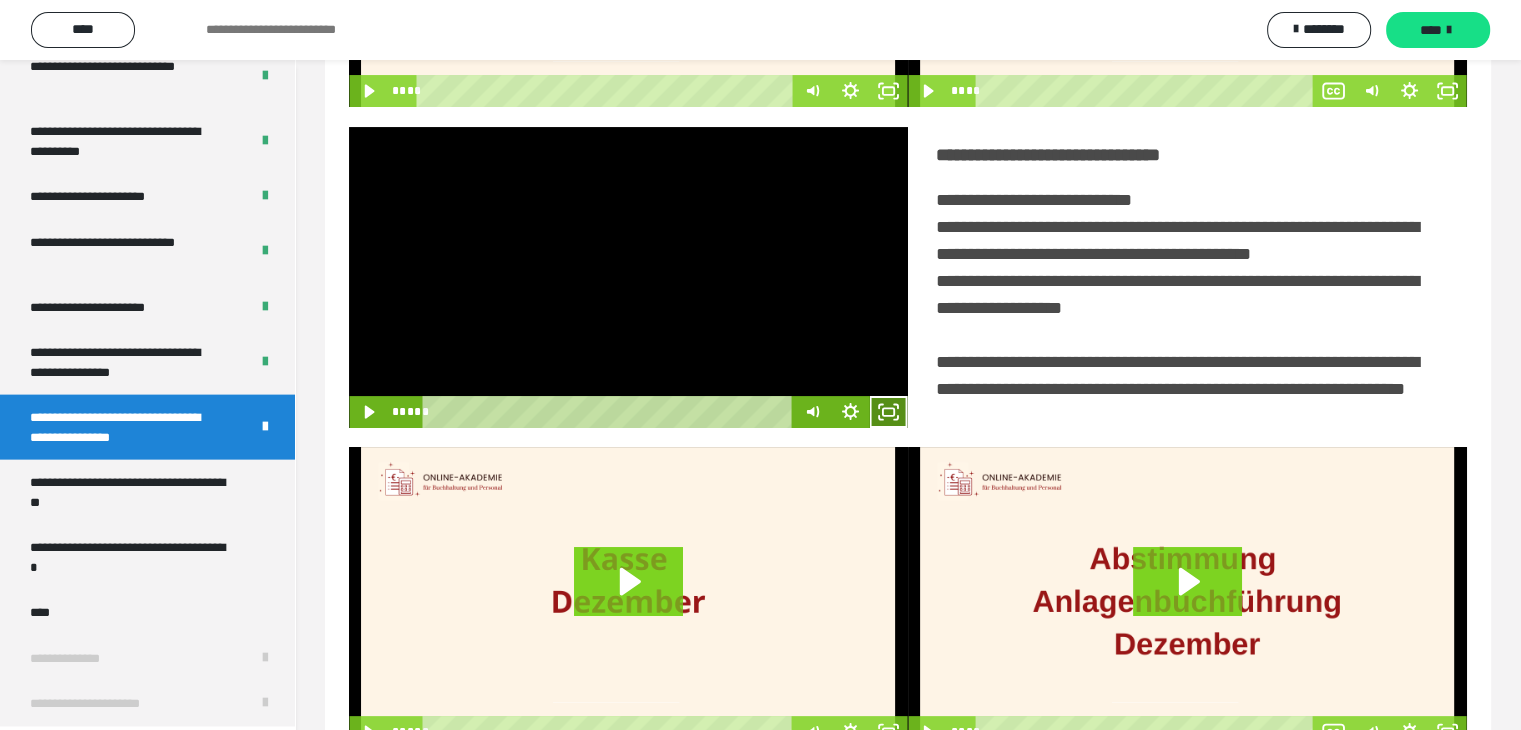 click 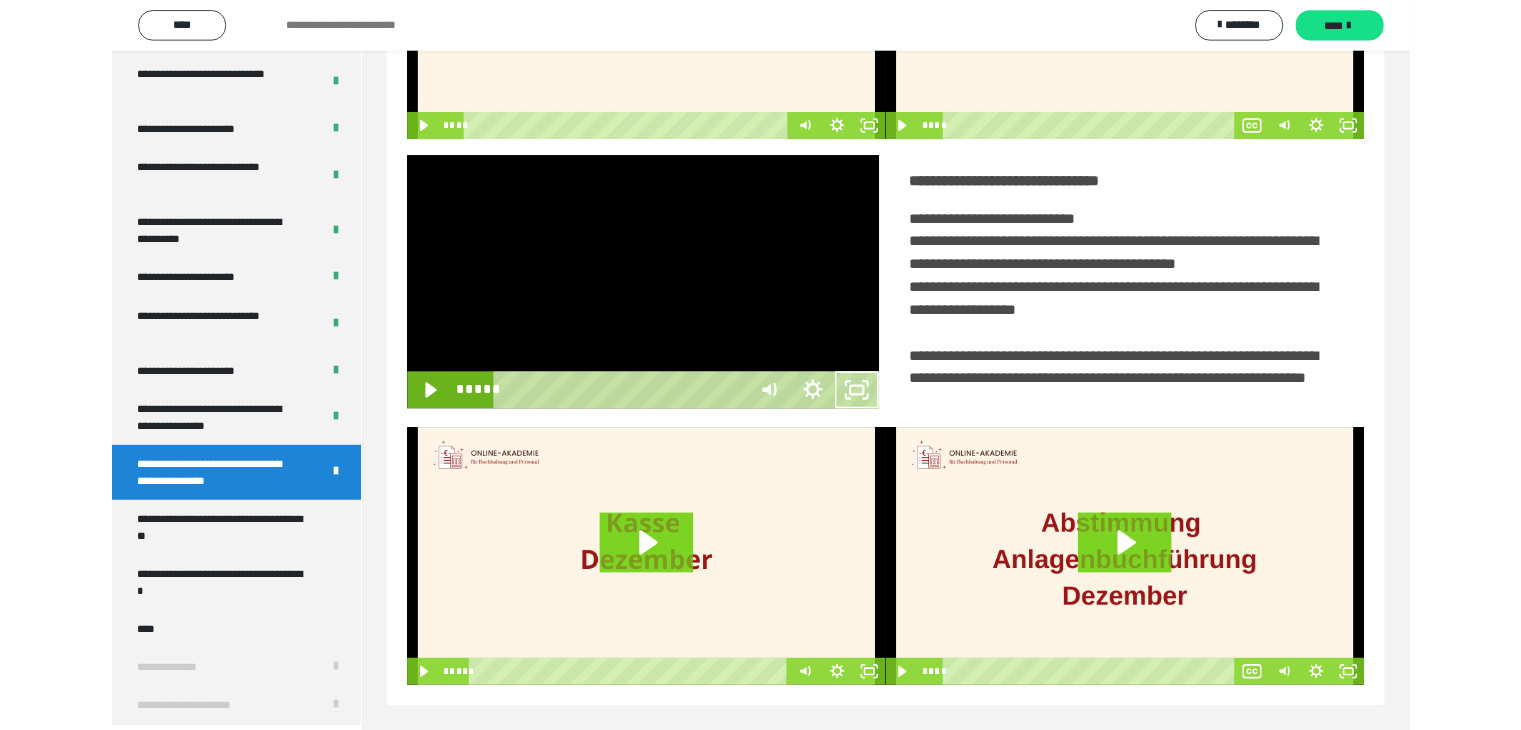 scroll, scrollTop: 4180, scrollLeft: 0, axis: vertical 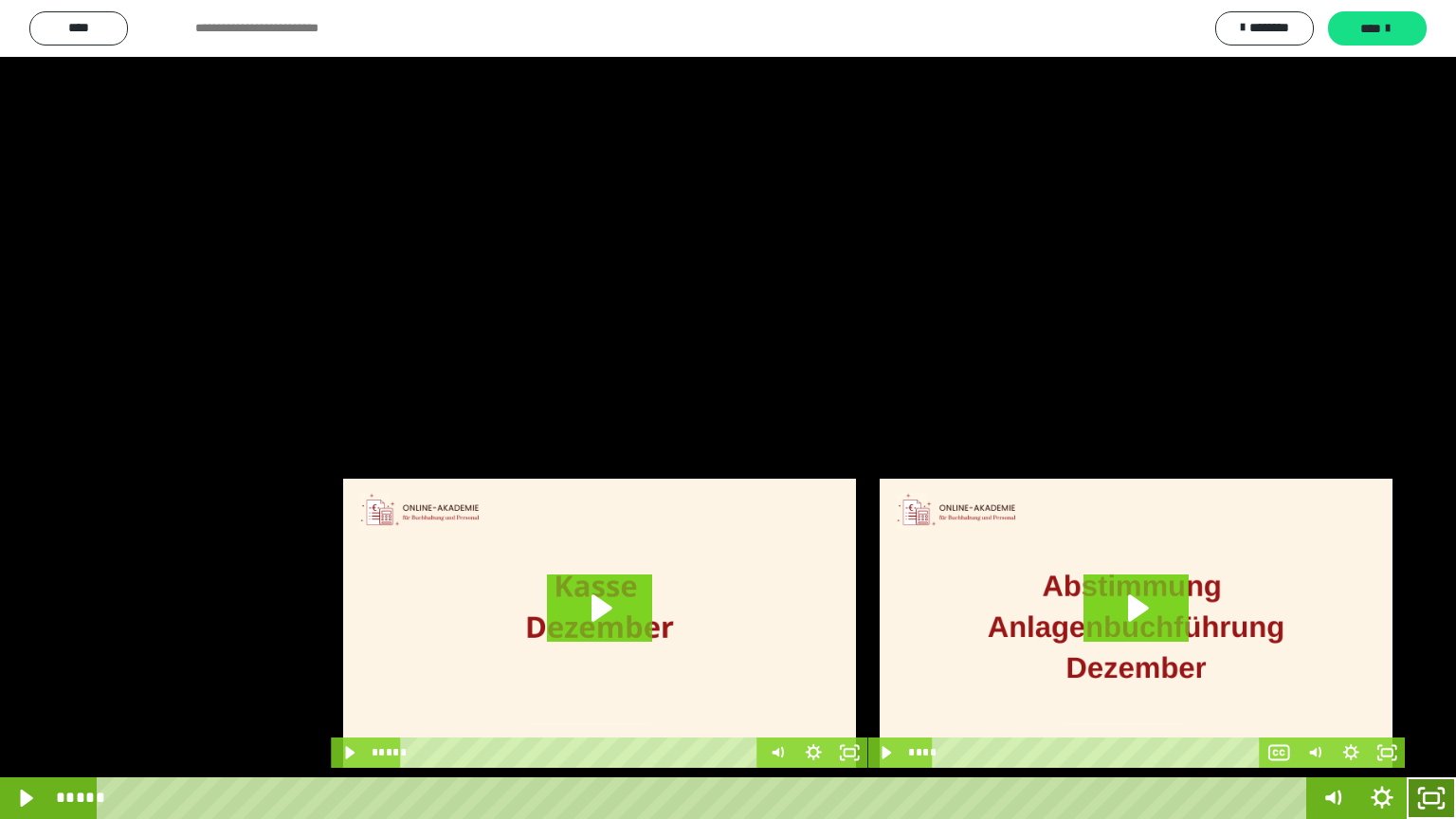 click 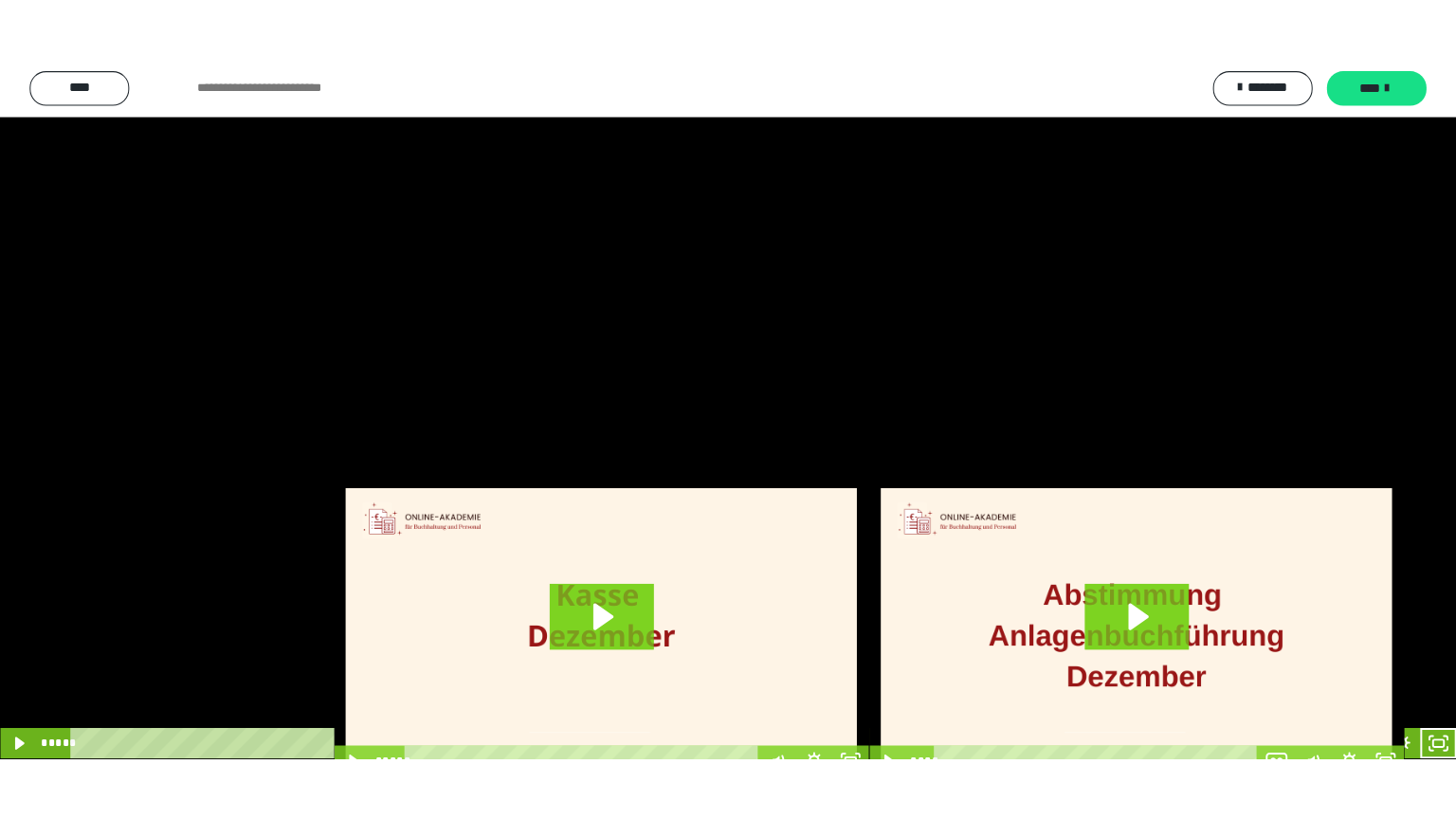 scroll, scrollTop: 4090, scrollLeft: 0, axis: vertical 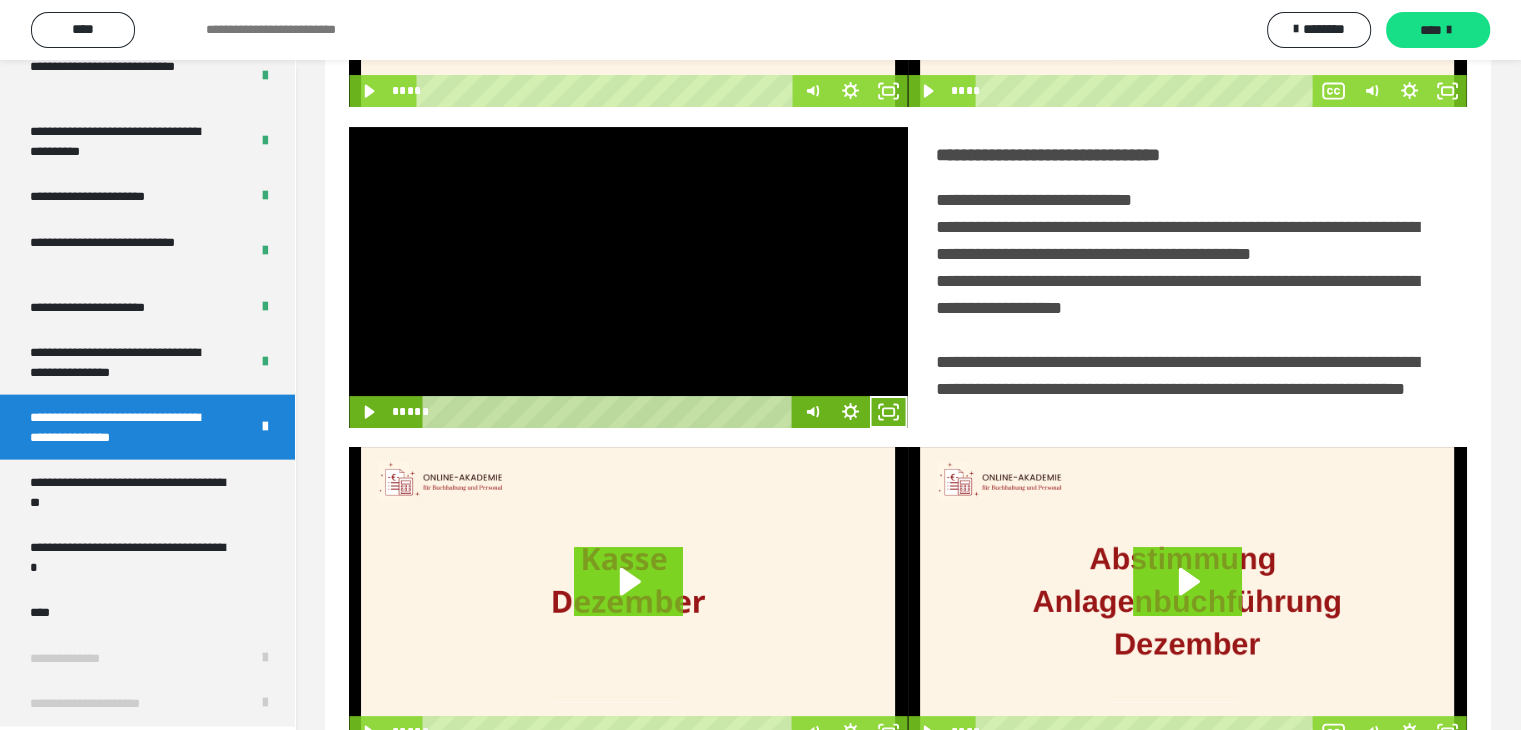 click at bounding box center (628, 277) 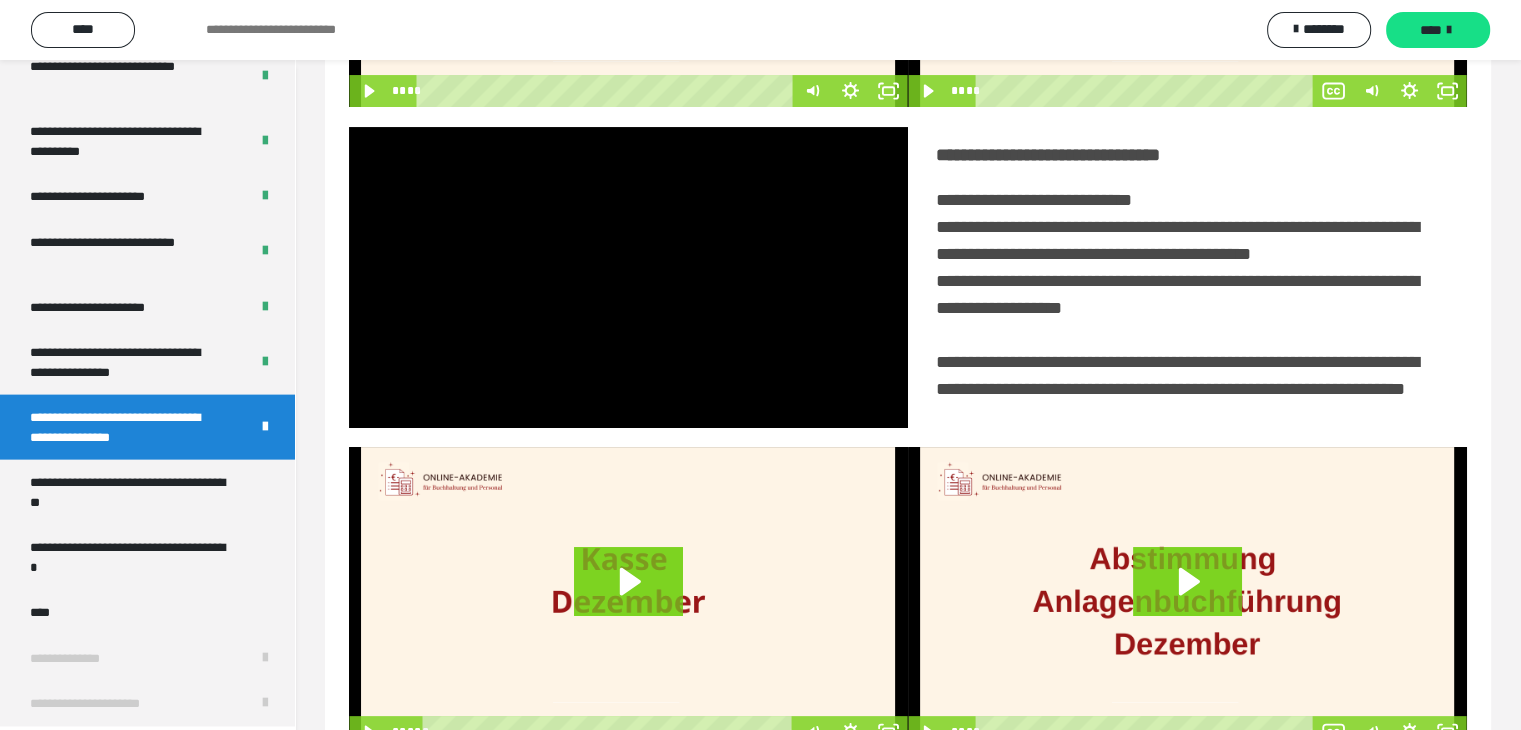 click 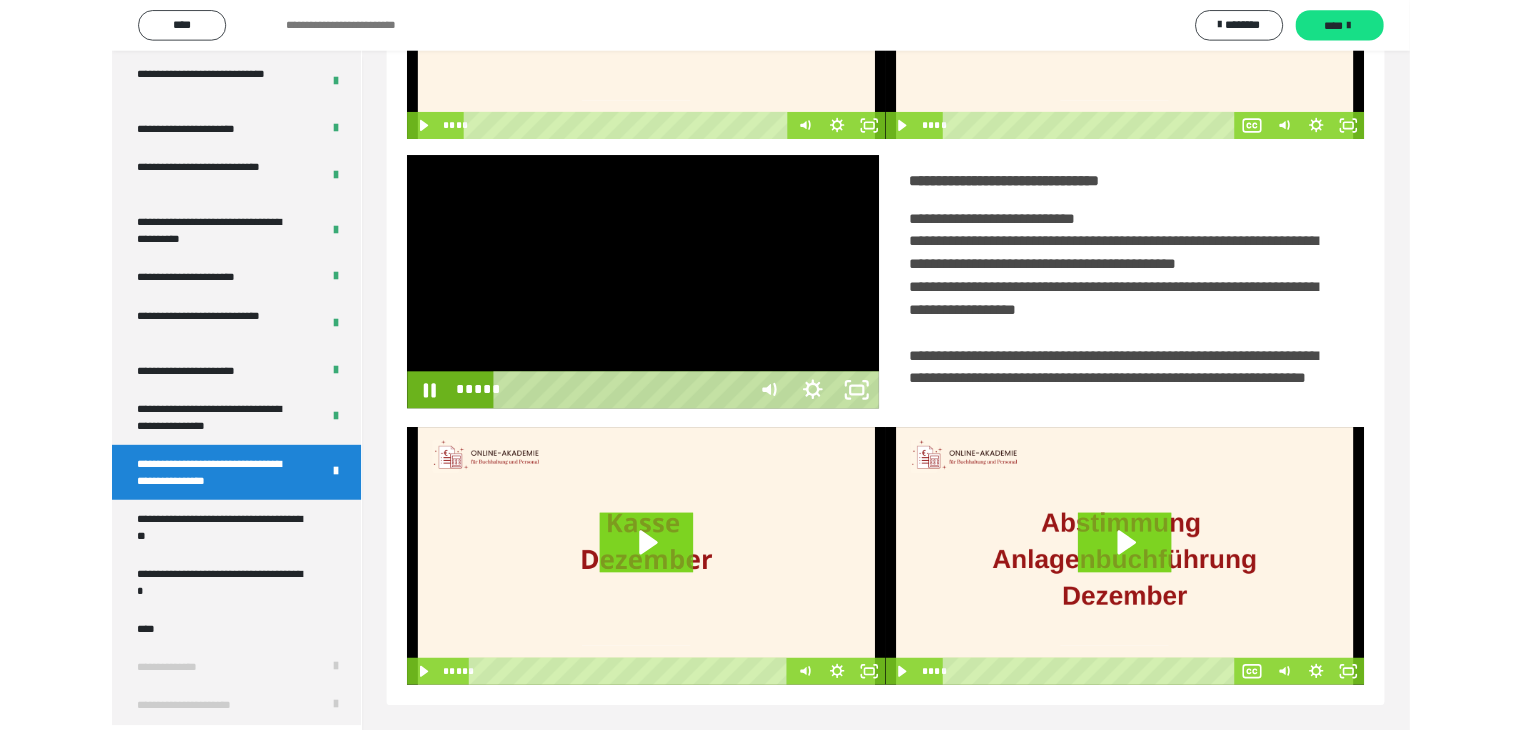 scroll, scrollTop: 4180, scrollLeft: 0, axis: vertical 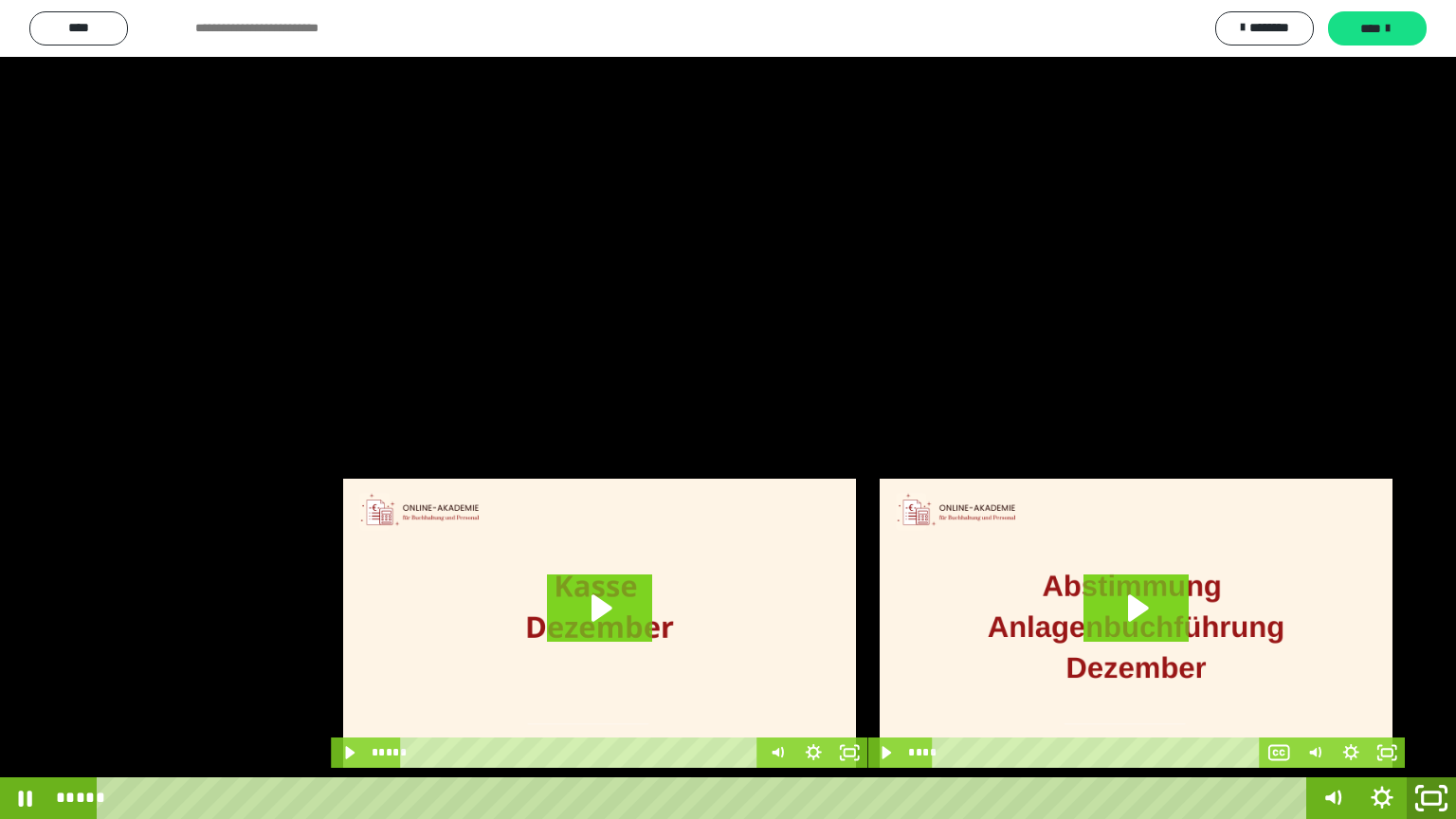 click 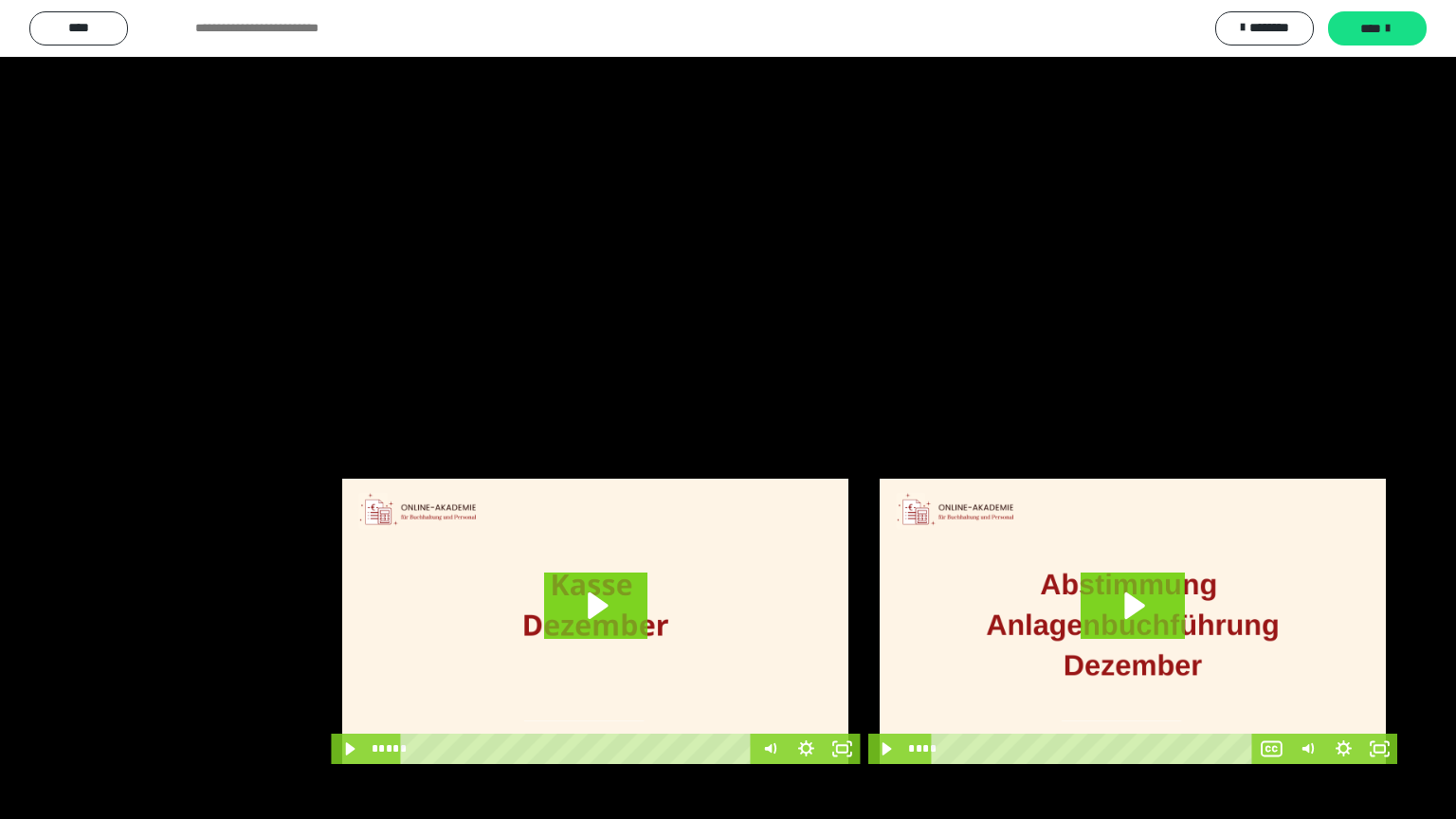 scroll, scrollTop: 4090, scrollLeft: 0, axis: vertical 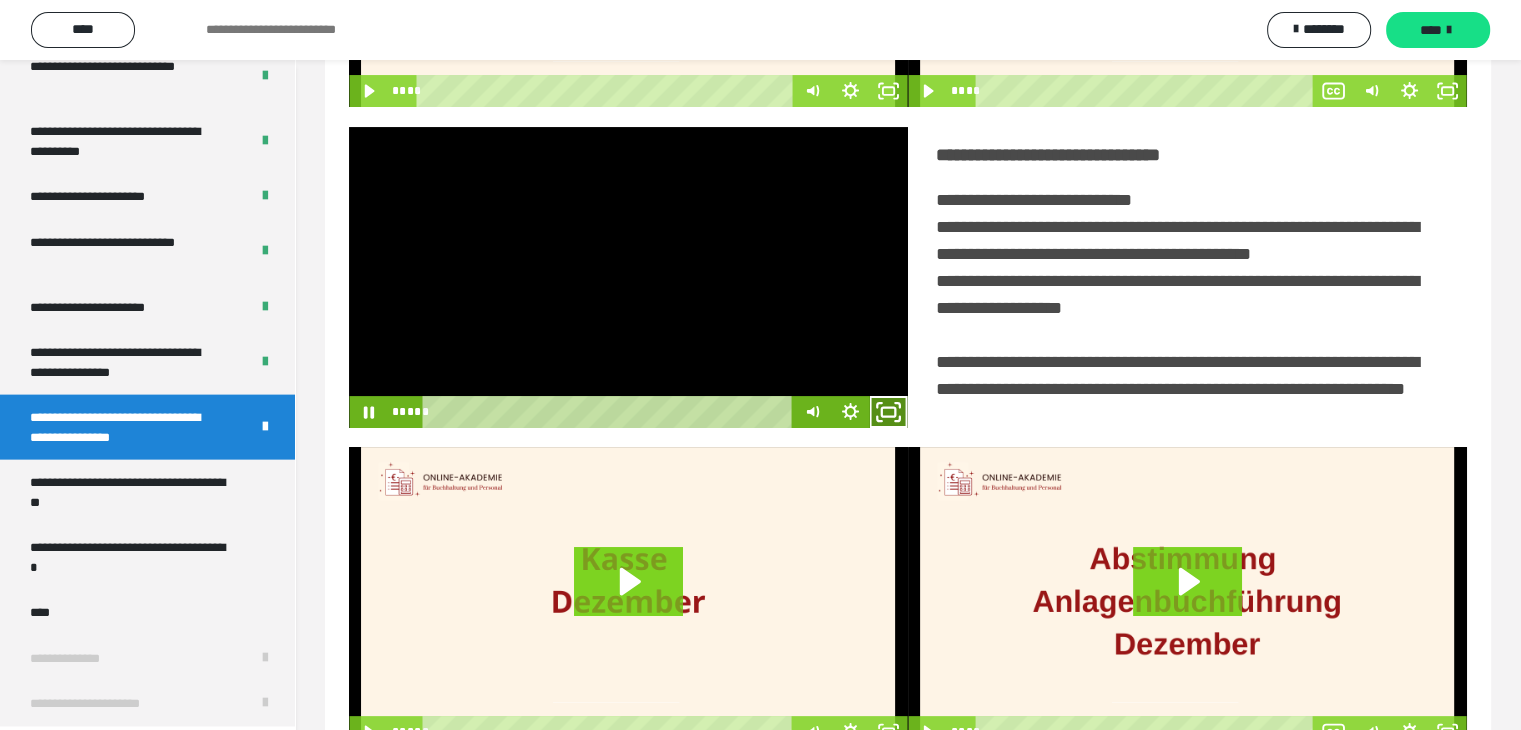 click 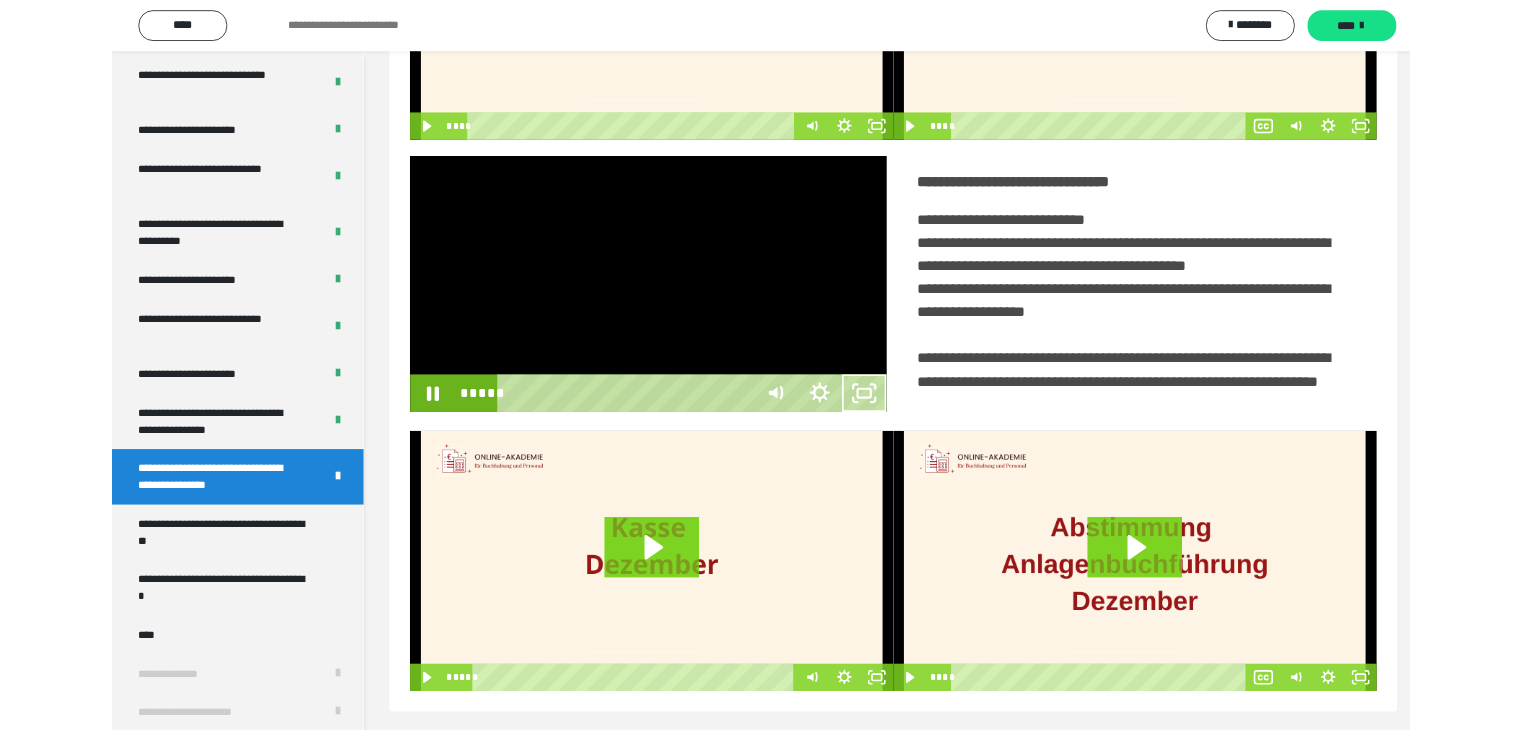 scroll, scrollTop: 4180, scrollLeft: 0, axis: vertical 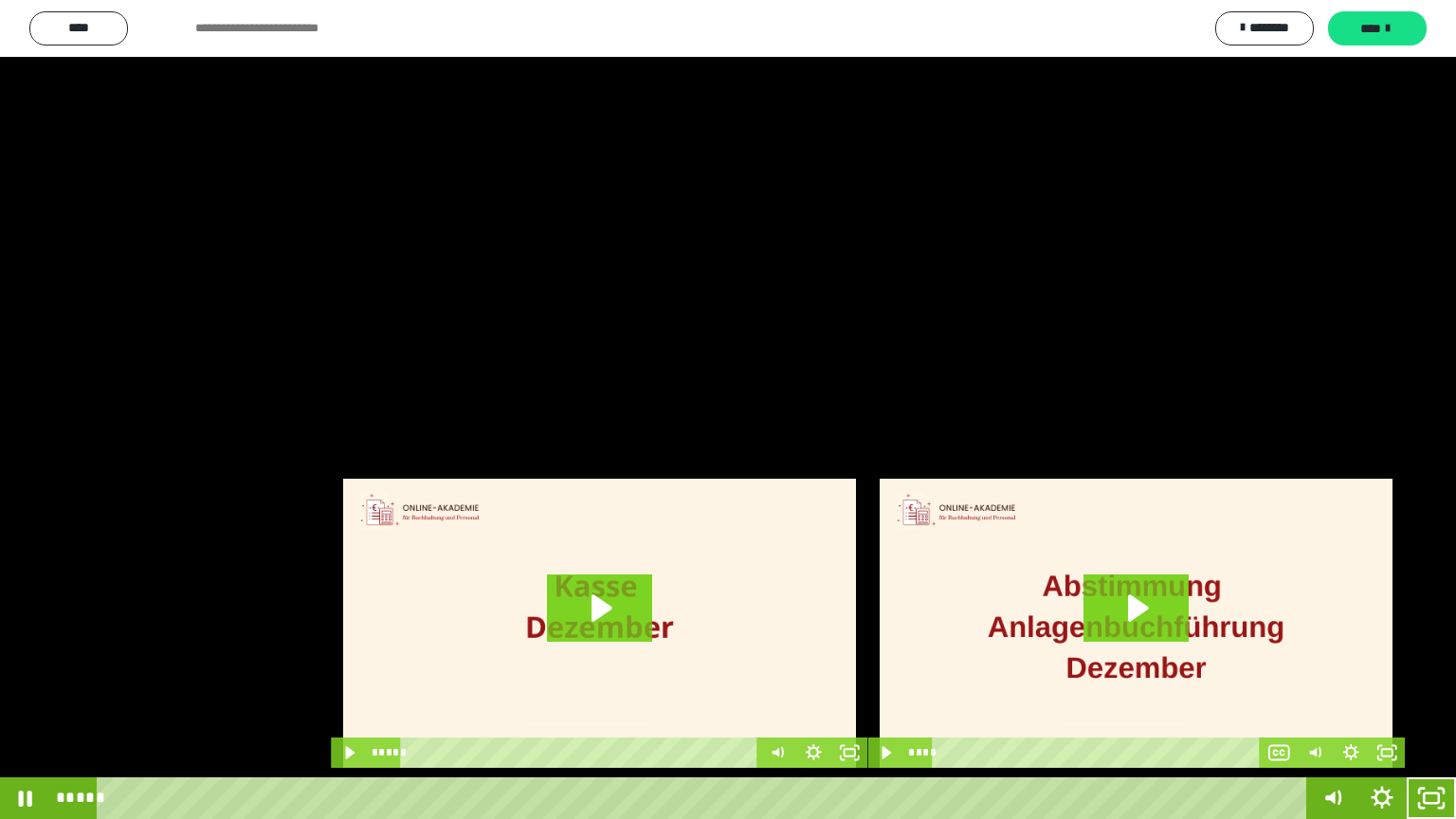 click at bounding box center [728, 410] 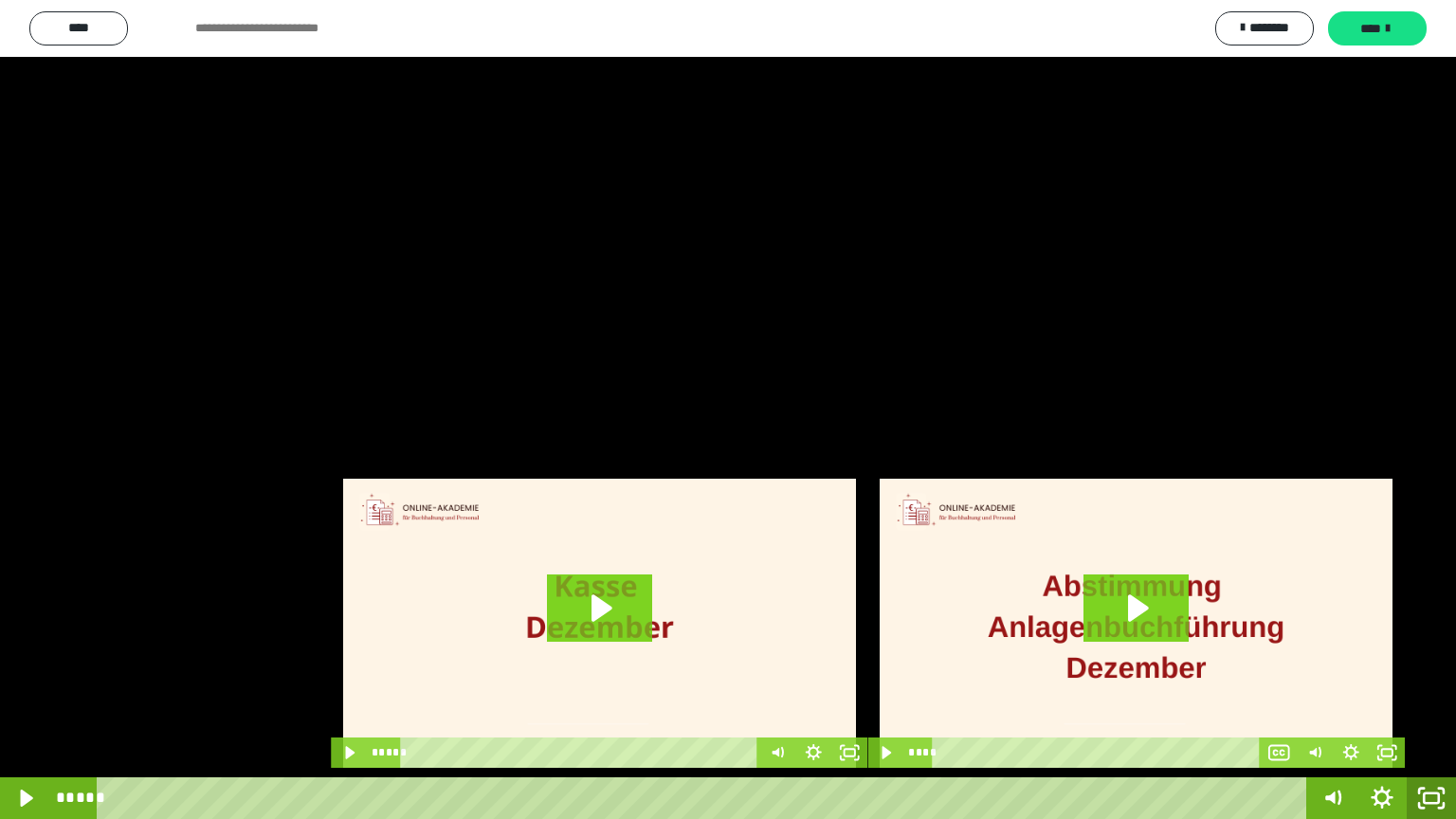 click 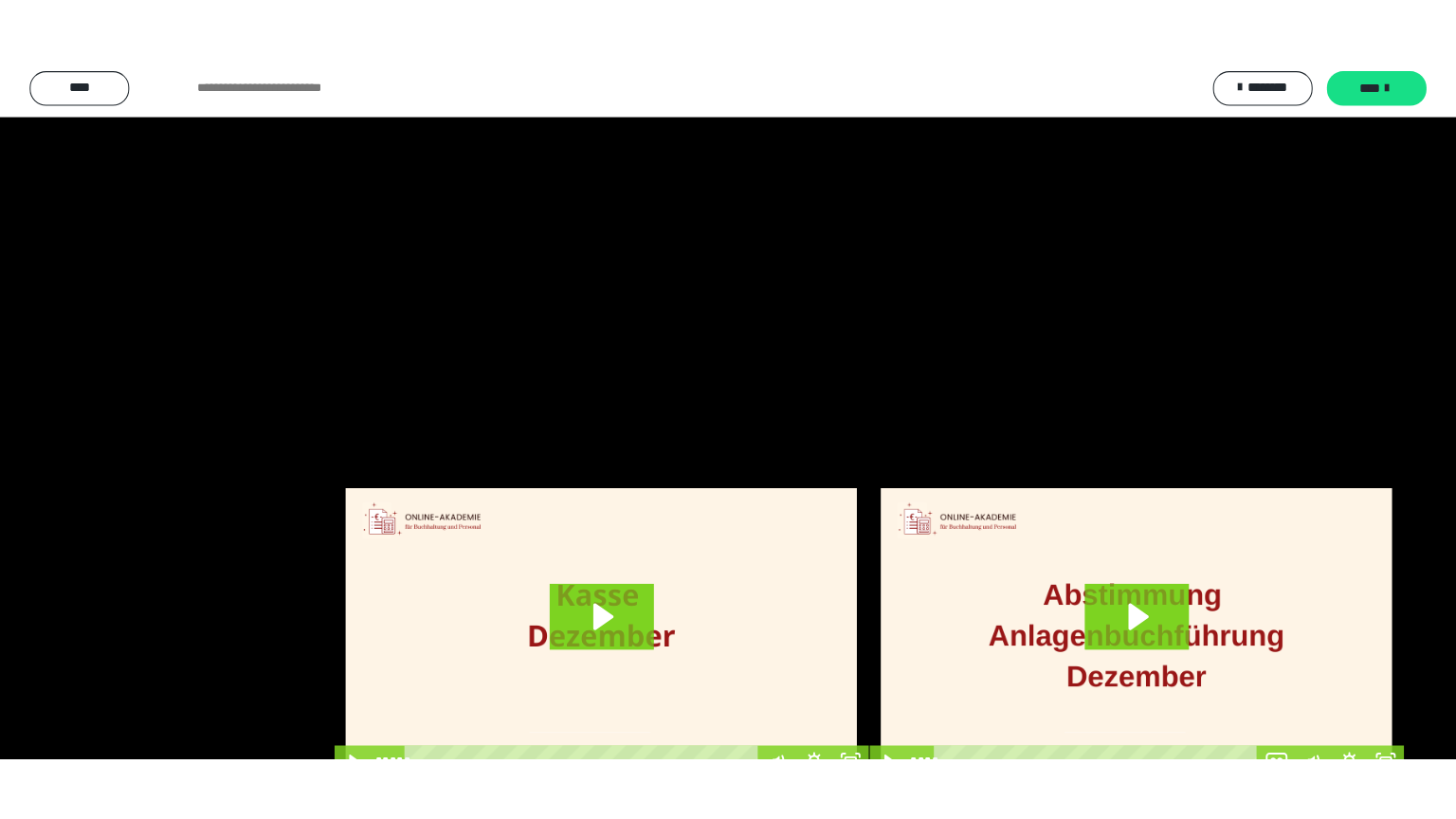 scroll, scrollTop: 4090, scrollLeft: 0, axis: vertical 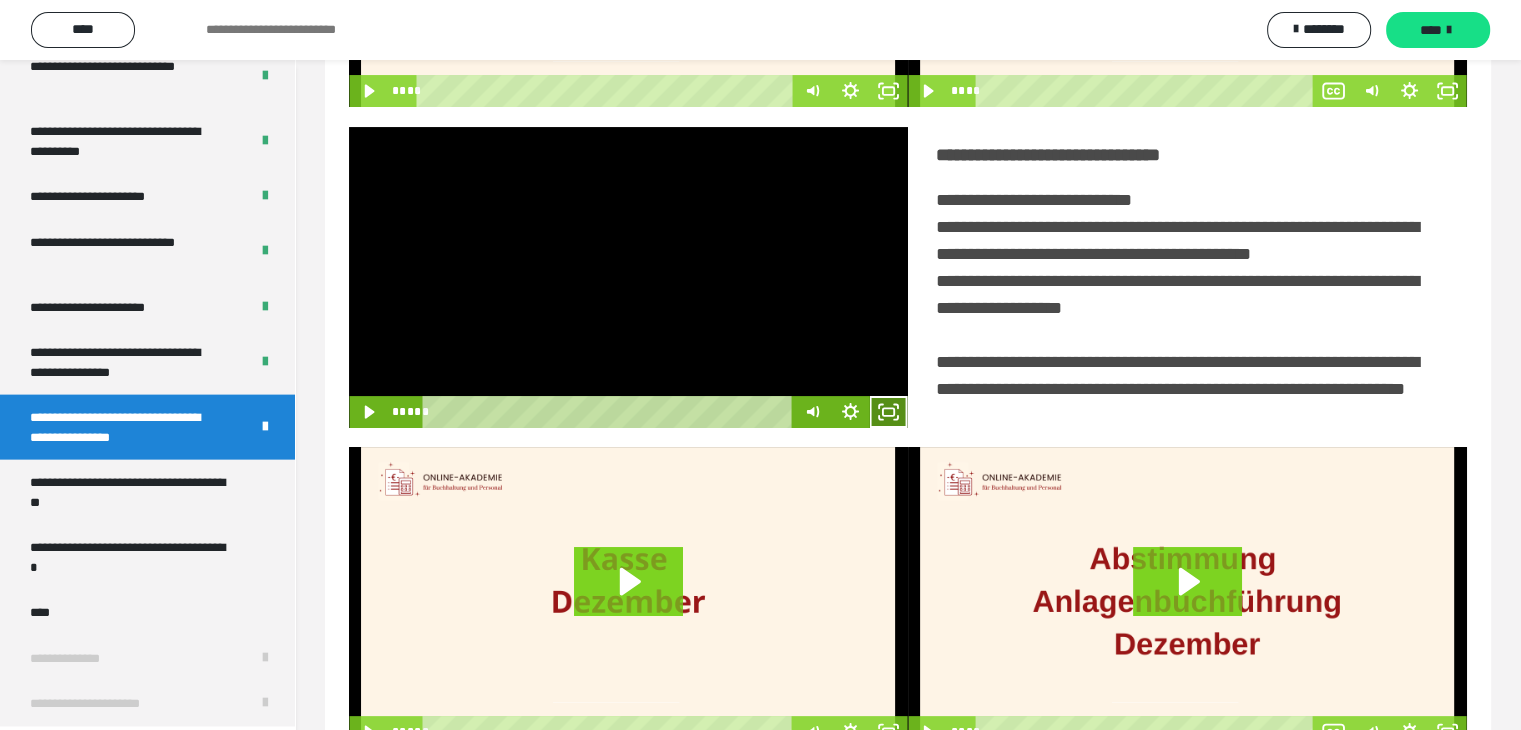 click 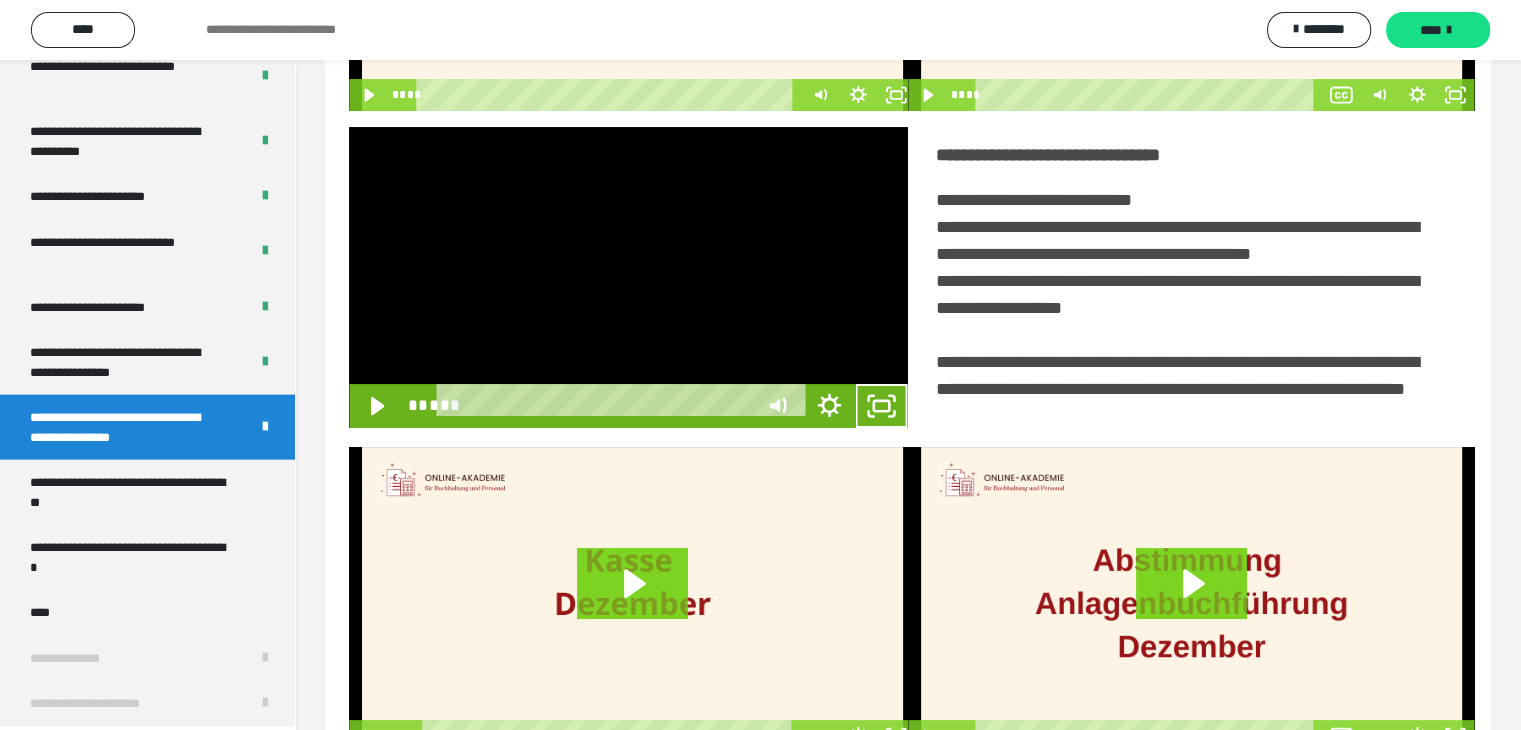 scroll, scrollTop: 4180, scrollLeft: 0, axis: vertical 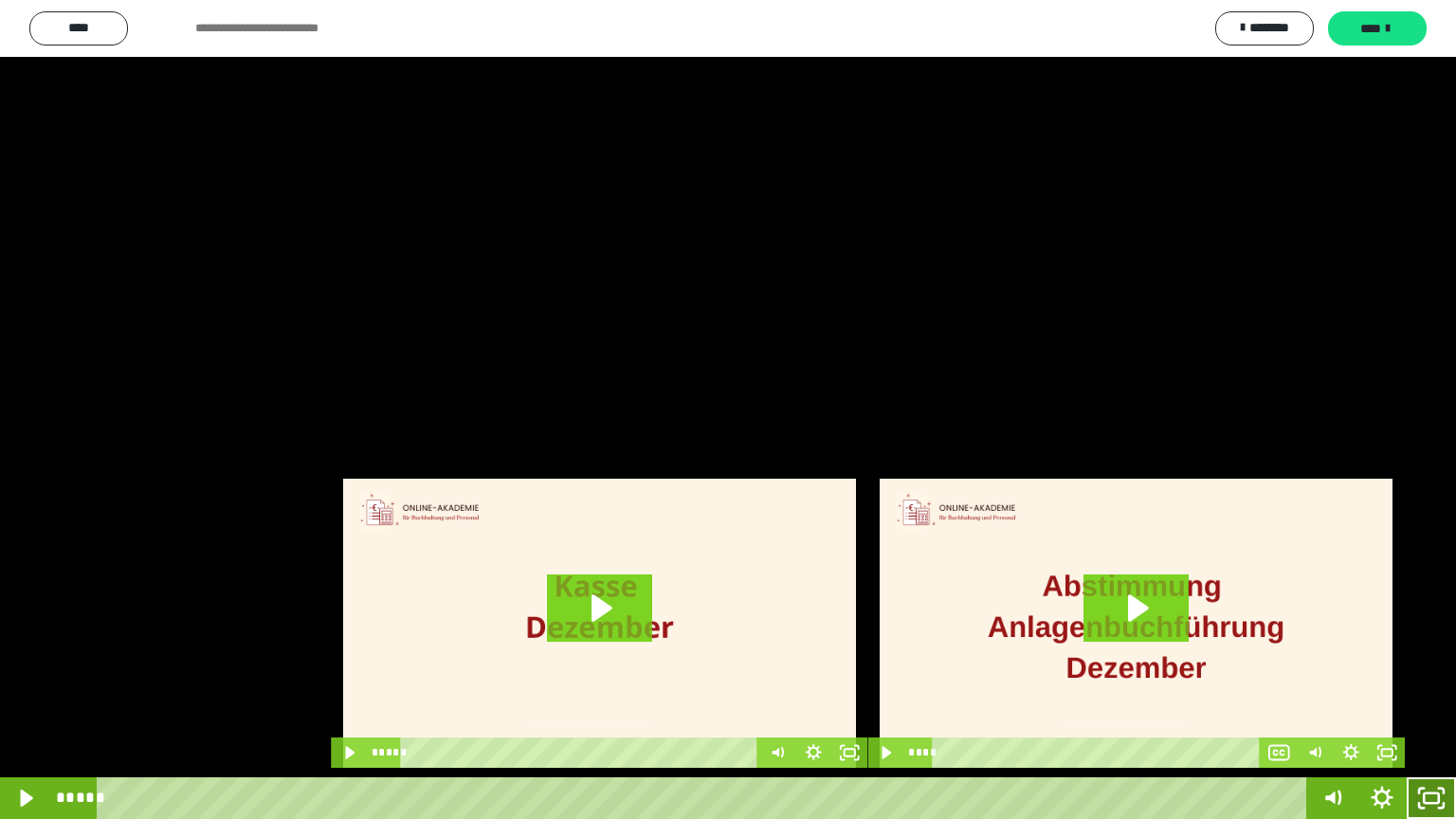click 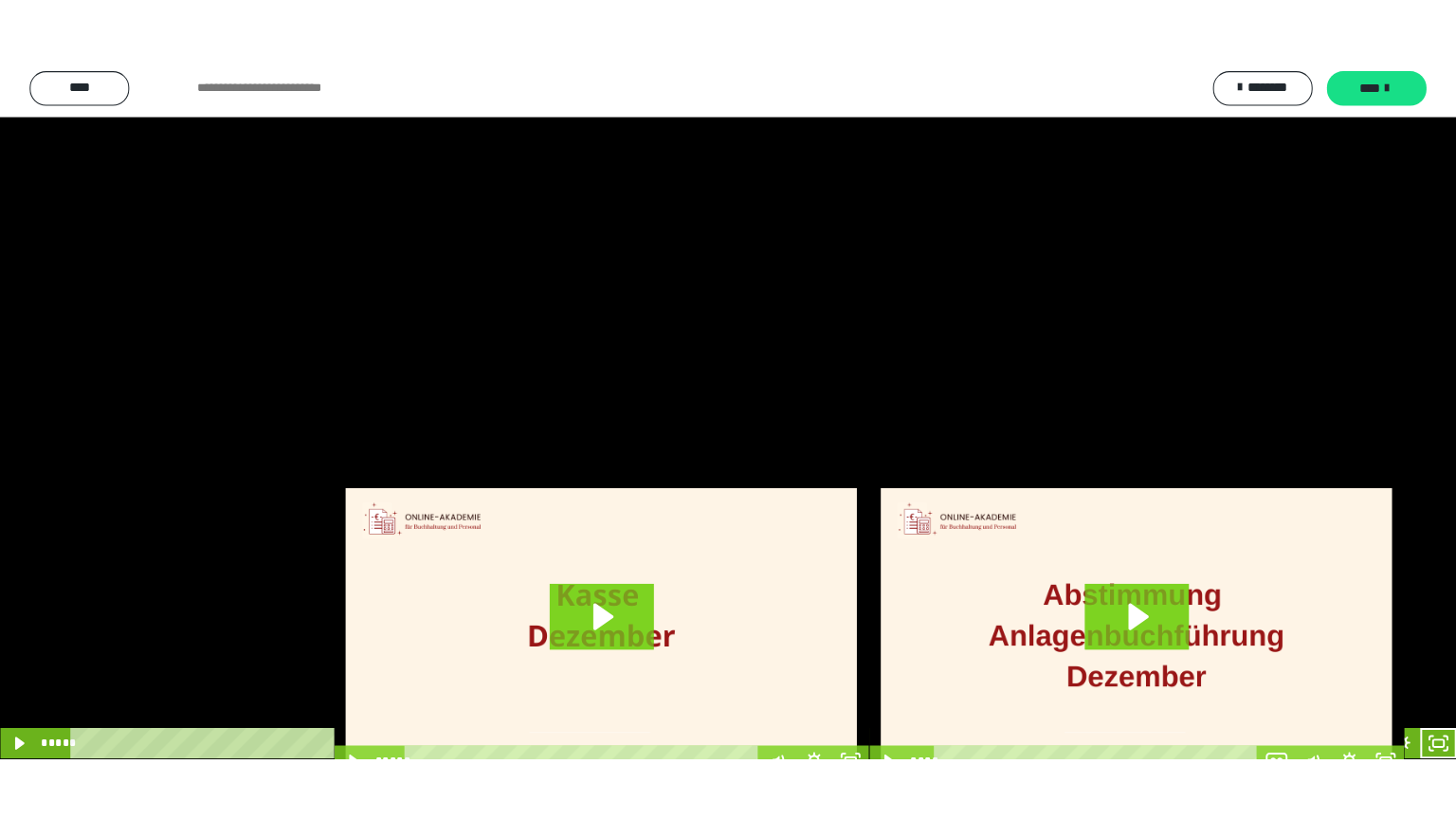 scroll, scrollTop: 4090, scrollLeft: 0, axis: vertical 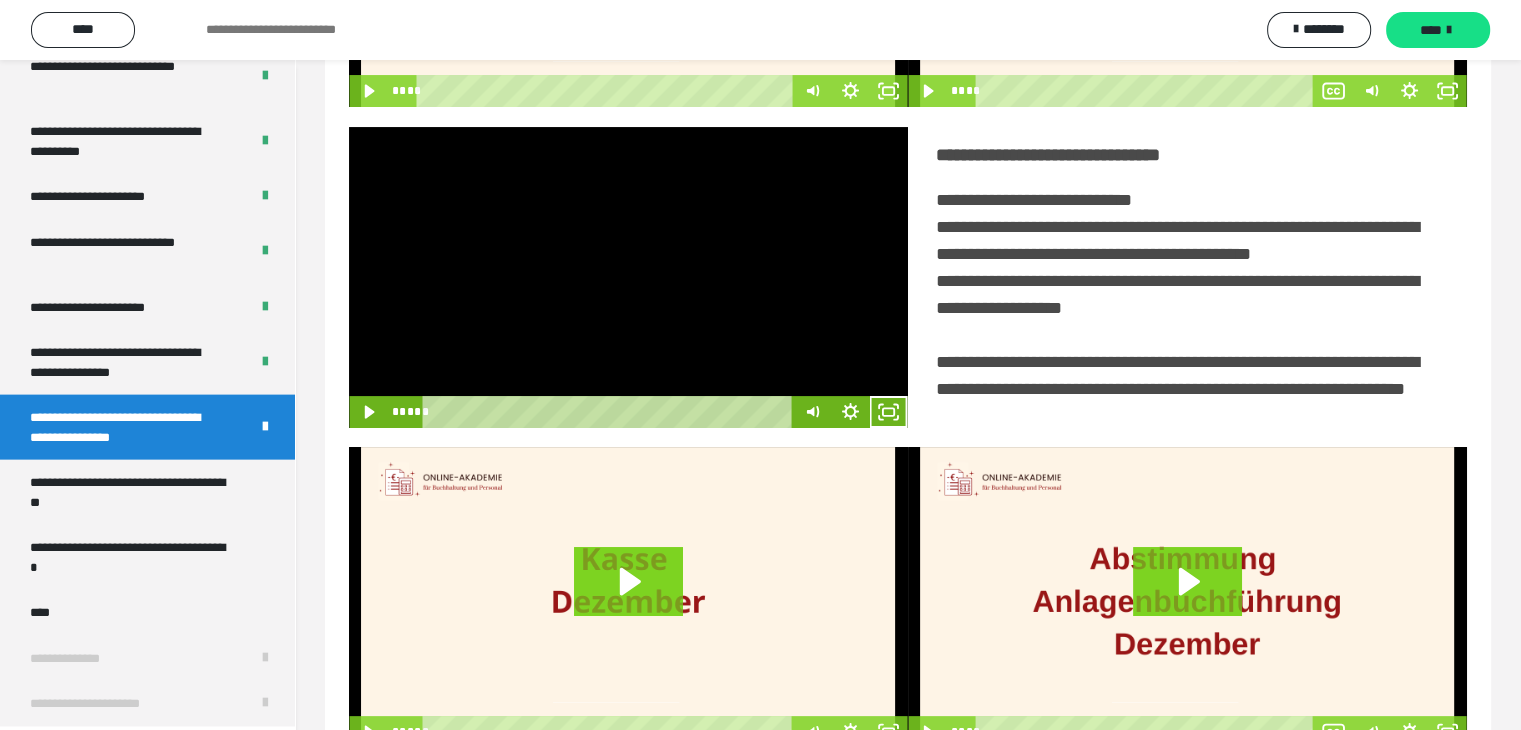 click 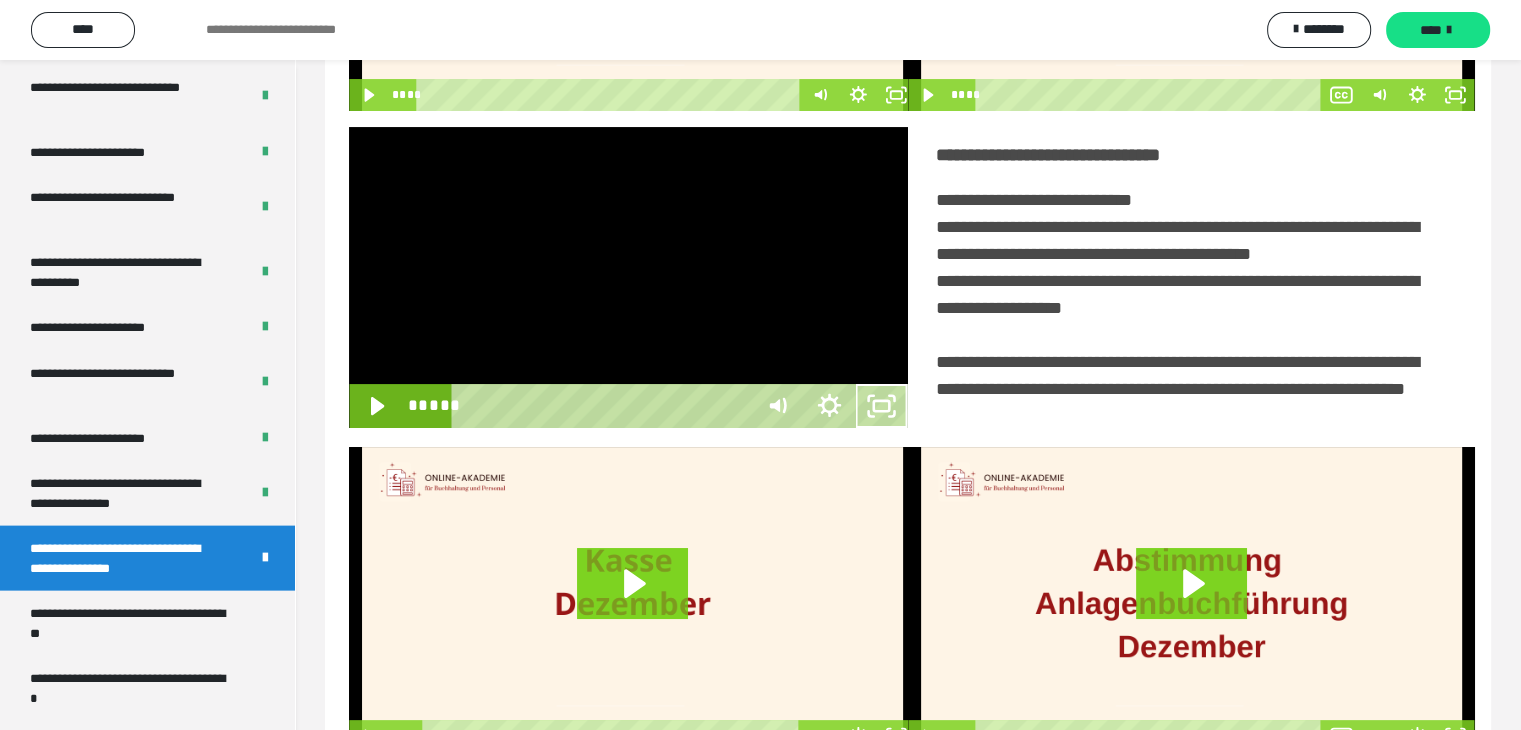 scroll, scrollTop: 4180, scrollLeft: 0, axis: vertical 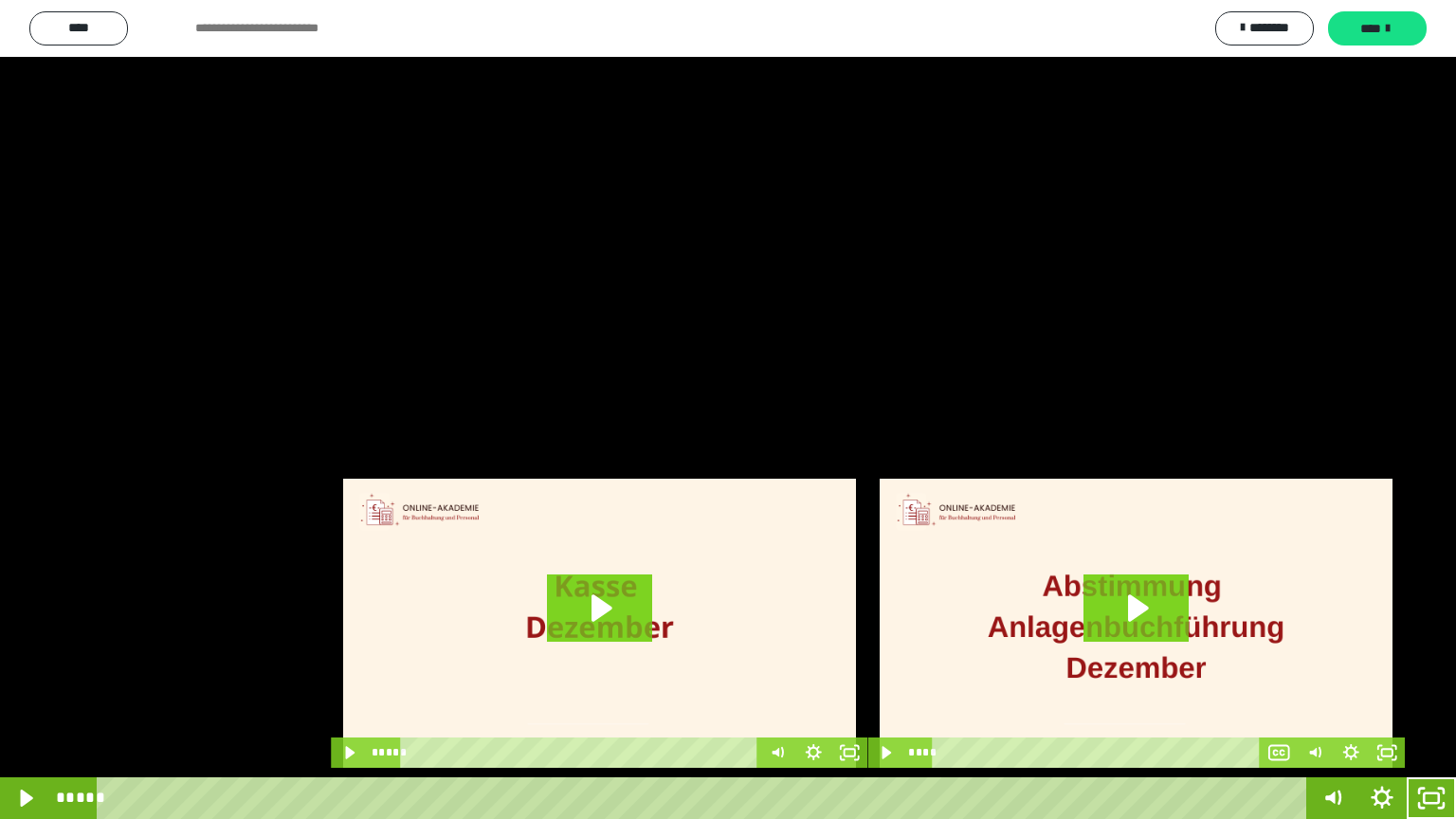 click at bounding box center (728, 410) 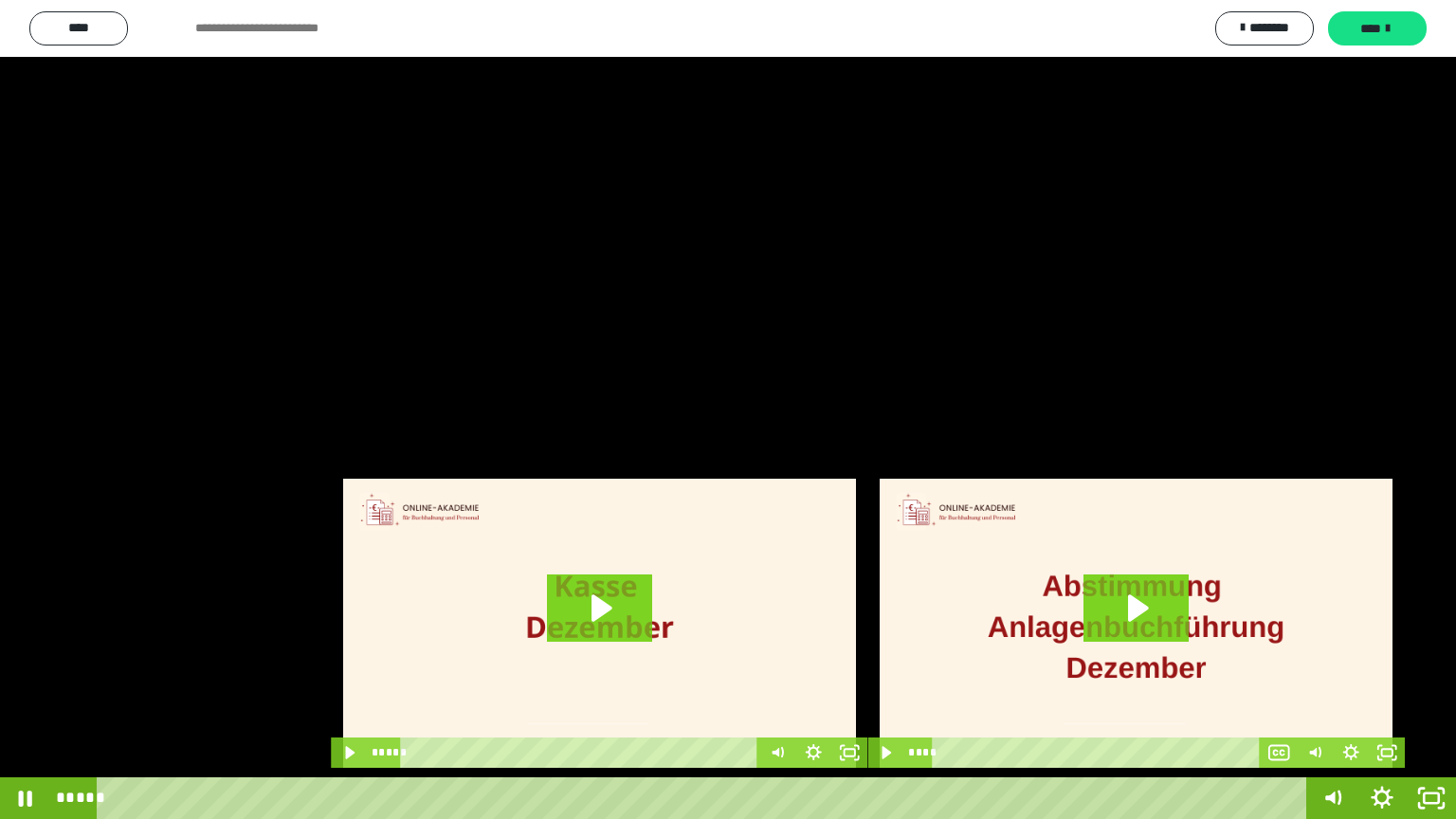 click at bounding box center (728, 410) 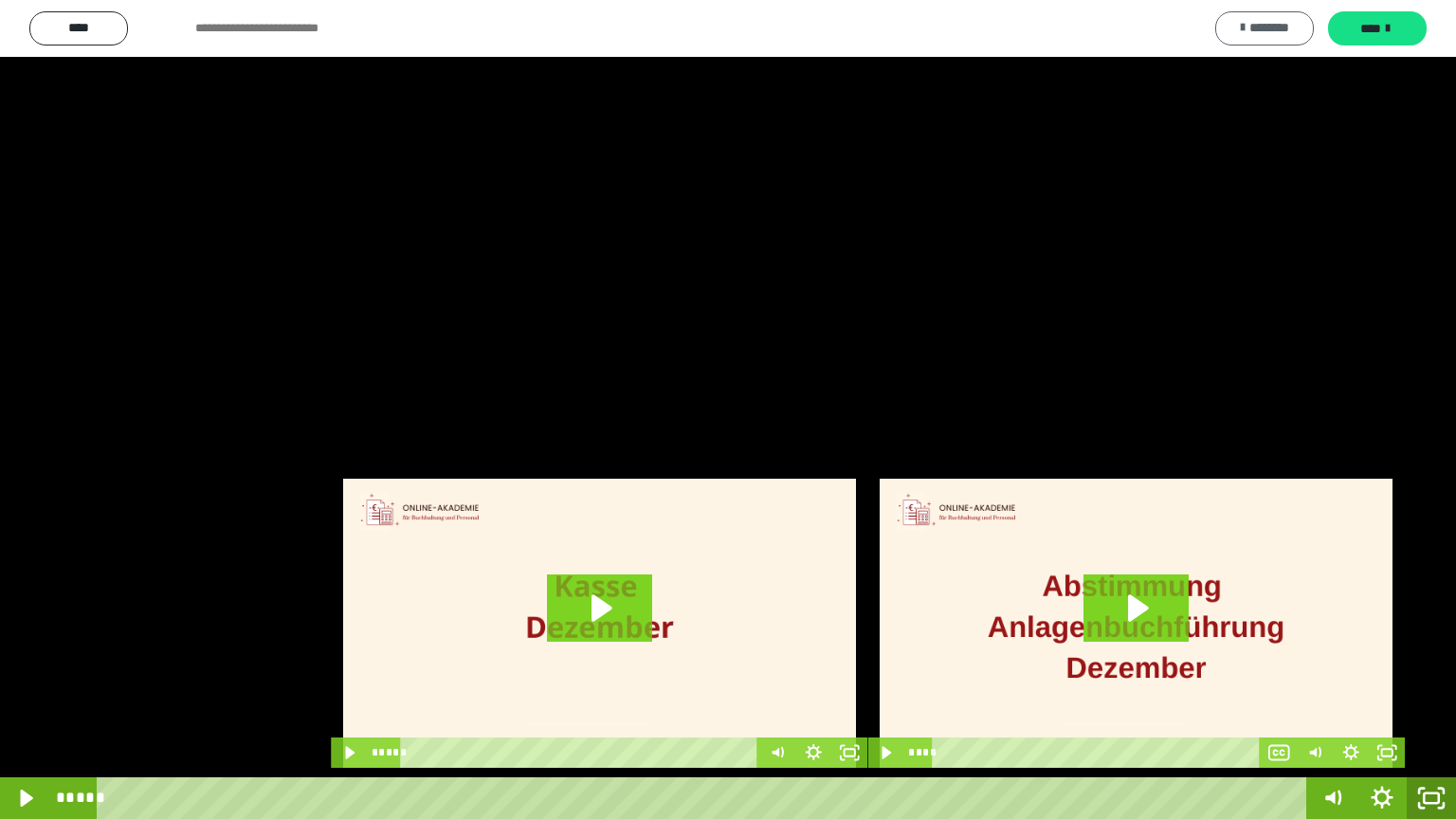 click 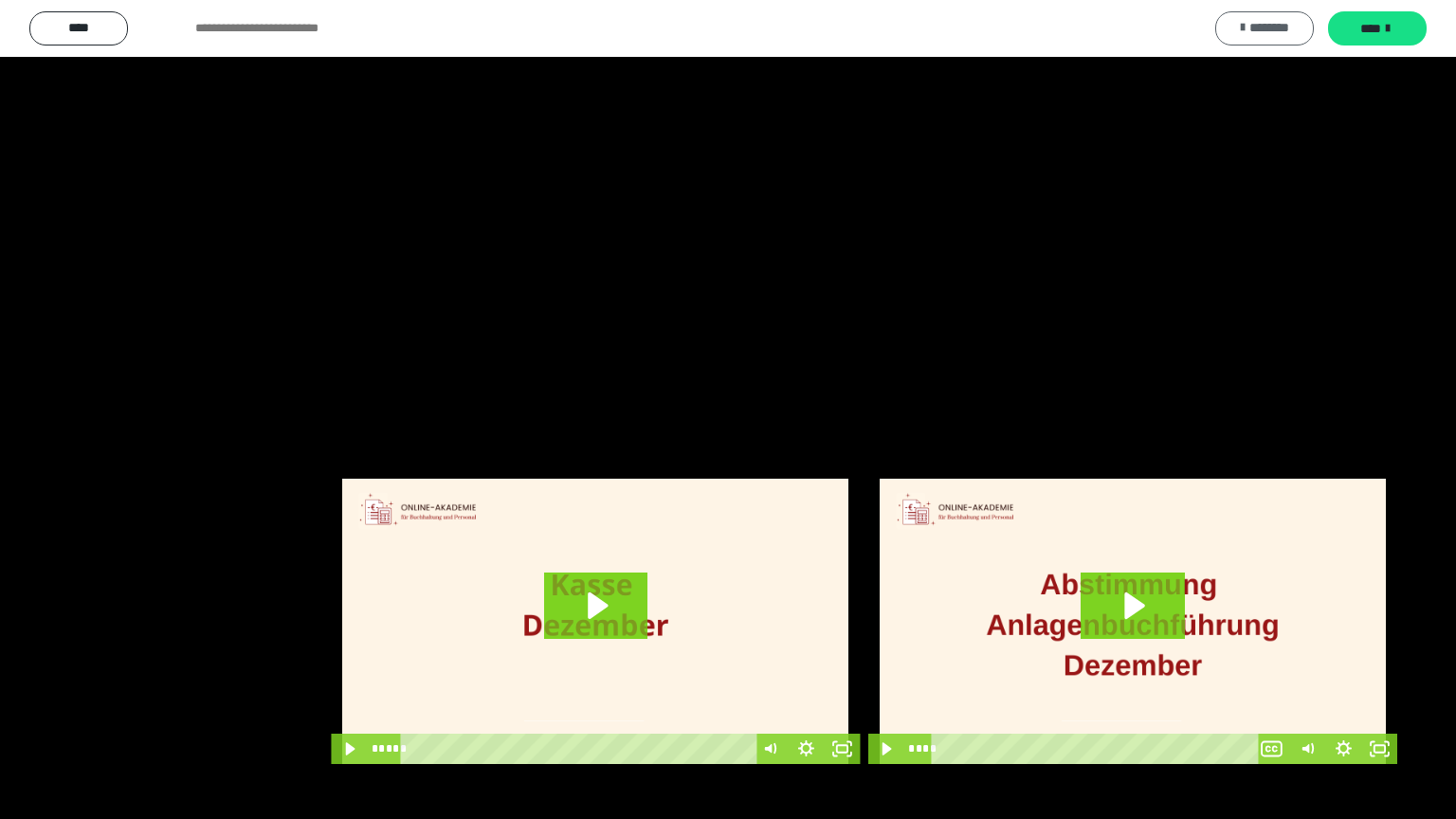 scroll, scrollTop: 4090, scrollLeft: 0, axis: vertical 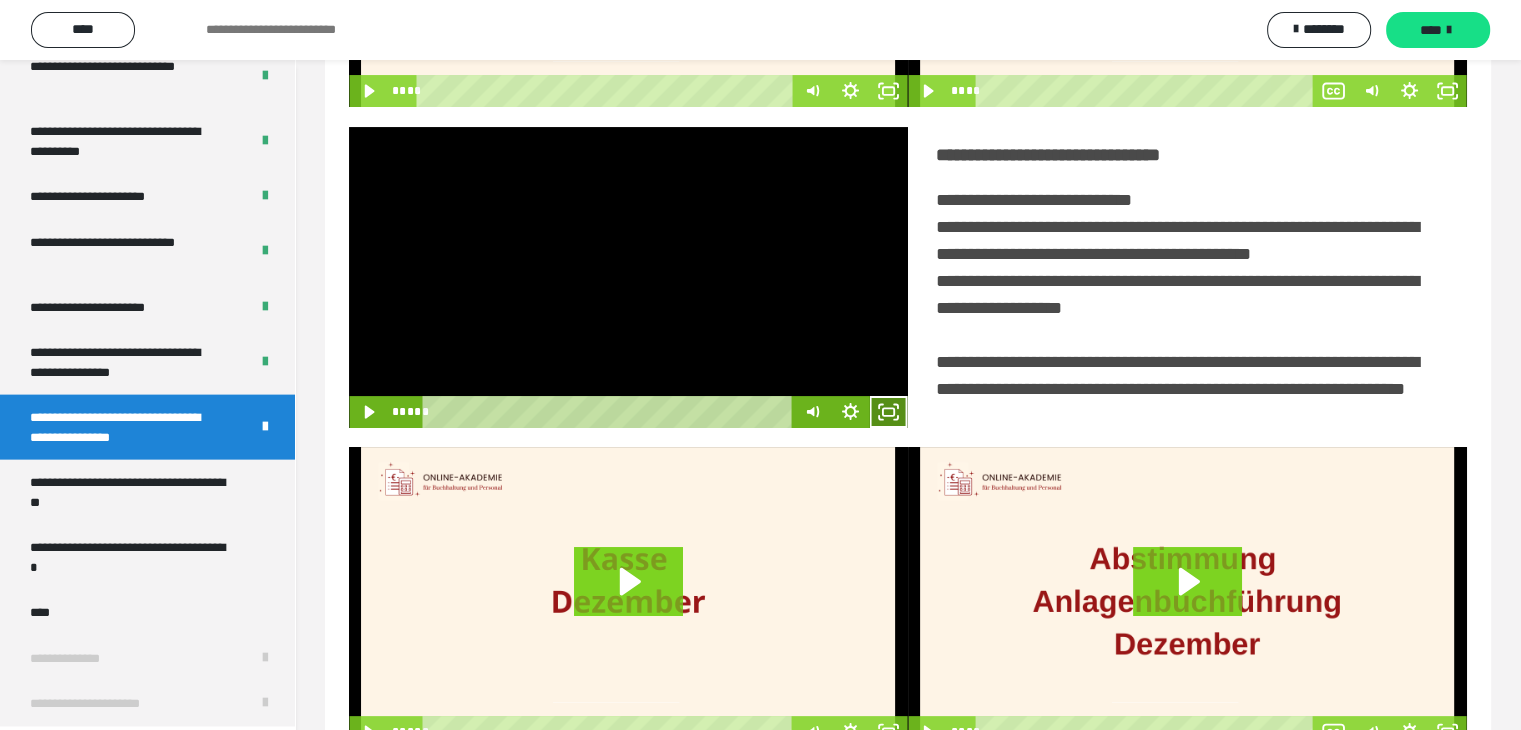 click 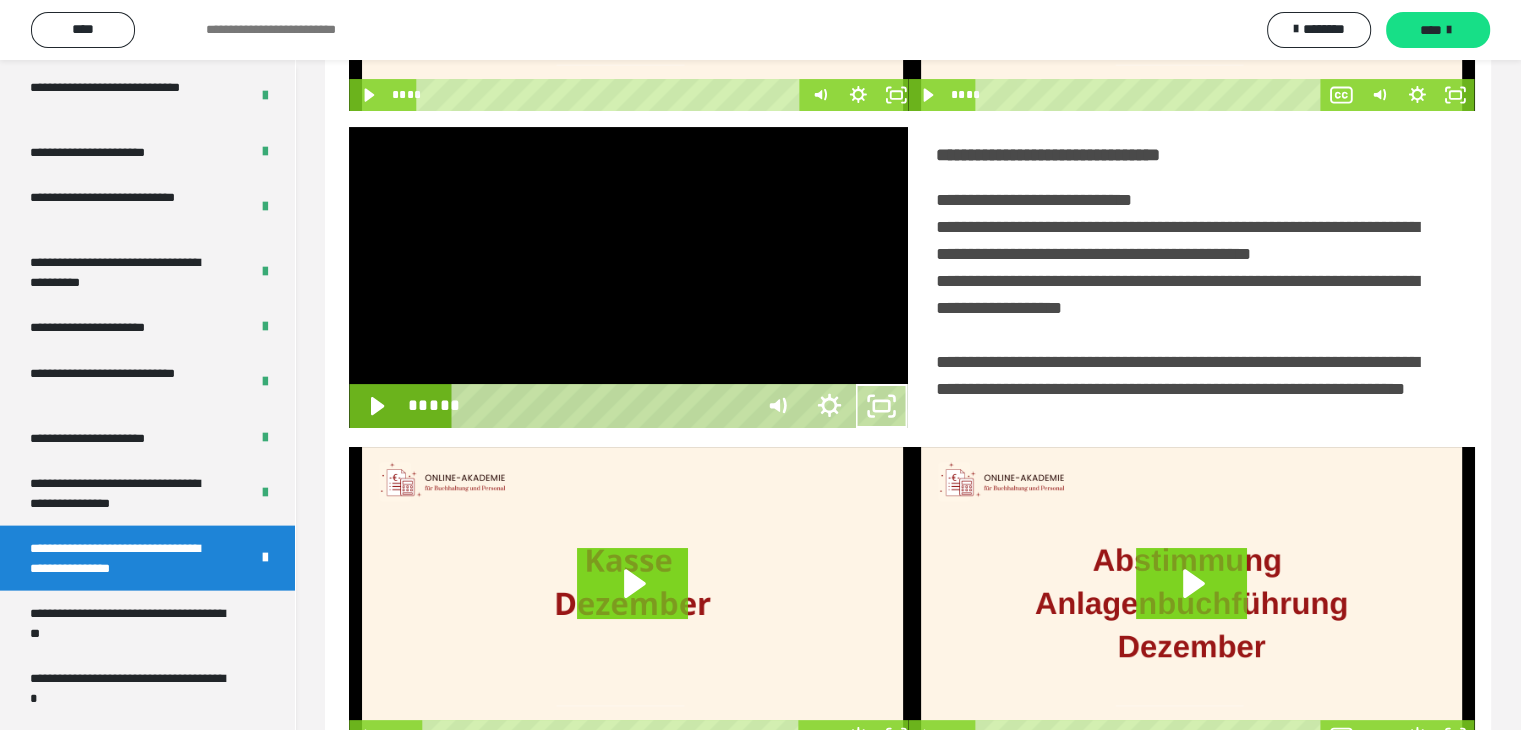 scroll, scrollTop: 4180, scrollLeft: 0, axis: vertical 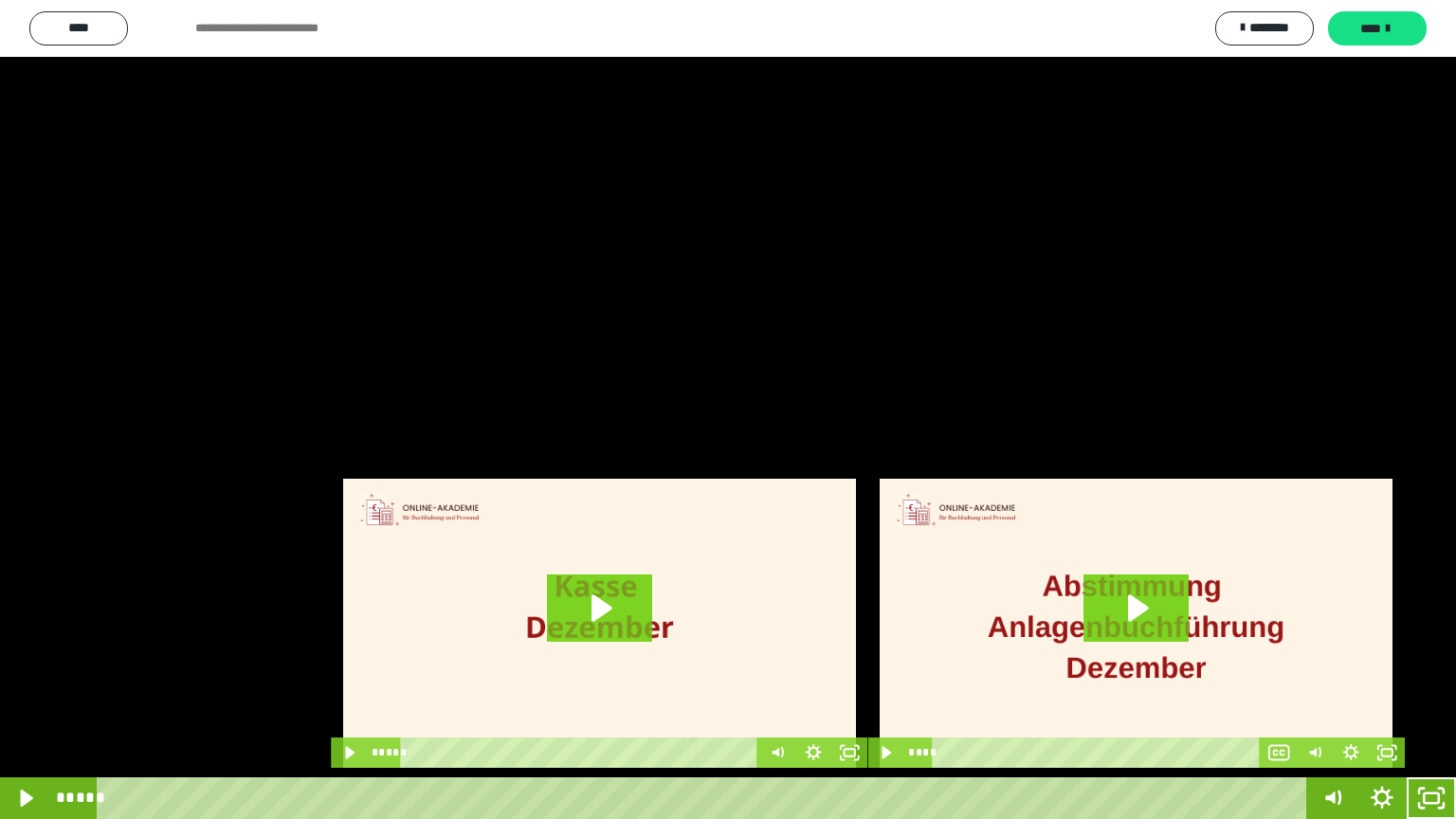 click at bounding box center (728, 410) 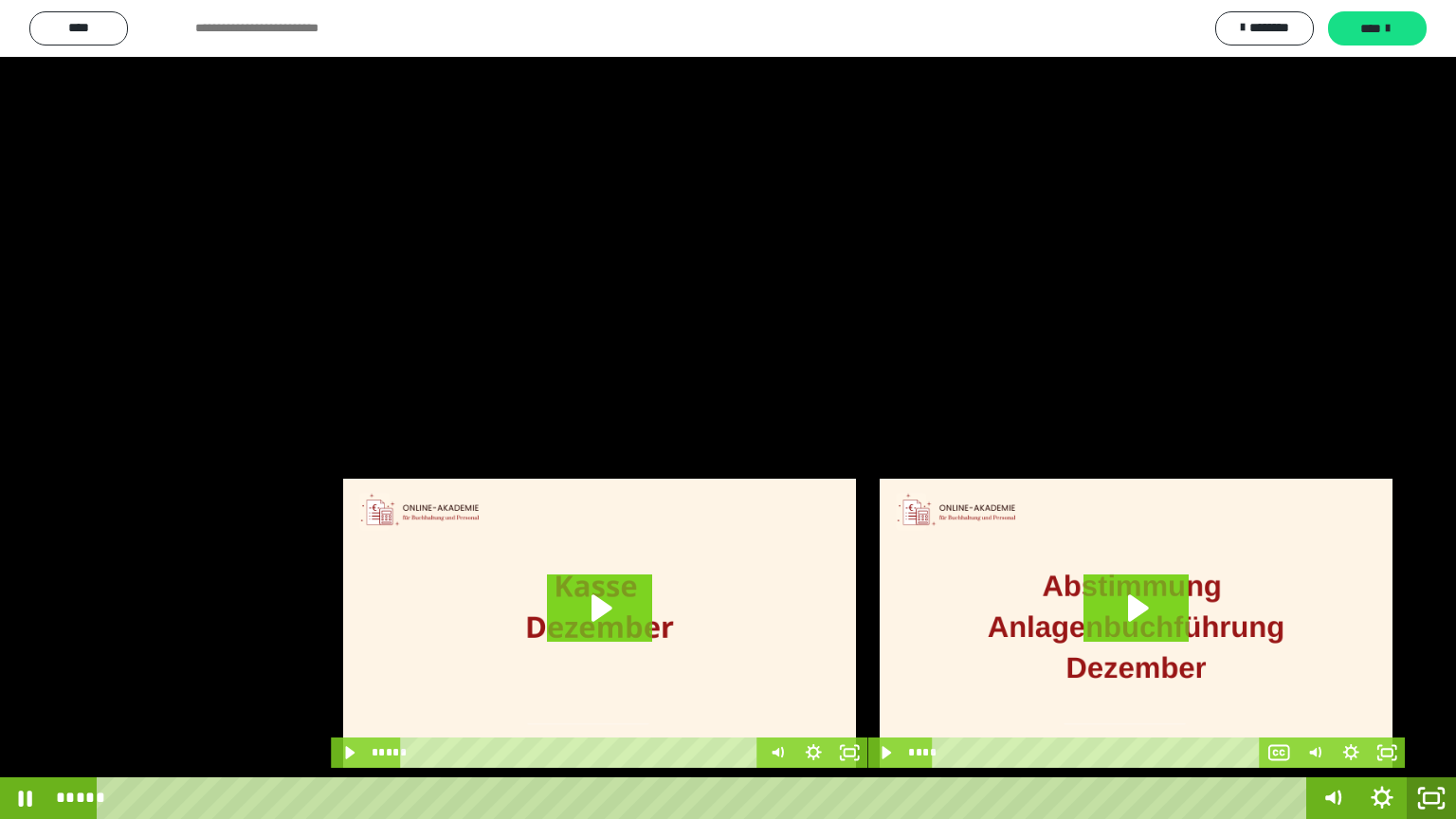 click 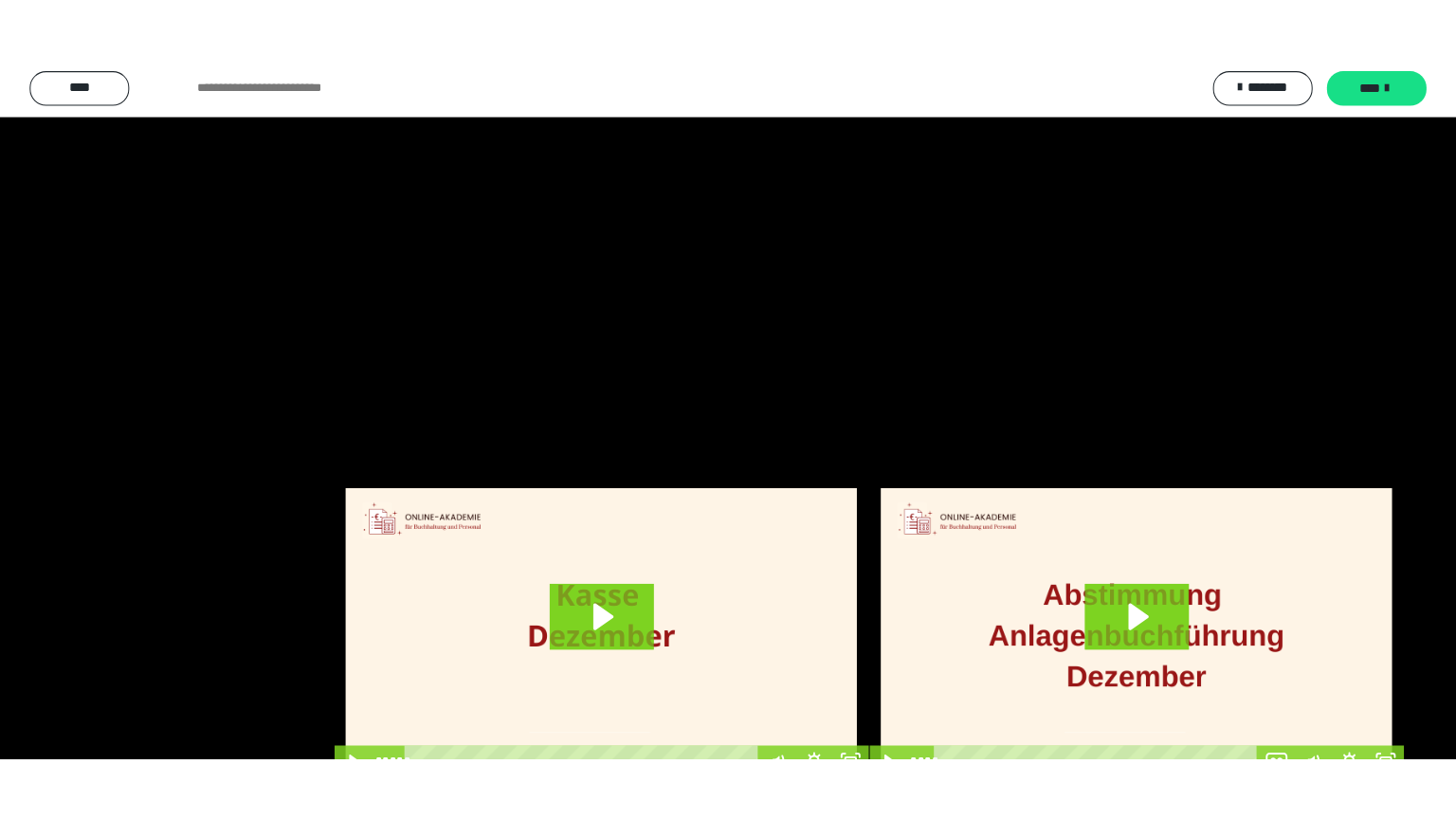 scroll, scrollTop: 4090, scrollLeft: 0, axis: vertical 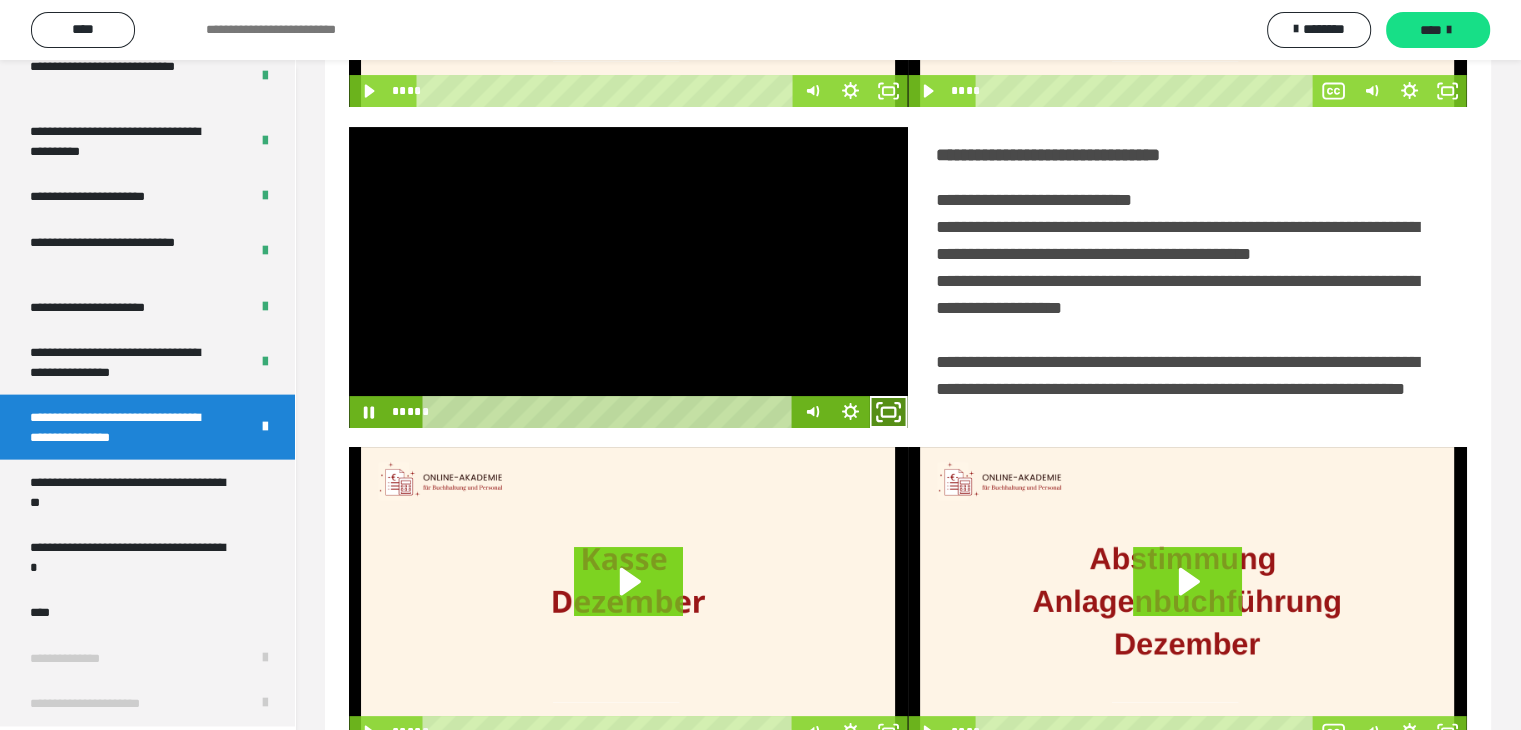 click 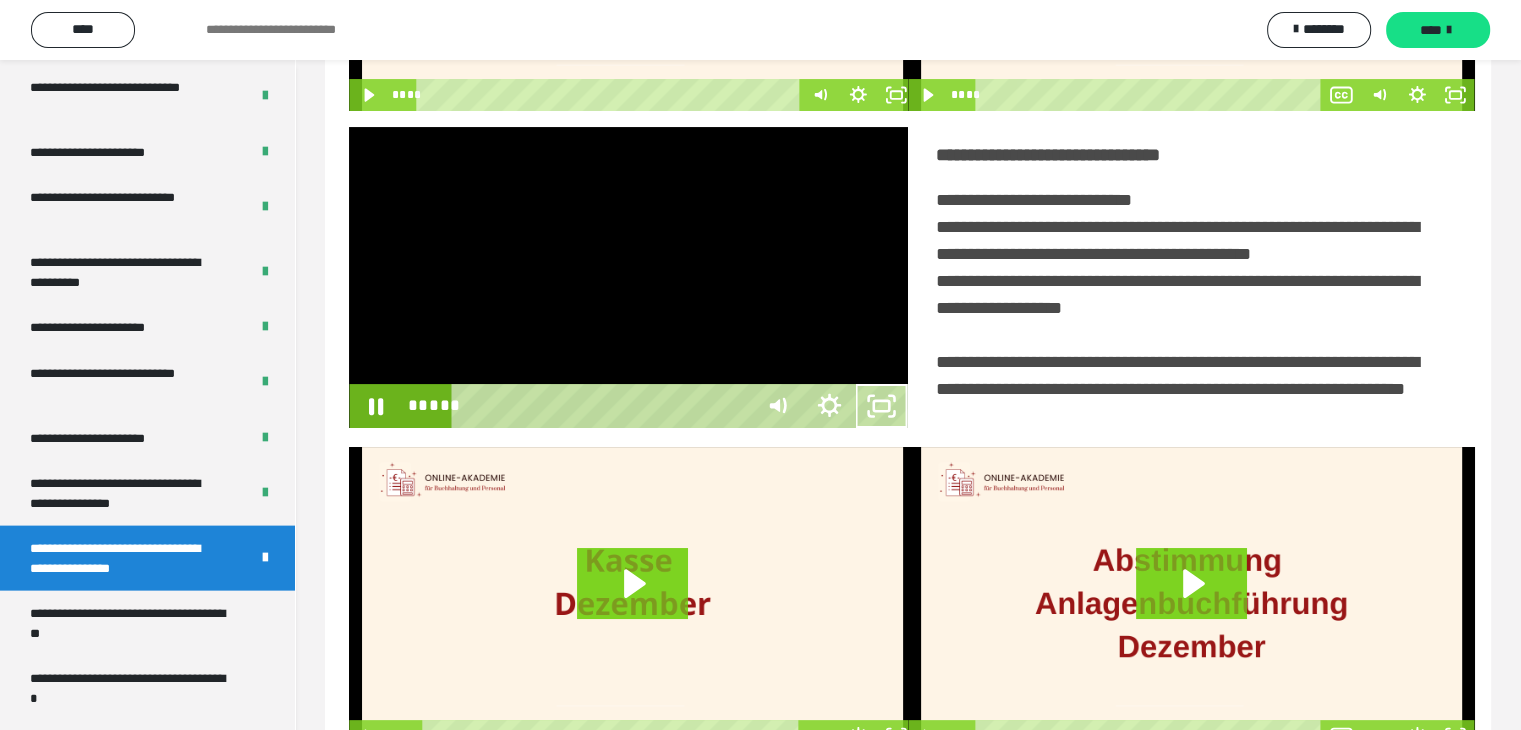 scroll, scrollTop: 4180, scrollLeft: 0, axis: vertical 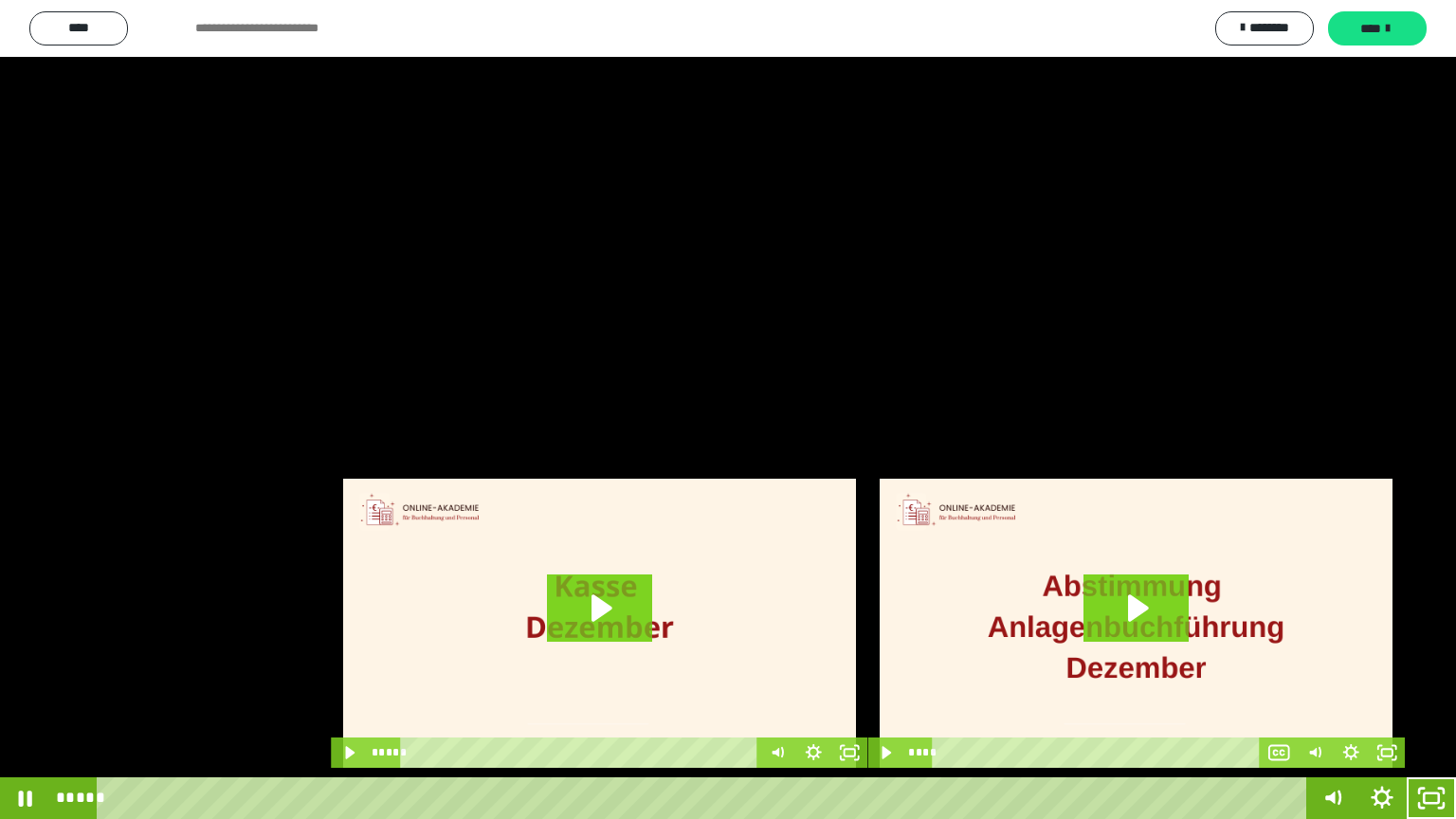 click at bounding box center [728, 410] 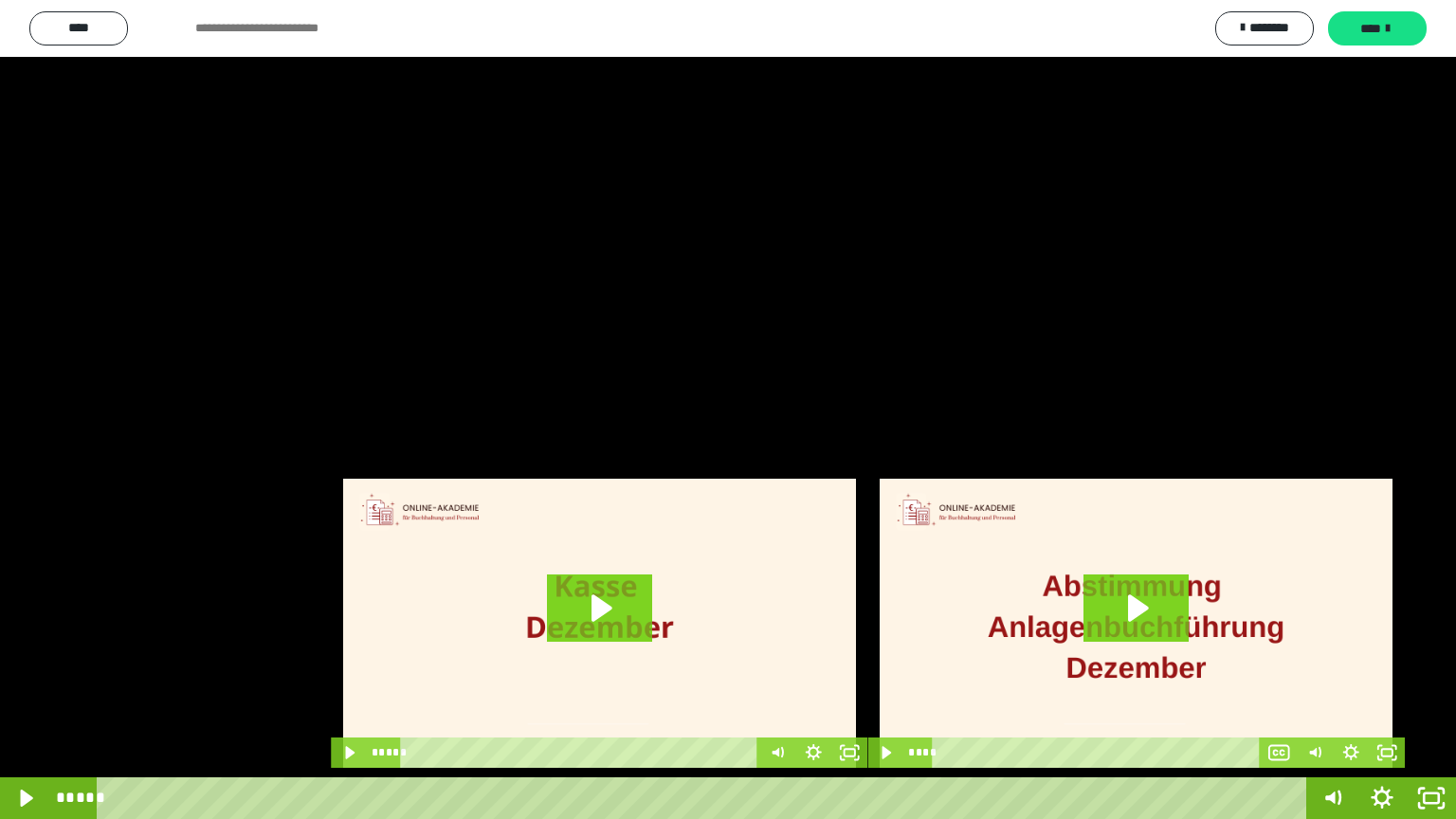 click 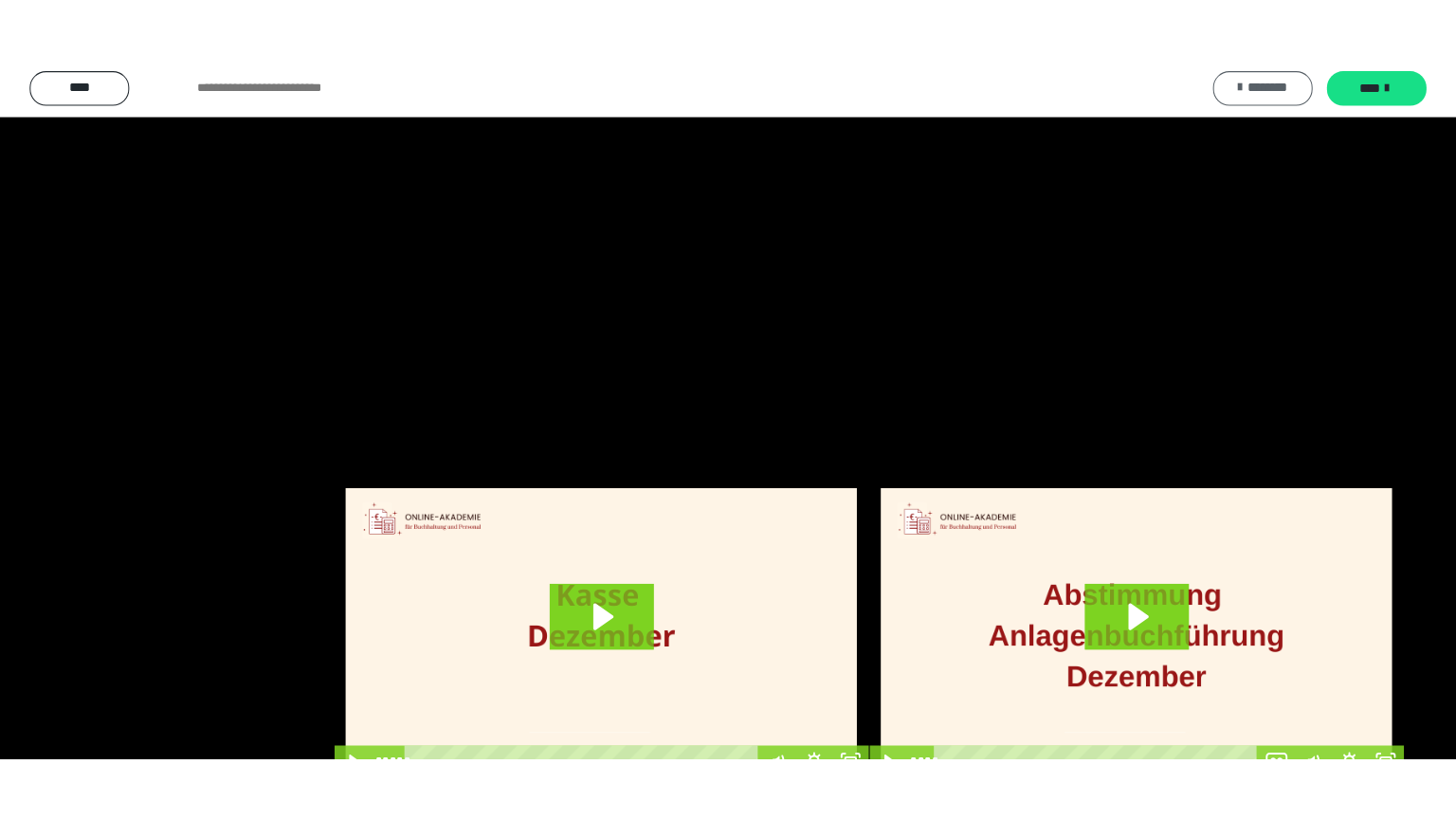 scroll, scrollTop: 4090, scrollLeft: 0, axis: vertical 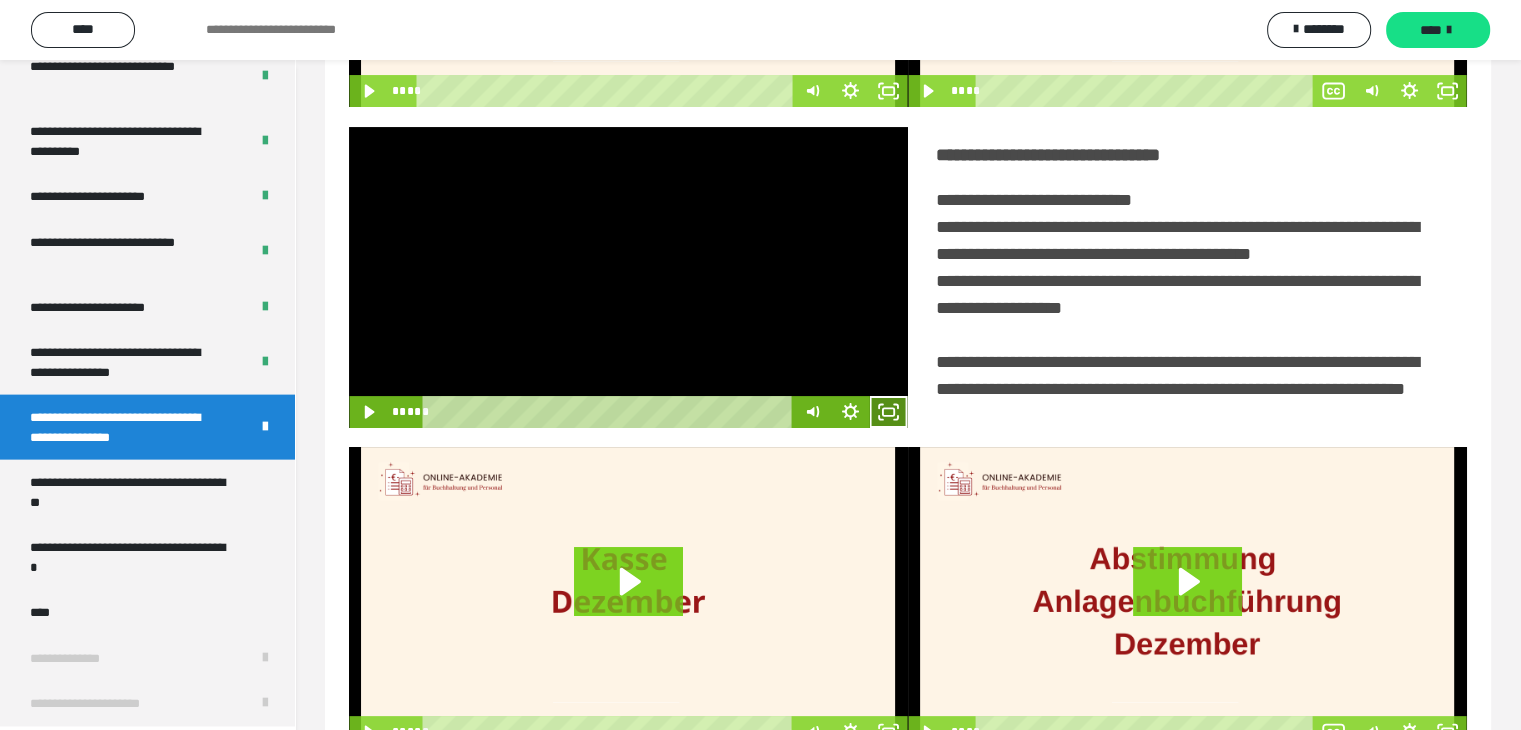 click 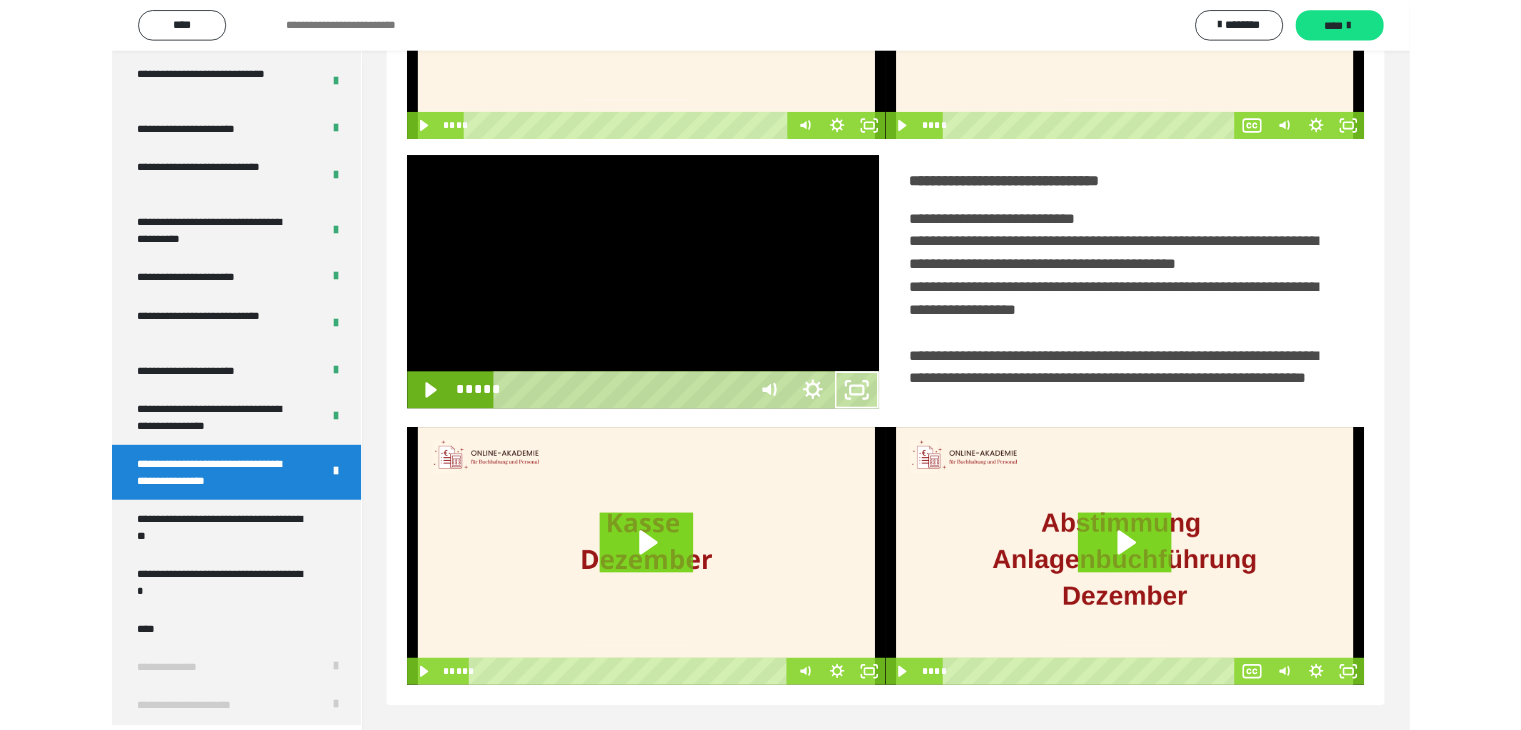 scroll, scrollTop: 4180, scrollLeft: 0, axis: vertical 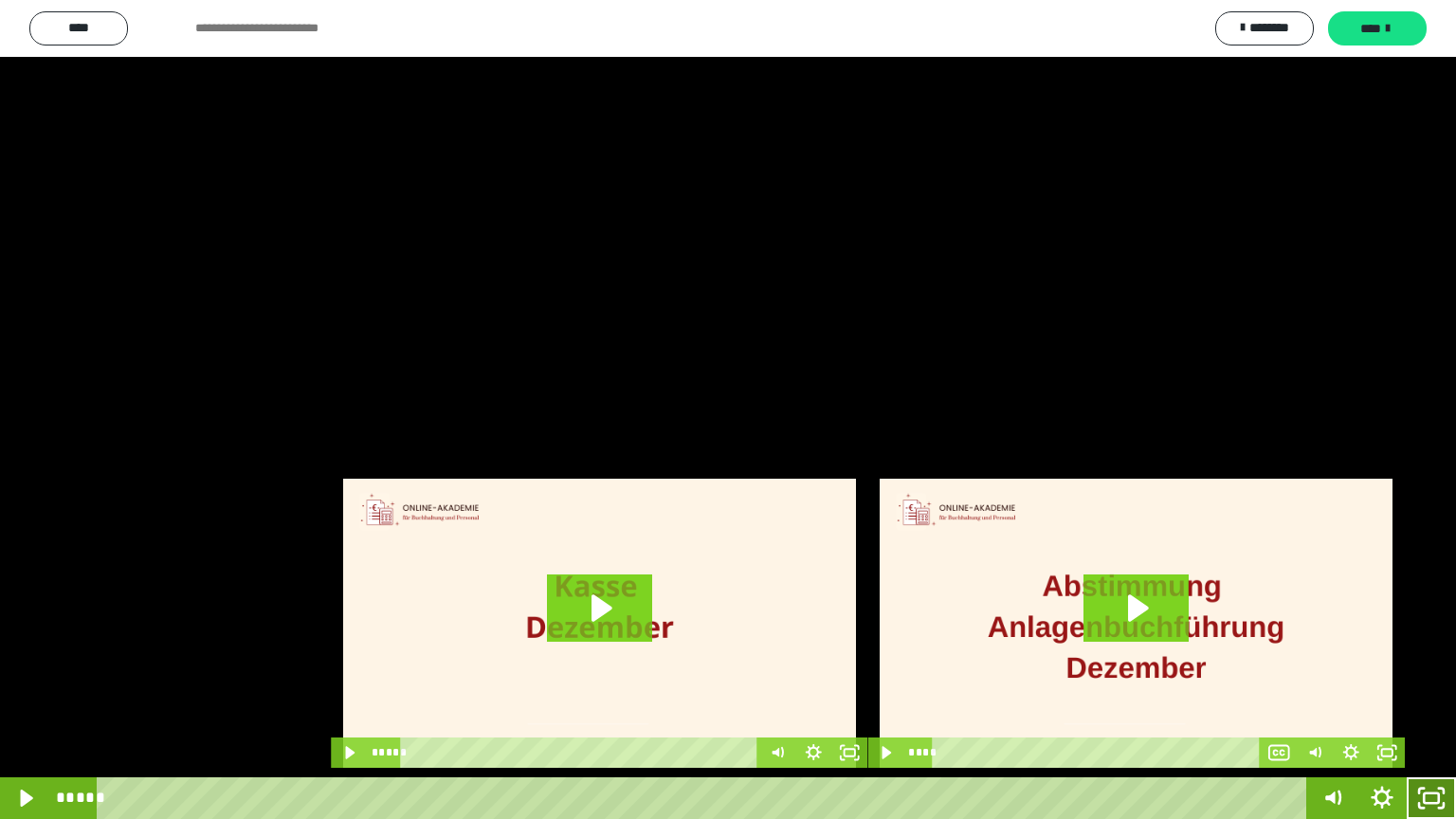 click 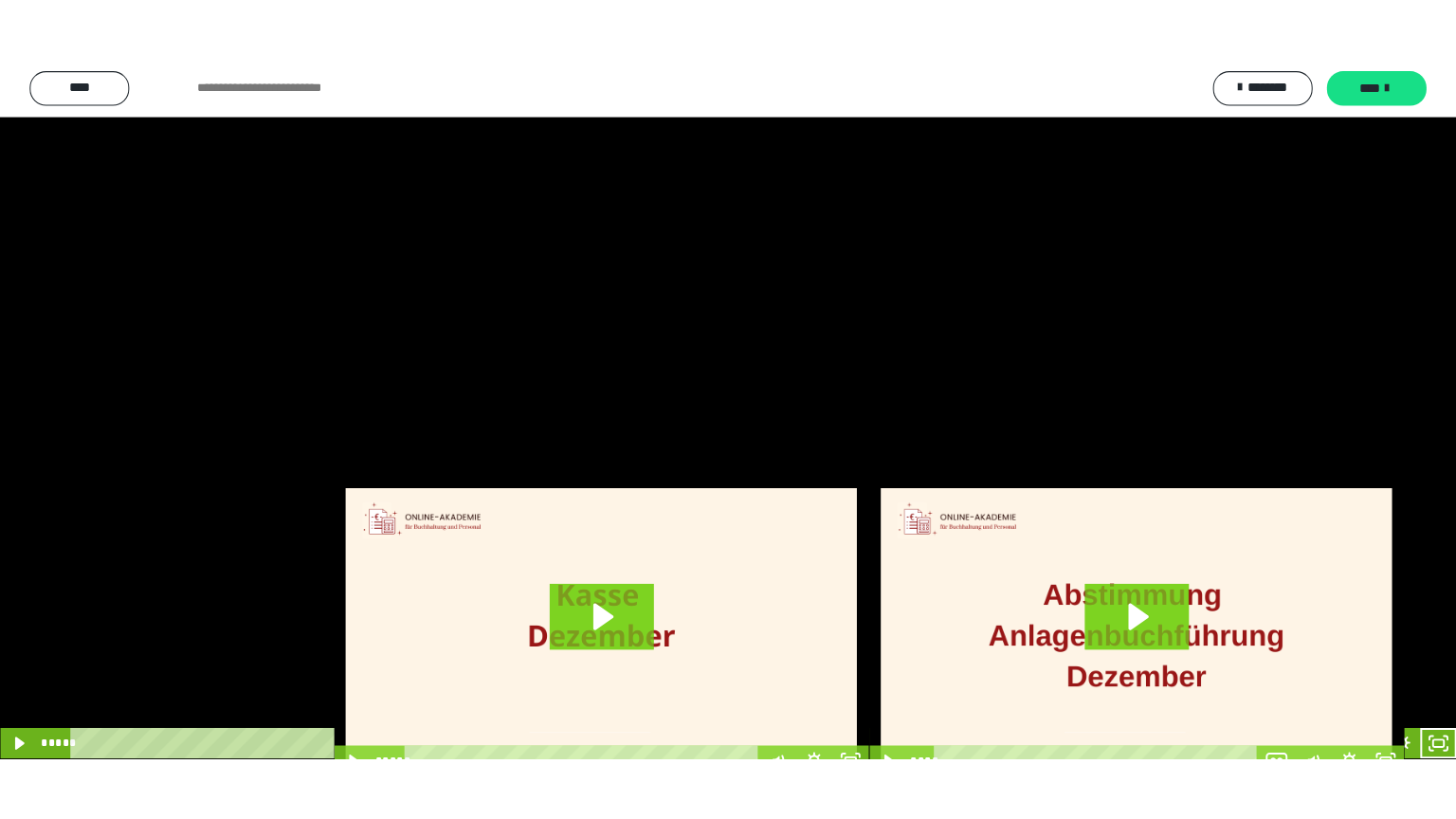 scroll, scrollTop: 4090, scrollLeft: 0, axis: vertical 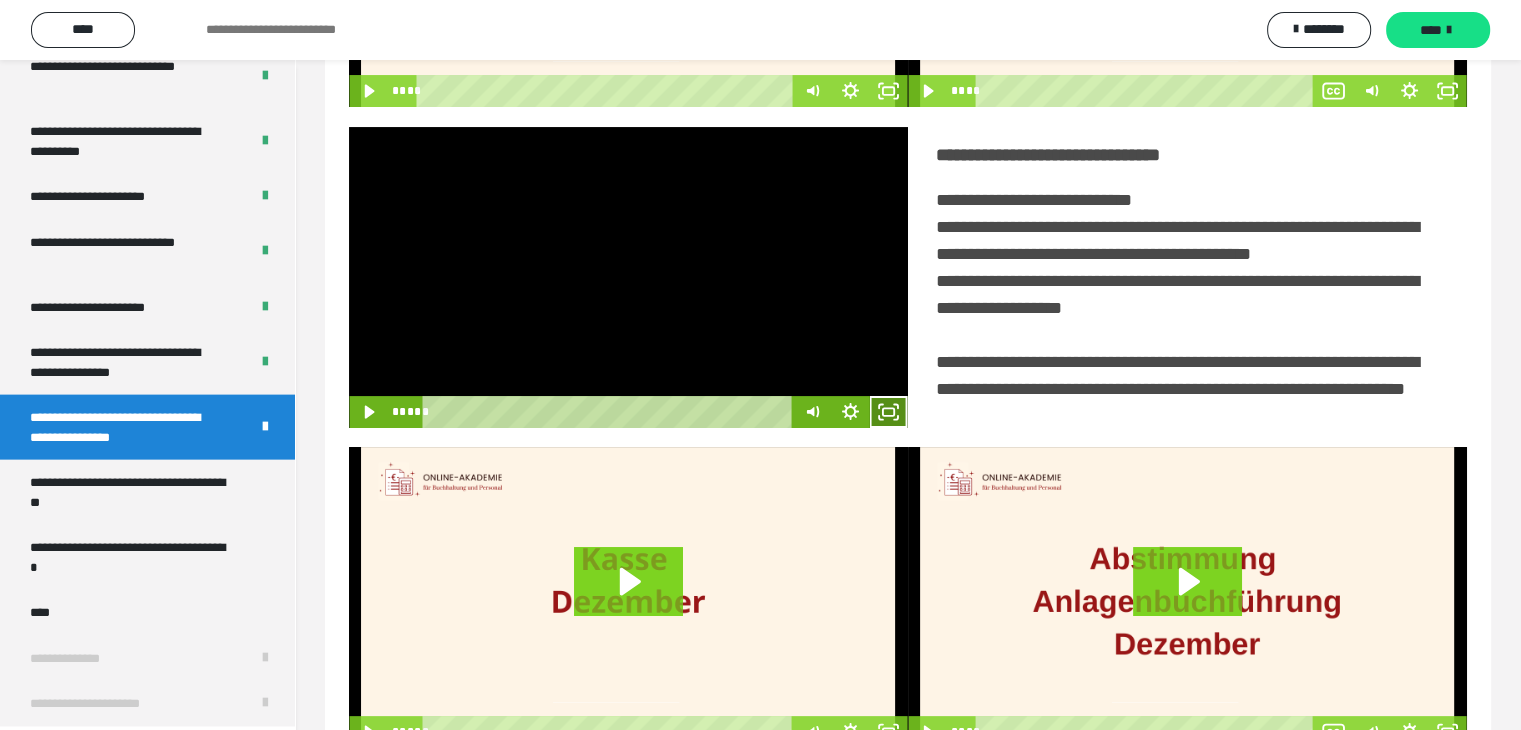 click 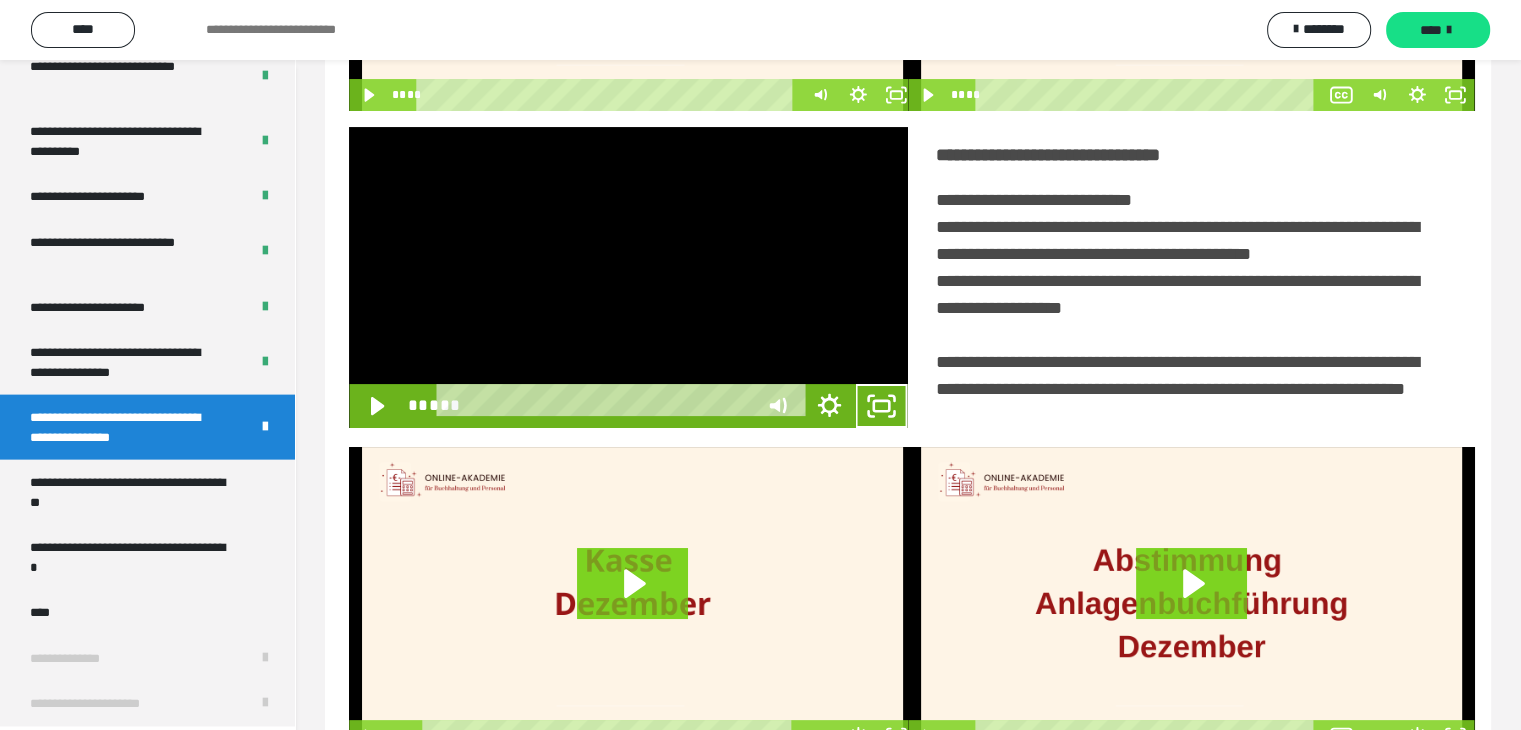 scroll, scrollTop: 4180, scrollLeft: 0, axis: vertical 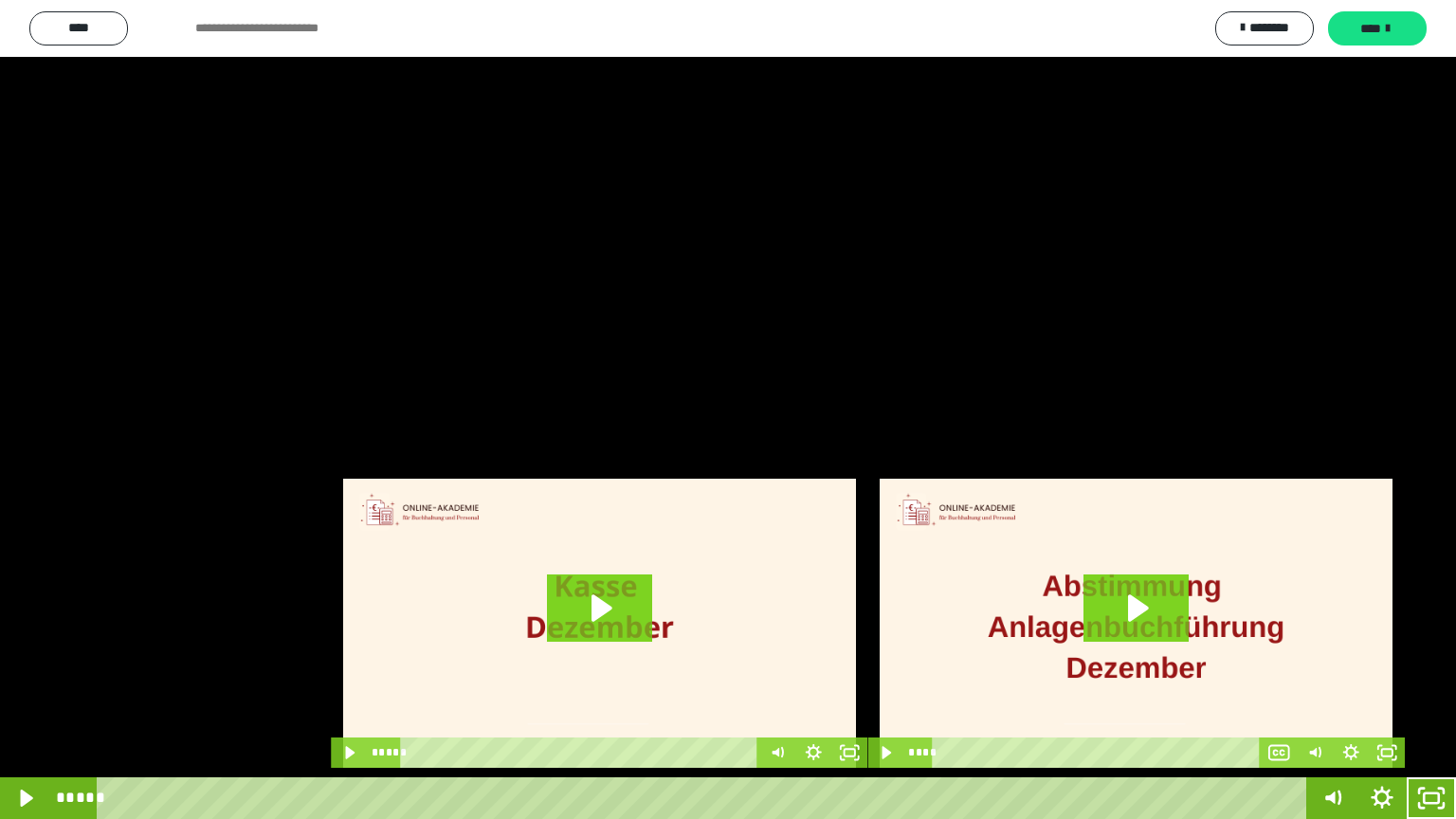 drag, startPoint x: 698, startPoint y: 317, endPoint x: 705, endPoint y: 334, distance: 18.384776 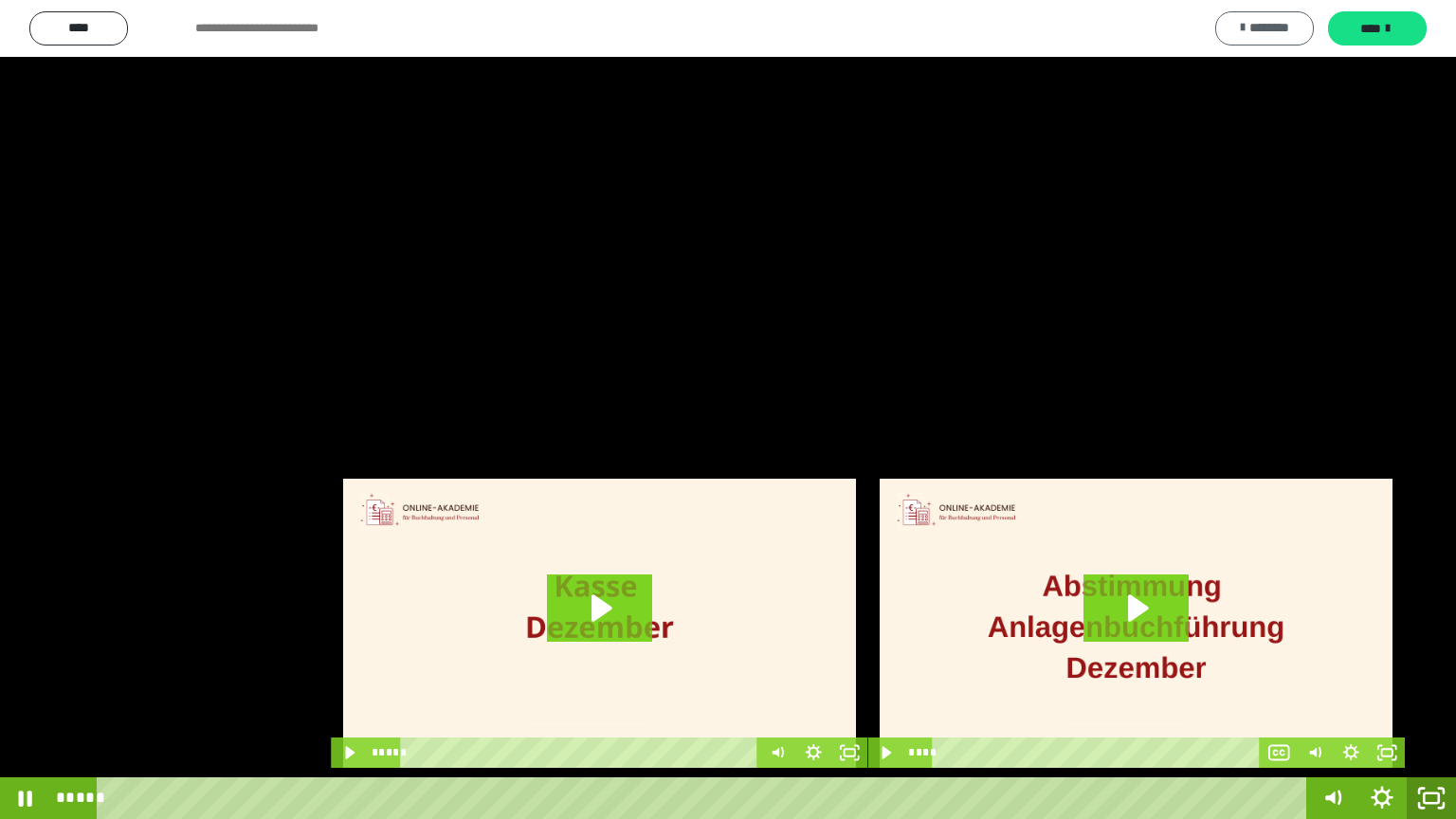 drag, startPoint x: 1424, startPoint y: 800, endPoint x: 1225, endPoint y: 32, distance: 793.36309 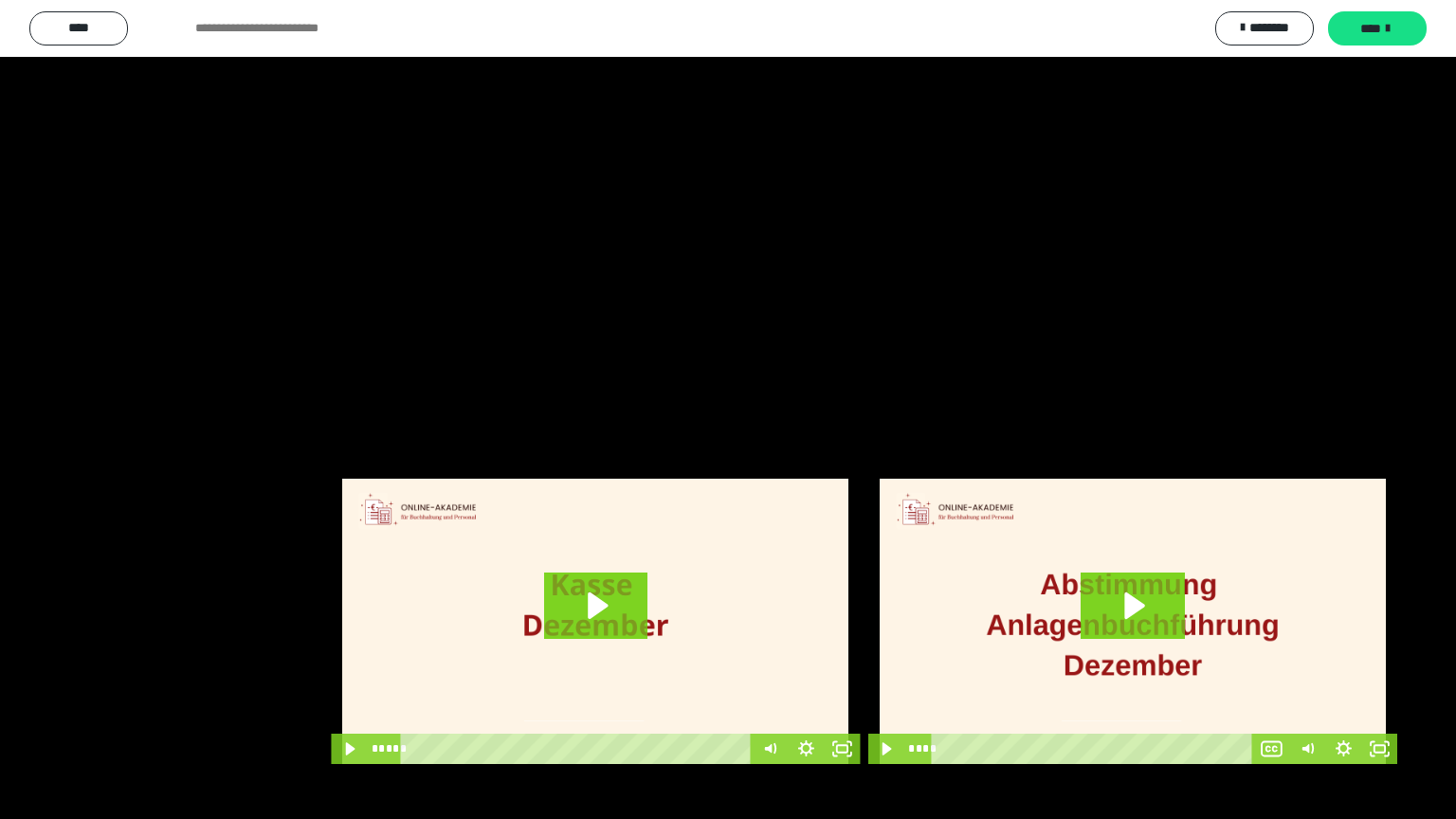 scroll, scrollTop: 4090, scrollLeft: 0, axis: vertical 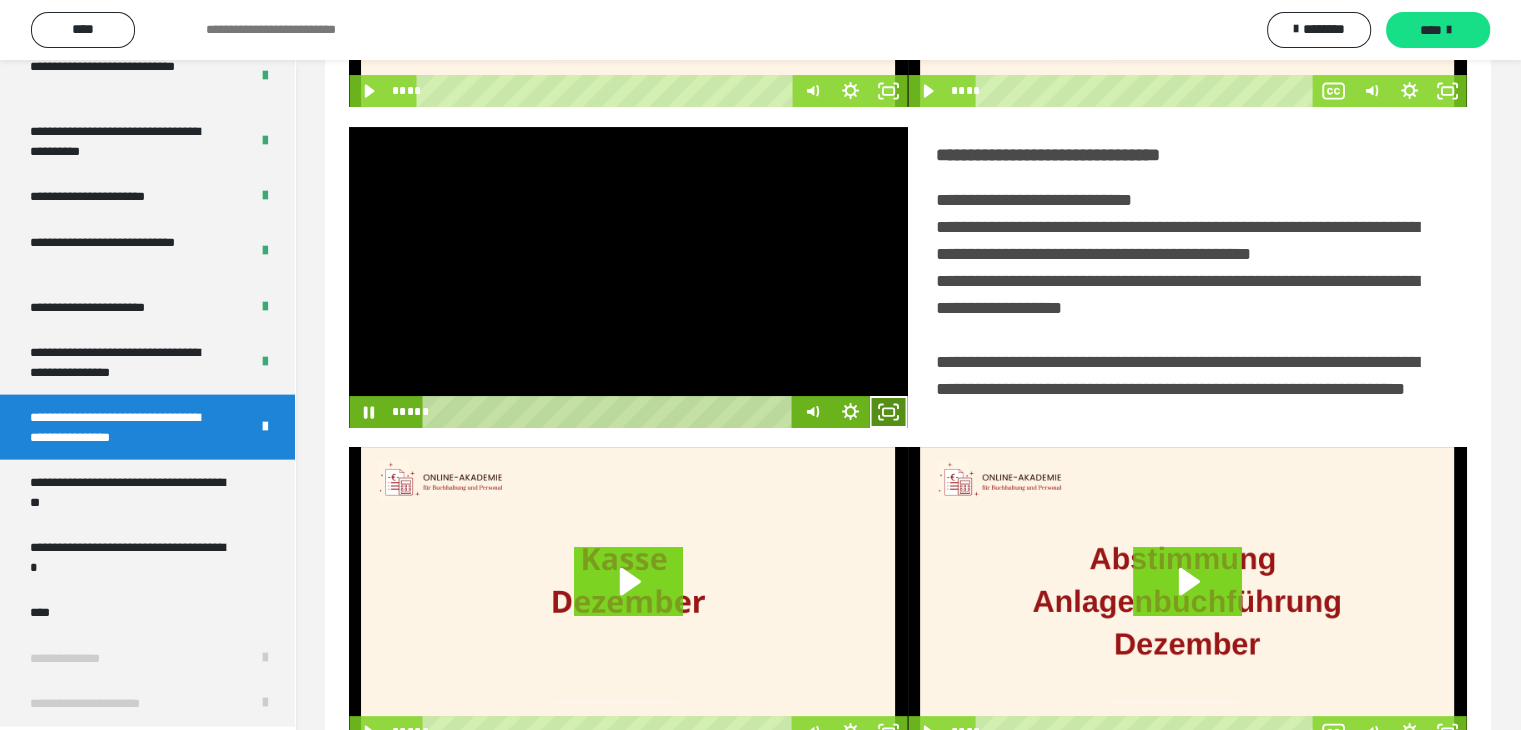 click 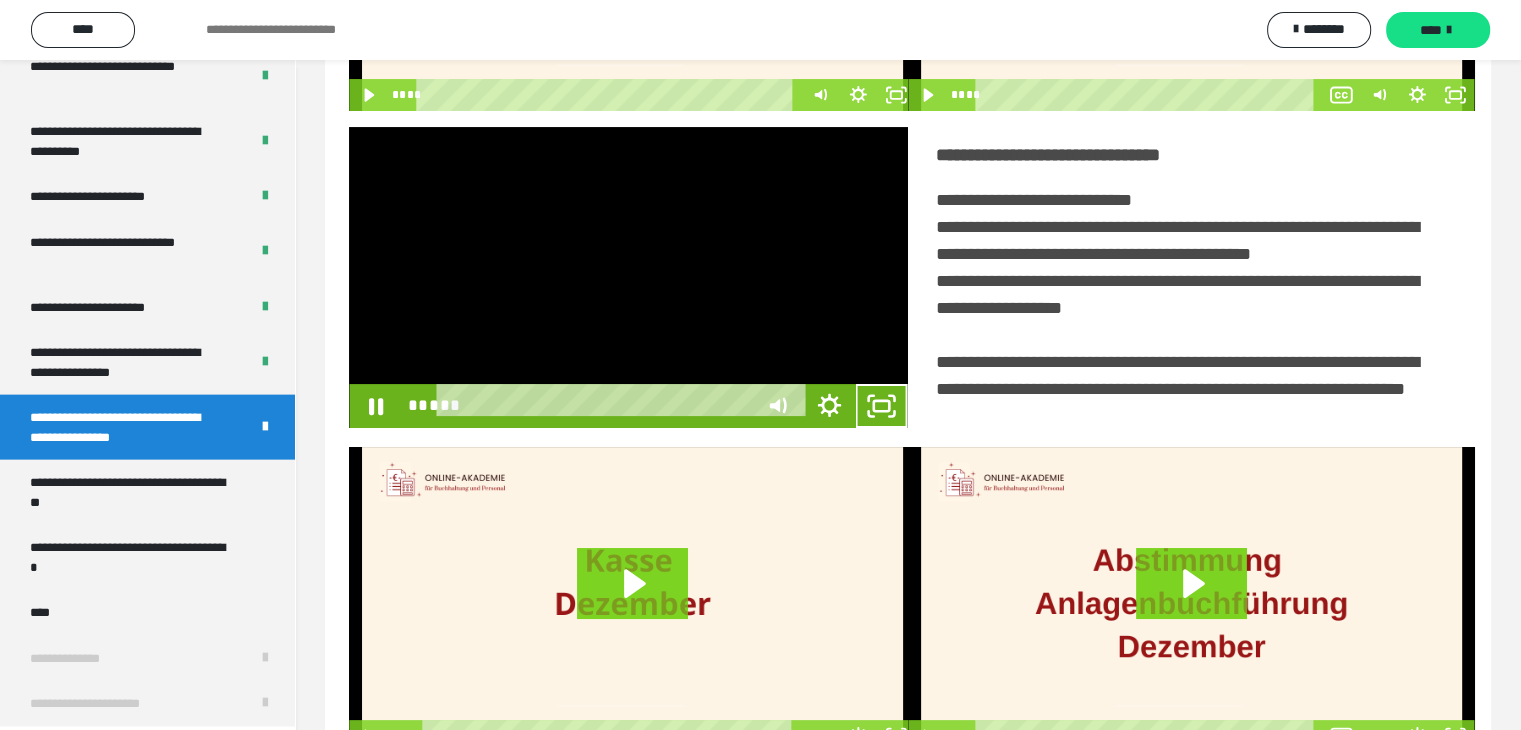 scroll, scrollTop: 4180, scrollLeft: 0, axis: vertical 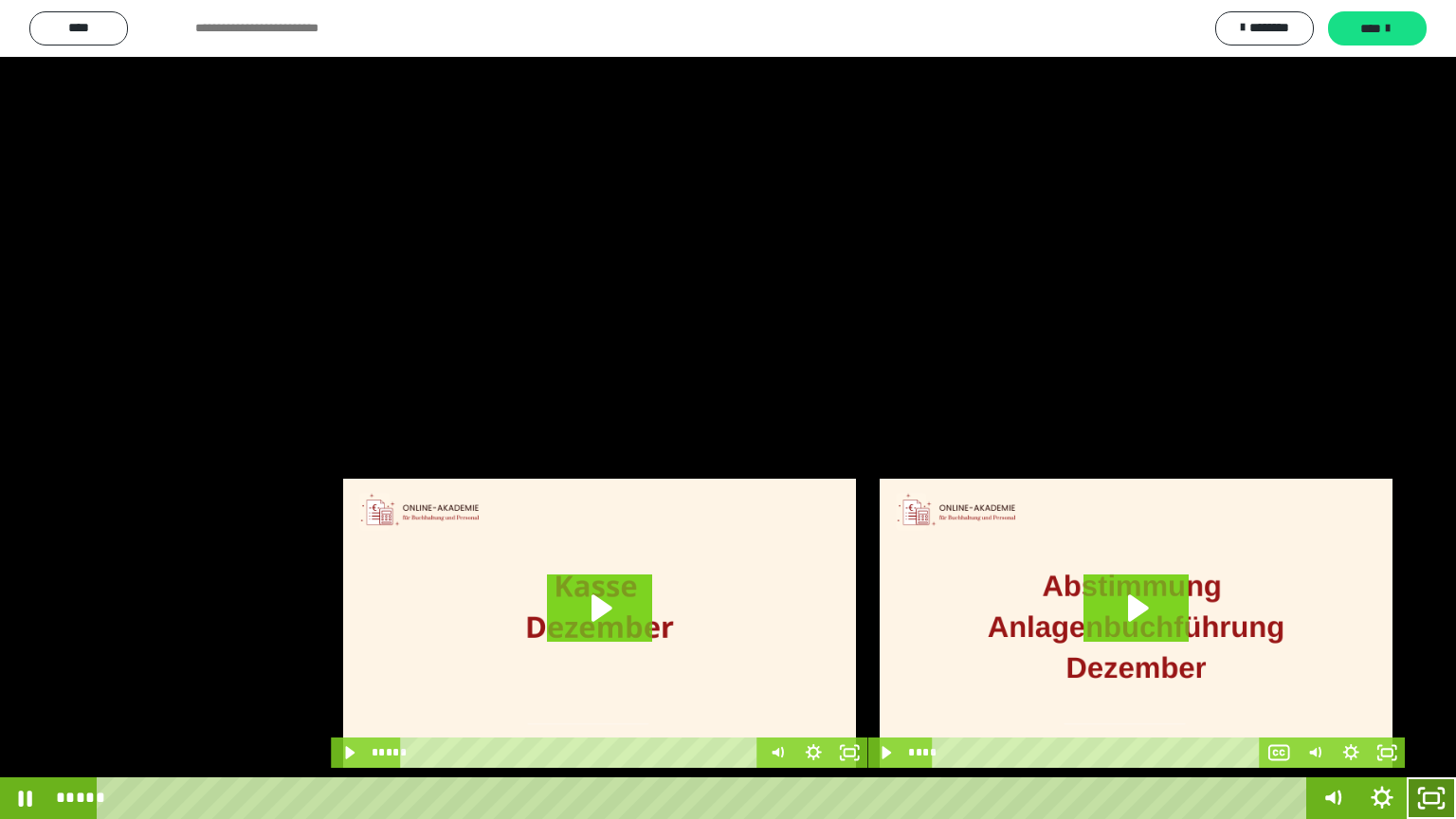 click 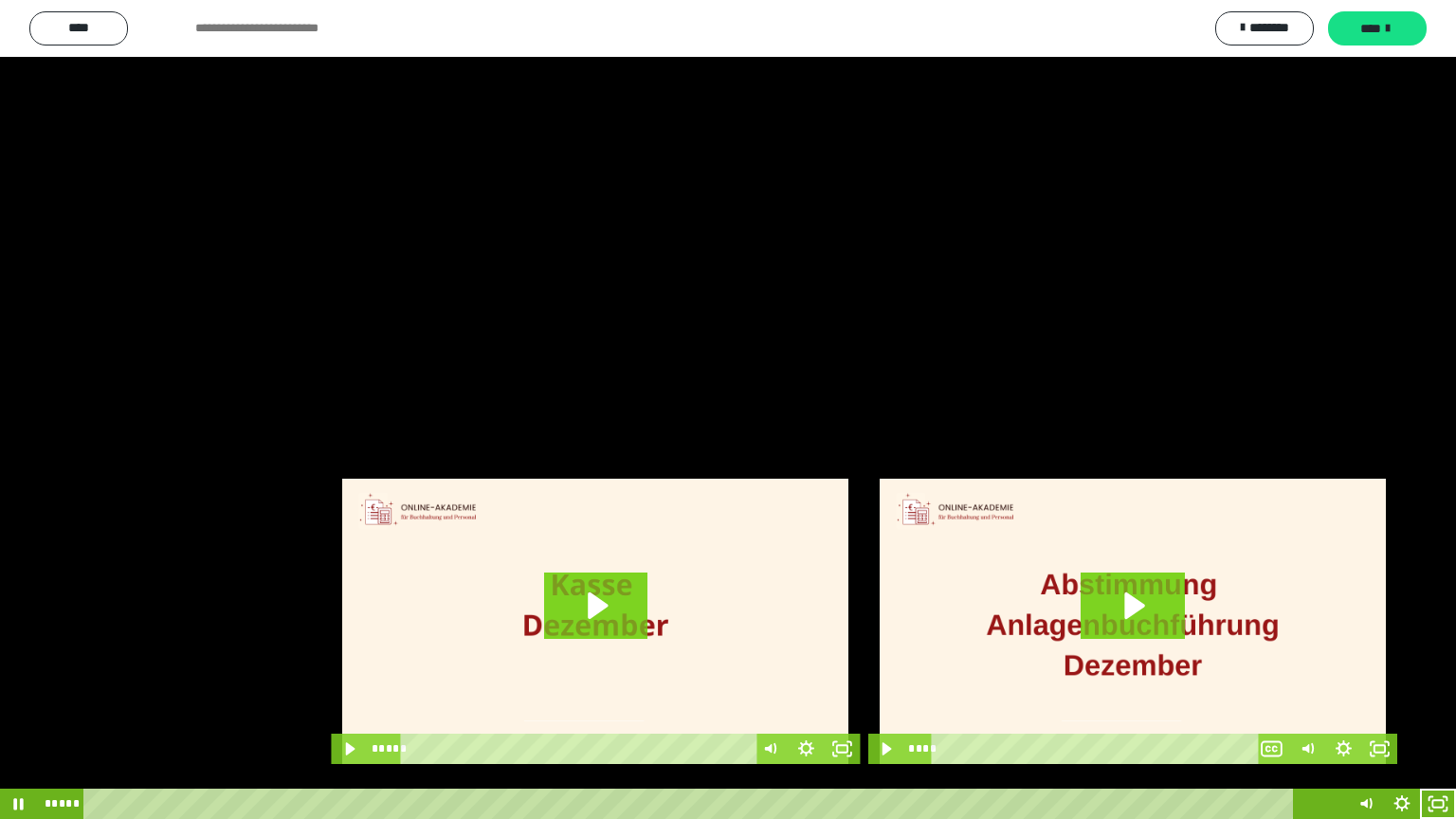 scroll, scrollTop: 4090, scrollLeft: 0, axis: vertical 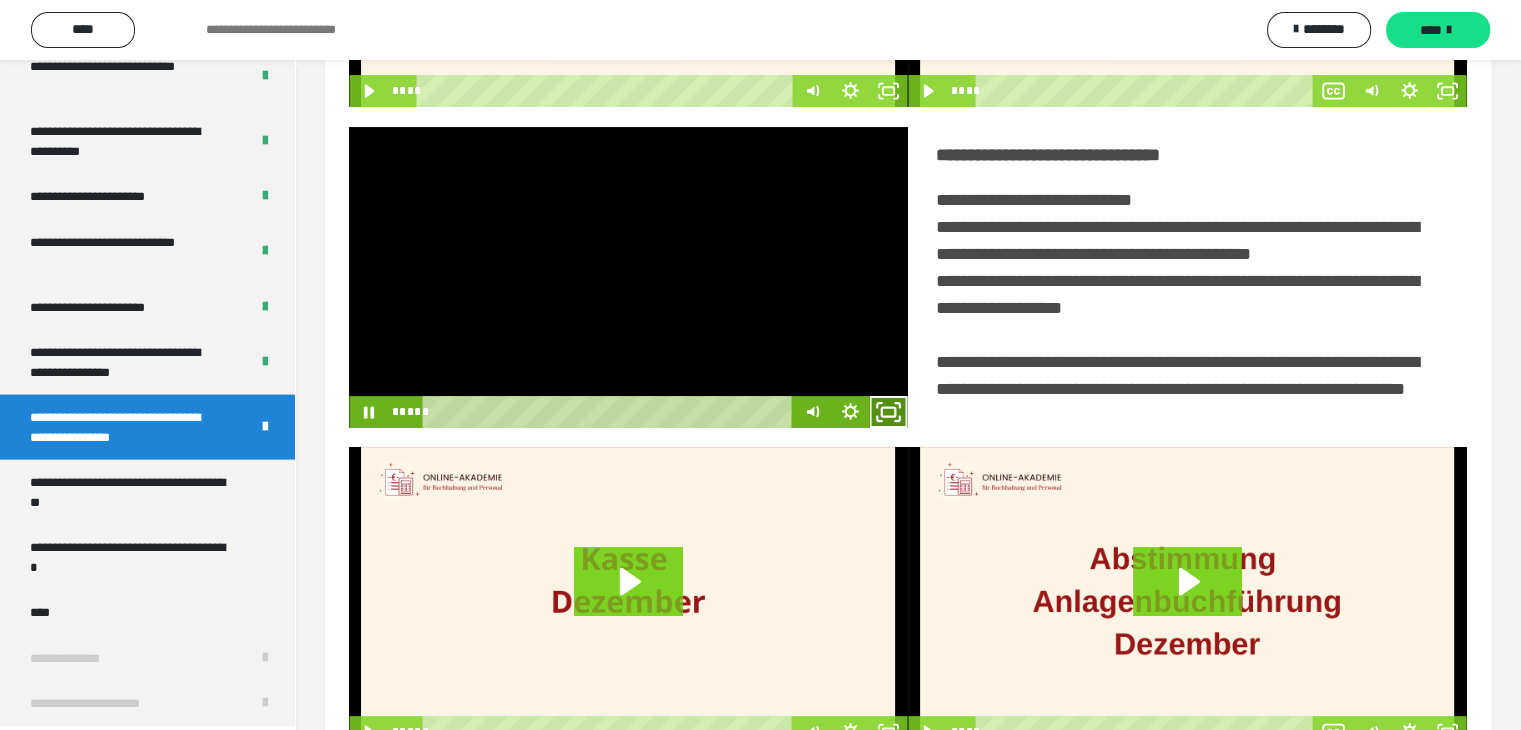 click 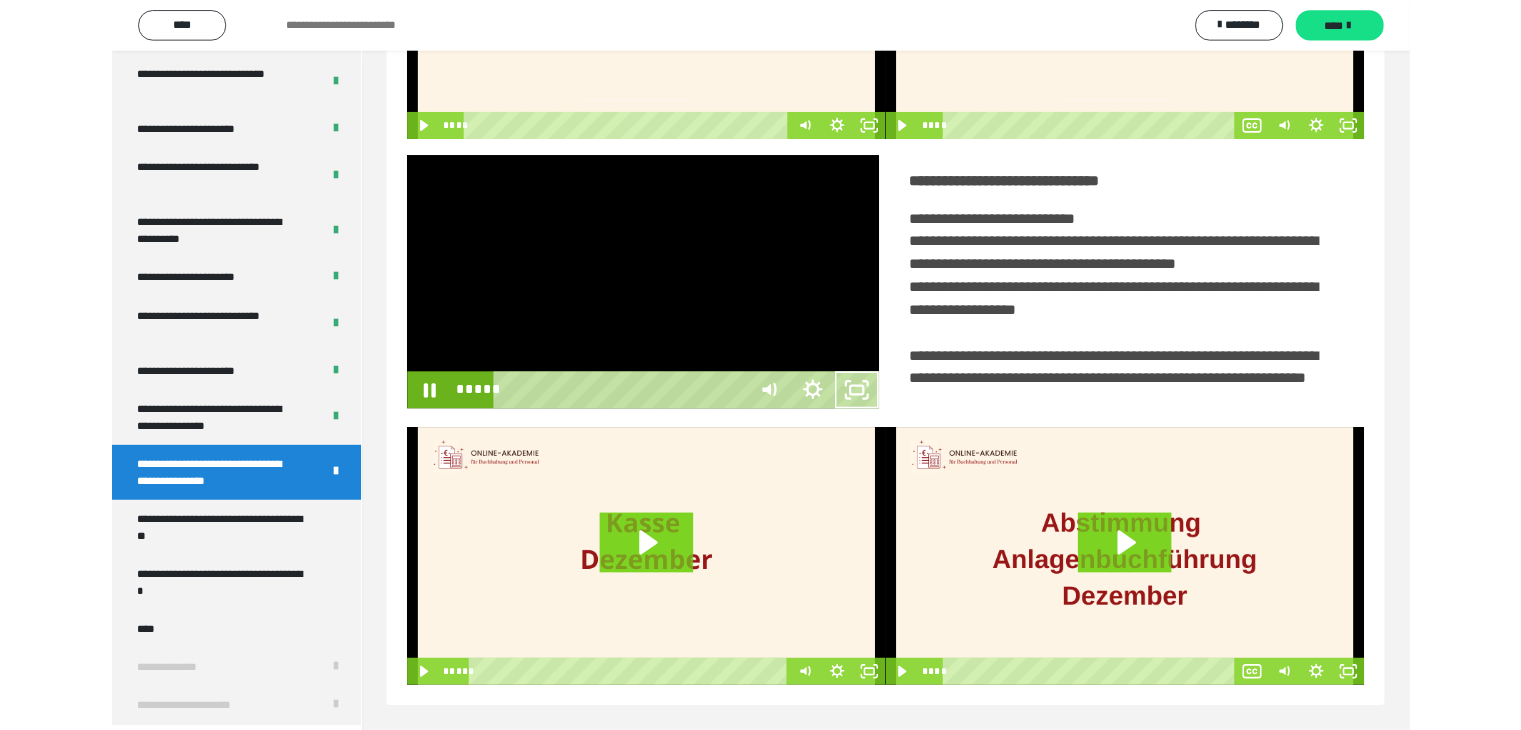 scroll, scrollTop: 4180, scrollLeft: 0, axis: vertical 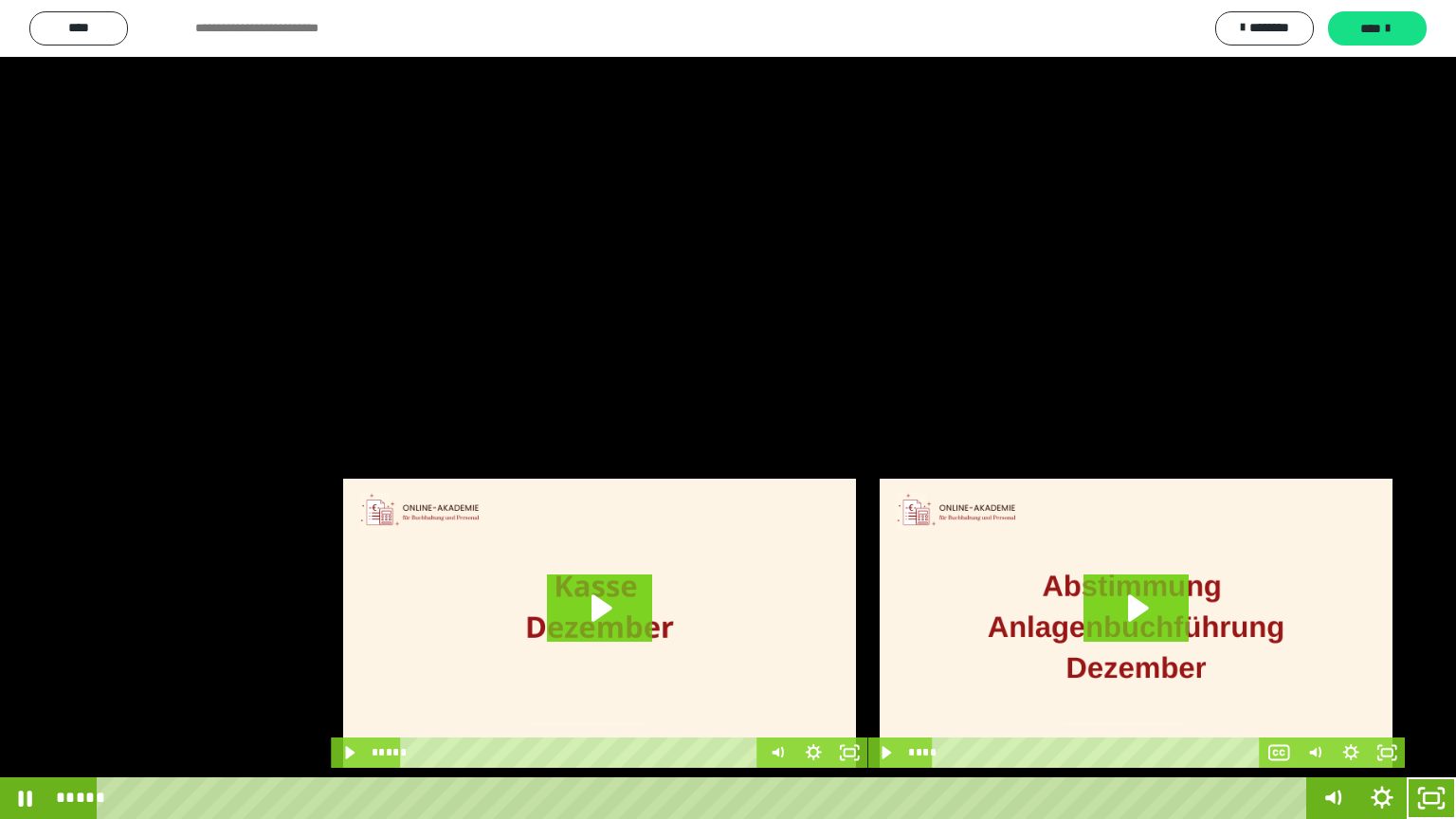 click at bounding box center (728, 410) 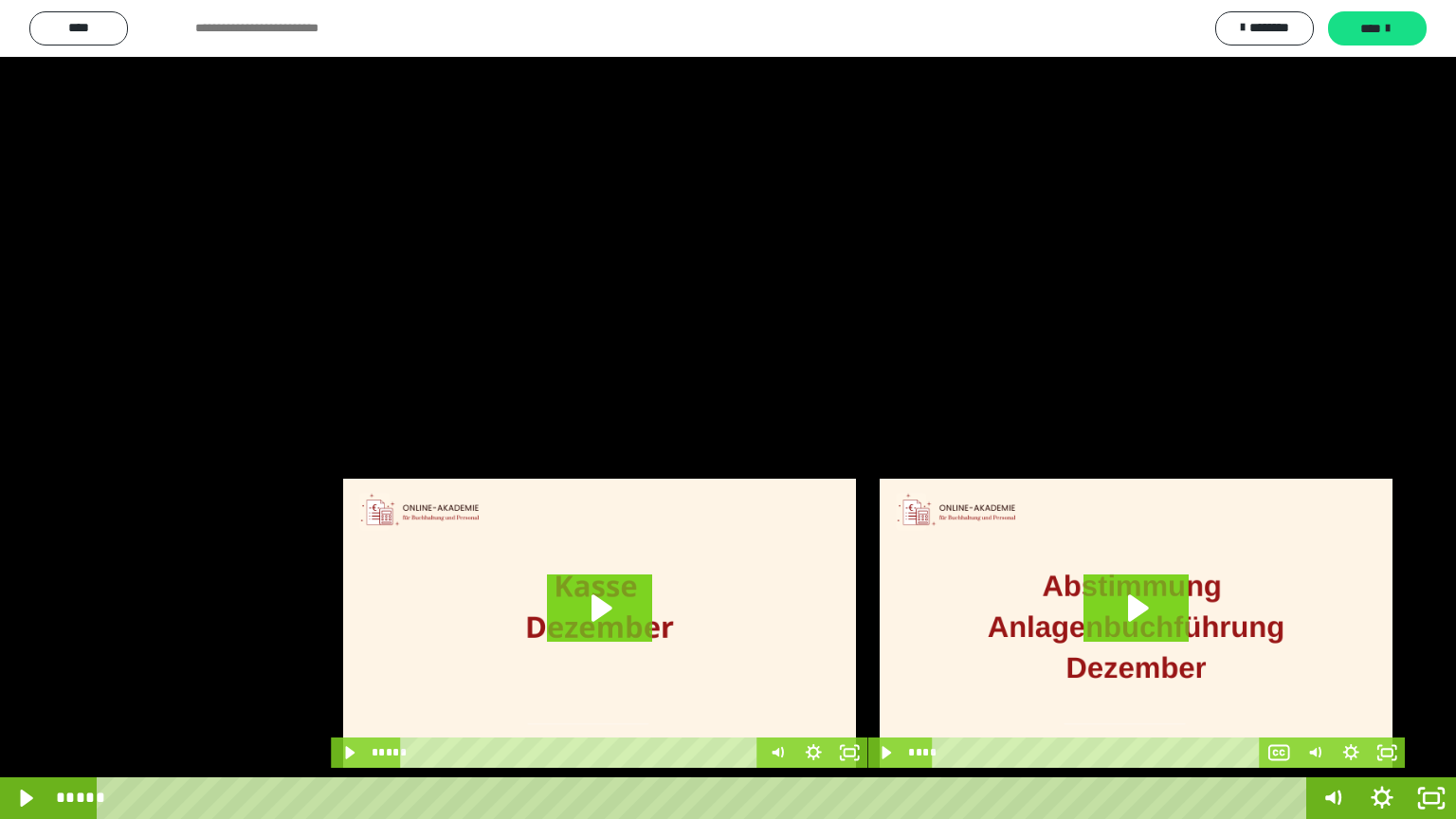 click at bounding box center (728, 410) 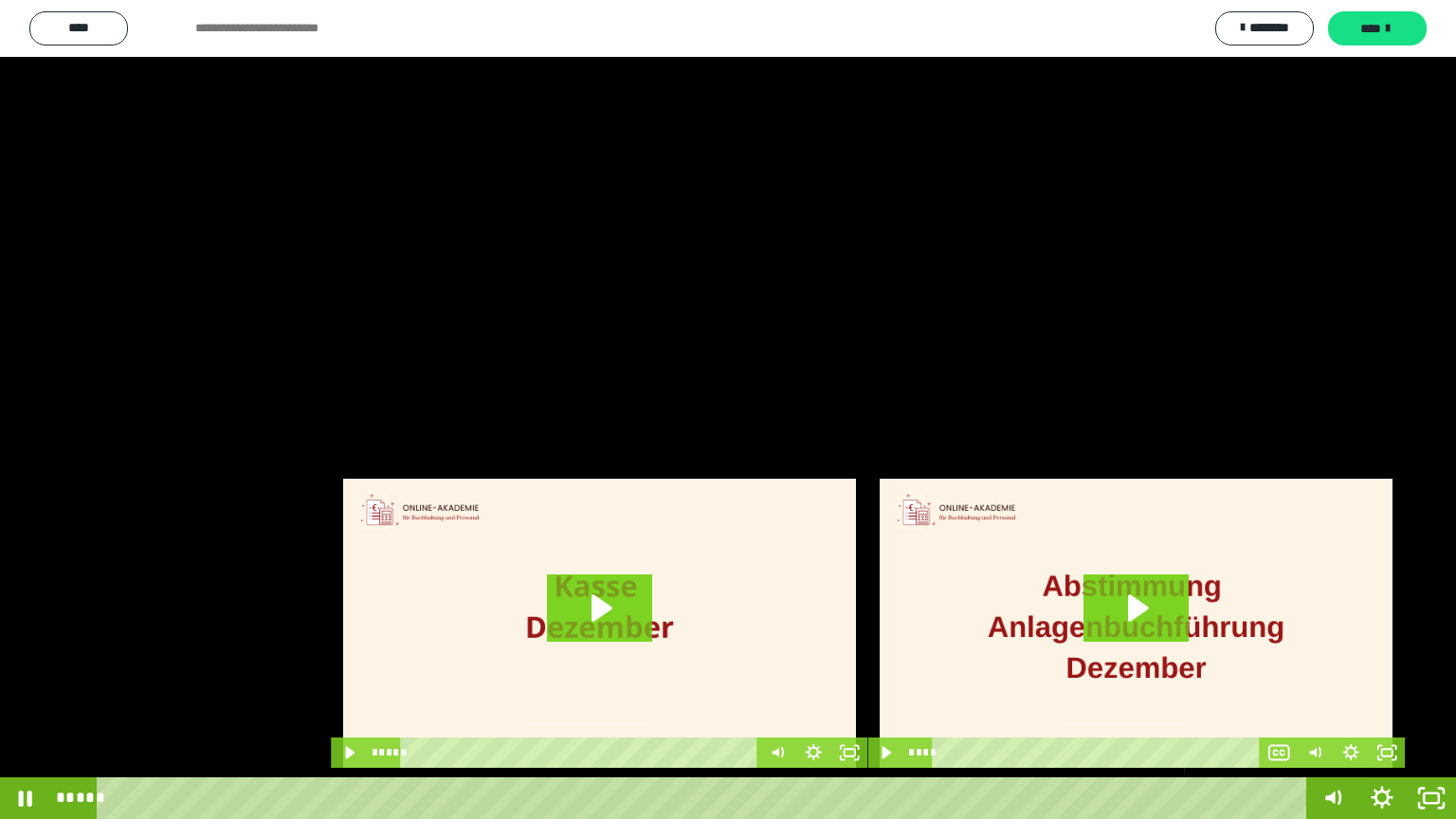 click at bounding box center (1276, 798) 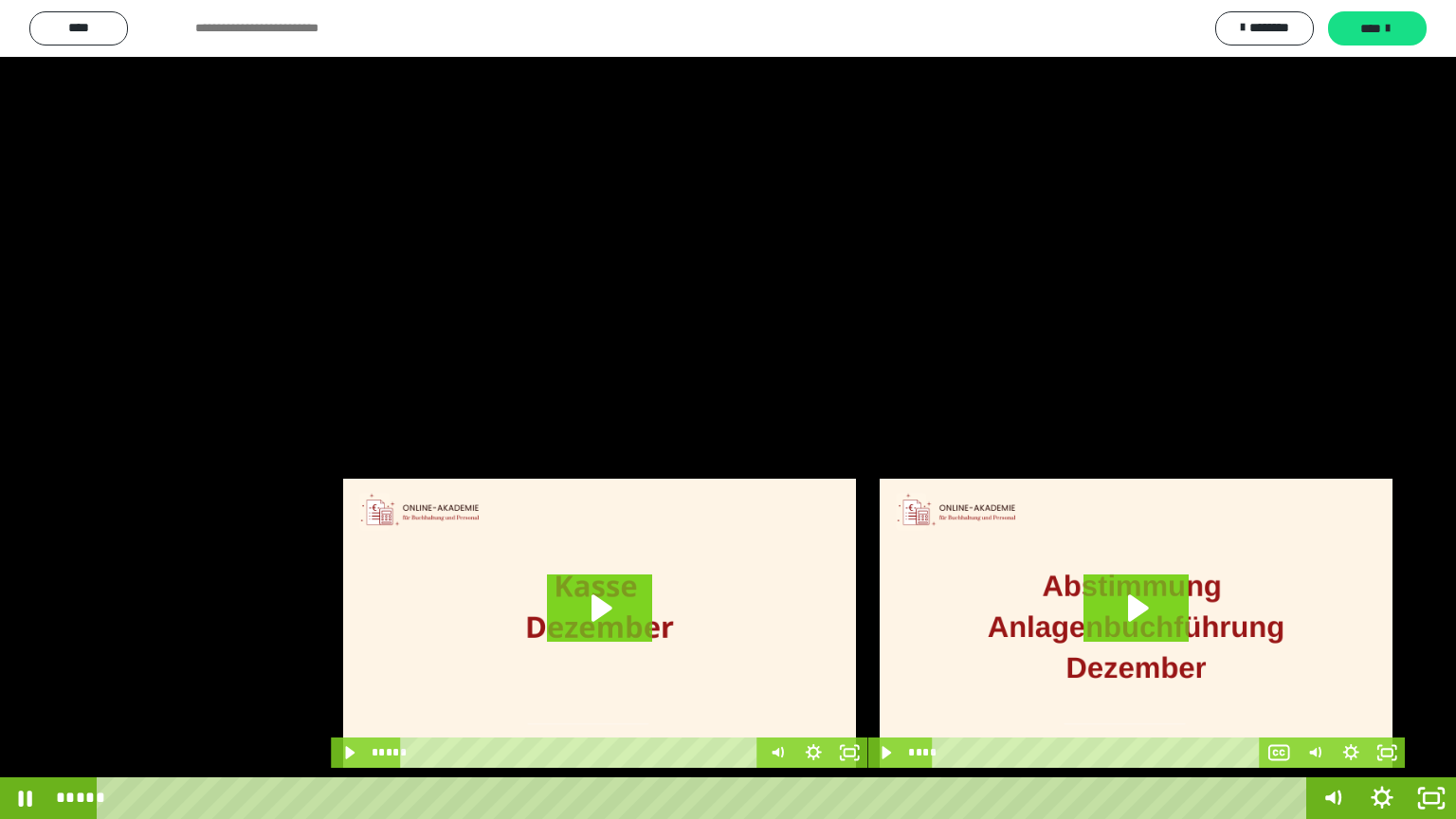 click at bounding box center [728, 410] 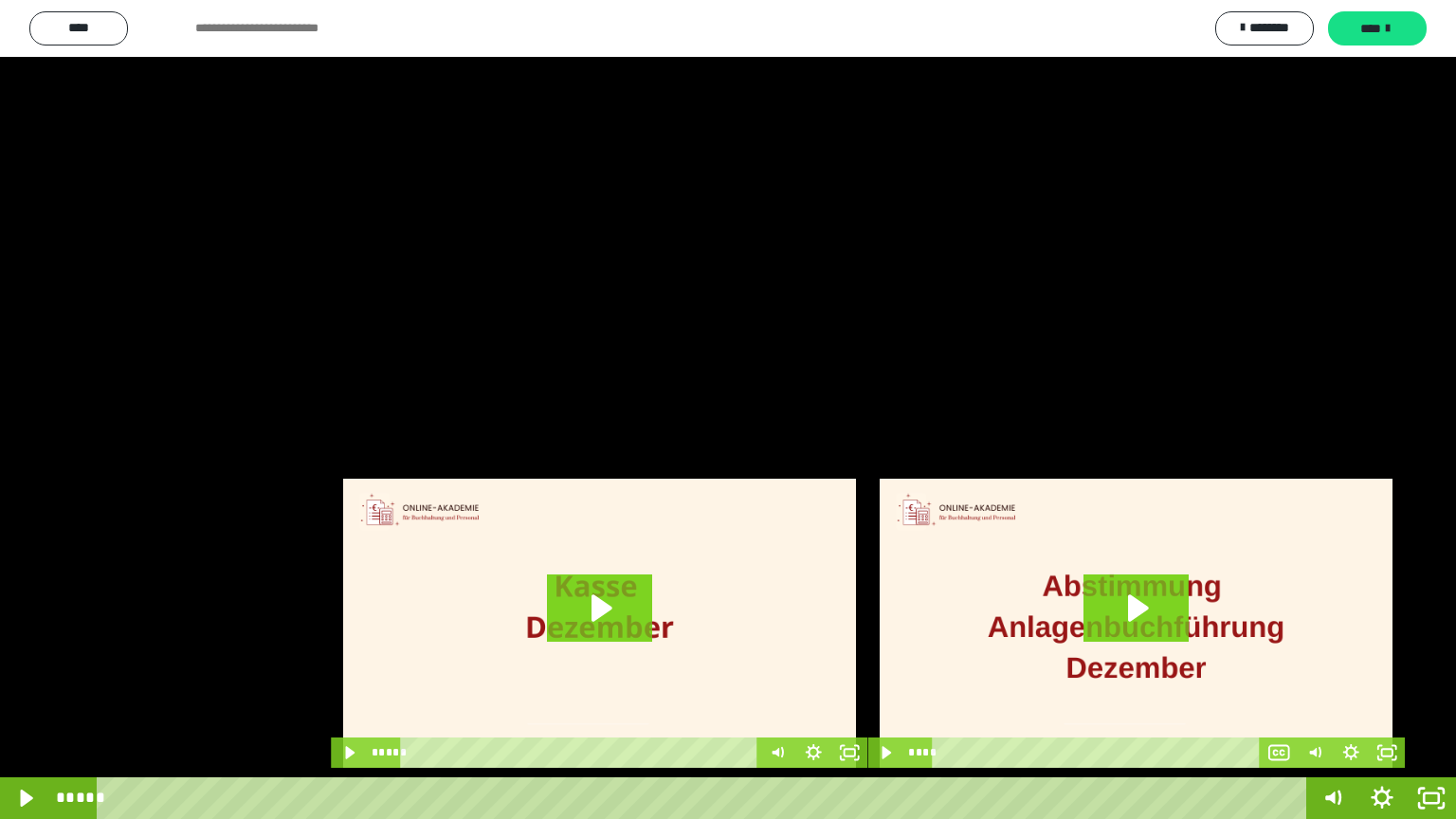 click at bounding box center [728, 410] 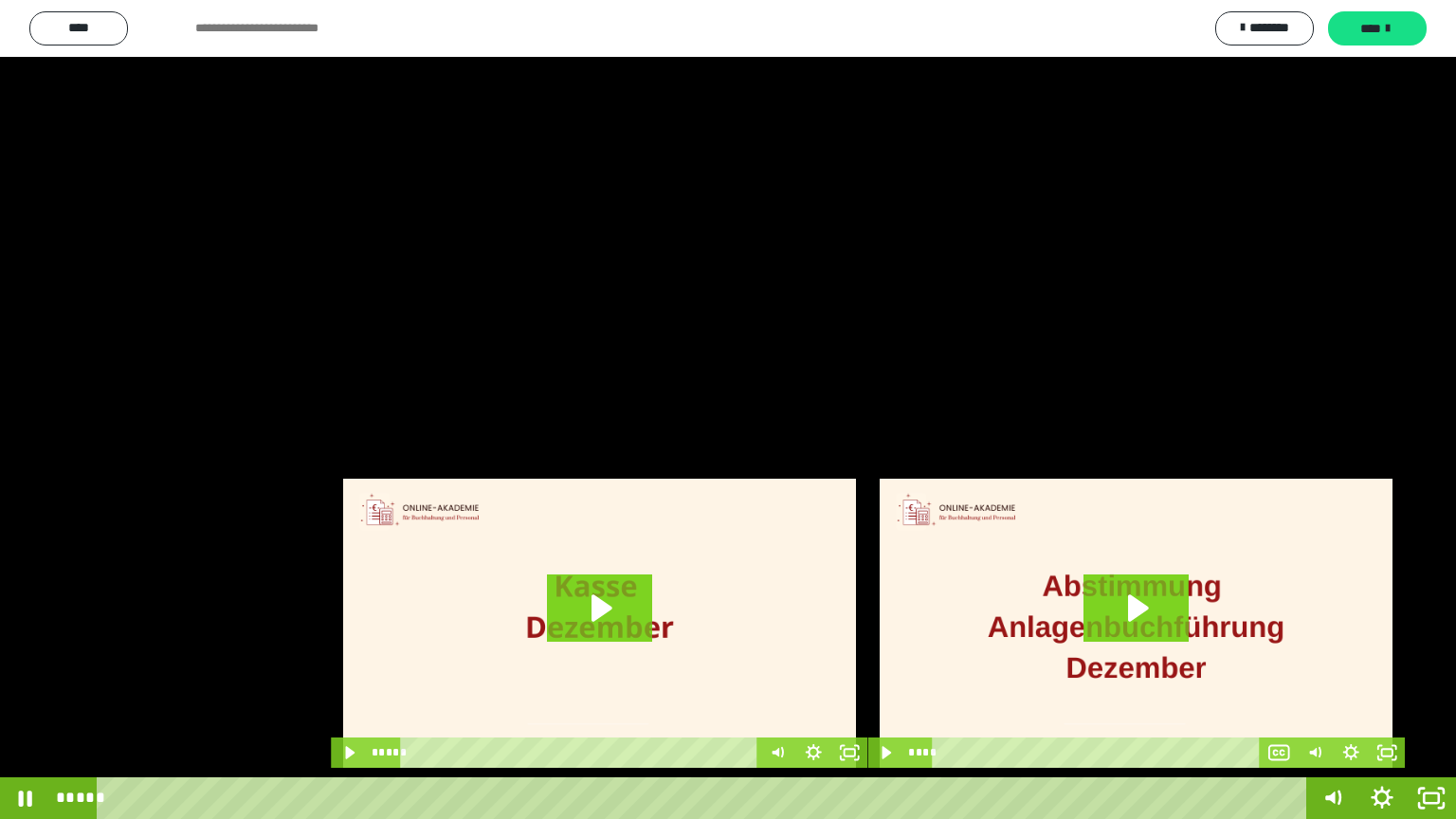 click at bounding box center (728, 410) 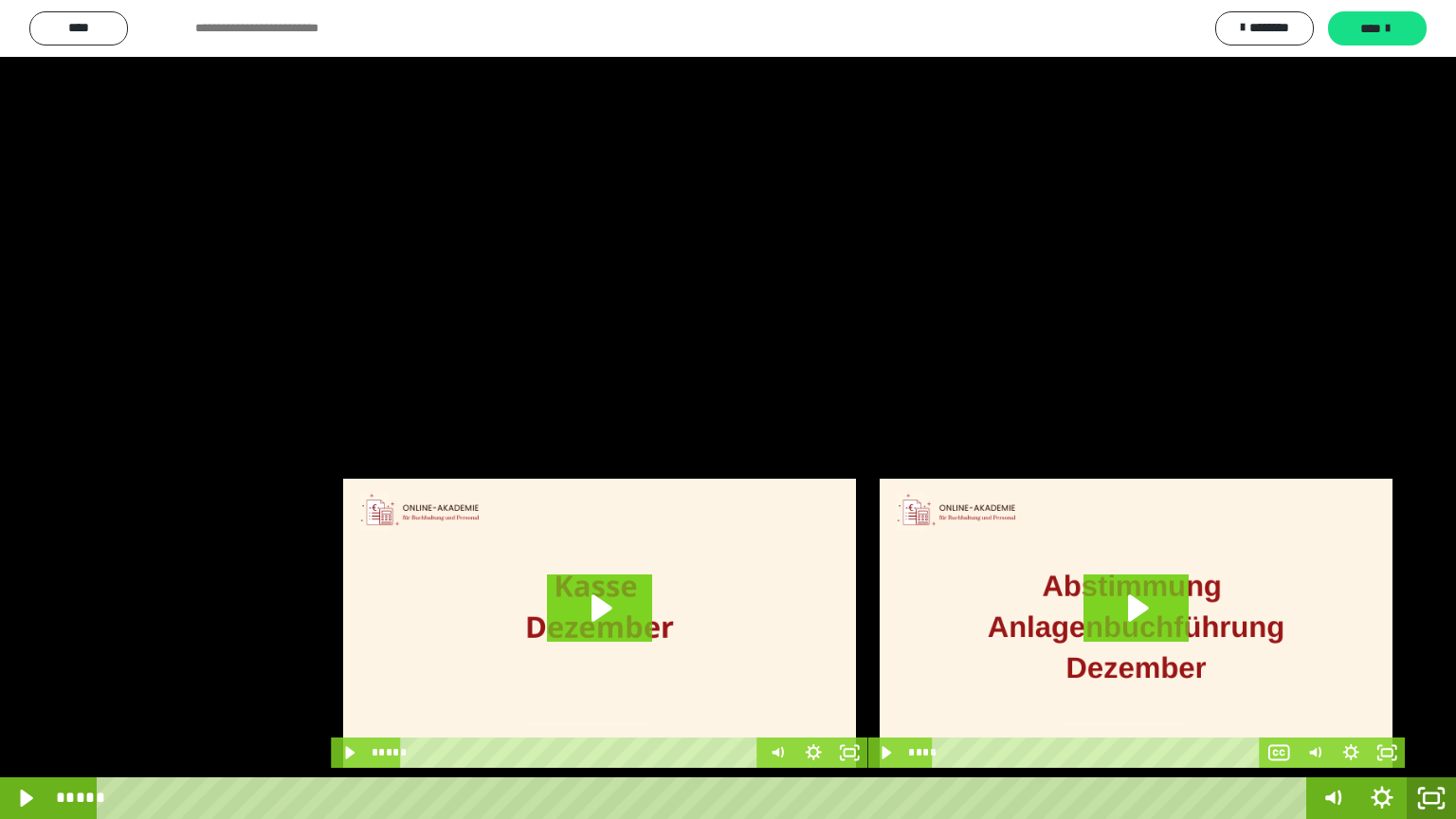 click 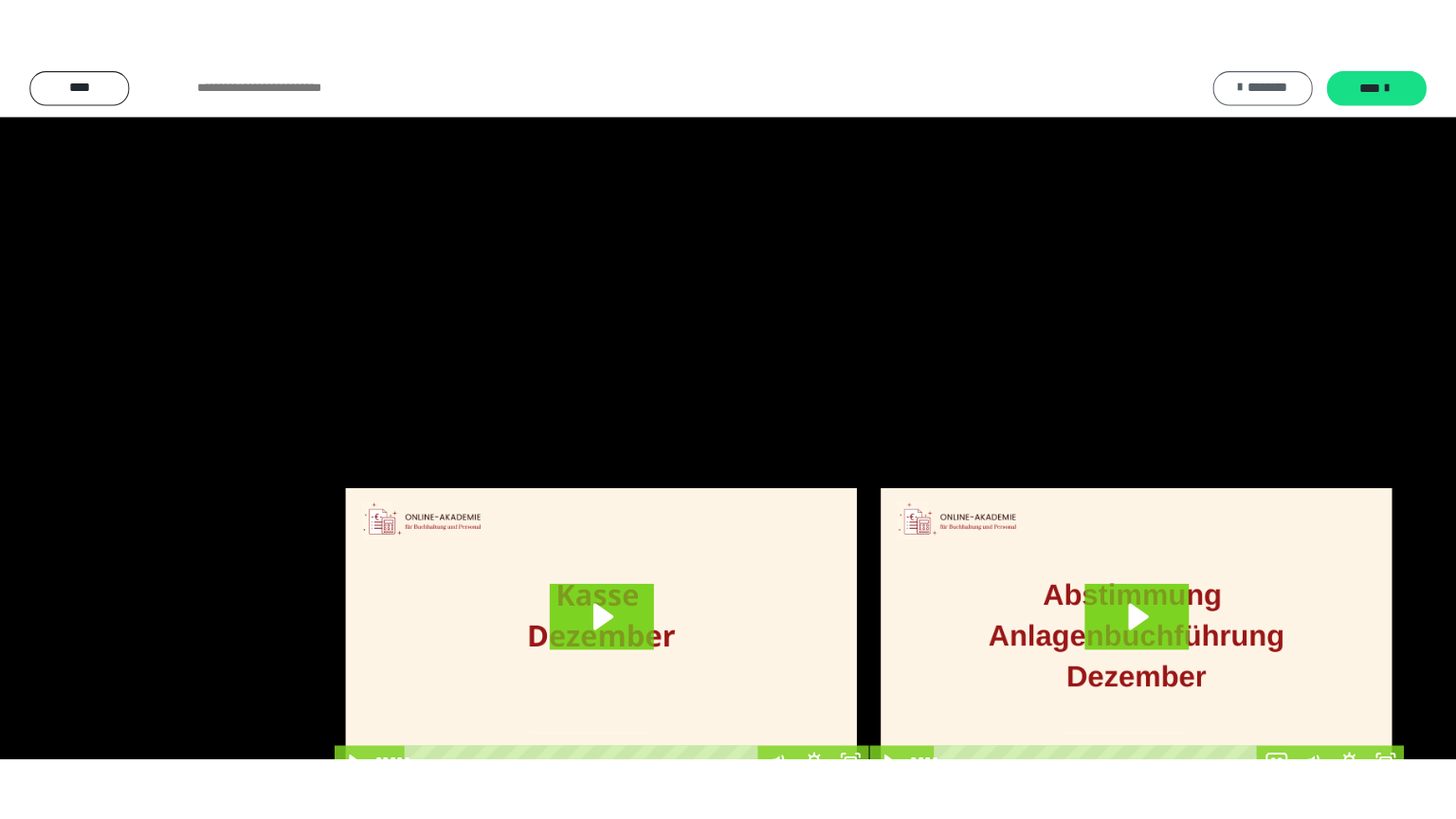 scroll, scrollTop: 4090, scrollLeft: 0, axis: vertical 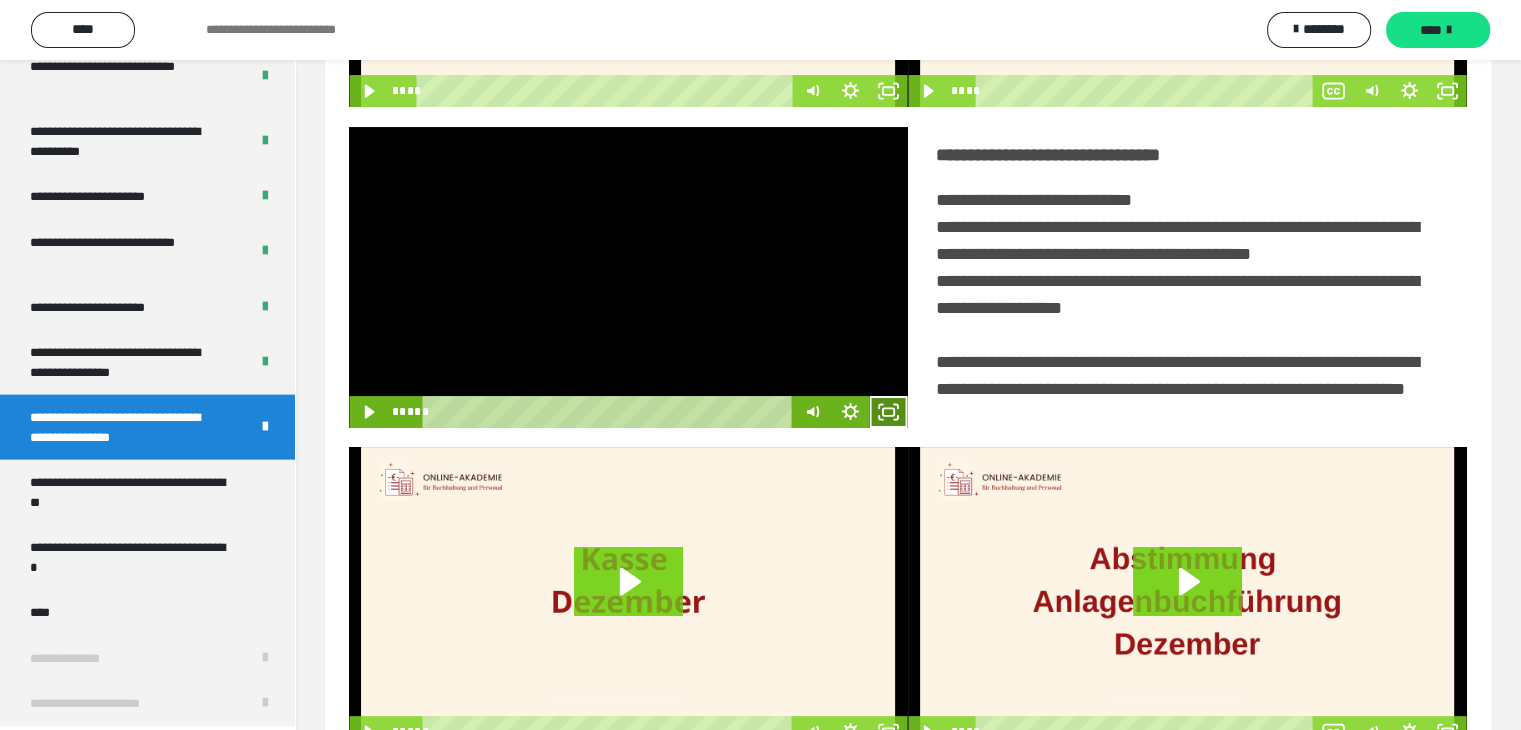 click 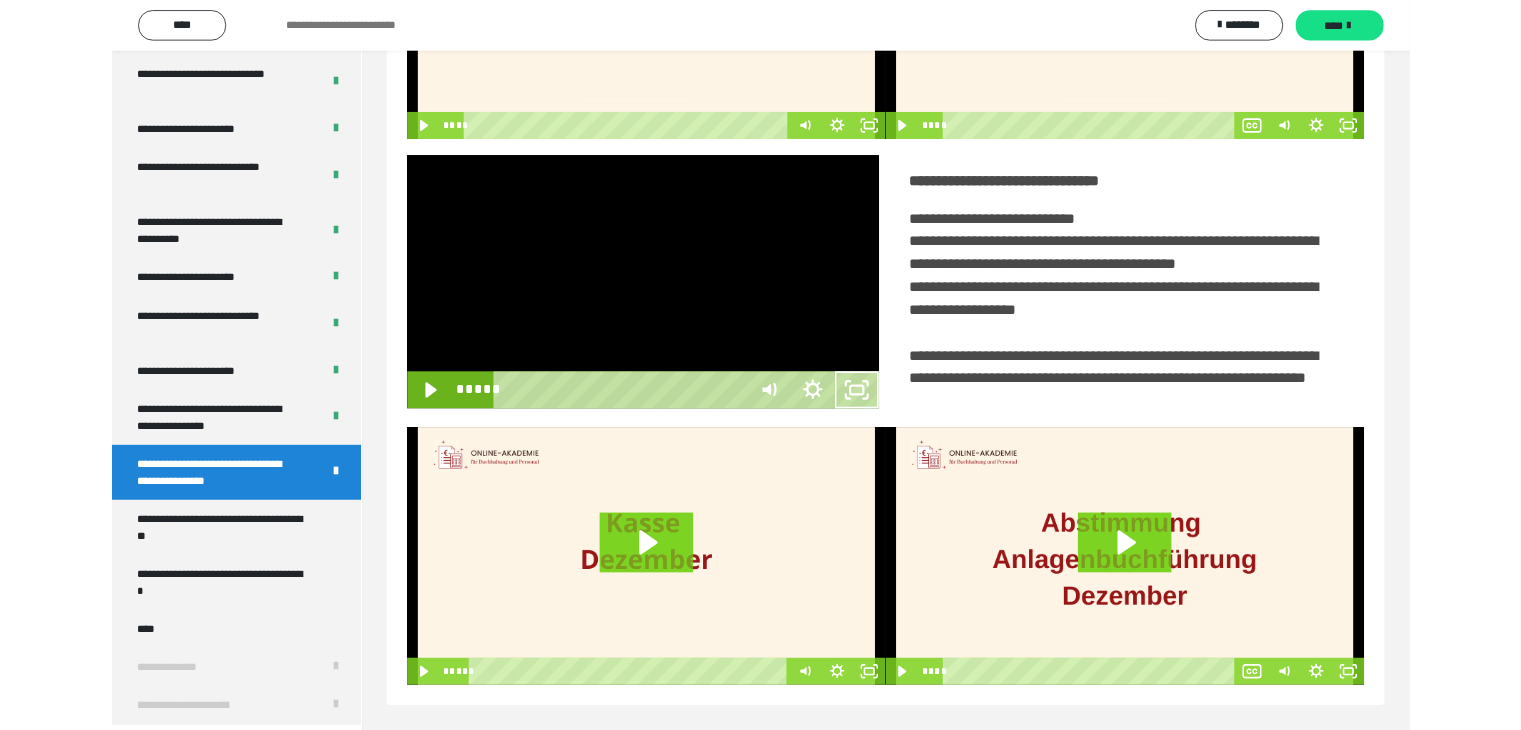 scroll, scrollTop: 4180, scrollLeft: 0, axis: vertical 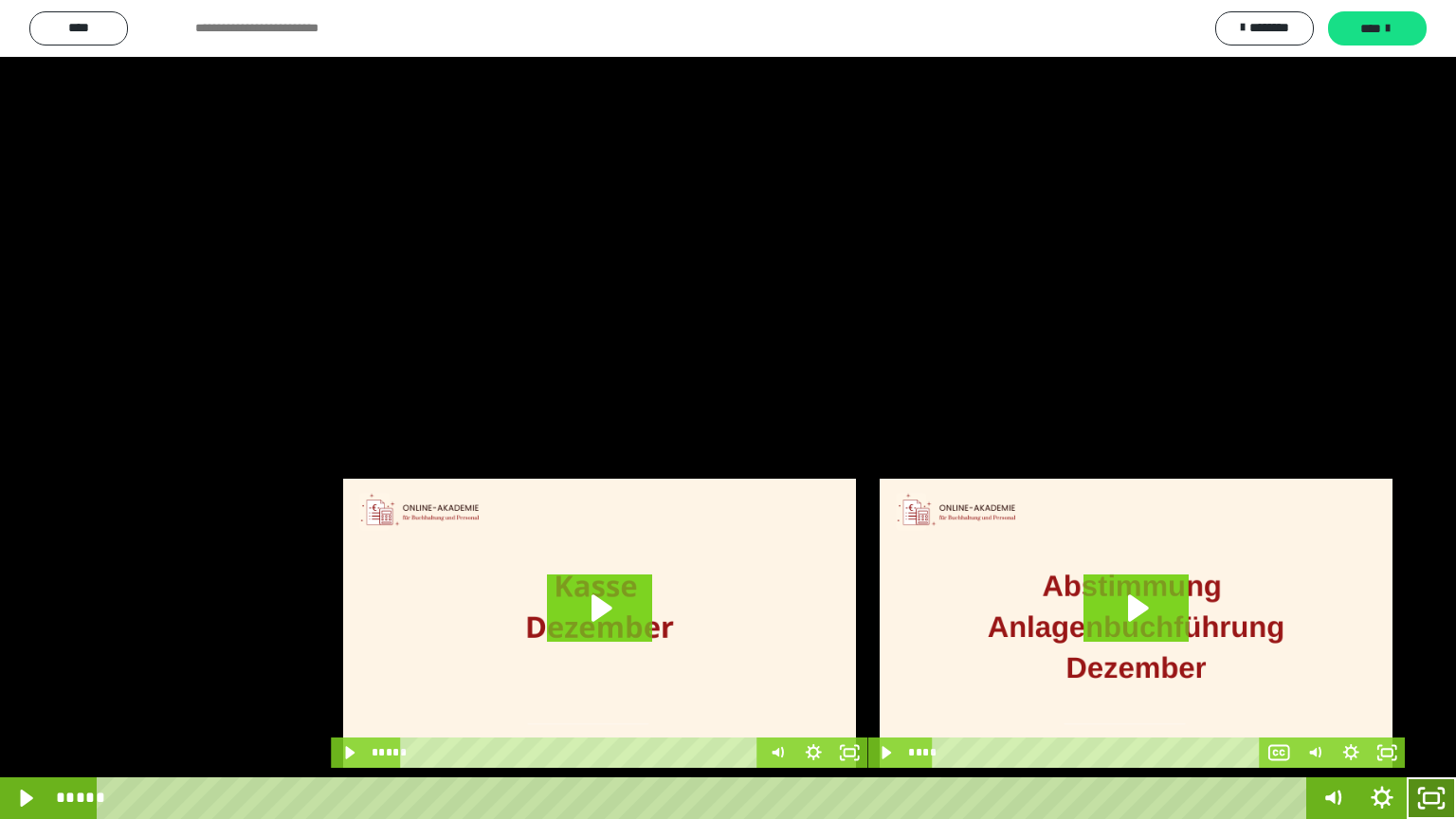 drag, startPoint x: 1434, startPoint y: 800, endPoint x: 1371, endPoint y: 10, distance: 792.508 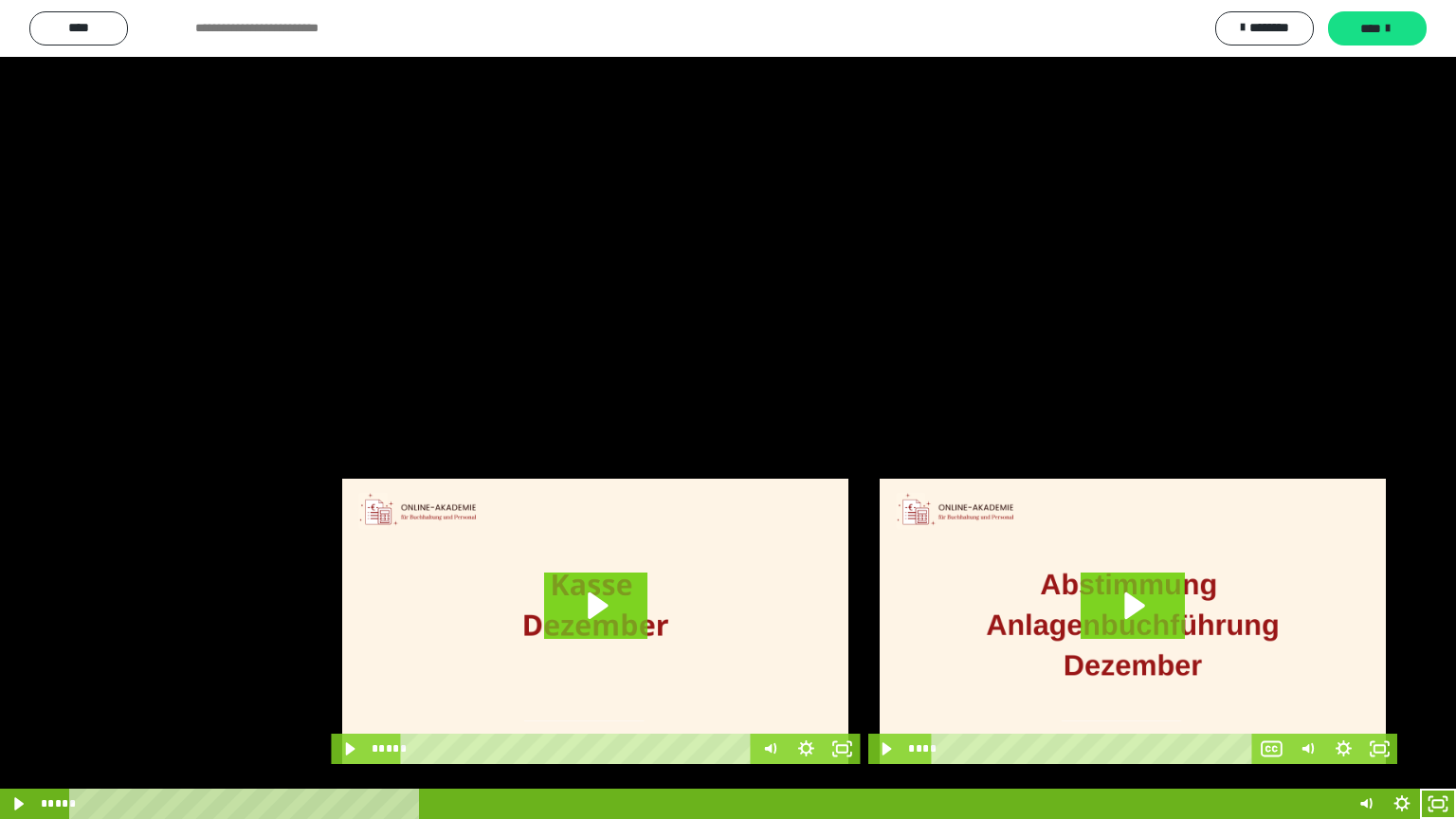 scroll, scrollTop: 4090, scrollLeft: 0, axis: vertical 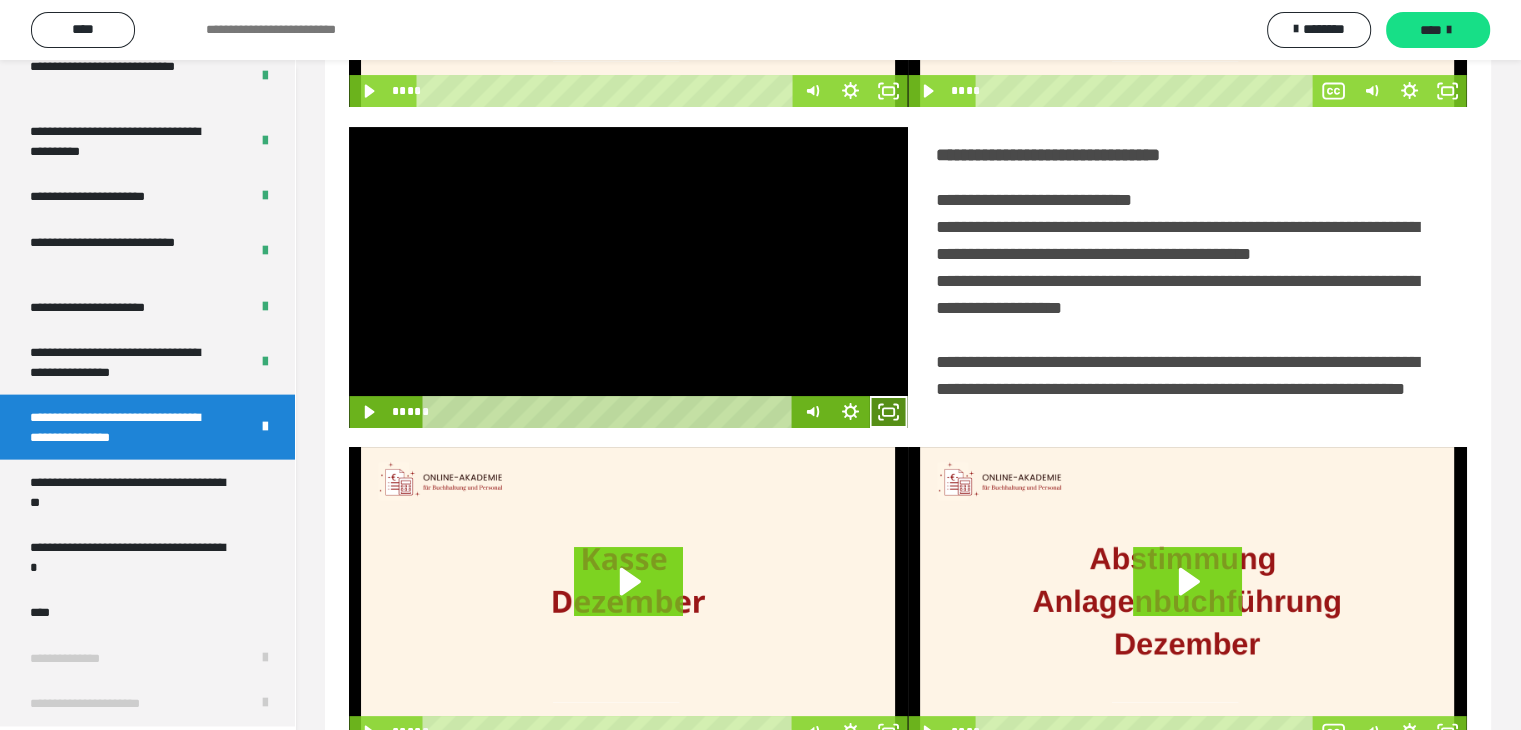 click 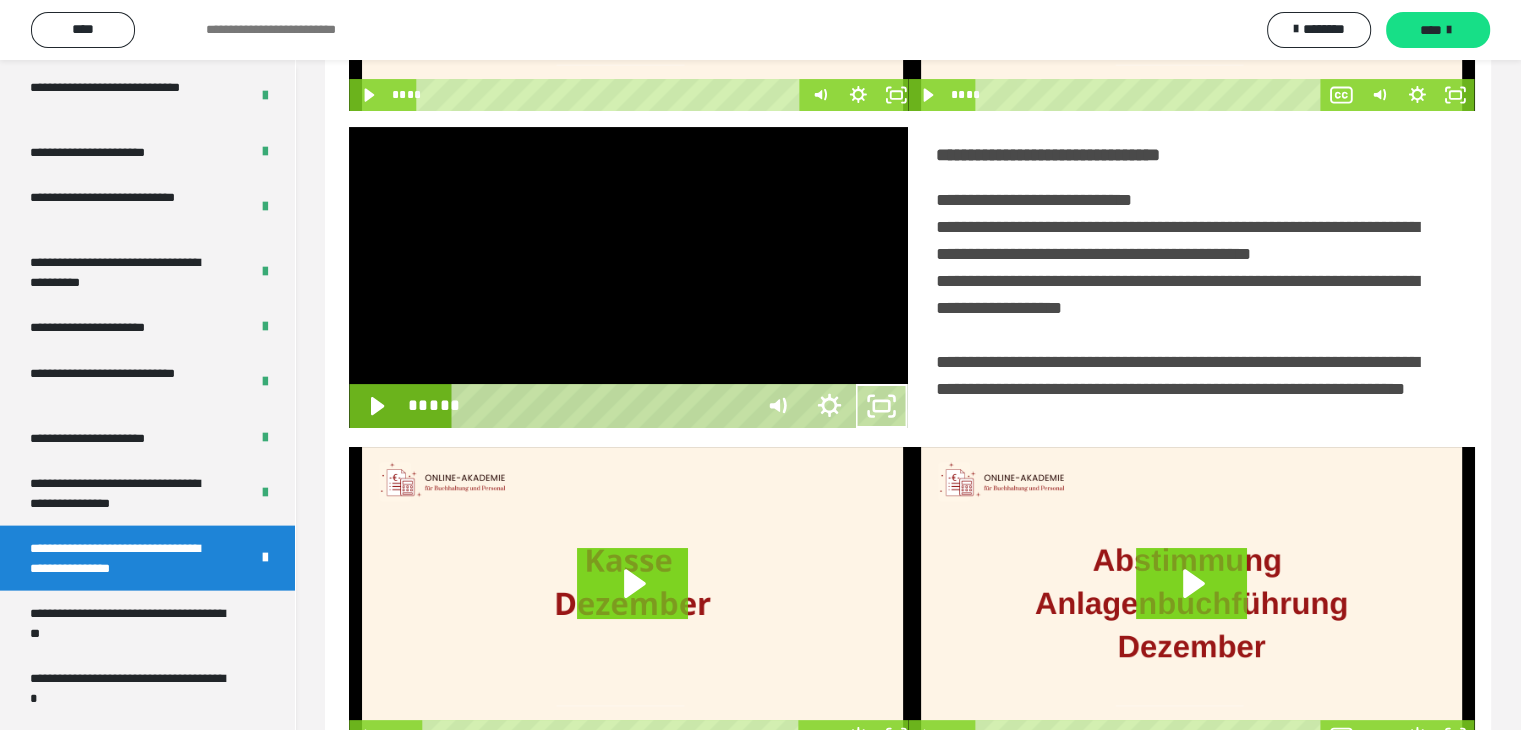 scroll, scrollTop: 4180, scrollLeft: 0, axis: vertical 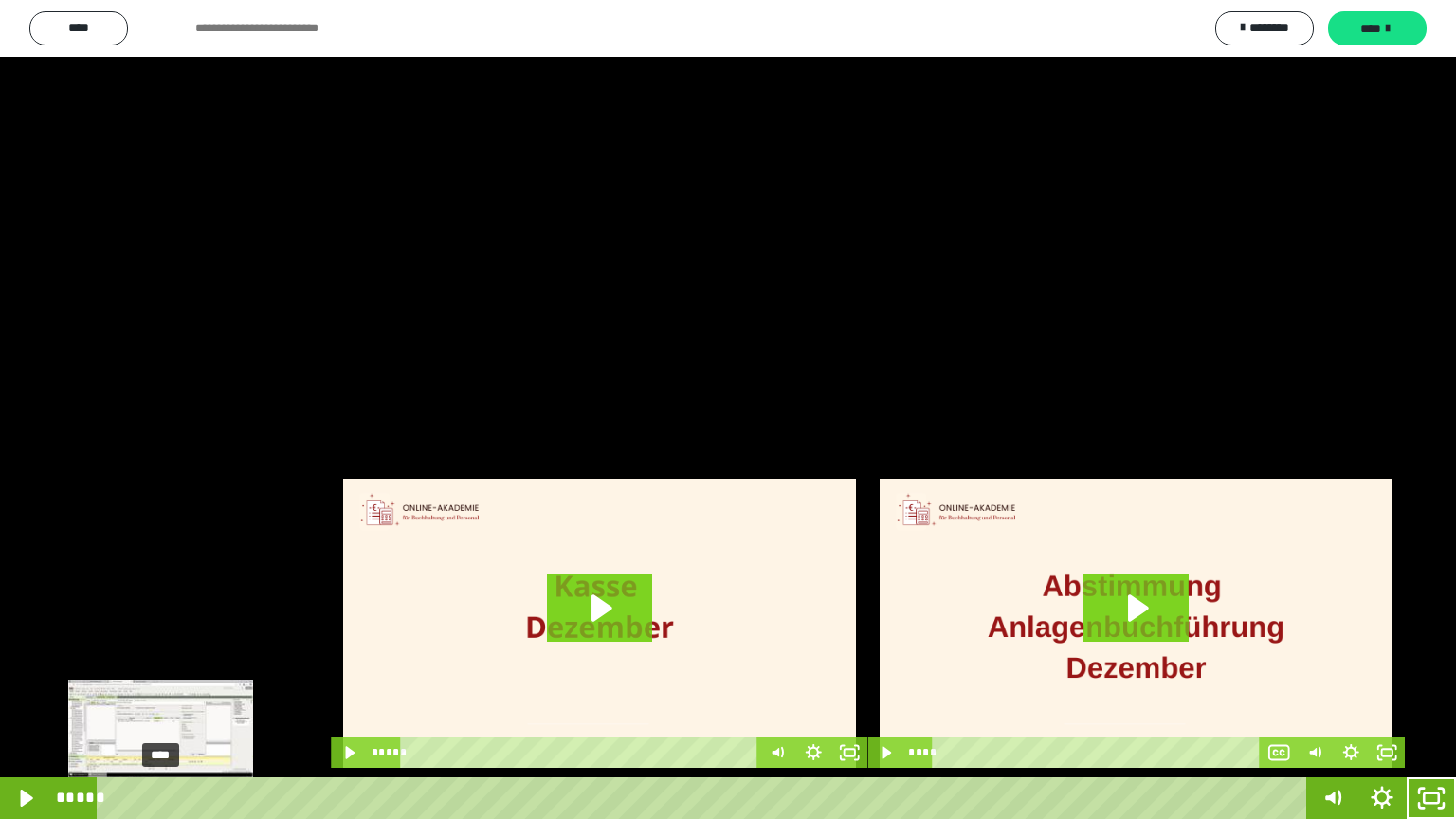 click on "****" at bounding box center [705, 798] 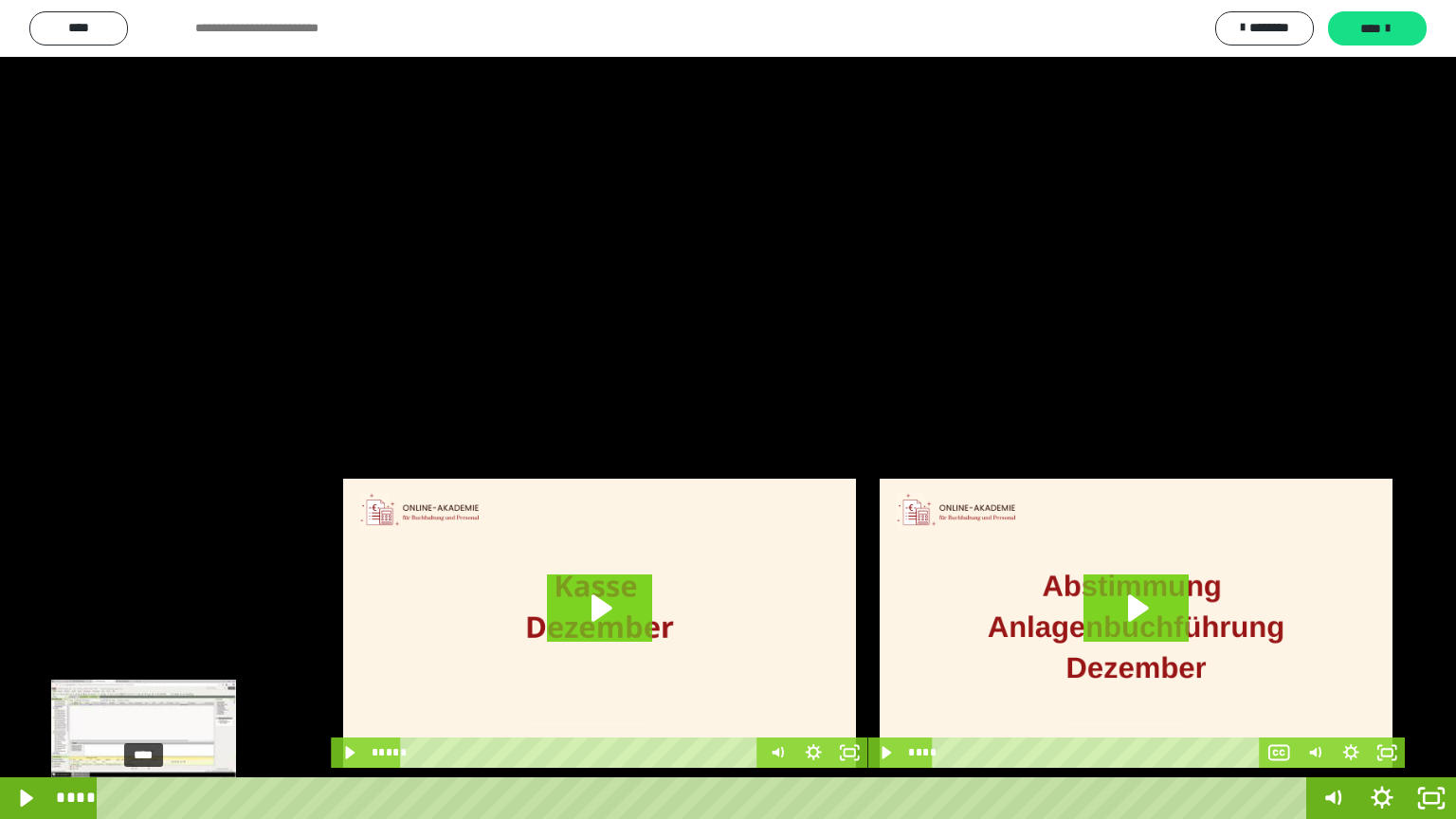click on "****" at bounding box center [705, 798] 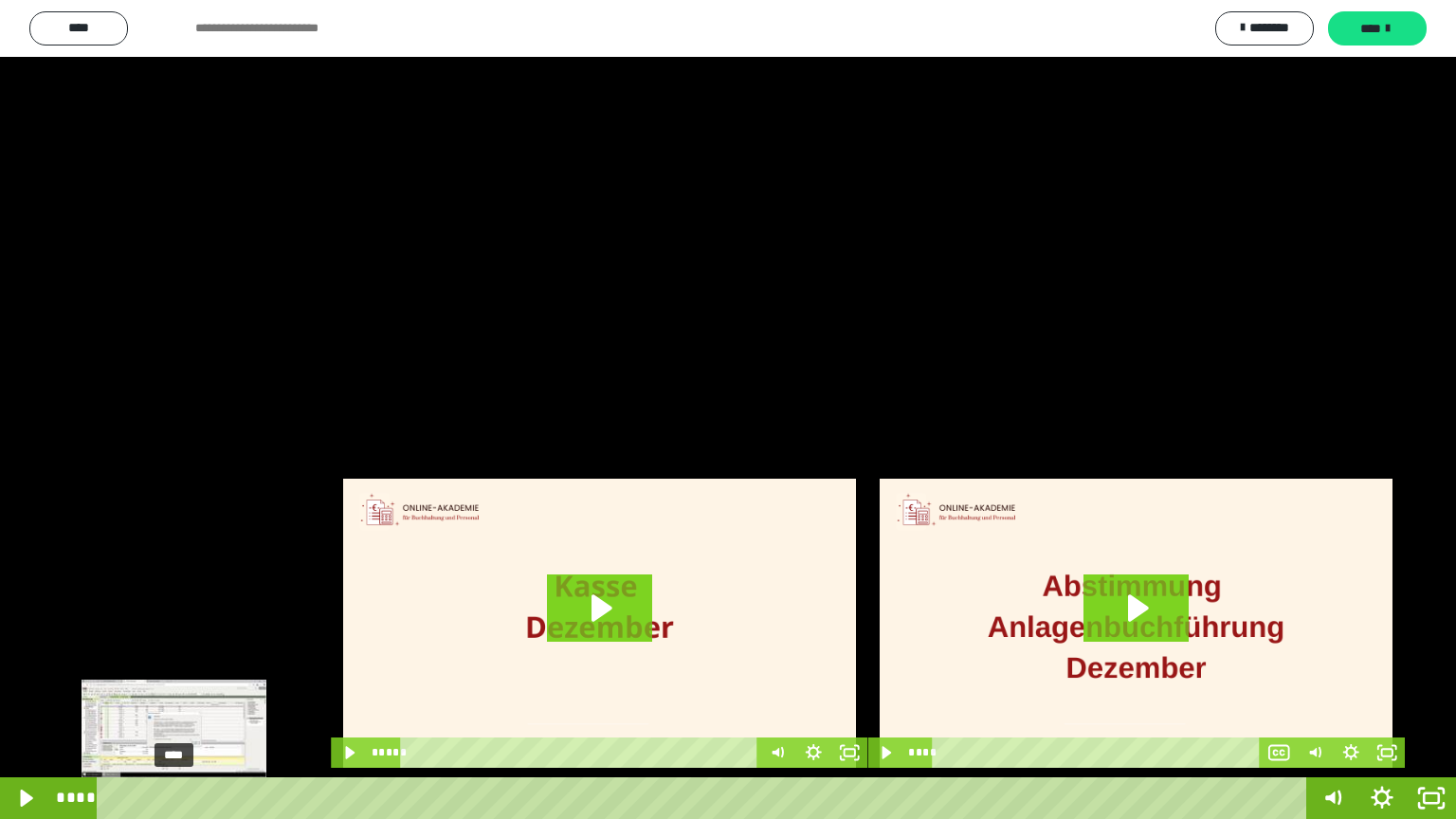 click on "****" at bounding box center (705, 798) 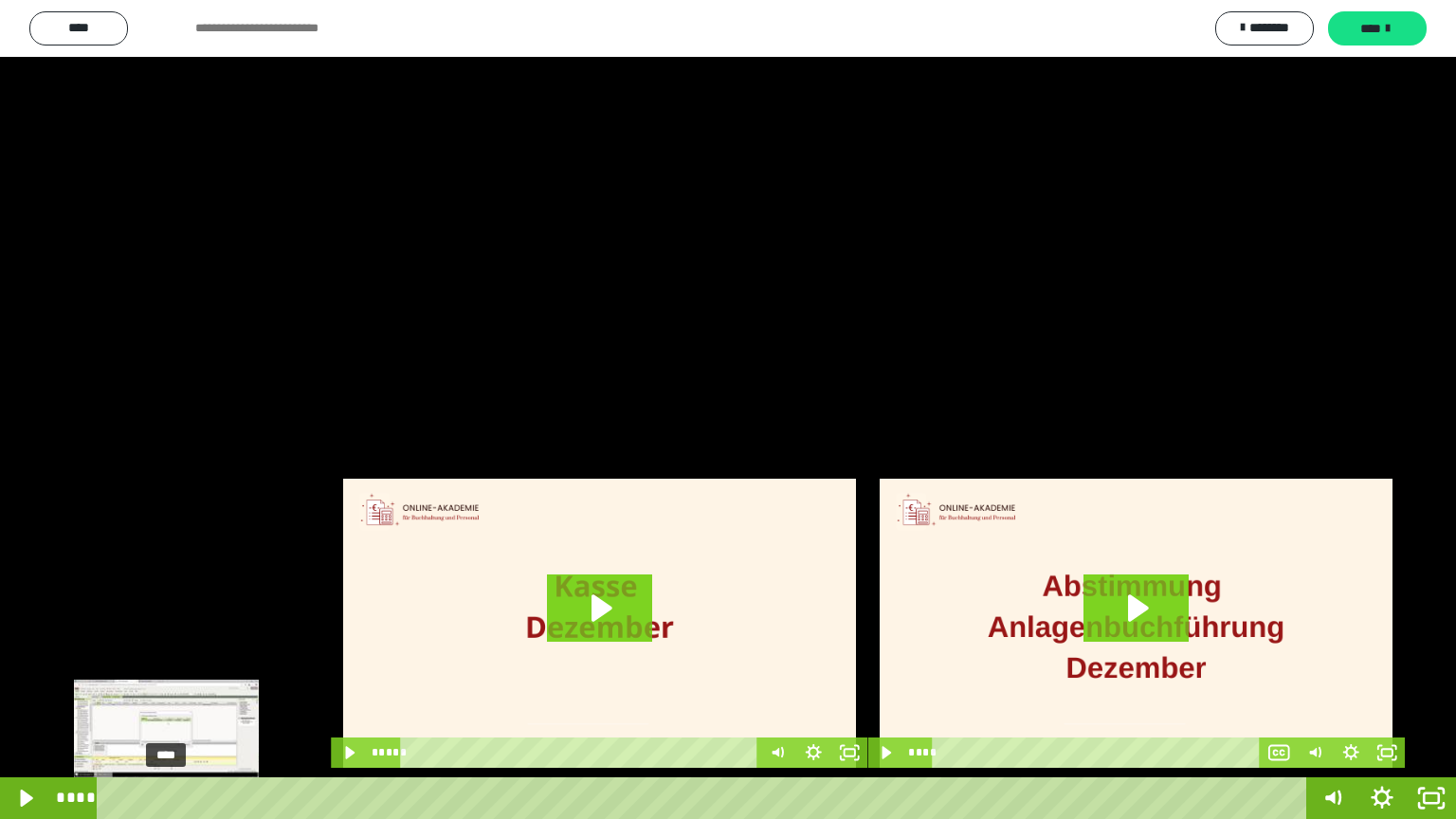 click on "****" at bounding box center (705, 798) 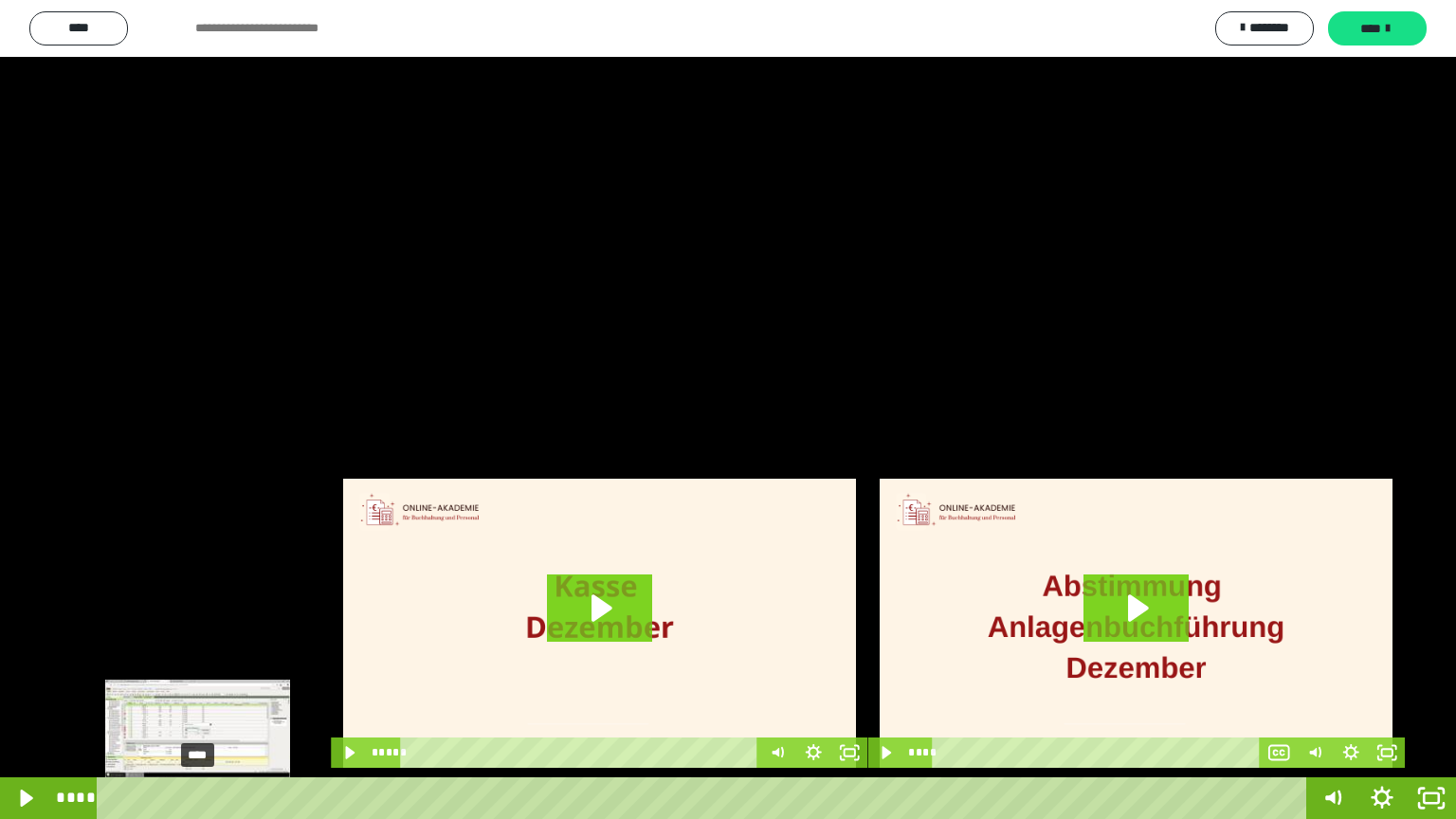 click on "****" at bounding box center (705, 798) 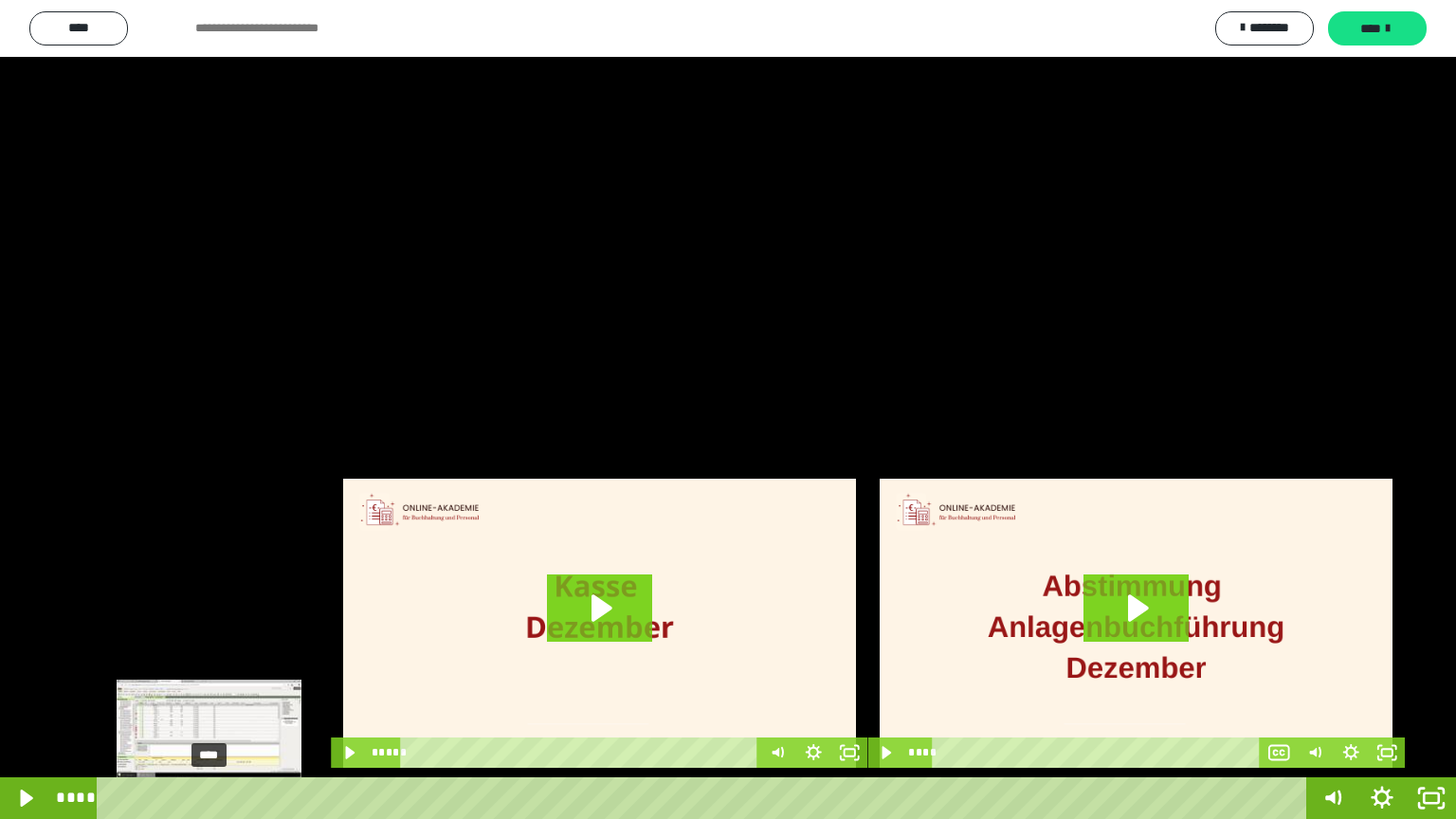 click on "****" at bounding box center (705, 798) 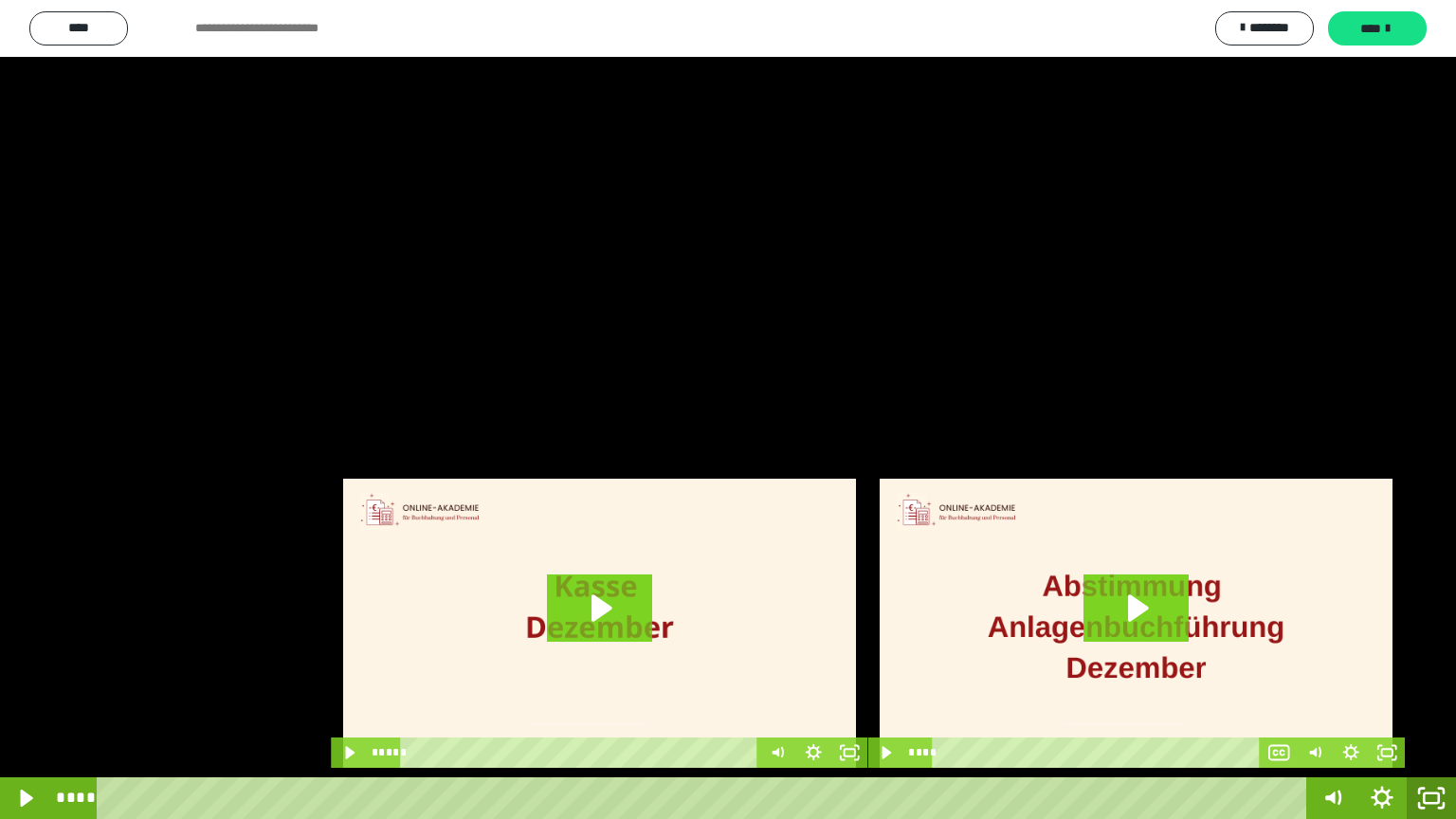 drag, startPoint x: 1414, startPoint y: 796, endPoint x: 1437, endPoint y: 739, distance: 61.46544 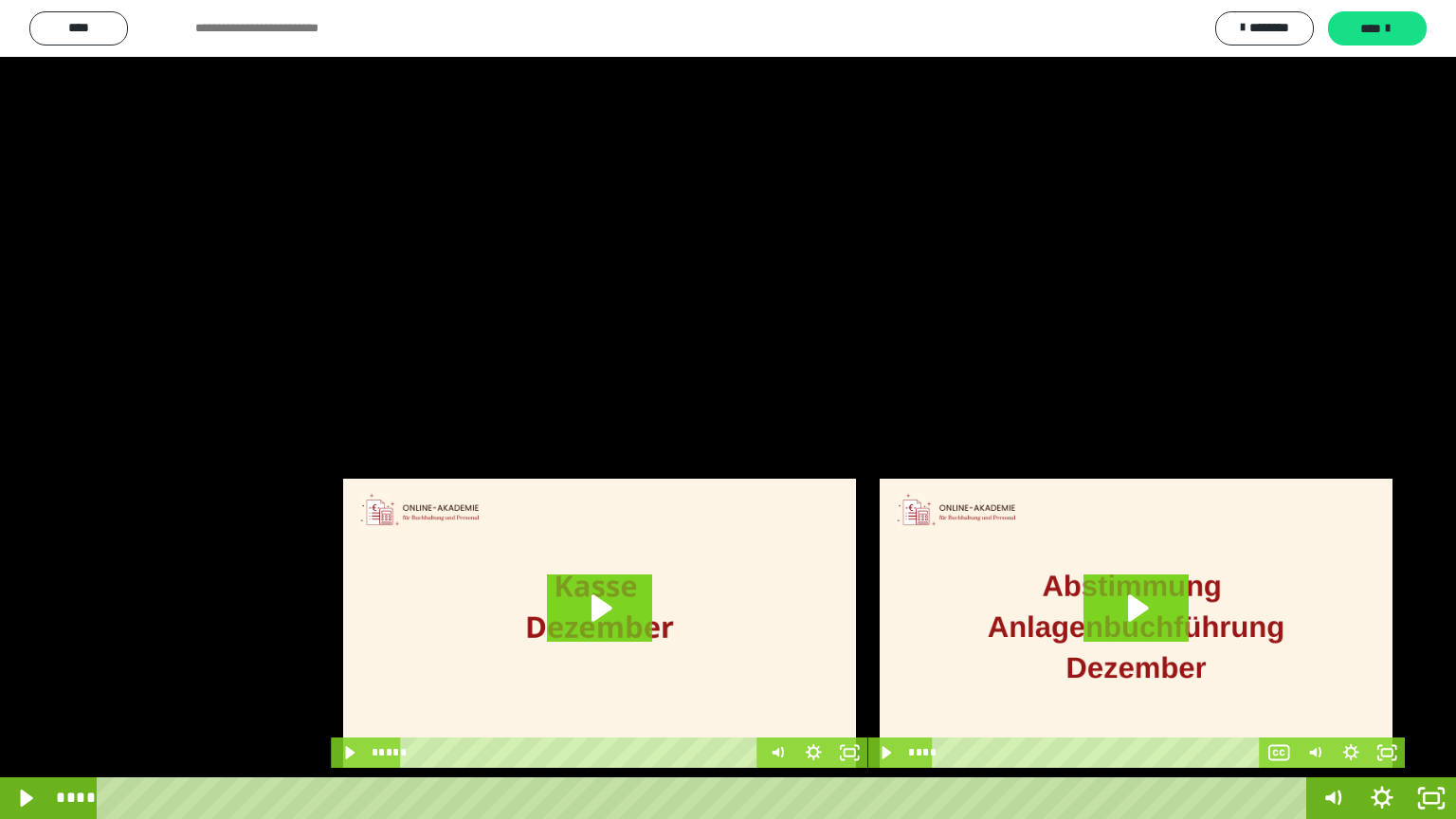 scroll, scrollTop: 4090, scrollLeft: 0, axis: vertical 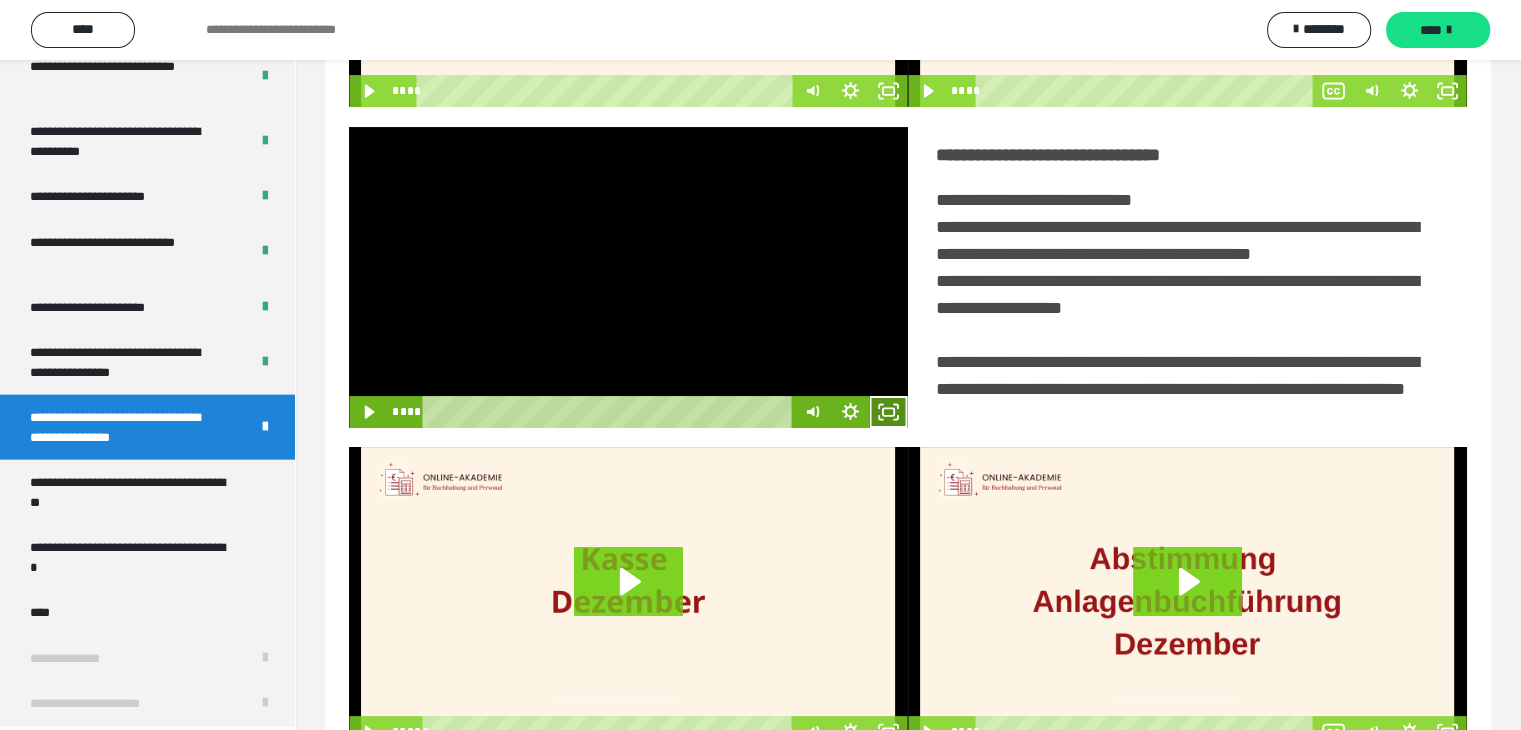 click 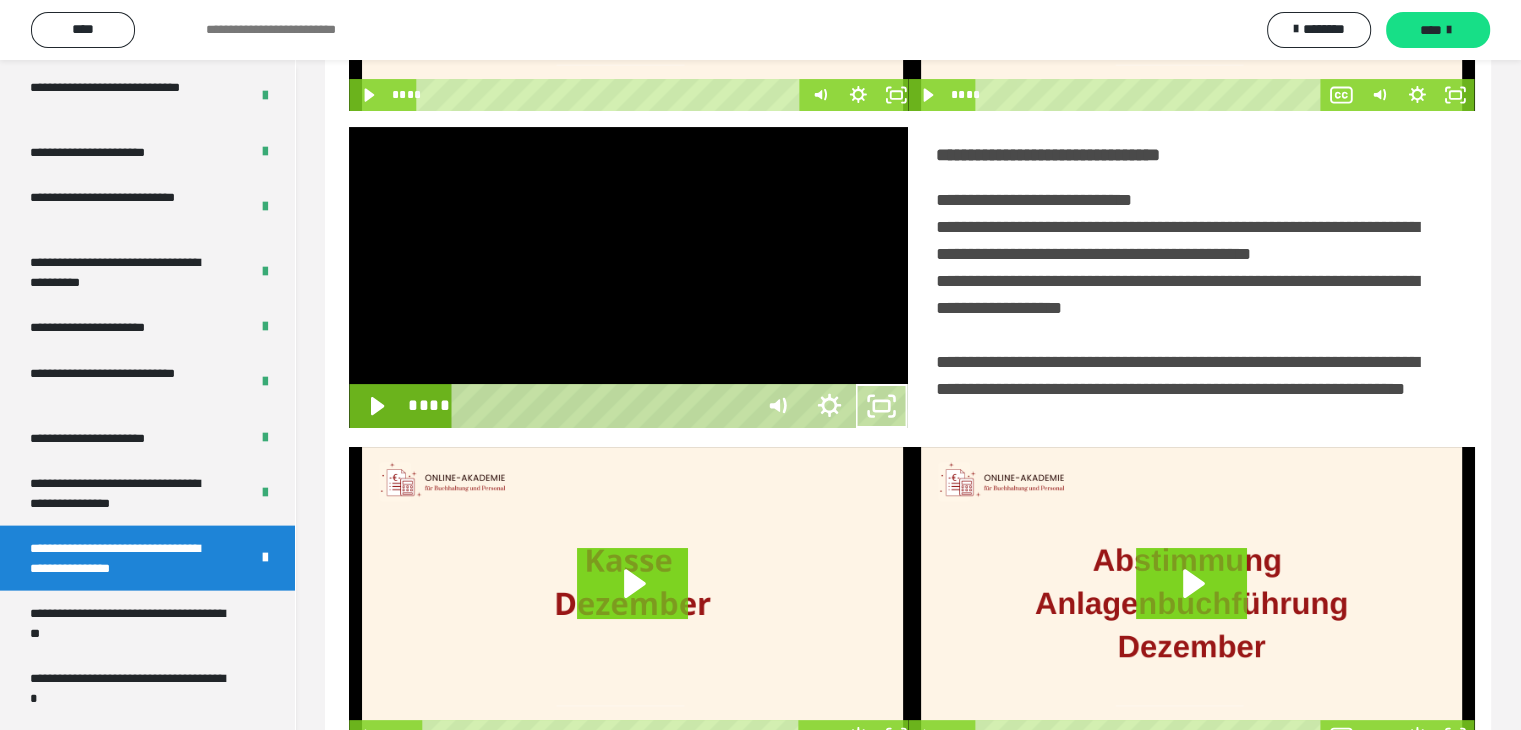 scroll, scrollTop: 4180, scrollLeft: 0, axis: vertical 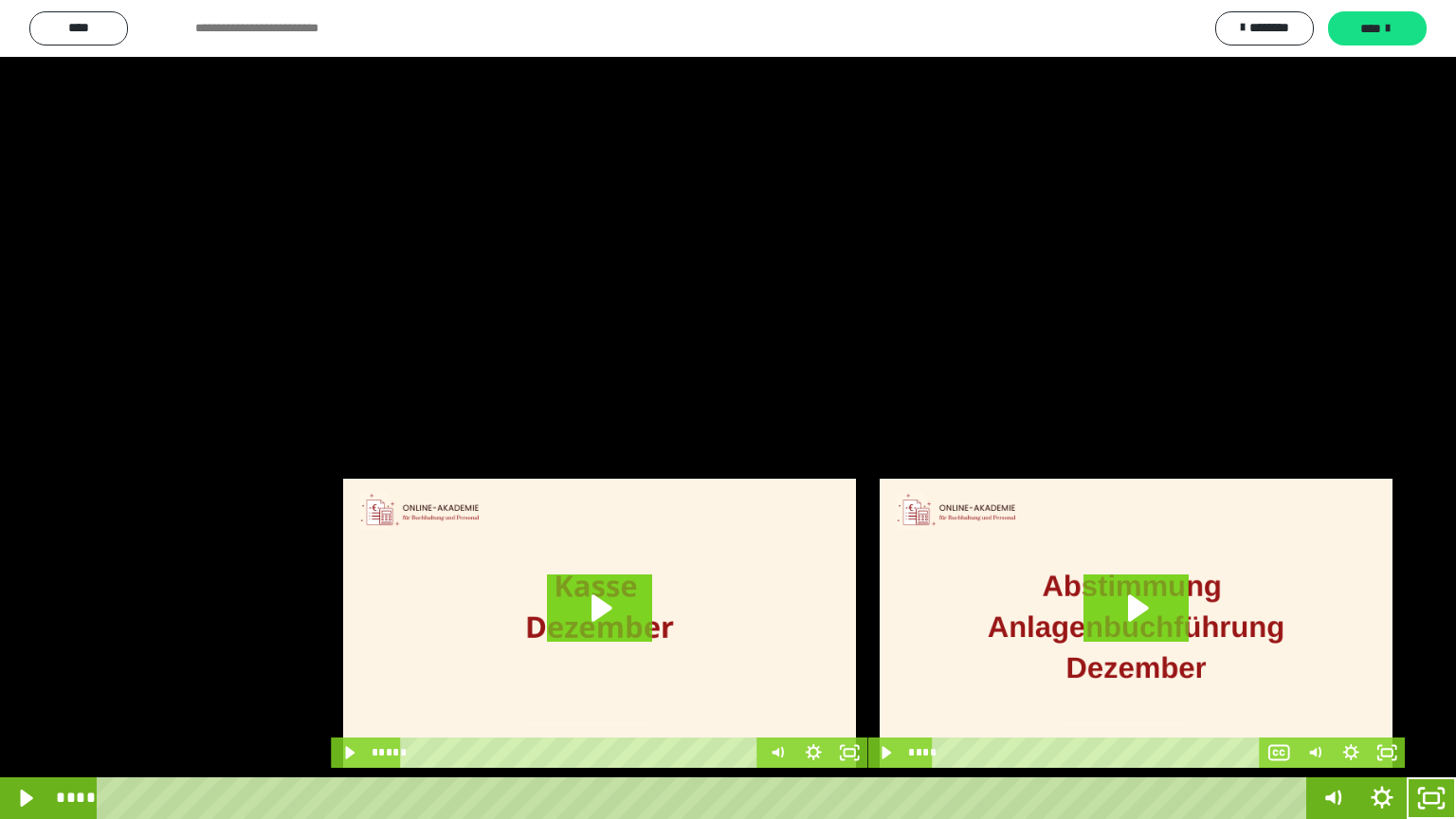click at bounding box center (728, 410) 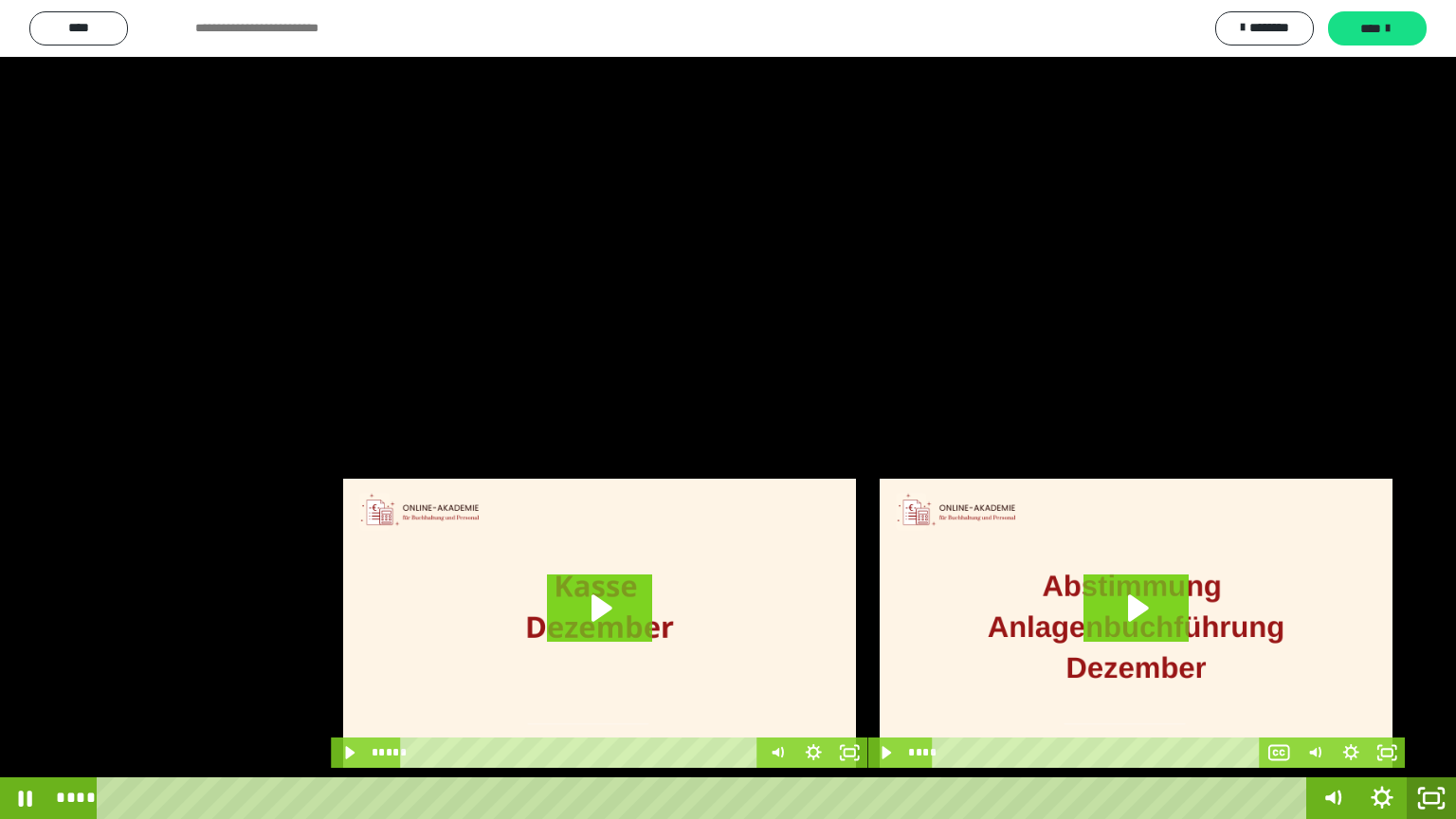 click 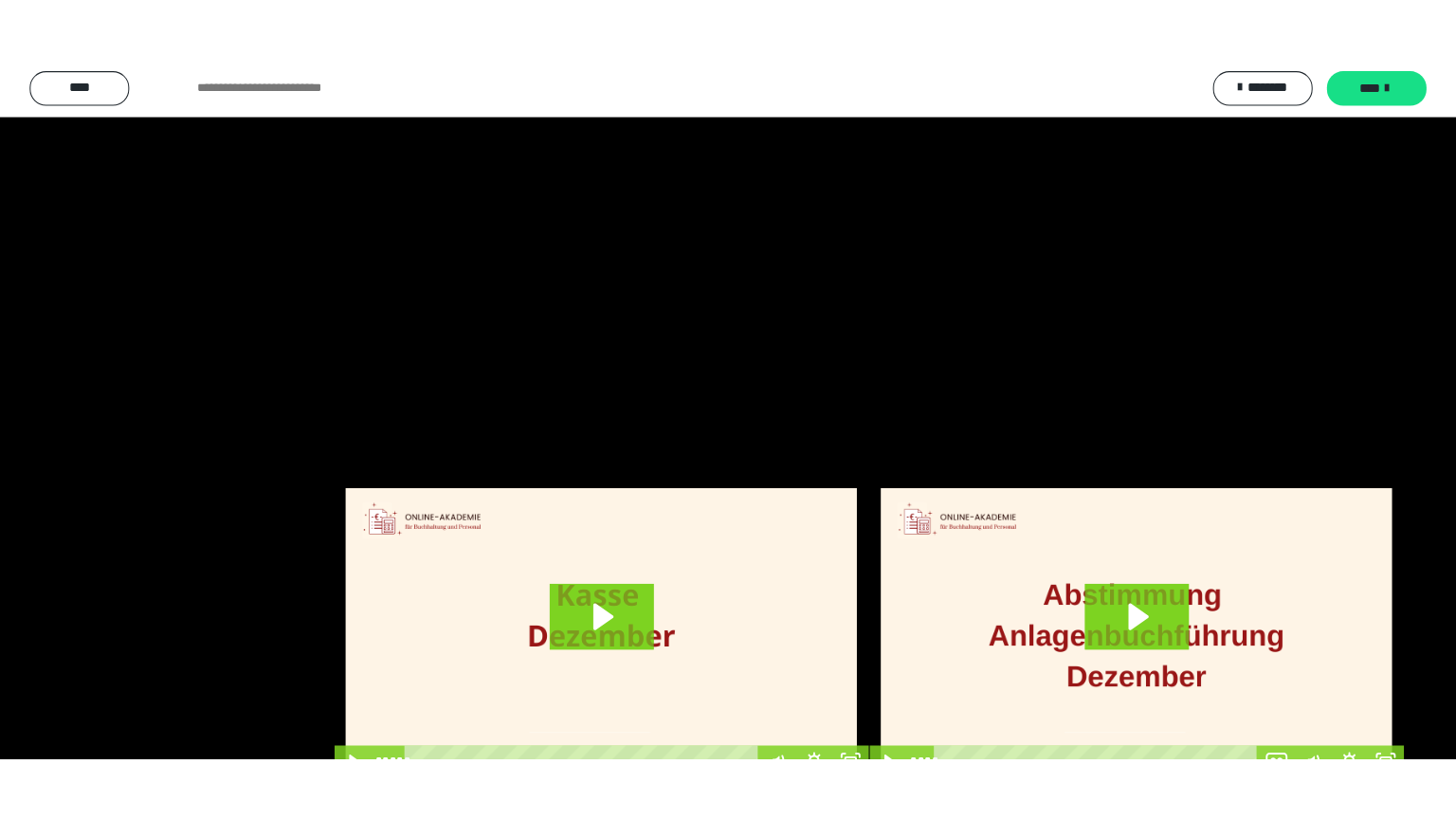 scroll, scrollTop: 4090, scrollLeft: 0, axis: vertical 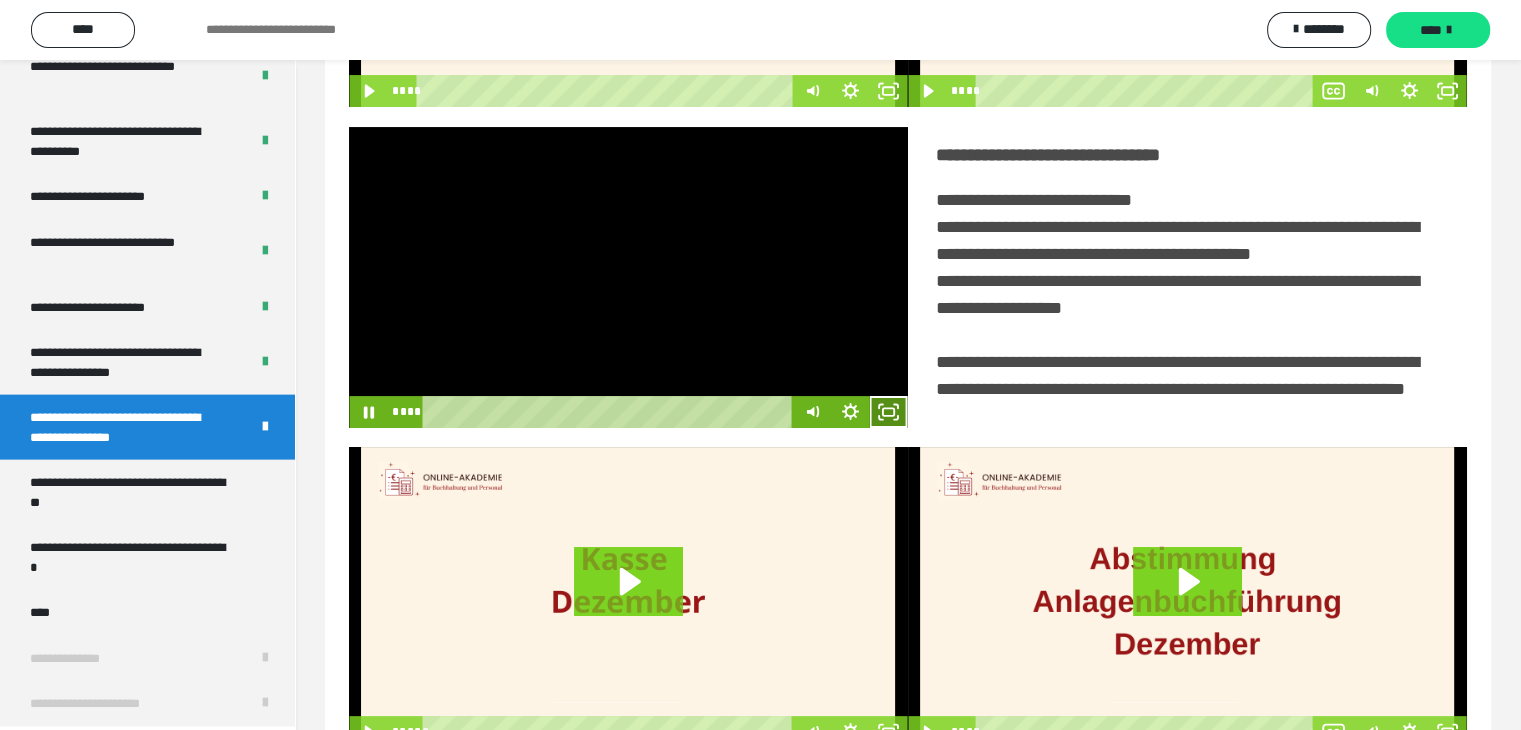 click 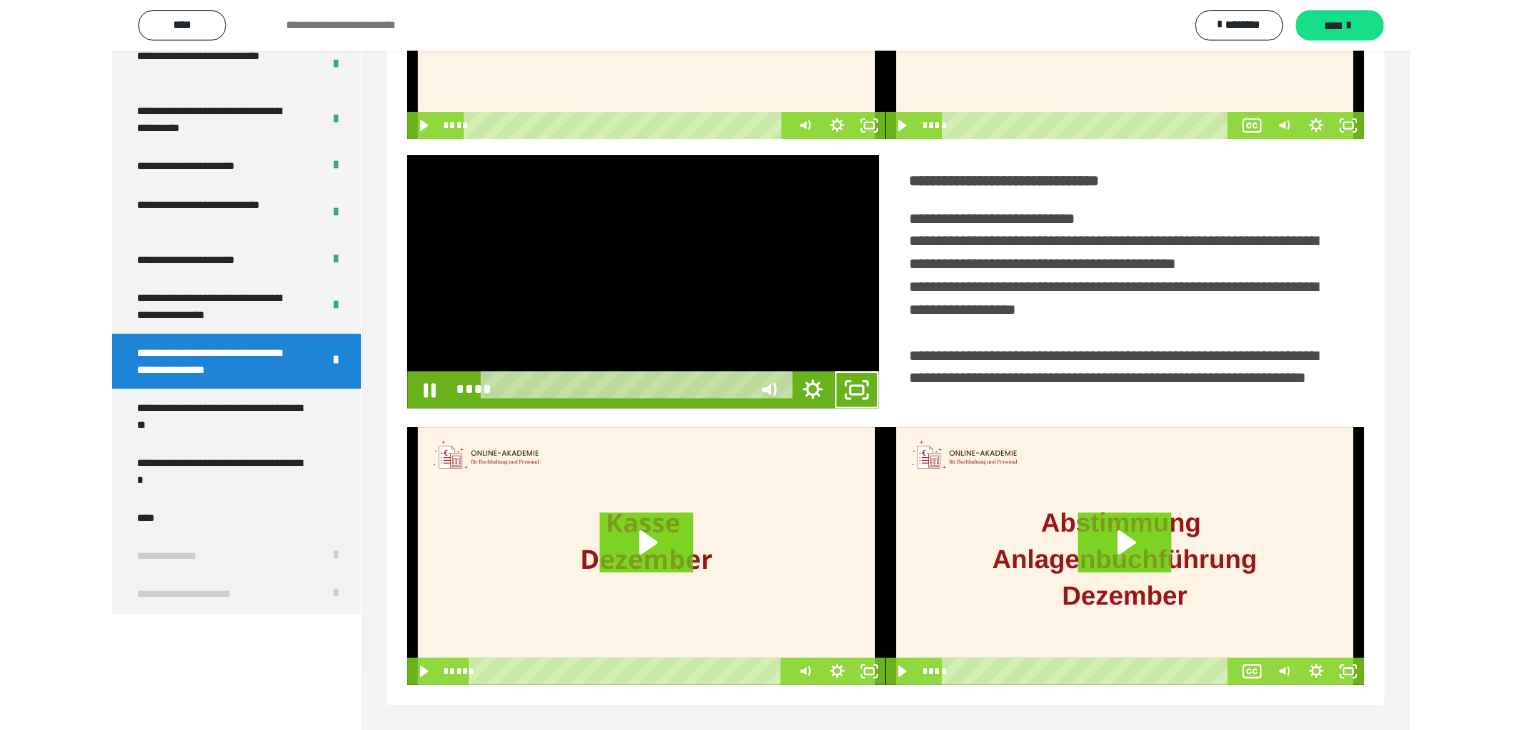 scroll, scrollTop: 4180, scrollLeft: 0, axis: vertical 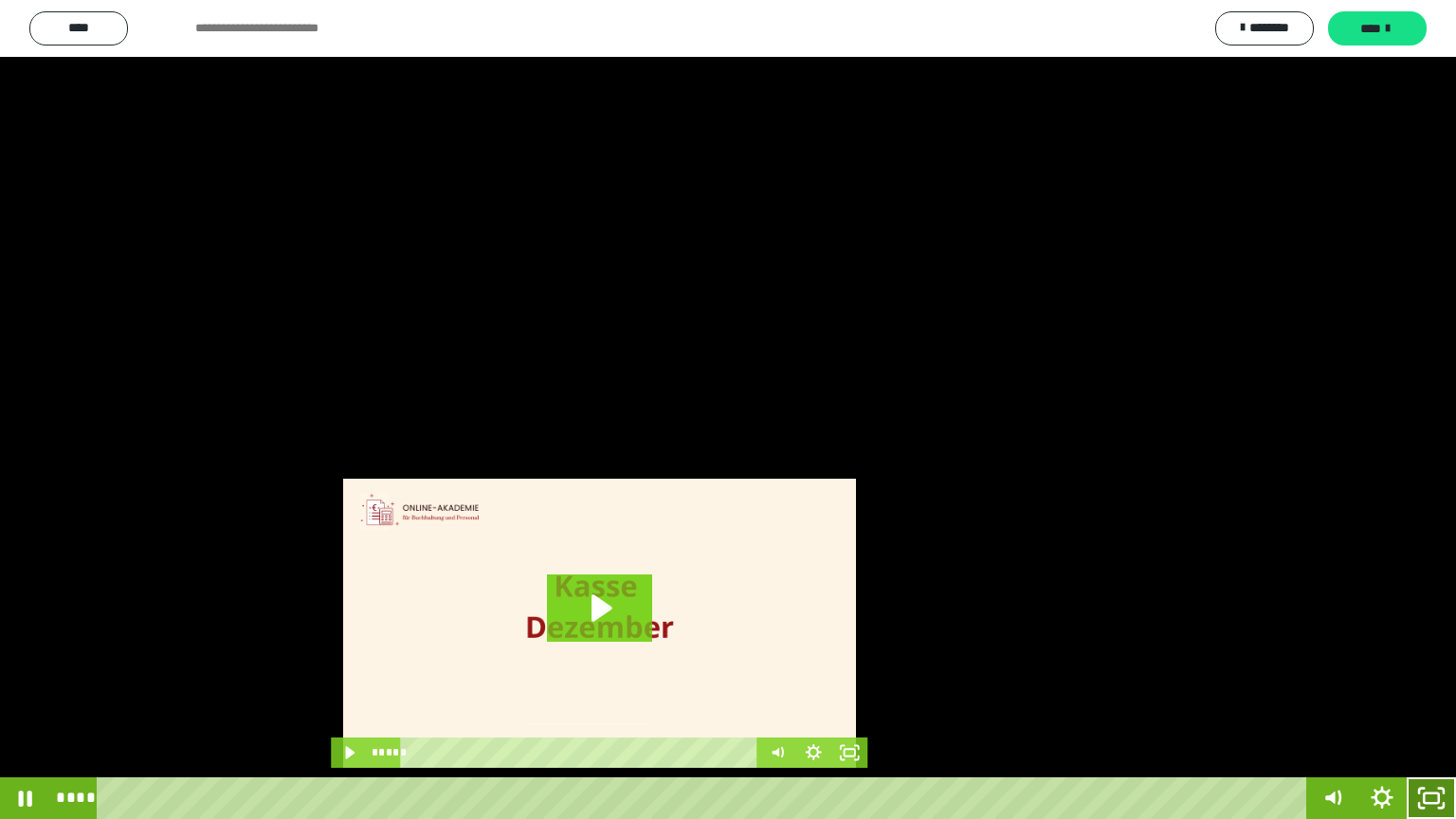 click 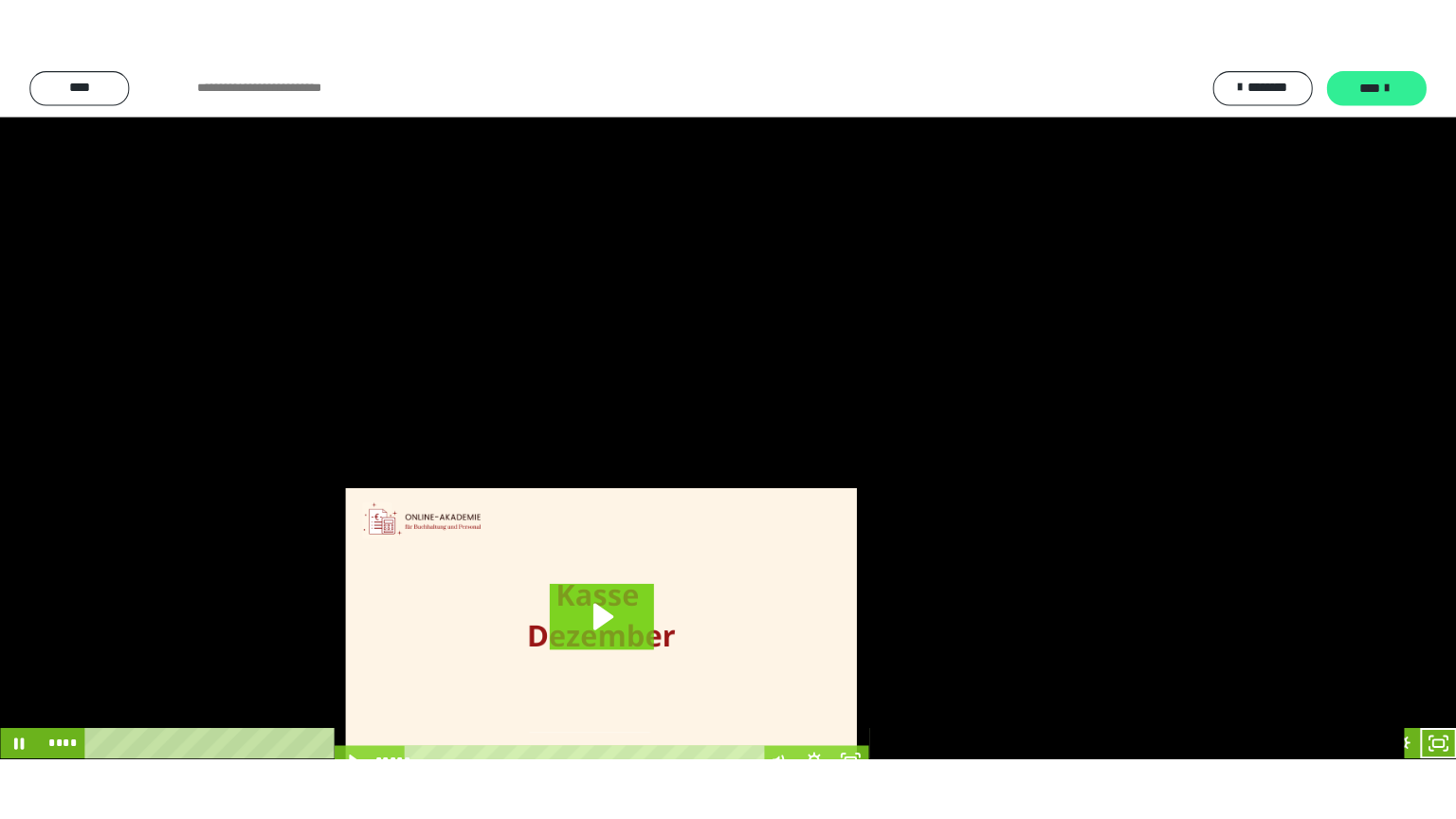 scroll, scrollTop: 4090, scrollLeft: 0, axis: vertical 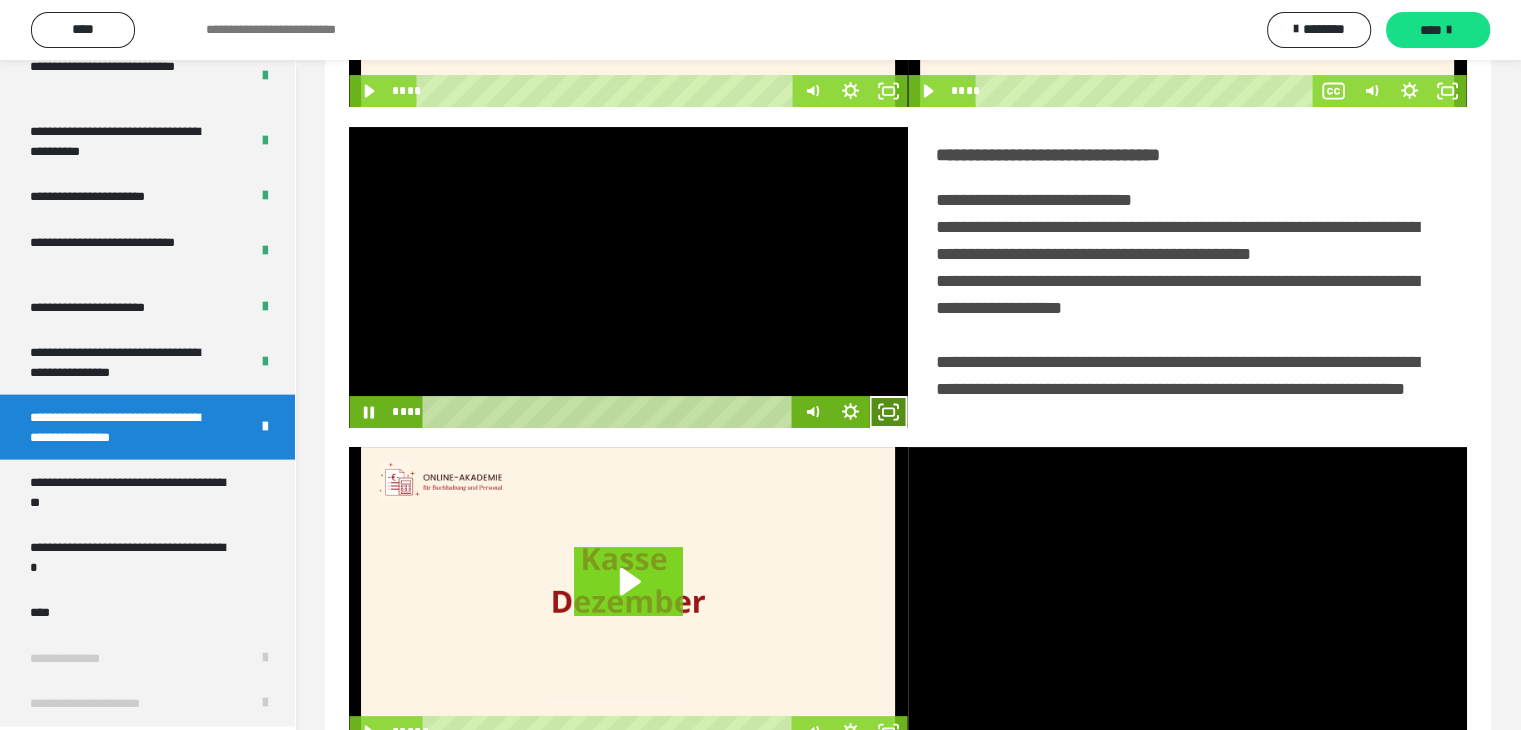 click 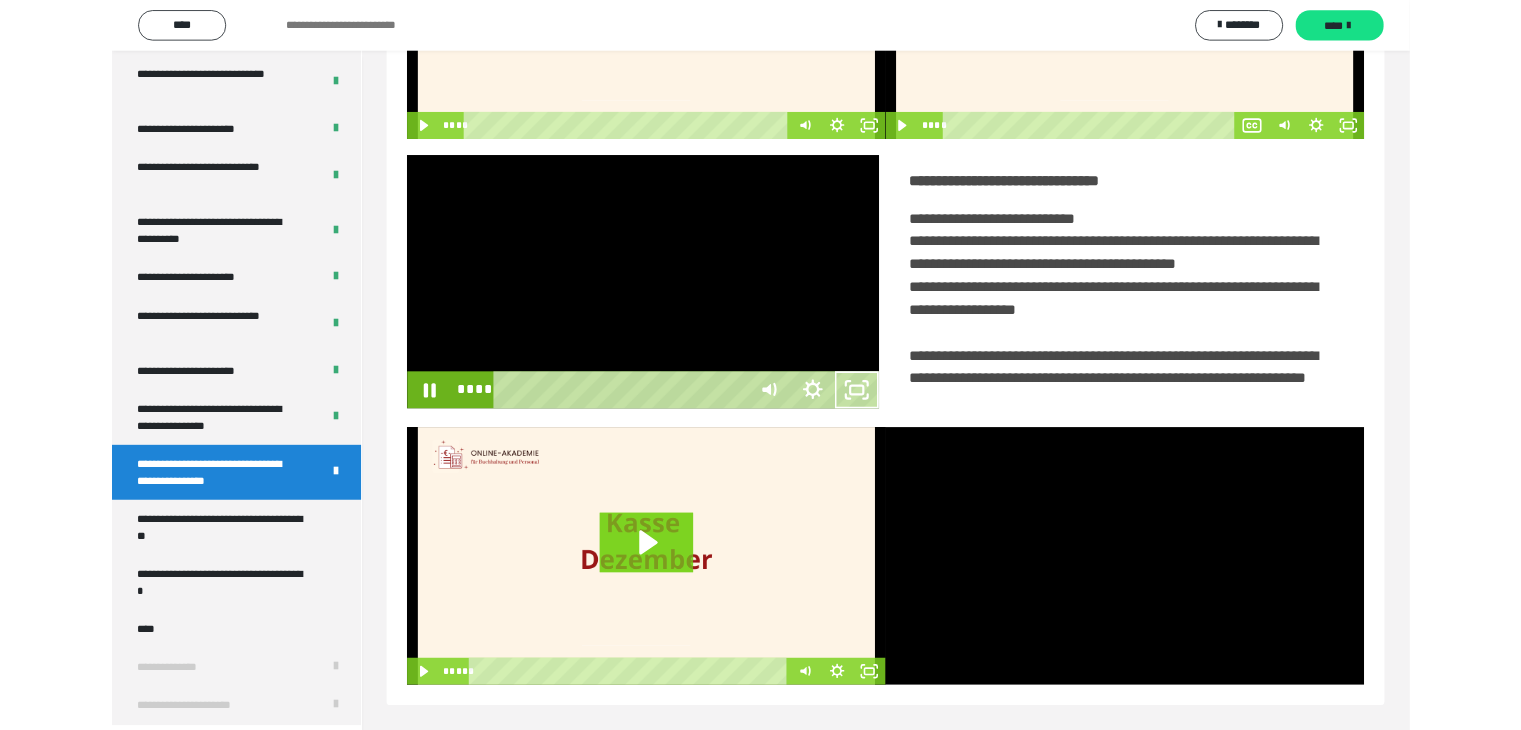 scroll, scrollTop: 4180, scrollLeft: 0, axis: vertical 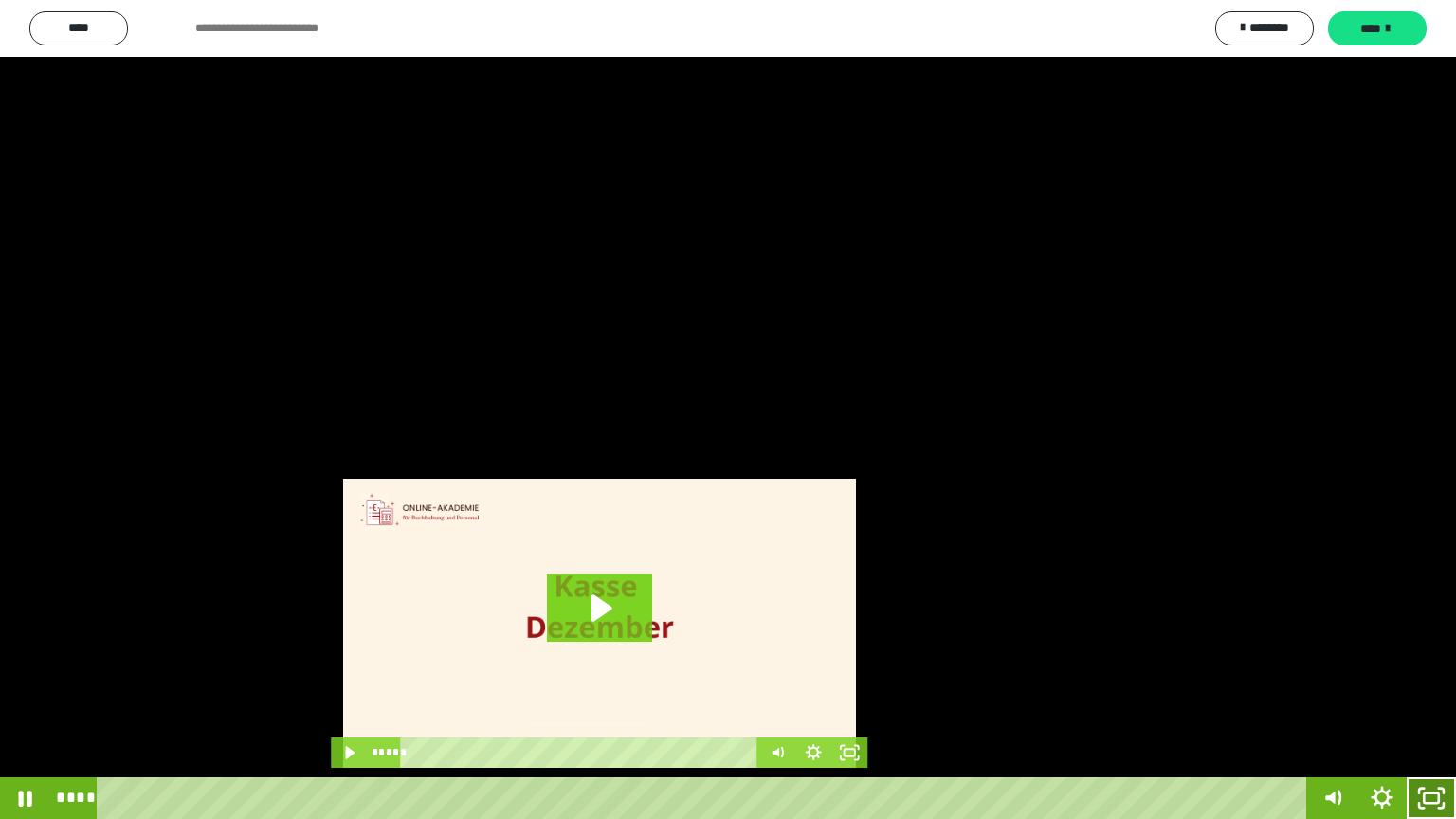 click 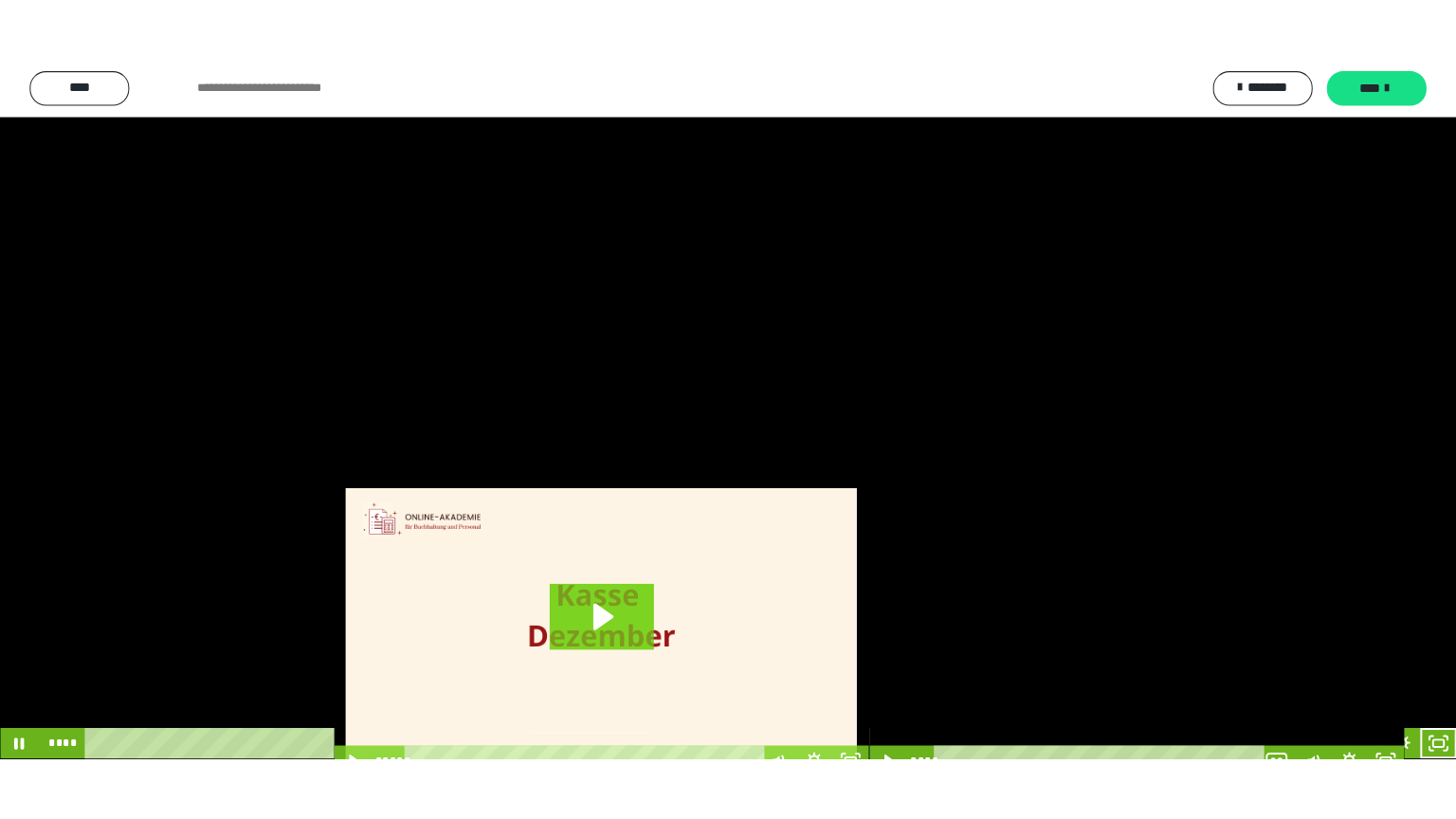 scroll, scrollTop: 4090, scrollLeft: 0, axis: vertical 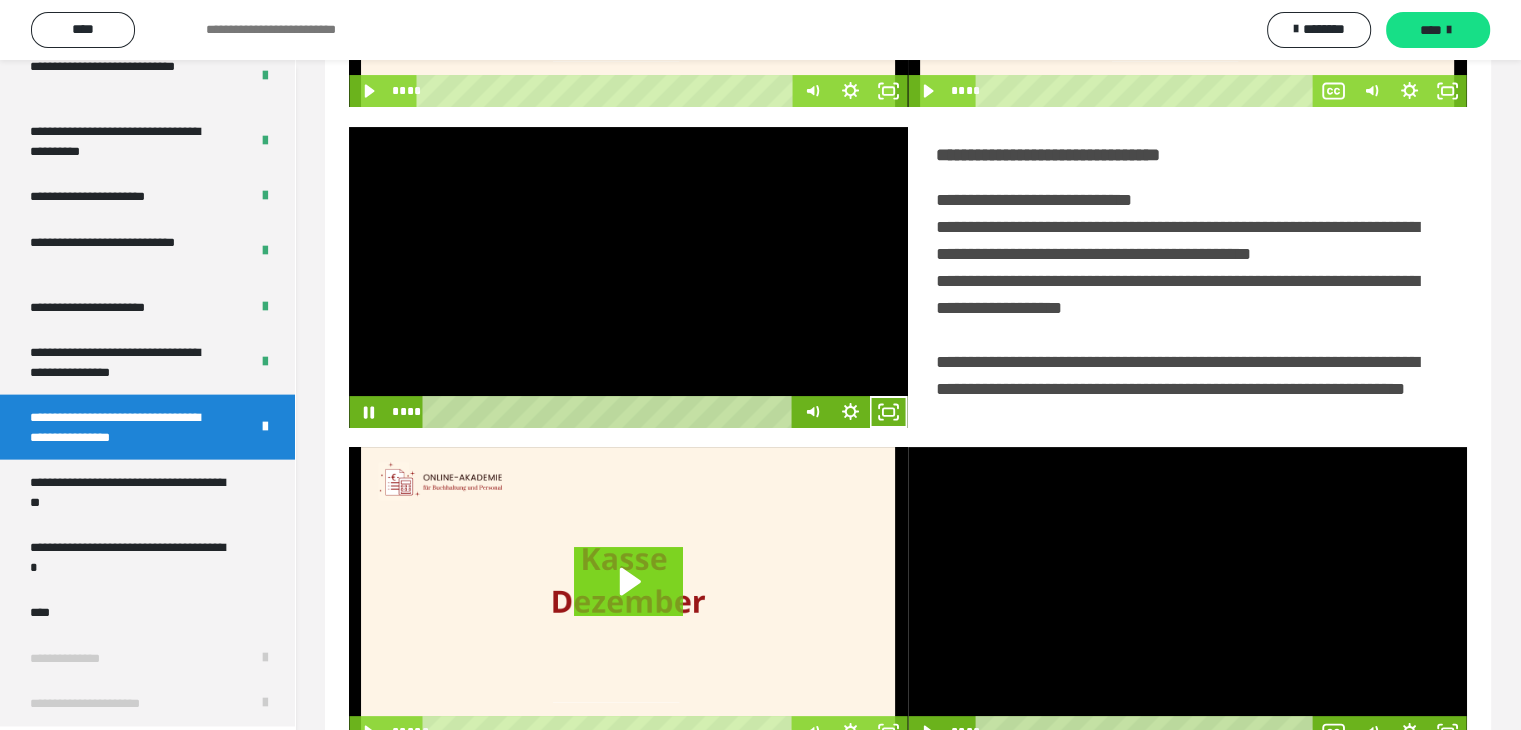 click at bounding box center [628, 277] 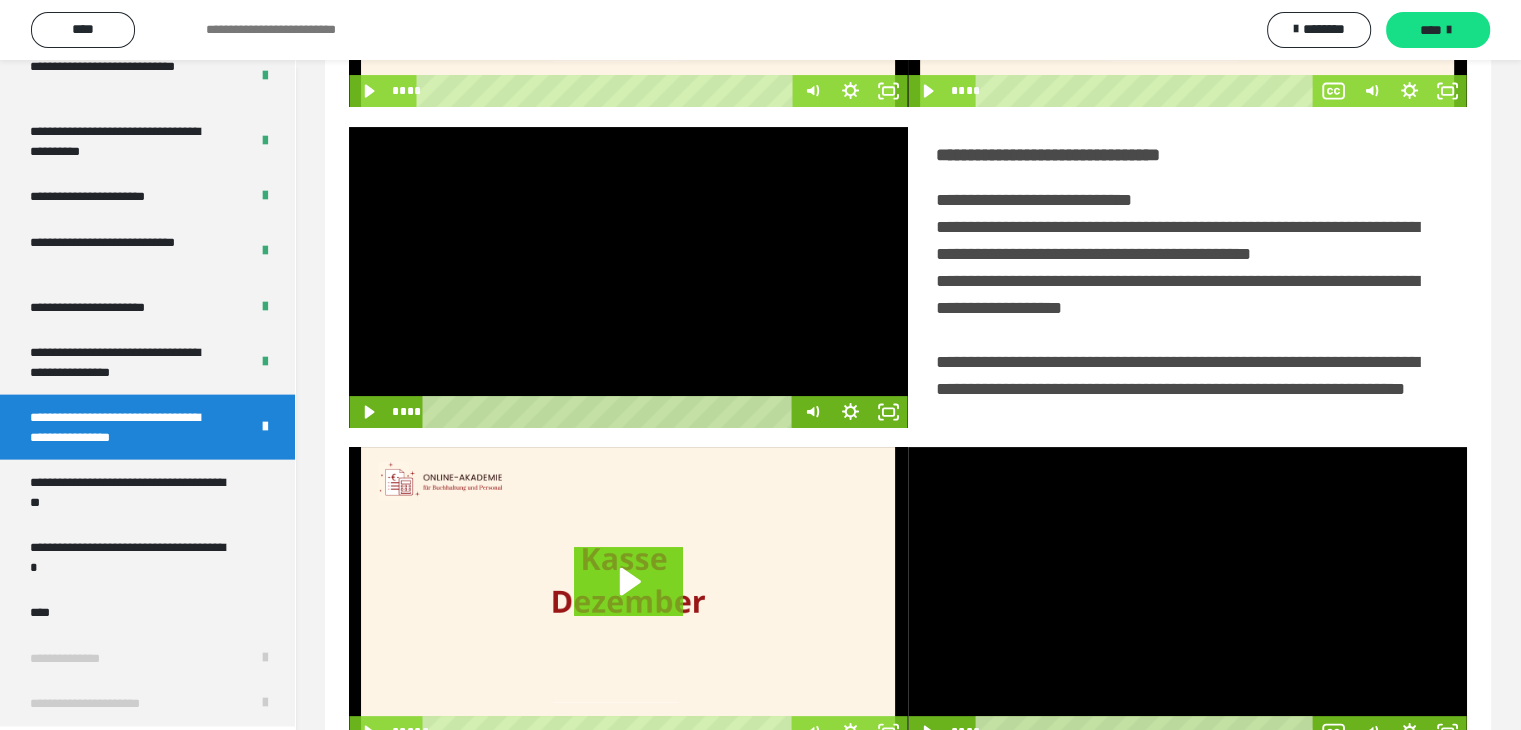 click at bounding box center (628, 277) 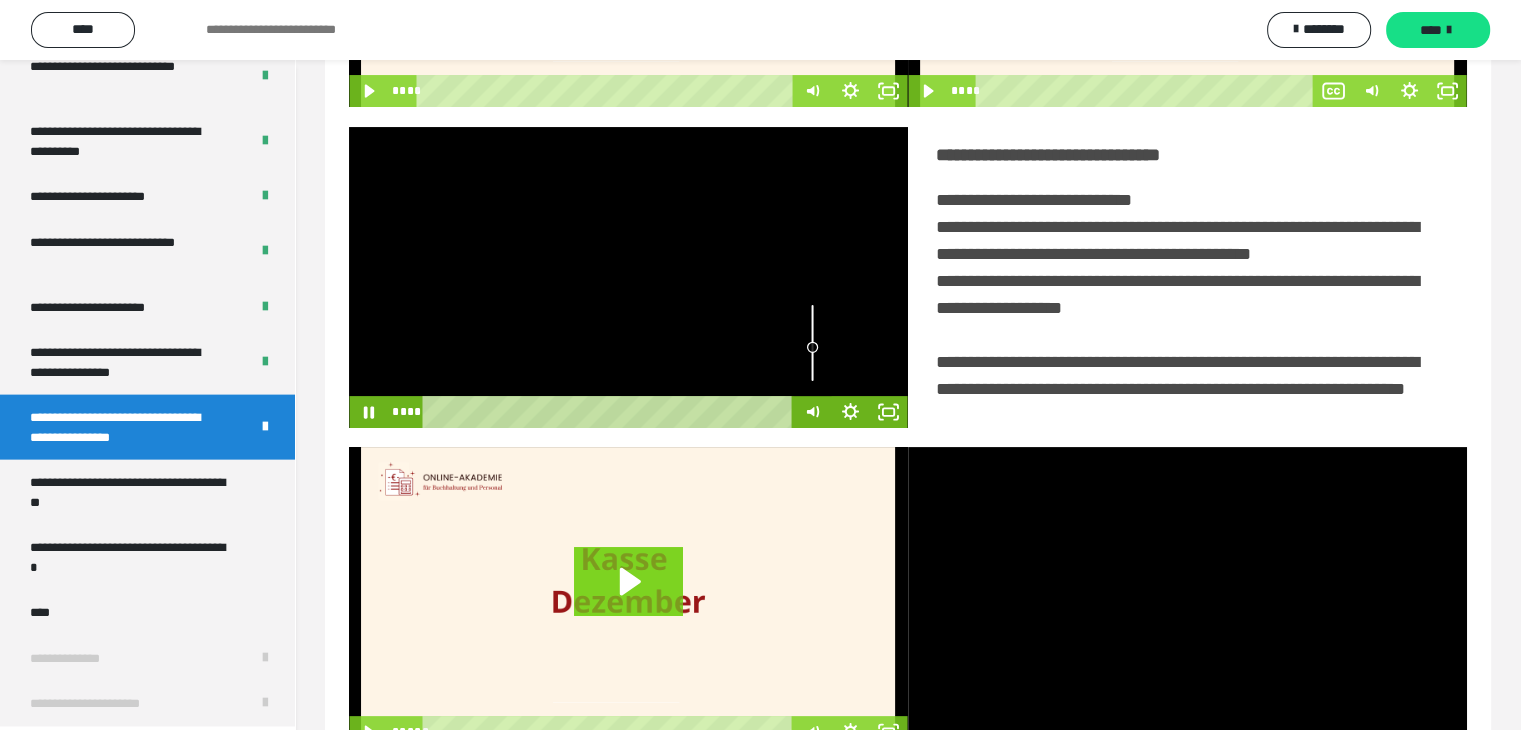 click at bounding box center [813, 347] 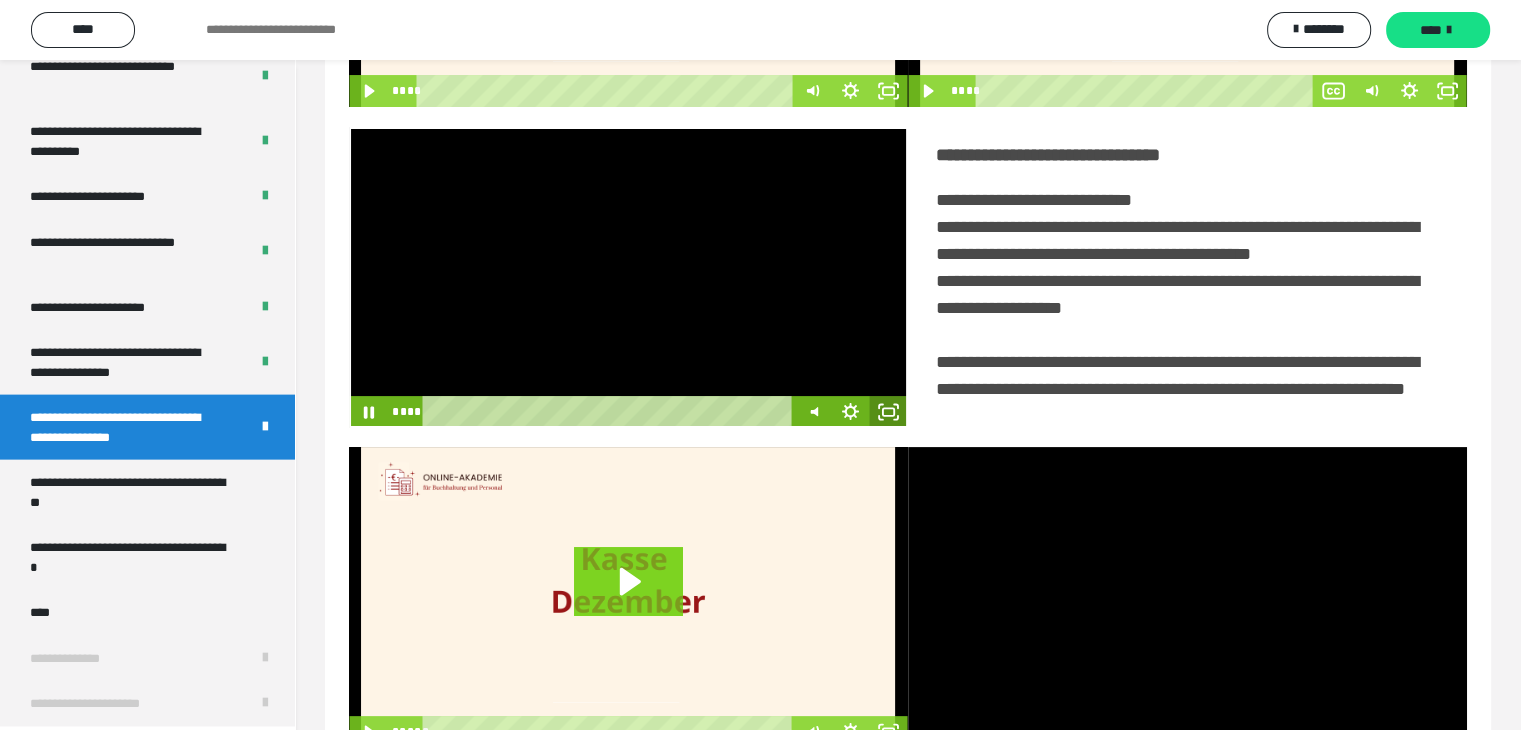 click 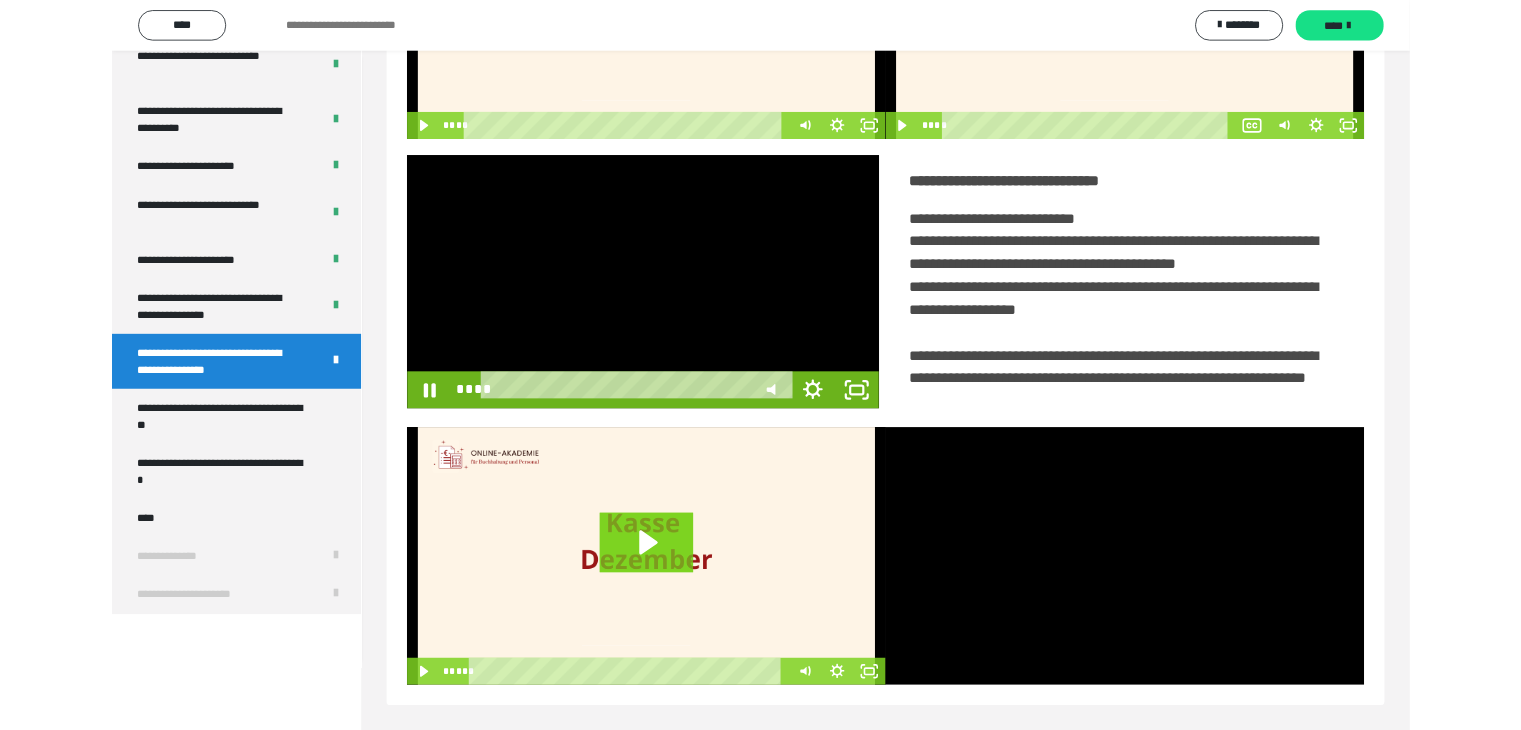 scroll, scrollTop: 4180, scrollLeft: 0, axis: vertical 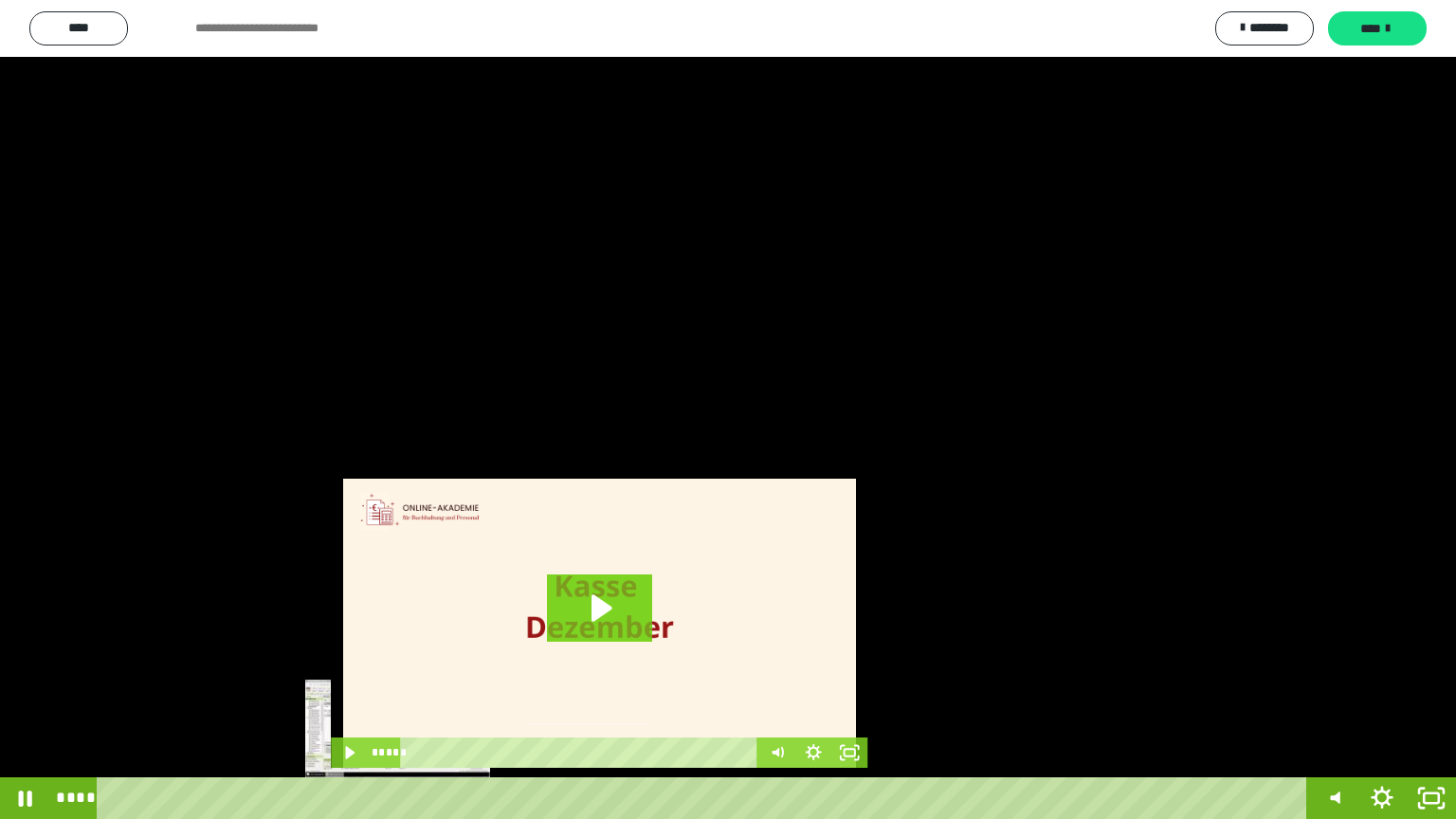 click on "****" at bounding box center (705, 798) 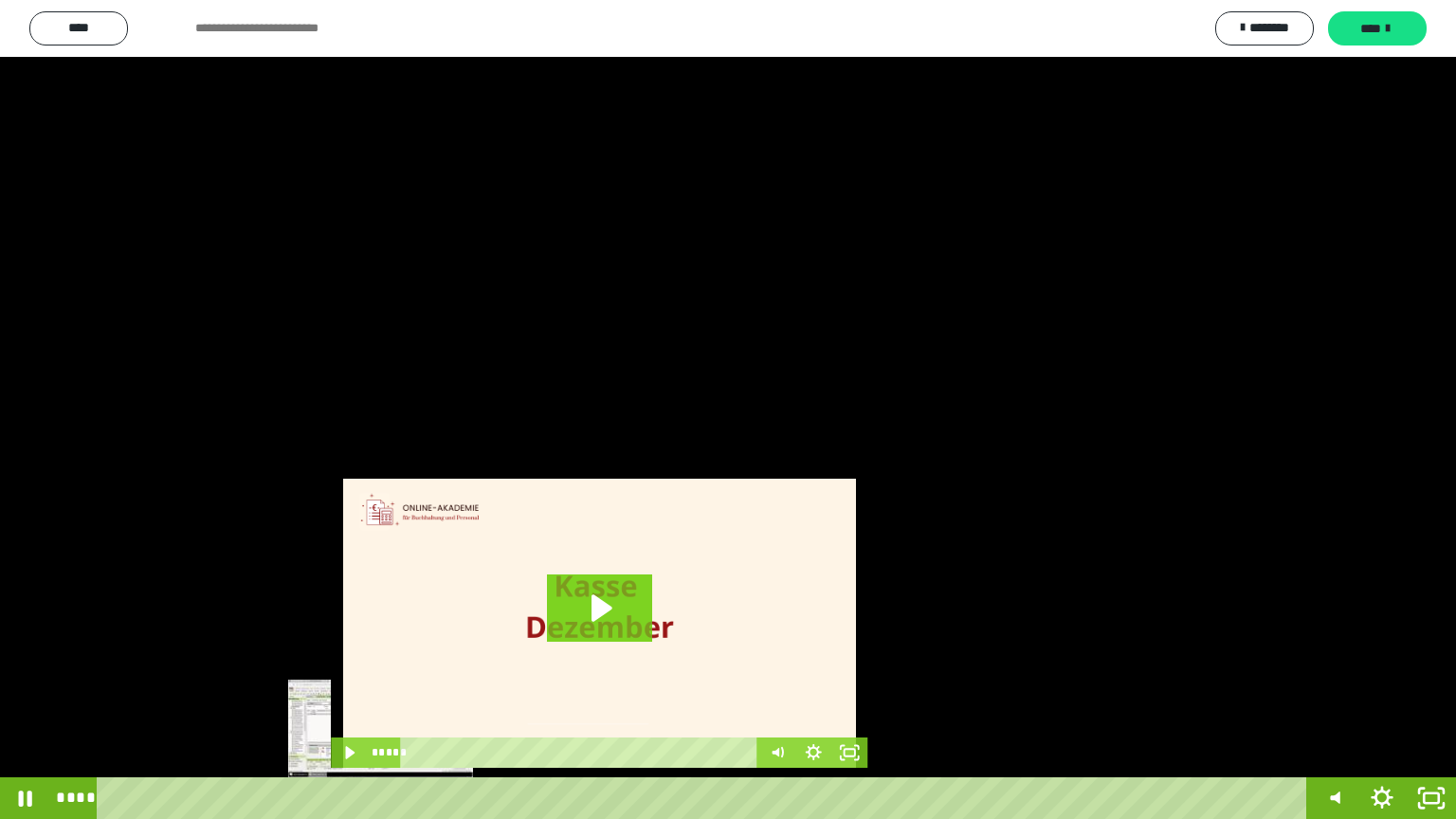 click on "****" at bounding box center (705, 798) 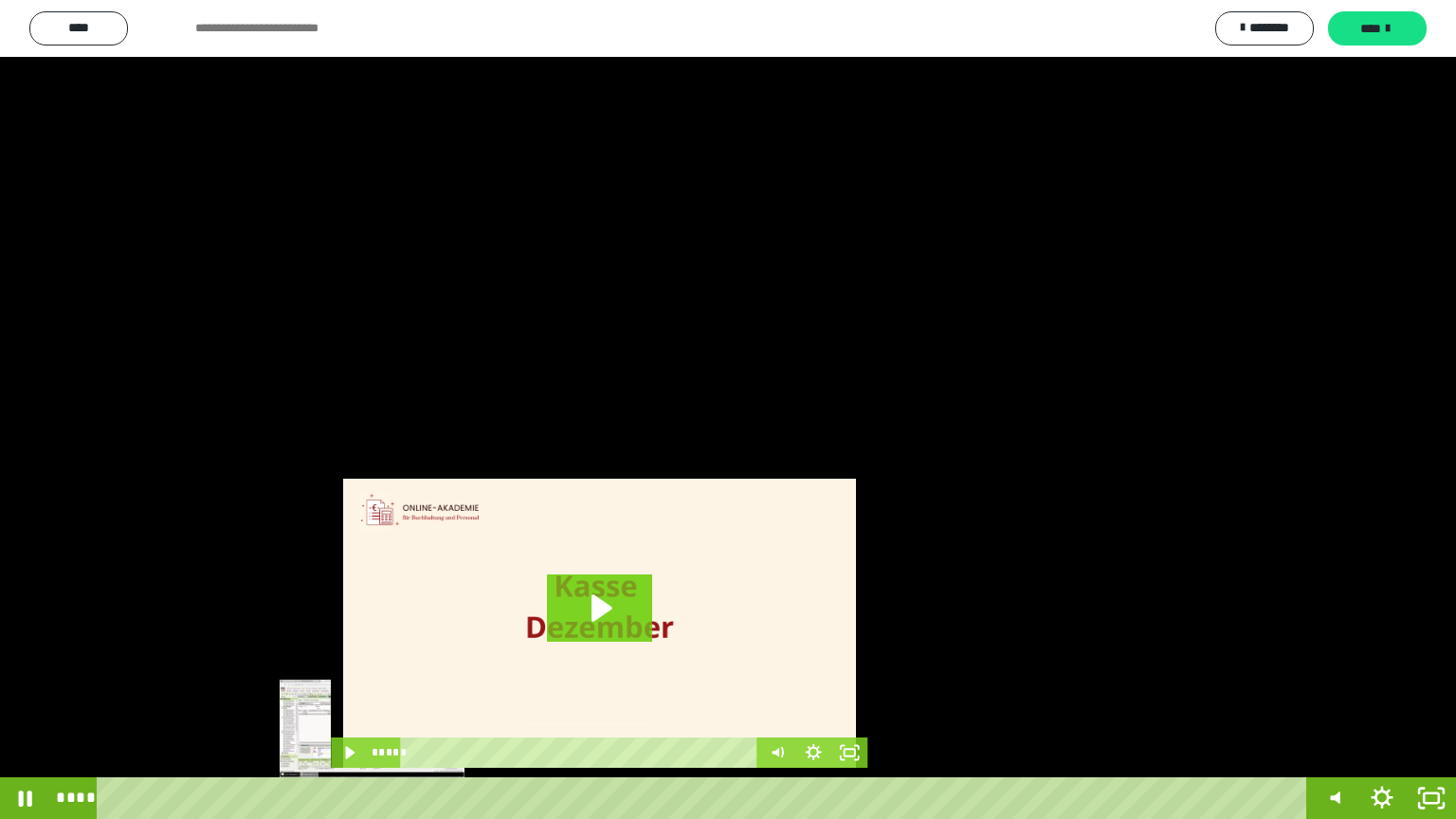 click on "****" at bounding box center [705, 798] 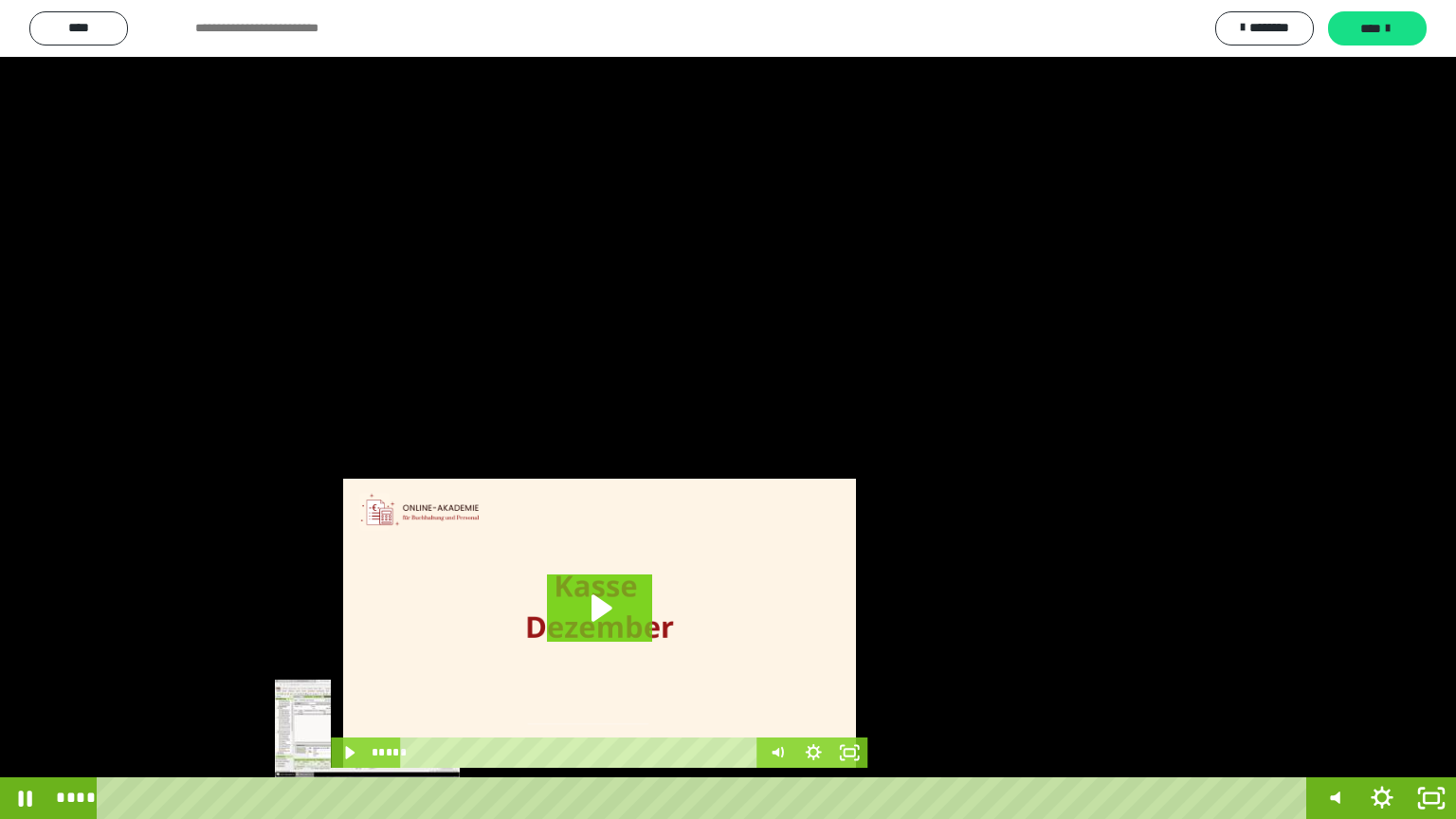 click at bounding box center (372, 798) 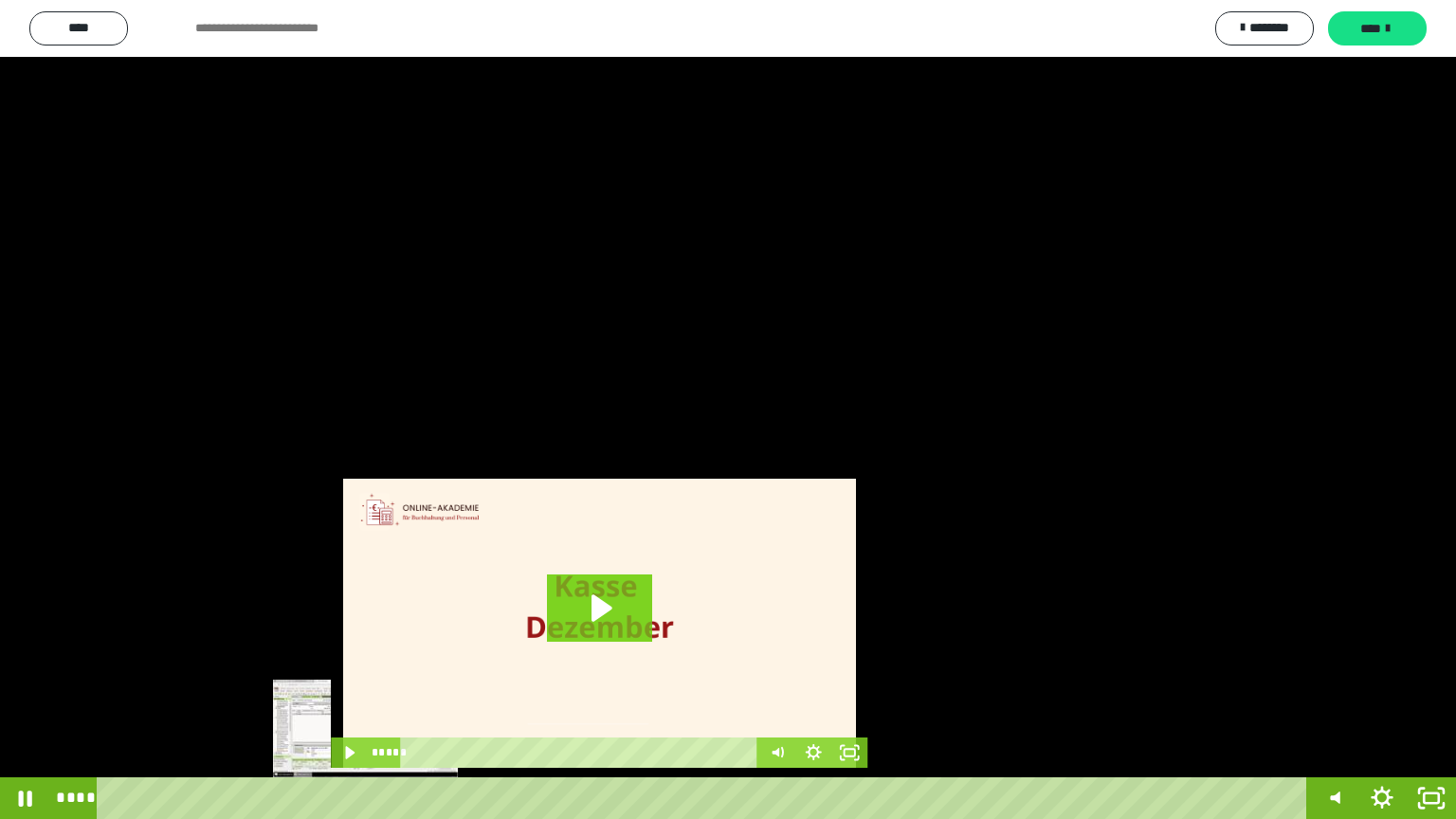 click at bounding box center (368, 798) 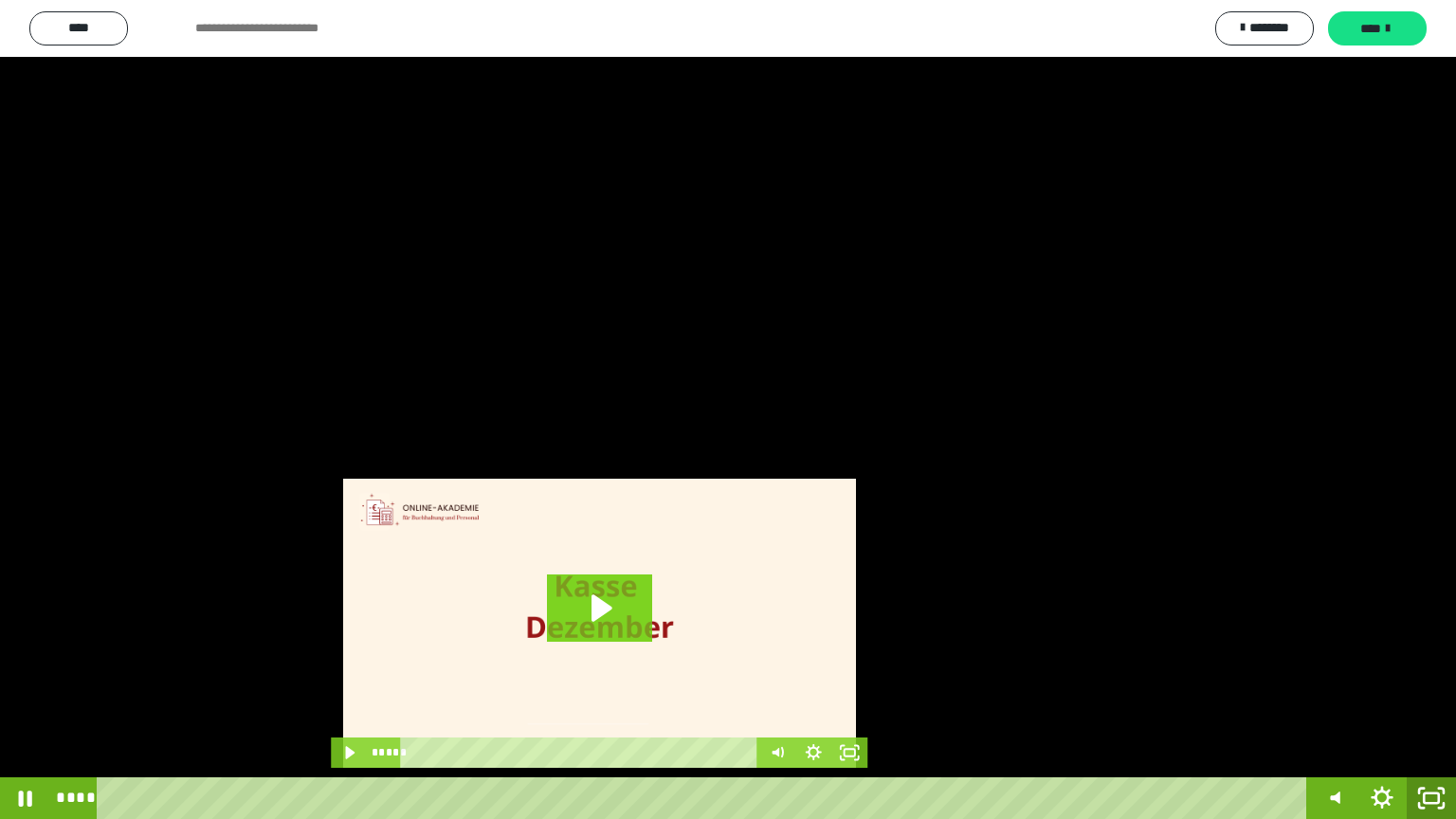 drag, startPoint x: 1425, startPoint y: 807, endPoint x: 1414, endPoint y: 660, distance: 147.41099 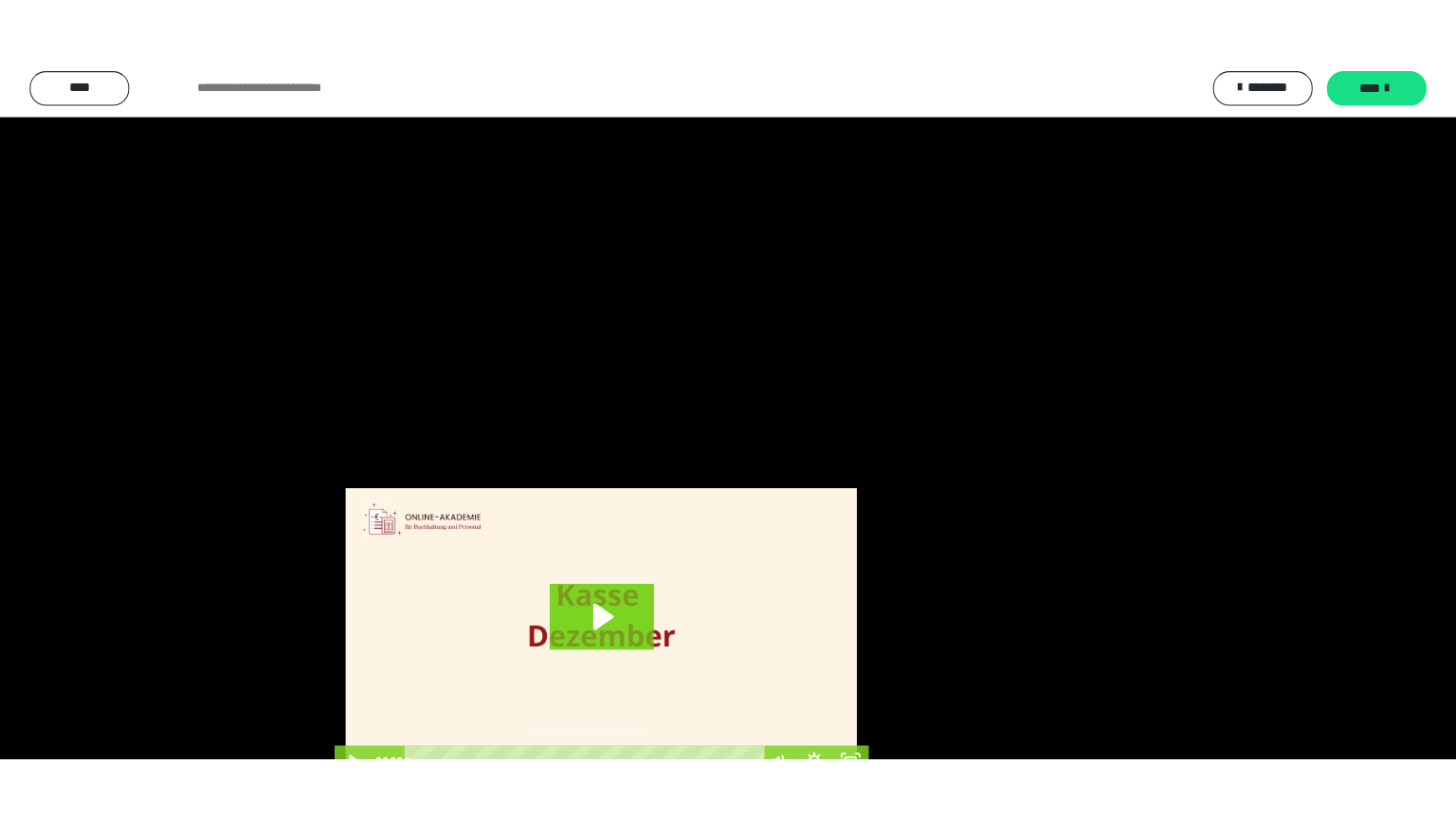 scroll, scrollTop: 4090, scrollLeft: 0, axis: vertical 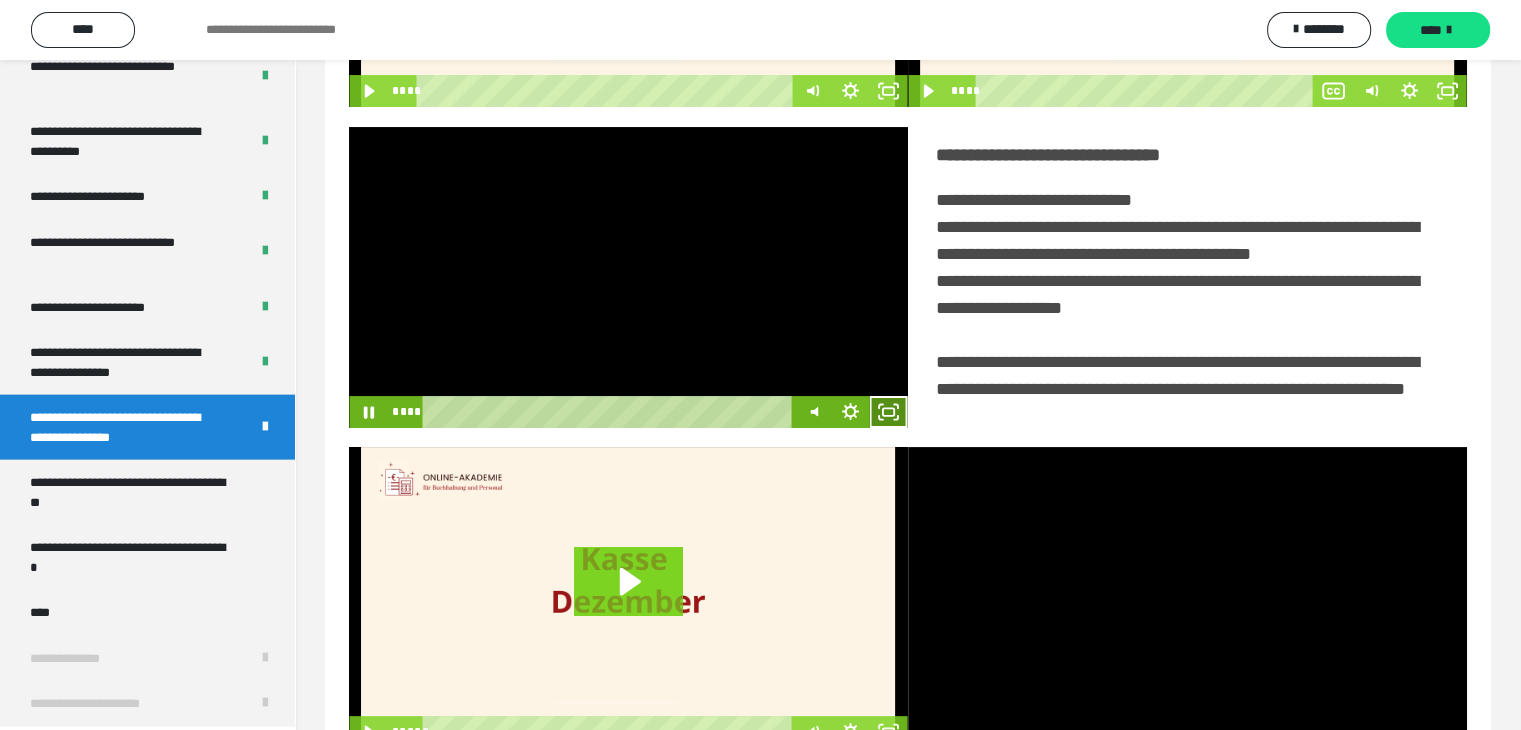 click 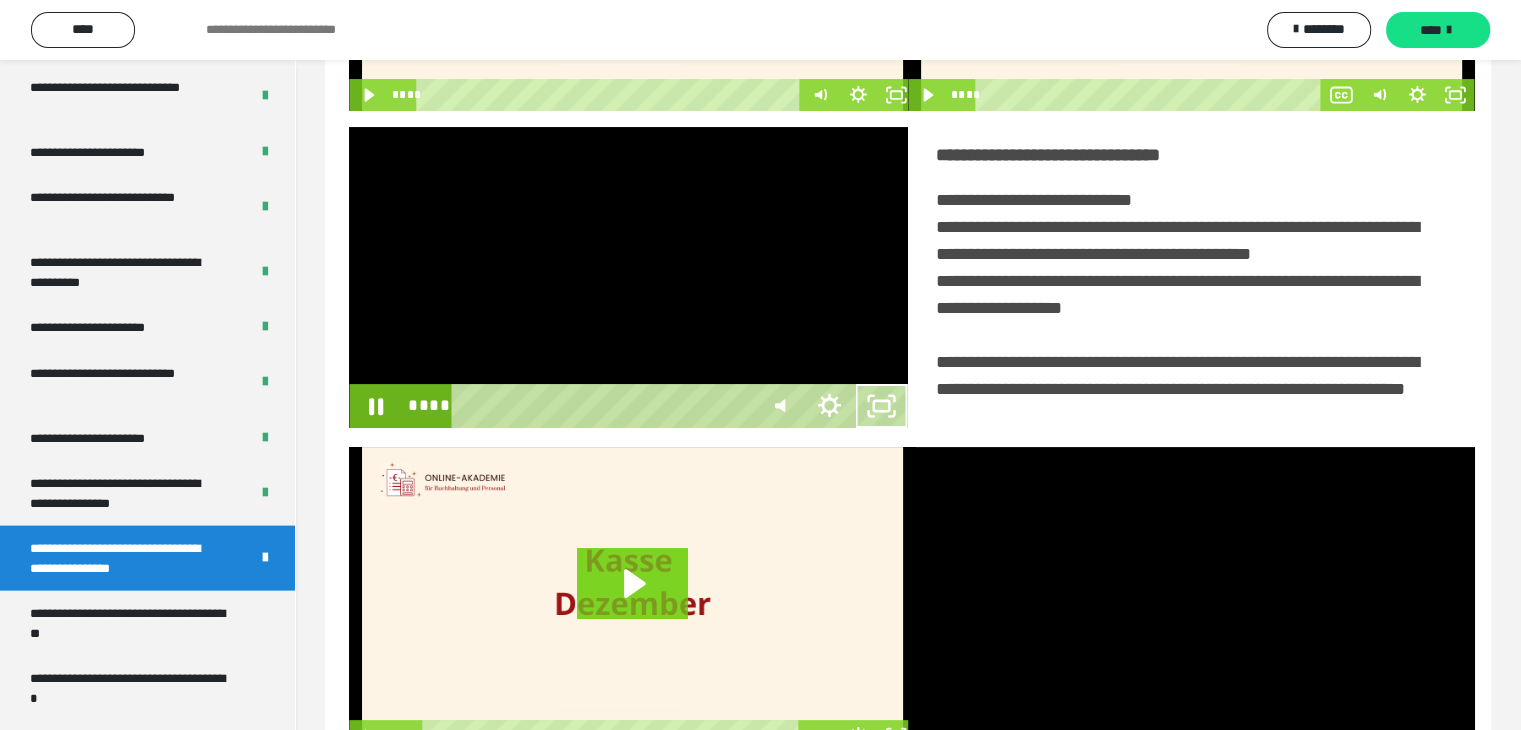 scroll, scrollTop: 4180, scrollLeft: 0, axis: vertical 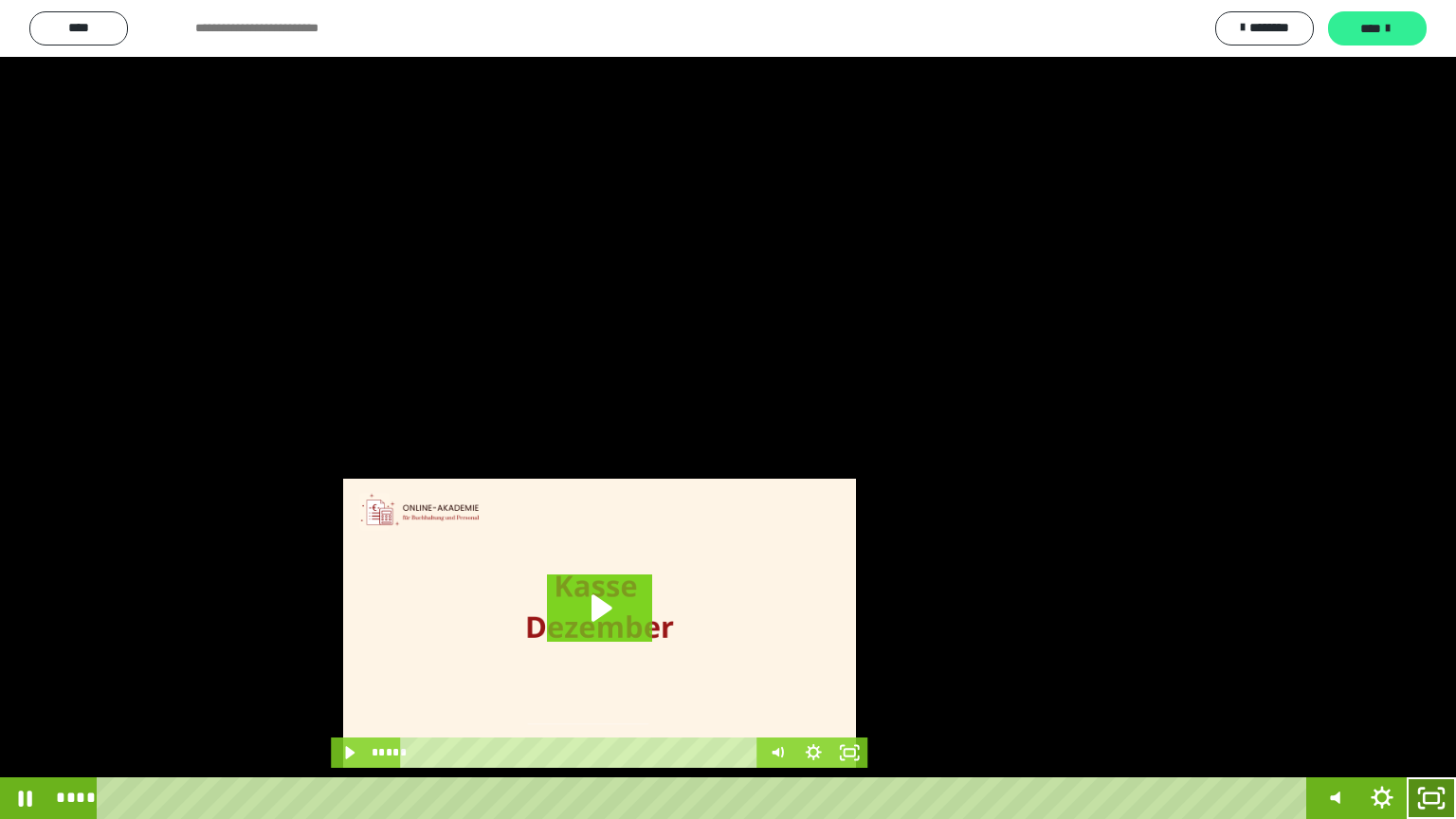 drag, startPoint x: 1423, startPoint y: 804, endPoint x: 1347, endPoint y: 34, distance: 773.7416 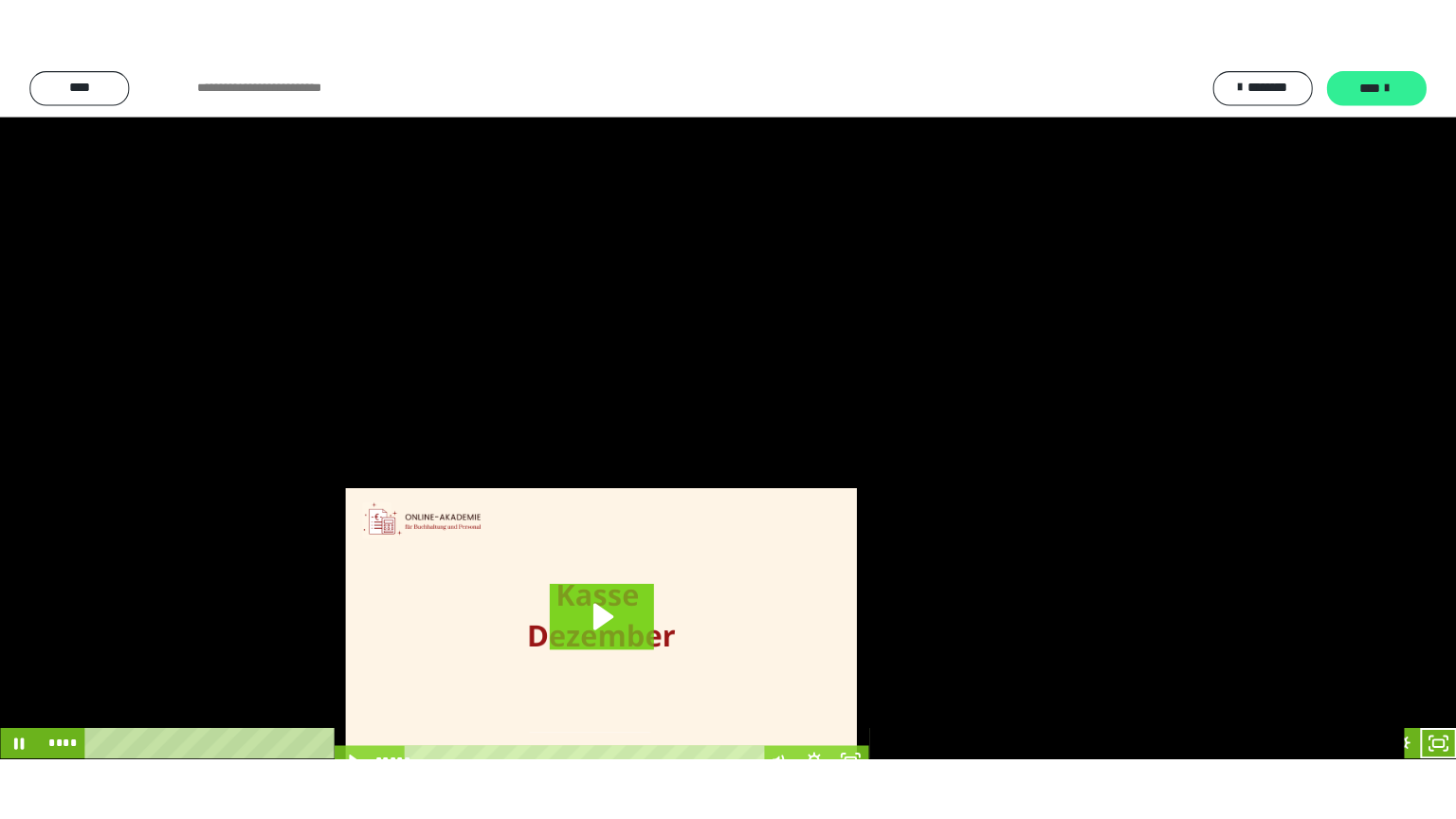 scroll, scrollTop: 4090, scrollLeft: 0, axis: vertical 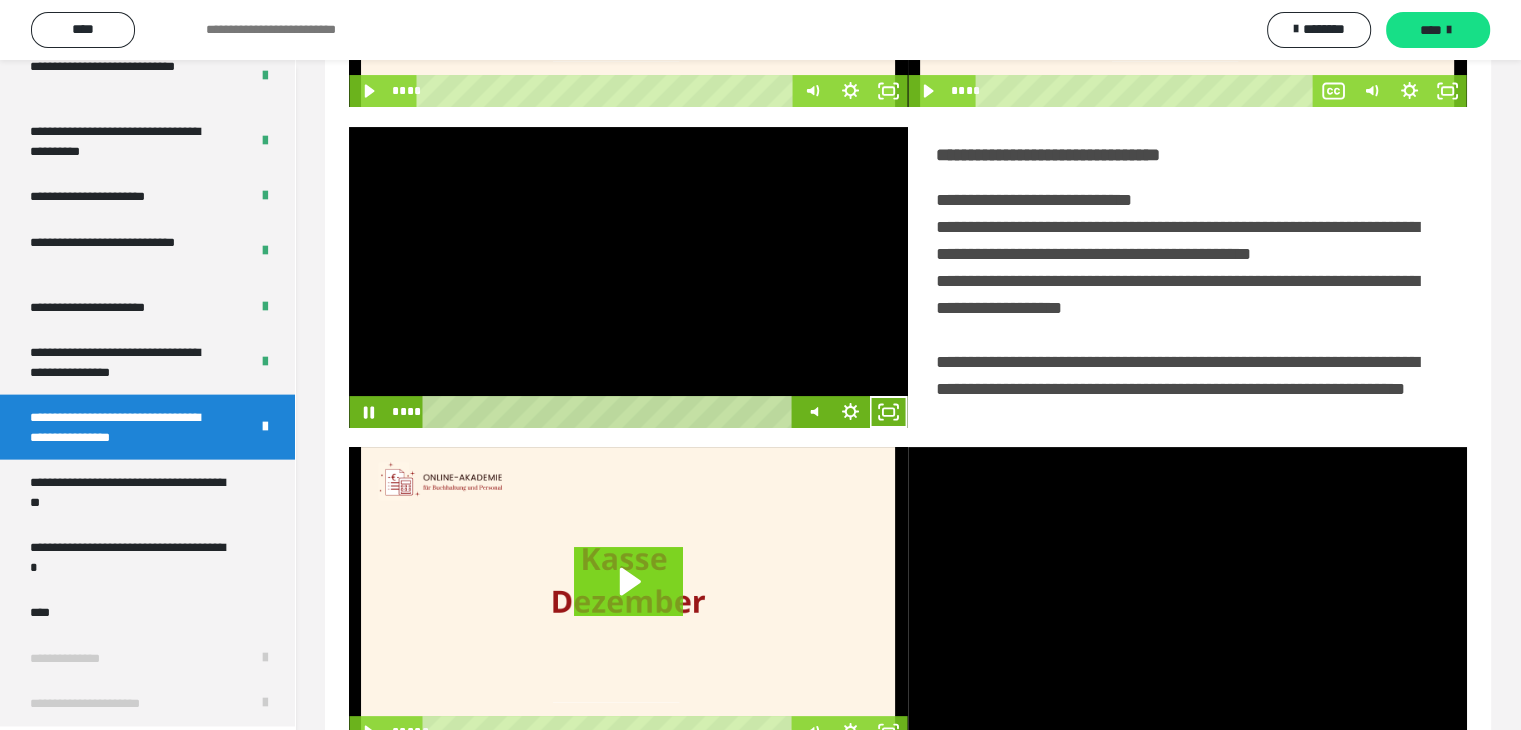 click at bounding box center [628, 277] 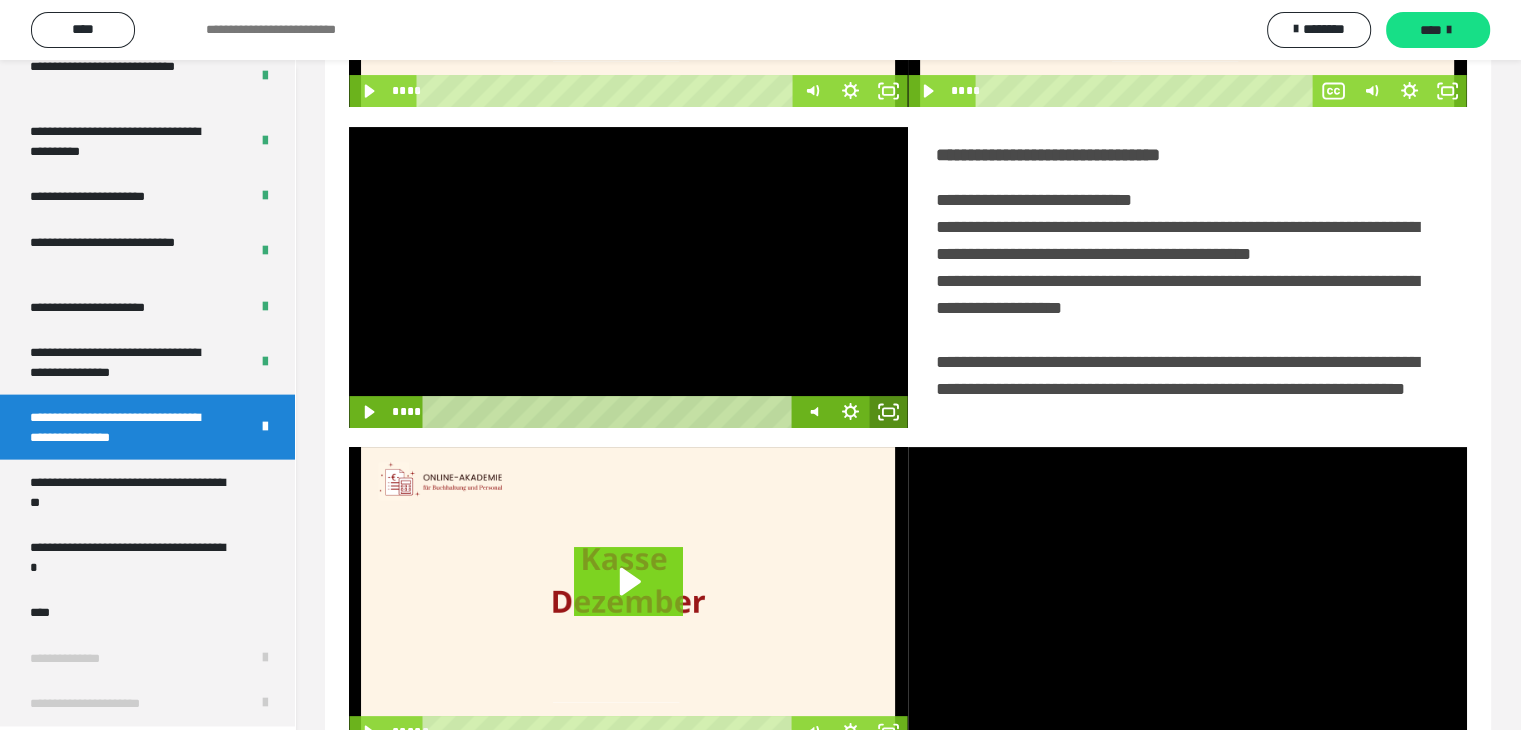 click 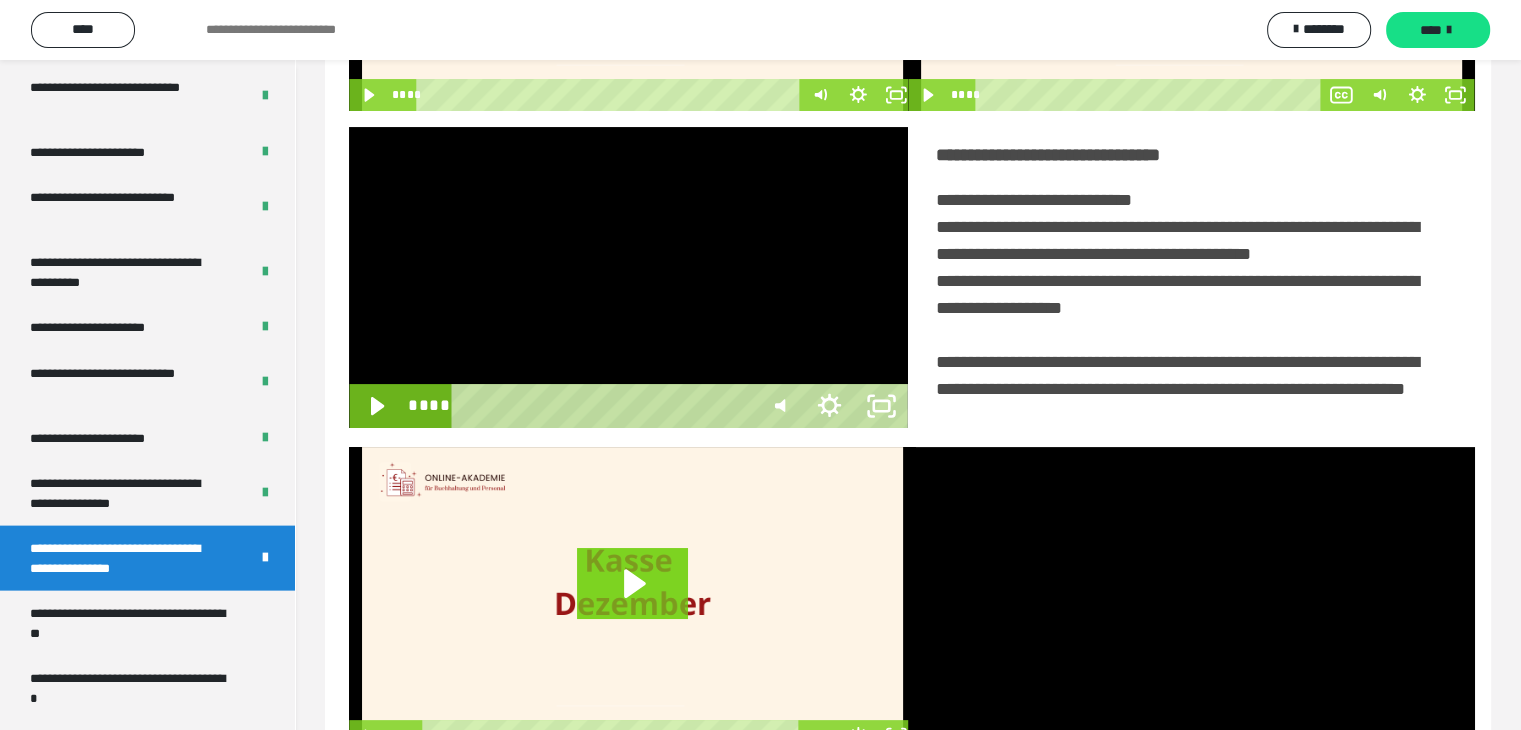 scroll, scrollTop: 4180, scrollLeft: 0, axis: vertical 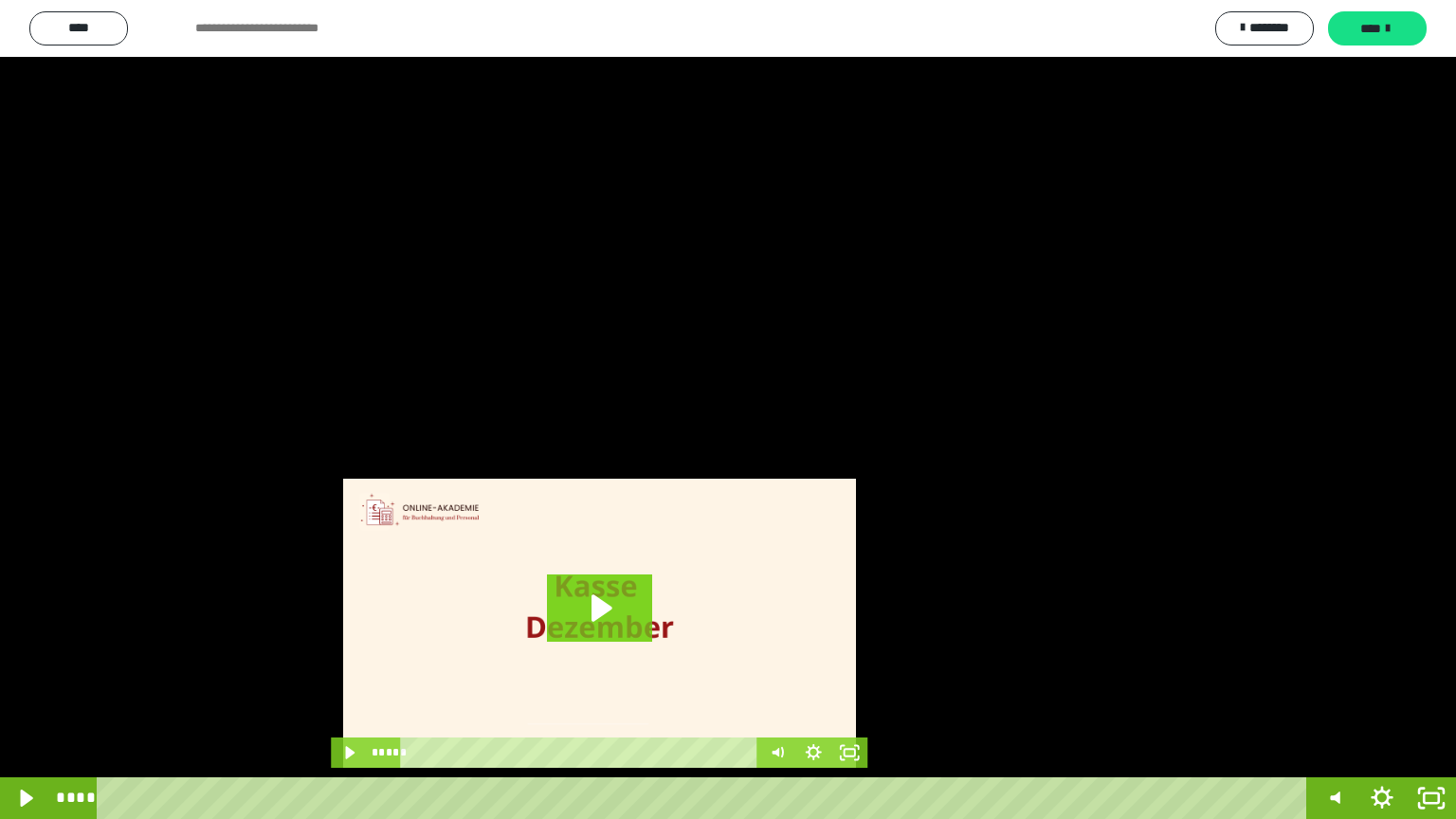 click at bounding box center (728, 410) 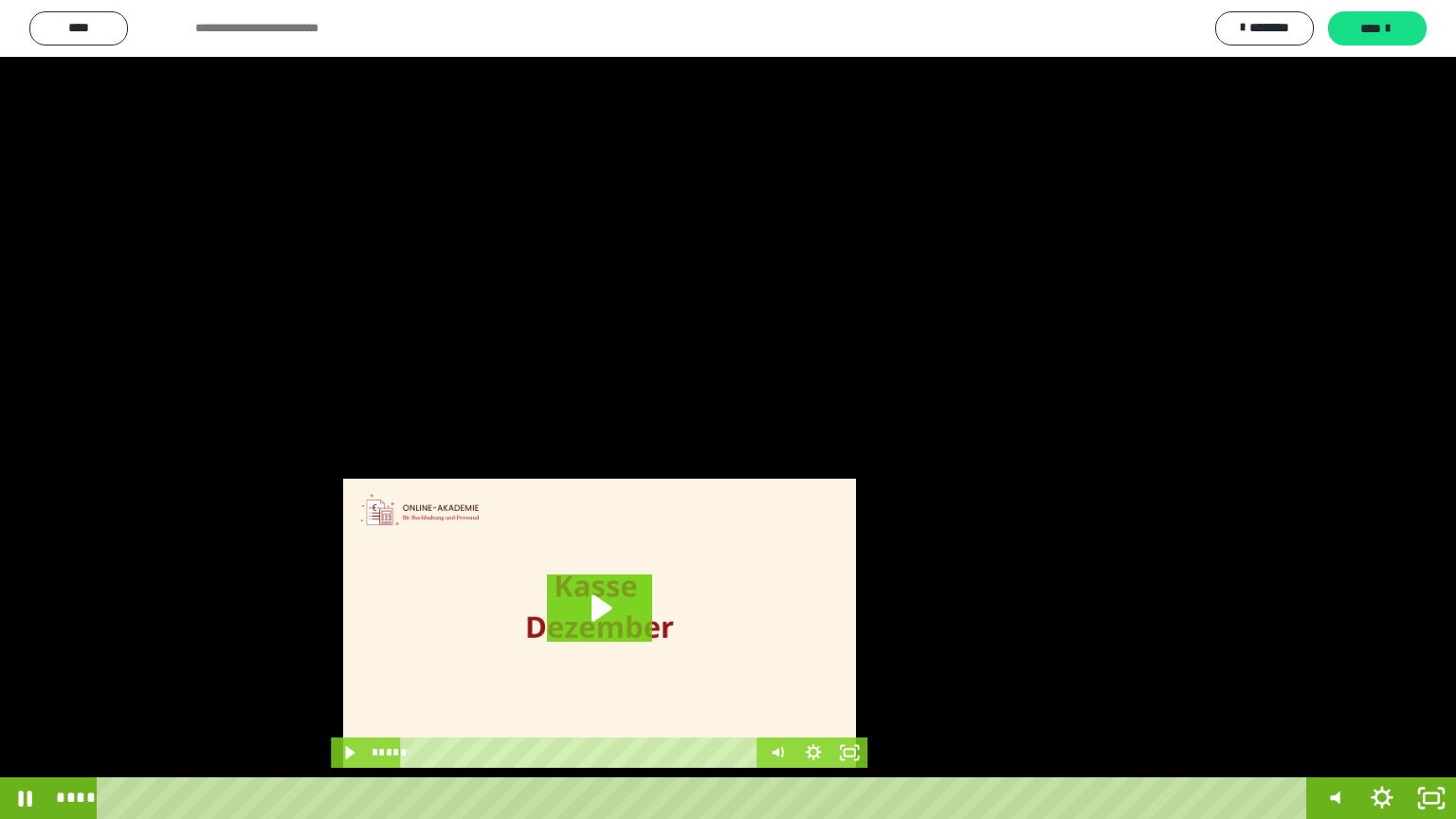 click at bounding box center [728, 410] 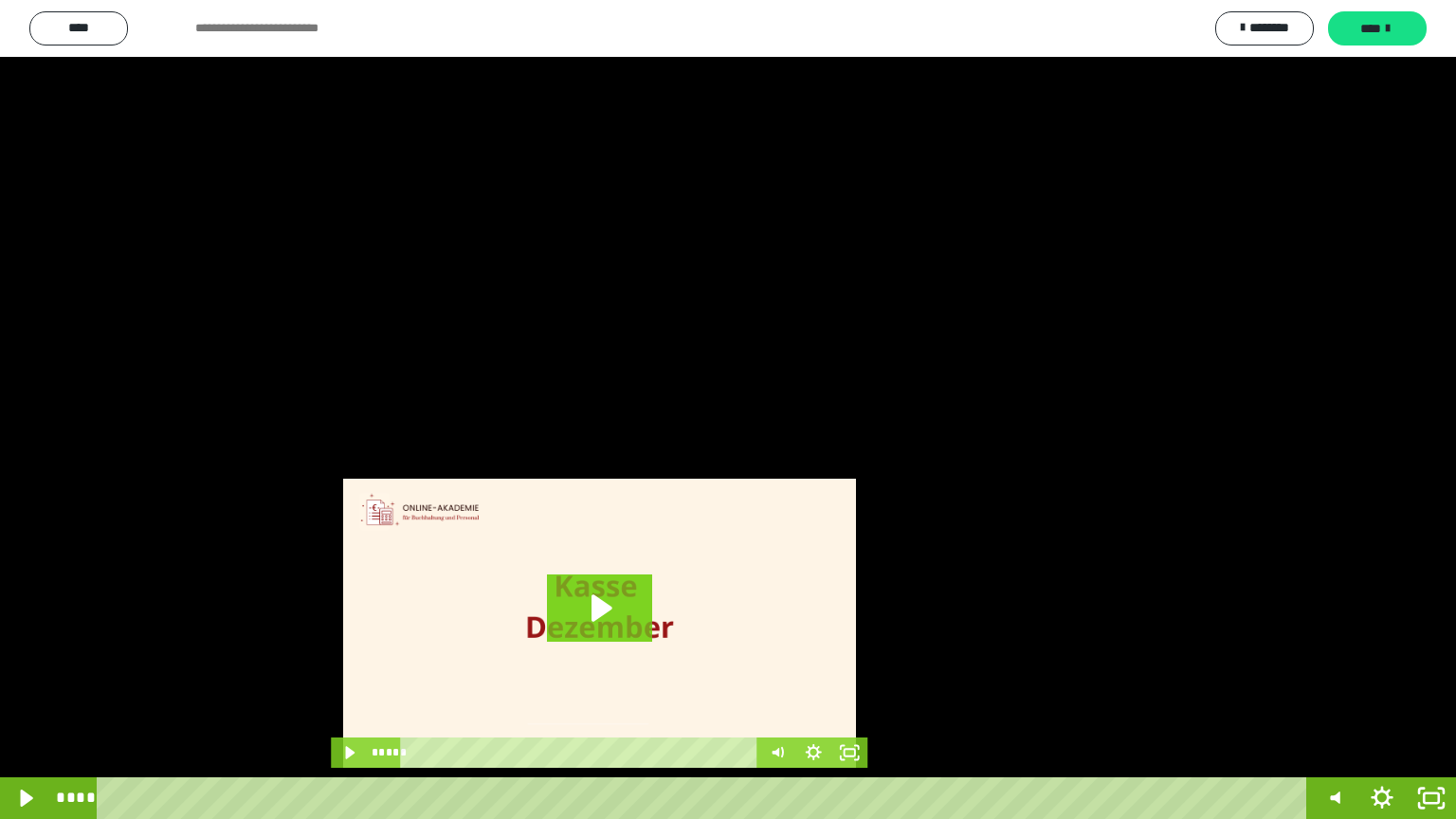 click at bounding box center (728, 410) 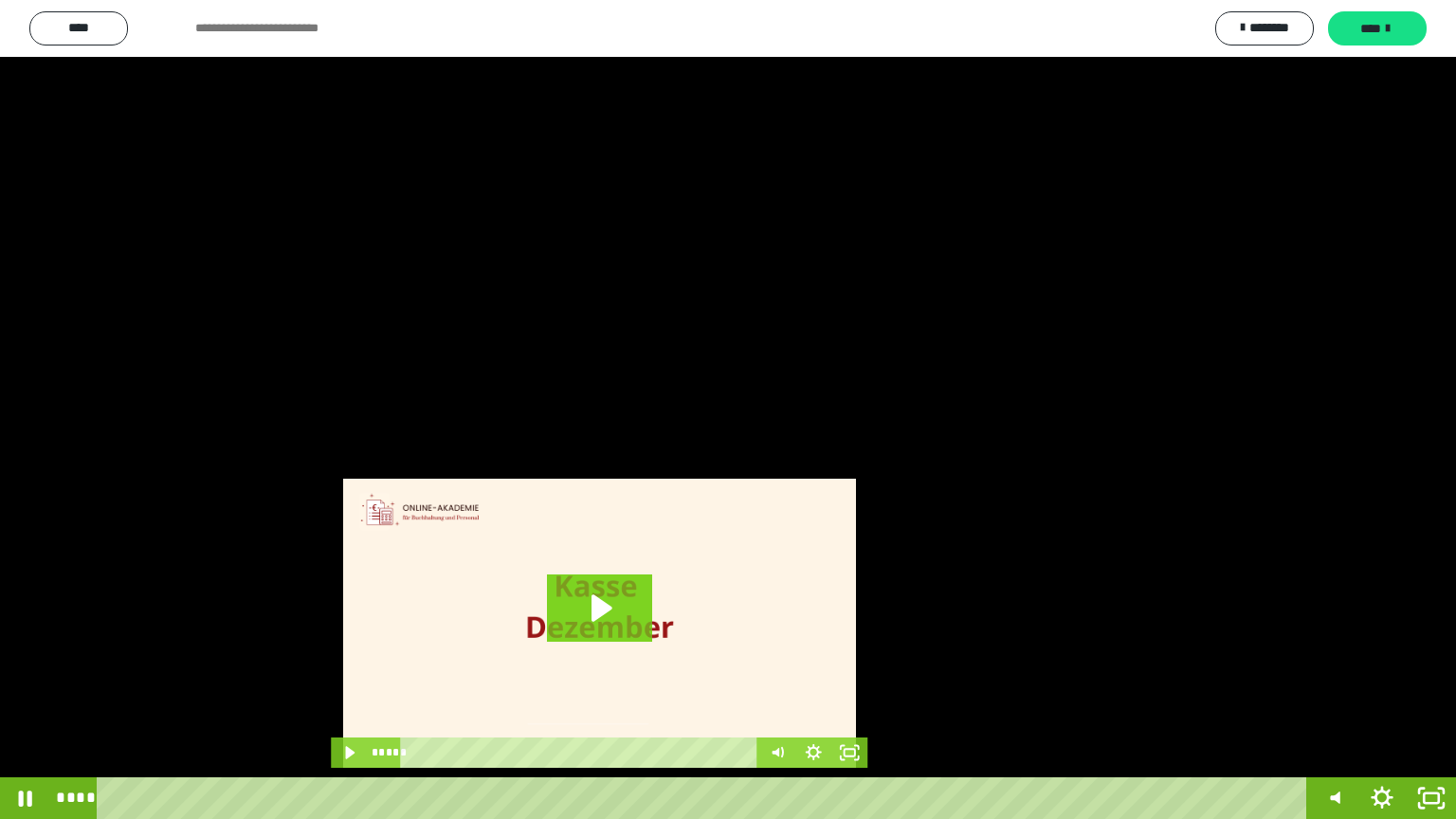 click at bounding box center (728, 410) 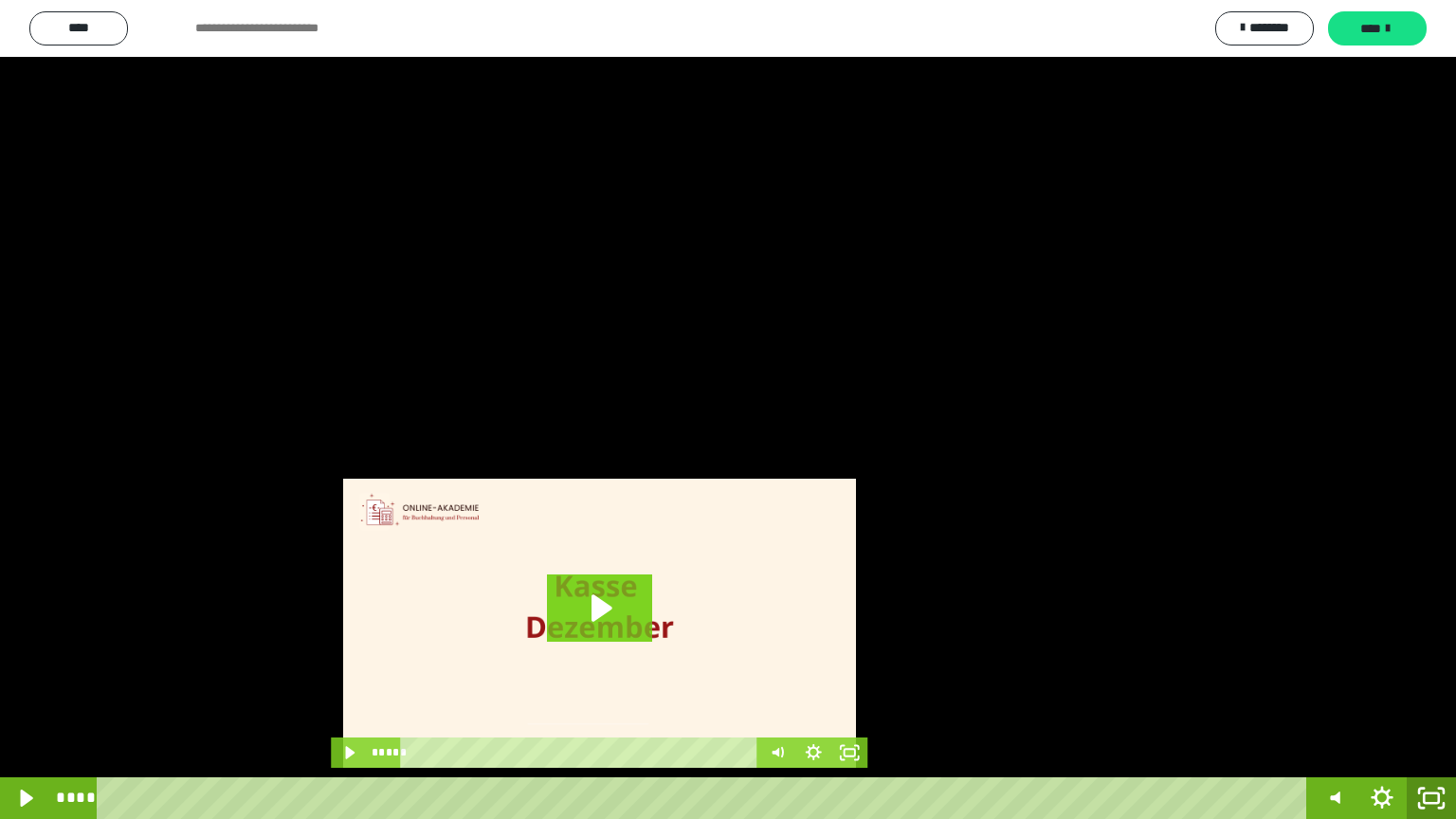 click 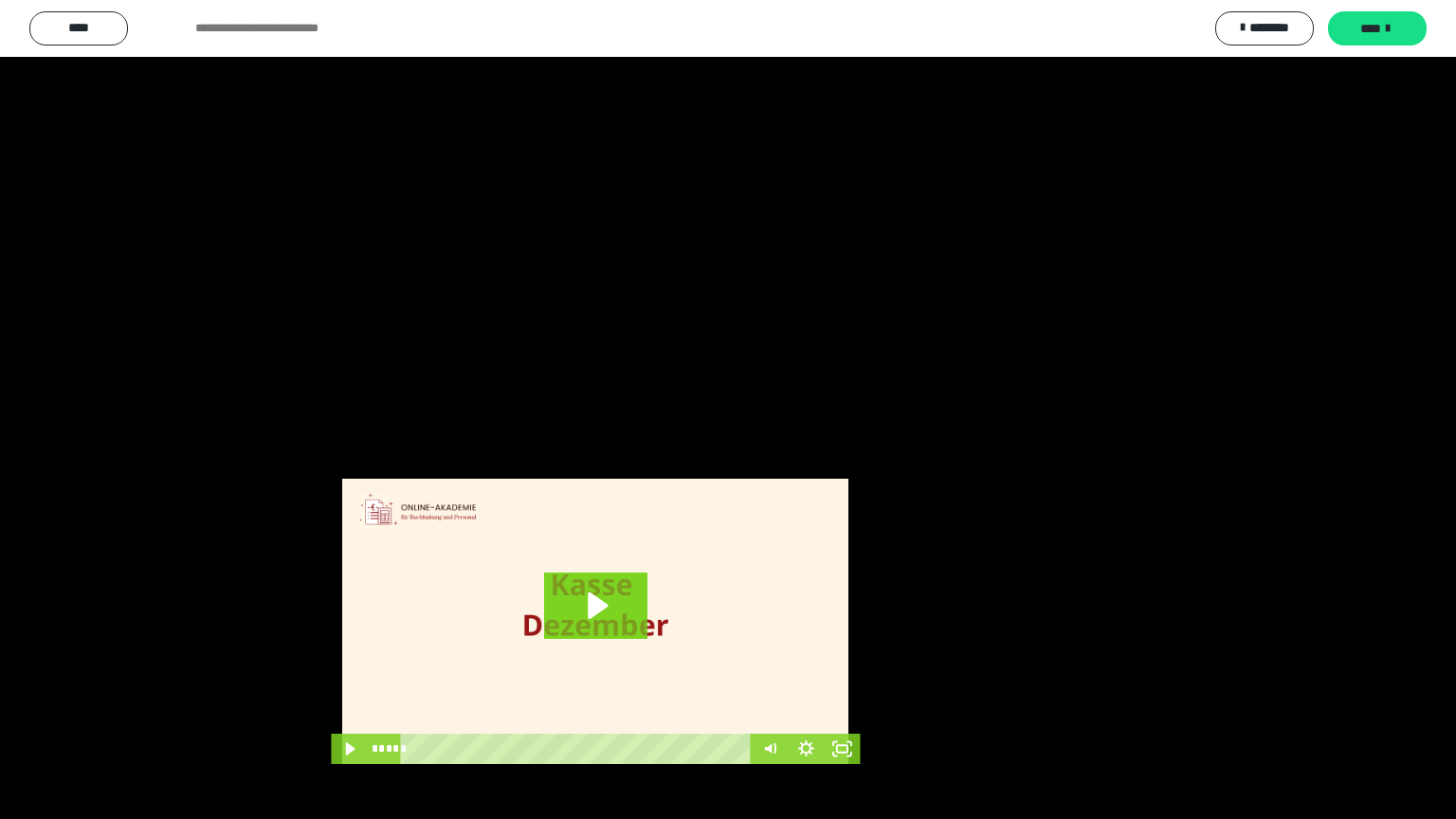 scroll, scrollTop: 4090, scrollLeft: 0, axis: vertical 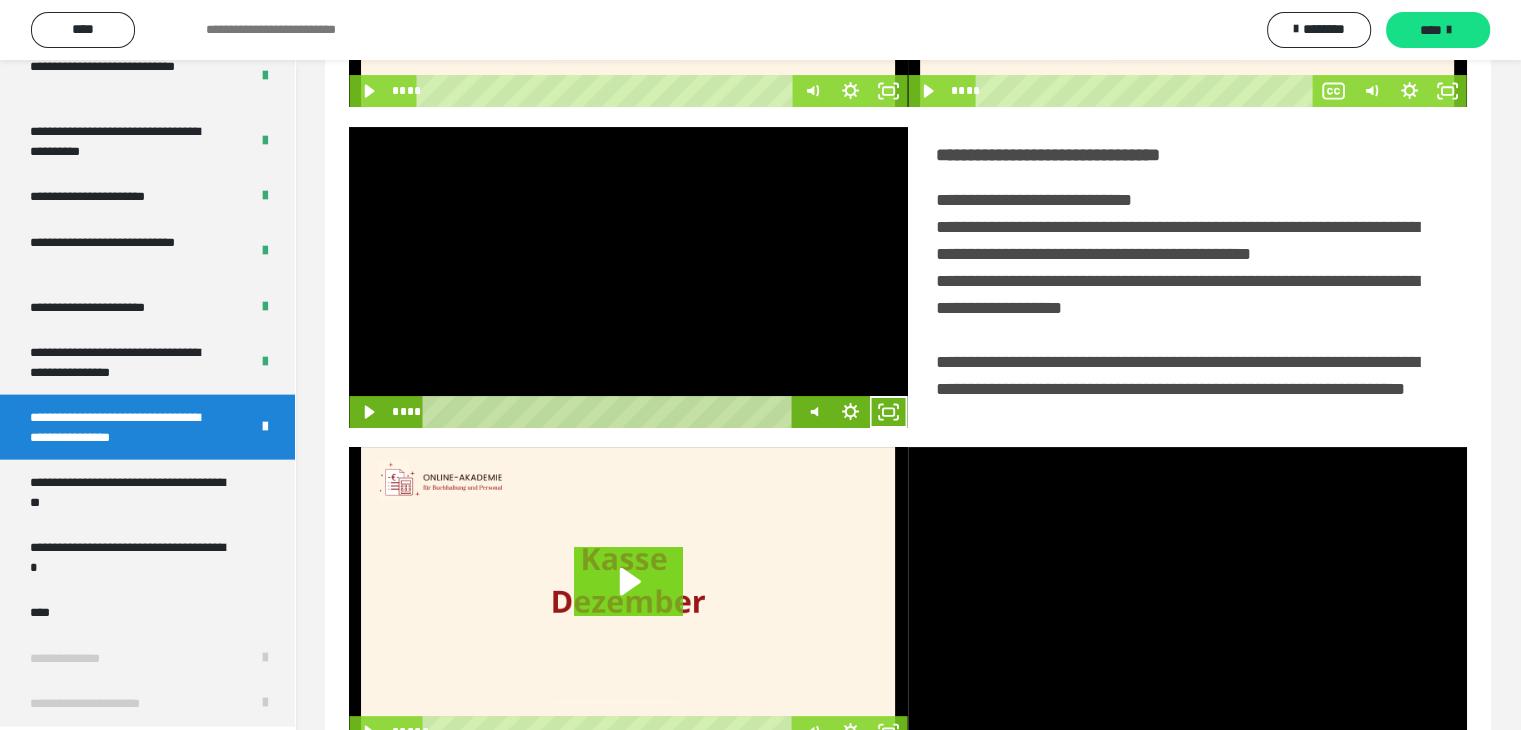 click 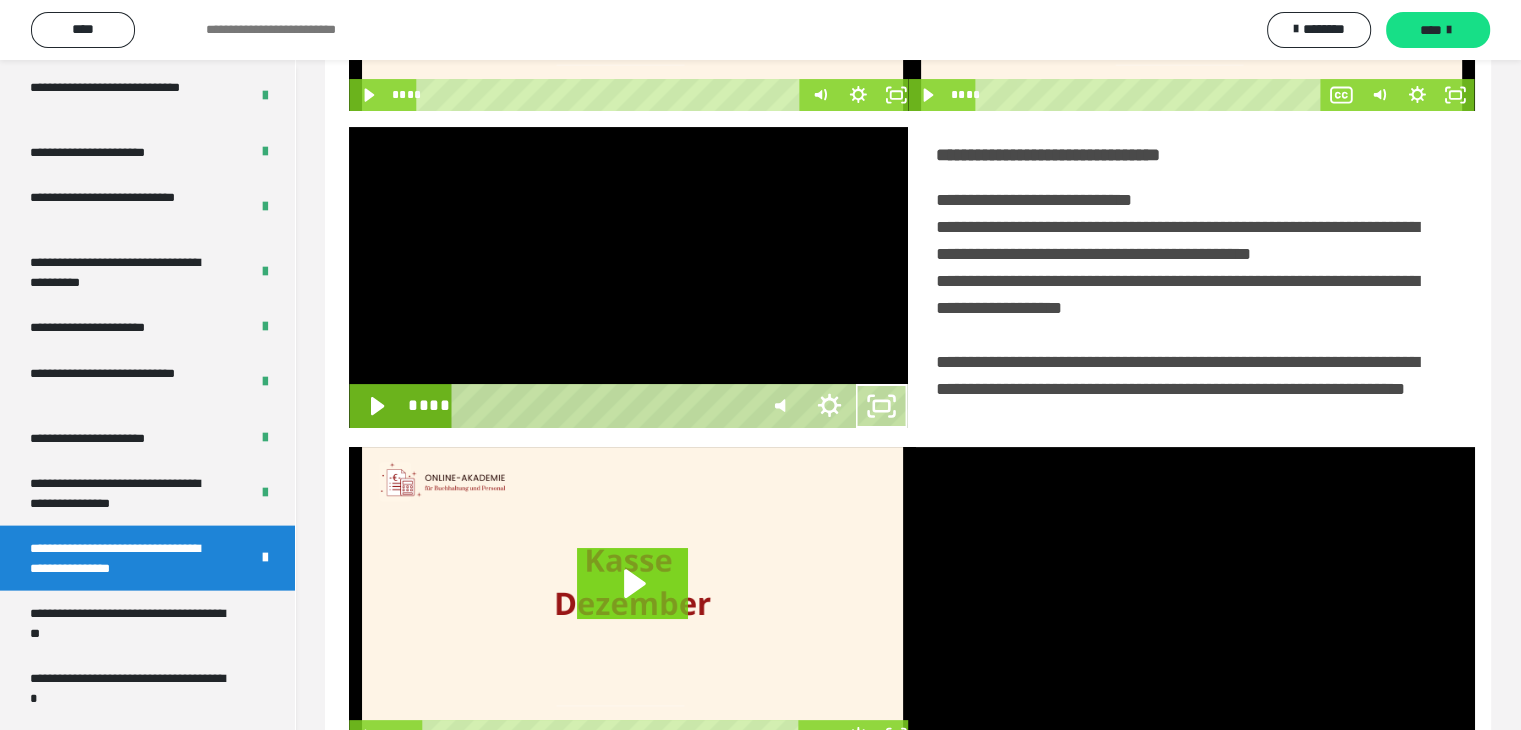 scroll, scrollTop: 4180, scrollLeft: 0, axis: vertical 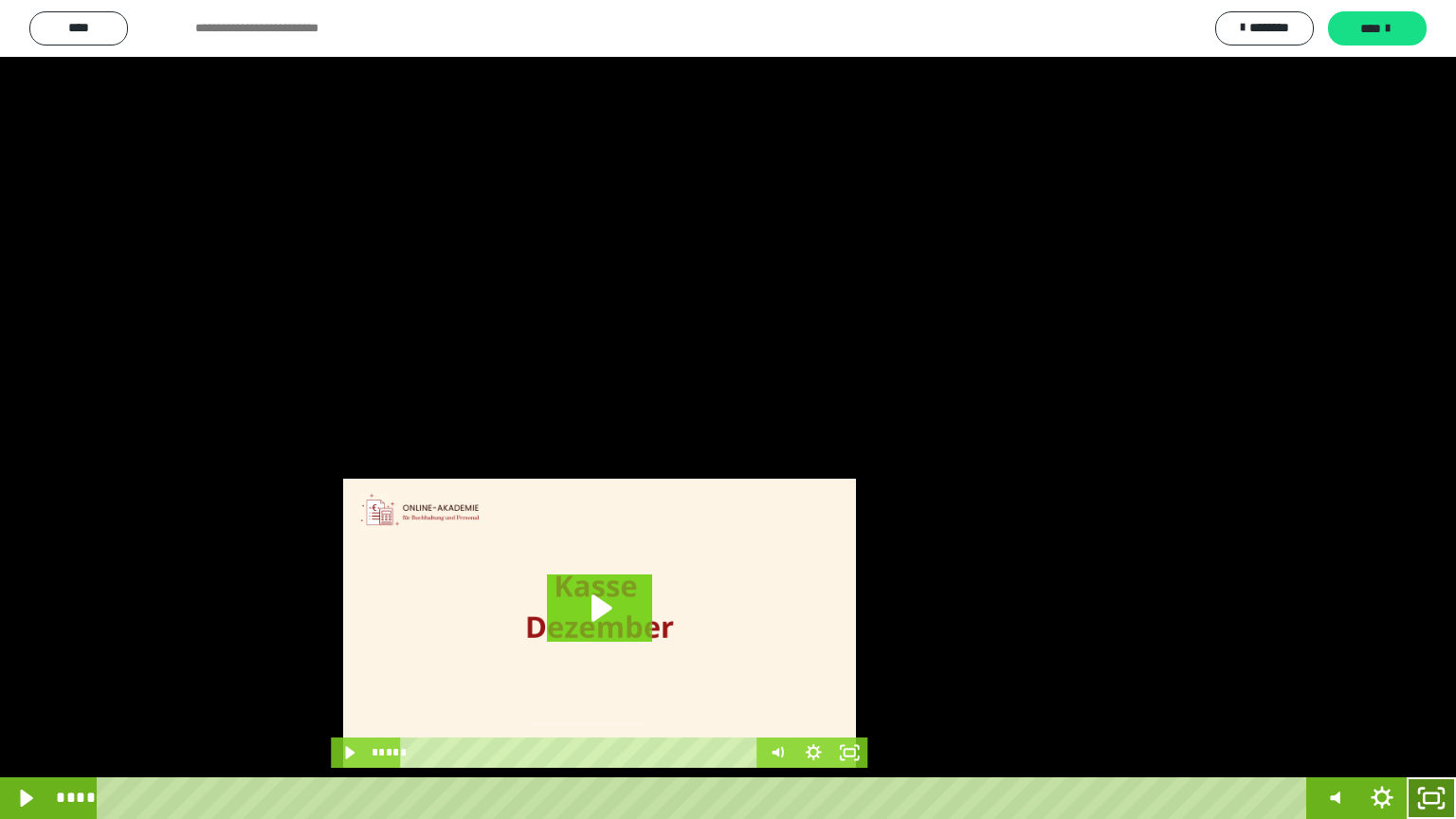click 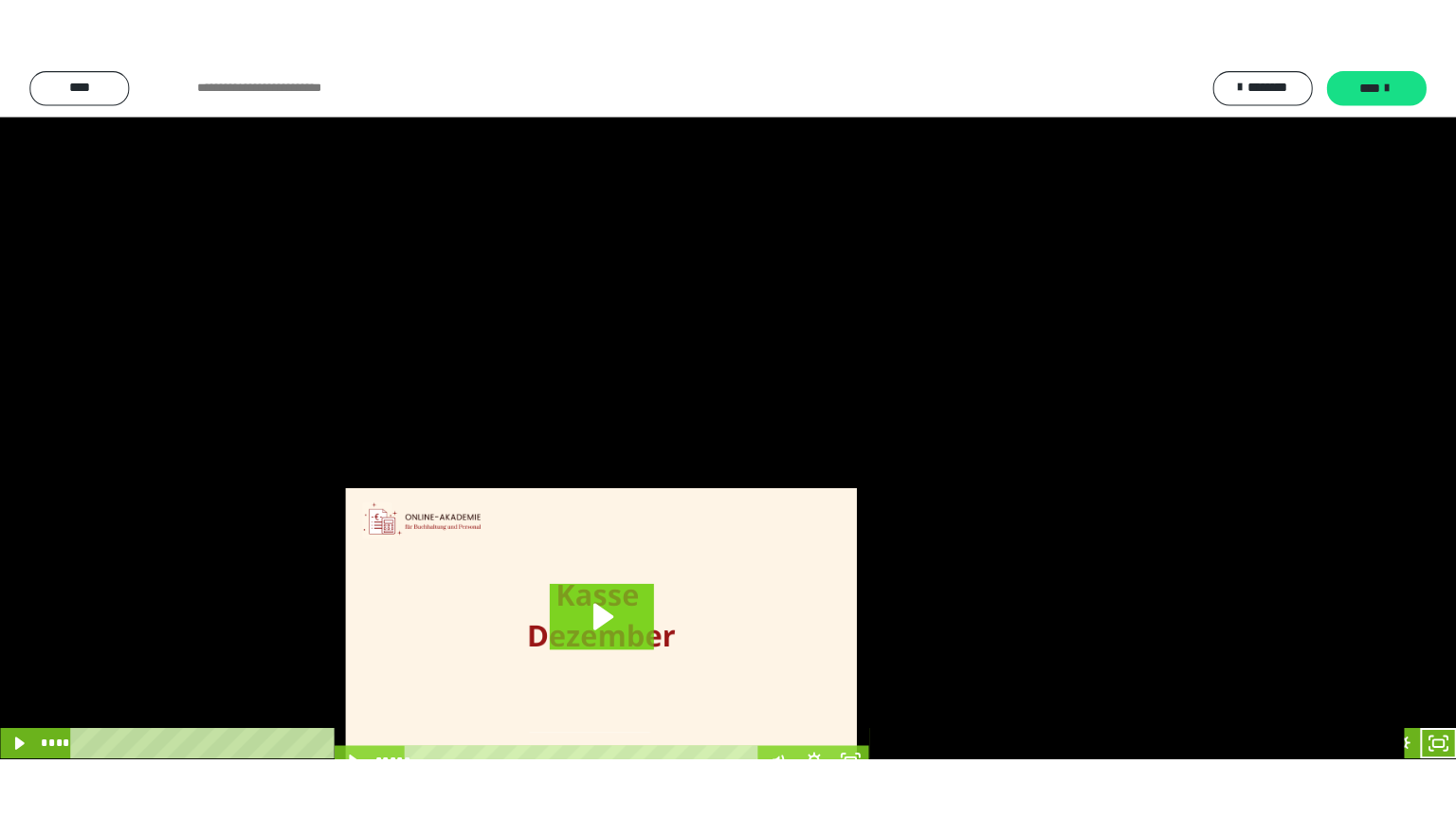 scroll, scrollTop: 4090, scrollLeft: 0, axis: vertical 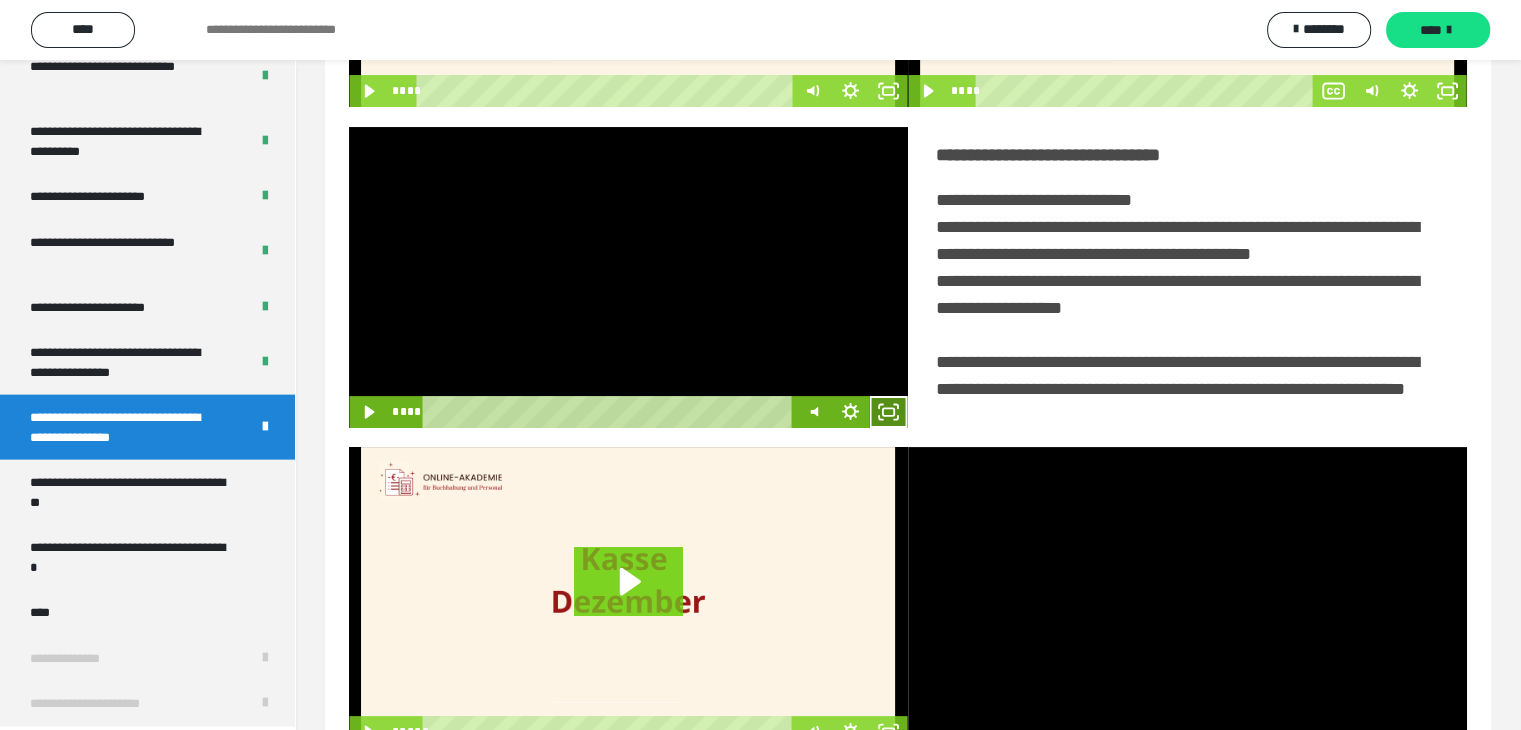 click 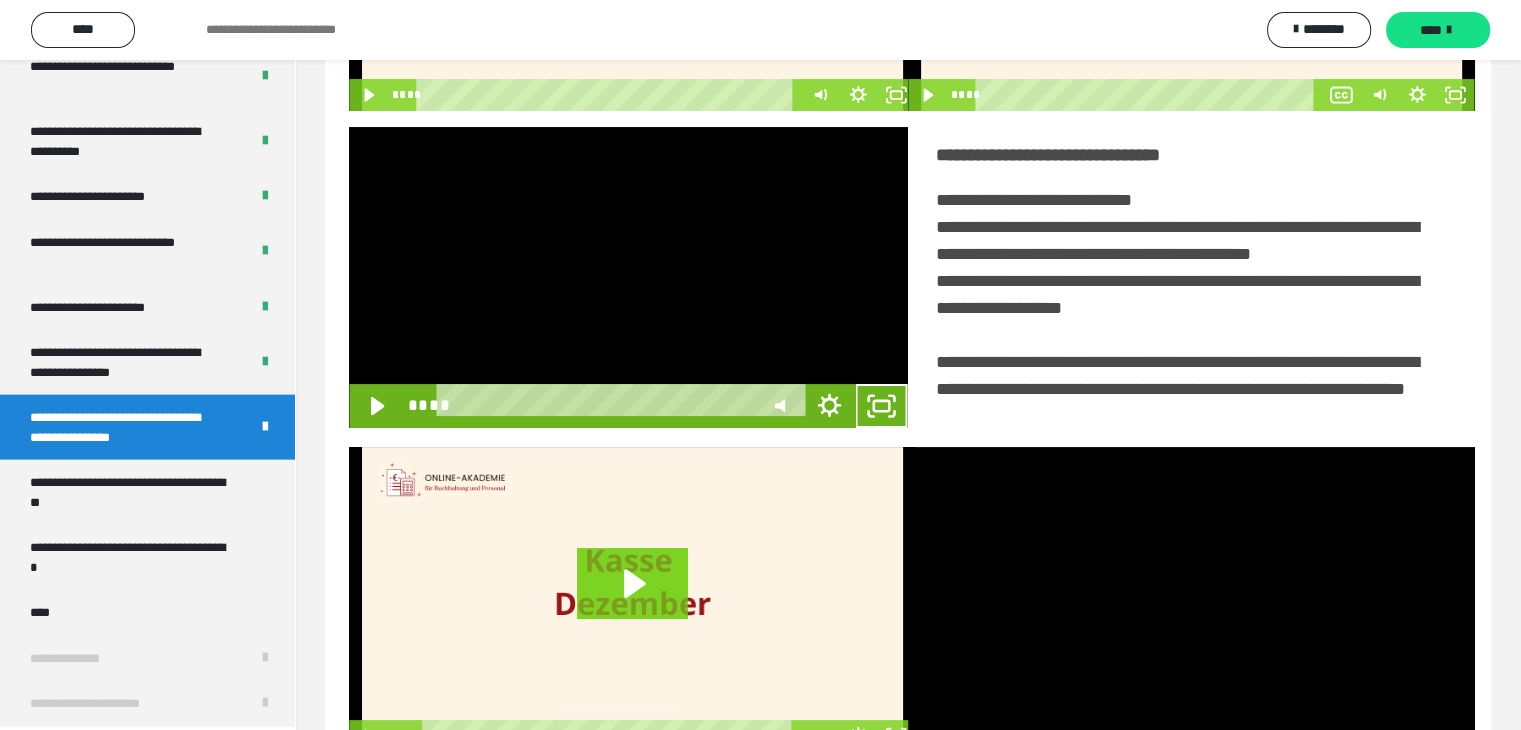 scroll, scrollTop: 4180, scrollLeft: 0, axis: vertical 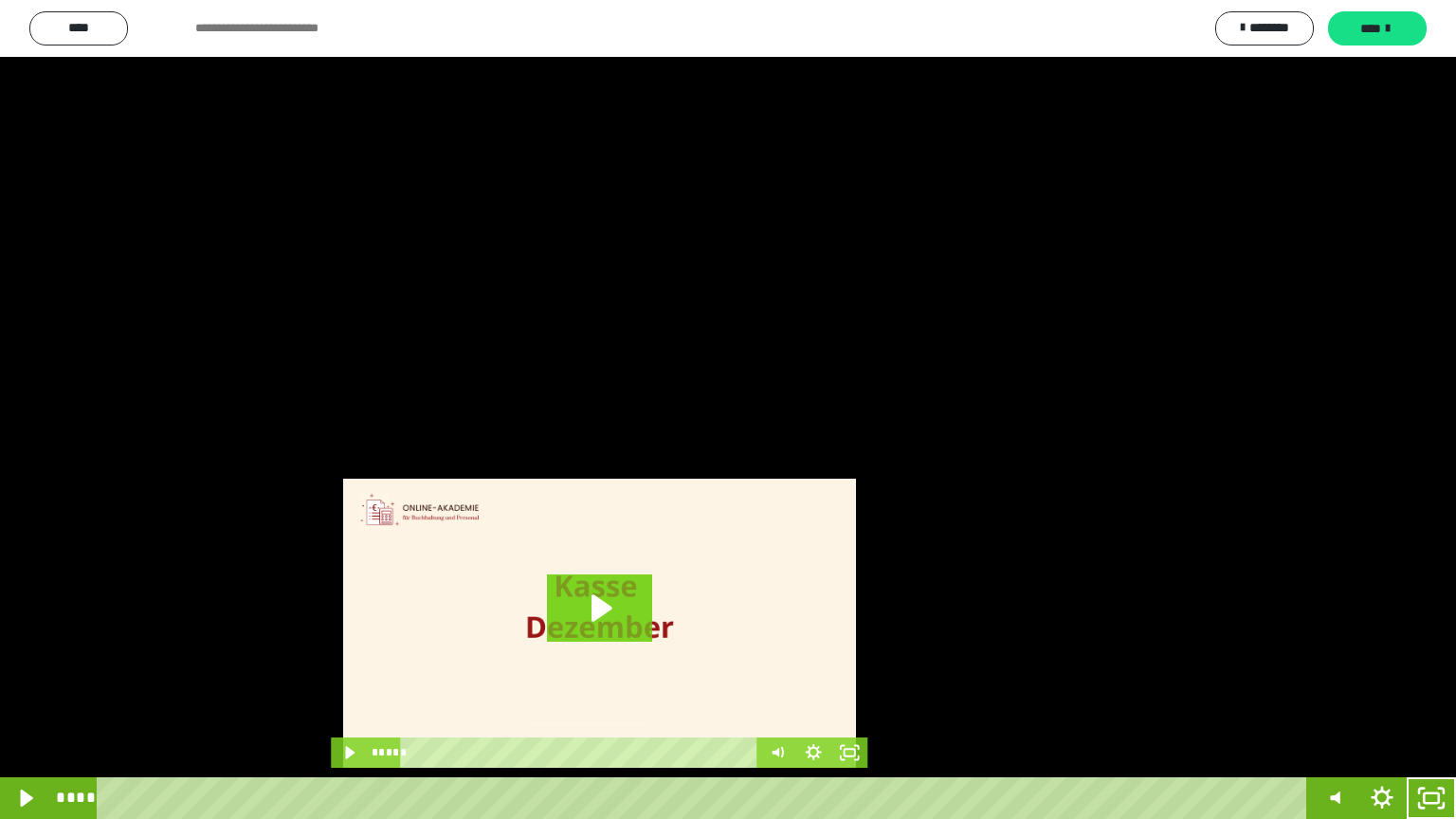 click at bounding box center (728, 410) 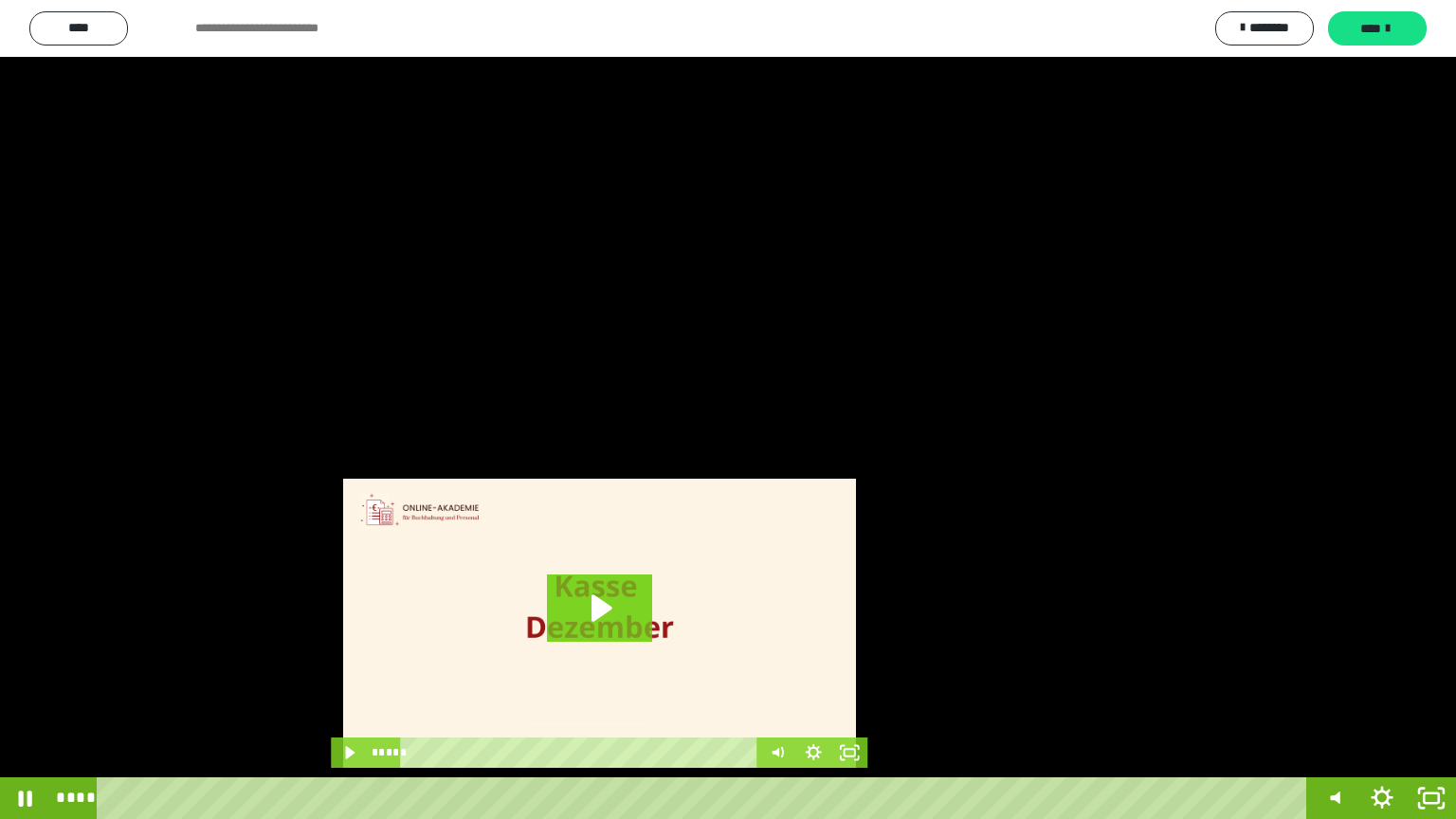 click at bounding box center (728, 410) 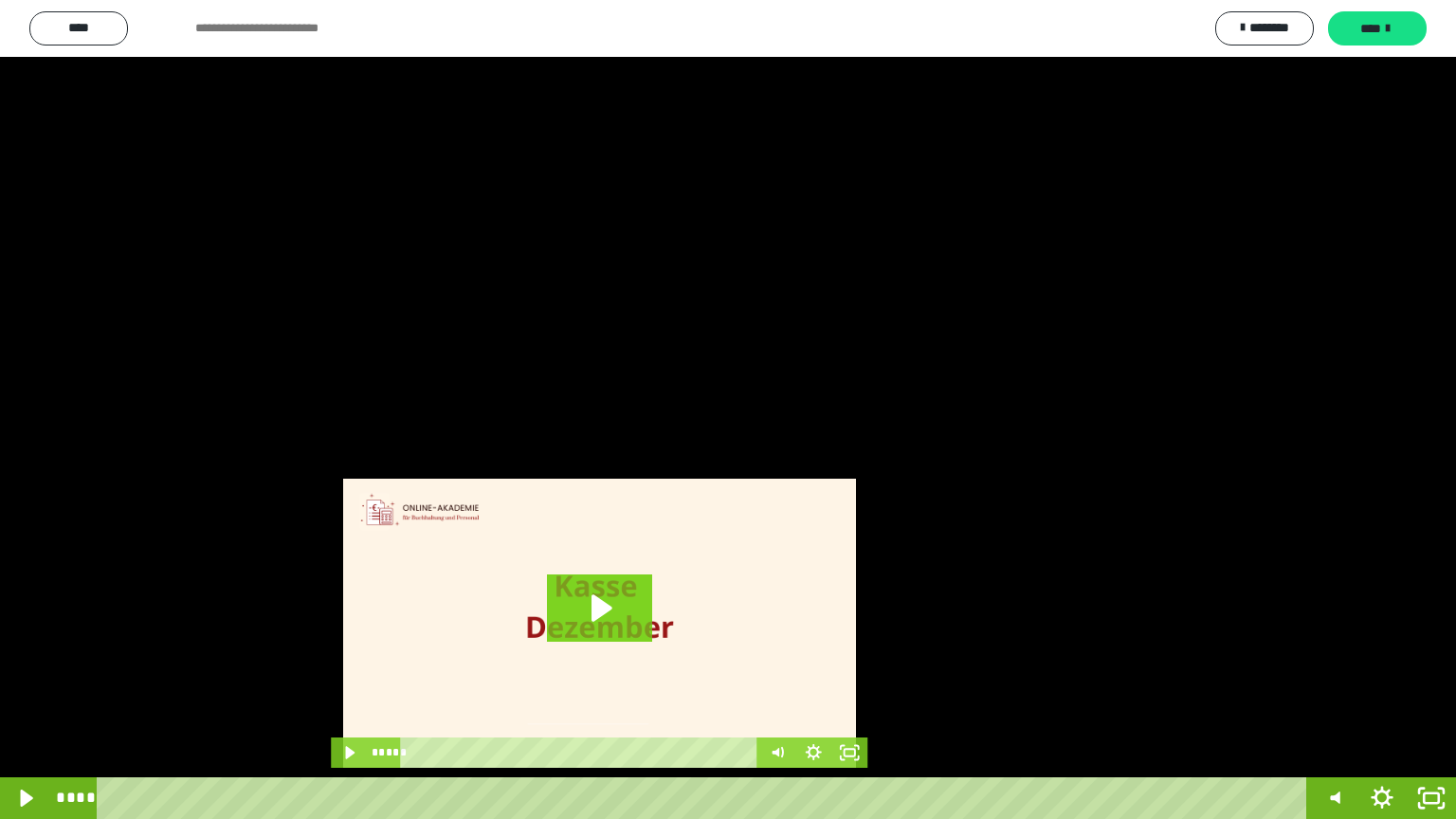 click at bounding box center (728, 410) 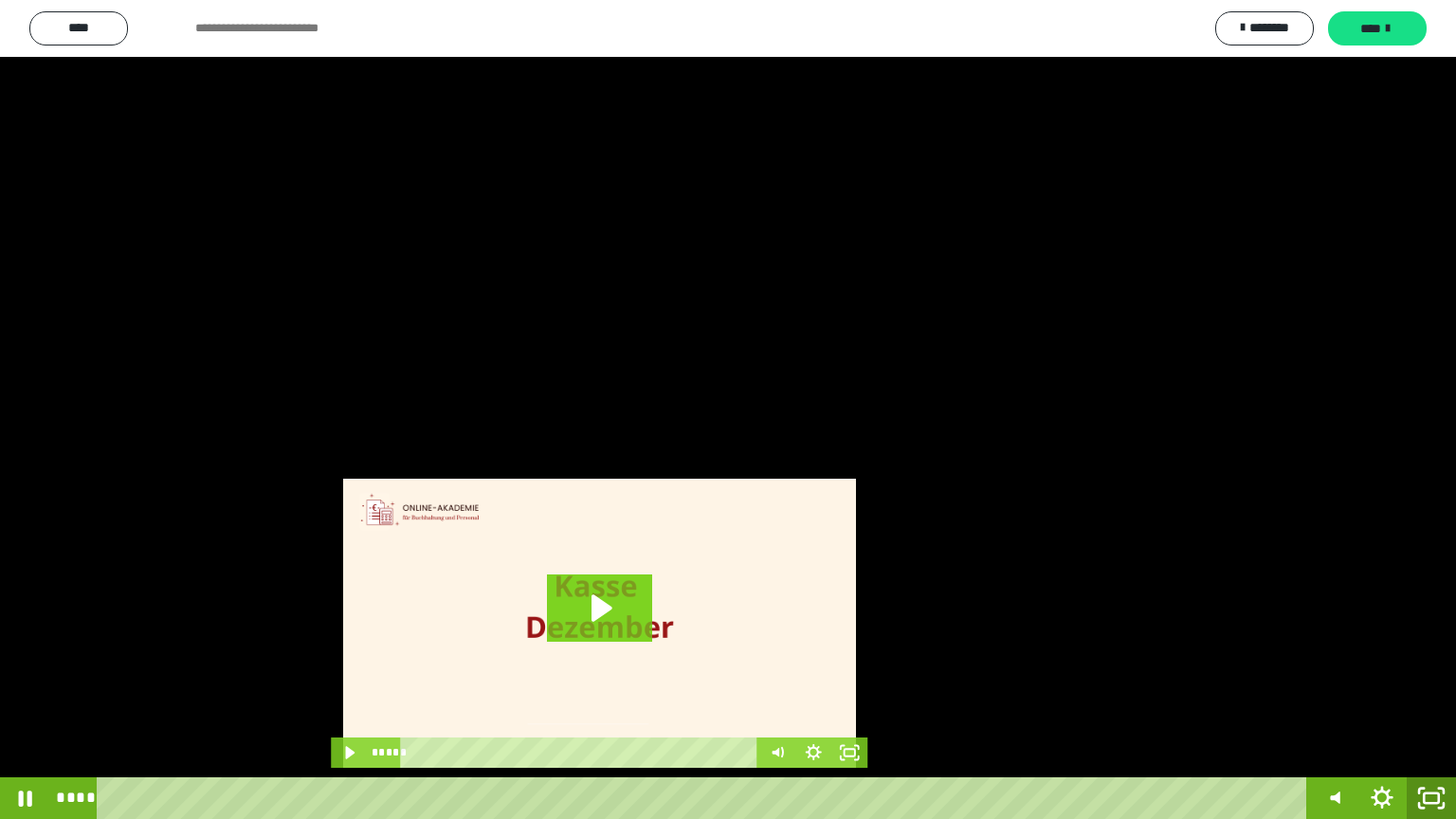 click 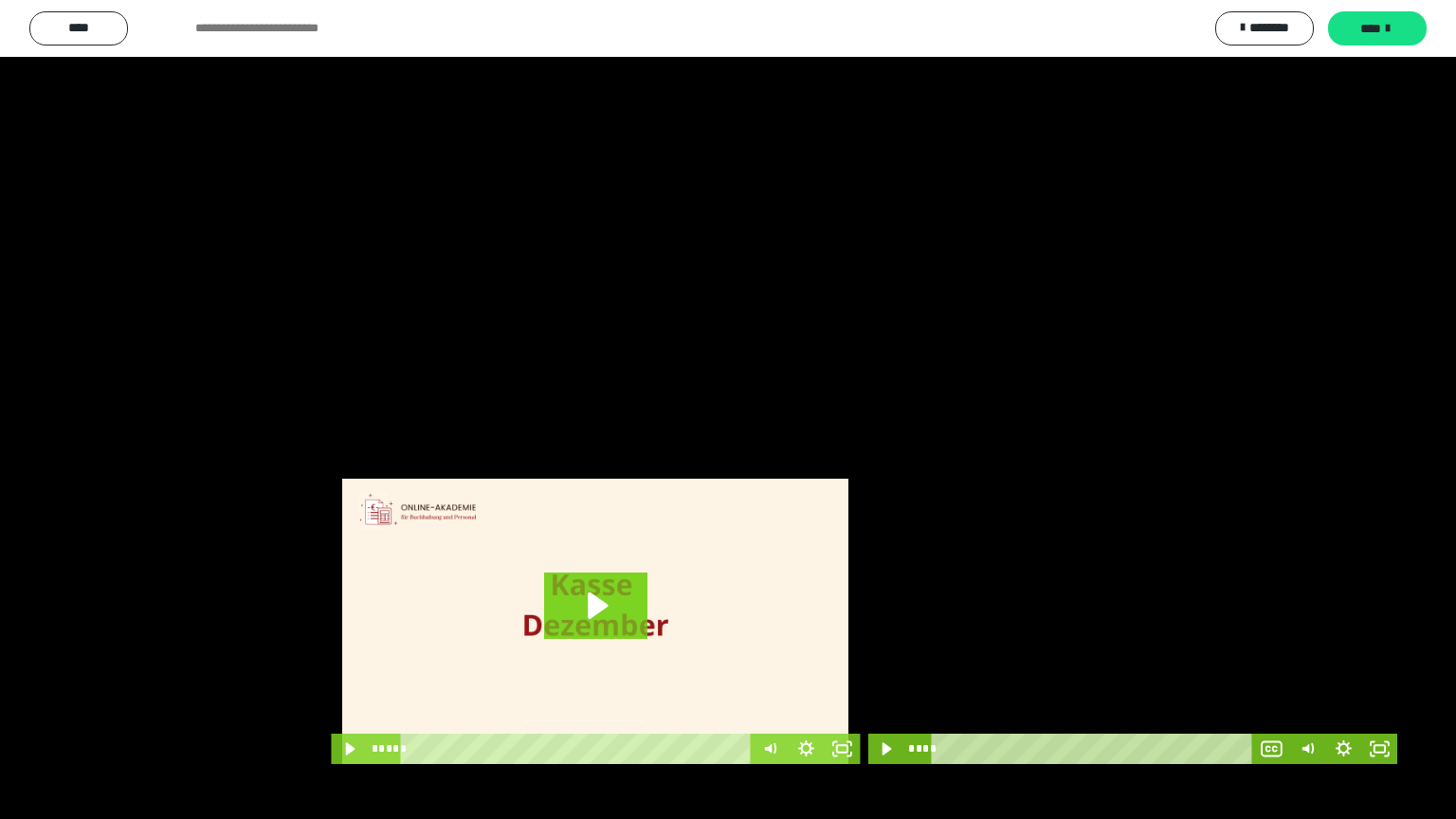 scroll, scrollTop: 4090, scrollLeft: 0, axis: vertical 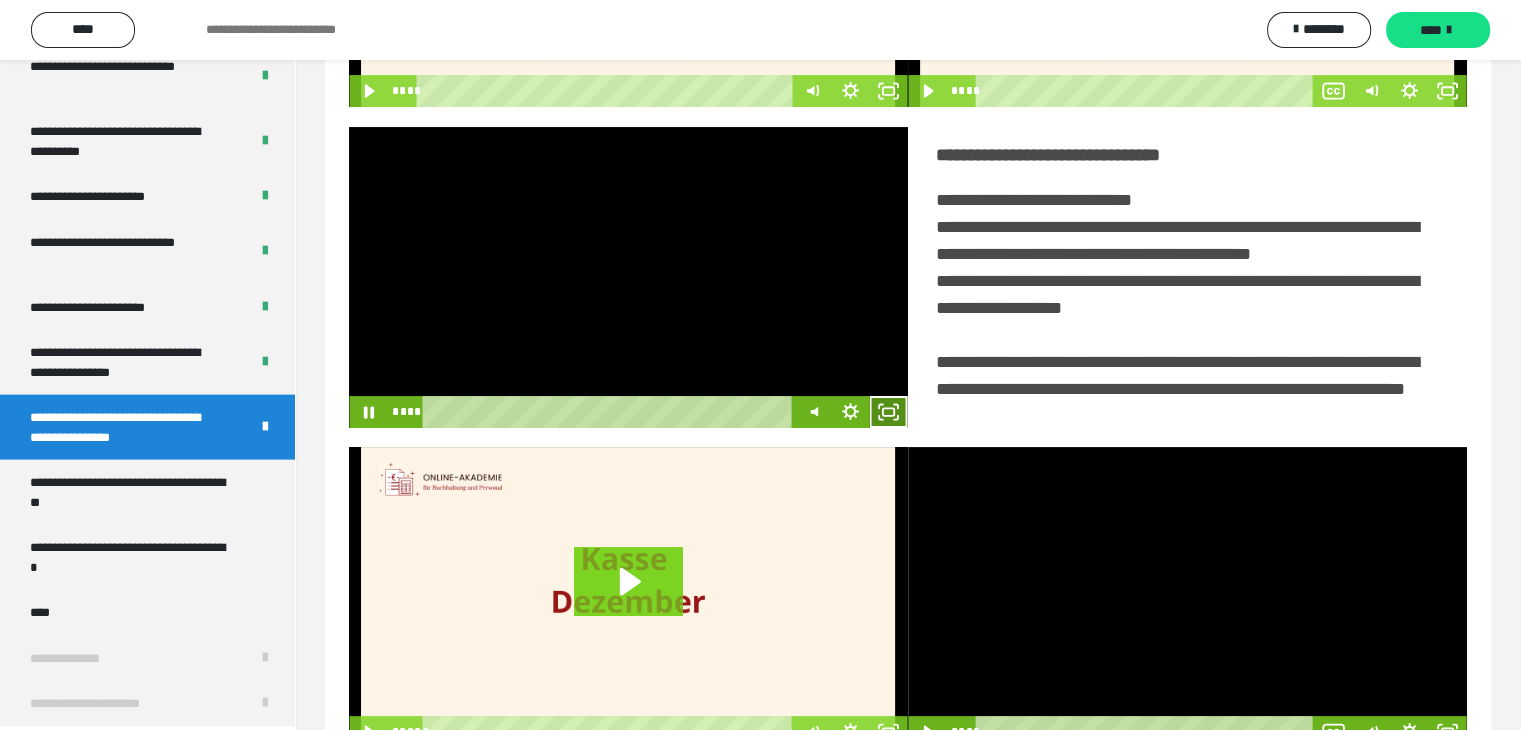 click 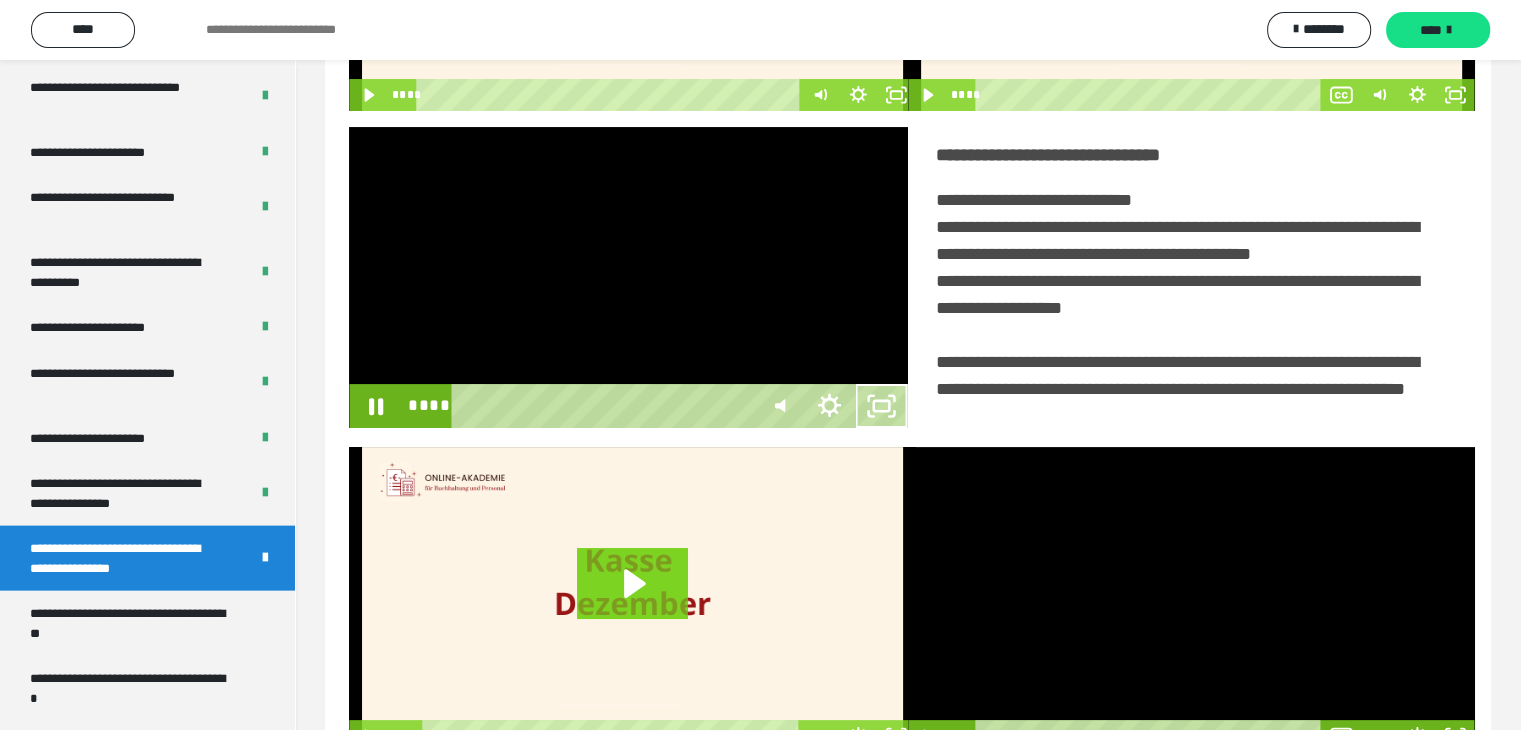 scroll, scrollTop: 4180, scrollLeft: 0, axis: vertical 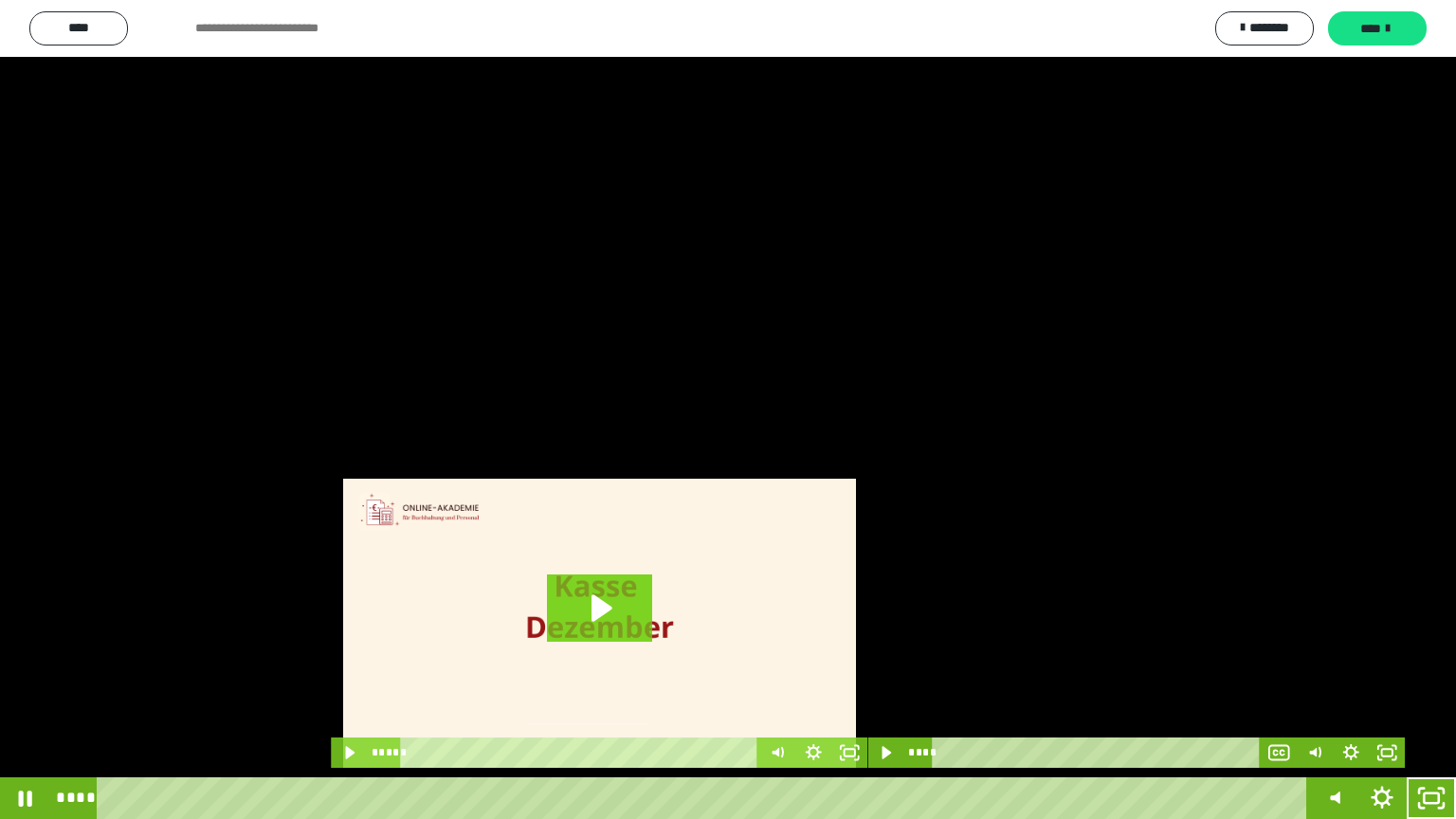 click at bounding box center (728, 410) 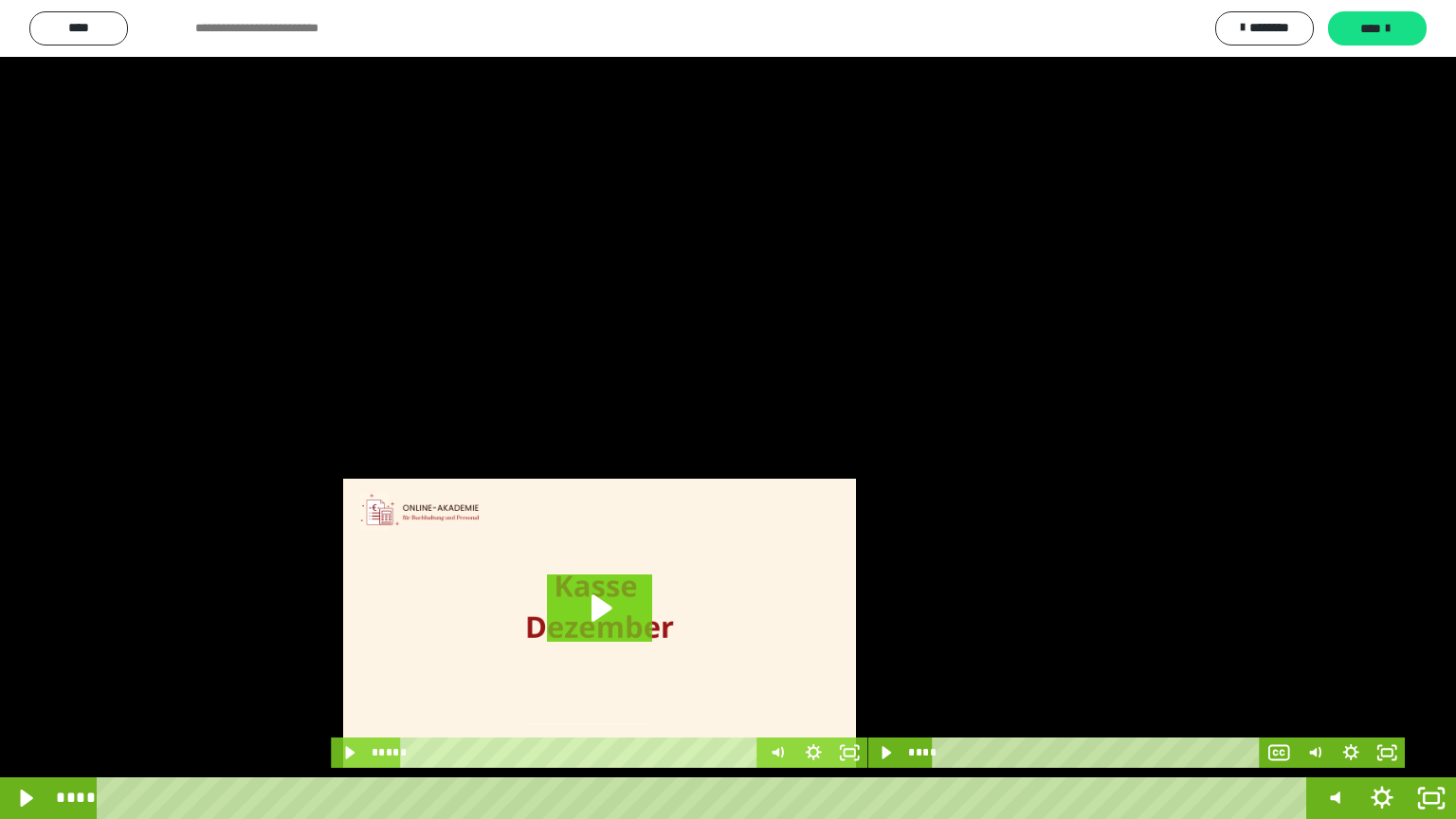 click at bounding box center (728, 410) 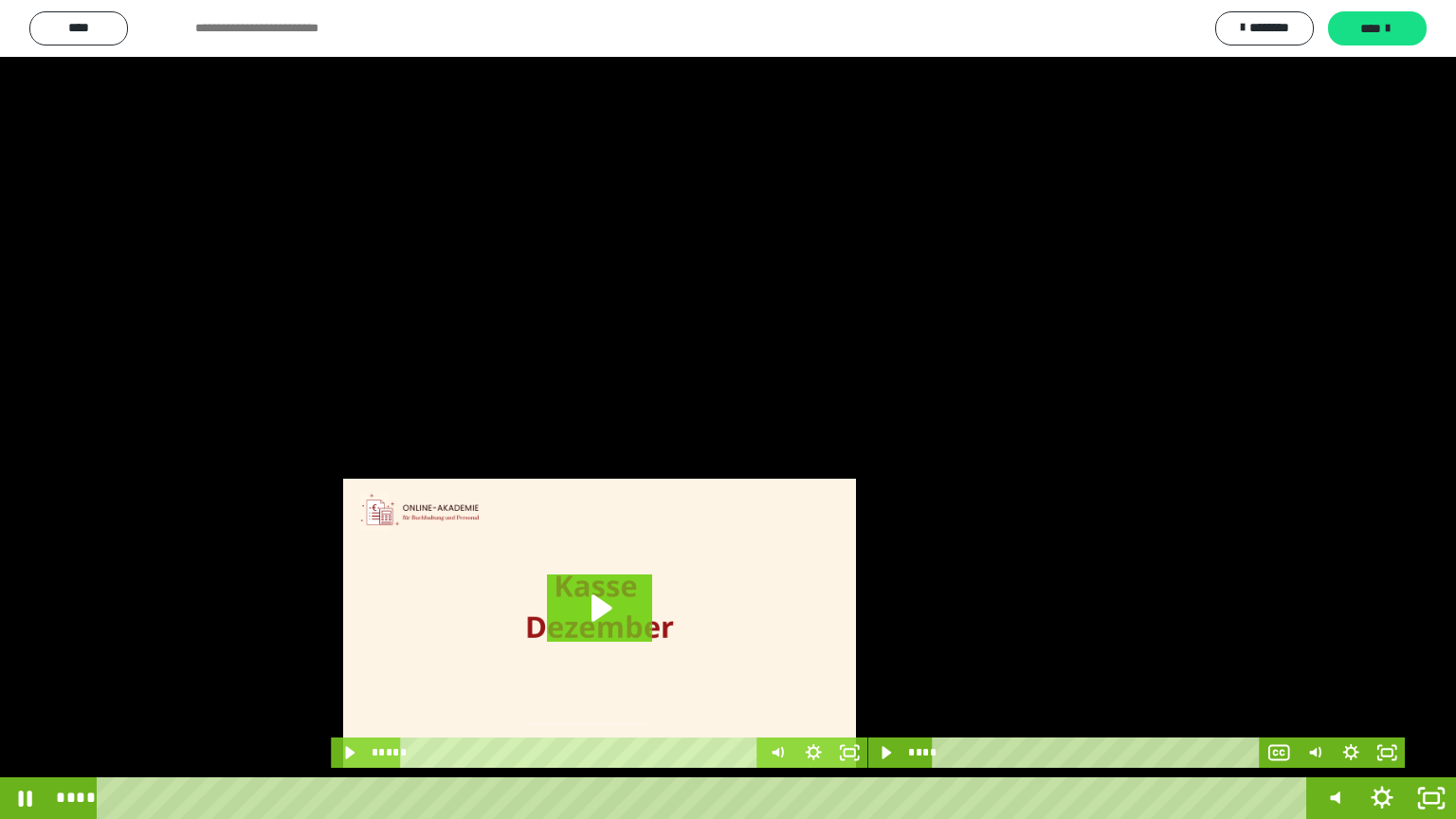 click at bounding box center [728, 410] 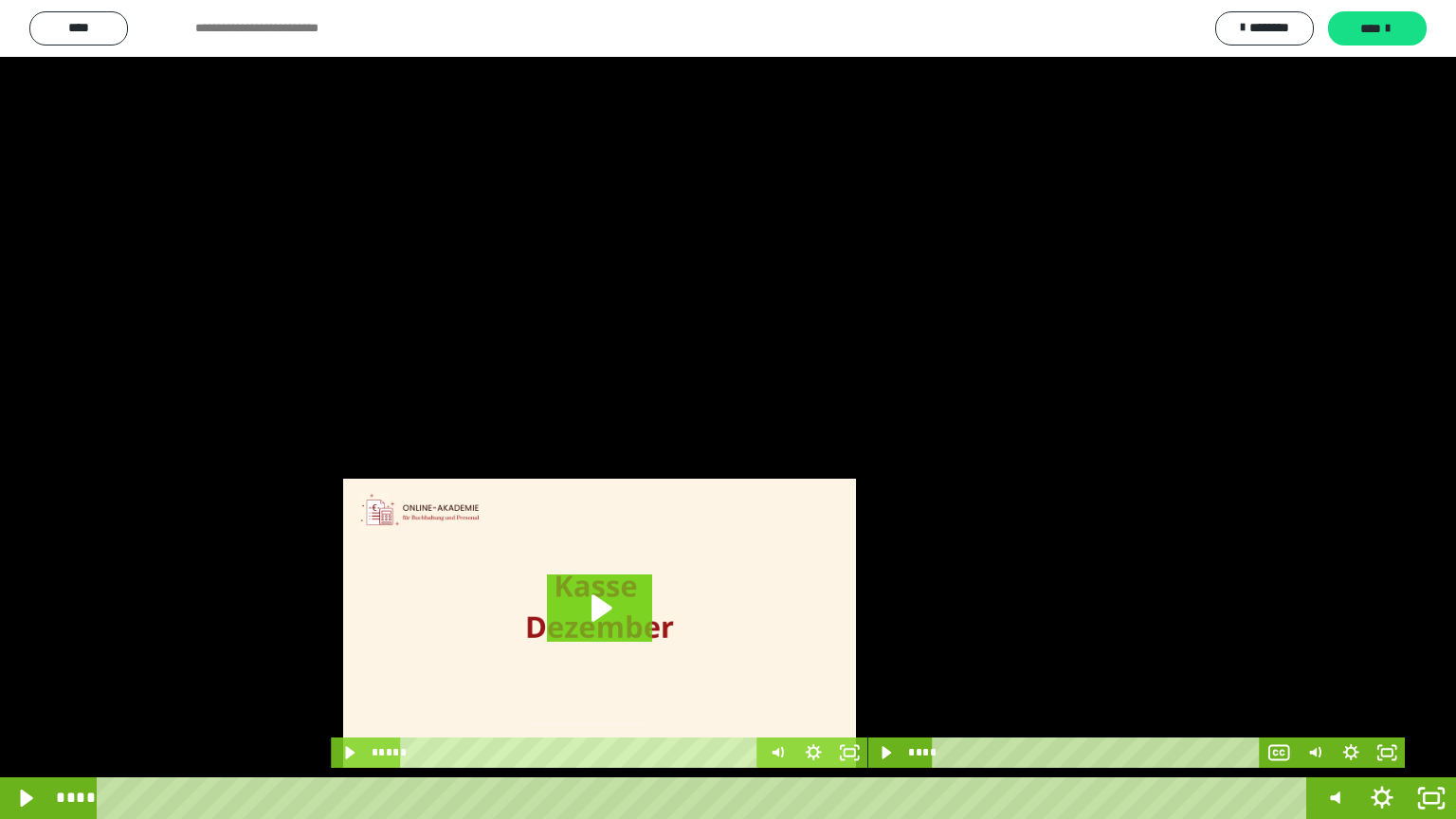 click at bounding box center (728, 410) 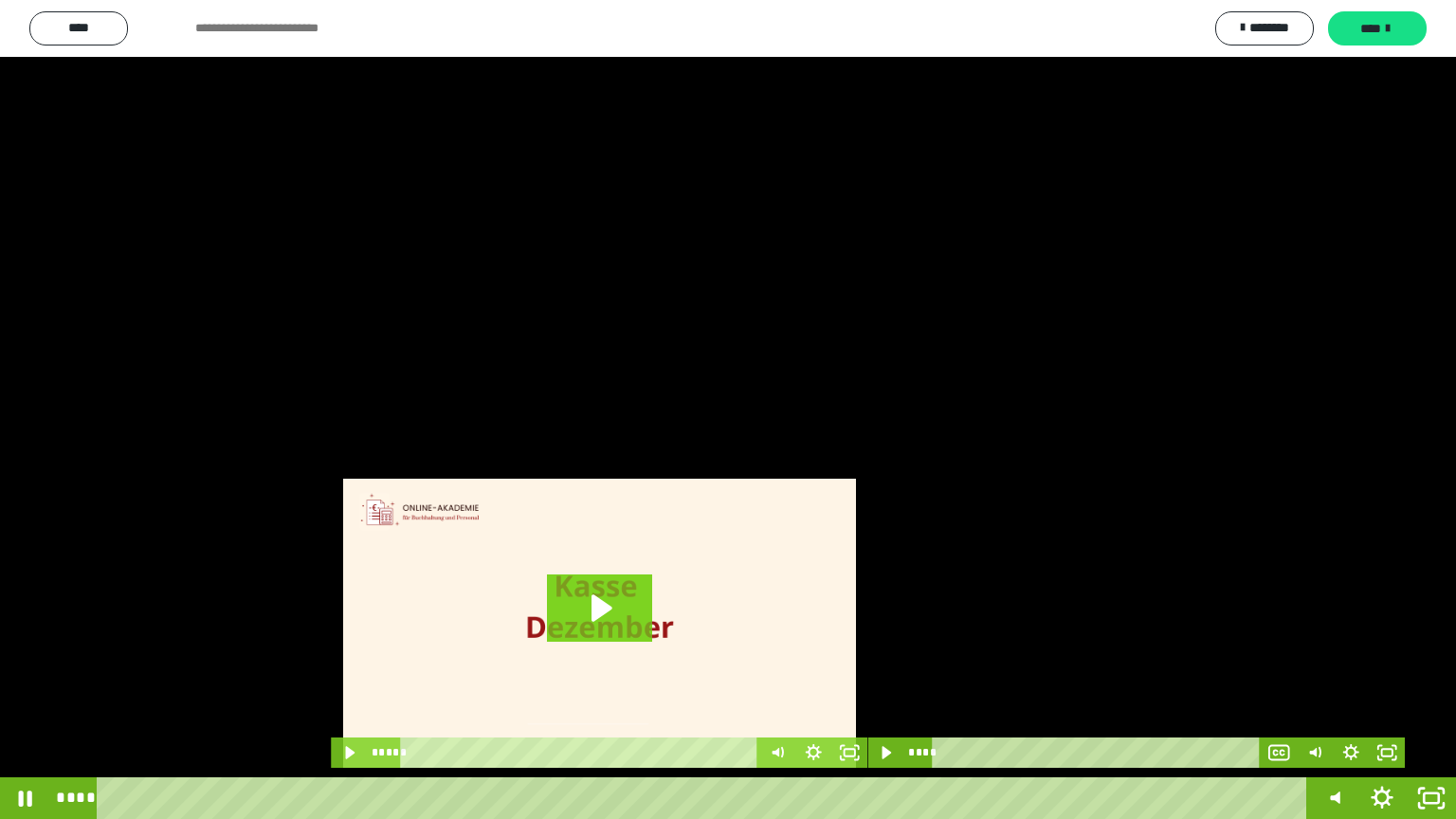 click at bounding box center (728, 410) 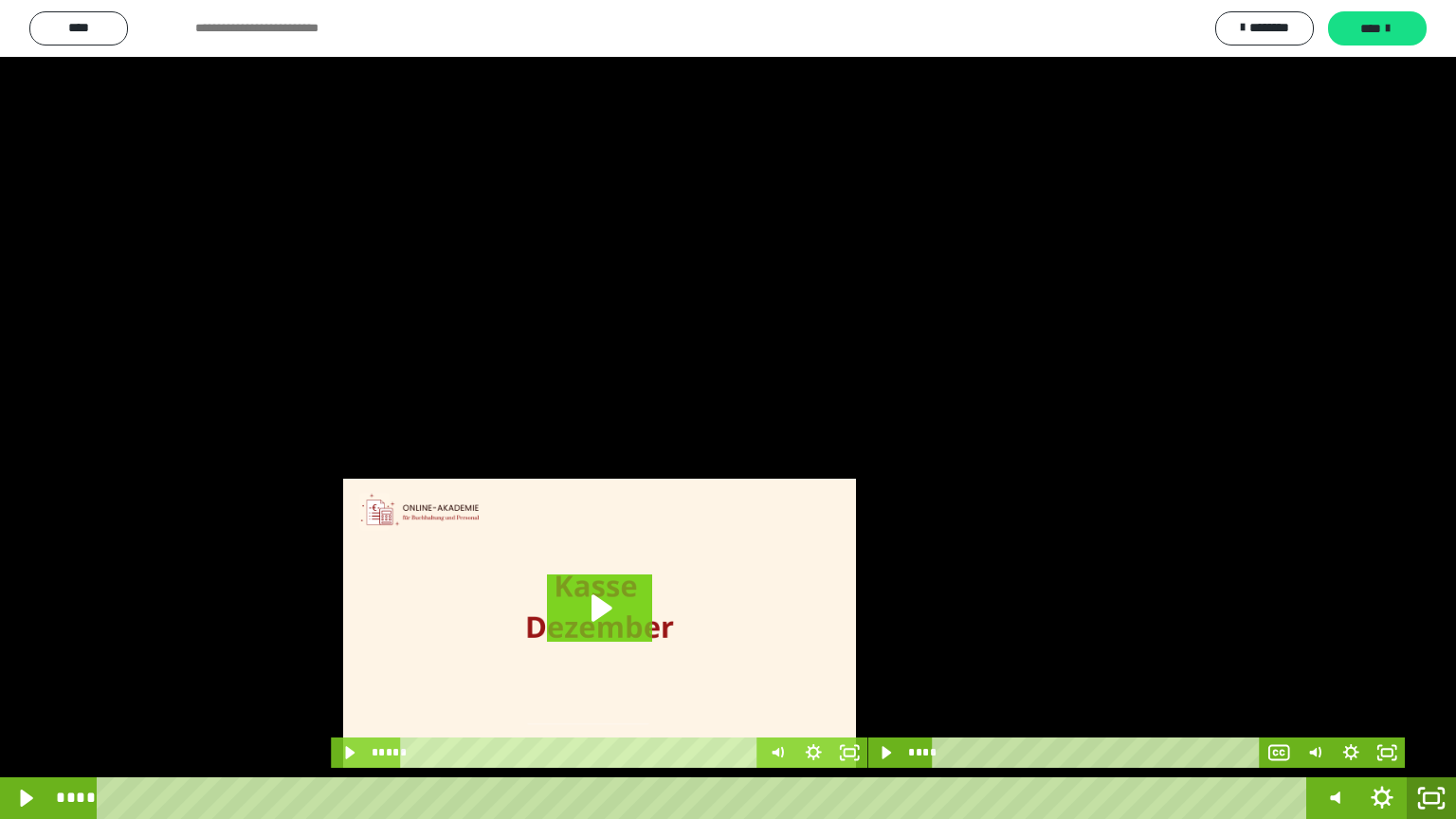 click 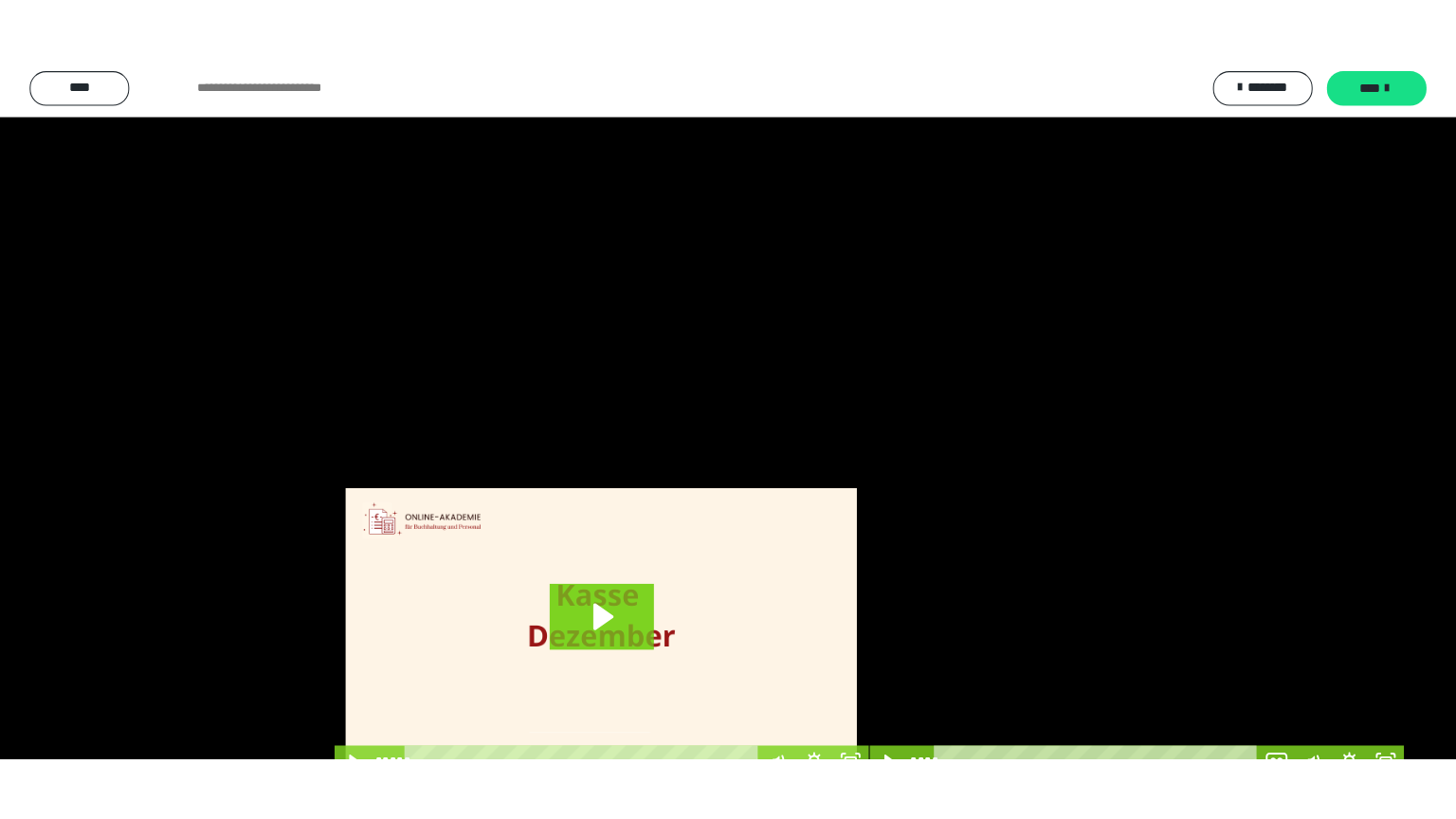 scroll, scrollTop: 4090, scrollLeft: 0, axis: vertical 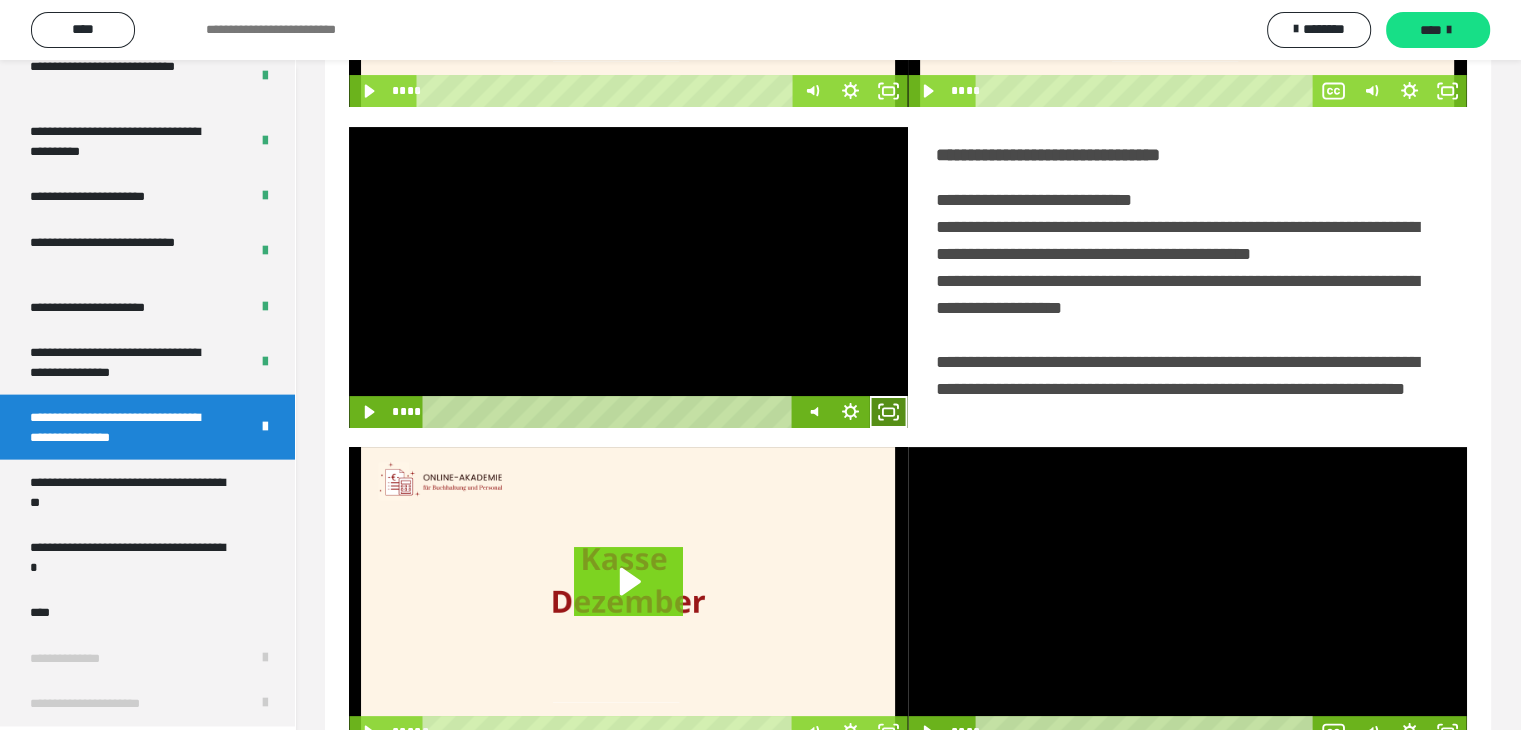 click 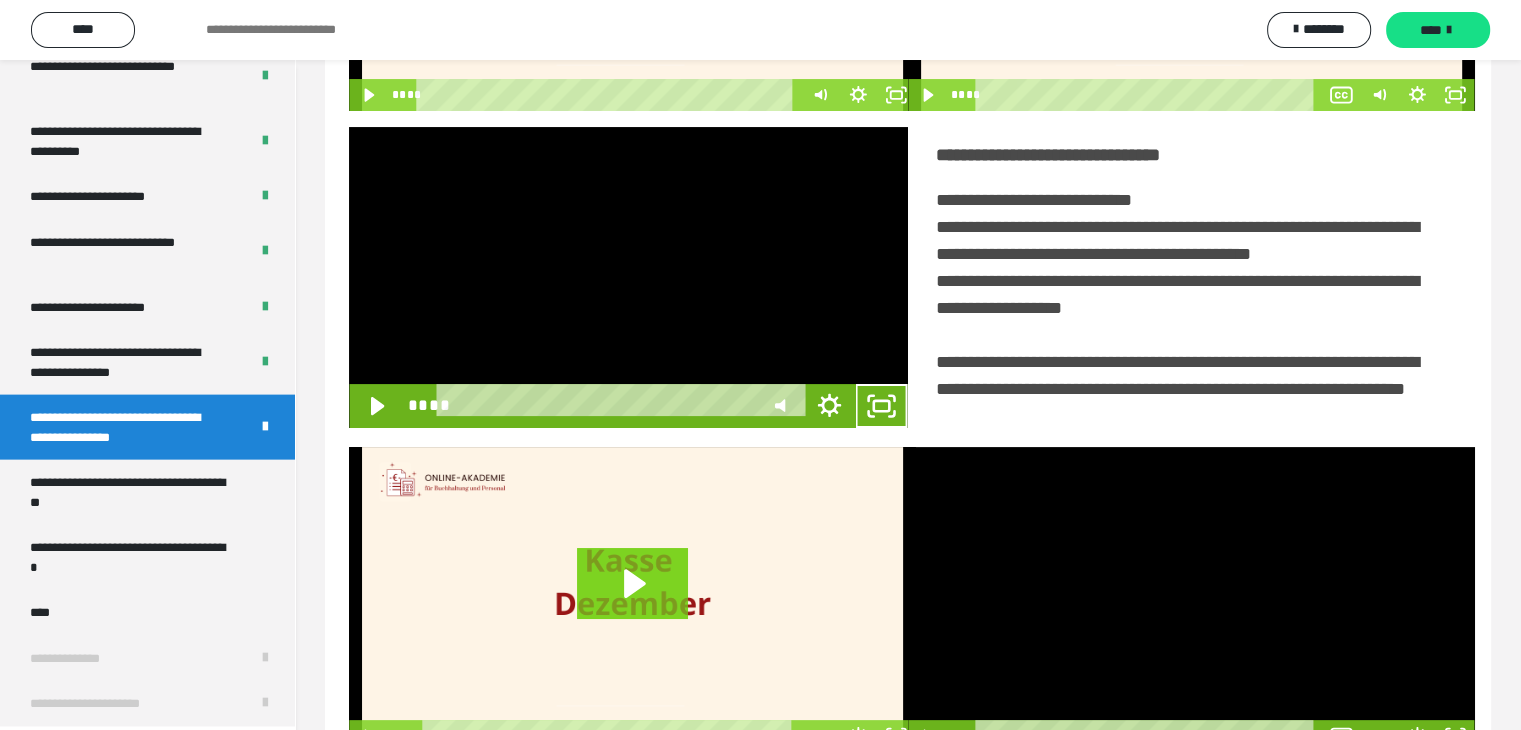 scroll, scrollTop: 4180, scrollLeft: 0, axis: vertical 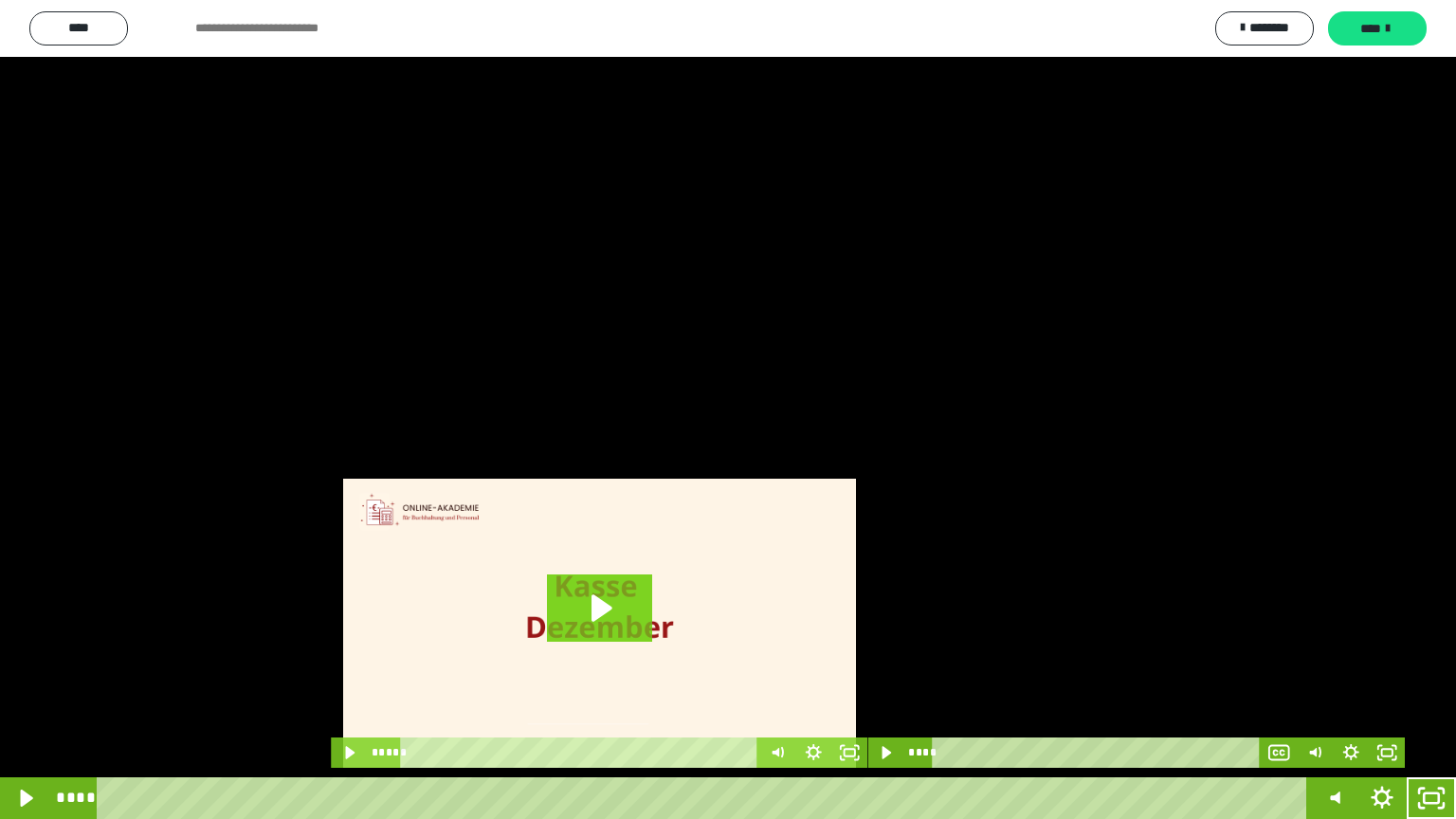 click at bounding box center [728, 410] 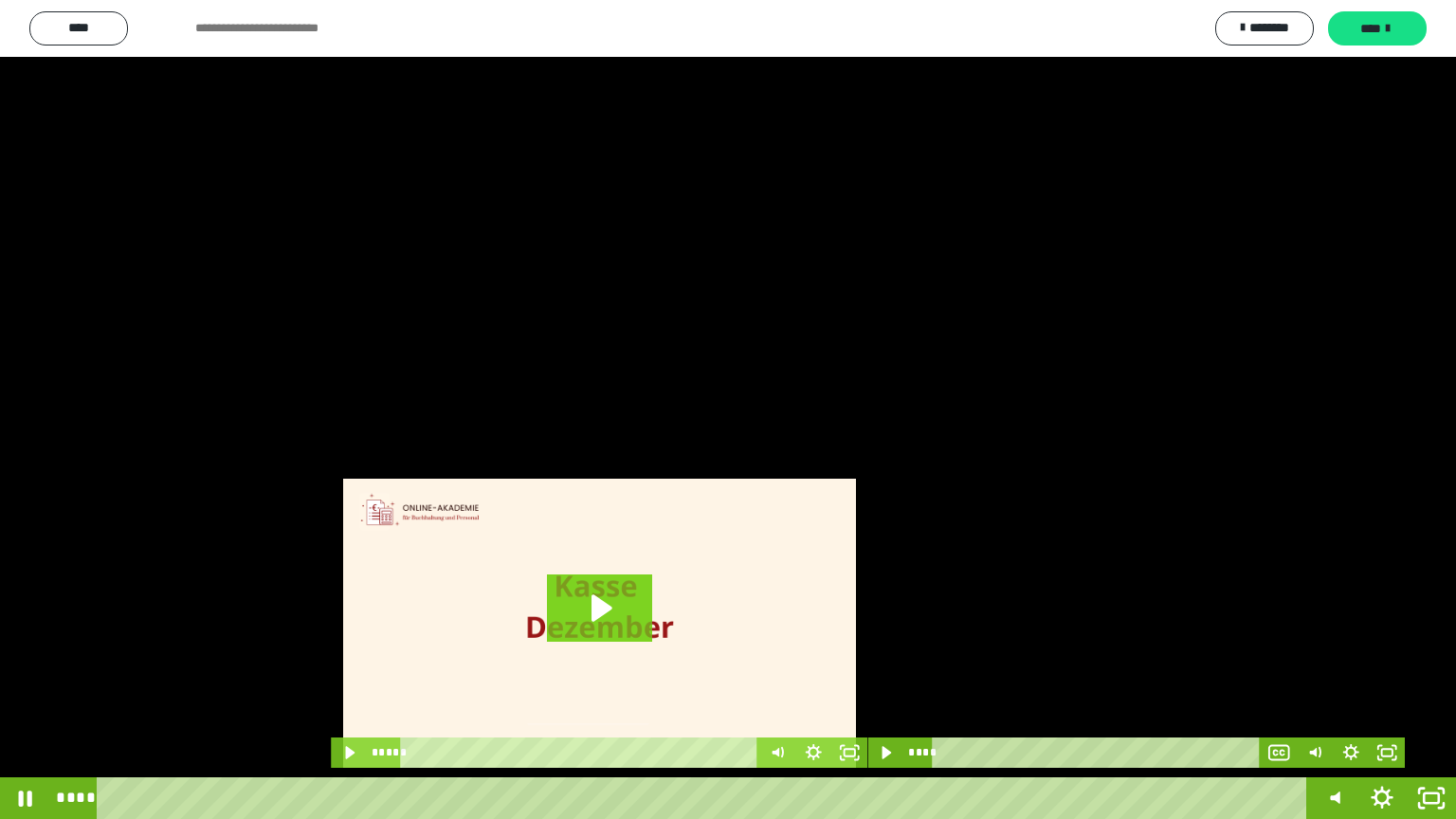 click at bounding box center [728, 410] 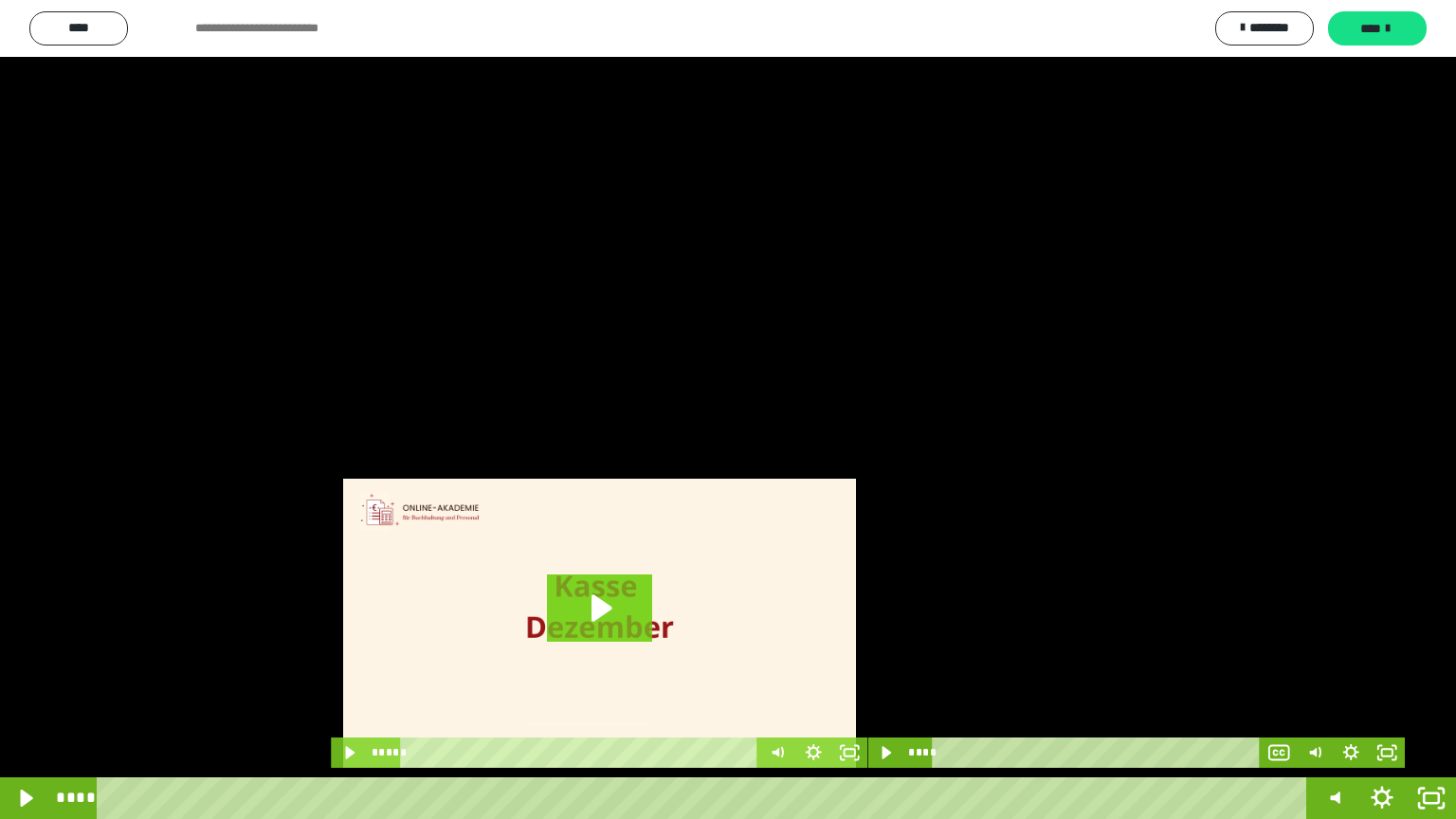 click at bounding box center [728, 410] 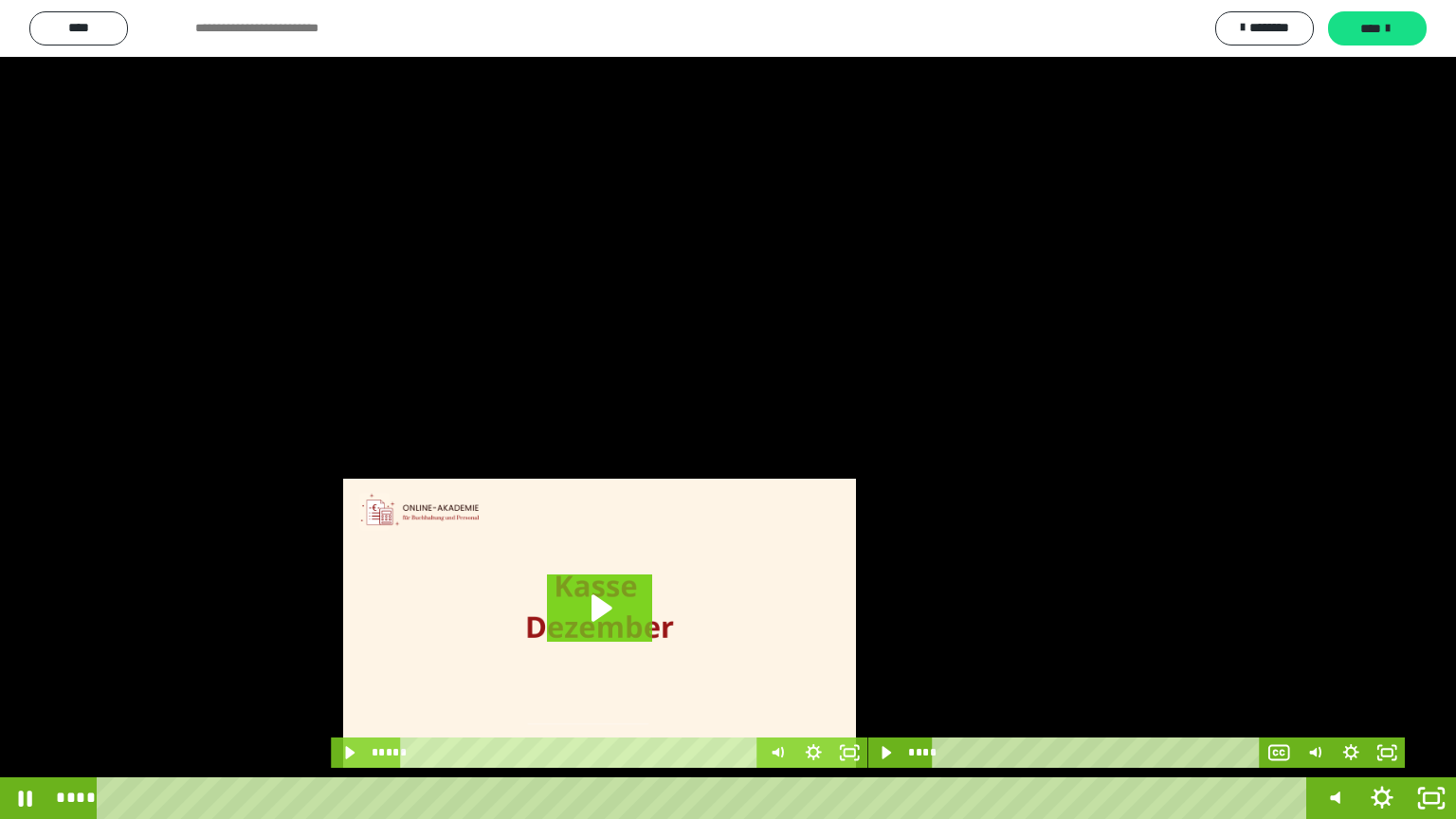 click at bounding box center (728, 410) 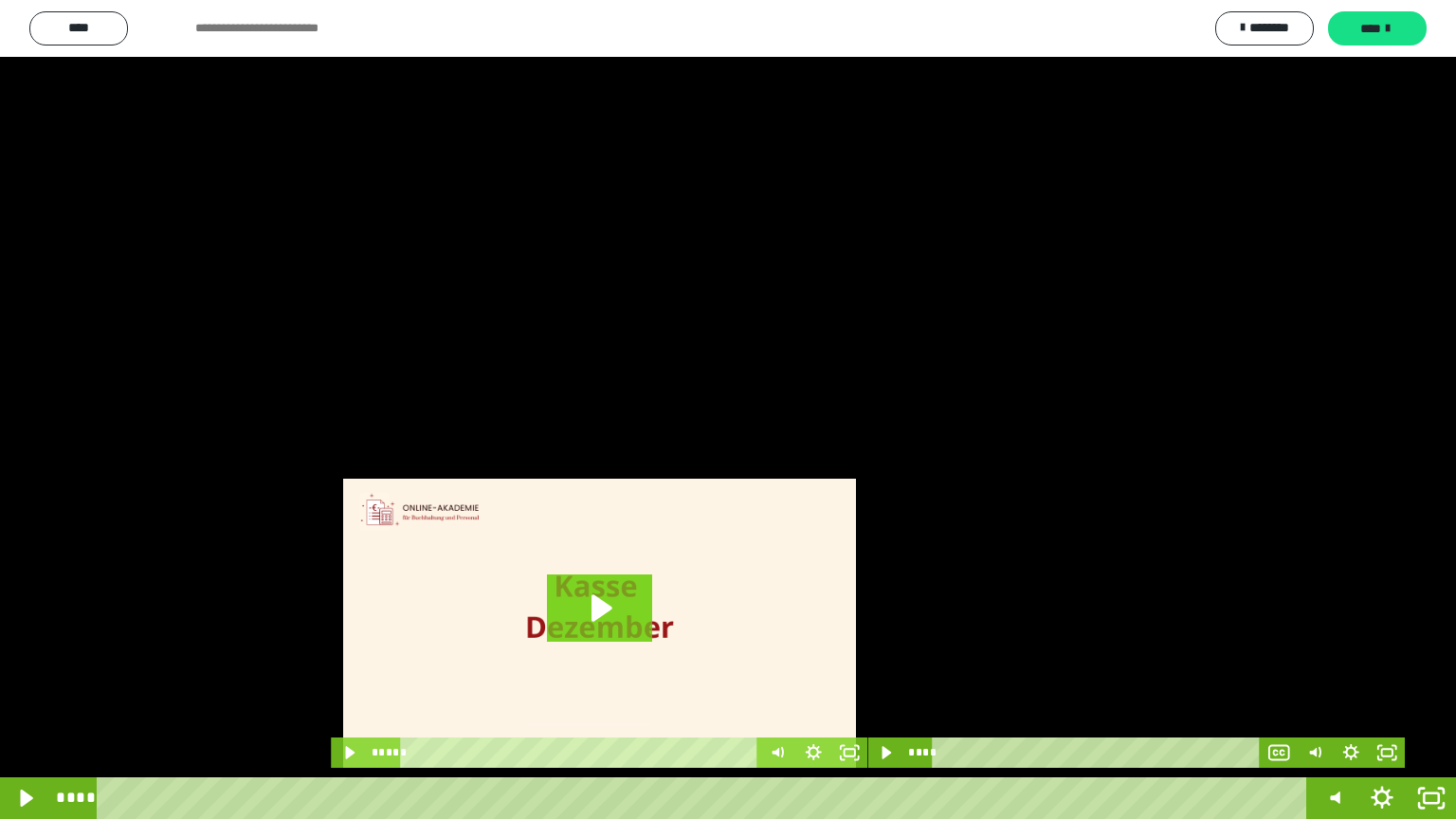 click at bounding box center [728, 410] 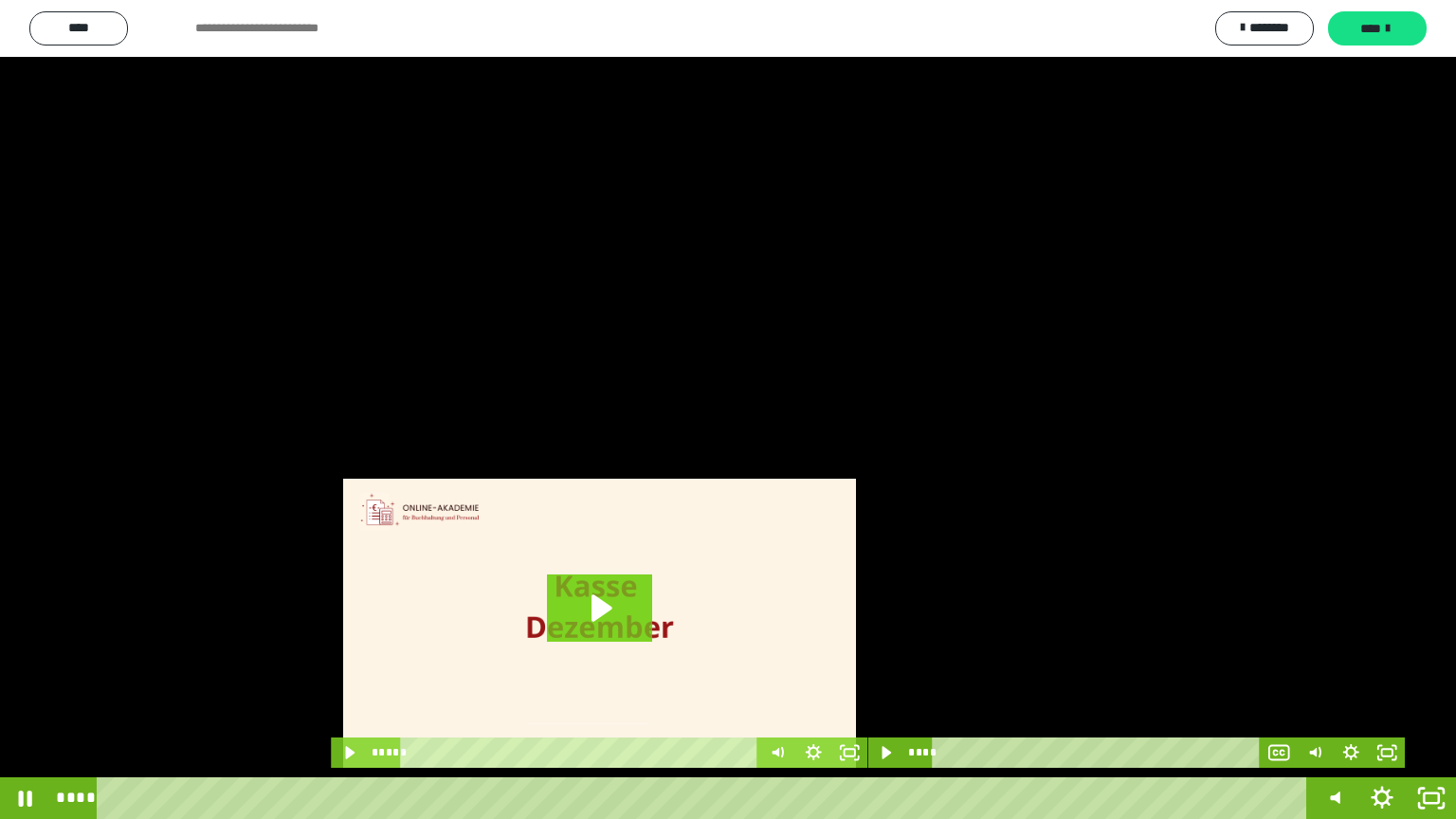 click at bounding box center [728, 410] 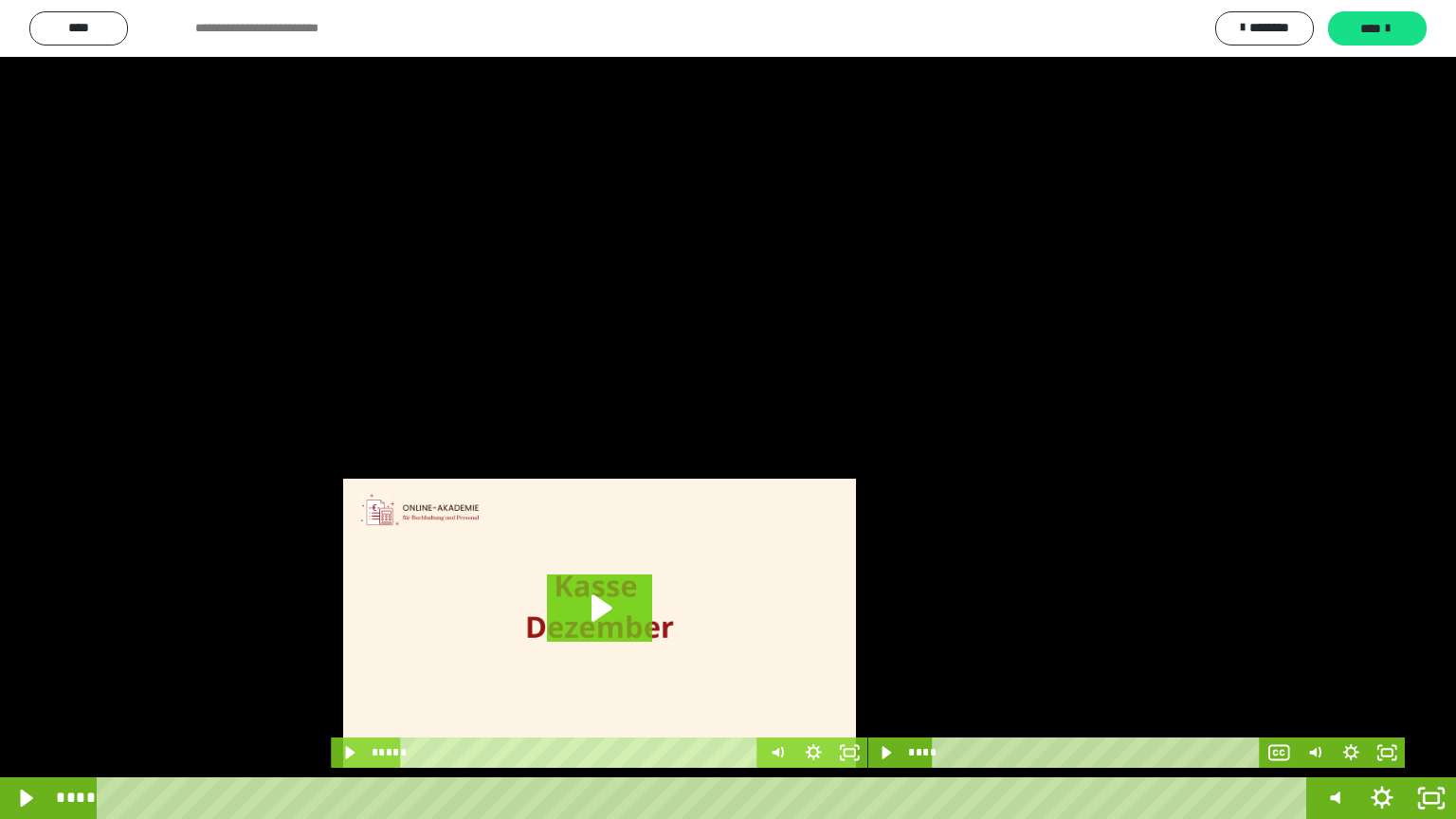click at bounding box center (728, 410) 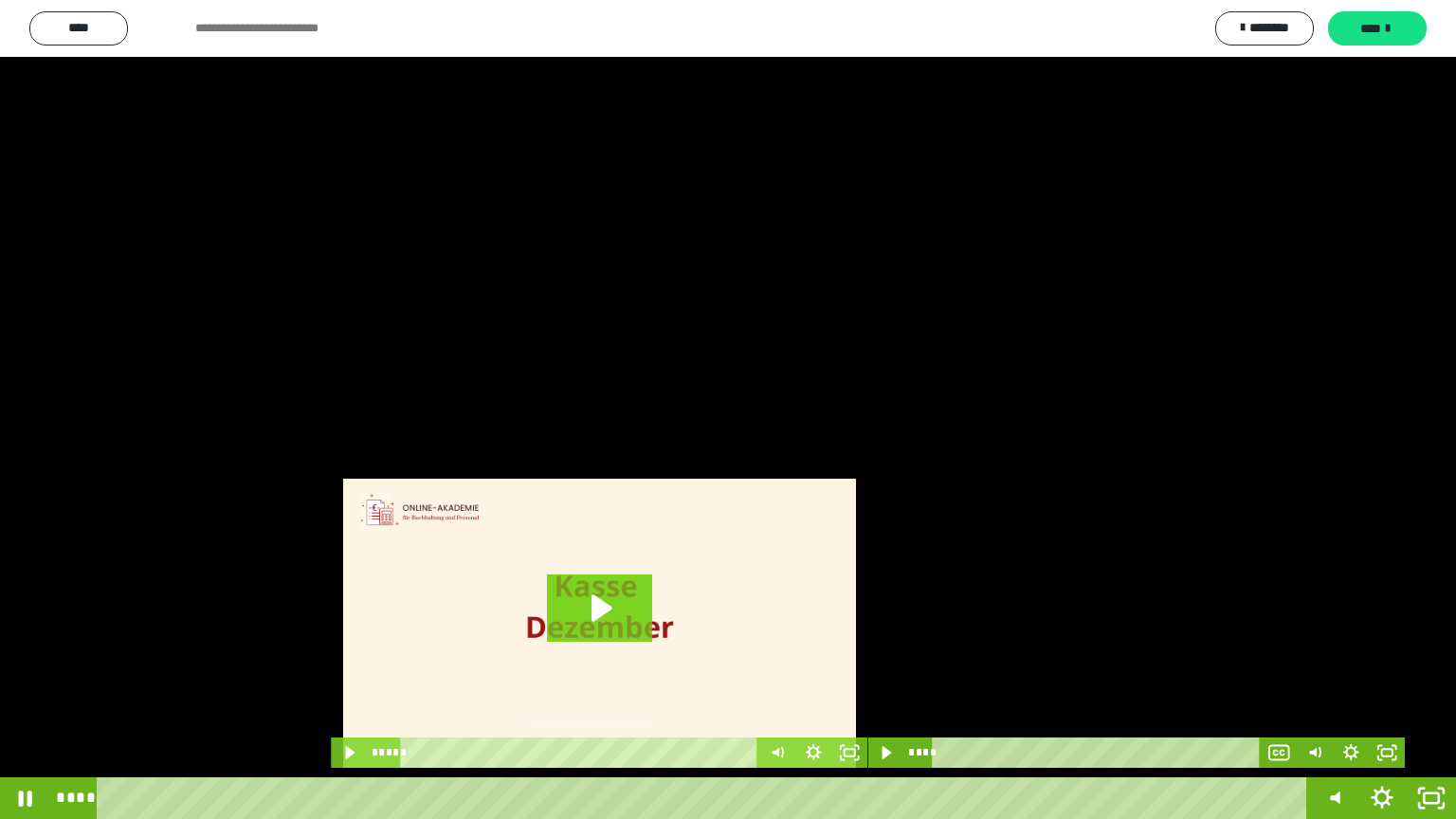 click at bounding box center [728, 410] 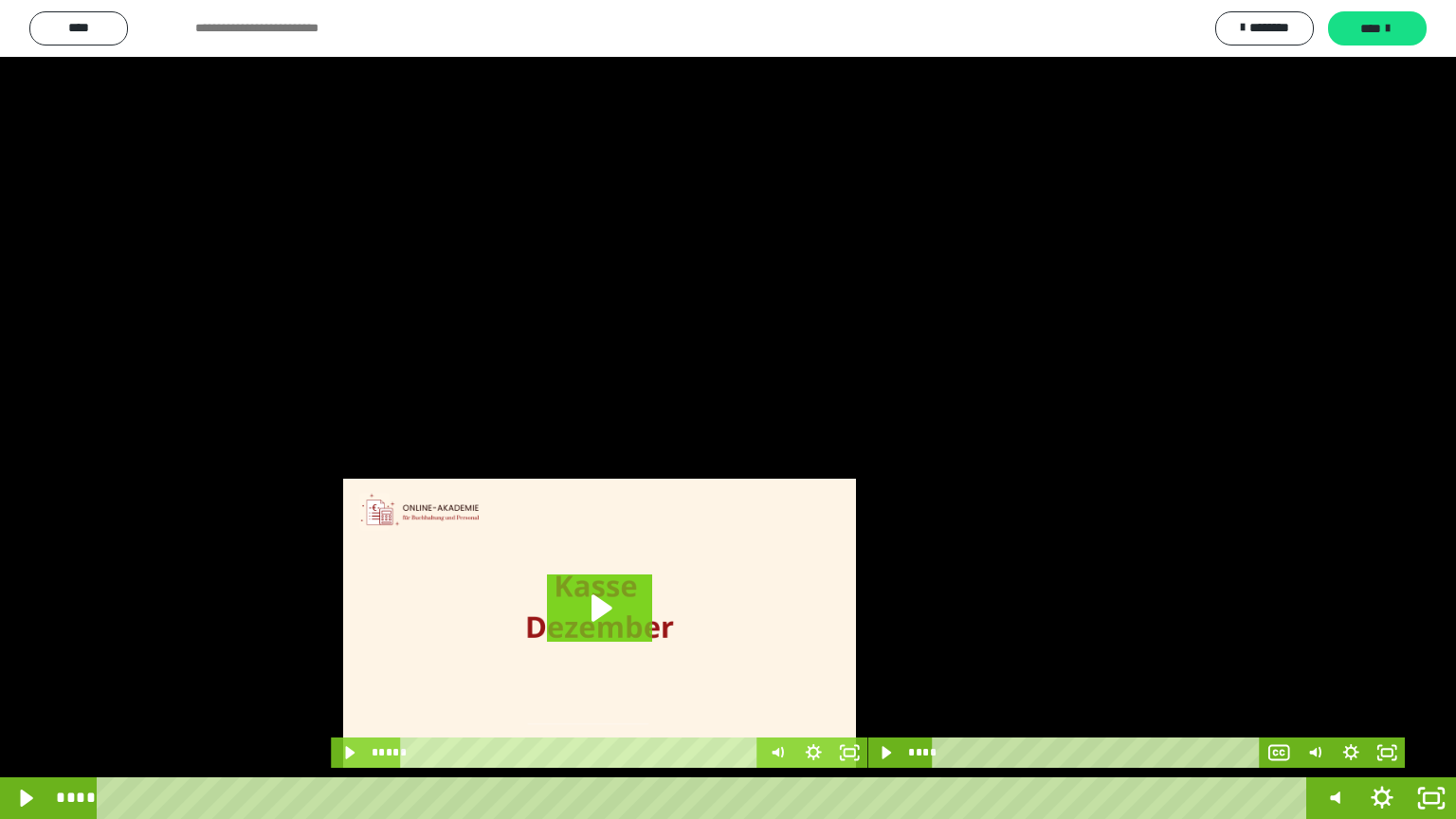 click at bounding box center [728, 410] 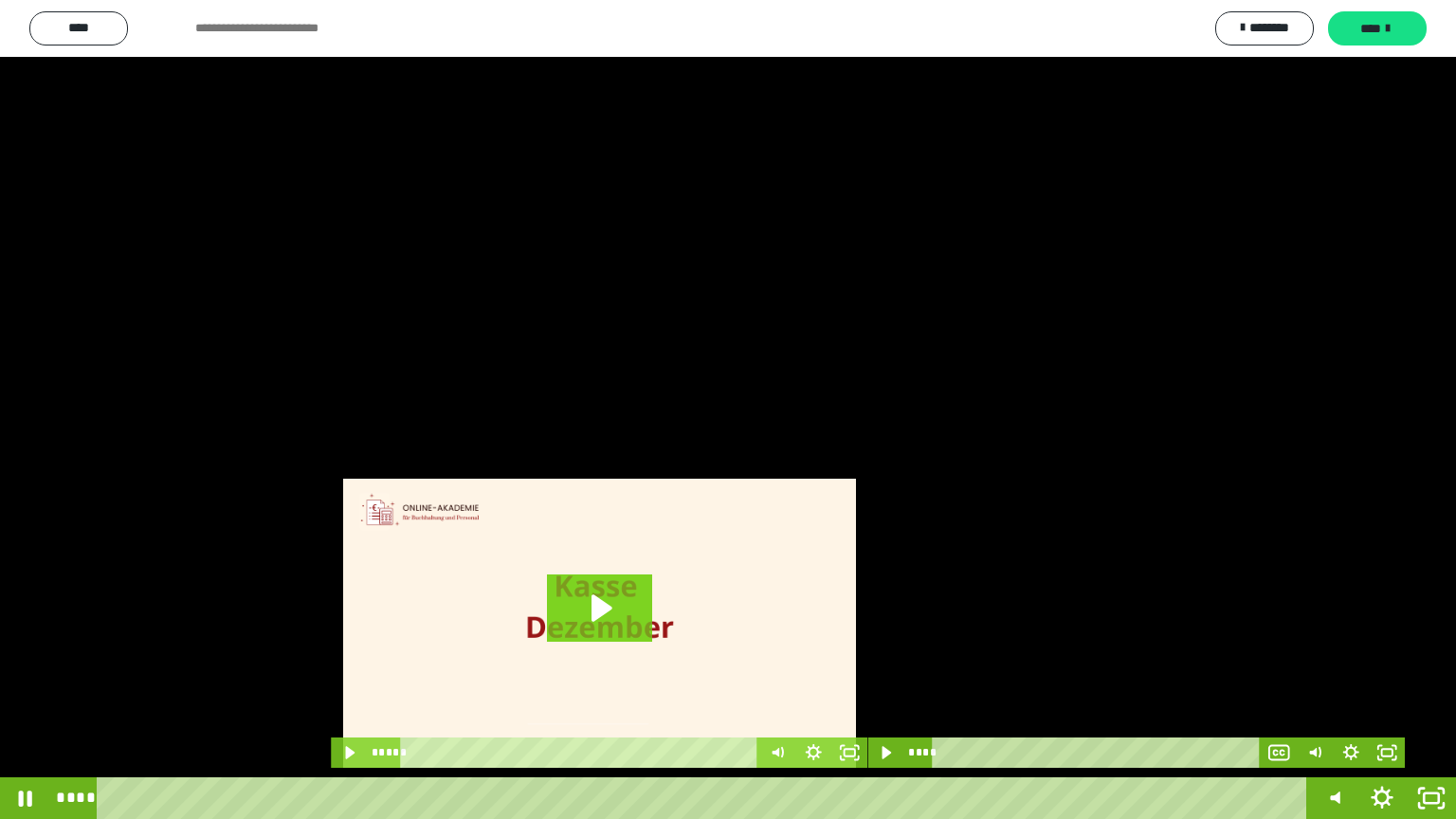 click at bounding box center [728, 410] 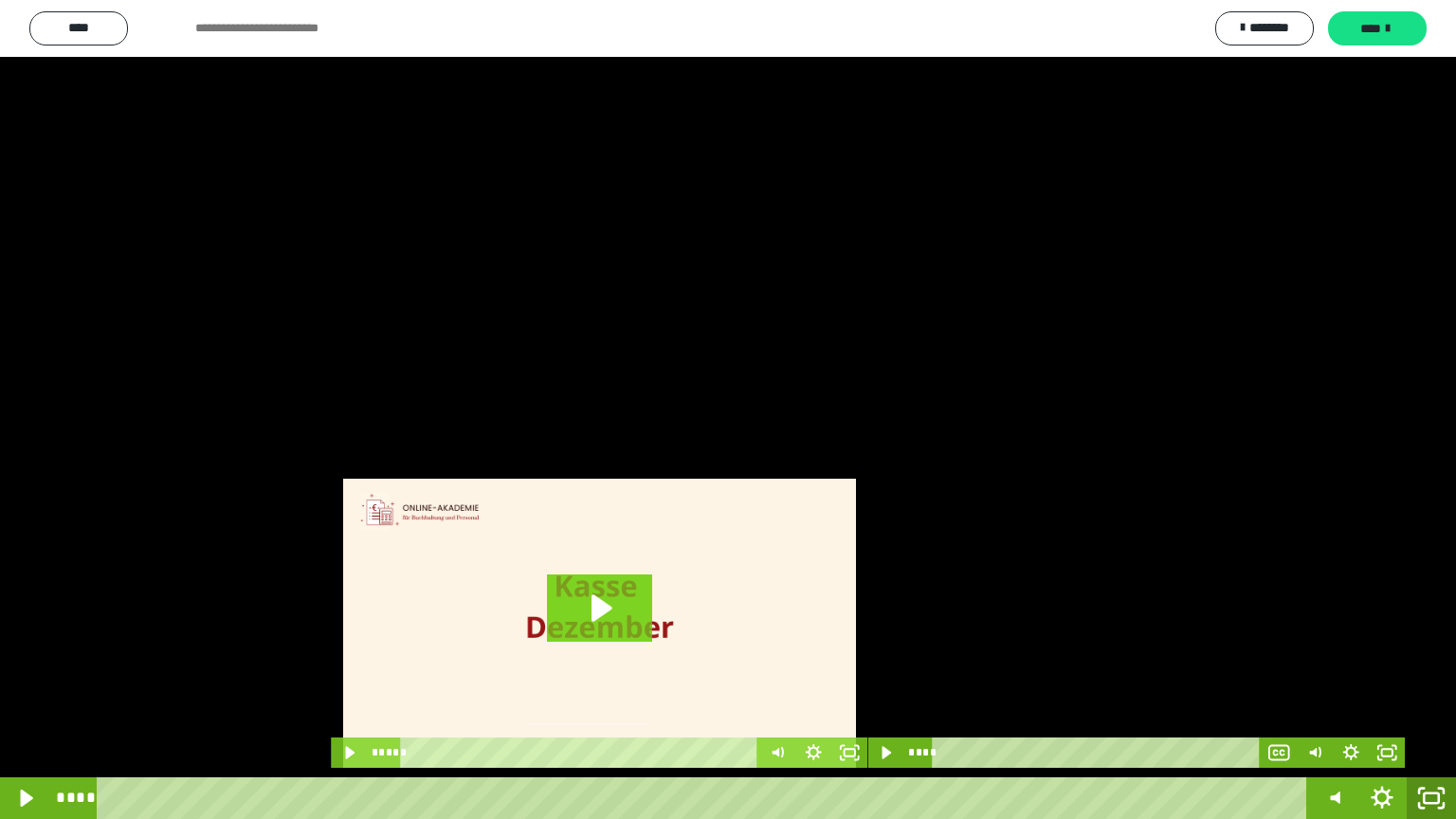 click 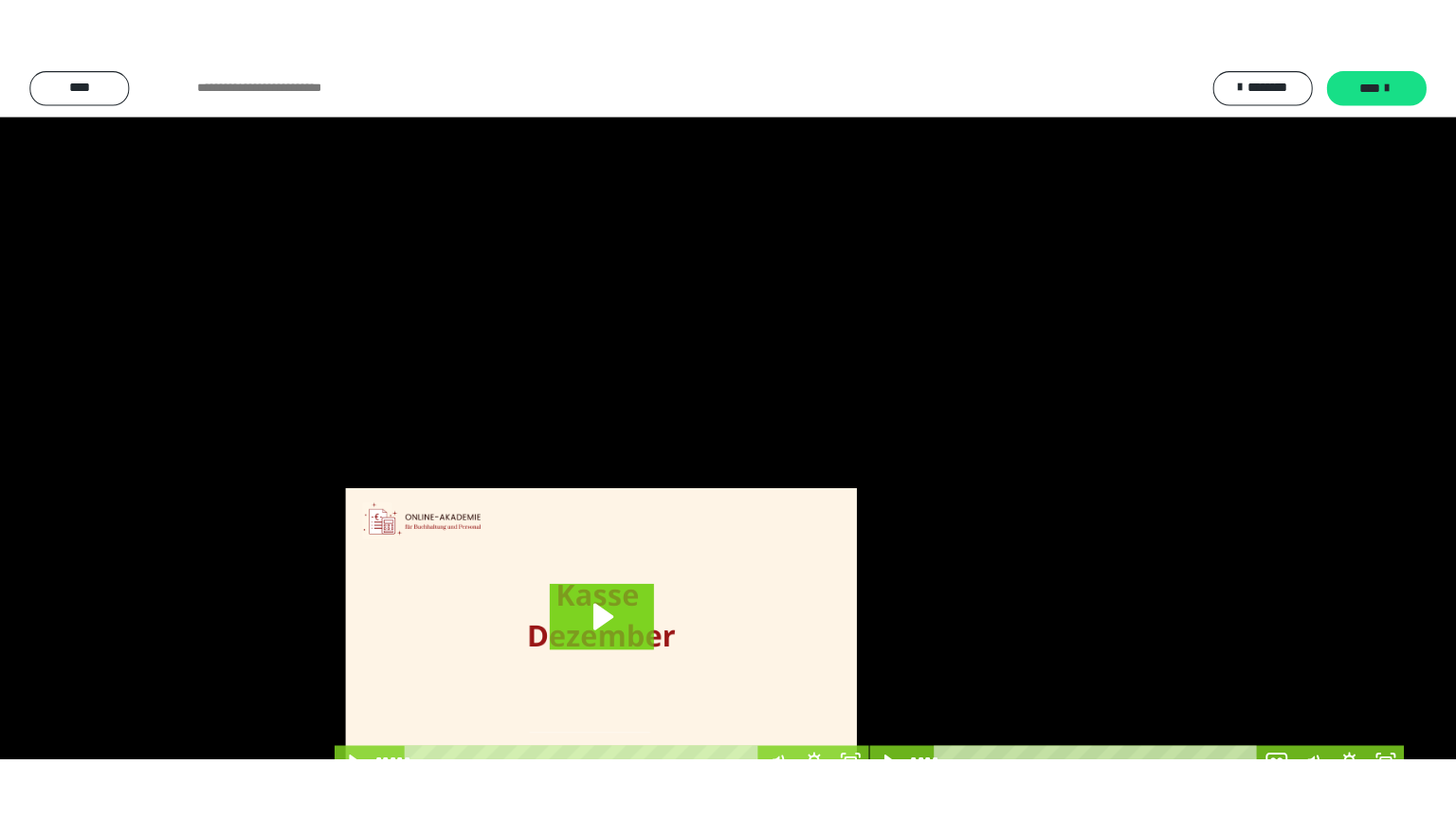 scroll, scrollTop: 4090, scrollLeft: 0, axis: vertical 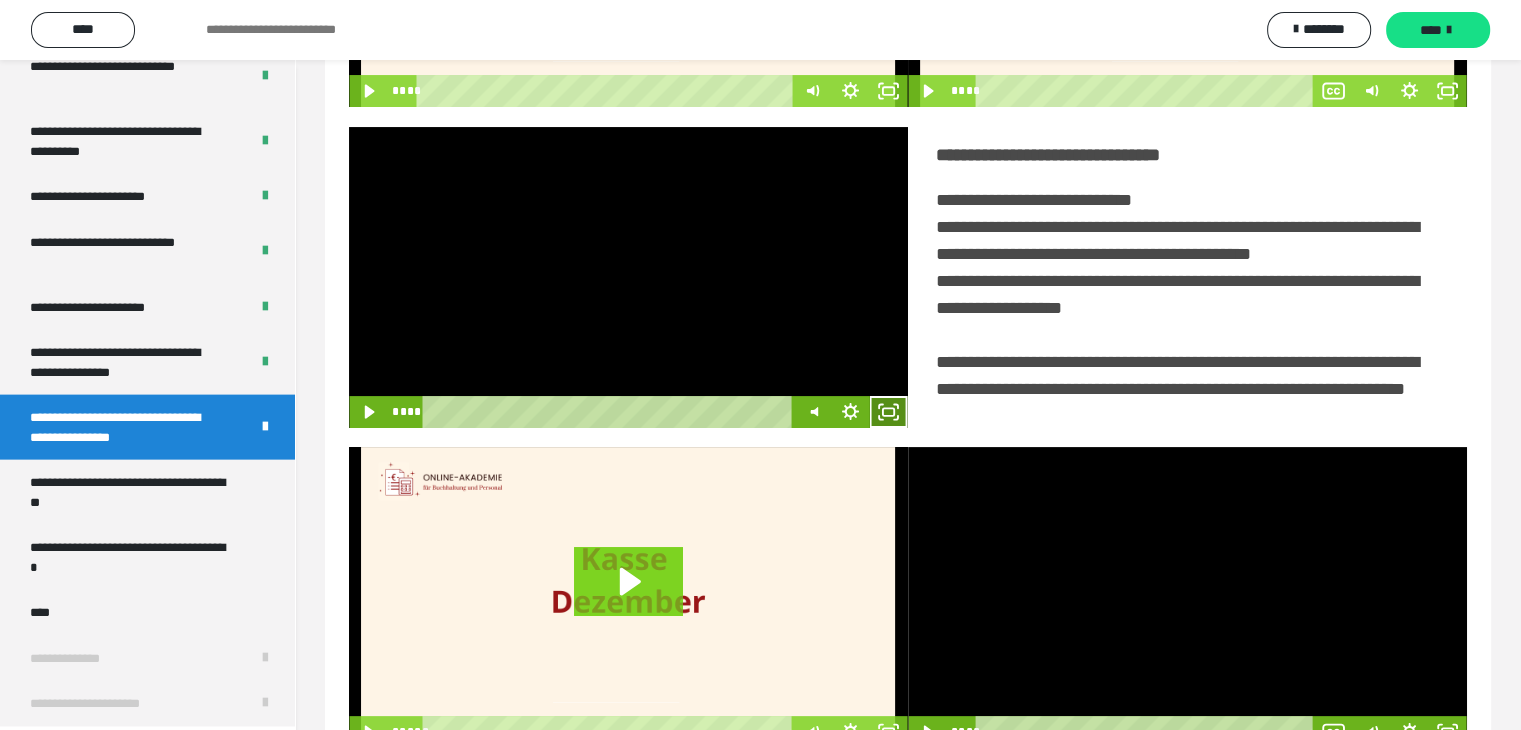 click 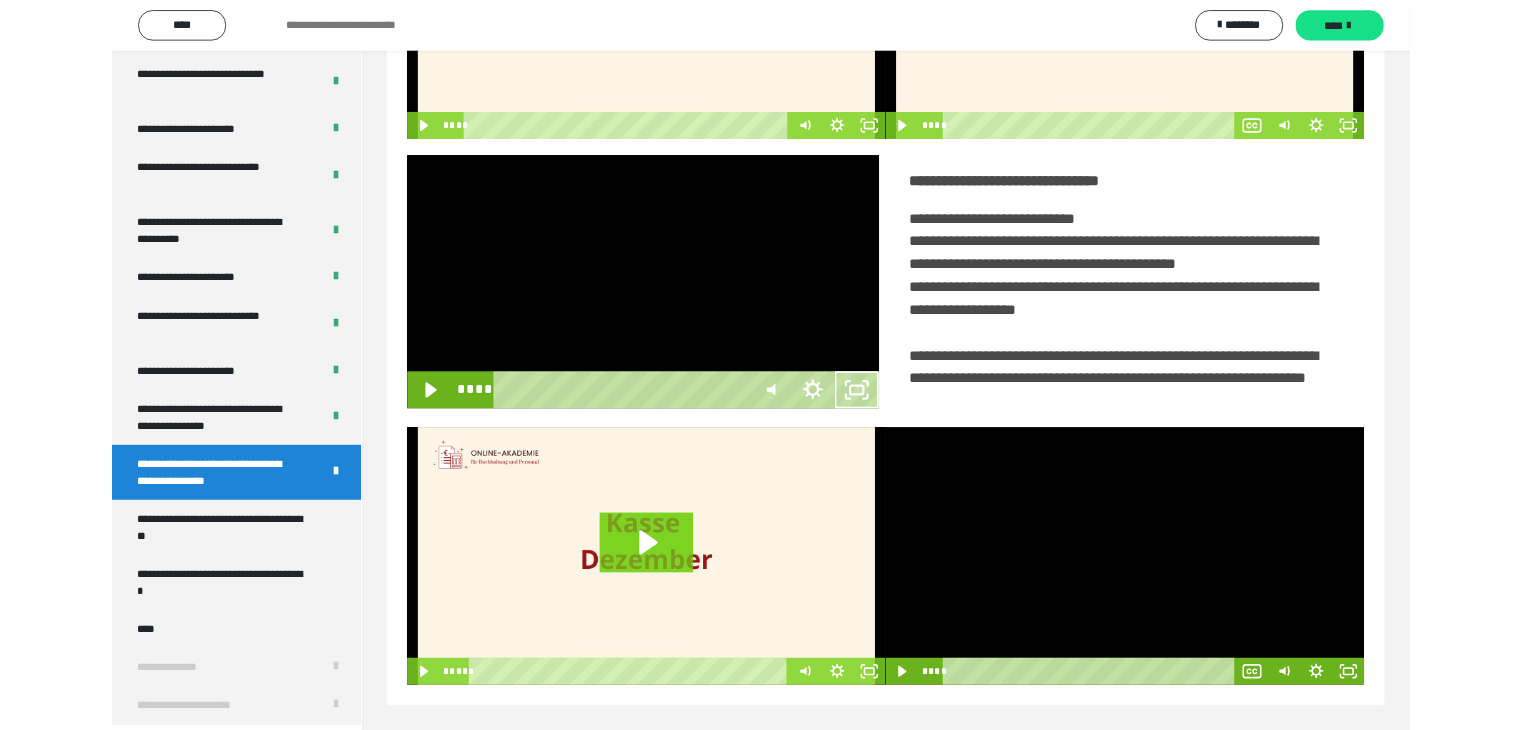 scroll, scrollTop: 4180, scrollLeft: 0, axis: vertical 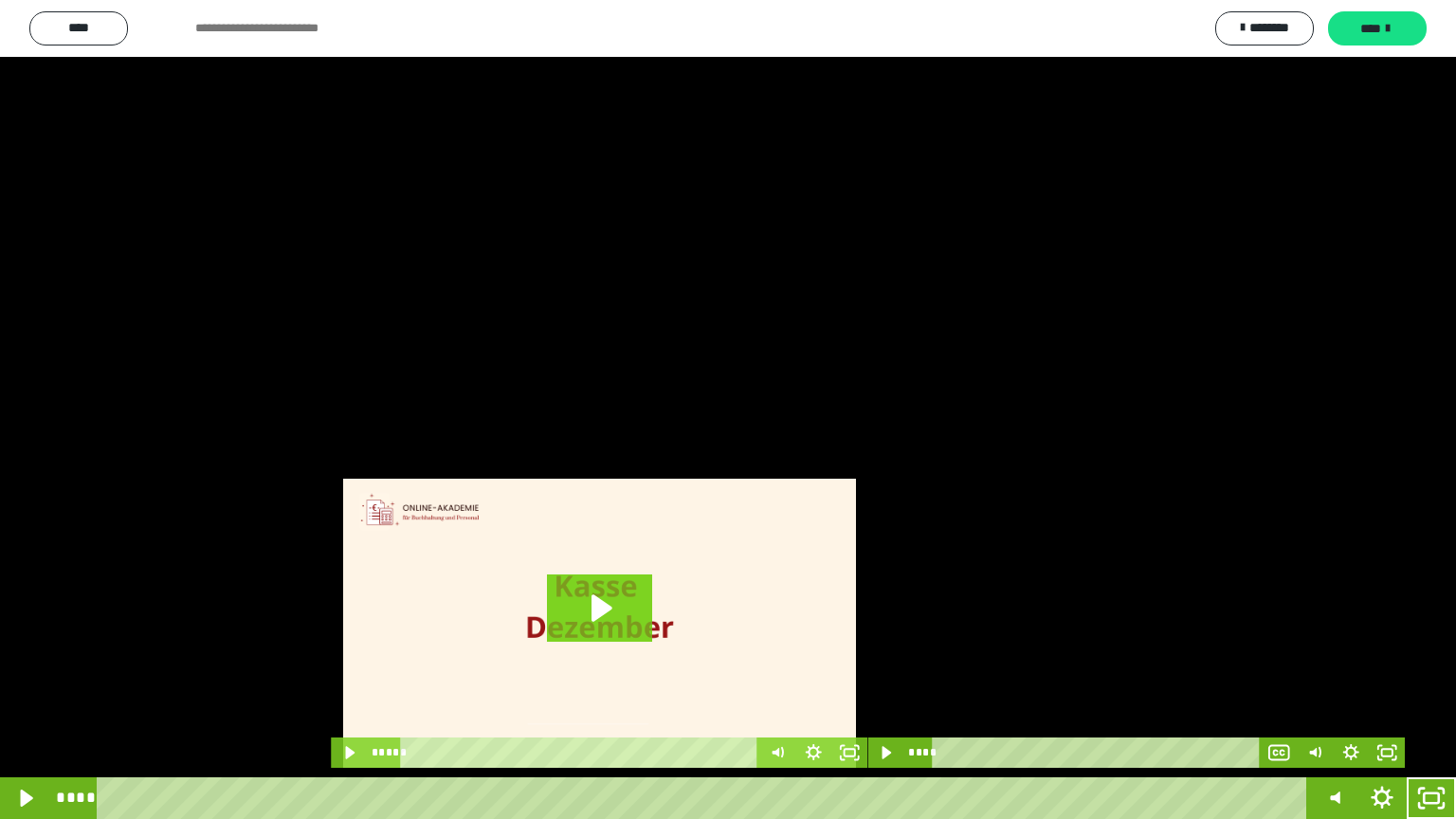 click at bounding box center (728, 410) 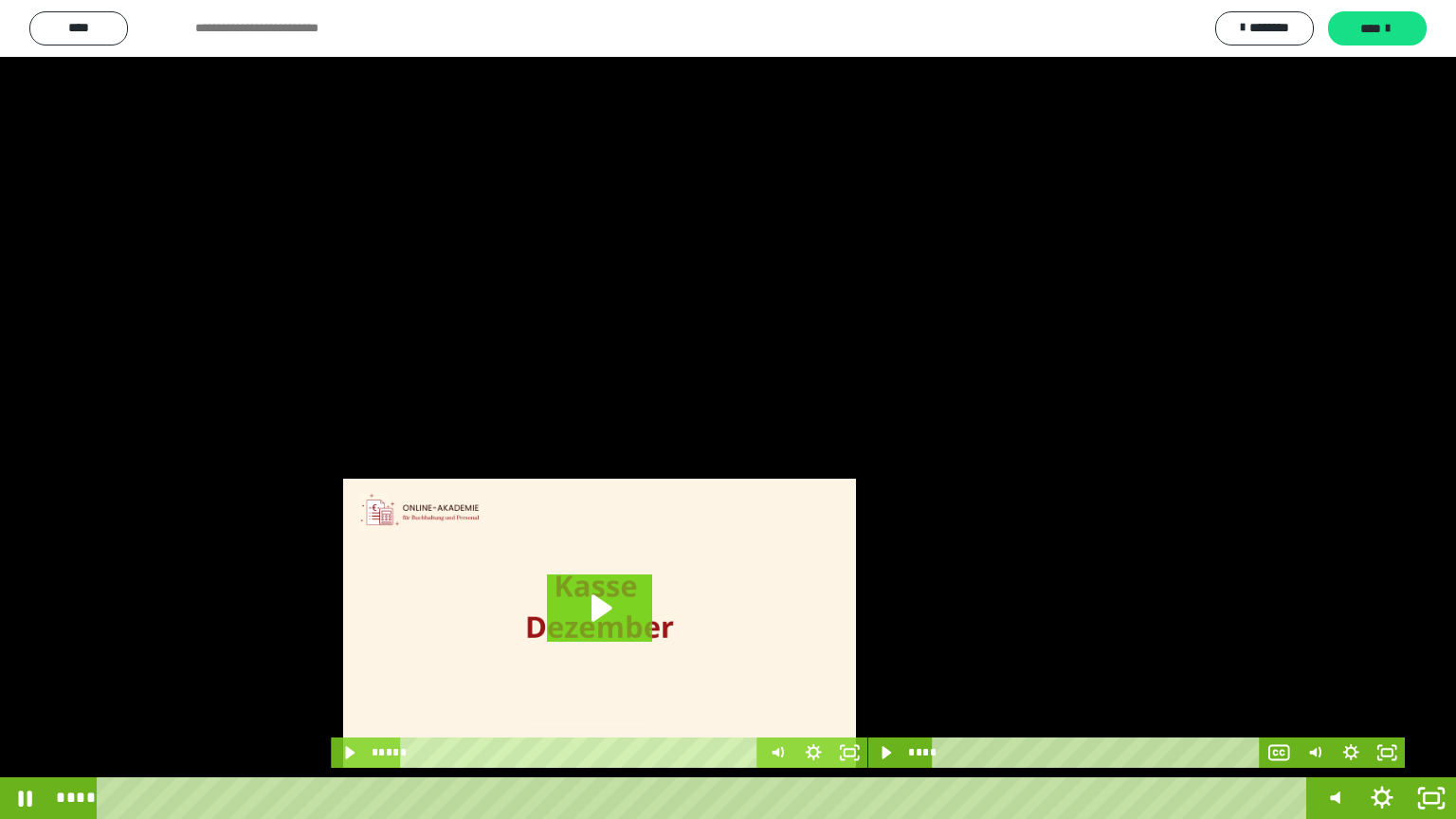 click at bounding box center (728, 410) 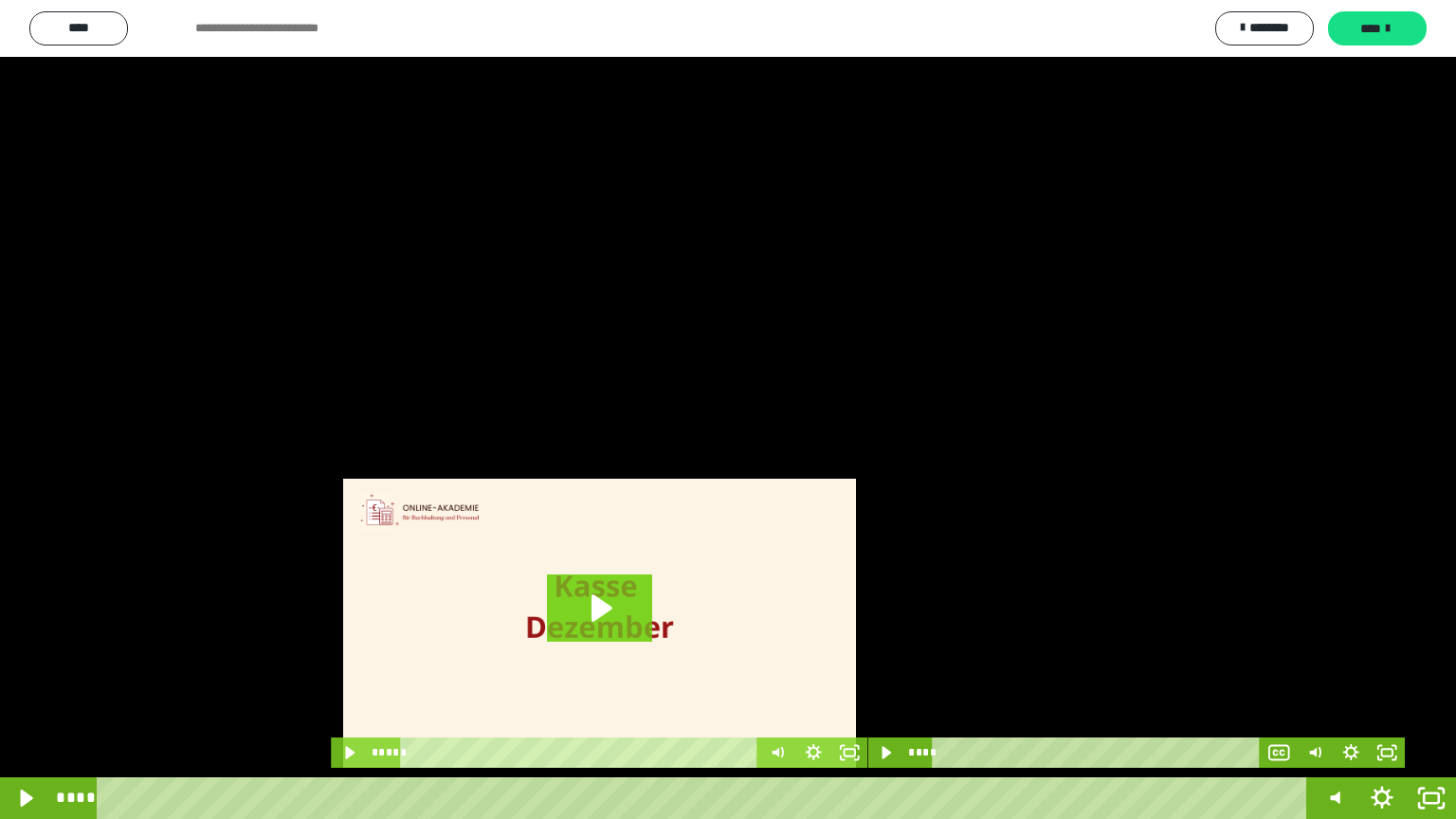 click at bounding box center [728, 410] 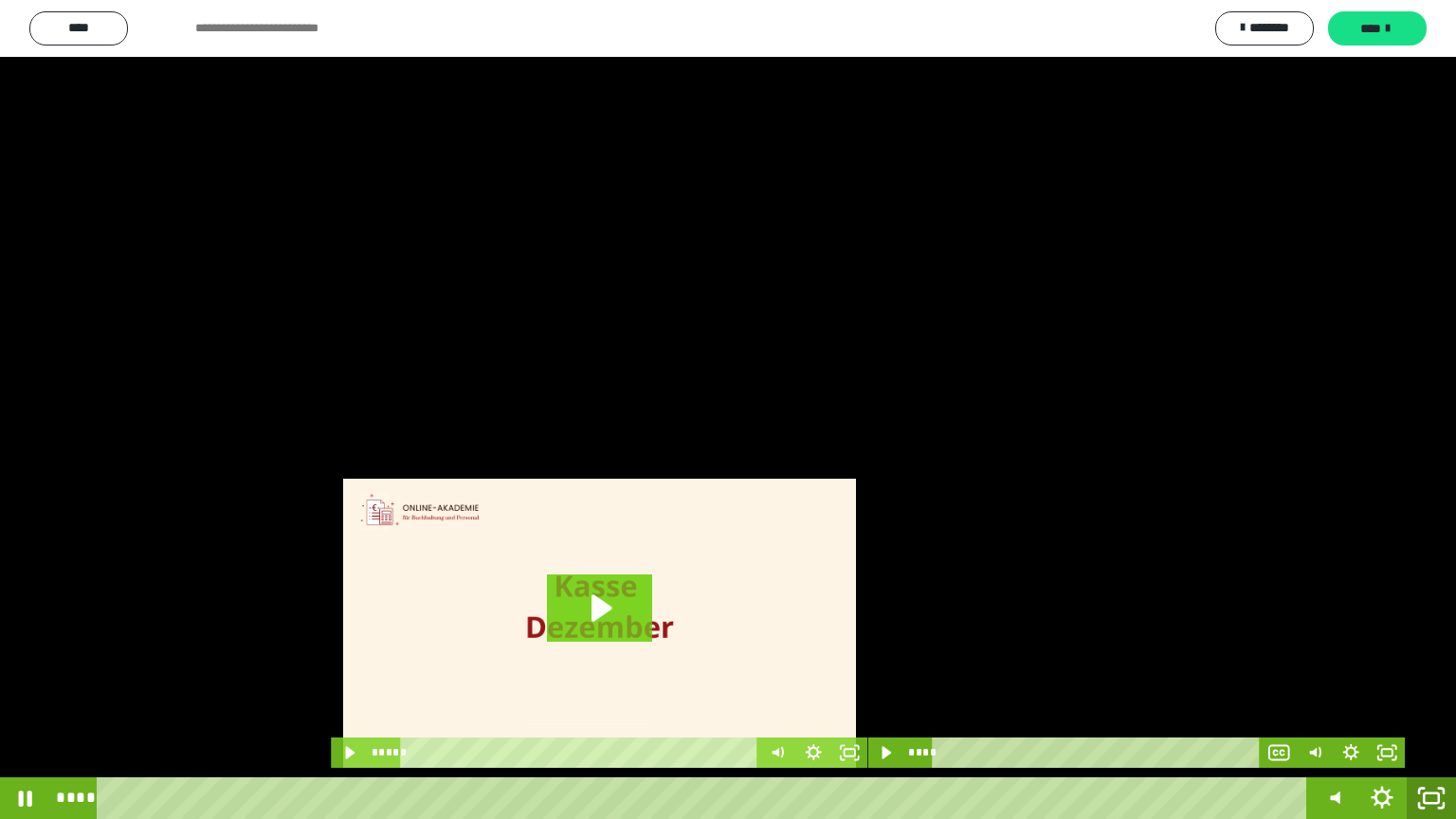 click 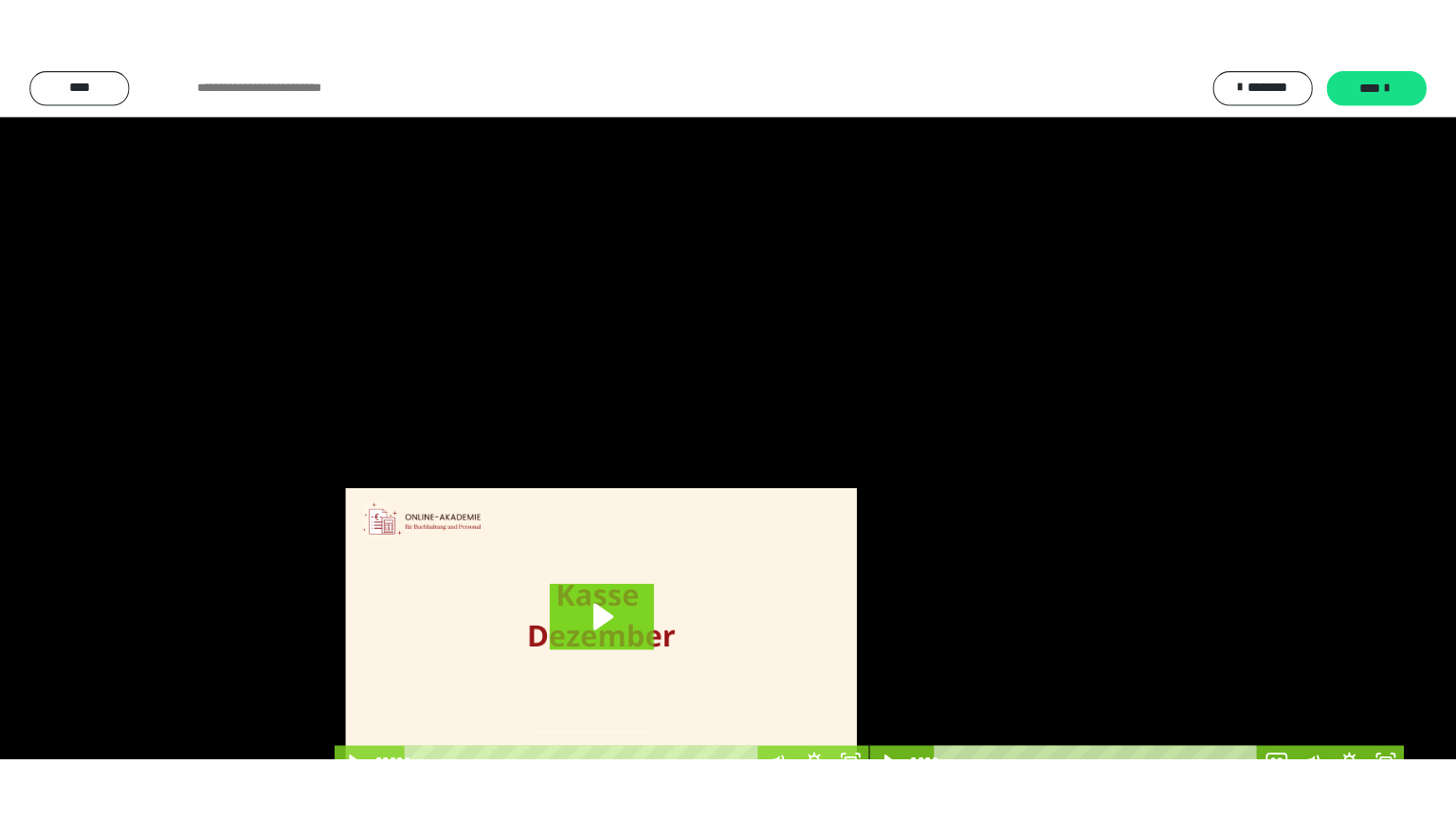 scroll, scrollTop: 4090, scrollLeft: 0, axis: vertical 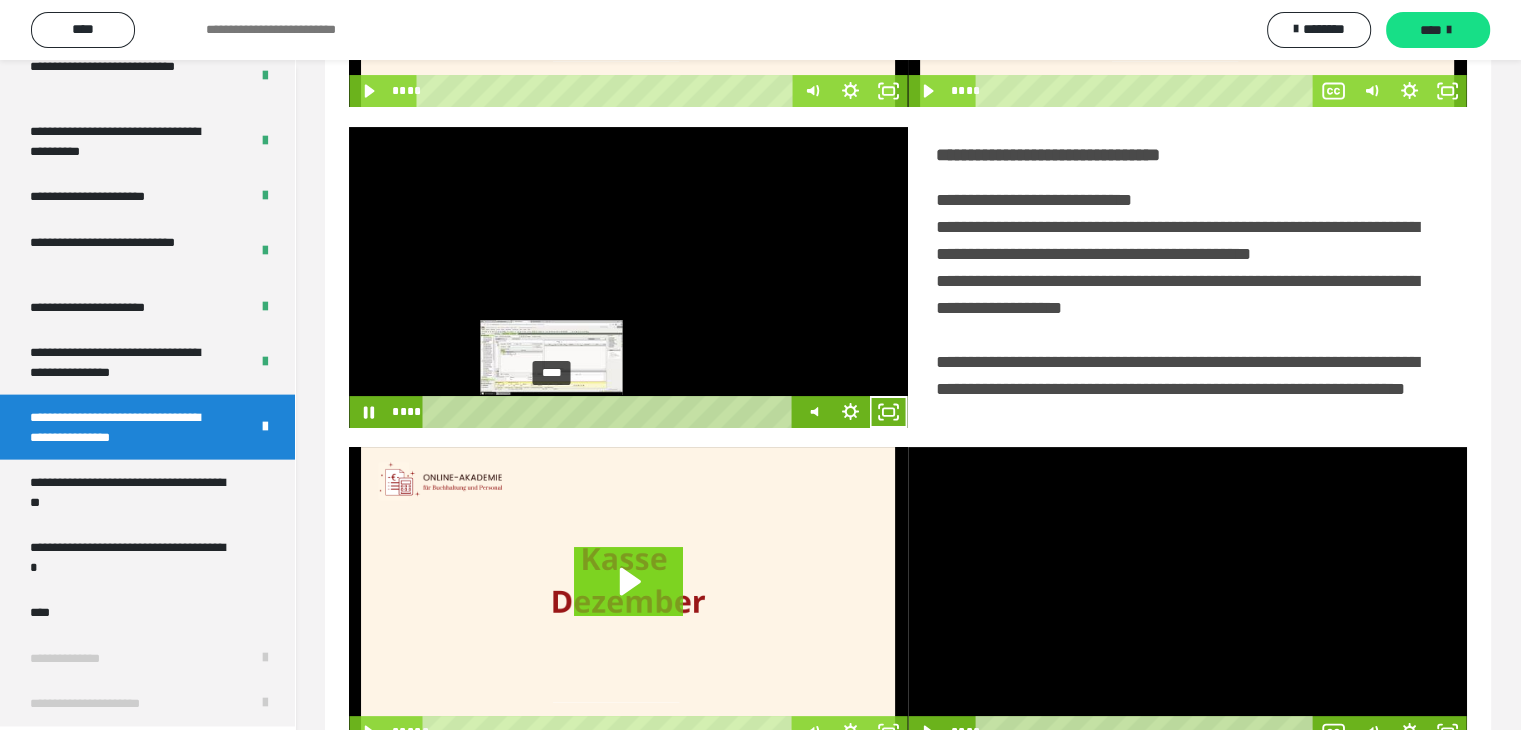 click on "****" at bounding box center (610, 412) 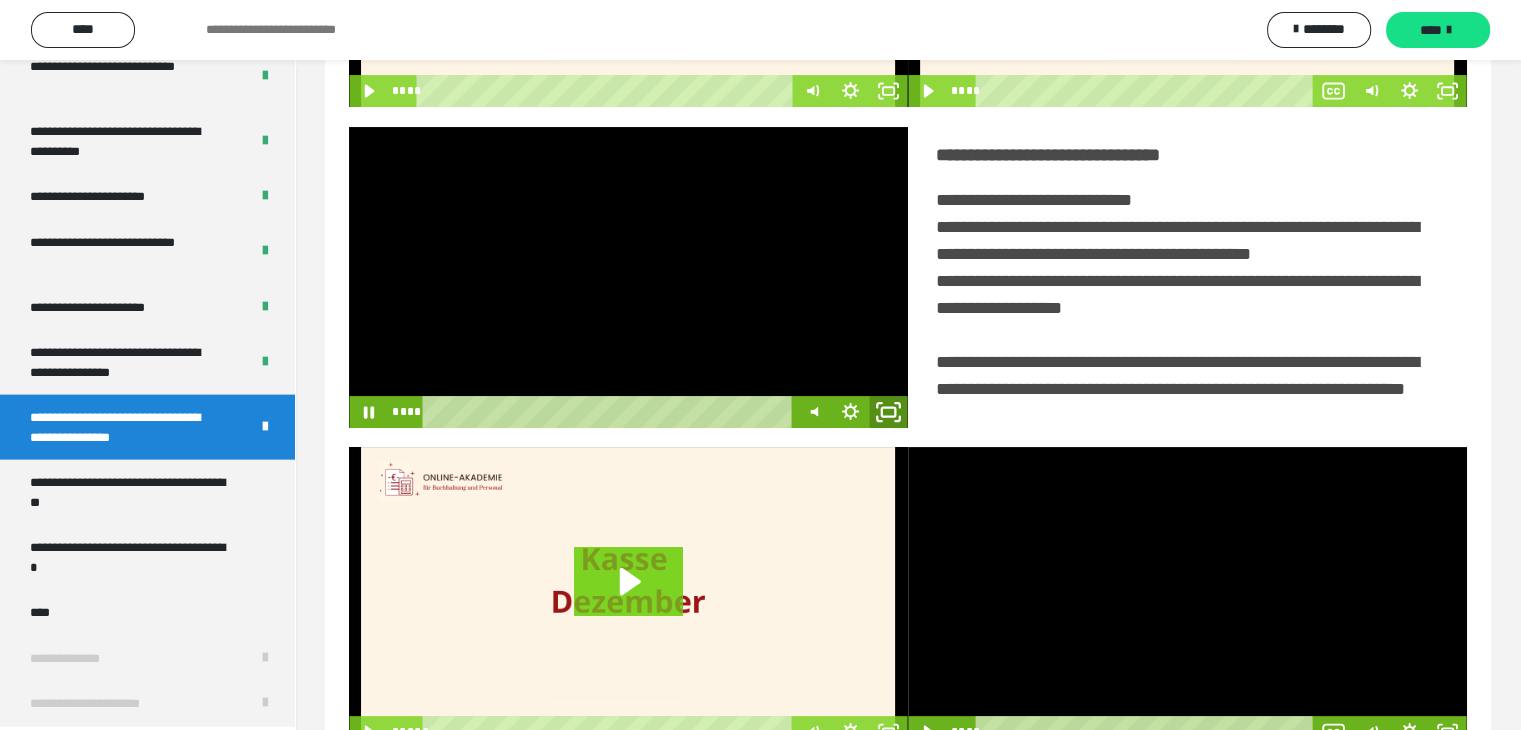 click 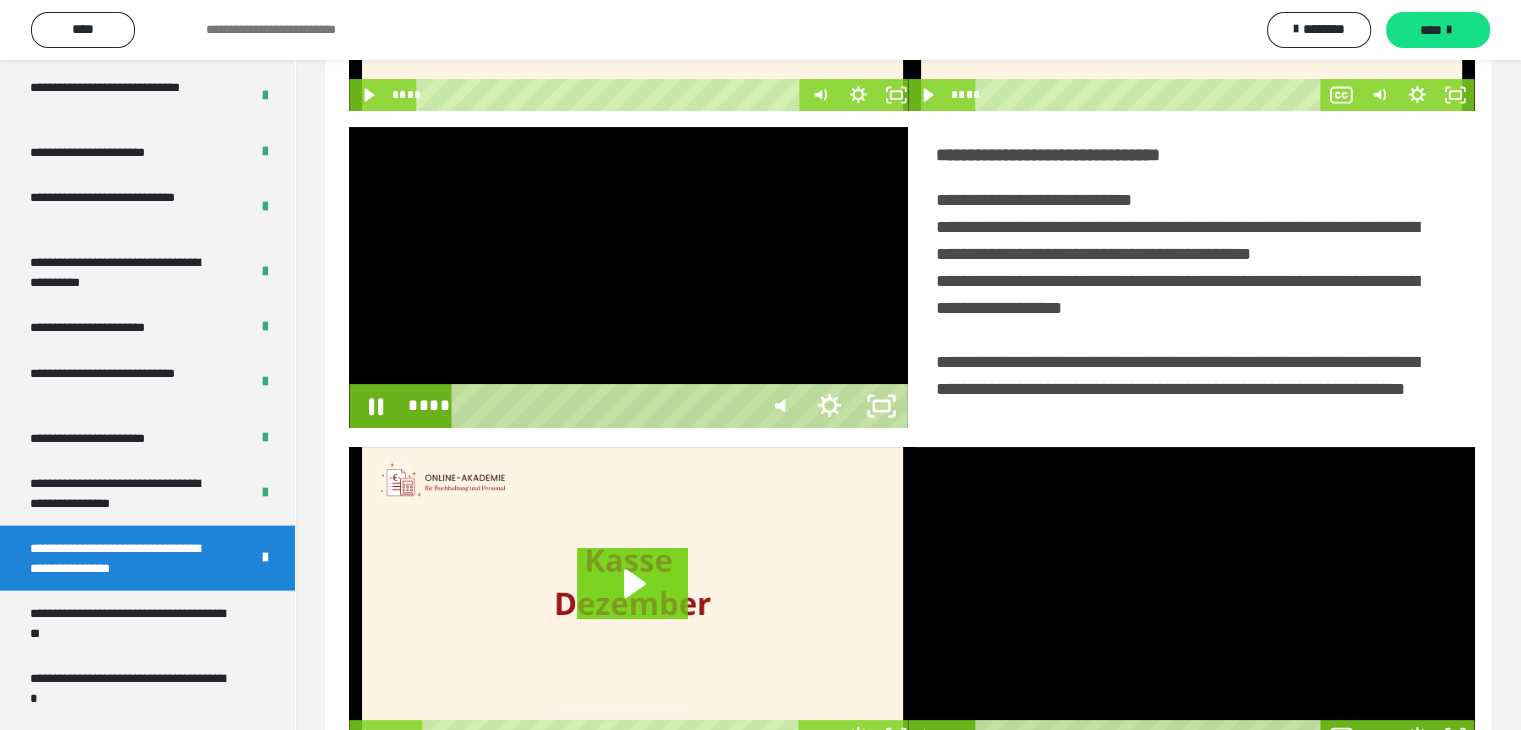 scroll, scrollTop: 4180, scrollLeft: 0, axis: vertical 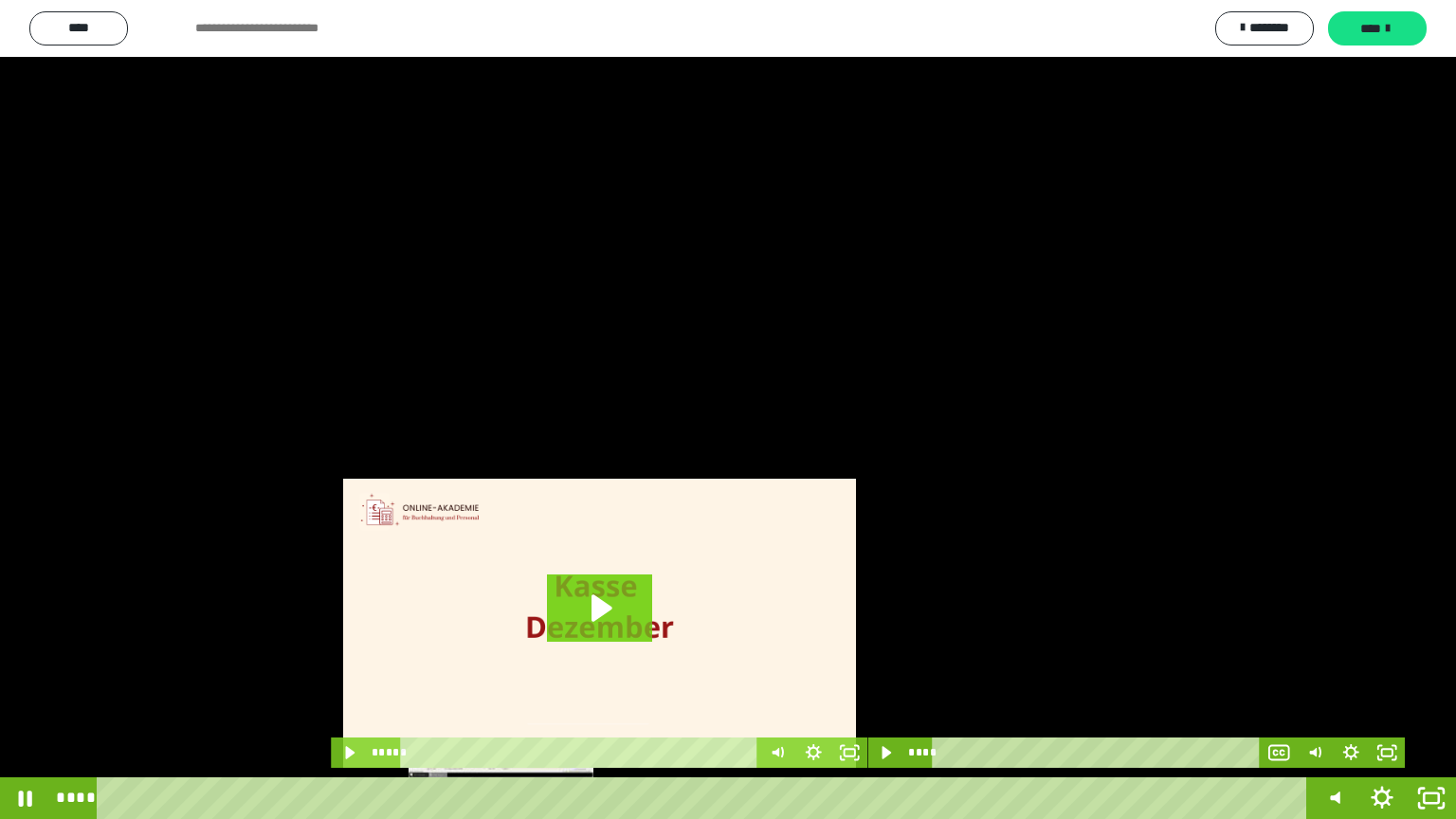click on "****" at bounding box center [705, 798] 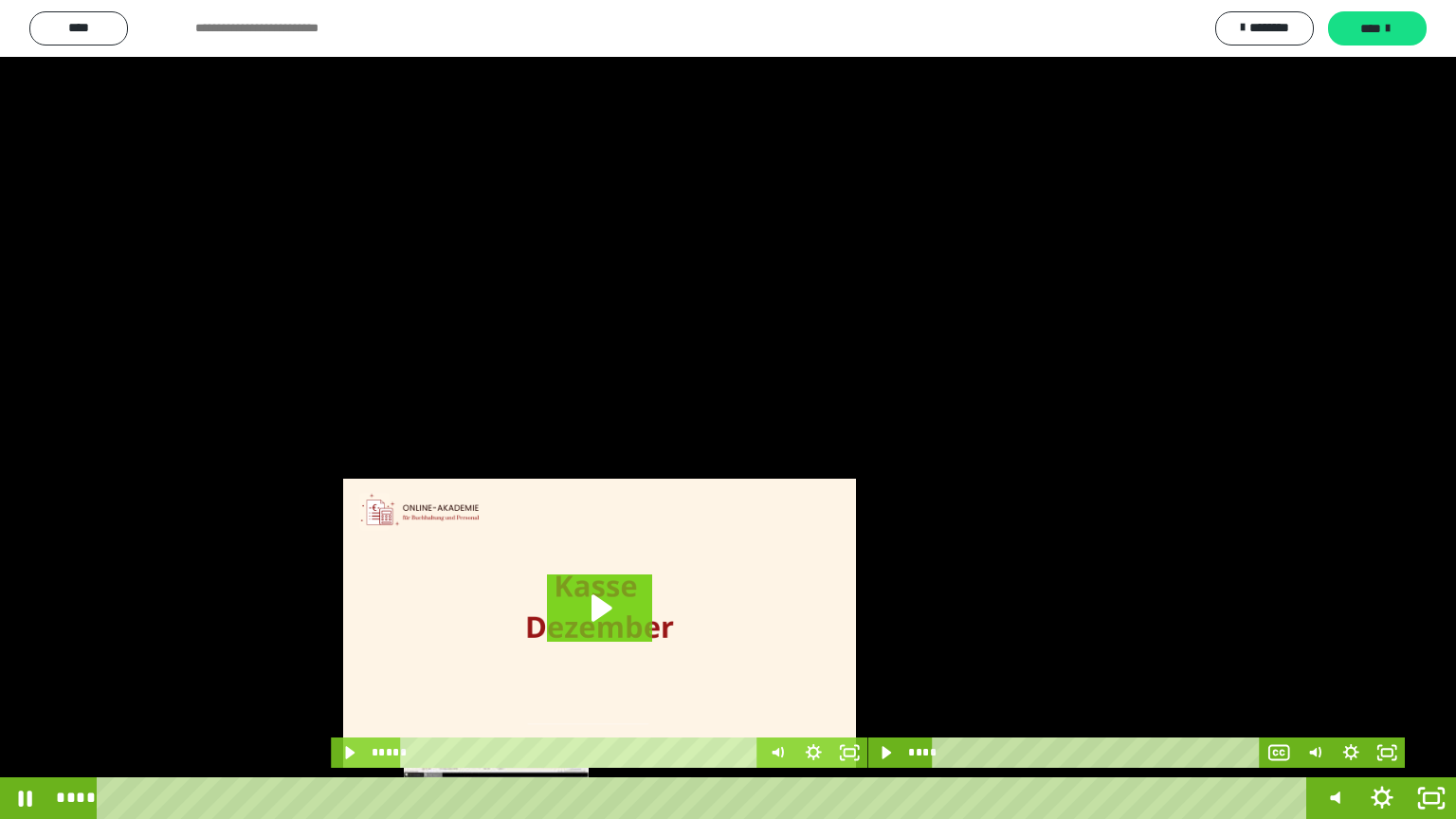 click at bounding box center [501, 798] 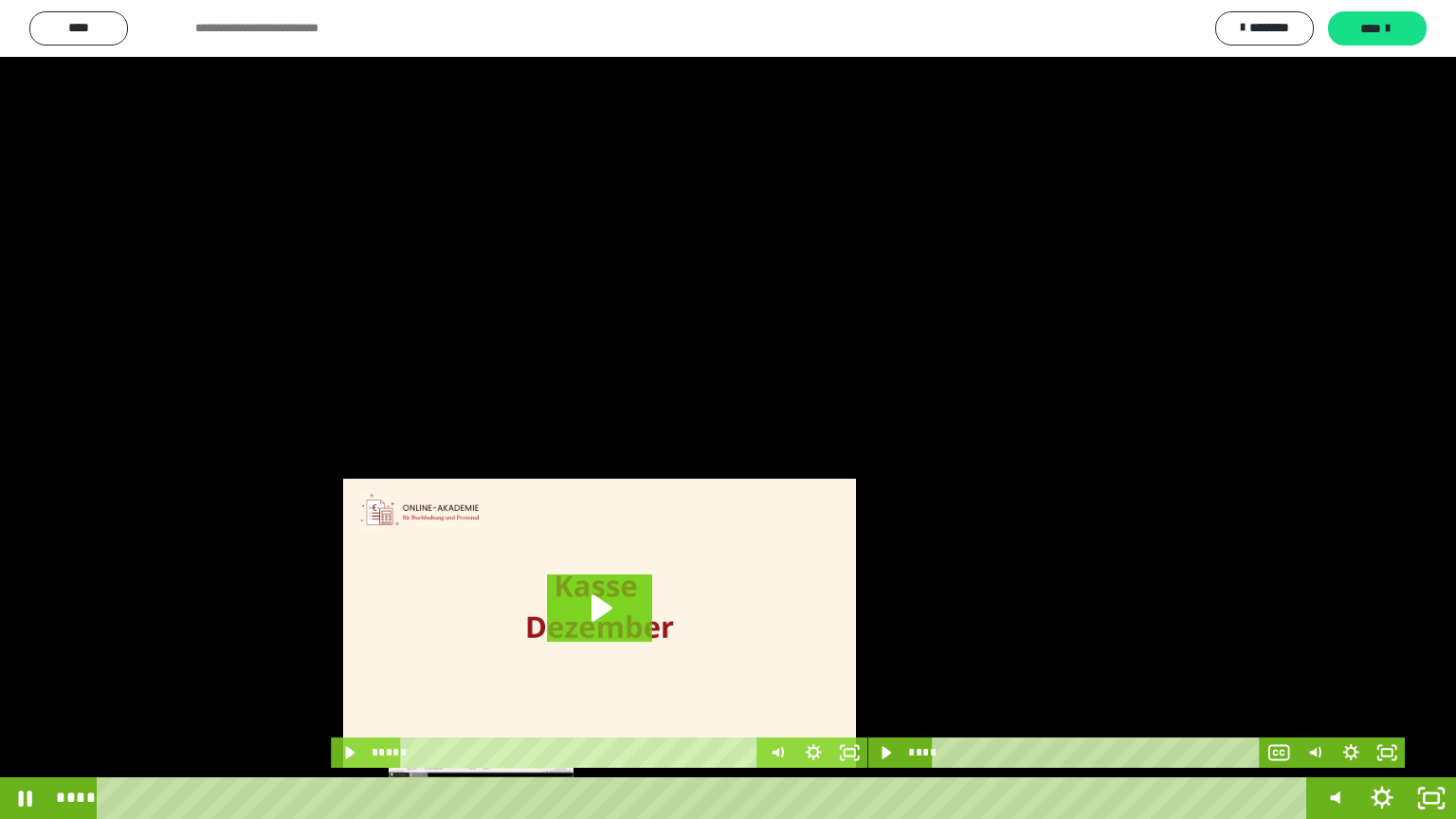 click on "****" at bounding box center (705, 798) 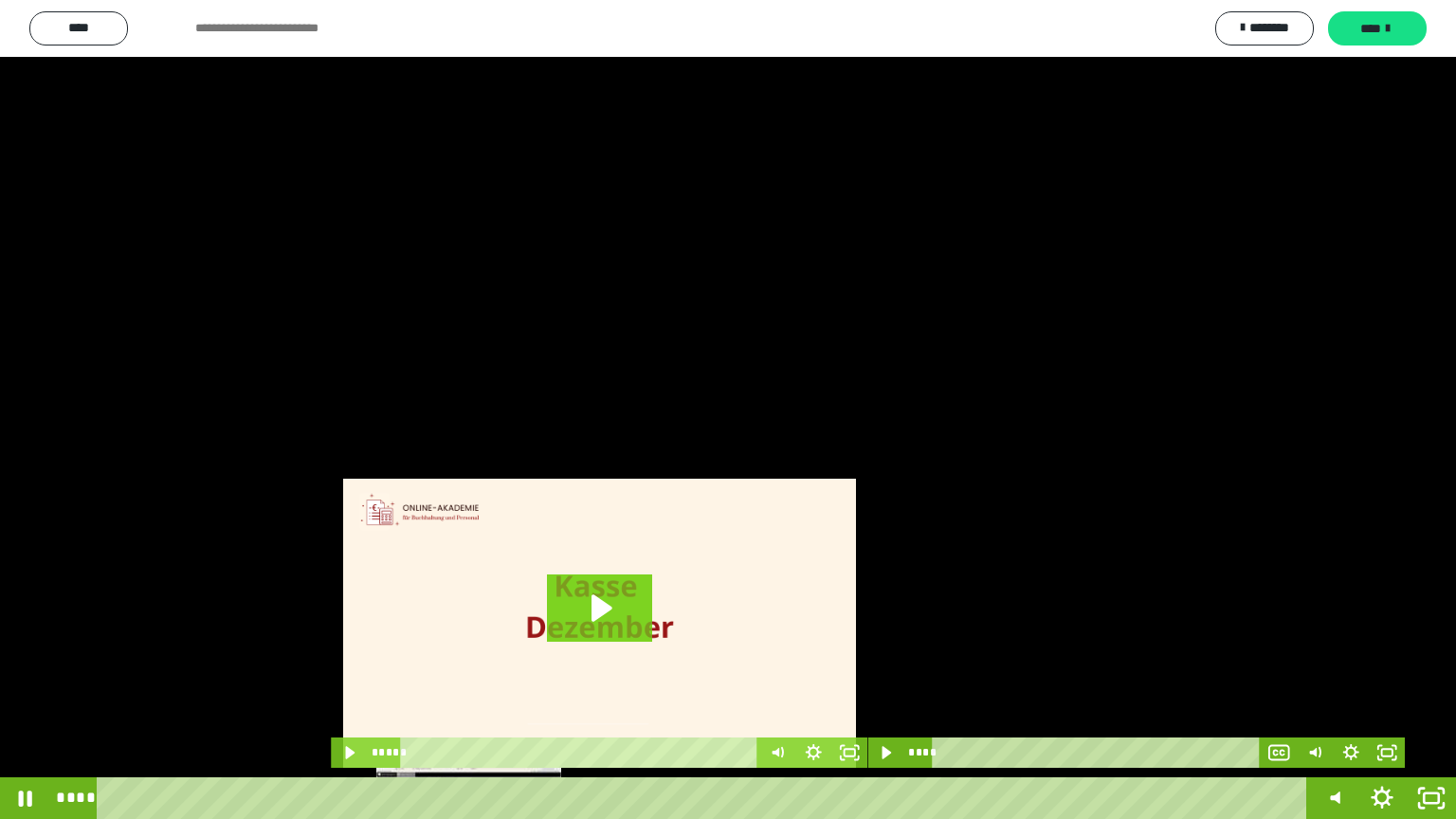 click on "****" at bounding box center [705, 798] 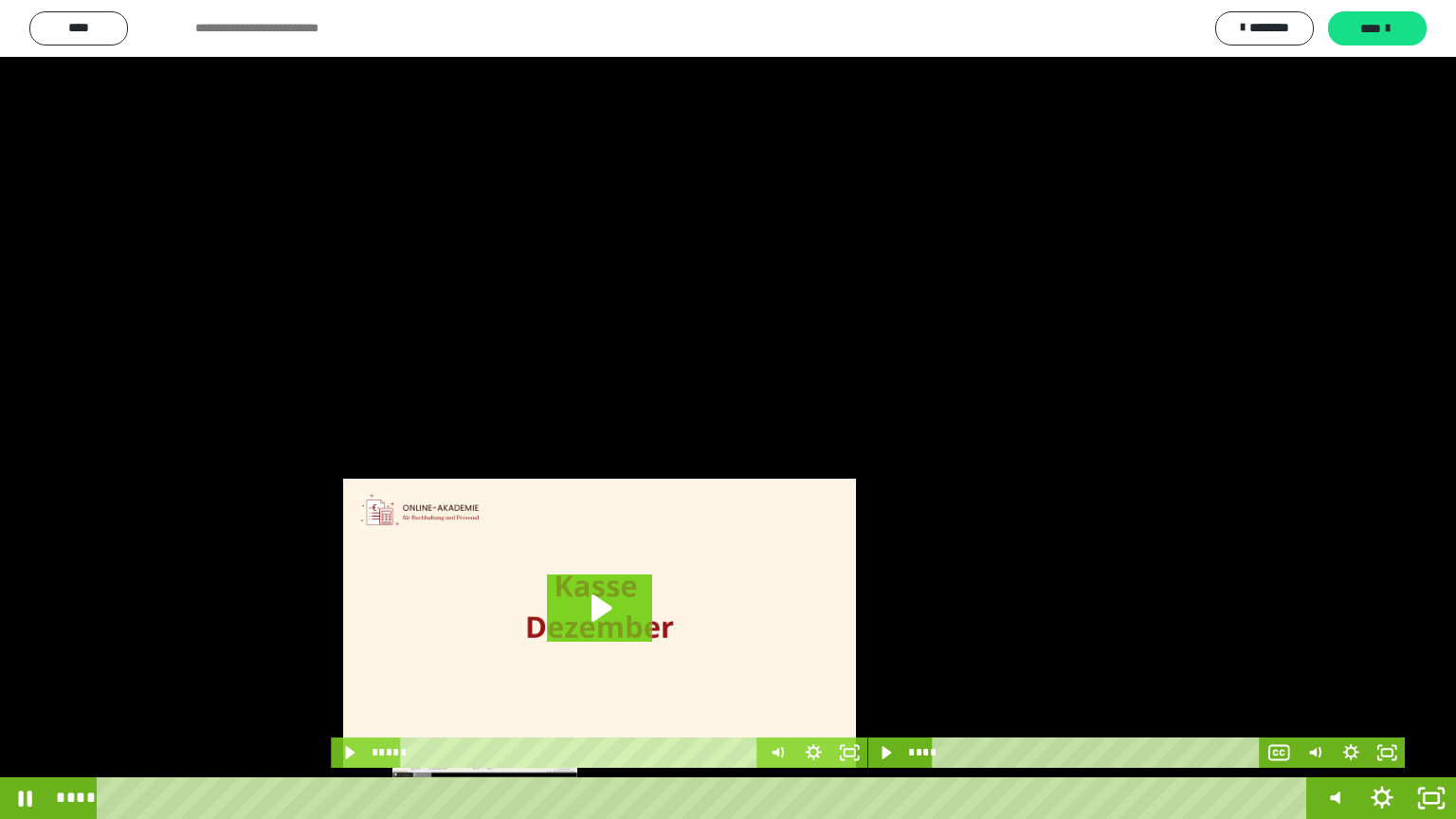 click on "****" at bounding box center (705, 798) 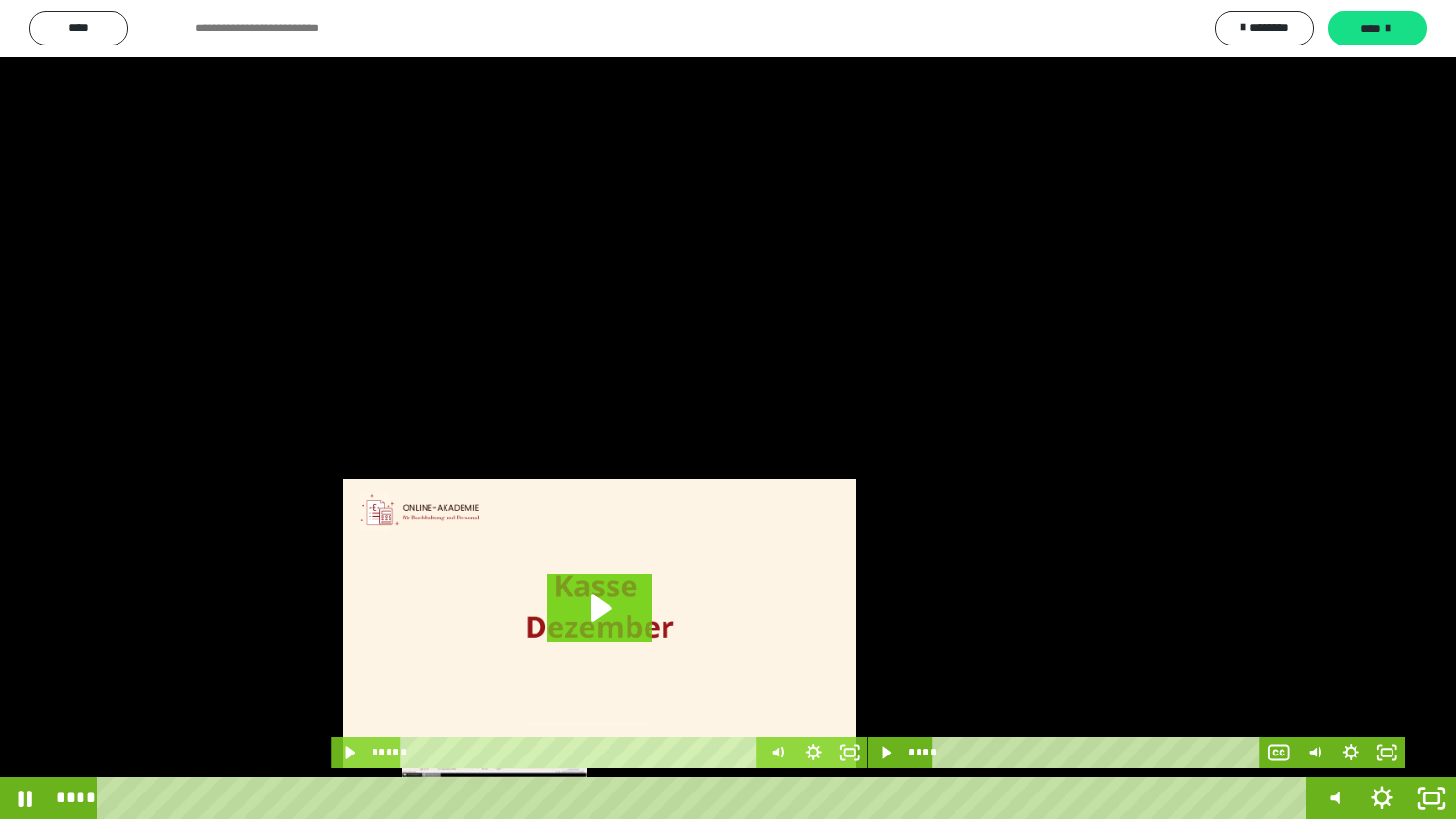 click on "****" at bounding box center [705, 798] 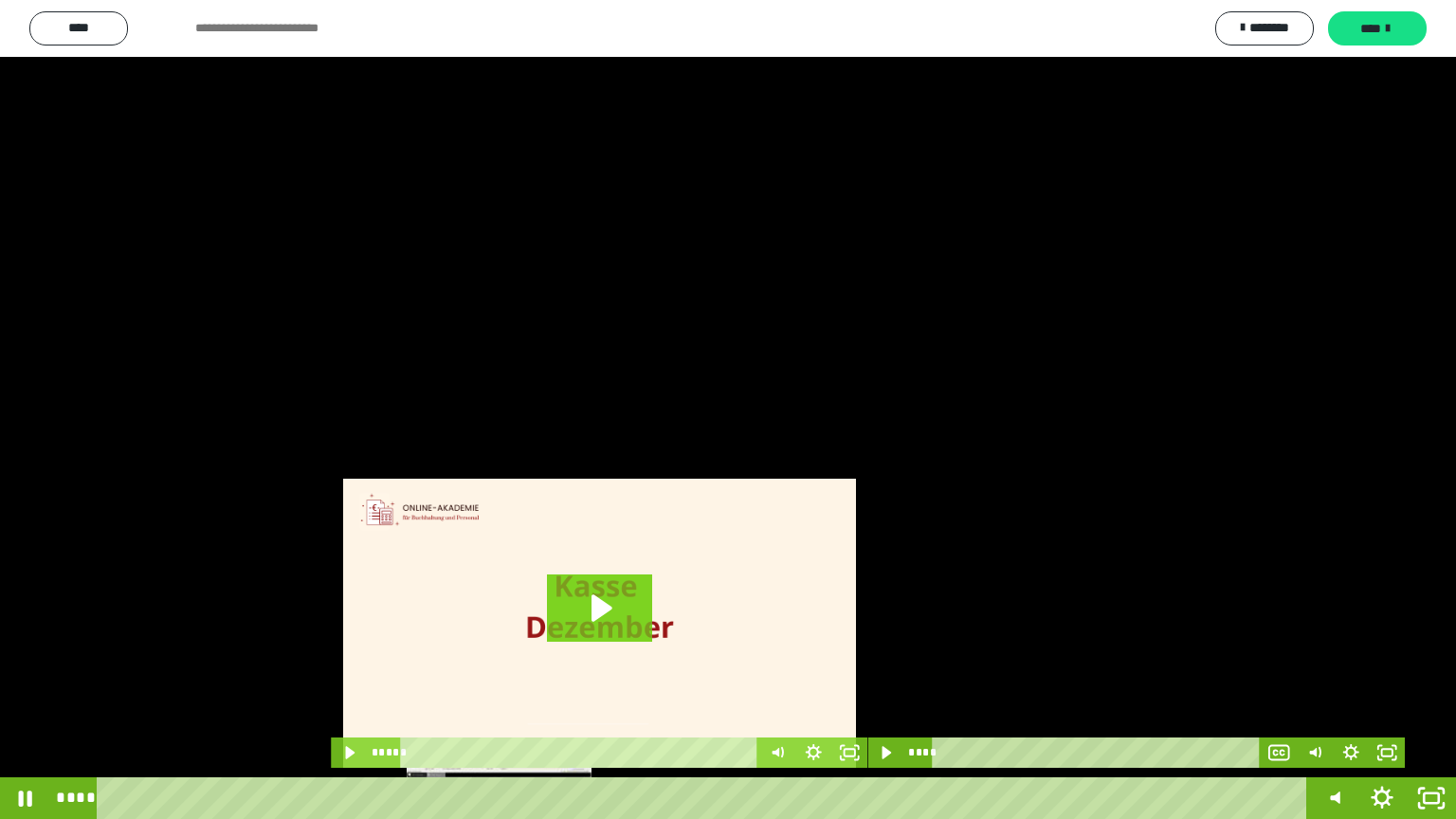 click on "****" at bounding box center (705, 798) 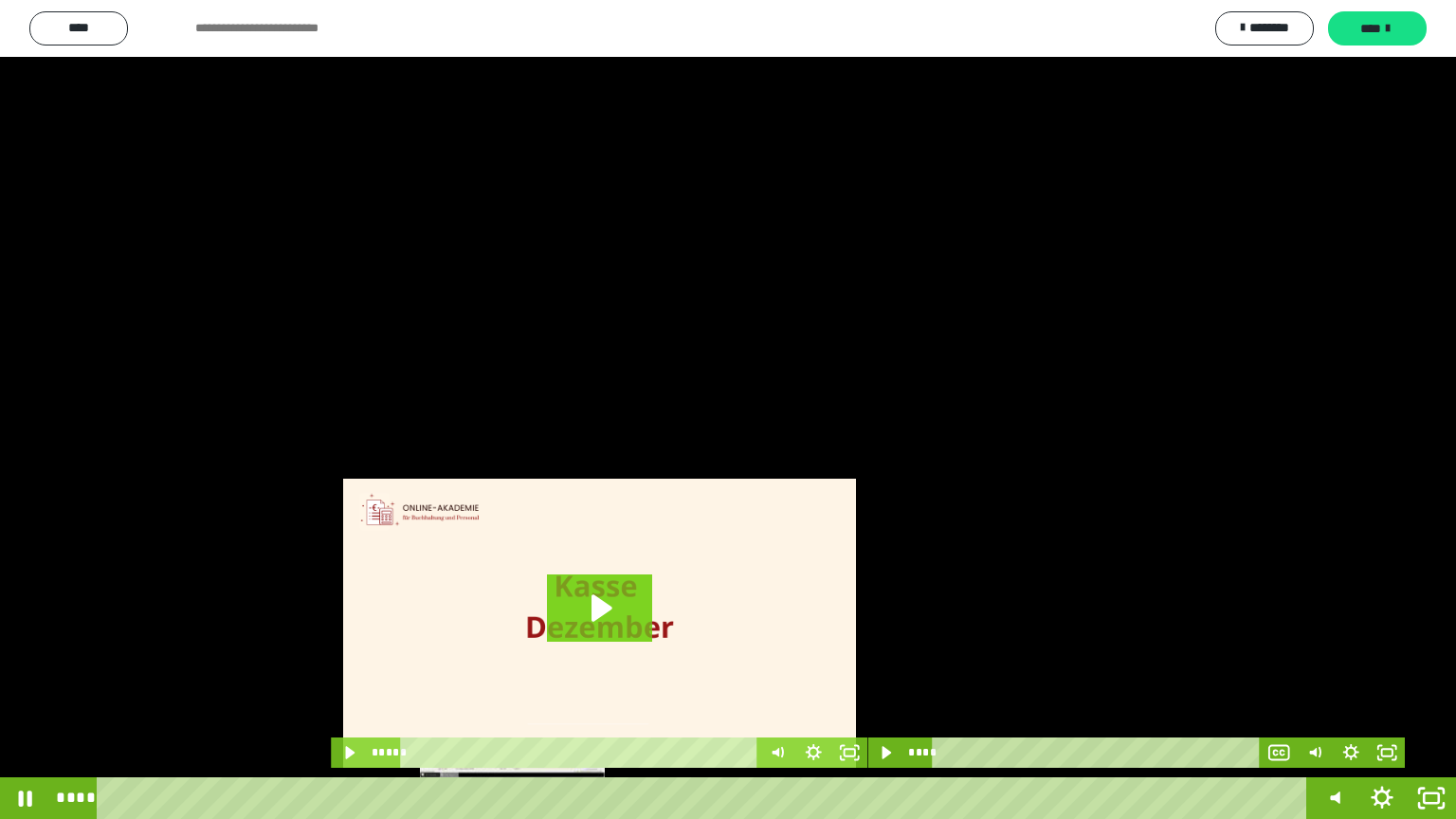 click on "****" at bounding box center [705, 798] 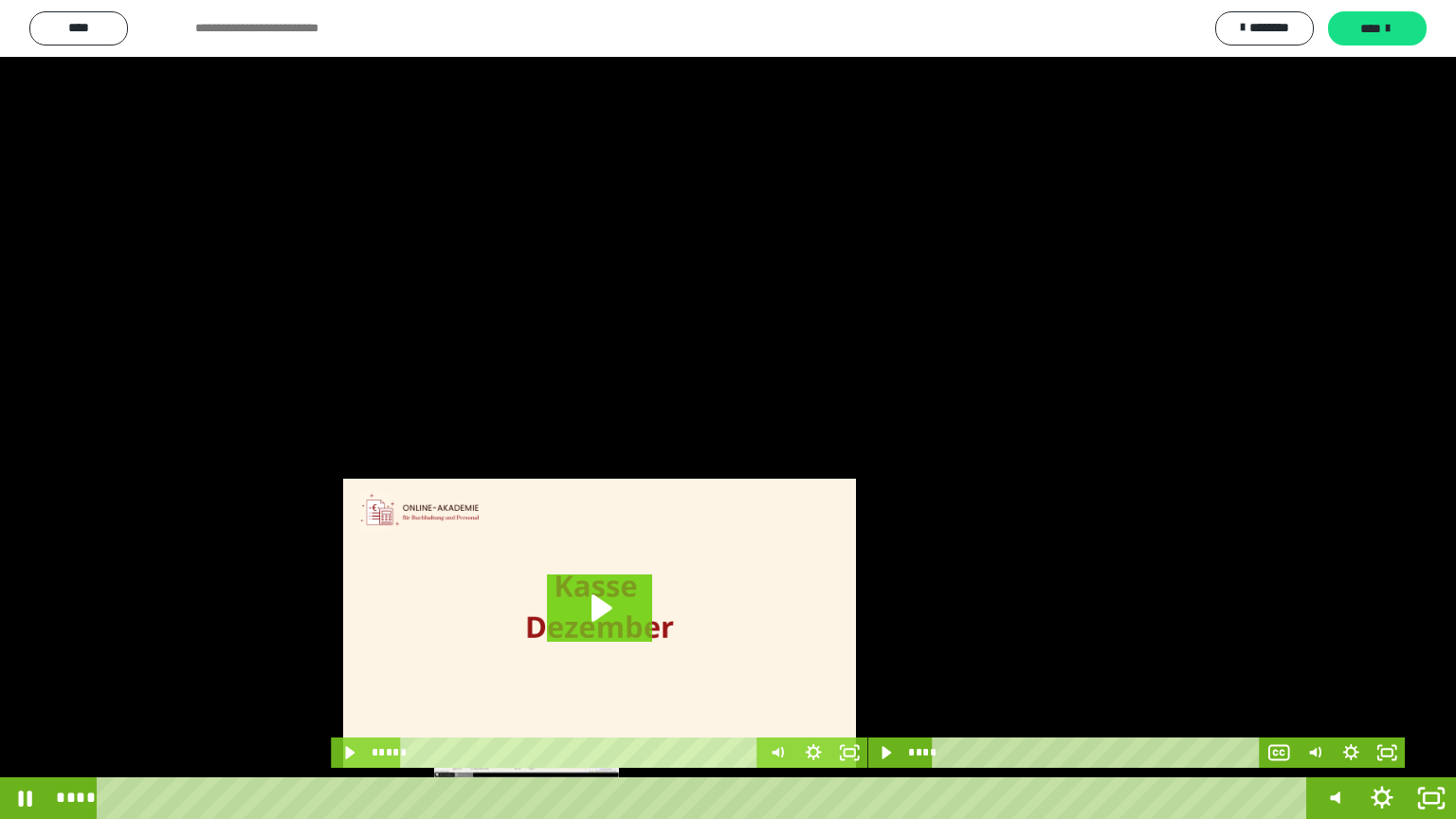 click on "****" at bounding box center [705, 798] 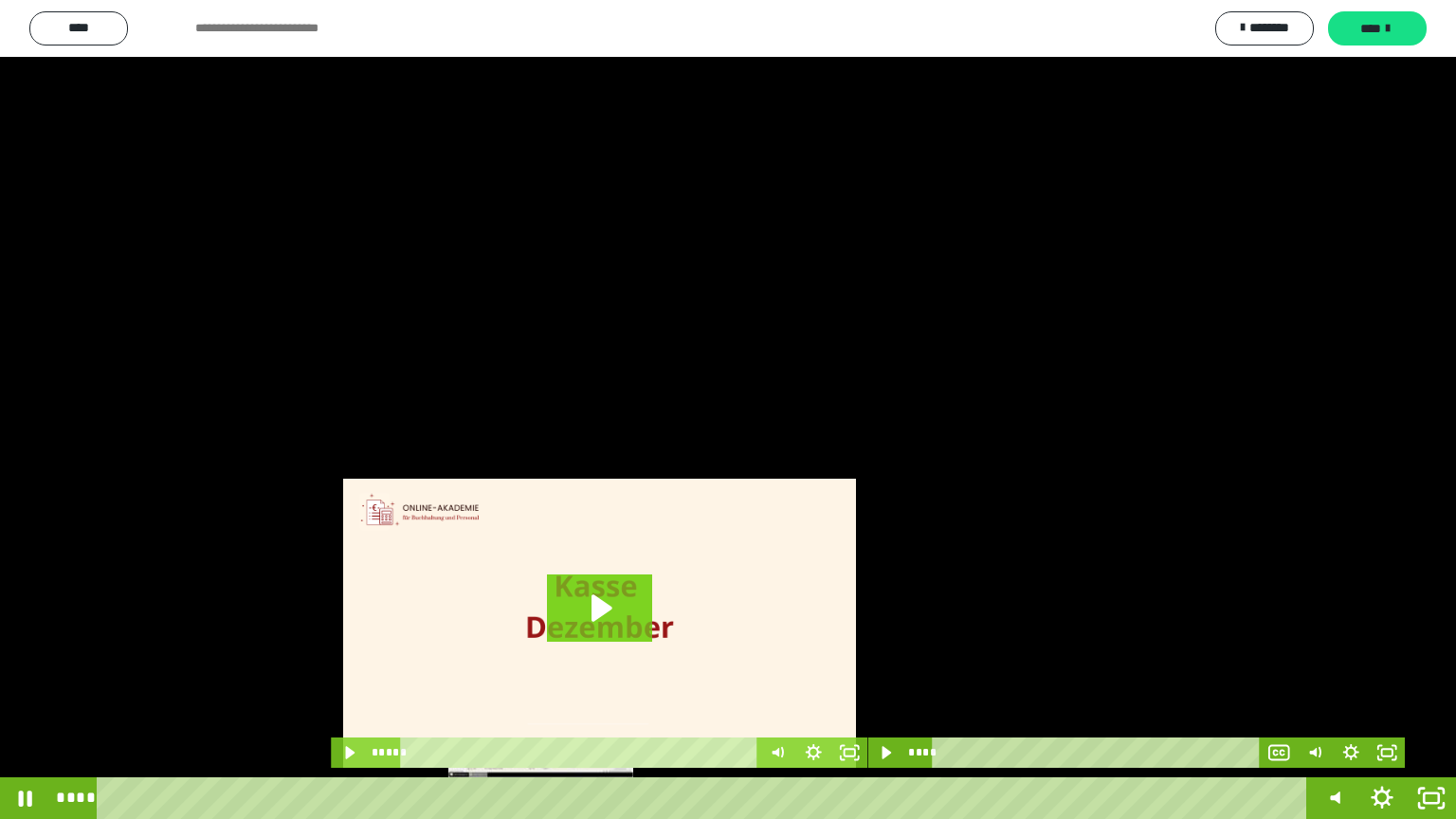 click on "****" at bounding box center [705, 798] 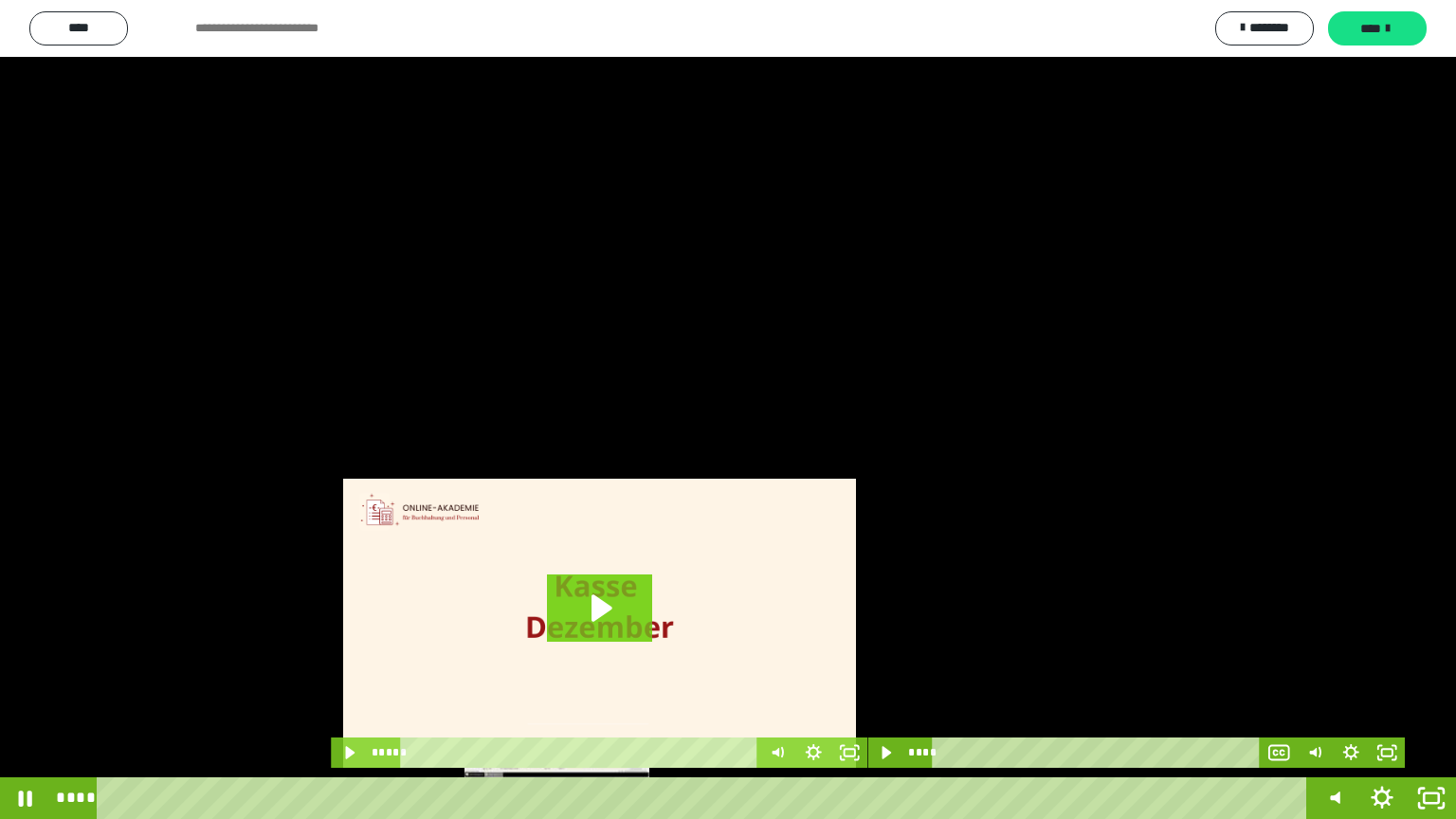 click on "****" at bounding box center [705, 798] 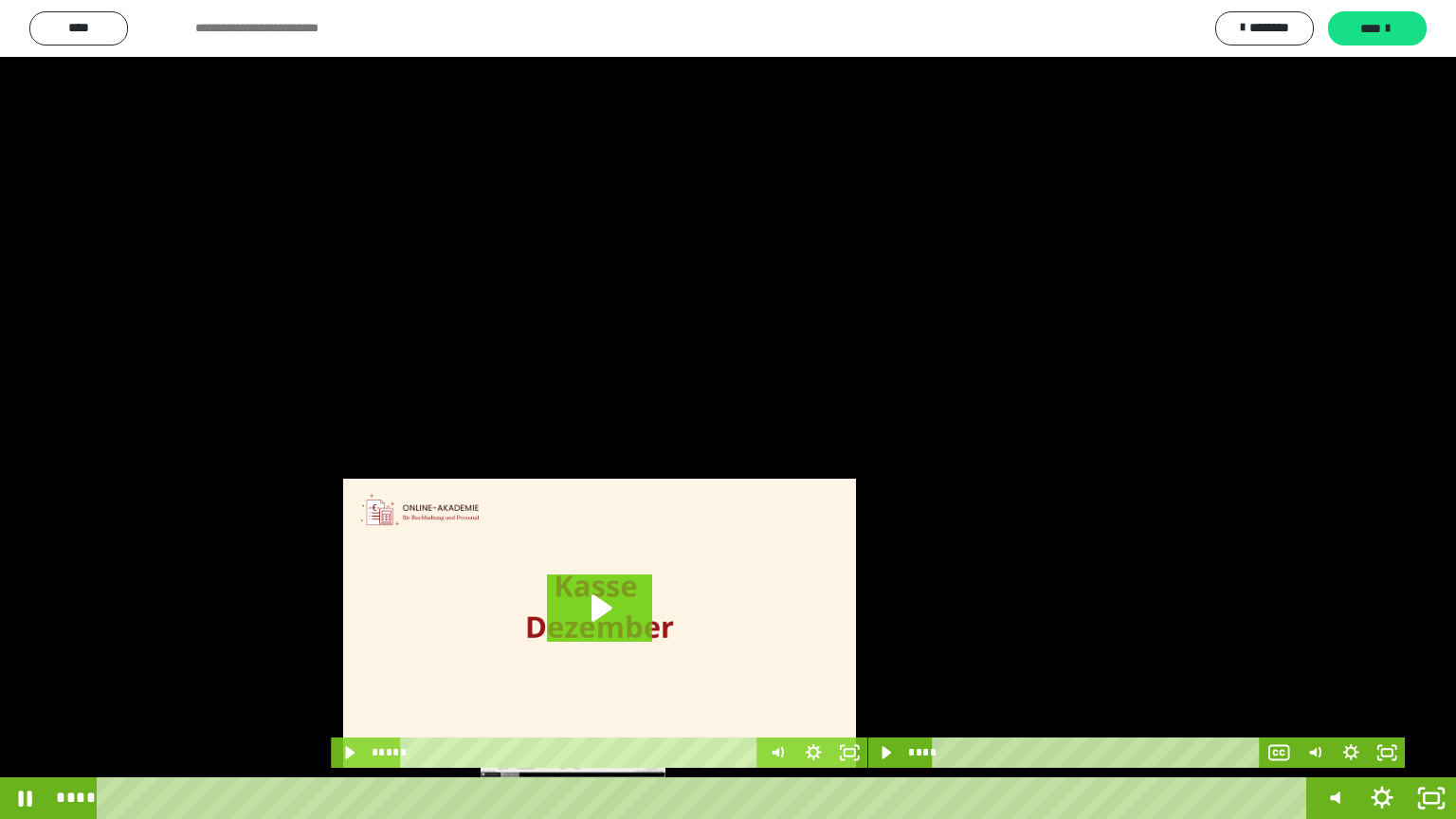 click on "****" at bounding box center (705, 798) 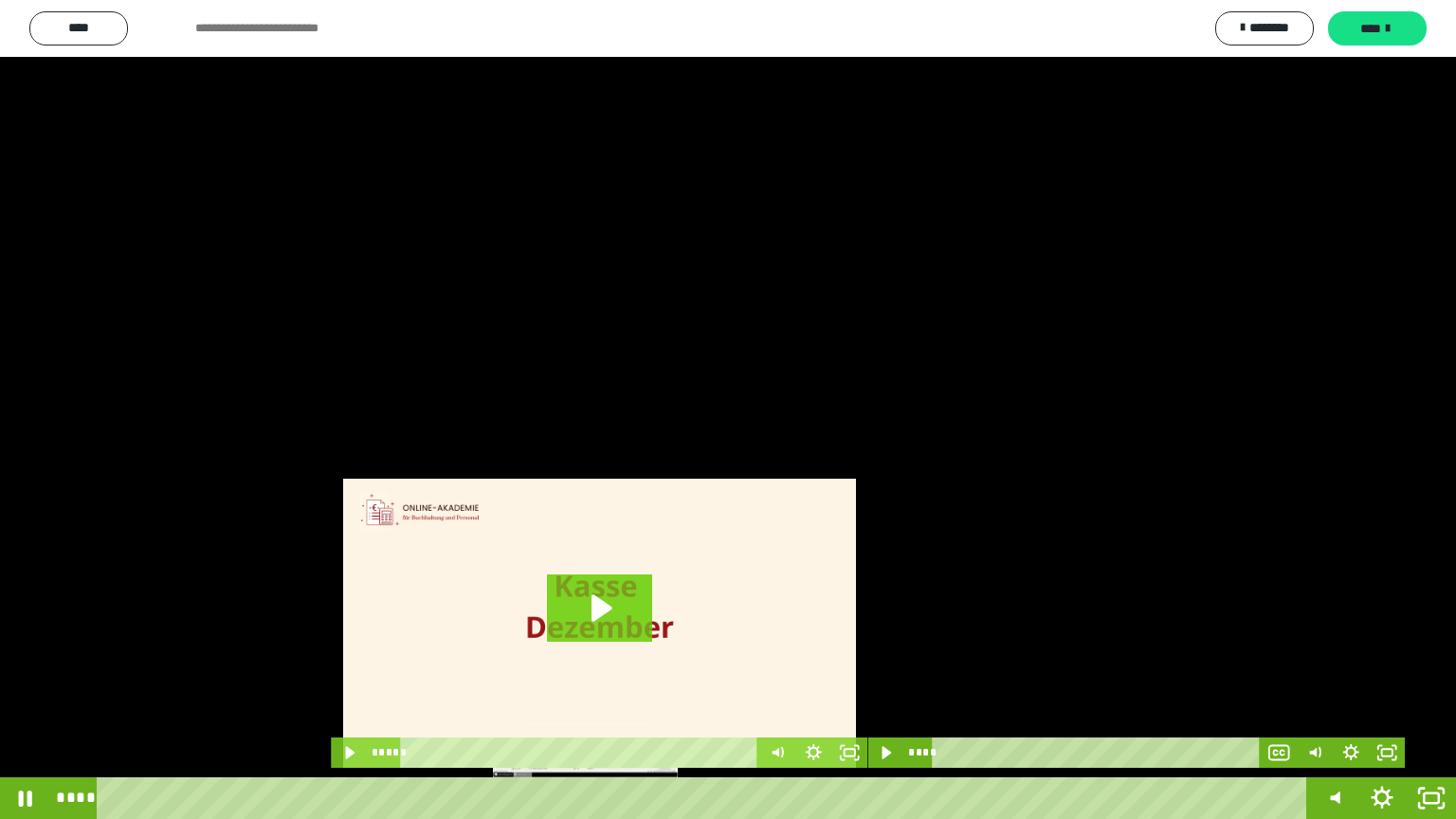 click on "****" at bounding box center [705, 798] 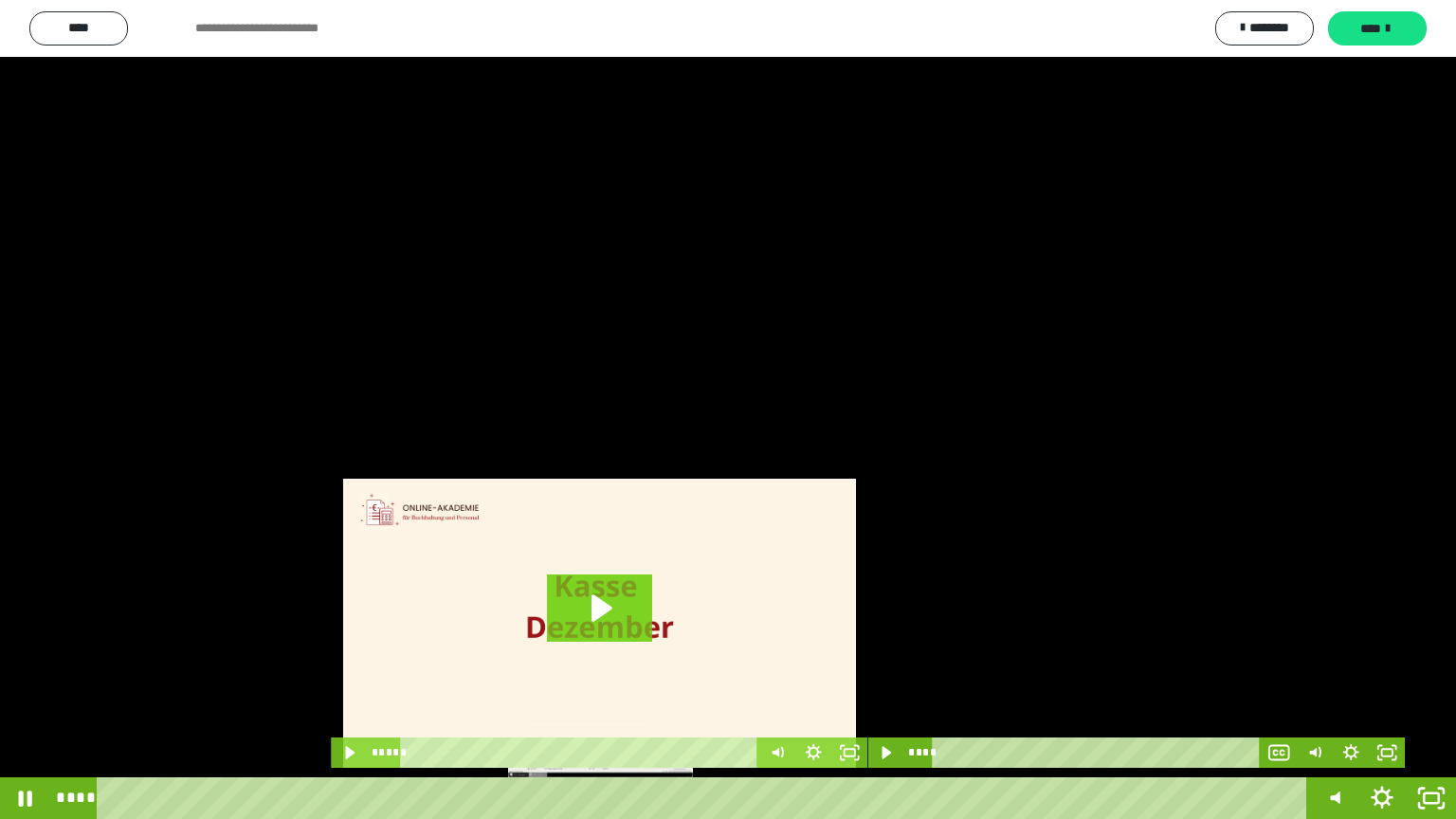 click on "****" at bounding box center [705, 798] 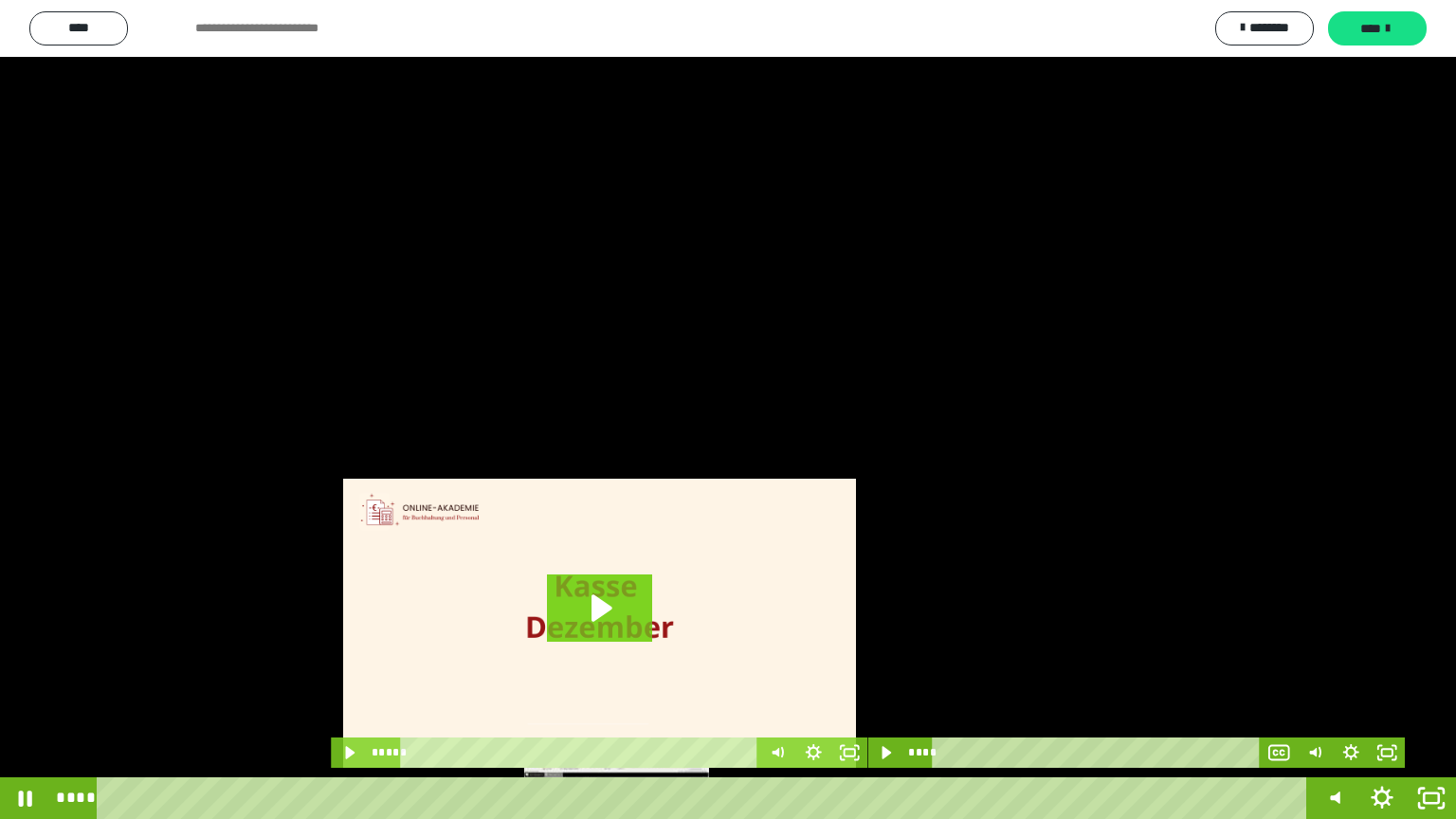 click on "****" at bounding box center (705, 798) 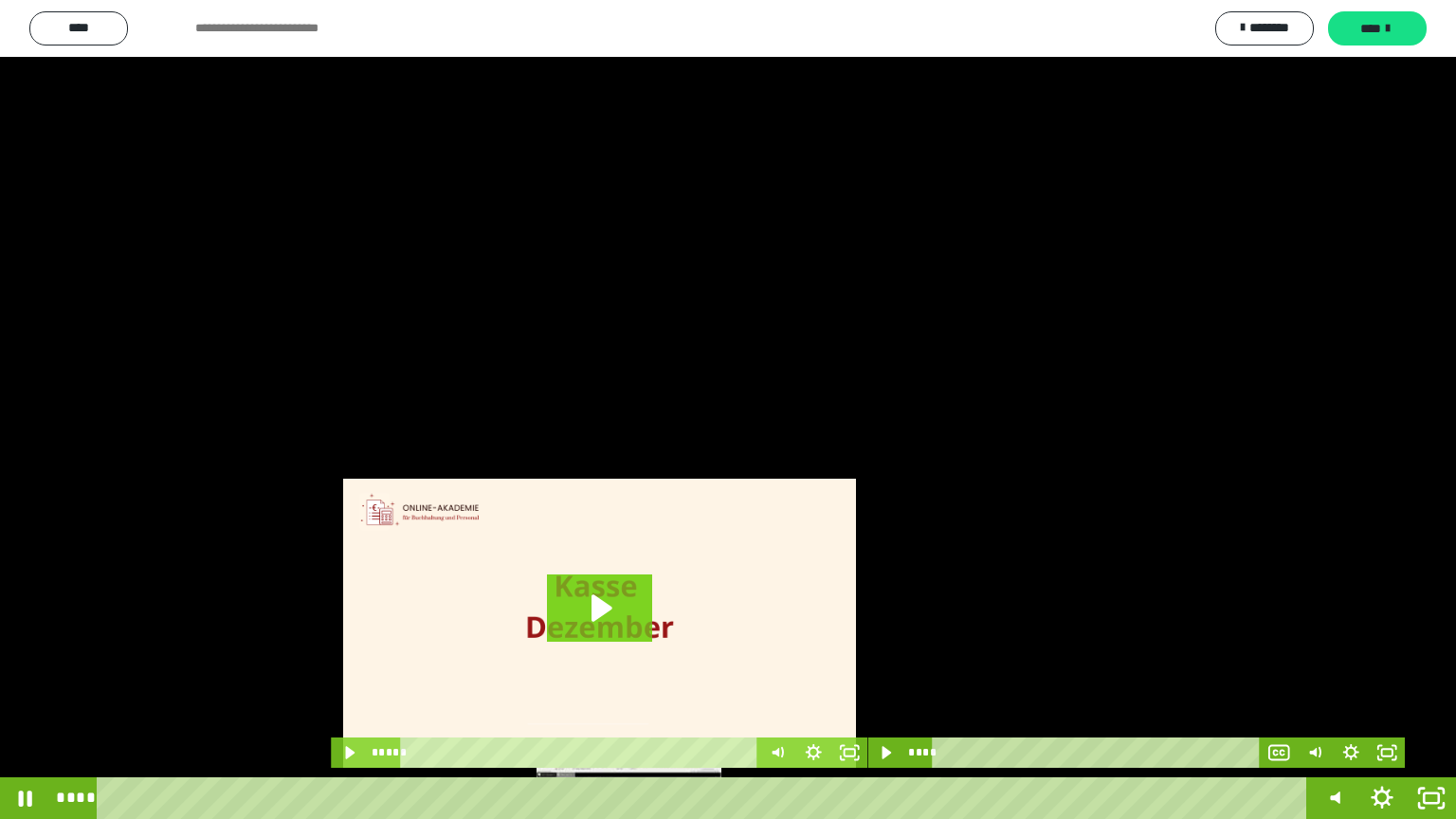 click on "****" at bounding box center (705, 798) 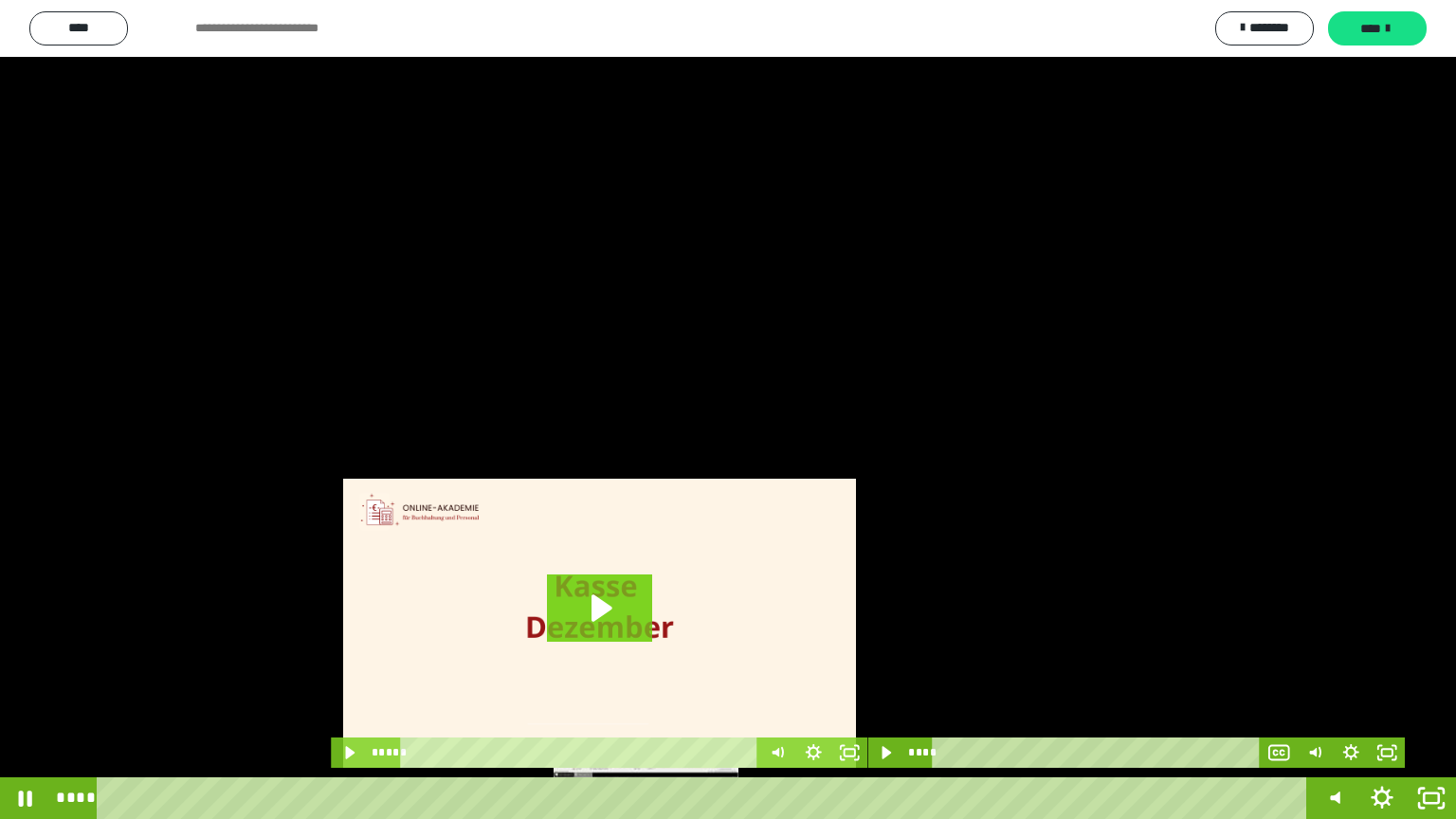 click on "****" at bounding box center (705, 798) 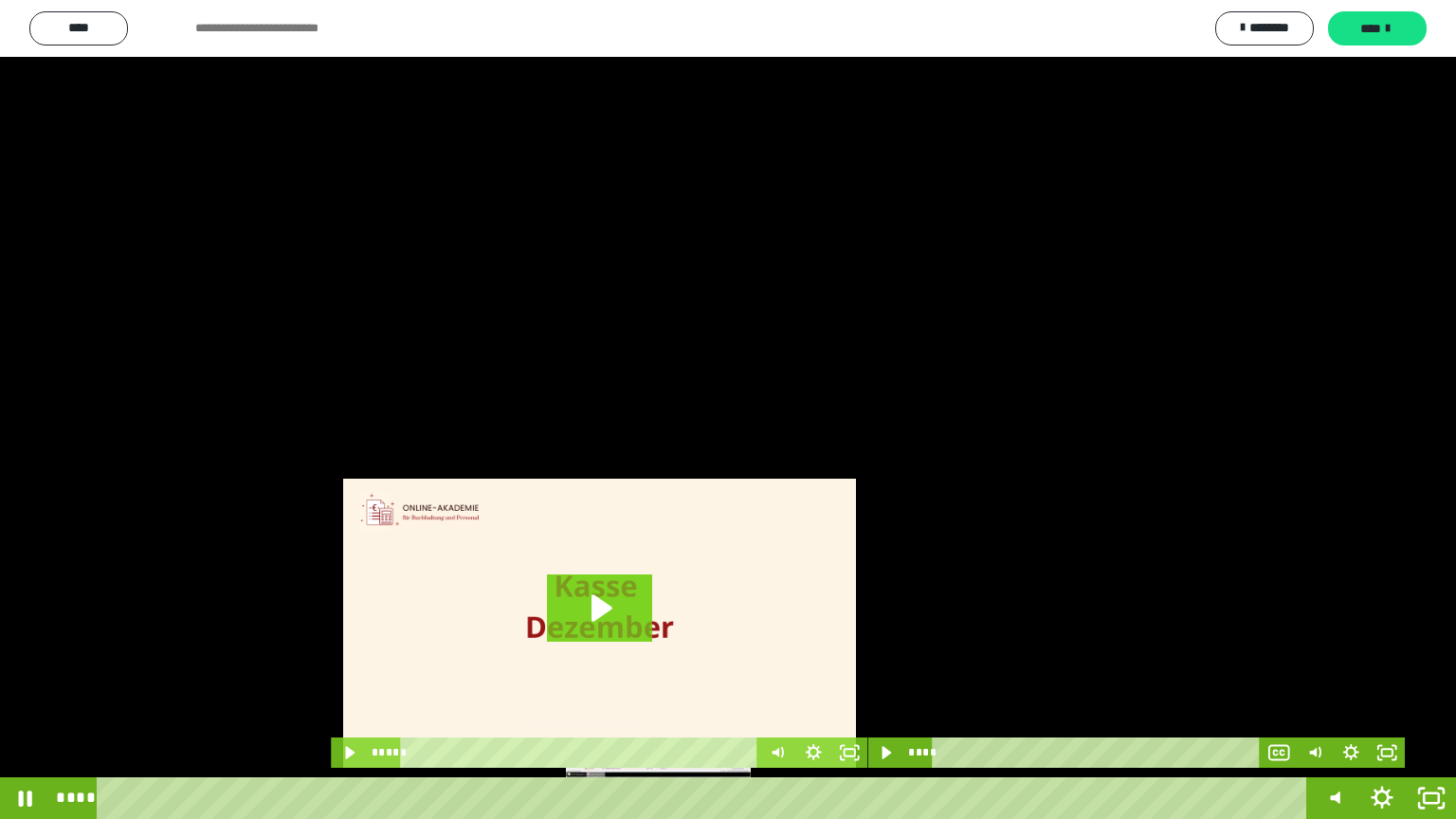 click on "****" at bounding box center (705, 798) 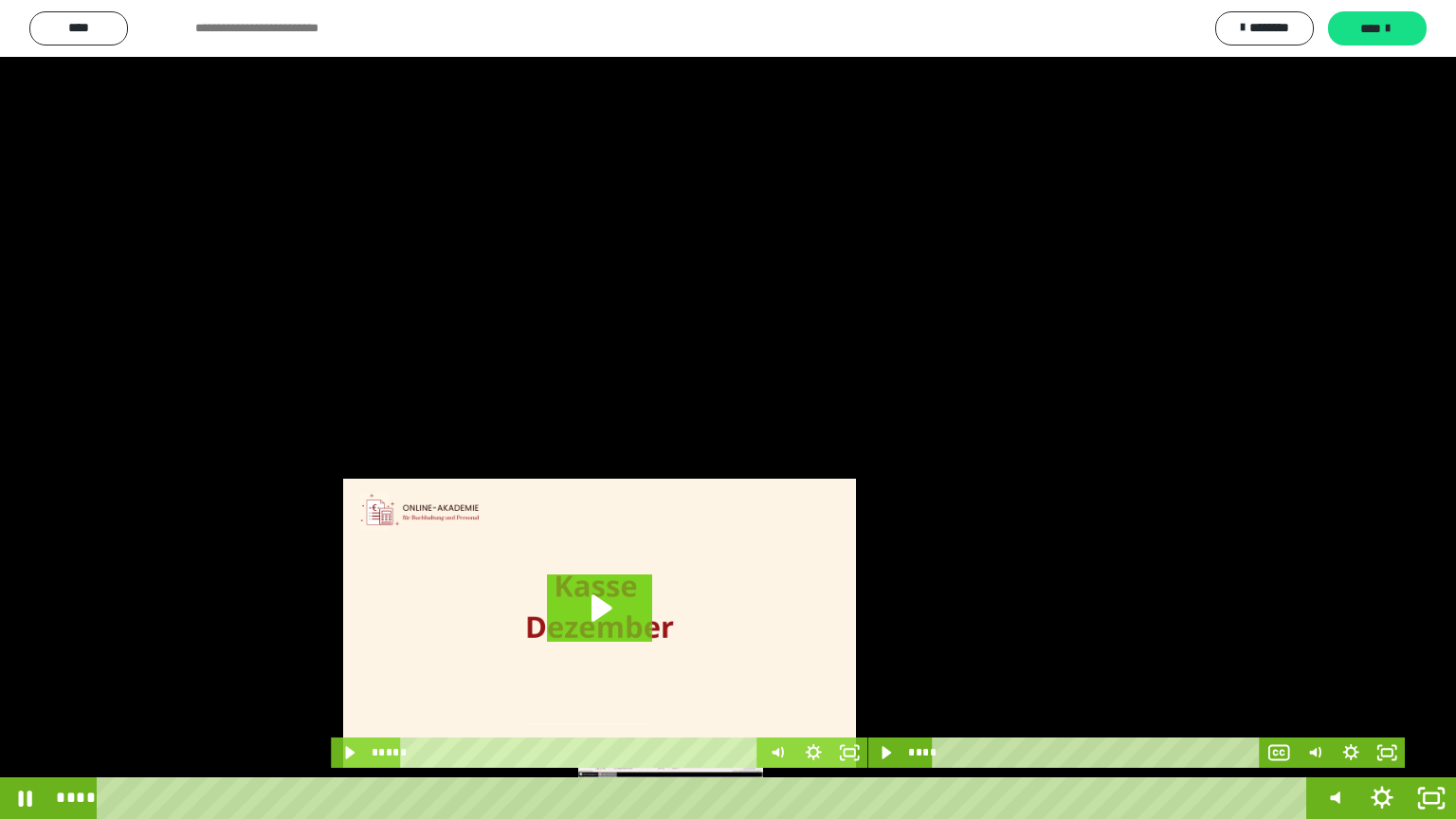 click on "****" at bounding box center (705, 798) 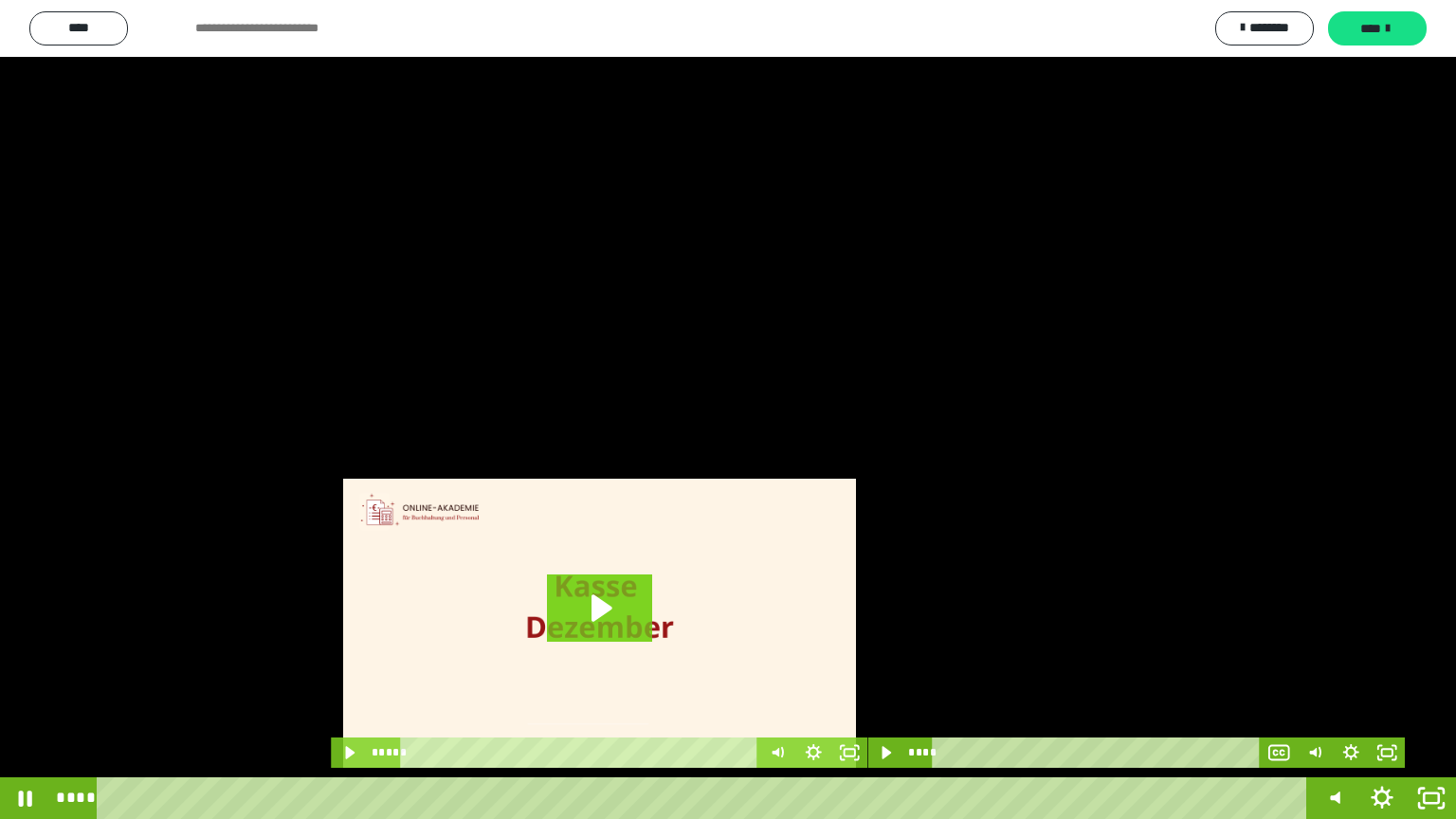 click at bounding box center (728, 410) 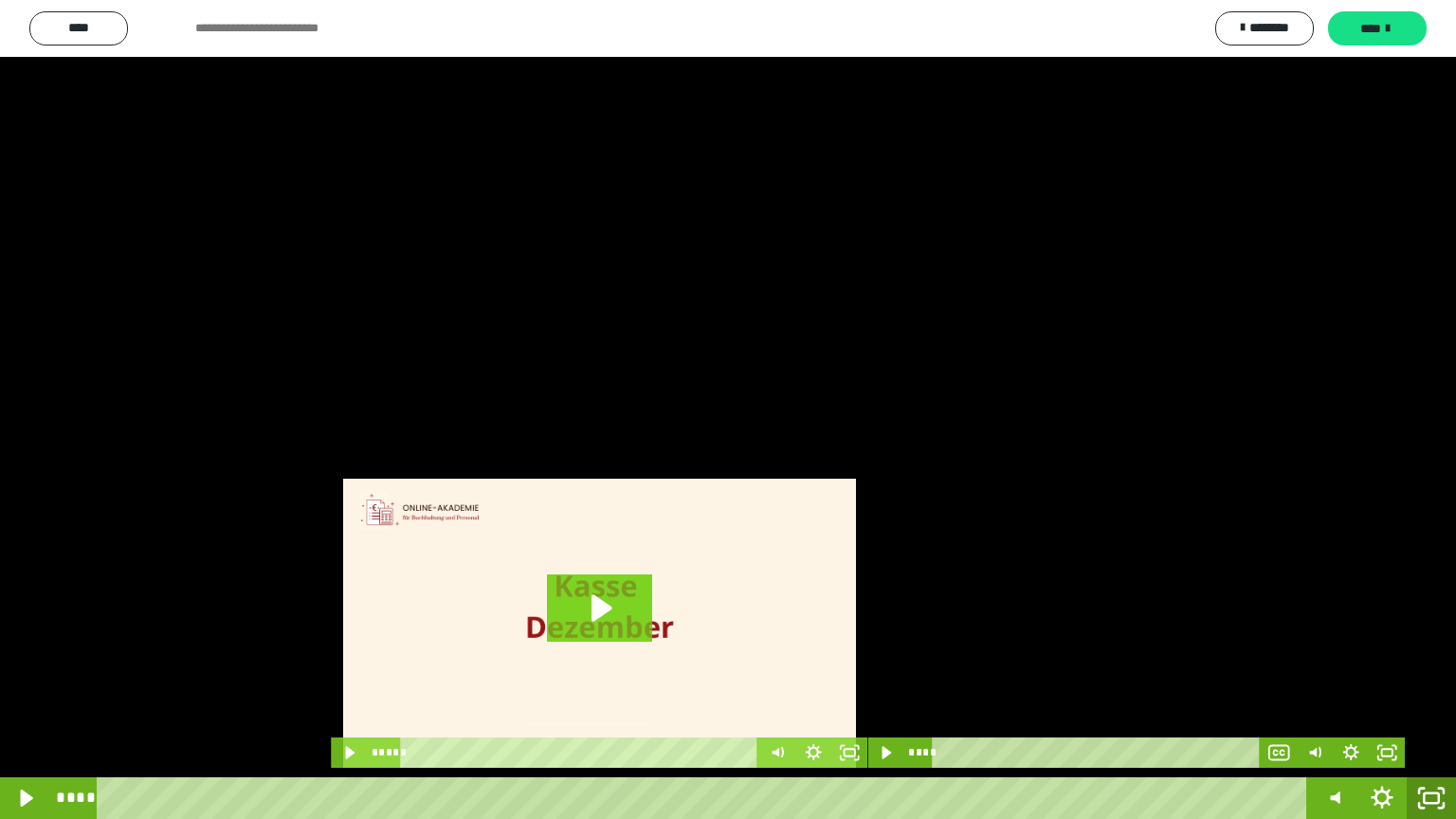 click 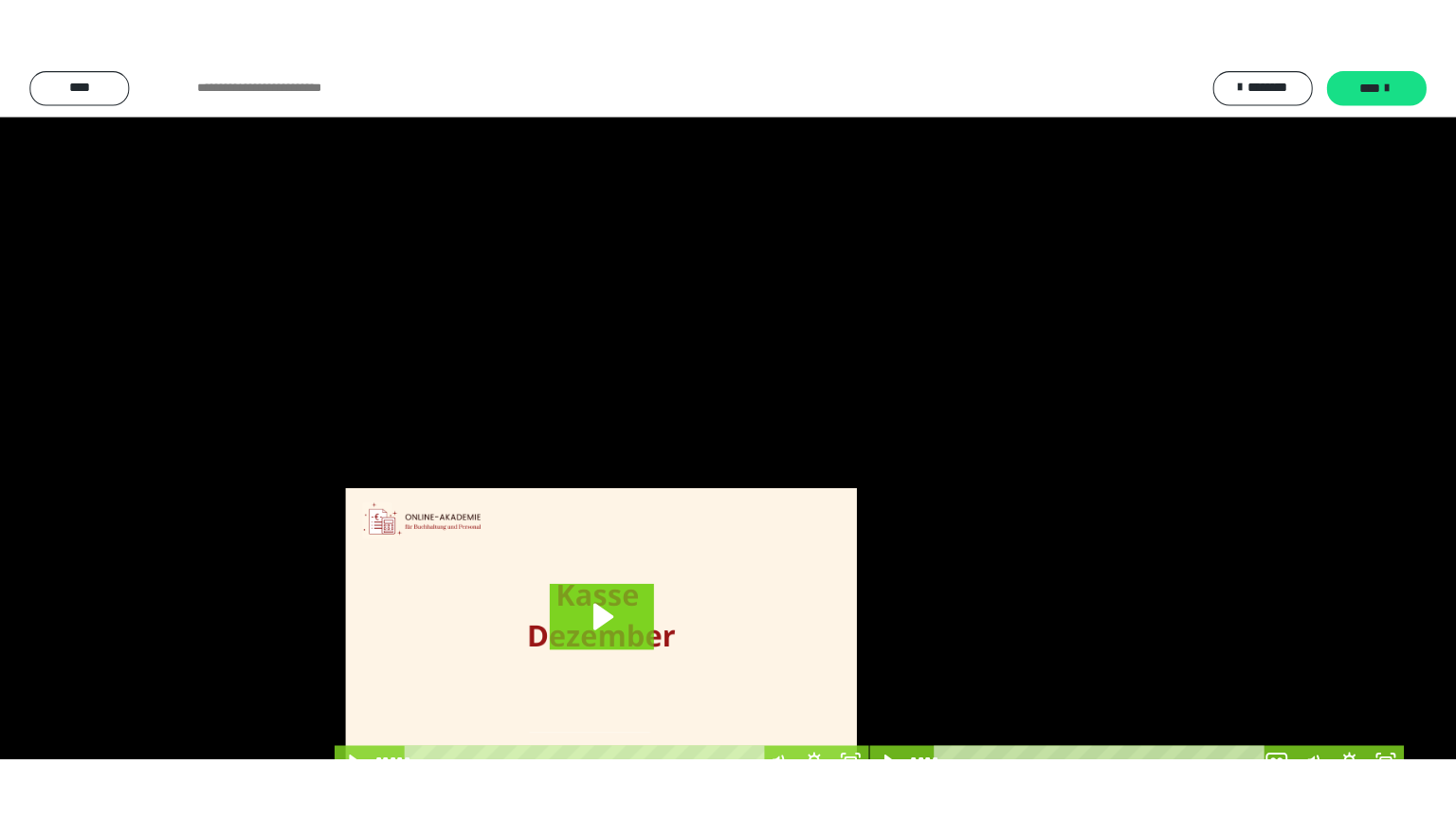 scroll, scrollTop: 4090, scrollLeft: 0, axis: vertical 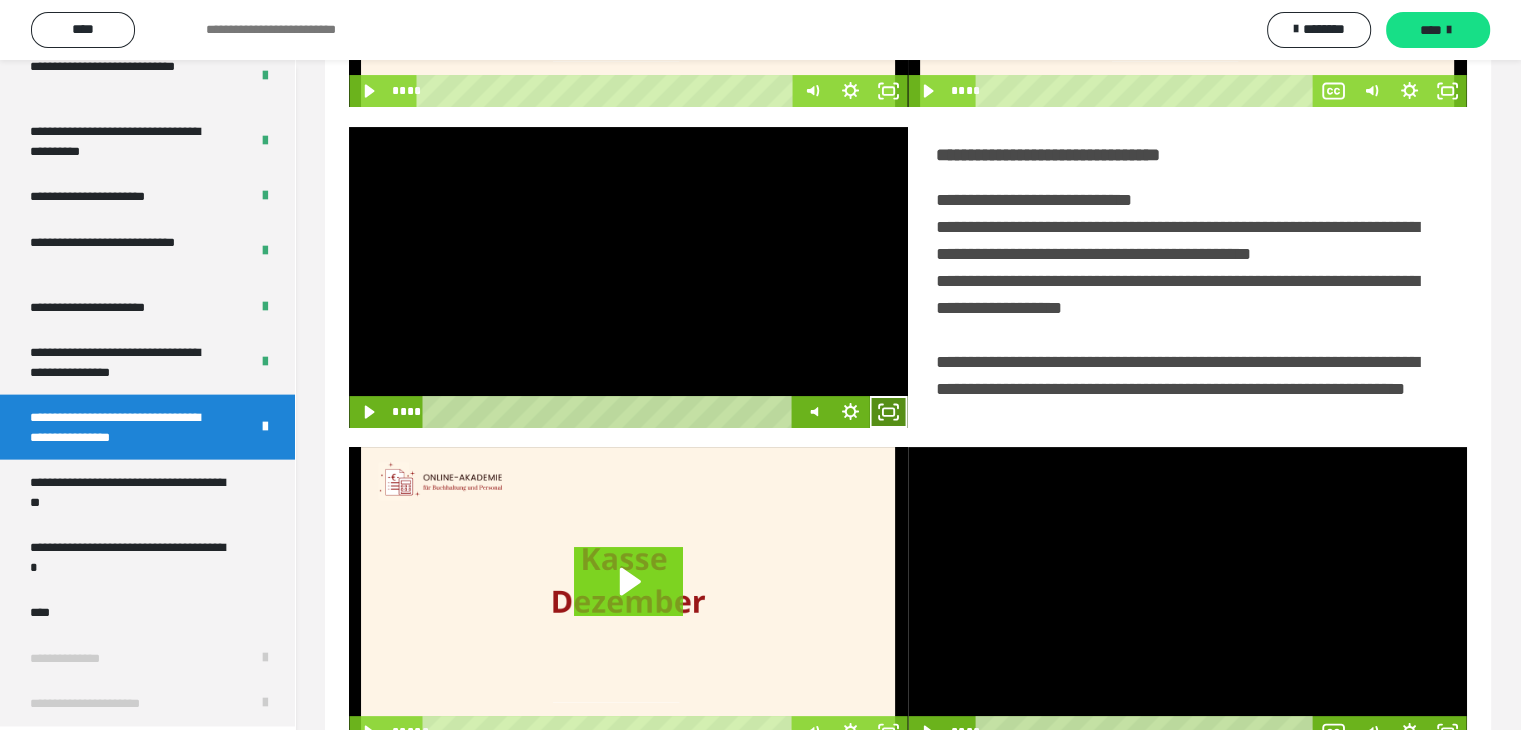click 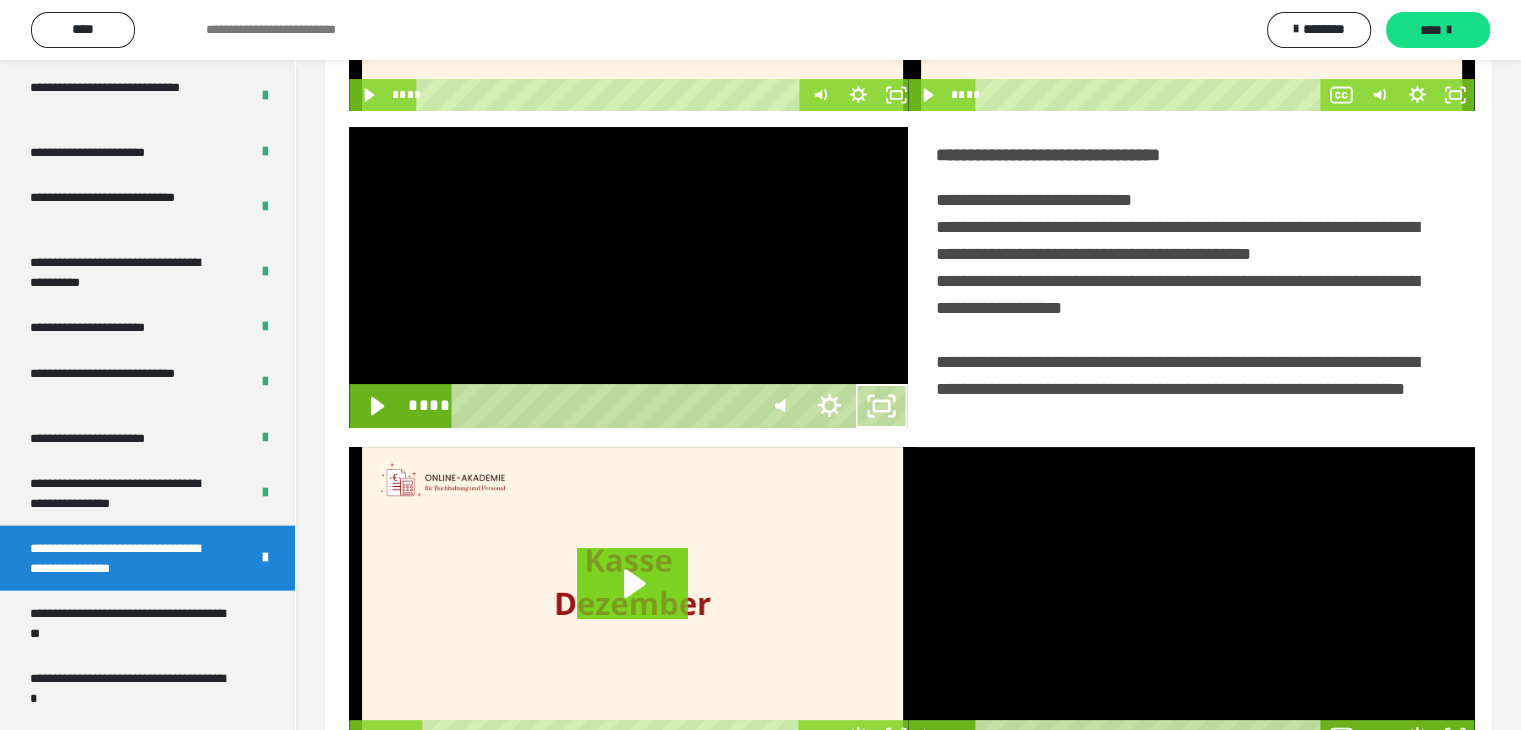 scroll, scrollTop: 4180, scrollLeft: 0, axis: vertical 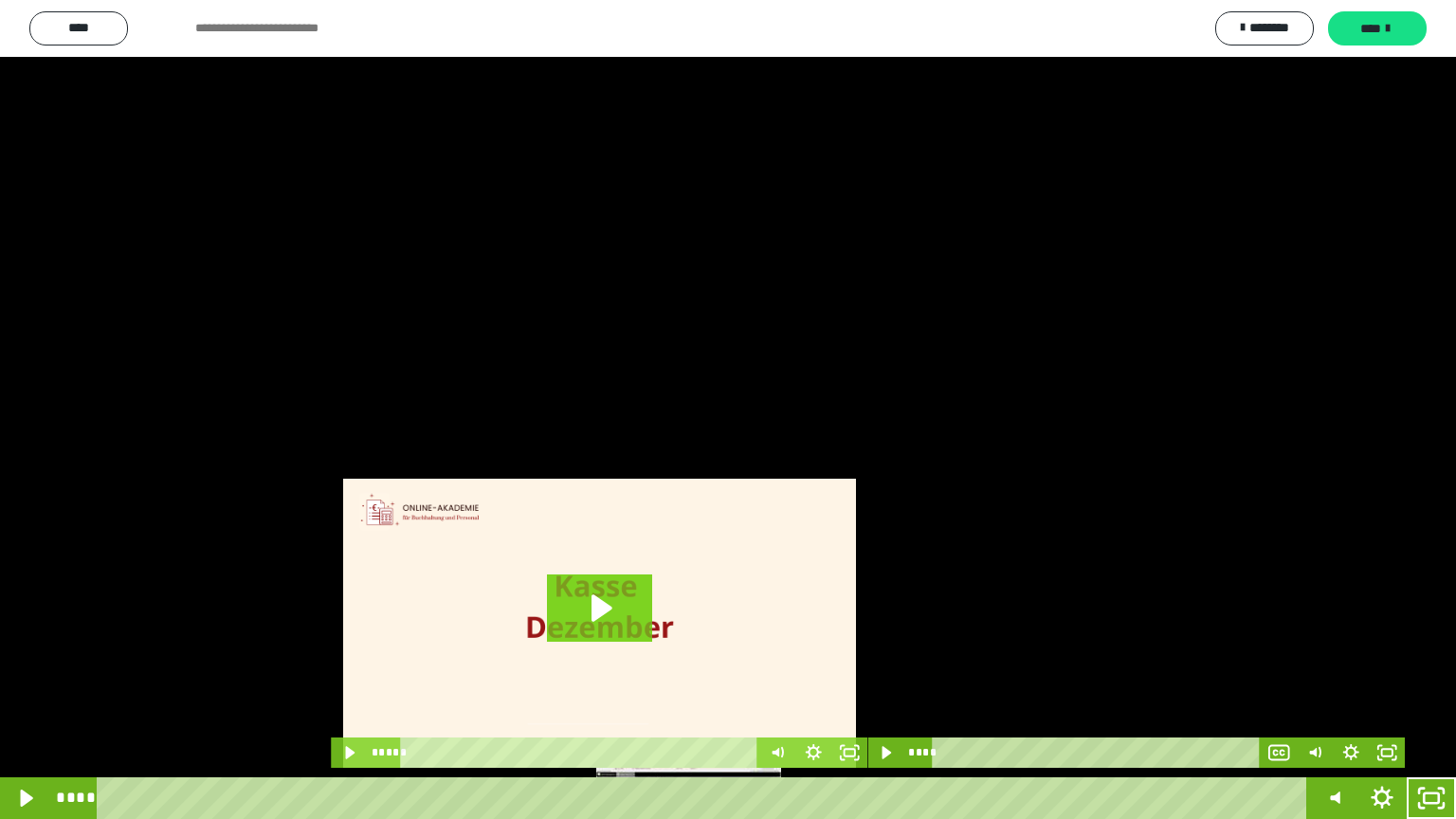 click on "****" at bounding box center (705, 798) 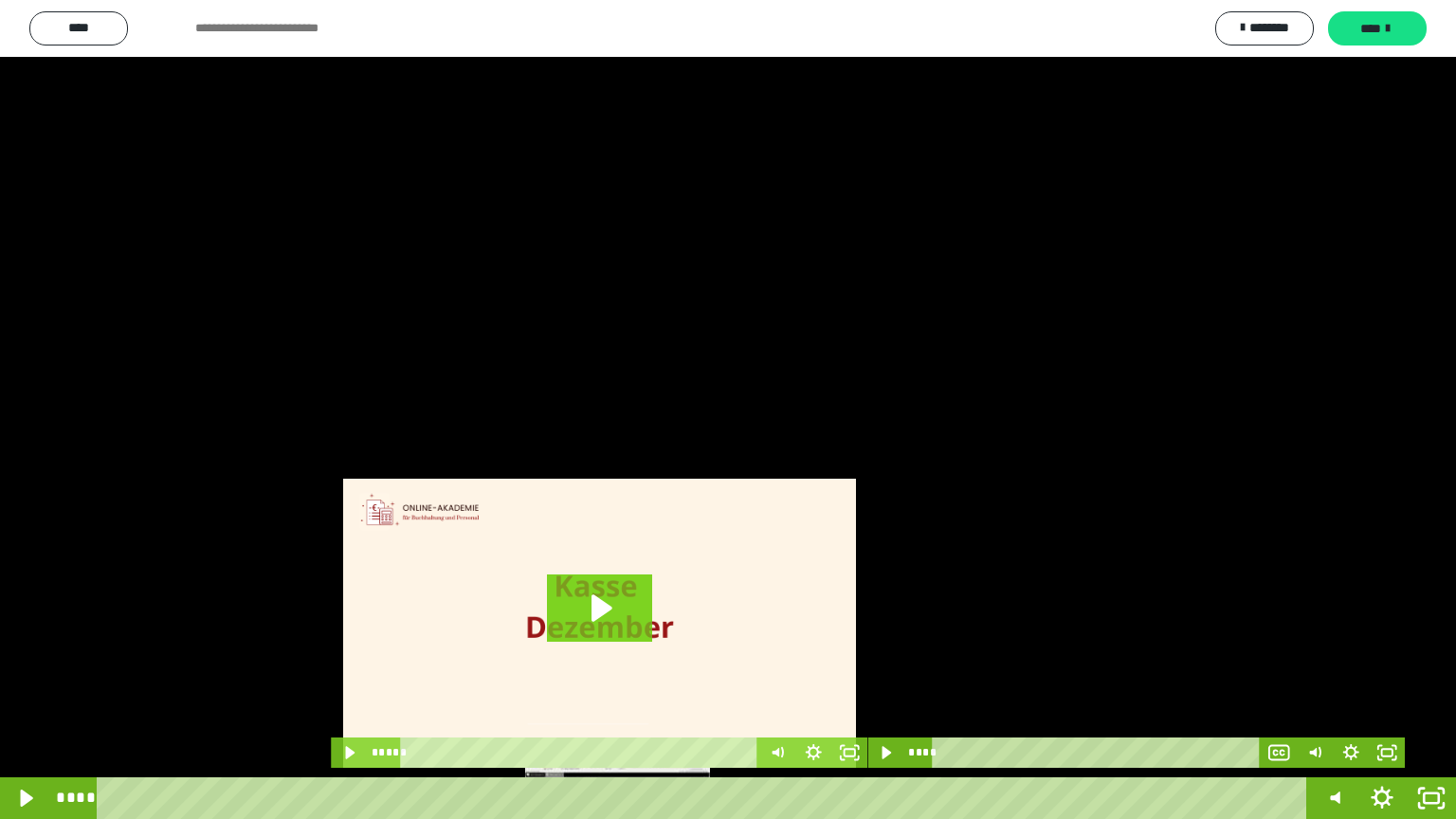 click on "****" at bounding box center [705, 798] 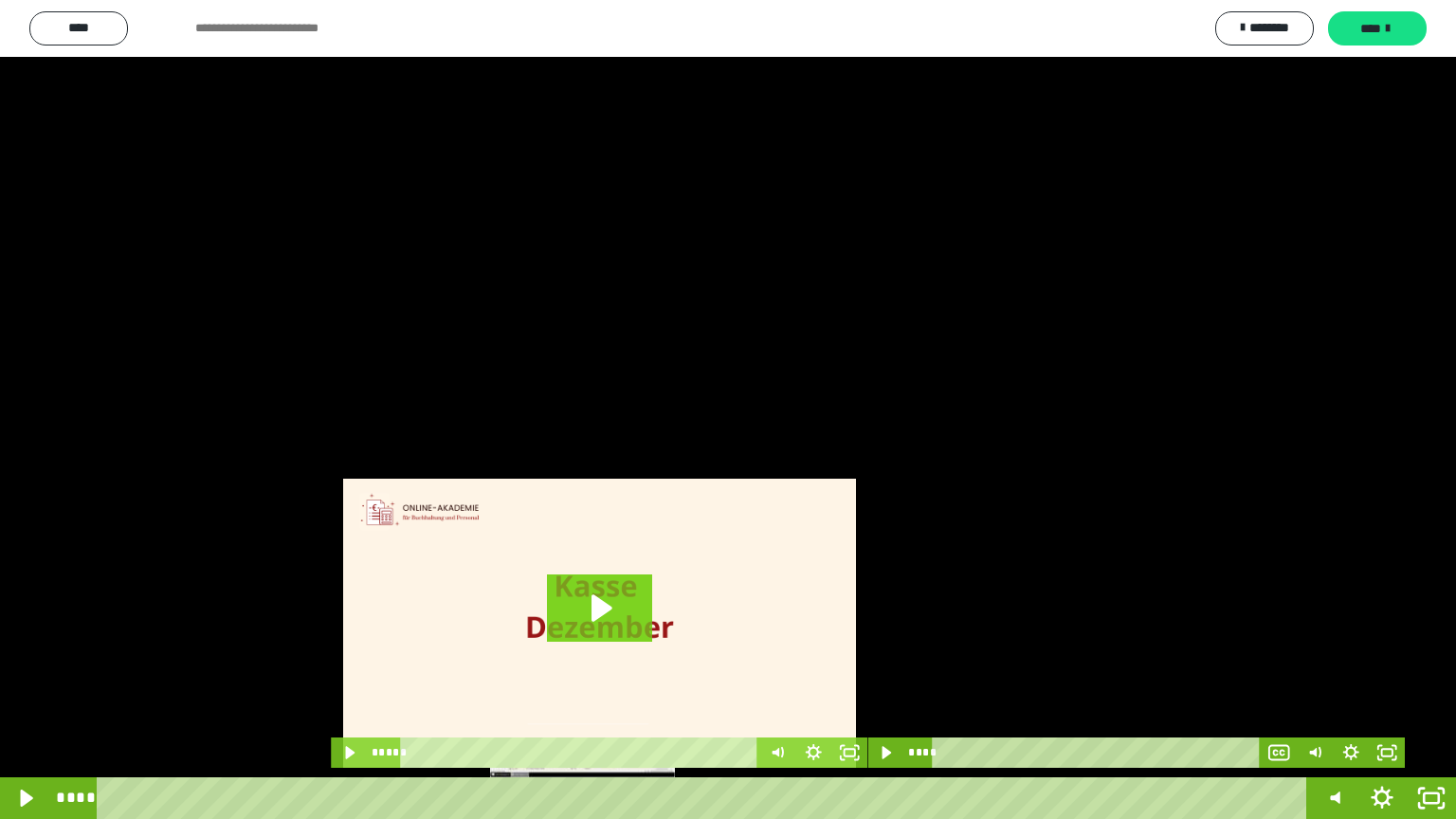 click on "****" at bounding box center [705, 798] 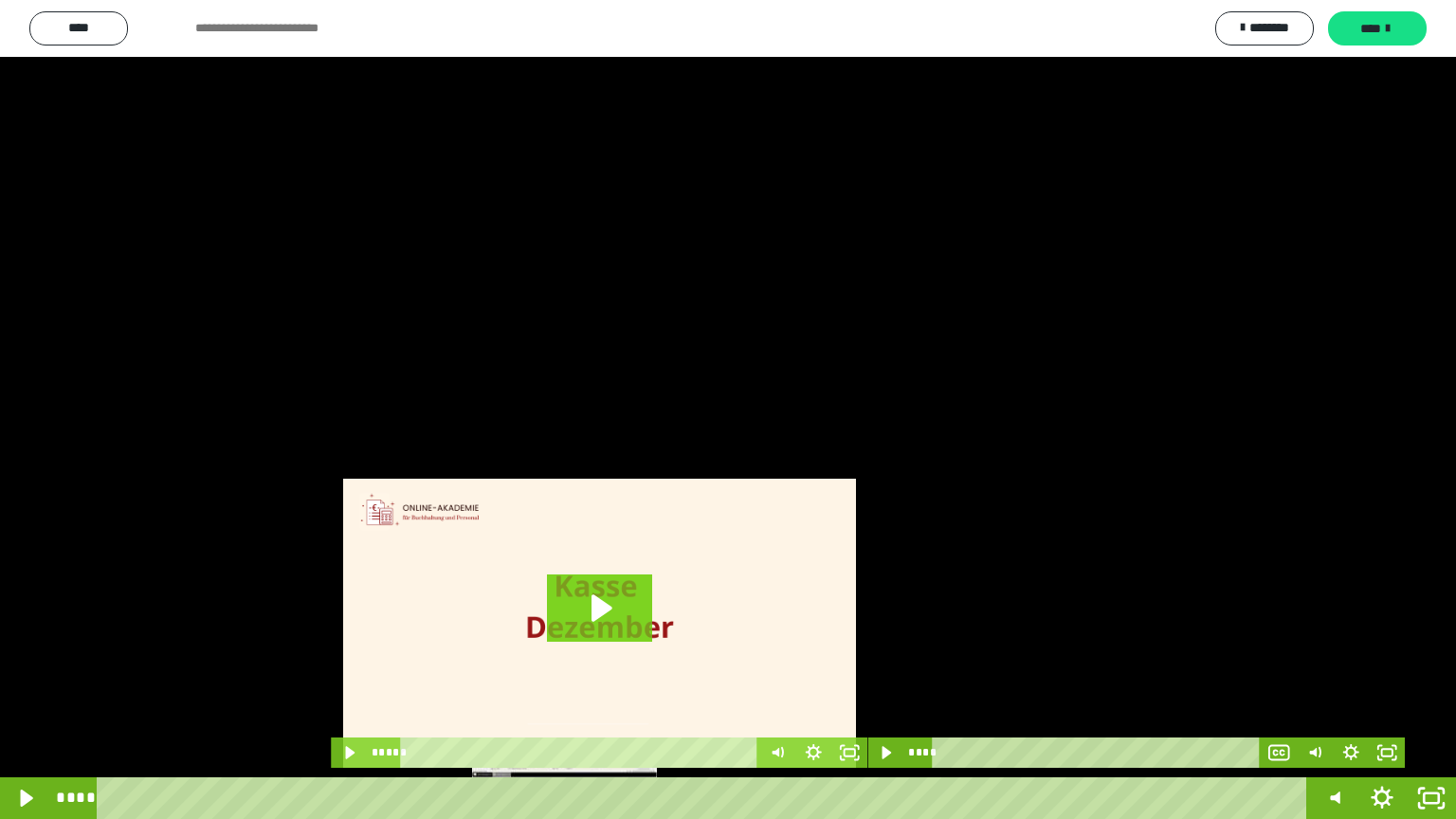 click on "****" at bounding box center (705, 798) 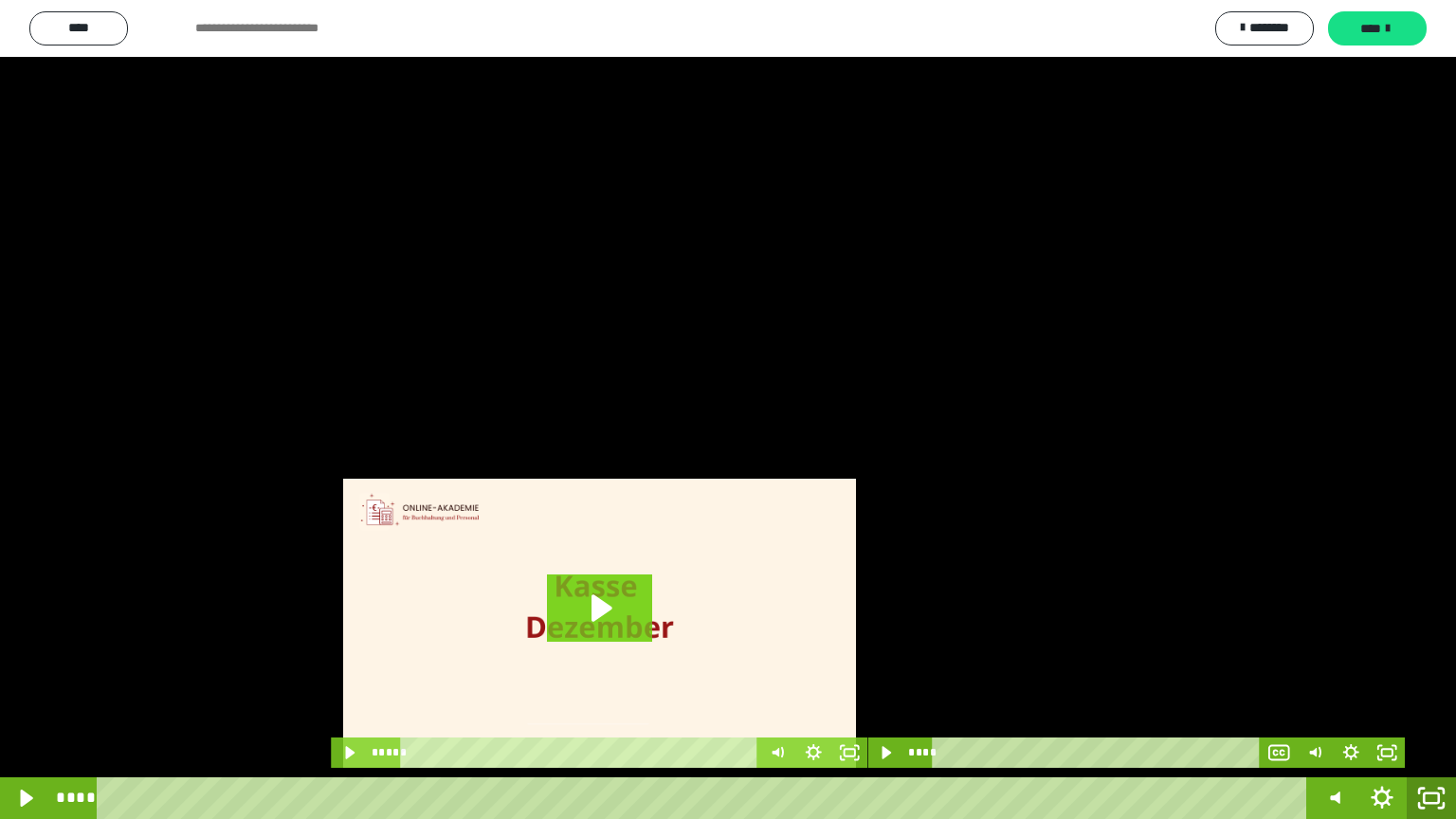 click 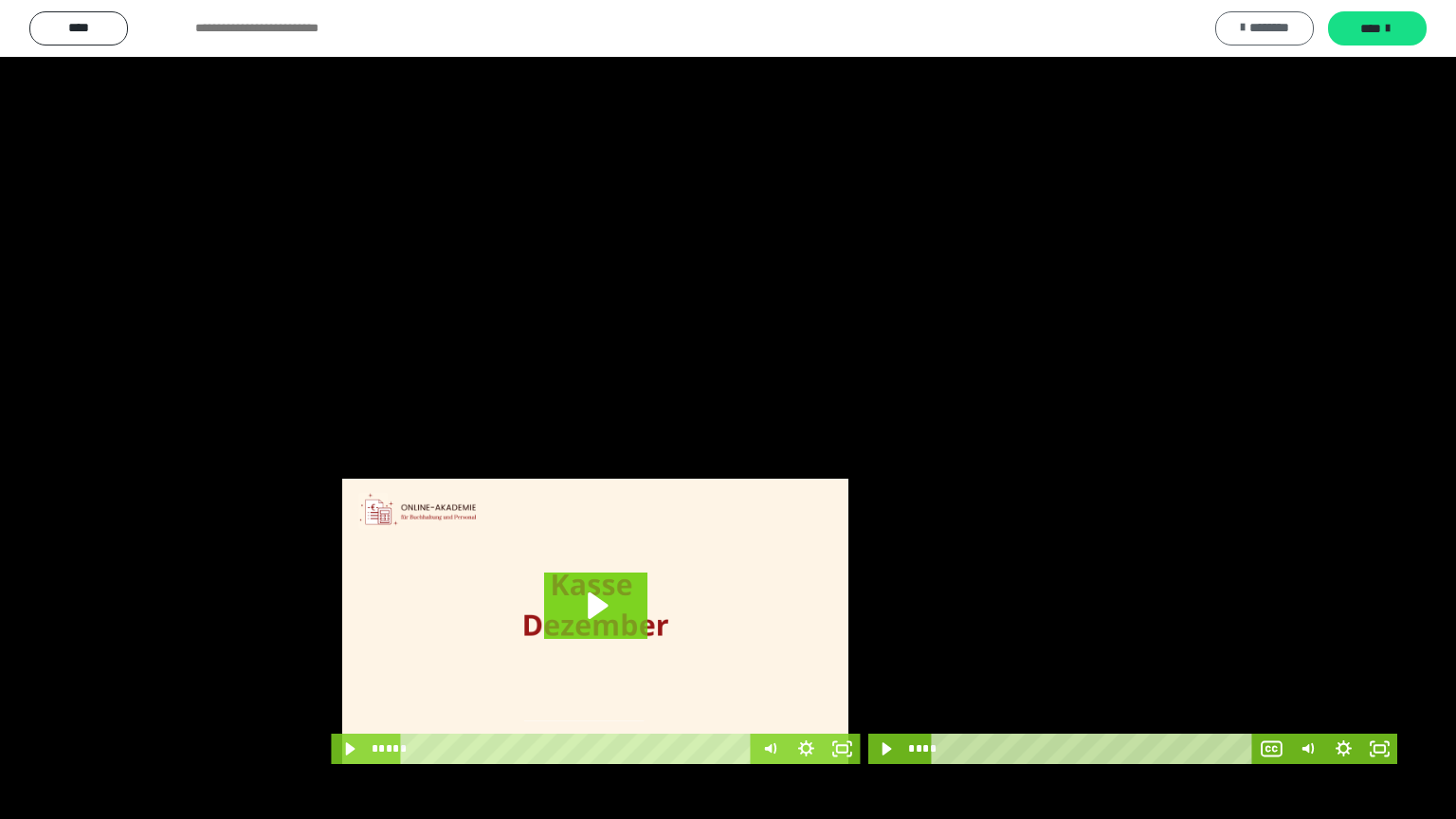 scroll, scrollTop: 4090, scrollLeft: 0, axis: vertical 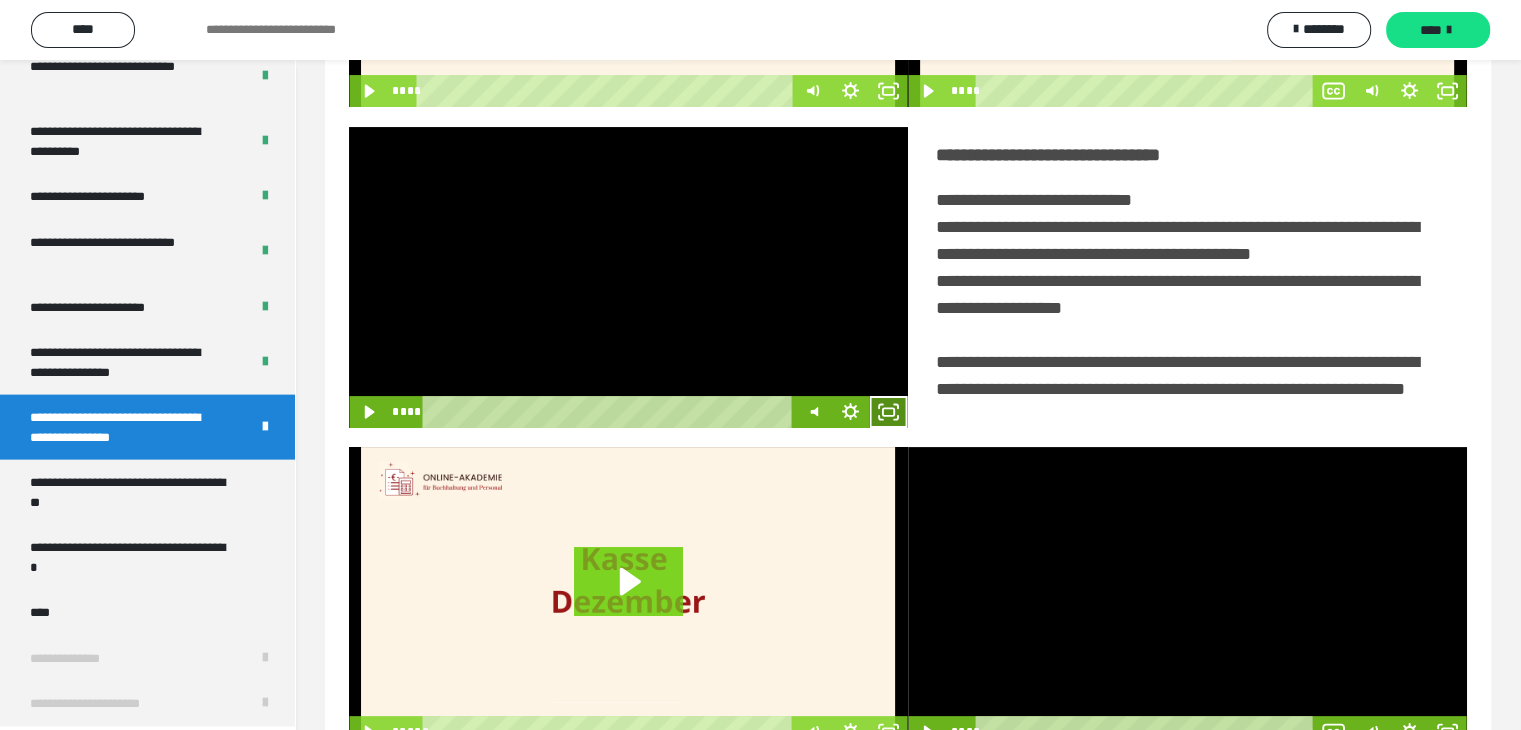 click 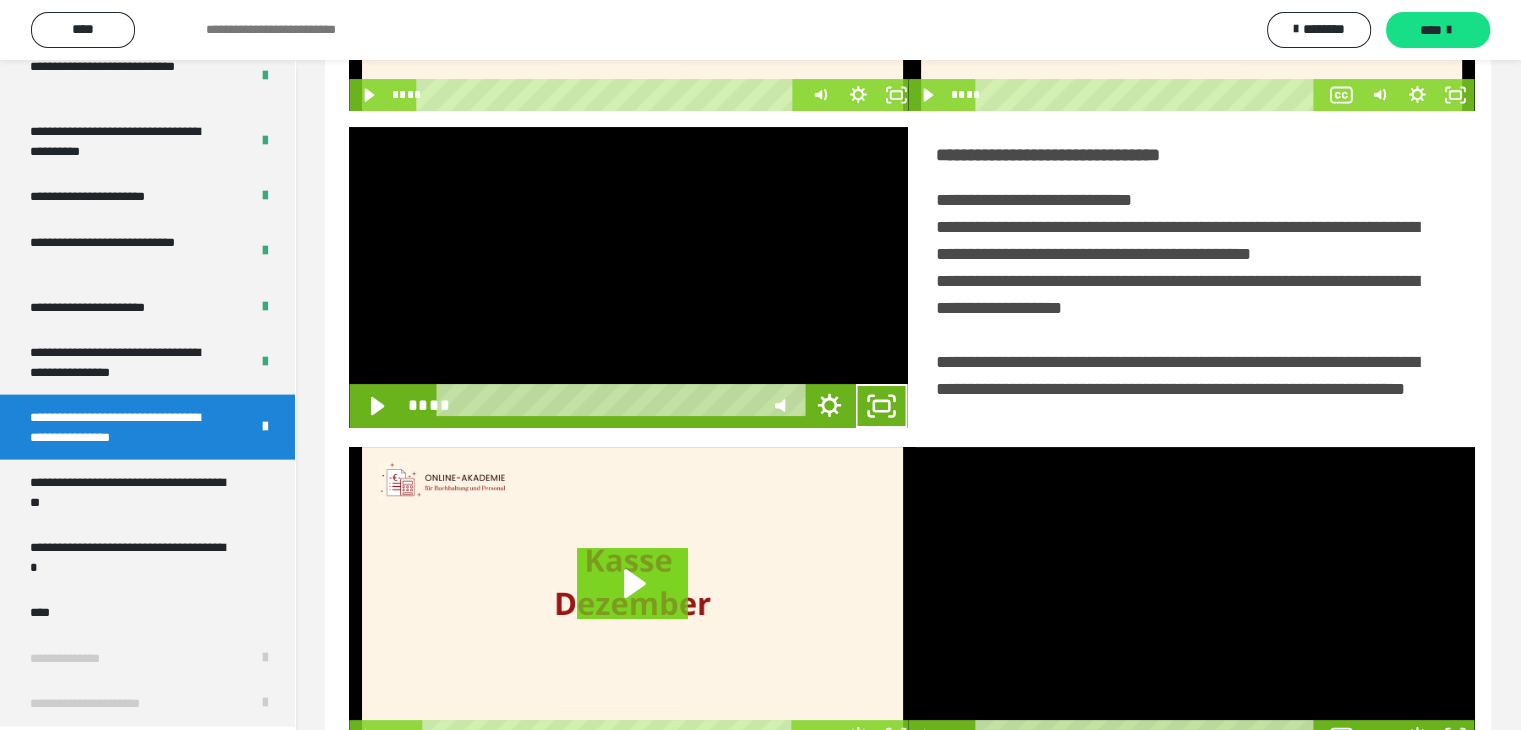 scroll, scrollTop: 4180, scrollLeft: 0, axis: vertical 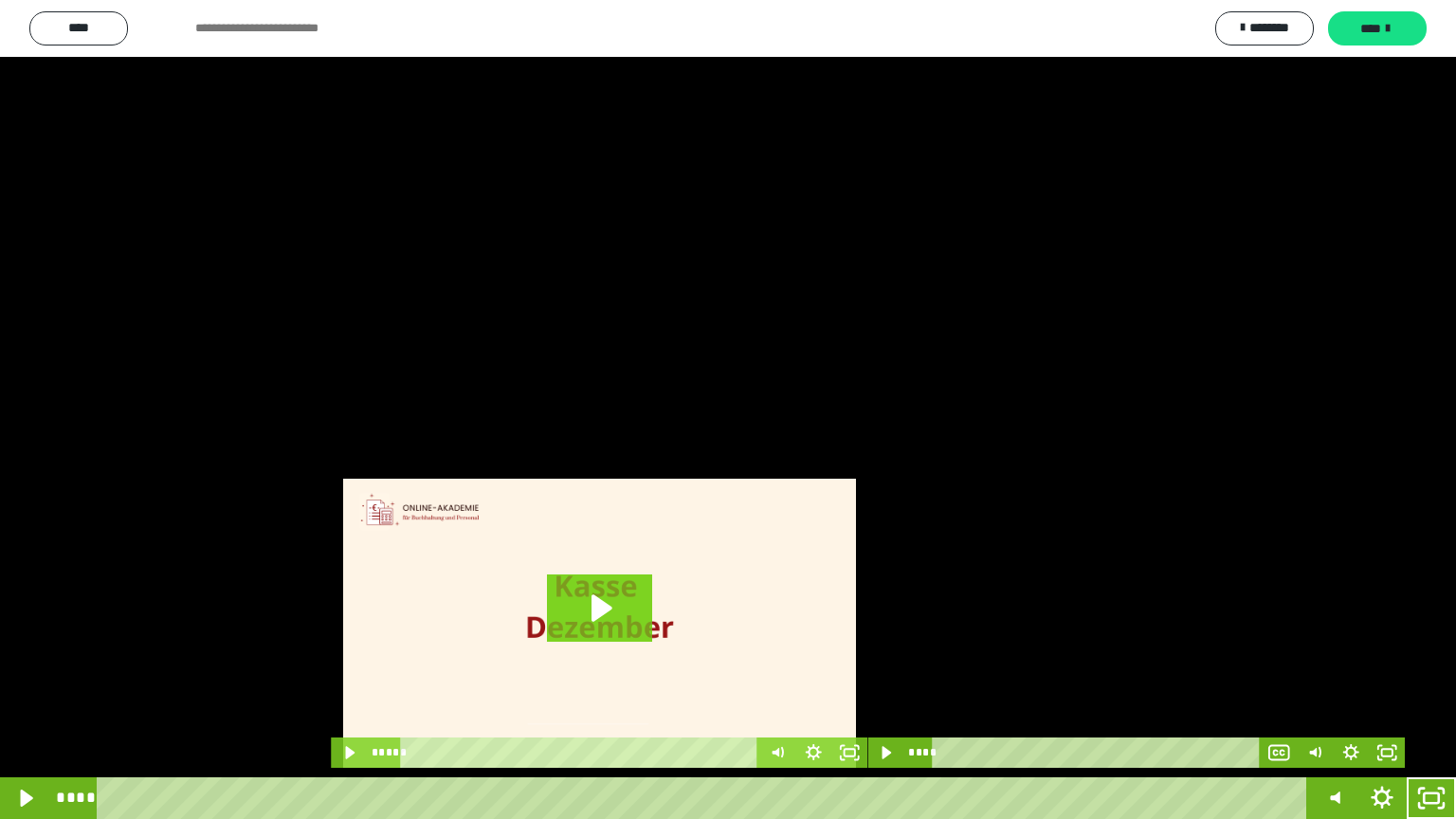 click at bounding box center (728, 410) 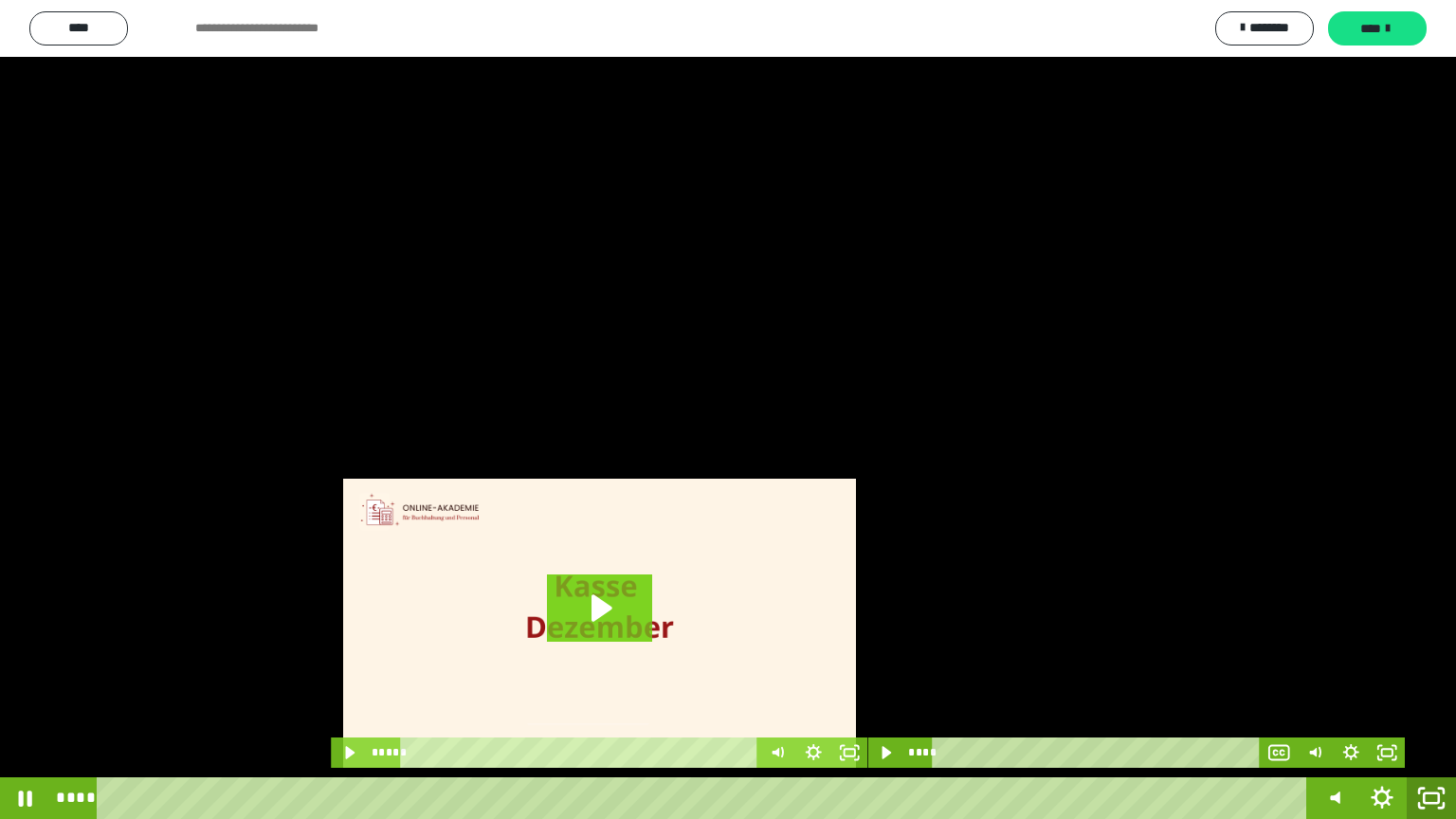 click 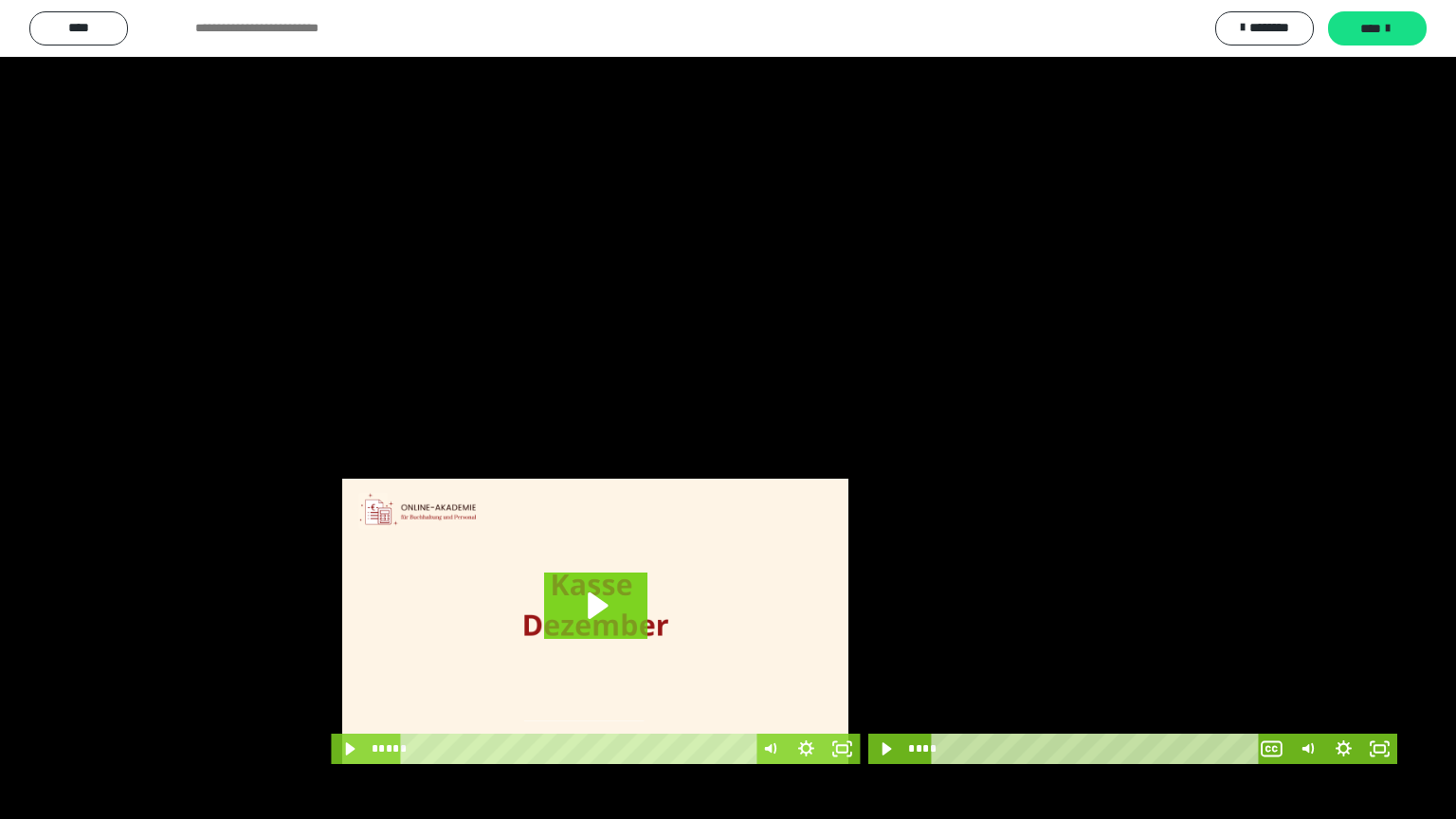 scroll, scrollTop: 4090, scrollLeft: 0, axis: vertical 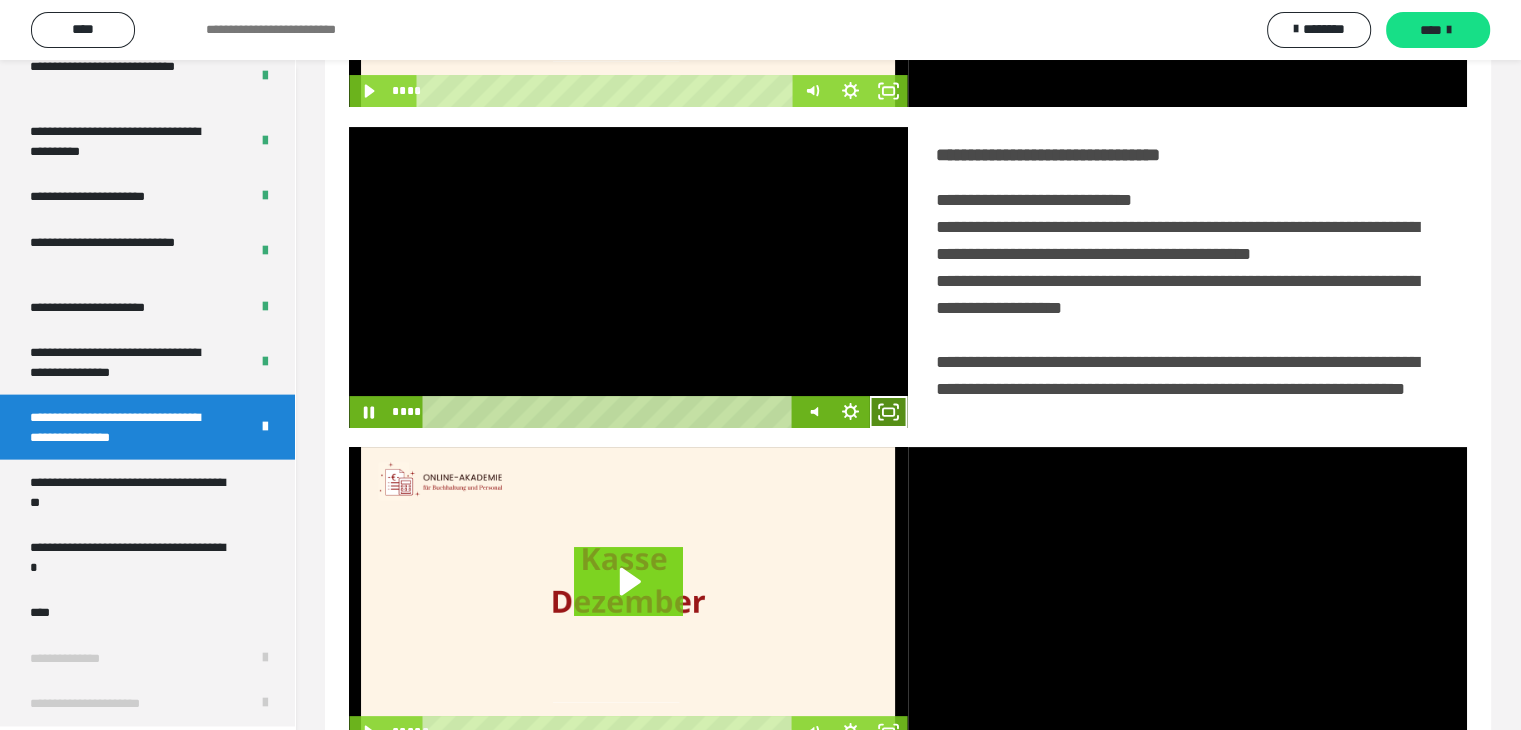 click 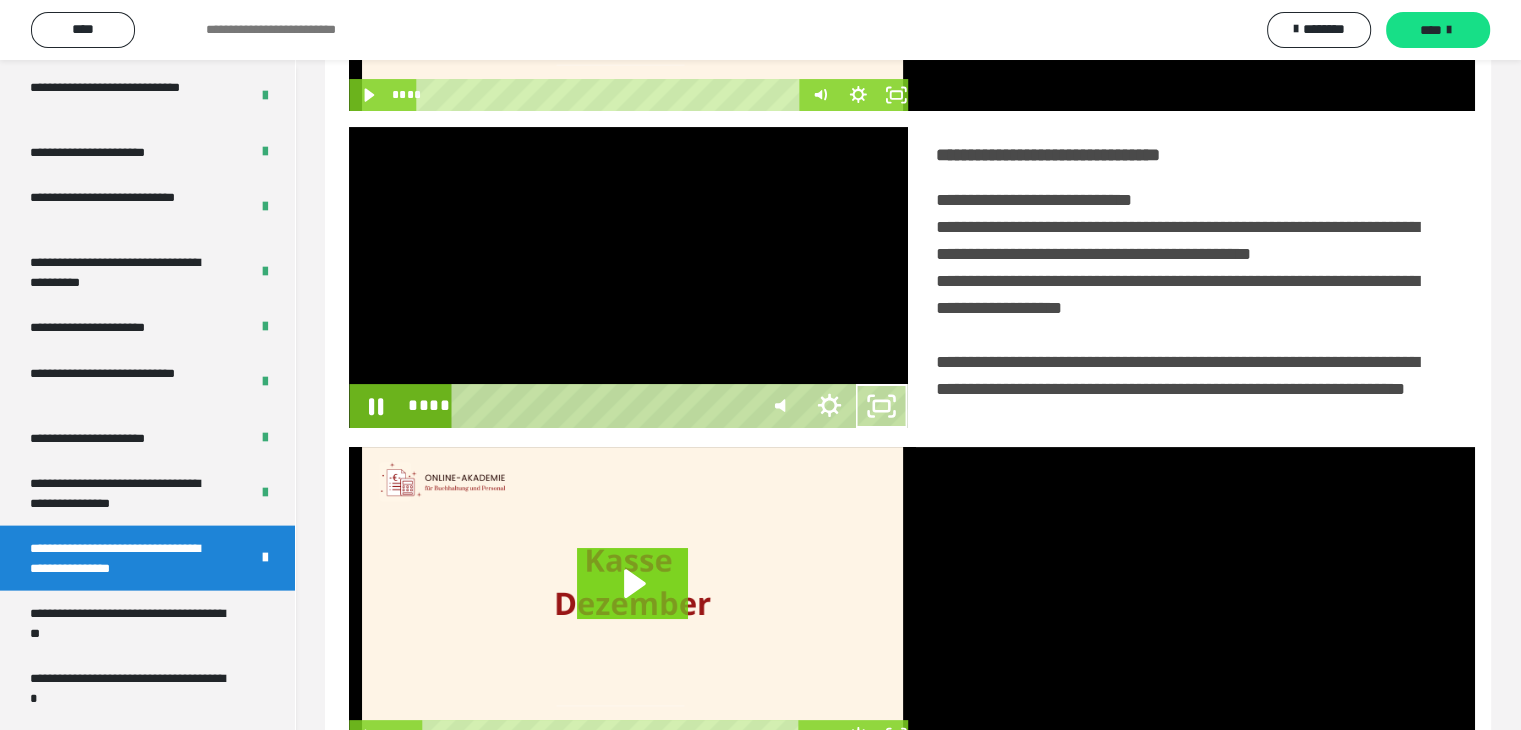 scroll, scrollTop: 4180, scrollLeft: 0, axis: vertical 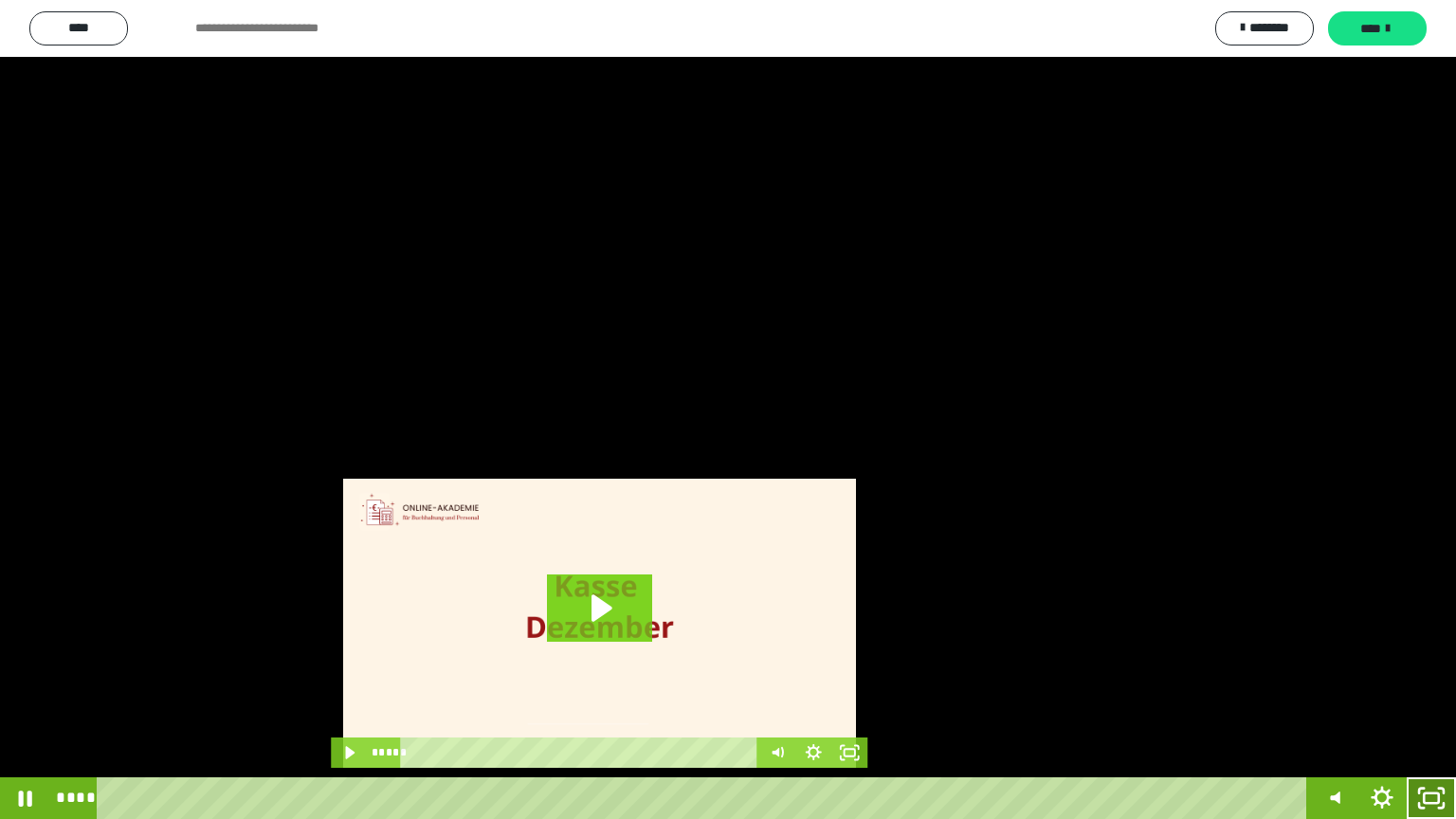 click 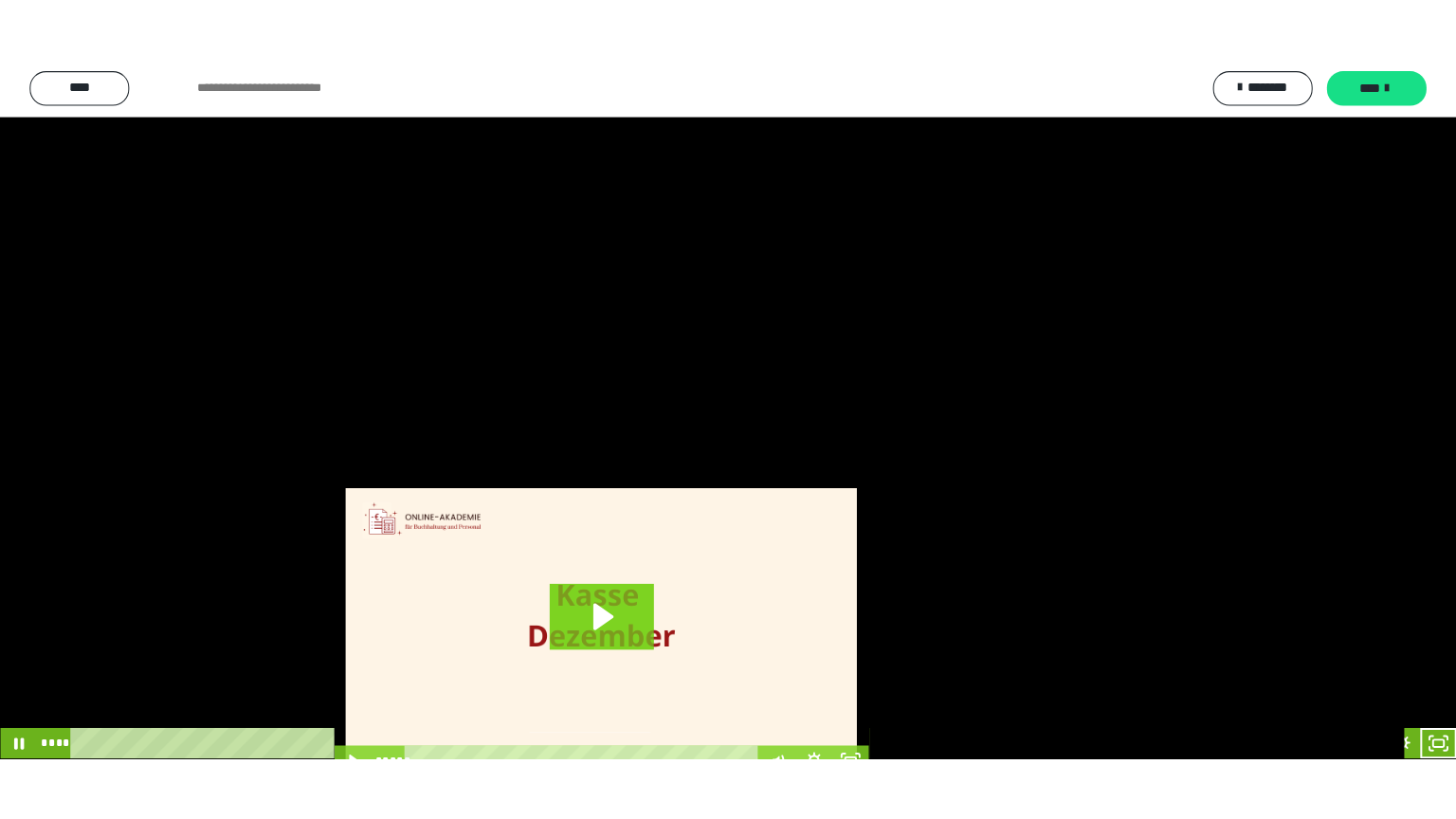 scroll, scrollTop: 4090, scrollLeft: 0, axis: vertical 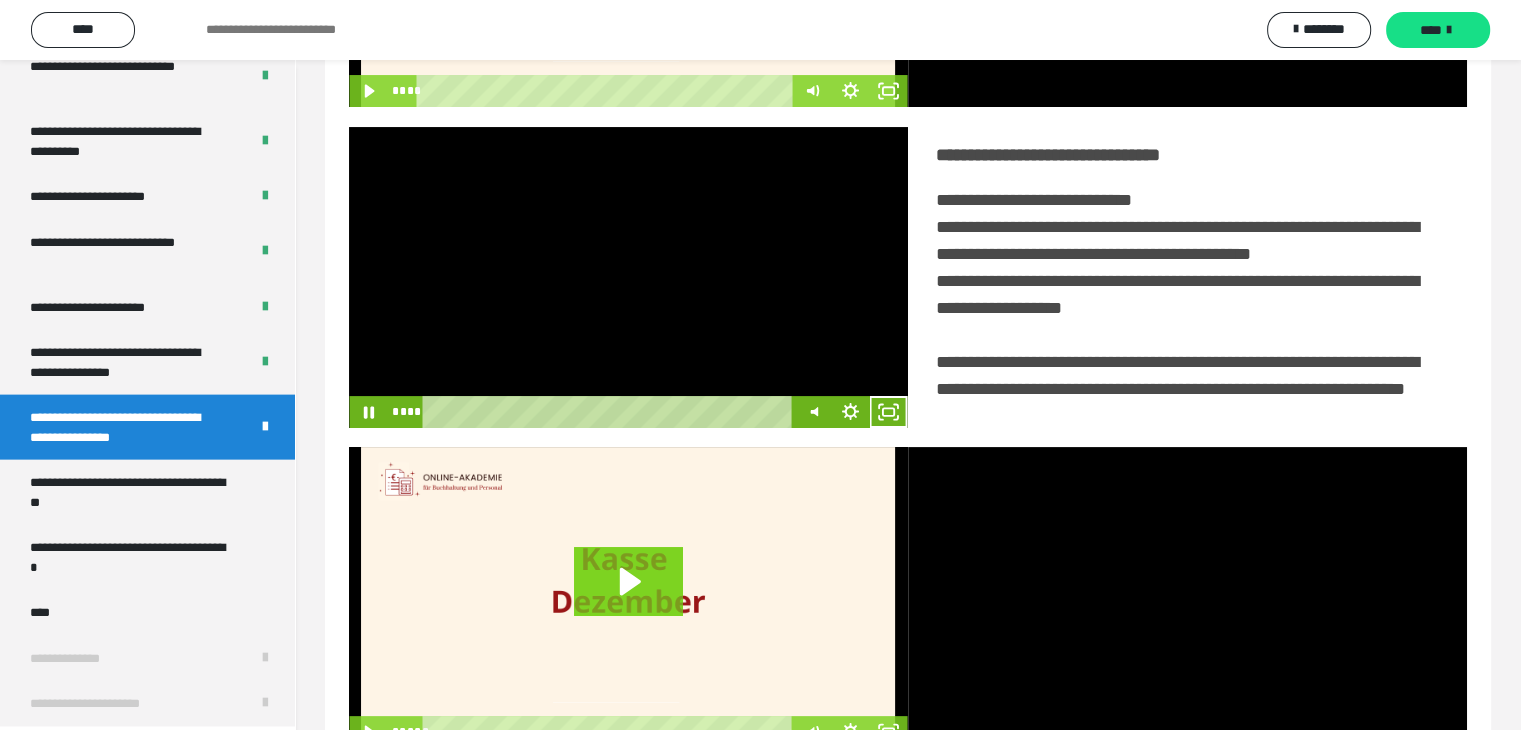 click at bounding box center (628, 277) 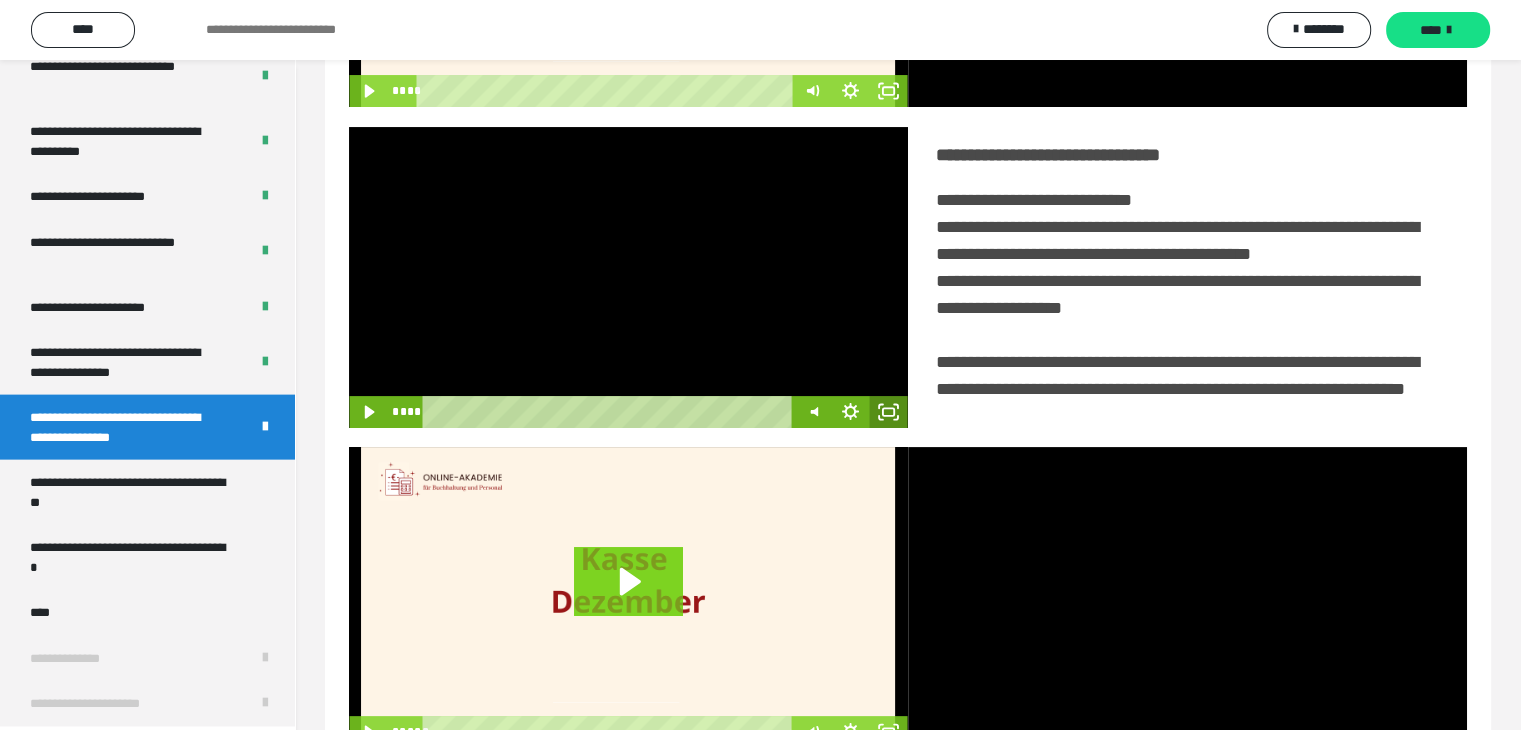 click 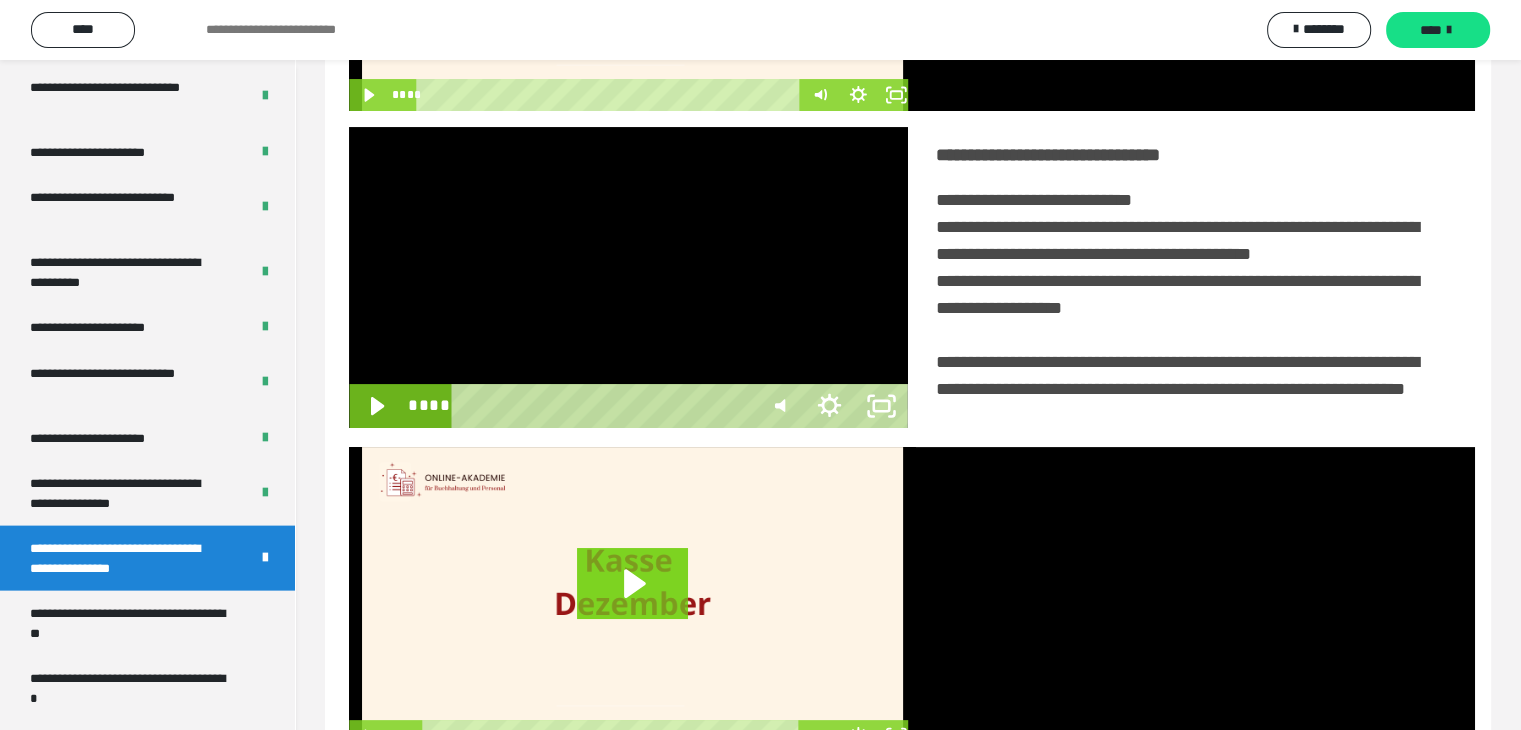 scroll, scrollTop: 4180, scrollLeft: 0, axis: vertical 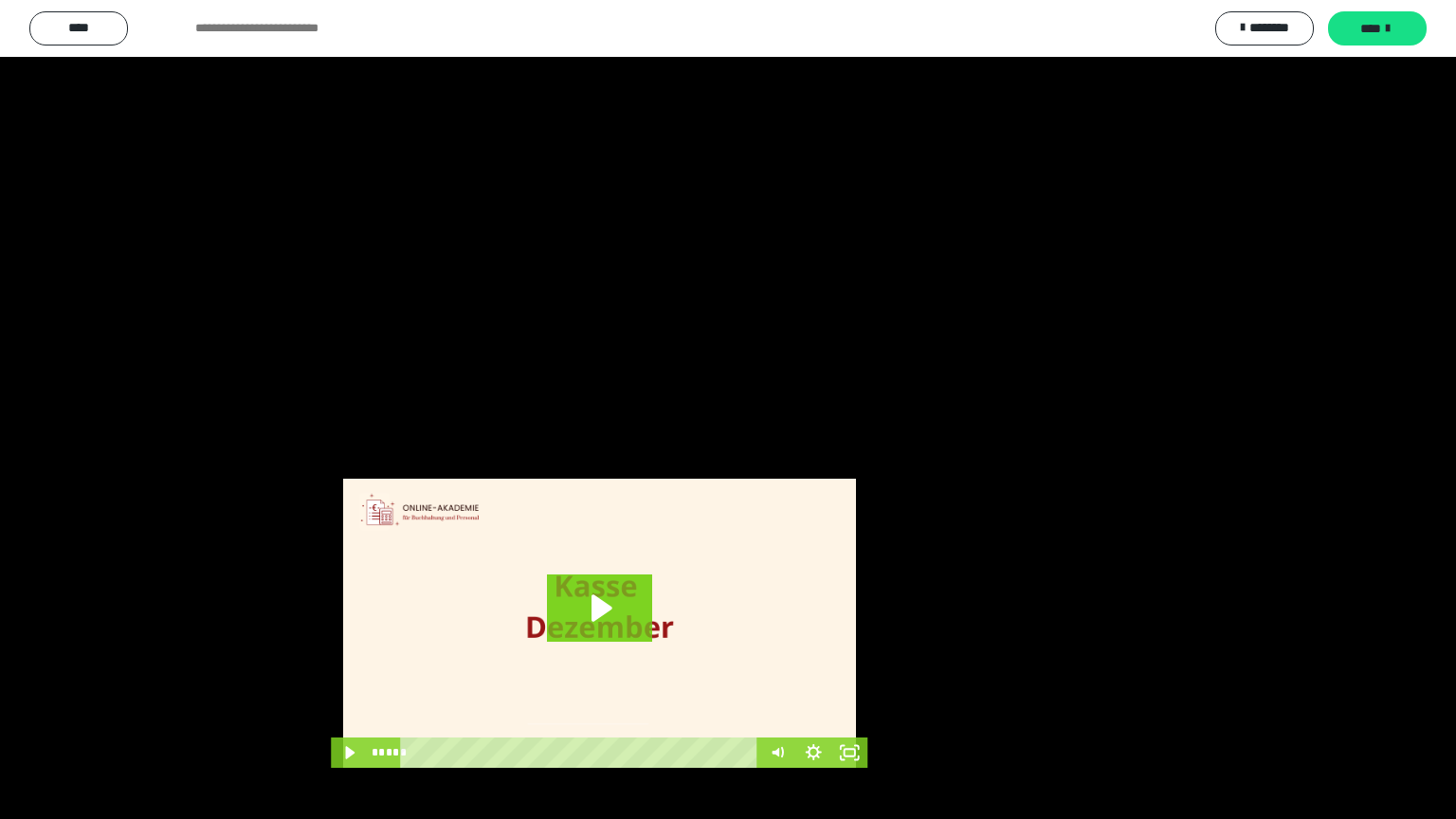 click at bounding box center [728, 410] 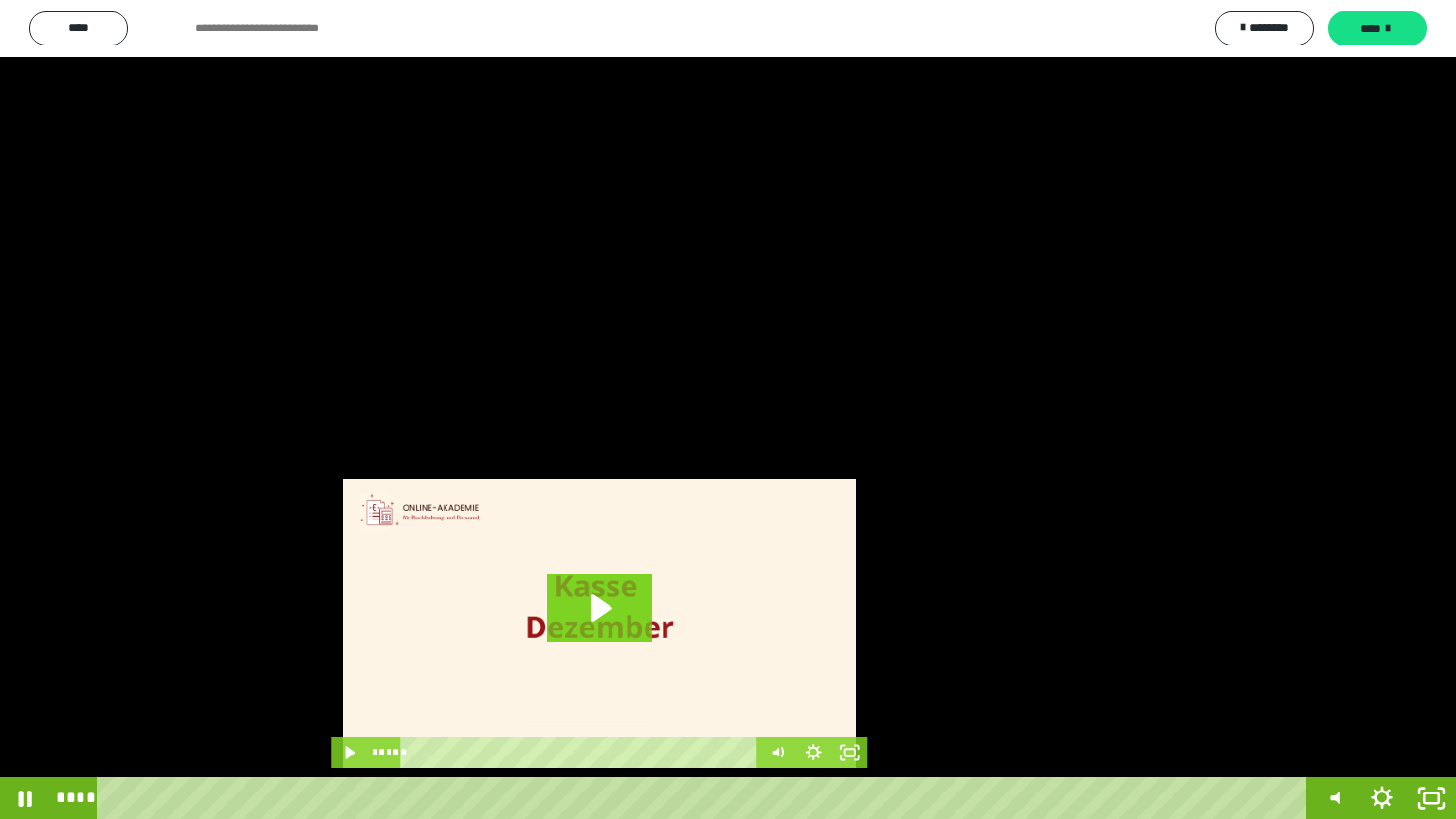 click at bounding box center [728, 410] 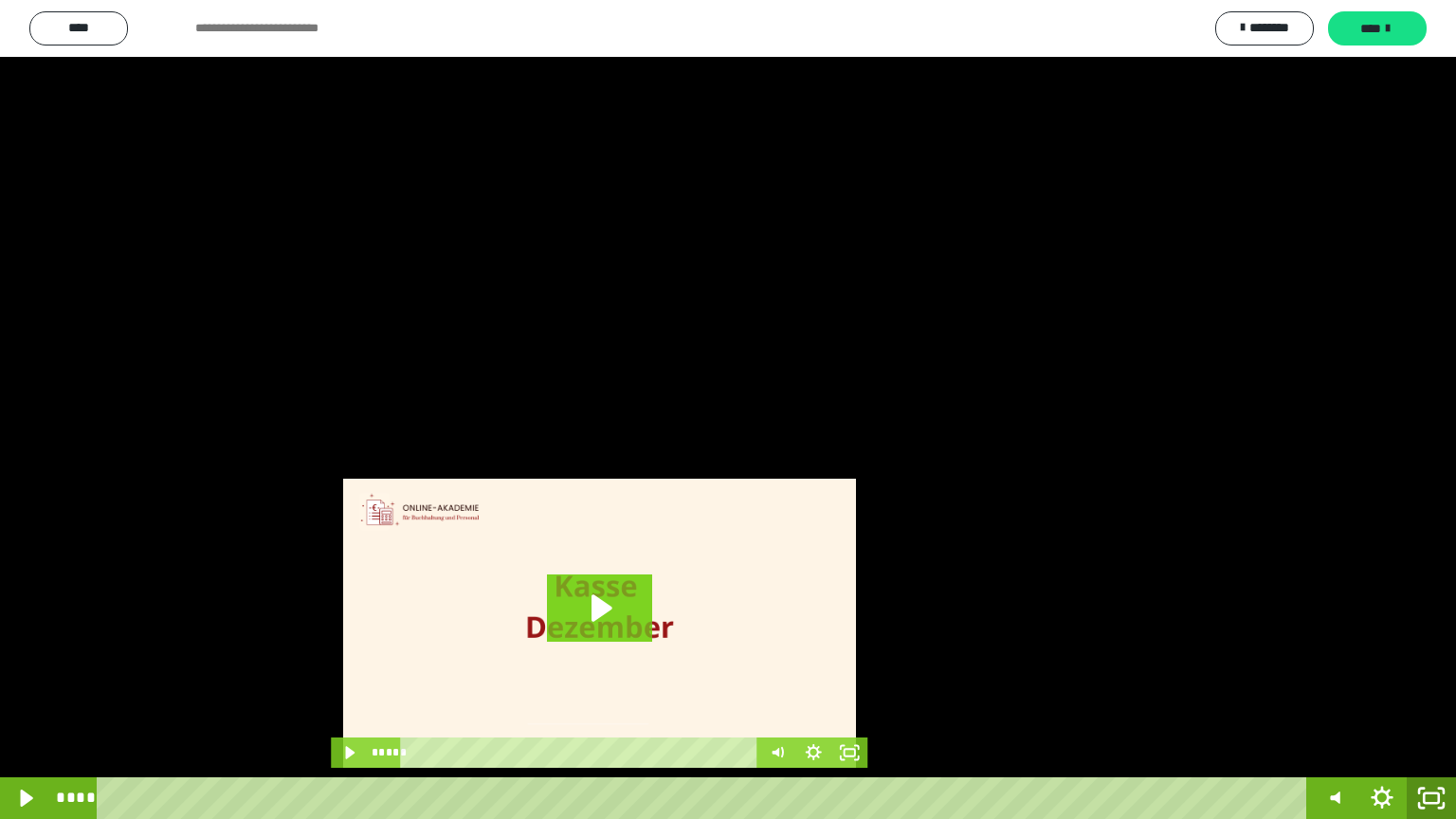 click 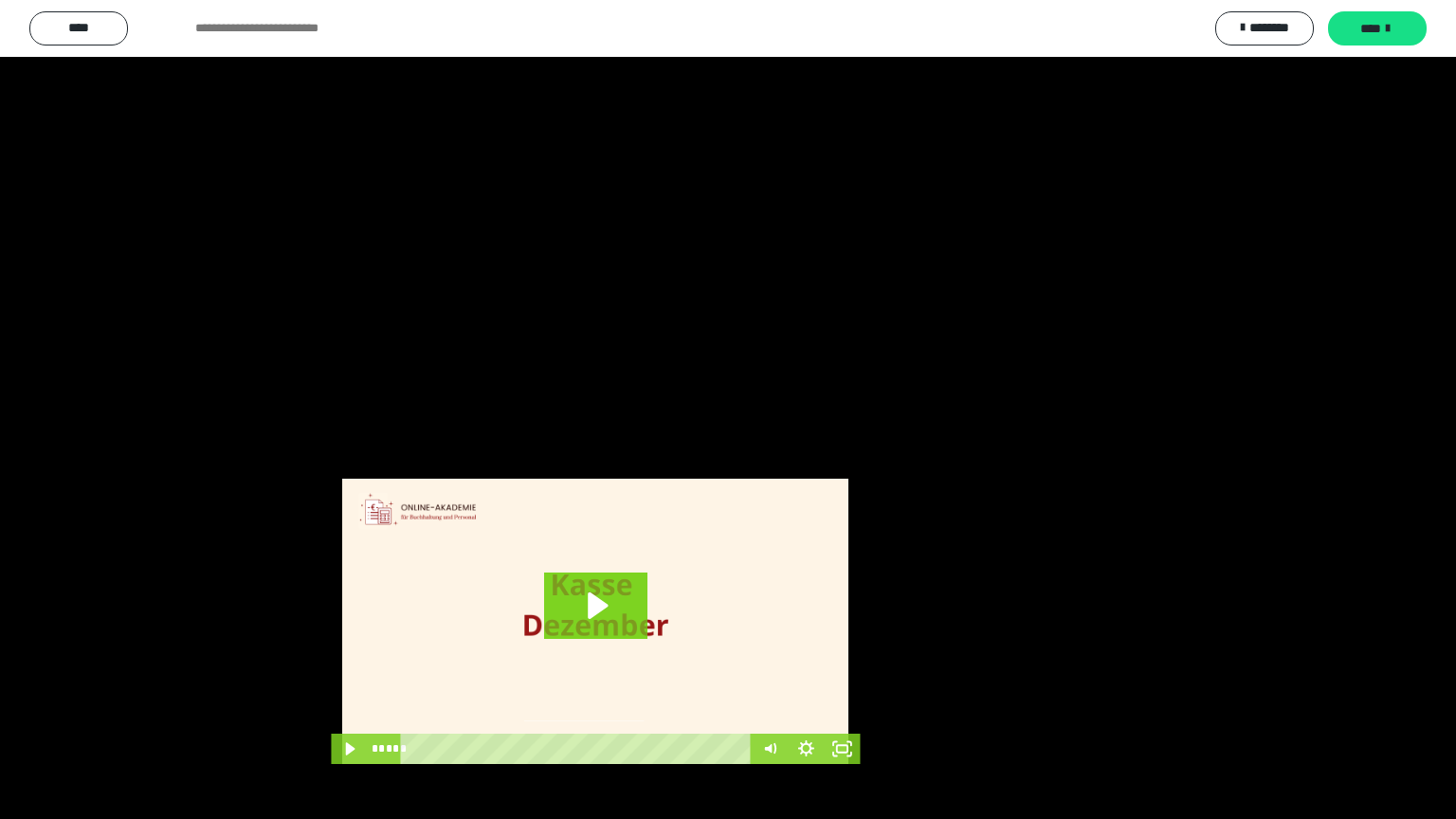 scroll, scrollTop: 4090, scrollLeft: 0, axis: vertical 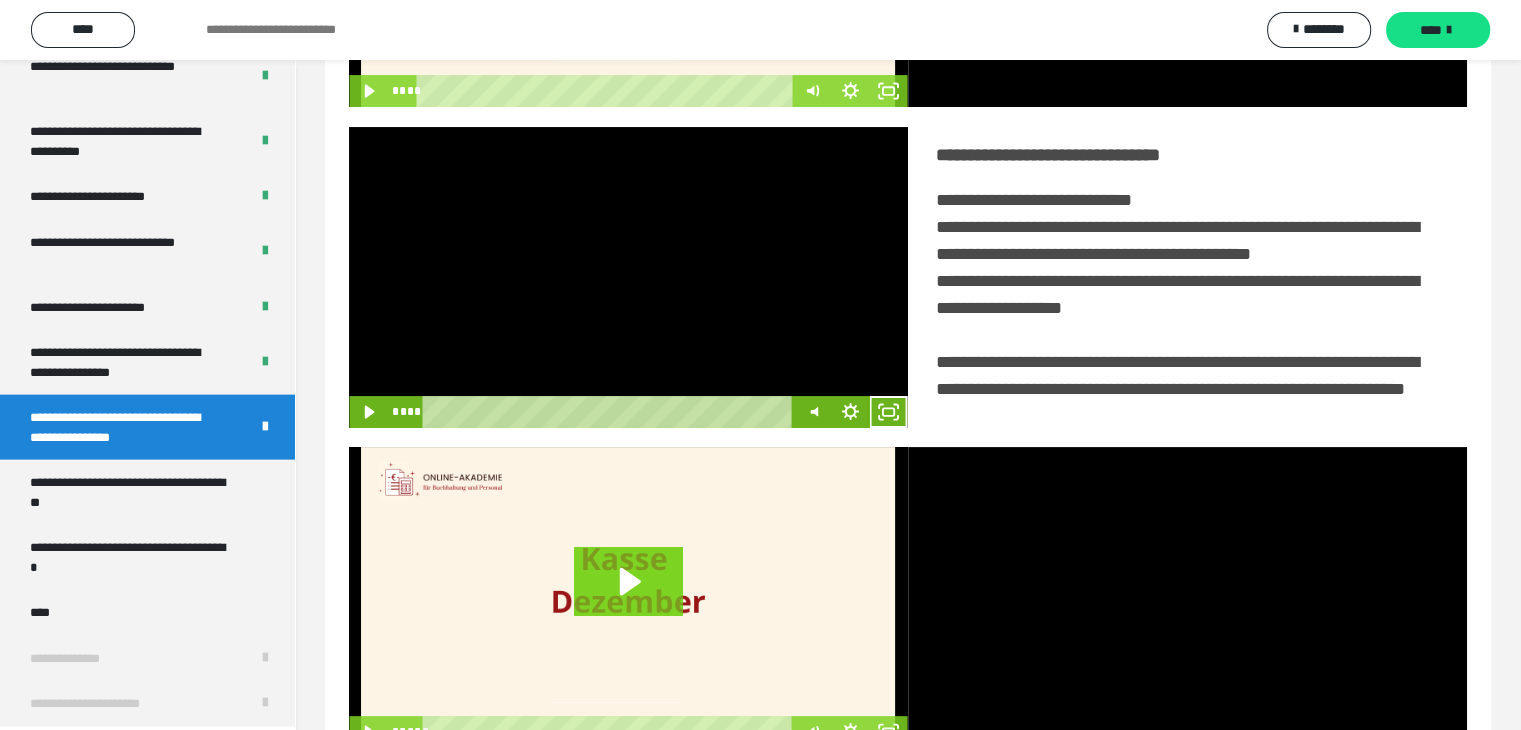 click at bounding box center (628, 277) 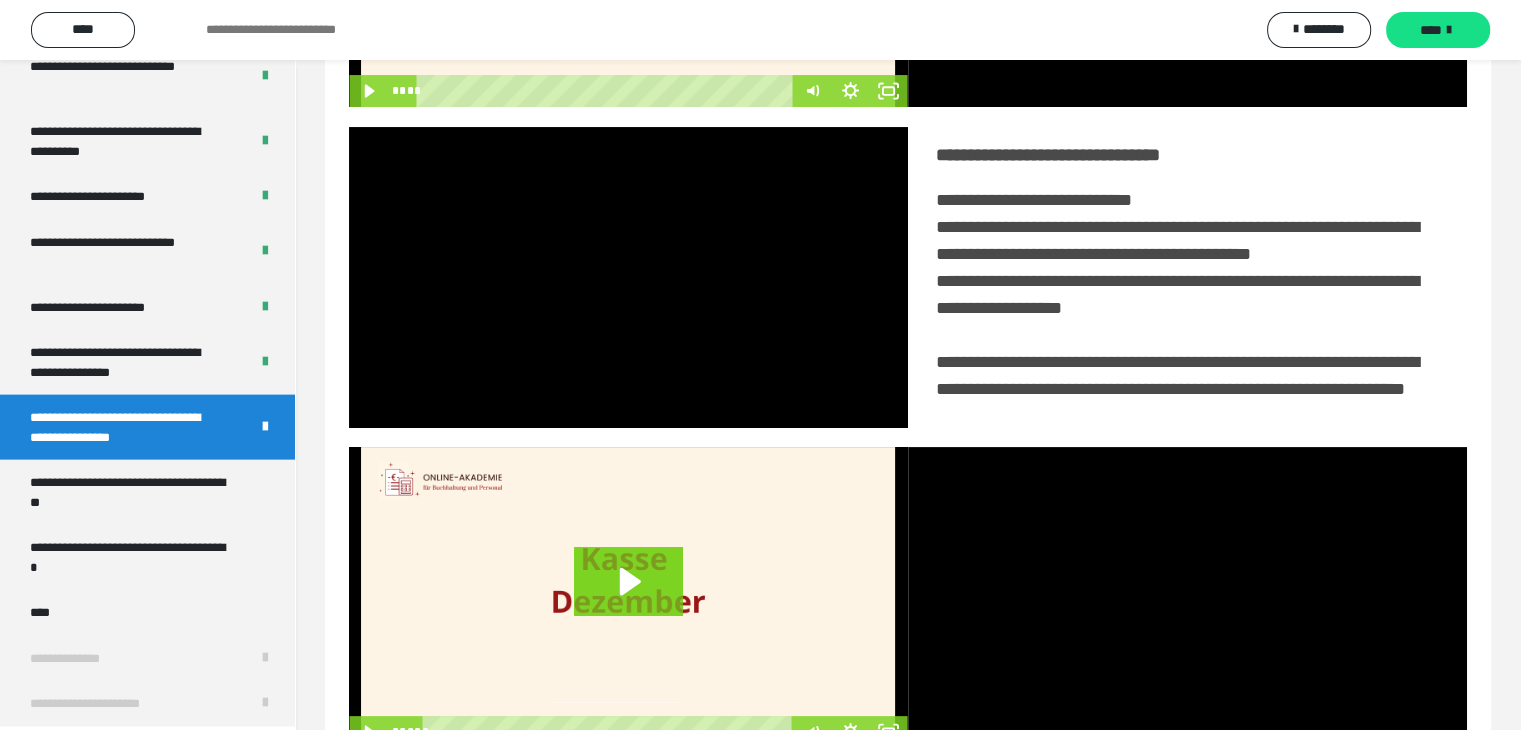 click 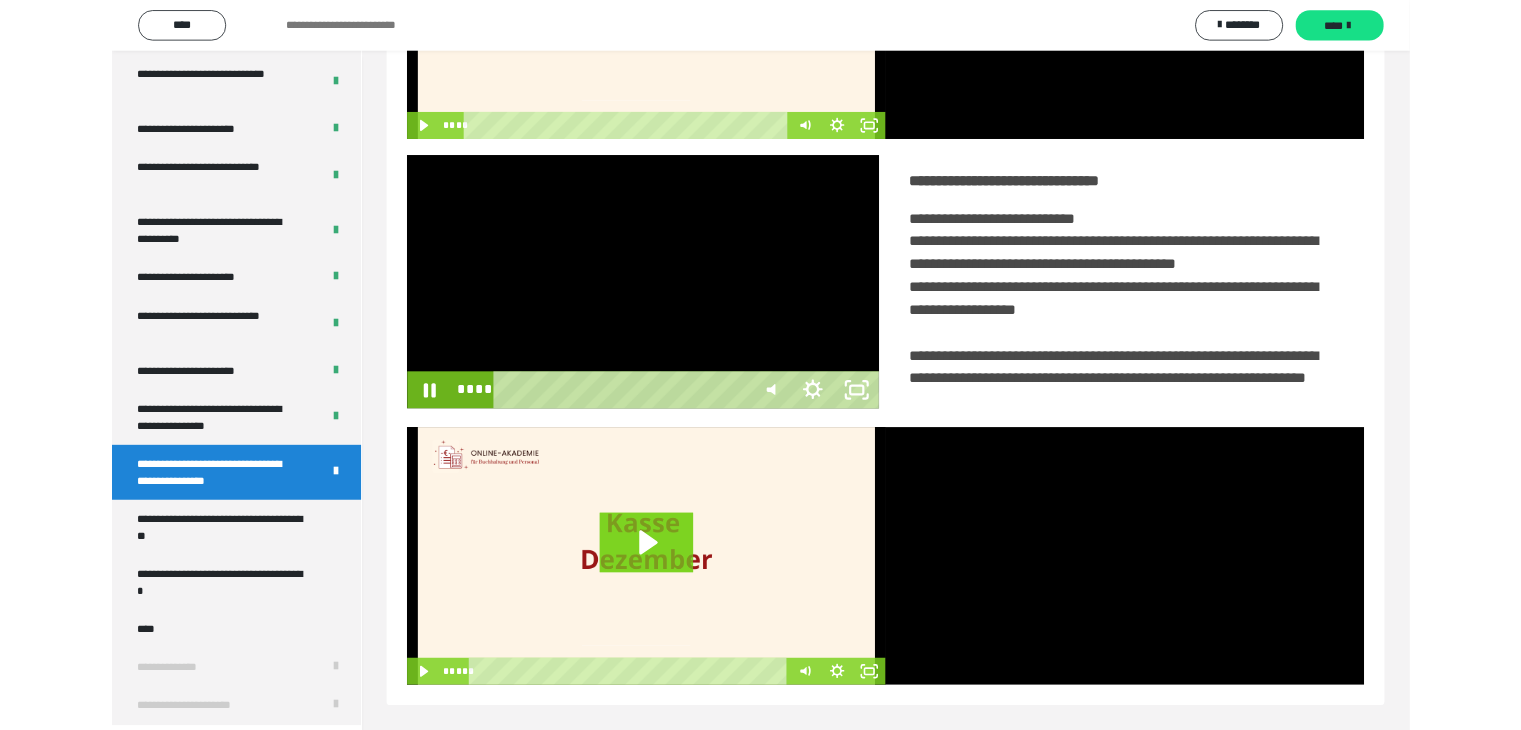 scroll, scrollTop: 4180, scrollLeft: 0, axis: vertical 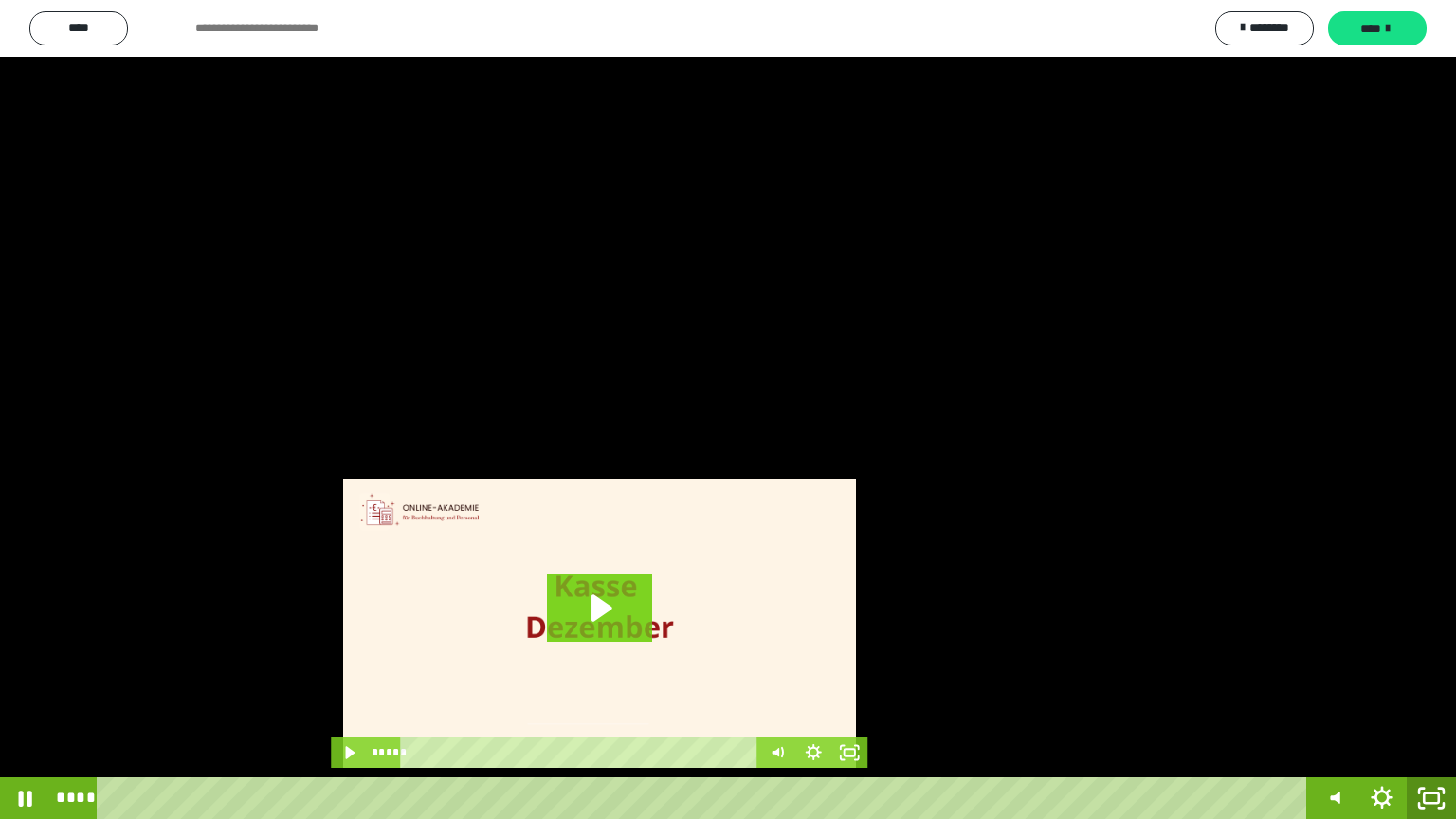 click 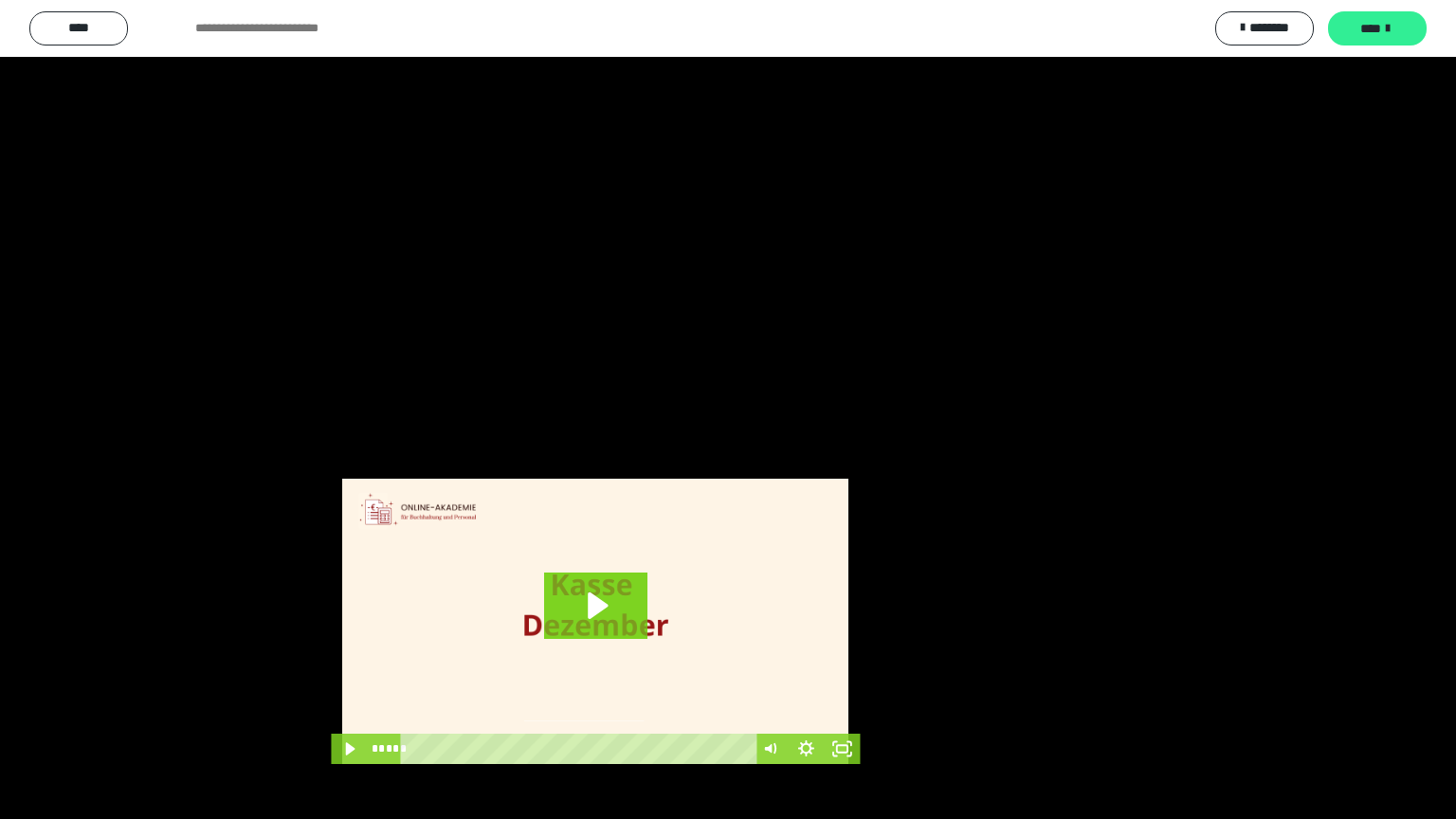 scroll, scrollTop: 4090, scrollLeft: 0, axis: vertical 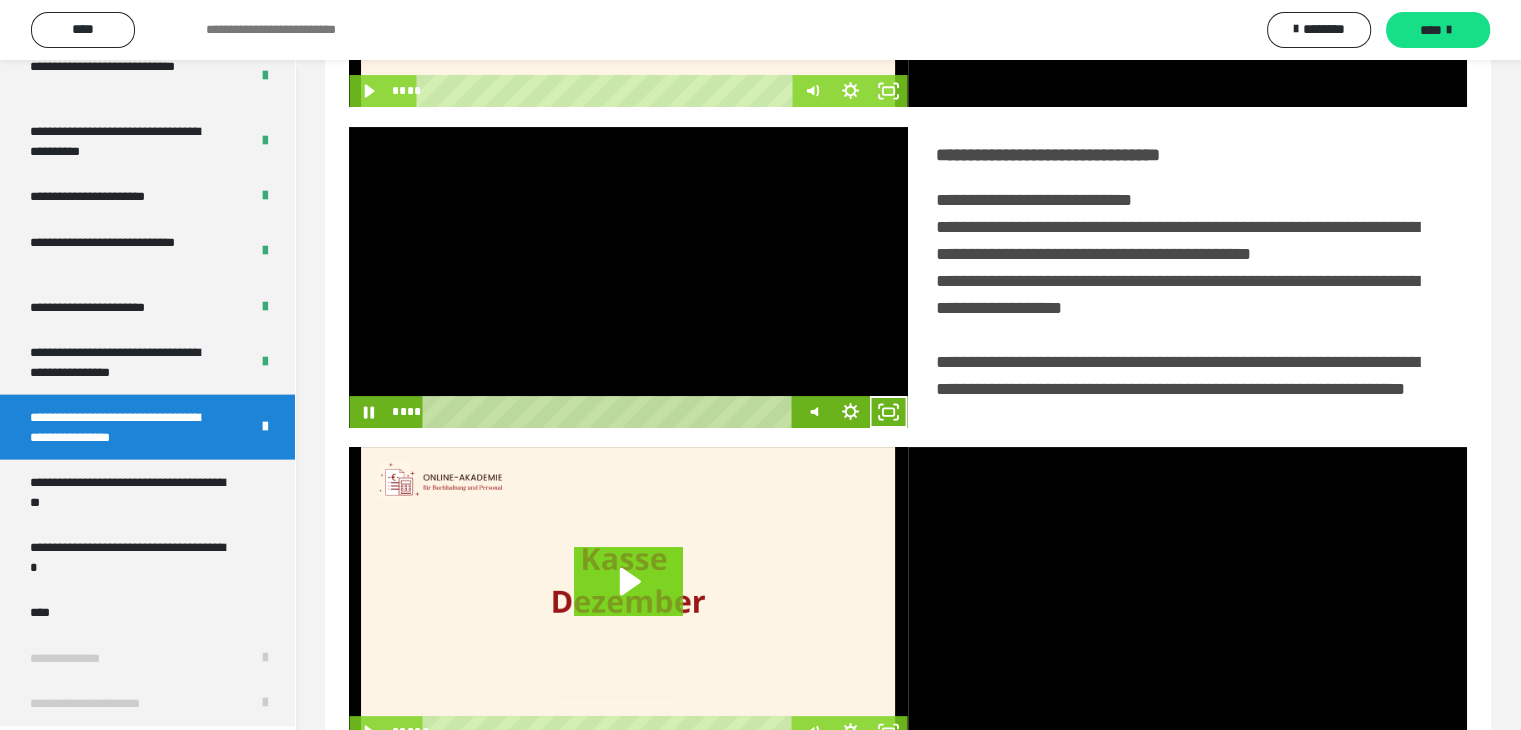 click at bounding box center (628, 277) 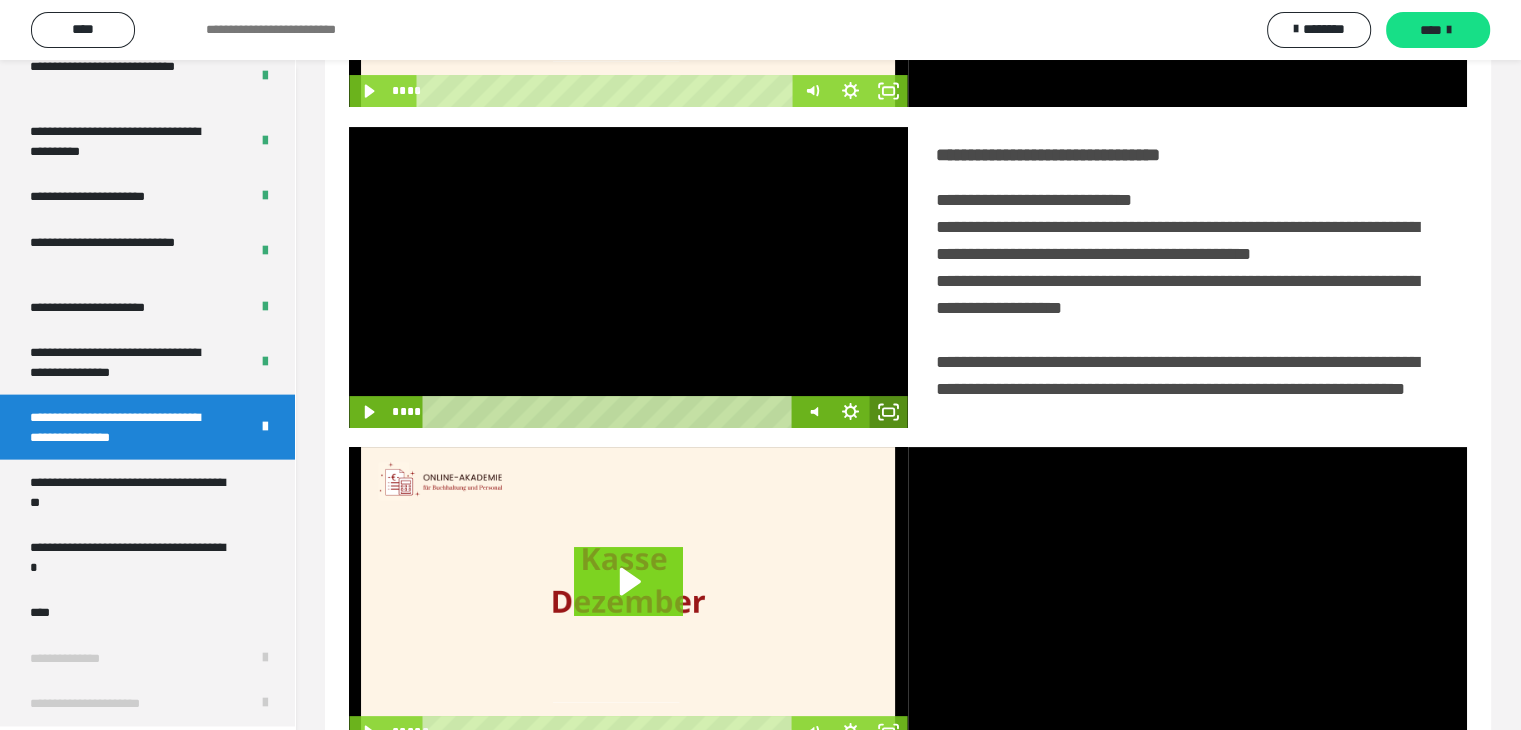 click 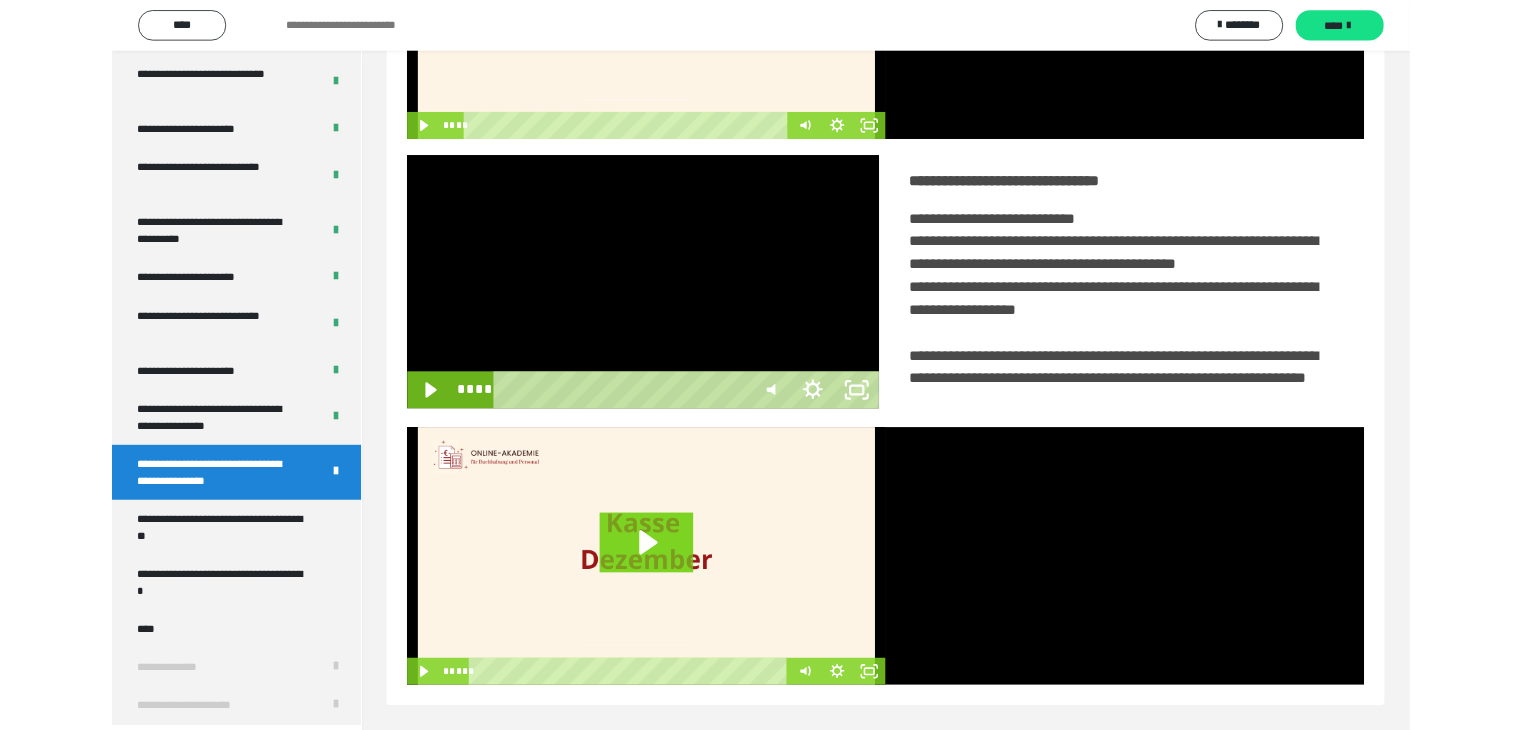 scroll, scrollTop: 4180, scrollLeft: 0, axis: vertical 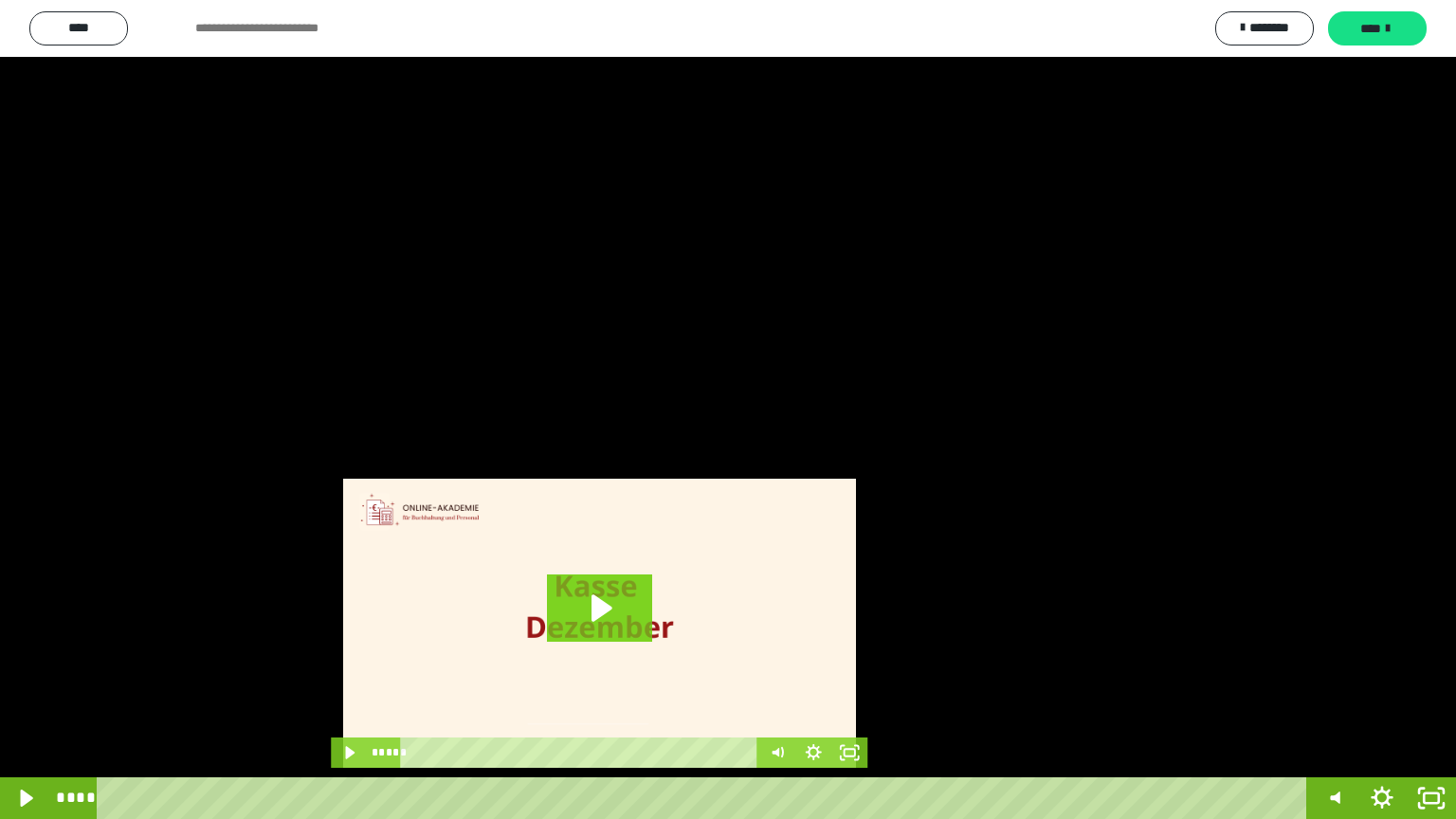drag, startPoint x: 815, startPoint y: 435, endPoint x: 888, endPoint y: 455, distance: 75.69016 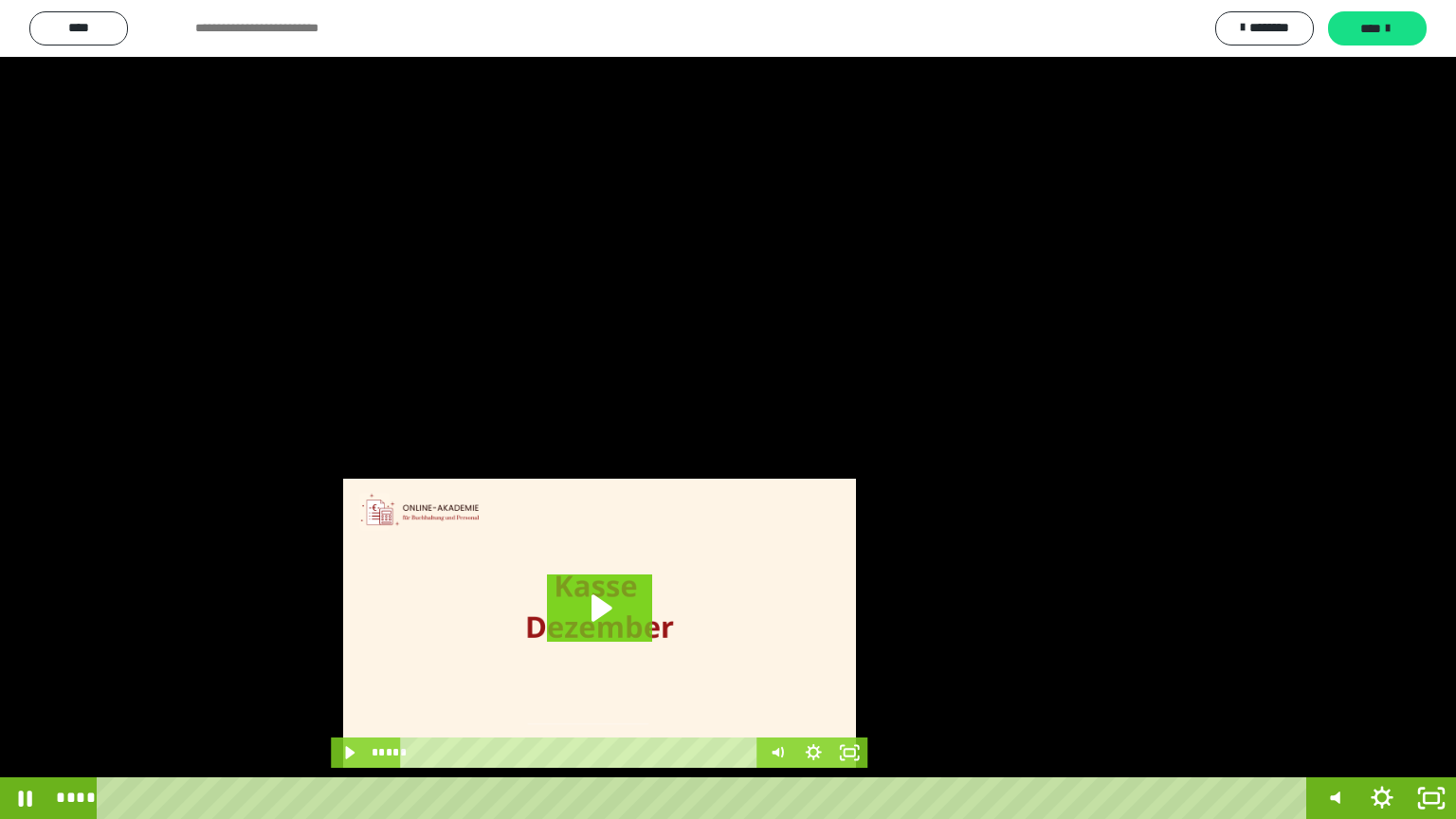 click at bounding box center [728, 410] 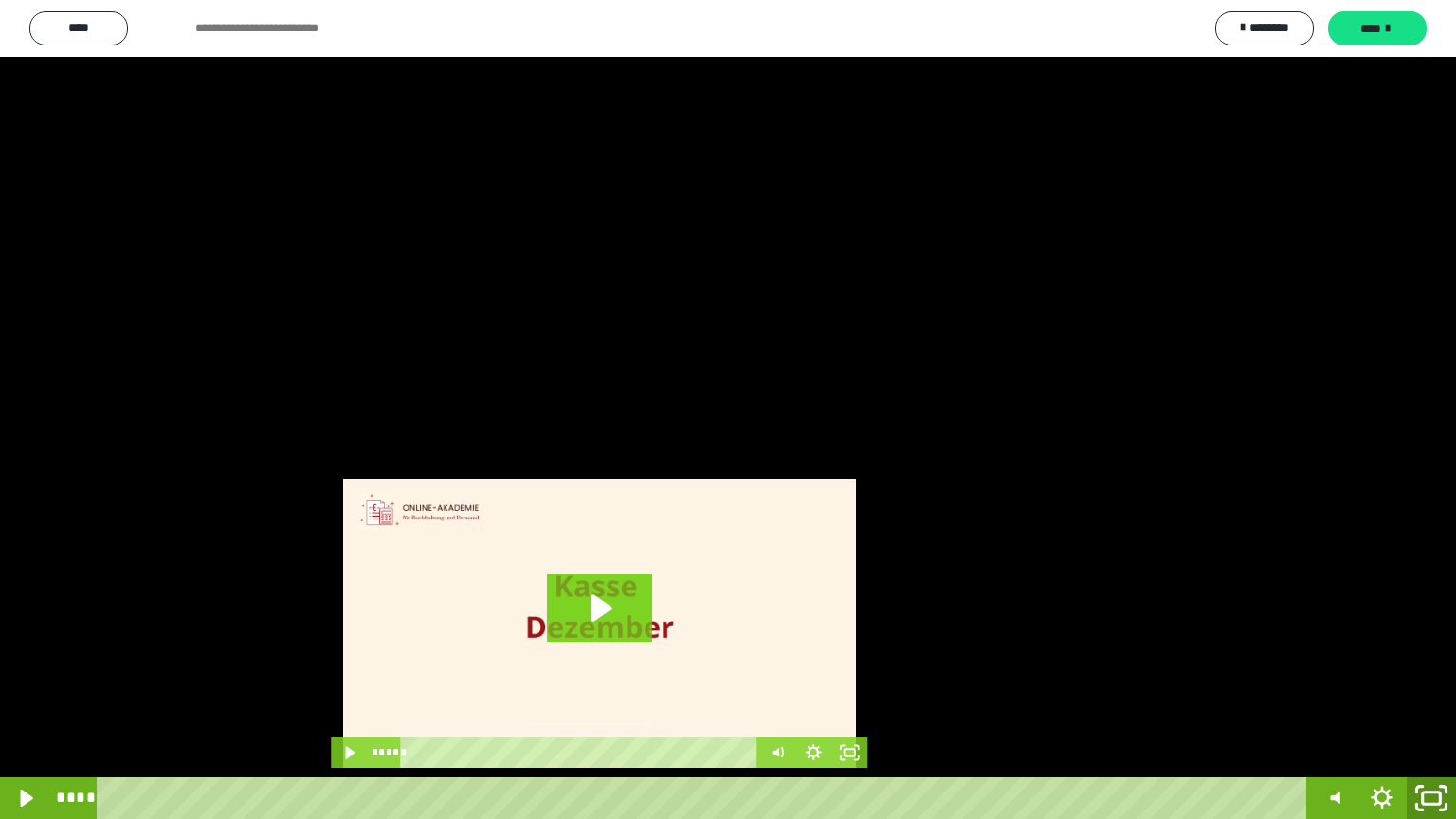 click 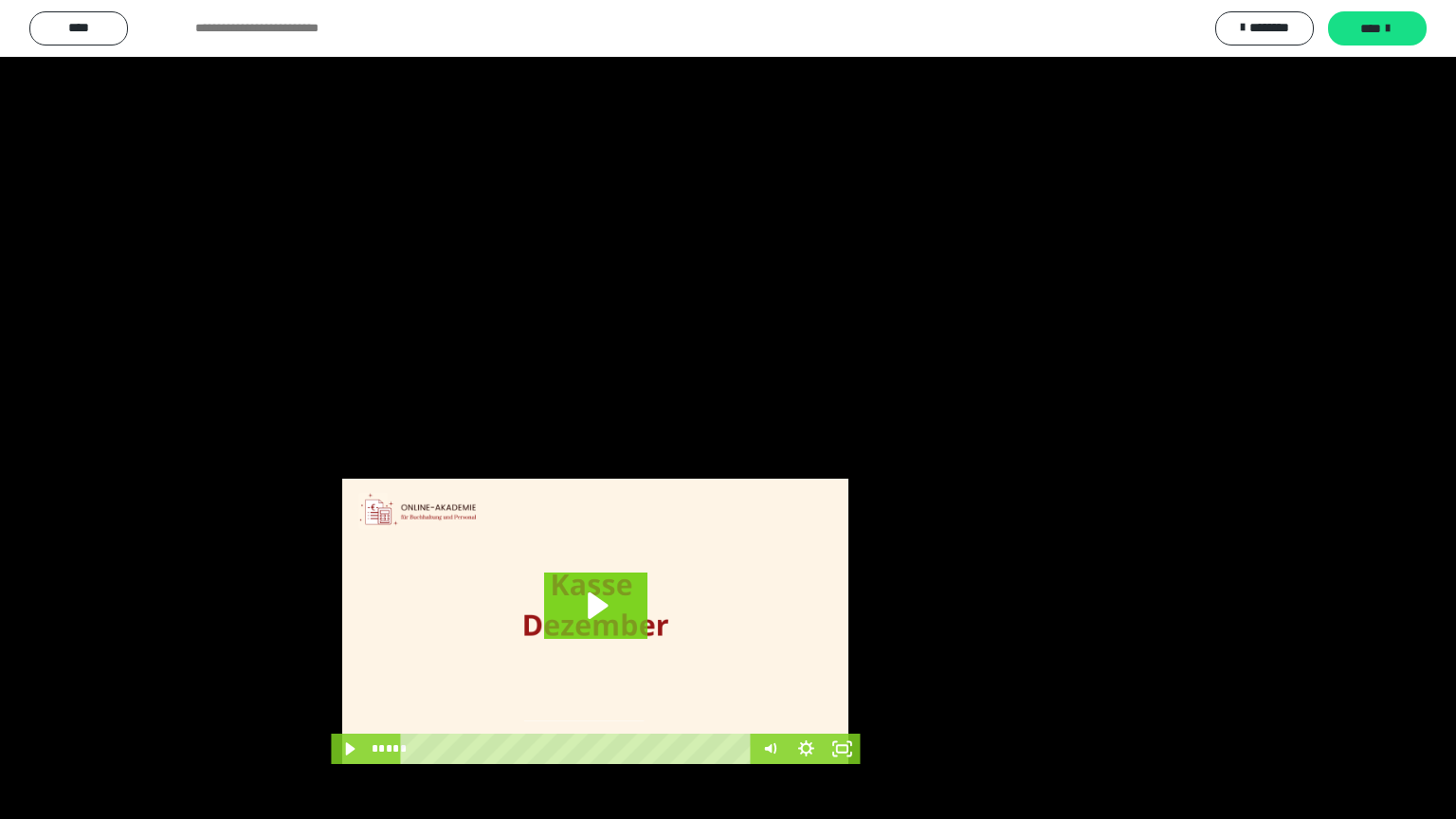 scroll, scrollTop: 4090, scrollLeft: 0, axis: vertical 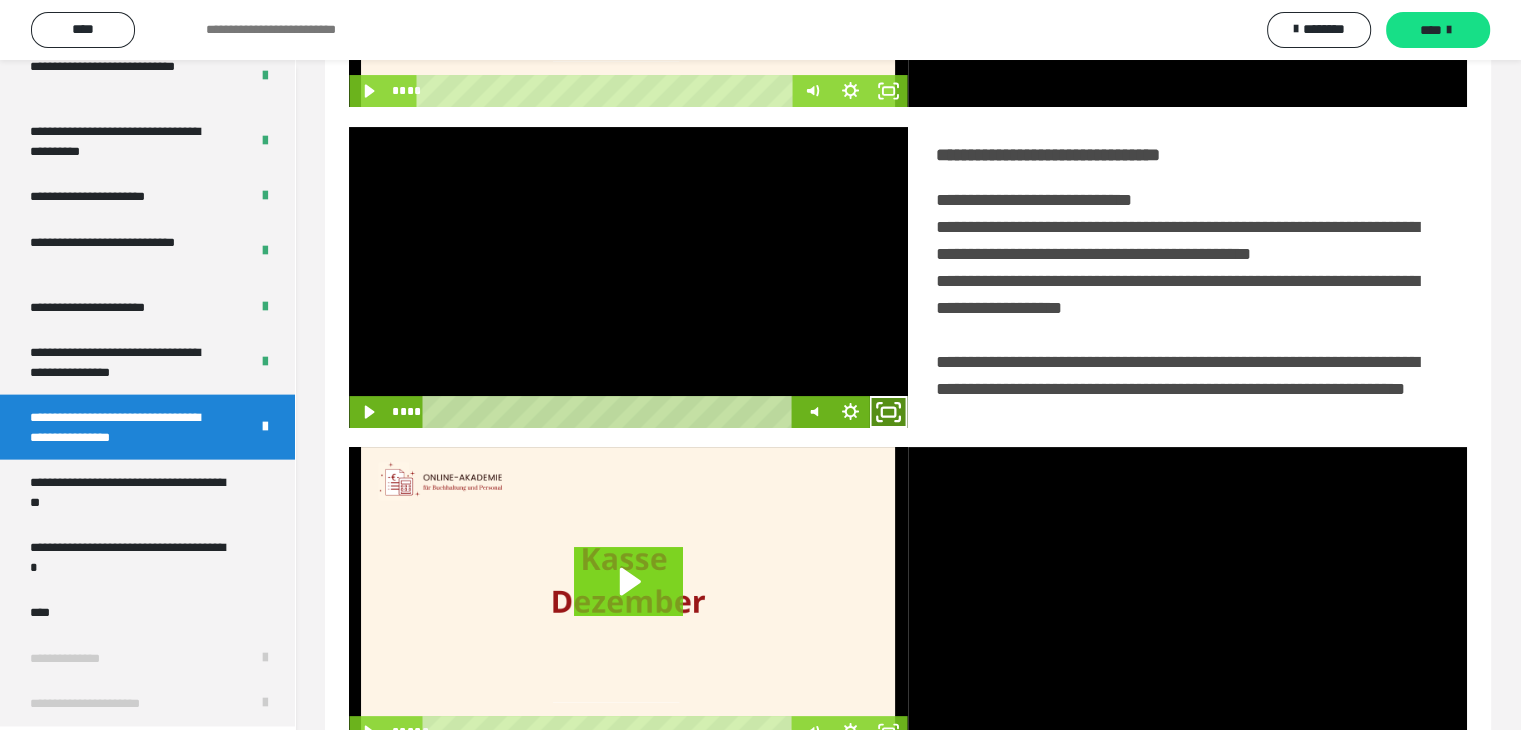 click 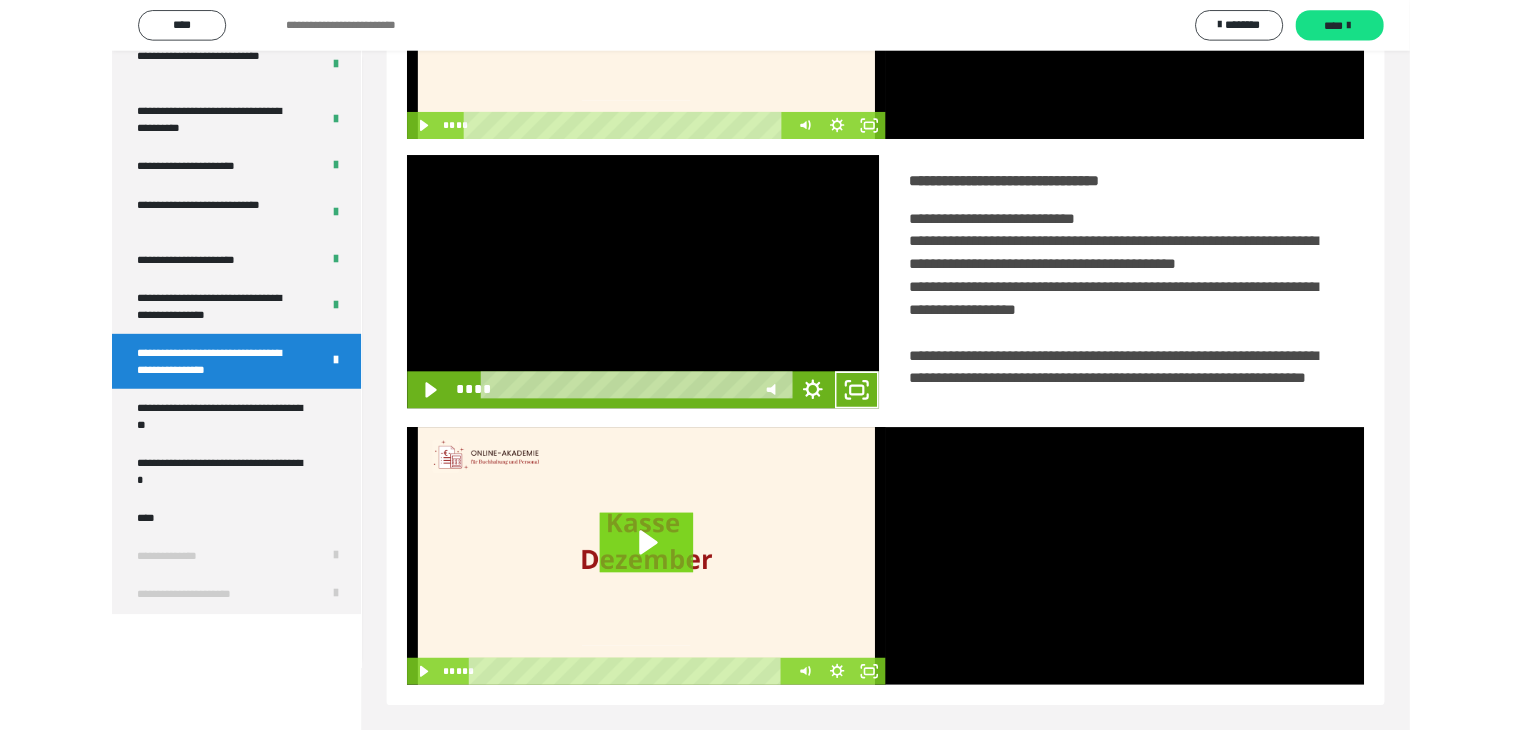 scroll, scrollTop: 4180, scrollLeft: 0, axis: vertical 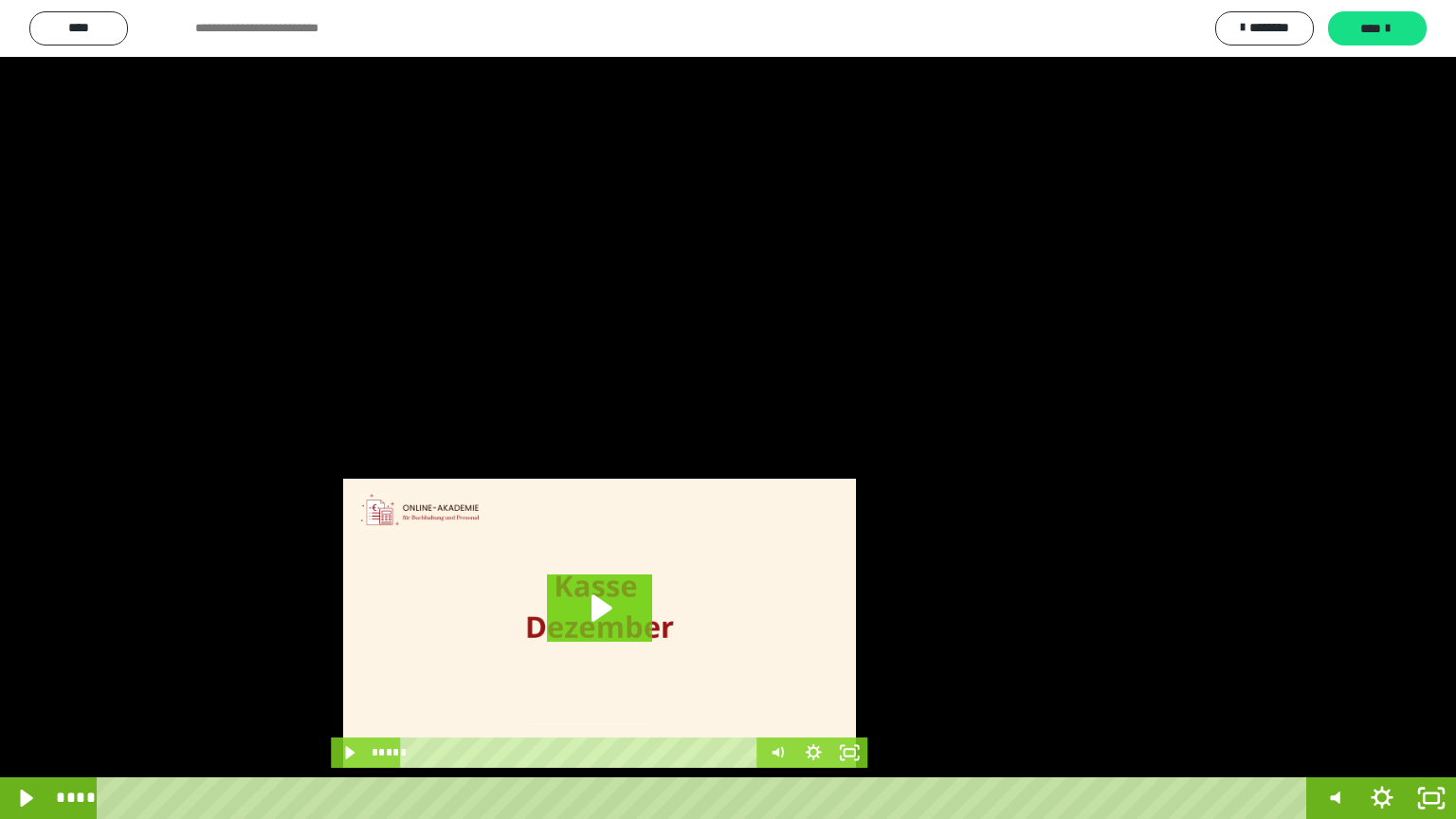 click at bounding box center (728, 410) 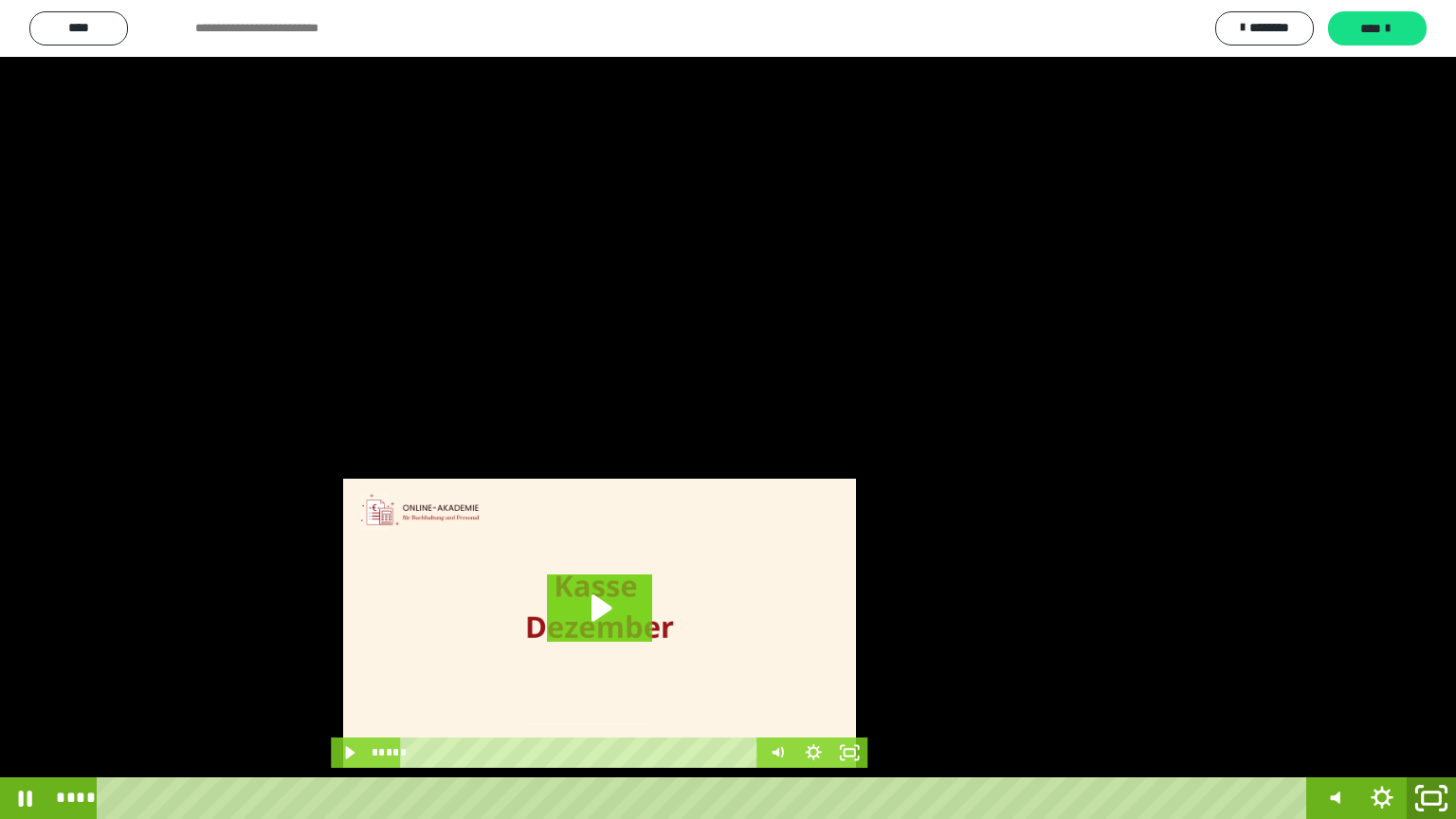 drag, startPoint x: 1429, startPoint y: 797, endPoint x: 1429, endPoint y: 776, distance: 21 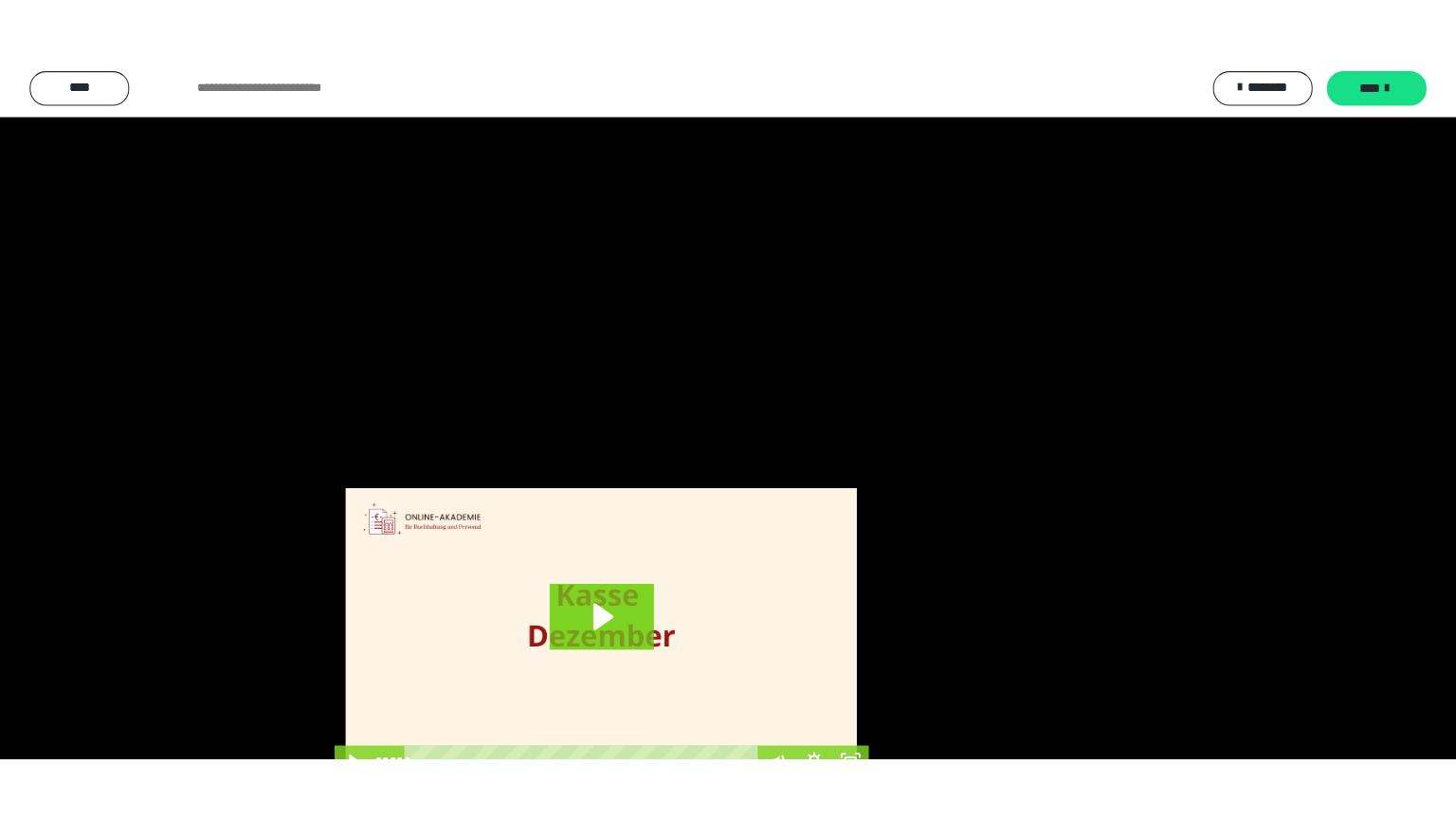 scroll, scrollTop: 4090, scrollLeft: 0, axis: vertical 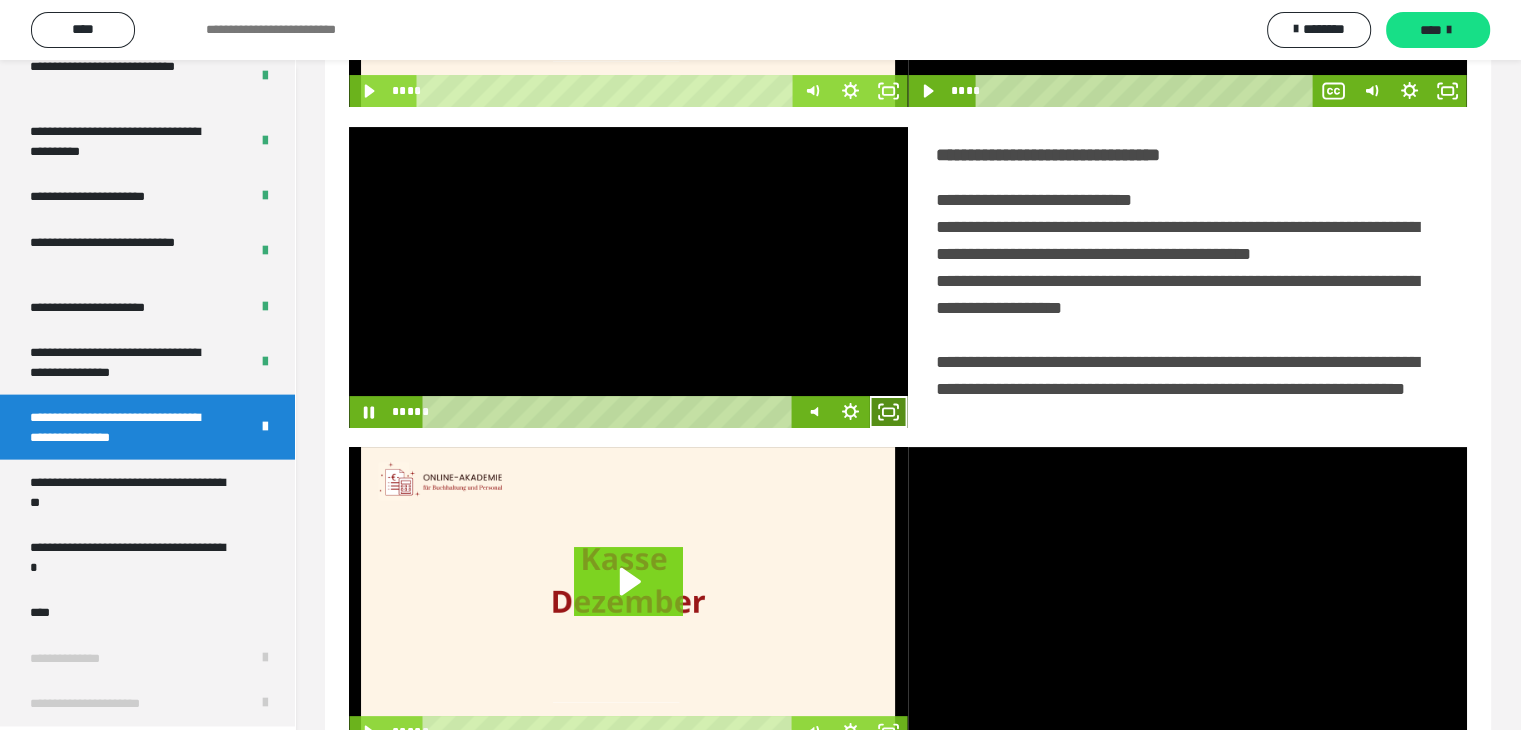 click 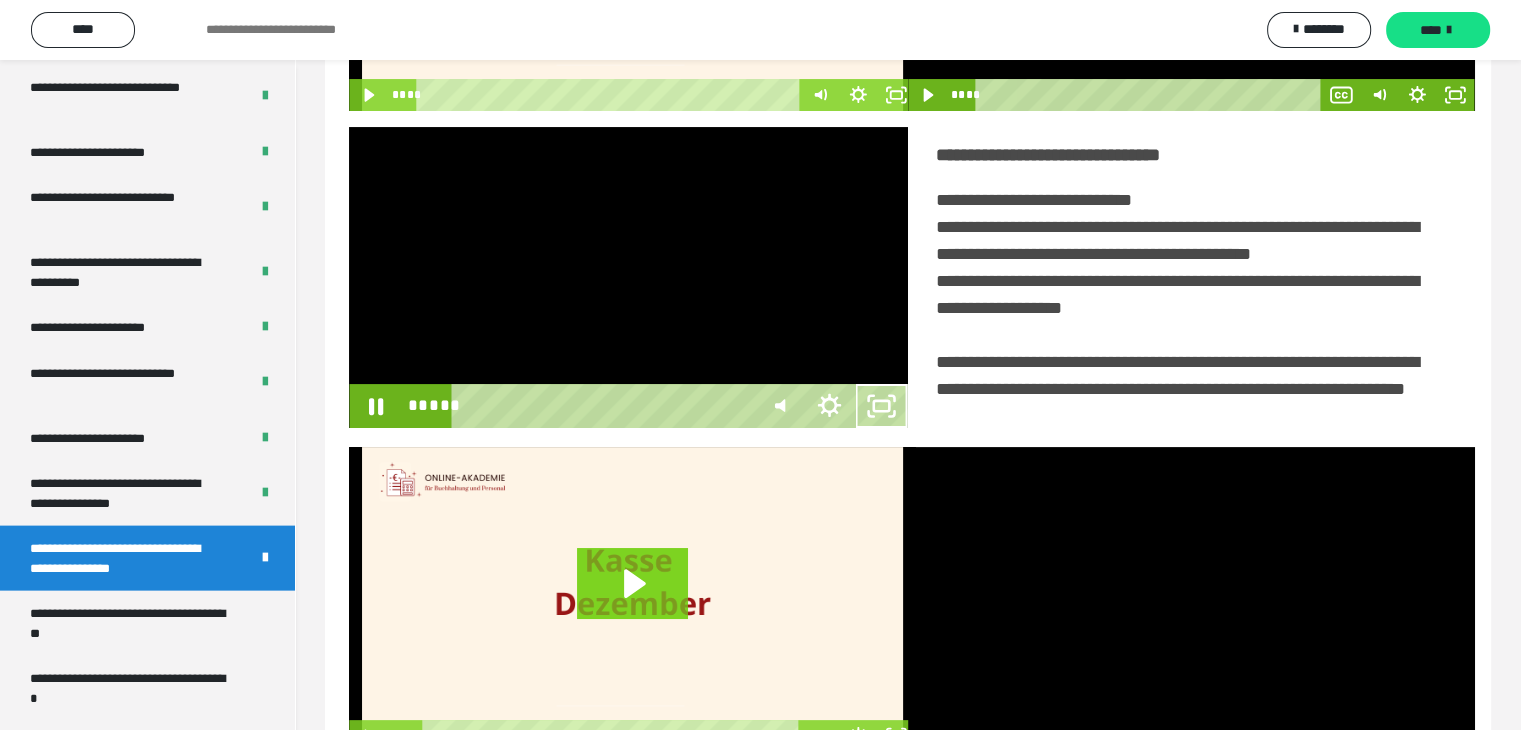 scroll, scrollTop: 4180, scrollLeft: 0, axis: vertical 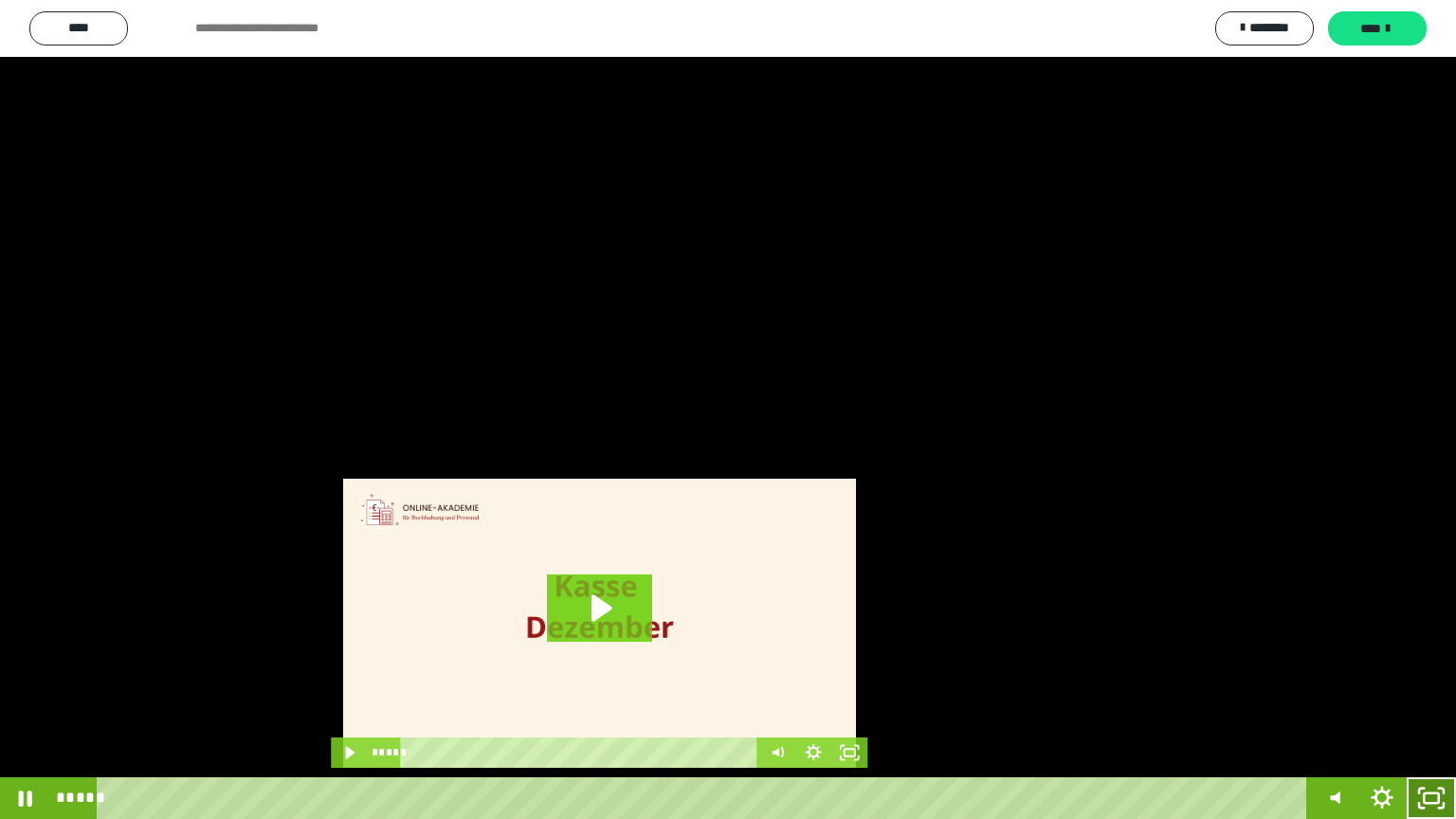 click 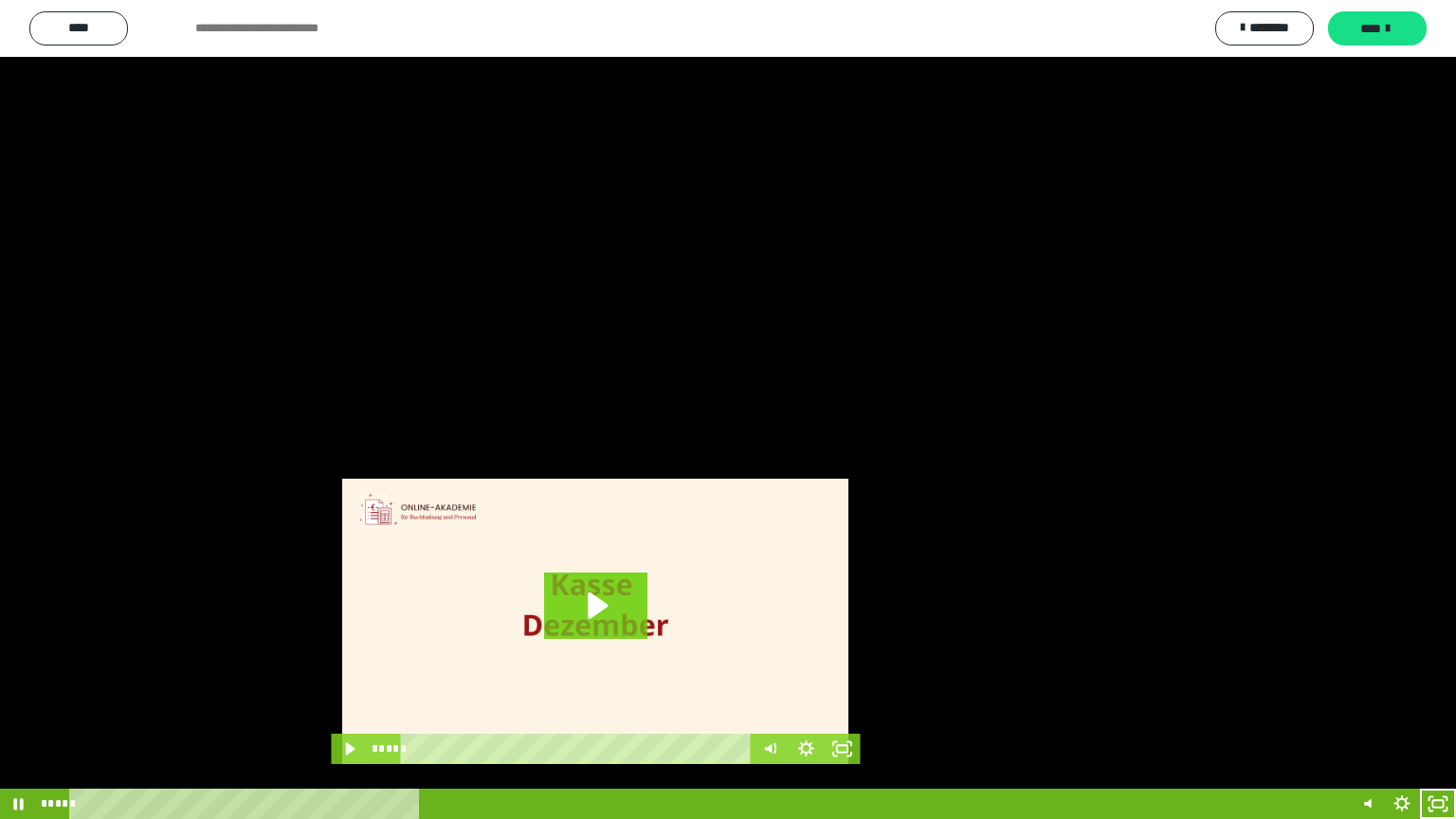 scroll, scrollTop: 4090, scrollLeft: 0, axis: vertical 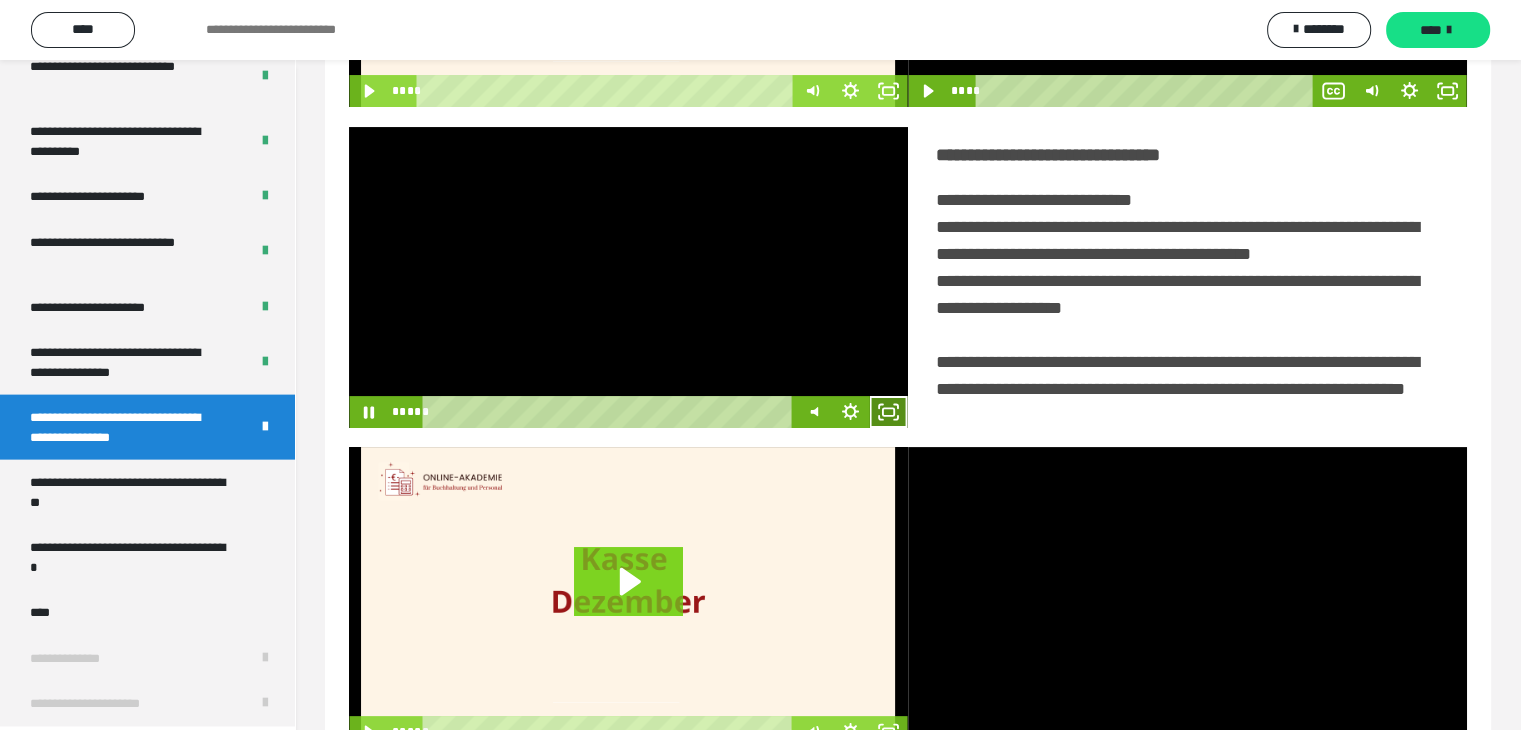 click 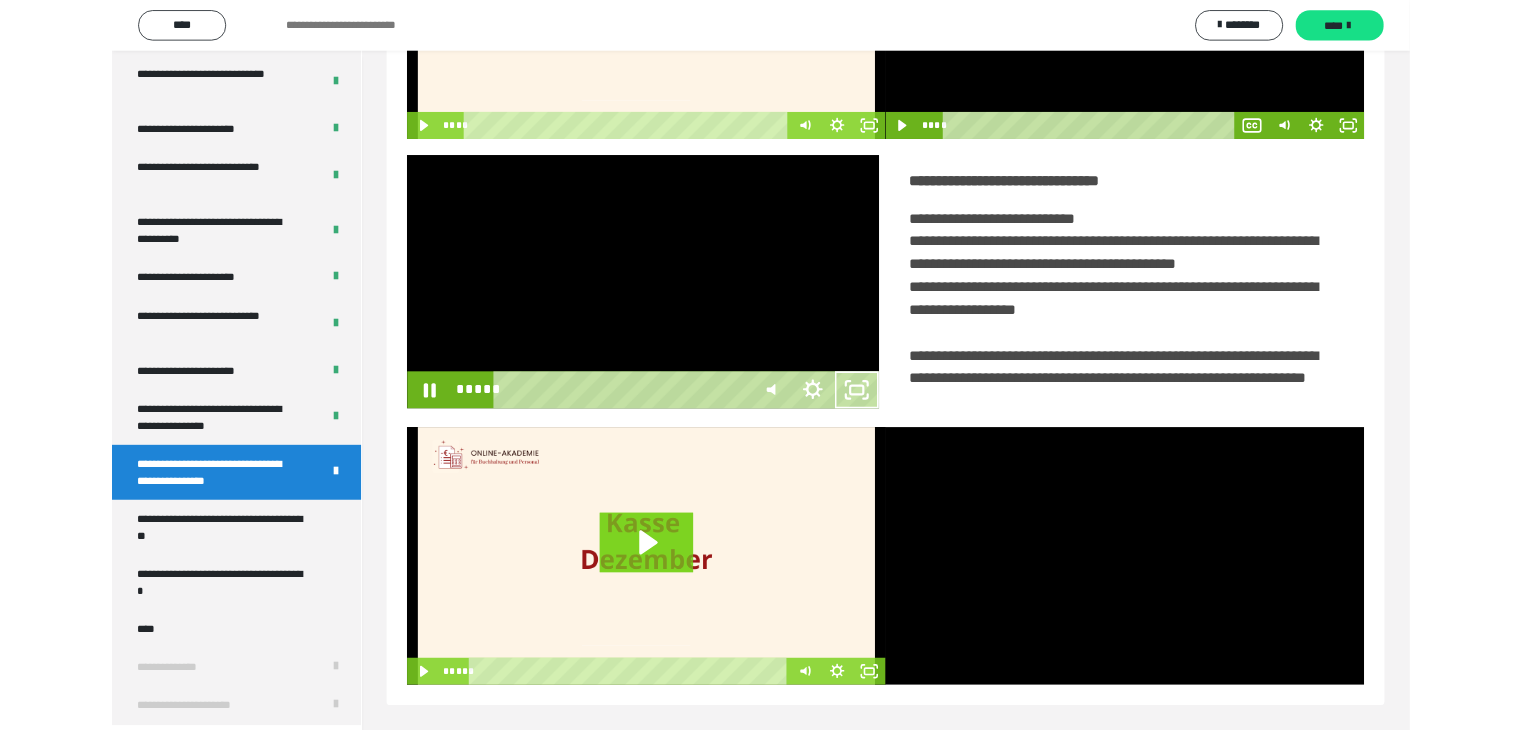 scroll, scrollTop: 4180, scrollLeft: 0, axis: vertical 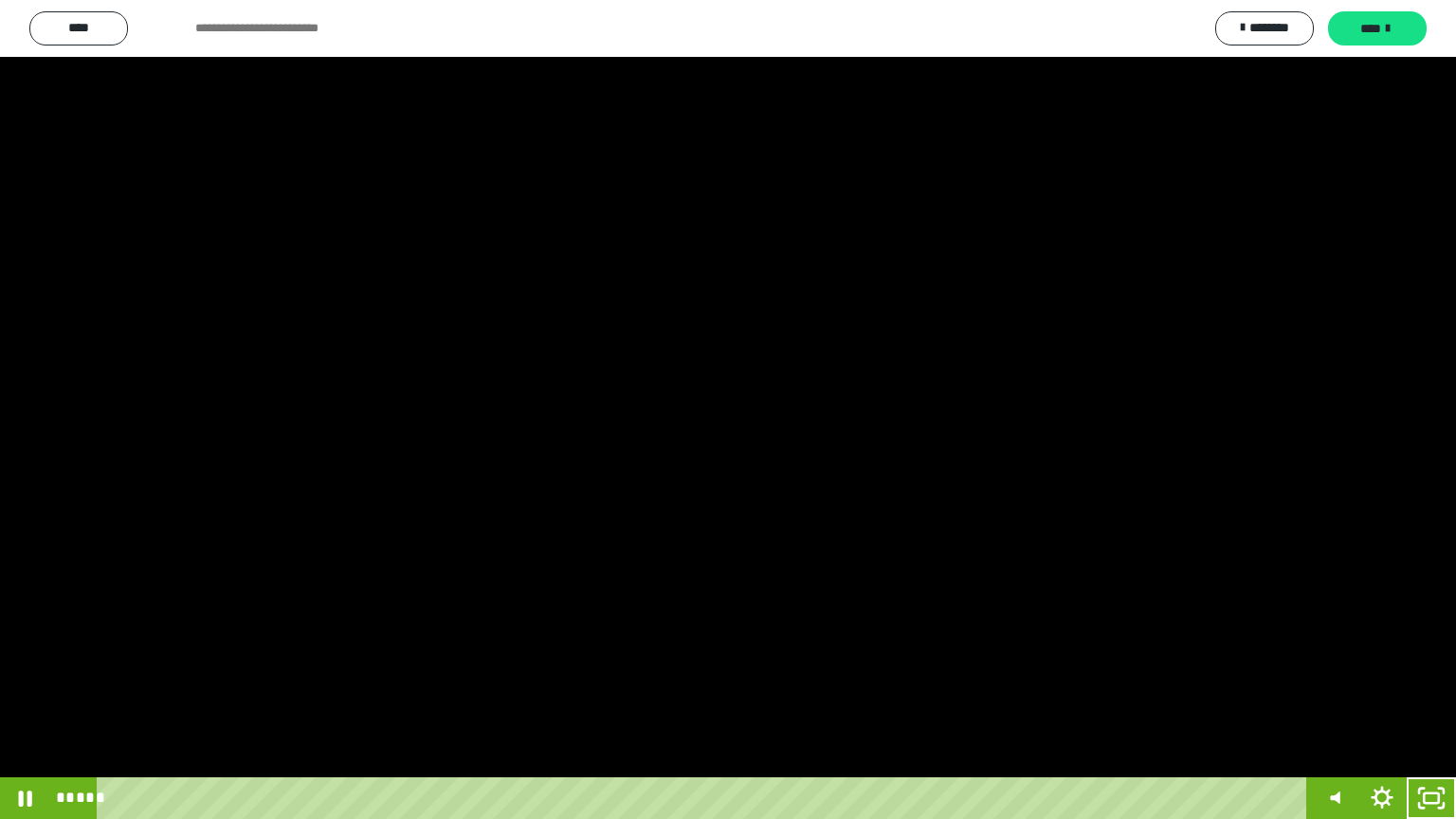 click at bounding box center (728, 410) 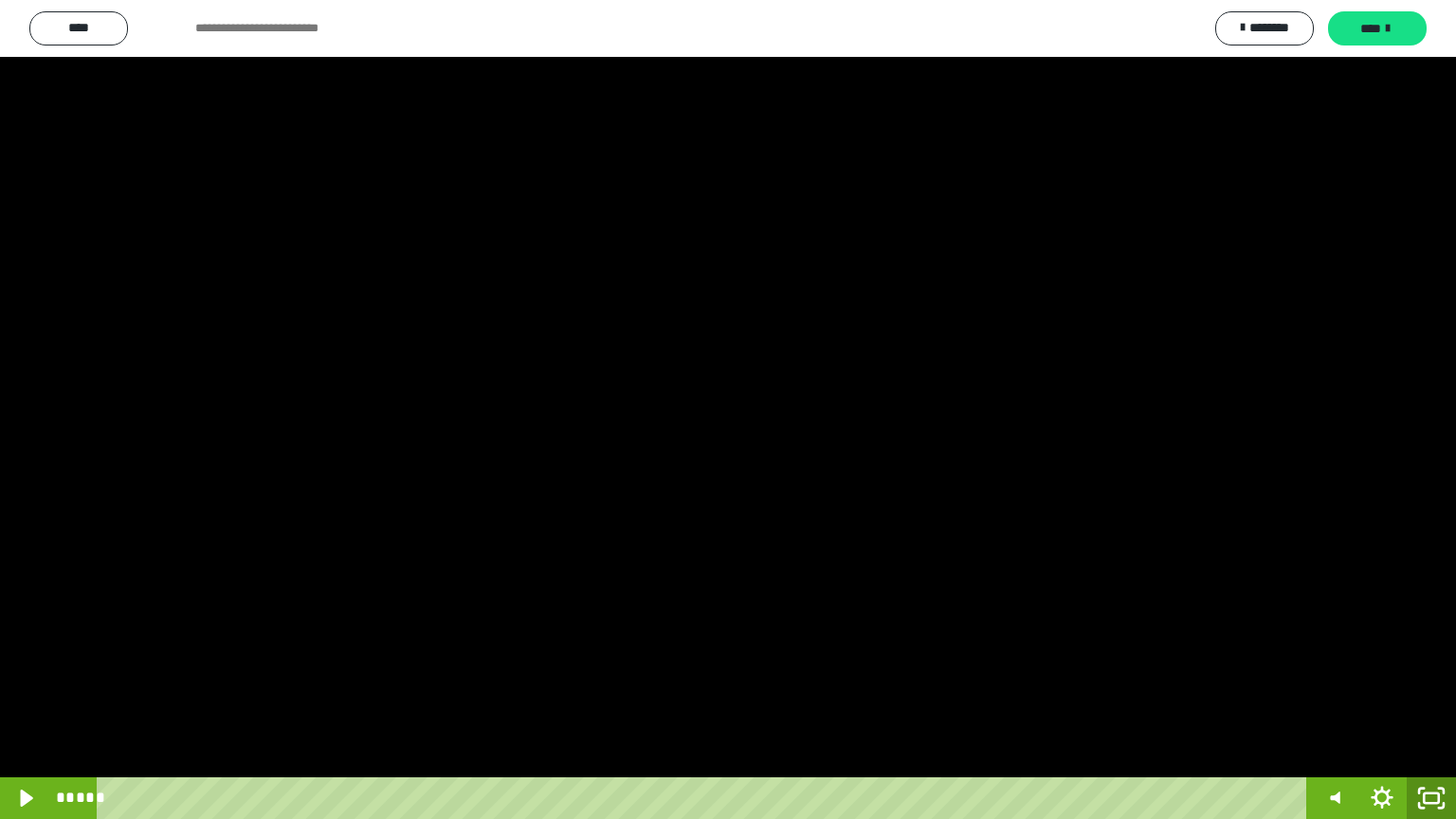 click 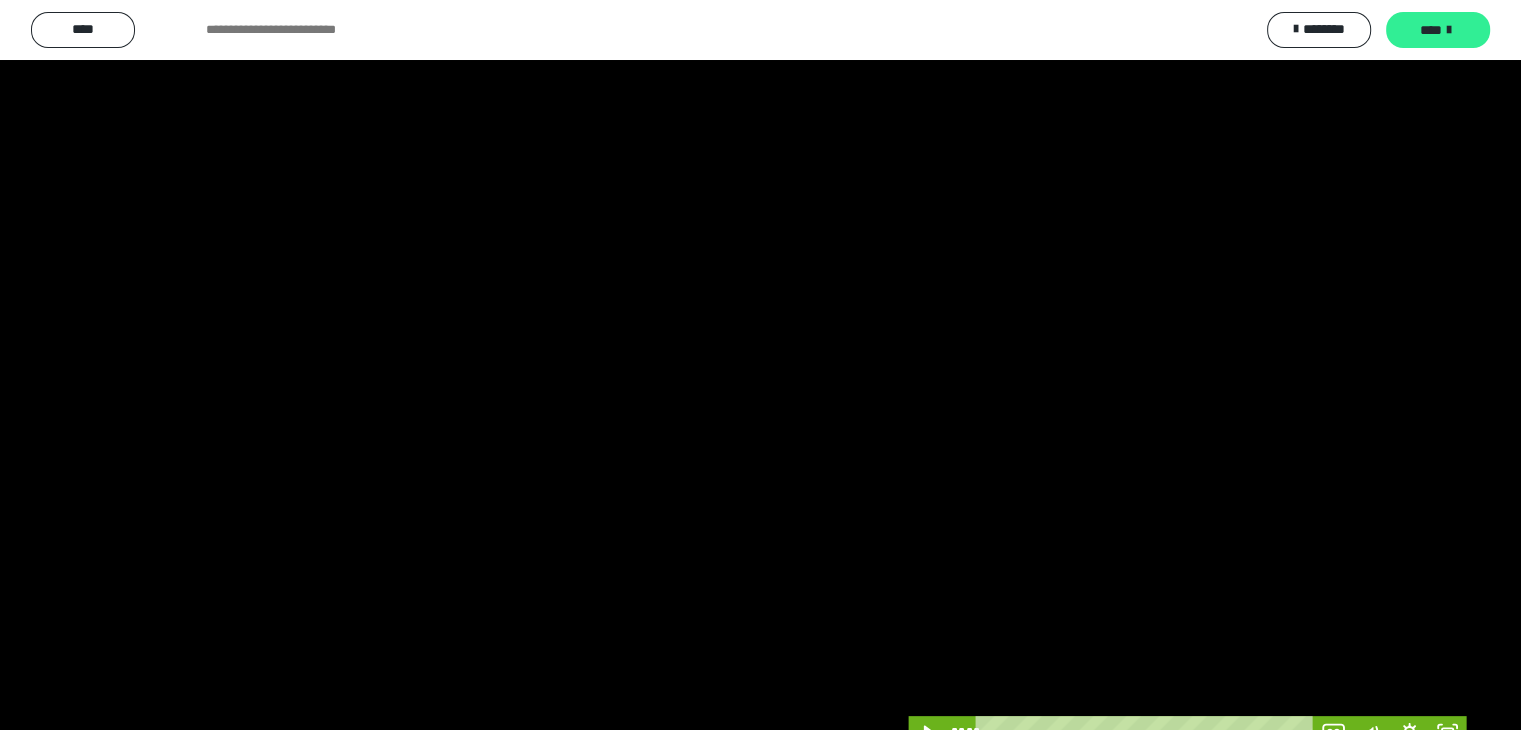 scroll, scrollTop: 4315, scrollLeft: 0, axis: vertical 